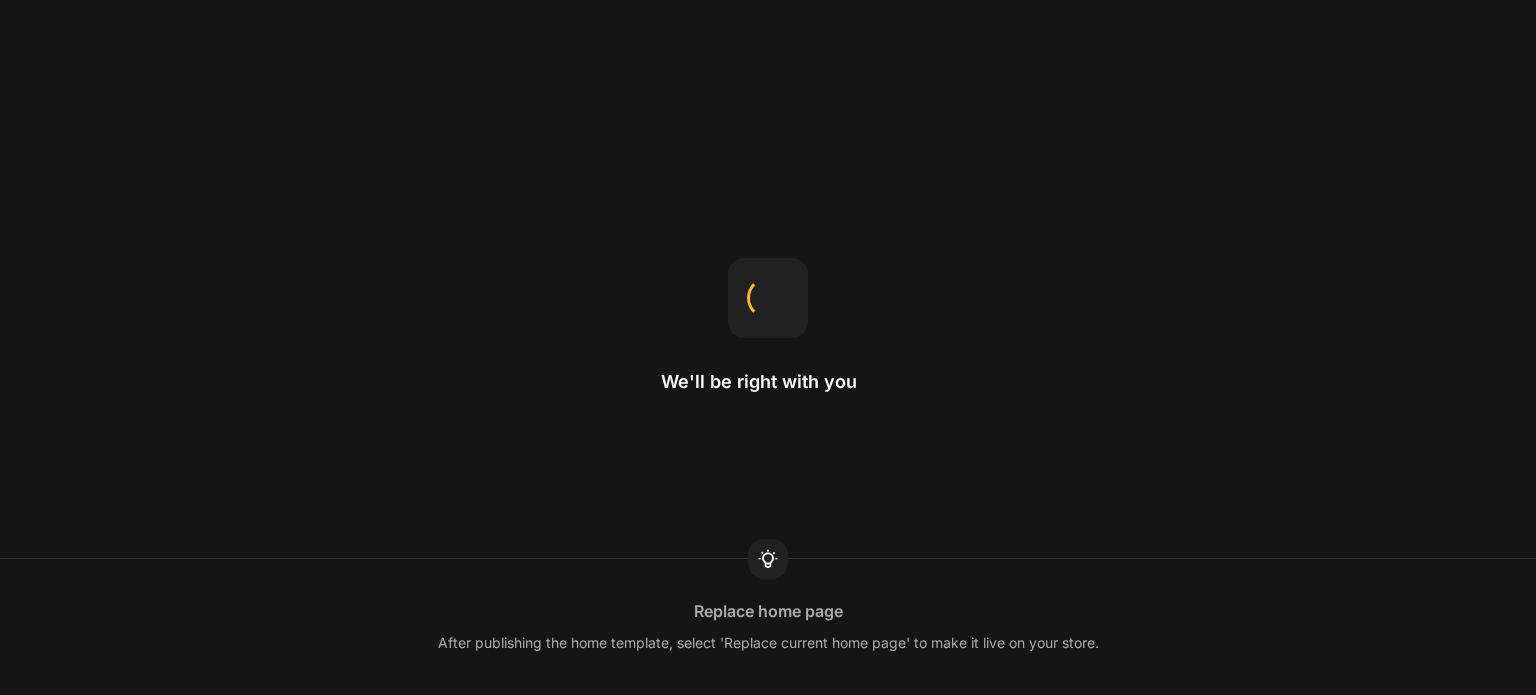 scroll, scrollTop: 0, scrollLeft: 0, axis: both 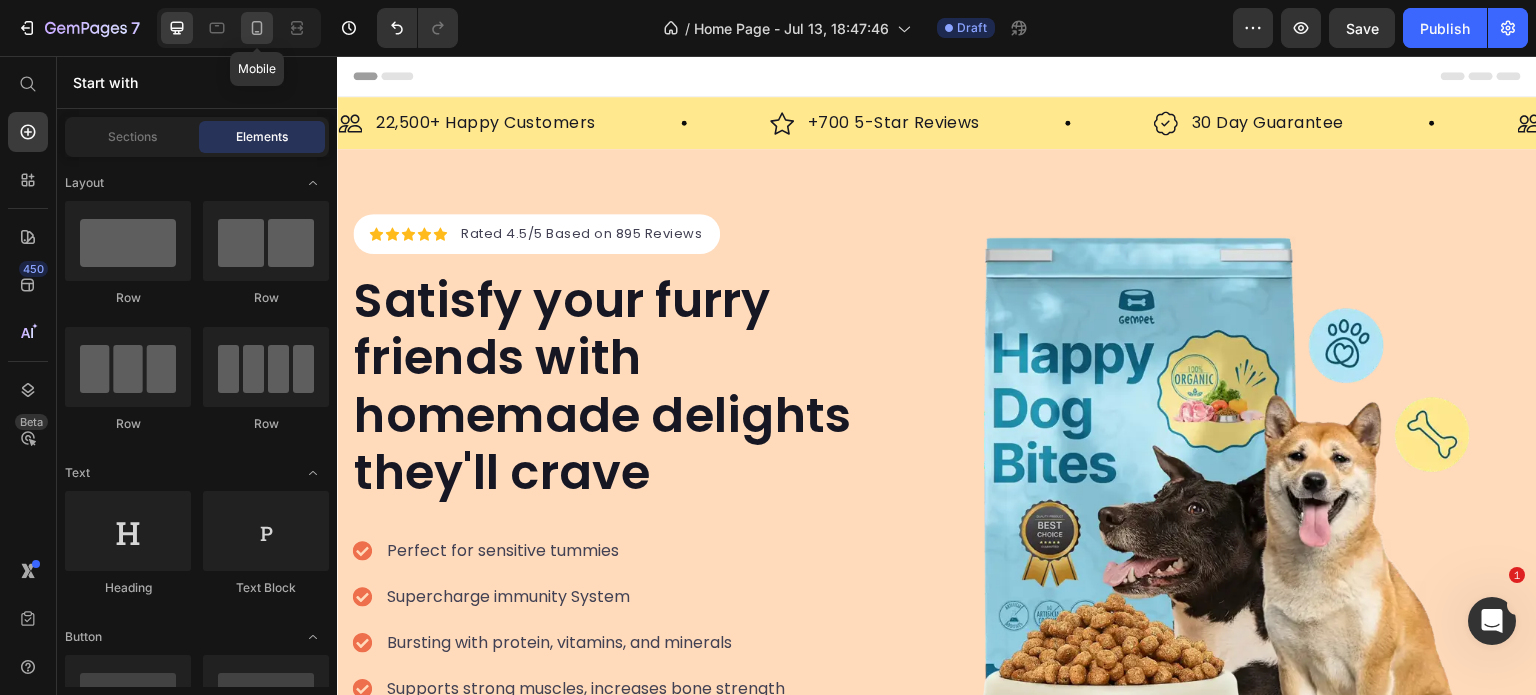 click 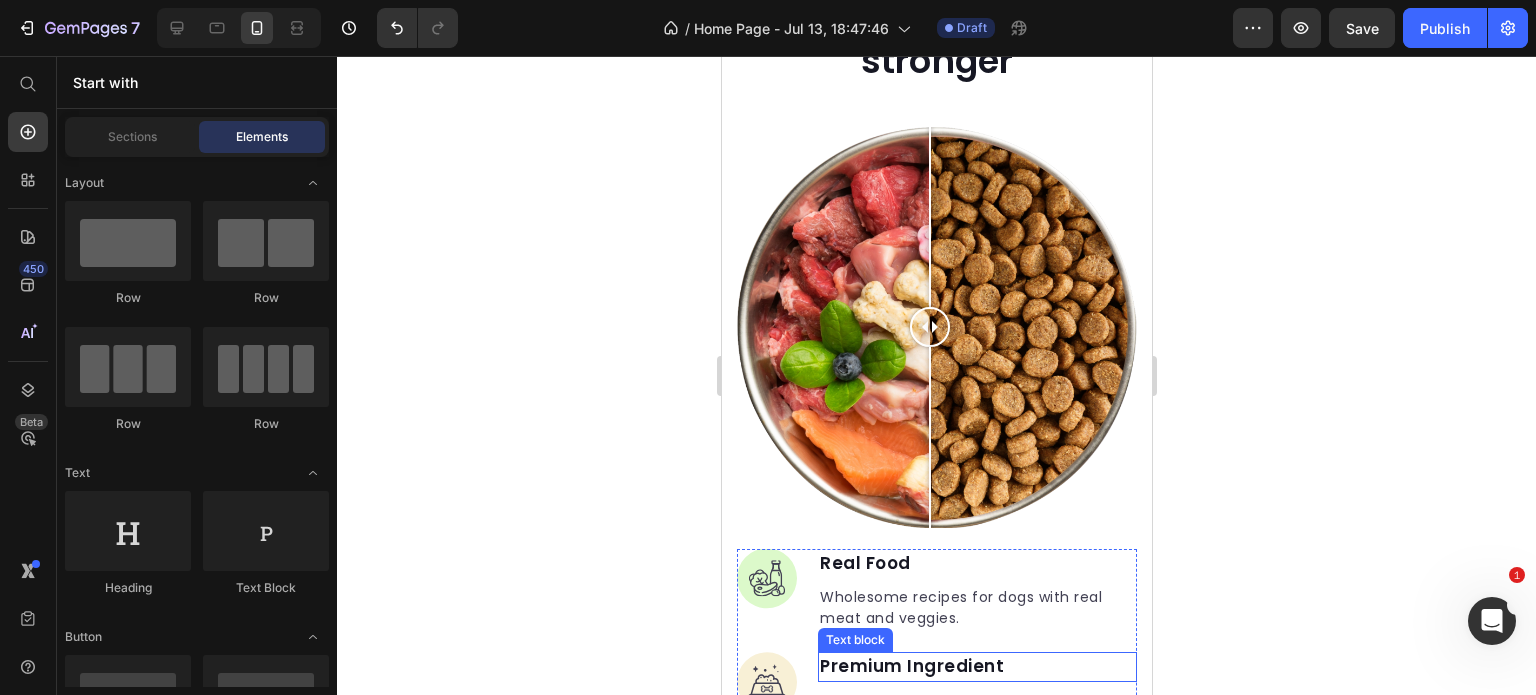 scroll, scrollTop: 1800, scrollLeft: 0, axis: vertical 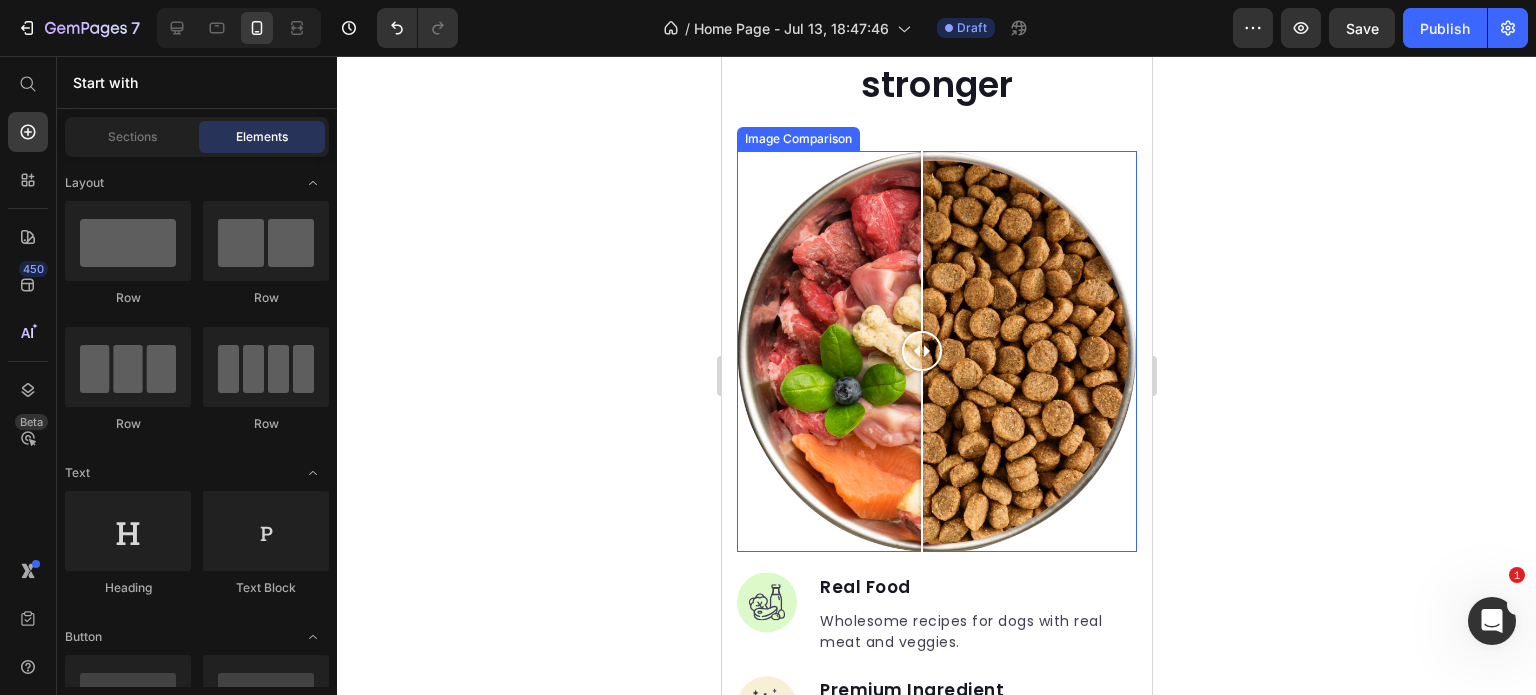 drag, startPoint x: 921, startPoint y: 348, endPoint x: 921, endPoint y: 374, distance: 26 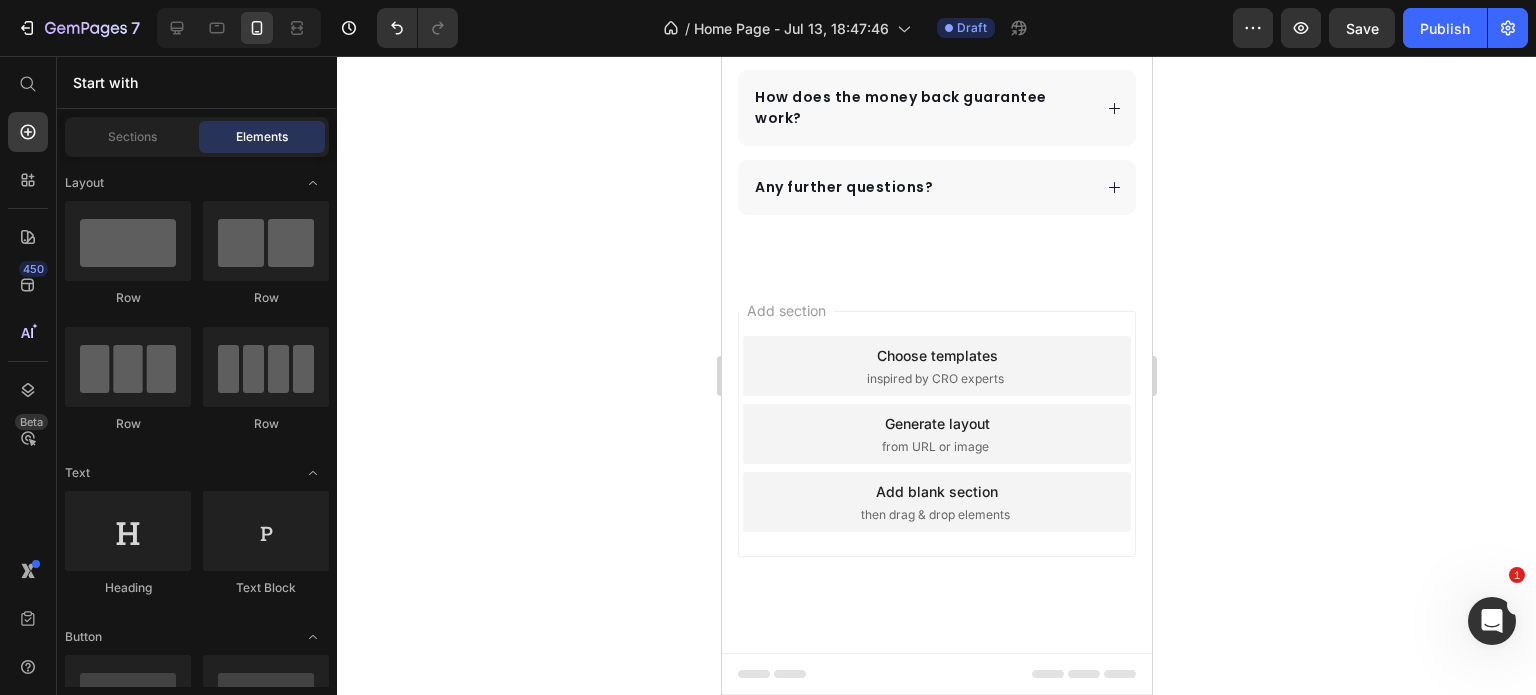 scroll, scrollTop: 8668, scrollLeft: 0, axis: vertical 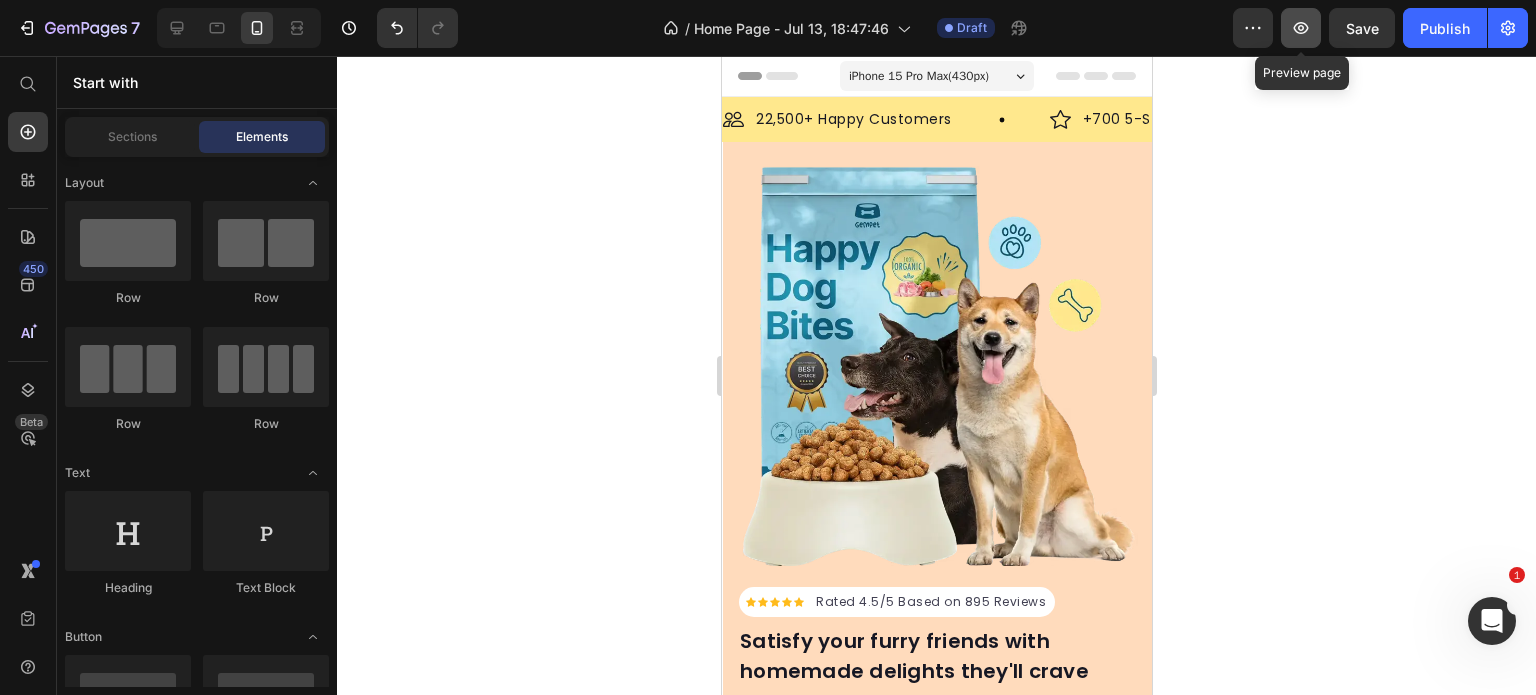click 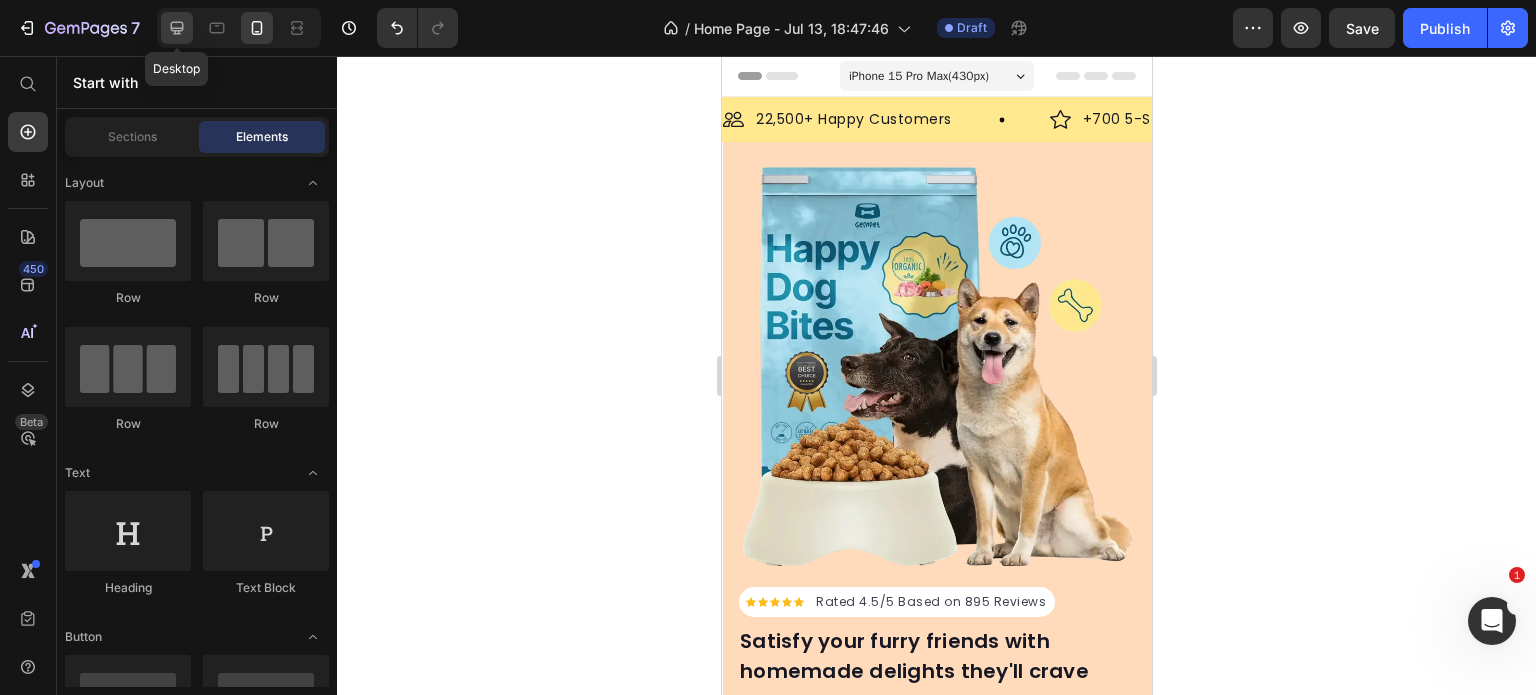 click 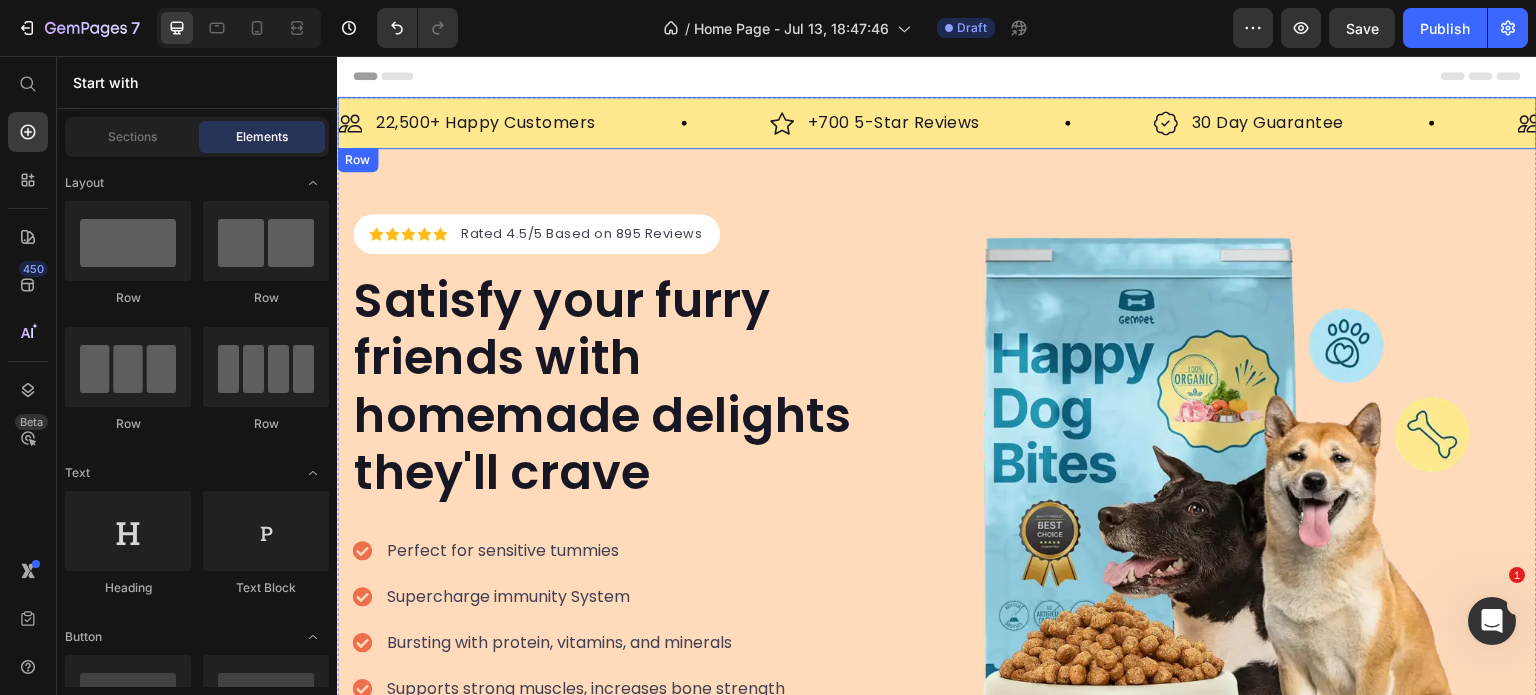 click on "Image 22,500+ Happy Customers Text Block Row
Image +700 5-Star Reviews Text Block Row
Image 30 Day Guarantee Text Block Row
Image 22,500+ Happy Customers Text Block Row
Image +700 5-Star Reviews Text Block Row
Image 30 Day Guarantee Text Block Row
Marquee Row" at bounding box center [937, 123] 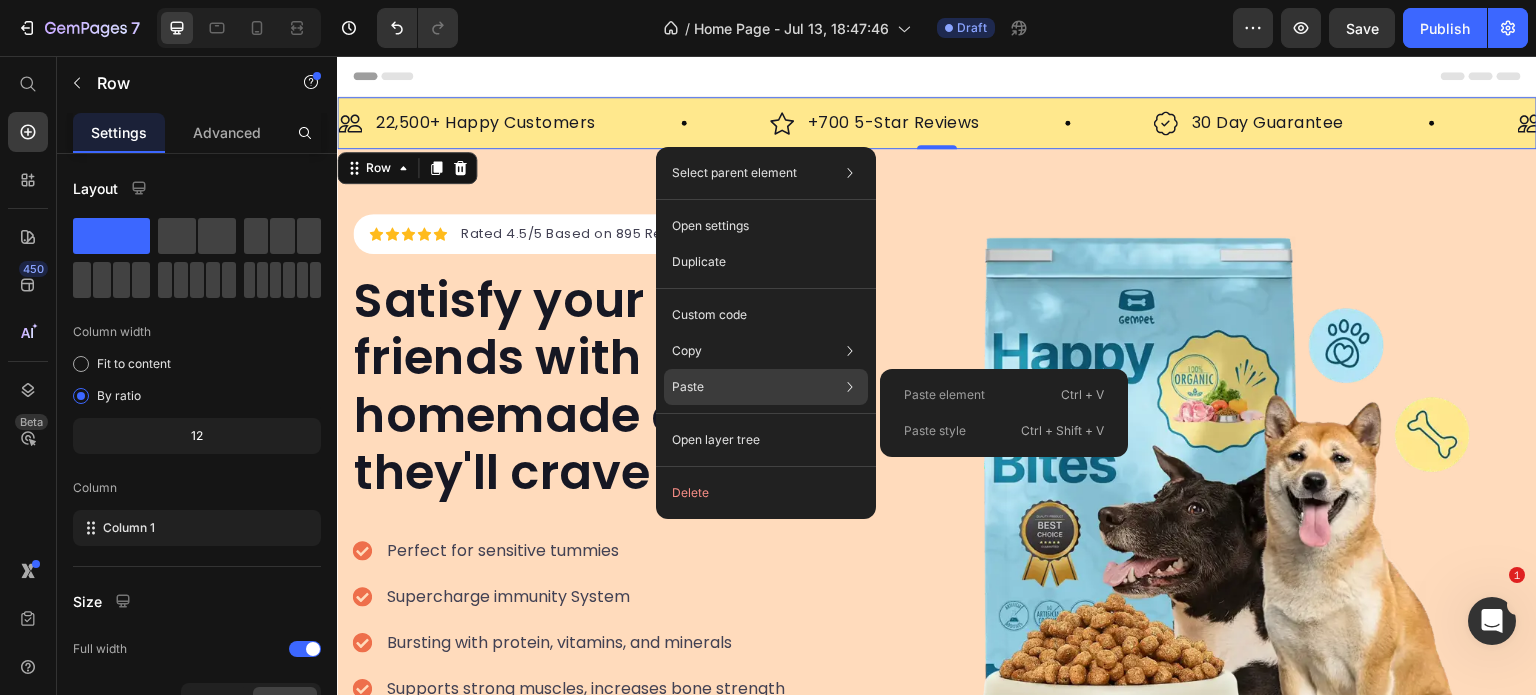 click on "Paste Paste element  Ctrl + V Paste style  Ctrl + Shift + V" 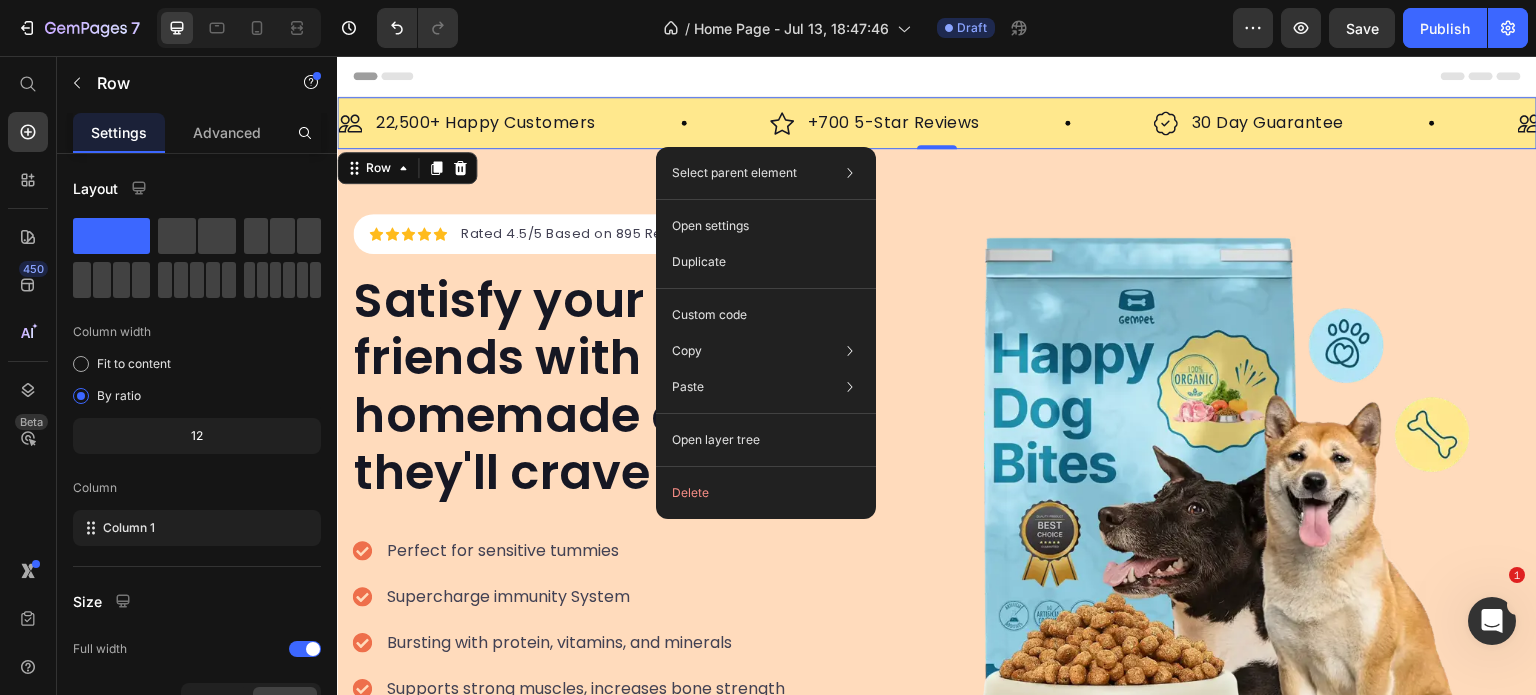click on "Image 22,500+ Happy Customers Text Block Row
Image +700 5-Star Reviews Text Block Row
Image 30 Day Guarantee Text Block Row
Image 22,500+ Happy Customers Text Block Row
Image +700 5-Star Reviews Text Block Row
Image 30 Day Guarantee Text Block Row
Marquee Row   0" at bounding box center [937, 123] 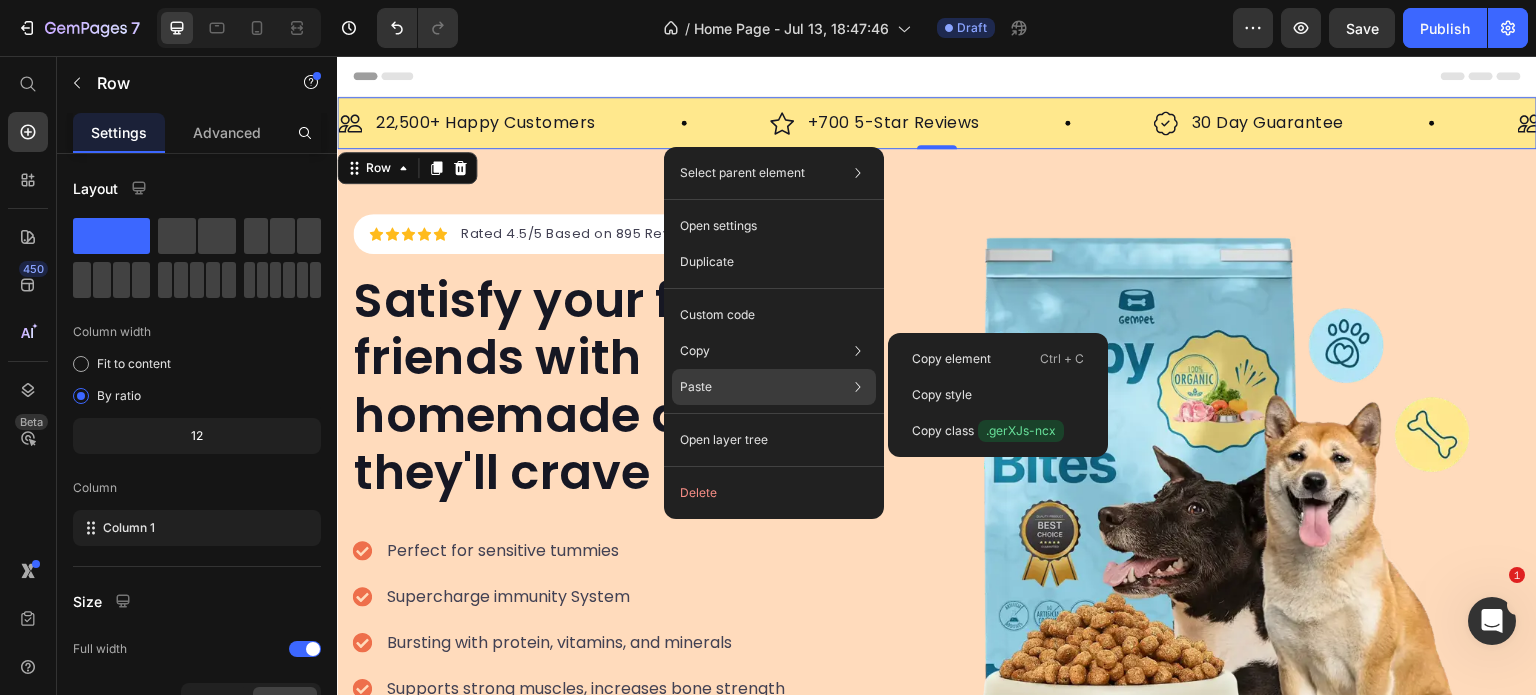 click on "Paste Paste element  Ctrl + V Paste style  Ctrl + Shift + V" 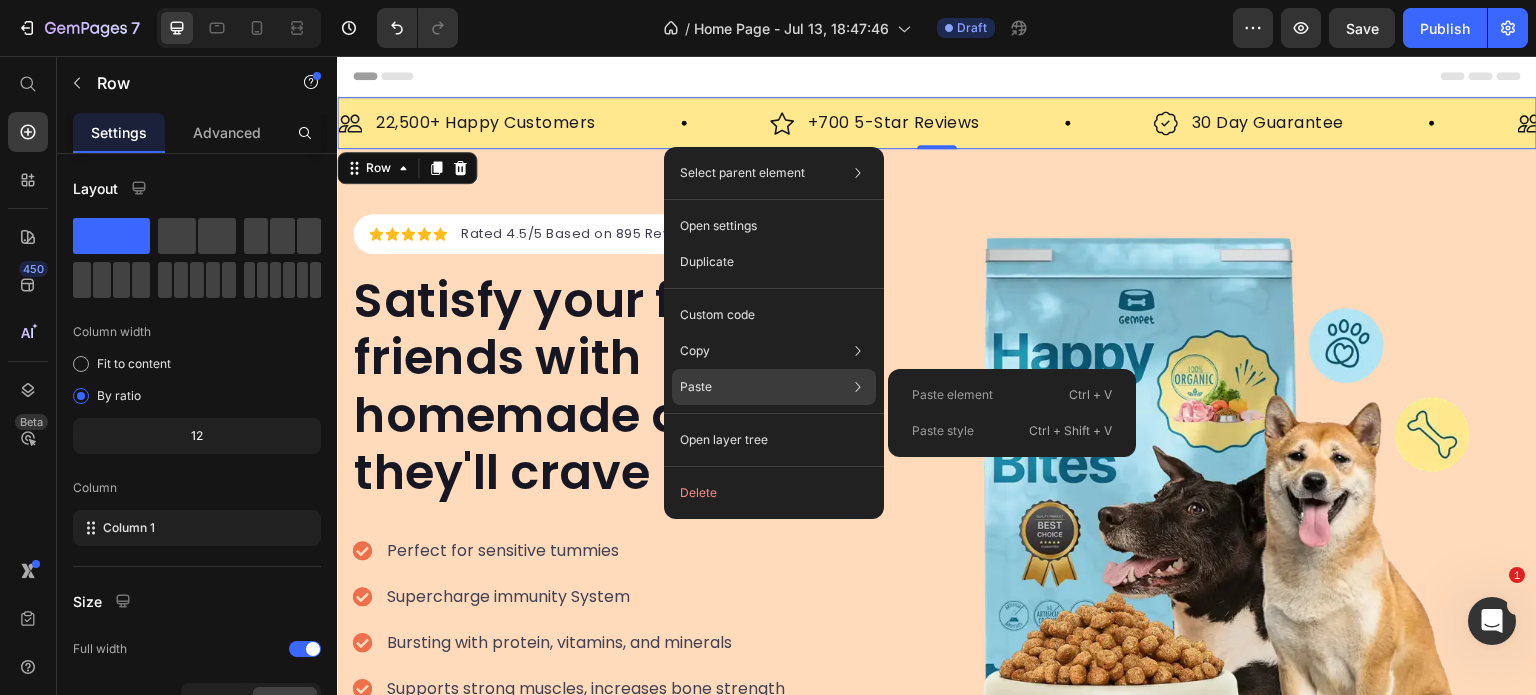 click on "Paste Paste element  Ctrl + V Paste style  Ctrl + Shift + V" 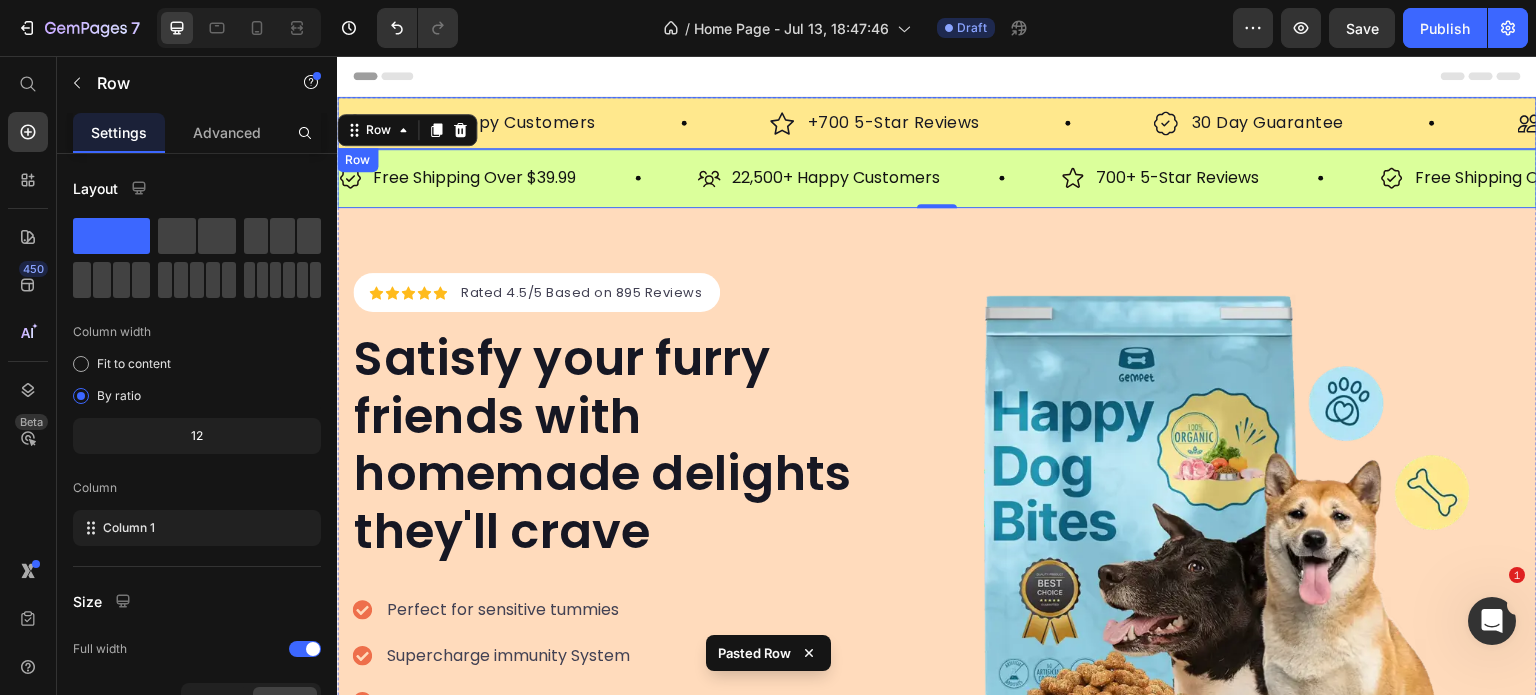 click on "Image 22,500+ Happy Customers Text Block Row
Image +700 5-Star Reviews Text Block Row
Image 30 Day Guarantee Text Block Row
Image 22,500+ Happy Customers Text Block Row
Image +700 5-Star Reviews Text Block Row
Image 30 Day Guarantee Text Block Row
Marquee Row" at bounding box center (937, 123) 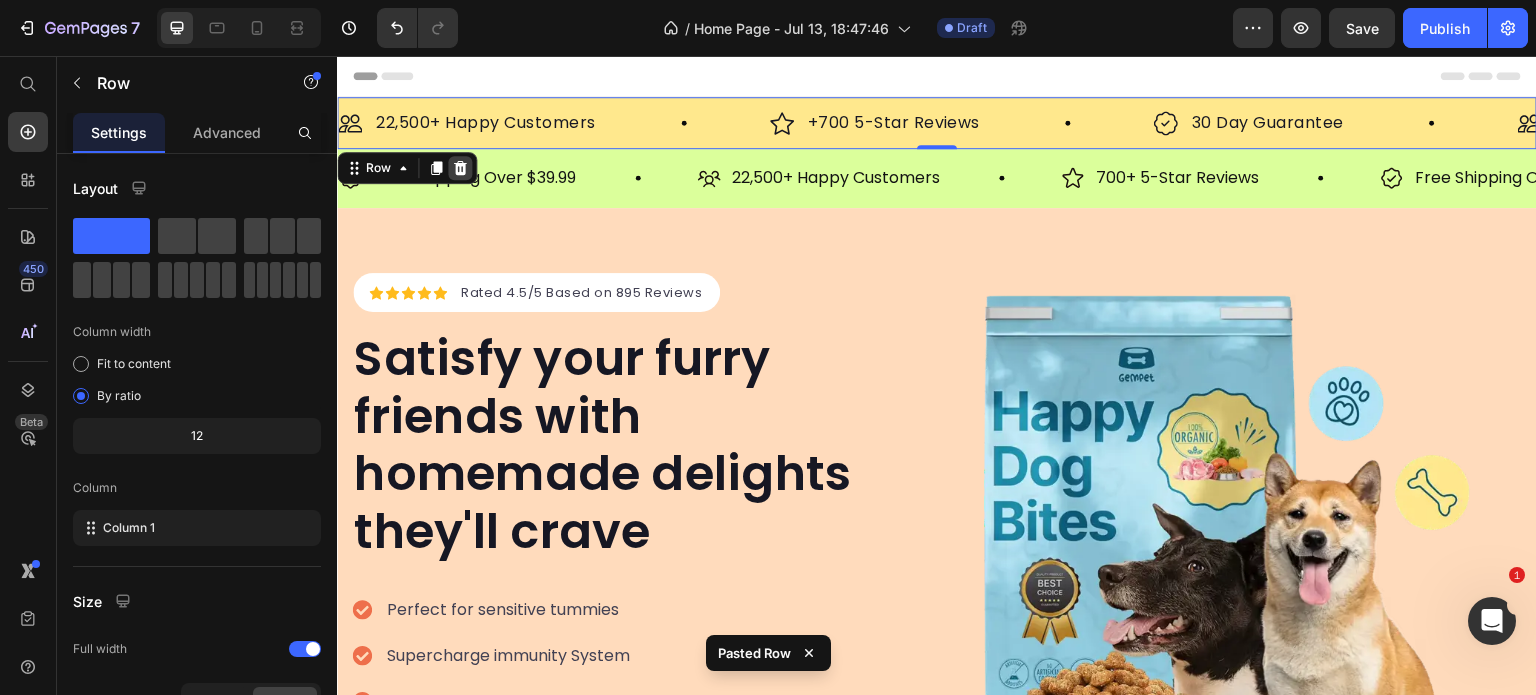 click 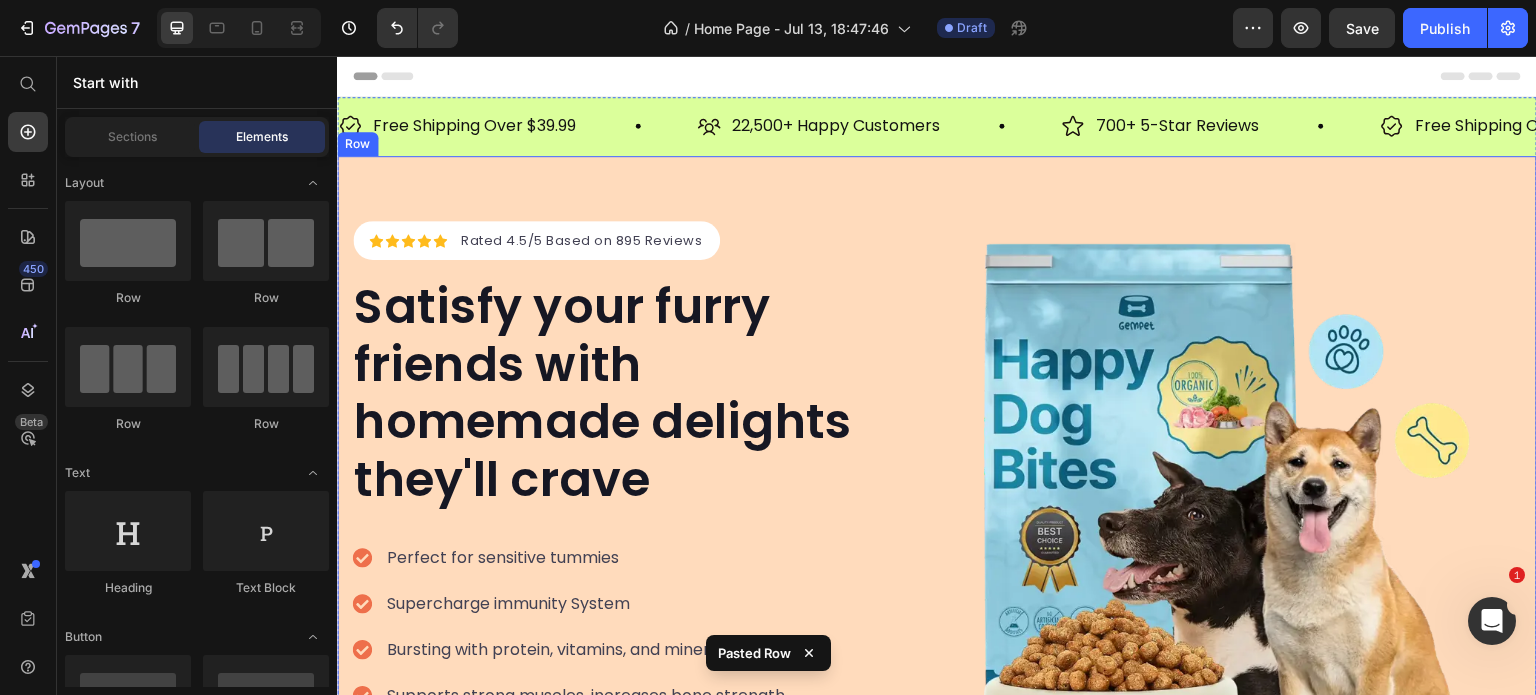 click on "Icon Icon Icon Icon Icon Icon List Hoz Rated 4.5/5 Based on 895 Reviews Text block Row Satisfy your furry friends with homemade delights they'll crave Heading Perfect for sensitive tummies Supercharge immunity System Bursting with protein, vitamins, and minerals Supports strong muscles, increases bone strength Item list Start baking doggy delights Button
30-day money back guarantee Item list Image Row Row Image Row Row" at bounding box center (937, 527) 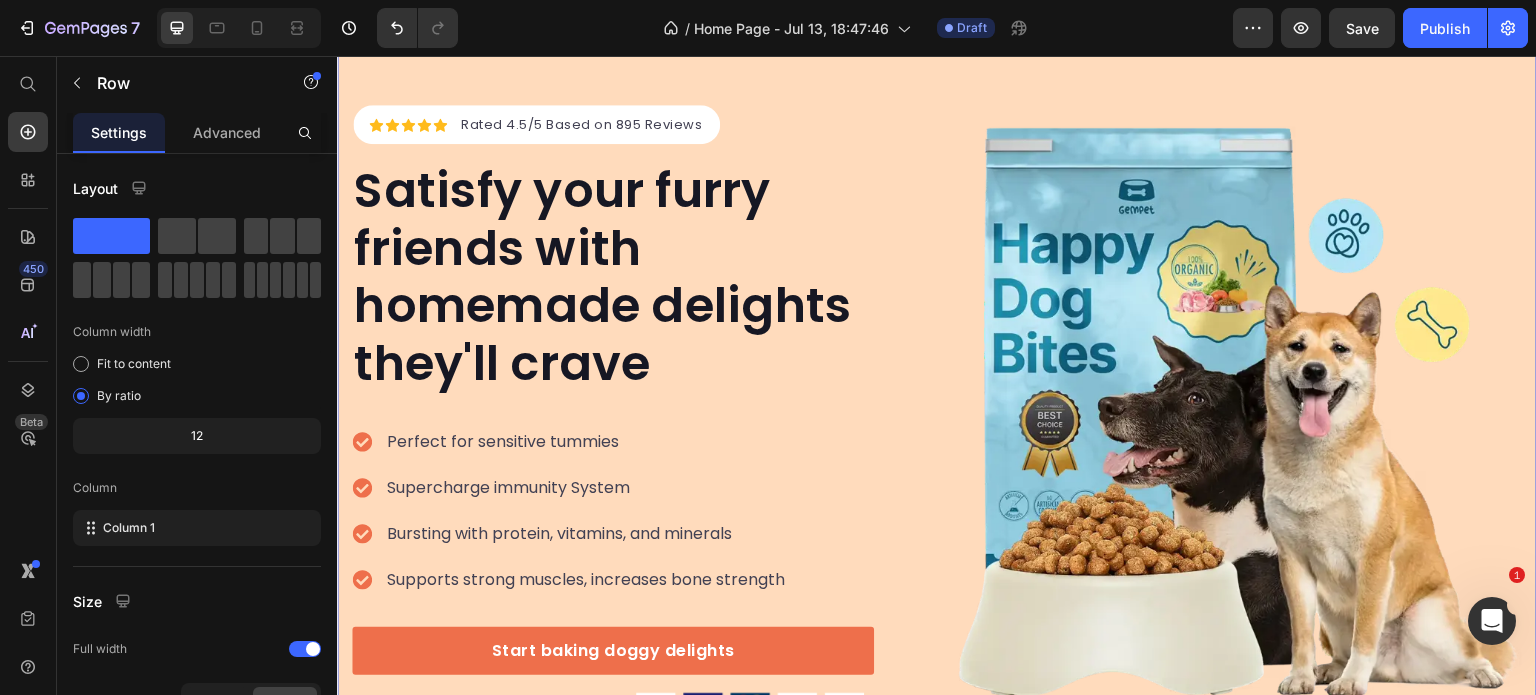 scroll, scrollTop: 0, scrollLeft: 0, axis: both 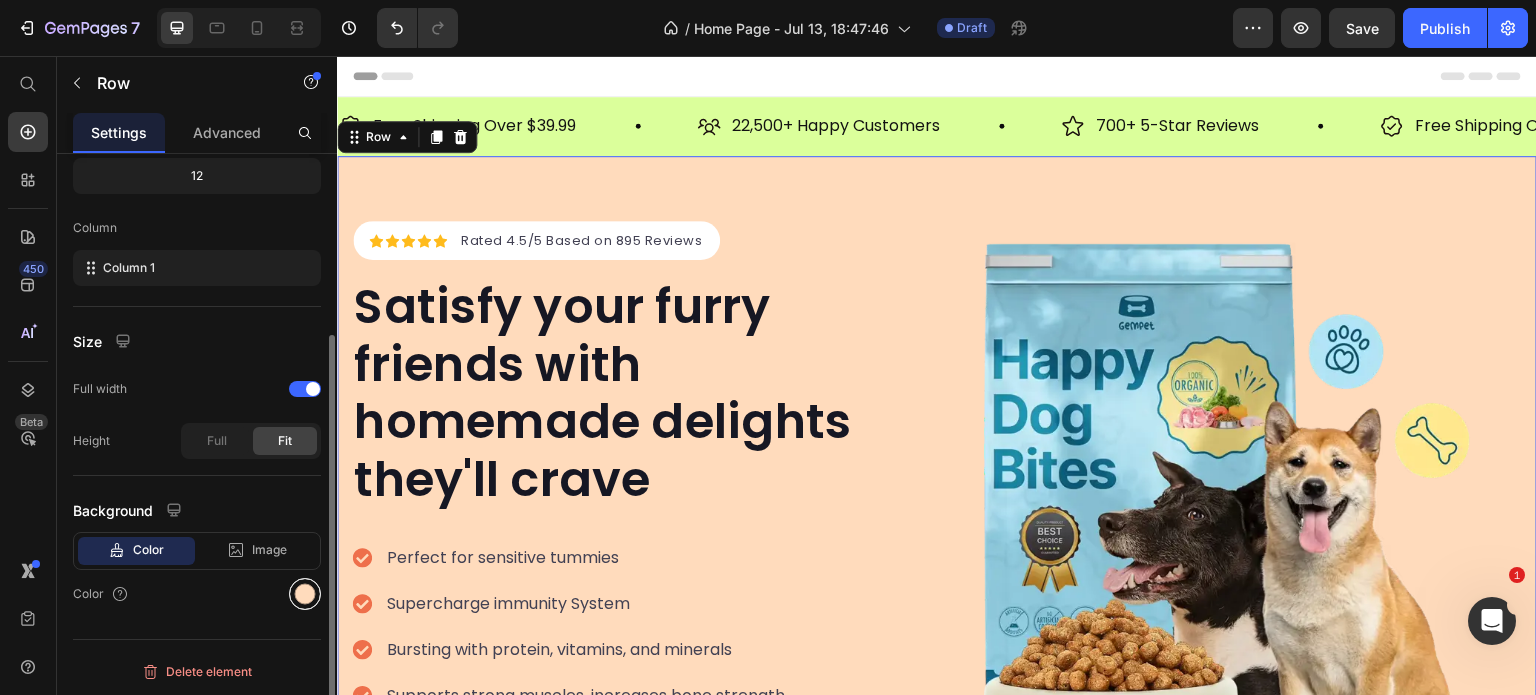 click at bounding box center [305, 594] 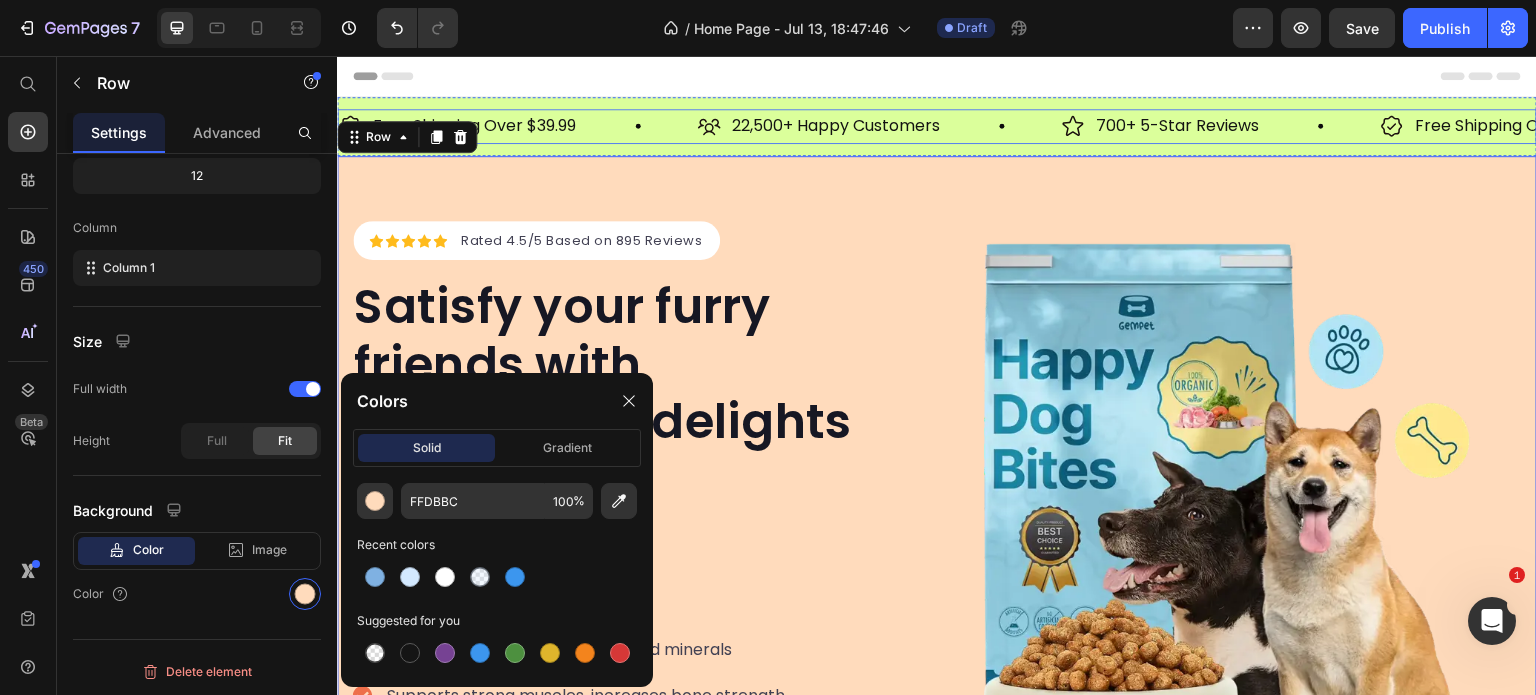 click on "Free Shipping Over $39.99 Item List" at bounding box center [517, 126] 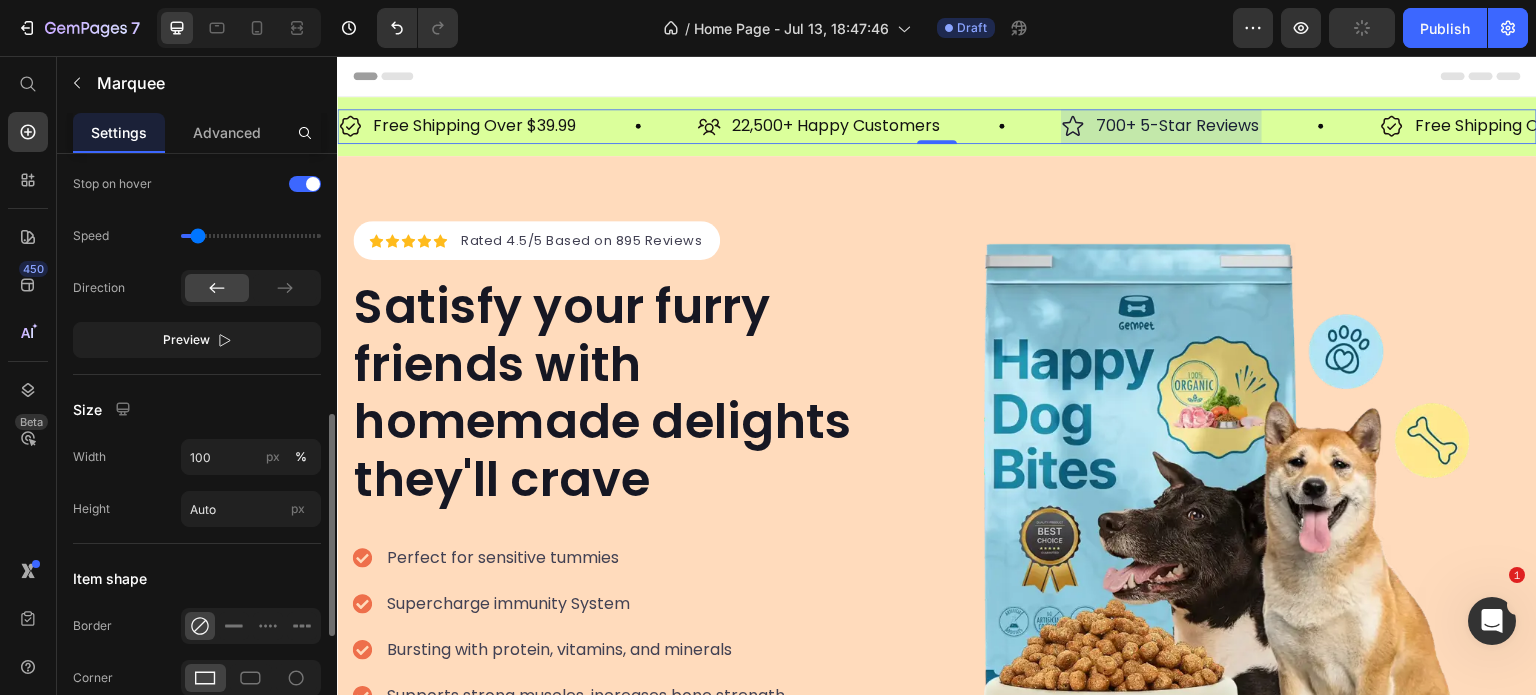 scroll, scrollTop: 1011, scrollLeft: 0, axis: vertical 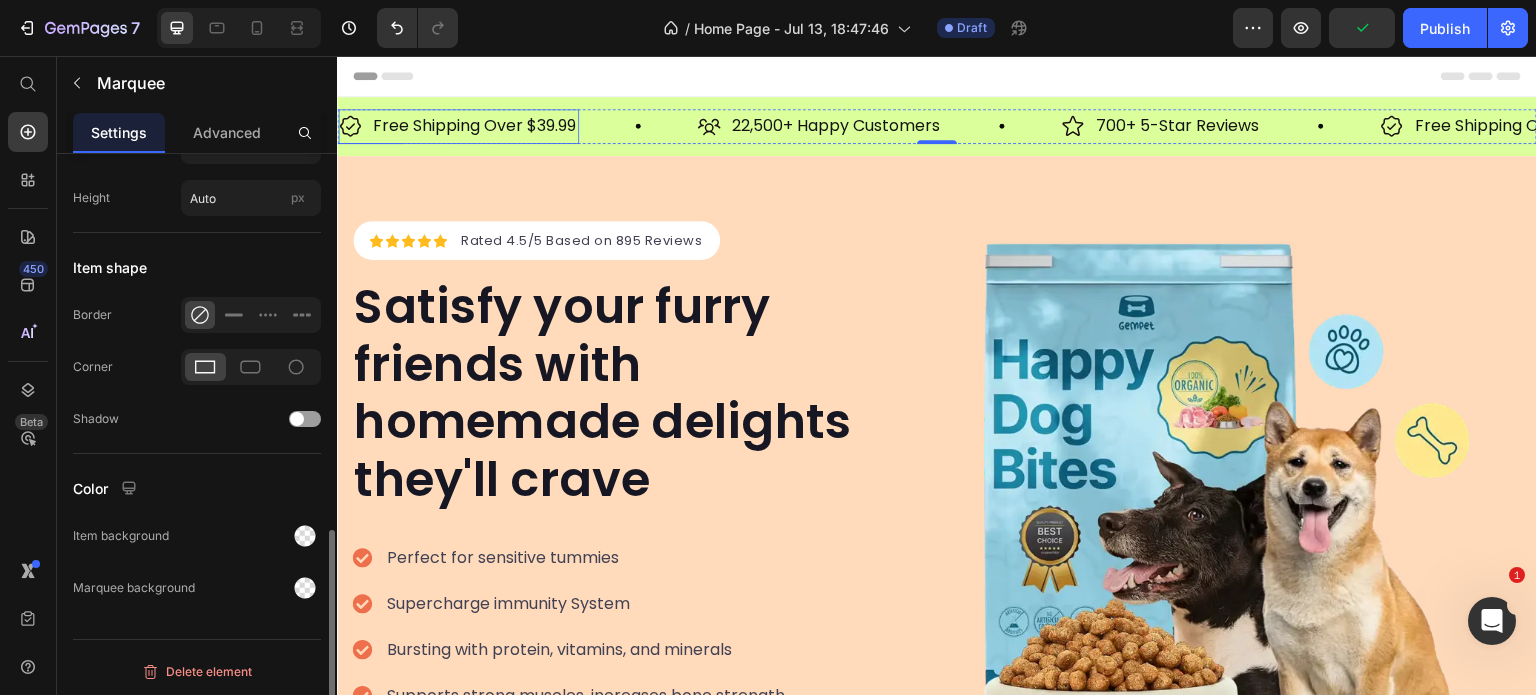 click on "Free Shipping Over $39.99 Item List
22,500+ Happy Customers Item List
700+ 5-Star Reviews Item List
Free Shipping Over $39.99 Item List
22,500+ Happy Customers Item List
700+ 5-Star Reviews Item List
Free Shipping Over $39.99 Item List
22,500+ Happy Customers Item List
700+ 5-Star Reviews Item List
Free Shipping Over $39.99 Item List
22,500+ Happy Customers Item List
700+ 5-Star Reviews Item List
Free Shipping Over $39.99 Item List
22,500+ Happy Customers Item List
700+ 5-Star Reviews Item List
Free Shipping Over $39.99" at bounding box center [937, 126] 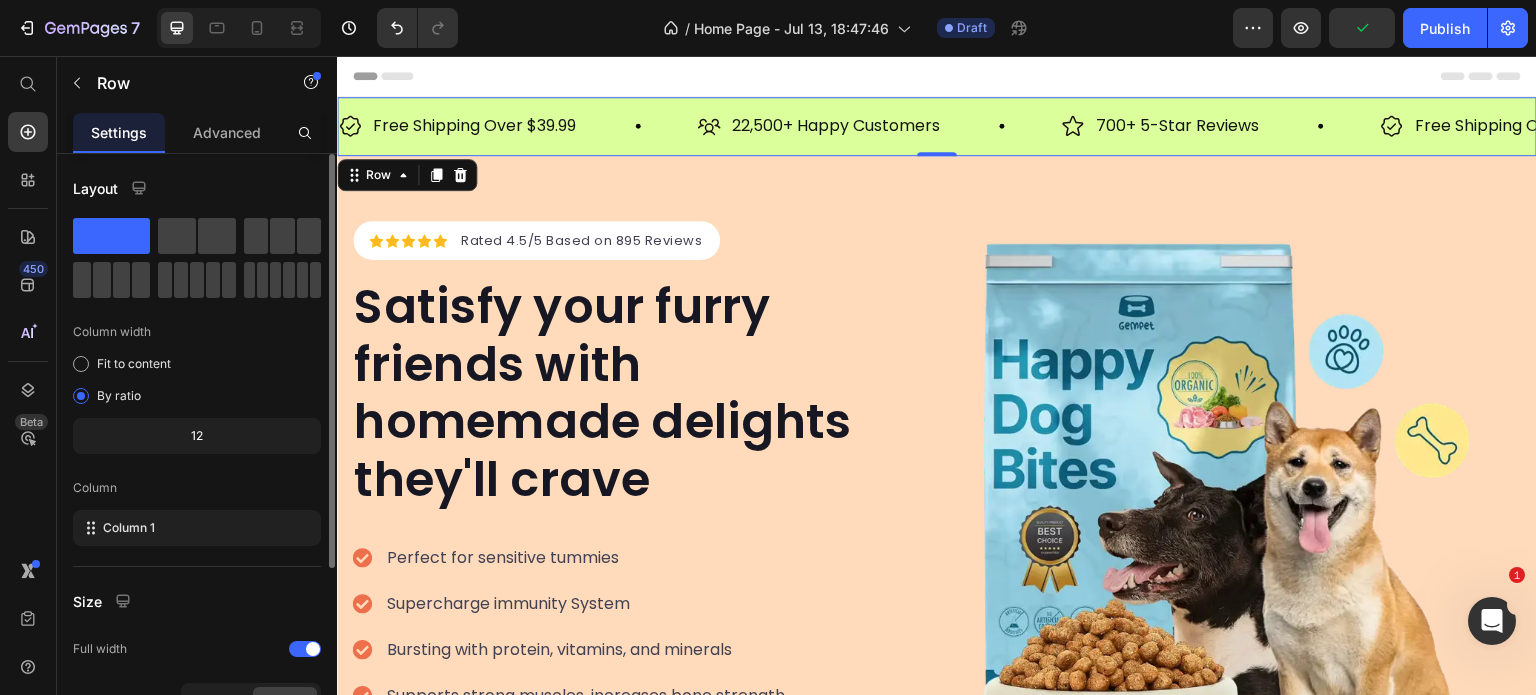 scroll, scrollTop: 260, scrollLeft: 0, axis: vertical 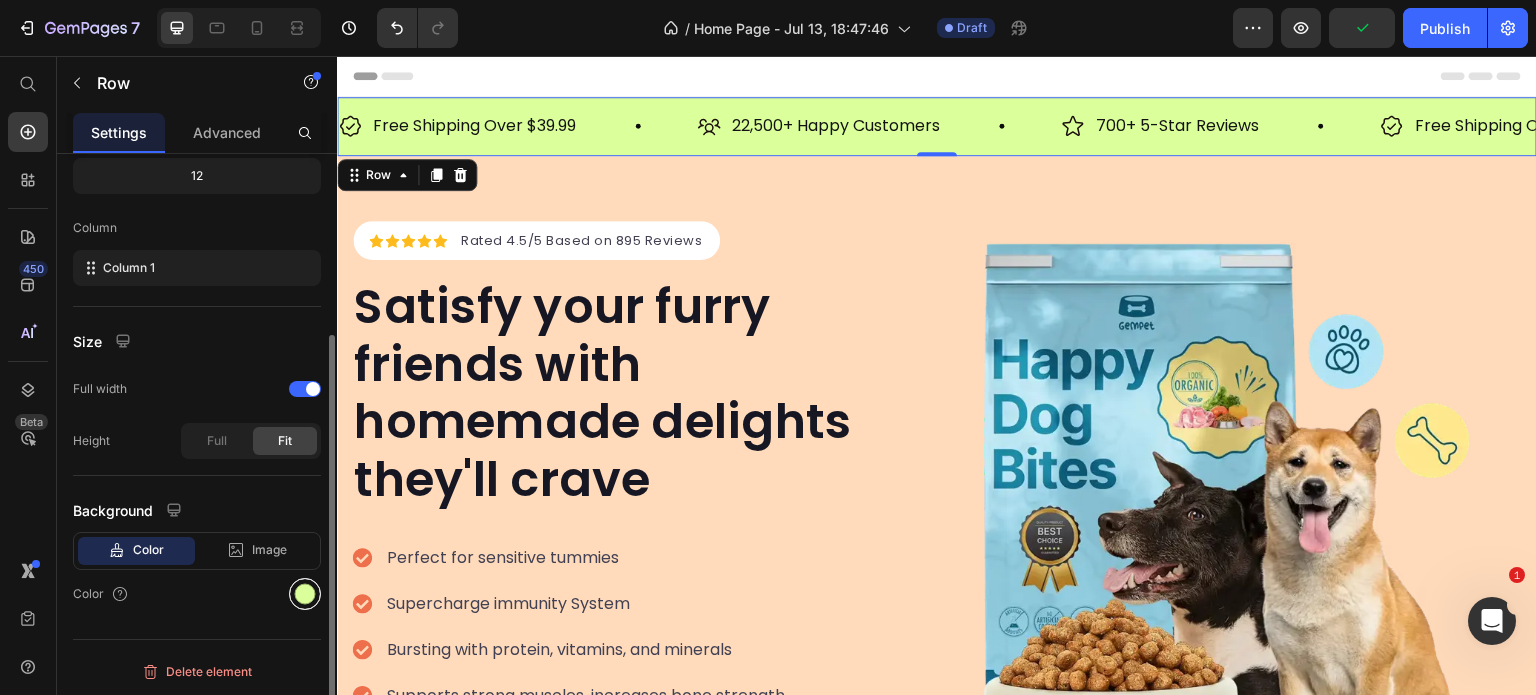 click at bounding box center [305, 594] 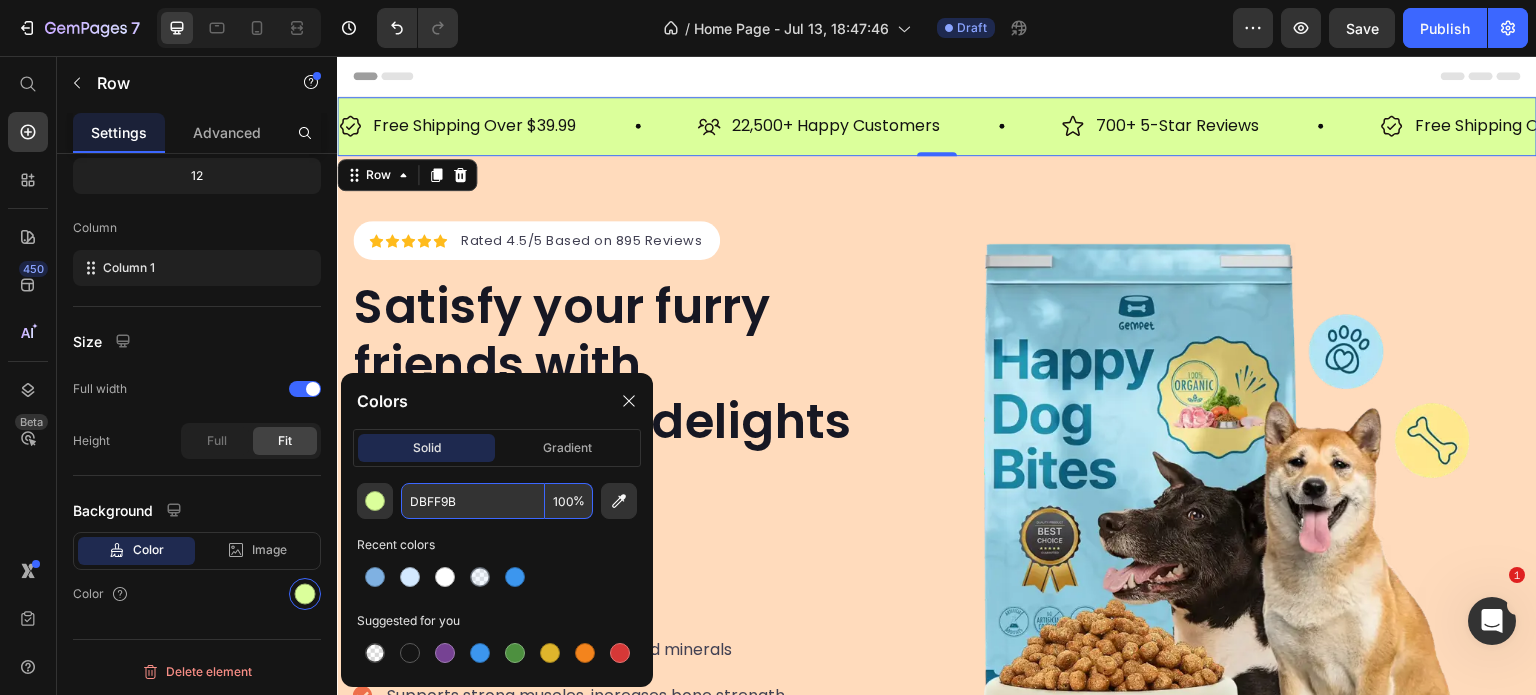 click on "DBFF9B" at bounding box center (473, 501) 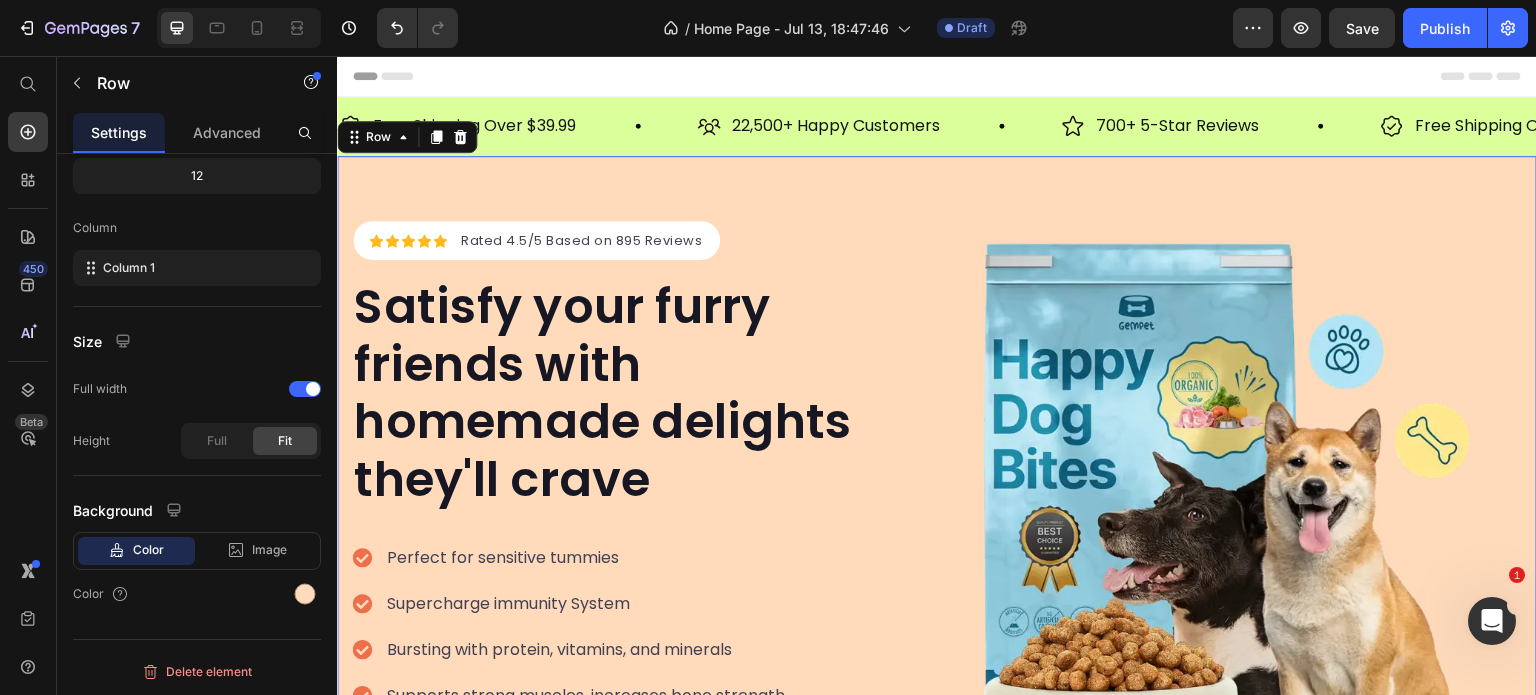 click on "Icon Icon Icon Icon Icon Icon List Hoz Rated 4.5/5 Based on 895 Reviews Text block Row Satisfy your furry friends with homemade delights they'll crave Heading Perfect for sensitive tummies Supercharge immunity System Bursting with protein, vitamins, and minerals Supports strong muscles, increases bone strength Item list Start baking doggy delights Button
30-day money back guarantee Item list Image Row Row Image Row Row   0" at bounding box center [937, 527] 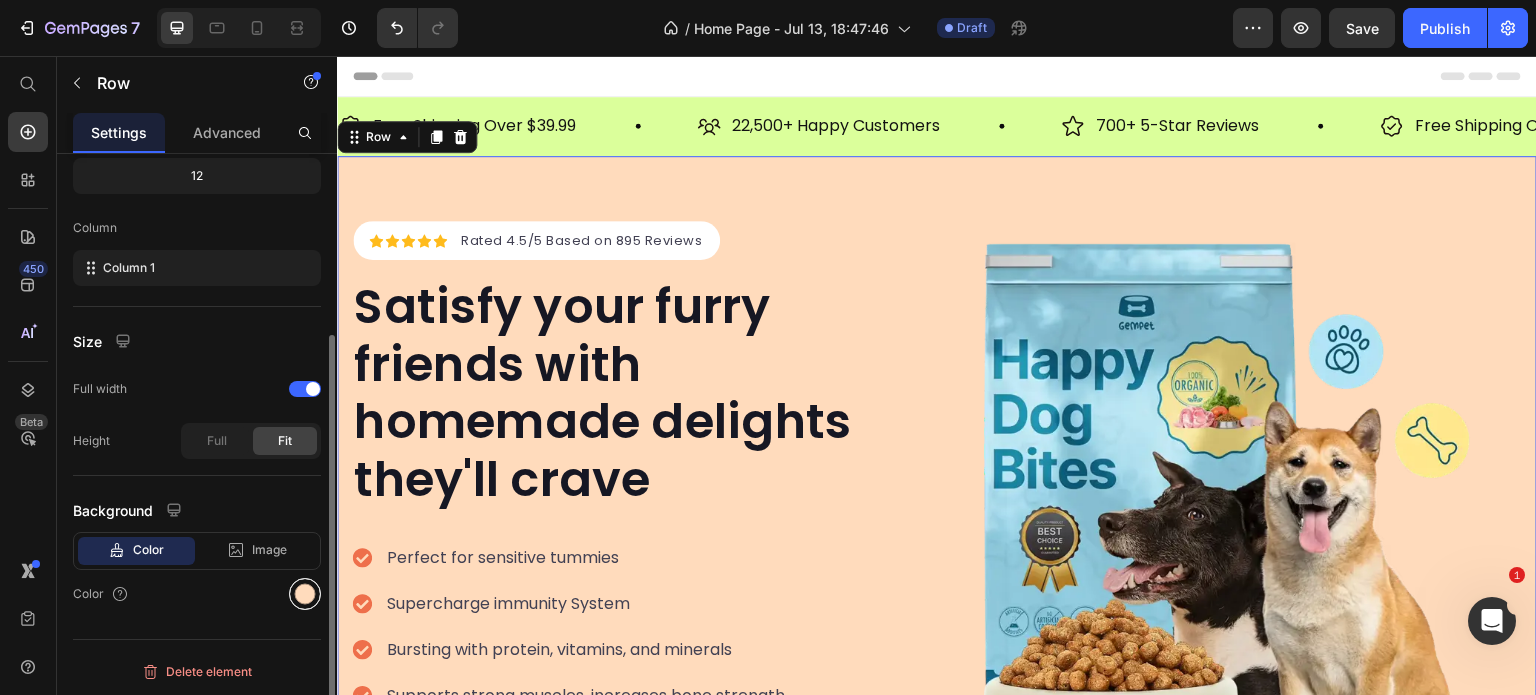 click at bounding box center (305, 594) 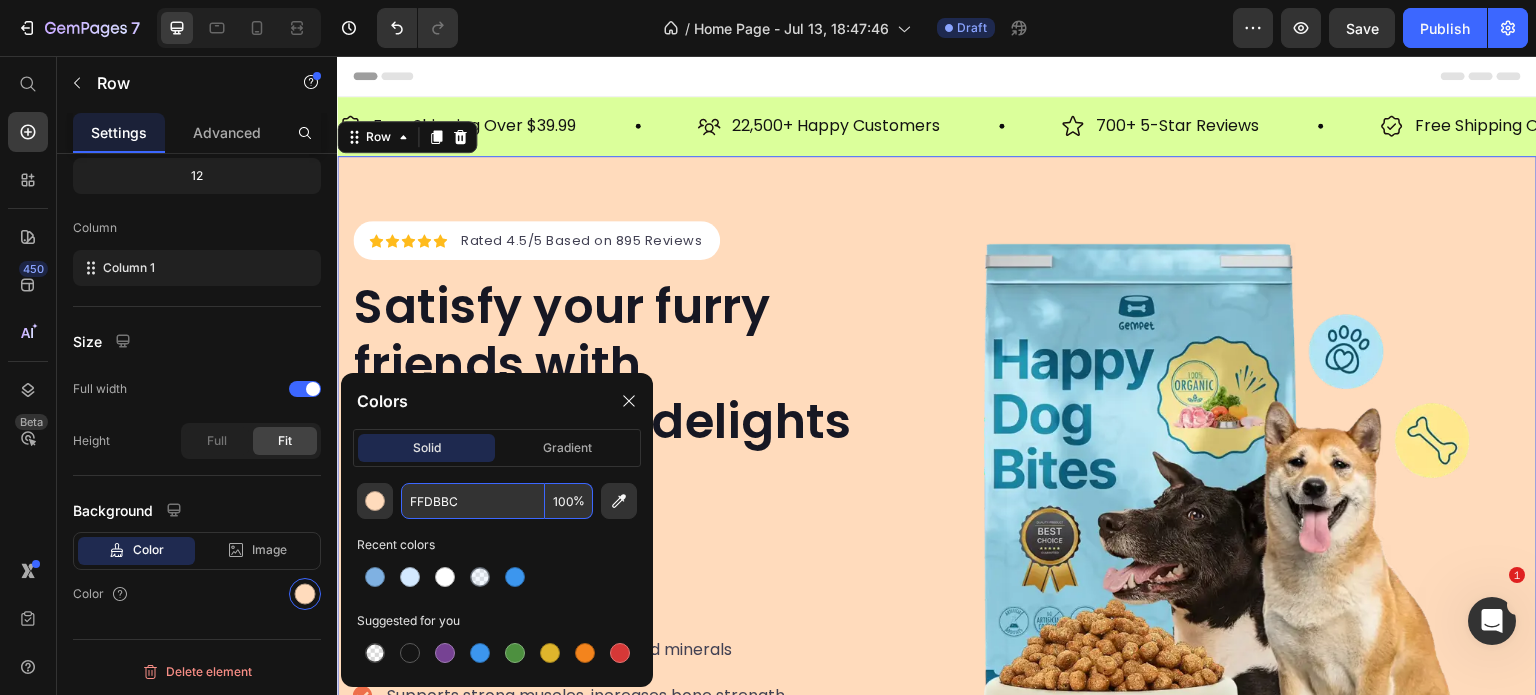 click on "FFDBBC" at bounding box center [473, 501] 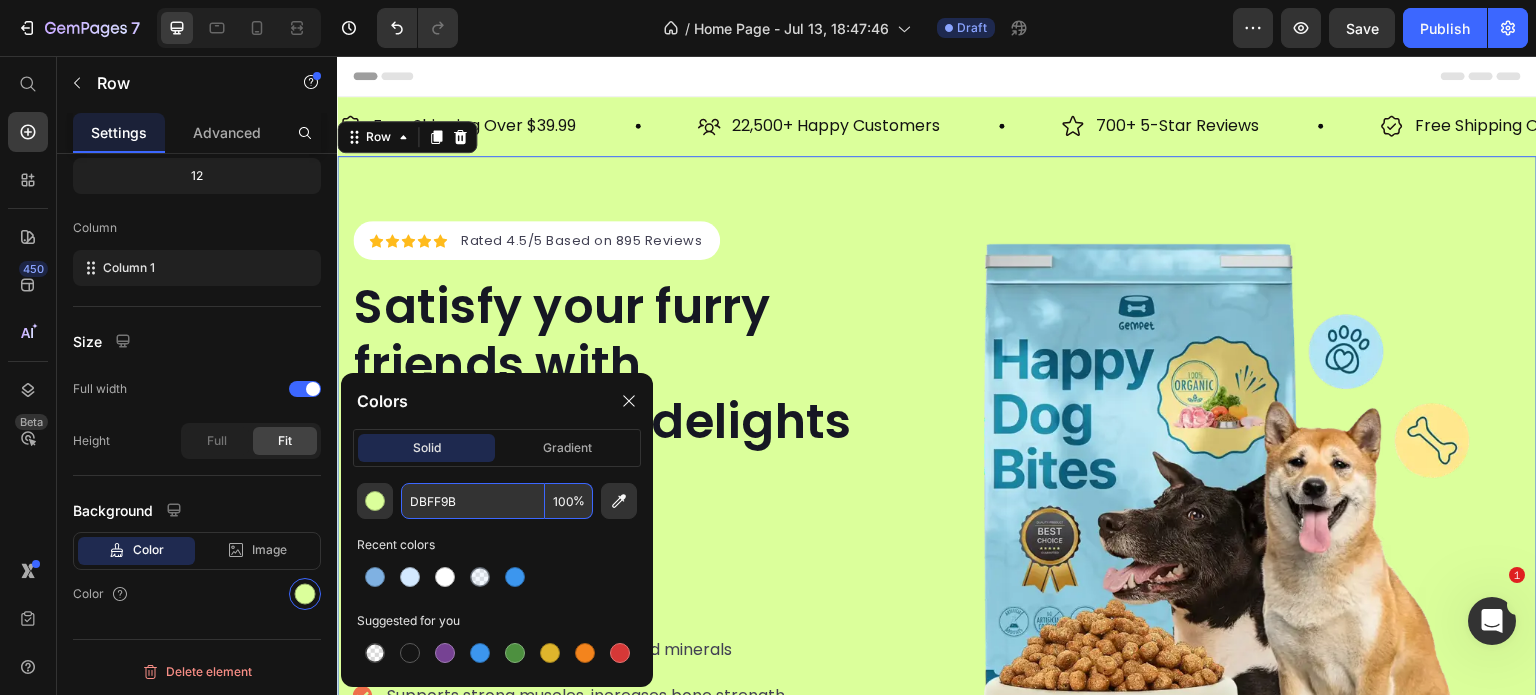 type on "DBFF9B" 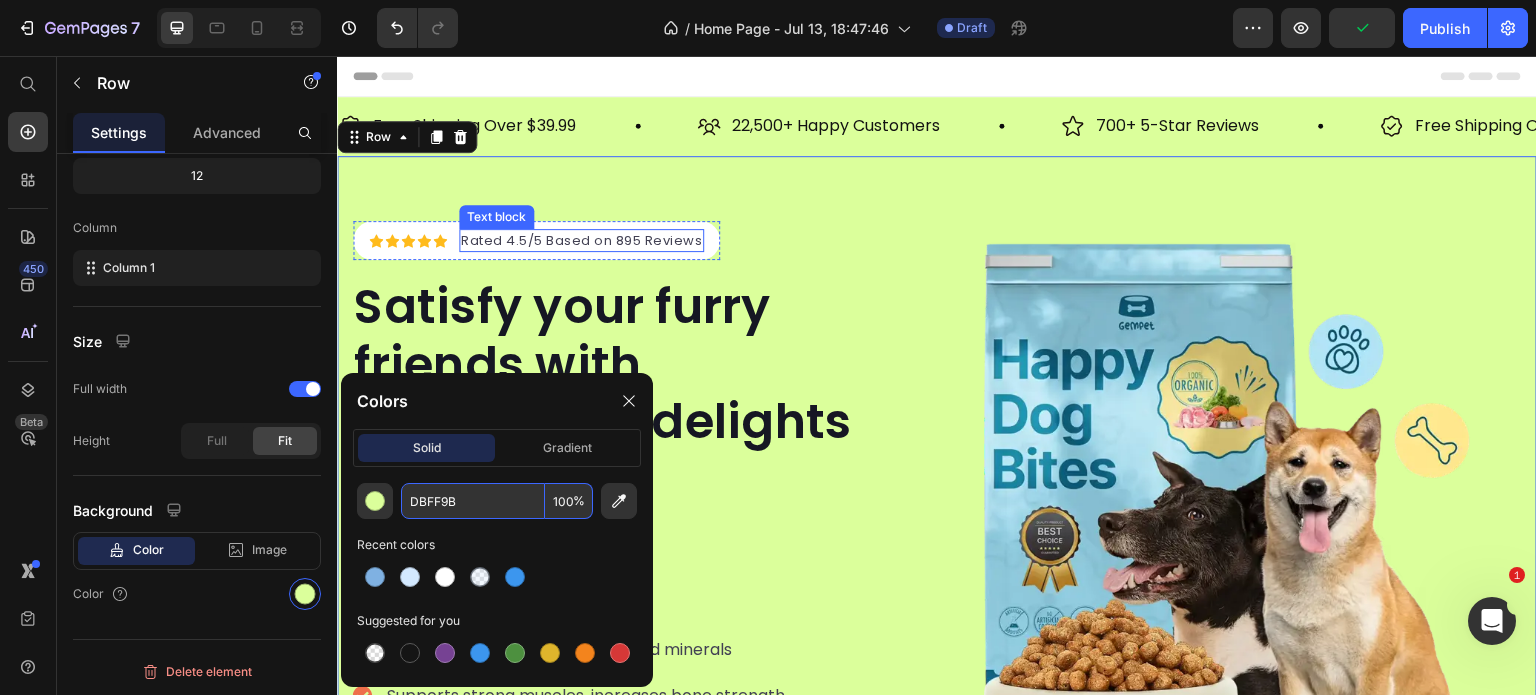click on "Rated 4.5/5 Based on 895 Reviews" at bounding box center (581, 241) 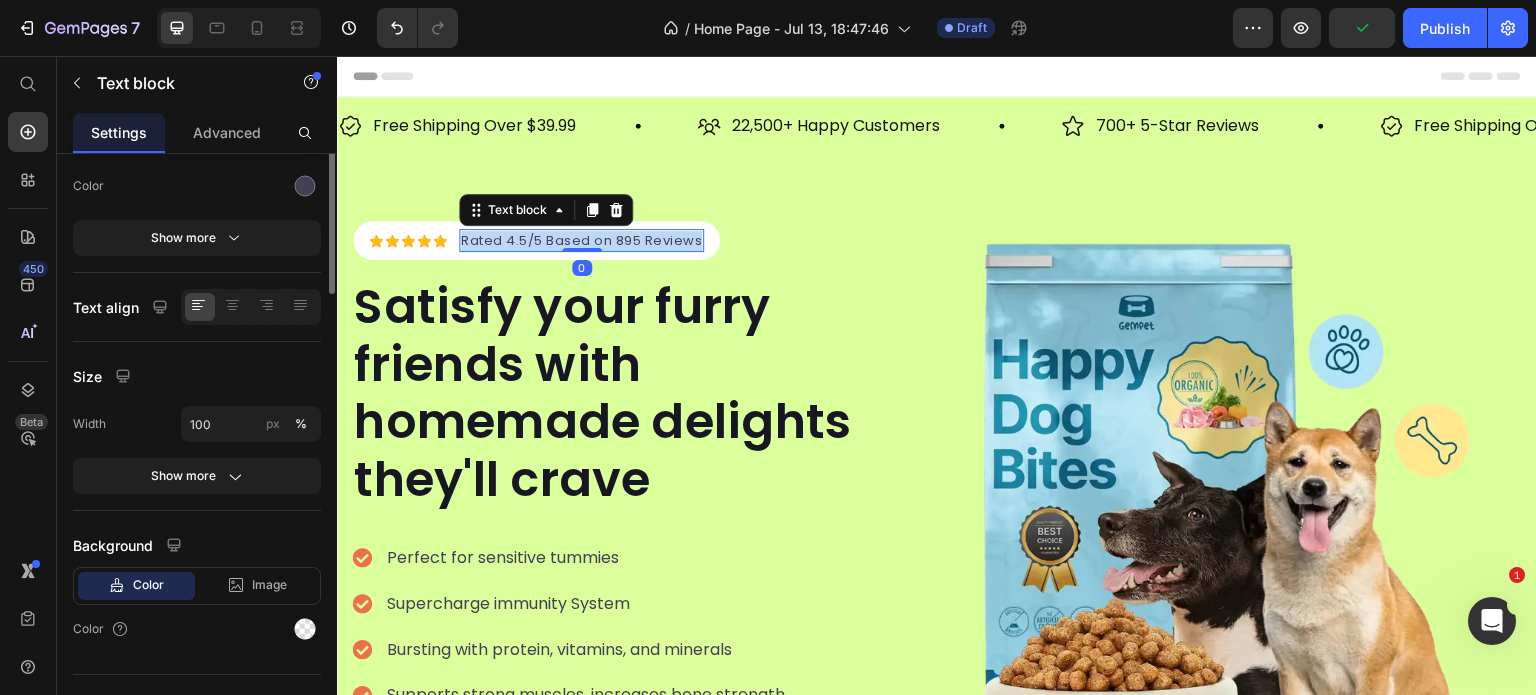 click on "Rated 4.5/5 Based on 895 Reviews" at bounding box center [581, 241] 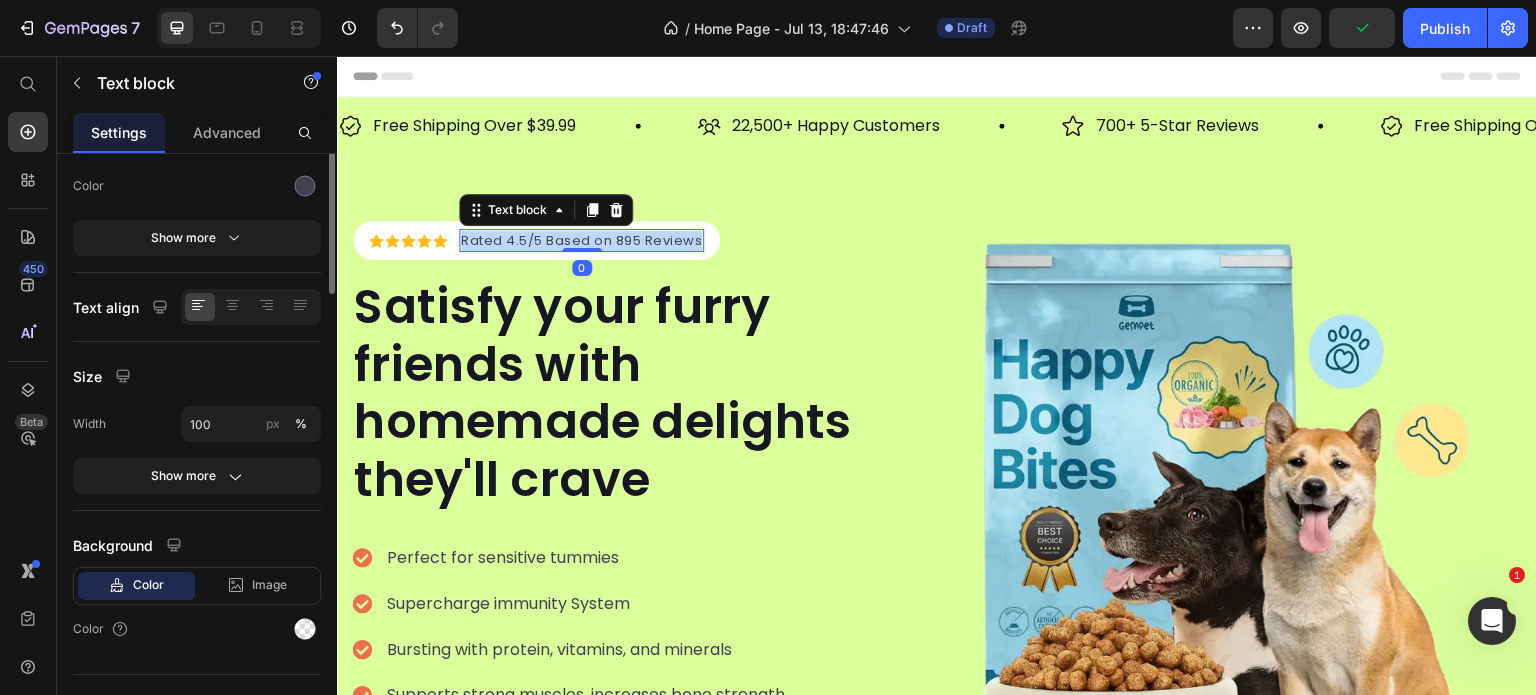scroll, scrollTop: 0, scrollLeft: 0, axis: both 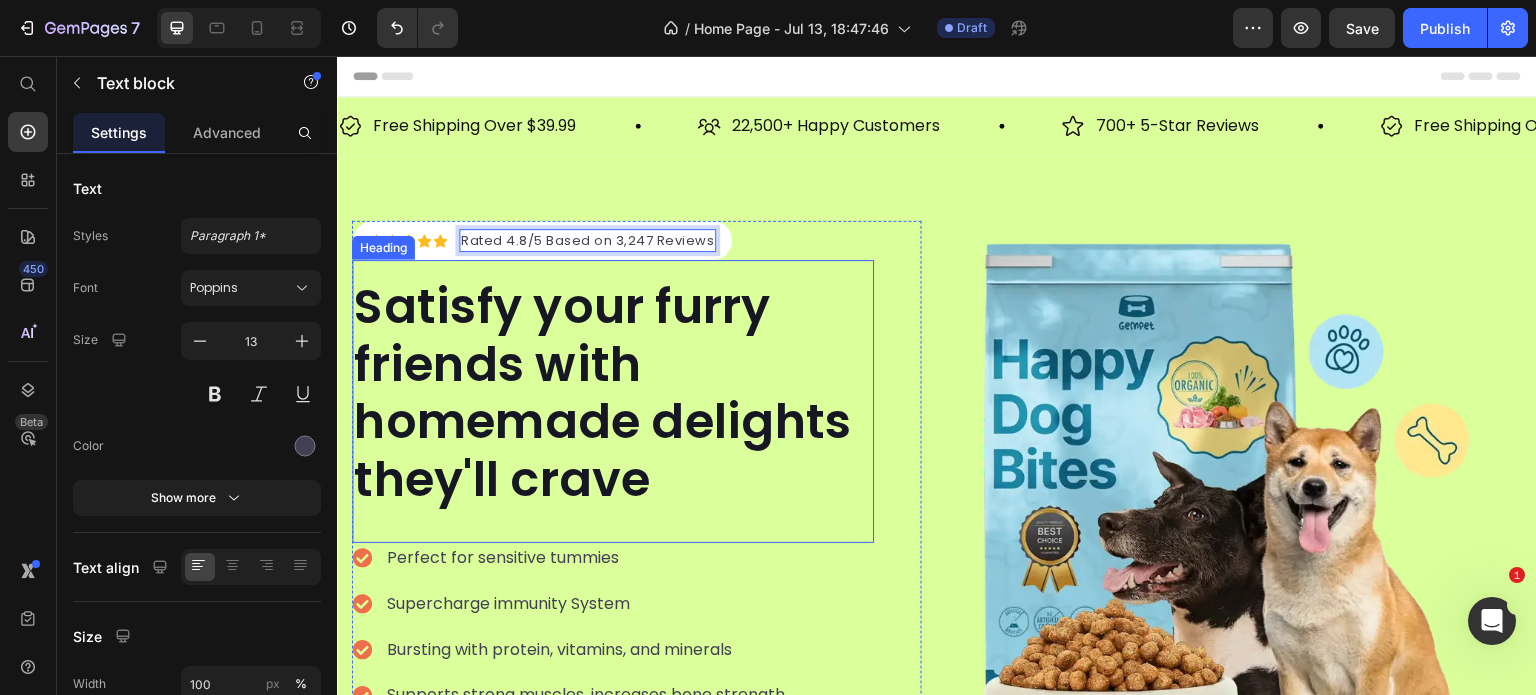 click on "Satisfy your furry friends with homemade delights they'll crave" at bounding box center (613, 393) 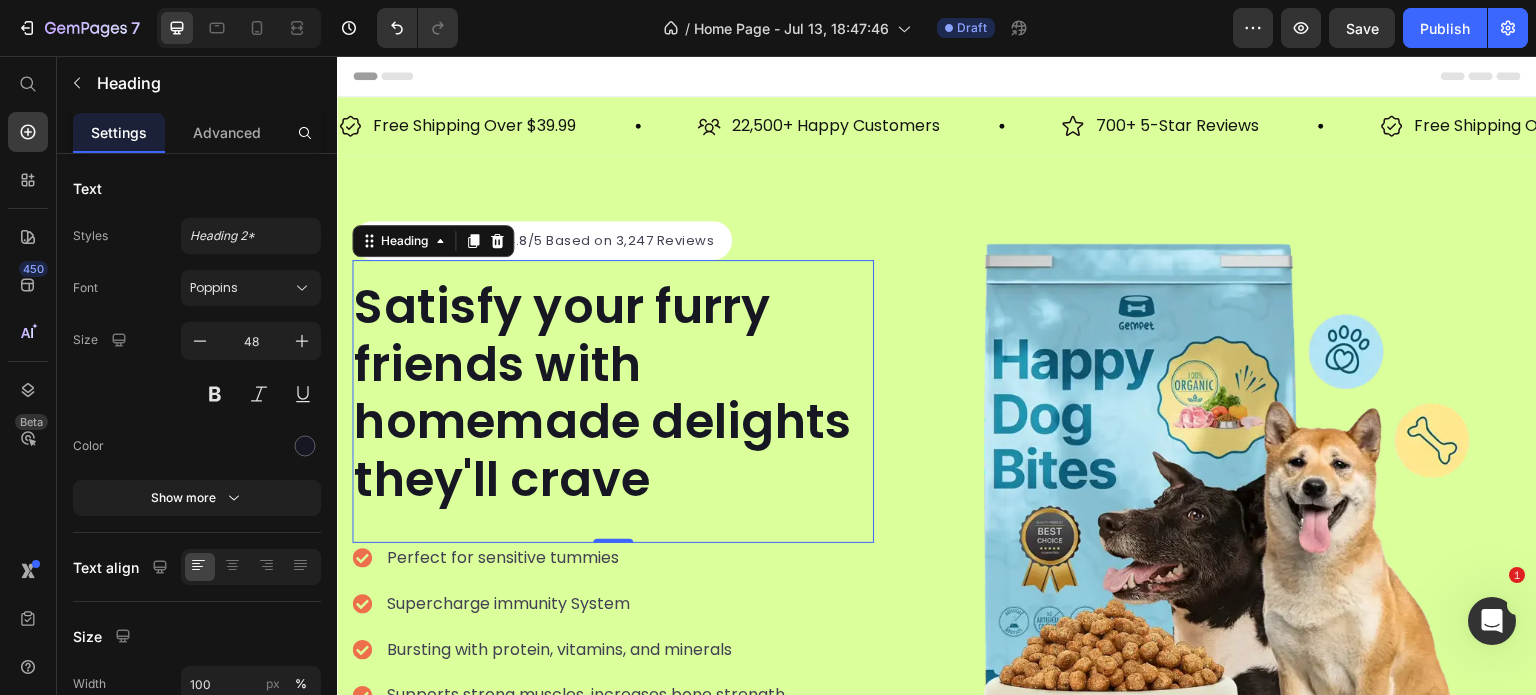click on "Satisfy your furry friends with homemade delights they'll crave" at bounding box center [613, 393] 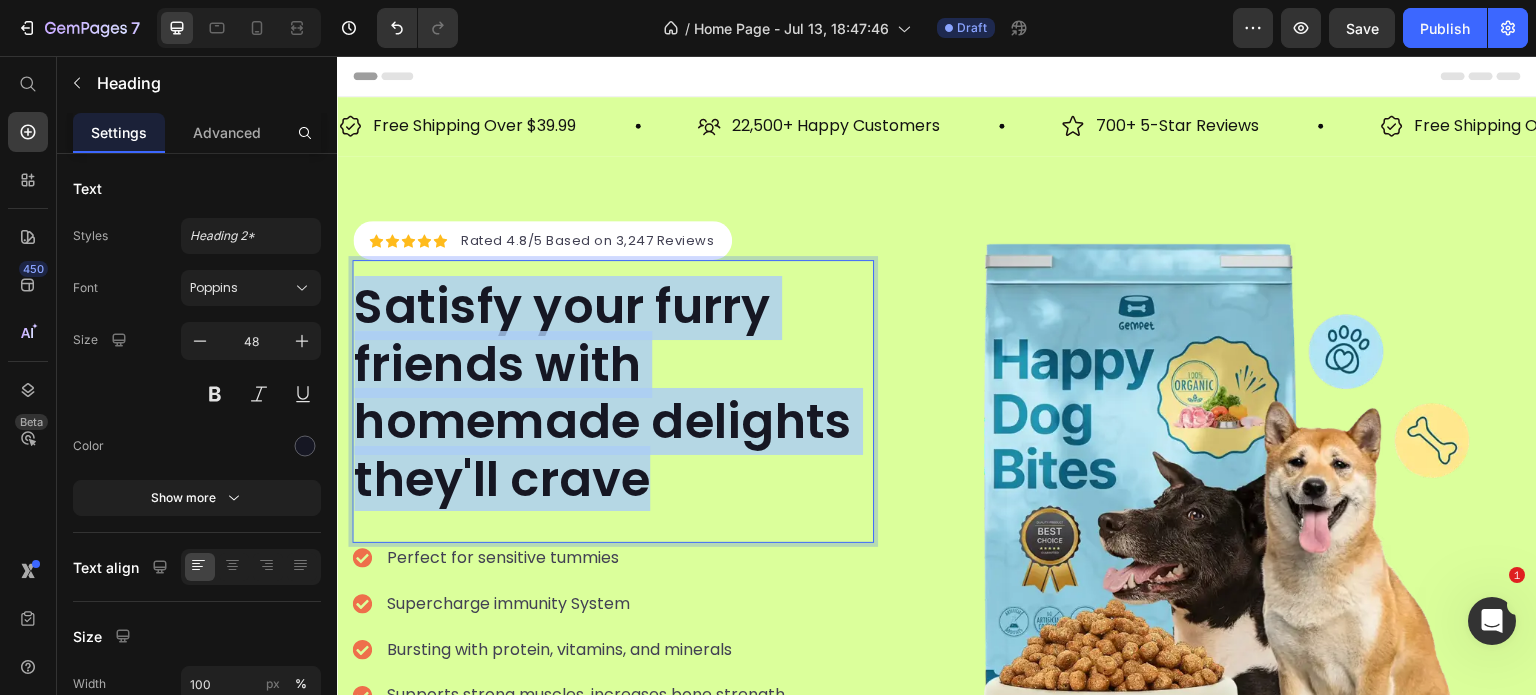 click on "Satisfy your furry friends with homemade delights they'll crave" at bounding box center (613, 393) 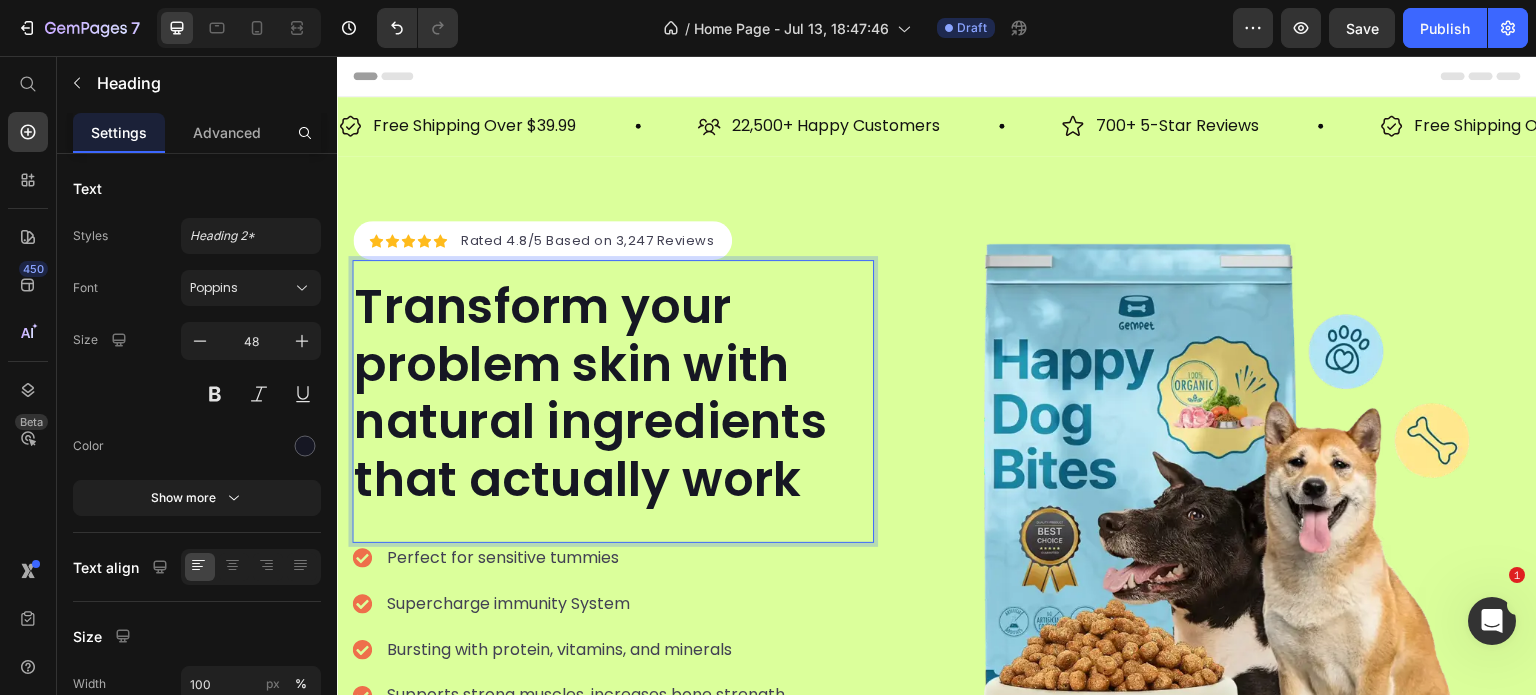 scroll, scrollTop: 3, scrollLeft: 0, axis: vertical 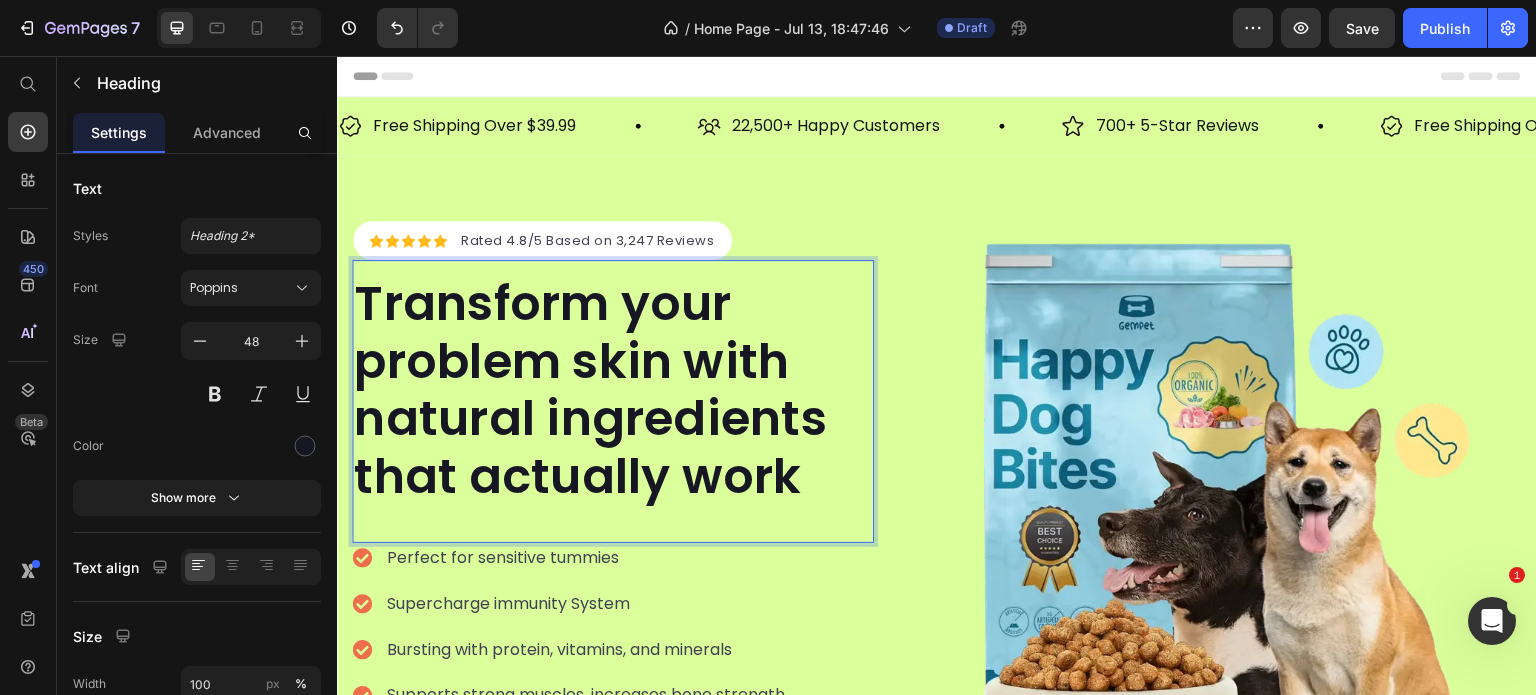 click on "Transform your problem skin with natural ingredients that actually work Heading   0" at bounding box center [613, 401] 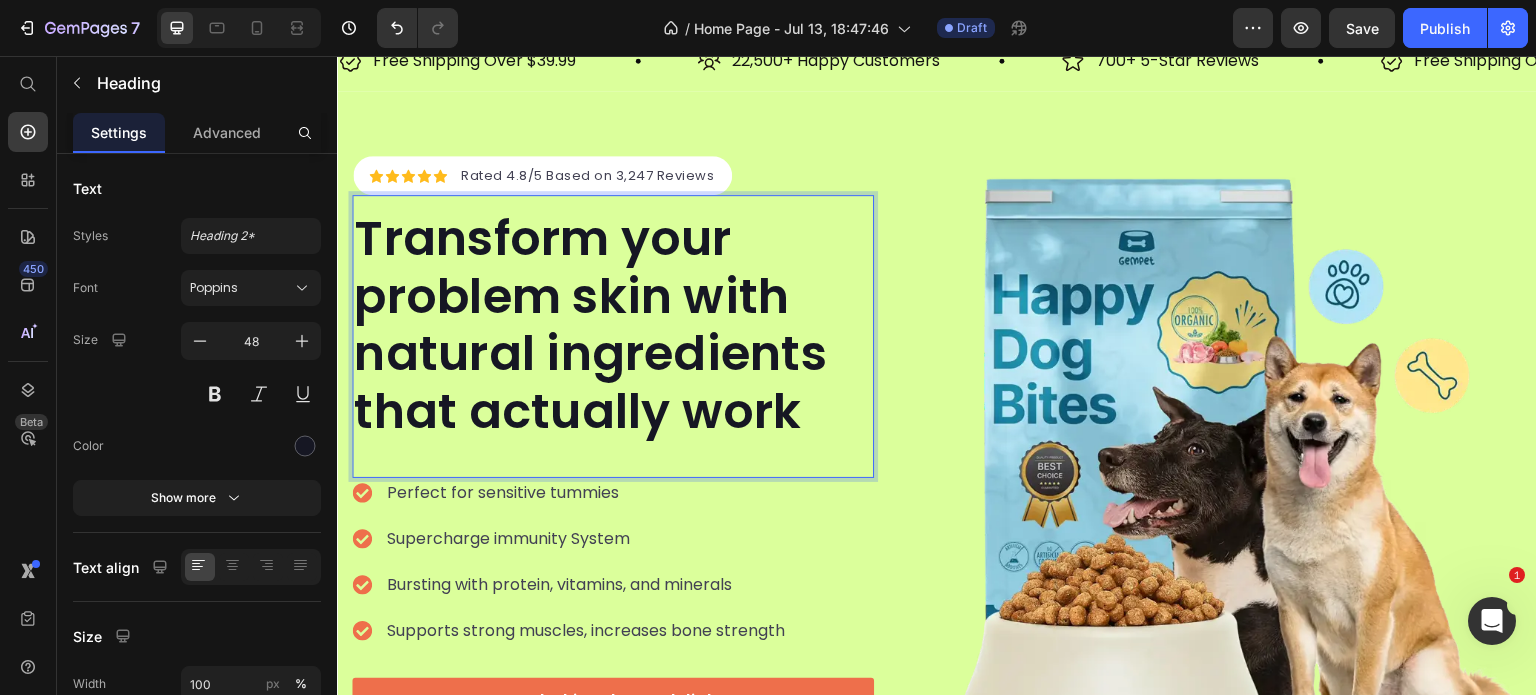 scroll, scrollTop: 100, scrollLeft: 0, axis: vertical 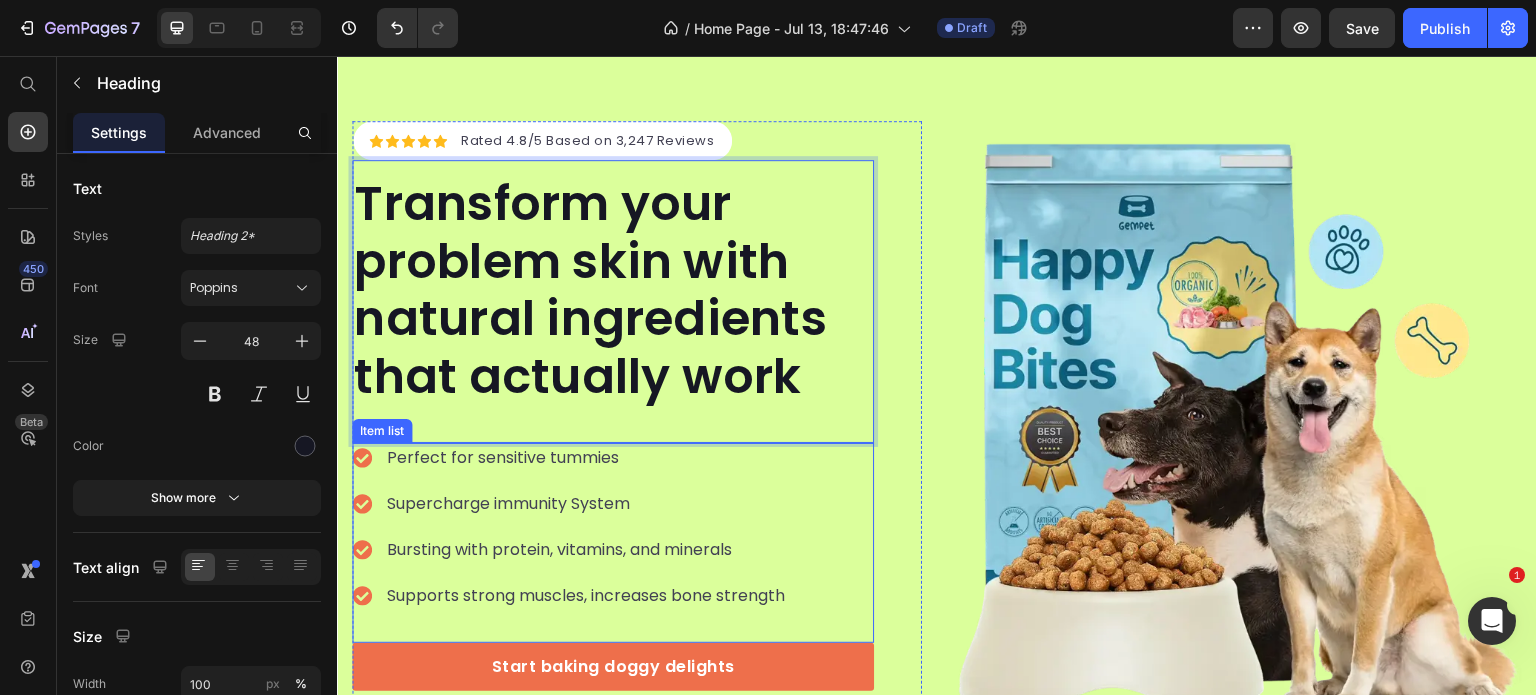 click 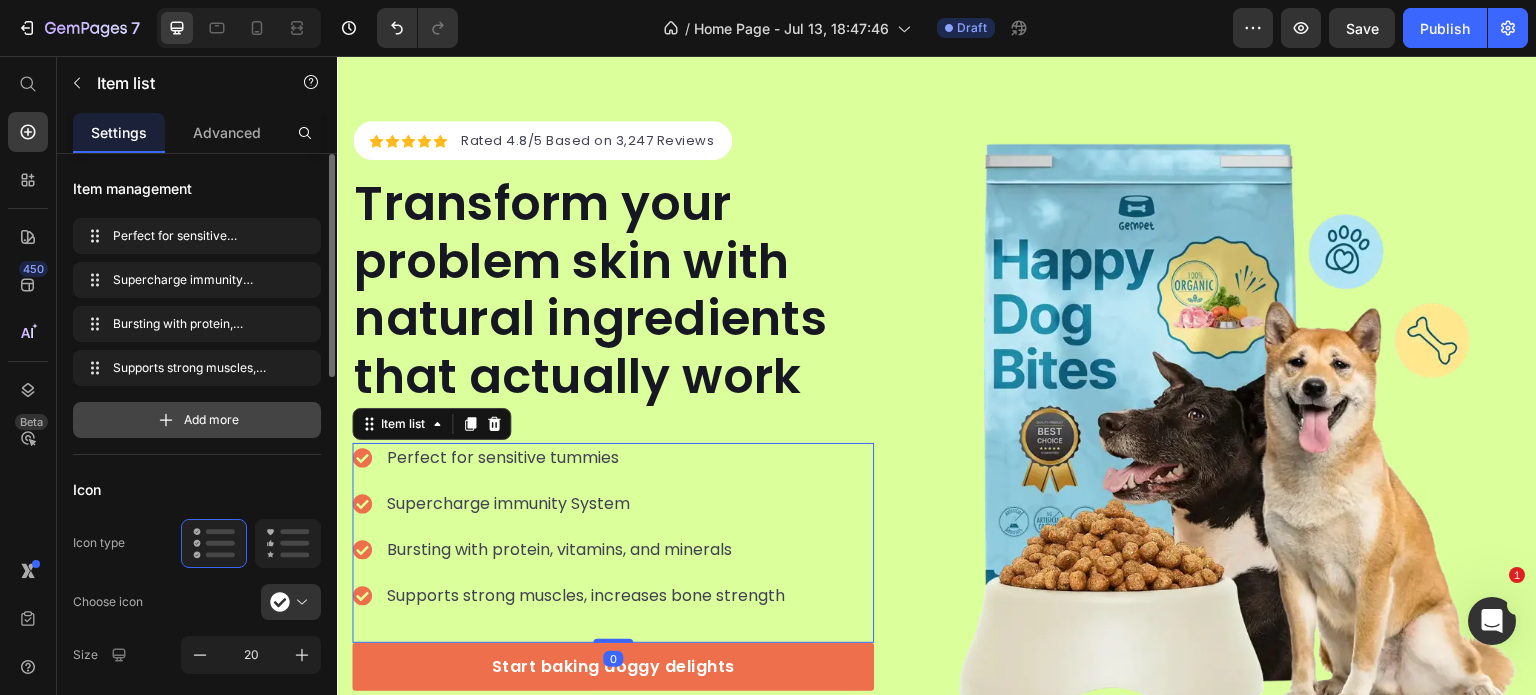 scroll, scrollTop: 200, scrollLeft: 0, axis: vertical 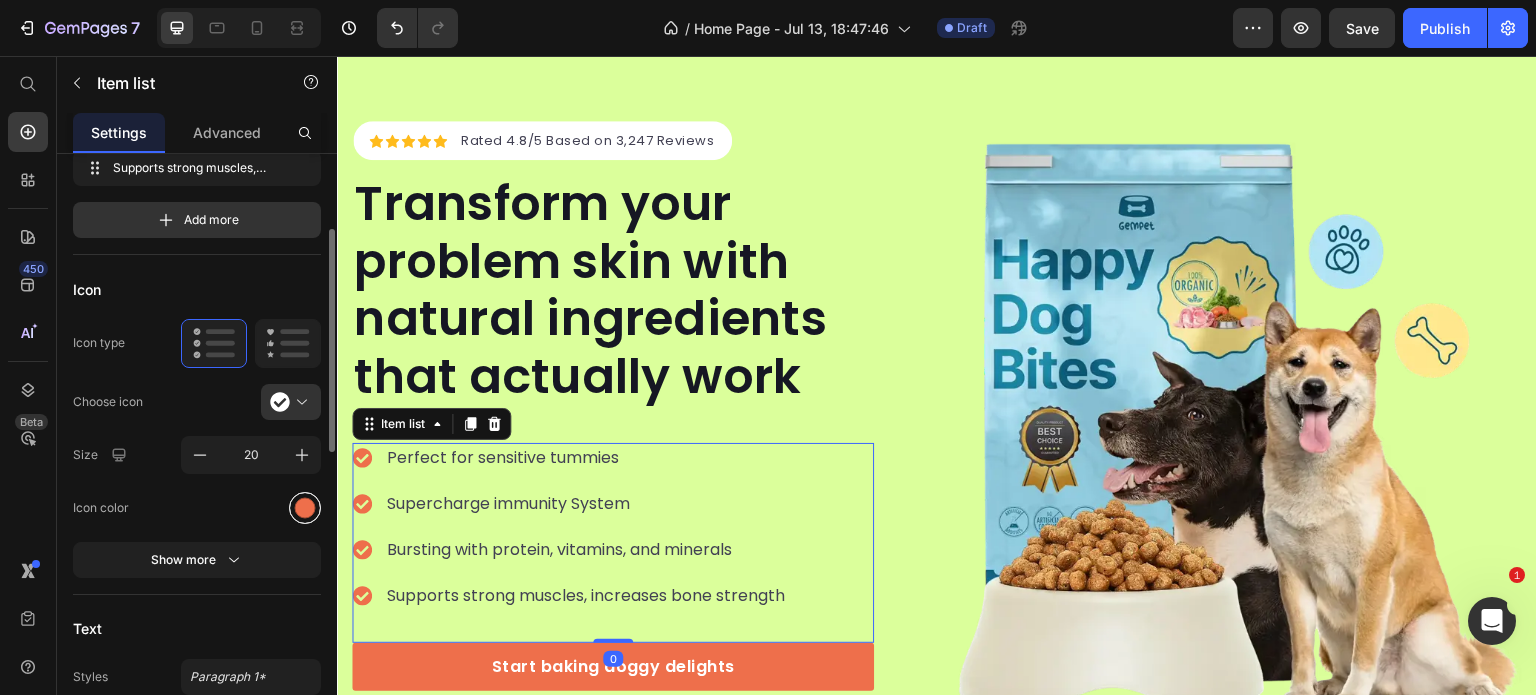 click at bounding box center [305, 508] 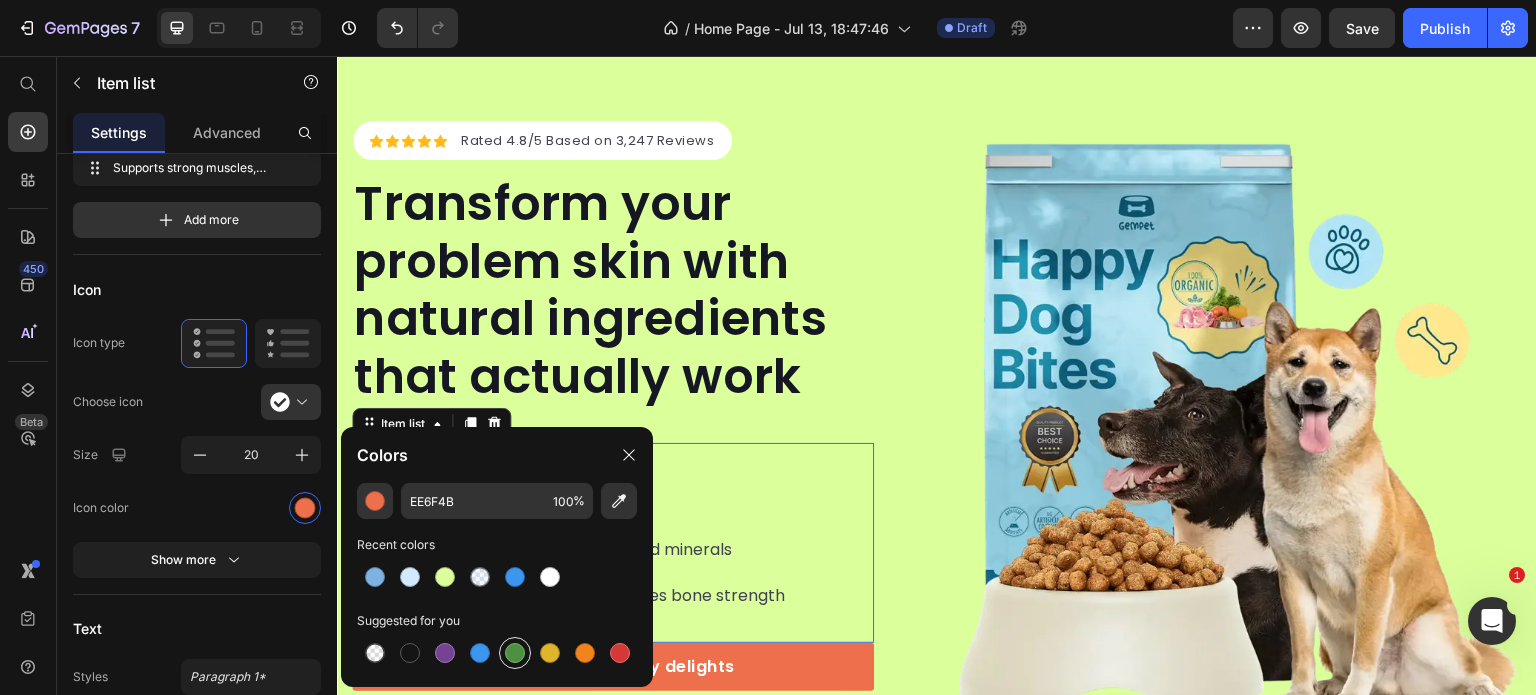 click at bounding box center (515, 653) 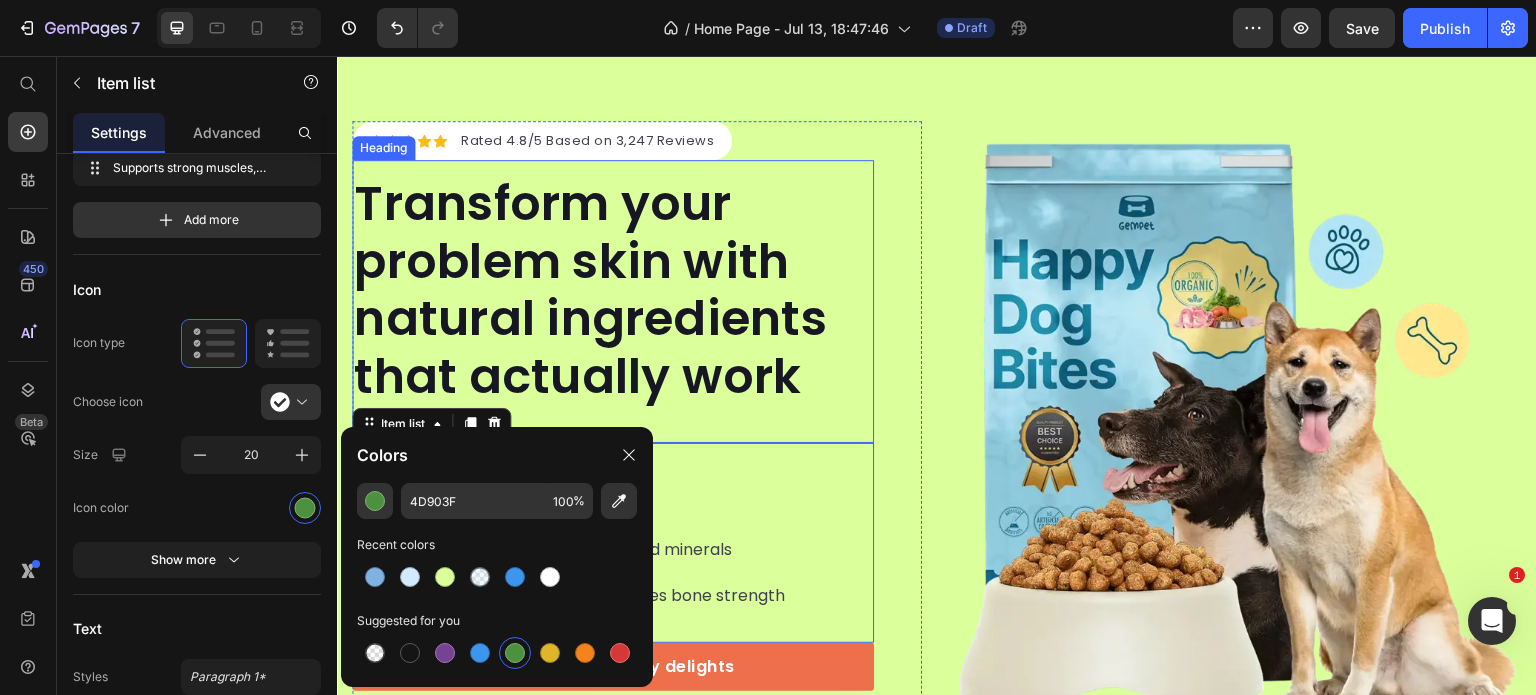 click on "Transform your problem skin with natural ingredients that actually work" at bounding box center (613, 290) 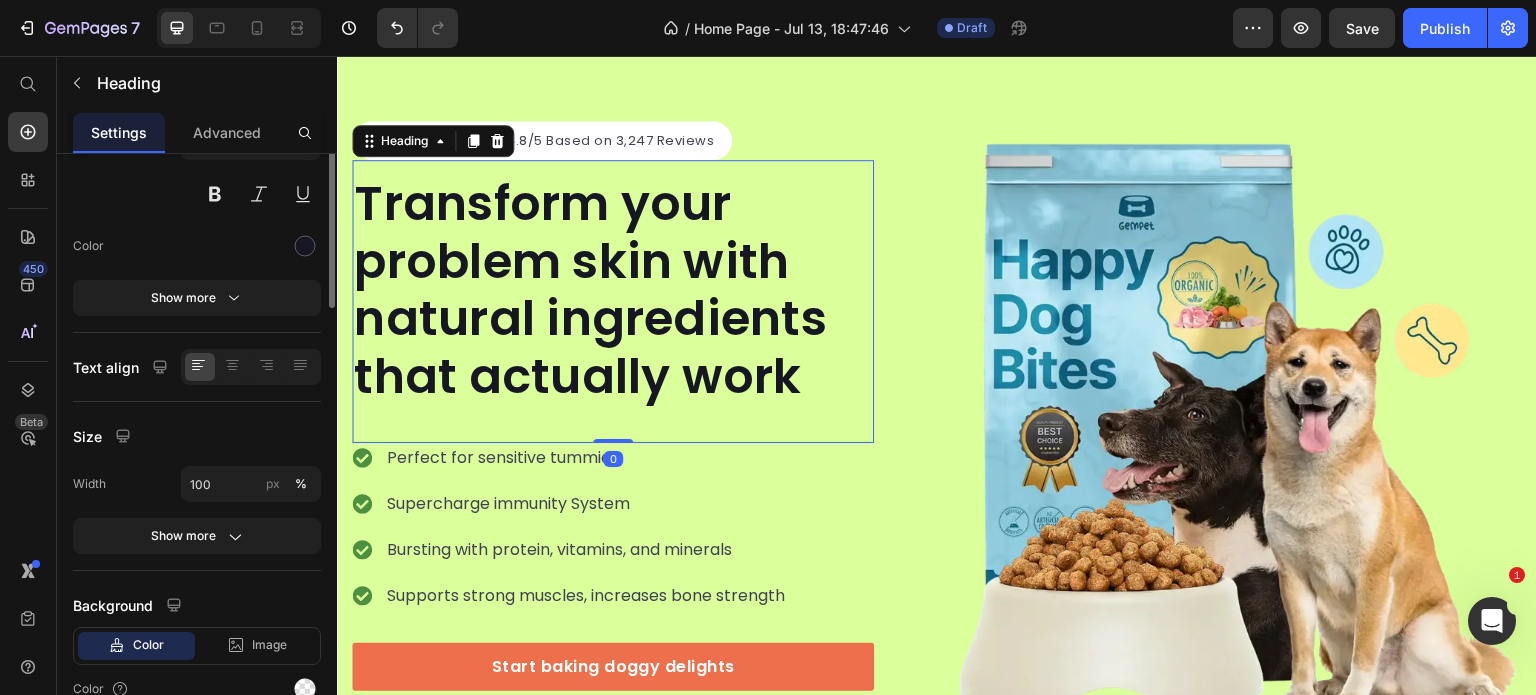scroll, scrollTop: 0, scrollLeft: 0, axis: both 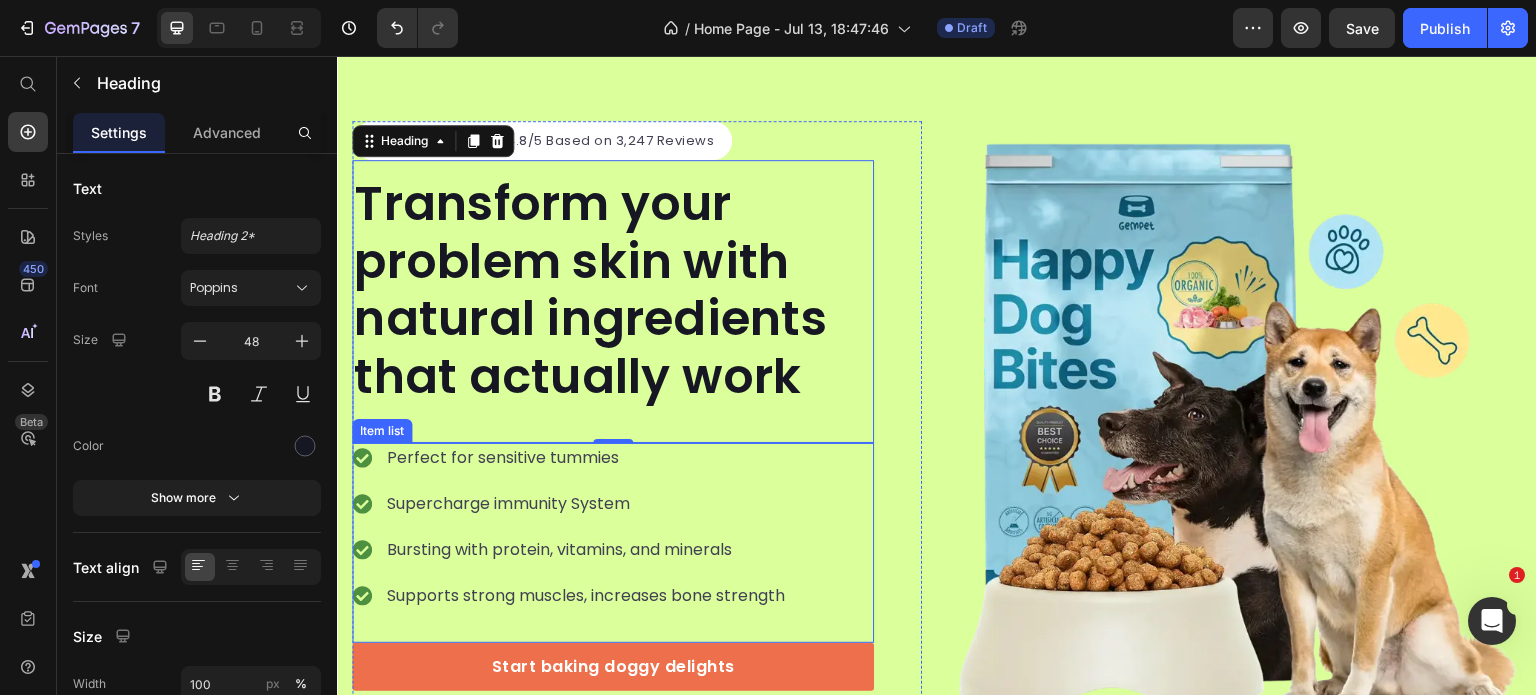 click on "Perfect for sensitive tummies Supercharge immunity System Bursting with protein, vitamins, and minerals Supports strong muscles, increases bone strength" at bounding box center (570, 527) 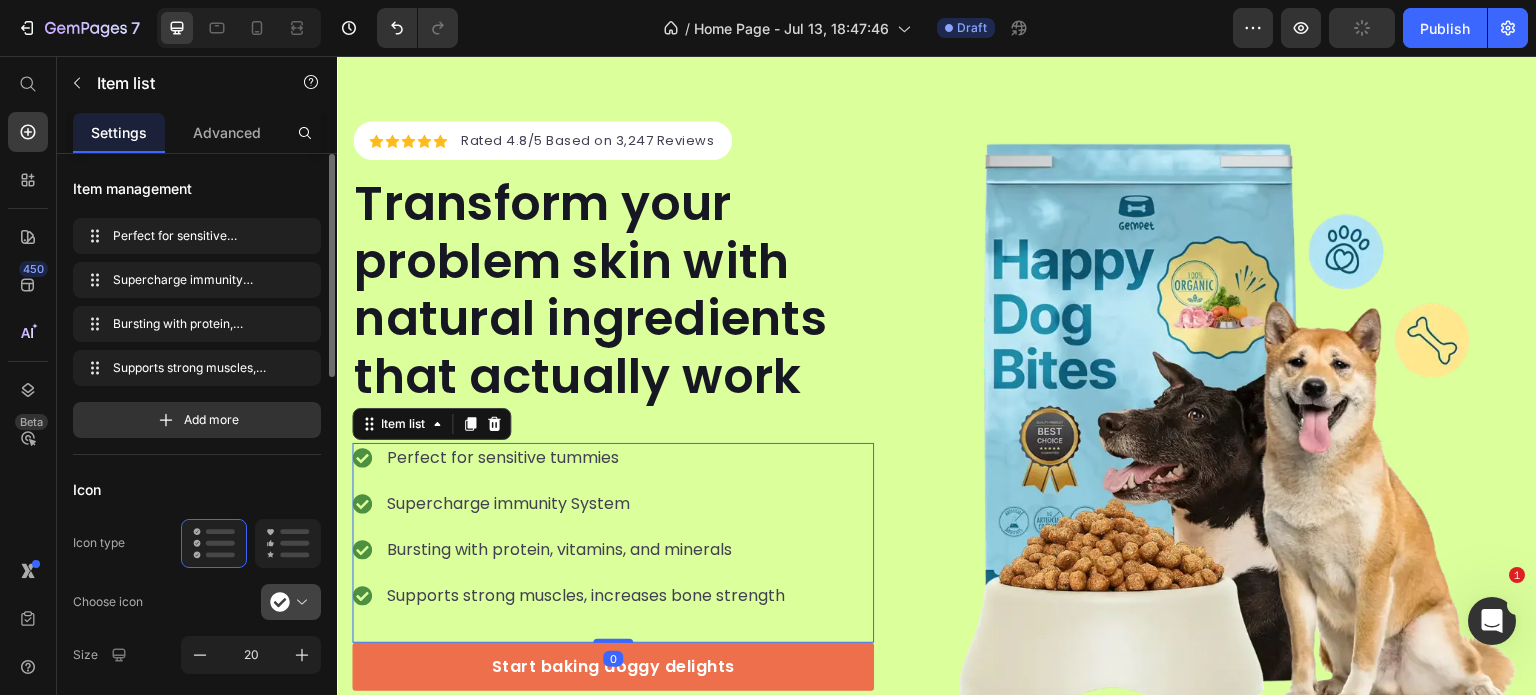 click at bounding box center (299, 602) 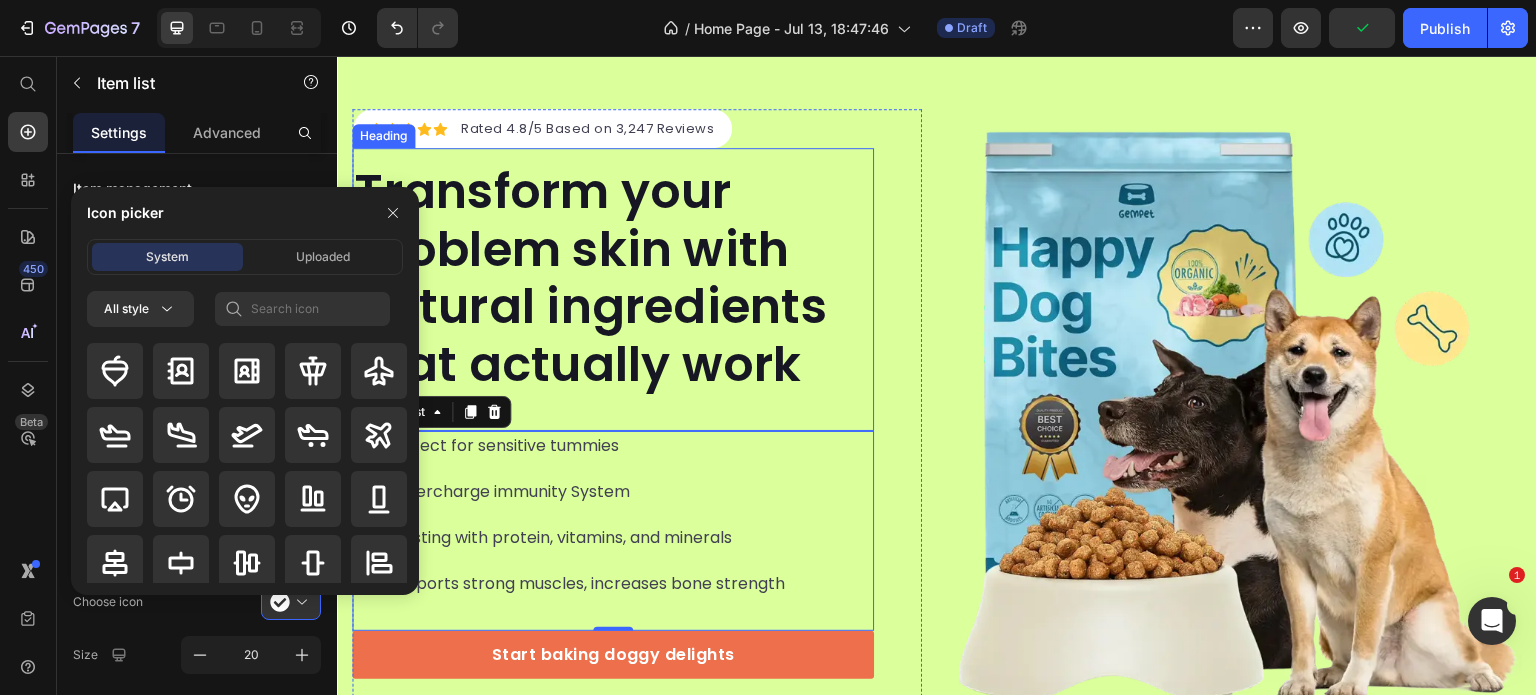 scroll, scrollTop: 300, scrollLeft: 0, axis: vertical 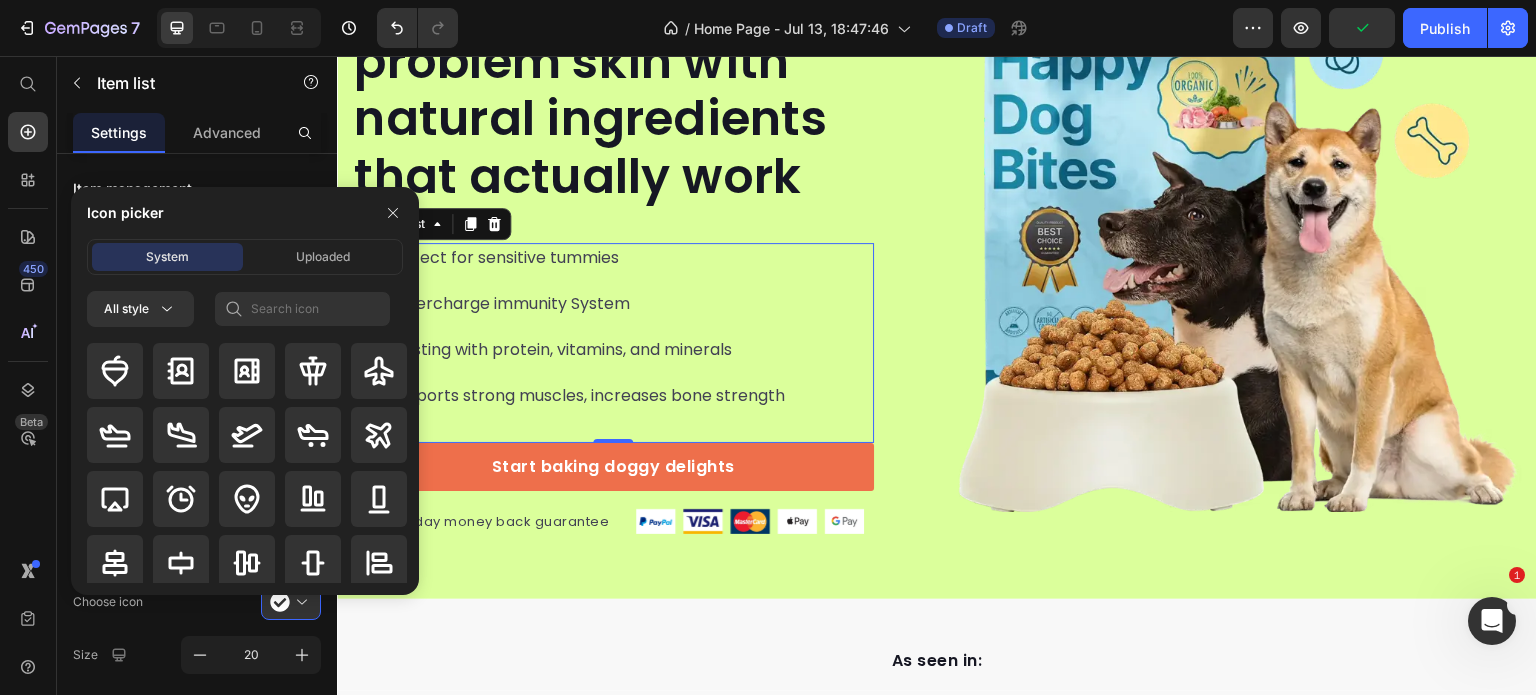 click on "Perfect for sensitive tummies Supercharge immunity System Bursting with protein, vitamins, and minerals Supports strong muscles, increases bone strength" at bounding box center (613, 327) 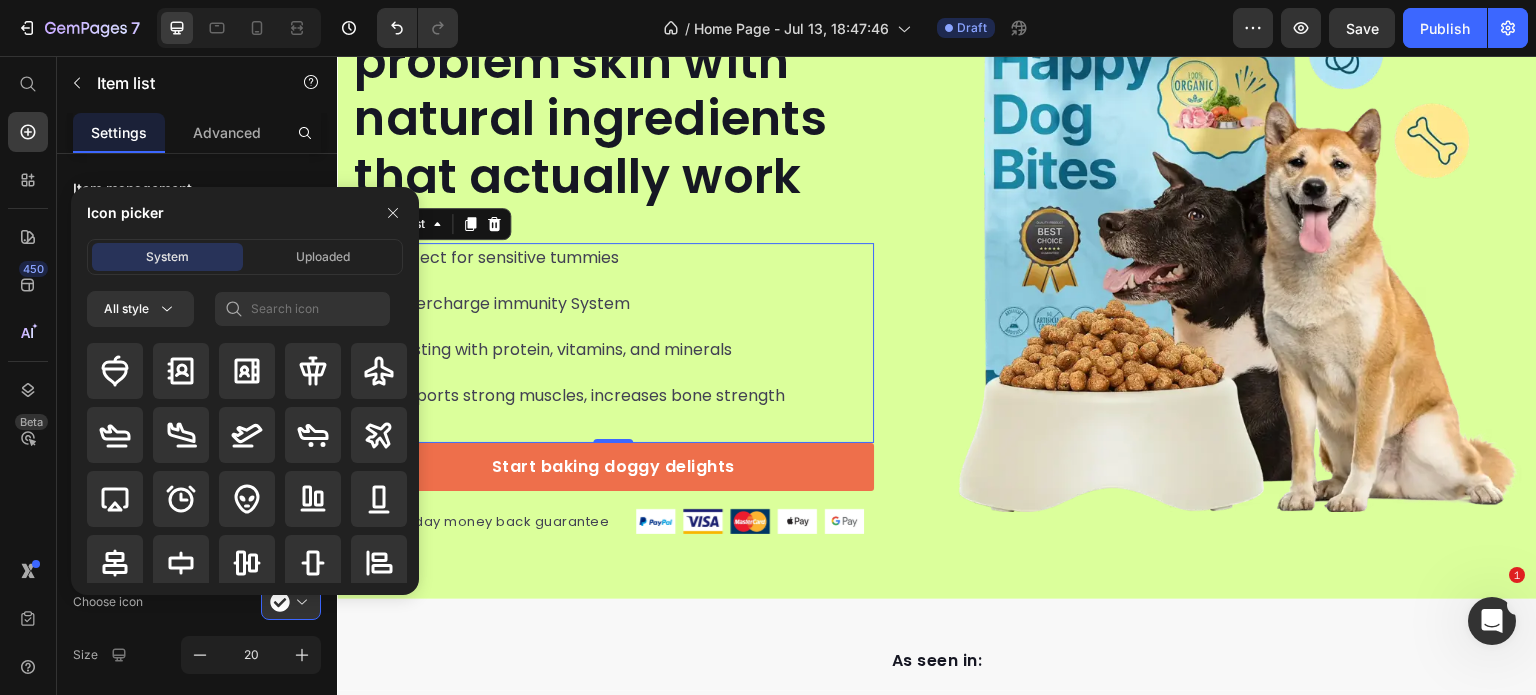 click on "Icon Icon Icon Icon Icon Icon List Hoz Rated 4.8/5 Based on 3,247 Reviews Text block Row Transform your problem skin with natural ingredients that actually work Heading Perfect for sensitive tummies Supercharge immunity System Bursting with protein, vitamins, and minerals Supports strong muscles, increases bone strength Item list   0 Start baking doggy delights Button
30-day money back guarantee Item list Image Row Row Image Row" at bounding box center [937, 227] 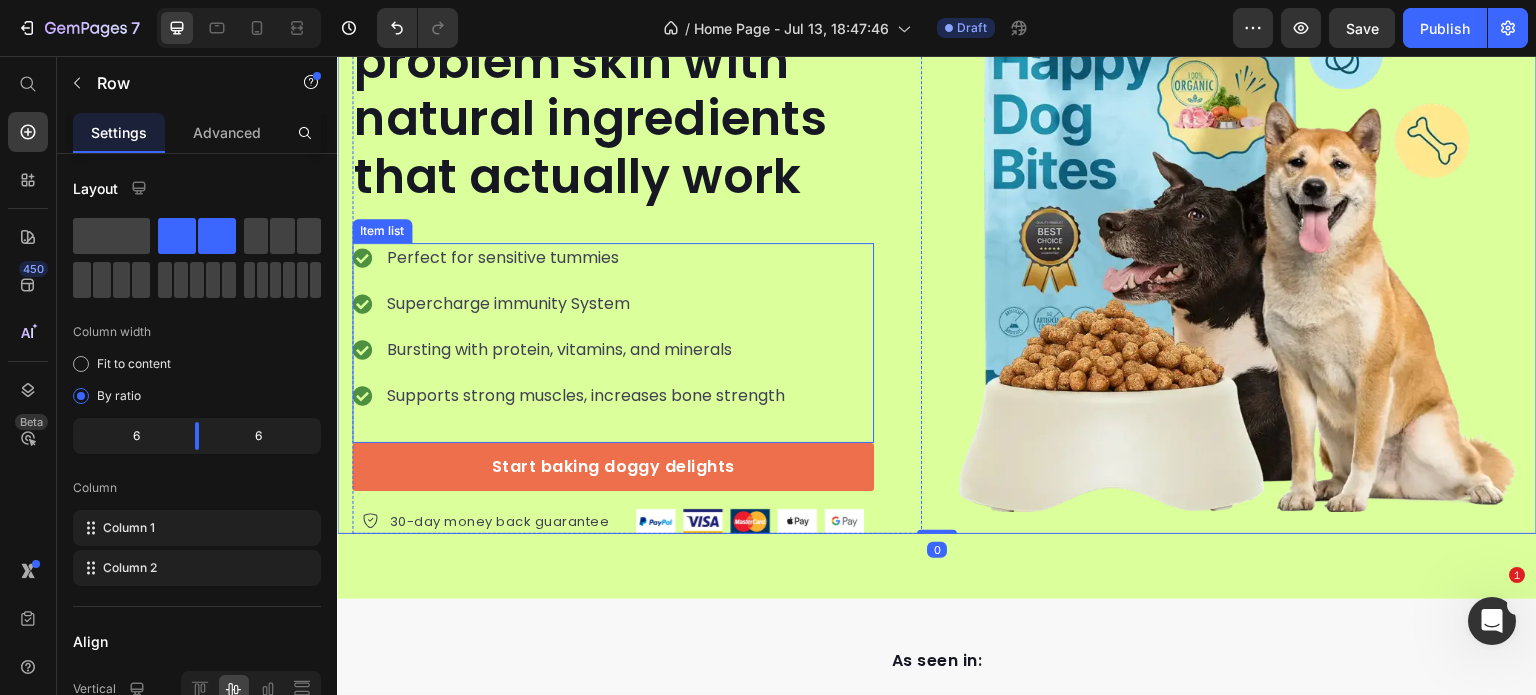 click on "Perfect for sensitive tummies Supercharge immunity System Bursting with protein, vitamins, and minerals Supports strong muscles, increases bone strength" at bounding box center [613, 343] 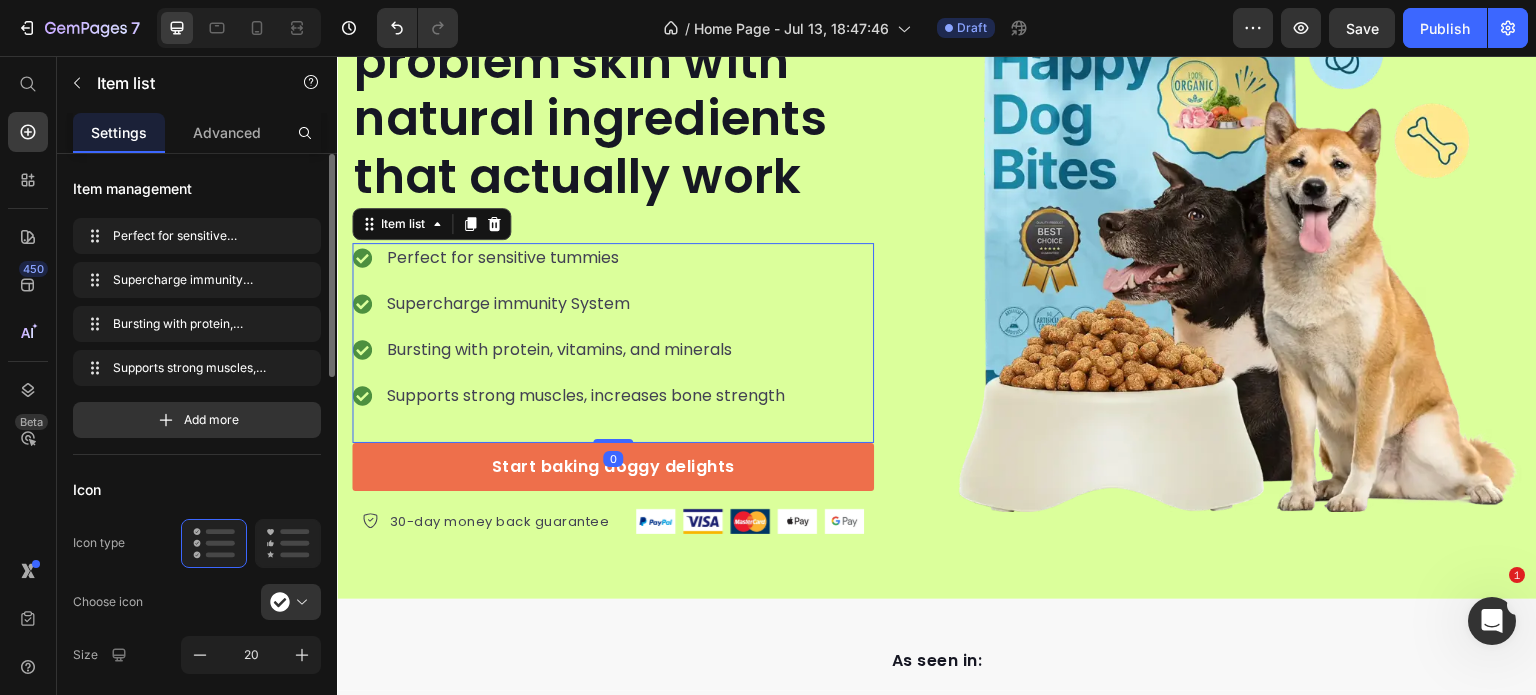 scroll, scrollTop: 200, scrollLeft: 0, axis: vertical 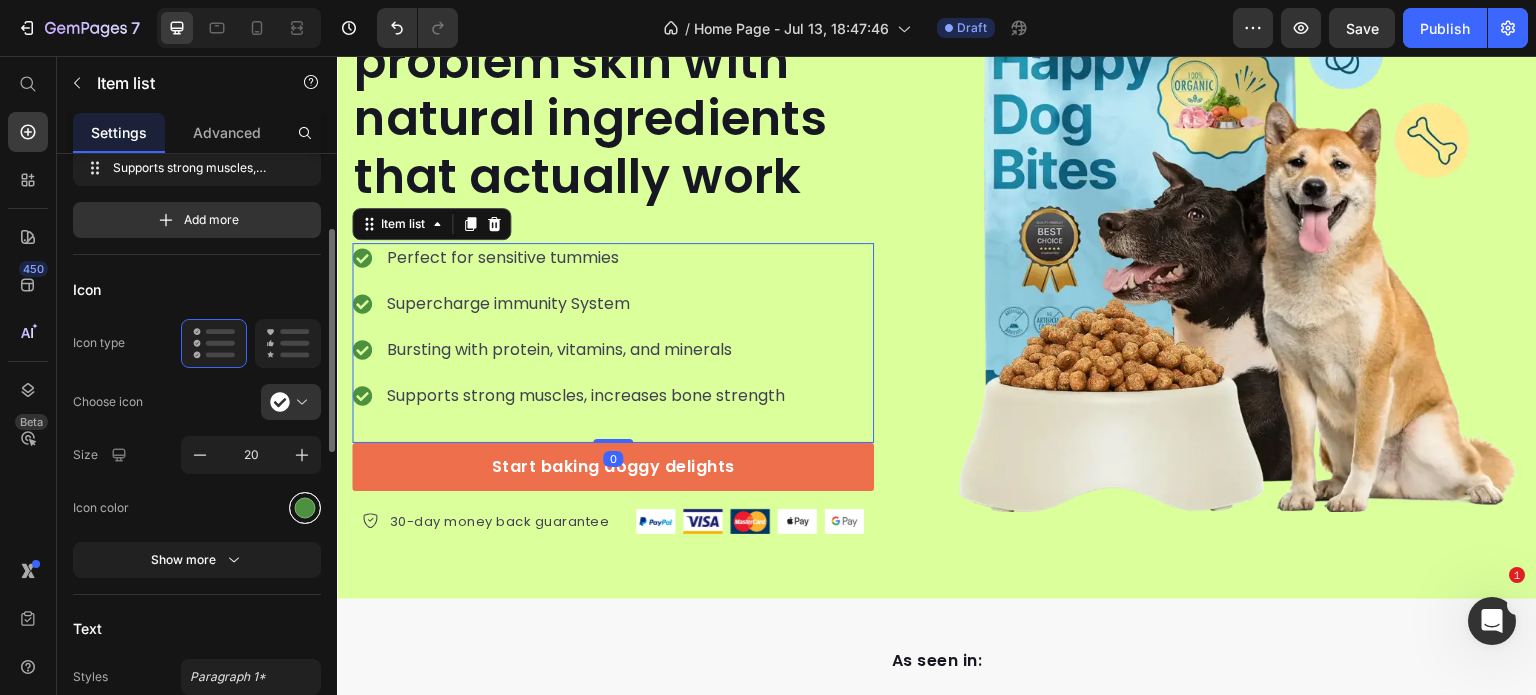 click at bounding box center [305, 507] 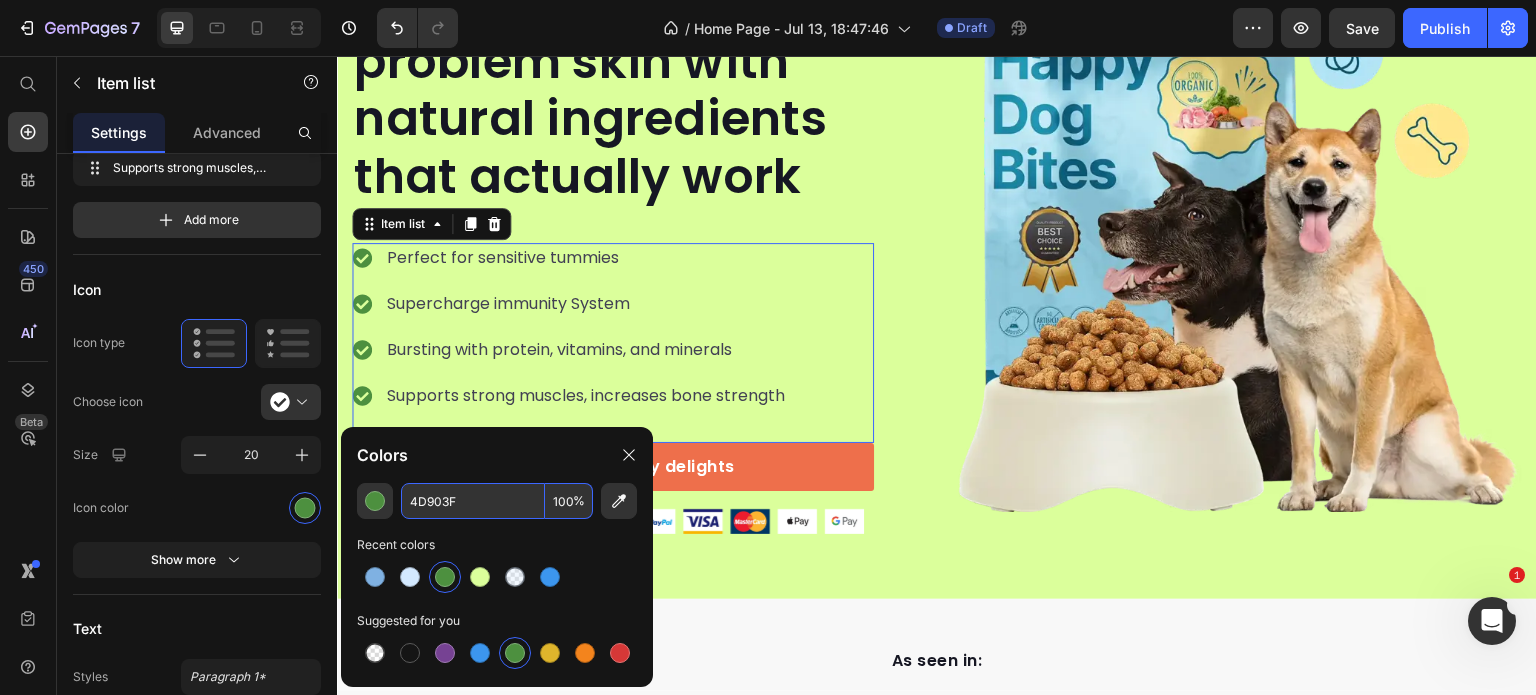 click on "4D903F" at bounding box center (473, 501) 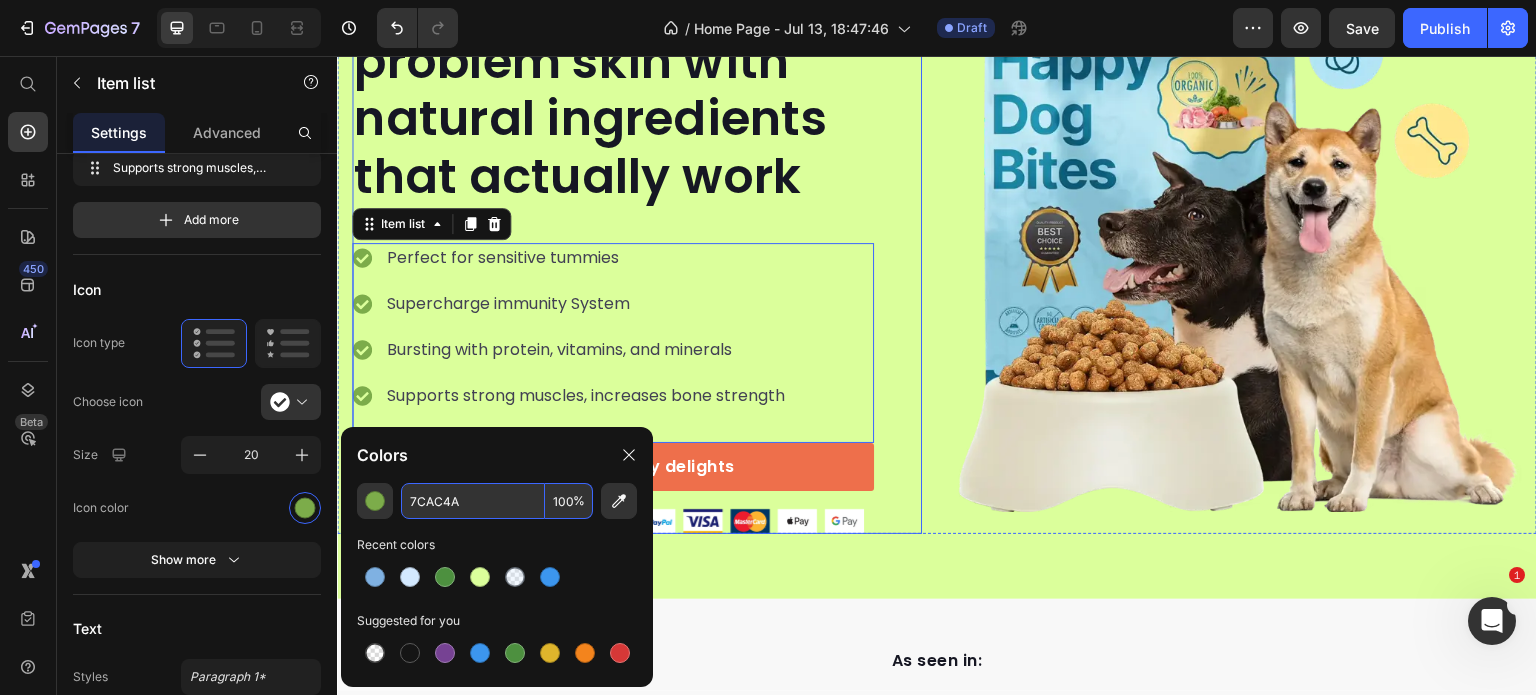 click on "Icon Icon Icon Icon Icon Icon List Hoz Rated 4.8/5 Based on 3,247 Reviews Text block Row Transform your problem skin with natural ingredients that actually work Heading Perfect for sensitive tummies Supercharge immunity System Bursting with protein, vitamins, and minerals Supports strong muscles, increases bone strength Item list   0 Start baking doggy delights Button
30-day money back guarantee Item list Image Row Row" at bounding box center [637, 227] 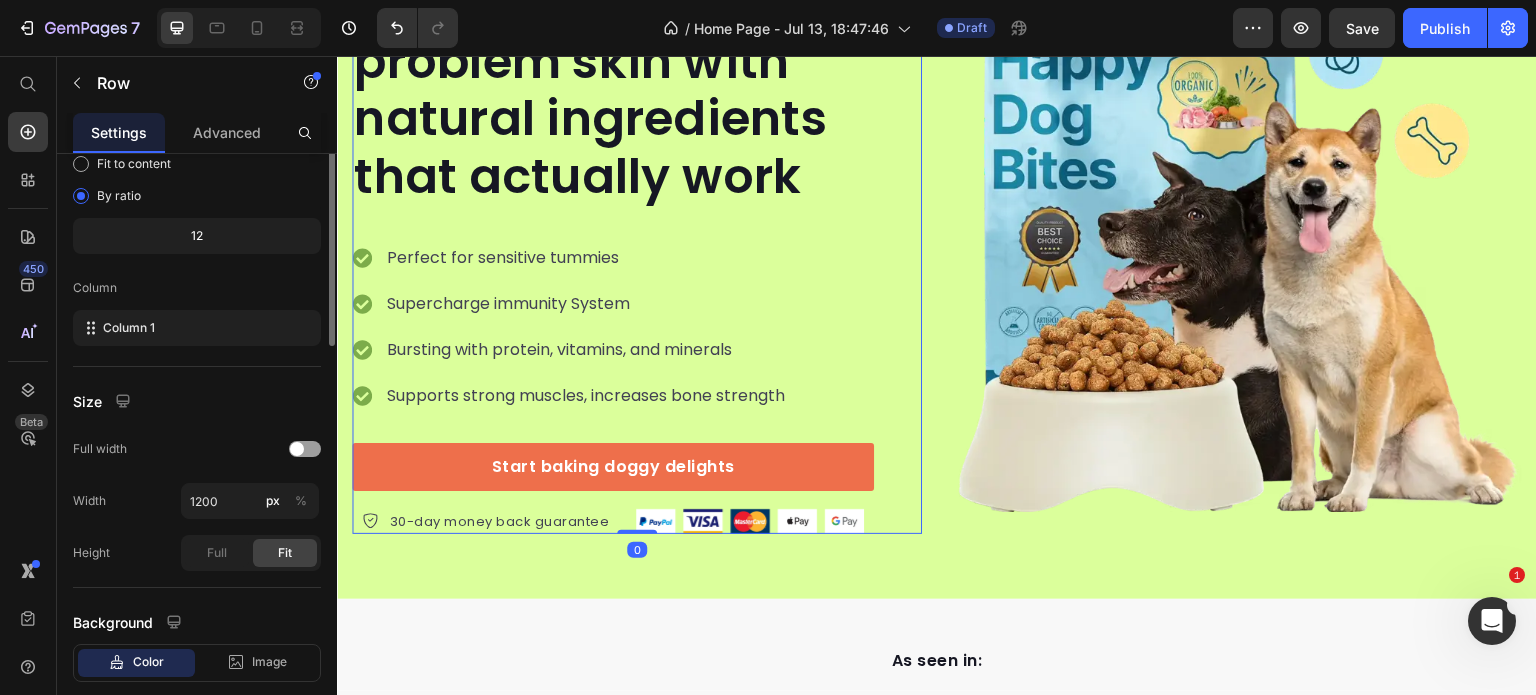 scroll, scrollTop: 0, scrollLeft: 0, axis: both 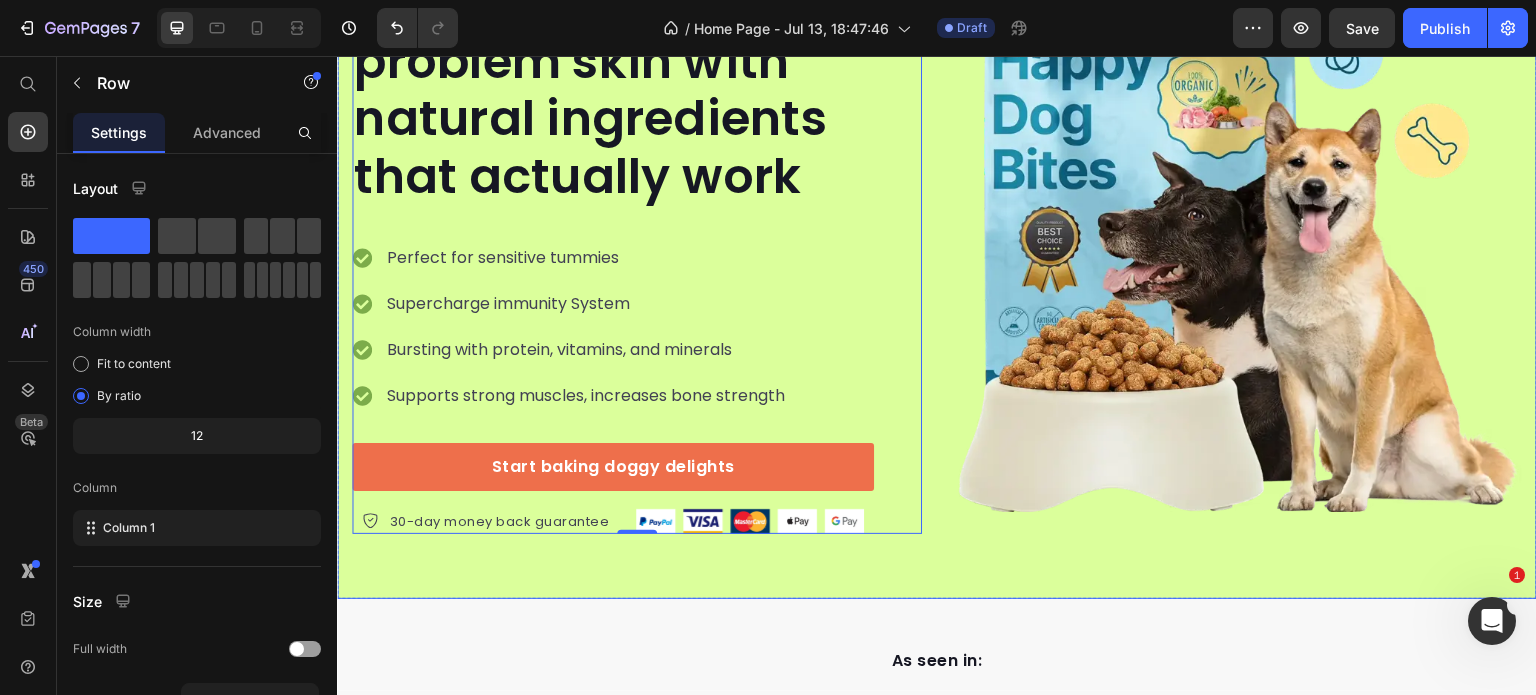 click on "Icon Icon Icon Icon Icon Icon List Hoz Rated 4.8/5 Based on 3,247 Reviews Text block Row Transform your problem skin with natural ingredients that actually work Heading Perfect for sensitive tummies Supercharge immunity System Bursting with protein, vitamins, and minerals Supports strong muscles, increases bone strength Item list Start baking doggy delights Button
30-day money back guarantee Item list Image Row Row   0 Image Row Row" at bounding box center [937, 227] 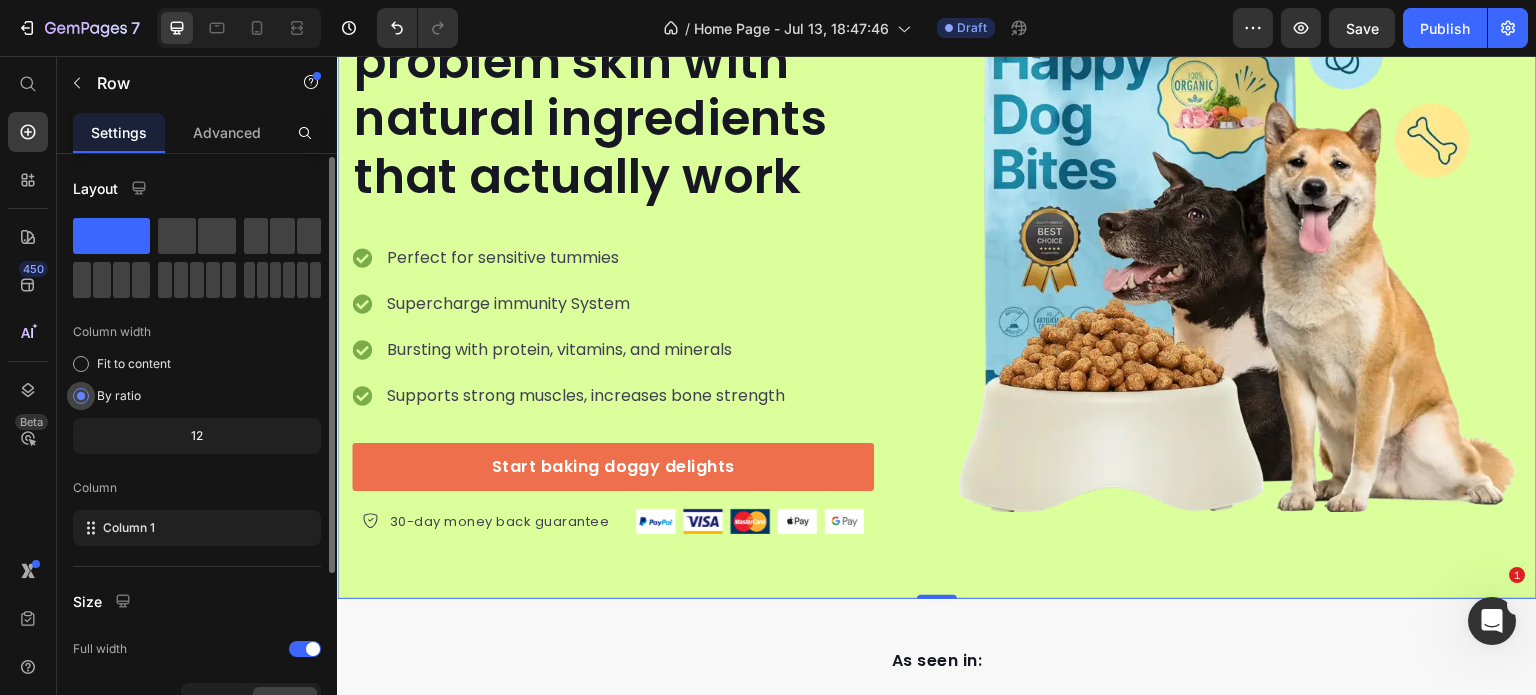 scroll, scrollTop: 260, scrollLeft: 0, axis: vertical 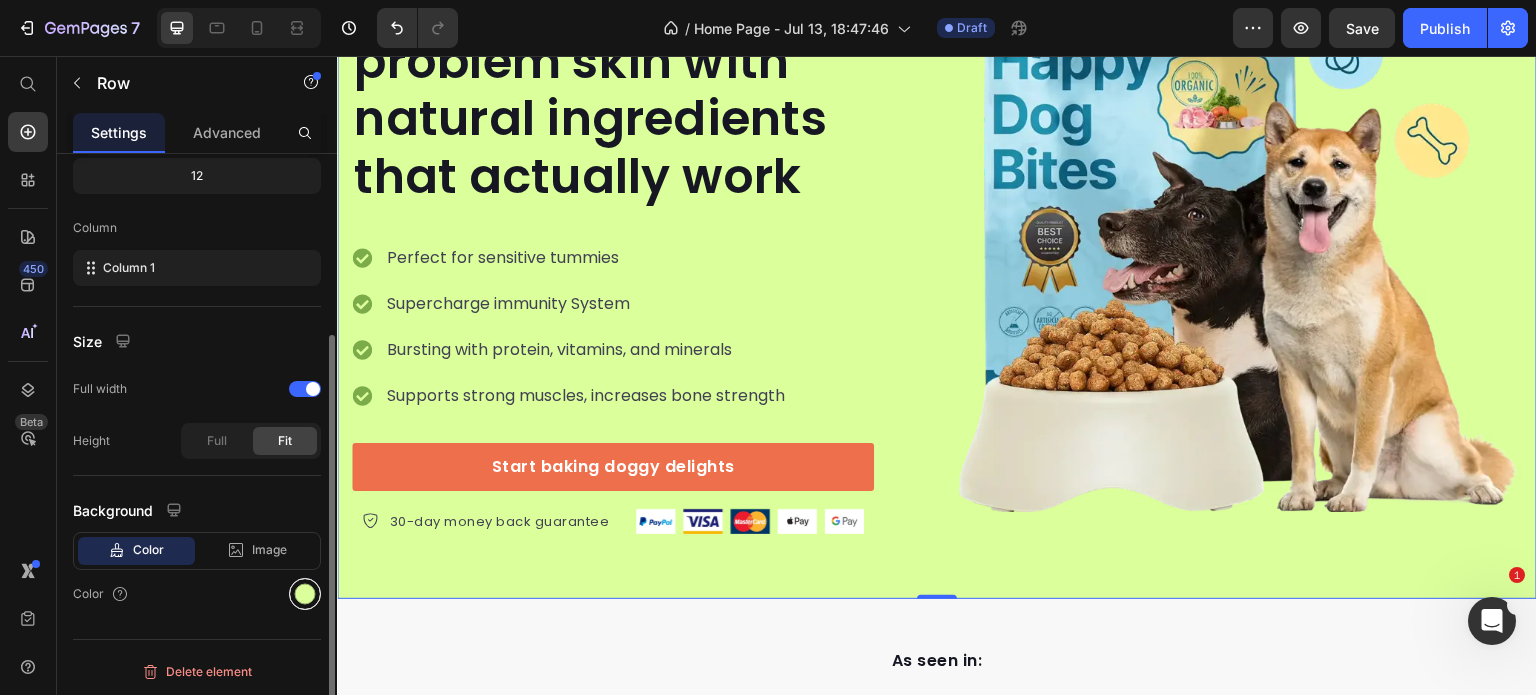click at bounding box center [305, 594] 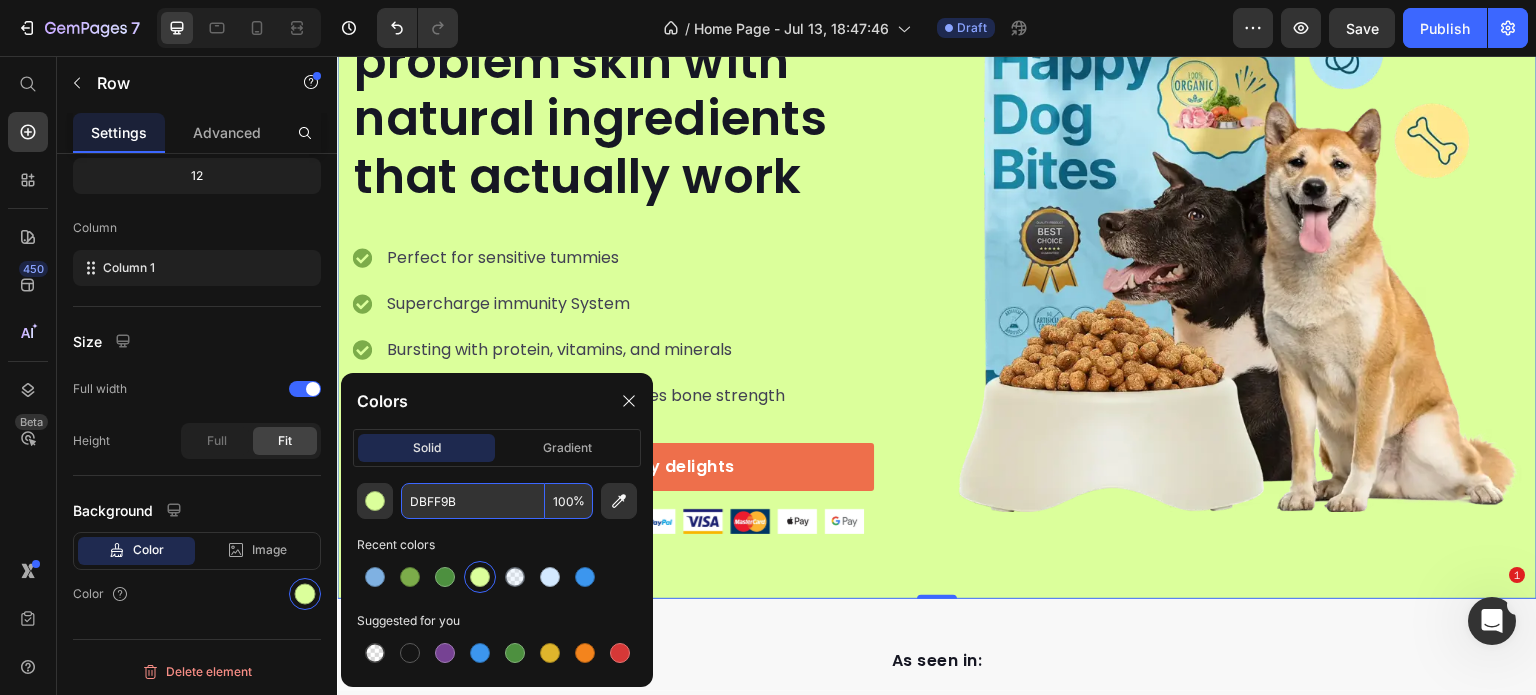 click on "100" at bounding box center (569, 501) 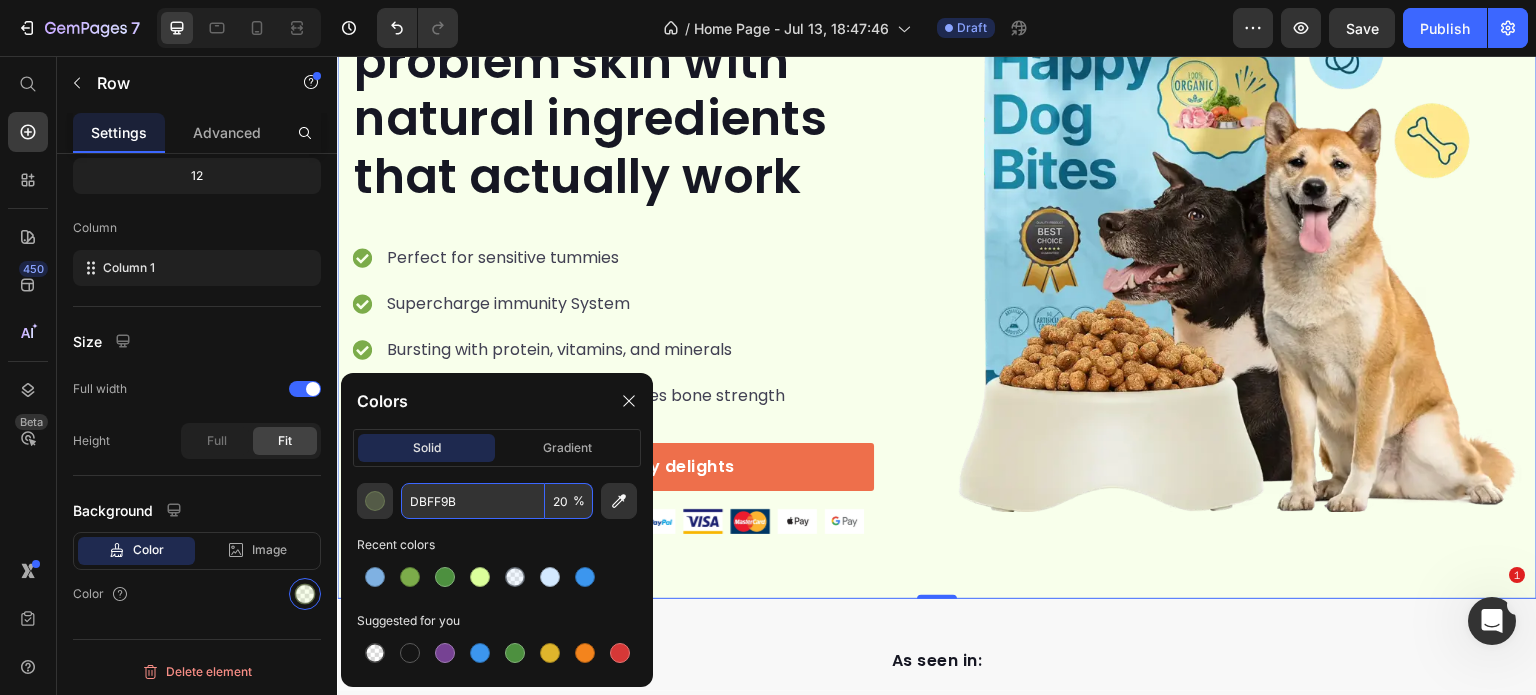 click on "20" at bounding box center [569, 501] 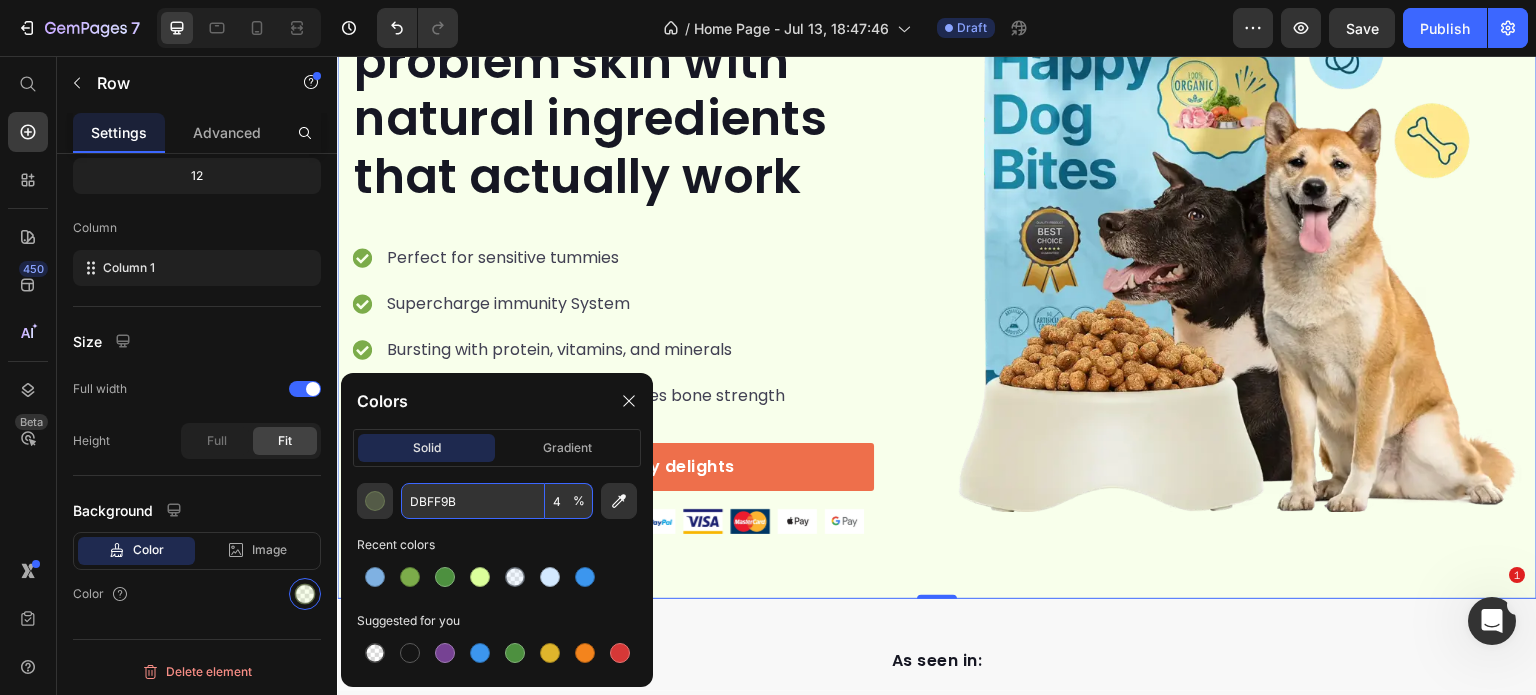 type on "40" 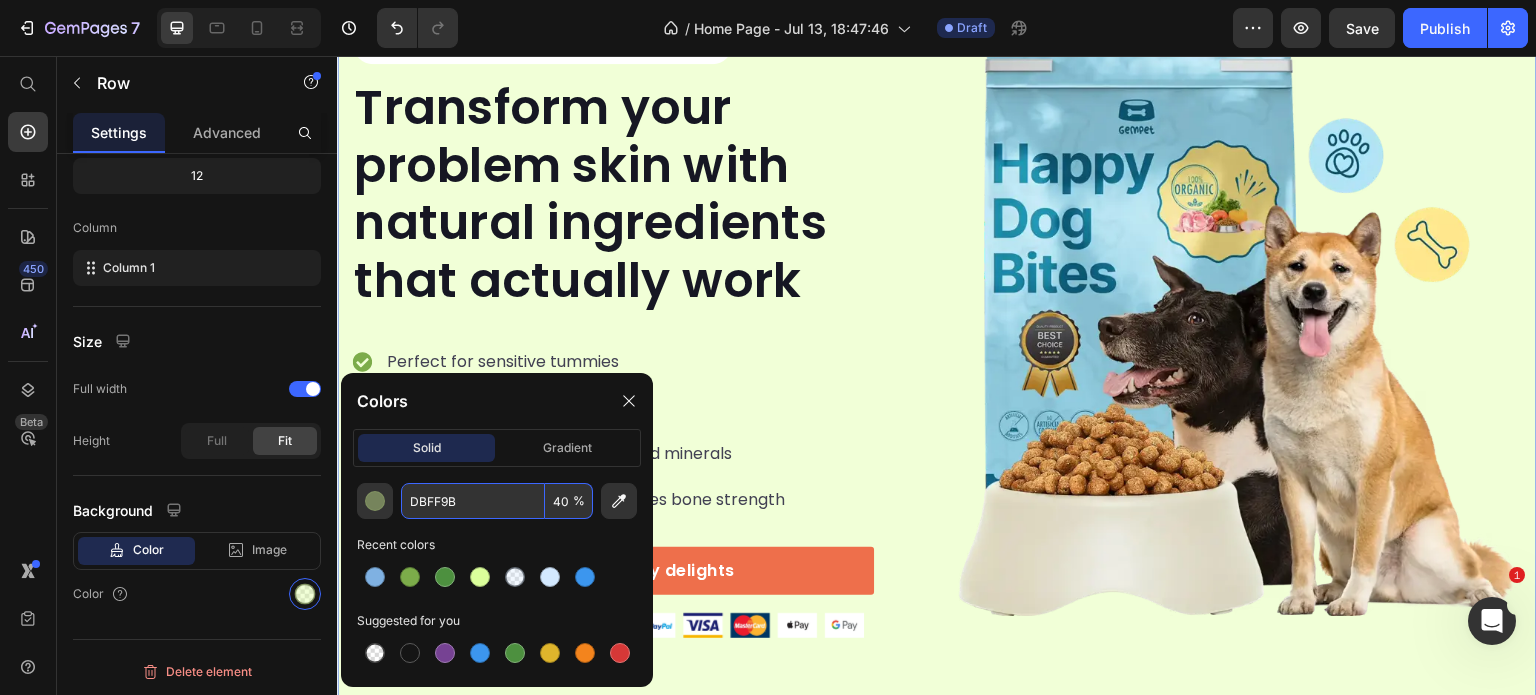 scroll, scrollTop: 0, scrollLeft: 0, axis: both 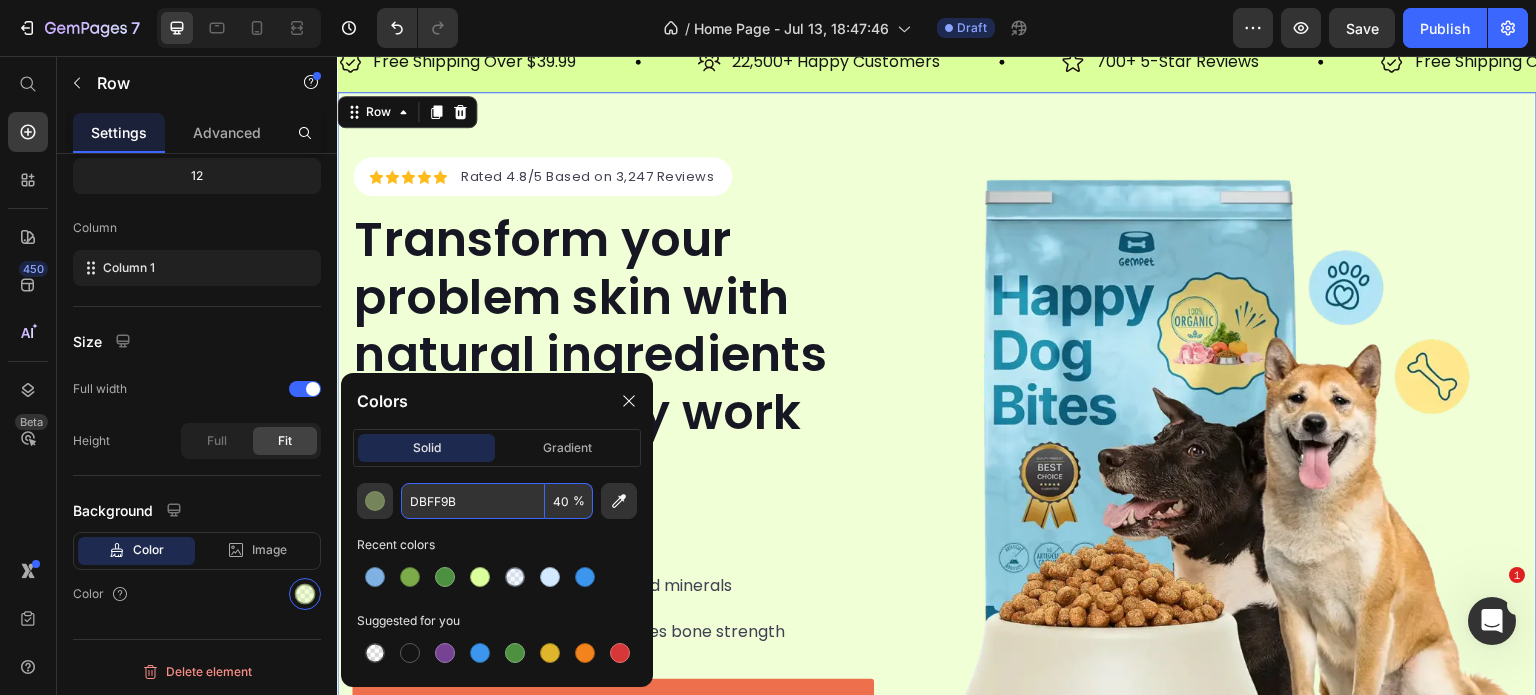 click on "Transform your problem skin with natural ingredients that actually work" at bounding box center (613, 326) 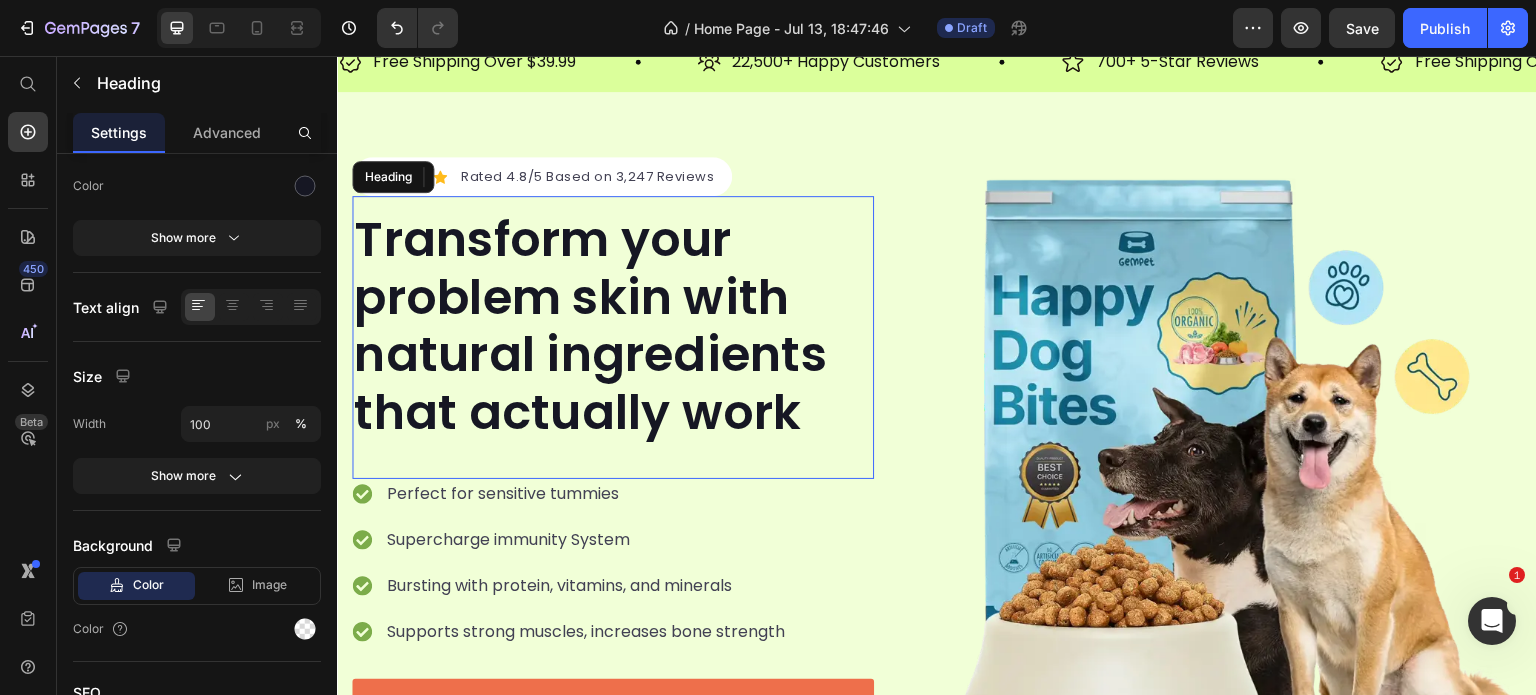 scroll, scrollTop: 100, scrollLeft: 0, axis: vertical 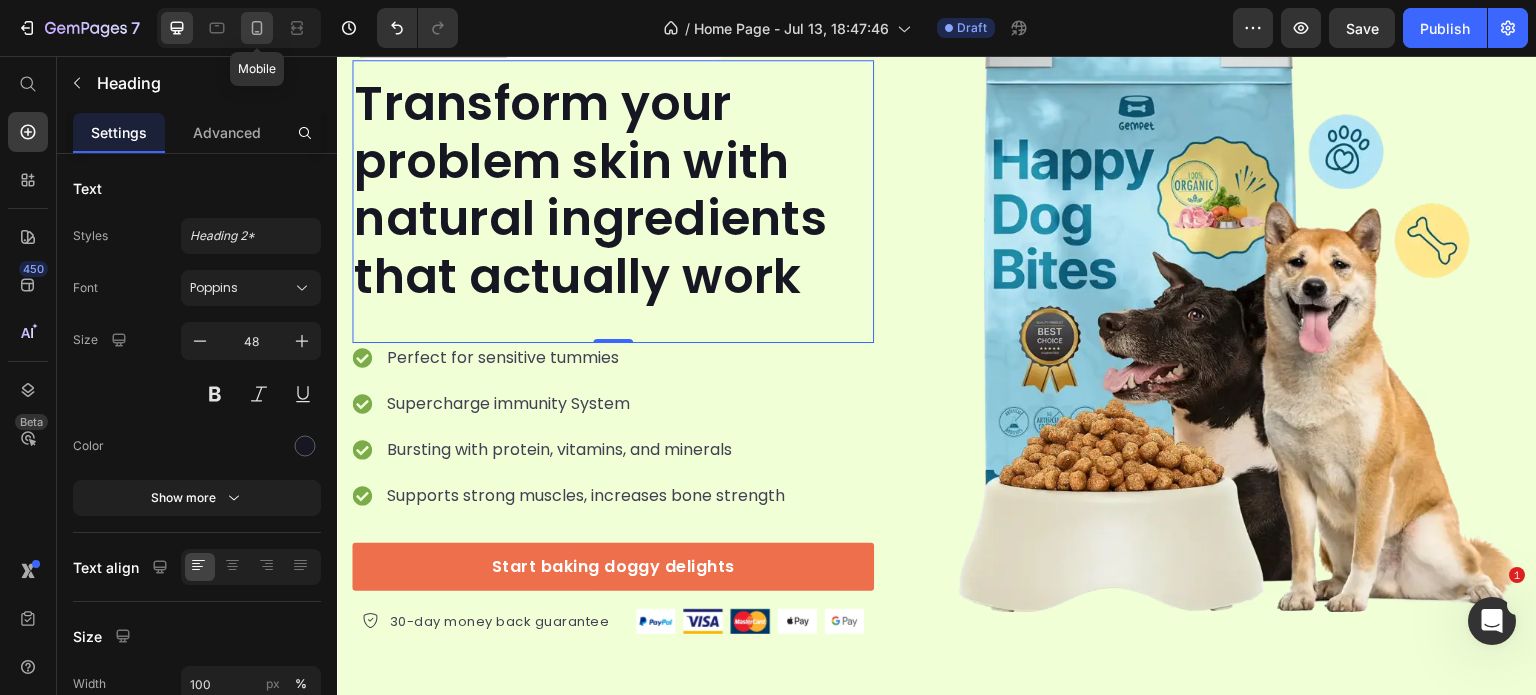 click 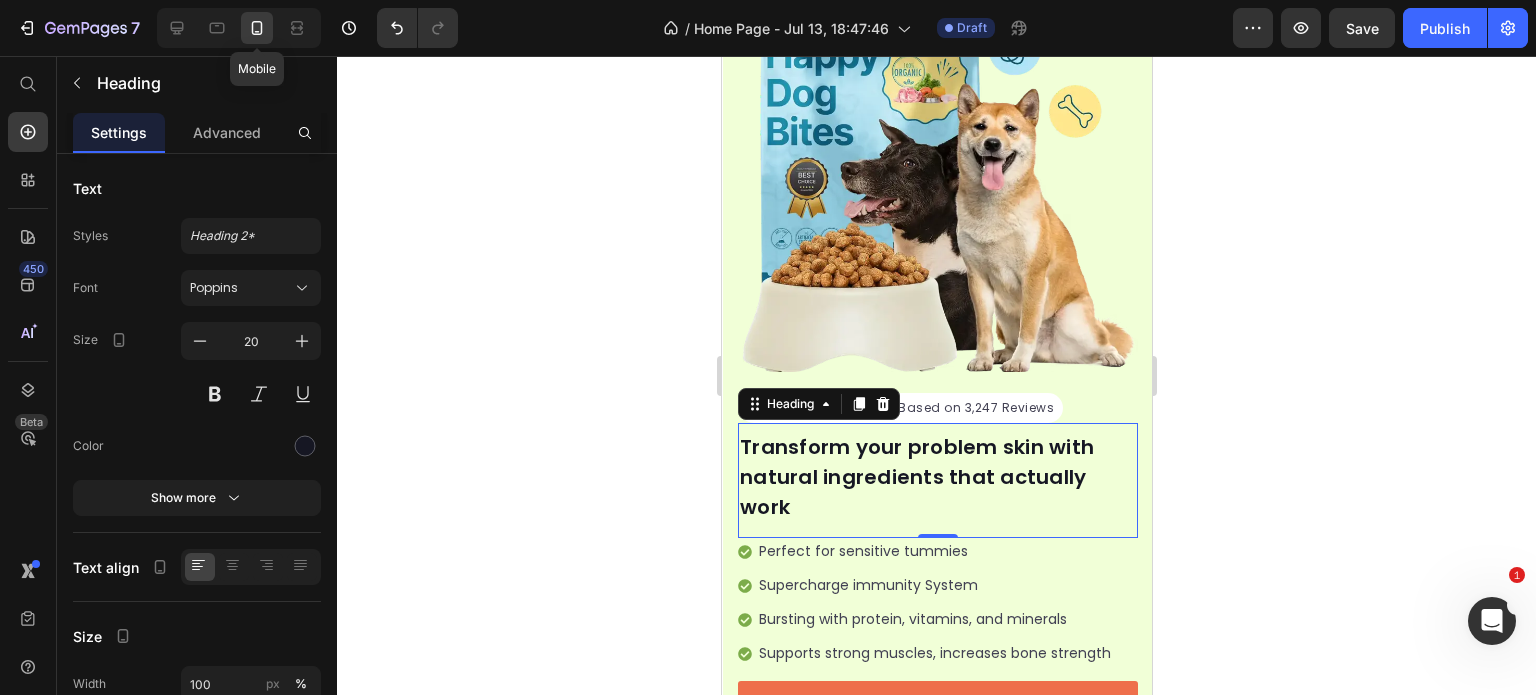 scroll, scrollTop: 156, scrollLeft: 0, axis: vertical 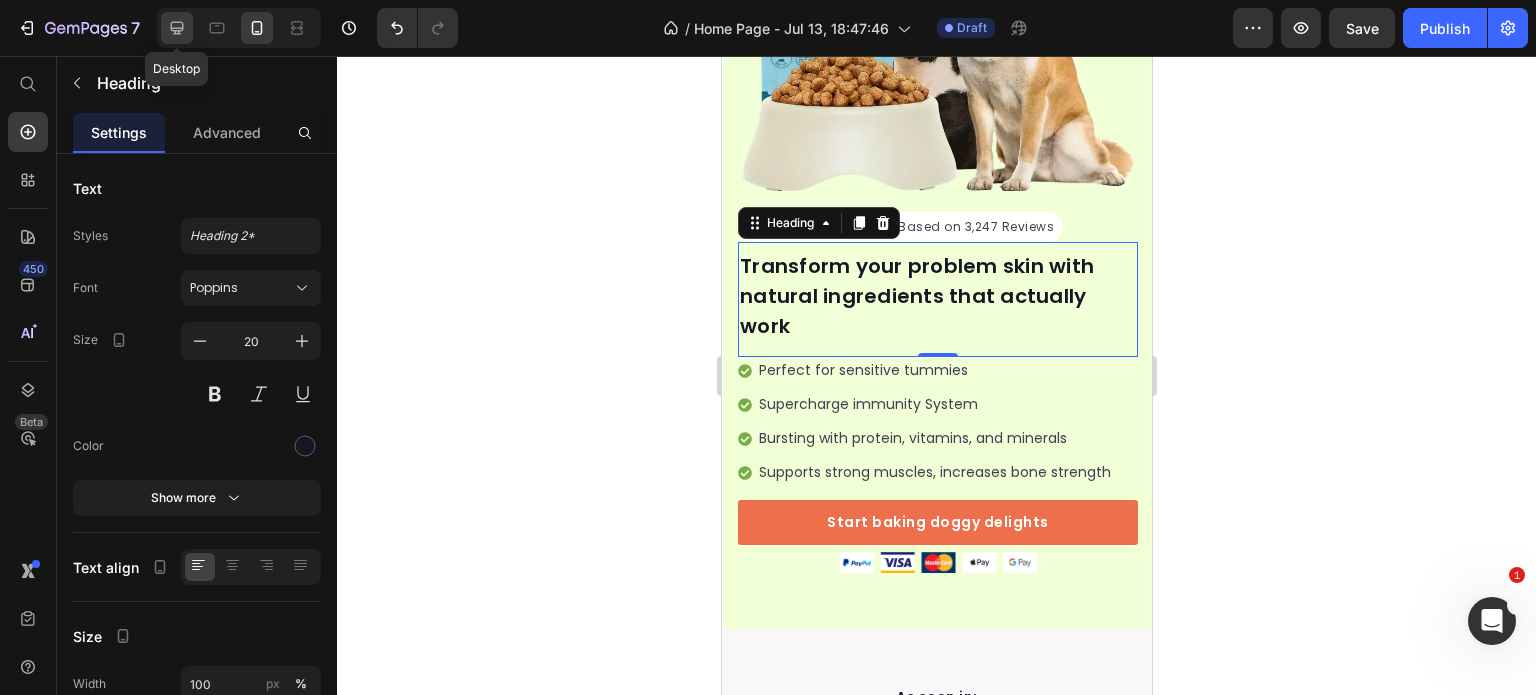 click 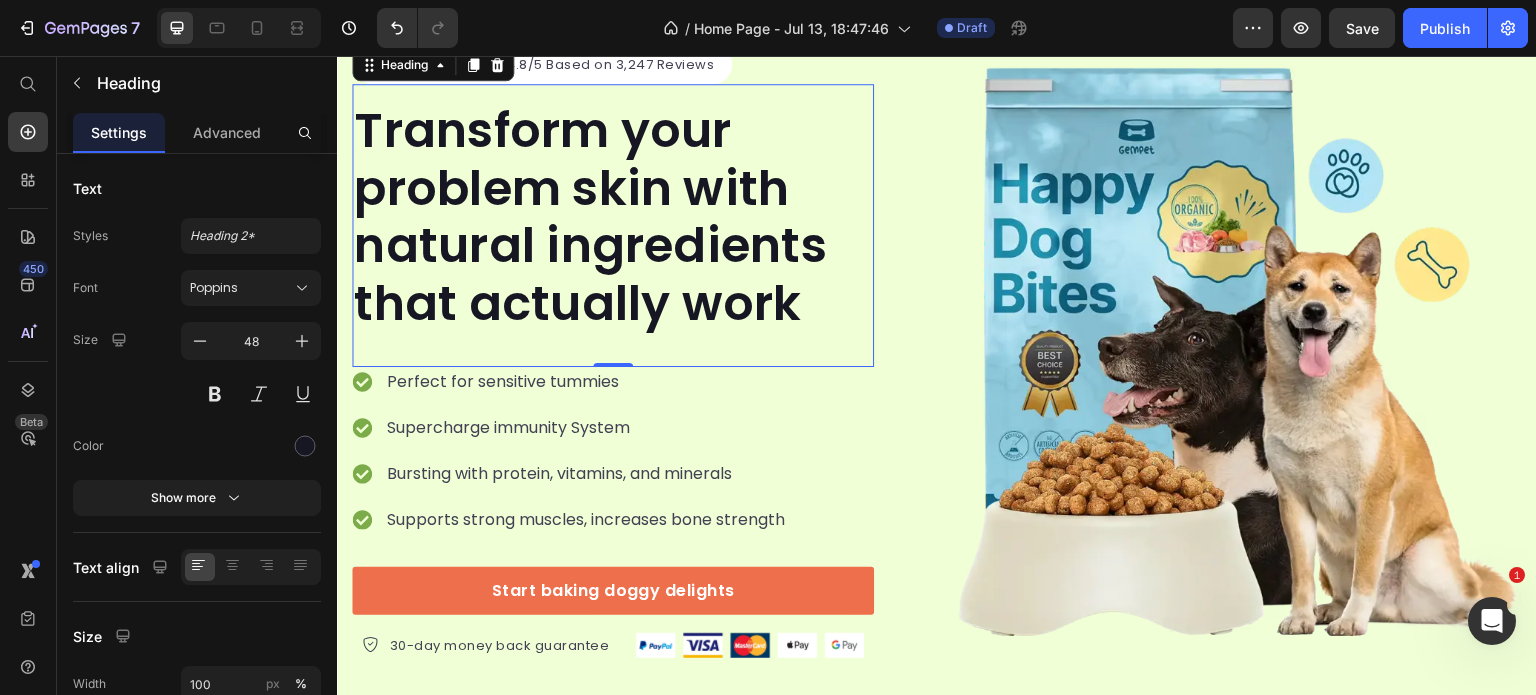 scroll, scrollTop: 133, scrollLeft: 0, axis: vertical 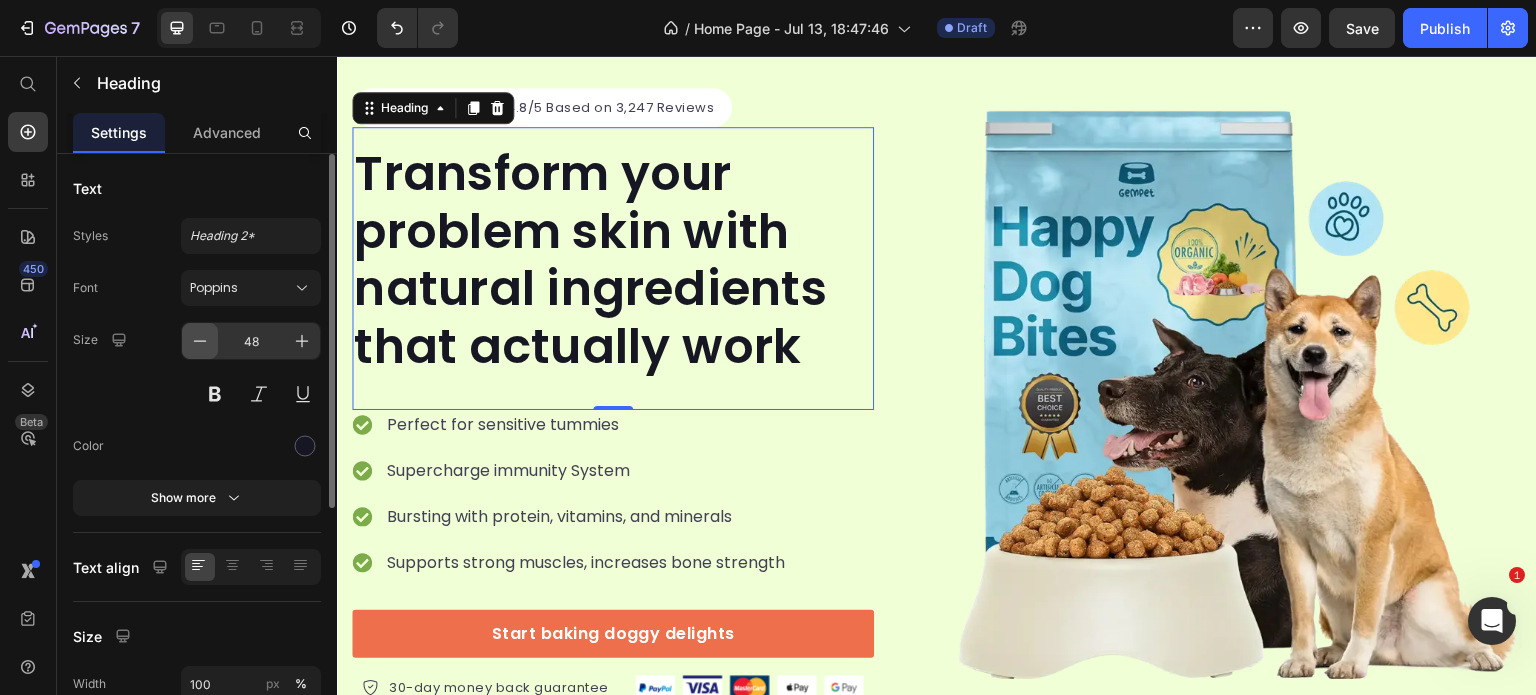 click 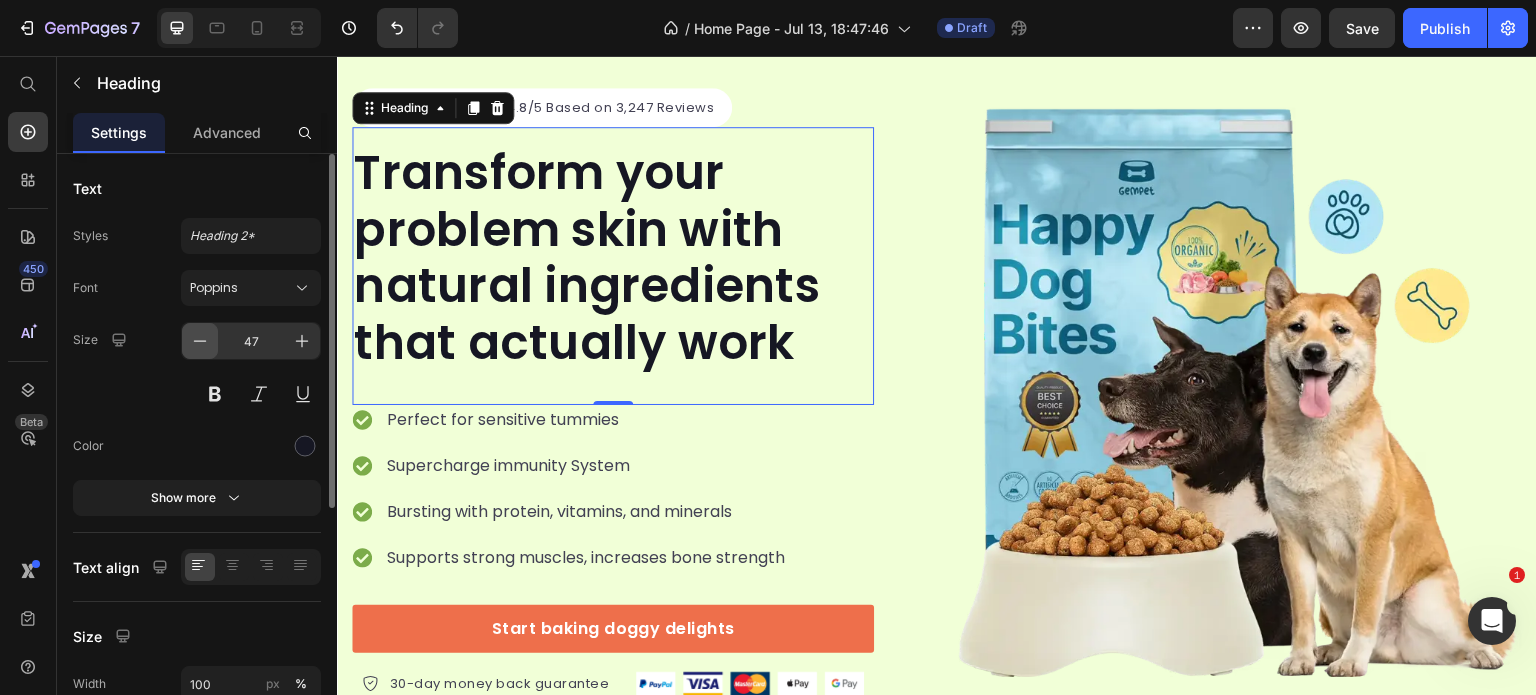 click 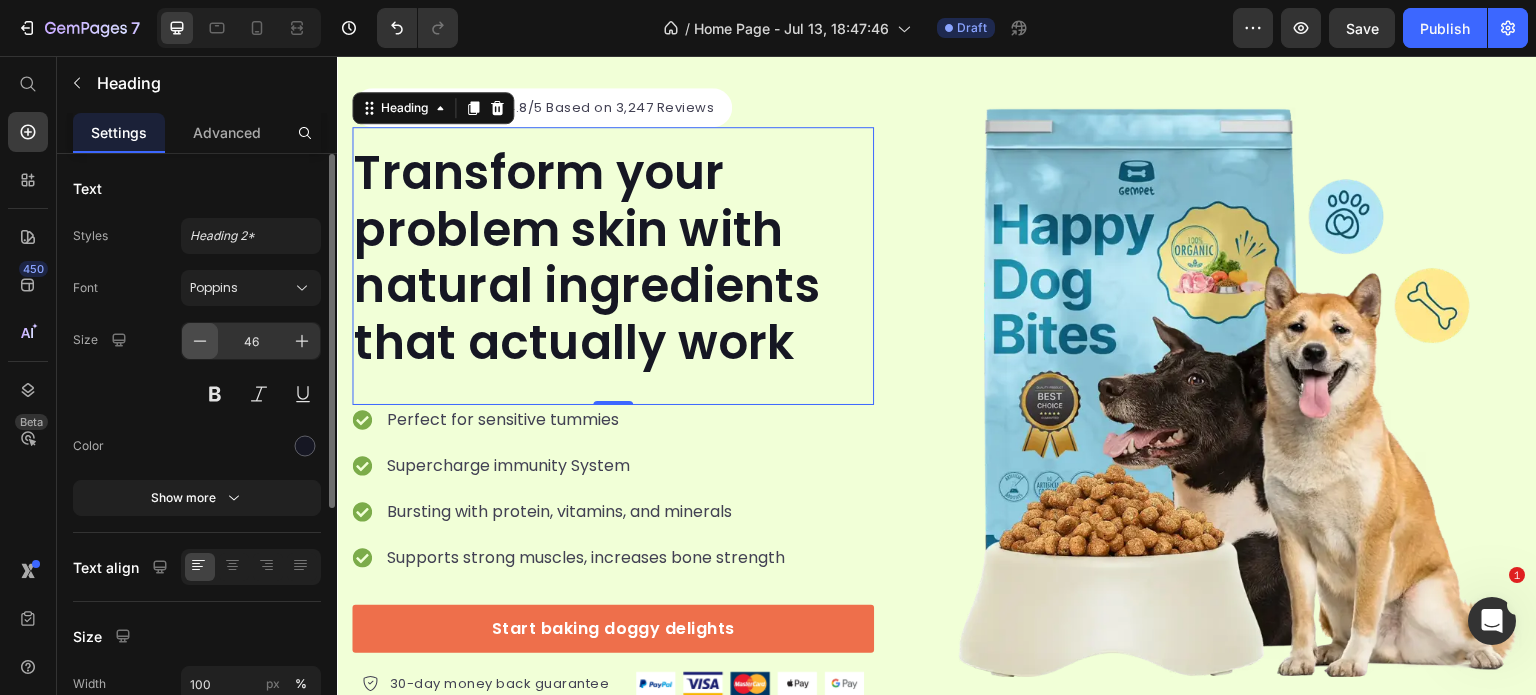 click 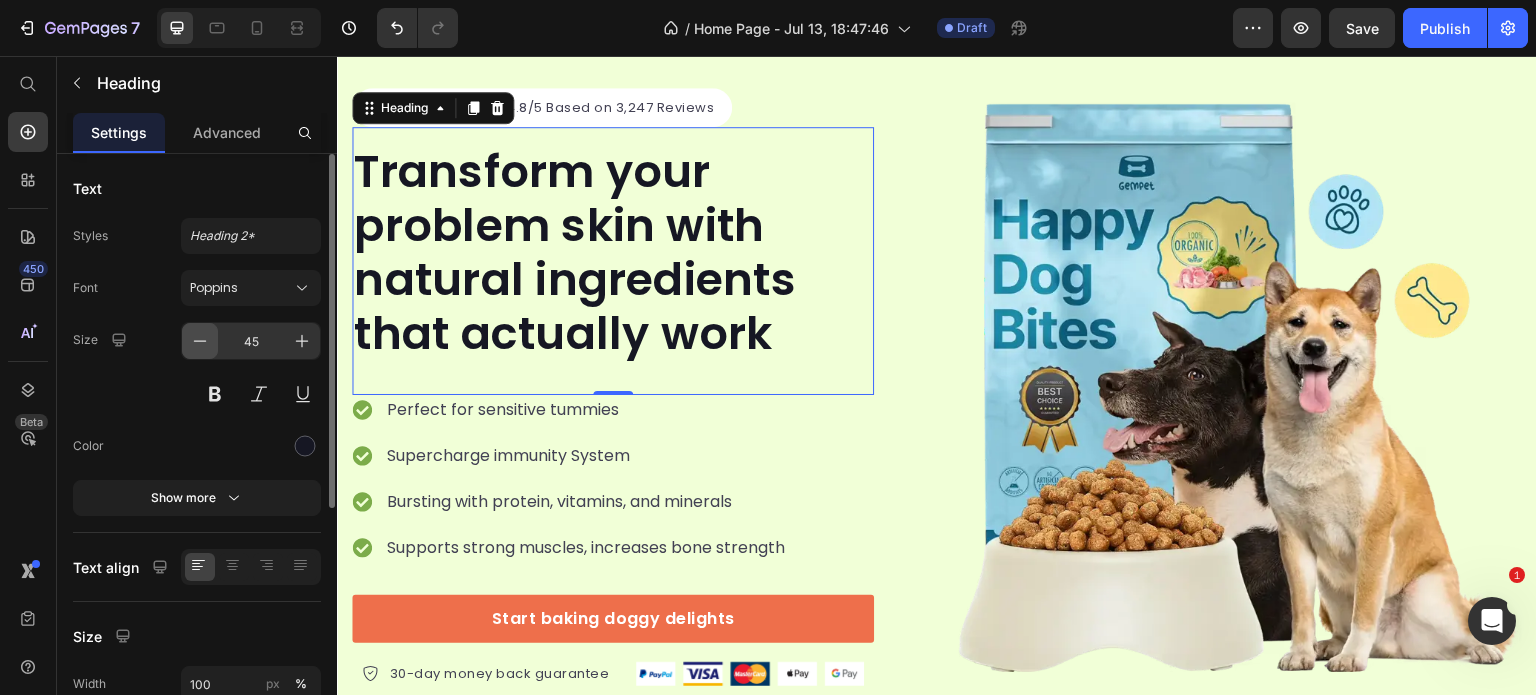 click 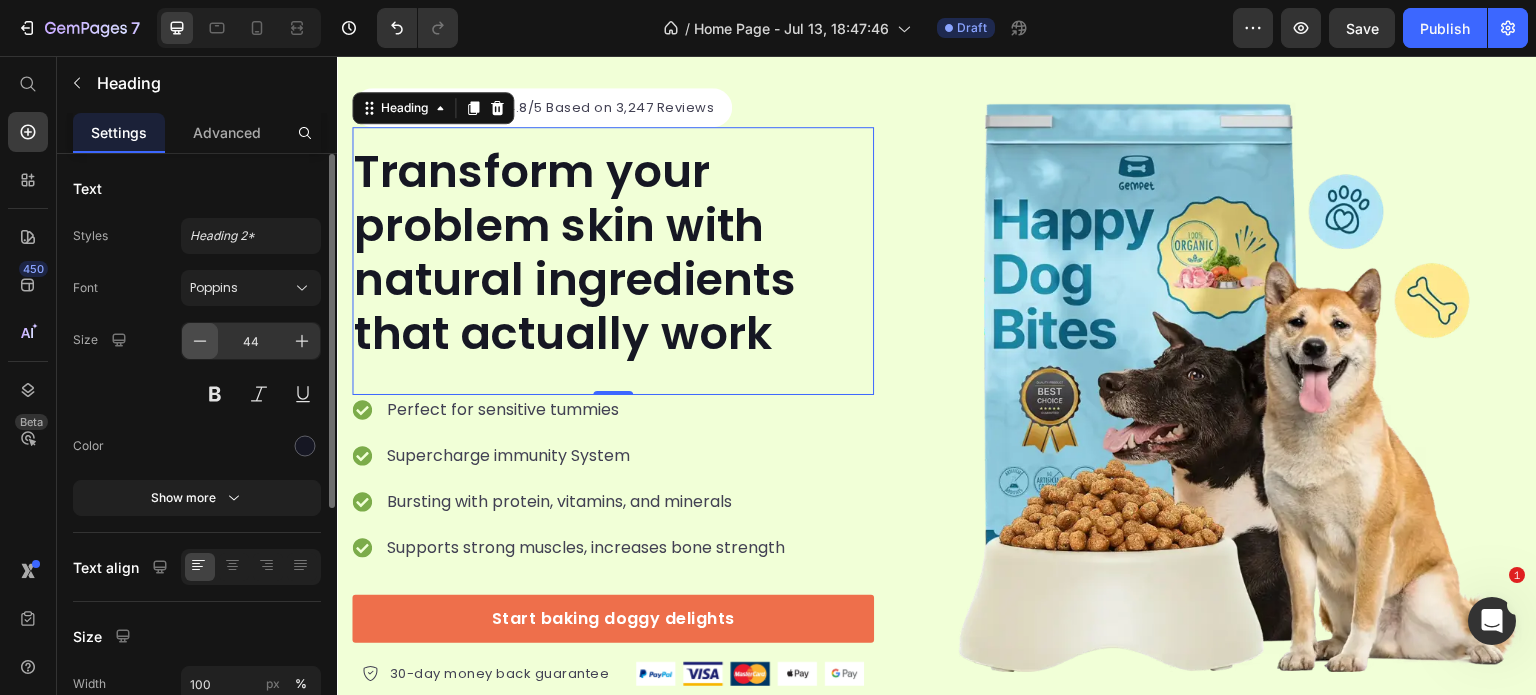 click 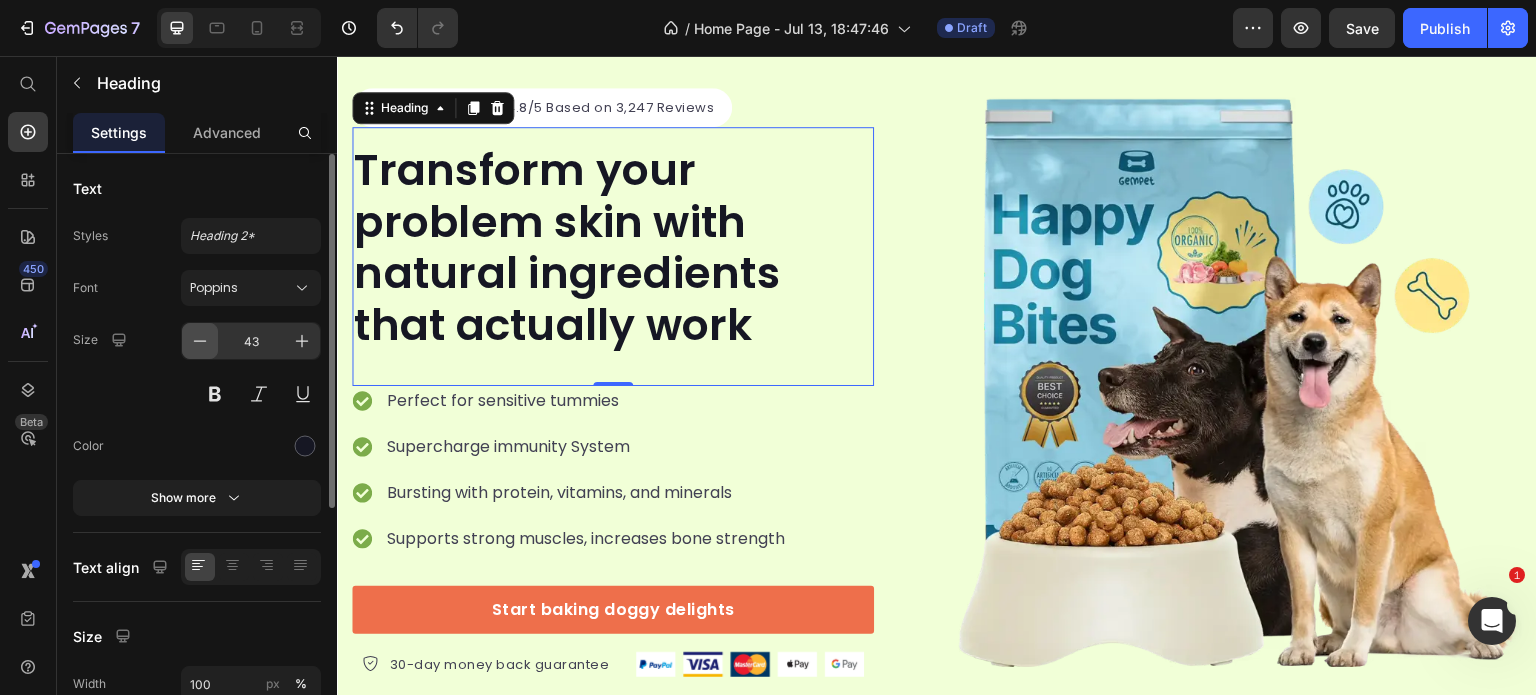 click 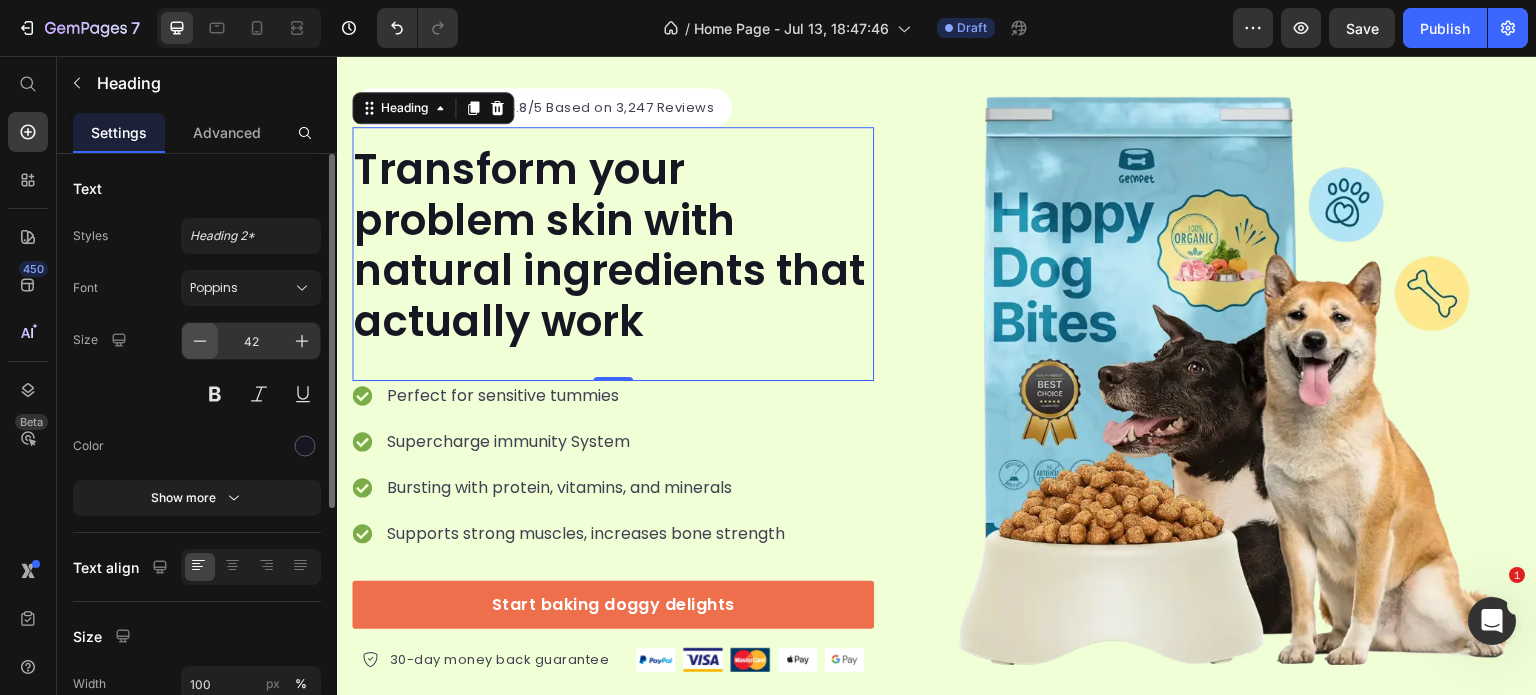 click 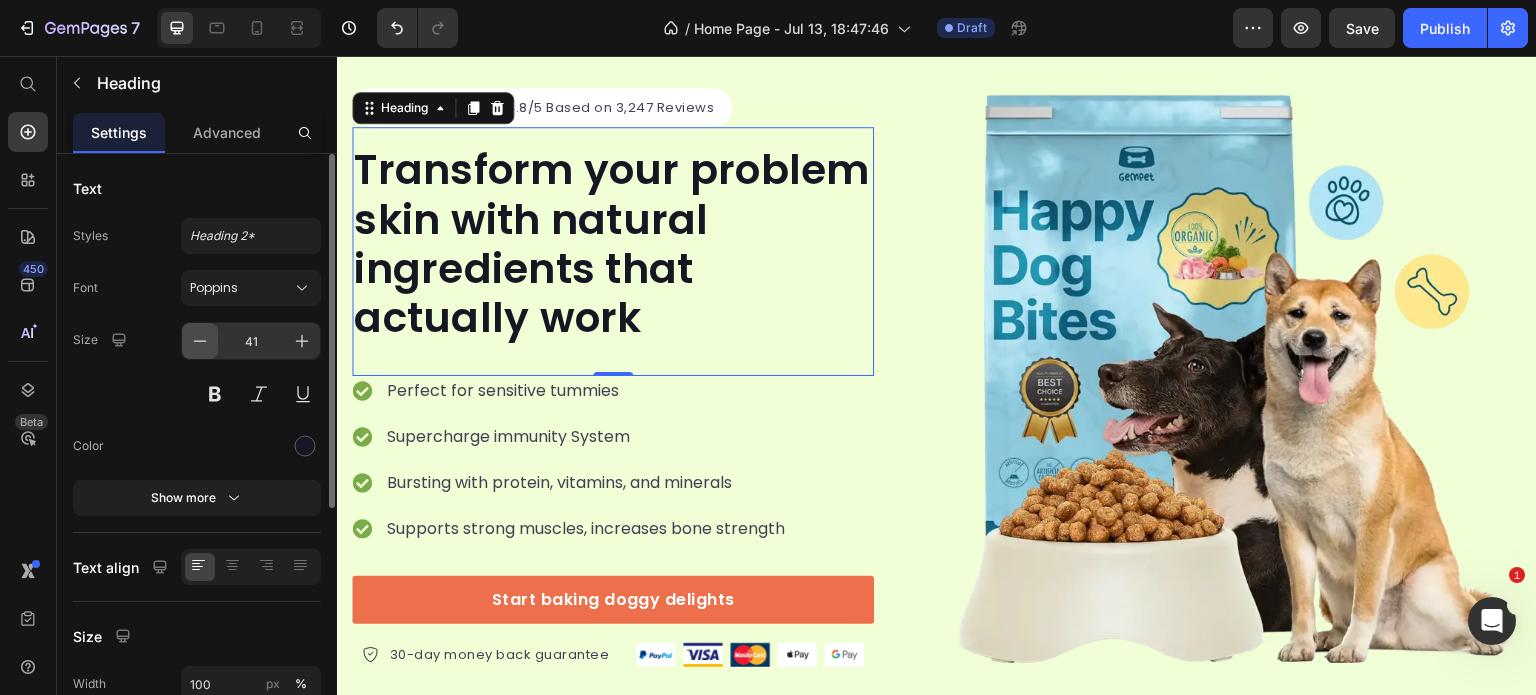click 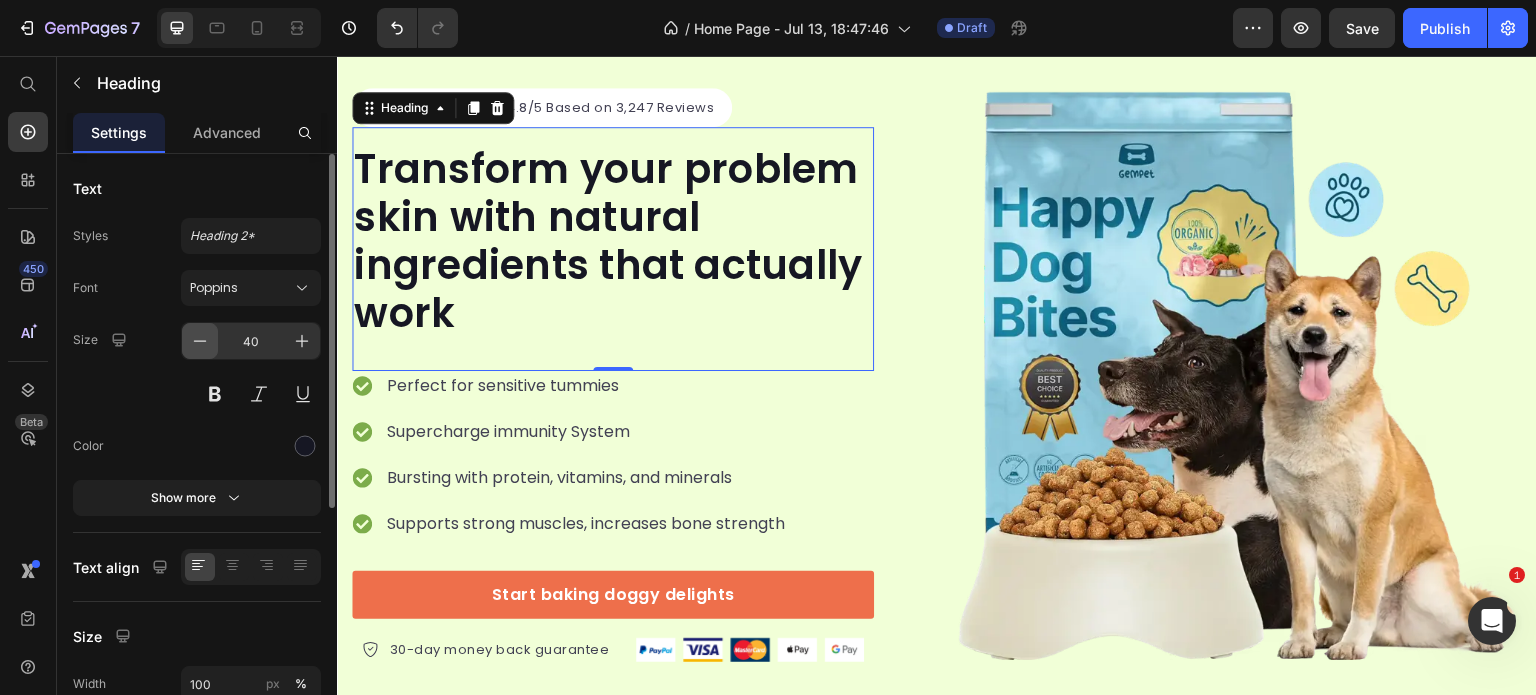 click 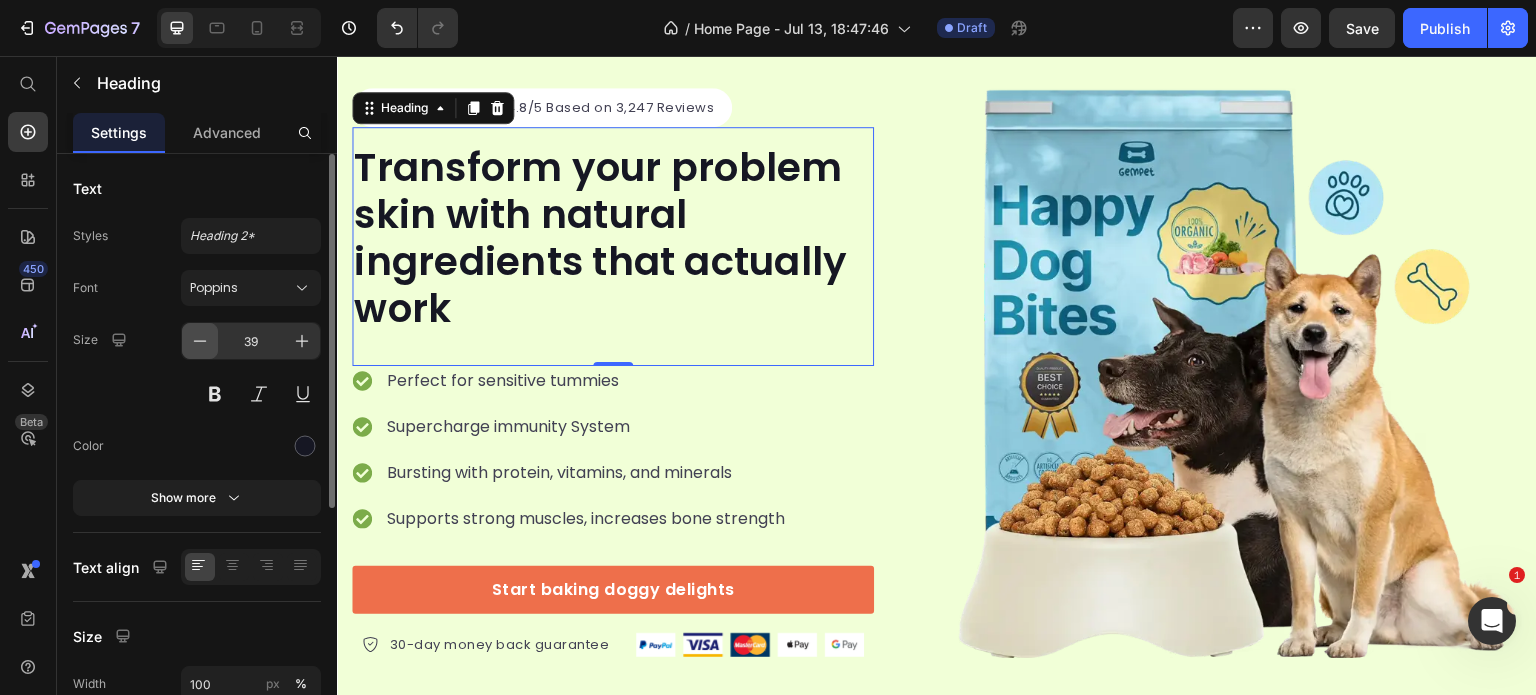 click 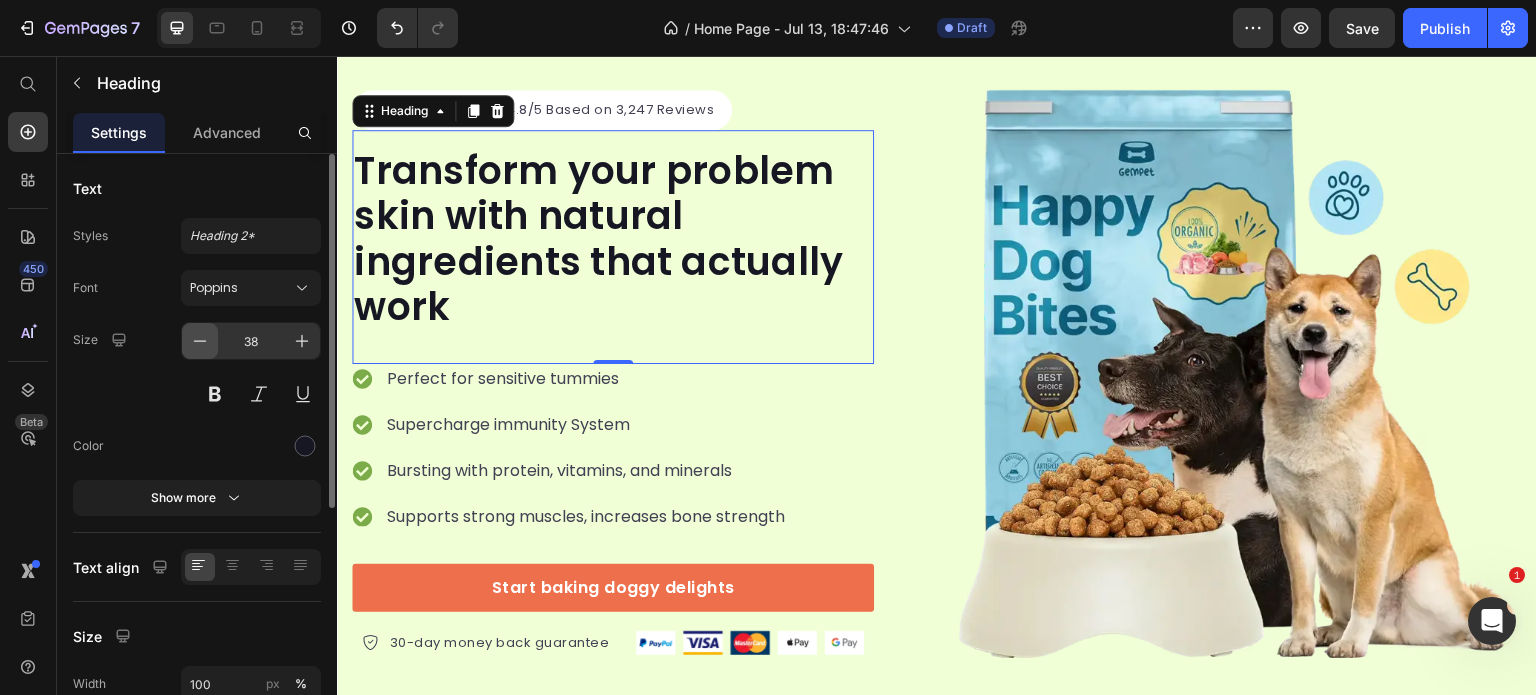 click 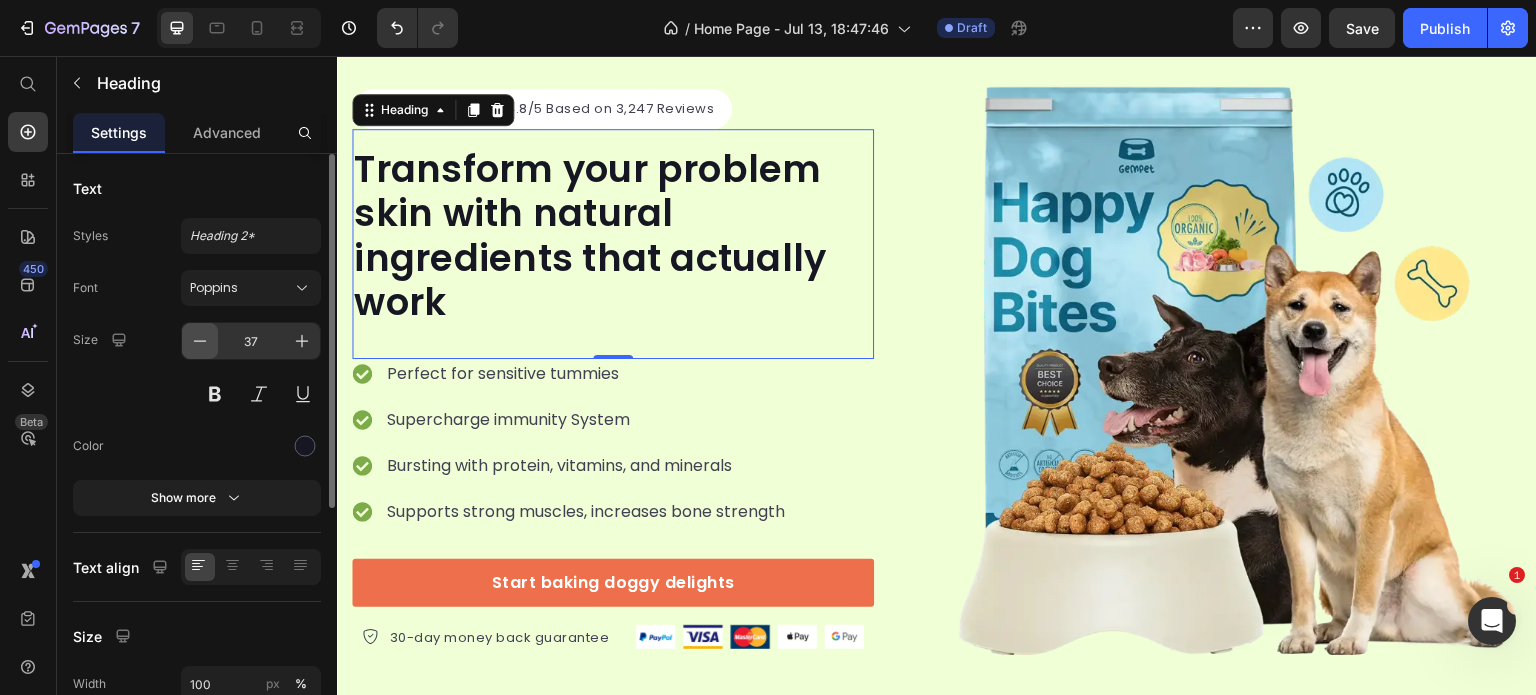 click 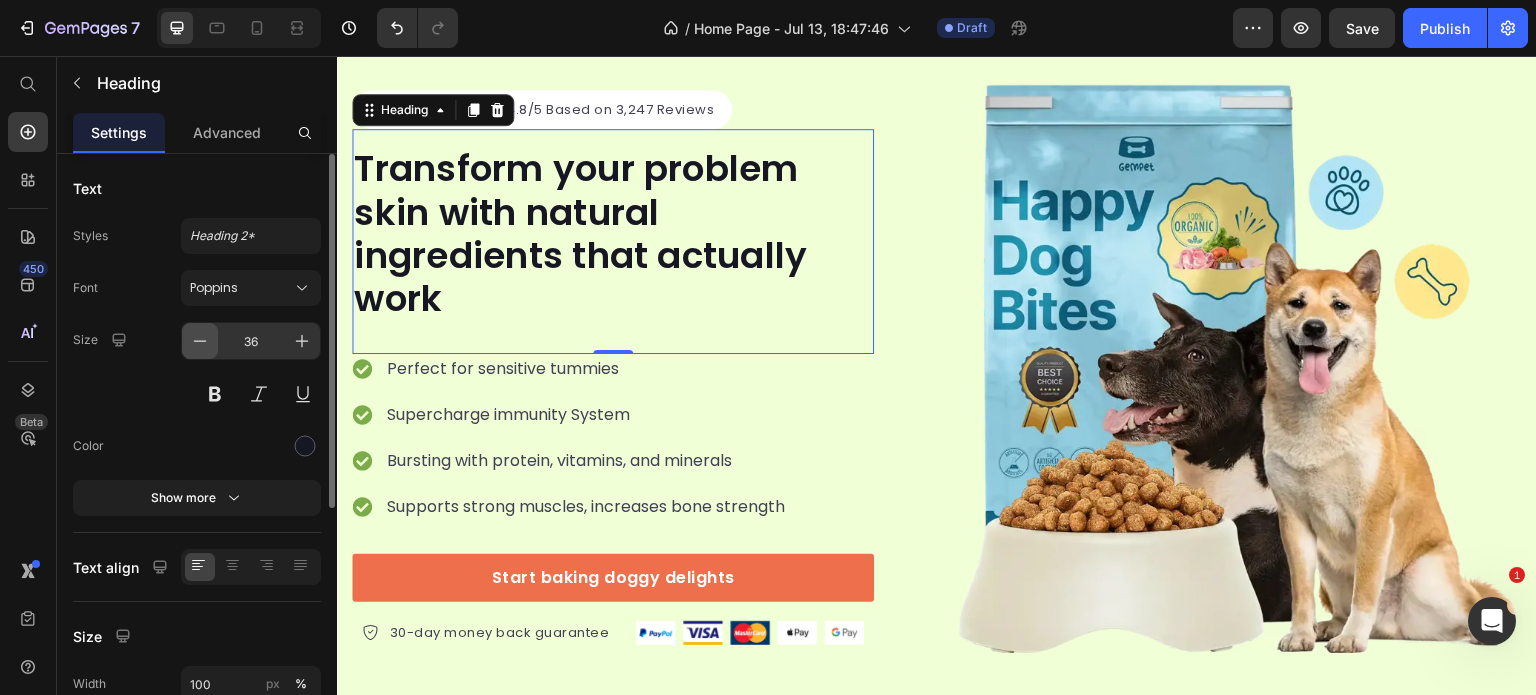 click 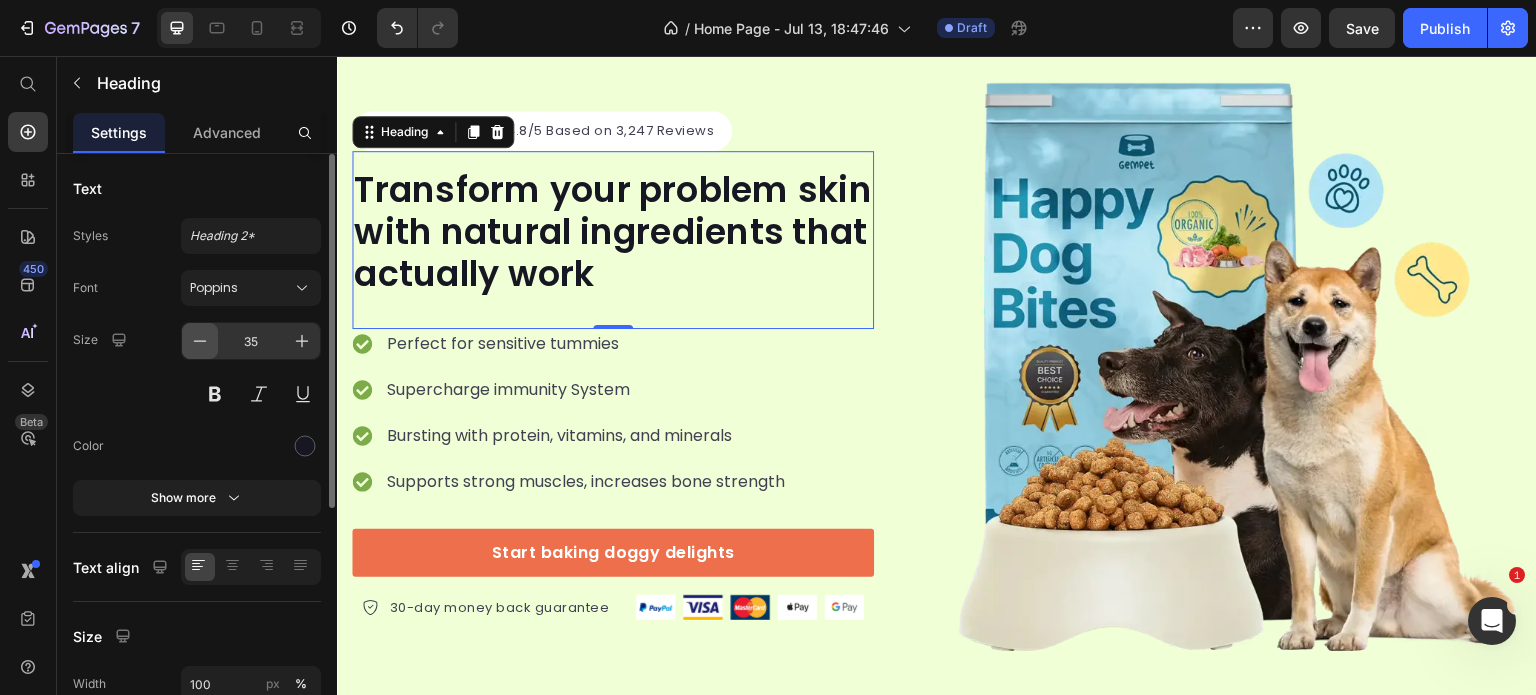 click 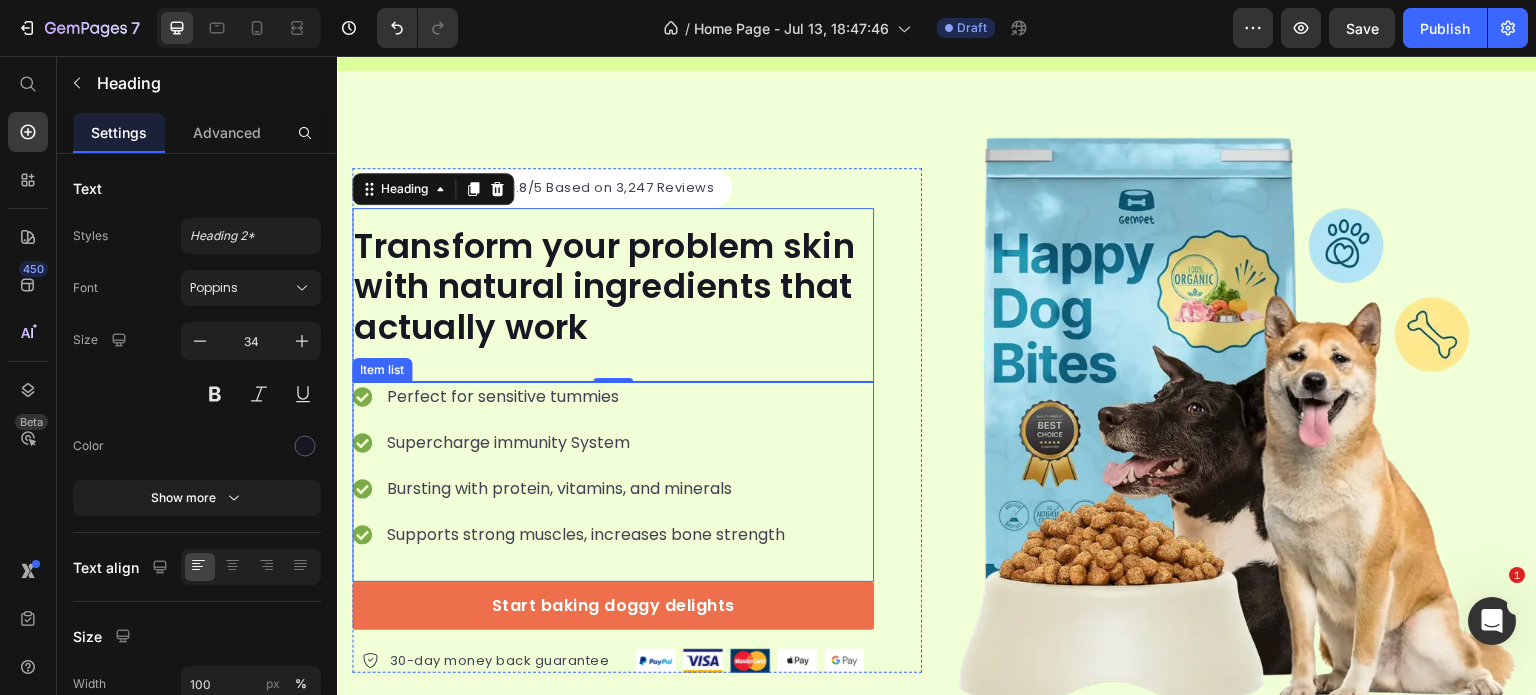 scroll, scrollTop: 63, scrollLeft: 0, axis: vertical 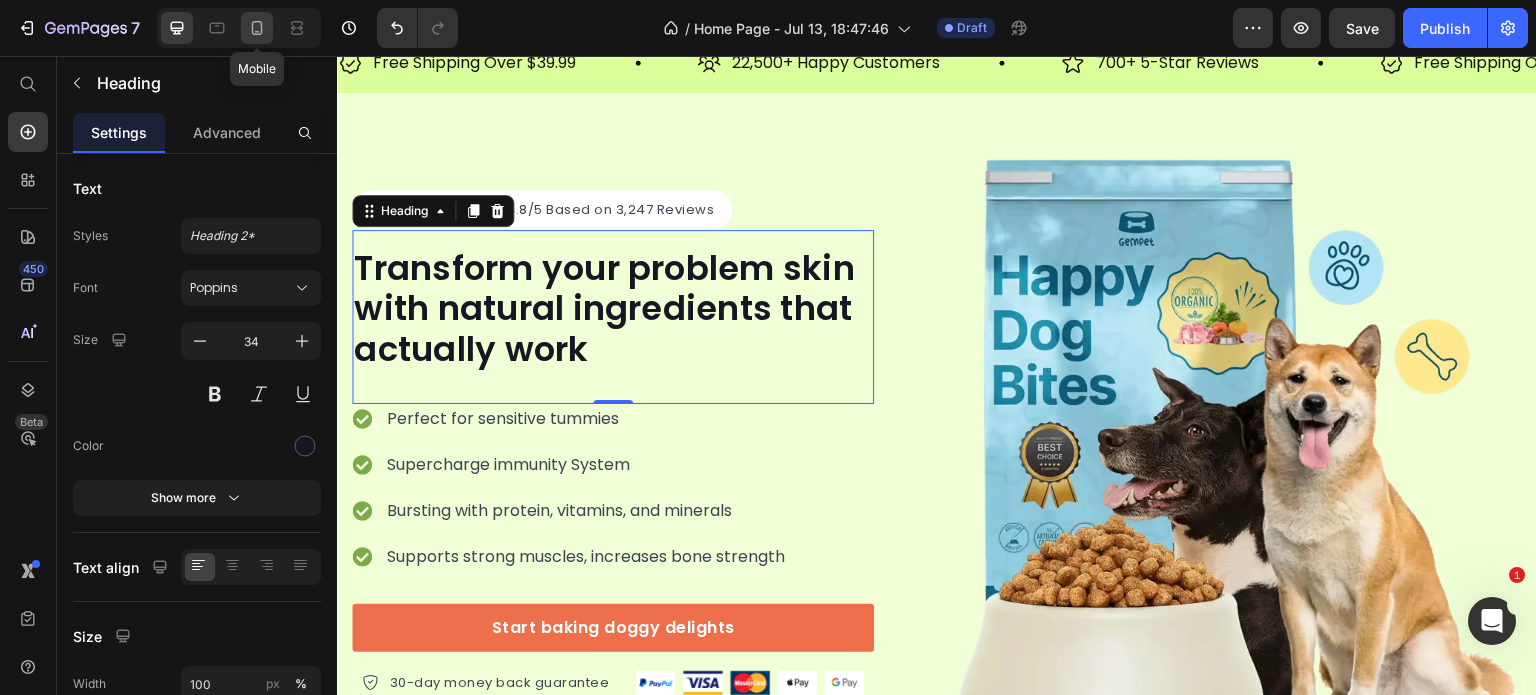 click 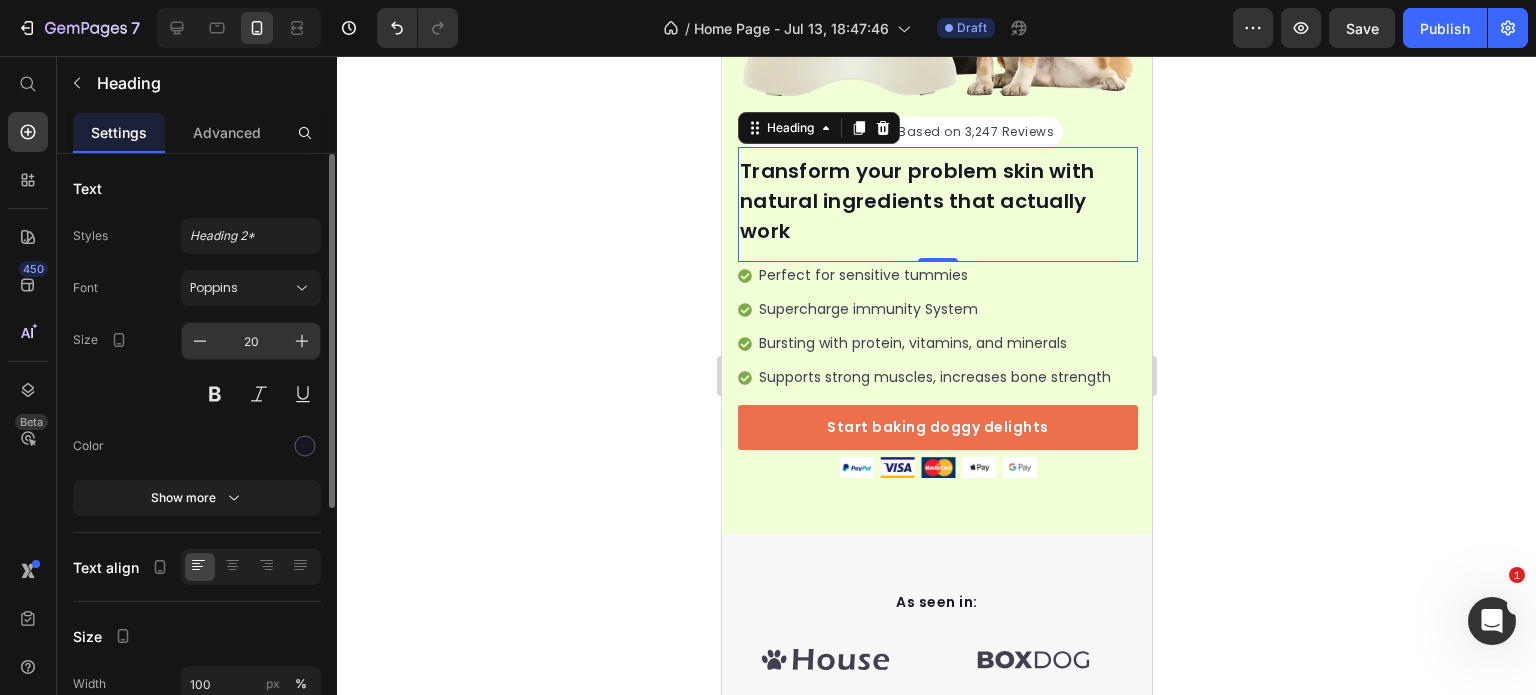 scroll, scrollTop: 481, scrollLeft: 0, axis: vertical 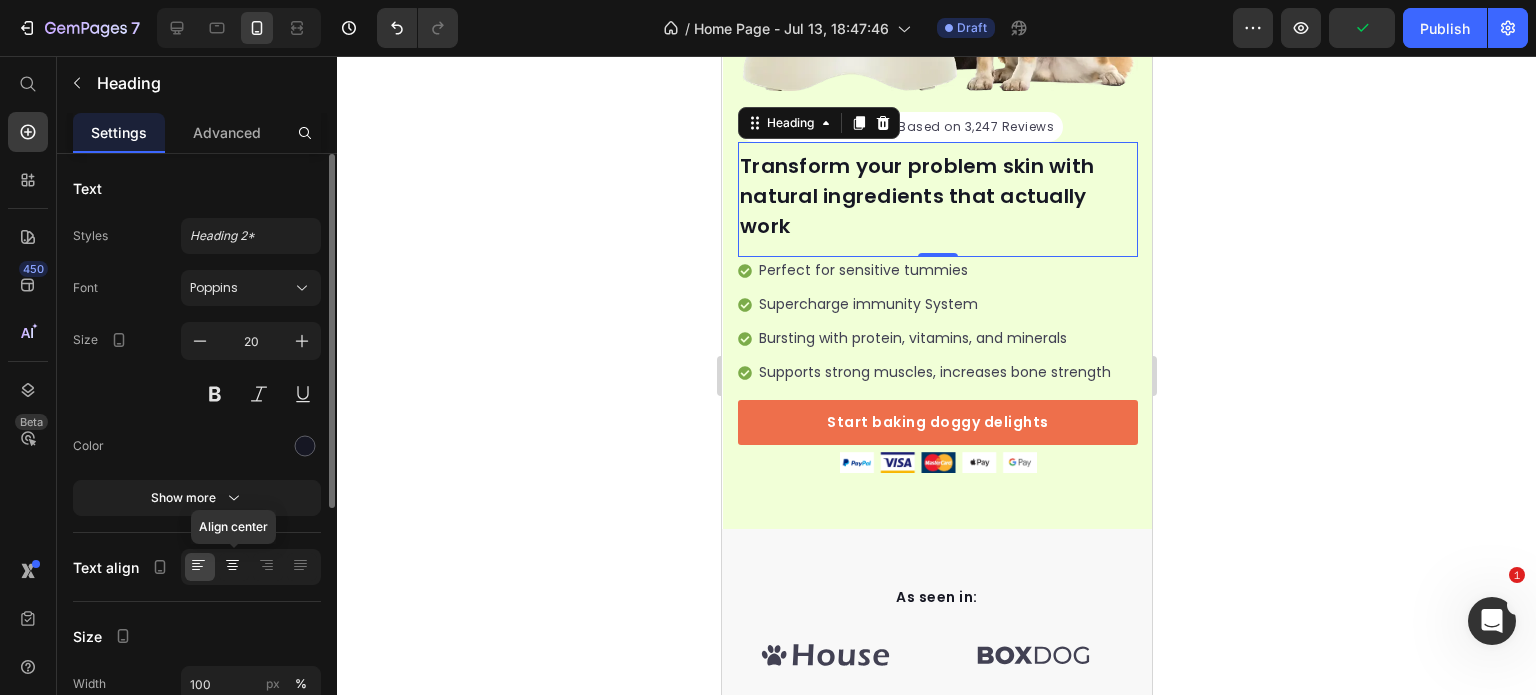 click 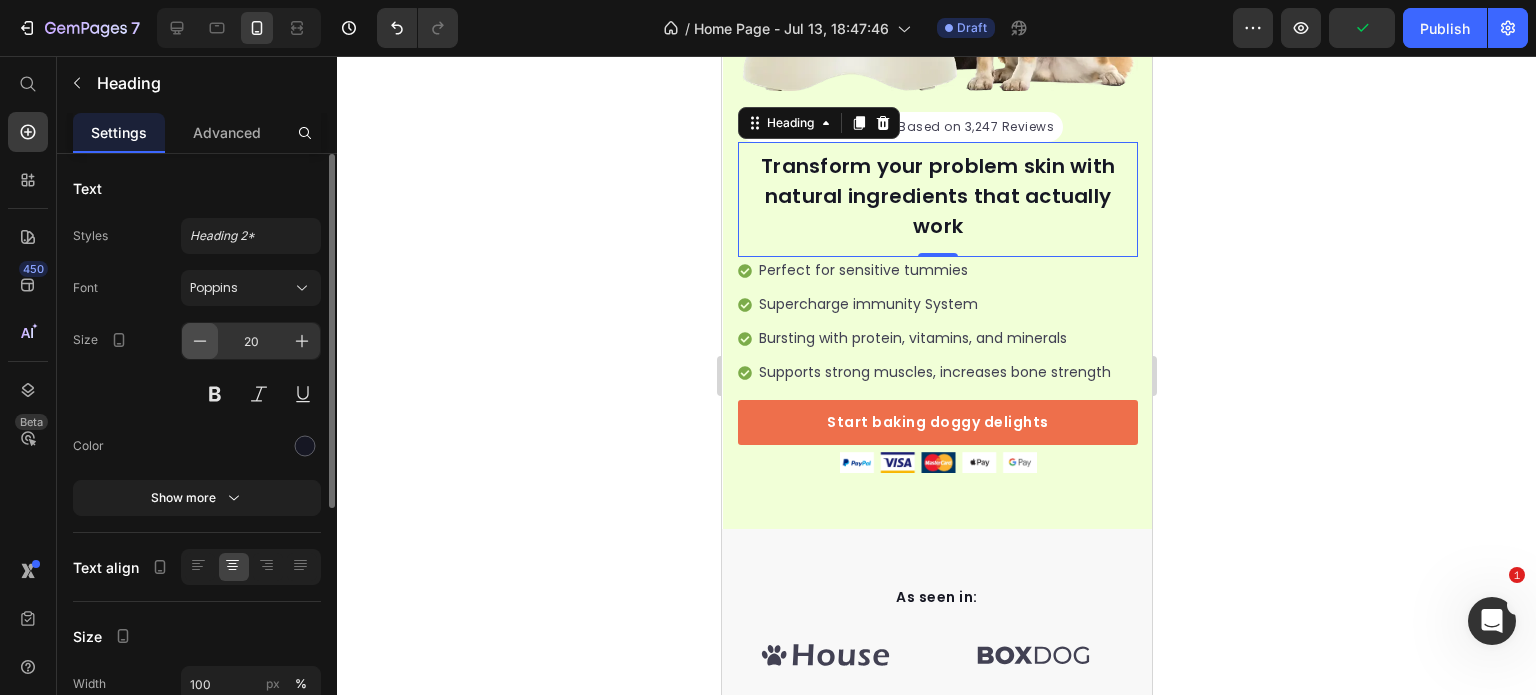 click 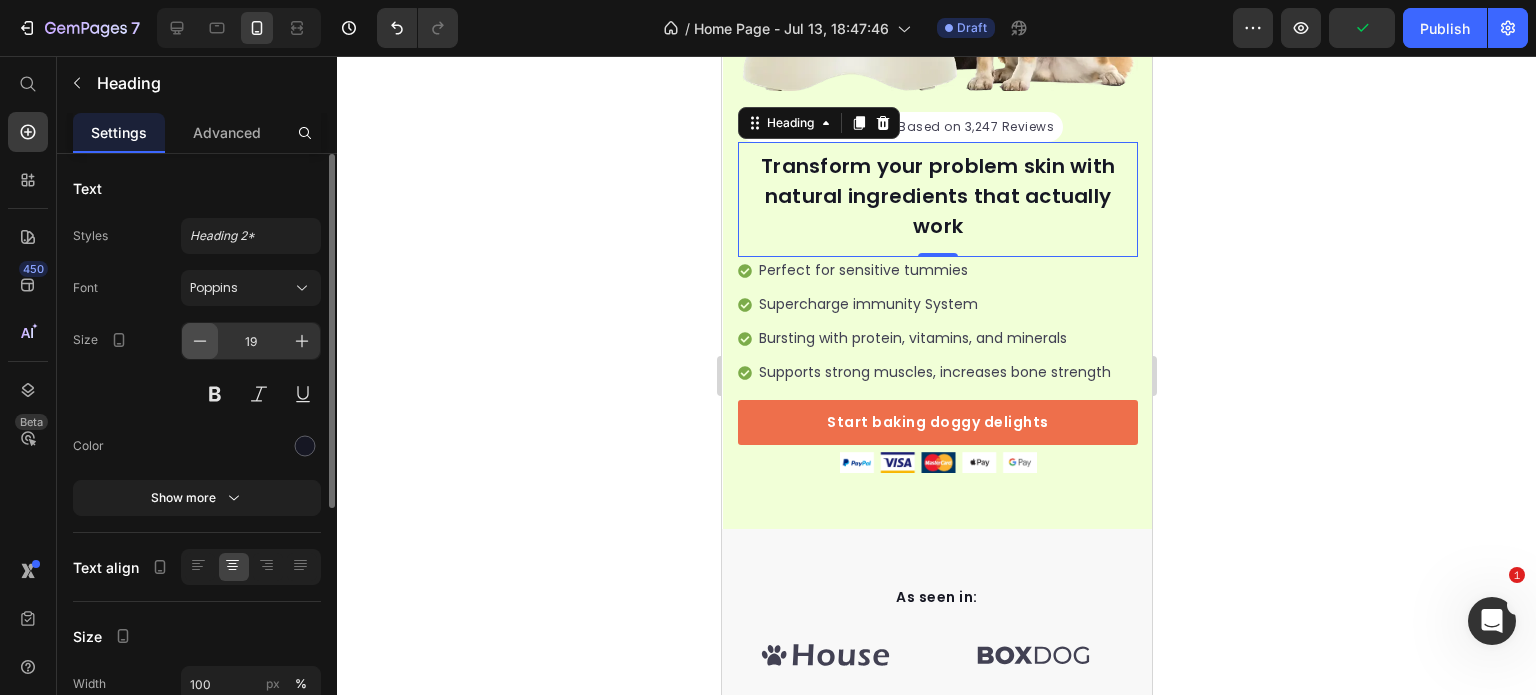 click 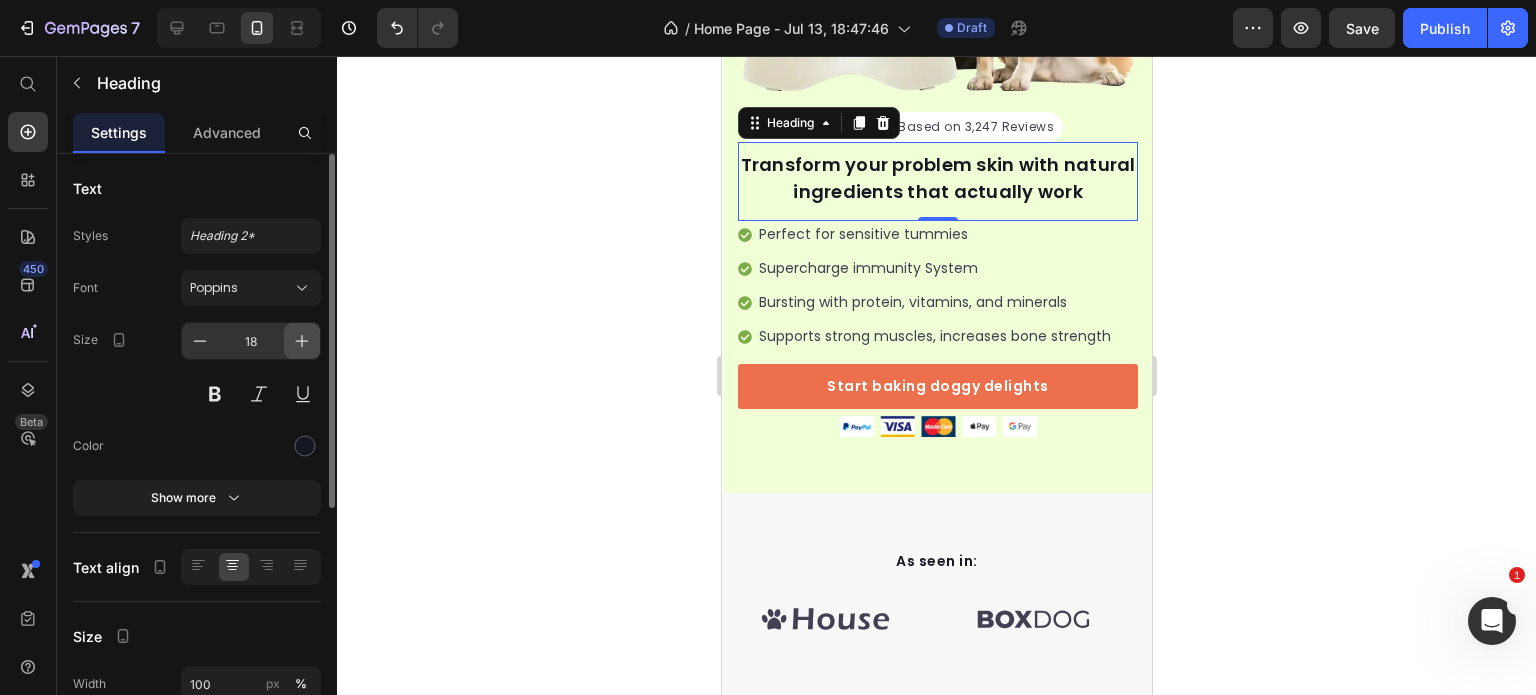 click 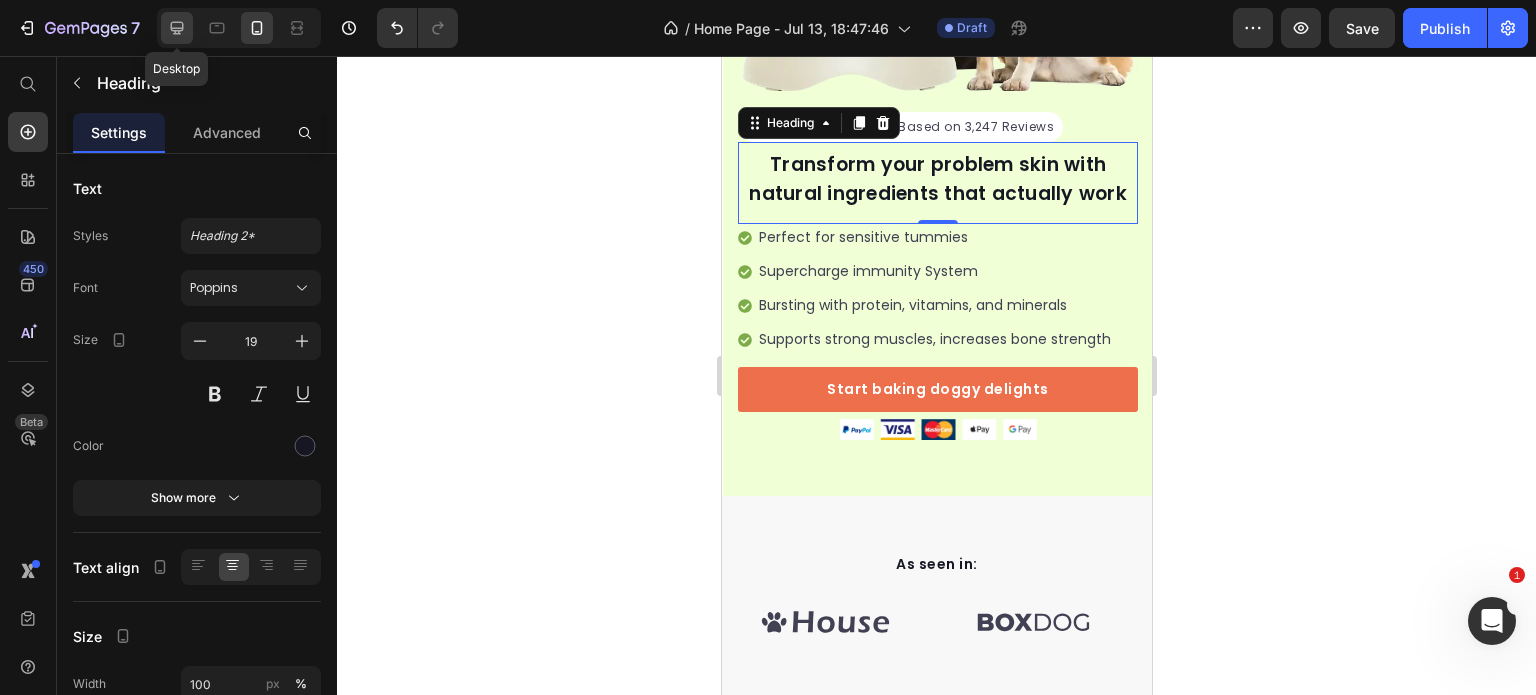 click 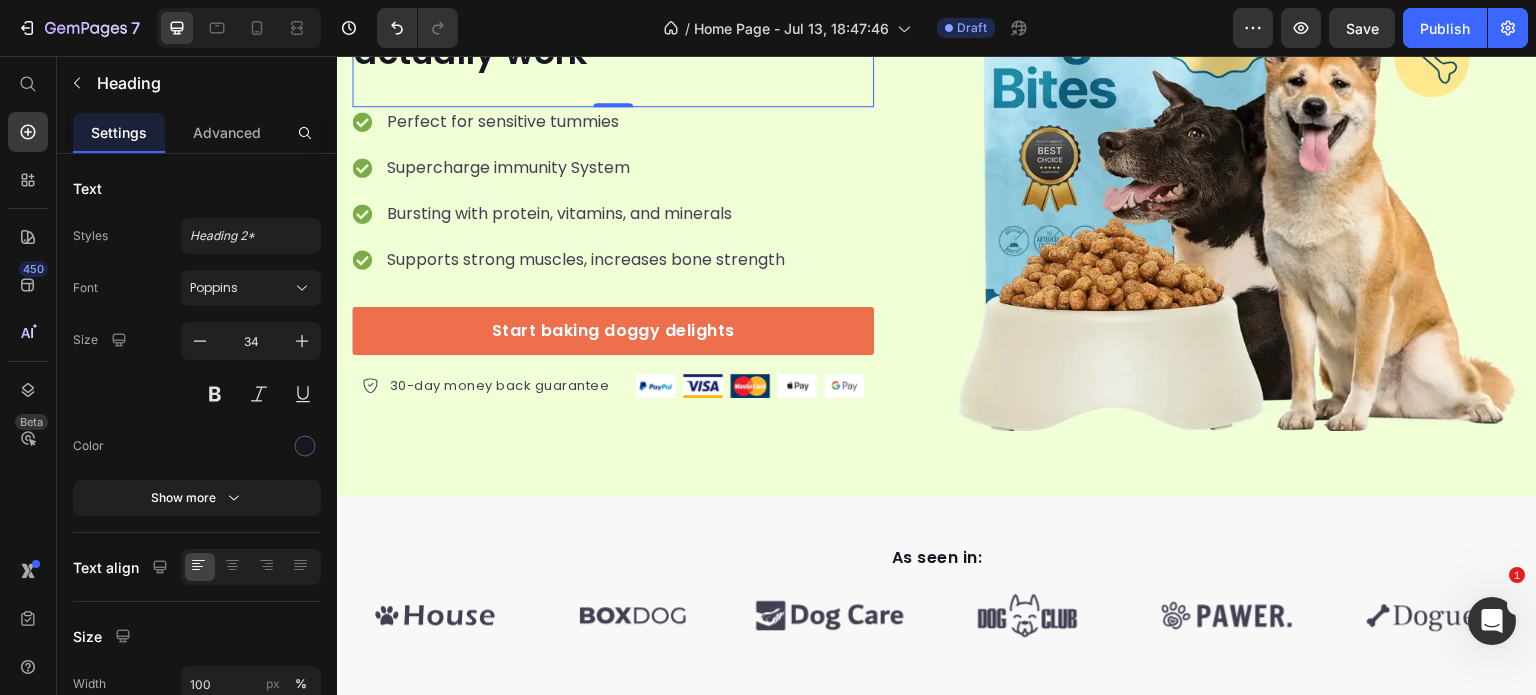 scroll, scrollTop: 363, scrollLeft: 0, axis: vertical 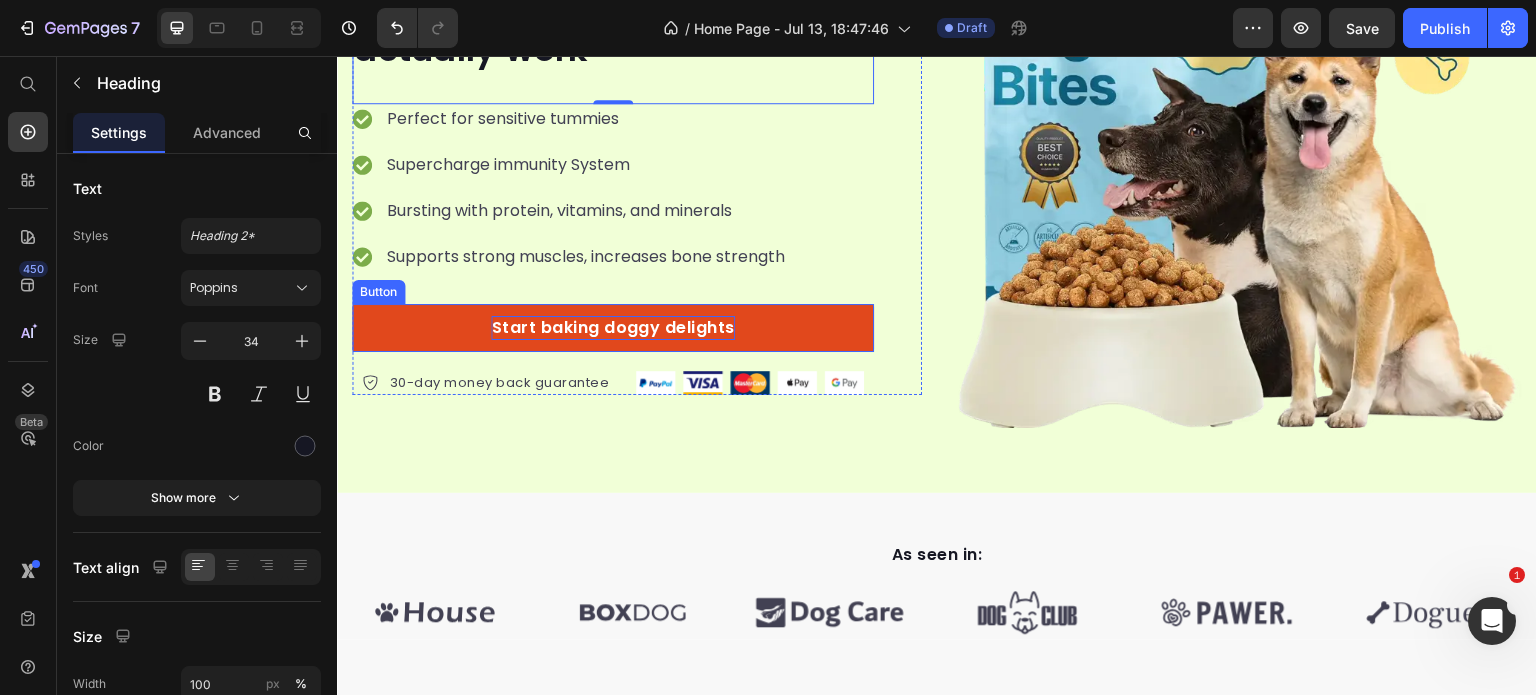 click on "Start baking doggy delights" at bounding box center [613, 328] 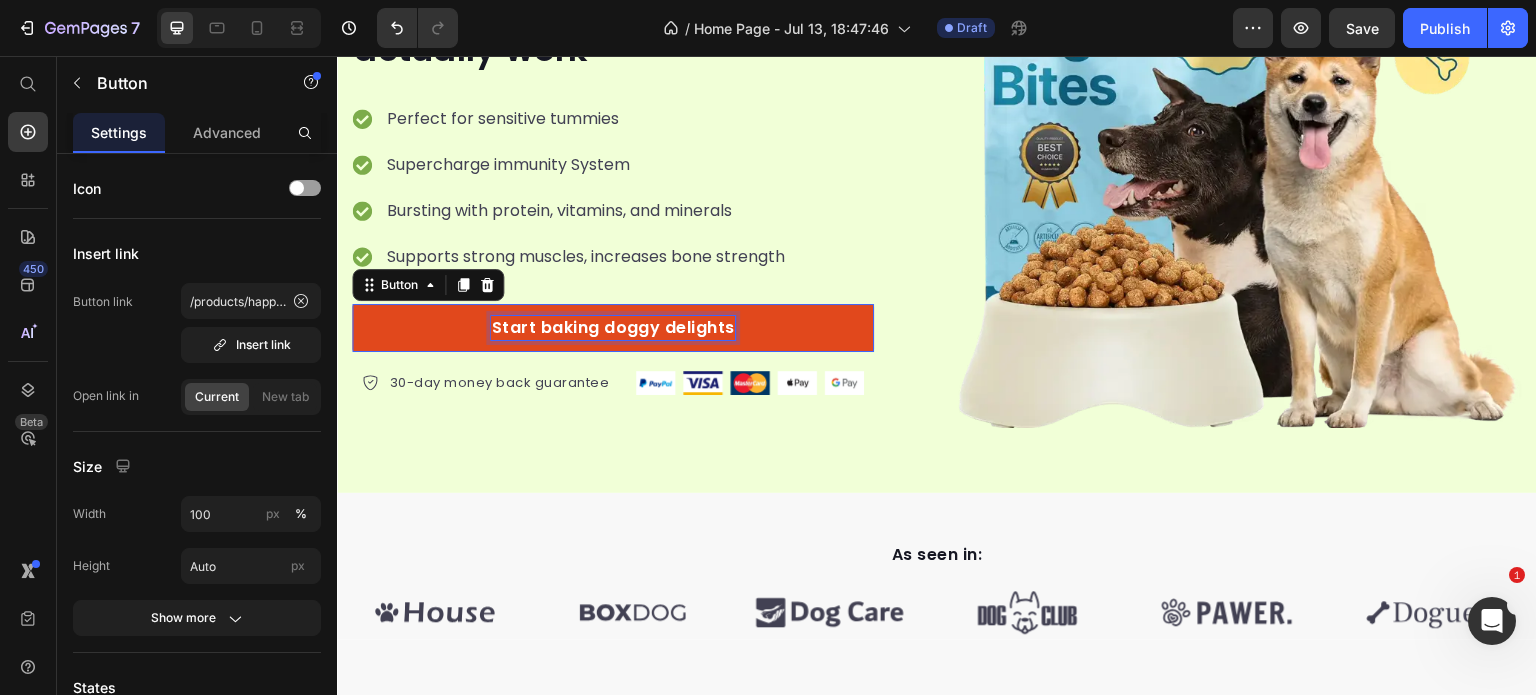 click on "Start baking doggy delights" at bounding box center (613, 328) 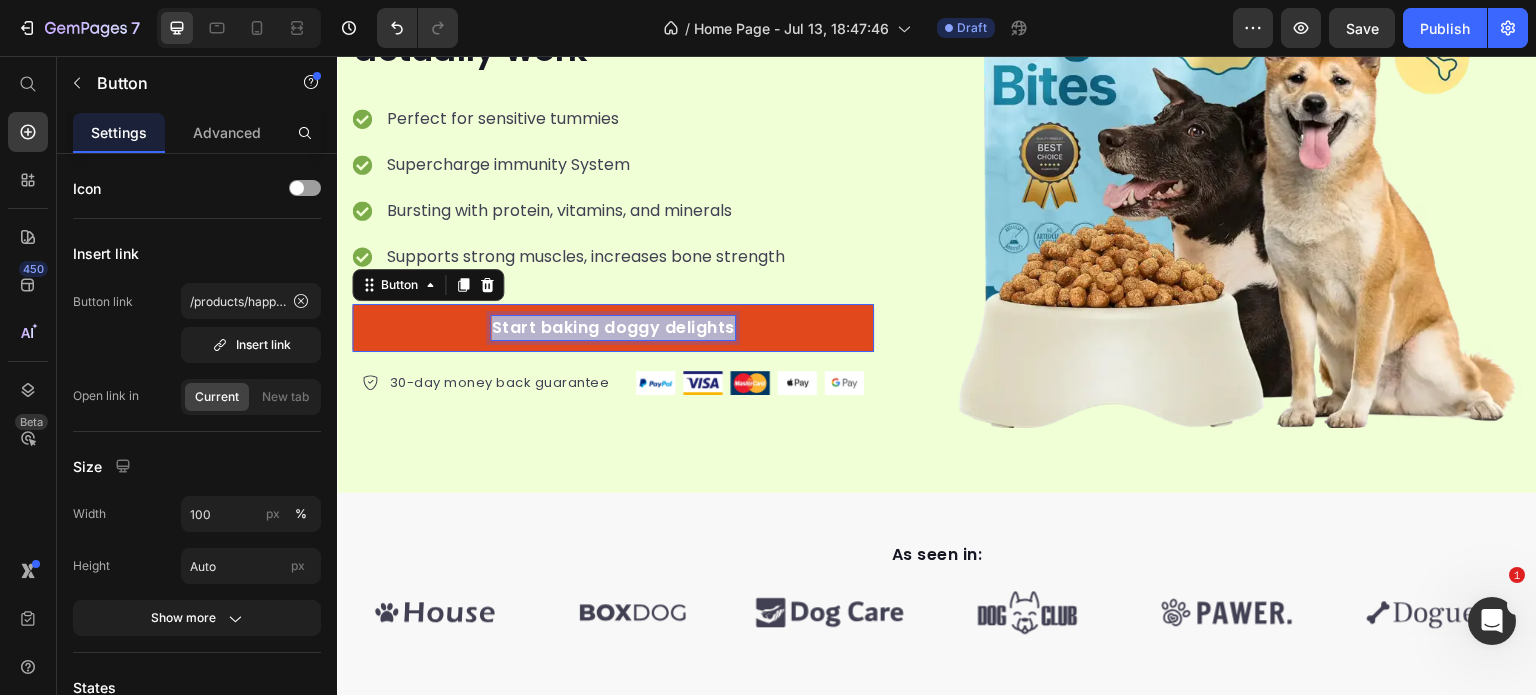 click on "Start baking doggy delights" at bounding box center [613, 328] 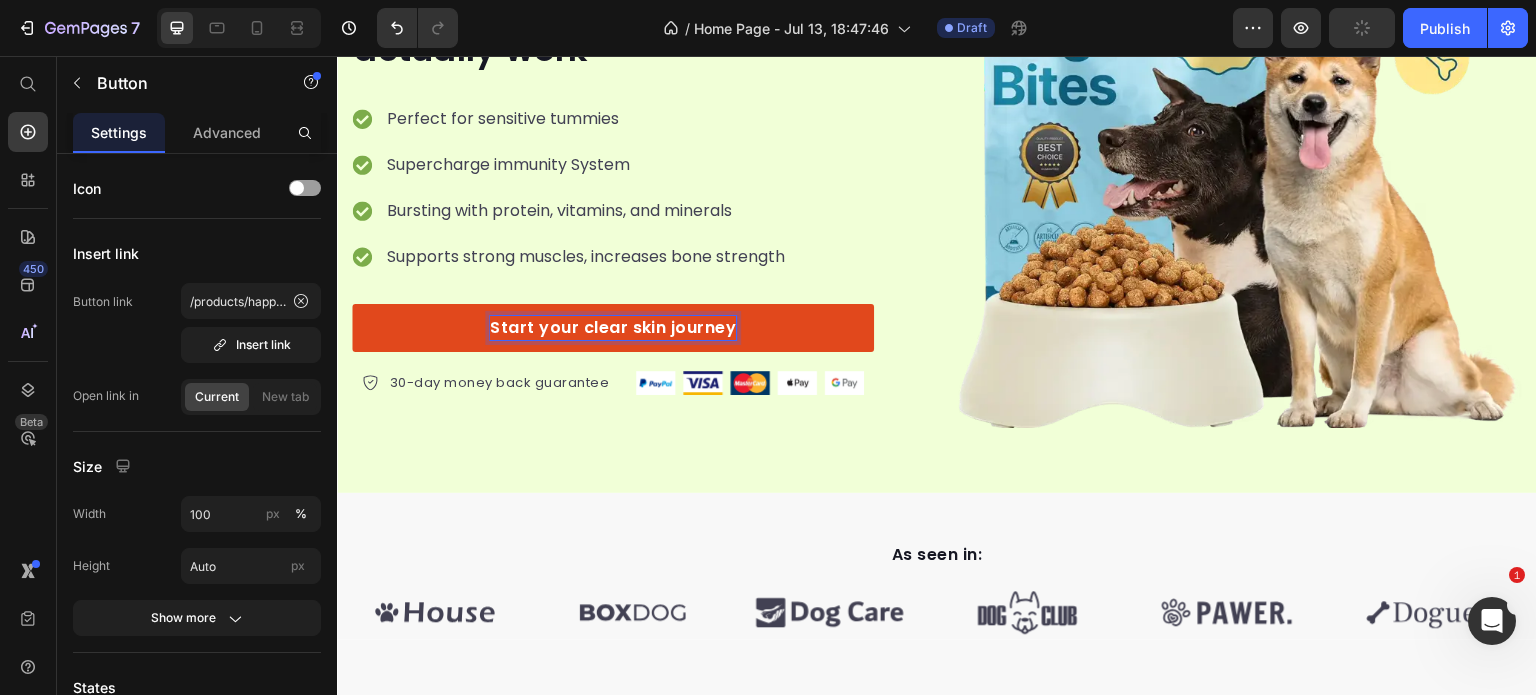 click on "Start your clear skin journey" at bounding box center [613, 328] 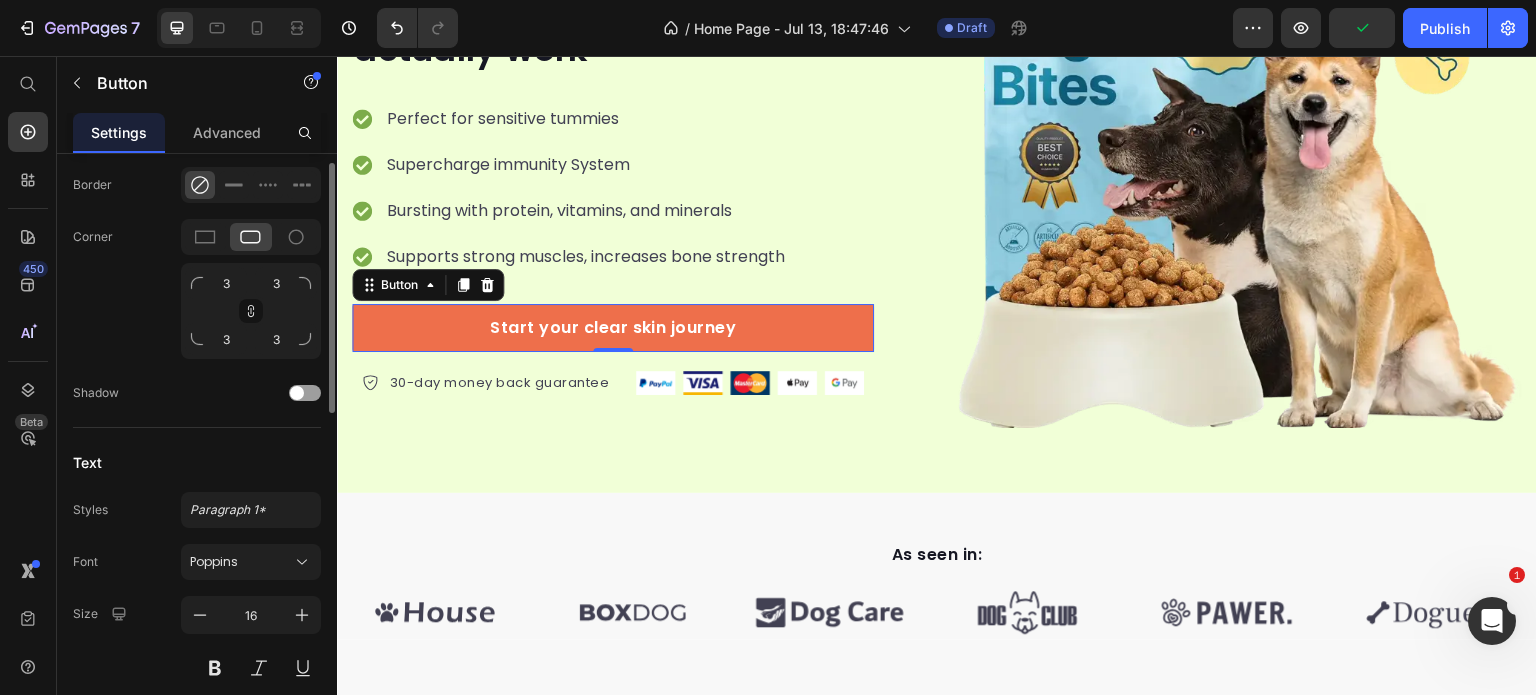 scroll, scrollTop: 500, scrollLeft: 0, axis: vertical 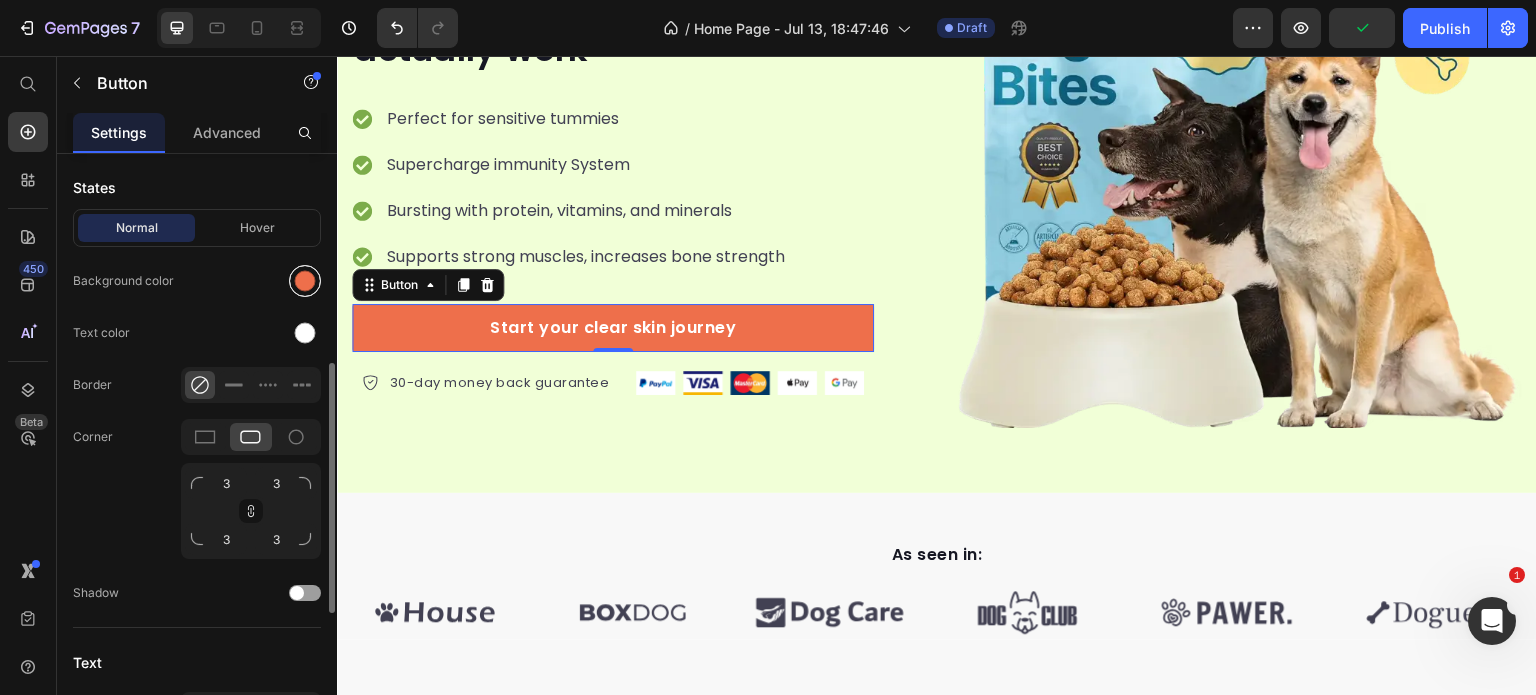 click at bounding box center (305, 281) 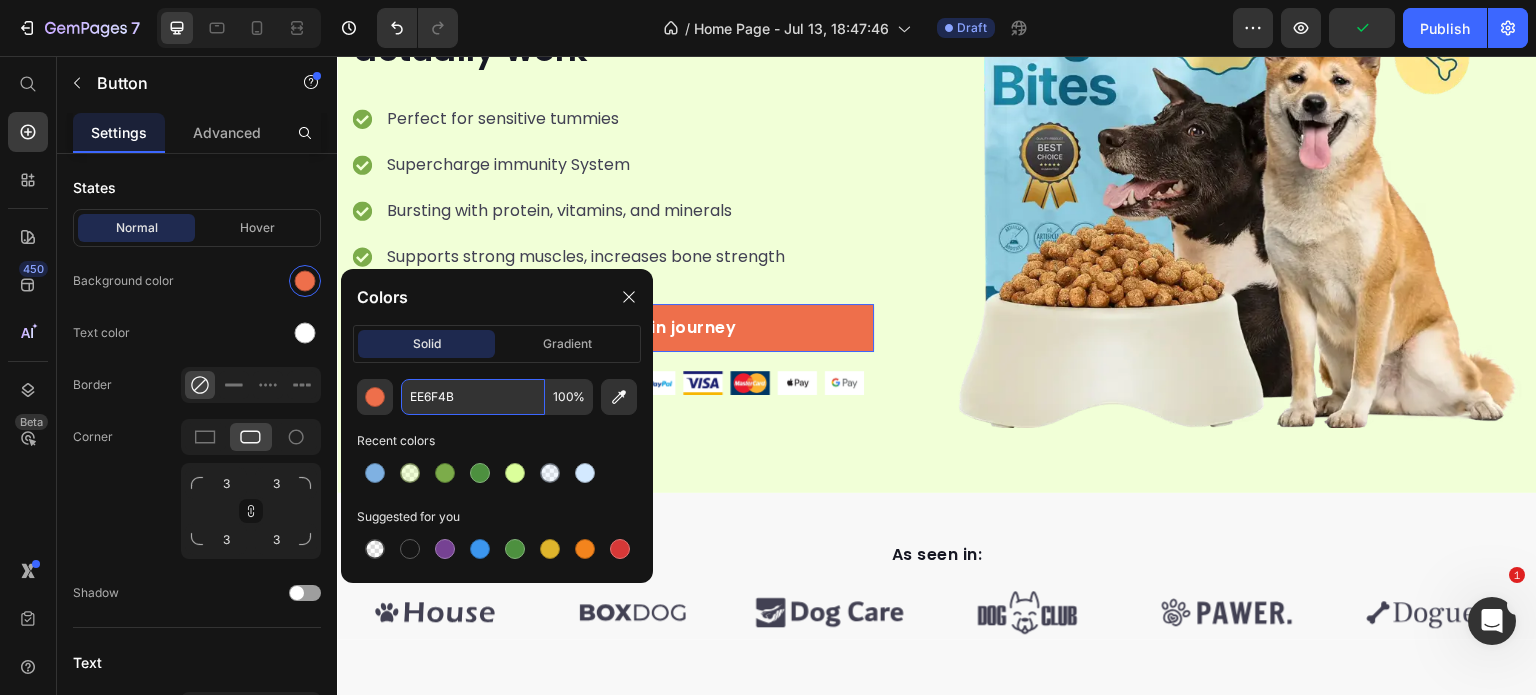 click on "EE6F4B" at bounding box center [473, 397] 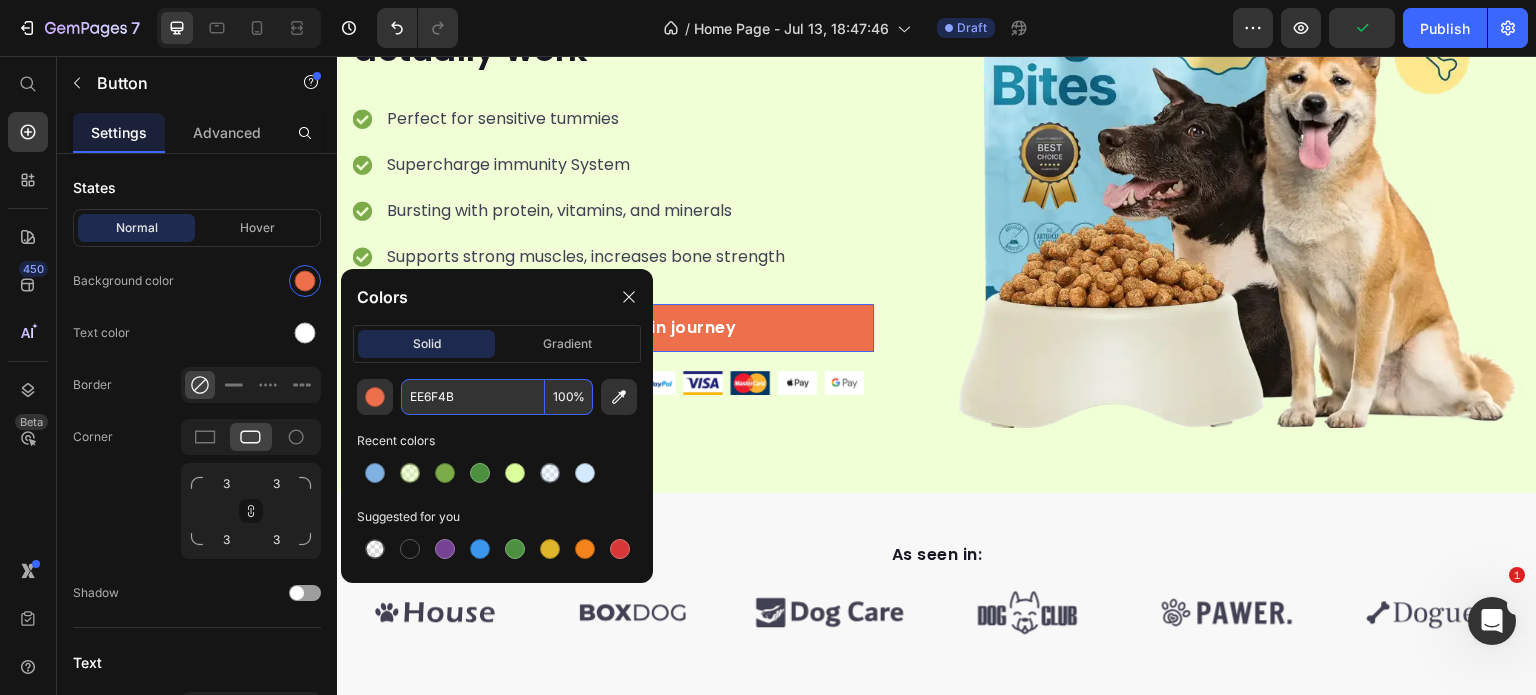 paste on "DBFF9" 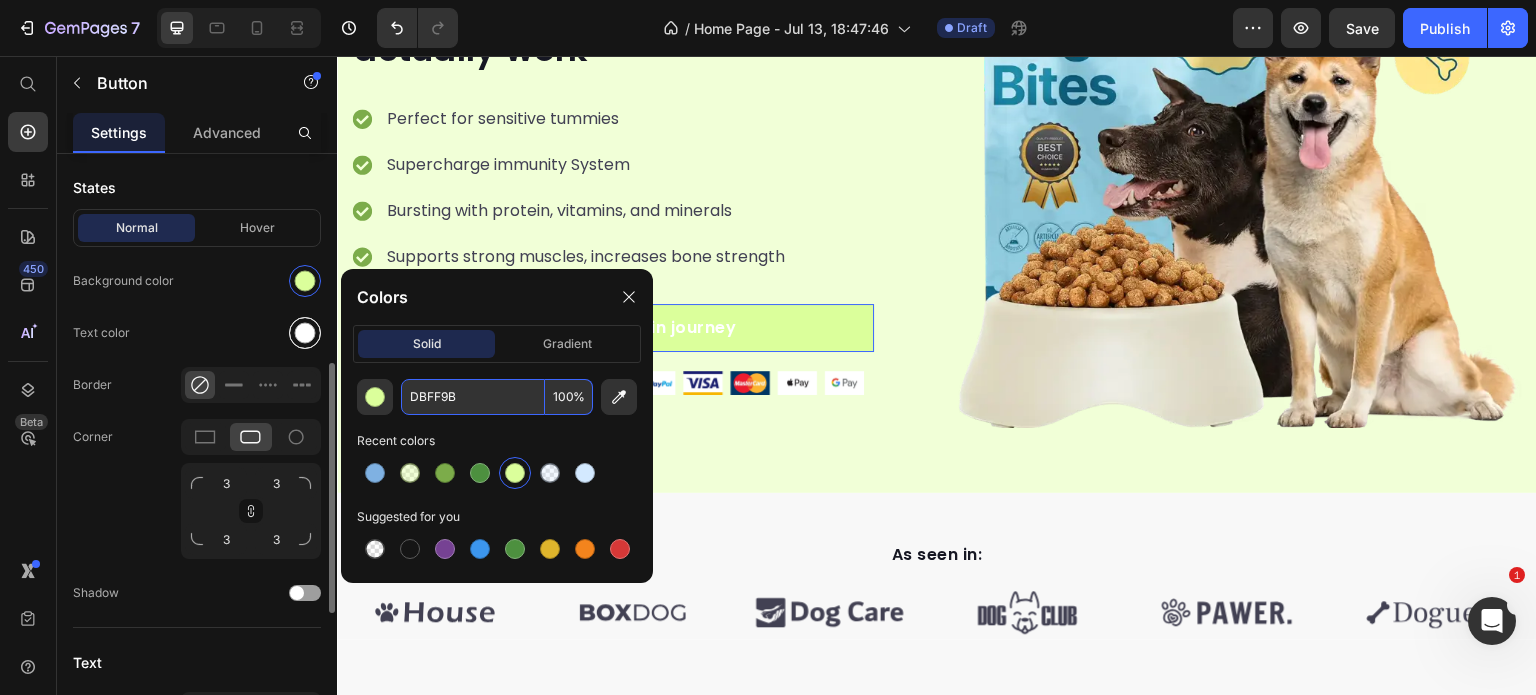 type on "DBFF9B" 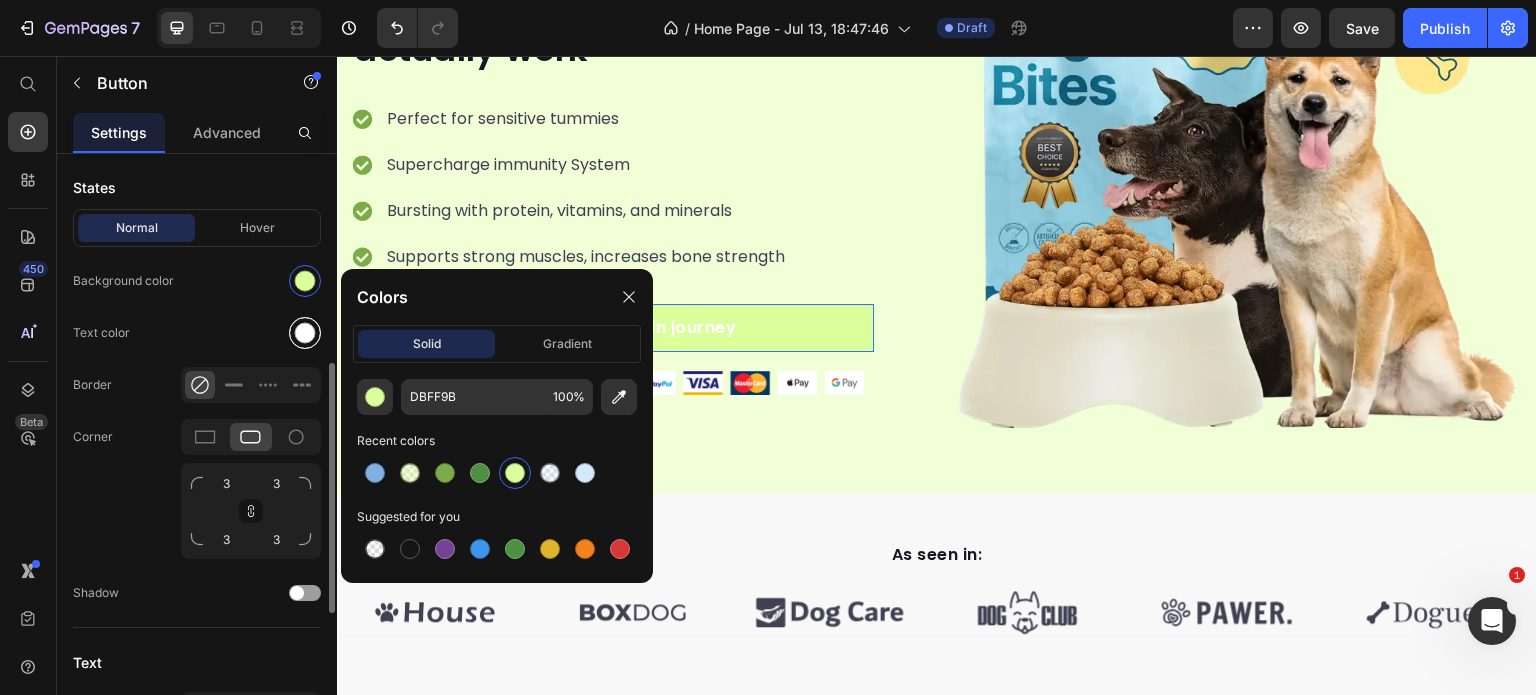 click at bounding box center [305, 333] 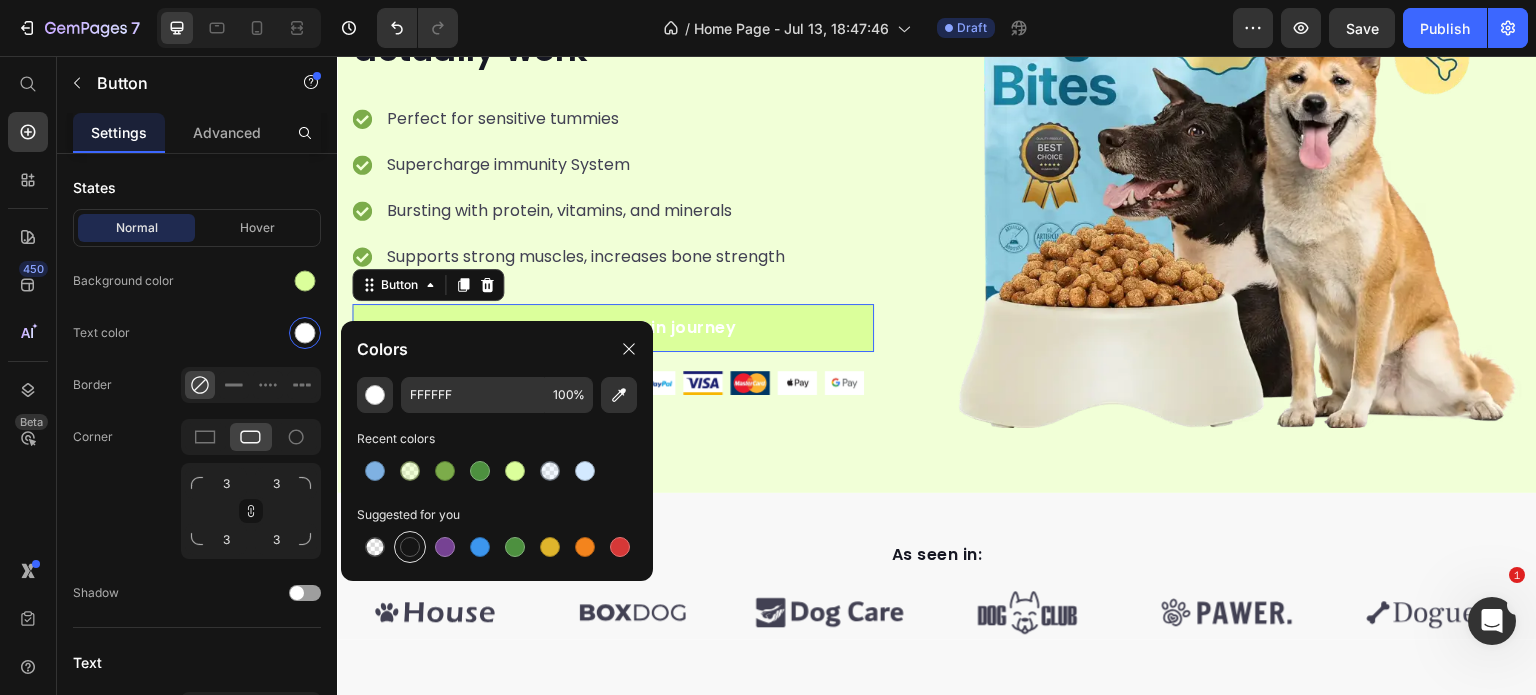click at bounding box center [410, 547] 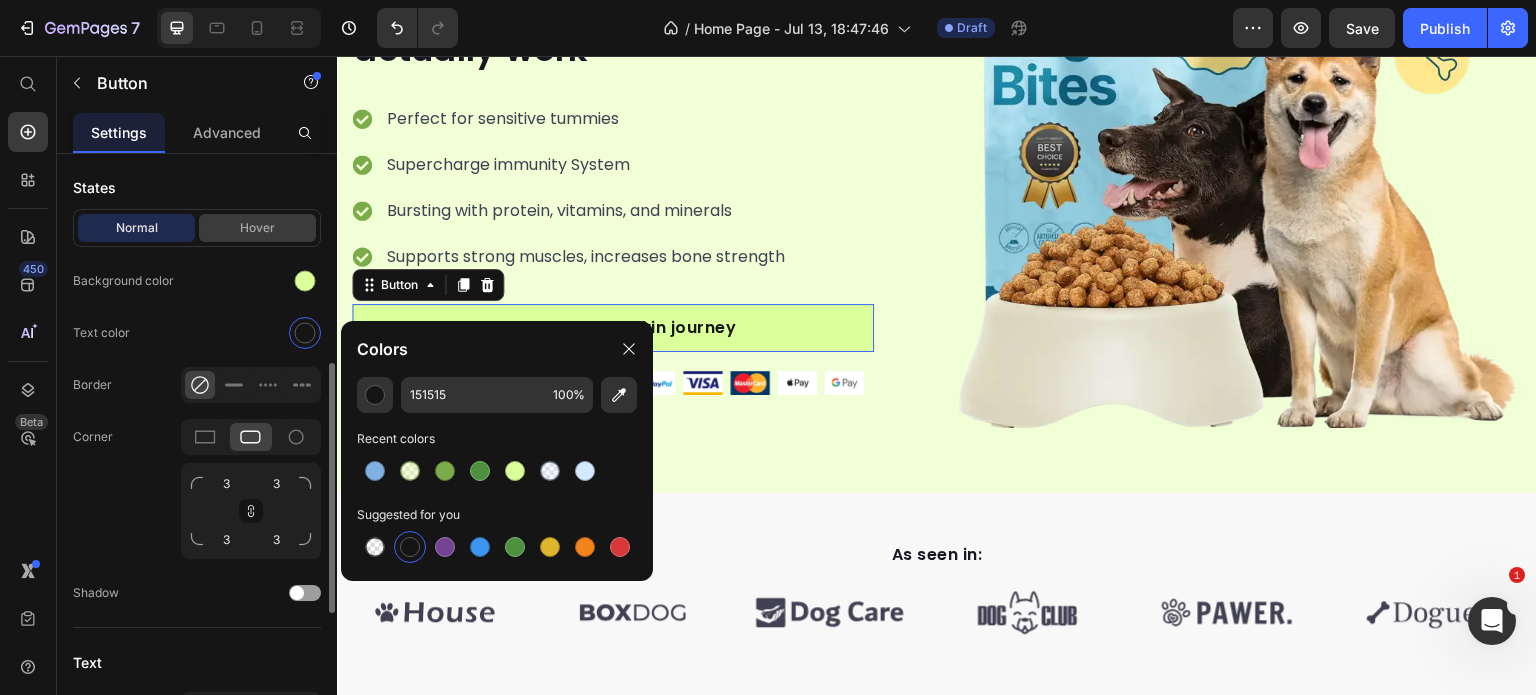 click on "Hover" at bounding box center [257, 228] 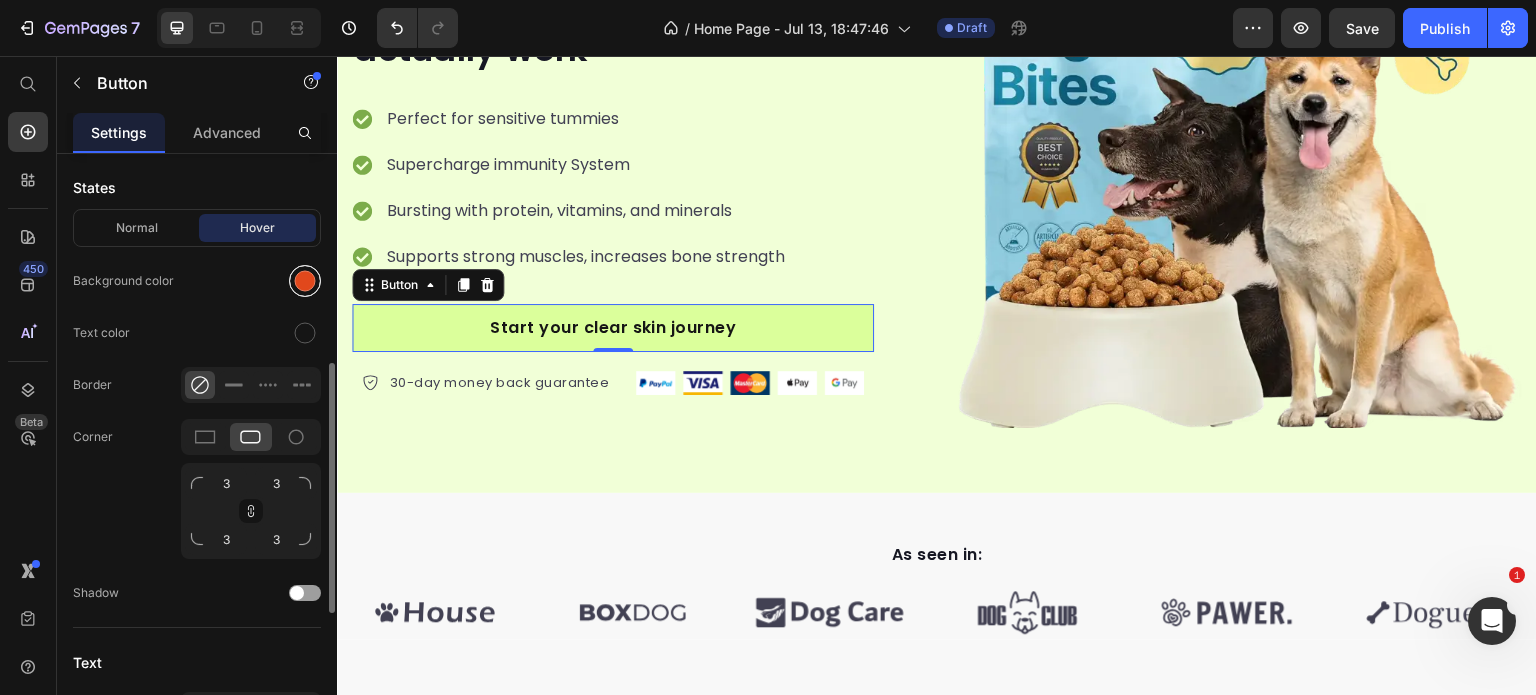 click at bounding box center (305, 281) 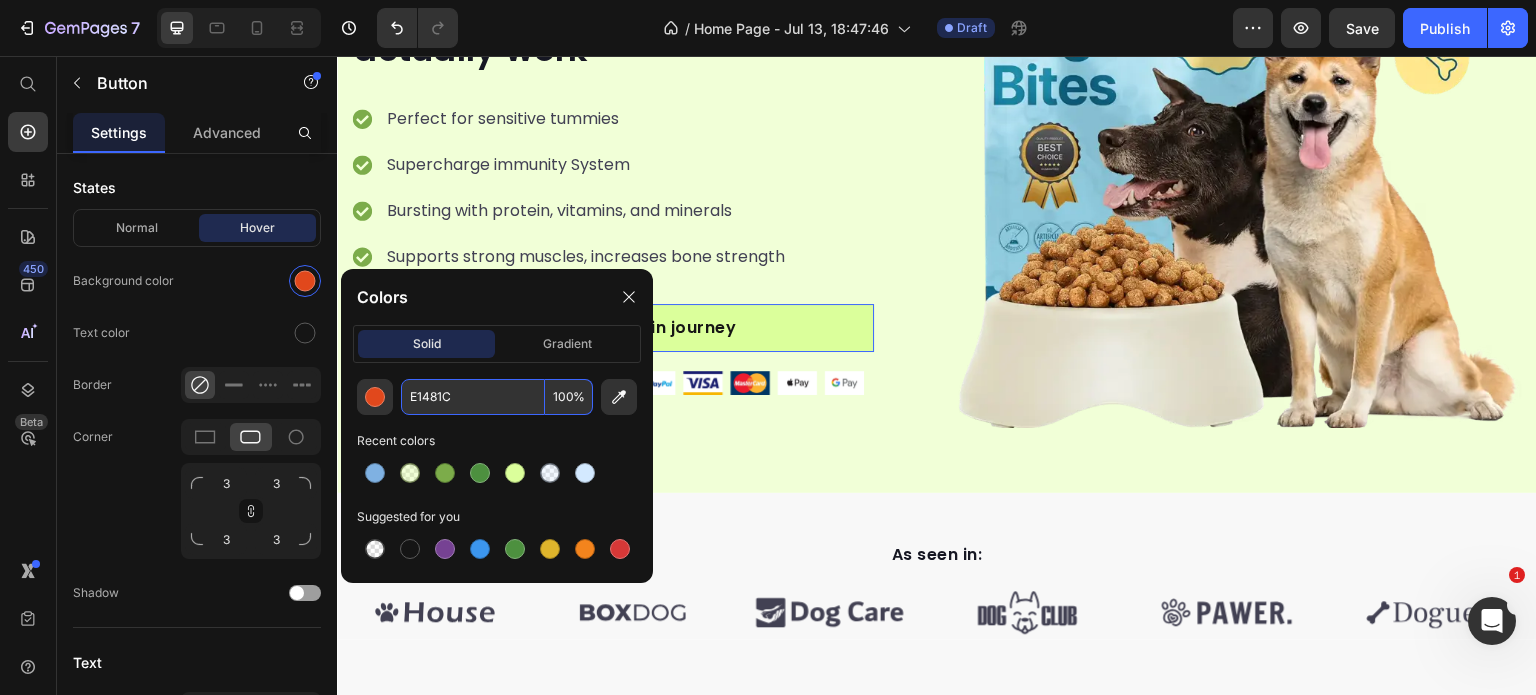 click on "E1481C" at bounding box center [473, 397] 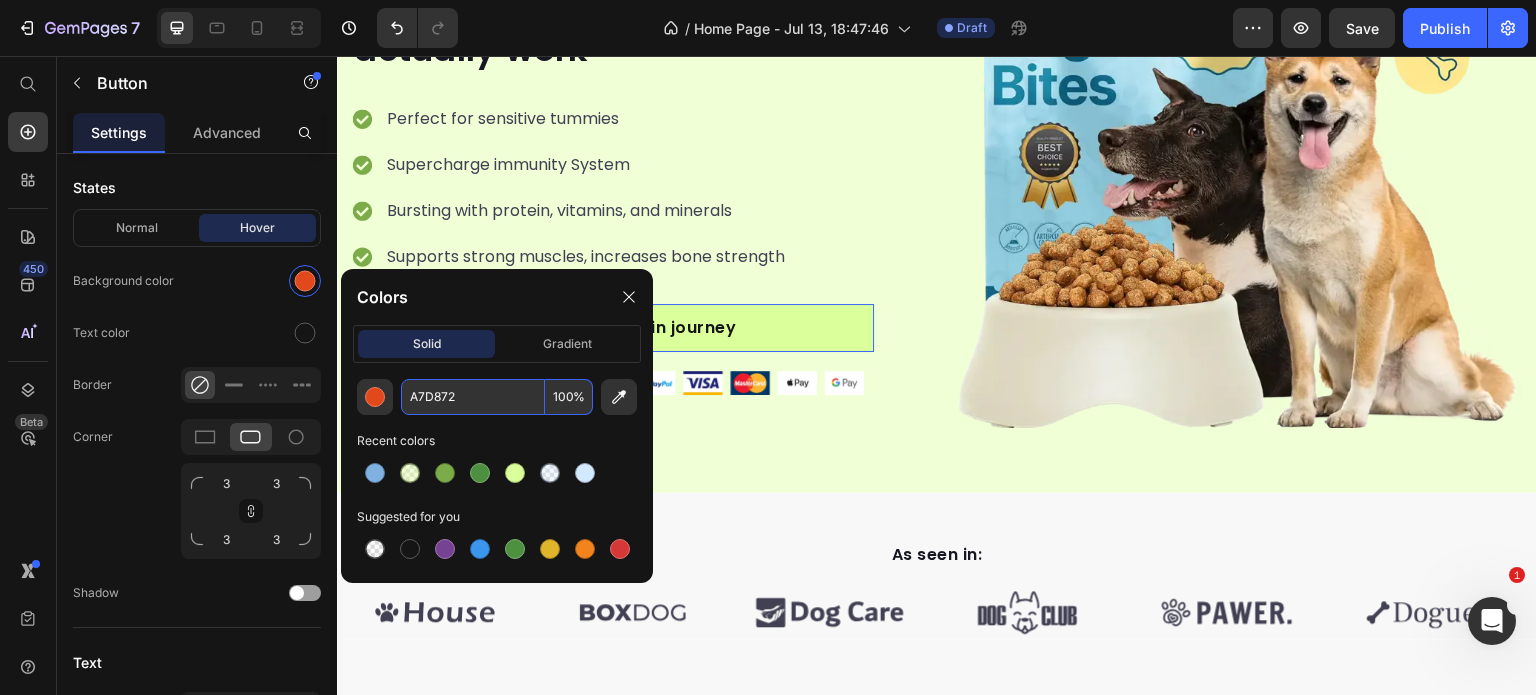 type on "A7D872" 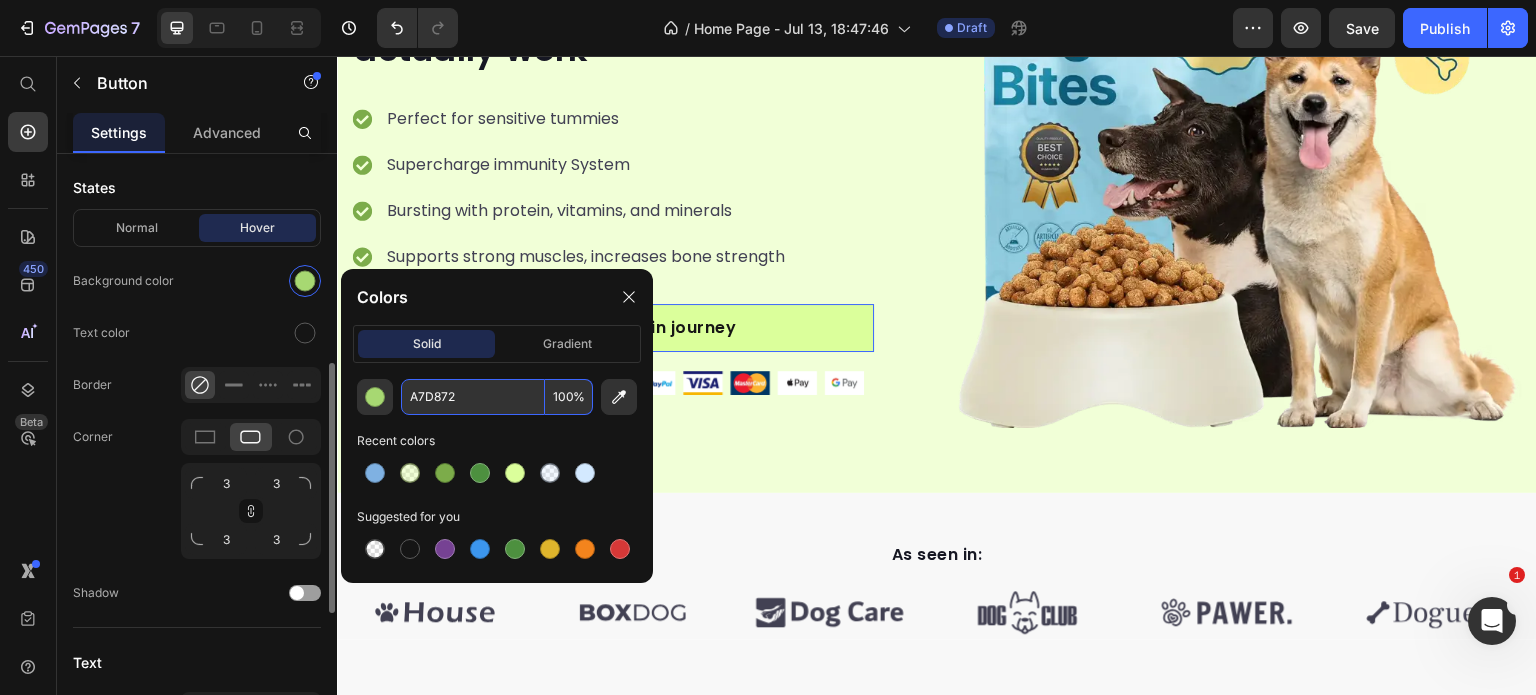 click on "Text color" 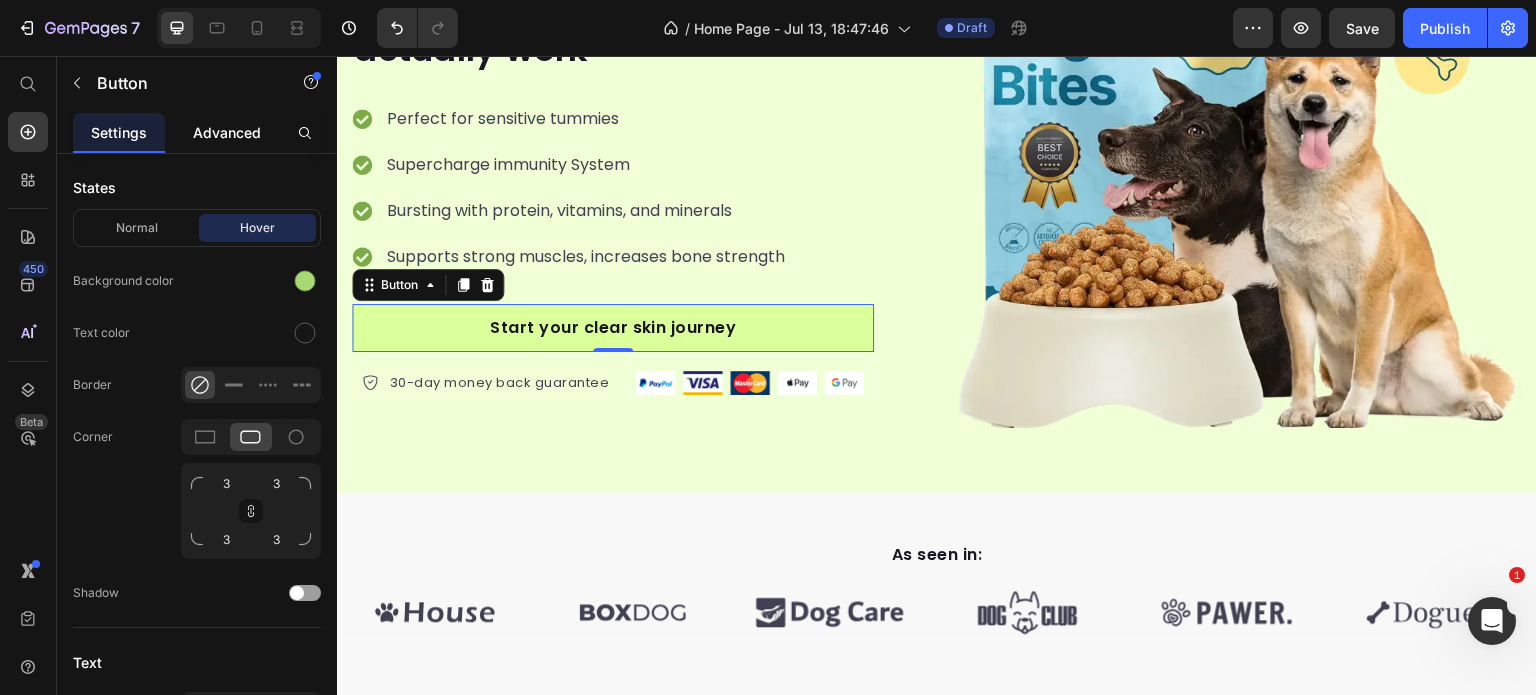 click on "Advanced" 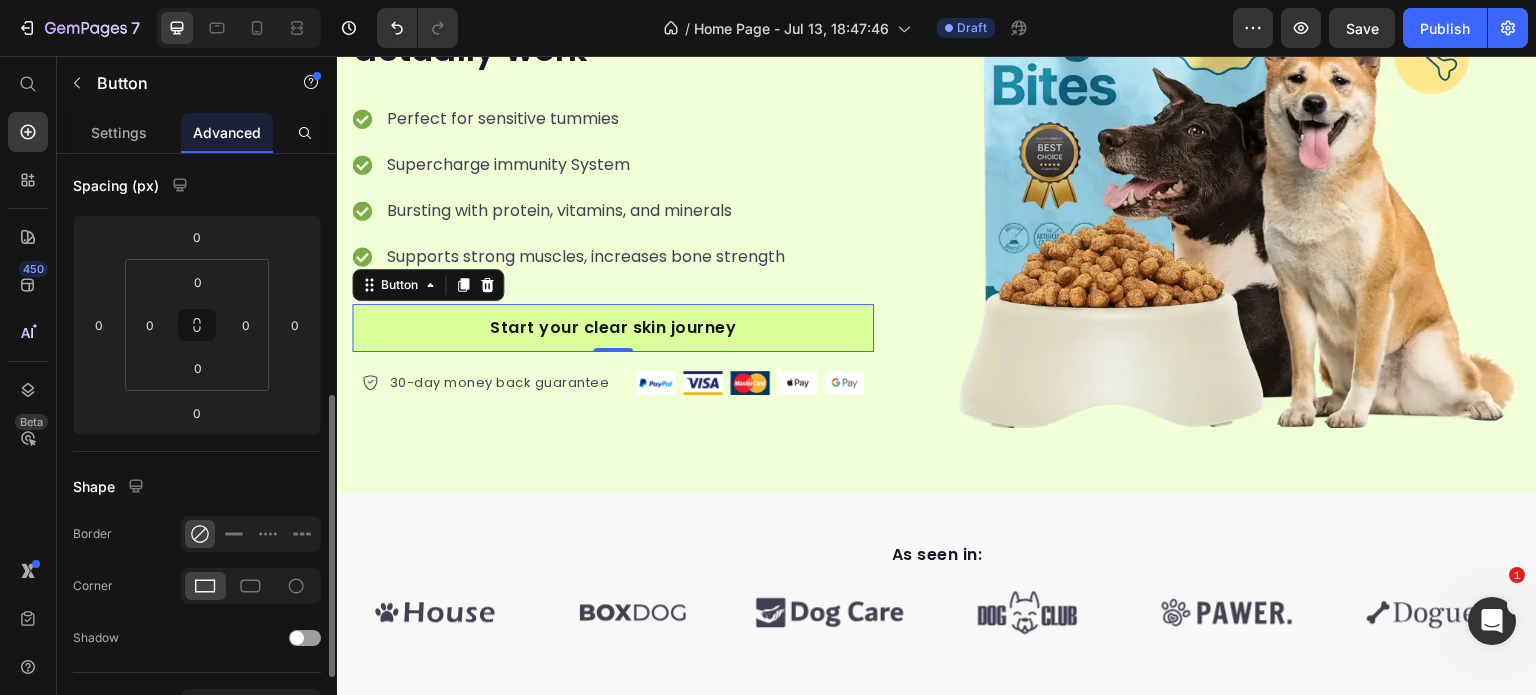 scroll, scrollTop: 300, scrollLeft: 0, axis: vertical 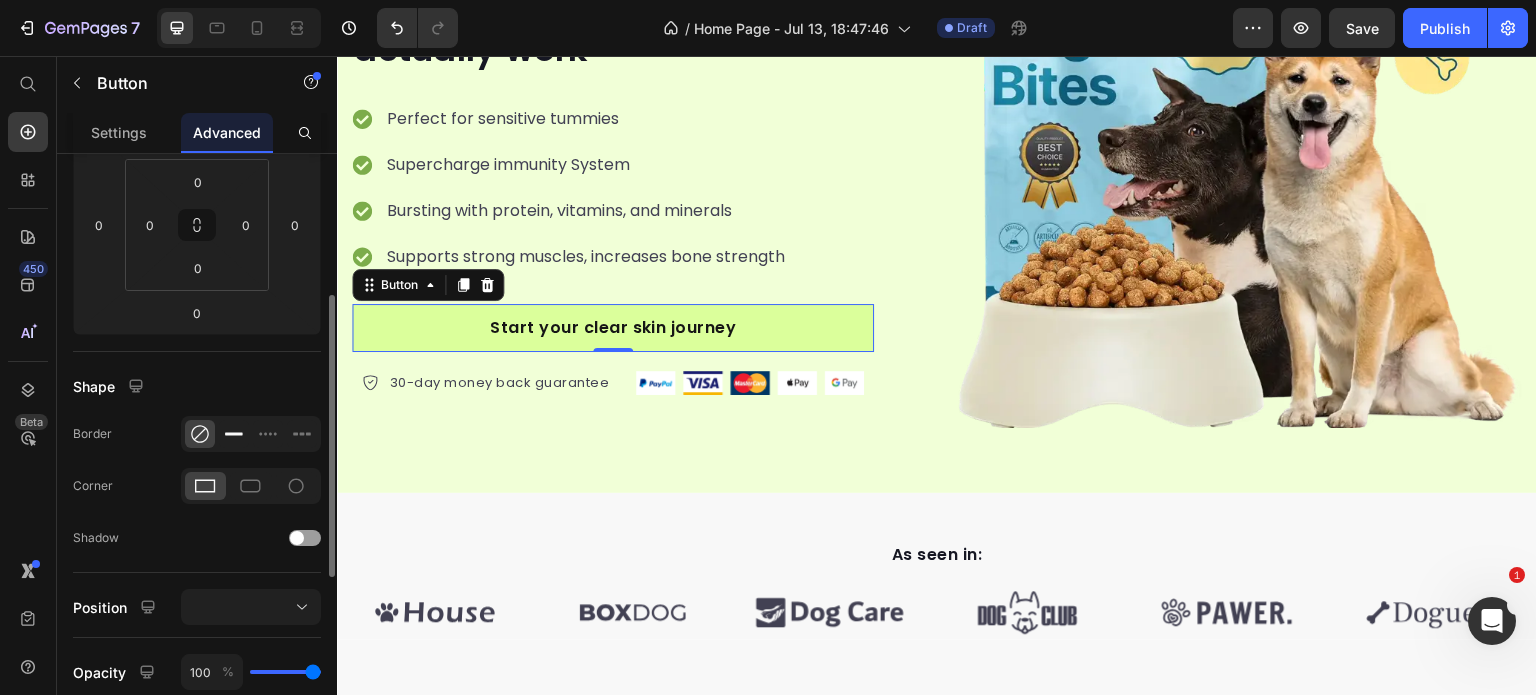 click 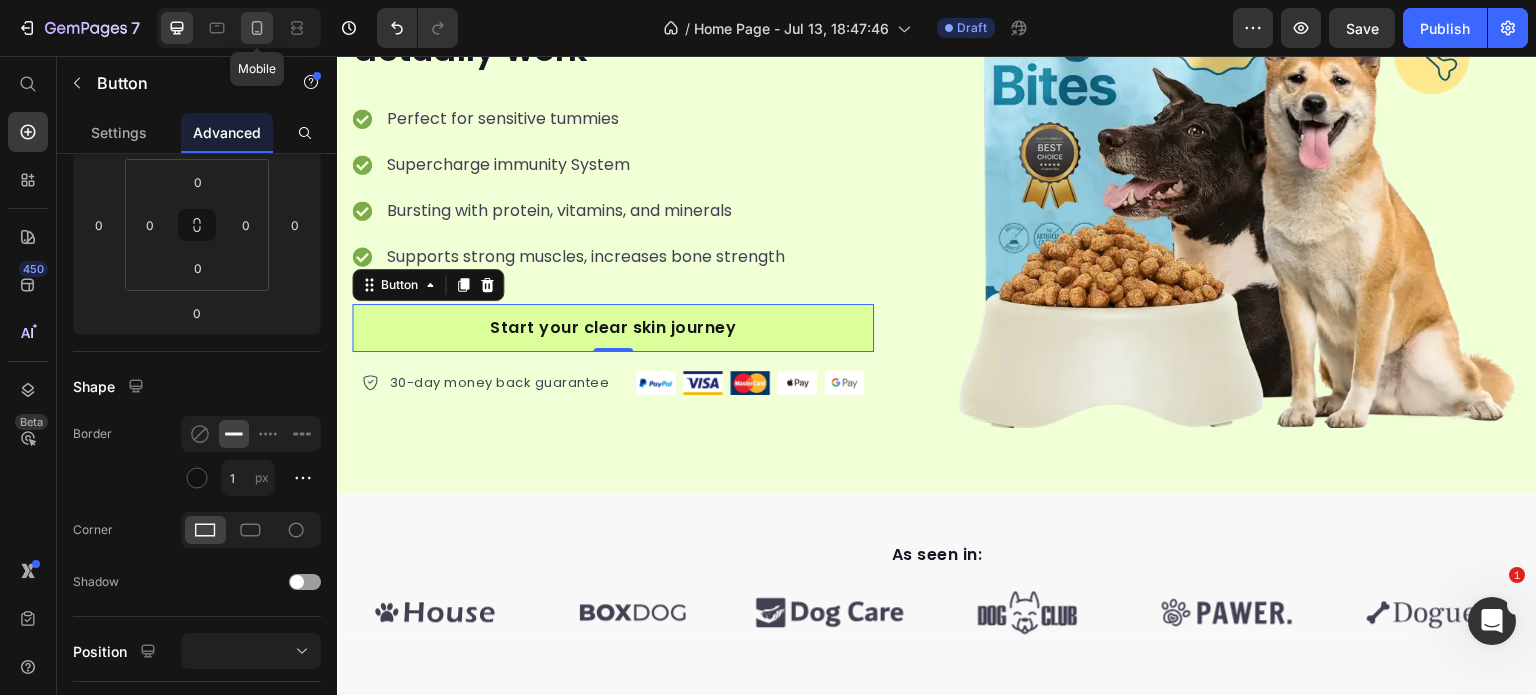 click 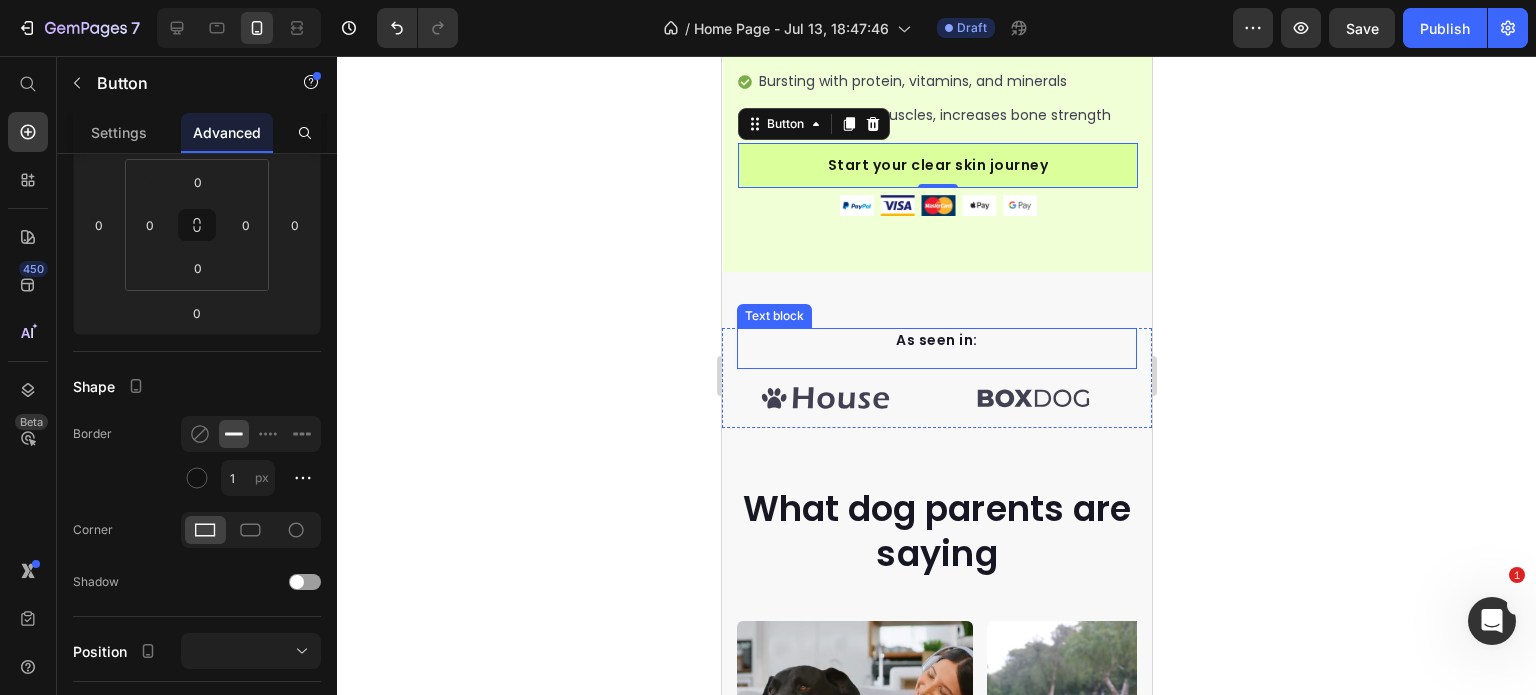scroll, scrollTop: 605, scrollLeft: 0, axis: vertical 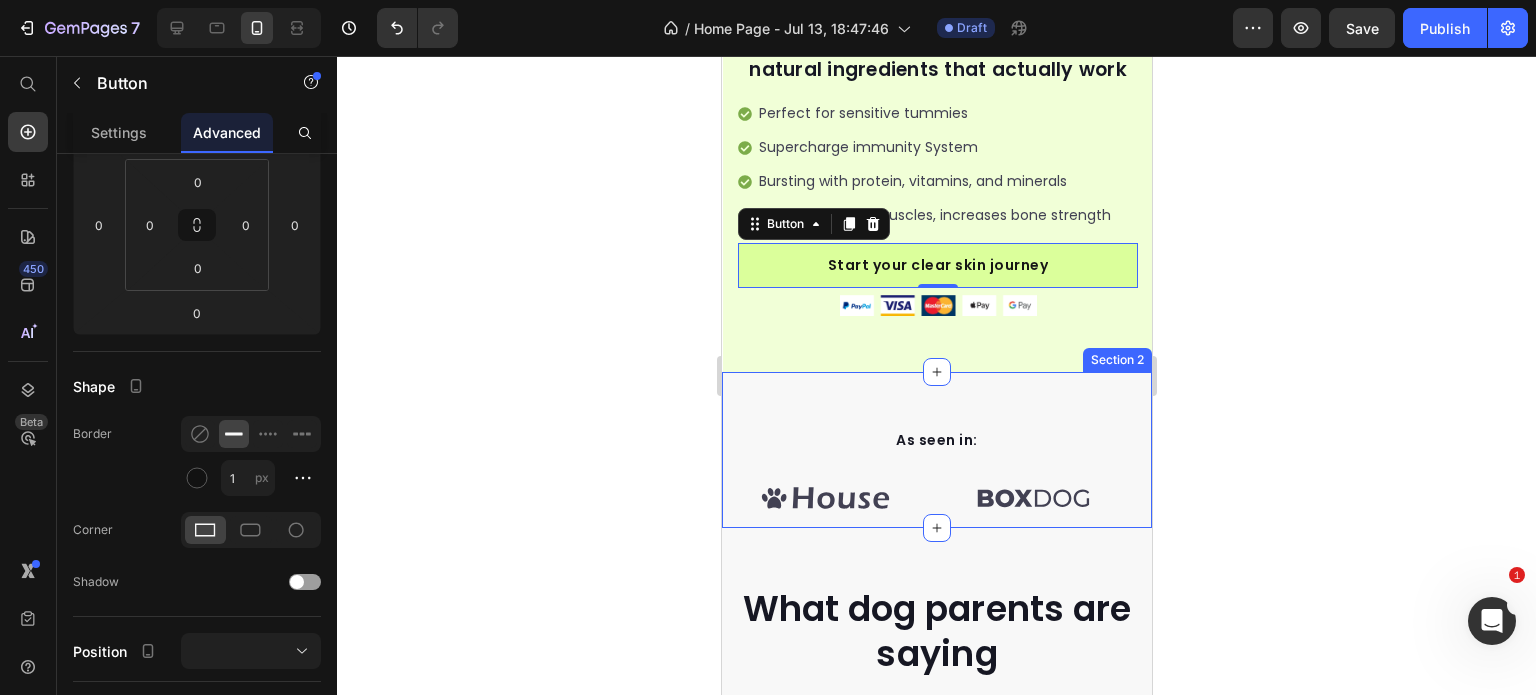 click on "As seen in: Text block Image Image Image Image Image Image Carousel Row Section 2" at bounding box center (936, 450) 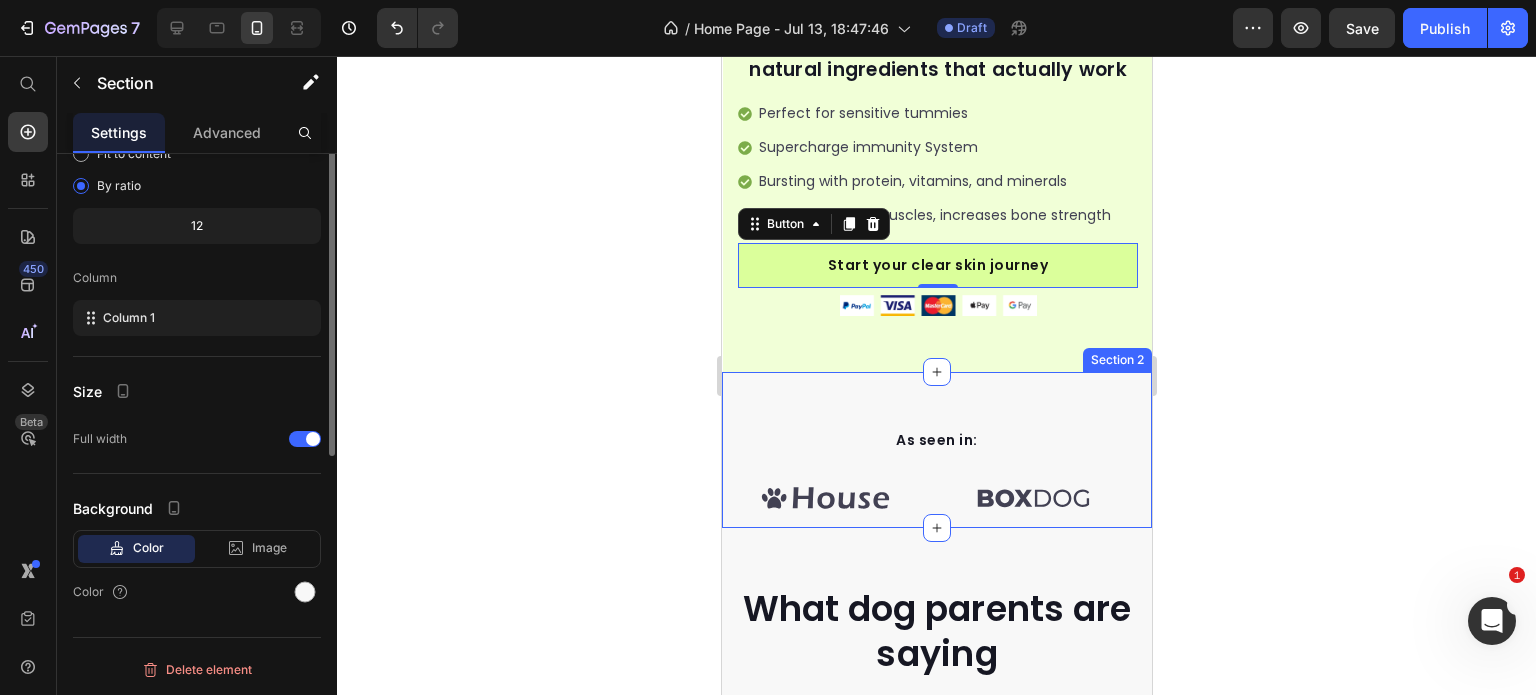 scroll, scrollTop: 0, scrollLeft: 0, axis: both 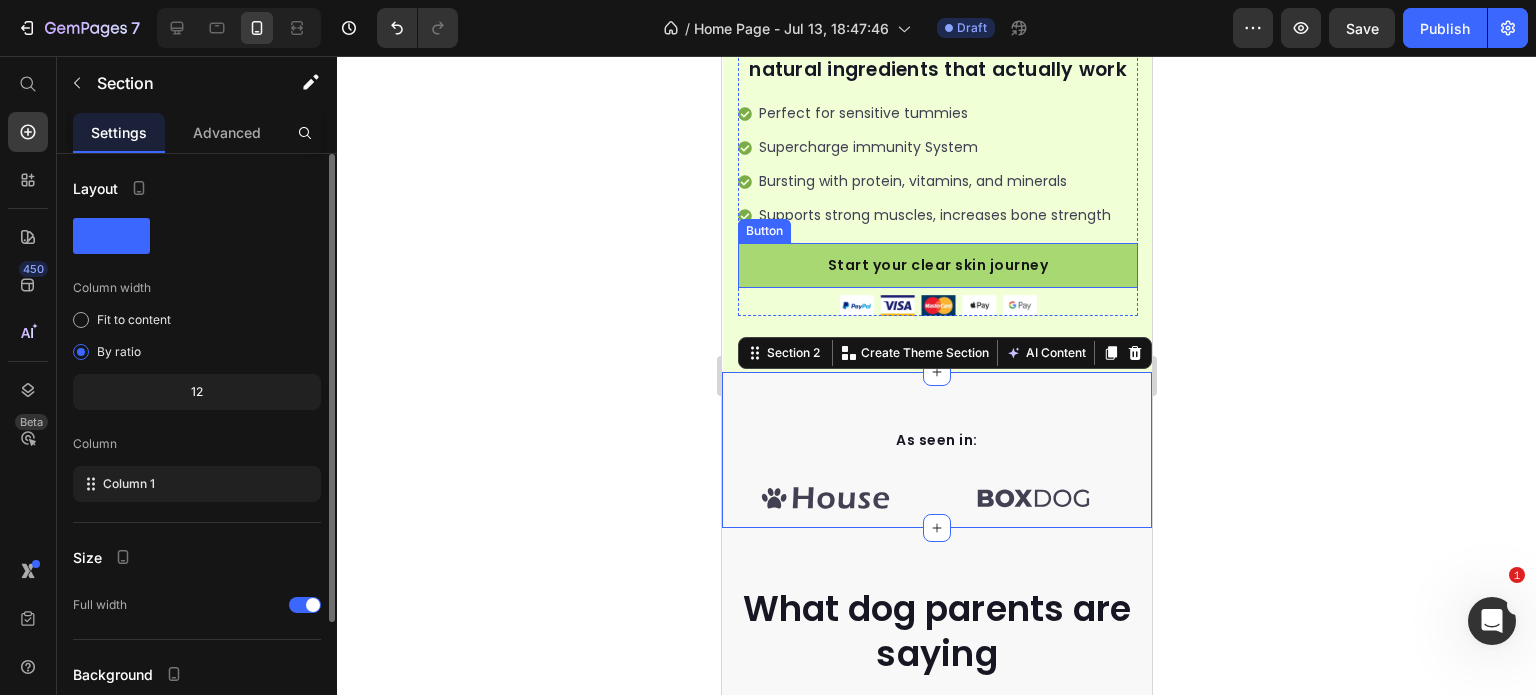 click on "Start your clear skin journey" at bounding box center (937, 265) 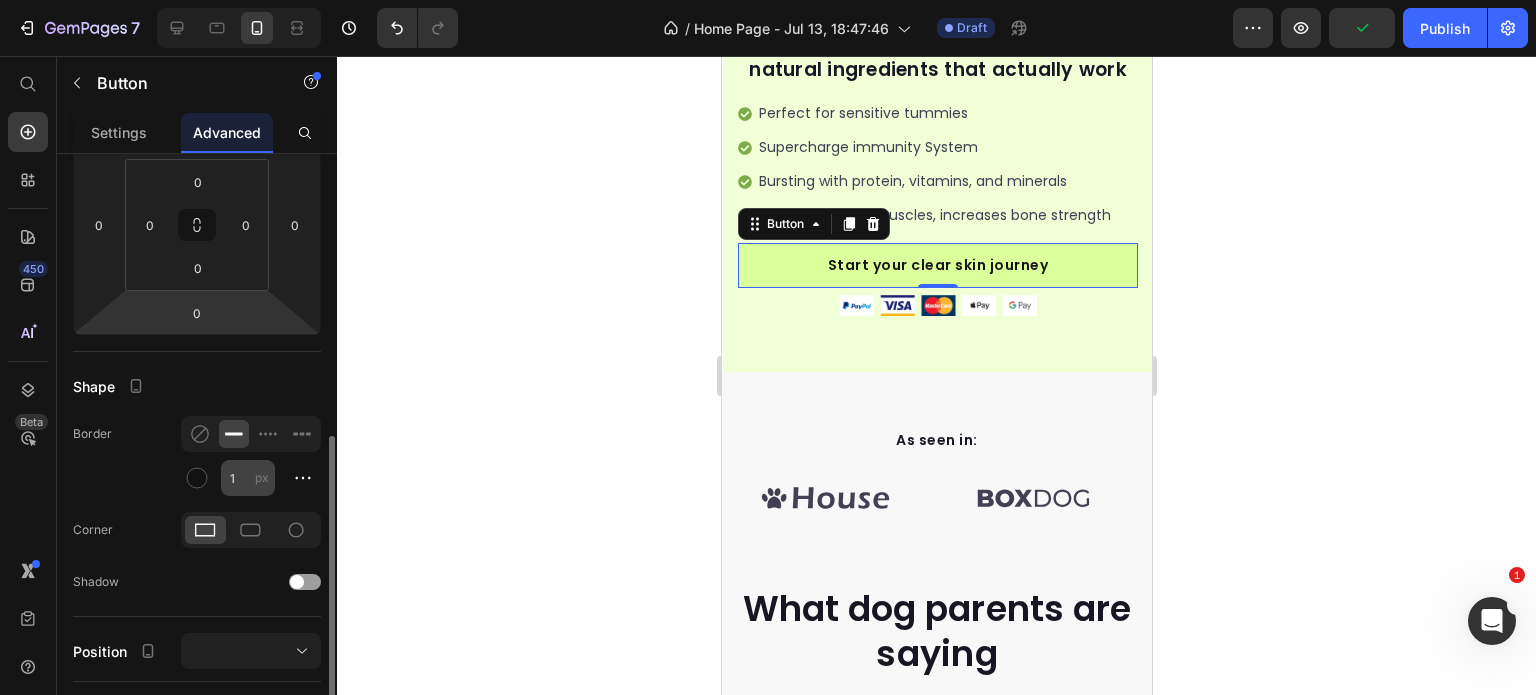 scroll, scrollTop: 400, scrollLeft: 0, axis: vertical 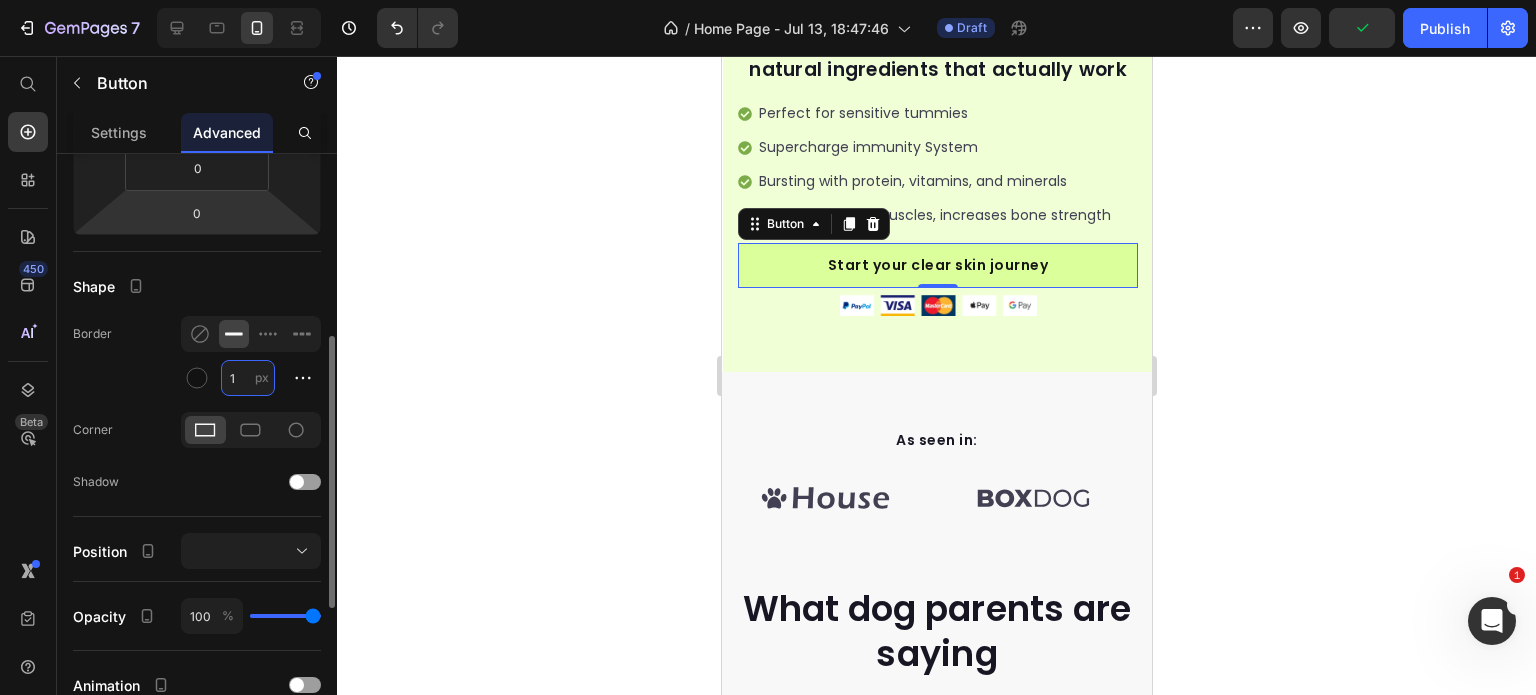 click on "1" at bounding box center (248, 378) 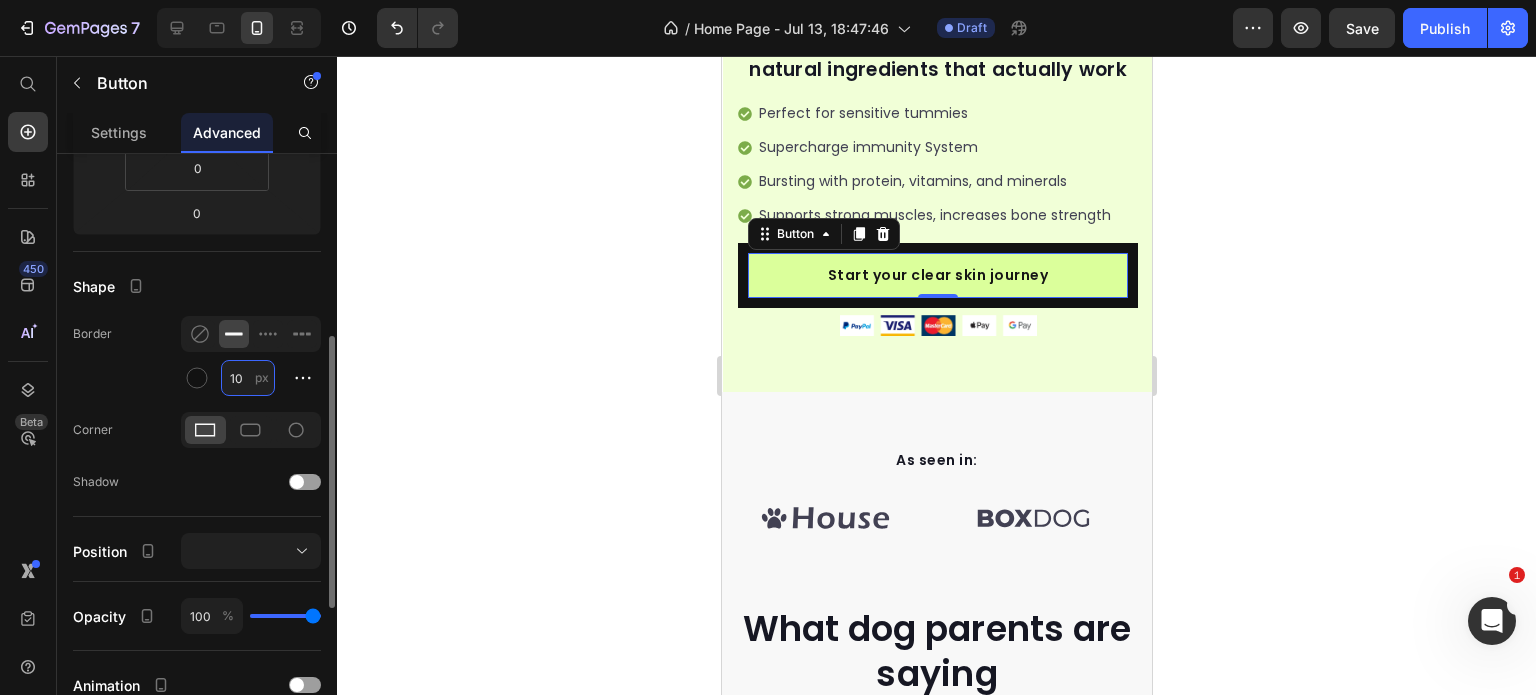 type on "1" 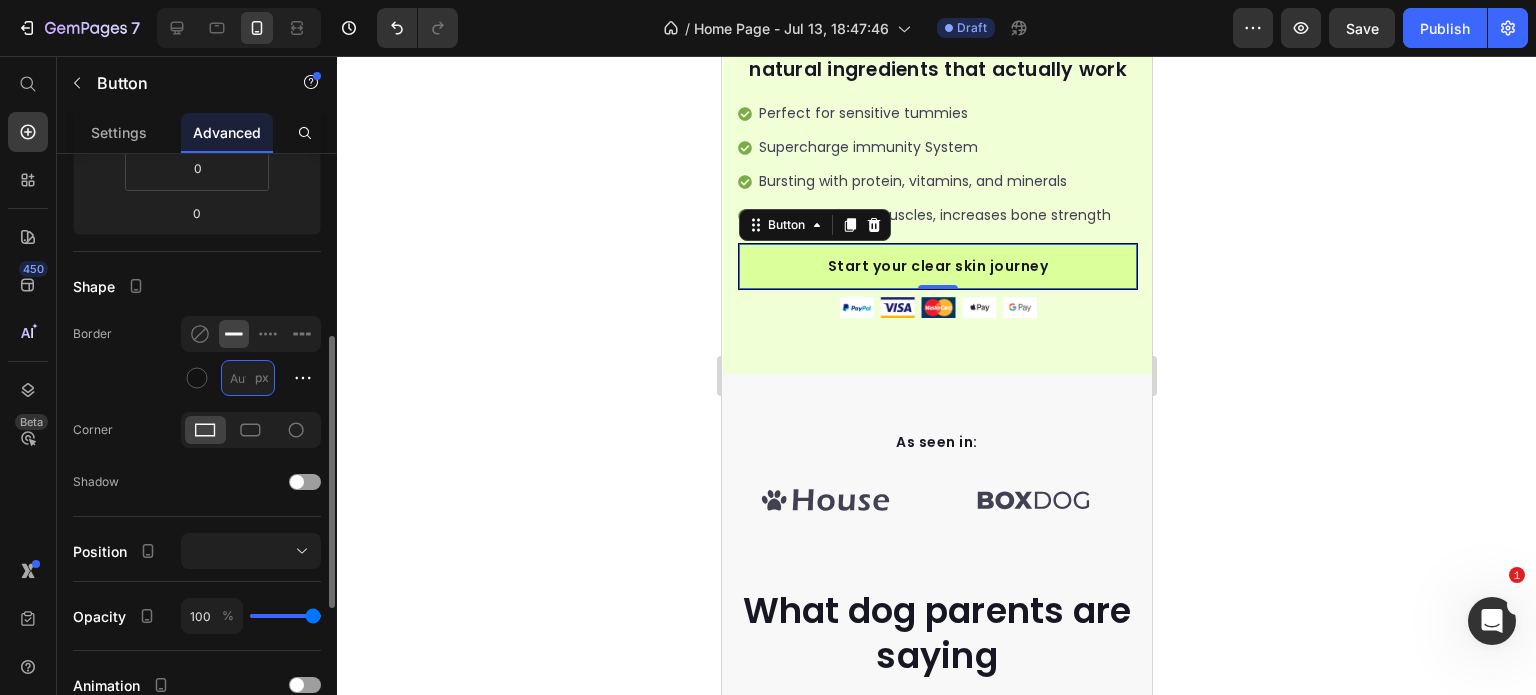 type on "3" 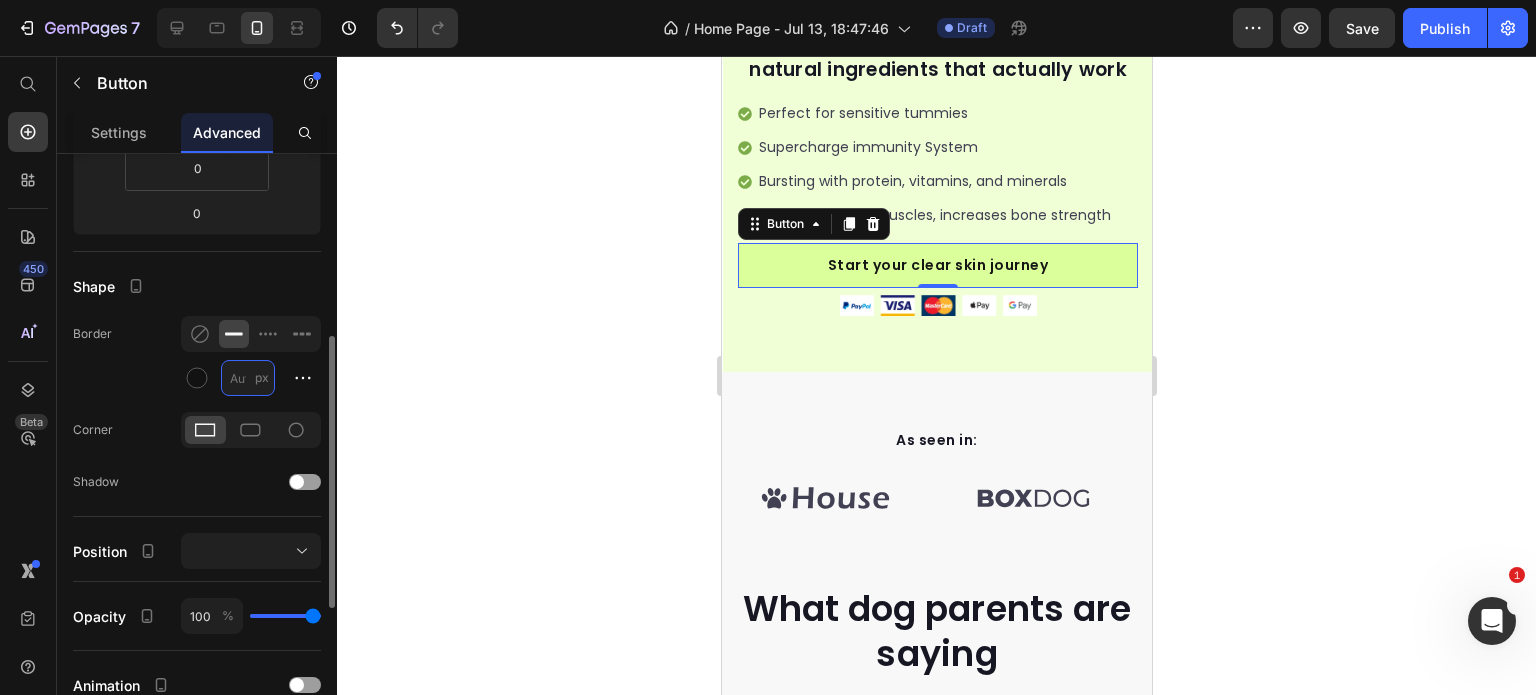 type on "2" 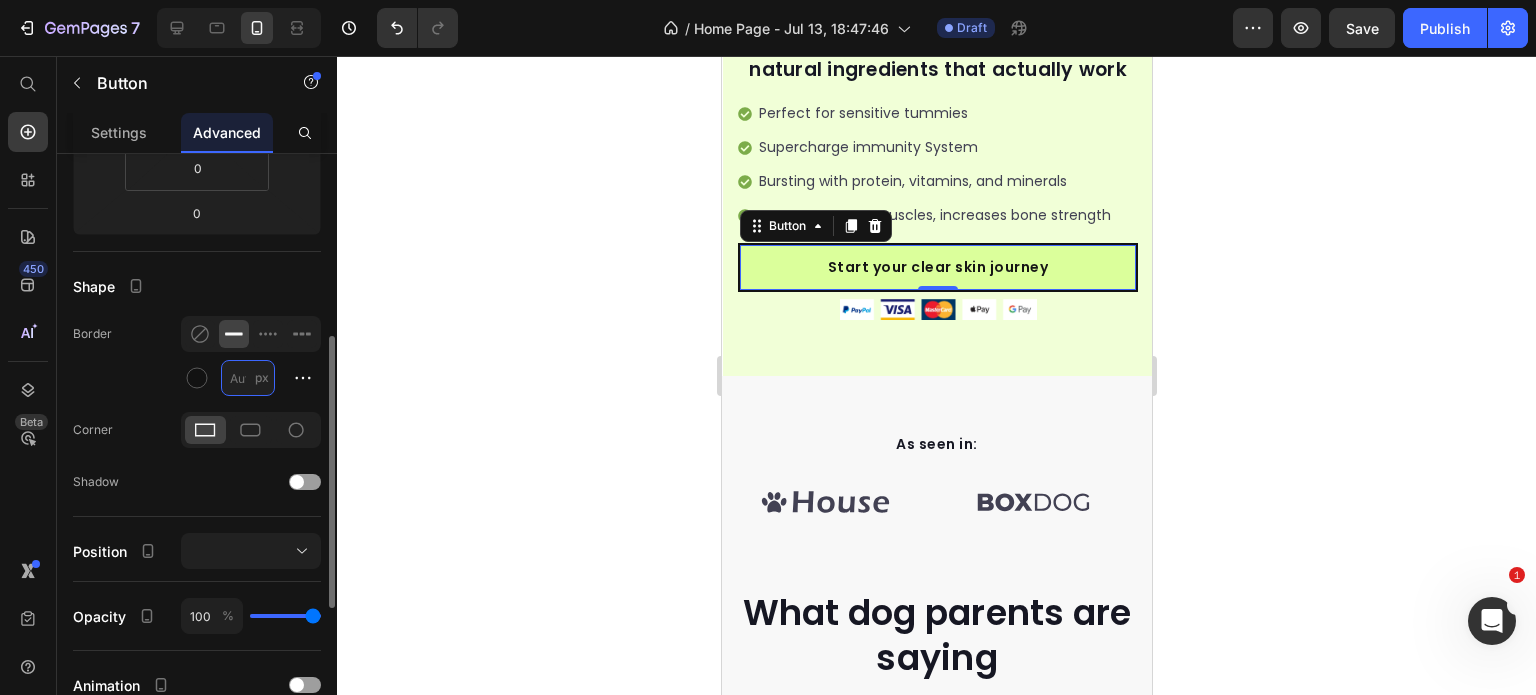 type on "1" 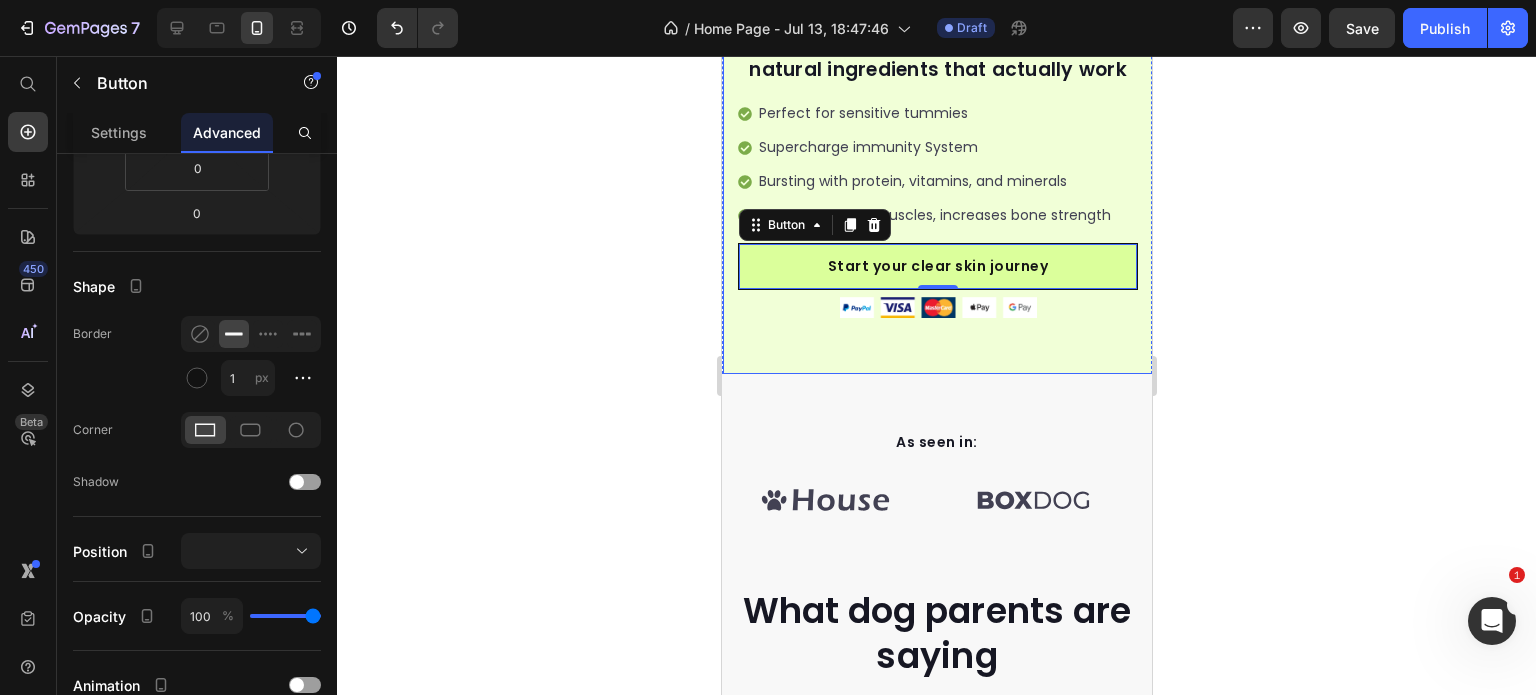 click on "As seen in: Text block Image Image Image Image Image Image Carousel Row Section 2" at bounding box center (936, 452) 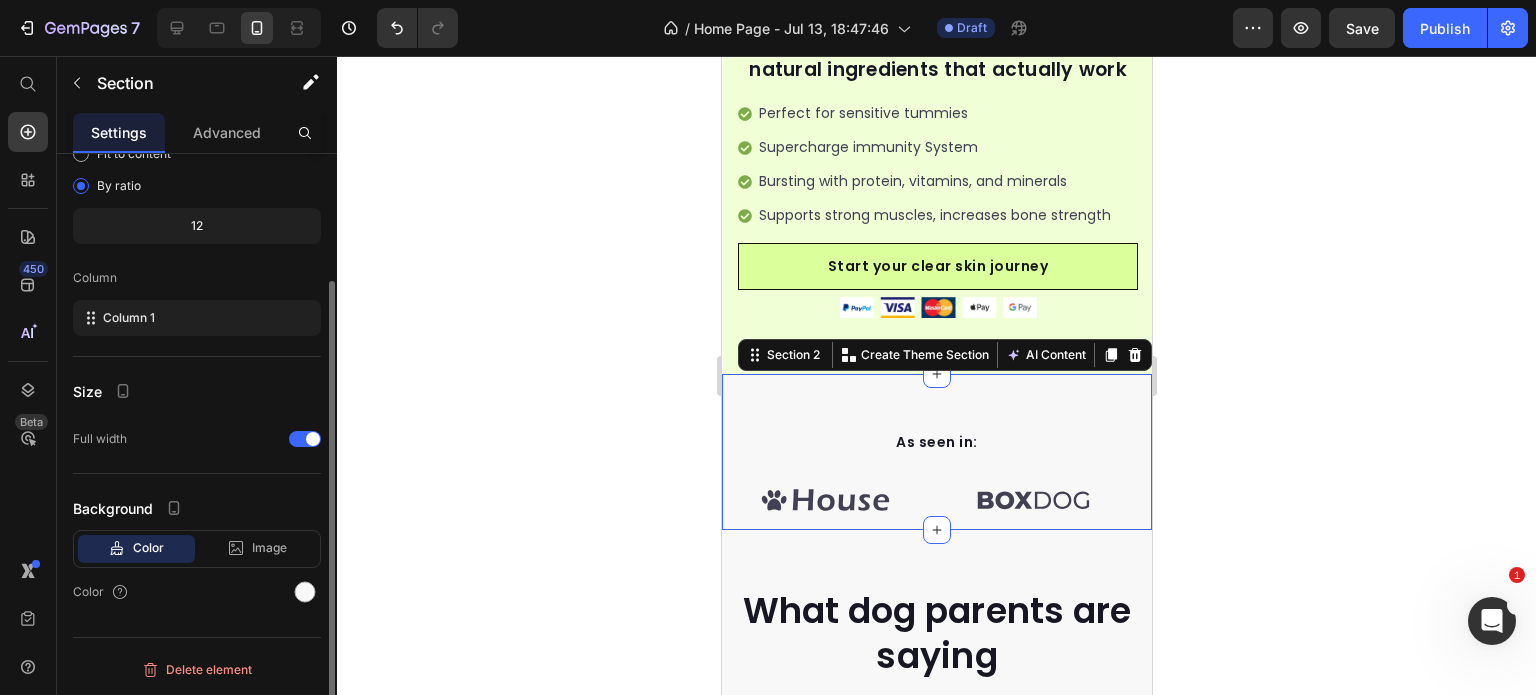 scroll, scrollTop: 0, scrollLeft: 0, axis: both 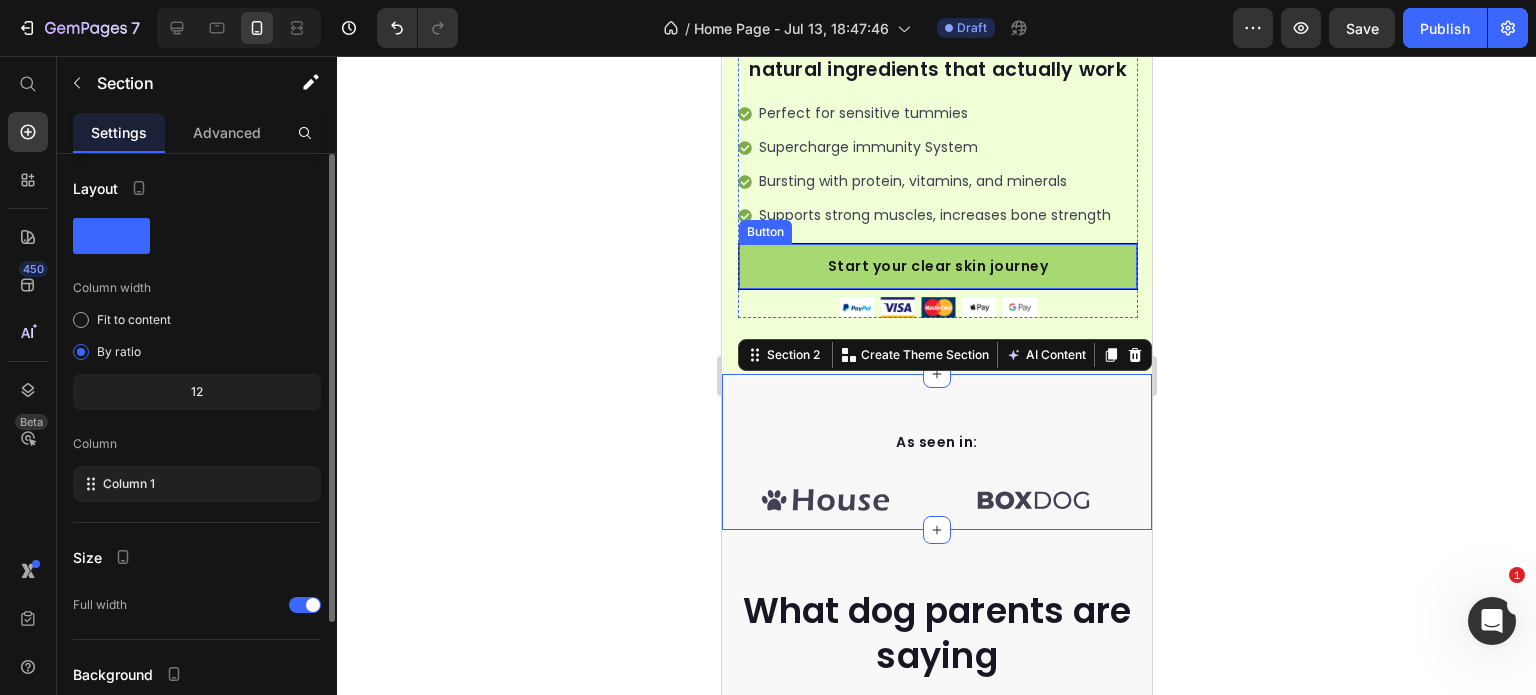 click on "Start your clear skin journey" at bounding box center (937, 266) 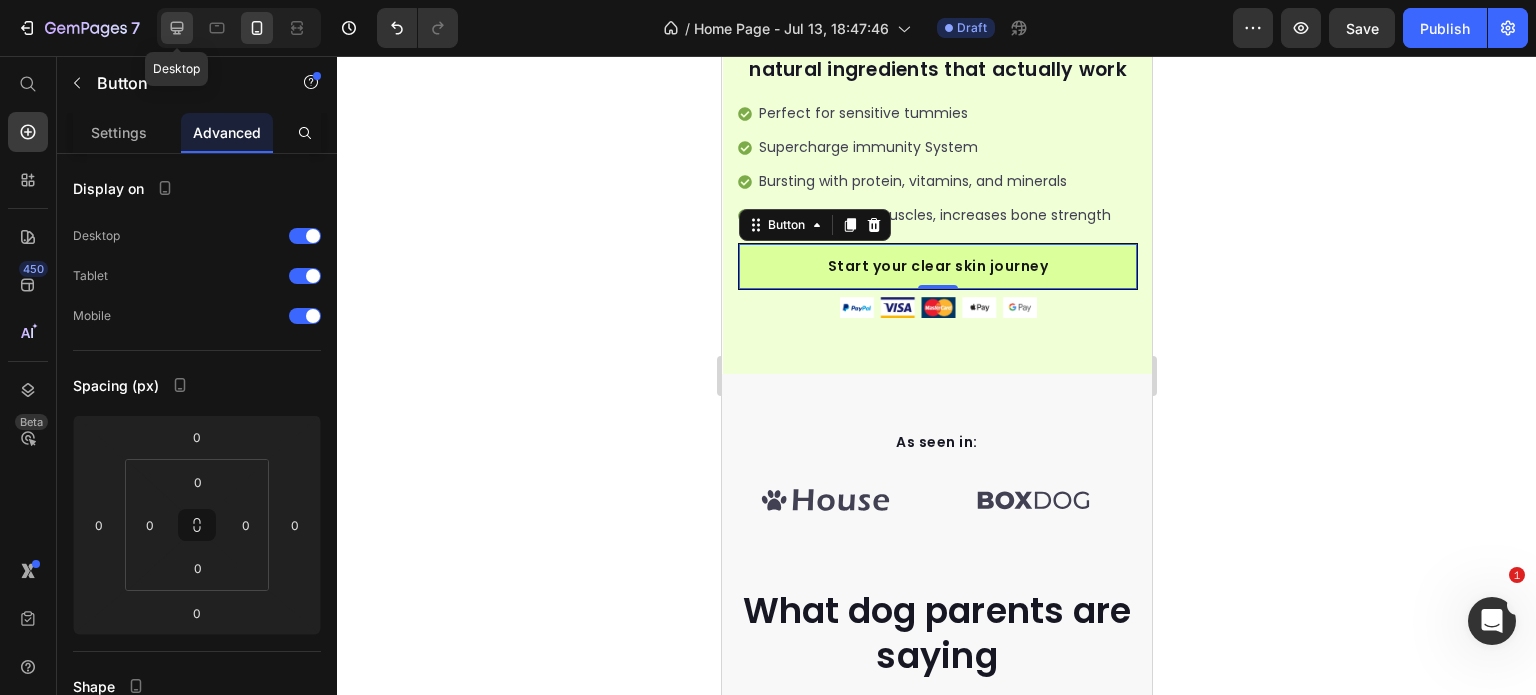 click 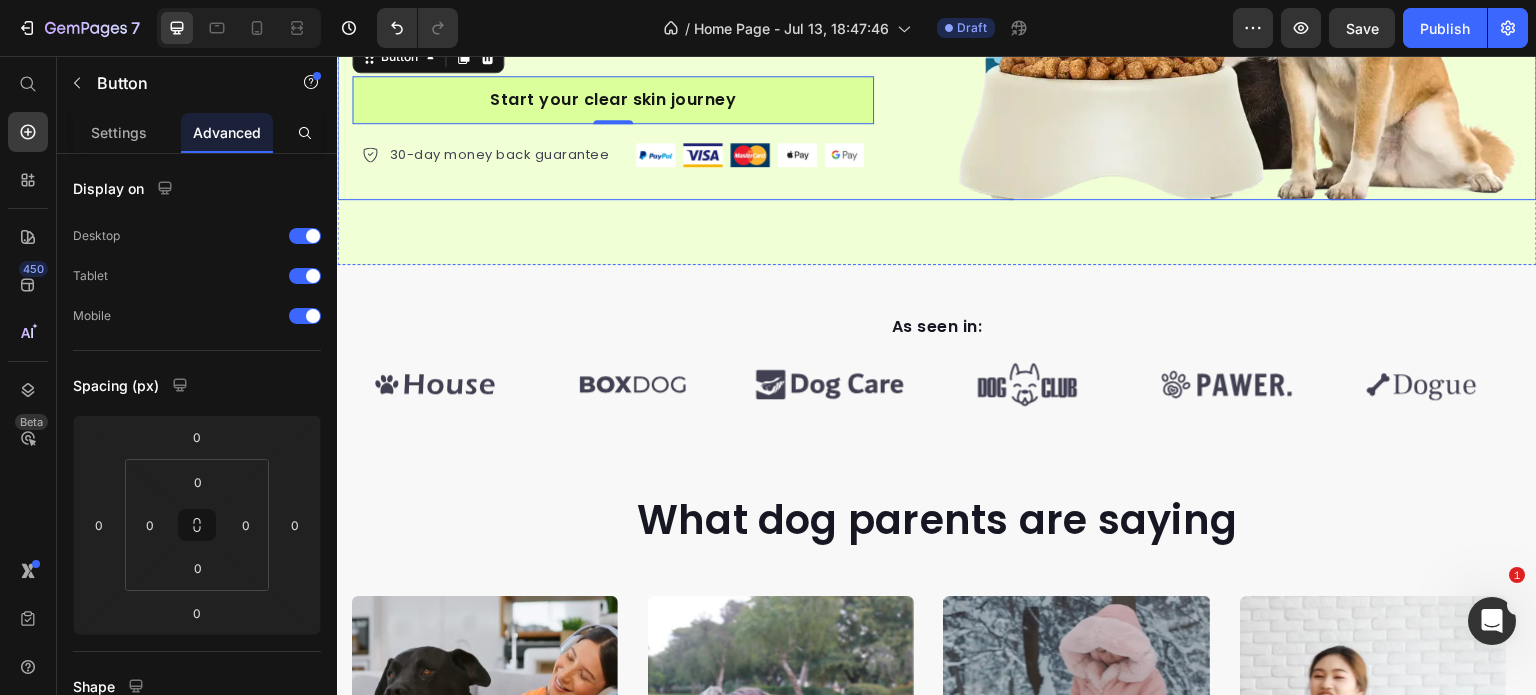 scroll, scrollTop: 636, scrollLeft: 0, axis: vertical 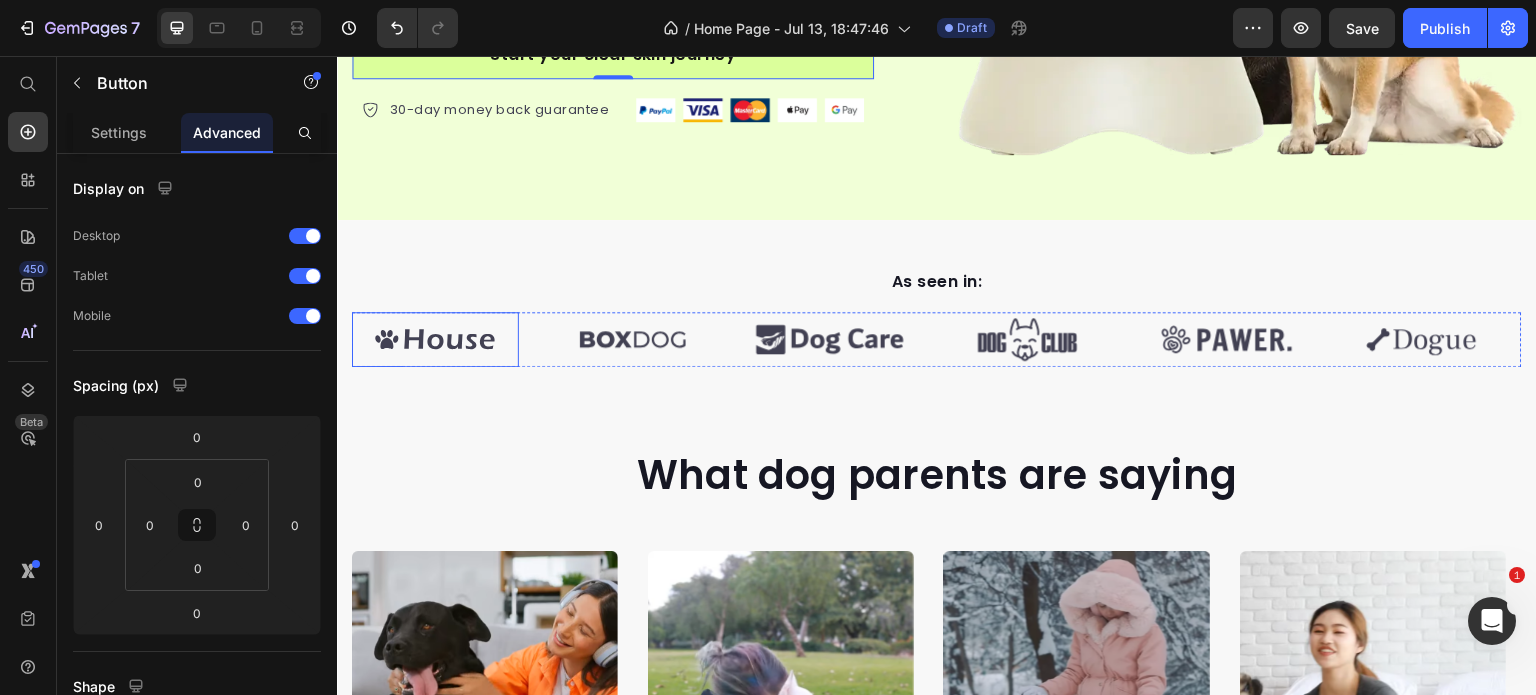 click at bounding box center (435, 339) 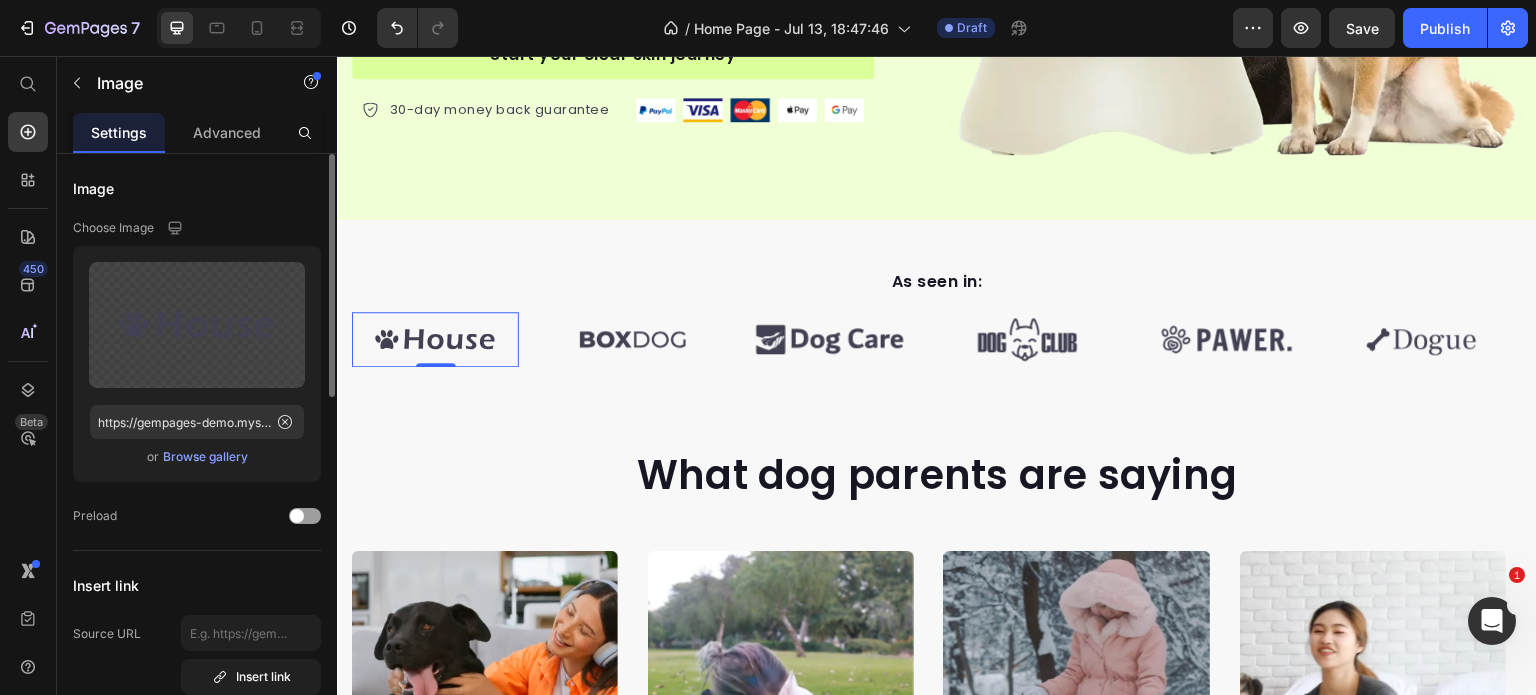 click on "Upload Image https://gempages-demo.myshopify.com/cdn/shop/t/1/assets/495611768014373769-981e6b24-84f2-4fdd-aaee-bd19adeed4df.svg?v=92938182425000293991704943201  or   Browse gallery" 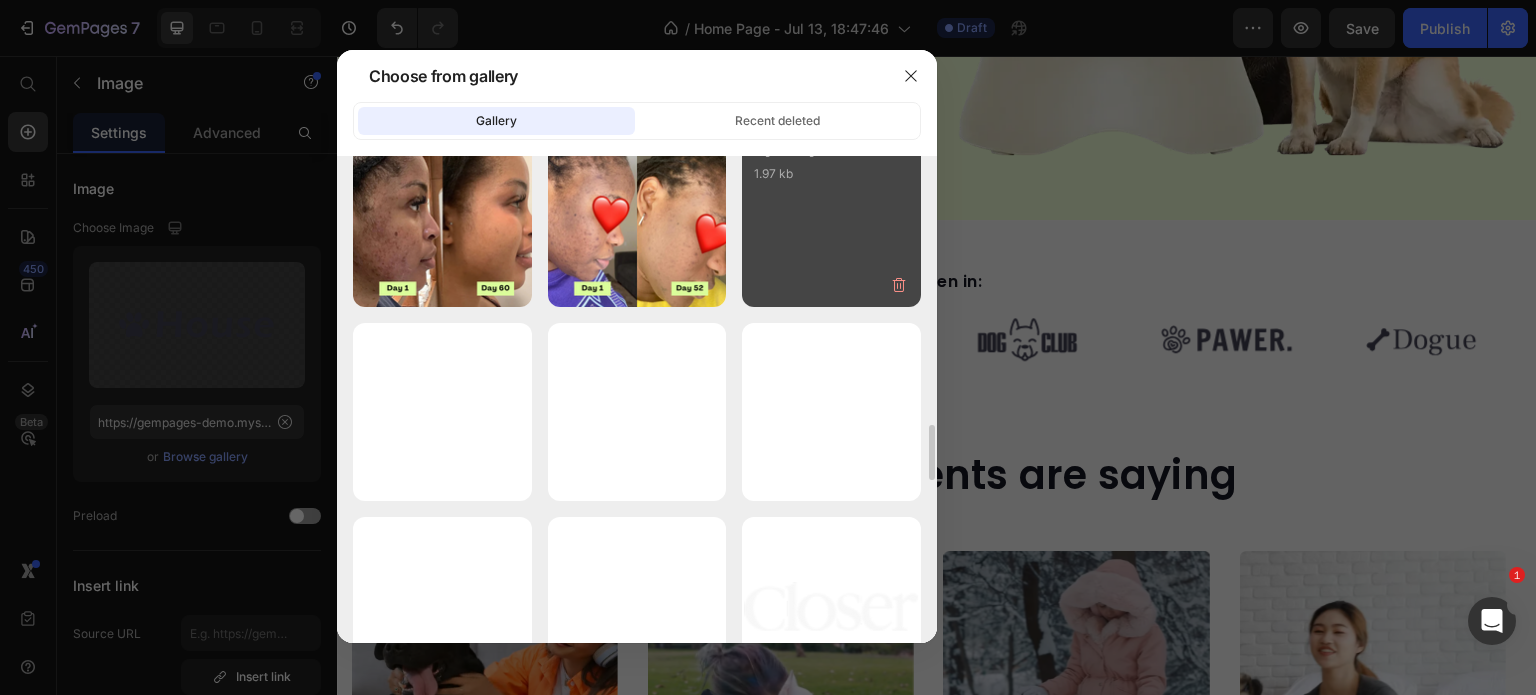 scroll, scrollTop: 2379, scrollLeft: 0, axis: vertical 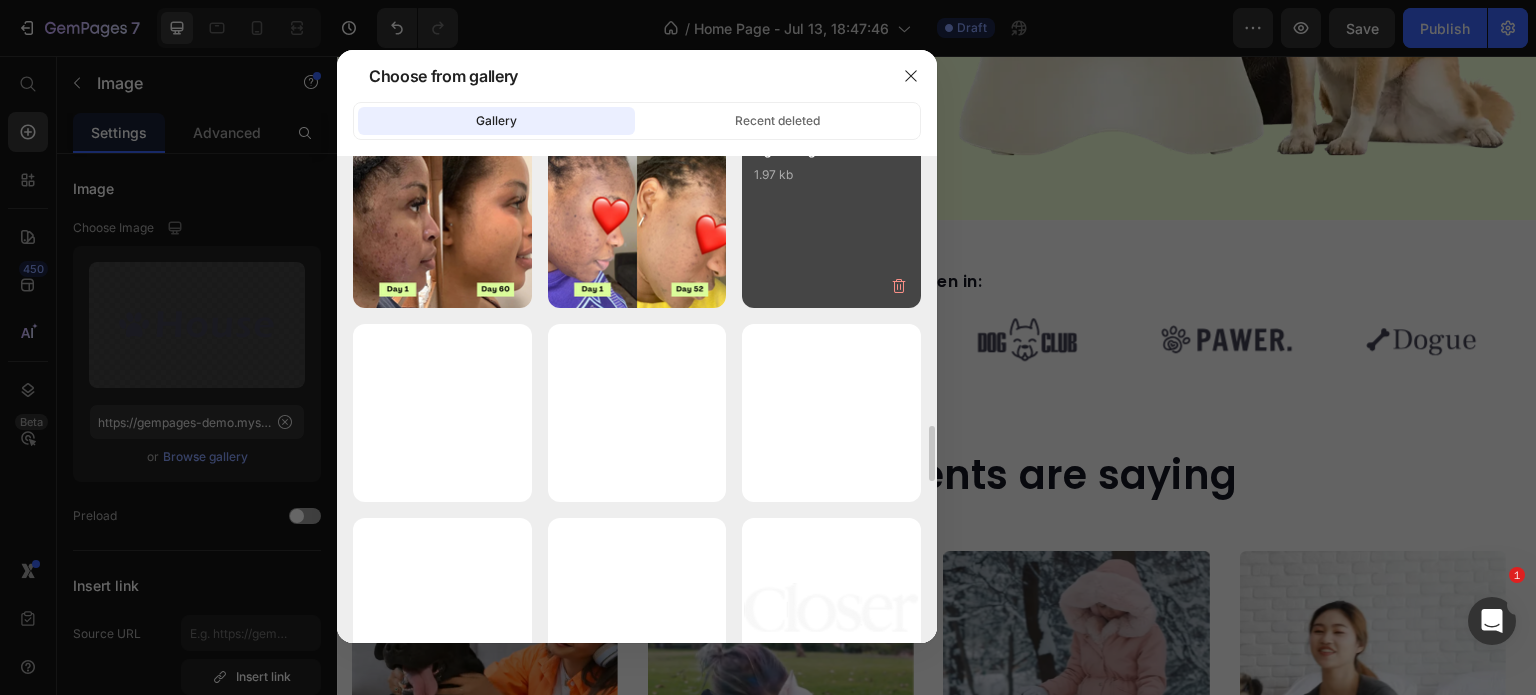 click on "logo17.svg 1.97 kb" at bounding box center [831, 218] 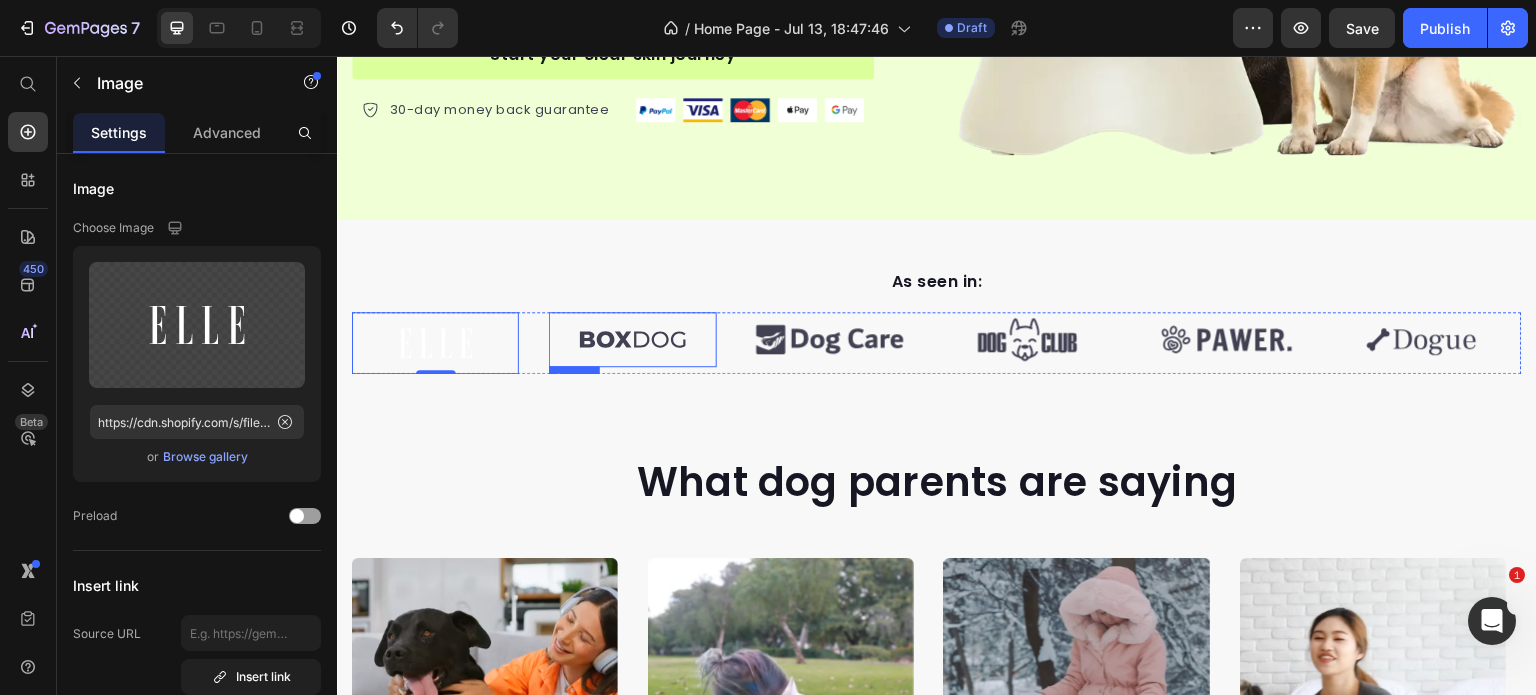 click at bounding box center [632, 339] 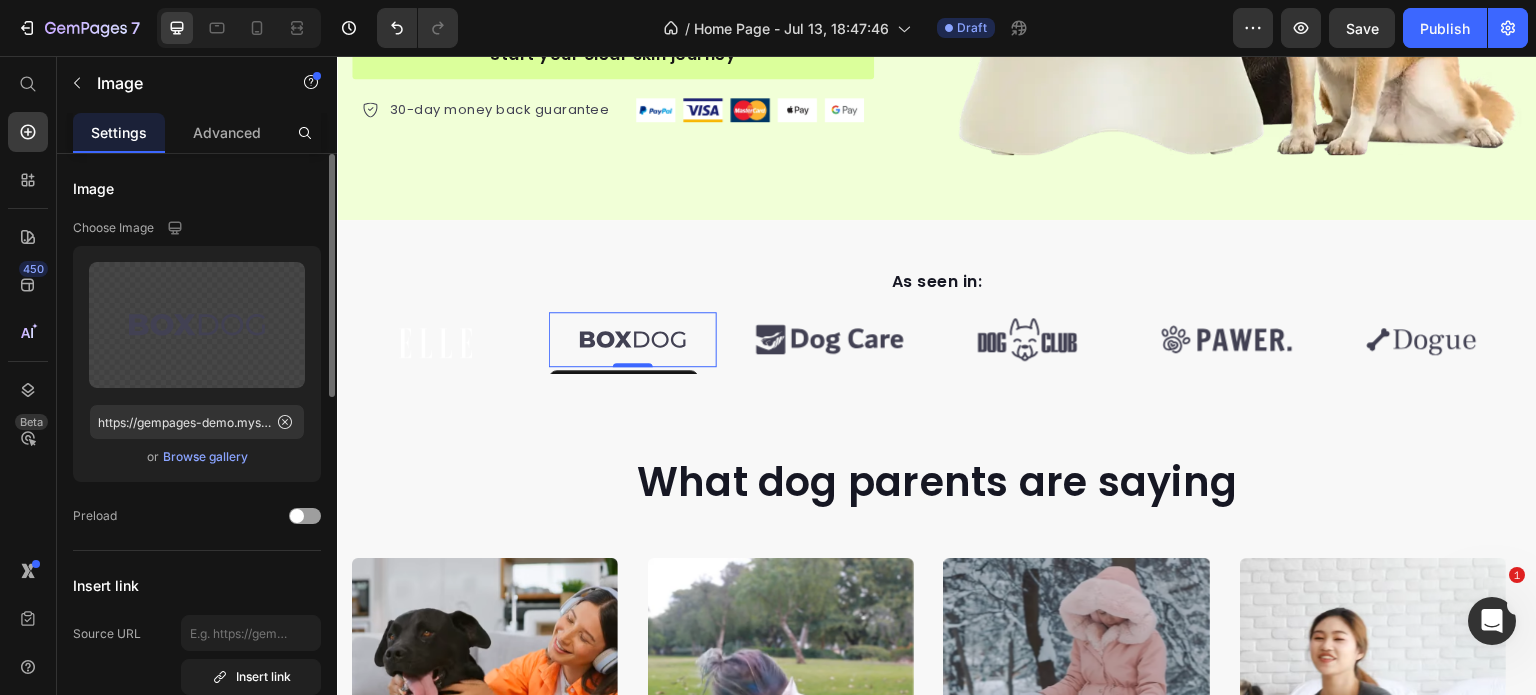 click on "Browse gallery" at bounding box center (205, 457) 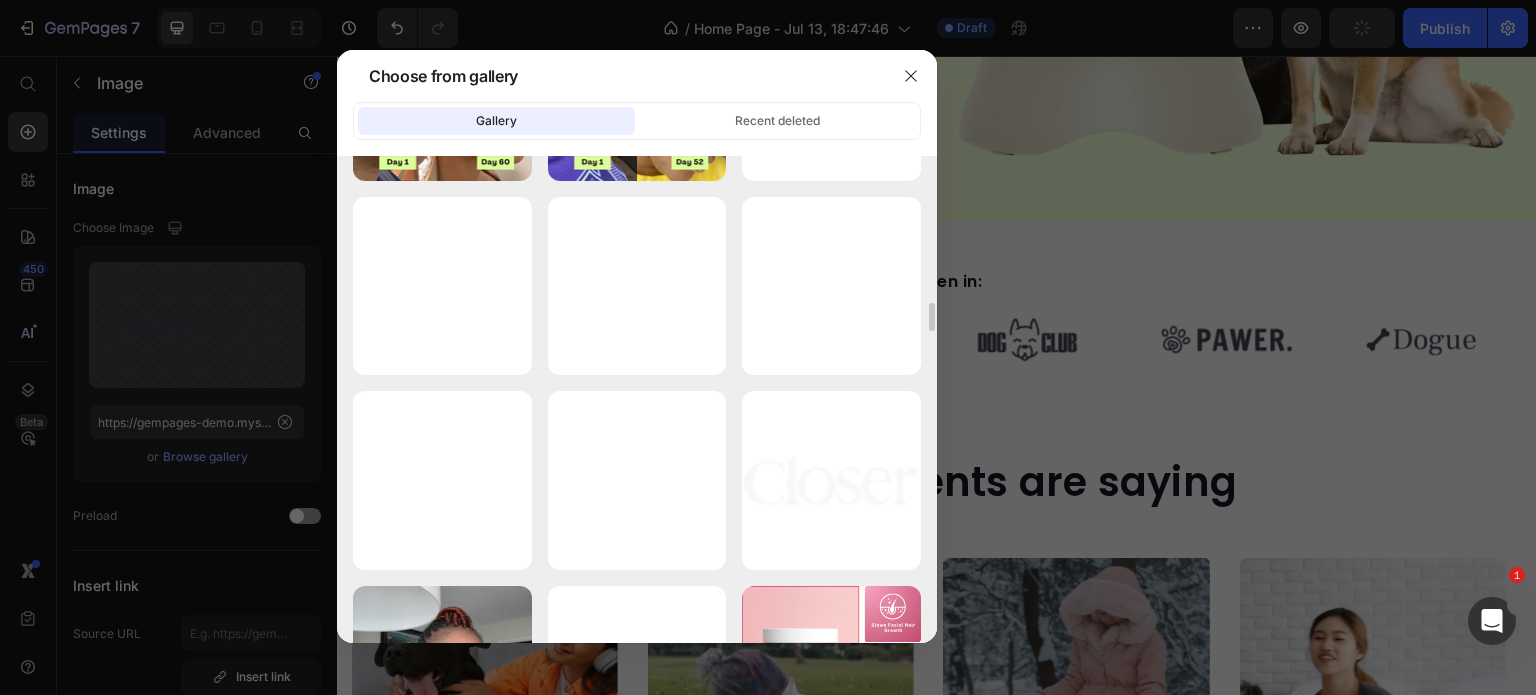 scroll, scrollTop: 2430, scrollLeft: 0, axis: vertical 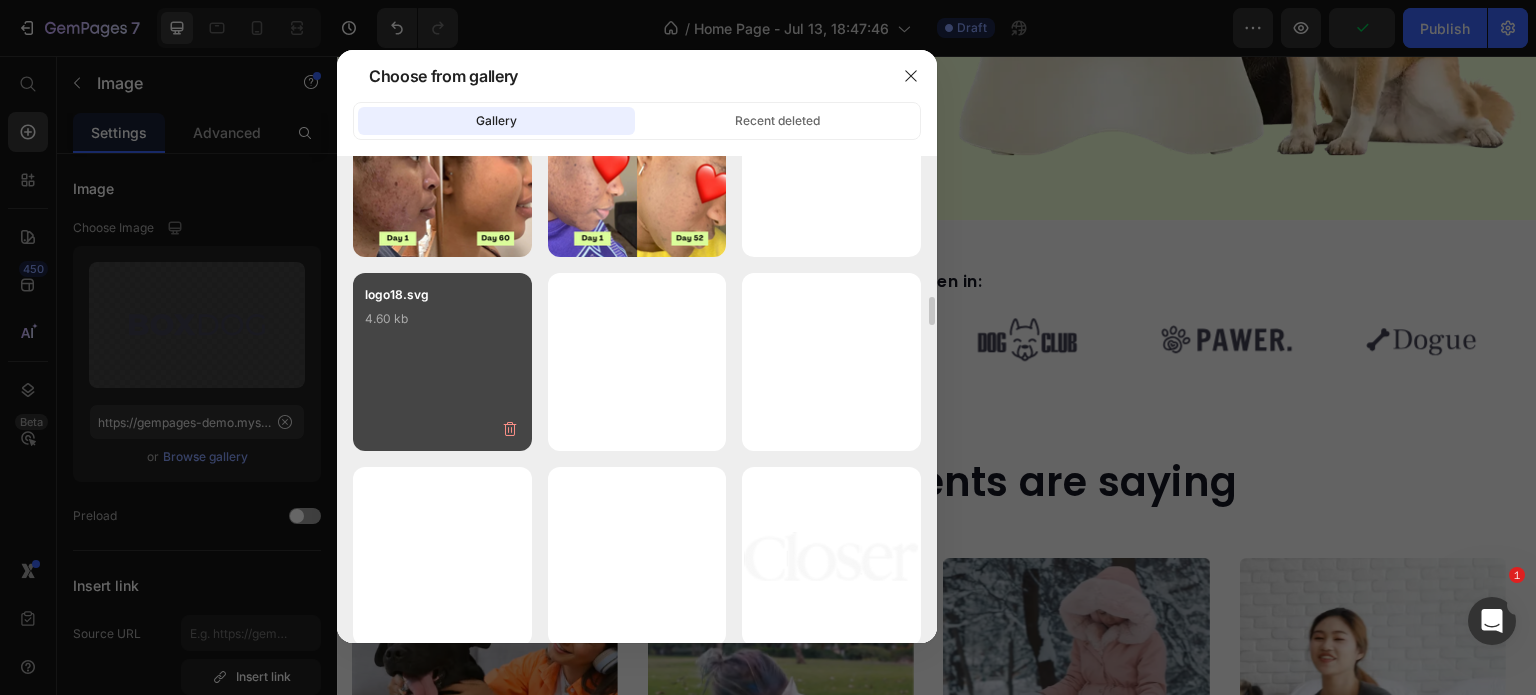 click on "logo18.svg 4.60 kb" at bounding box center (442, 325) 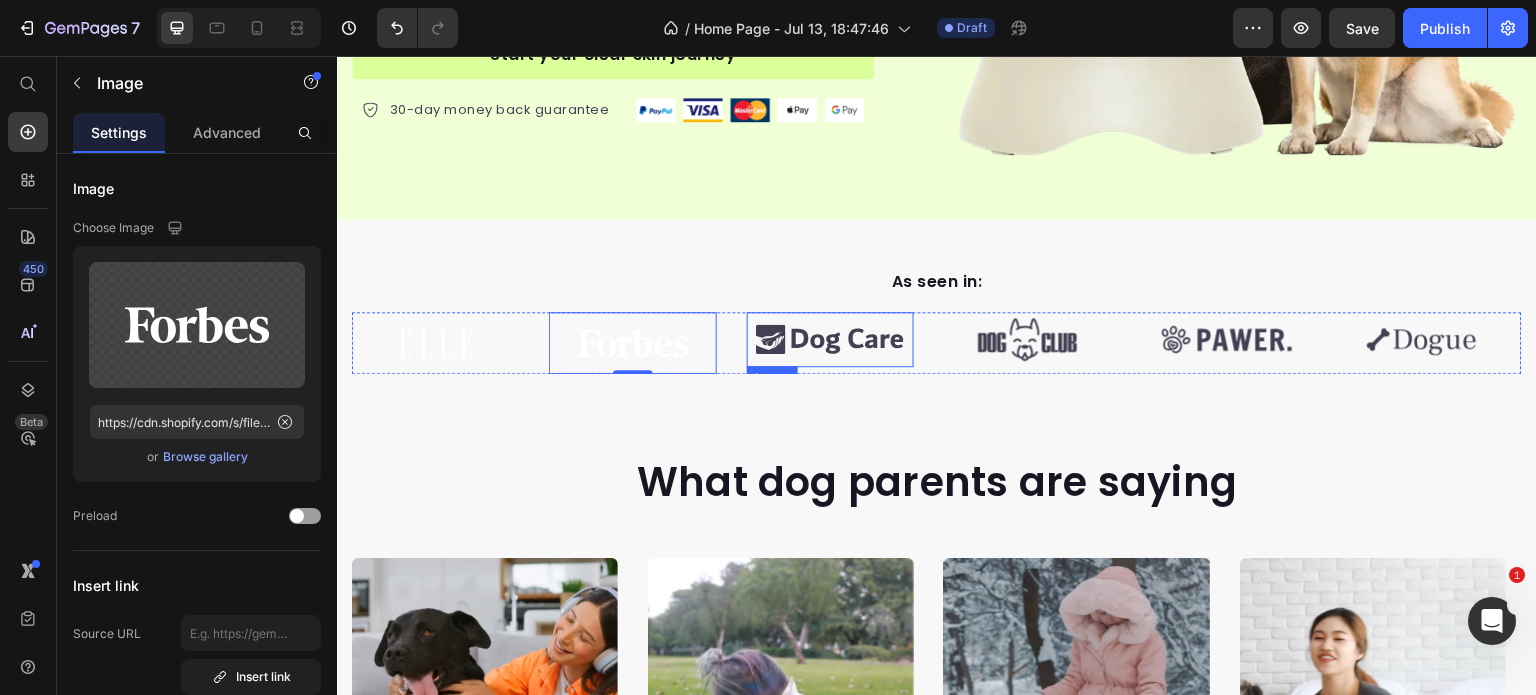 click at bounding box center [830, 339] 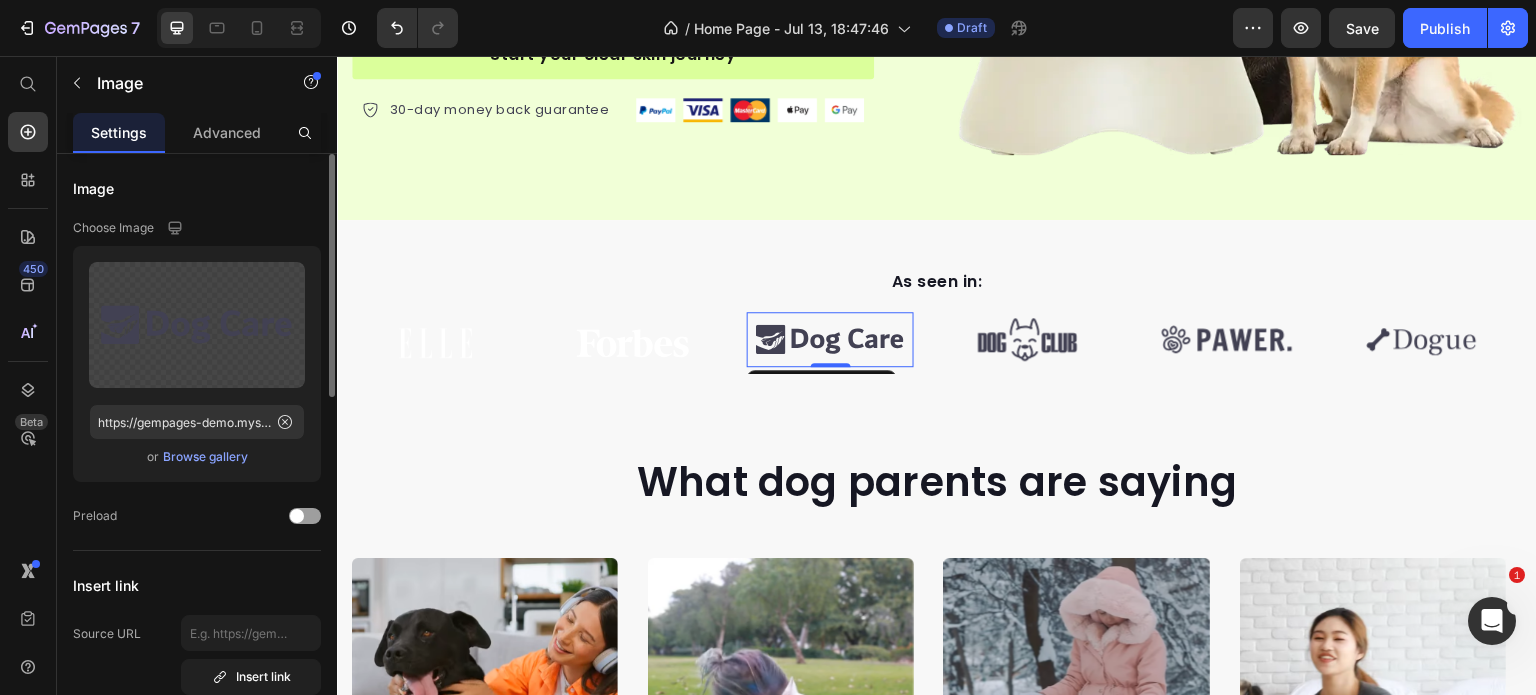 click on "Browse gallery" at bounding box center [205, 457] 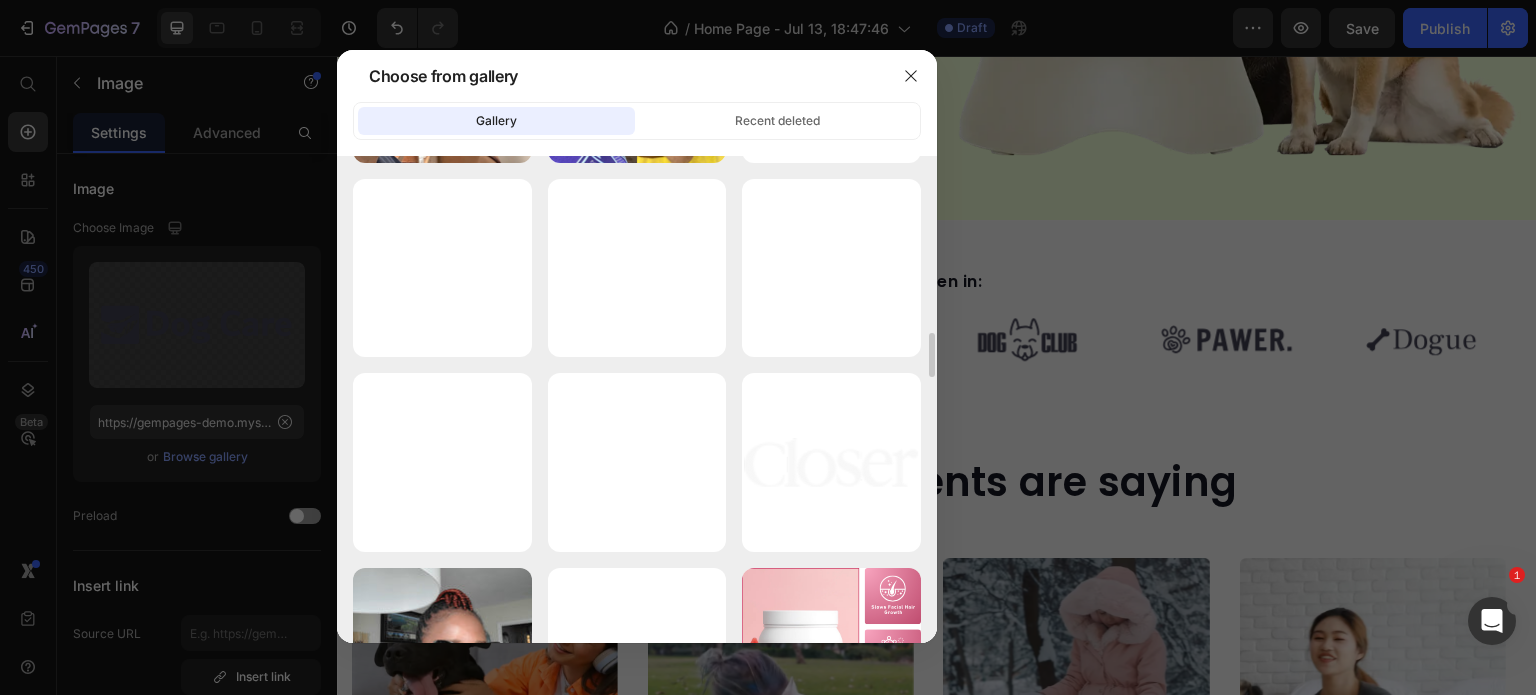 scroll, scrollTop: 2456, scrollLeft: 0, axis: vertical 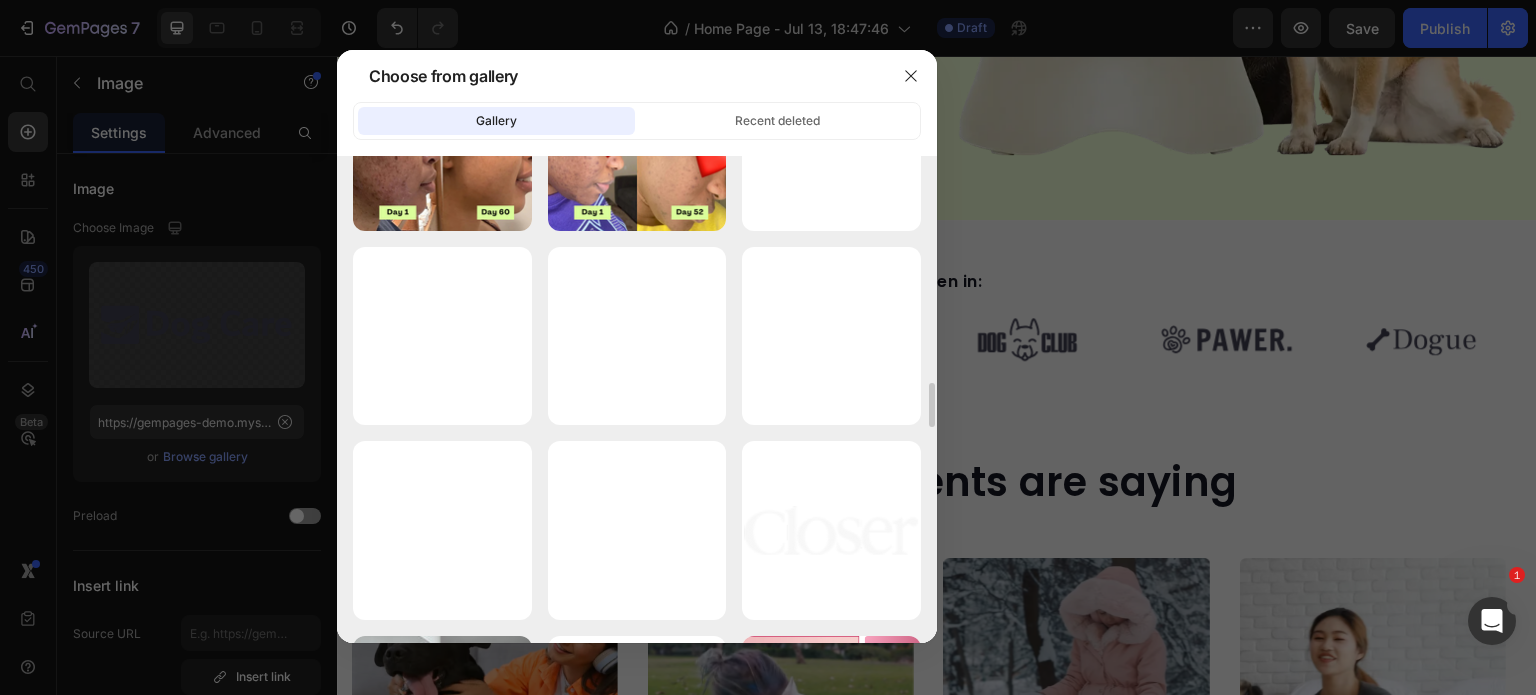 click on "logo12.svg 2.17 kb" at bounding box center [0, 0] 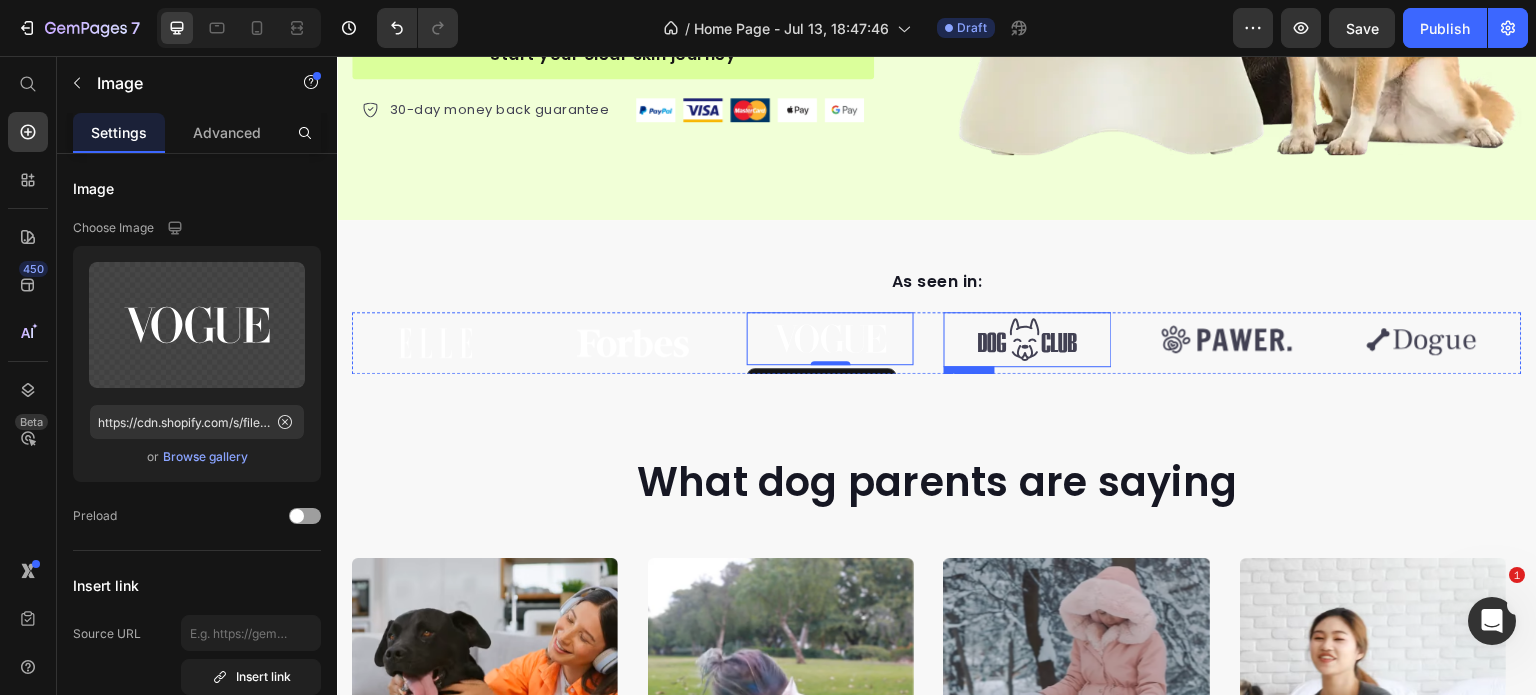 click at bounding box center [1027, 339] 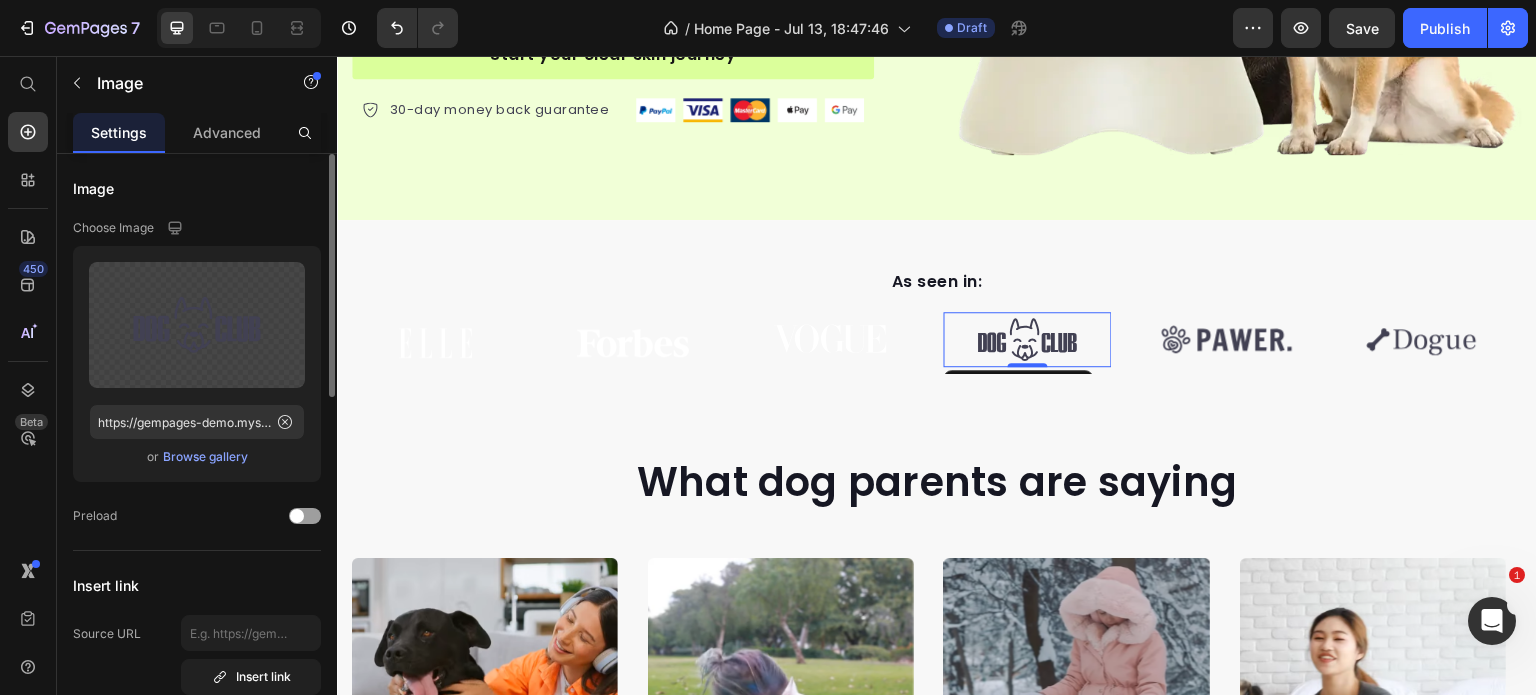 click on "Browse gallery" at bounding box center (205, 457) 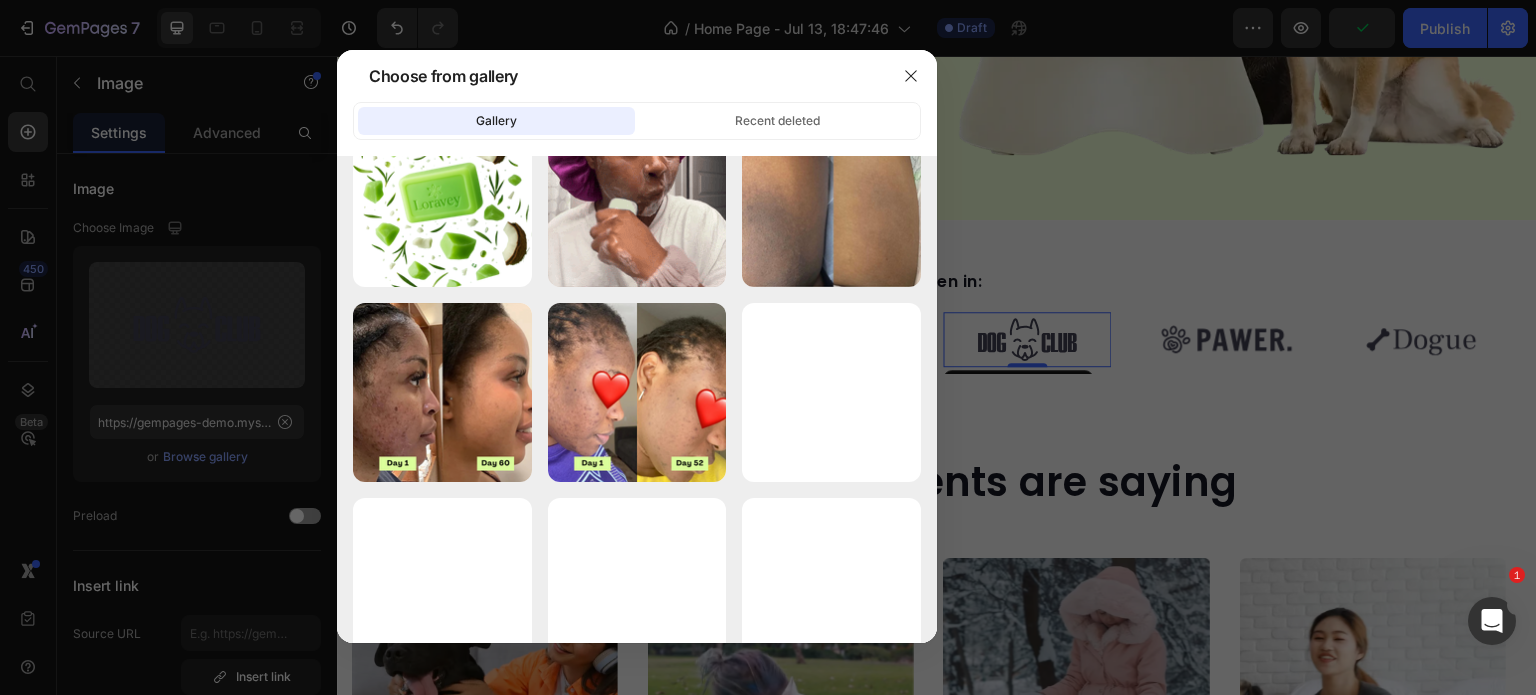 scroll, scrollTop: 2413, scrollLeft: 0, axis: vertical 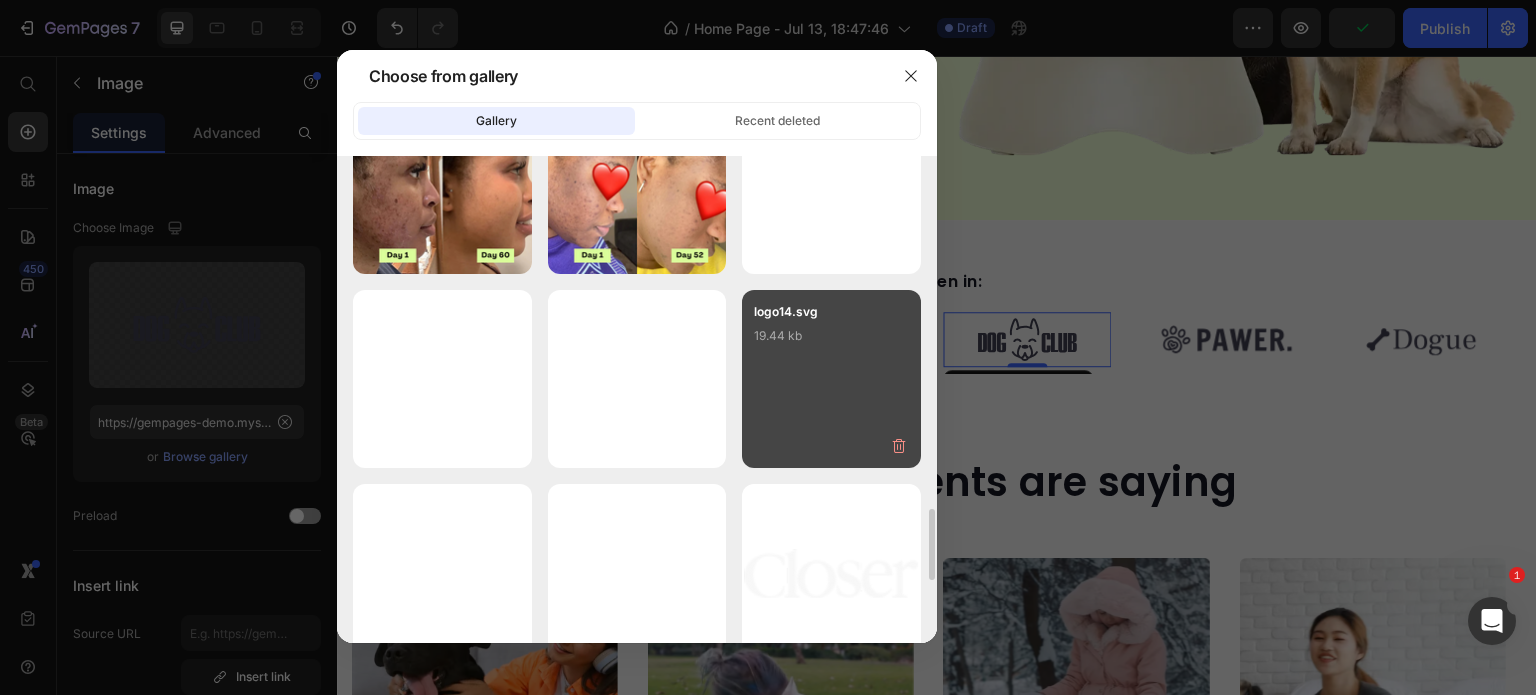click on "logo14.svg 19.44 kb" at bounding box center (831, 342) 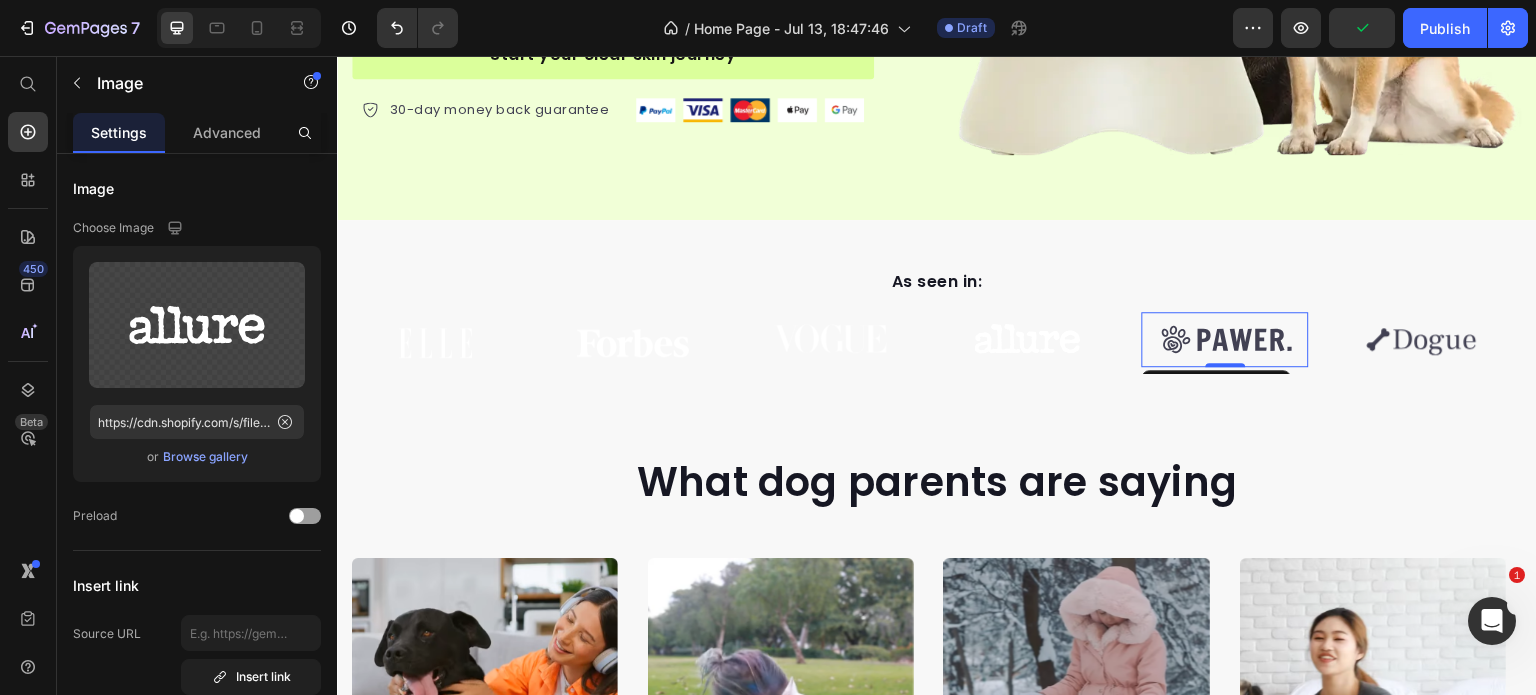 click at bounding box center (1225, 339) 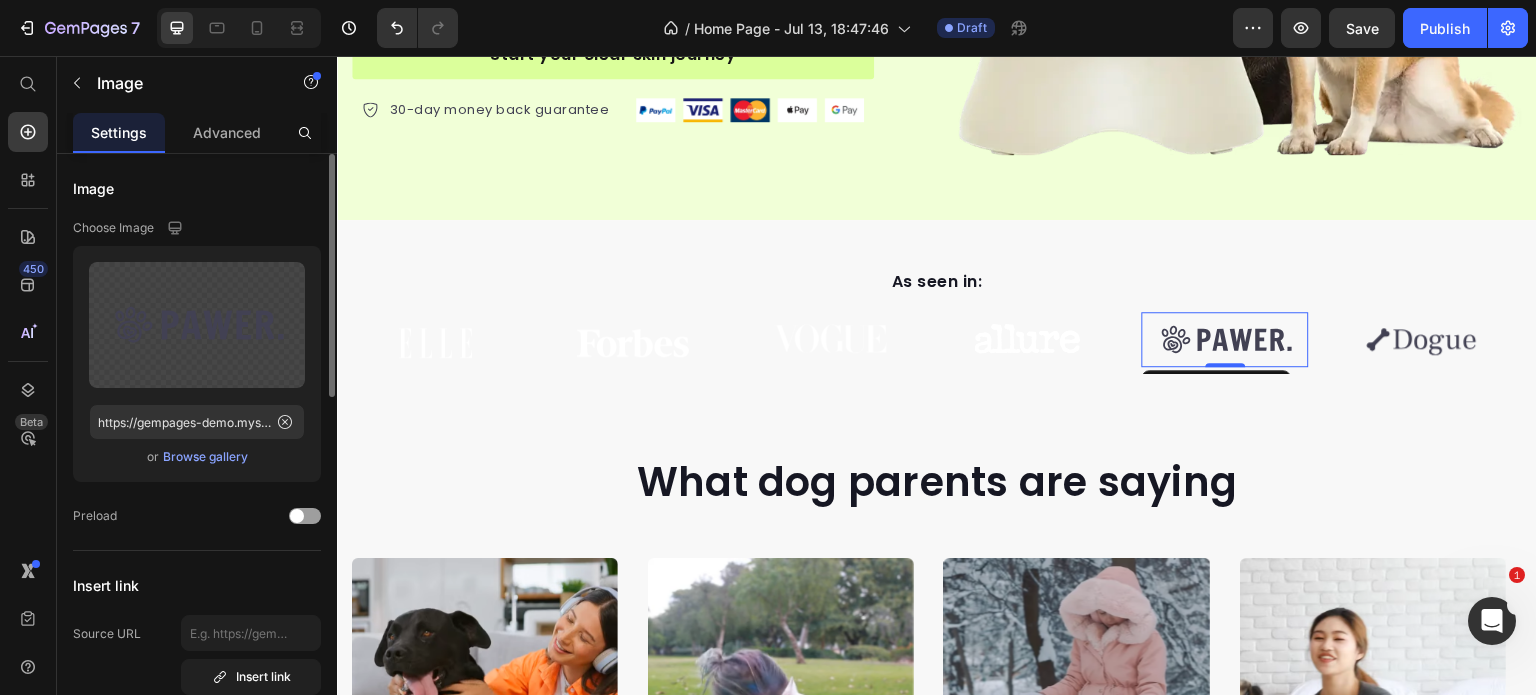 click on "Browse gallery" at bounding box center [205, 457] 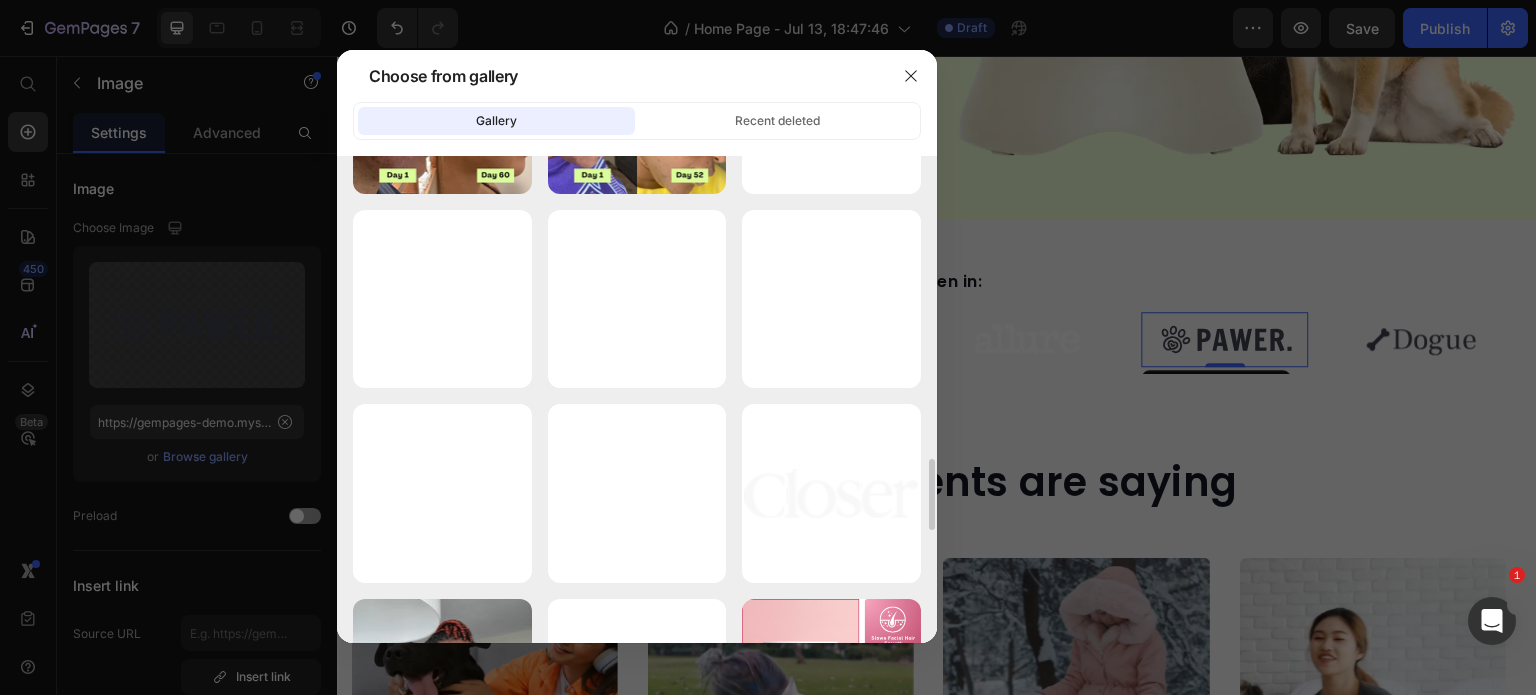 scroll, scrollTop: 2494, scrollLeft: 0, axis: vertical 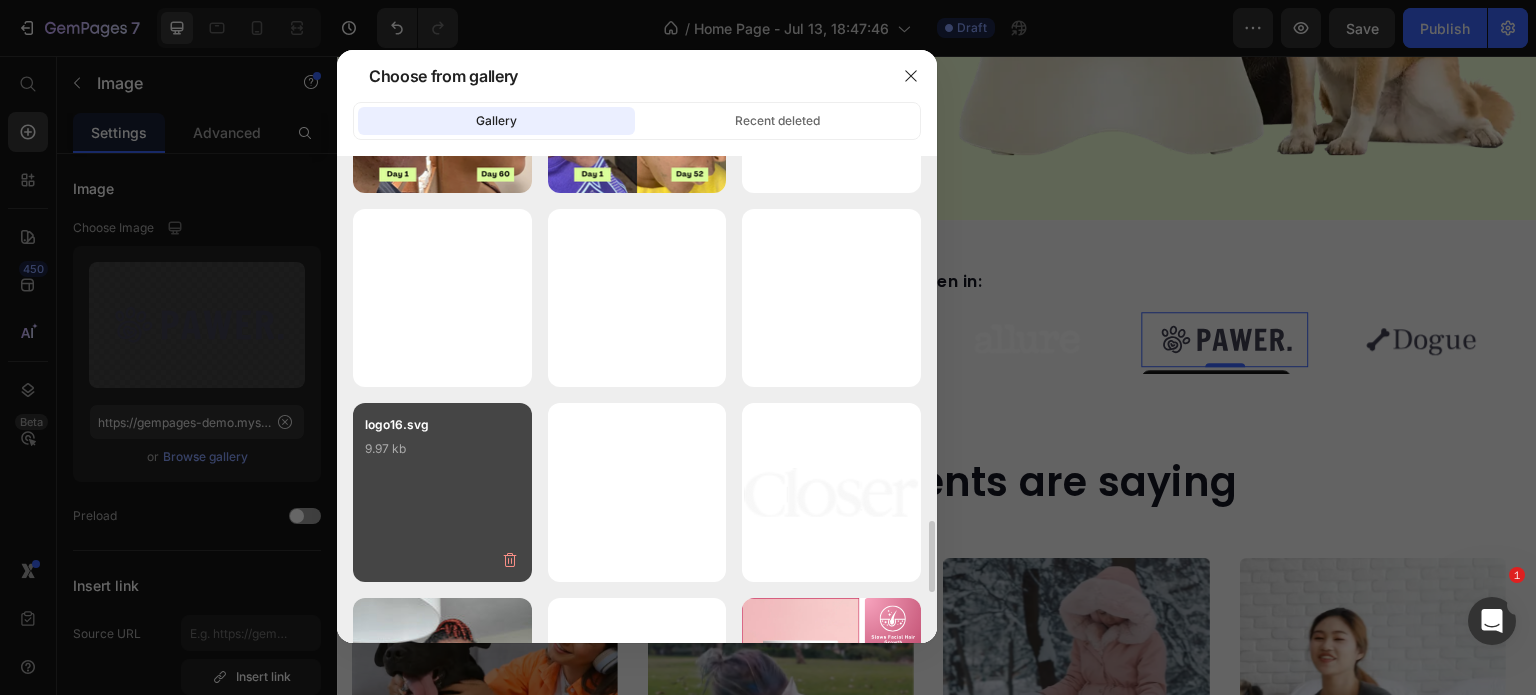 click on "logo16.svg 9.97 kb" at bounding box center [442, 455] 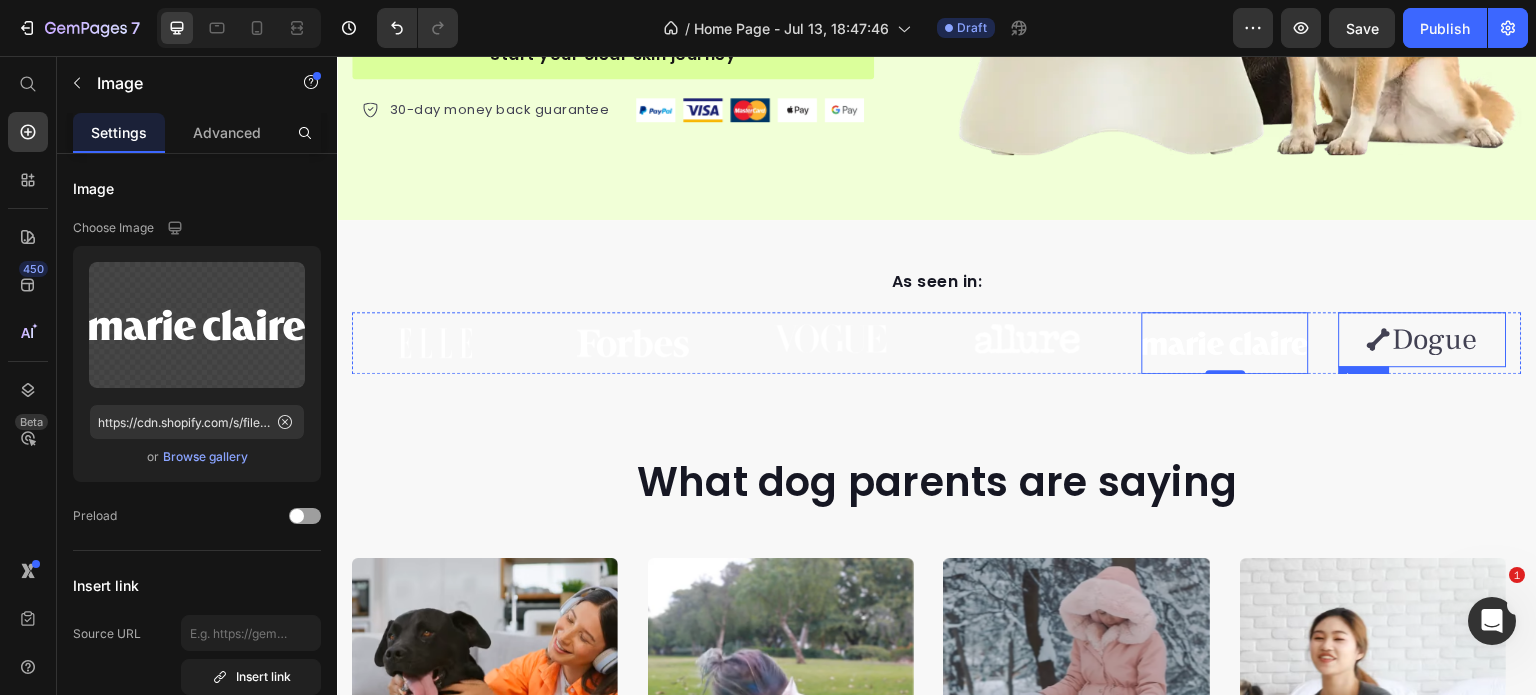click at bounding box center (1422, 339) 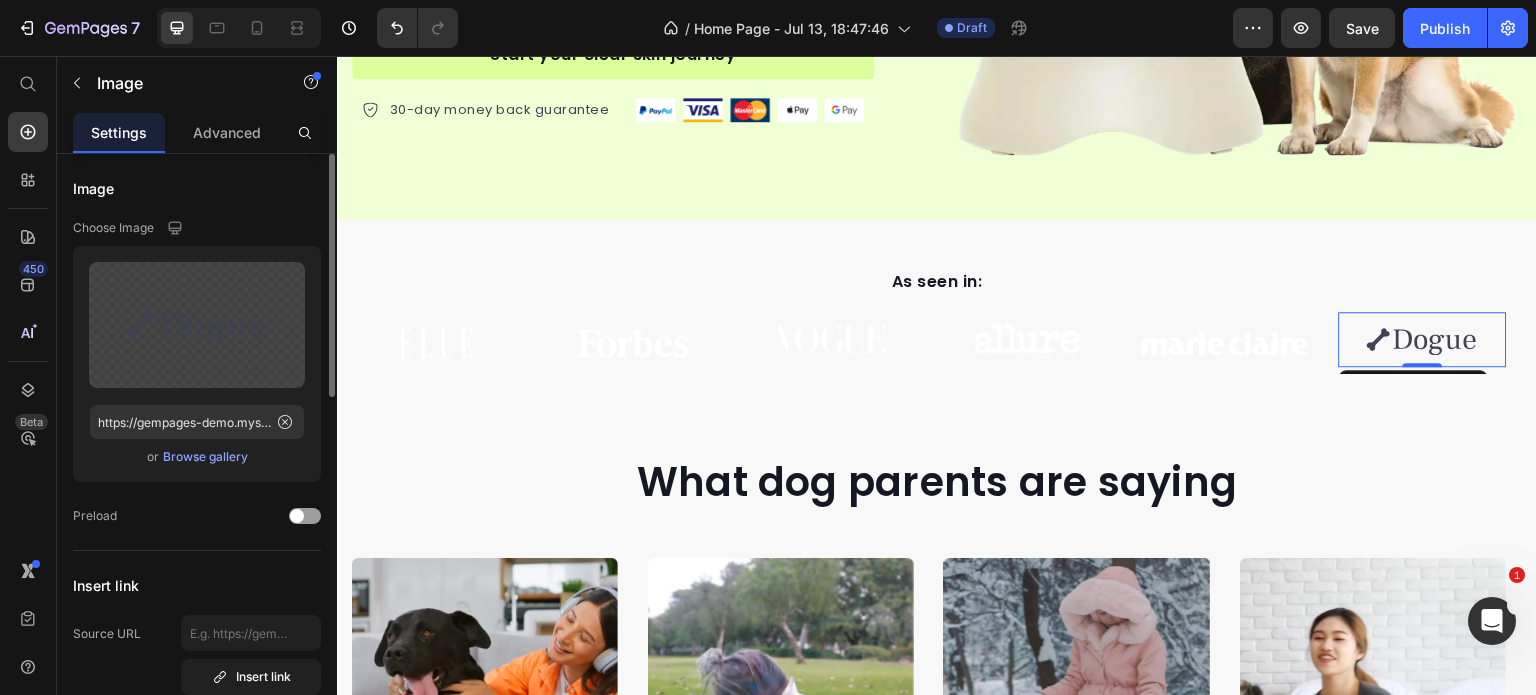 click on "Browse gallery" at bounding box center (205, 457) 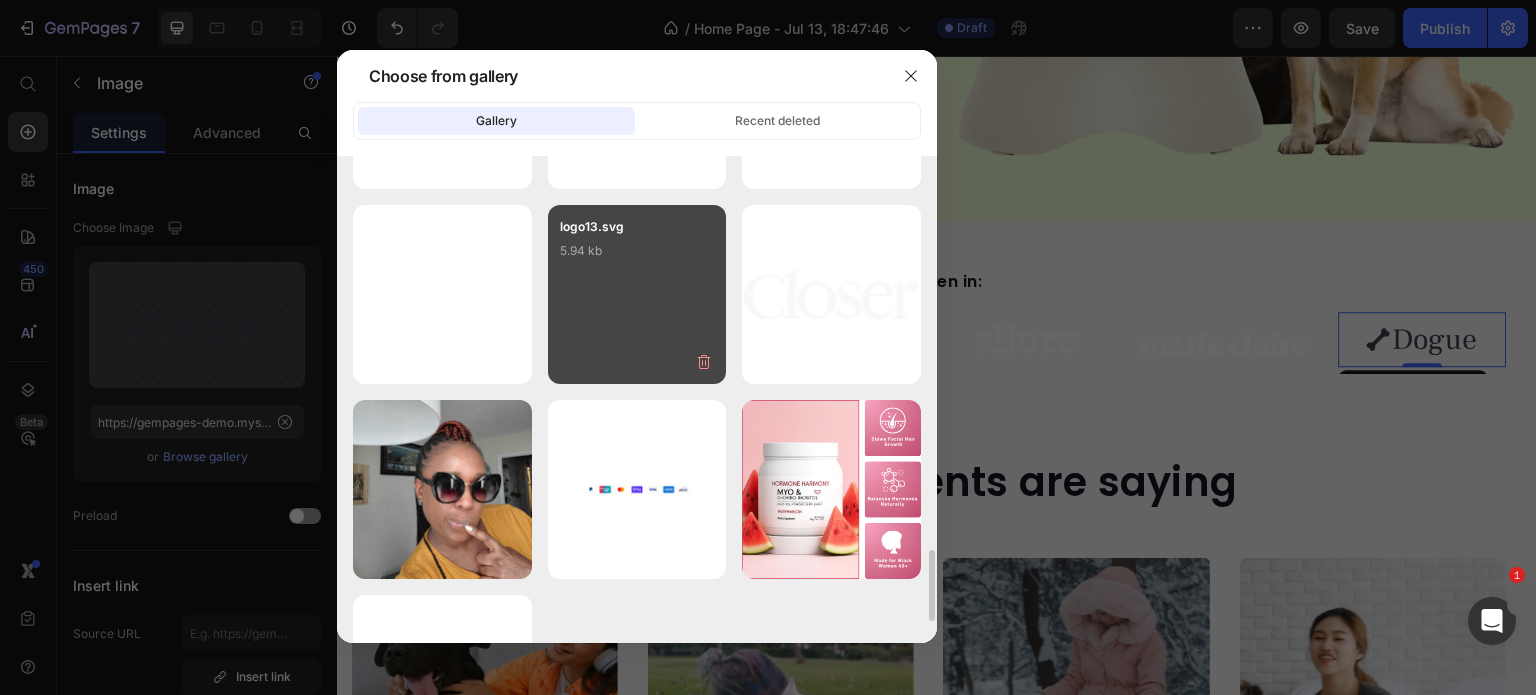 scroll, scrollTop: 2692, scrollLeft: 0, axis: vertical 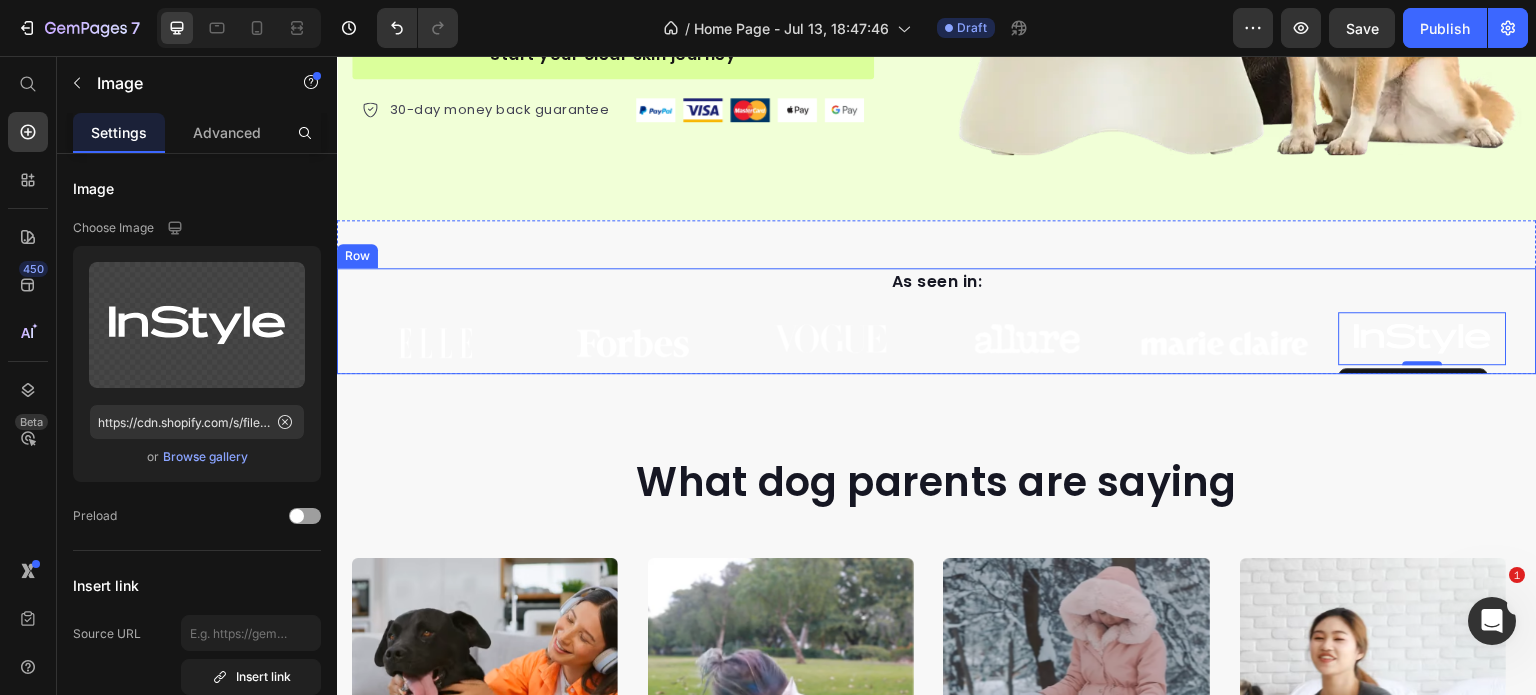 click on "As seen in: Text block Image Image Image Image Image Image   0 Carousel Row" at bounding box center [937, 321] 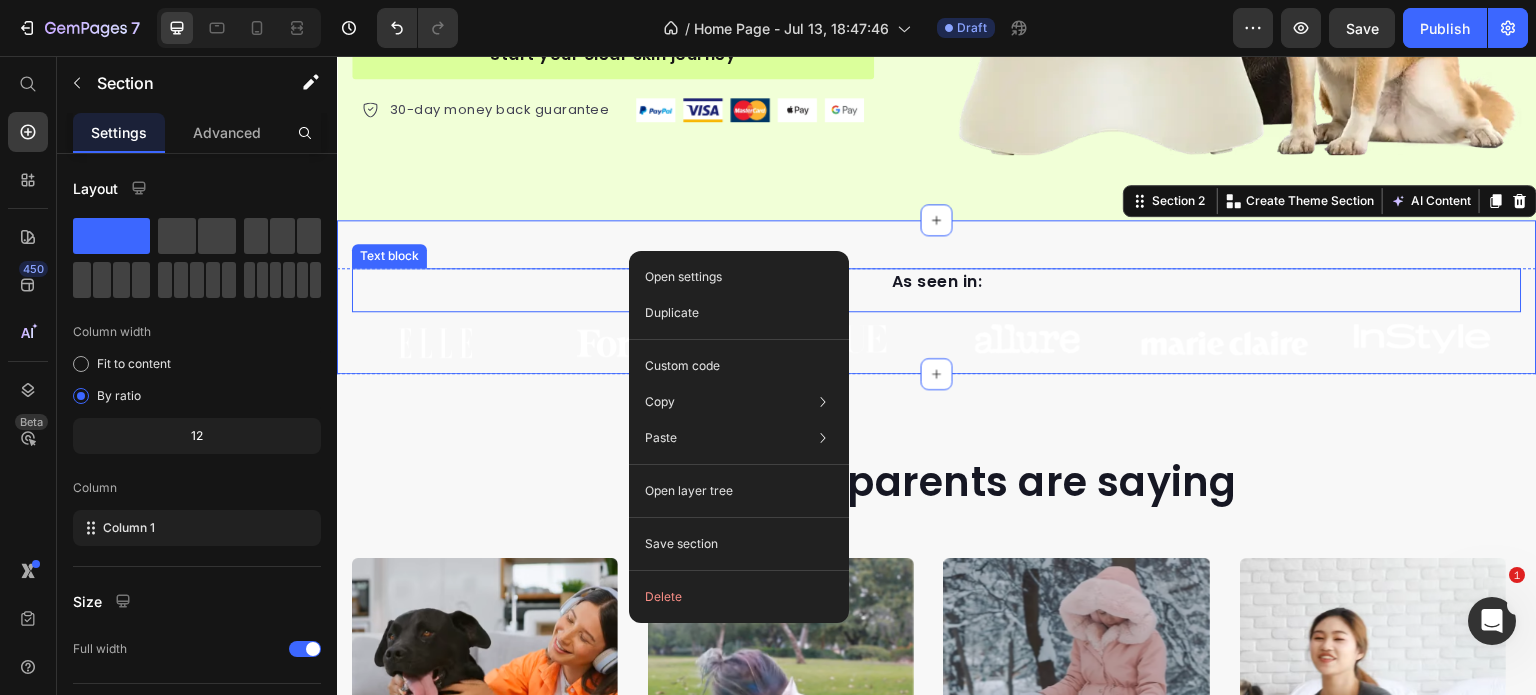 click on "As seen in:" at bounding box center [937, 282] 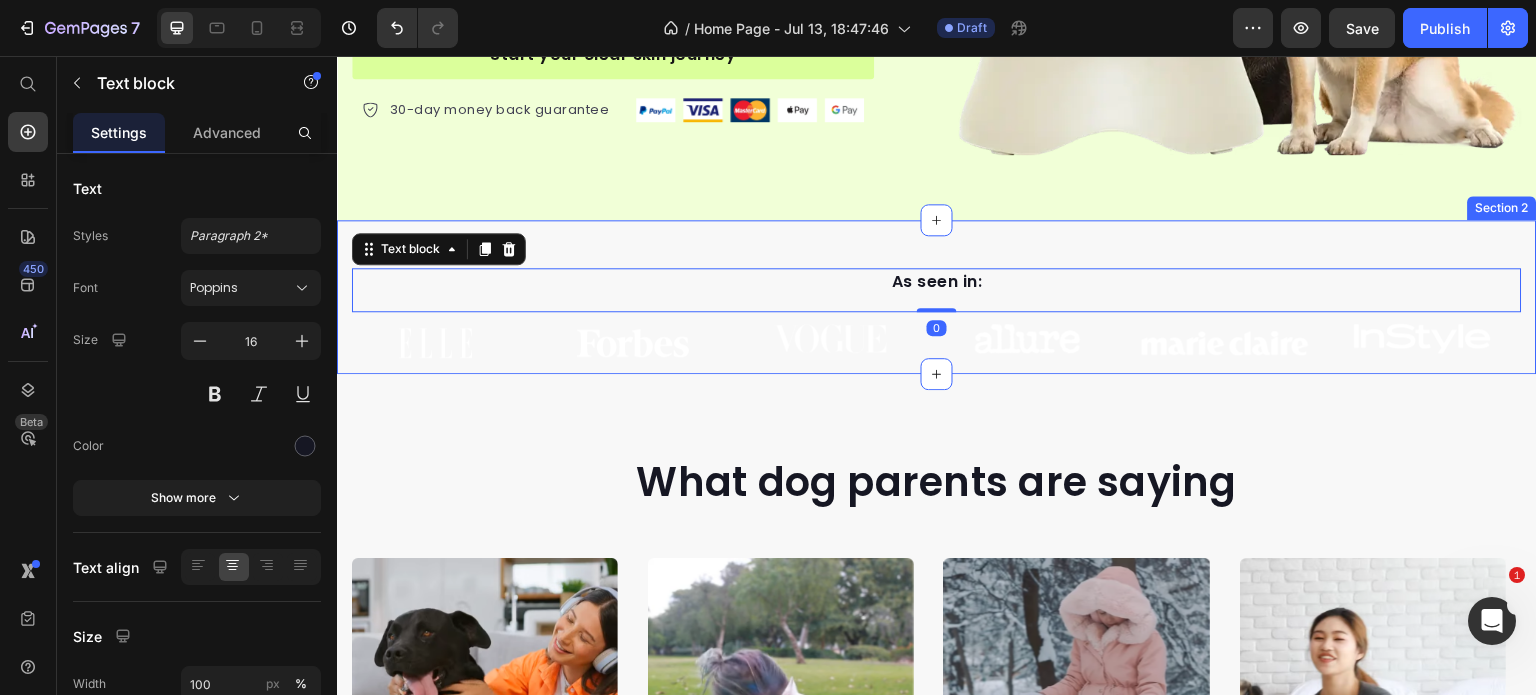 click on "As seen in: Text block   0 Image Image Image Image Image Image Carousel Row Section 2" at bounding box center (937, 297) 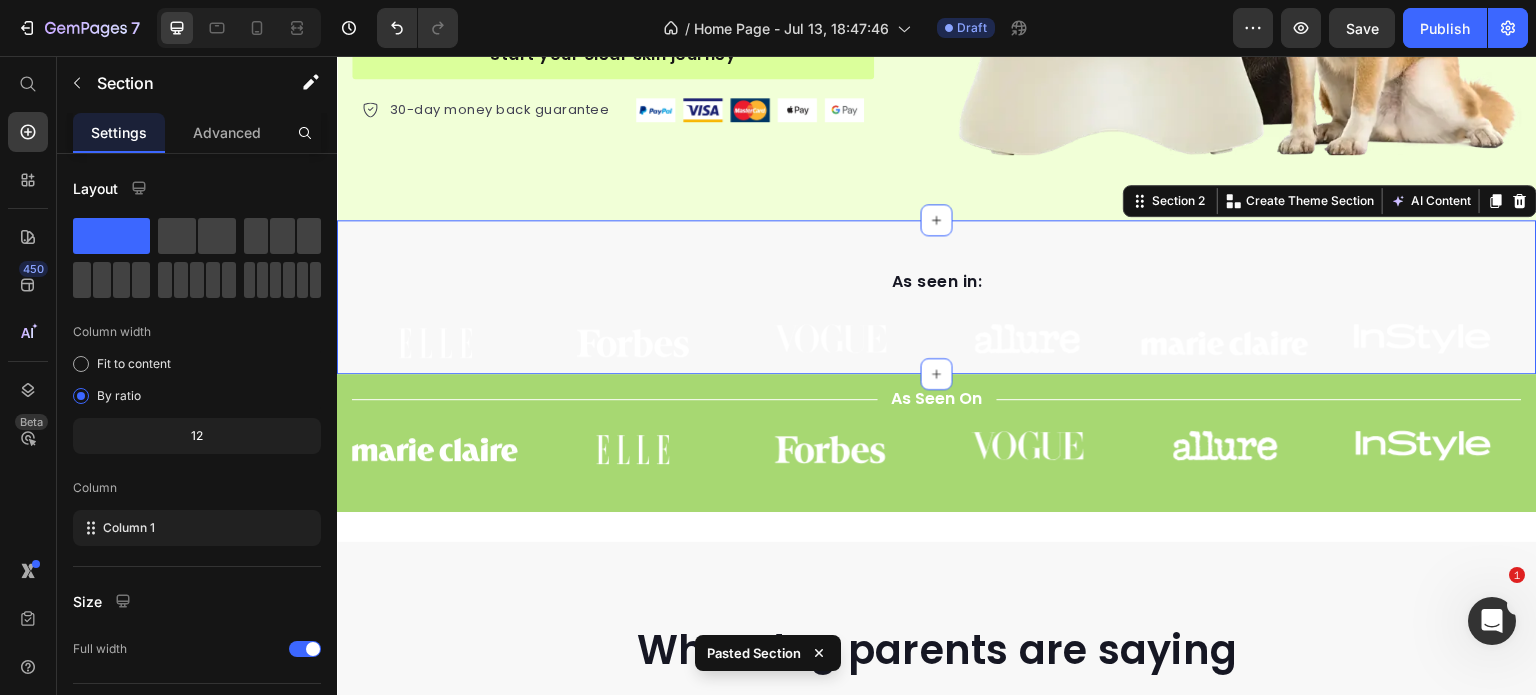 click on "As seen in: Text block Image Image Image Image Image Image Carousel Row Section 2   Create Theme Section AI Content Write with GemAI What would you like to describe here? Tone and Voice Persuasive Product Natural Height Growth Gummies 3 Show more Generate" at bounding box center (937, 297) 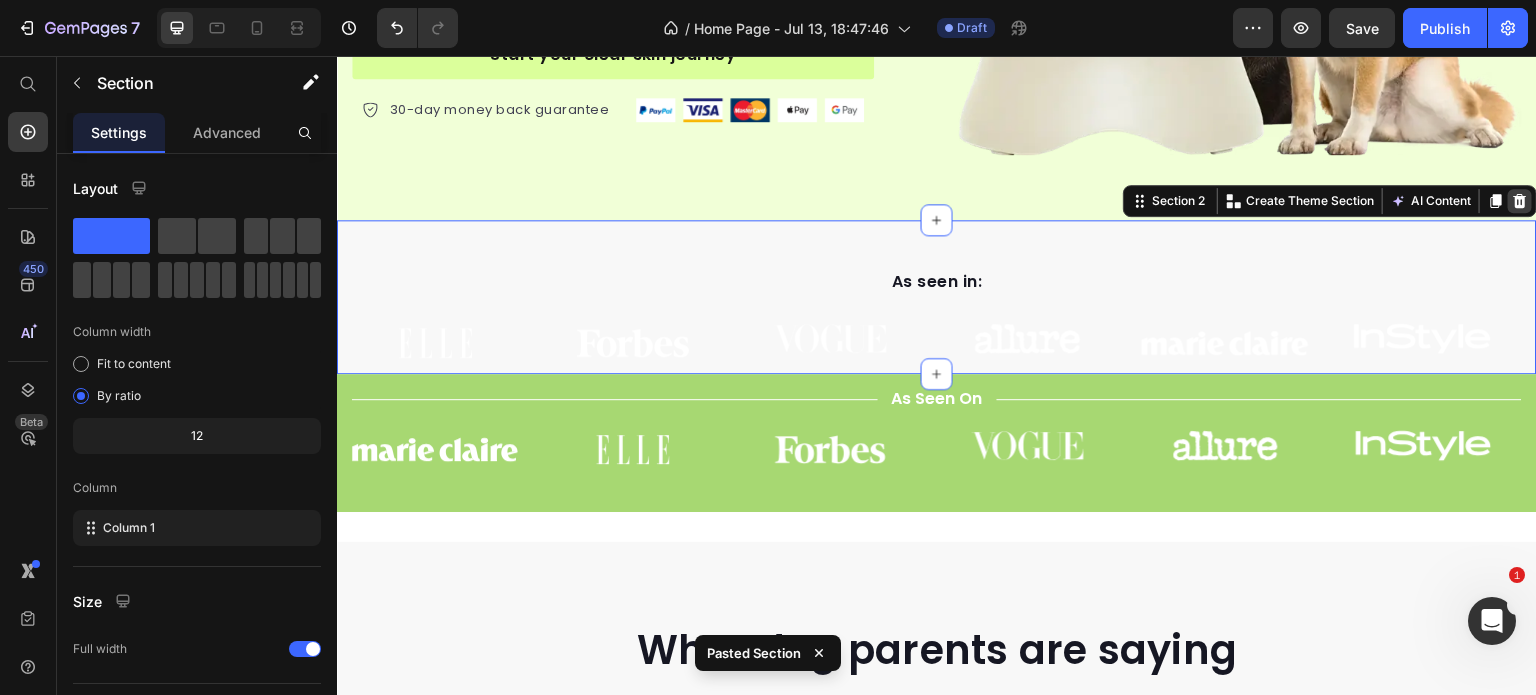click 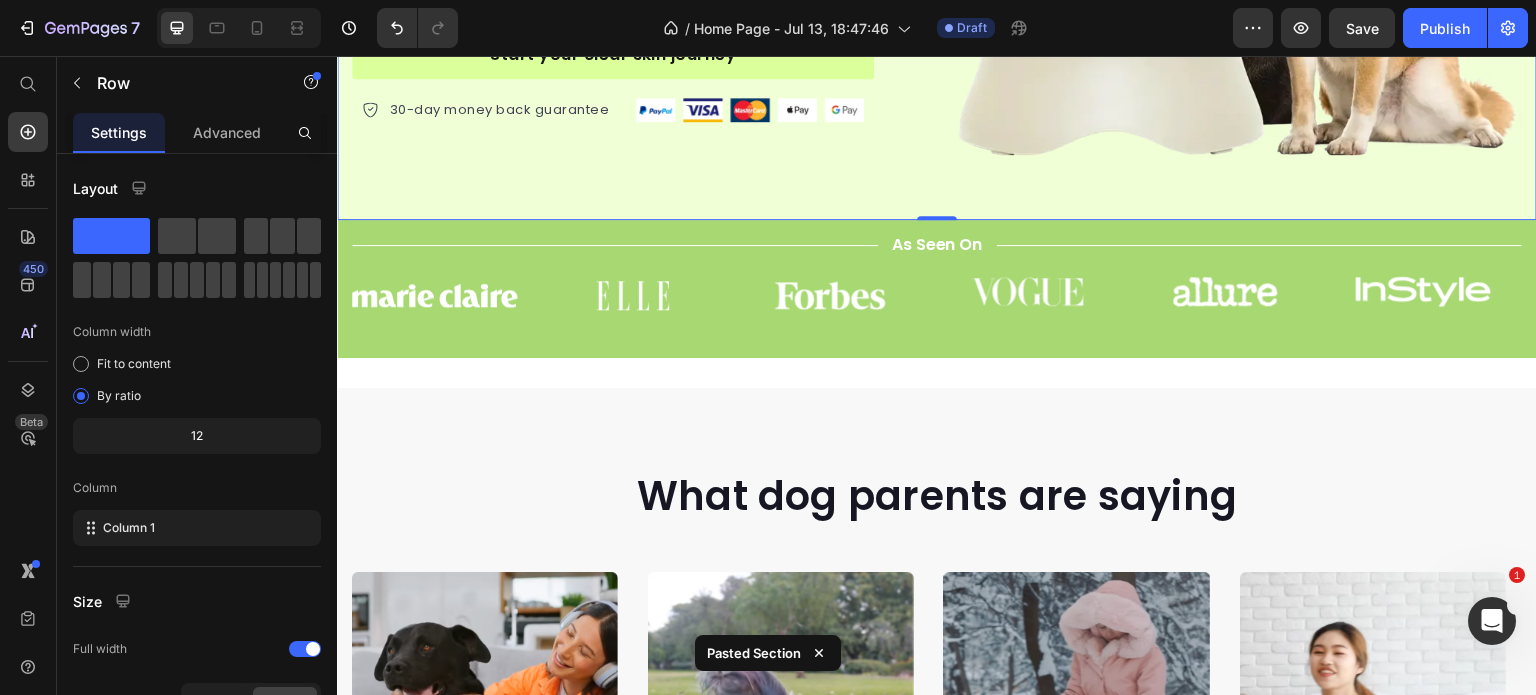 click on "Icon Icon Icon Icon Icon Icon List Hoz Rated 4.8/5 Based on 3,247 Reviews Text block Row Transform your problem skin with natural ingredients that actually work Heading Perfect for sensitive tummies Supercharge immunity System Bursting with protein, vitamins, and minerals Supports strong muscles, increases bone strength Item list Start your clear skin journey Button
30-day money back guarantee Item list Image Row Row Image Row Row   0" at bounding box center (937, -130) 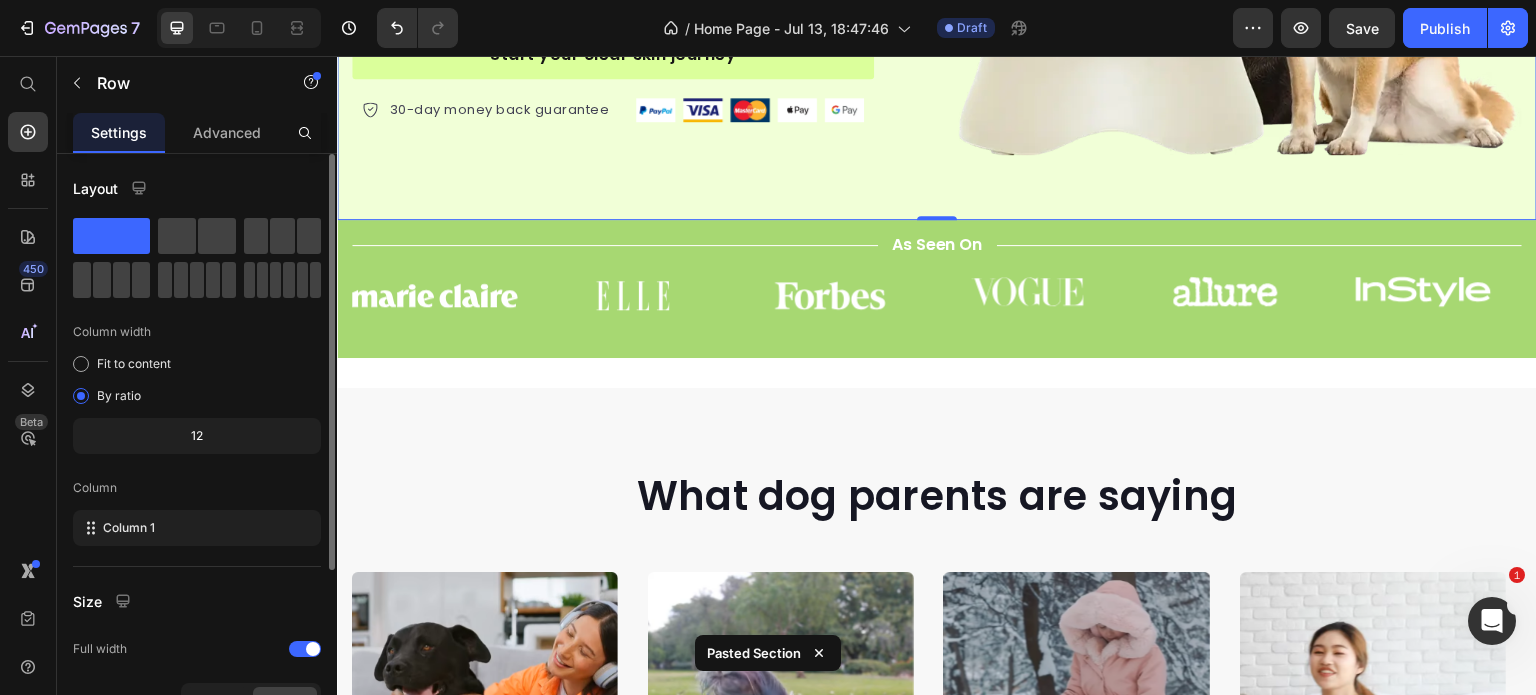 scroll, scrollTop: 260, scrollLeft: 0, axis: vertical 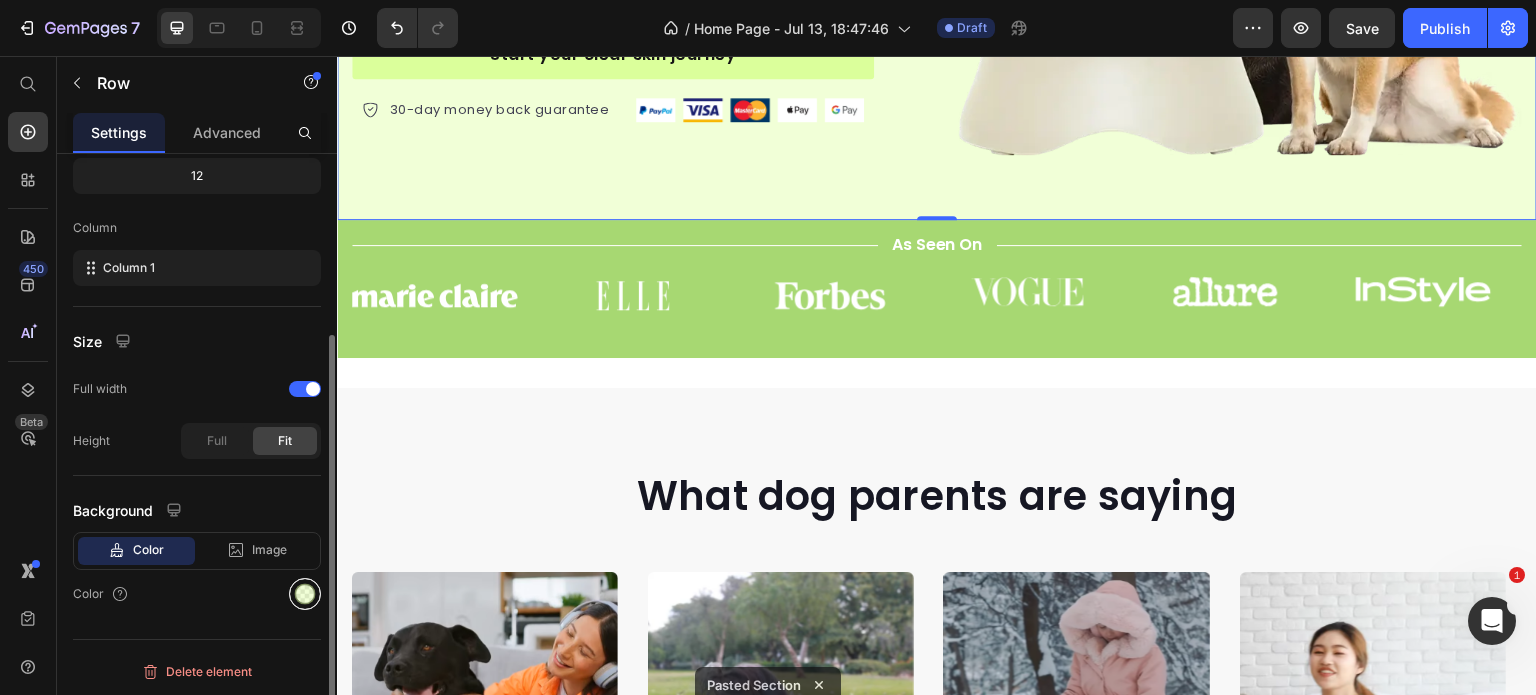 click at bounding box center [305, 594] 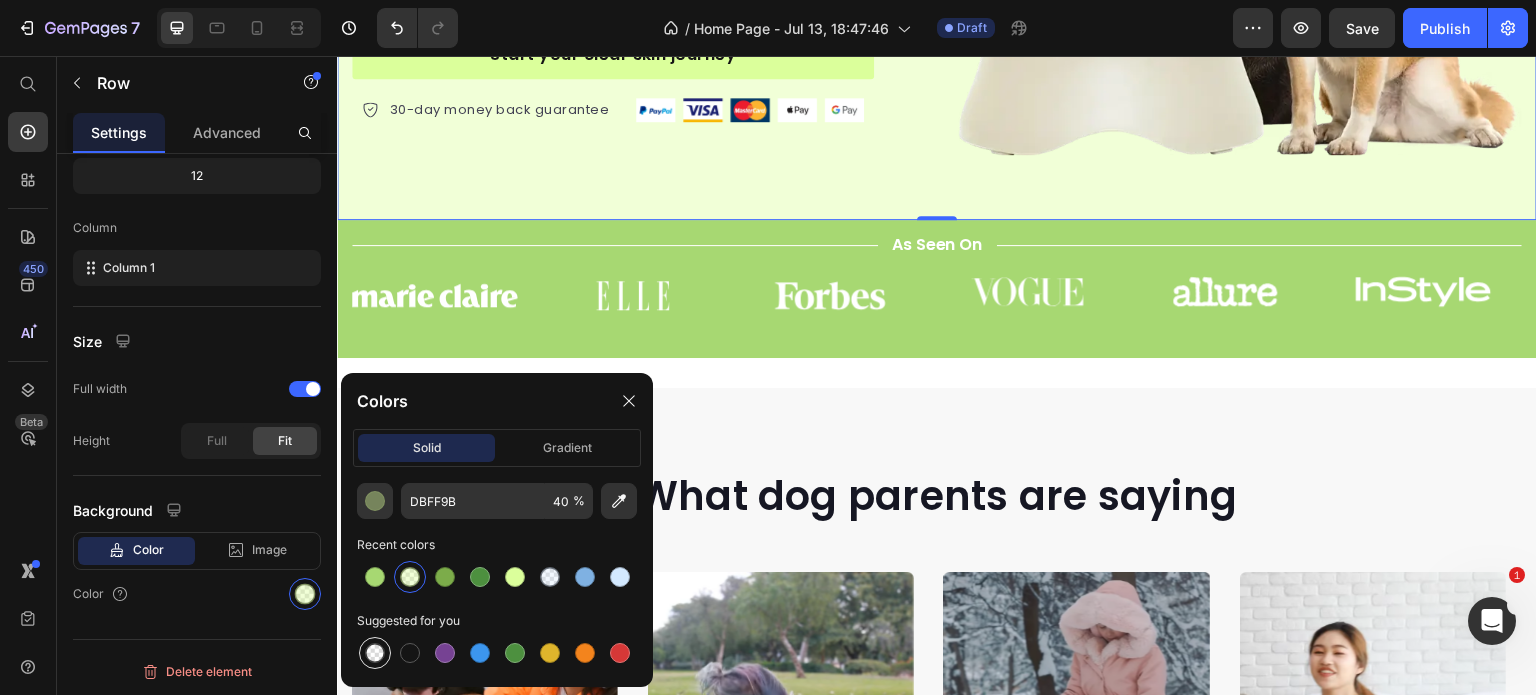 click at bounding box center (375, 653) 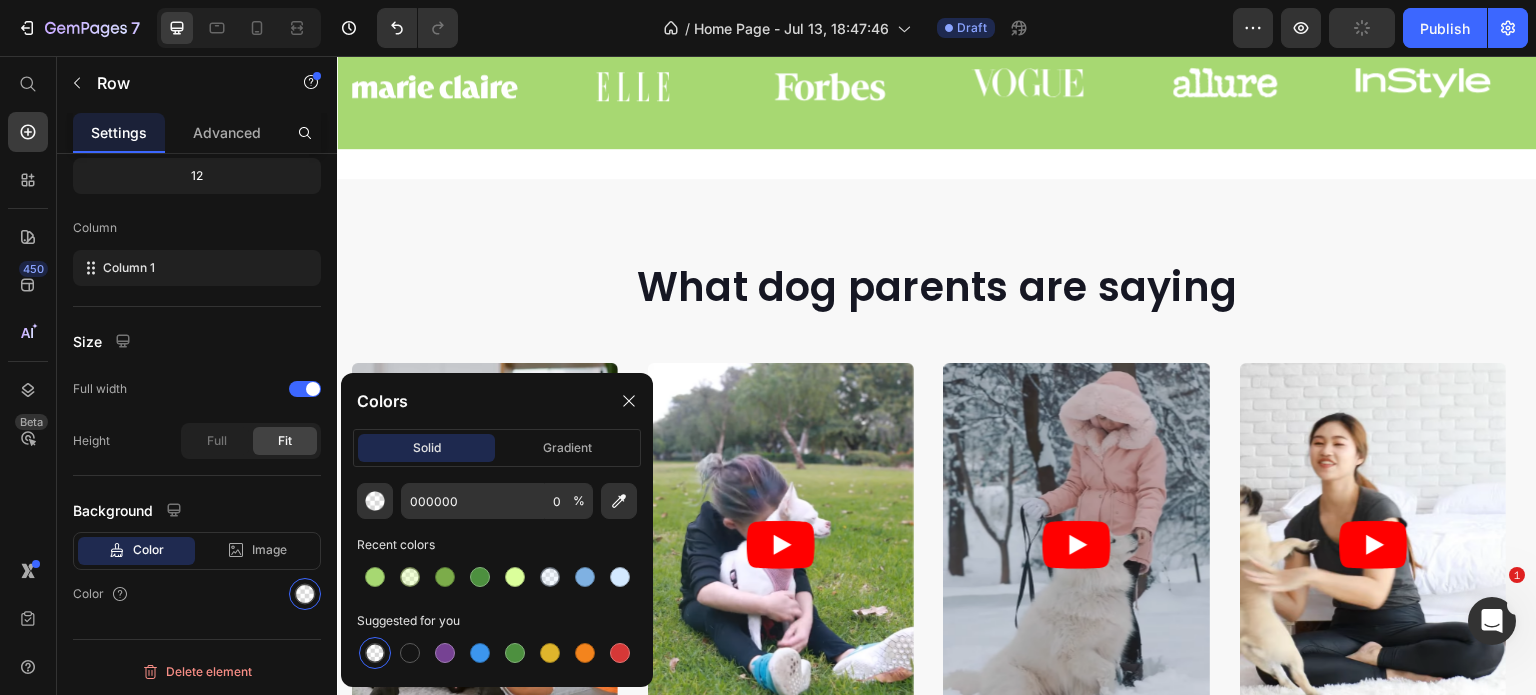 scroll, scrollTop: 800, scrollLeft: 0, axis: vertical 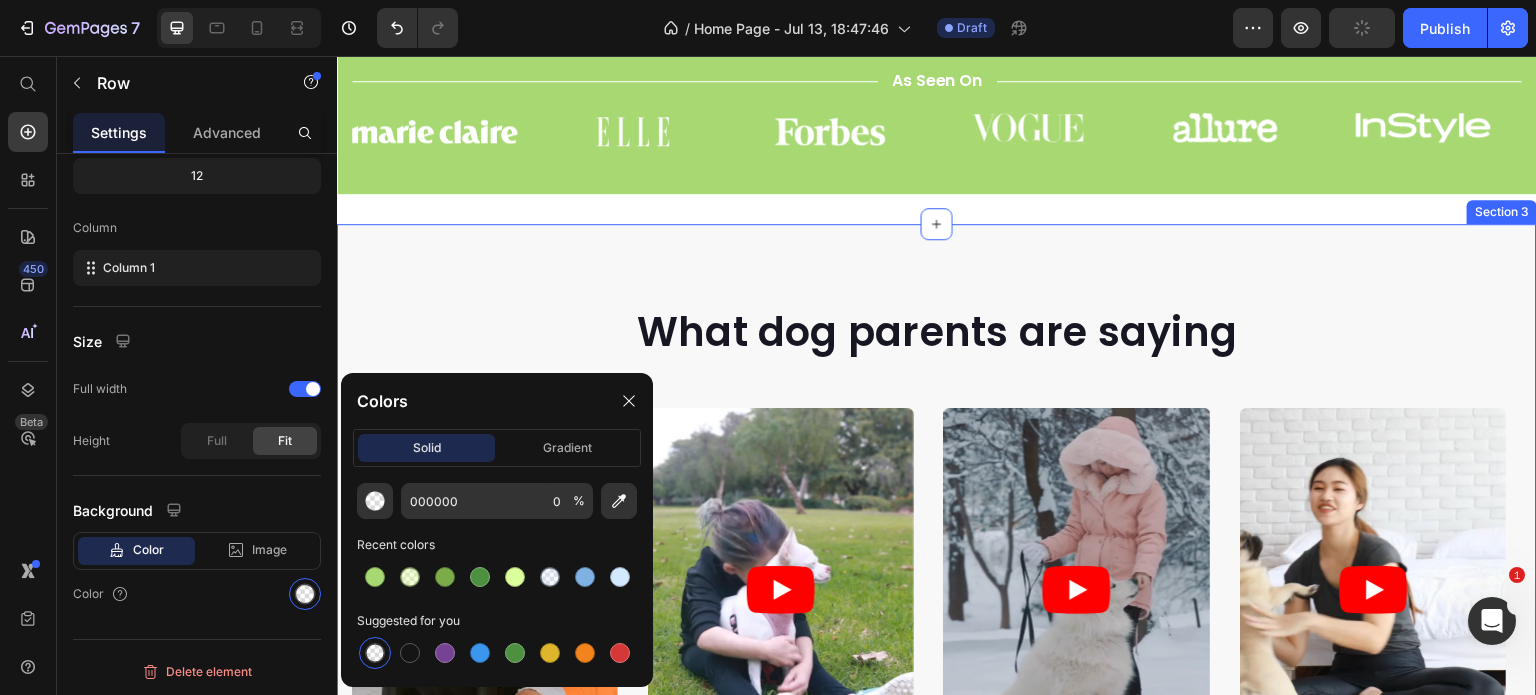 click on "What dog parents are saying Heading Video Video Video Video Video Carousel Row Section 3" at bounding box center [937, 553] 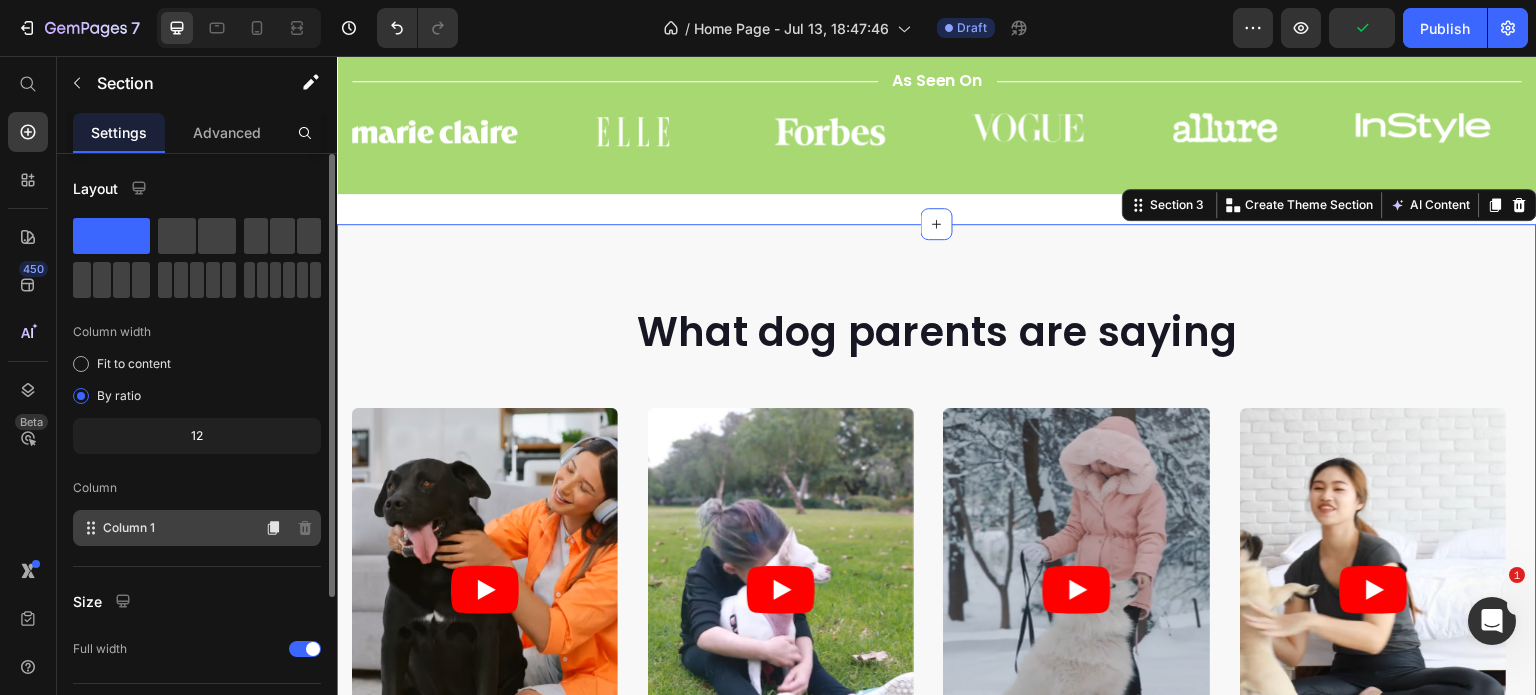 scroll, scrollTop: 208, scrollLeft: 0, axis: vertical 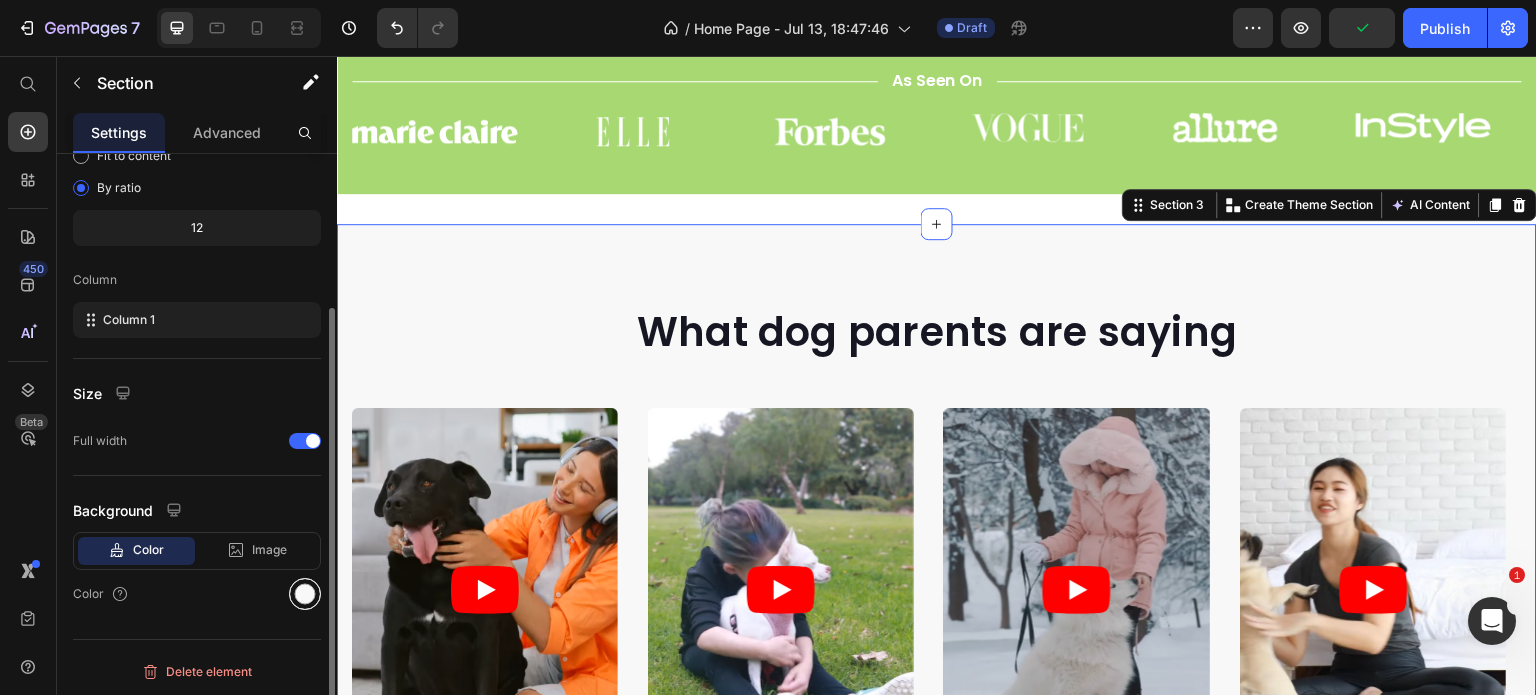 click at bounding box center (305, 594) 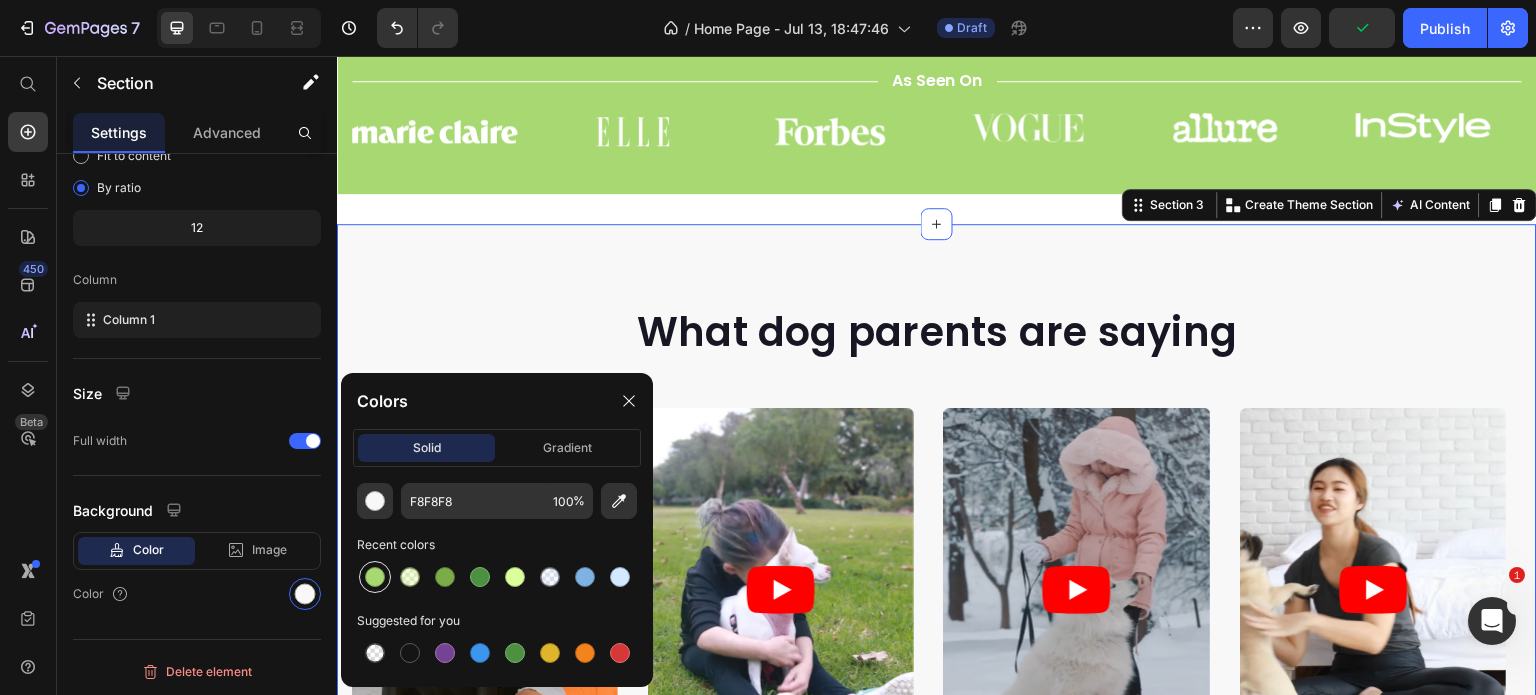 click at bounding box center [375, 577] 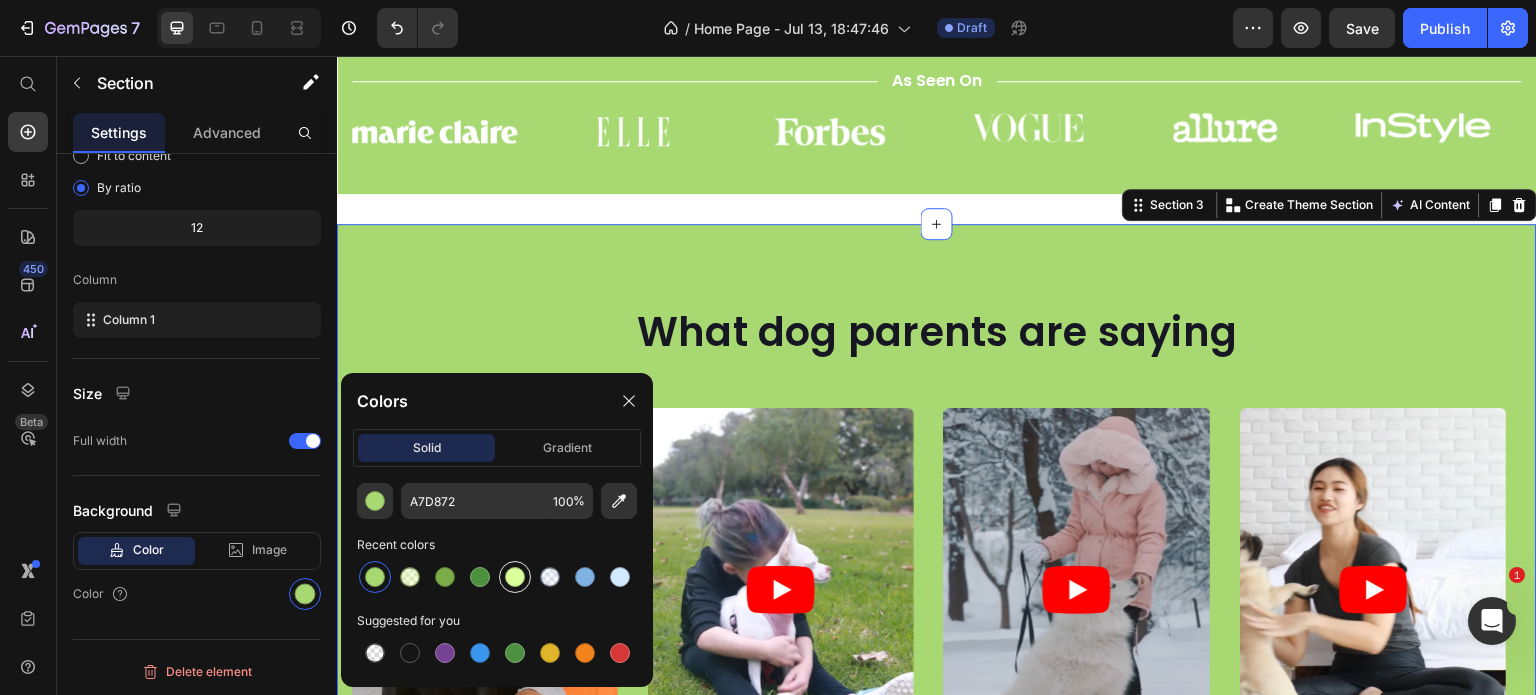 click at bounding box center [515, 577] 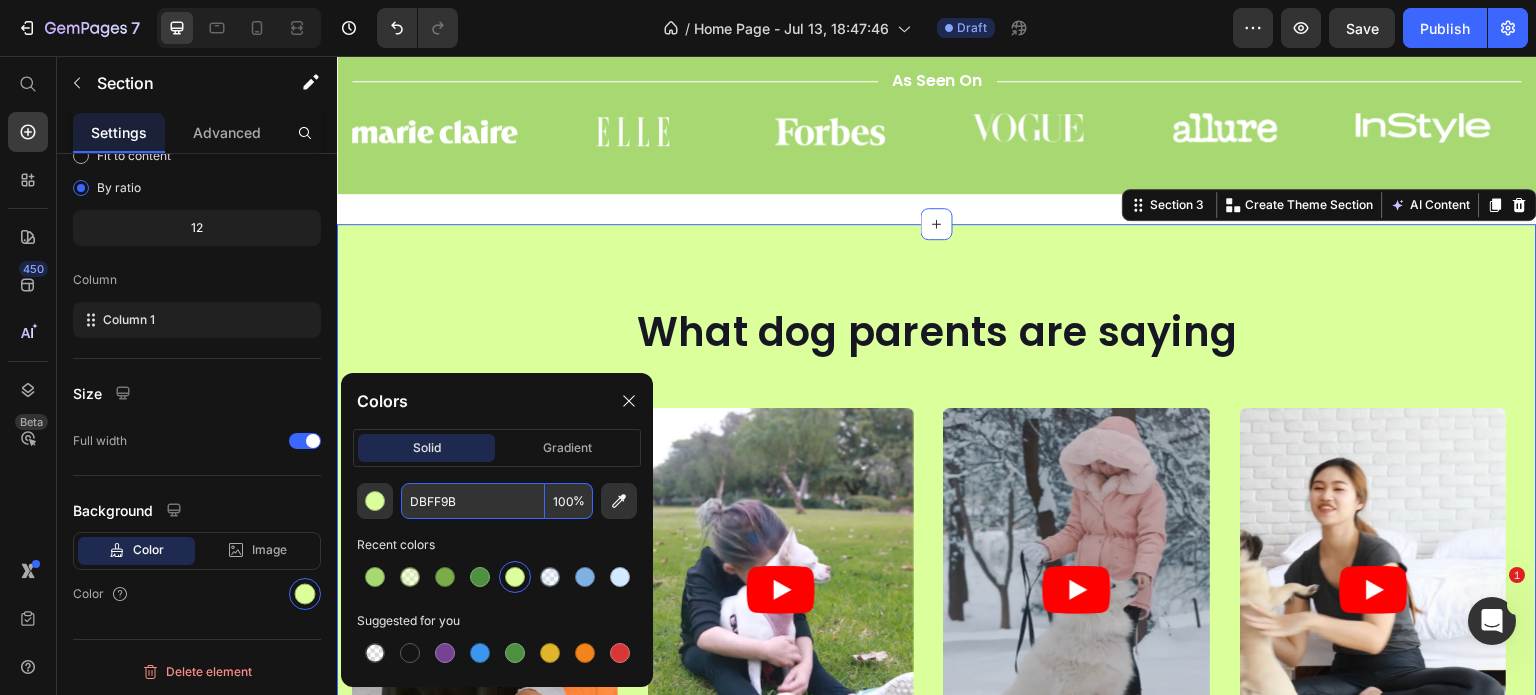 click on "100" at bounding box center [569, 501] 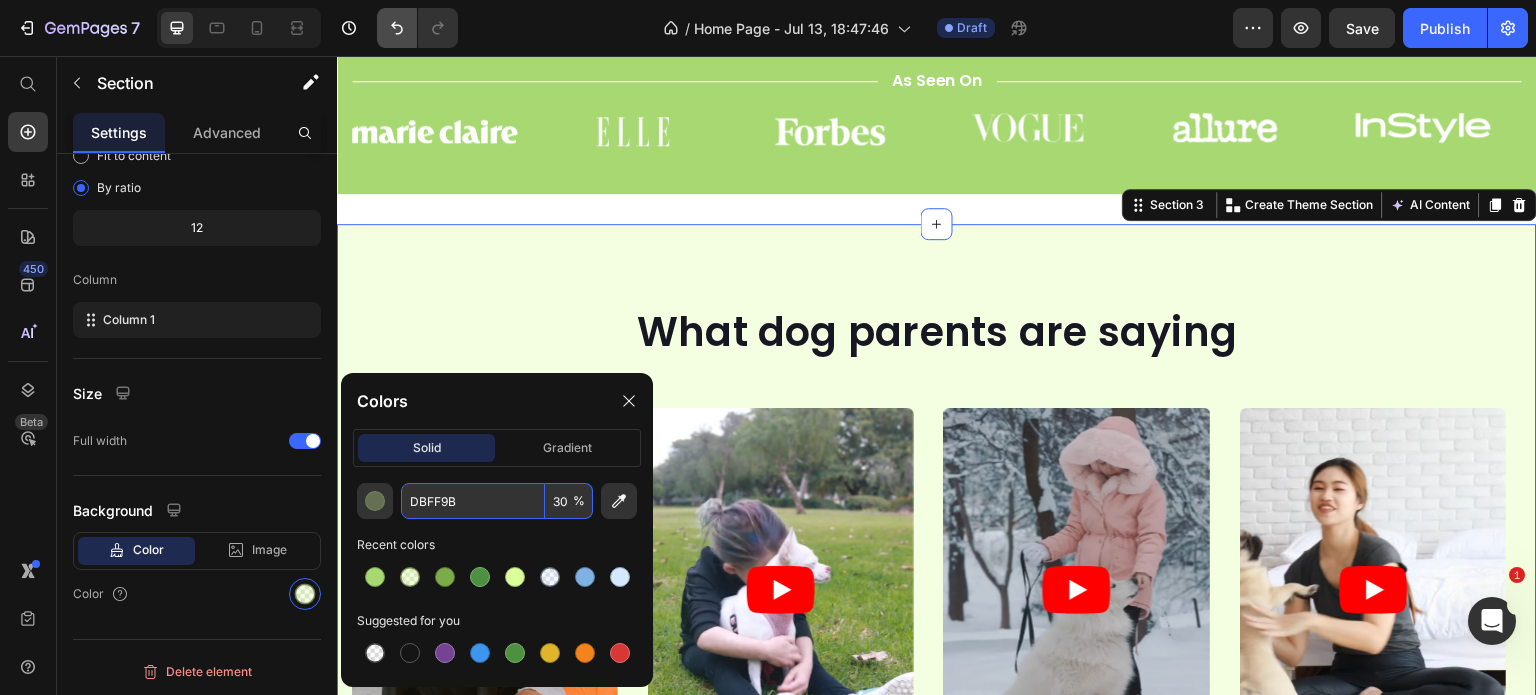 type on "30" 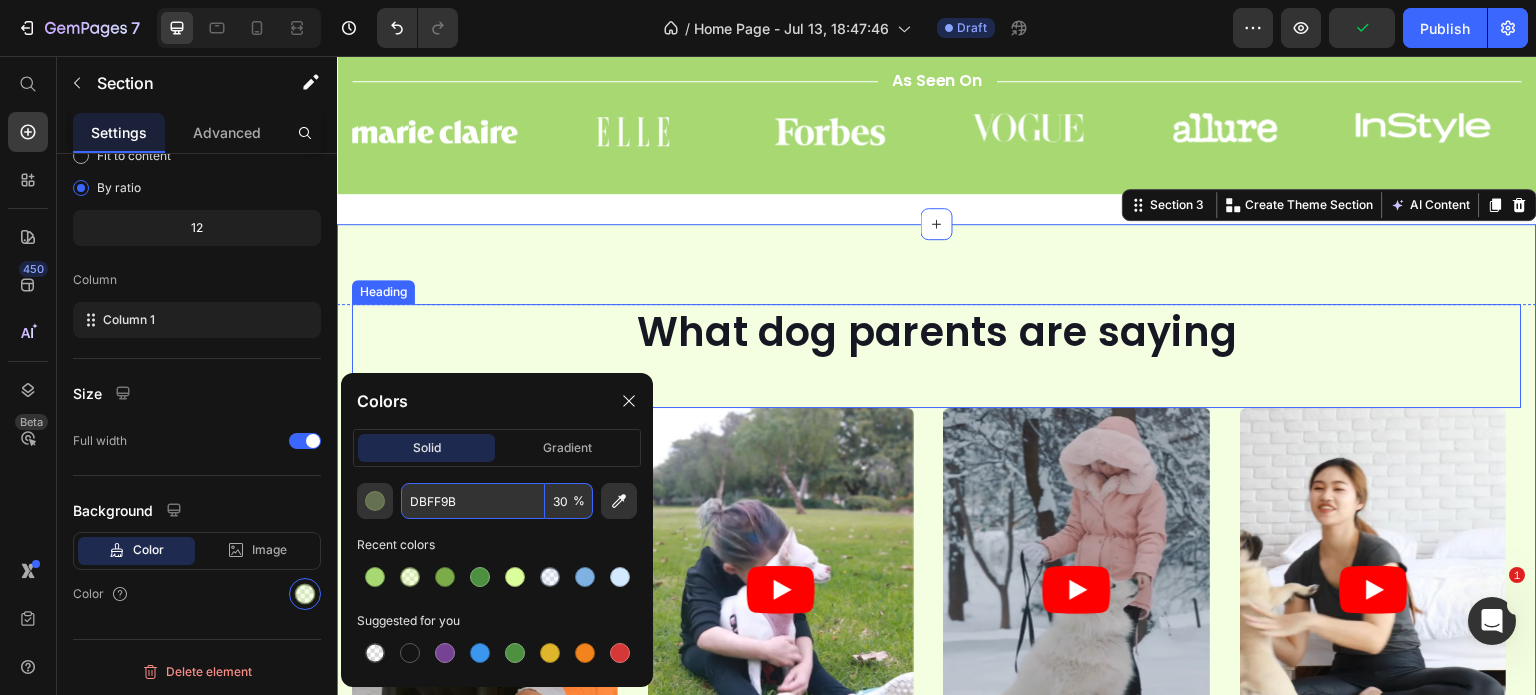 click on "What dog parents are saying" at bounding box center [937, 332] 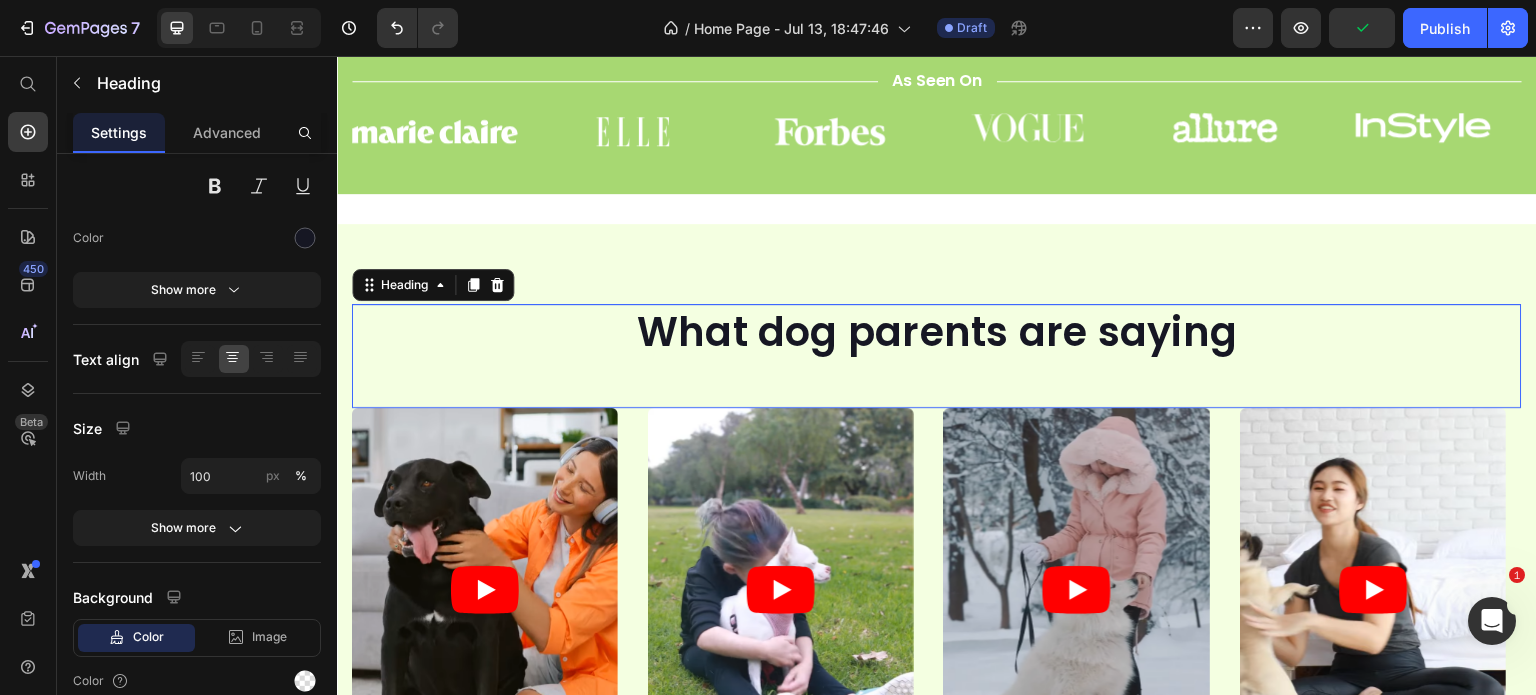 click on "What dog parents are saying" at bounding box center (937, 332) 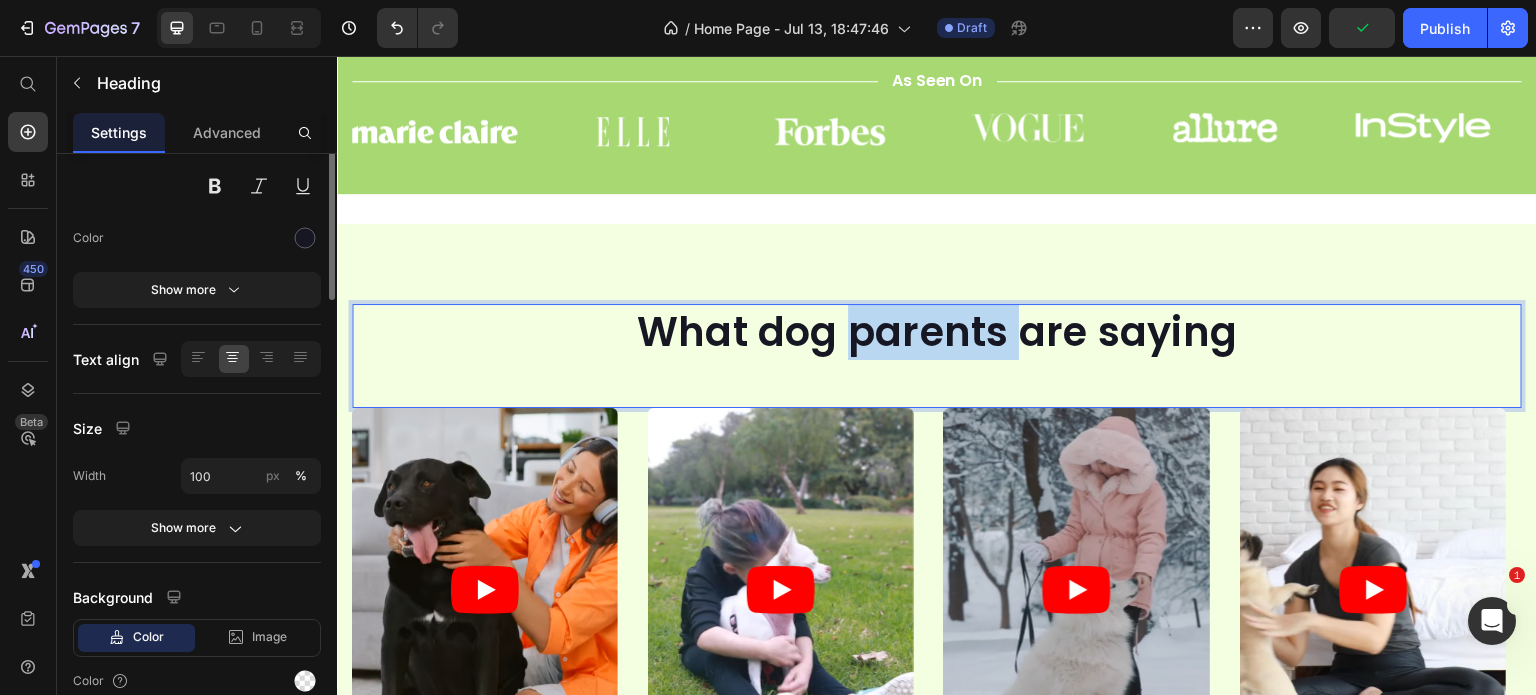 scroll, scrollTop: 0, scrollLeft: 0, axis: both 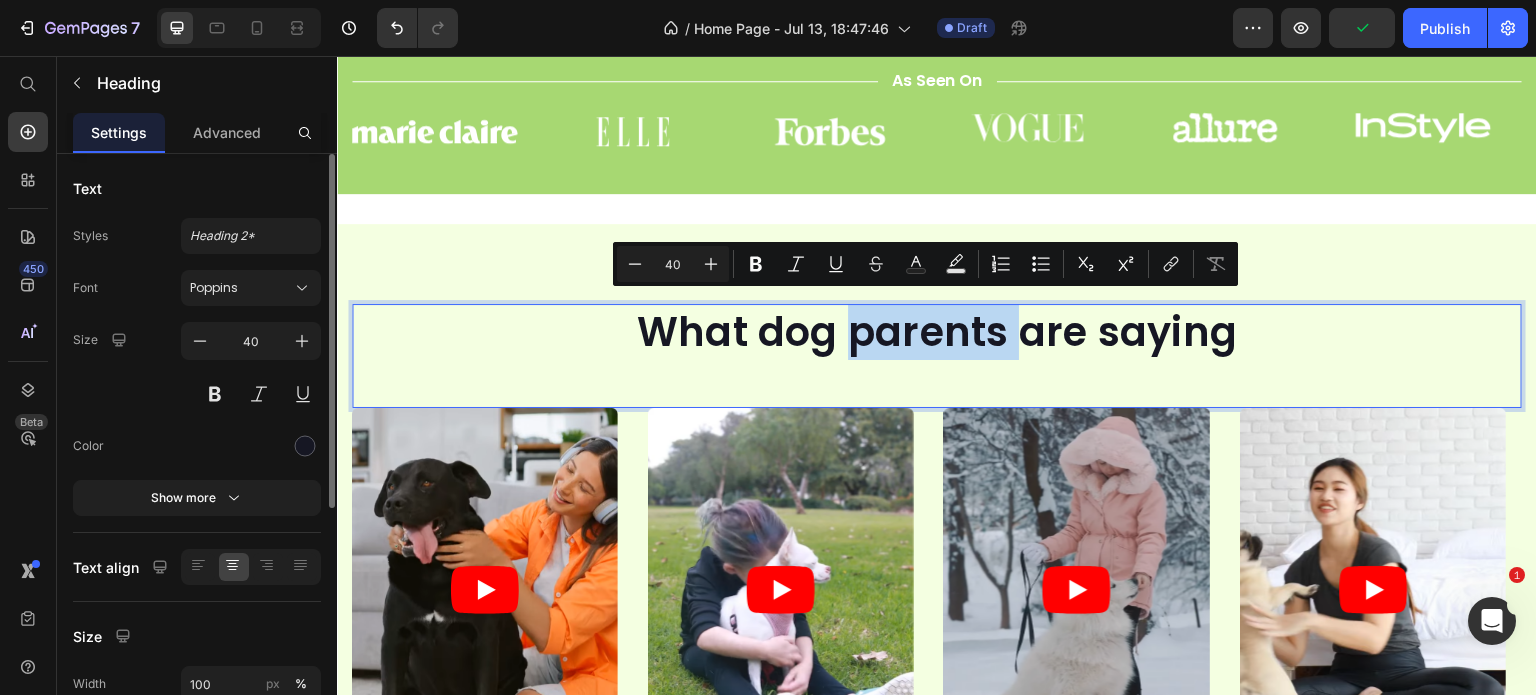 click on "What dog parents are saying" at bounding box center (937, 332) 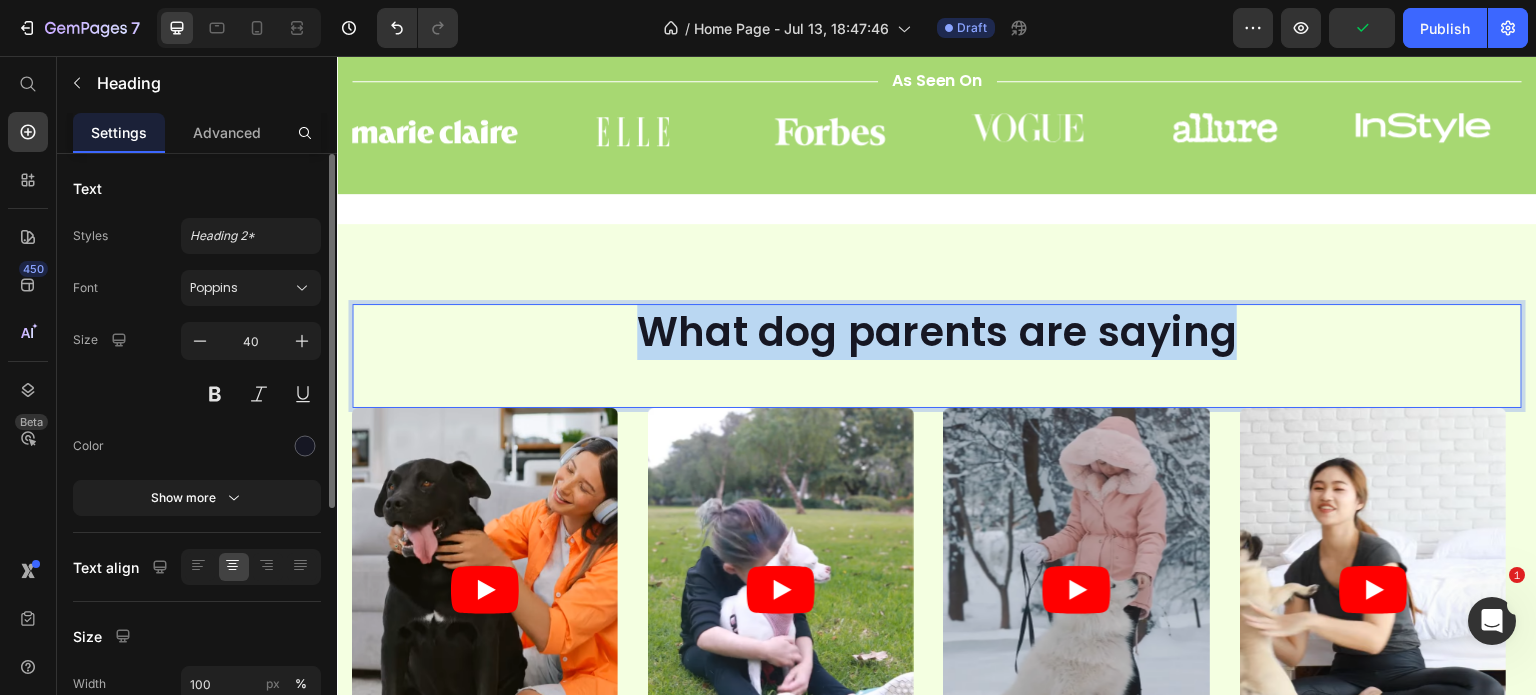 click on "What dog parents are saying" at bounding box center (937, 332) 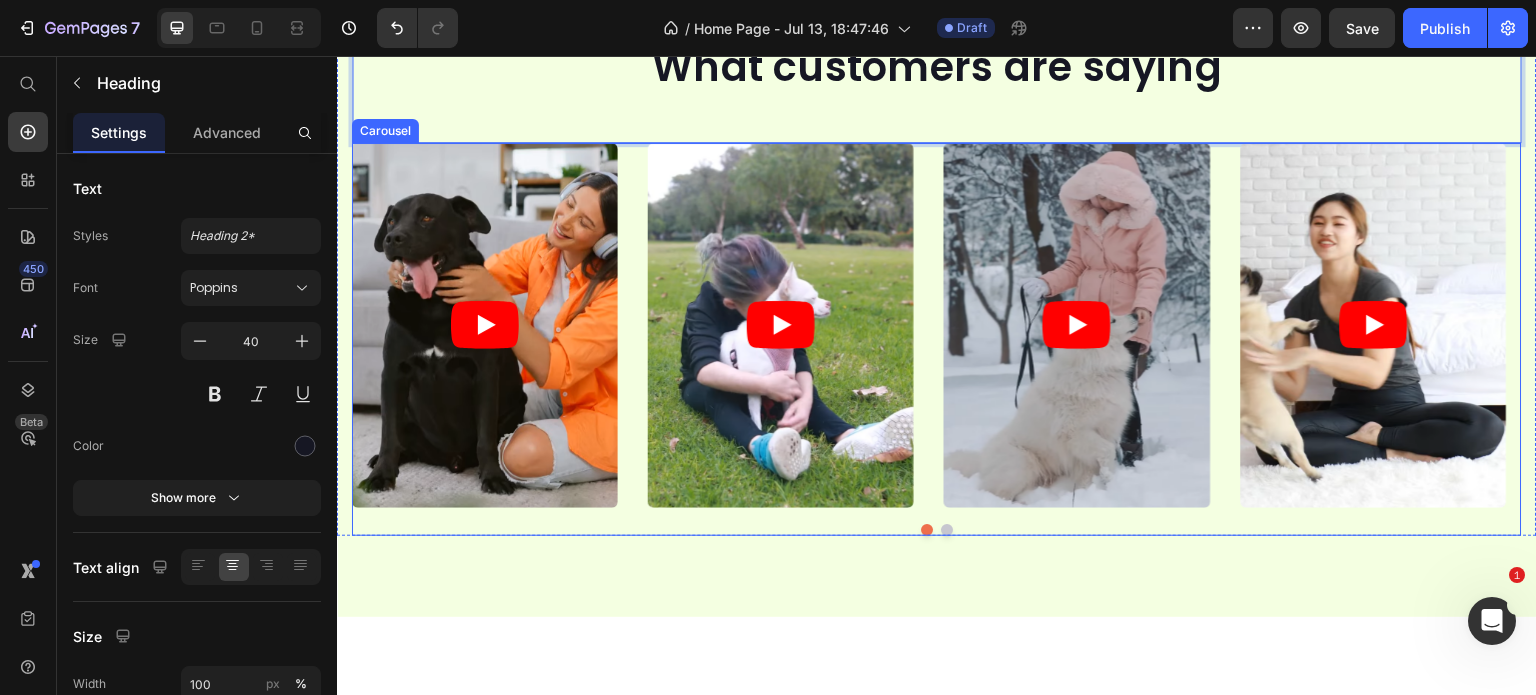 scroll, scrollTop: 1100, scrollLeft: 0, axis: vertical 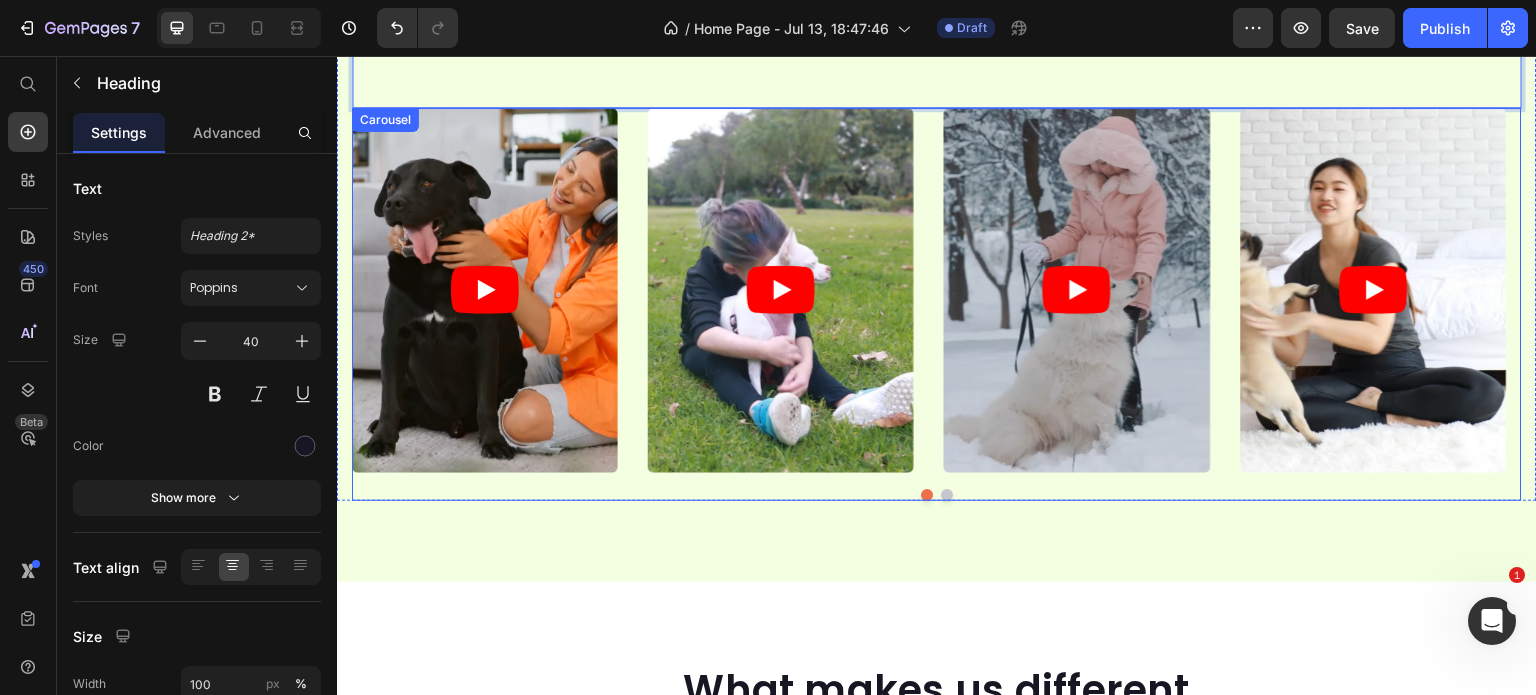 click at bounding box center (927, 495) 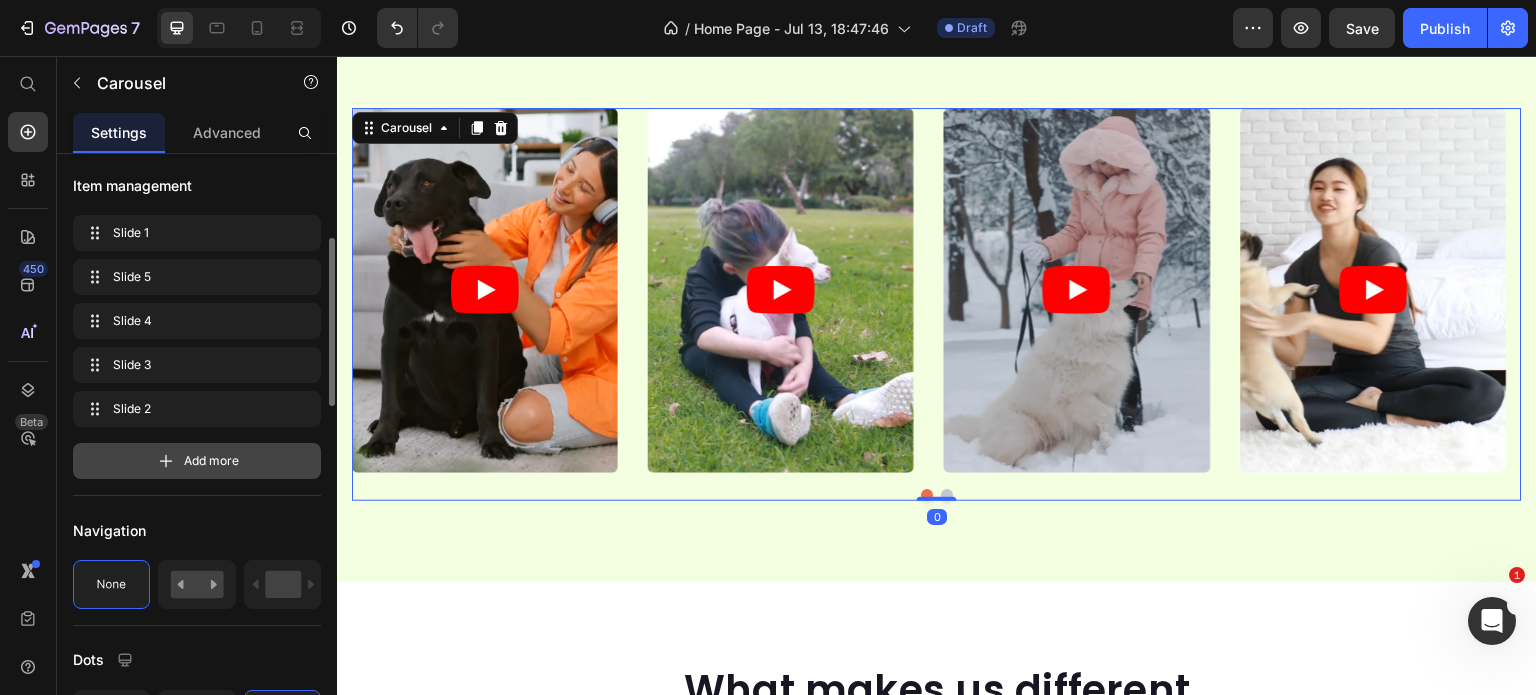 scroll, scrollTop: 600, scrollLeft: 0, axis: vertical 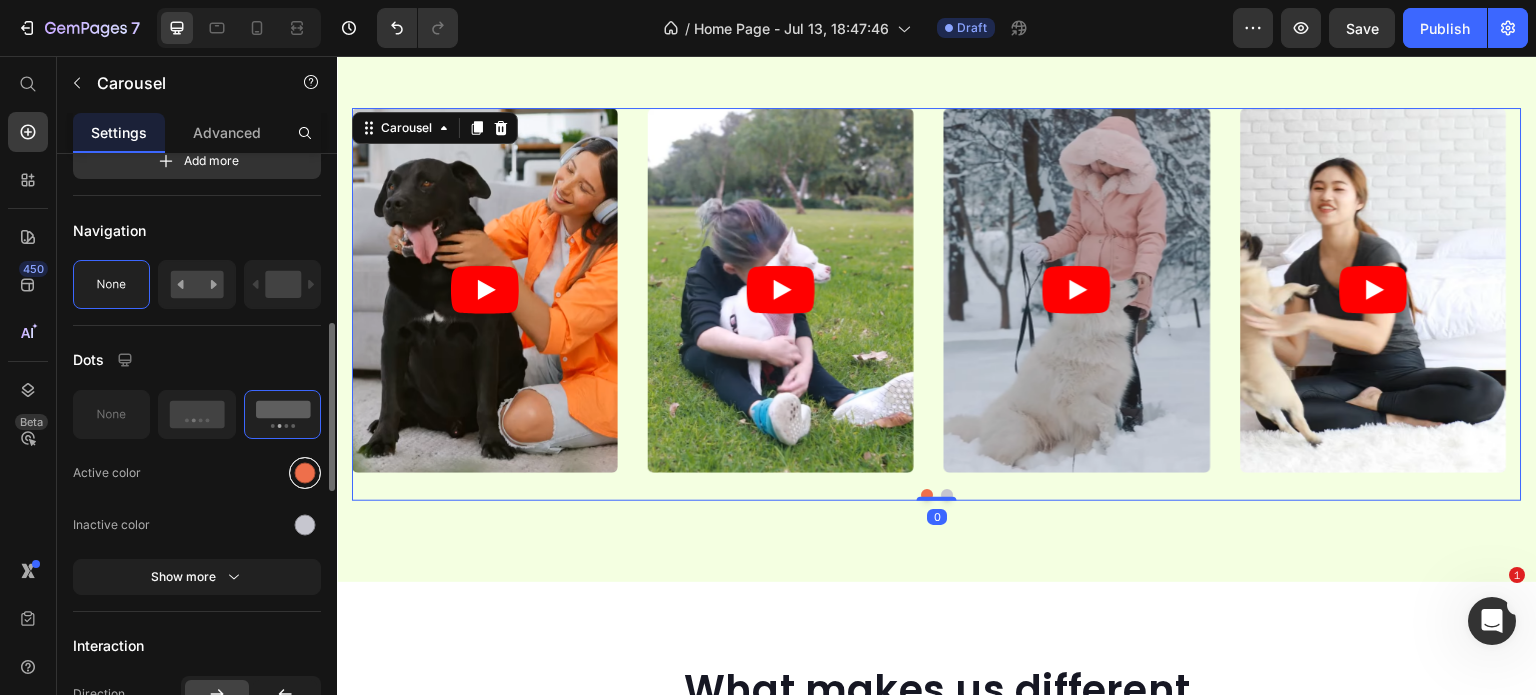 click at bounding box center (305, 473) 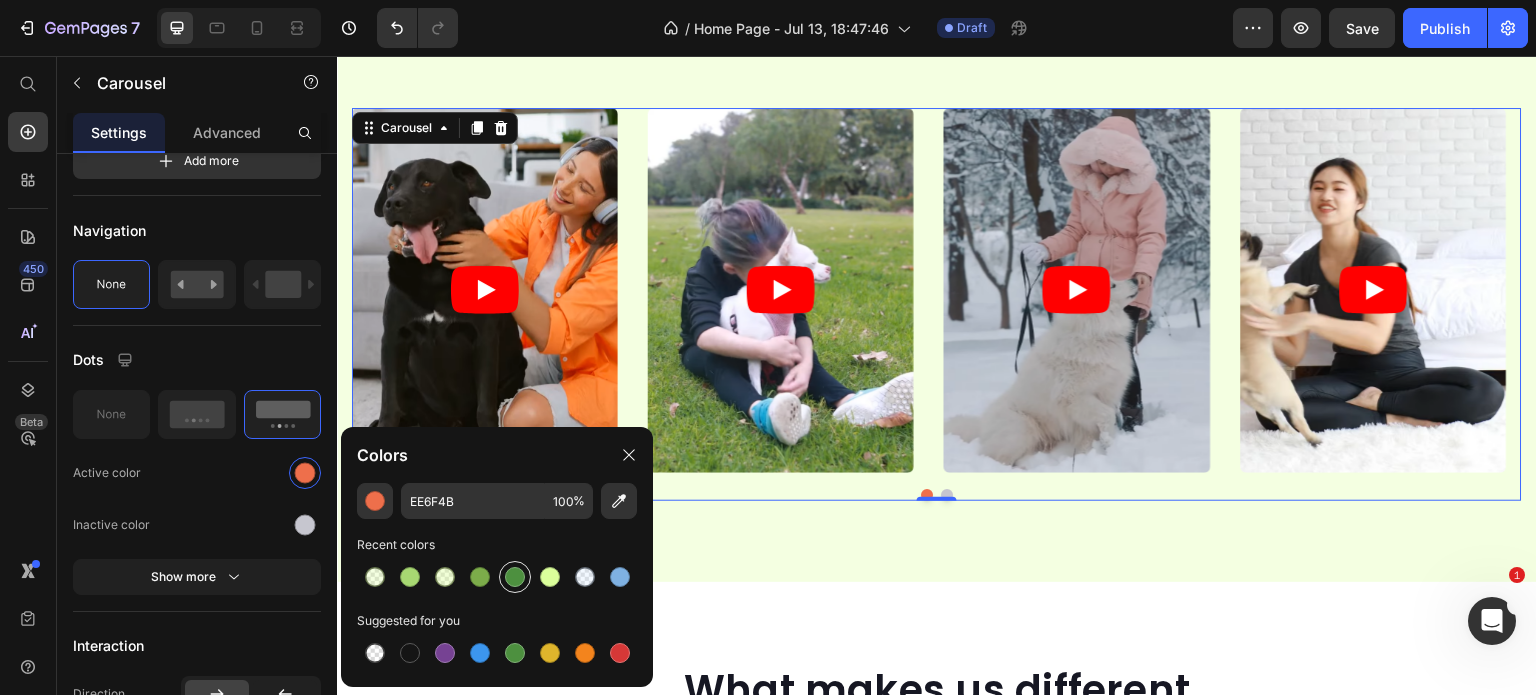click at bounding box center (515, 577) 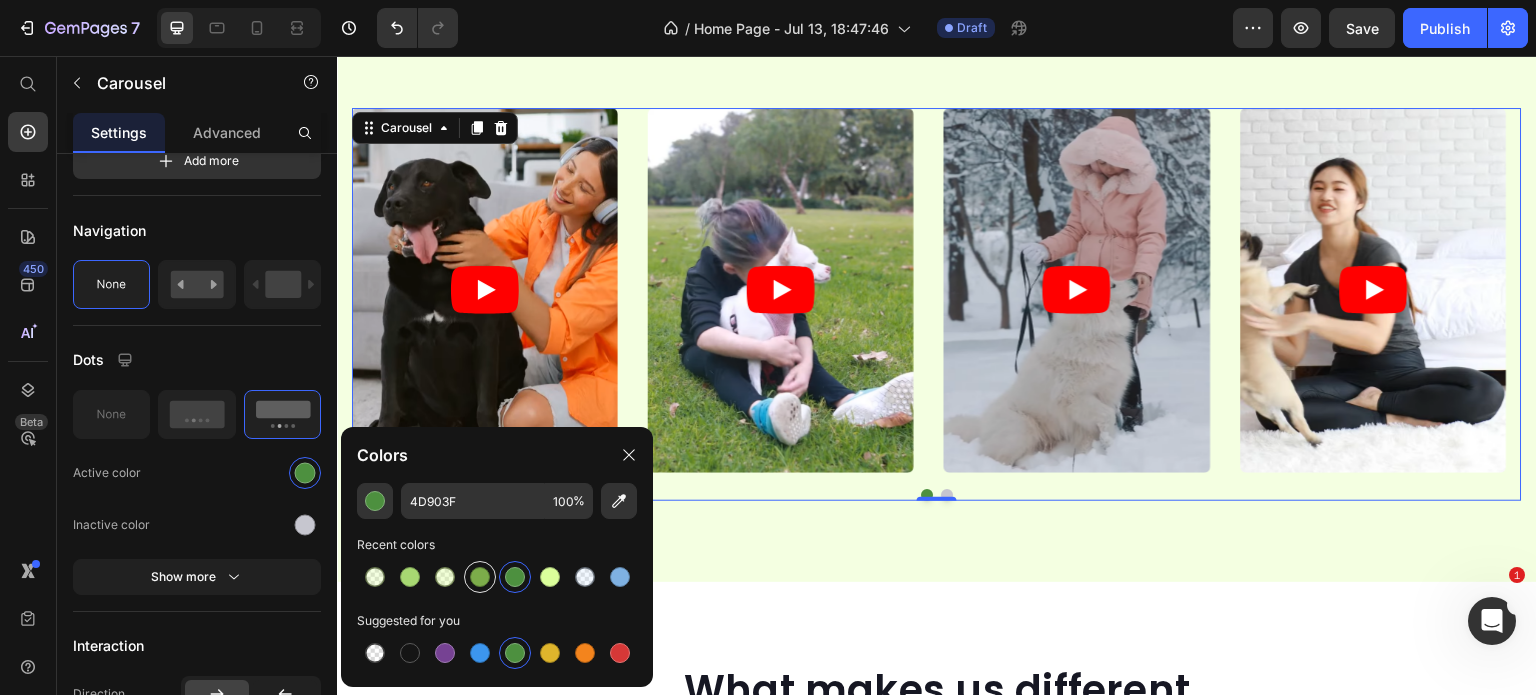 click at bounding box center [480, 577] 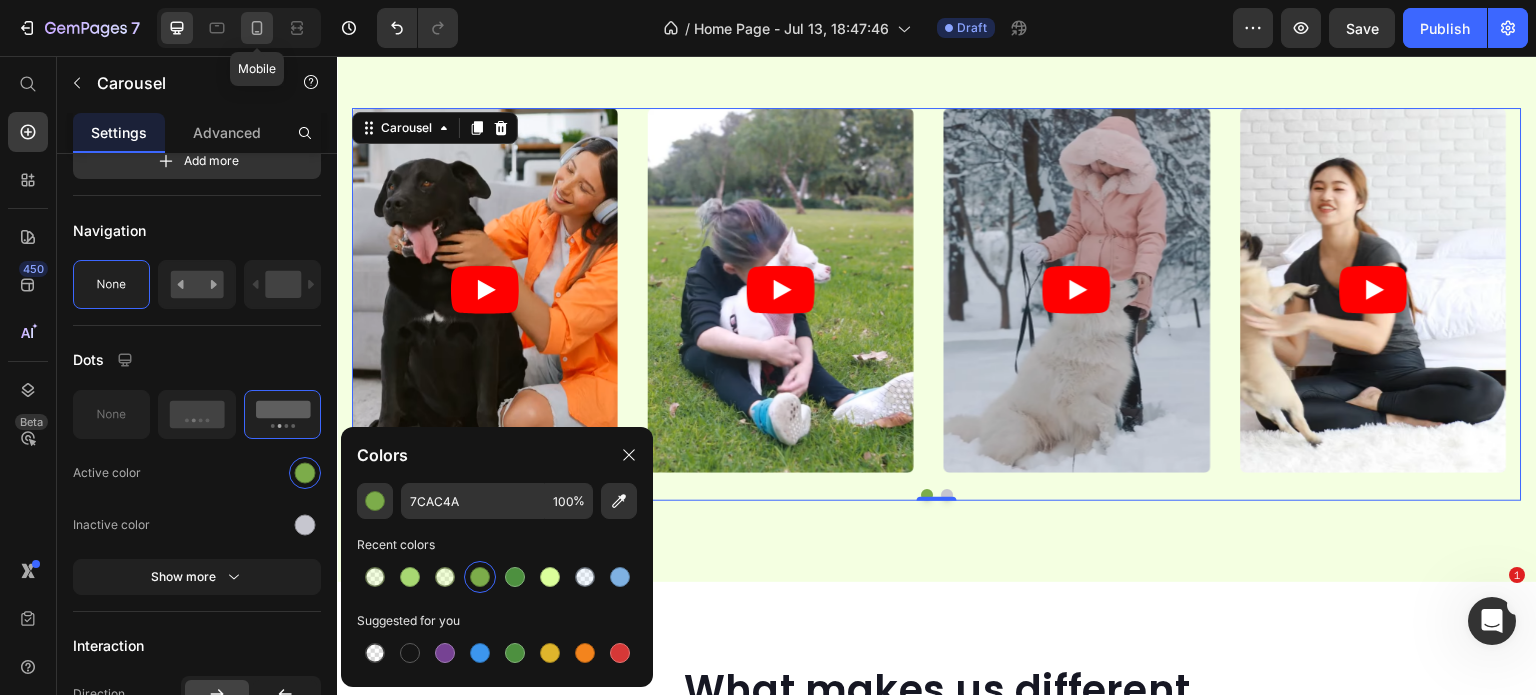 click 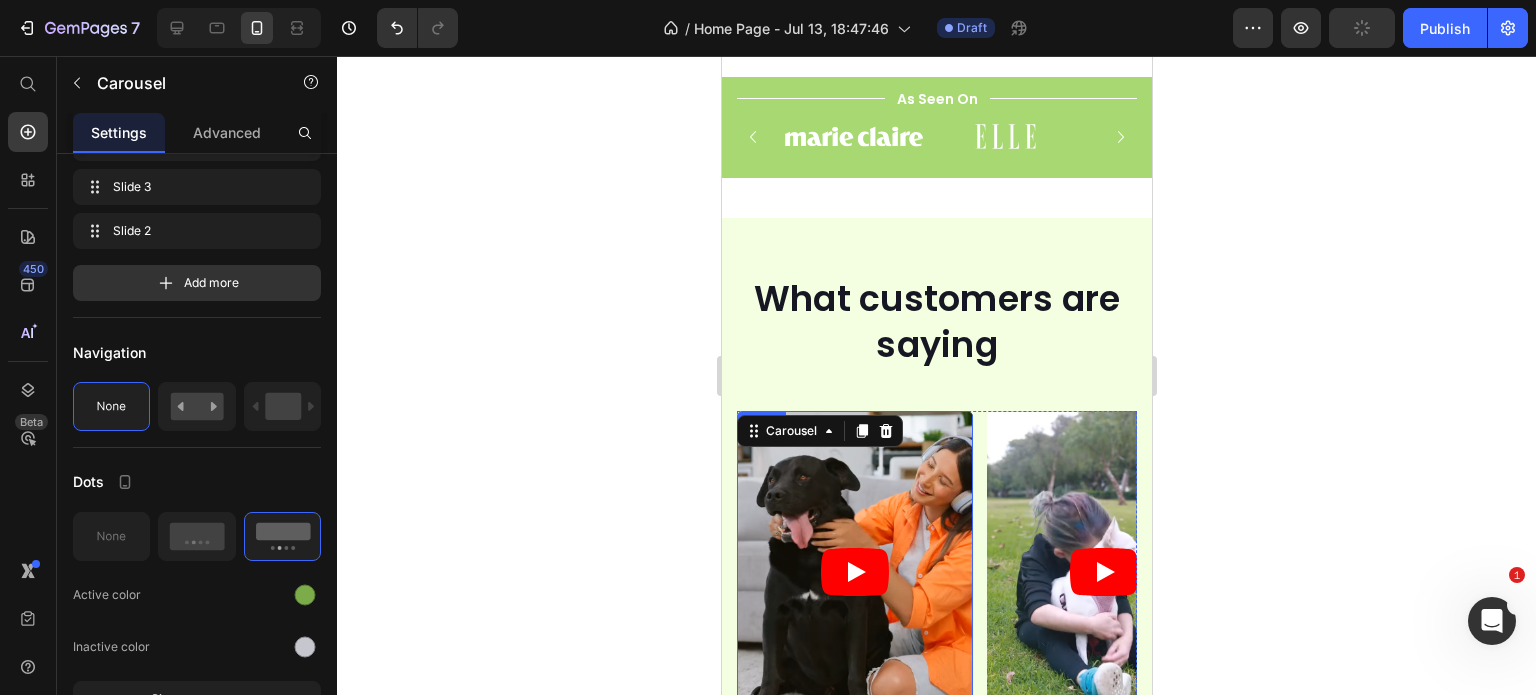 scroll, scrollTop: 1069, scrollLeft: 0, axis: vertical 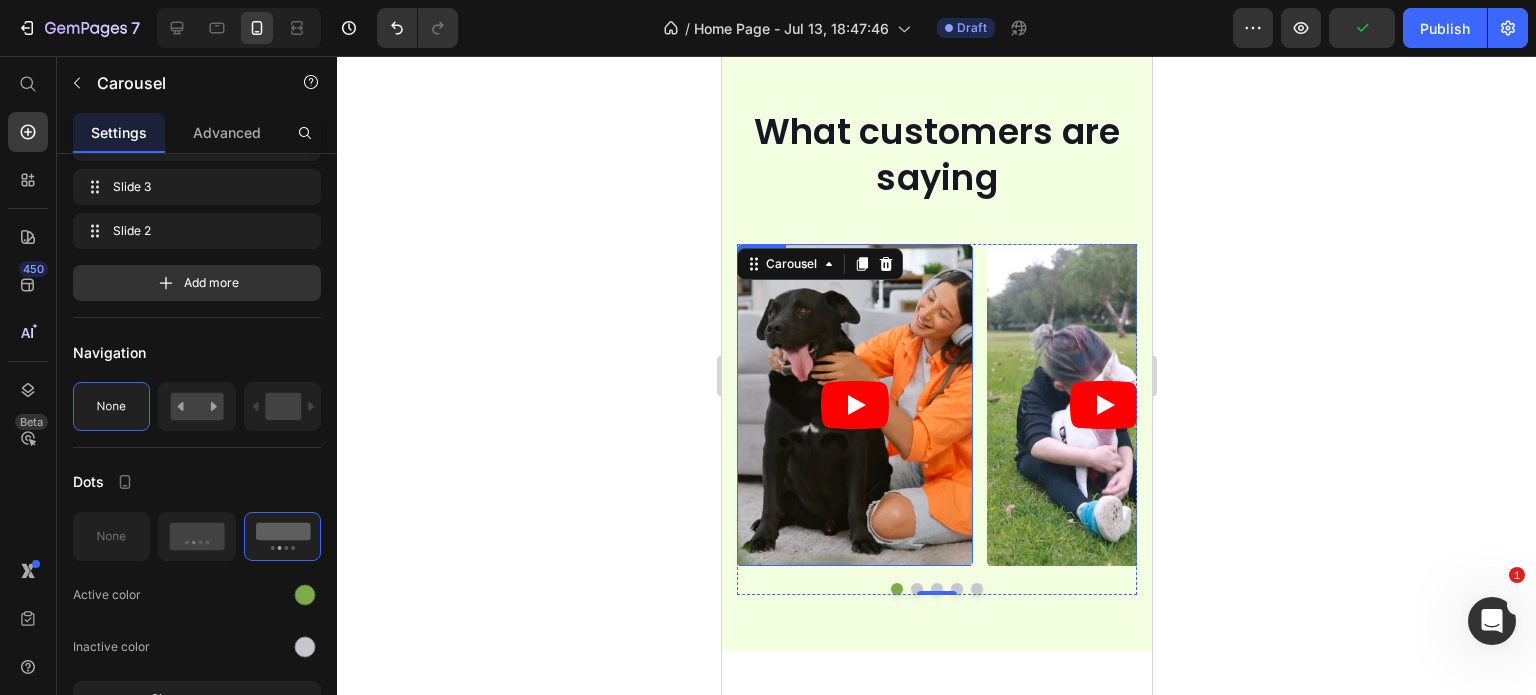 click at bounding box center (854, 405) 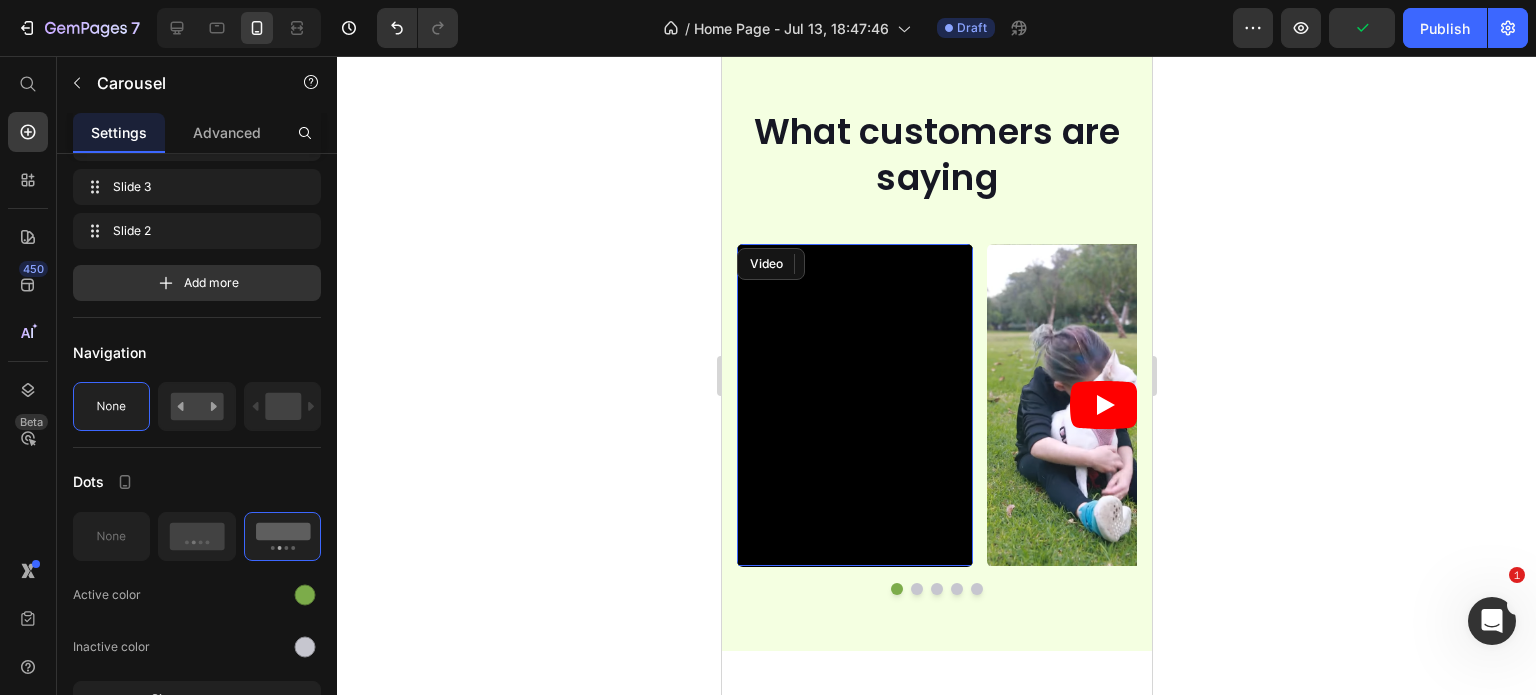 scroll, scrollTop: 0, scrollLeft: 0, axis: both 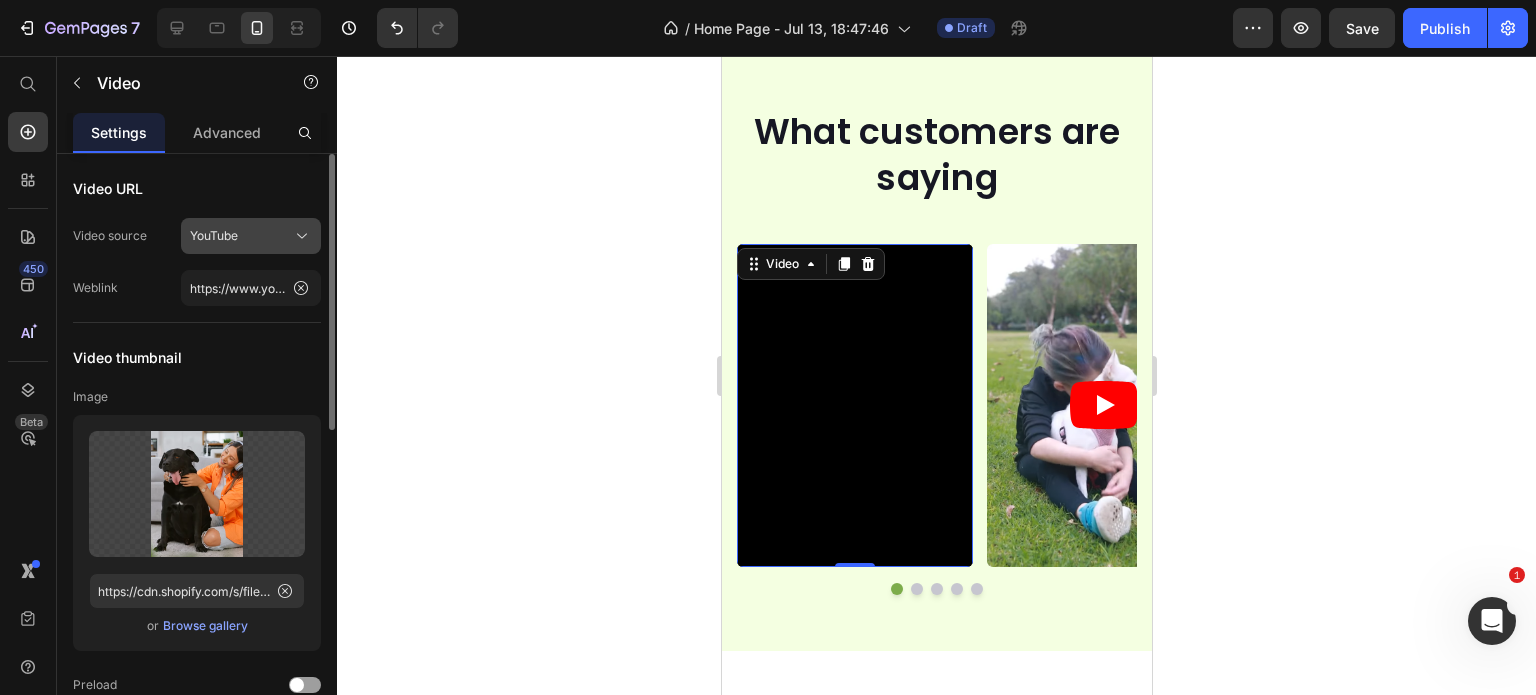 click on "YouTube" at bounding box center (214, 236) 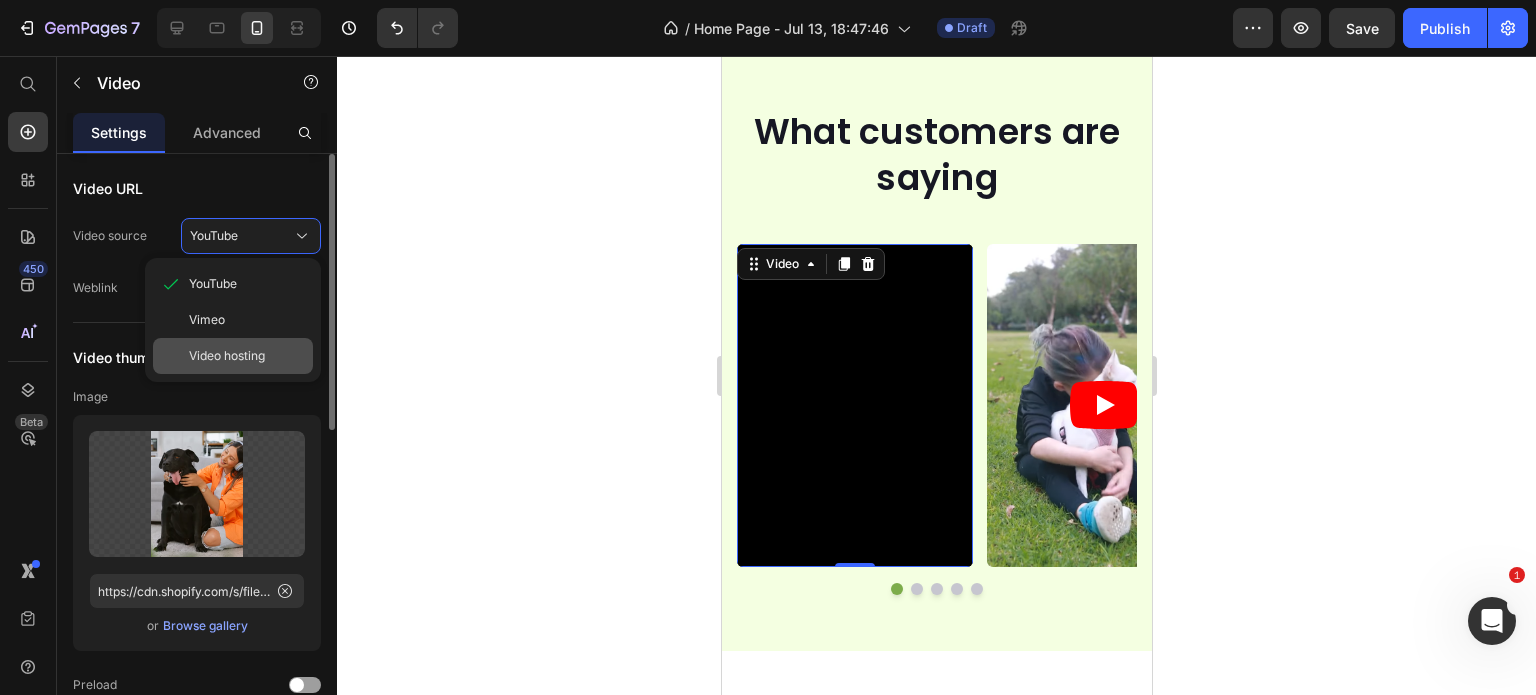 click on "Video hosting" at bounding box center [227, 356] 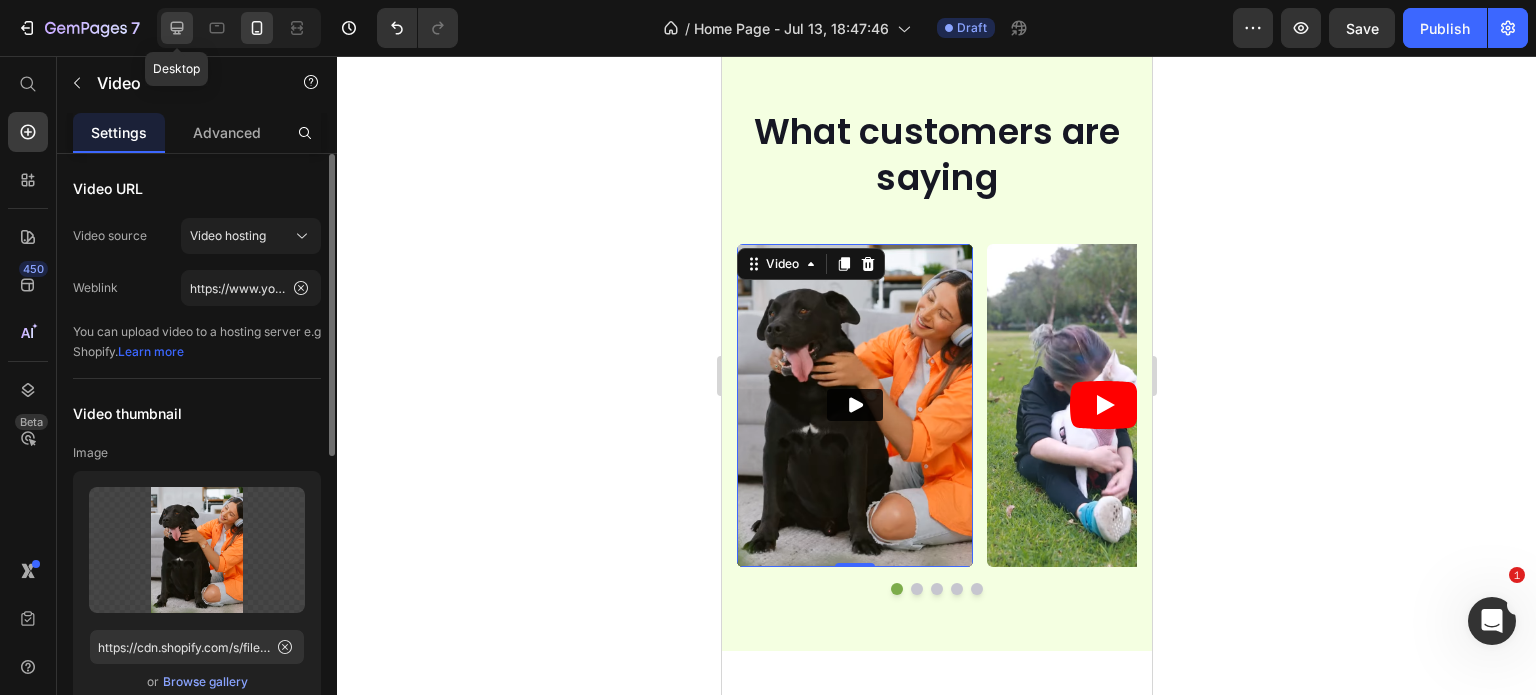 click 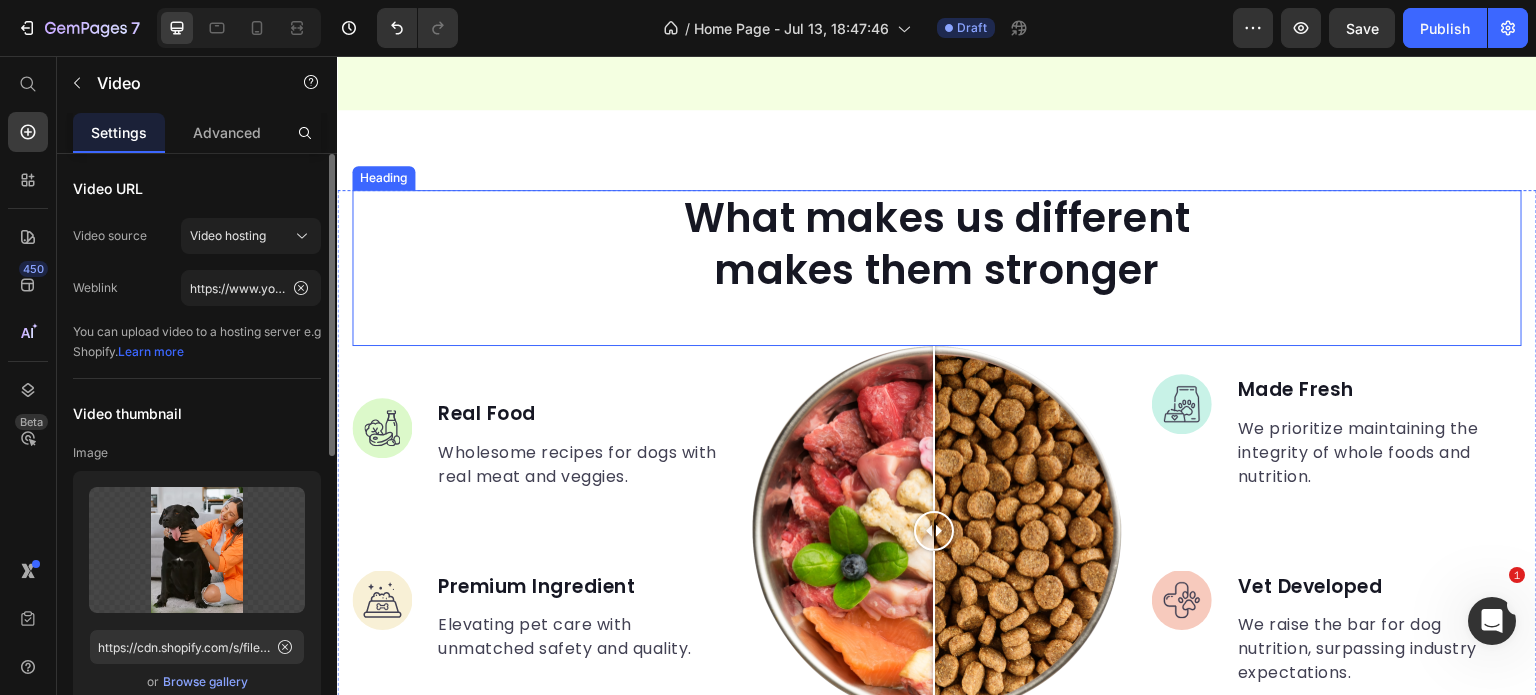 scroll, scrollTop: 1568, scrollLeft: 0, axis: vertical 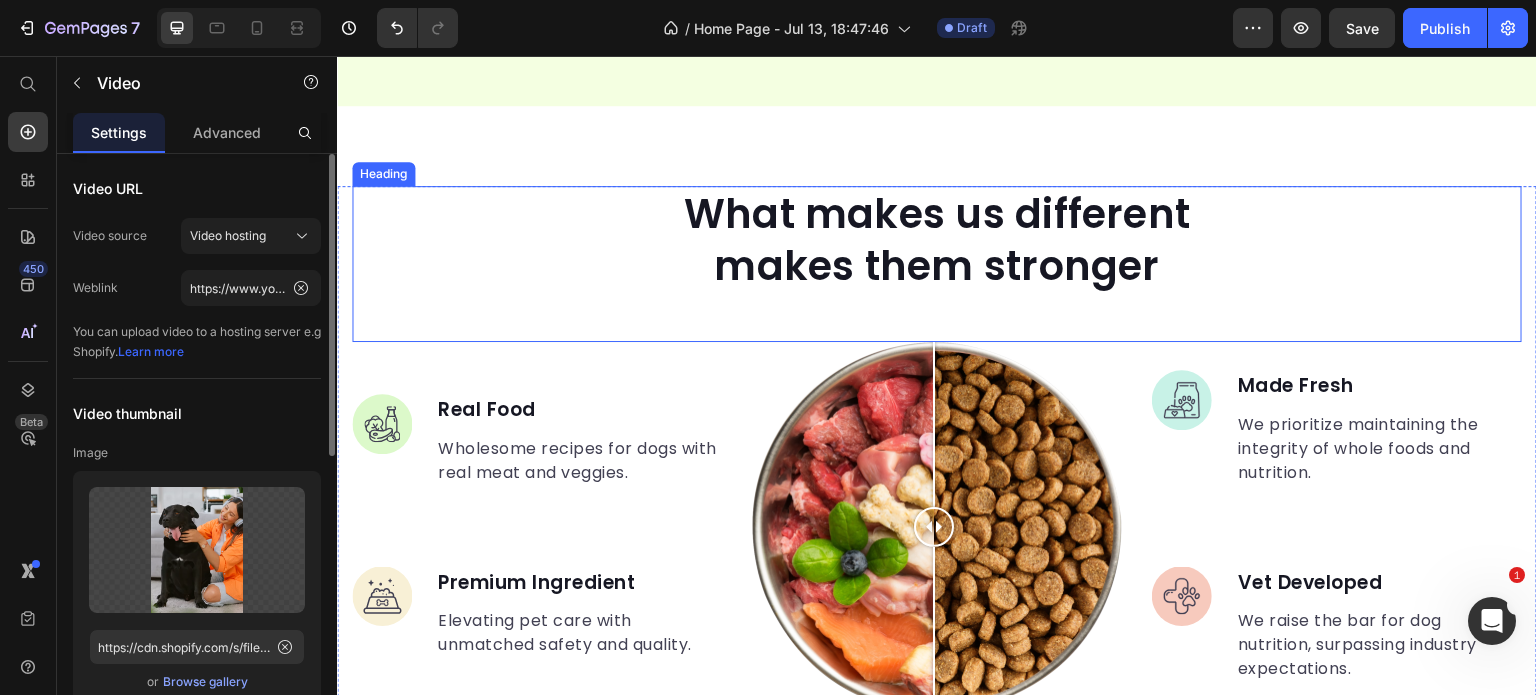click on "What makes us different makes them stronger" at bounding box center [937, 240] 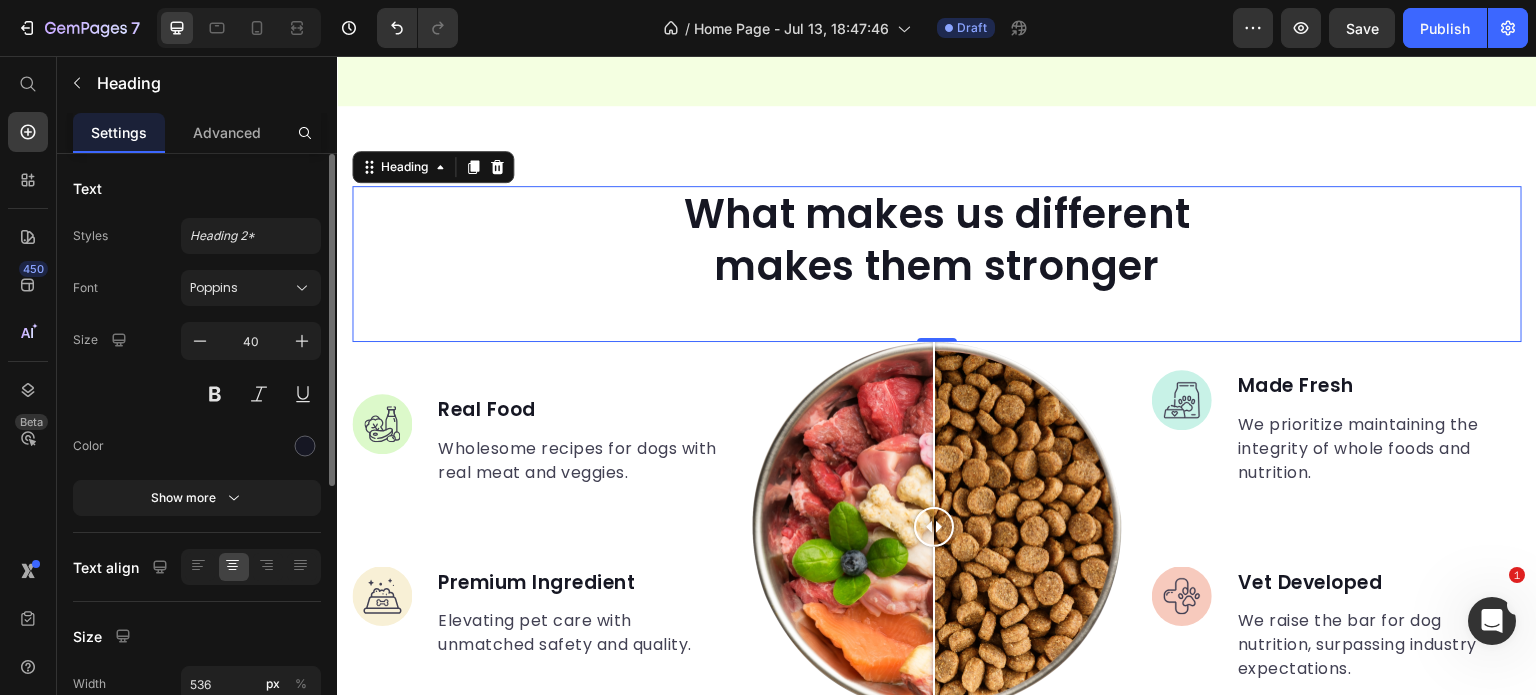 click on "What makes us different makes them stronger" at bounding box center (937, 240) 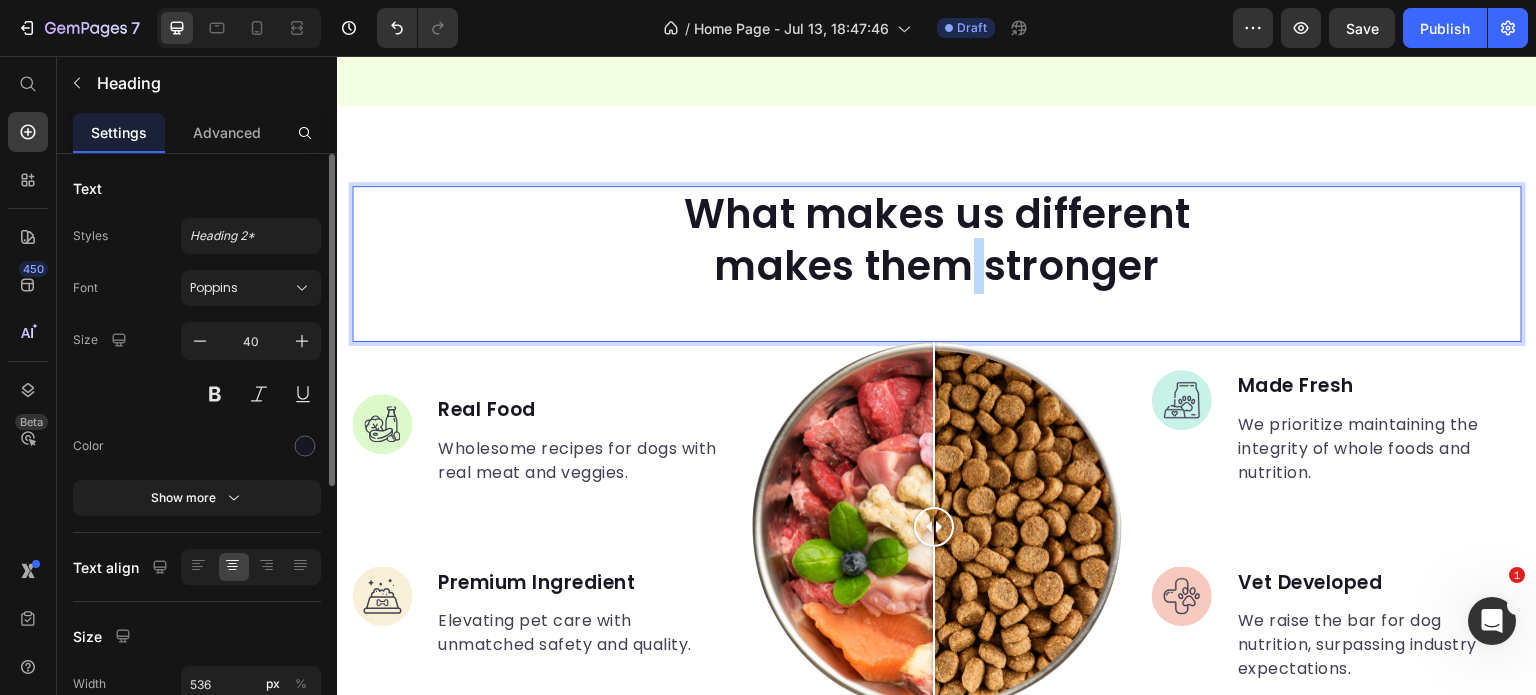 click on "What makes us different makes them stronger" at bounding box center [937, 240] 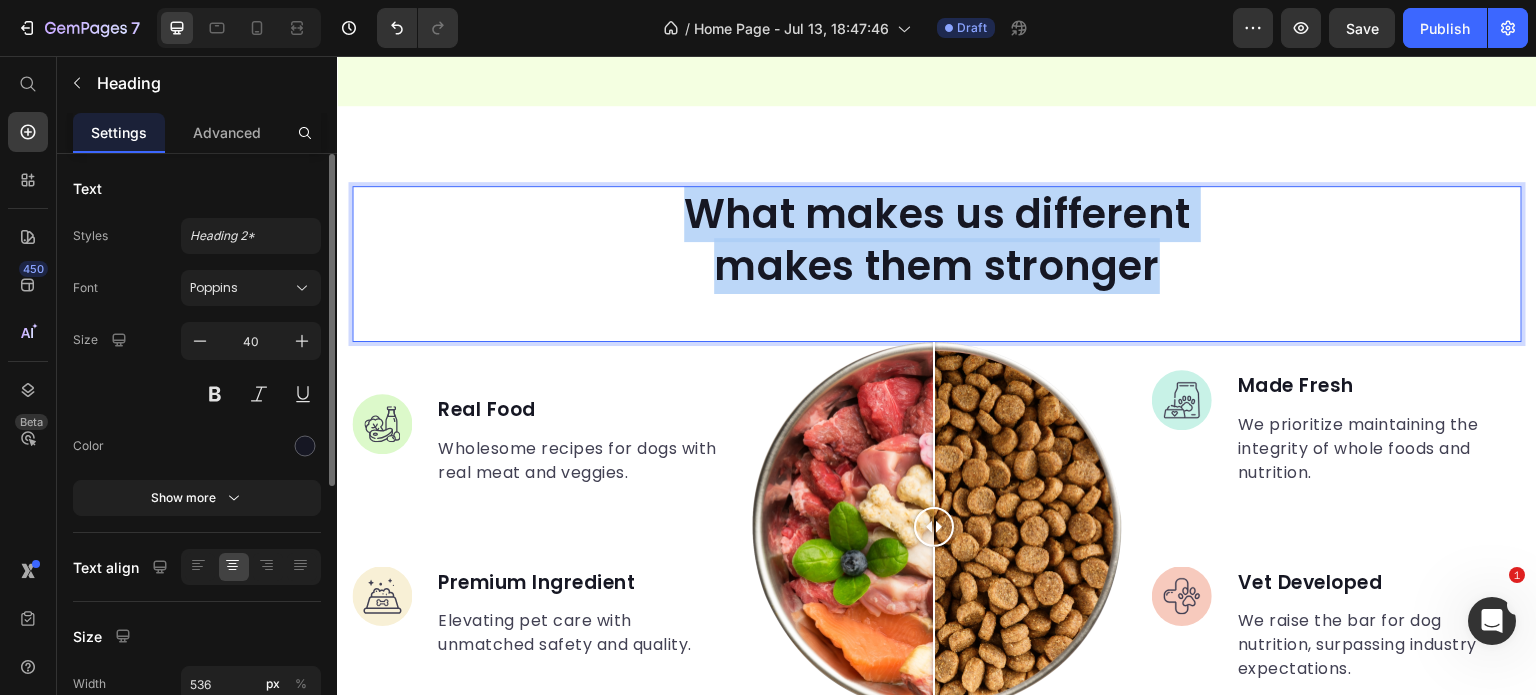 click on "What makes us different makes them stronger" at bounding box center [937, 240] 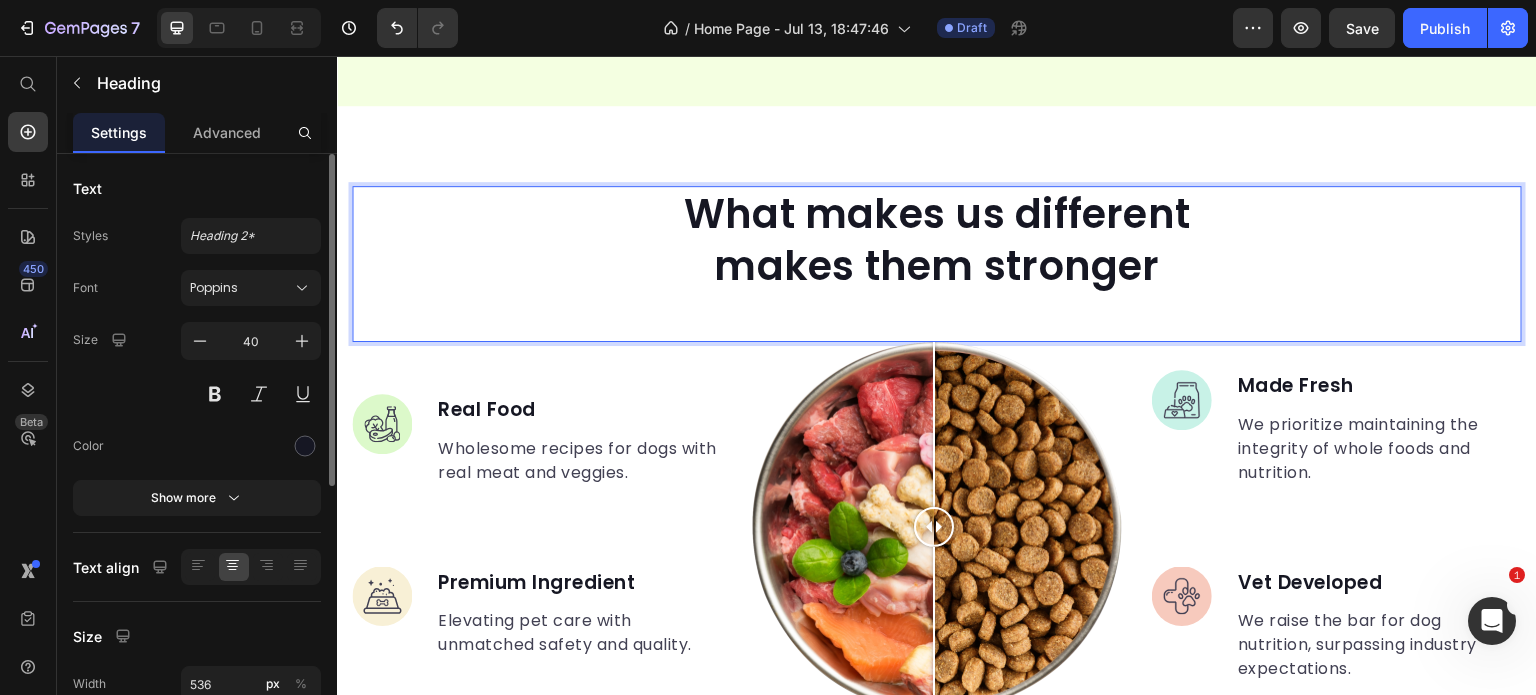 scroll, scrollTop: 0, scrollLeft: 0, axis: both 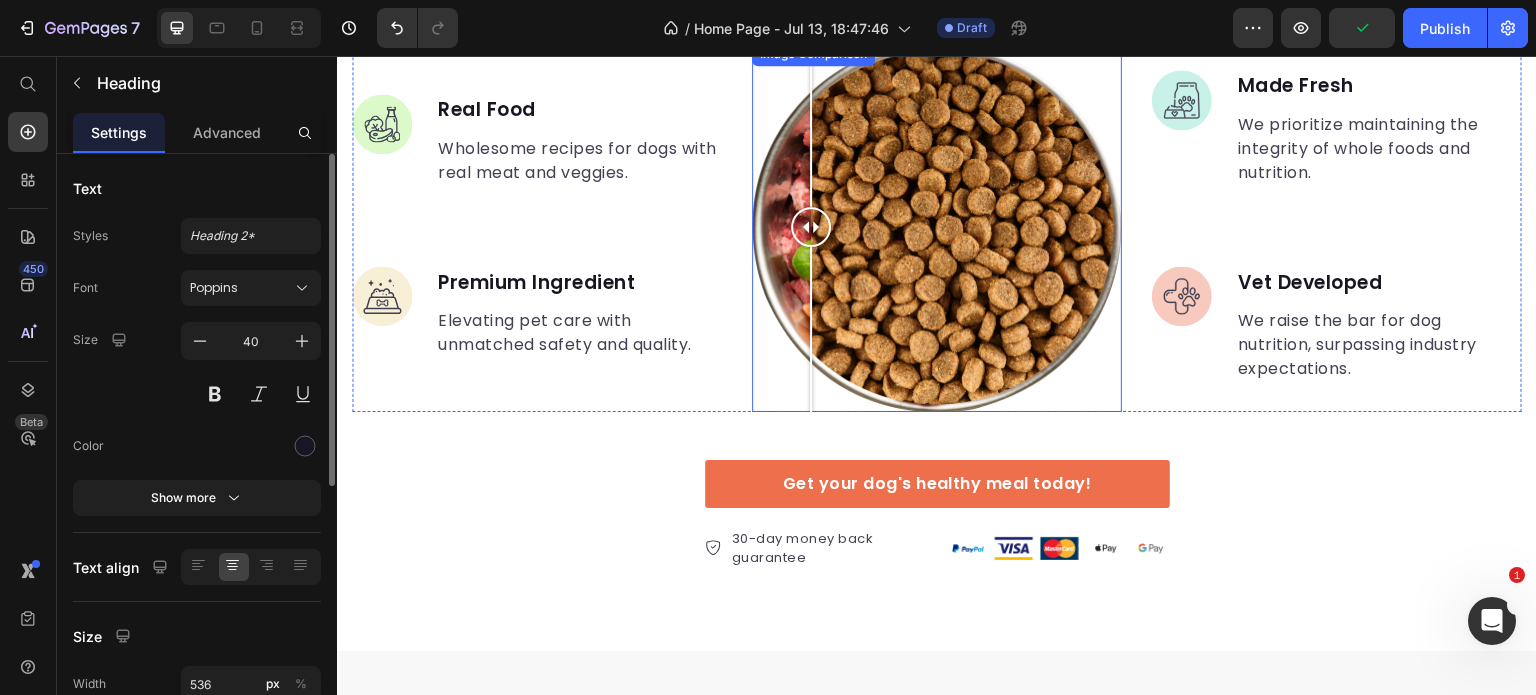 click at bounding box center [937, 227] 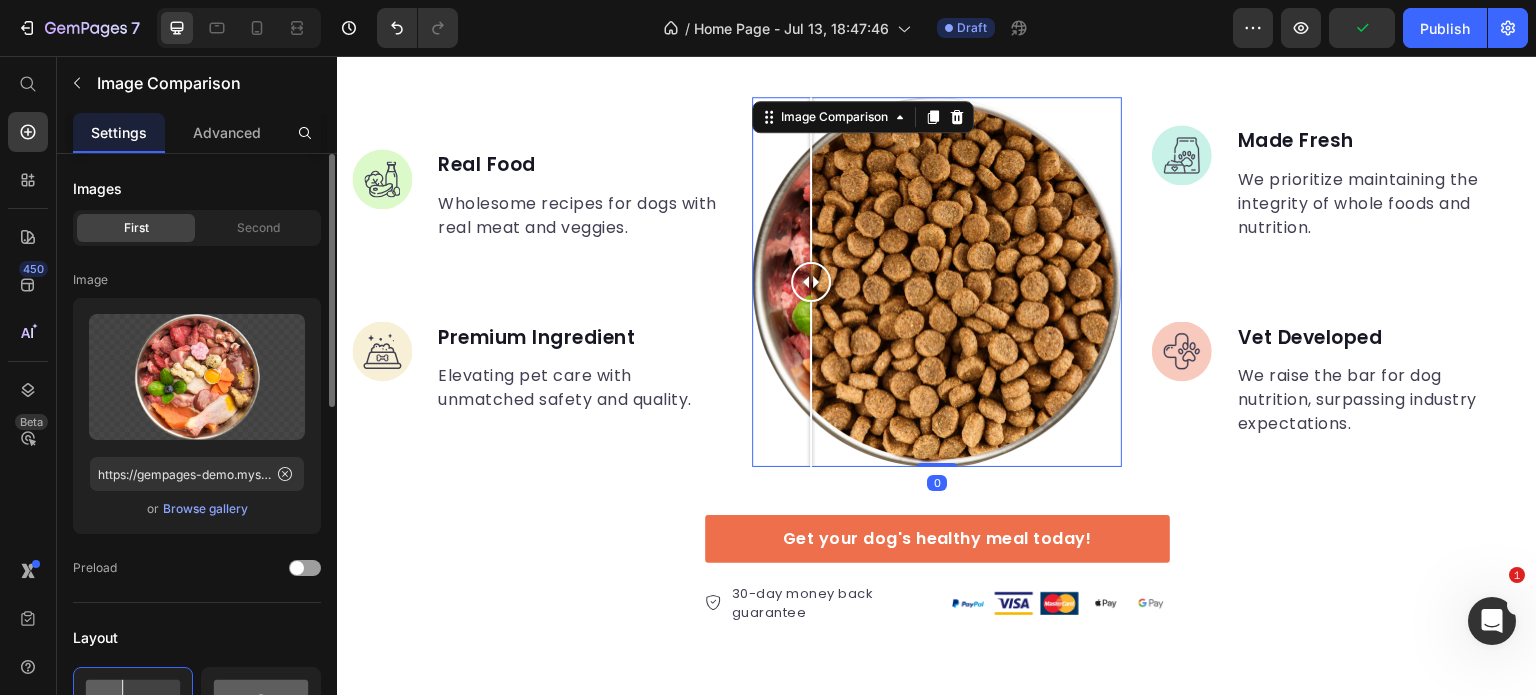 scroll, scrollTop: 1768, scrollLeft: 0, axis: vertical 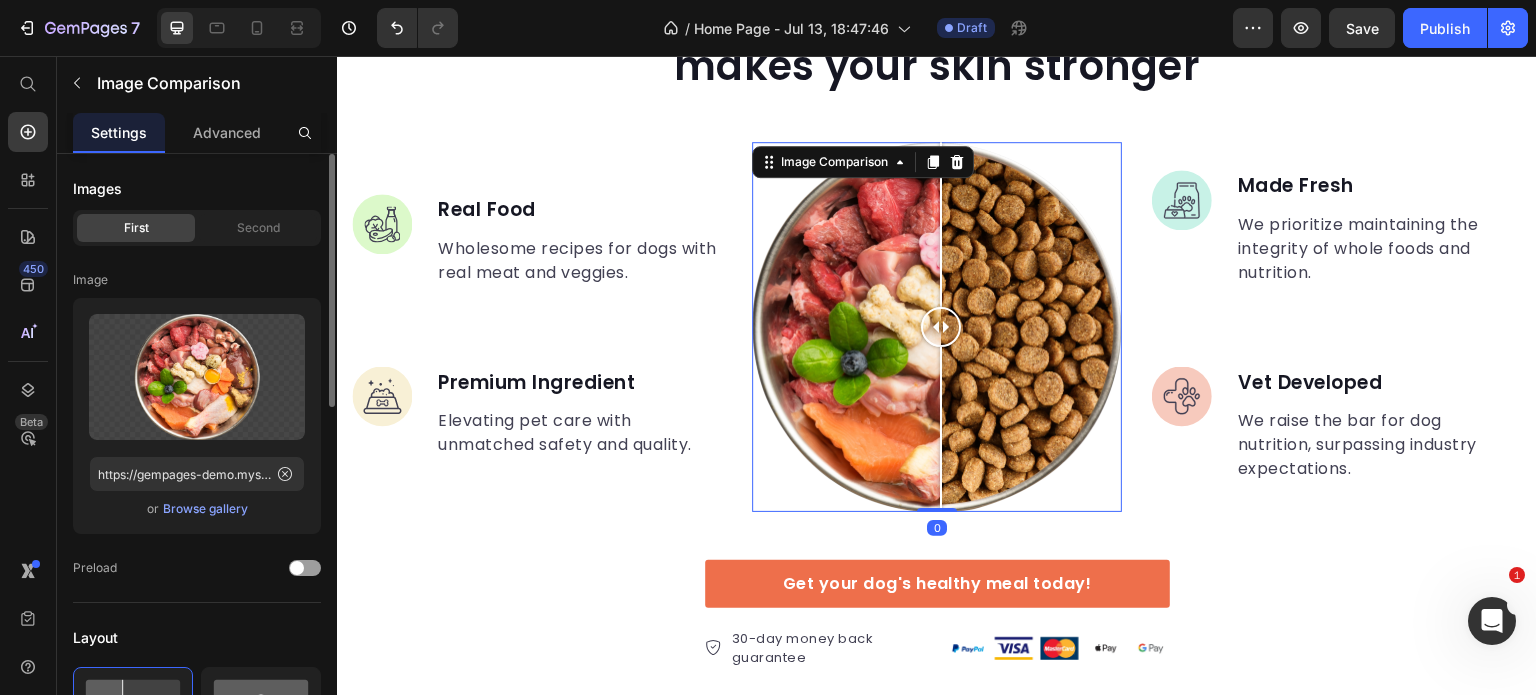 drag, startPoint x: 817, startPoint y: 313, endPoint x: 936, endPoint y: 327, distance: 119.8207 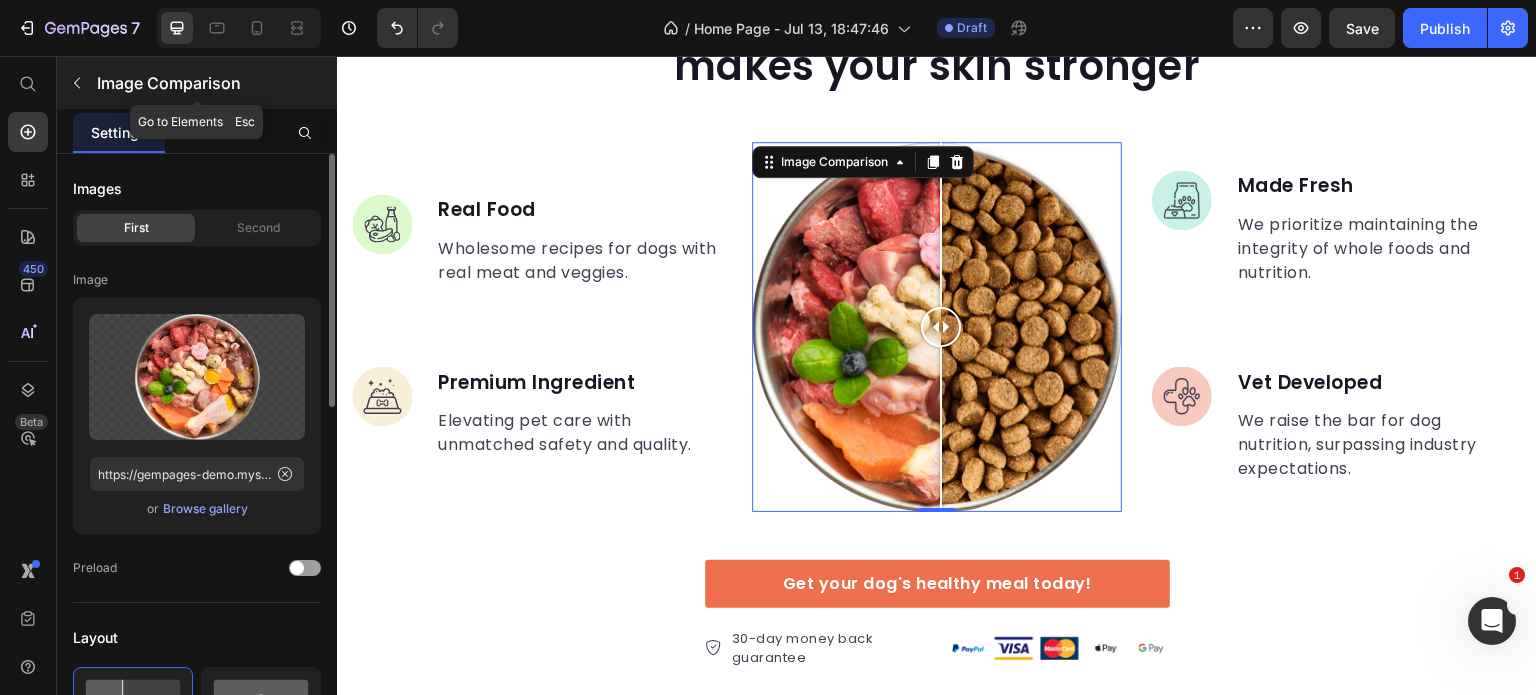 click 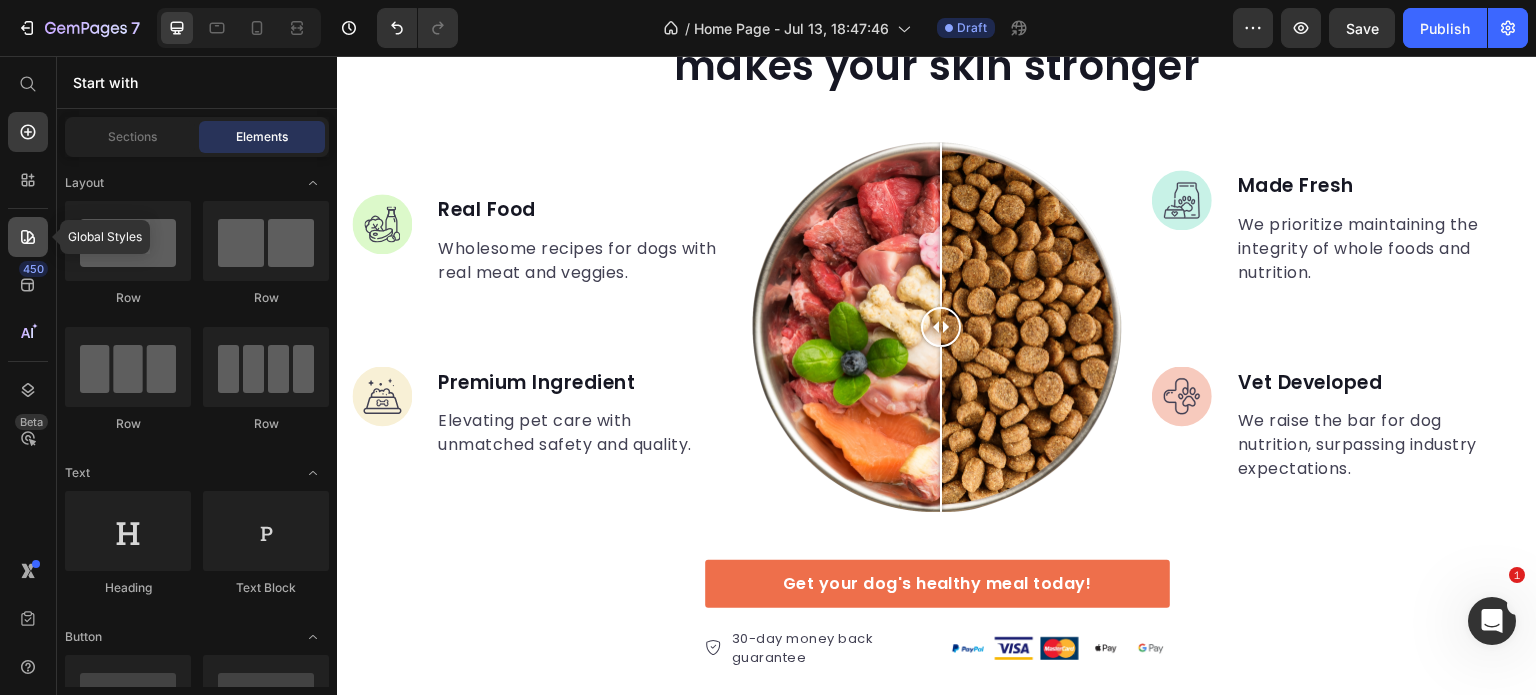 click 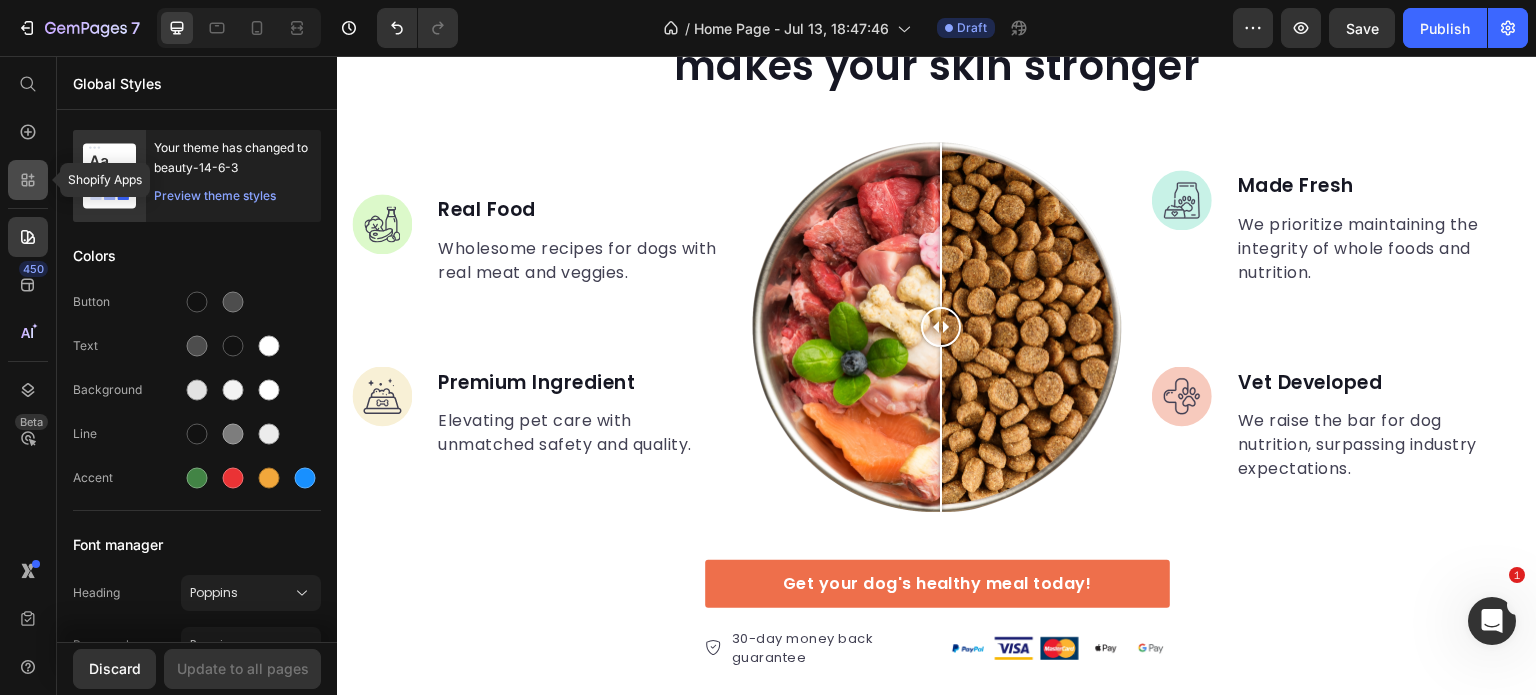 click 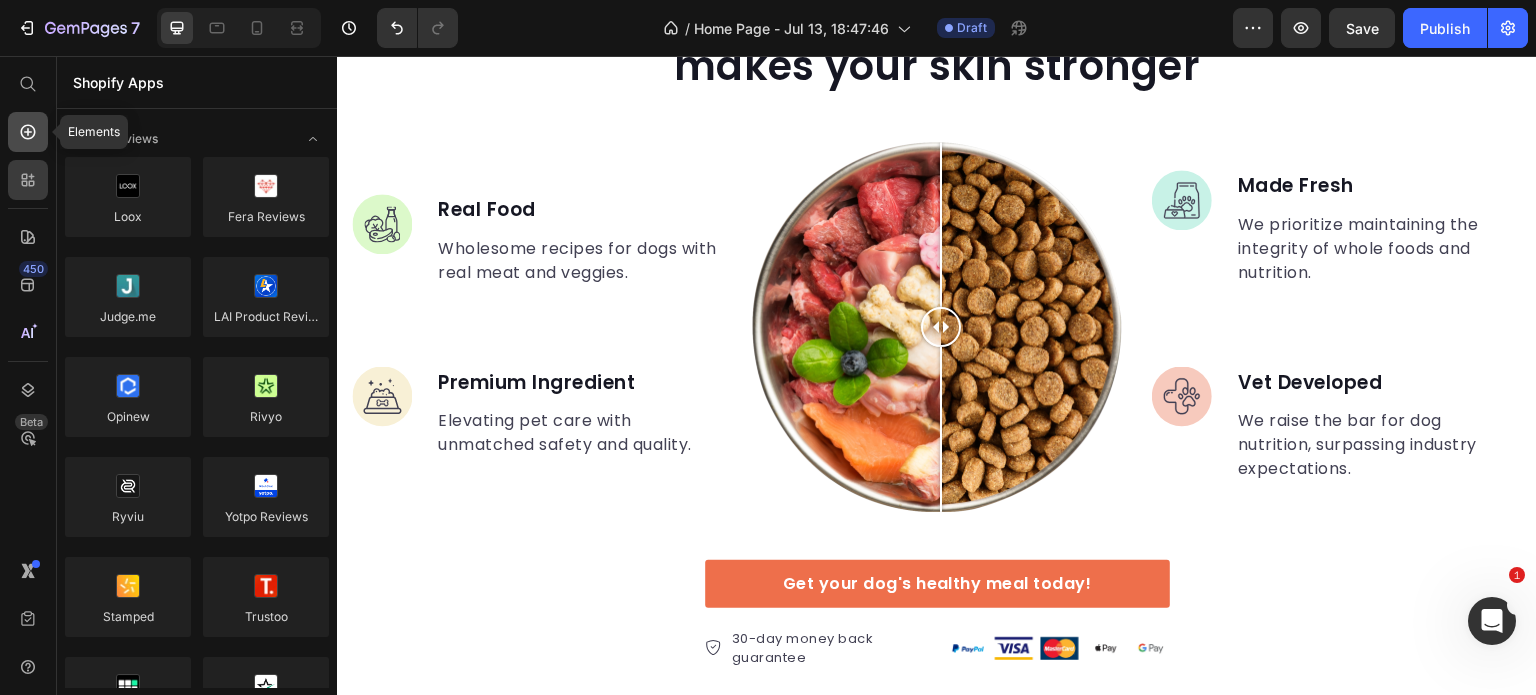 click 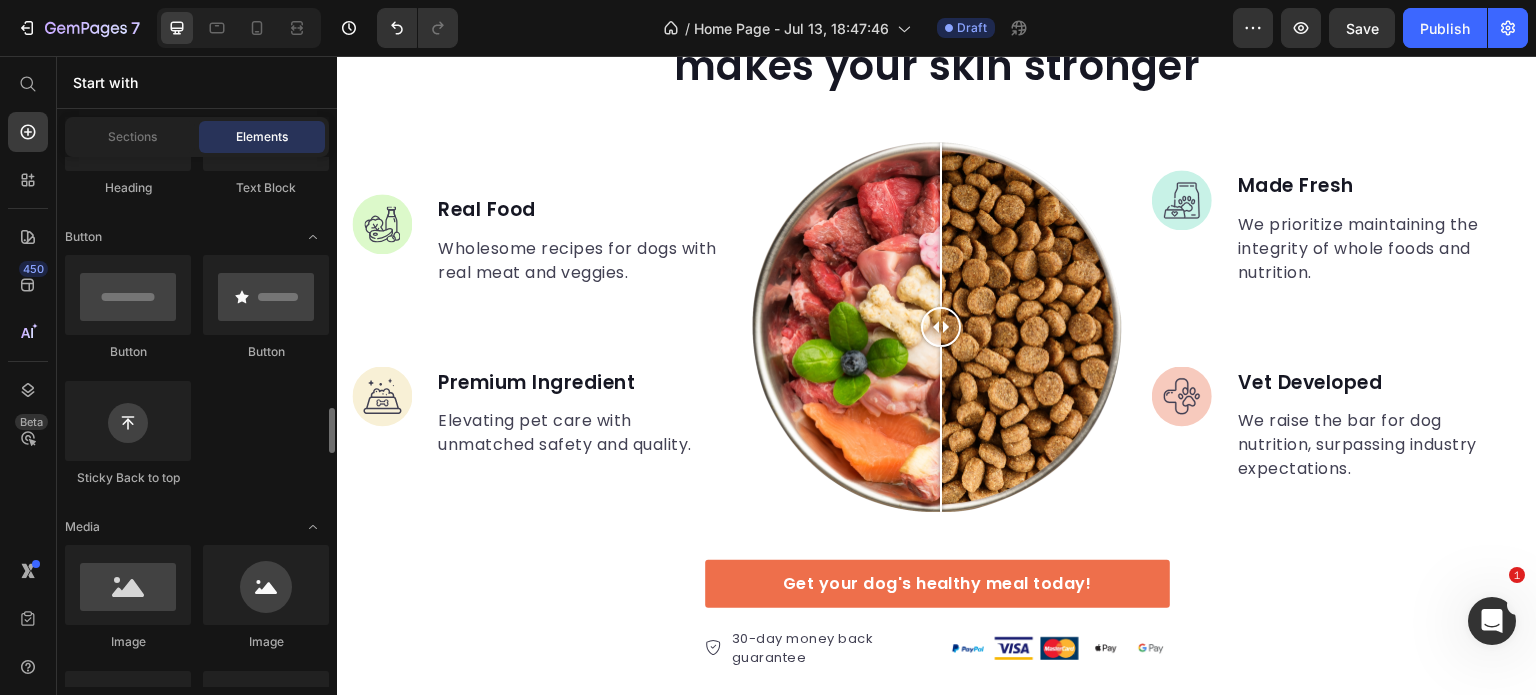 scroll, scrollTop: 600, scrollLeft: 0, axis: vertical 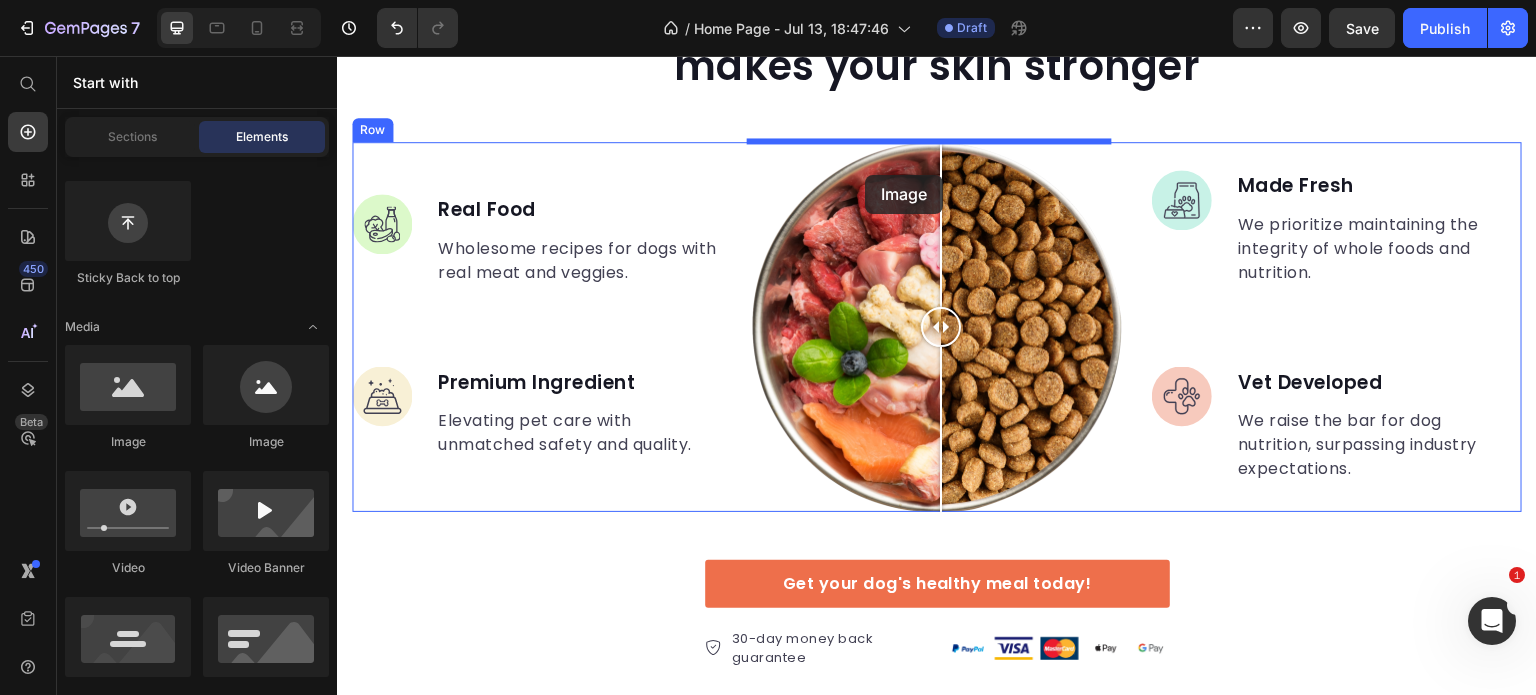 drag, startPoint x: 474, startPoint y: 469, endPoint x: 865, endPoint y: 175, distance: 489.20038 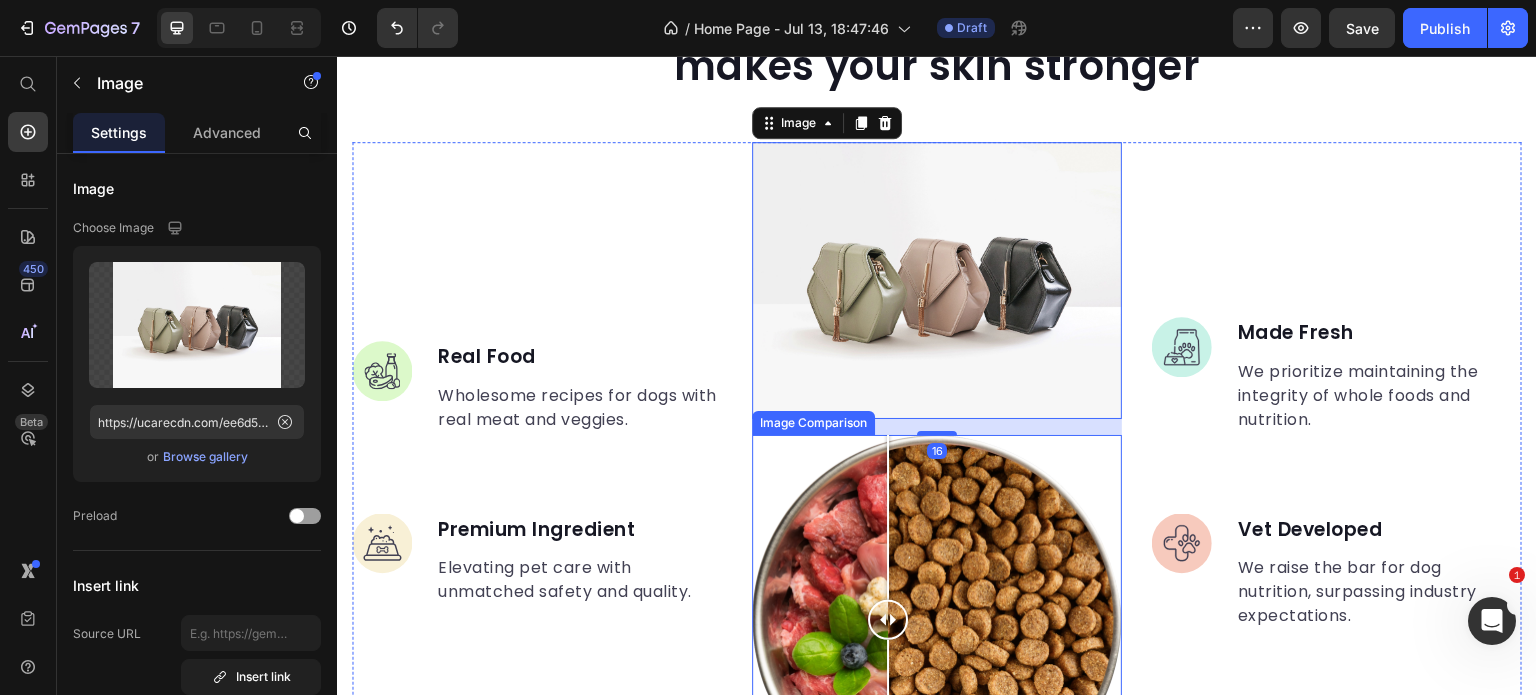 click at bounding box center [937, 620] 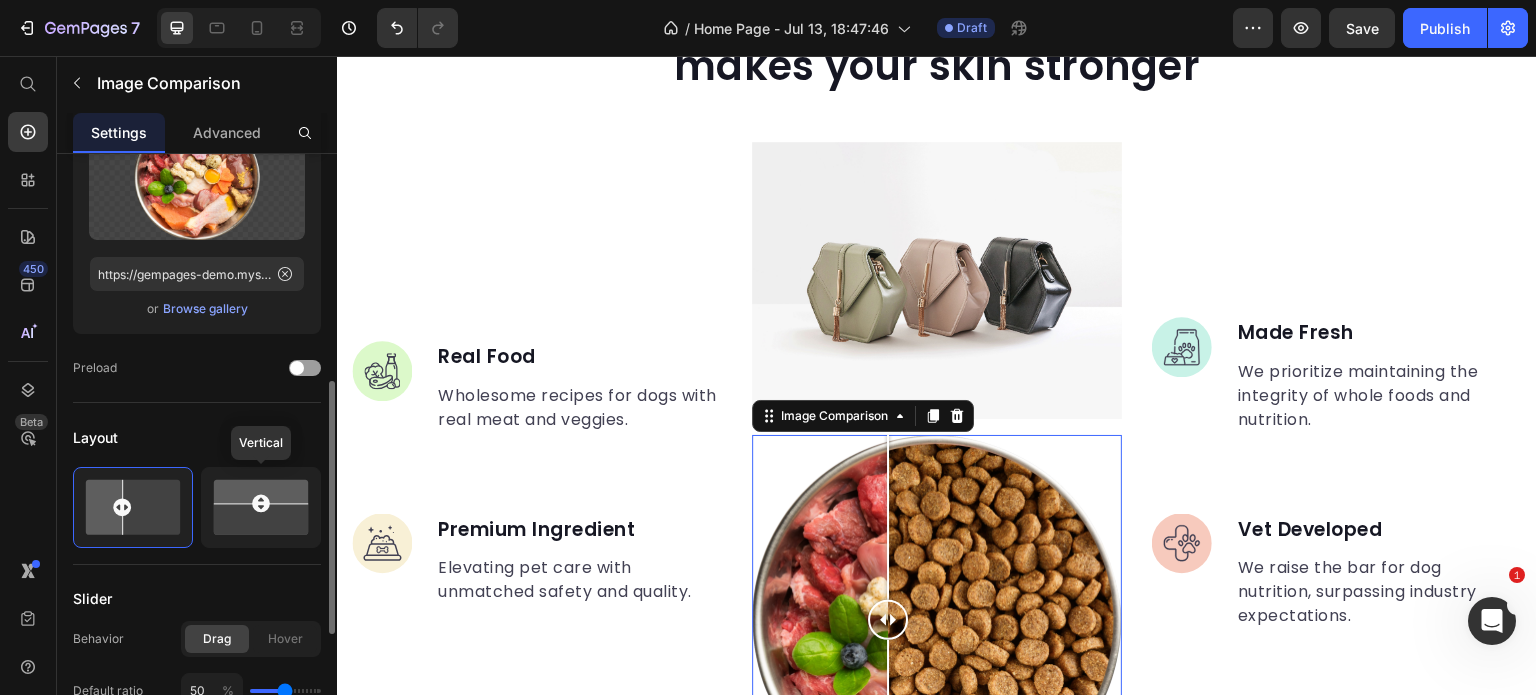 scroll, scrollTop: 300, scrollLeft: 0, axis: vertical 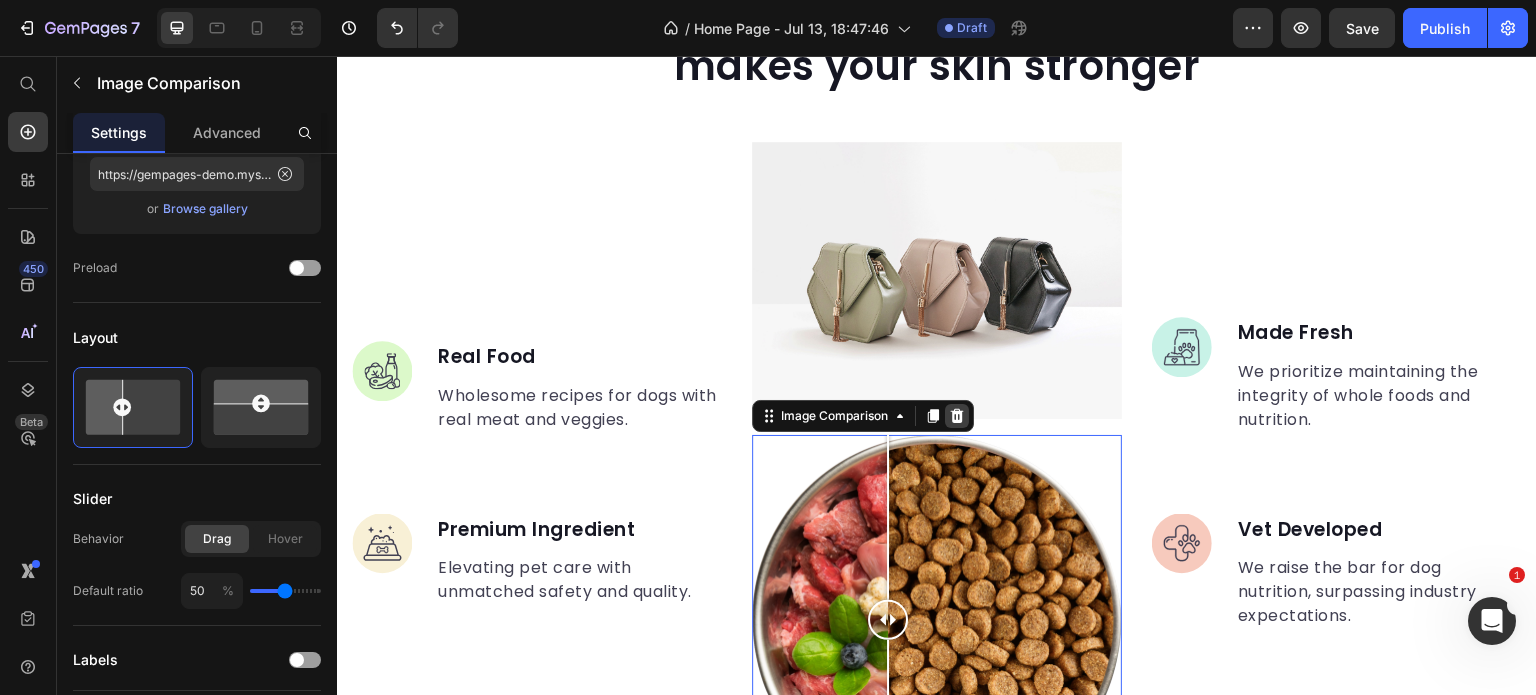 click 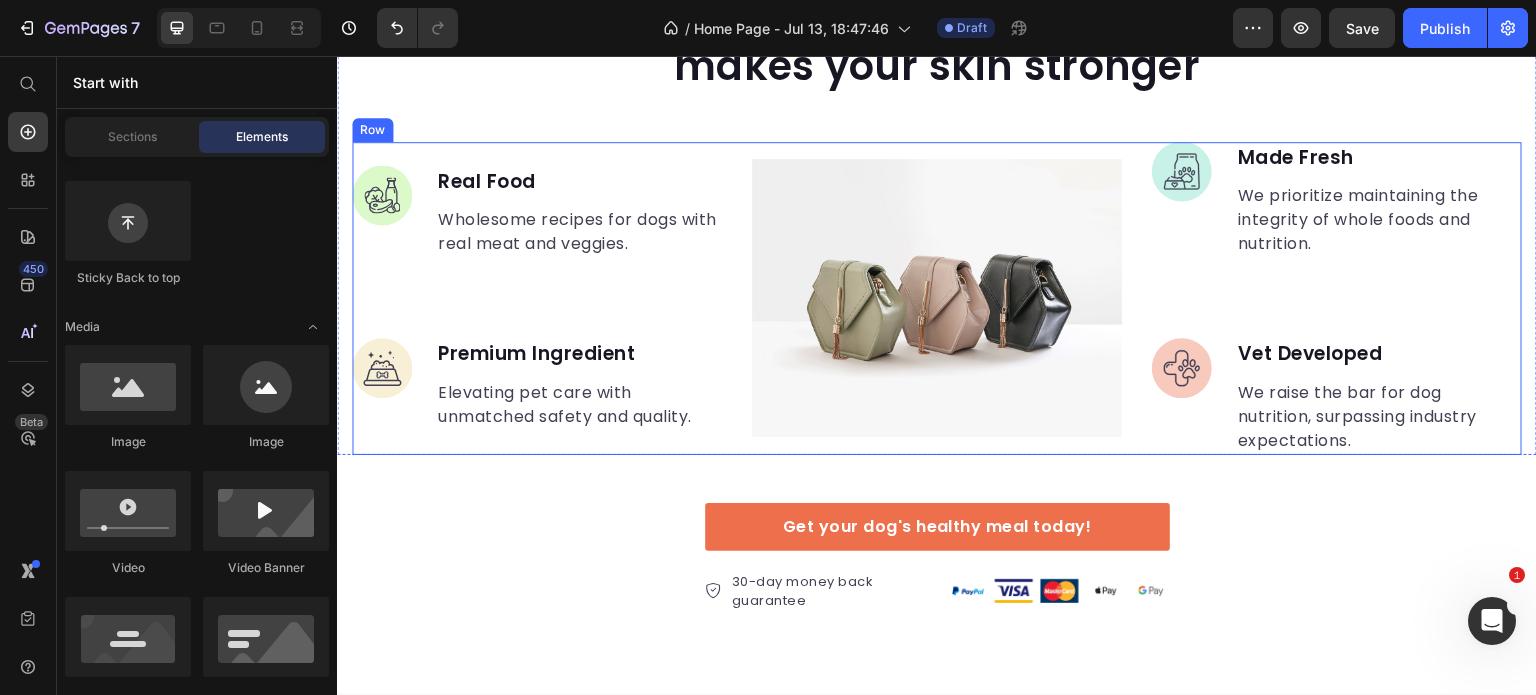 click on "Real Food" at bounding box center (579, 182) 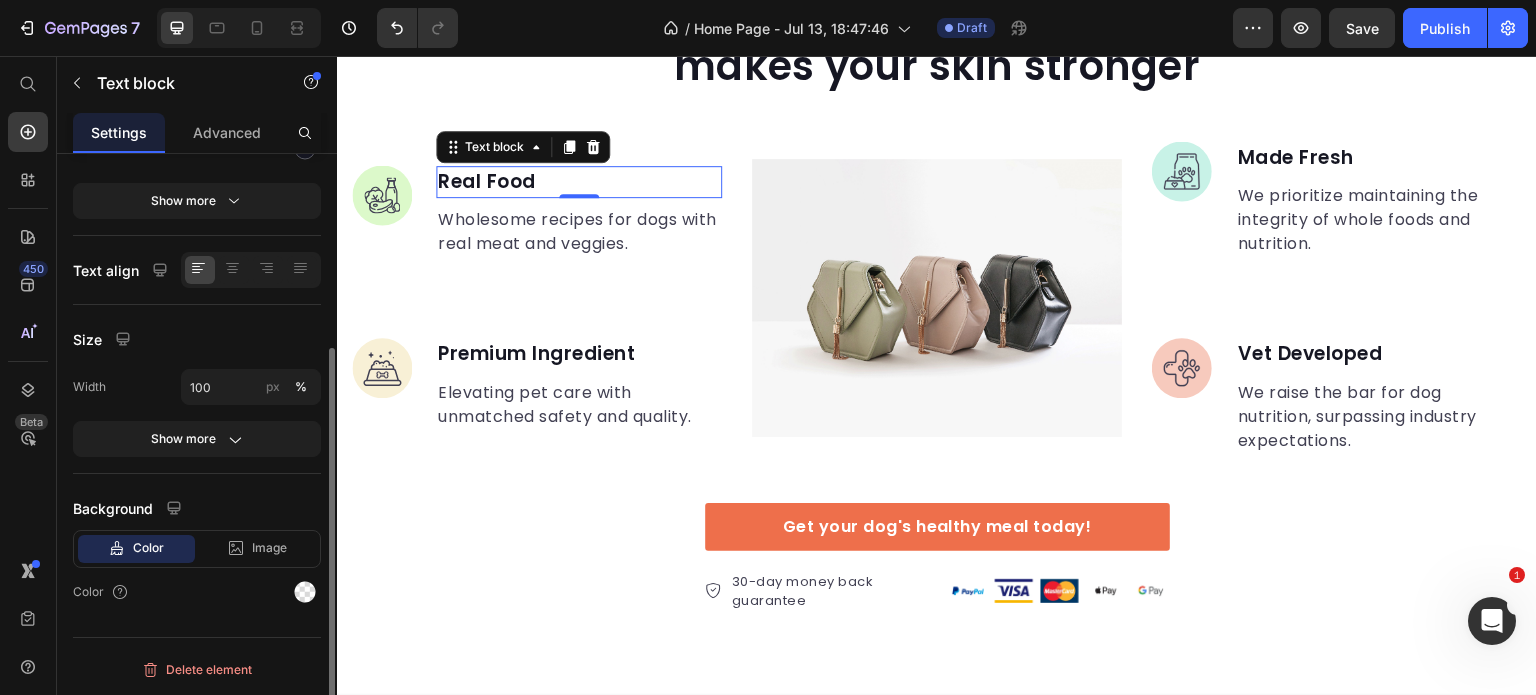 scroll, scrollTop: 0, scrollLeft: 0, axis: both 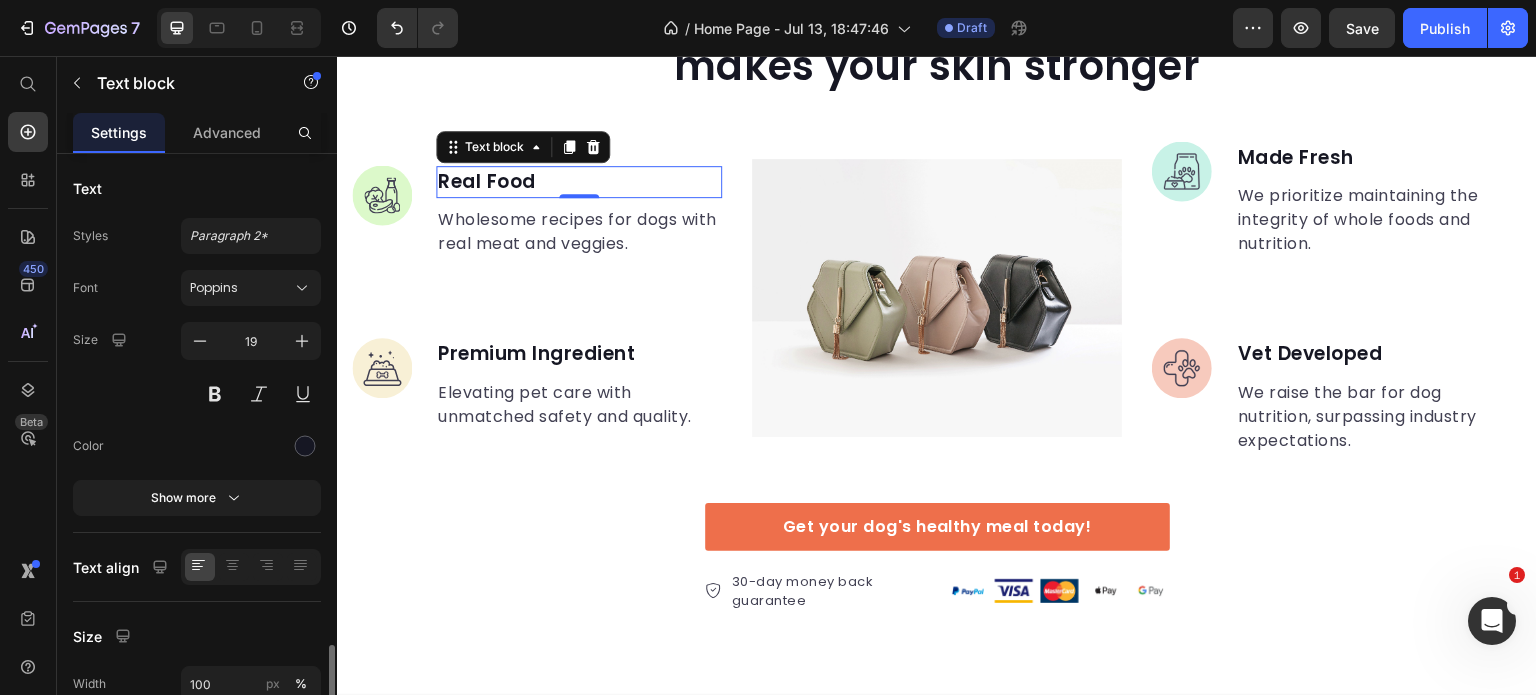 click on "Real Food" at bounding box center [579, 182] 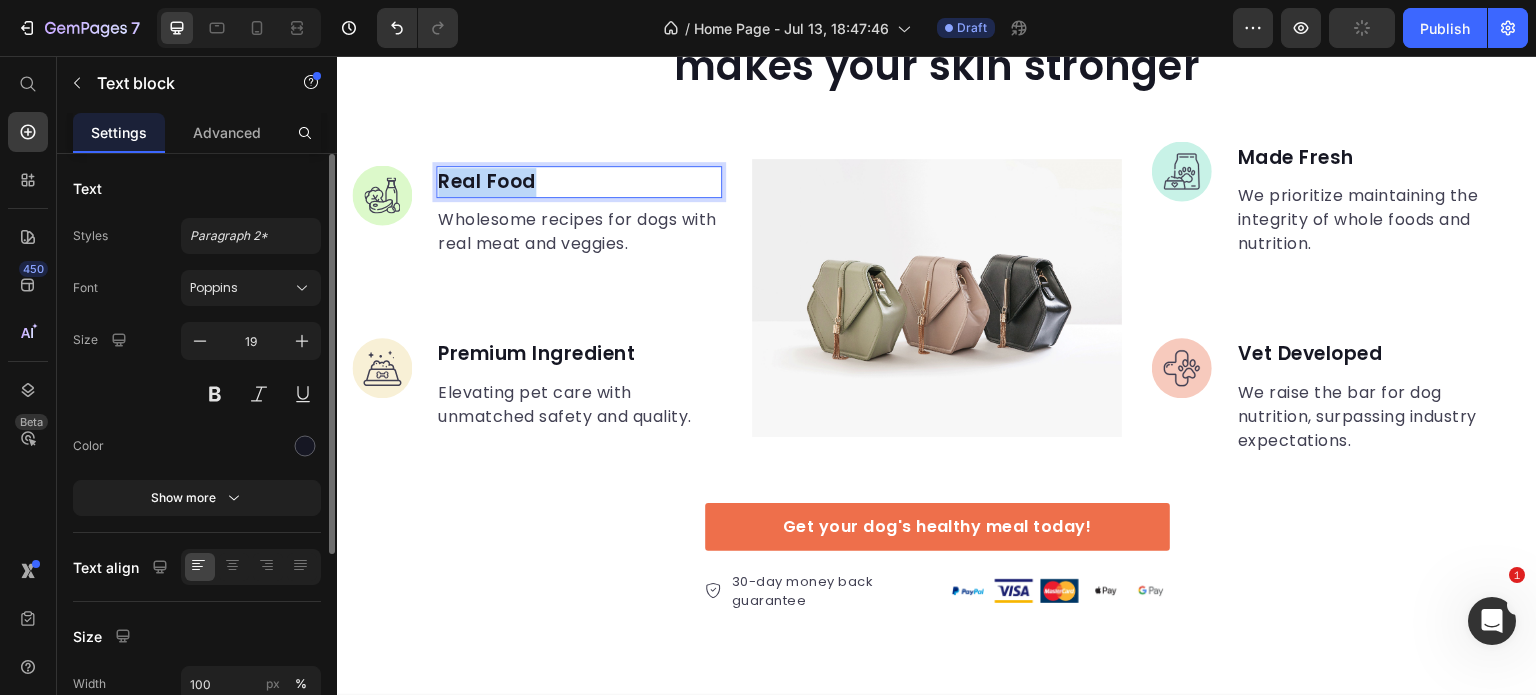 click on "Real Food" at bounding box center [579, 182] 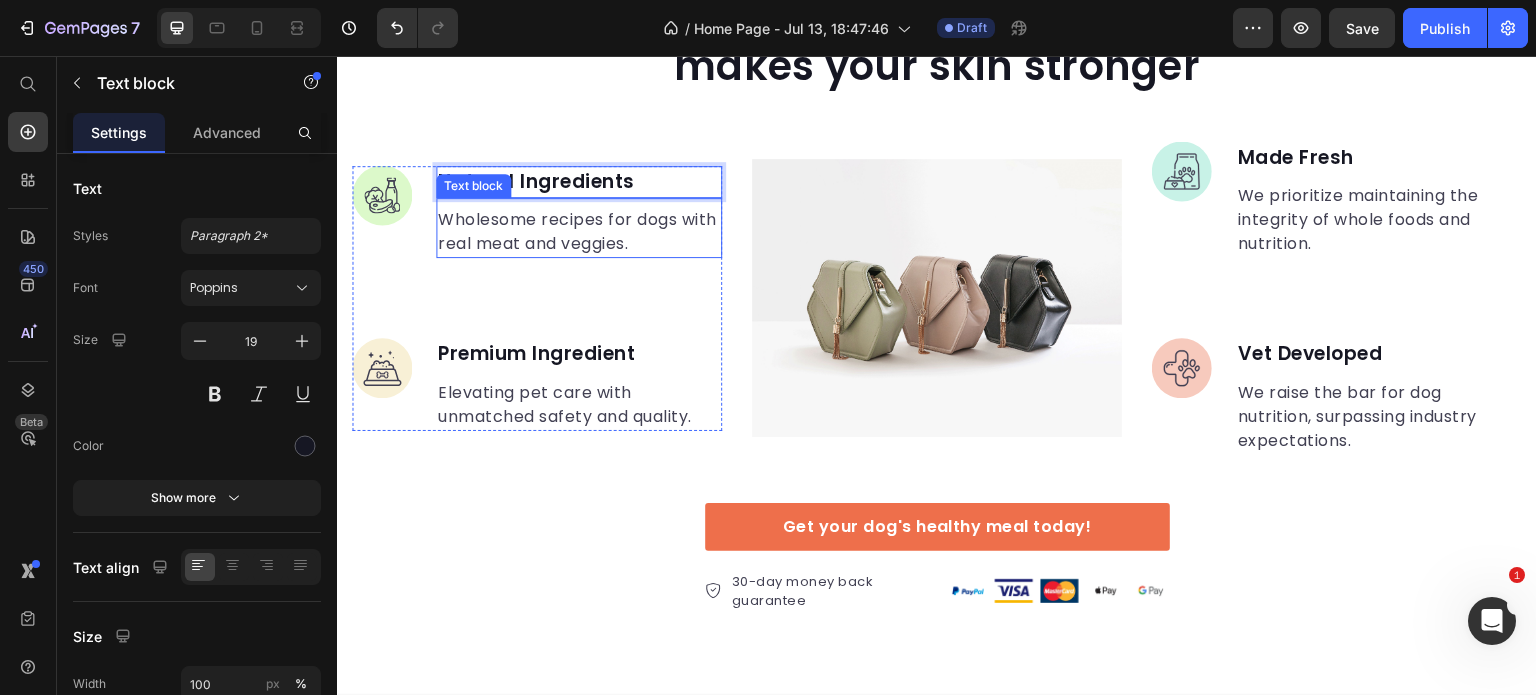 click on "Wholesome recipes for dogs with real meat and veggies." at bounding box center (579, 232) 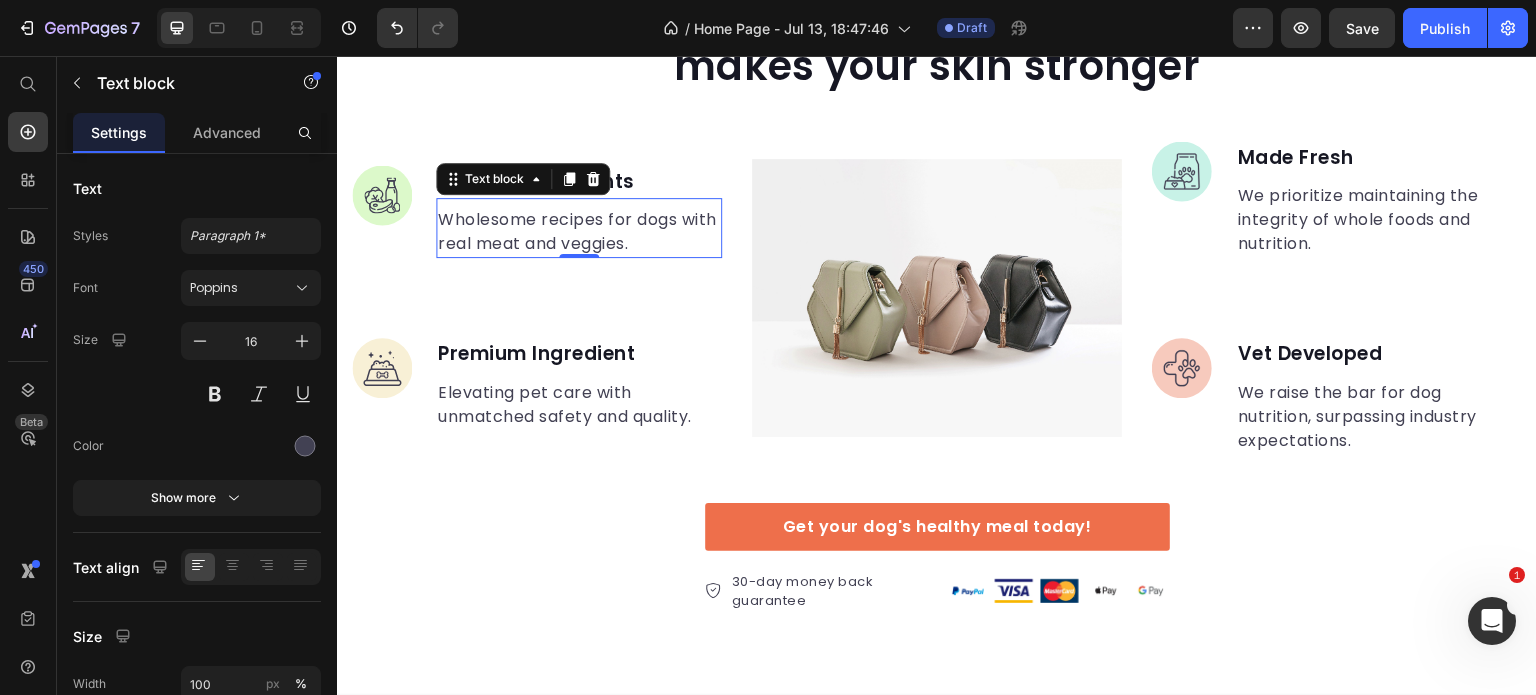 click on "Wholesome recipes for dogs with real meat and veggies." at bounding box center (579, 232) 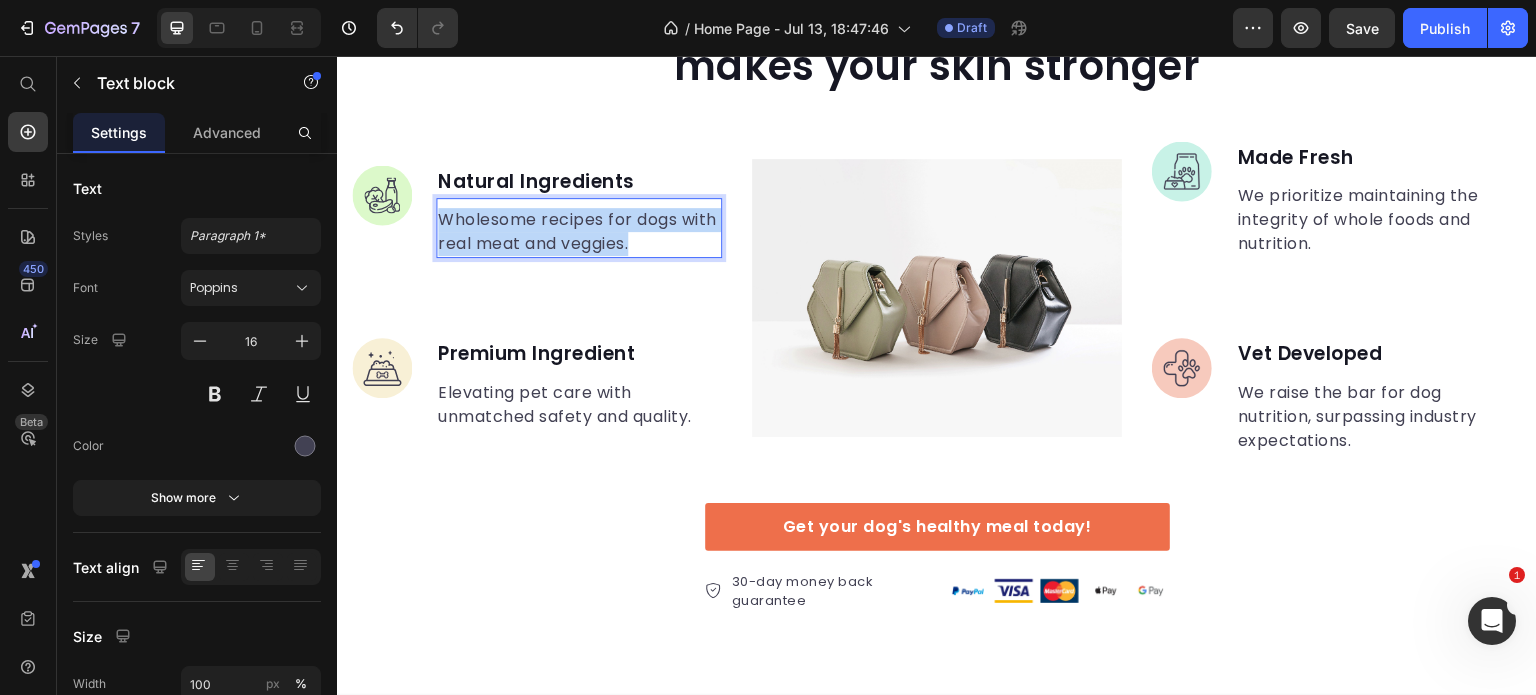 click on "Wholesome recipes for dogs with real meat and veggies." at bounding box center (579, 232) 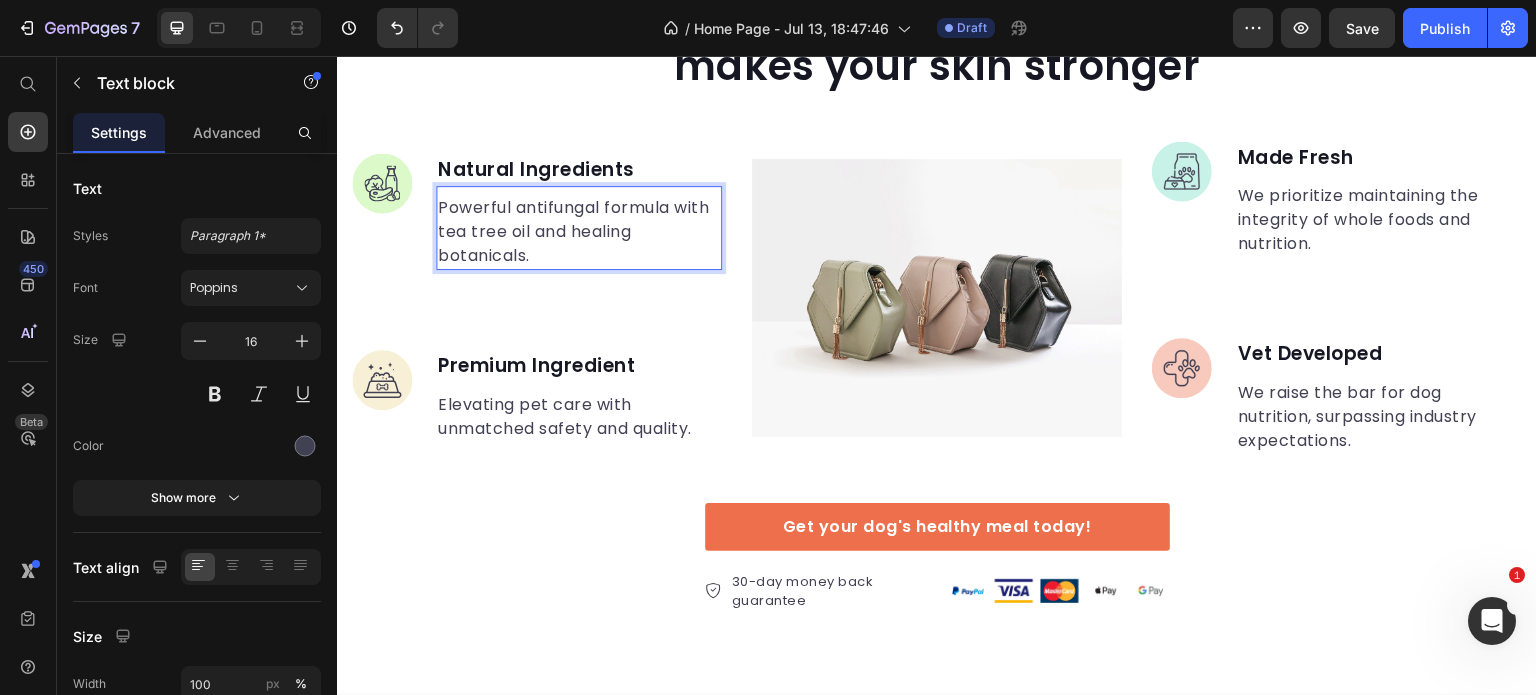 scroll, scrollTop: 1756, scrollLeft: 0, axis: vertical 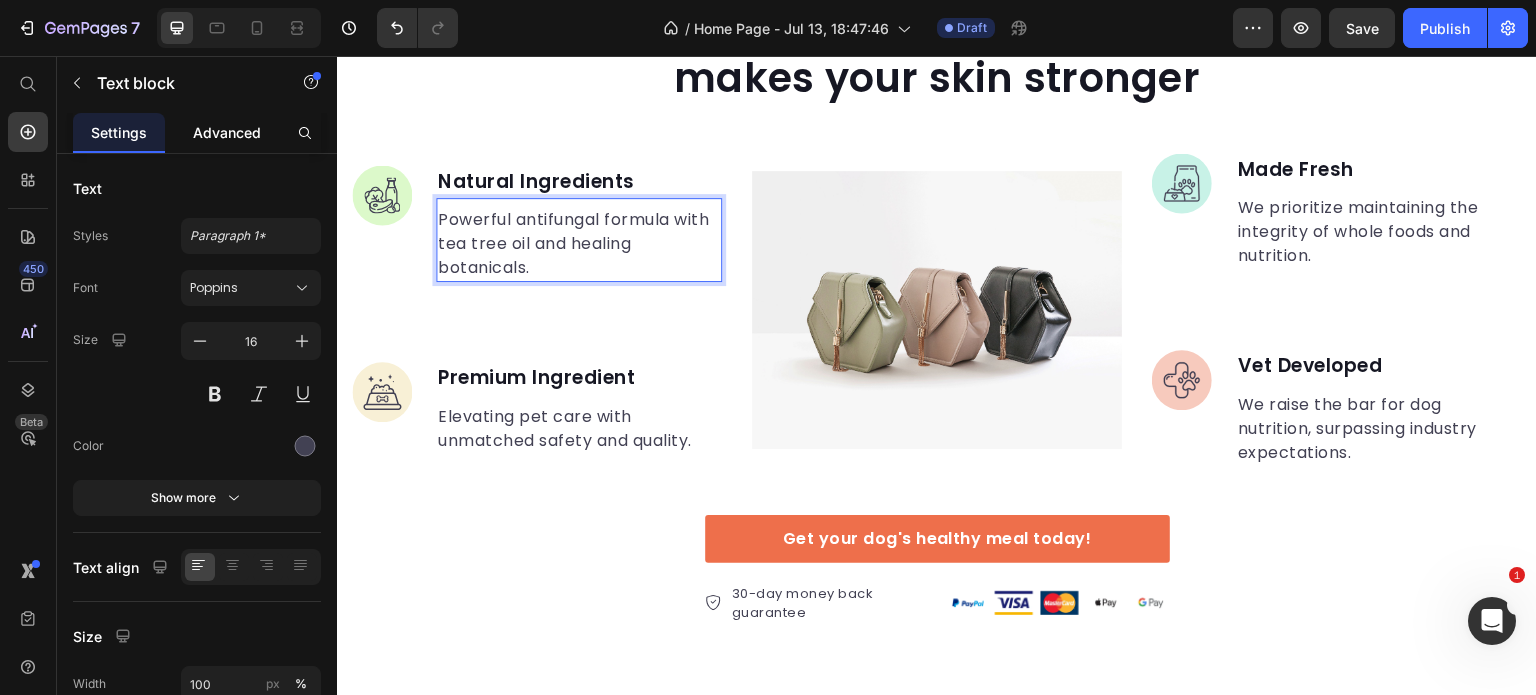 click on "Advanced" at bounding box center [227, 132] 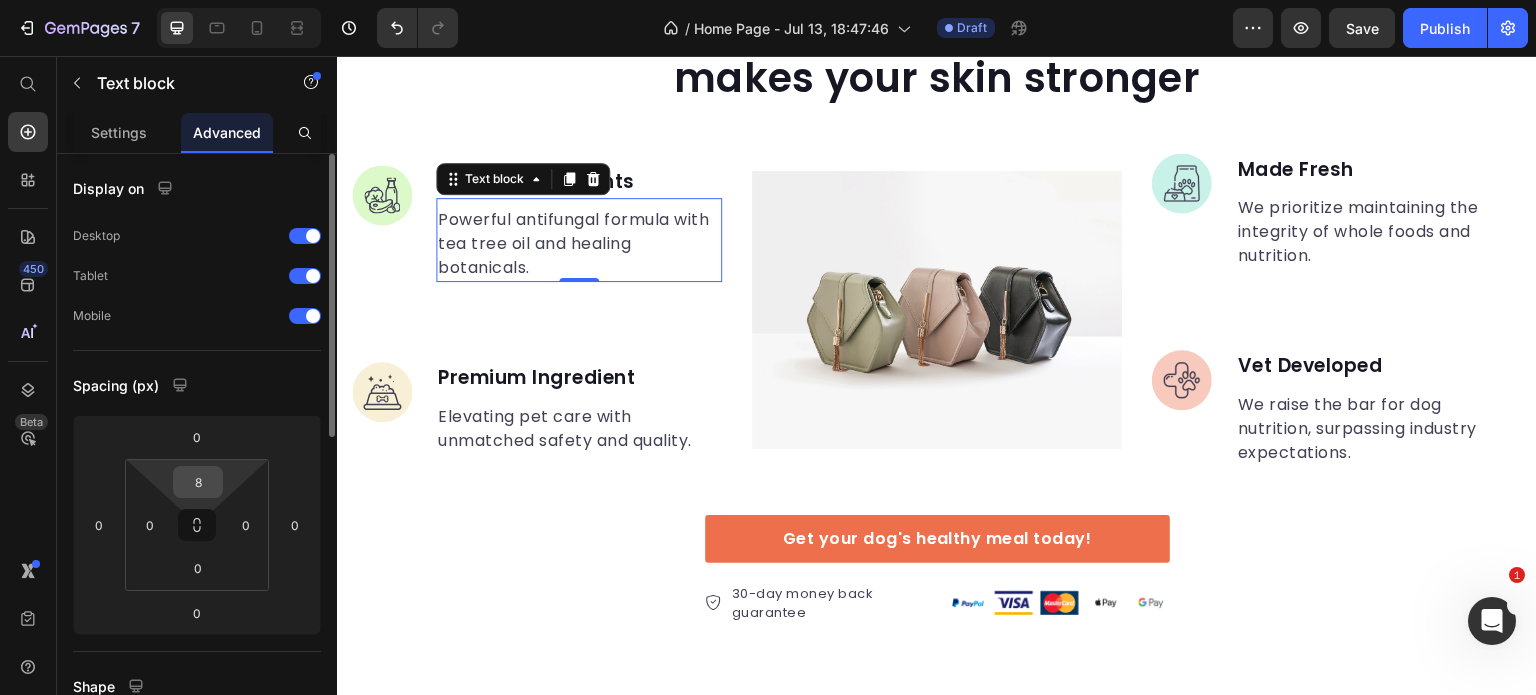 click on "8" at bounding box center [198, 482] 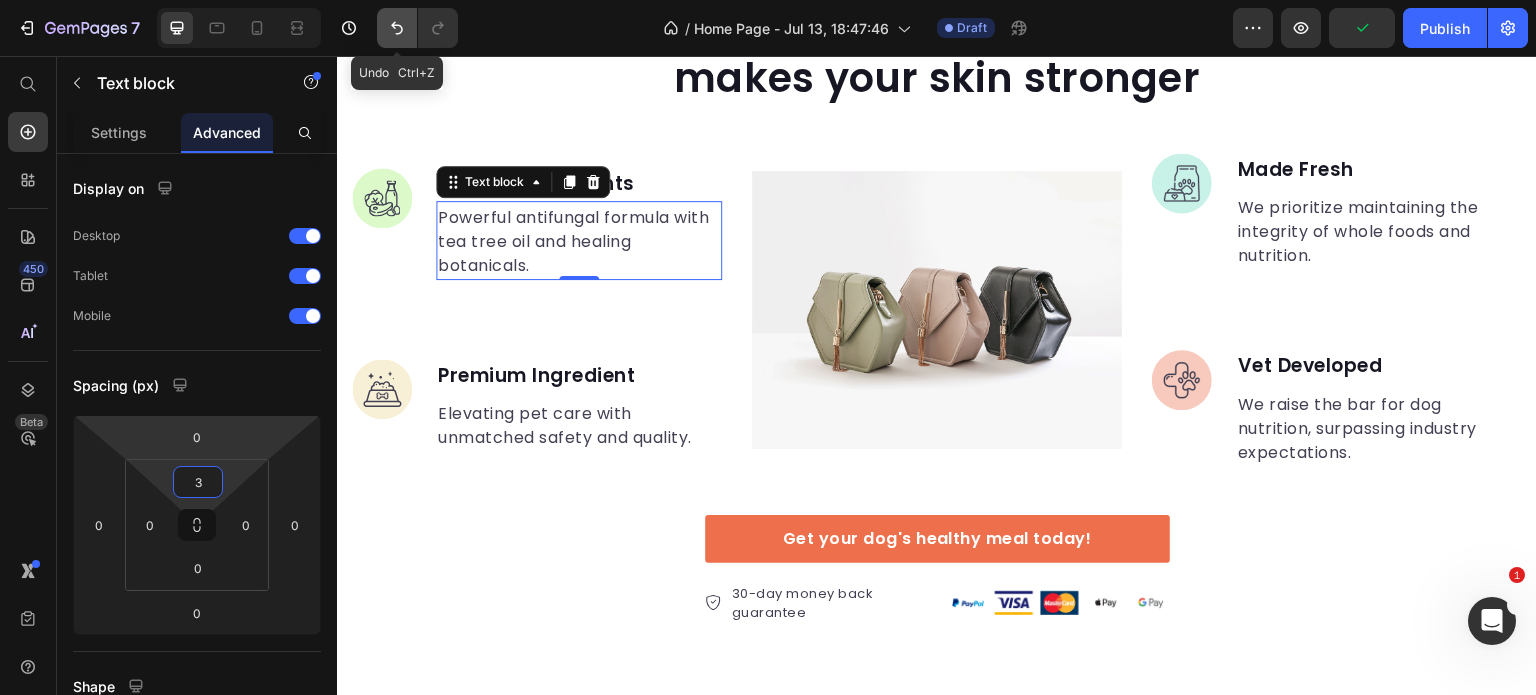 click 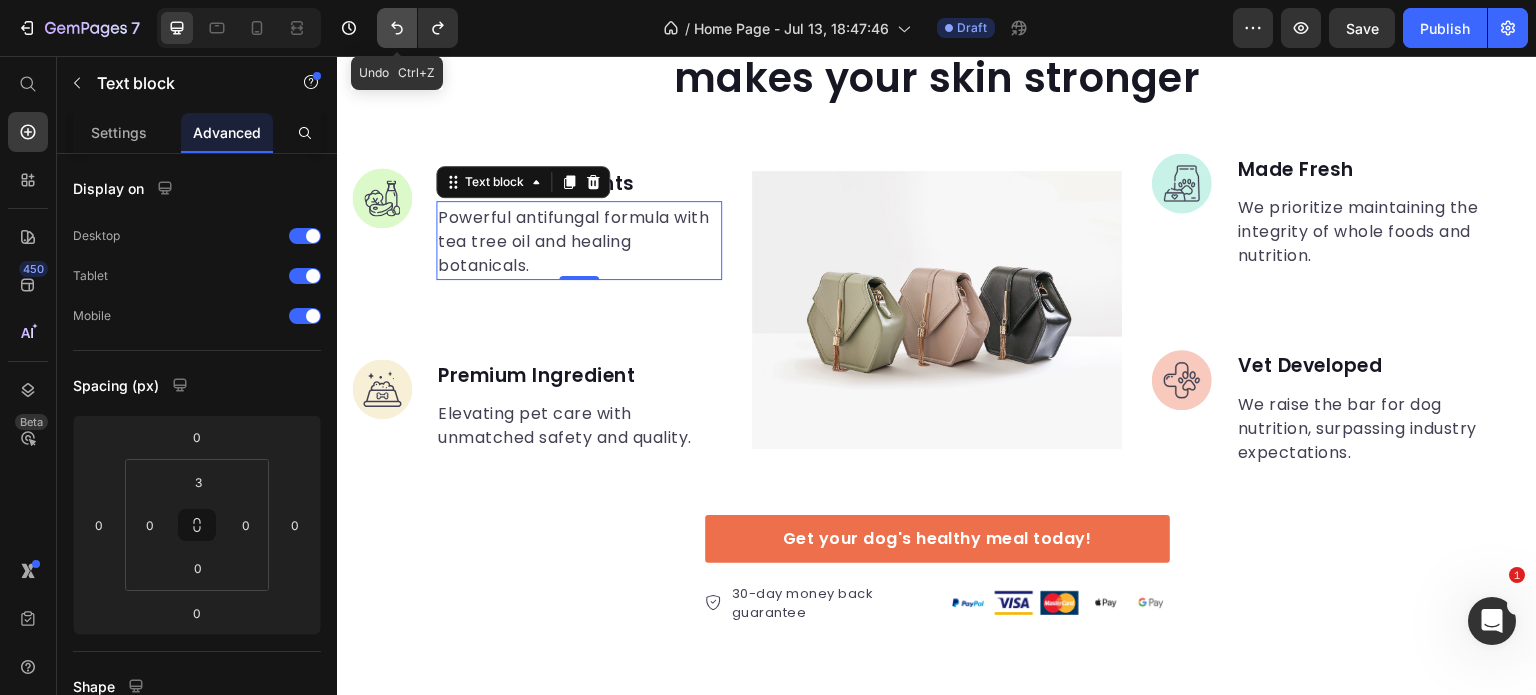 click 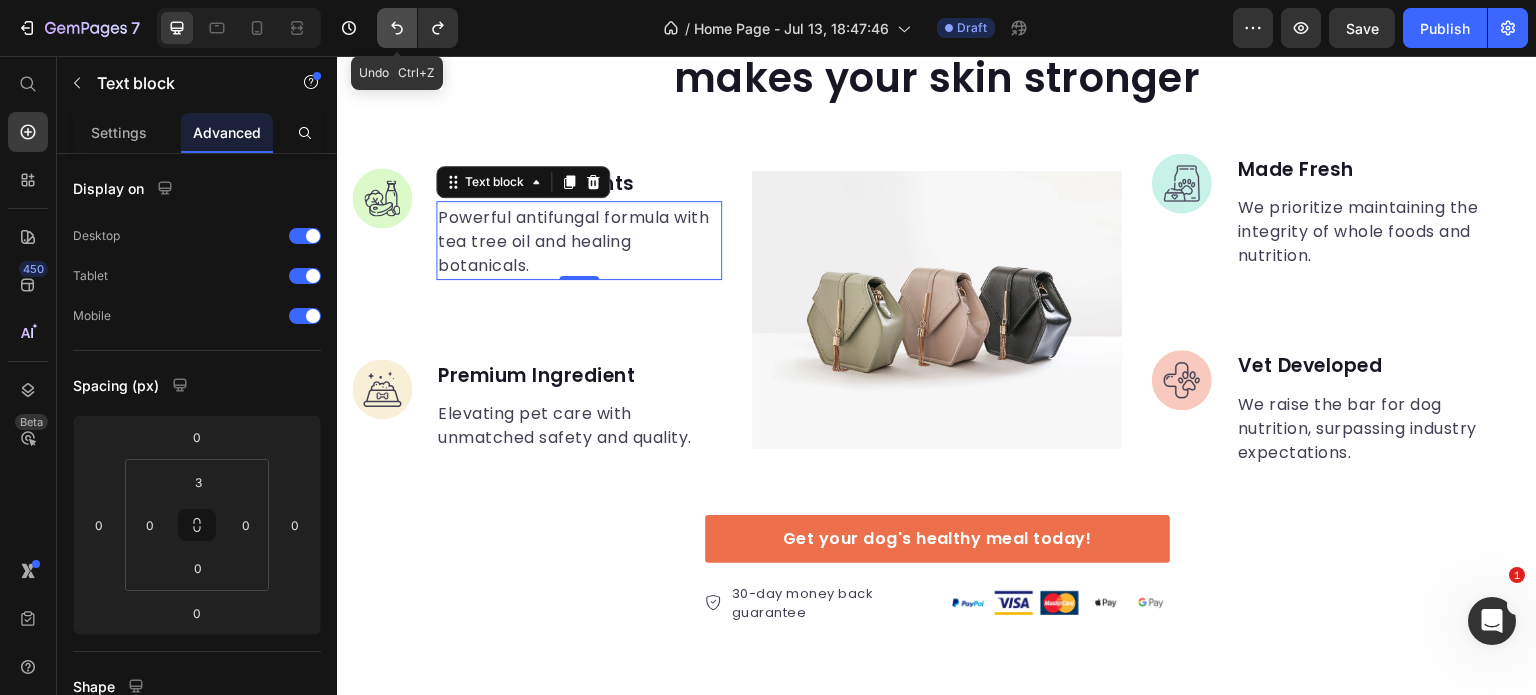 type on "8" 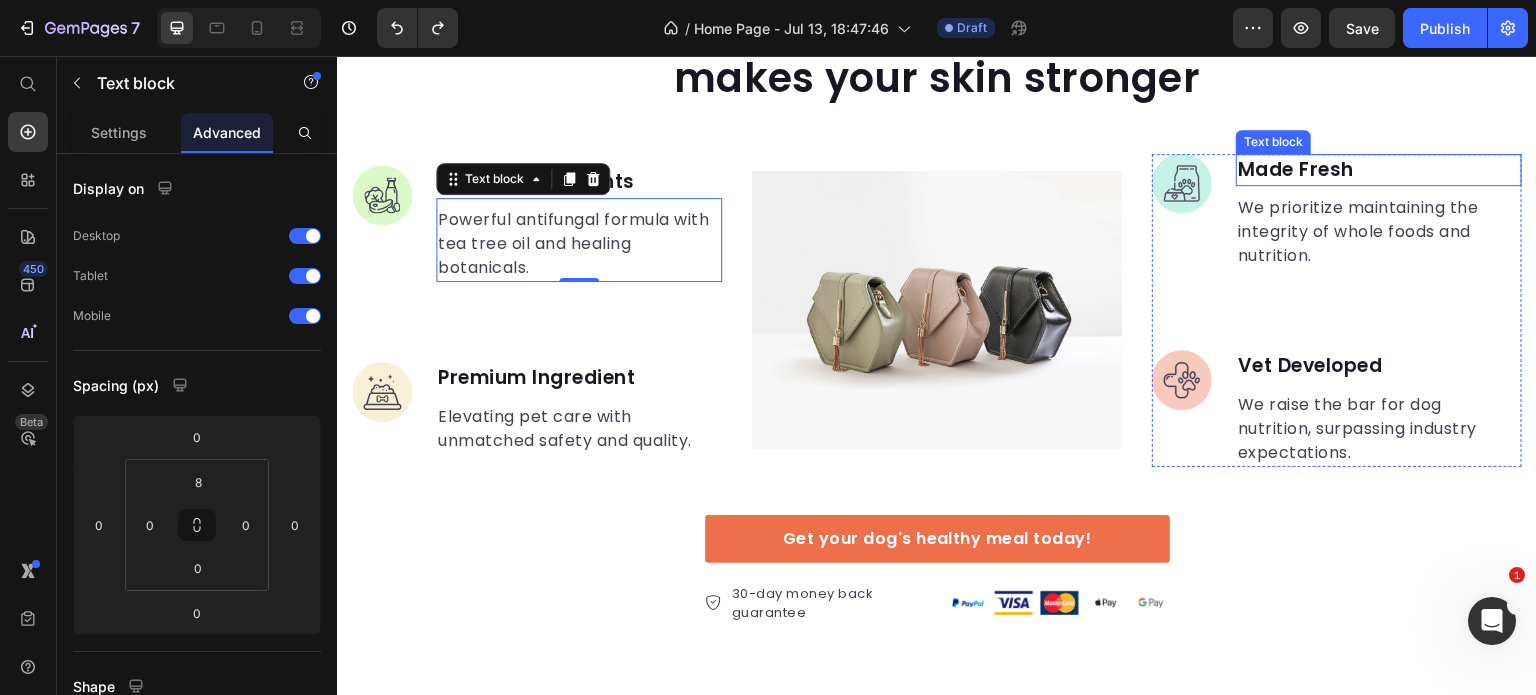 click on "Made Fresh" at bounding box center [1379, 170] 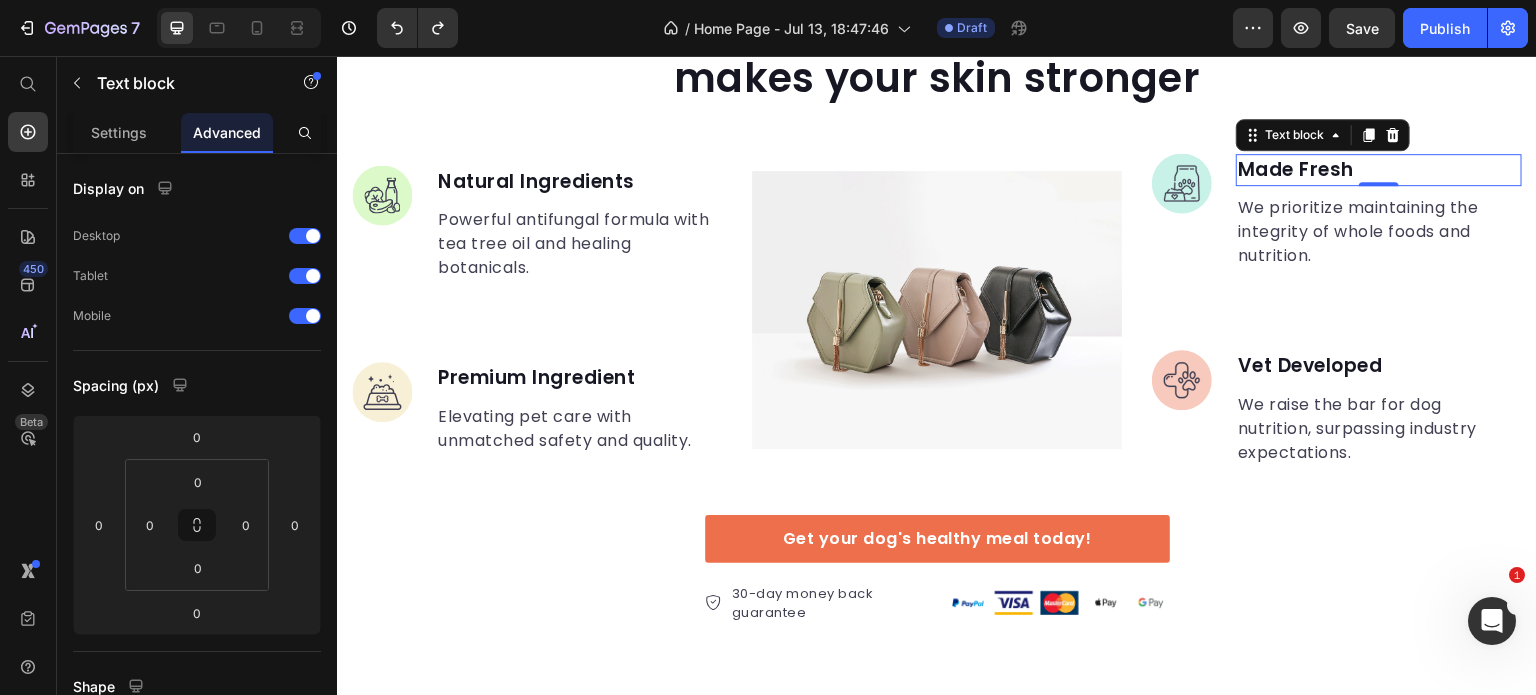 click on "Made Fresh" at bounding box center (1379, 170) 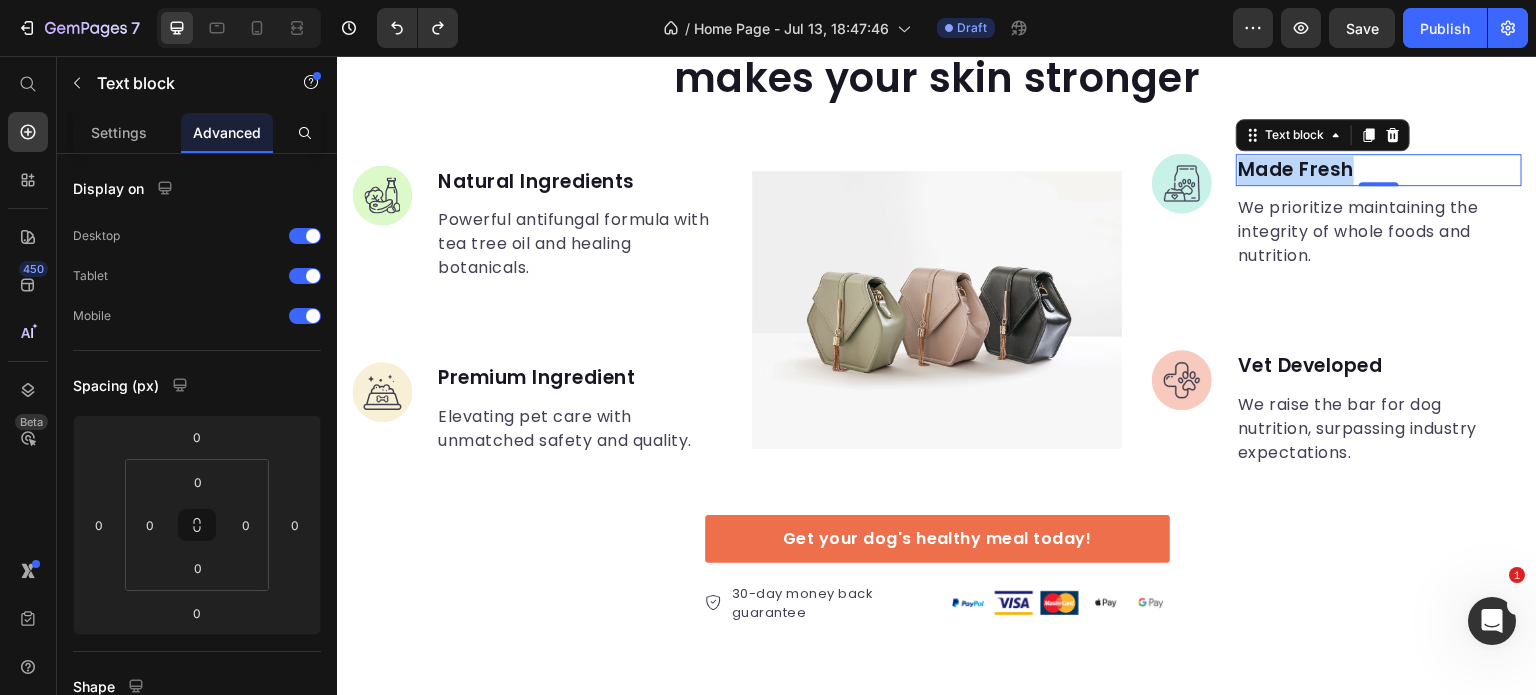 click on "Made Fresh" at bounding box center (1379, 170) 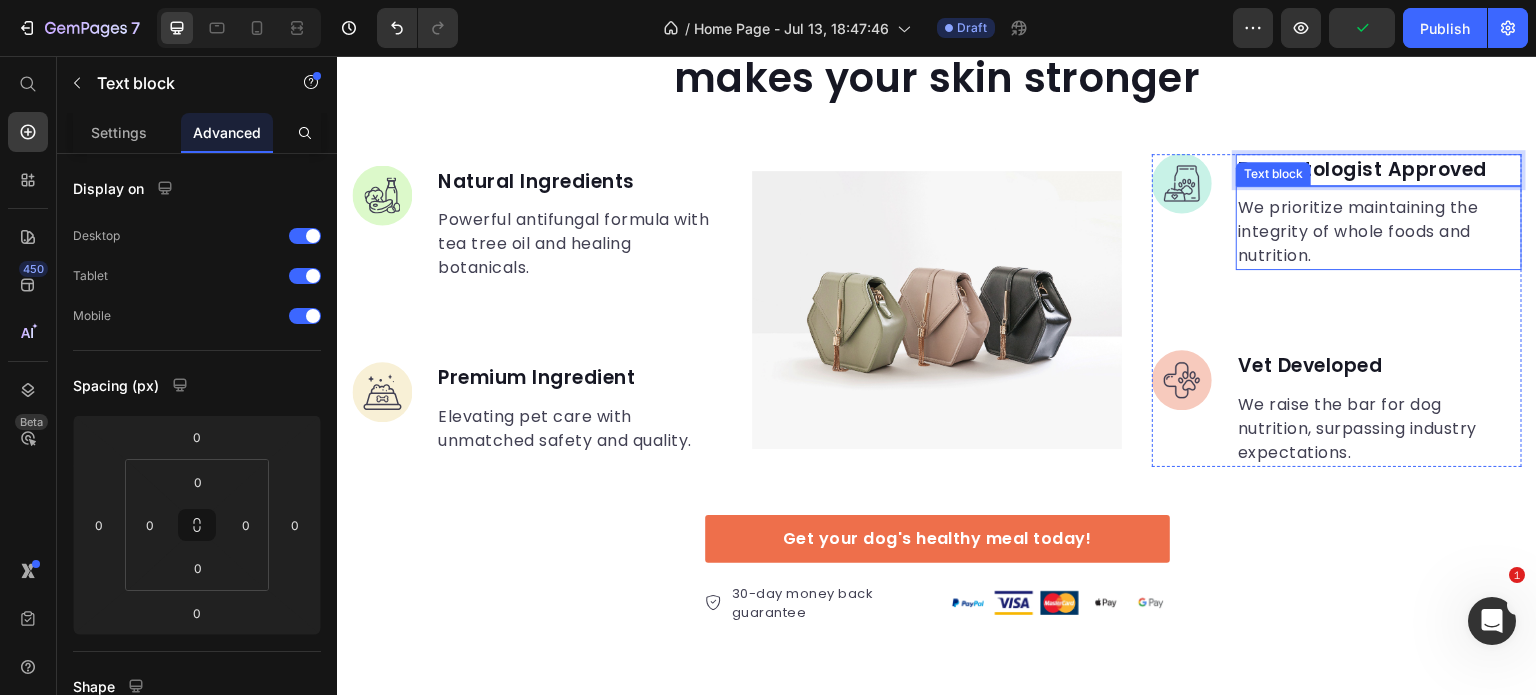 click on "We prioritize maintaining the integrity of whole foods and nutrition." at bounding box center [1379, 232] 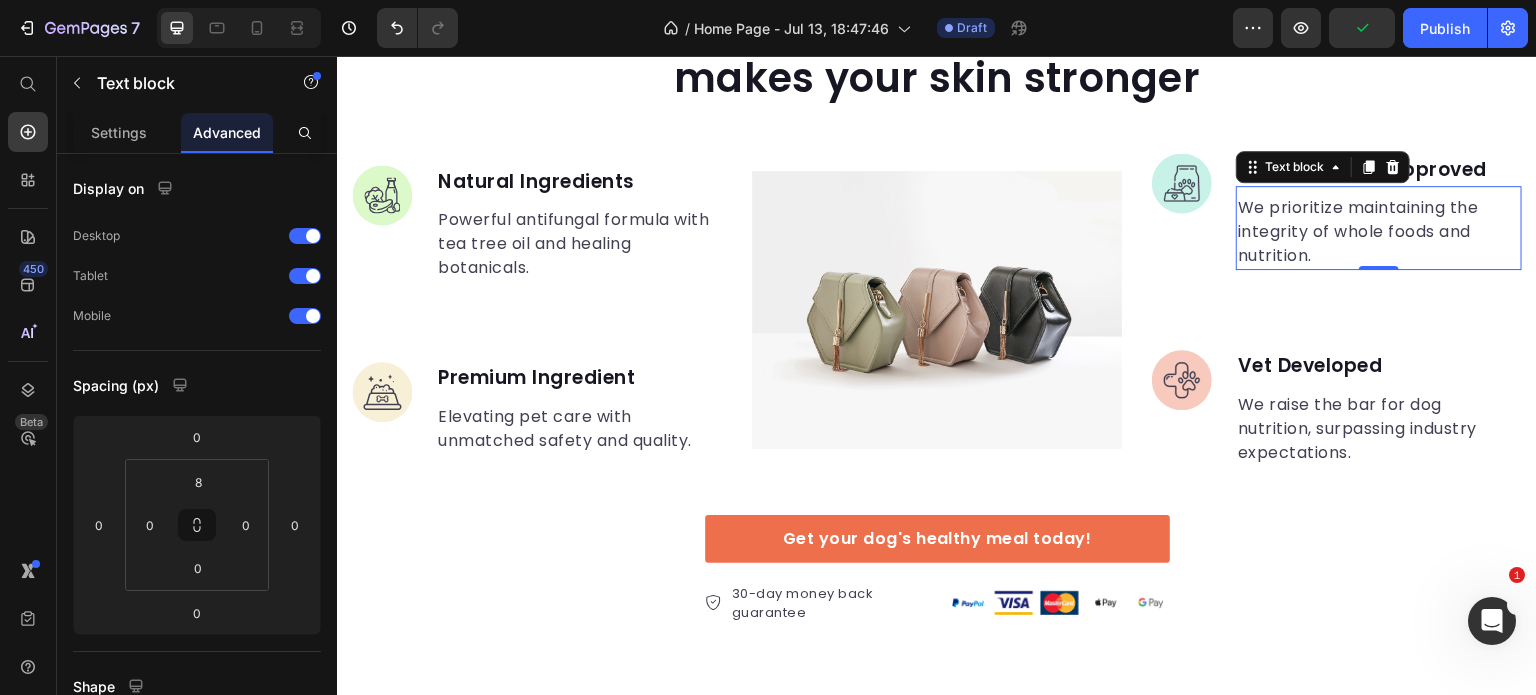 click on "We prioritize maintaining the integrity of whole foods and nutrition." at bounding box center [1379, 232] 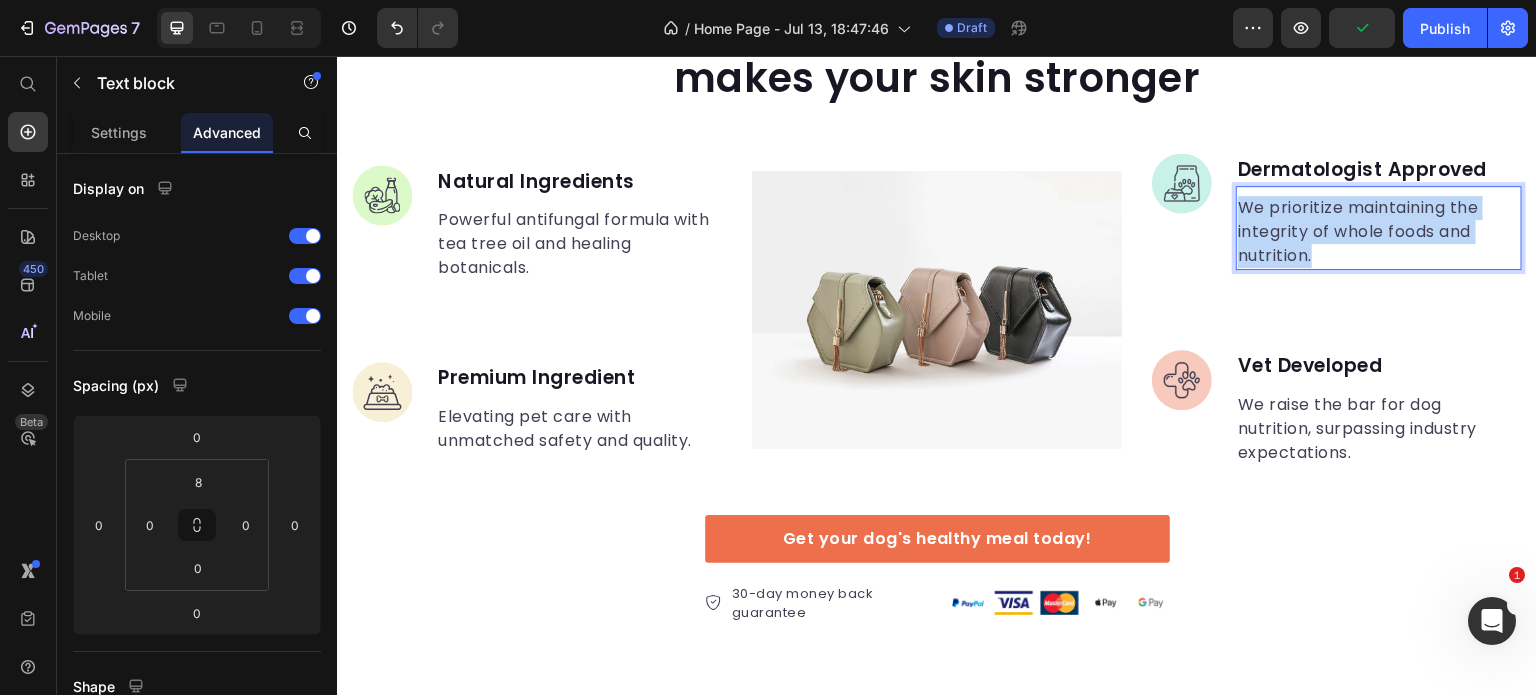 click on "We prioritize maintaining the integrity of whole foods and nutrition." at bounding box center [1379, 232] 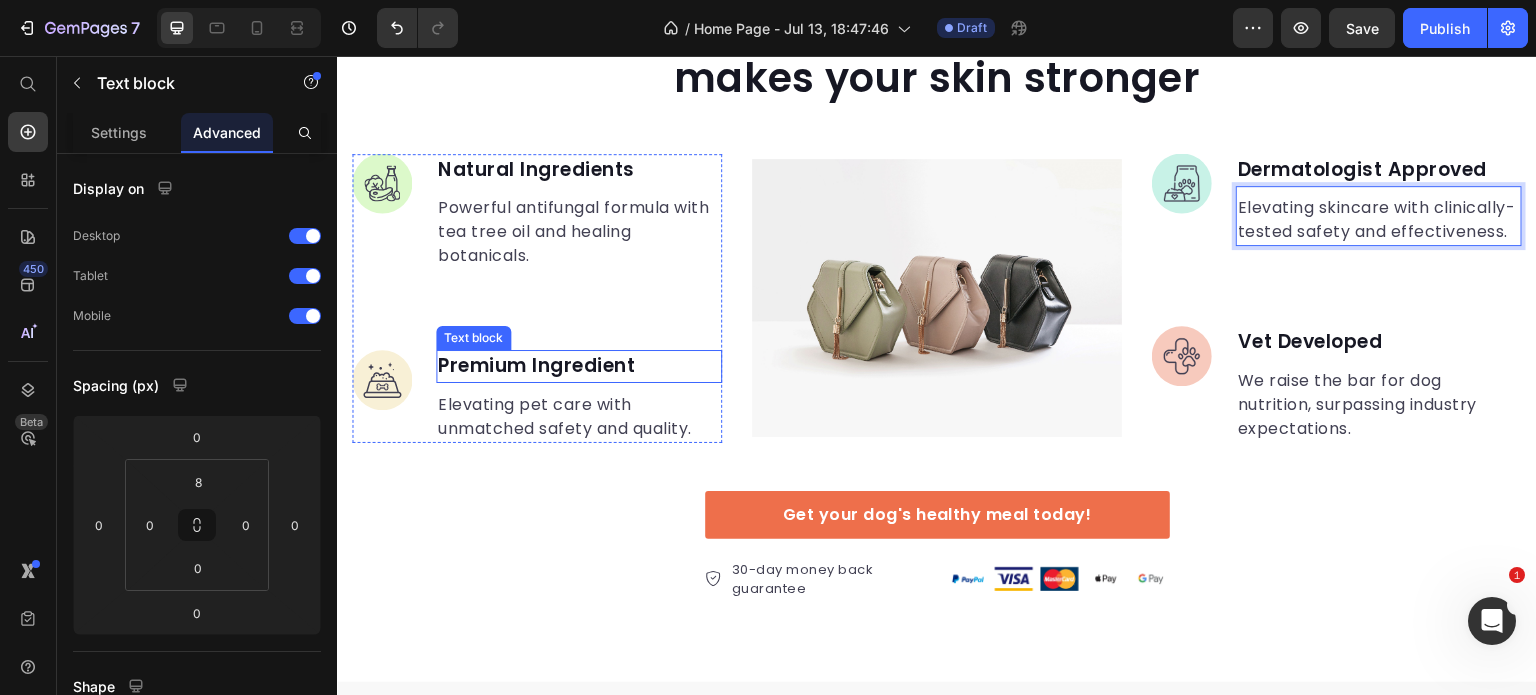 click on "Premium Ingredient" at bounding box center (579, 366) 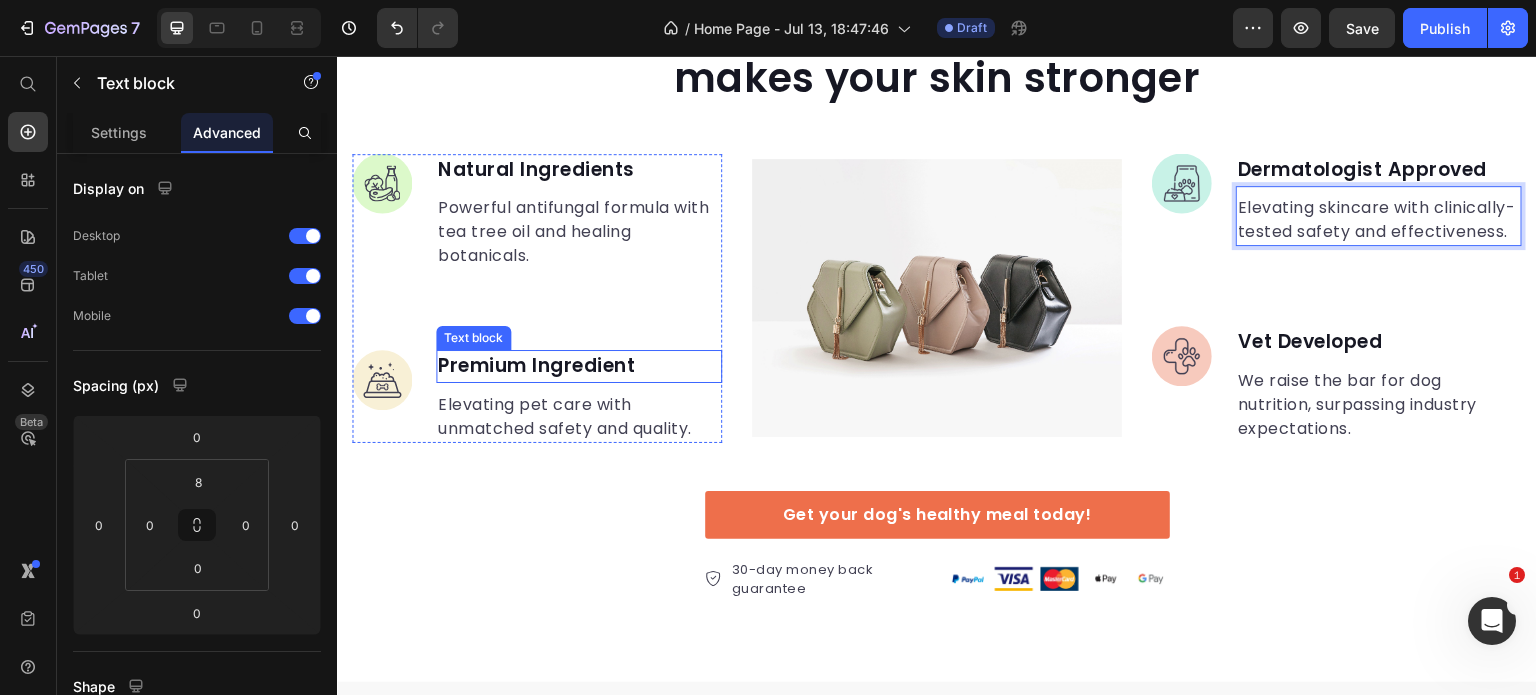 click on "Premium Ingredient" at bounding box center [579, 366] 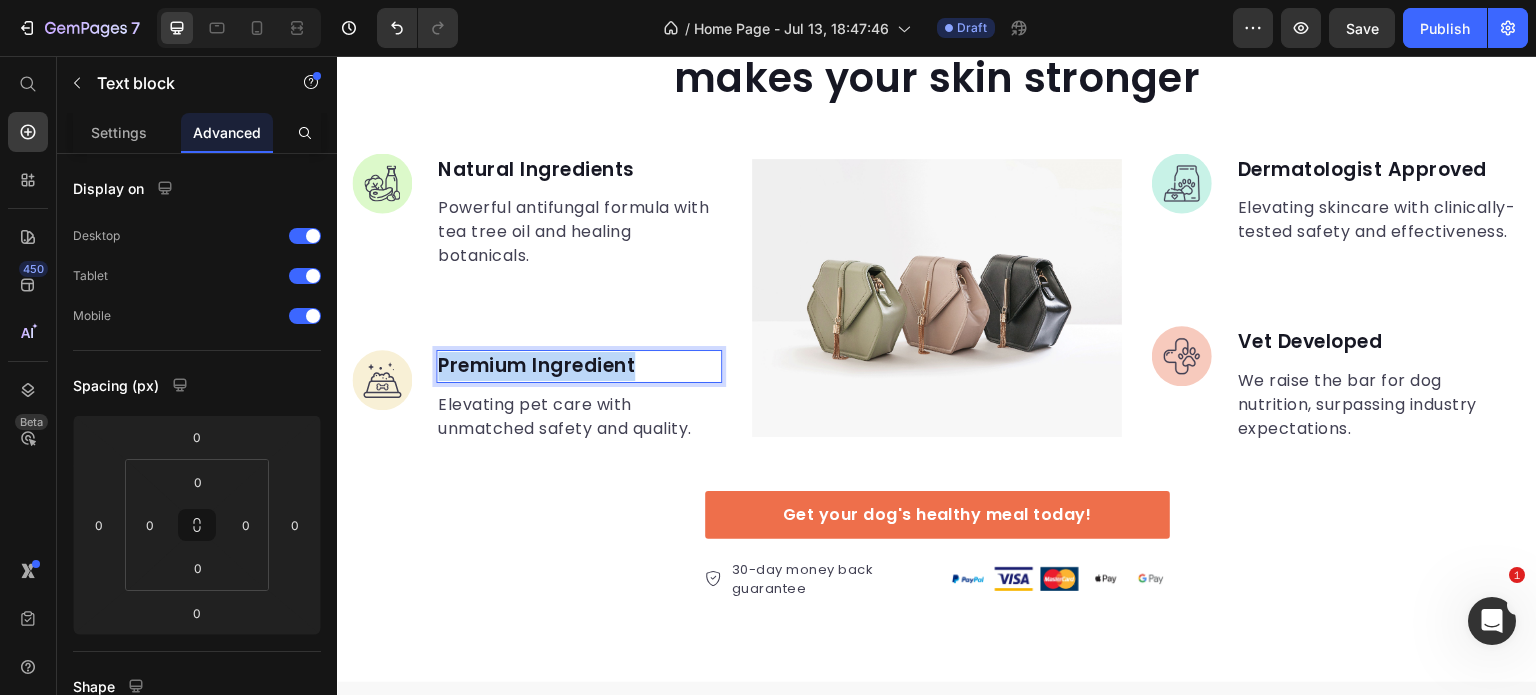 click on "Premium Ingredient" at bounding box center [579, 366] 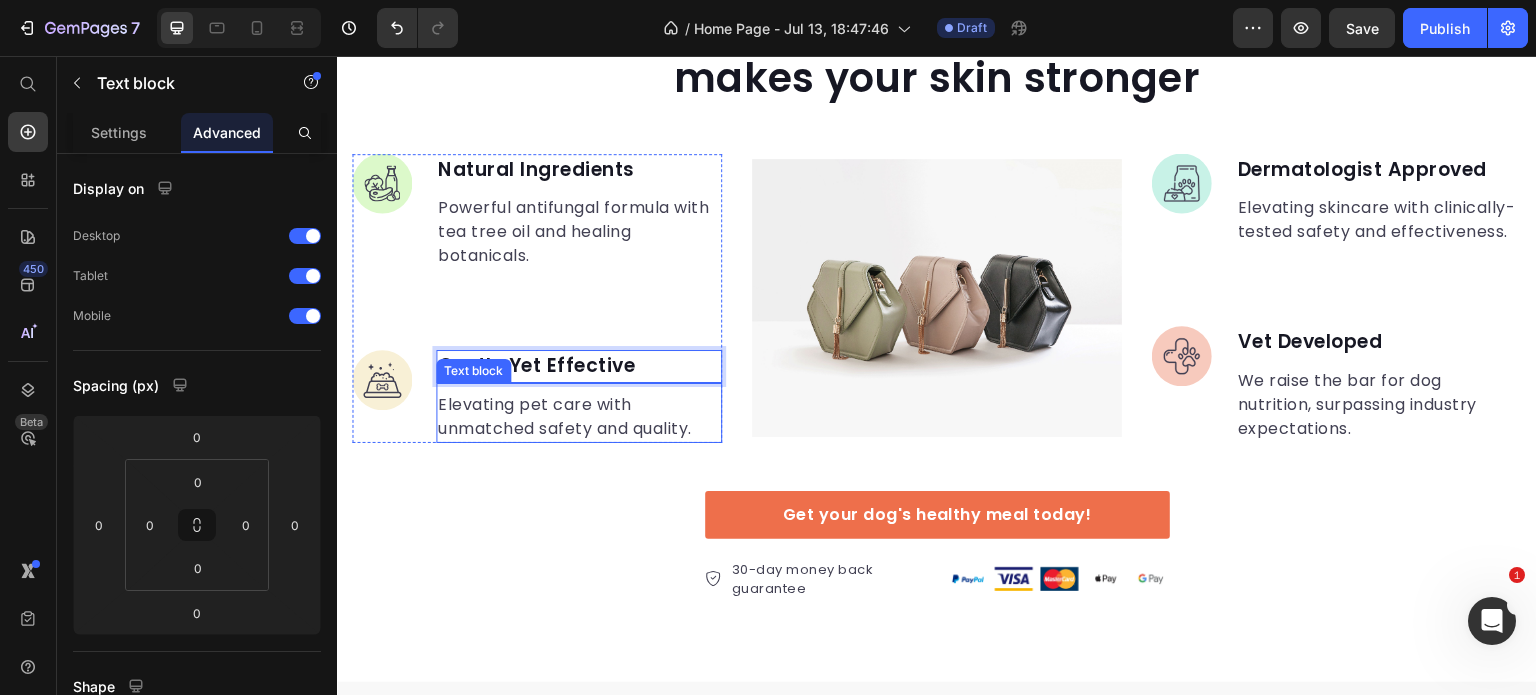 click on "Elevating pet care with unmatched safety and quality." at bounding box center (579, 417) 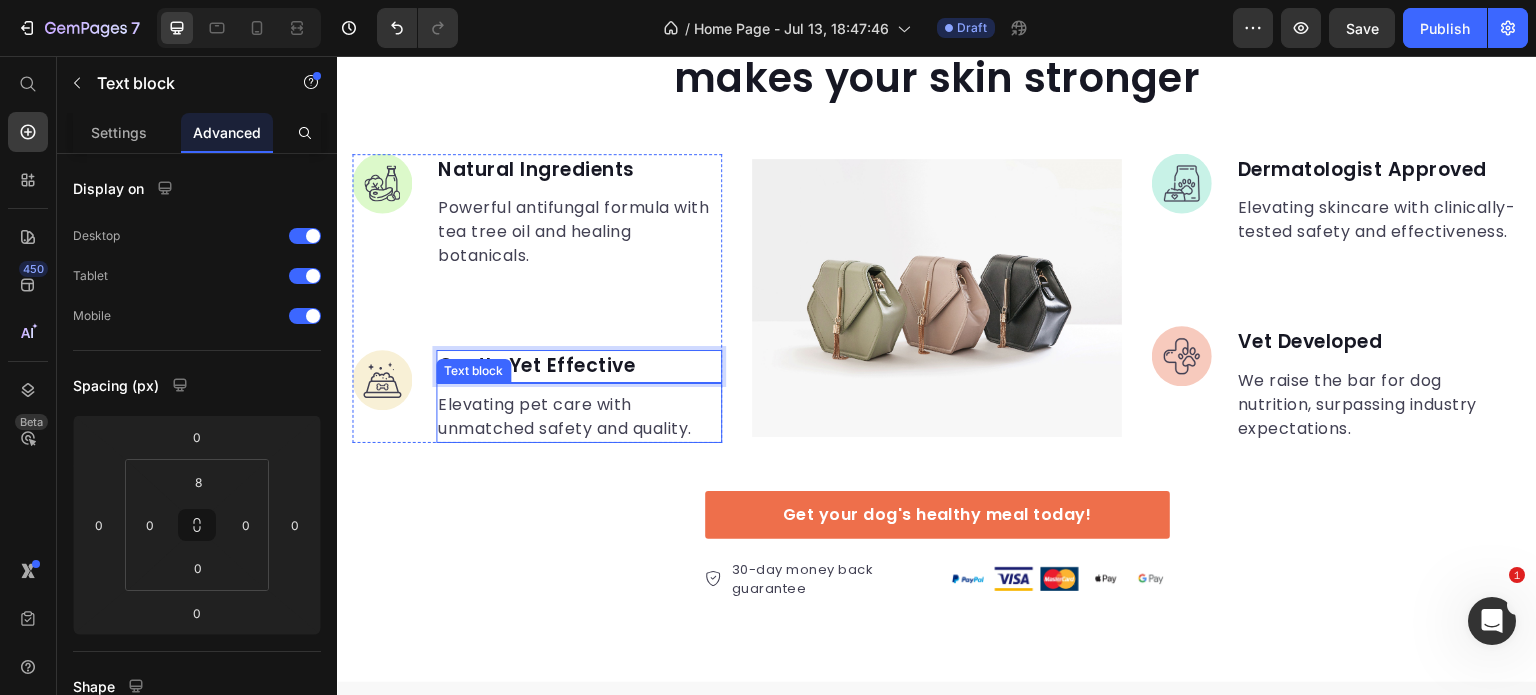 click on "Elevating pet care with unmatched safety and quality." at bounding box center [579, 417] 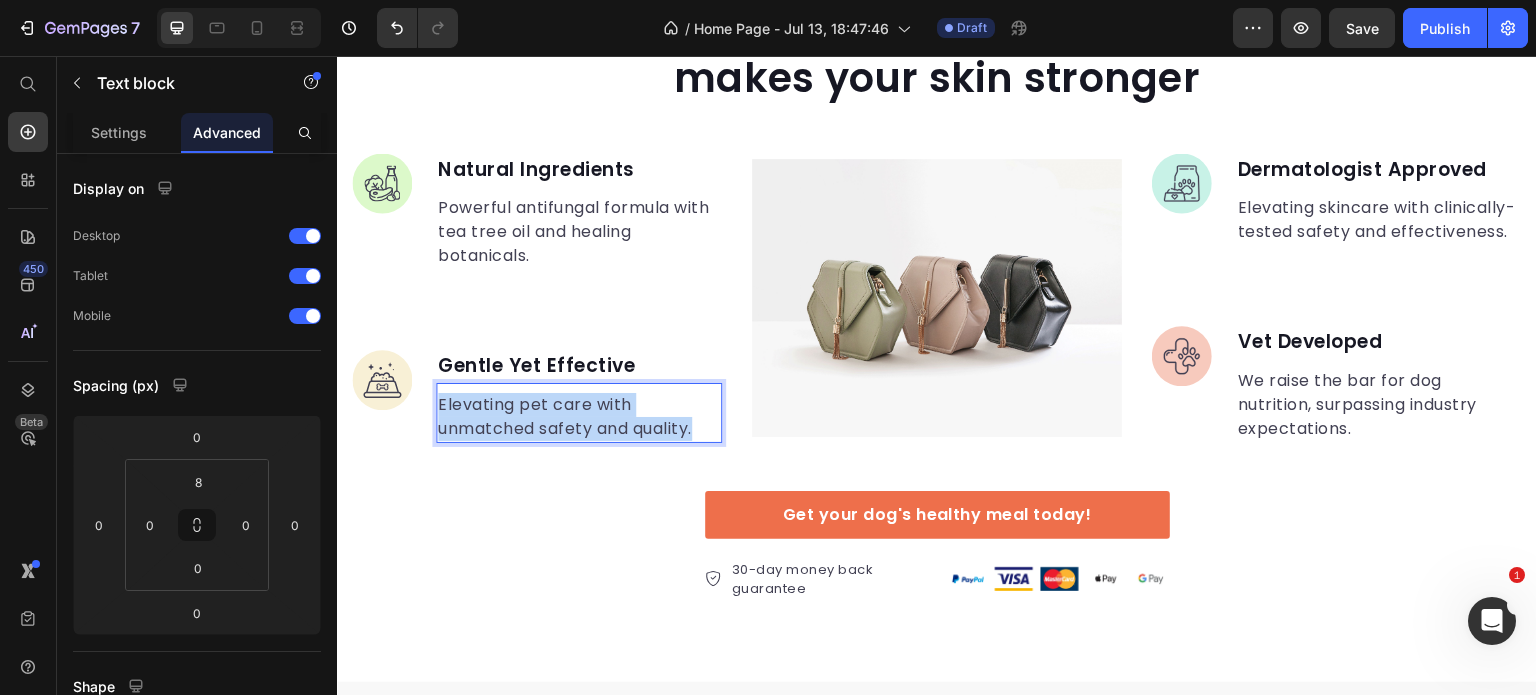 click on "Elevating pet care with unmatched safety and quality." at bounding box center (579, 417) 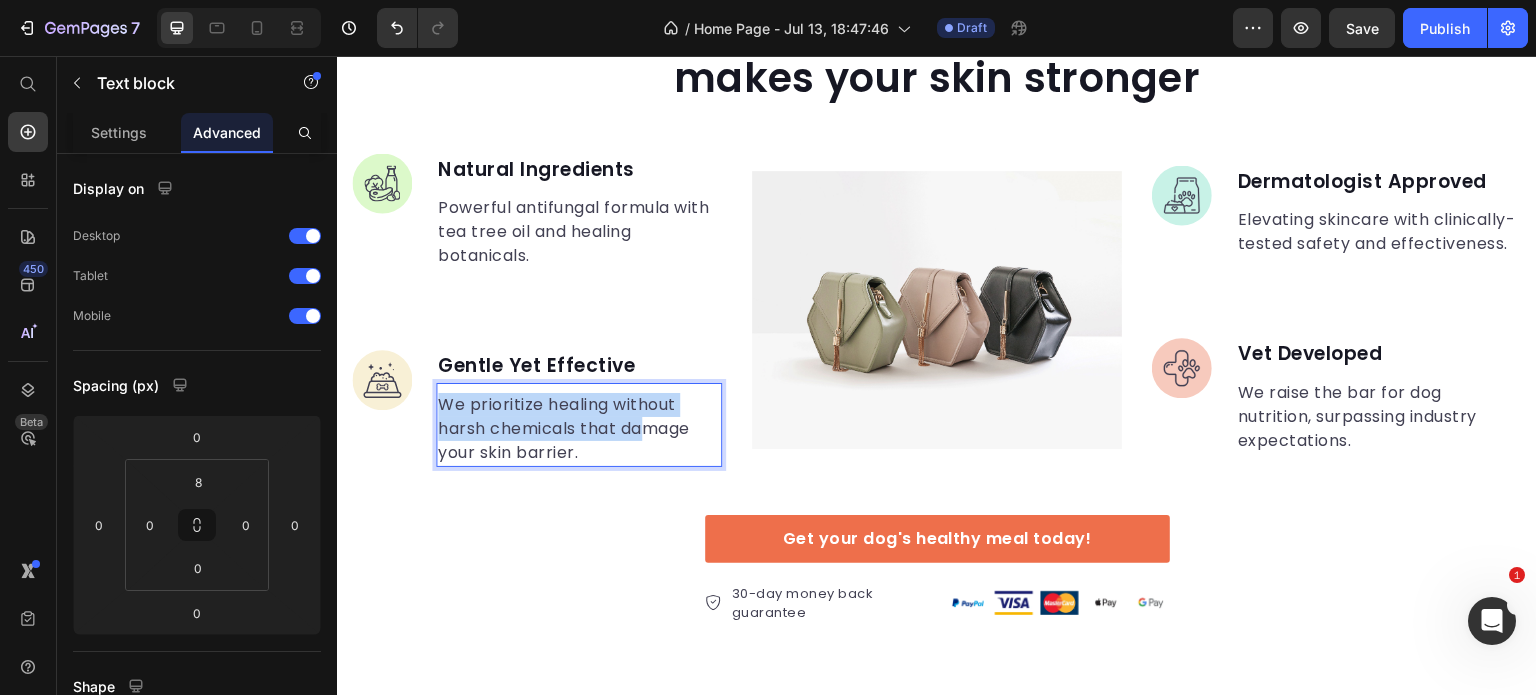 scroll, scrollTop: 1744, scrollLeft: 0, axis: vertical 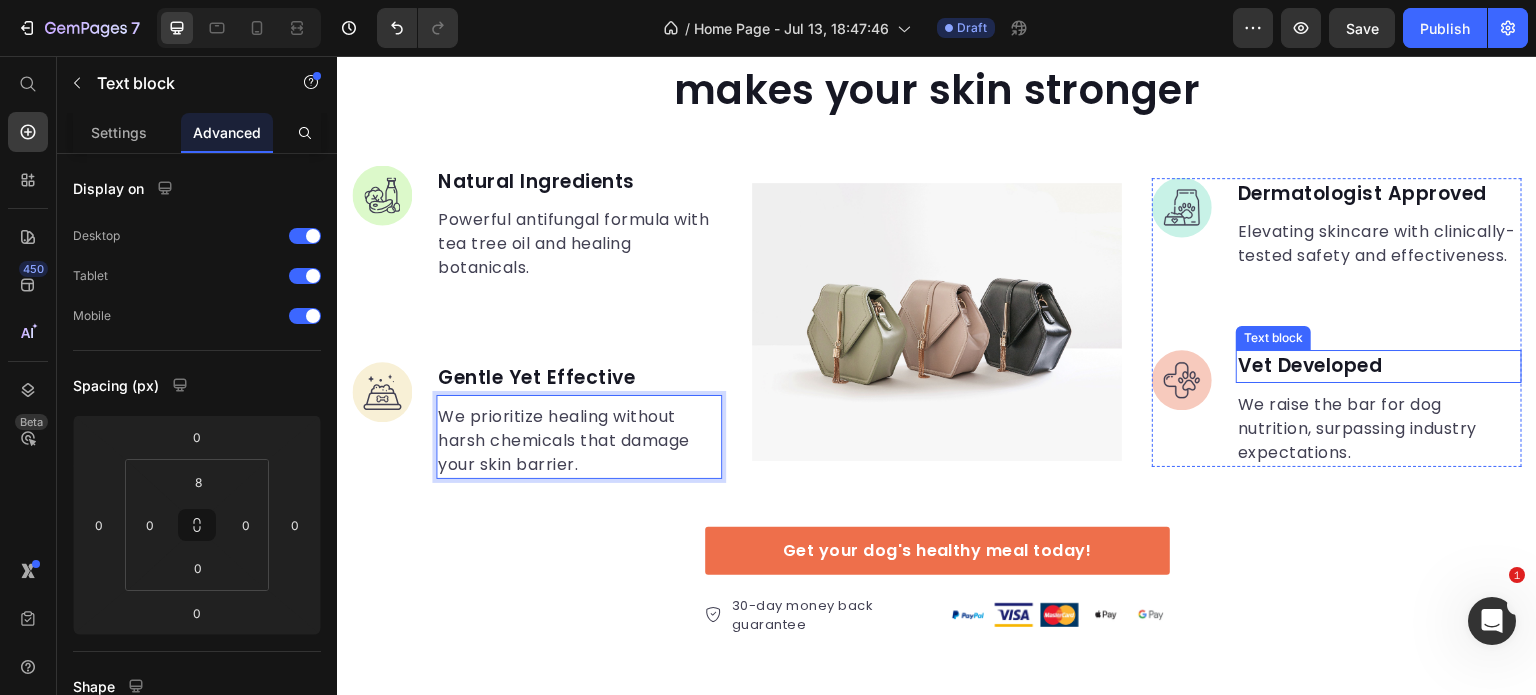 click on "Vet Developed" at bounding box center (1379, 366) 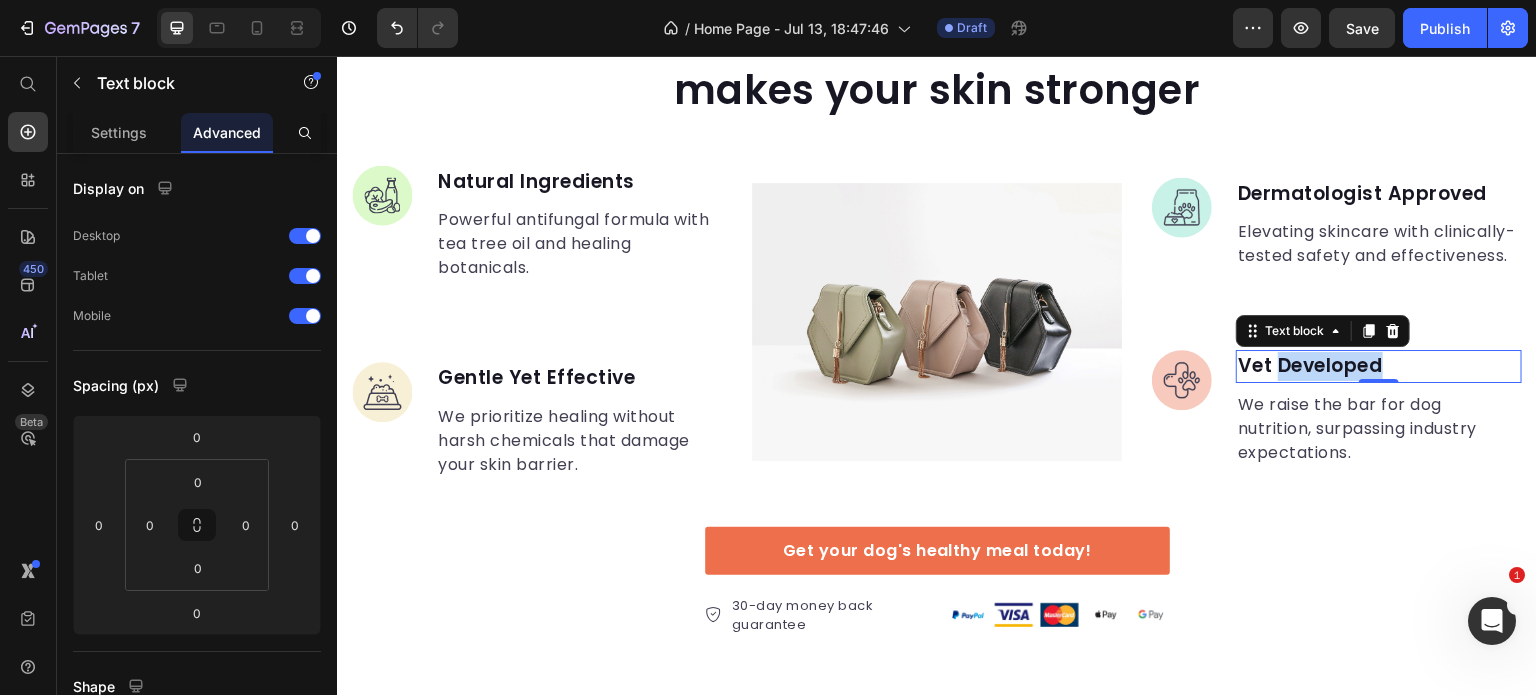 click on "Vet Developed" at bounding box center [1379, 366] 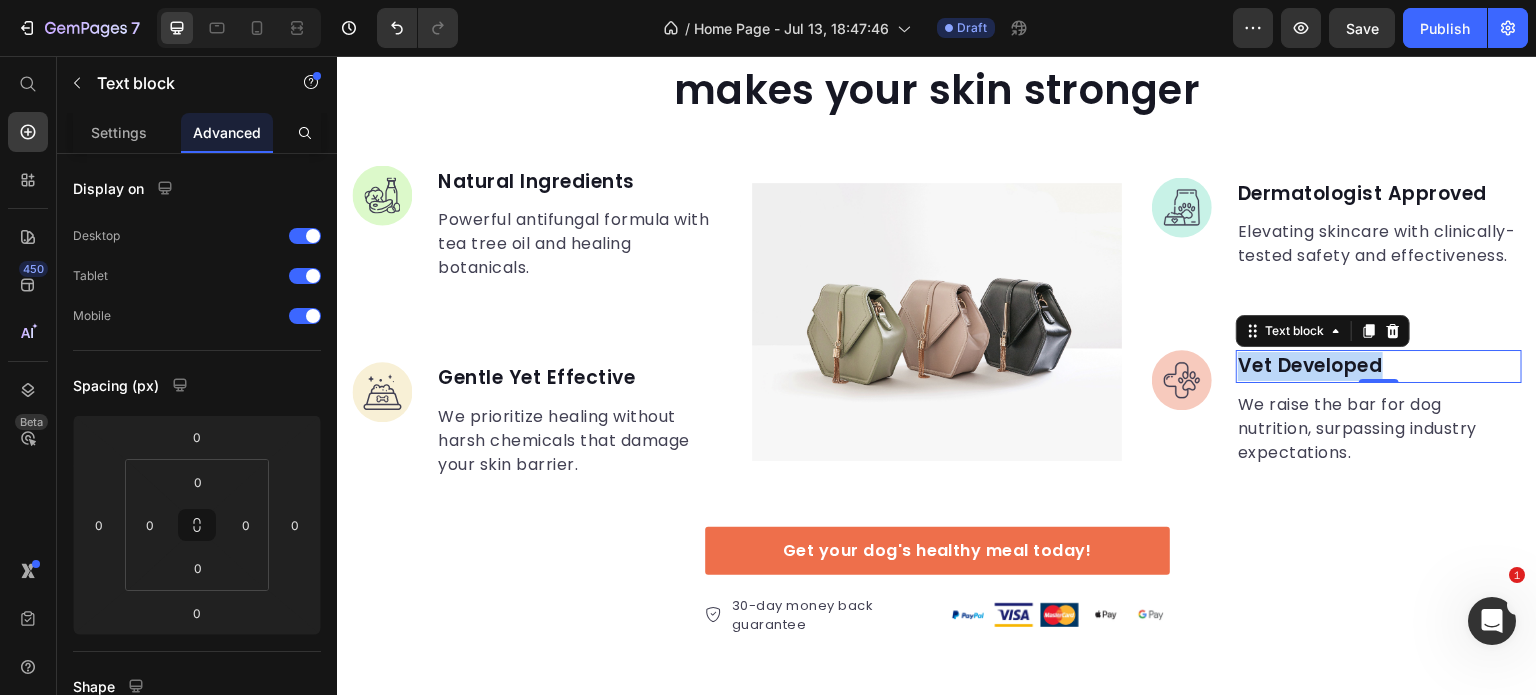 click on "Vet Developed" at bounding box center [1379, 366] 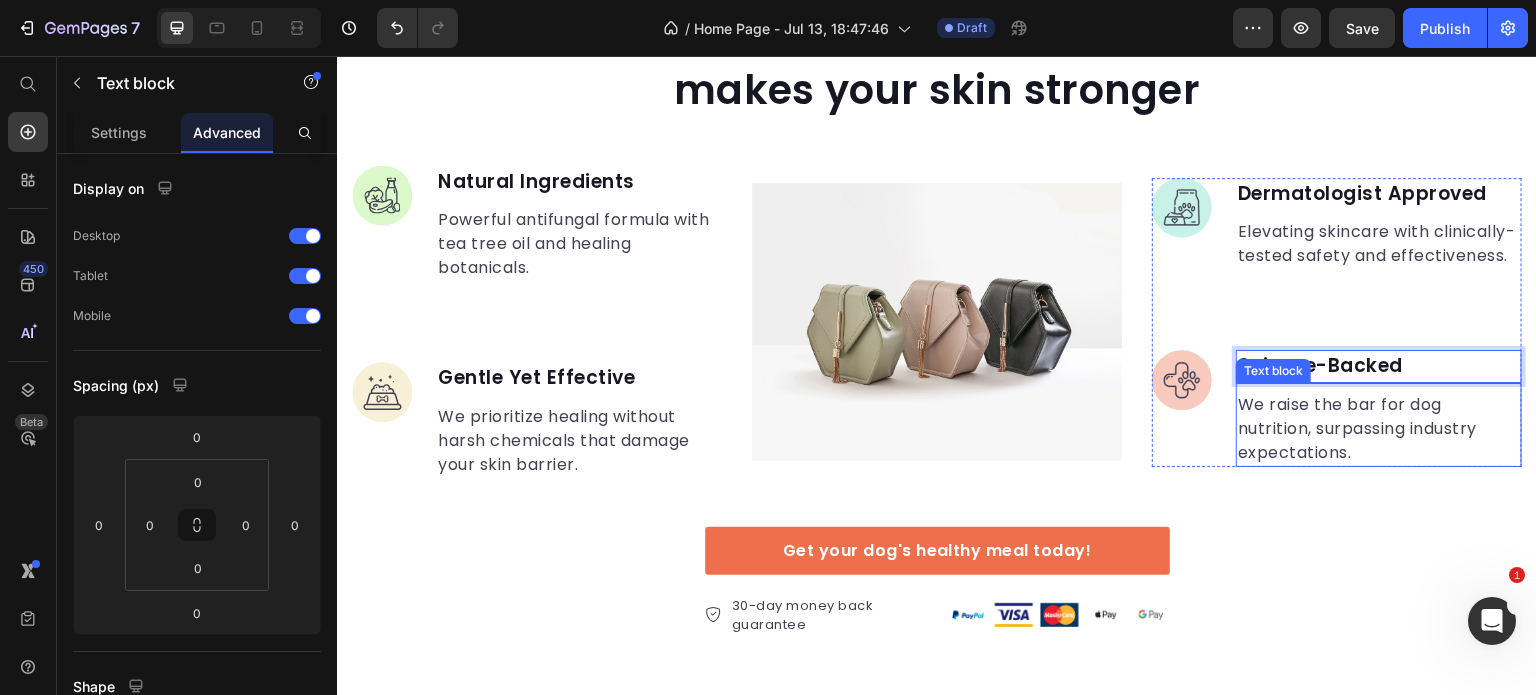 click on "We raise the bar for dog nutrition, surpassing industry expectations." at bounding box center (1379, 429) 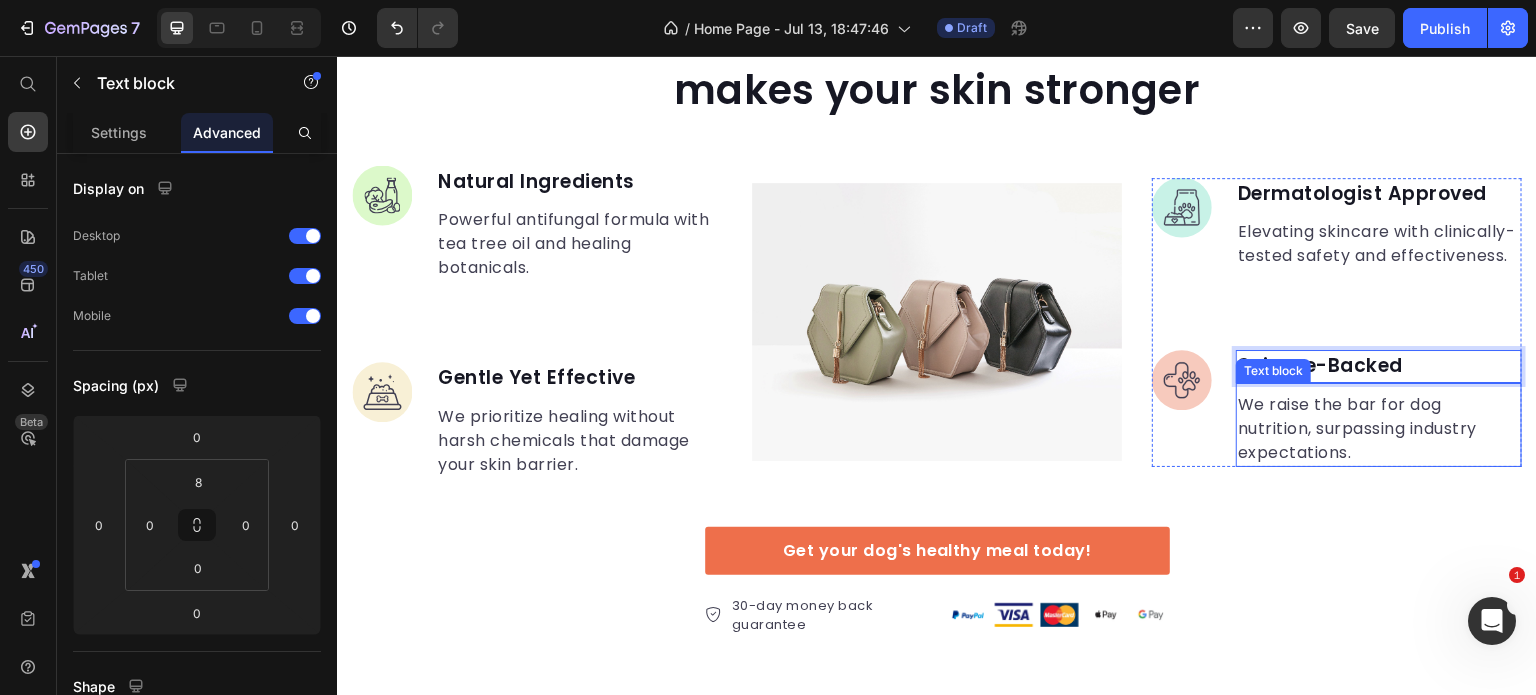 click on "We raise the bar for dog nutrition, surpassing industry expectations." at bounding box center [1379, 429] 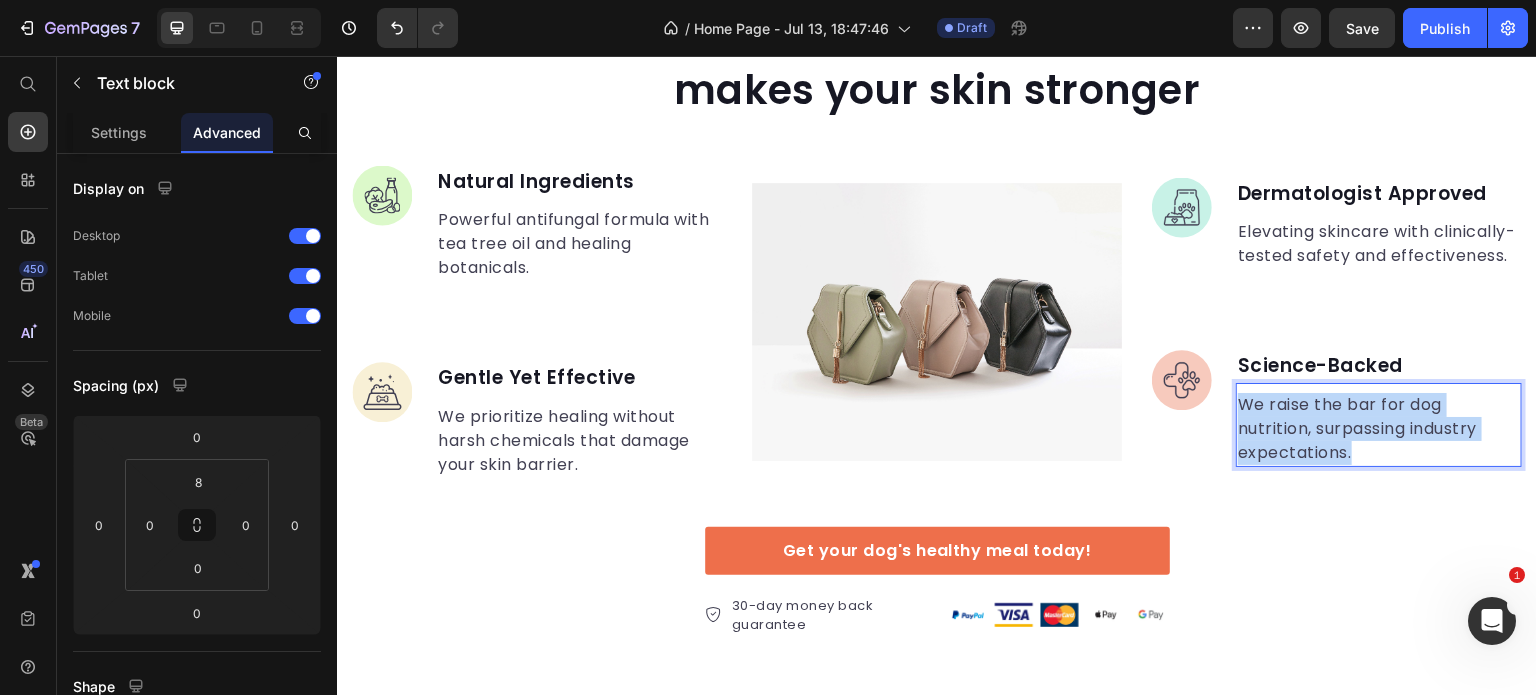 click on "We raise the bar for dog nutrition, surpassing industry expectations." at bounding box center (1379, 429) 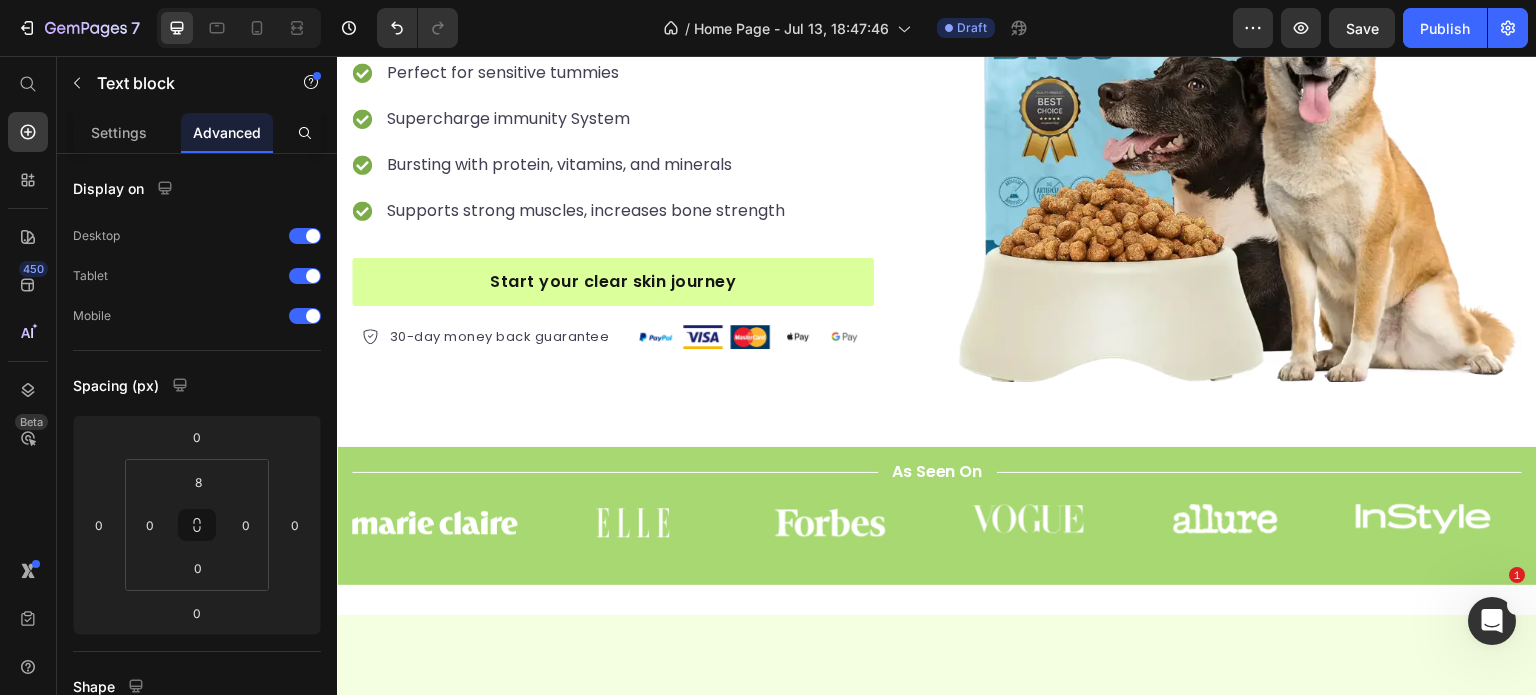 scroll, scrollTop: 144, scrollLeft: 0, axis: vertical 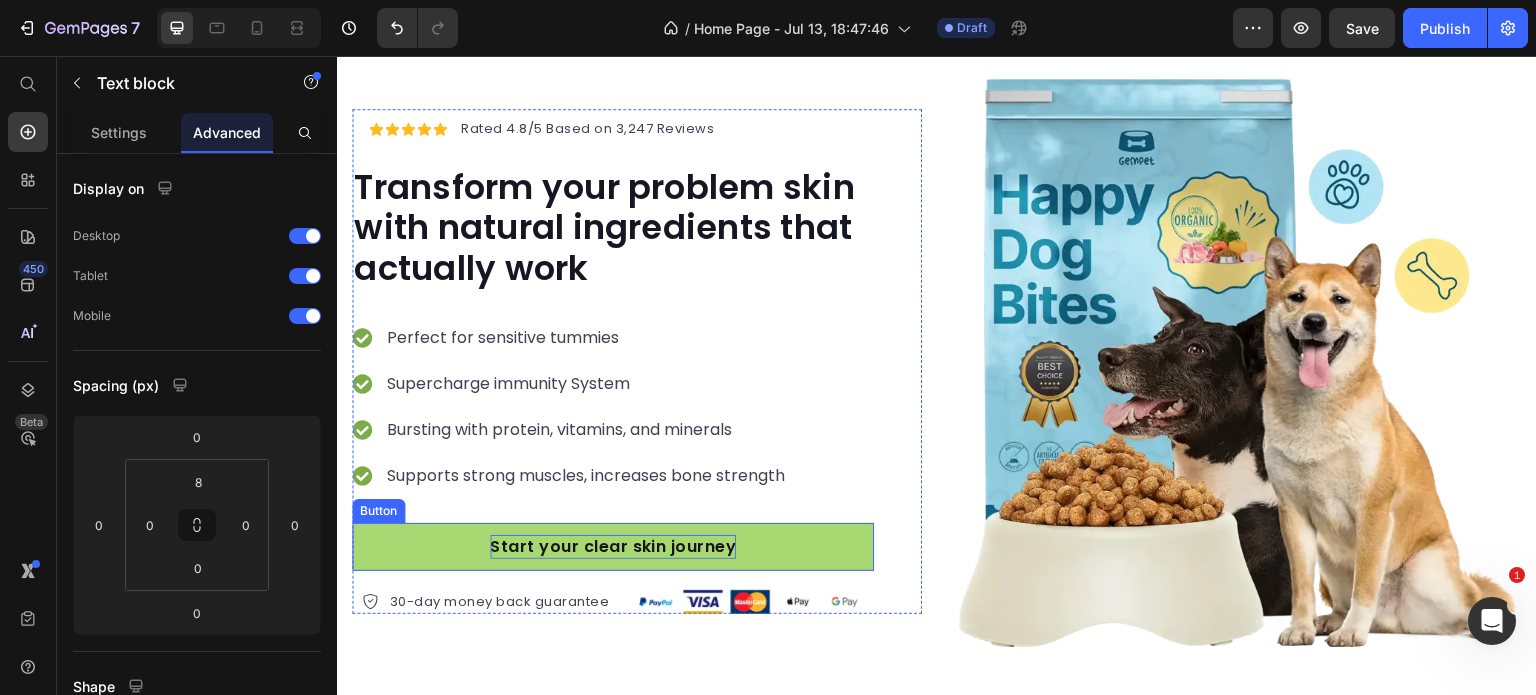 click on "Start your clear skin journey" at bounding box center (613, 547) 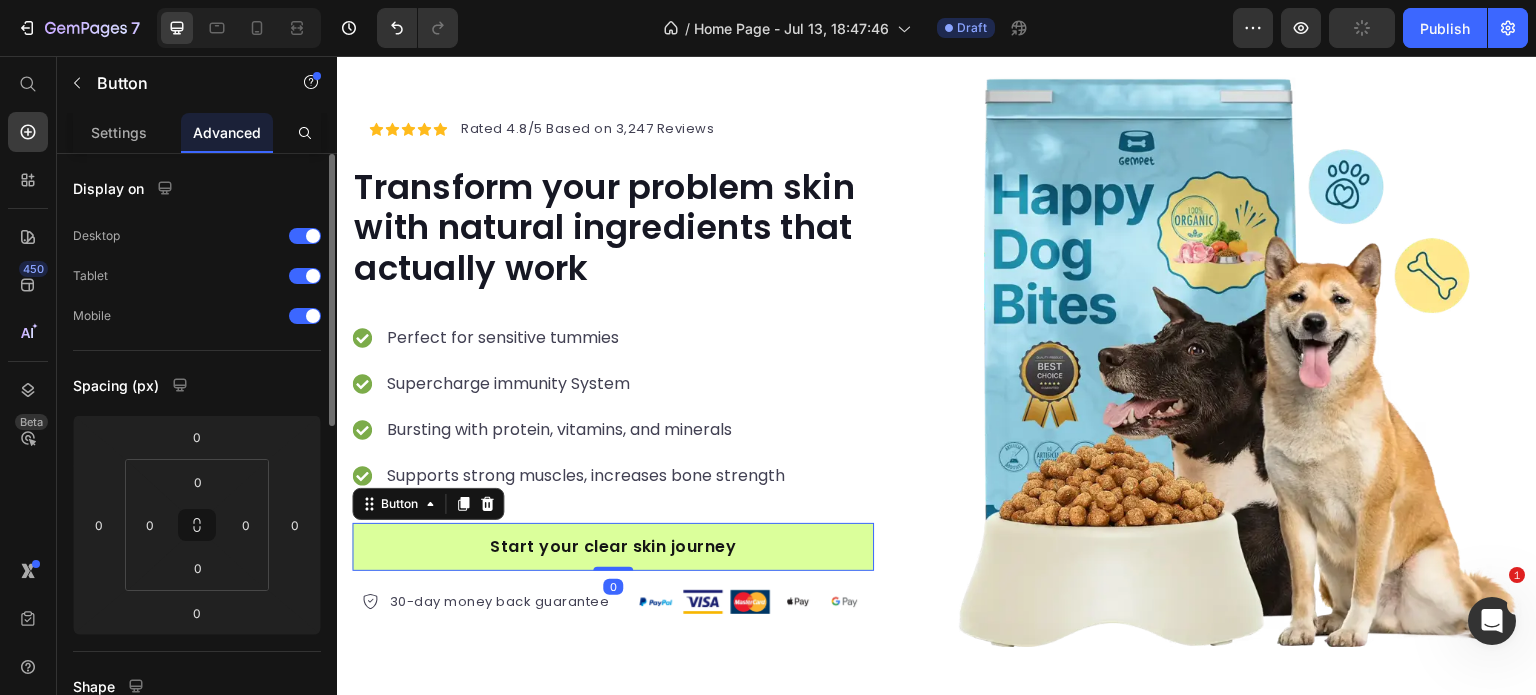 scroll, scrollTop: 300, scrollLeft: 0, axis: vertical 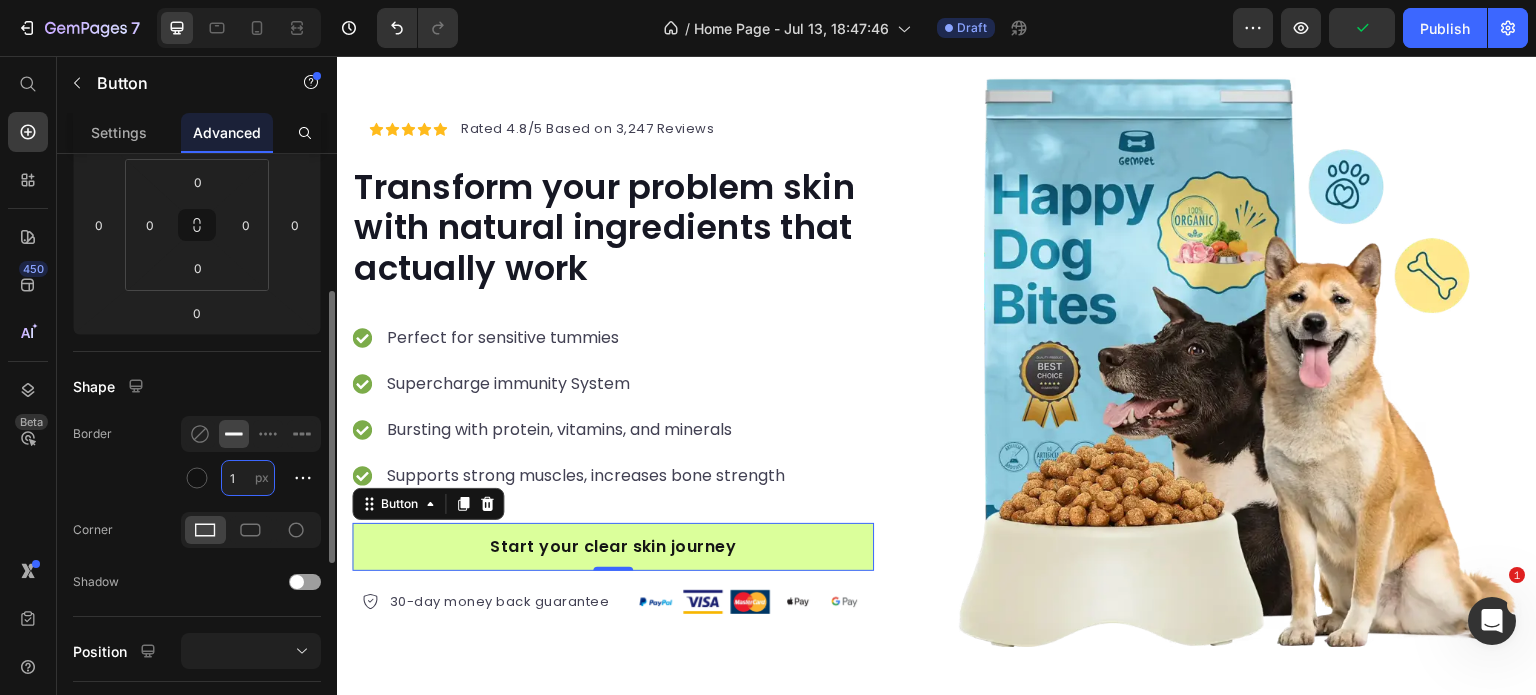 click on "1" at bounding box center (248, 478) 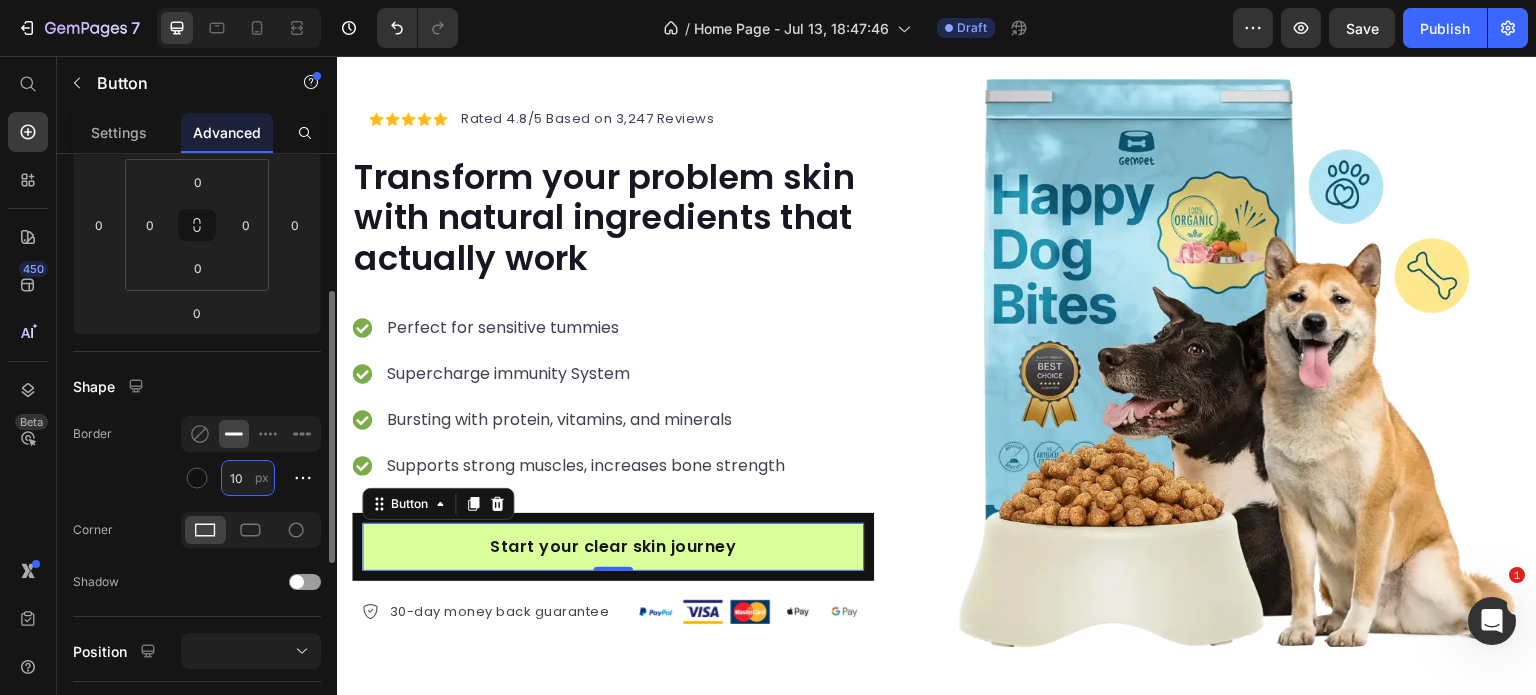 scroll, scrollTop: 0, scrollLeft: 0, axis: both 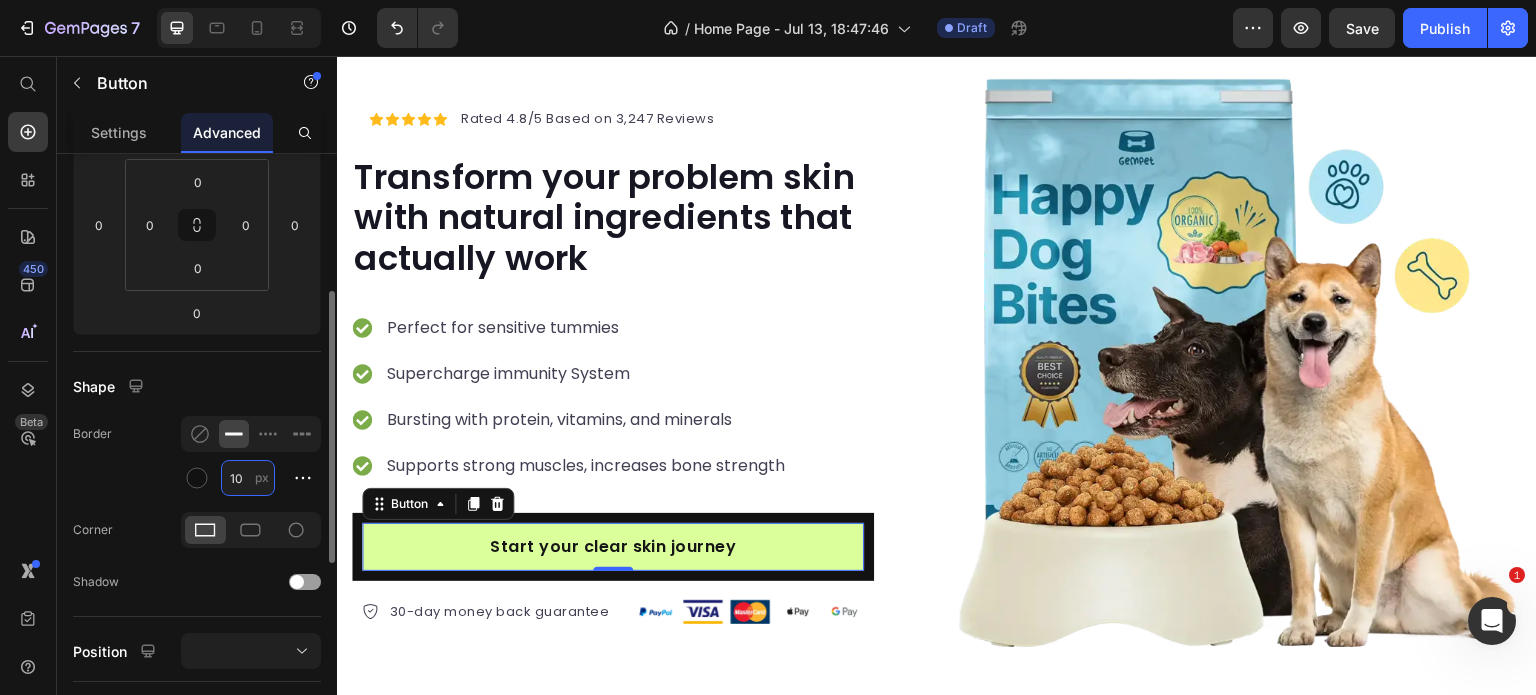 type on "1" 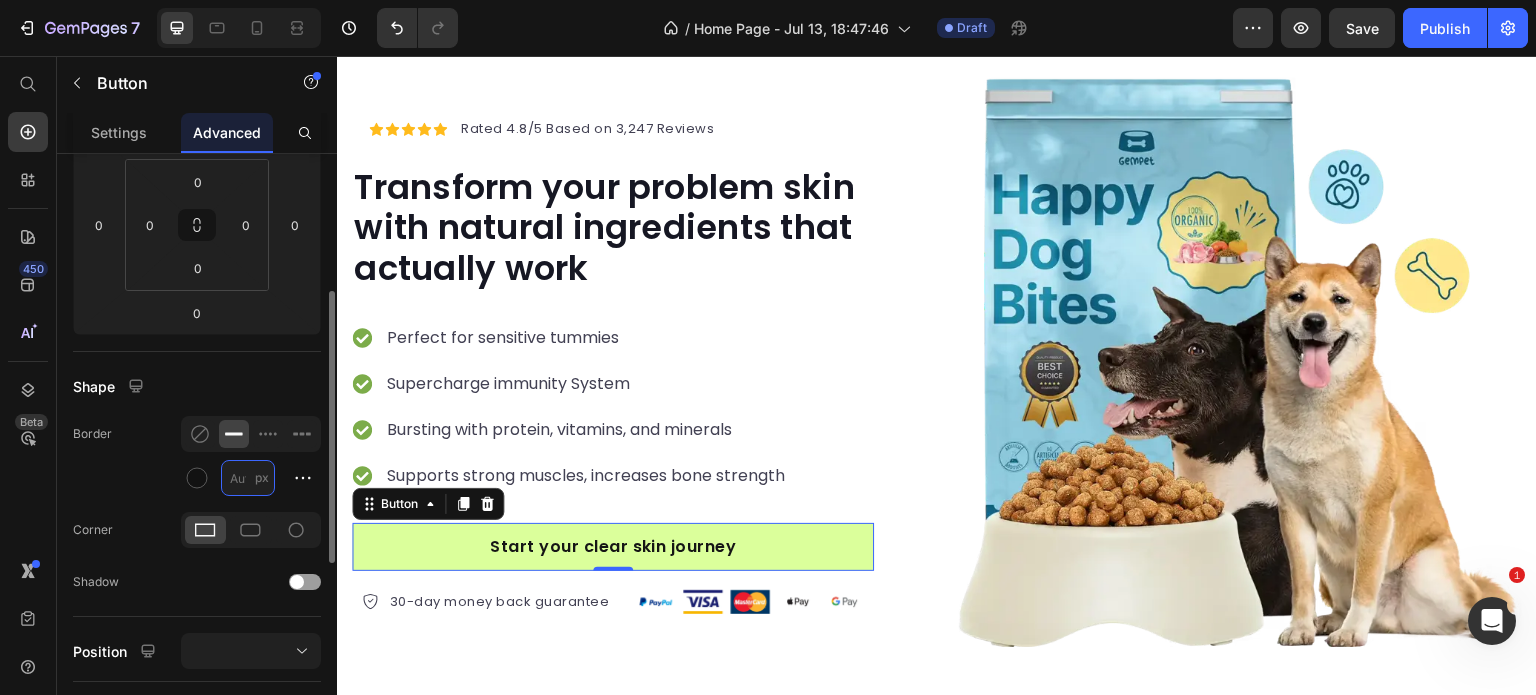 type on "1" 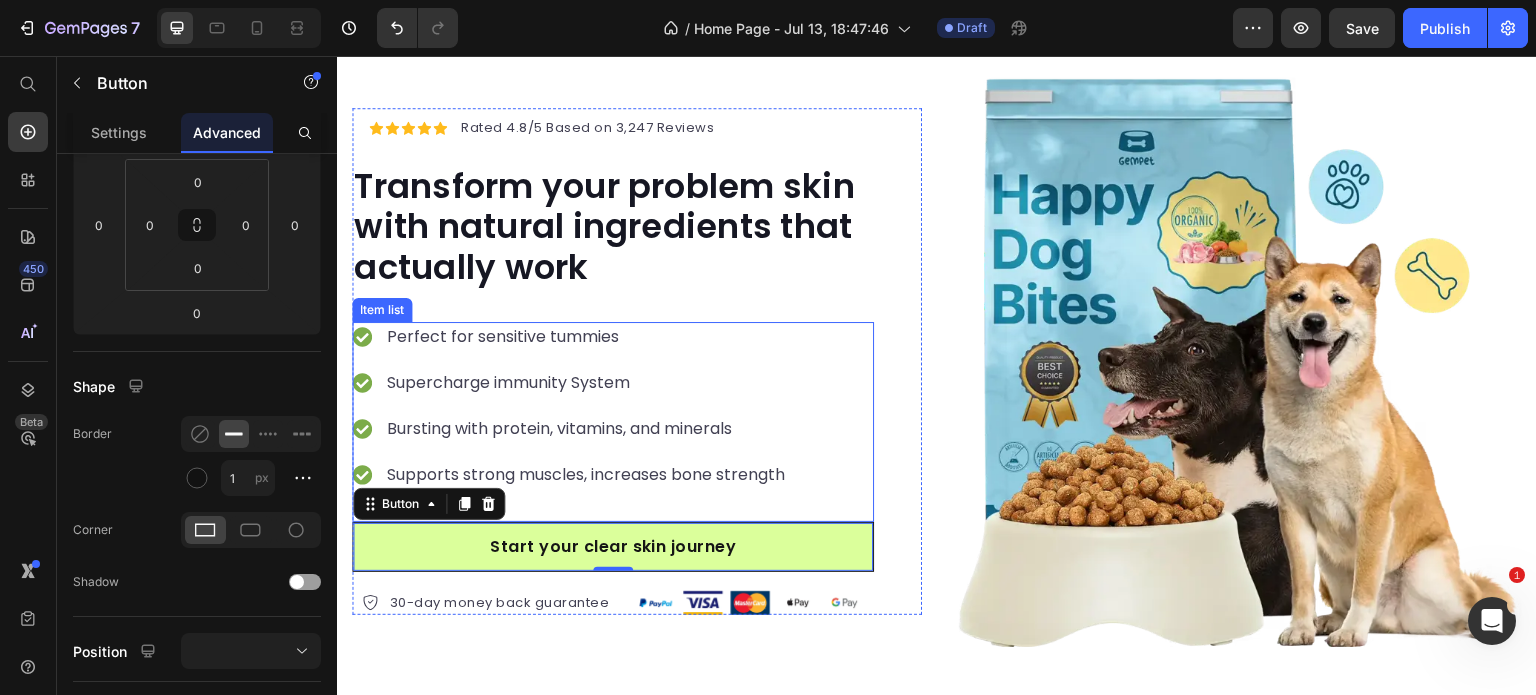 click on "Perfect for sensitive tummies Supercharge immunity System Bursting with protein, vitamins, and minerals Supports strong muscles, increases bone strength" at bounding box center (570, 406) 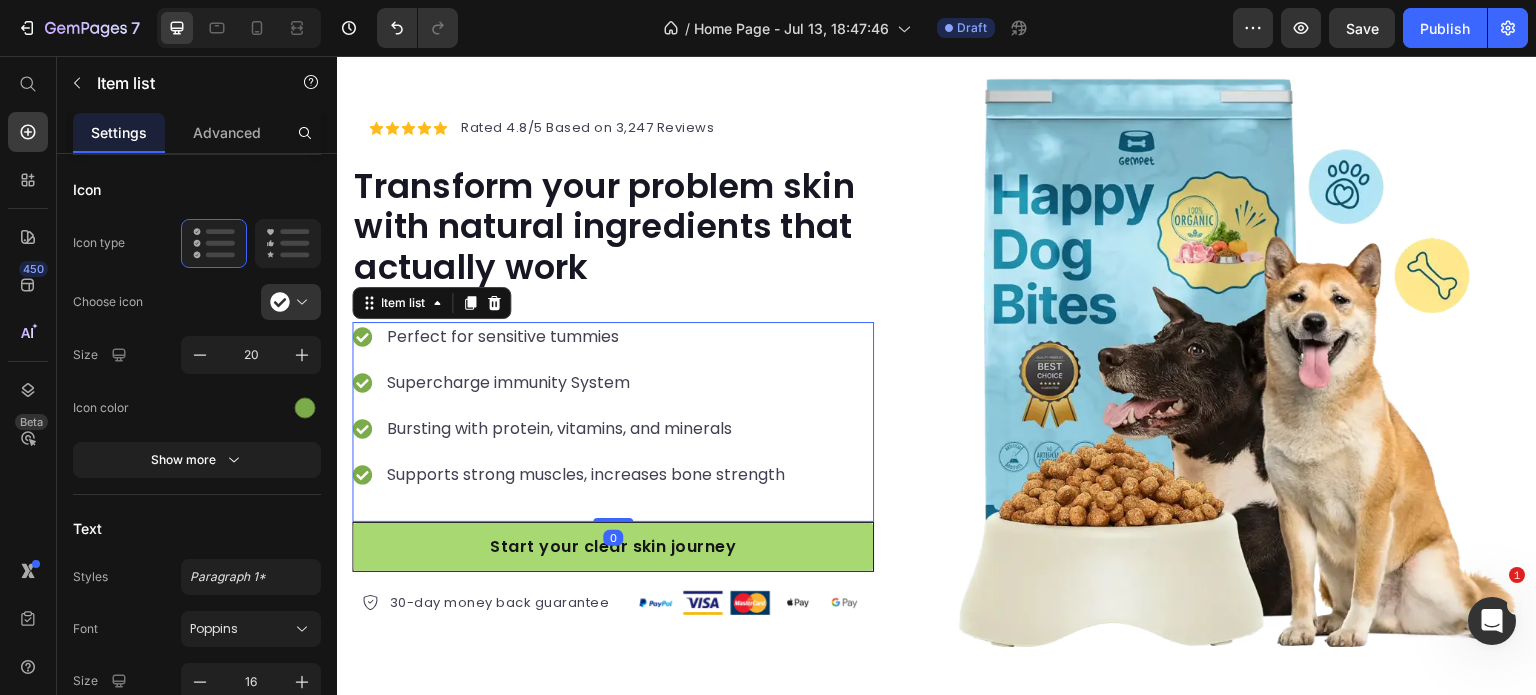 scroll, scrollTop: 0, scrollLeft: 0, axis: both 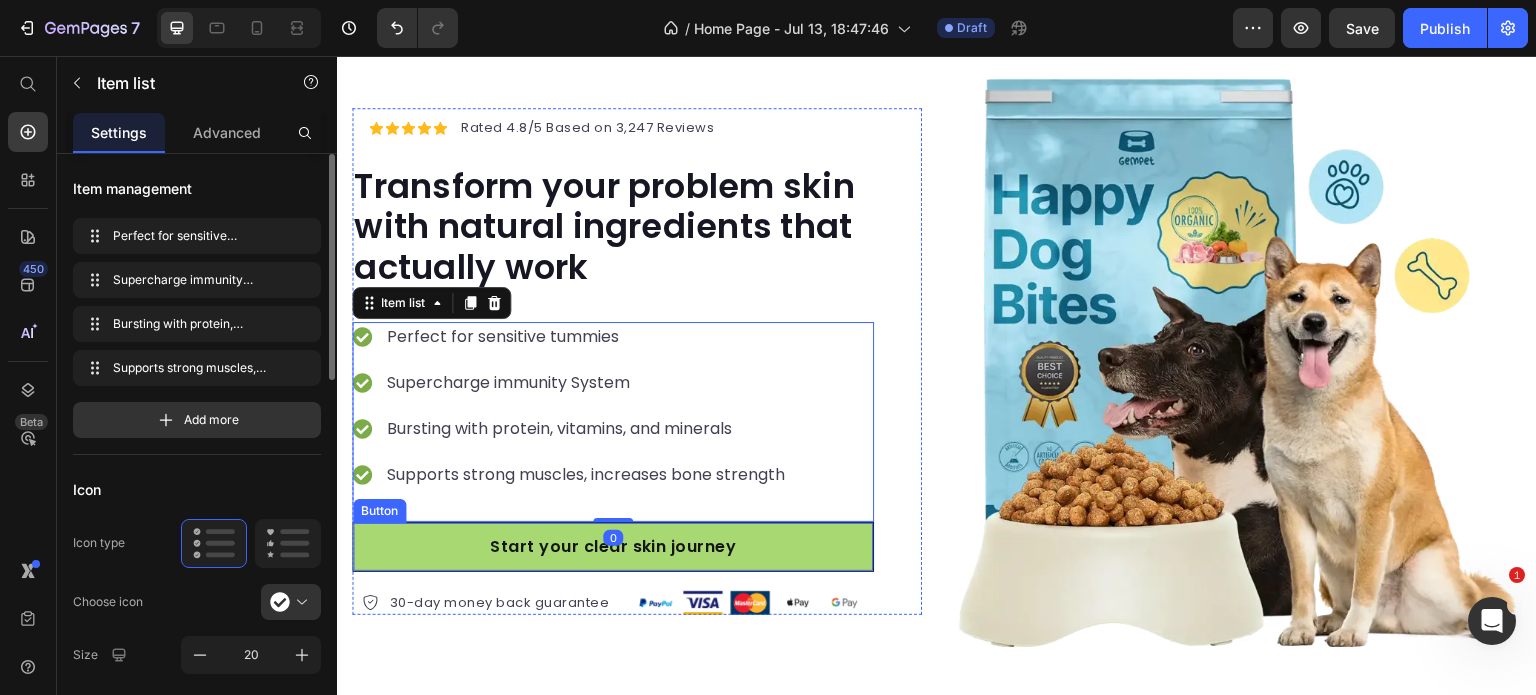 click on "Start your clear skin journey" at bounding box center [613, 547] 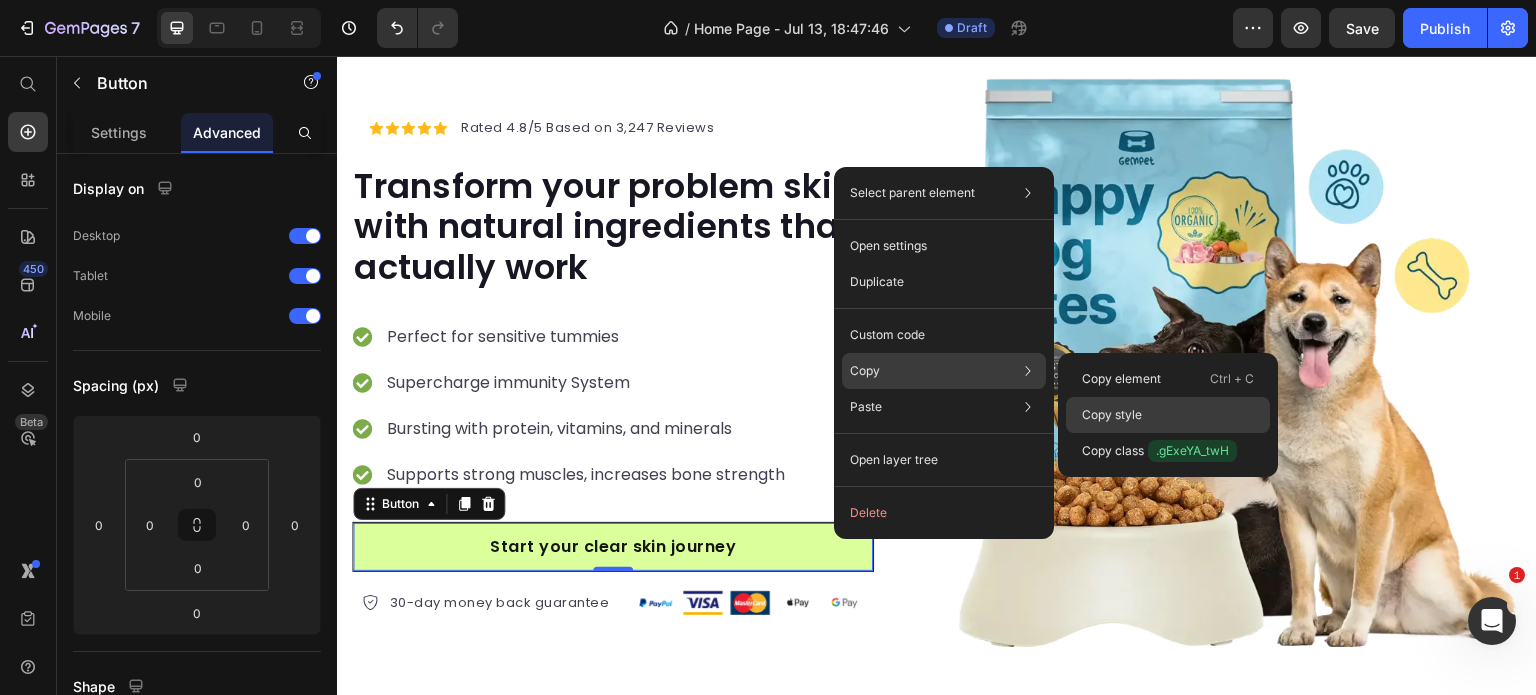 click on "Copy style" 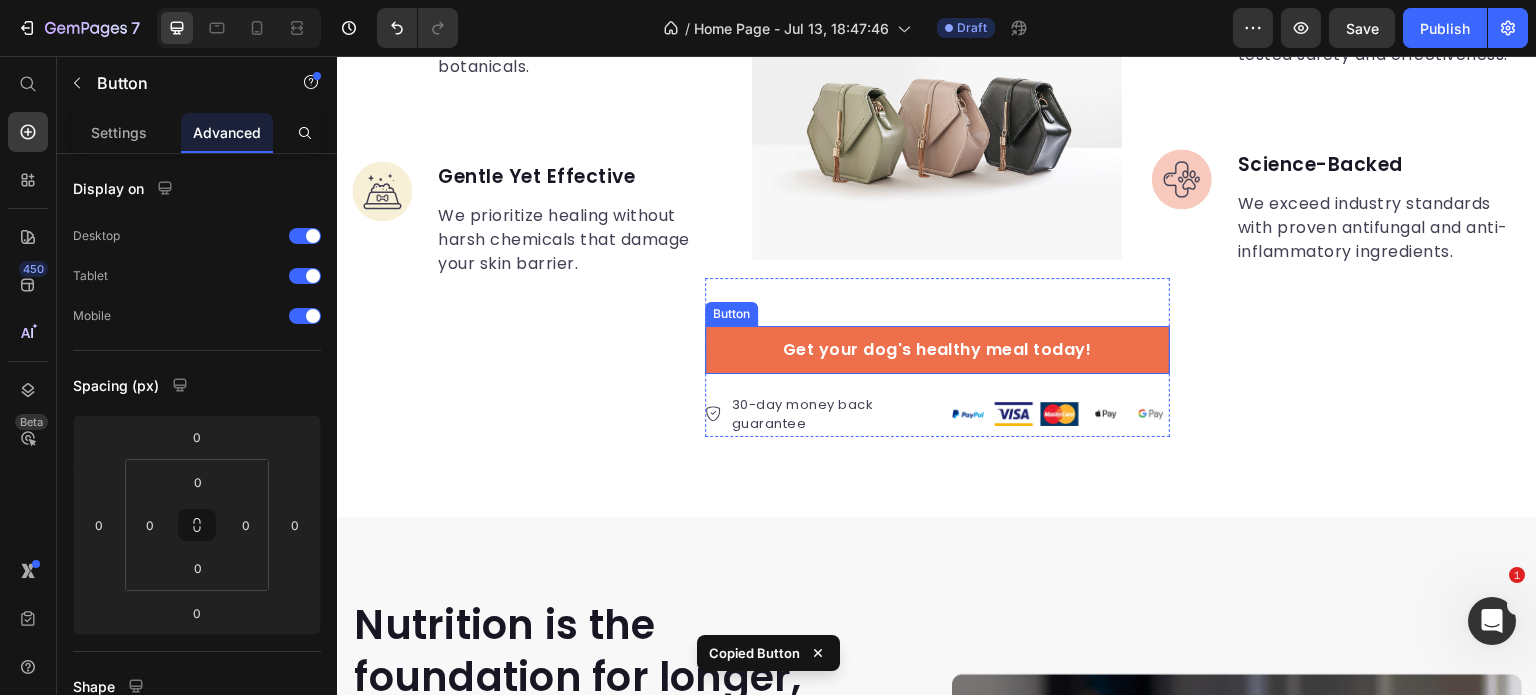 scroll, scrollTop: 1944, scrollLeft: 0, axis: vertical 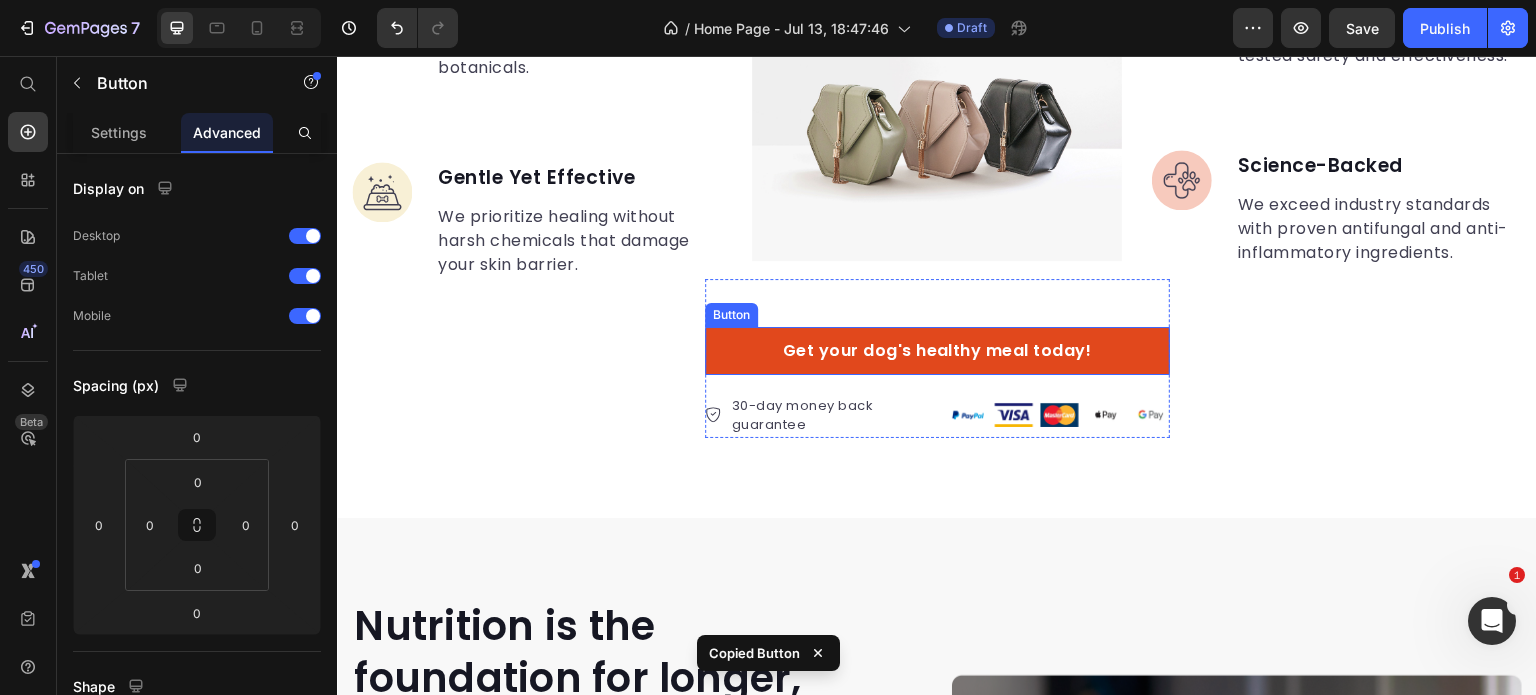 click on "Get your dog's healthy meal today!" at bounding box center [937, 351] 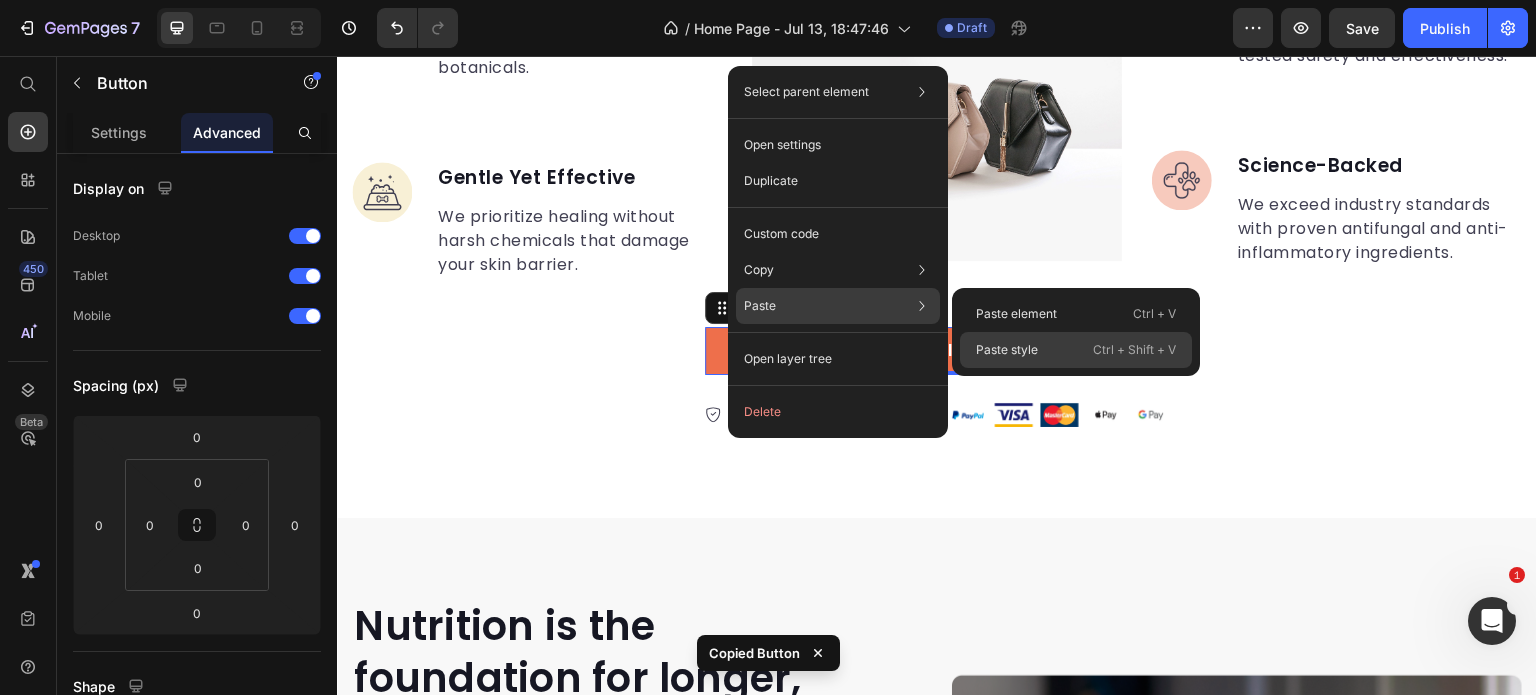 click on "Paste style" at bounding box center (1007, 350) 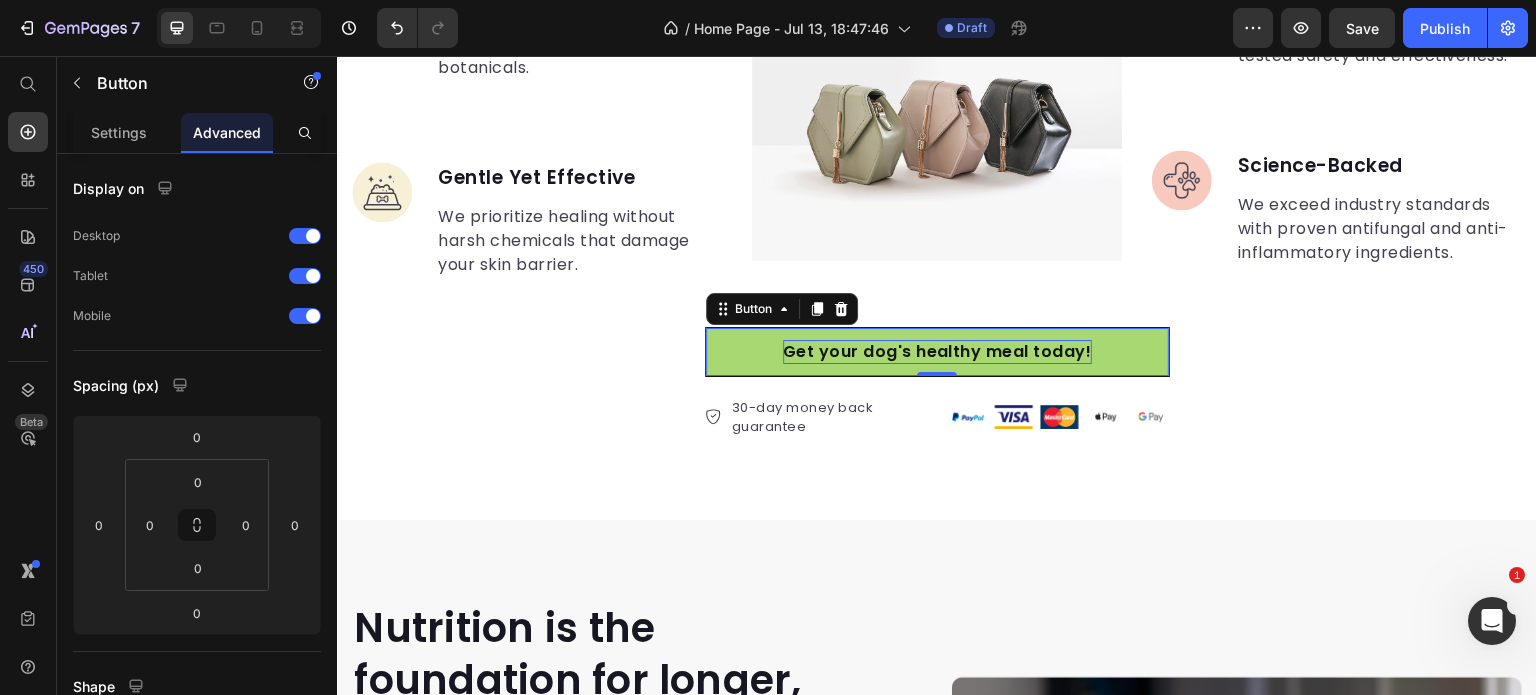 click on "Get your dog's healthy meal today!" at bounding box center (937, 352) 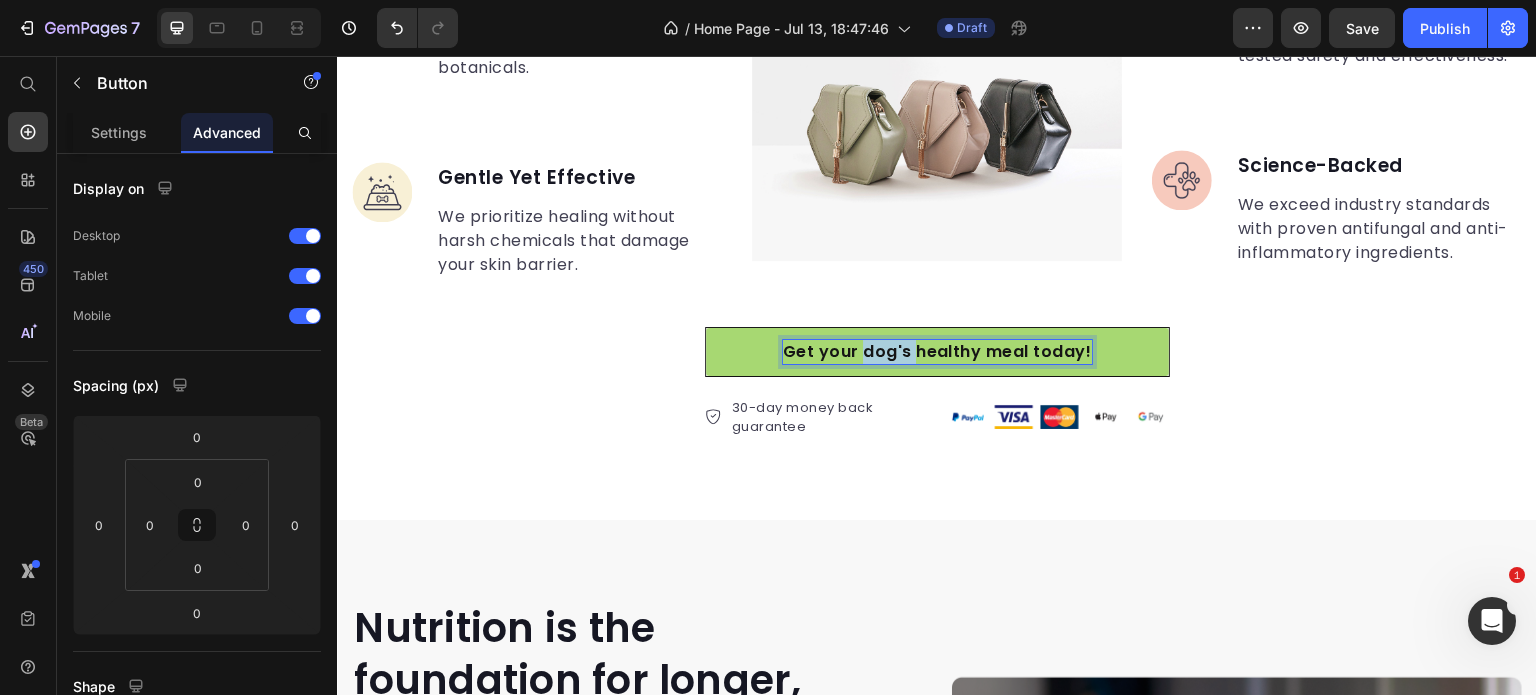 click on "Get your dog's healthy meal today!" at bounding box center (937, 352) 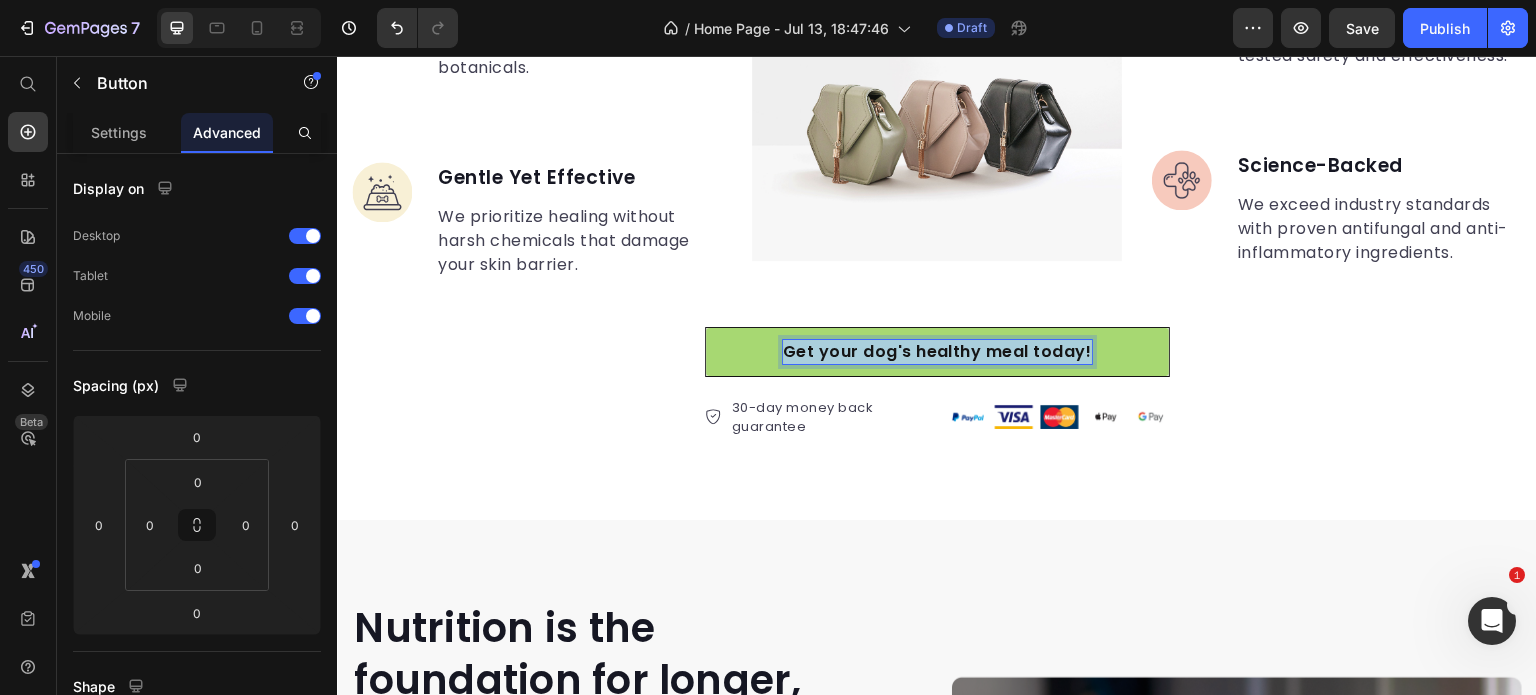 click on "Get your dog's healthy meal today!" at bounding box center (937, 352) 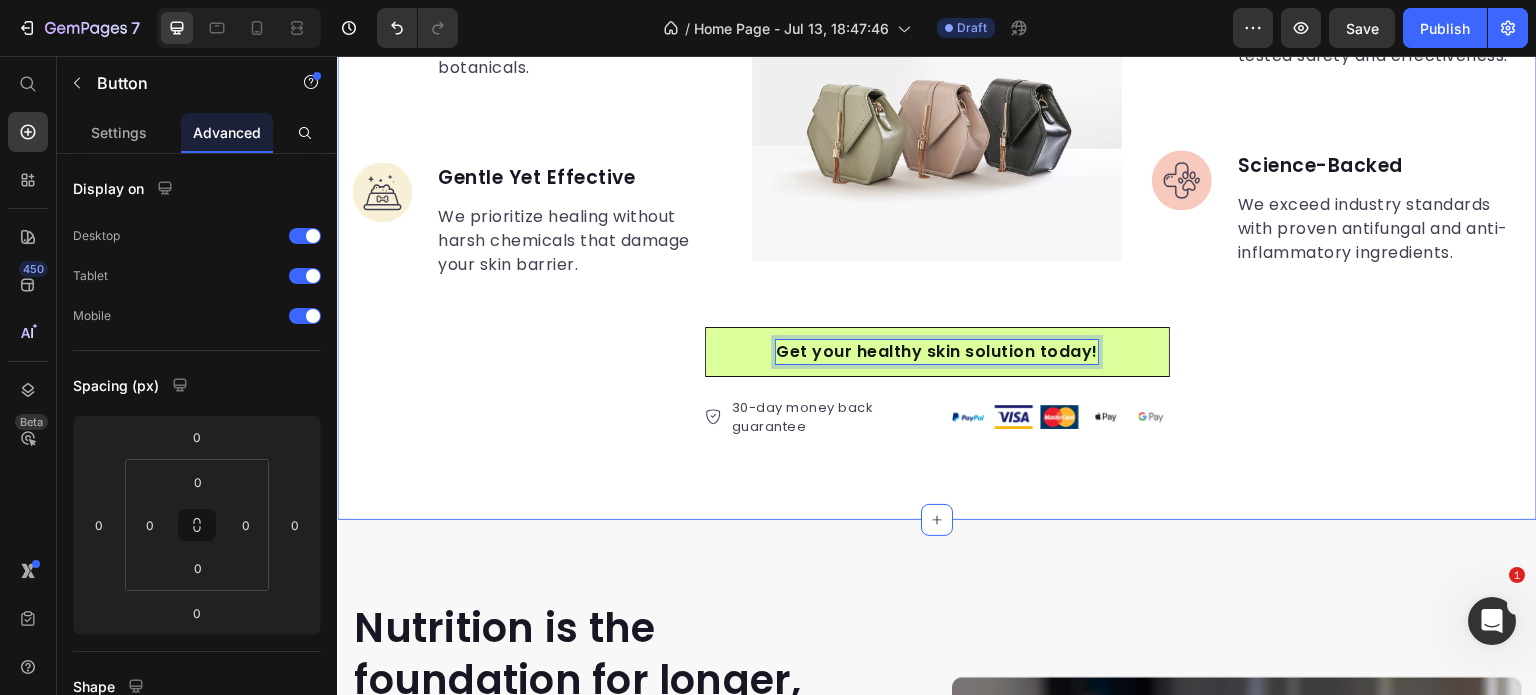 click on "What makes us different makes your skin stronger Heading Image Natural Ingredients Text block Powerful antifungal formula with tea tree oil and healing botanicals. Text block Image Gentle Yet Effective Text block We prioritize healing without harsh chemicals that damage your skin barrier. Text block Advanced list Image Image Dermatologist Approved Text block Elevating skincare with clinically-tested safety and effectiveness. Text block Image Science-Backed Text block We exceed industry standards with proven antifungal and anti-inflammatory ingredients. Text block Advanced list Row Row Image Real Food Text block Wholesome recipes for dogs with real meat and veggies. Text block Image Premium Ingredient Text block Elevating pet care with unmatched safety and quality. Text block Advanced list Image Made Fresh Text block We prioritize maintaining the integrity of whole foods and nutrition. Text block Image Vet Developed Text block We raise the bar for dog nutrition, surpassing industry expectations. Text block Row" at bounding box center [937, 125] 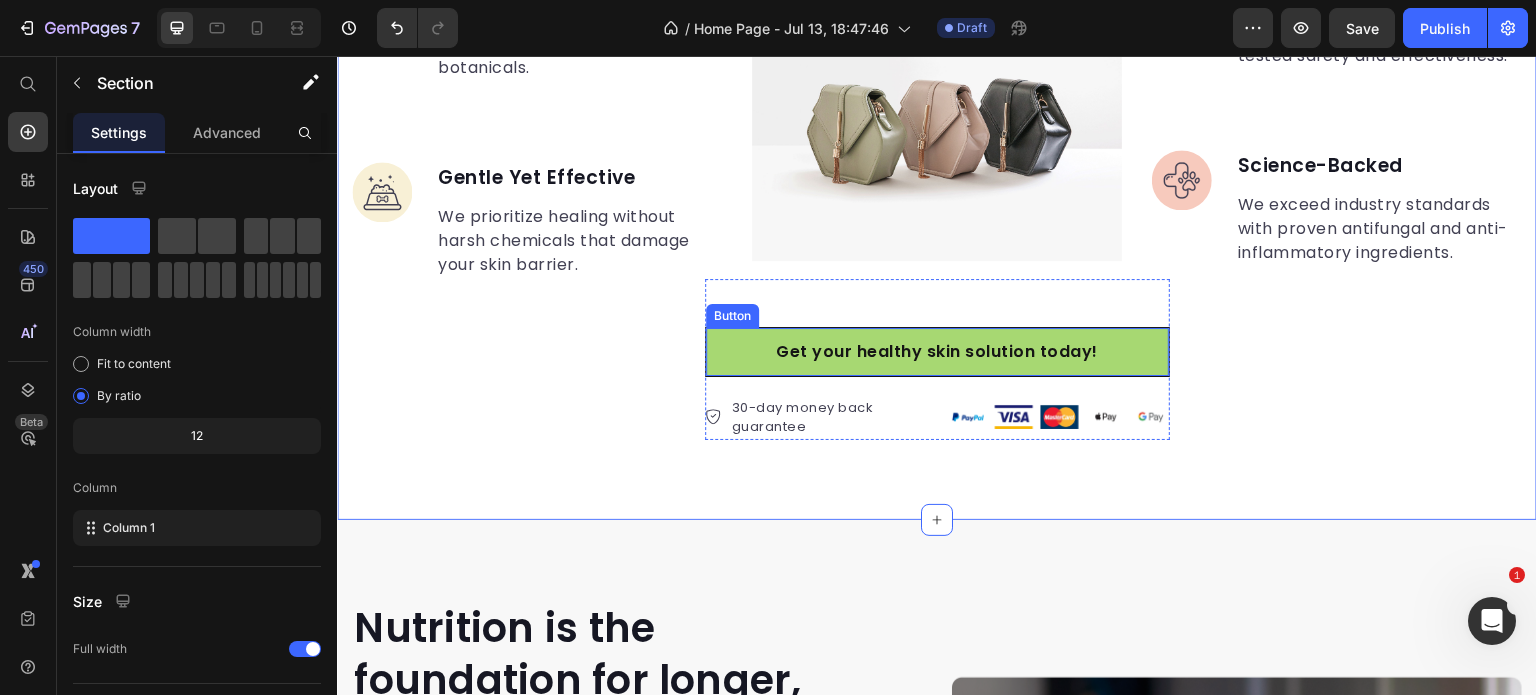 click on "Get your healthy skin solution today!" at bounding box center [937, 352] 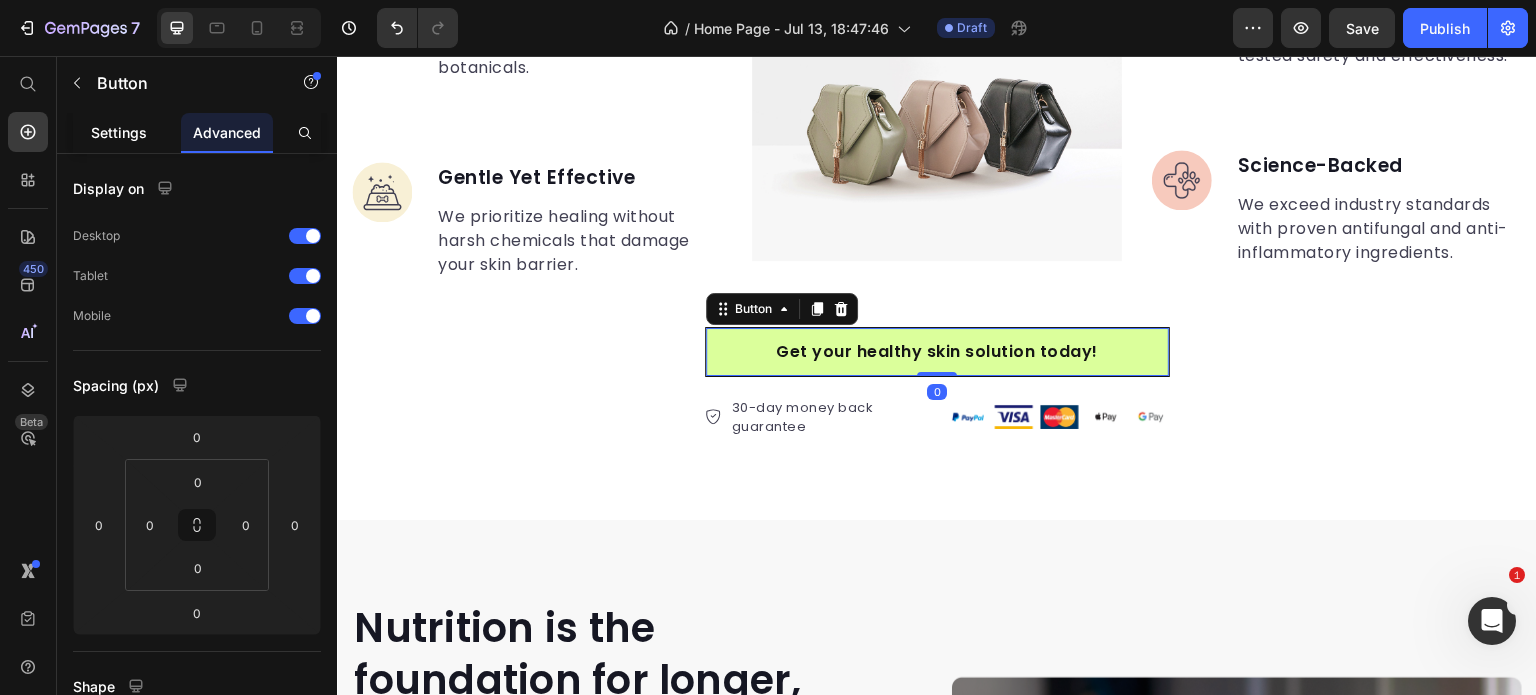 click on "Settings" 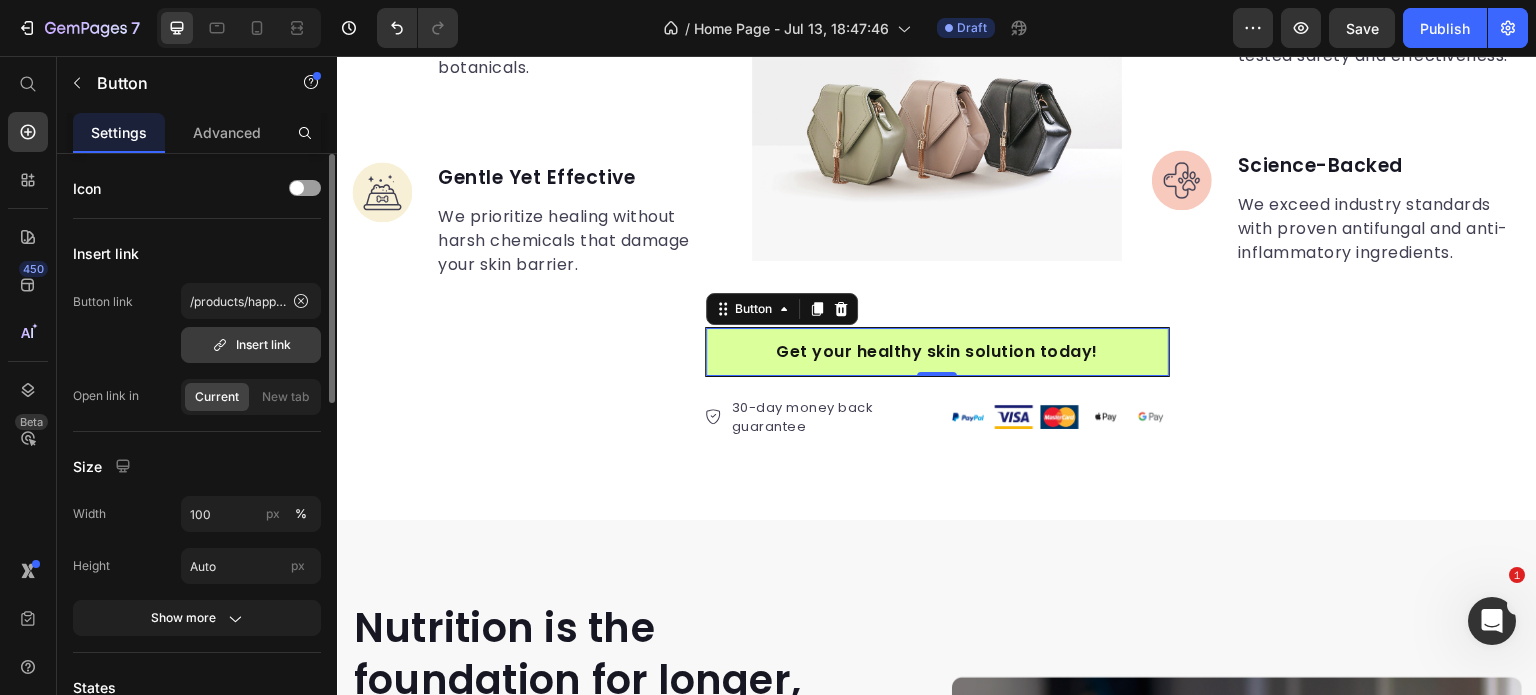 click on "Insert link" at bounding box center (251, 345) 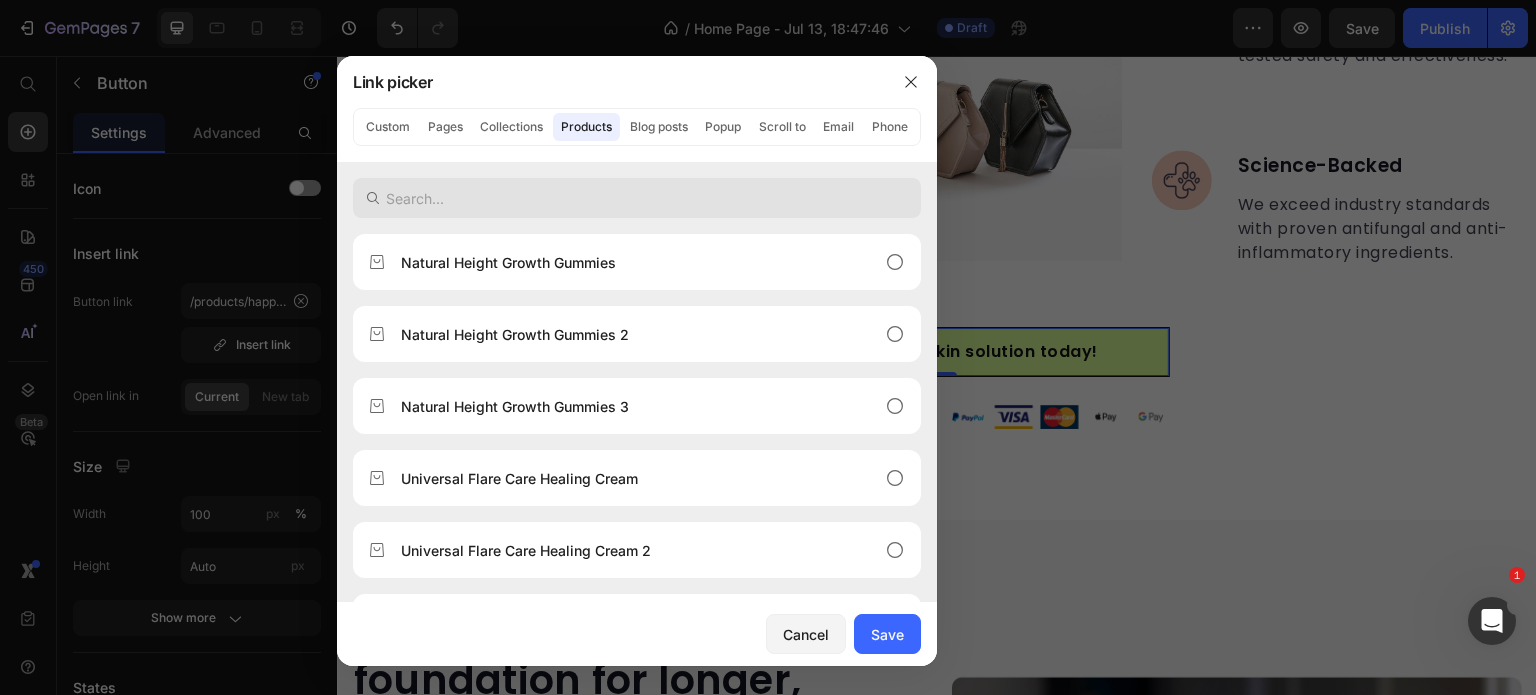 click at bounding box center [637, 198] 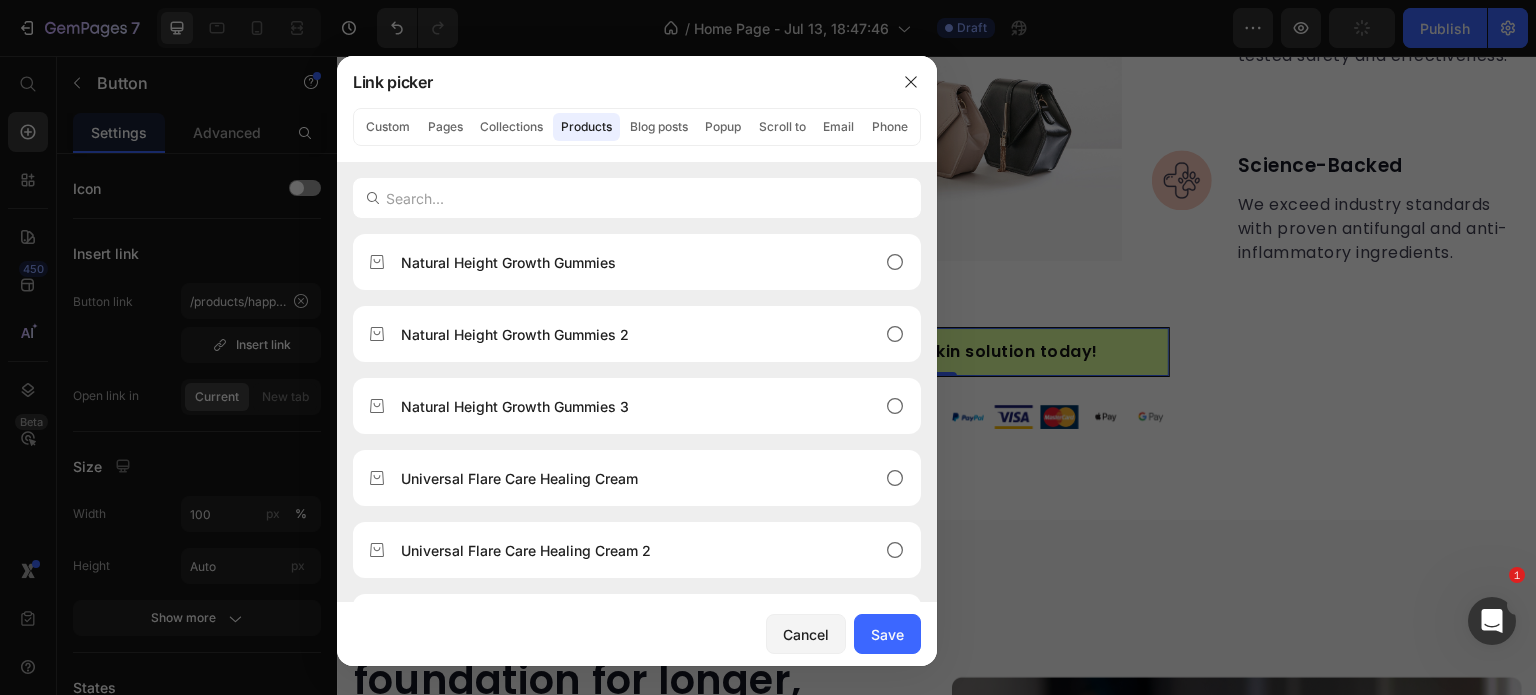 click at bounding box center (768, 347) 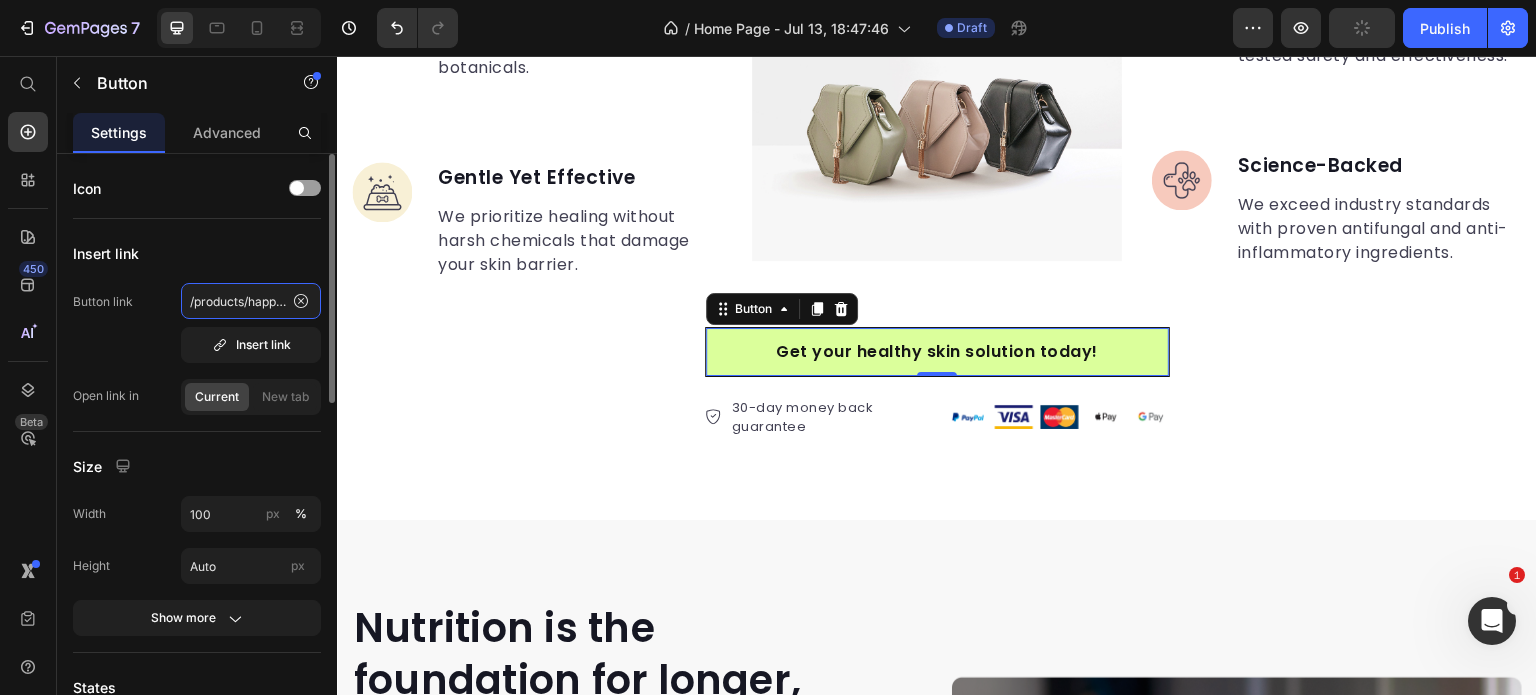 click on "/products/happy-dog-bites" 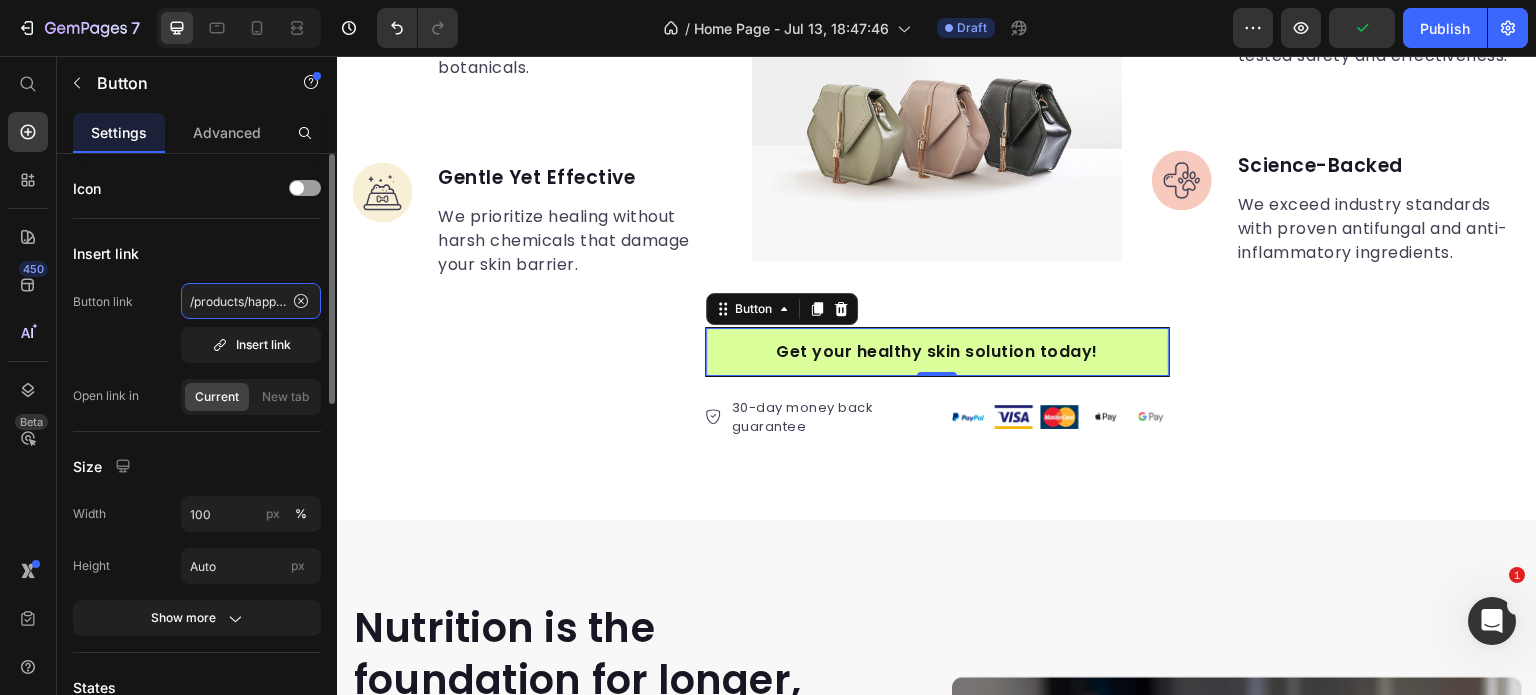 click on "/products/happy-dog-bites" 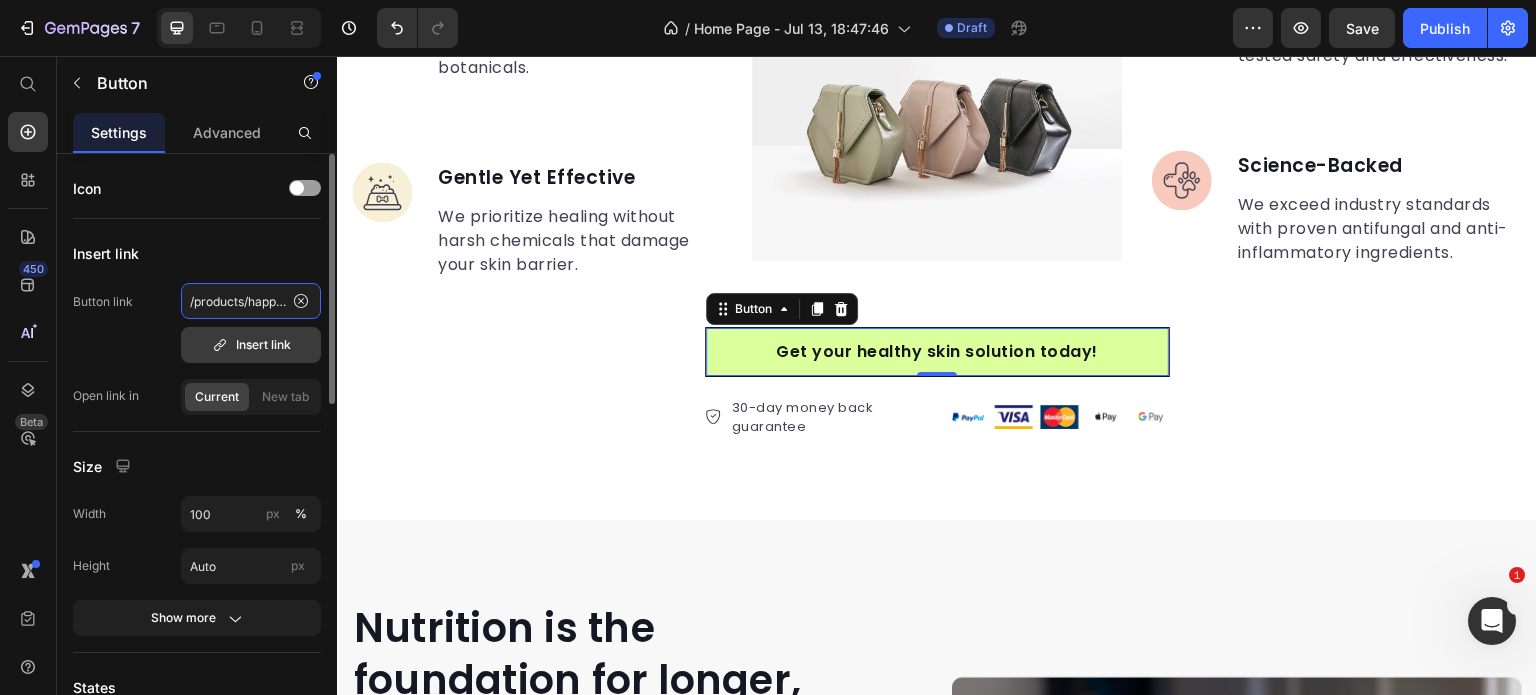 paste on "loravey®-antifungal-relief-soap-bar" 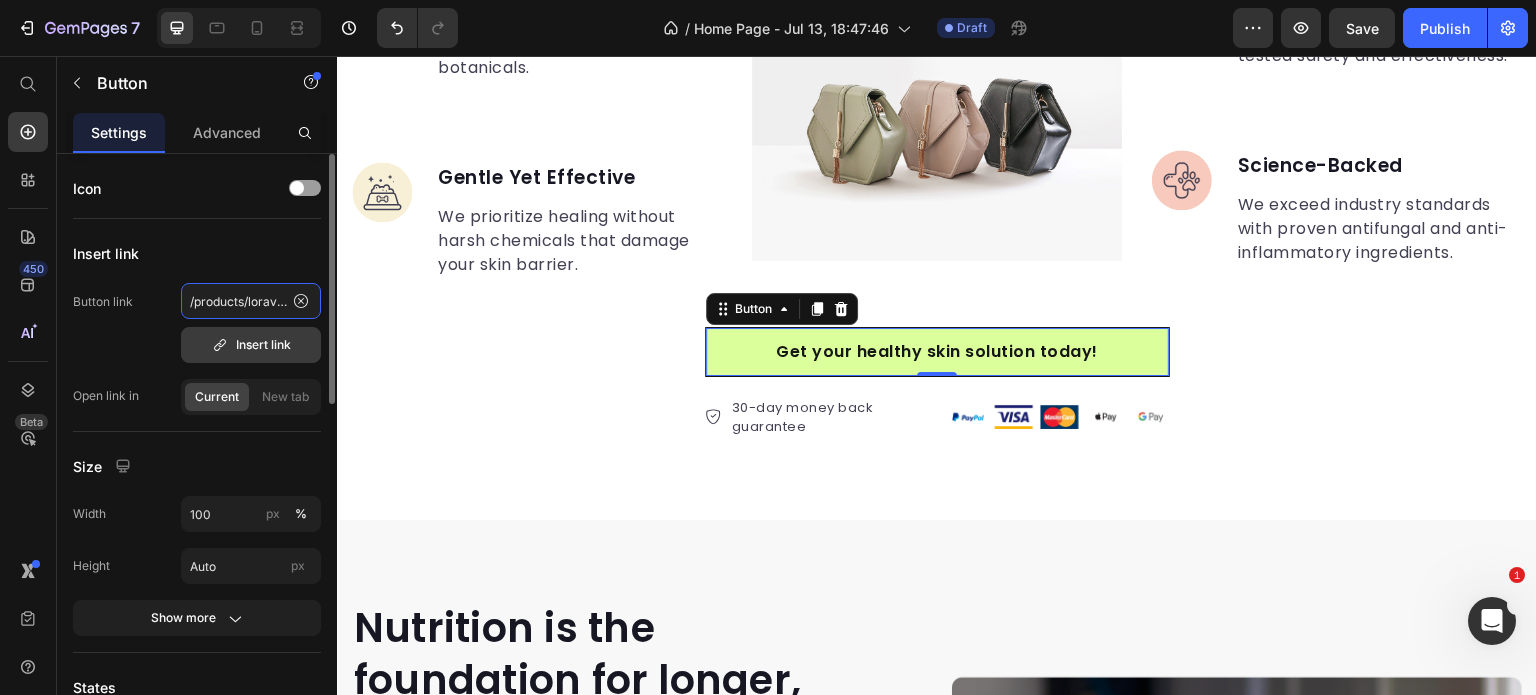 scroll, scrollTop: 0, scrollLeft: 162, axis: horizontal 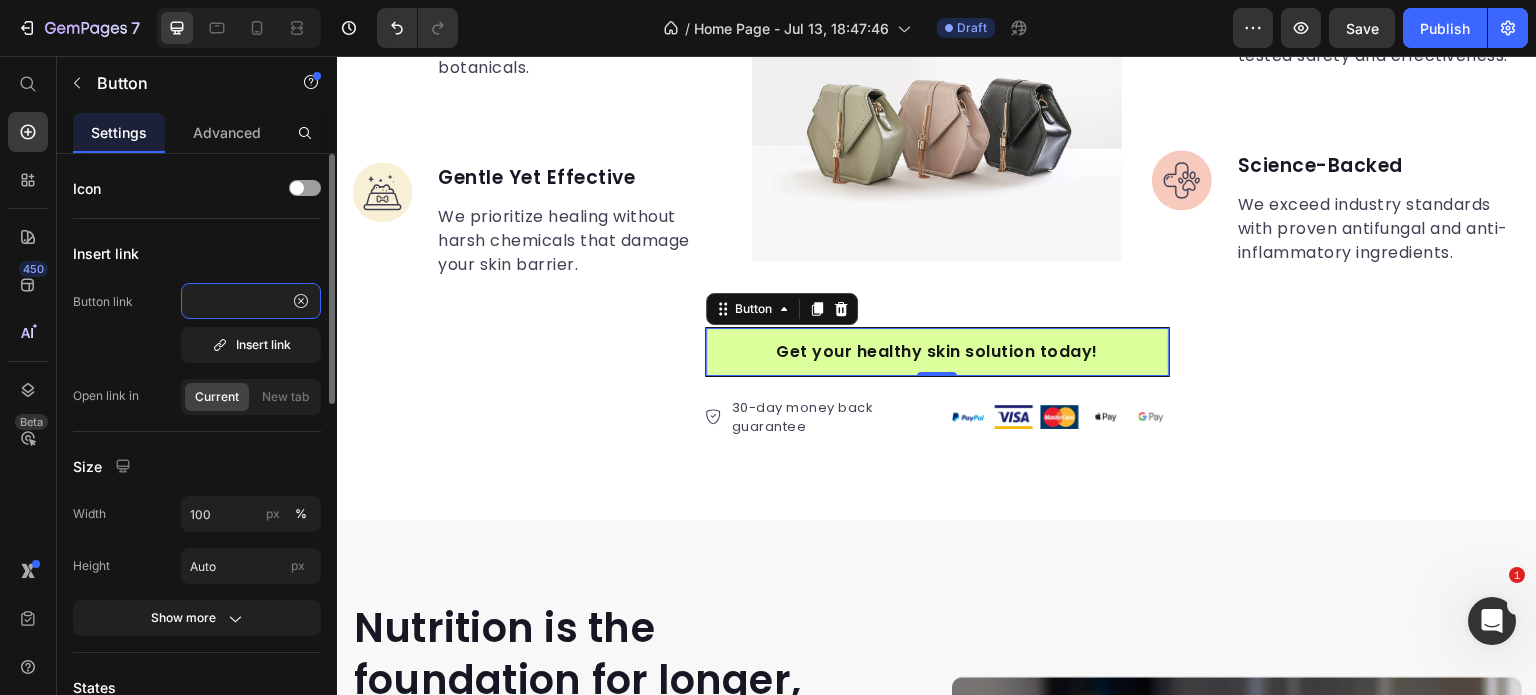 type on "/products/loravey®-antifungal-relief-soap-bar" 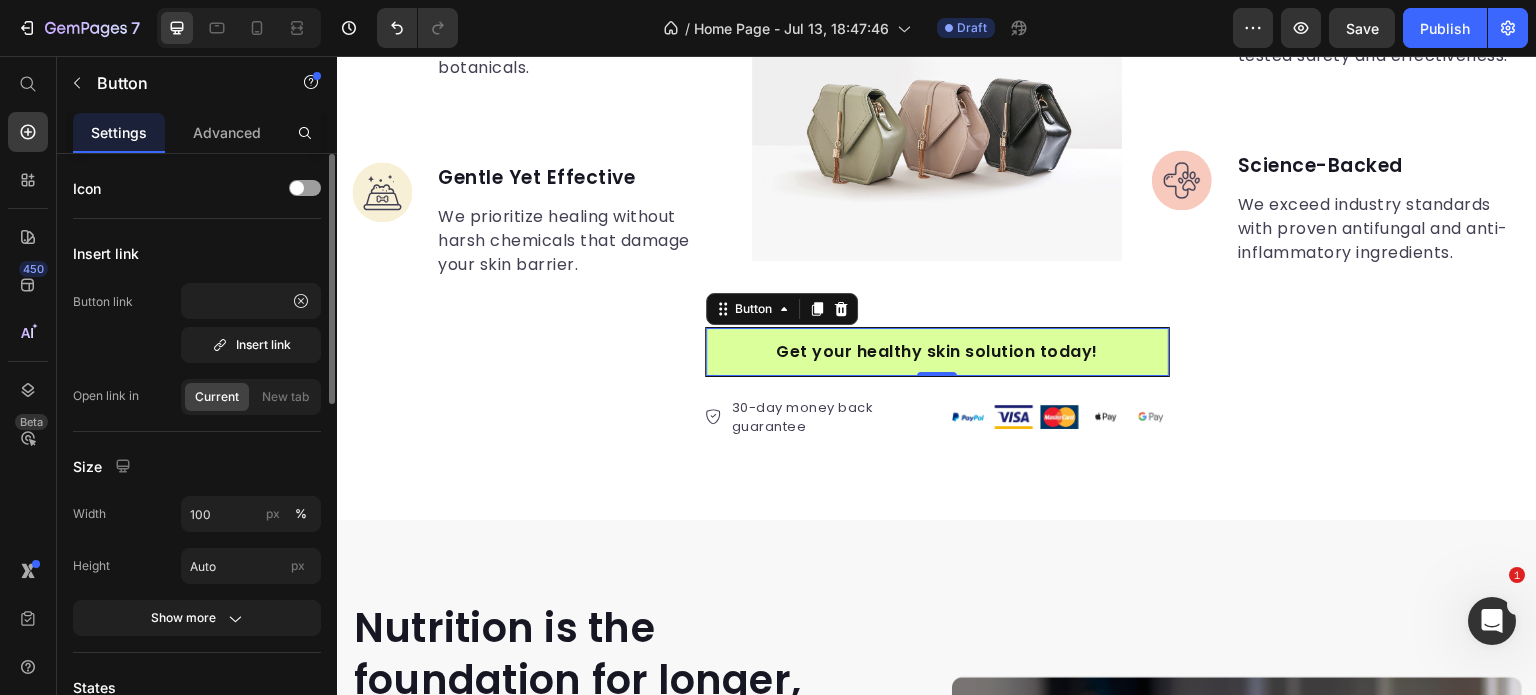click on "Insert link" at bounding box center [197, 253] 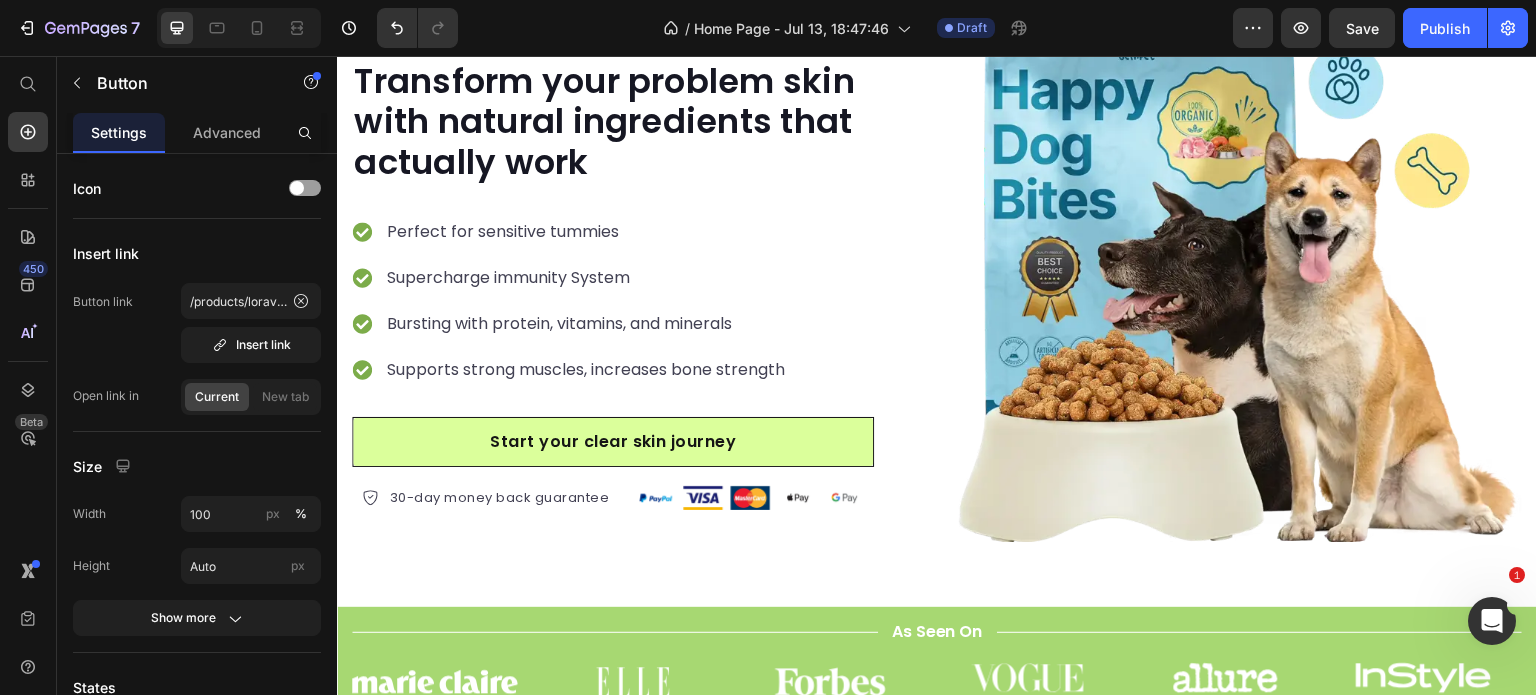 scroll, scrollTop: 244, scrollLeft: 0, axis: vertical 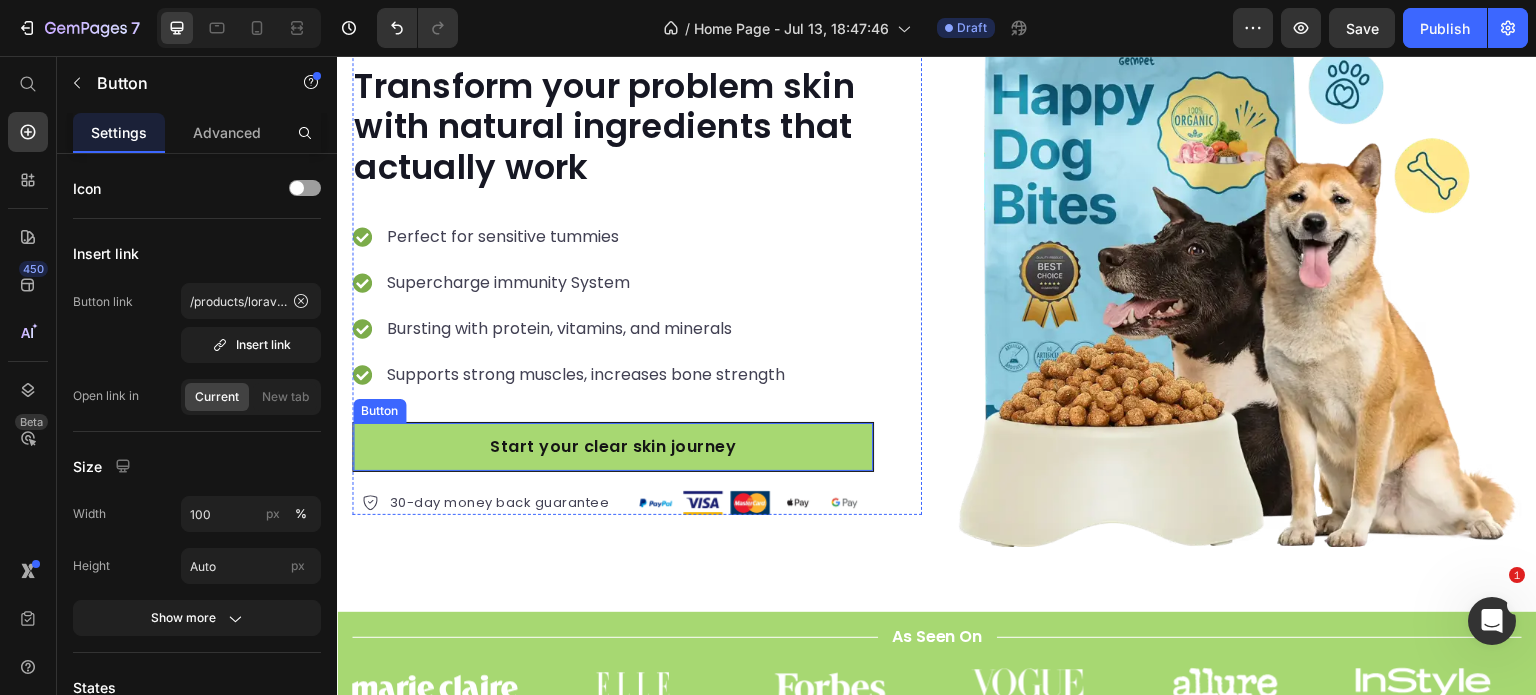 click on "Start your clear skin journey" at bounding box center [613, 447] 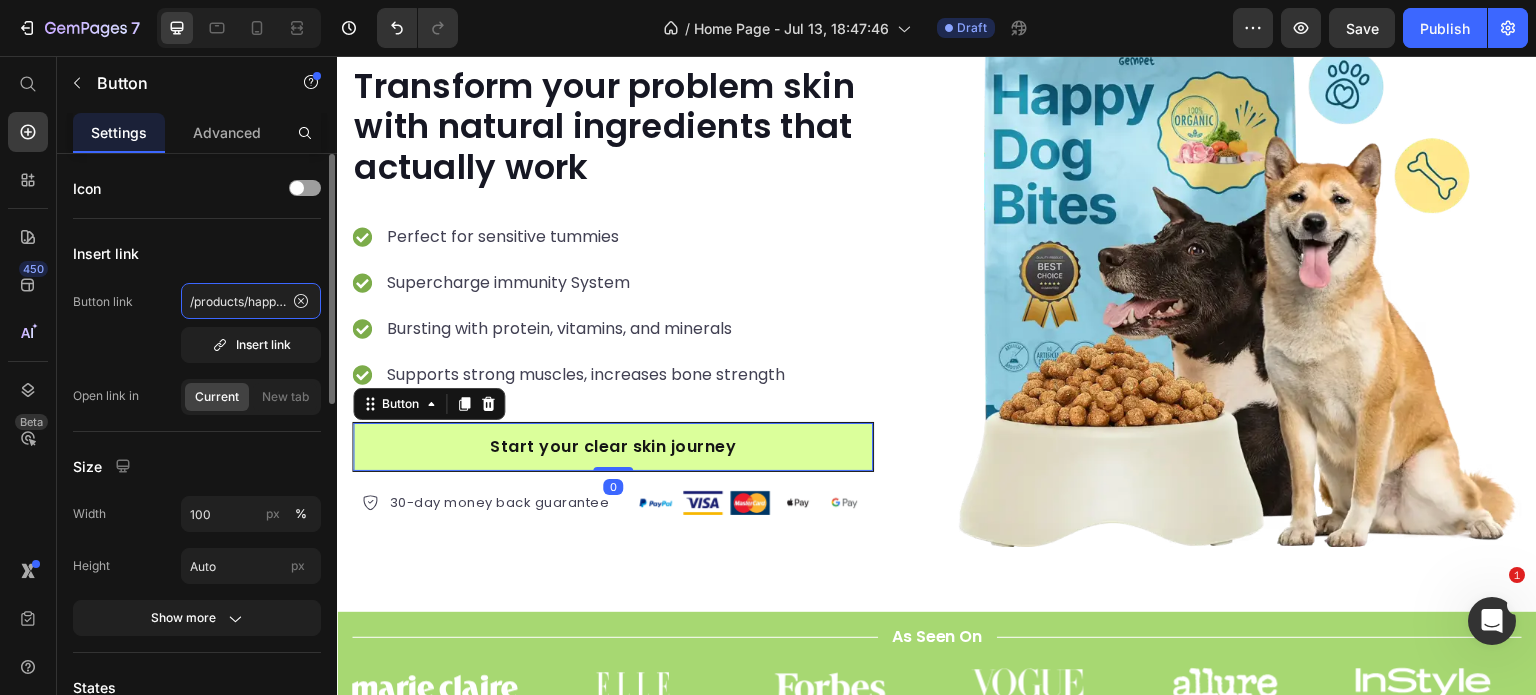 click on "/products/happy-dog-bites" 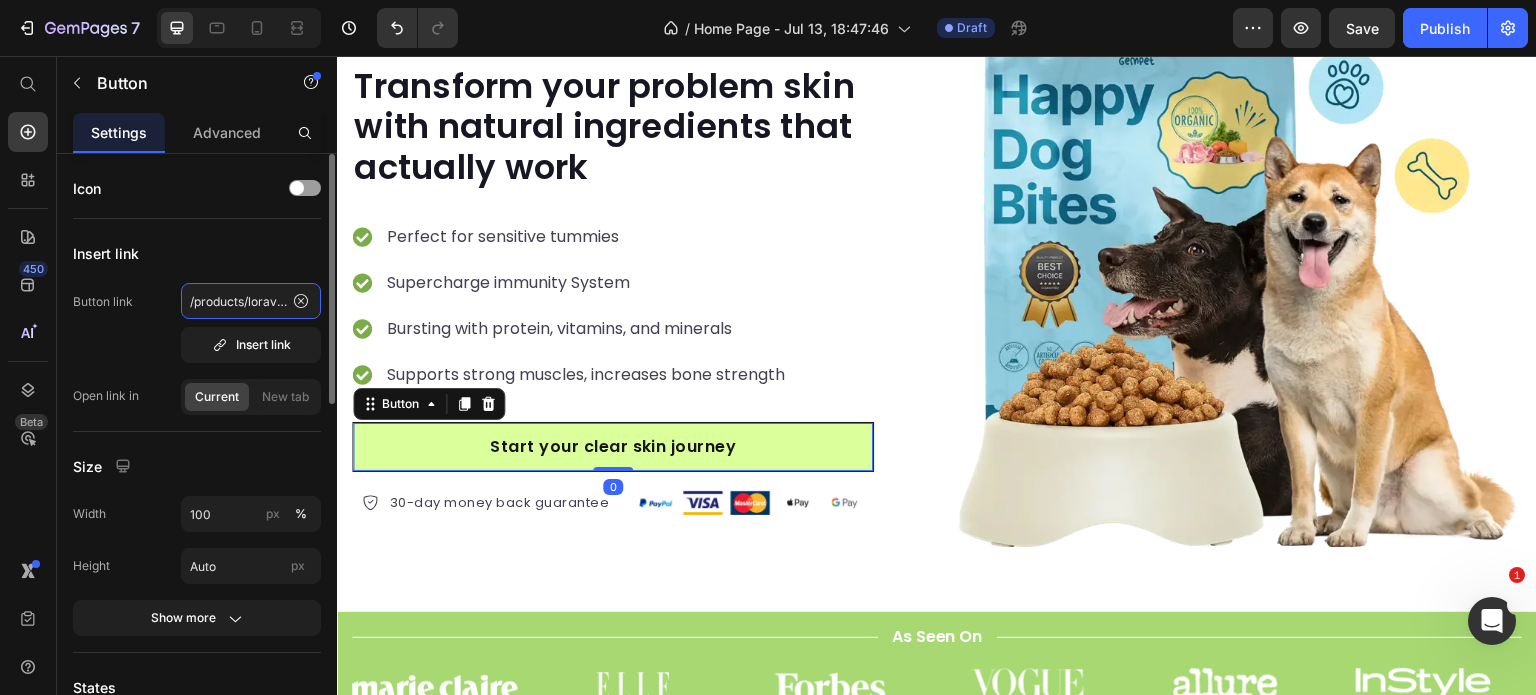 scroll, scrollTop: 0, scrollLeft: 162, axis: horizontal 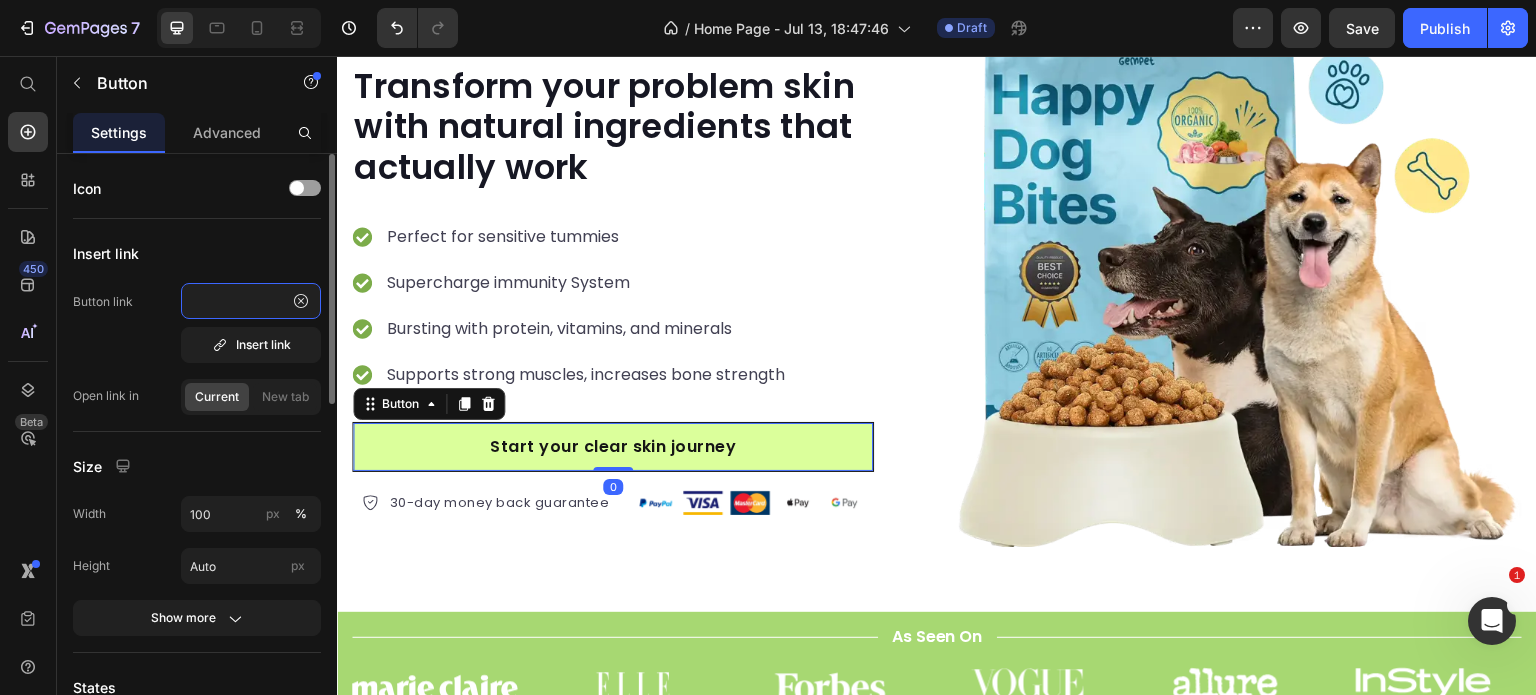 type on "/products/loravey®-antifungal-relief-soap-bar" 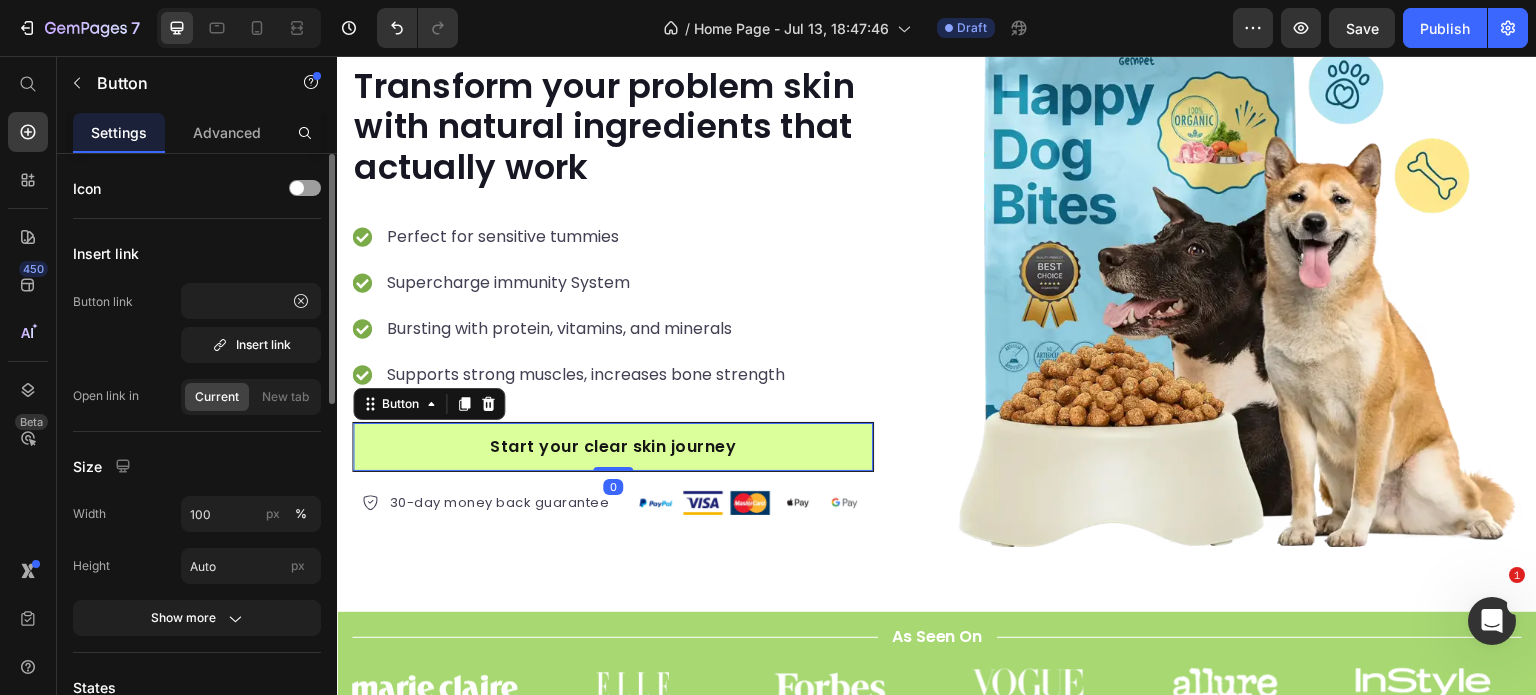 scroll, scrollTop: 0, scrollLeft: 0, axis: both 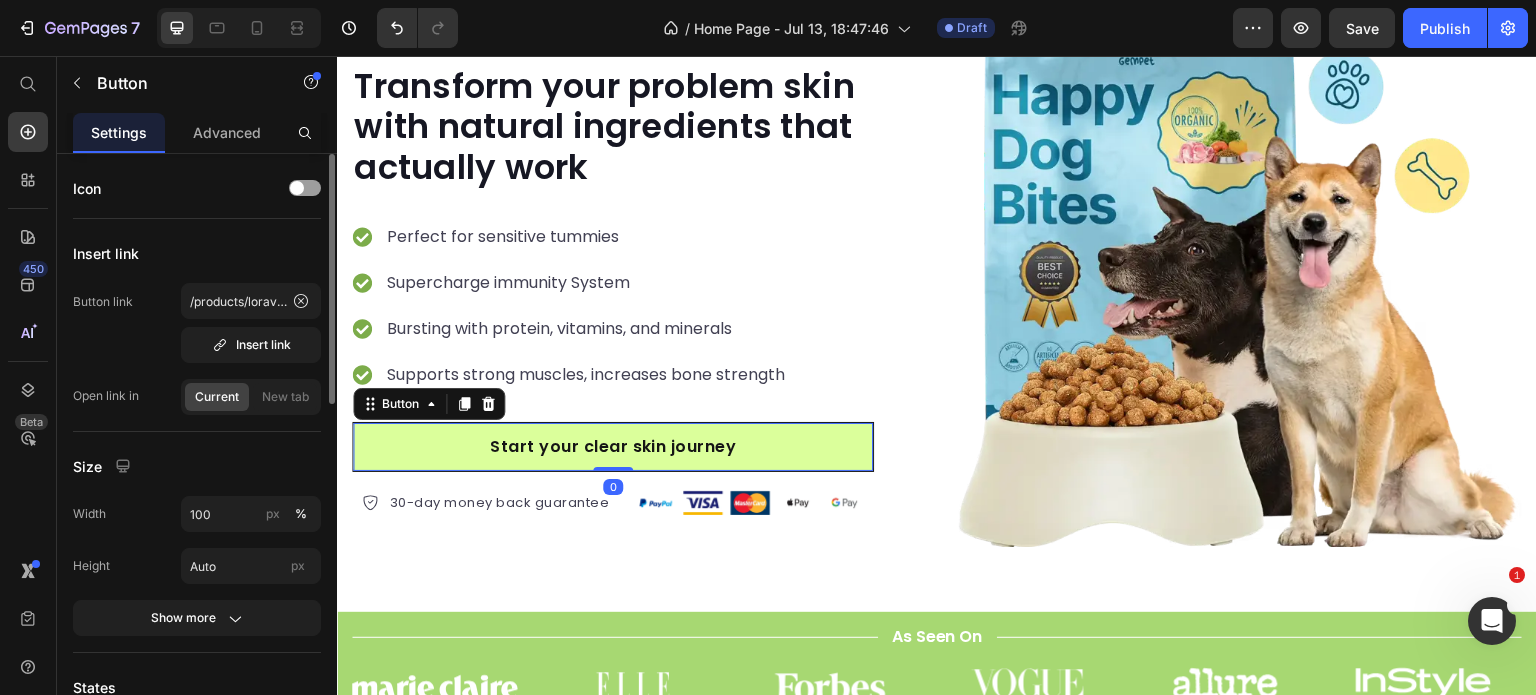 click on "Insert link" at bounding box center [197, 253] 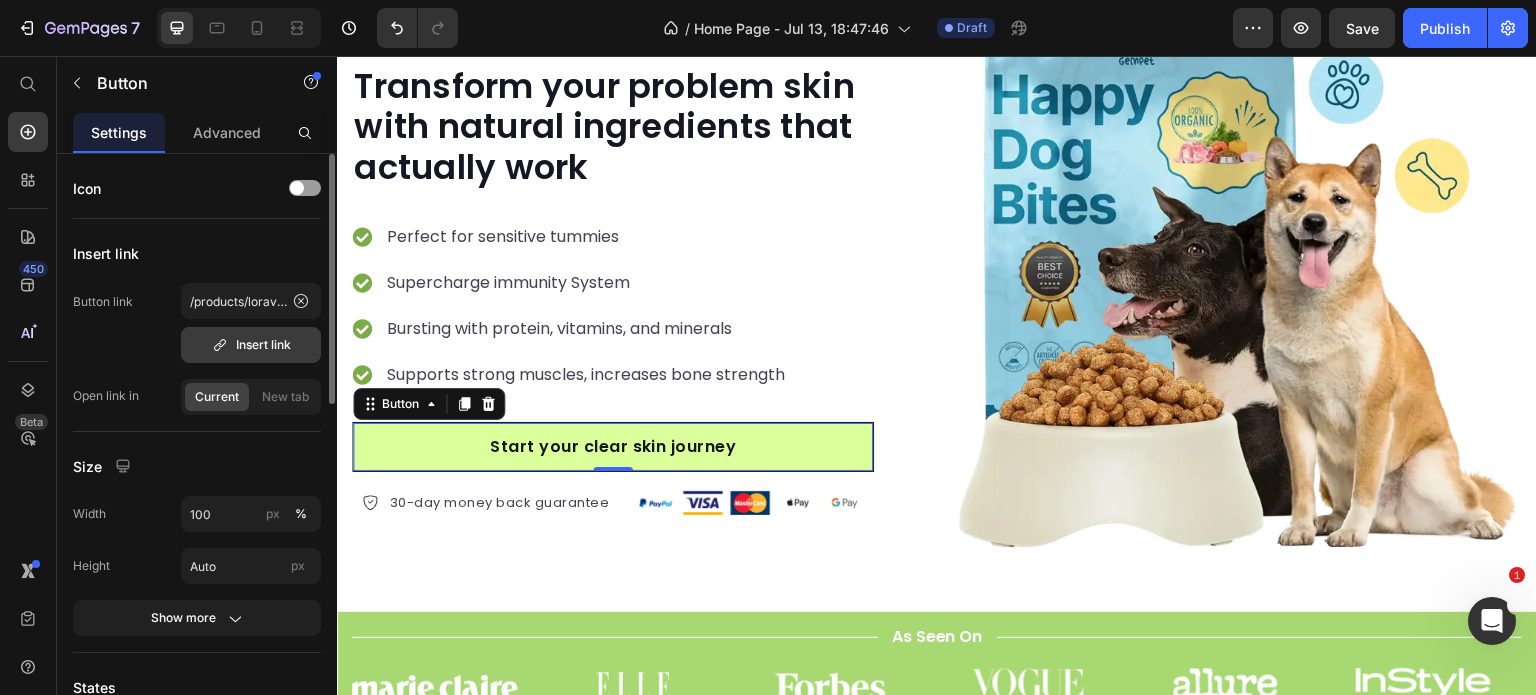 click on "Insert link" at bounding box center (251, 345) 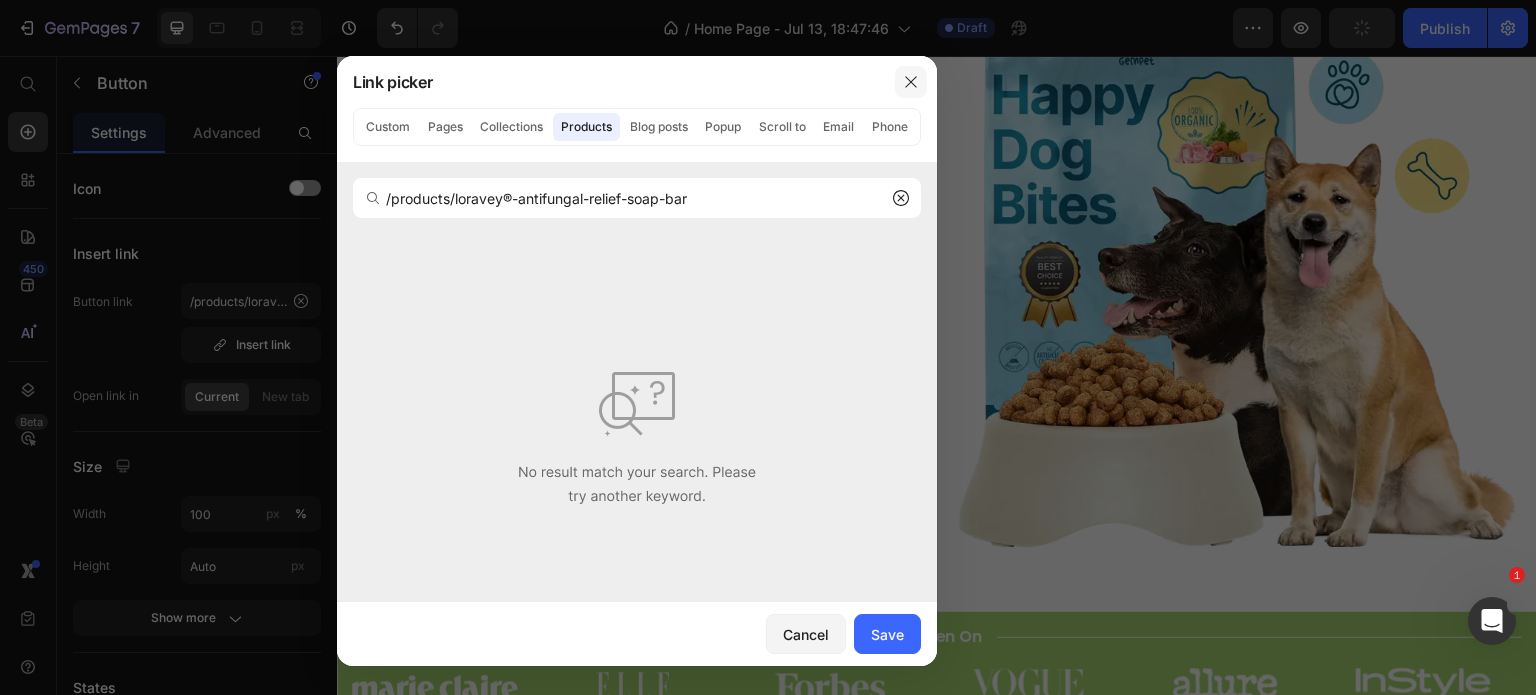 type on "/products/loravey®-antifungal-relief-soap-bar" 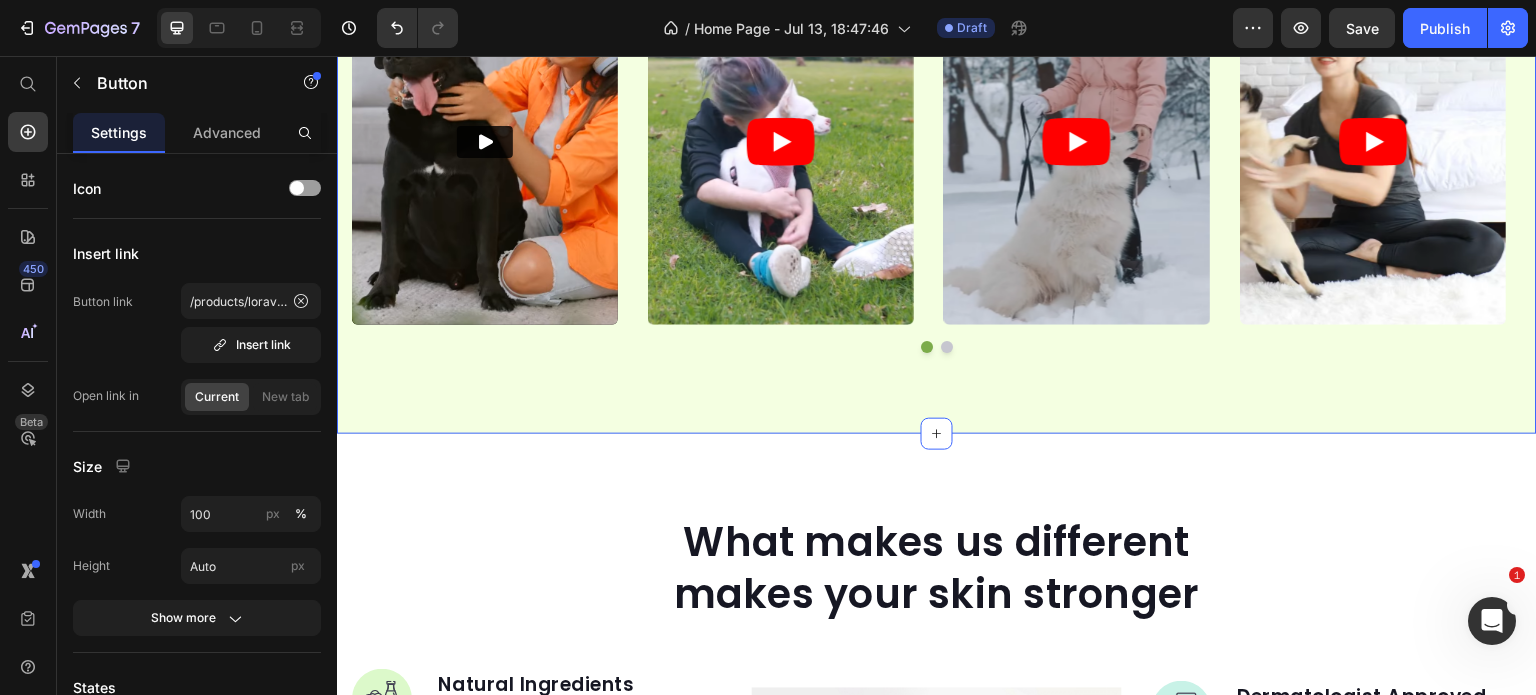 scroll, scrollTop: 1248, scrollLeft: 0, axis: vertical 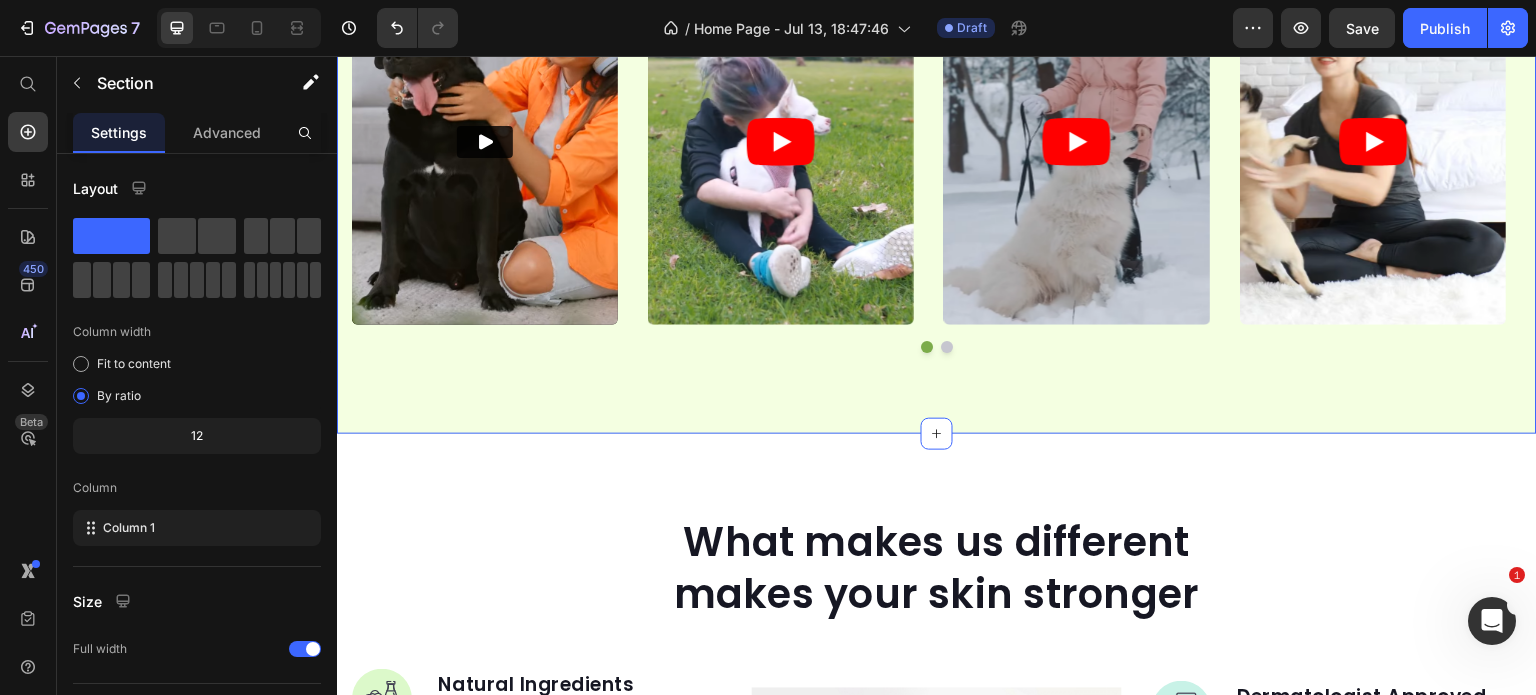 click on "What customers are saying Heading Video Video Video Video Video Carousel Row Section 3   Create Theme Section AI Content Write with GemAI What would you like to describe here? Tone and Voice Persuasive Product Show more Generate" at bounding box center (937, 105) 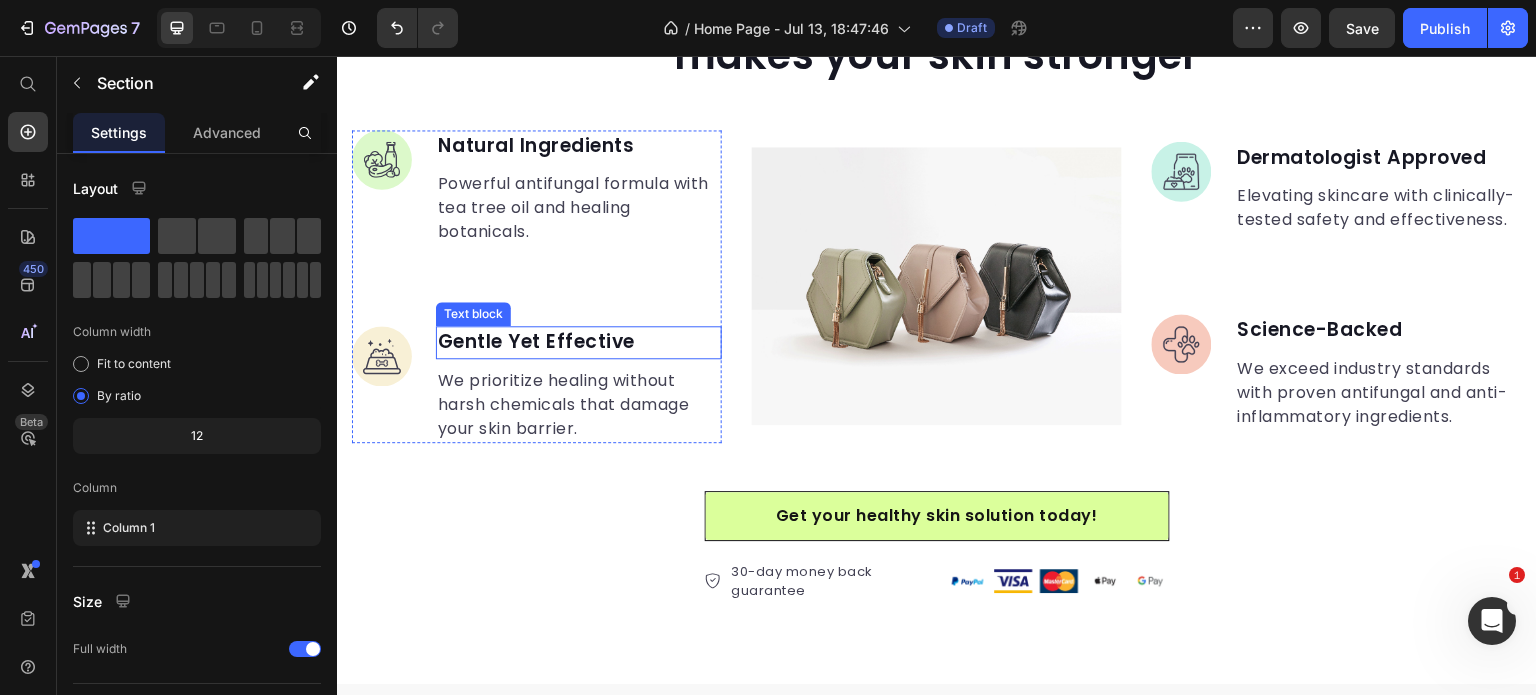scroll, scrollTop: 1784, scrollLeft: 0, axis: vertical 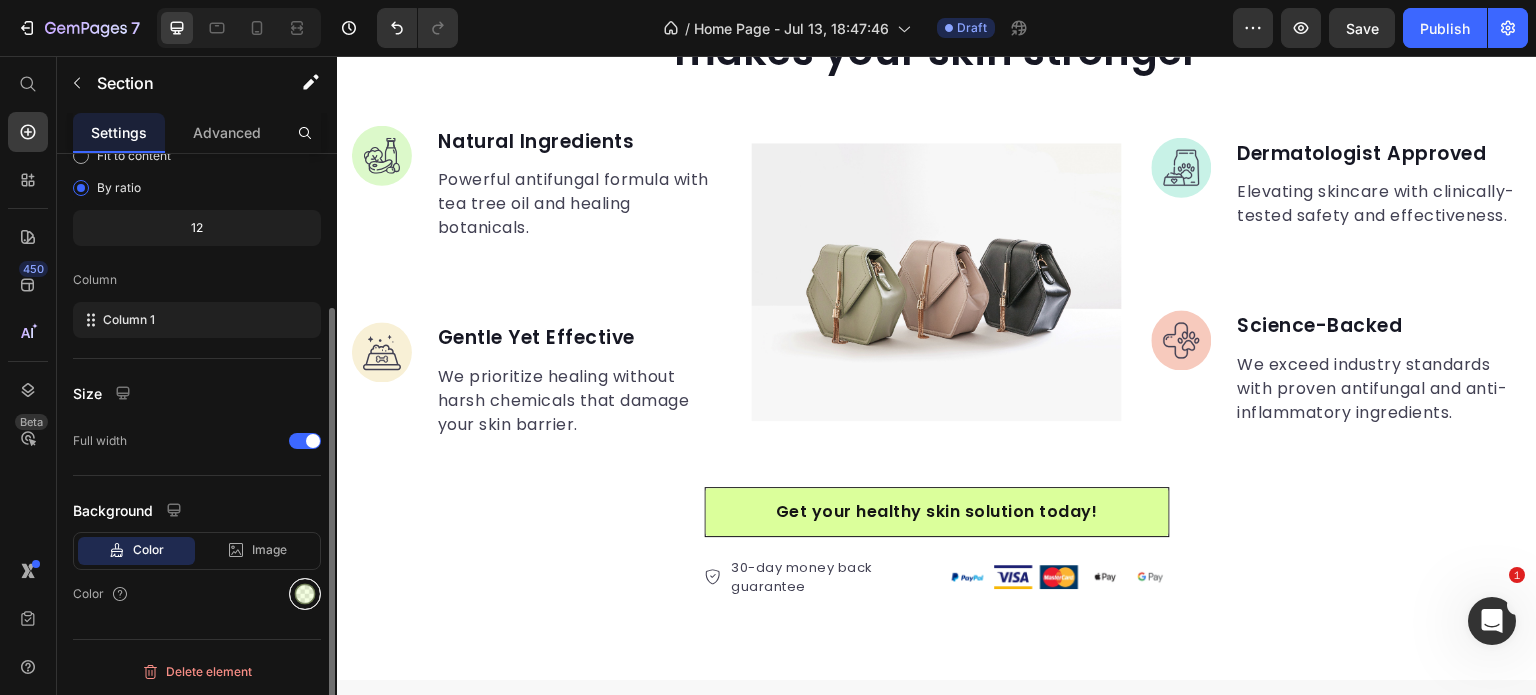 click at bounding box center [305, 594] 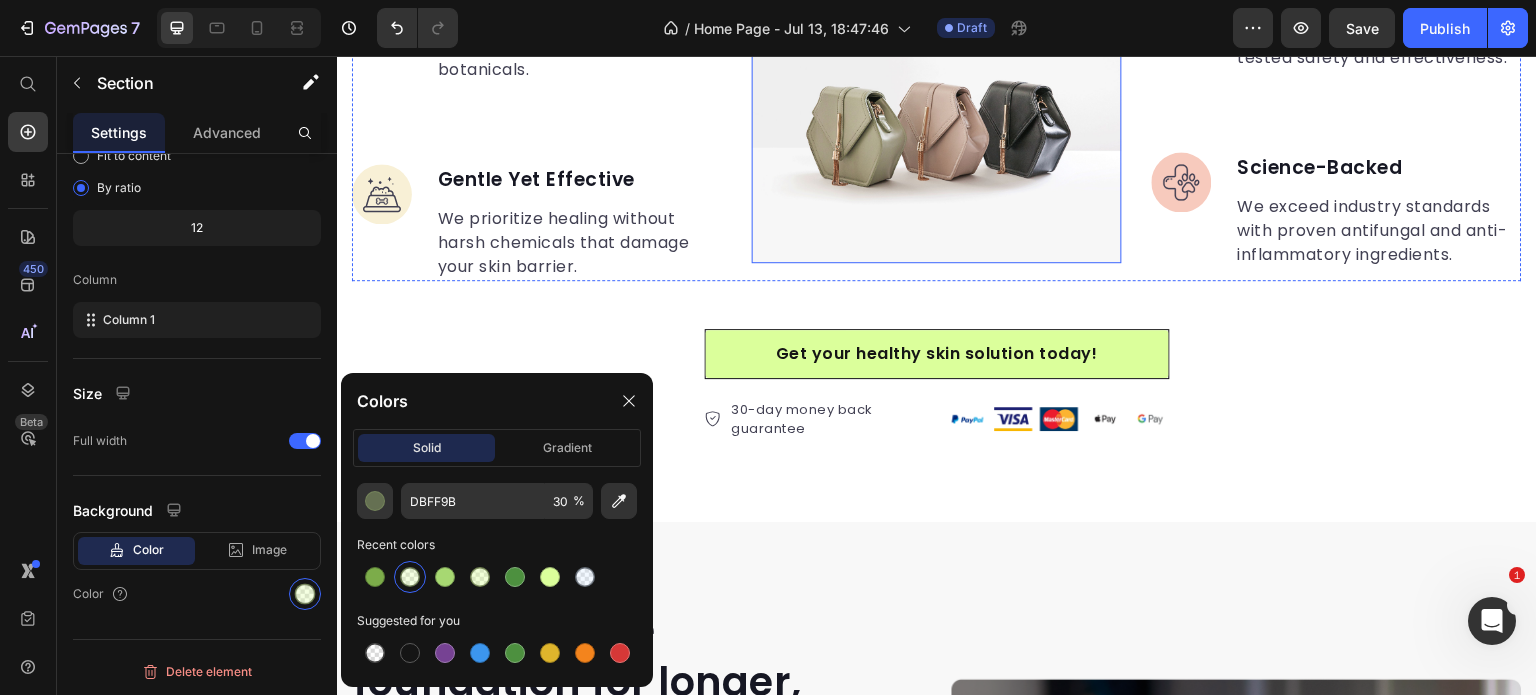 scroll, scrollTop: 2184, scrollLeft: 0, axis: vertical 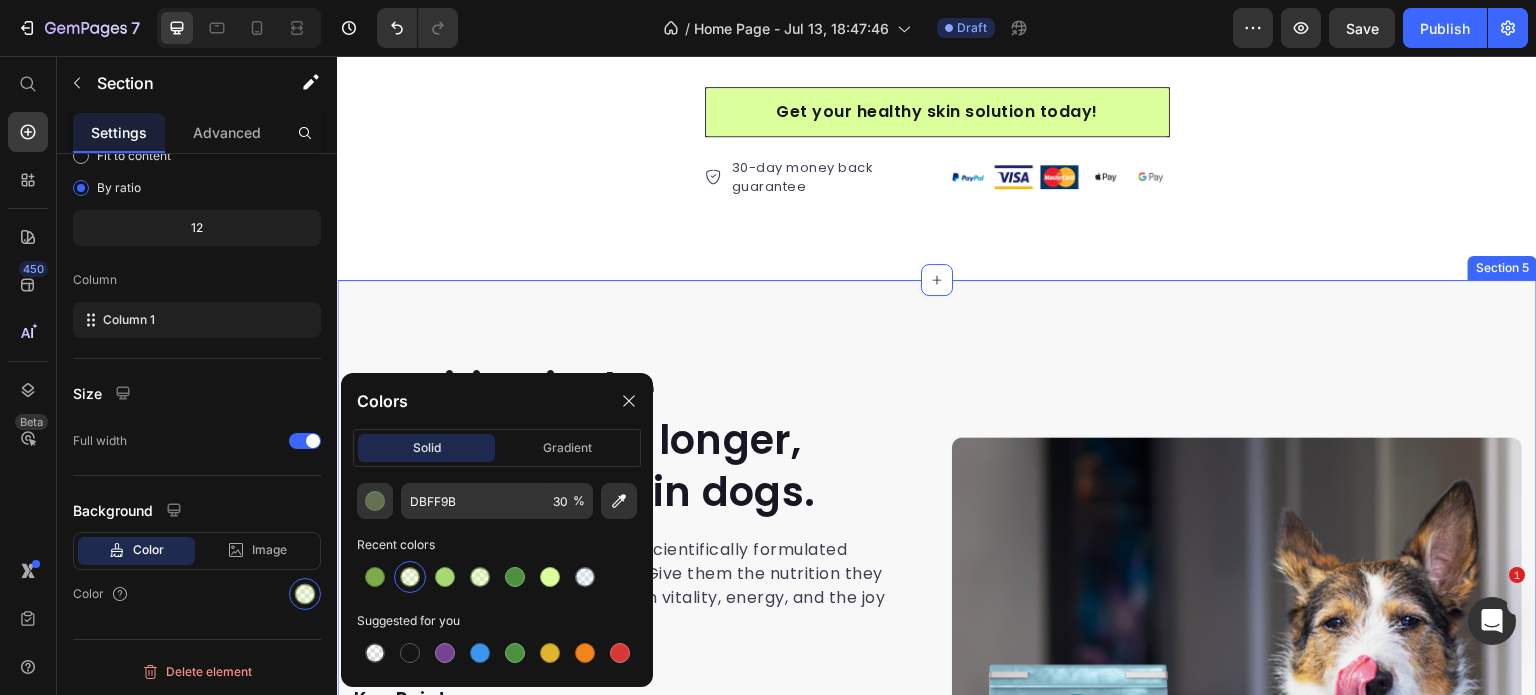 click on "Nutrition is the foundation for longer, healthier lives in dogs. Heading Invest in your dog's future with our scientifically formulated superfood-powered supplements. Give them the nutrition they deserve and watch them thrive with vitality, energy, and the joy of a longer, healthier life. Text block Key Points: Text block 97% Text block Dogs choose our dog food over leading brands because of its real functional ingredients and delicious flavor. Text block Advanced list                Title Line 84% Text block Our dog food provides superior nutrition and a patented probiotic for optimal nutrient absorption. Text block Advanced list                Title Line 92% Text block Our dog food's high protein and fat digestibility contribute to ideal stool quality. Text block Advanced list Give your furry friend the gift of wholesome nutrition Button Row Image Image Row Section 5" at bounding box center (937, 722) 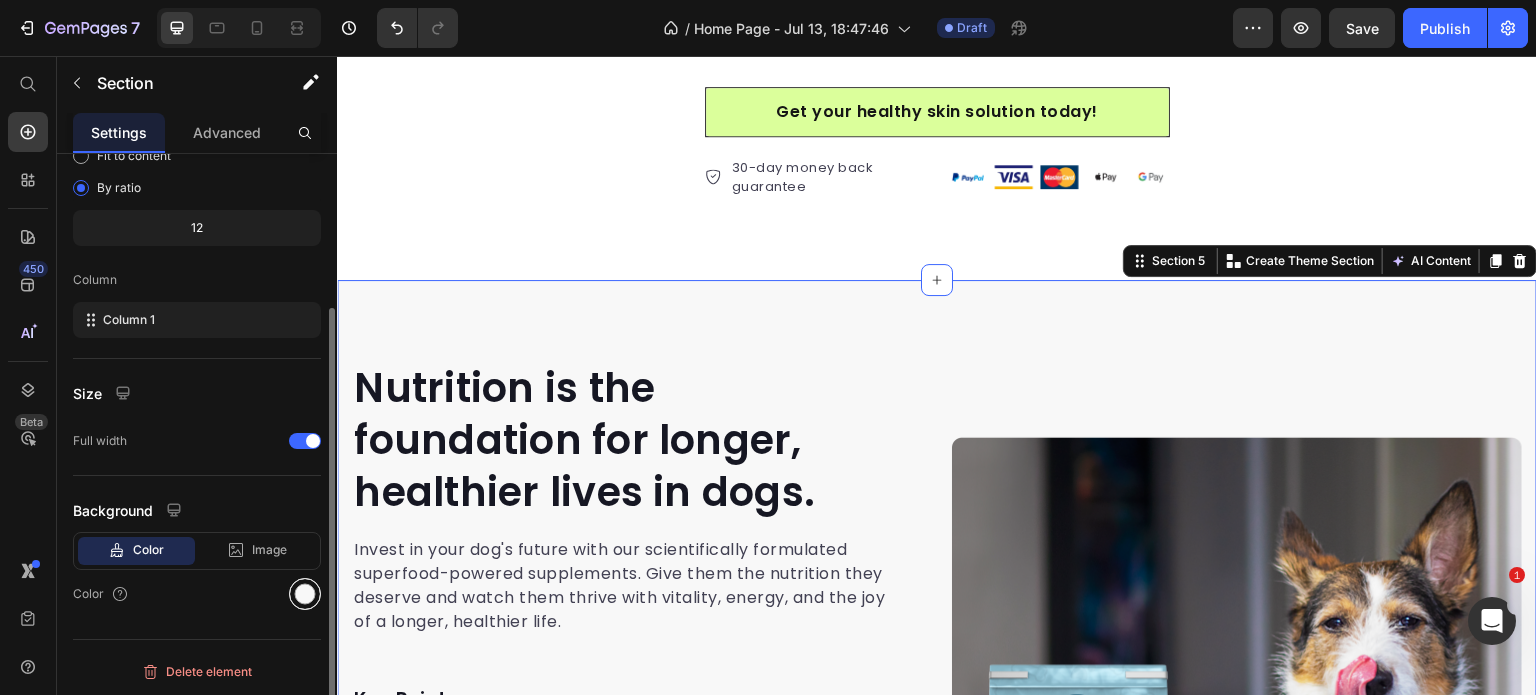 click at bounding box center [305, 594] 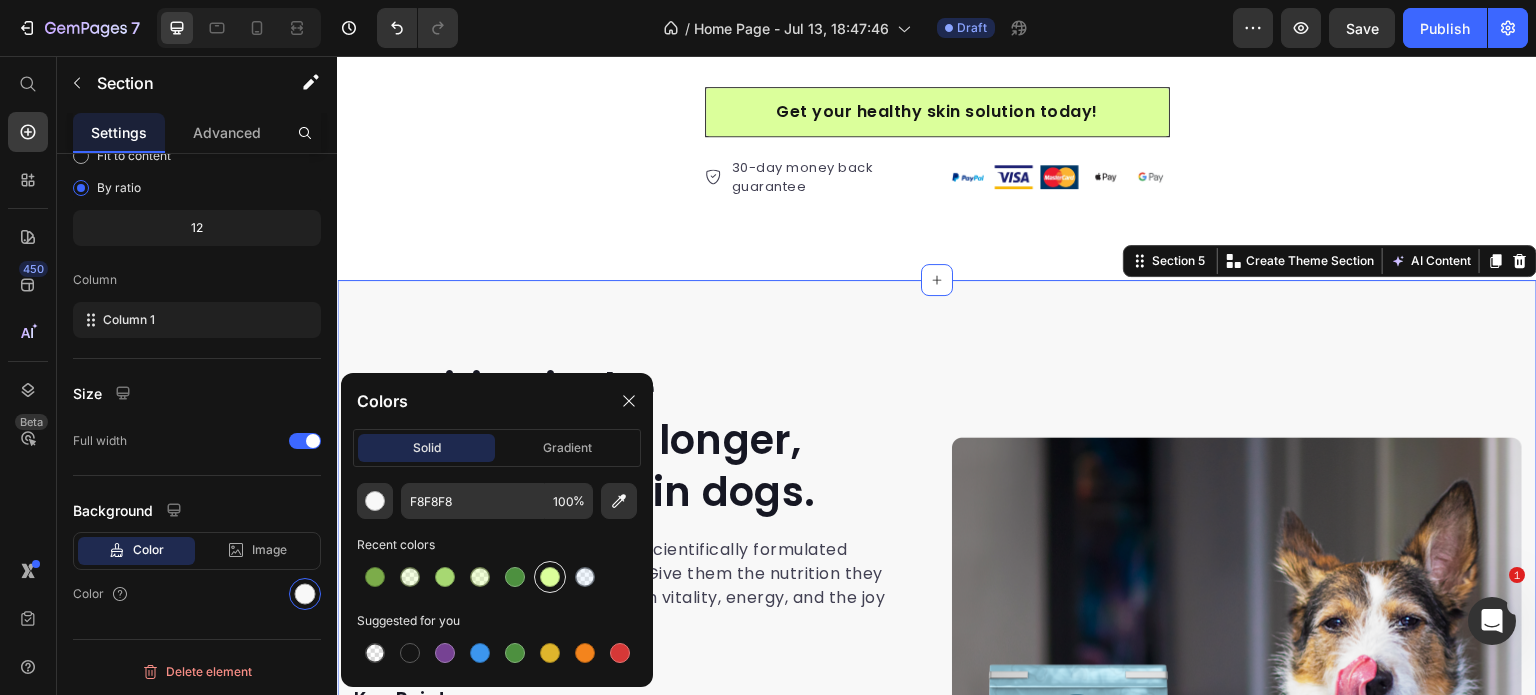 click at bounding box center [550, 577] 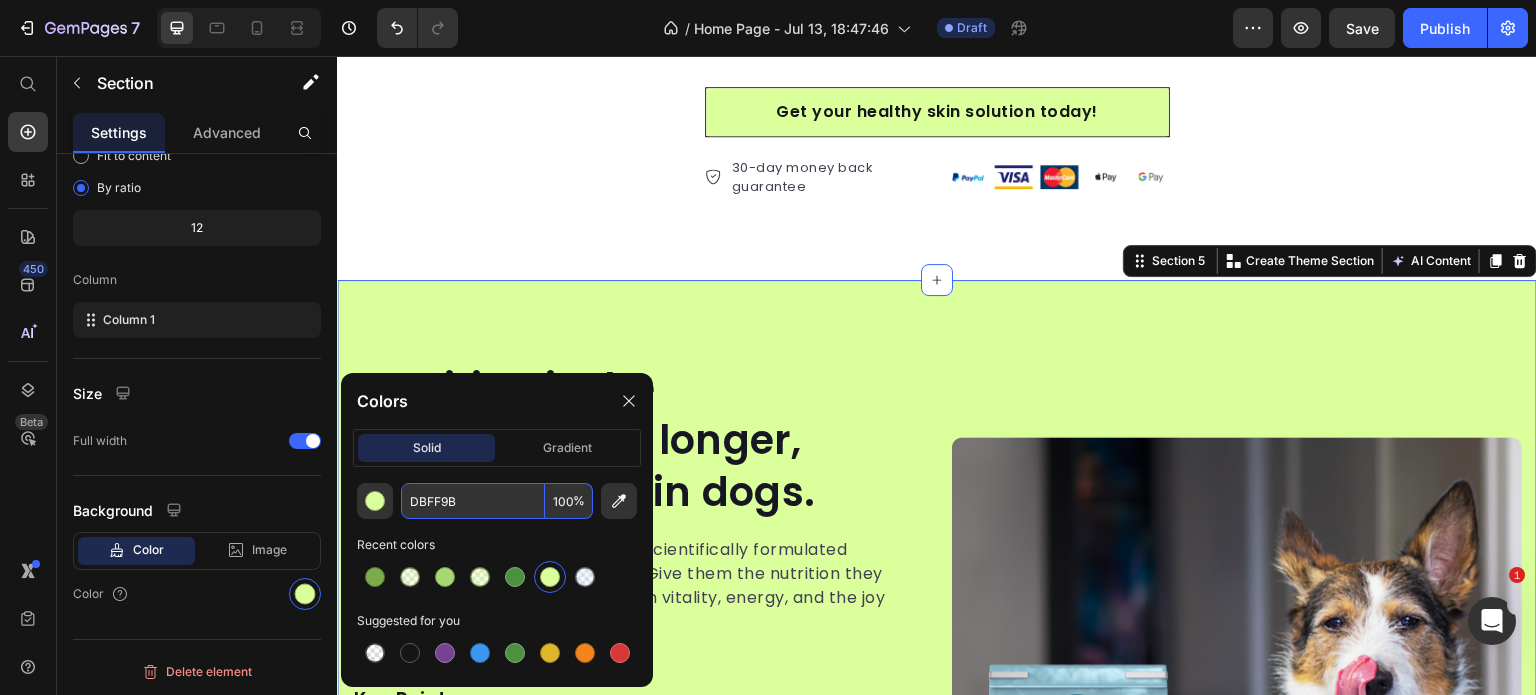 click on "100" at bounding box center (569, 501) 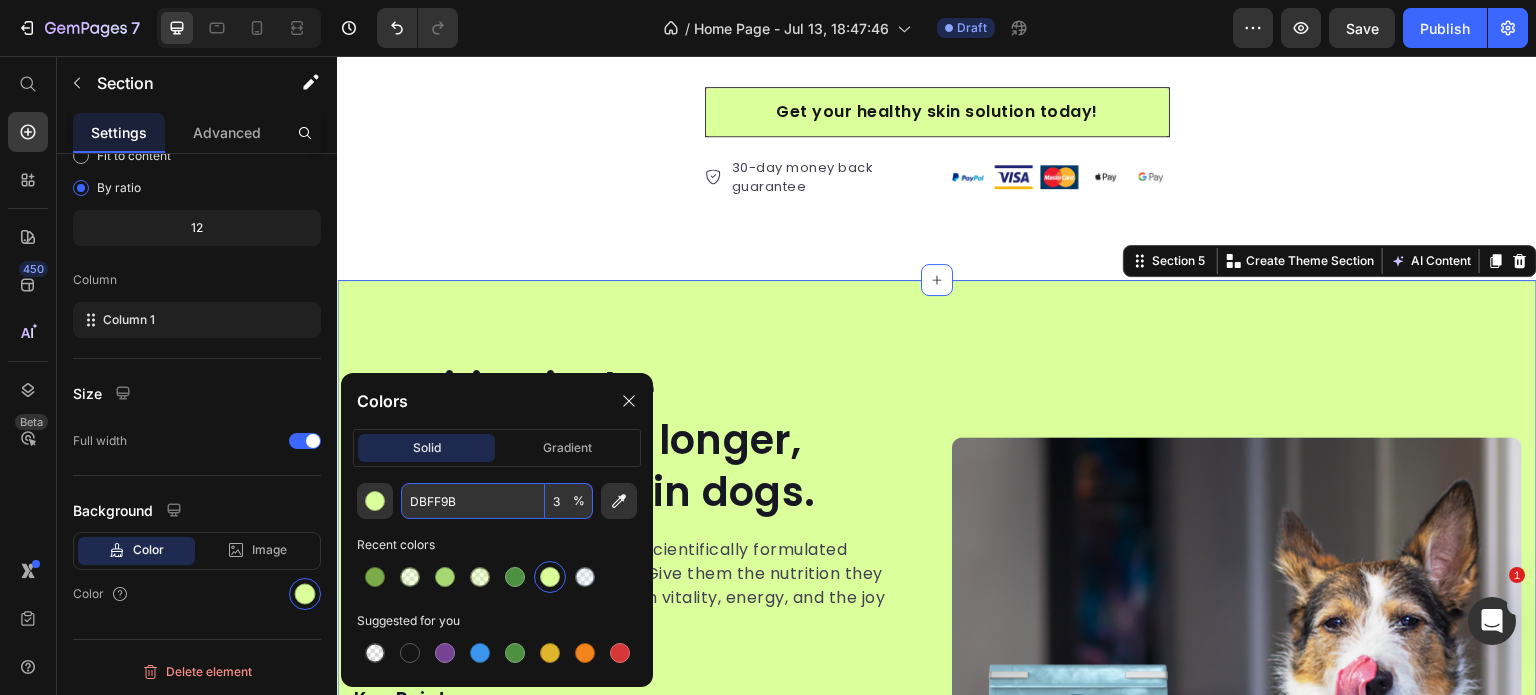 type on "30" 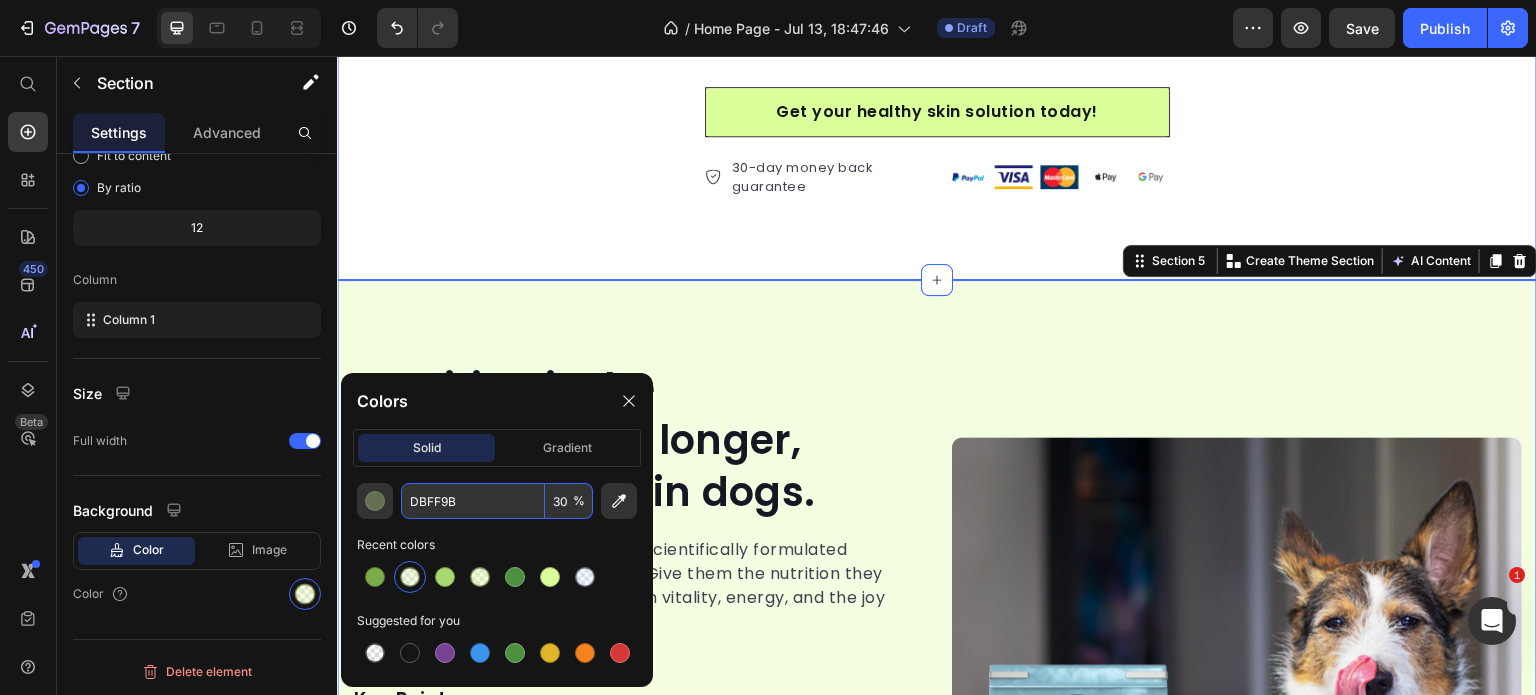 scroll, scrollTop: 2284, scrollLeft: 0, axis: vertical 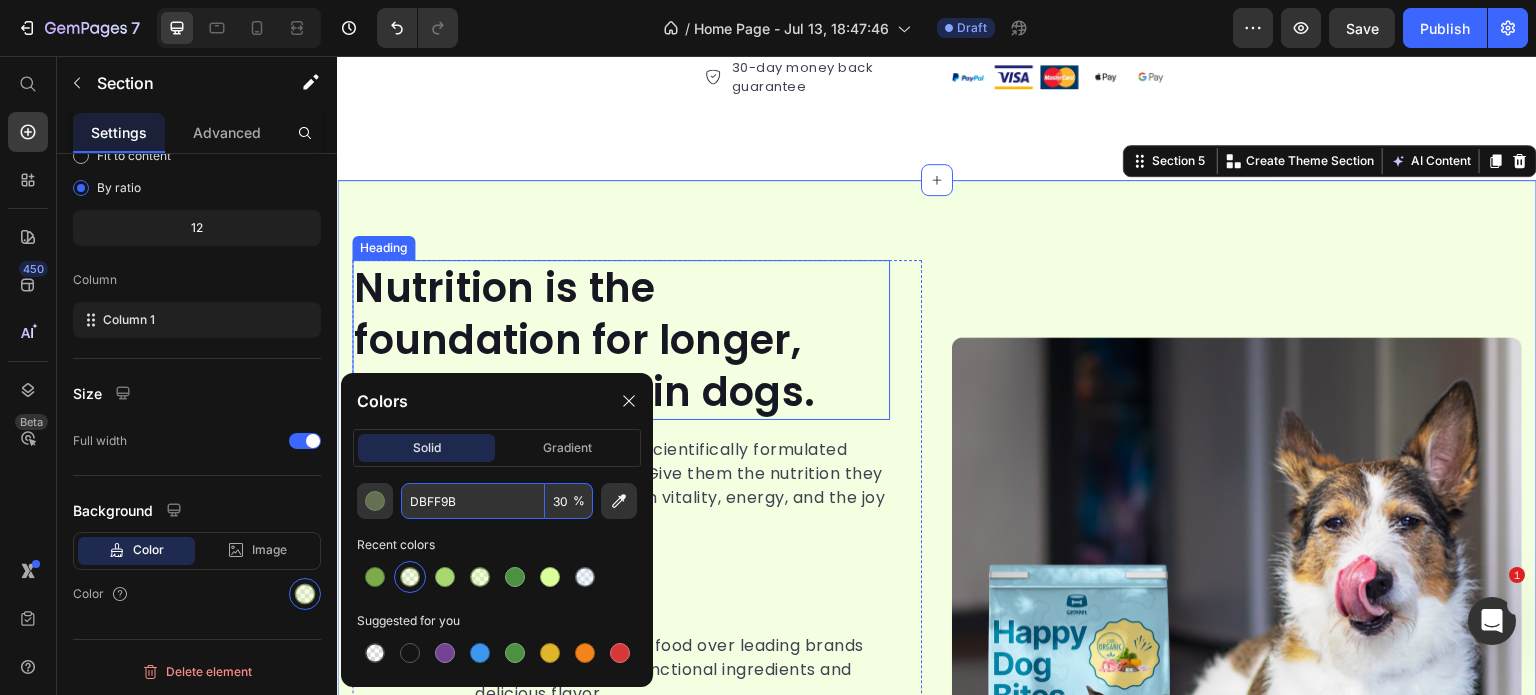 click on "Nutrition is the foundation for longer, healthier lives in dogs." at bounding box center (621, 340) 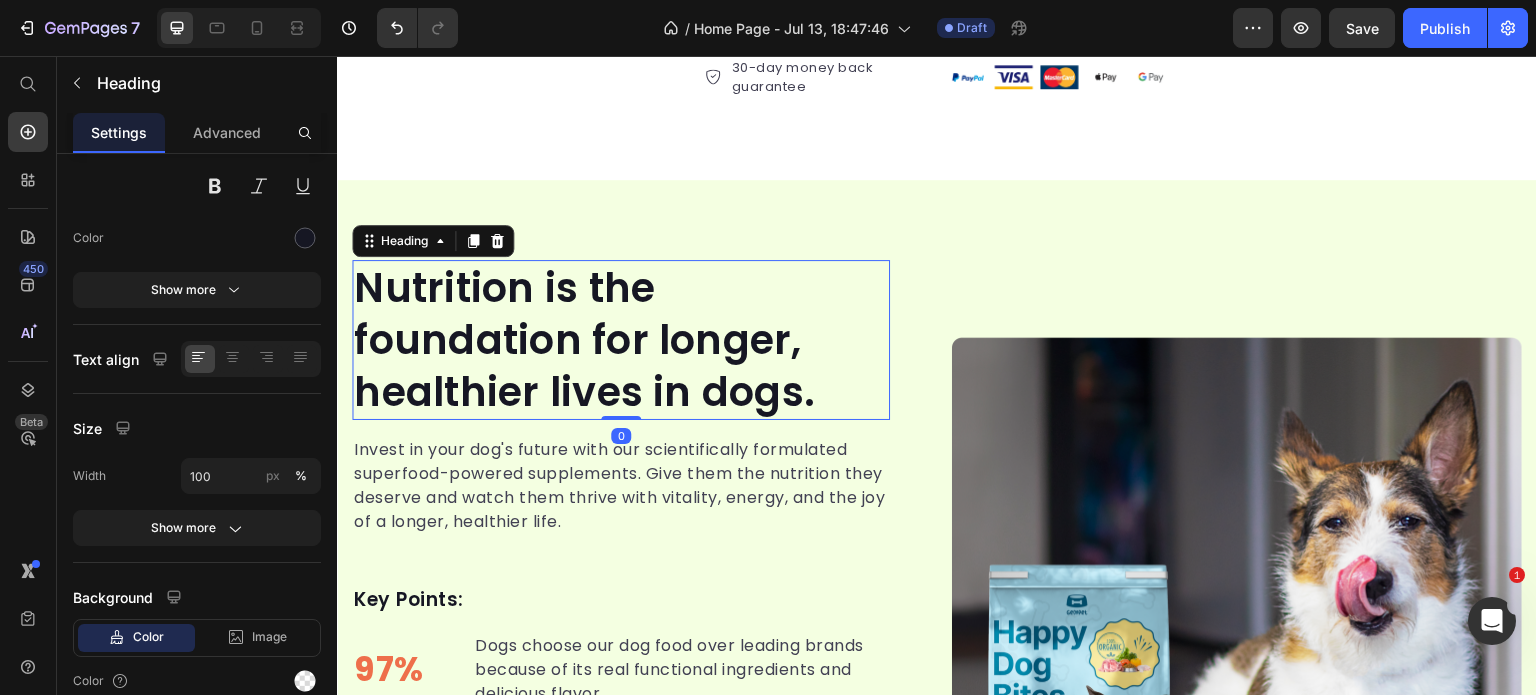 scroll, scrollTop: 0, scrollLeft: 0, axis: both 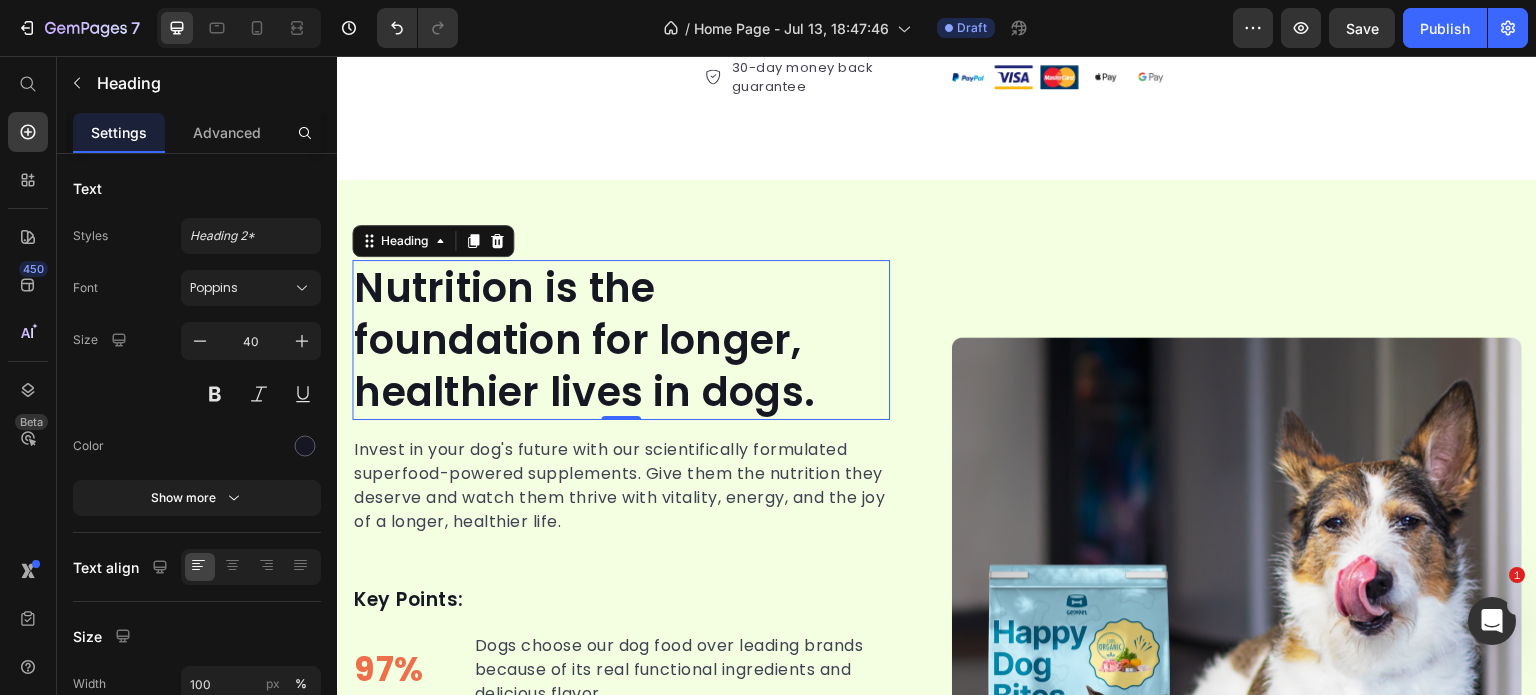 click on "Nutrition is the foundation for longer, healthier lives in dogs." at bounding box center (621, 340) 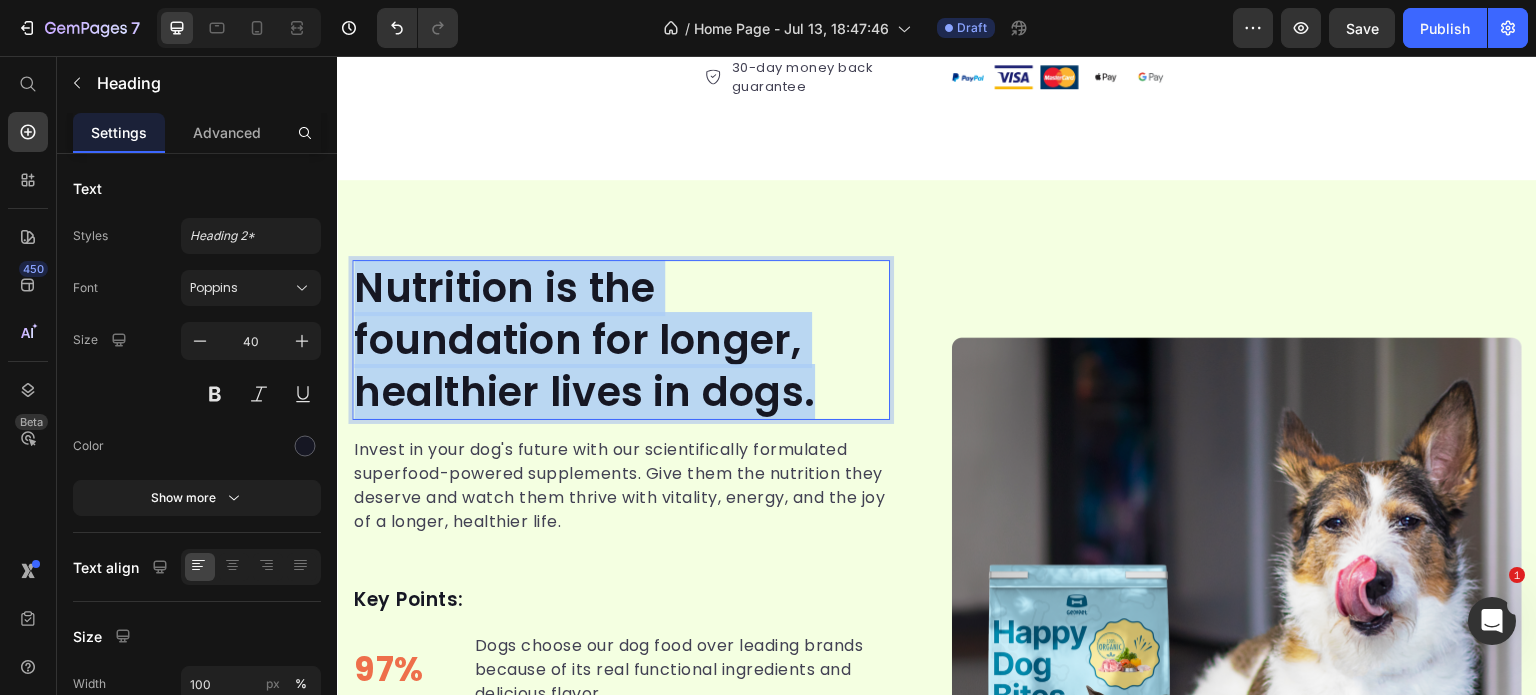 click on "Nutrition is the foundation for longer, healthier lives in dogs." at bounding box center [621, 340] 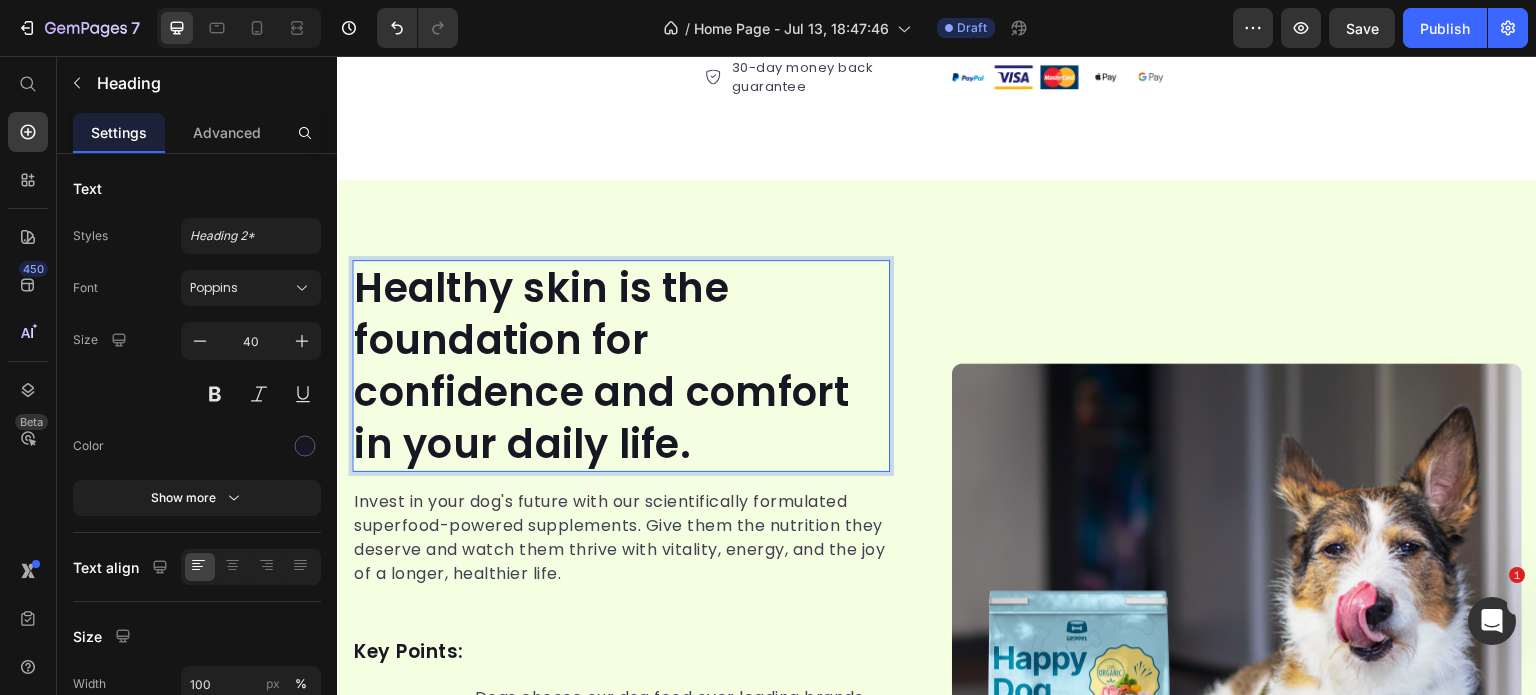 scroll, scrollTop: 0, scrollLeft: 0, axis: both 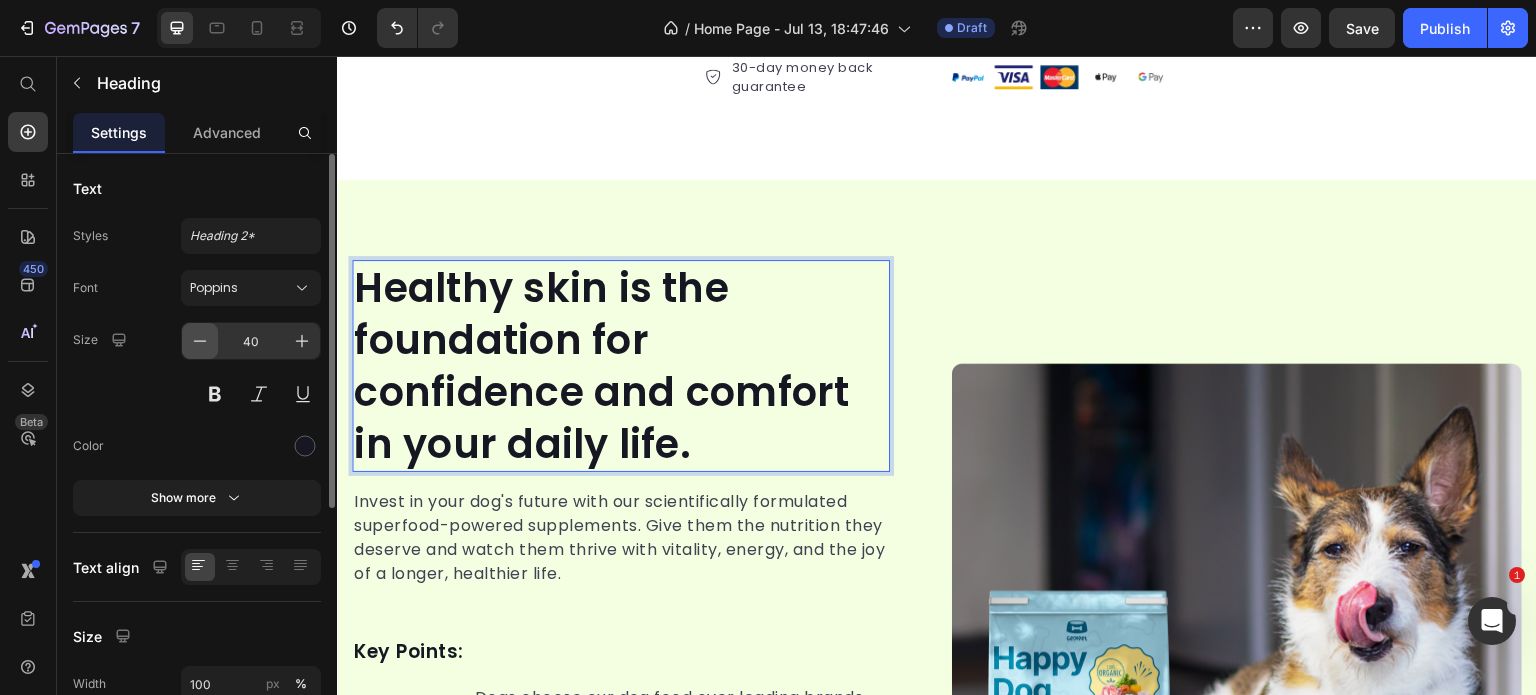click 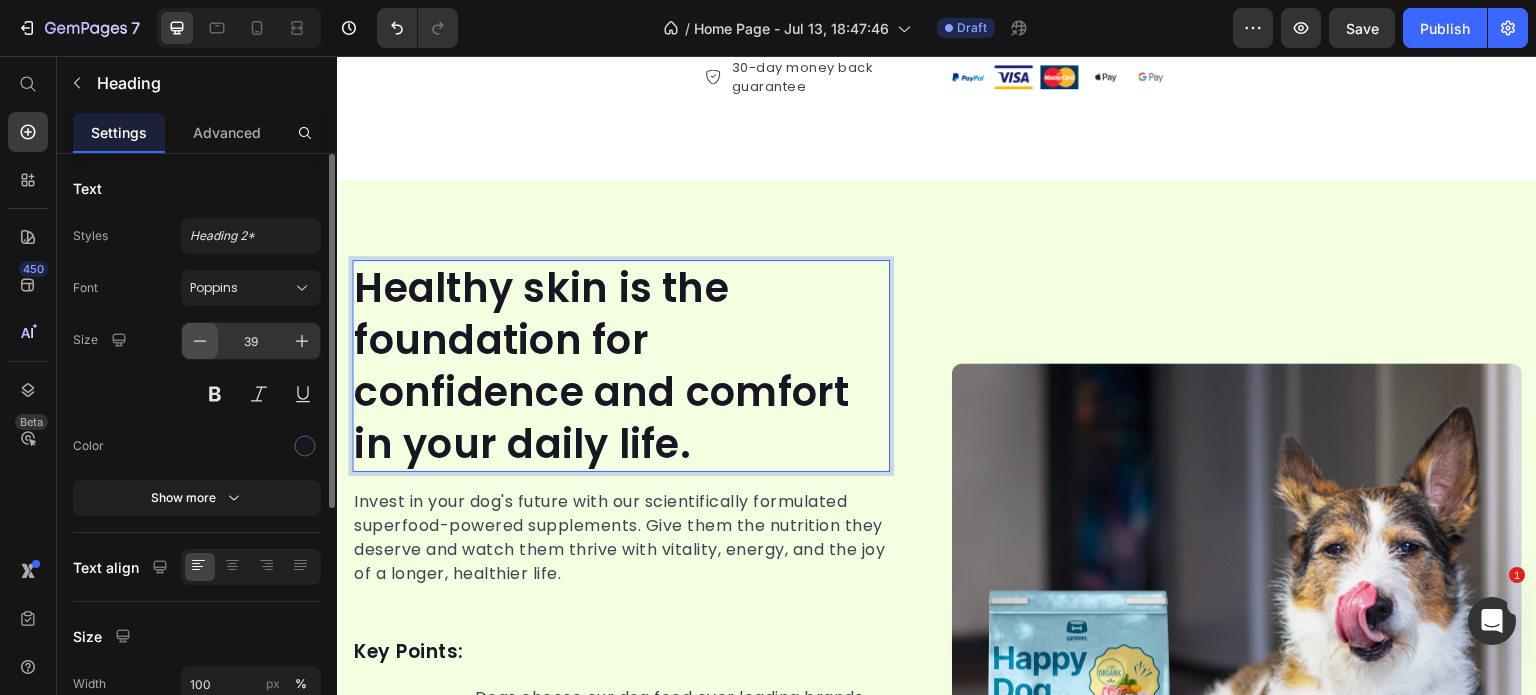 click 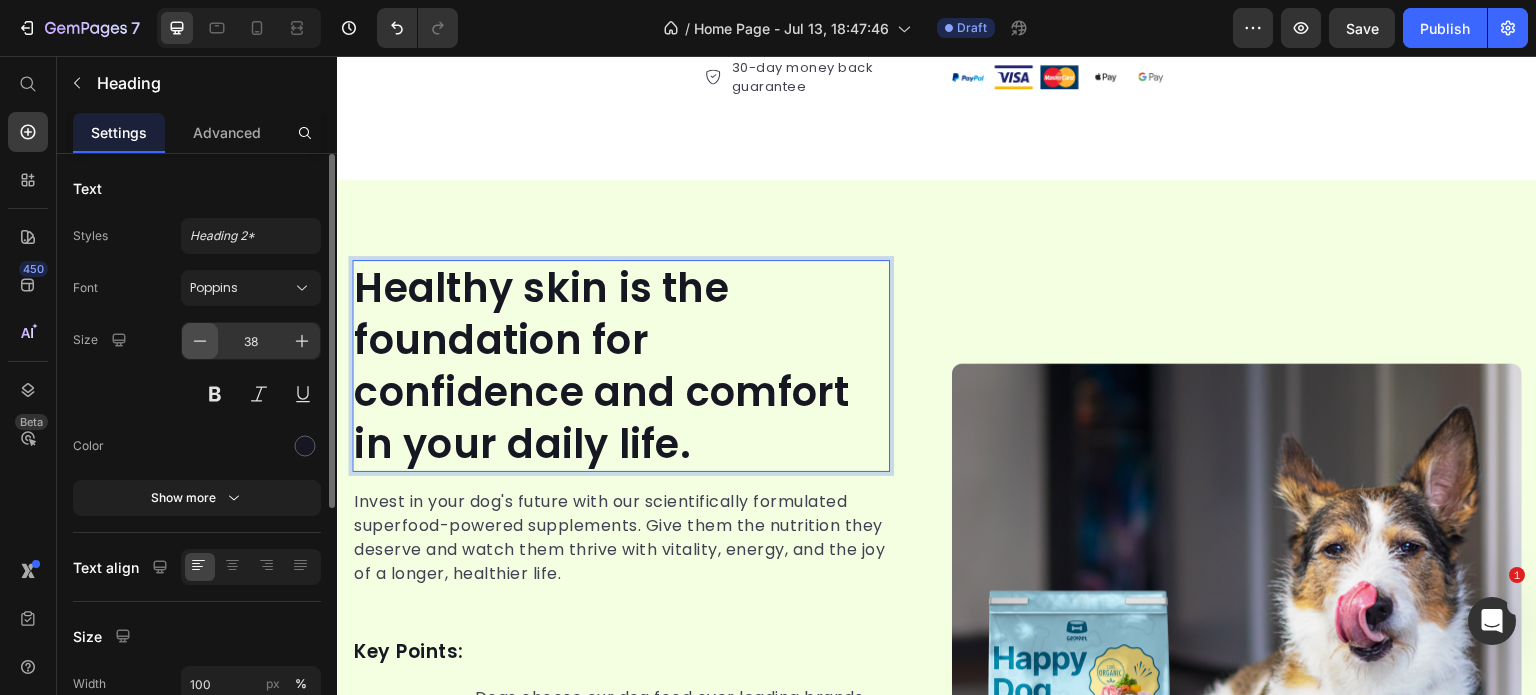 scroll, scrollTop: 0, scrollLeft: 0, axis: both 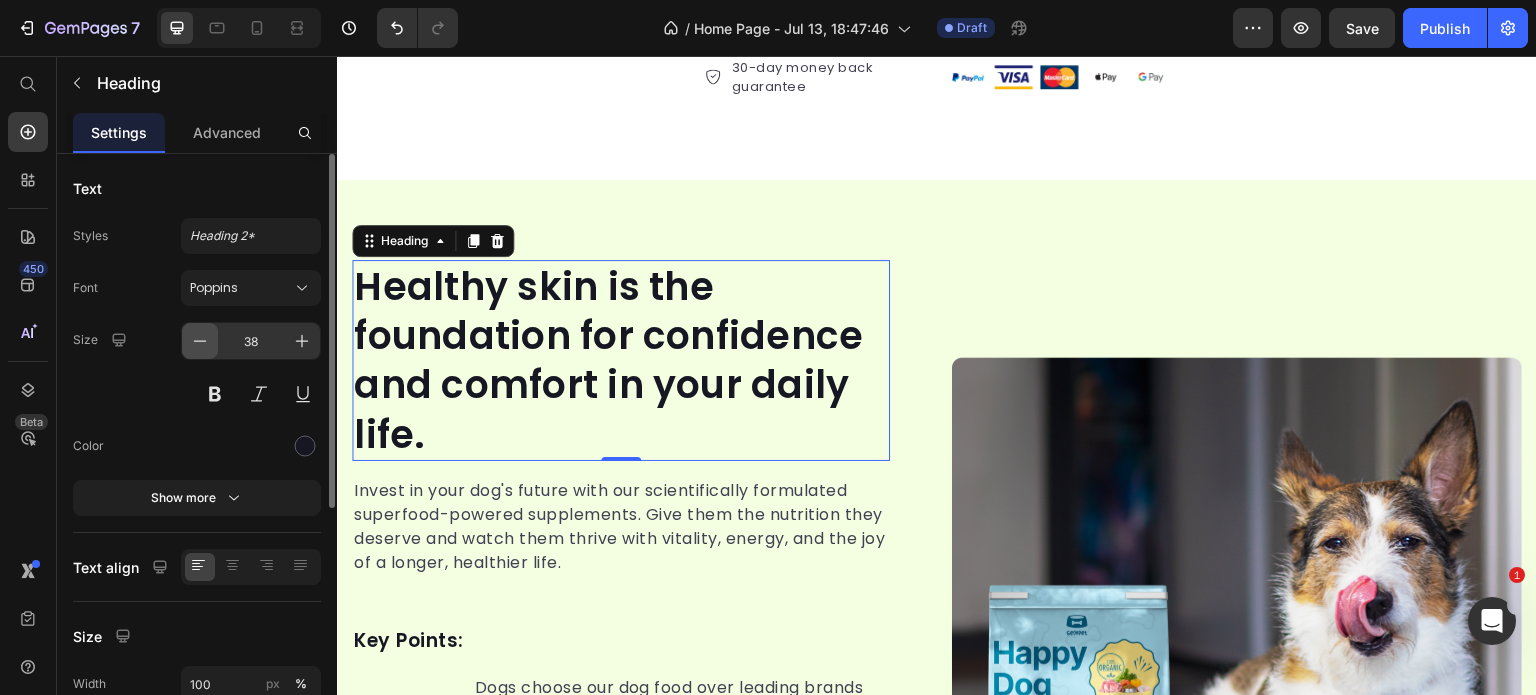 click 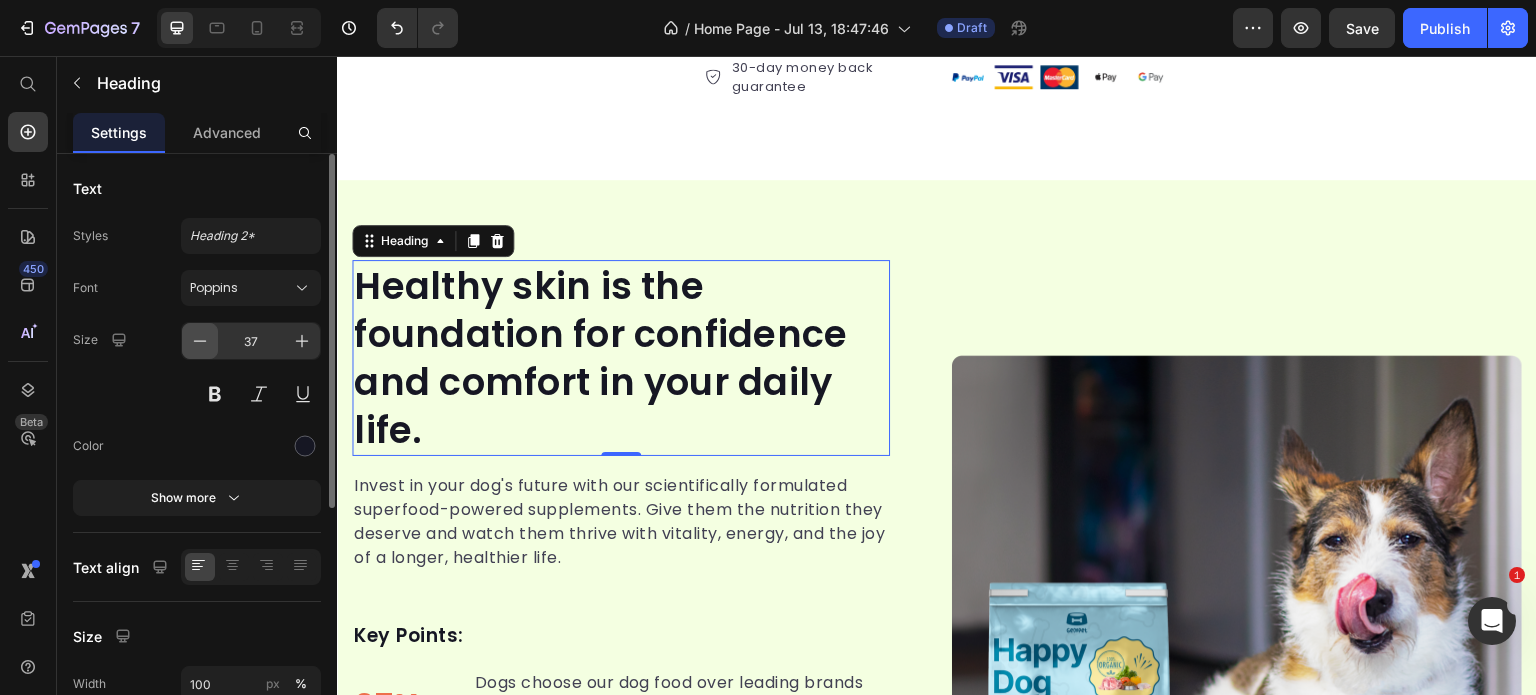 click 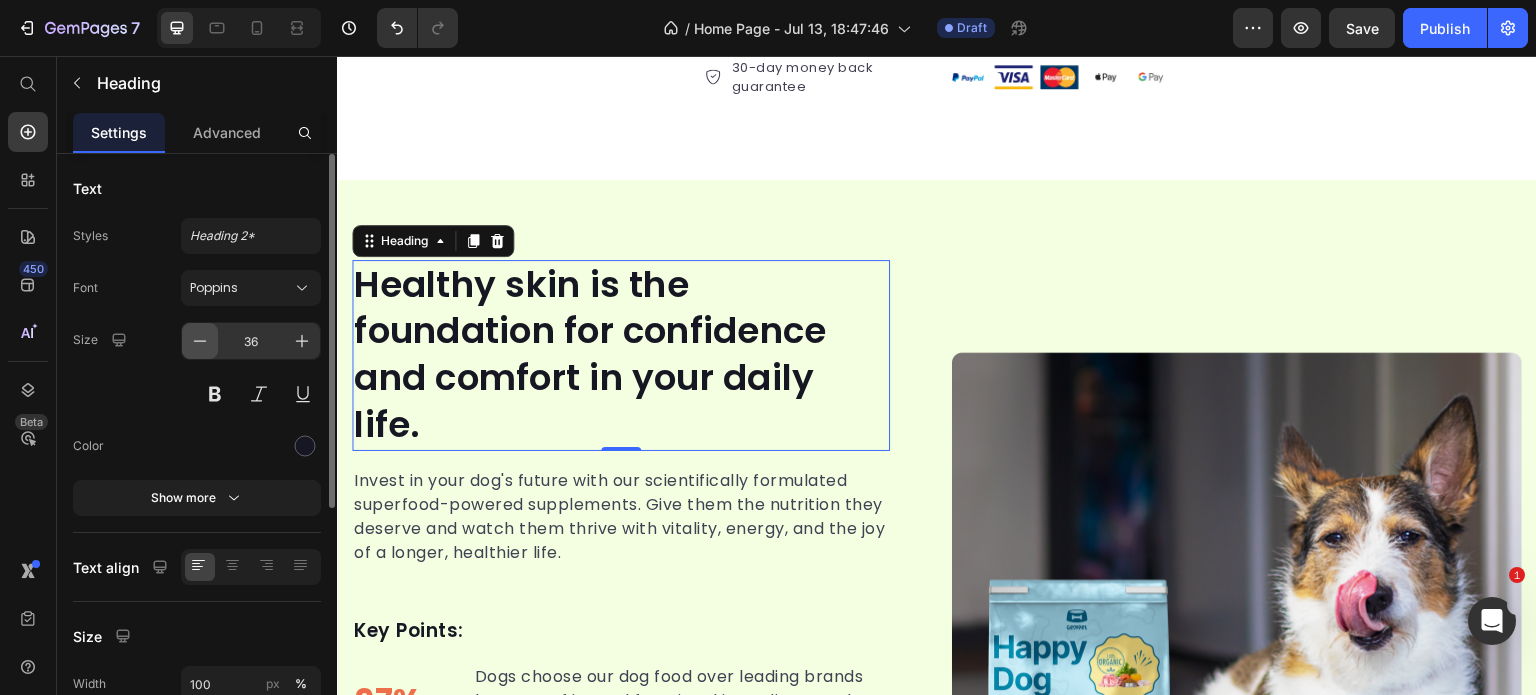 click 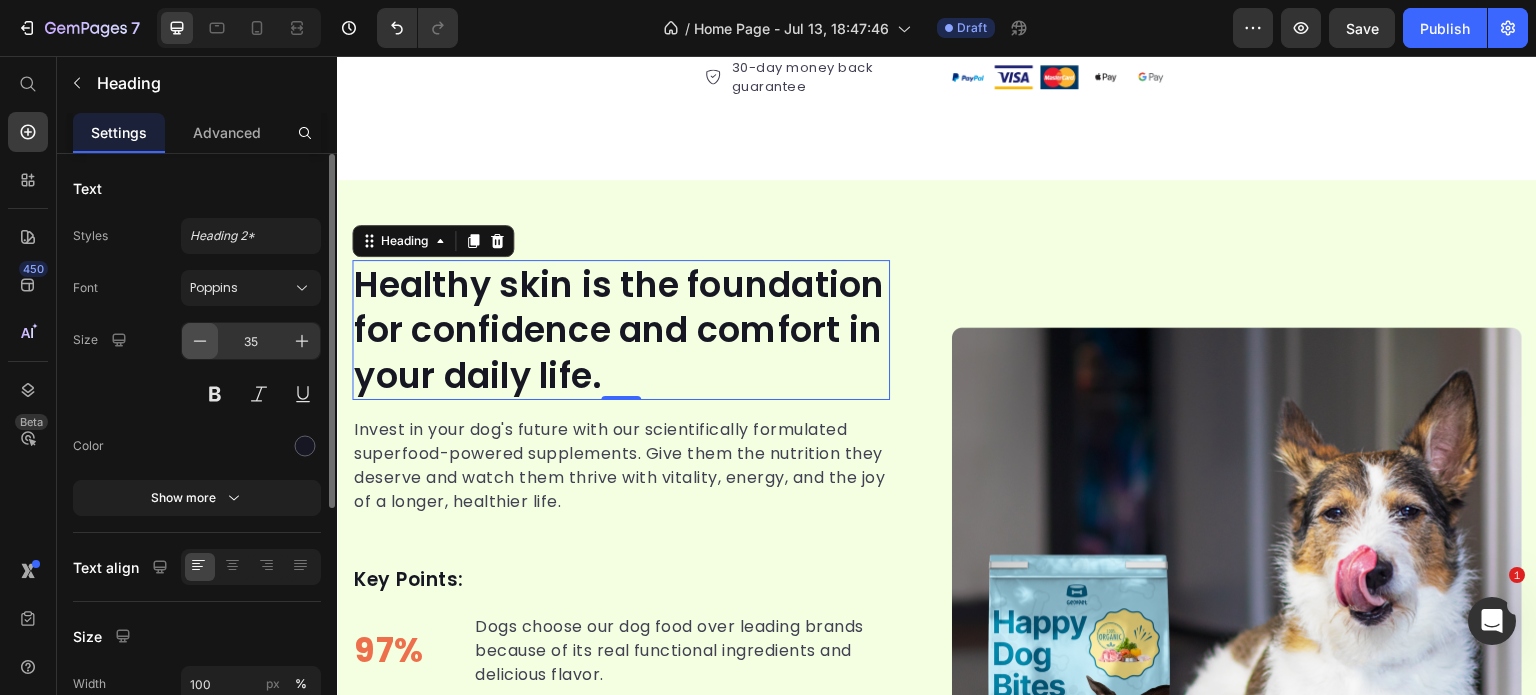 click 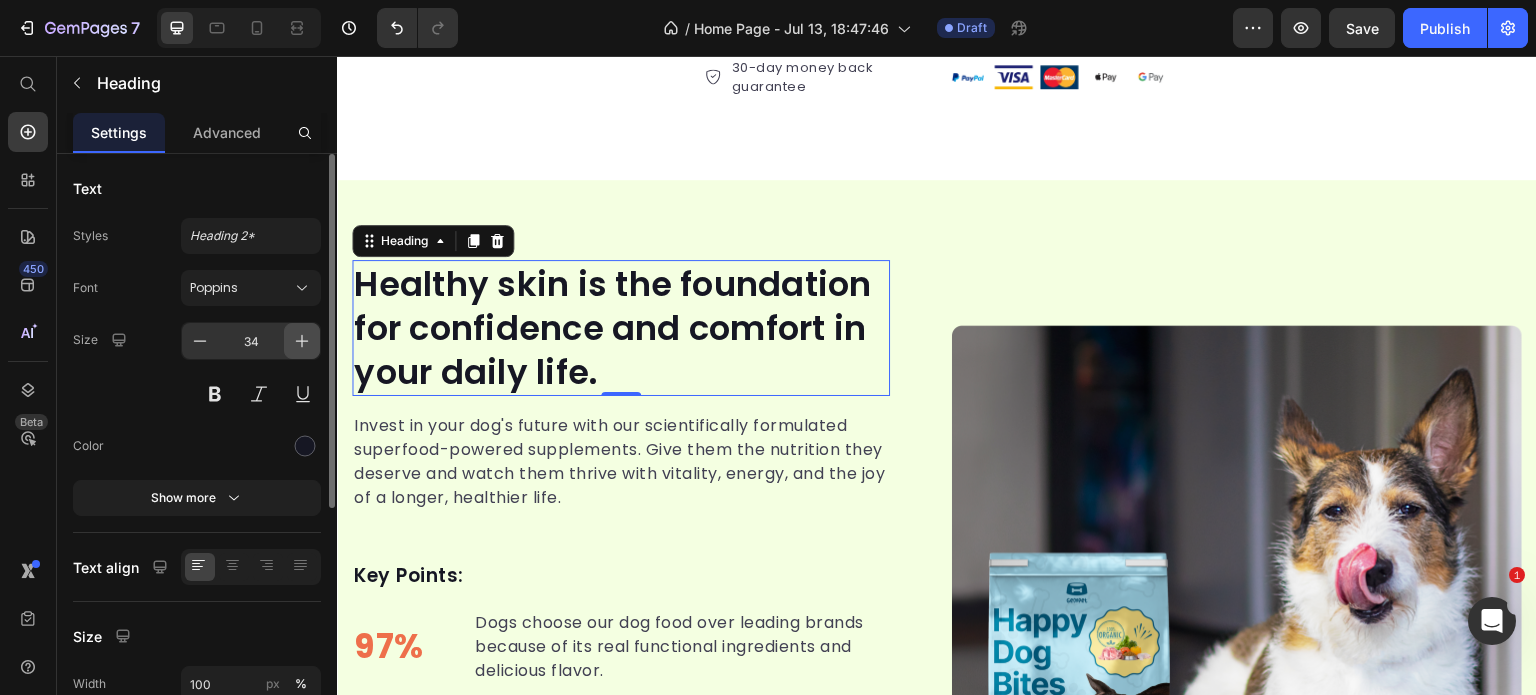 click at bounding box center (302, 341) 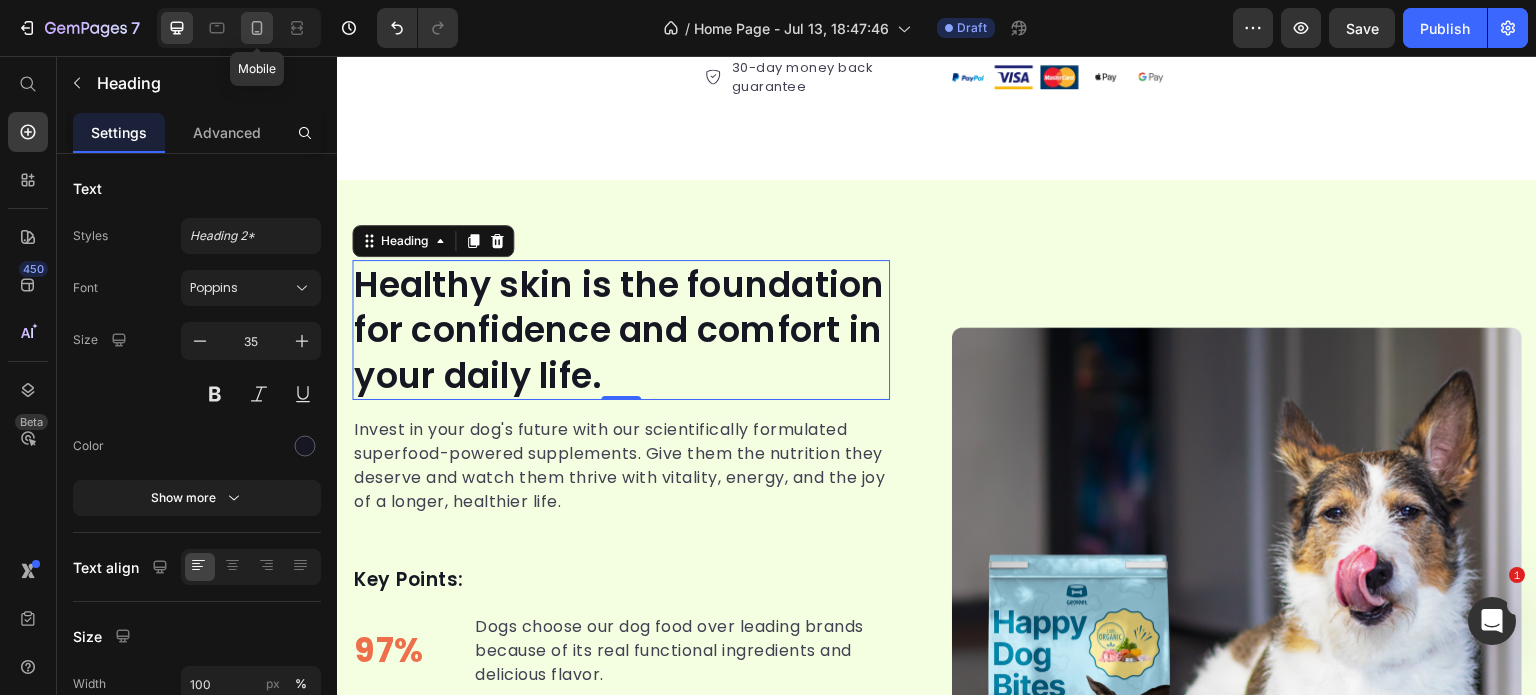 click 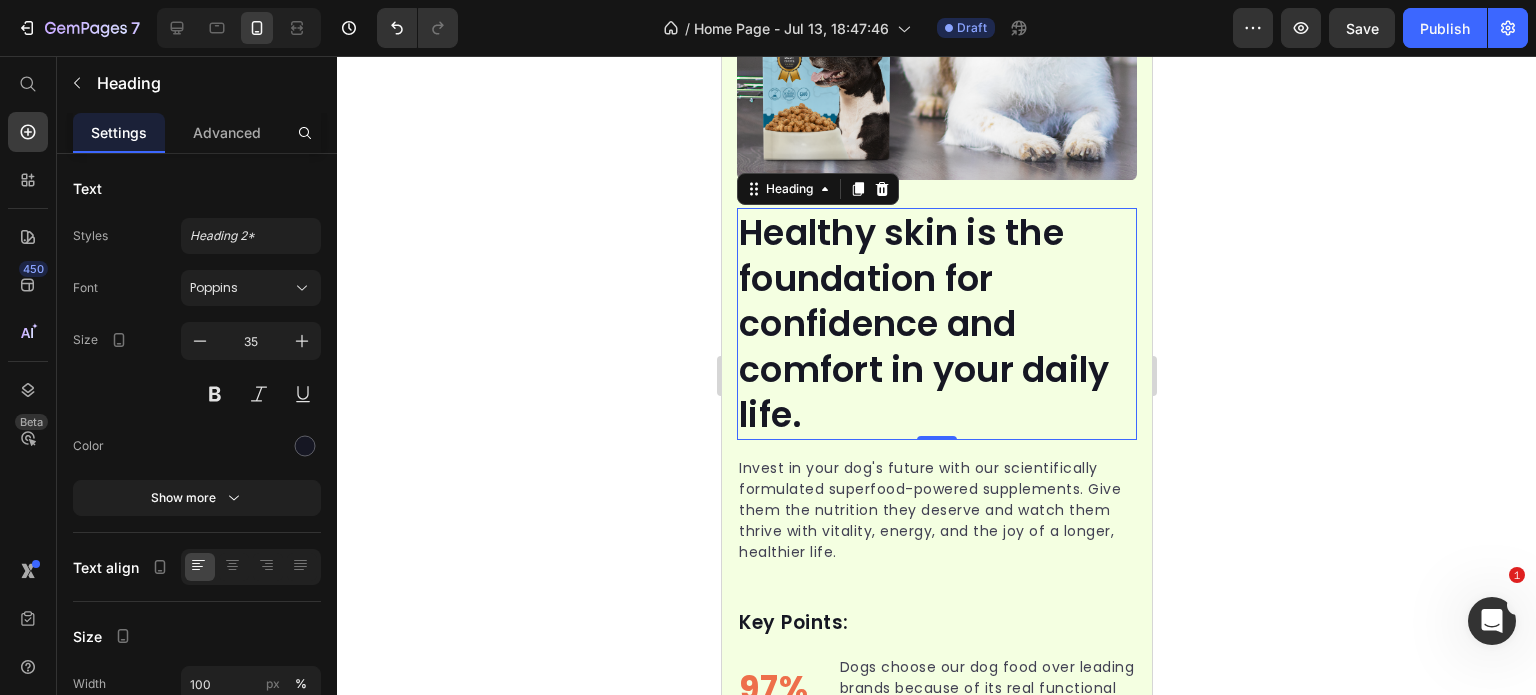 scroll, scrollTop: 3121, scrollLeft: 0, axis: vertical 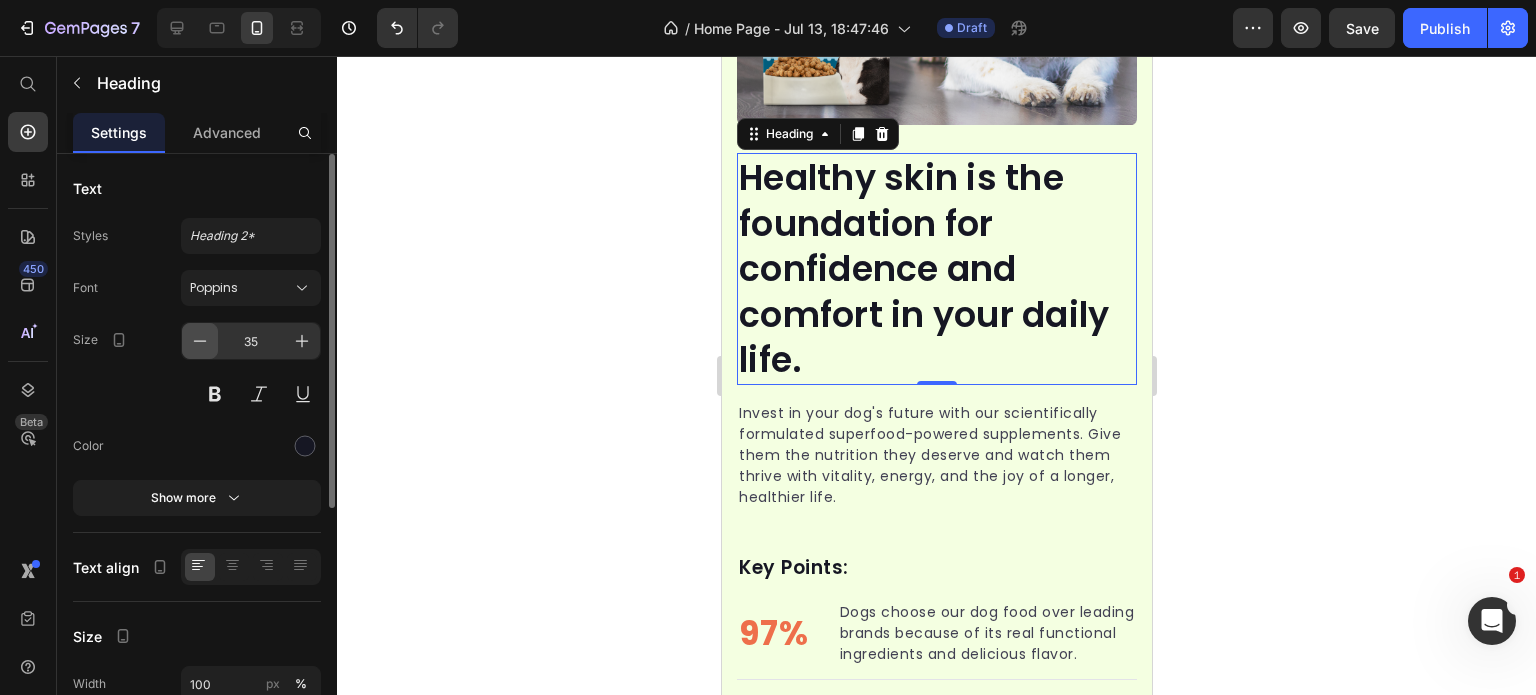 click at bounding box center (200, 341) 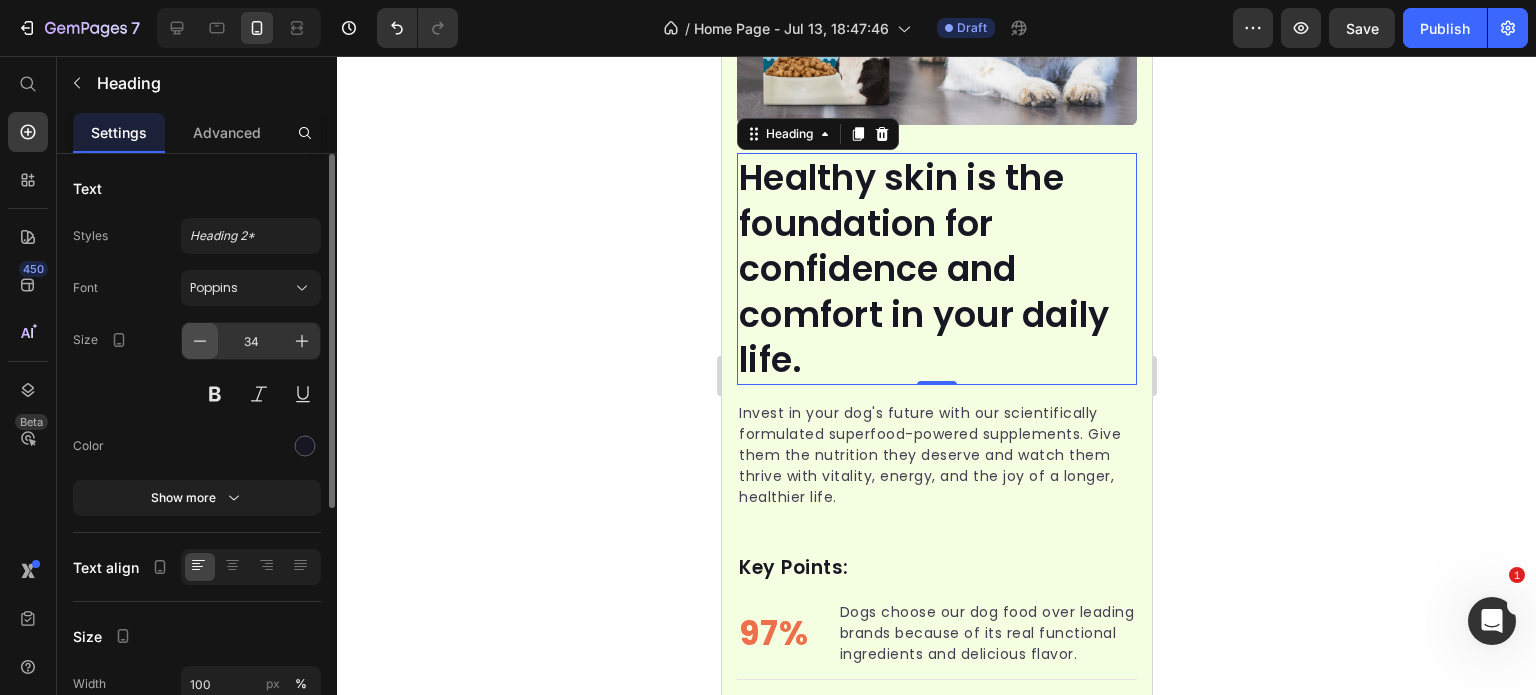 click at bounding box center [200, 341] 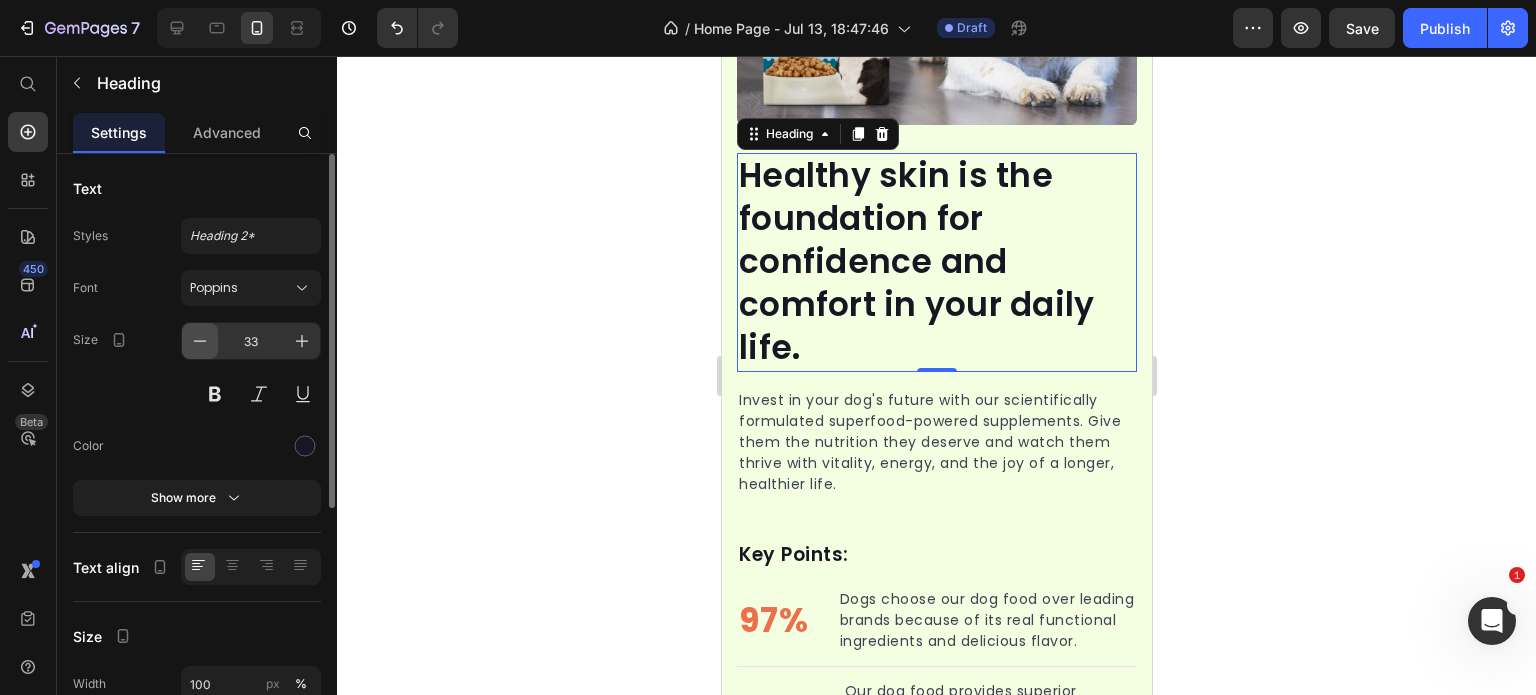 click at bounding box center [200, 341] 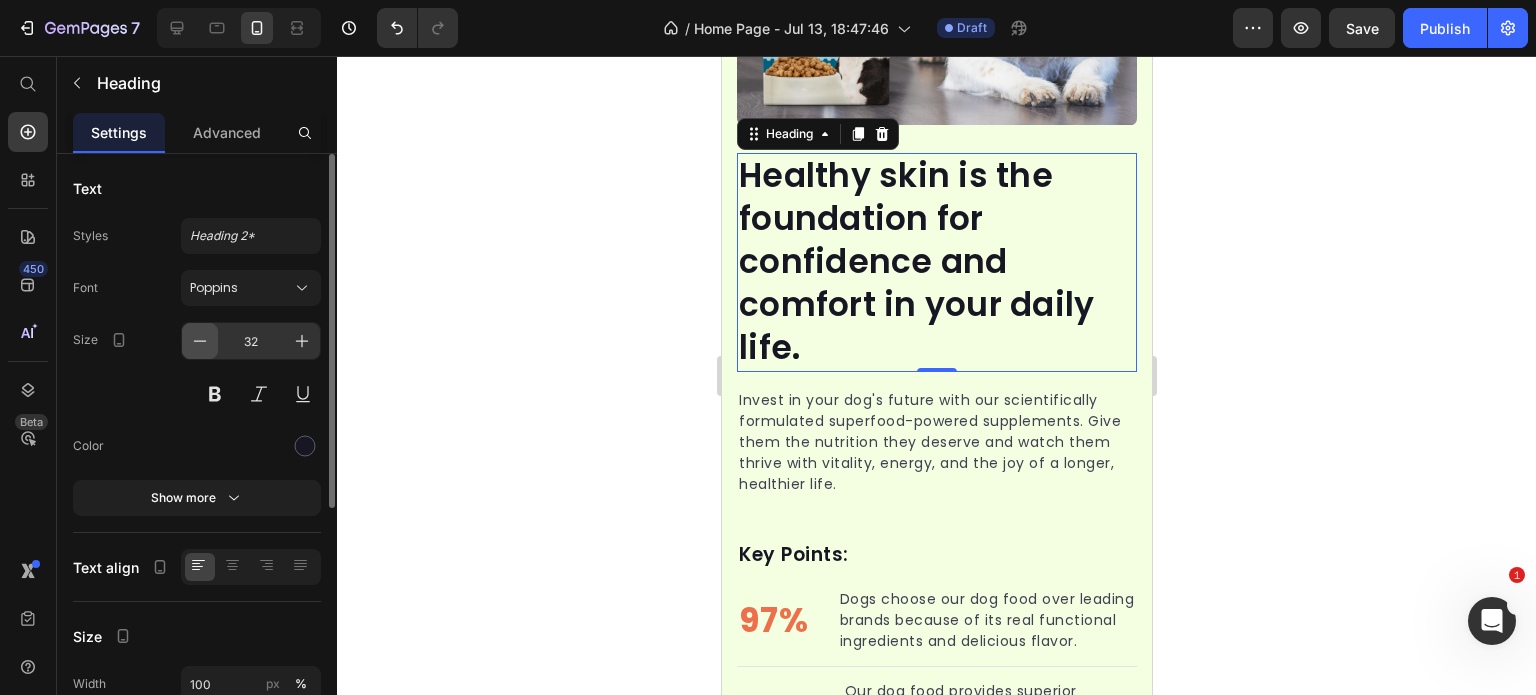 click at bounding box center (200, 341) 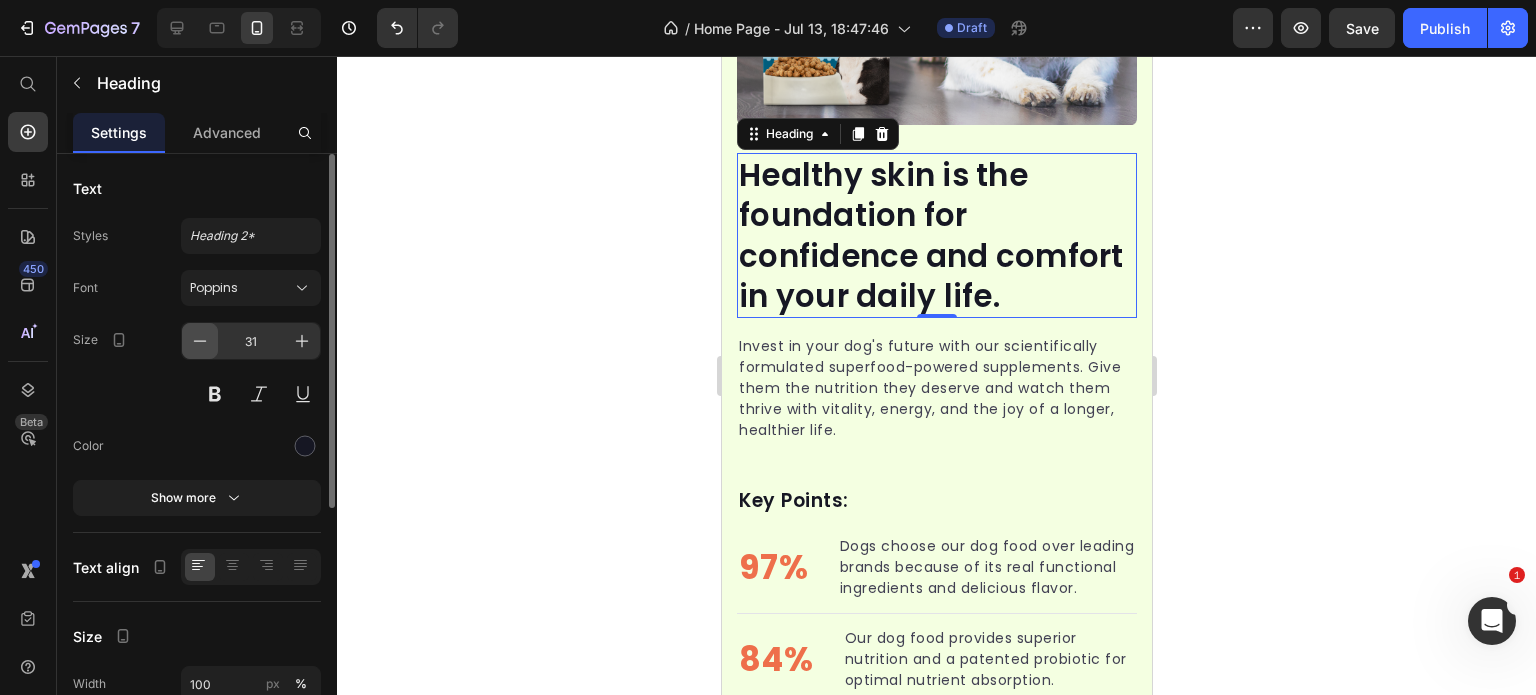 click at bounding box center (200, 341) 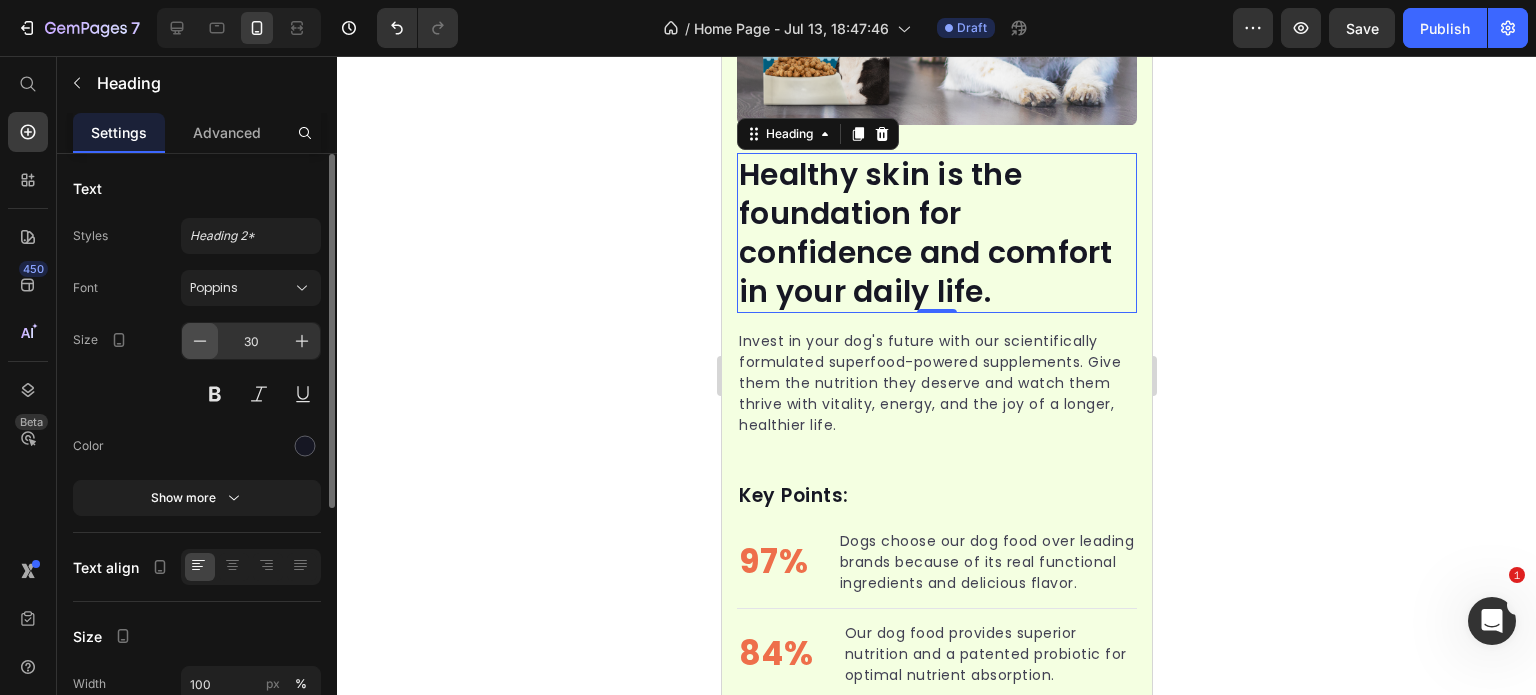 click at bounding box center (200, 341) 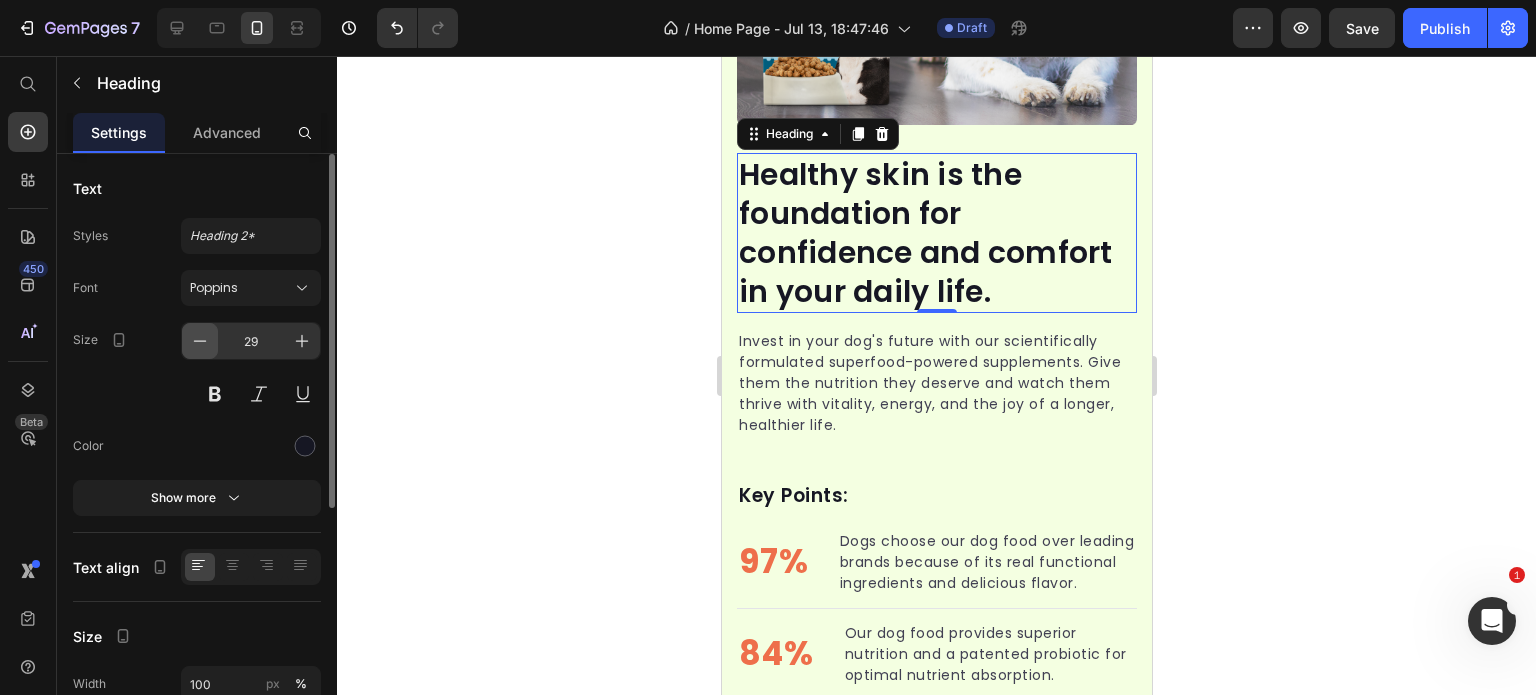 click at bounding box center (200, 341) 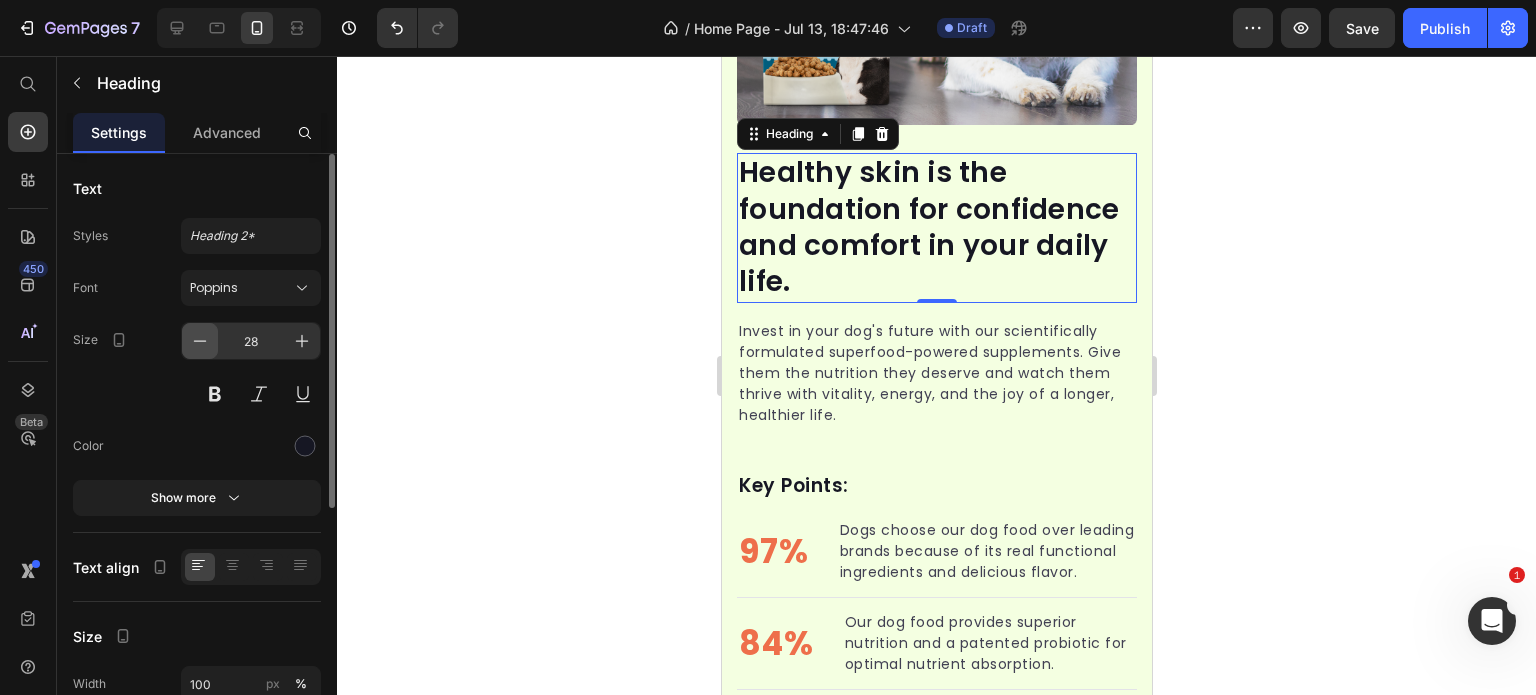 click at bounding box center [200, 341] 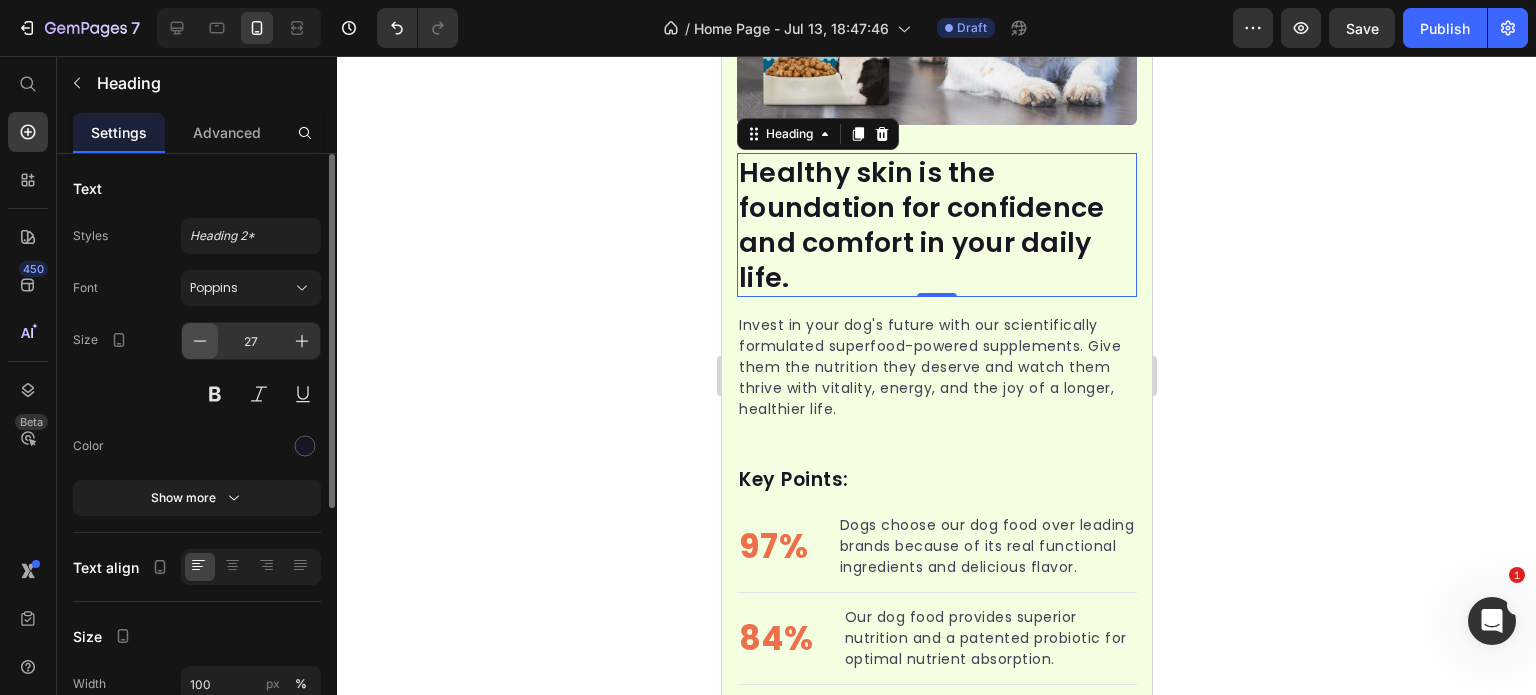click at bounding box center (200, 341) 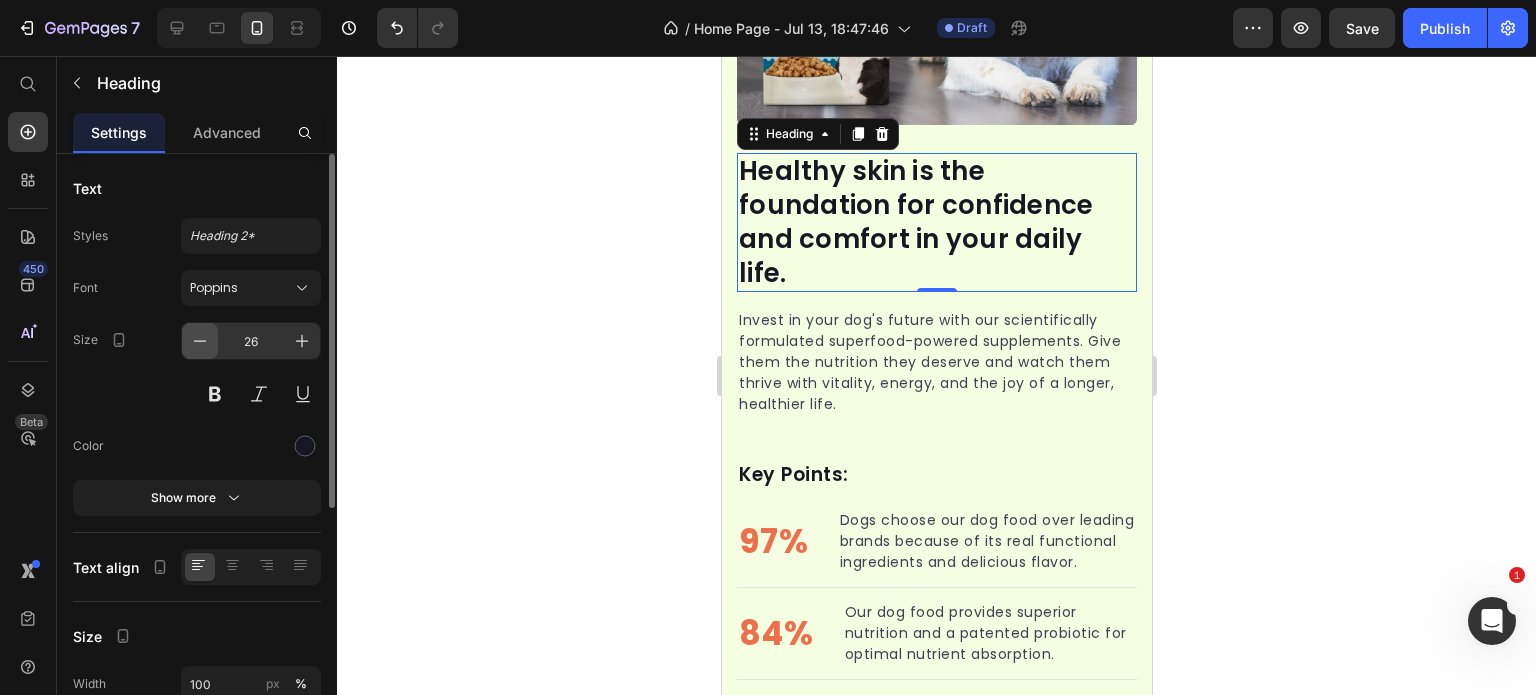click at bounding box center (200, 341) 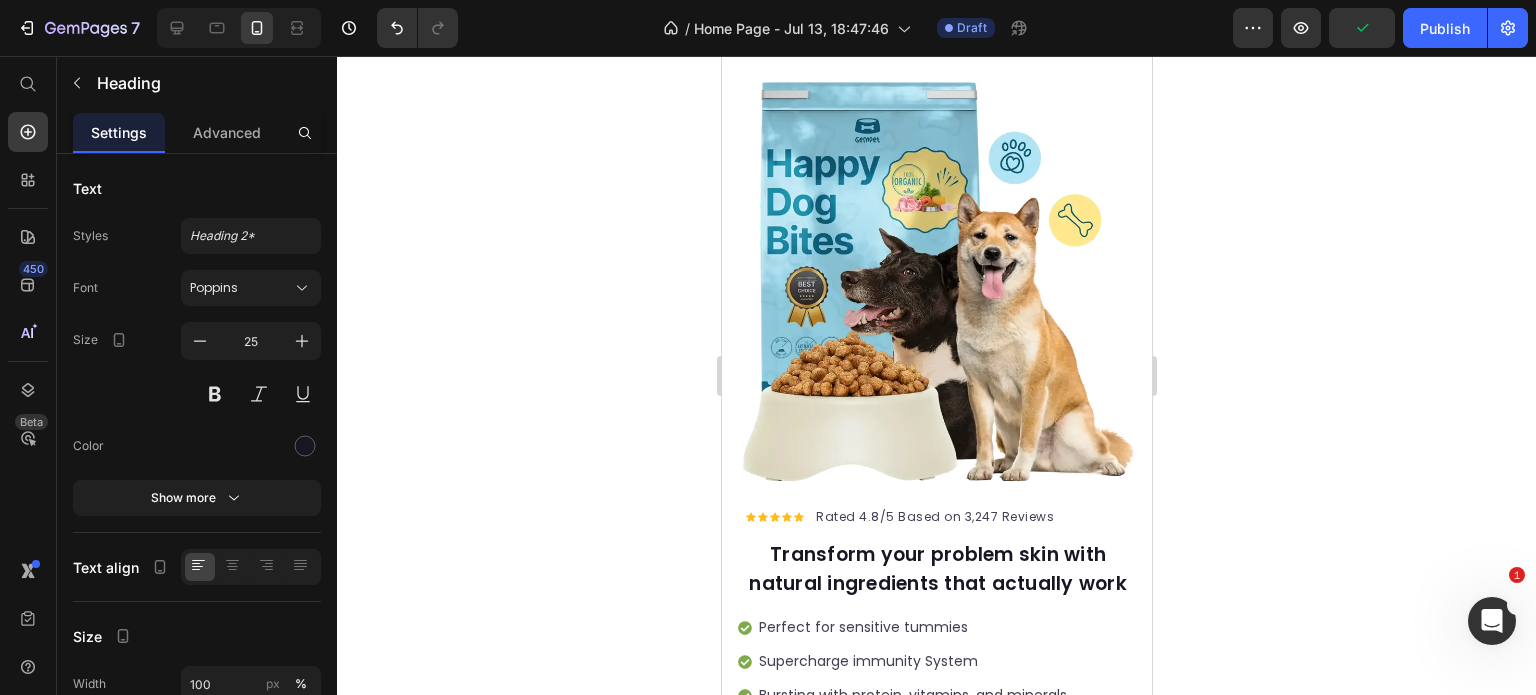 scroll, scrollTop: 202, scrollLeft: 0, axis: vertical 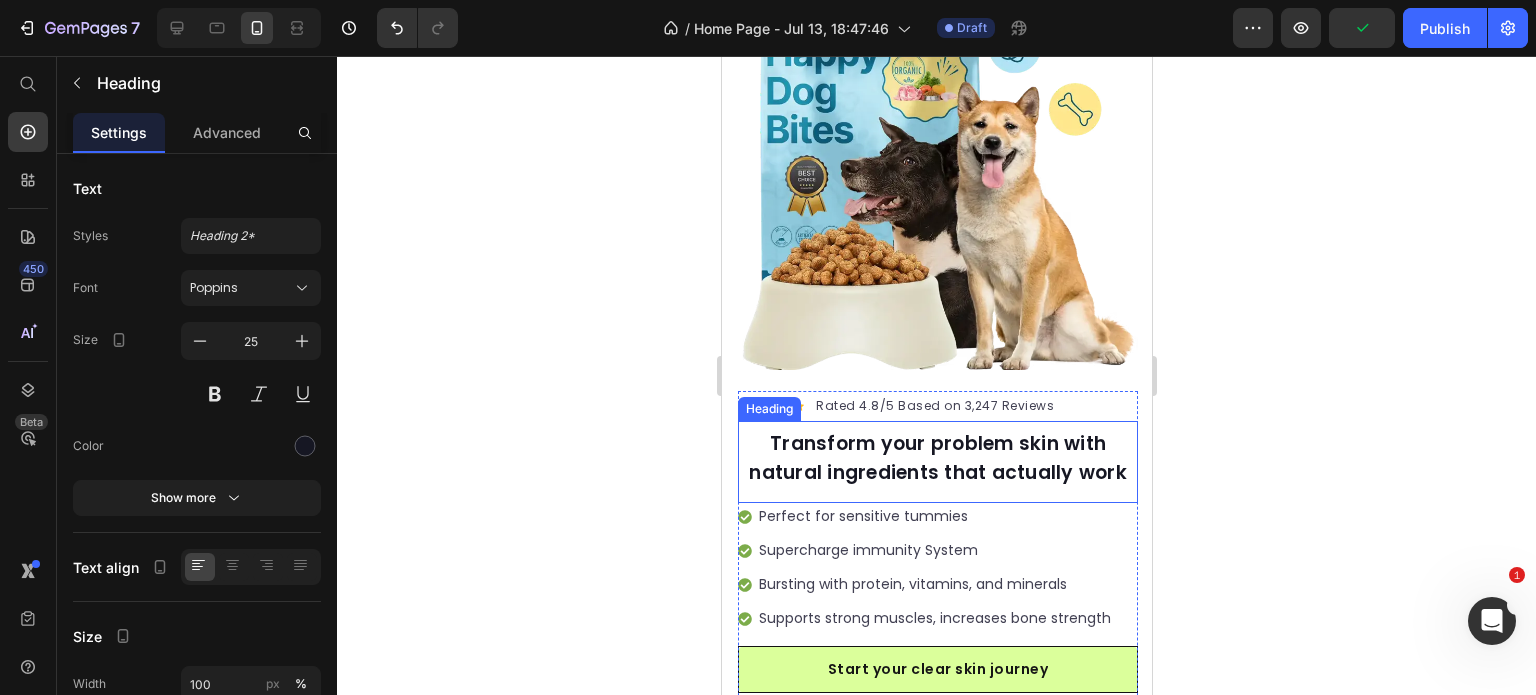 click on "Transform your problem skin with natural ingredients that actually work" at bounding box center (937, 458) 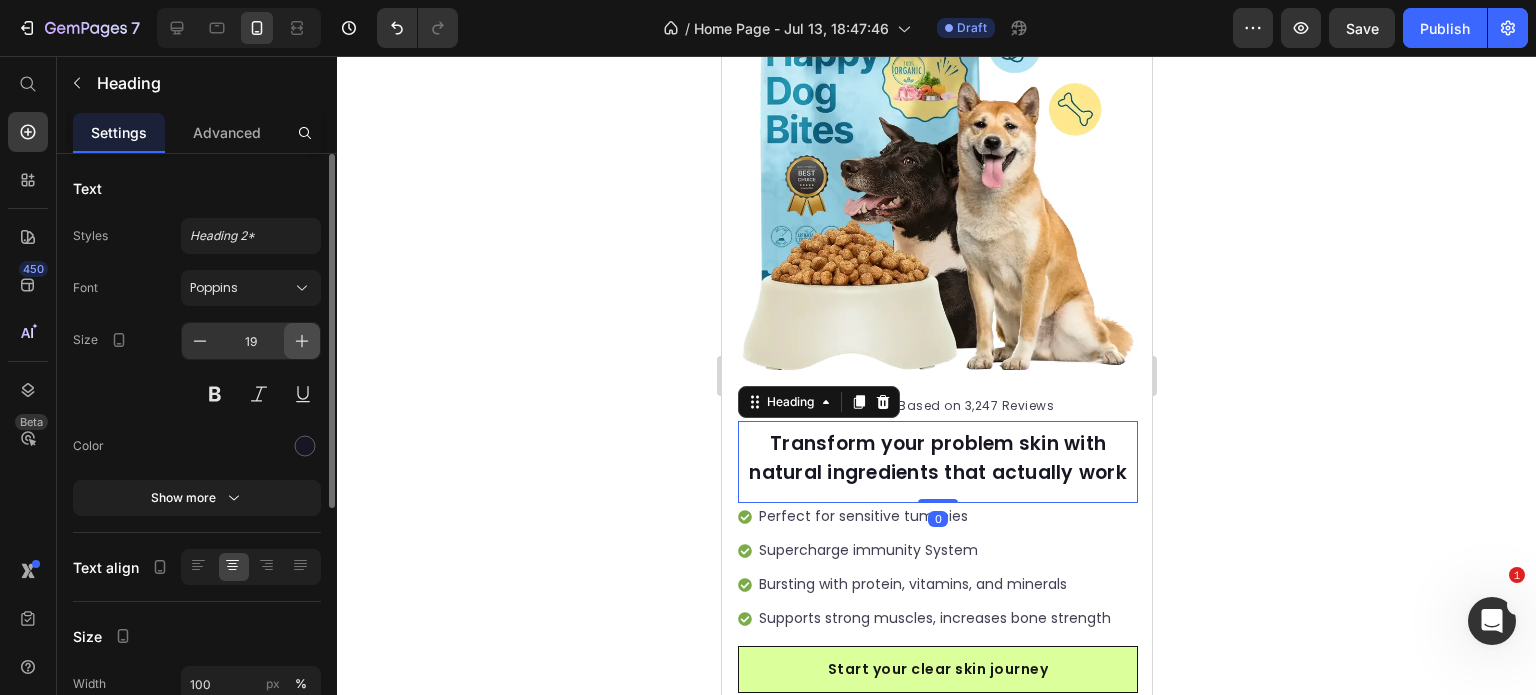 click at bounding box center (302, 341) 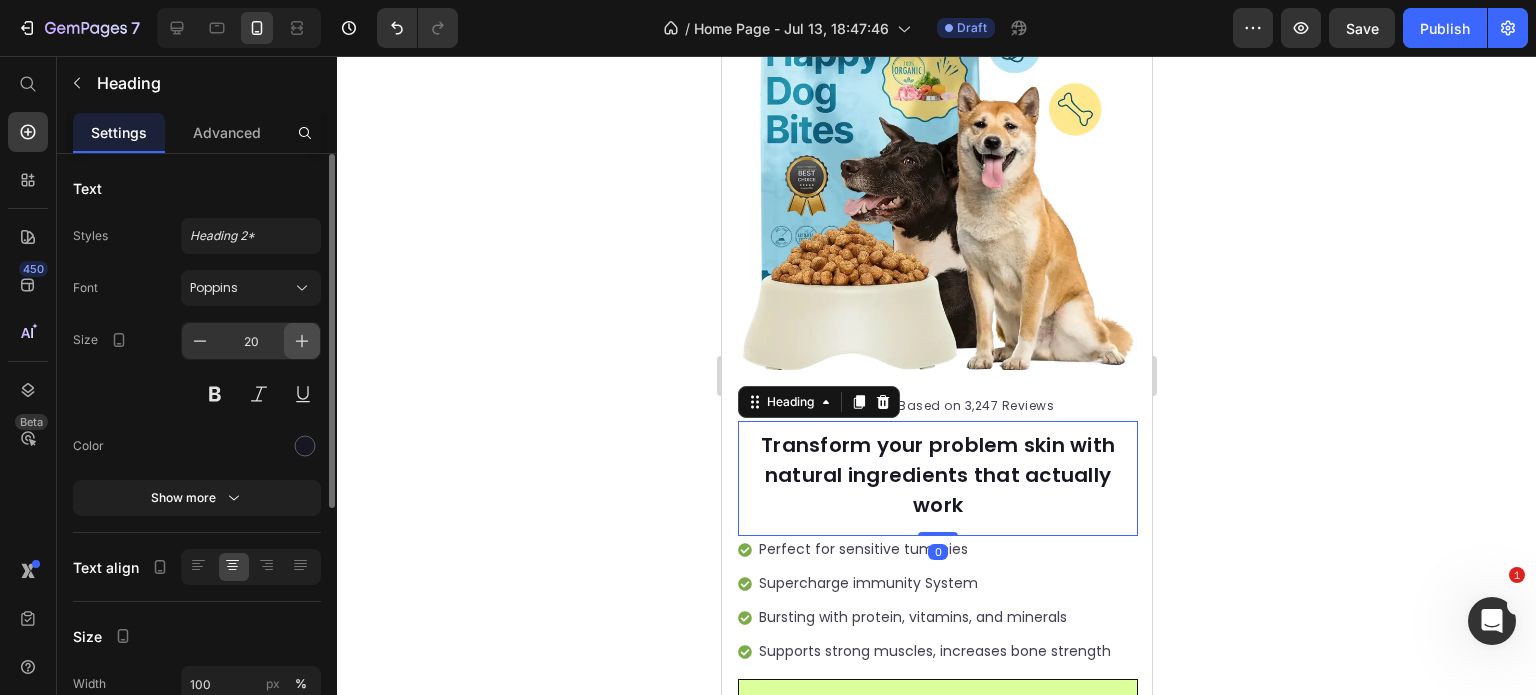 click 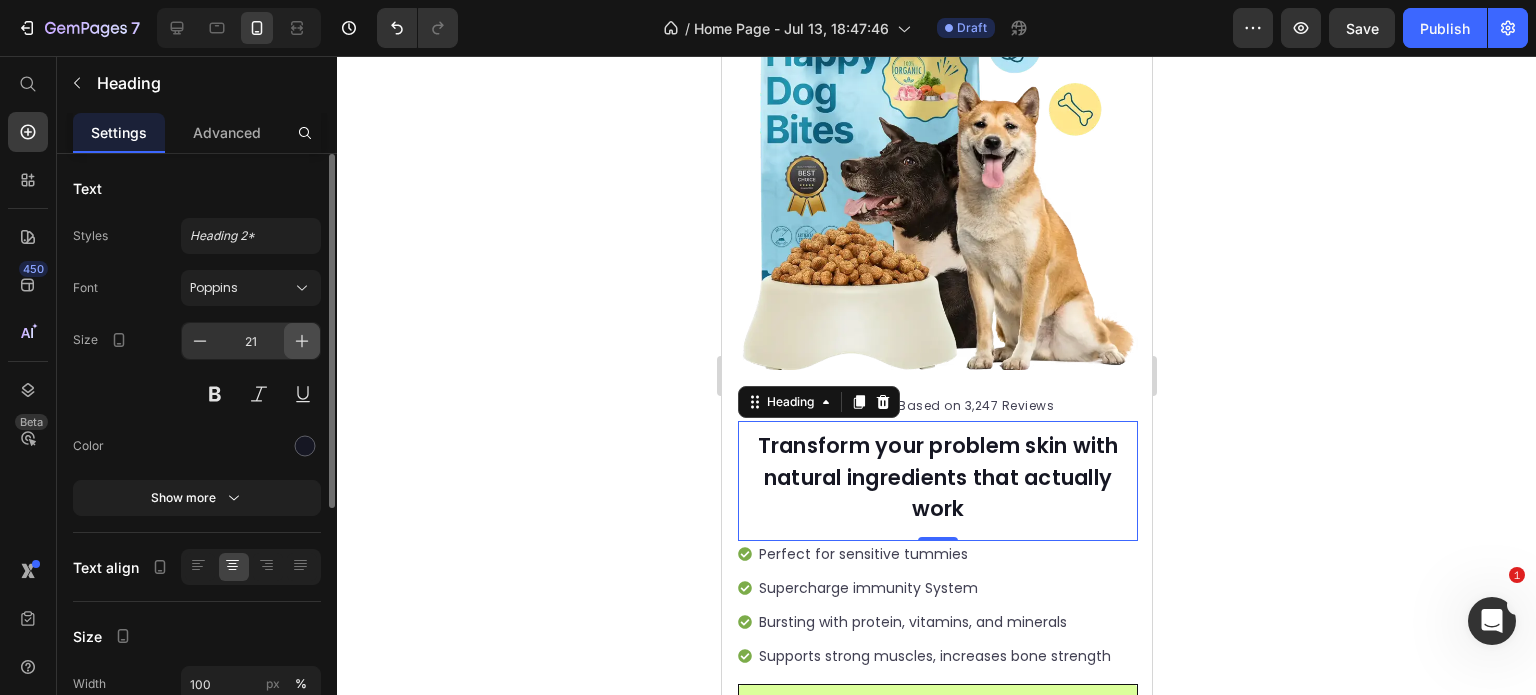 click 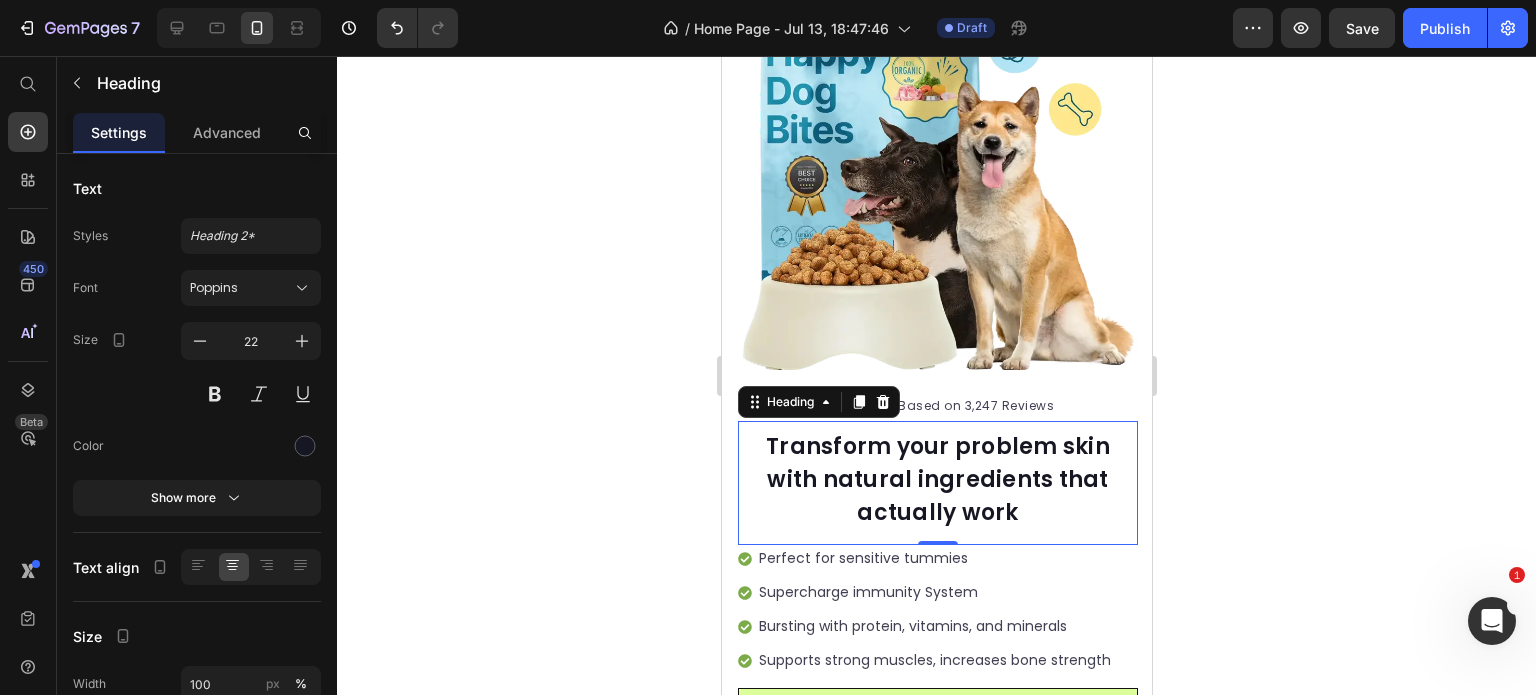 click on "Transform your problem skin with natural ingredients that actually work" at bounding box center (937, 479) 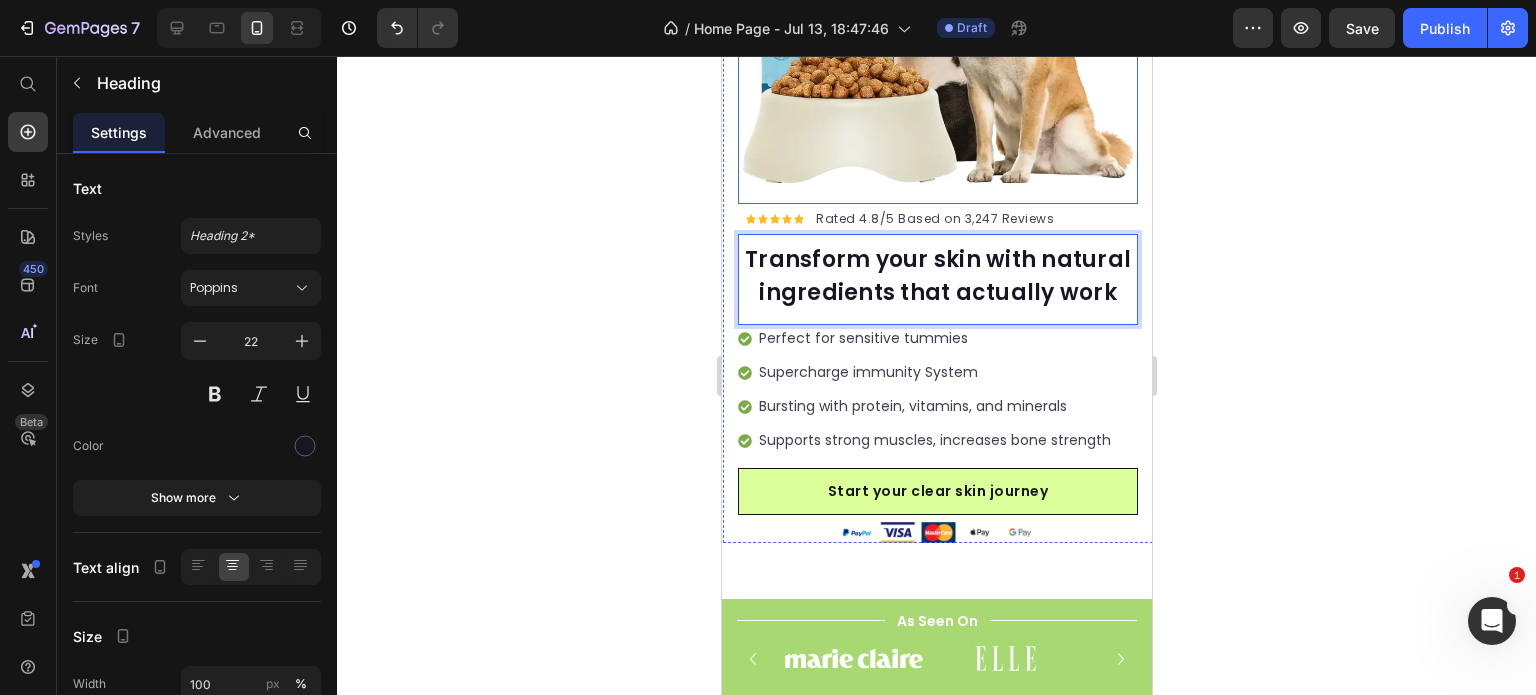scroll, scrollTop: 402, scrollLeft: 0, axis: vertical 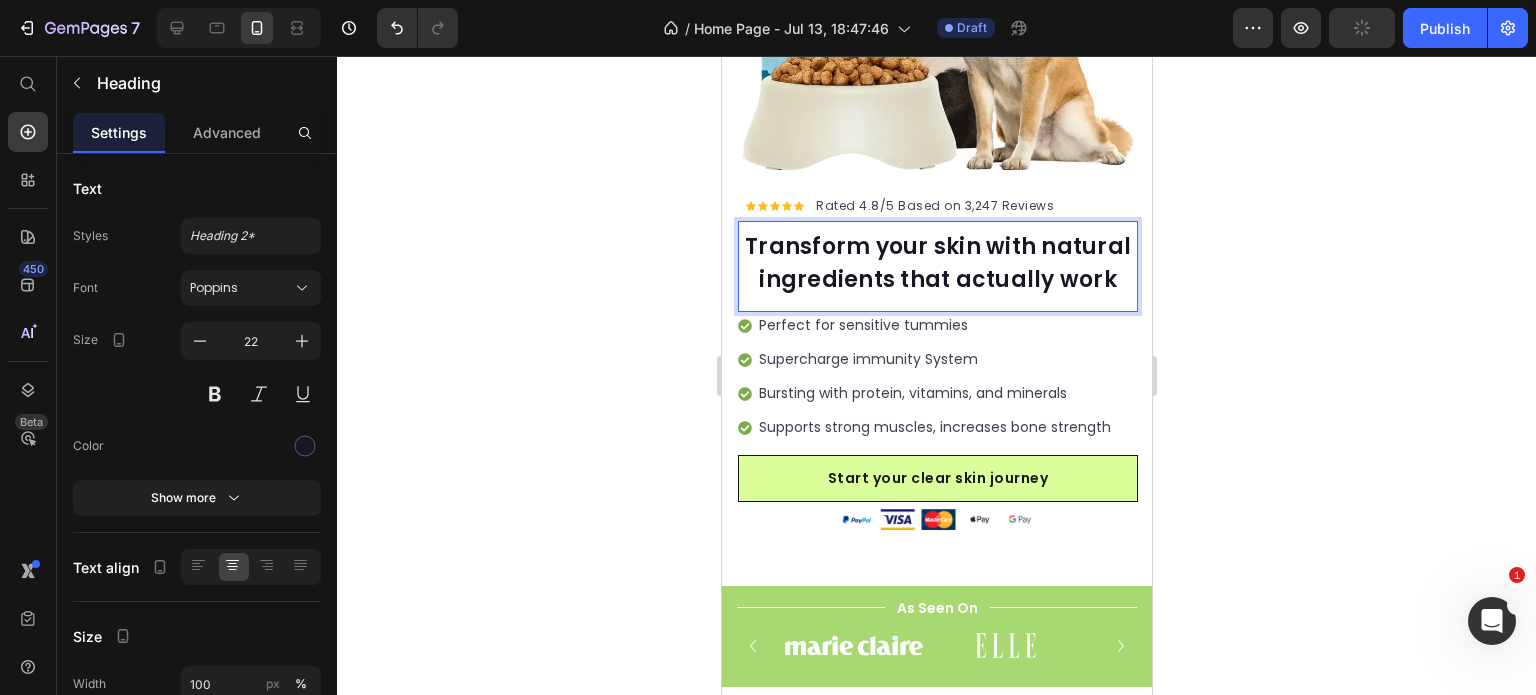 click on "Transform your skin with natural ingredients that actually work" at bounding box center [937, 263] 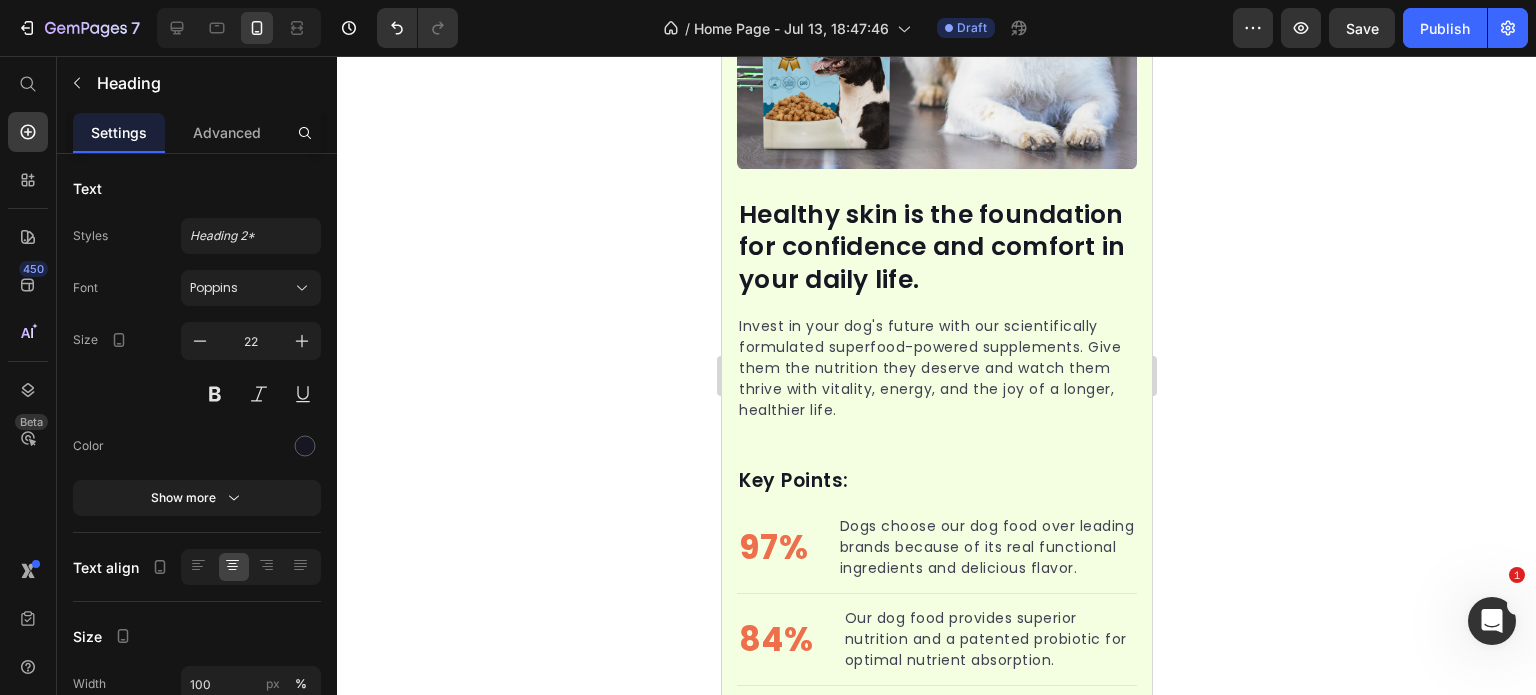 scroll, scrollTop: 3202, scrollLeft: 0, axis: vertical 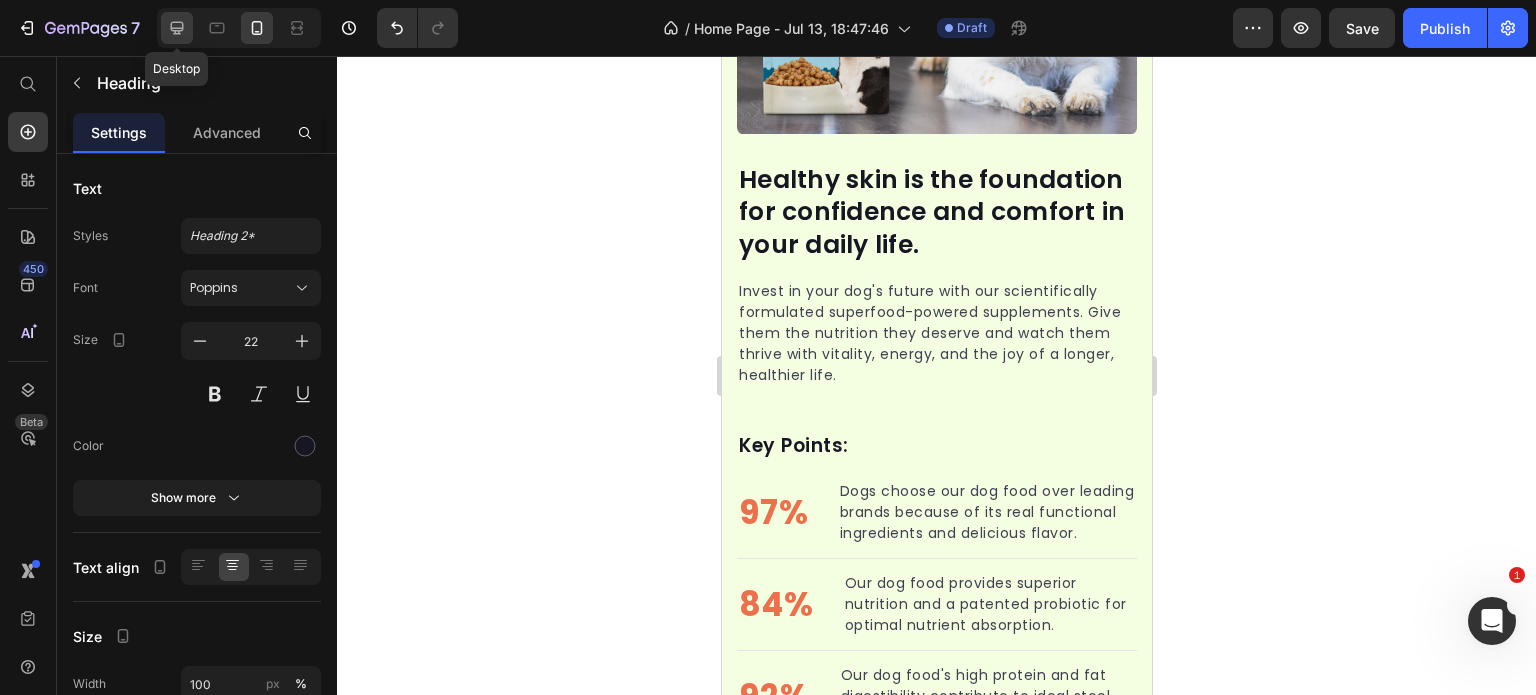 click 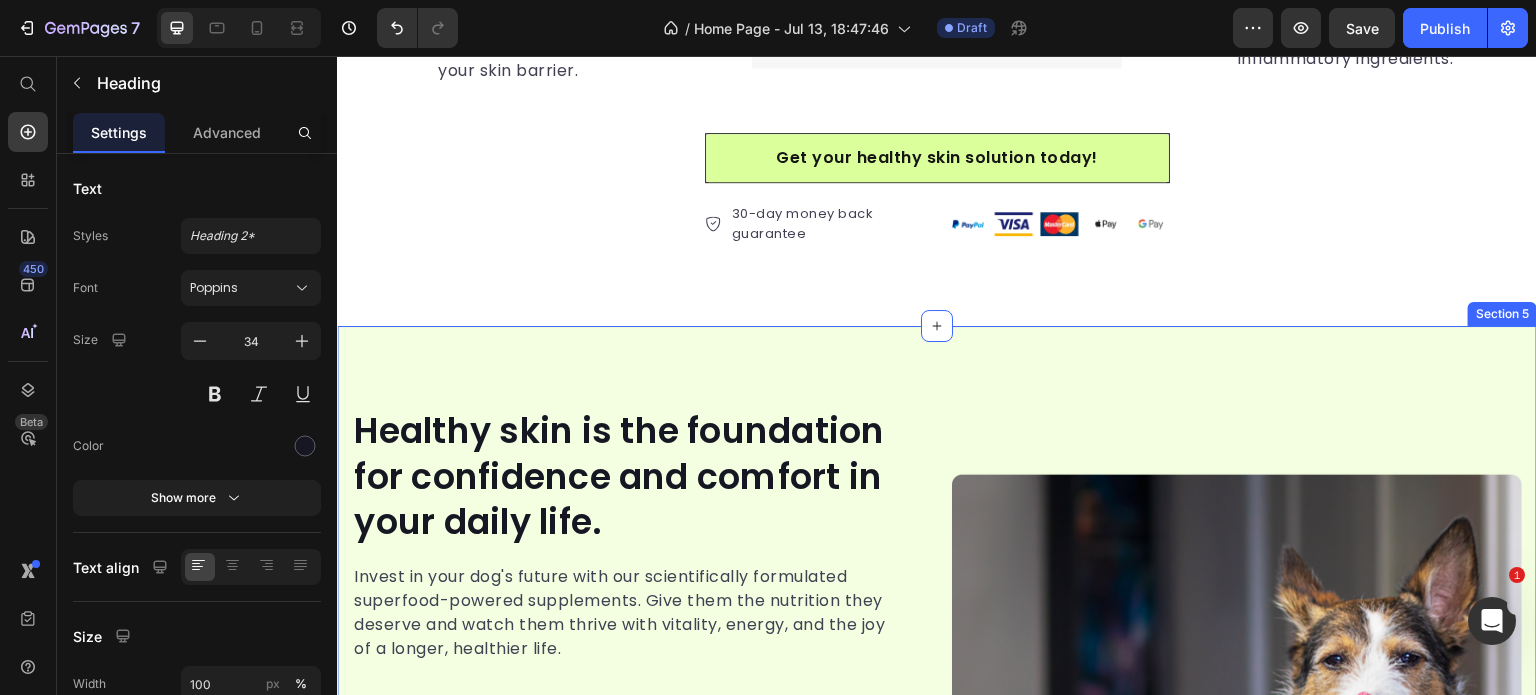 scroll, scrollTop: 2736, scrollLeft: 0, axis: vertical 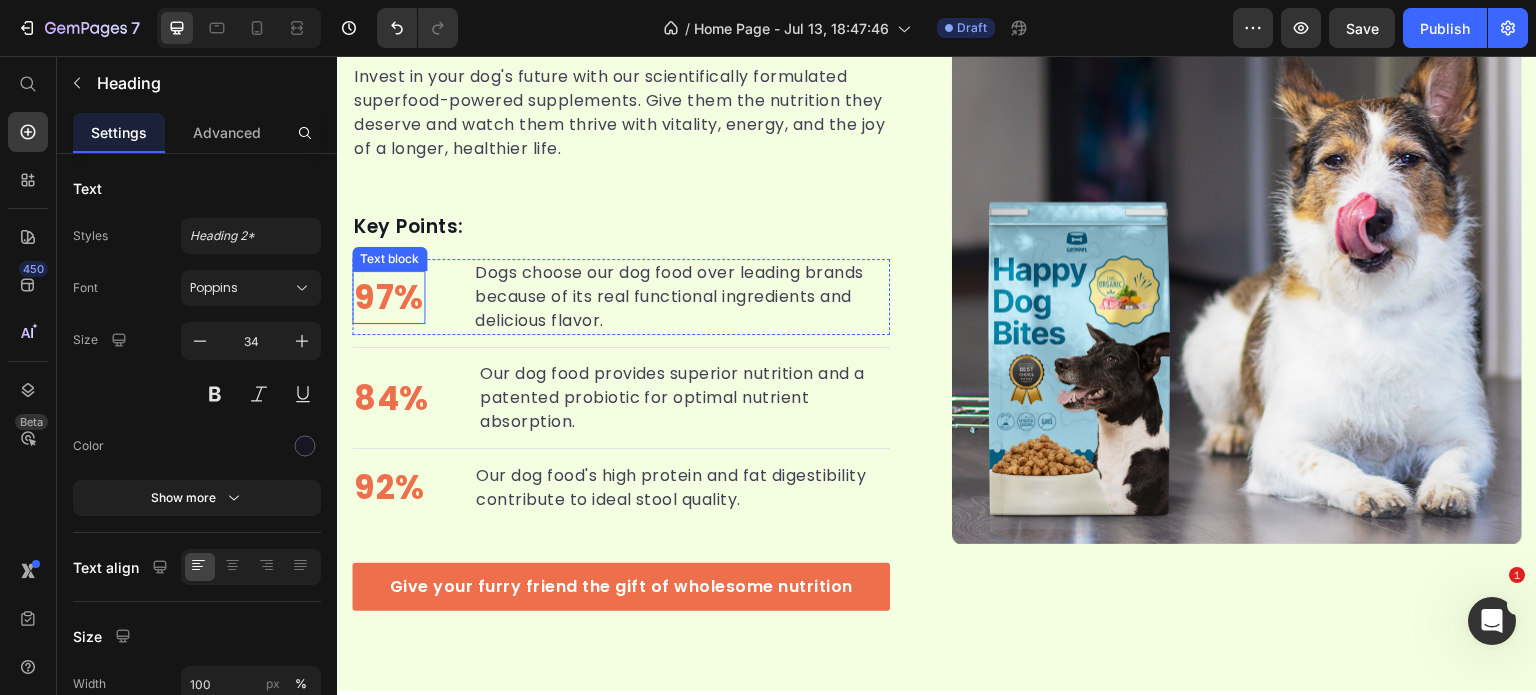 click on "97%" at bounding box center (388, 298) 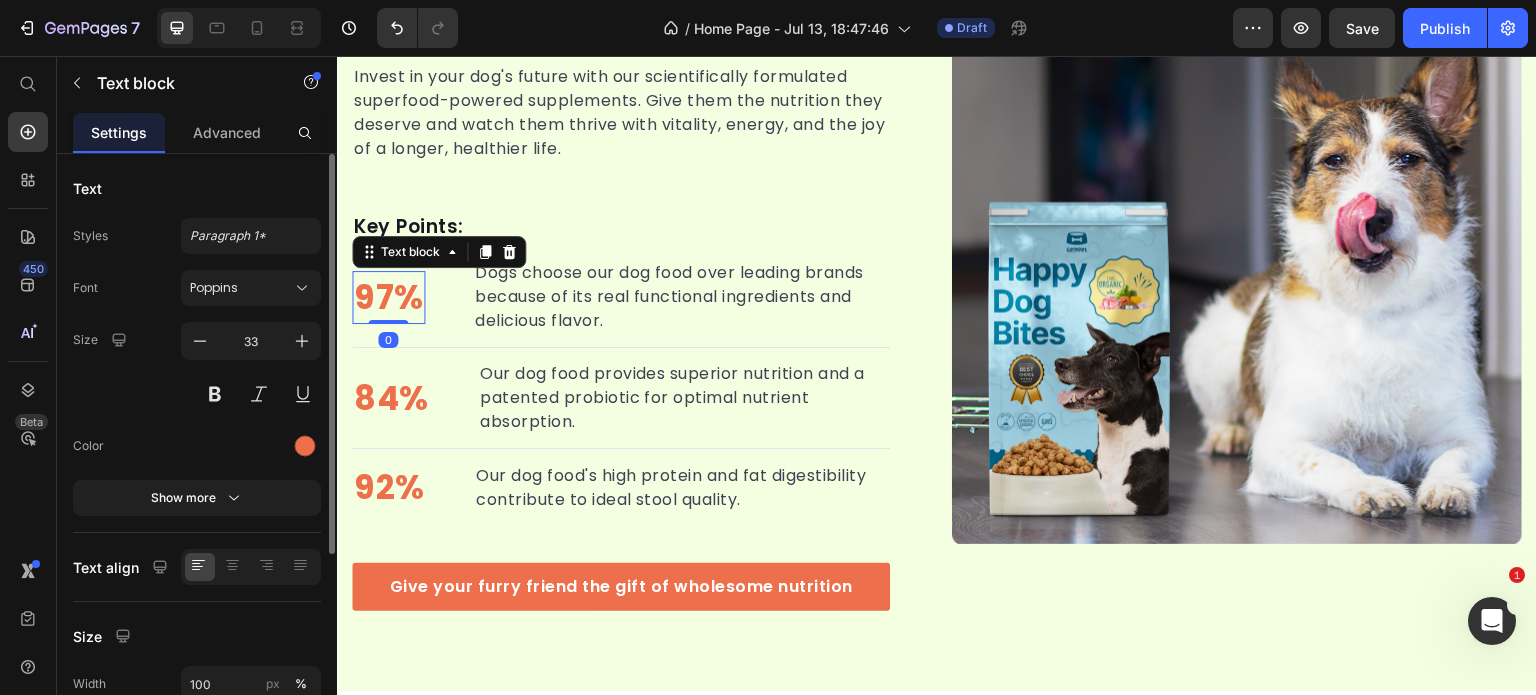 click at bounding box center [251, 446] 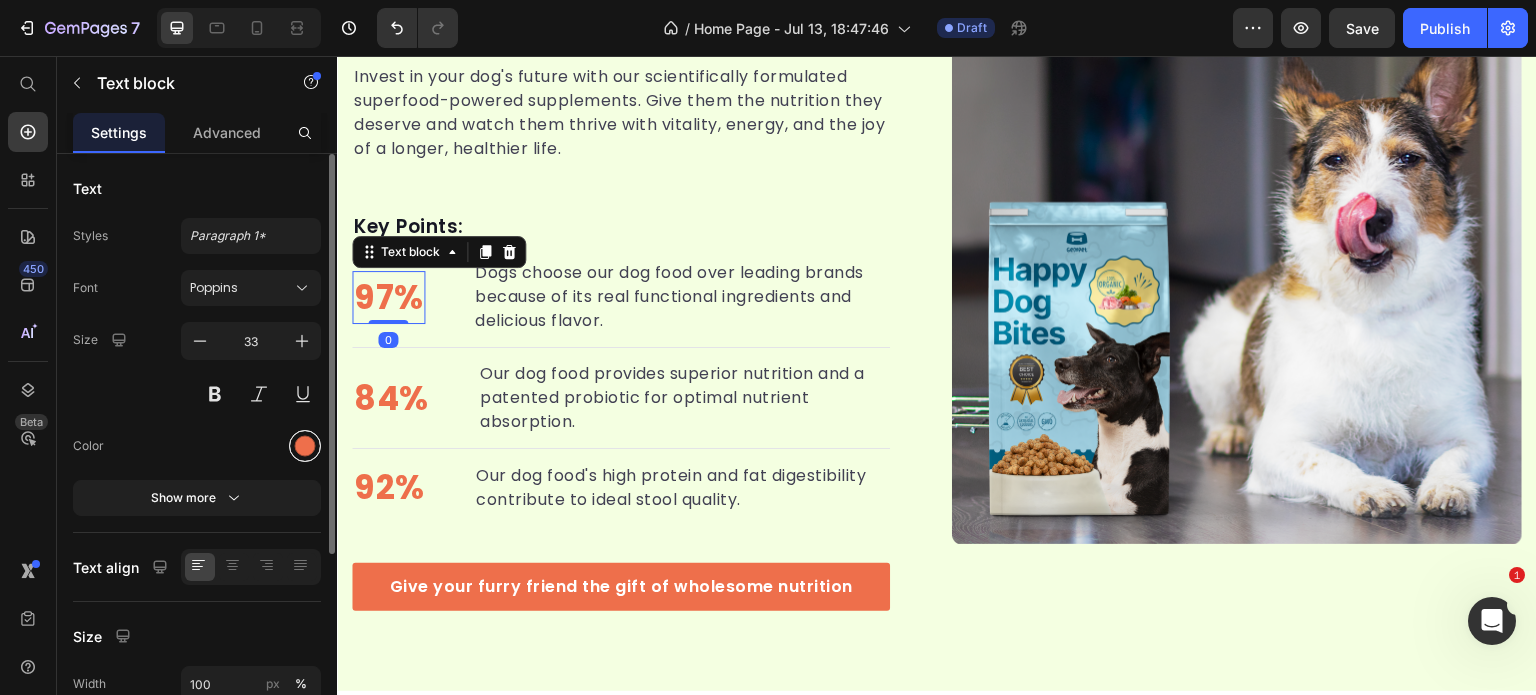 click at bounding box center [305, 446] 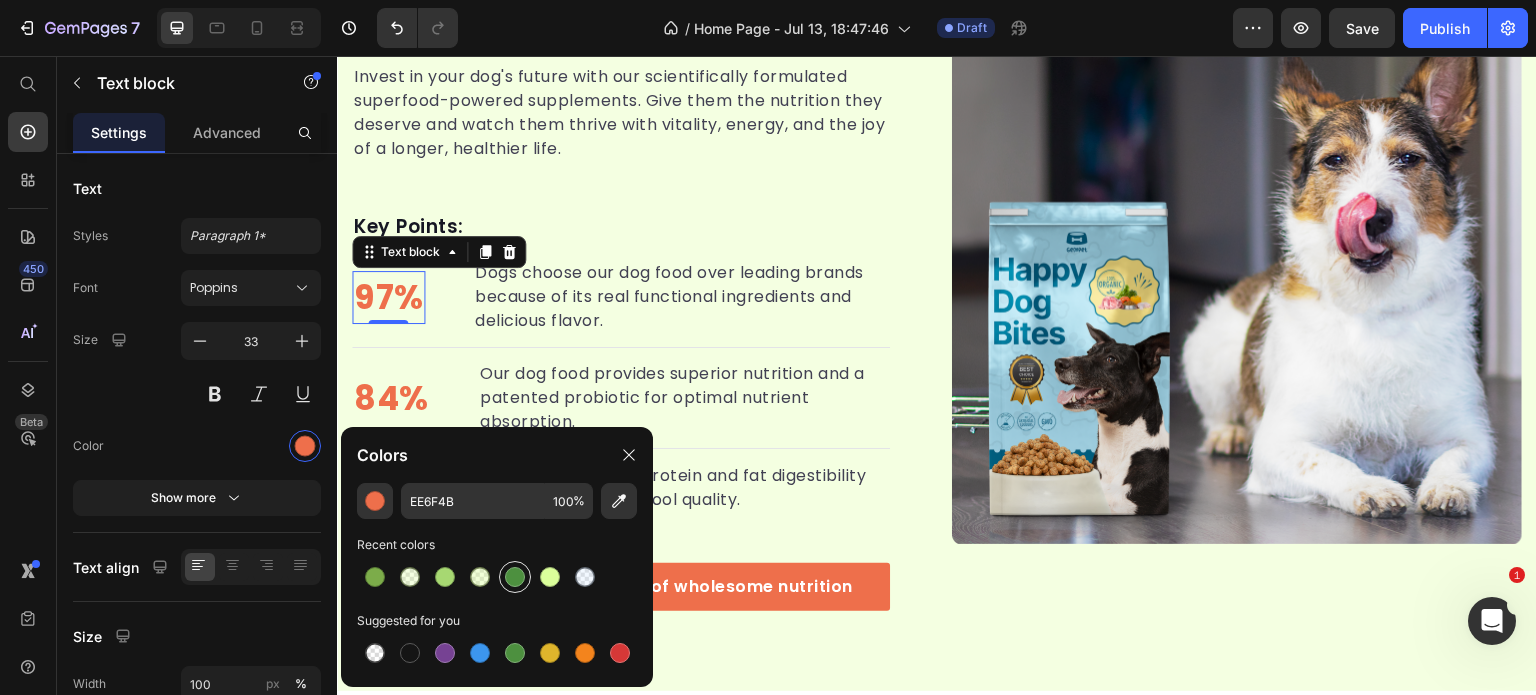 click at bounding box center [515, 577] 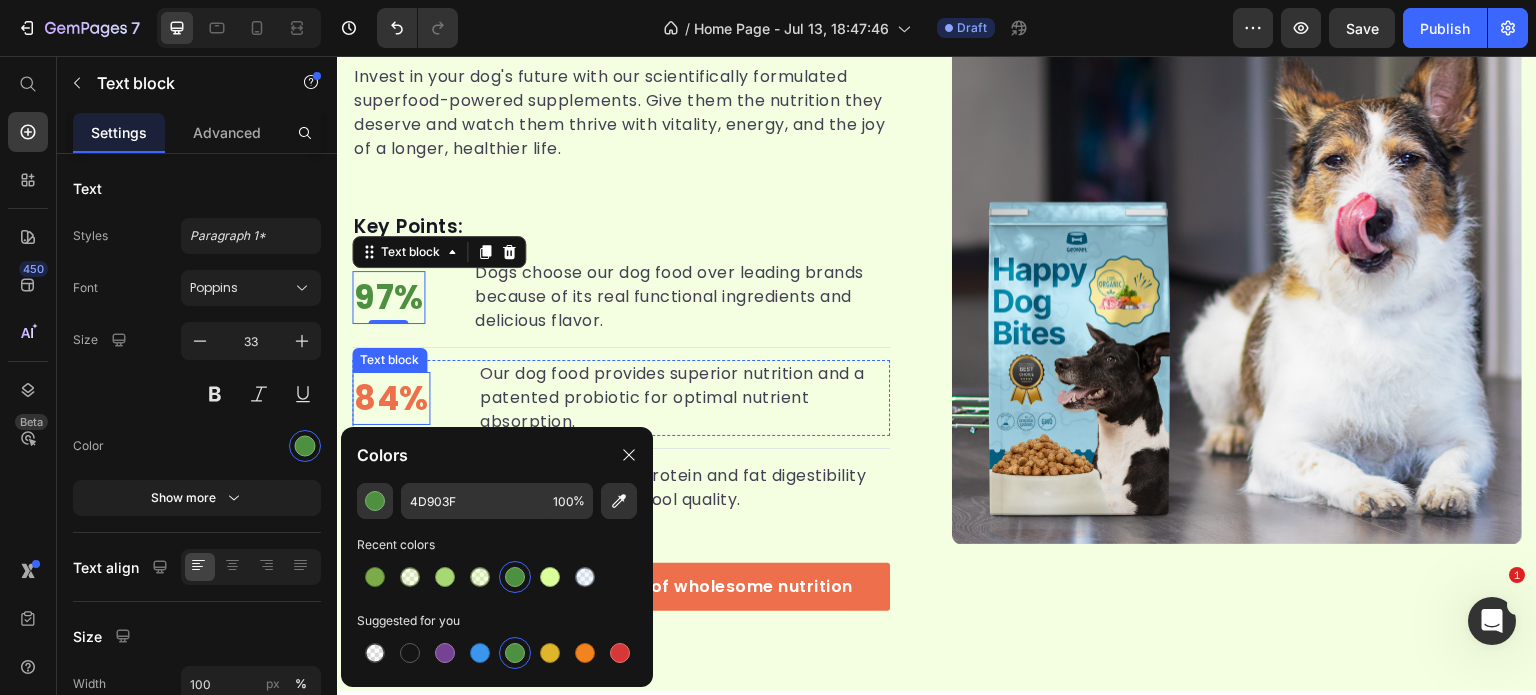 click on "84%" at bounding box center [391, 399] 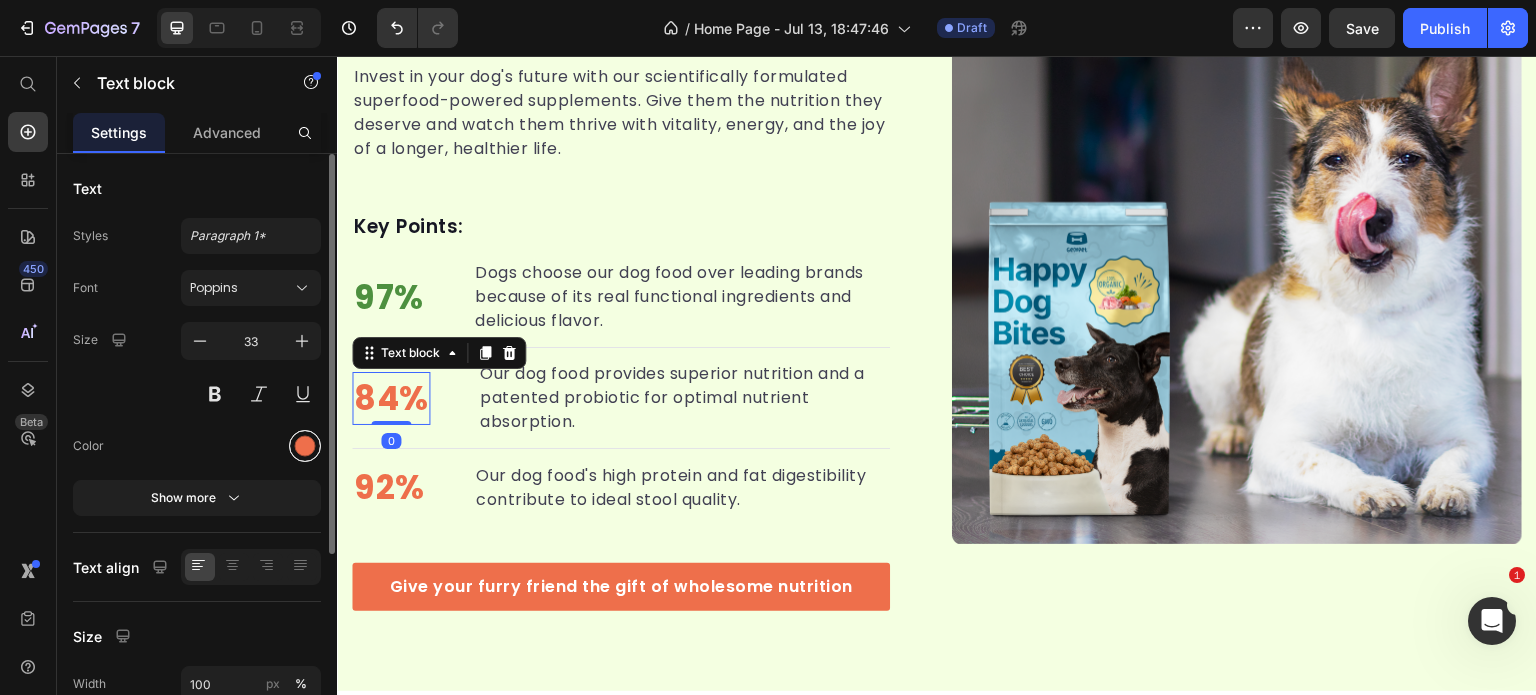 click at bounding box center [305, 446] 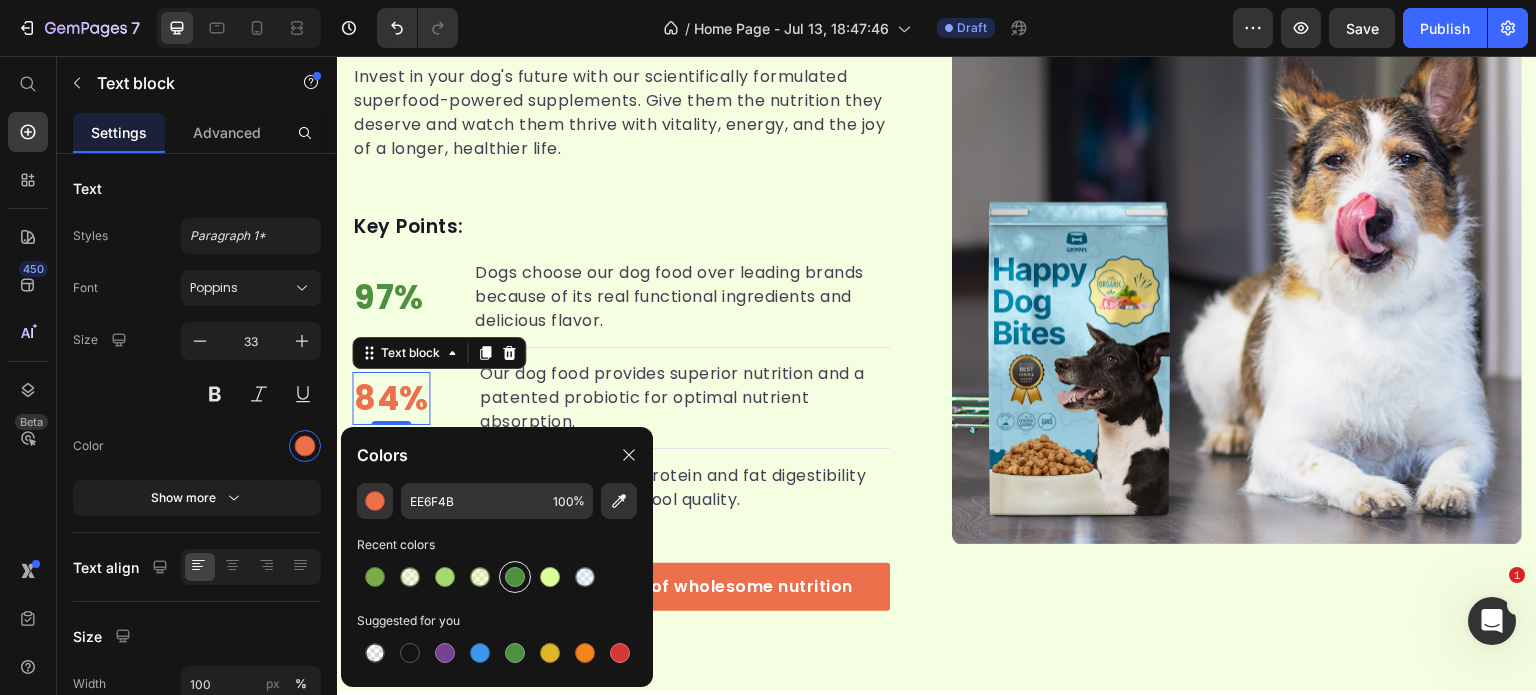 click at bounding box center [515, 577] 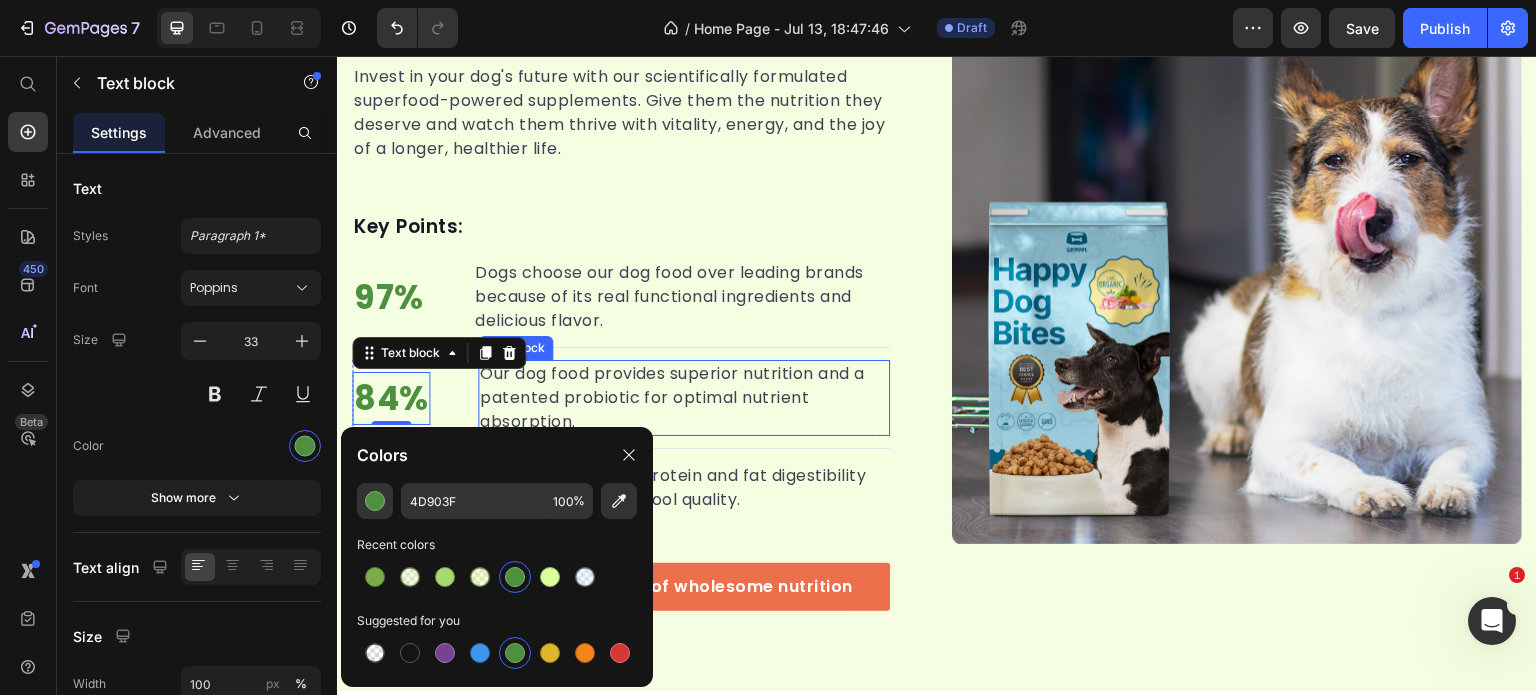 click on "Our dog food provides superior nutrition and a patented probiotic for optimal nutrient absorption." at bounding box center (684, 398) 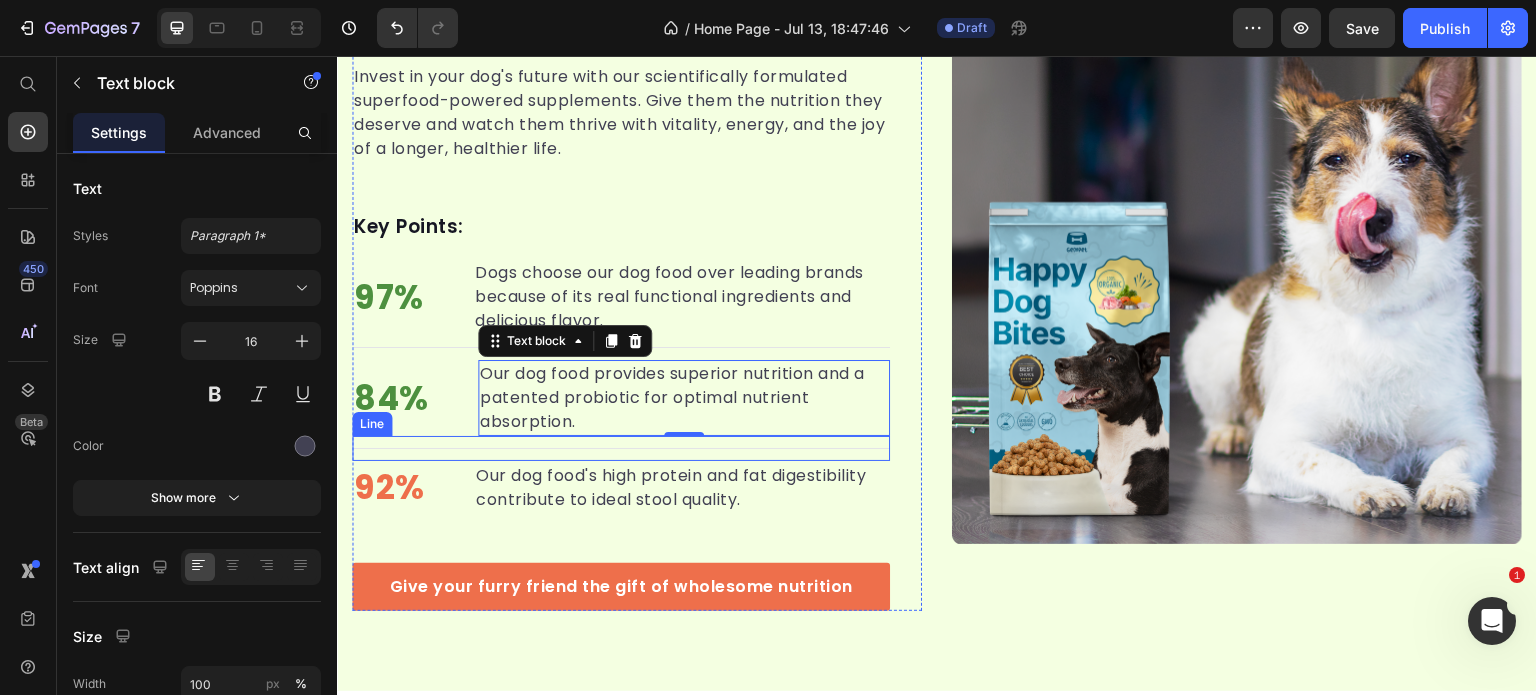 click on "92%" at bounding box center (389, 488) 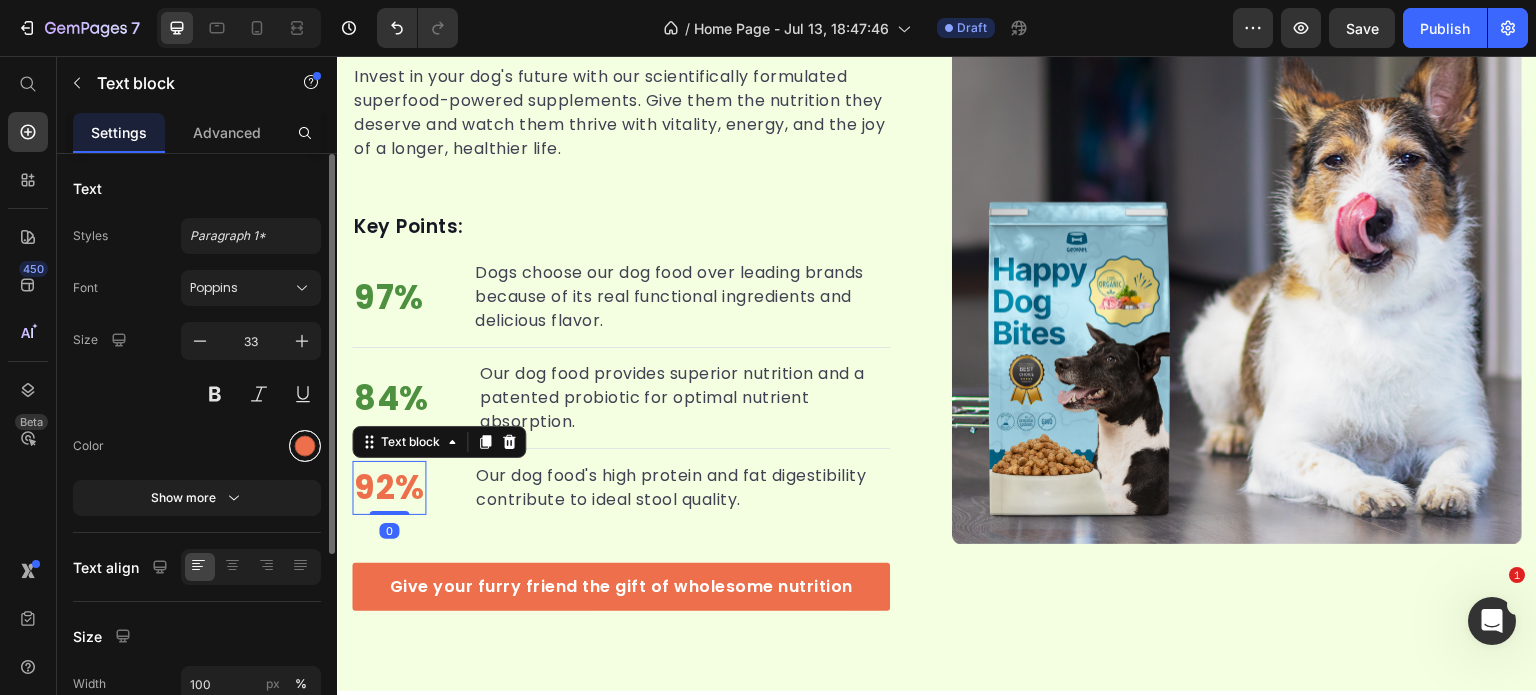 click at bounding box center [305, 446] 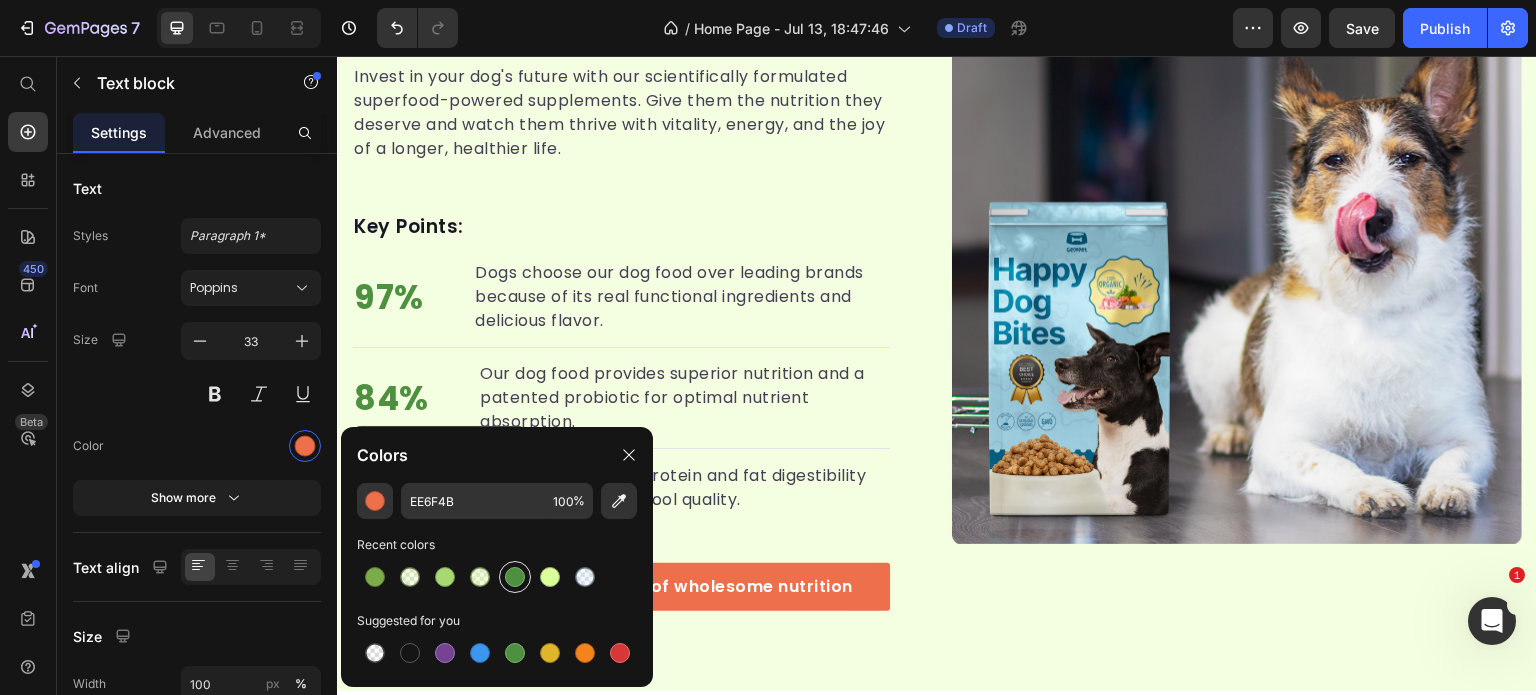click at bounding box center [515, 577] 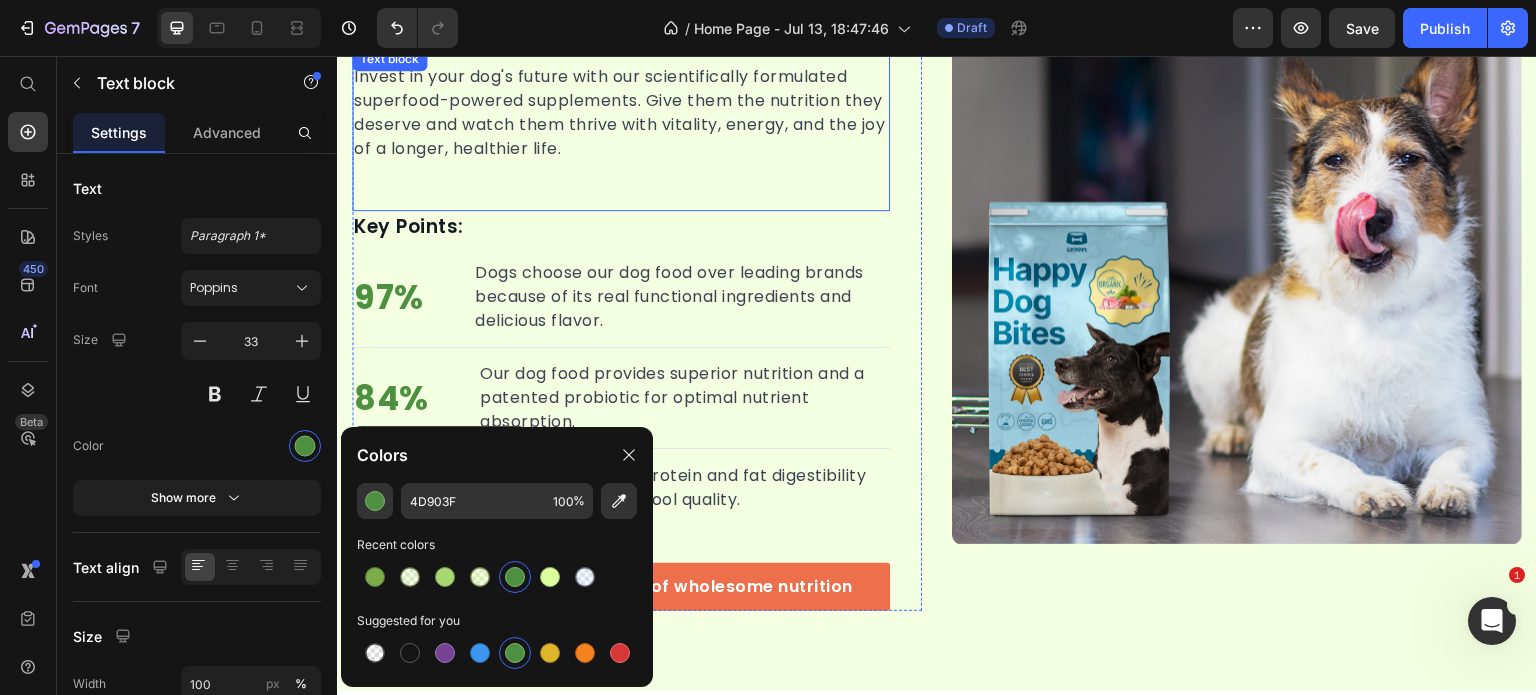 click on "Invest in your dog's future with our scientifically formulated superfood-powered supplements. Give them the nutrition they deserve and watch them thrive with vitality, energy, and the joy of a longer, healthier life." at bounding box center [621, 113] 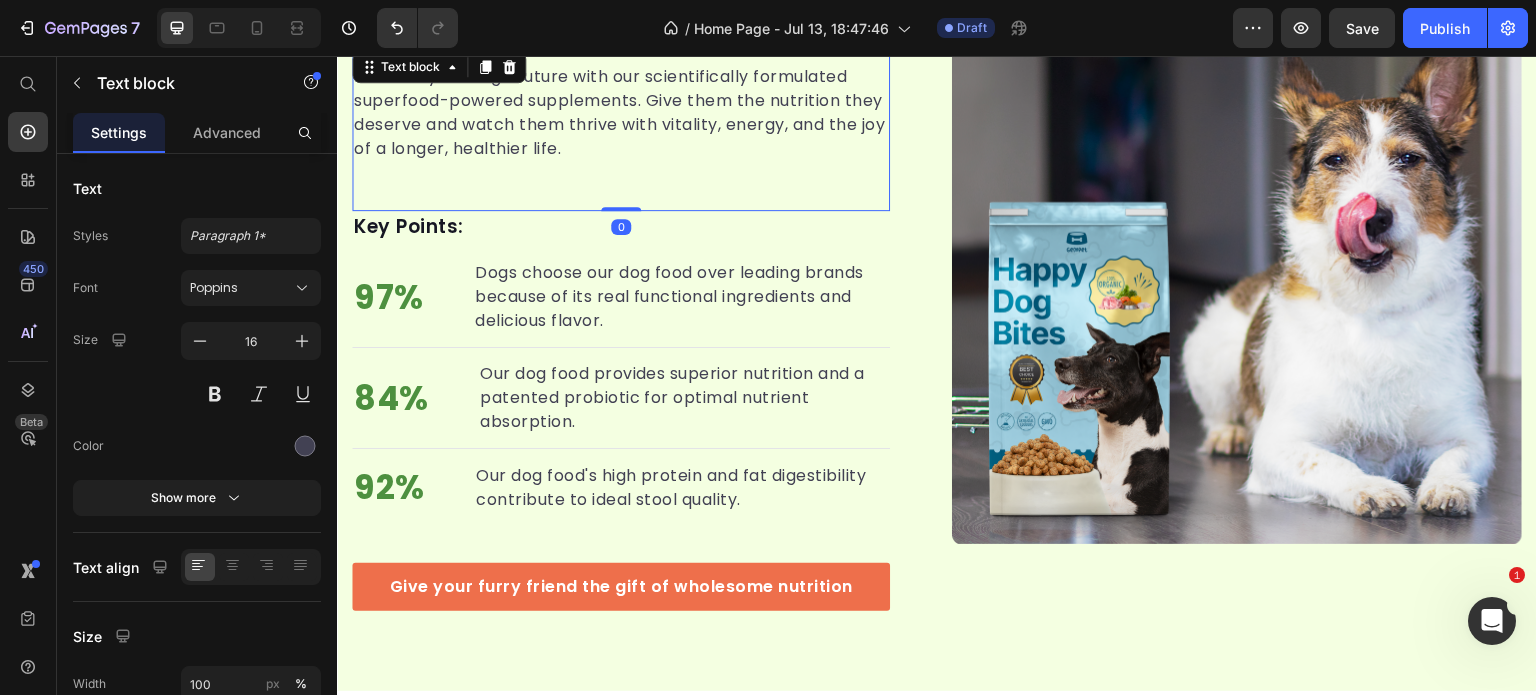 click on "Invest in your dog's future with our scientifically formulated superfood-powered supplements. Give them the nutrition they deserve and watch them thrive with vitality, energy, and the joy of a longer, healthier life." at bounding box center [621, 113] 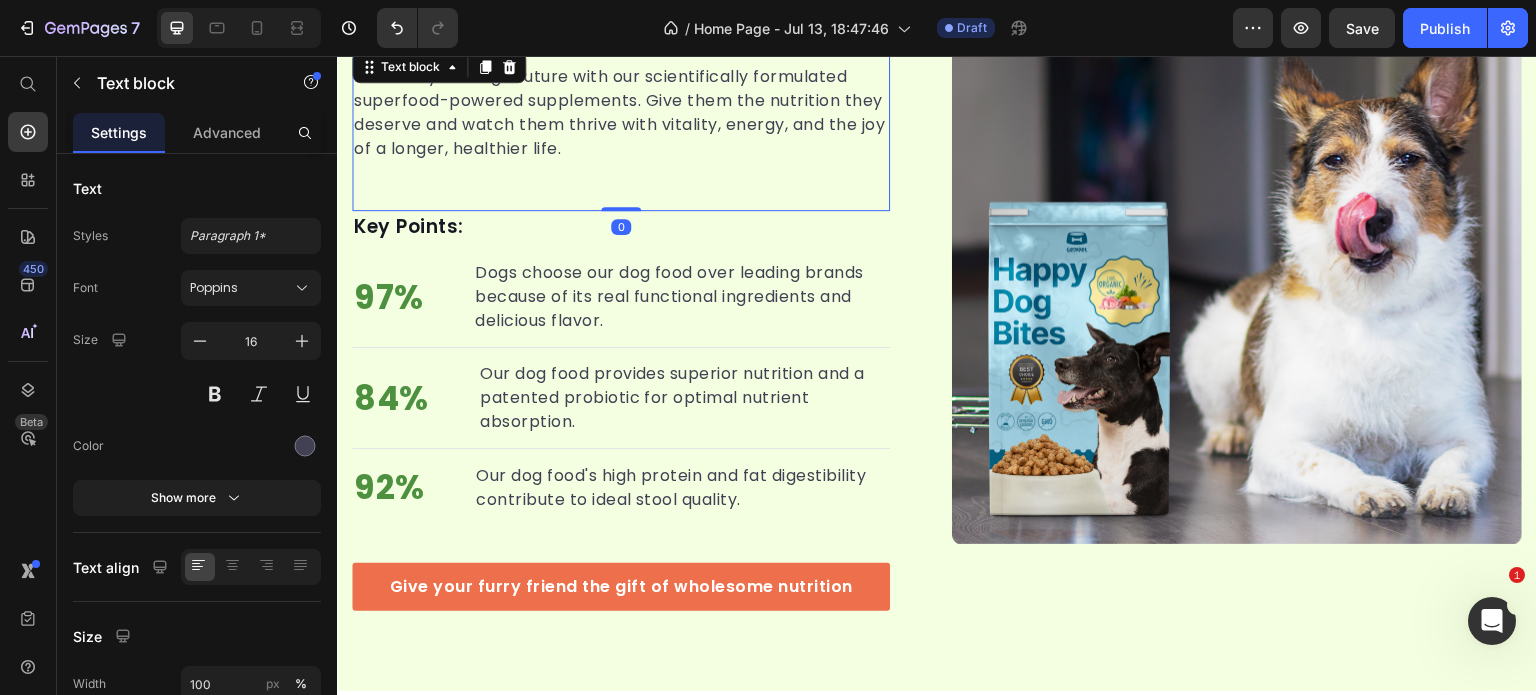 click on "Invest in your dog's future with our scientifically formulated superfood-powered supplements. Give them the nutrition they deserve and watch them thrive with vitality, energy, and the joy of a longer, healthier life." at bounding box center [621, 113] 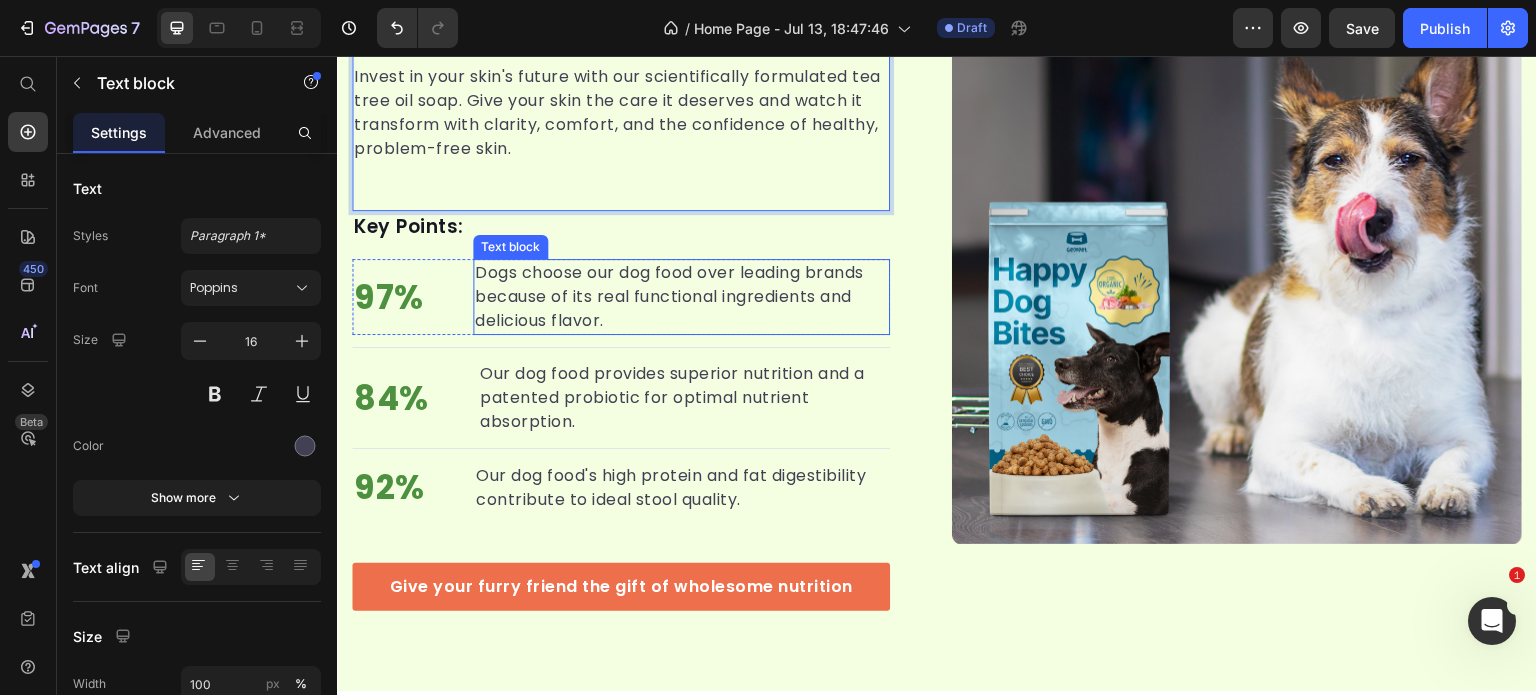 click on "Dogs choose our dog food over leading brands because of its real functional ingredients and delicious flavor." at bounding box center (681, 297) 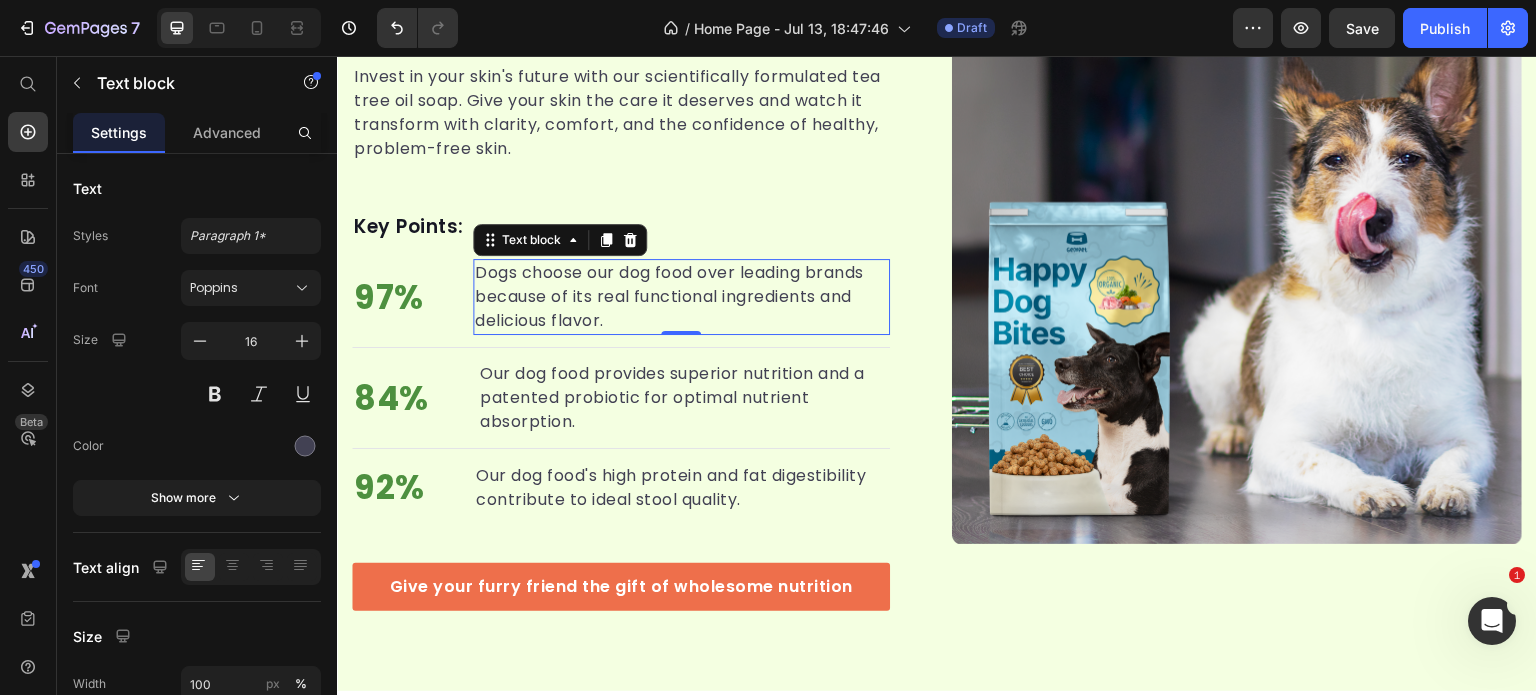 click on "Dogs choose our dog food over leading brands because of its real functional ingredients and delicious flavor." at bounding box center (681, 297) 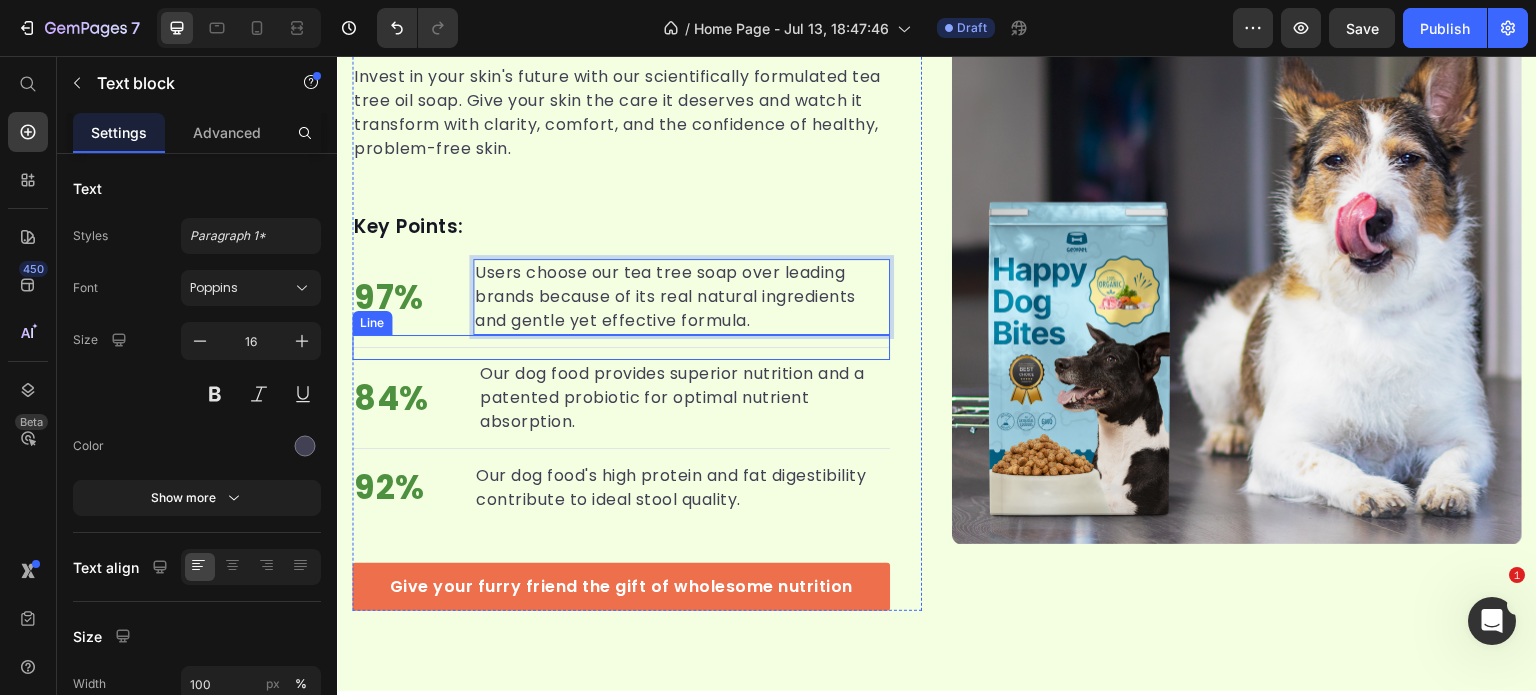 click on "Our dog food provides superior nutrition and a patented probiotic for optimal nutrient absorption." at bounding box center [684, 398] 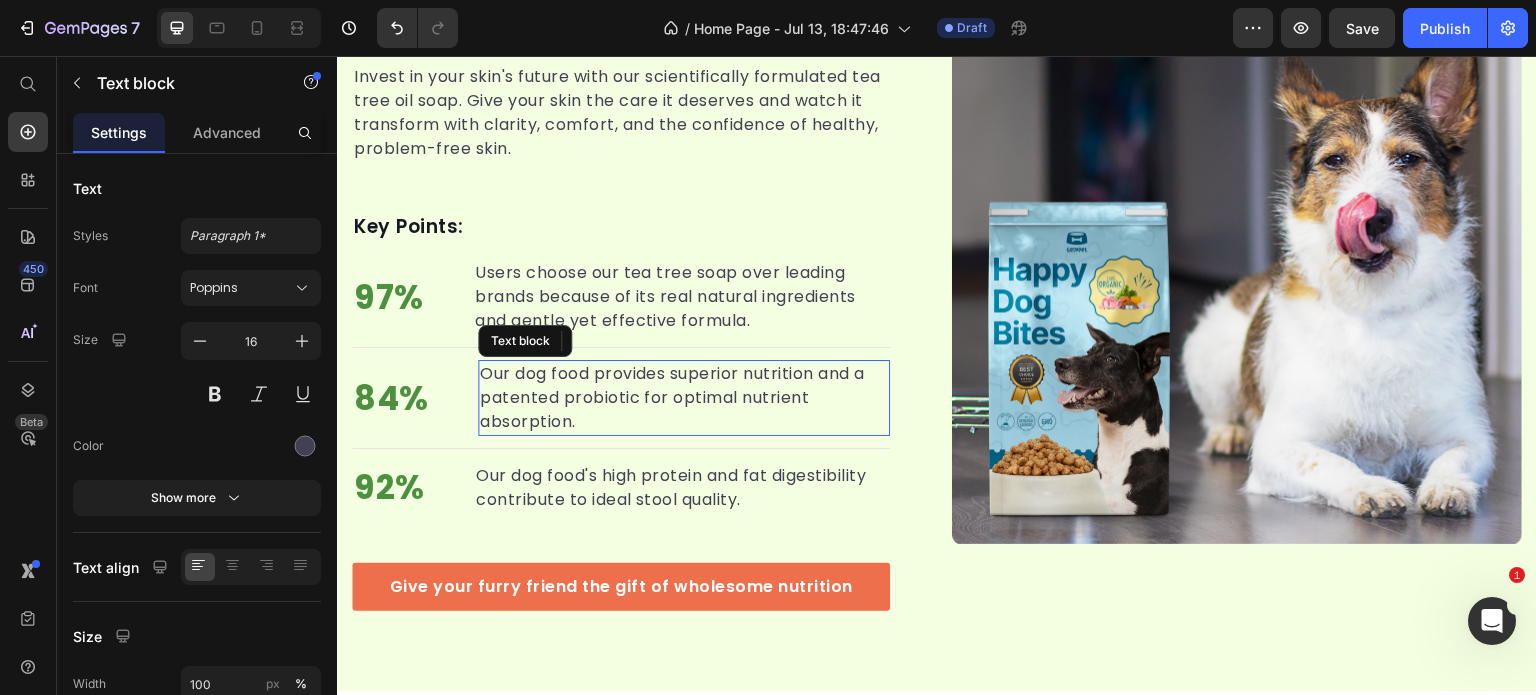 click on "Our dog food provides superior nutrition and a patented probiotic for optimal nutrient absorption." at bounding box center [684, 398] 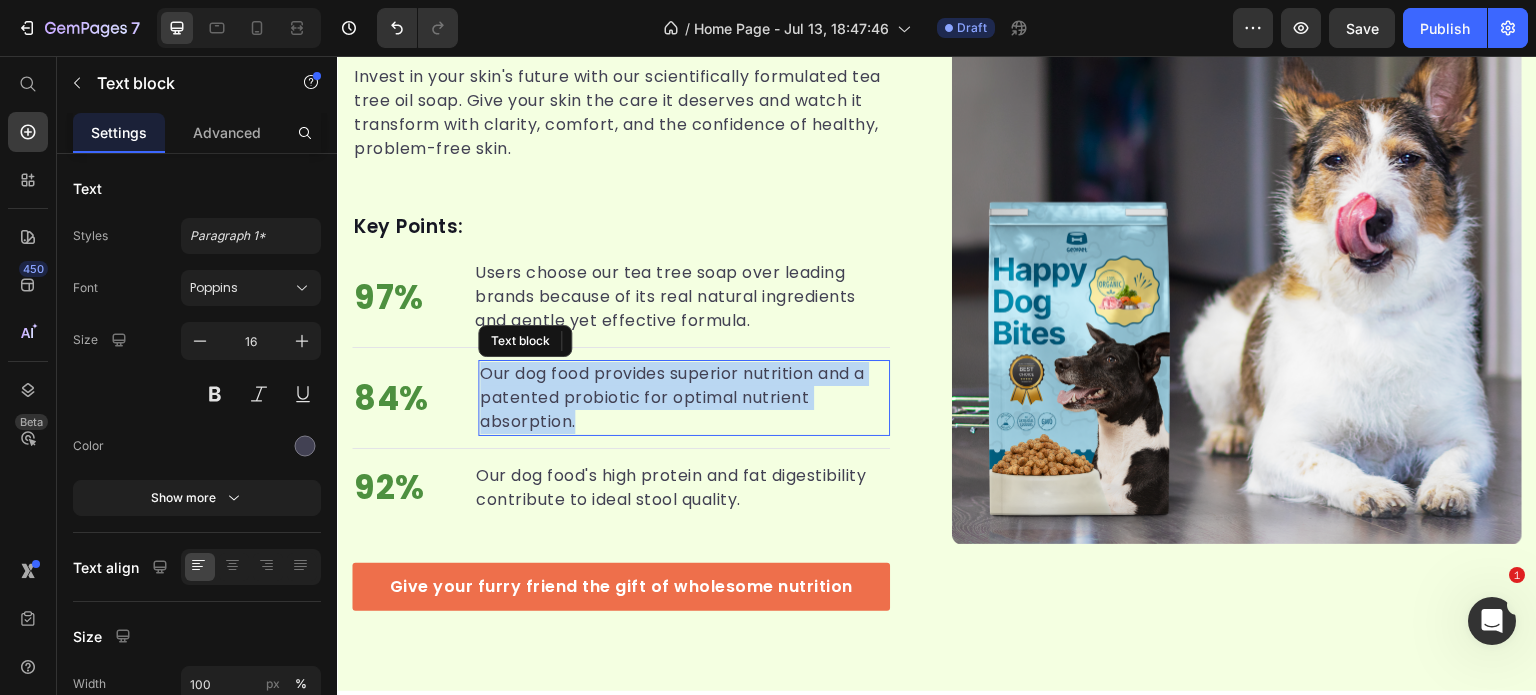click on "Our dog food provides superior nutrition and a patented probiotic for optimal nutrient absorption." at bounding box center (684, 398) 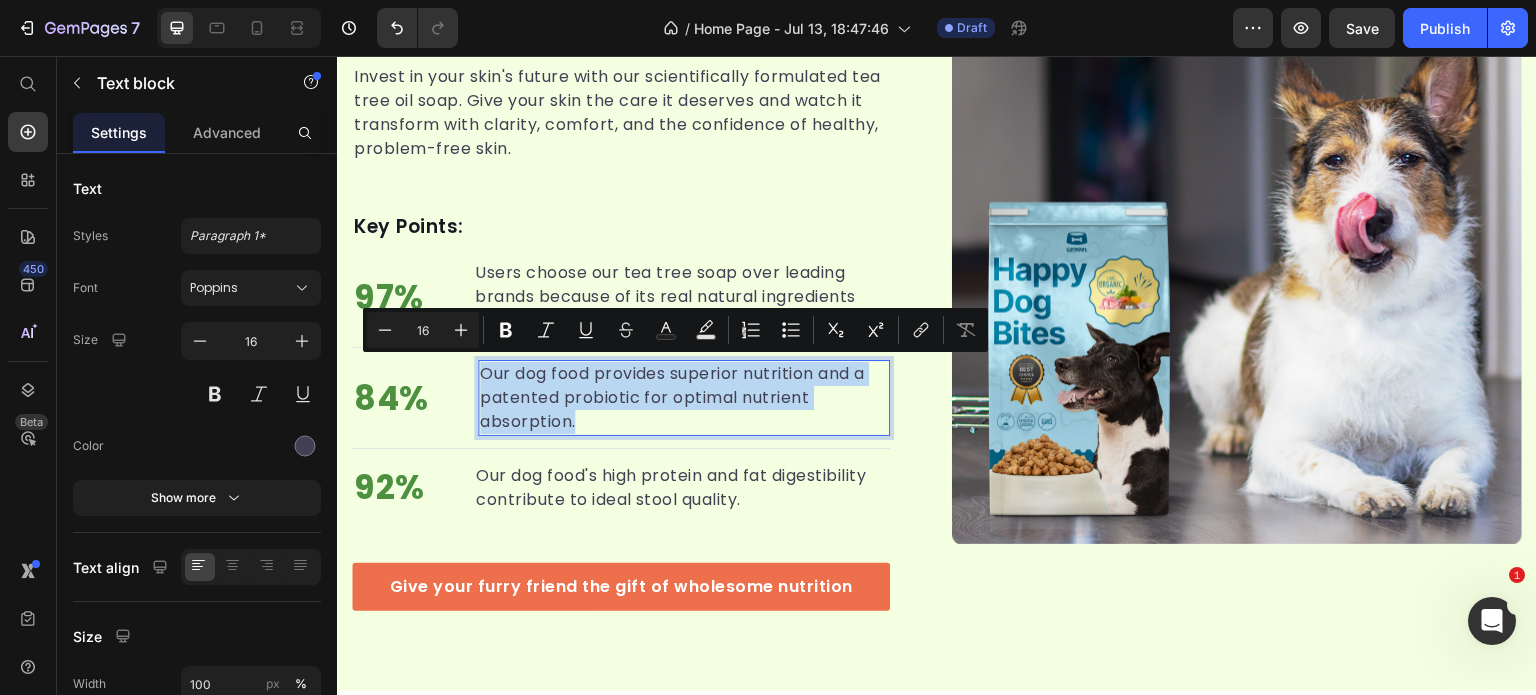 click on "Our dog food provides superior nutrition and a patented probiotic for optimal nutrient absorption." at bounding box center [684, 398] 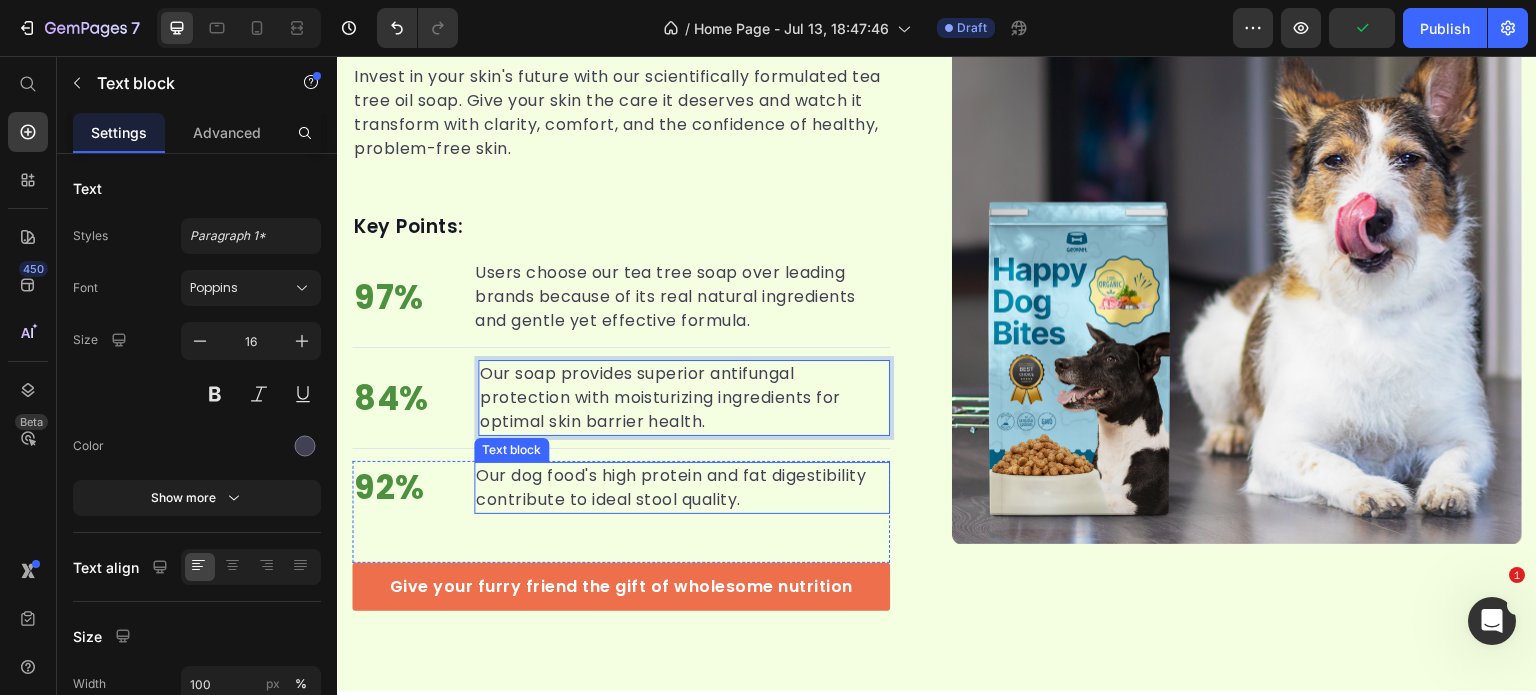 click on "Our dog food's high protein and fat digestibility contribute to ideal stool quality." at bounding box center [682, 488] 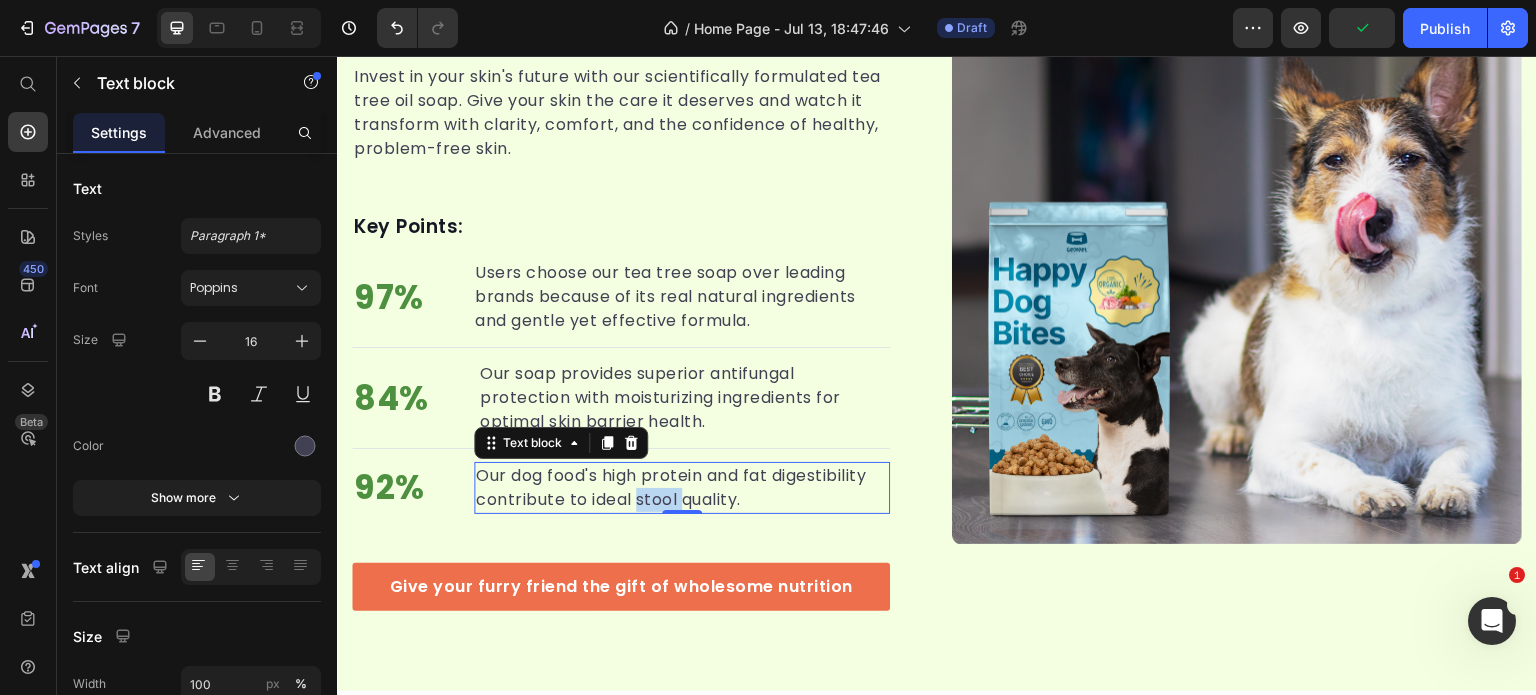 click on "Our dog food's high protein and fat digestibility contribute to ideal stool quality." at bounding box center (682, 488) 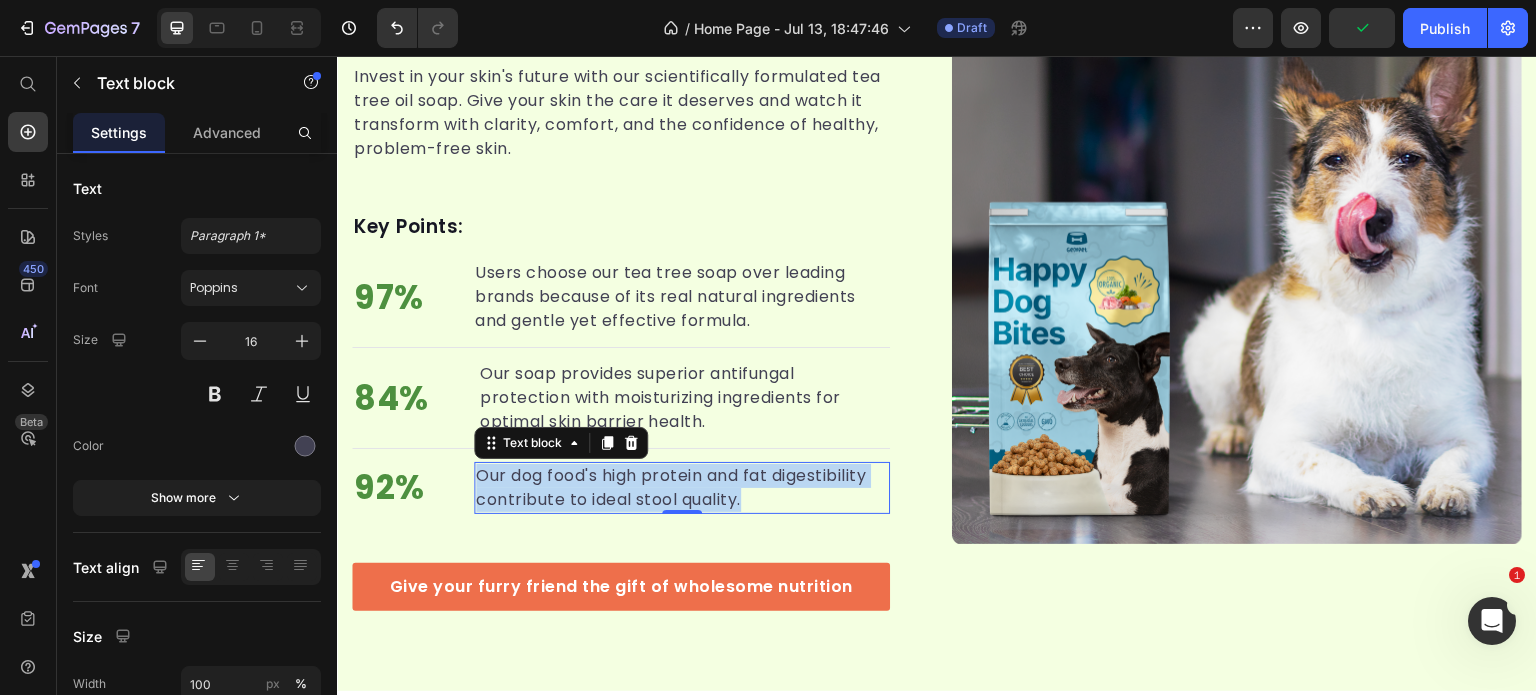 click on "Our dog food's high protein and fat digestibility contribute to ideal stool quality." at bounding box center [682, 488] 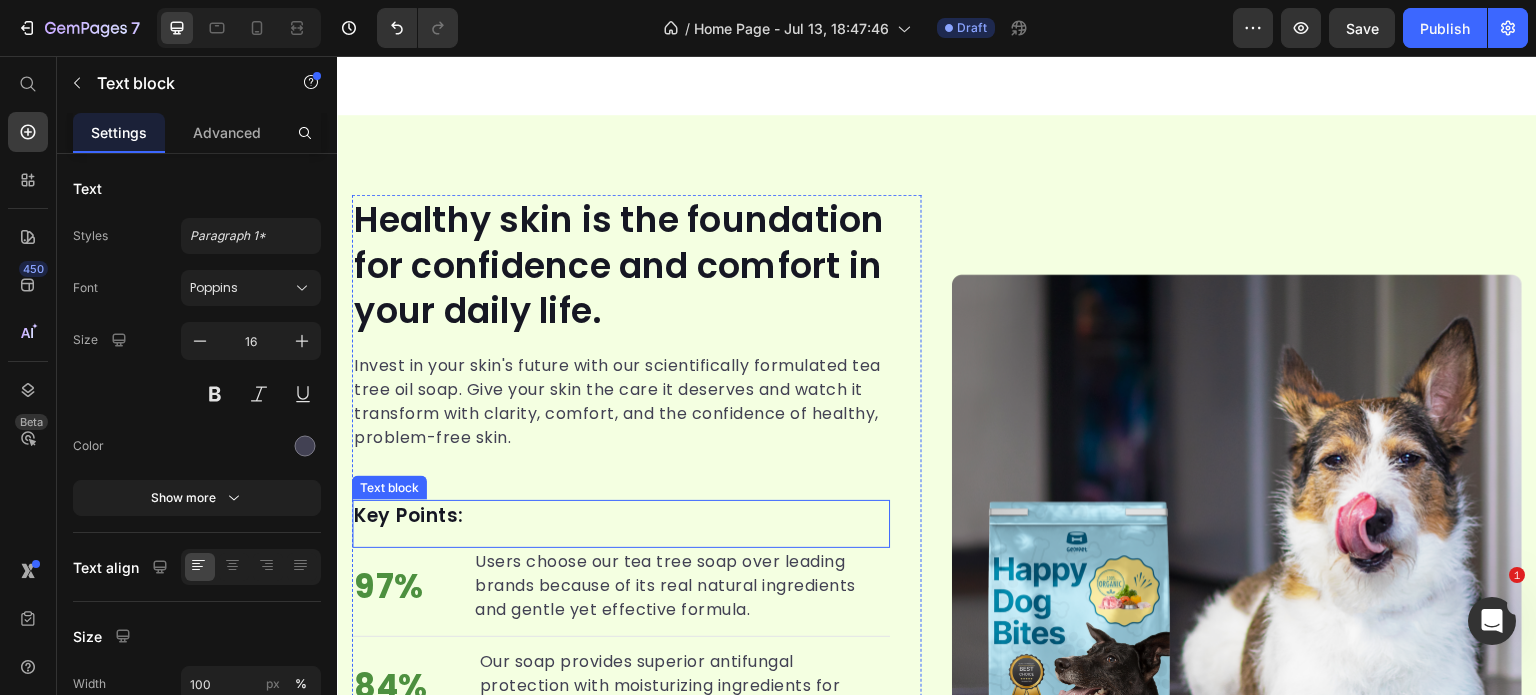 scroll, scrollTop: 2136, scrollLeft: 0, axis: vertical 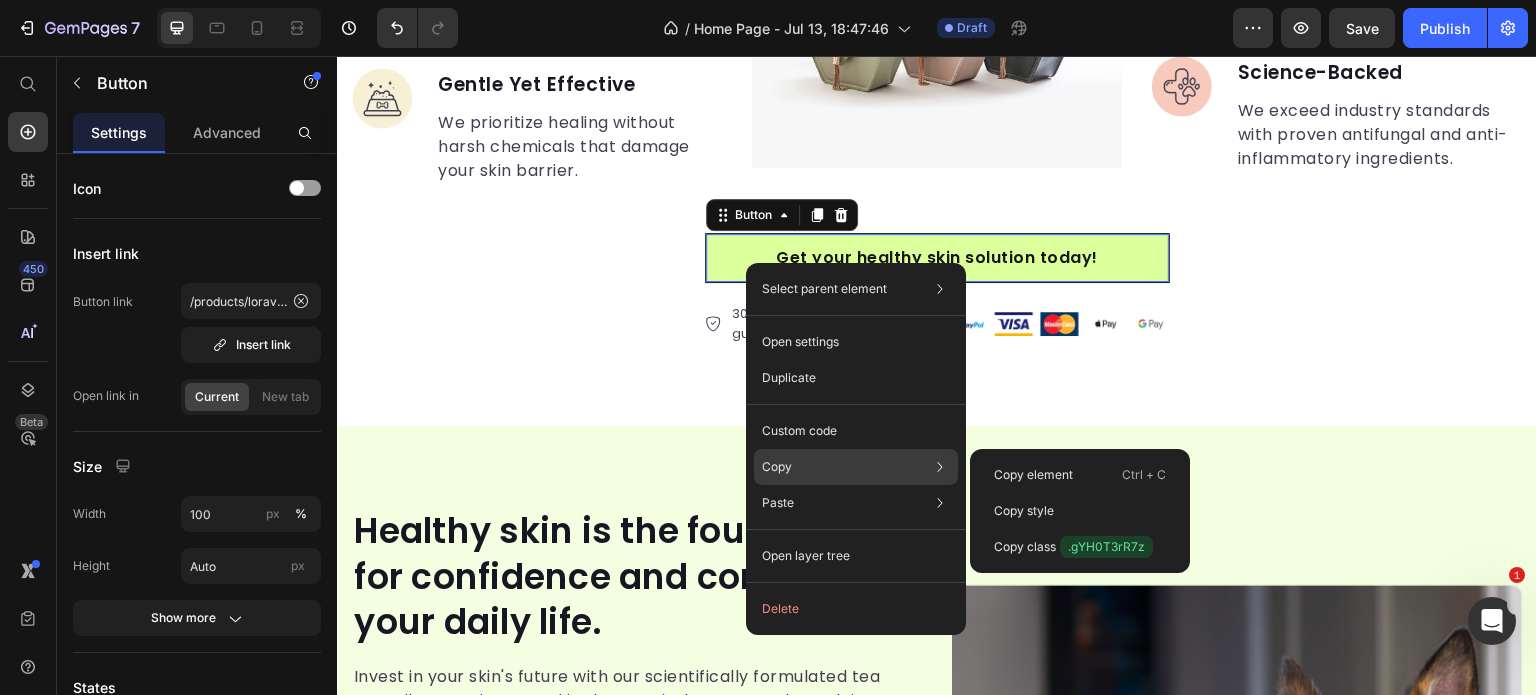 click on "Copy Copy element  Ctrl + C Copy style  Copy class  .gYH0T3rR7z" 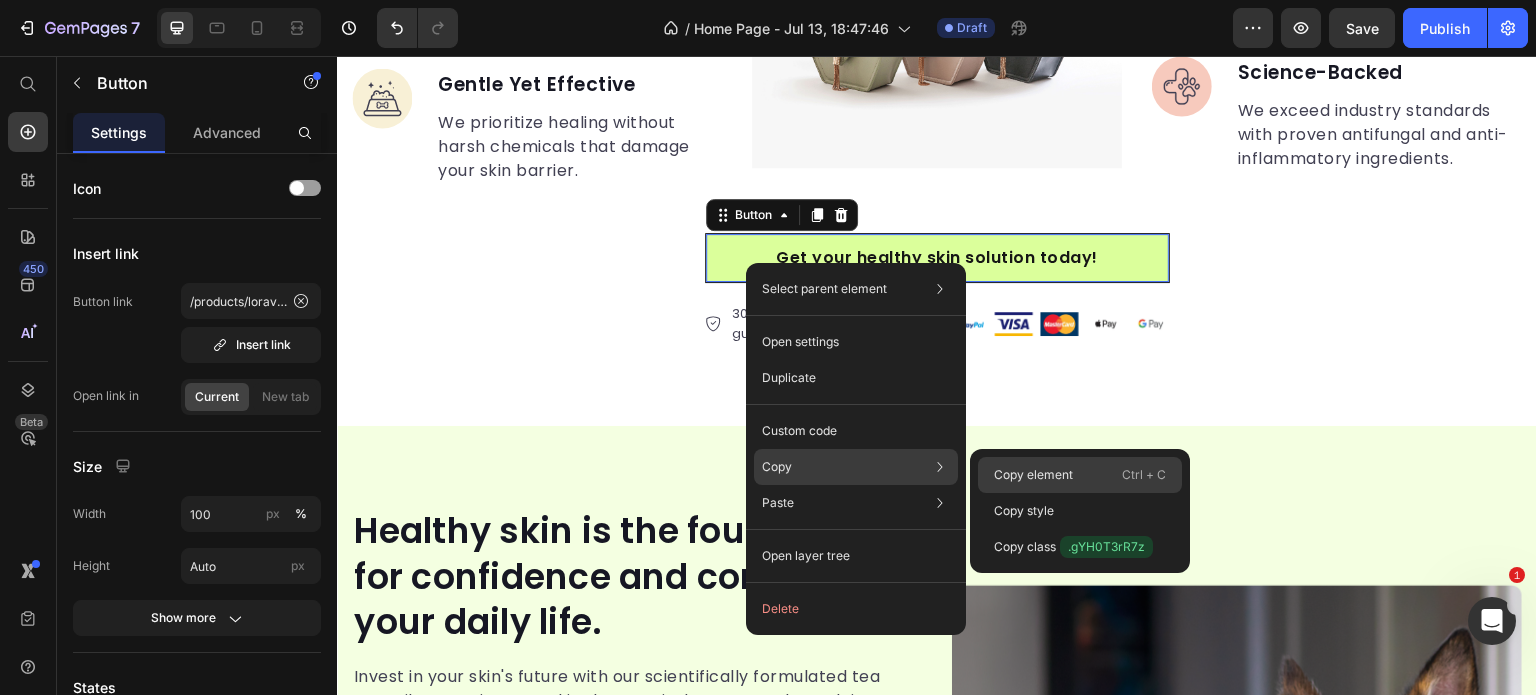 click on "Copy element" at bounding box center [1033, 475] 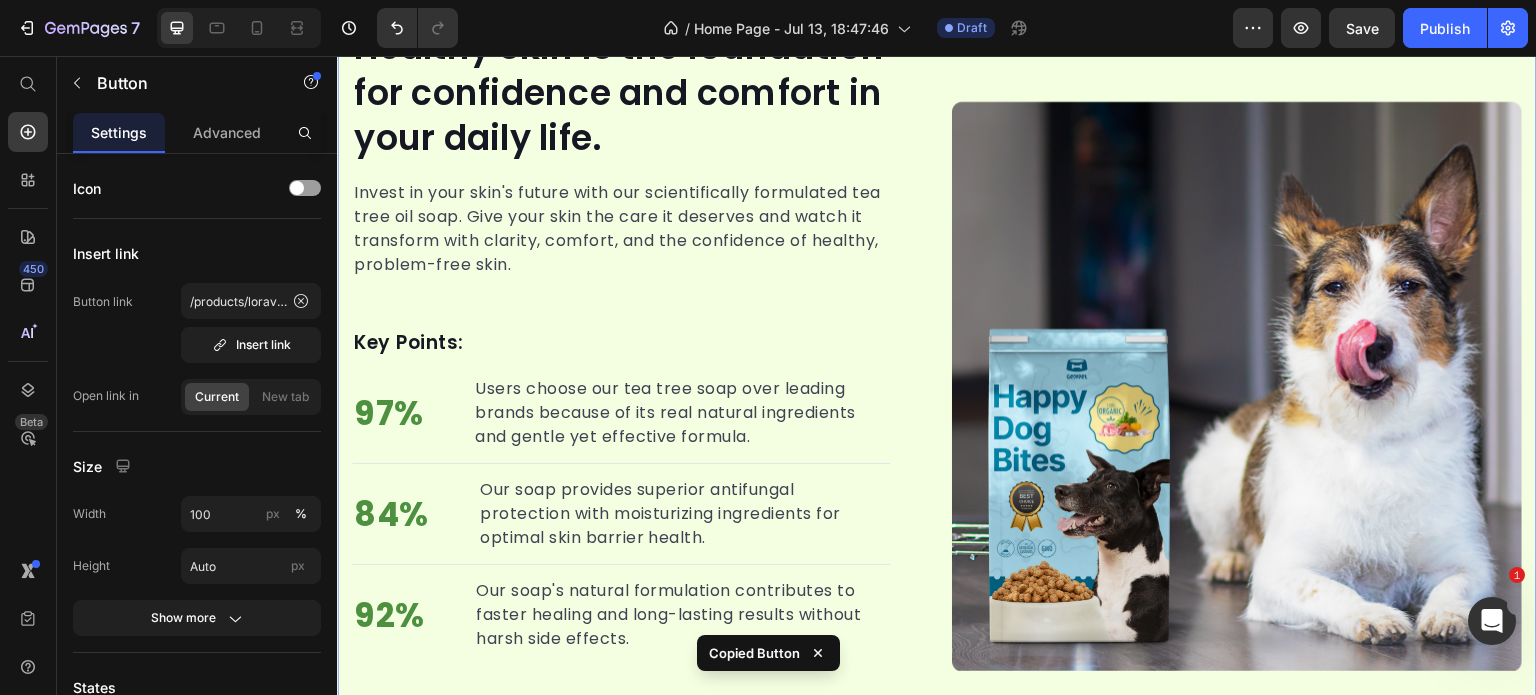 scroll, scrollTop: 2836, scrollLeft: 0, axis: vertical 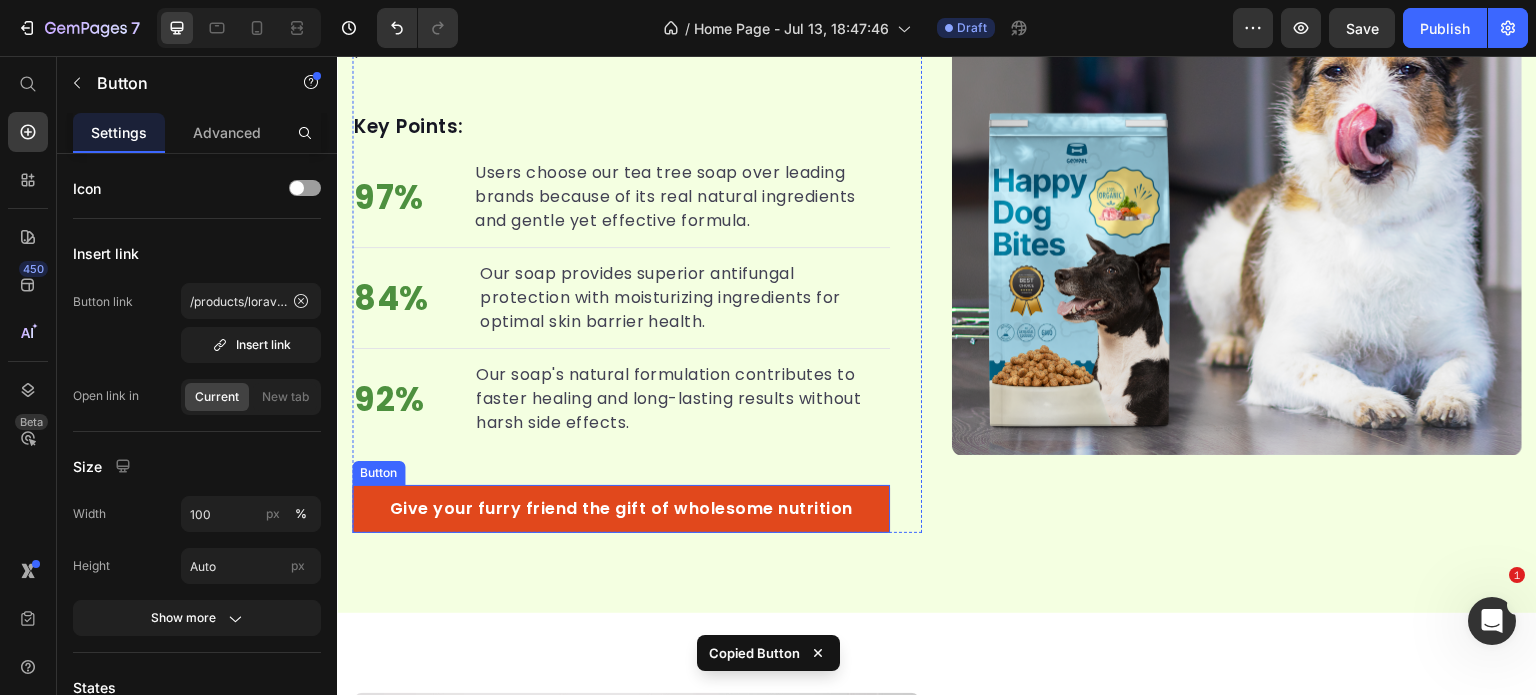 click on "Give your furry friend the gift of wholesome nutrition" at bounding box center [621, 509] 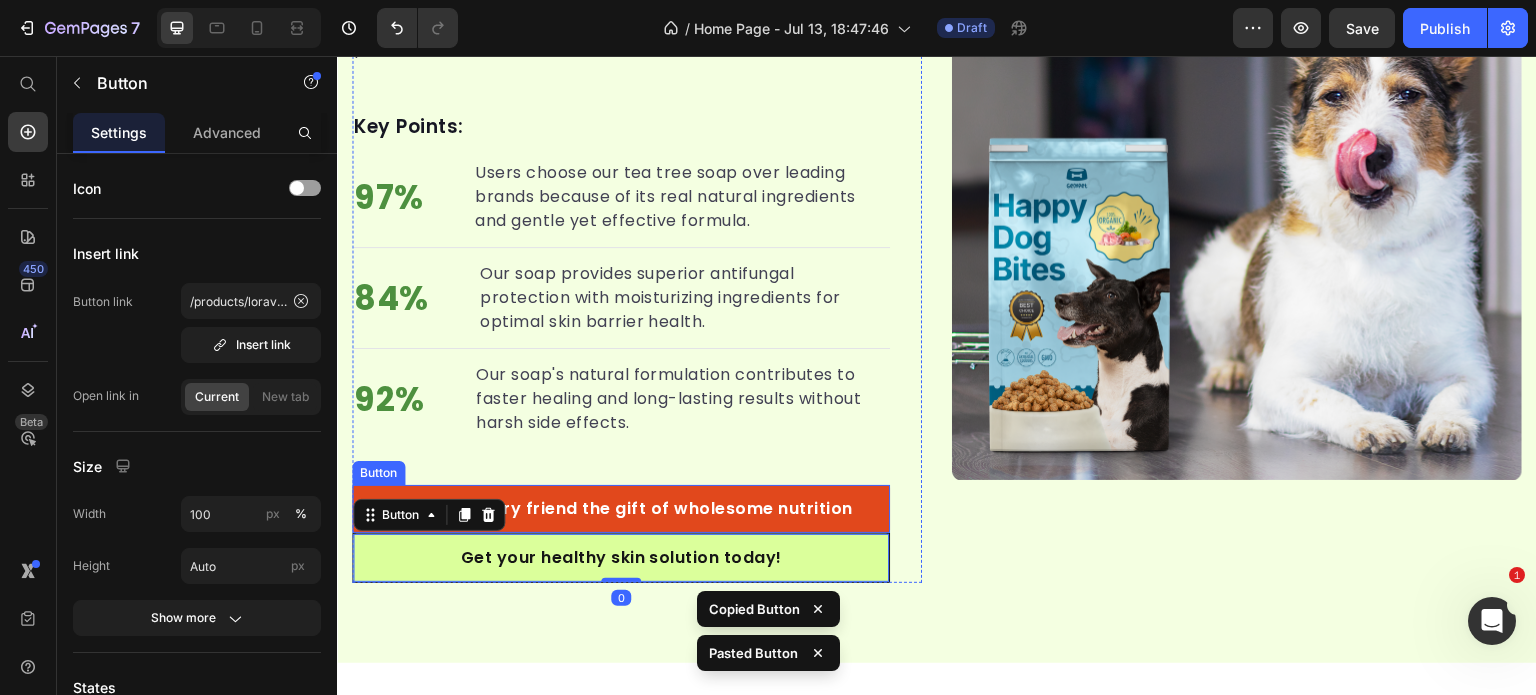 click on "Give your furry friend the gift of wholesome nutrition" at bounding box center [621, 509] 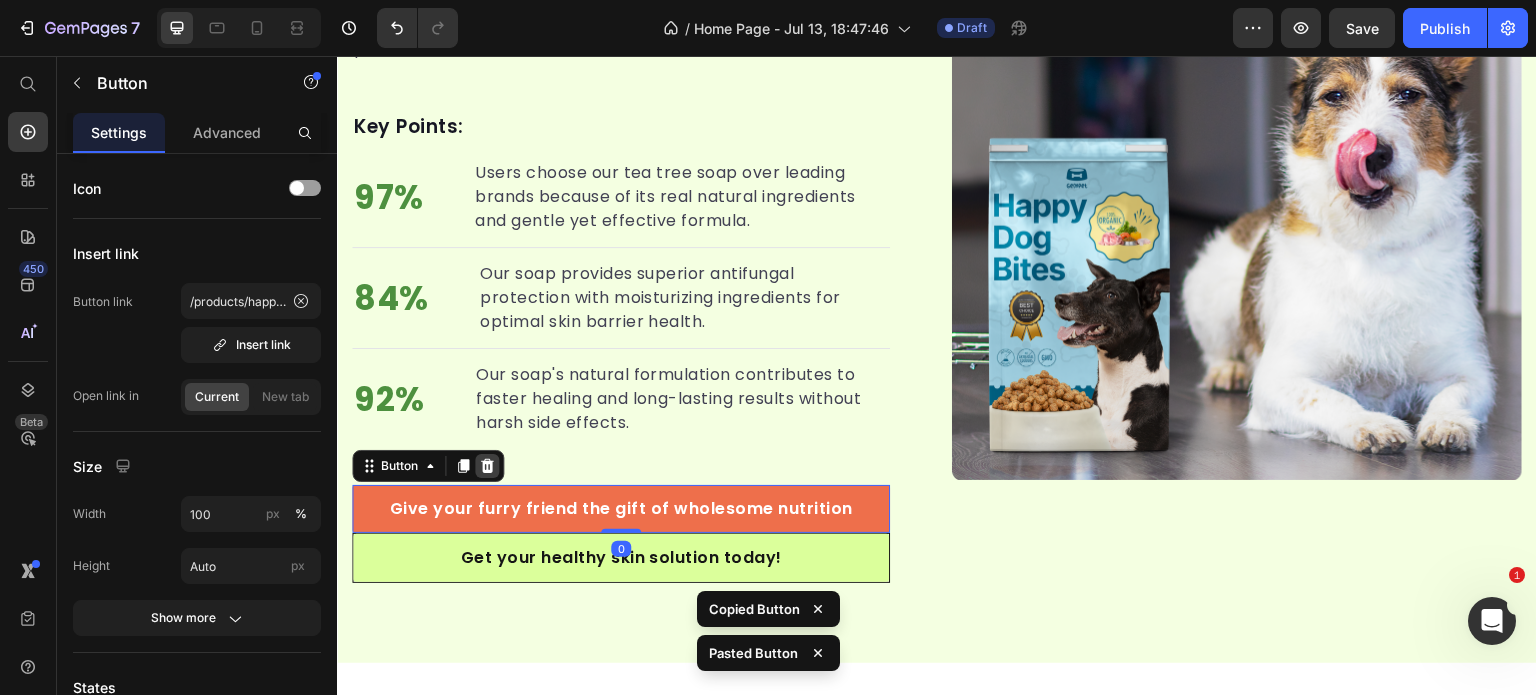 click 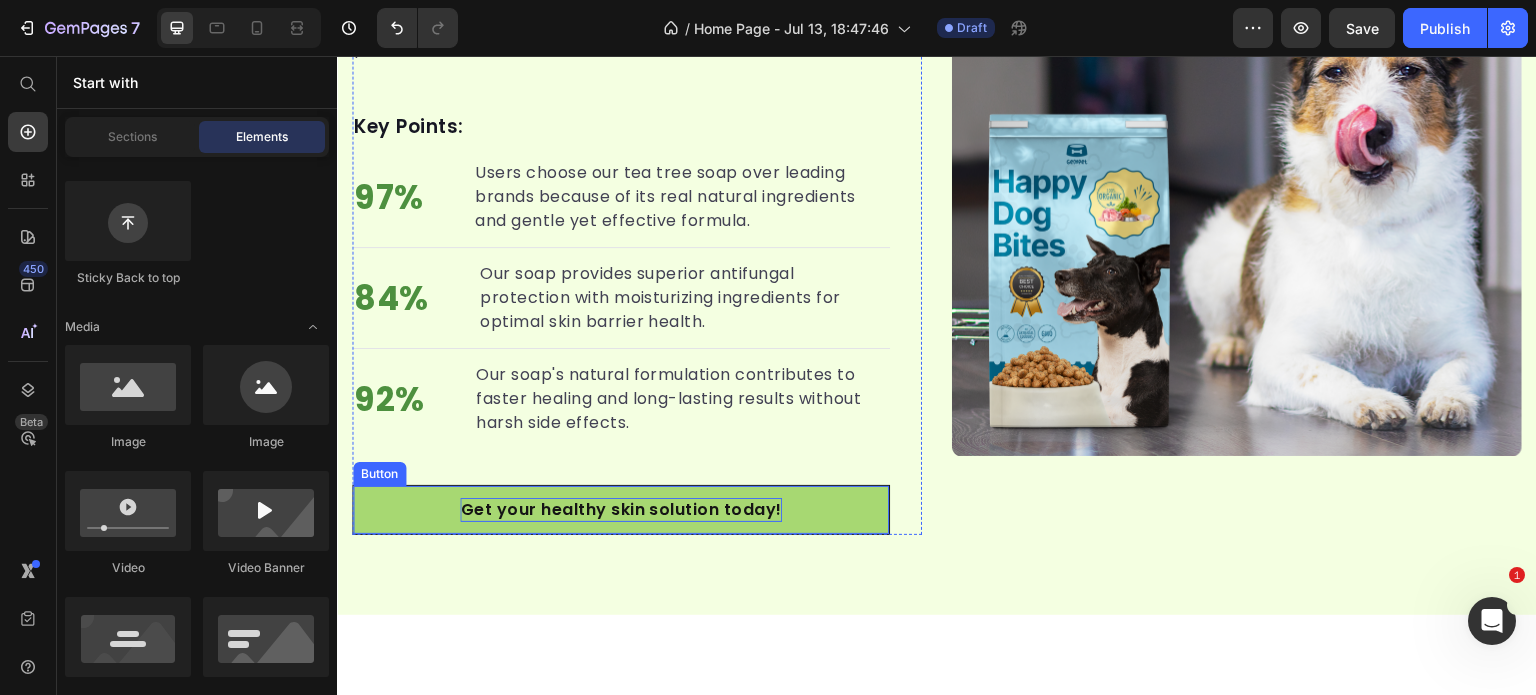click on "Get your healthy skin solution today!" at bounding box center [621, 510] 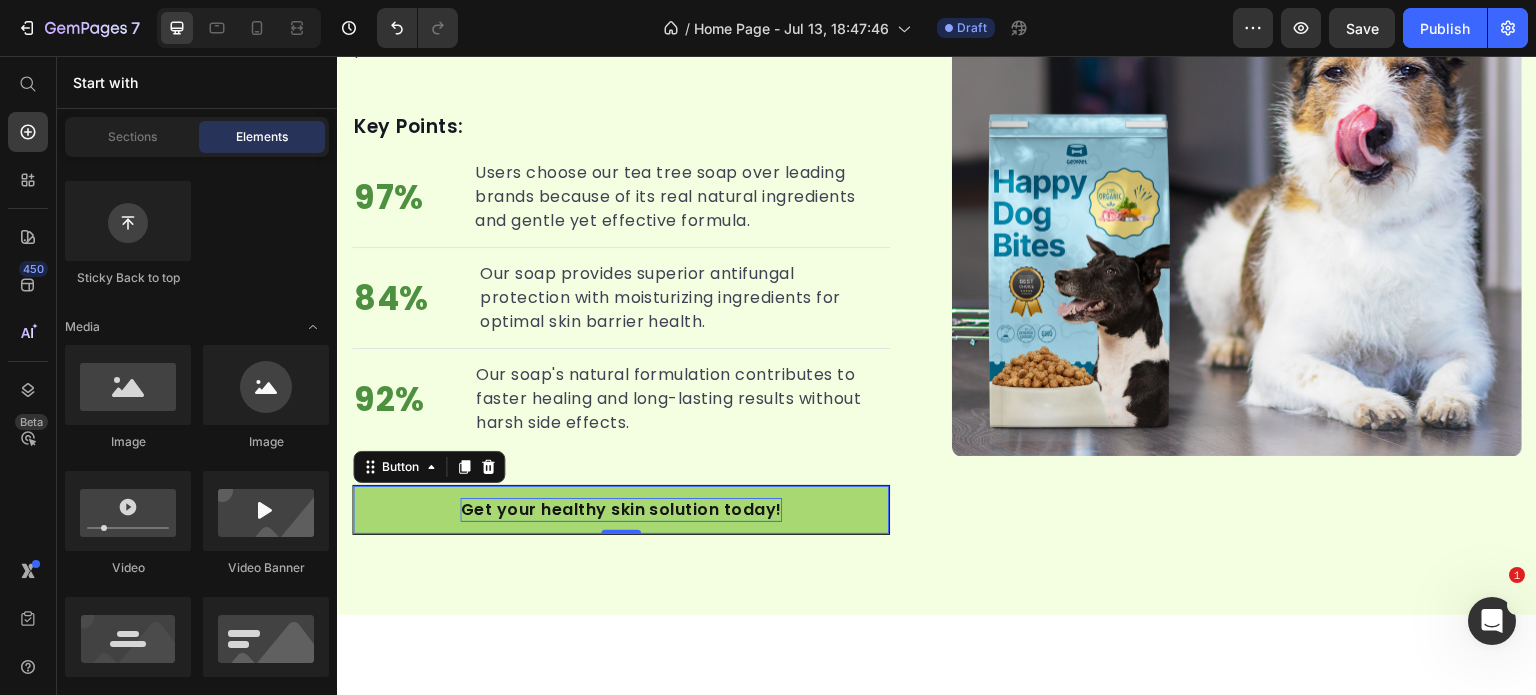 click on "Get your healthy skin solution today!" at bounding box center [621, 510] 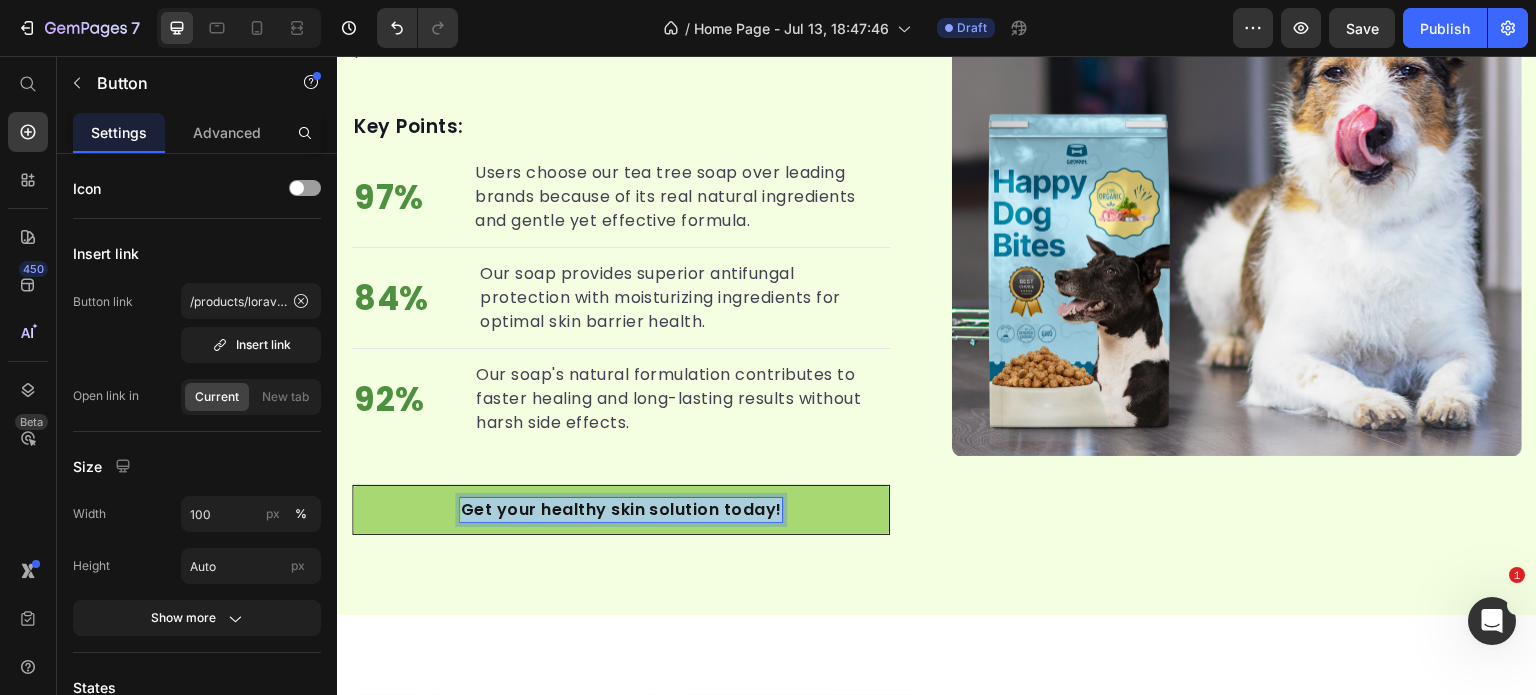 click on "Get your healthy skin solution today!" at bounding box center (621, 510) 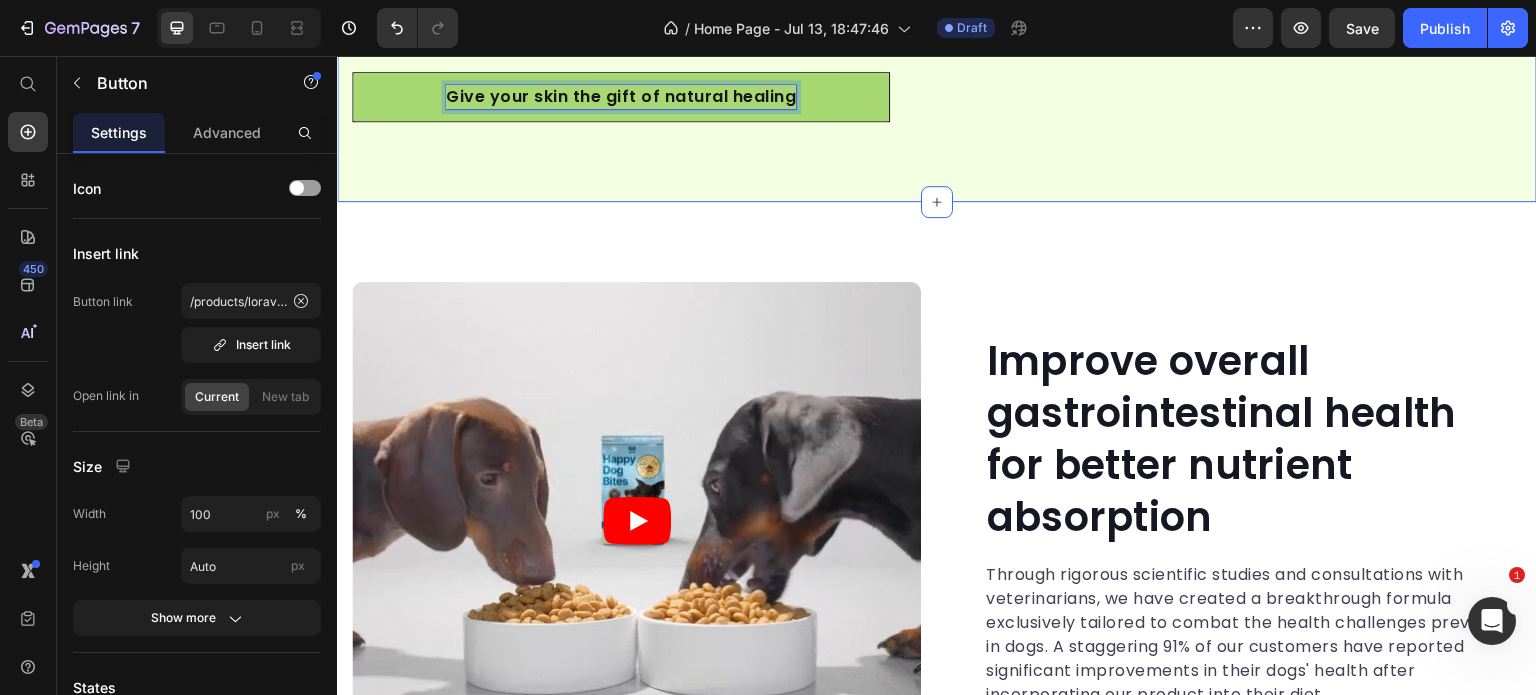 scroll, scrollTop: 3336, scrollLeft: 0, axis: vertical 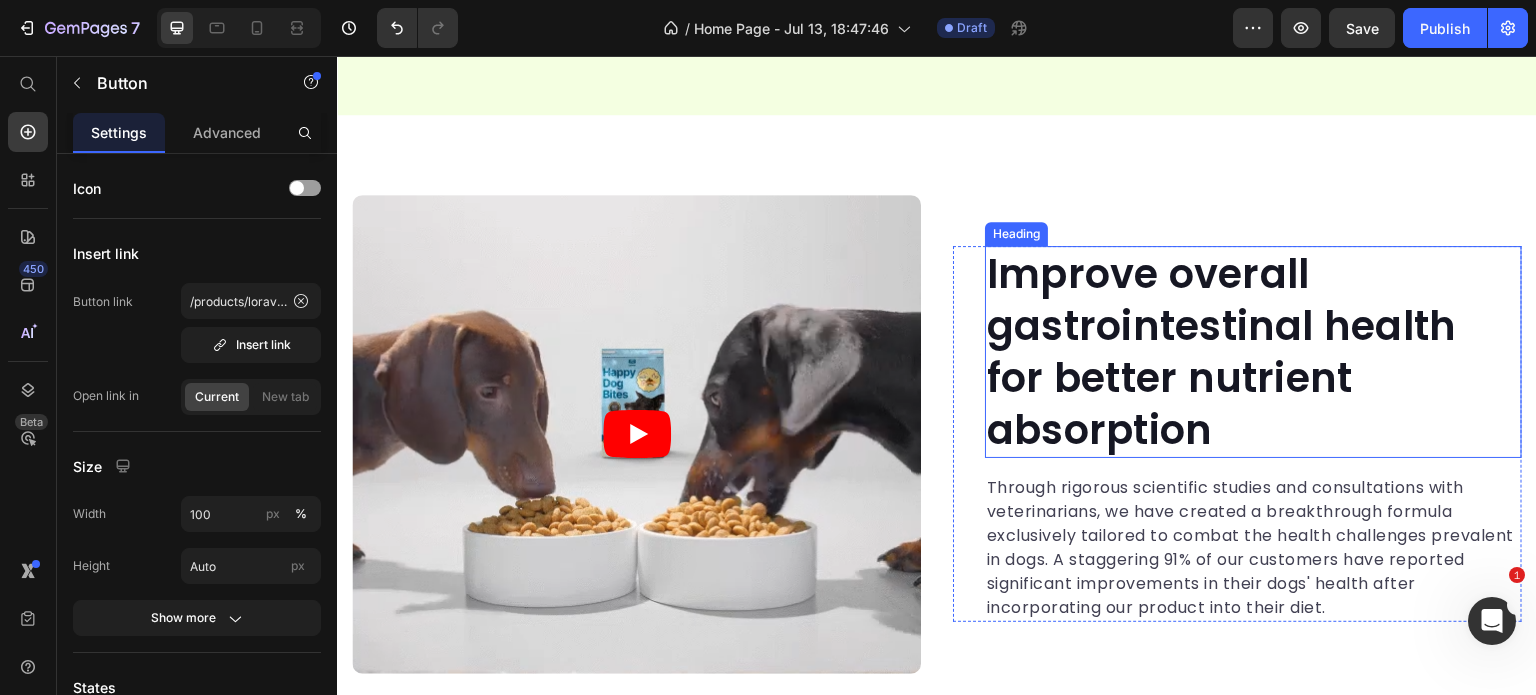 click on "Improve overall gastrointestinal health for better nutrient absorption" at bounding box center [1253, 352] 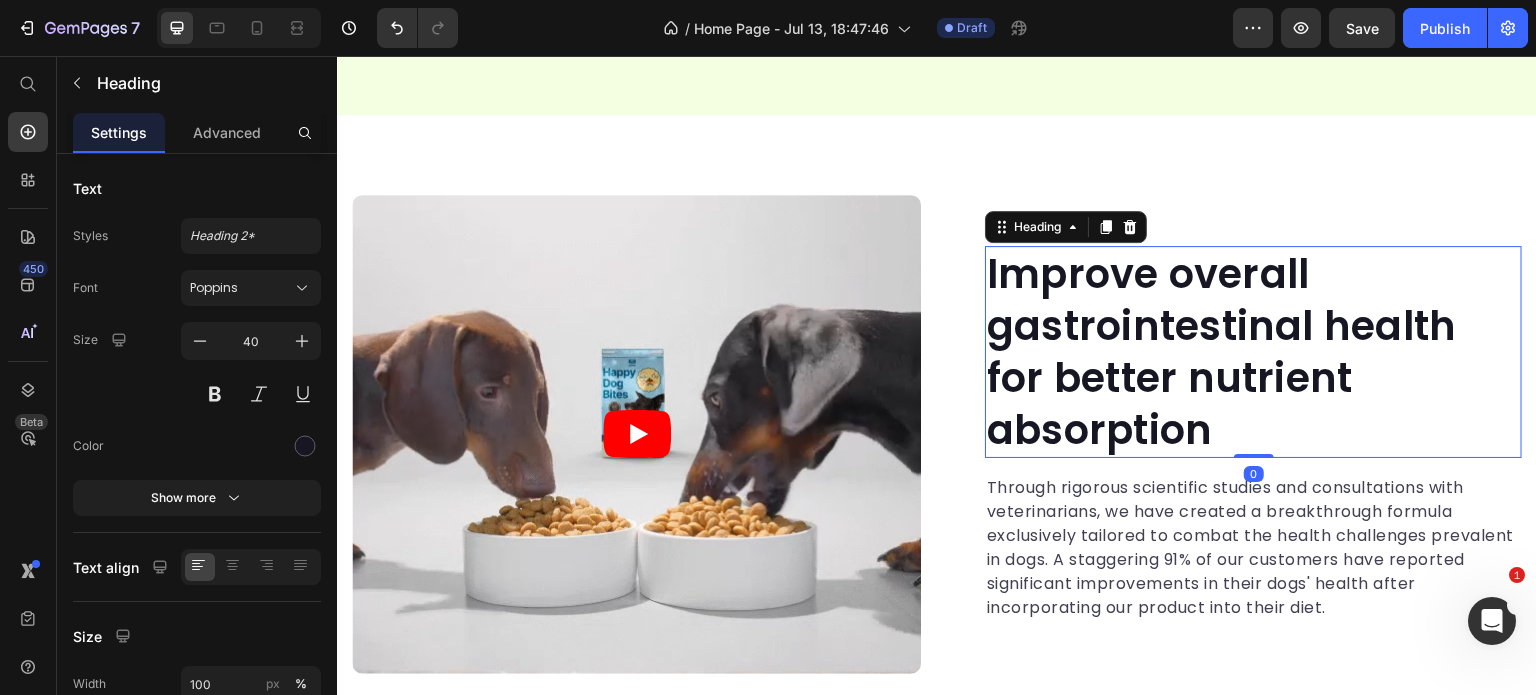 click on "Improve overall gastrointestinal health for better nutrient absorption" at bounding box center (1253, 352) 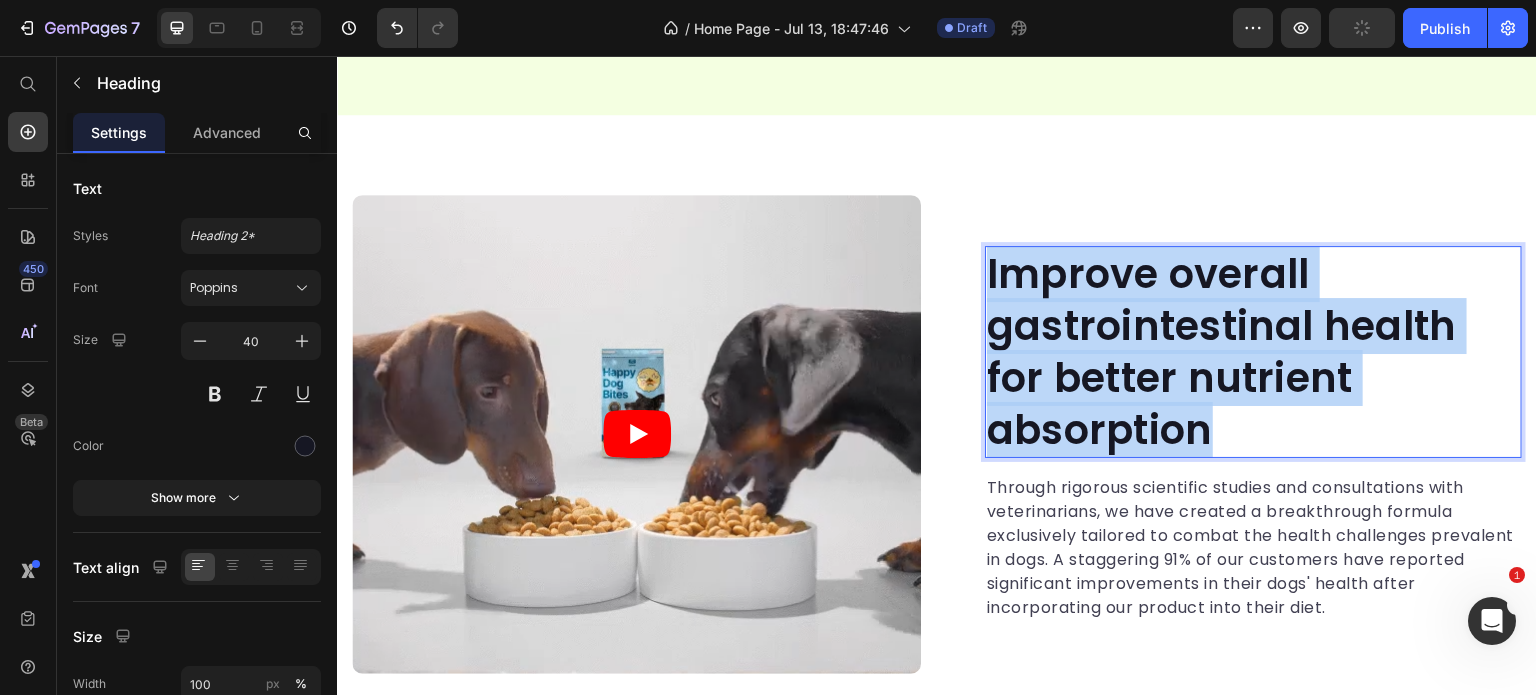 click on "Improve overall gastrointestinal health for better nutrient absorption" at bounding box center [1253, 352] 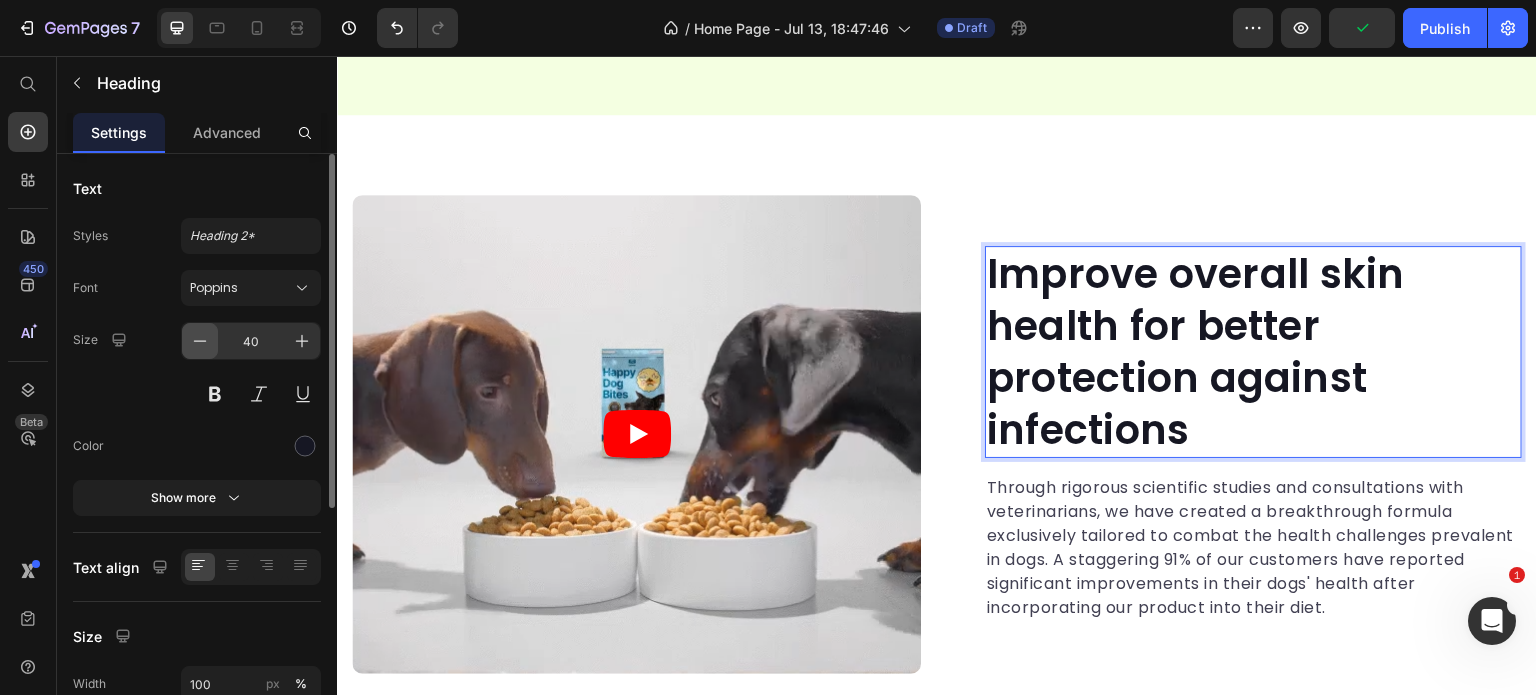click at bounding box center [200, 341] 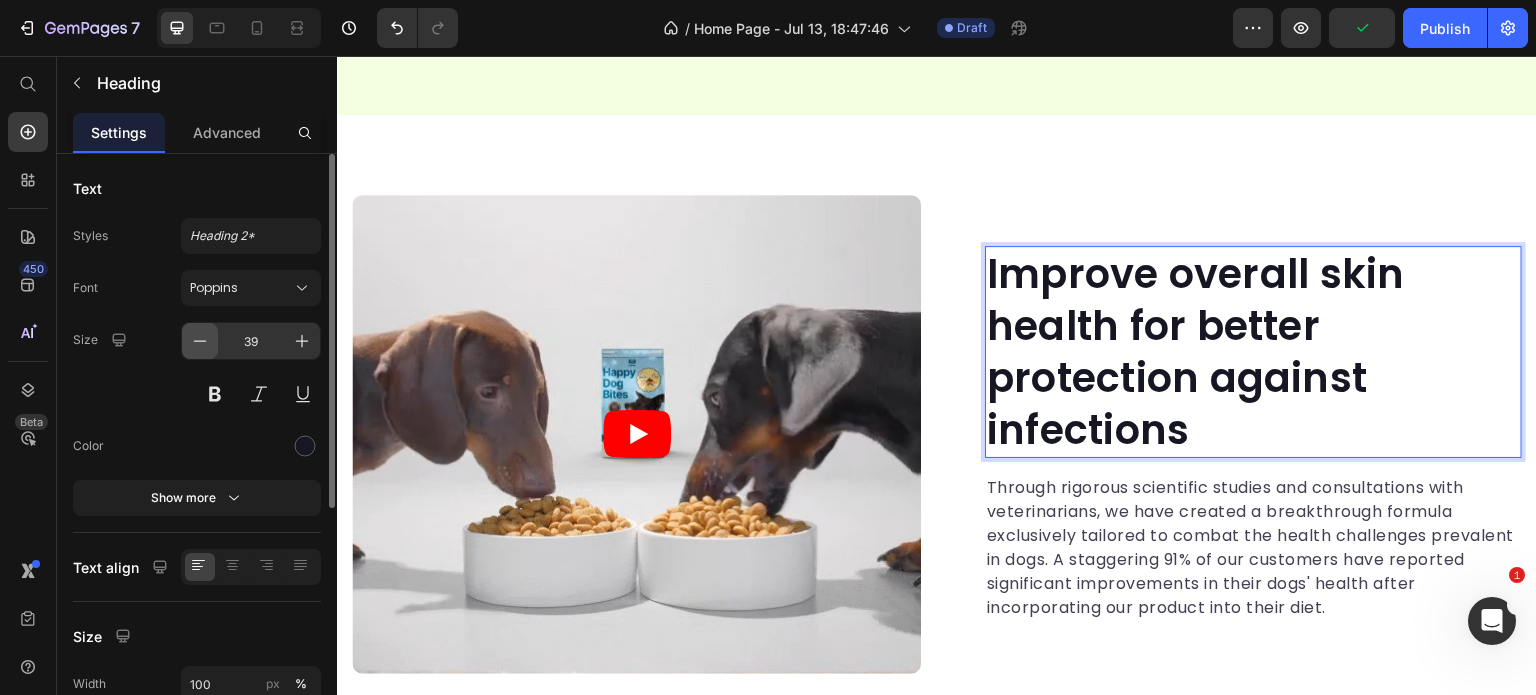 scroll, scrollTop: 0, scrollLeft: 0, axis: both 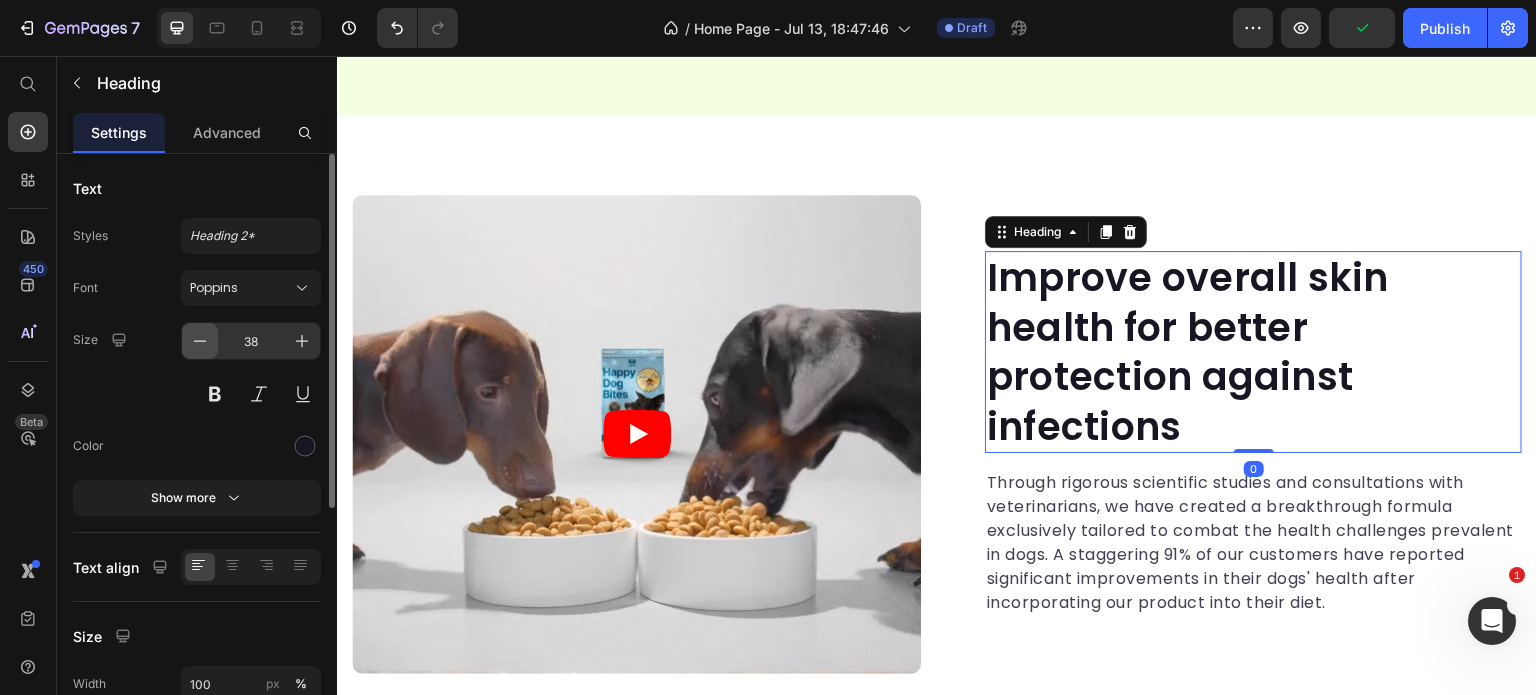click at bounding box center (200, 341) 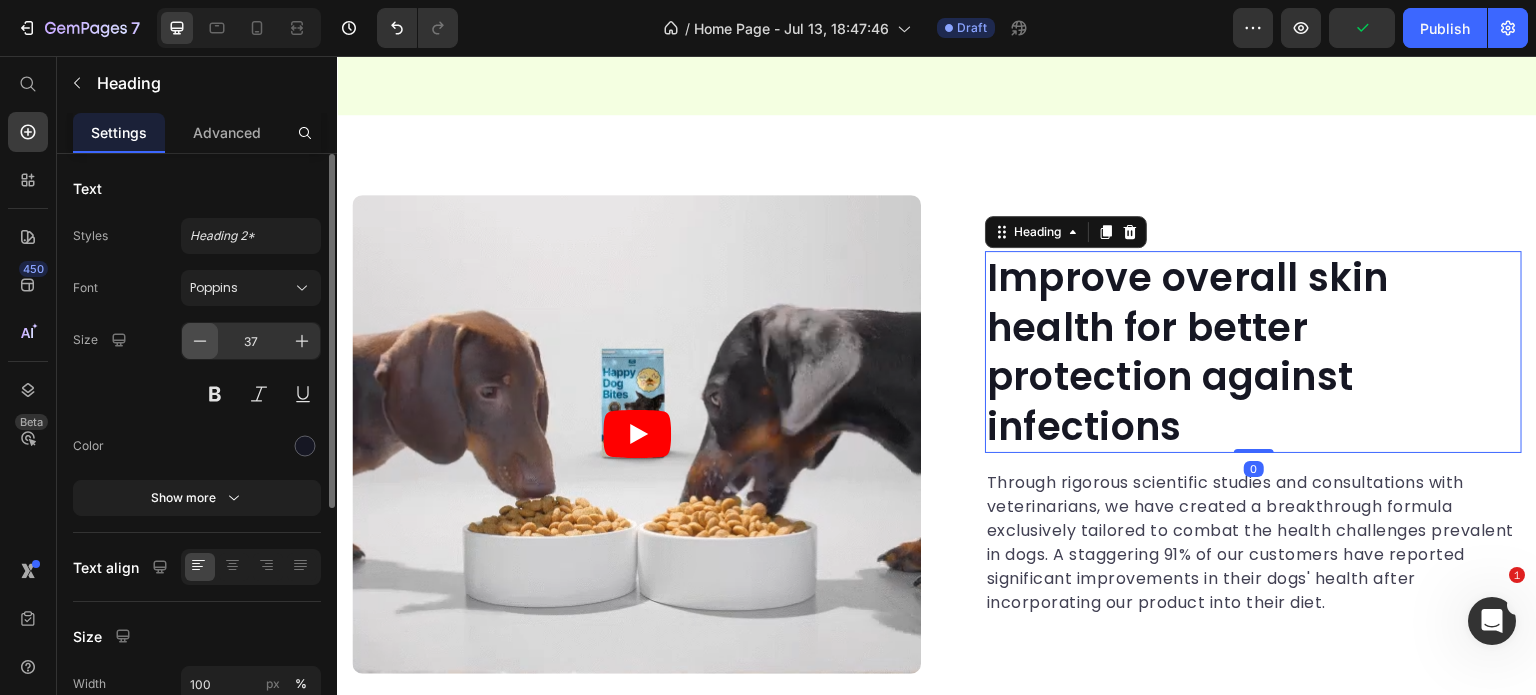 click at bounding box center [200, 341] 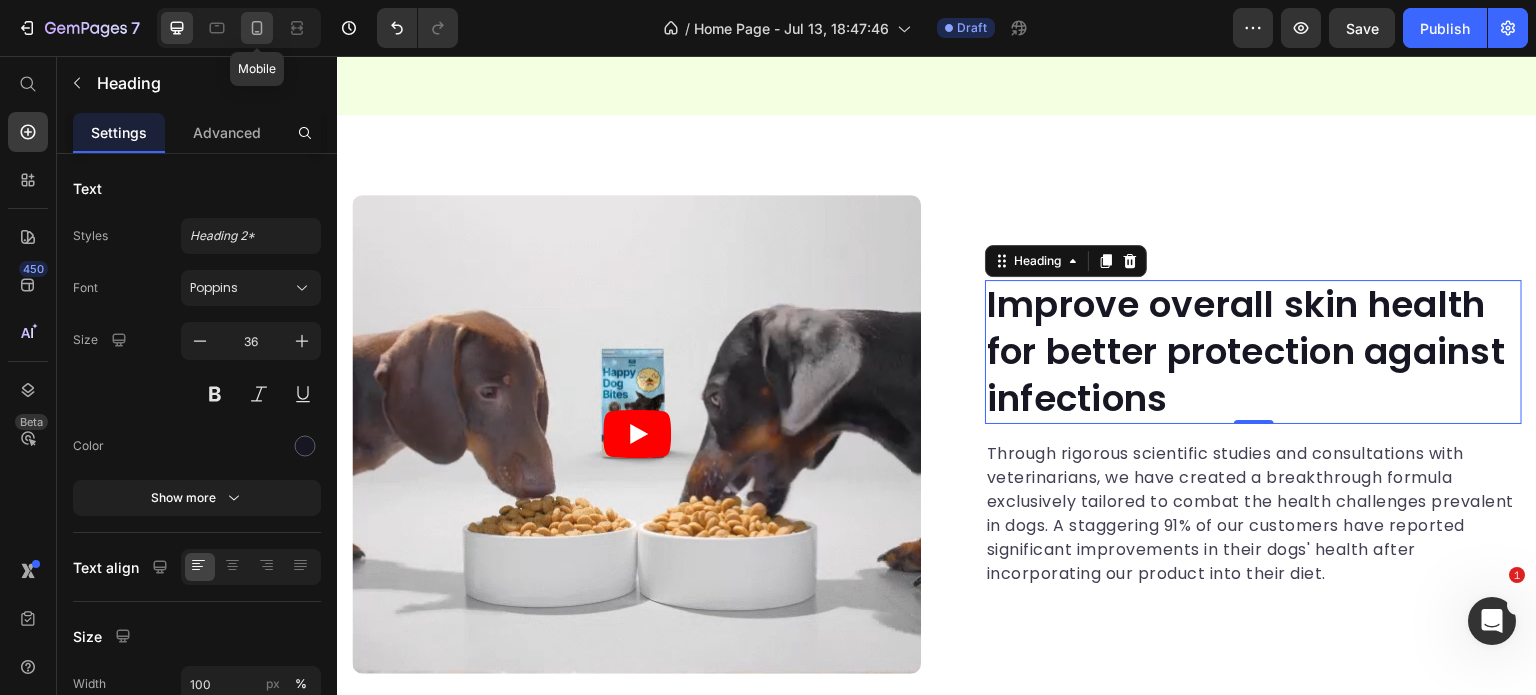 click 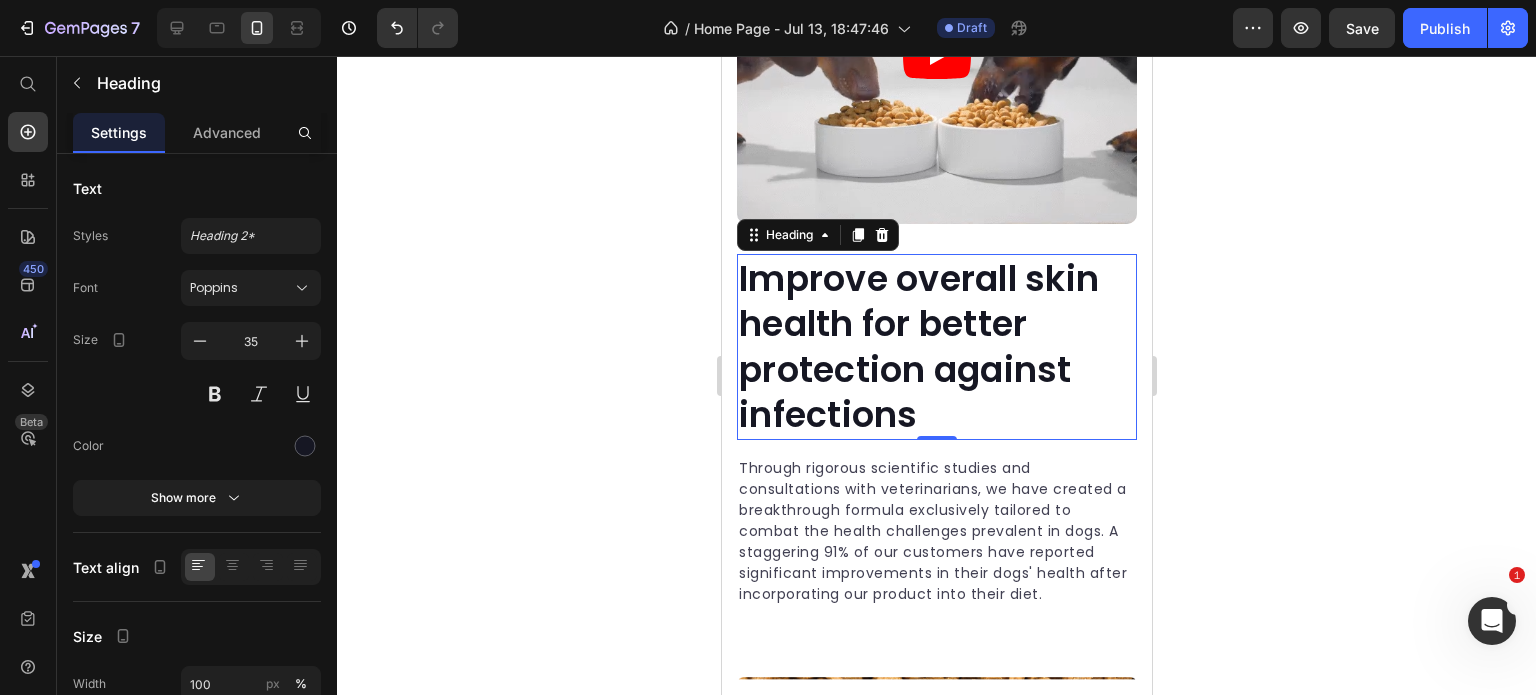 scroll, scrollTop: 3990, scrollLeft: 0, axis: vertical 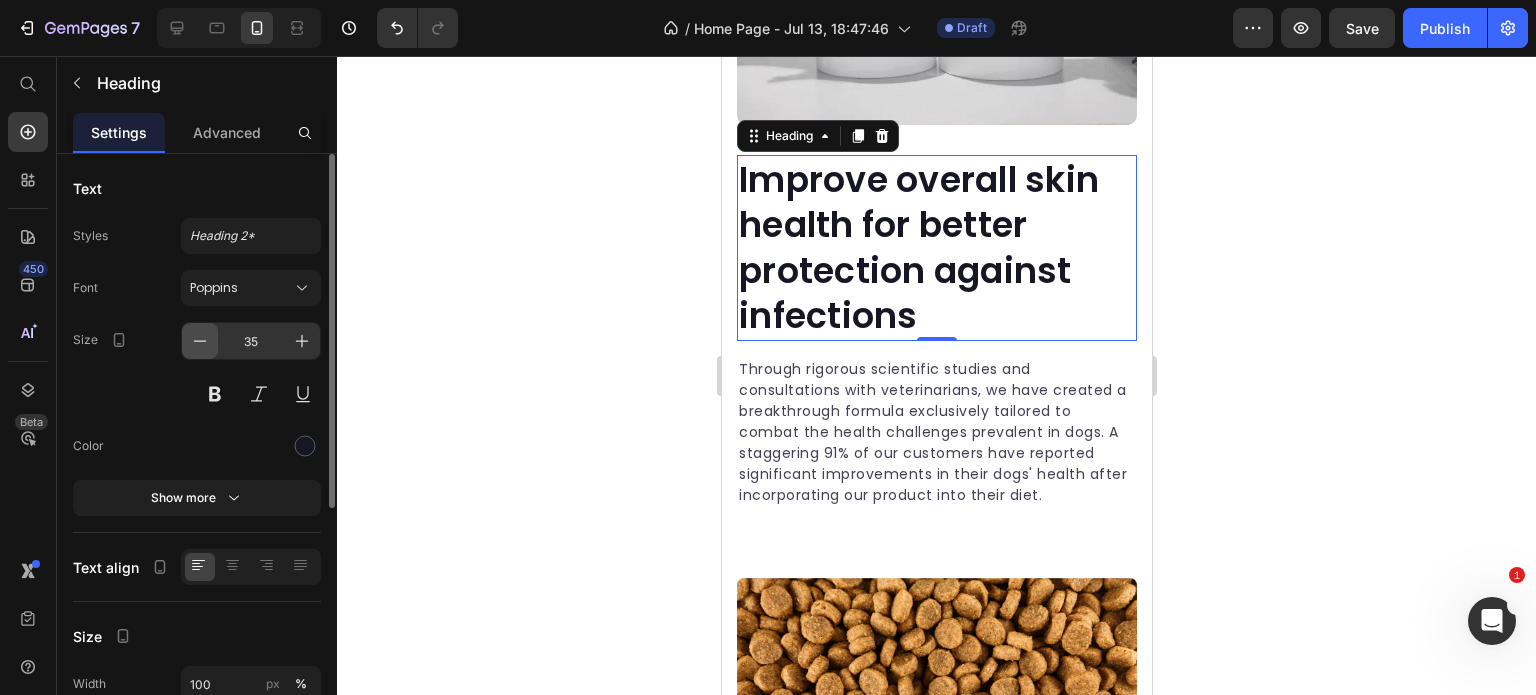 click at bounding box center [200, 341] 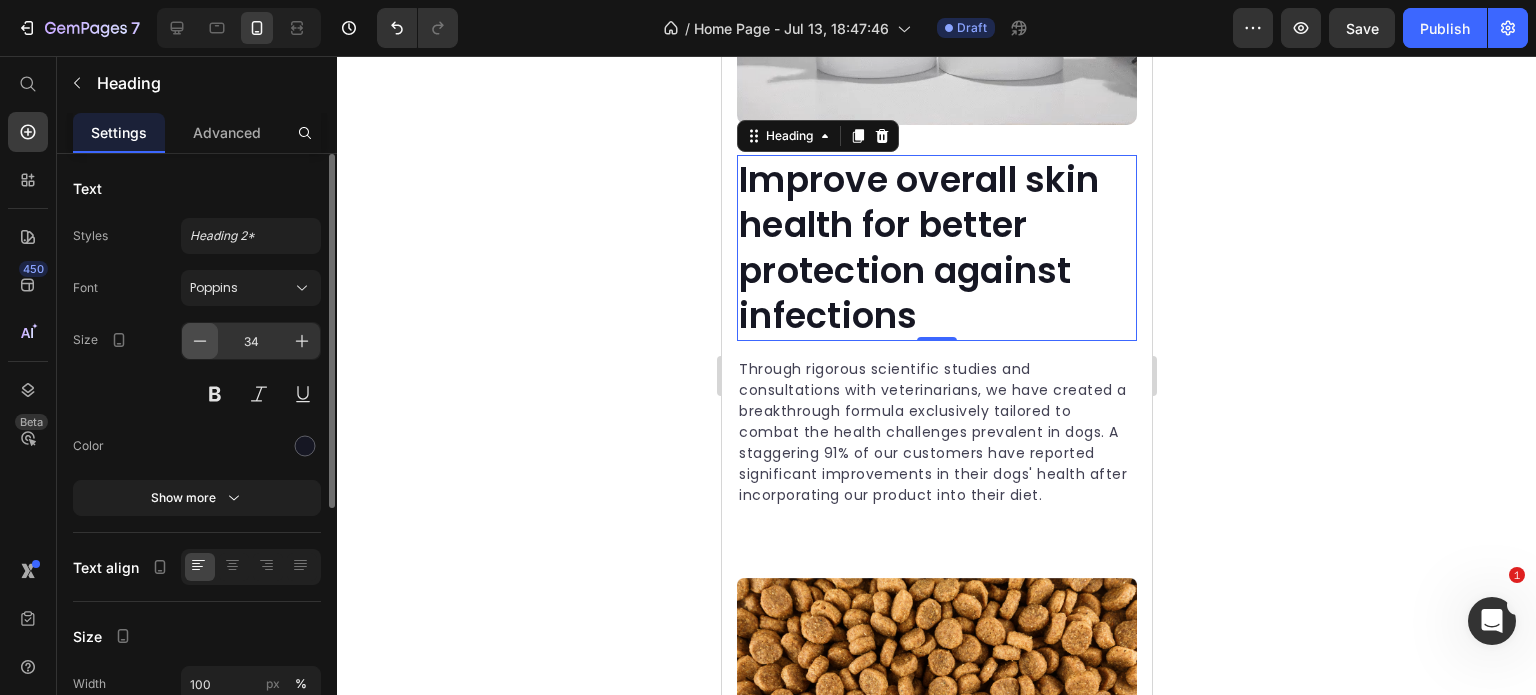click at bounding box center (200, 341) 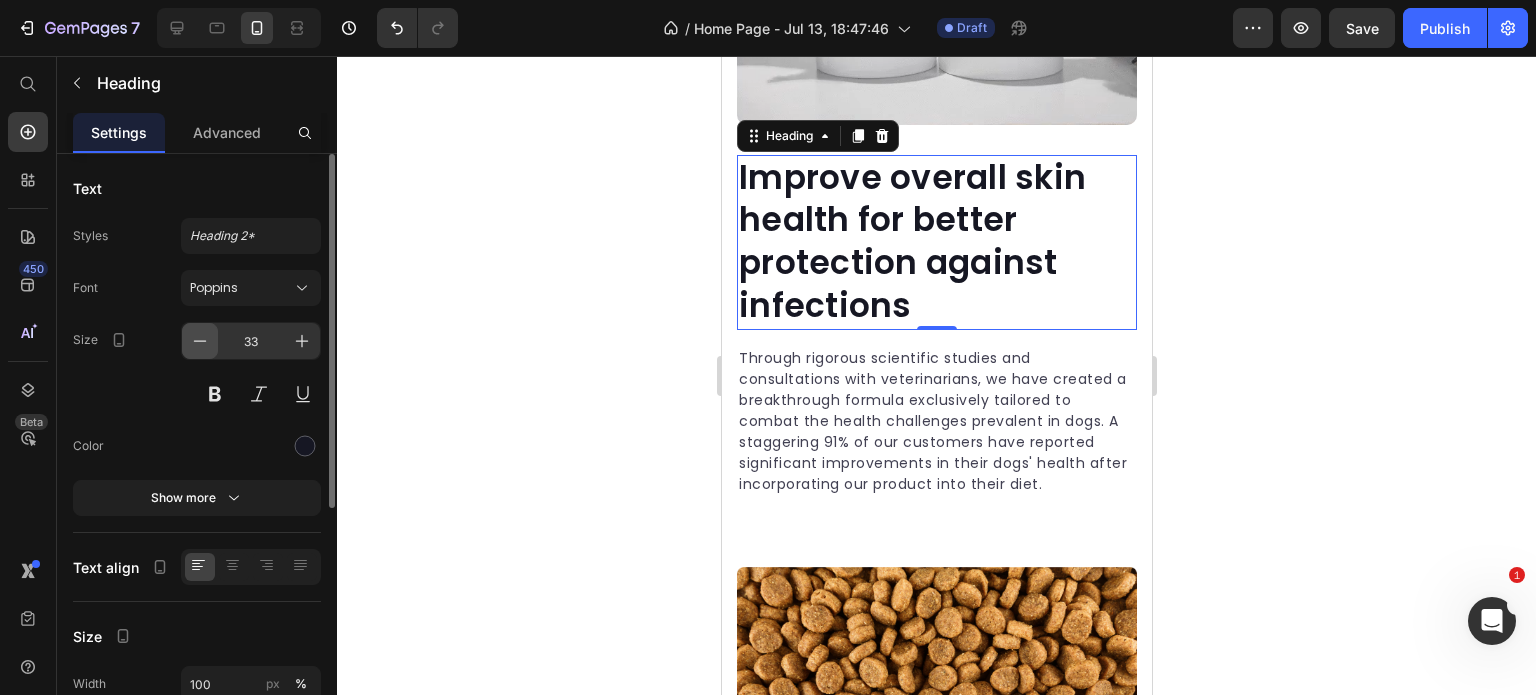click at bounding box center (200, 341) 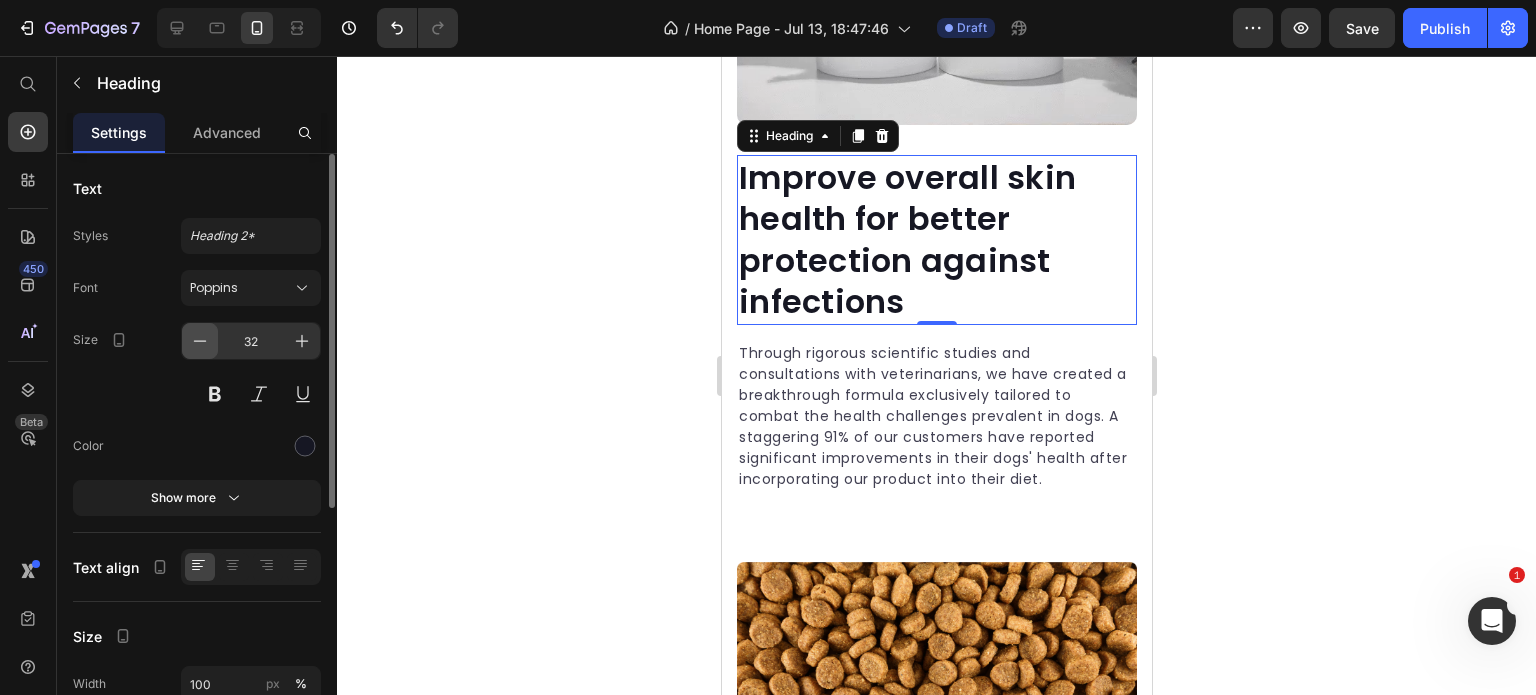 click at bounding box center (200, 341) 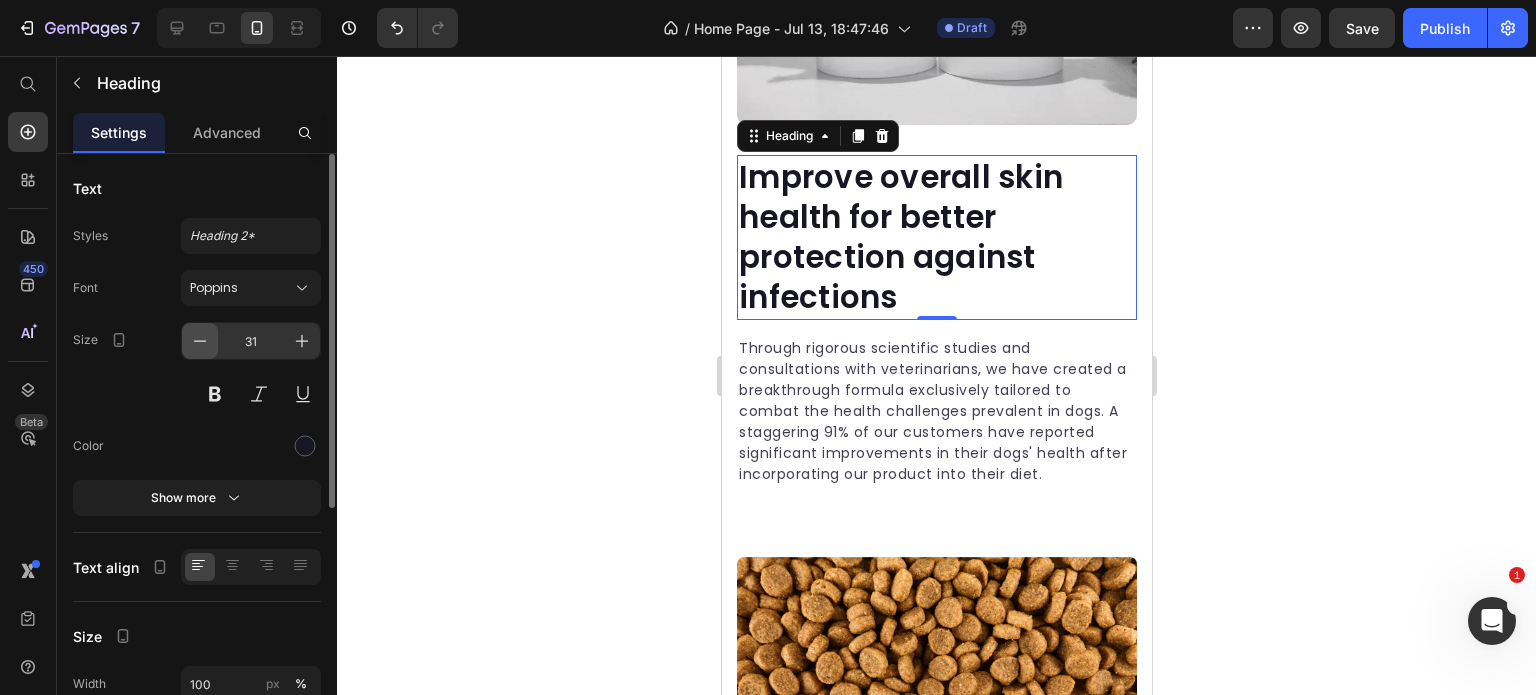 click at bounding box center [200, 341] 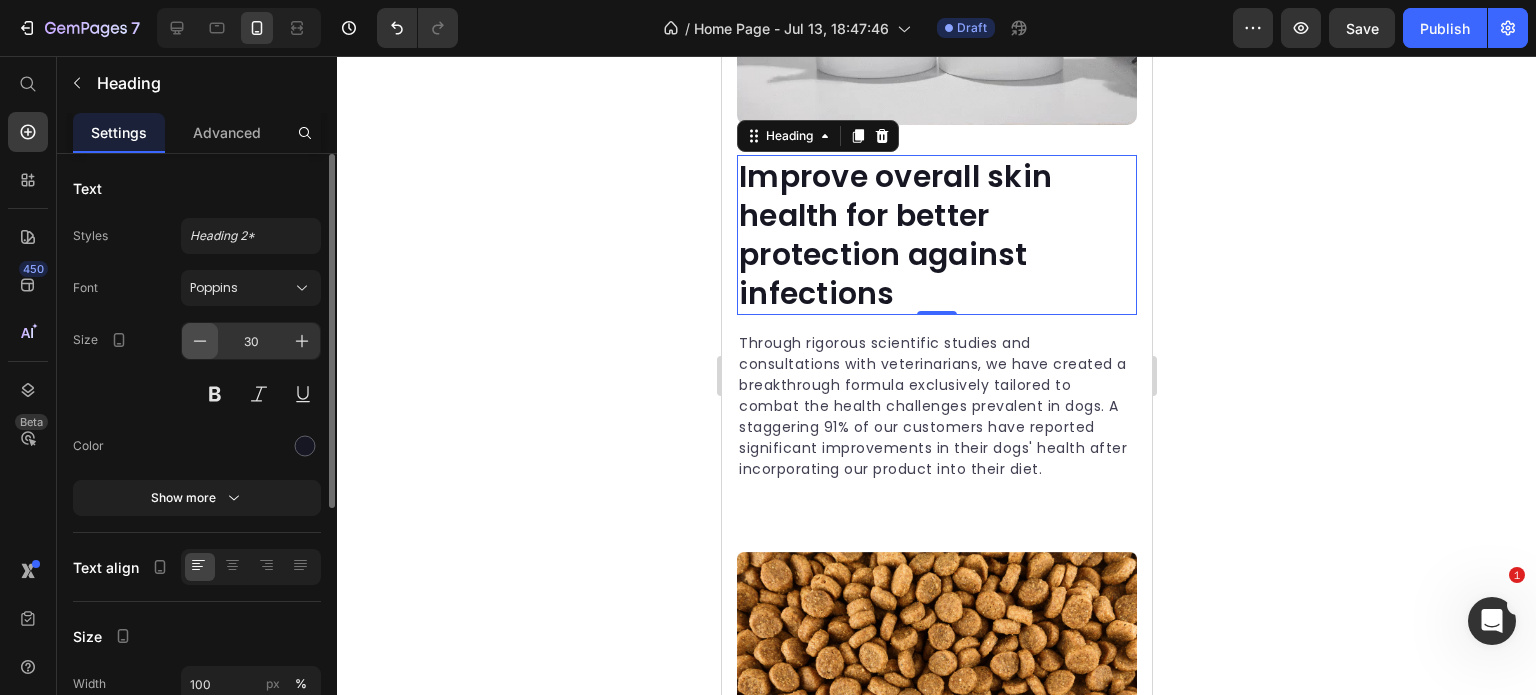 click at bounding box center (200, 341) 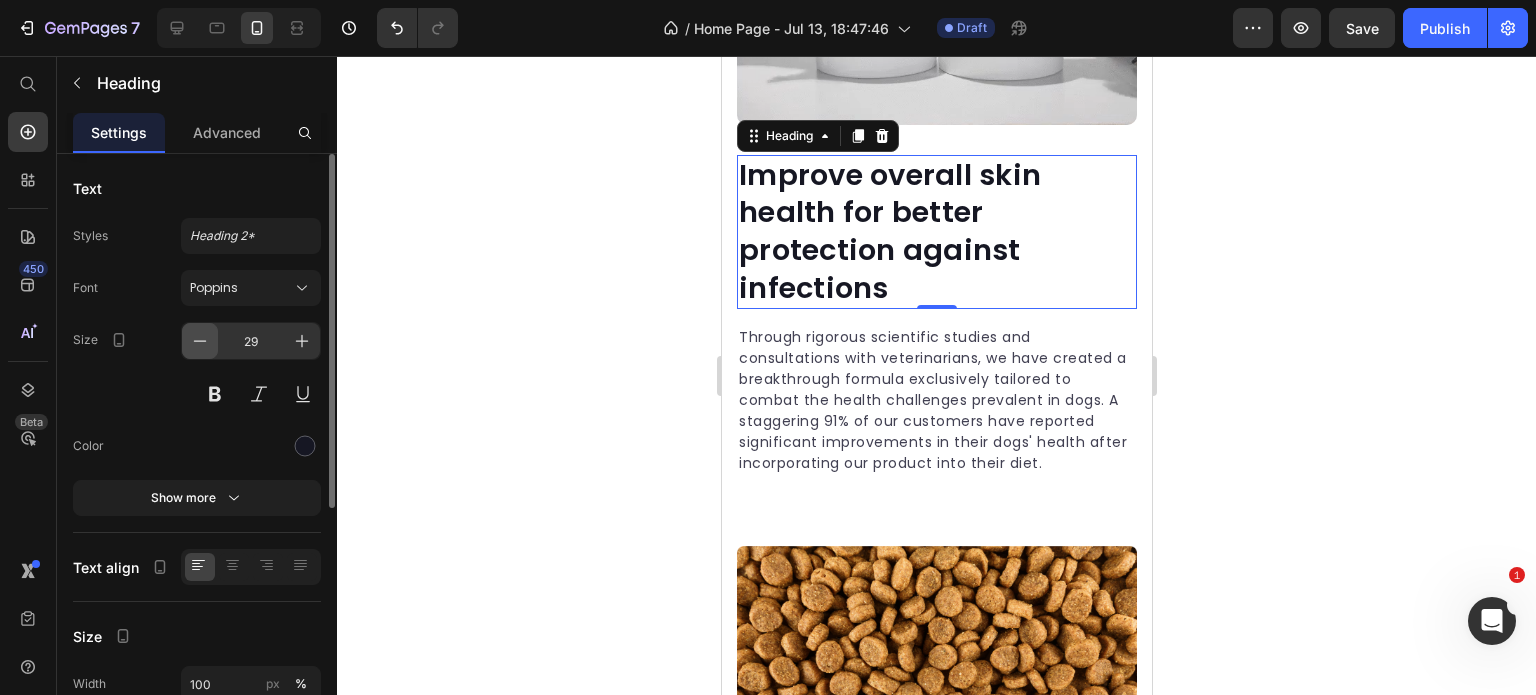 click at bounding box center (200, 341) 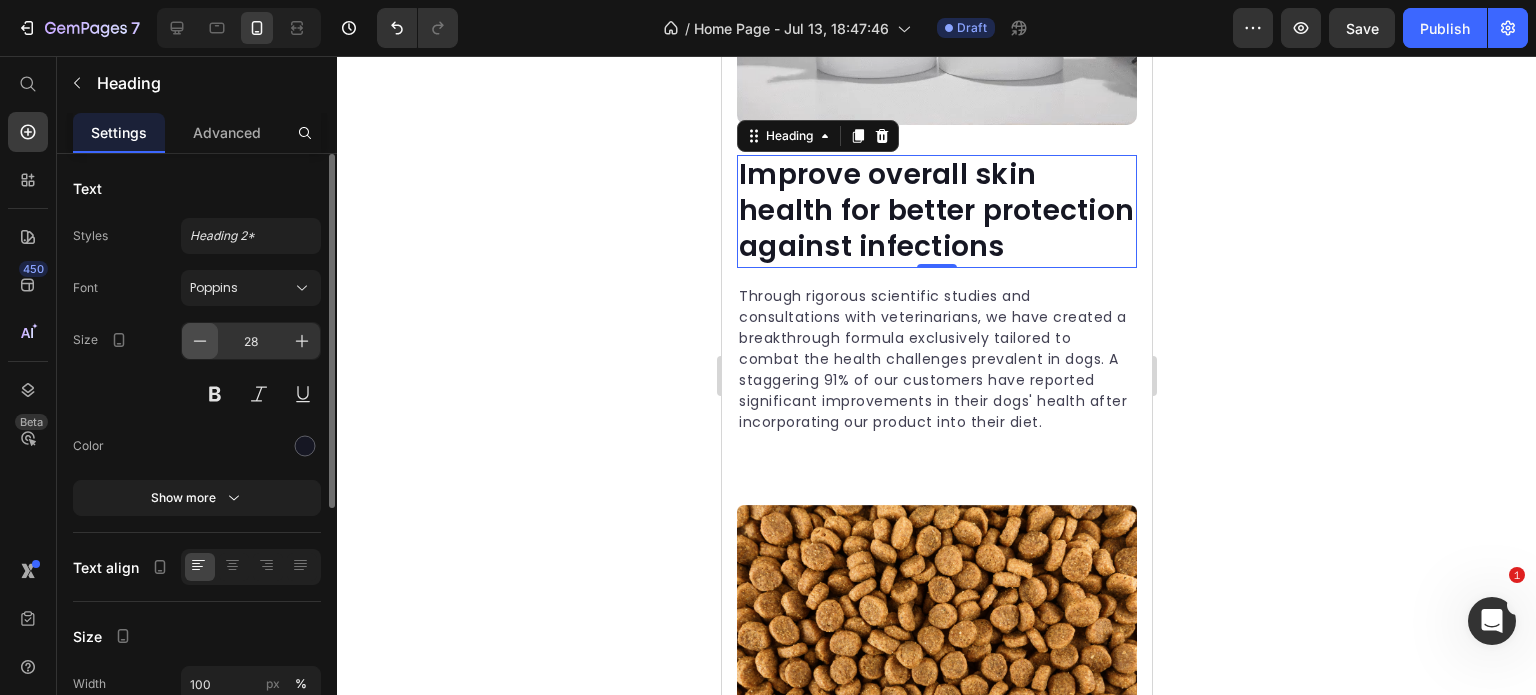 click at bounding box center (200, 341) 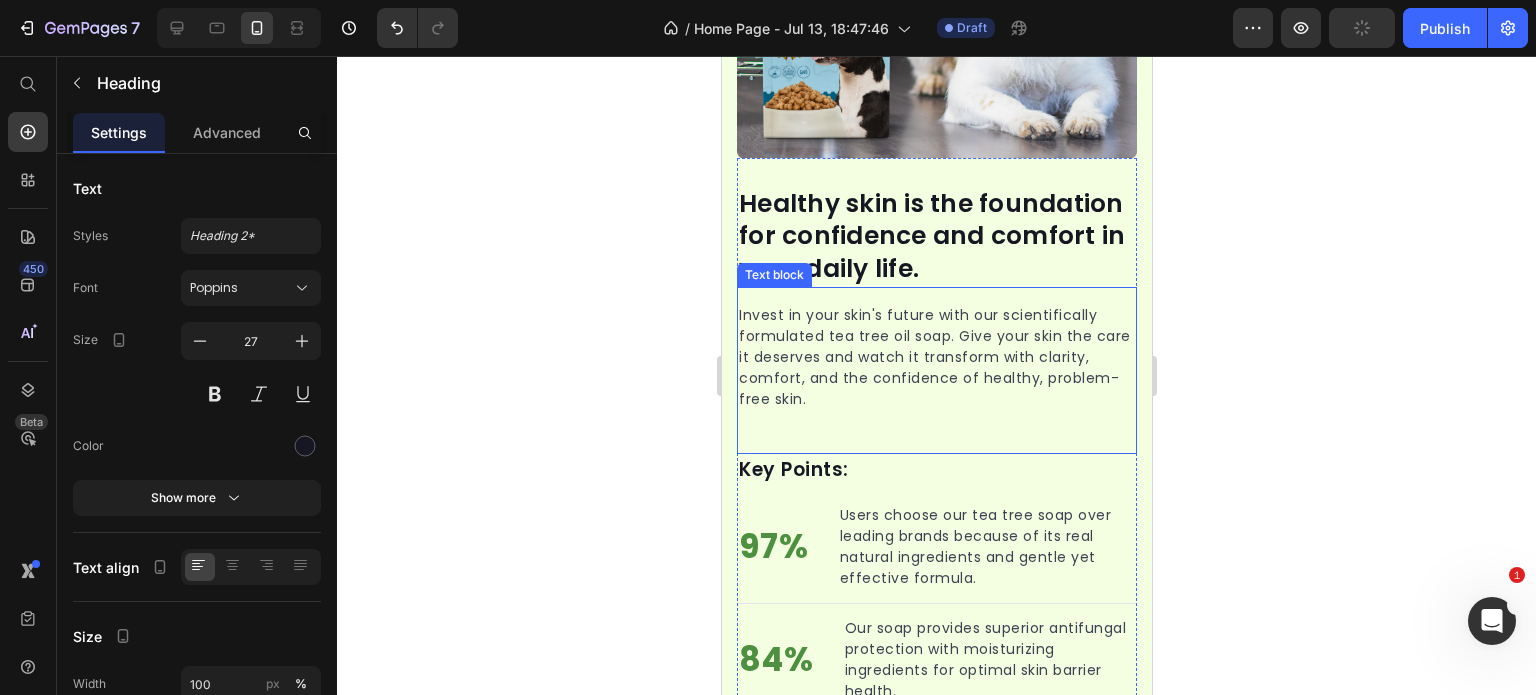 scroll, scrollTop: 3148, scrollLeft: 0, axis: vertical 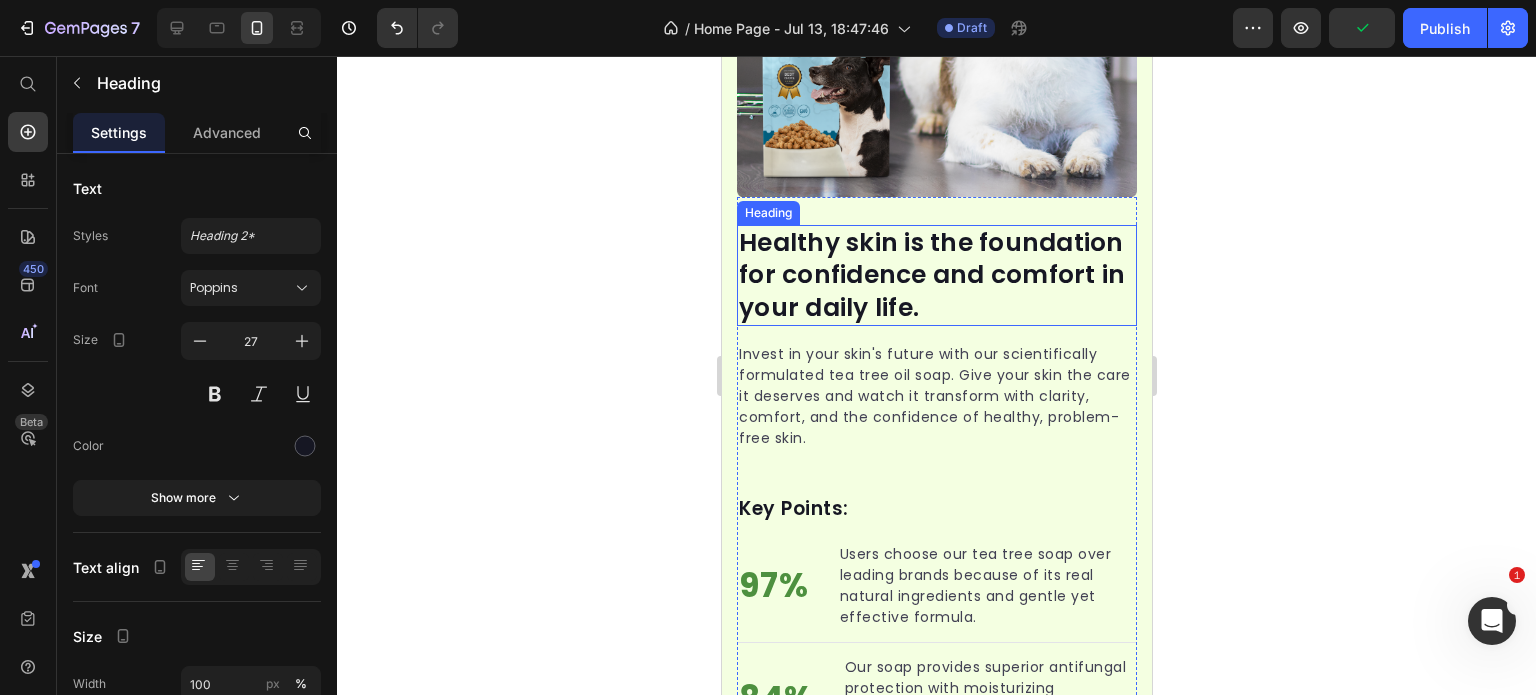 click on "Healthy skin is the foundation for confidence and comfort in your daily life." at bounding box center [936, 276] 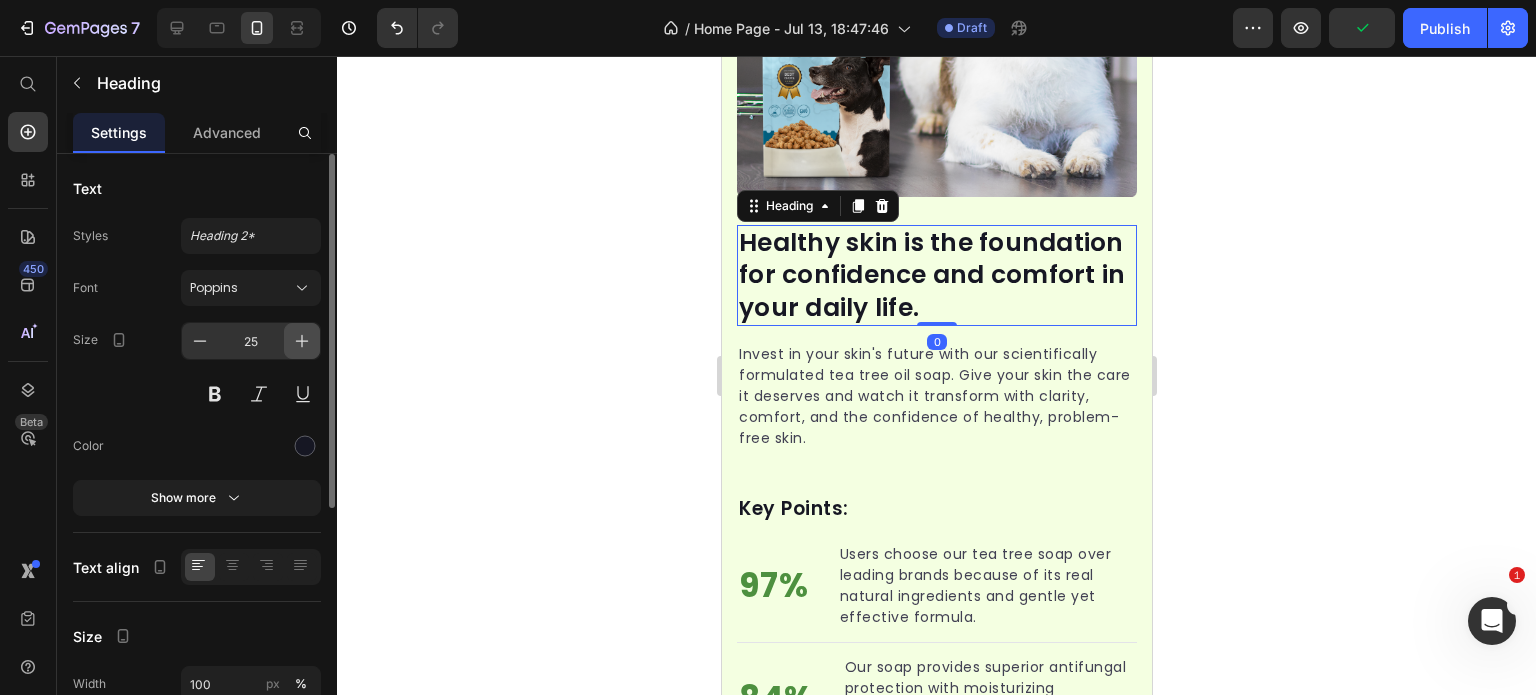 click 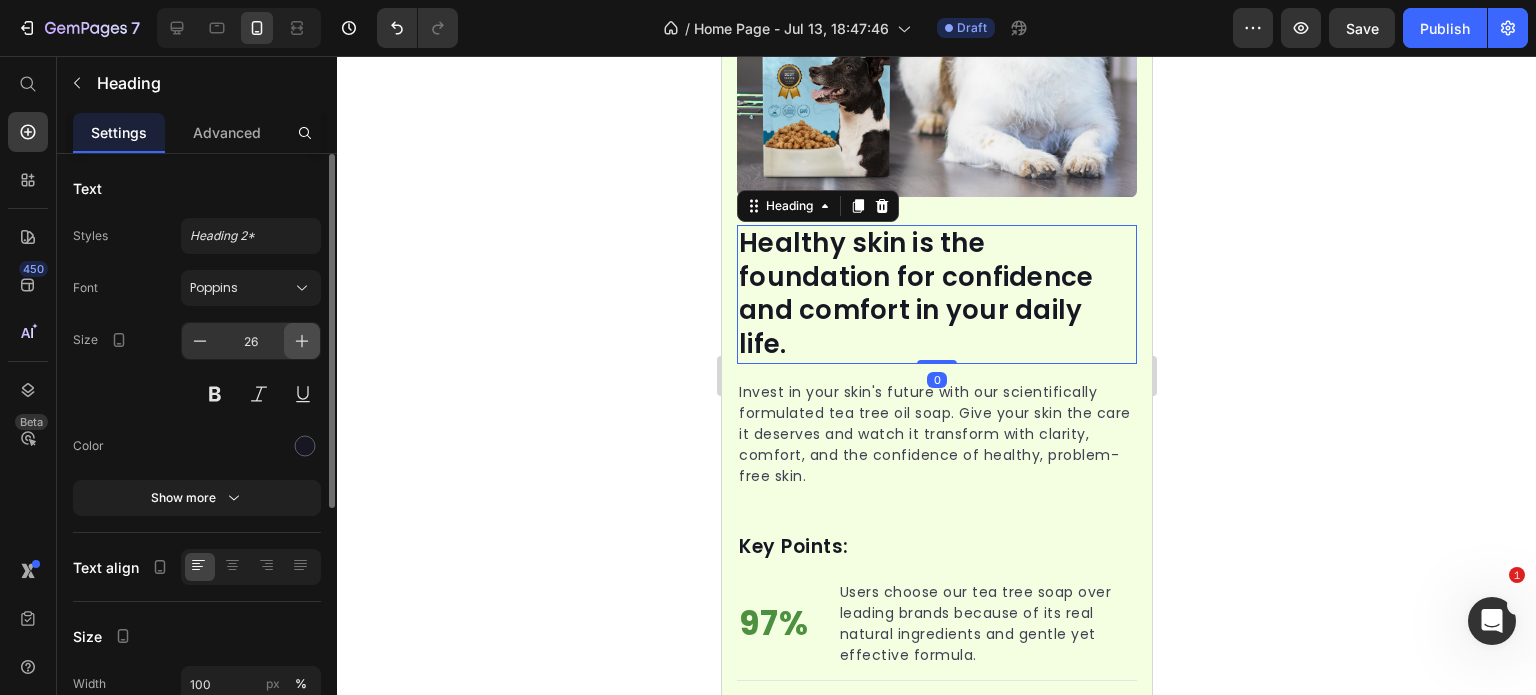 click 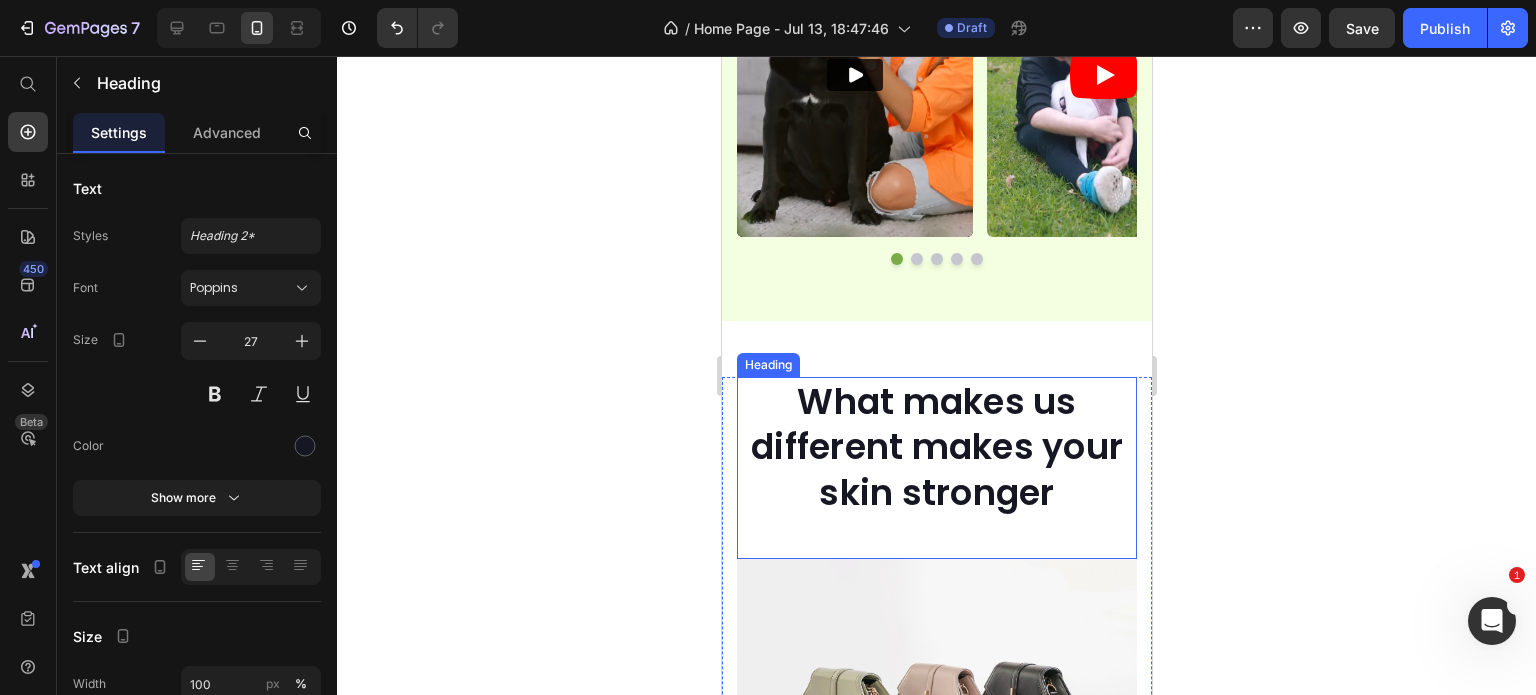 scroll, scrollTop: 1411, scrollLeft: 0, axis: vertical 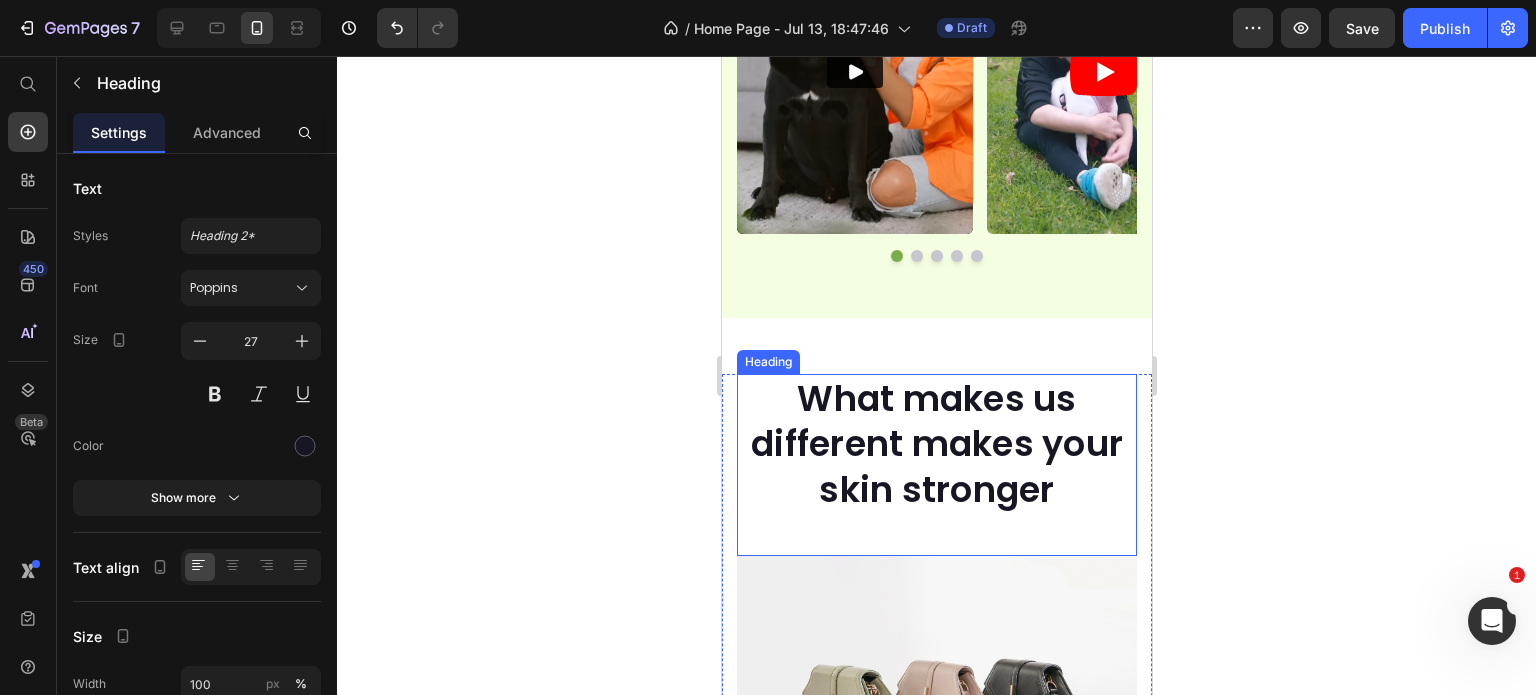 click on "What makes us different makes your skin stronger" at bounding box center (936, 444) 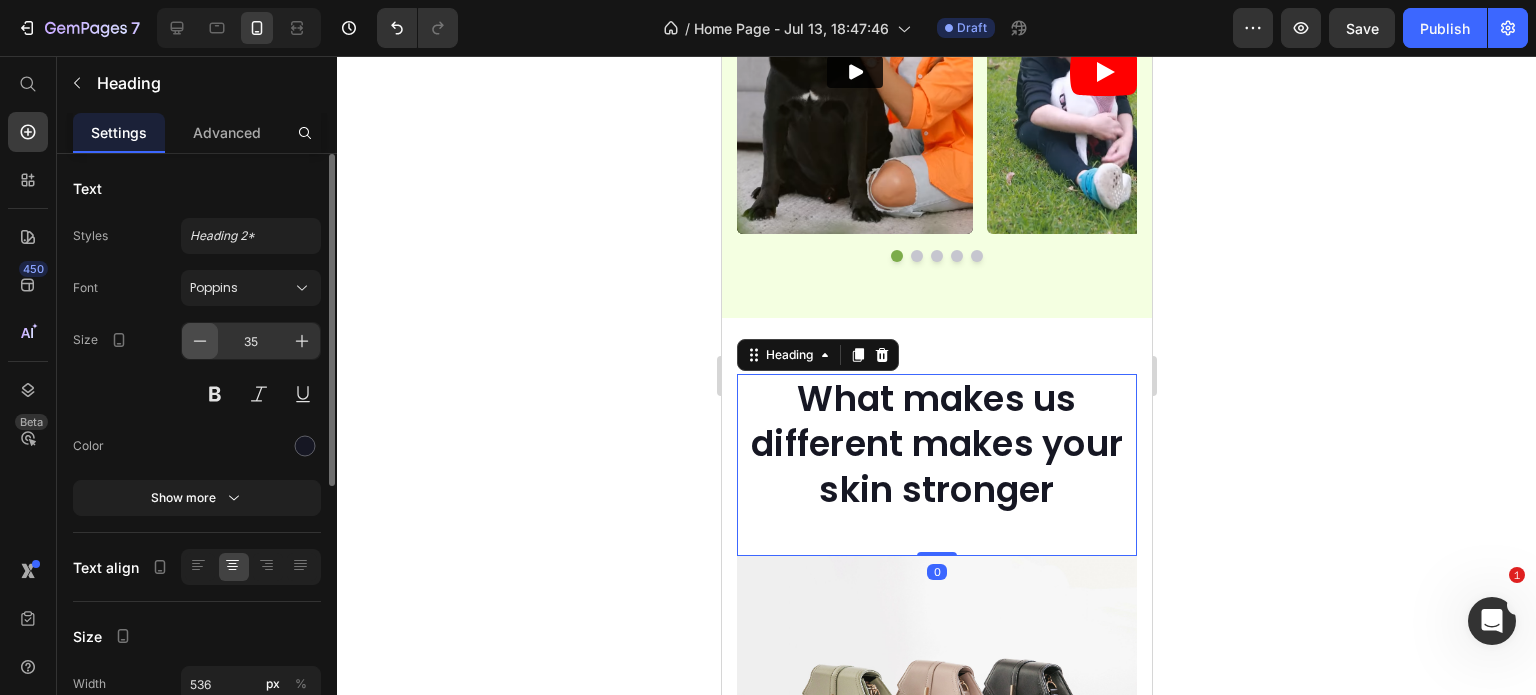 click 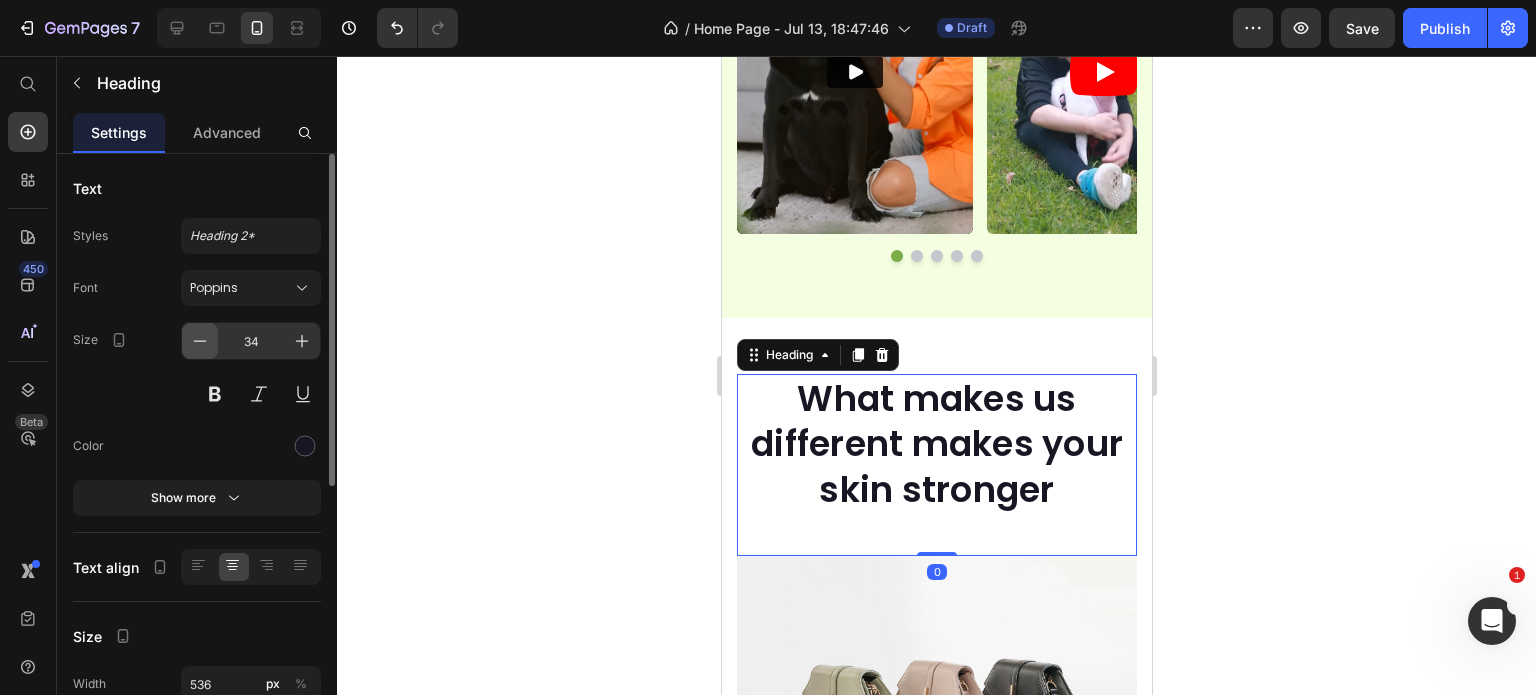 click 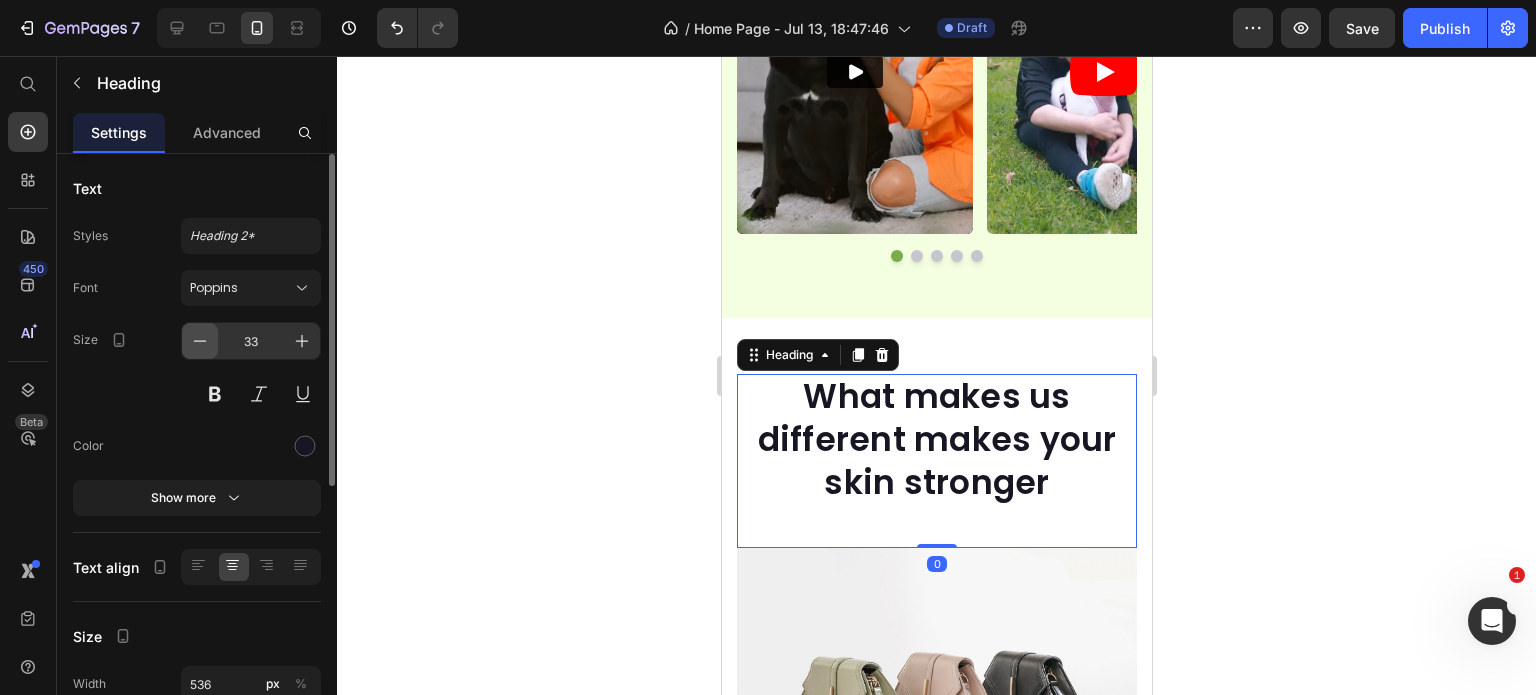 click 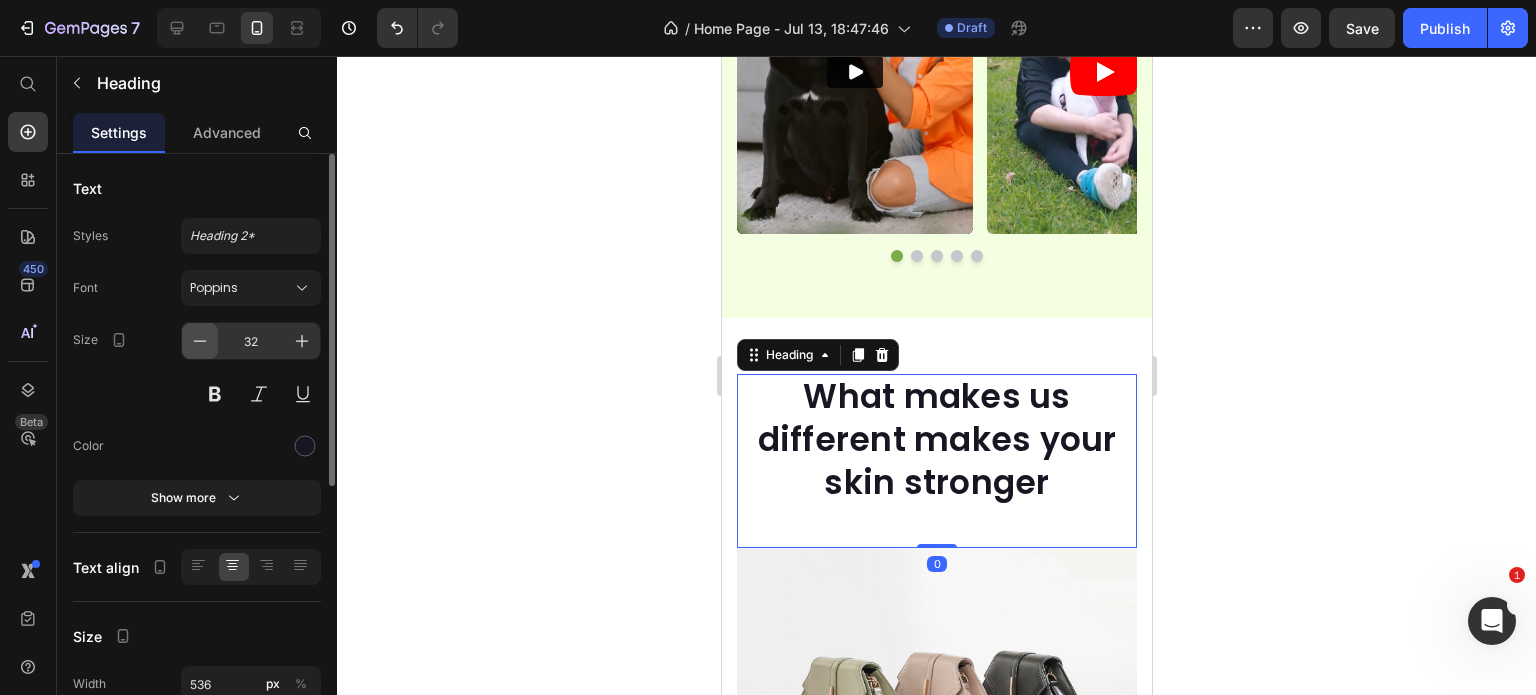 click 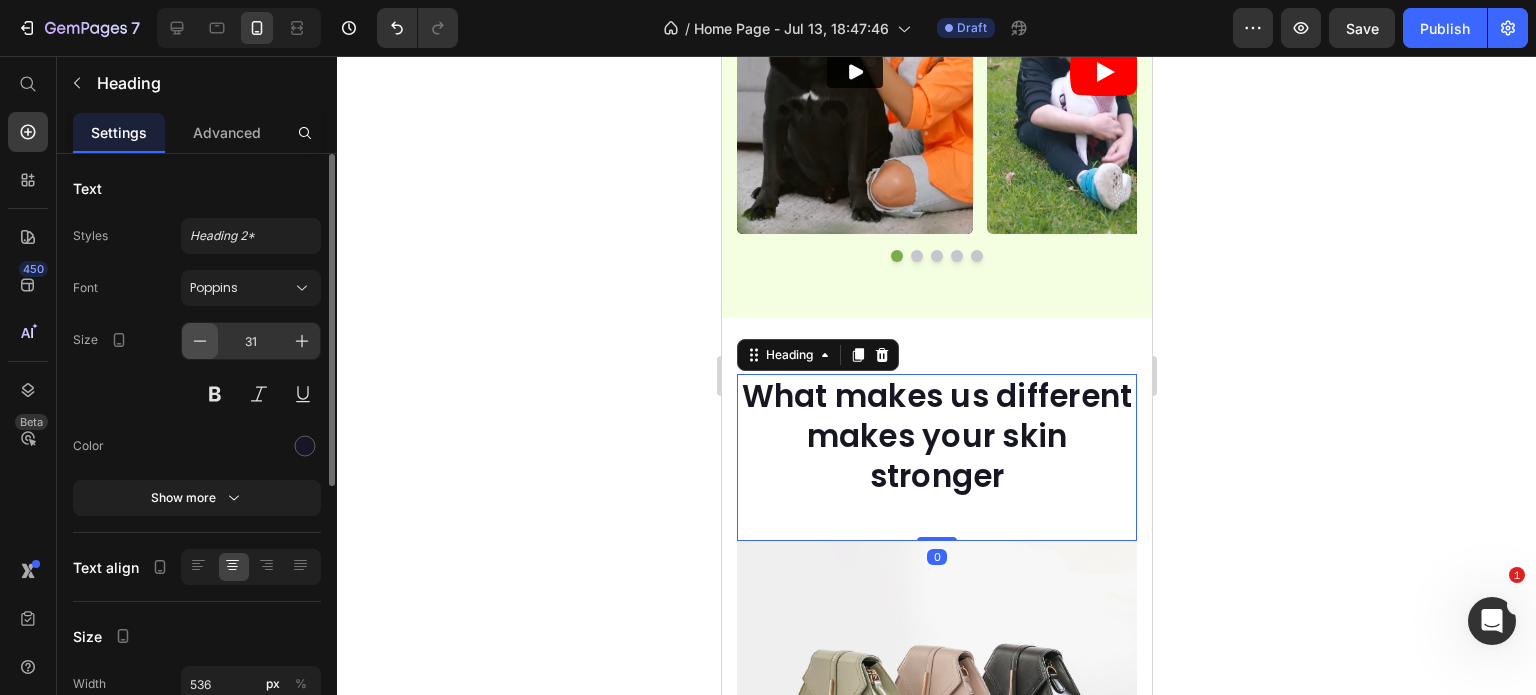 click 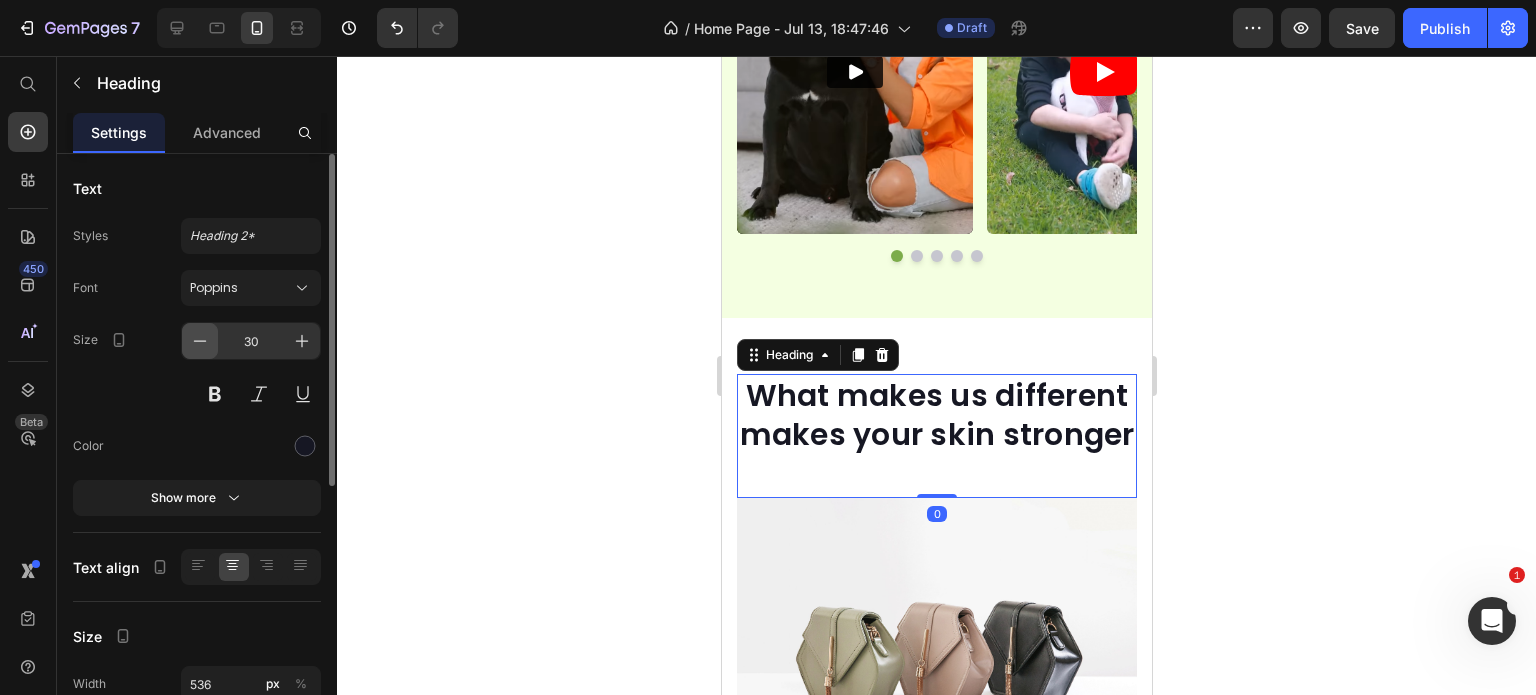 click 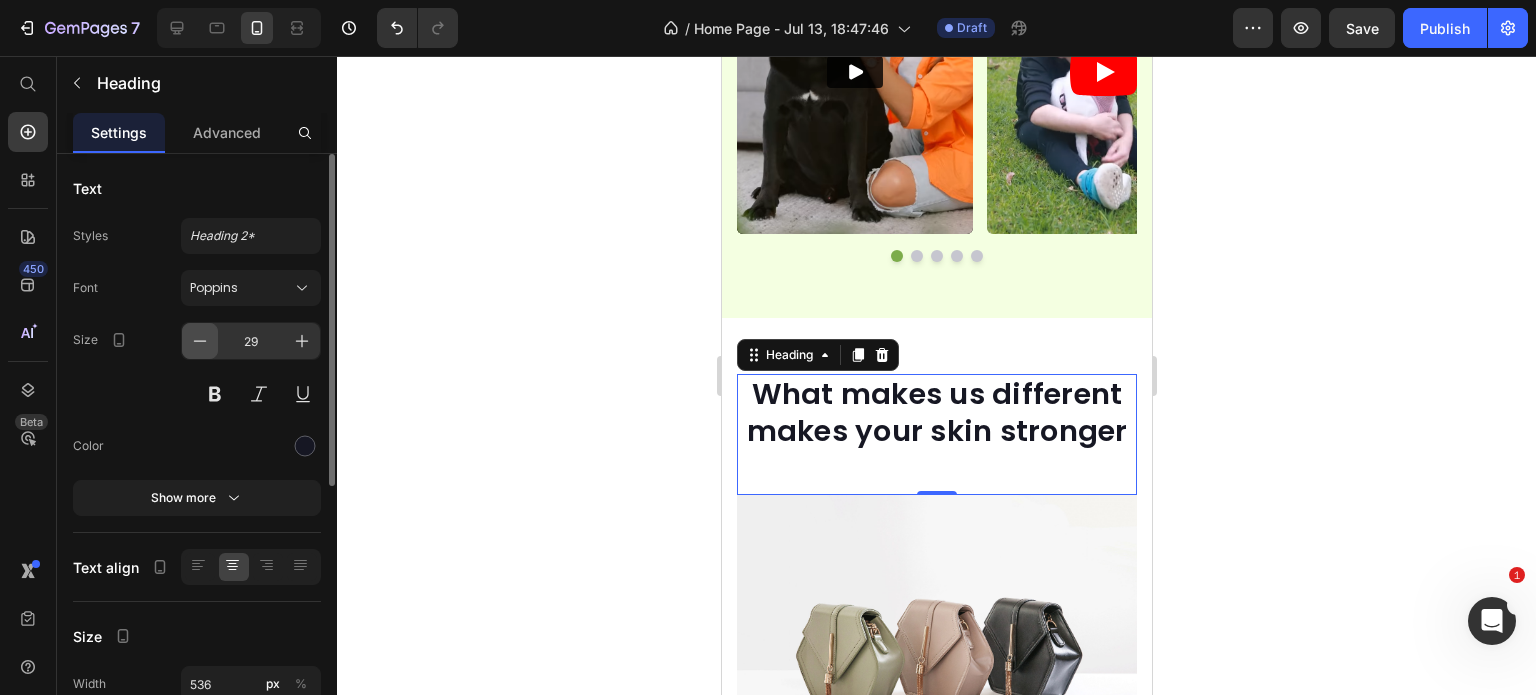 click at bounding box center [200, 341] 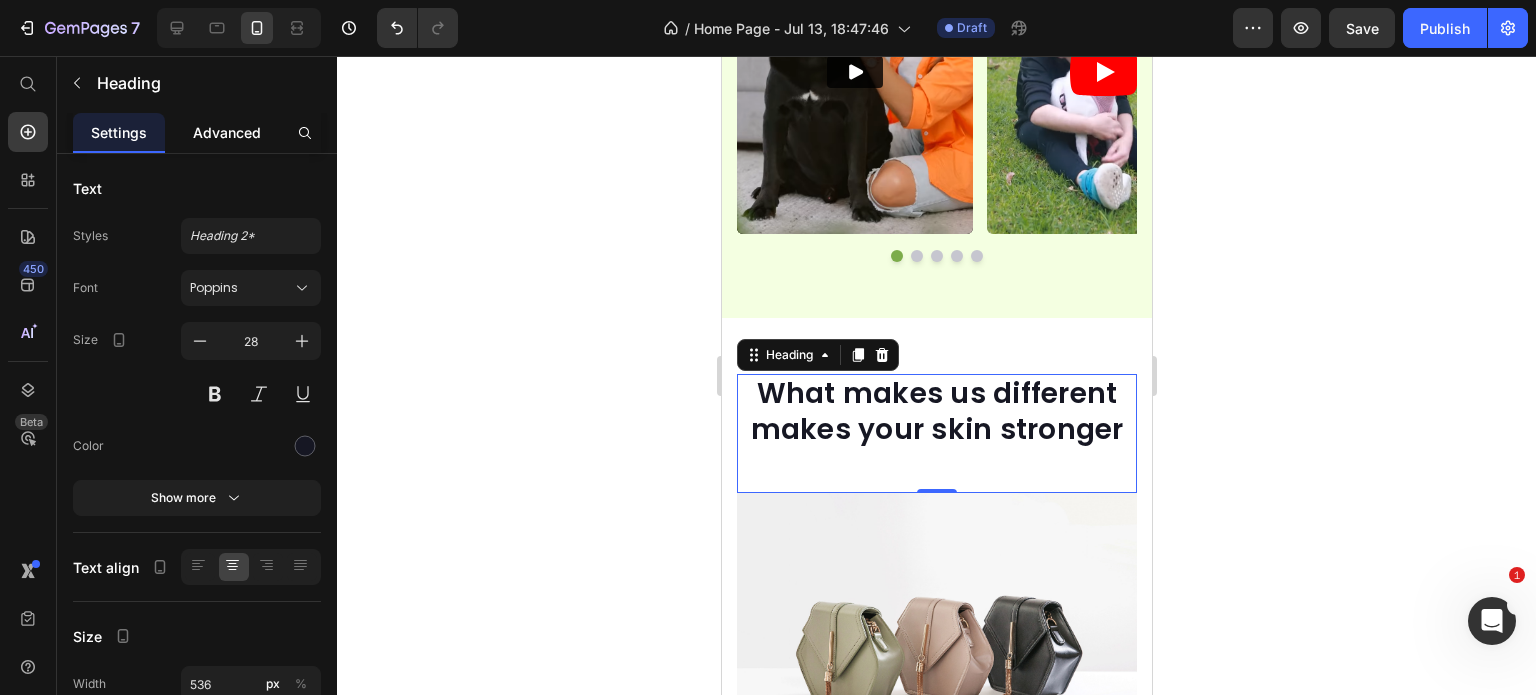 click on "Advanced" at bounding box center (227, 132) 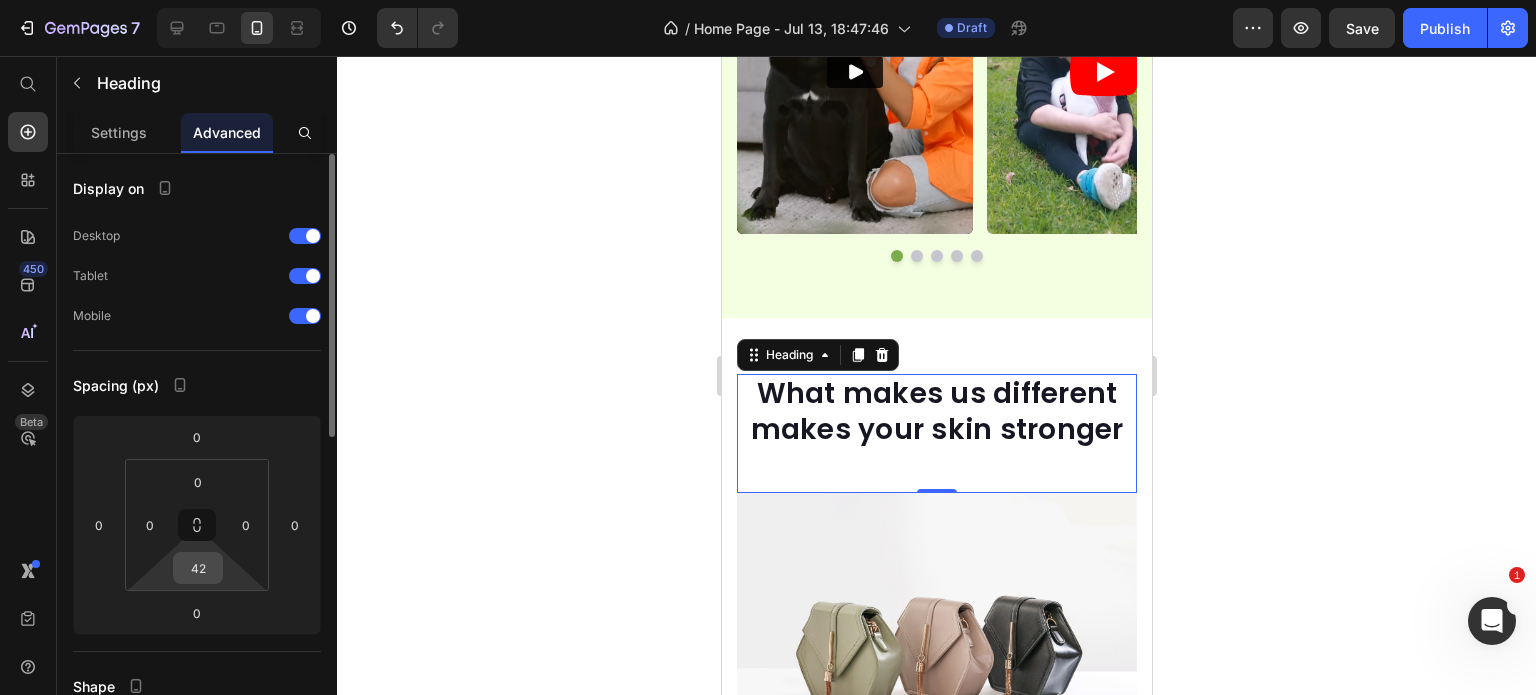 click on "42" at bounding box center [198, 568] 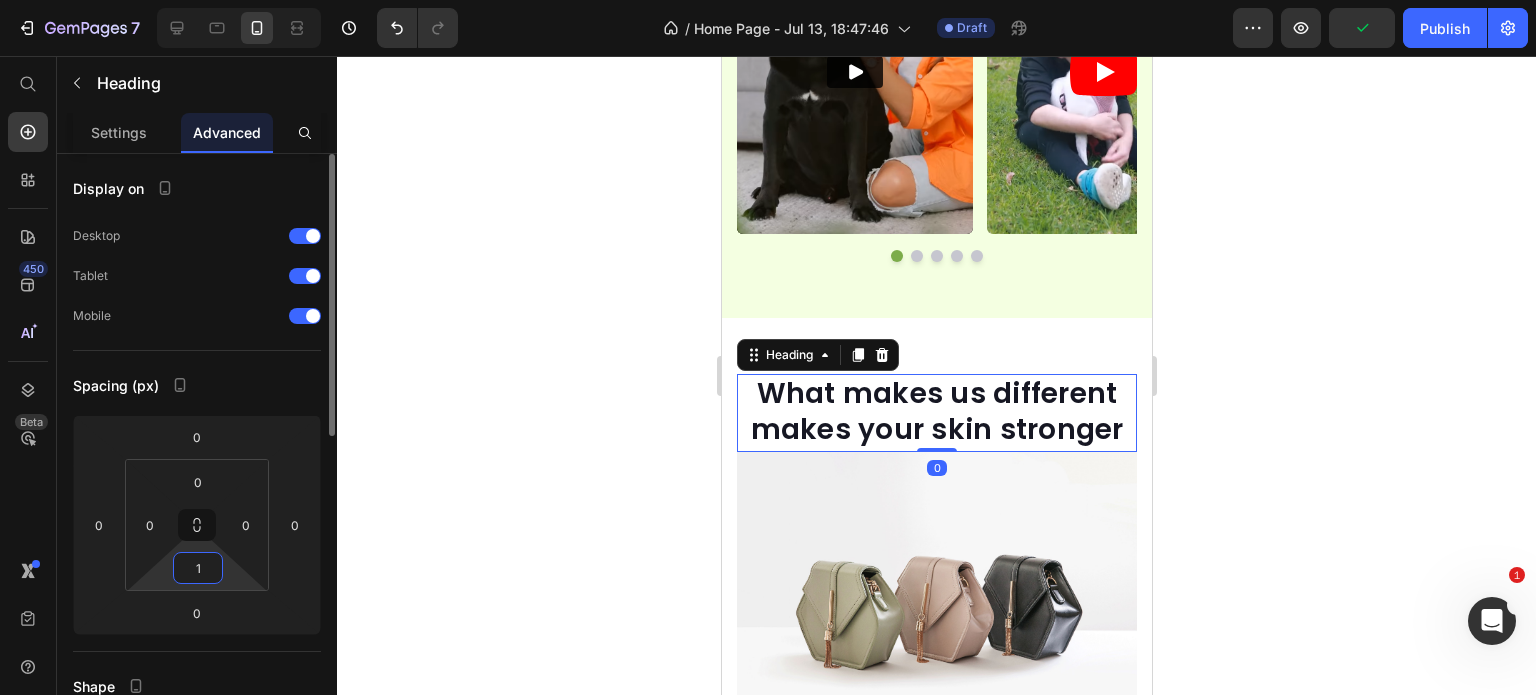 type on "15" 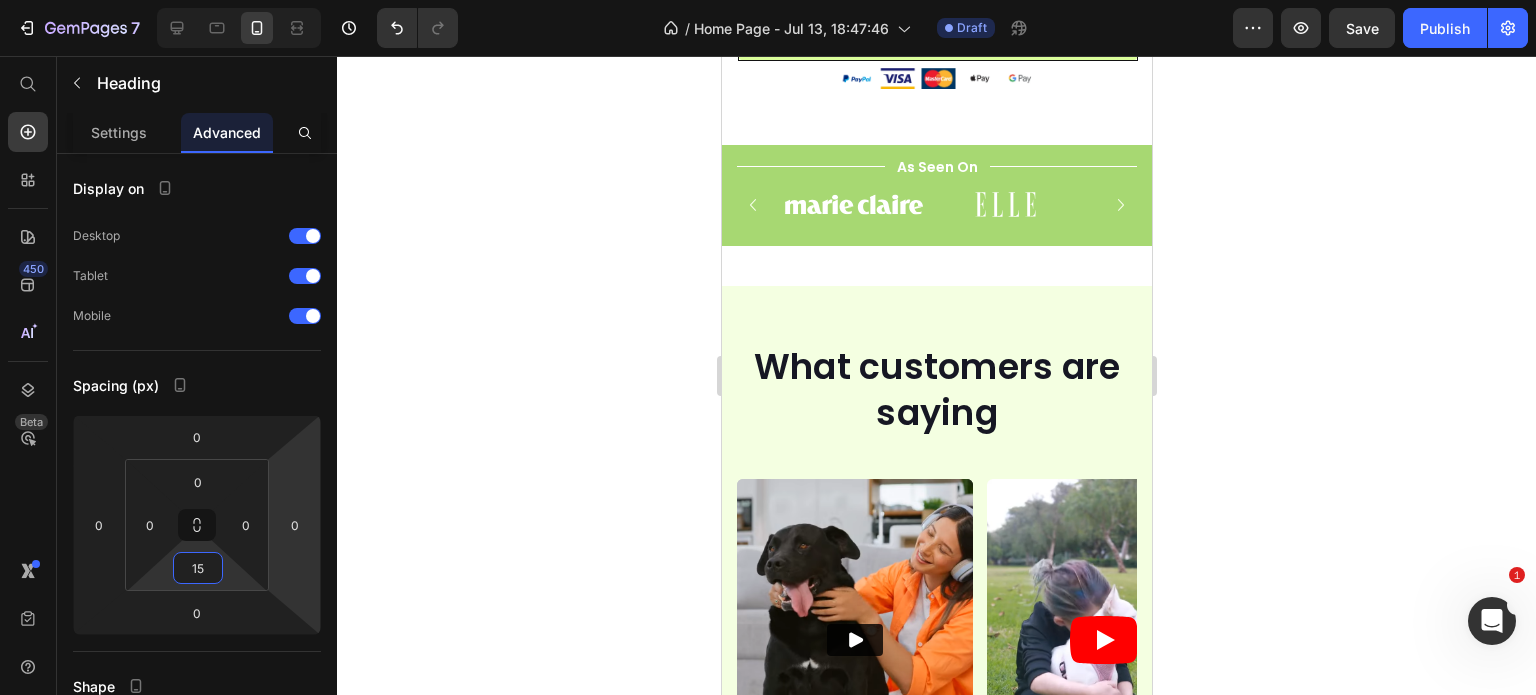 scroll, scrollTop: 711, scrollLeft: 0, axis: vertical 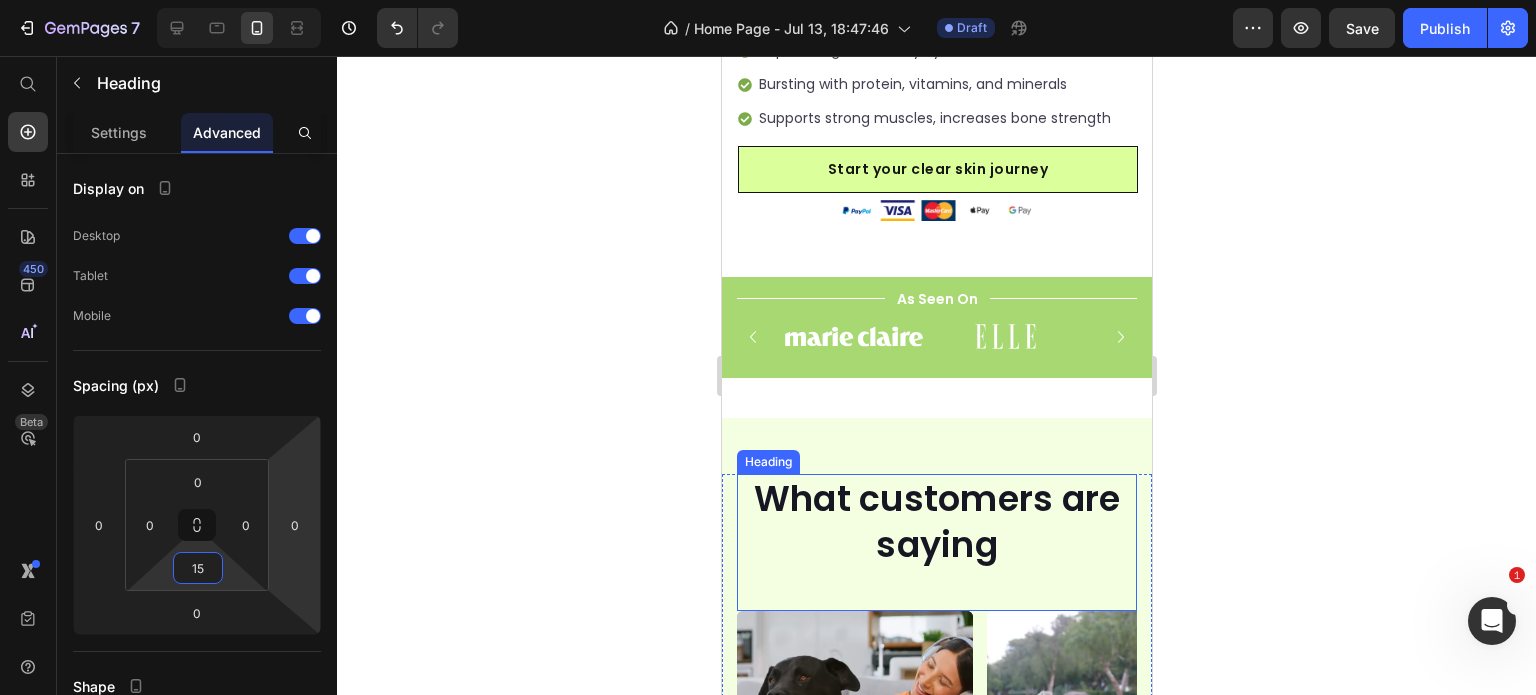 click on "What customers are saying" at bounding box center [936, 521] 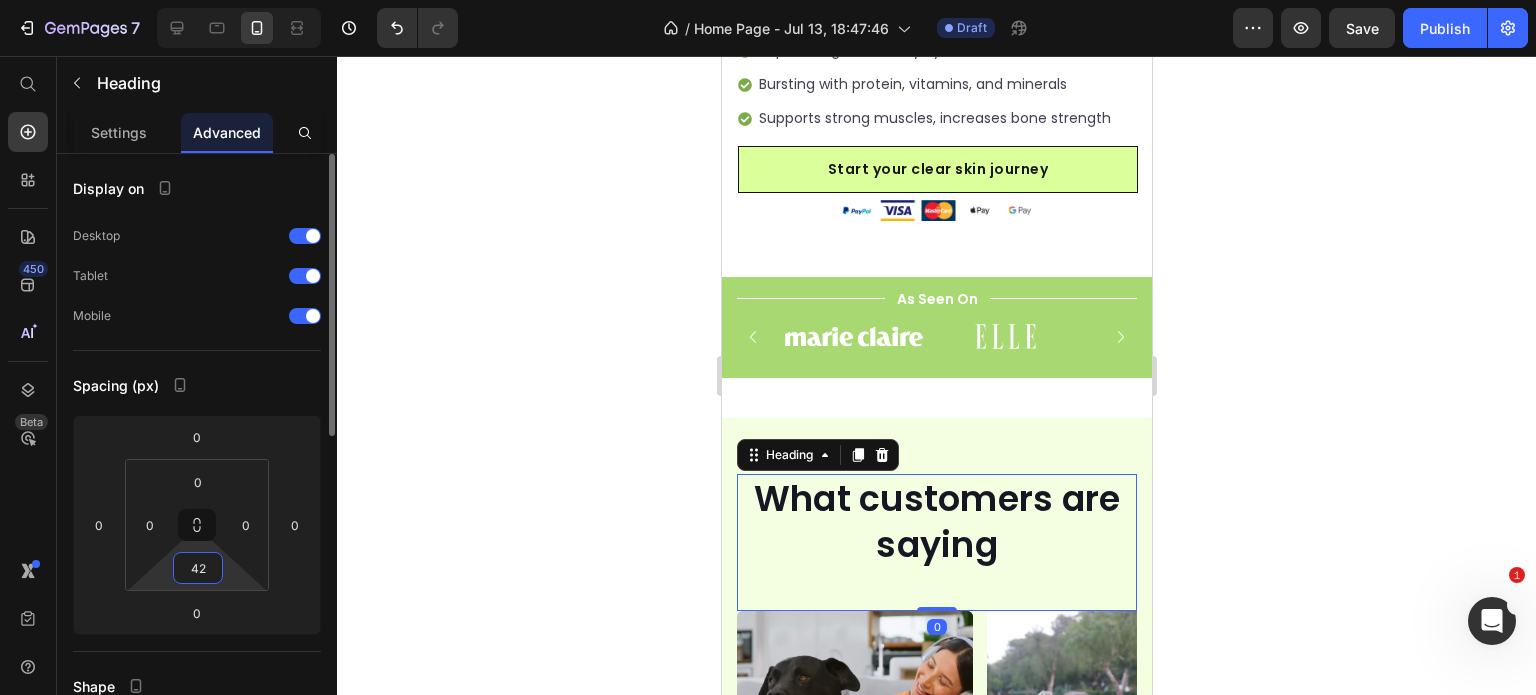 click on "42" at bounding box center [198, 568] 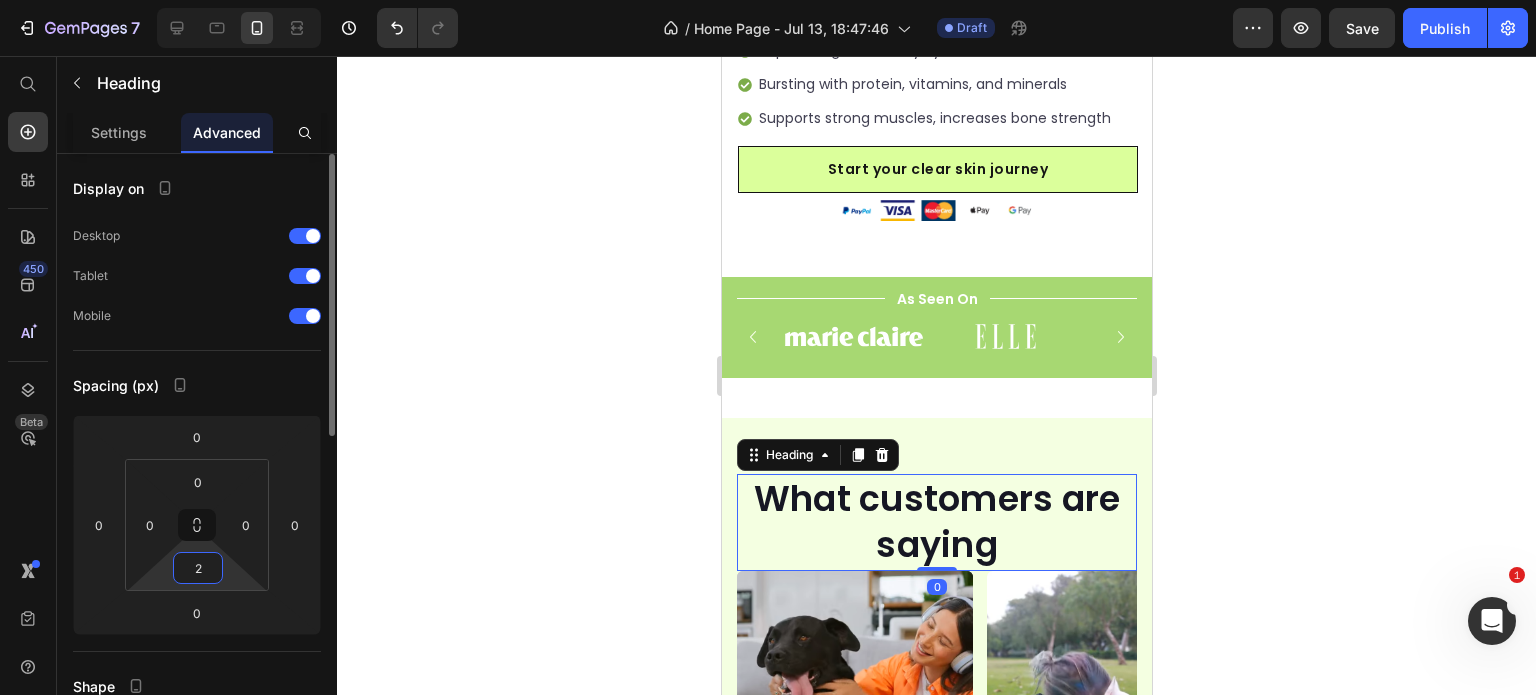 type on "20" 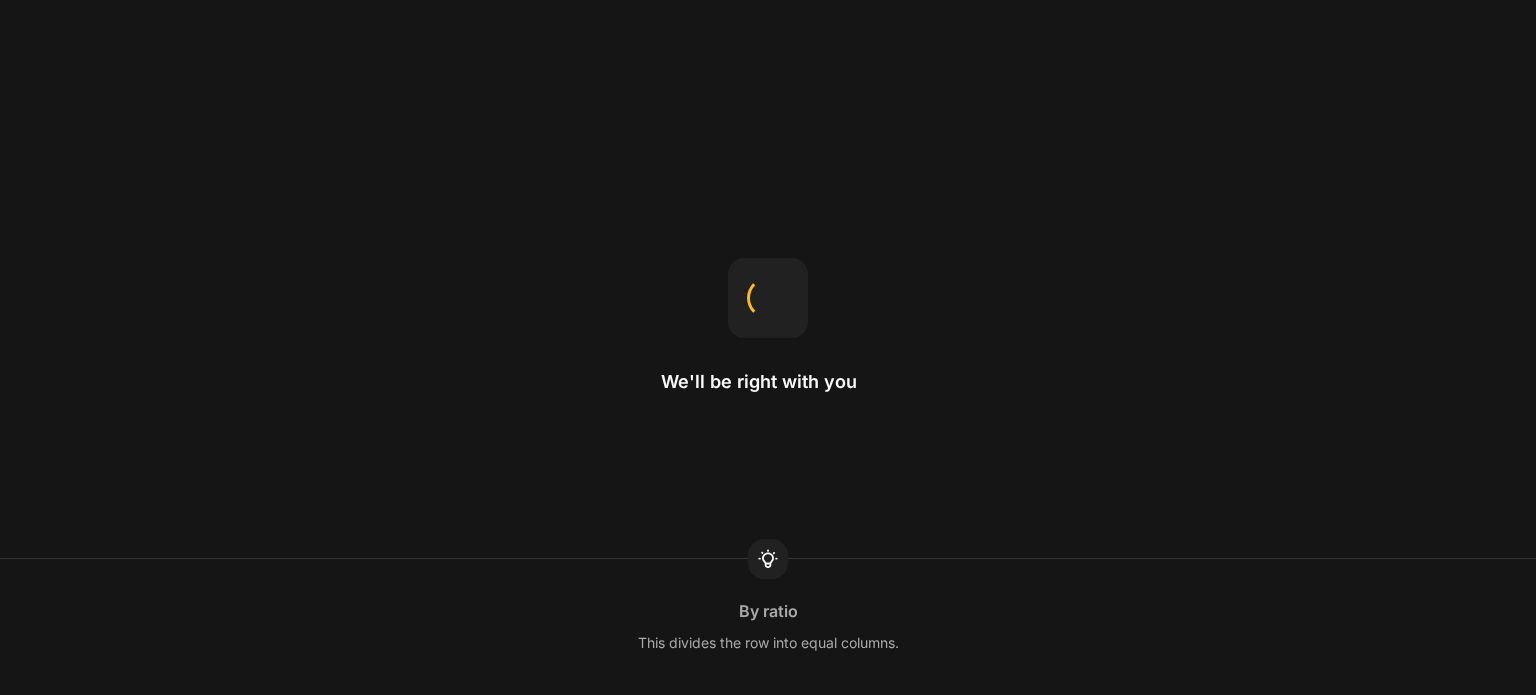 scroll, scrollTop: 0, scrollLeft: 0, axis: both 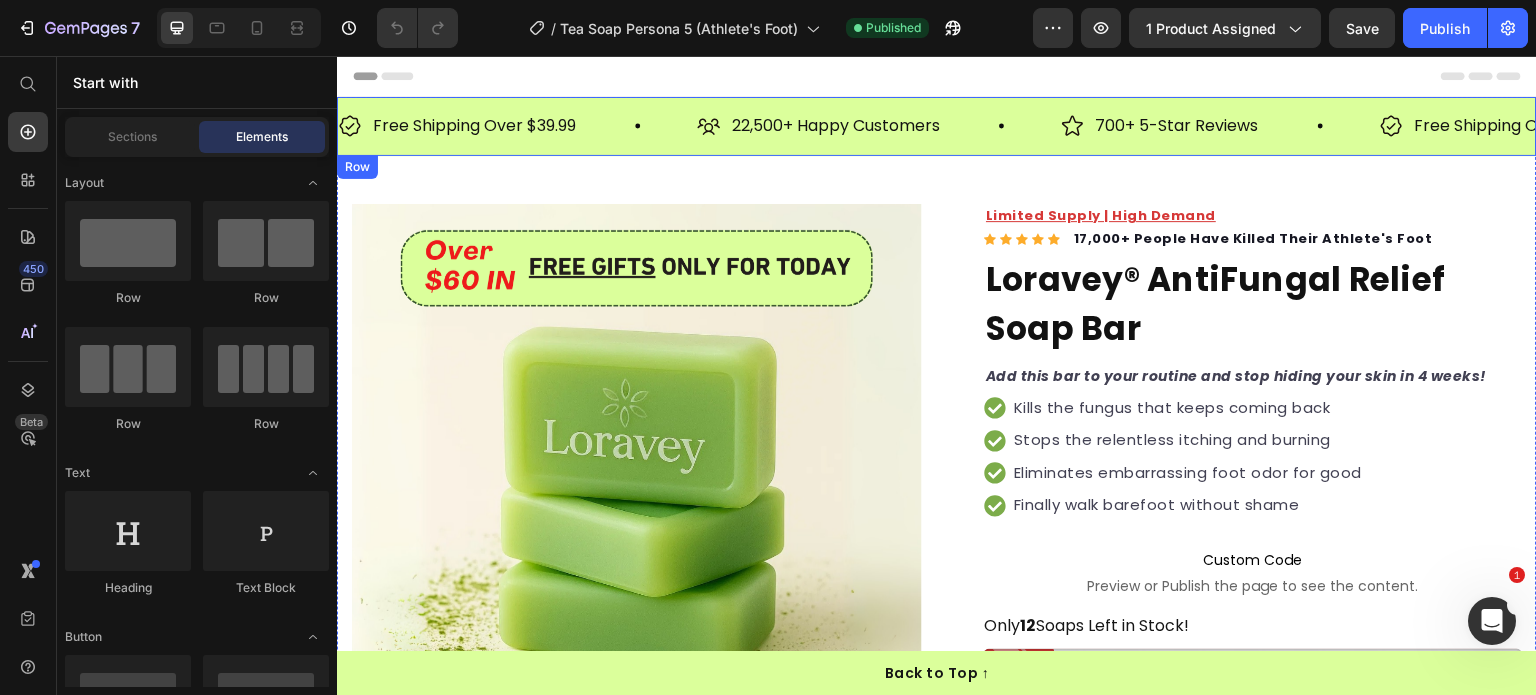click on "Free Shipping Over $39.99 Item List
22,500+ Happy Customers Item List
700+ 5-Star Reviews Item List
Free Shipping Over $39.99 Item List
22,500+ Happy Customers Item List
700+ 5-Star Reviews Item List
Free Shipping Over $39.99 Item List
22,500+ Happy Customers Item List
700+ 5-Star Reviews Item List
Free Shipping Over $39.99 Item List
22,500+ Happy Customers Item List
700+ 5-Star Reviews Item List
Free Shipping Over $39.99 Item List
22,500+ Happy Customers Item List
700+ 5-Star Reviews Item List
Free Shipping Over $39.99" at bounding box center (937, 126) 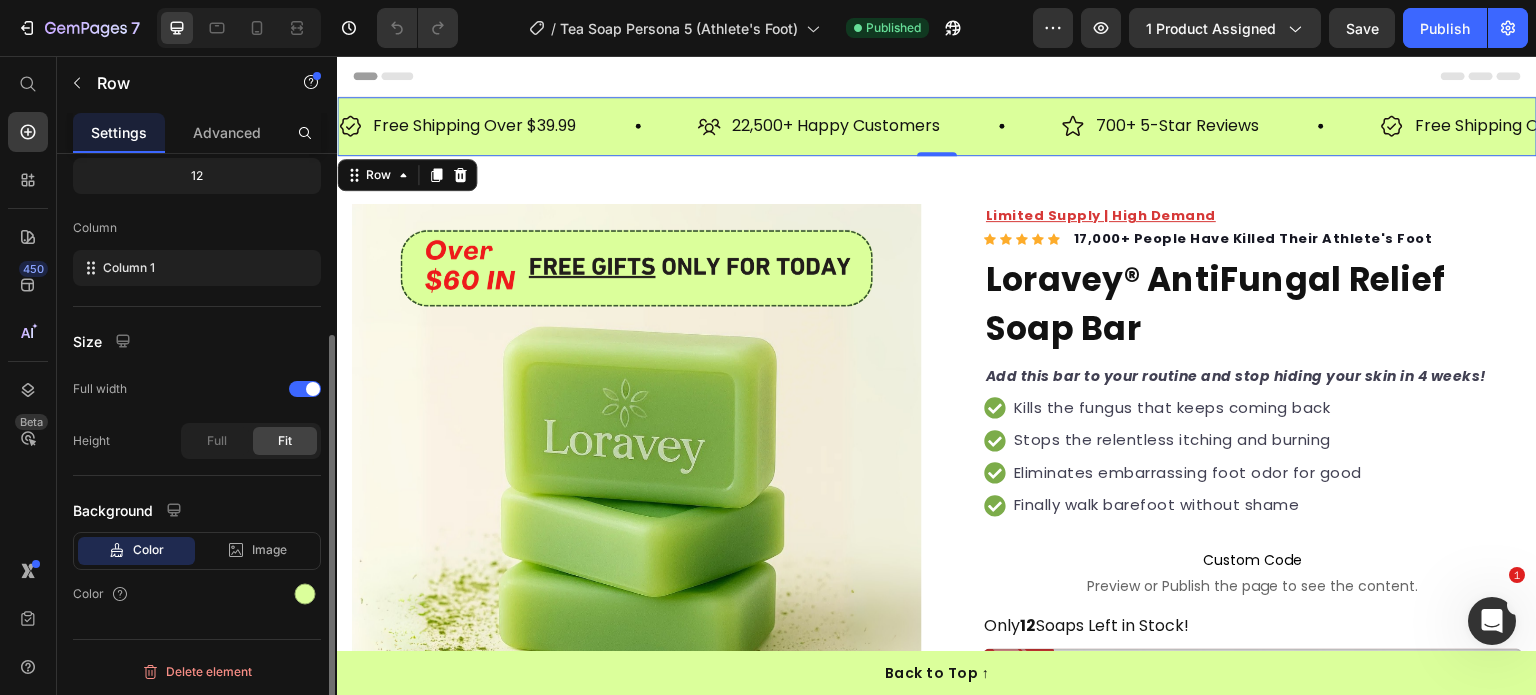 scroll, scrollTop: 0, scrollLeft: 0, axis: both 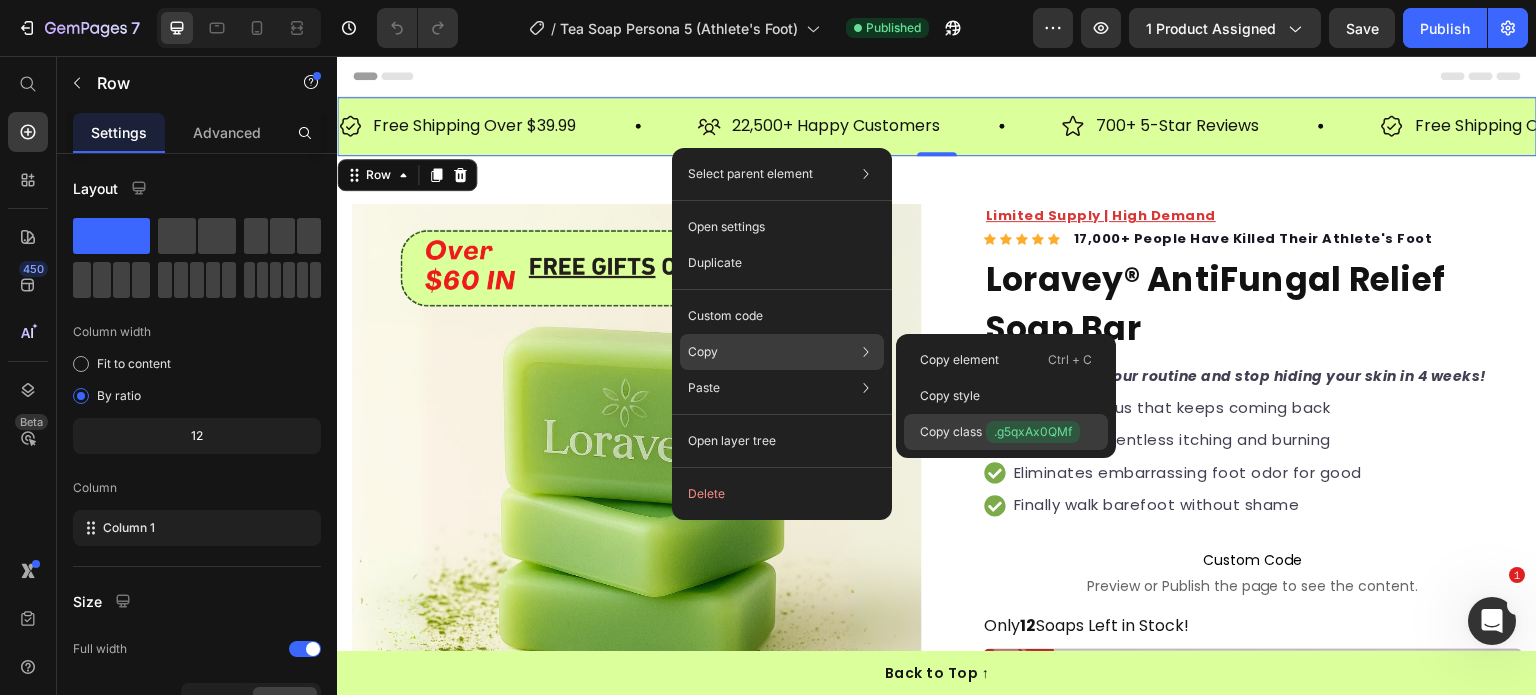 click on "Copy class  .g5qxAx0QMf" at bounding box center [1000, 432] 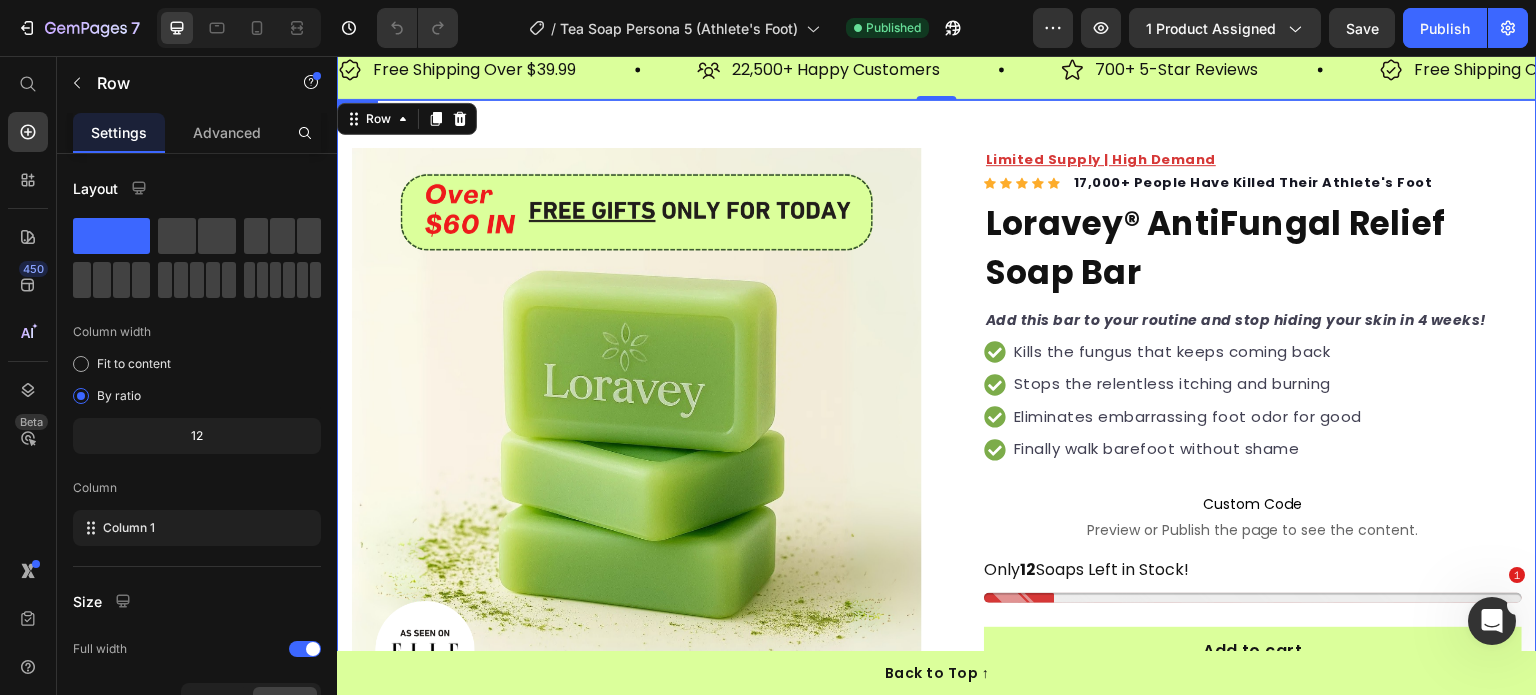 scroll, scrollTop: 0, scrollLeft: 0, axis: both 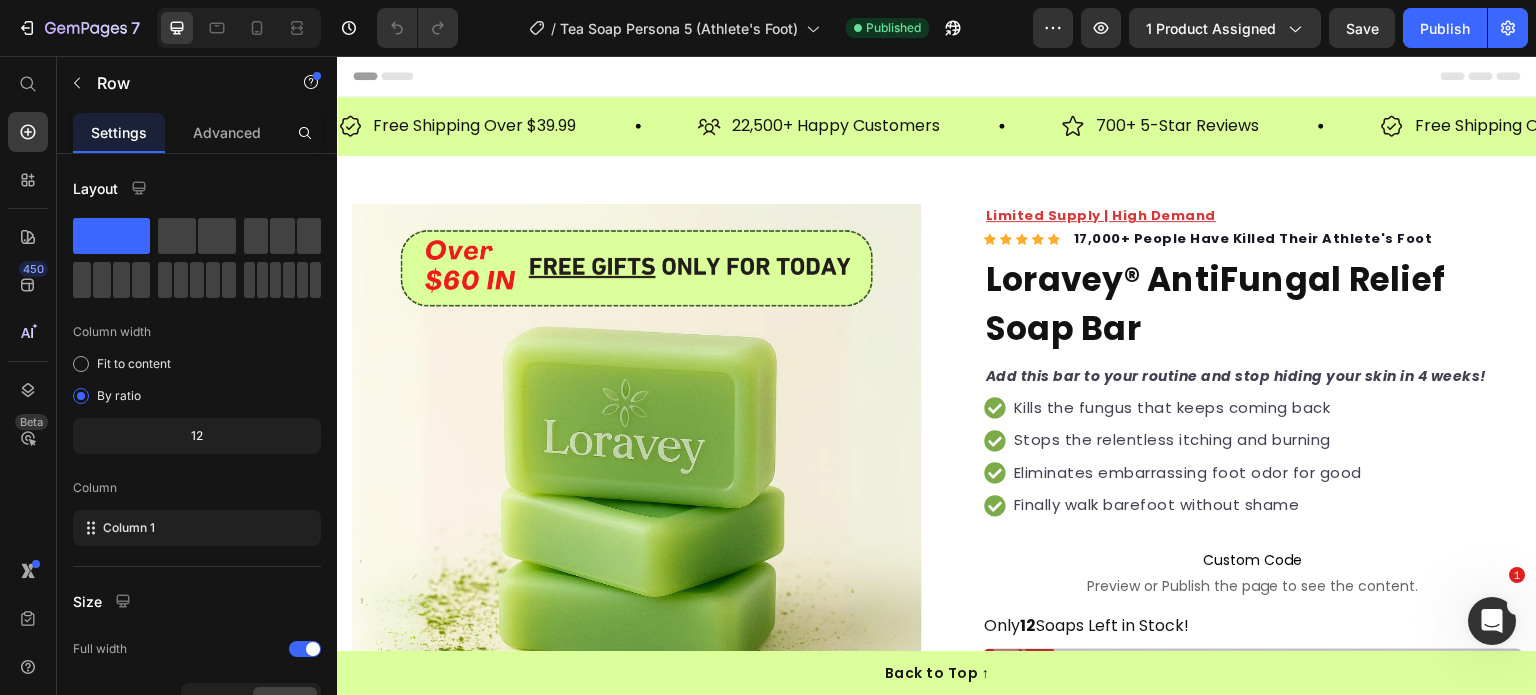 click on "Header" at bounding box center (937, 76) 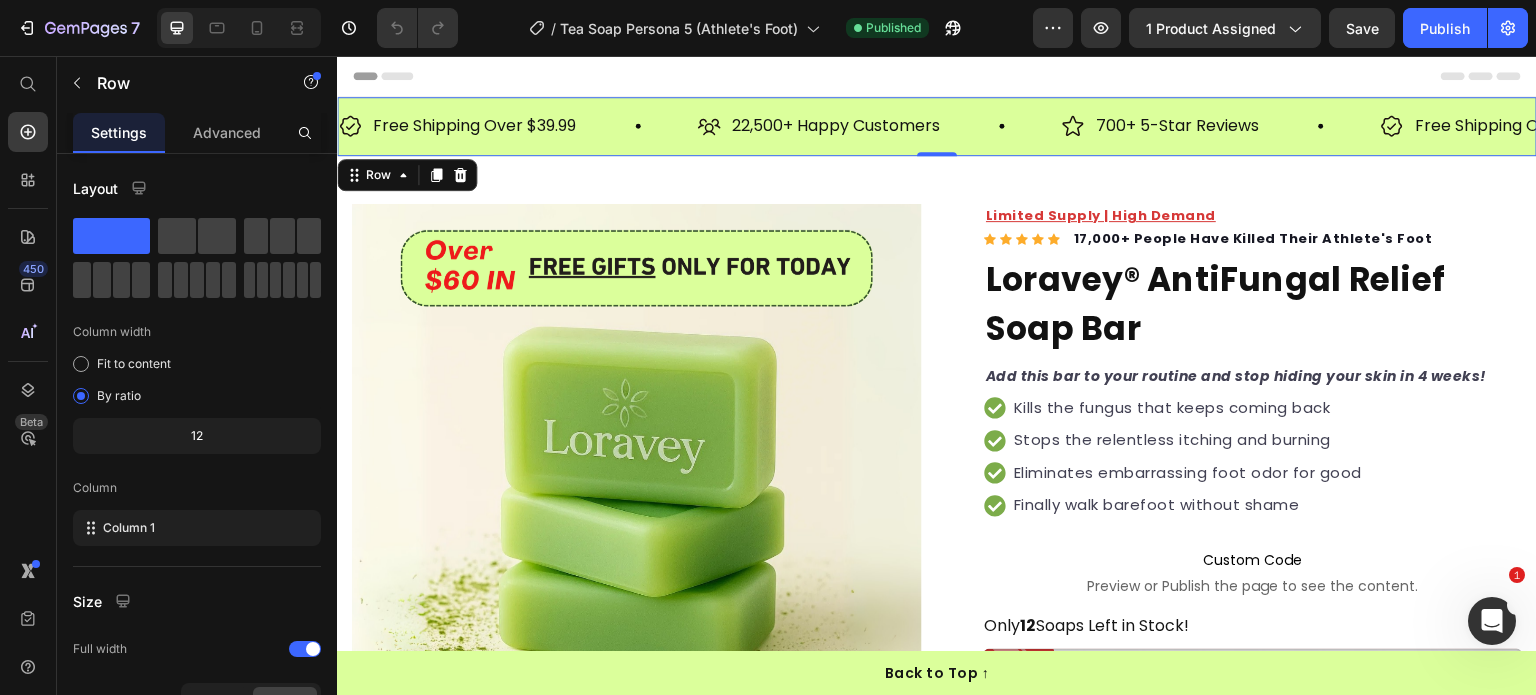 click on "Free Shipping Over $39.99 Item List
22,500+ Happy Customers Item List
700+ 5-Star Reviews Item List
Free Shipping Over $39.99 Item List
22,500+ Happy Customers Item List
700+ 5-Star Reviews Item List
Free Shipping Over $39.99 Item List
22,500+ Happy Customers Item List
700+ 5-Star Reviews Item List
Free Shipping Over $39.99 Item List
22,500+ Happy Customers Item List
700+ 5-Star Reviews Item List
Free Shipping Over $39.99 Item List
22,500+ Happy Customers Item List
700+ 5-Star Reviews Item List
Free Shipping Over $39.99" at bounding box center [937, 126] 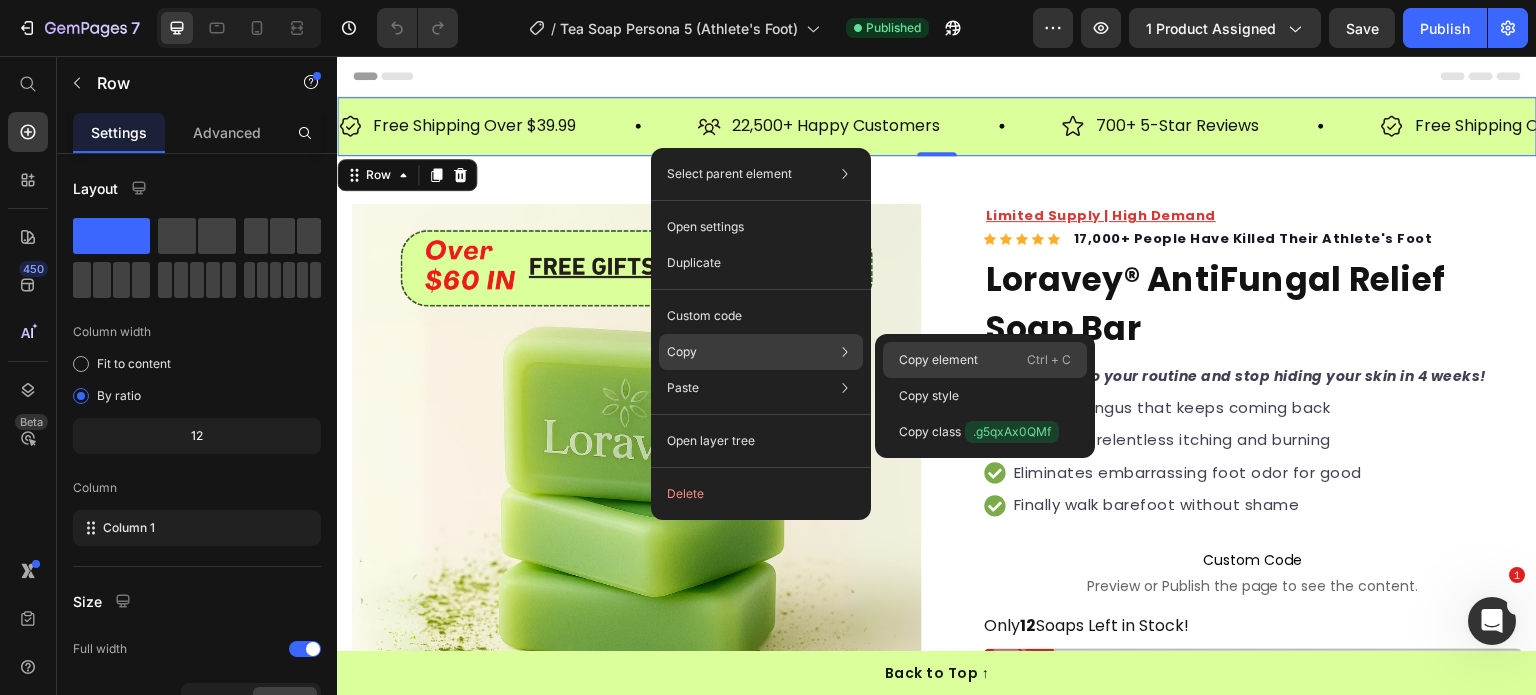 click on "Copy element" at bounding box center [938, 360] 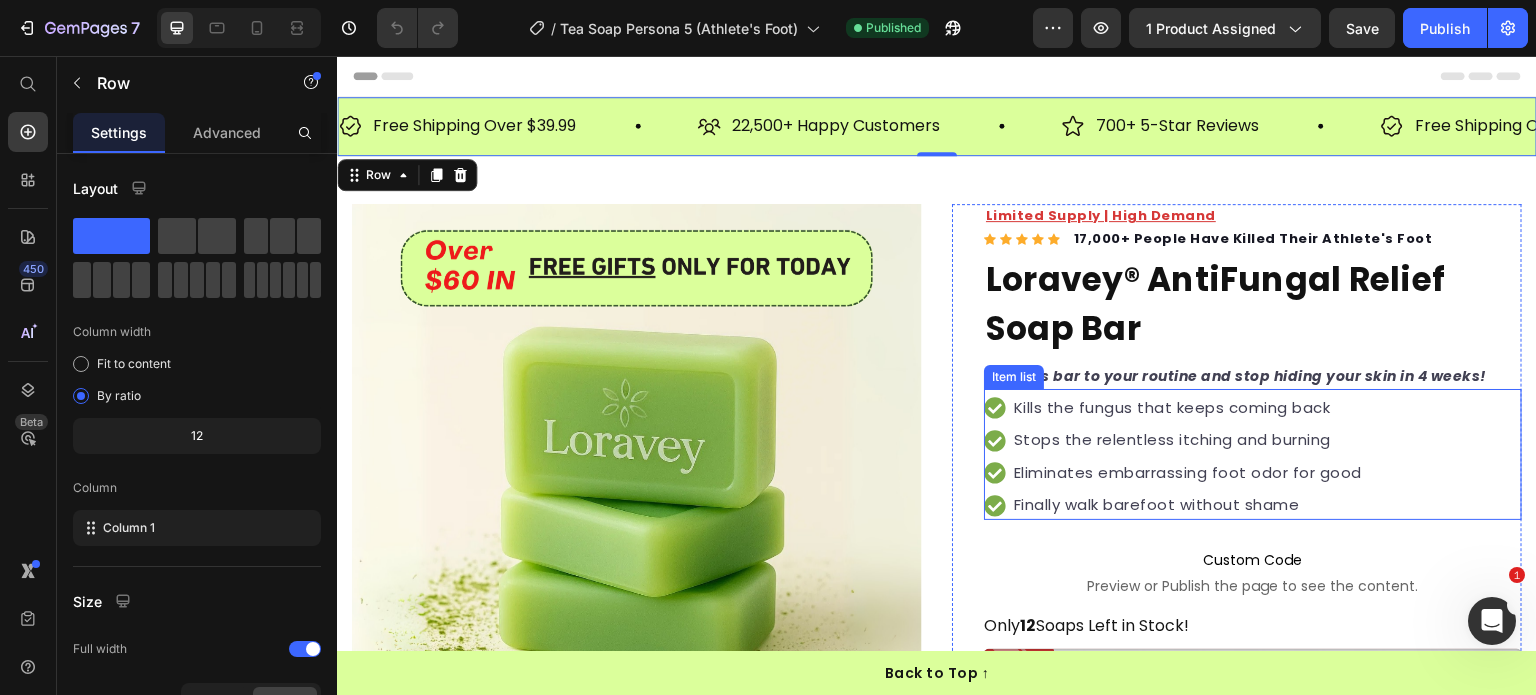 click 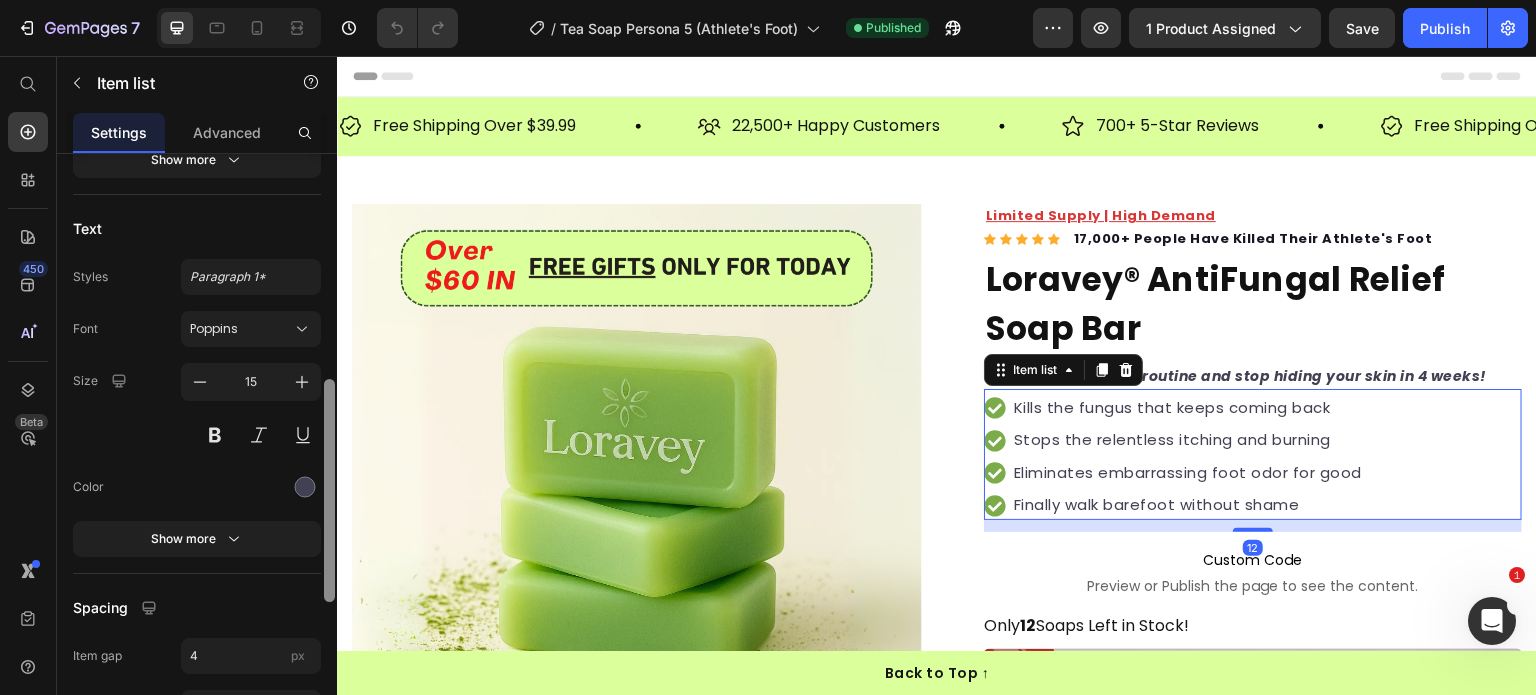 scroll, scrollTop: 300, scrollLeft: 0, axis: vertical 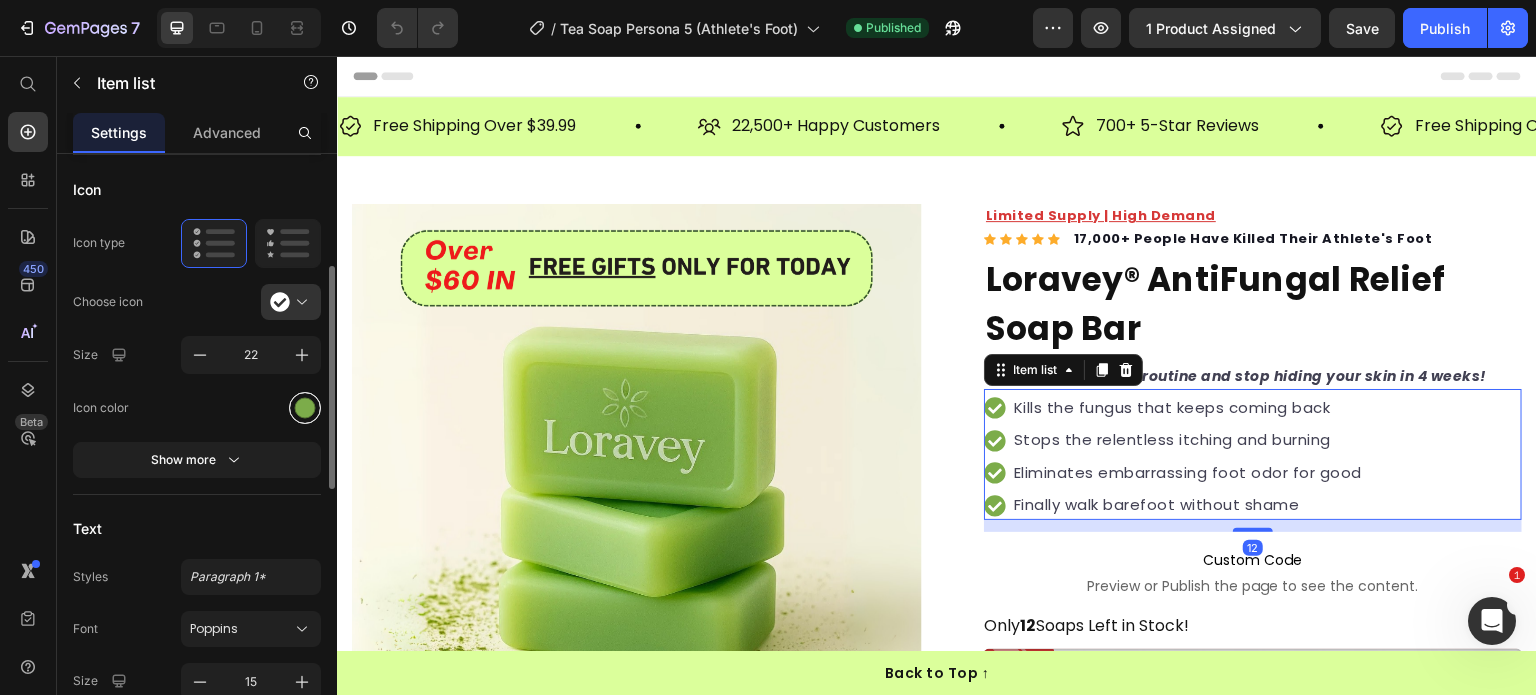 click at bounding box center [305, 408] 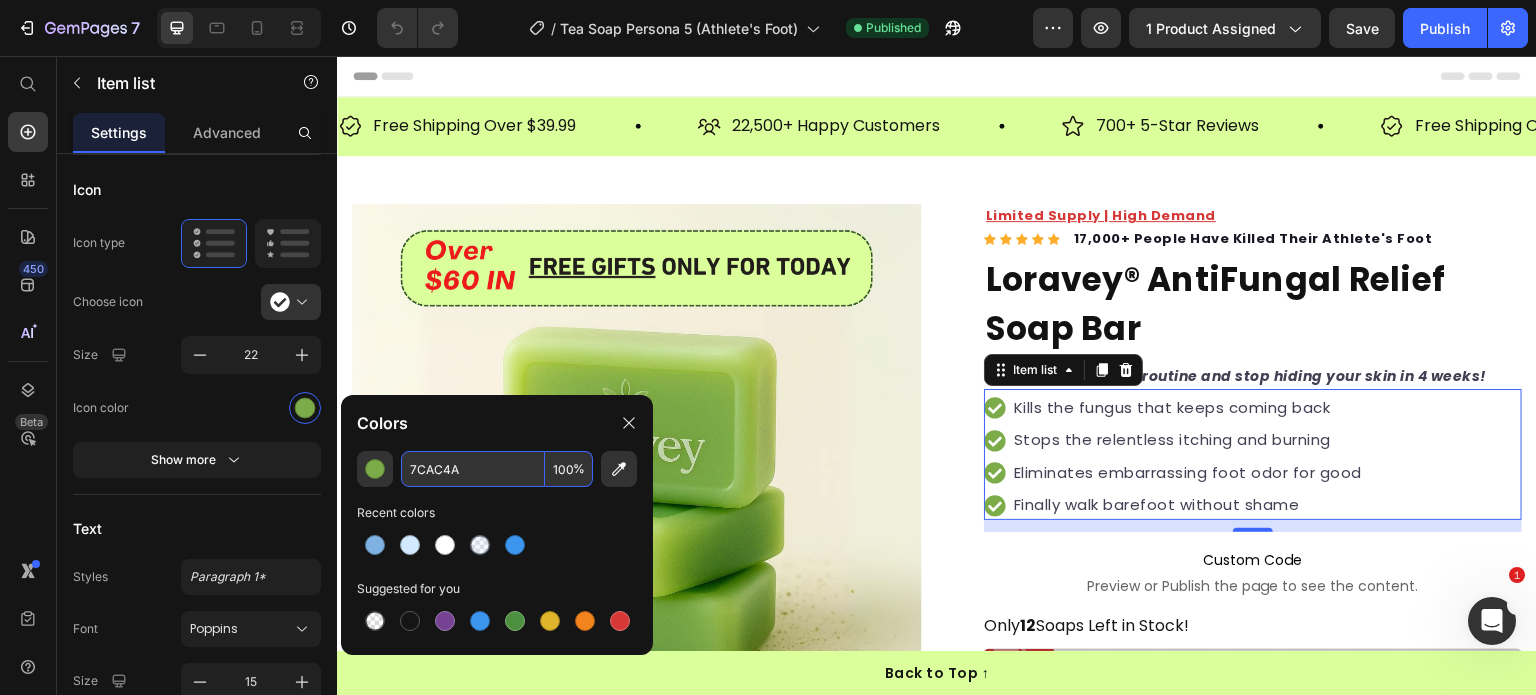 click on "7CAC4A" at bounding box center (473, 469) 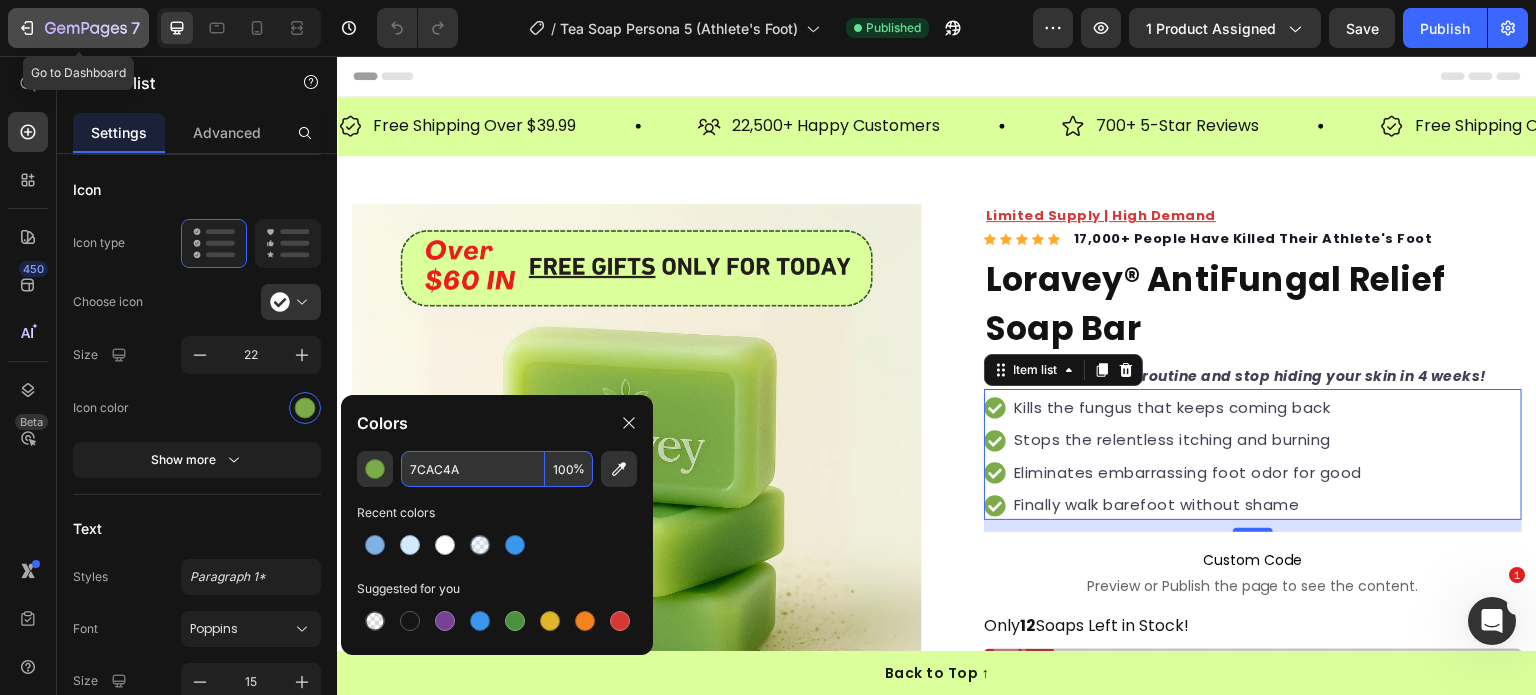 click on "7" 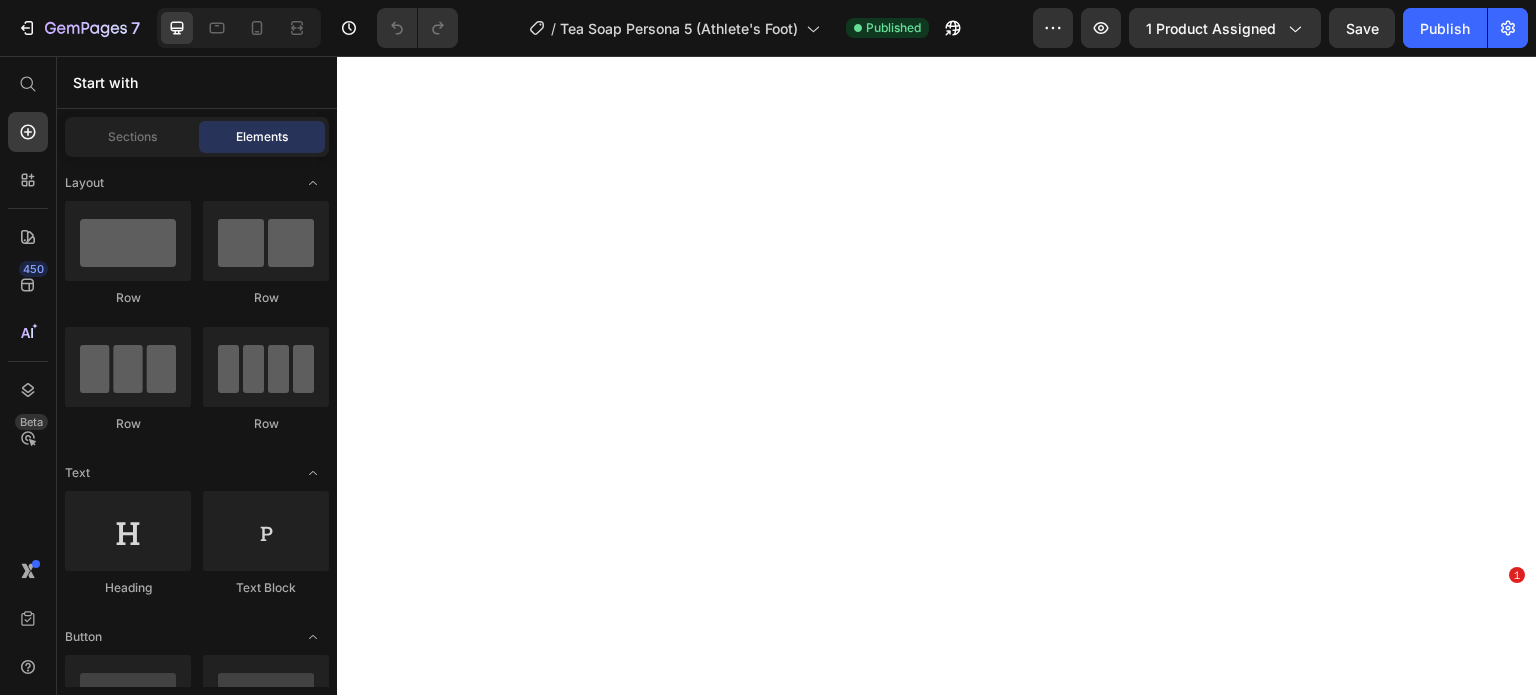 scroll, scrollTop: 0, scrollLeft: 0, axis: both 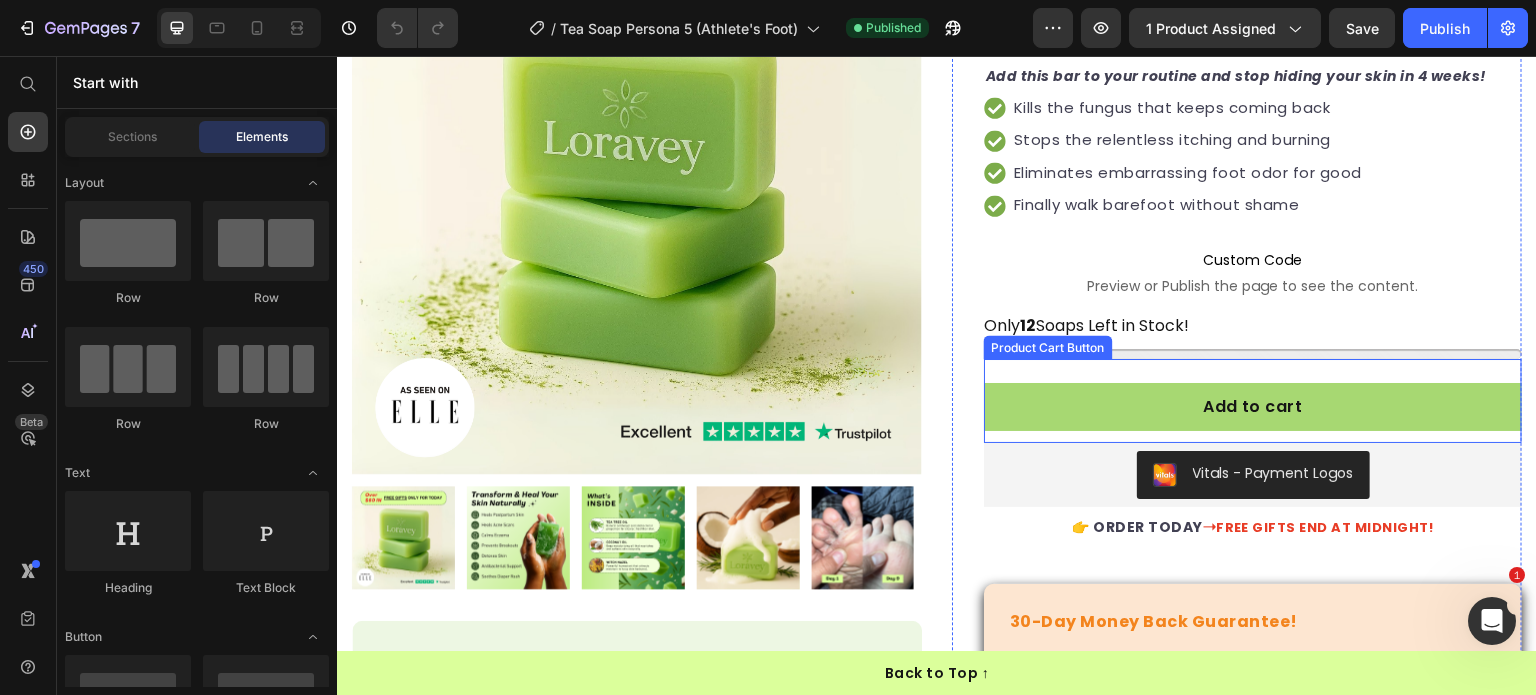 click on "Add to cart" at bounding box center (1253, 407) 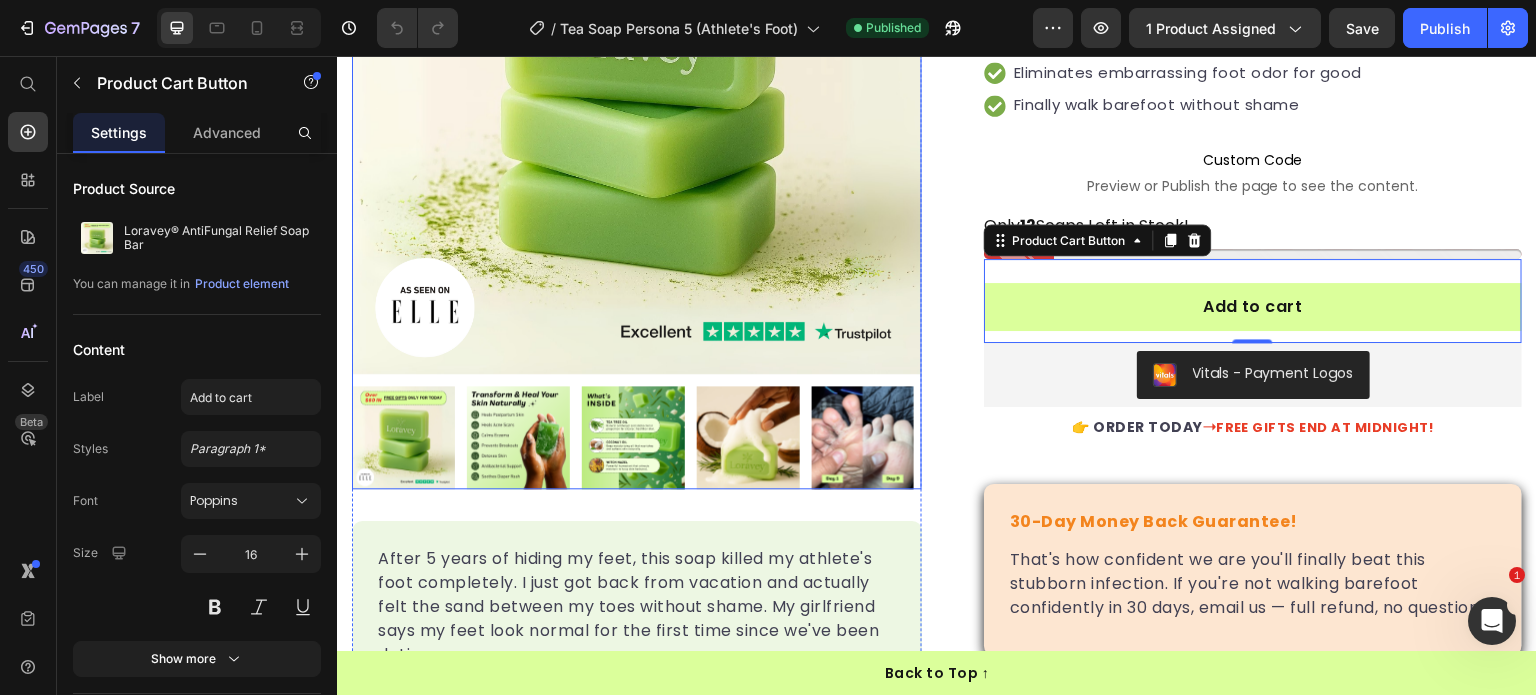 scroll, scrollTop: 400, scrollLeft: 0, axis: vertical 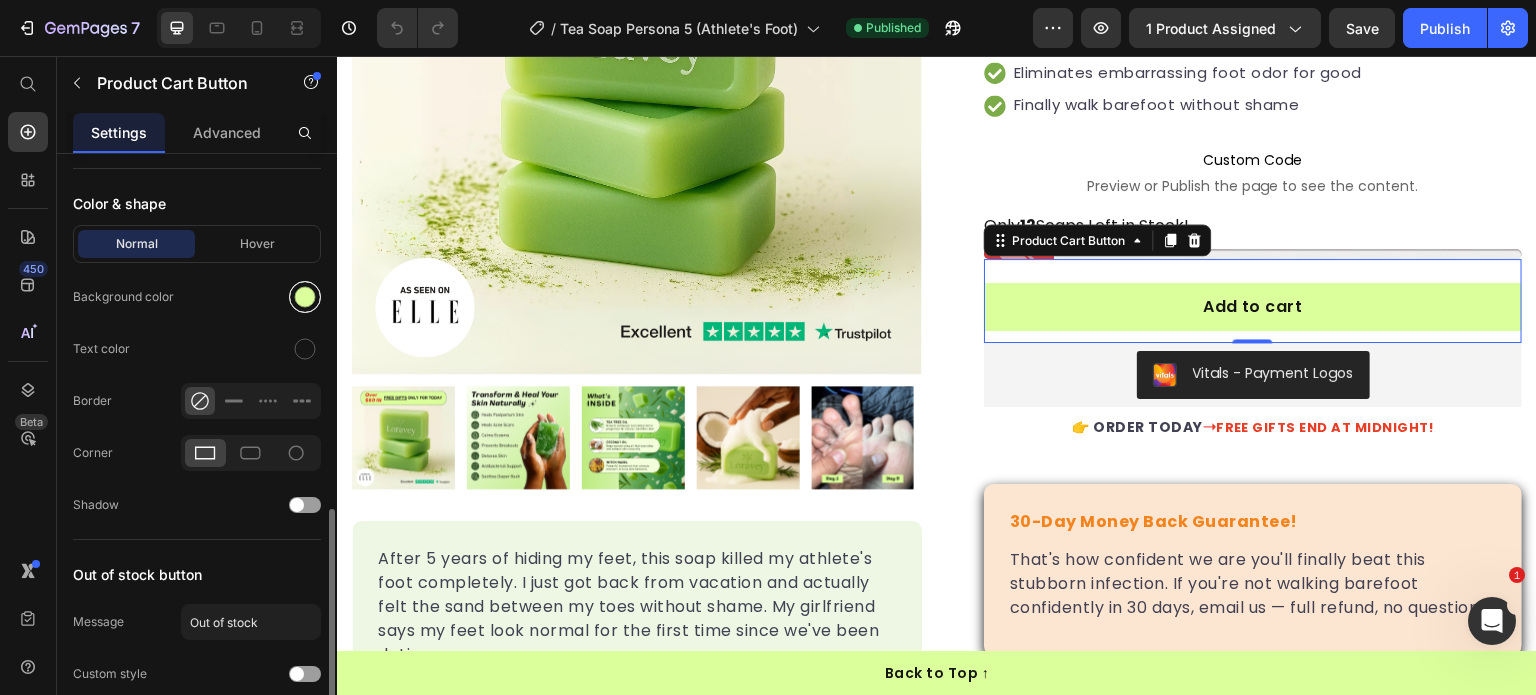 click at bounding box center (305, 297) 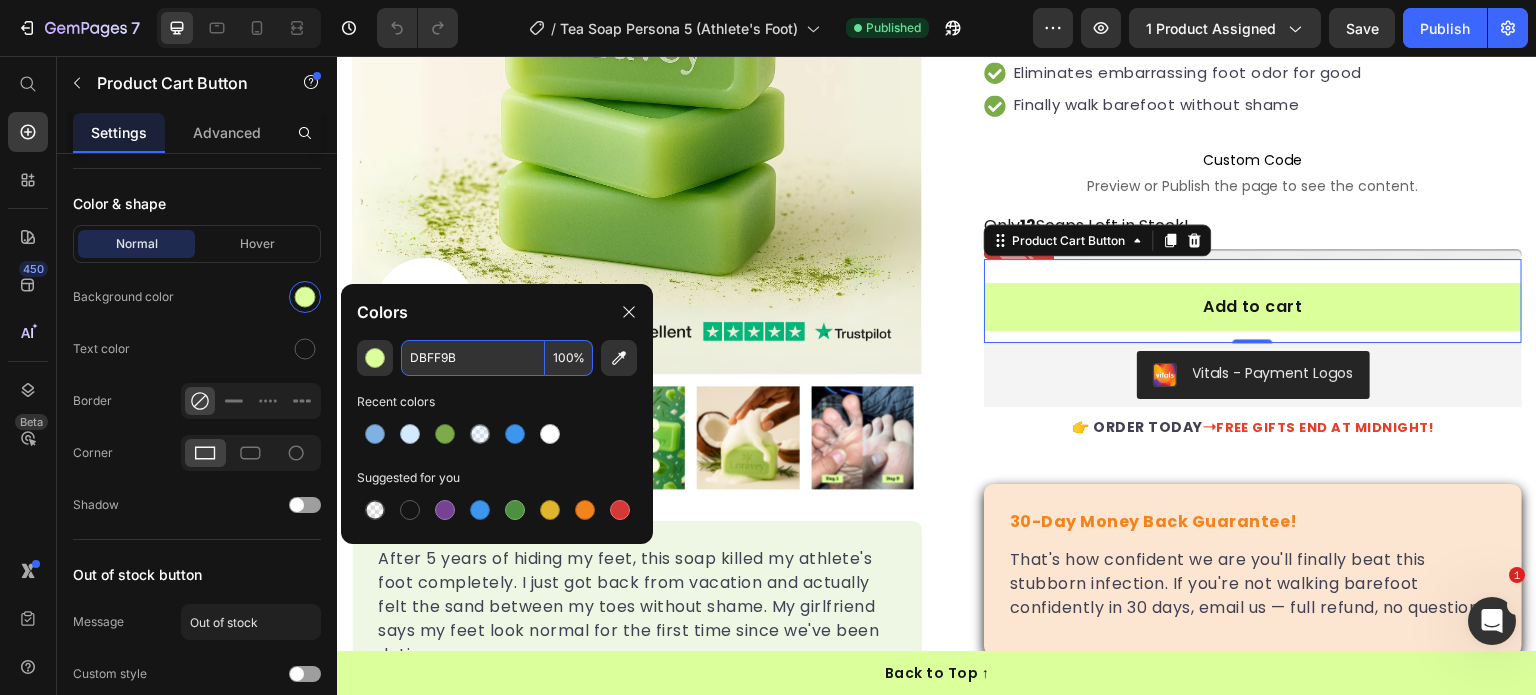 click on "DBFF9B" at bounding box center [473, 358] 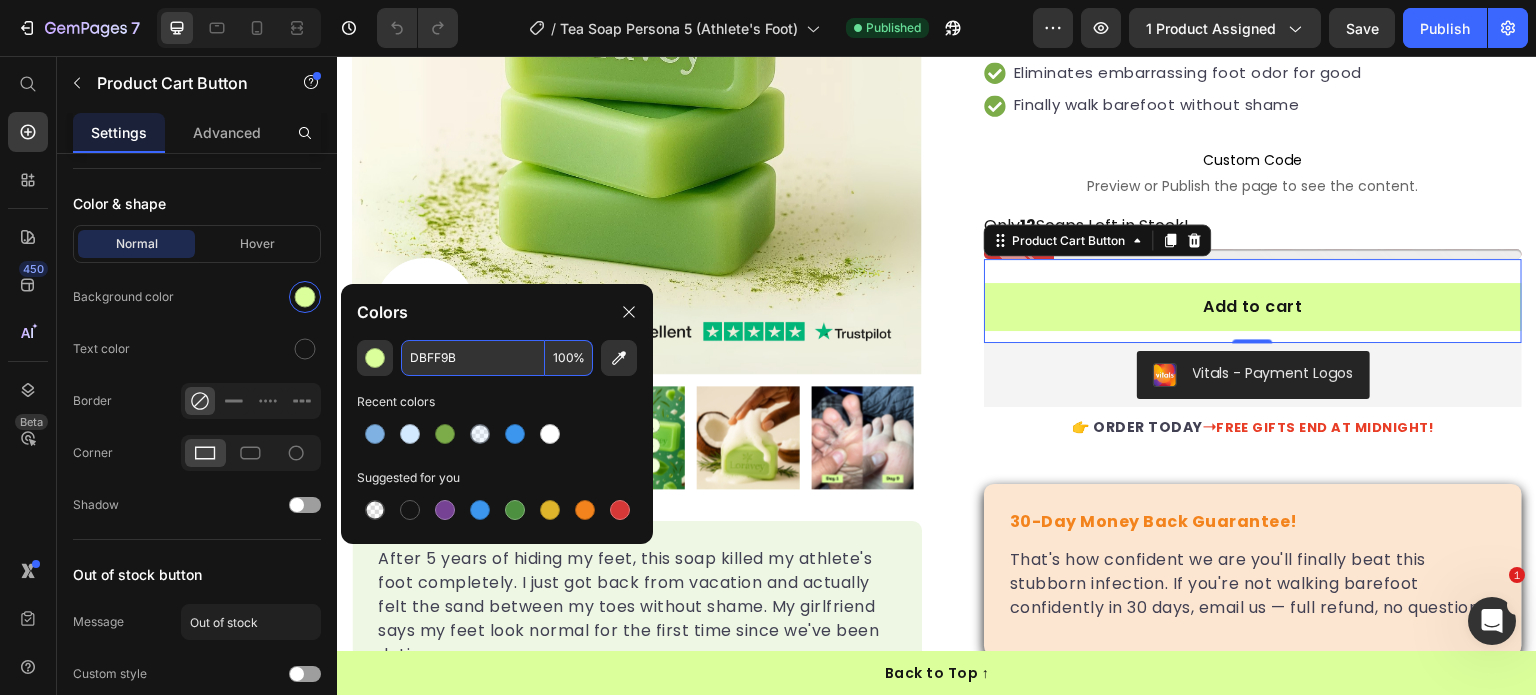 click on "DBFF9B" at bounding box center [473, 358] 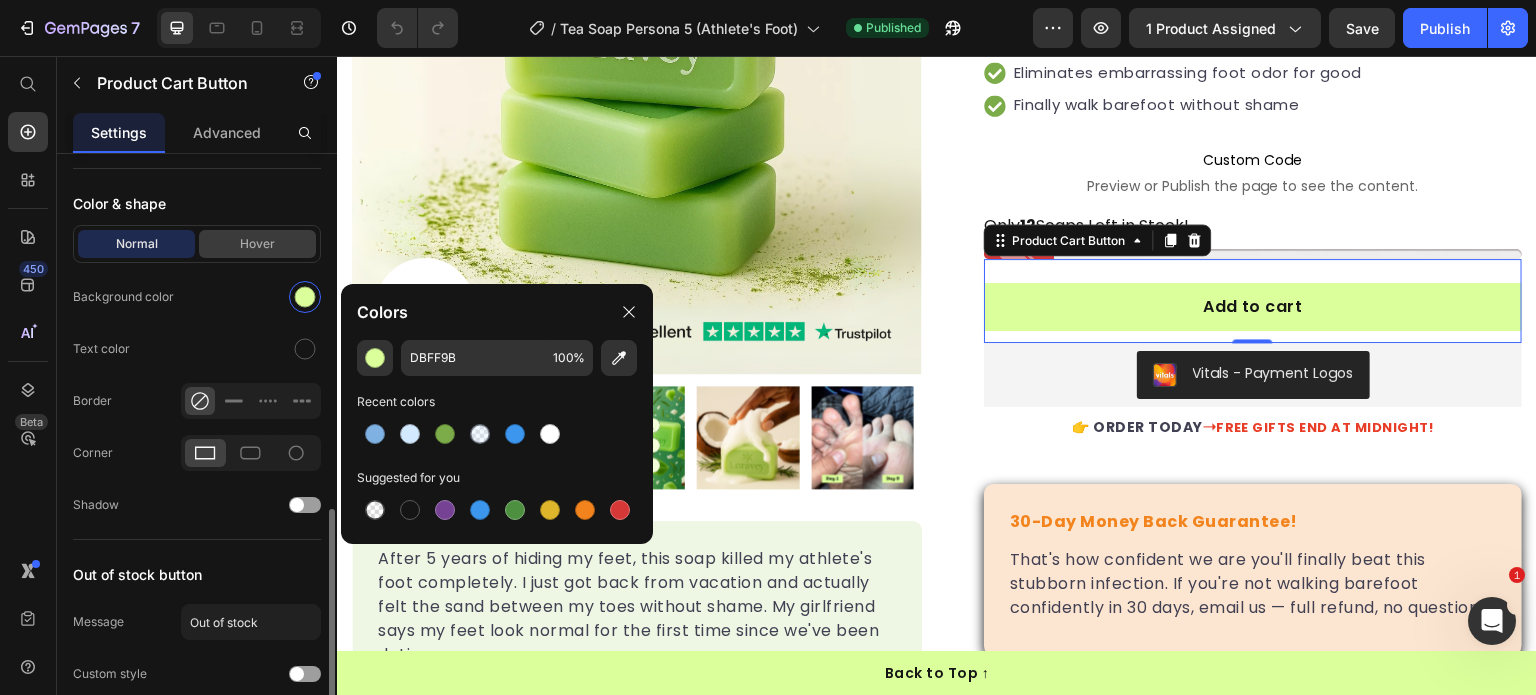 click on "Hover" at bounding box center [257, 244] 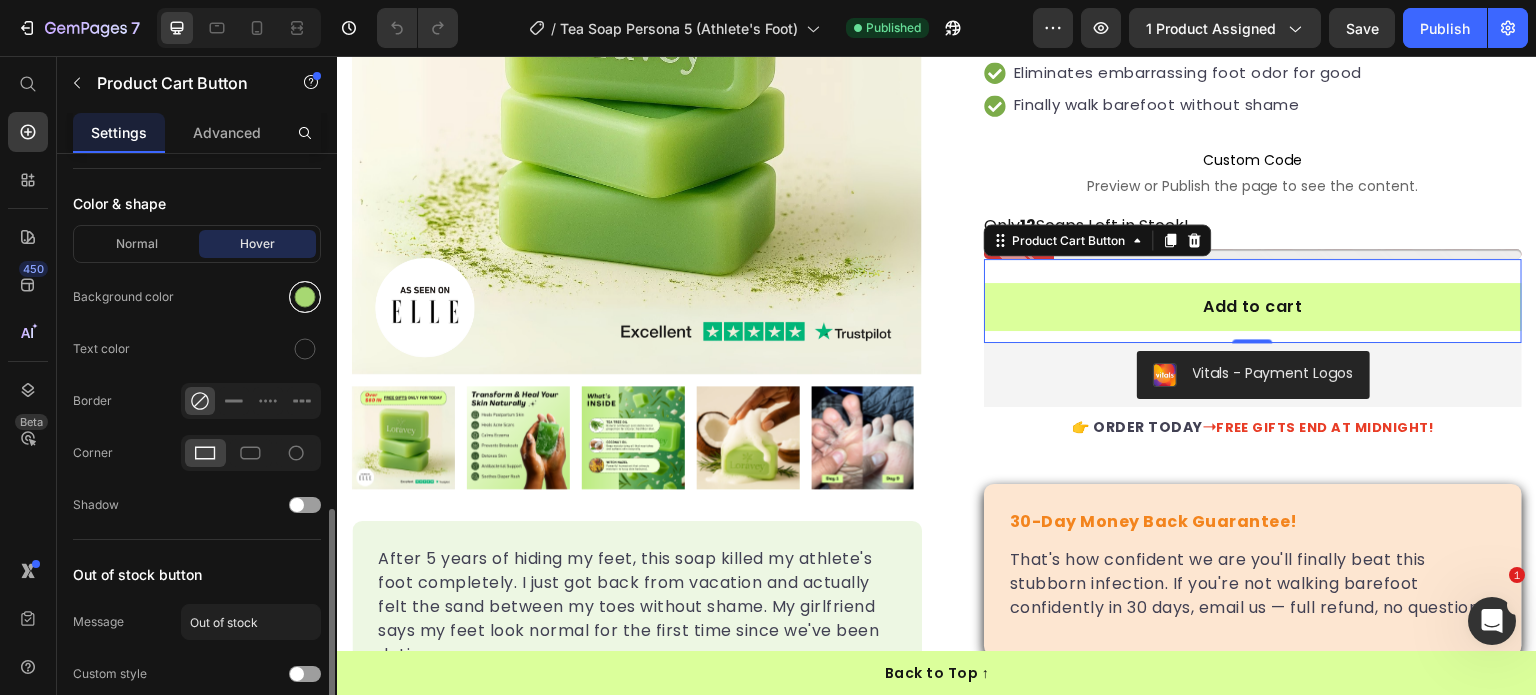 click at bounding box center (305, 297) 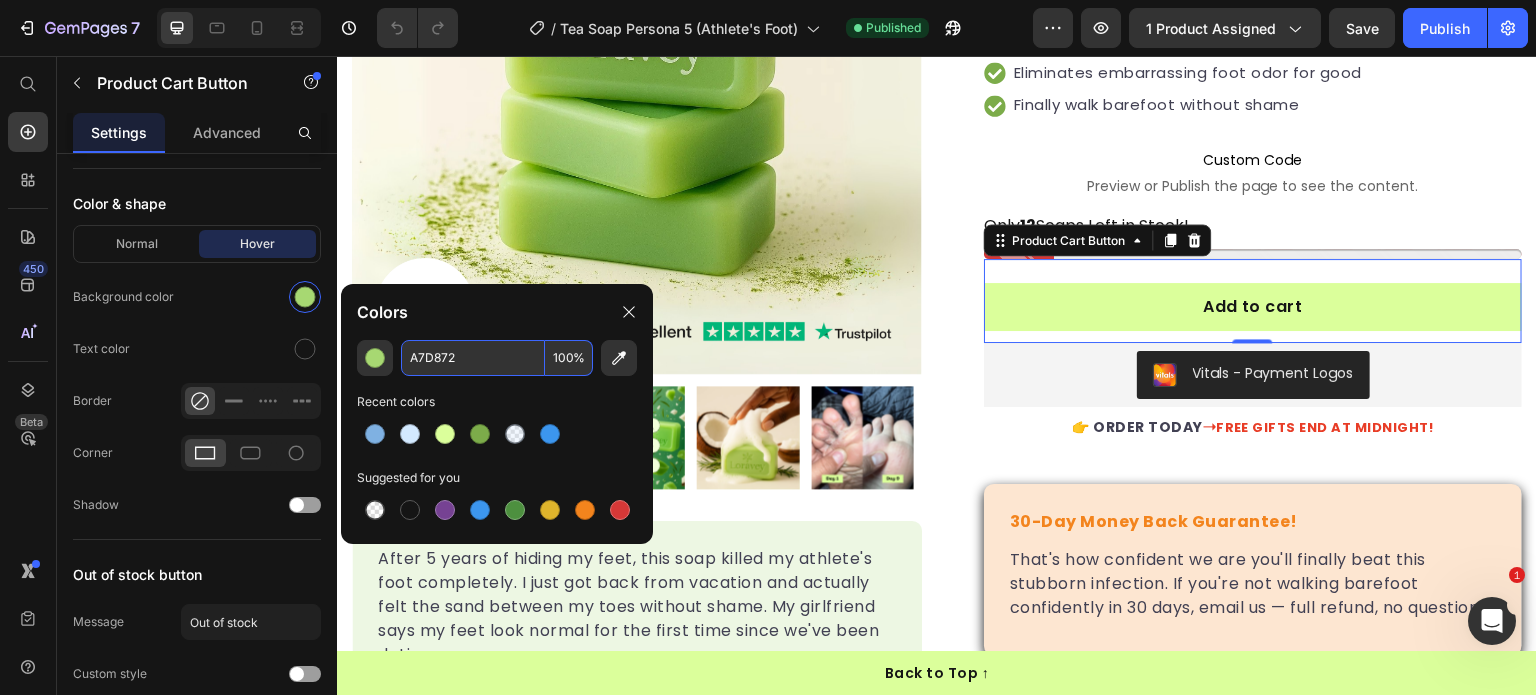 click on "A7D872" at bounding box center (473, 358) 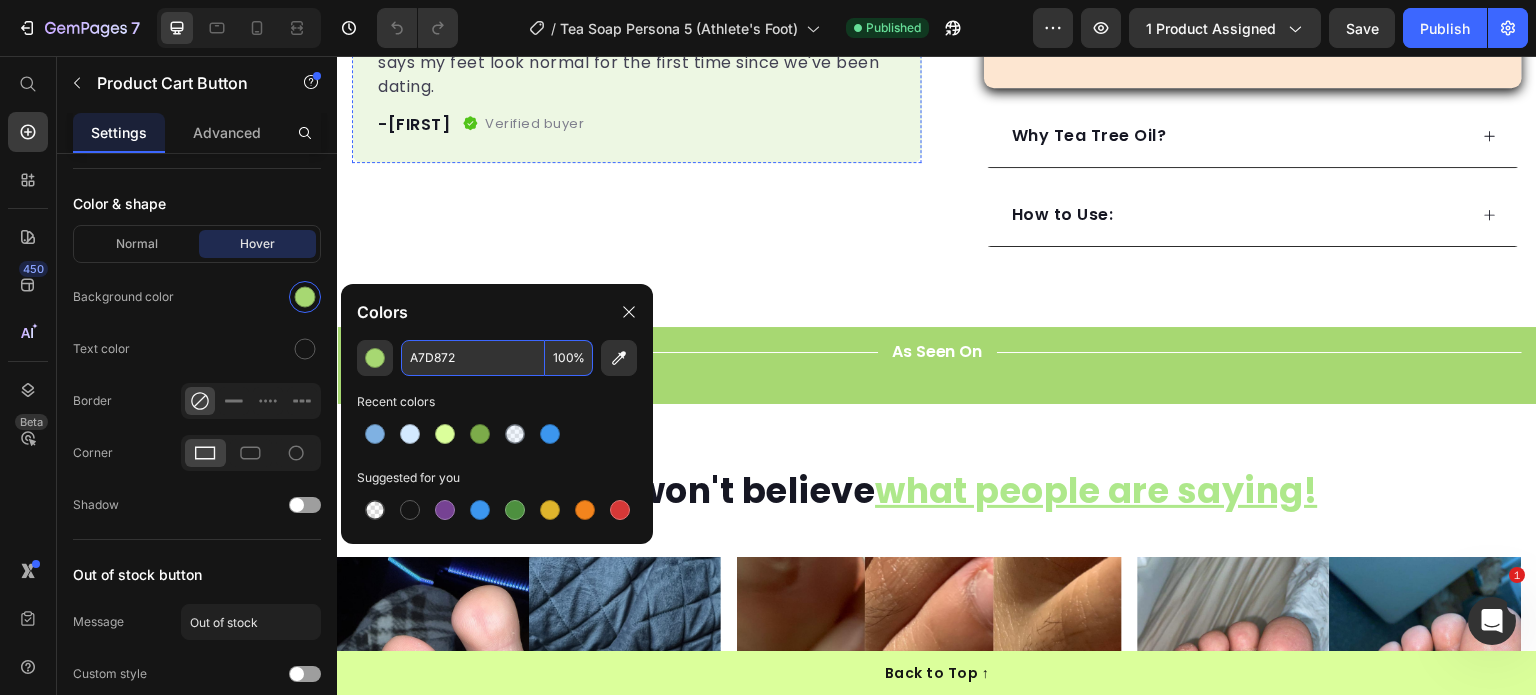 scroll, scrollTop: 1070, scrollLeft: 0, axis: vertical 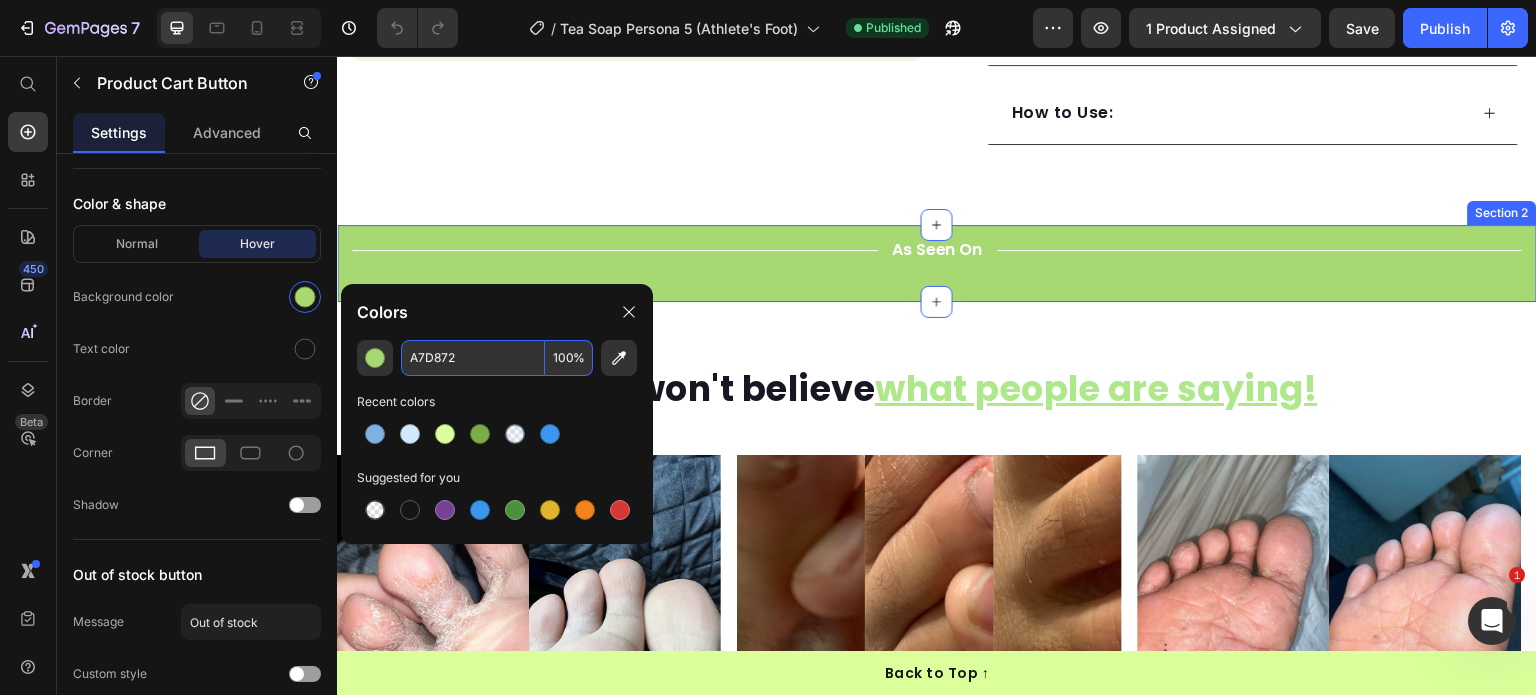 click on "Title Line As Seen On Text Block                Title Line Row Image Image Image Image Image Image Carousel Row Section 2" at bounding box center (937, 263) 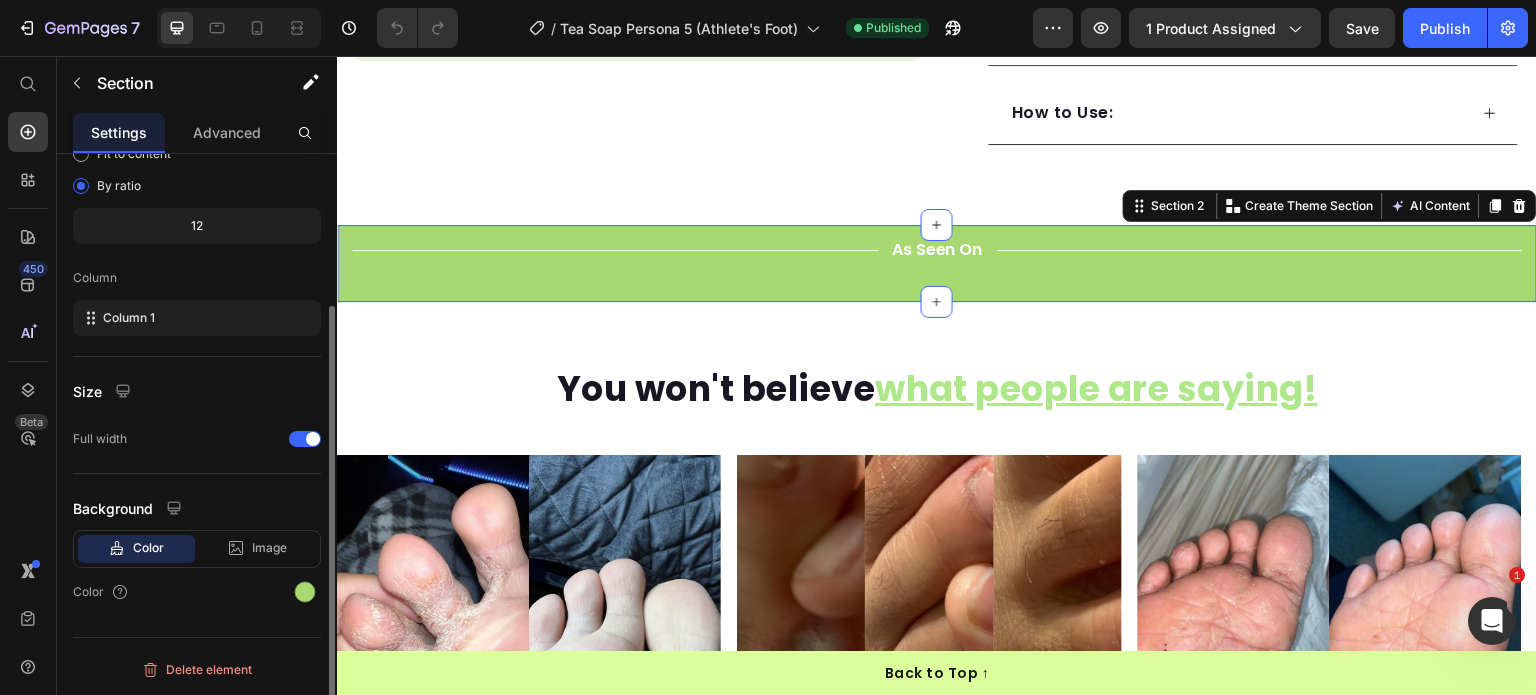 scroll, scrollTop: 0, scrollLeft: 0, axis: both 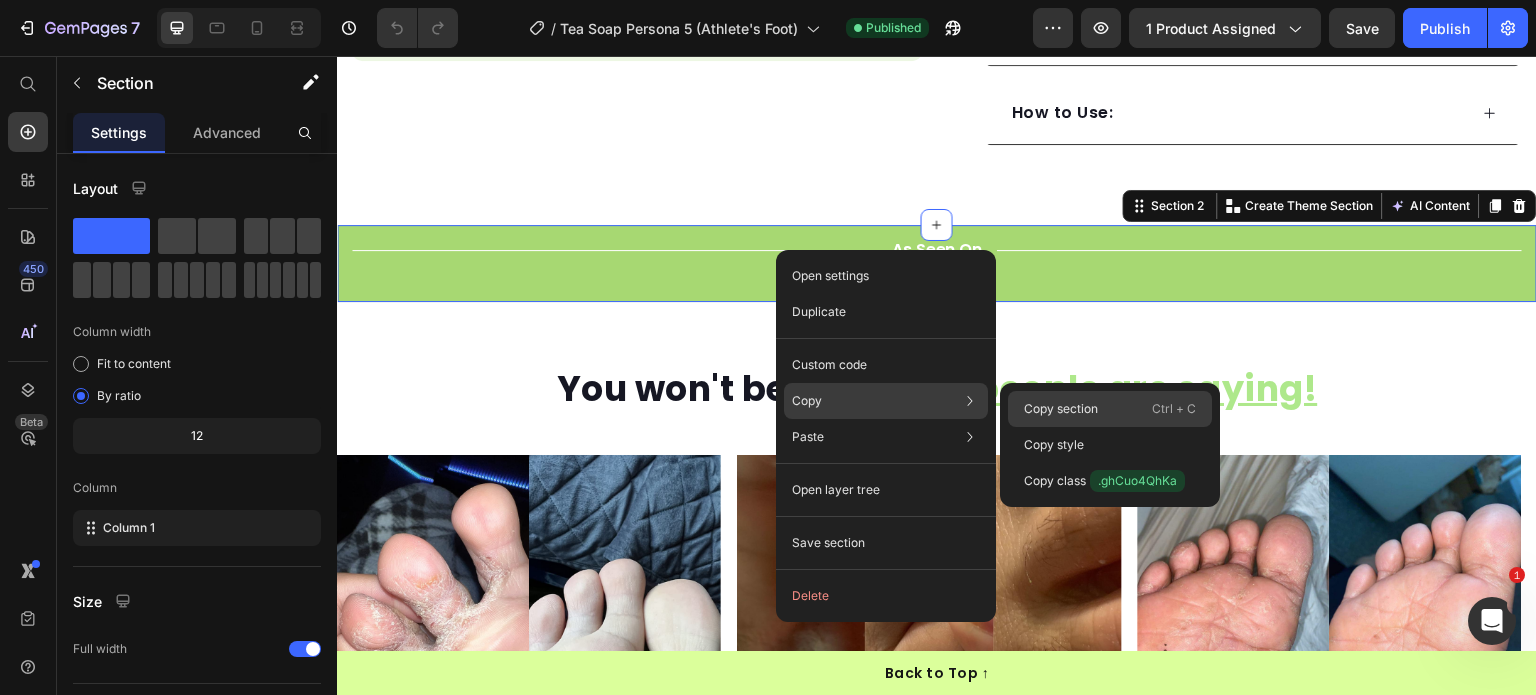 click on "Copy section" at bounding box center (1061, 409) 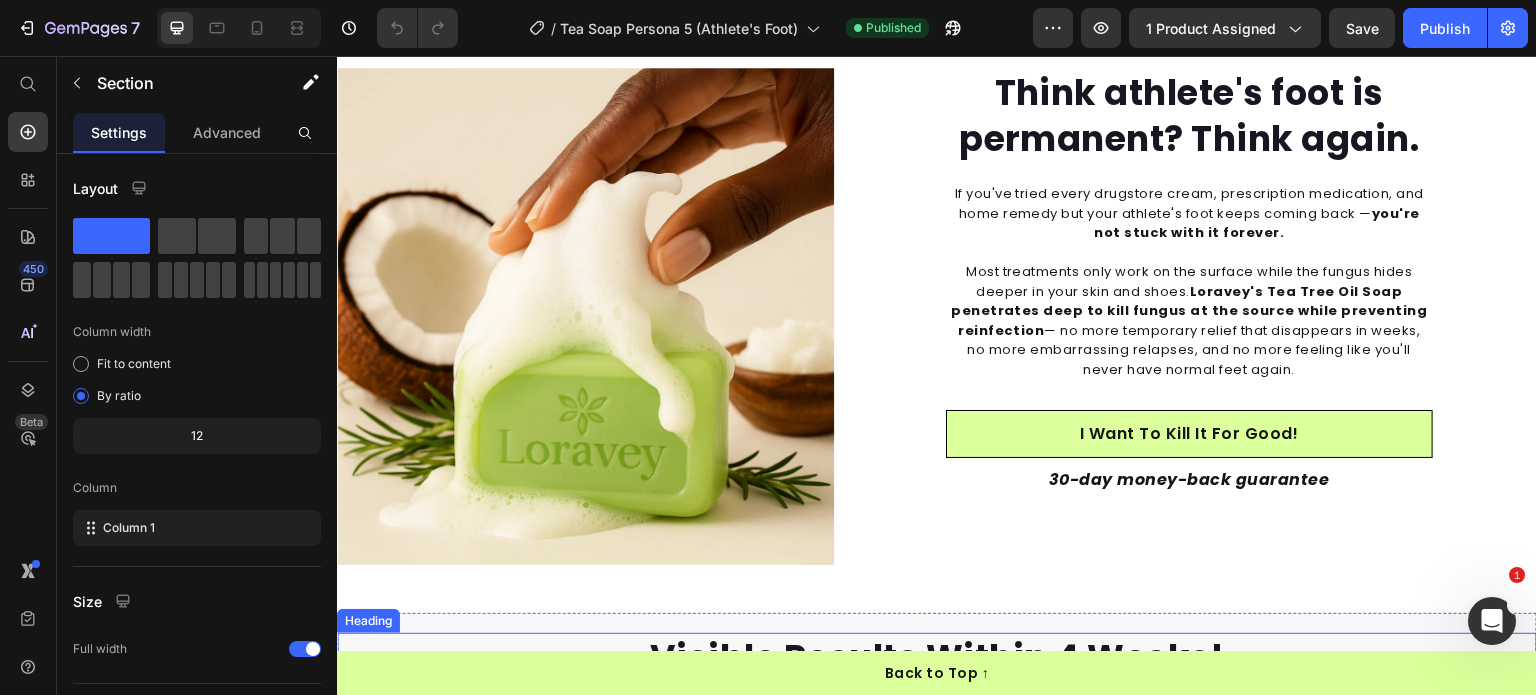 scroll, scrollTop: 2570, scrollLeft: 0, axis: vertical 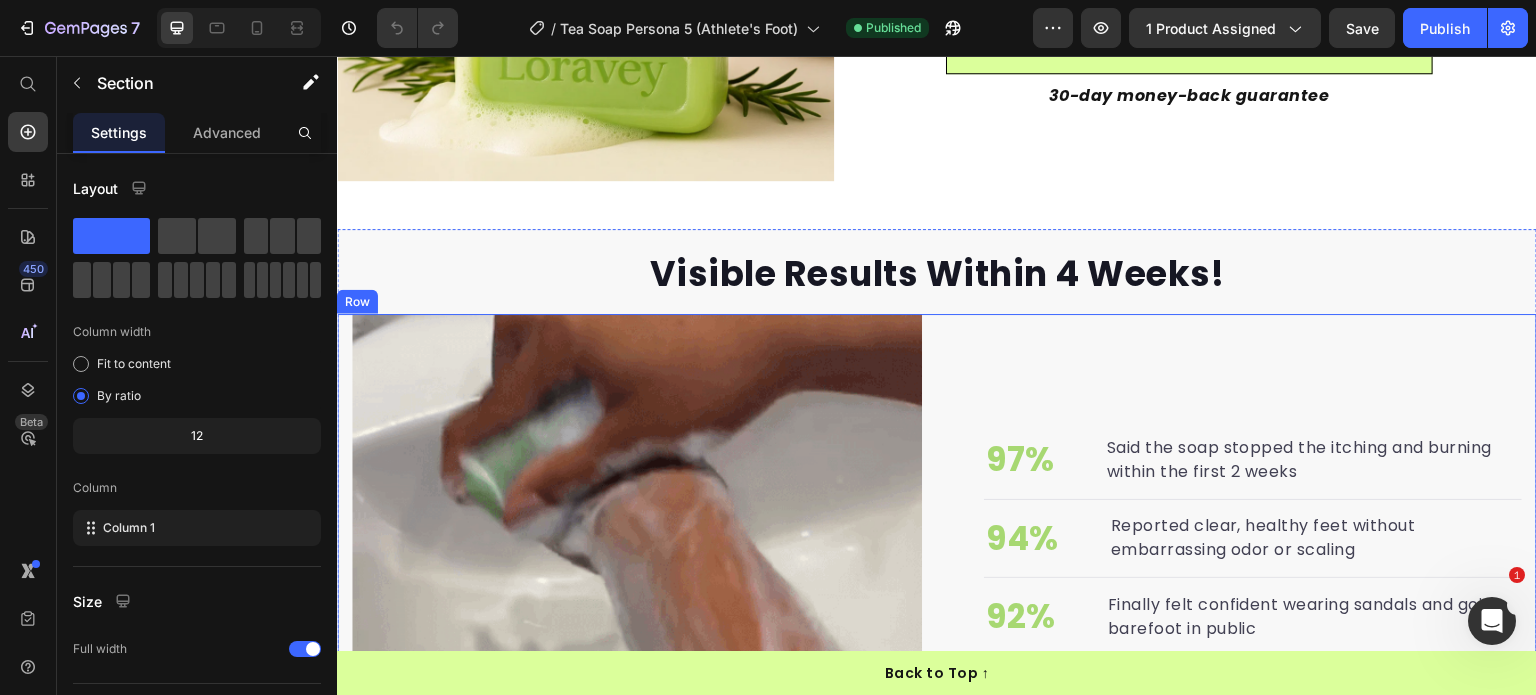 click on "97% Text block Said the soap stopped the itching and burning within the first 2 weeks Text block Advanced list                Title Line 94% Text block Reported clear, healthy feet without embarrassing odor or scaling Text block Advanced list                Title Line 92% Text block Finally felt confident wearing sandals and going barefoot in public Text block Advanced list Get Yours Now! Button Icon Icon Icon Icon Icon Icon List Hoz Excellent 4.9 | 3000+ Trusted Reviews Text block Row Row" at bounding box center (1237, 599) 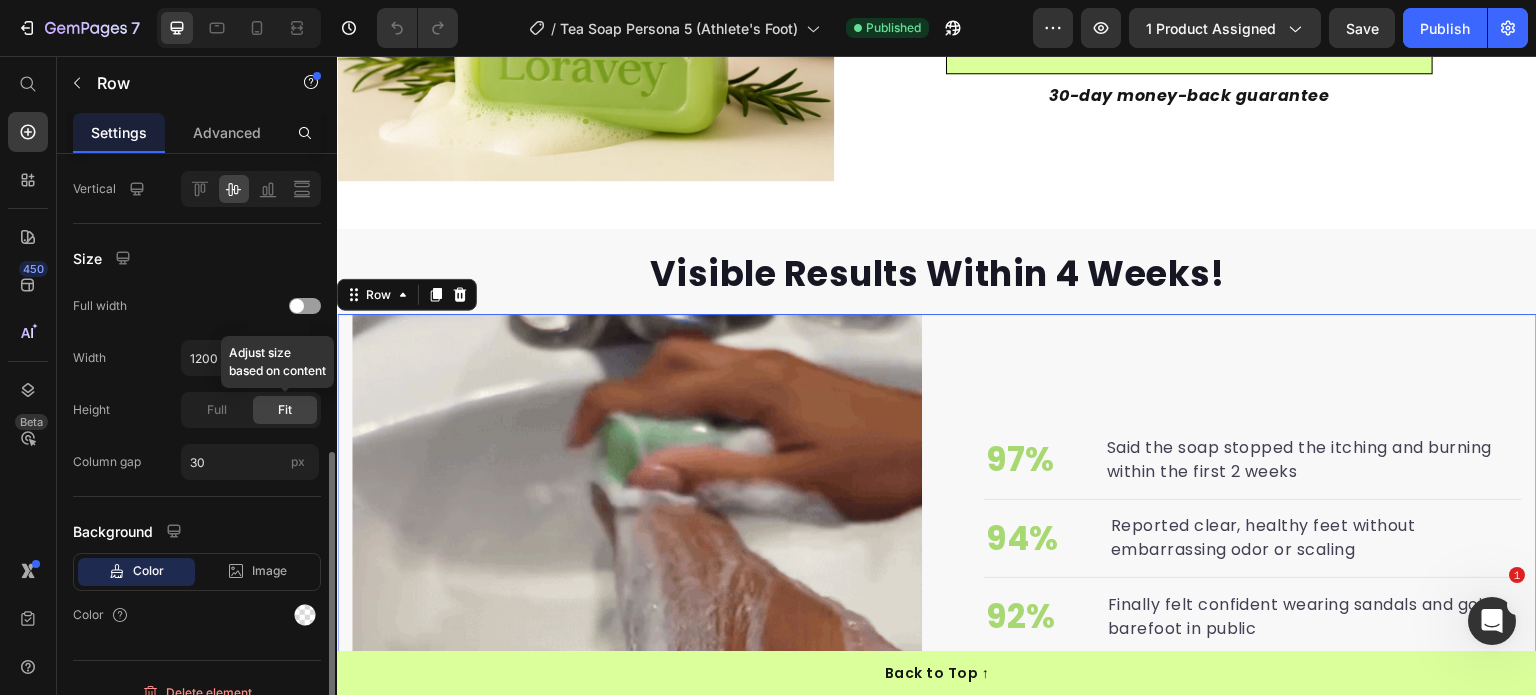 scroll, scrollTop: 520, scrollLeft: 0, axis: vertical 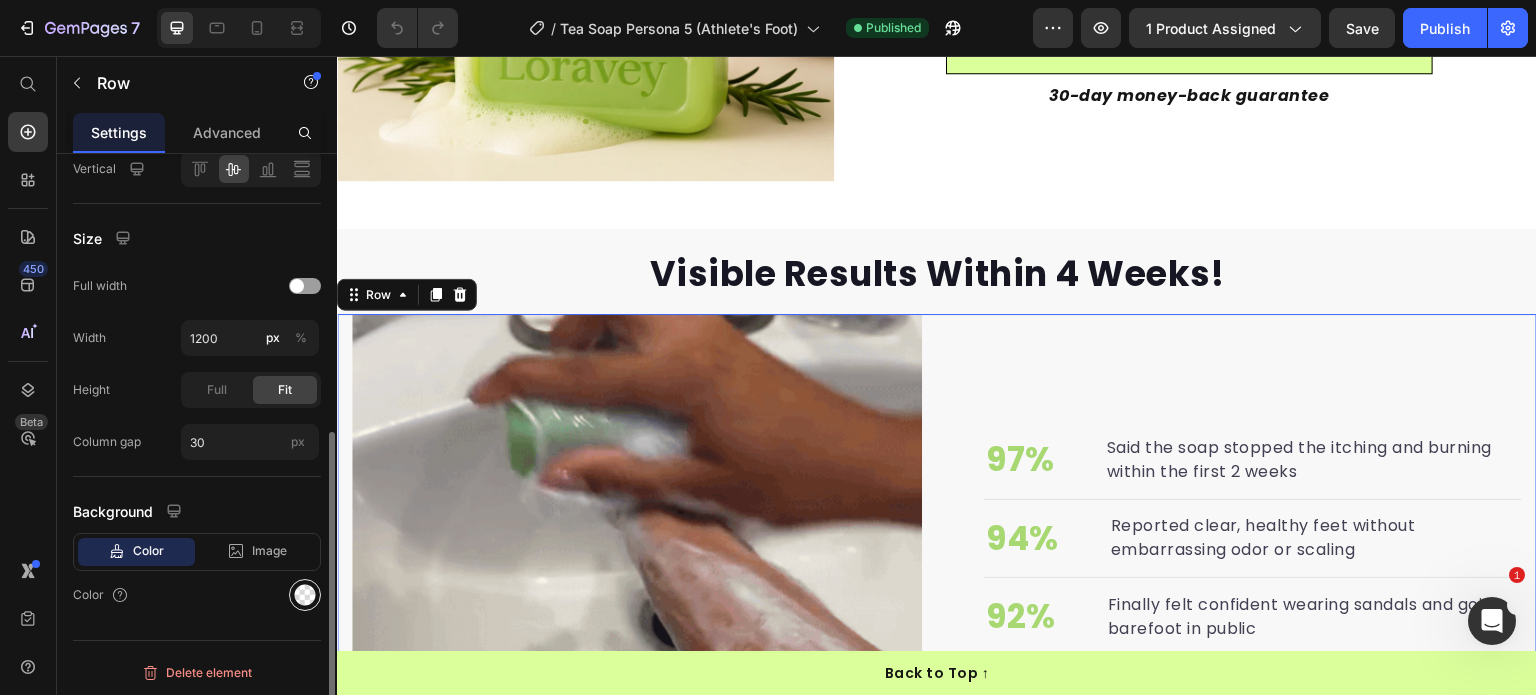 click 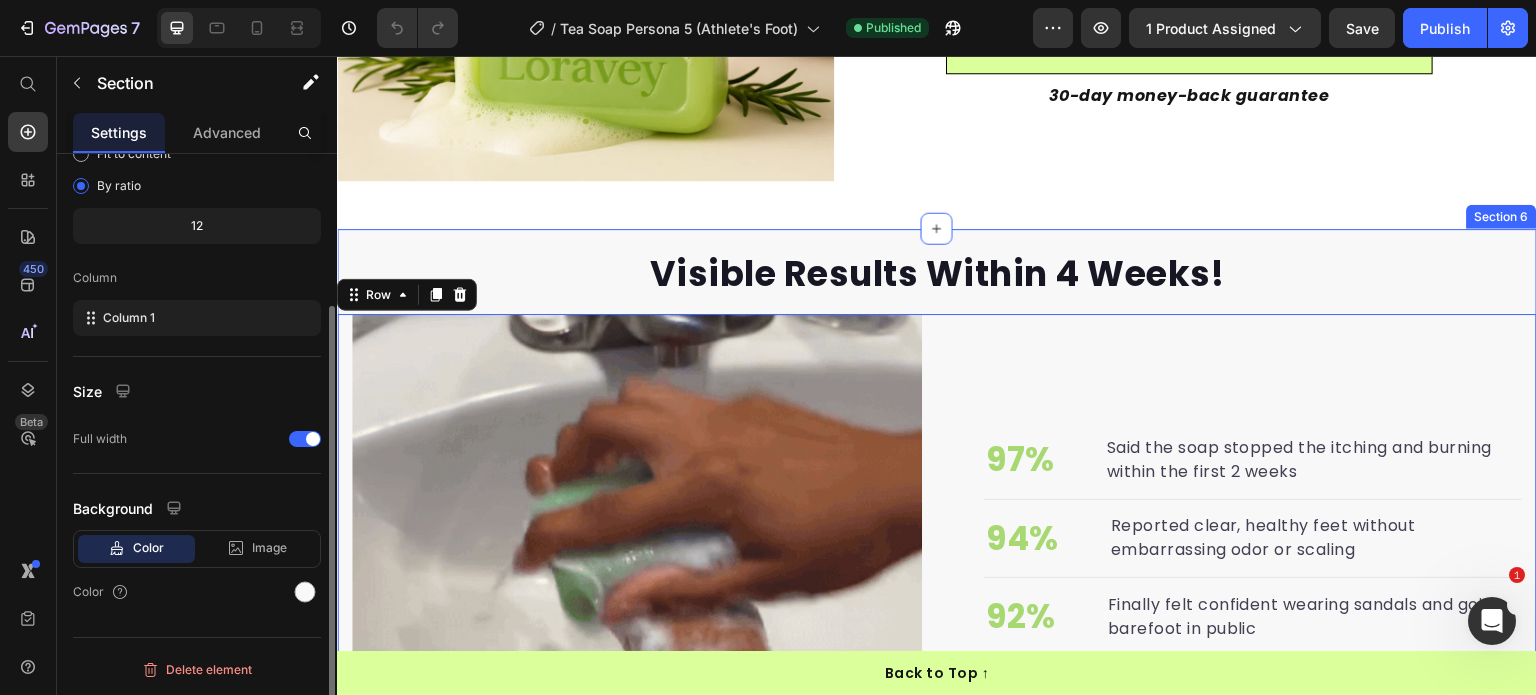 click on "Visible Results Within 4 Weeks! Heading 97% Text block Said the soap stopped the itching and burning within the first 2 weeks Text block Advanced list                Title Line 94% Text block Reported clear, healthy feet without embarrassing odor or scaling Text block Advanced list                Title Line 92% Text block Finally felt confident wearing sandals and going barefoot in public Text block Advanced list Get Yours Now! Button Icon Icon Icon Icon Icon Icon List Hoz Excellent 4.9 | 3000+ Trusted Reviews Text block Row Row Image Image Row   0 Section 6" at bounding box center [937, 567] 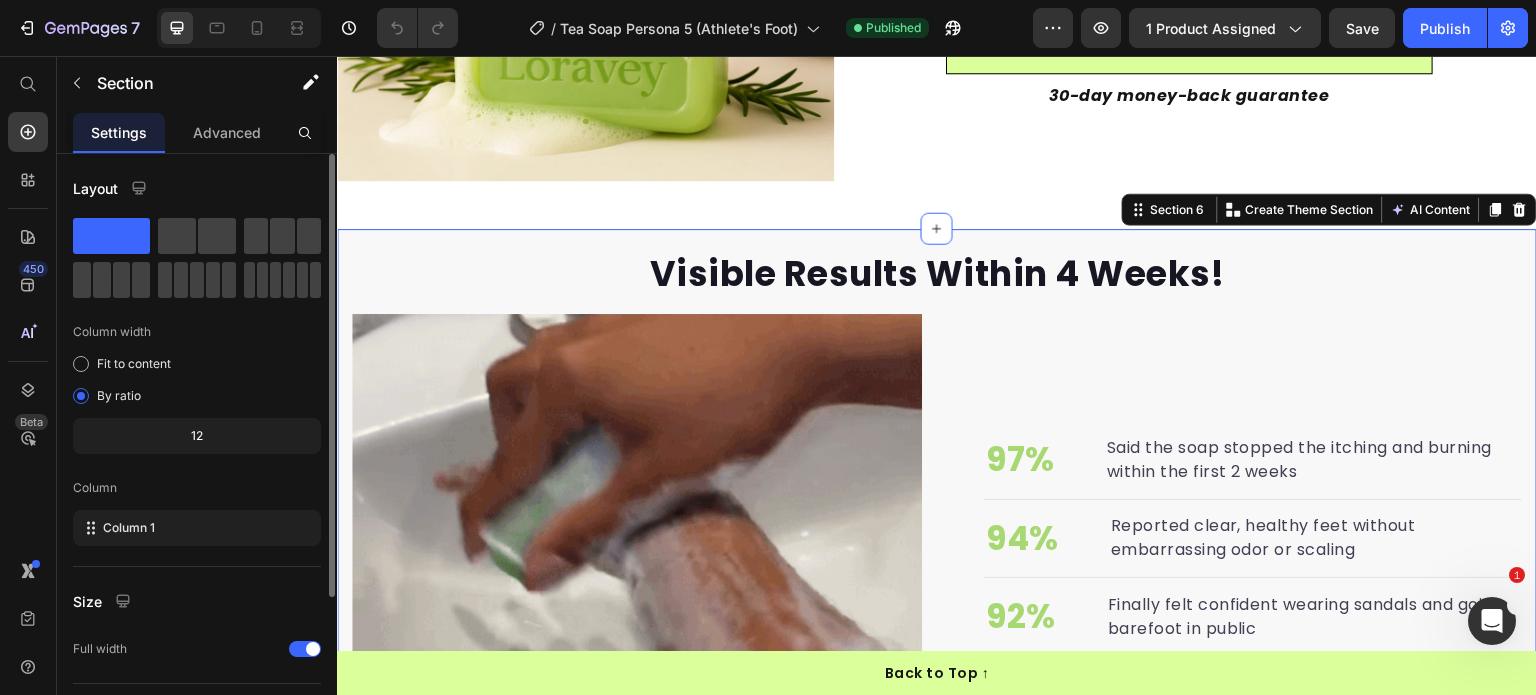 scroll, scrollTop: 208, scrollLeft: 0, axis: vertical 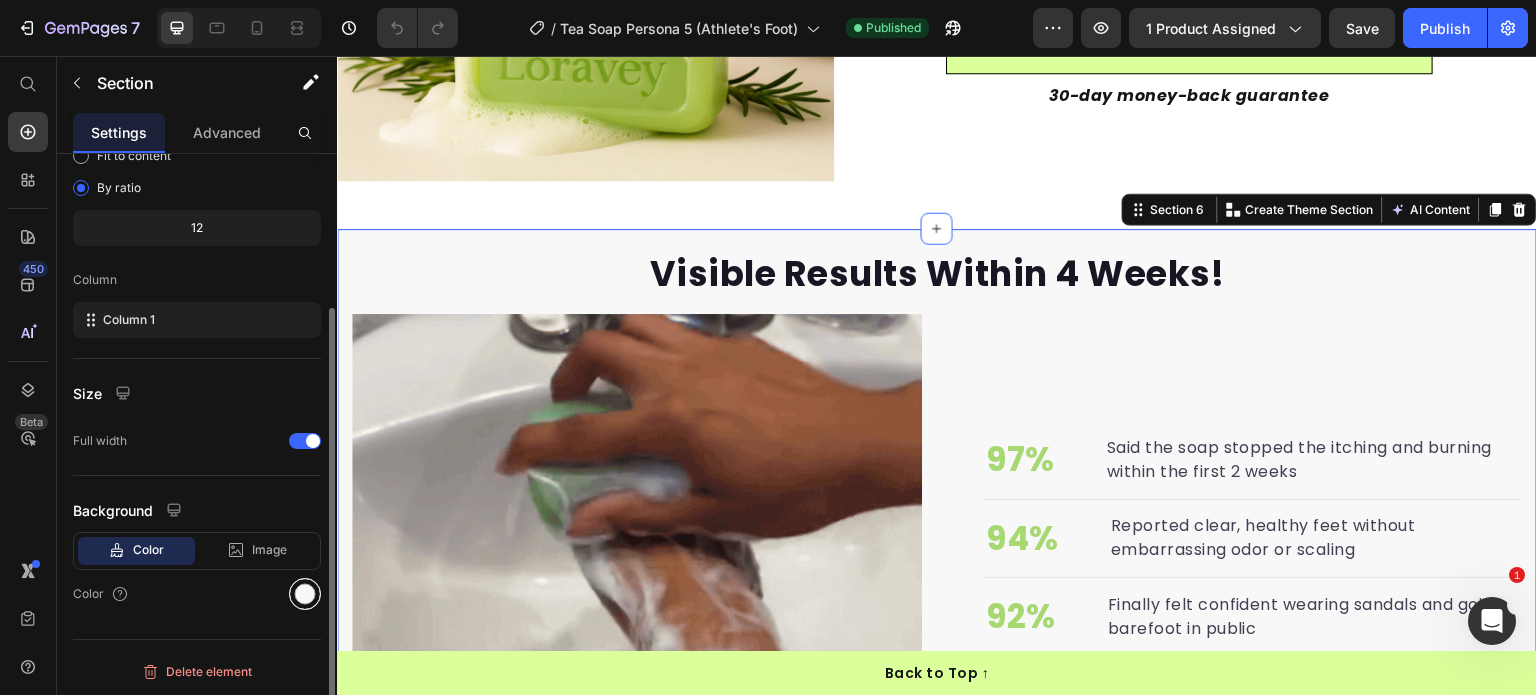click at bounding box center (305, 594) 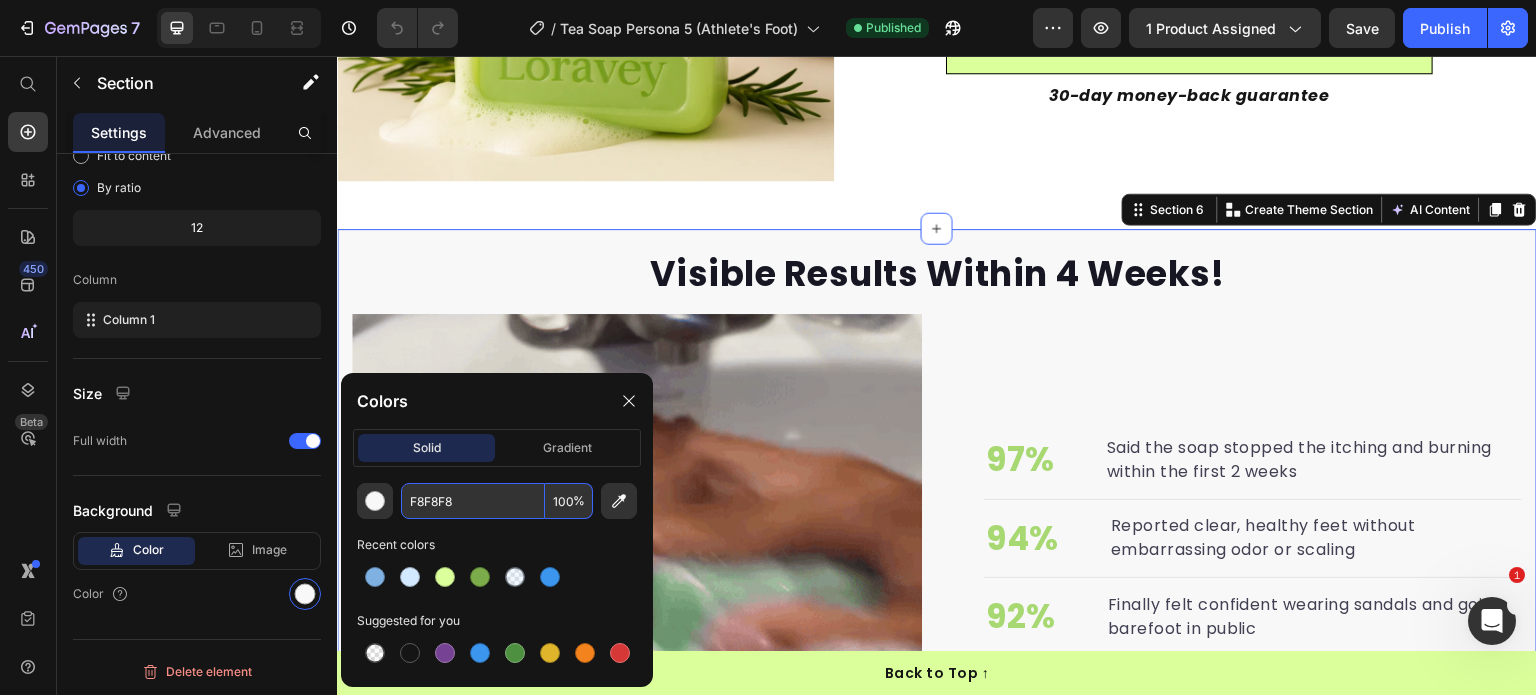 click on "F8F8F8" at bounding box center (473, 501) 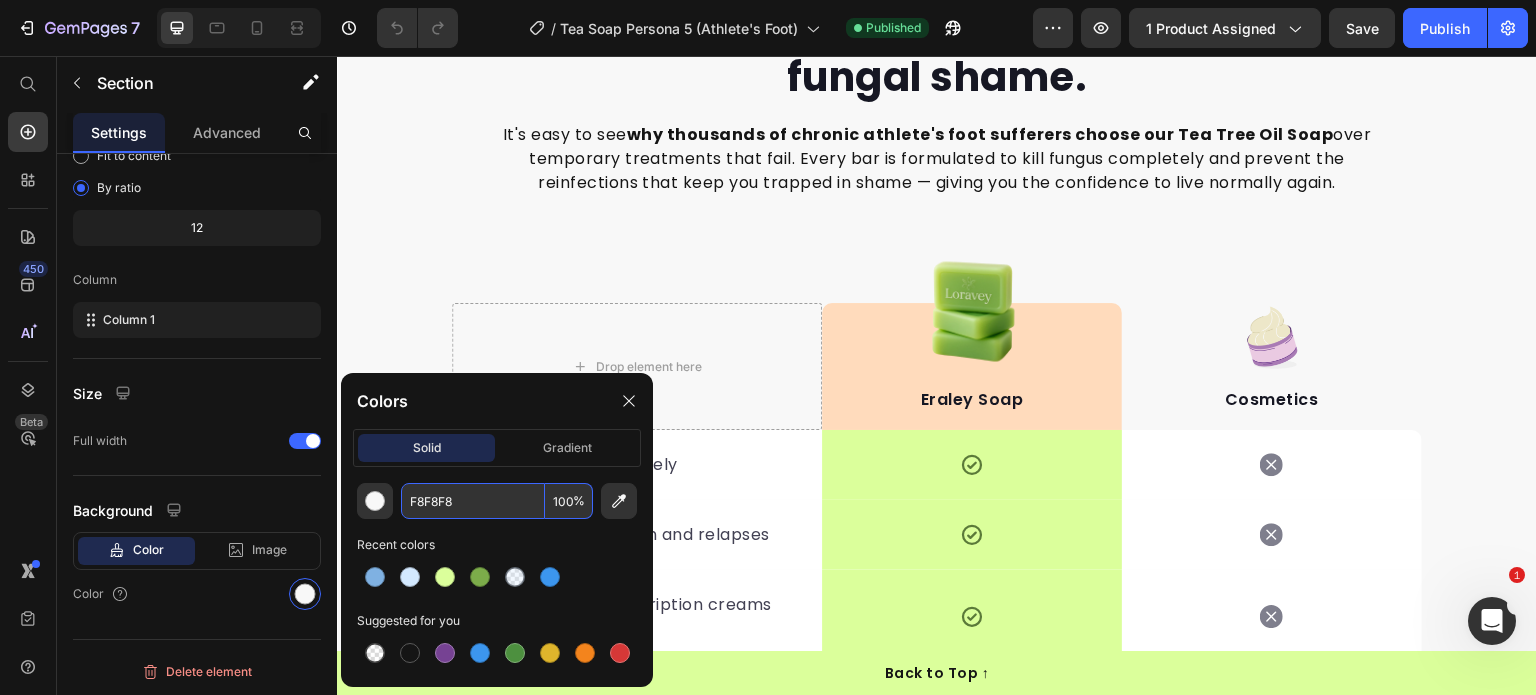 scroll, scrollTop: 4970, scrollLeft: 0, axis: vertical 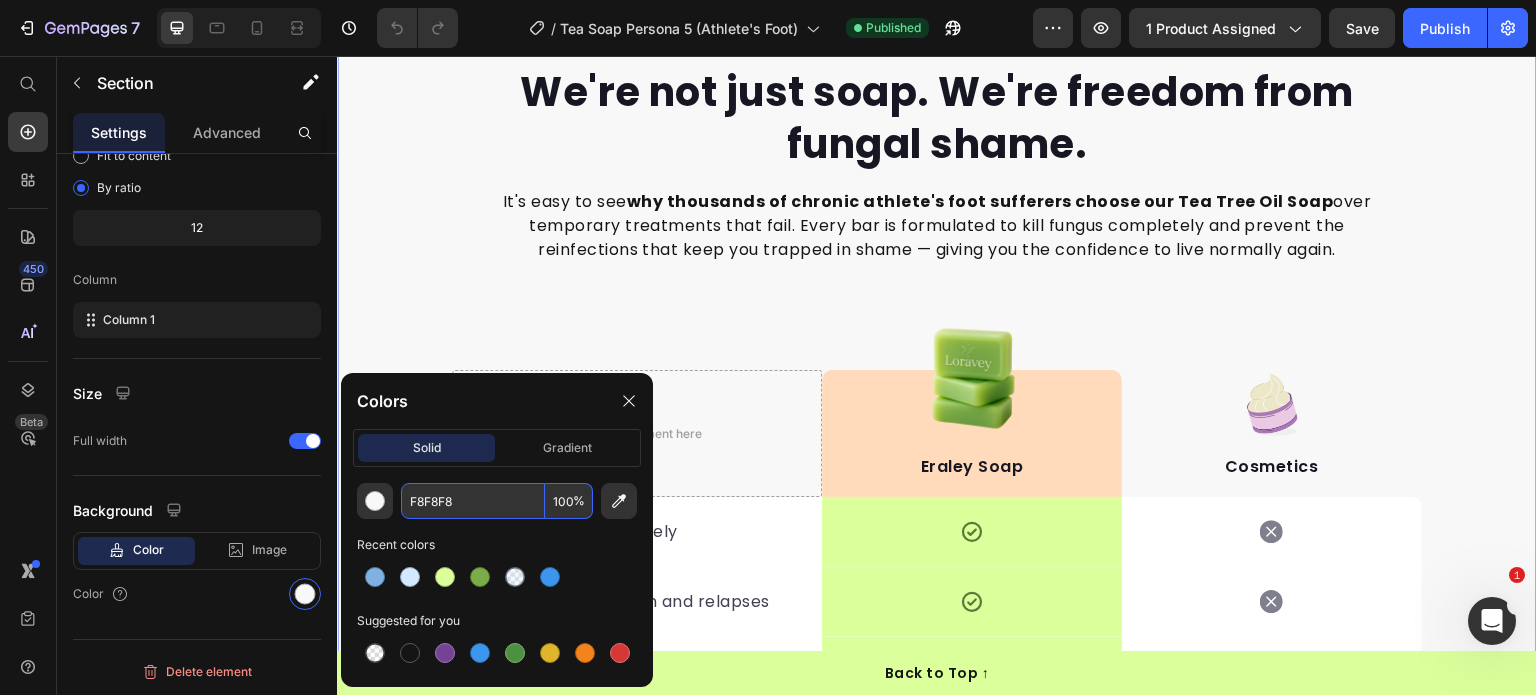 click on "We're not just soap. We're freedom from fungal shame. Heading It's easy to see  why thousands of chronic athlete's foot sufferers choose our Tea Tree Oil Soap  over temporary treatments that fail. Every bar is formulated to kill fungus completely and prevent the reinfections that keep you trapped in shame — giving you the confidence to live normally again. Text block Row
Drop element here Image Eraley Soap Text block Row Image Cosmetics Text block Row Kills fungus completely Text block
Icon Row
Icon Row Prevents reinfection and relapses Text block
Icon Row
Icon Row Works where prescription creams failed Text block
Icon Row
Icon Row Gentle for daily use Text block
Icon Row
Icon Row 3x faster results Text block
Icon Row
Icon Row Only natural ingredients Text block
Icon Row
Icon Row Row Row" at bounding box center [937, 580] 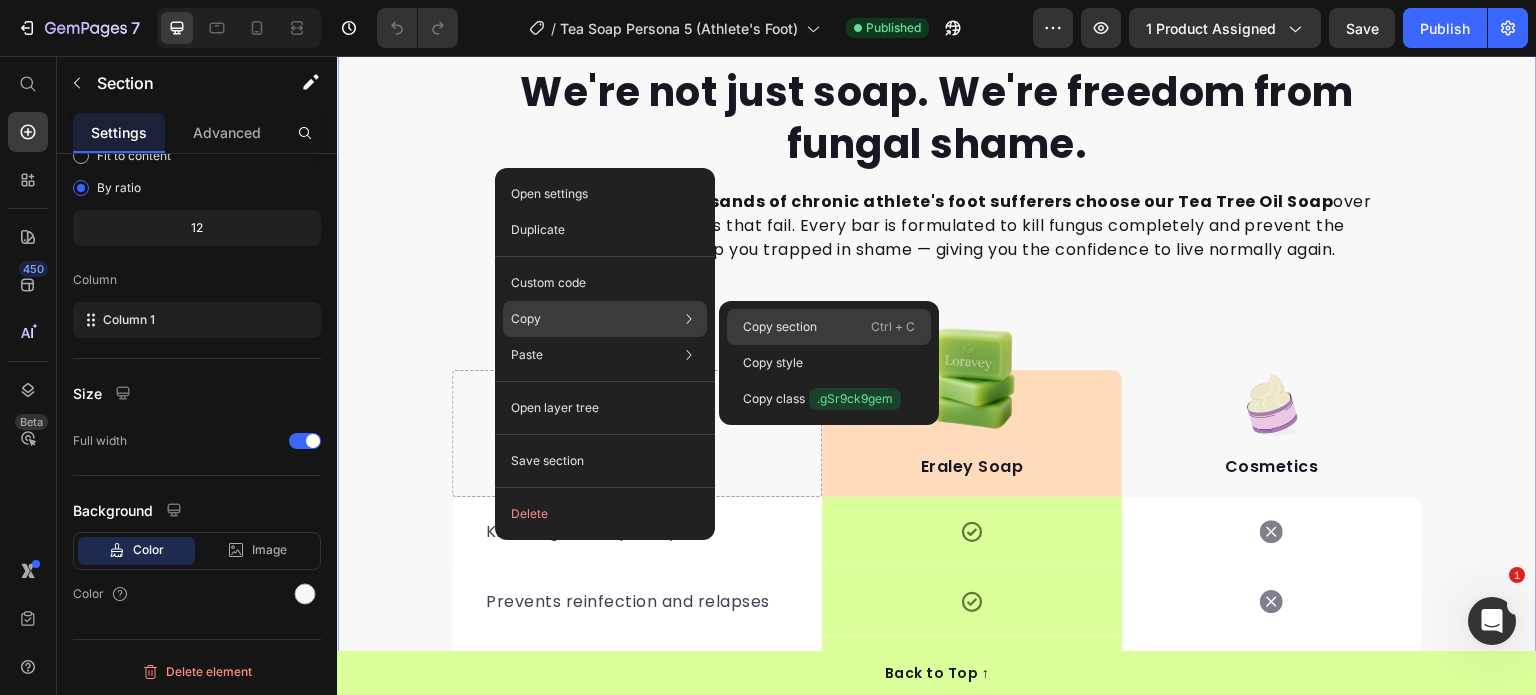 click on "Copy section" at bounding box center [780, 327] 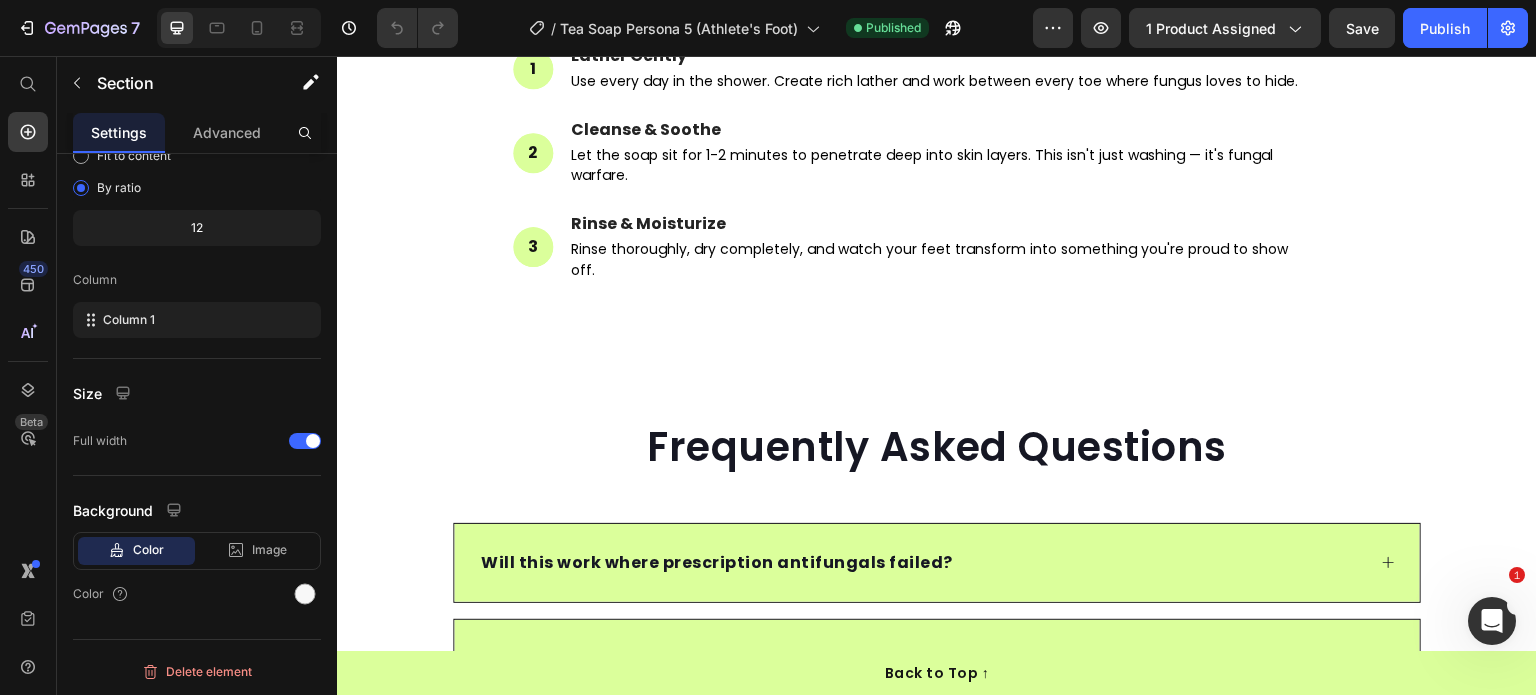 scroll, scrollTop: 6580, scrollLeft: 0, axis: vertical 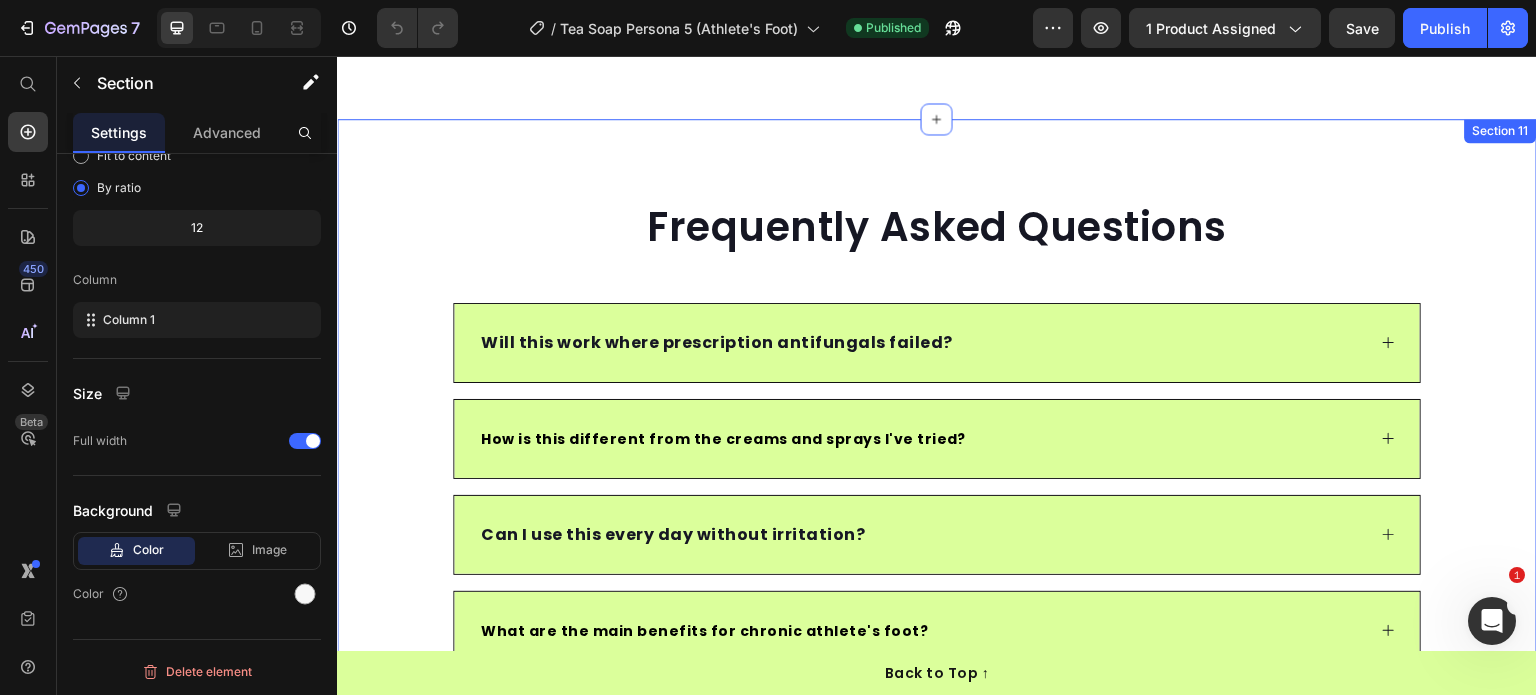 click on "Frequently Asked Questions Heading
Will this work where prescription antifungals failed?
How is this different from the creams and sprays I've tried?
Can I use this every day without irritation?
What are the main benefits for chronic athlete's foot?
How long until I can wear sandals without shame?
Will this prevent it from coming back like it always does?
Can I use this if I have very sensitive or cracked skin?
Will this work on toenail fungus too? Accordion Row Section 11" at bounding box center (937, 627) 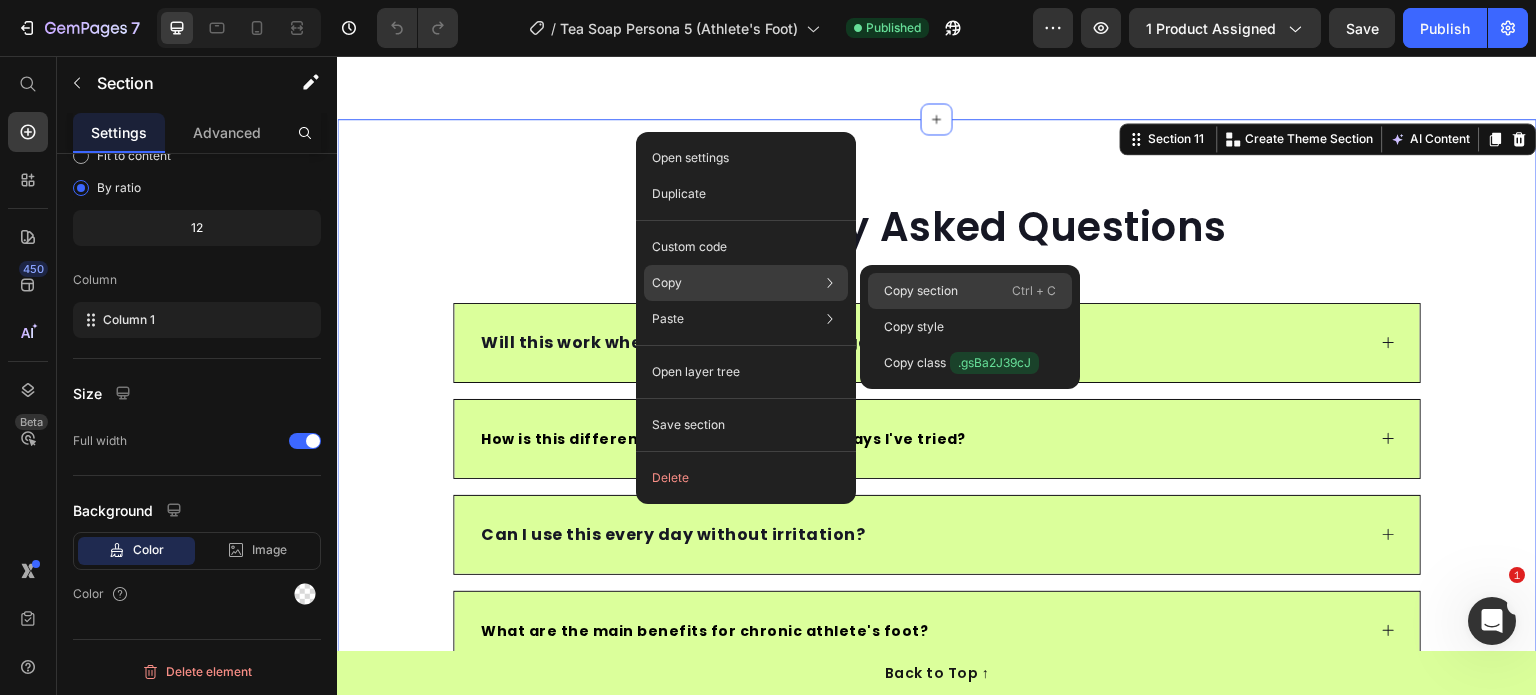 click on "Copy section" at bounding box center (921, 291) 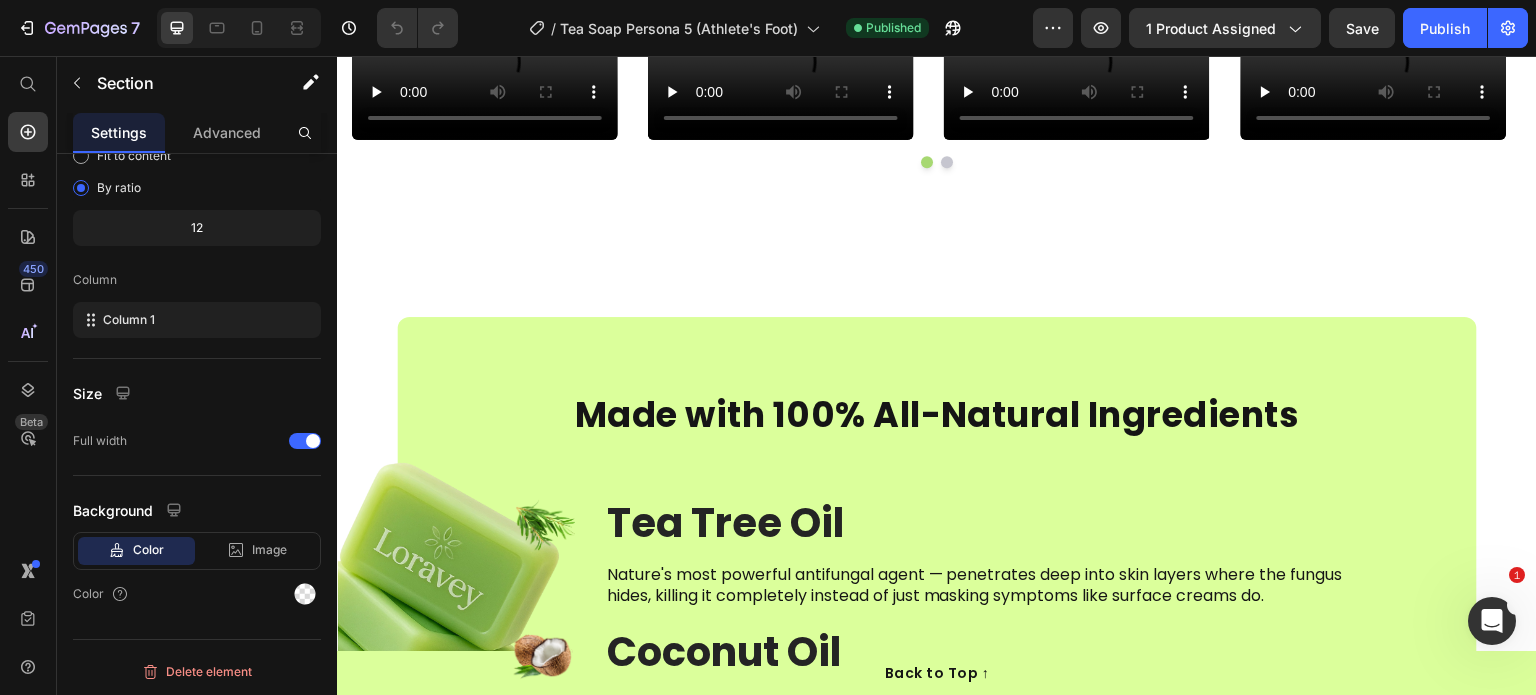 scroll, scrollTop: 3608, scrollLeft: 0, axis: vertical 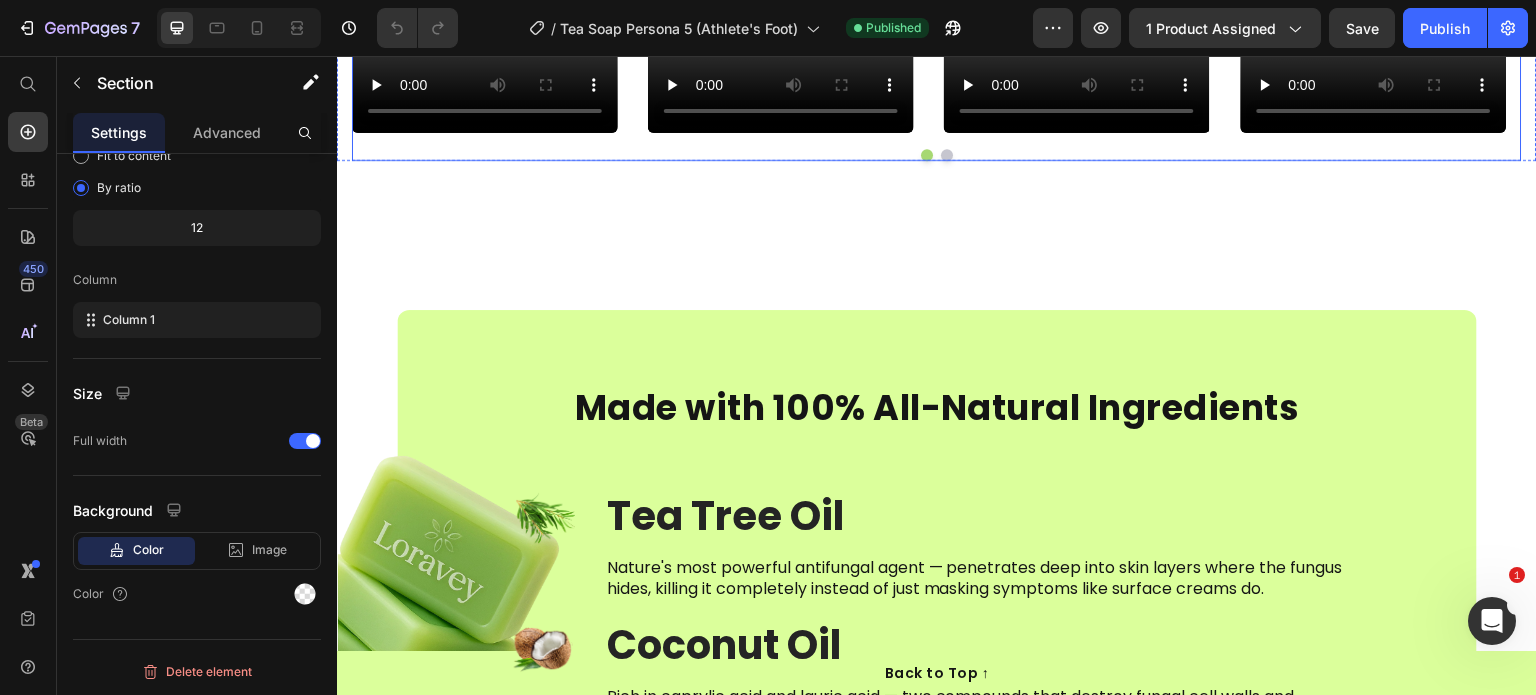 click at bounding box center [947, 155] 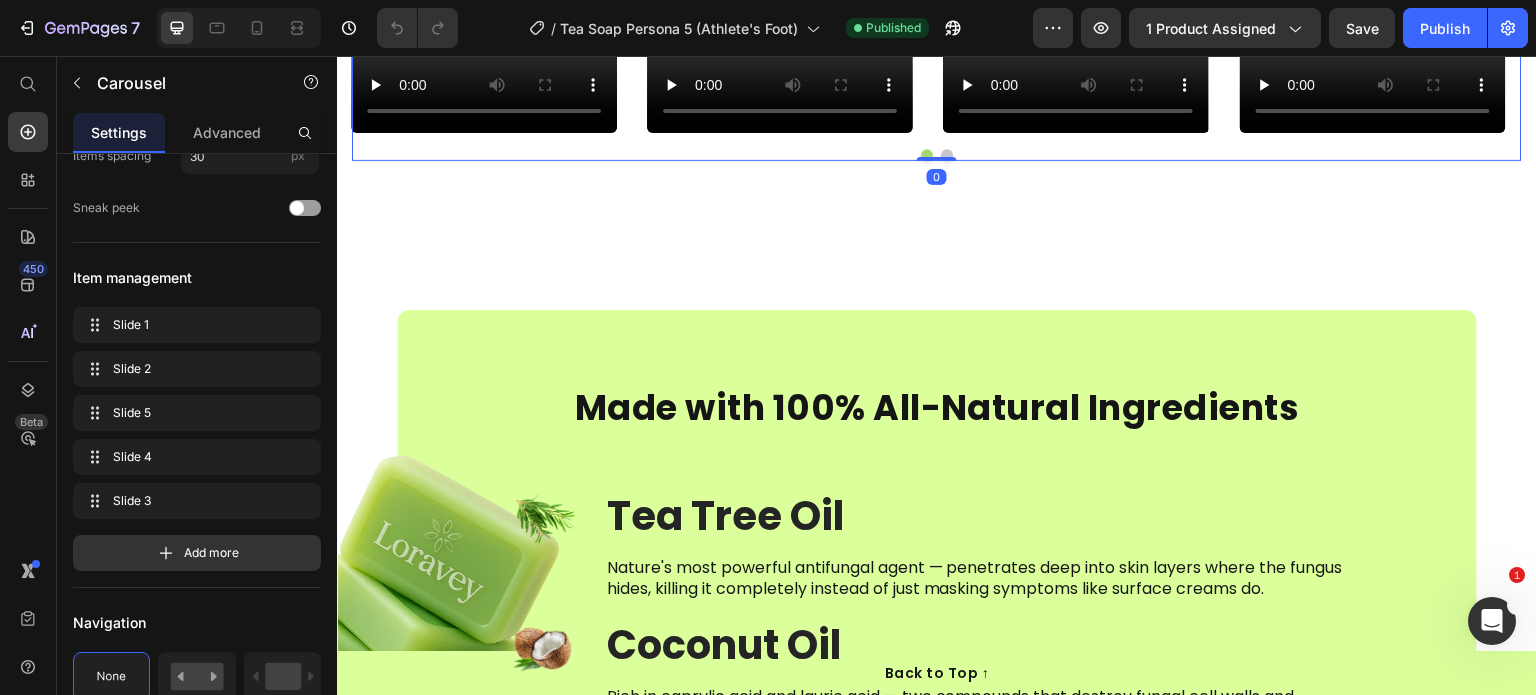 scroll, scrollTop: 0, scrollLeft: 0, axis: both 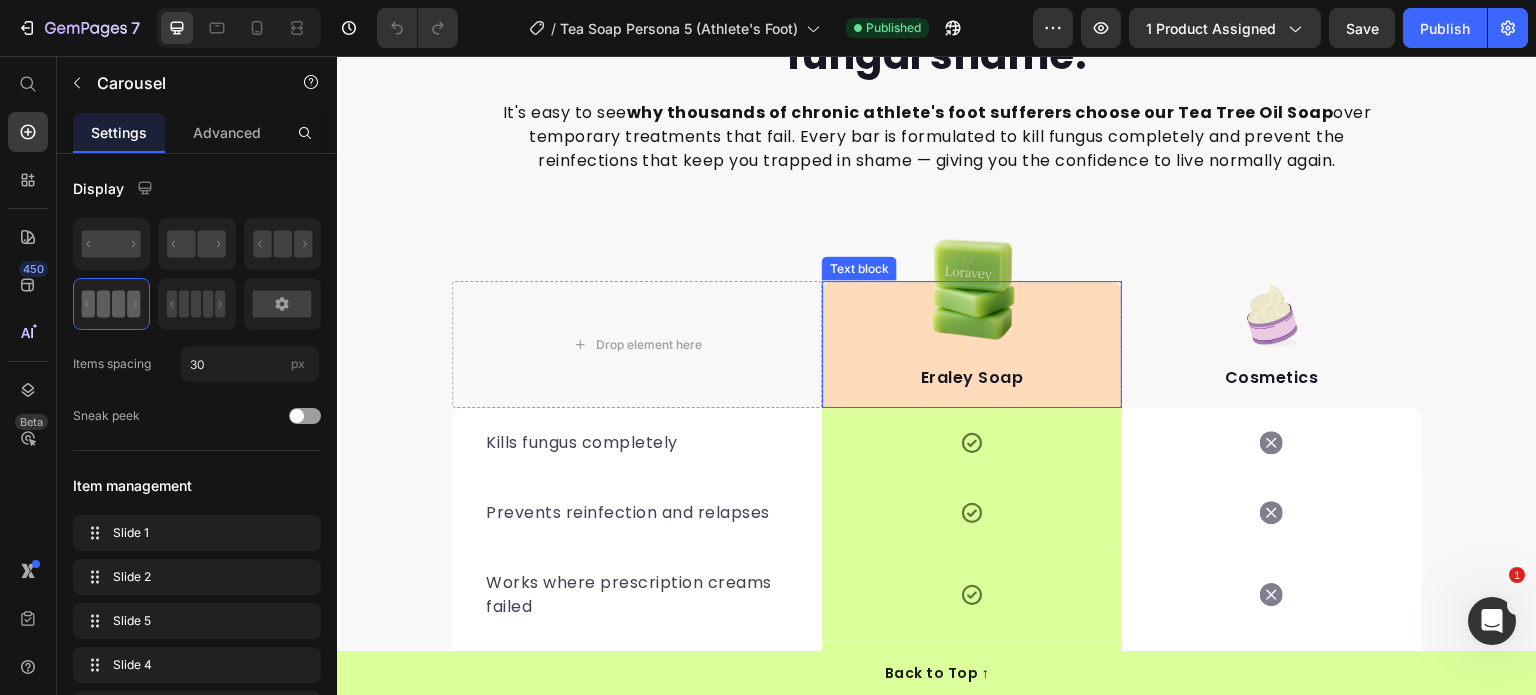 click on "Eraley Soap Text block" at bounding box center (972, 344) 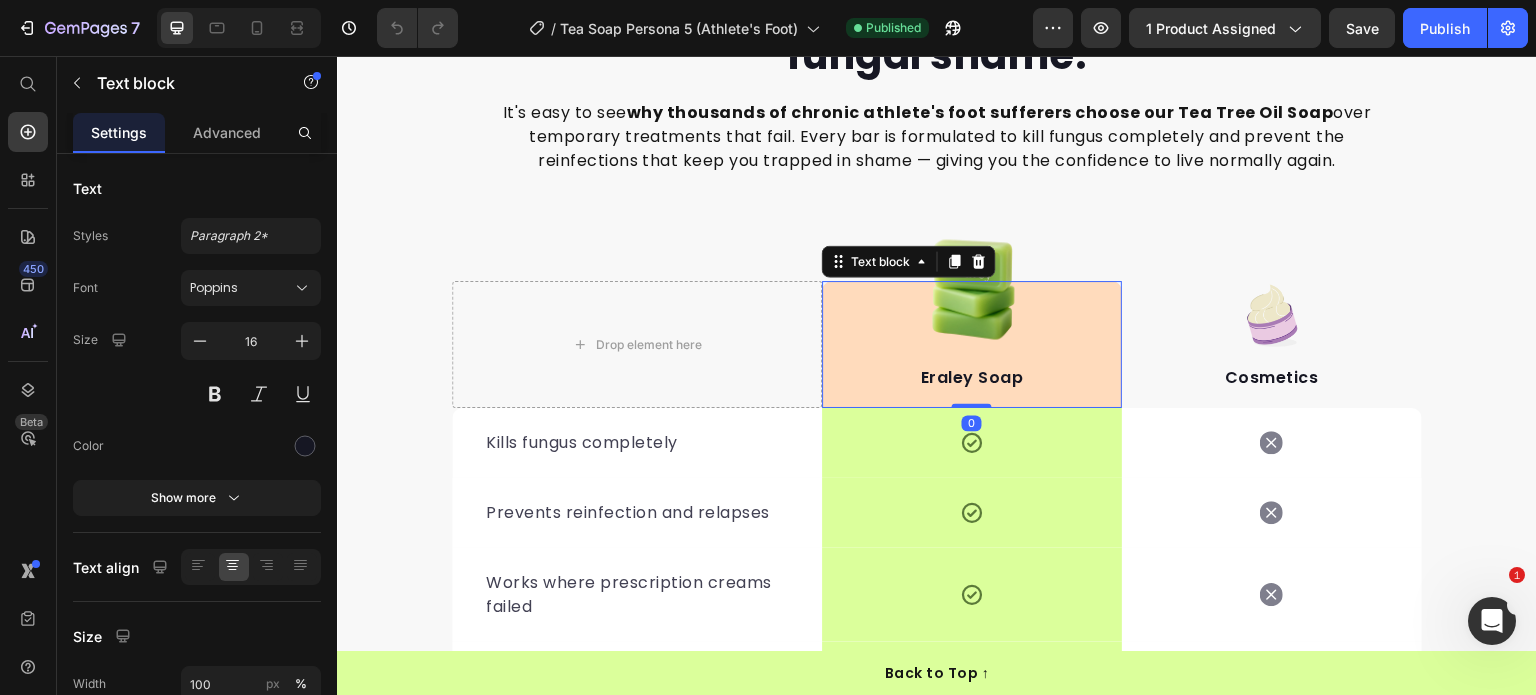 click on "Eraley Soap" at bounding box center [972, 378] 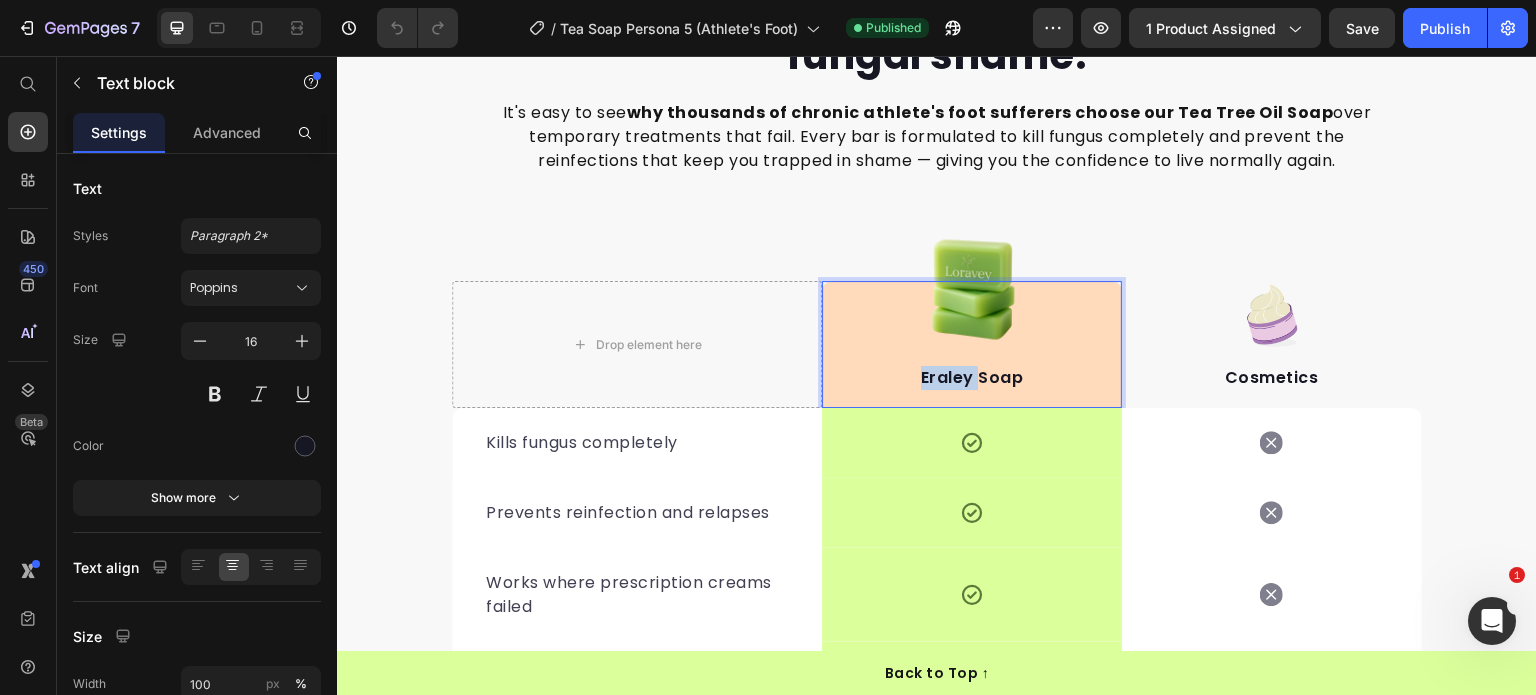 click on "Eraley Soap" at bounding box center [972, 378] 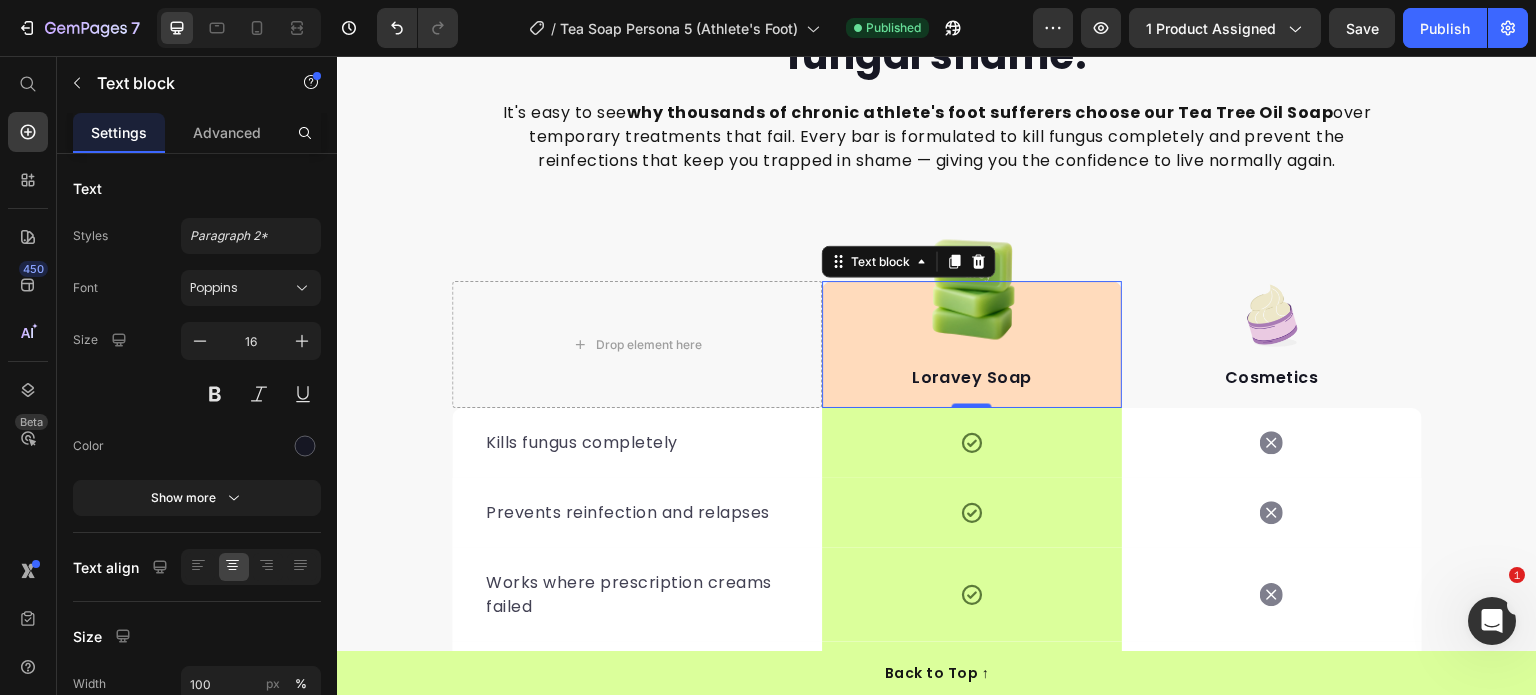 click on "Loravey Soap Text block   0" at bounding box center (972, 344) 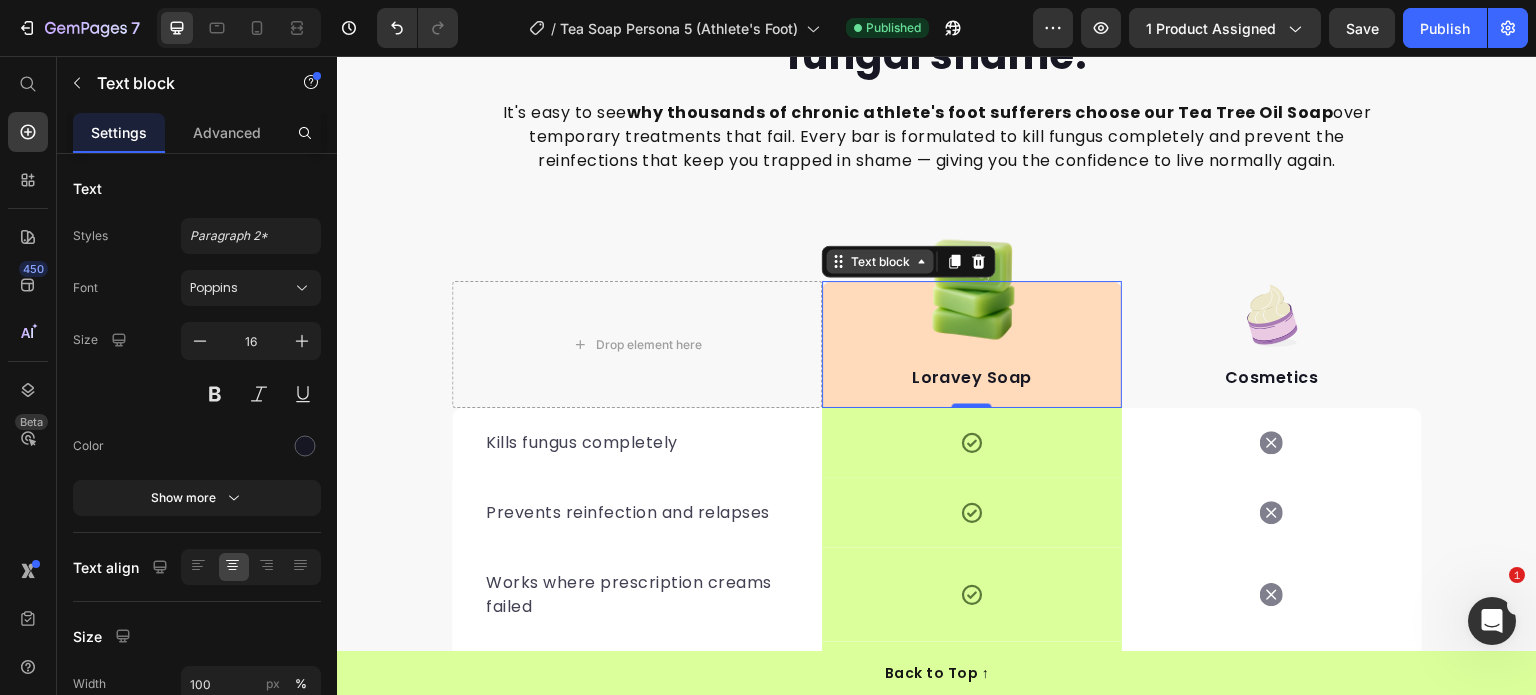 click on "Text block" at bounding box center [880, 262] 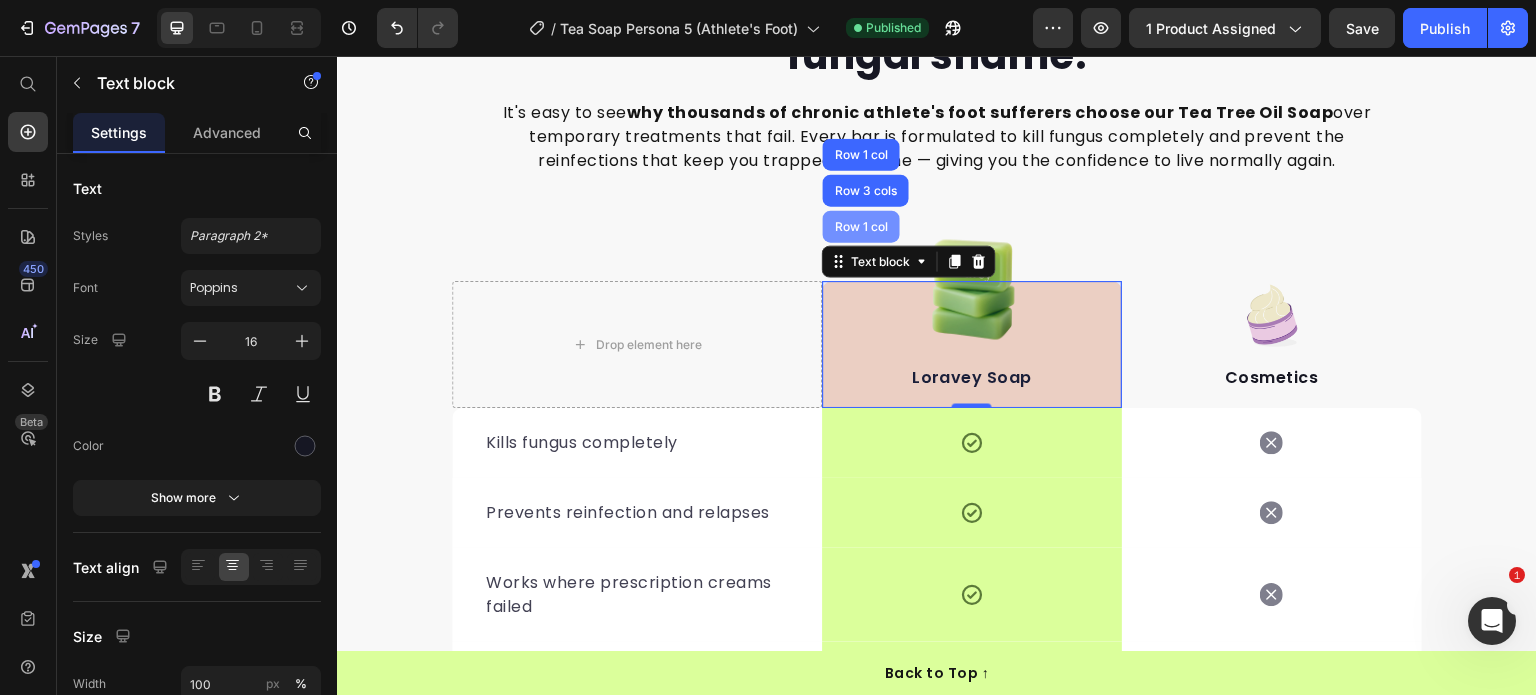 click on "Row 1 col" at bounding box center (861, 227) 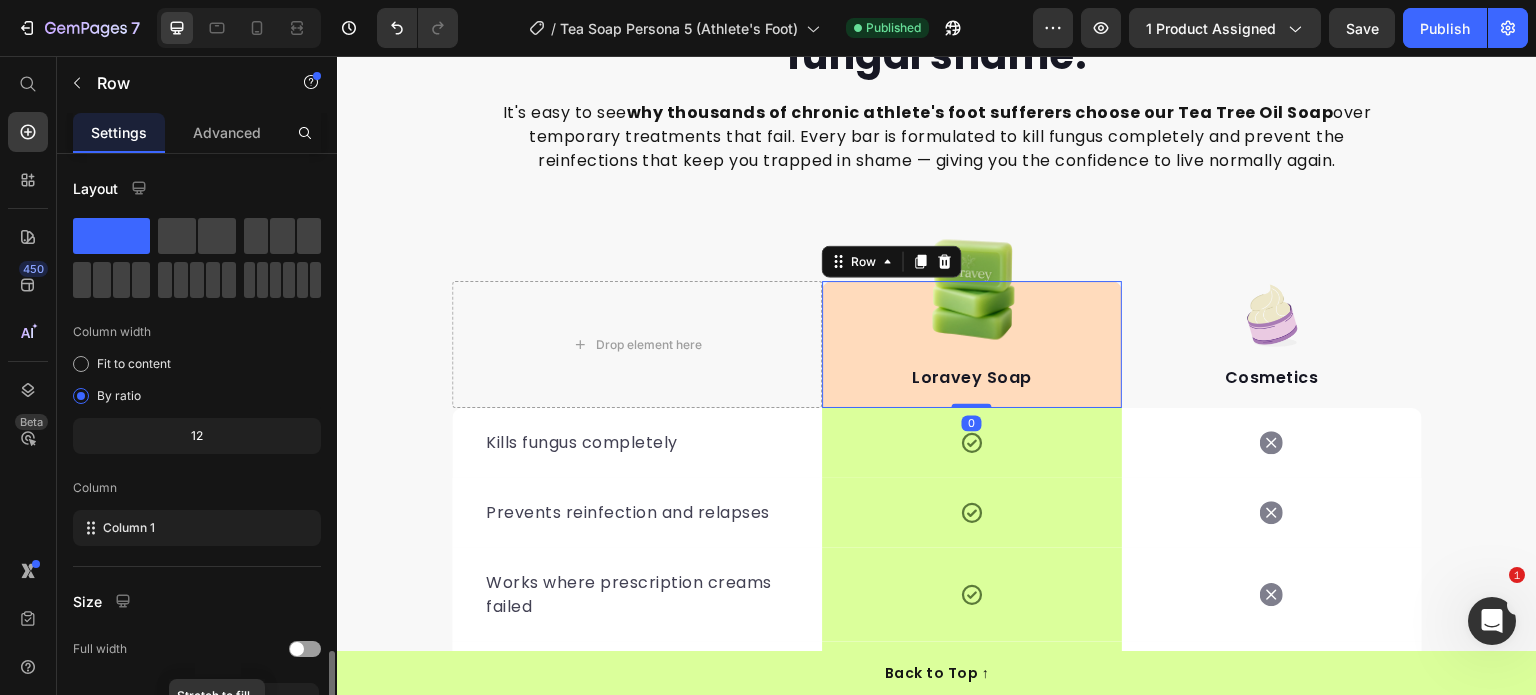scroll, scrollTop: 300, scrollLeft: 0, axis: vertical 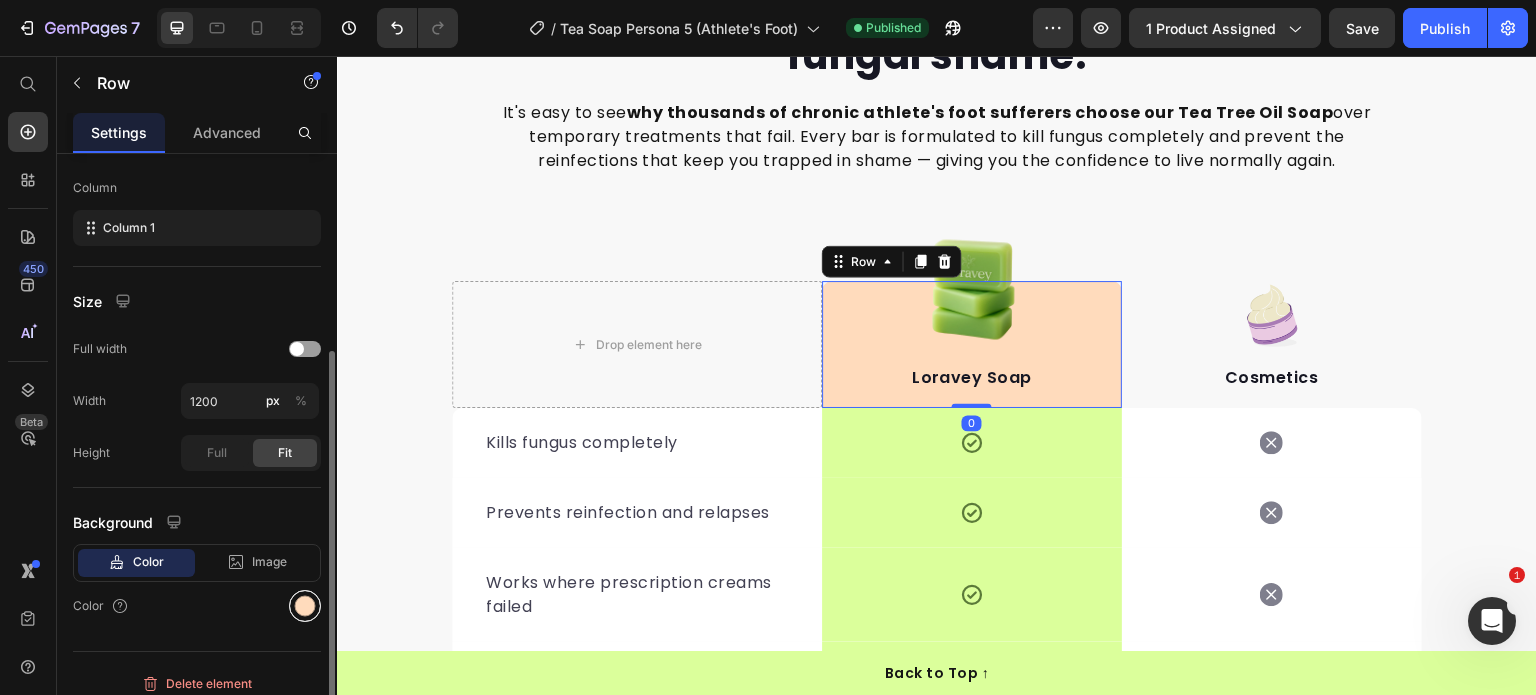 click at bounding box center [305, 606] 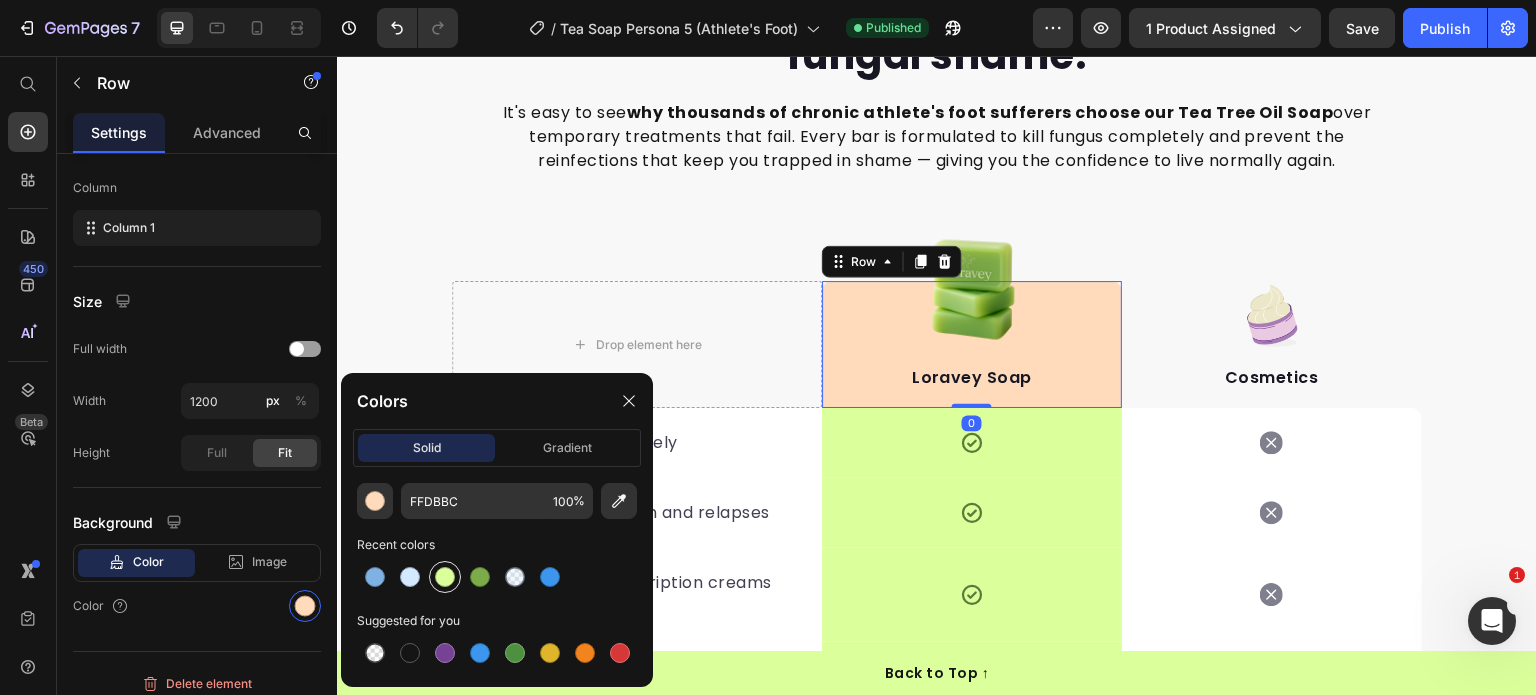 click at bounding box center (445, 577) 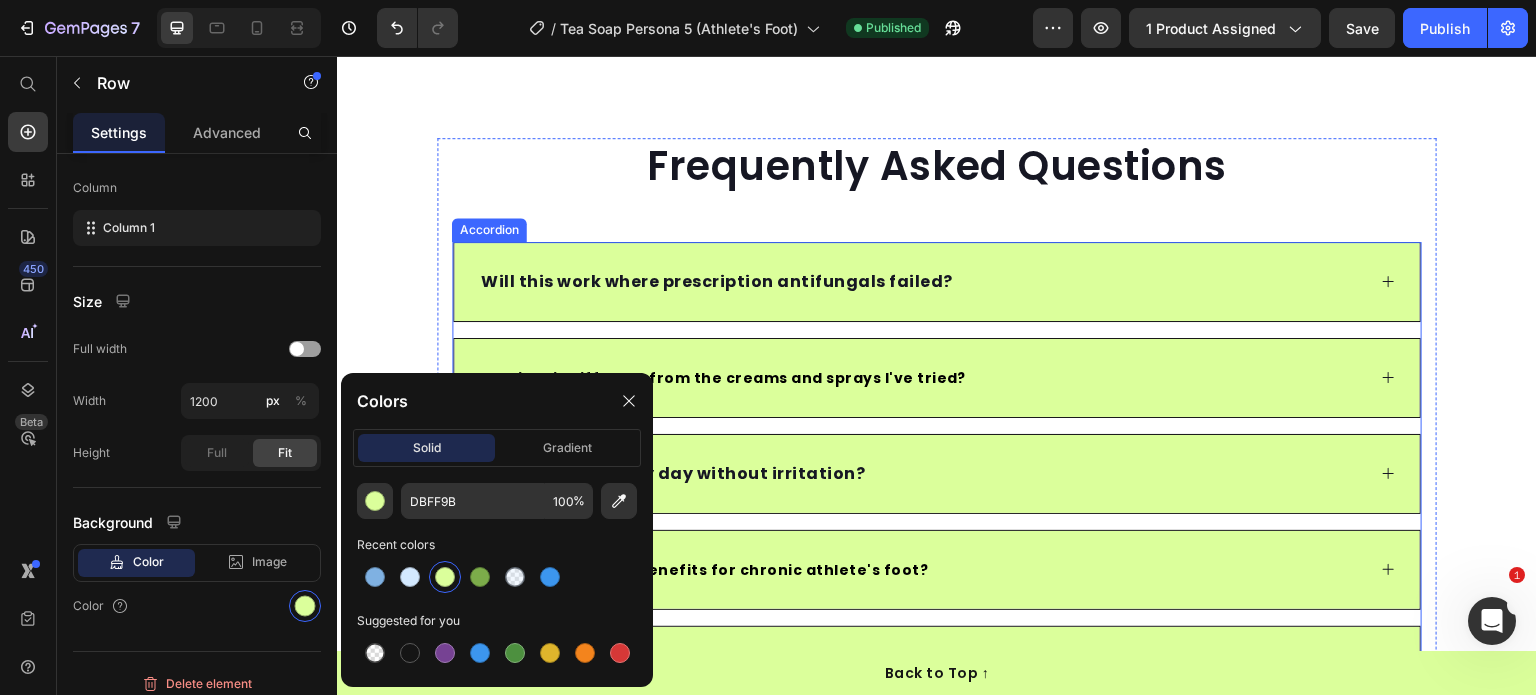 scroll, scrollTop: 6654, scrollLeft: 0, axis: vertical 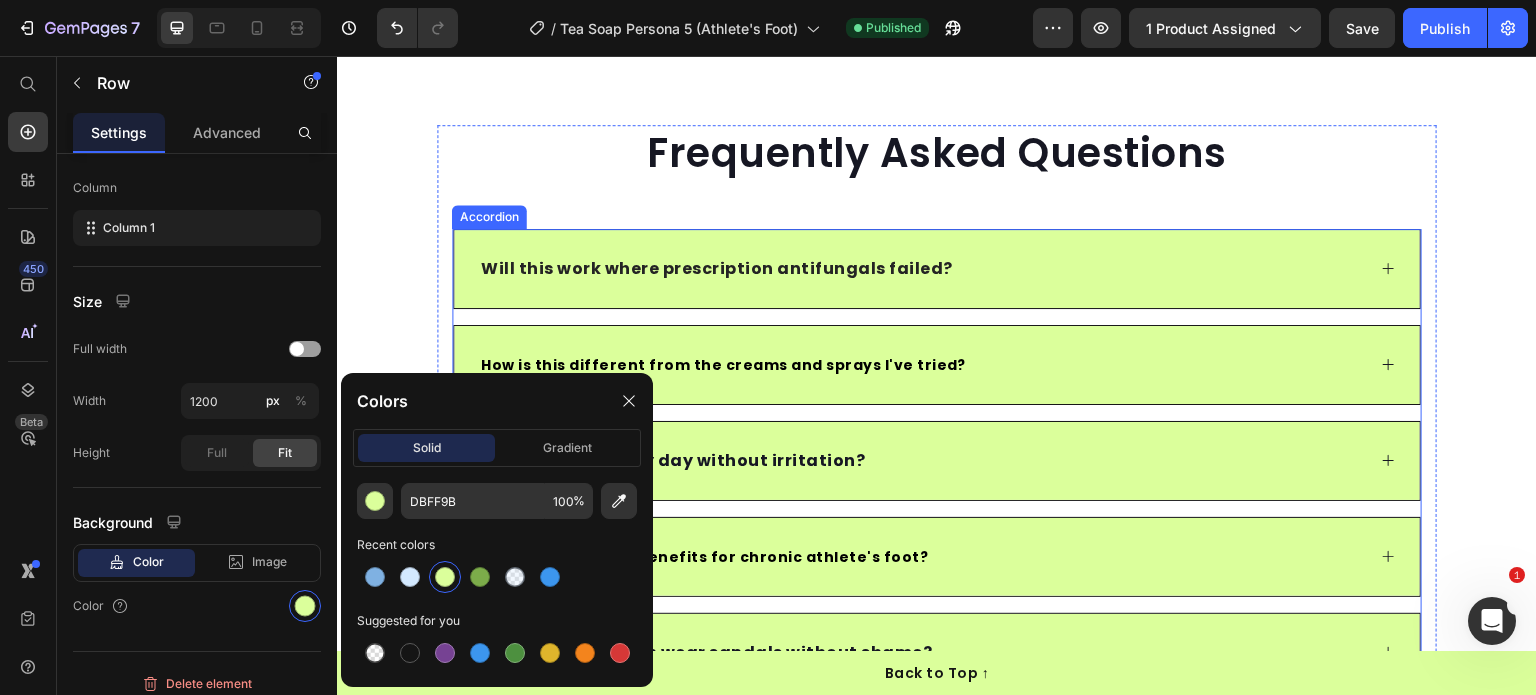 click on "Will this work where prescription antifungals failed?" at bounding box center (717, 268) 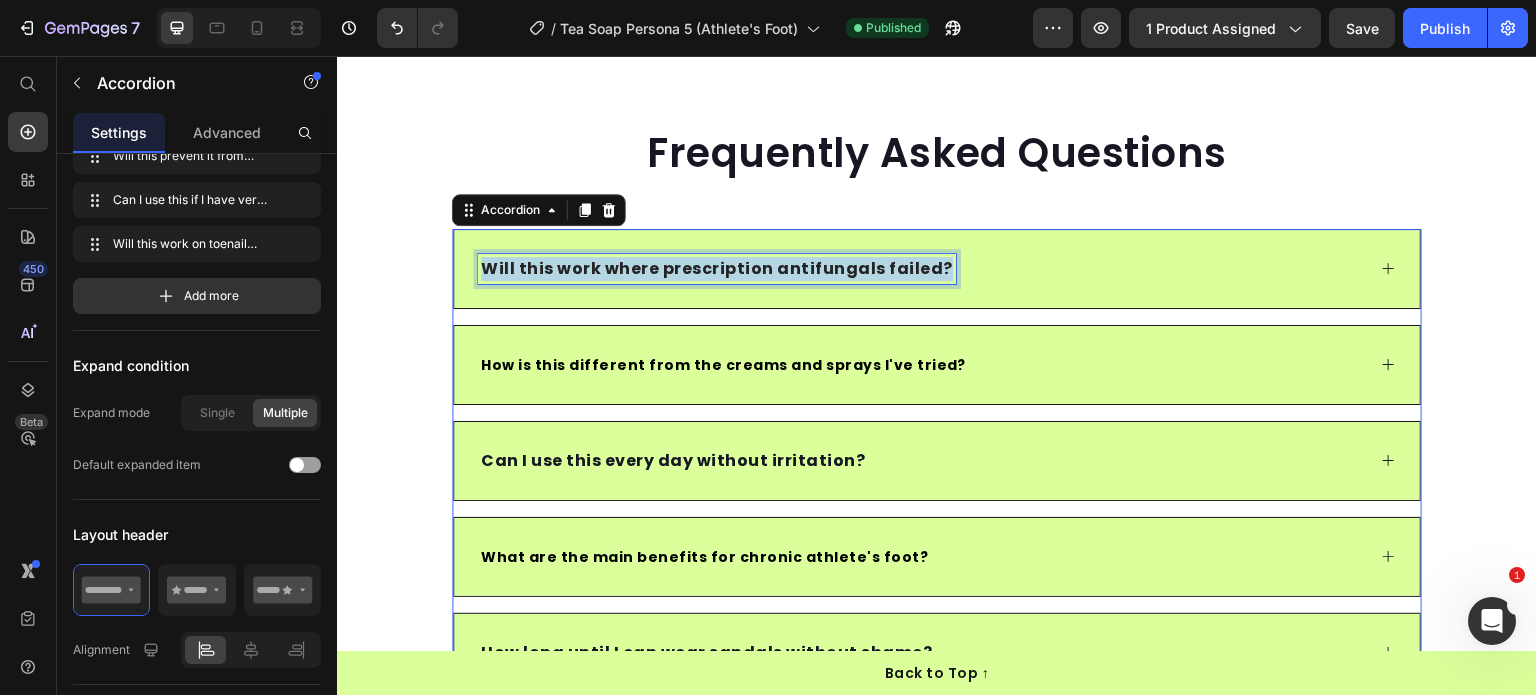 scroll, scrollTop: 0, scrollLeft: 0, axis: both 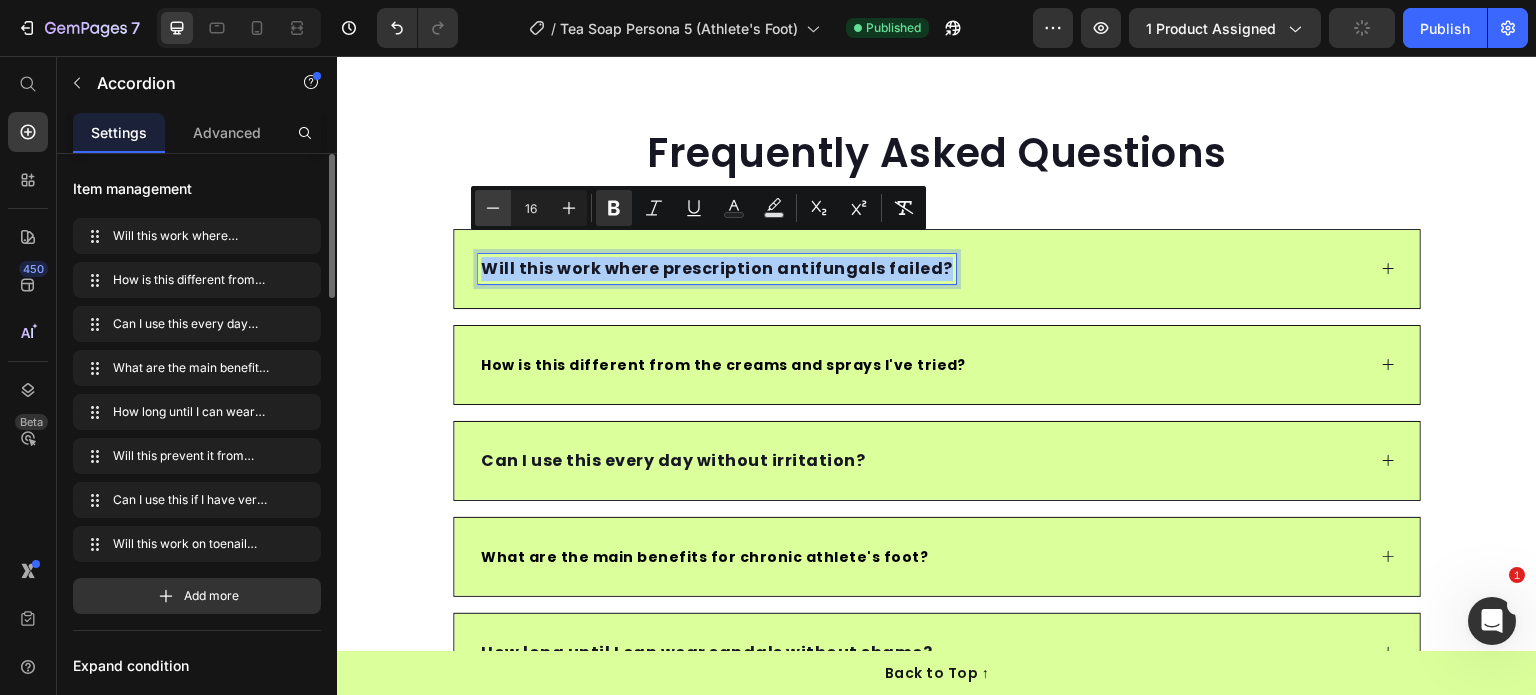 click 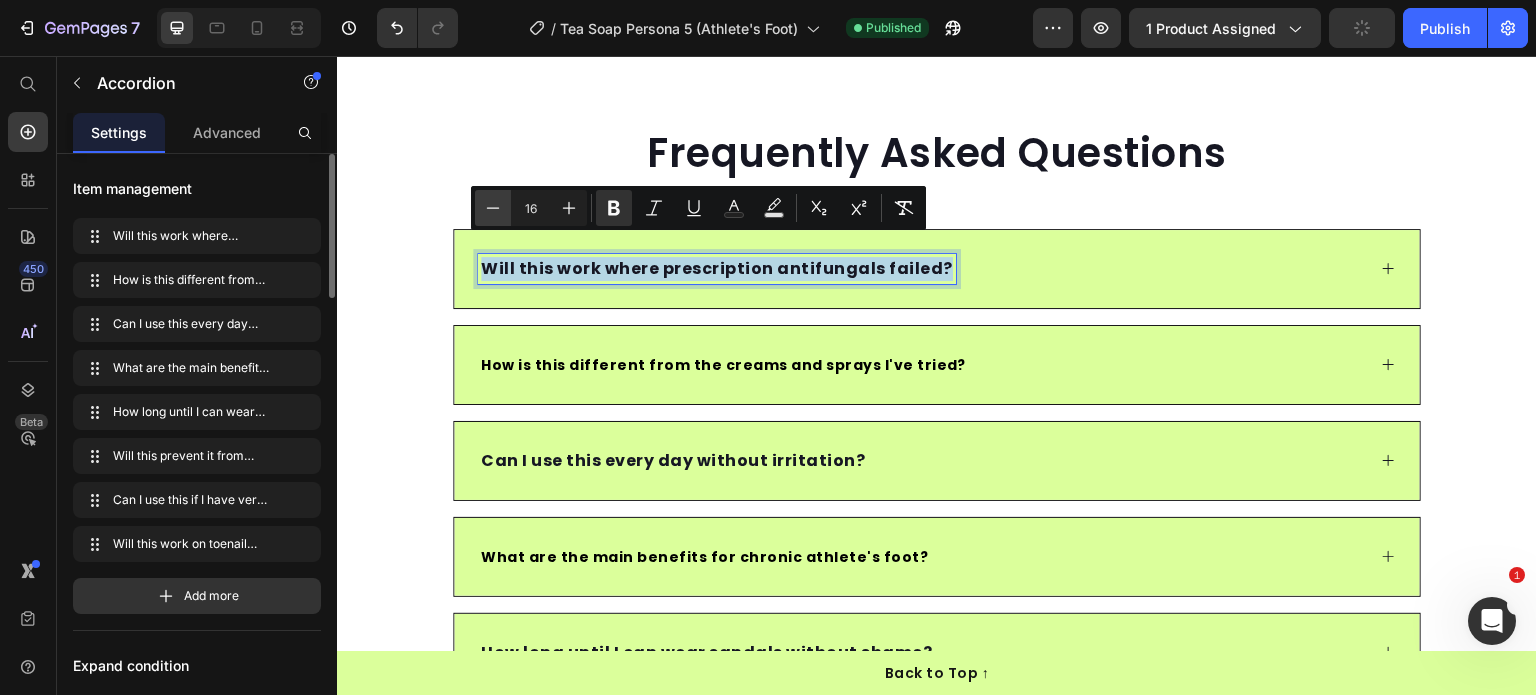 type on "15" 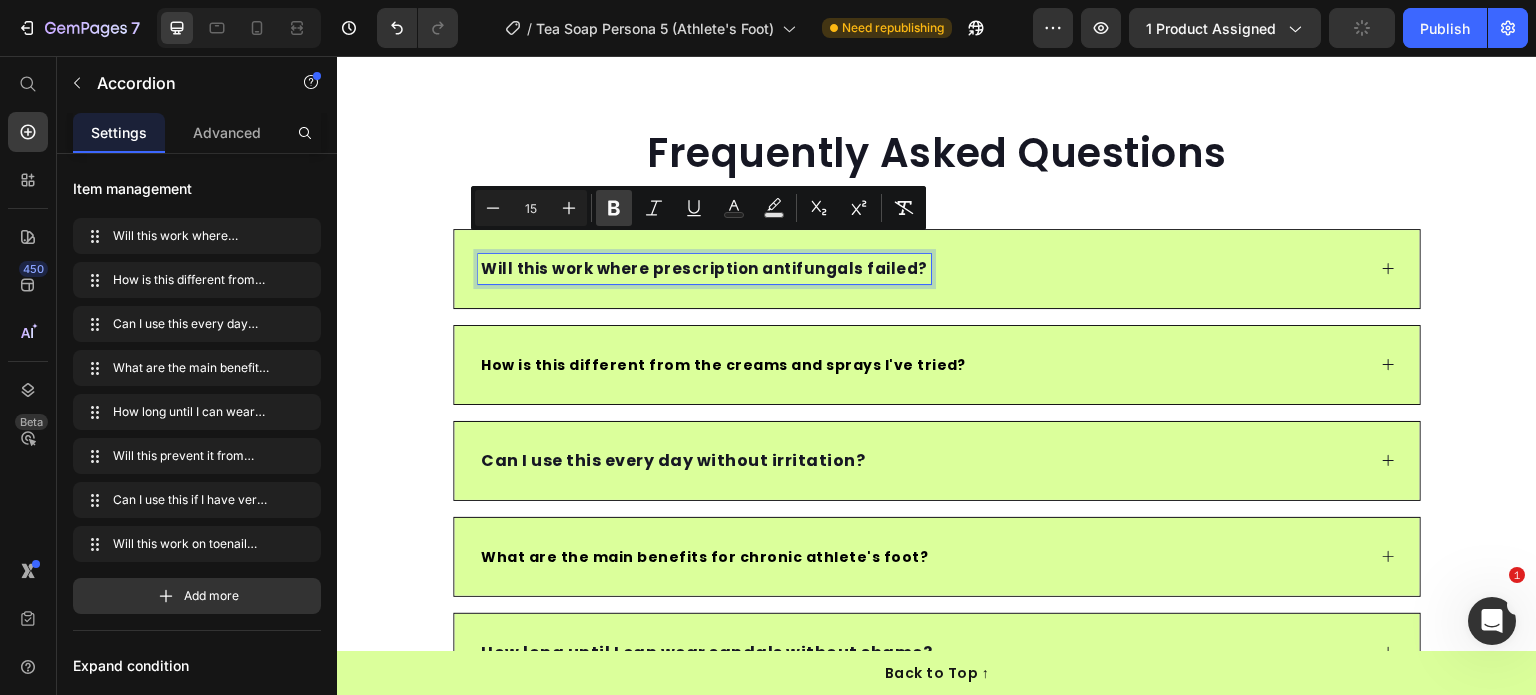 click 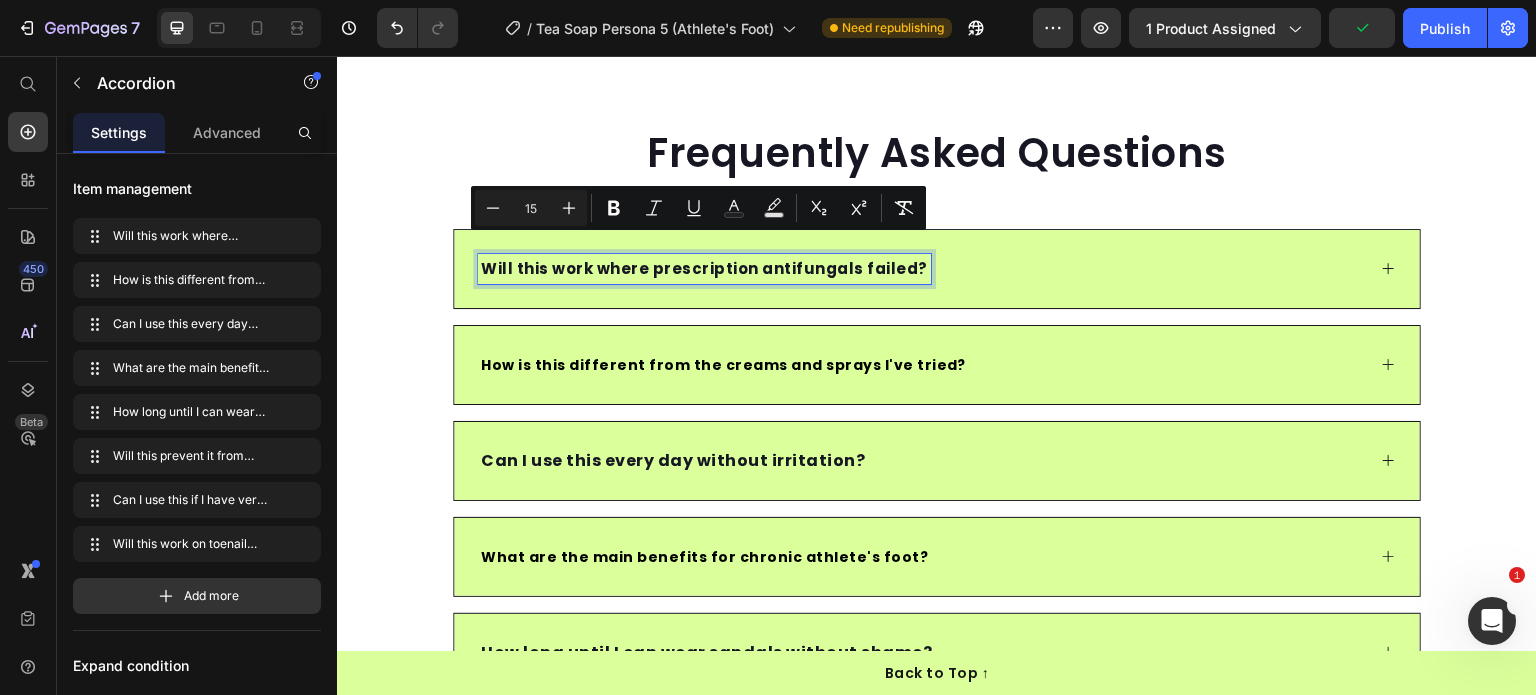 click on "How is this different from the creams and sprays I've tried?" at bounding box center [723, 365] 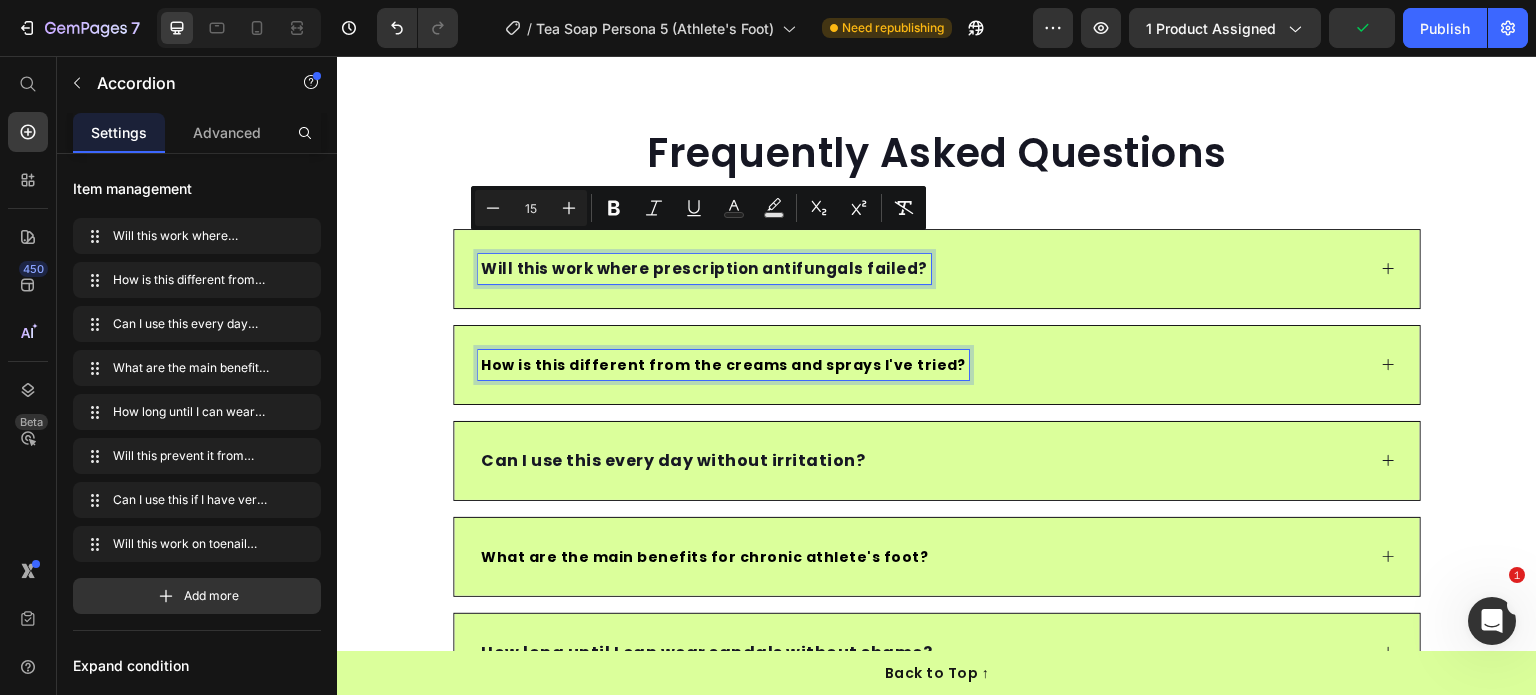 click on "How is this different from the creams and sprays I've tried?" at bounding box center [723, 365] 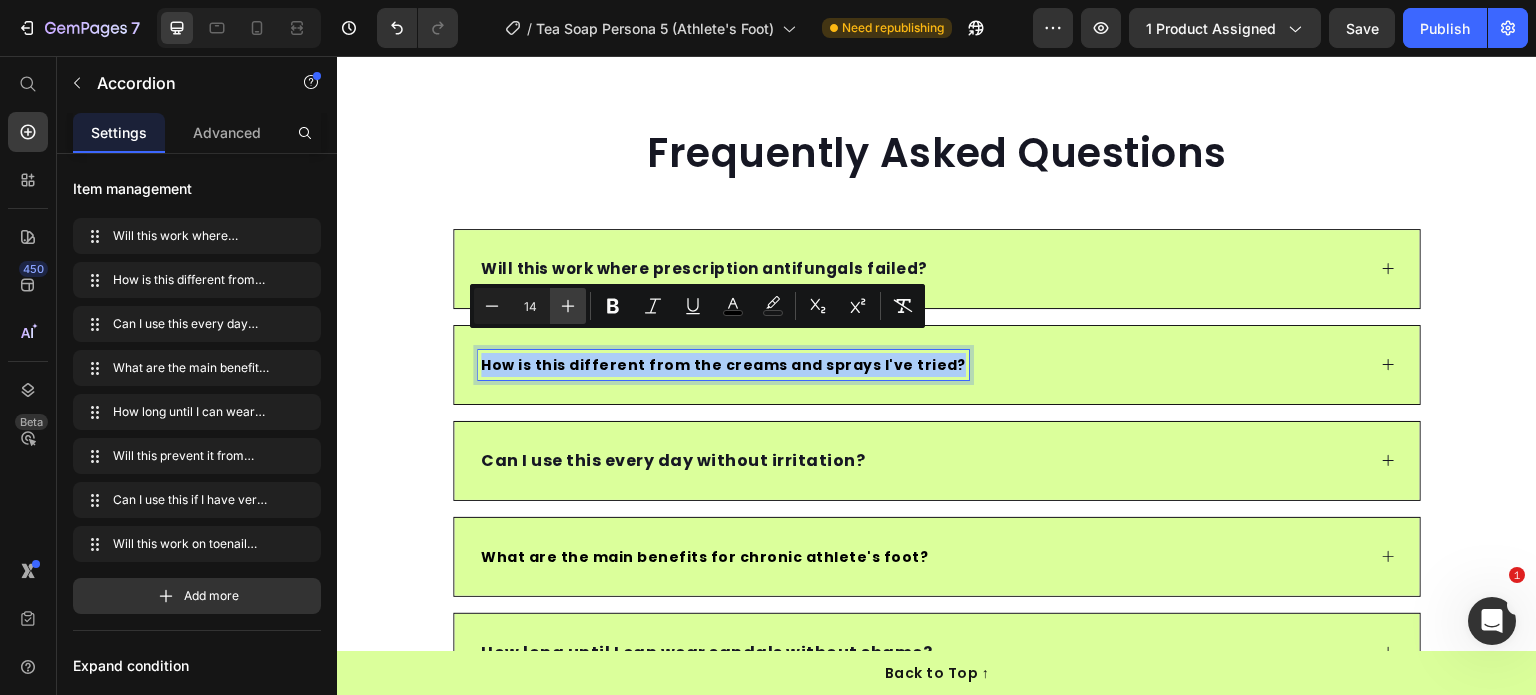 click 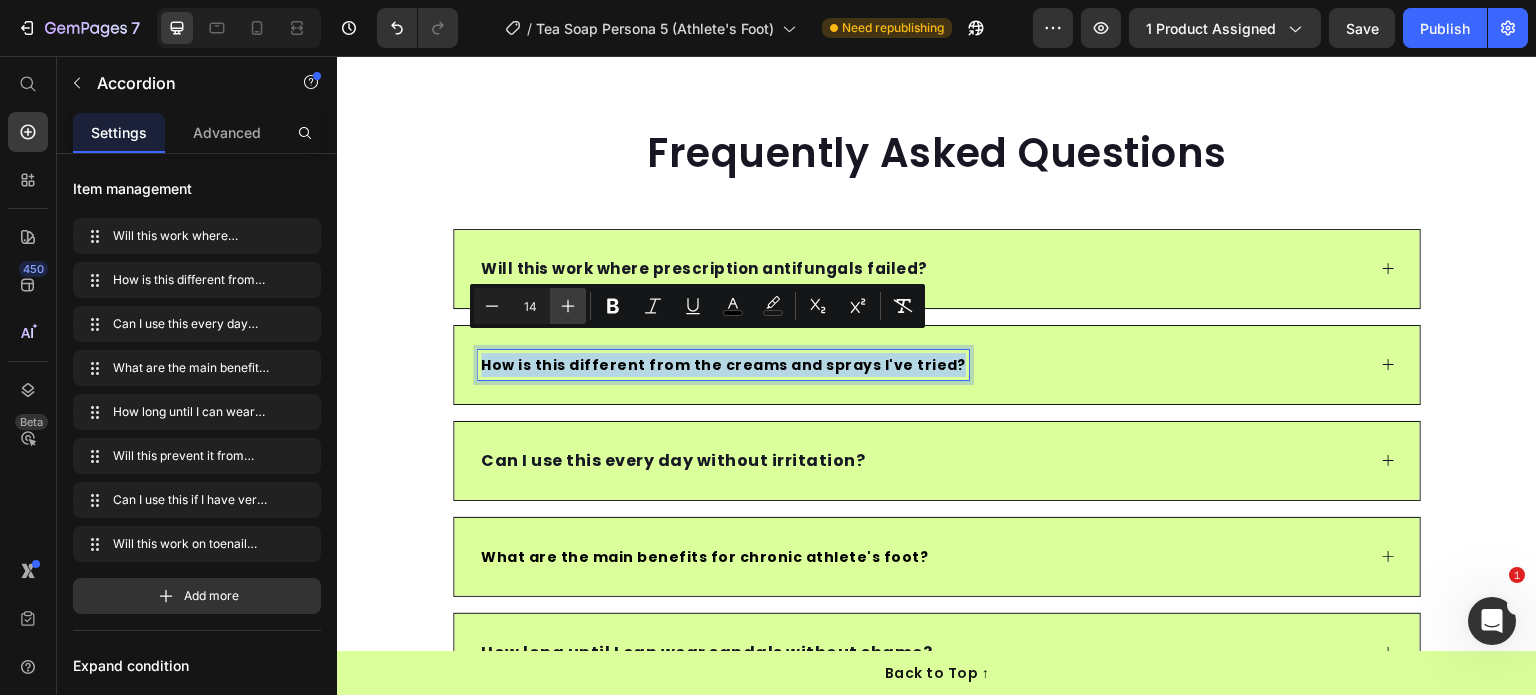 type on "15" 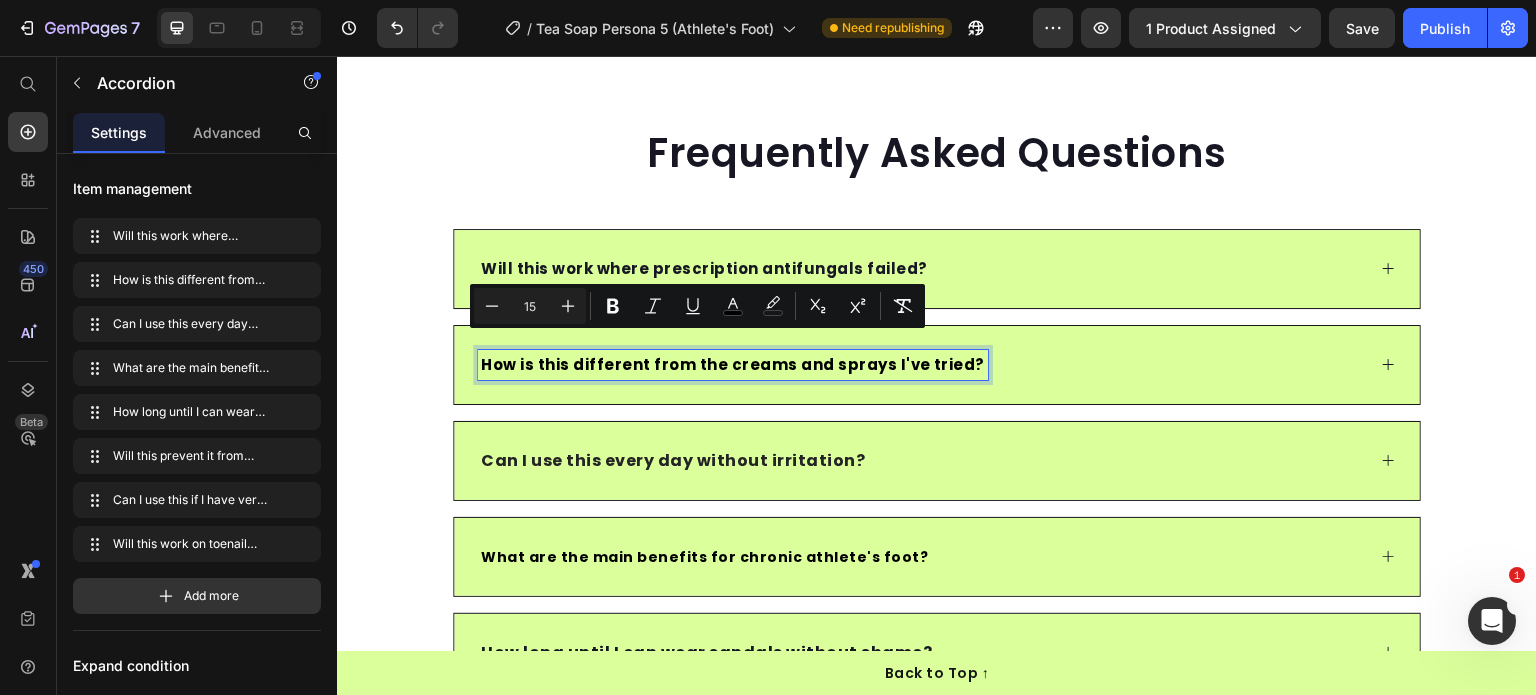 click on "Can I use this every day without irritation?" at bounding box center [673, 460] 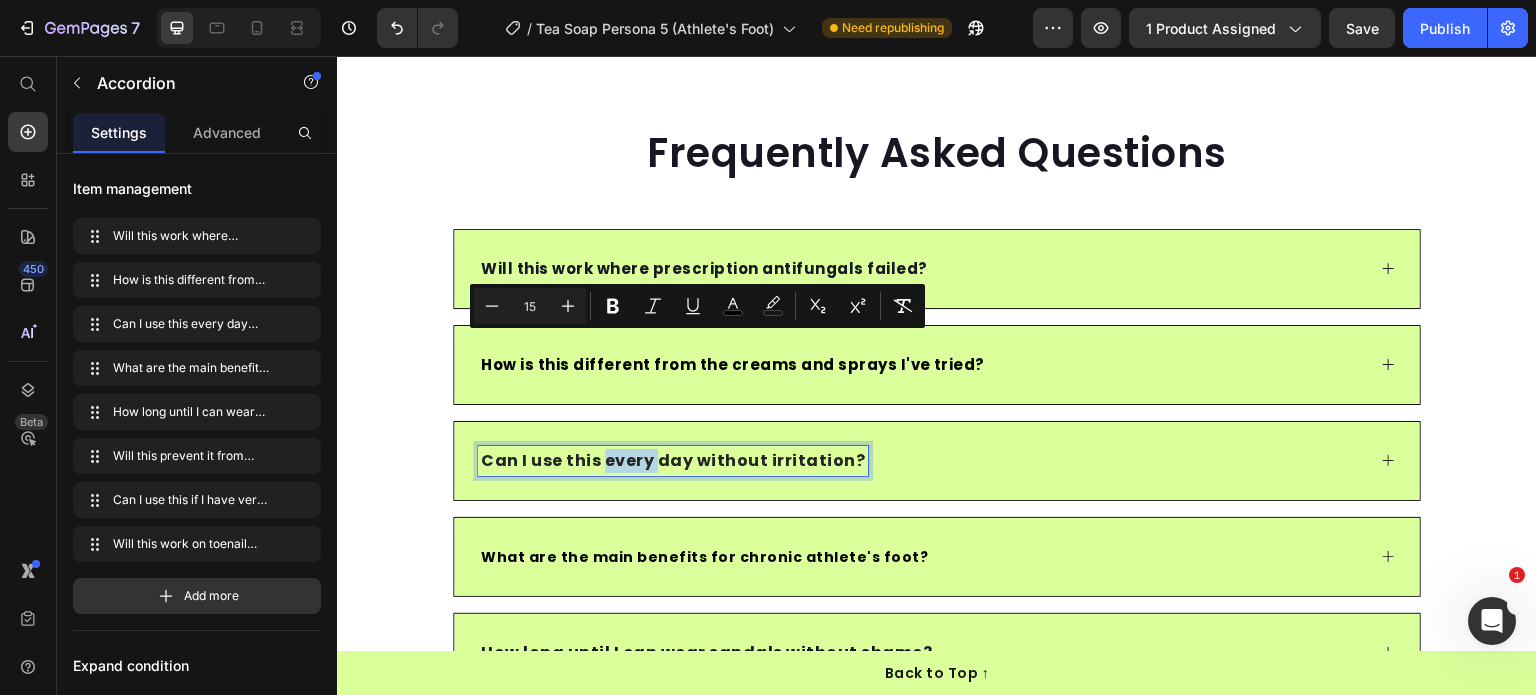 click on "Can I use this every day without irritation?" at bounding box center (673, 460) 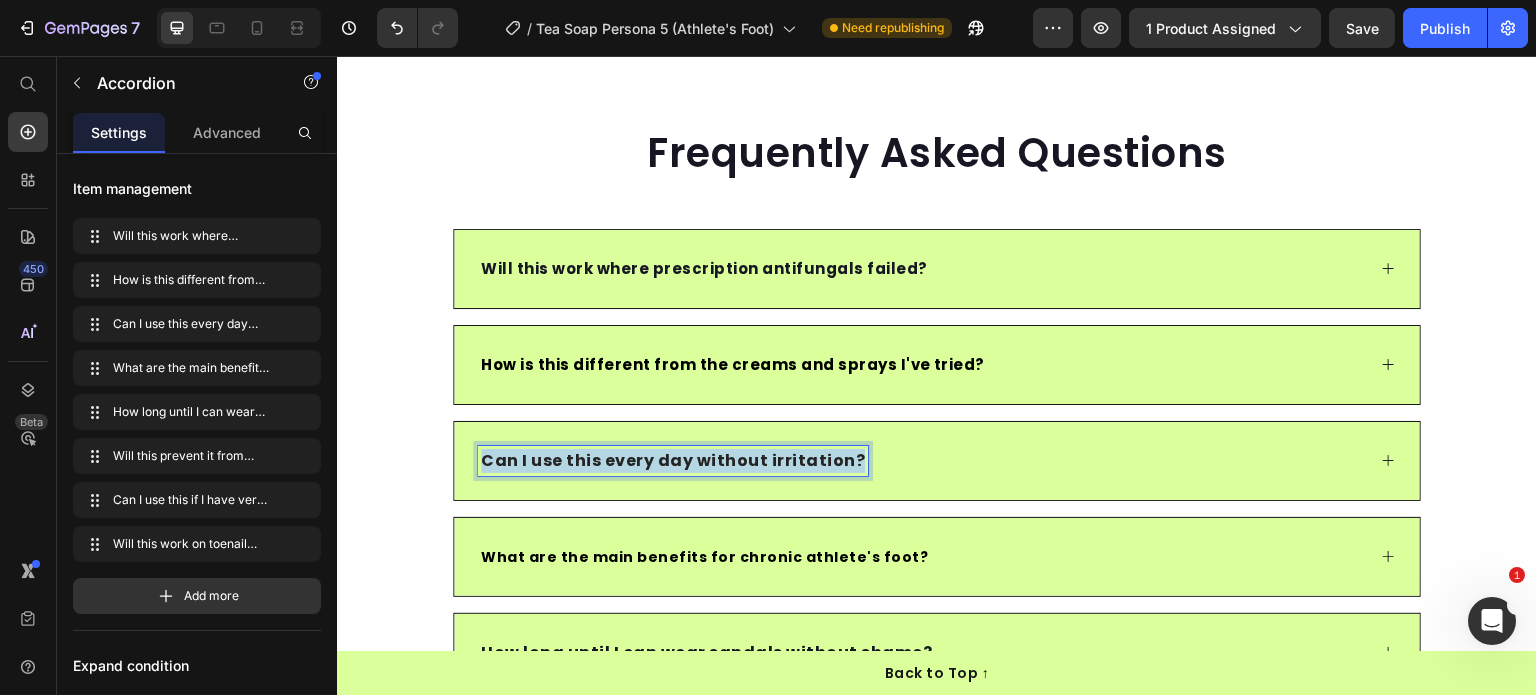 click on "Can I use this every day without irritation?" at bounding box center (673, 460) 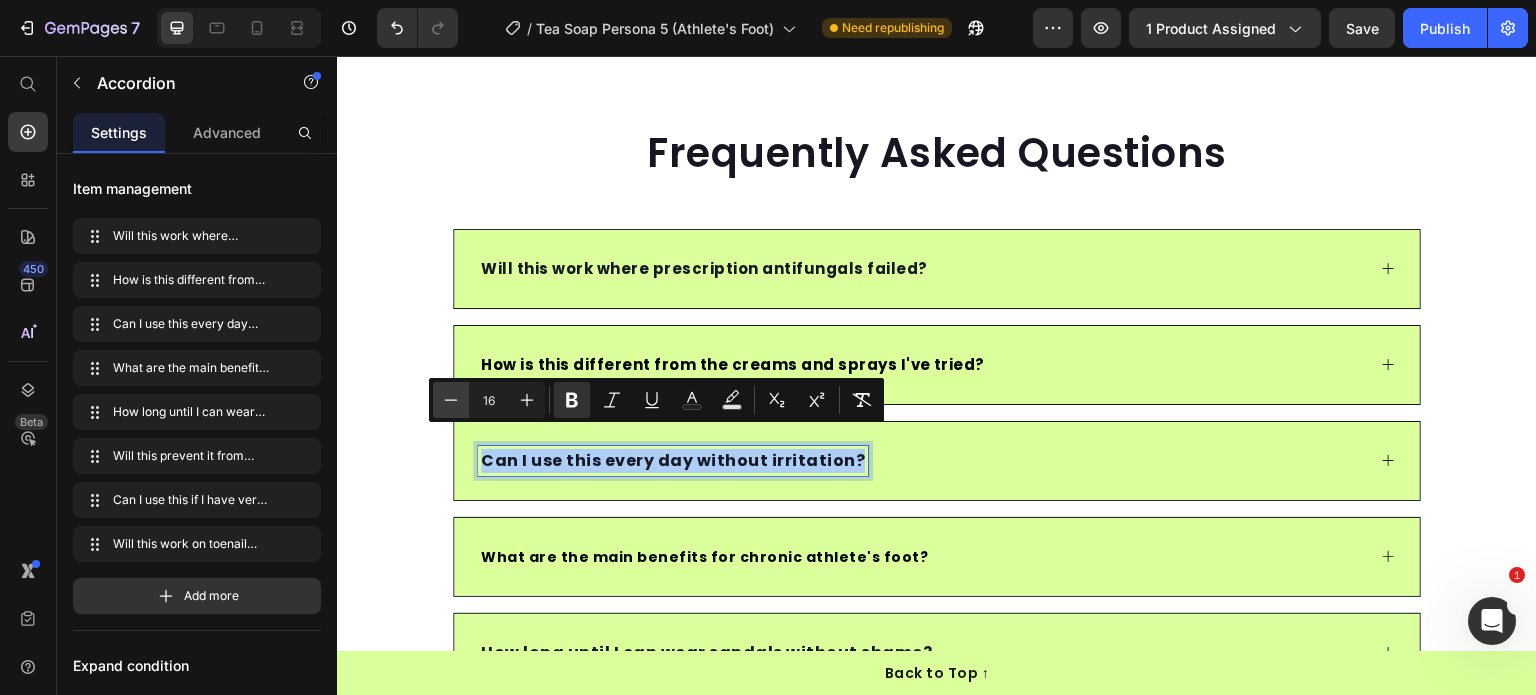 click 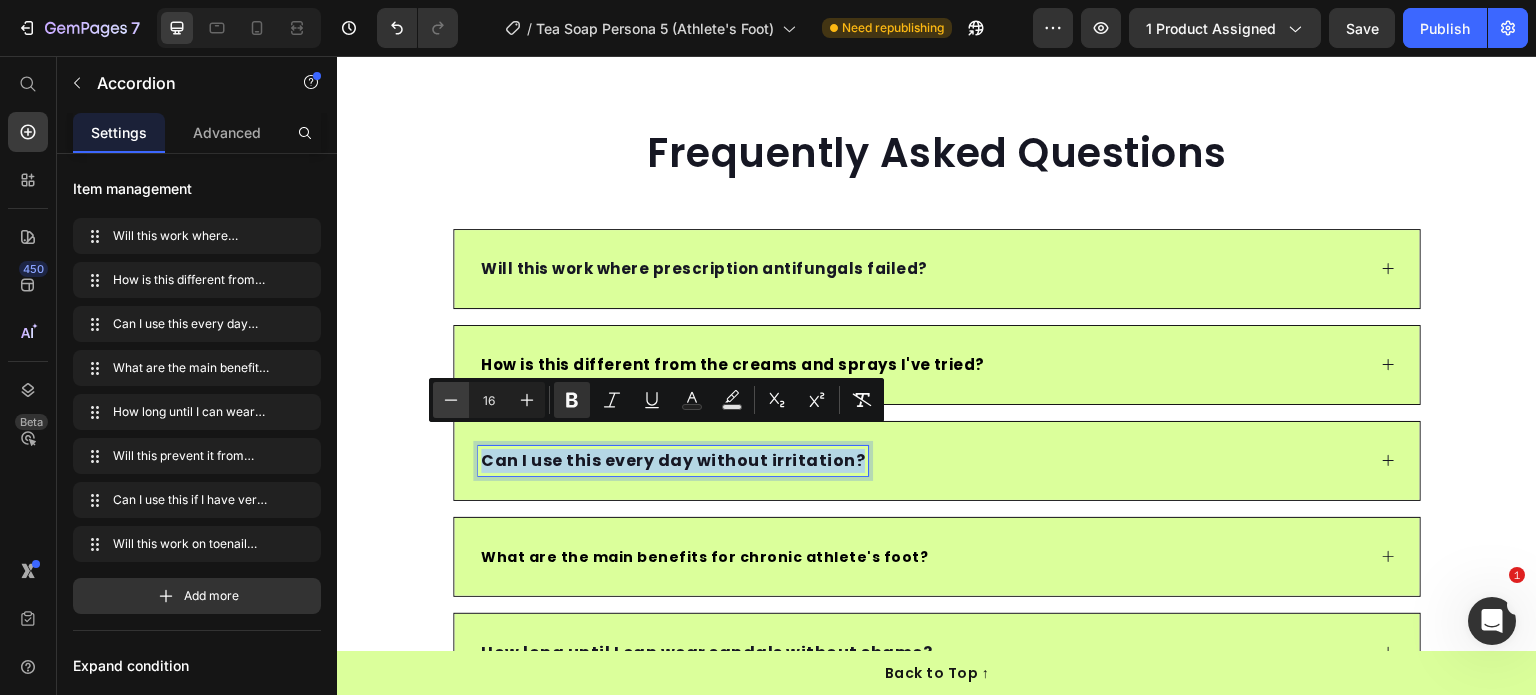 type on "15" 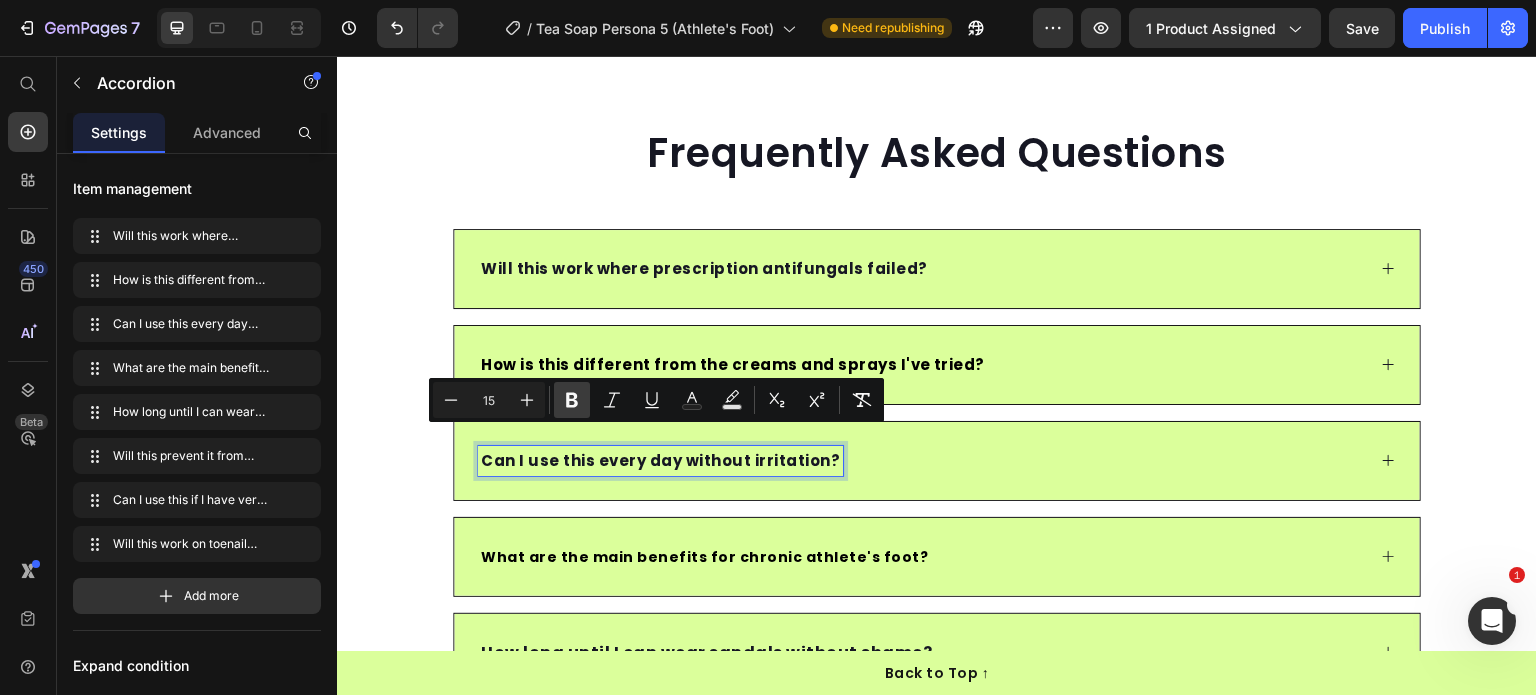 click 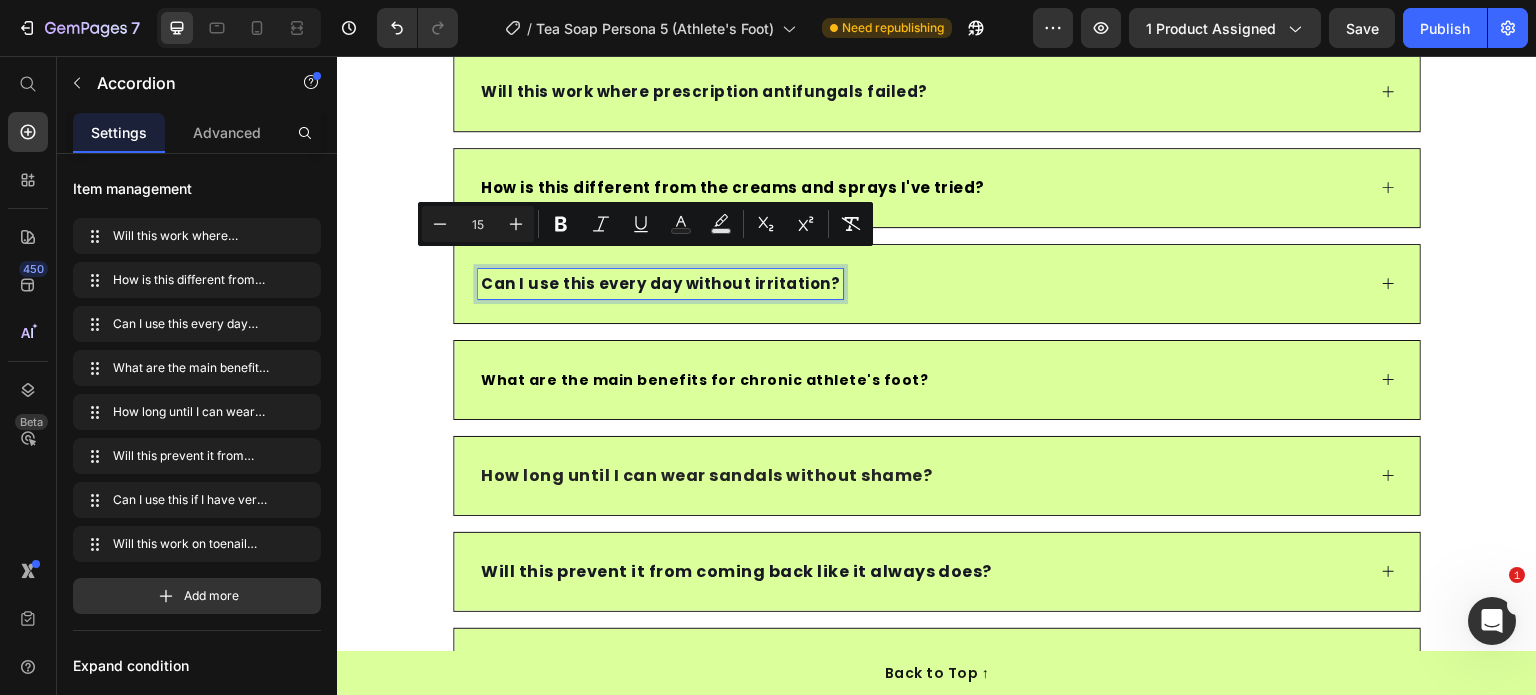 scroll, scrollTop: 6908, scrollLeft: 0, axis: vertical 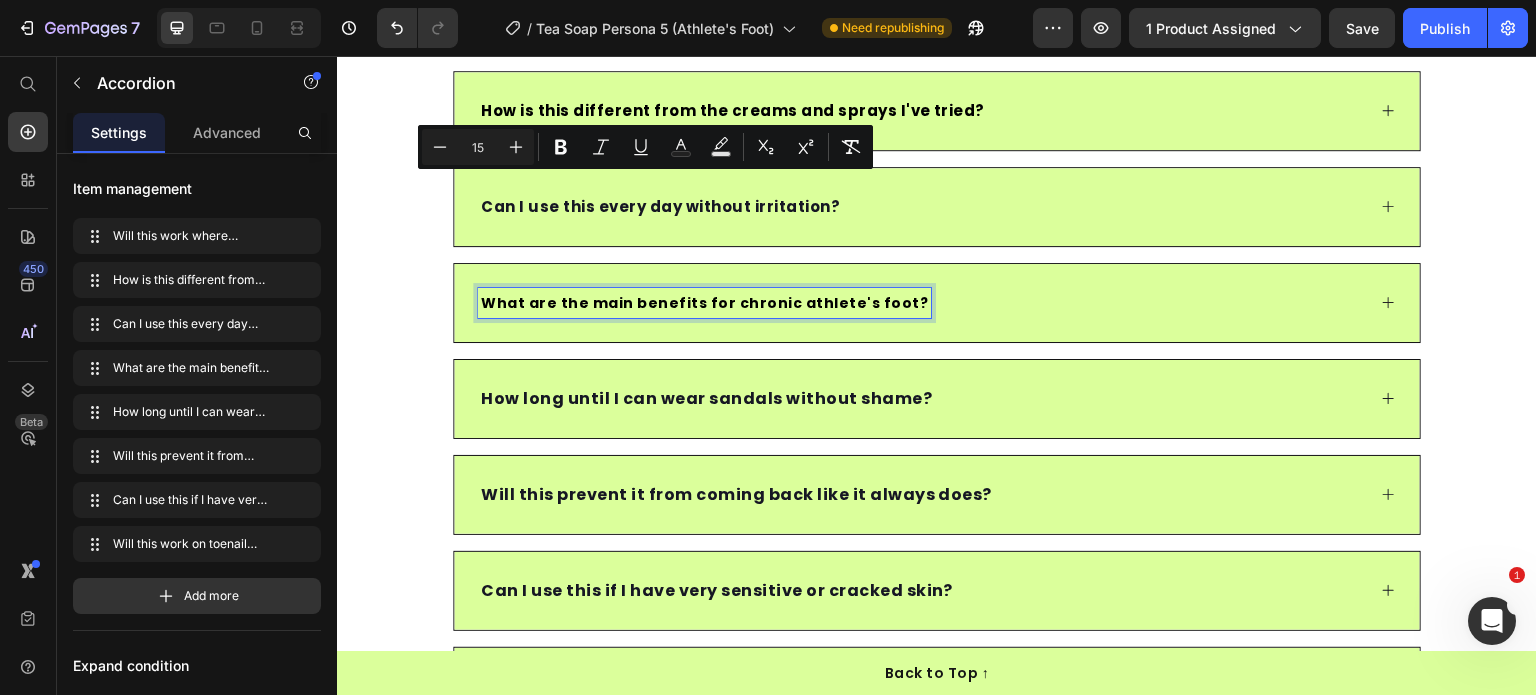 click on "What are the main benefits for chronic athlete's foot?" at bounding box center [704, 303] 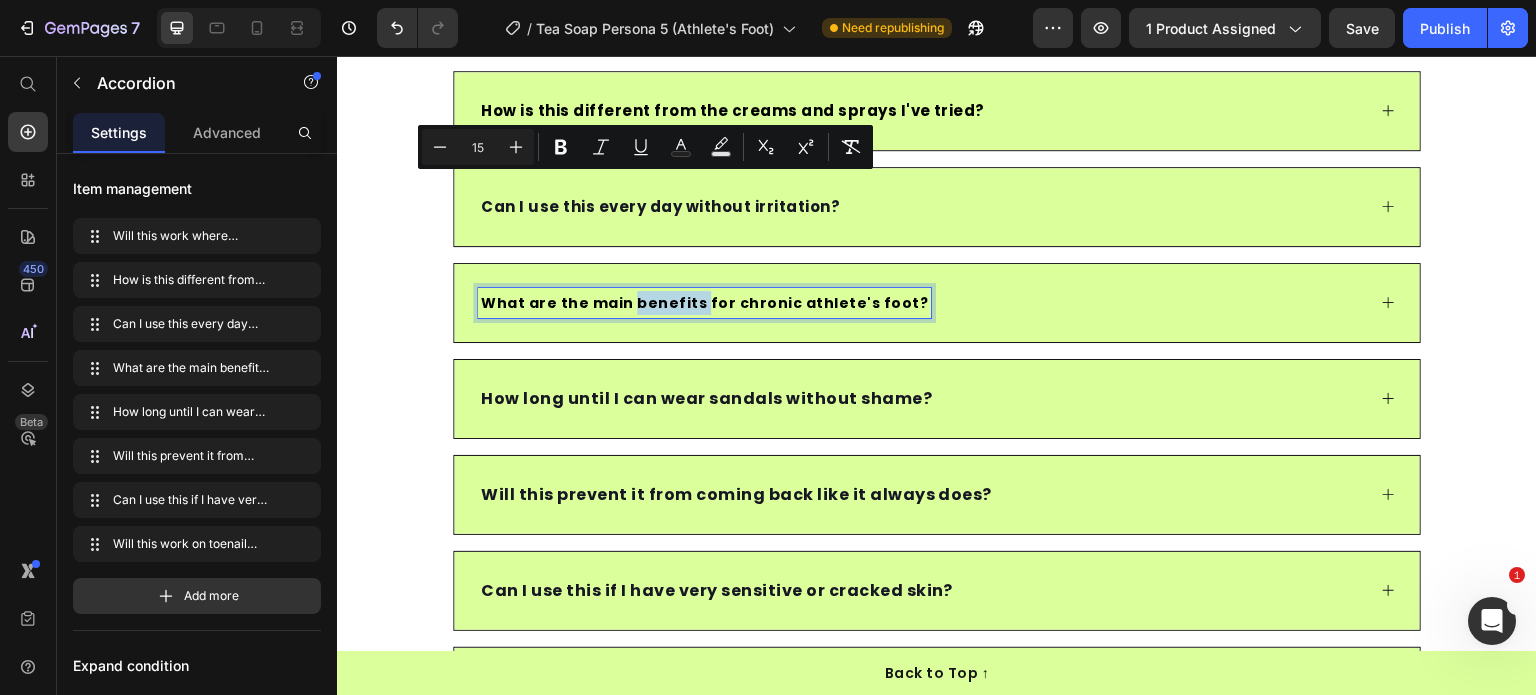 click on "What are the main benefits for chronic athlete's foot?" at bounding box center [704, 303] 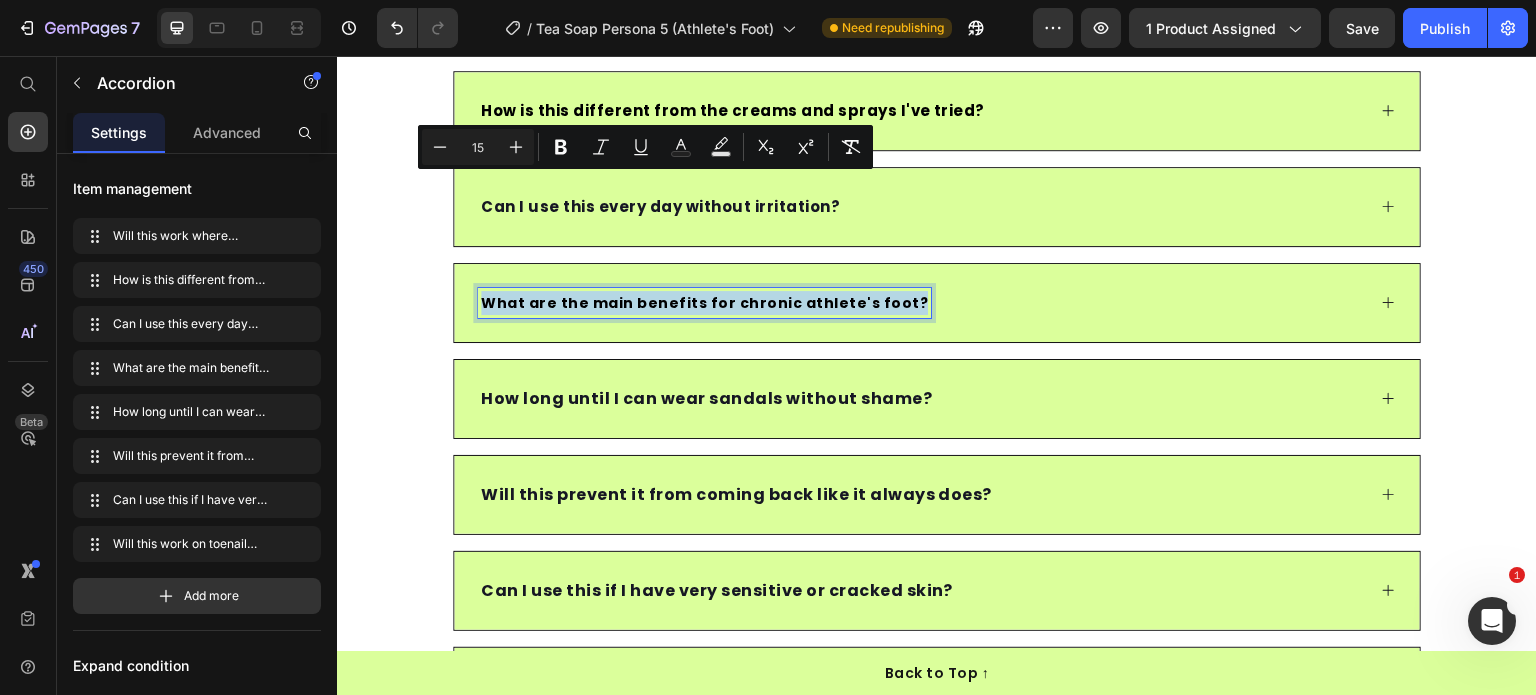 click on "What are the main benefits for chronic athlete's foot?" at bounding box center (704, 303) 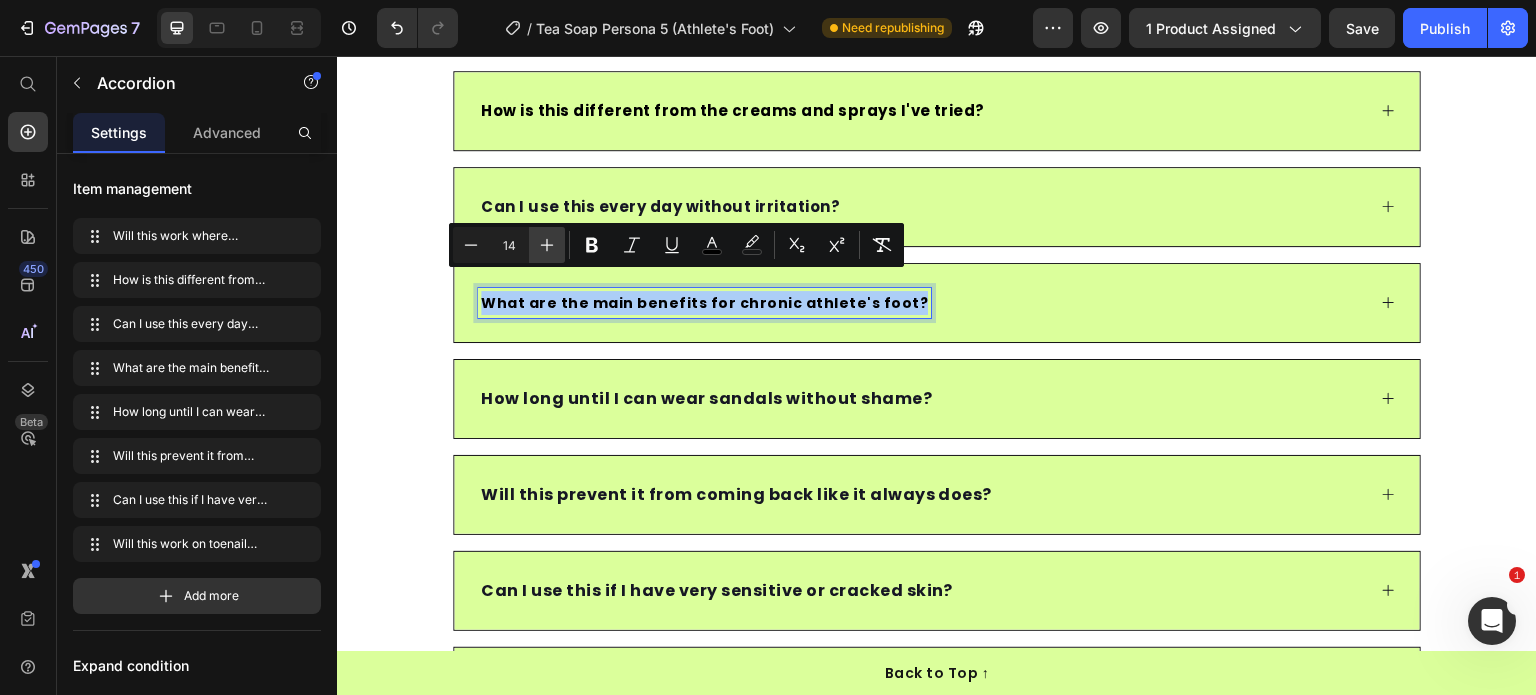 click 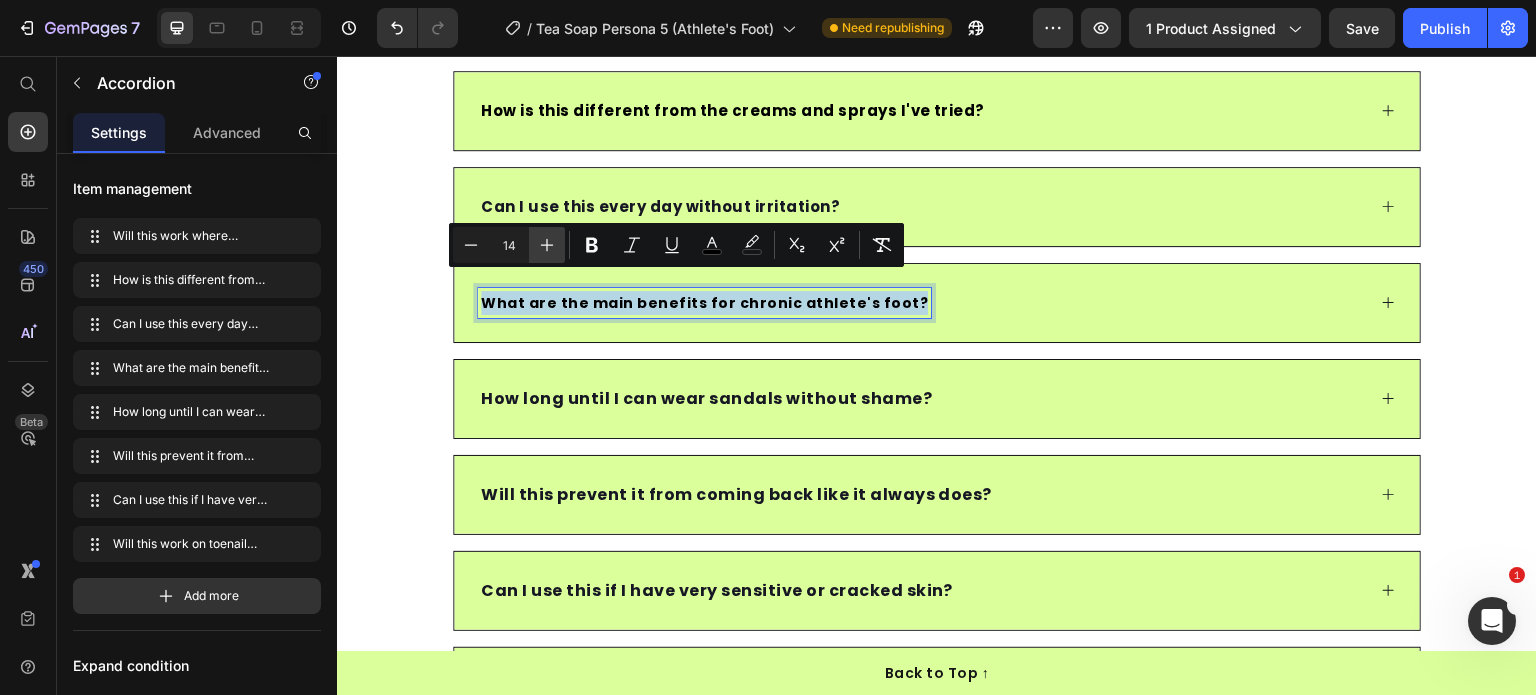 type on "15" 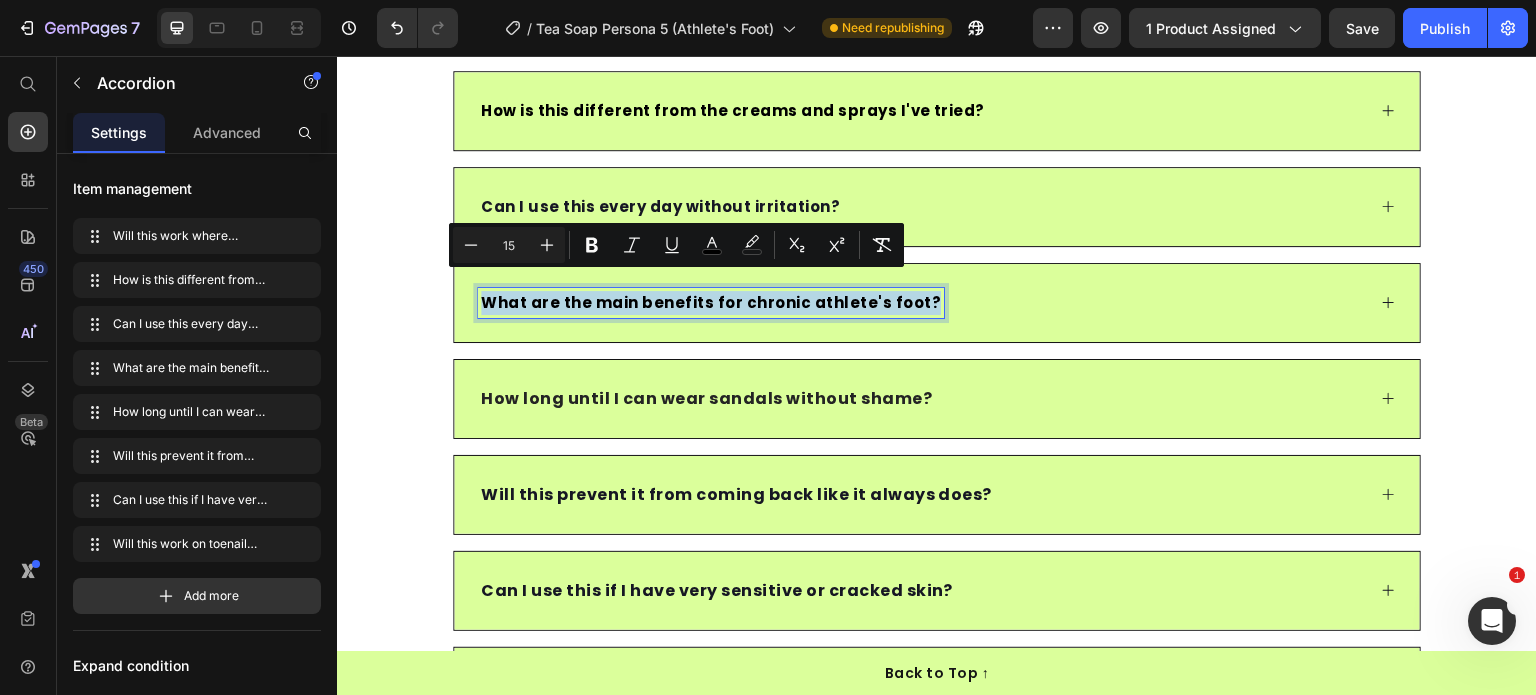 click on "How long until I can wear sandals without shame?" at bounding box center (706, 398) 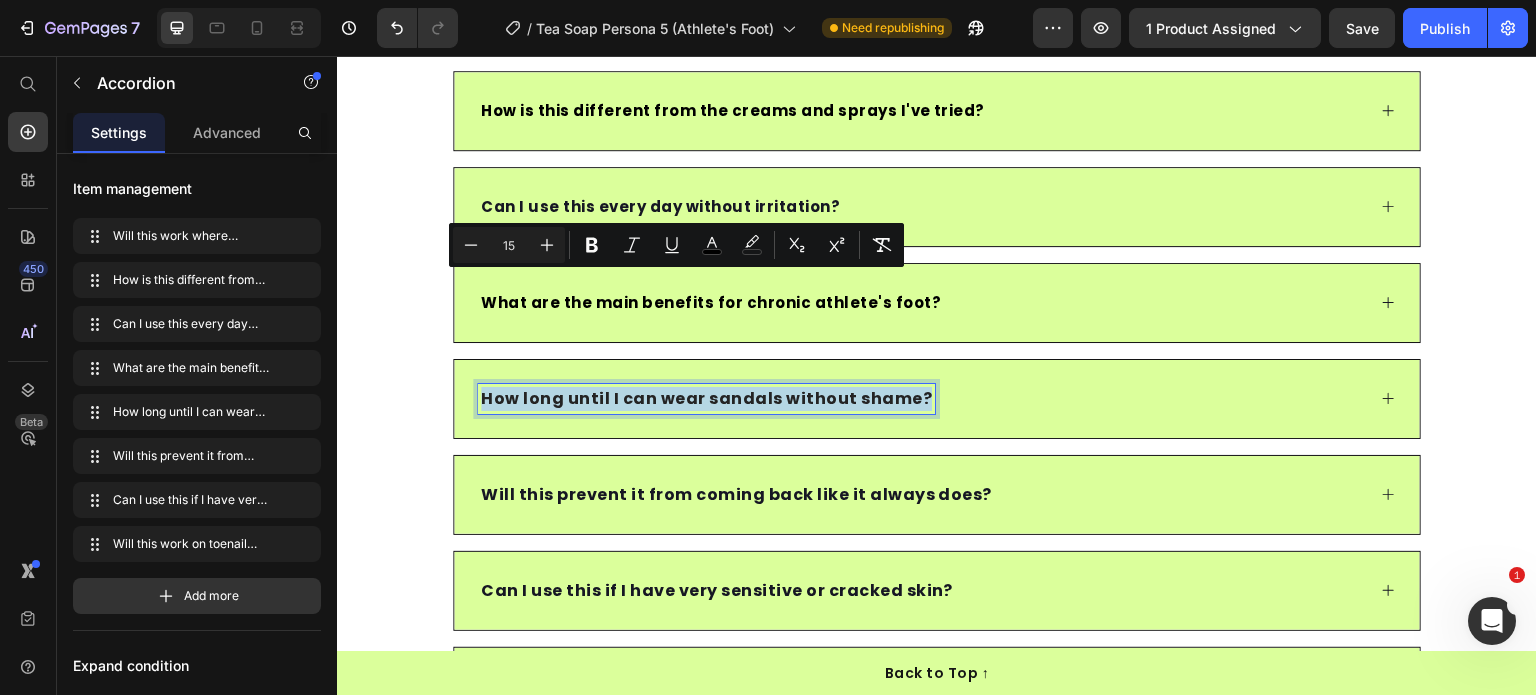 click on "How long until I can wear sandals without shame?" at bounding box center [706, 398] 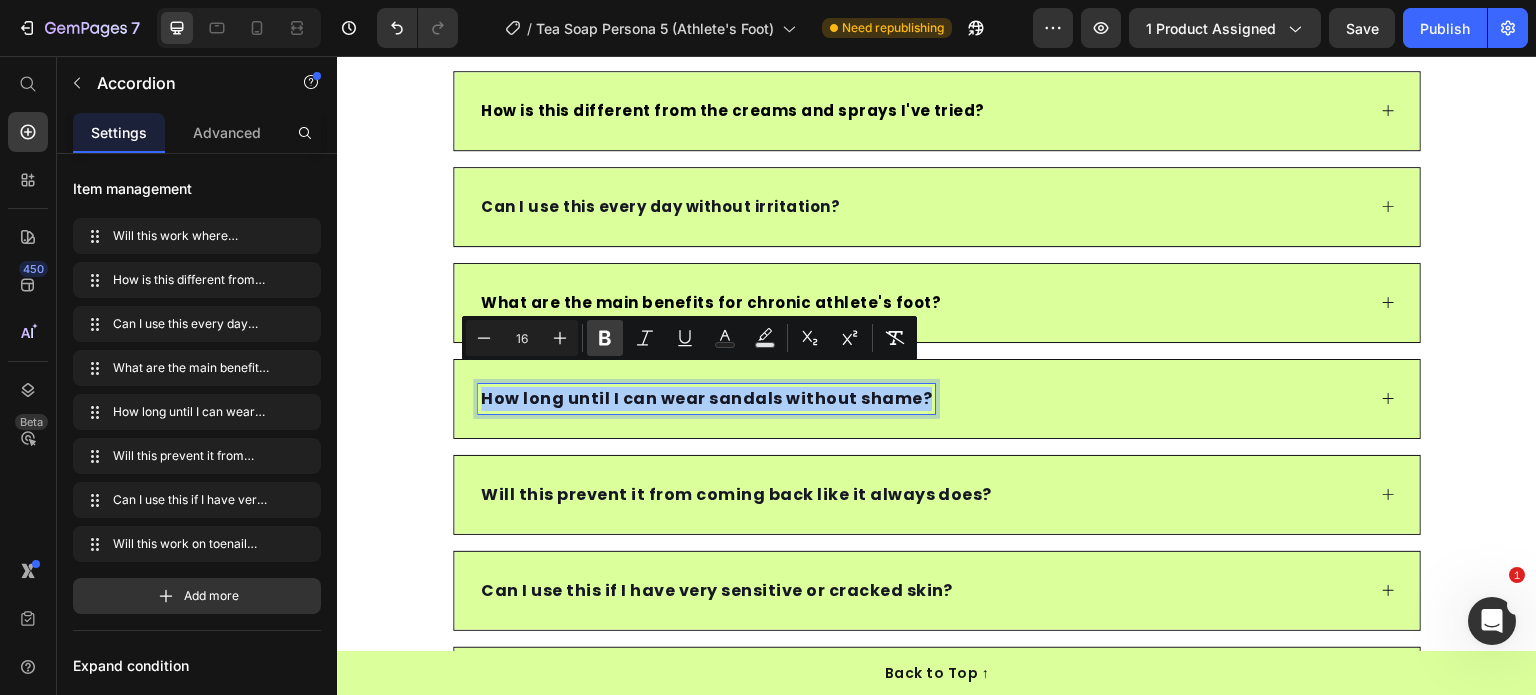 click 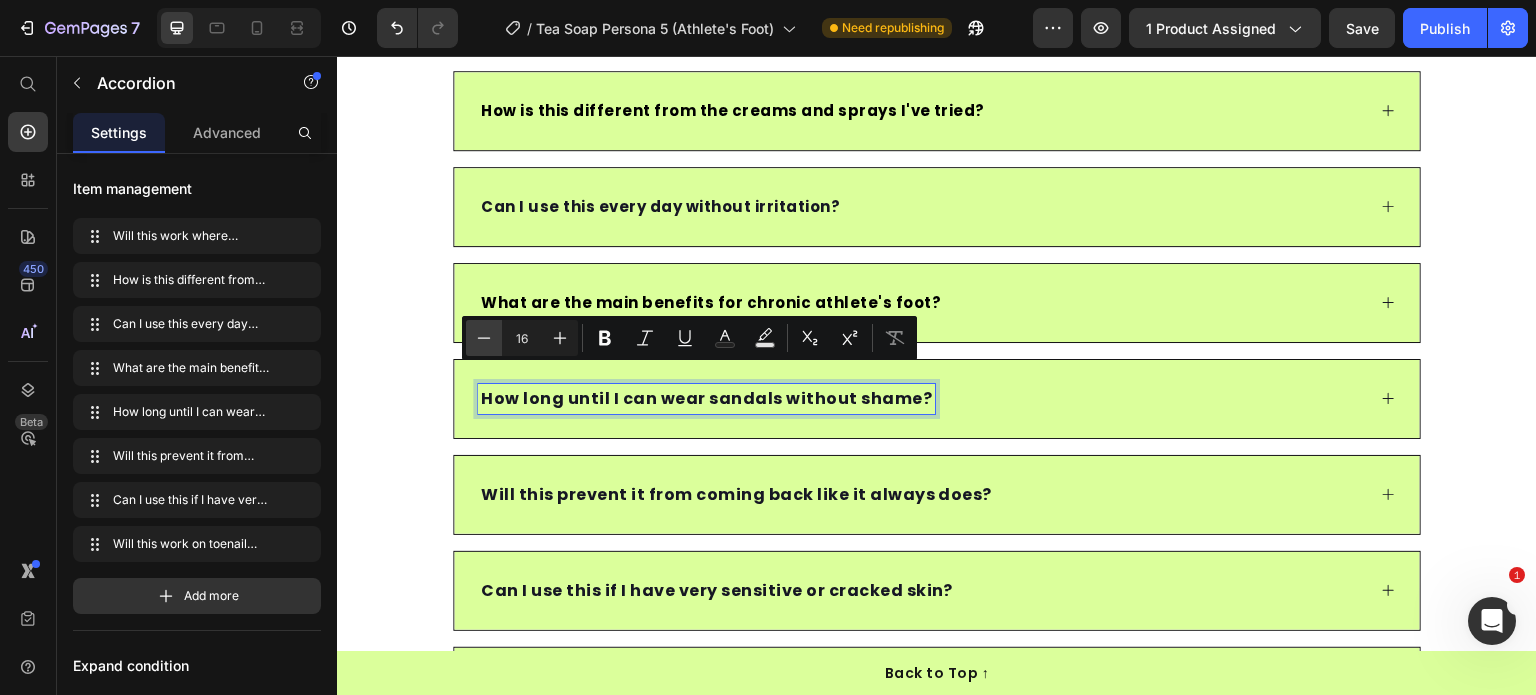 click 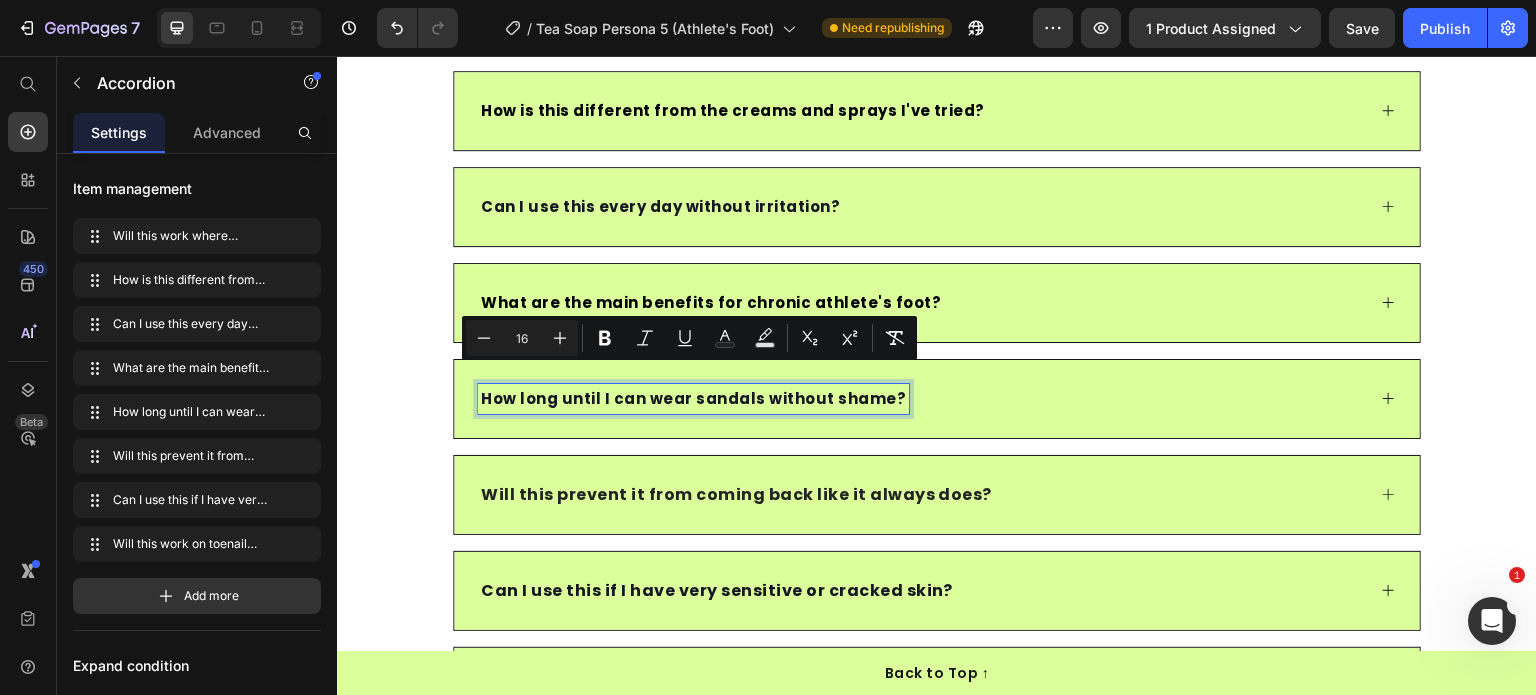 type on "15" 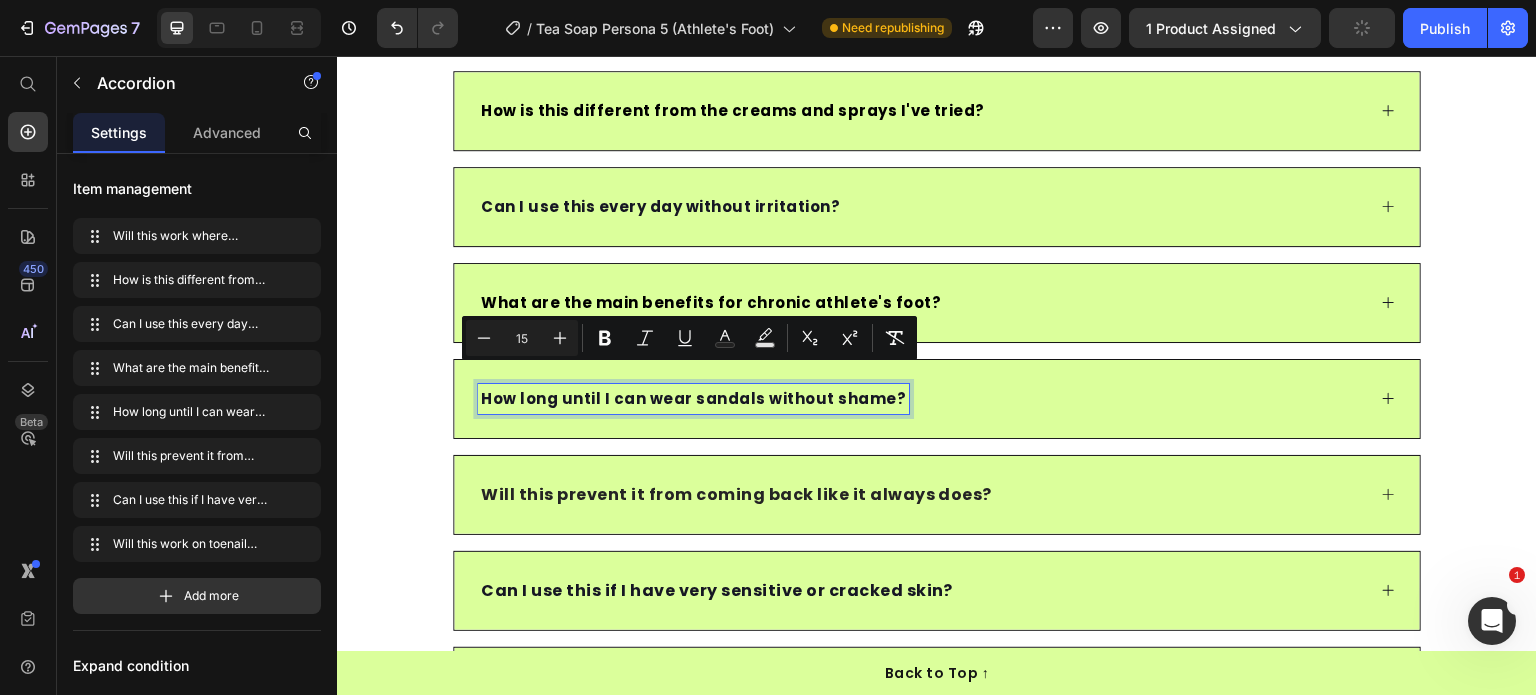 click on "Will this prevent it from coming back like it always does?" at bounding box center [736, 495] 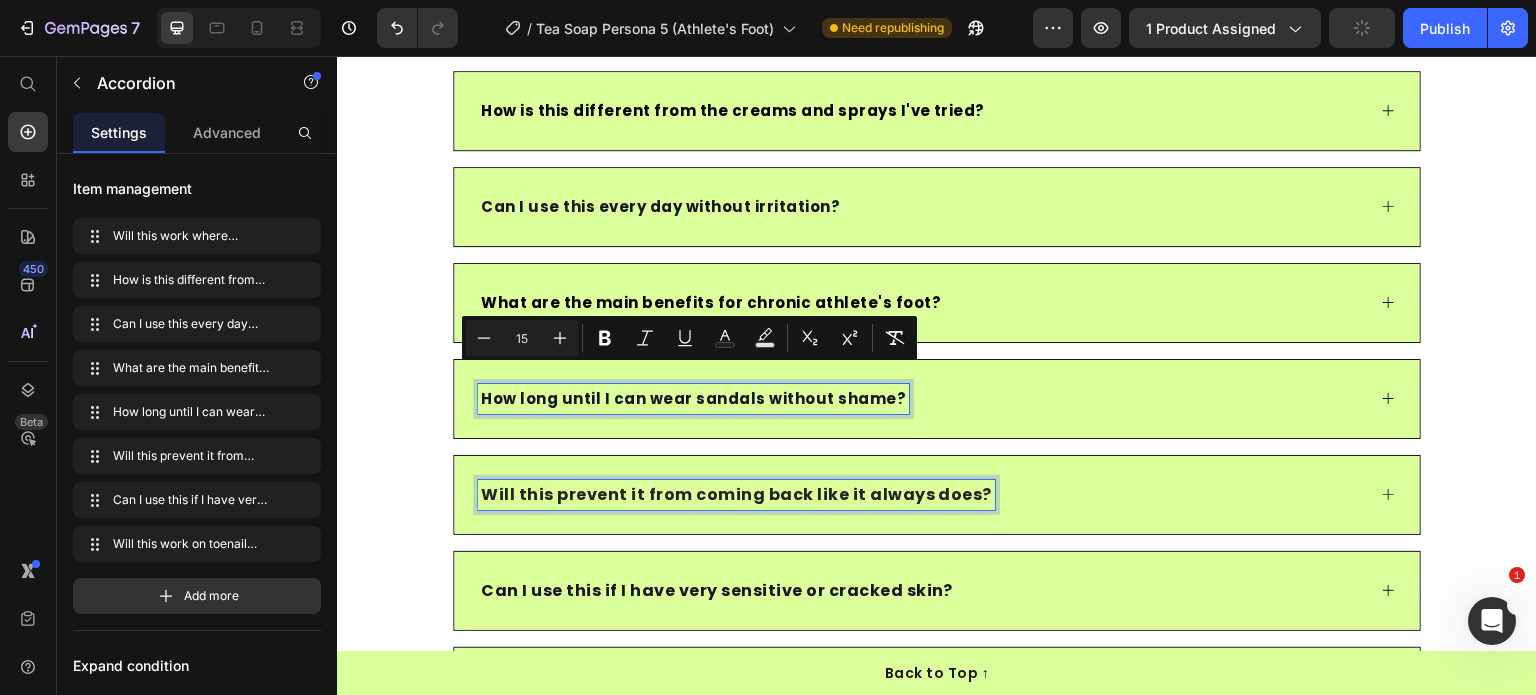 click on "Will this prevent it from coming back like it always does?" at bounding box center (736, 495) 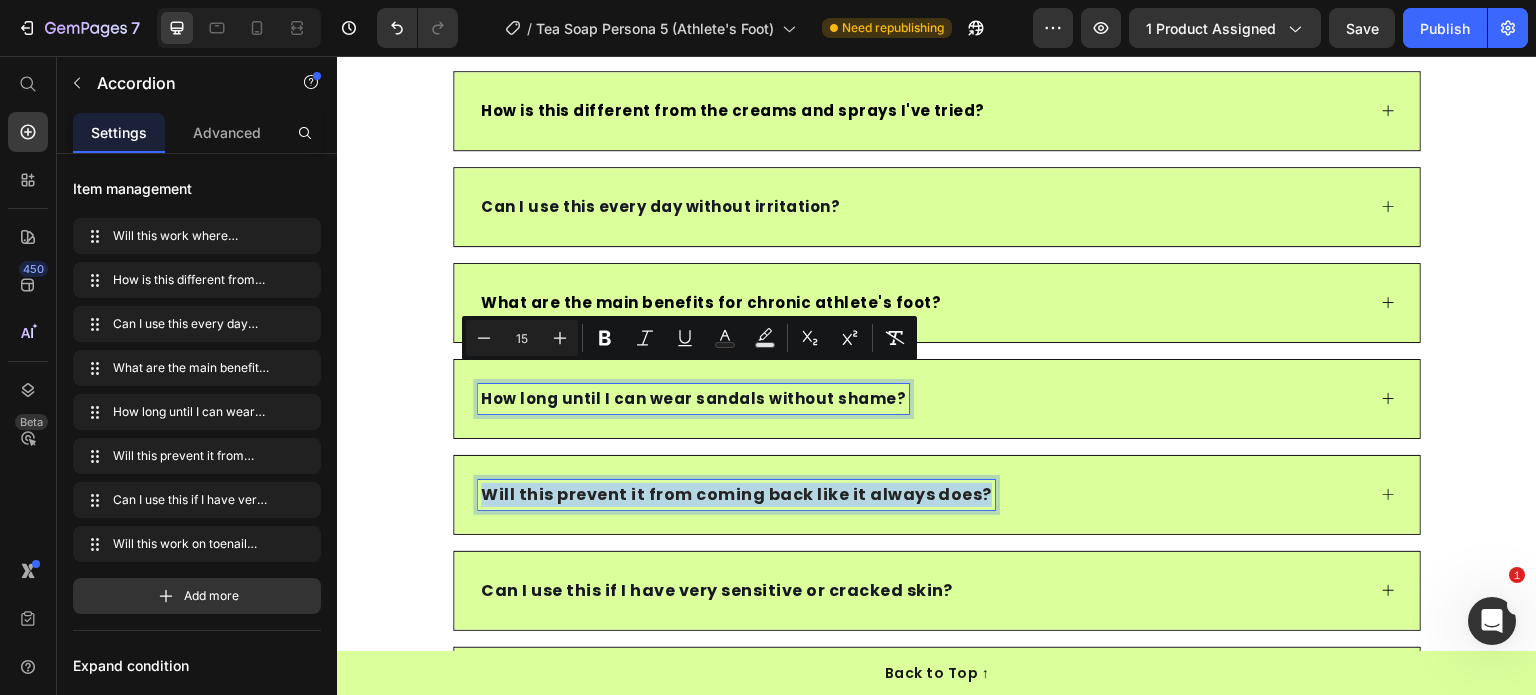 click on "Will this prevent it from coming back like it always does?" at bounding box center [736, 495] 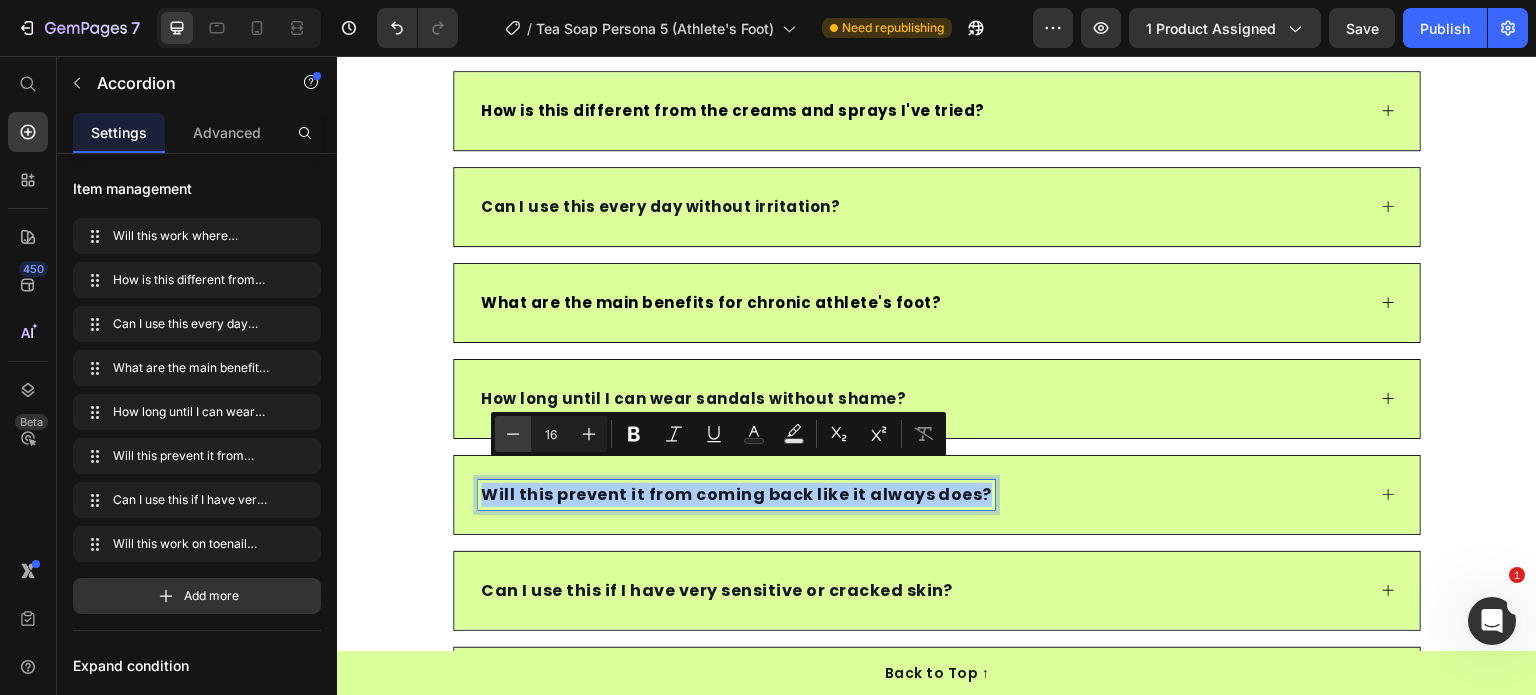 click 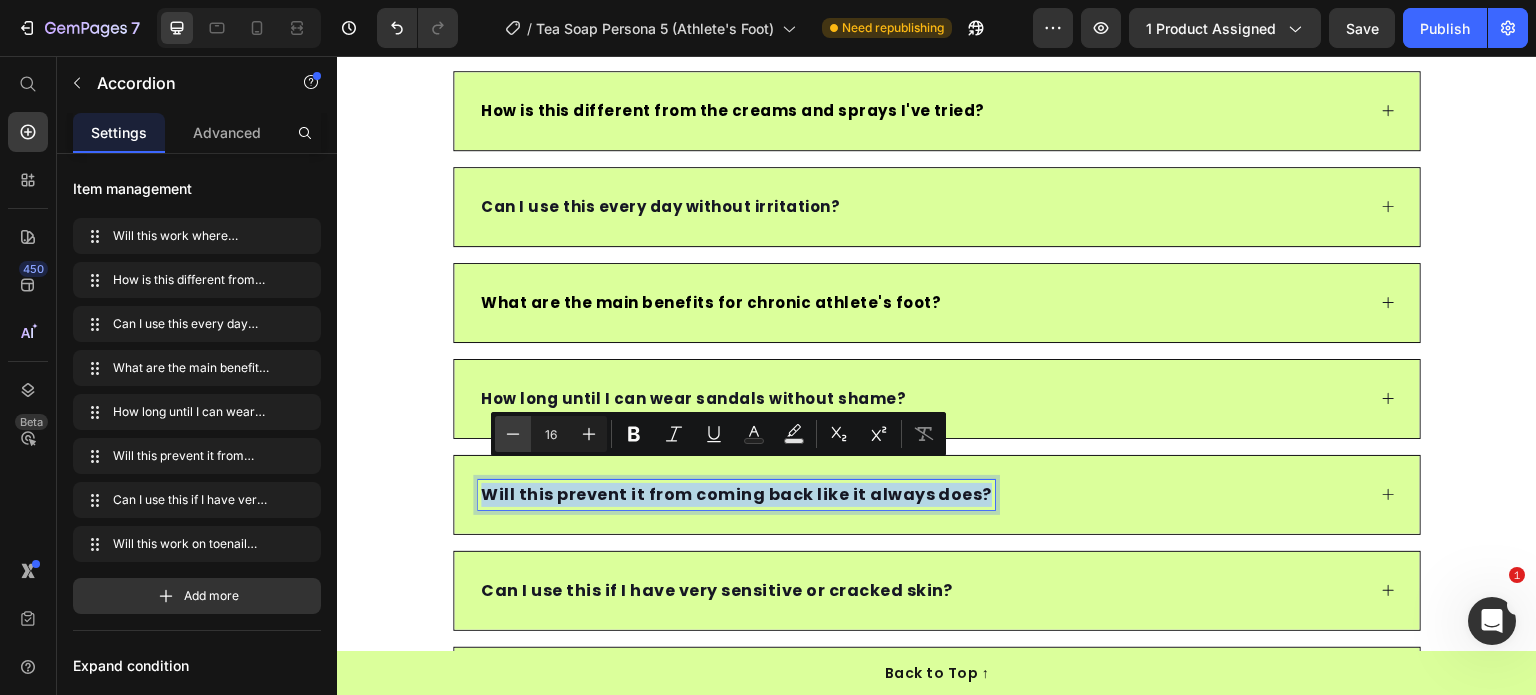 type on "15" 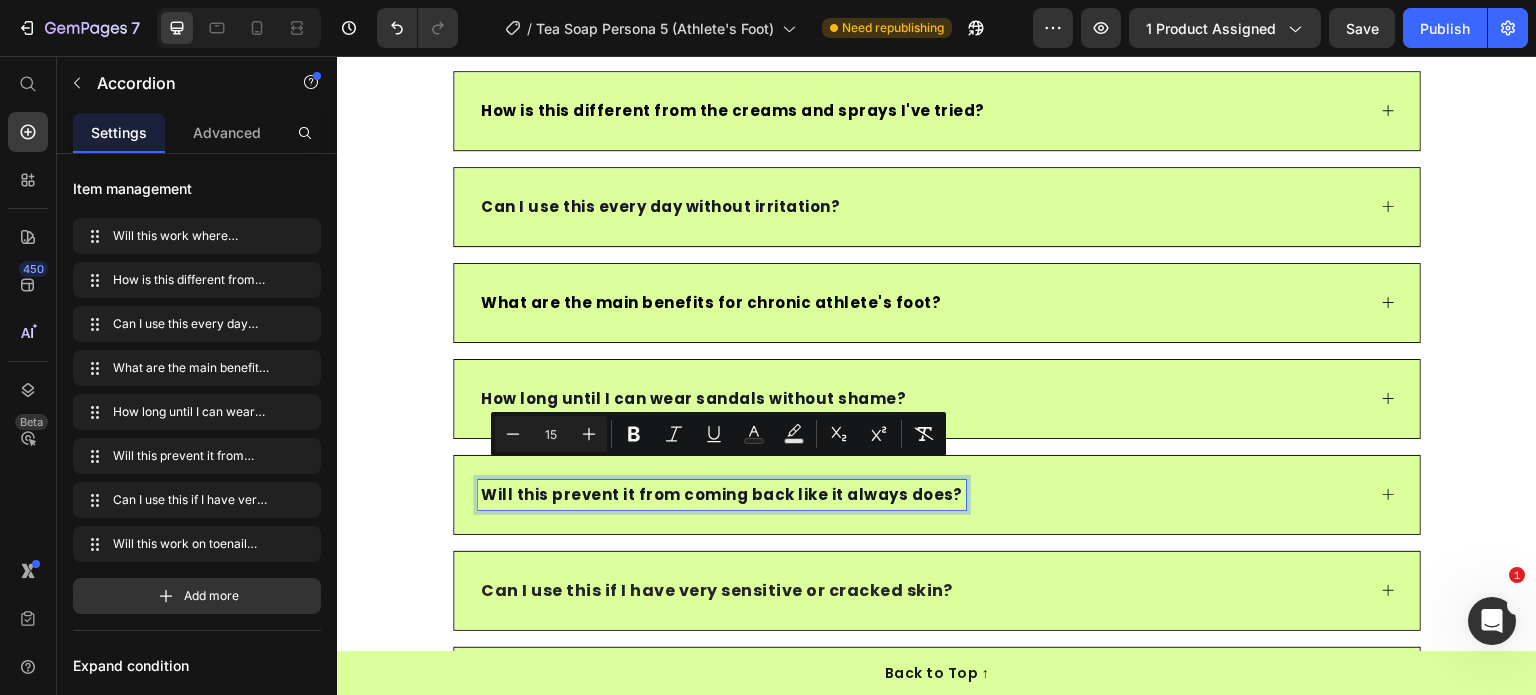 click on "Can I use this if I have very sensitive or cracked skin?" at bounding box center (717, 591) 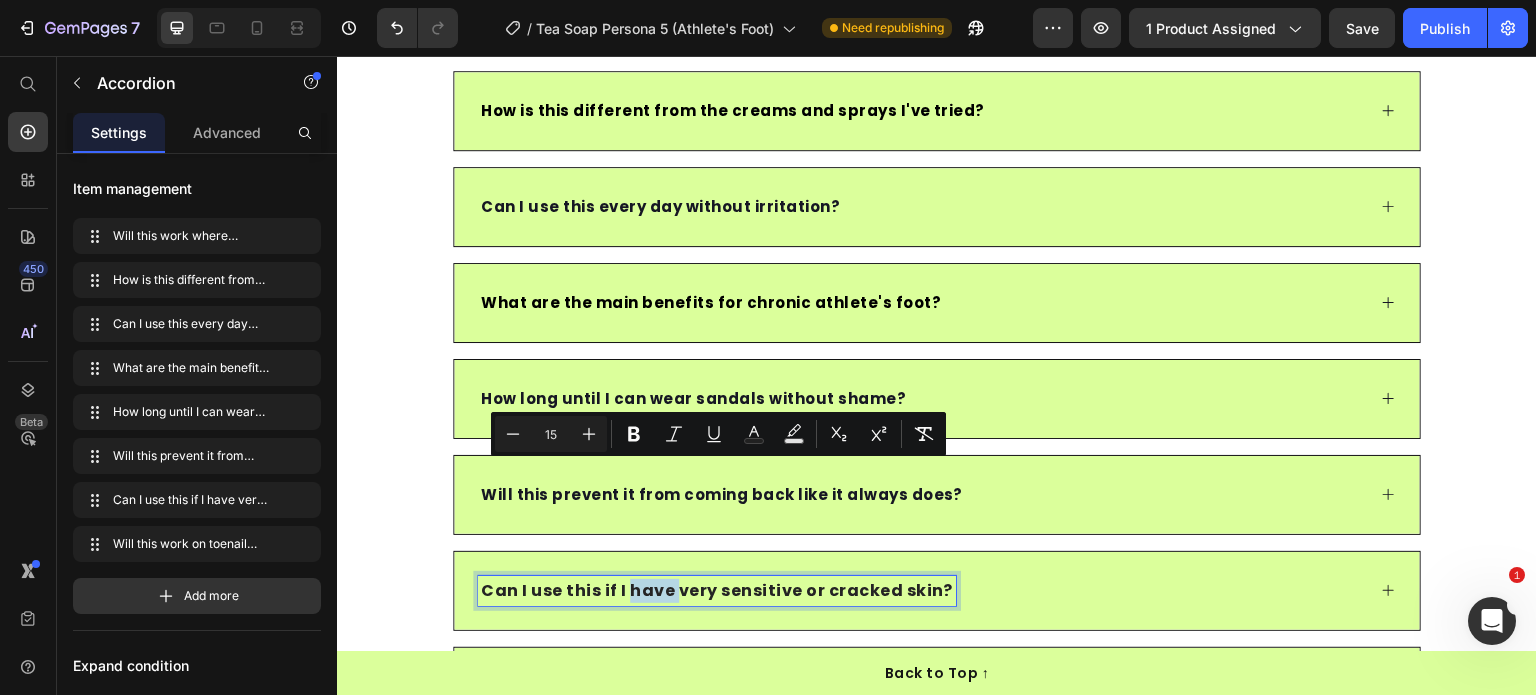 click on "Can I use this if I have very sensitive or cracked skin?" at bounding box center (717, 591) 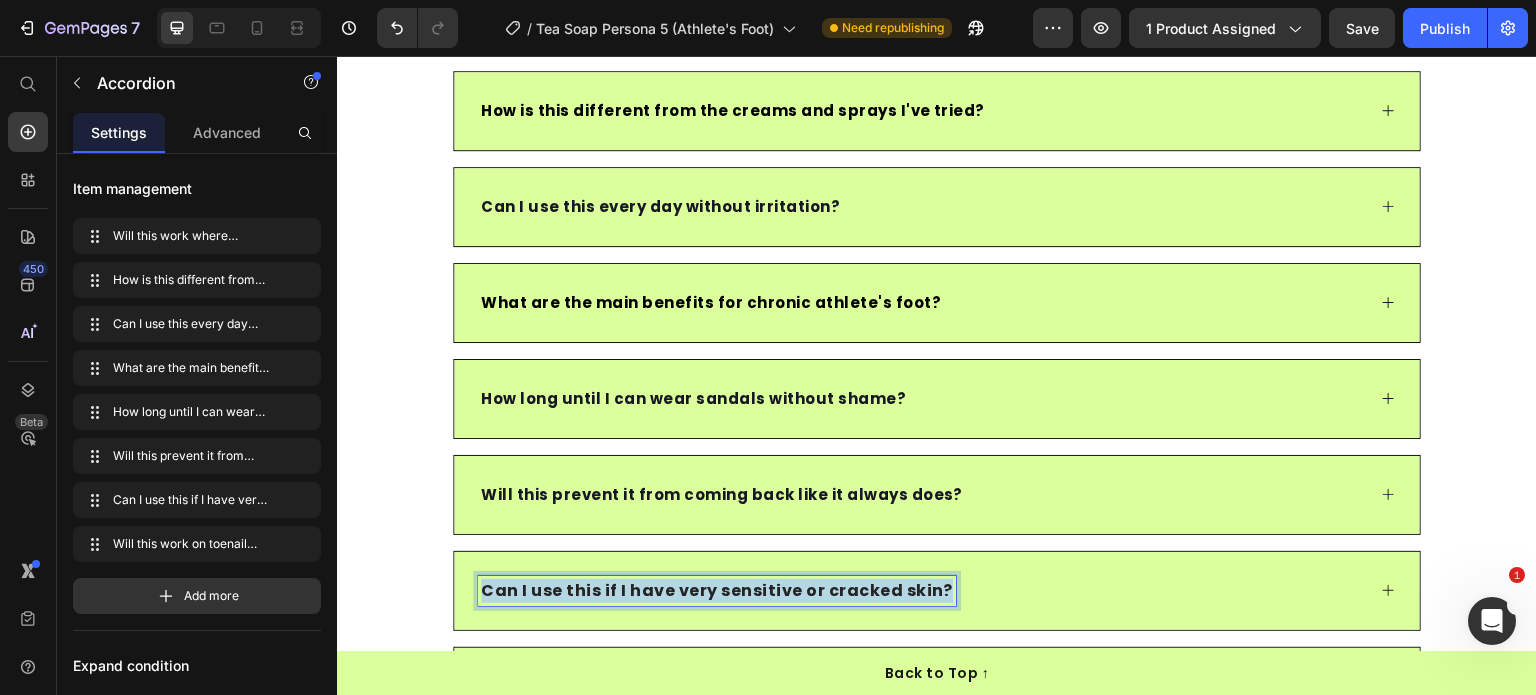click on "Can I use this if I have very sensitive or cracked skin?" at bounding box center (717, 591) 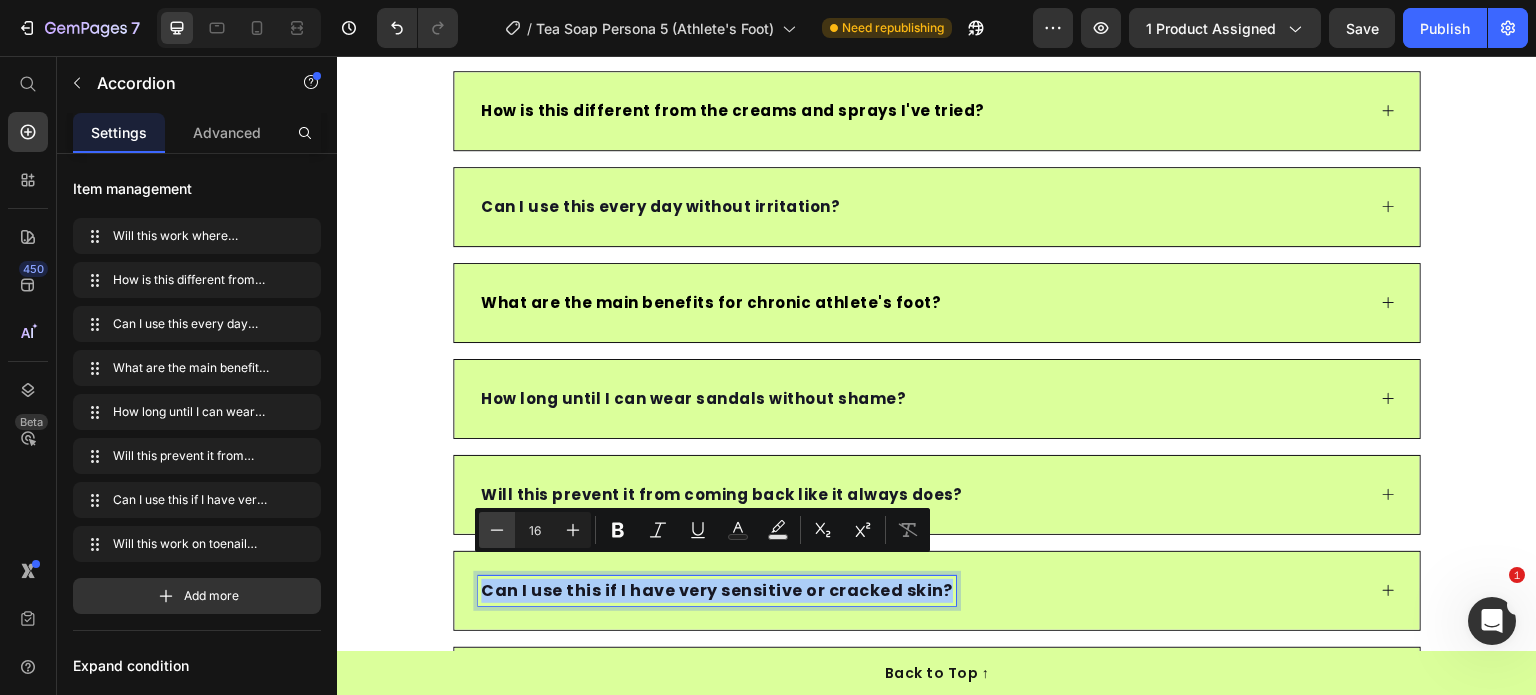 click 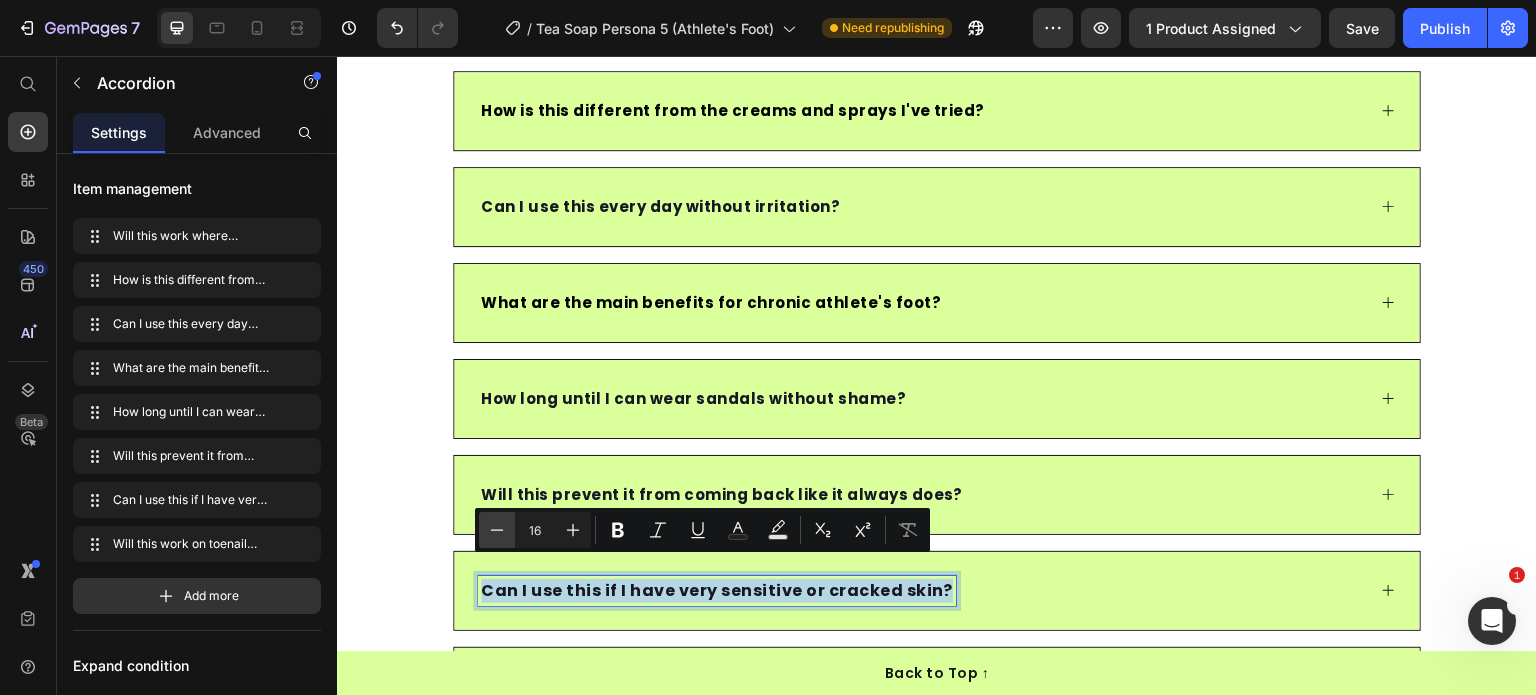 type on "15" 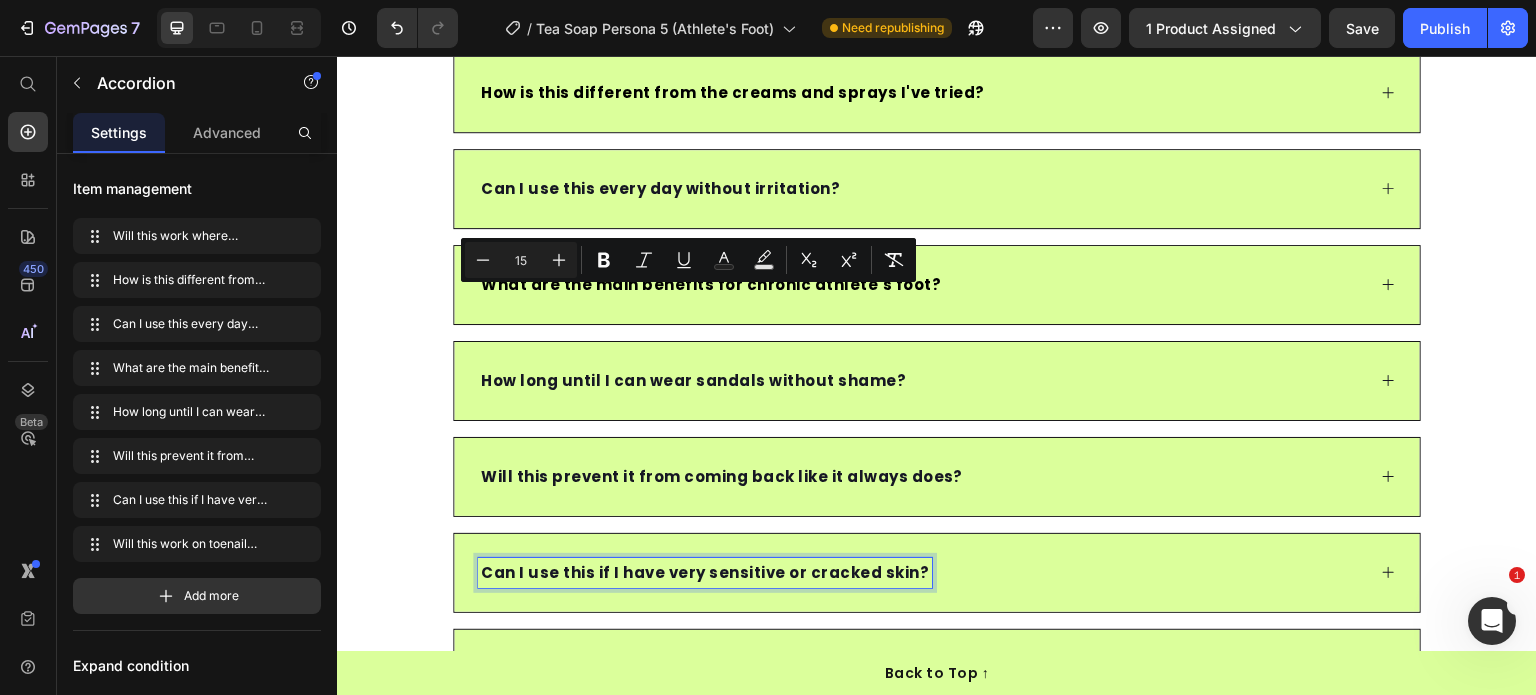 scroll, scrollTop: 7180, scrollLeft: 0, axis: vertical 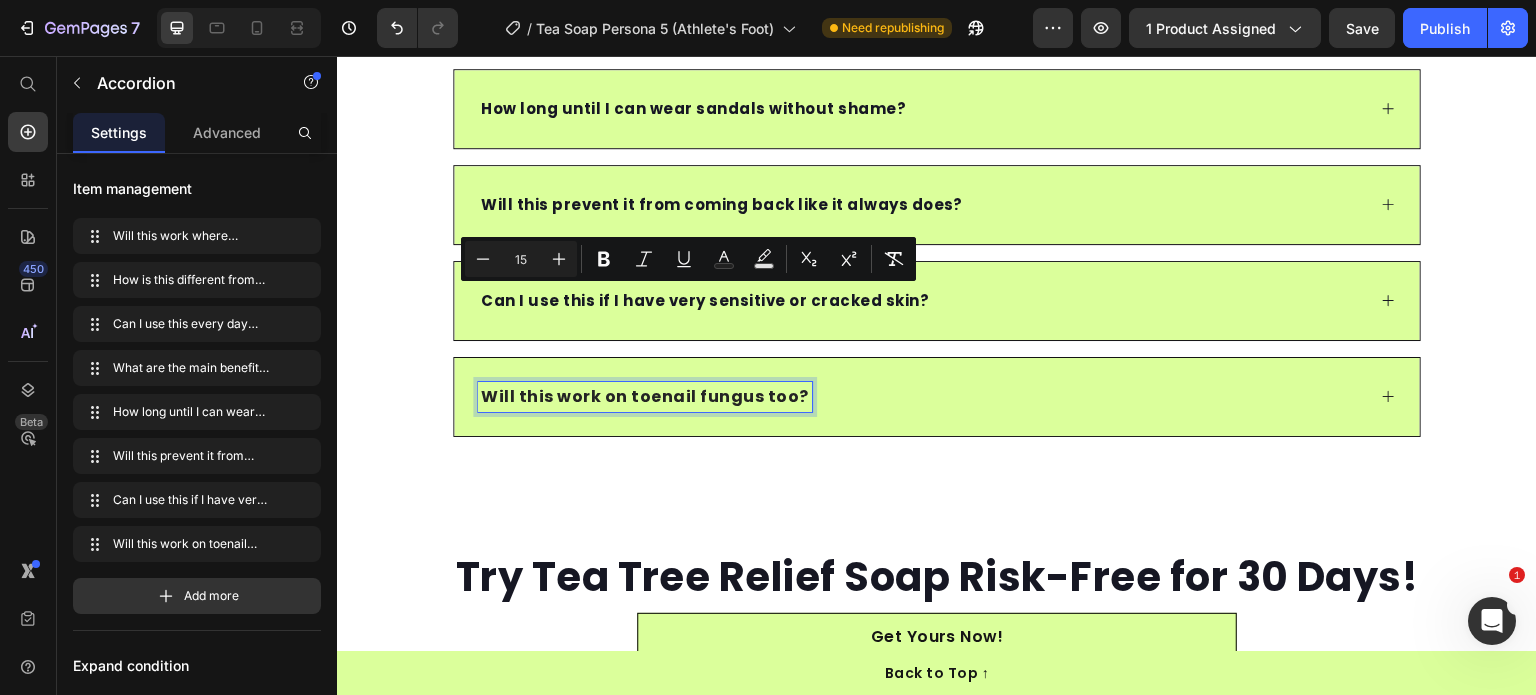 click on "Will this work on toenail fungus too?" at bounding box center (645, 397) 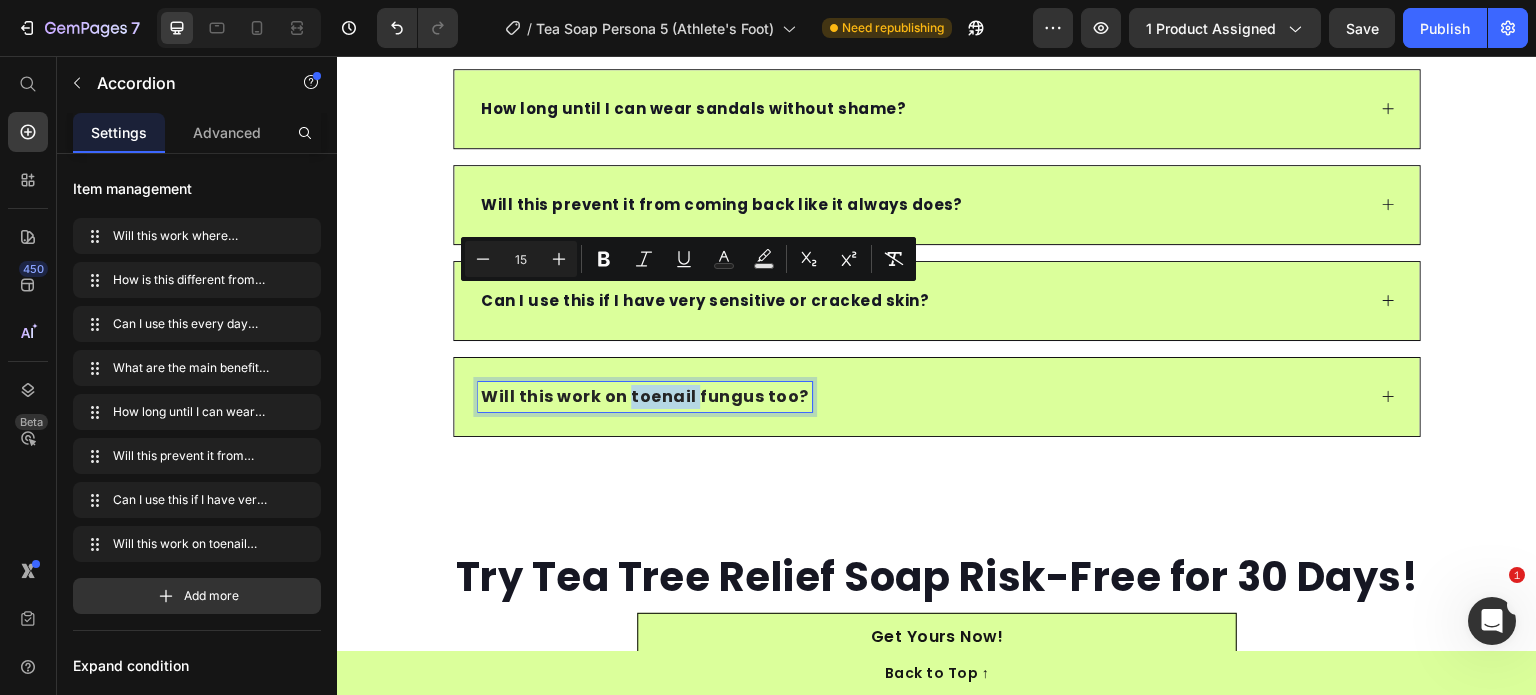 click on "Will this work on toenail fungus too?" at bounding box center (645, 397) 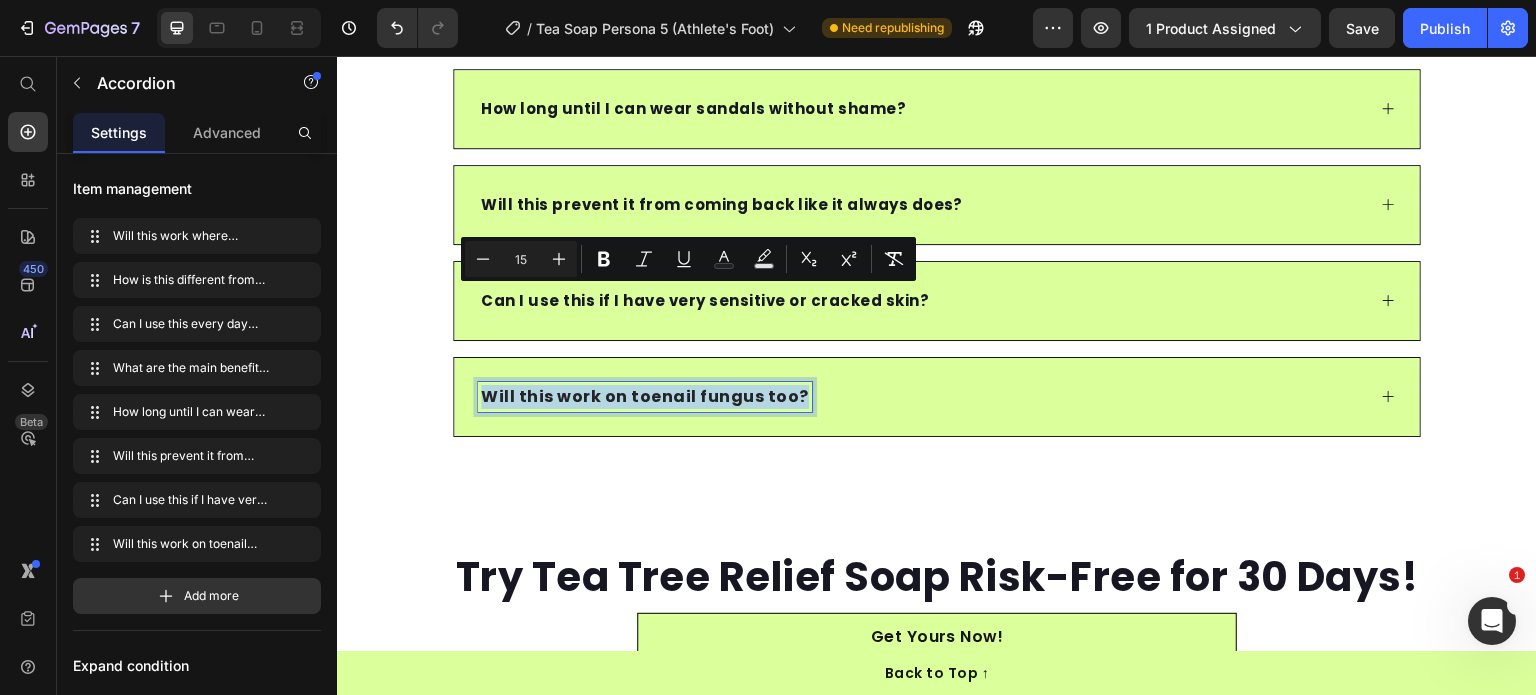 click on "Will this work on toenail fungus too?" at bounding box center [645, 397] 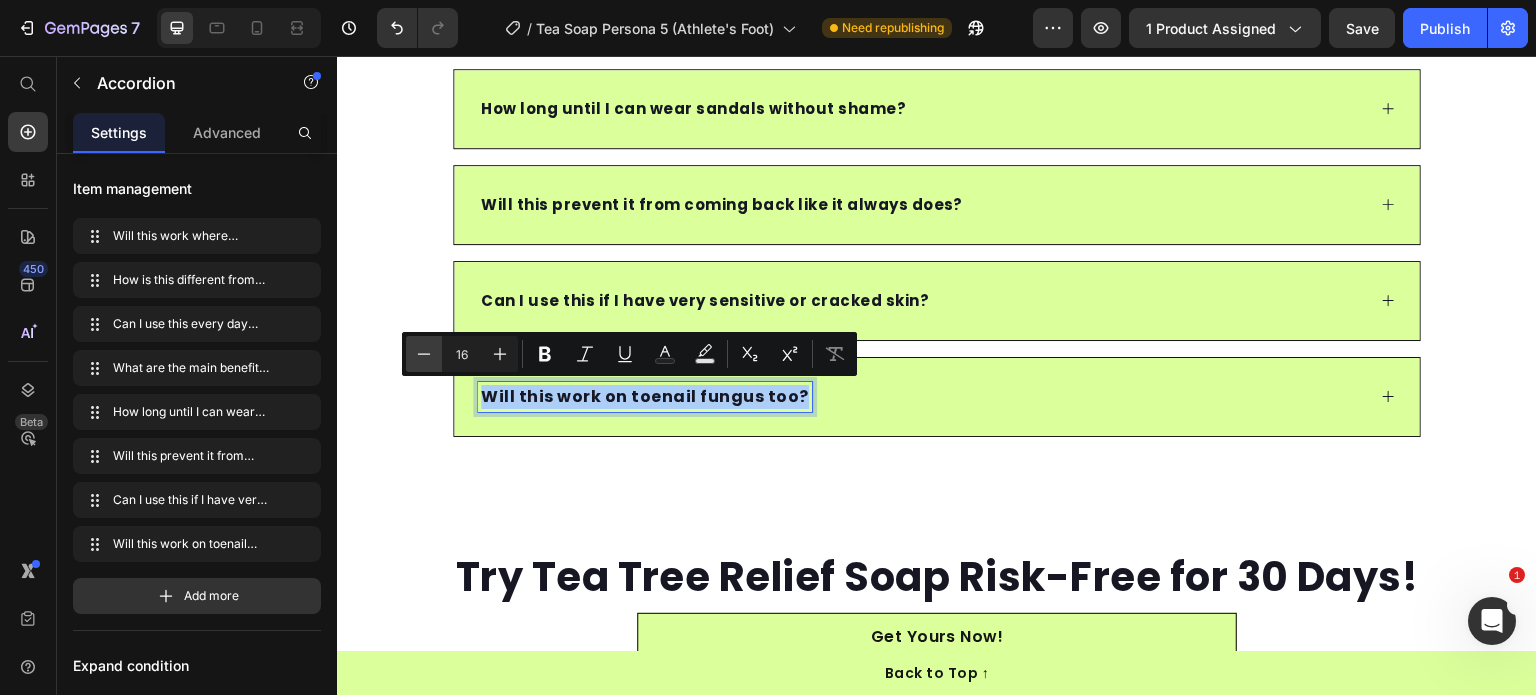 click 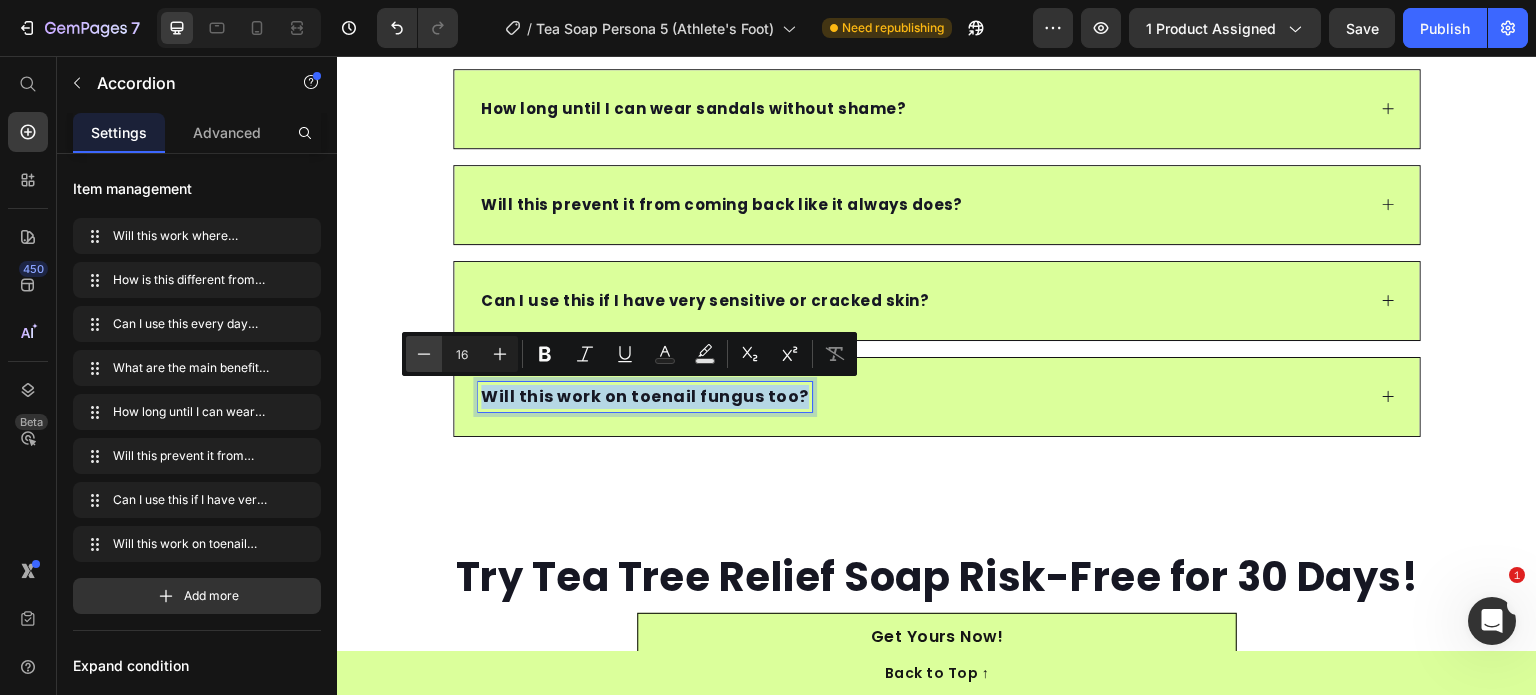 type on "15" 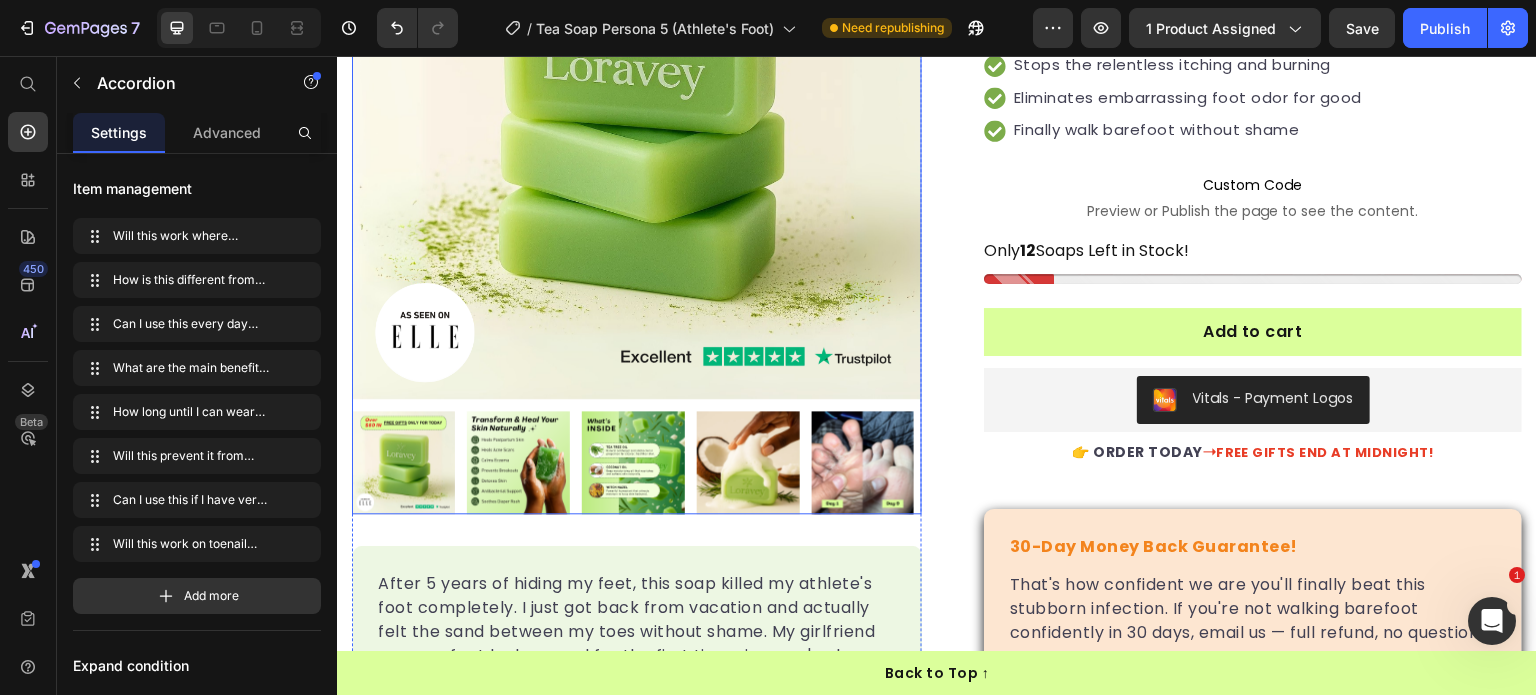 scroll, scrollTop: 0, scrollLeft: 0, axis: both 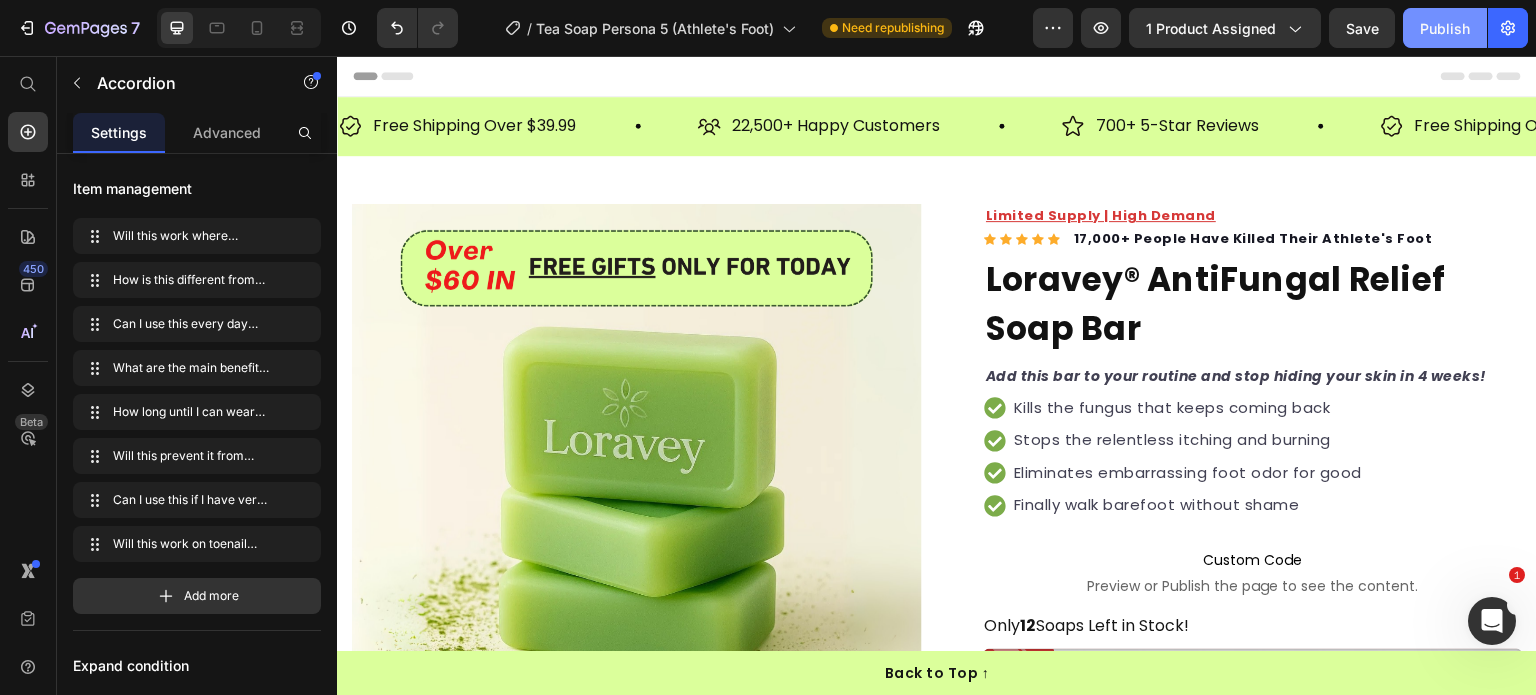 click on "Publish" at bounding box center [1445, 28] 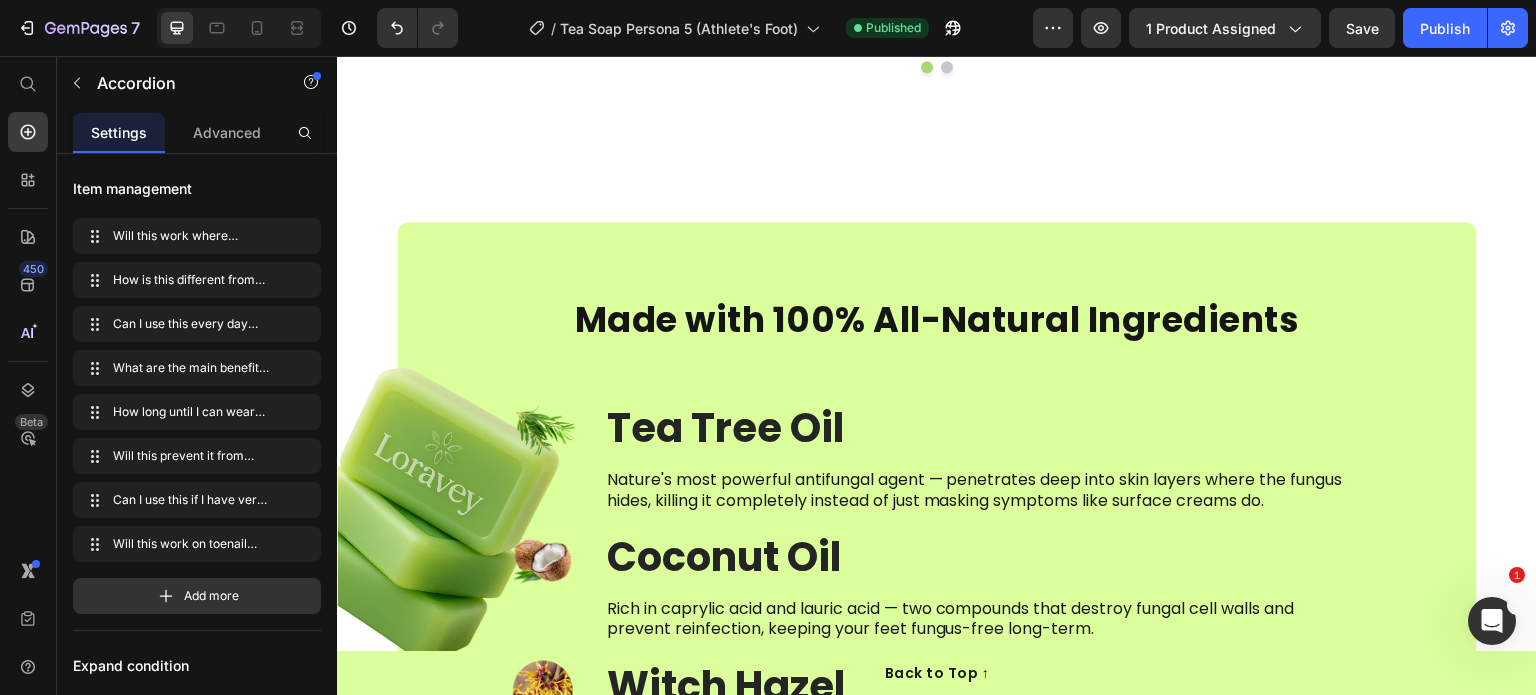 scroll, scrollTop: 3700, scrollLeft: 0, axis: vertical 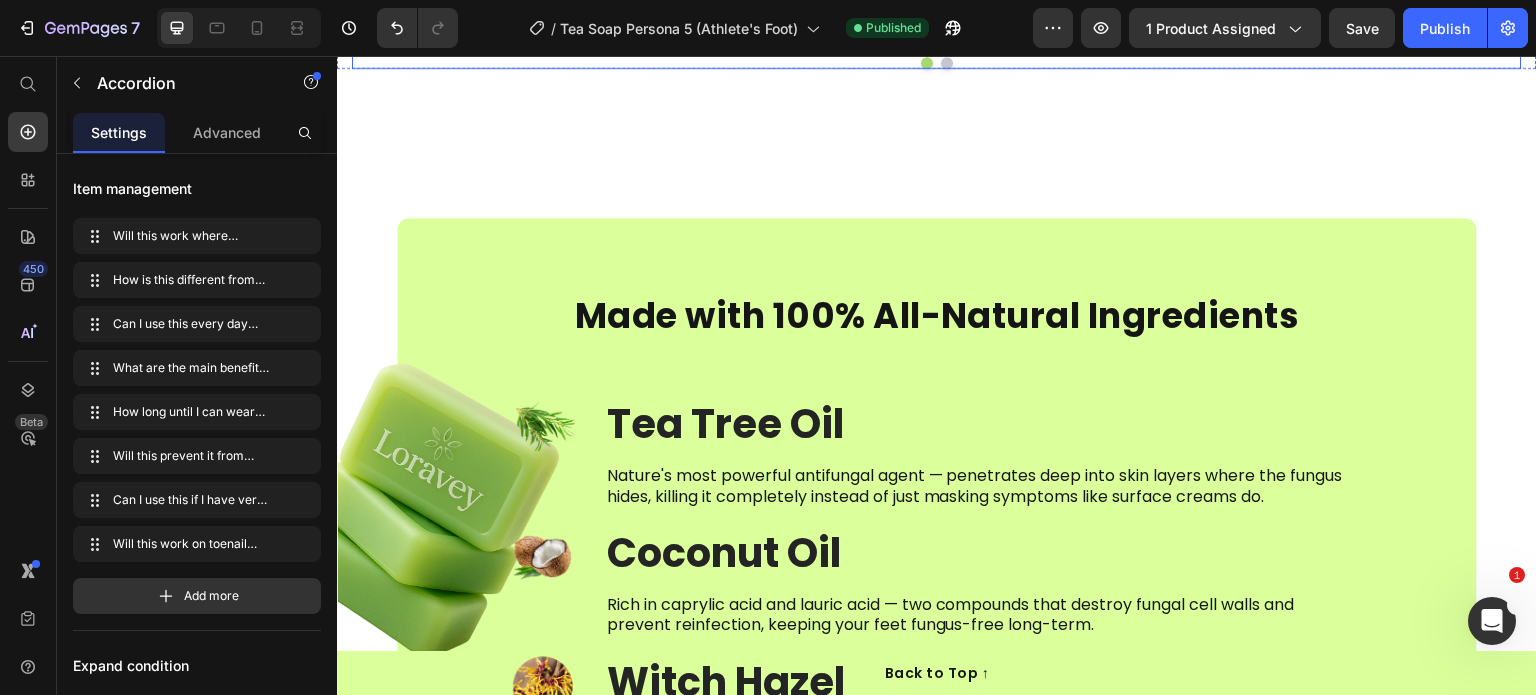 click at bounding box center [937, 63] 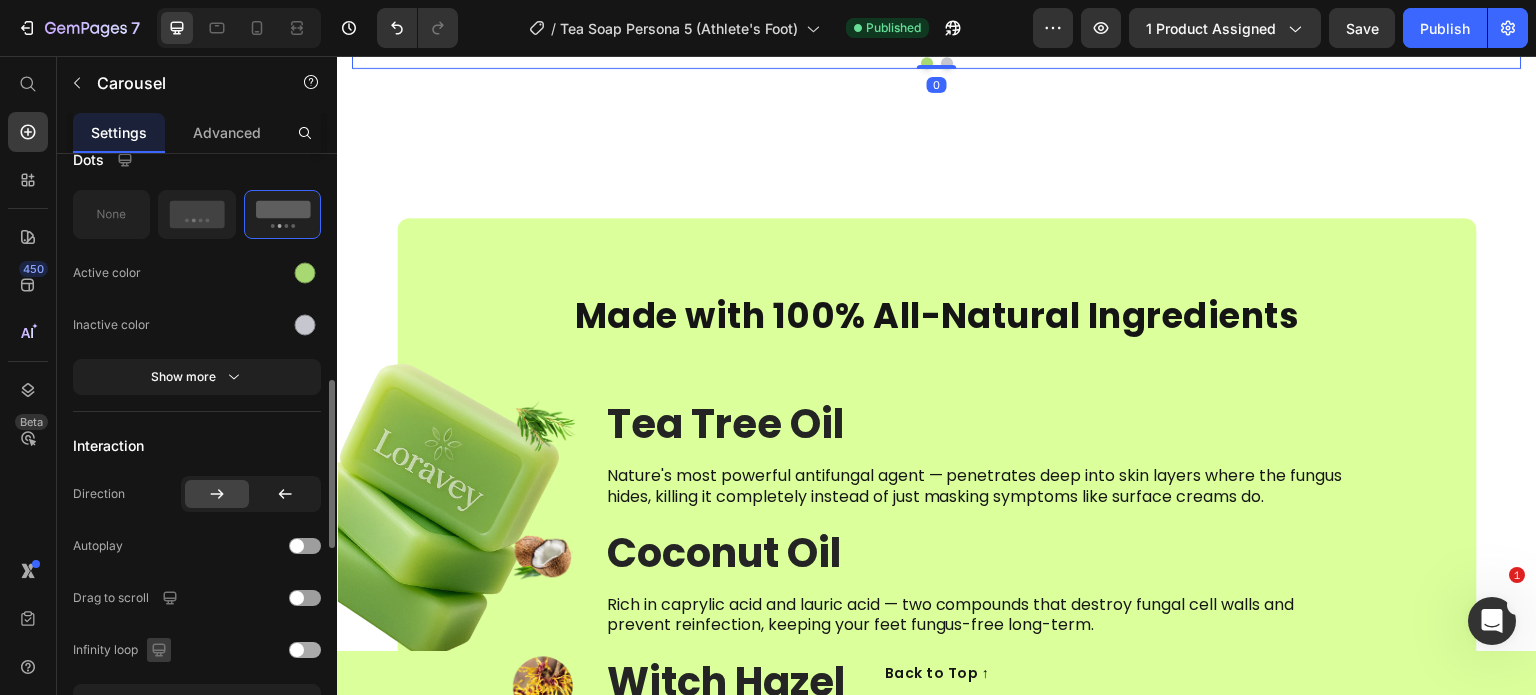 scroll, scrollTop: 1000, scrollLeft: 0, axis: vertical 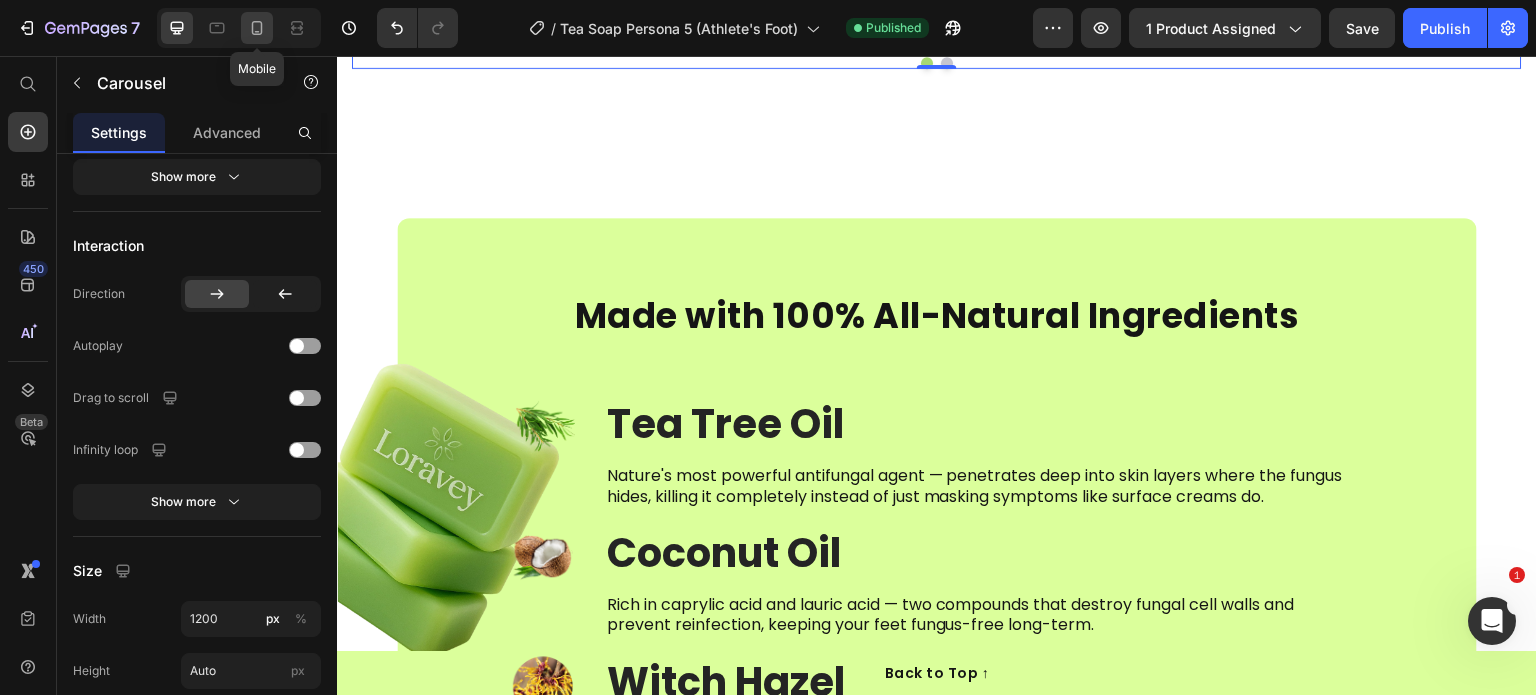 click 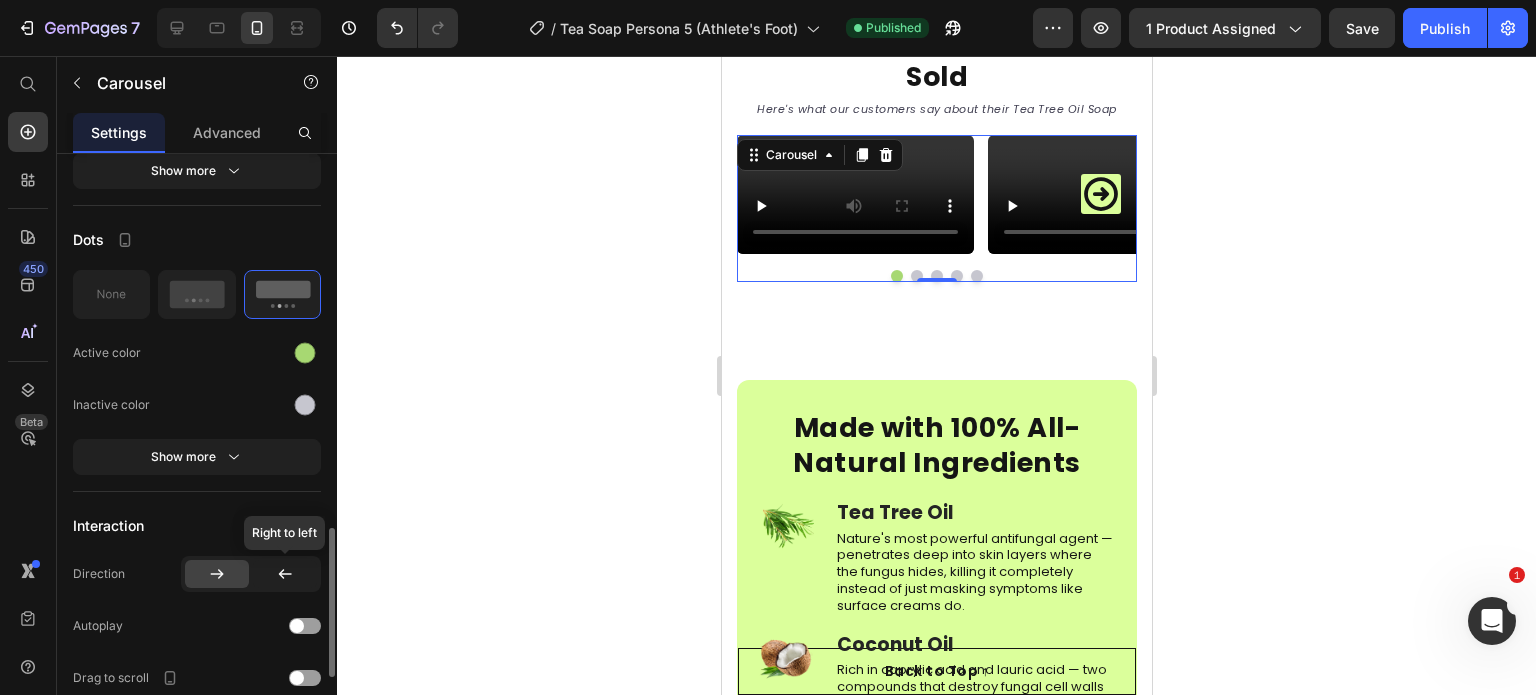 scroll, scrollTop: 1100, scrollLeft: 0, axis: vertical 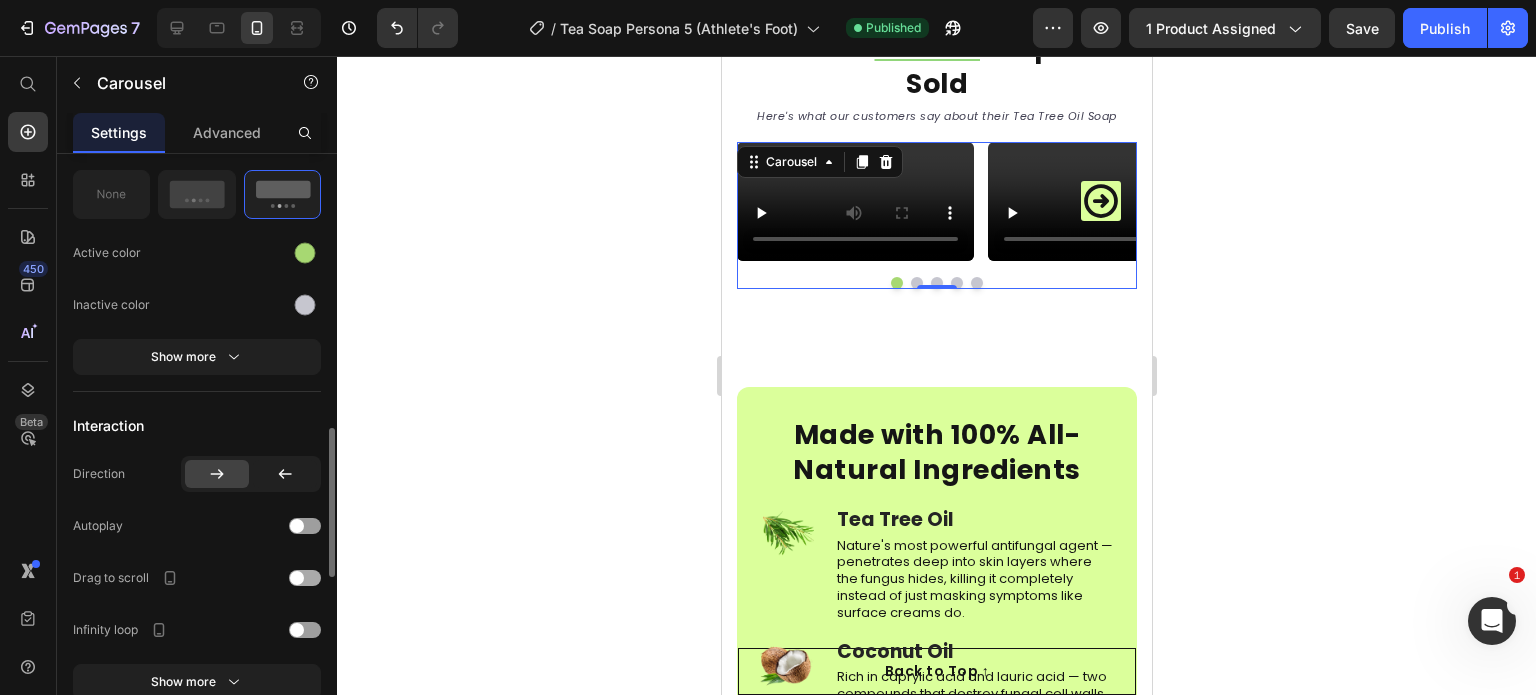 click at bounding box center [305, 578] 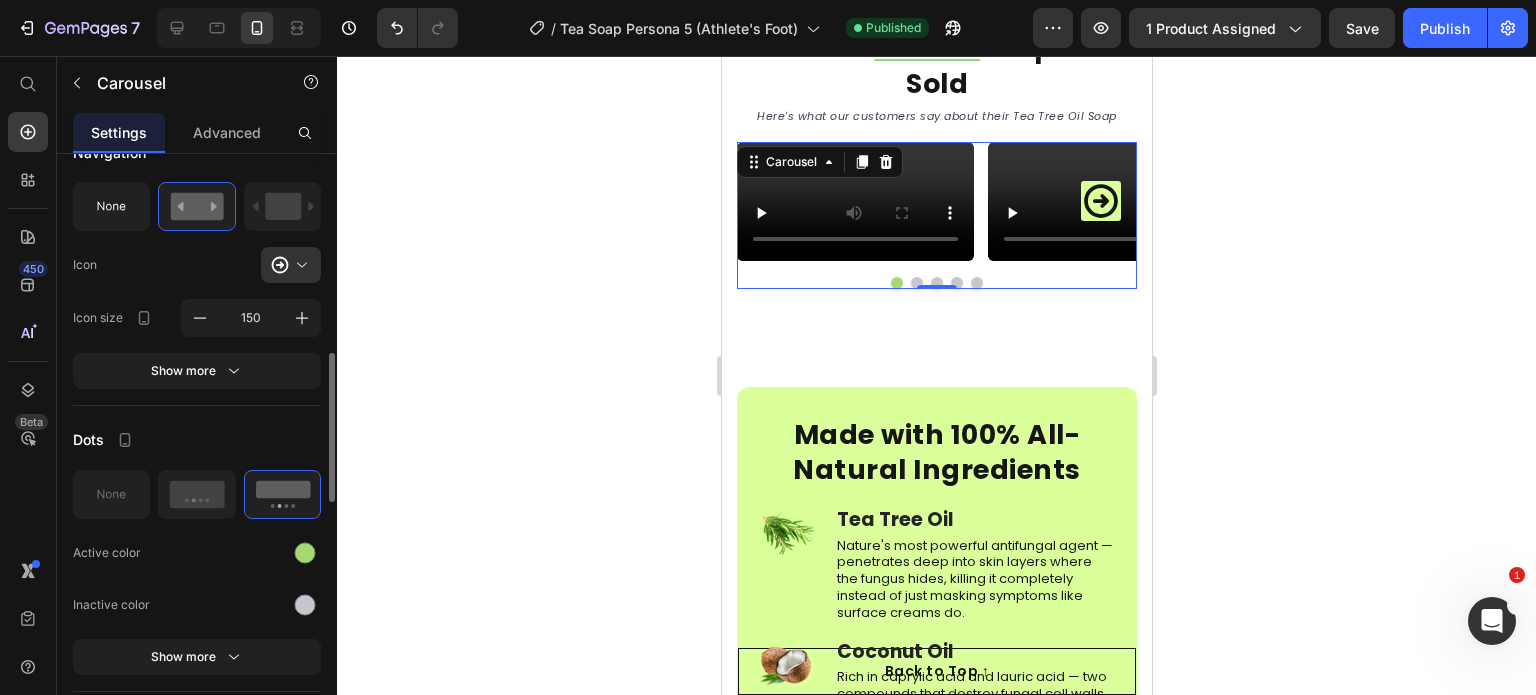 scroll, scrollTop: 700, scrollLeft: 0, axis: vertical 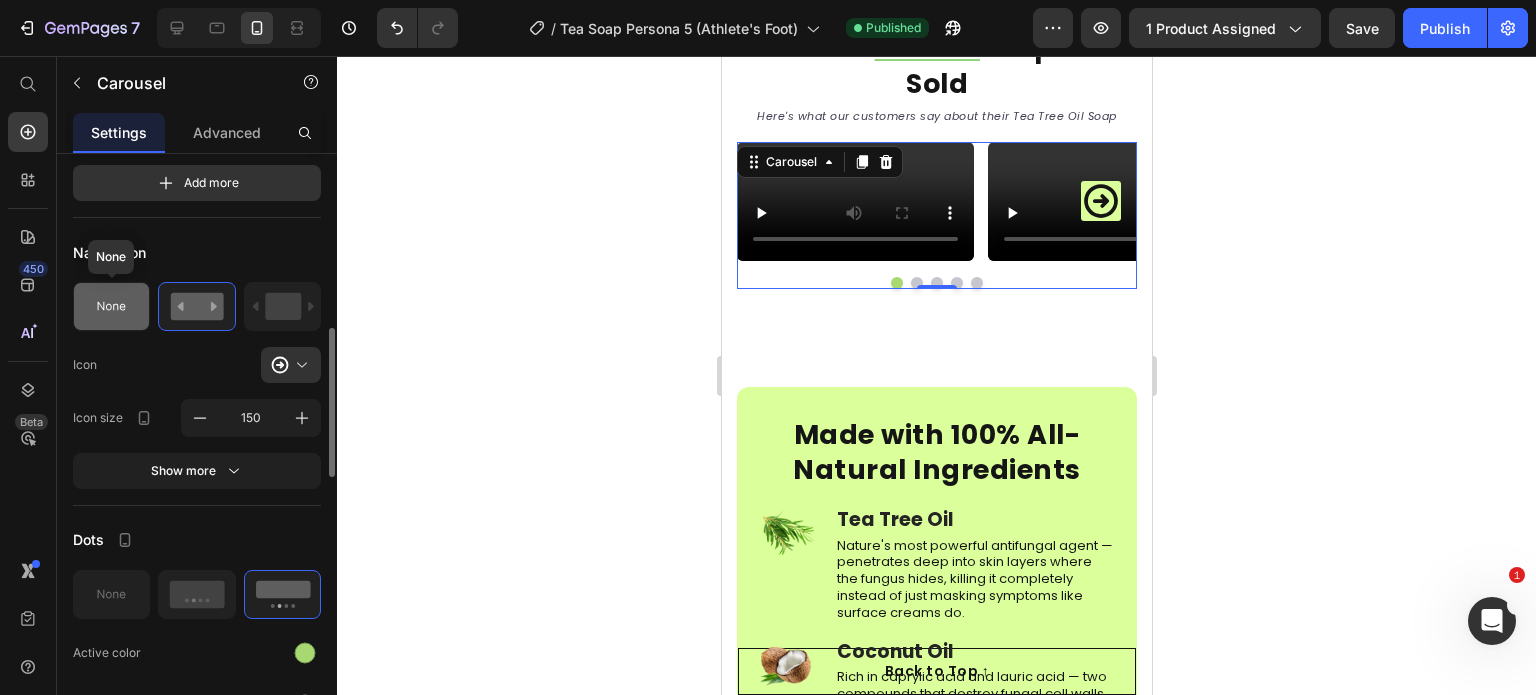 click 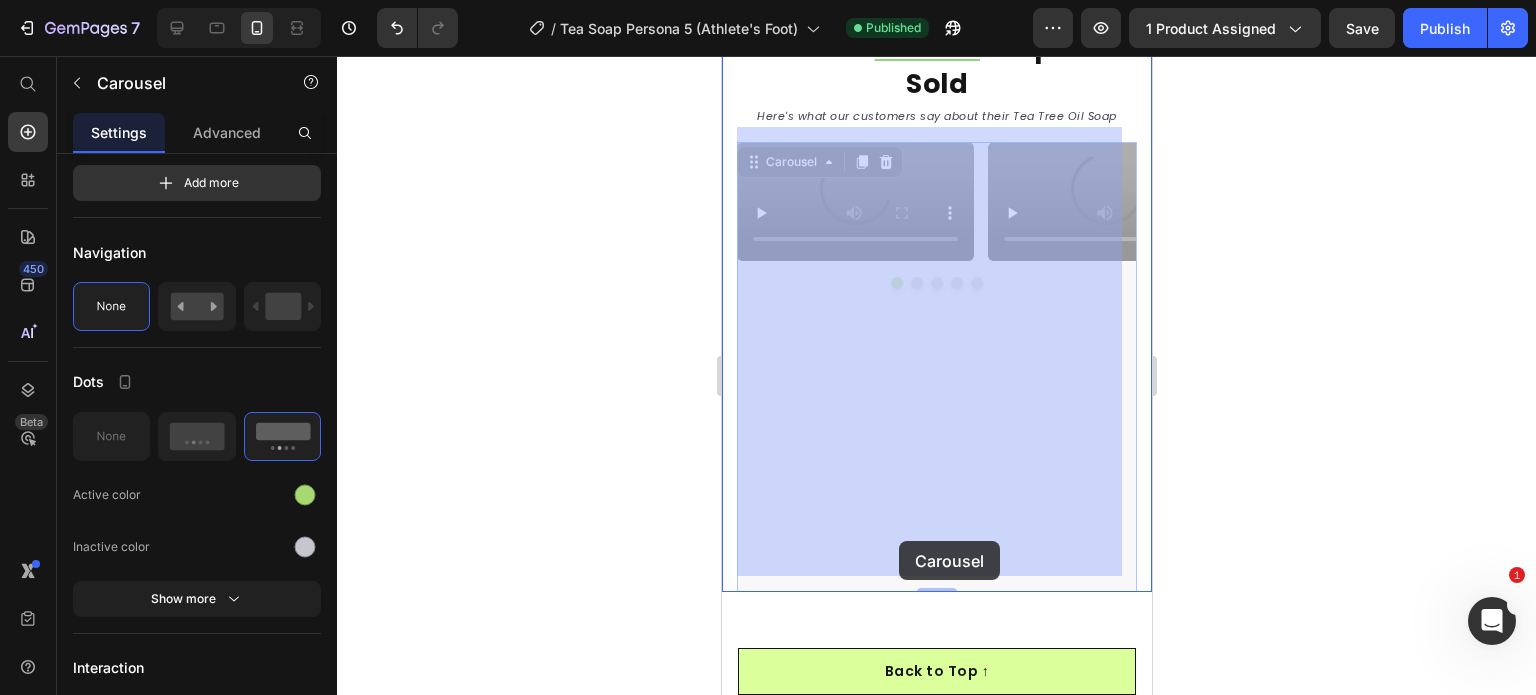 drag, startPoint x: 1041, startPoint y: 550, endPoint x: 928, endPoint y: 541, distance: 113.35784 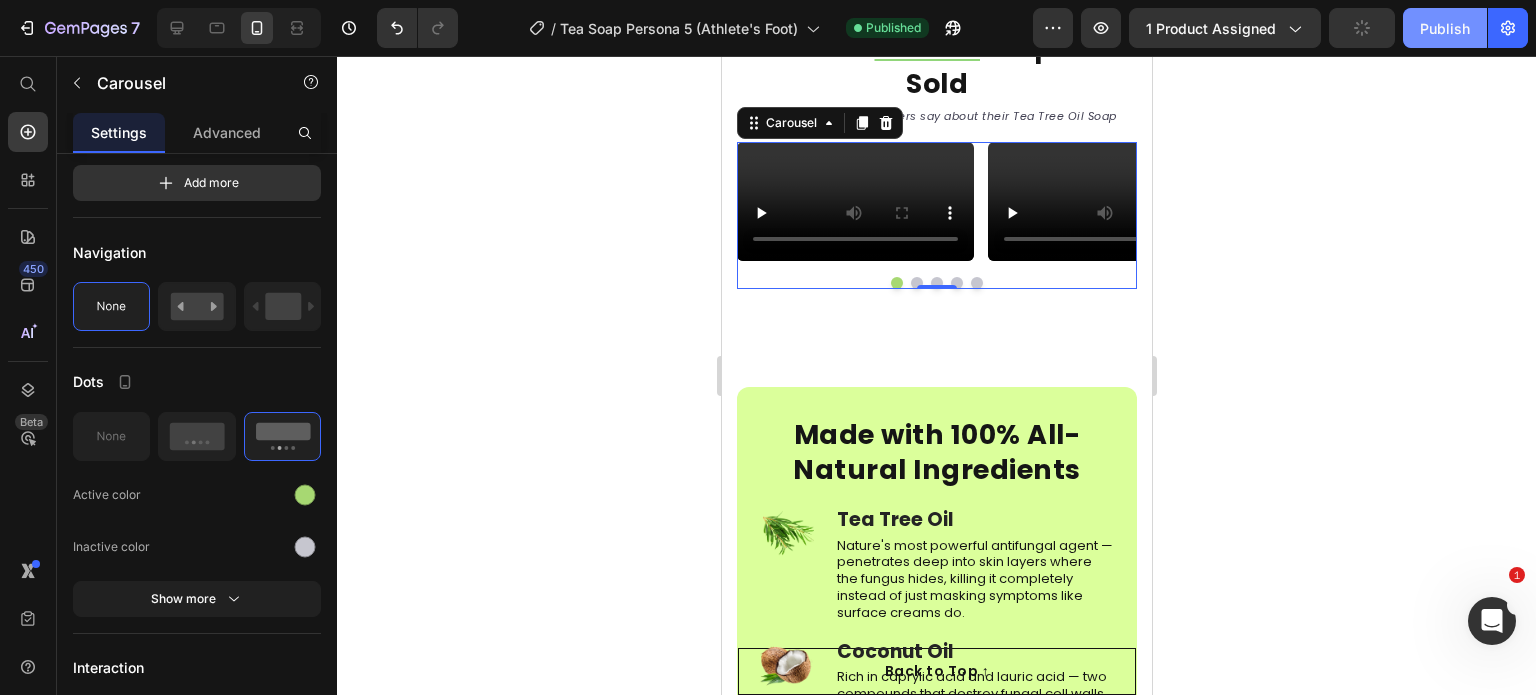 click on "Publish" at bounding box center [1445, 28] 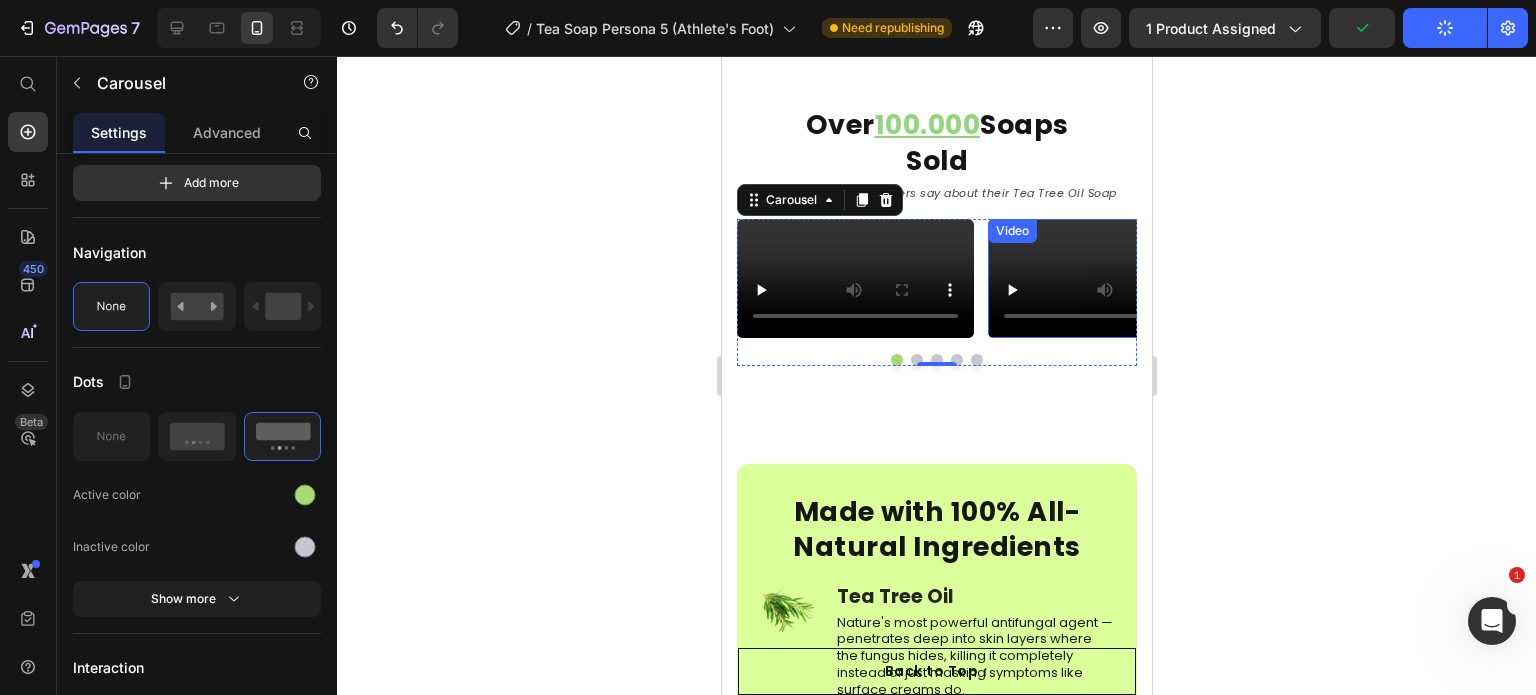 scroll, scrollTop: 3513, scrollLeft: 0, axis: vertical 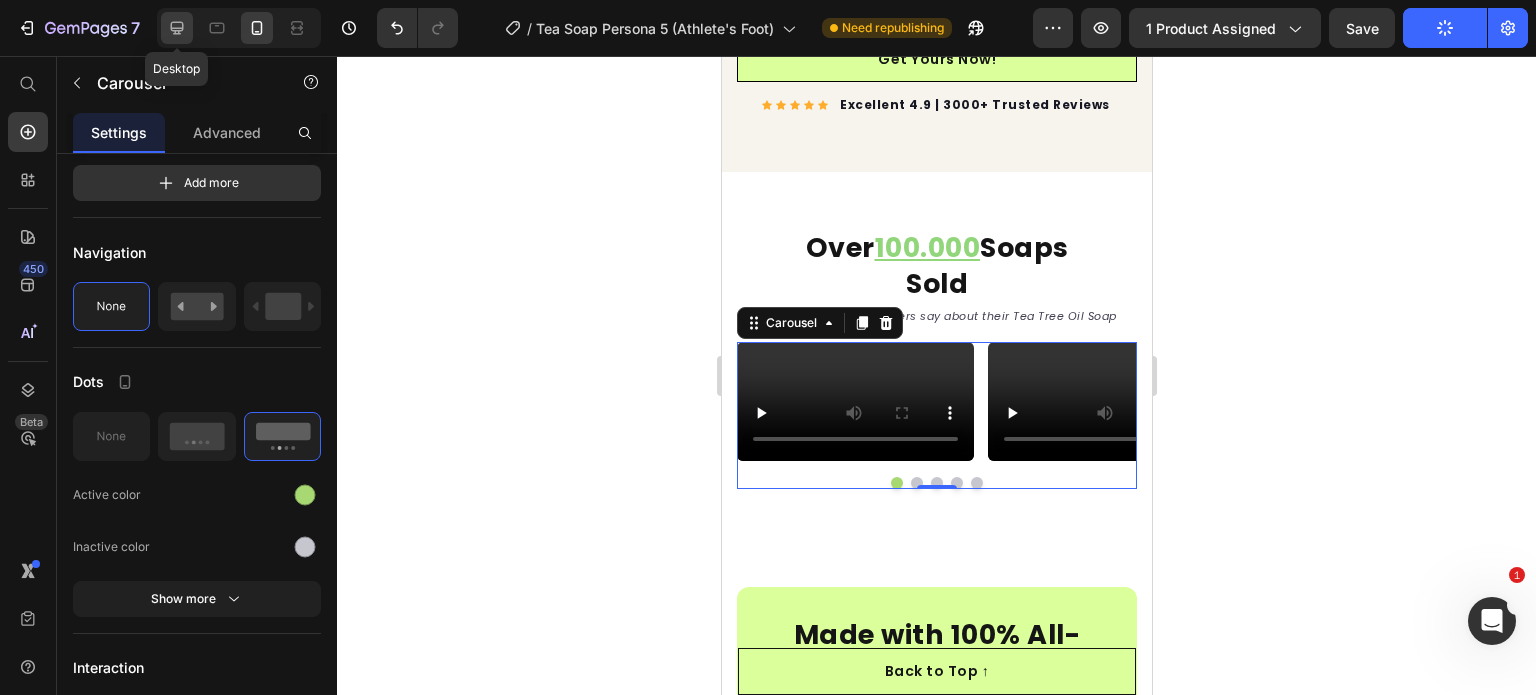 click 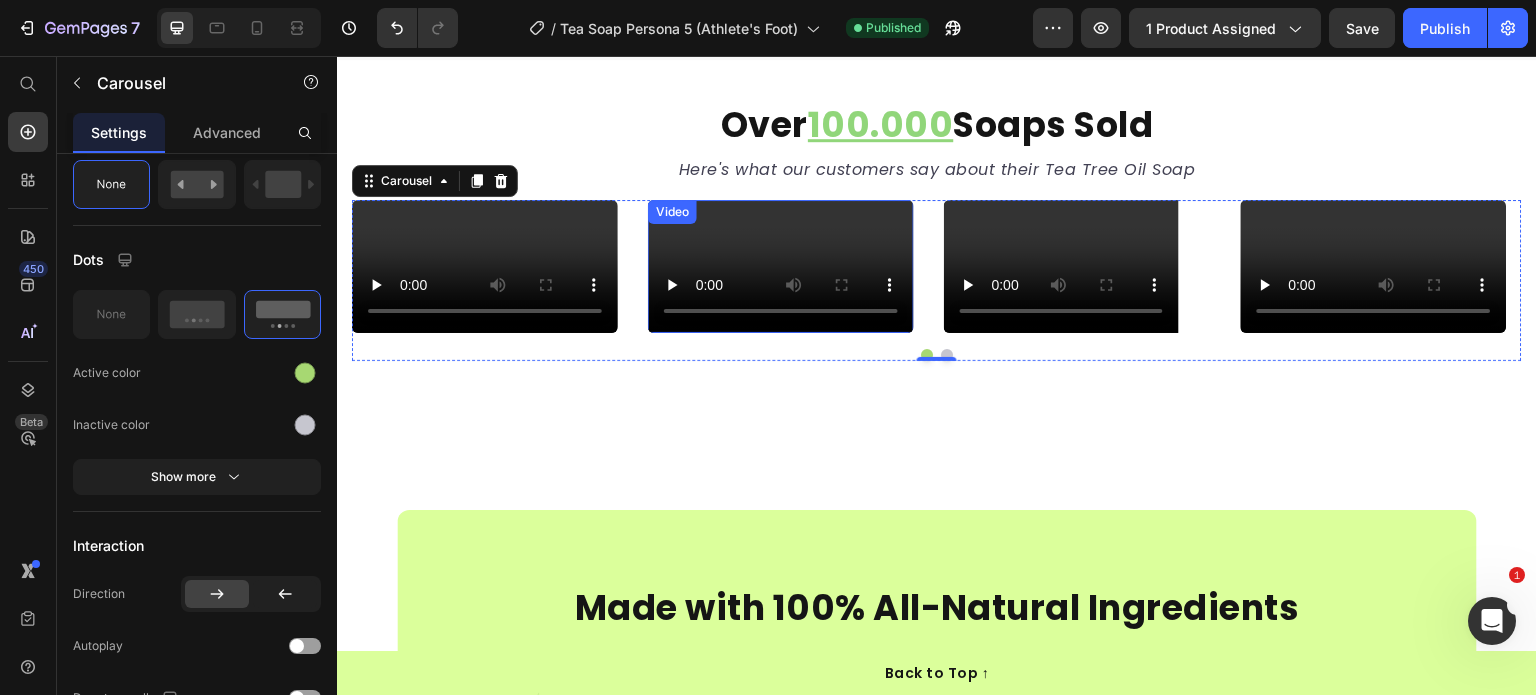 scroll, scrollTop: 3574, scrollLeft: 0, axis: vertical 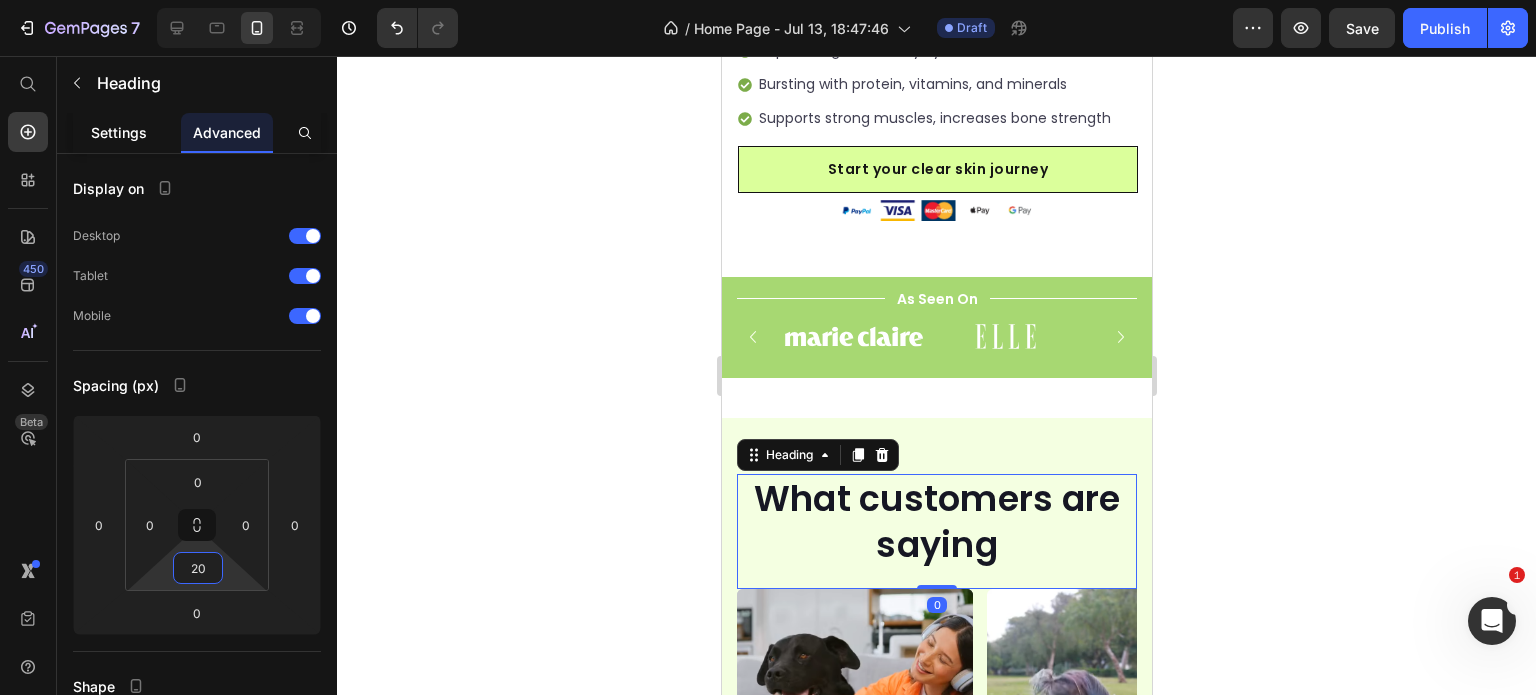 click on "Settings" at bounding box center (119, 132) 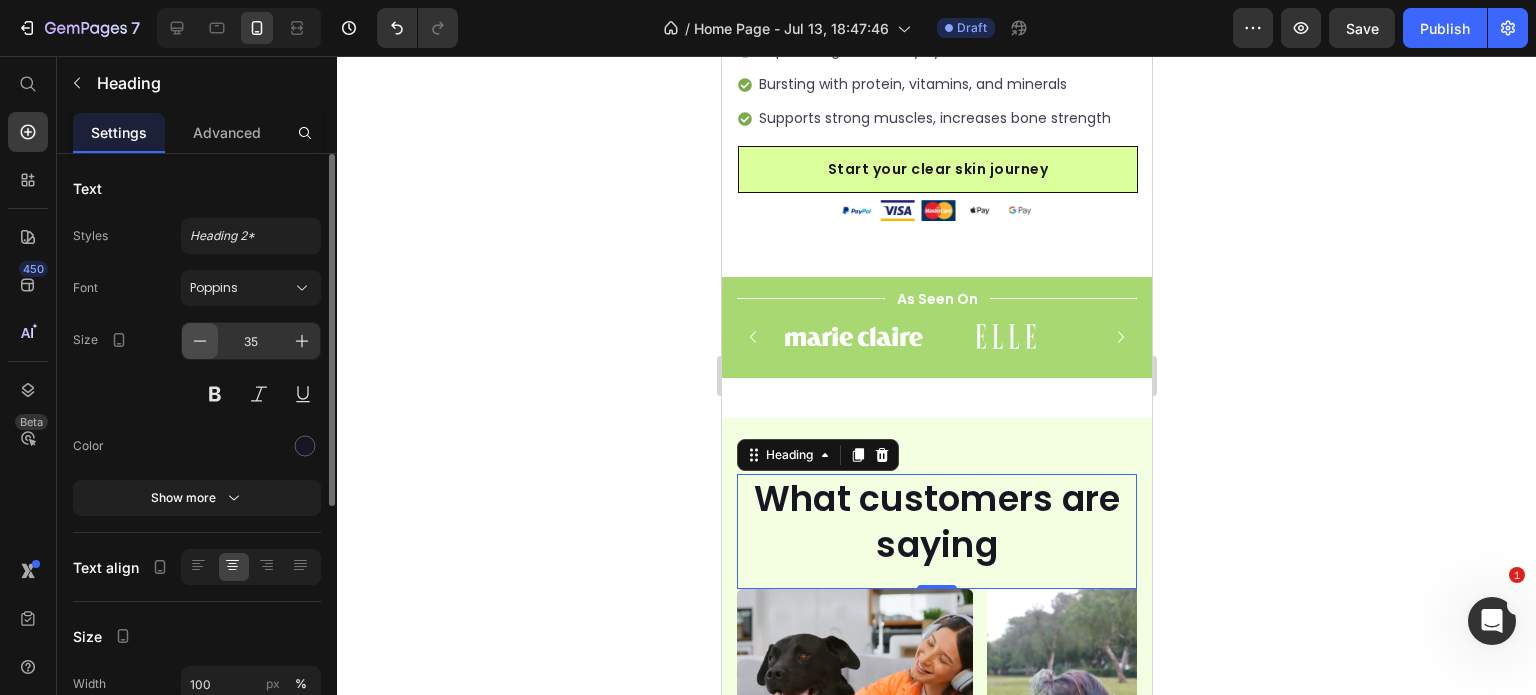 click 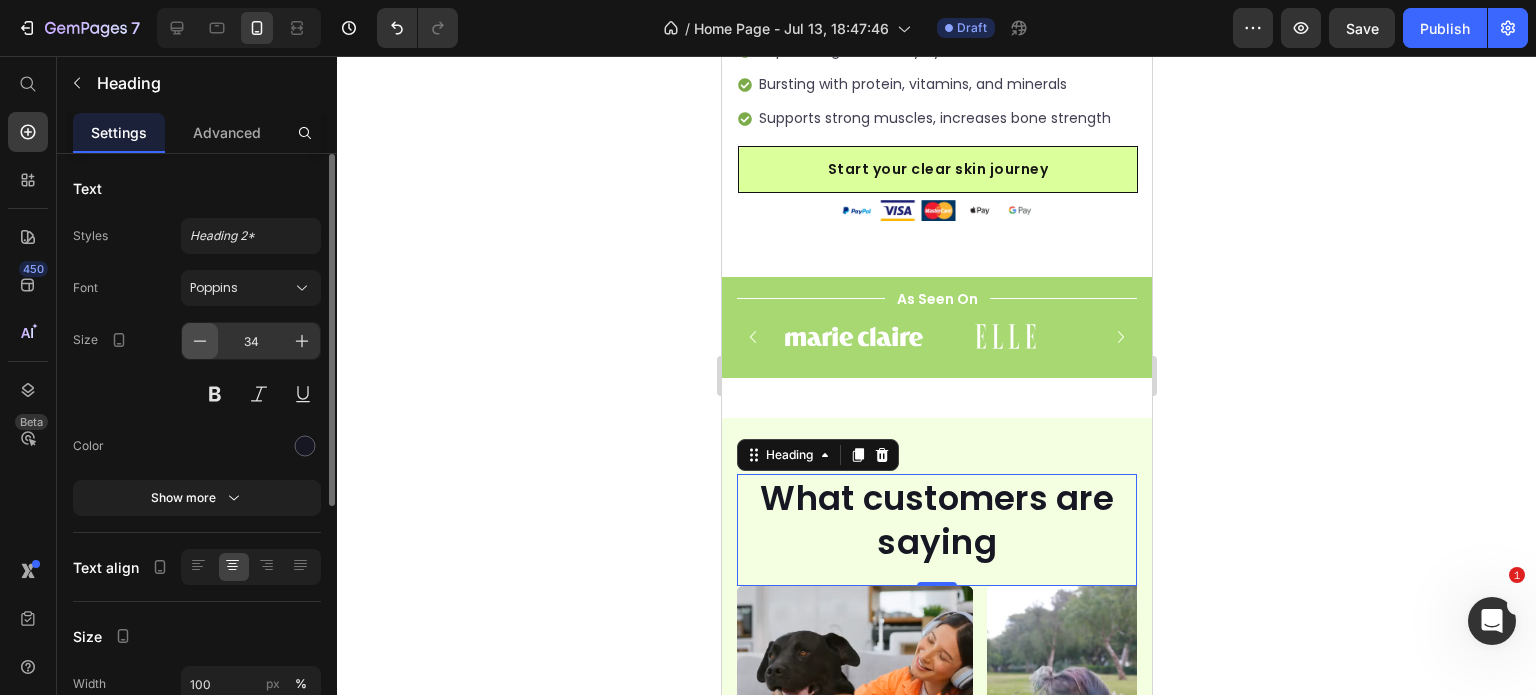 click 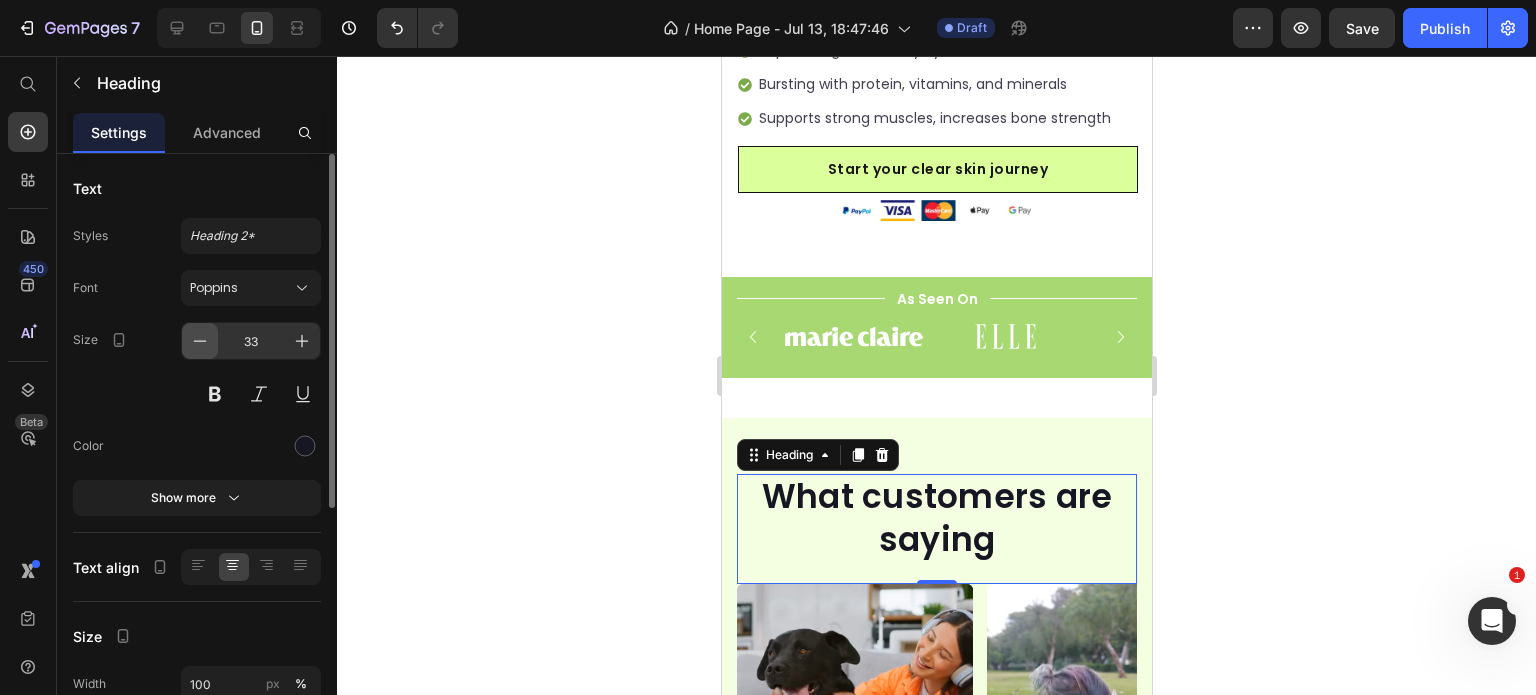 click 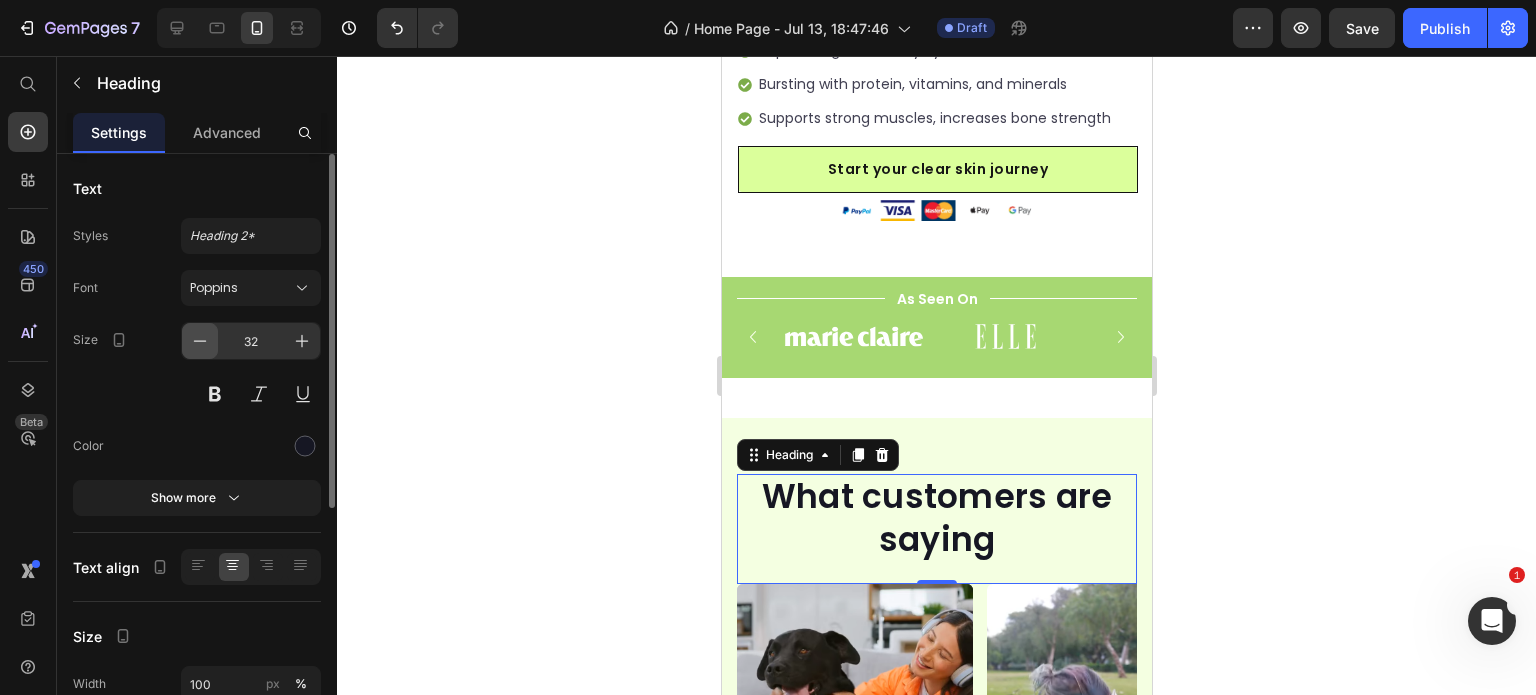 click 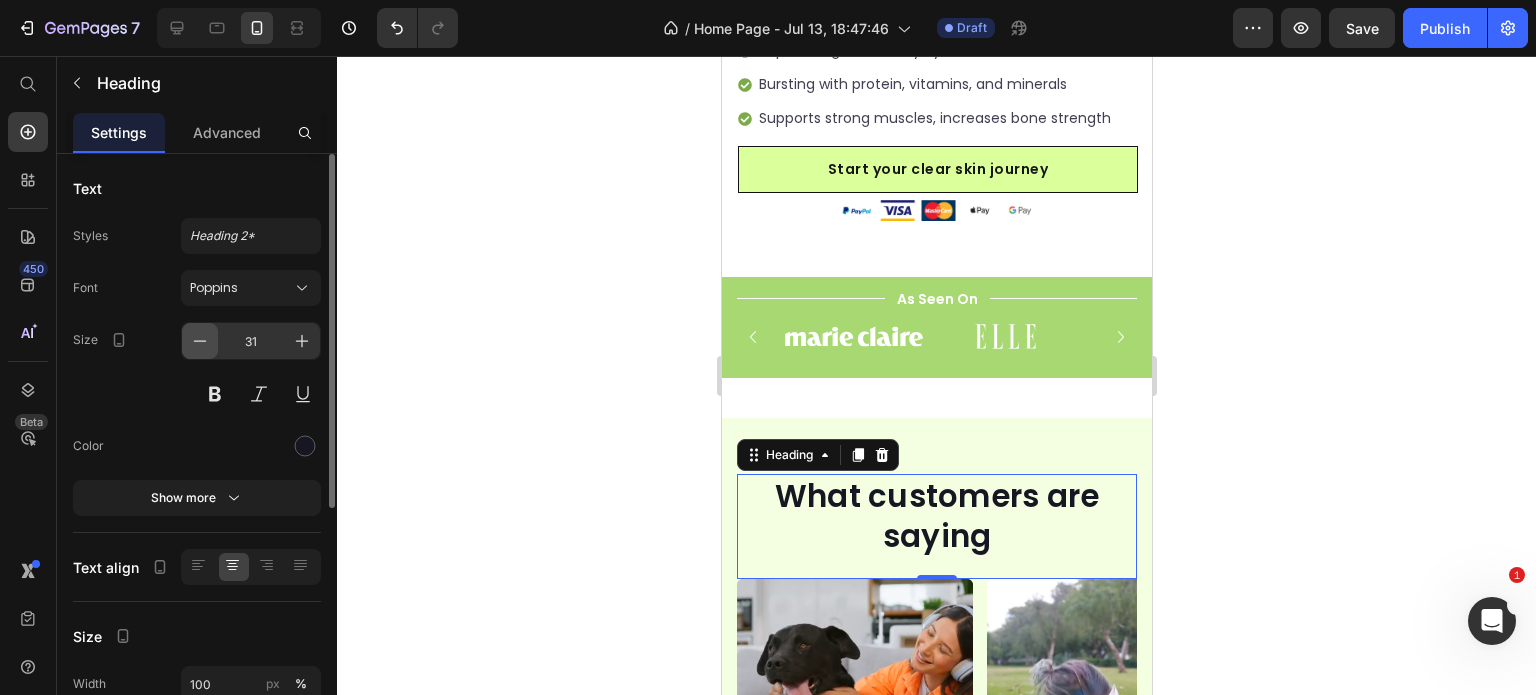click 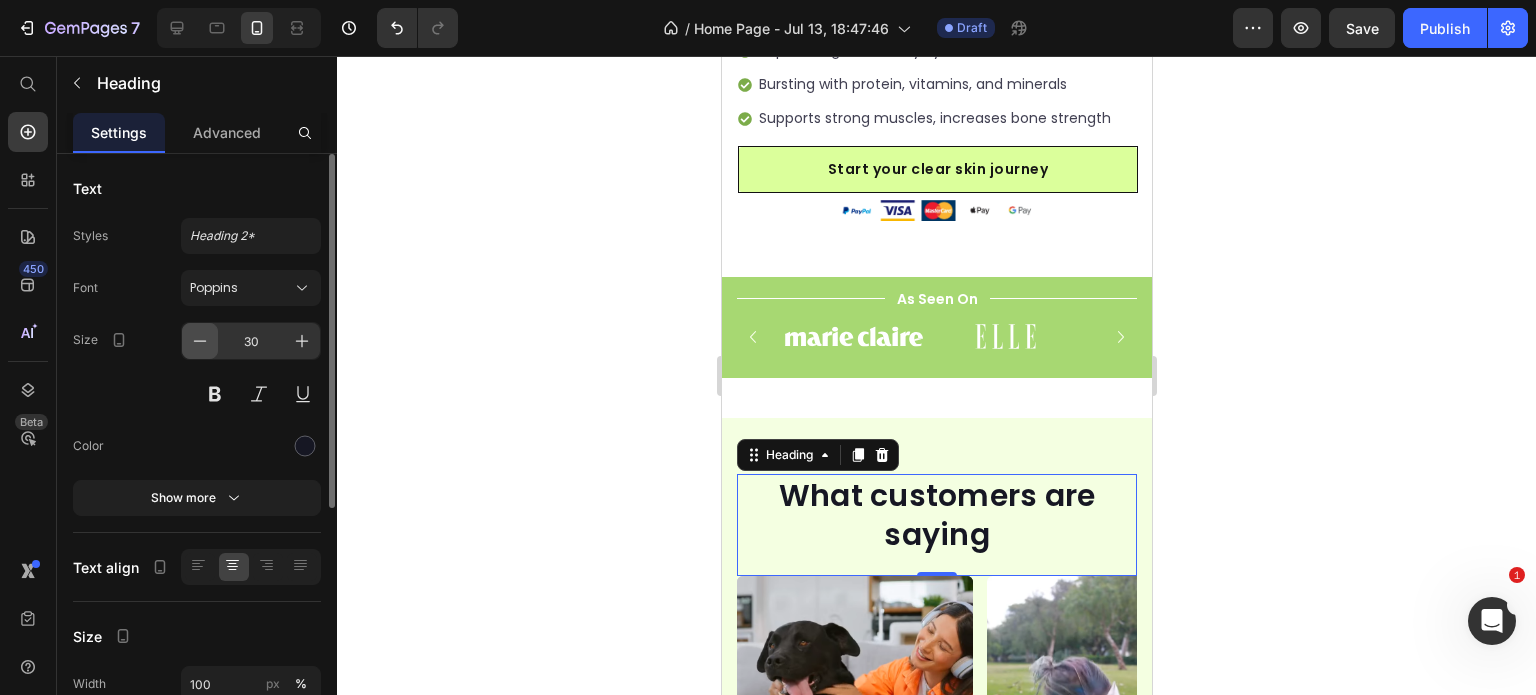 click 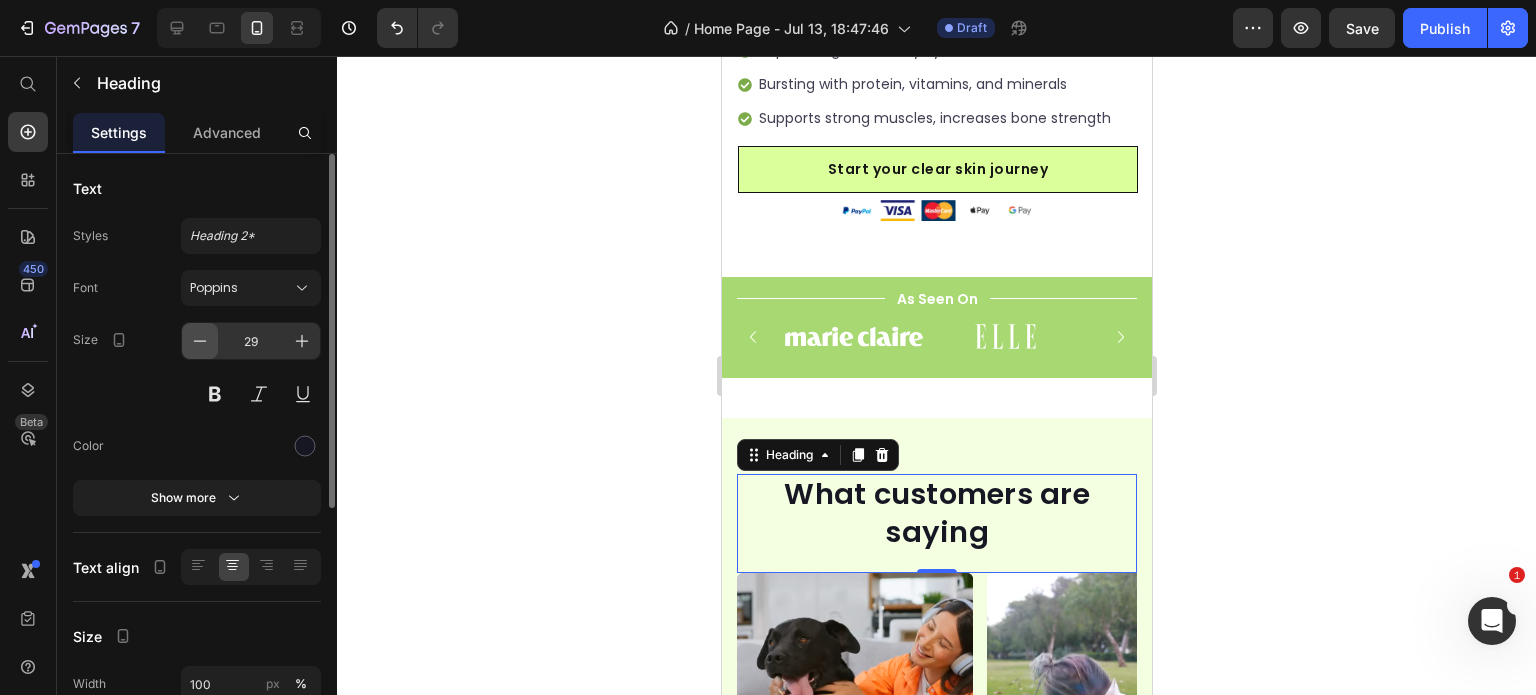 click 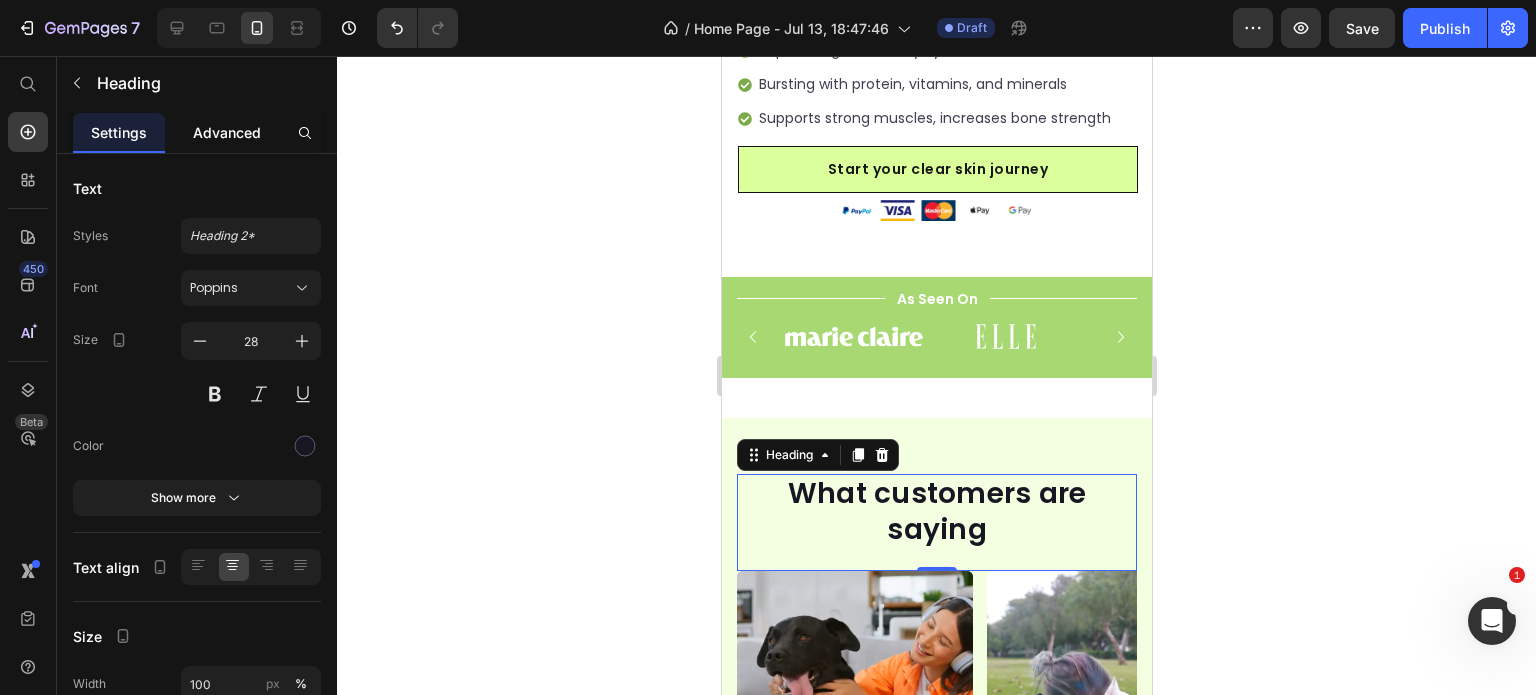click on "Advanced" at bounding box center [227, 132] 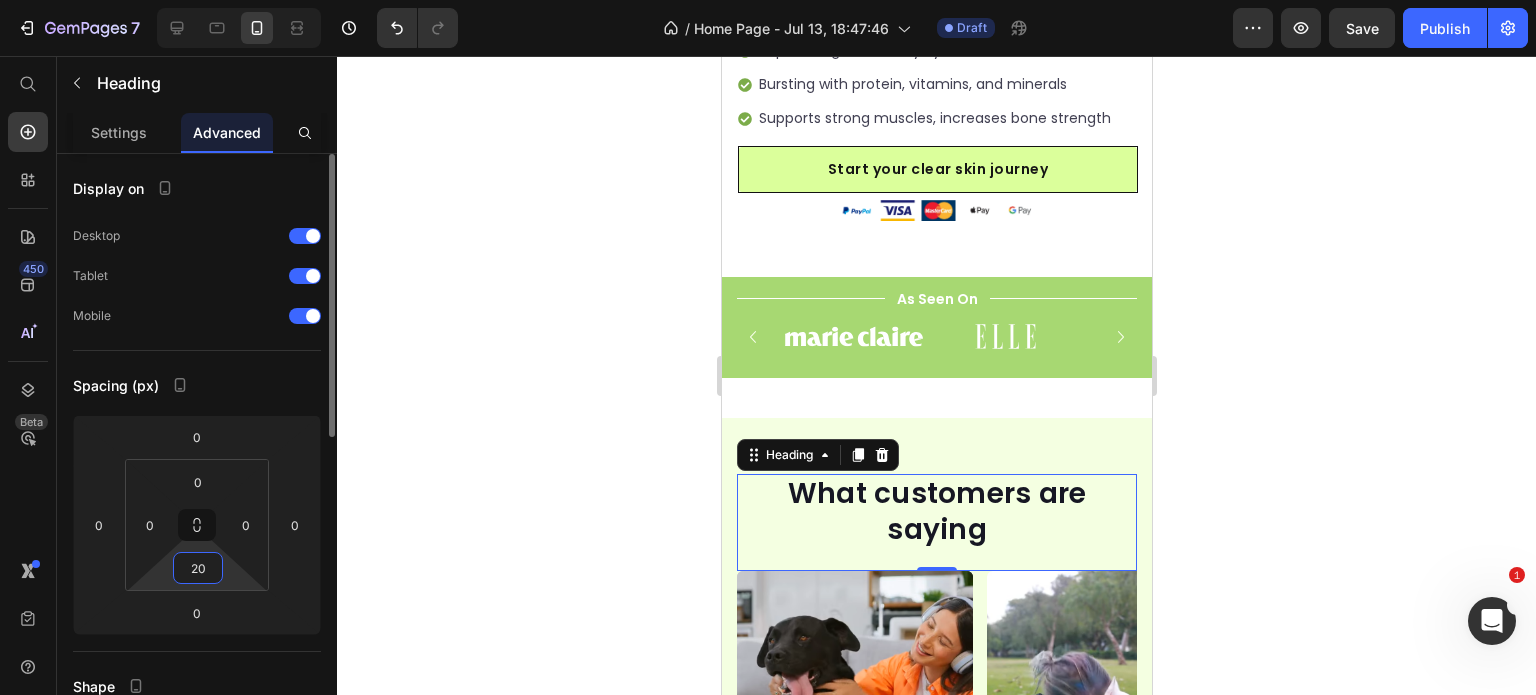 click on "20" at bounding box center [198, 568] 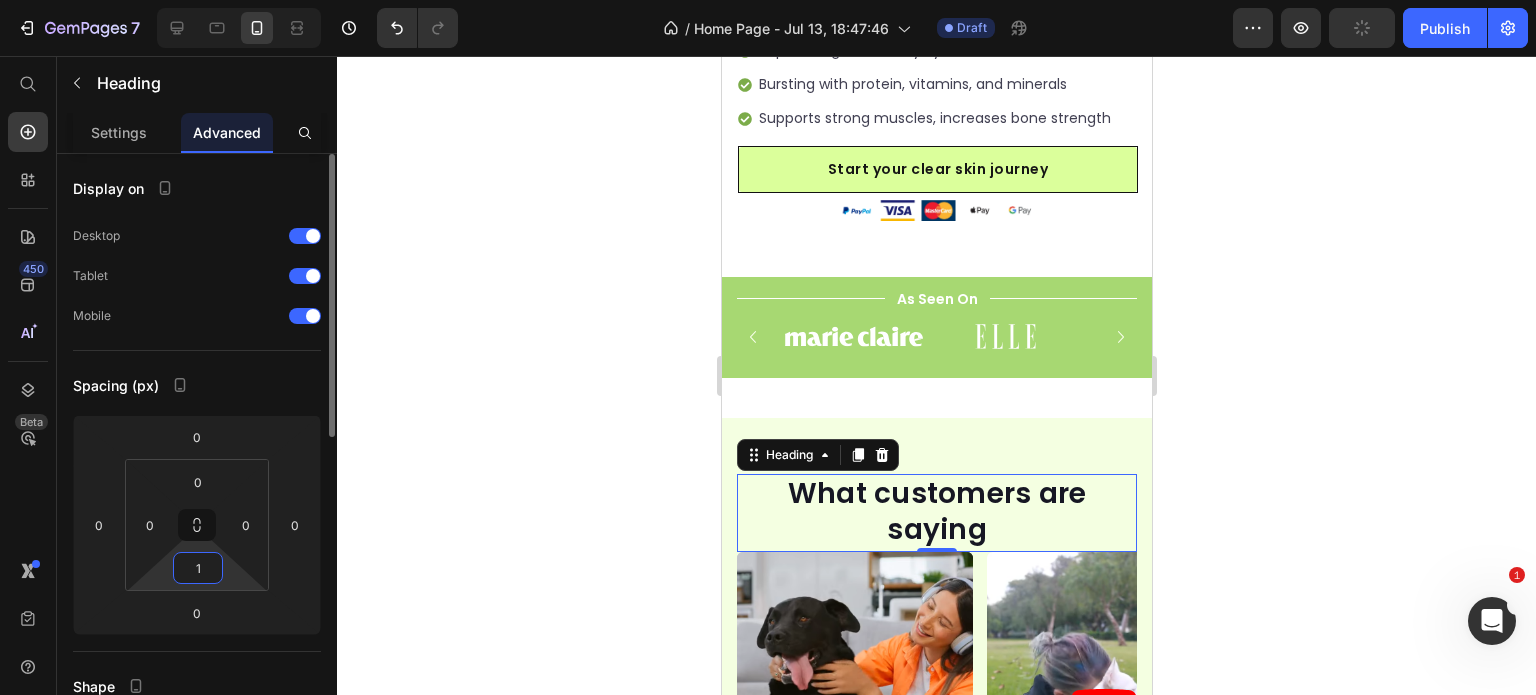 type on "15" 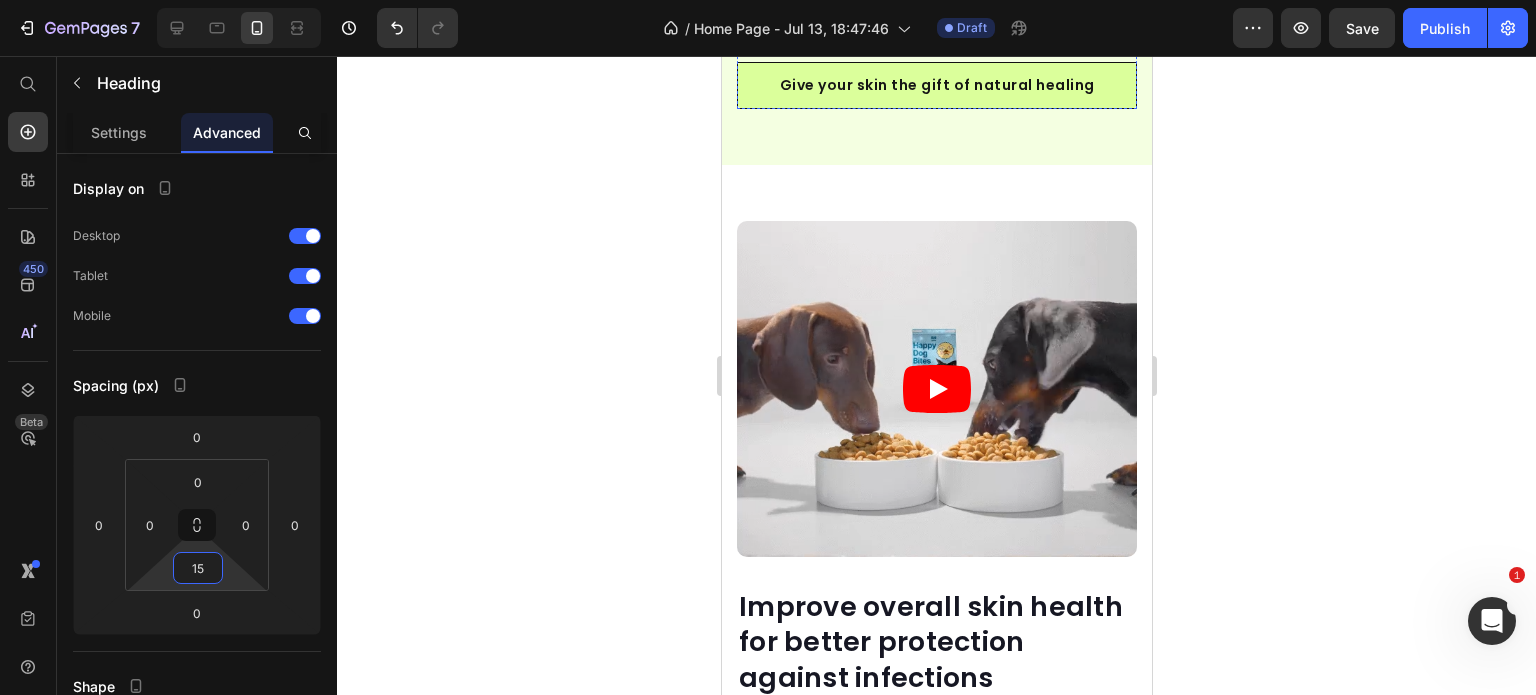 scroll, scrollTop: 3135, scrollLeft: 0, axis: vertical 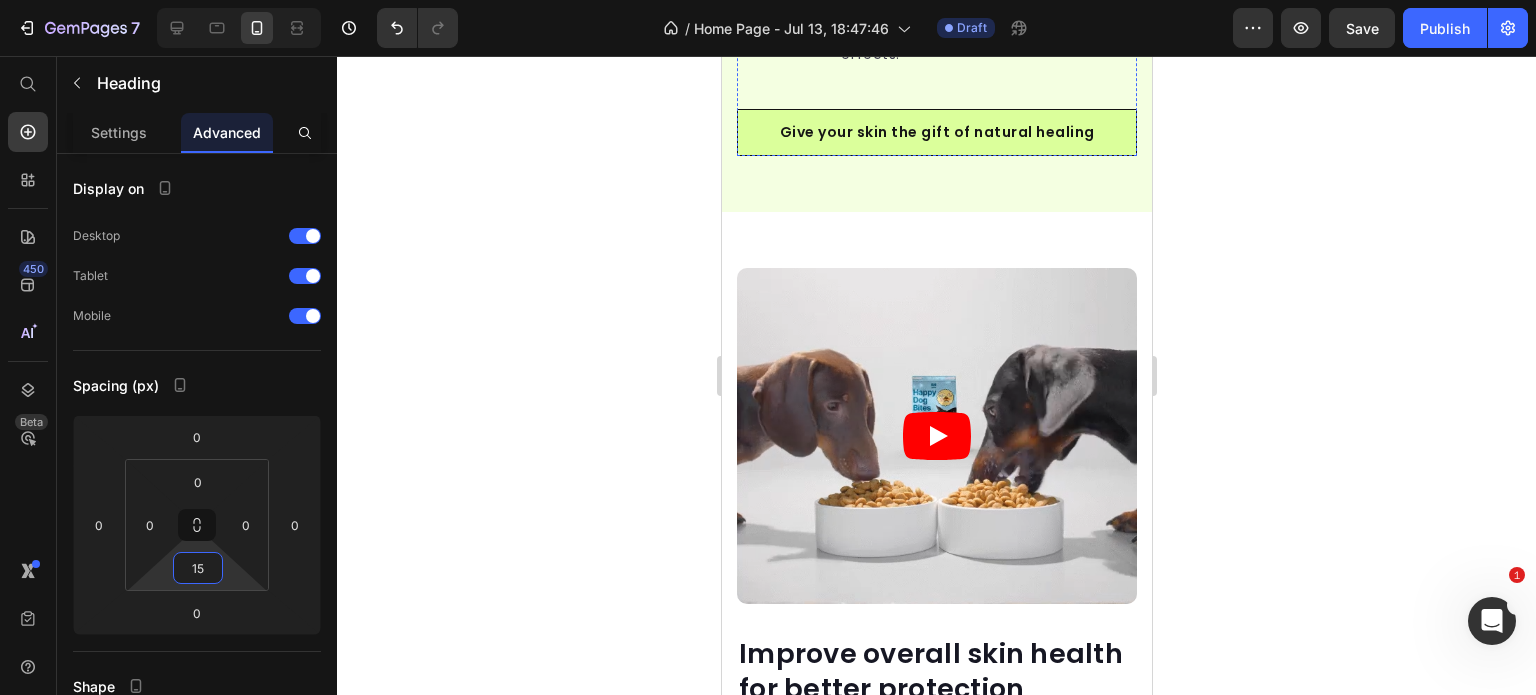 click on "Invest in your skin's future with our scientifically formulated tea tree oil soap. Give your skin the care it deserves and watch it transform with clarity, comfort, and the confidence of healthy, problem-free skin." at bounding box center (936, -393) 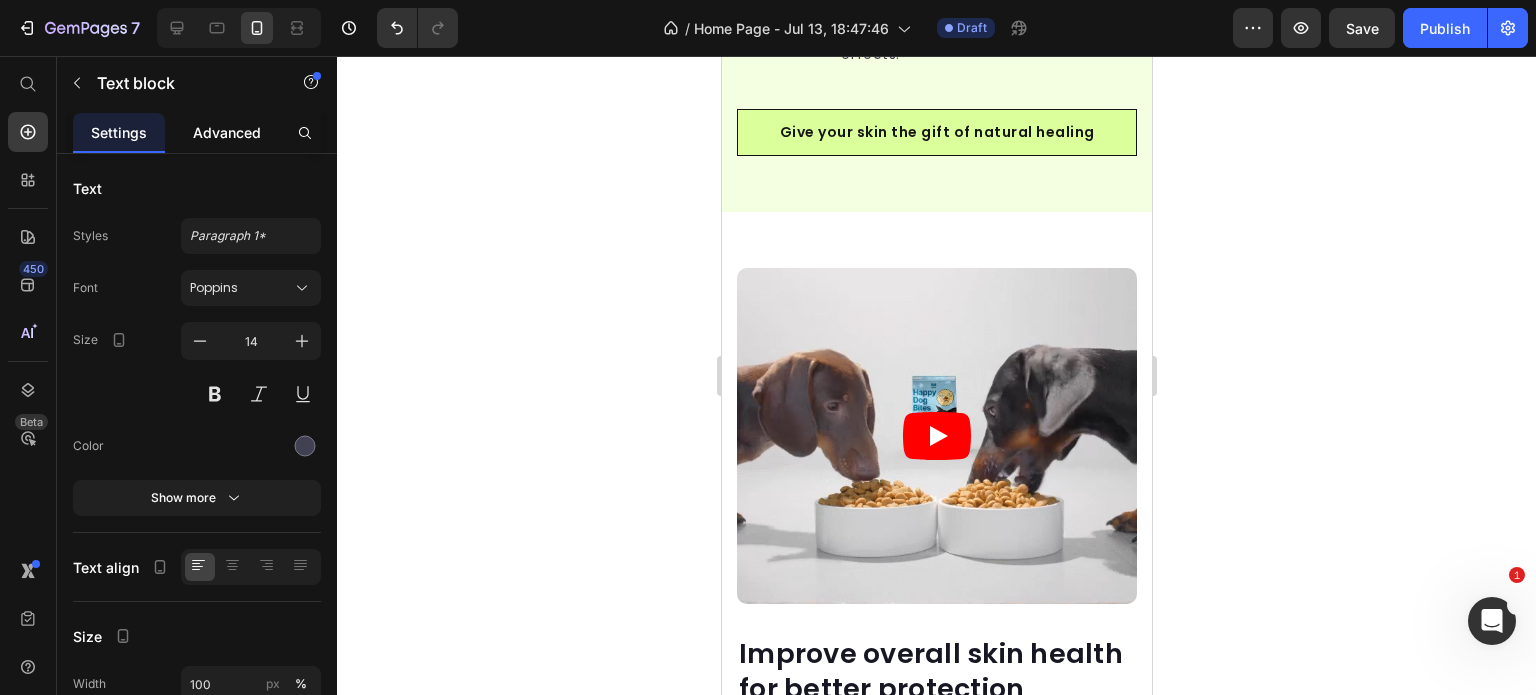 click on "Advanced" 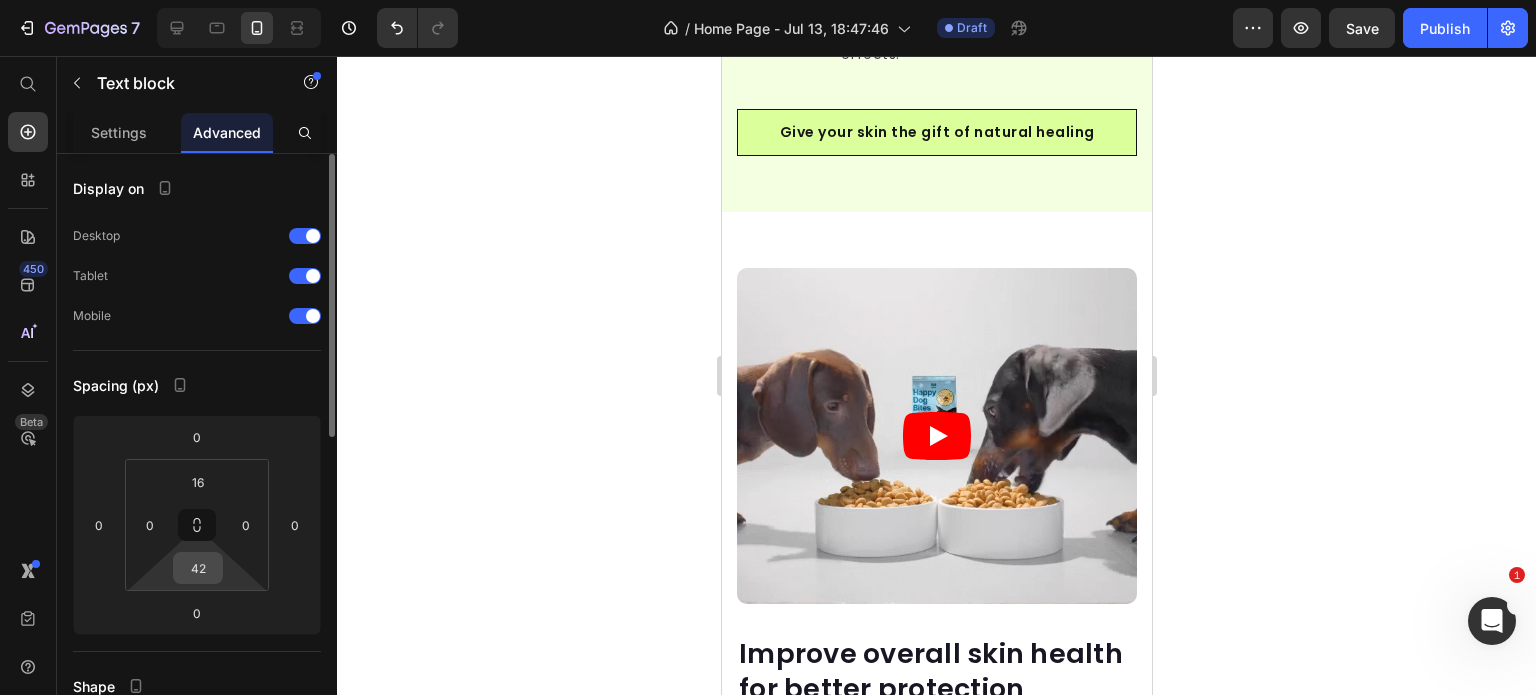 click on "42" at bounding box center [198, 568] 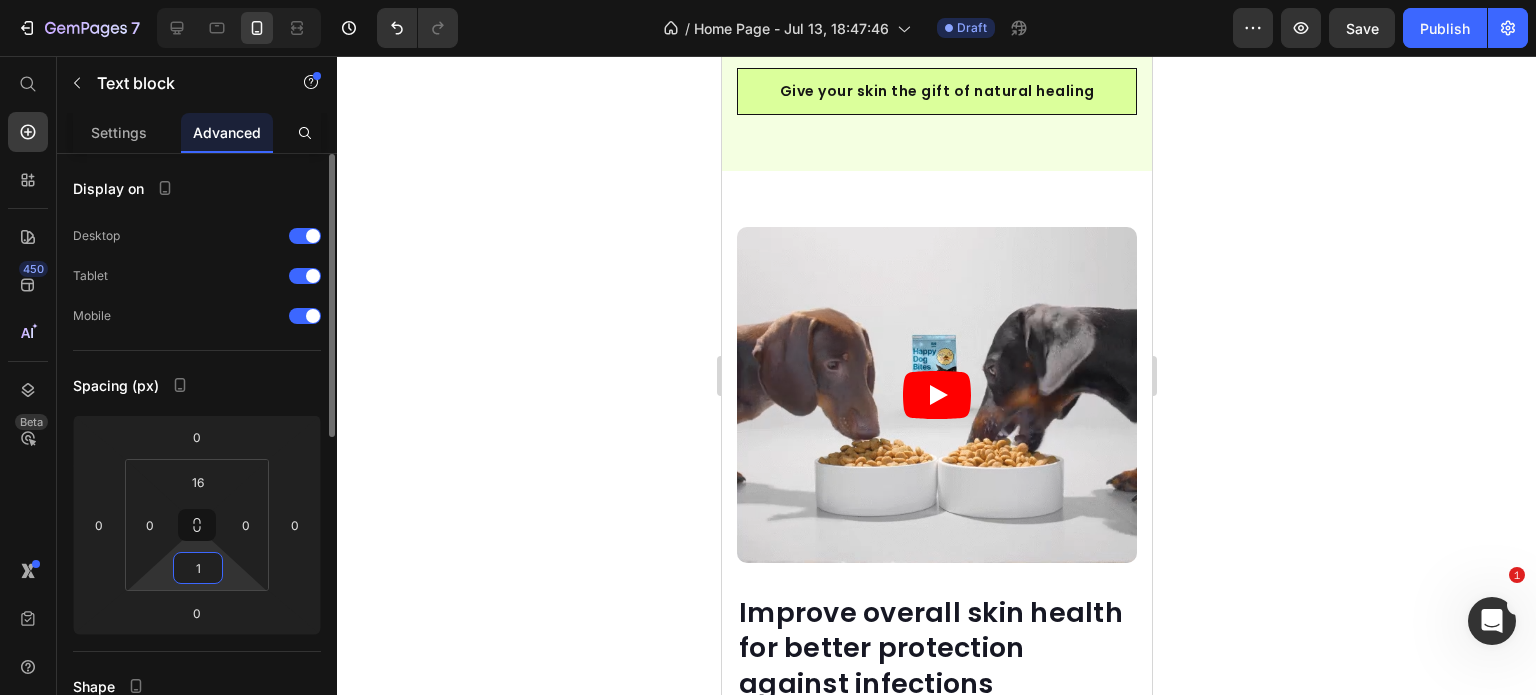 type on "15" 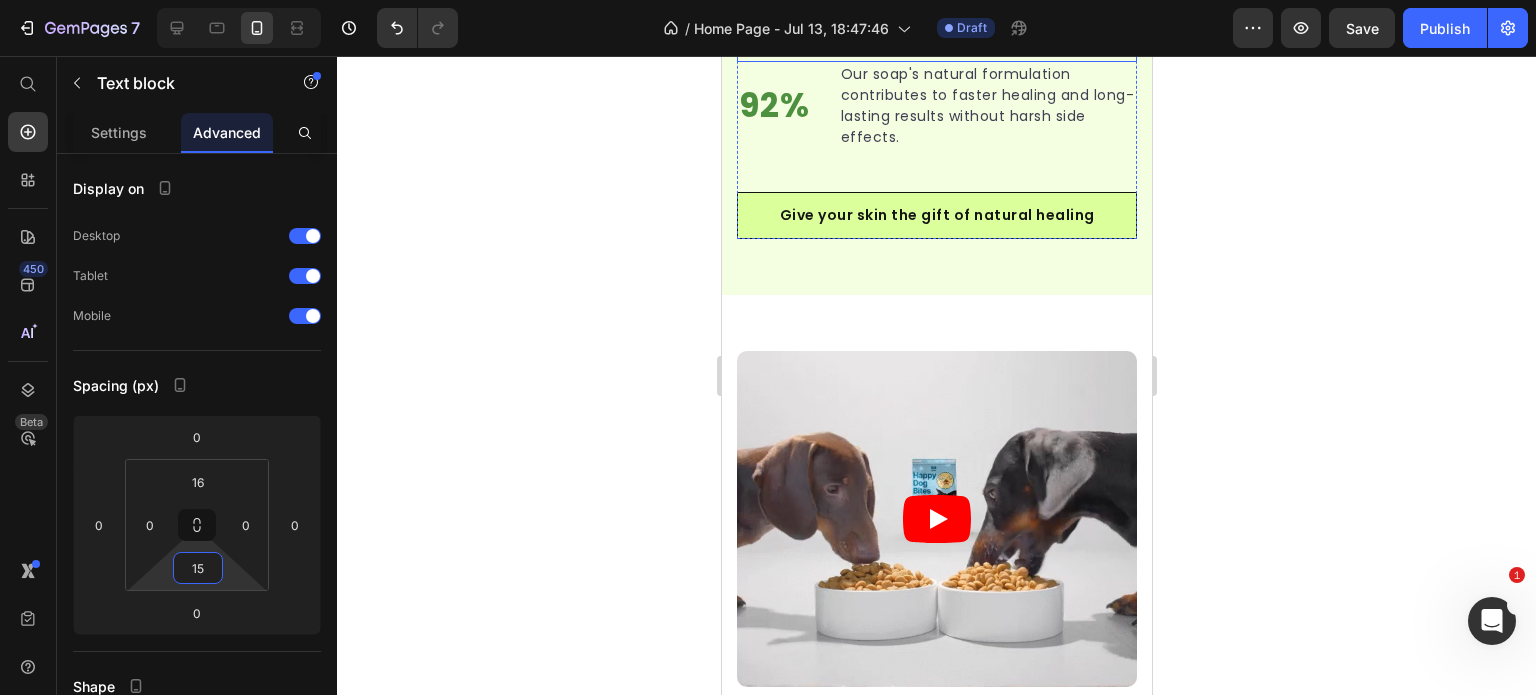 scroll, scrollTop: 3235, scrollLeft: 0, axis: vertical 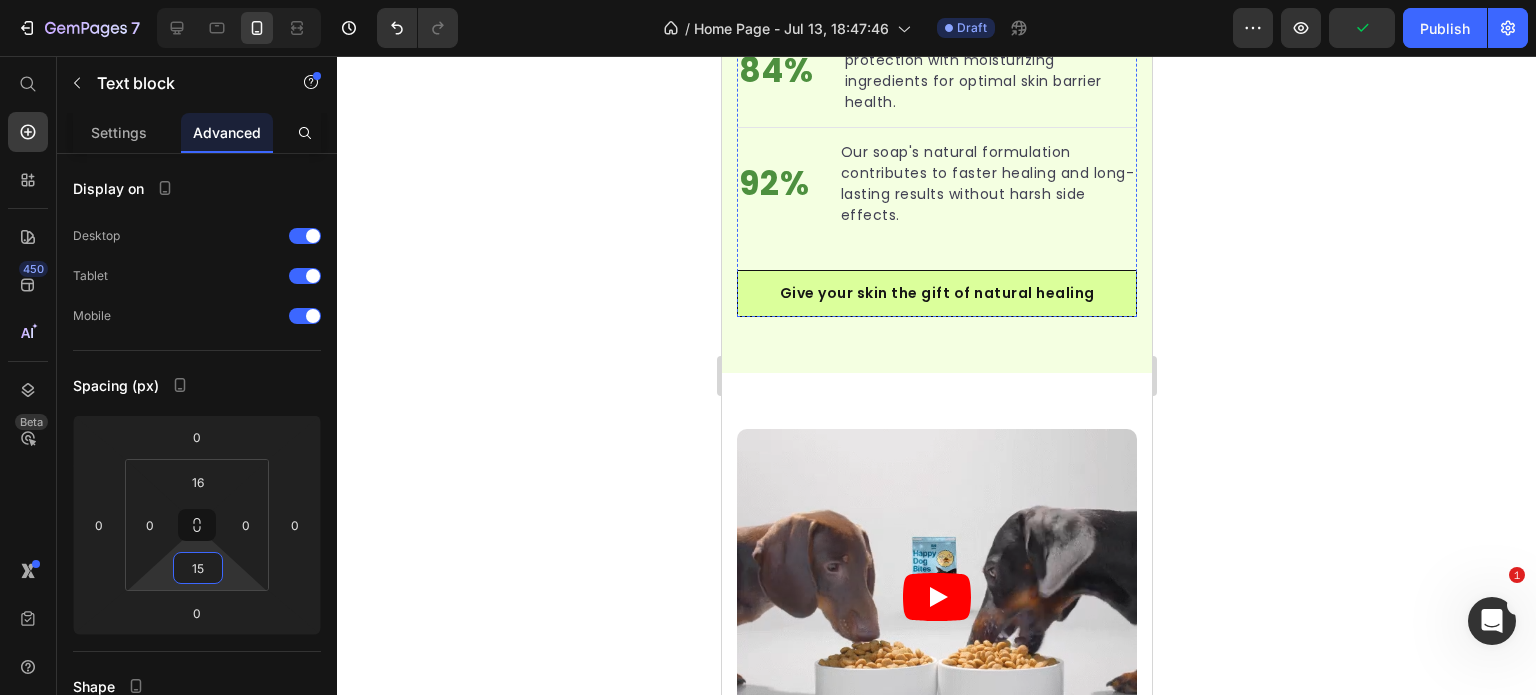 click on "Title Line" at bounding box center [936, 14] 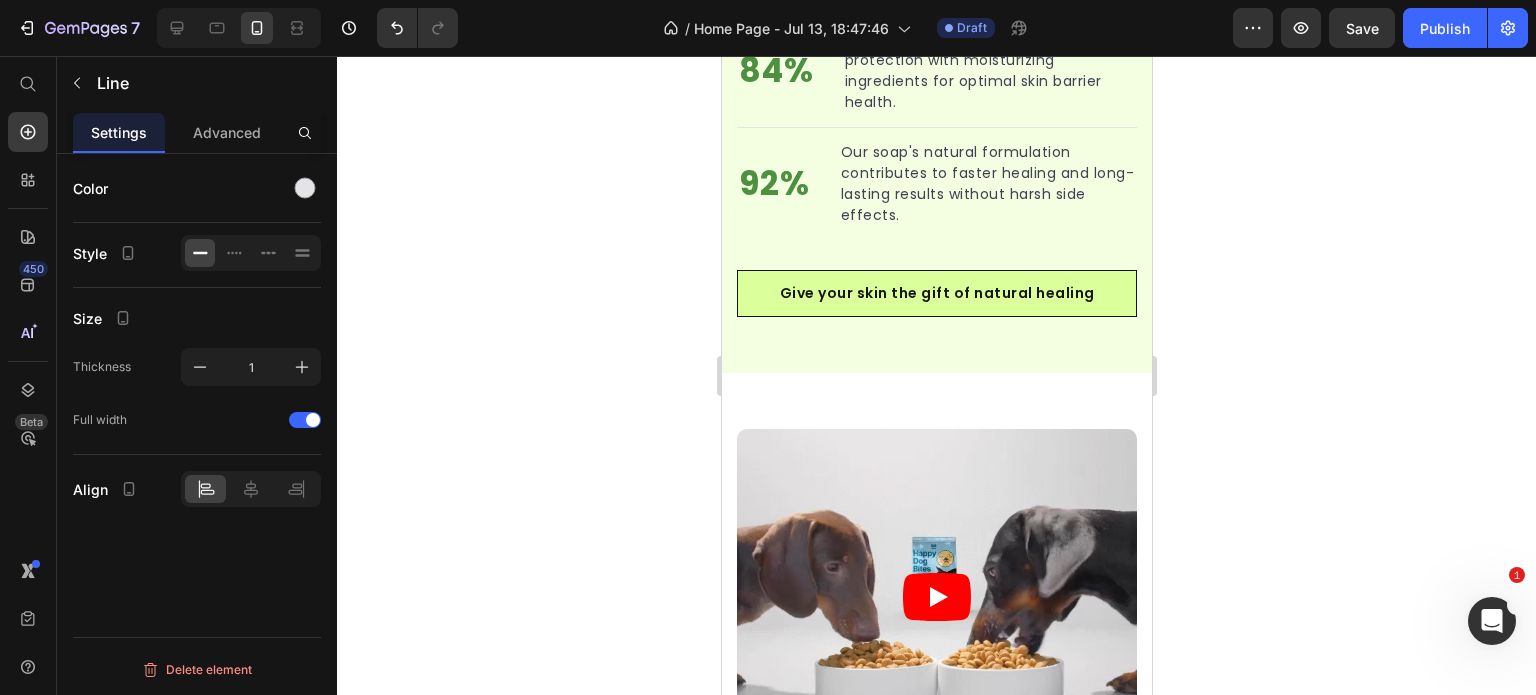 click on "Users choose our tea tree soap over leading brands because of its real natural ingredients and gentle yet effective formula." at bounding box center (986, -42) 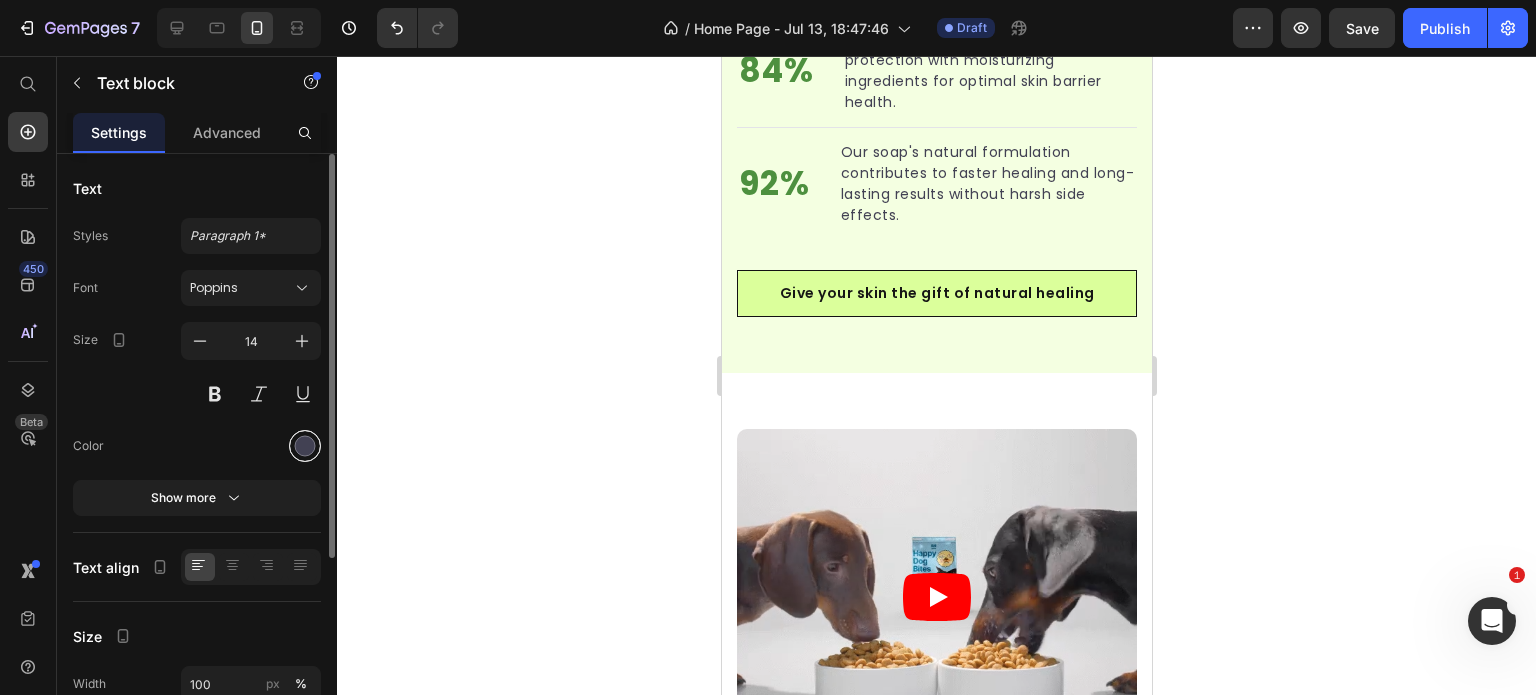 click at bounding box center (305, 446) 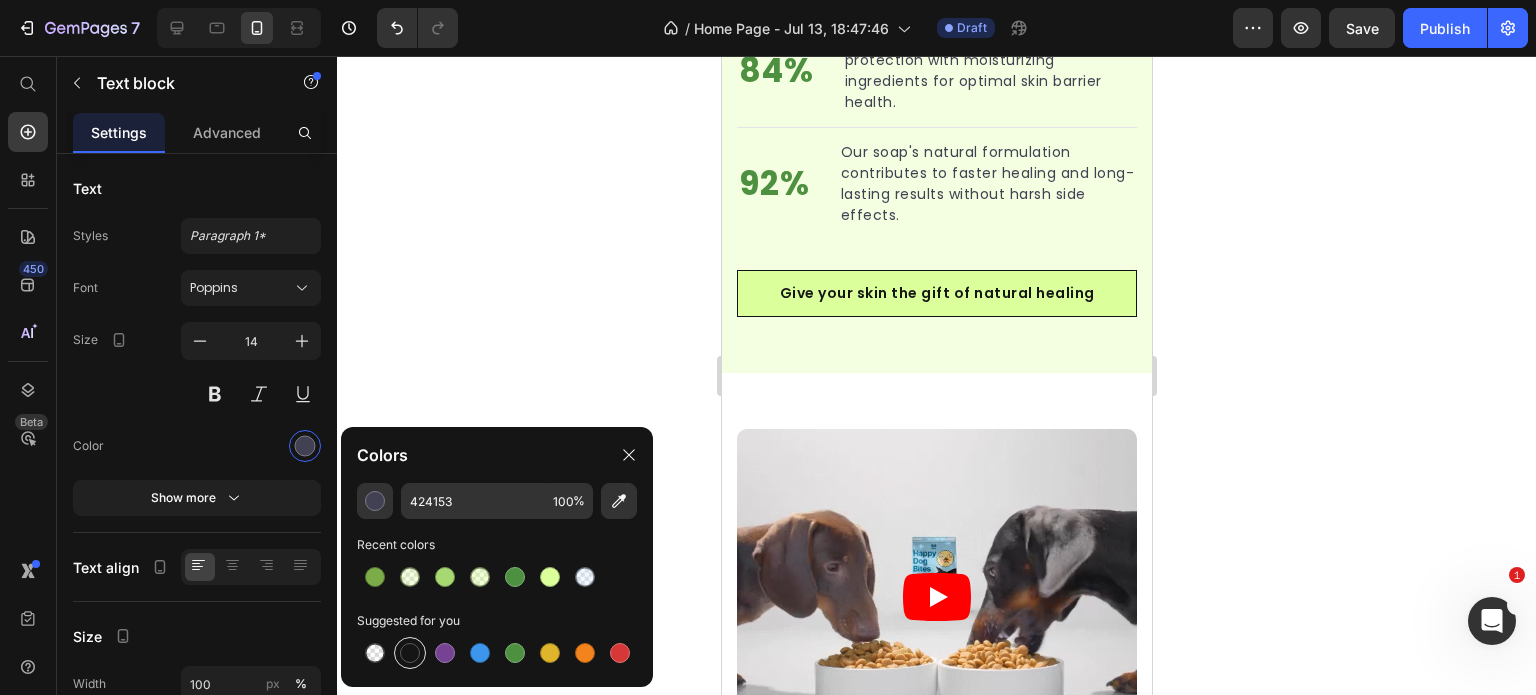 click at bounding box center [410, 653] 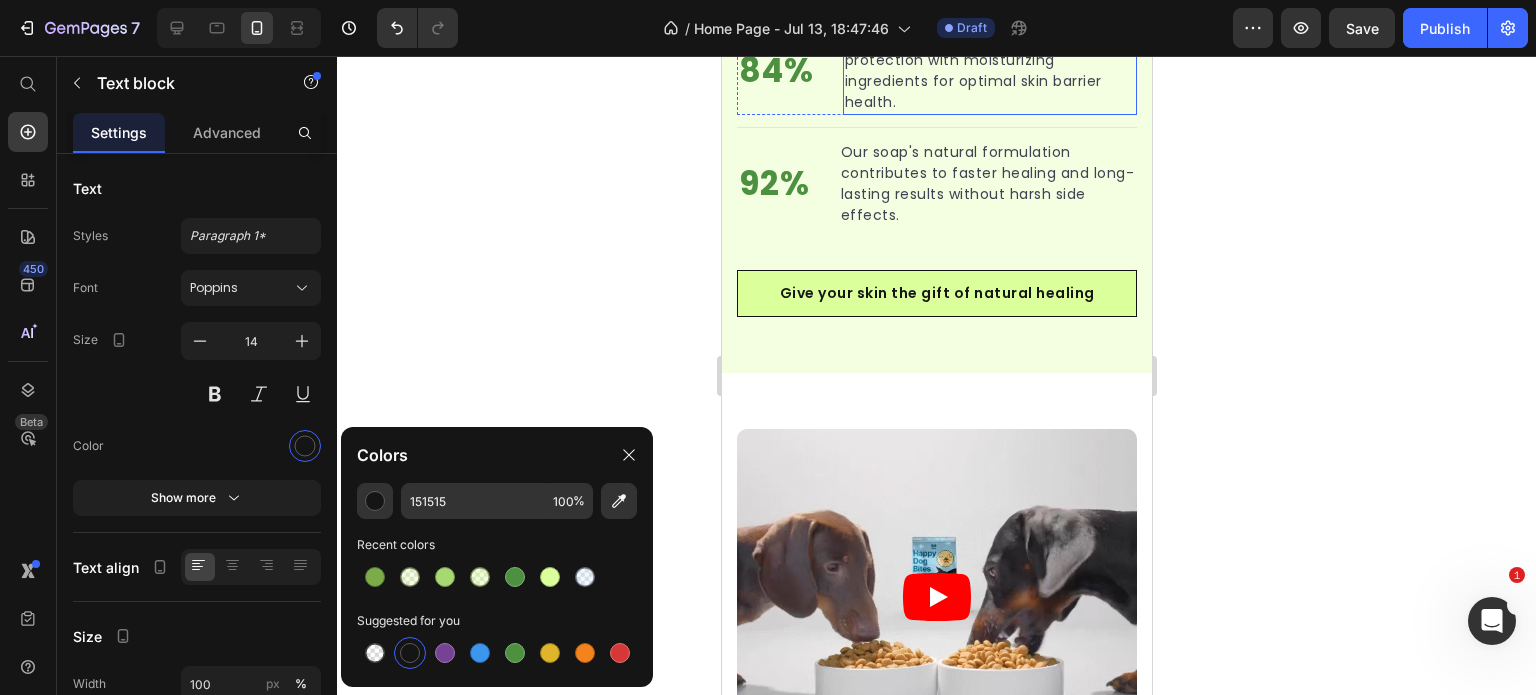 click on "Our soap provides superior antifungal protection with moisturizing ingredients for optimal skin barrier health." at bounding box center (989, 71) 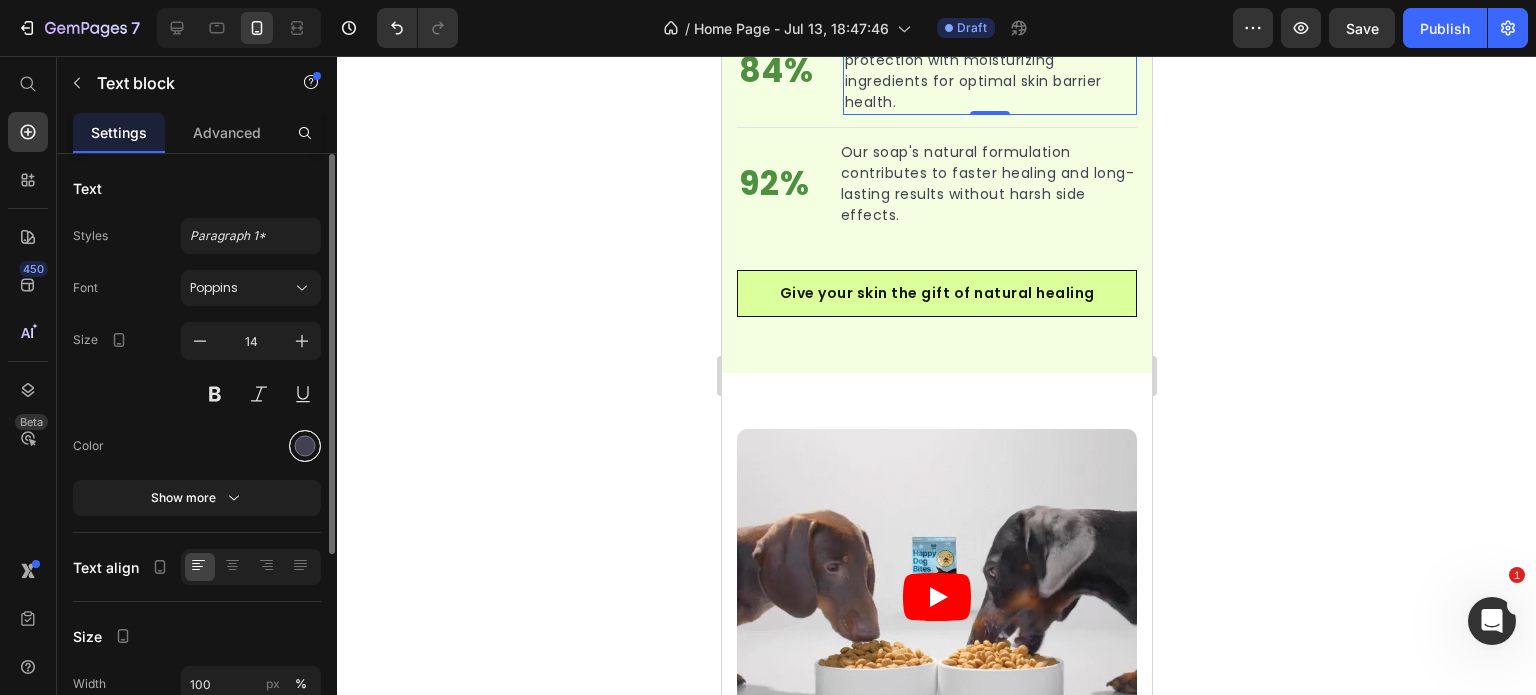 click at bounding box center (305, 446) 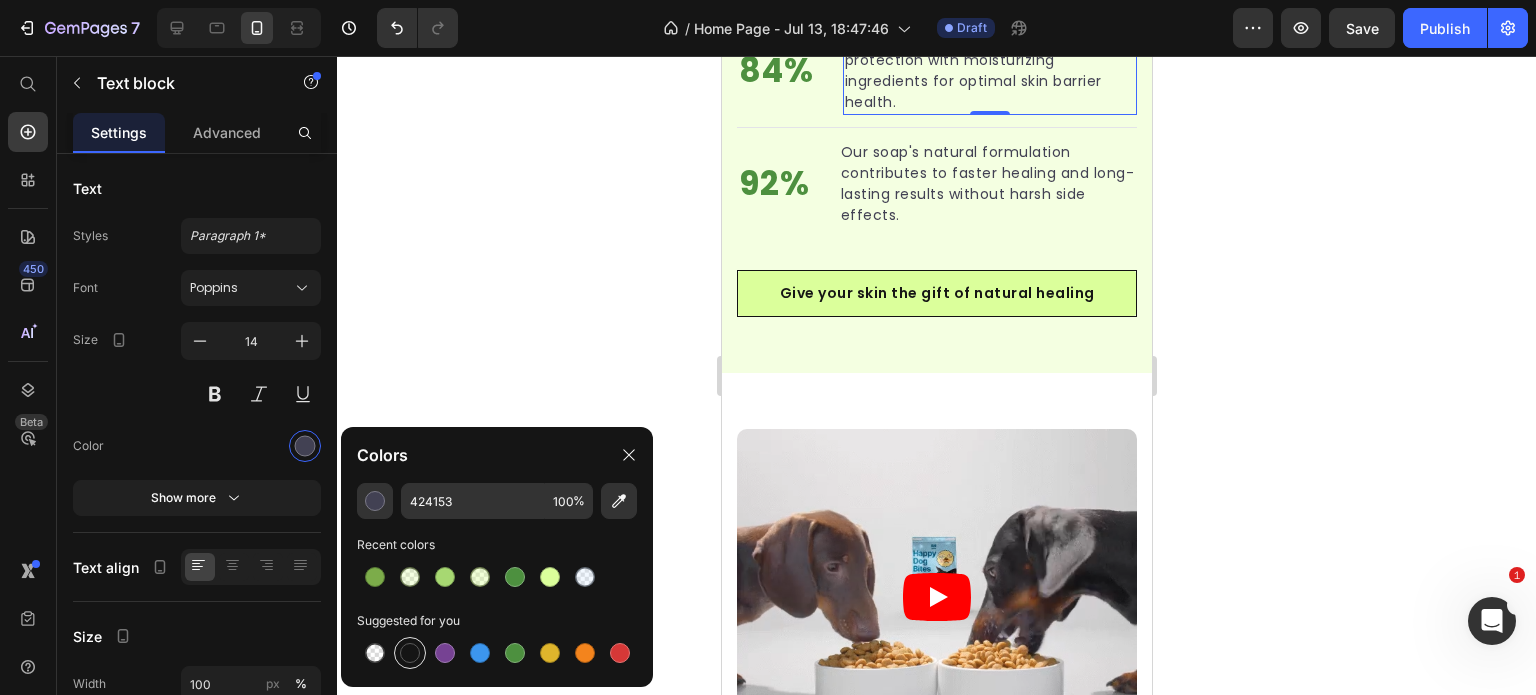 click at bounding box center (410, 653) 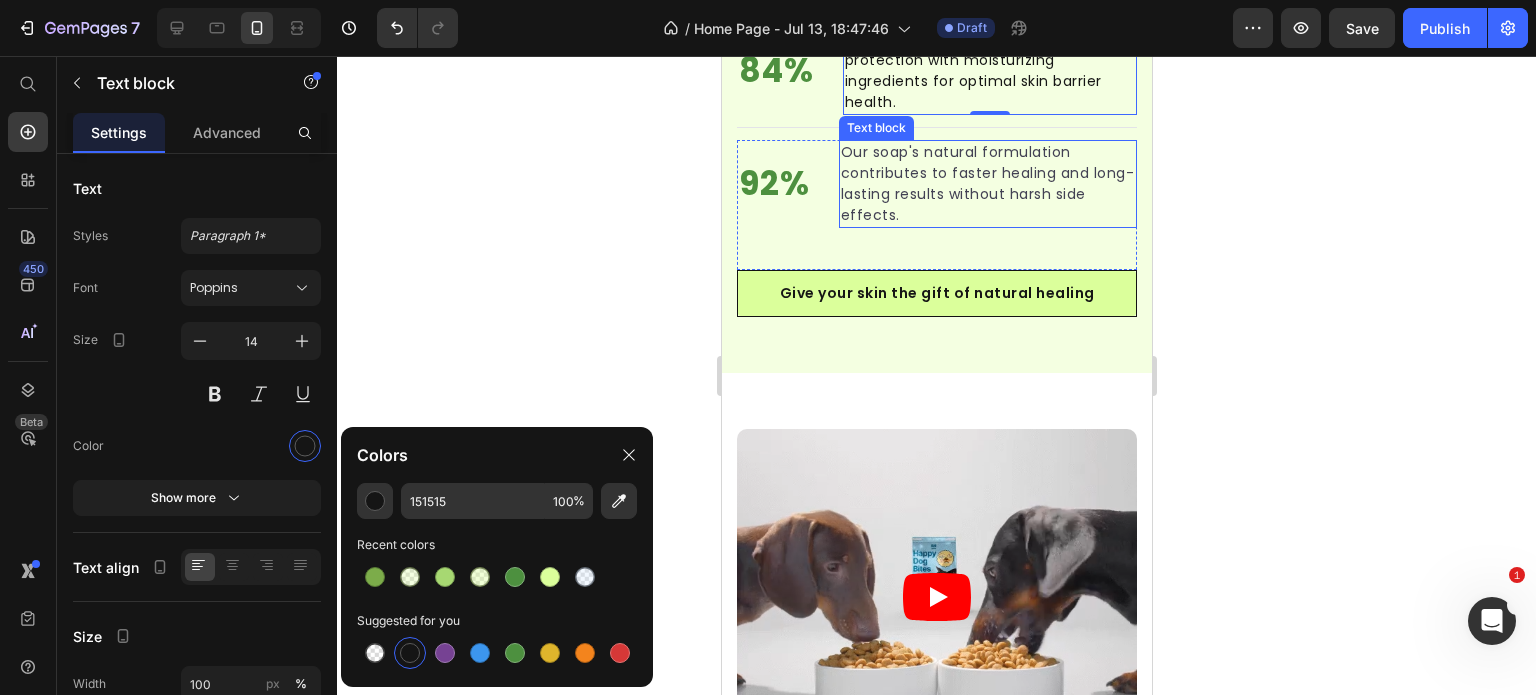 click on "Our soap's natural formulation contributes to faster healing and long-lasting results without harsh side effects." at bounding box center [987, 184] 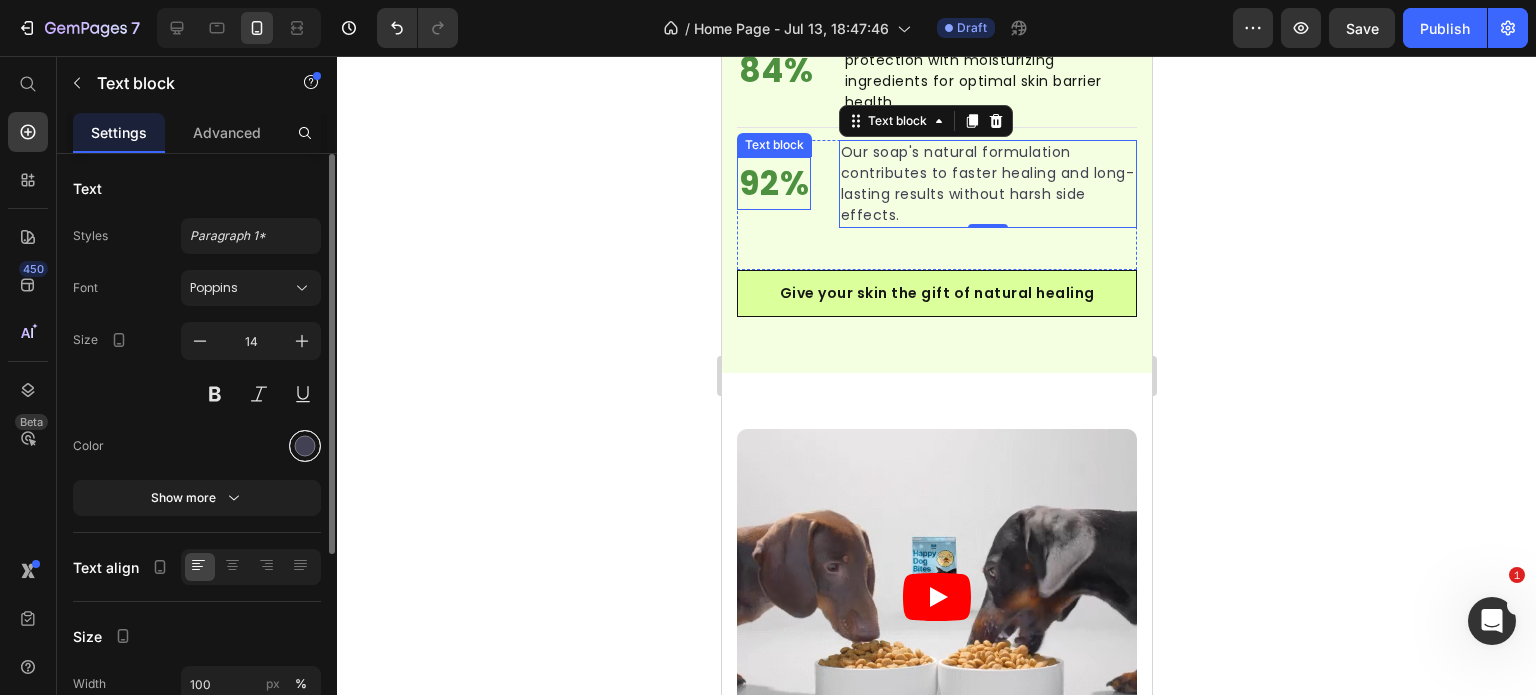 click at bounding box center [305, 446] 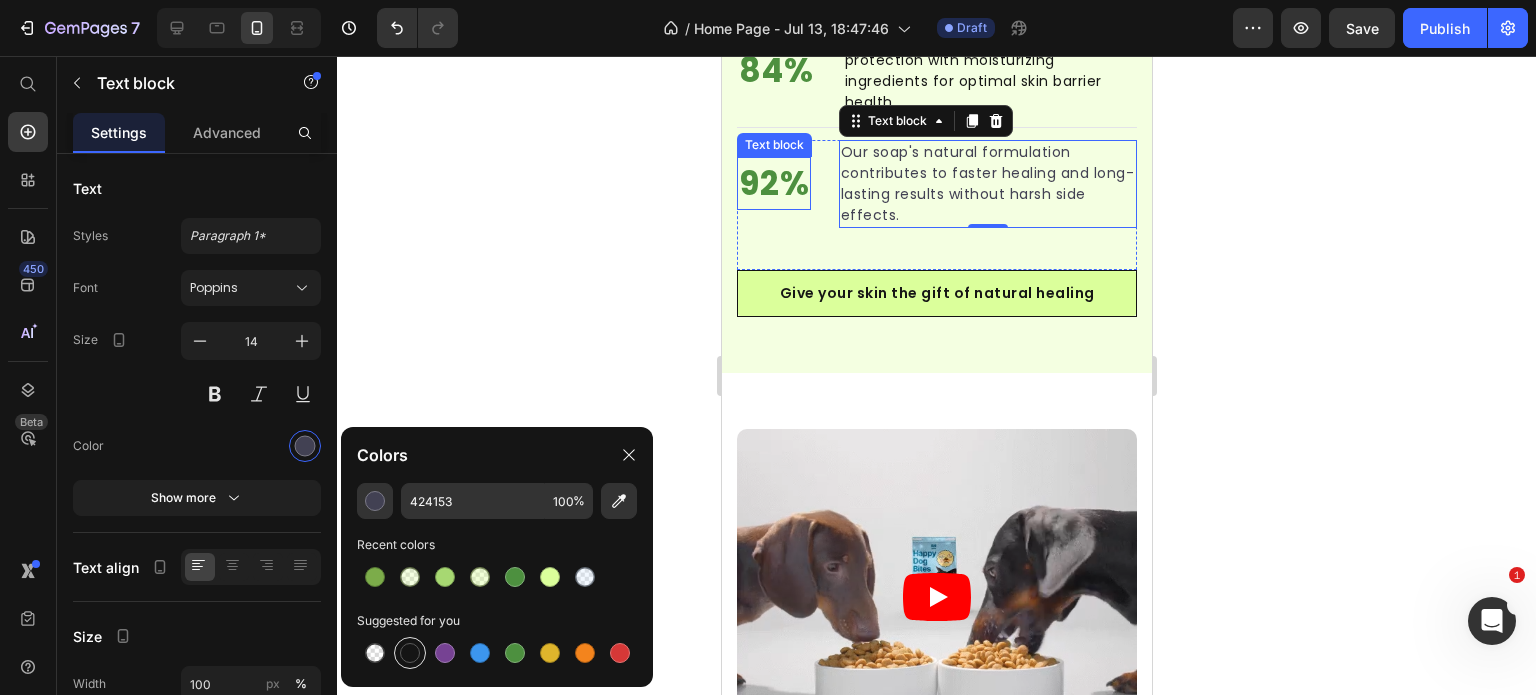 click at bounding box center (410, 653) 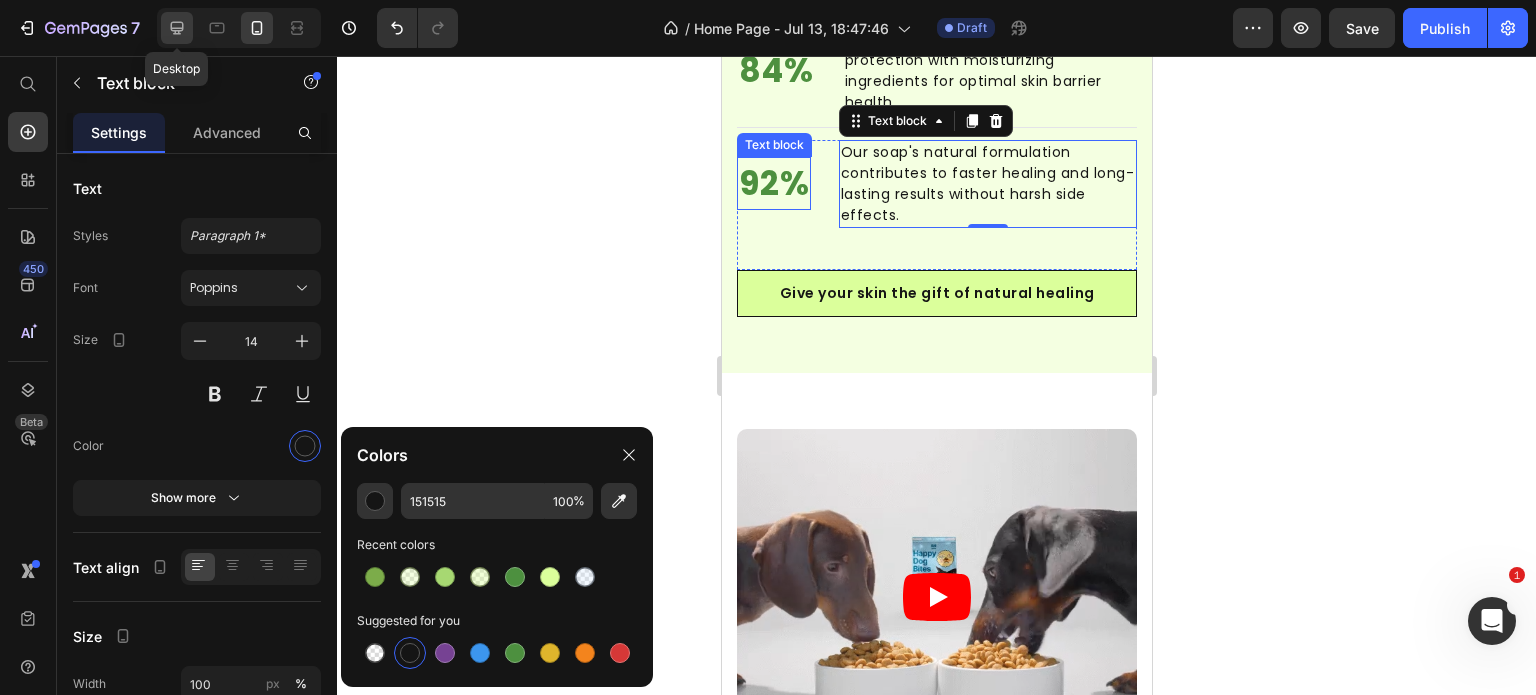 click 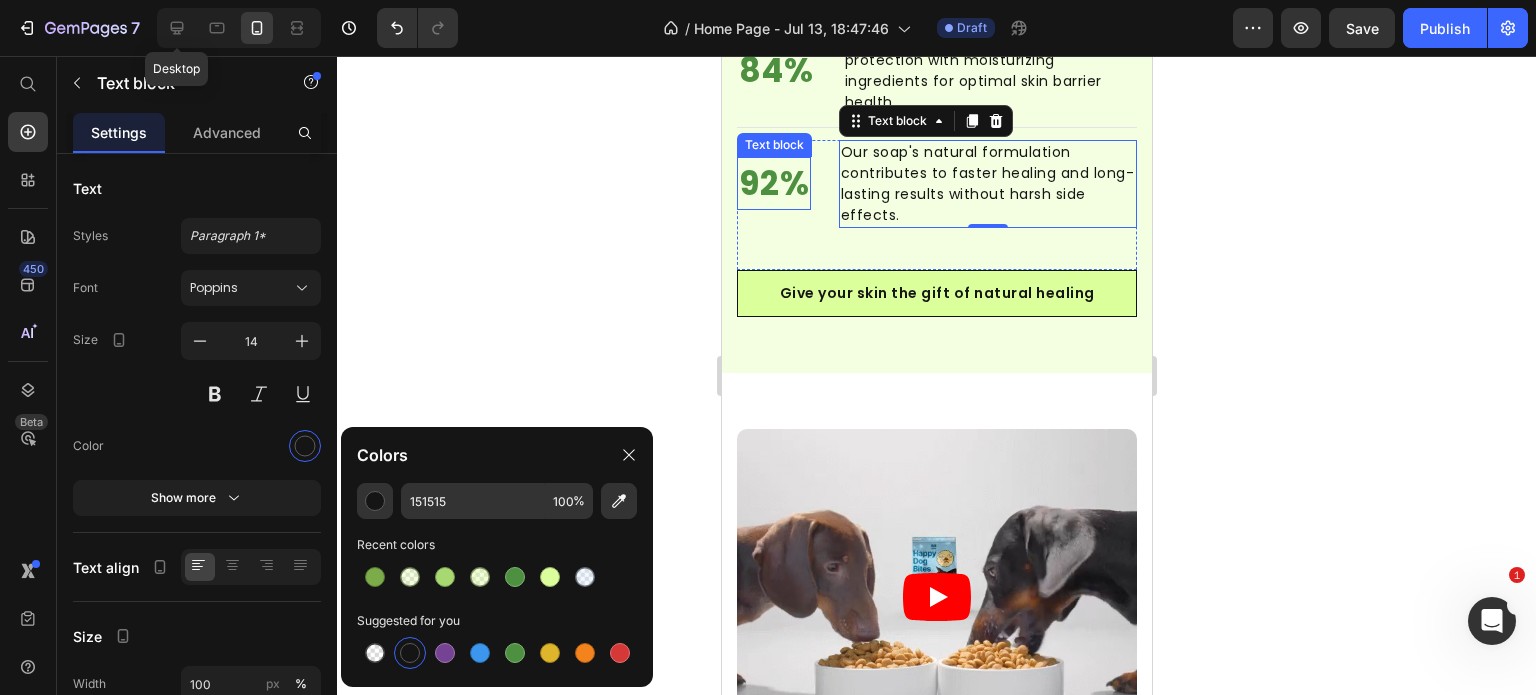 type on "16" 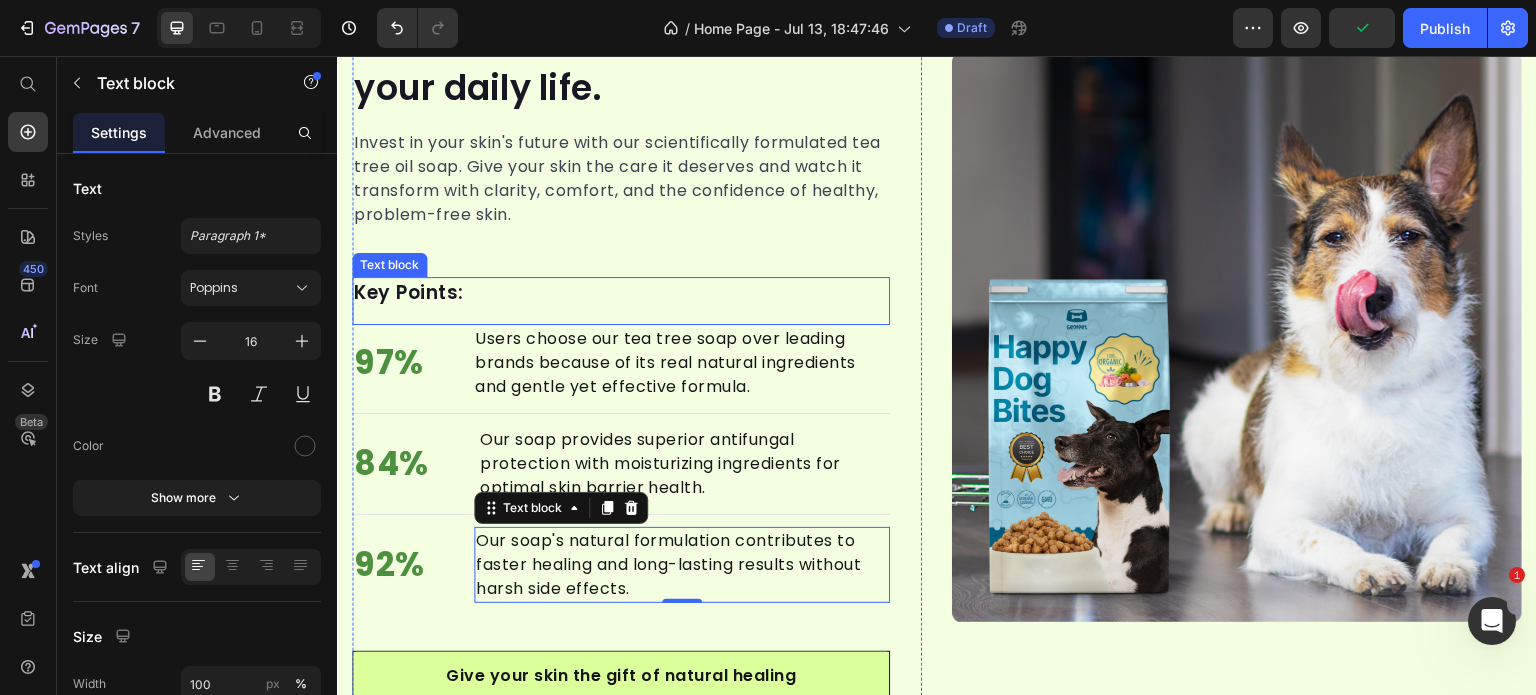 scroll, scrollTop: 2516, scrollLeft: 0, axis: vertical 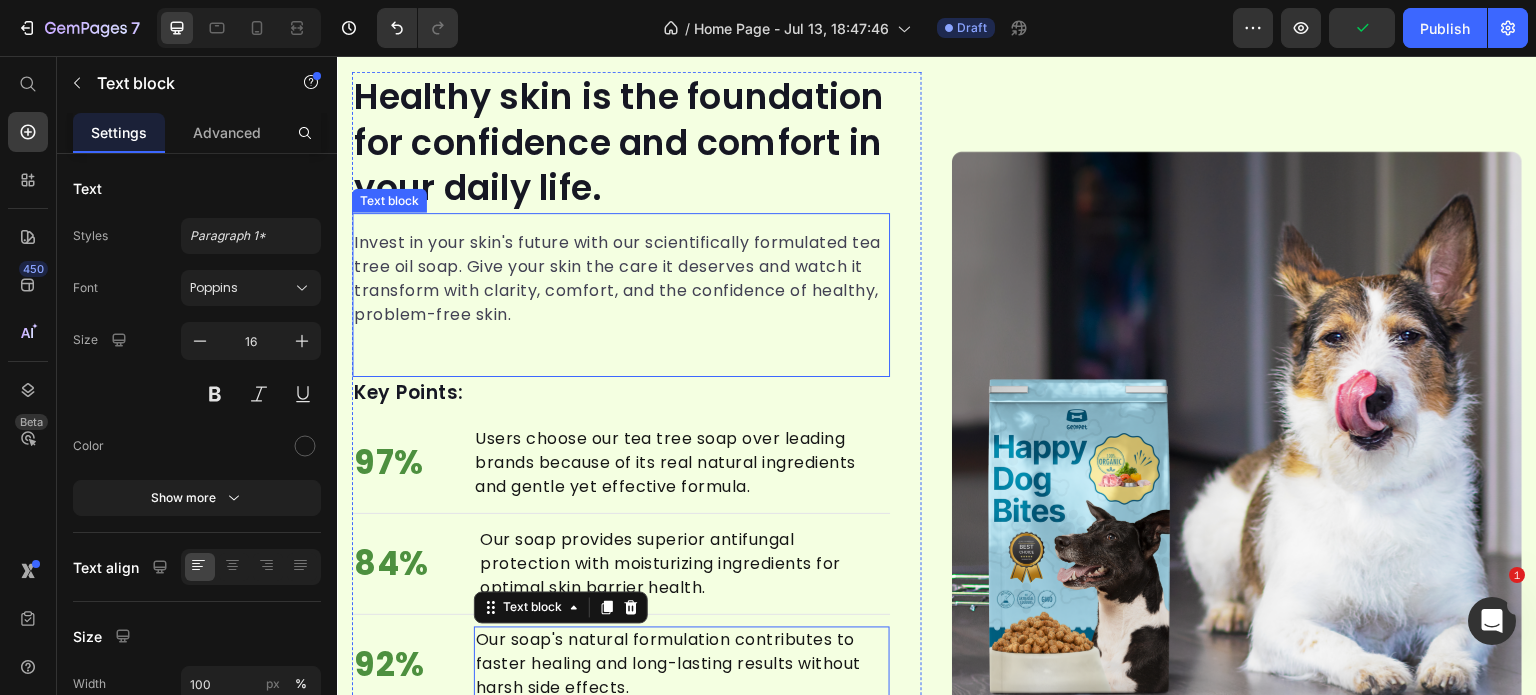 click on "Invest in your skin's future with our scientifically formulated tea tree oil soap. Give your skin the care it deserves and watch it transform with clarity, comfort, and the confidence of healthy, problem-free skin." at bounding box center (621, 279) 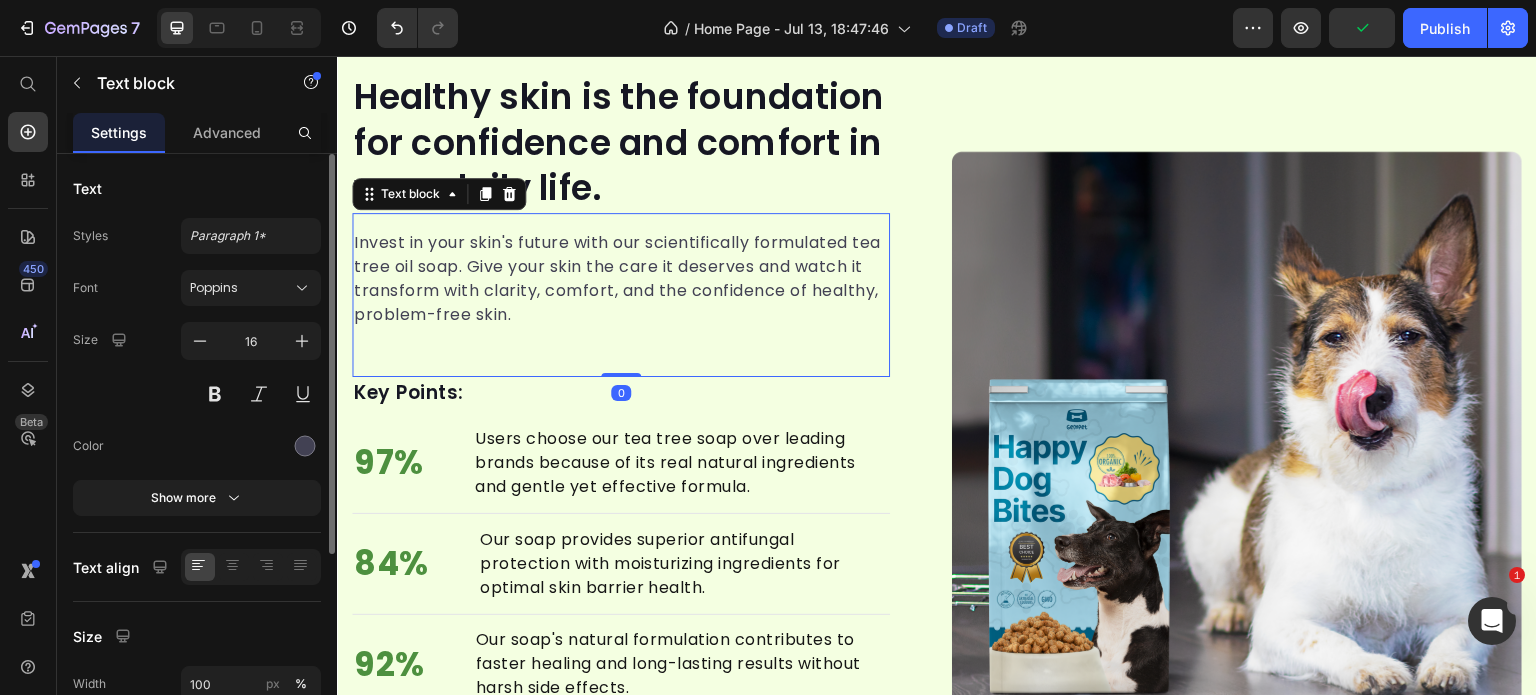 click on "Font Poppins Size 16 Color Show more" at bounding box center [197, 393] 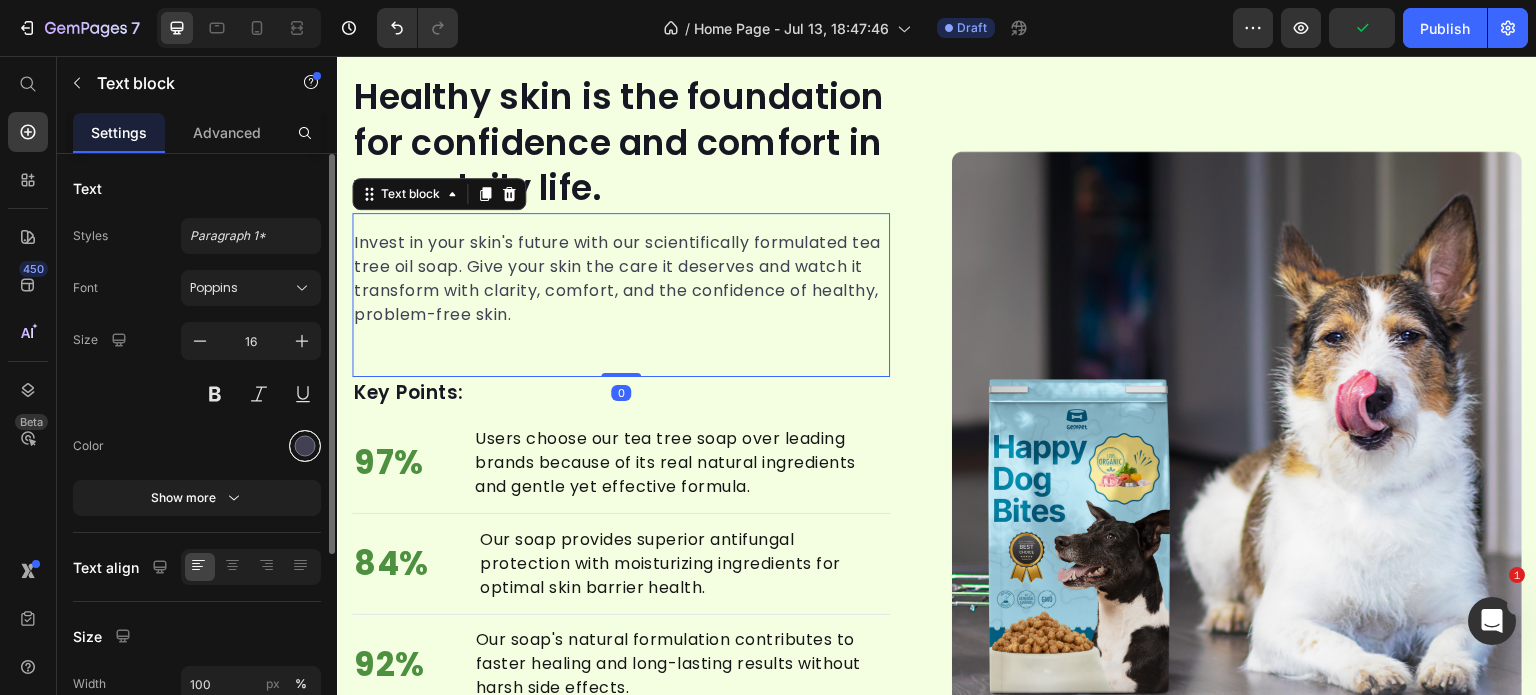 click at bounding box center [305, 446] 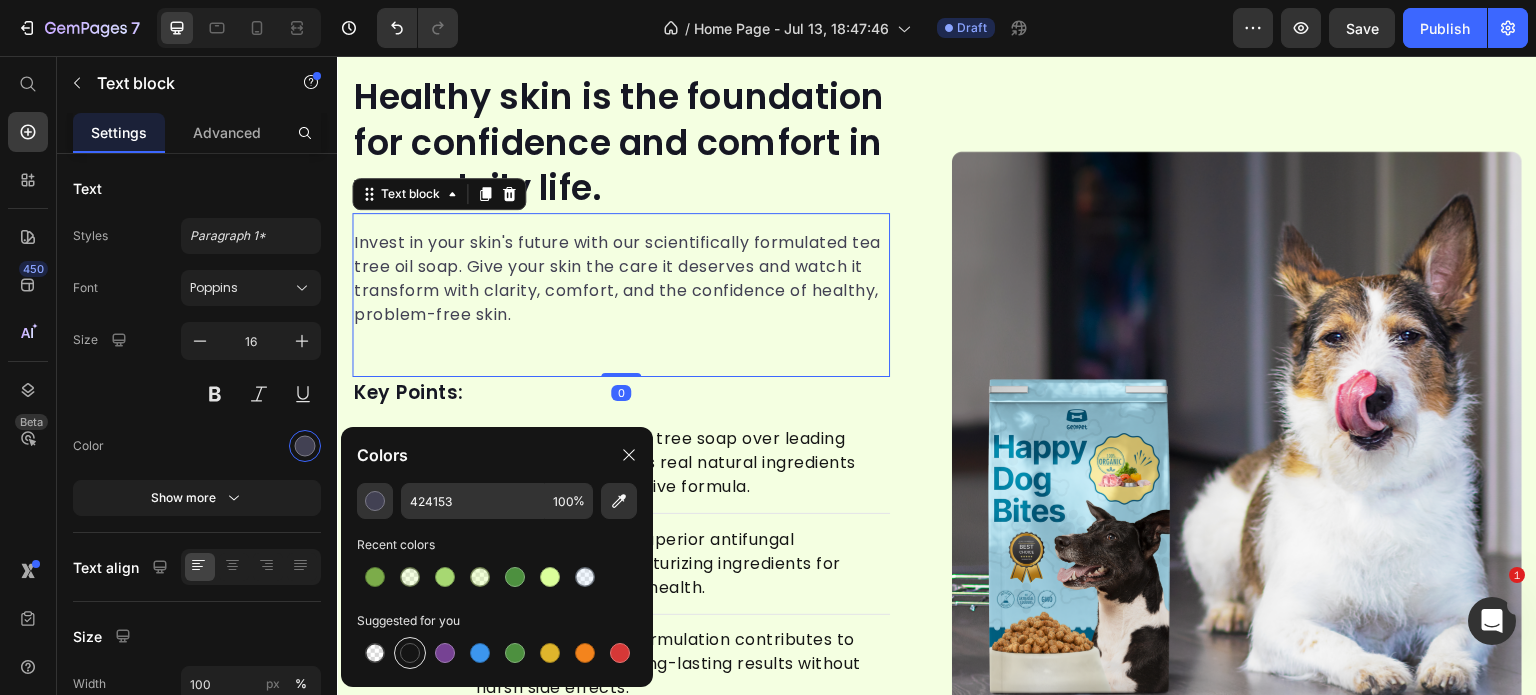 click at bounding box center (410, 653) 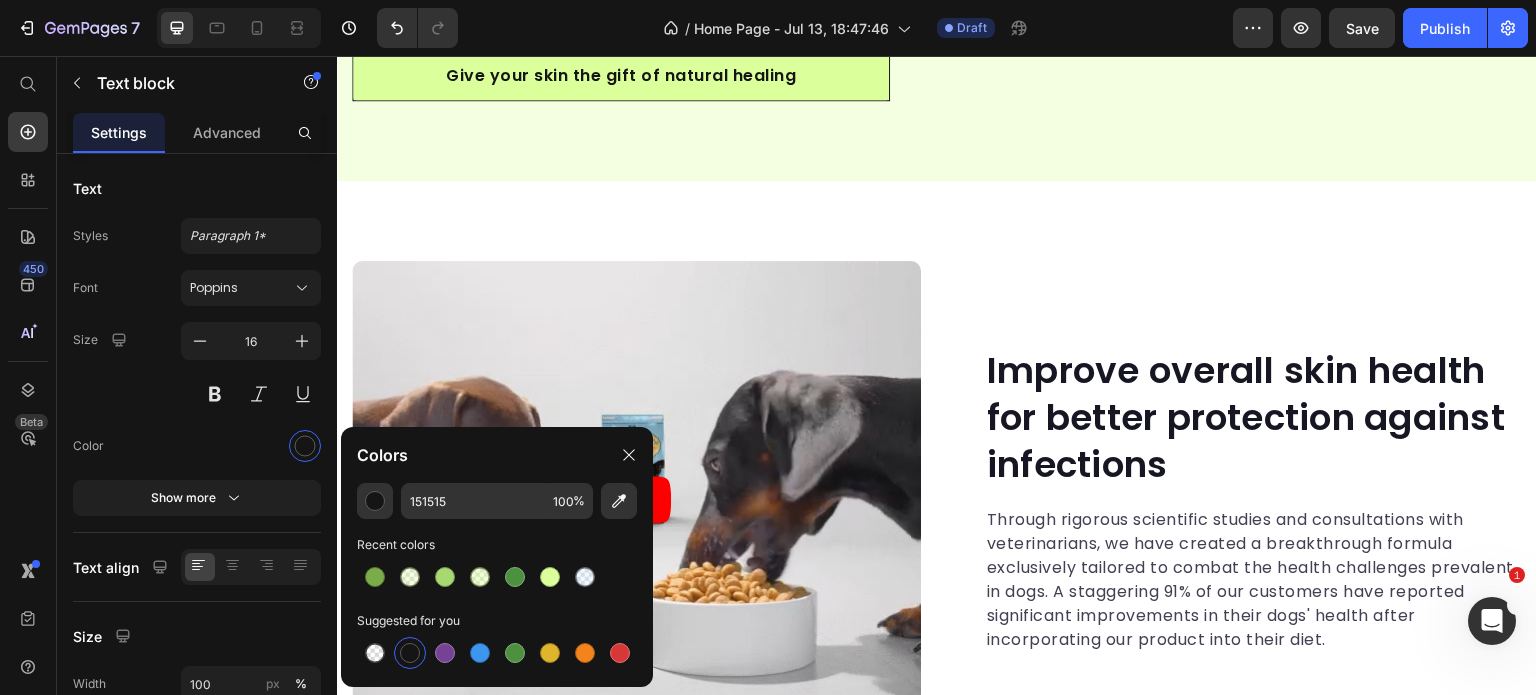 scroll, scrollTop: 3370, scrollLeft: 0, axis: vertical 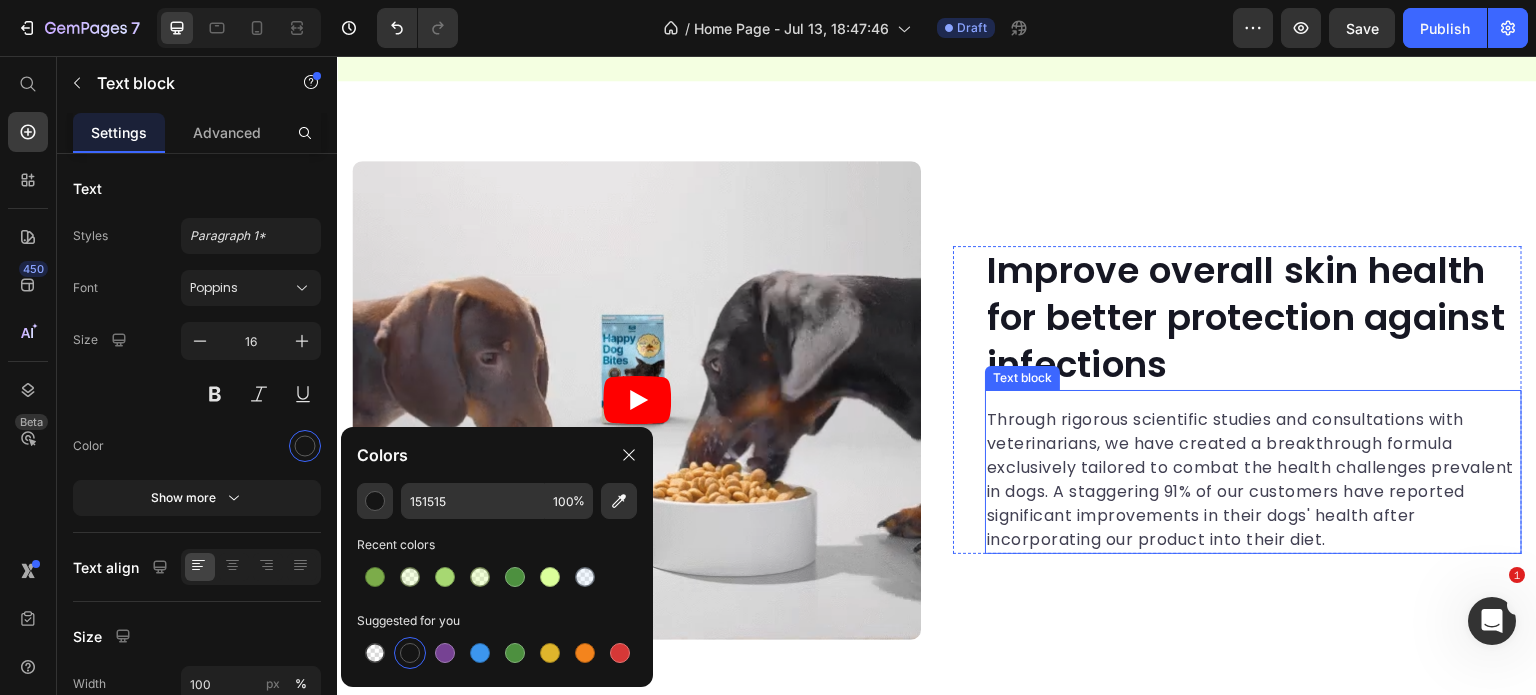 click on "Through rigorous scientific studies and consultations with veterinarians, we have created a breakthrough formula exclusively tailored to combat the health challenges prevalent in dogs. A staggering 91% of our customers have reported significant improvements in their dogs' health after incorporating our product into their diet." at bounding box center (1253, 480) 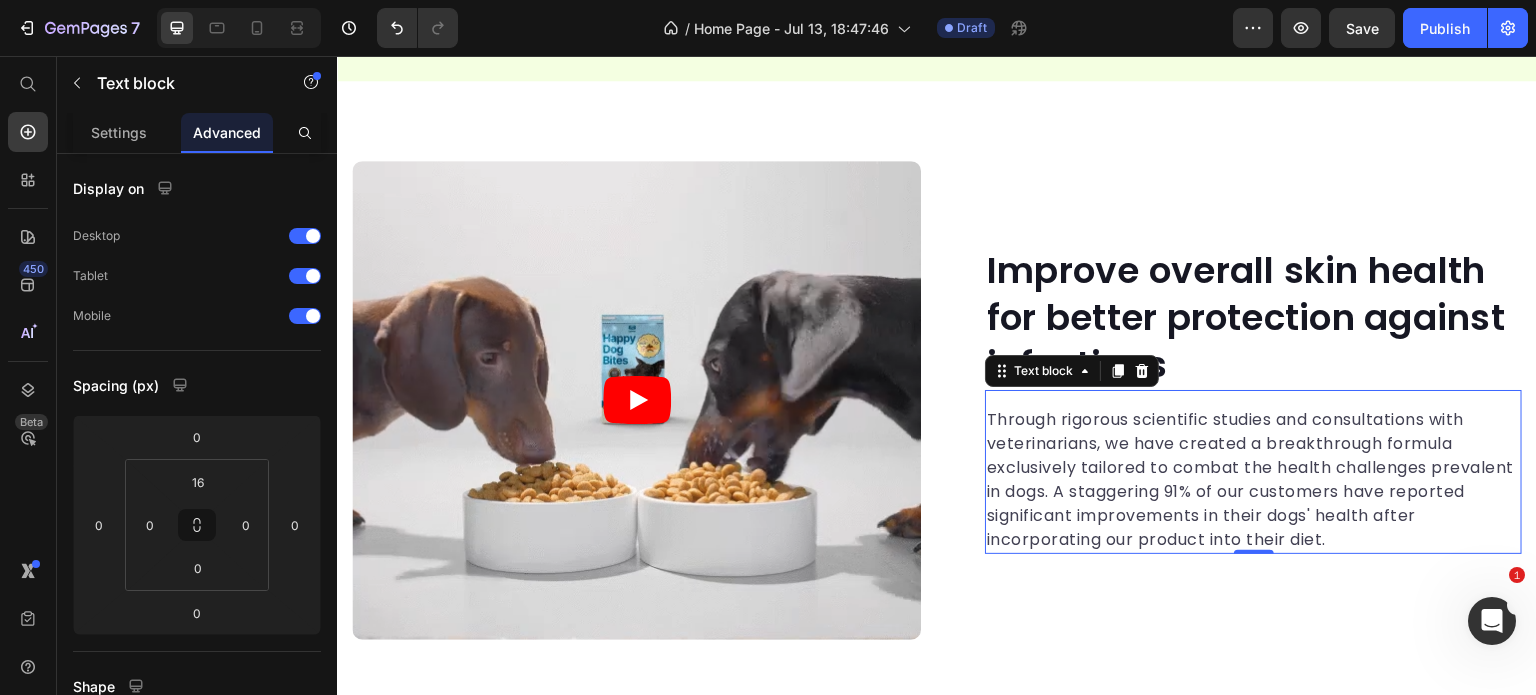 click on "Through rigorous scientific studies and consultations with veterinarians, we have created a breakthrough formula exclusively tailored to combat the health challenges prevalent in dogs. A staggering 91% of our customers have reported significant improvements in their dogs' health after incorporating our product into their diet." at bounding box center [1253, 480] 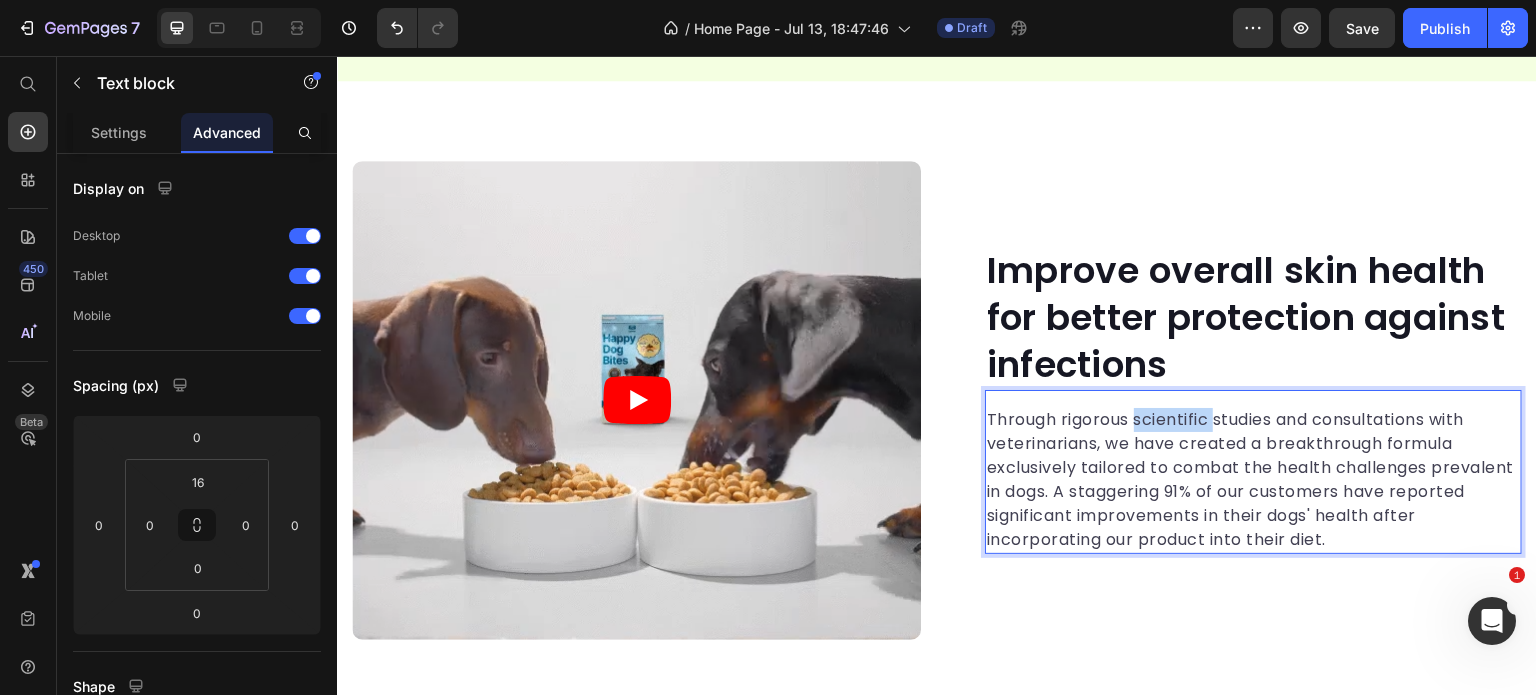 click on "Through rigorous scientific studies and consultations with veterinarians, we have created a breakthrough formula exclusively tailored to combat the health challenges prevalent in dogs. A staggering 91% of our customers have reported significant improvements in their dogs' health after incorporating our product into their diet." at bounding box center (1253, 480) 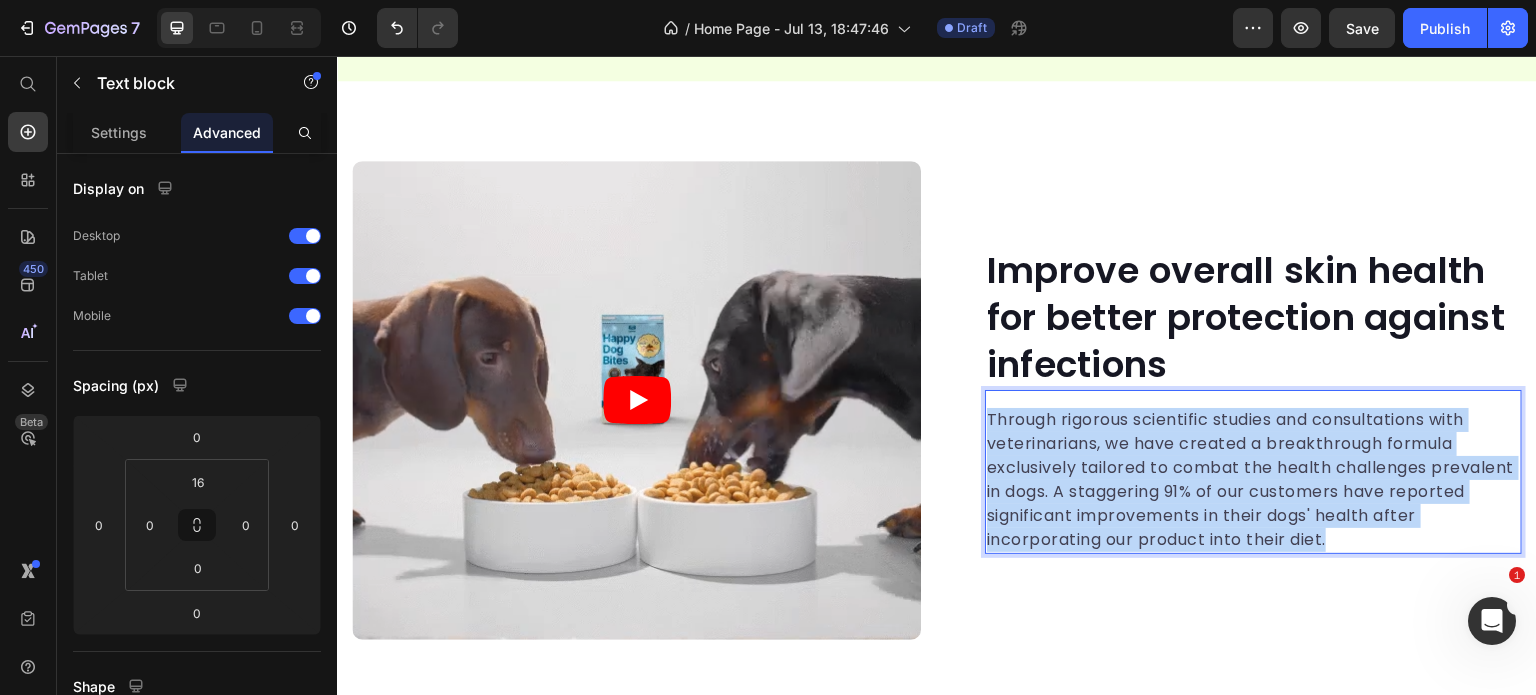 click on "Through rigorous scientific studies and consultations with veterinarians, we have created a breakthrough formula exclusively tailored to combat the health challenges prevalent in dogs. A staggering 91% of our customers have reported significant improvements in their dogs' health after incorporating our product into their diet." at bounding box center (1253, 480) 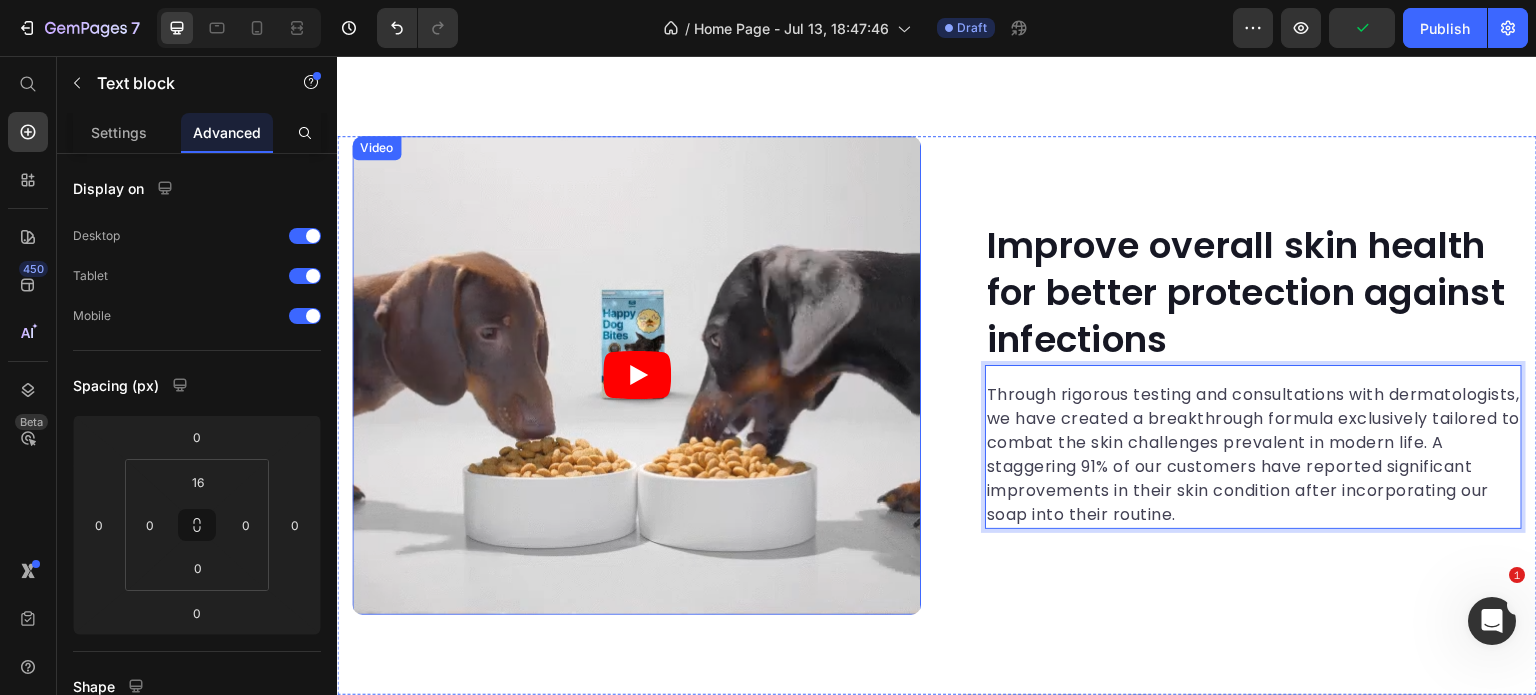 scroll, scrollTop: 3470, scrollLeft: 0, axis: vertical 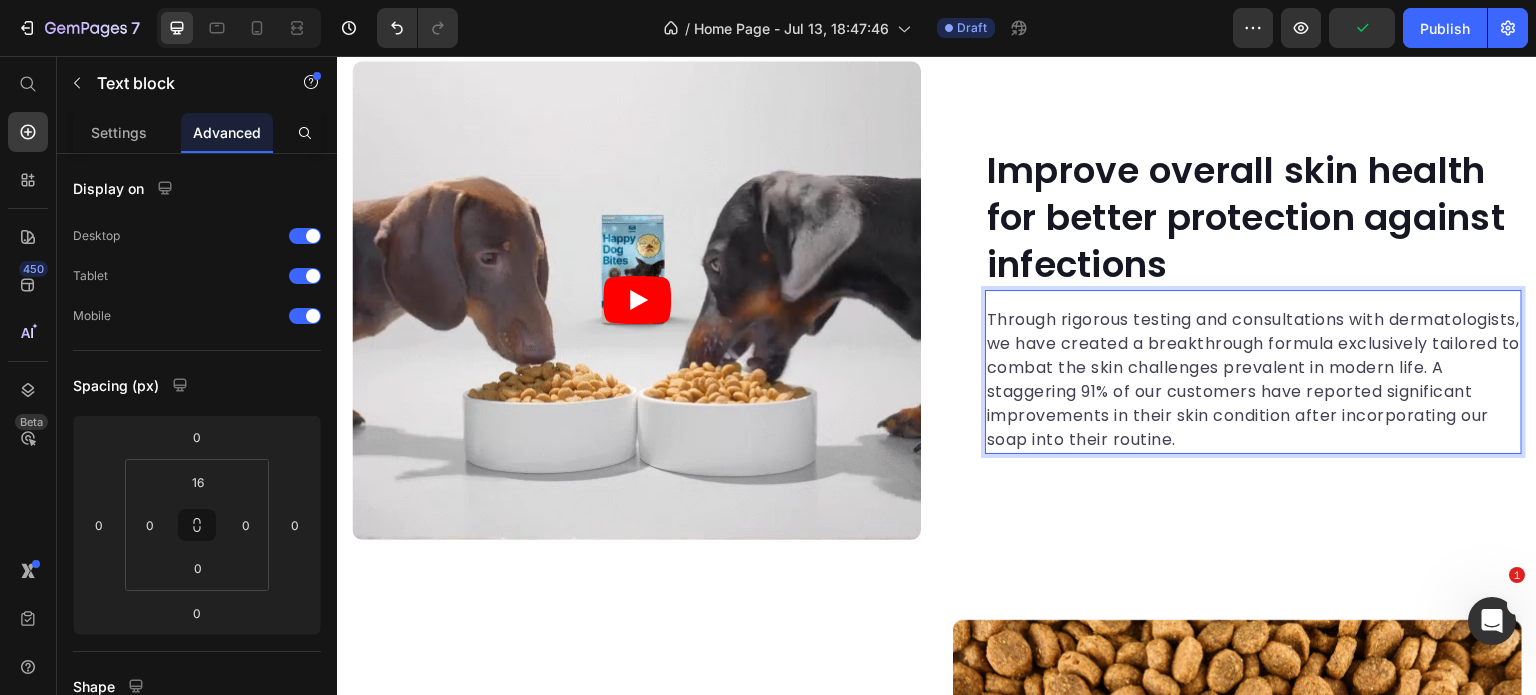 click on "Settings Advanced" at bounding box center [197, 133] 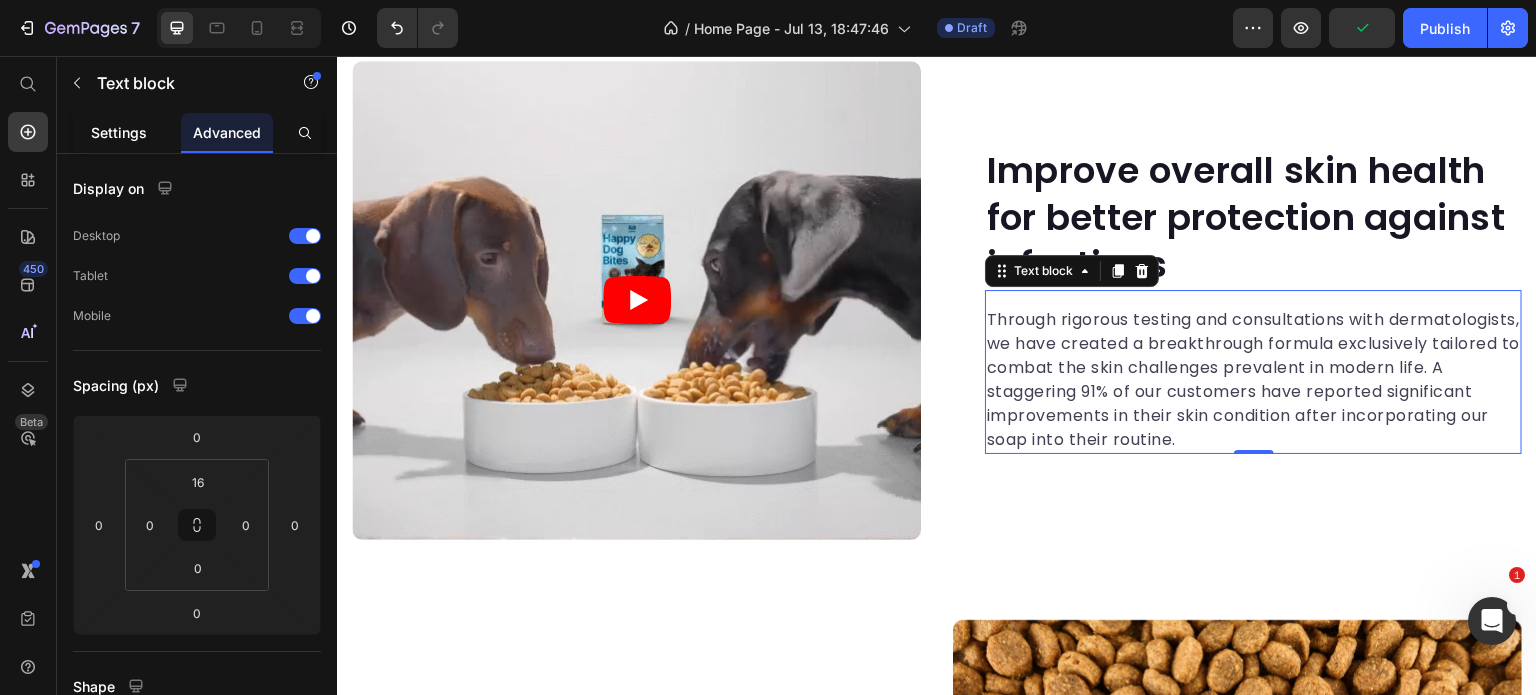 click on "Settings" 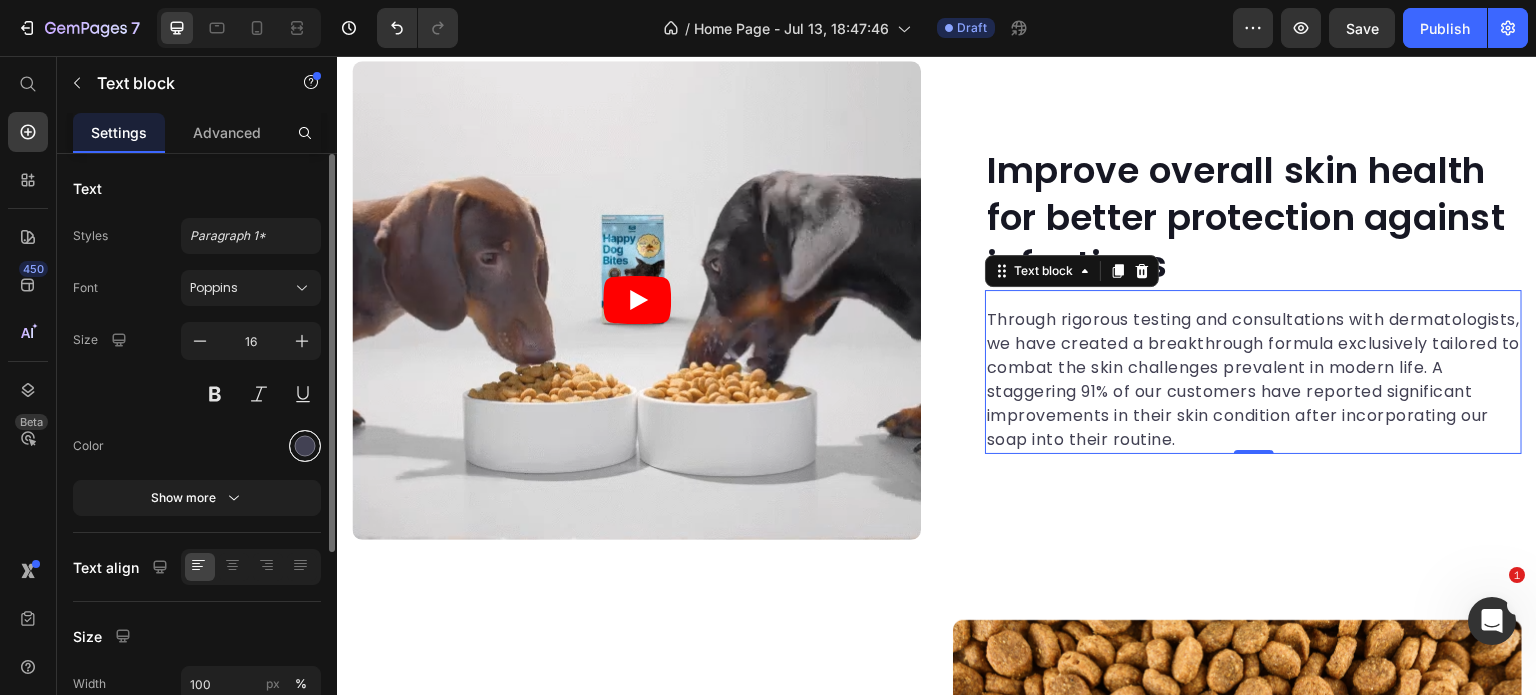 click at bounding box center (305, 446) 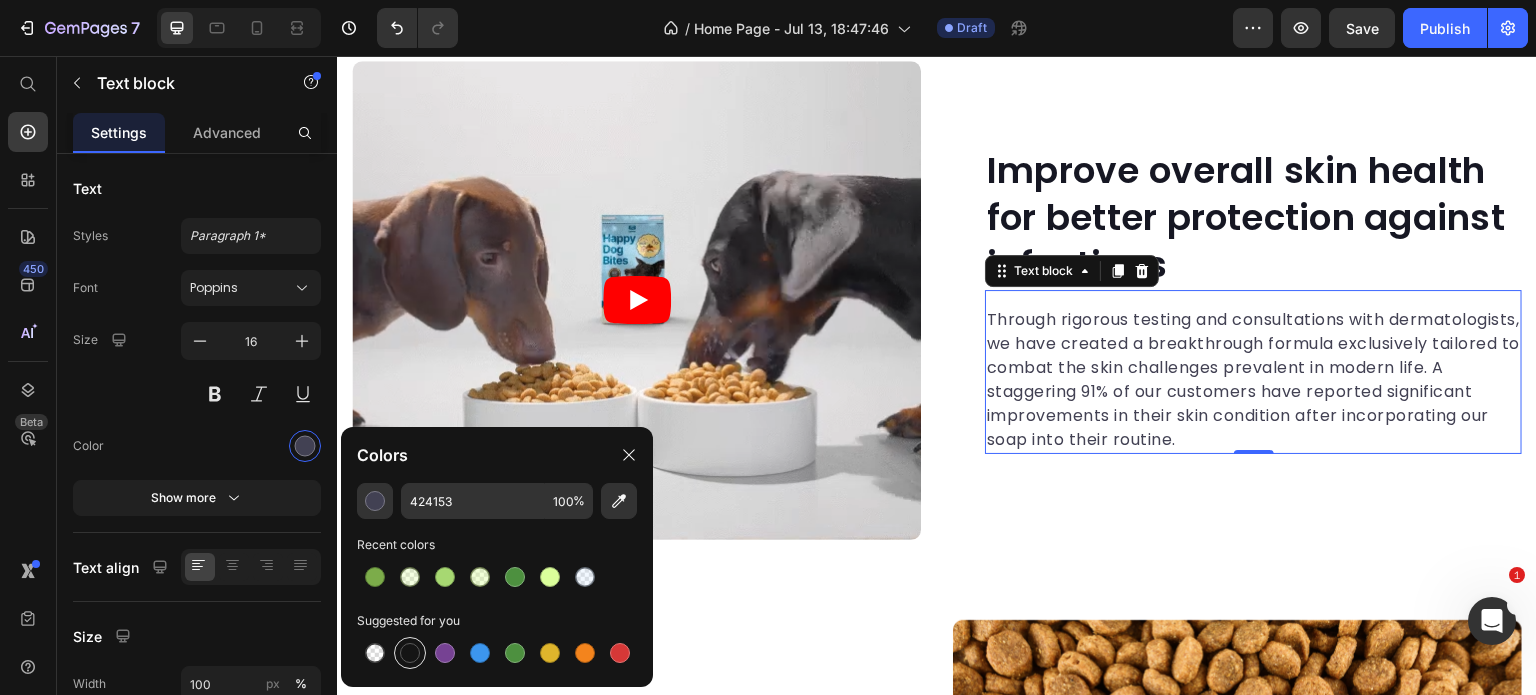 click at bounding box center [410, 653] 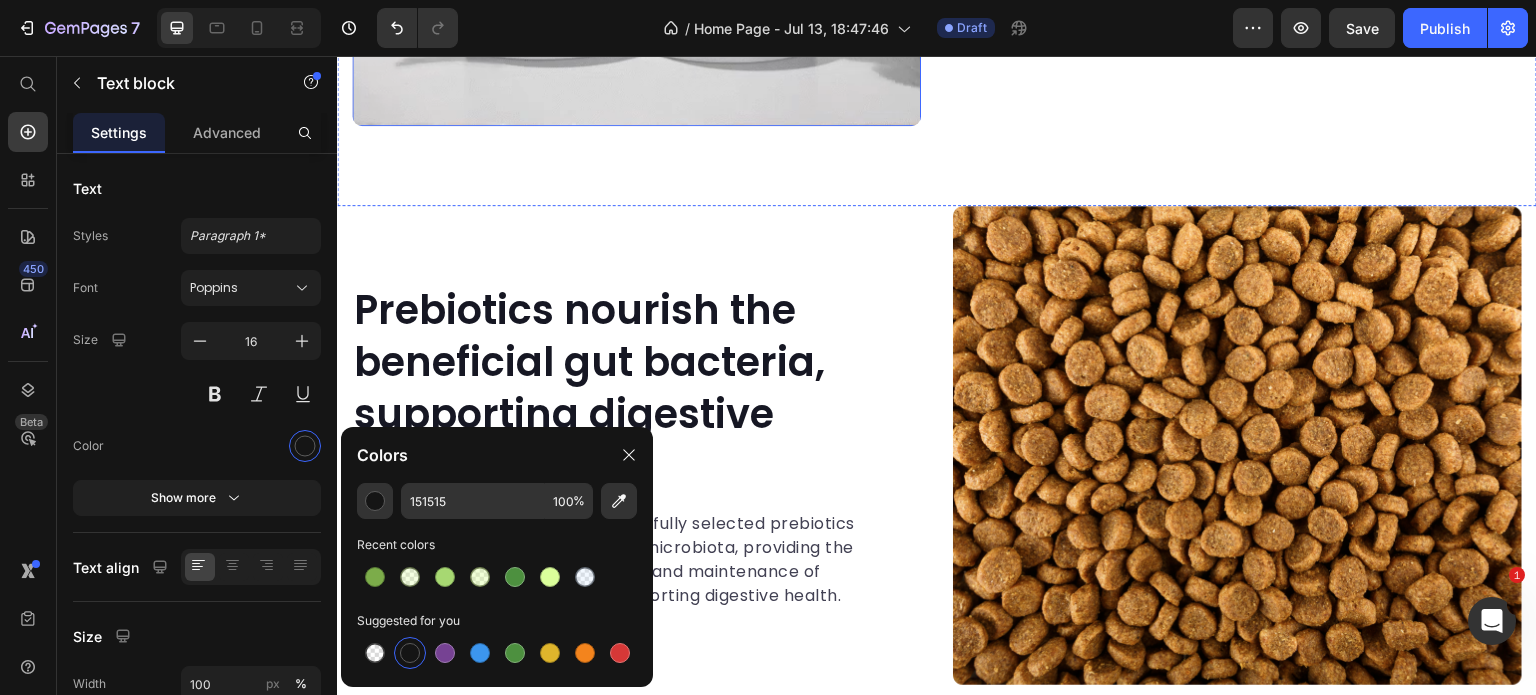scroll, scrollTop: 3970, scrollLeft: 0, axis: vertical 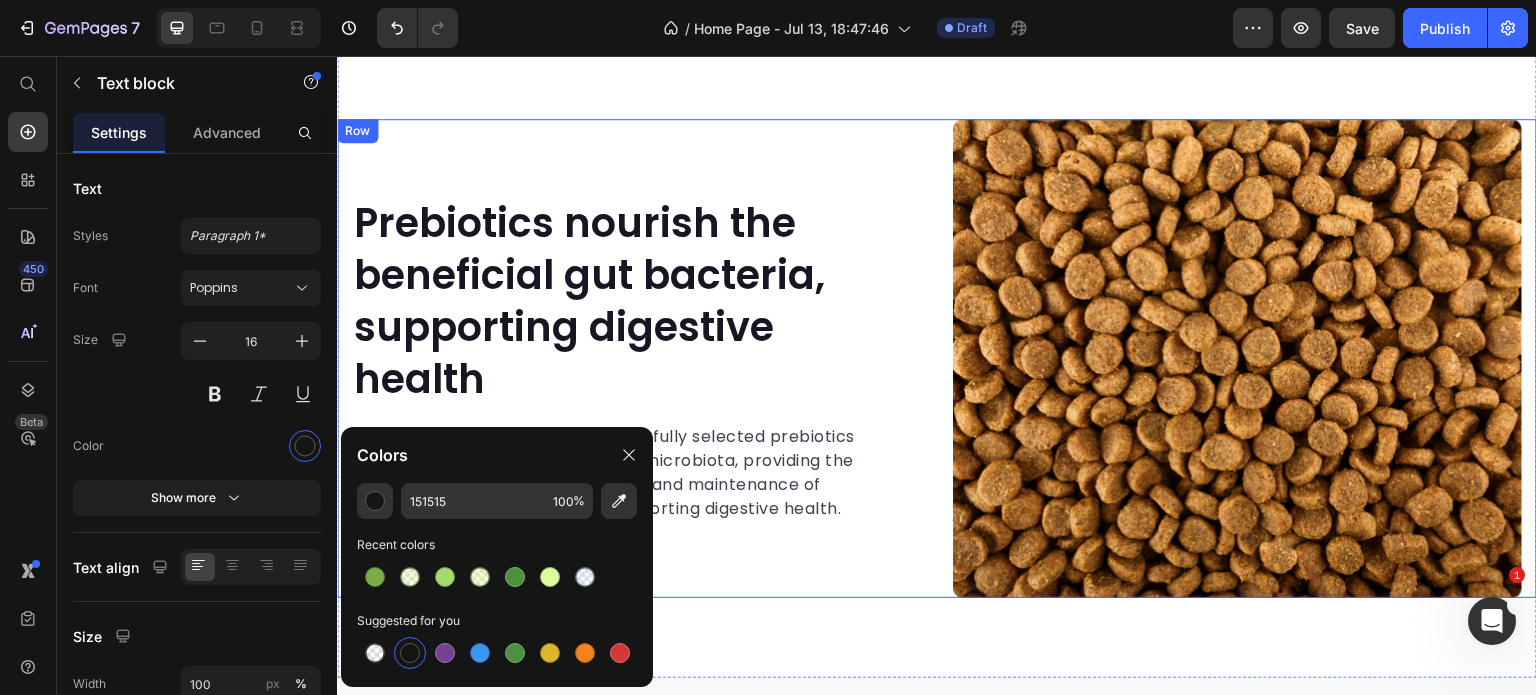 click on "Prebiotics nourish the beneficial gut bacteria, supporting digestive health Heading Our dog food formula contains carefully selected prebiotics that work in harmony with the gut microbiota, providing the necessary nutrients for the growth and maintenance of beneficial bacteria, ultimately supporting digestive health. Text block Row" at bounding box center (636, 358) 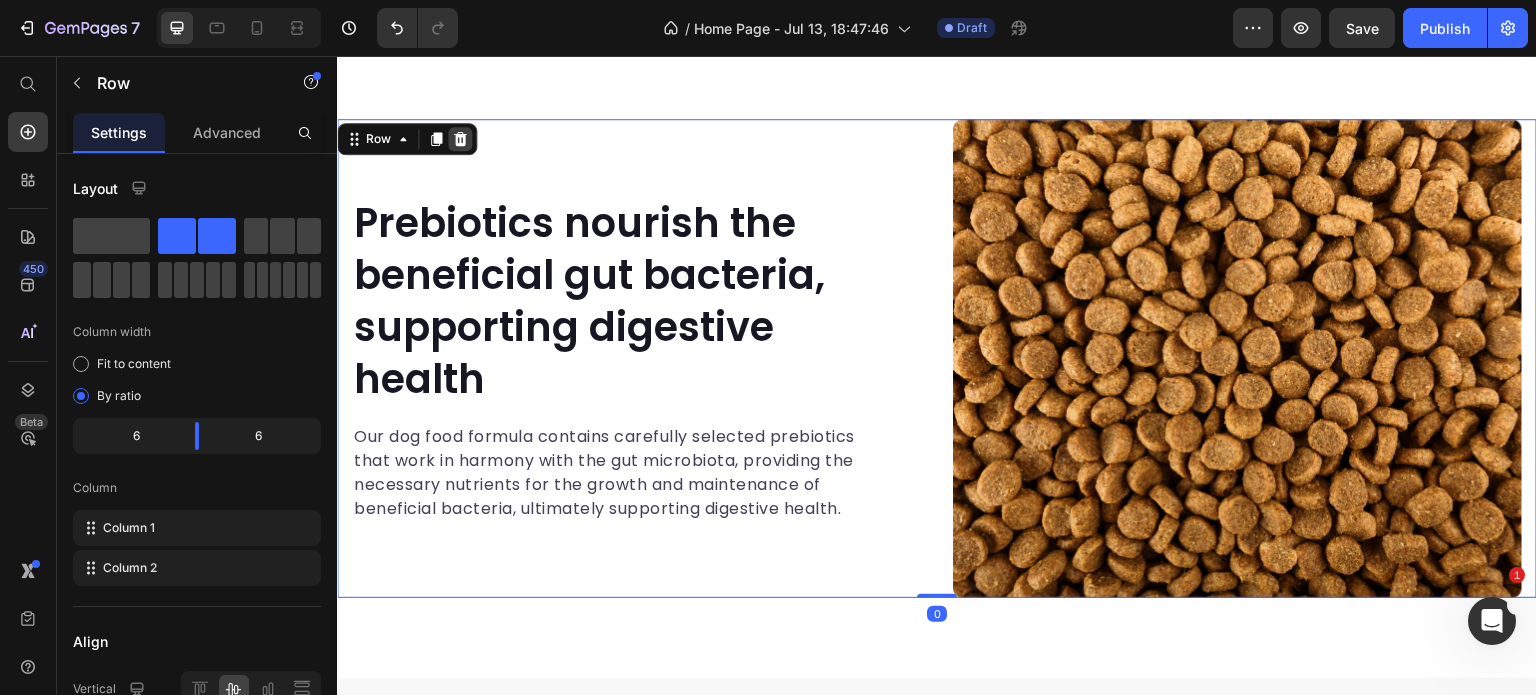 click 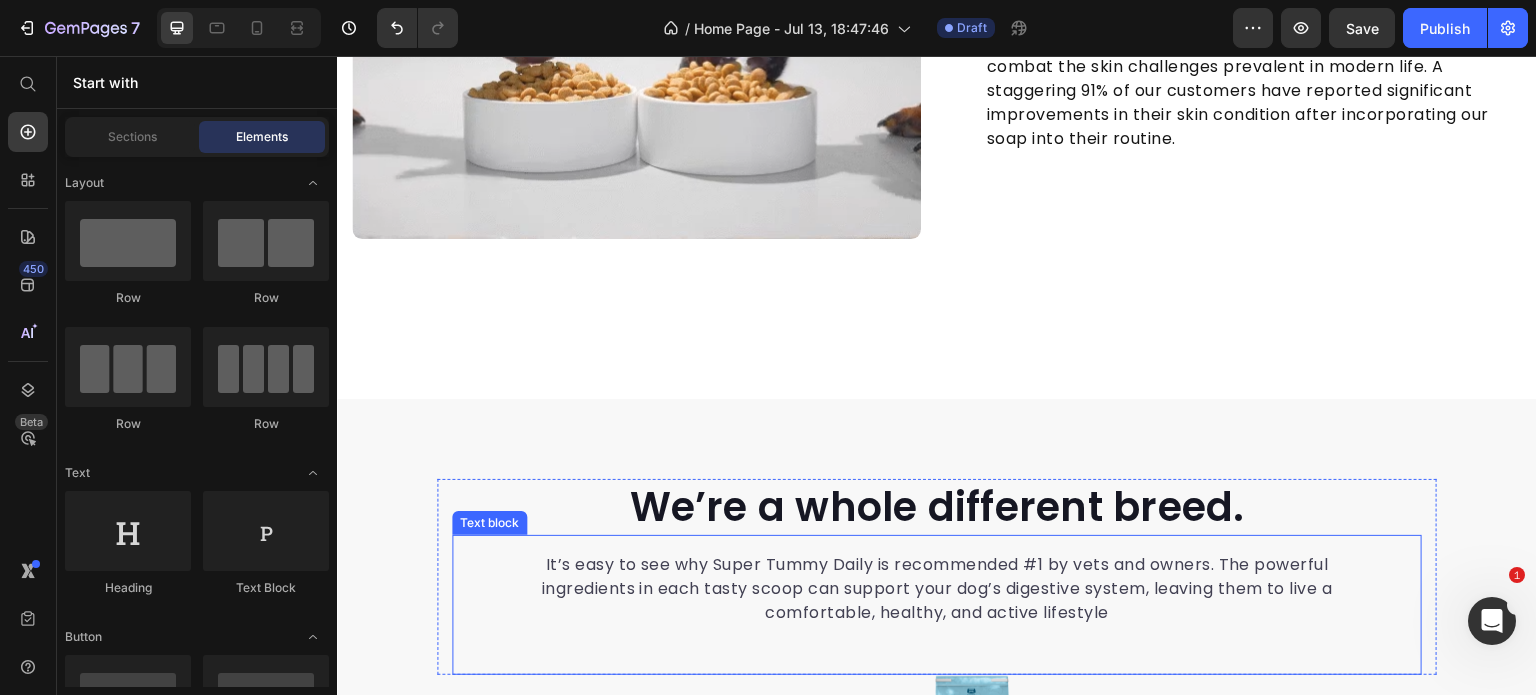 scroll, scrollTop: 3770, scrollLeft: 0, axis: vertical 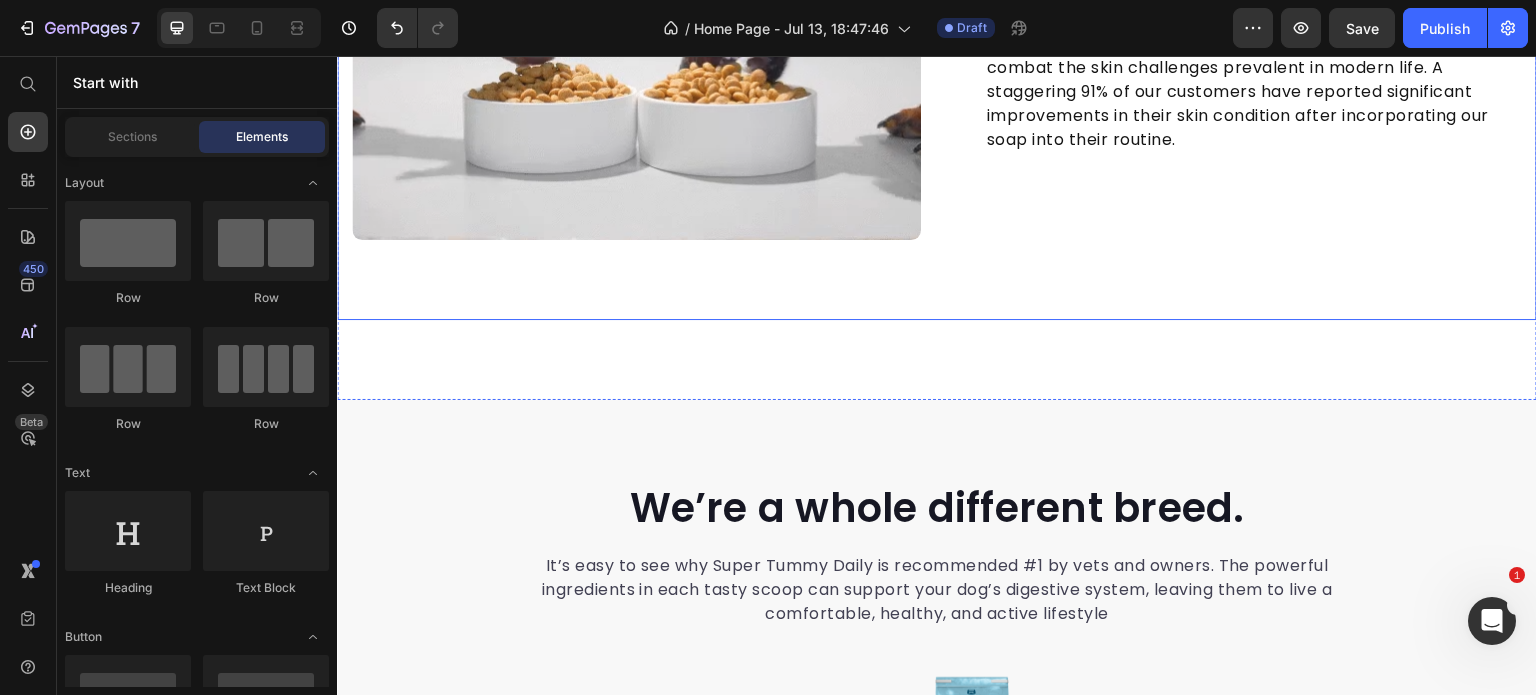 drag, startPoint x: 793, startPoint y: 260, endPoint x: 785, endPoint y: 268, distance: 11.313708 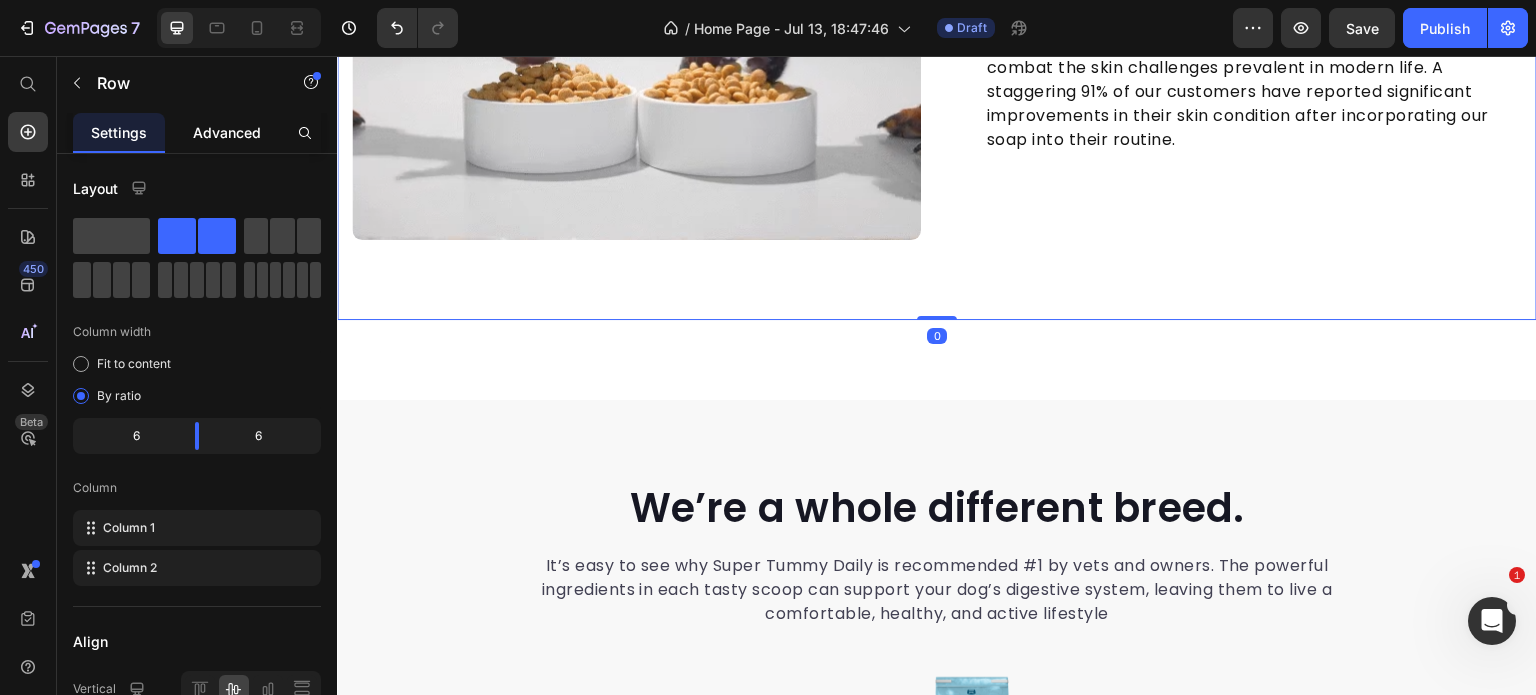 click on "Advanced" 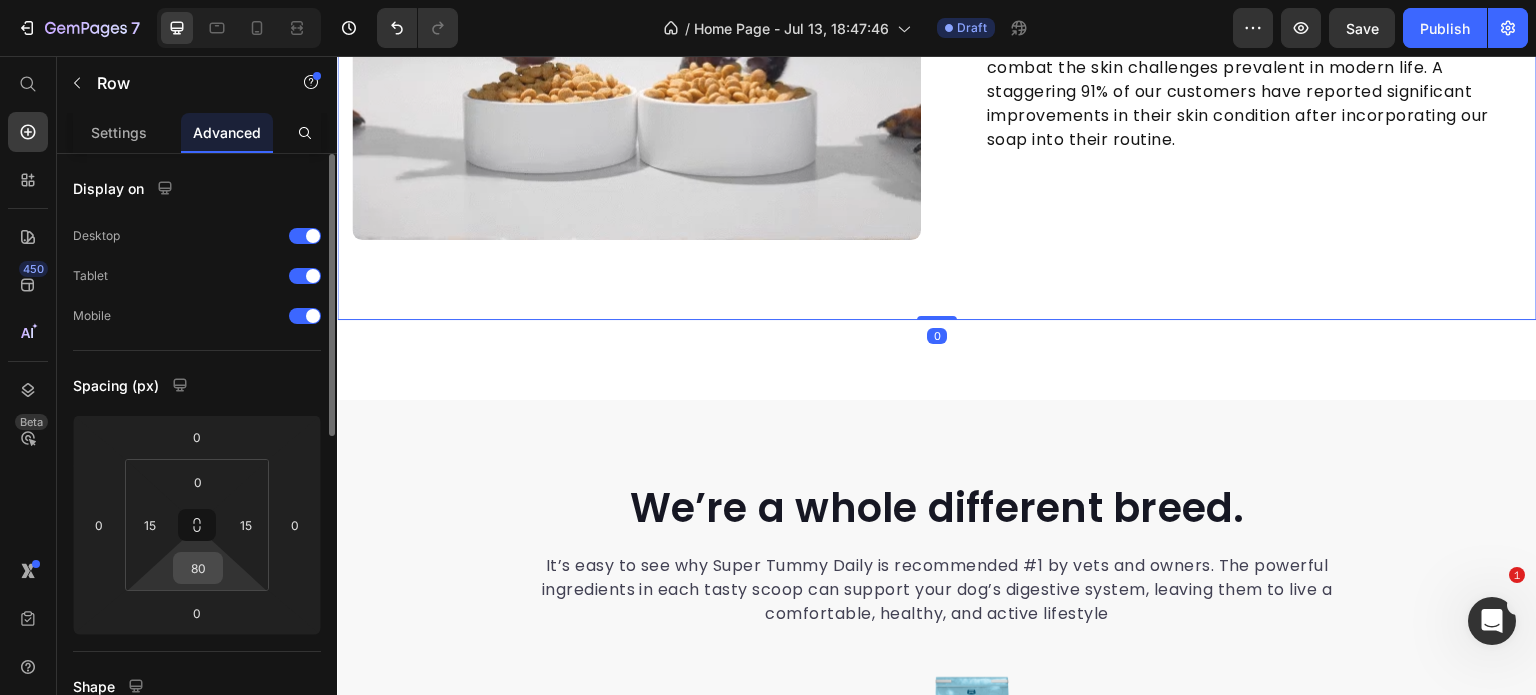 click on "80" at bounding box center (198, 568) 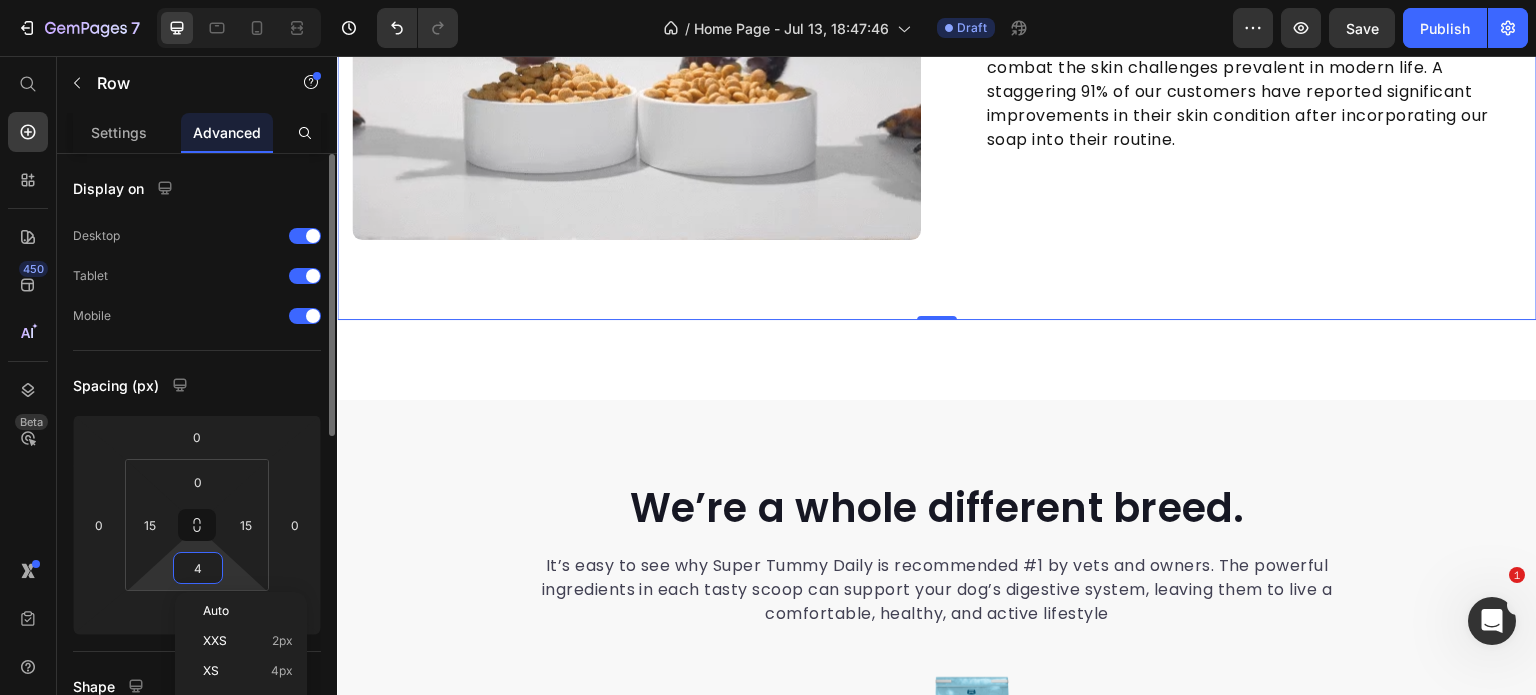 type on "40" 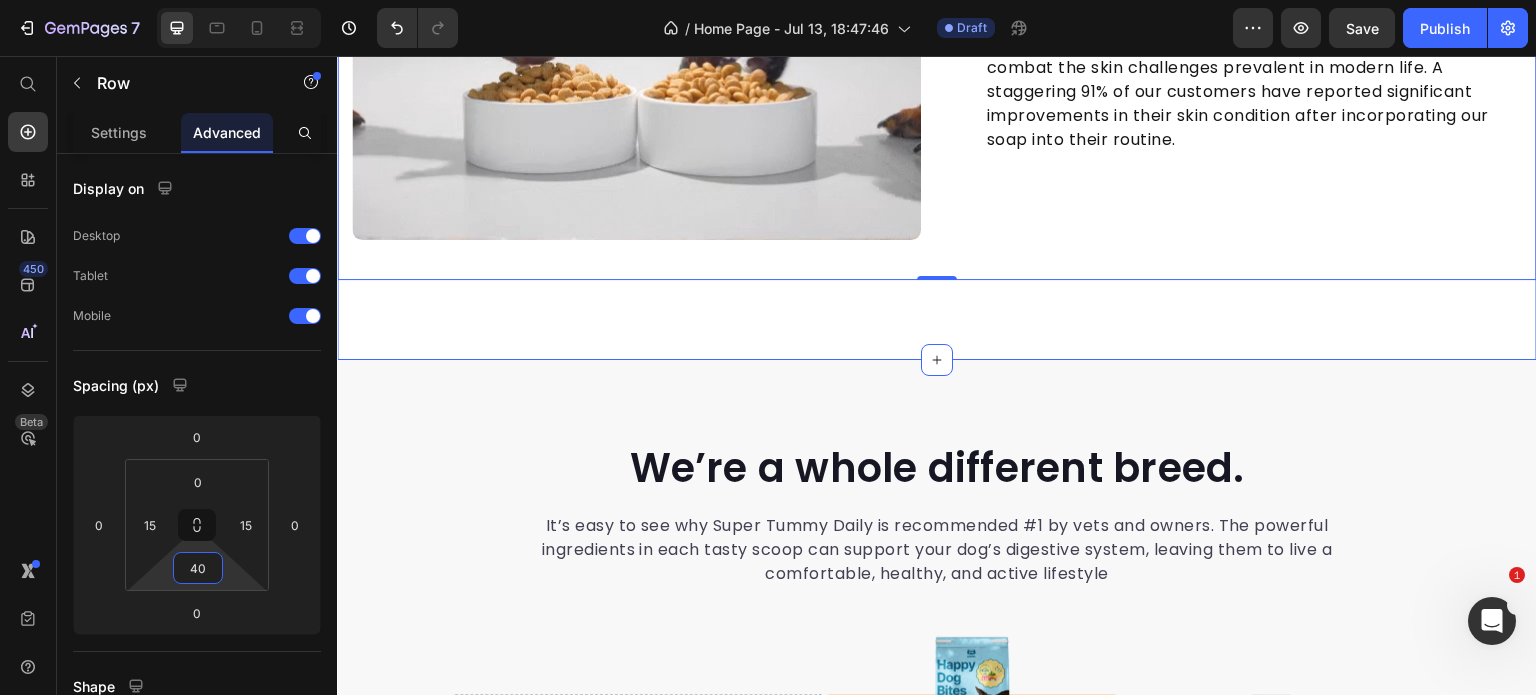 click on "Video Improve overall skin health for better protection against infections Heading Through rigorous testing and consultations with dermatologists, we have created a breakthrough formula exclusively tailored to combat the skin challenges prevalent in modern life. A staggering 91% of our customers have reported significant improvements in their skin condition after incorporating our soap into their routine. Text block Row Row   0 Section 6" at bounding box center [937, 20] 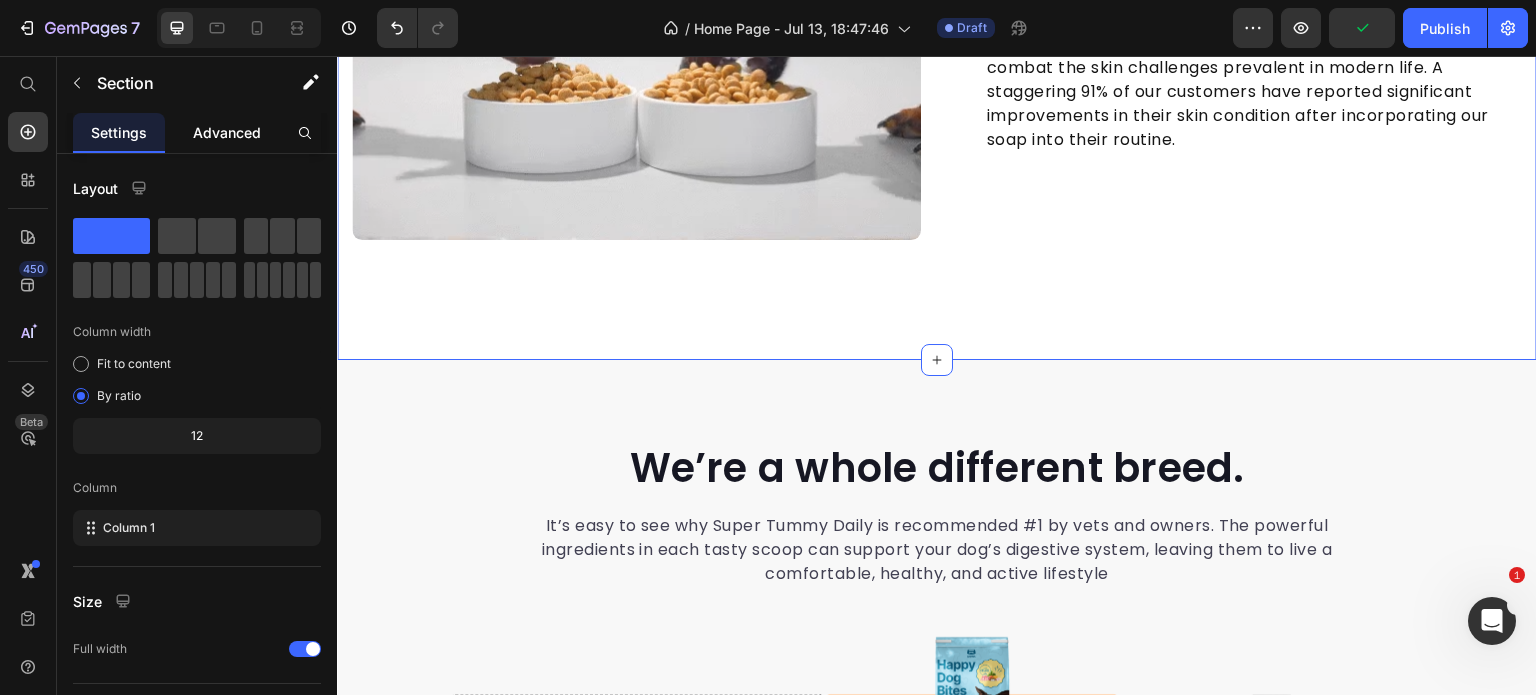 click on "Advanced" at bounding box center [227, 132] 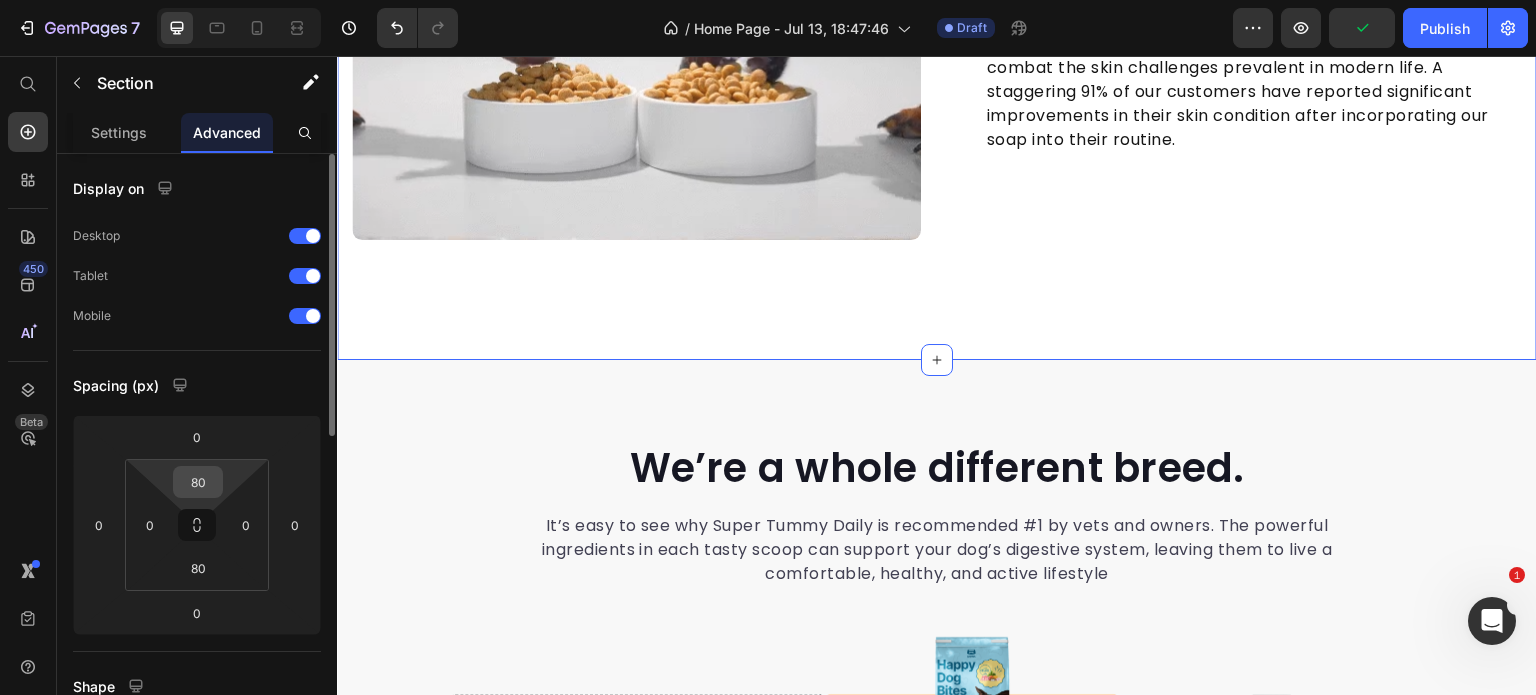 click on "80" at bounding box center (198, 482) 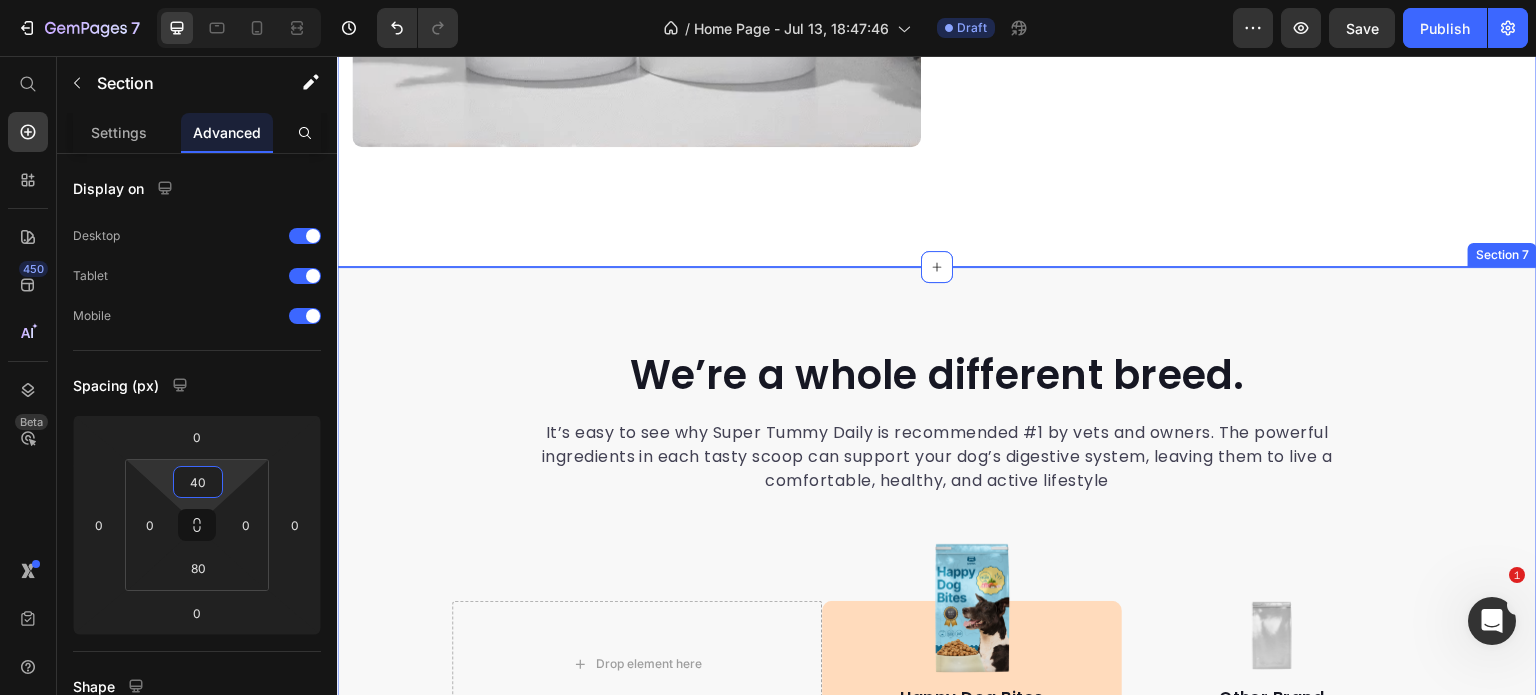 scroll, scrollTop: 3870, scrollLeft: 0, axis: vertical 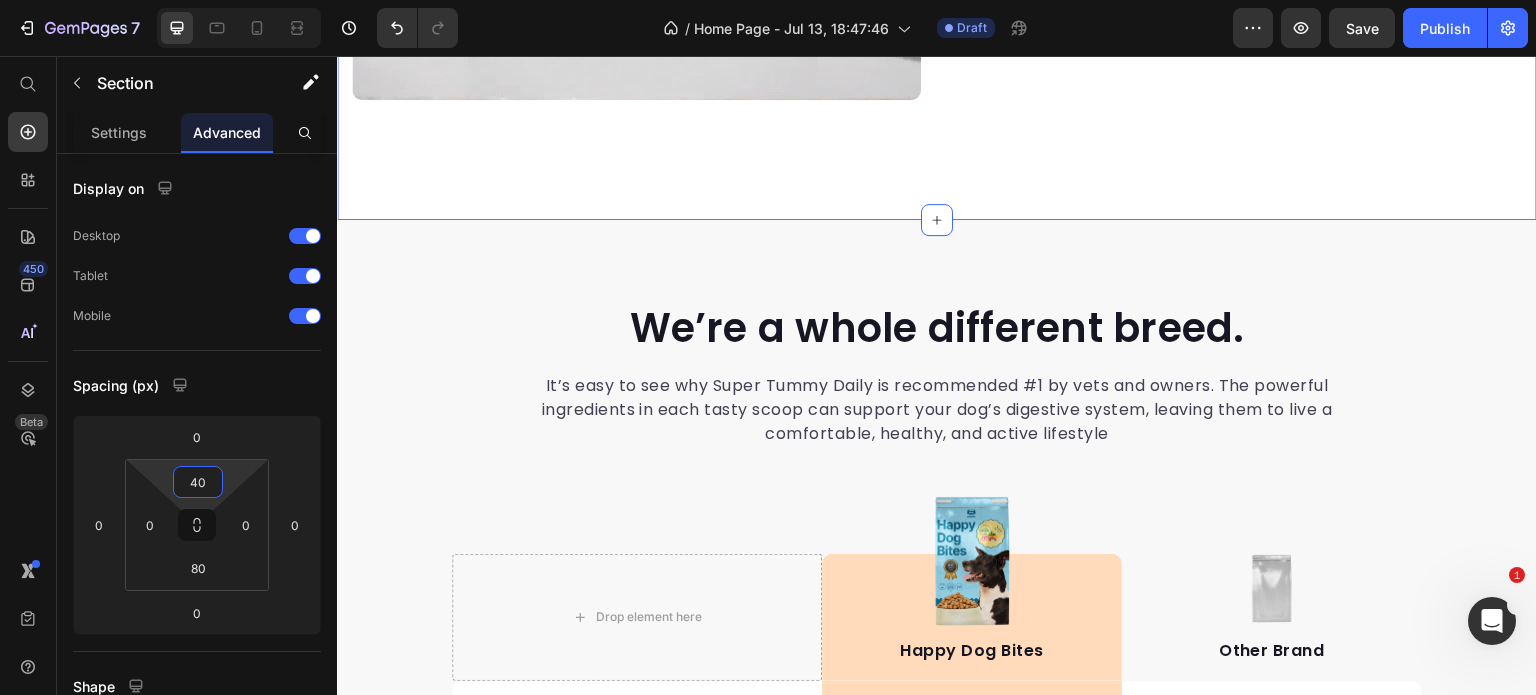 type on "40" 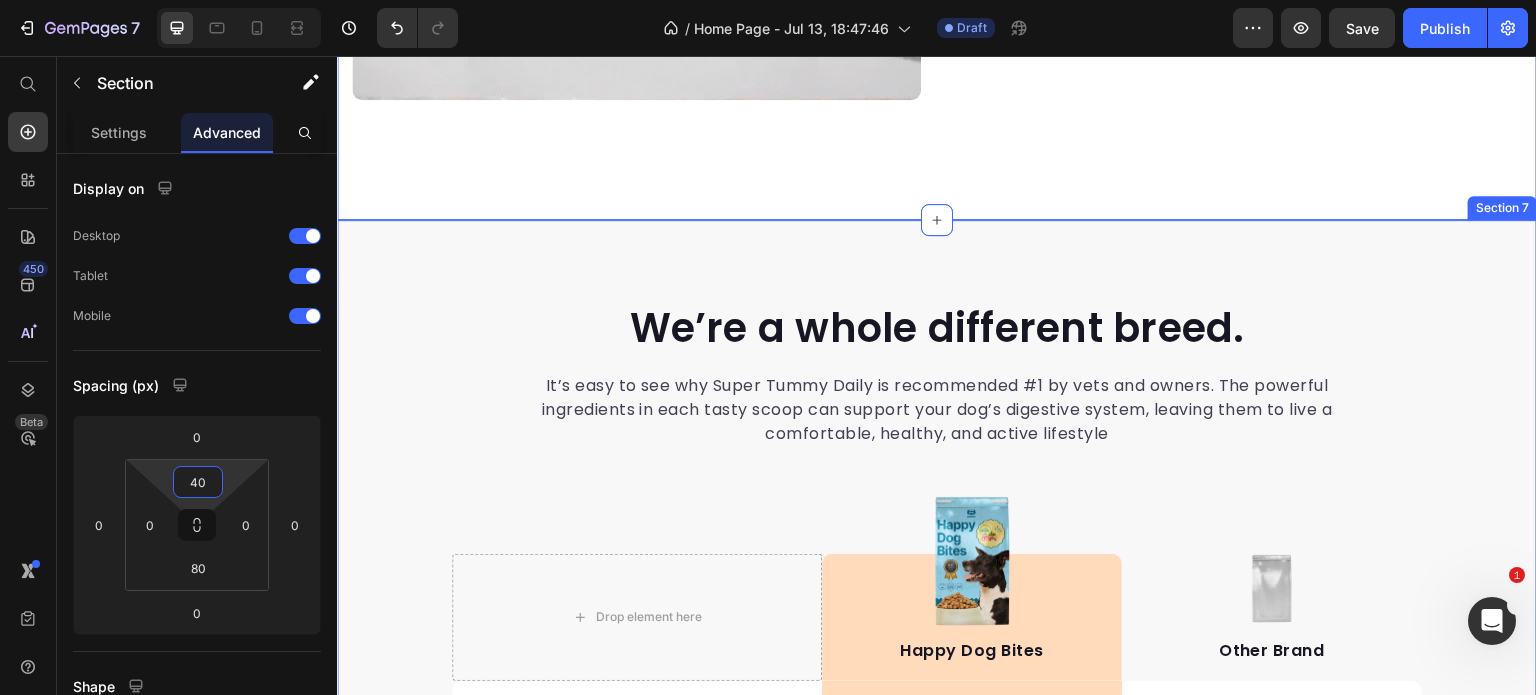 click on "We’re a whole different breed. Heading It’s easy to see why Super Tummy Daily is recommended #1 by vets and owners. The powerful ingredients in each tasty scoop can support your dog’s digestive system, leaving them to live a comfortable, healthy, and active lifestyle Text block Row
Drop element here Image Happy Dog Bites Text block Row Image Other Brand Text block Row Tailored nutrition Text block
Icon Row
Icon Row Irresistible taste Text block
Icon Row
Icon Row Natural, whole ingredients Text block
Icon Row
Icon Row Optimal palatability Text block
Icon Row
Icon Row Pet-loving formulation Text block
Icon Row
Icon Row High digestibility Text block
Icon Row
Icon Row Row Start baking doggy delights Button *100% satisfaction. No fuss, 30-day money-back guarantee Text block Row Section 7" at bounding box center (937, 782) 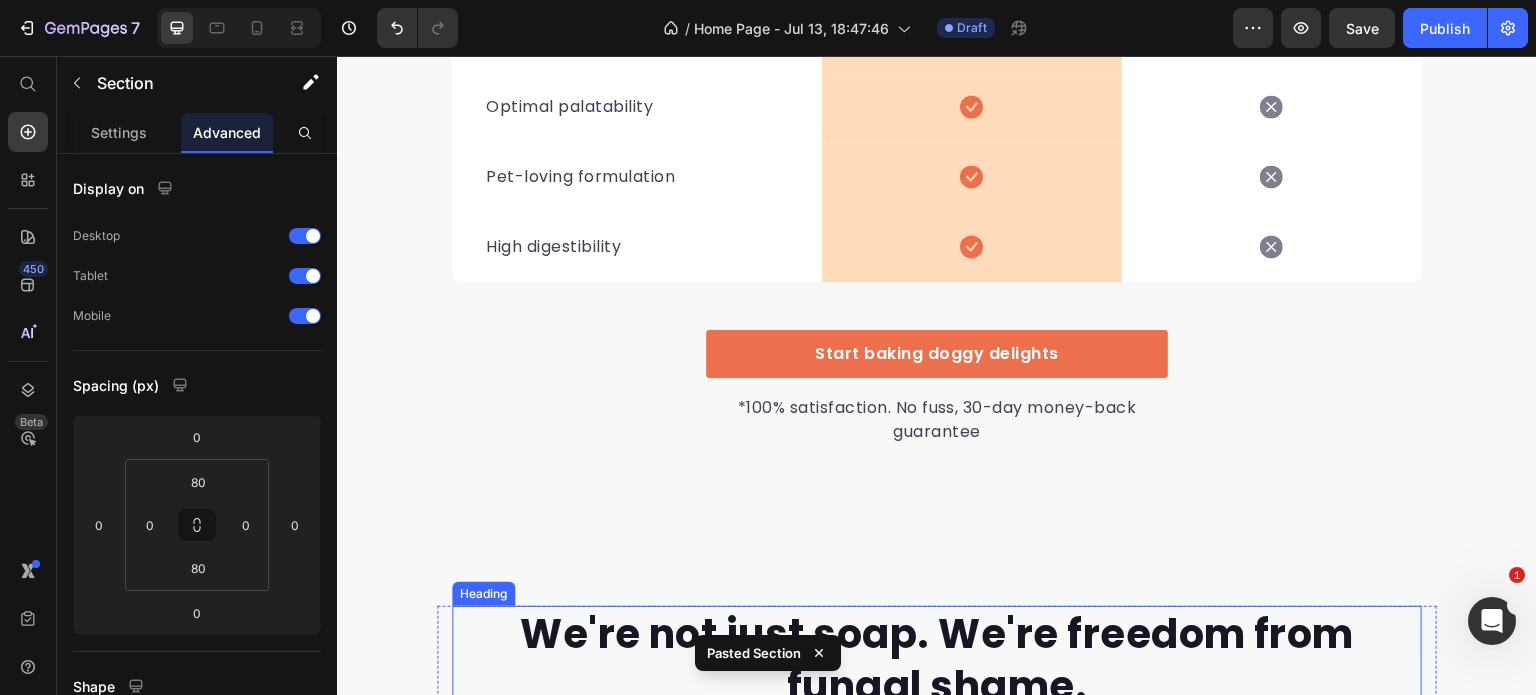 scroll, scrollTop: 4681, scrollLeft: 0, axis: vertical 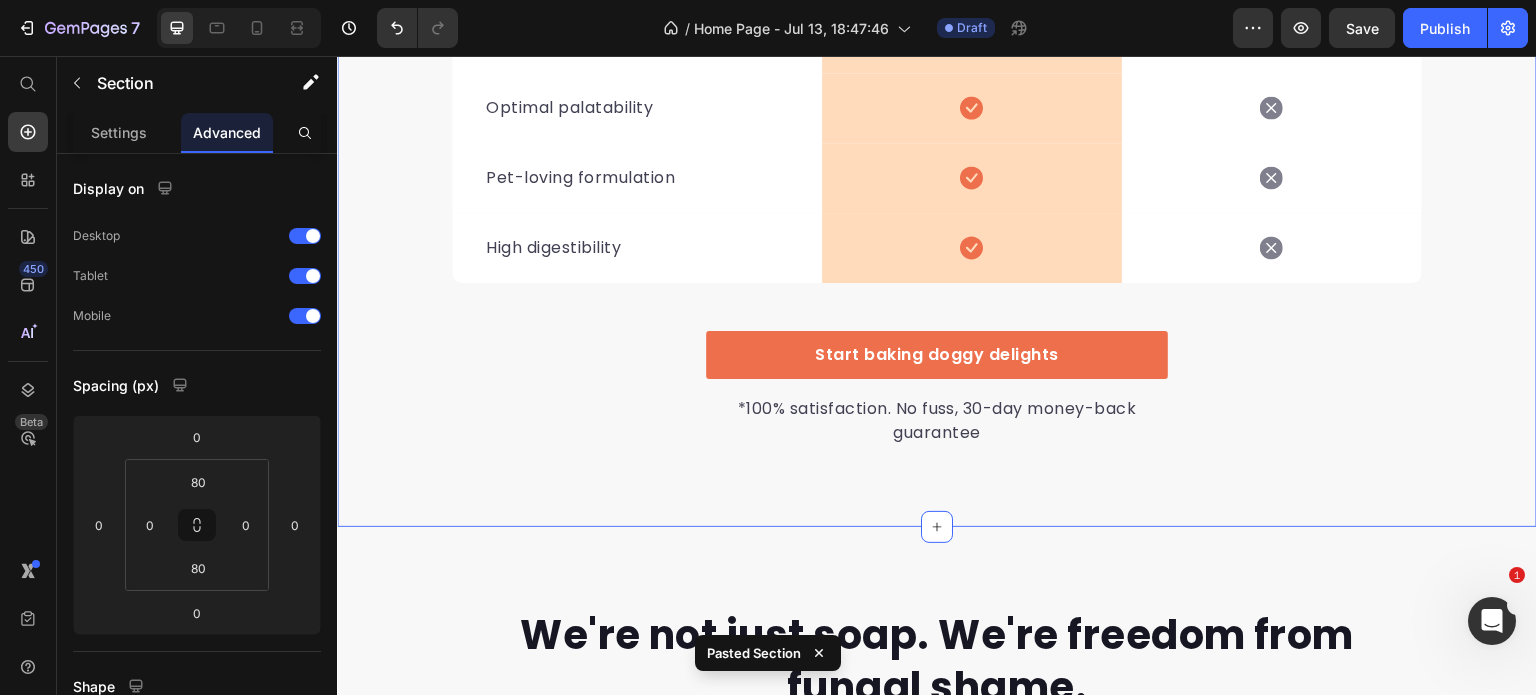 click on "We’re a whole different breed. Heading It’s easy to see why Super Tummy Daily is recommended #1 by vets and owners. The powerful ingredients in each tasty scoop can support your dog’s digestive system, leaving them to live a comfortable, healthy, and active lifestyle Text block Row
Drop element here Image Happy Dog Bites Text block Row Image Other Brand Text block Row Tailored nutrition Text block
Icon Row
Icon Row Irresistible taste Text block
Icon Row
Icon Row Natural, whole ingredients Text block
Icon Row
Icon Row Optimal palatability Text block
Icon Row
Icon Row Pet-loving formulation Text block
Icon Row
Icon Row High digestibility Text block
Icon Row
Icon Row Row Start baking doggy delights Button *100% satisfaction. No fuss, 30-day money-back guarantee Text block Row Section 7" at bounding box center (937, -36) 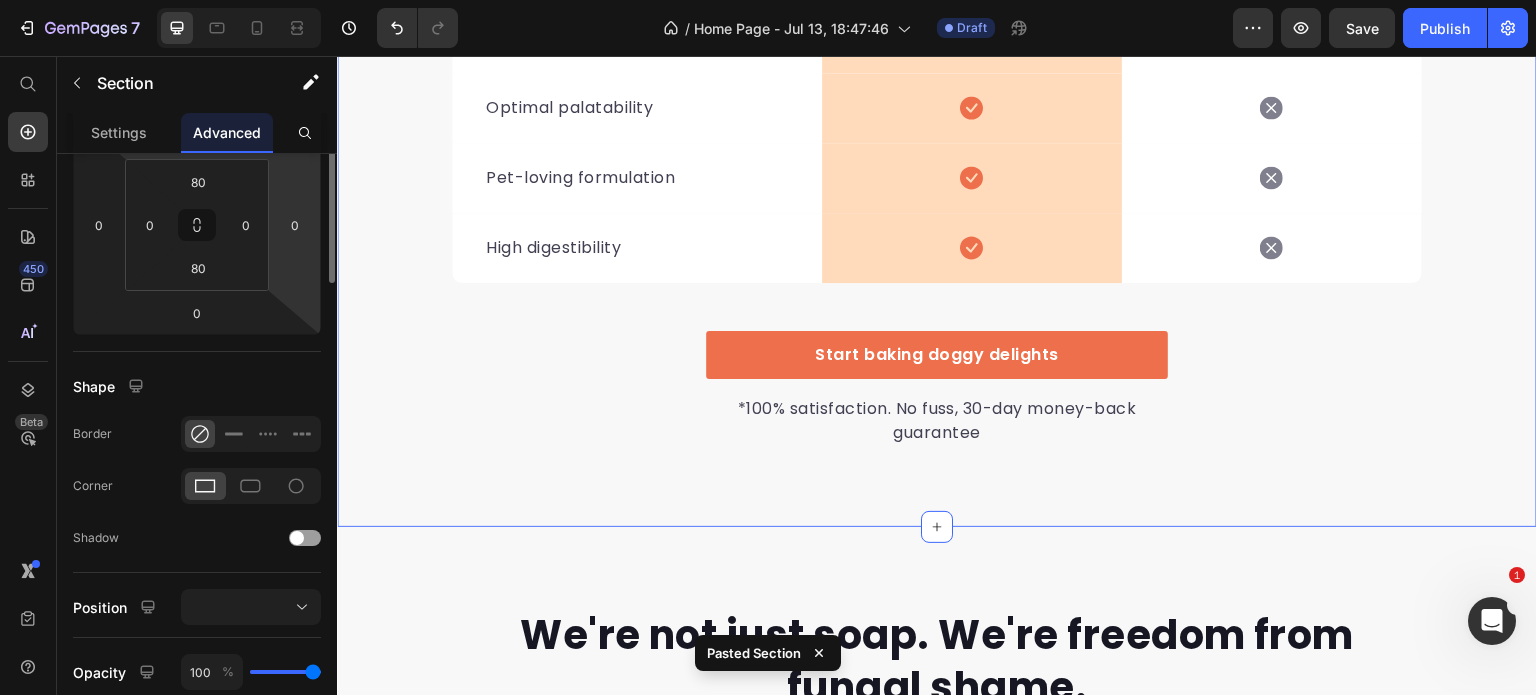 scroll, scrollTop: 500, scrollLeft: 0, axis: vertical 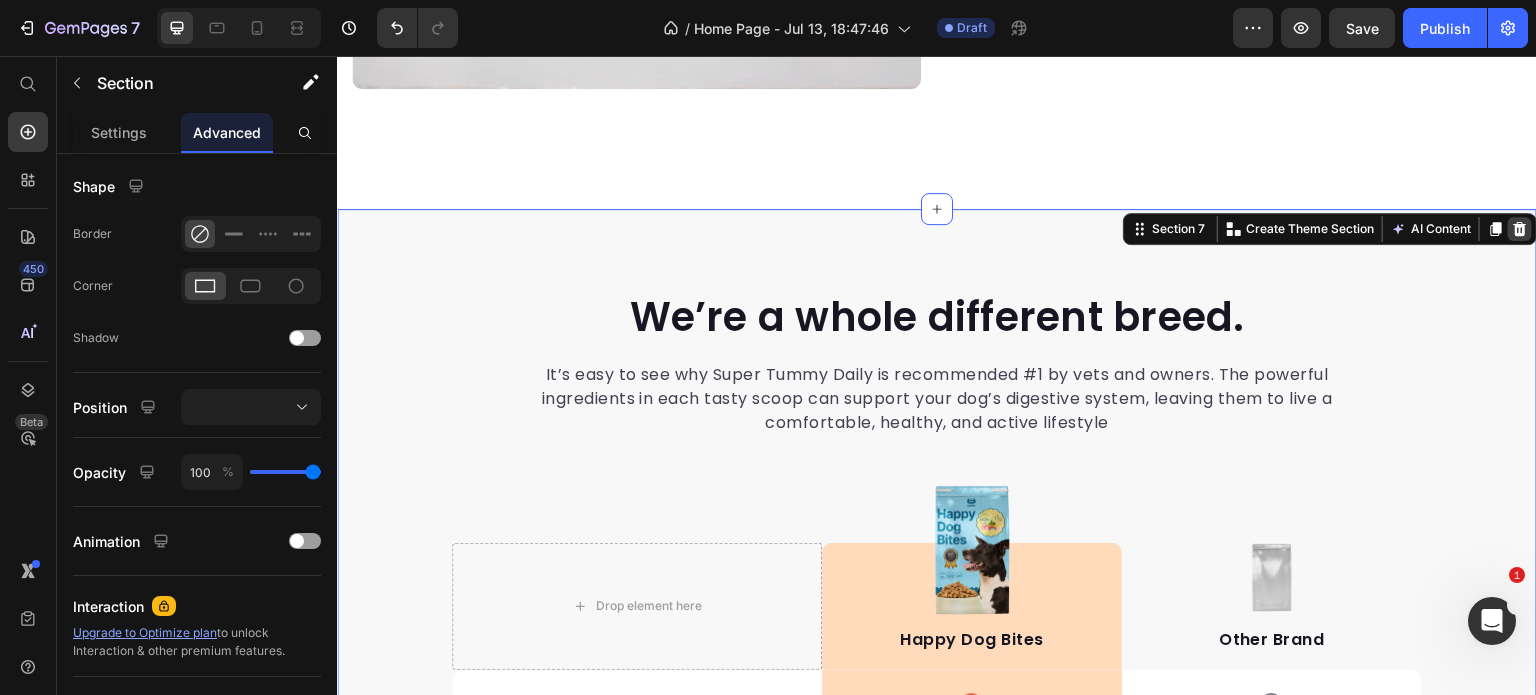 click 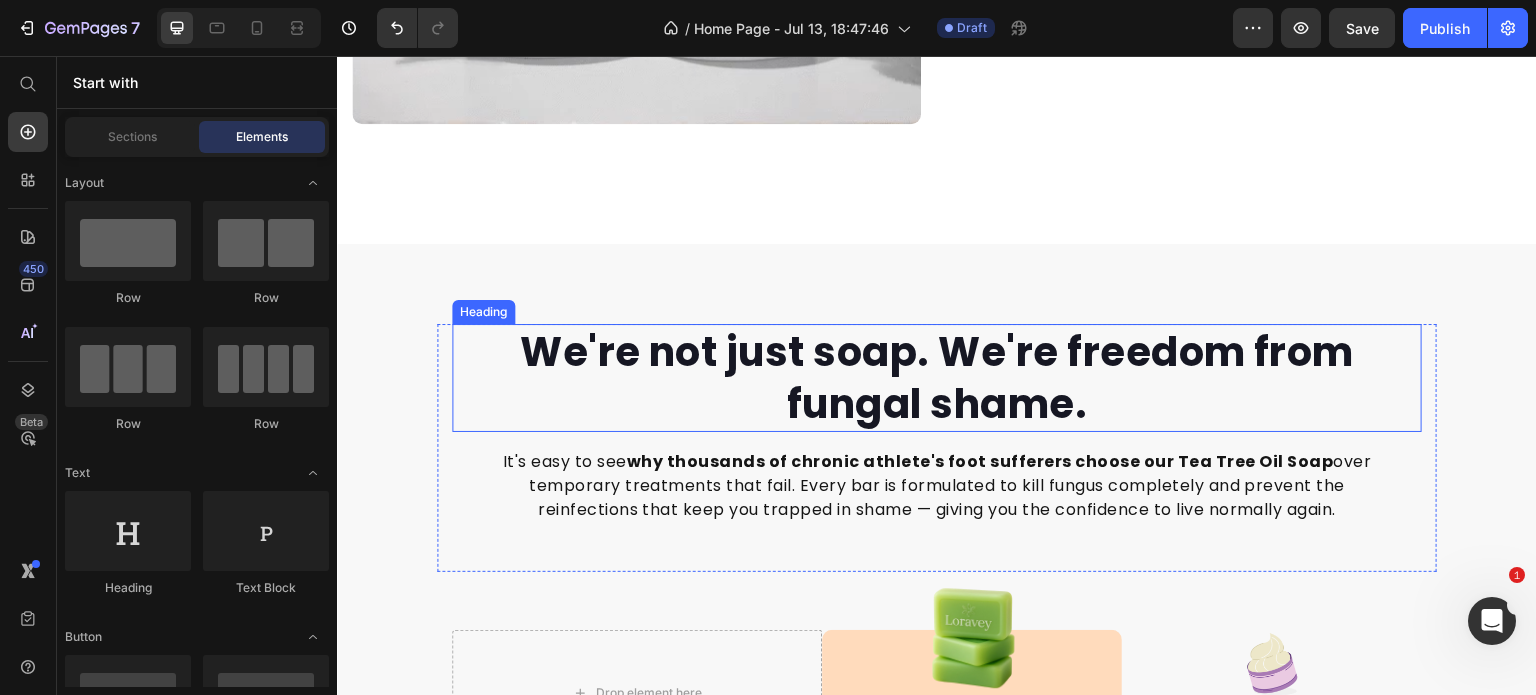 scroll, scrollTop: 3881, scrollLeft: 0, axis: vertical 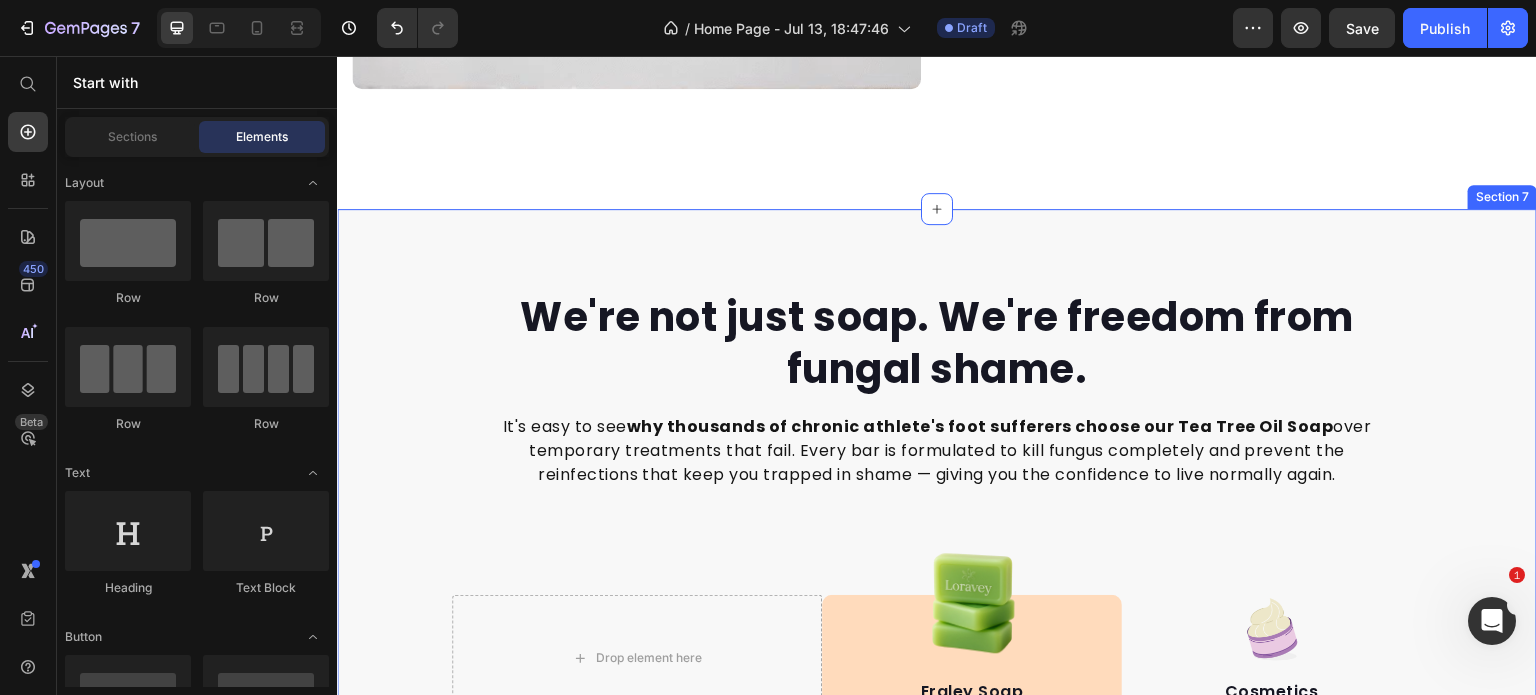 click on "We're not just soap. We're freedom from fungal shame. Heading It's easy to see  why thousands of chronic athlete's foot sufferers choose our Tea Tree Oil Soap  over temporary treatments that fail. Every bar is formulated to kill fungus completely and prevent the reinfections that keep you trapped in shame — giving you the confidence to live normally again. Text block Row
Drop element here Image Eraley Soap Text block Row Image Cosmetics Text block Row Kills fungus completely Text block
Icon Row
Icon Row Prevents reinfection and relapses Text block
Icon Row
Icon Row Works where prescription creams failed Text block
Icon Row
Icon Row Gentle for daily use Text block
Icon Row
Icon Row 3x faster results Text block
Icon Row
Icon Row Only natural ingredients Text block
Icon Row
Icon Row Row Row" at bounding box center [937, 805] 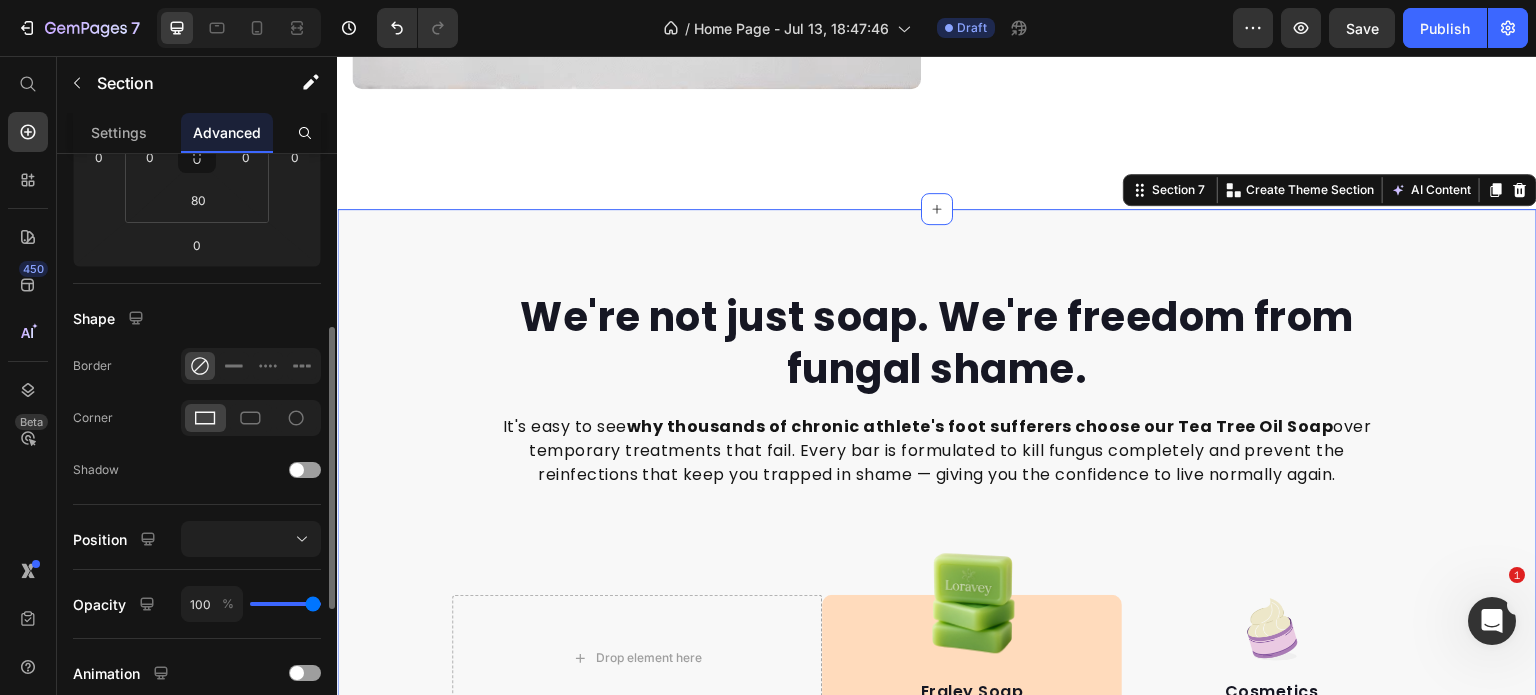 scroll, scrollTop: 268, scrollLeft: 0, axis: vertical 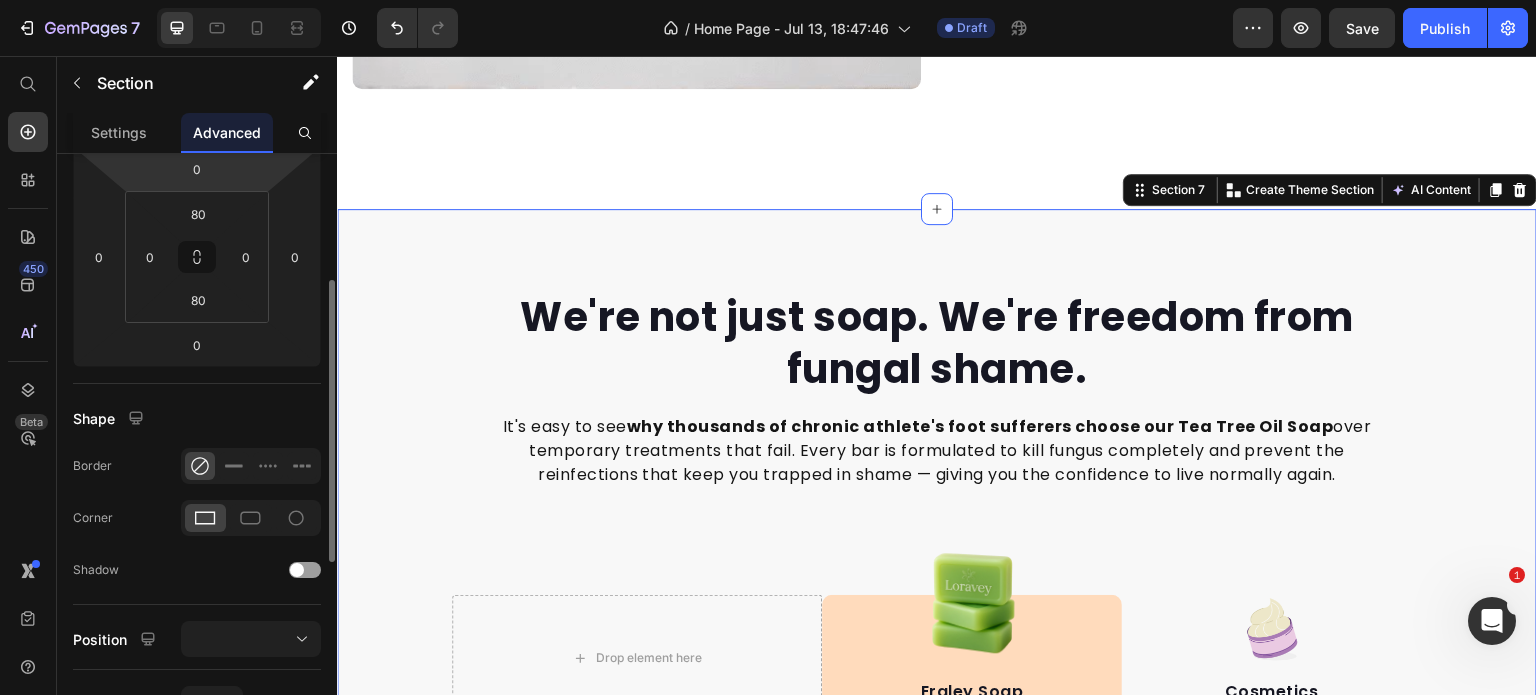 click on "7  Version history  /  Home Page - Jul 13, 18:47:46 Draft Preview  Save   Publish  450 Beta Start with Sections Elements Hero Section Product Detail Brands Trusted Badges Guarantee Product Breakdown How to use Testimonials Compare Bundle FAQs Social Proof Brand Story Product List Collection Blog List Contact Sticky Add to Cart Custom Footer Browse Library 450 Layout
Row
Row
Row
Row Text
Heading
Text Block Button
Button
Button
Sticky Back to top Media
Image Image" at bounding box center [768, 179] 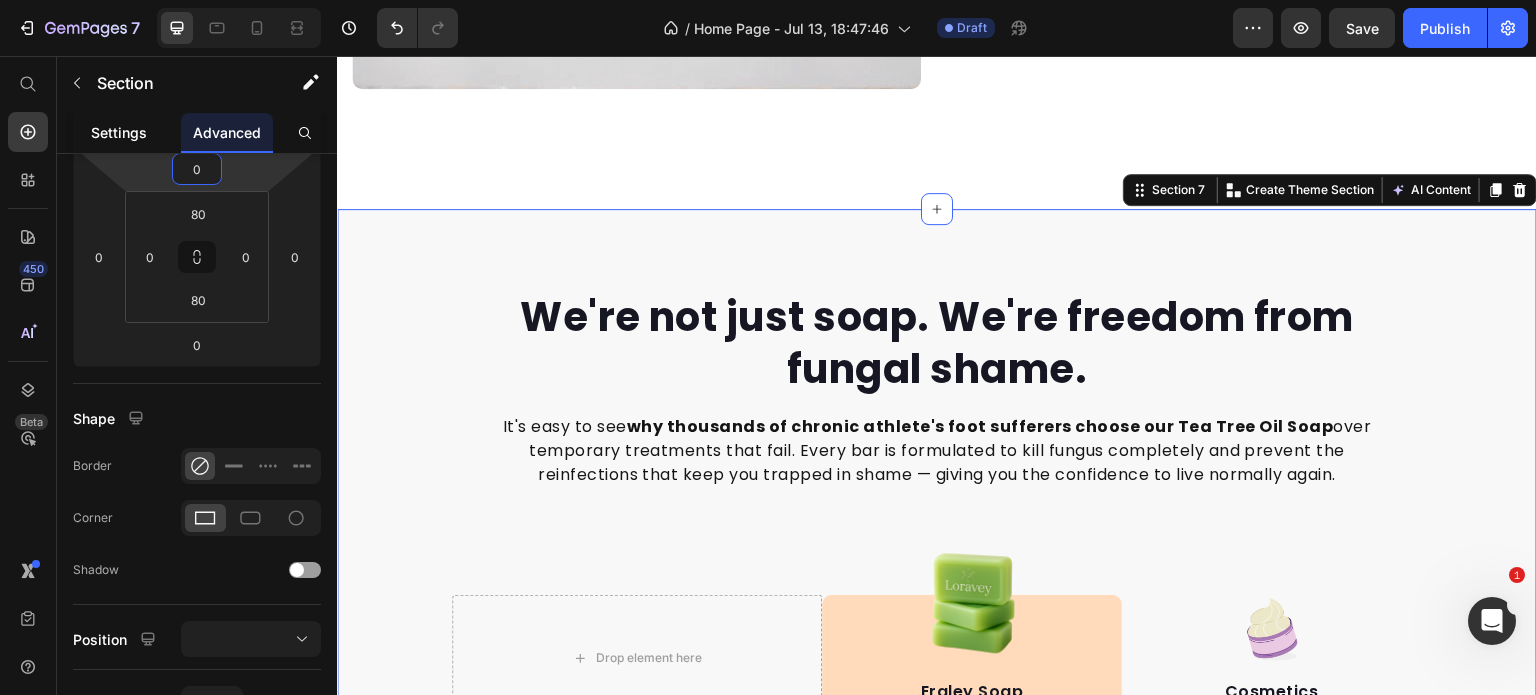scroll, scrollTop: 268, scrollLeft: 0, axis: vertical 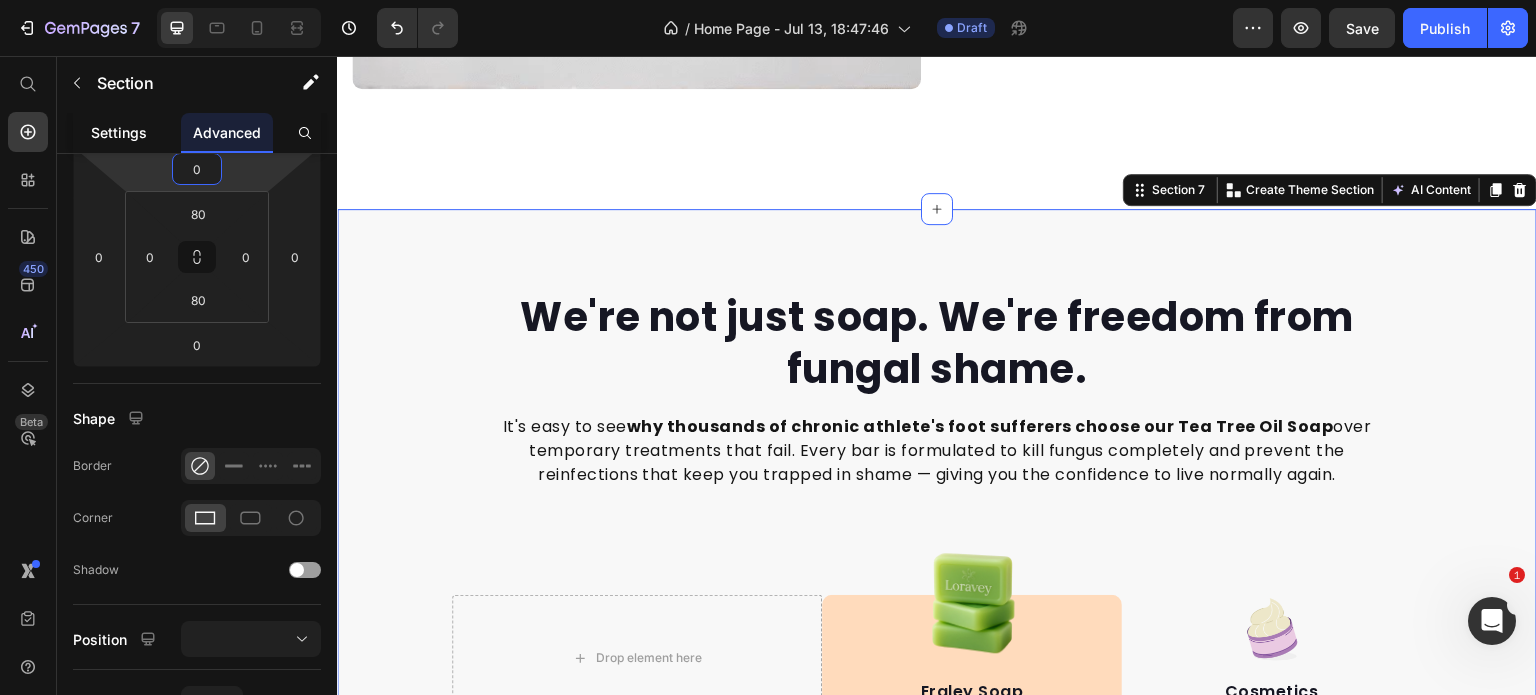 click on "Settings" at bounding box center (119, 132) 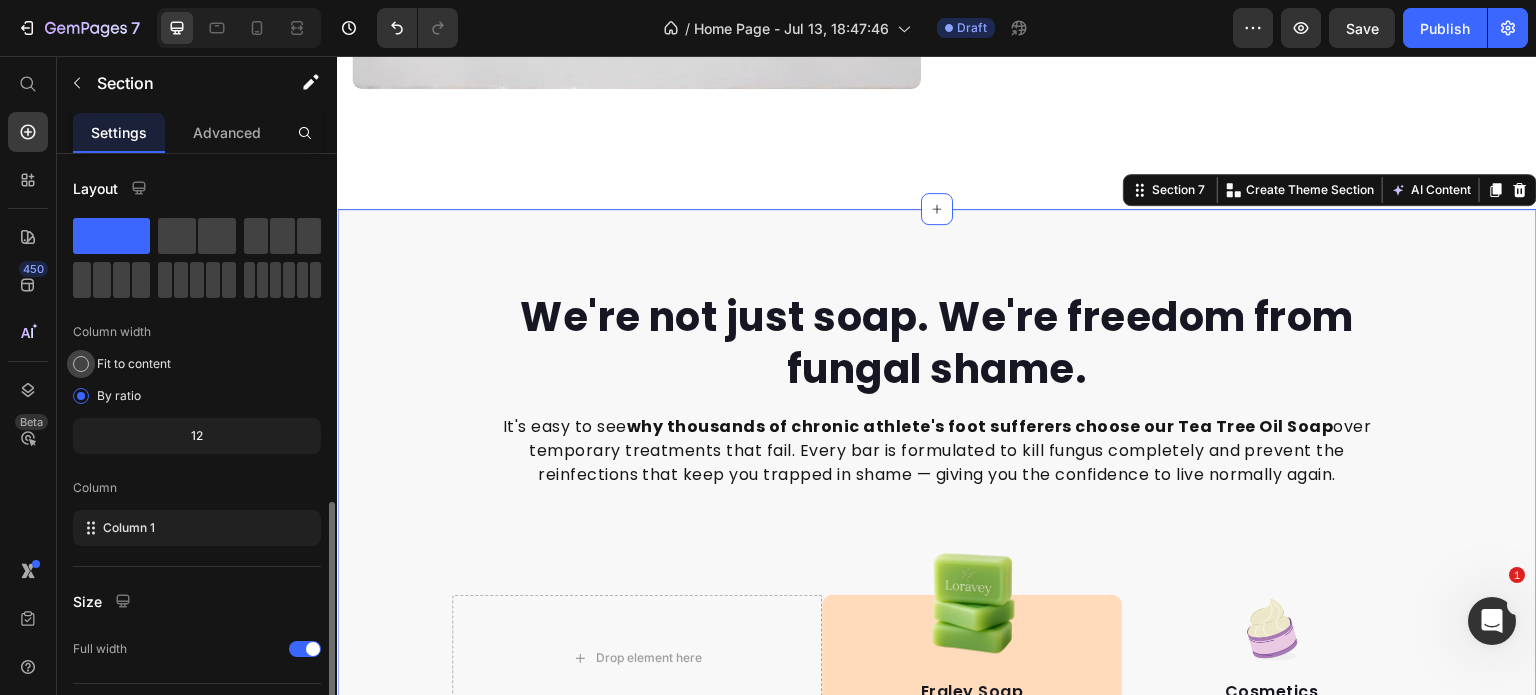 scroll, scrollTop: 208, scrollLeft: 0, axis: vertical 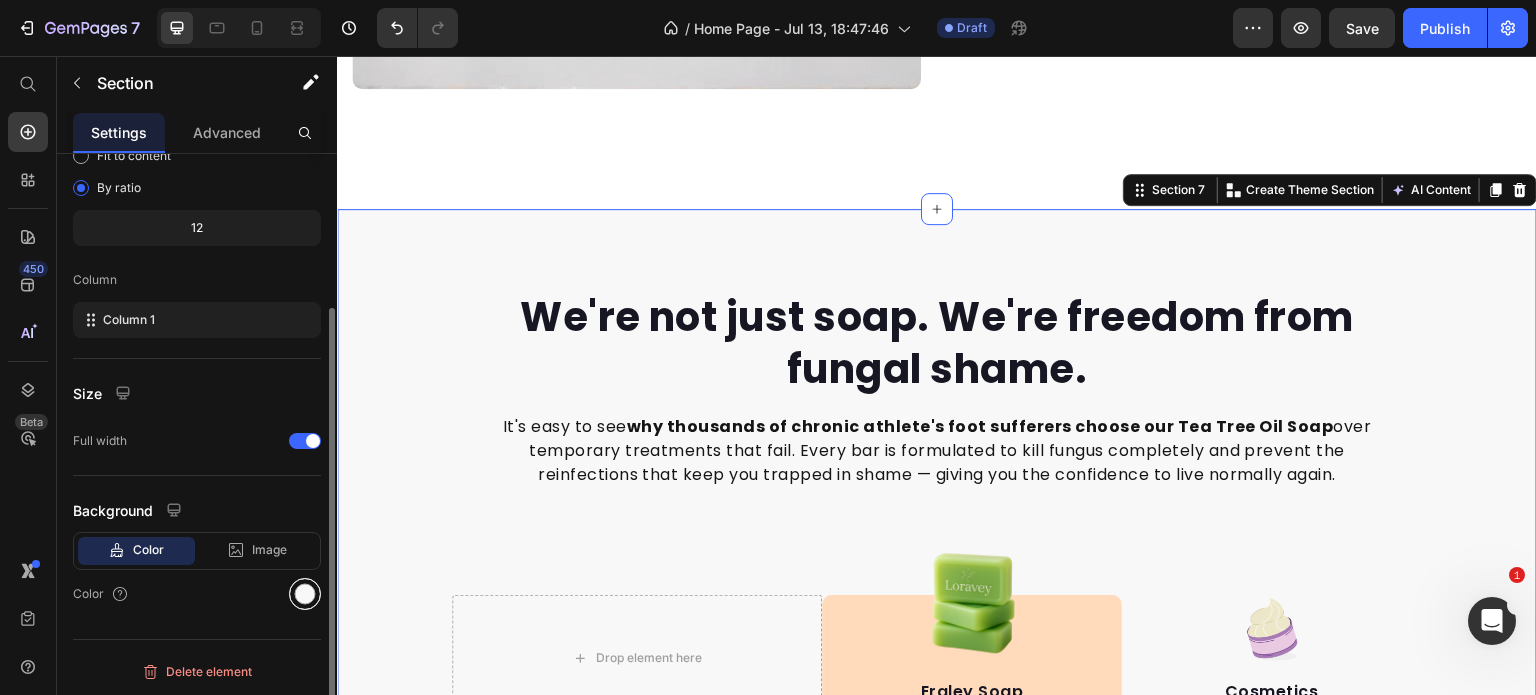 click at bounding box center (305, 594) 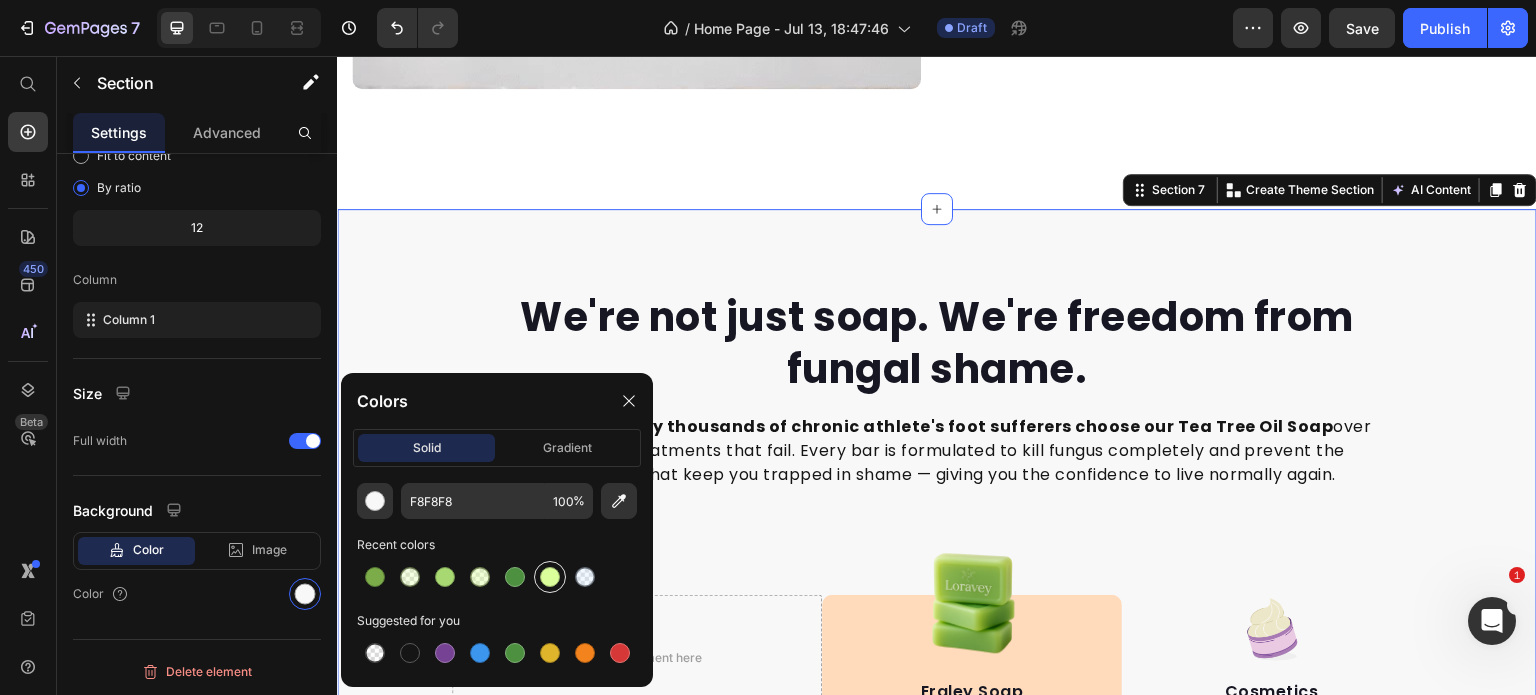 click at bounding box center (550, 577) 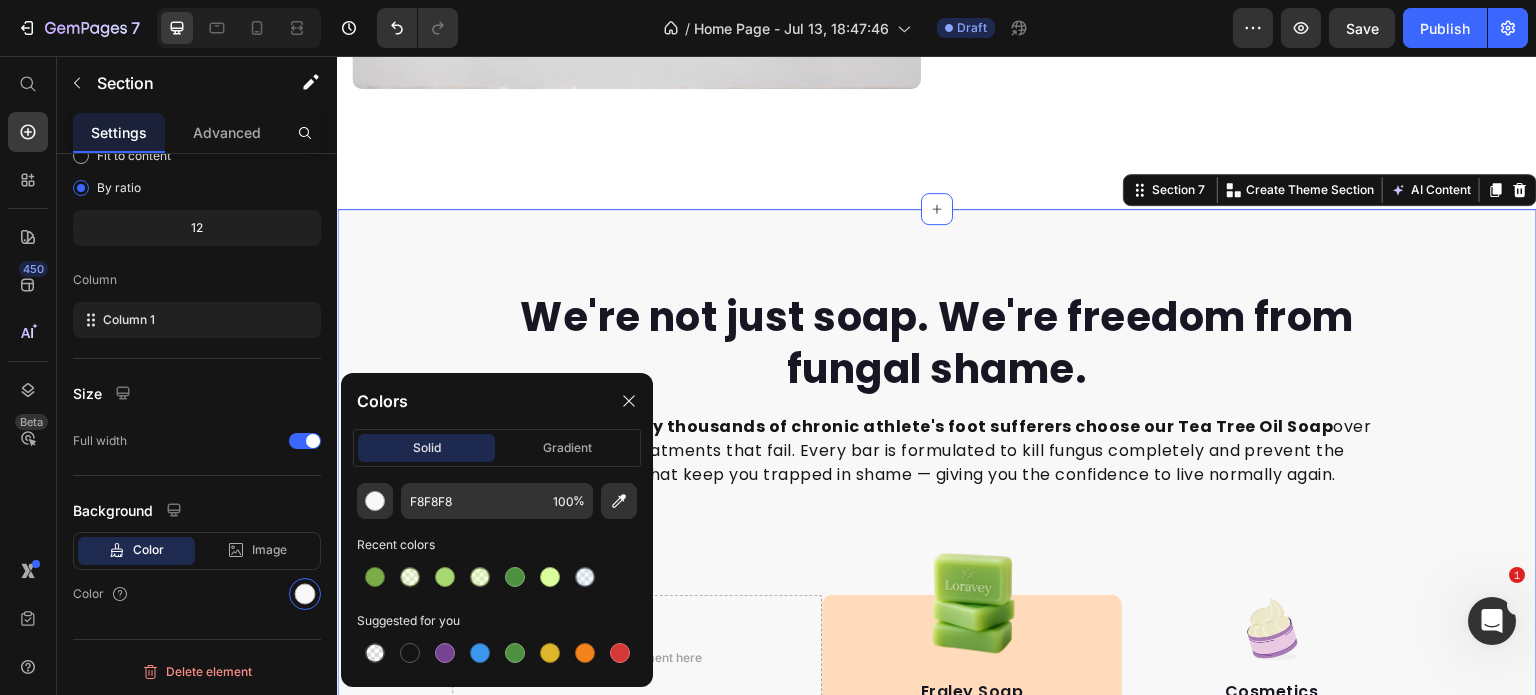 type on "DBFF9B" 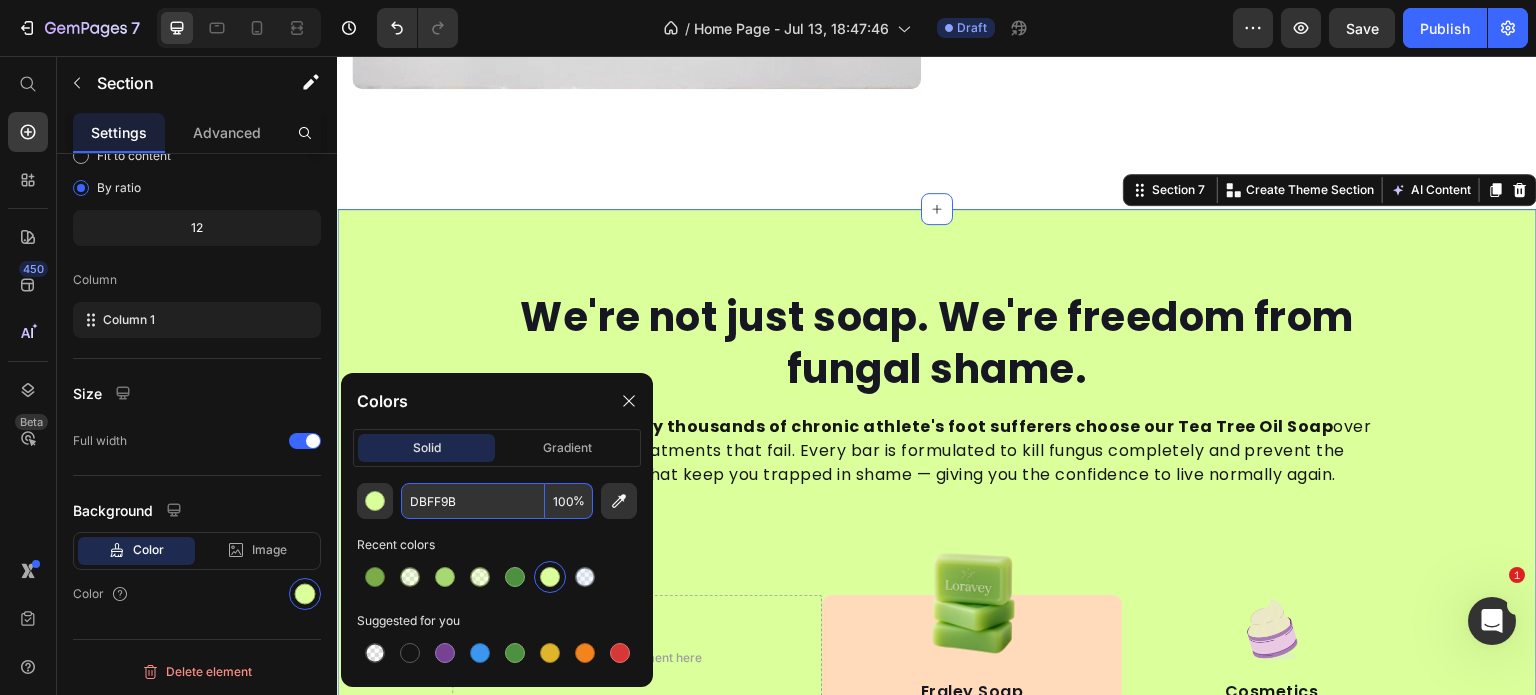 click on "100" at bounding box center (569, 501) 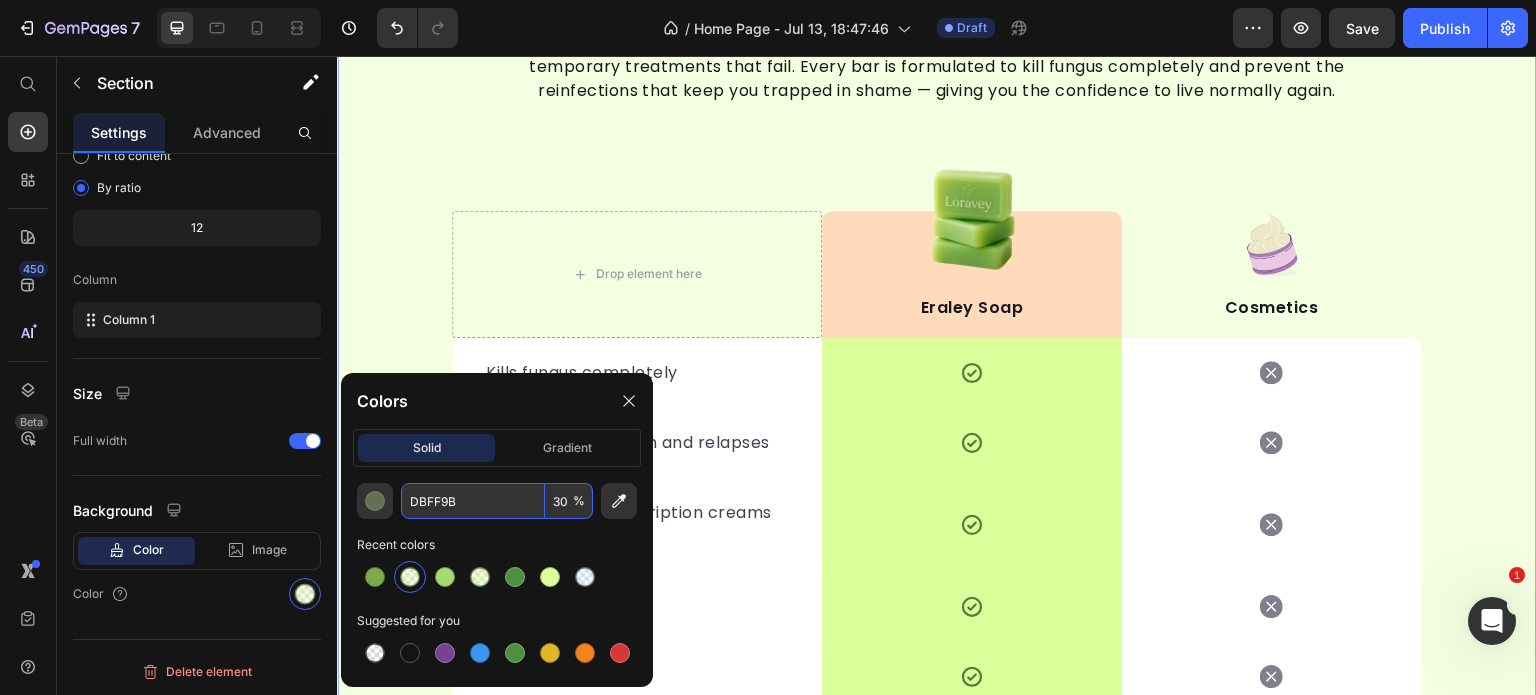 scroll, scrollTop: 4281, scrollLeft: 0, axis: vertical 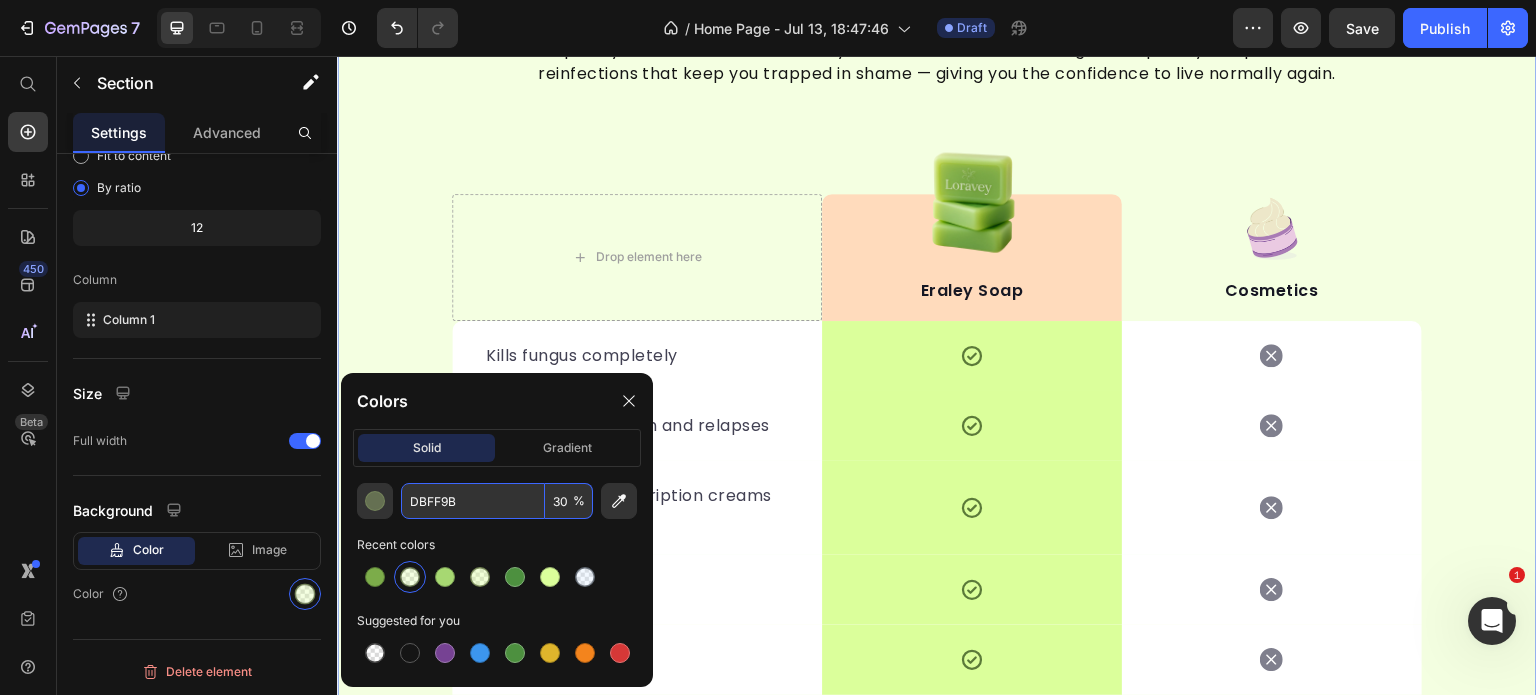 type on "30" 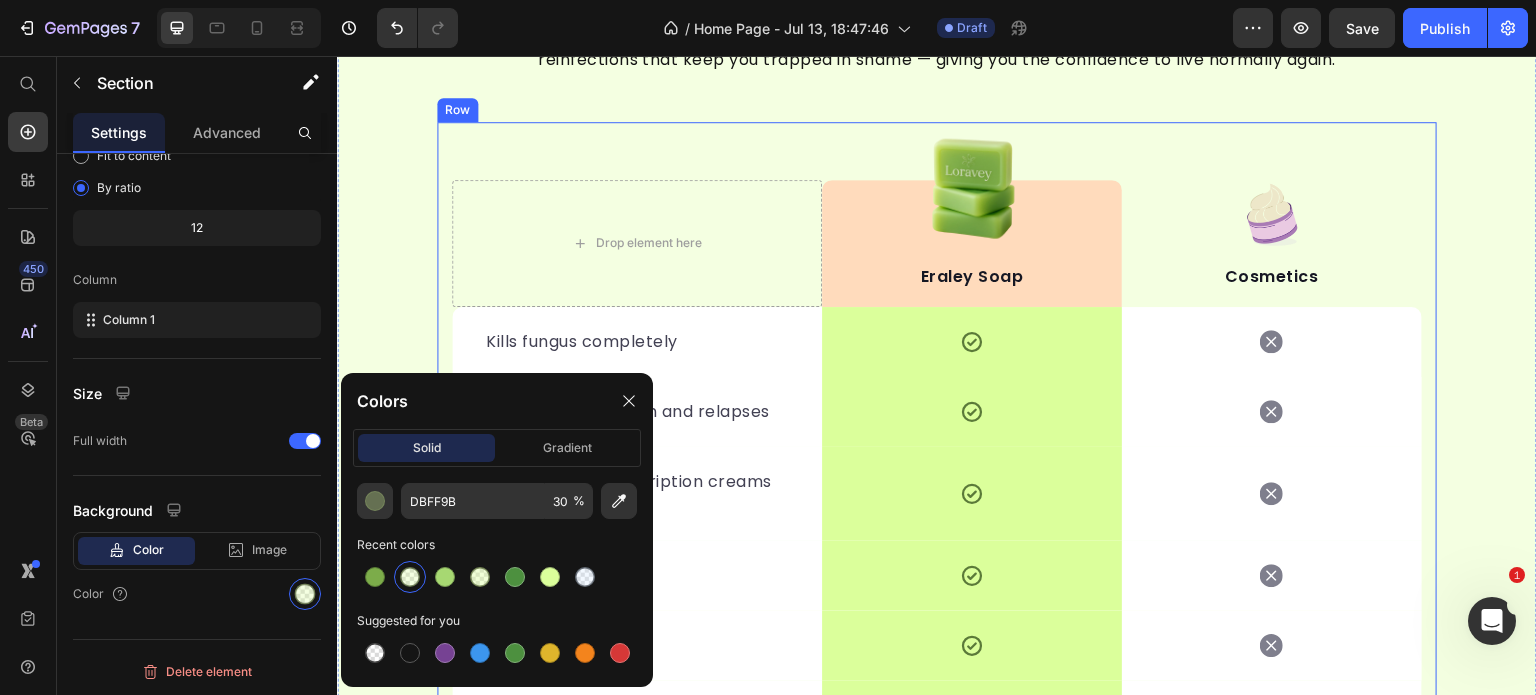scroll, scrollTop: 4381, scrollLeft: 0, axis: vertical 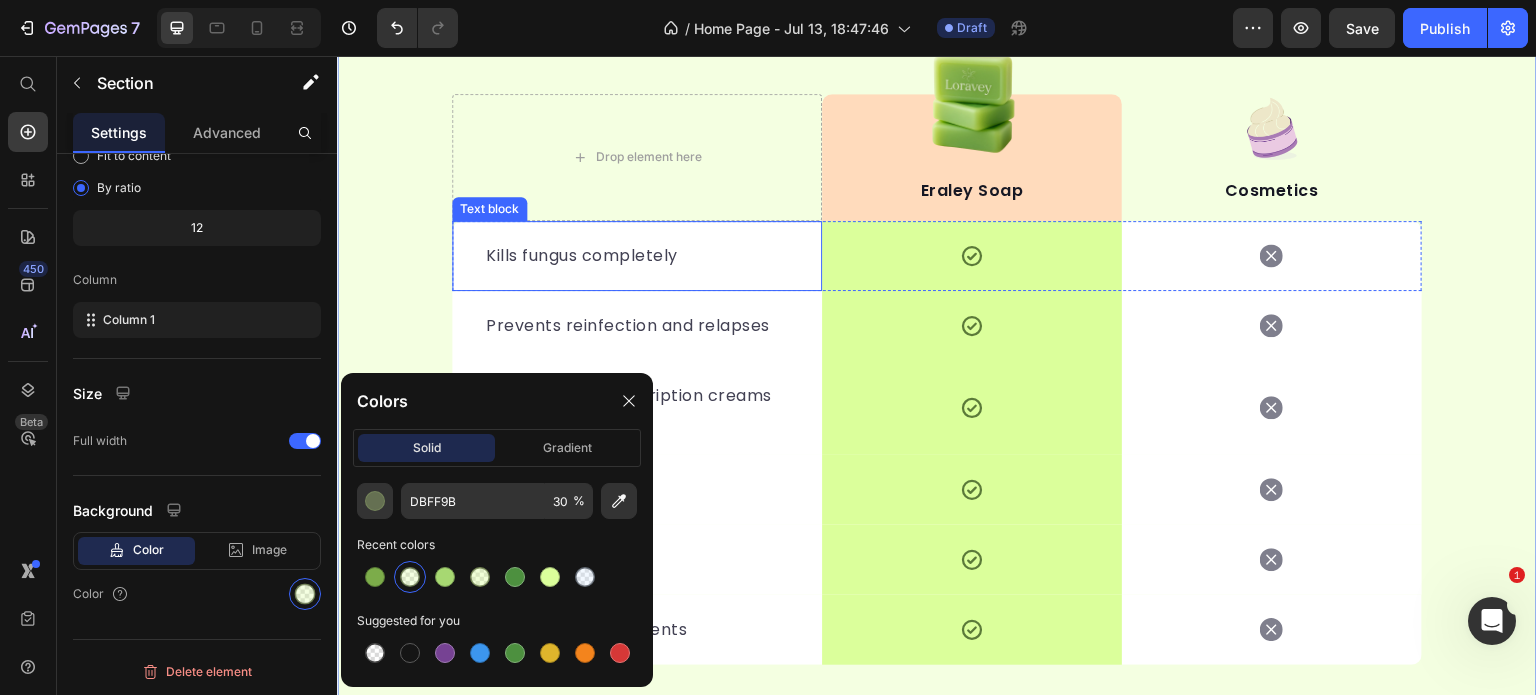 click on "Kills fungus completely" at bounding box center [637, 256] 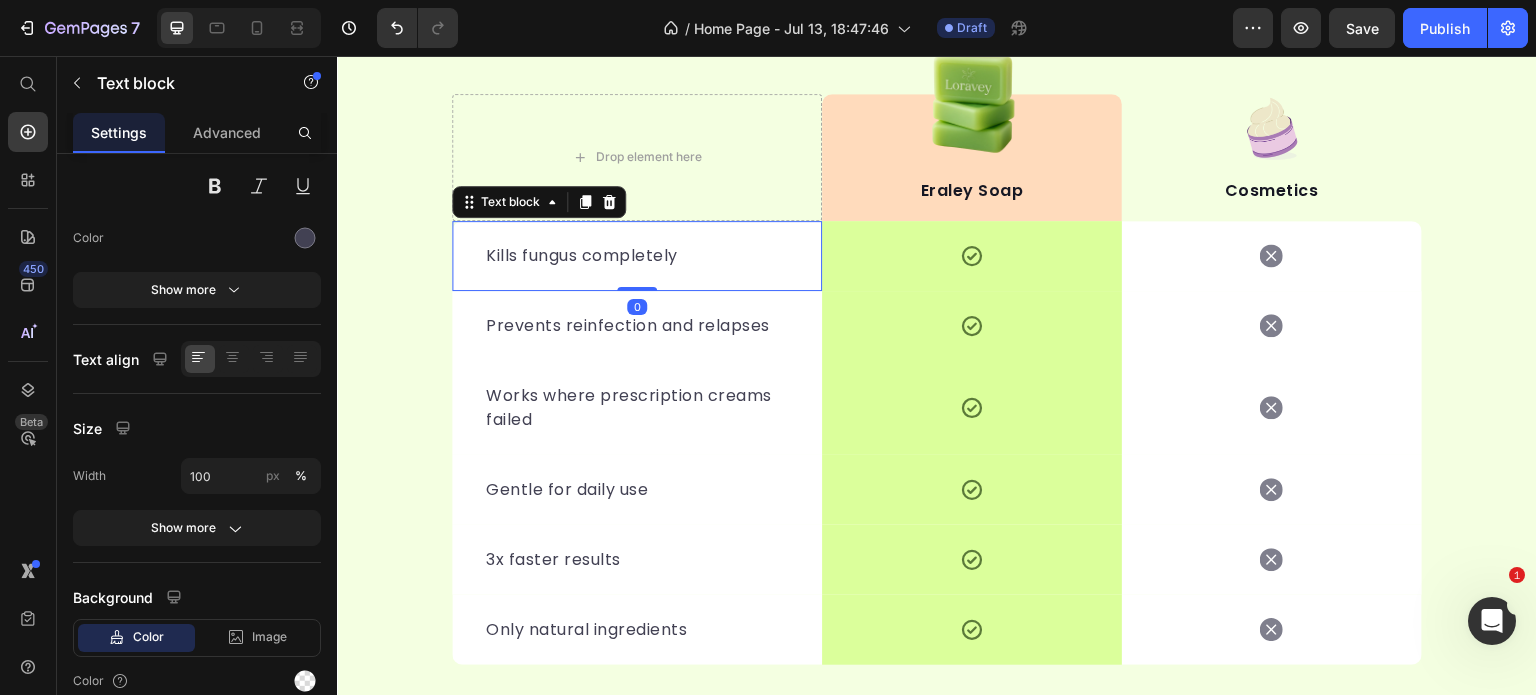 scroll, scrollTop: 0, scrollLeft: 0, axis: both 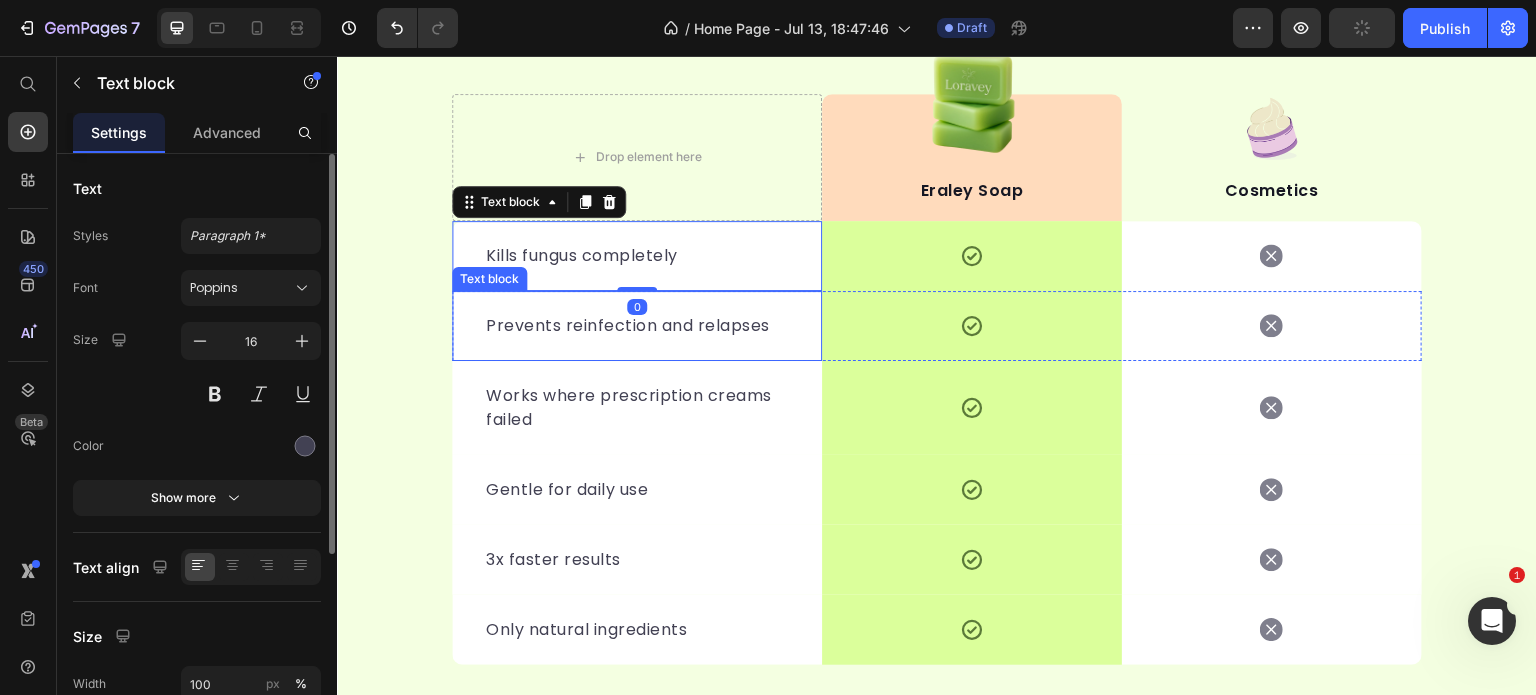 click on "Prevents reinfection and relapses Text block" at bounding box center (637, 326) 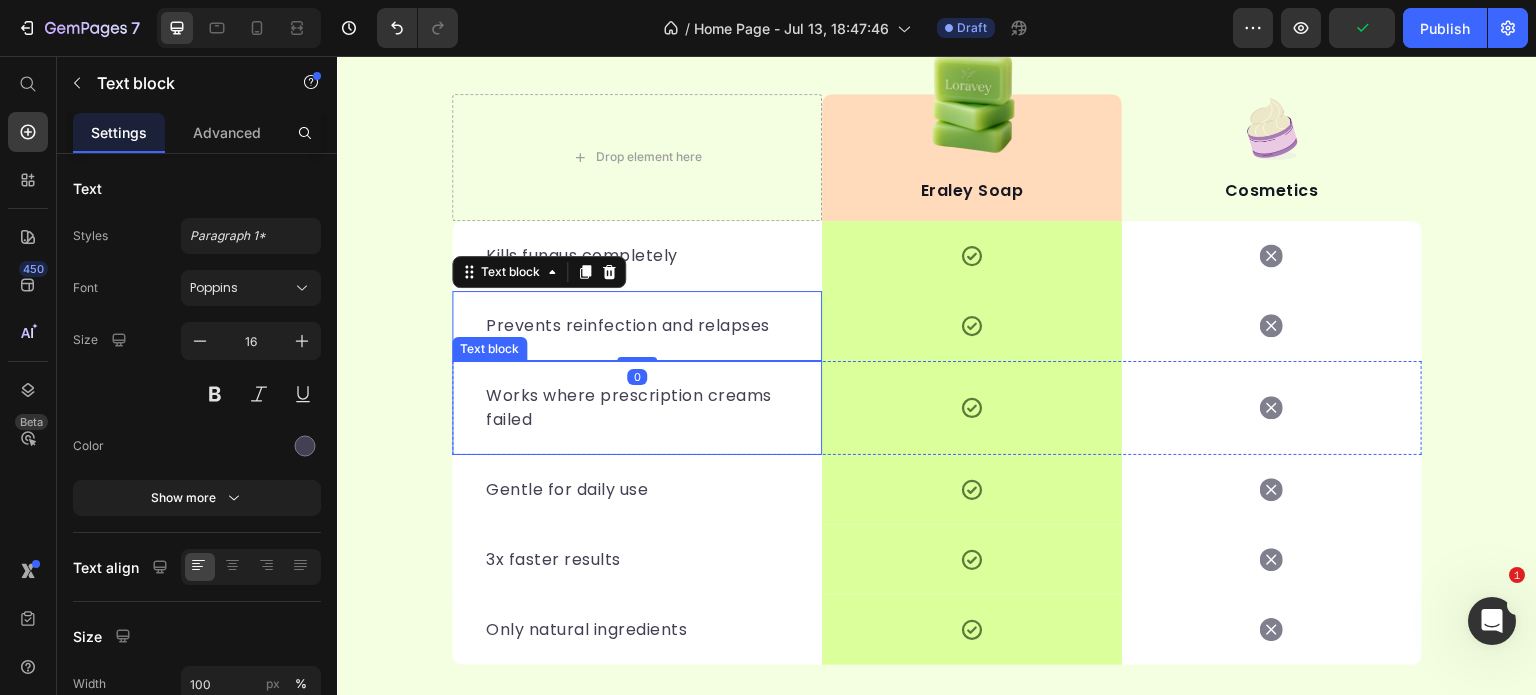 click on "Works where prescription creams failed" at bounding box center (637, 408) 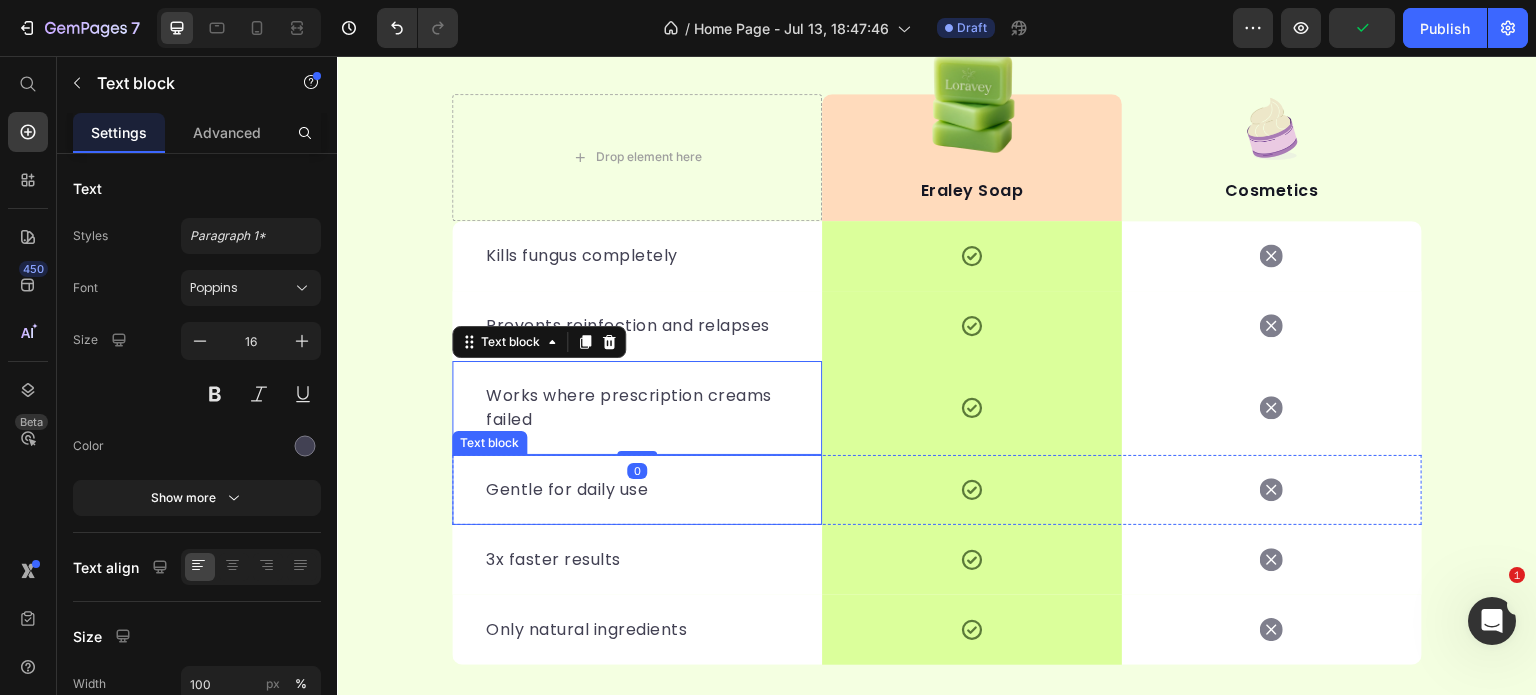 click on "Gentle for daily use" at bounding box center [637, 490] 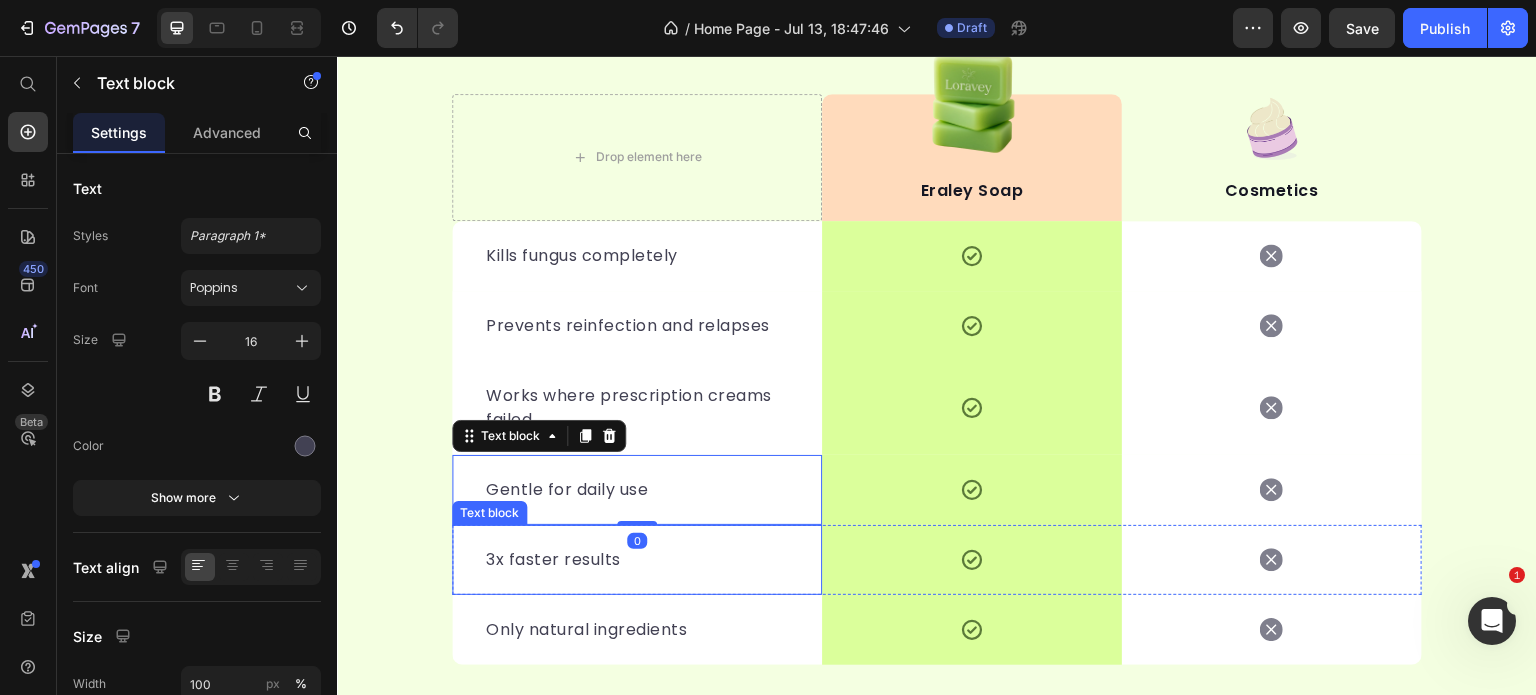 click on "3x faster results" at bounding box center [637, 560] 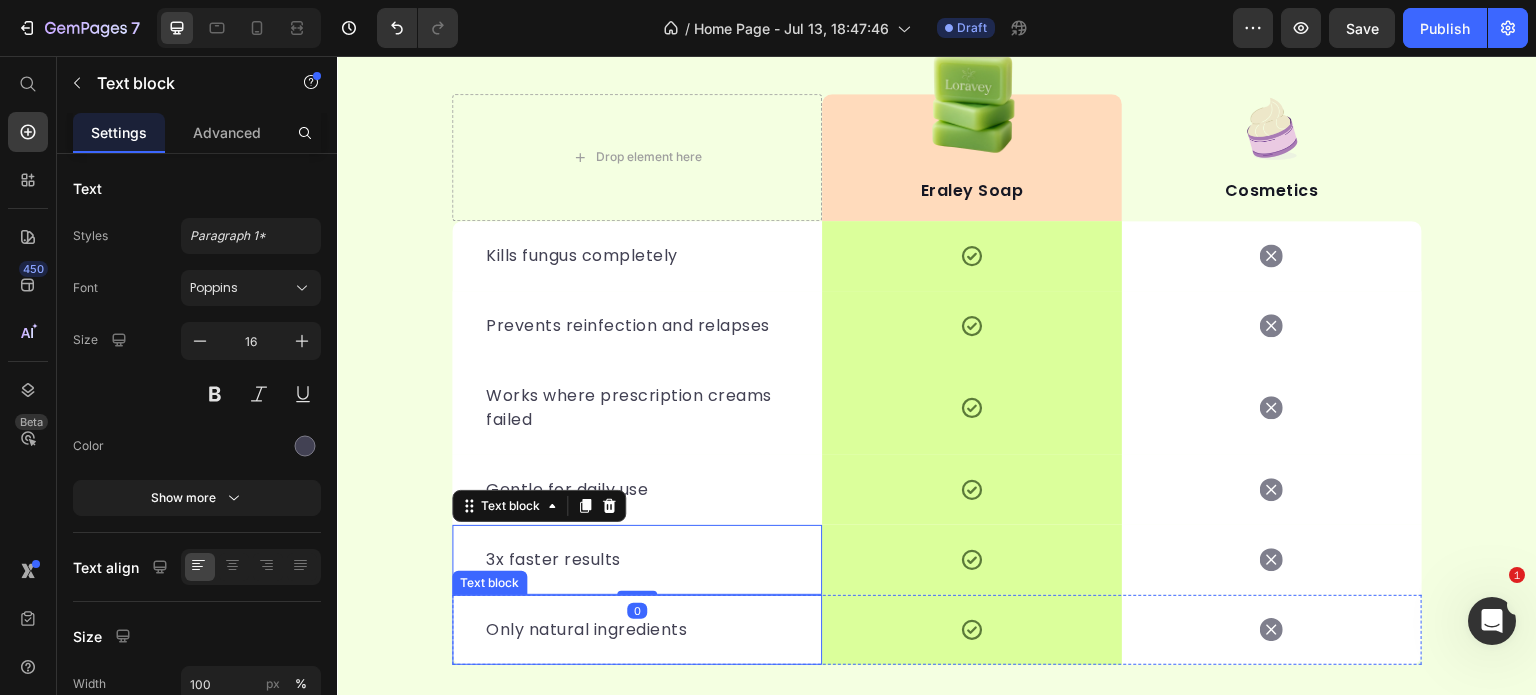 click on "Only natural ingredients" at bounding box center (637, 630) 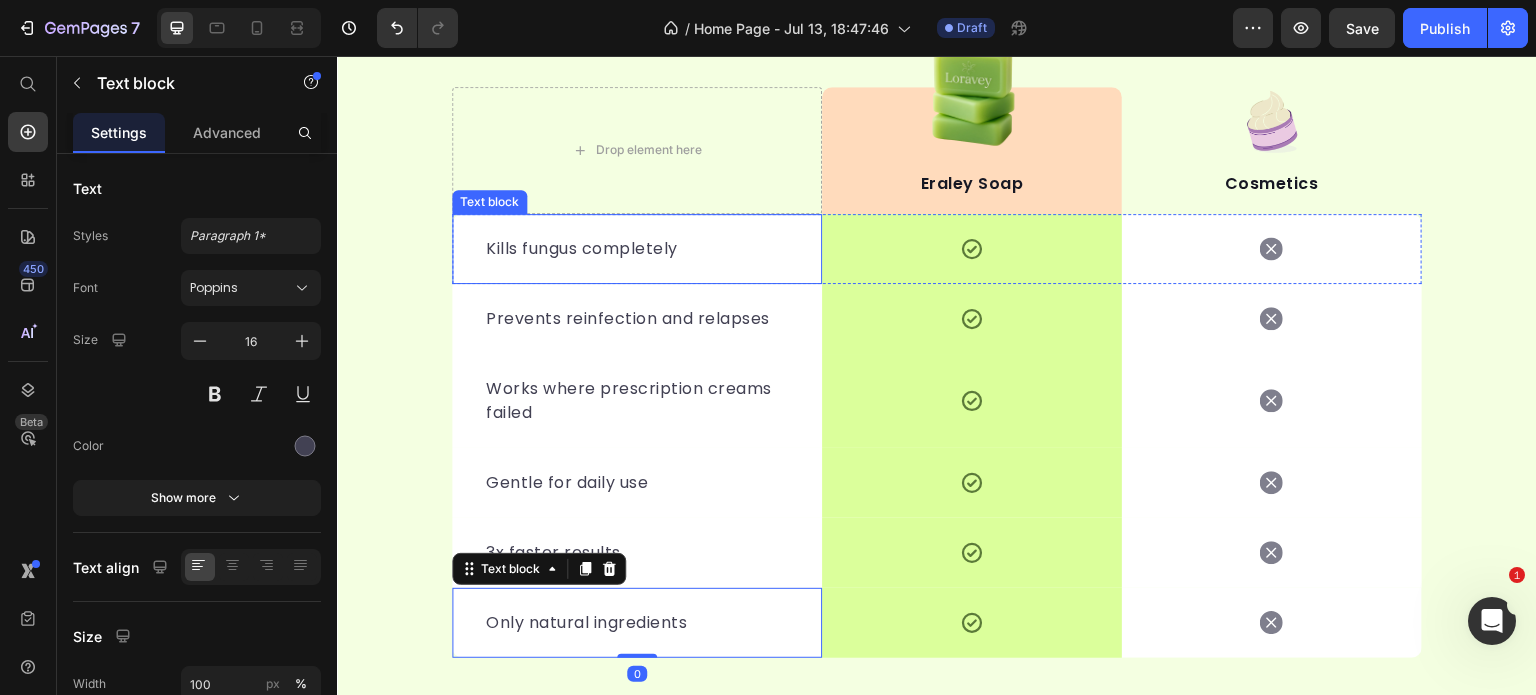scroll, scrollTop: 4681, scrollLeft: 0, axis: vertical 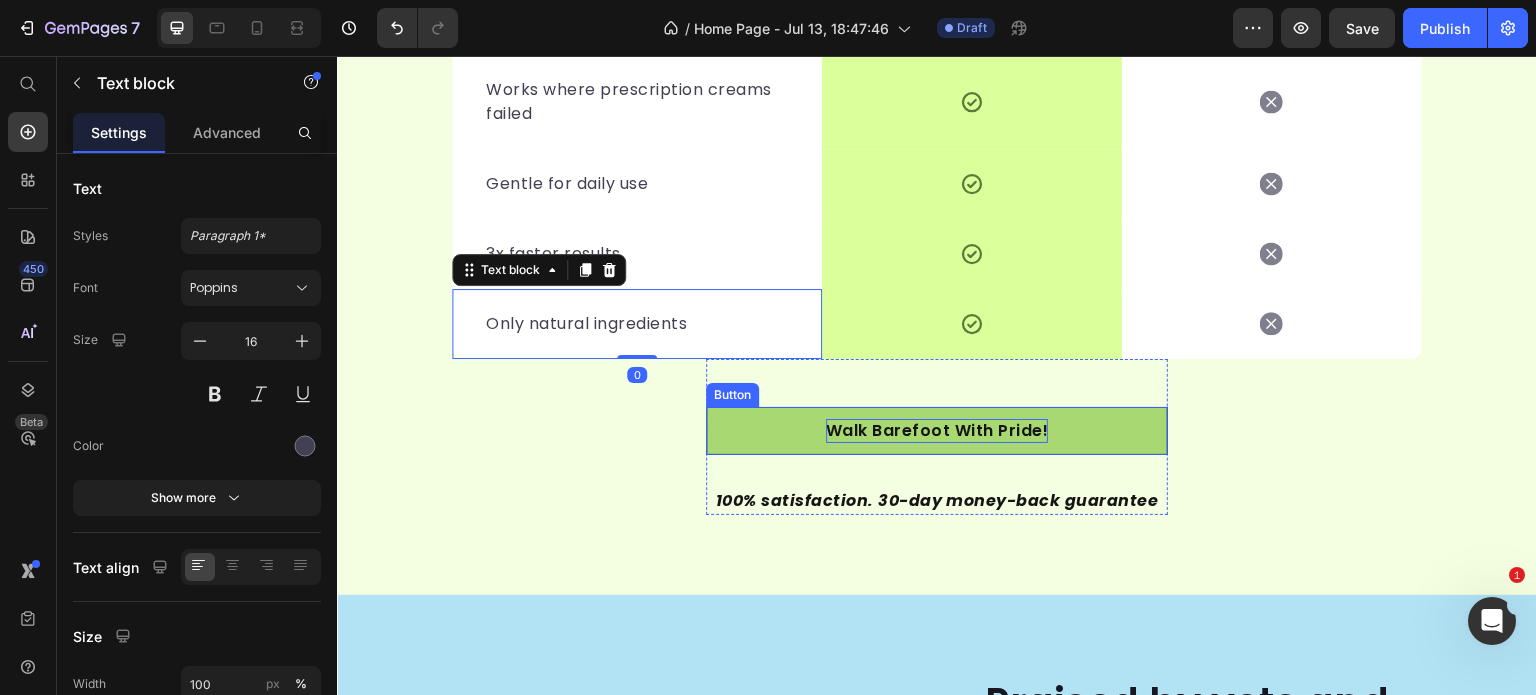 click on "Walk Barefoot With Pride!" at bounding box center (937, 431) 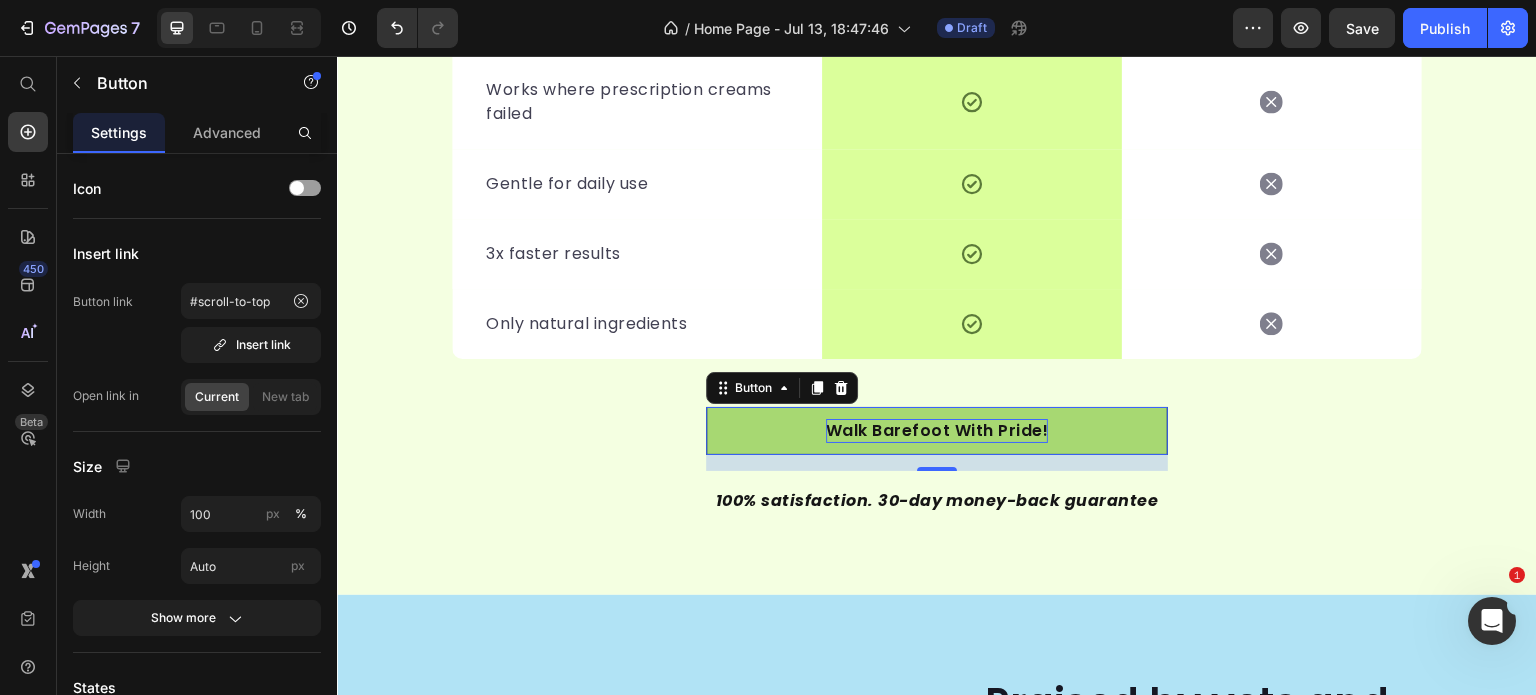 click on "Walk Barefoot With Pride!" at bounding box center (937, 431) 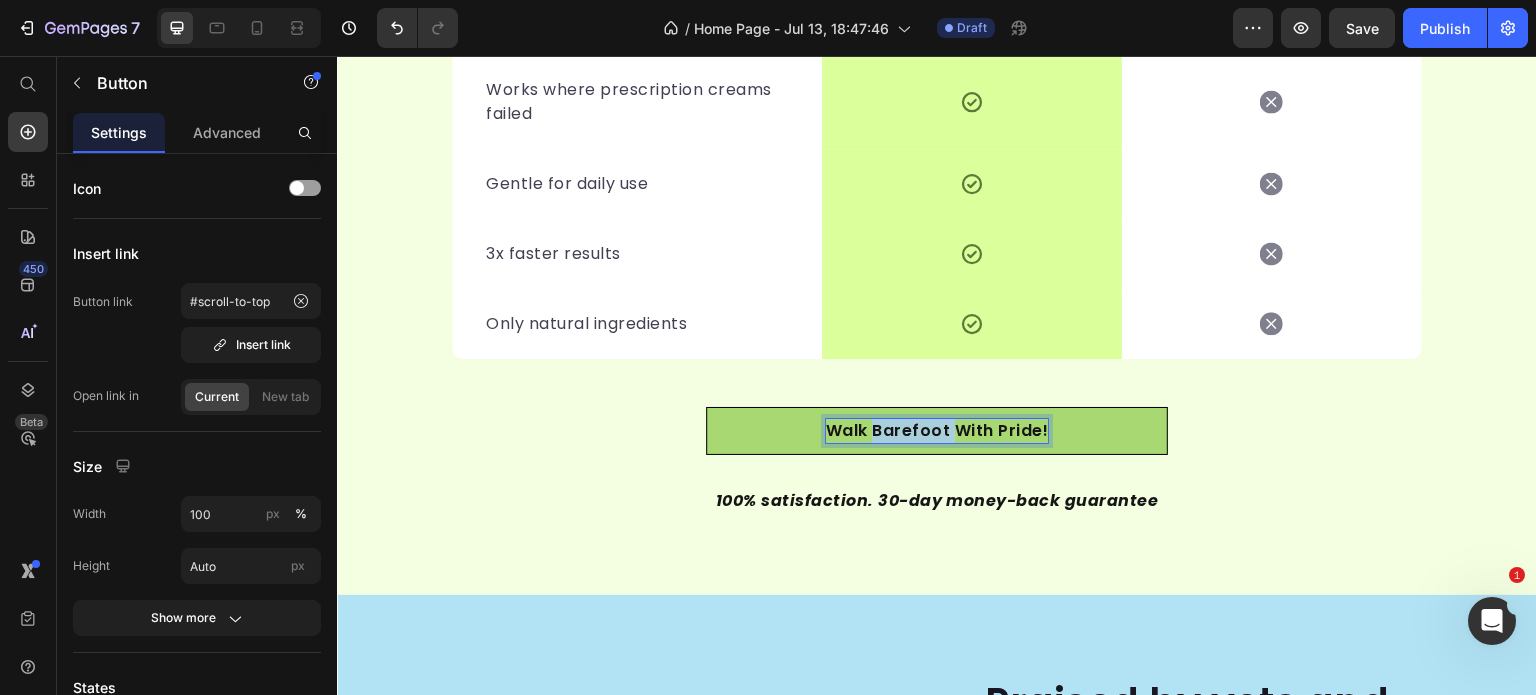 click on "Walk Barefoot With Pride!" at bounding box center [937, 431] 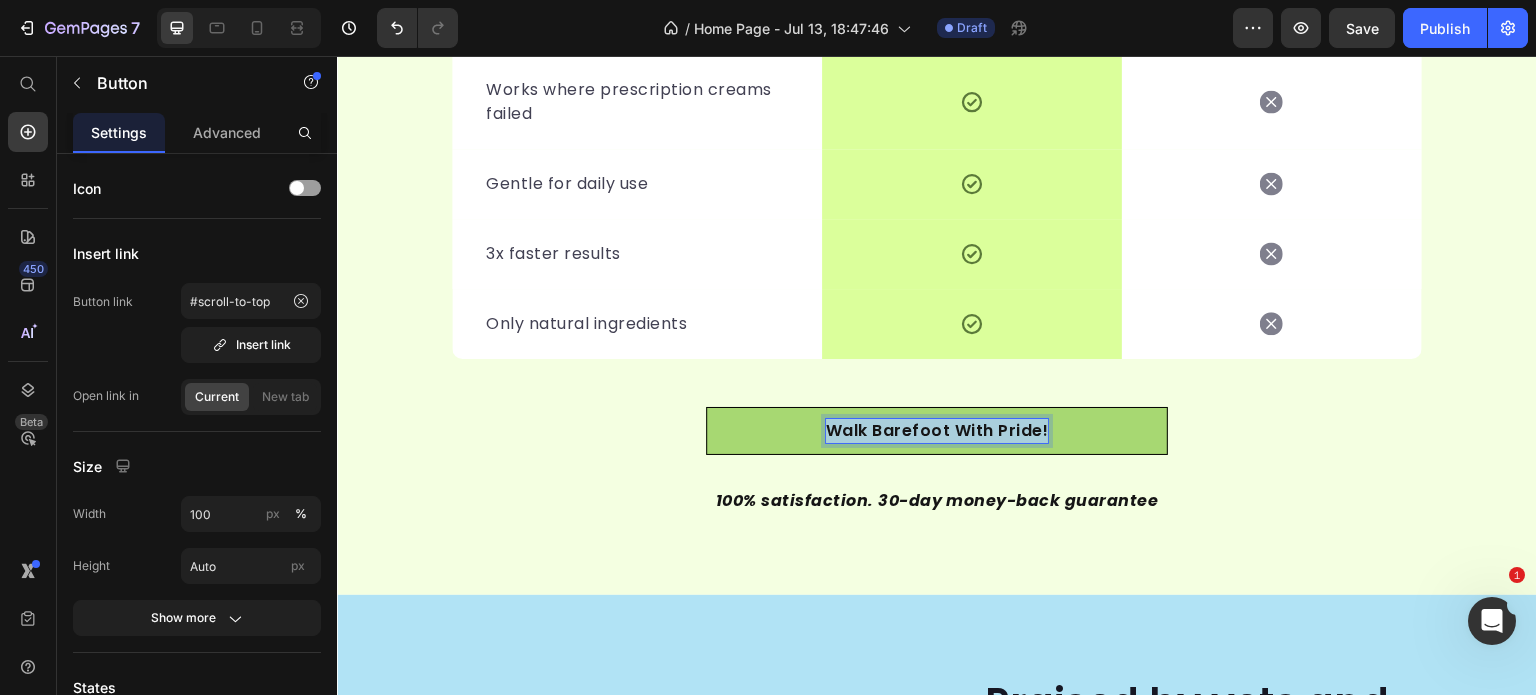 click on "Walk Barefoot With Pride!" at bounding box center [937, 431] 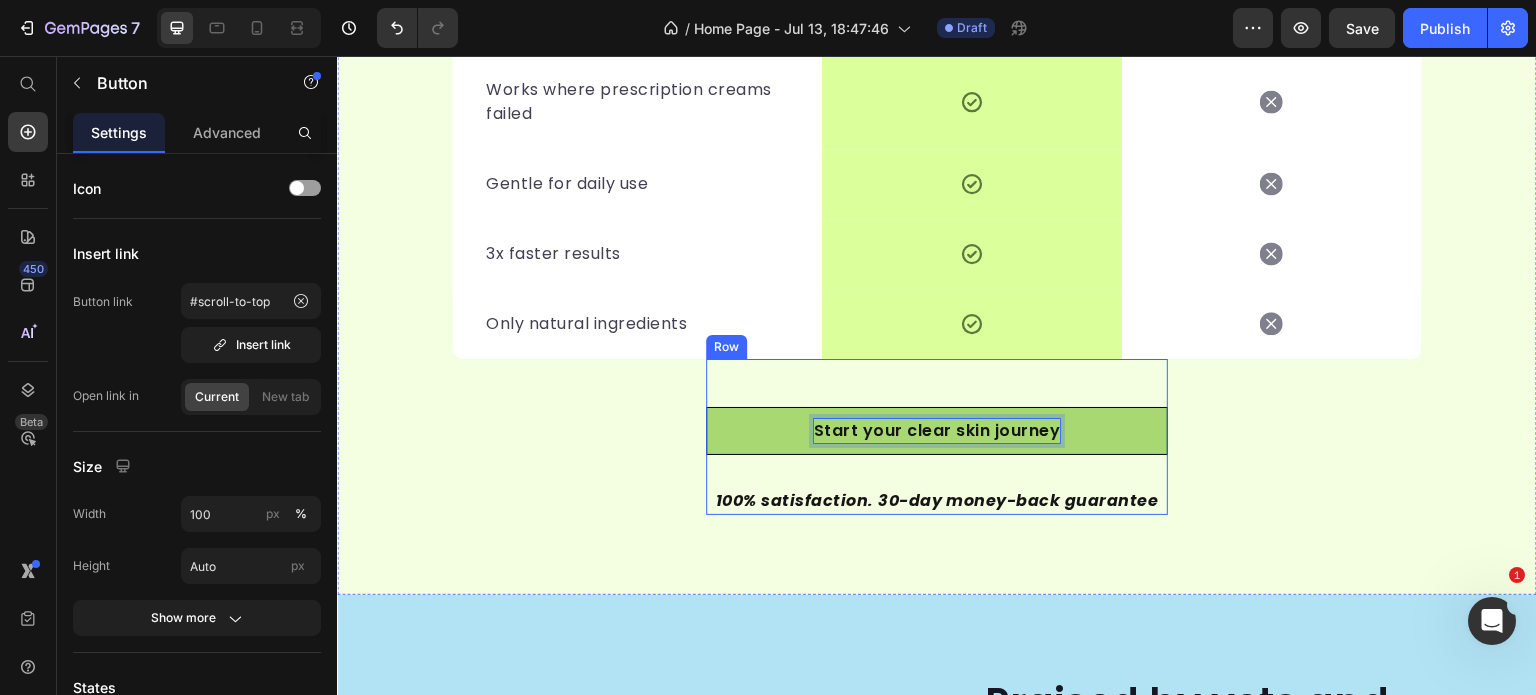 click on "Start your clear skin journey Button   16 100% satisfaction. 30-day money-back guarantee Text block" at bounding box center (937, 461) 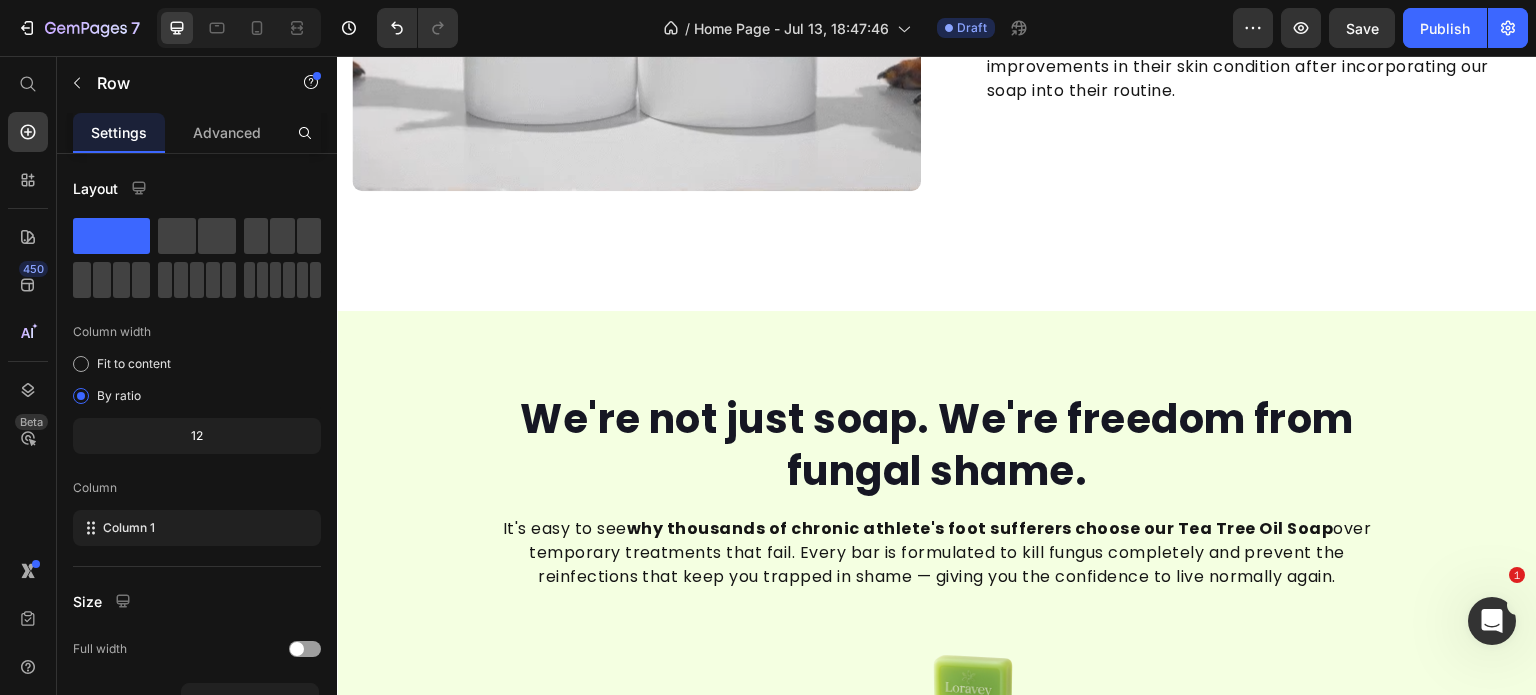 scroll, scrollTop: 3881, scrollLeft: 0, axis: vertical 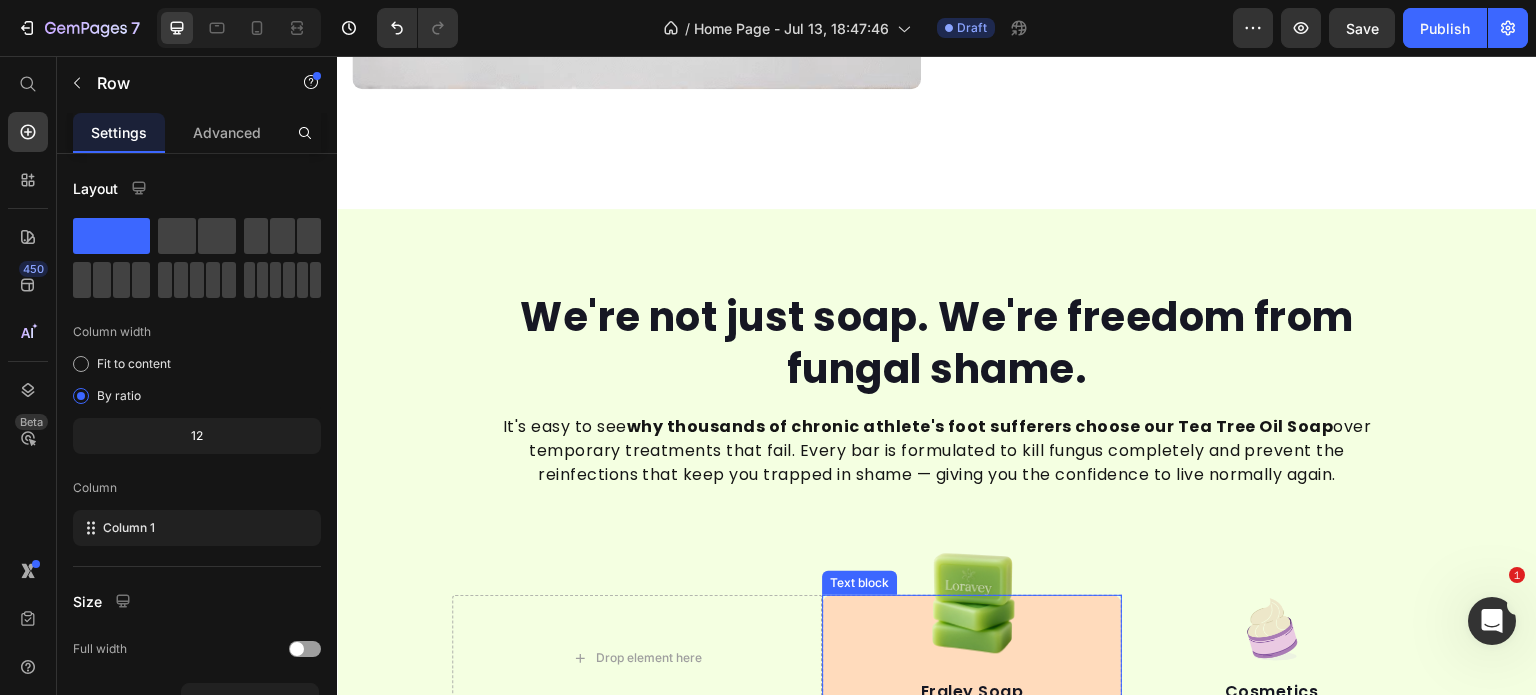 click on "Eraley Soap Text block" at bounding box center [972, 658] 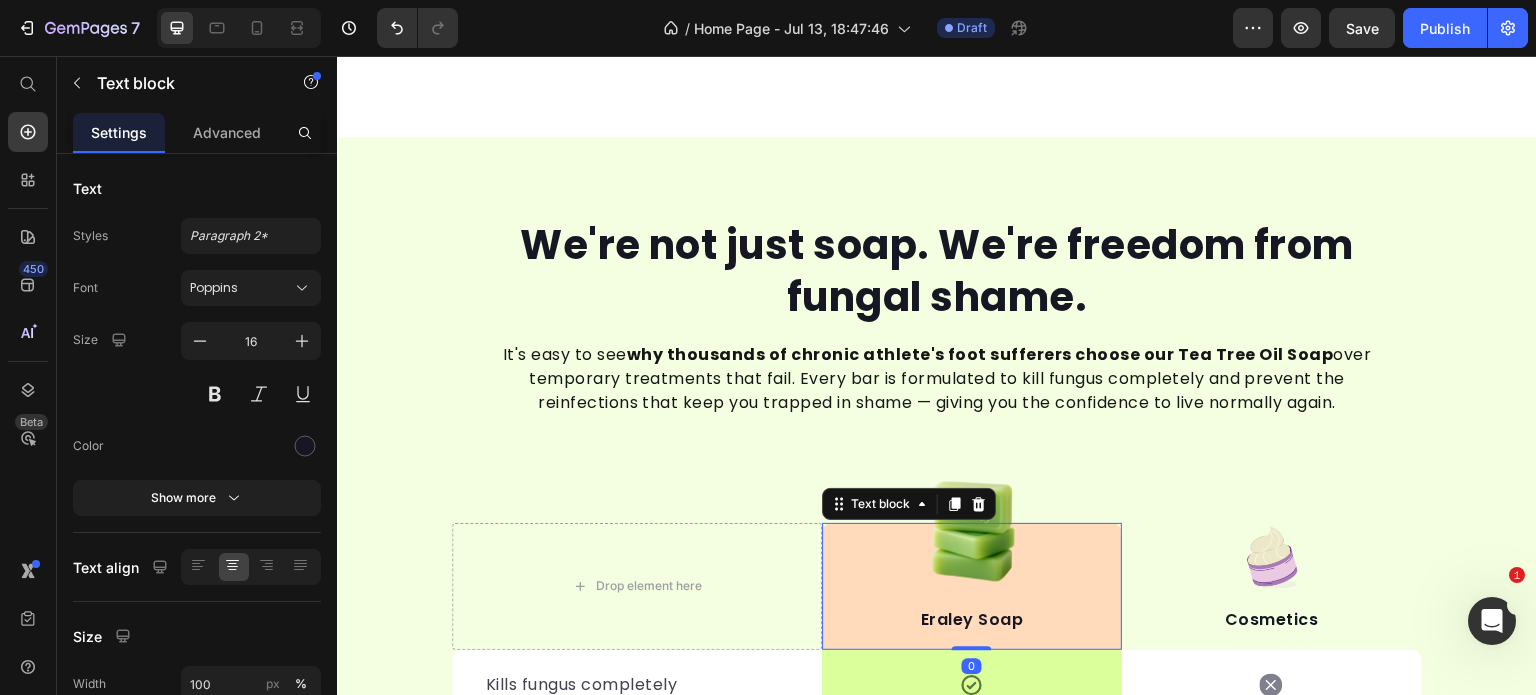 scroll, scrollTop: 4081, scrollLeft: 0, axis: vertical 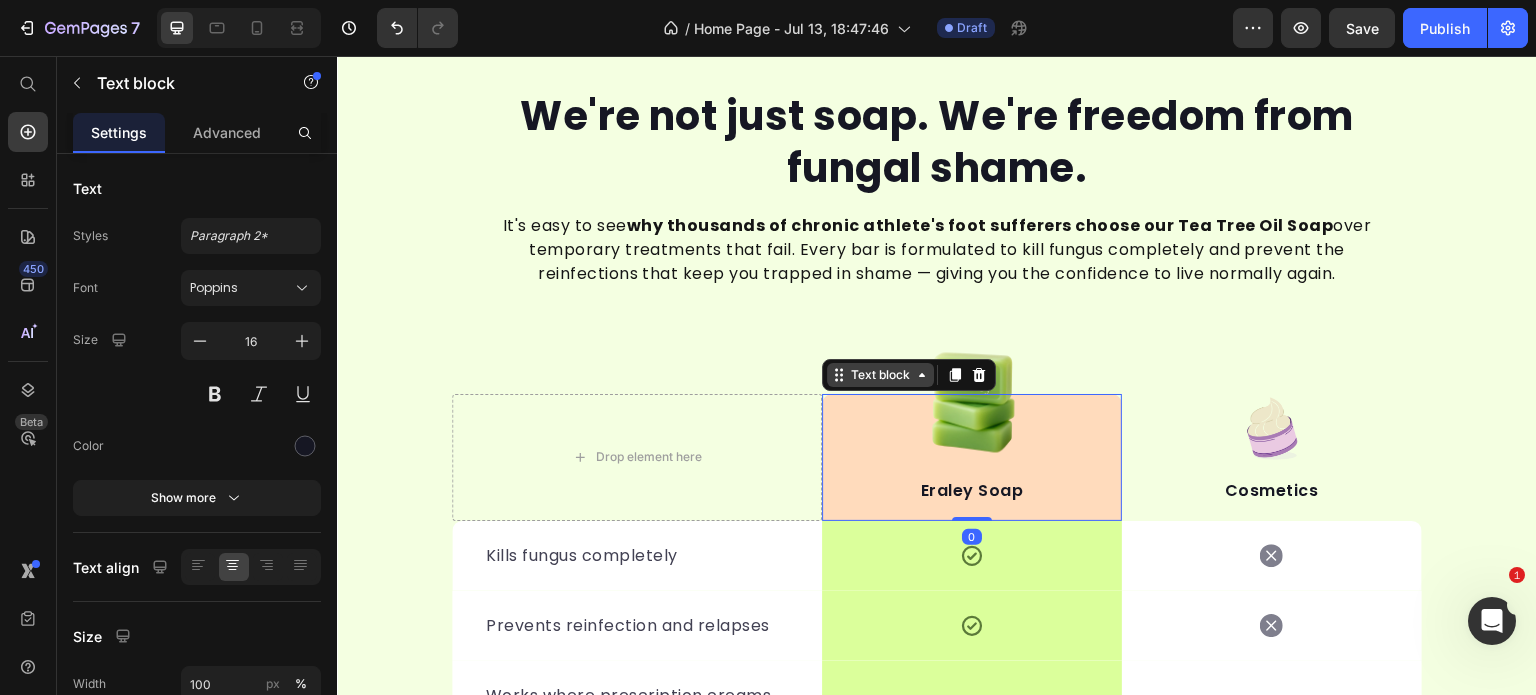 click on "Text block" at bounding box center [880, 375] 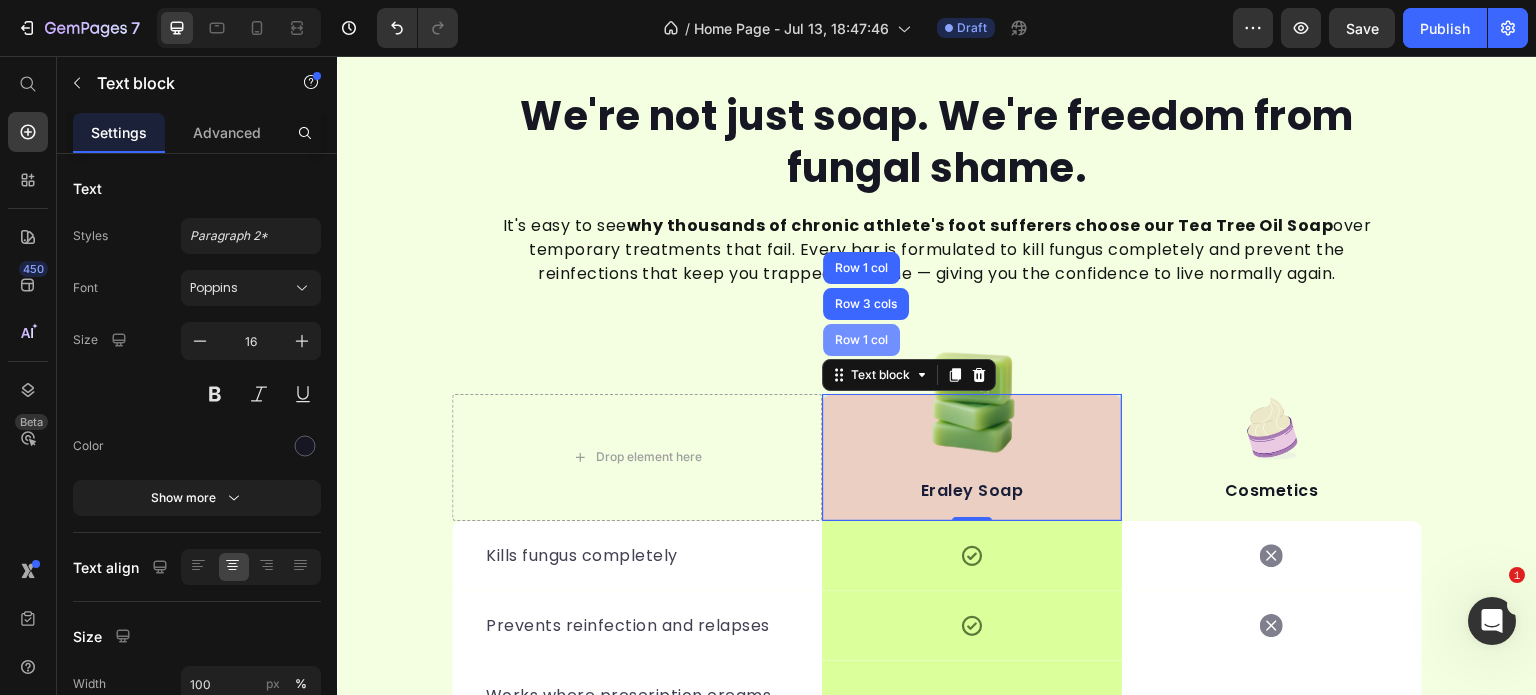 click on "Row 1 col" at bounding box center (861, 340) 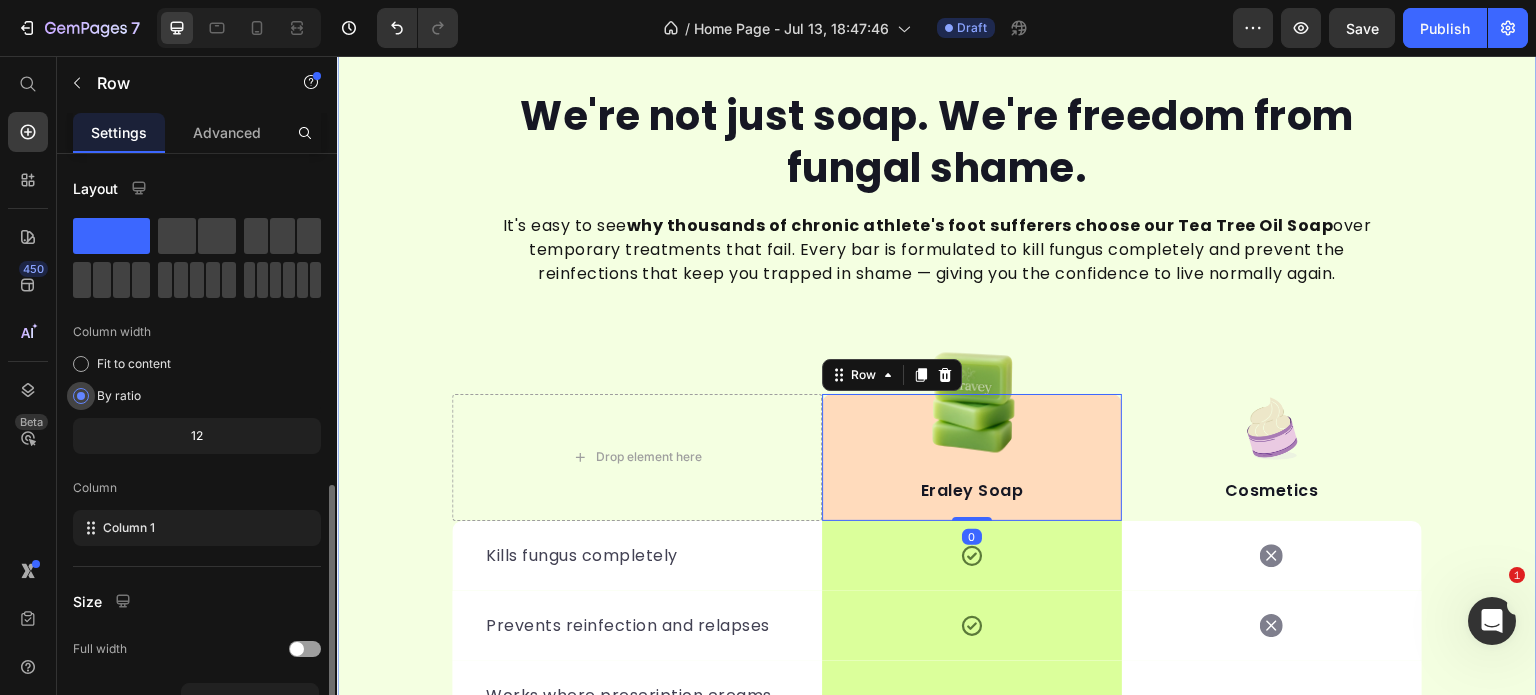 scroll, scrollTop: 300, scrollLeft: 0, axis: vertical 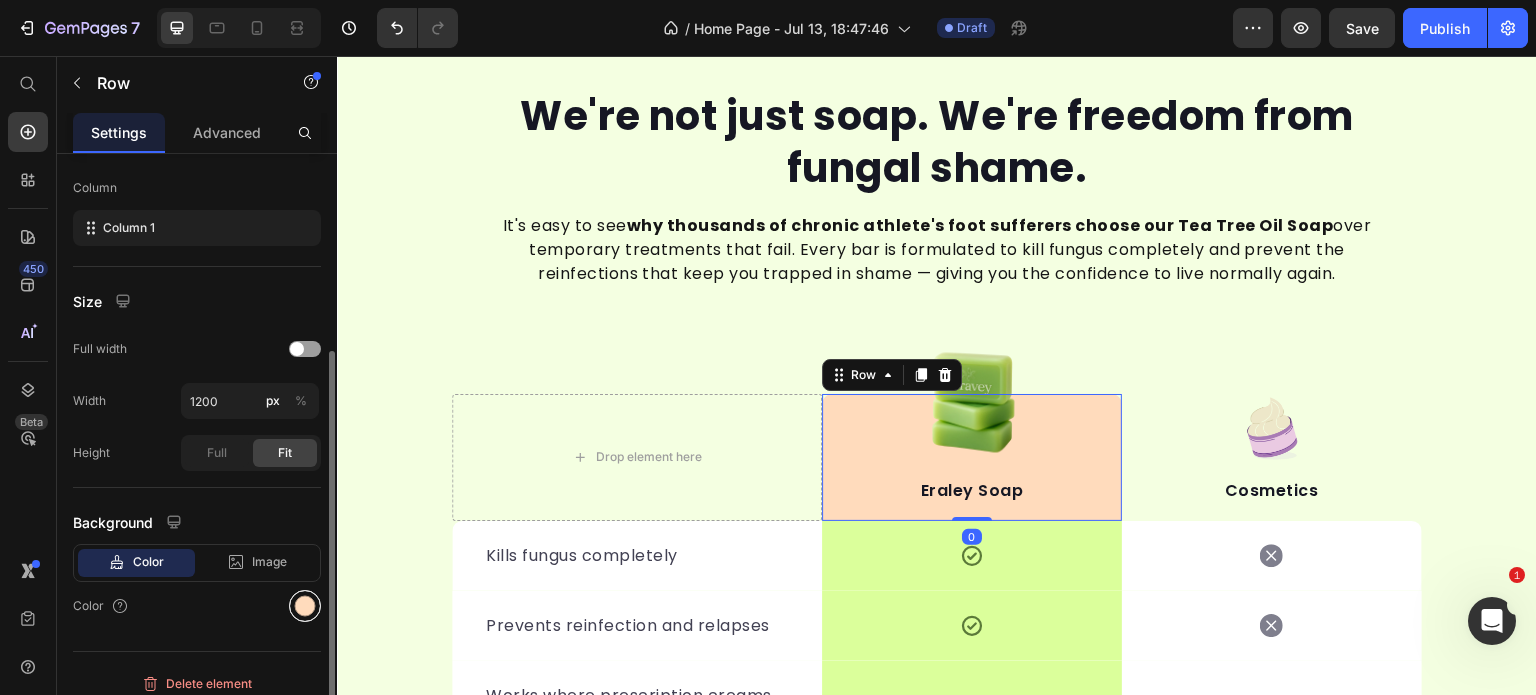 click at bounding box center (305, 606) 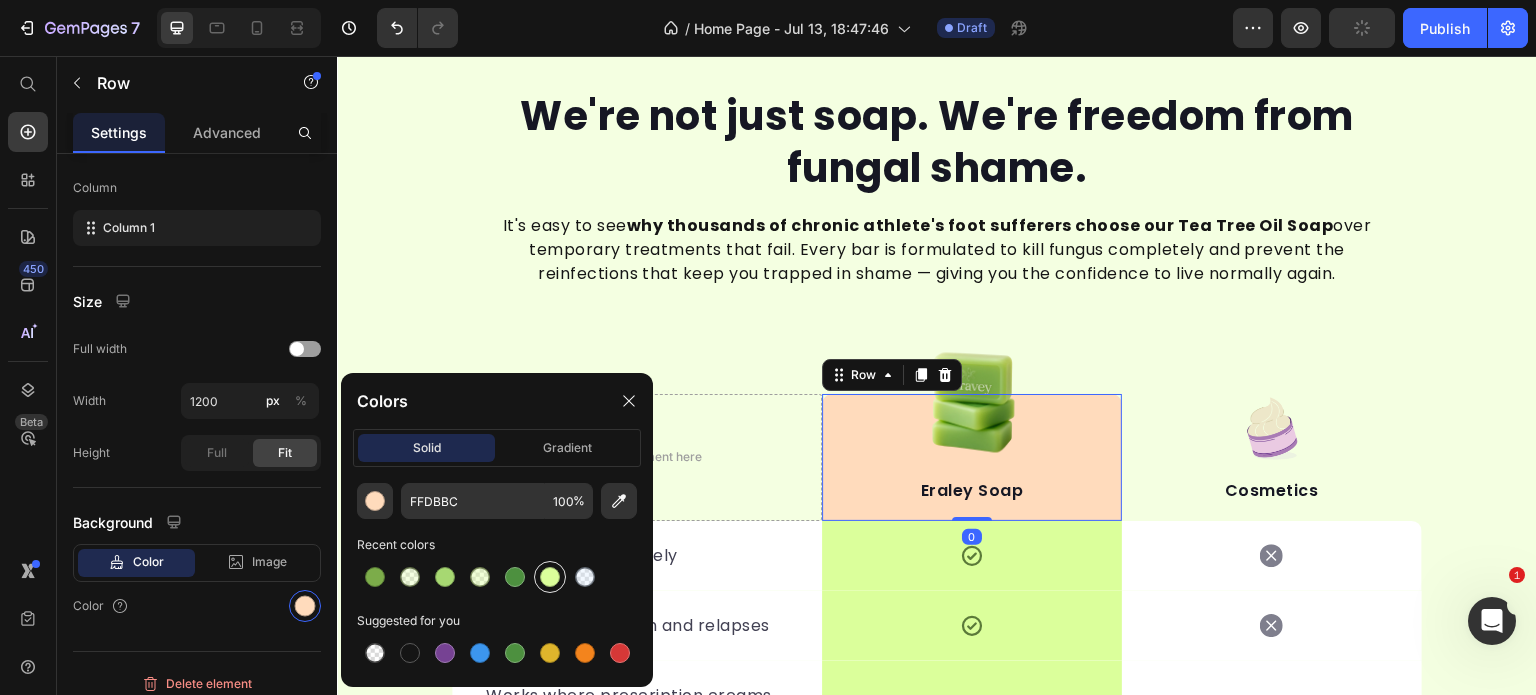 click at bounding box center [550, 577] 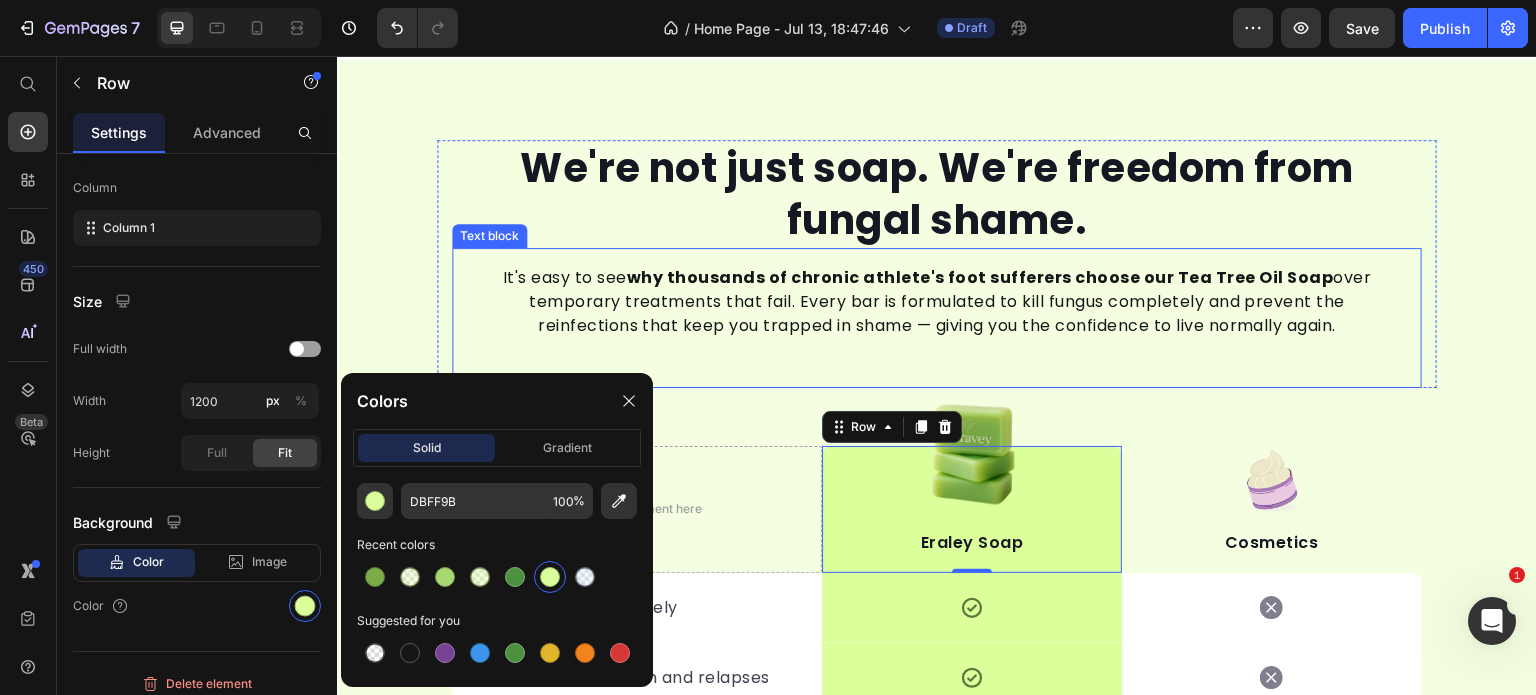 scroll, scrollTop: 3981, scrollLeft: 0, axis: vertical 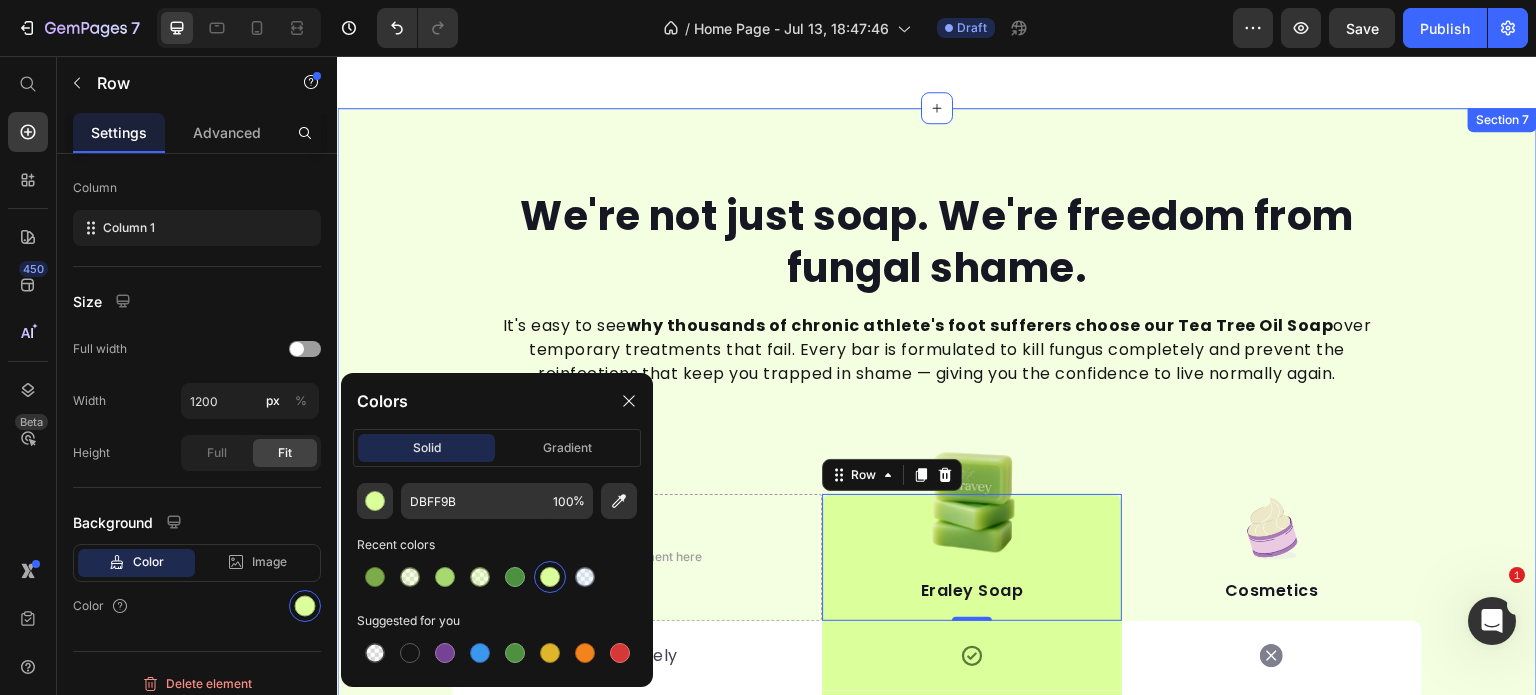 click on "We're not just soap. We're freedom from fungal shame. Heading It's easy to see  why thousands of chronic athlete's foot sufferers choose our Tea Tree Oil Soap  over temporary treatments that fail. Every bar is formulated to kill fungus completely and prevent the reinfections that keep you trapped in shame — giving you the confidence to live normally again. Text block Row
Drop element here Image Eraley Soap Text block Row   0 Image Cosmetics Text block Row Kills fungus completely Text block
Icon Row
Icon Row Prevents reinfection and relapses Text block
Icon Row
Icon Row Works where prescription creams failed Text block
Icon Row
Icon Row Gentle for daily use Text block
Icon Row
Icon Row 3x faster results Text block
Icon Row
Icon Row Only natural ingredients Text block
Icon Row
Icon Row Row" at bounding box center [937, 704] 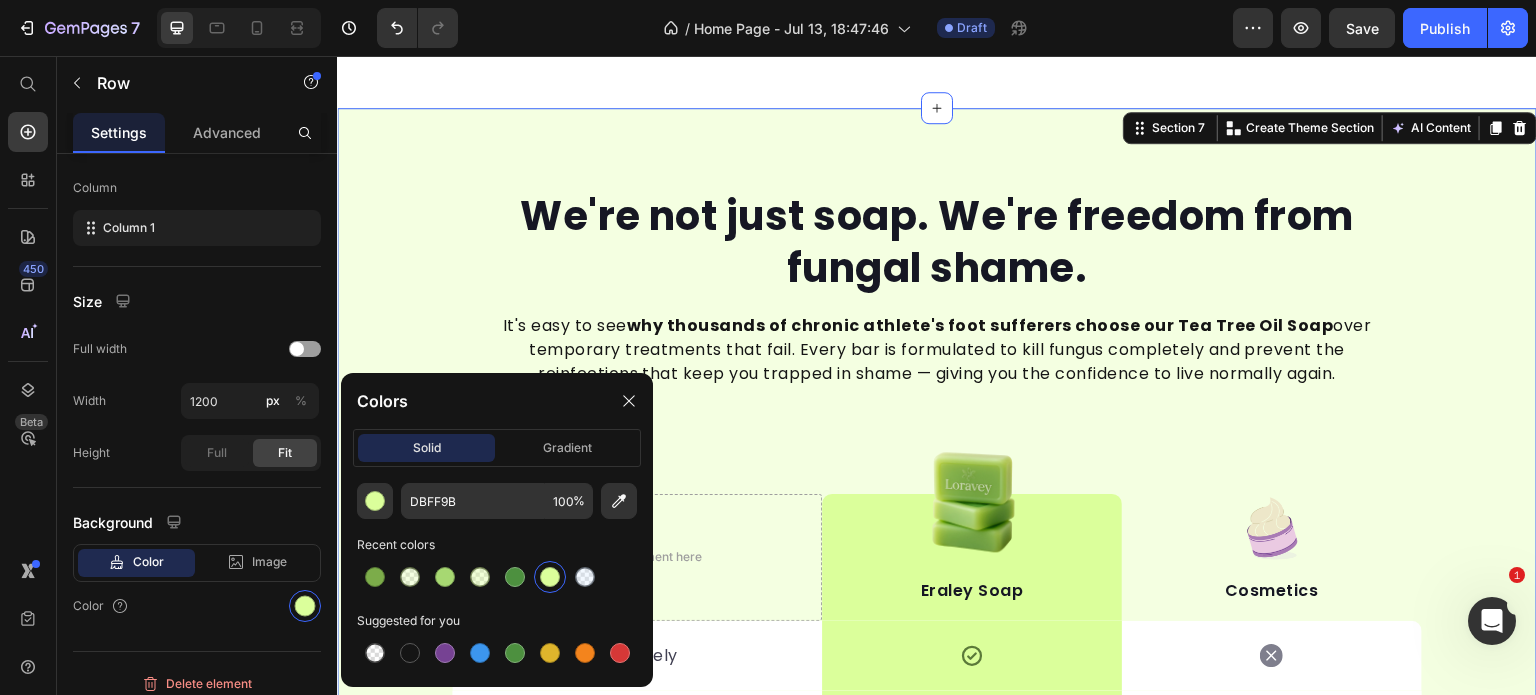 scroll, scrollTop: 0, scrollLeft: 0, axis: both 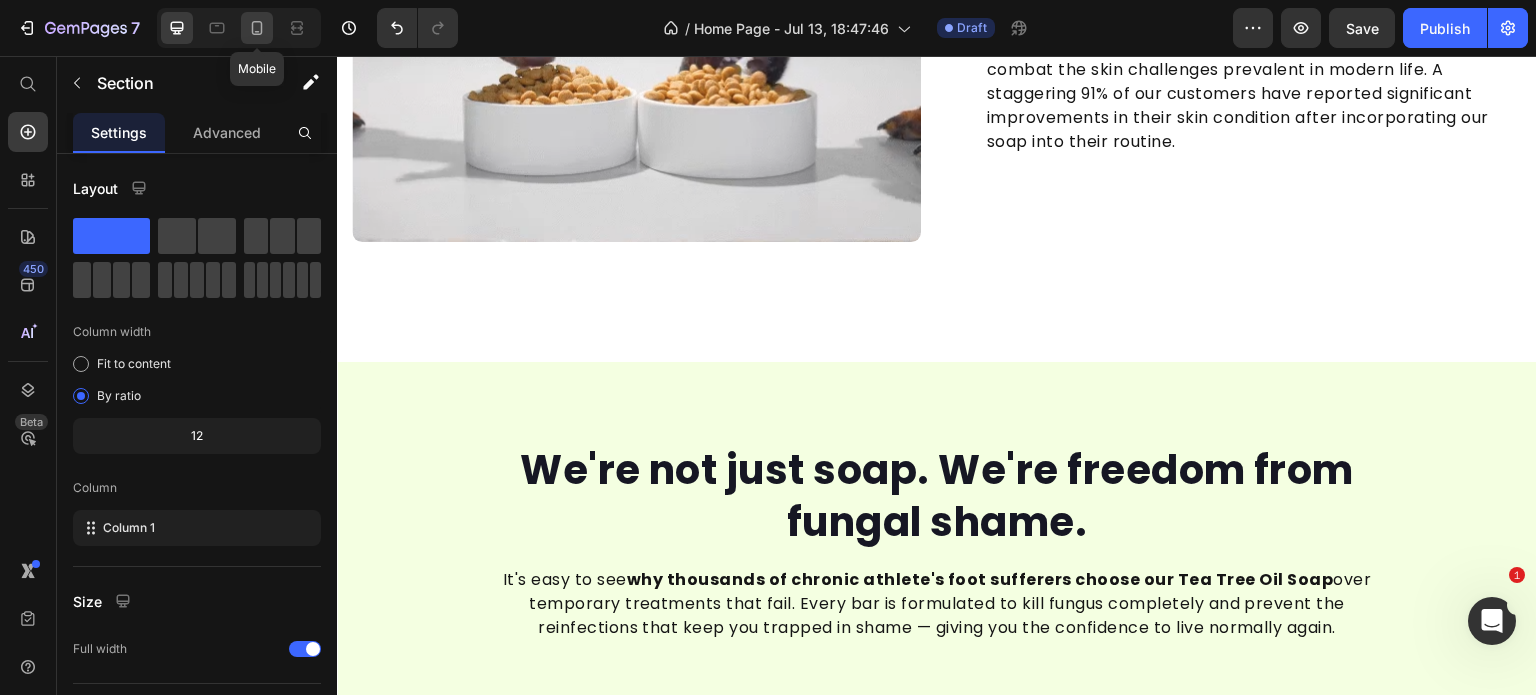 click 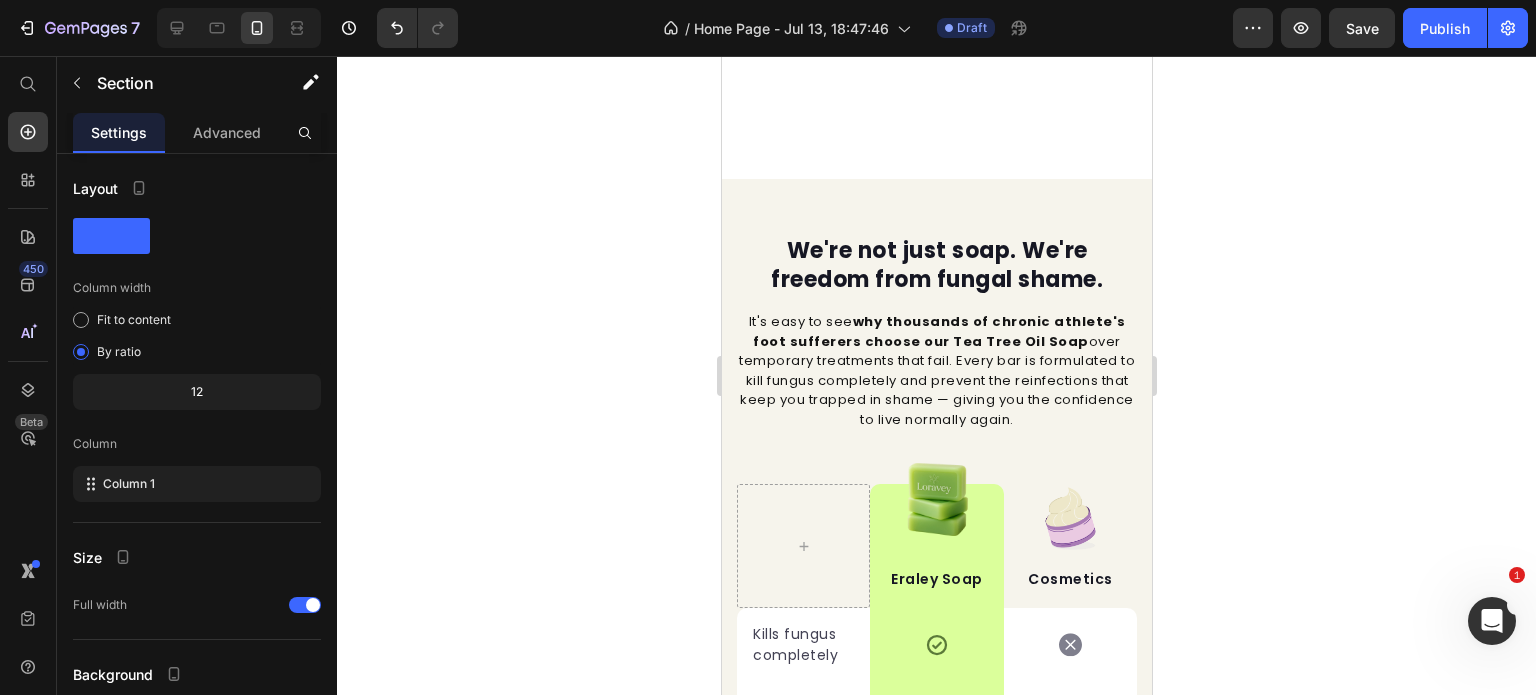 scroll, scrollTop: 4408, scrollLeft: 0, axis: vertical 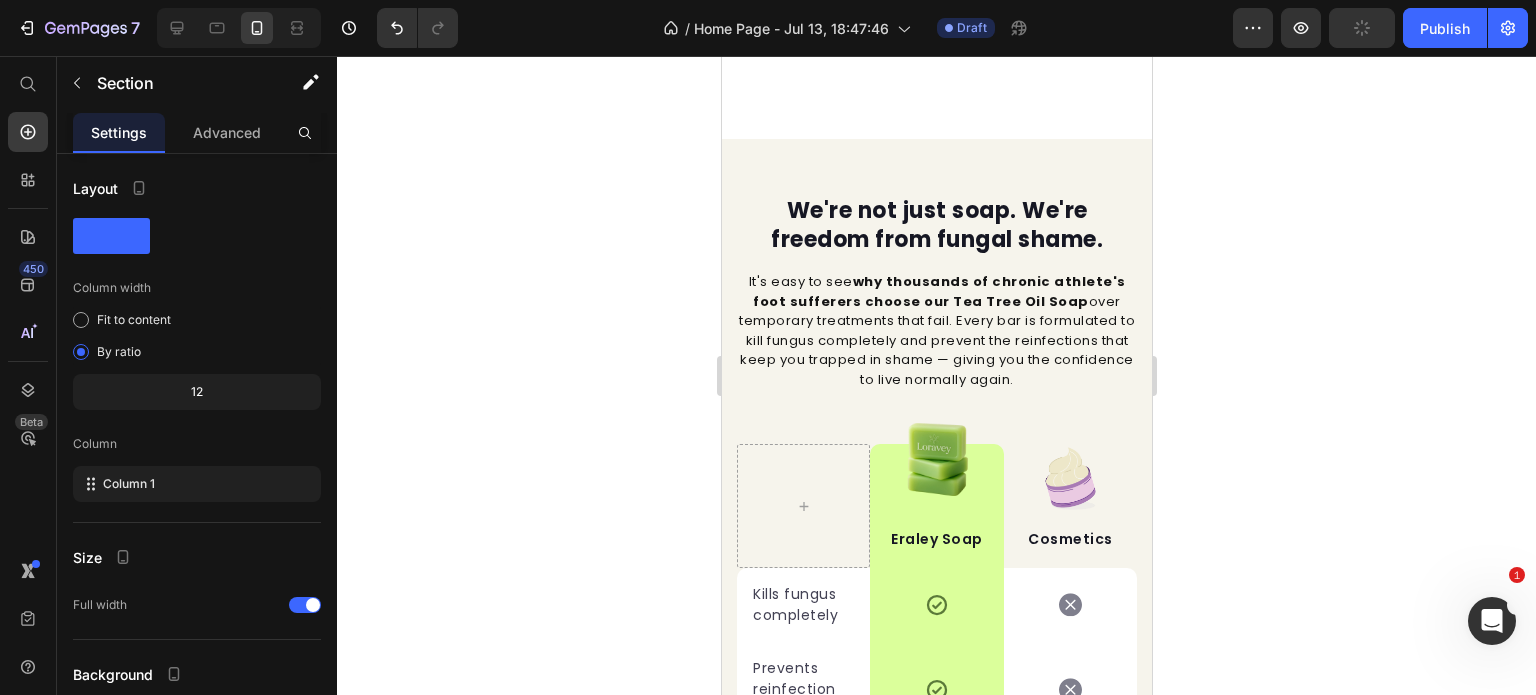 click on "We're not just soap. We're freedom from fungal shame. Heading It's easy to see  why thousands of chronic athlete's foot sufferers choose our Tea Tree Oil Soap  over temporary treatments that fail. Every bar is formulated to kill fungus completely and prevent the reinfections that keep you trapped in shame — giving you the confidence to live normally again. Text block Row
Image Eraley Soap Text block Row Image Cosmetics Text block Row Kills fungus completely Text block
Icon Row
Icon Row Prevents reinfection and relapses Text block
Icon Row
Icon Row Works where prescription creams failed Text block
Icon Row
Icon Row Gentle for daily use Text block
Icon Row
Icon Row 3x faster results Text block
Icon Row
Icon Row Only natural ingredients Text block
Icon Row
Icon Row Row Button Text block Row" at bounding box center [936, 697] 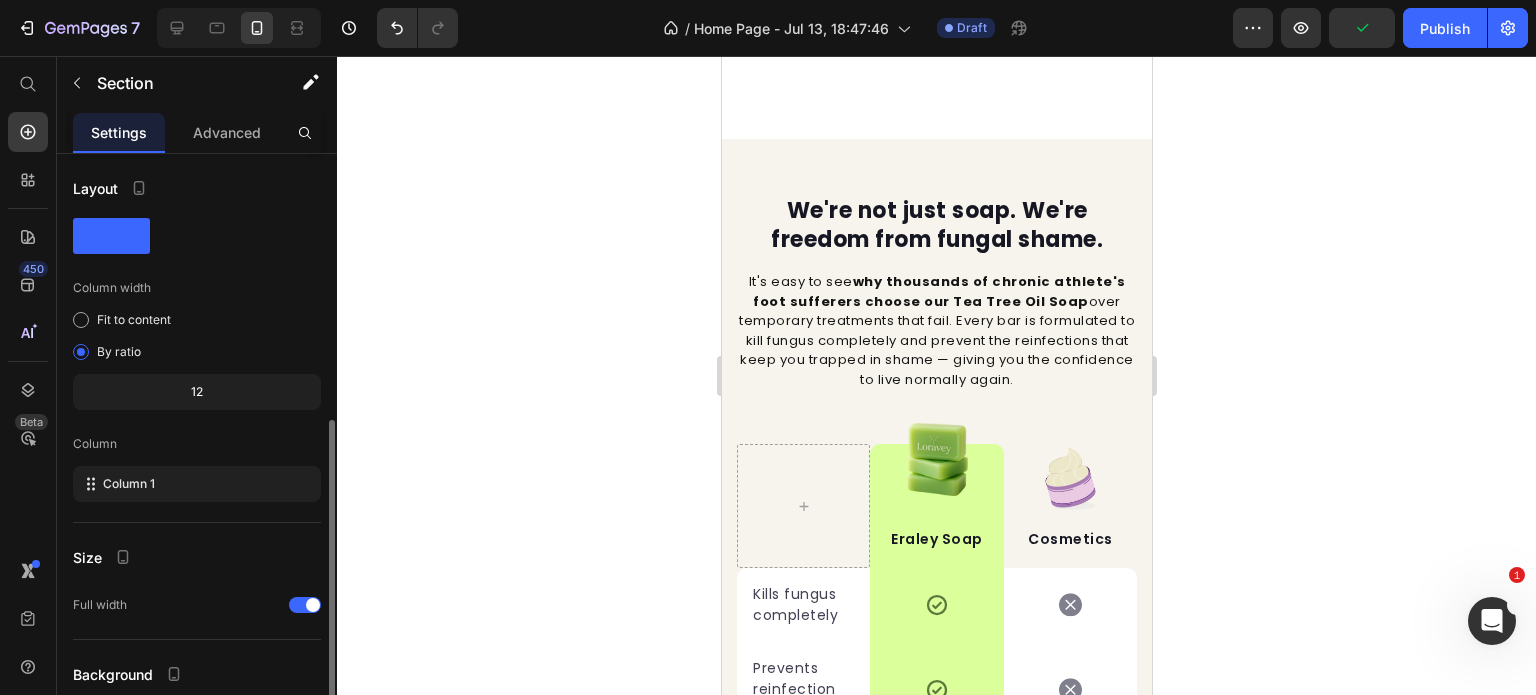 scroll, scrollTop: 164, scrollLeft: 0, axis: vertical 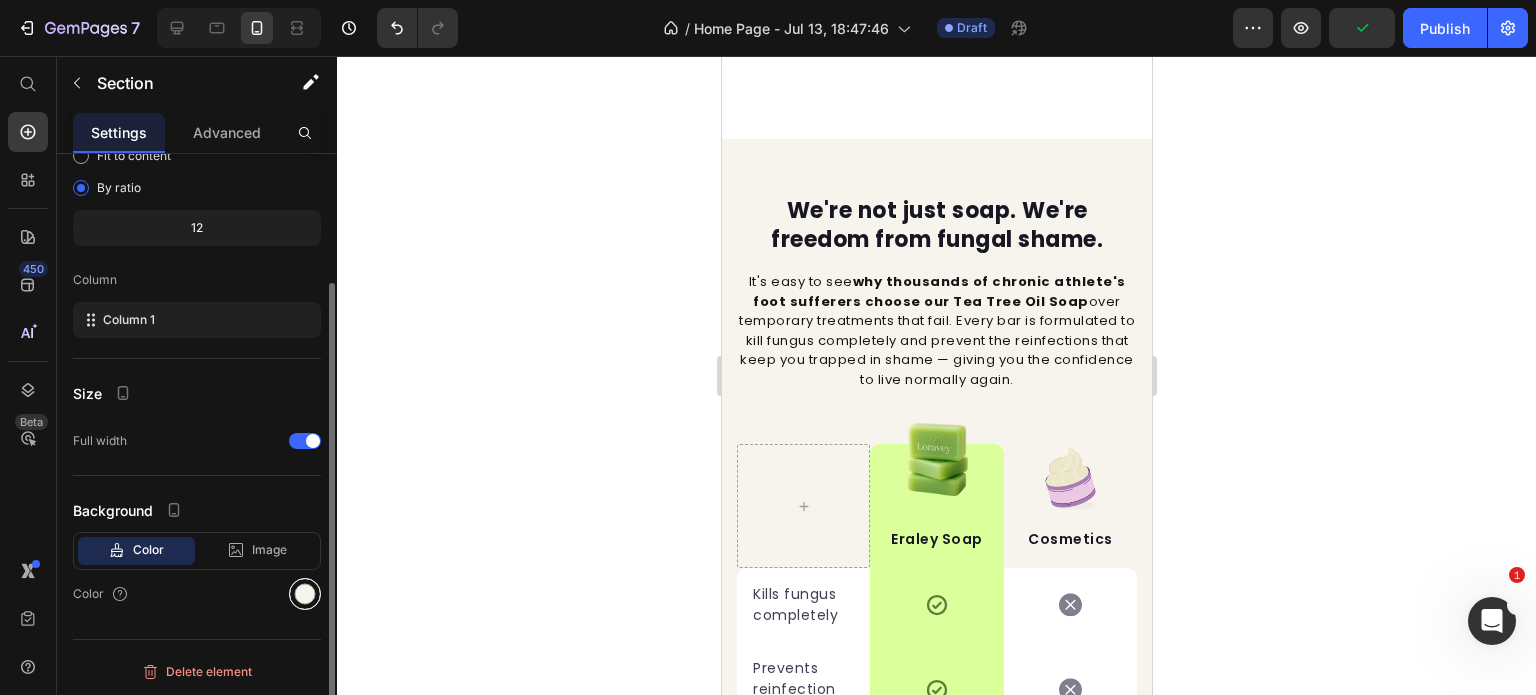 click at bounding box center (305, 594) 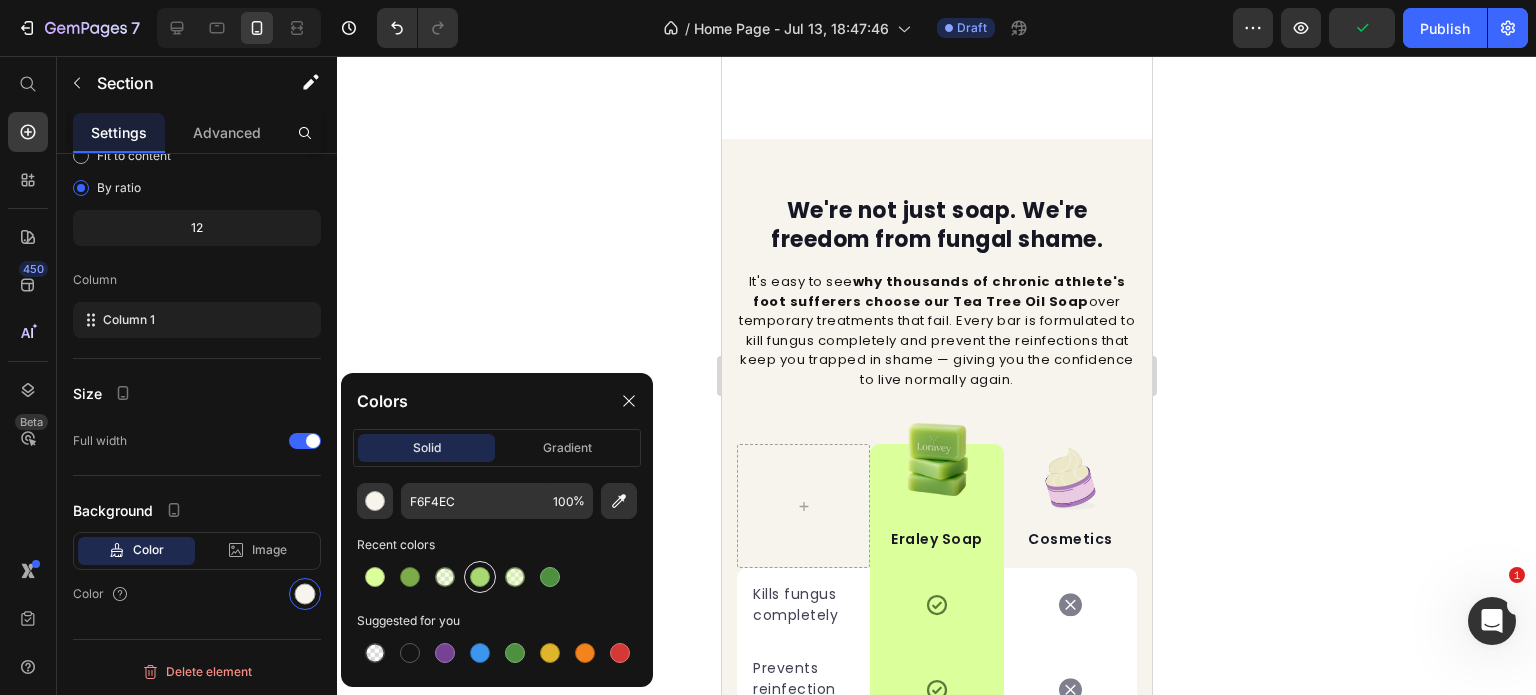click at bounding box center (480, 577) 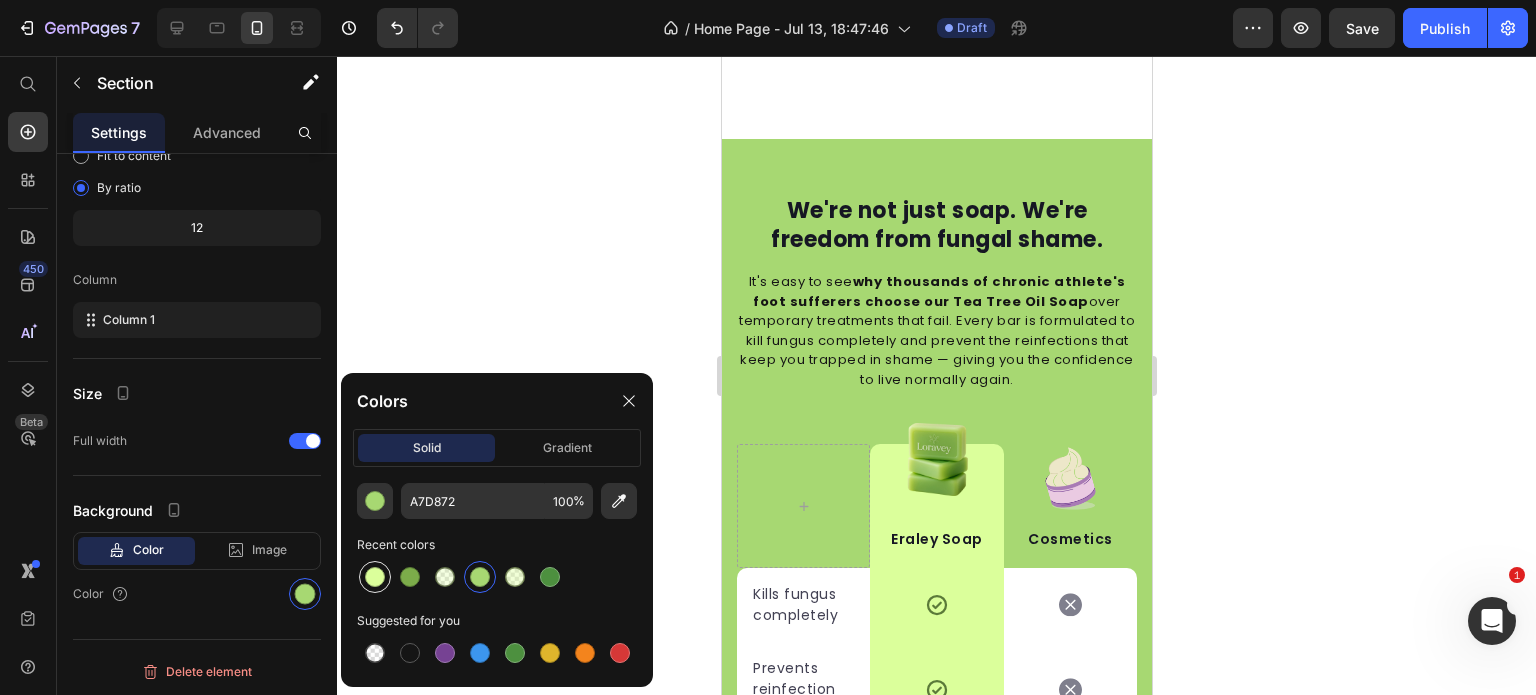 click at bounding box center (375, 577) 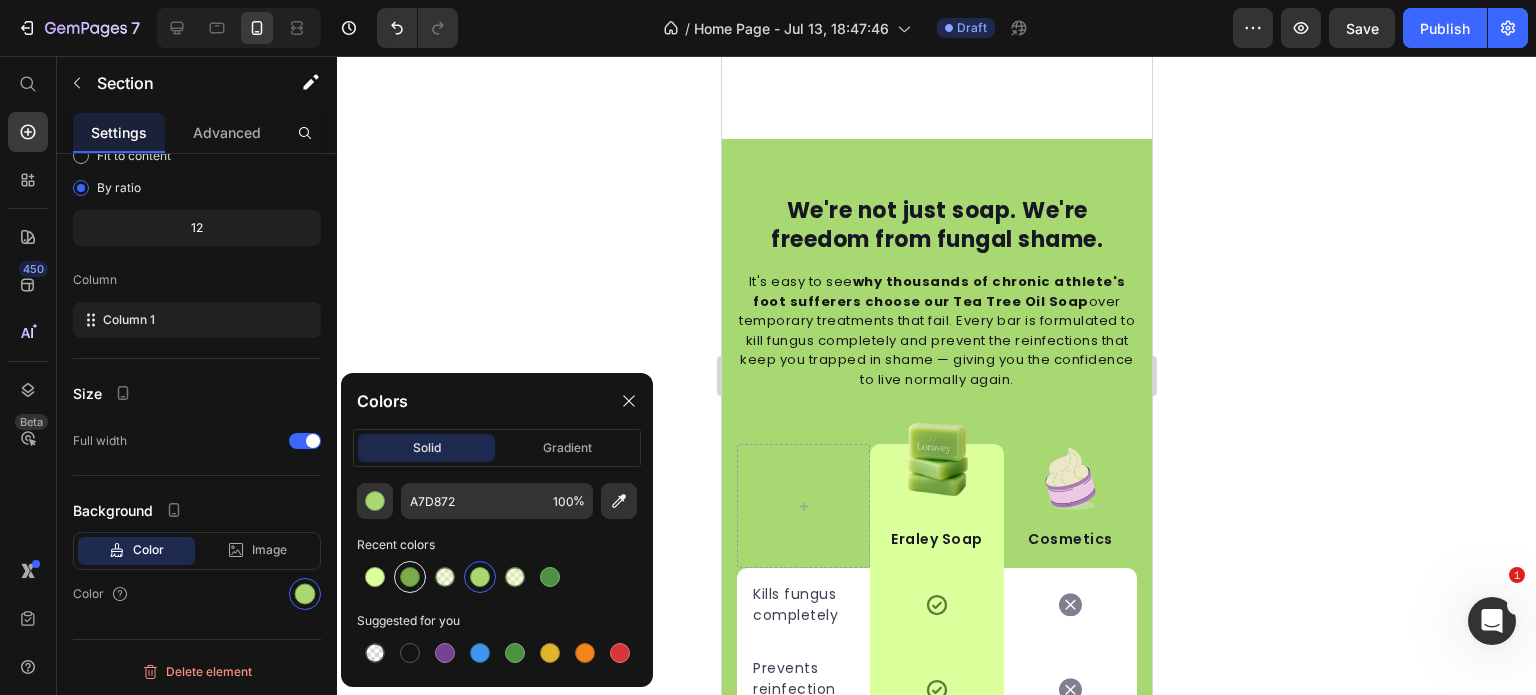 type on "DBFF9B" 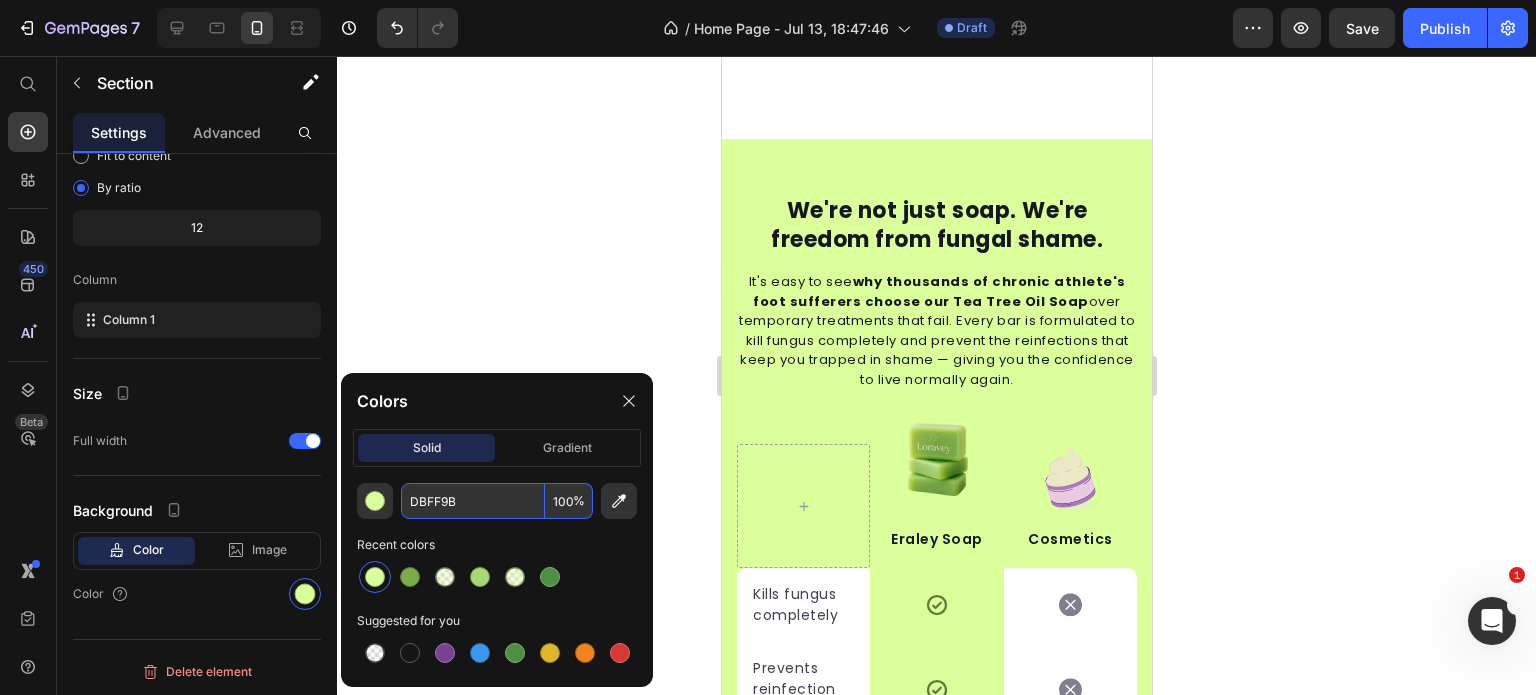 click on "%" at bounding box center [579, 501] 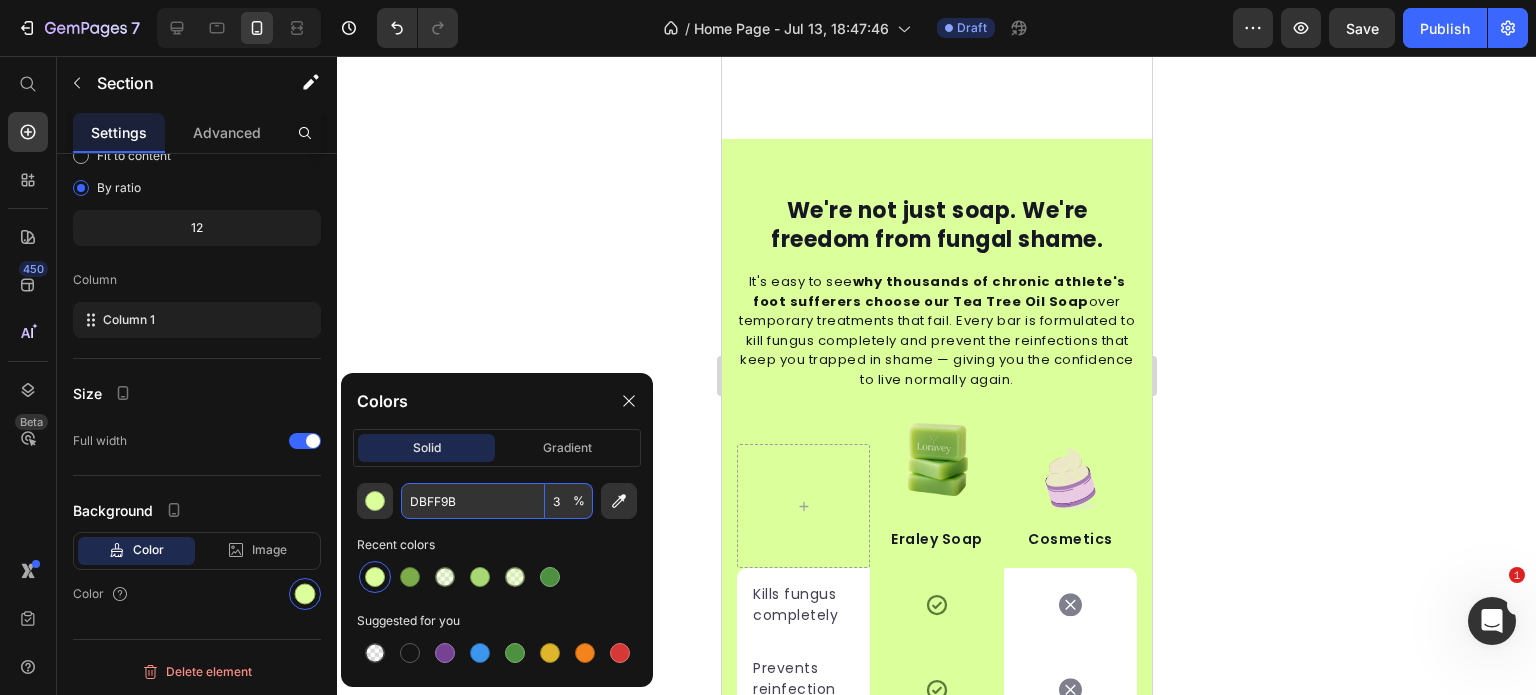 type on "30" 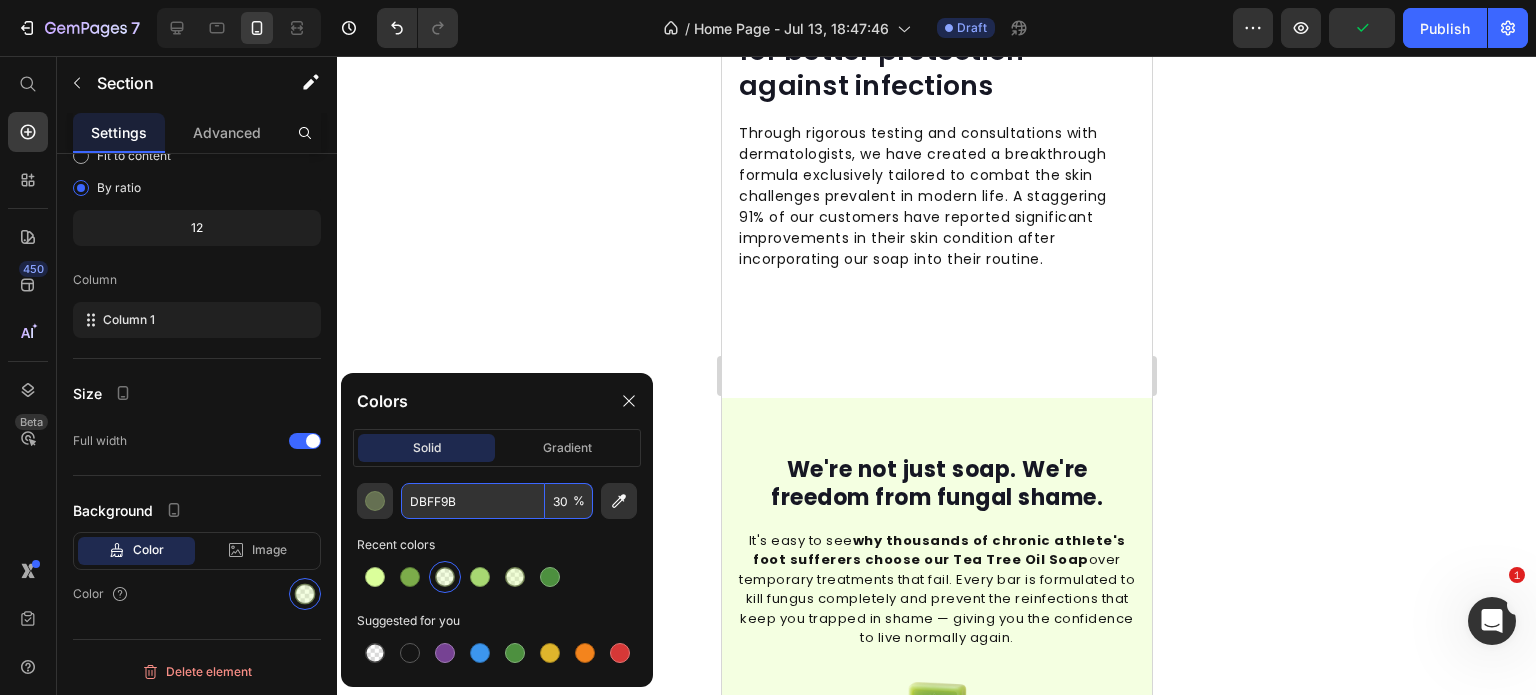 scroll, scrollTop: 4008, scrollLeft: 0, axis: vertical 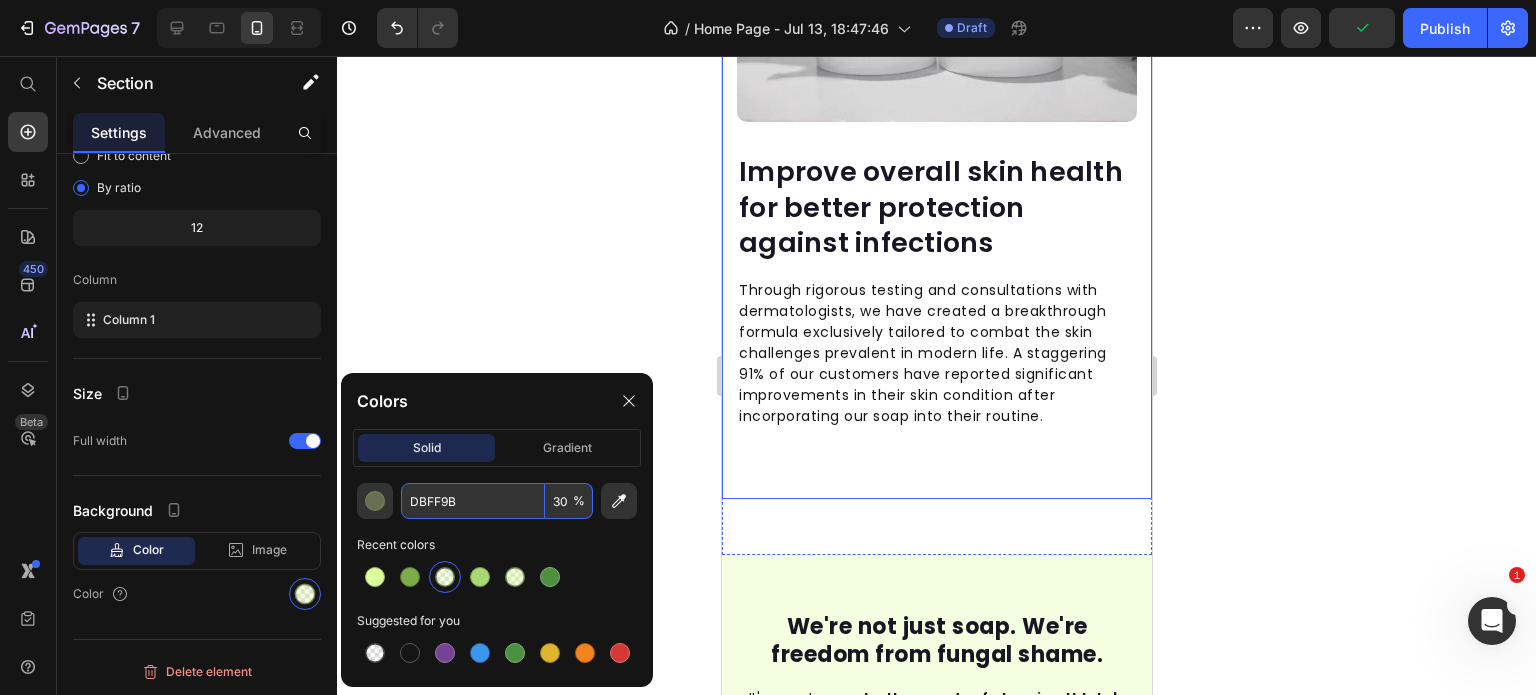 click on "Video Improve overall skin health for better protection against infections Heading Through rigorous testing and consultations with dermatologists, we have created a breakthrough formula exclusively tailored to combat the skin challenges prevalent in modern life. A staggering 91% of our customers have reported significant improvements in their skin condition after incorporating our soap into their routine. Text block Row Row" at bounding box center (936, 142) 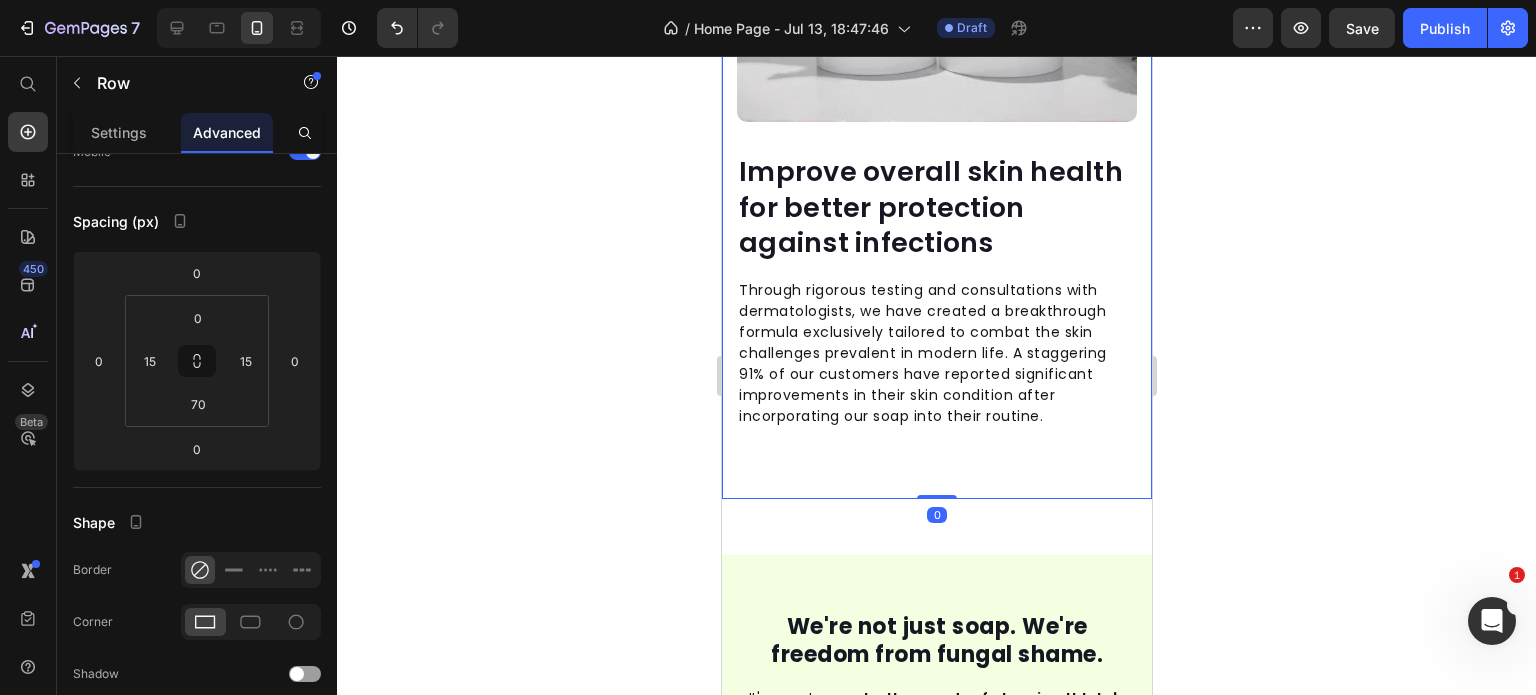 scroll, scrollTop: 0, scrollLeft: 0, axis: both 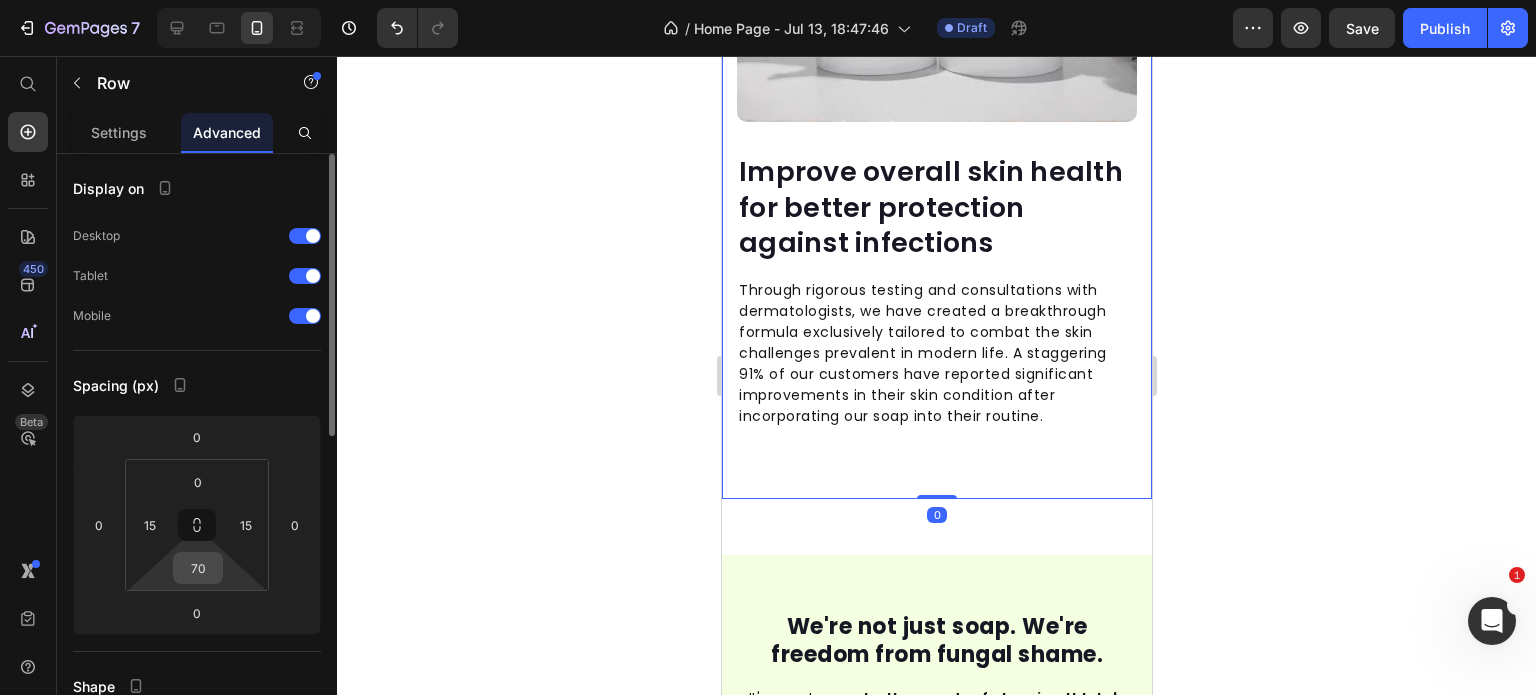 click on "70" at bounding box center [198, 568] 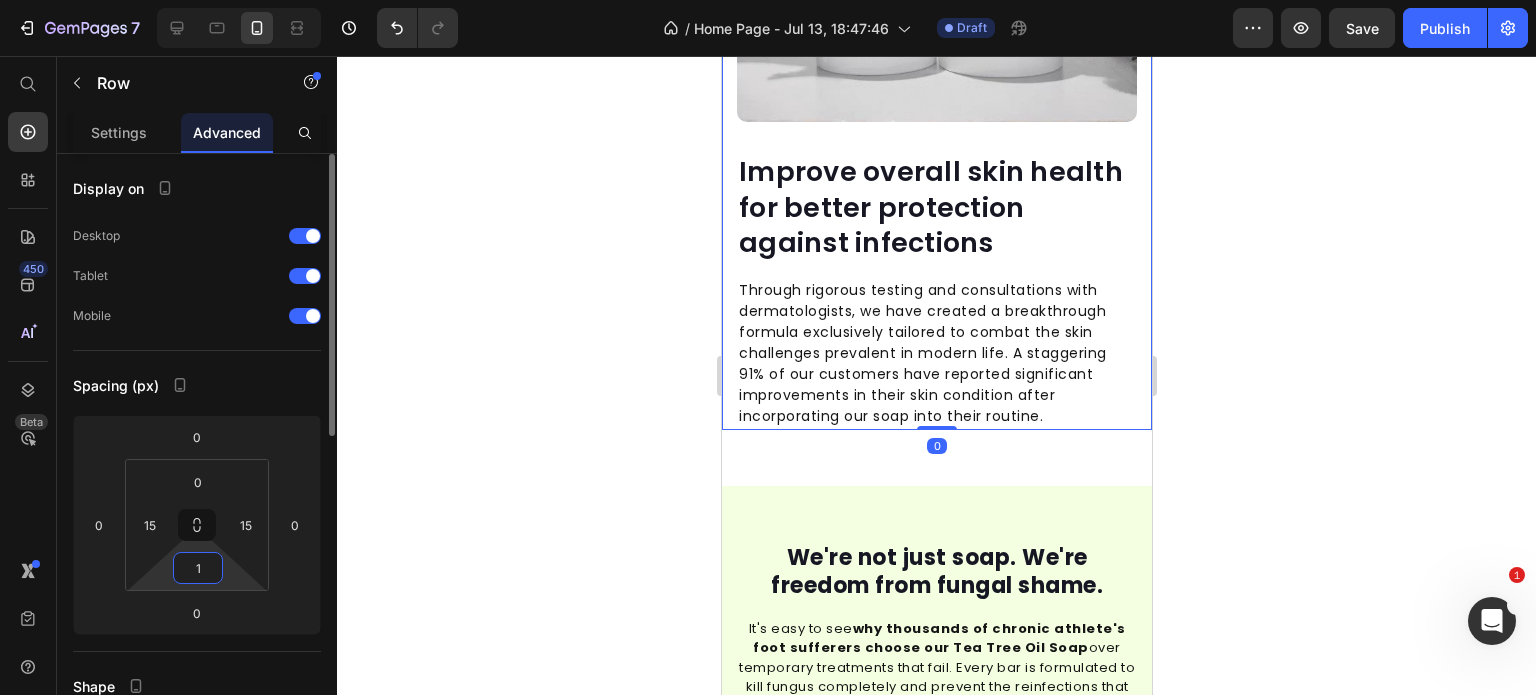 type on "15" 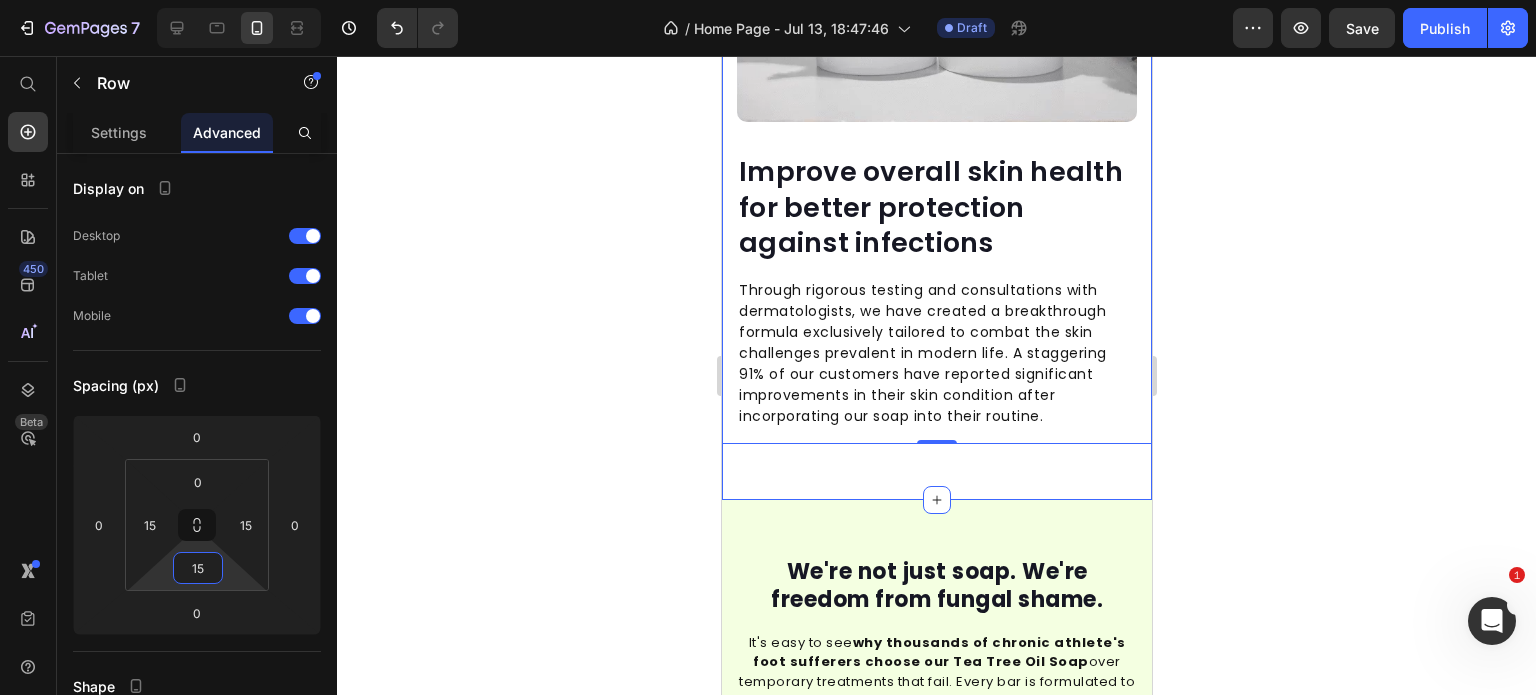 click on "Video Improve overall skin health for better protection against infections Heading Through rigorous testing and consultations with dermatologists, we have created a breakthrough formula exclusively tailored to combat the skin challenges prevalent in modern life. A staggering 91% of our customers have reported significant improvements in their skin condition after incorporating our soap into their routine. Text block Row Row   0 Section 6" at bounding box center [936, 115] 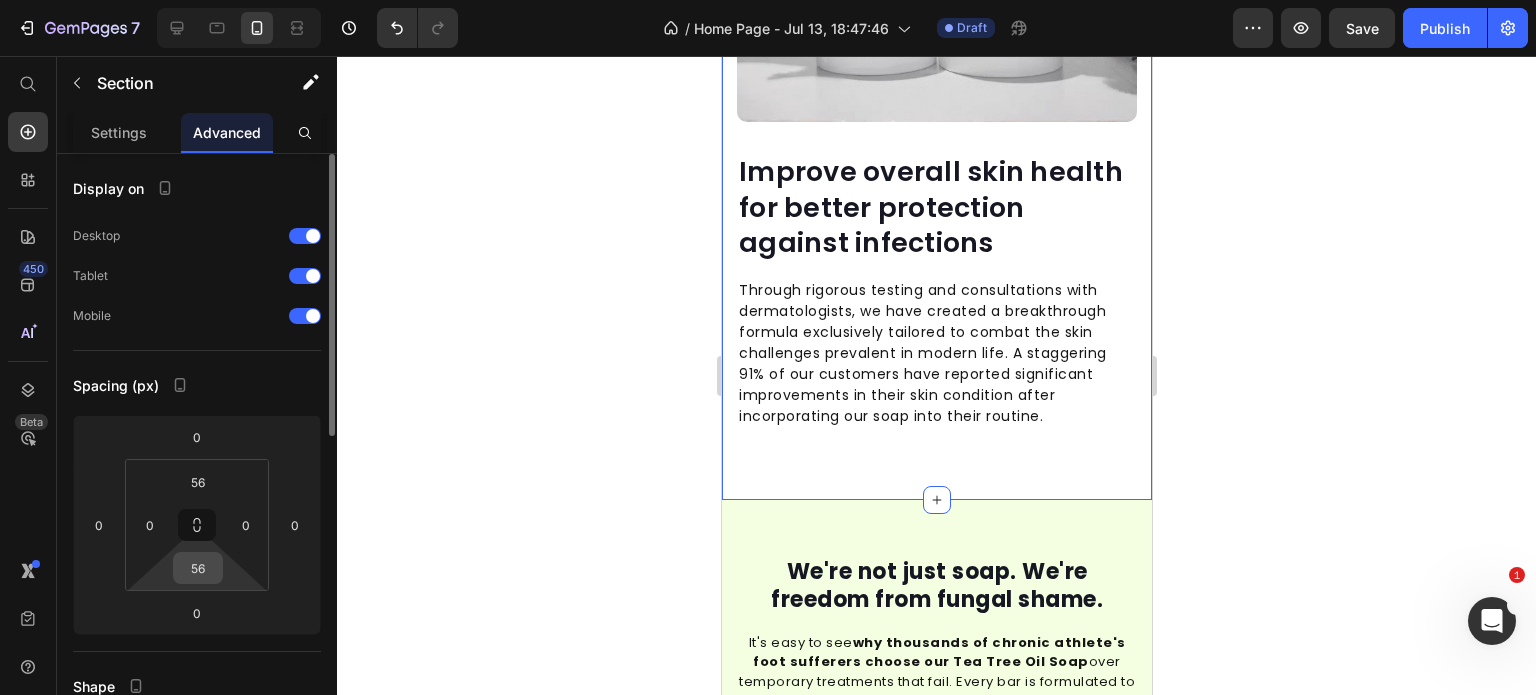 click on "56" at bounding box center [198, 568] 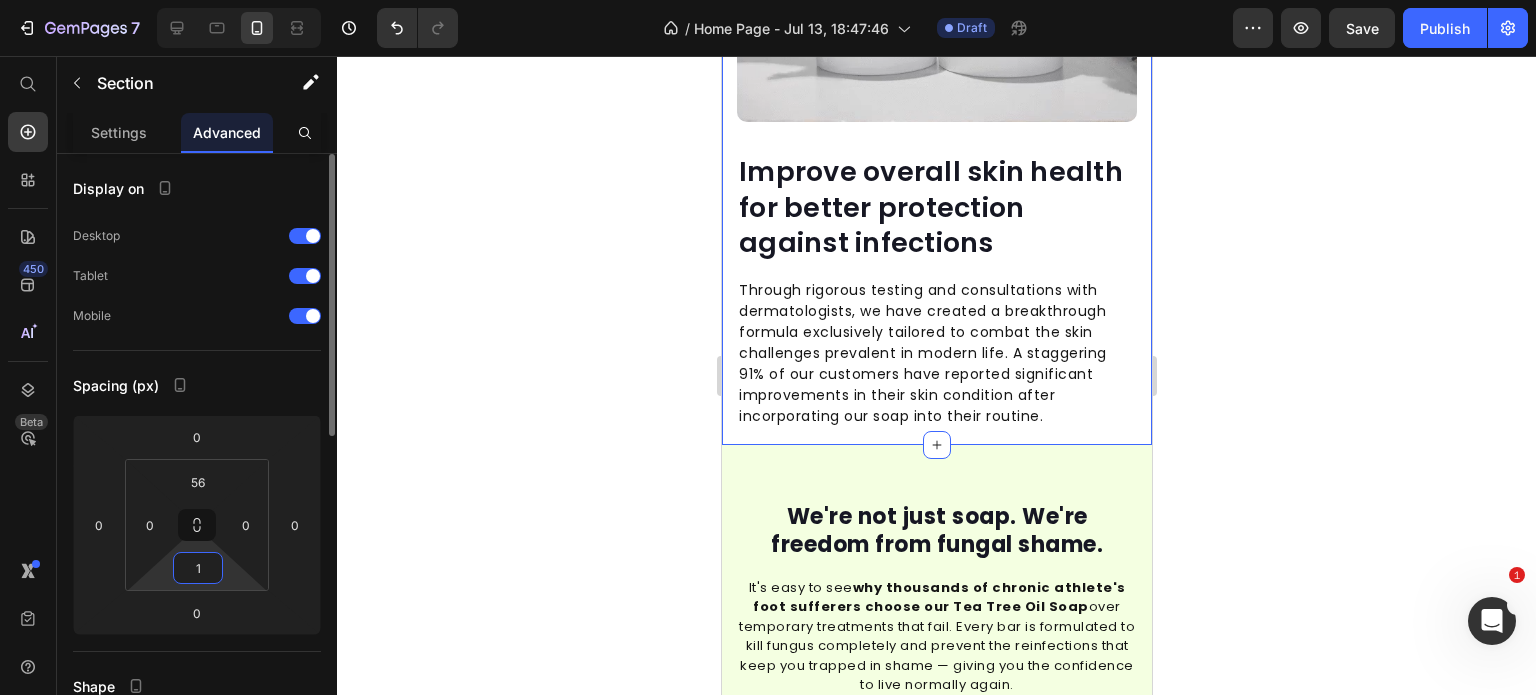 type on "15" 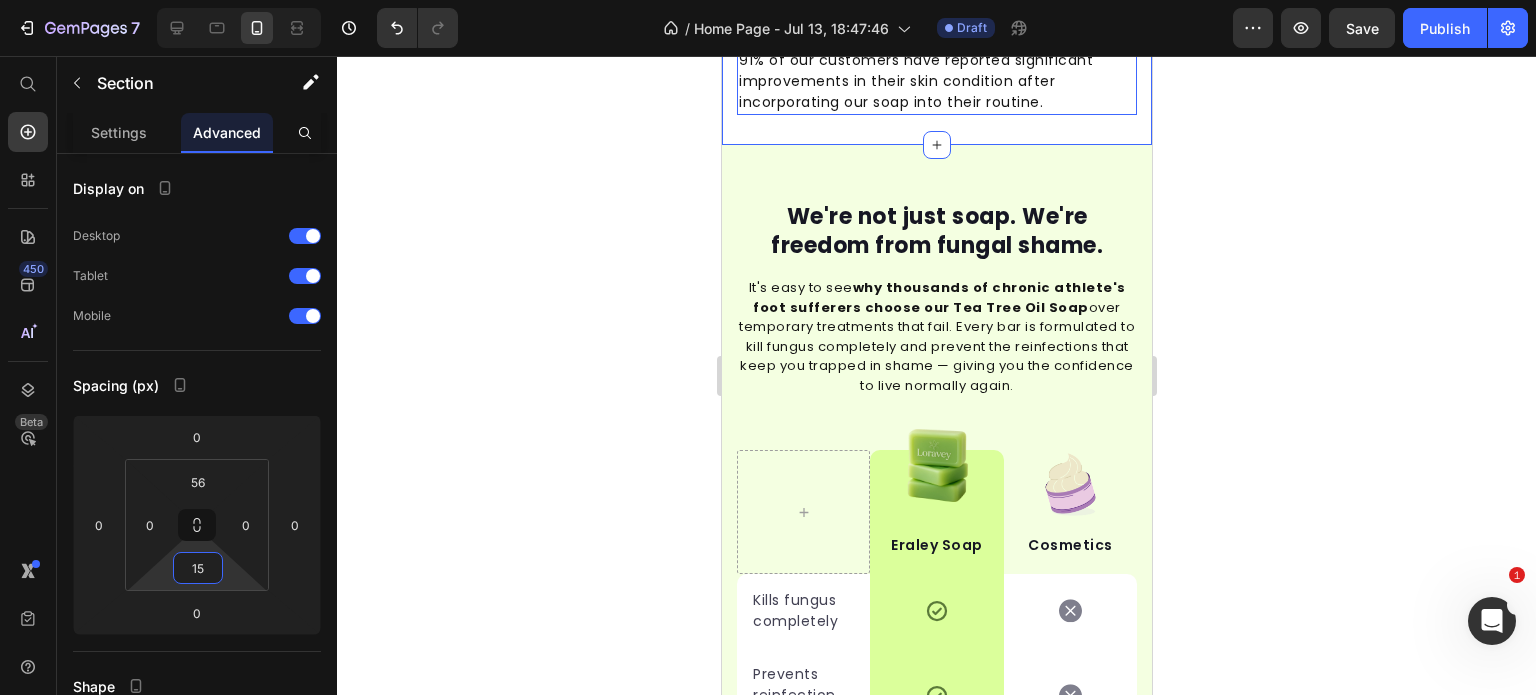 scroll, scrollTop: 4308, scrollLeft: 0, axis: vertical 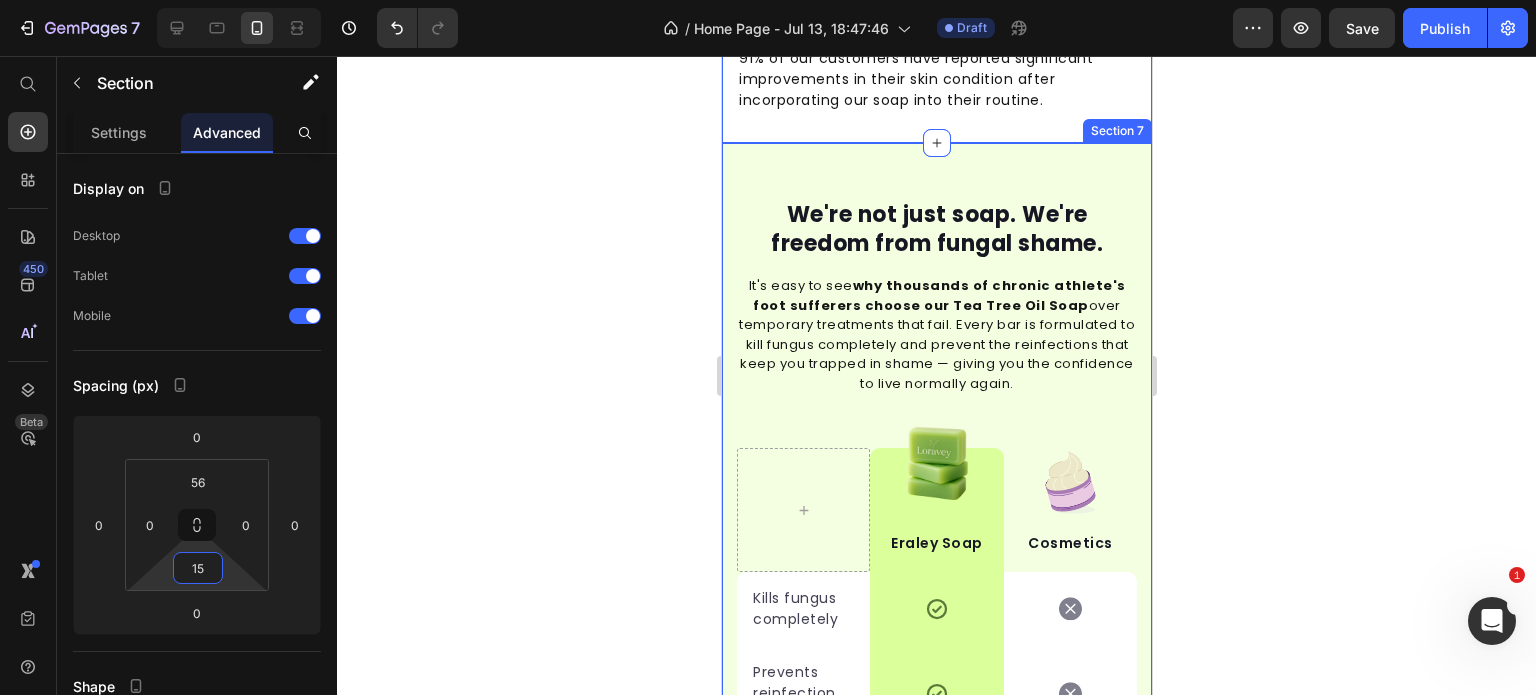 click on "We're not just soap. We're freedom from fungal shame. Heading It's easy to see  why thousands of chronic athlete's foot sufferers choose our Tea Tree Oil Soap  over temporary treatments that fail. Every bar is formulated to kill fungus completely and prevent the reinfections that keep you trapped in shame — giving you the confidence to live normally again. Text block Row
Image Eraley Soap Text block Row Image Cosmetics Text block Row Kills fungus completely Text block
Icon Row
Icon Row Prevents reinfection and relapses Text block
Icon Row
Icon Row Works where prescription creams failed Text block
Icon Row
Icon Row Gentle for daily use Text block
Icon Row
Icon Row 3x faster results Text block
Icon Row
Icon Row Only natural ingredients Text block
Icon Row
Icon Row Row Button Text block Row" at bounding box center (936, 701) 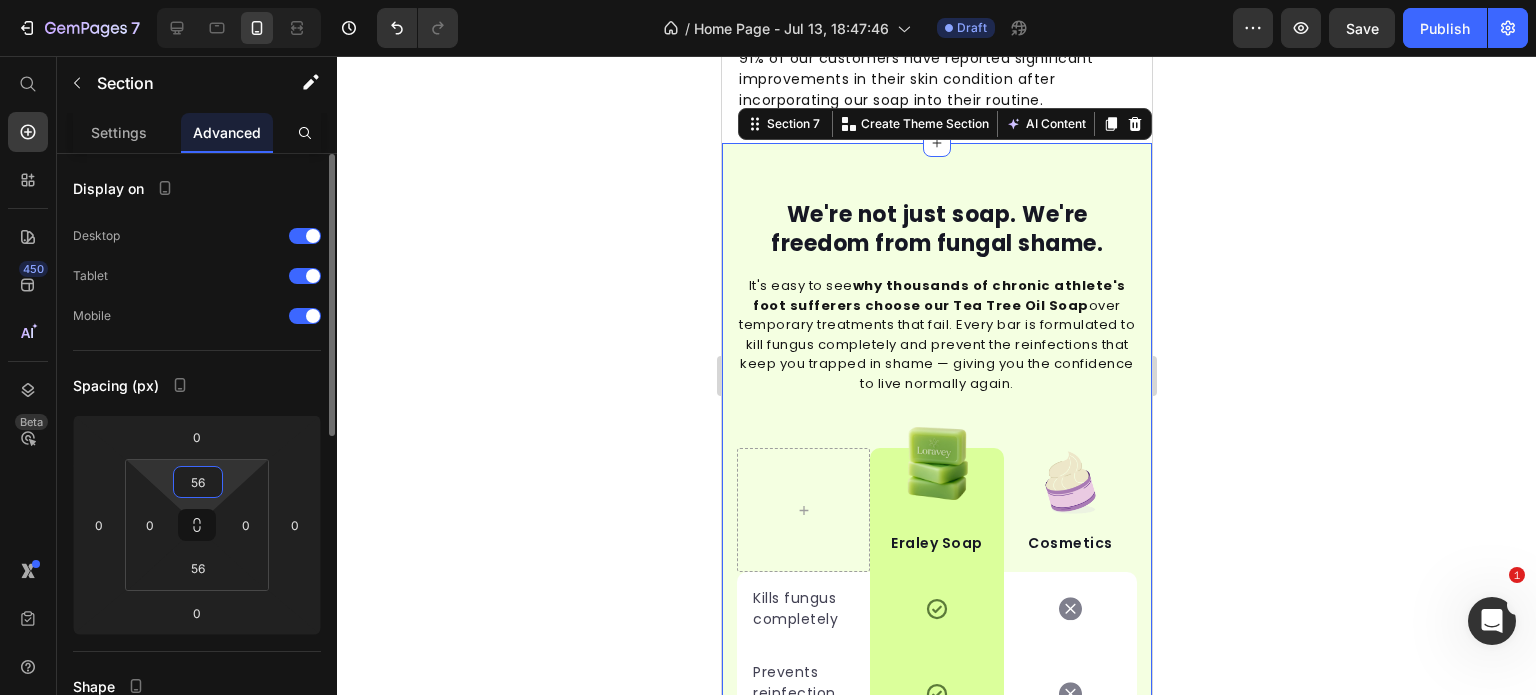 click on "56" at bounding box center (198, 482) 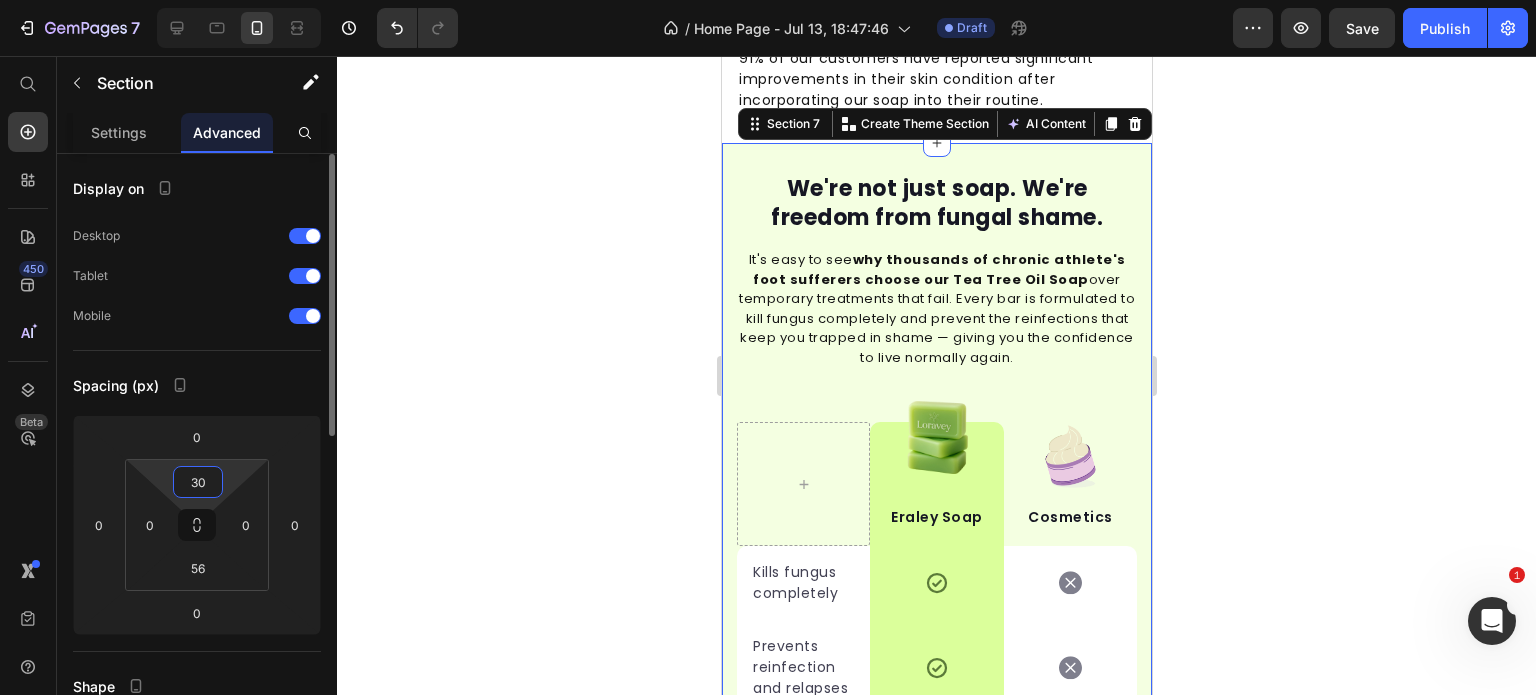 type on "3" 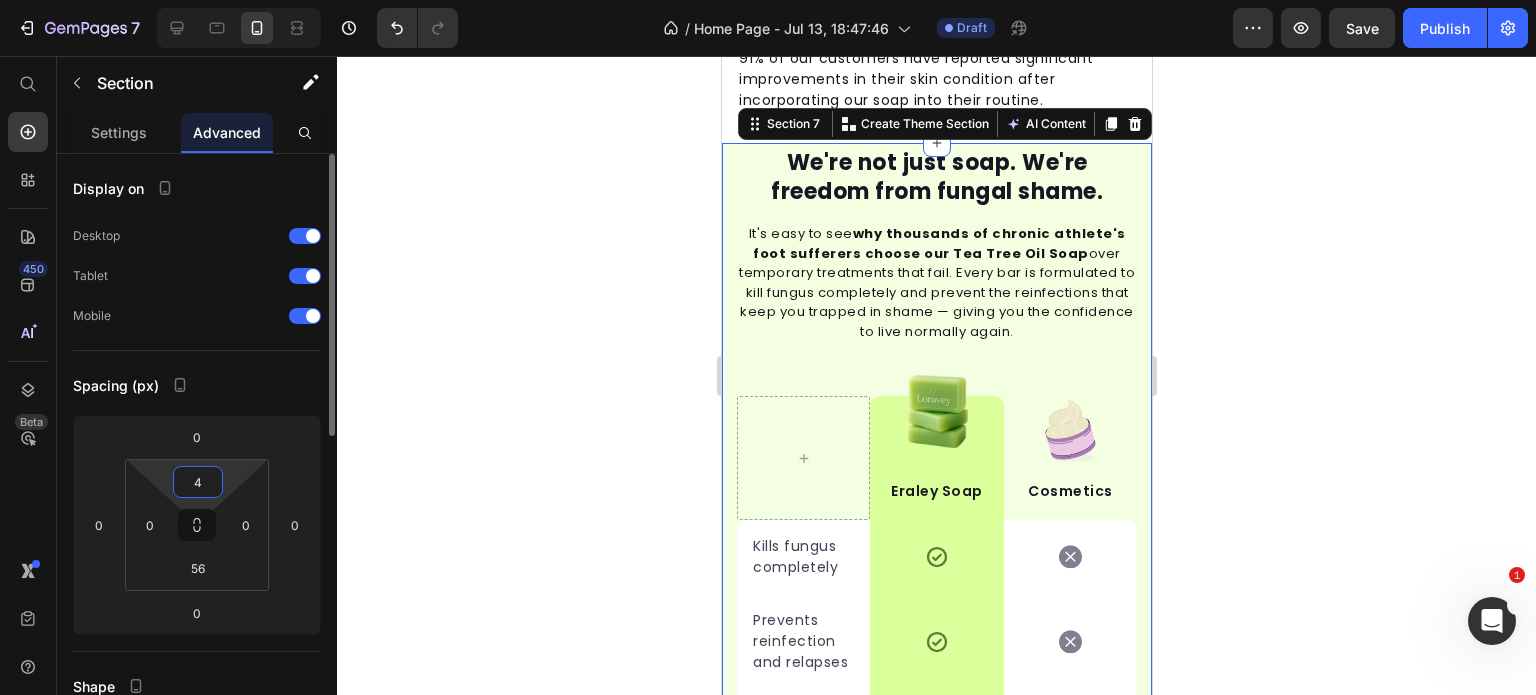 type on "40" 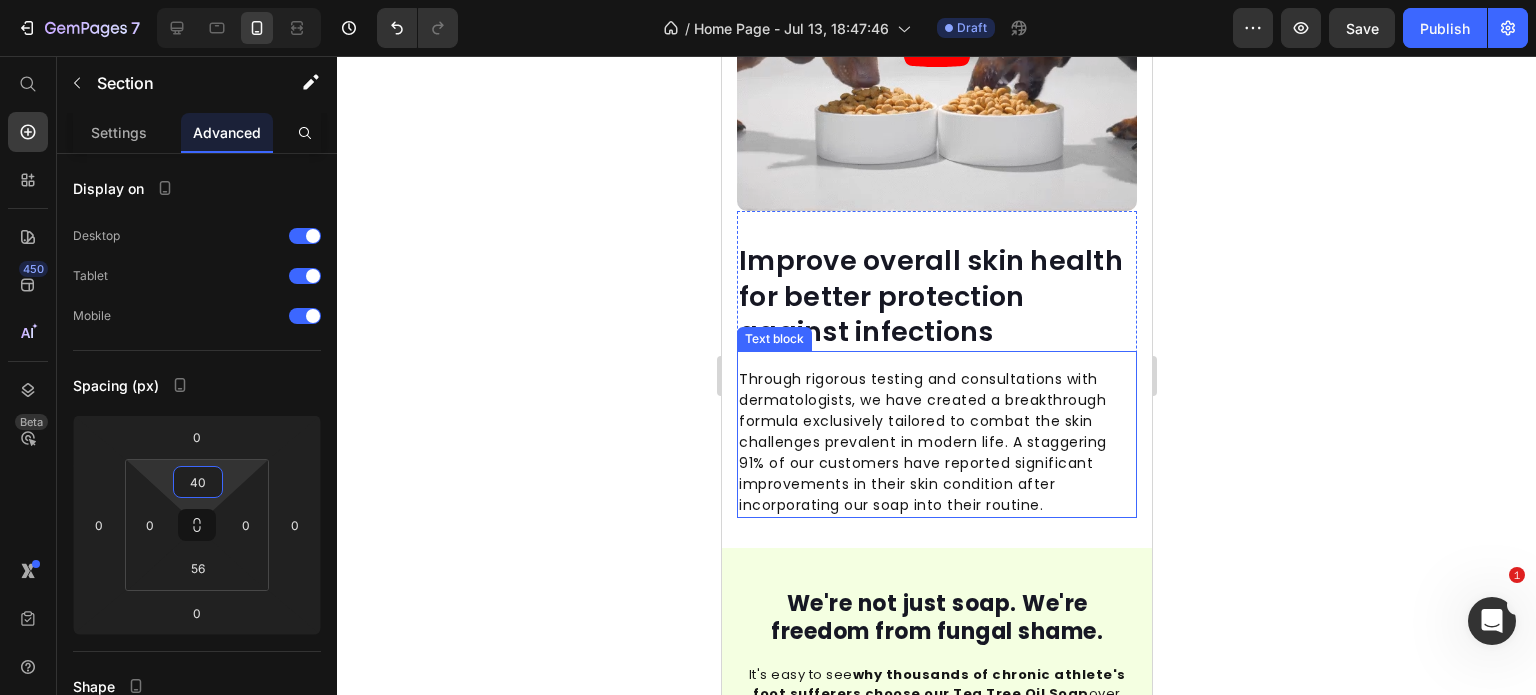 scroll, scrollTop: 3920, scrollLeft: 0, axis: vertical 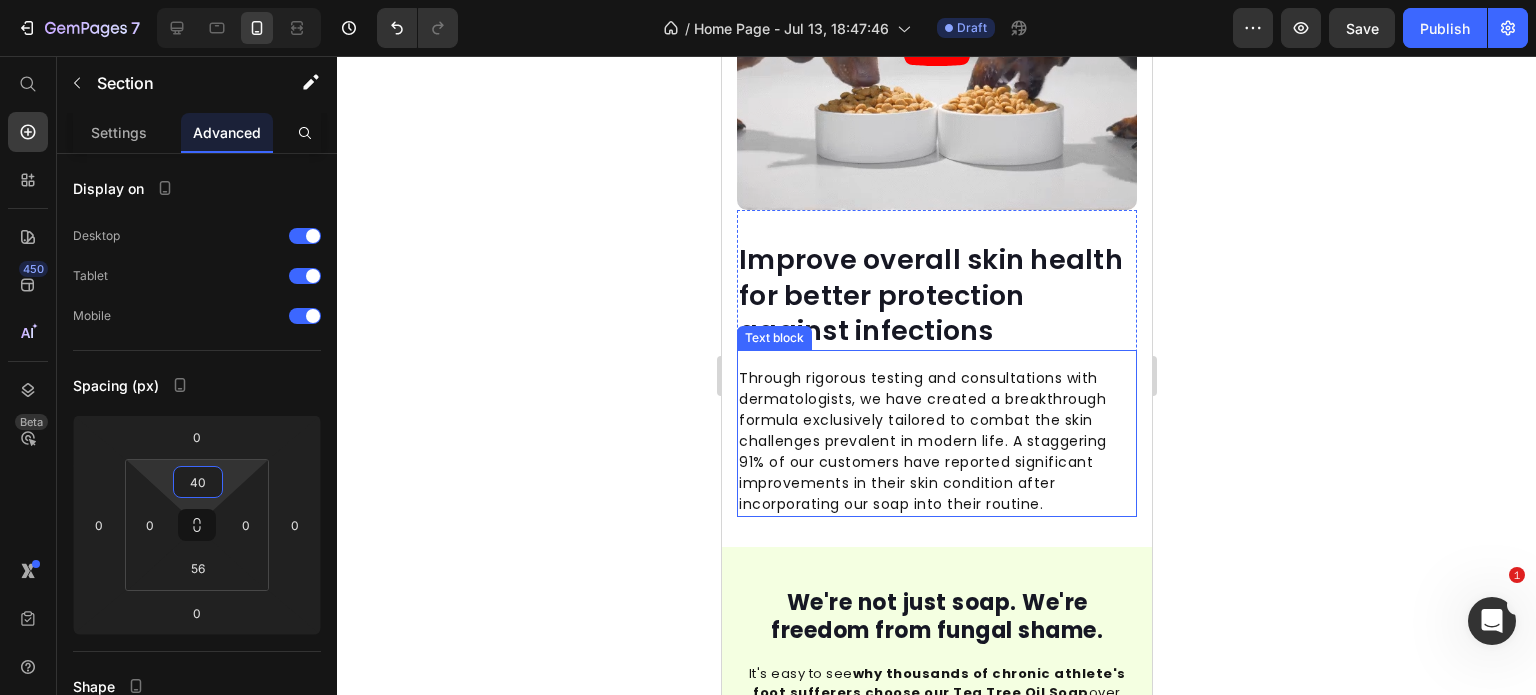 click on "Improve overall skin health for better protection against infections" at bounding box center (936, 294) 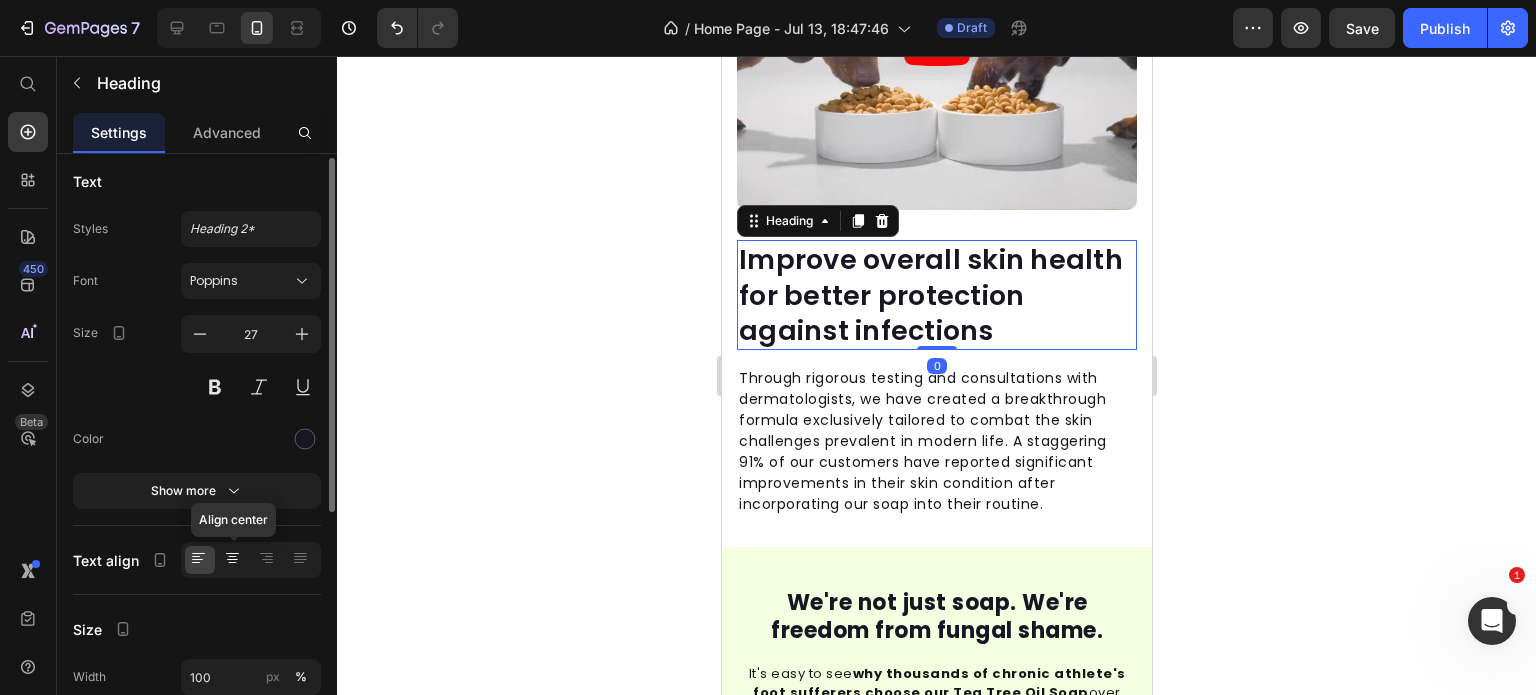 scroll, scrollTop: 8, scrollLeft: 0, axis: vertical 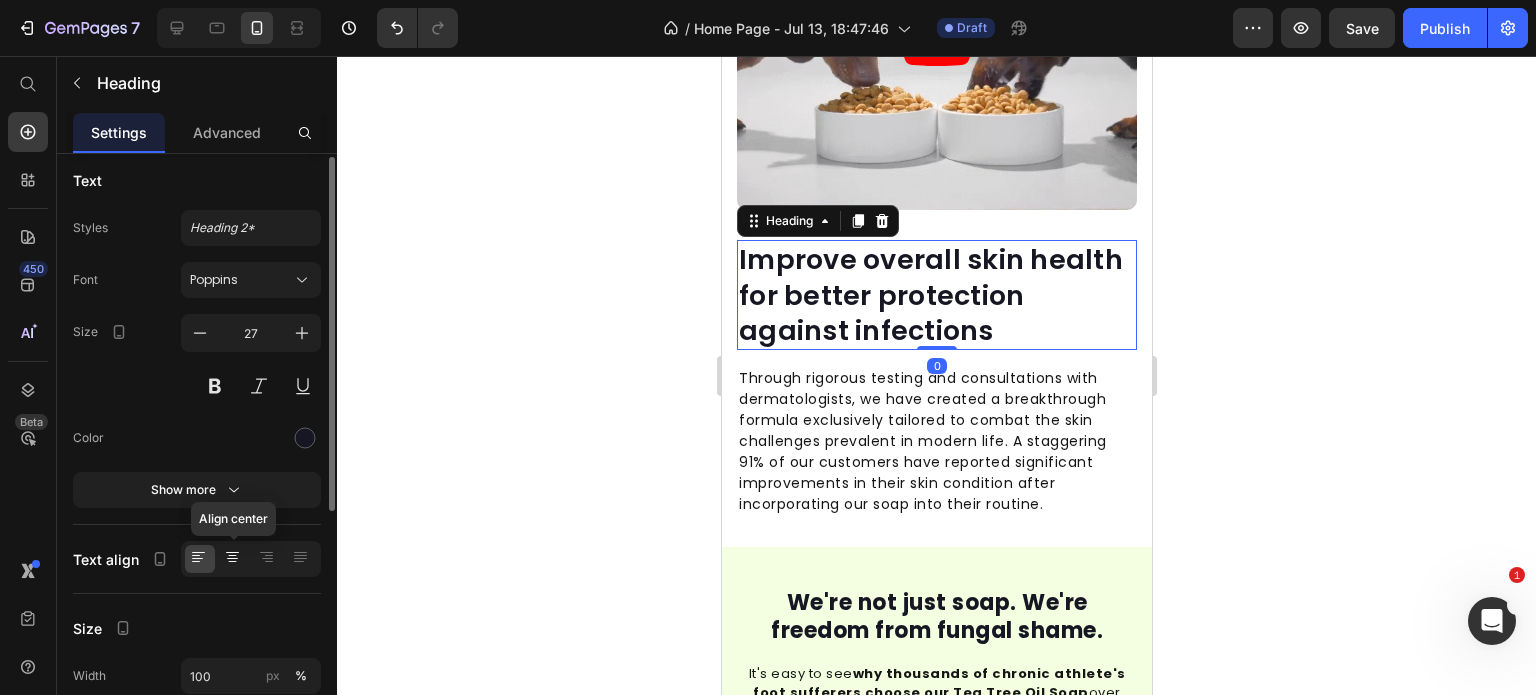 click 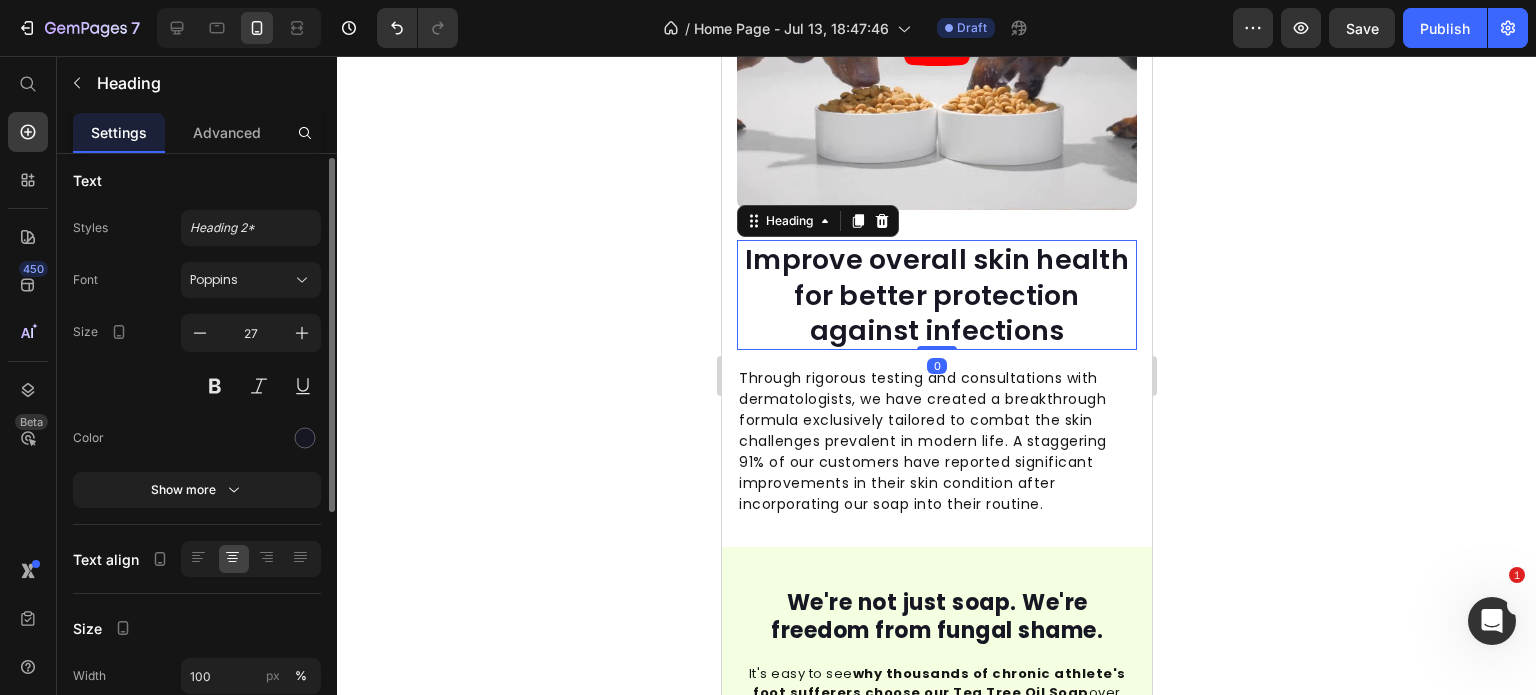 click on "Through rigorous testing and consultations with dermatologists, we have created a breakthrough formula exclusively tailored to combat the skin challenges prevalent in modern life. A staggering 91% of our customers have reported significant improvements in their skin condition after incorporating our soap into their routine." at bounding box center (936, 441) 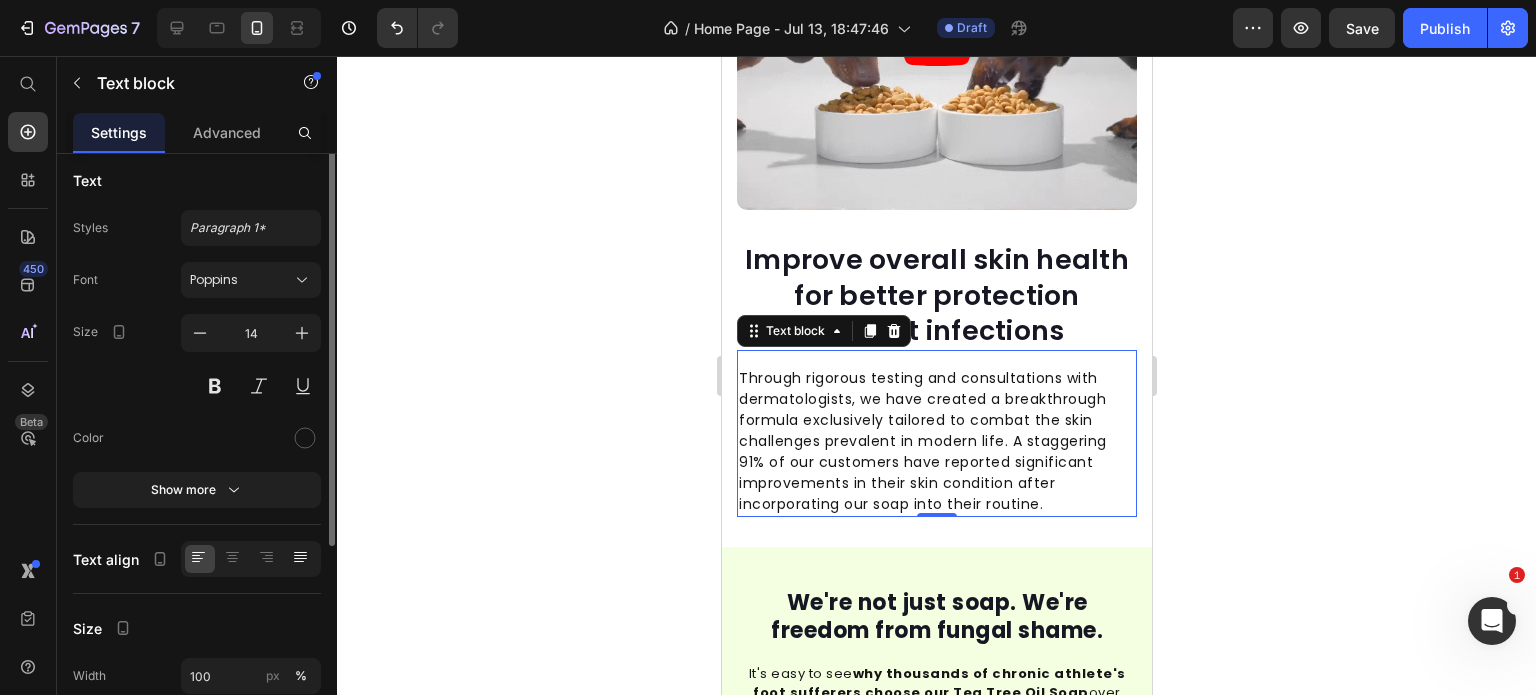 scroll, scrollTop: 0, scrollLeft: 0, axis: both 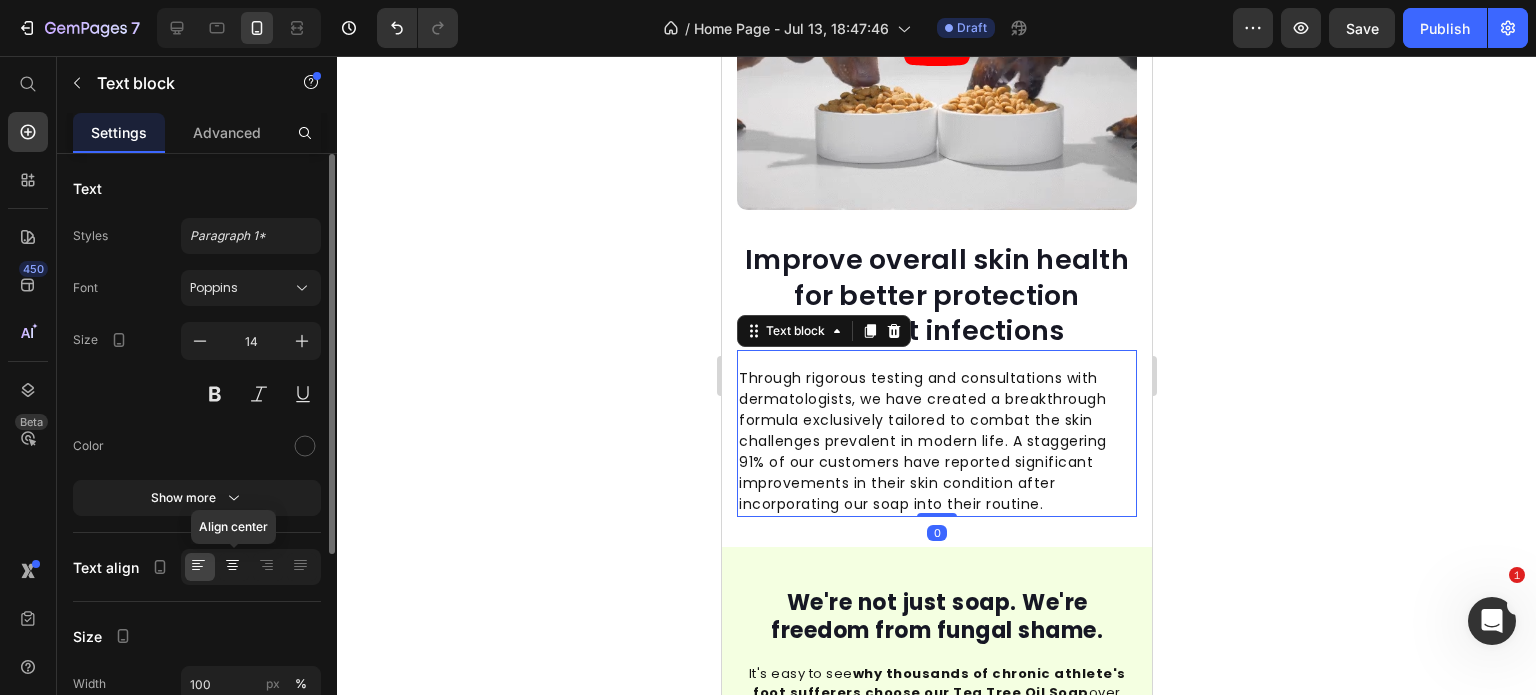 click 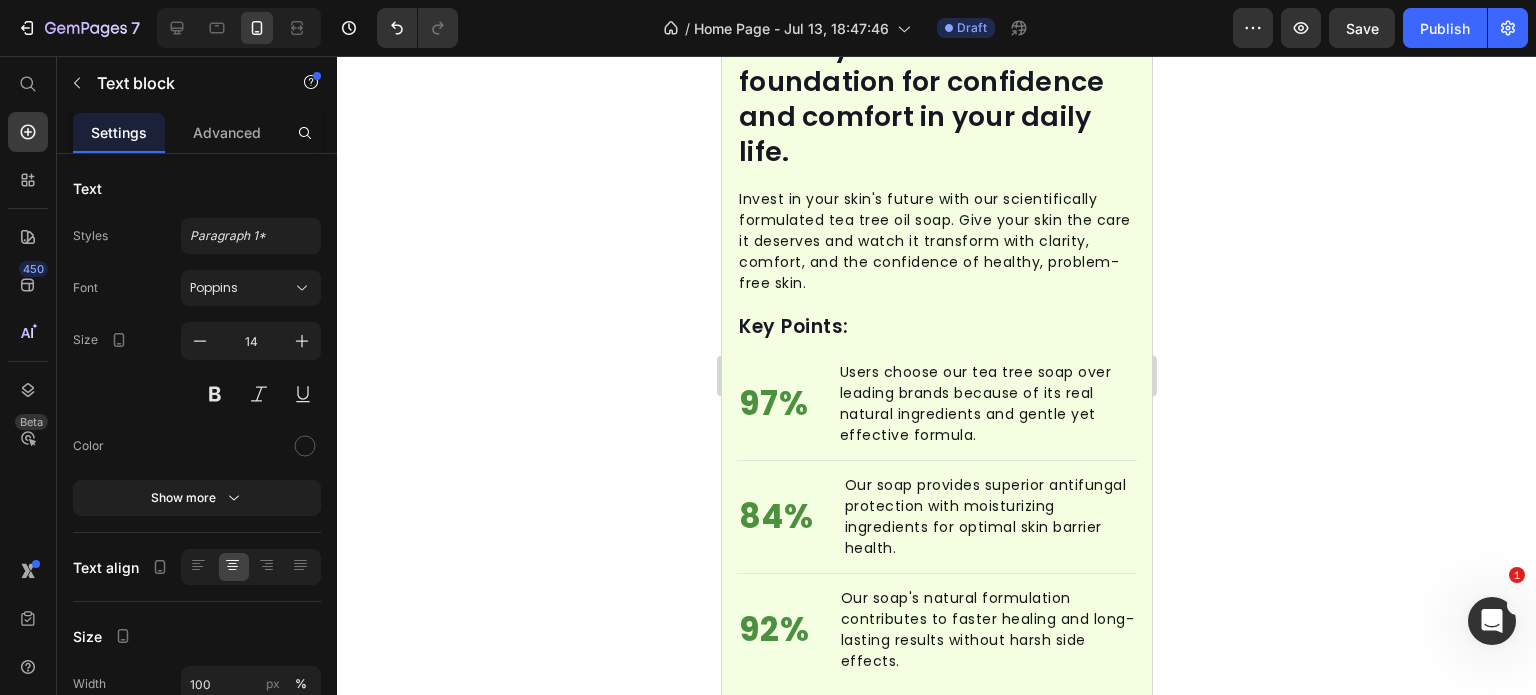 scroll, scrollTop: 2954, scrollLeft: 0, axis: vertical 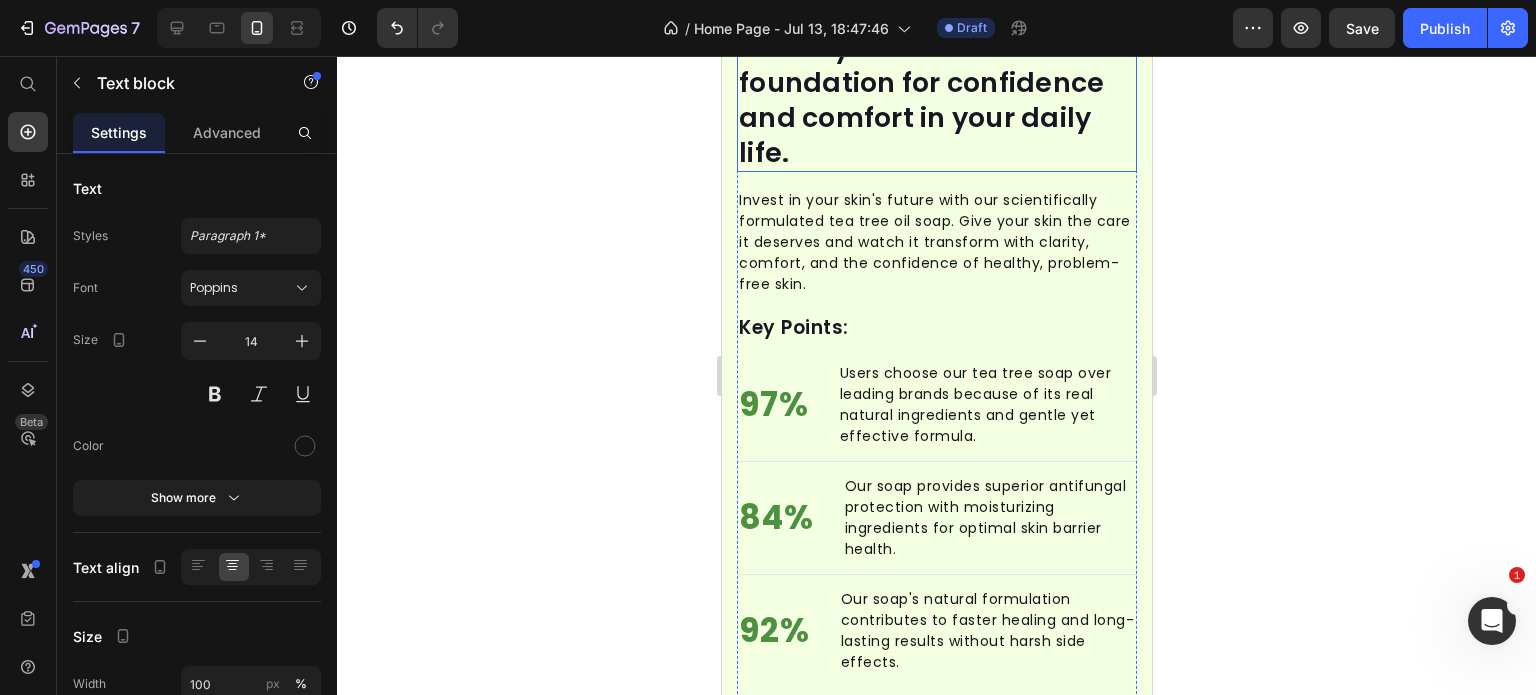 click on "Healthy skin is the foundation for confidence and comfort in your daily life." at bounding box center [936, 100] 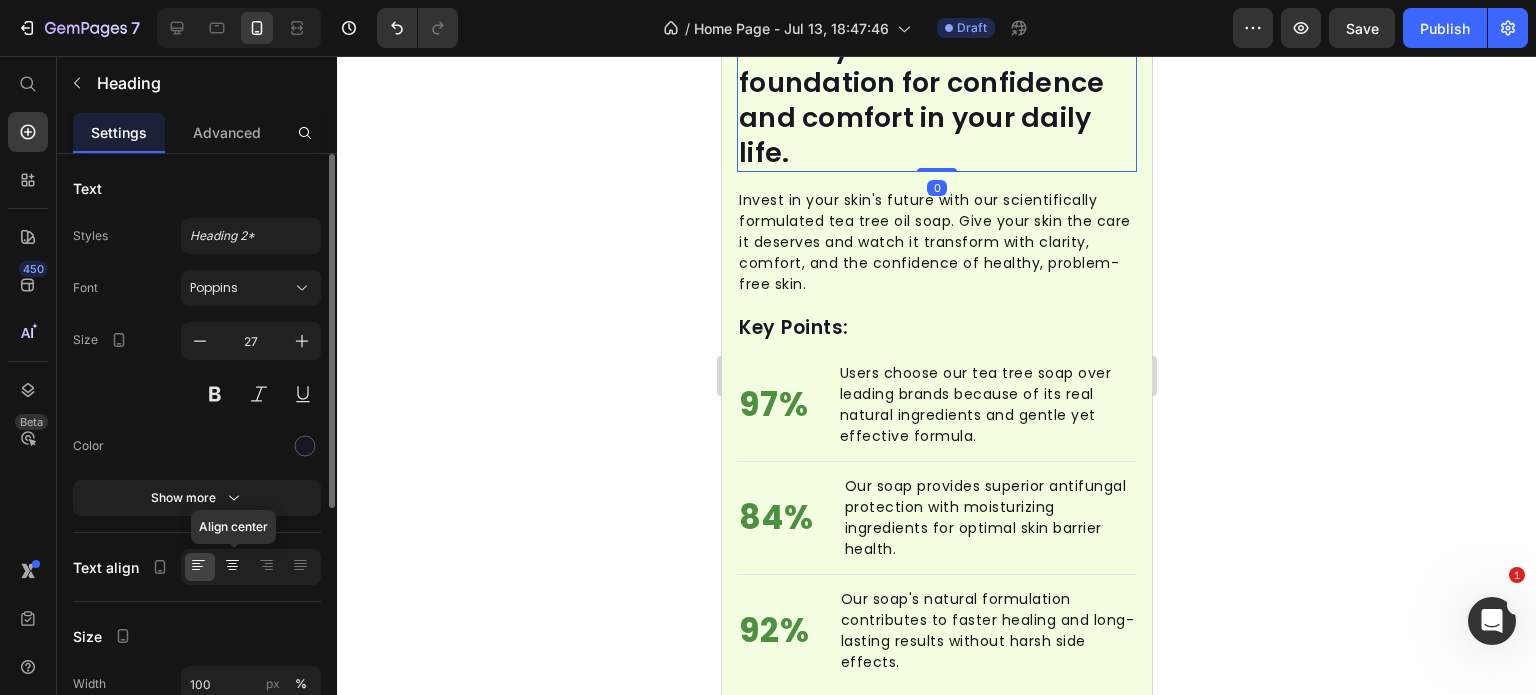 click 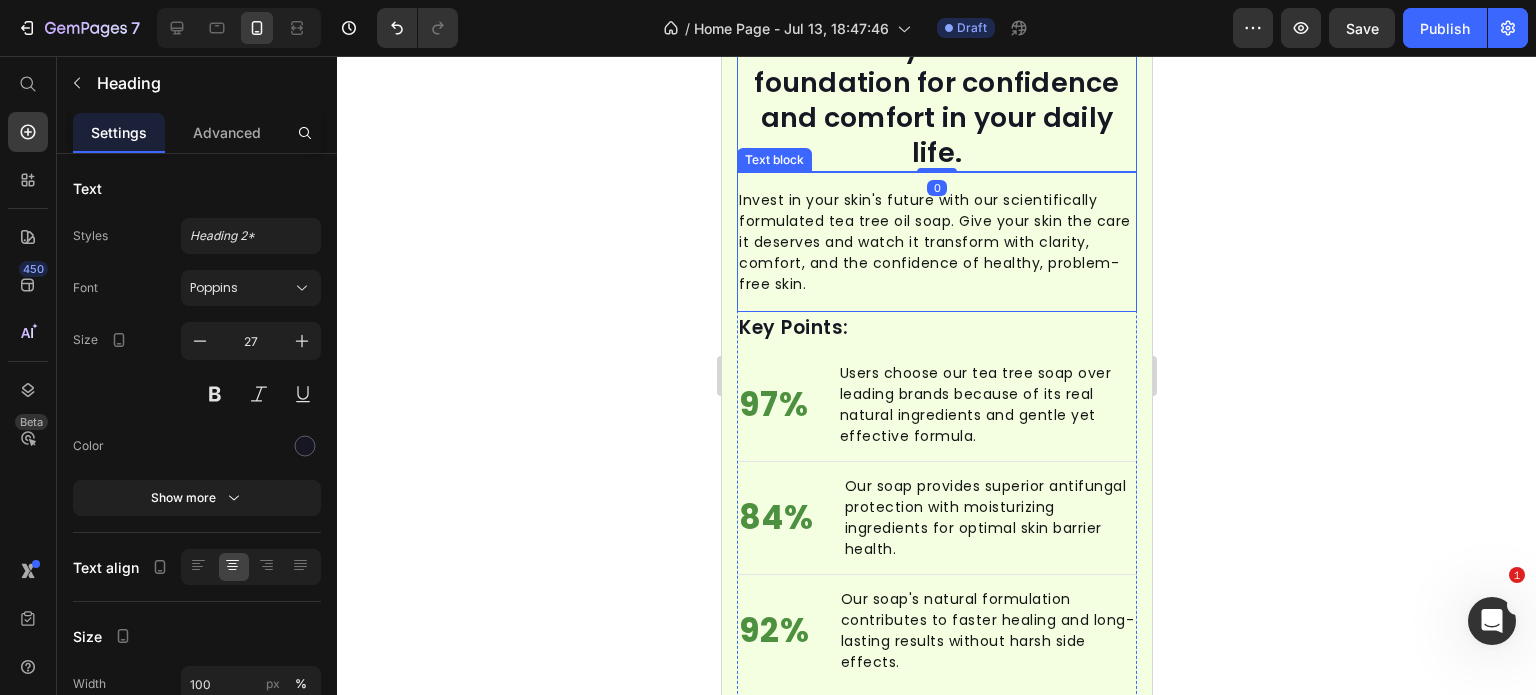 click on "Invest in your skin's future with our scientifically formulated tea tree oil soap. Give your skin the care it deserves and watch it transform with clarity, comfort, and the confidence of healthy, problem-free skin." at bounding box center (936, 242) 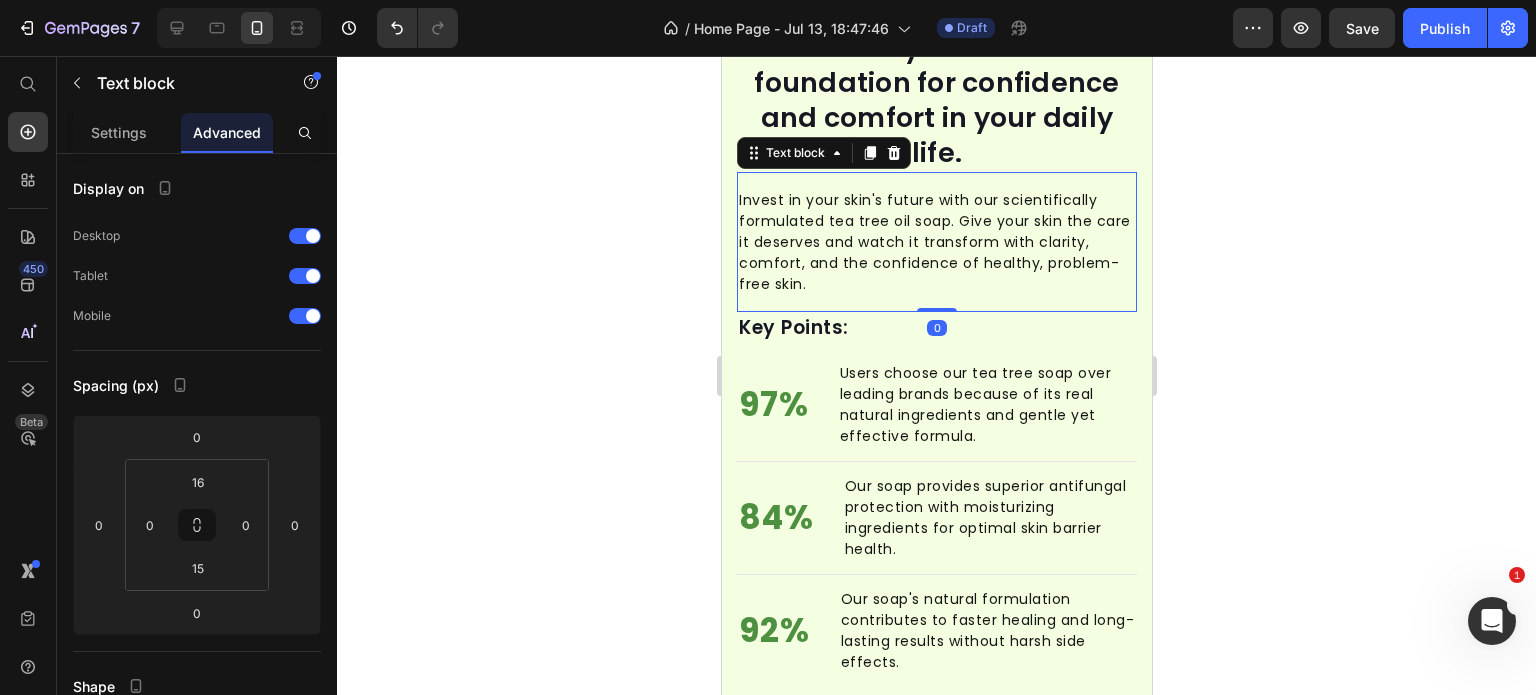 click on "Text block" 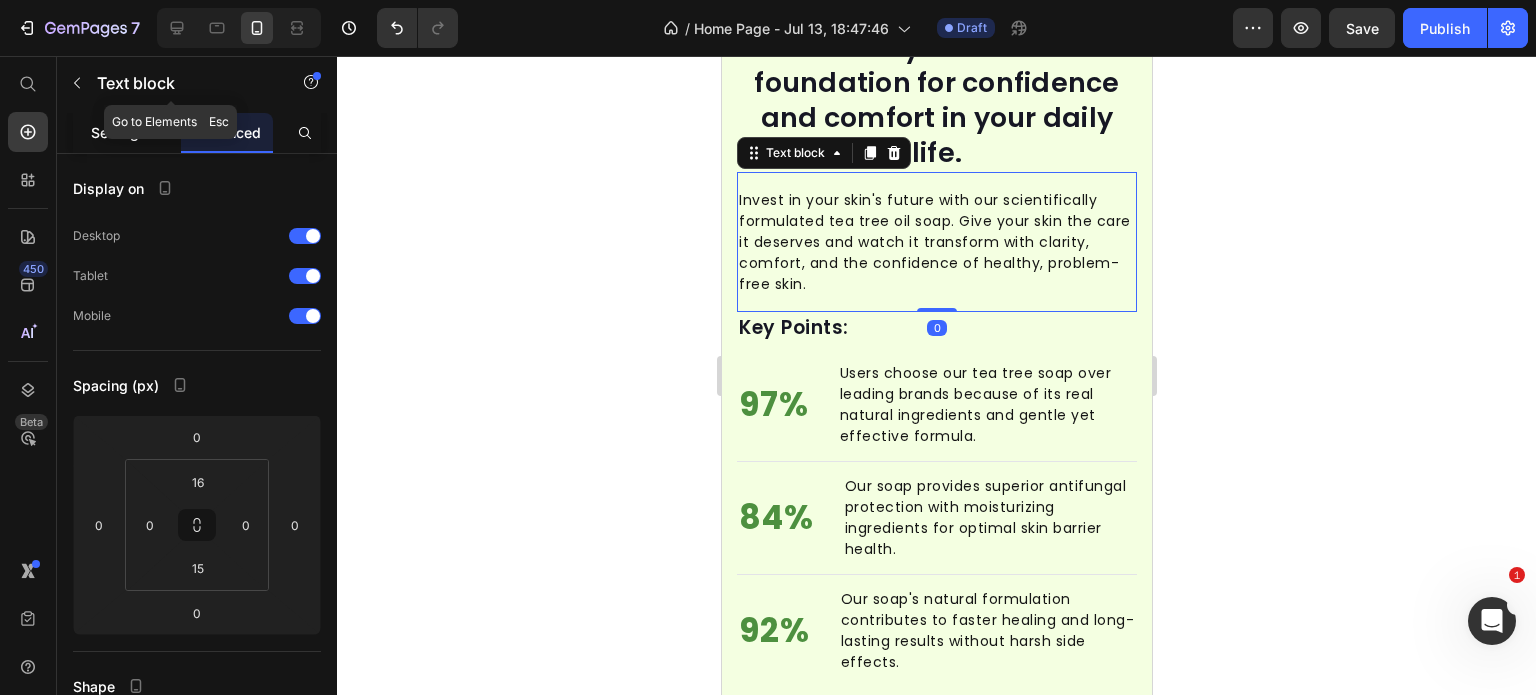 click on "Settings" at bounding box center (119, 132) 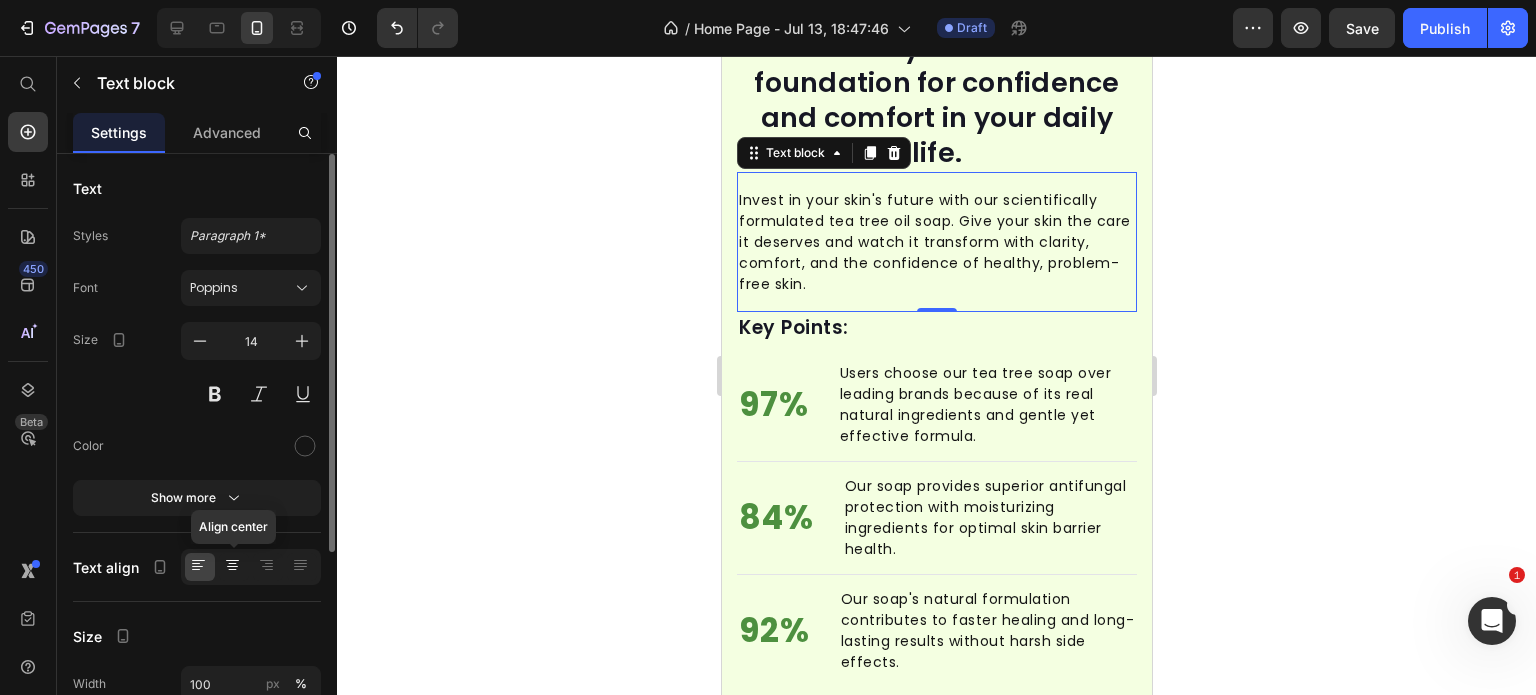 click 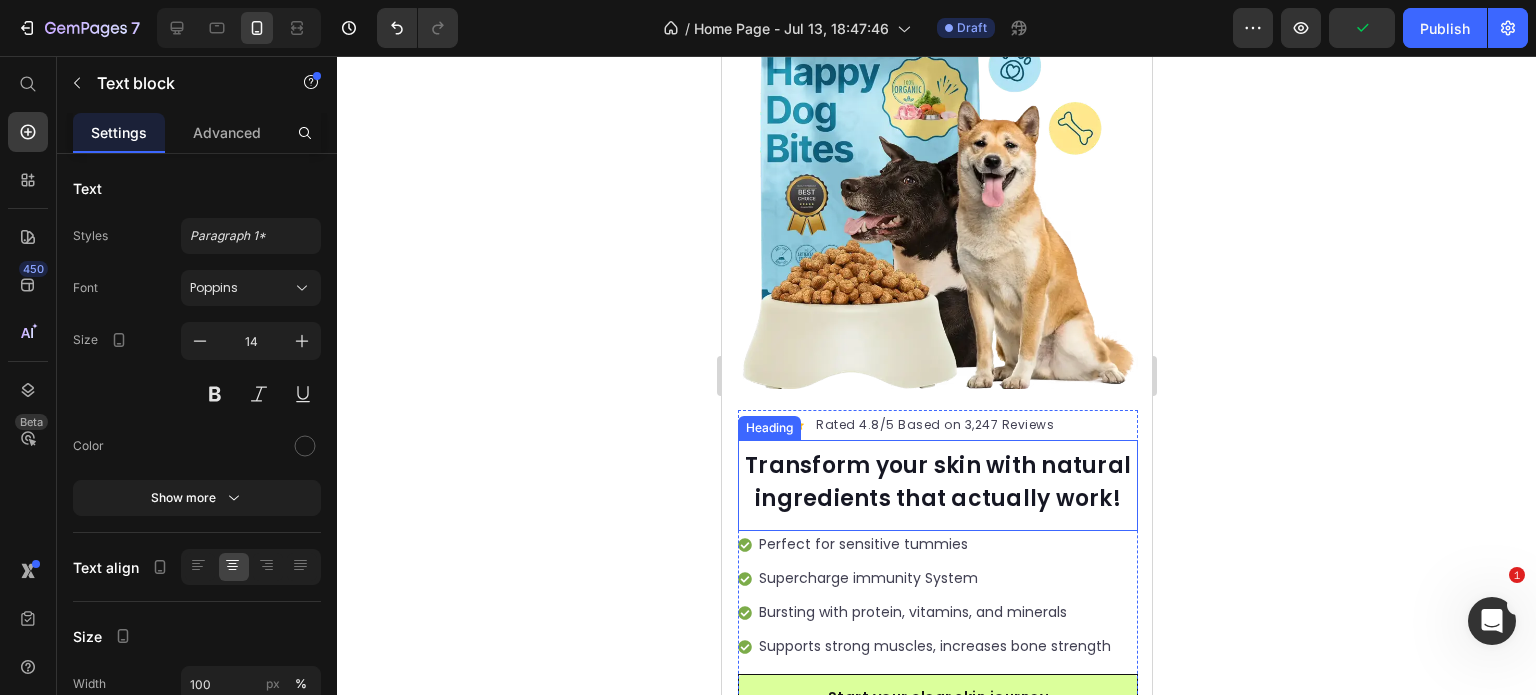 scroll, scrollTop: 283, scrollLeft: 0, axis: vertical 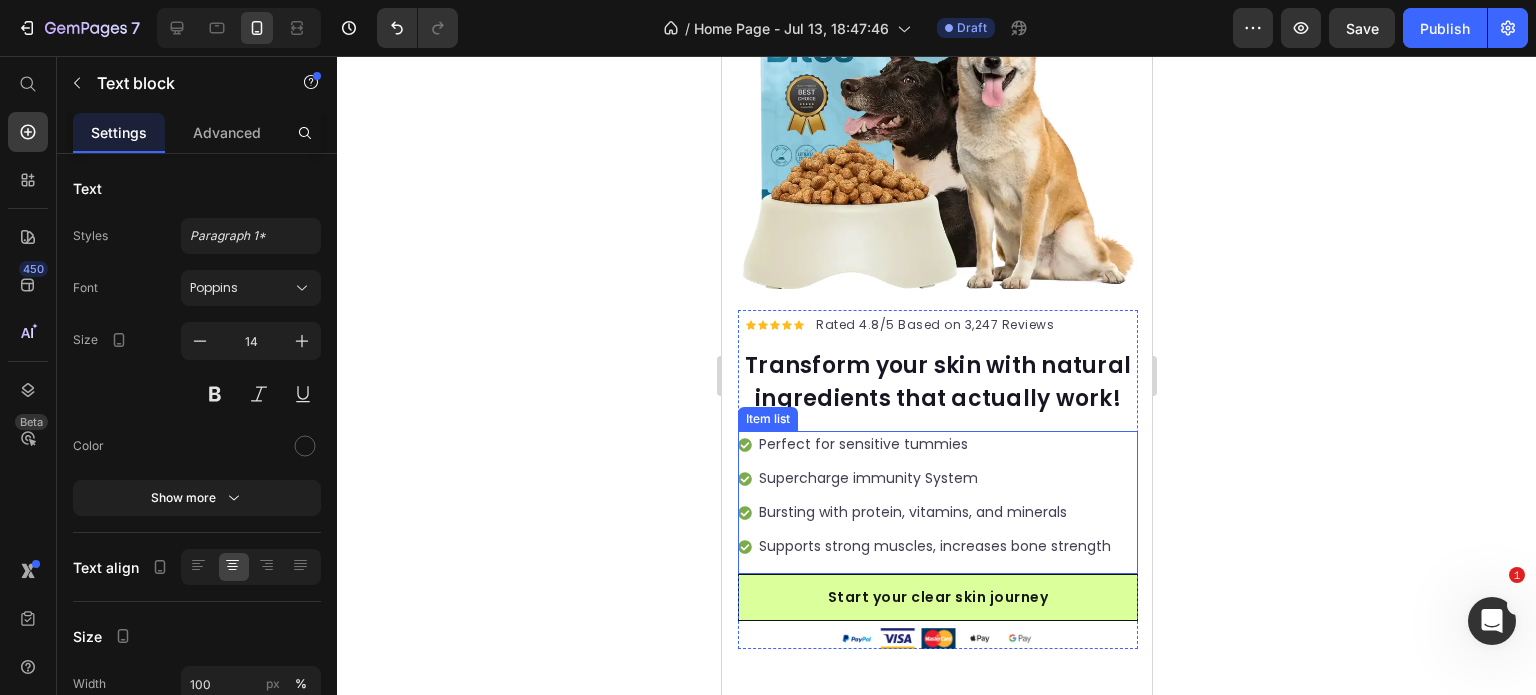 click on "Perfect for sensitive tummies Supercharge immunity System Bursting with protein, vitamins, and minerals Supports strong muscles, increases bone strength" at bounding box center [937, 495] 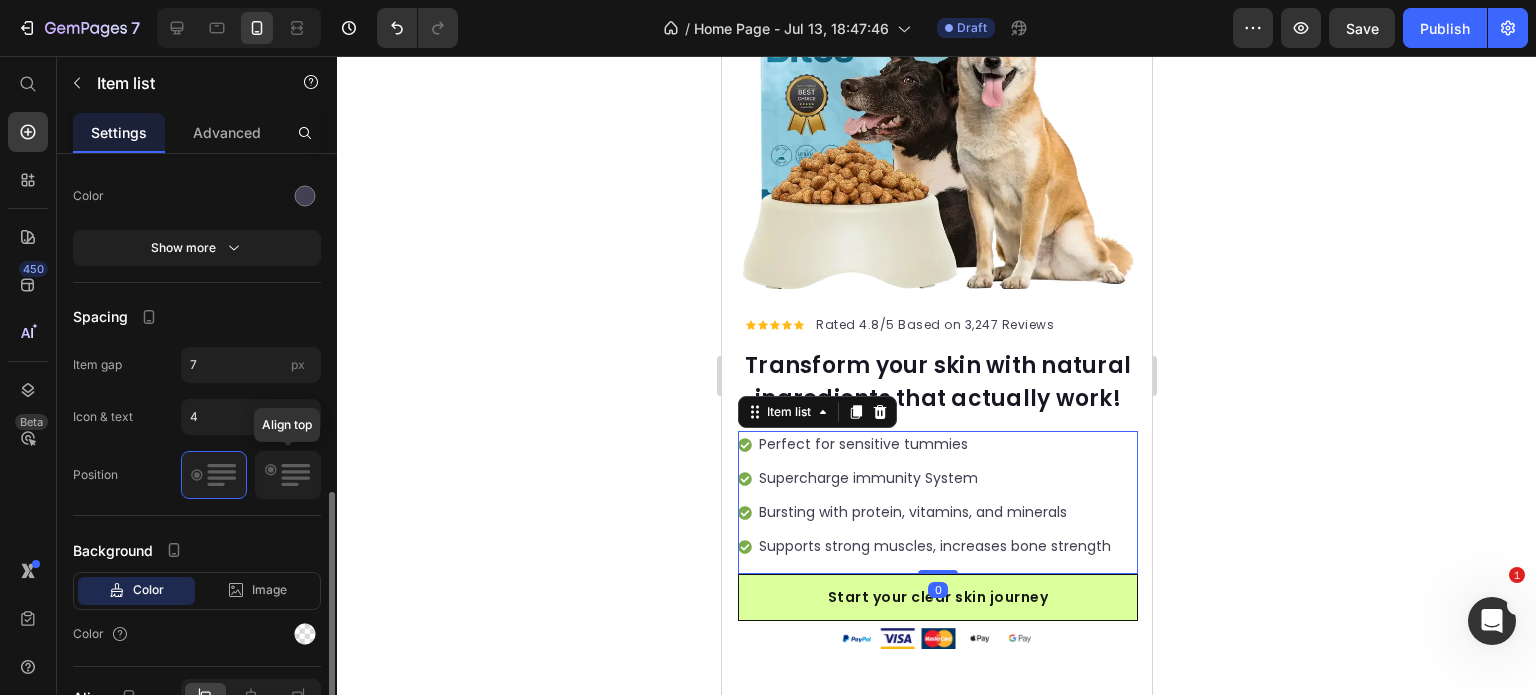 scroll, scrollTop: 998, scrollLeft: 0, axis: vertical 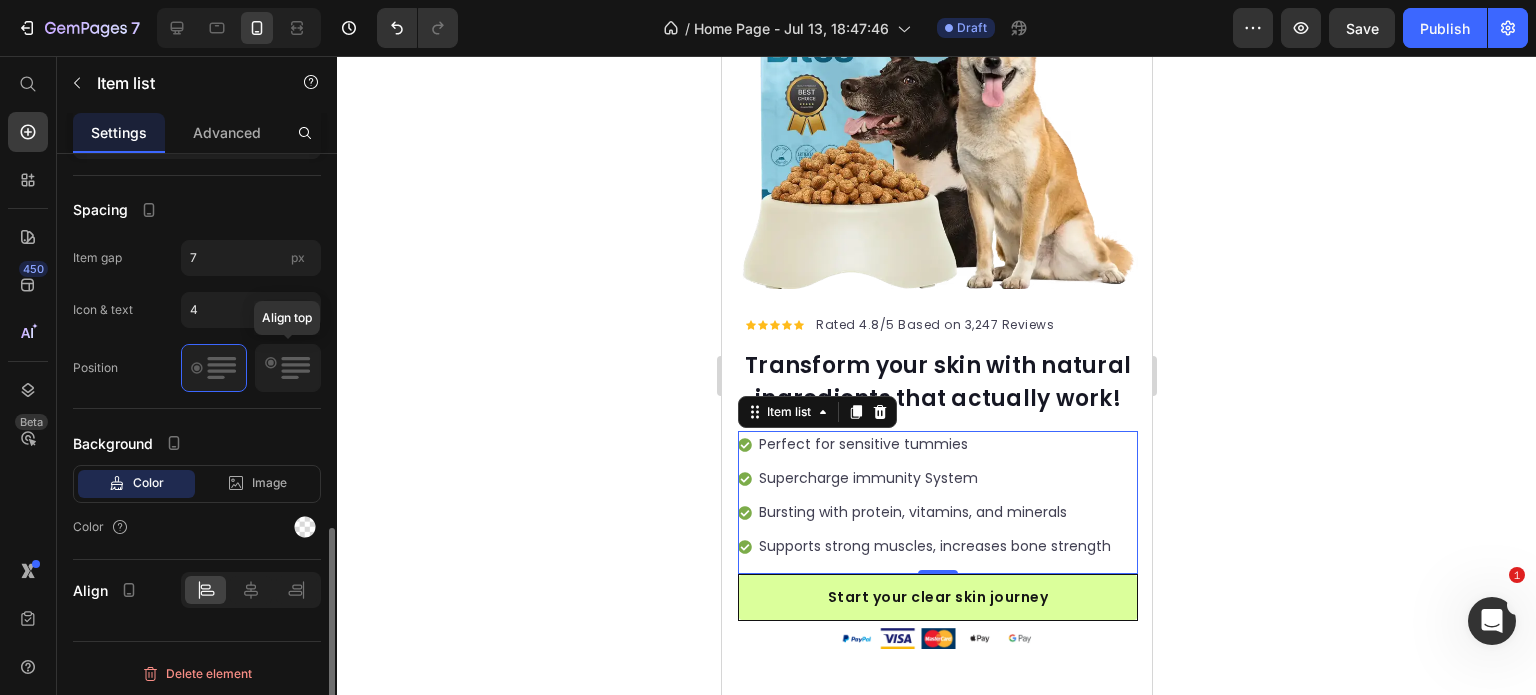 click 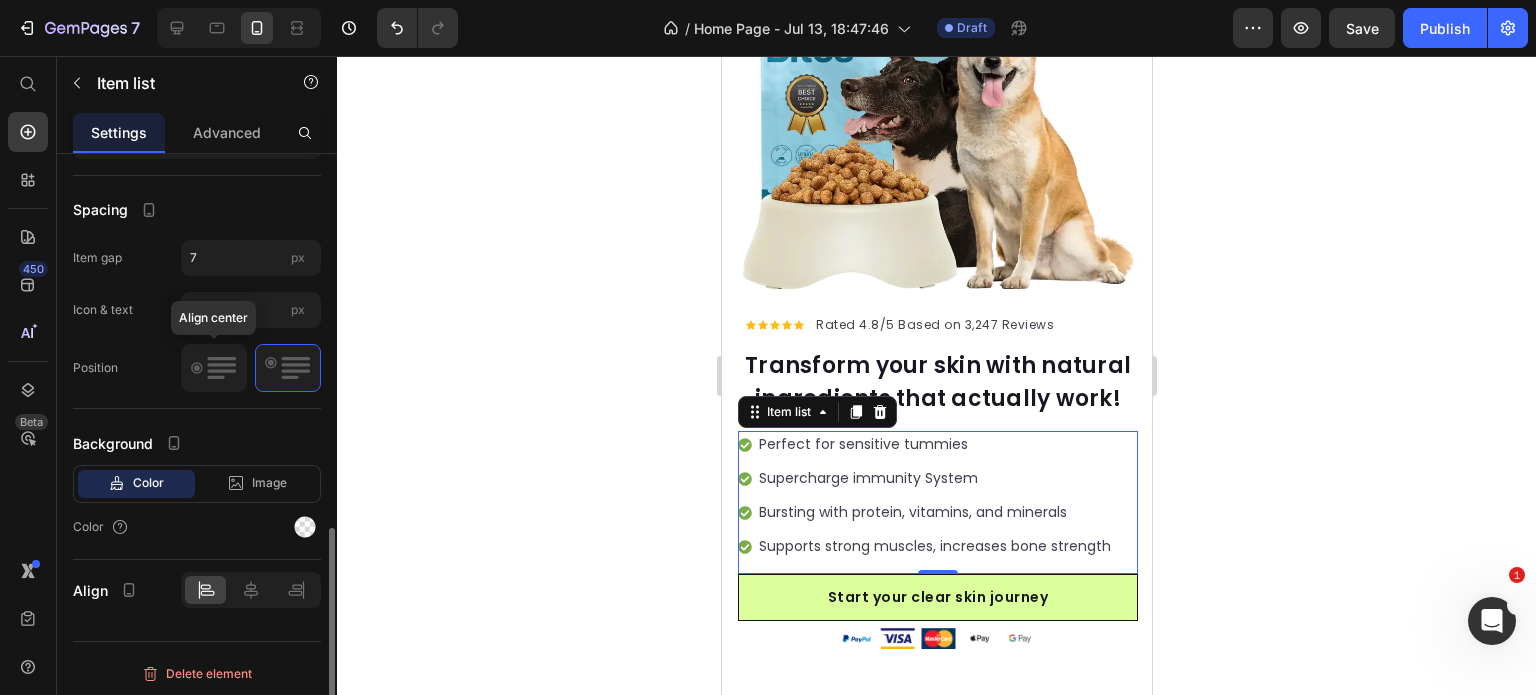 click 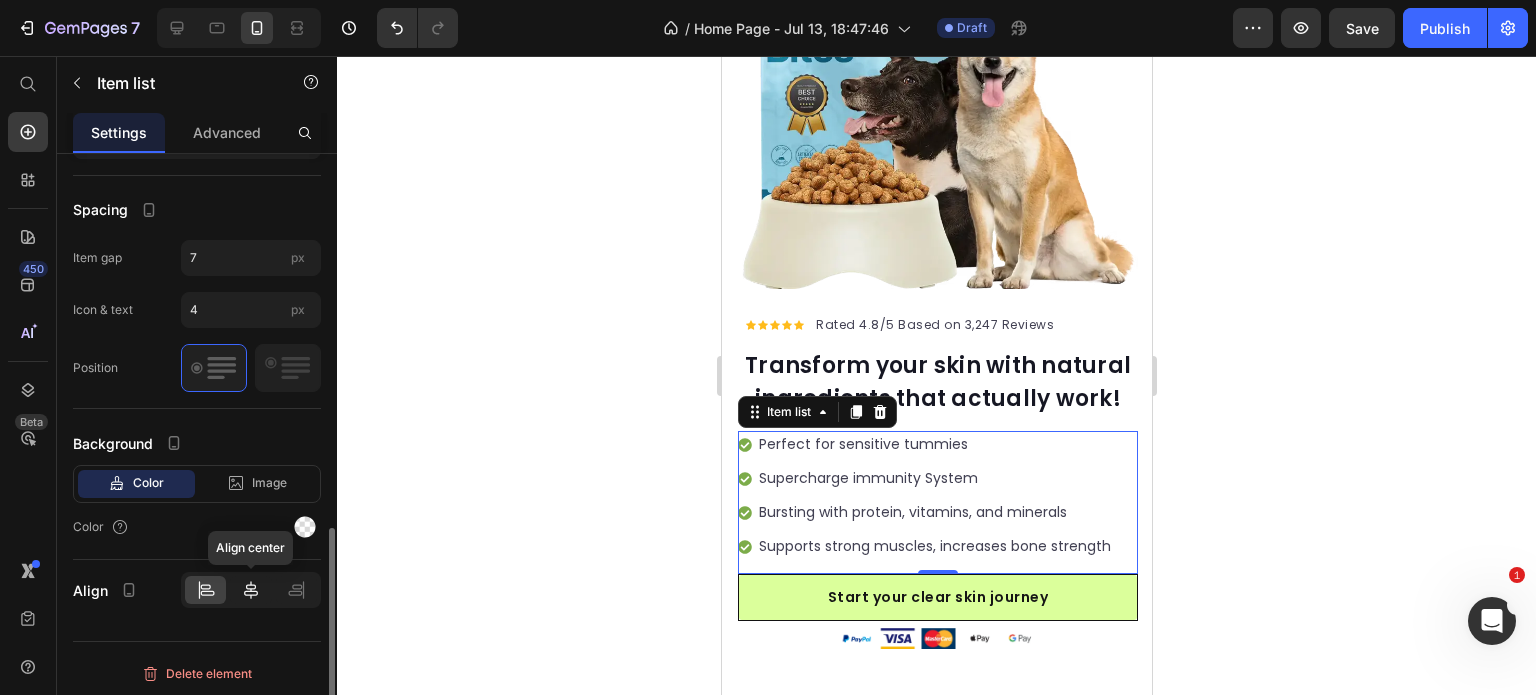 click 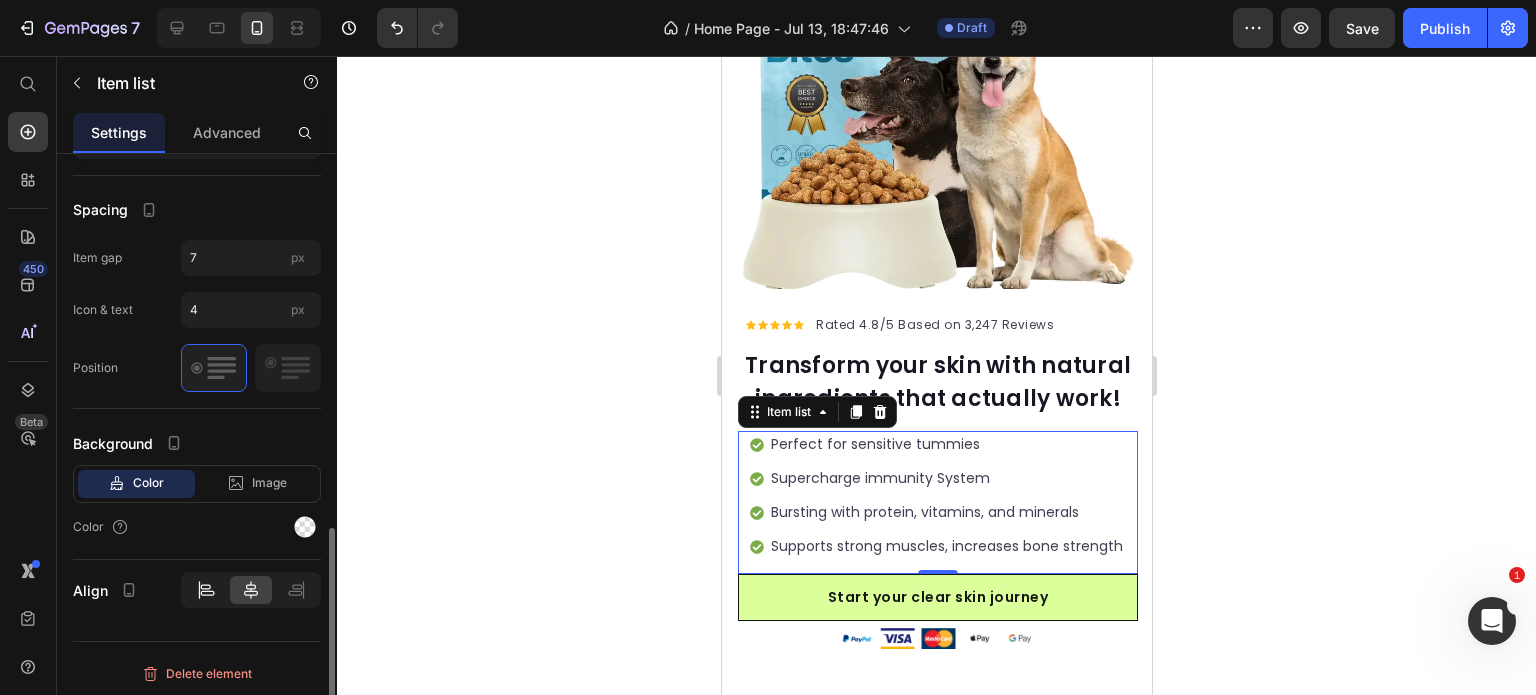 click 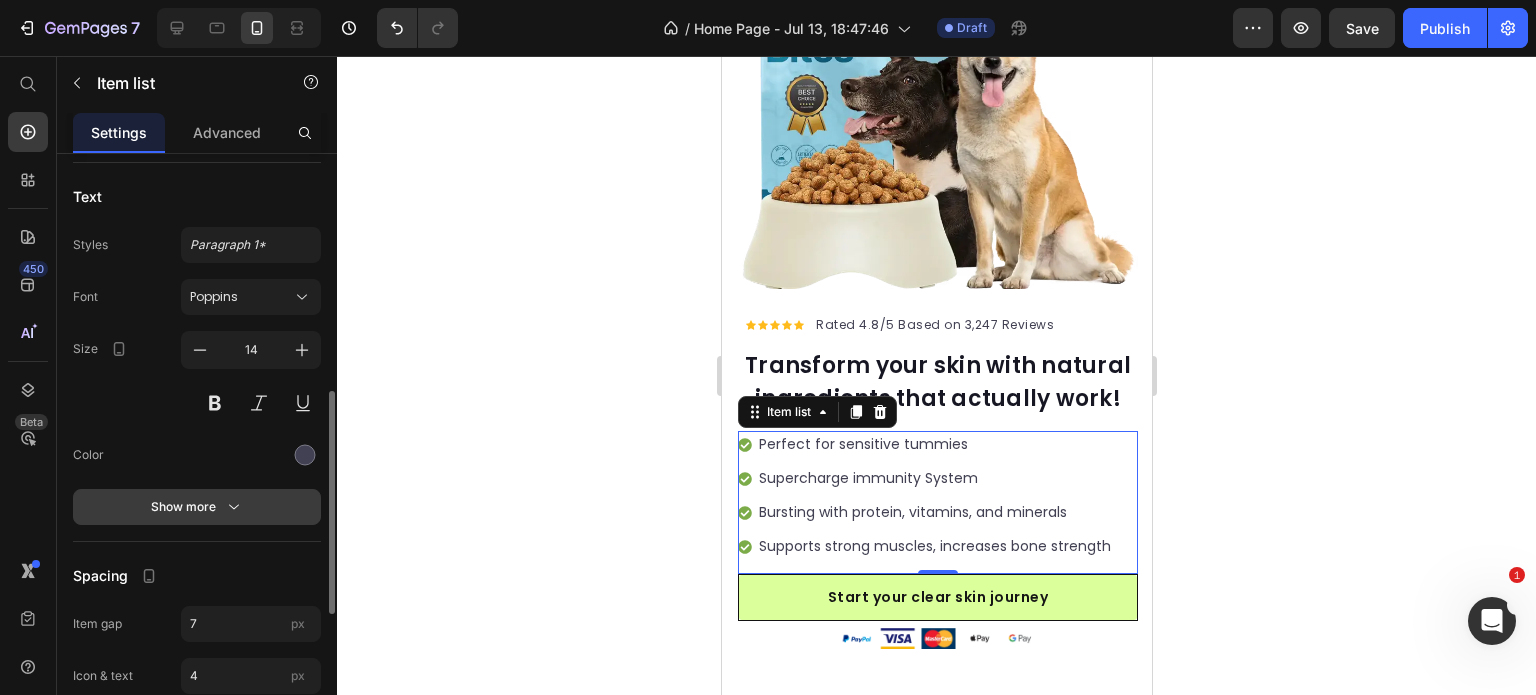 click on "Show more" at bounding box center (197, 507) 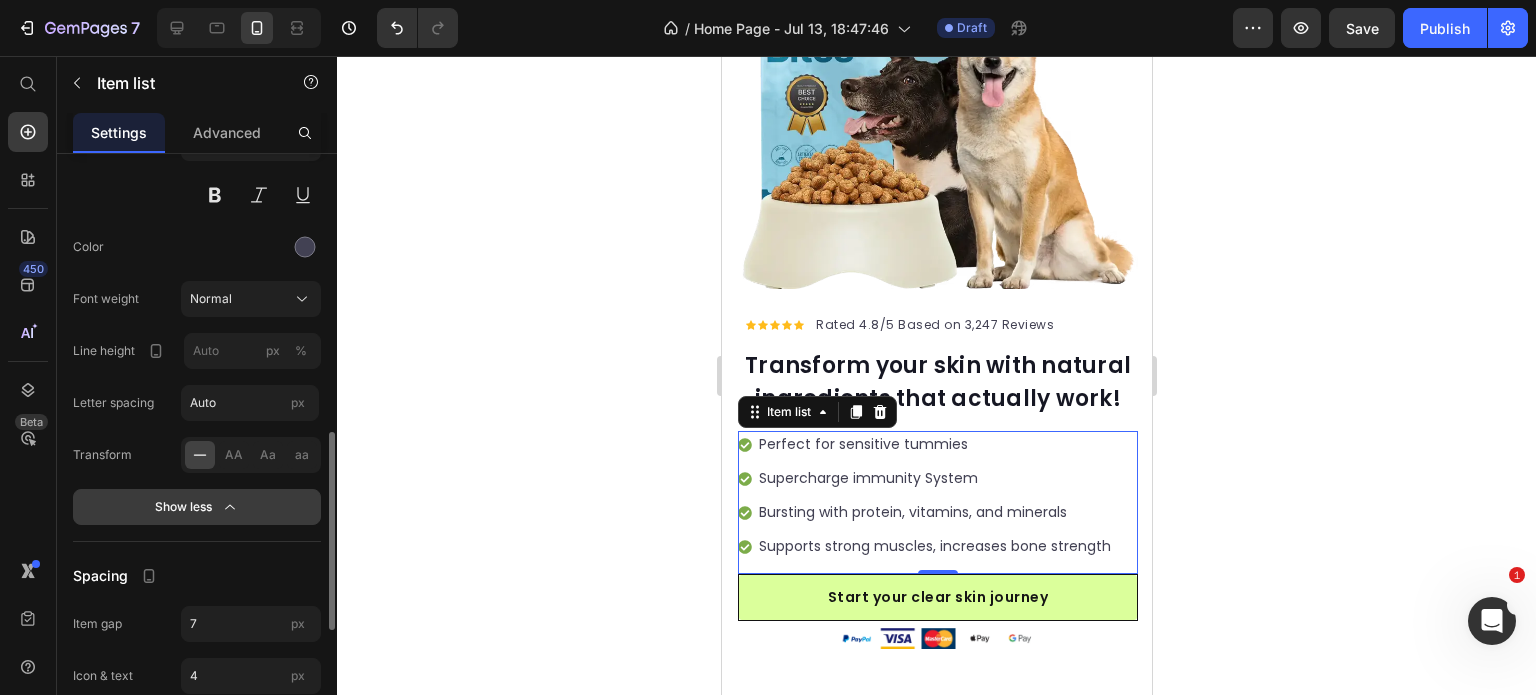 scroll, scrollTop: 841, scrollLeft: 0, axis: vertical 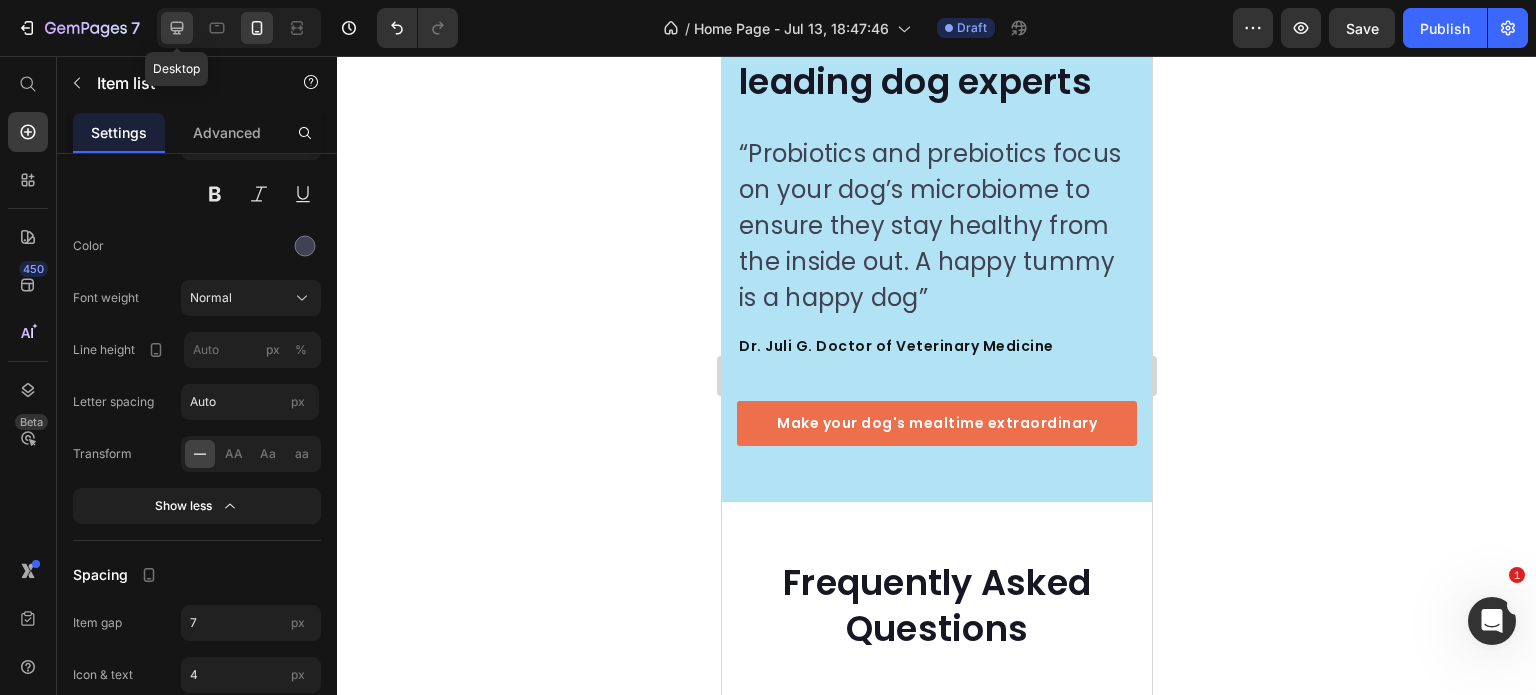click 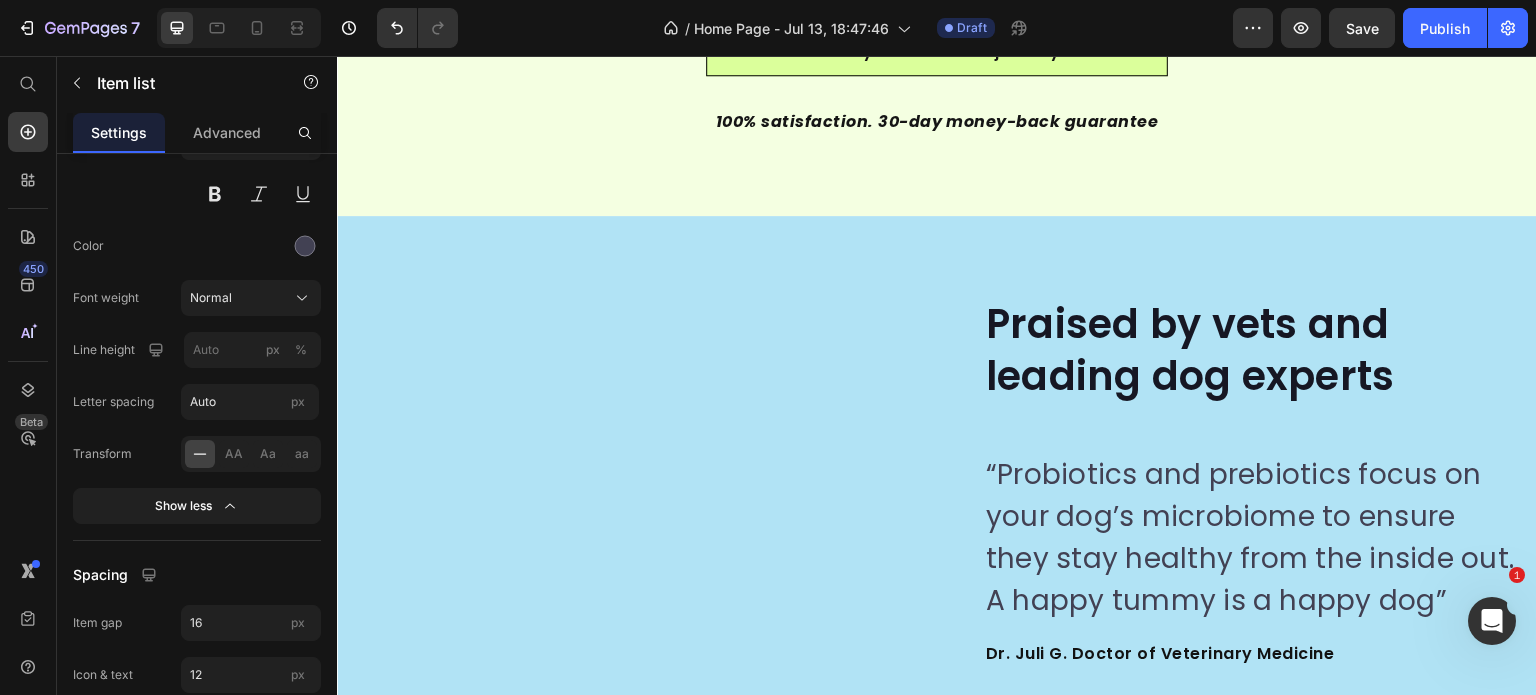 scroll, scrollTop: 5840, scrollLeft: 0, axis: vertical 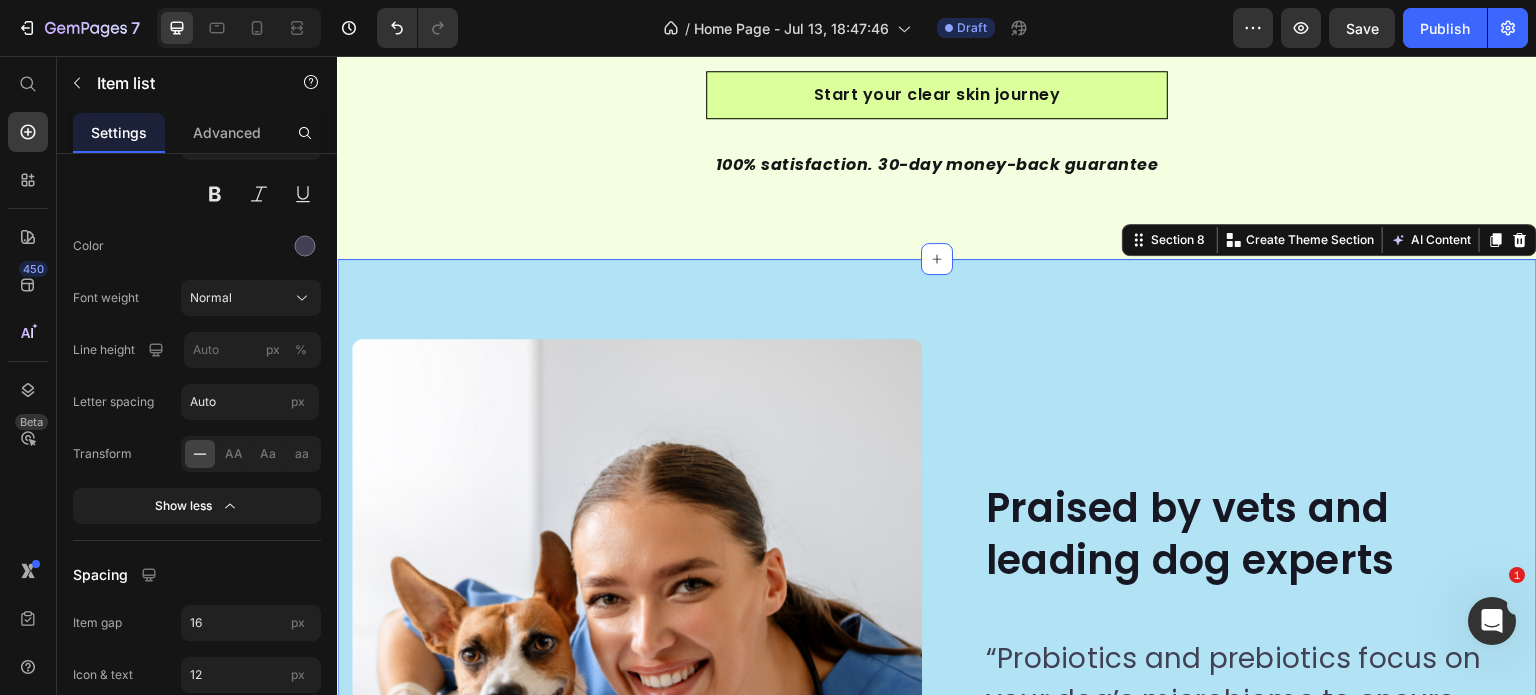 click on "Image Image Praised by vets and leading dog experts Heading “Probiotics and prebiotics focus on your dog’s microbiome to ensure they stay healthy from the inside out. A happy tummy is a happy dog” Text block Dr. Juli G. Doctor of Veterinary Medicine Text block Make your dog's mealtime extraordinary Button Row Row Section 8   Create Theme Section AI Content Write with GemAI What would you like to describe here? Tone and Voice Persuasive Product Natural Height Growth Gummies 3 Show more Generate" at bounding box center (937, 714) 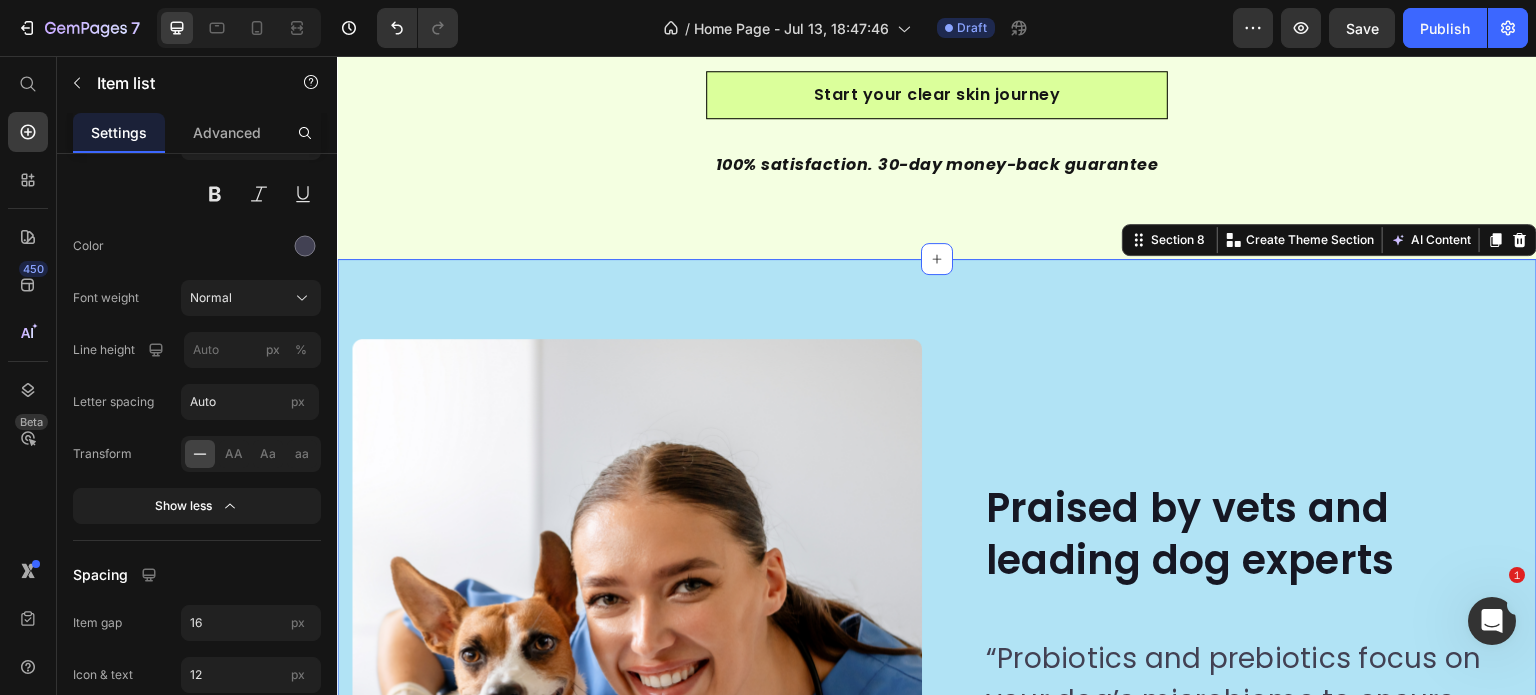 scroll, scrollTop: 0, scrollLeft: 0, axis: both 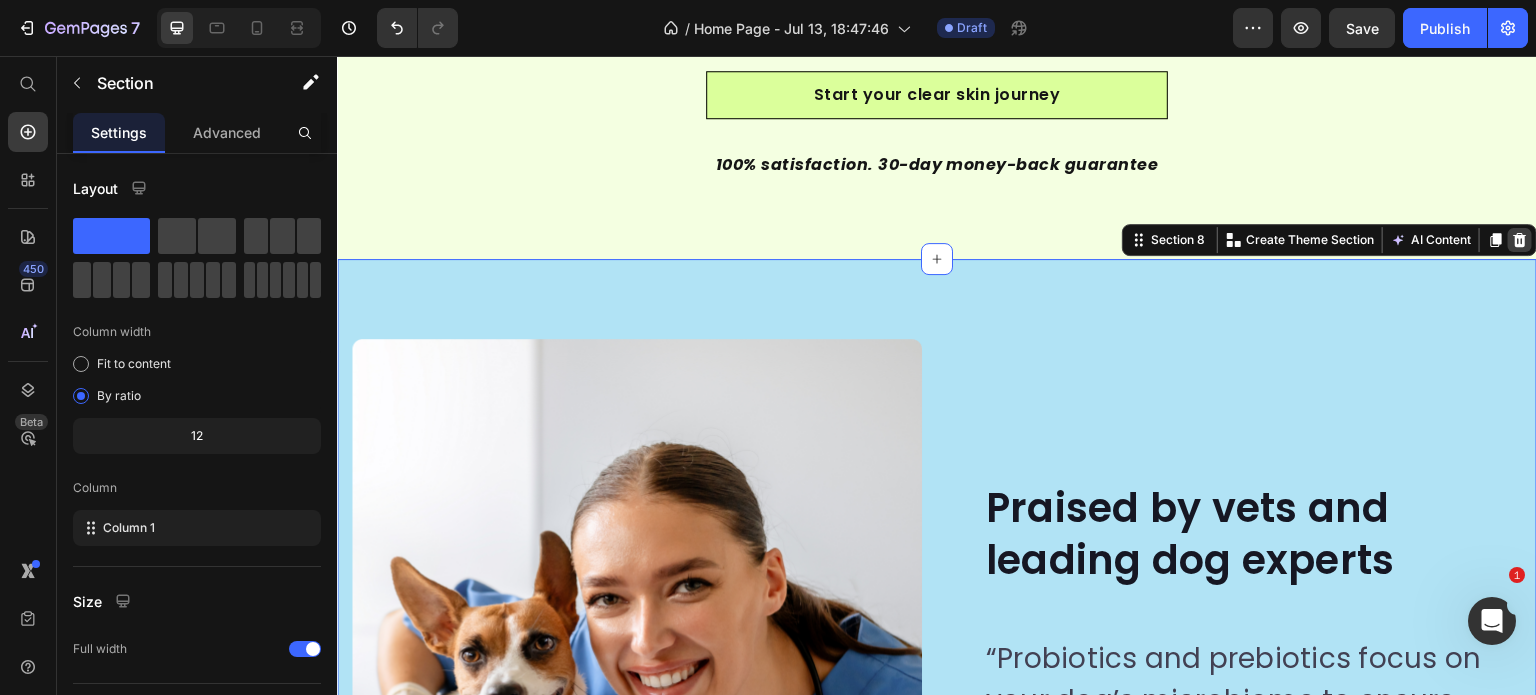 click 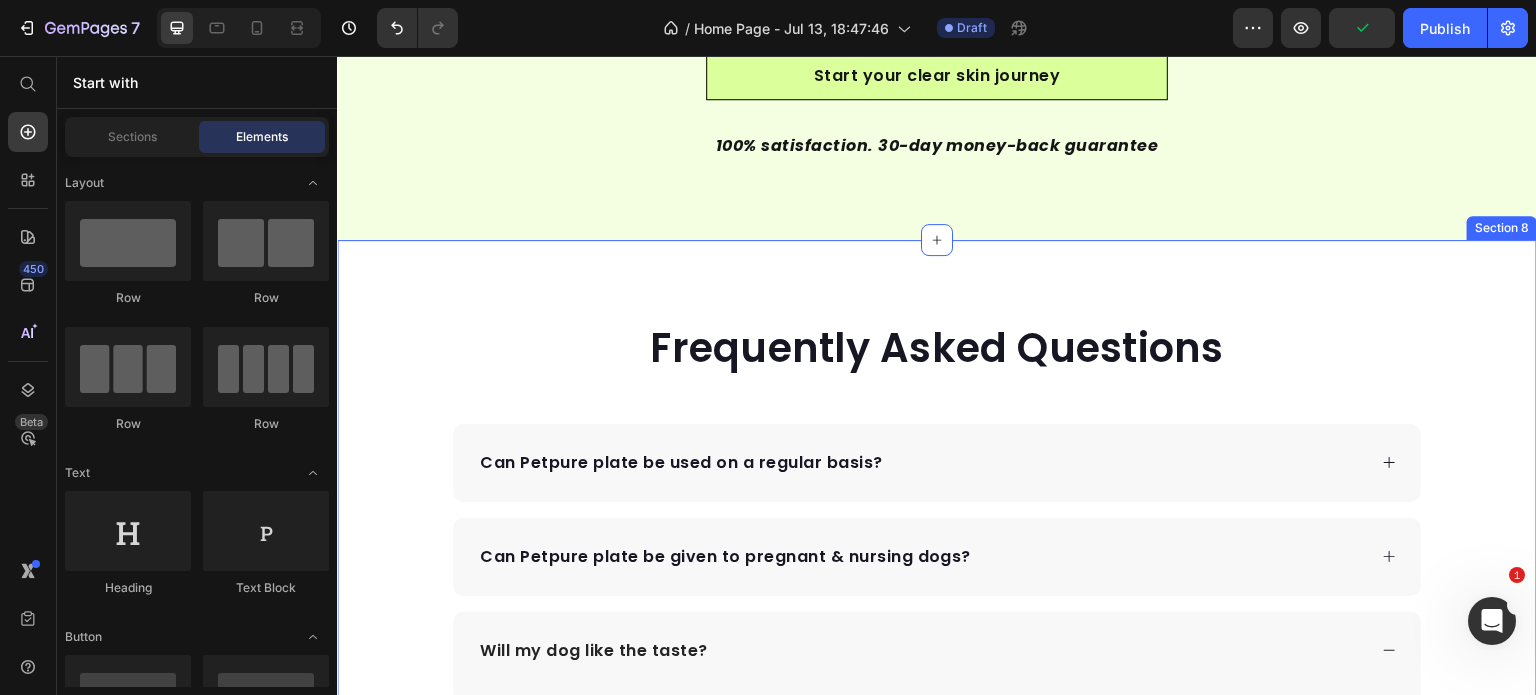 scroll, scrollTop: 5860, scrollLeft: 0, axis: vertical 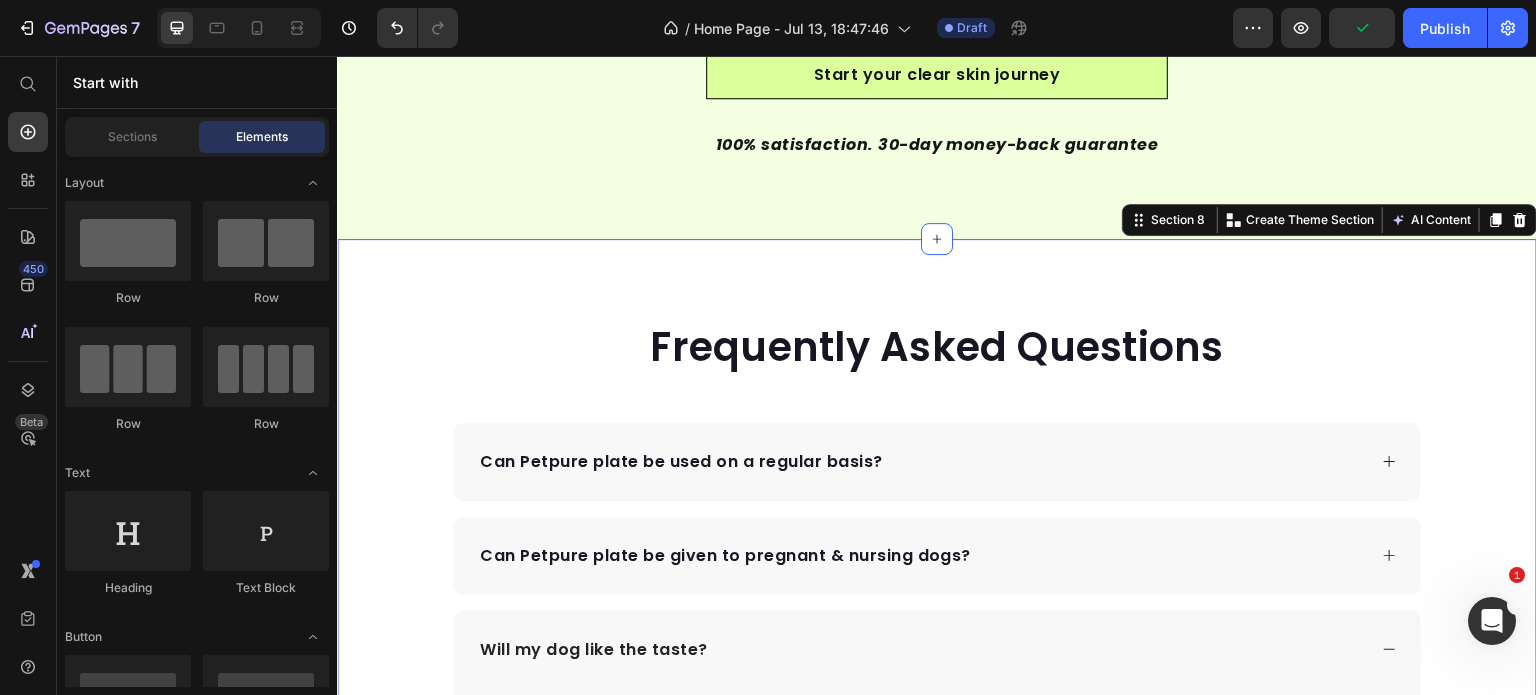 click on "Frequently Asked Questions Heading
Can Petpure plate be used on a regular basis?
Can Petpure plate be given to pregnant & nursing dogs?
Will my dog like the taste? Made from all-natural ingredients, this flavouring is allergen-free, contains no artificial nasties and is 100% safe for canine consumption. Your dog will love the chicken and bacon flavour, too! Text block
How long will it take to see results?
How does the money back guarantee work?
Any further questions? Accordion Row Section 8   Create Theme Section AI Content Write with GemAI What would you like to describe here? Tone and Voice Persuasive Product Show more Generate" at bounding box center [937, 683] 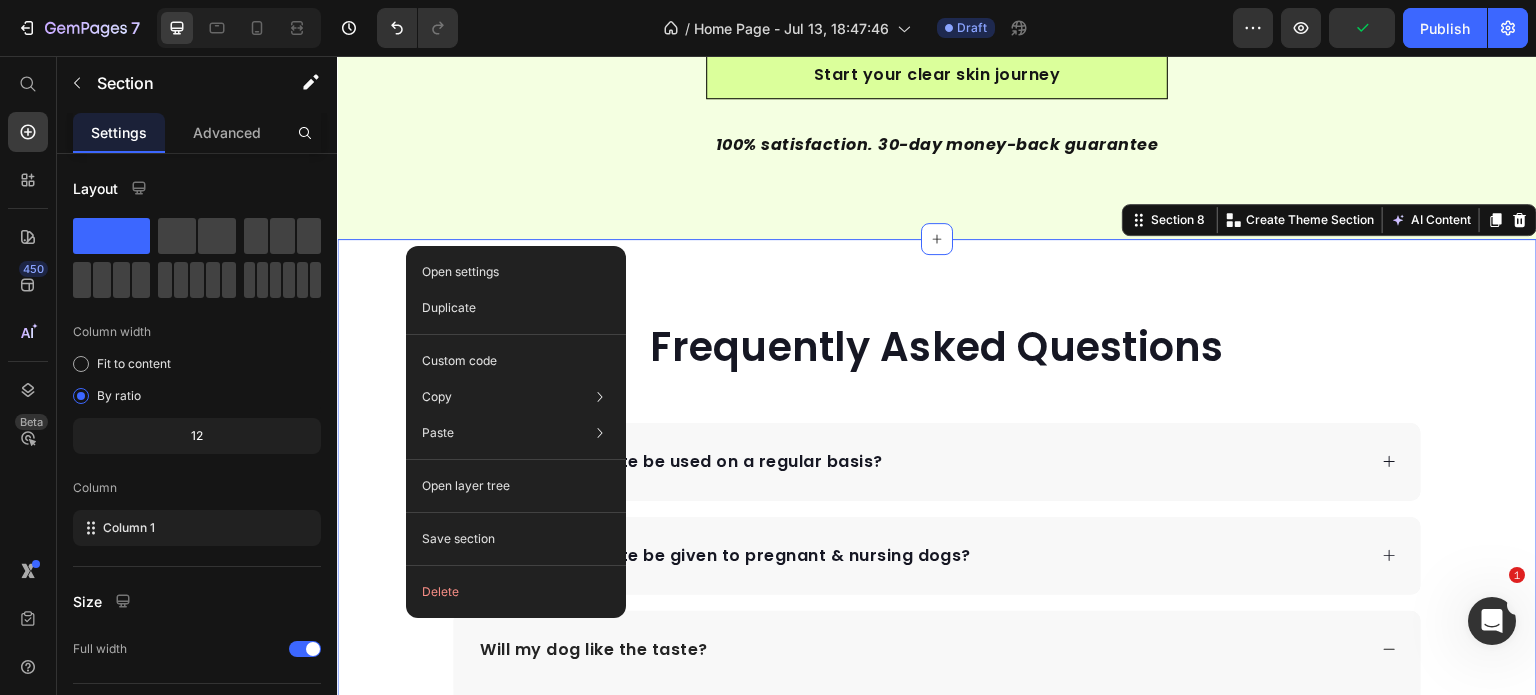 click on "Frequently Asked Questions Heading
Can Petpure plate be used on a regular basis?
Can Petpure plate be given to pregnant & nursing dogs?
Will my dog like the taste? Made from all-natural ingredients, this flavouring is allergen-free, contains no artificial nasties and is 100% safe for canine consumption. Your dog will love the chicken and bacon flavour, too! Text block
How long will it take to see results?
How does the money back guarantee work?
Any further questions? Accordion Row Section 8   Create Theme Section AI Content Write with GemAI What would you like to describe here? Tone and Voice Persuasive Product Natural Height Growth Gummies 3 Show more Generate" at bounding box center (937, 683) 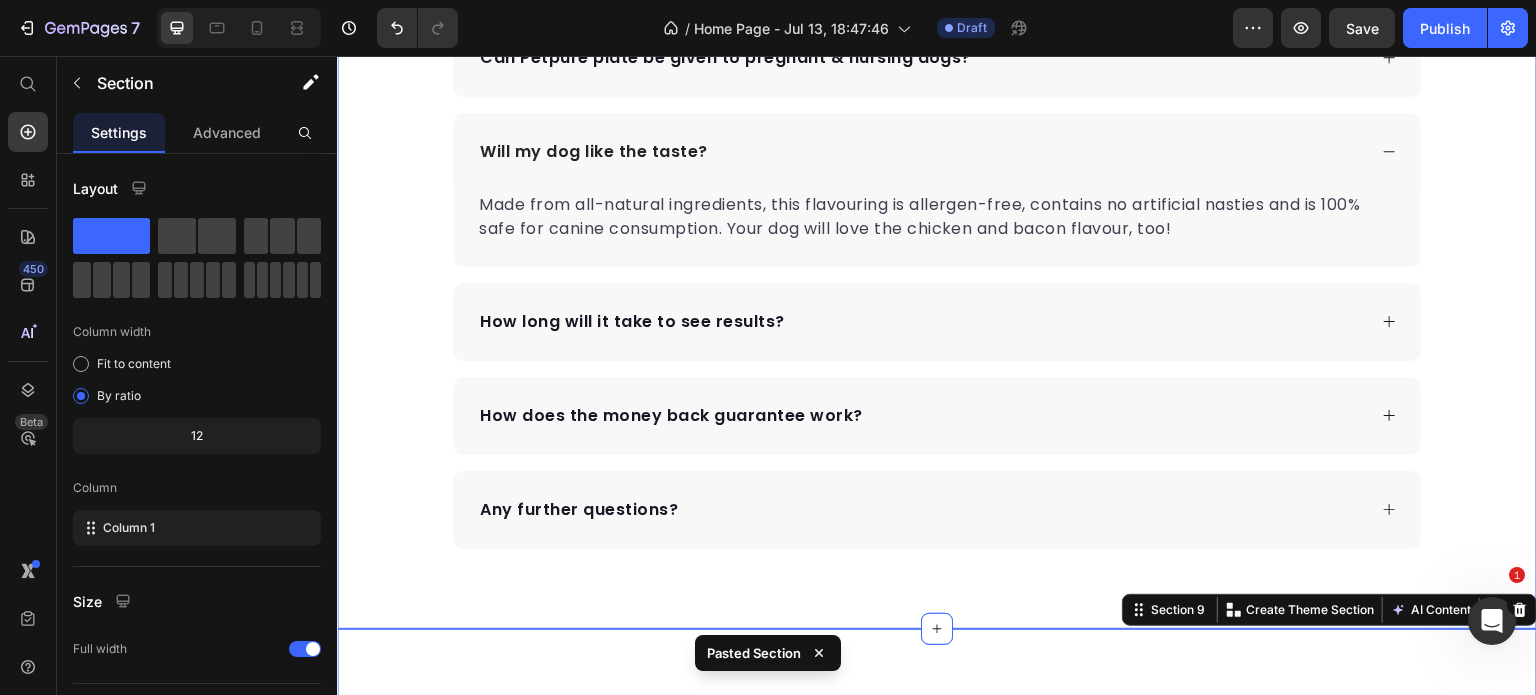 click on "Frequently Asked Questions Heading
Can Petpure plate be used on a regular basis?
Can Petpure plate be given to pregnant & nursing dogs?
Will my dog like the taste? Made from all-natural ingredients, this flavouring is allergen-free, contains no artificial nasties and is 100% safe for canine consumption. Your dog will love the chicken and bacon flavour, too! Text block
How long will it take to see results?
How does the money back guarantee work?
Any further questions? Accordion Row" at bounding box center [937, 185] 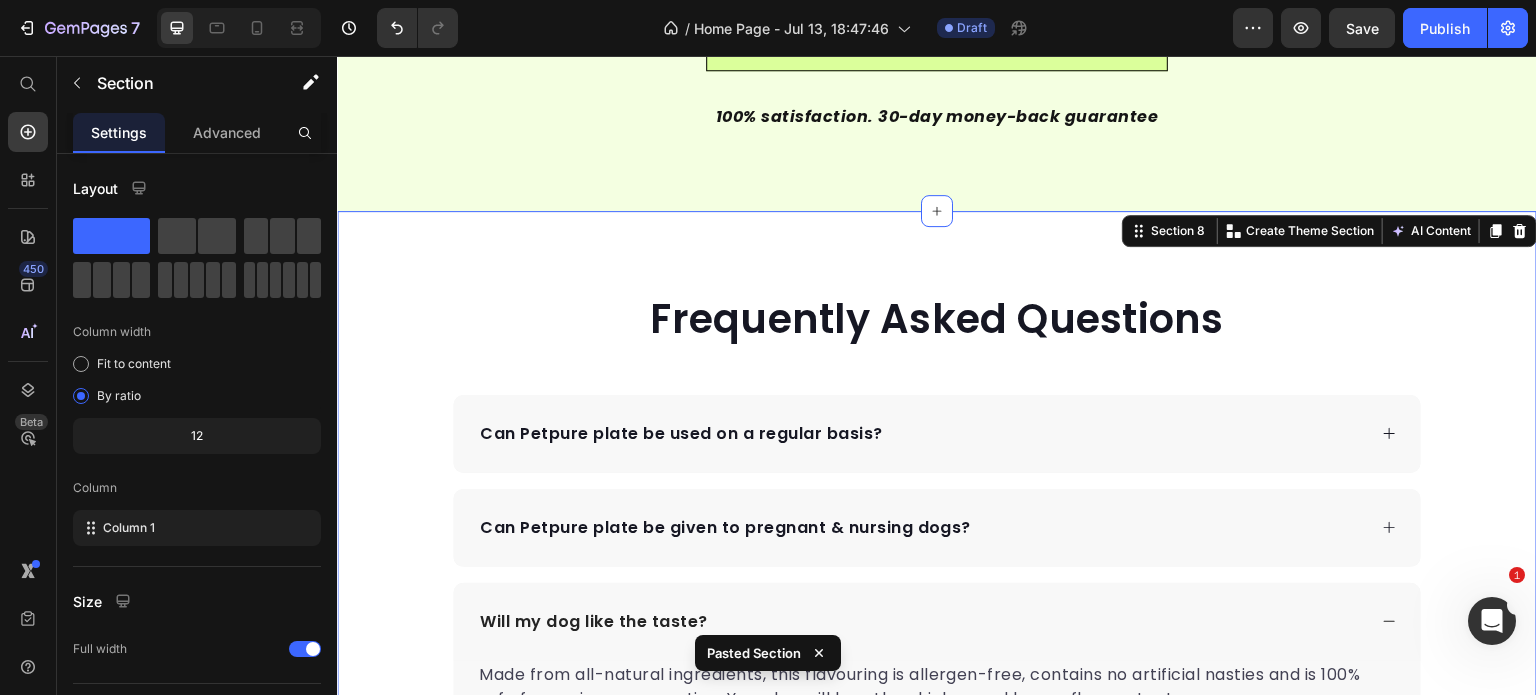 scroll, scrollTop: 5887, scrollLeft: 0, axis: vertical 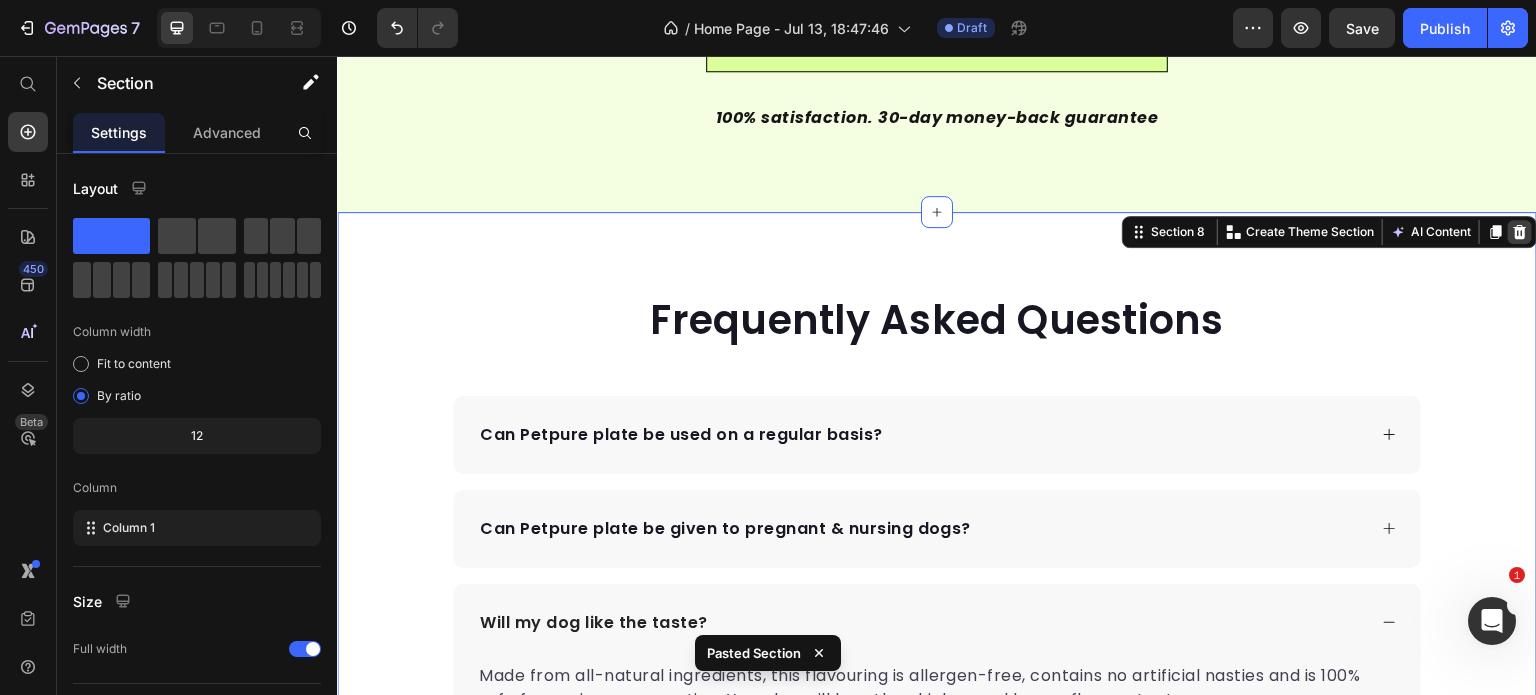 click on "Section 8   Create Theme Section AI Content Write with GemAI What would you like to describe here? Tone and Voice Persuasive Product Natural Height Growth Gummies 3 Show more Generate" at bounding box center (1329, 232) 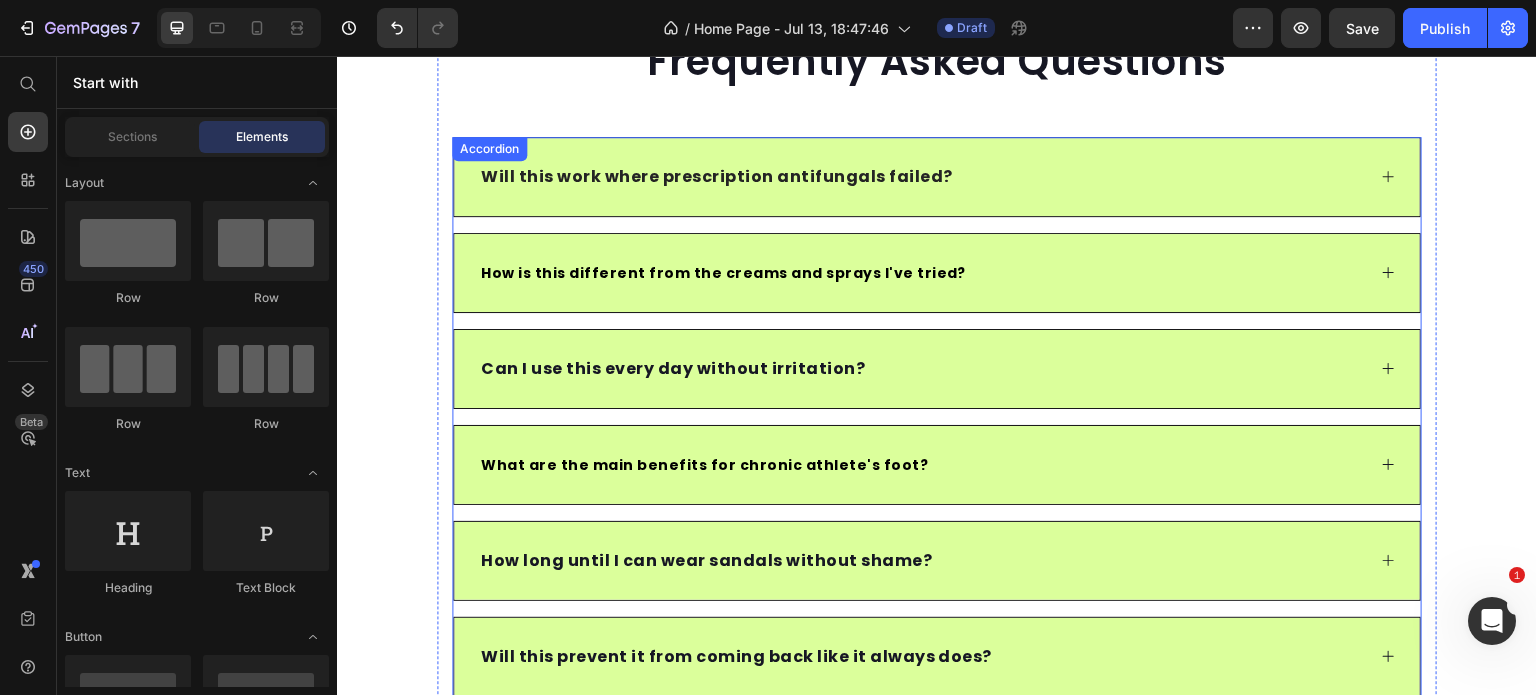 scroll, scrollTop: 6046, scrollLeft: 0, axis: vertical 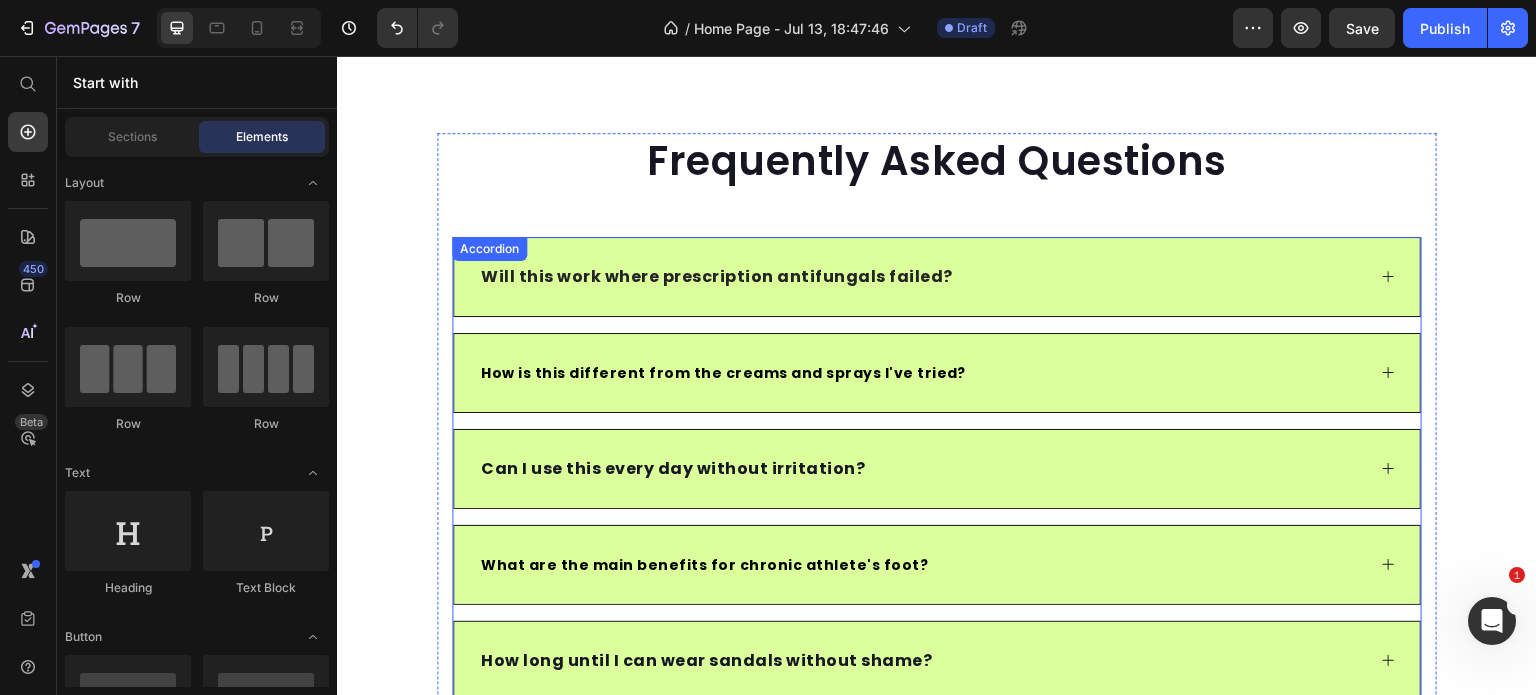 click on "Will this work where prescription antifungals failed?" at bounding box center [717, 276] 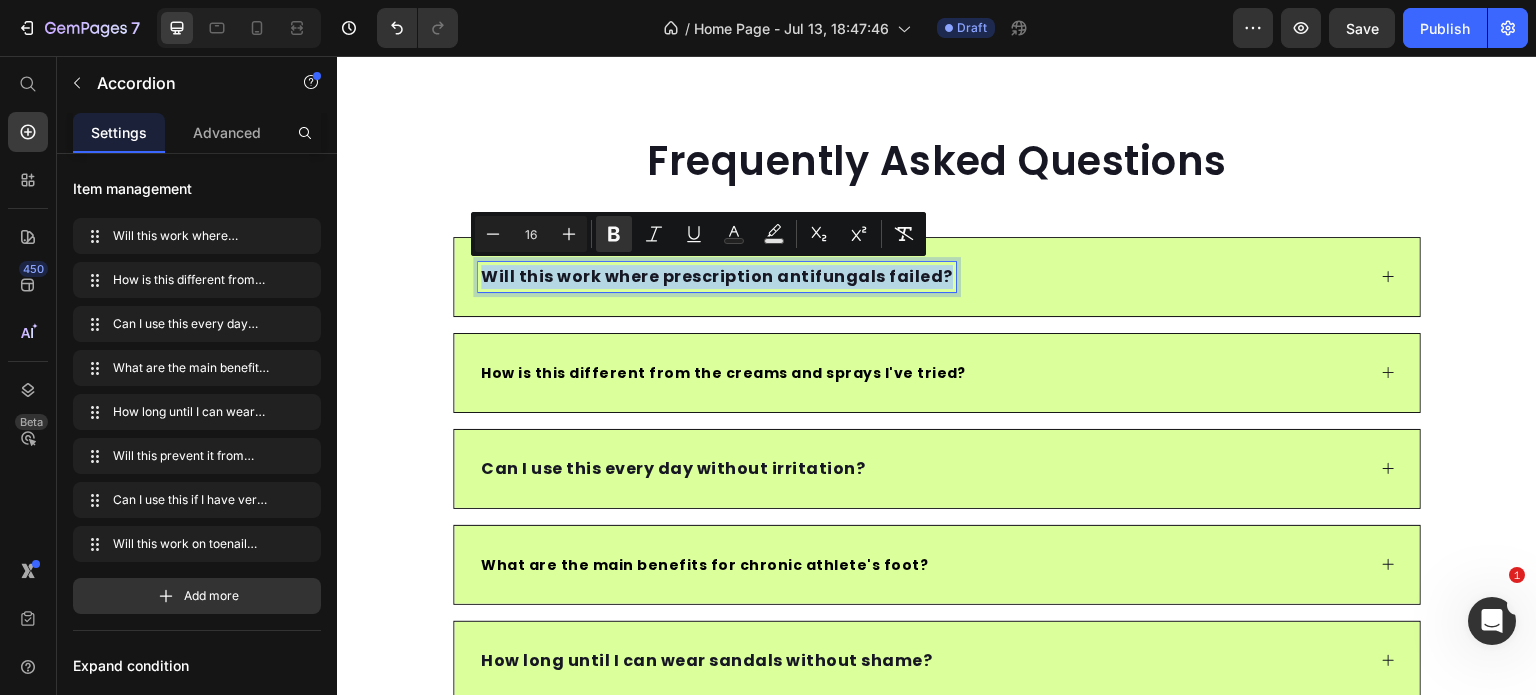 type on "14" 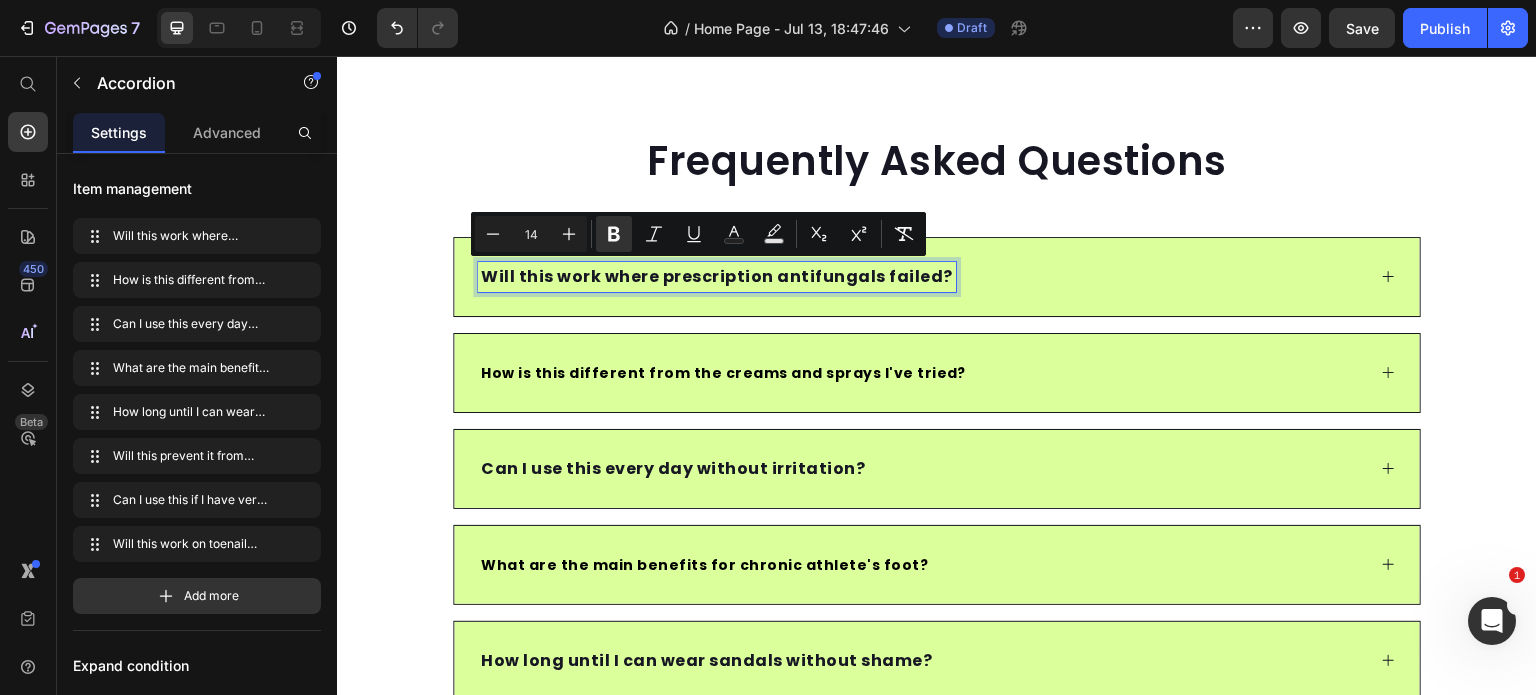 click on "How is this different from the creams and sprays I've tried?" at bounding box center [723, 373] 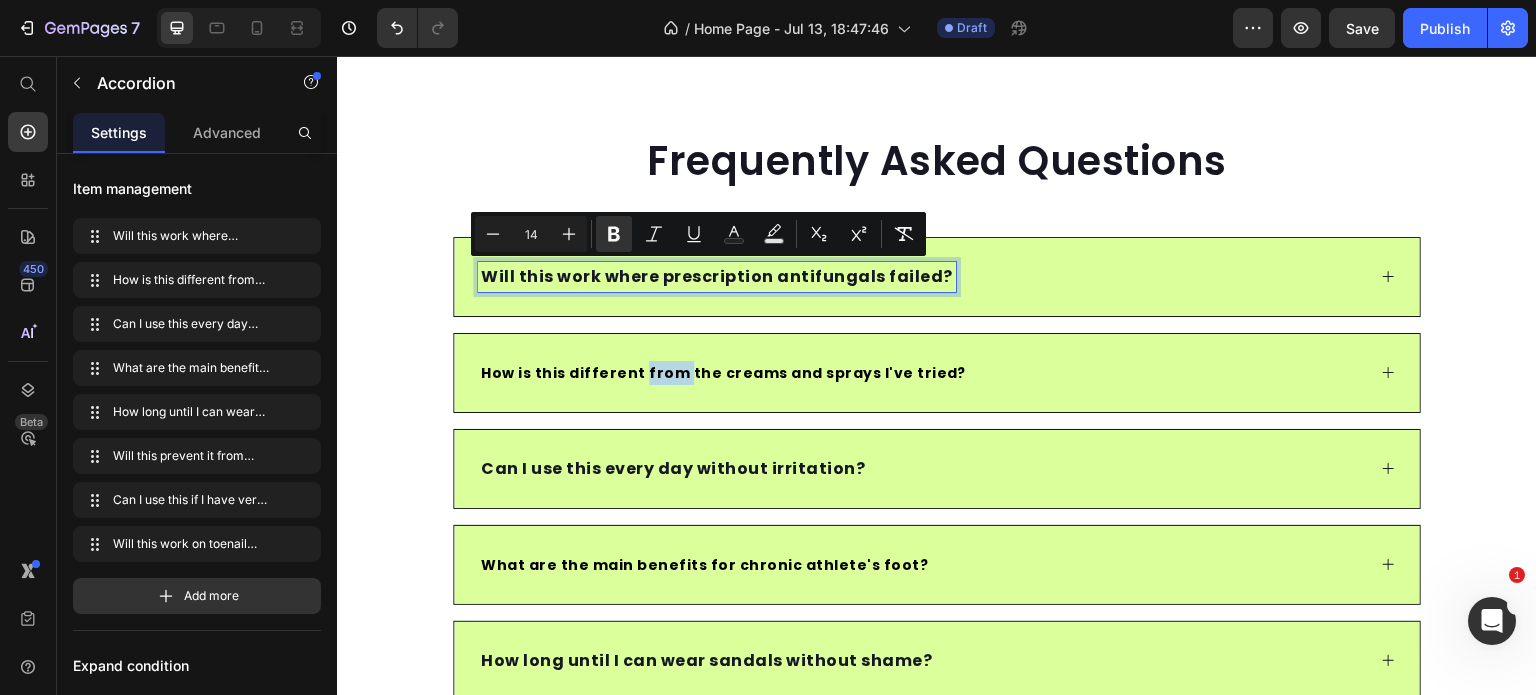 click on "How is this different from the creams and sprays I've tried?" at bounding box center (723, 373) 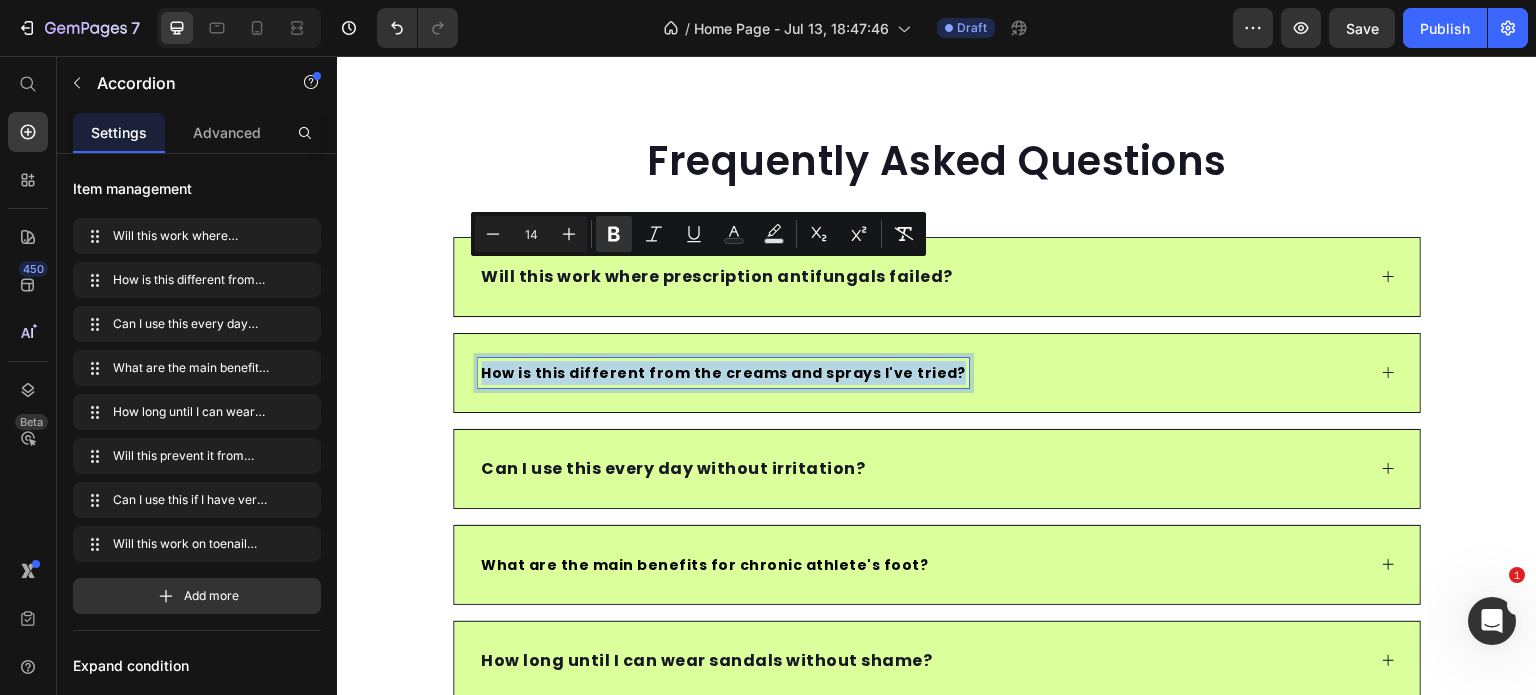 click on "How is this different from the creams and sprays I've tried?" at bounding box center [723, 373] 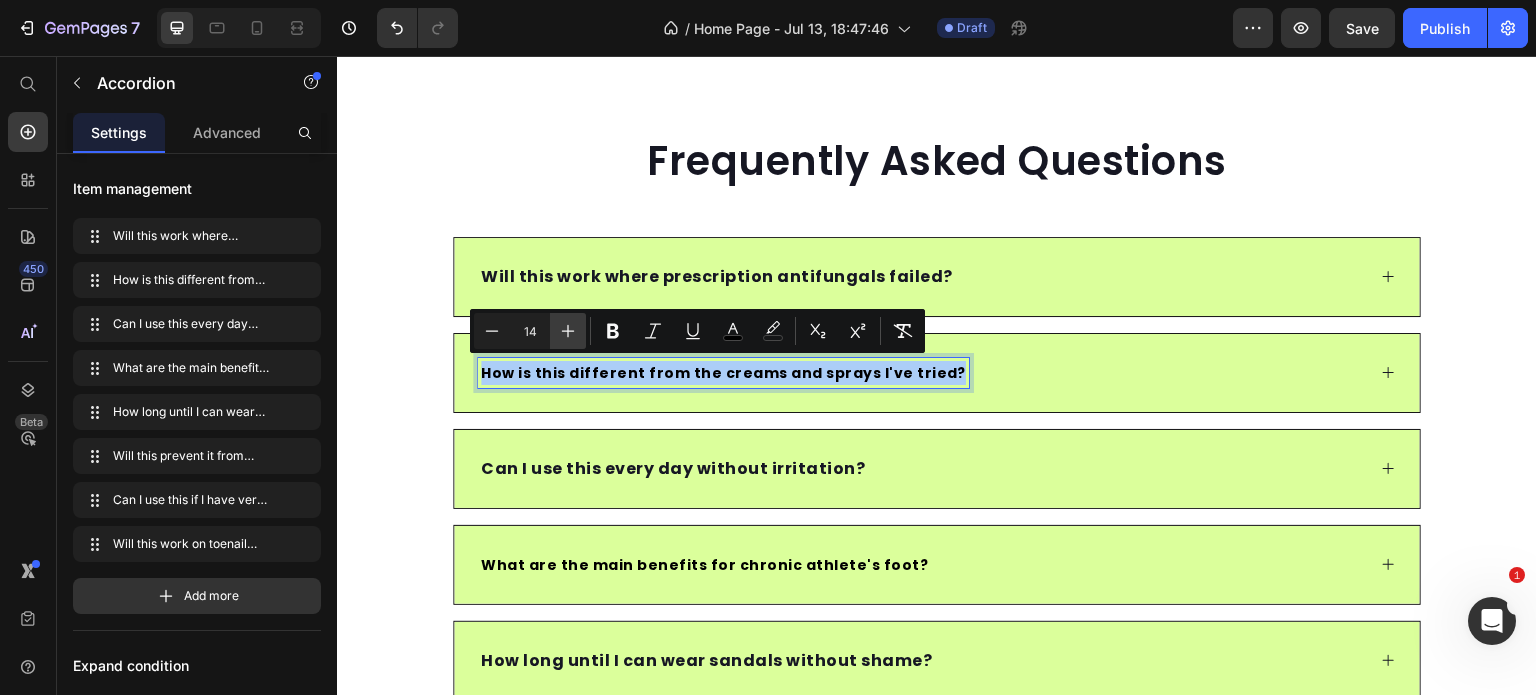 click 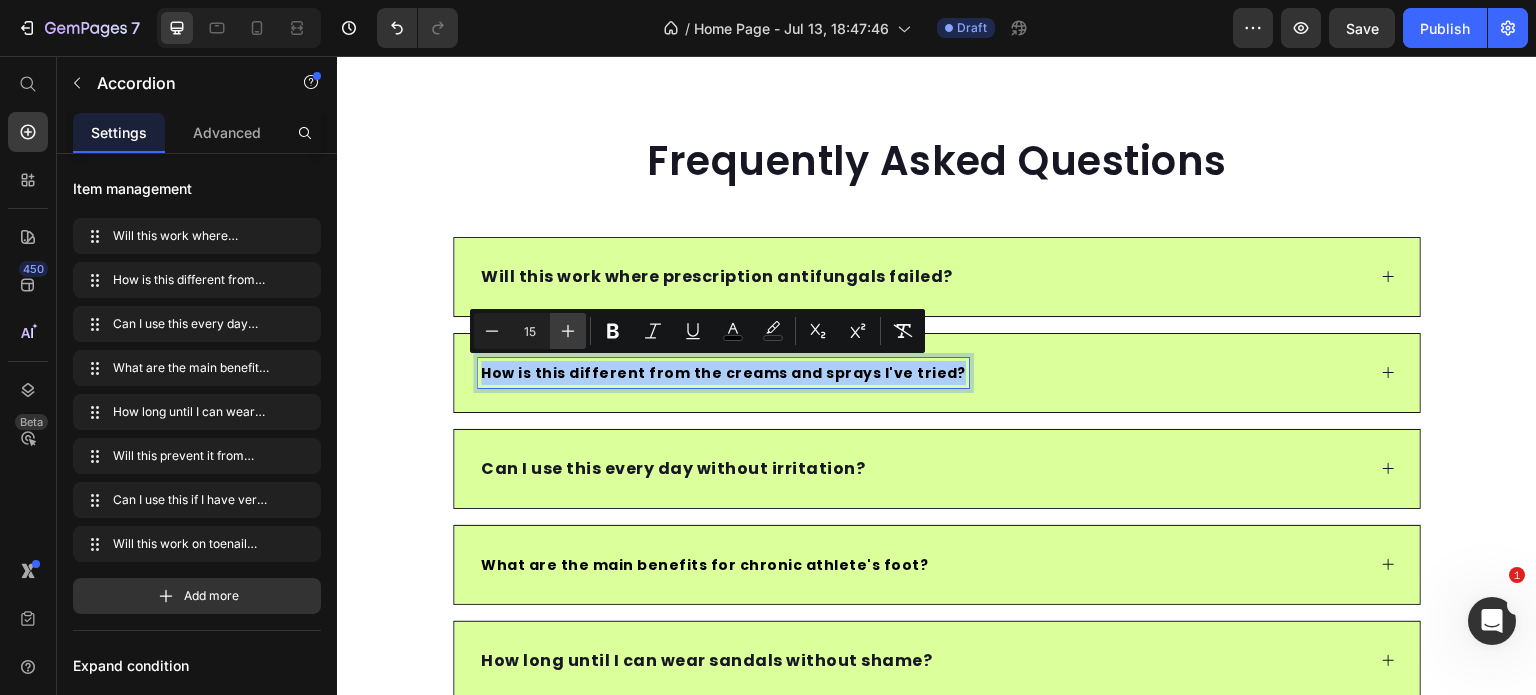 click 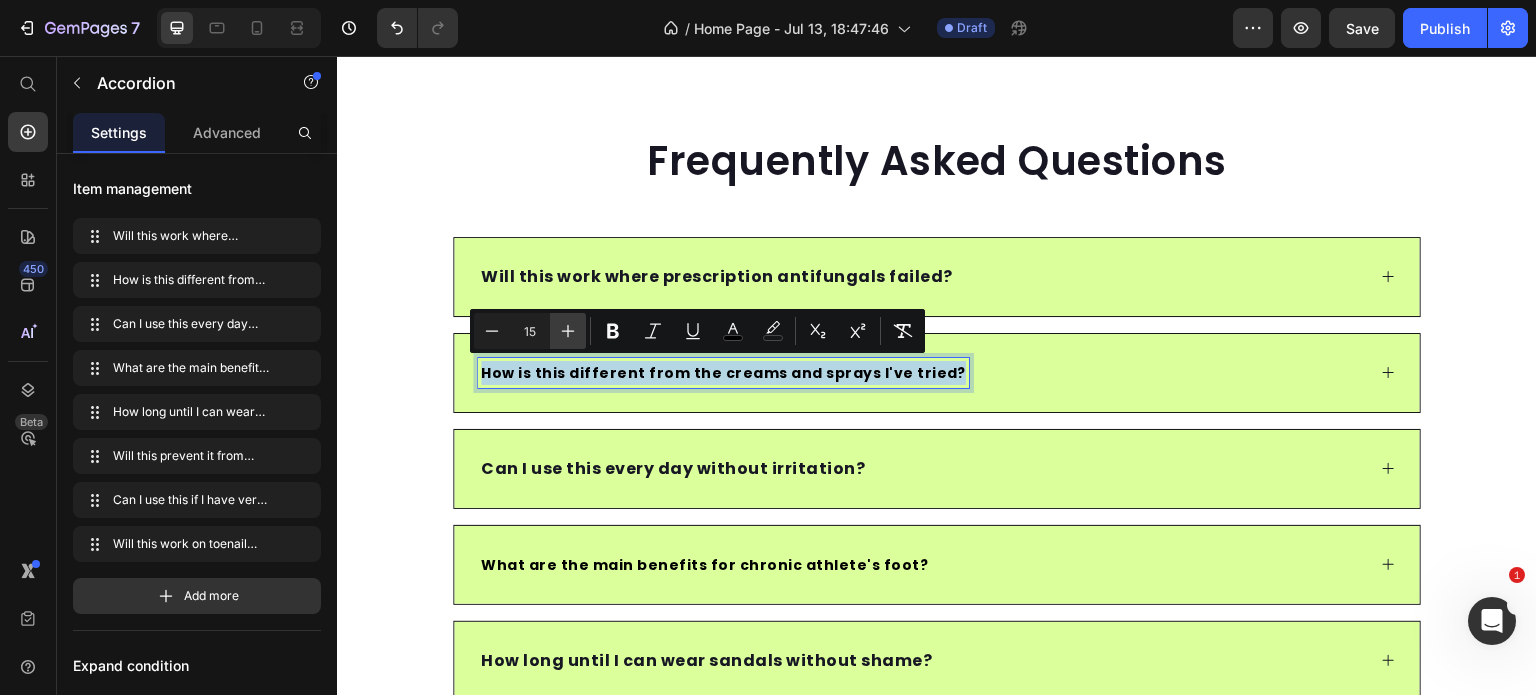 type on "16" 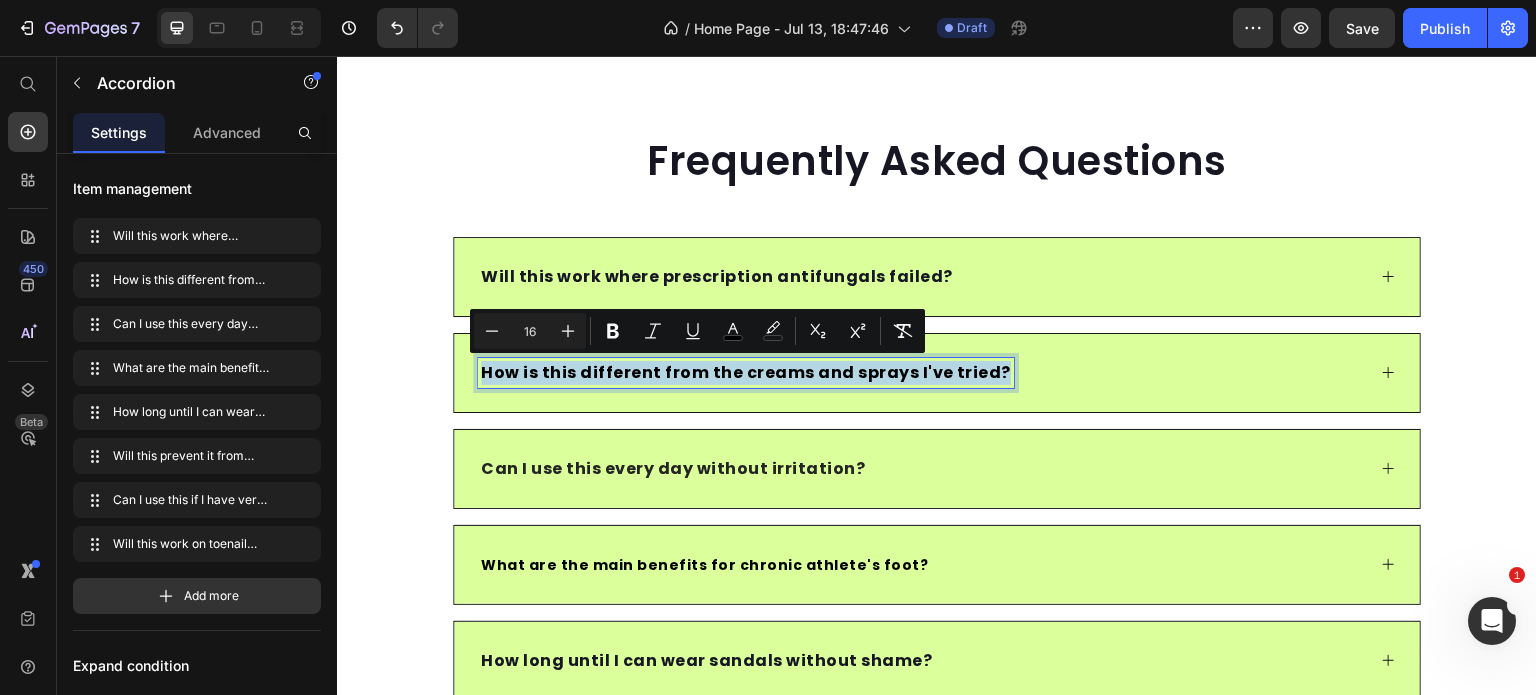 click on "Will this work where prescription antifungals failed?
How is this different from the creams and sprays I've tried?
Can I use this every day without irritation?
What are the main benefits for chronic athlete's foot?
How long until I can wear sandals without shame?
Will this prevent it from coming back like it always does?
Can I use this if I have very sensitive or cracked skin?
Will this work on toenail fungus too?" at bounding box center (937, 613) 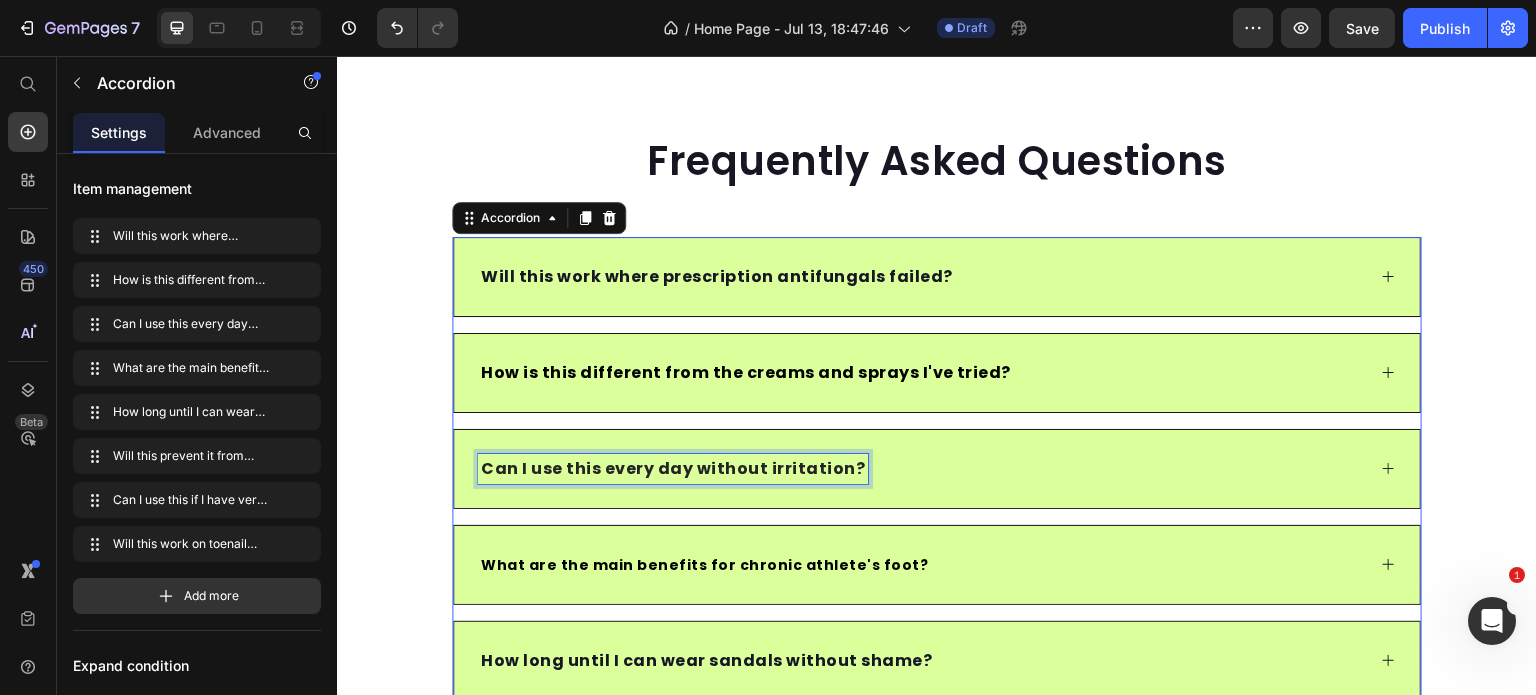 click on "Can I use this every day without irritation?" at bounding box center [673, 468] 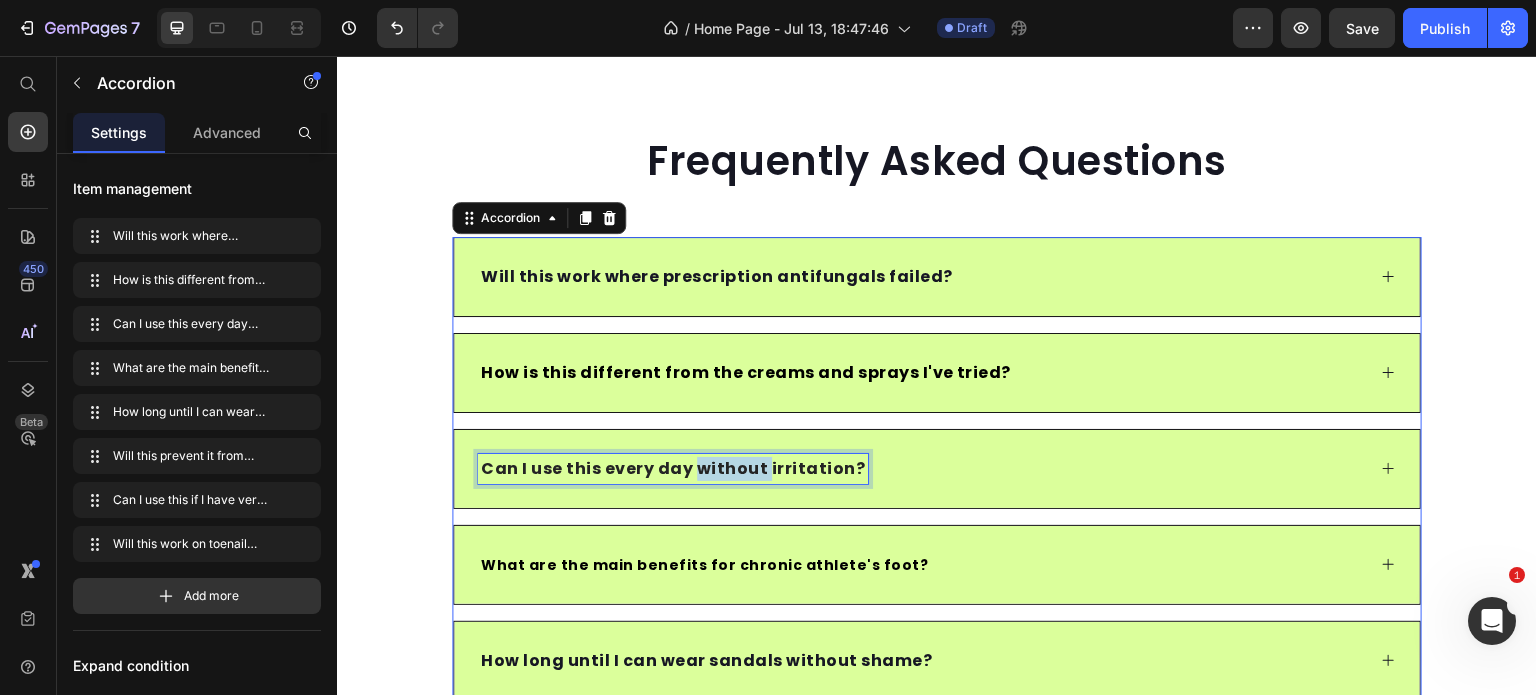 click on "Can I use this every day without irritation?" at bounding box center [673, 468] 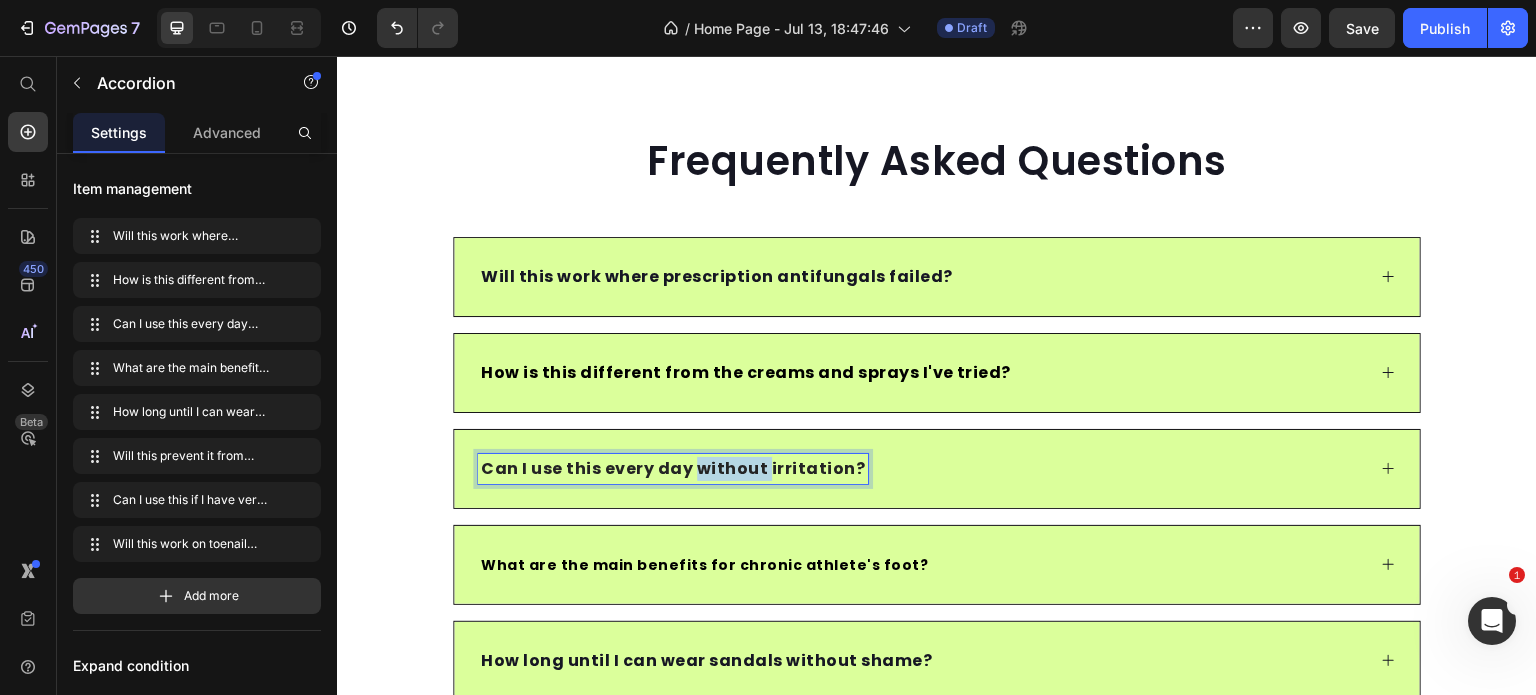 click on "Can I use this every day without irritation?" at bounding box center (673, 468) 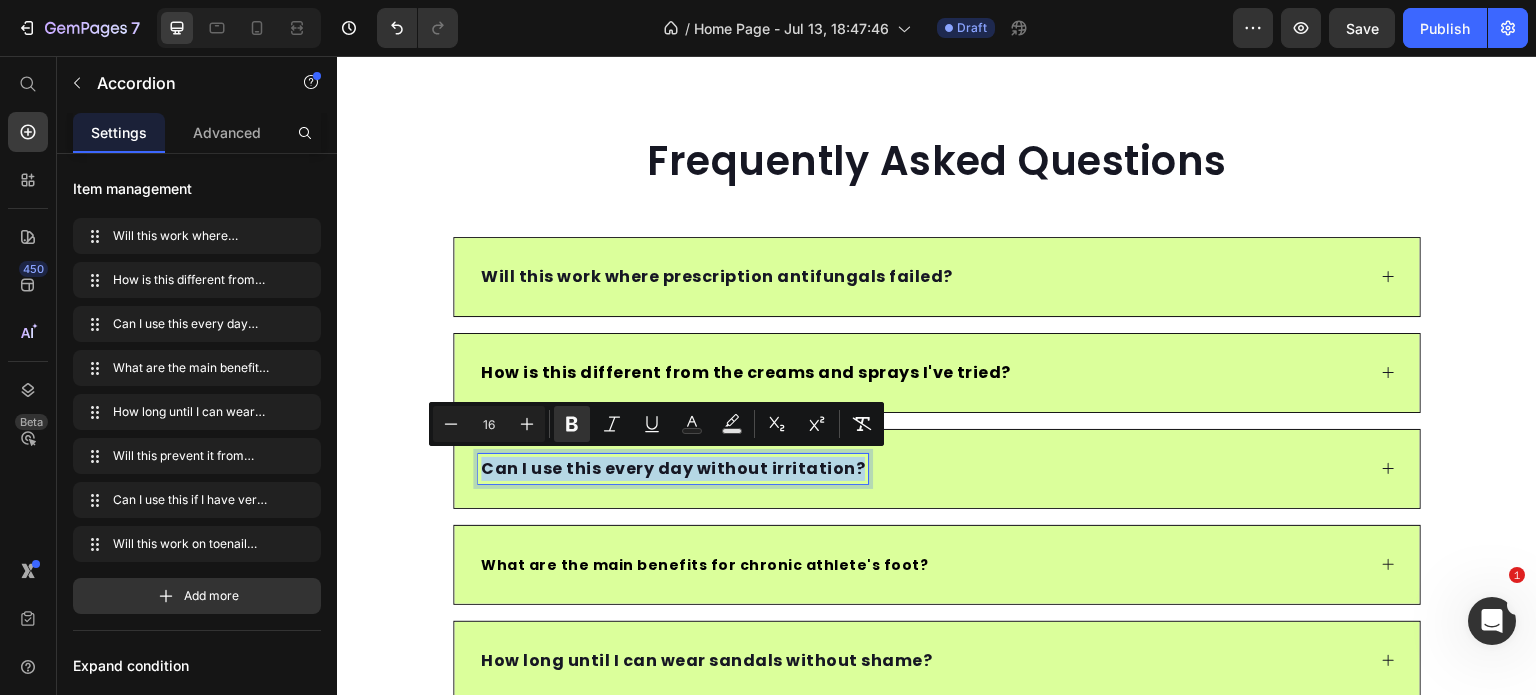 type on "14" 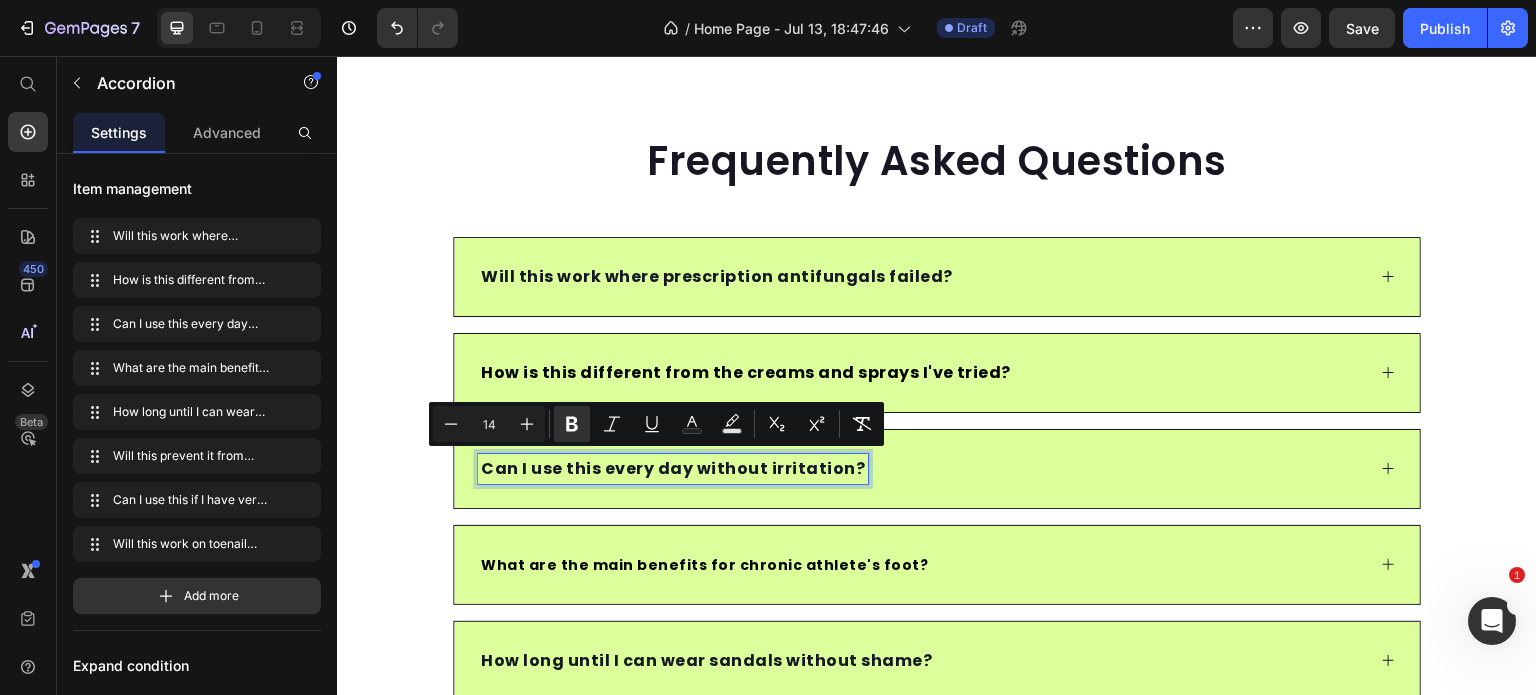 click on "What are the main benefits for chronic athlete's foot?" at bounding box center (704, 565) 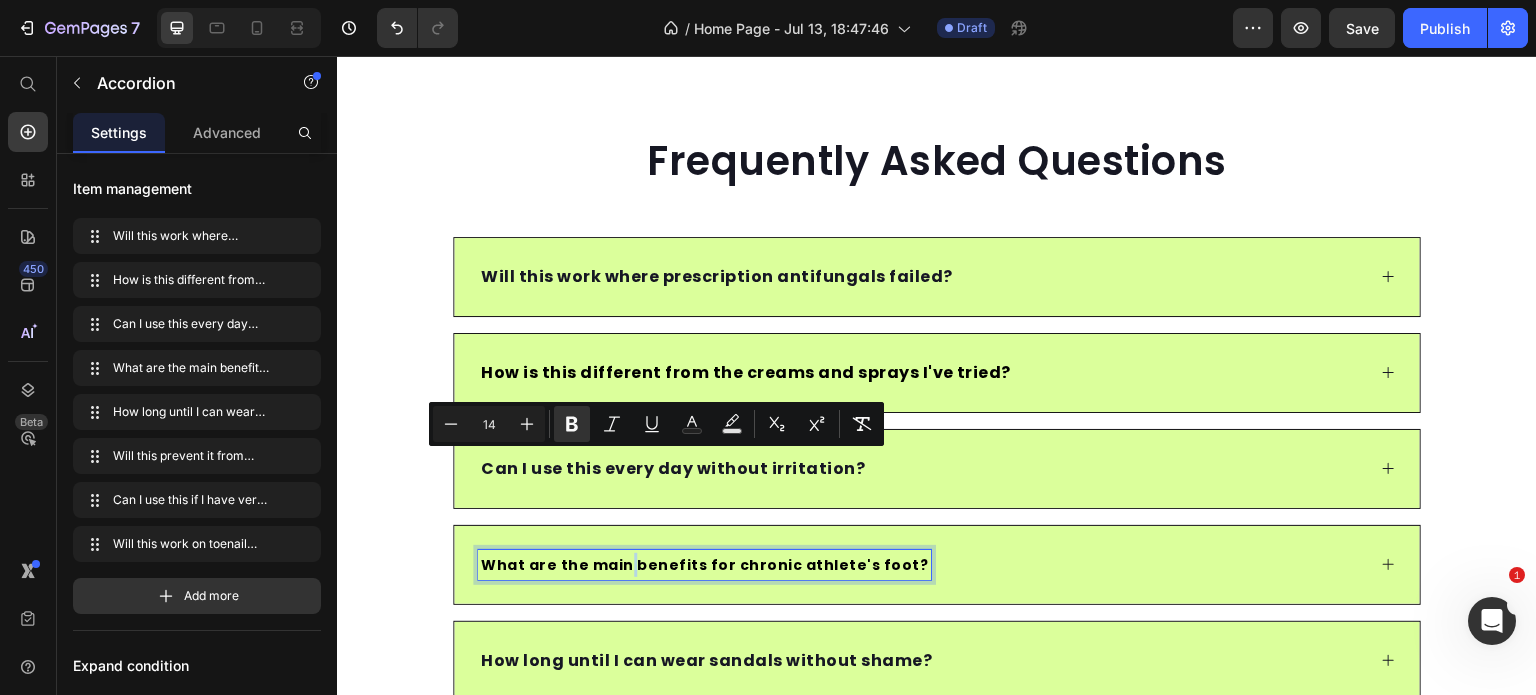 click on "What are the main benefits for chronic athlete's foot?" at bounding box center (704, 565) 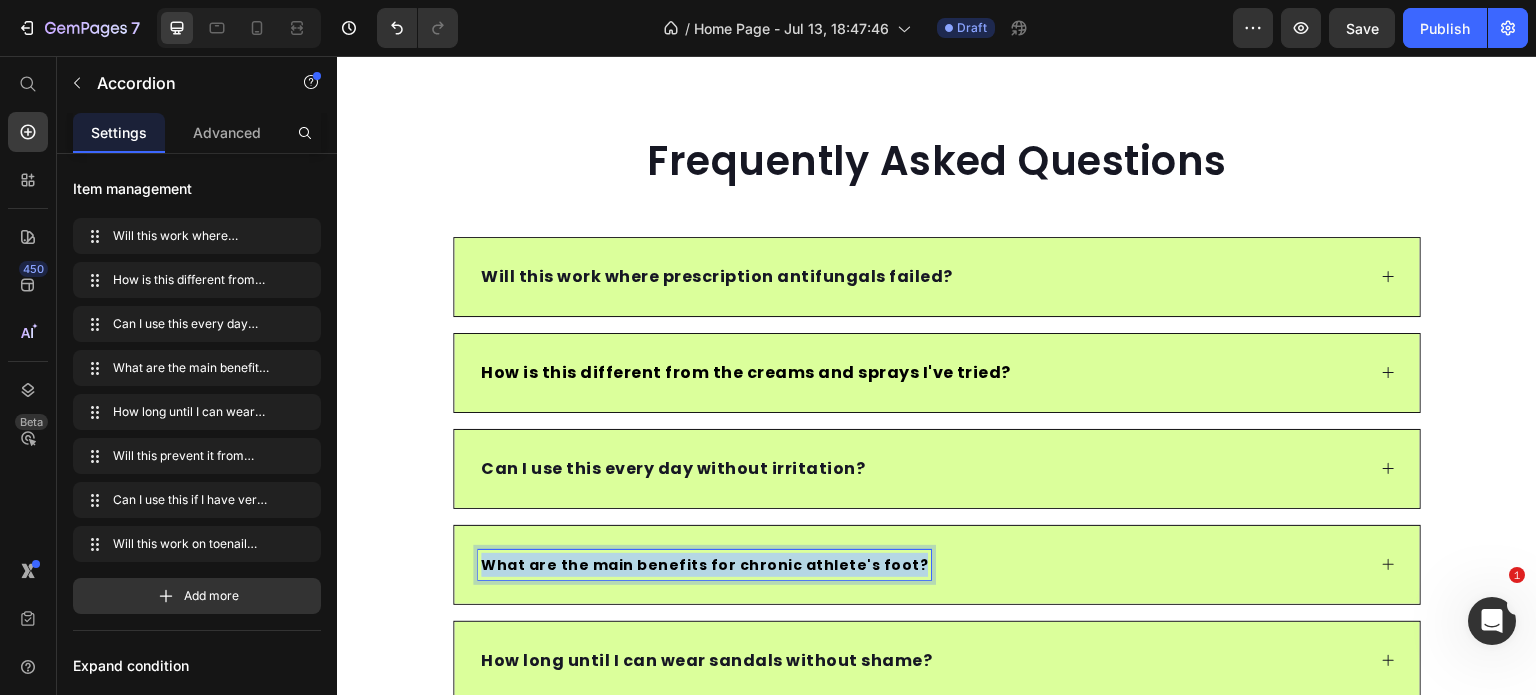 click on "What are the main benefits for chronic athlete's foot?" at bounding box center [704, 565] 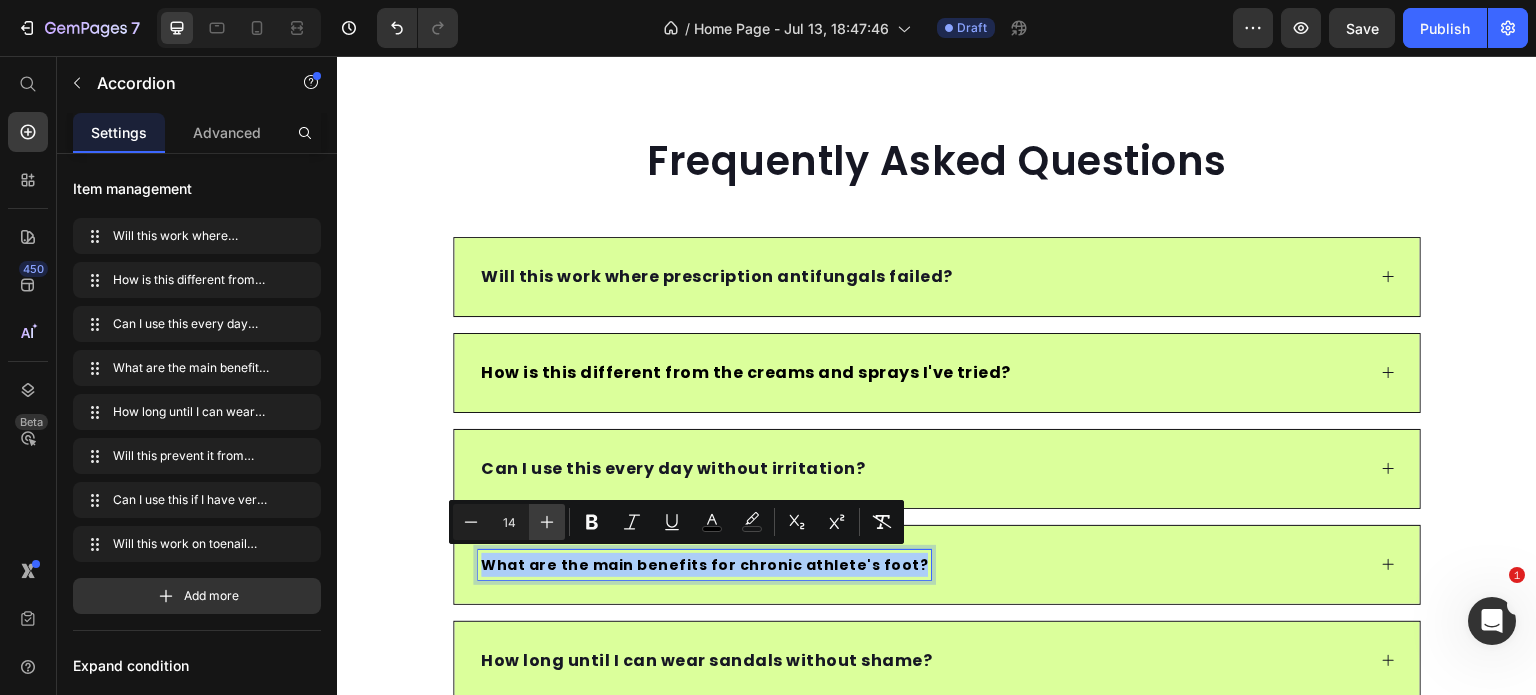 click 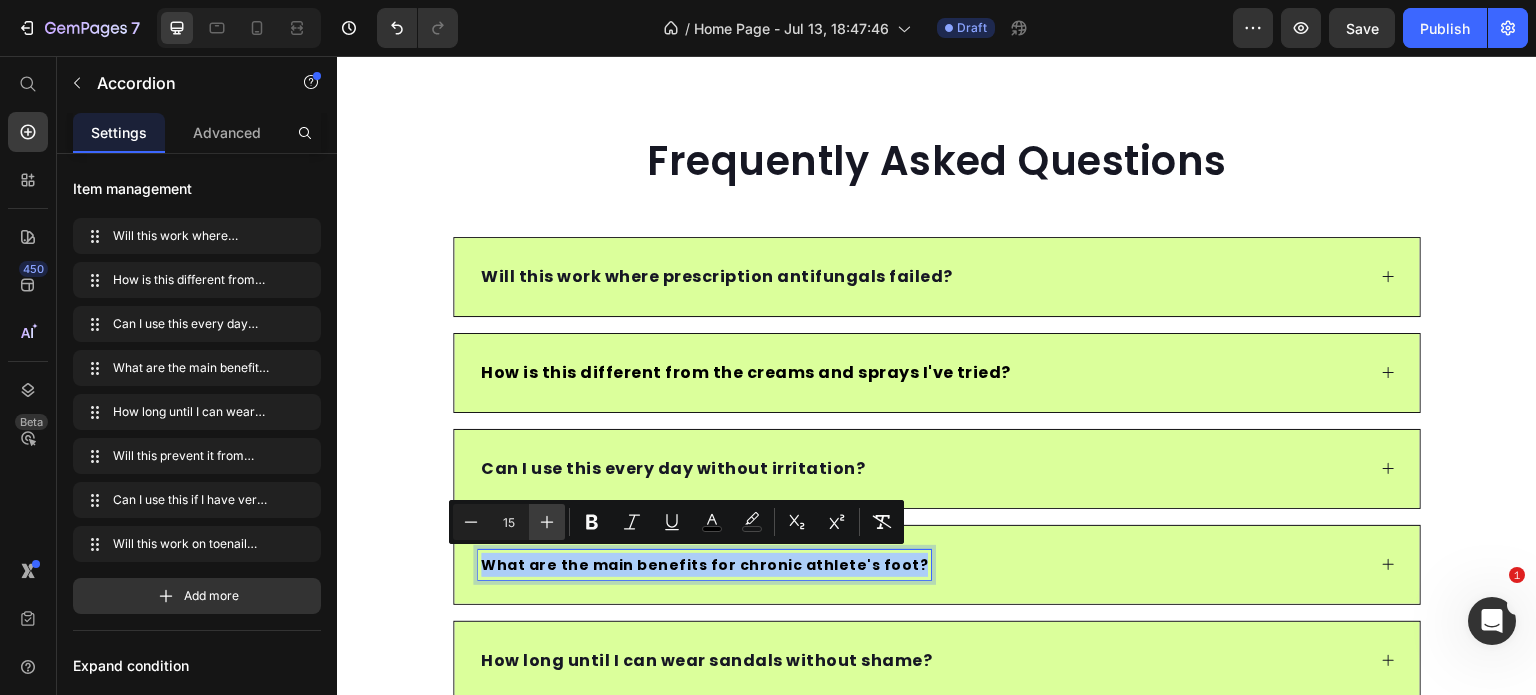 click 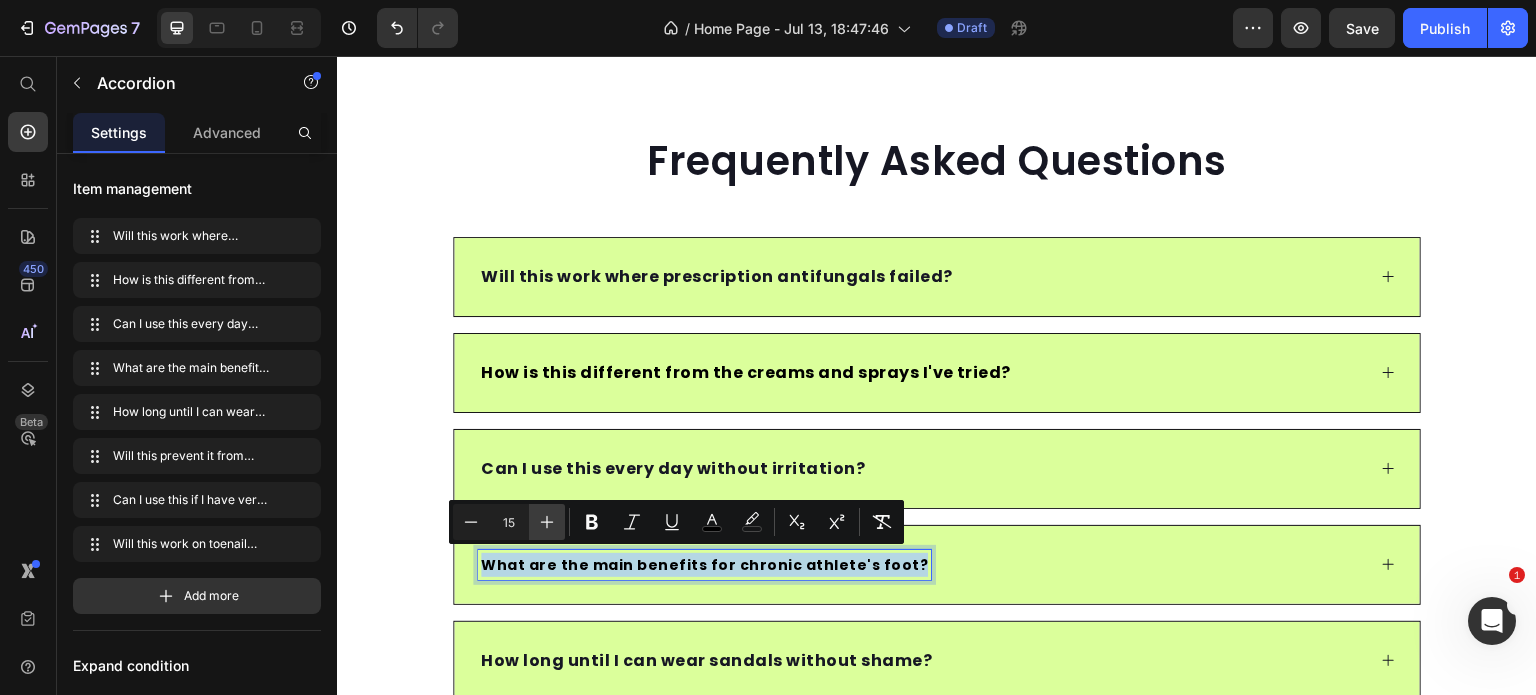 type on "16" 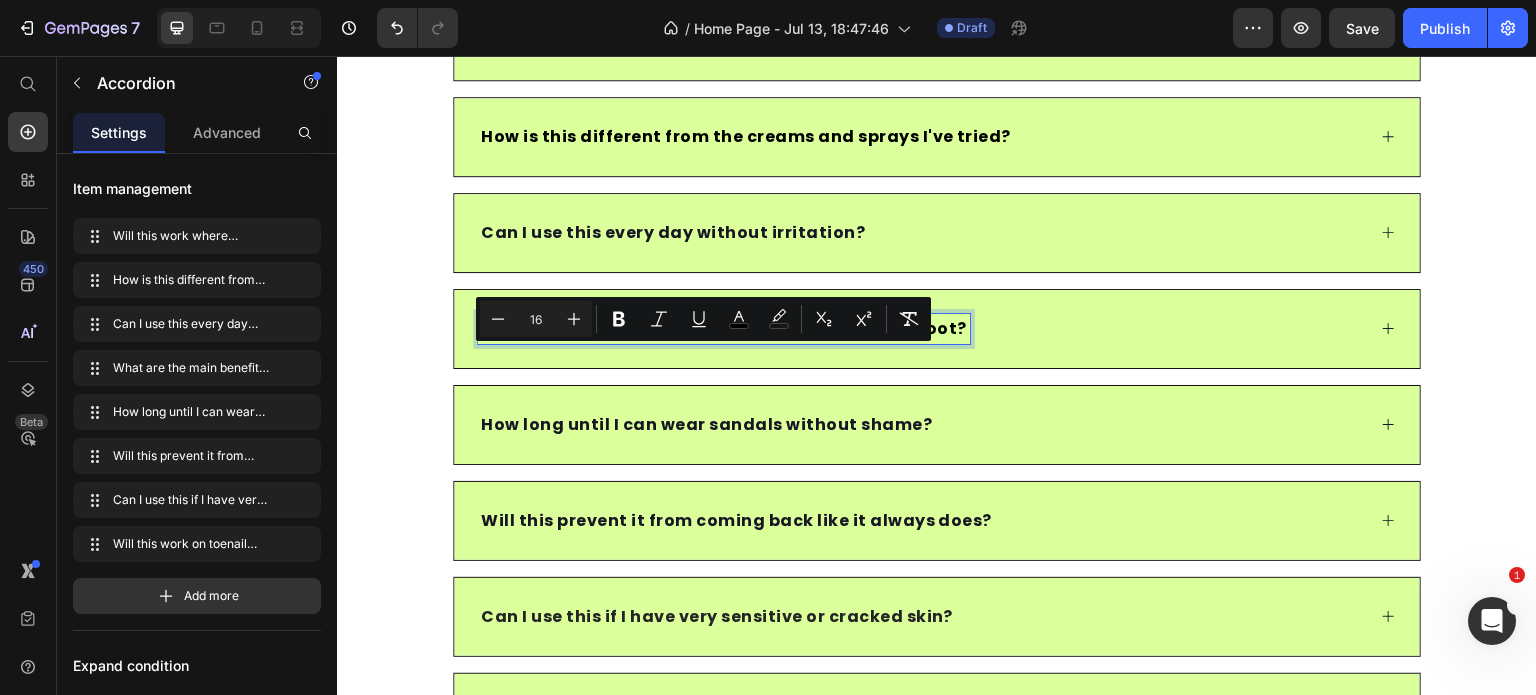 scroll, scrollTop: 6346, scrollLeft: 0, axis: vertical 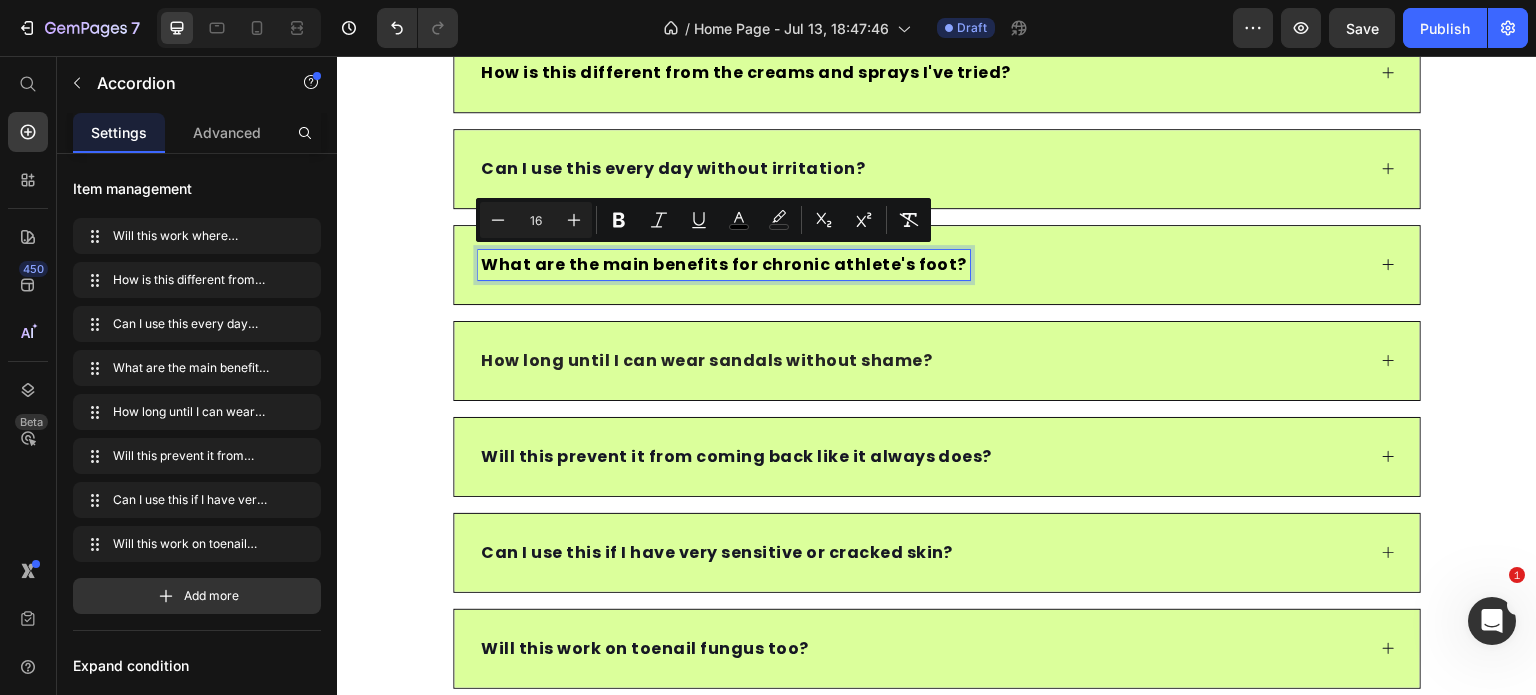 click on "How long until I can wear sandals without shame?" at bounding box center (706, 360) 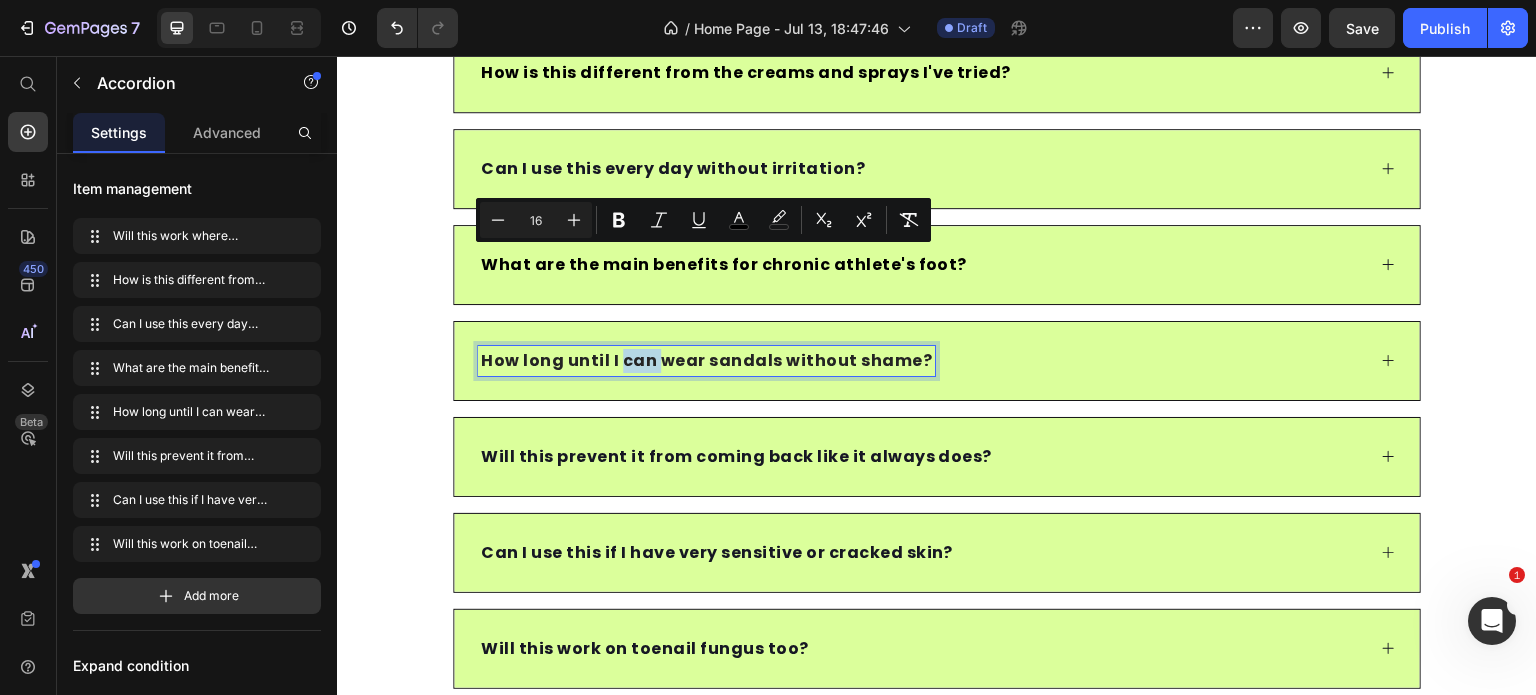 click on "How long until I can wear sandals without shame?" at bounding box center [706, 360] 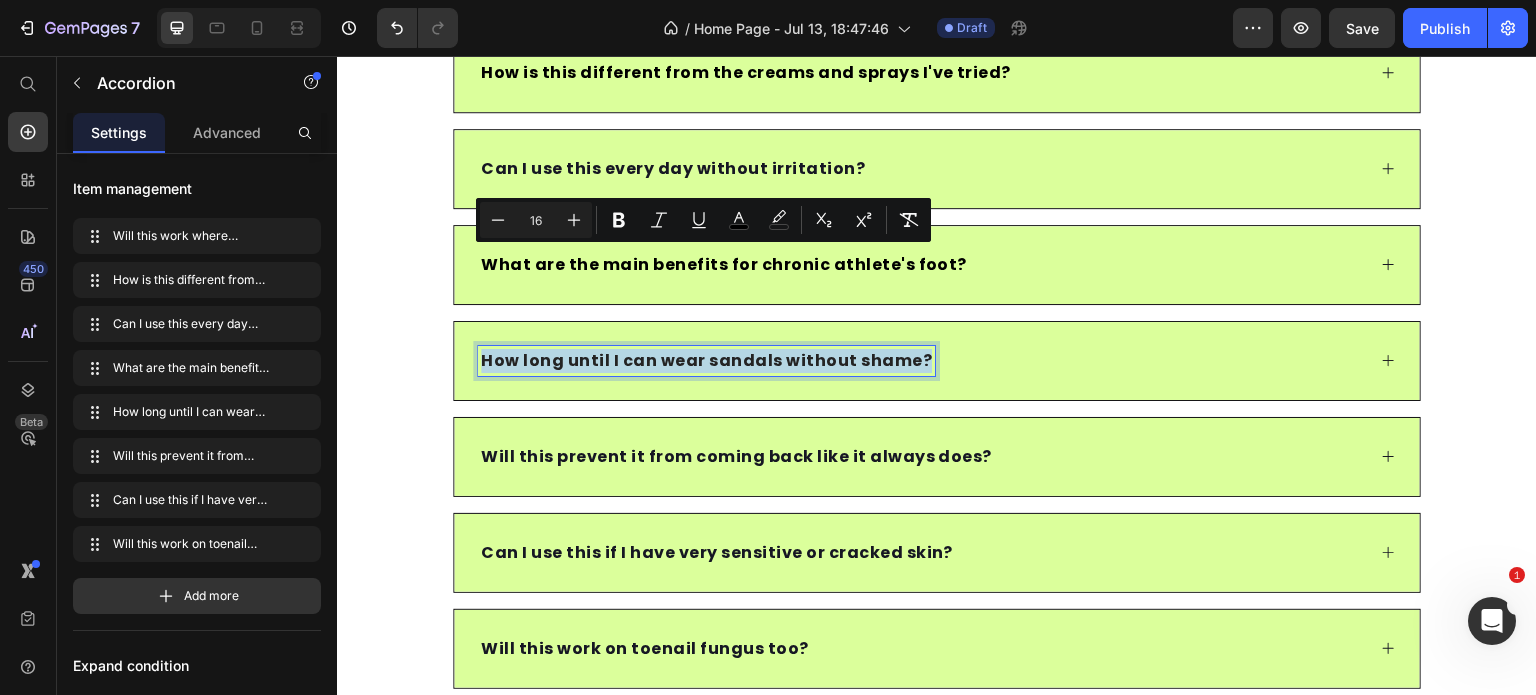 click on "How long until I can wear sandals without shame?" at bounding box center (706, 360) 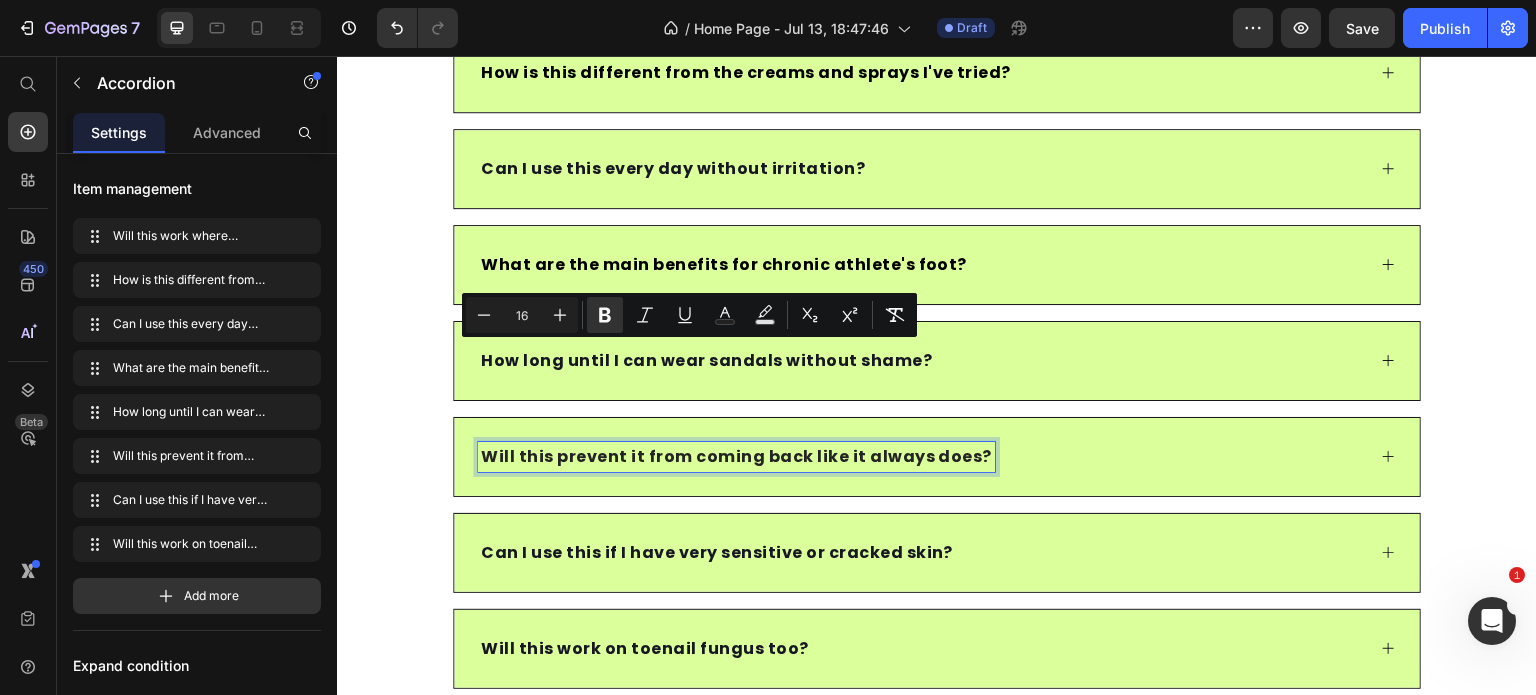 click on "Will this prevent it from coming back like it always does?" at bounding box center [736, 457] 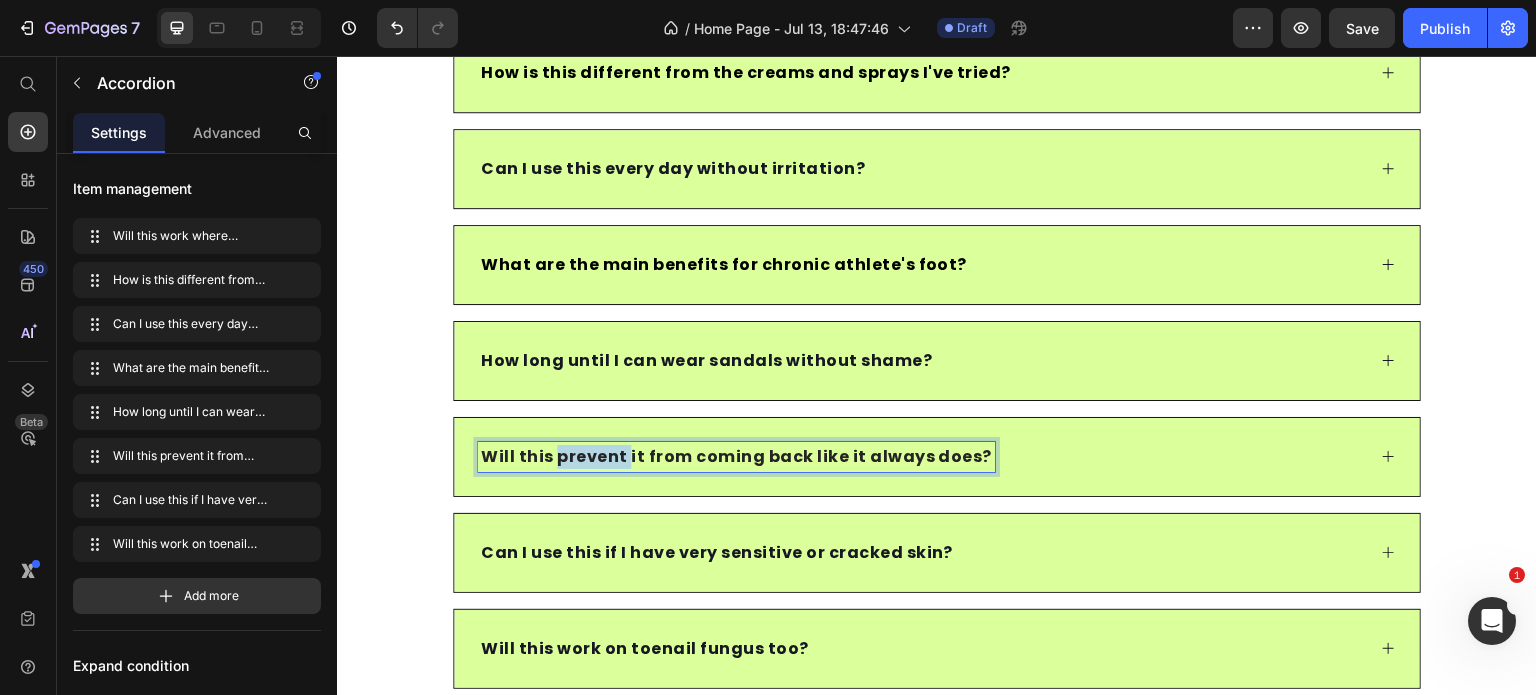 click on "Will this prevent it from coming back like it always does?" at bounding box center (736, 457) 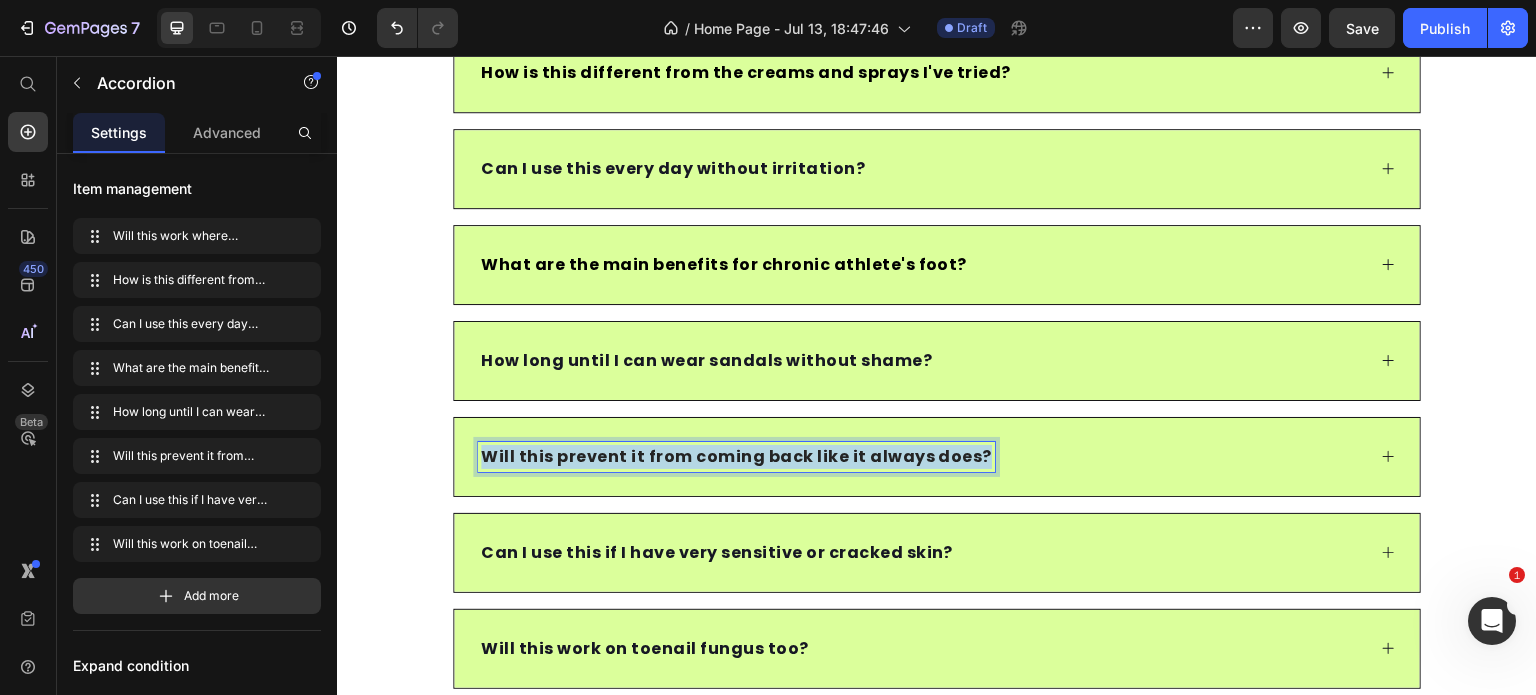 click on "Will this prevent it from coming back like it always does?" at bounding box center (736, 457) 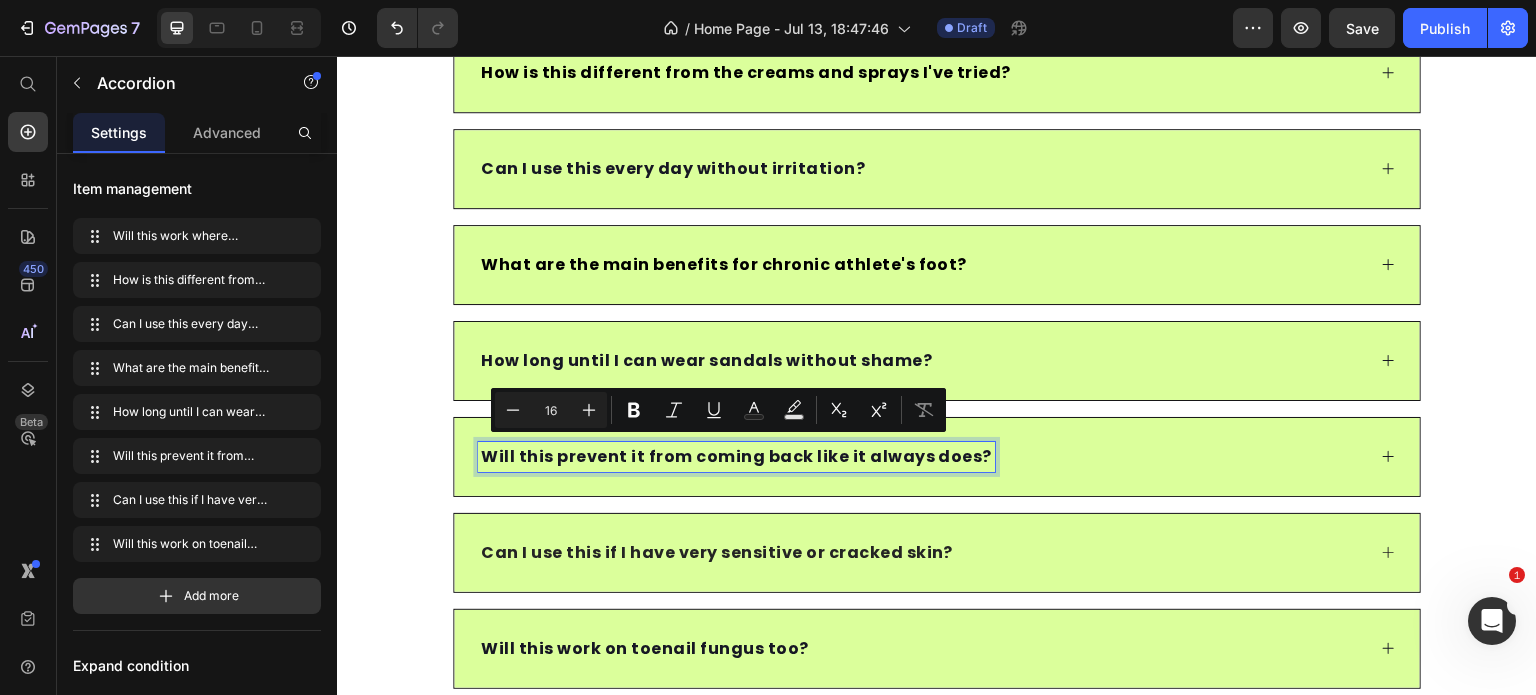 click on "Can I use this if I have very sensitive or cracked skin?" at bounding box center [717, 553] 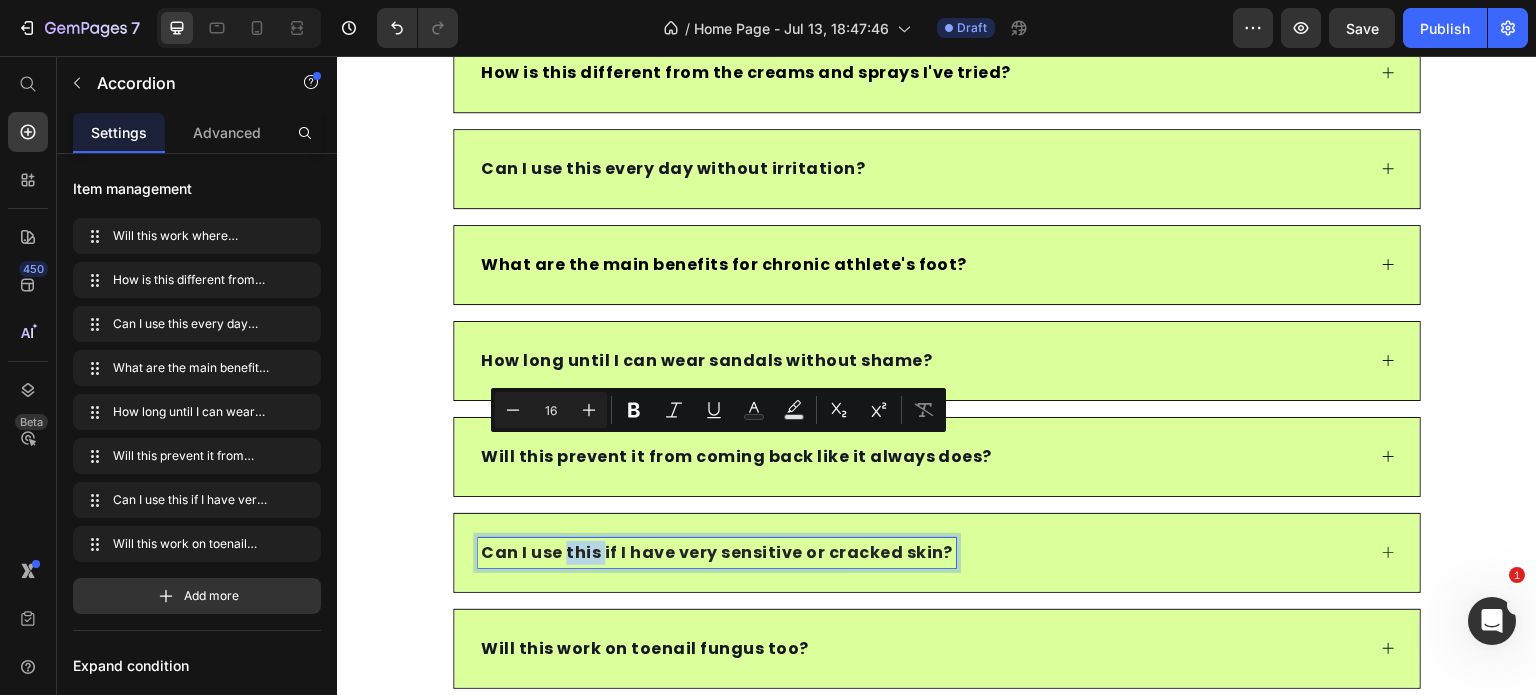 click on "Can I use this if I have very sensitive or cracked skin?" at bounding box center [717, 553] 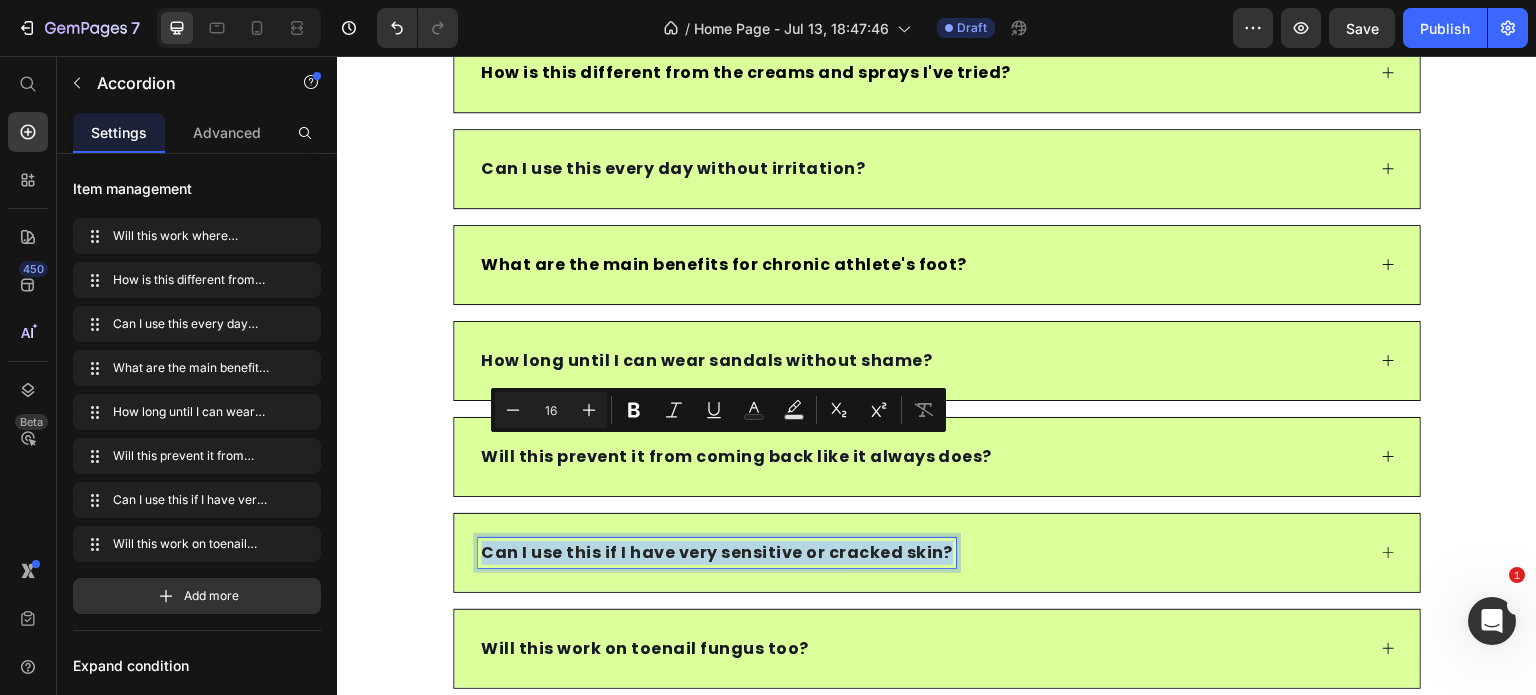 click on "Can I use this if I have very sensitive or cracked skin?" at bounding box center [717, 553] 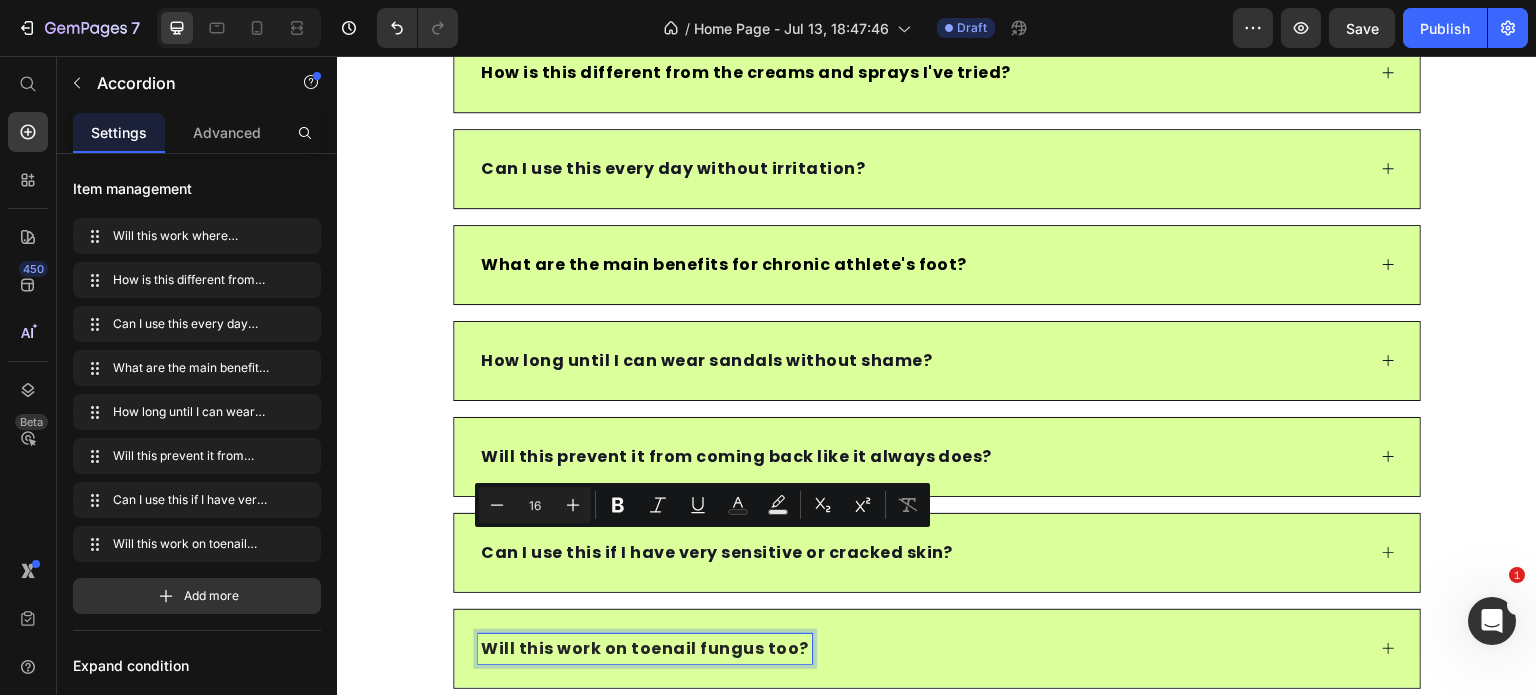 click on "Will this work on toenail fungus too?" at bounding box center (645, 649) 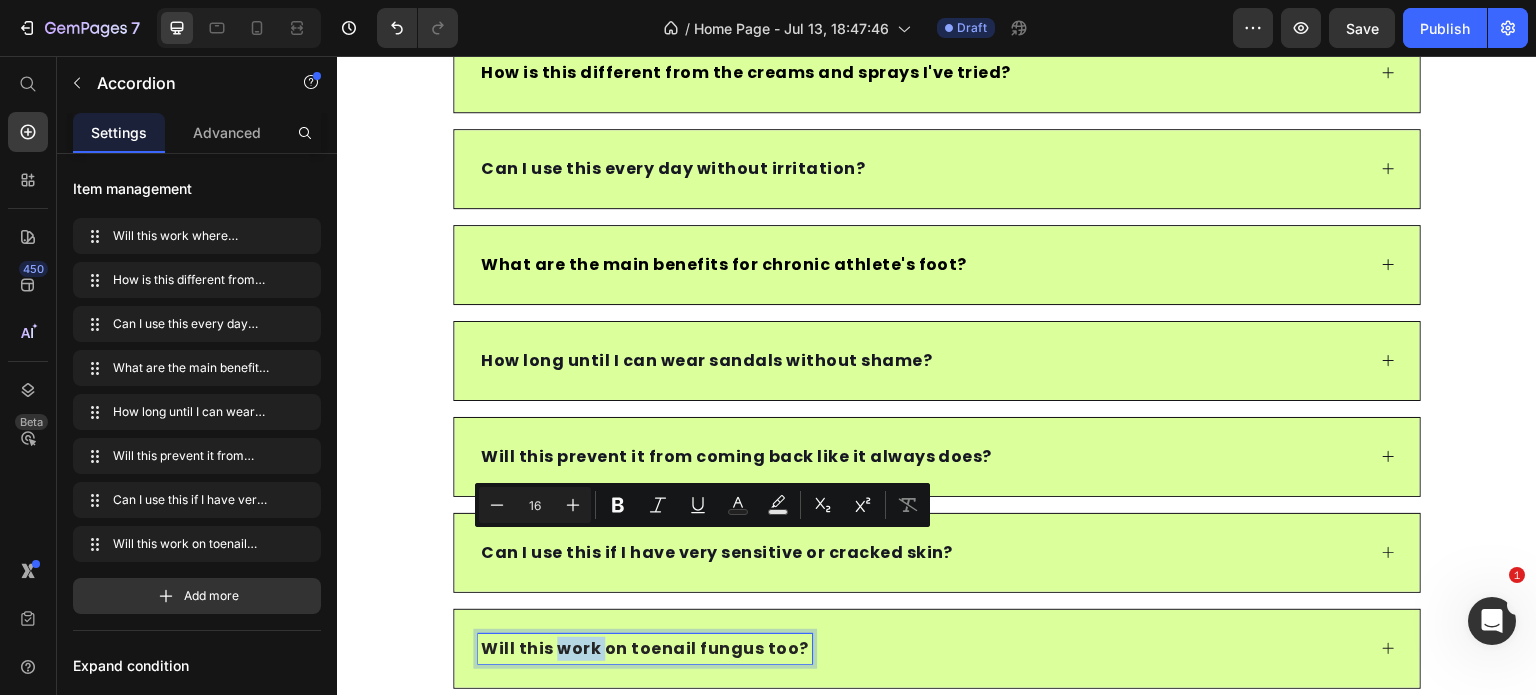 click on "Will this work on toenail fungus too?" at bounding box center [645, 649] 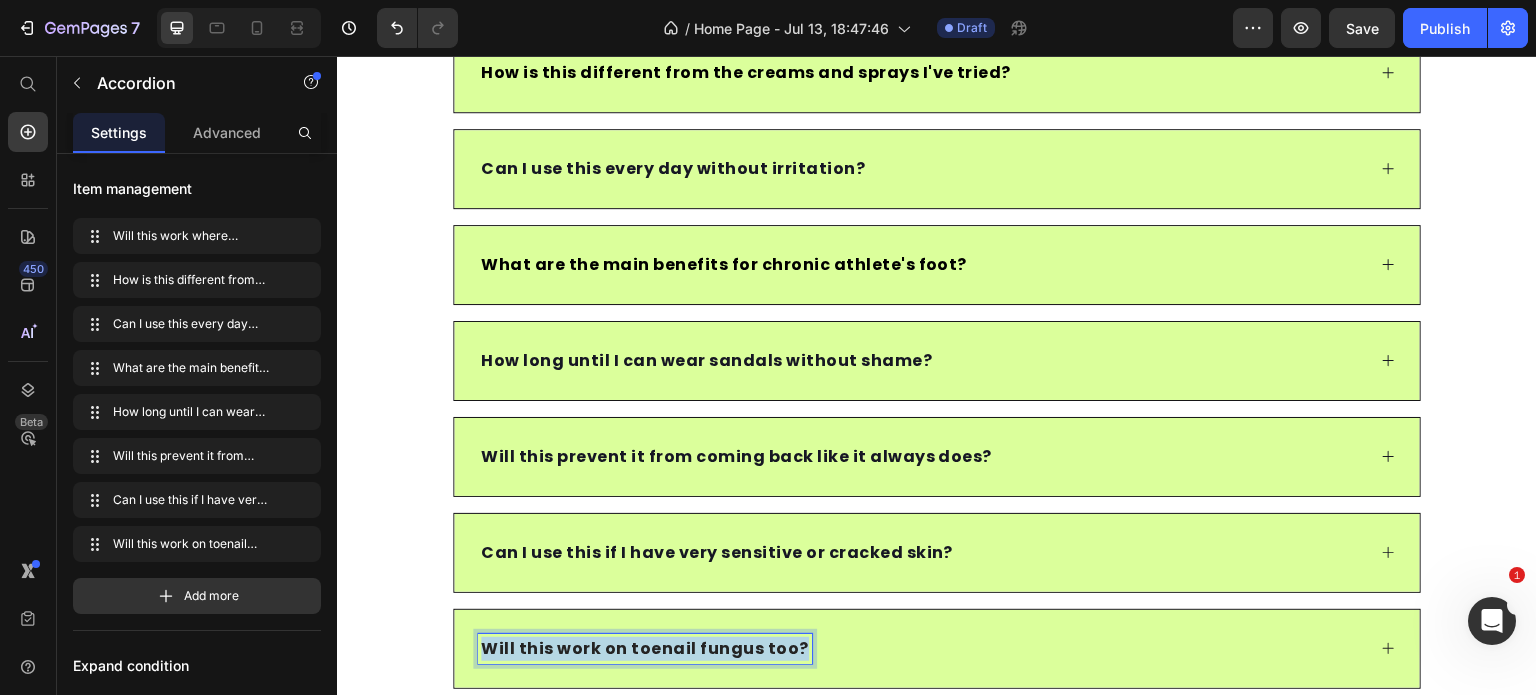click on "Will this work on toenail fungus too?" at bounding box center (645, 649) 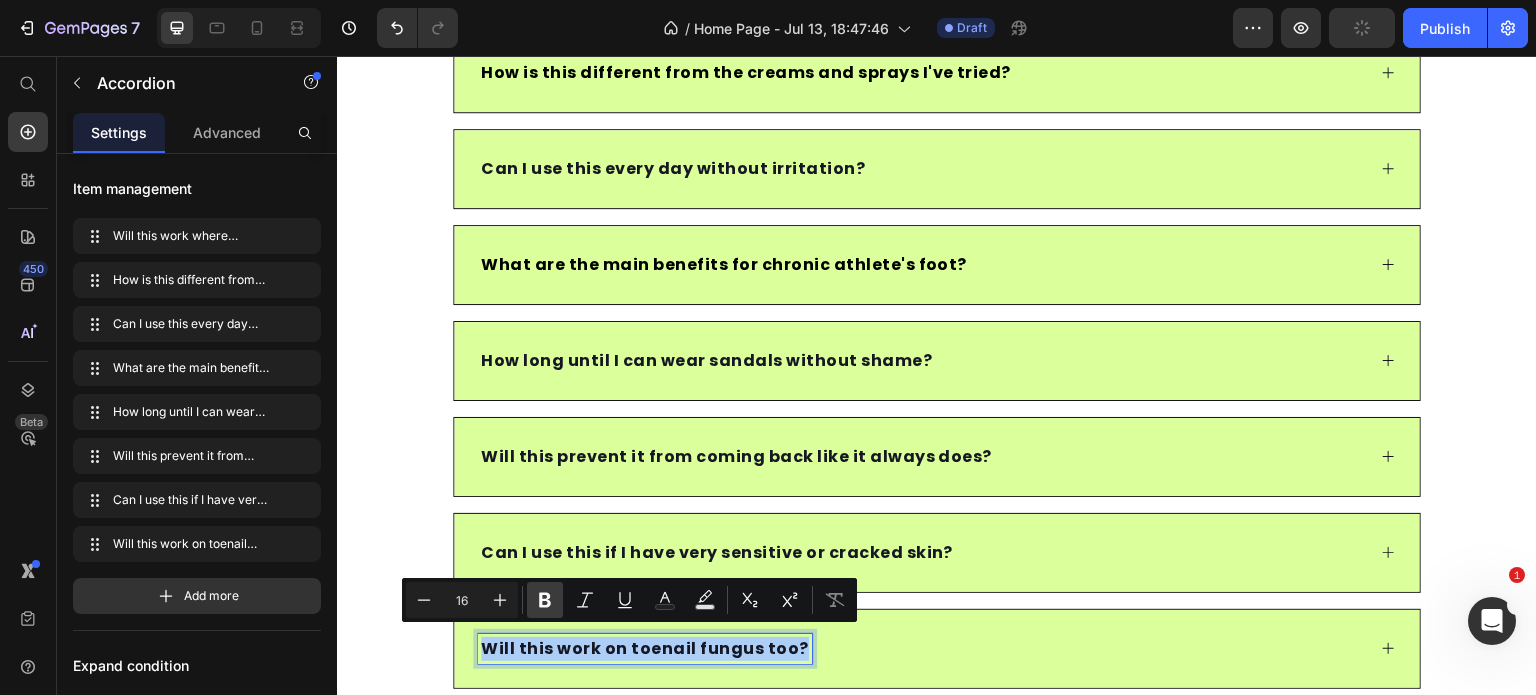 click 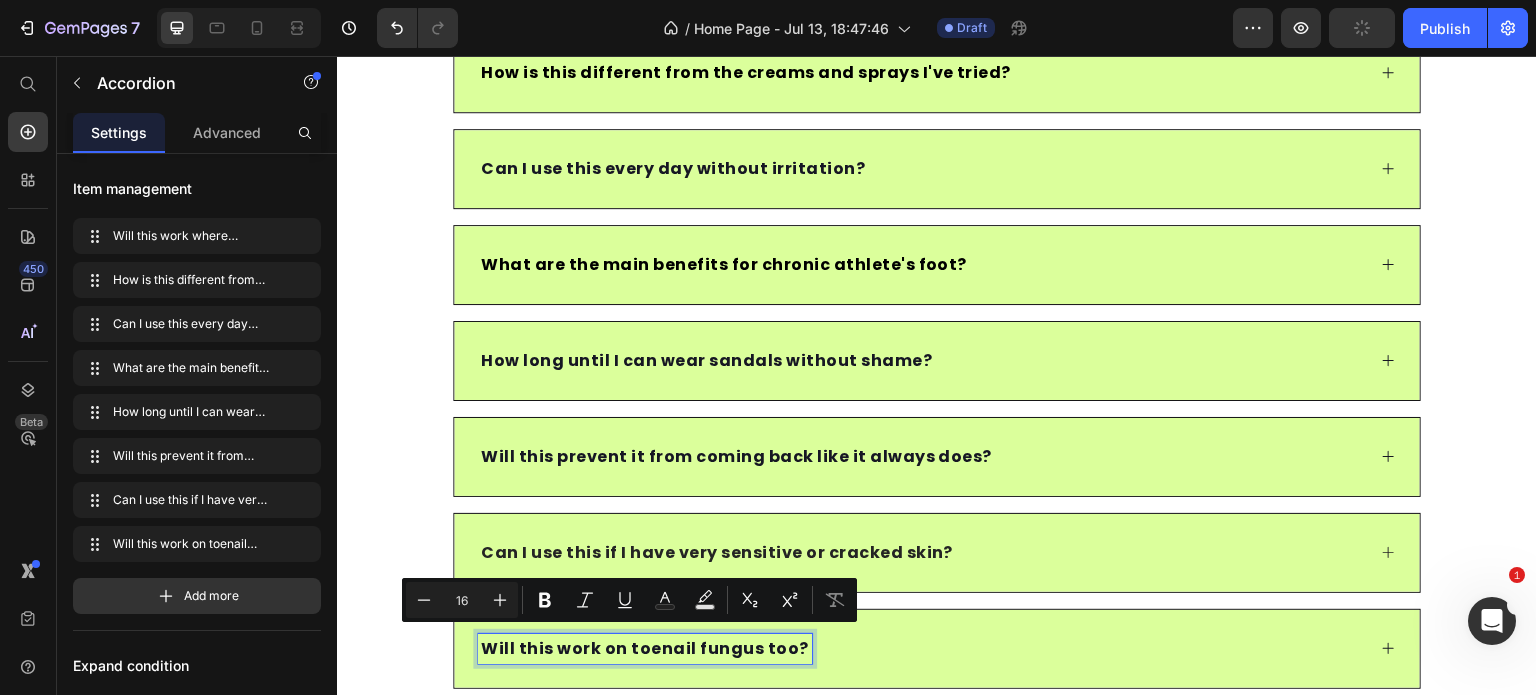 click on "Can I use this if I have very sensitive or cracked skin?" at bounding box center [717, 553] 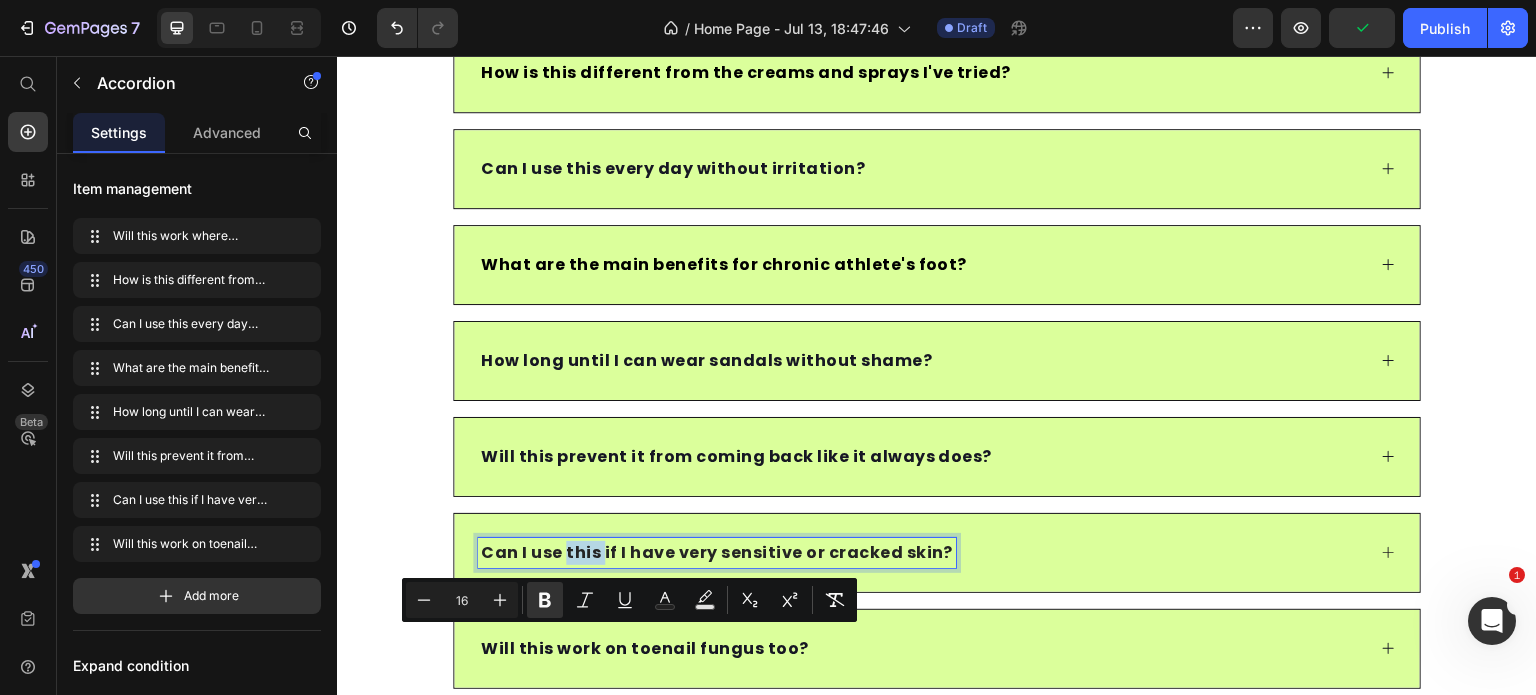 click on "Can I use this if I have very sensitive or cracked skin?" at bounding box center (717, 553) 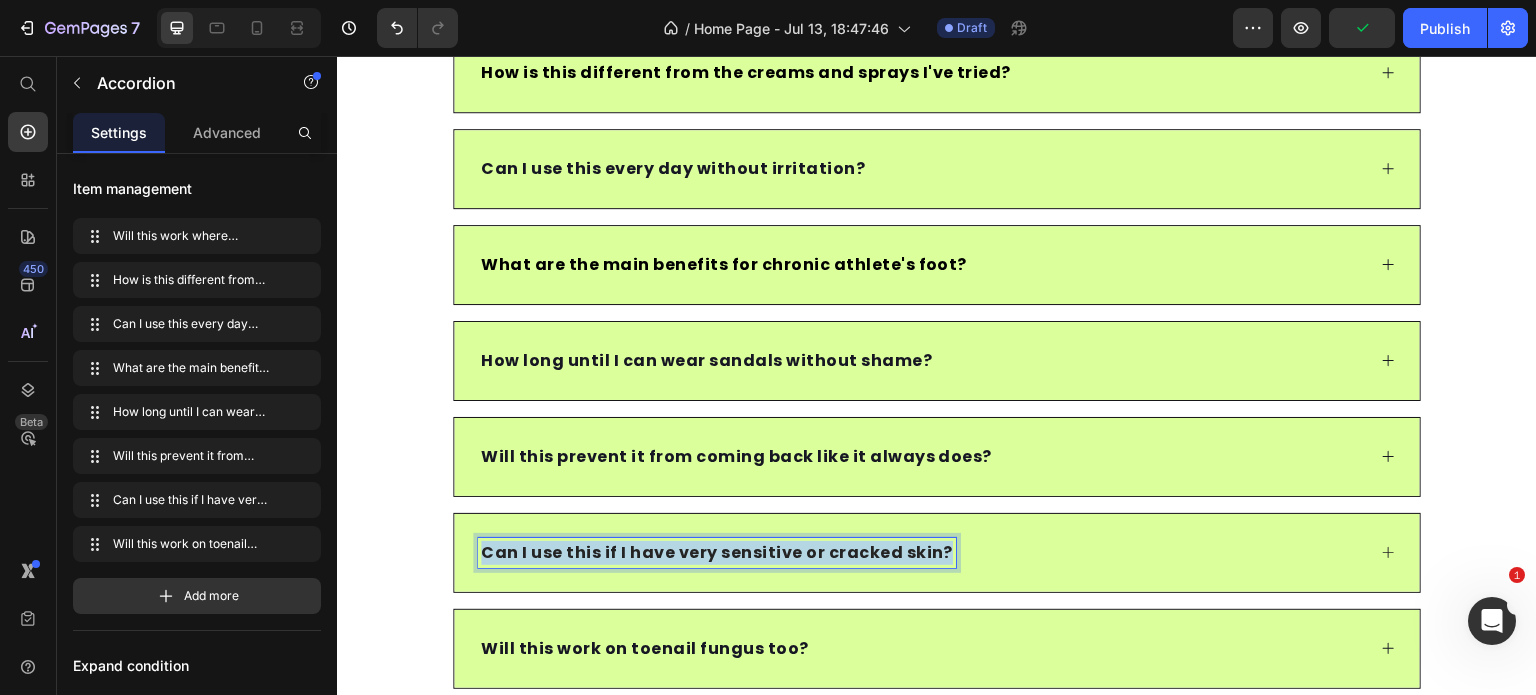 click on "Can I use this if I have very sensitive or cracked skin?" at bounding box center [717, 553] 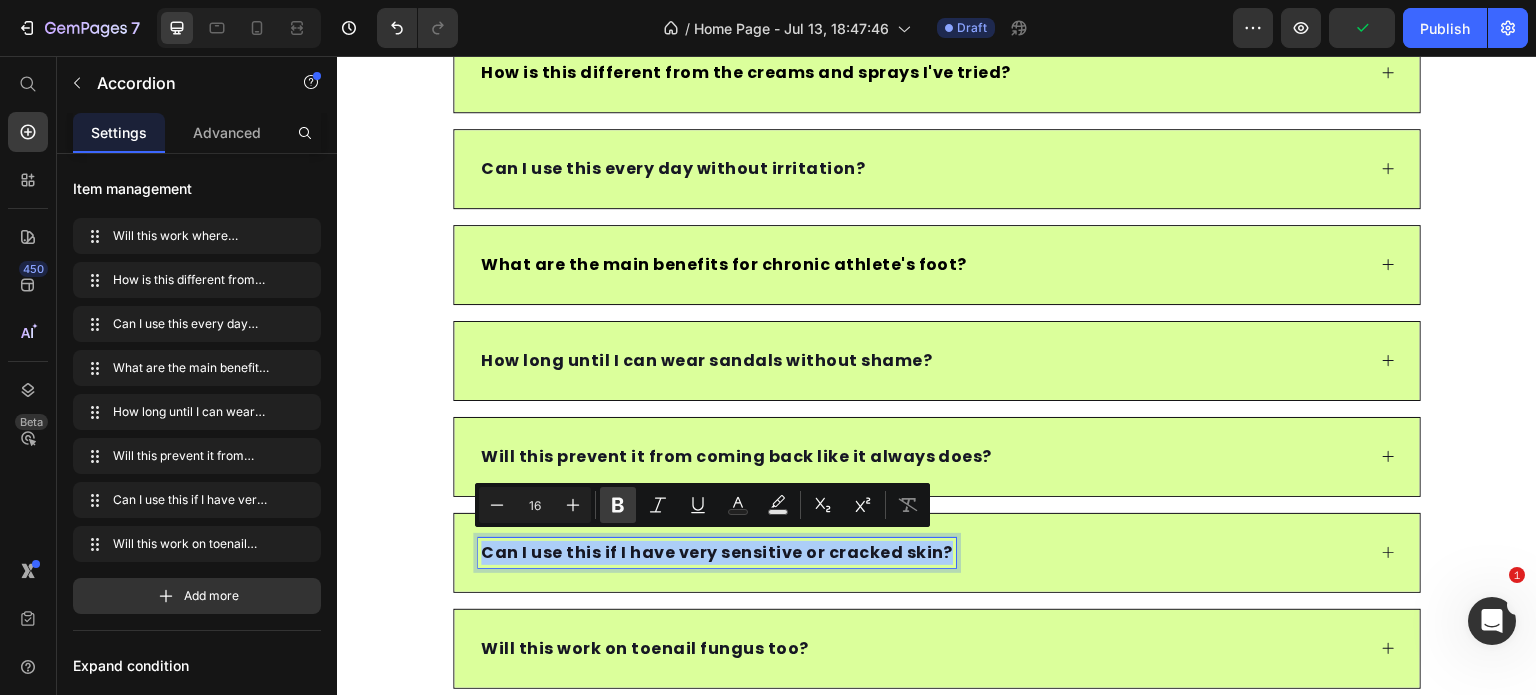 click on "Bold" at bounding box center (618, 505) 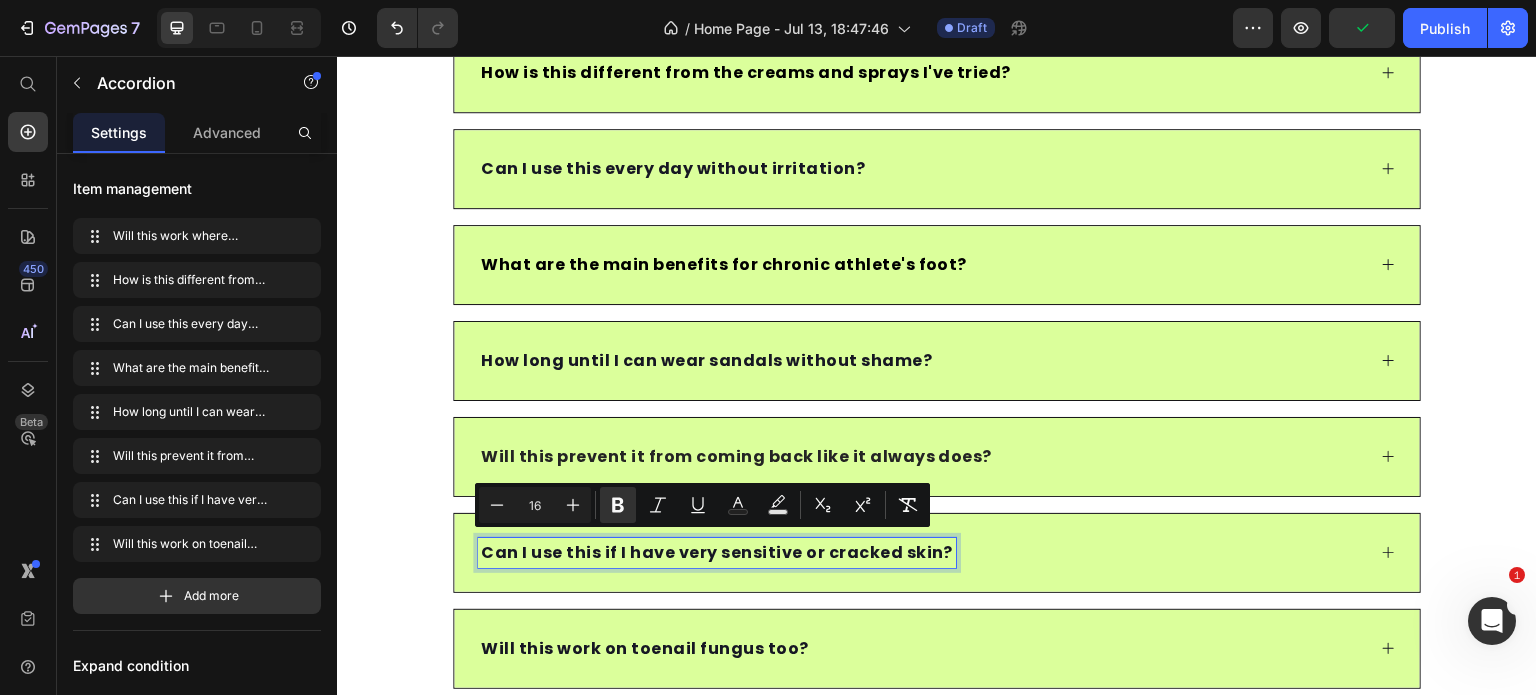 click on "Will this prevent it from coming back like it always does?" at bounding box center [736, 457] 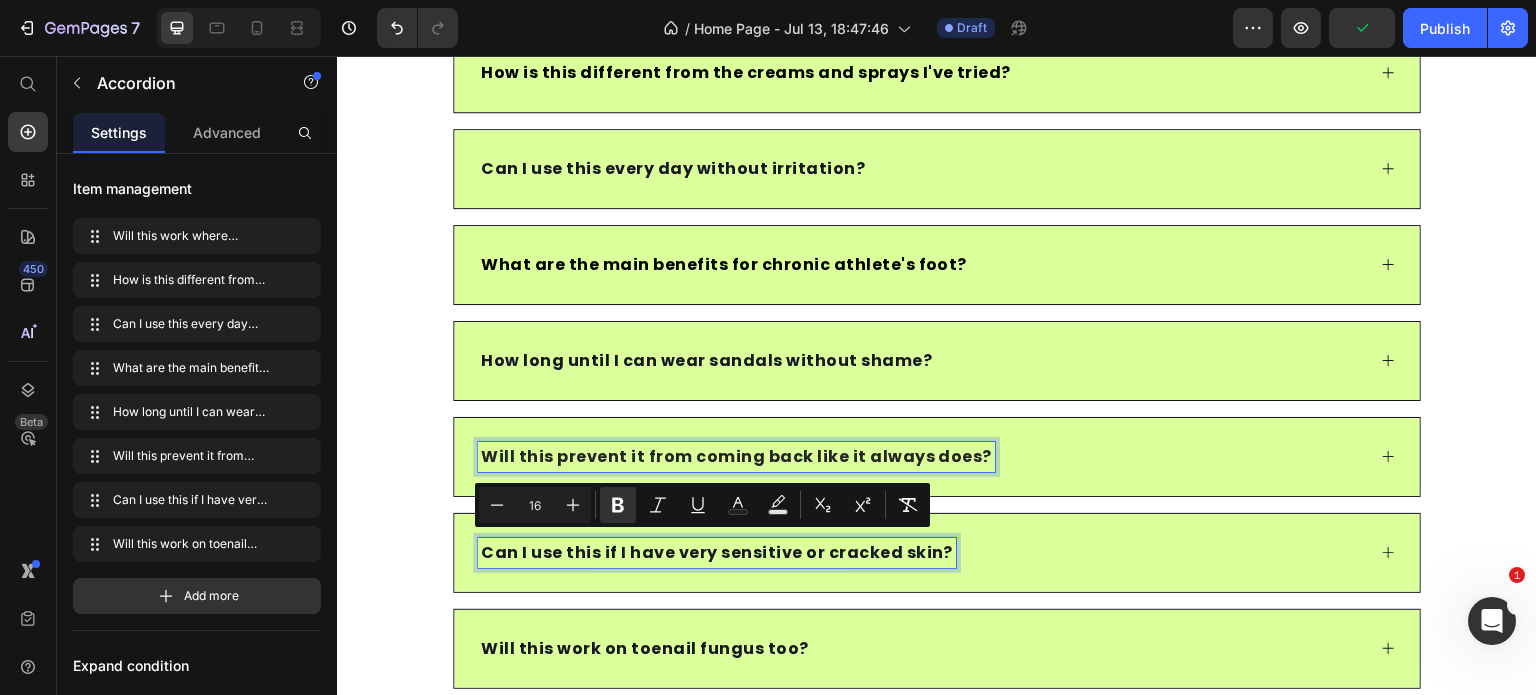 click on "Will this prevent it from coming back like it always does?" at bounding box center (736, 457) 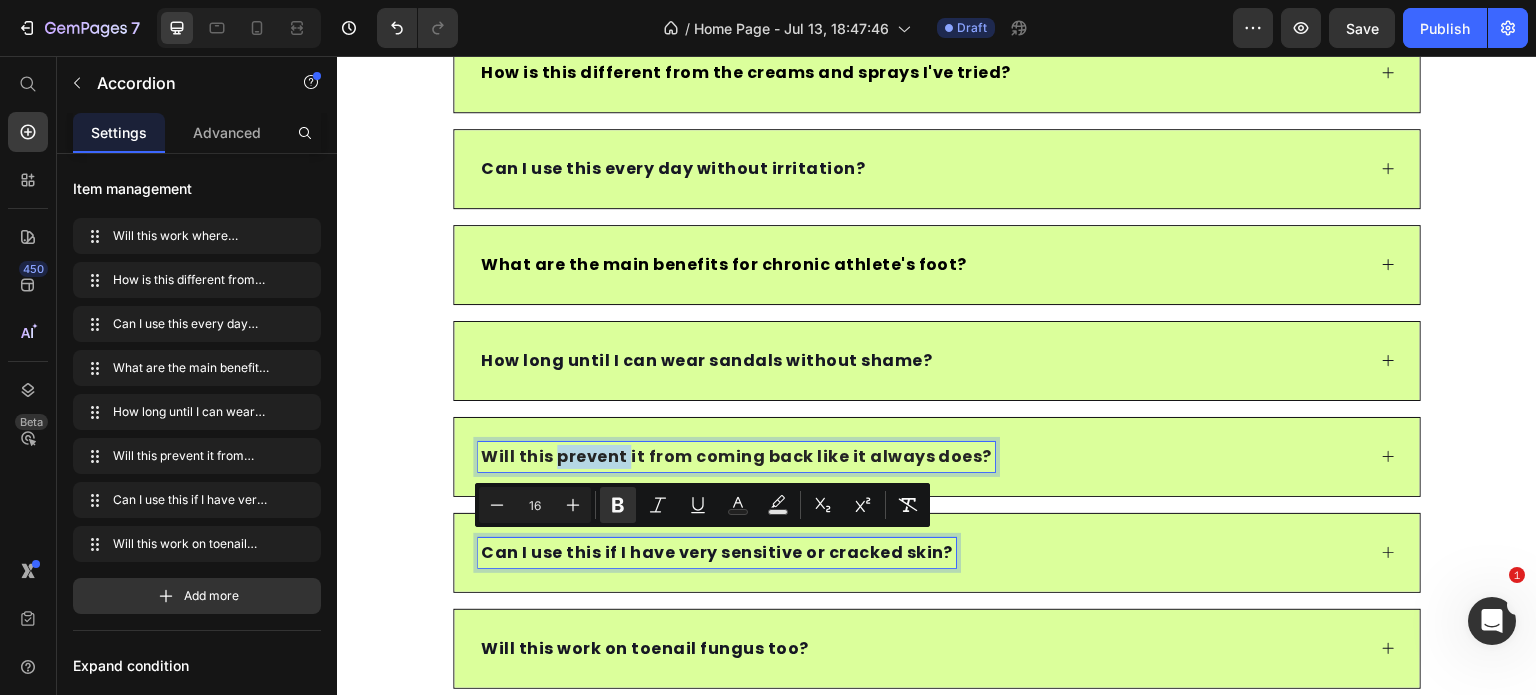 click on "Will this prevent it from coming back like it always does?" at bounding box center [736, 457] 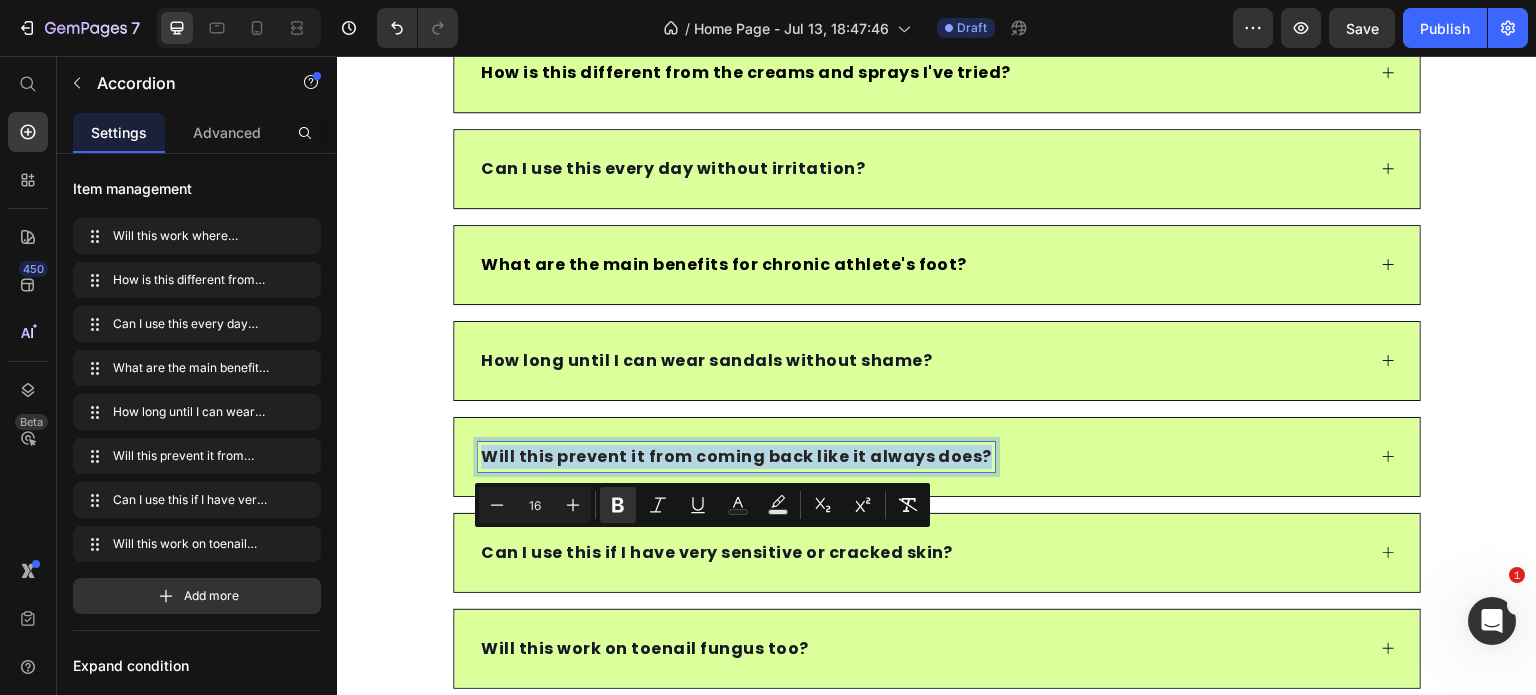 click on "Will this prevent it from coming back like it always does?" at bounding box center (736, 457) 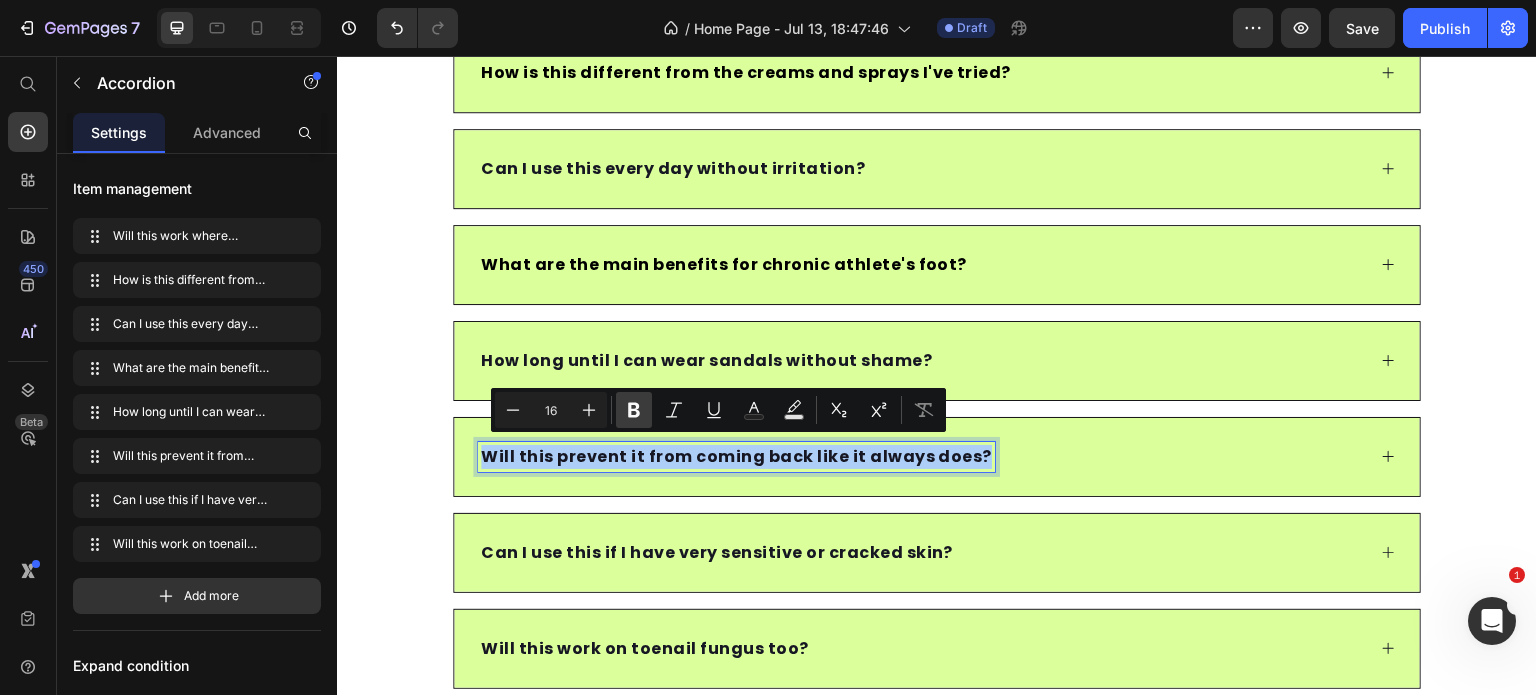 click 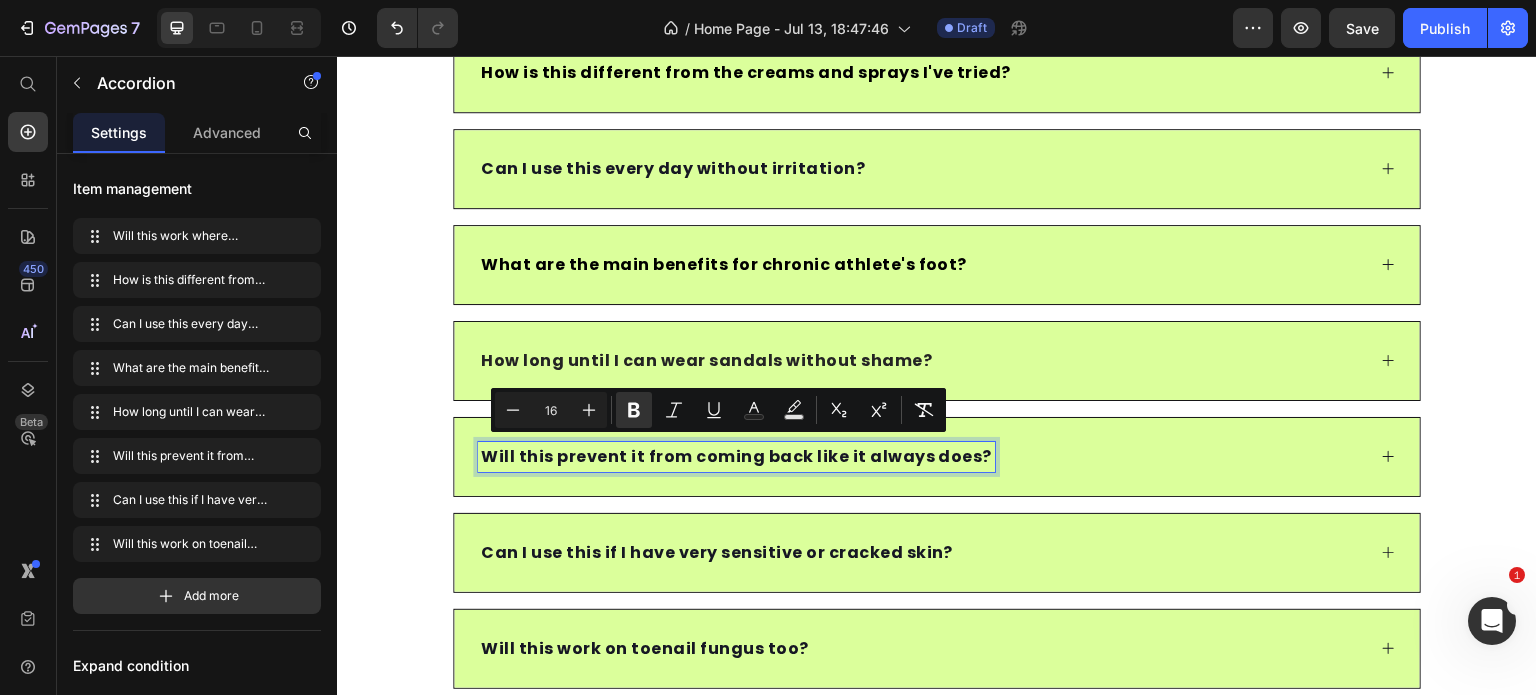 click on "How long until I can wear sandals without shame?" at bounding box center (706, 360) 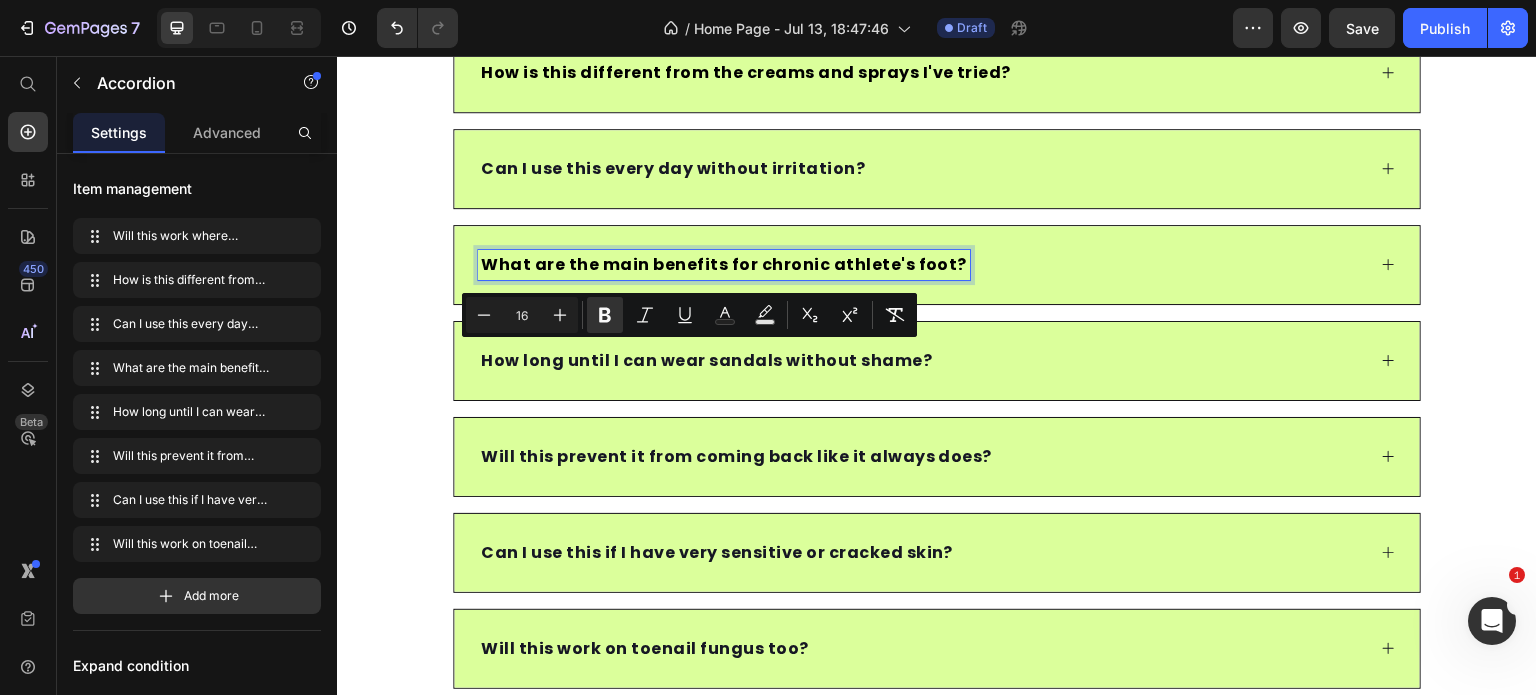 click on "What are the main benefits for chronic athlete's foot?" at bounding box center [724, 264] 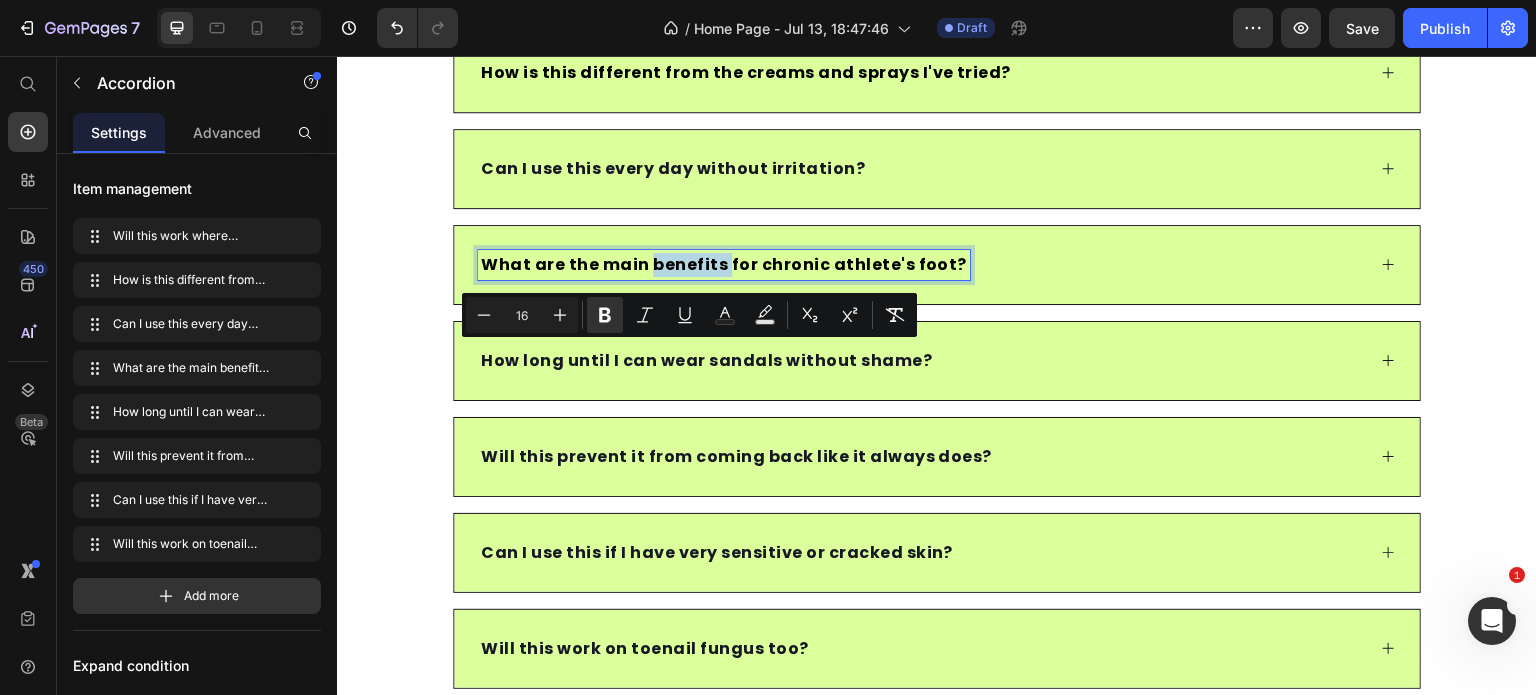 click on "What are the main benefits for chronic athlete's foot?" at bounding box center [724, 264] 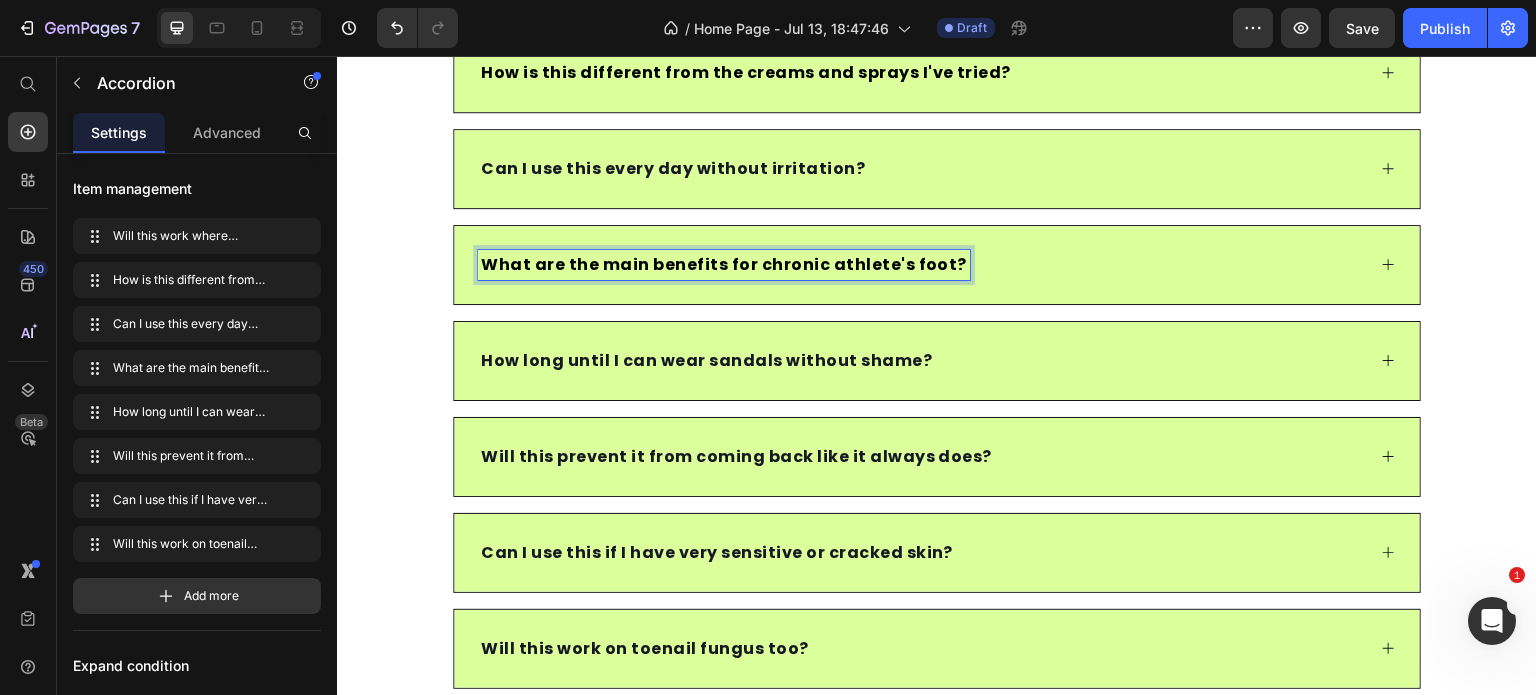 click on "What are the main benefits for chronic athlete's foot?" at bounding box center [724, 264] 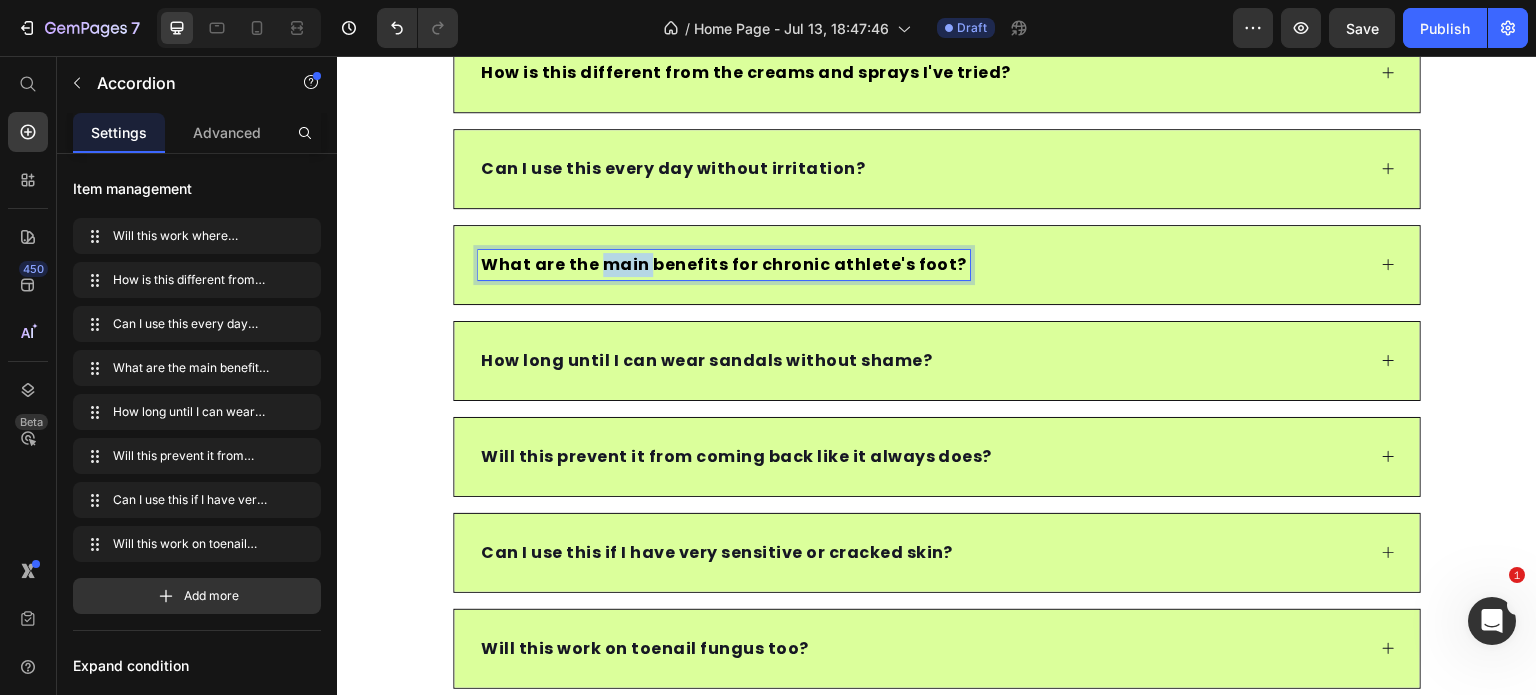 click on "What are the main benefits for chronic athlete's foot?" at bounding box center [724, 264] 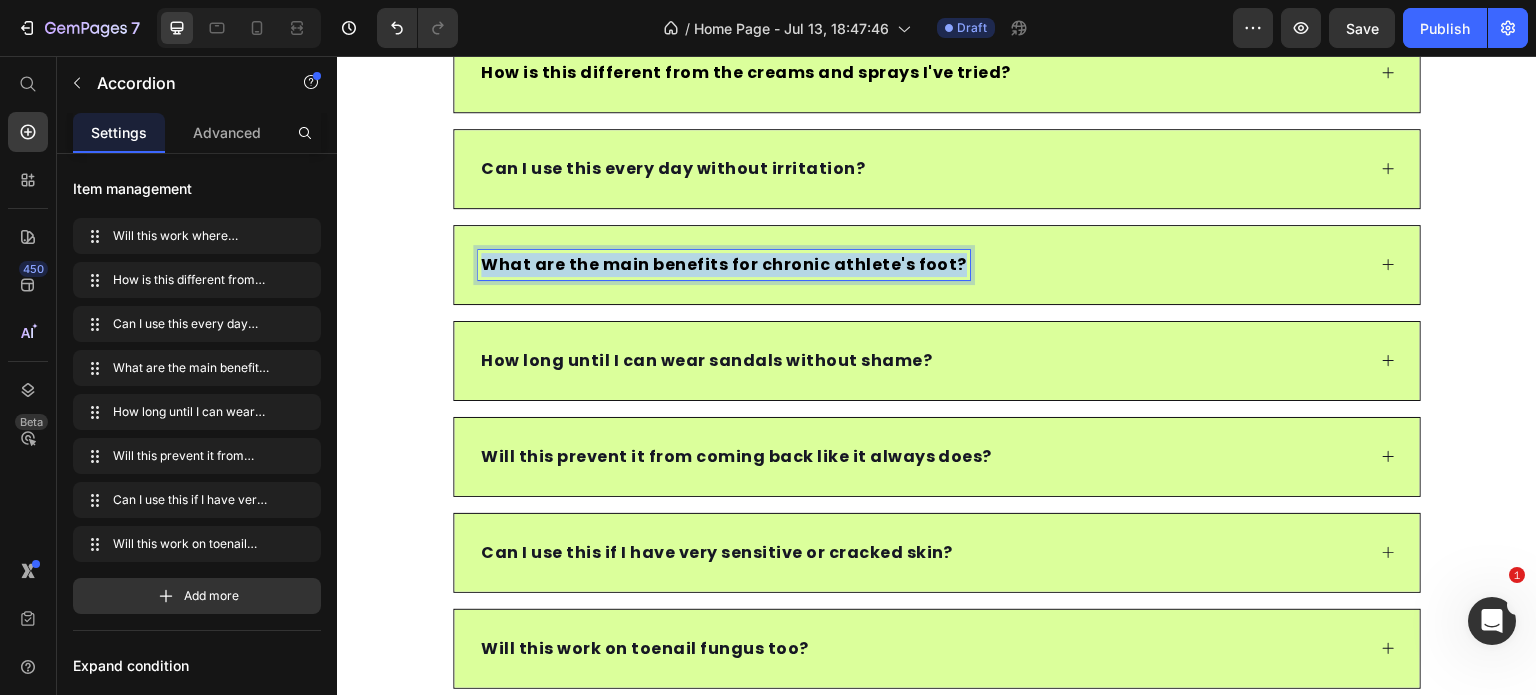 click on "What are the main benefits for chronic athlete's foot?" at bounding box center [724, 264] 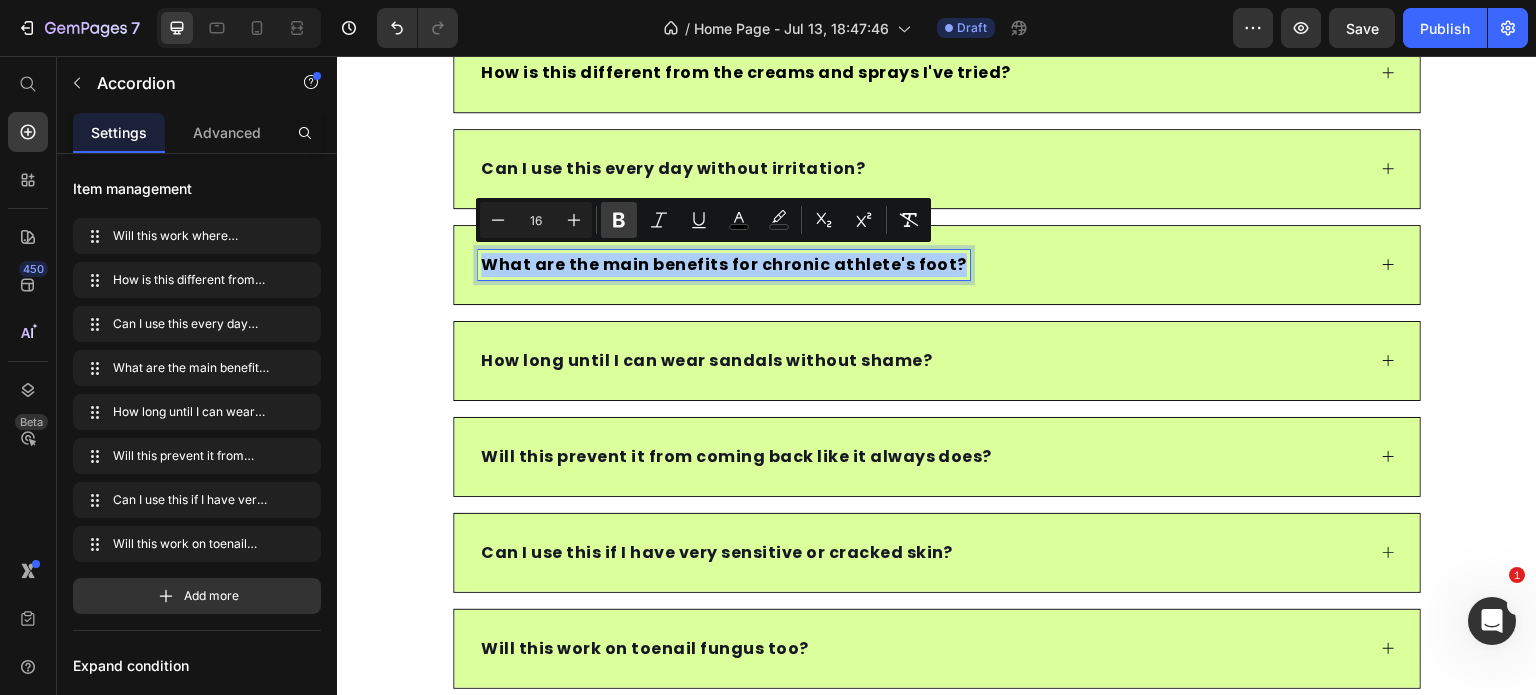click 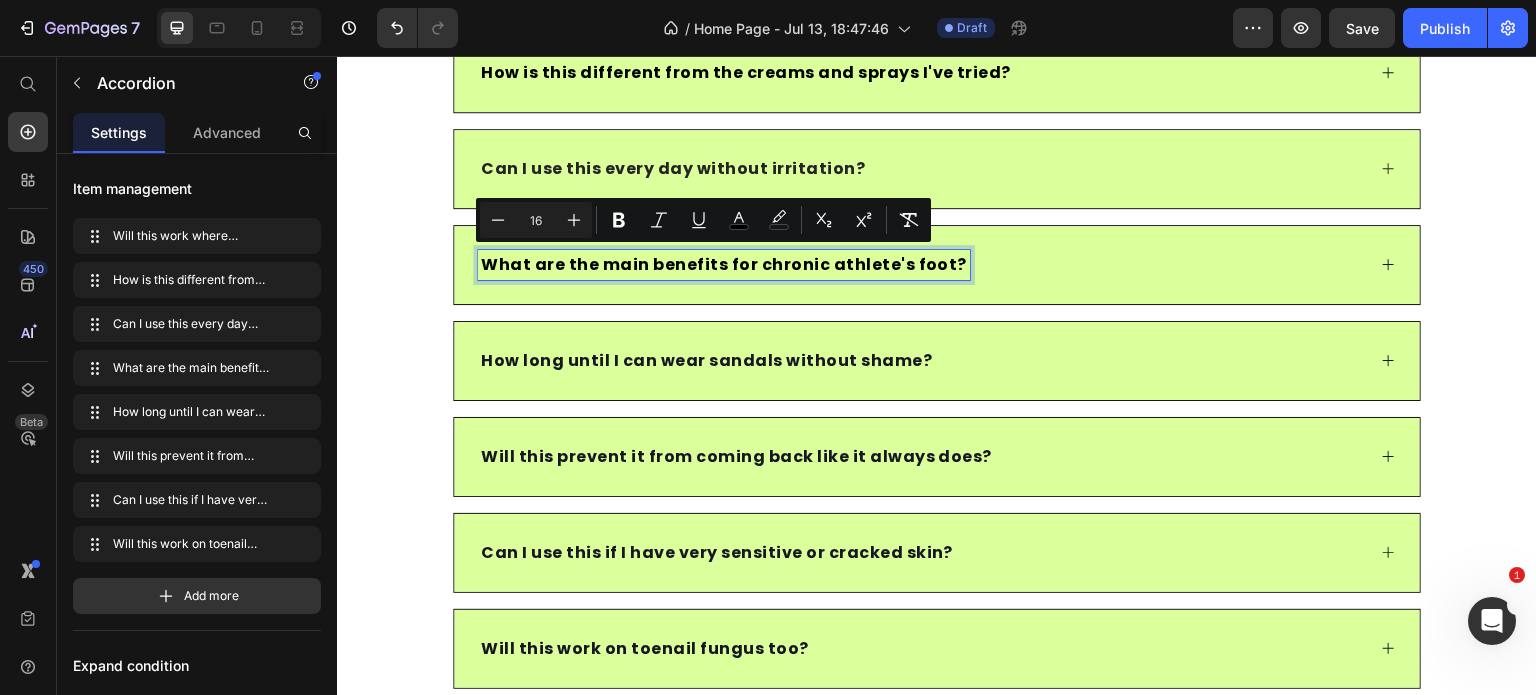 click on "Can I use this every day without irritation?" at bounding box center (673, 168) 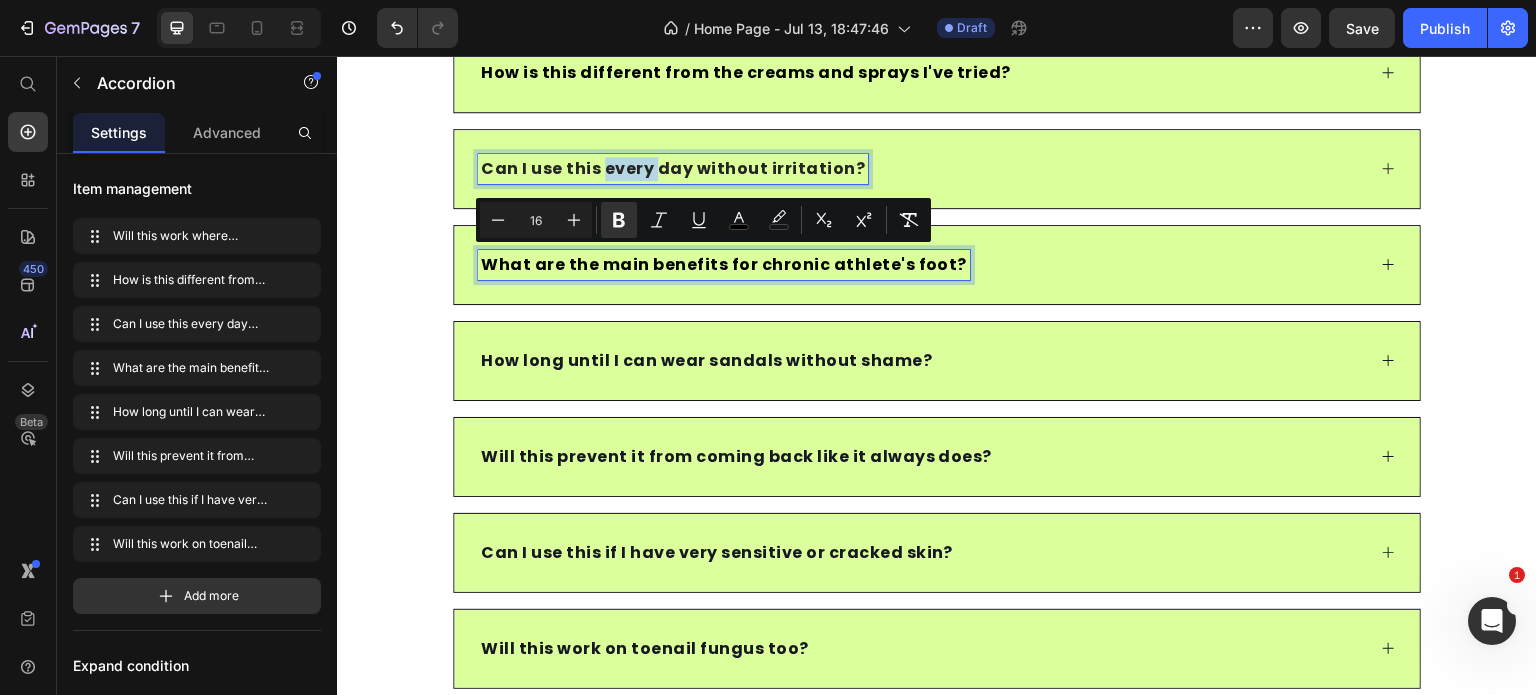 click on "Can I use this every day without irritation?" at bounding box center [673, 168] 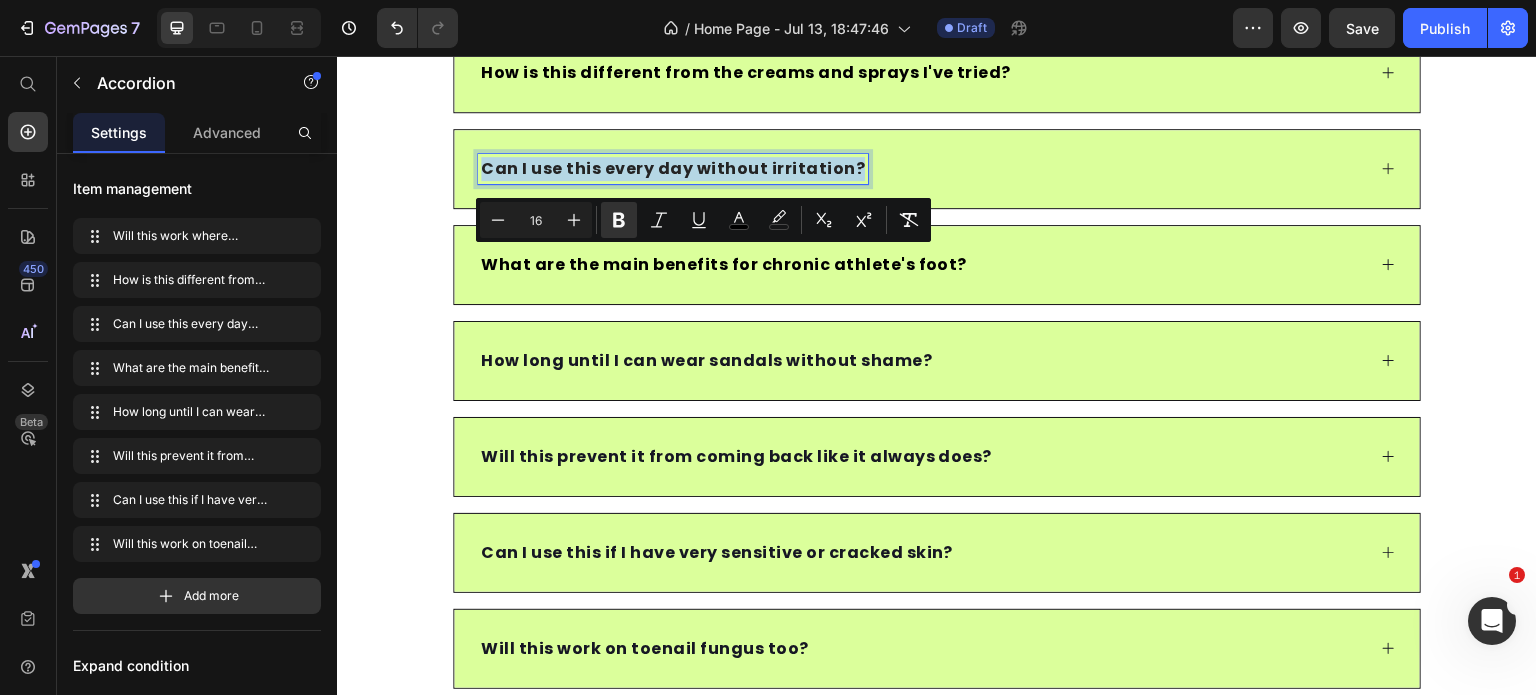 click on "Can I use this every day without irritation?" at bounding box center (673, 168) 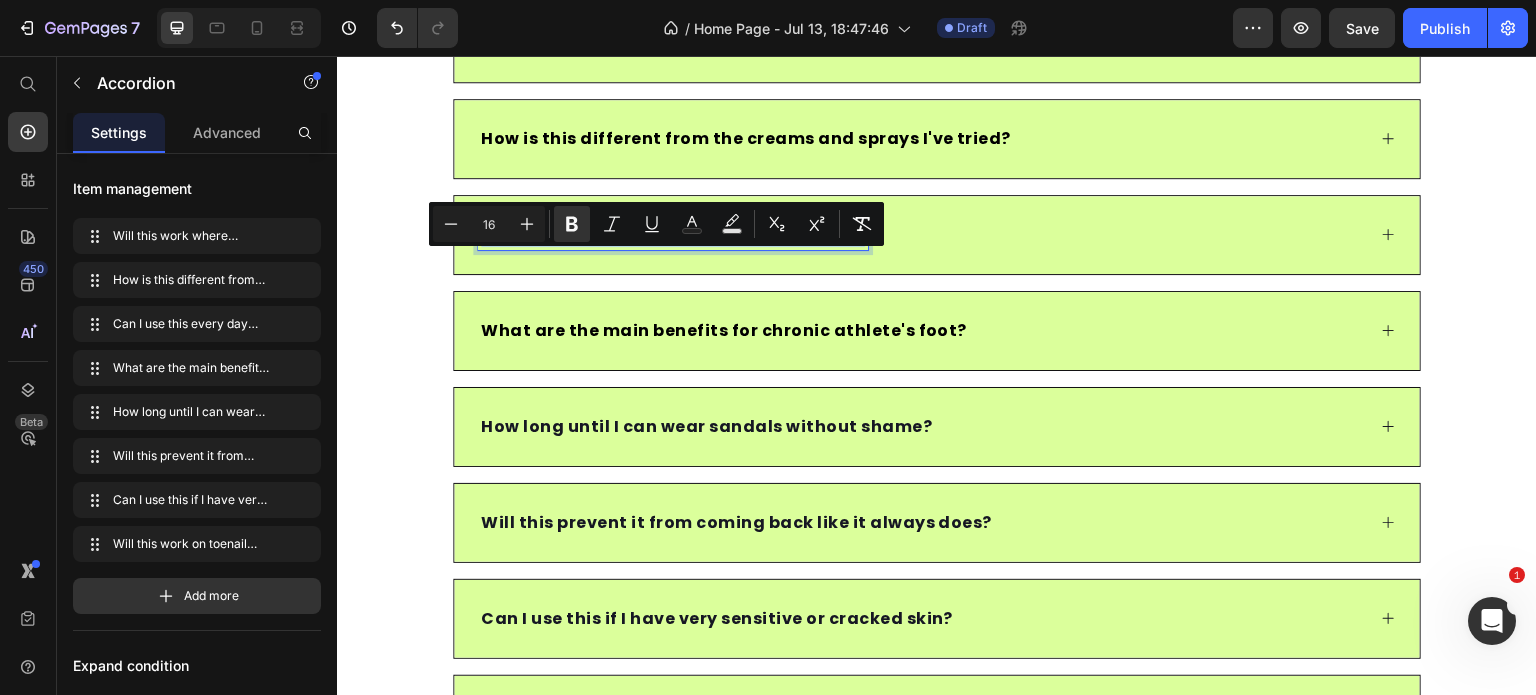 scroll, scrollTop: 6246, scrollLeft: 0, axis: vertical 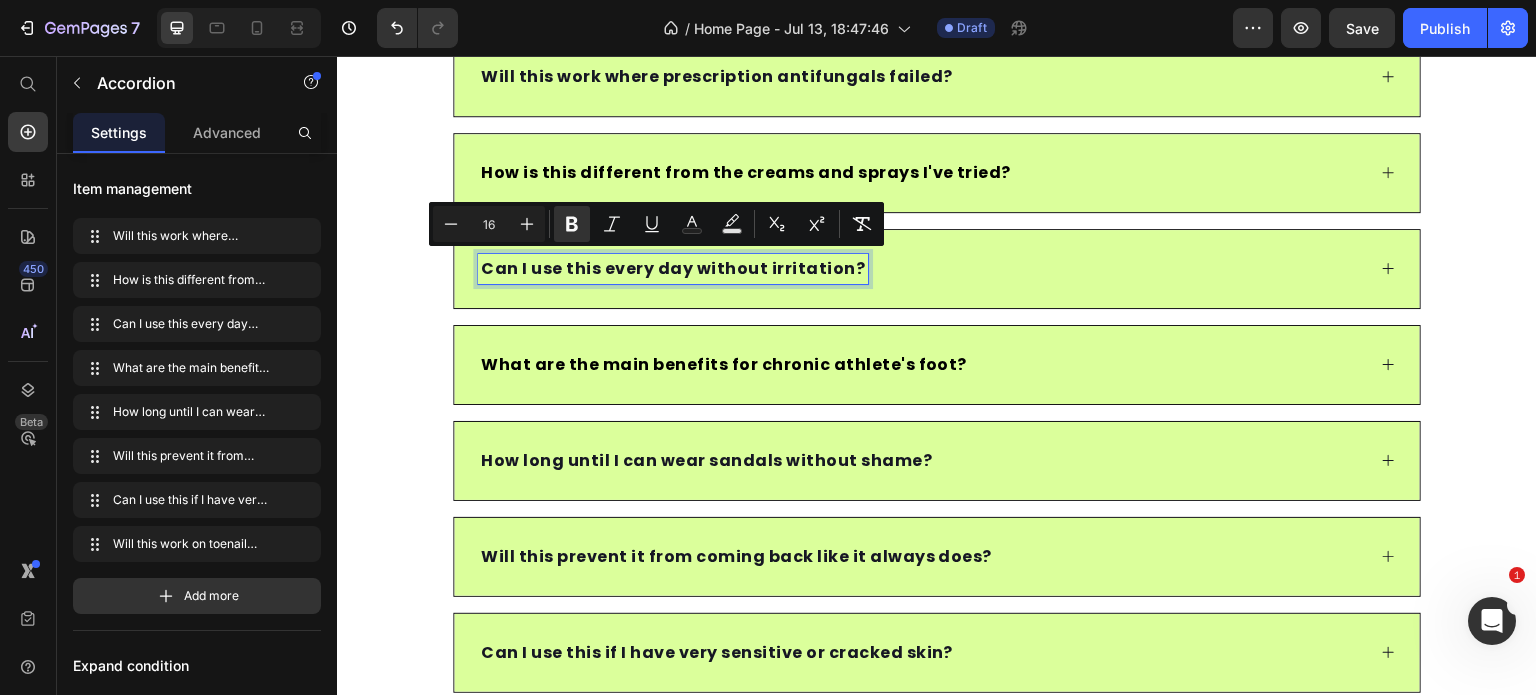 click on "How is this different from the creams and sprays I've tried?" at bounding box center (746, 172) 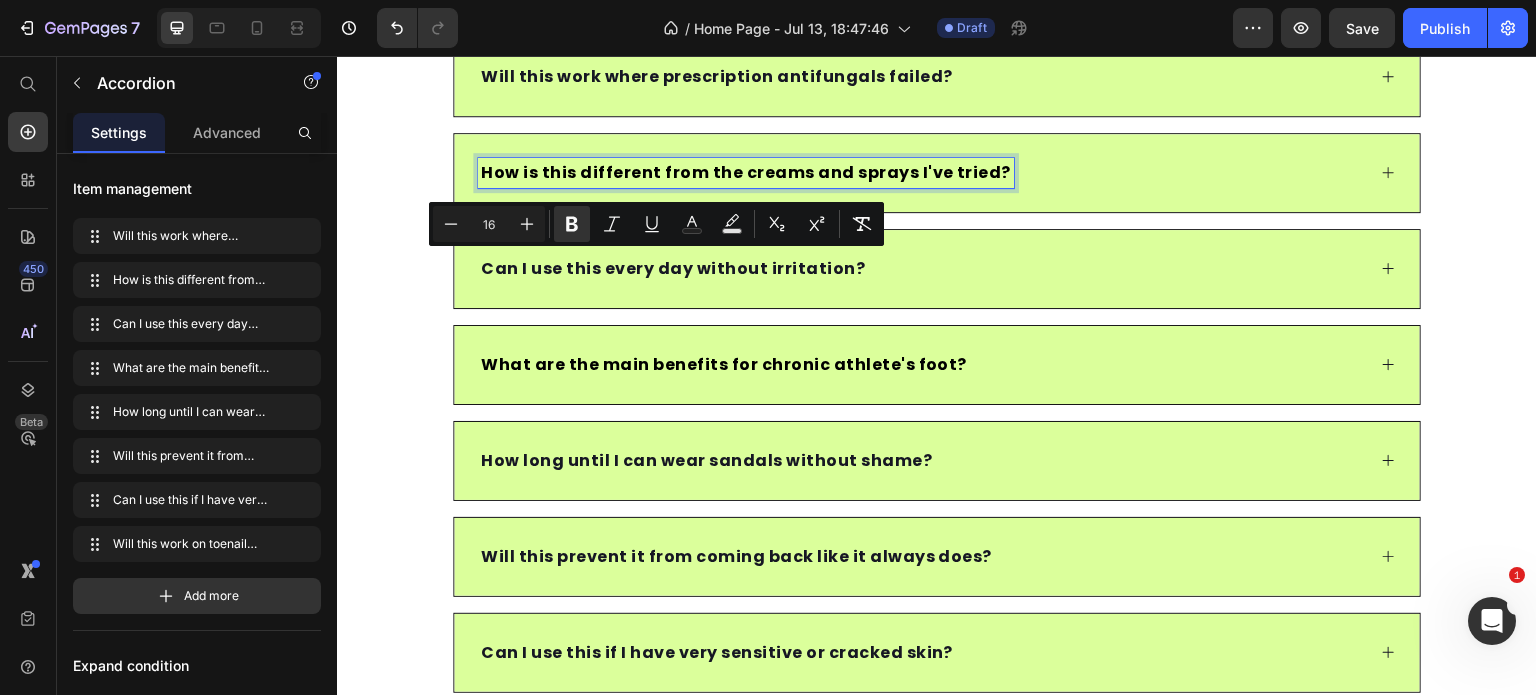 click on "How is this different from the creams and sprays I've tried?" at bounding box center (746, 172) 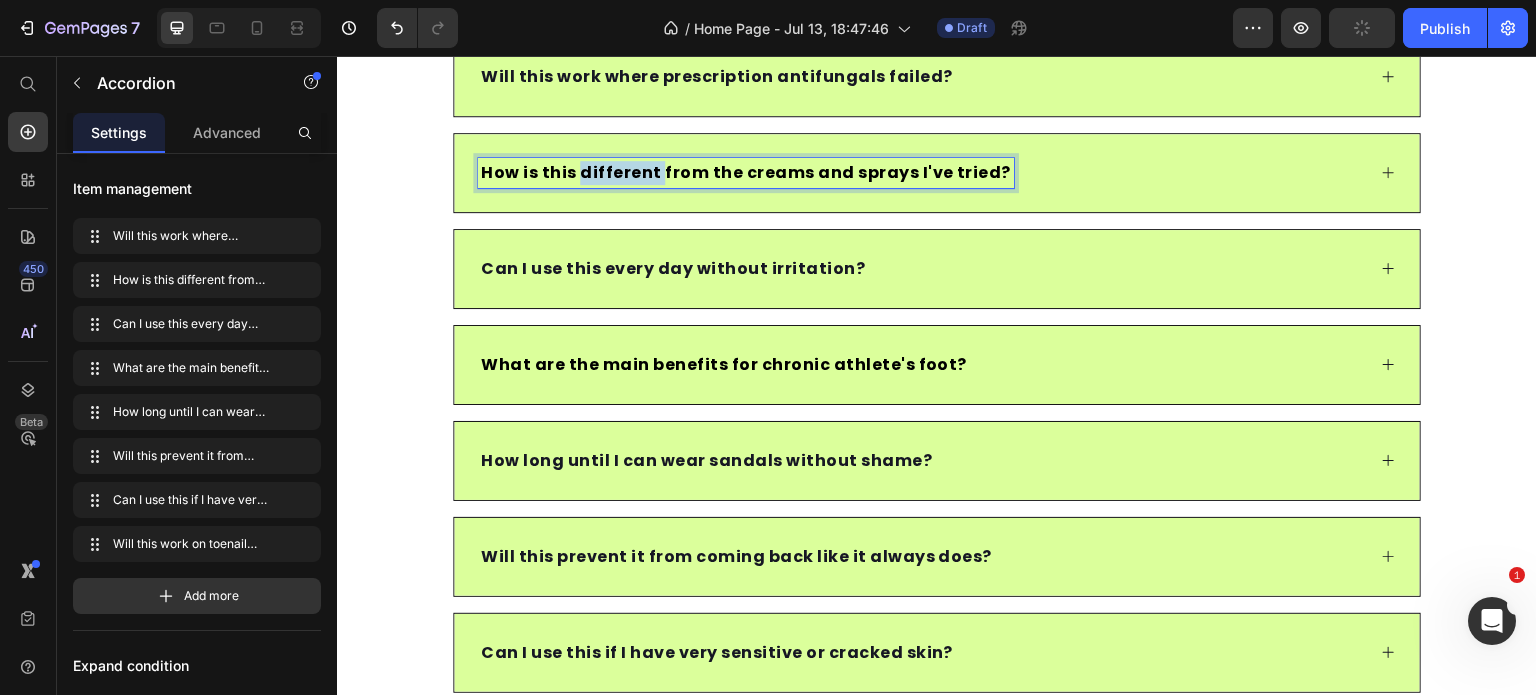 click on "How is this different from the creams and sprays I've tried?" at bounding box center (746, 172) 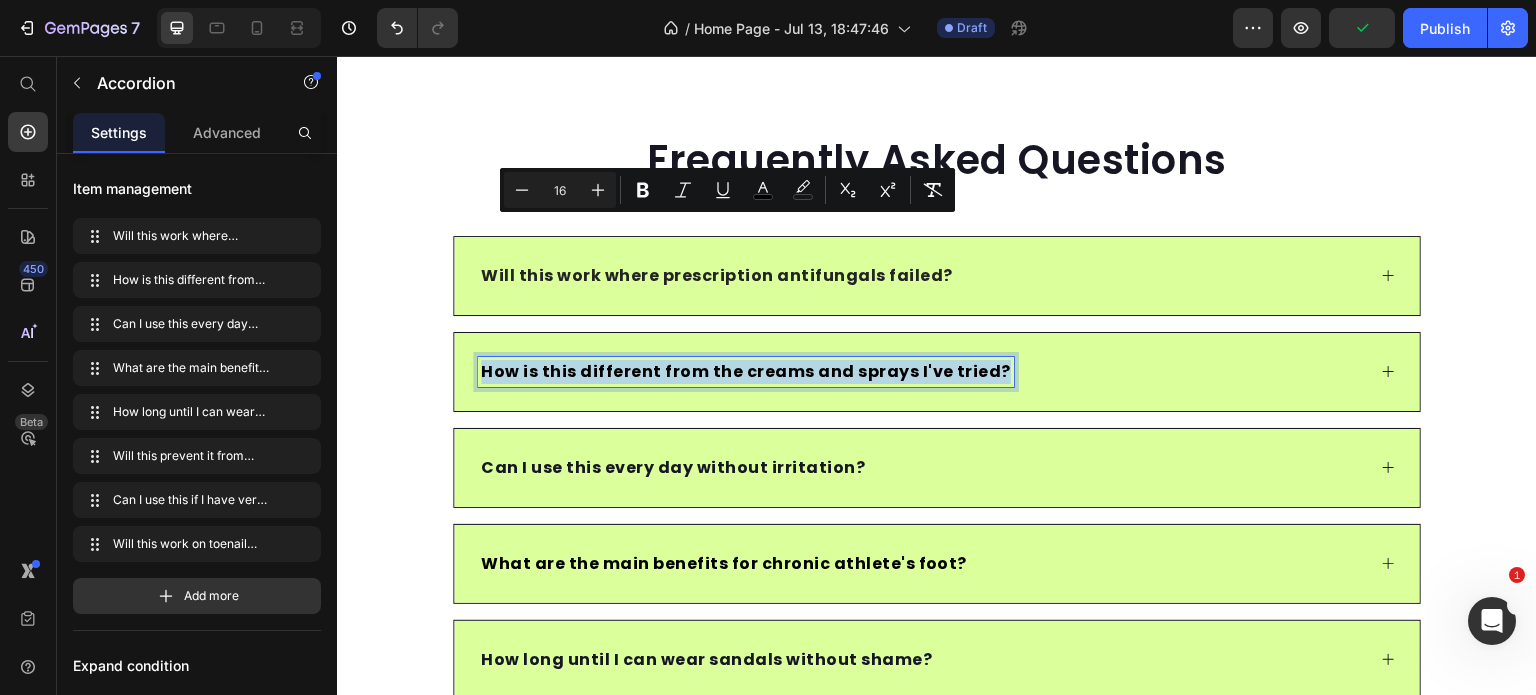 scroll, scrollTop: 6046, scrollLeft: 0, axis: vertical 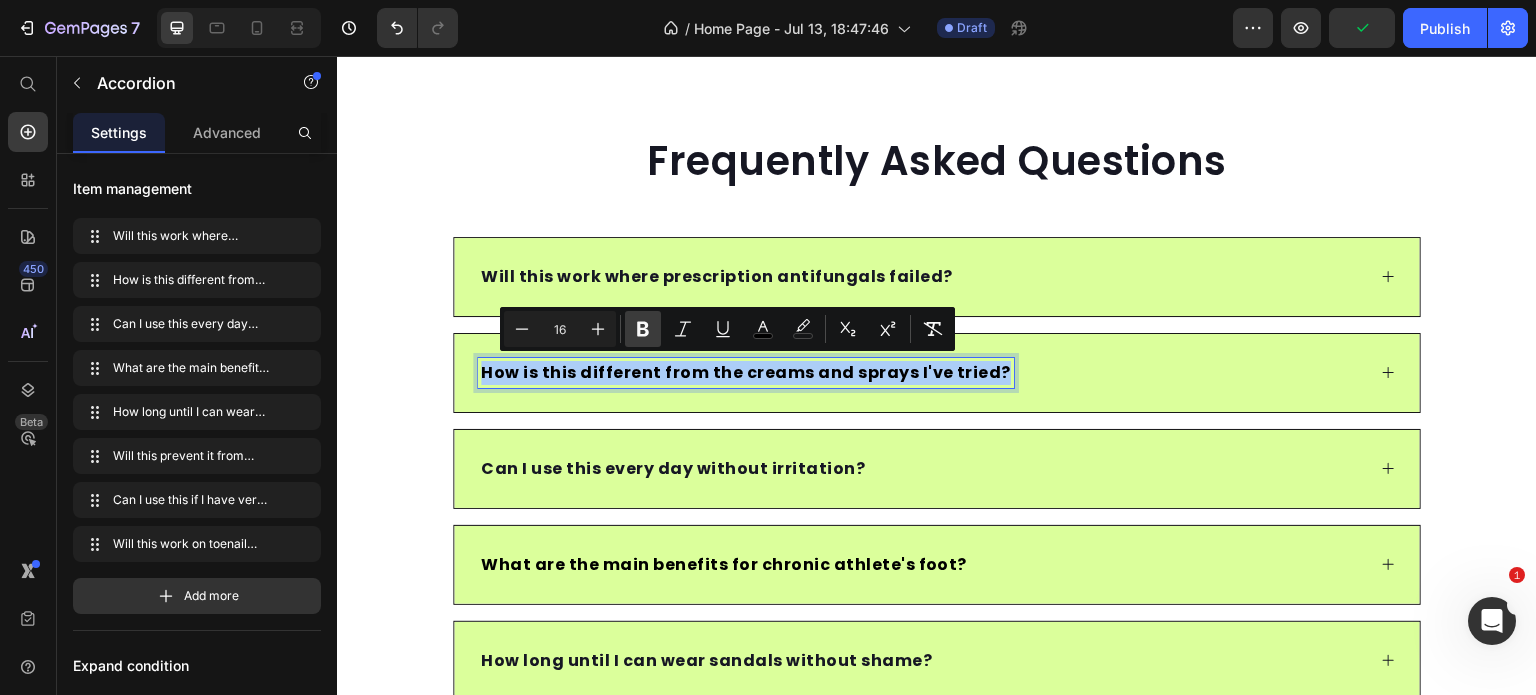 click 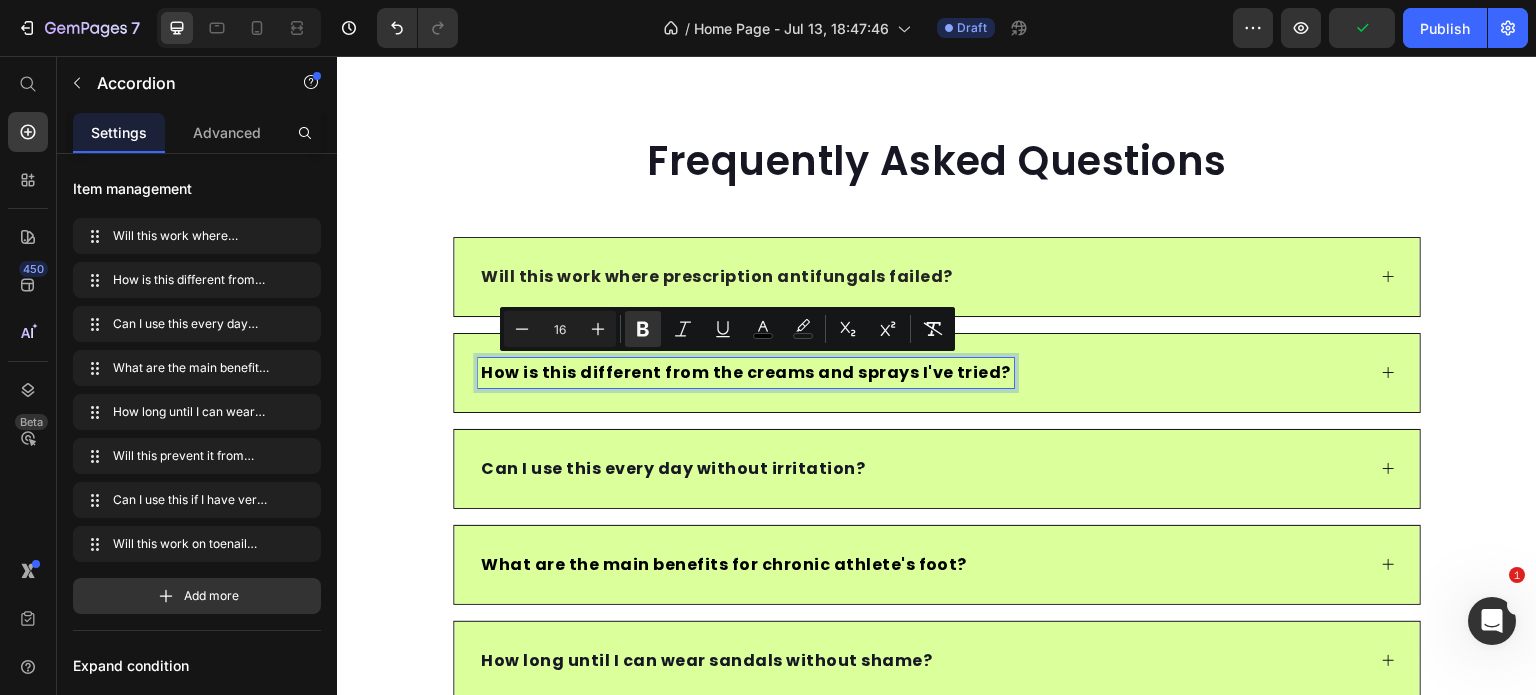 click on "Will this work where prescription antifungals failed?" at bounding box center (717, 276) 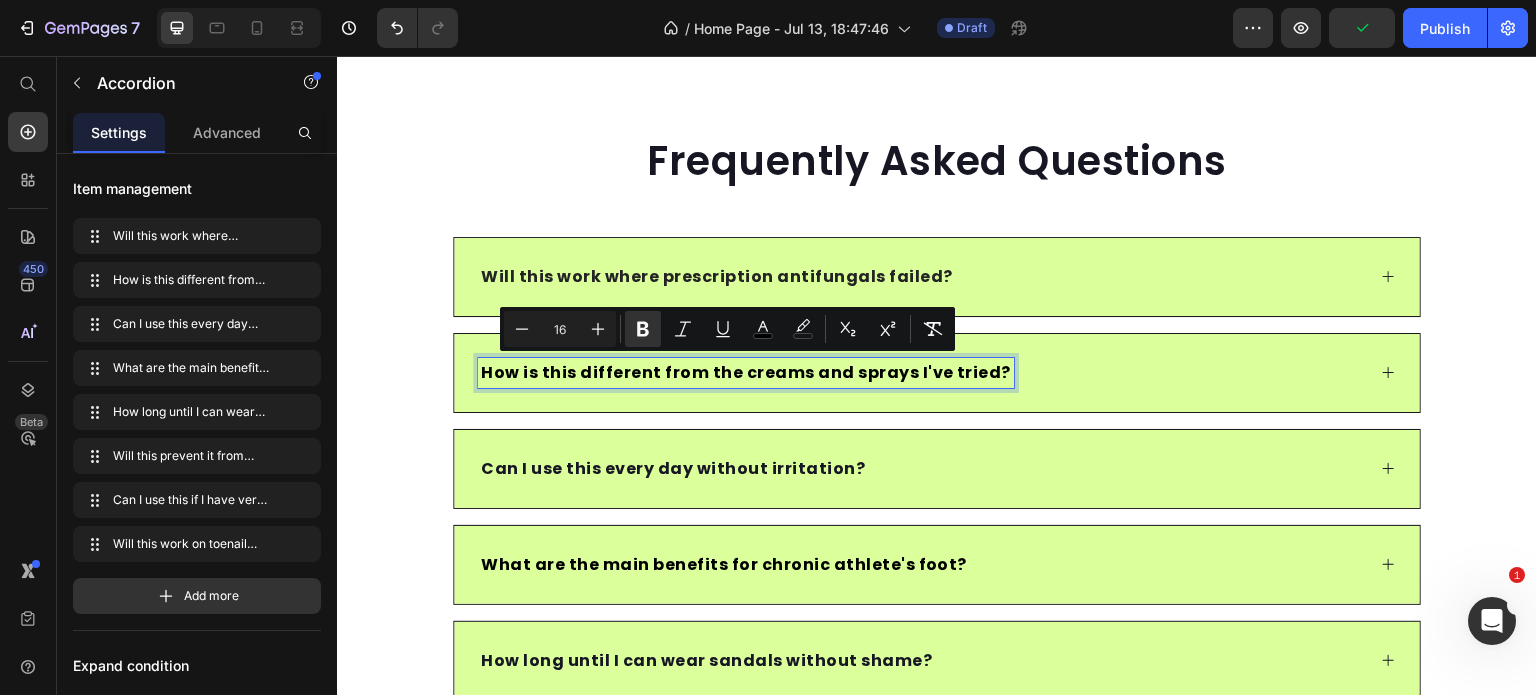 click on "Will this work where prescription antifungals failed?" at bounding box center (717, 276) 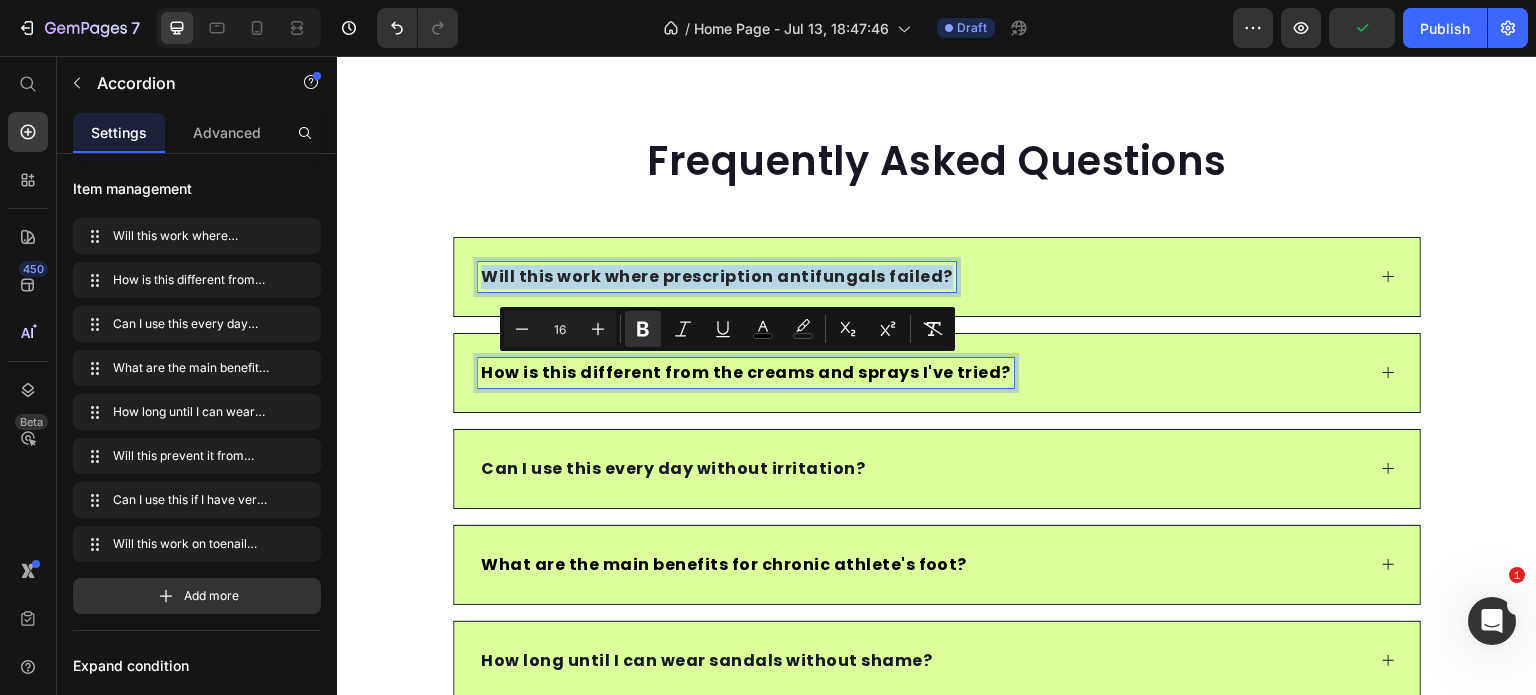 click on "Will this work where prescription antifungals failed?" at bounding box center [717, 276] 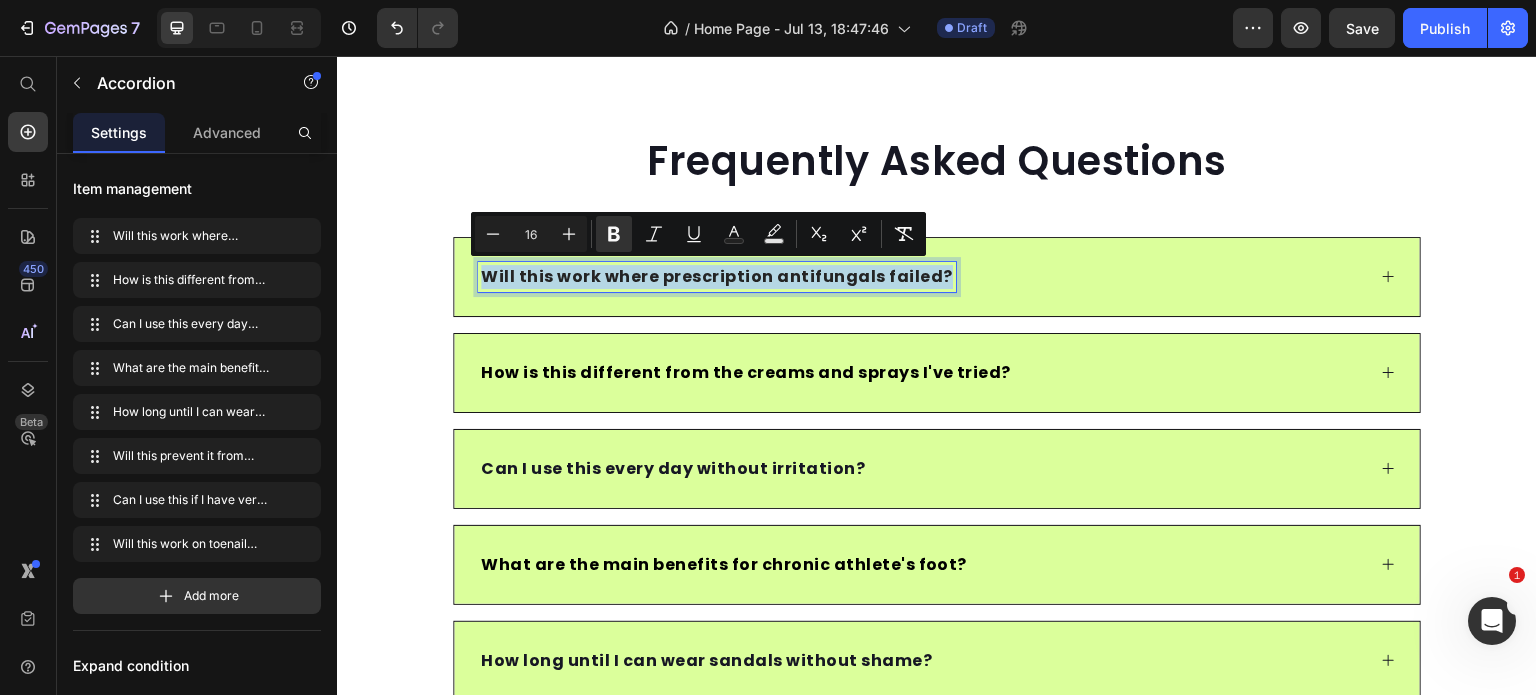 click on "Will this work where prescription antifungals failed?" at bounding box center (717, 276) 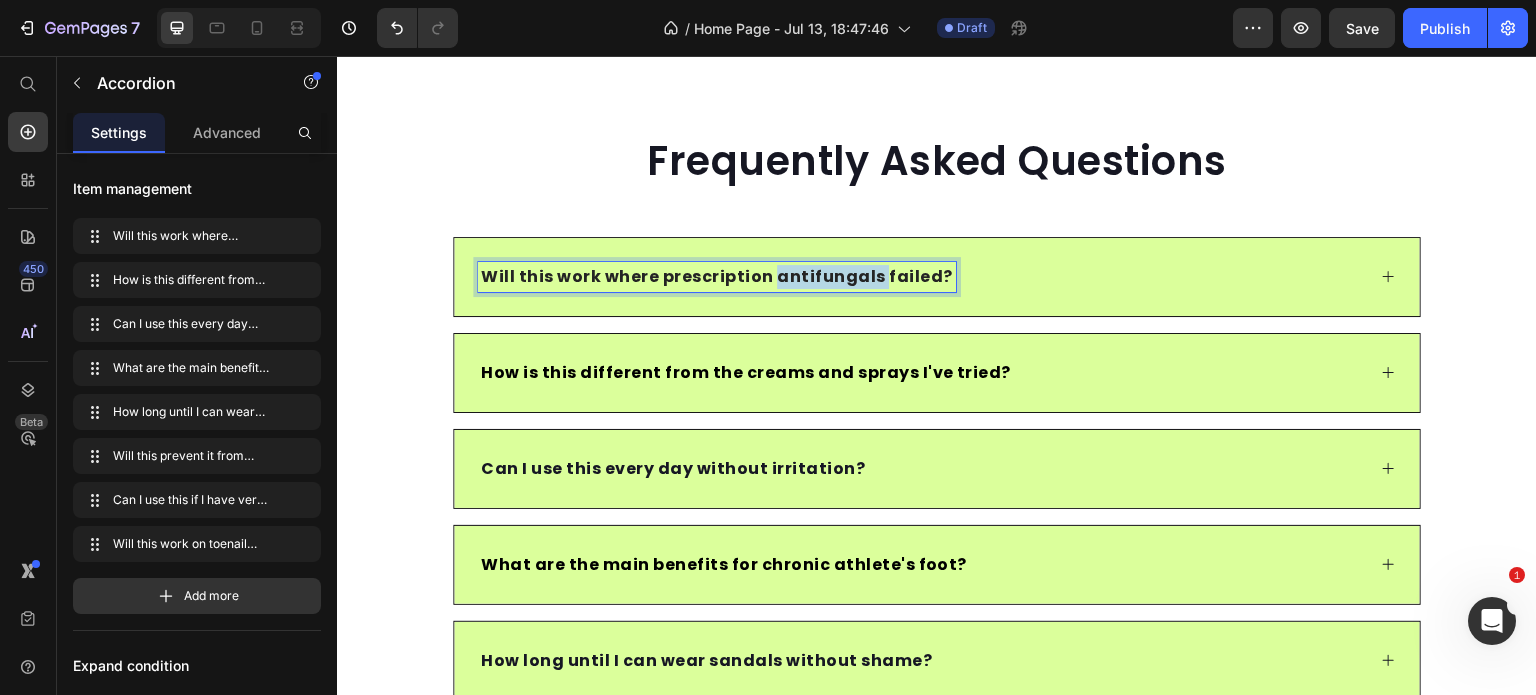 click on "Will this work where prescription antifungals failed?" at bounding box center [717, 276] 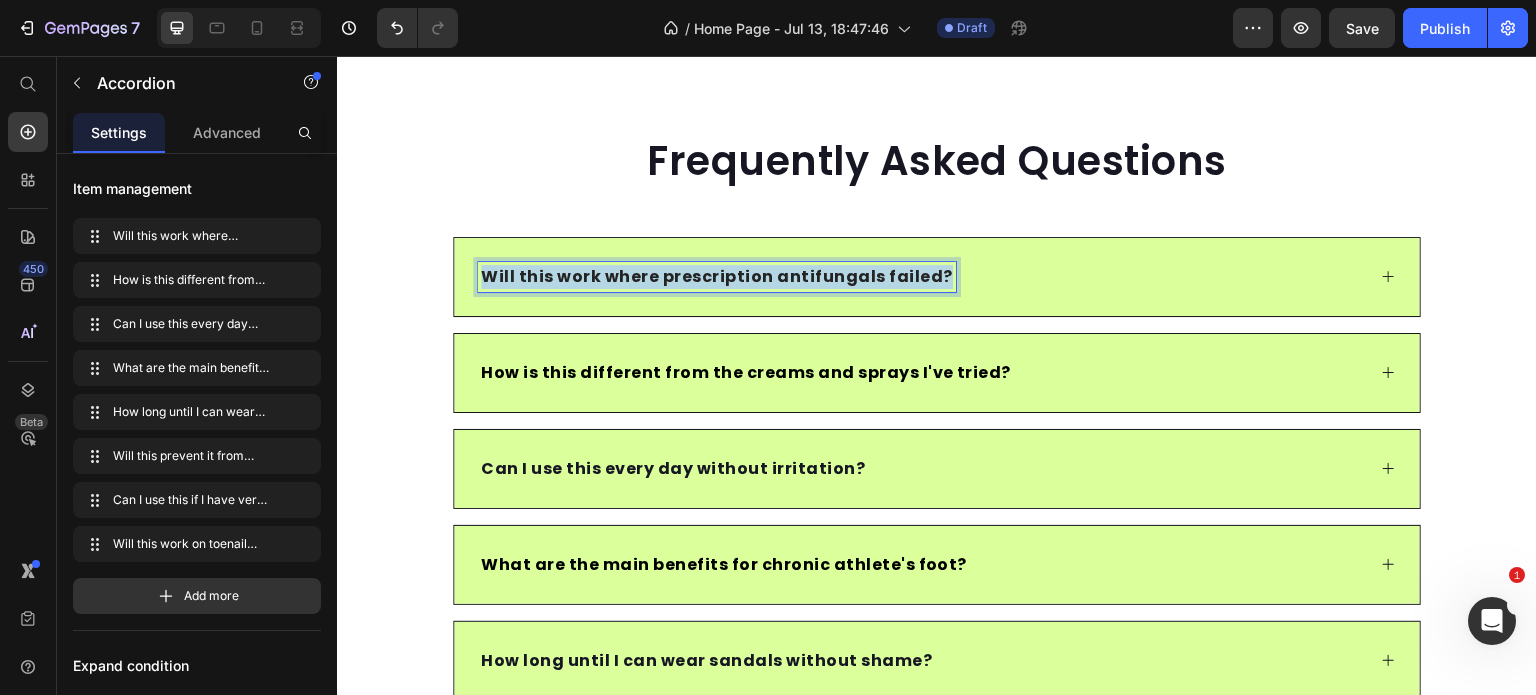 click on "Will this work where prescription antifungals failed?" at bounding box center (717, 276) 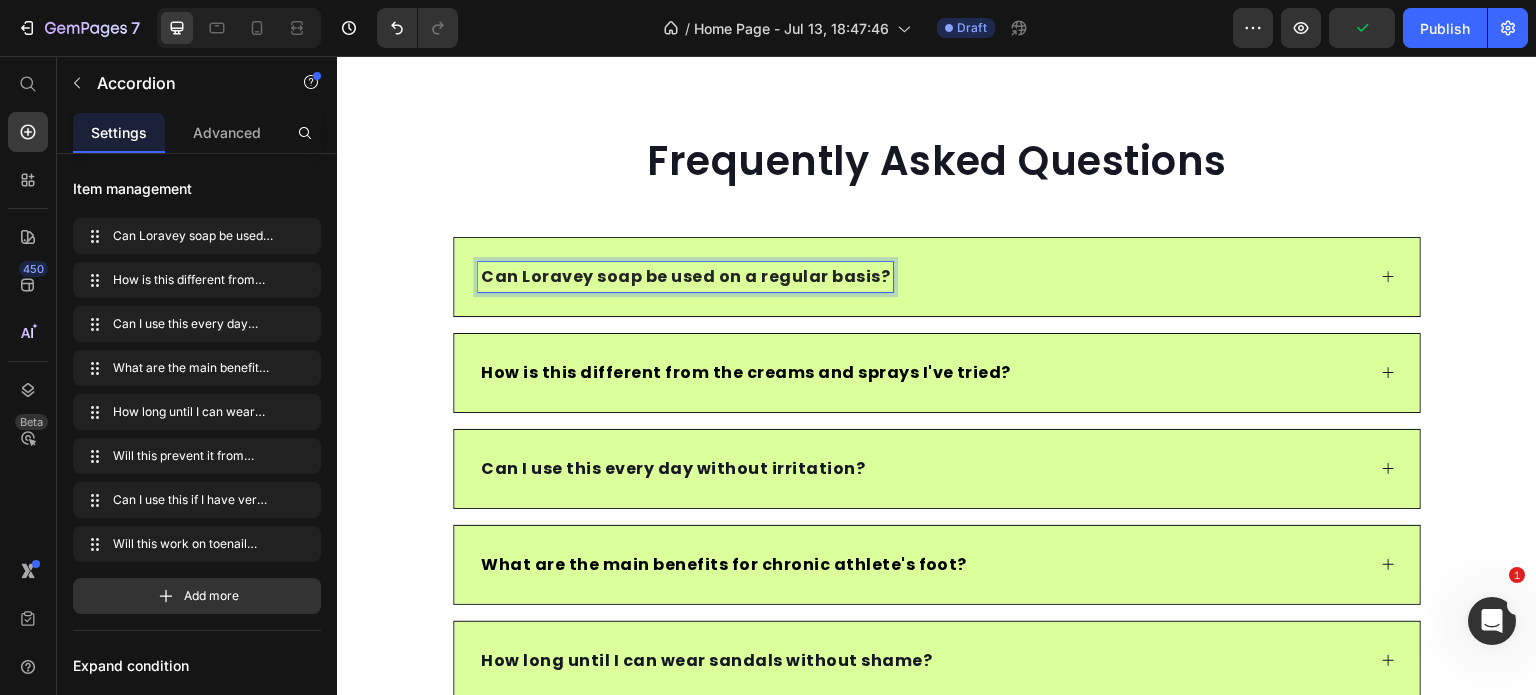 click 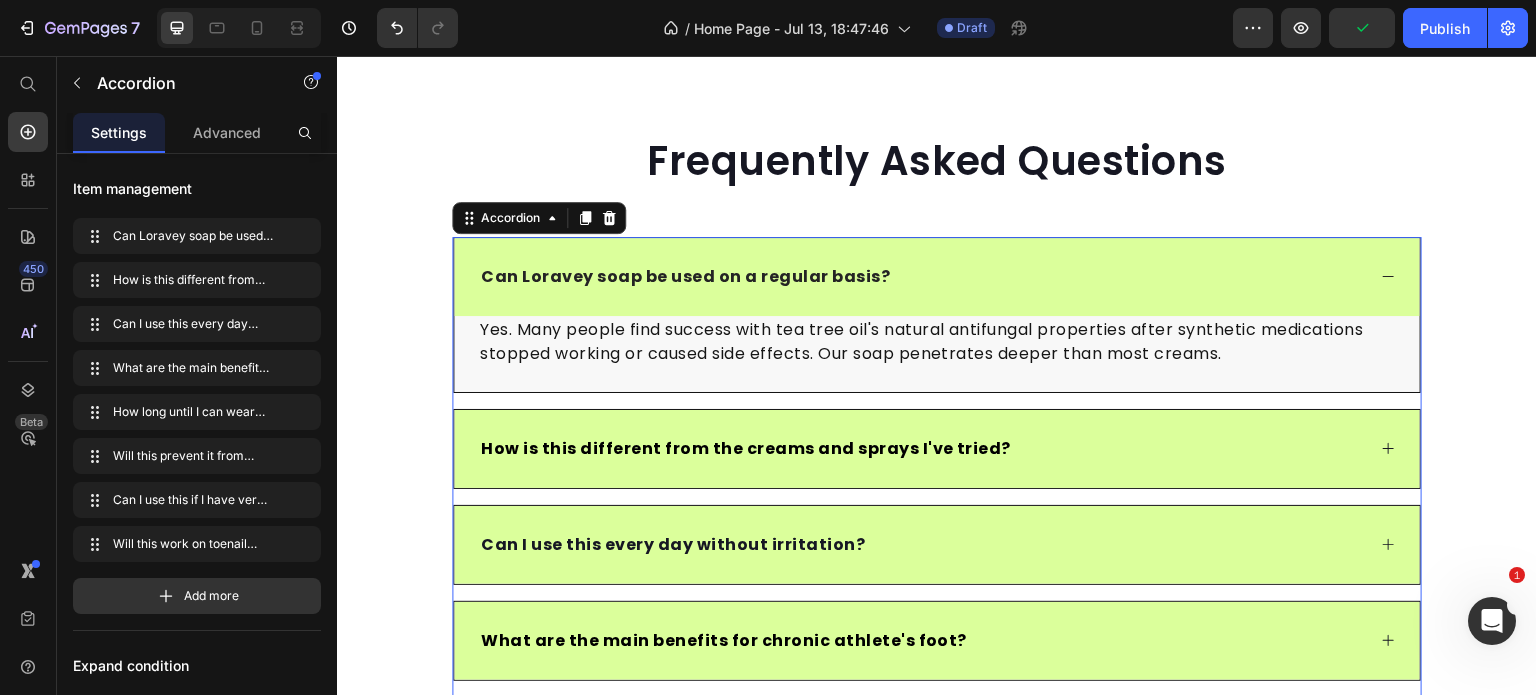 click on "Yes. Many people find success with tea tree oil's natural antifungal properties after synthetic medications stopped working or caused side effects. Our soap penetrates deeper than most creams." at bounding box center (937, 342) 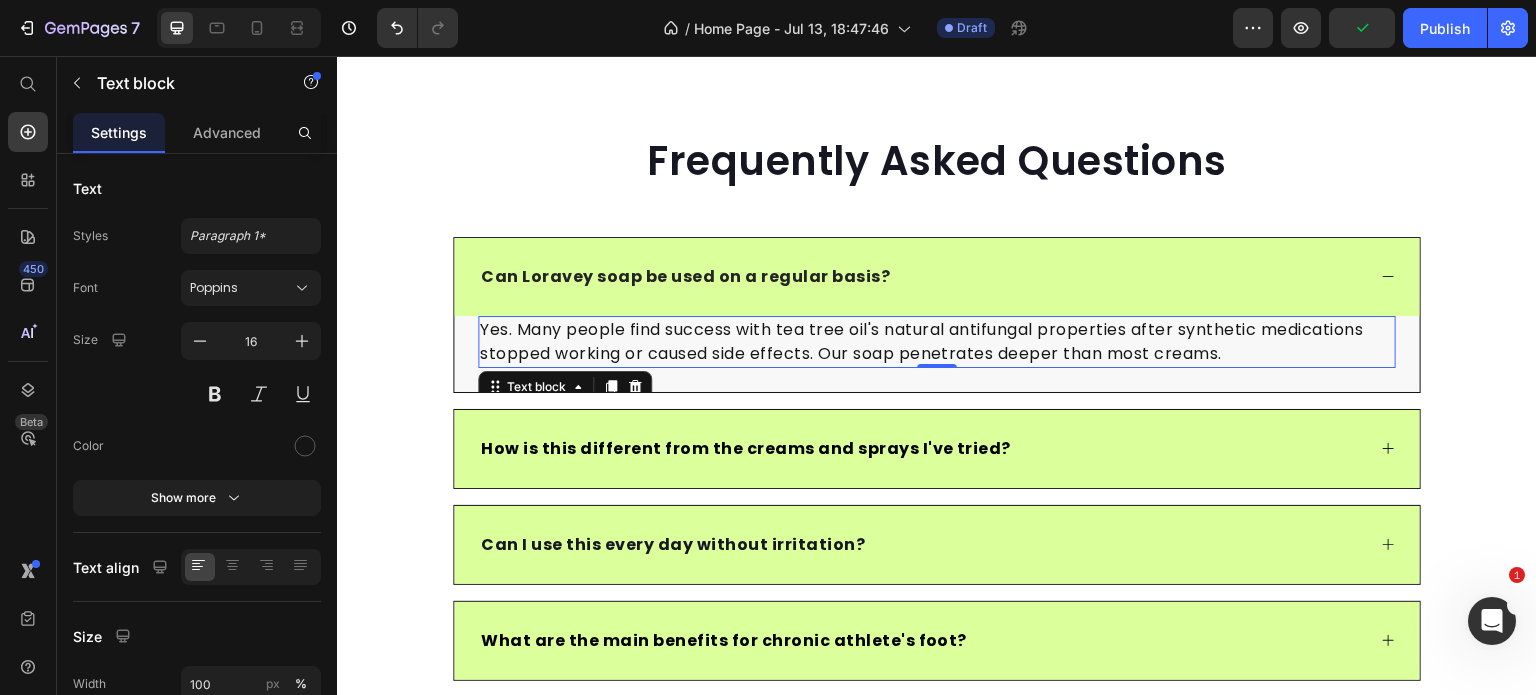 click on "Yes. Many people find success with tea tree oil's natural antifungal properties after synthetic medications stopped working or caused side effects. Our soap penetrates deeper than most creams." at bounding box center [937, 342] 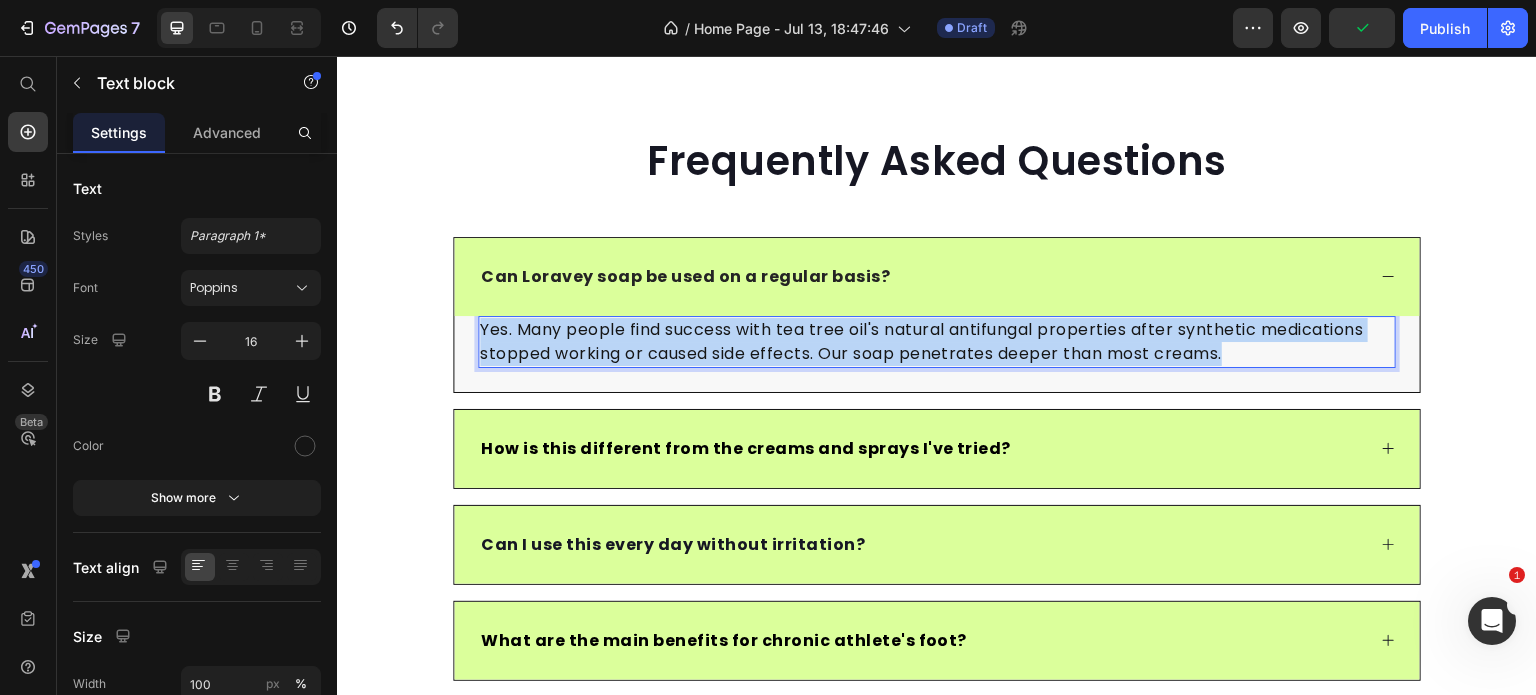 click on "Yes. Many people find success with tea tree oil's natural antifungal properties after synthetic medications stopped working or caused side effects. Our soap penetrates deeper than most creams." at bounding box center (937, 342) 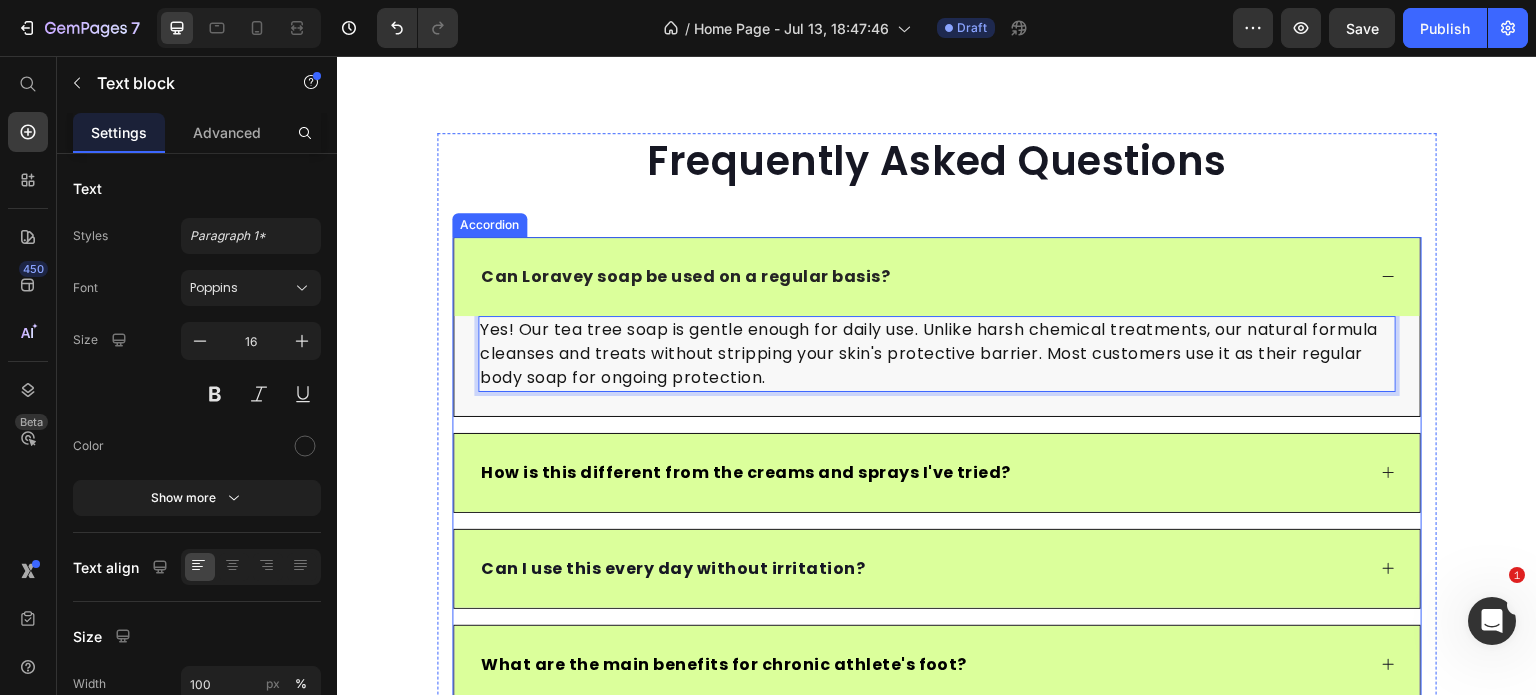 click on "How is this different from the creams and sprays I've tried?" at bounding box center (746, 472) 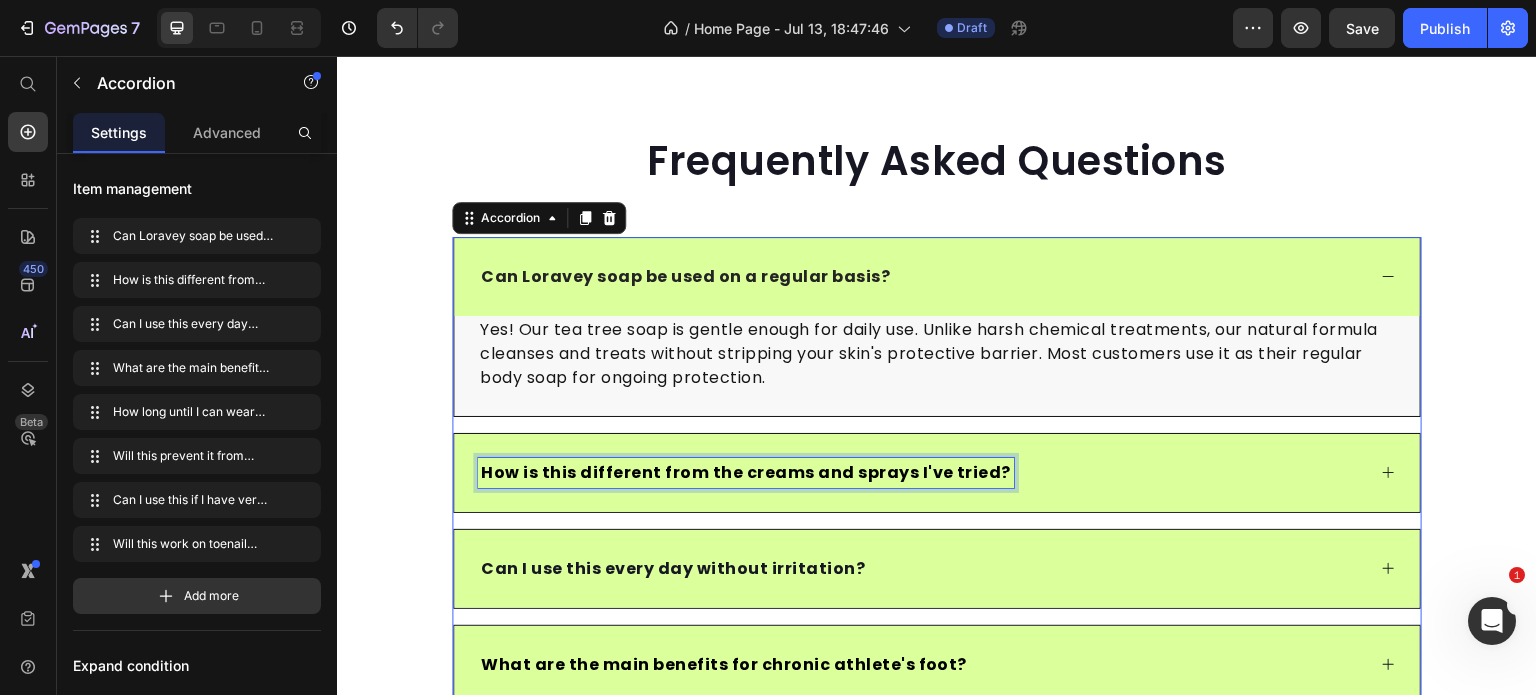 click on "How is this different from the creams and sprays I've tried?" at bounding box center [746, 472] 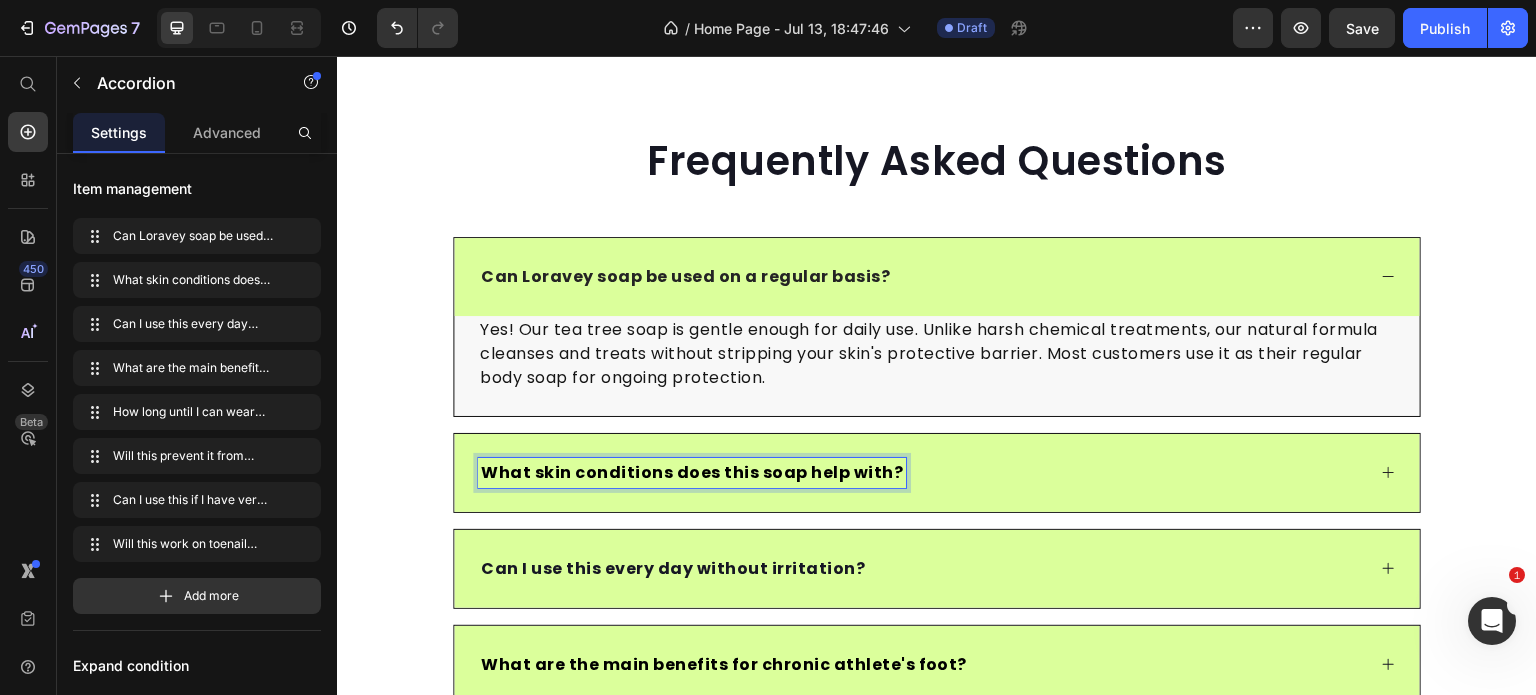 click 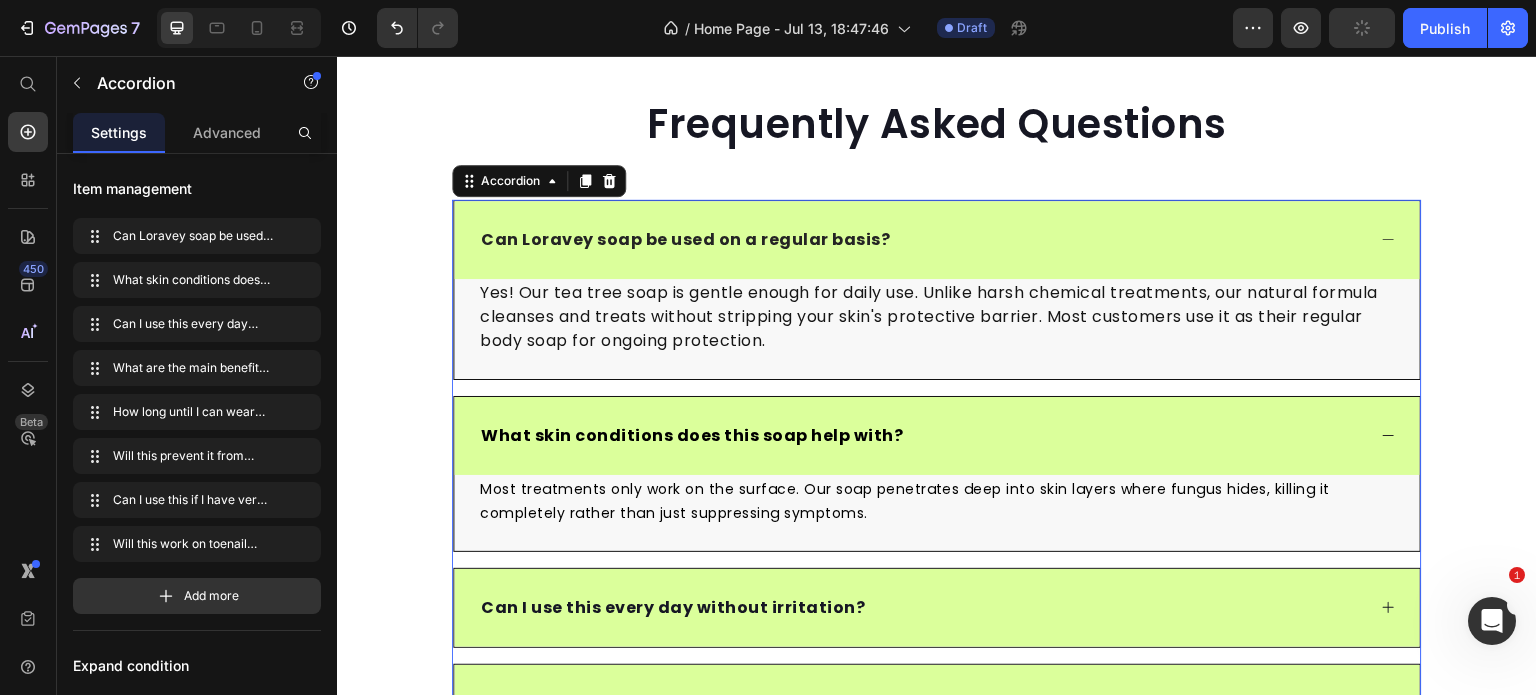 scroll, scrollTop: 6246, scrollLeft: 0, axis: vertical 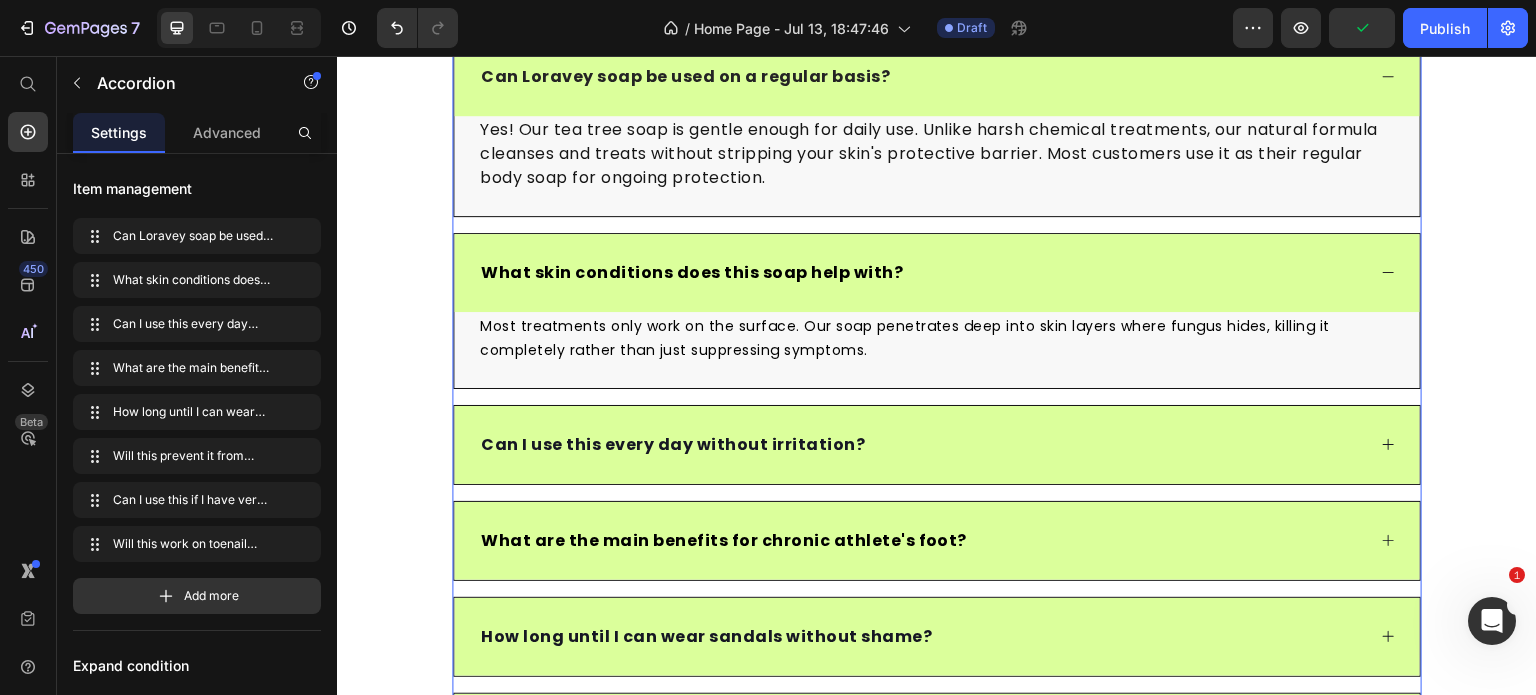 click on "Most treatments only work on the surface. Our soap penetrates deep into skin layers where fungus hides, killing it completely rather than just suppressing symptoms." at bounding box center [937, 338] 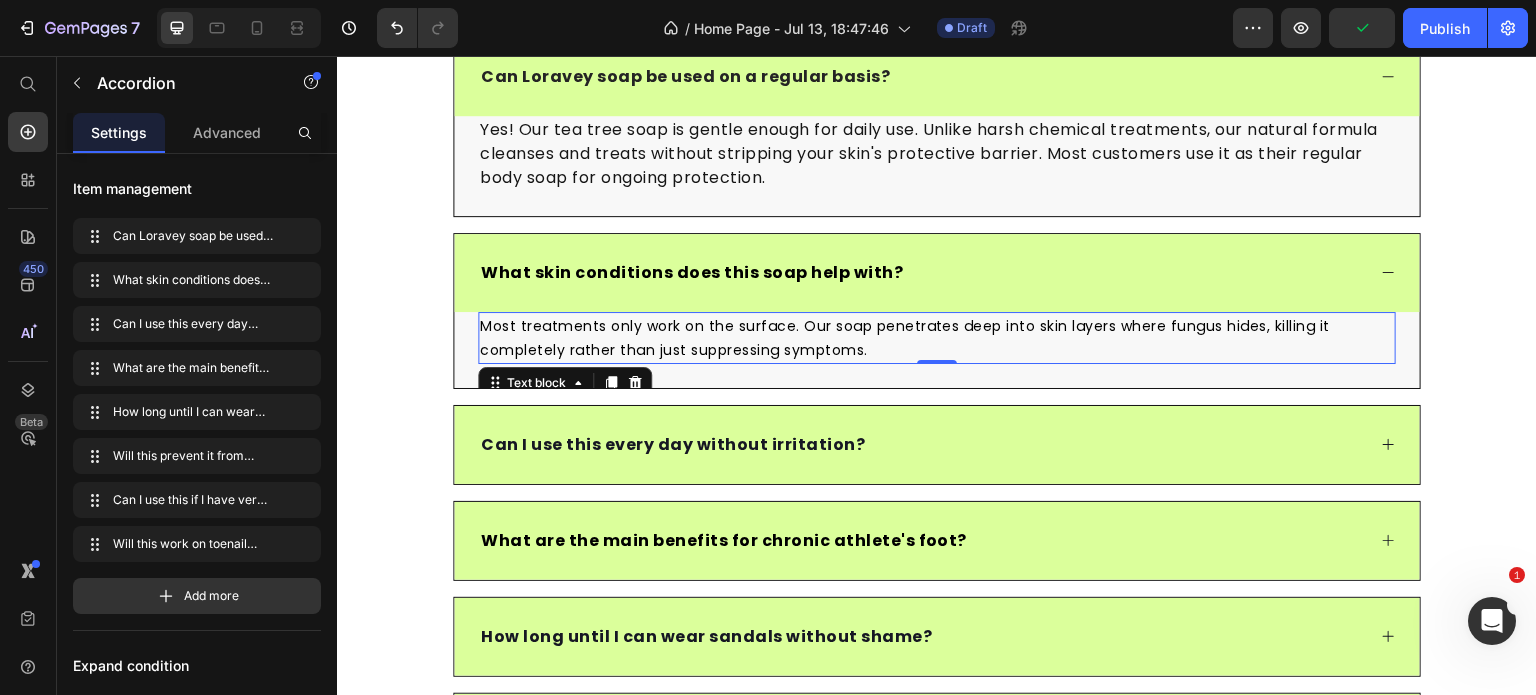 click on "Most treatments only work on the surface. Our soap penetrates deep into skin layers where fungus hides, killing it completely rather than just suppressing symptoms." at bounding box center (937, 338) 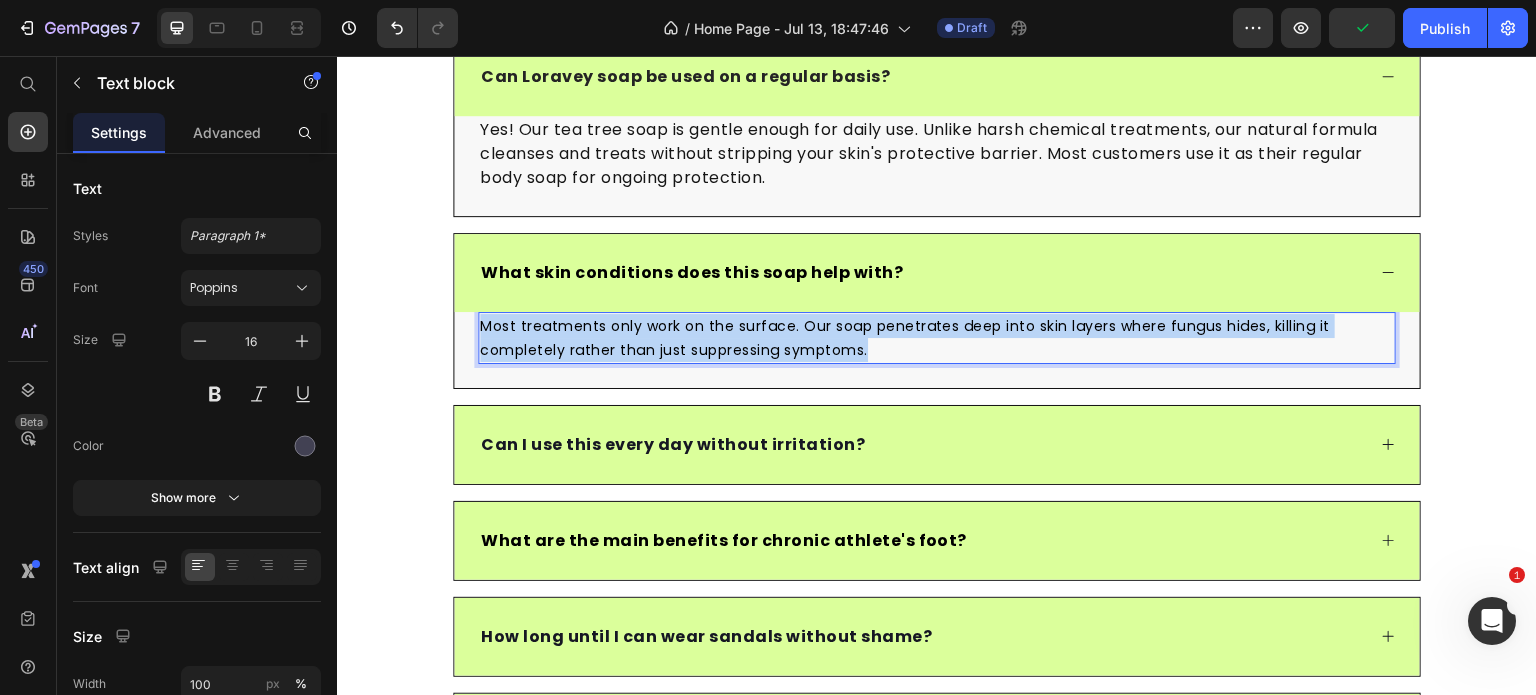 click on "Most treatments only work on the surface. Our soap penetrates deep into skin layers where fungus hides, killing it completely rather than just suppressing symptoms." at bounding box center [937, 338] 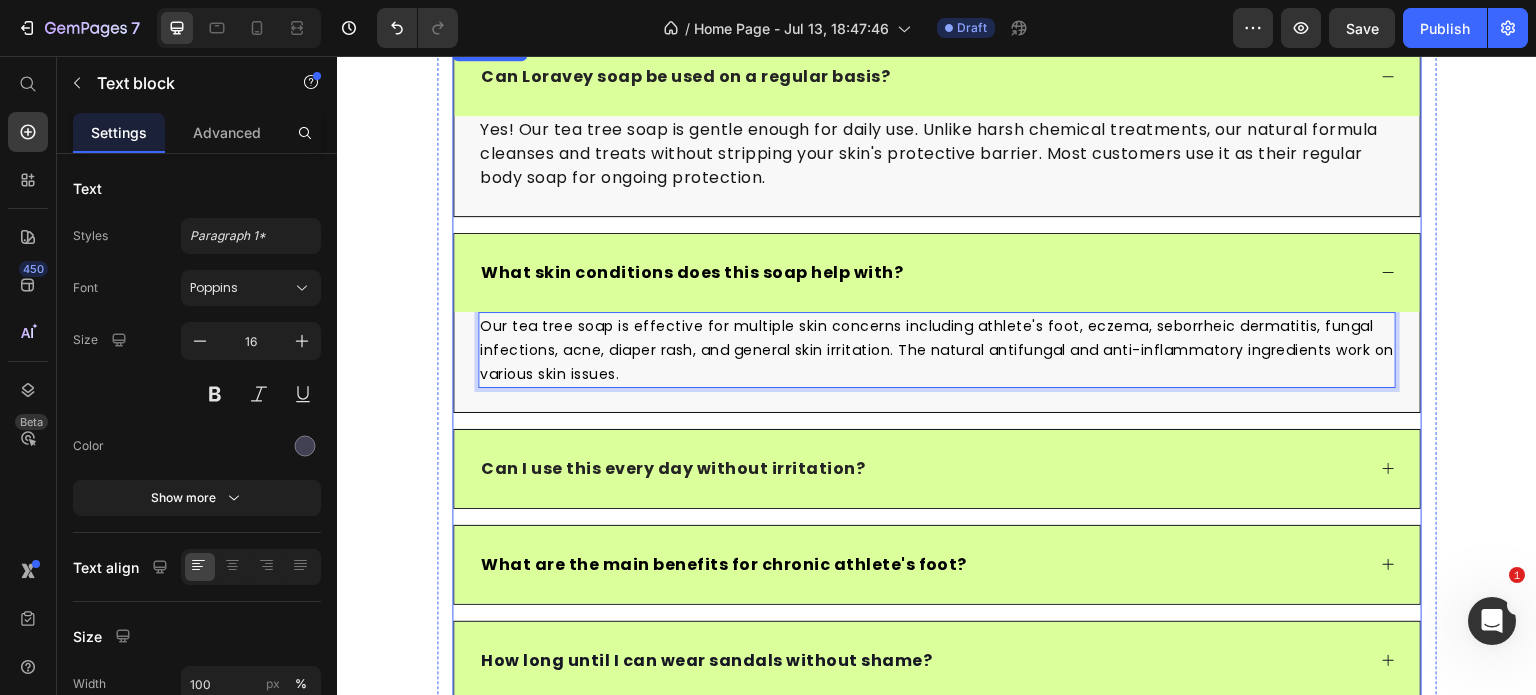 click on "Can I use this every day without irritation?" at bounding box center [673, 468] 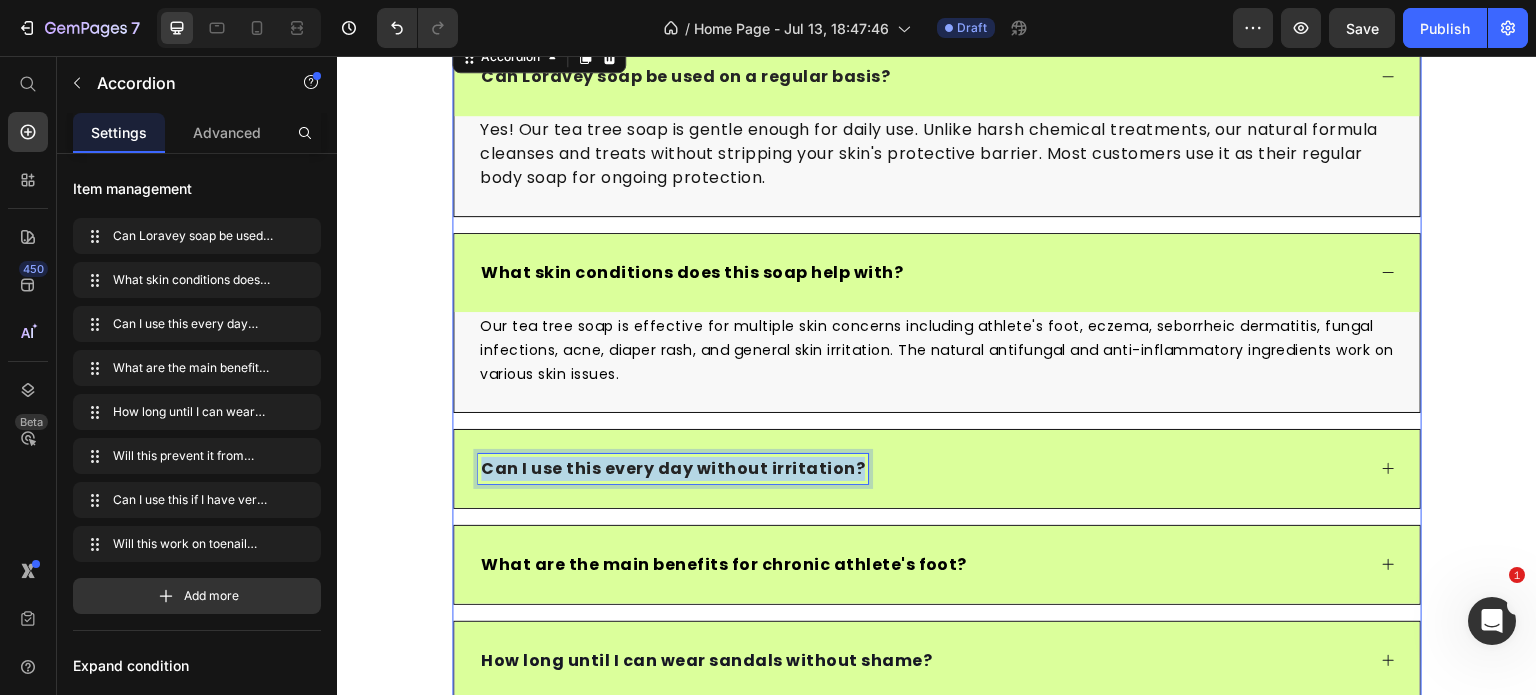 click on "Can I use this every day without irritation?" at bounding box center (673, 468) 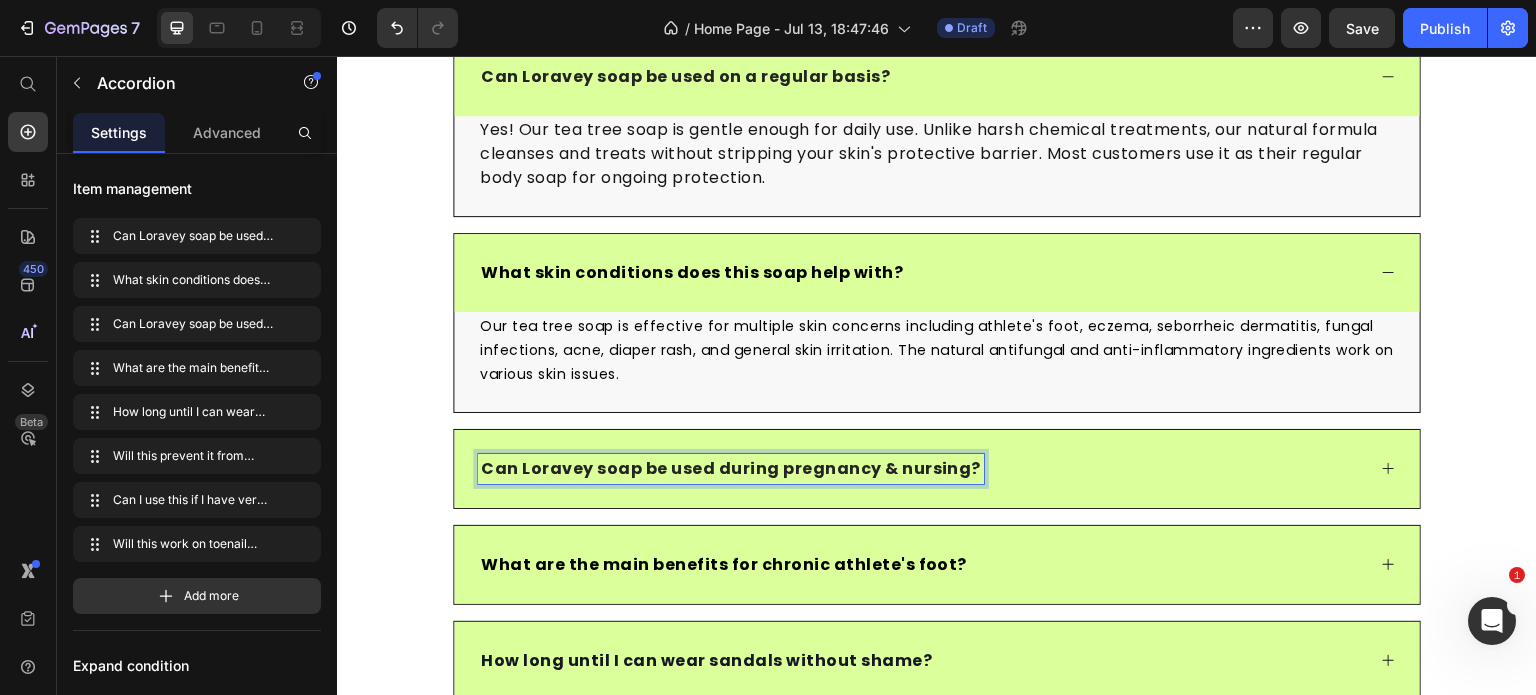 click on "Can Loravey soap be used during pregnancy & nursing?" at bounding box center (937, 469) 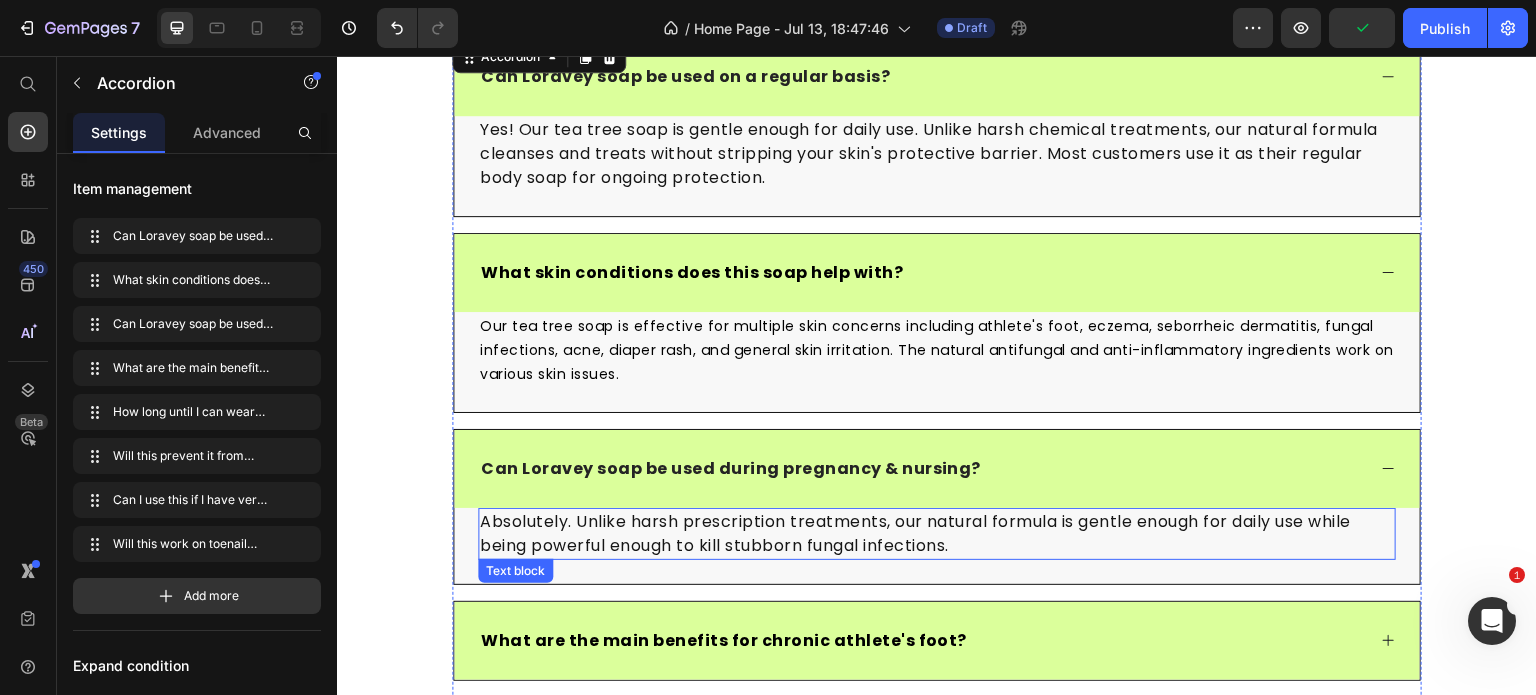 click on "Absolutely. Unlike harsh prescription treatments, our natural formula is gentle enough for daily use while being powerful enough to kill stubborn fungal infections." at bounding box center [937, 534] 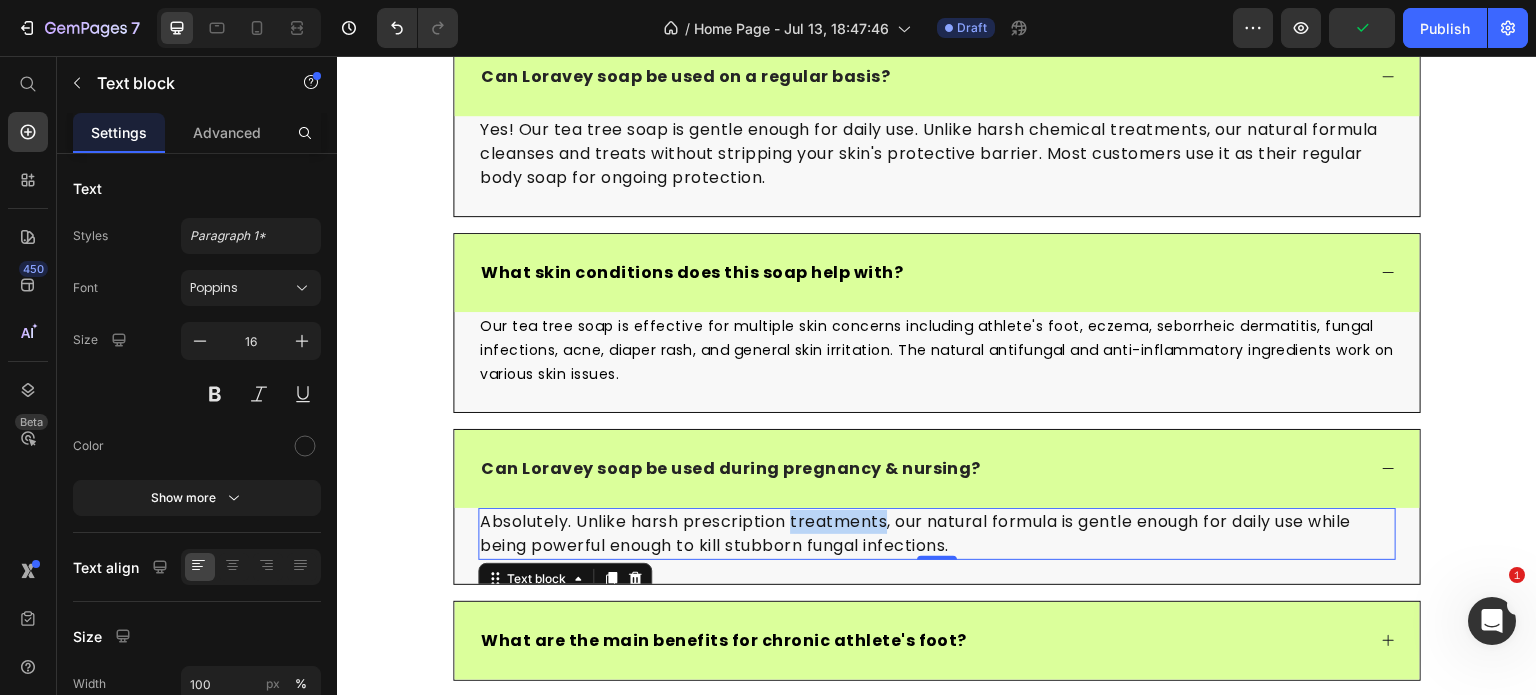 click on "Absolutely. Unlike harsh prescription treatments, our natural formula is gentle enough for daily use while being powerful enough to kill stubborn fungal infections." at bounding box center (937, 534) 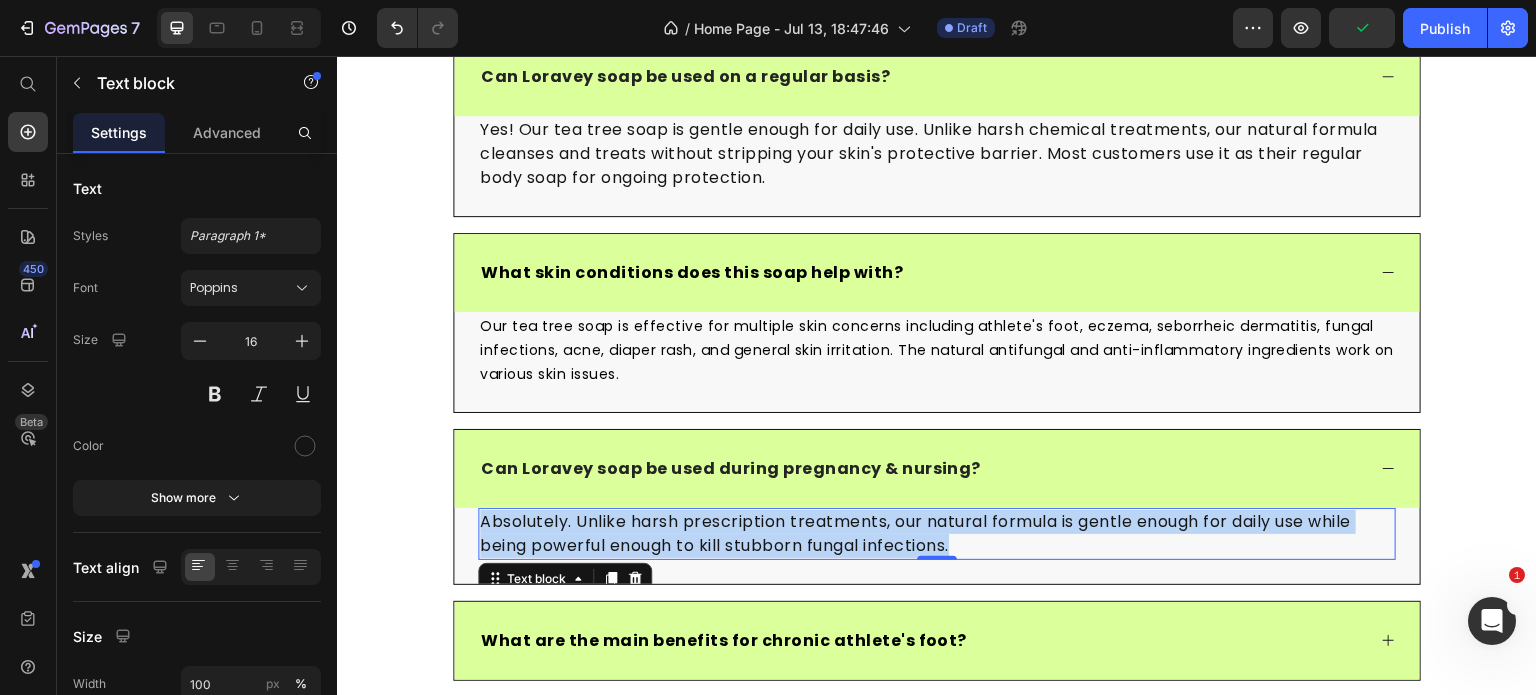 click on "Absolutely. Unlike harsh prescription treatments, our natural formula is gentle enough for daily use while being powerful enough to kill stubborn fungal infections." at bounding box center (937, 534) 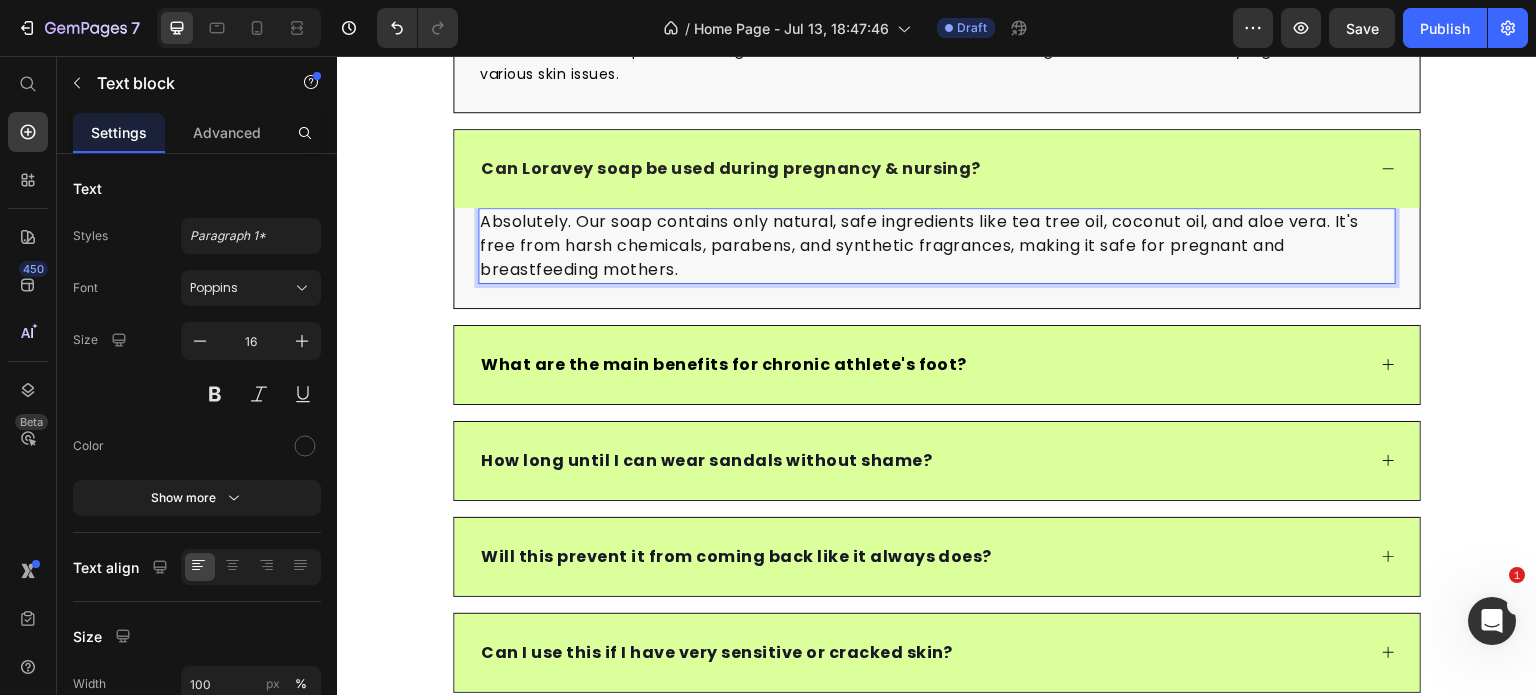 scroll, scrollTop: 6746, scrollLeft: 0, axis: vertical 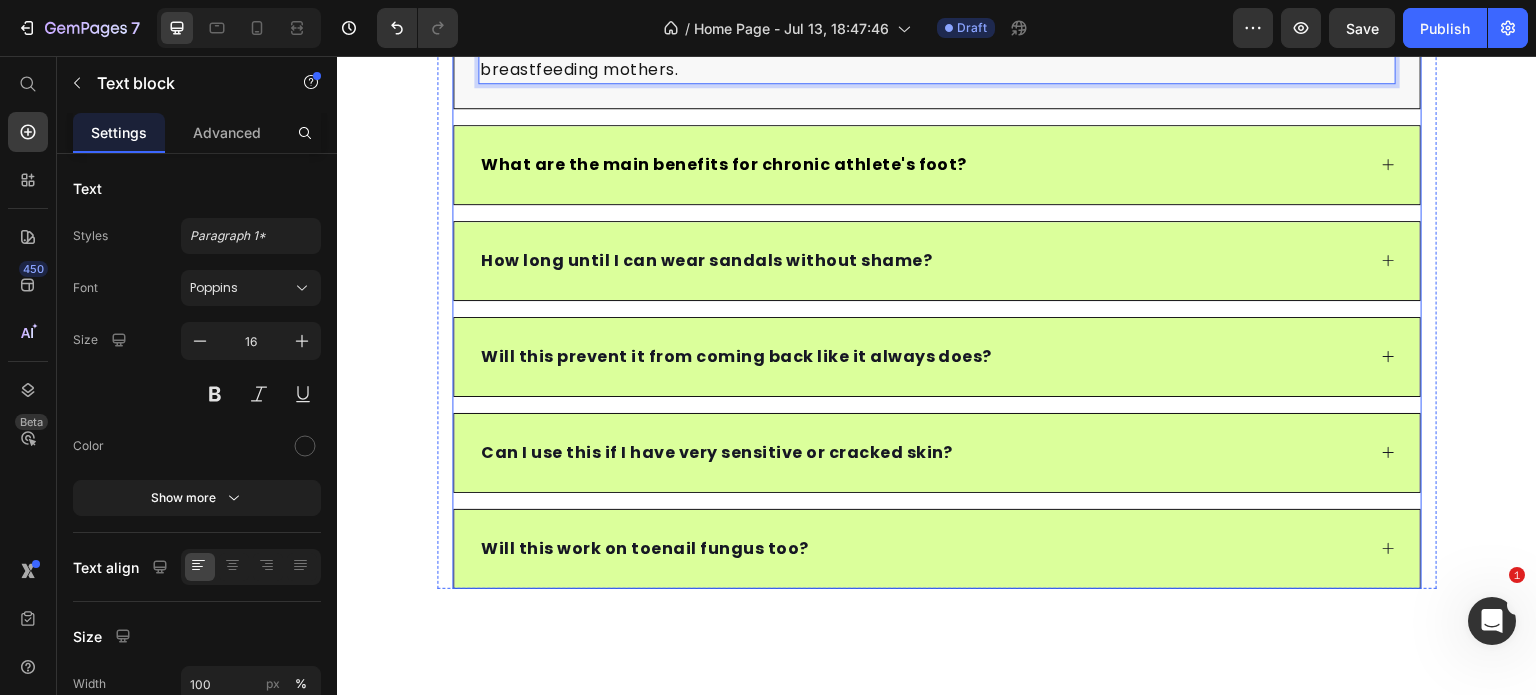 click on "What are the main benefits for chronic athlete's foot?" at bounding box center (937, 165) 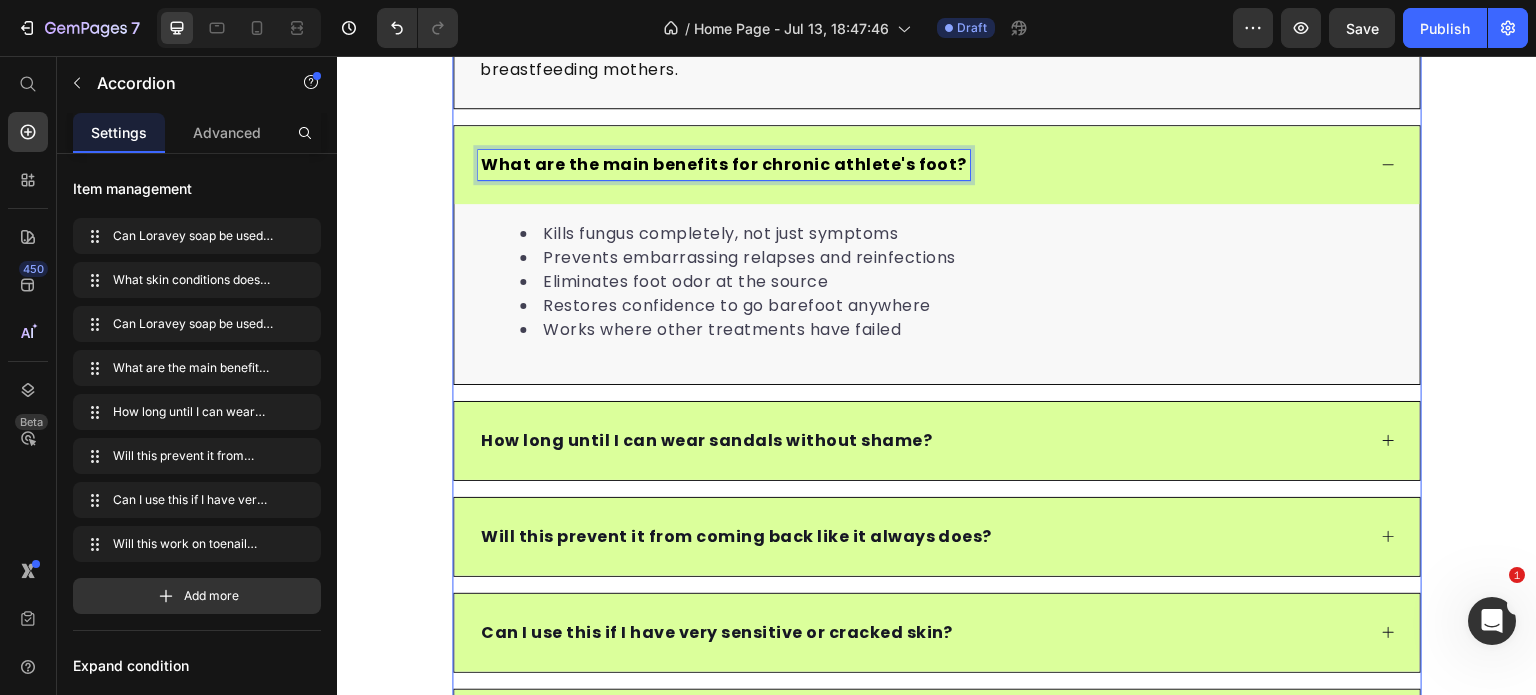 click on "What are the main benefits for chronic athlete's foot?" at bounding box center [724, 164] 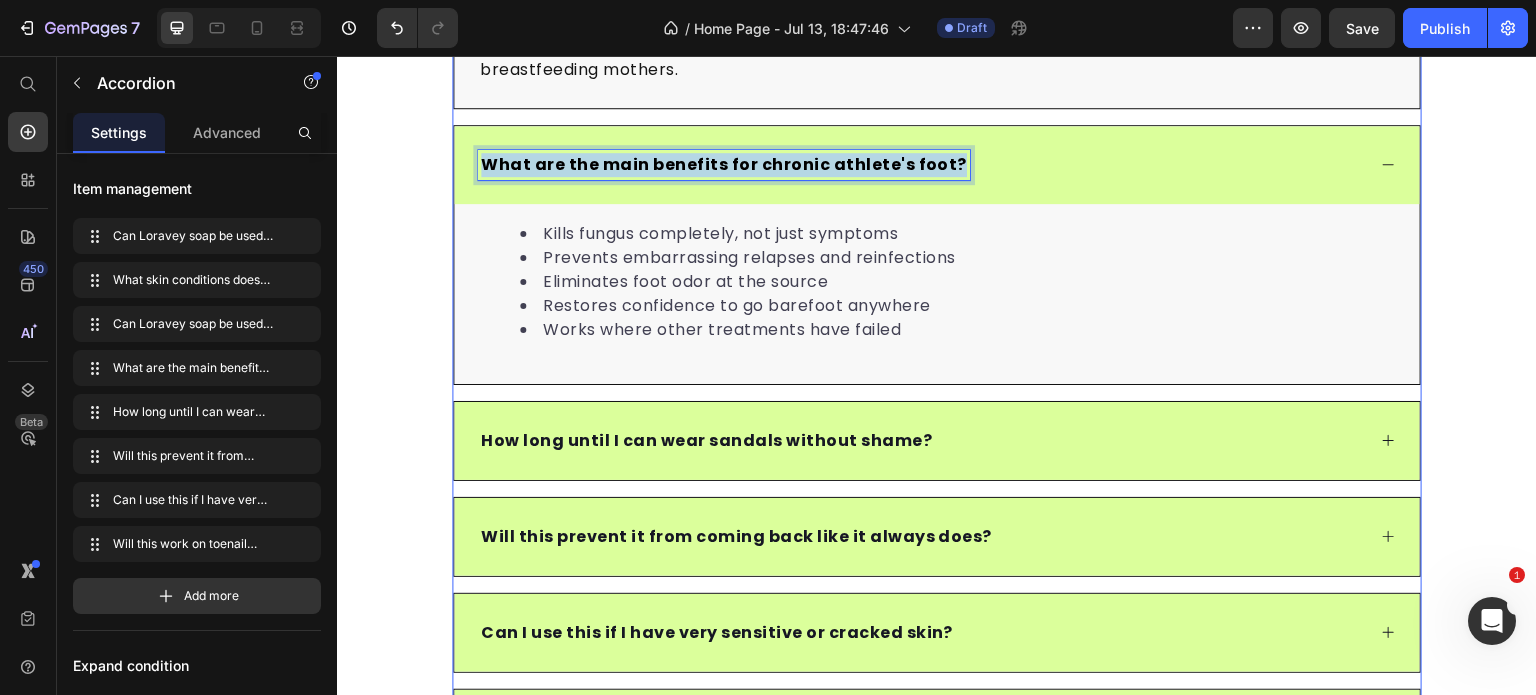 click on "What are the main benefits for chronic athlete's foot?" at bounding box center (724, 164) 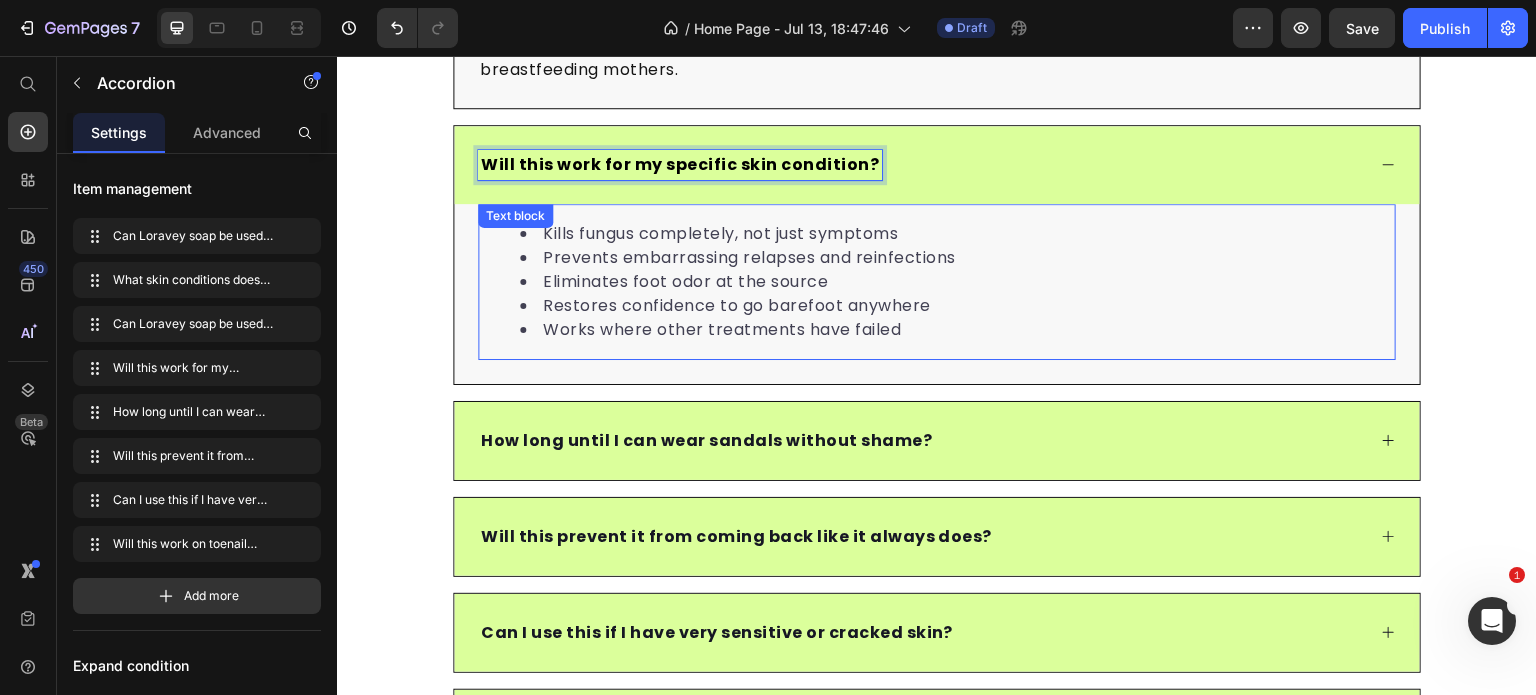 click on "Restores confidence to go barefoot anywhere" at bounding box center [957, 306] 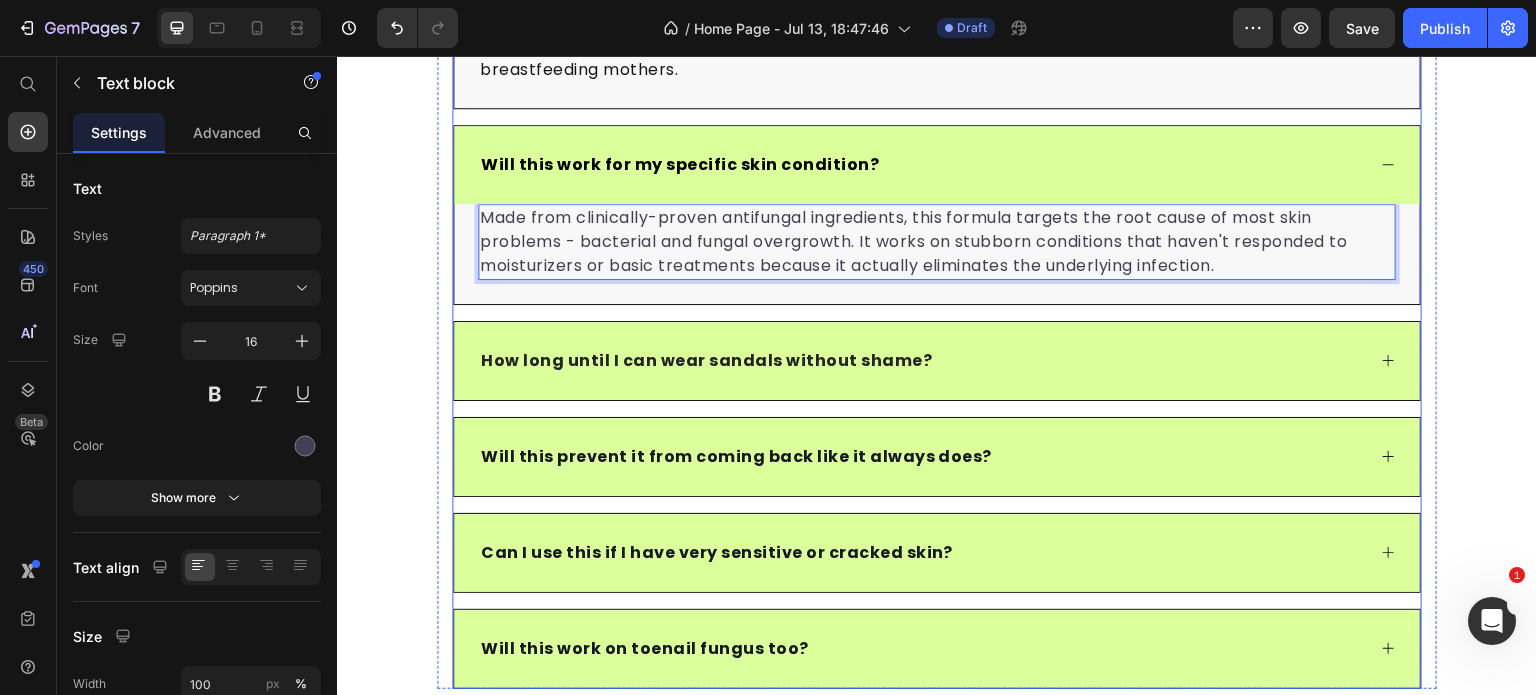 click 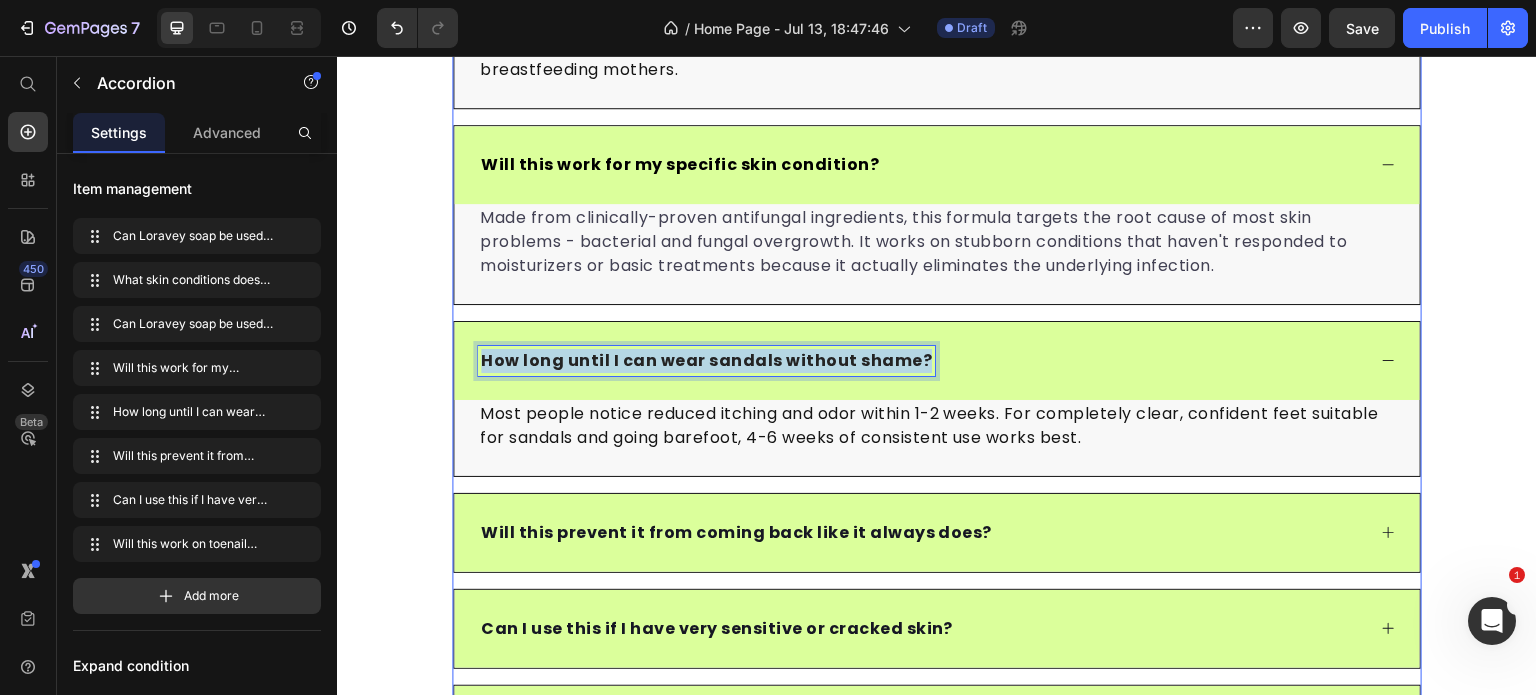 click on "How long until I can wear sandals without shame?" at bounding box center (706, 360) 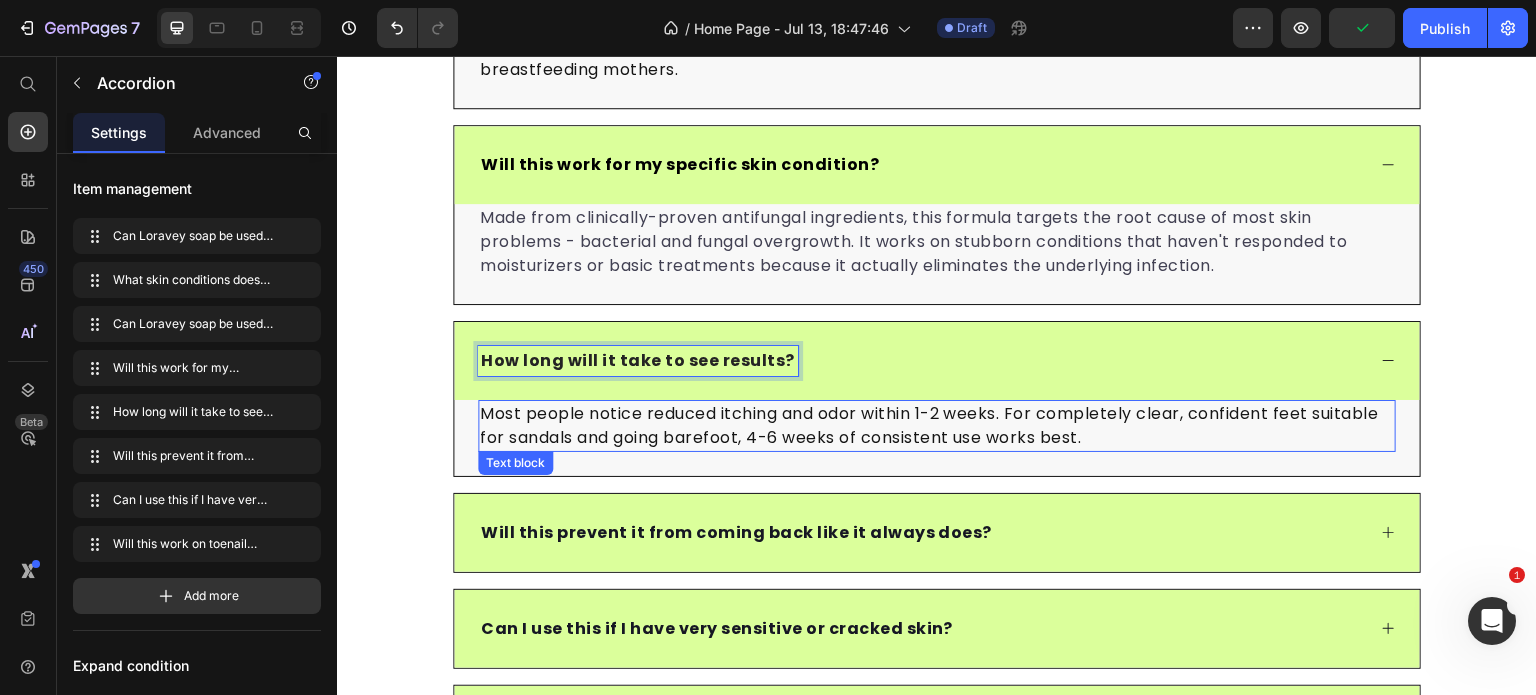 click on "Most people notice reduced itching and odor within 1-2 weeks. For completely clear, confident feet suitable for sandals and going barefoot, 4-6 weeks of consistent use works best." at bounding box center (937, 426) 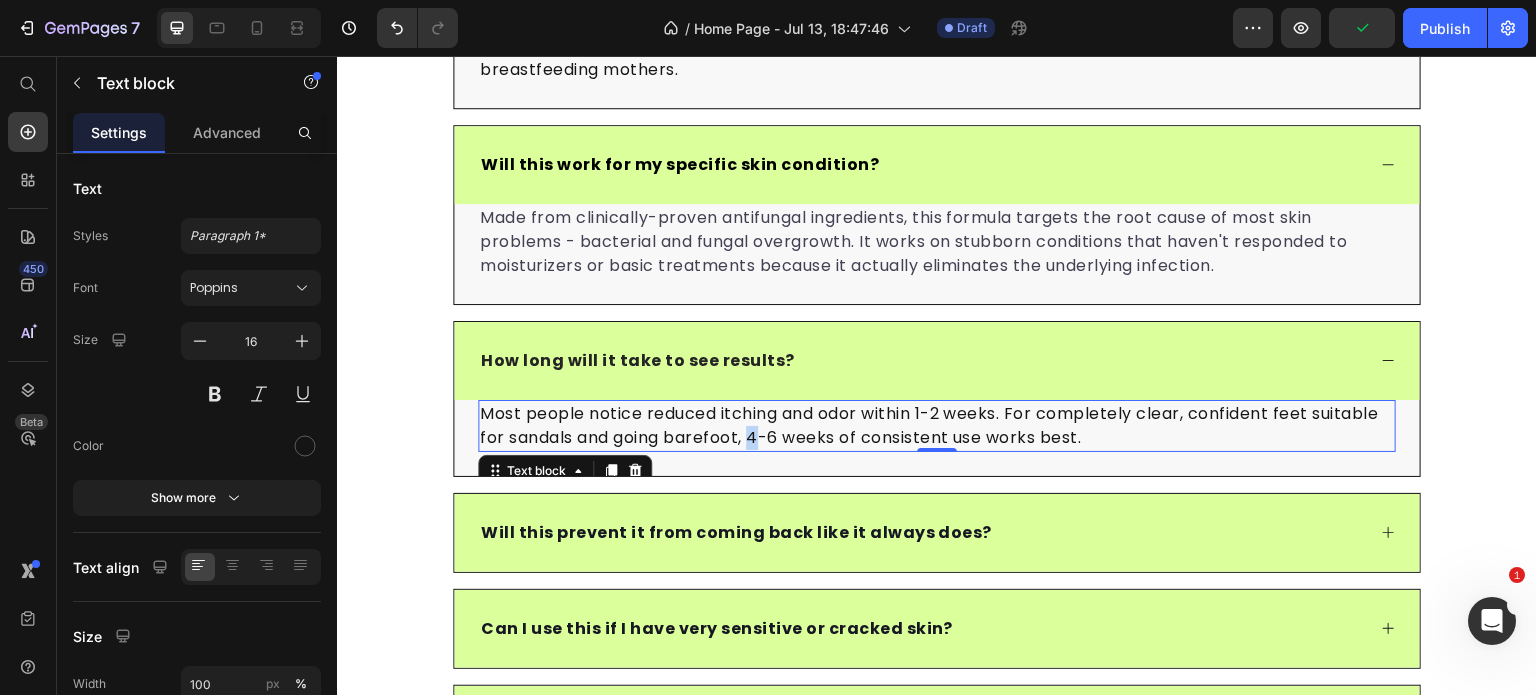 click on "Most people notice reduced itching and odor within 1-2 weeks. For completely clear, confident feet suitable for sandals and going barefoot, 4-6 weeks of consistent use works best." at bounding box center [937, 426] 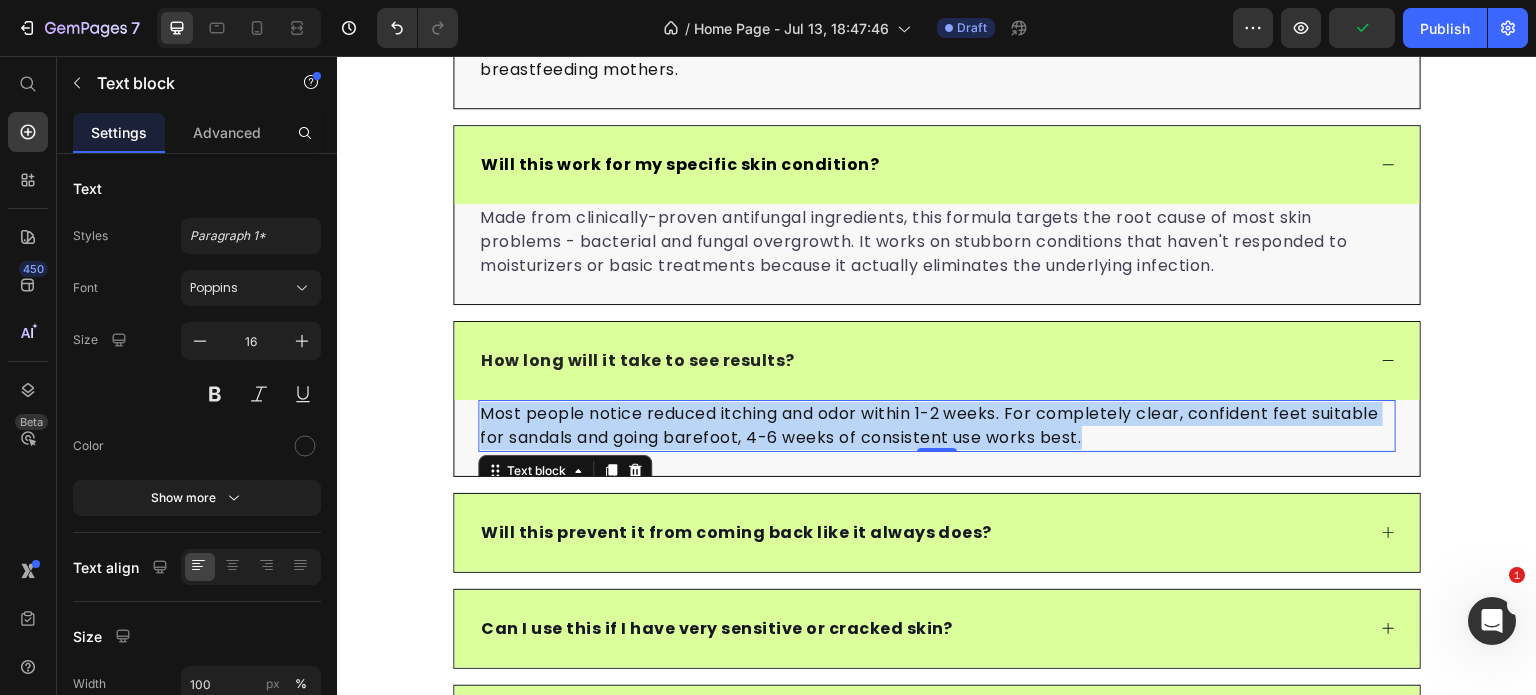 click on "Most people notice reduced itching and odor within 1-2 weeks. For completely clear, confident feet suitable for sandals and going barefoot, 4-6 weeks of consistent use works best." at bounding box center [937, 426] 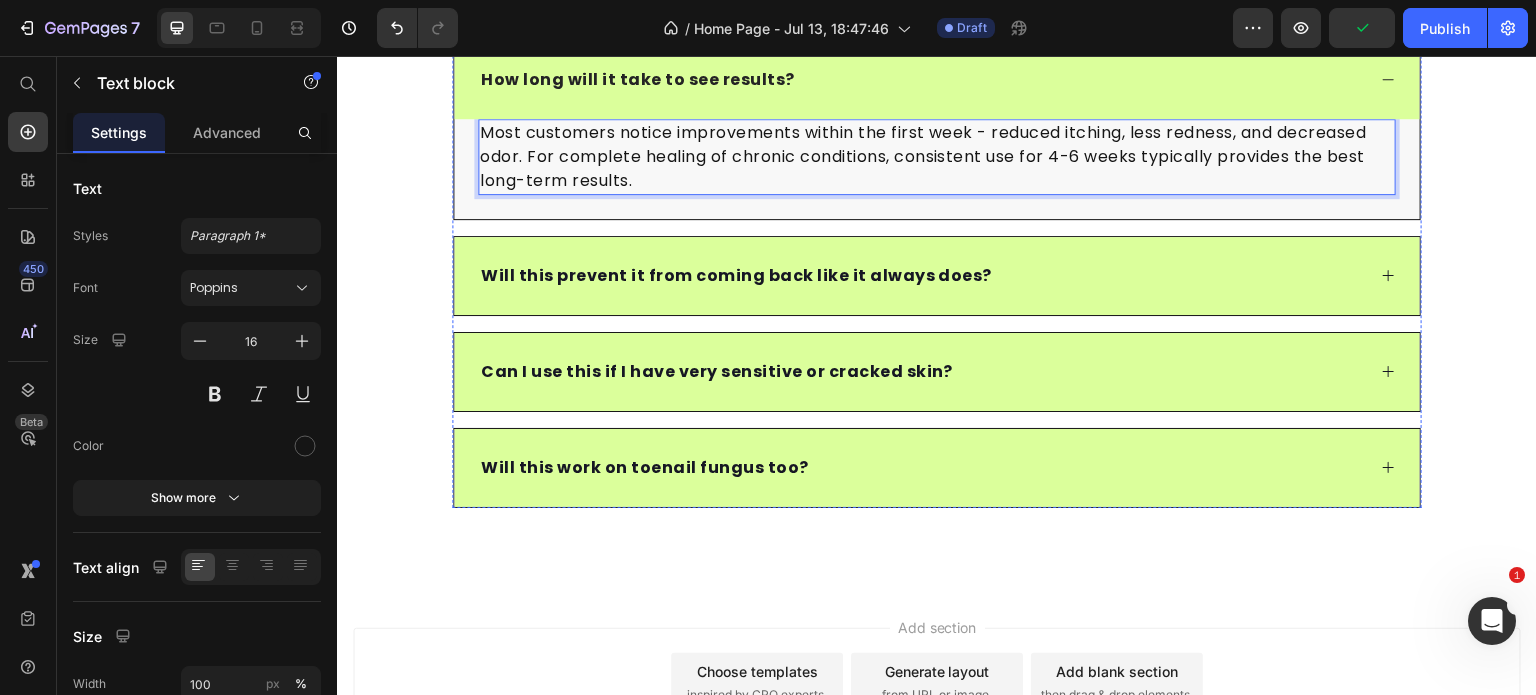 scroll, scrollTop: 7046, scrollLeft: 0, axis: vertical 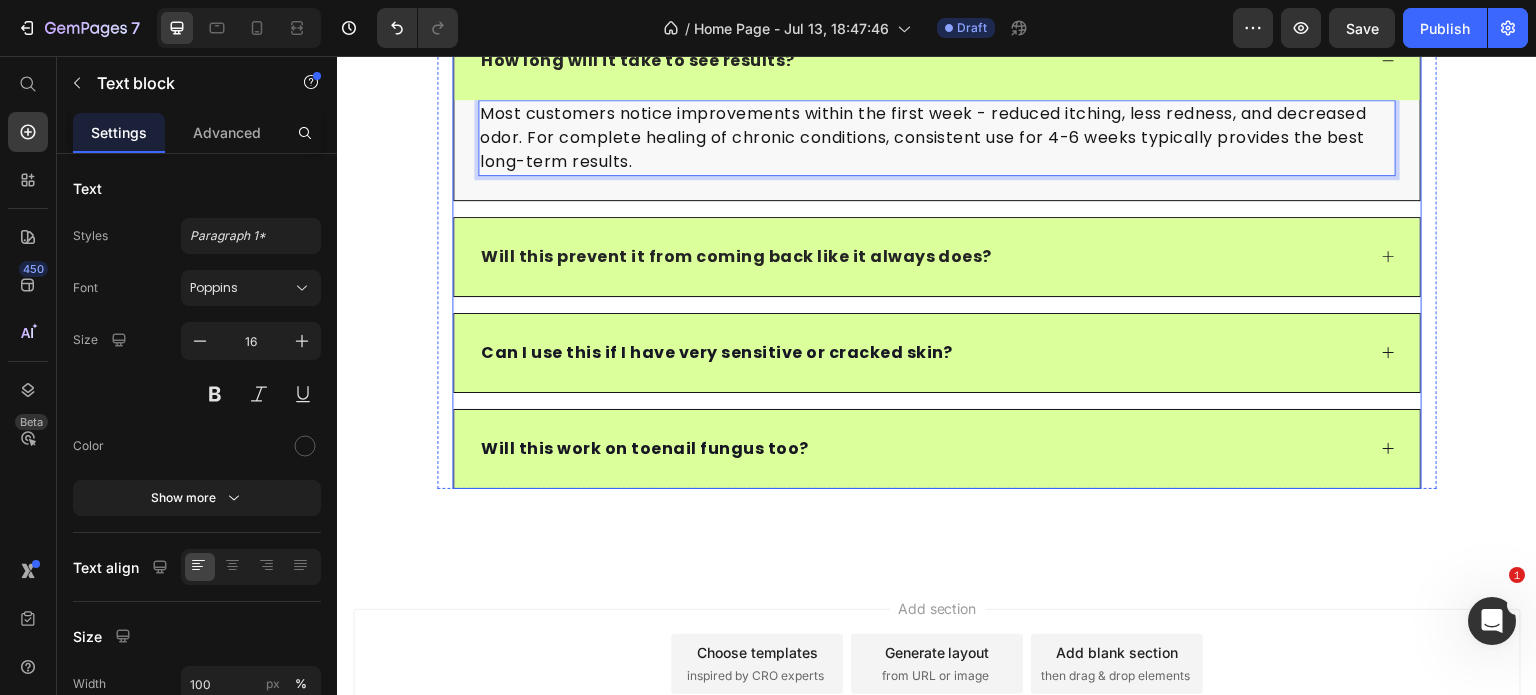 click on "Will this prevent it from coming back like it always does?" at bounding box center [736, 256] 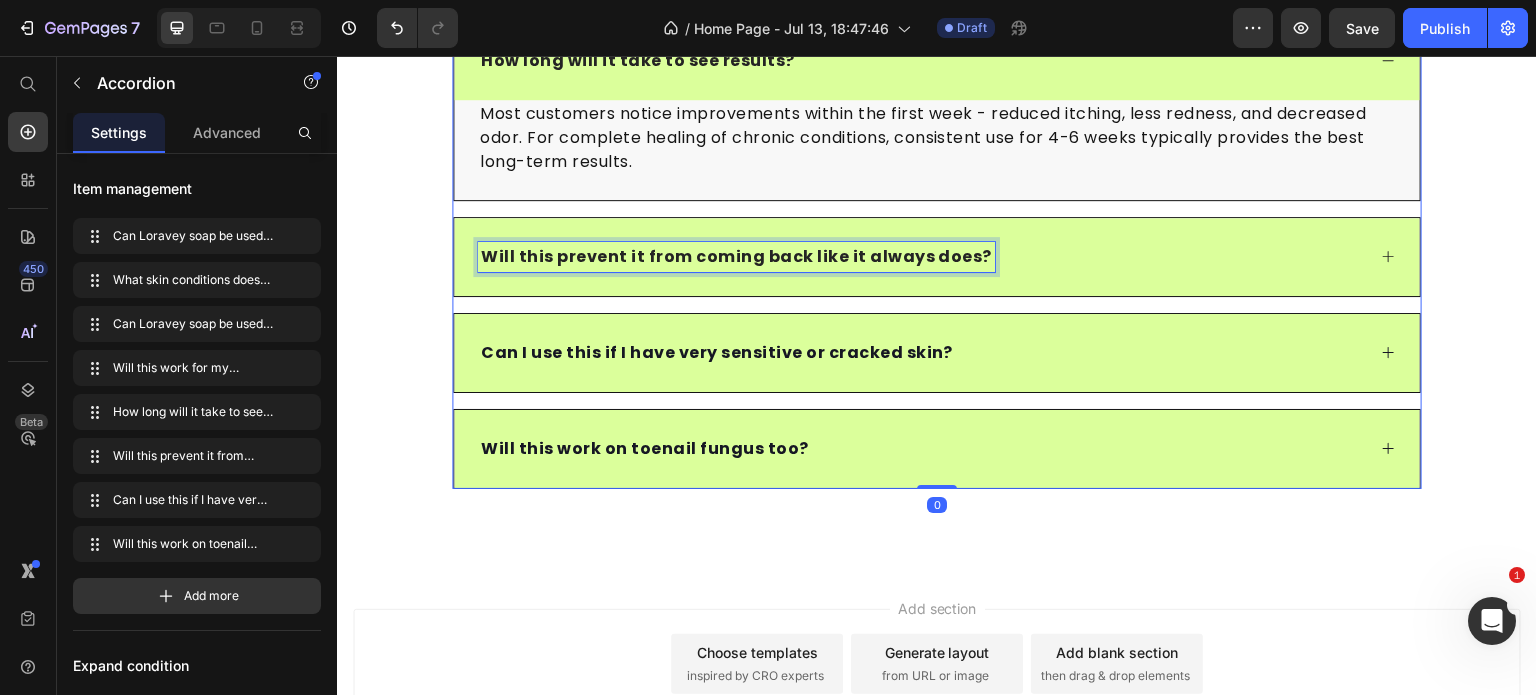 click on "Will this prevent it from coming back like it always does?" at bounding box center (736, 256) 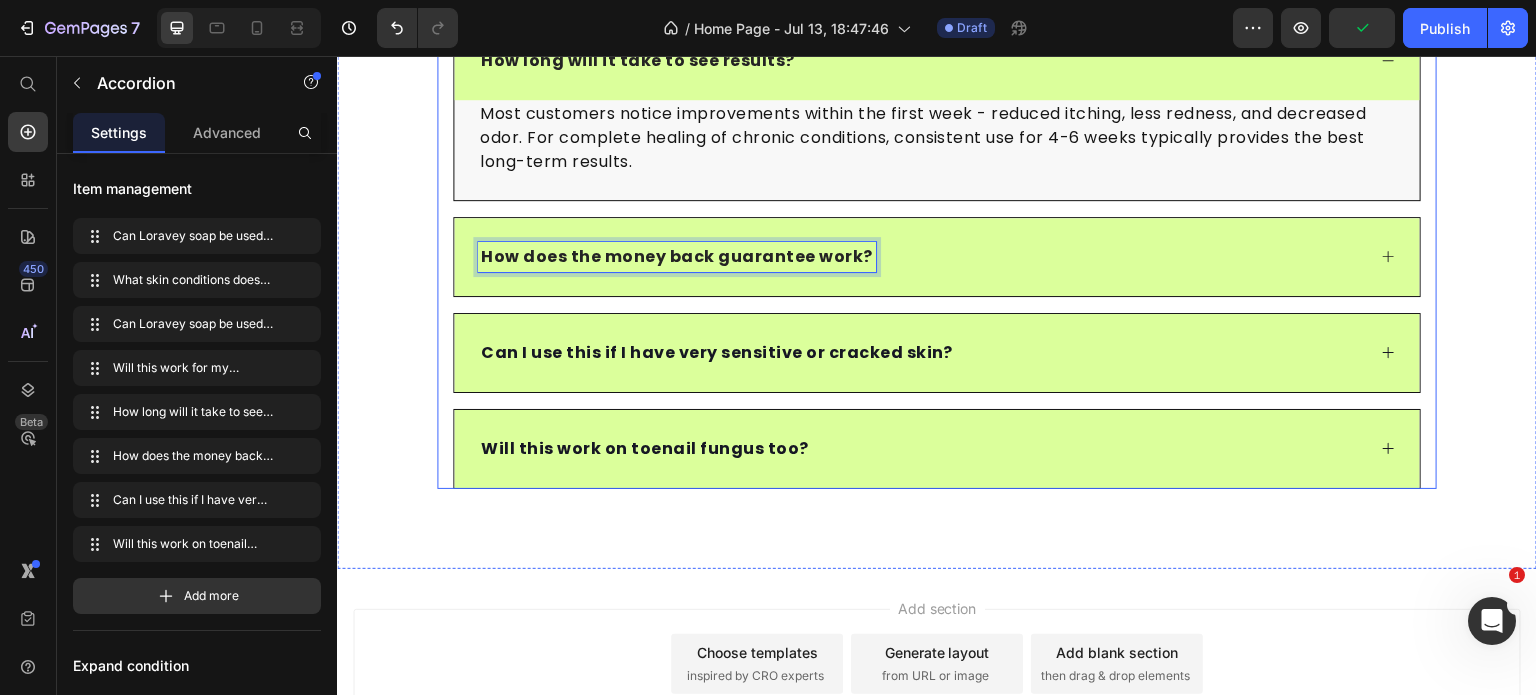 click on "How does the money back guarantee work?" at bounding box center [937, 257] 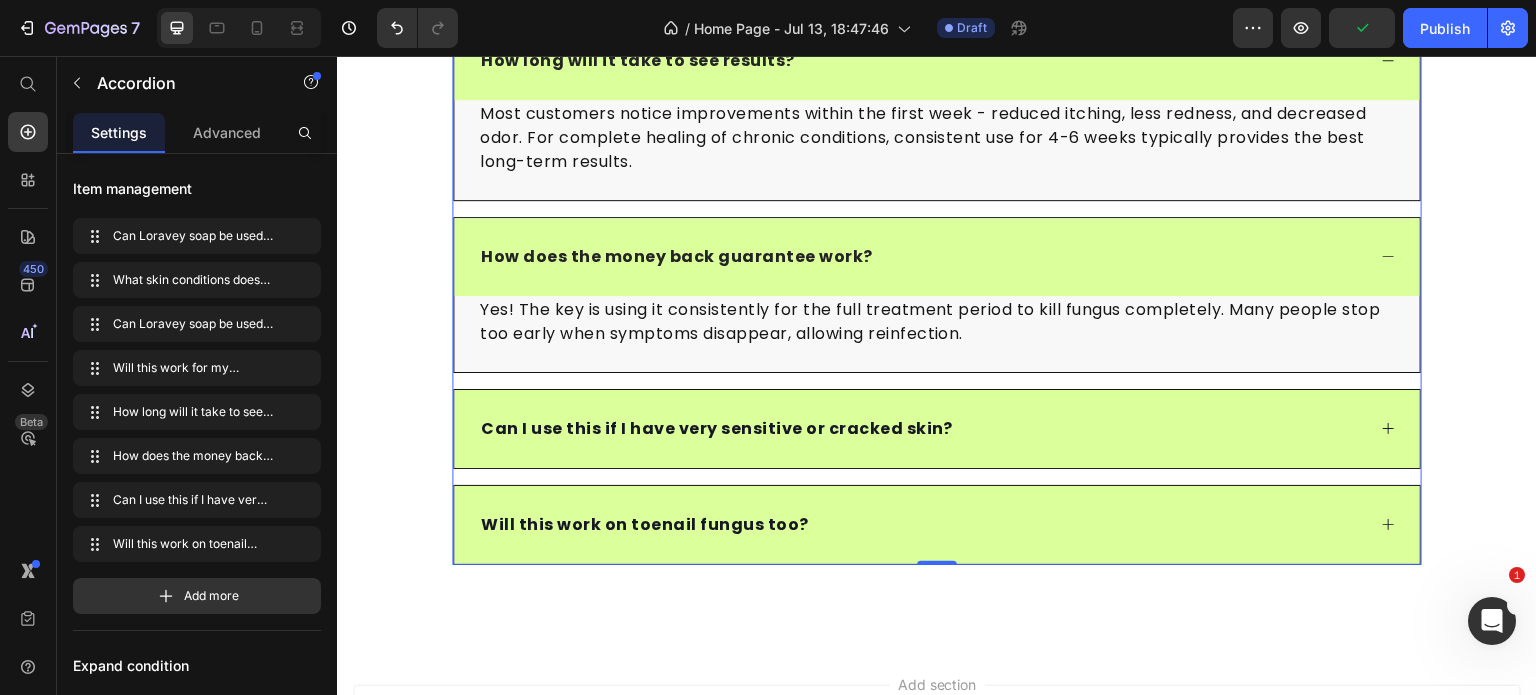 click on "Yes! The key is using it consistently for the full treatment period to kill fungus completely. Many people stop too early when symptoms disappear, allowing reinfection." at bounding box center [937, 322] 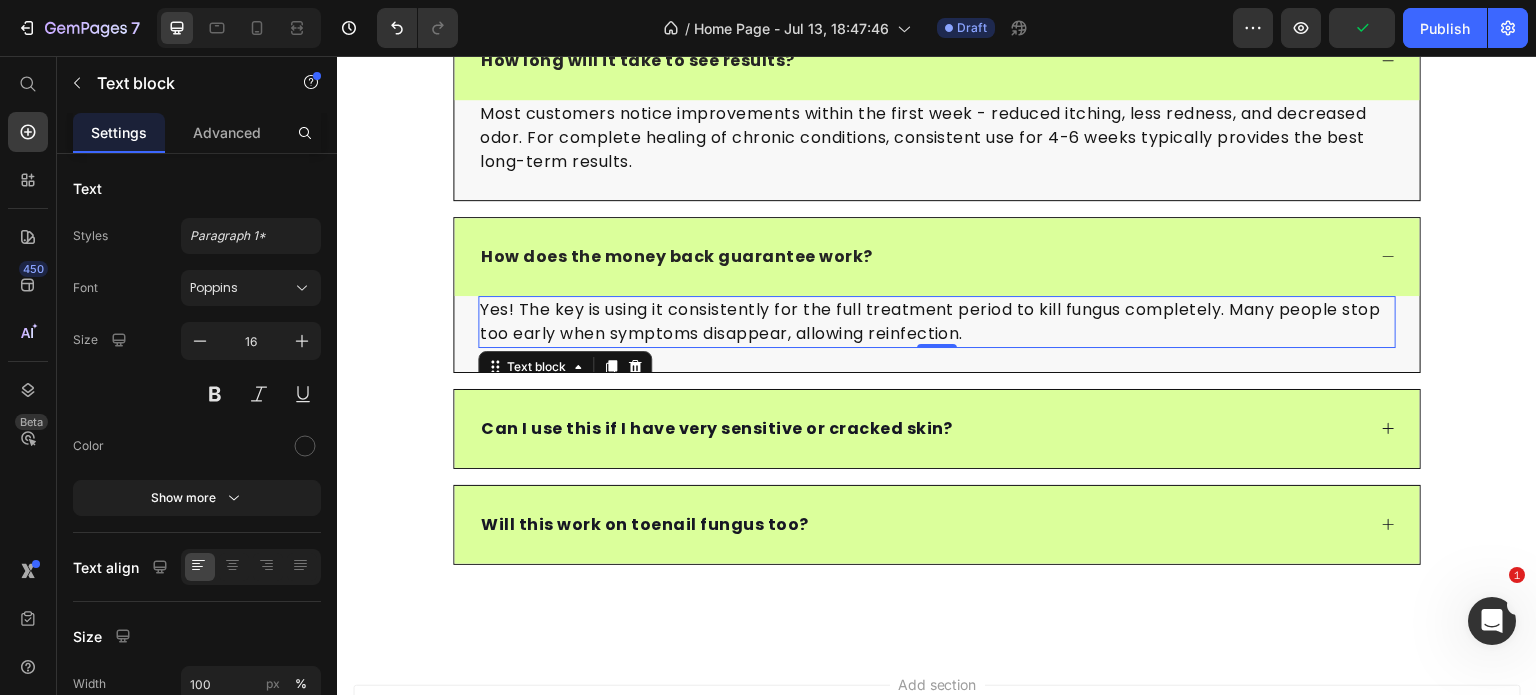 click on "Yes! The key is using it consistently for the full treatment period to kill fungus completely. Many people stop too early when symptoms disappear, allowing reinfection." at bounding box center [937, 322] 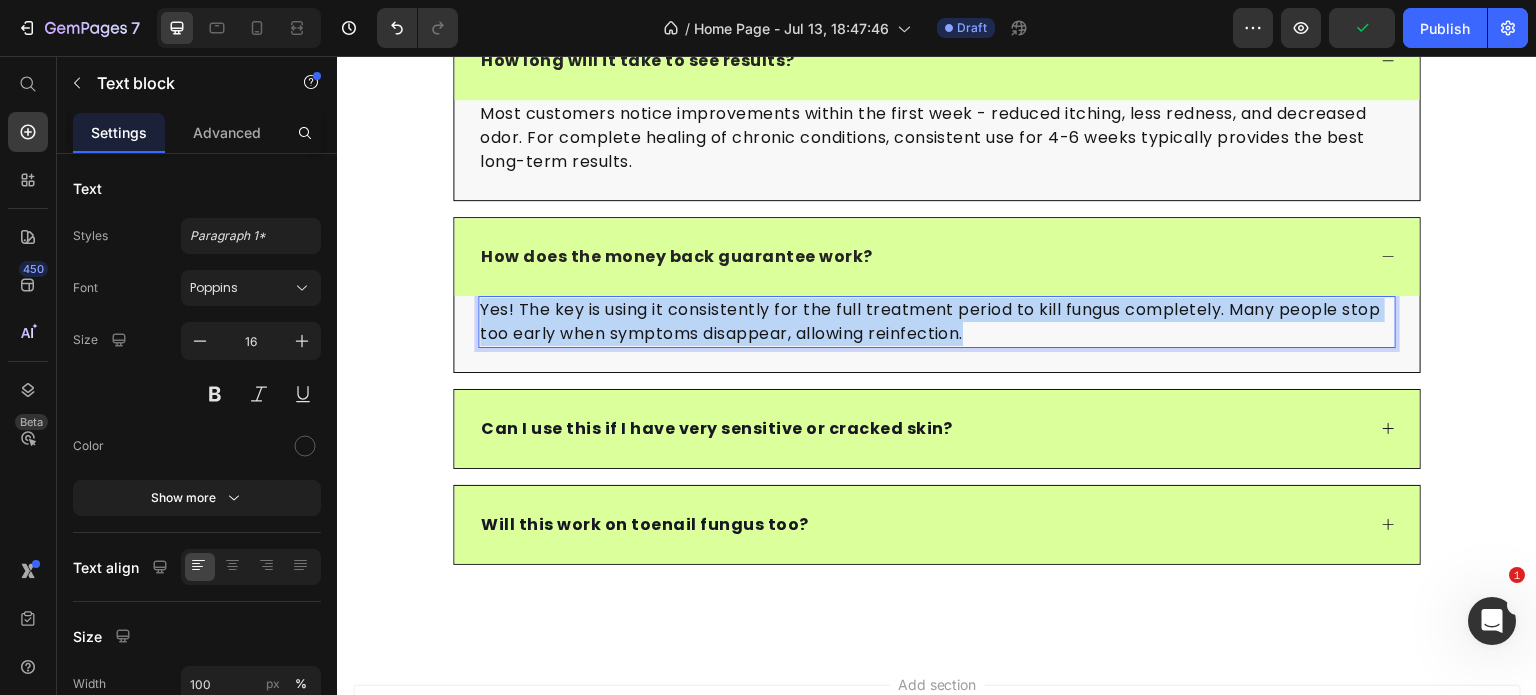 click on "Yes! The key is using it consistently for the full treatment period to kill fungus completely. Many people stop too early when symptoms disappear, allowing reinfection." at bounding box center (937, 322) 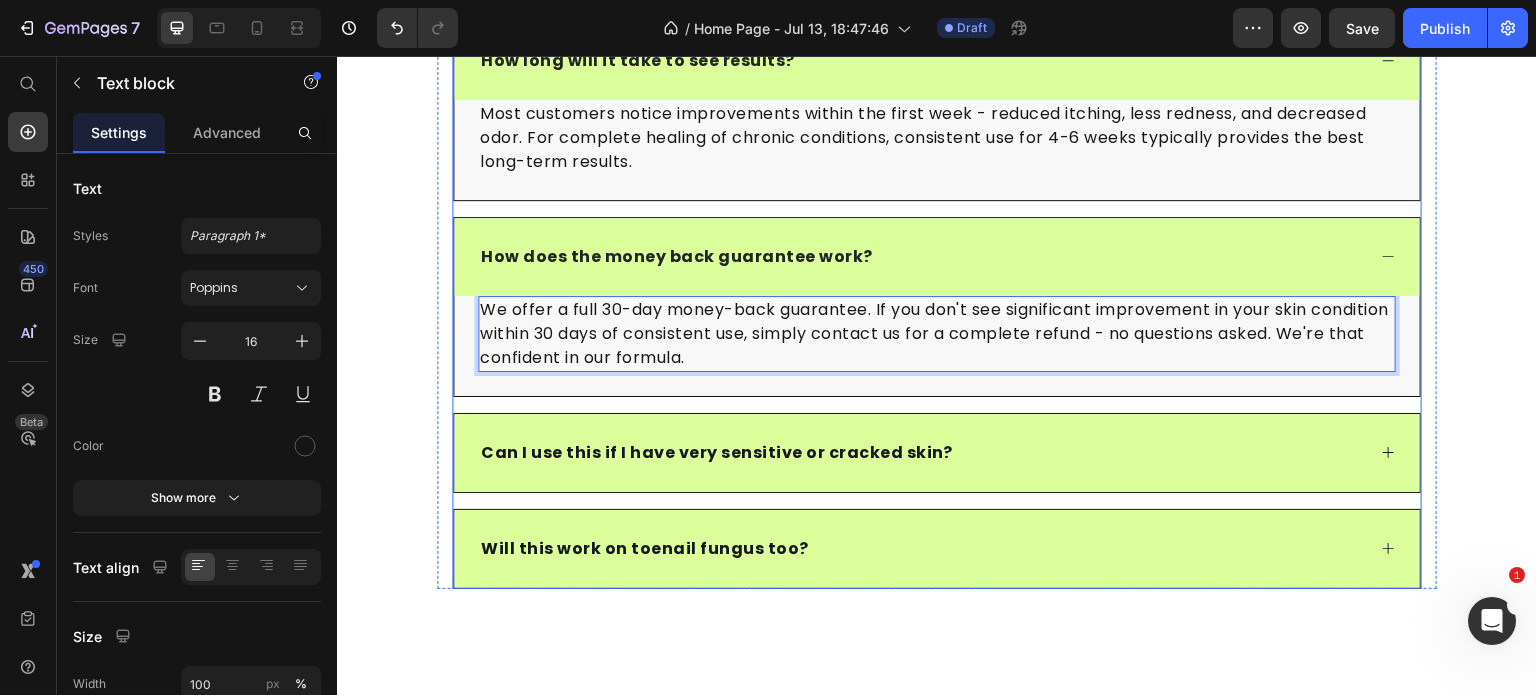 click on "Can Loravey soap be used on a regular basis? Yes! Our tea tree soap is gentle enough for daily use. Unlike harsh chemical treatments, our natural formula cleanses and treats without stripping your skin's protective barrier. Most customers use it as their regular body soap for ongoing protection. Text block
What skin conditions does this soap help with? Our tea tree soap is effective for multiple skin concerns including athlete's foot, eczema, seborrheic dermatitis, fungal infections, acne, diaper rash, and general skin irritation. The natural antifungal and anti-inflammatory ingredients work on various skin issues. Text block
Can Loravey soap be used during pregnancy & nursing? Absolutely. Our soap contains only natural, safe ingredients like tea tree oil, coconut oil, and aloe vera. It's free from harsh chemicals, parabens, and synthetic fragrances, making it safe for pregnant and breastfeeding mothers. Text block
Text block
0" at bounding box center [937, -87] 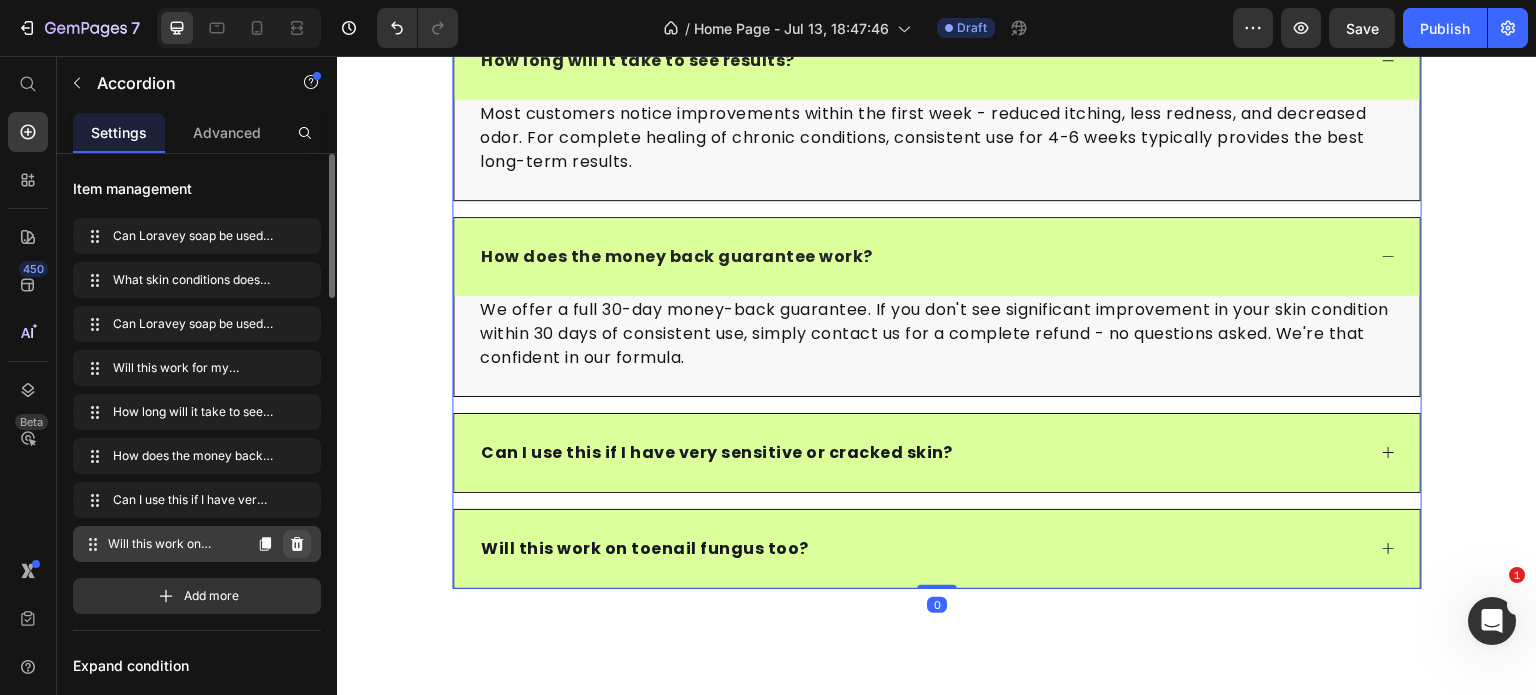 click 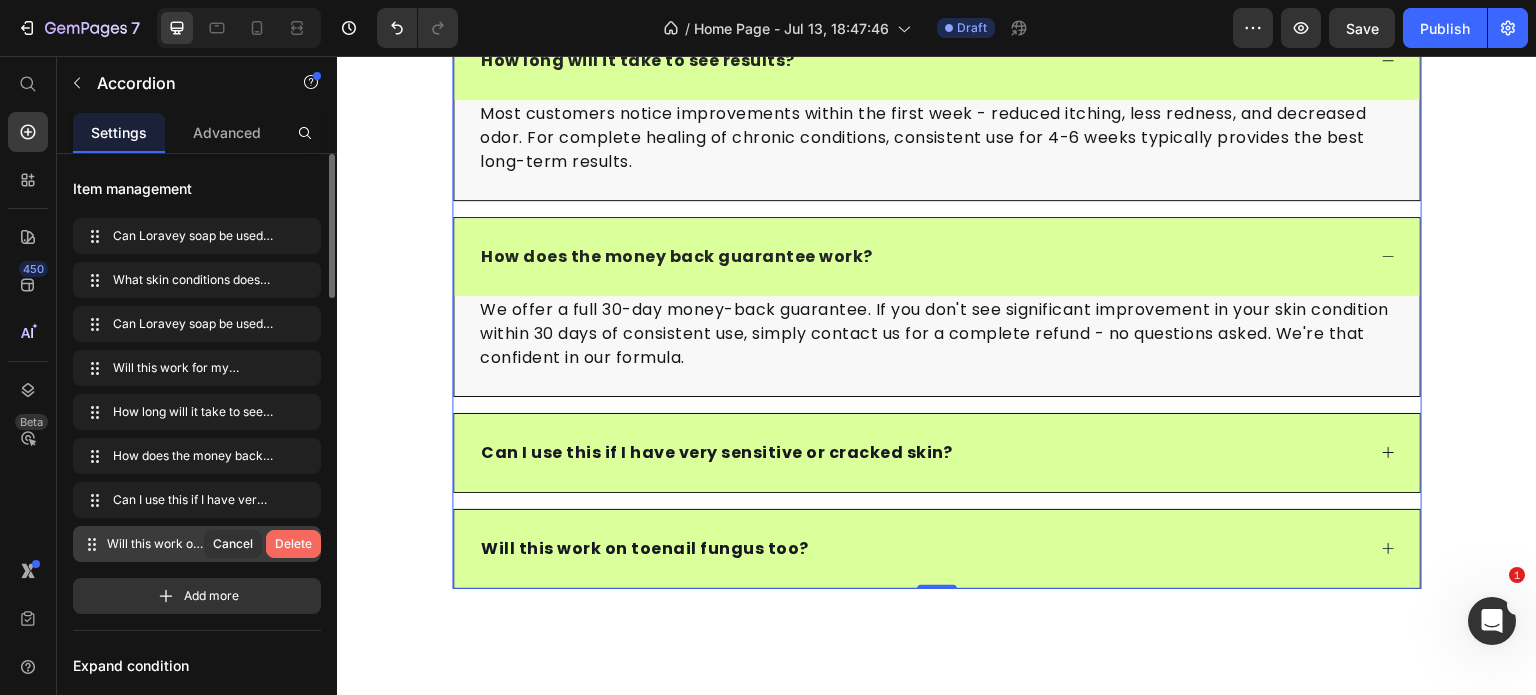 click on "Delete" at bounding box center (293, 544) 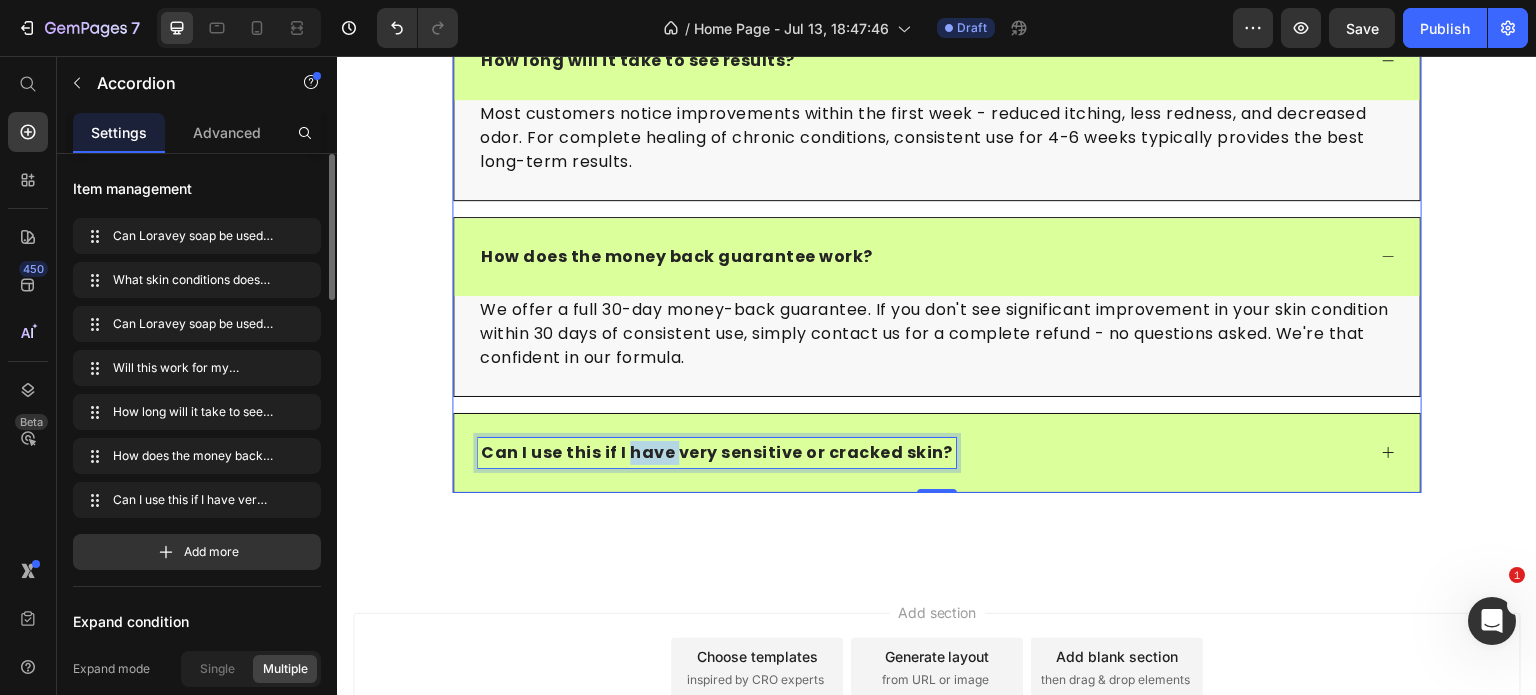 click on "Can I use this if I have very sensitive or cracked skin?" at bounding box center (717, 452) 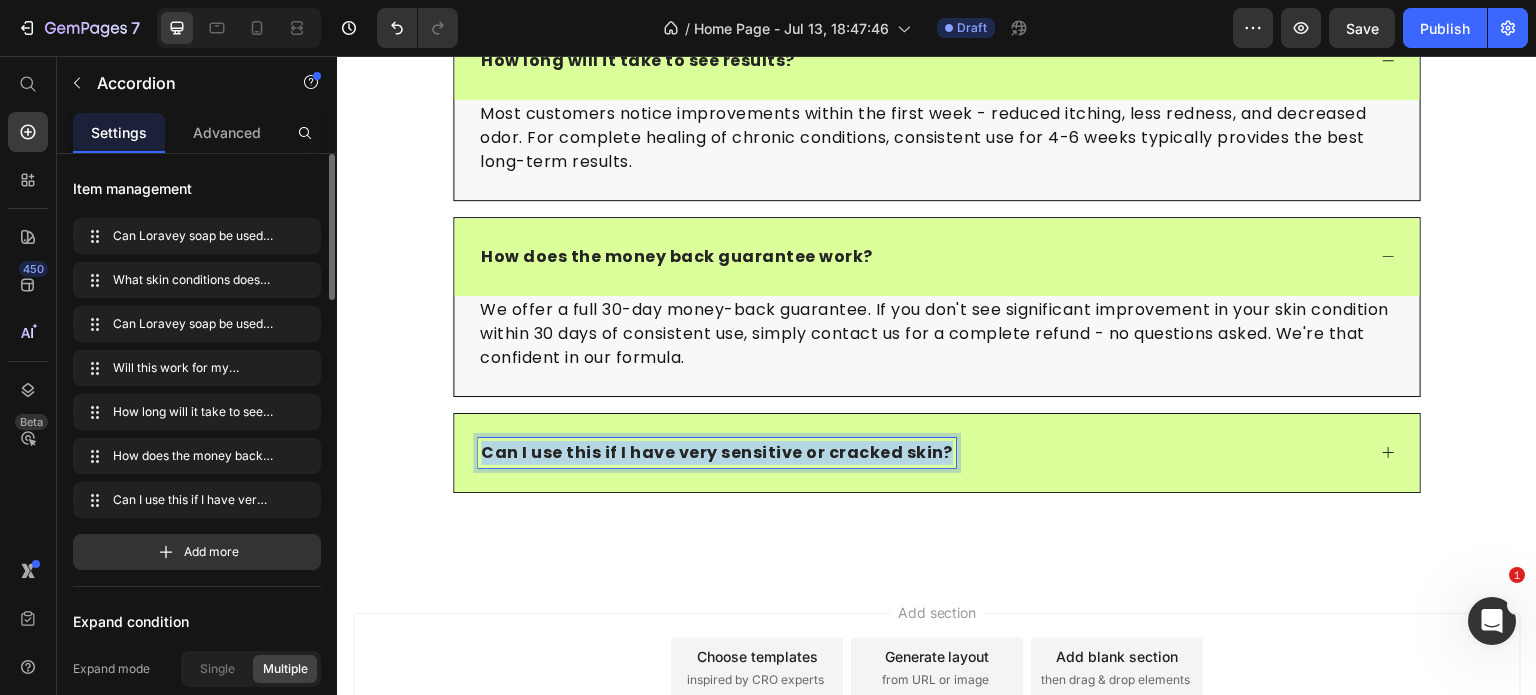 click on "Can I use this if I have very sensitive or cracked skin?" at bounding box center [717, 452] 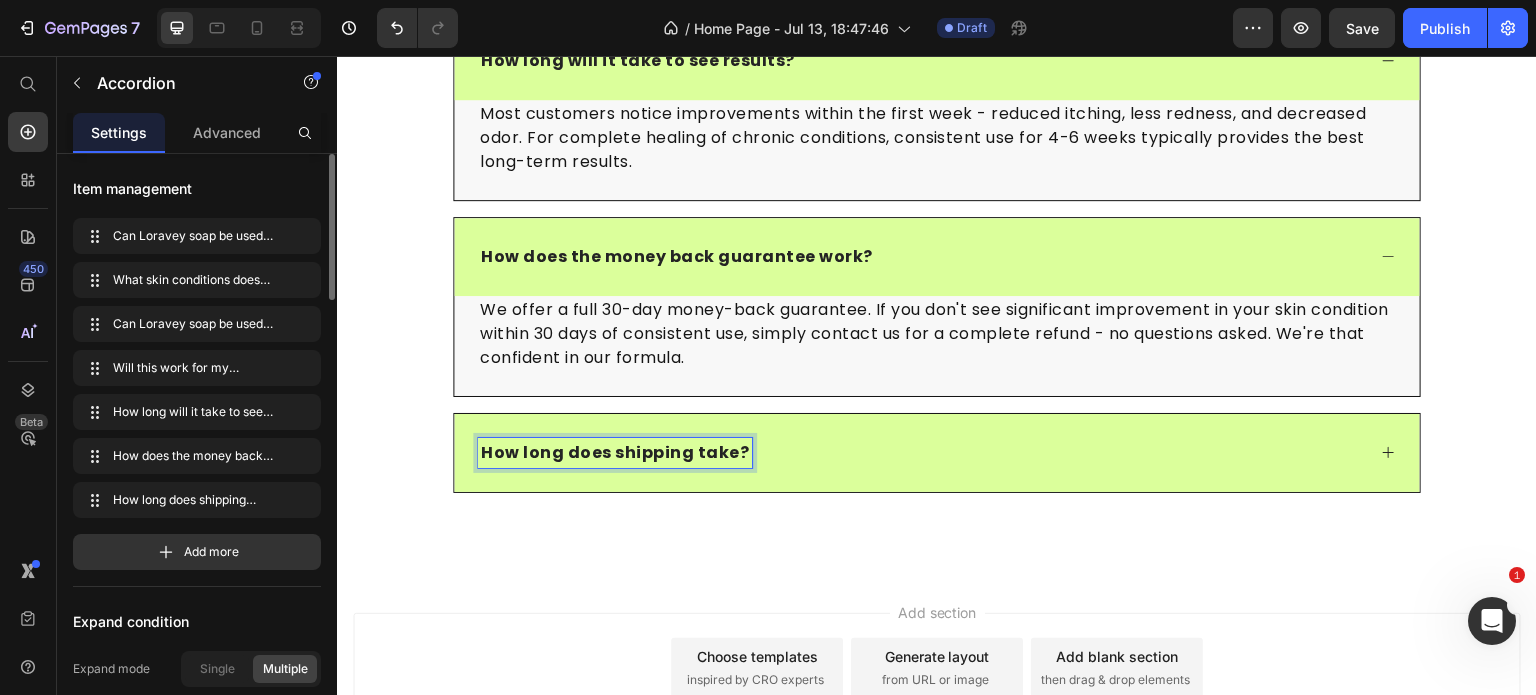 click on "How long does shipping take?" at bounding box center [937, 453] 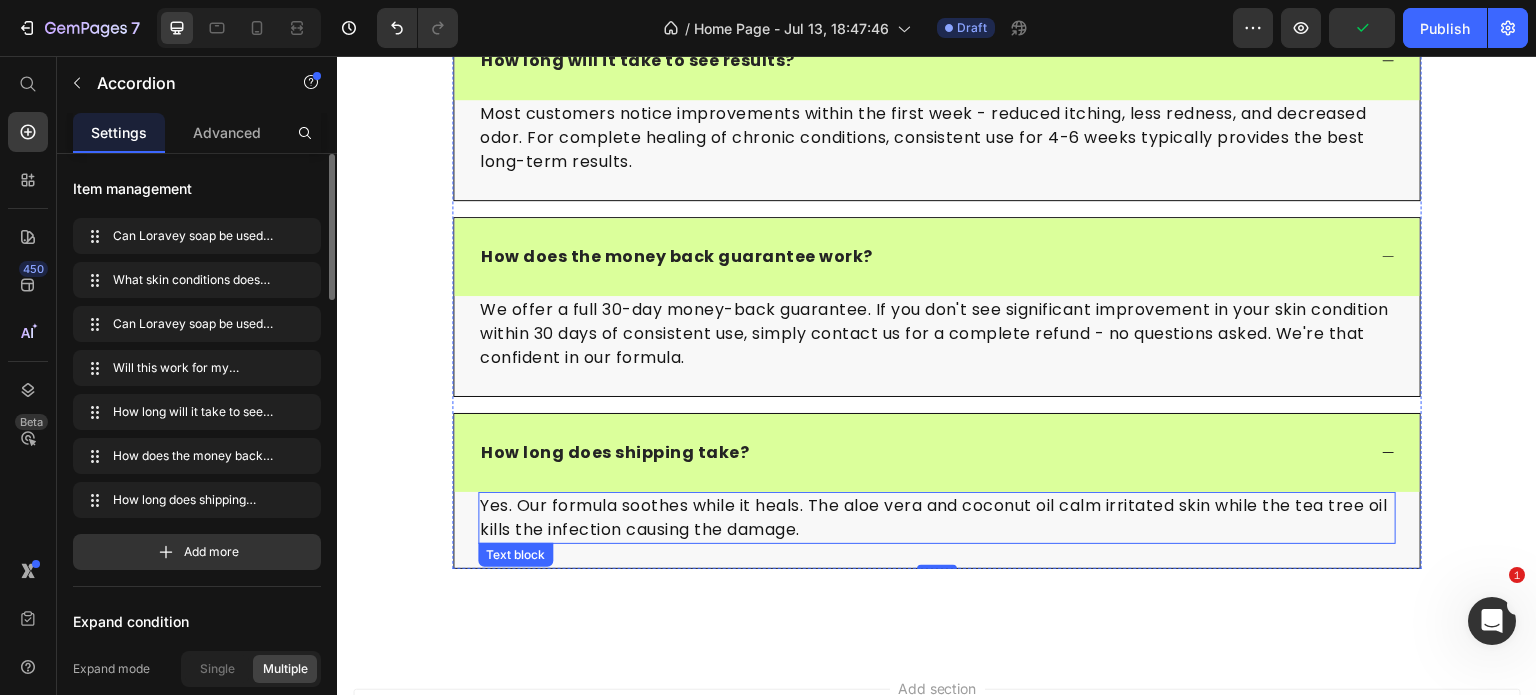 click on "Yes. Our formula soothes while it heals. The aloe vera and coconut oil calm irritated skin while the tea tree oil kills the infection causing the damage." at bounding box center [937, 518] 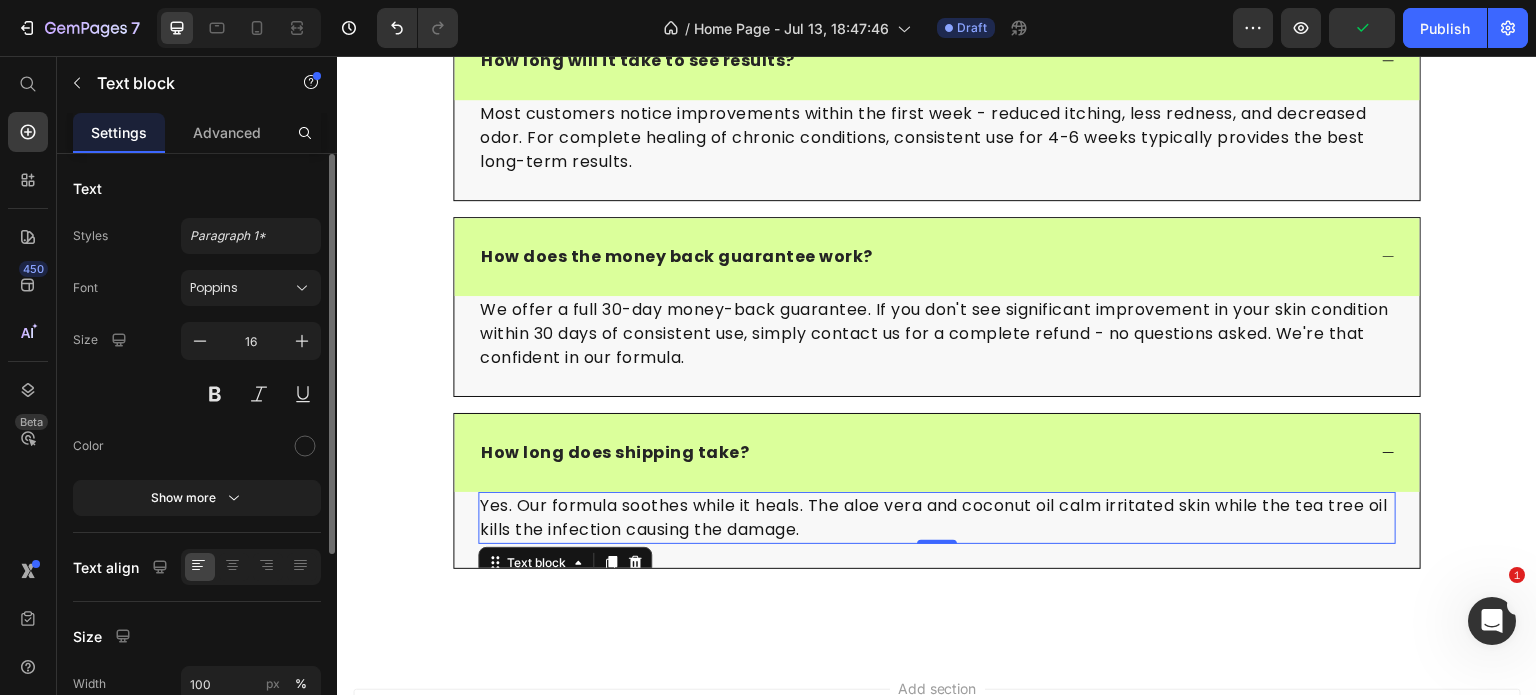 click on "Yes. Our formula soothes while it heals. The aloe vera and coconut oil calm irritated skin while the tea tree oil kills the infection causing the damage." at bounding box center (937, 518) 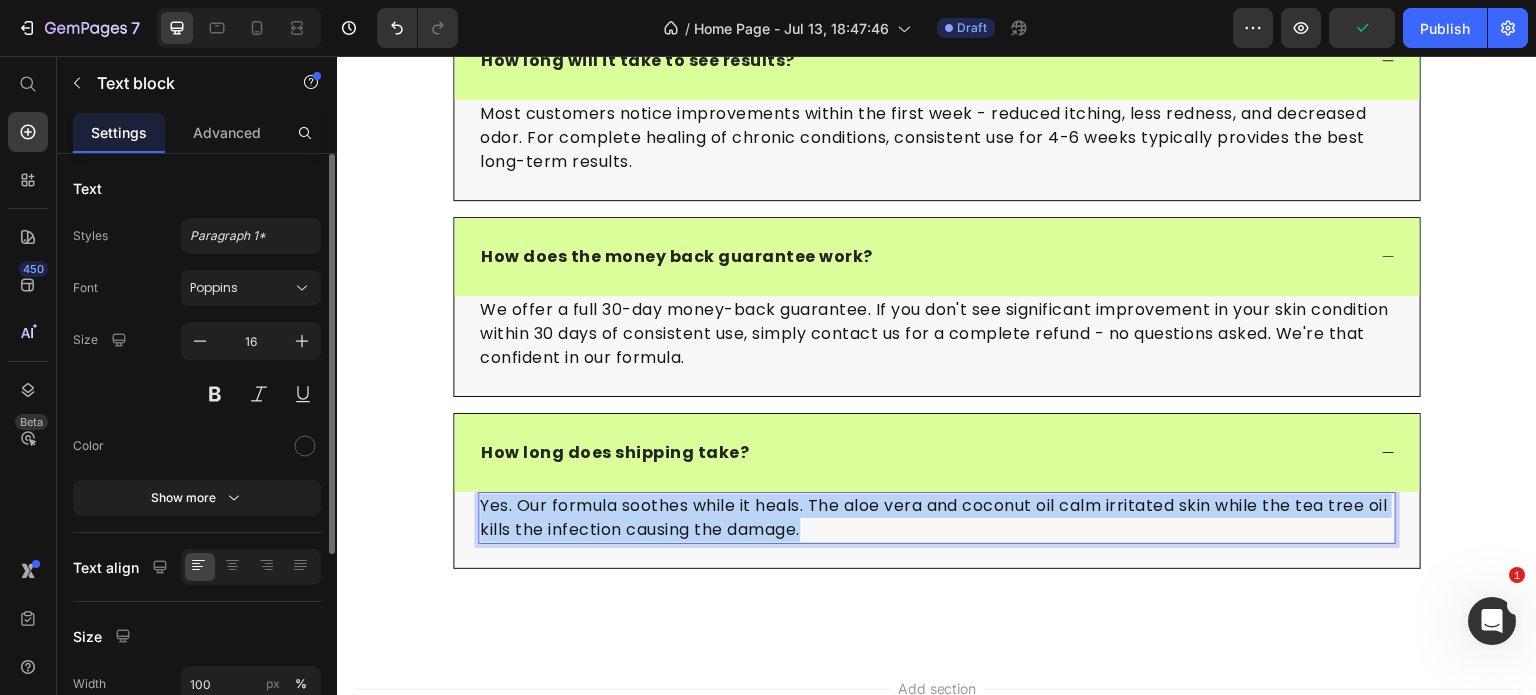 click on "Yes. Our formula soothes while it heals. The aloe vera and coconut oil calm irritated skin while the tea tree oil kills the infection causing the damage." at bounding box center (937, 518) 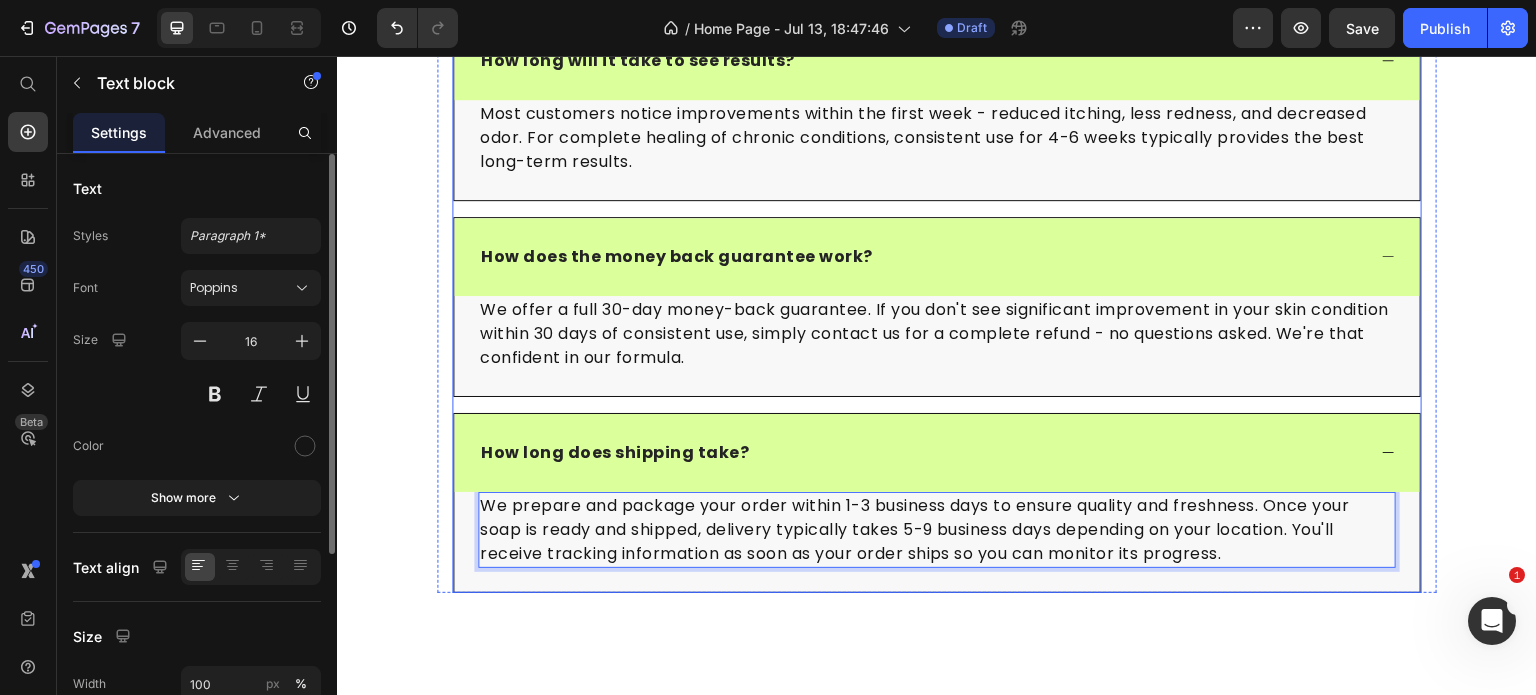 scroll, scrollTop: 7307, scrollLeft: 0, axis: vertical 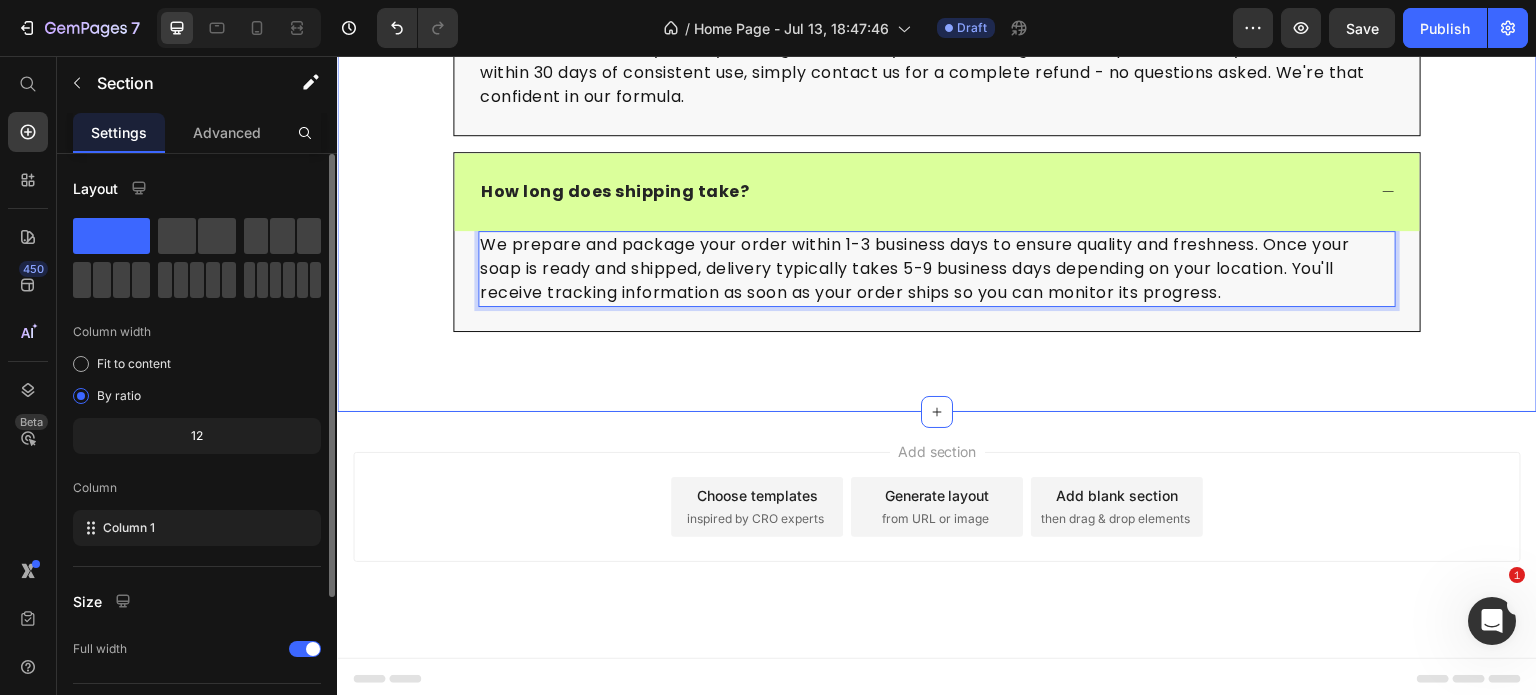 click on "Frequently Asked Questions Heading
Can Loravey soap be used on a regular basis? Yes! Our tea tree soap is gentle enough for daily use. Unlike harsh chemical treatments, our natural formula cleanses and treats without stripping your skin's protective barrier. Most customers use it as their regular body soap for ongoing protection. Text block
What skin conditions does this soap help with? Our tea tree soap is effective for multiple skin concerns including athlete's foot, eczema, seborrheic dermatitis, fungal infections, acne, diaper rash, and general skin irritation. The natural antifungal and anti-inflammatory ingredients work on various skin issues. Text block
Can Loravey soap be used during pregnancy & nursing? Absolutely. Our soap contains only natural, safe ingredients like tea tree oil, coconut oil, and aloe vera. It's free from harsh chemicals, parabens, and synthetic fragrances, making it safe for pregnant and breastfeeding mothers. Text block Text block" at bounding box center [937, -398] 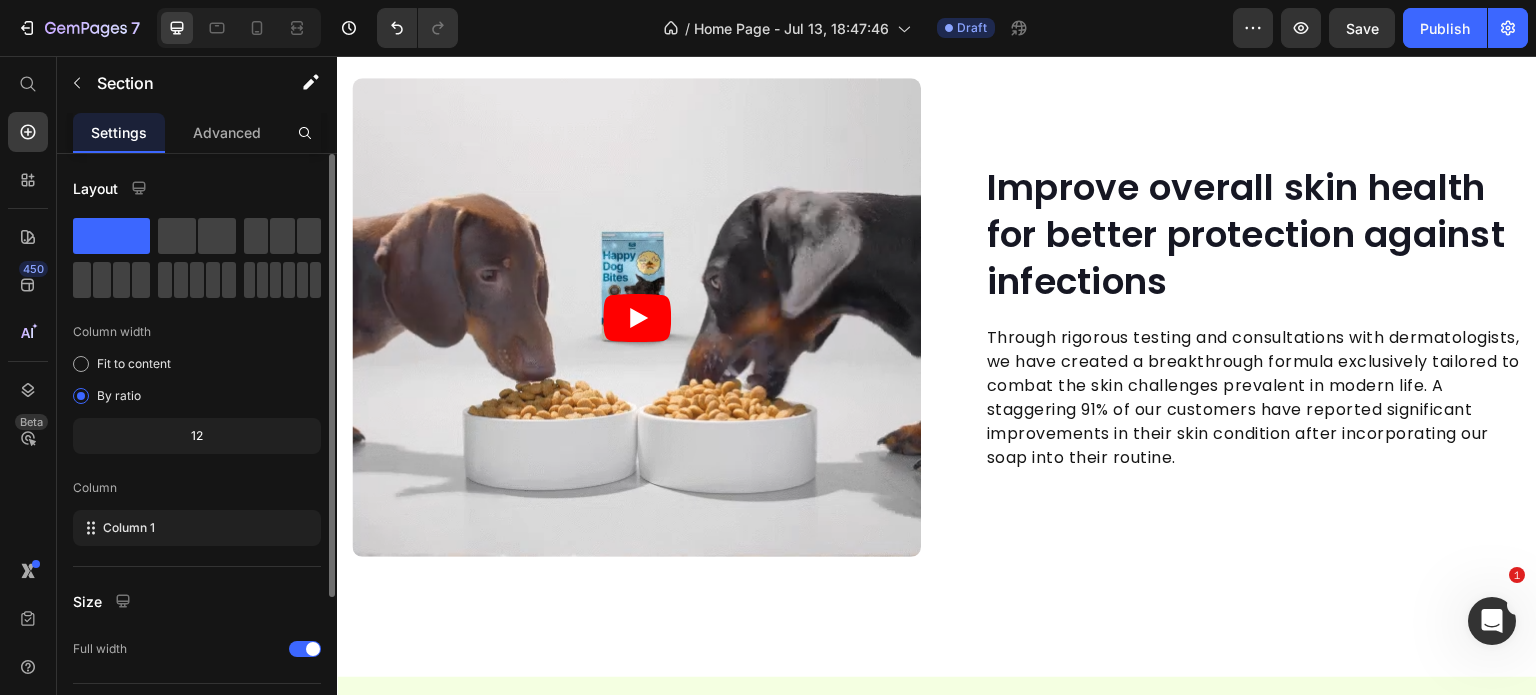 scroll, scrollTop: 2645, scrollLeft: 0, axis: vertical 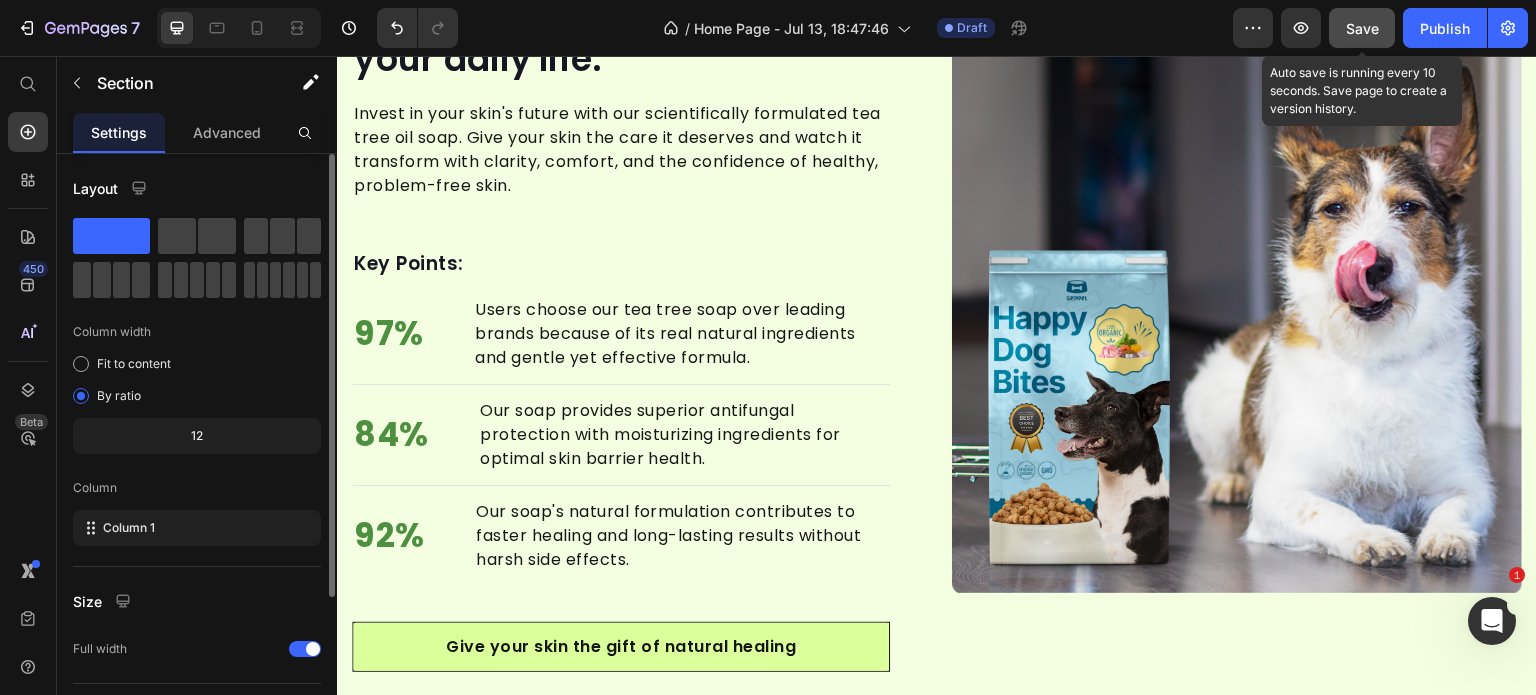 click on "Save" at bounding box center [1362, 28] 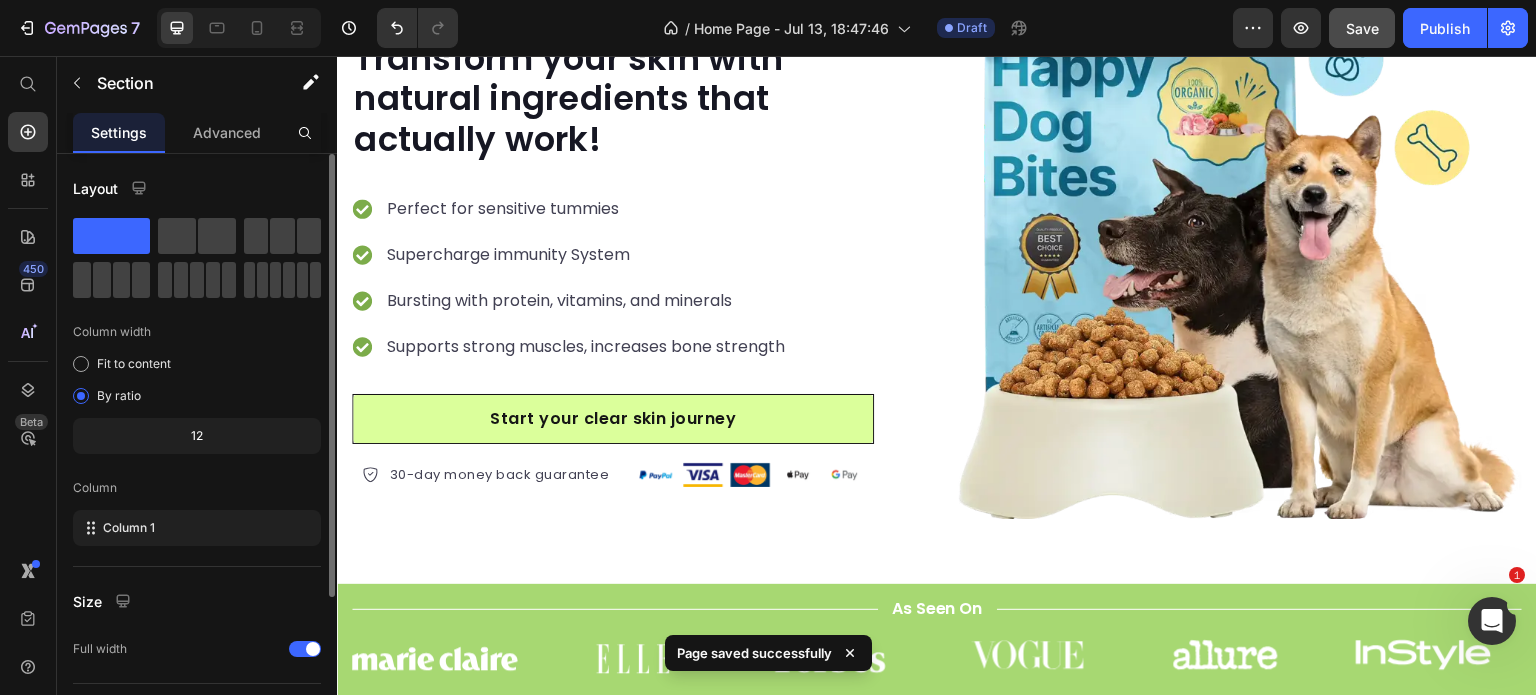 scroll, scrollTop: 700, scrollLeft: 0, axis: vertical 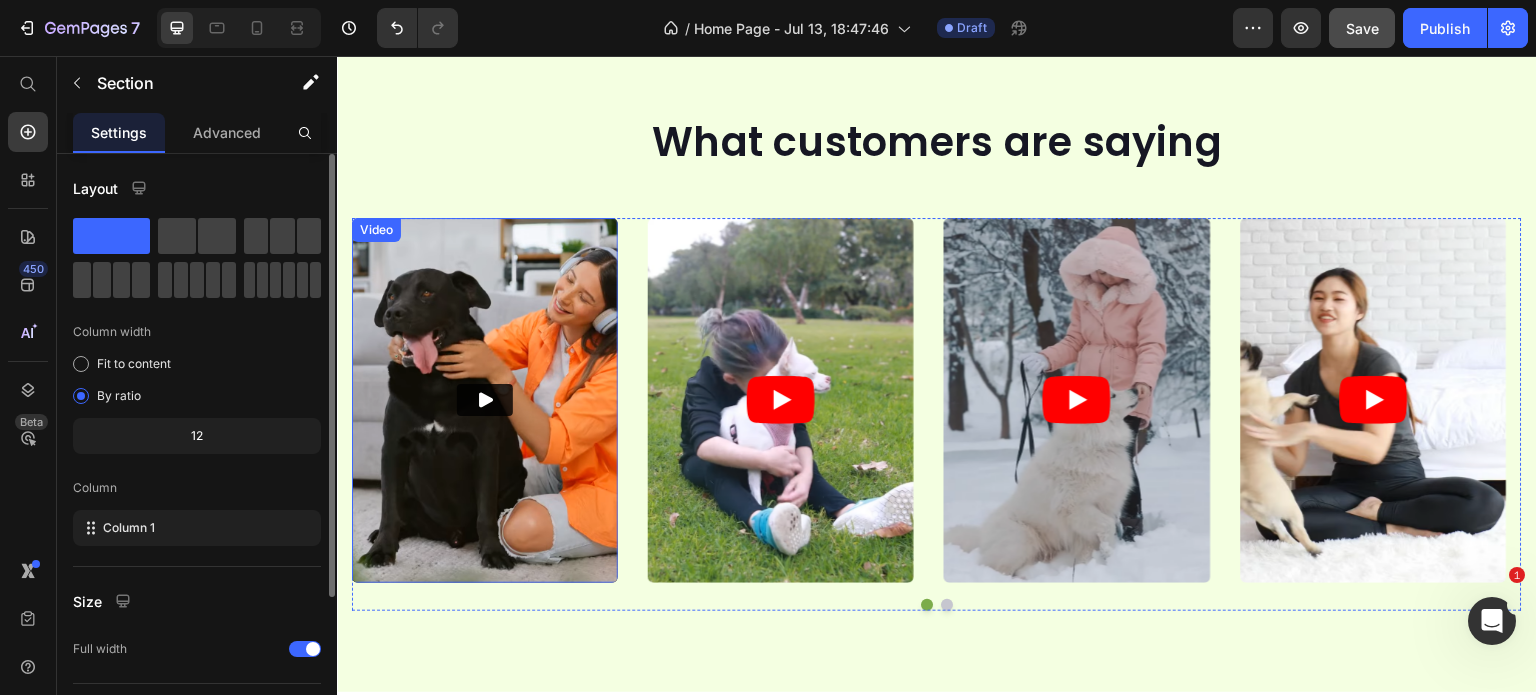 click at bounding box center (485, 400) 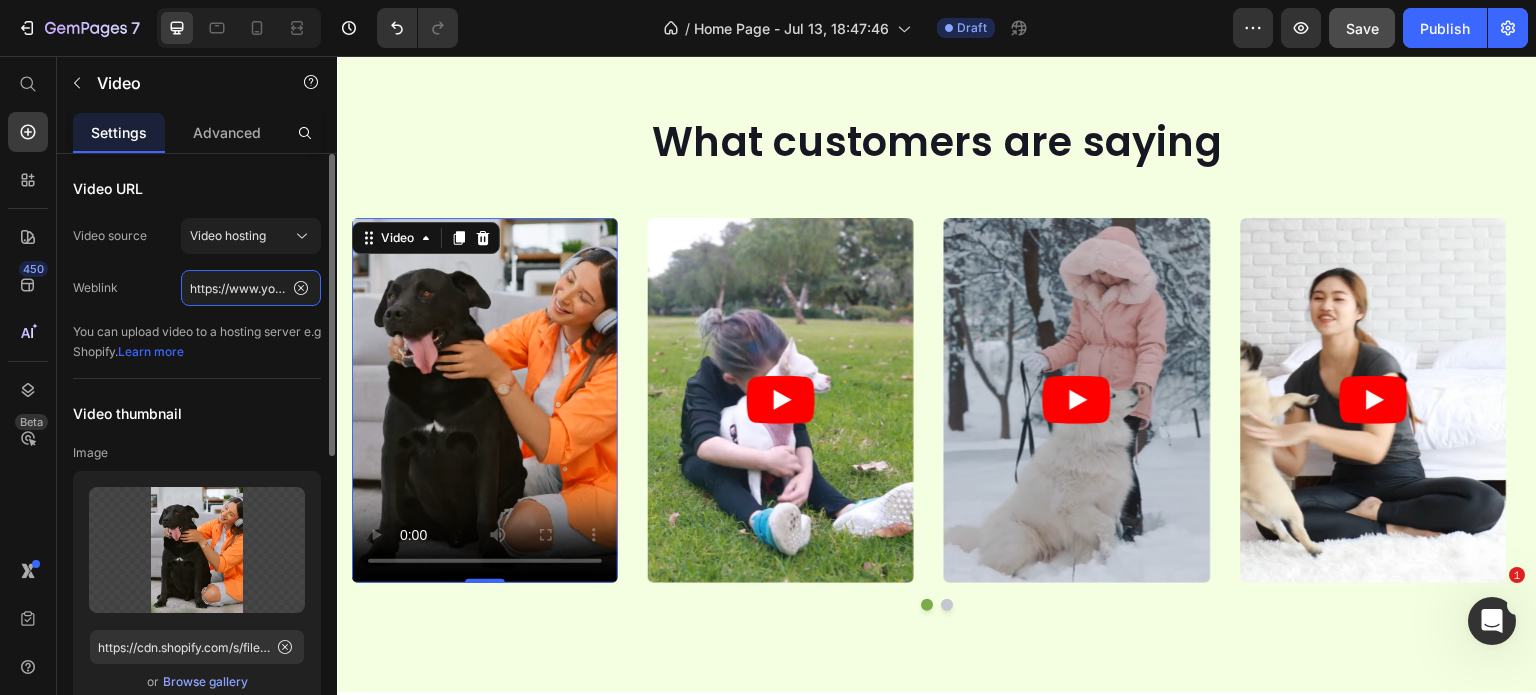 click on "https://www.youtube.com/watch?v=UCba3qQ1I10" 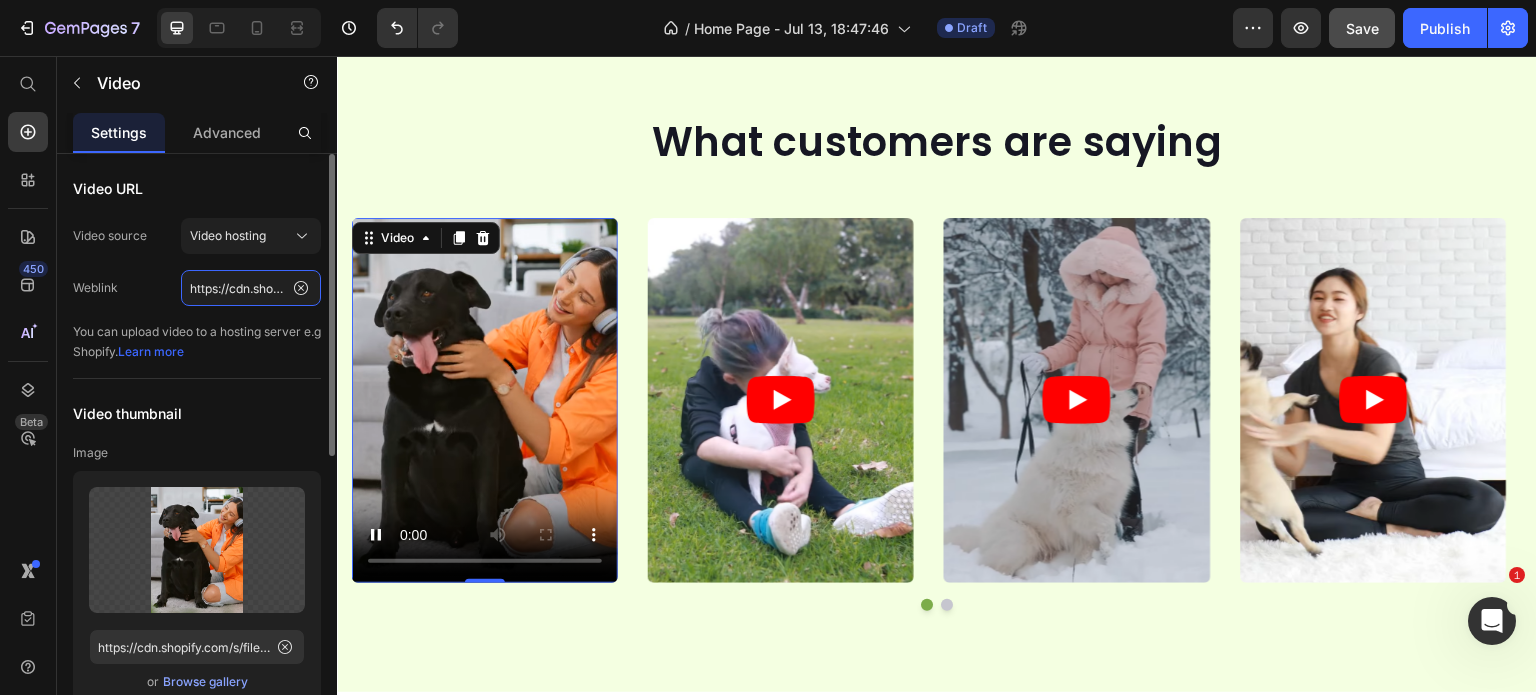 scroll, scrollTop: 0, scrollLeft: 369, axis: horizontal 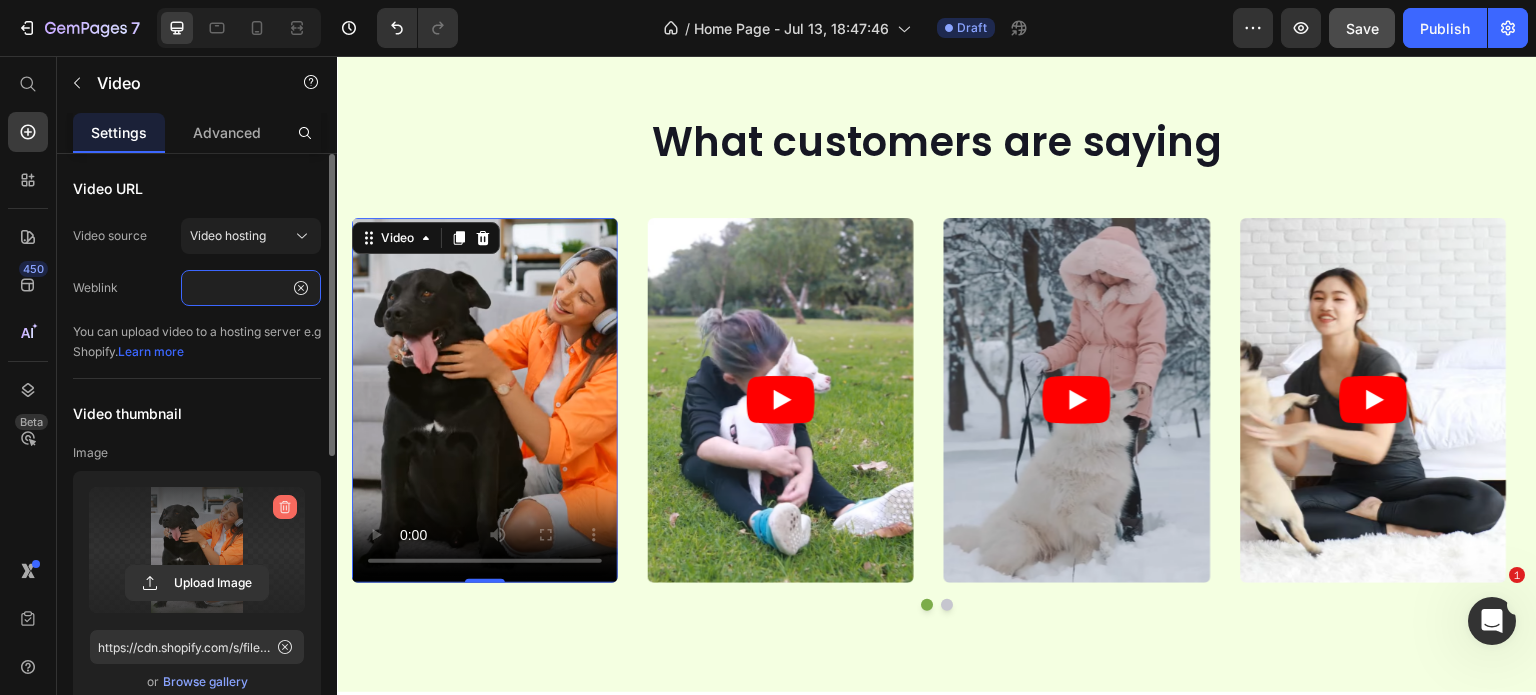 type on "https://cdn.shopify.com/videos/c/o/v/a2a57773be5f42ddbf868234b845dd7a.mp4" 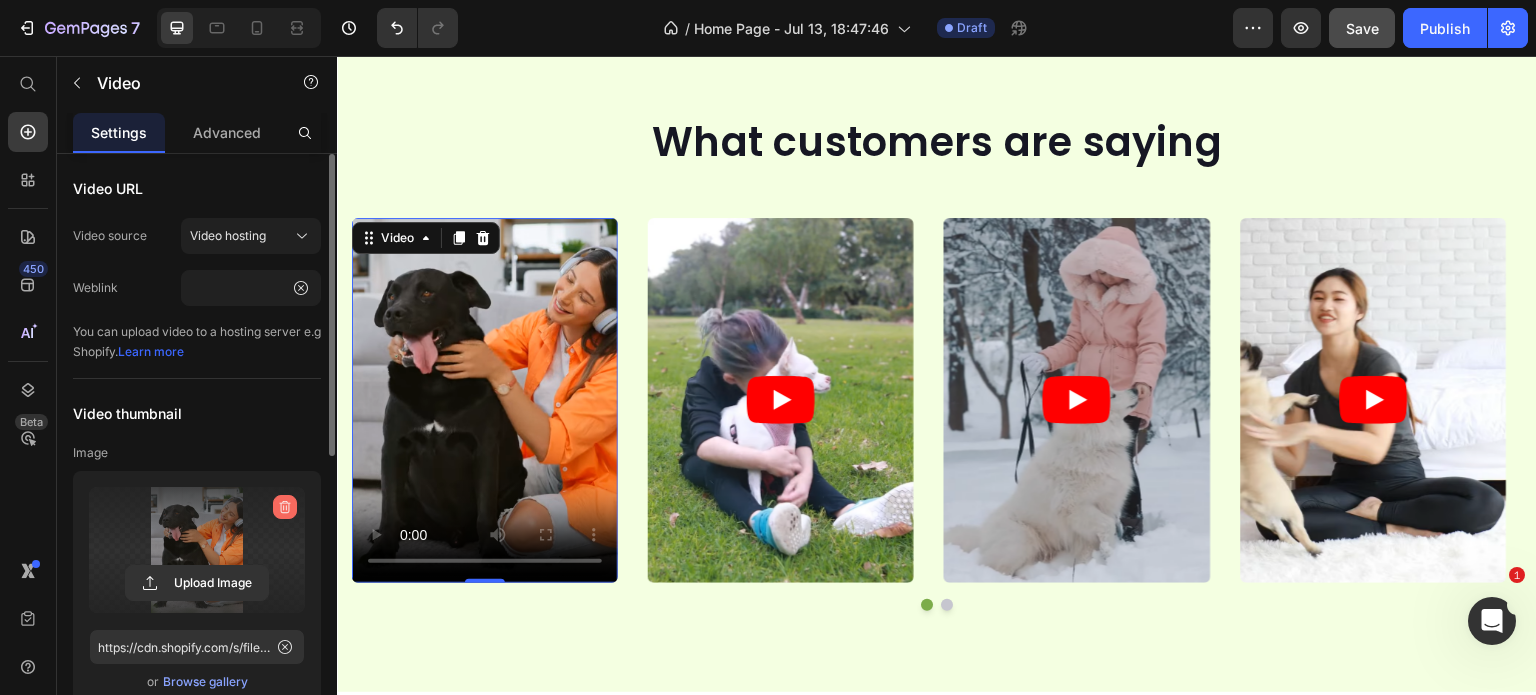 click 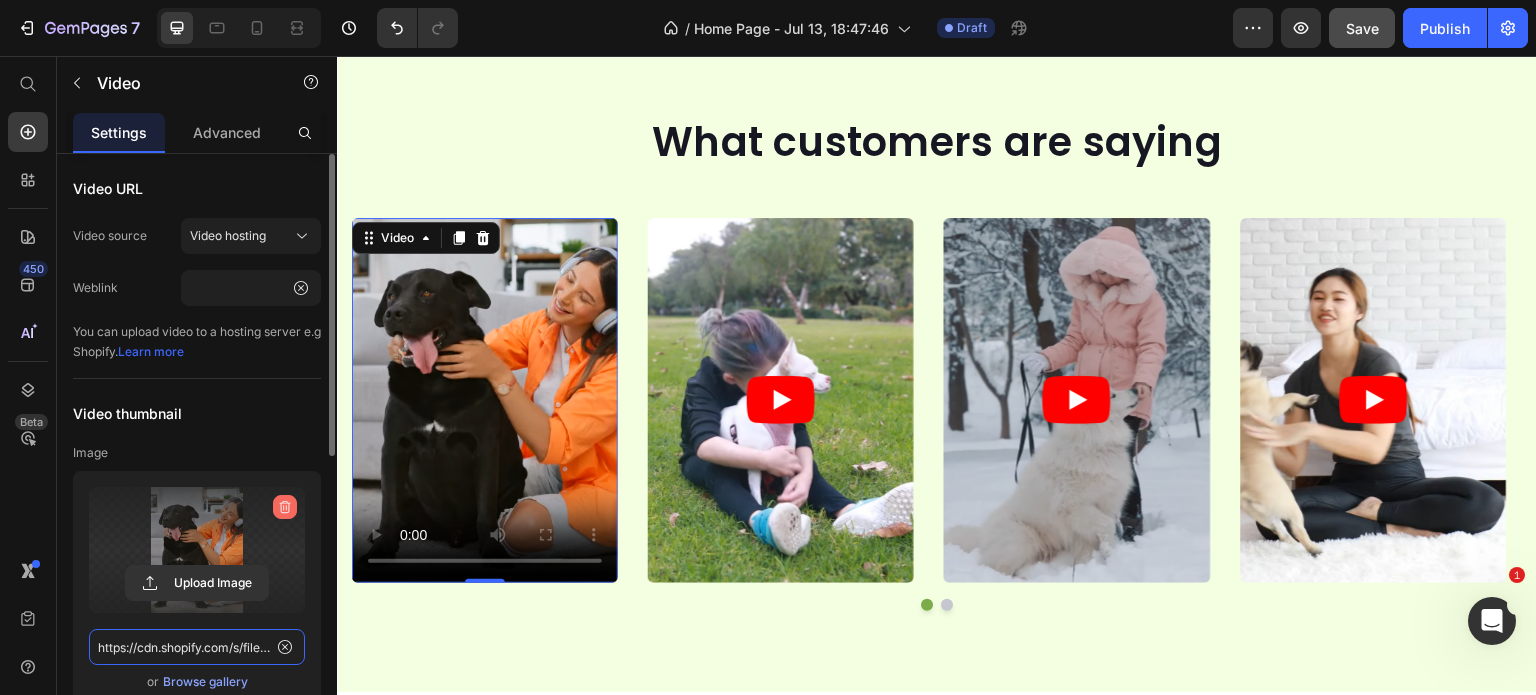 type 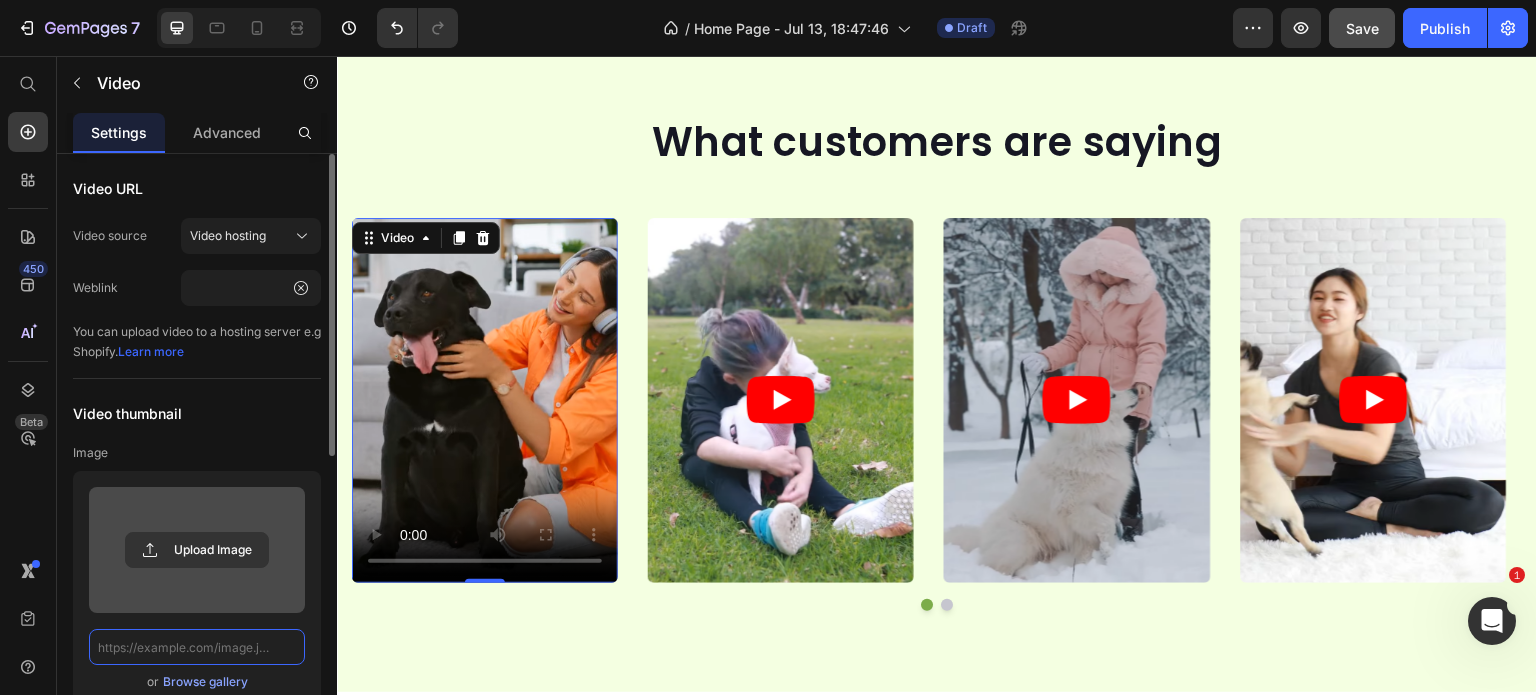 scroll, scrollTop: 0, scrollLeft: 0, axis: both 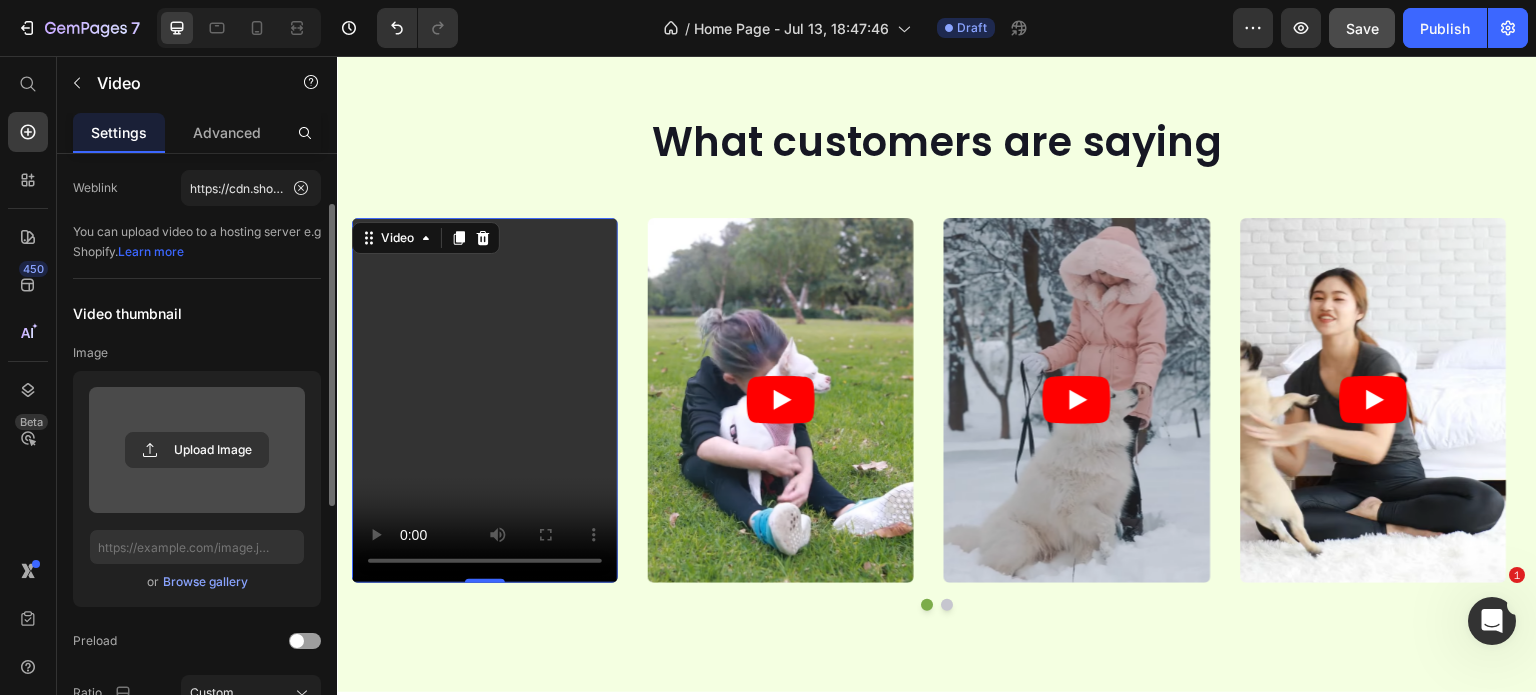 click on "Image" at bounding box center [197, 353] 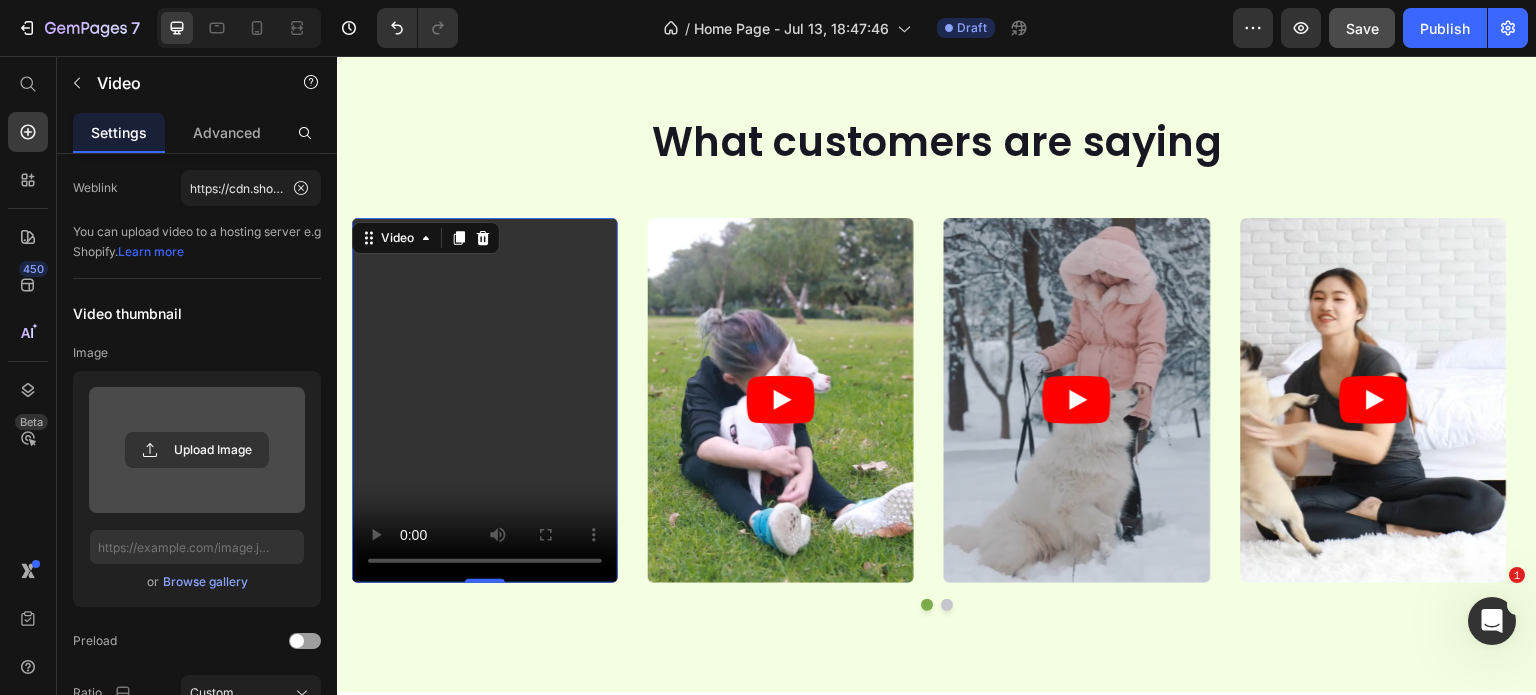 scroll, scrollTop: 300, scrollLeft: 0, axis: vertical 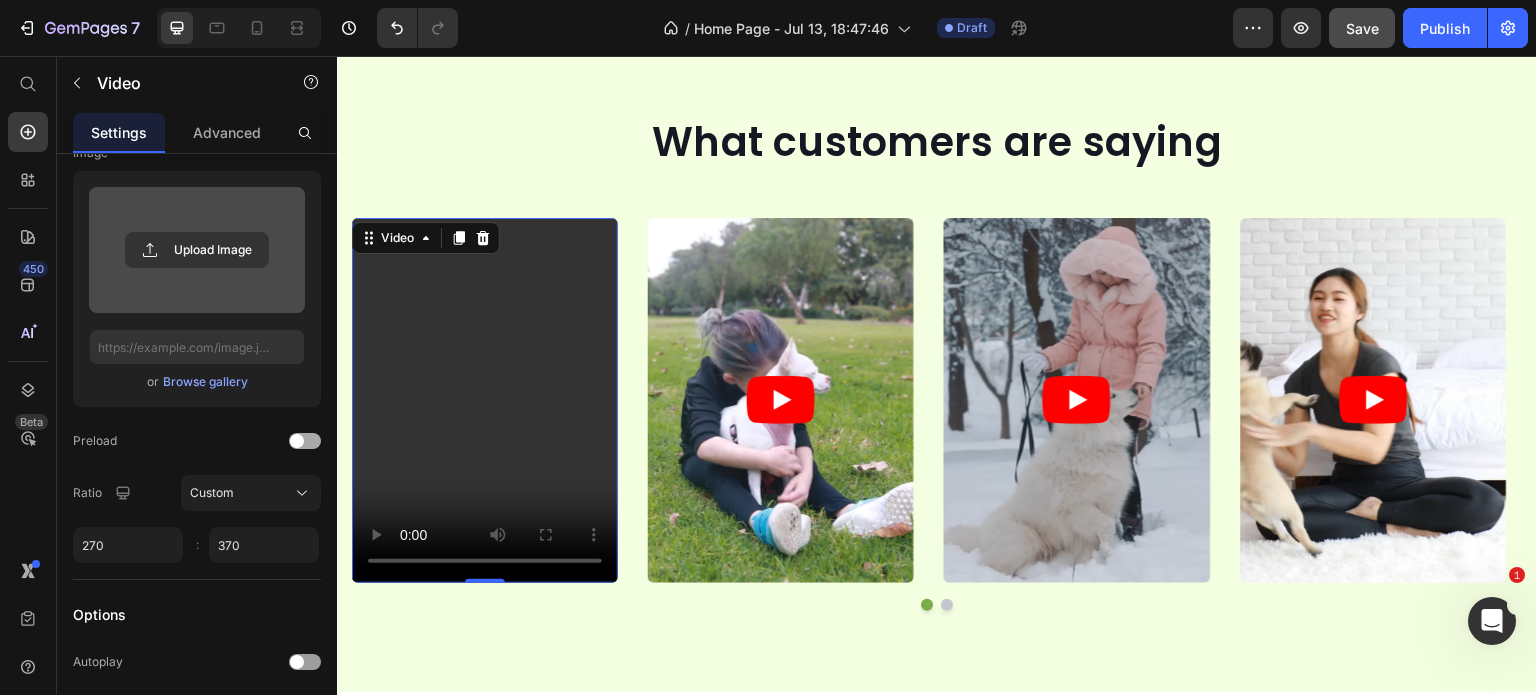 click on "Preload" 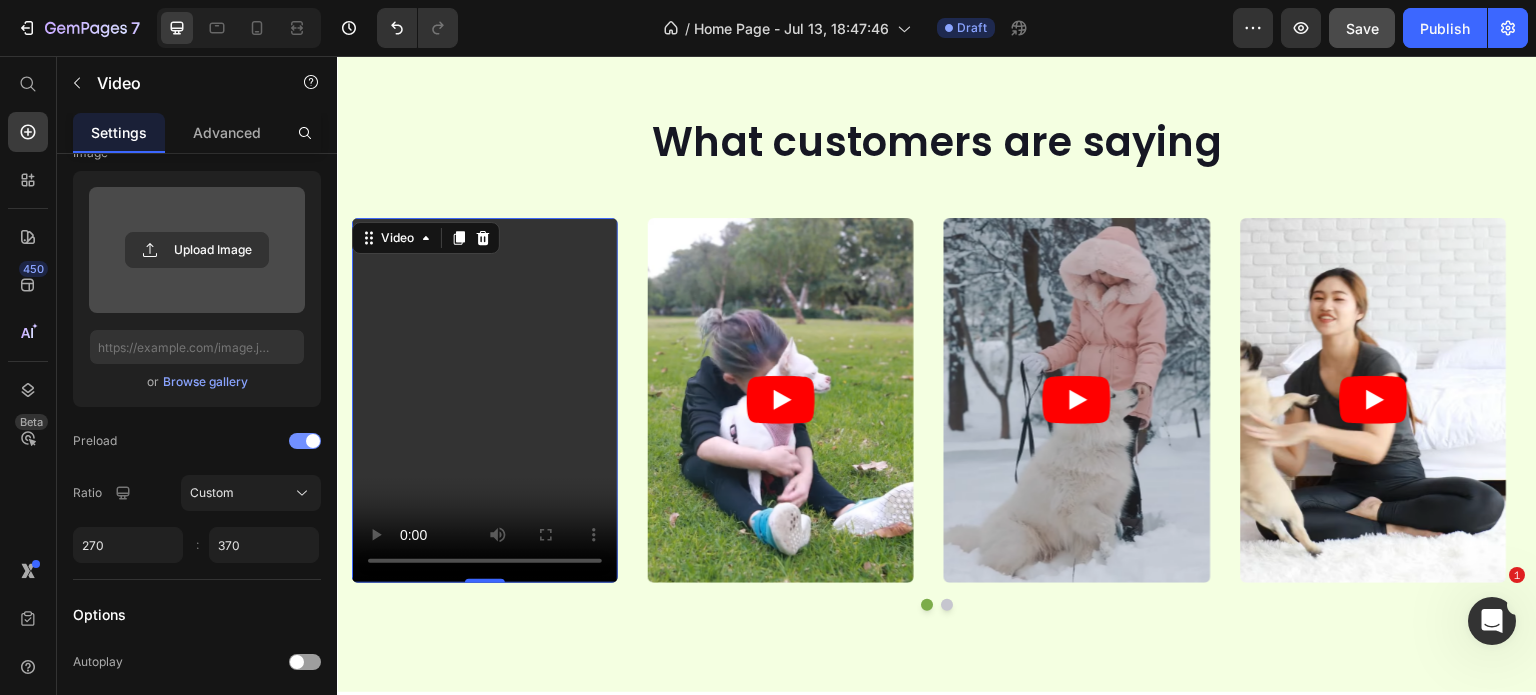 click at bounding box center (305, 441) 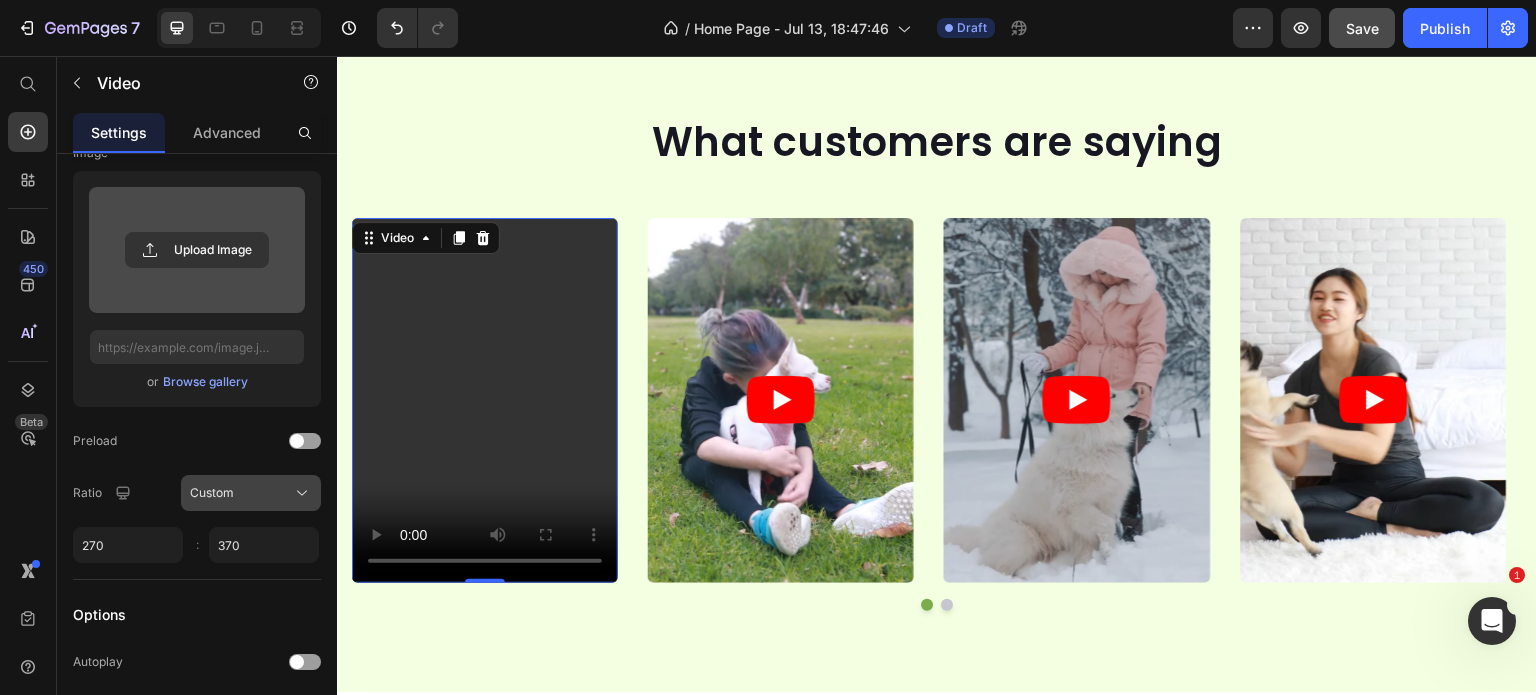 click 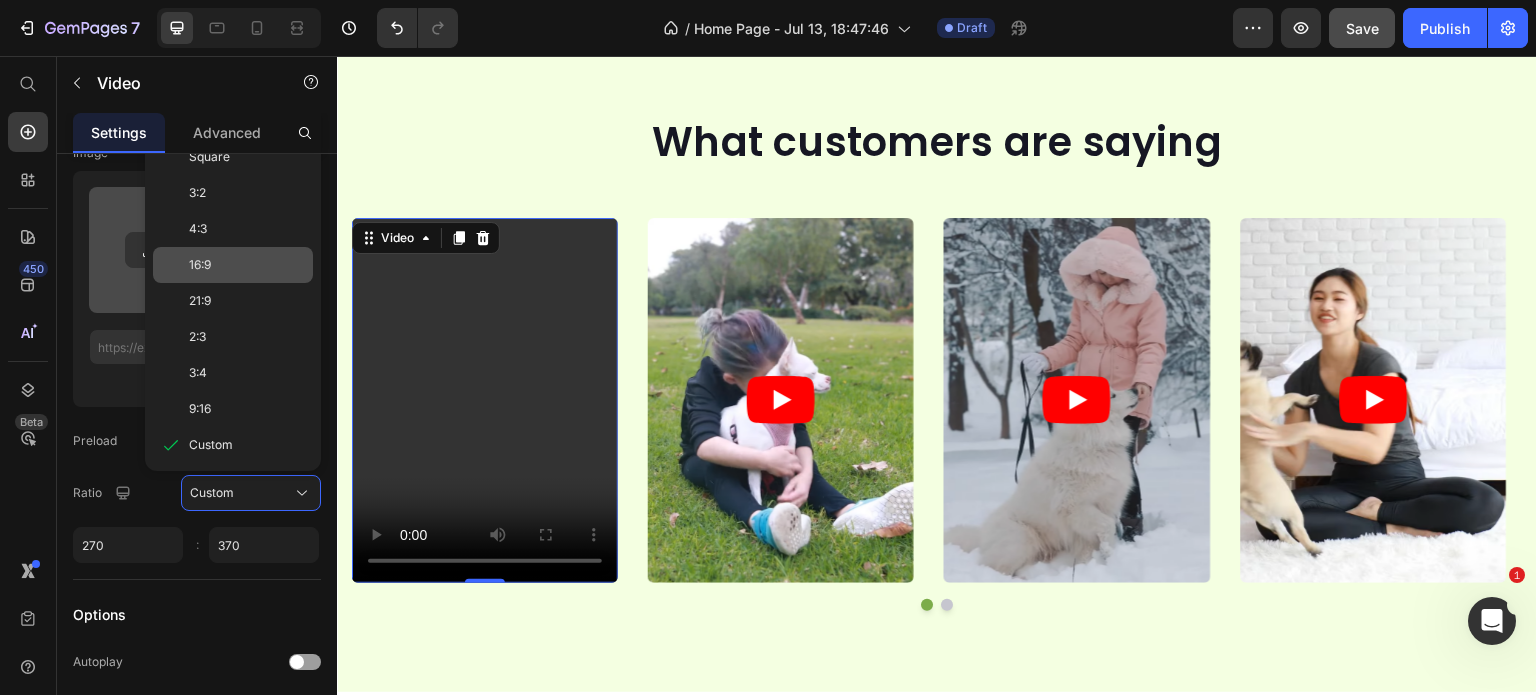 scroll, scrollTop: 200, scrollLeft: 0, axis: vertical 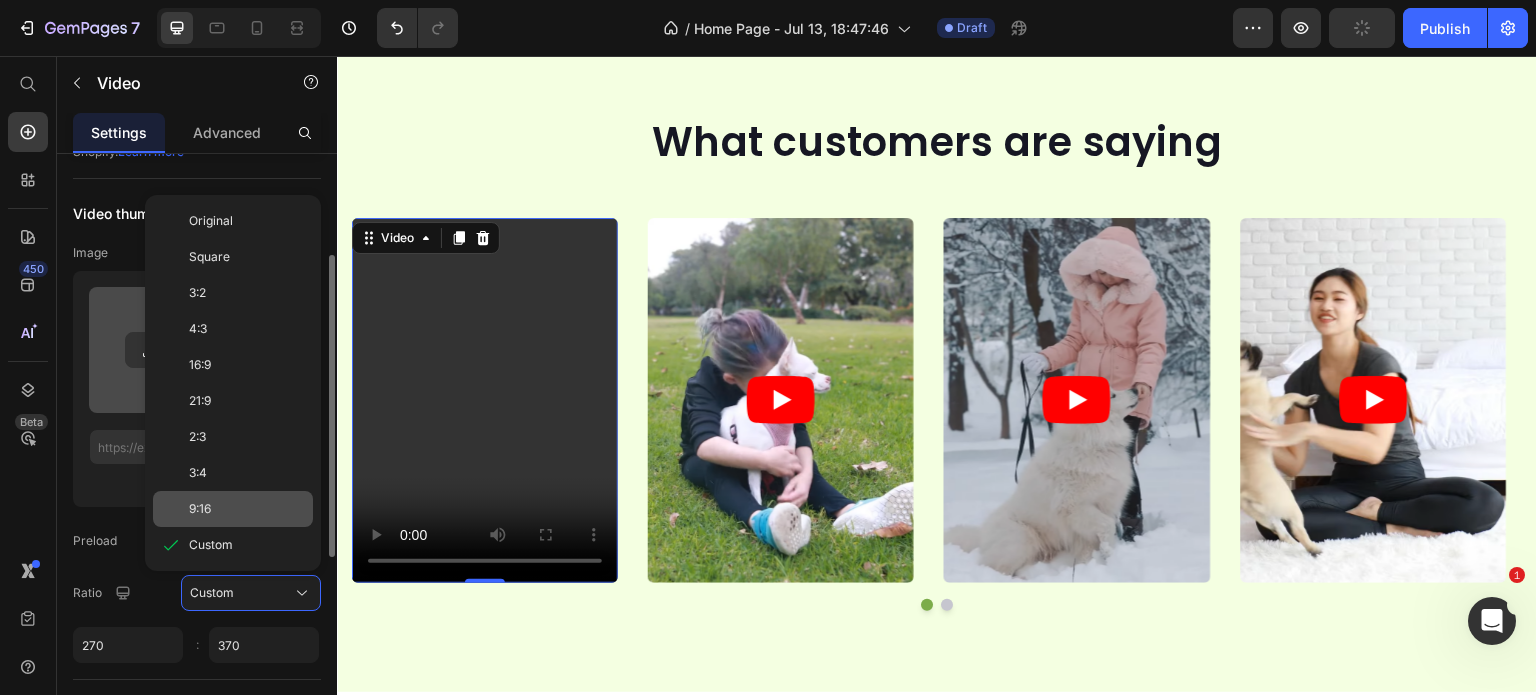 click on "9:16" 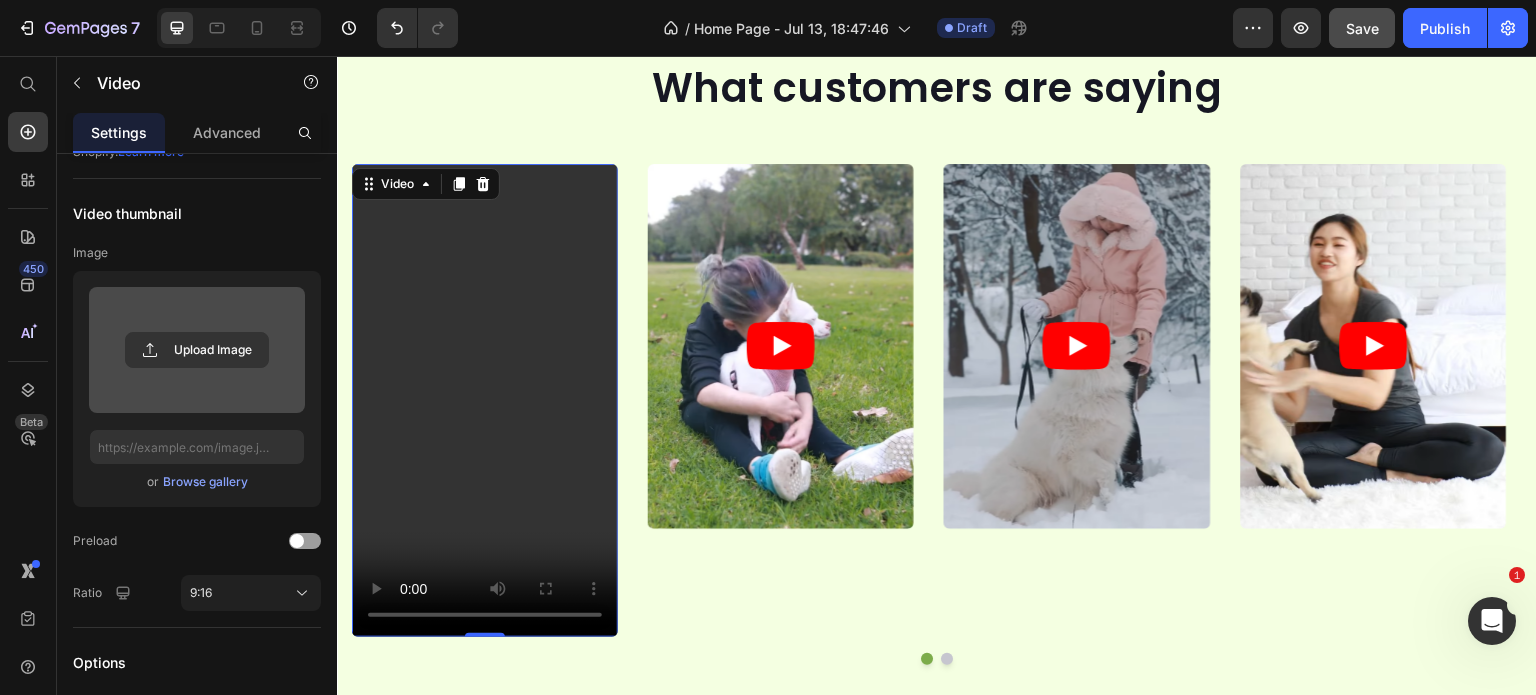 scroll, scrollTop: 1090, scrollLeft: 0, axis: vertical 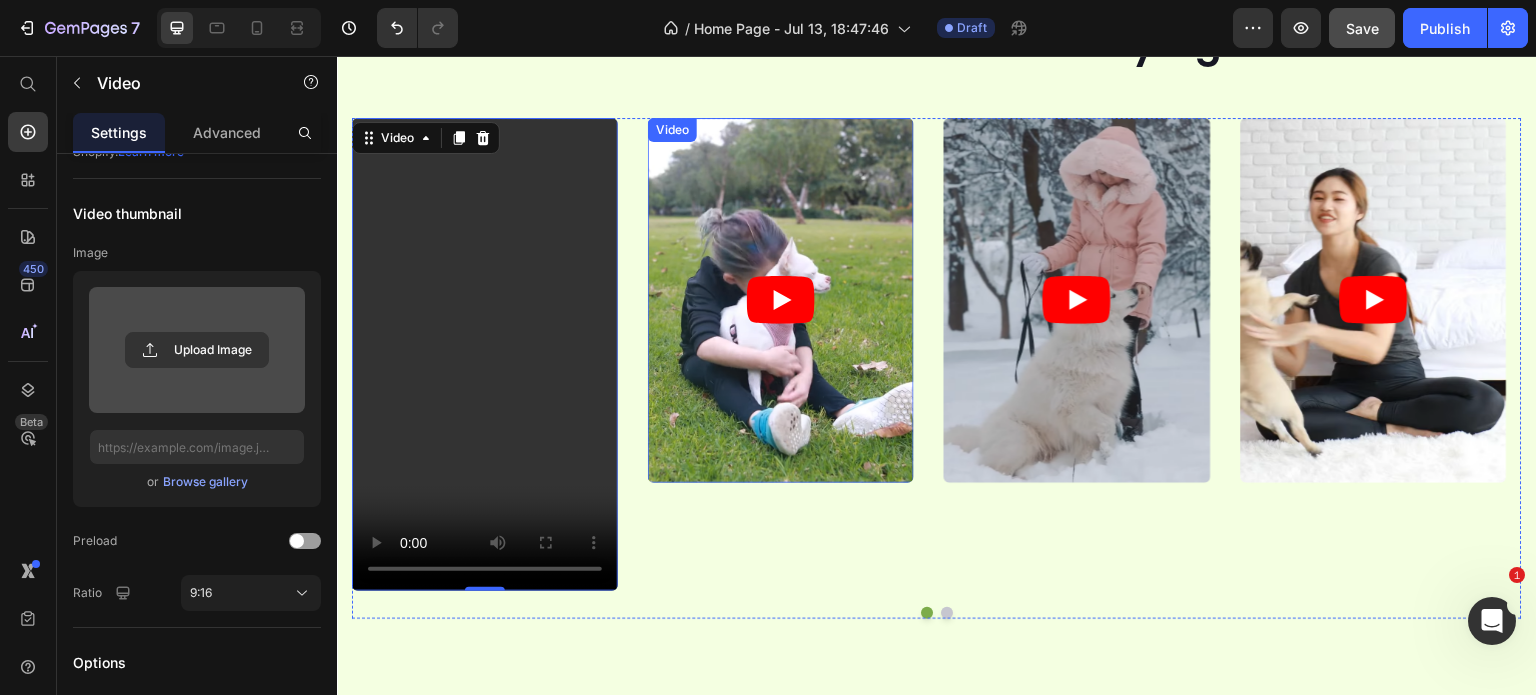 click at bounding box center [781, 300] 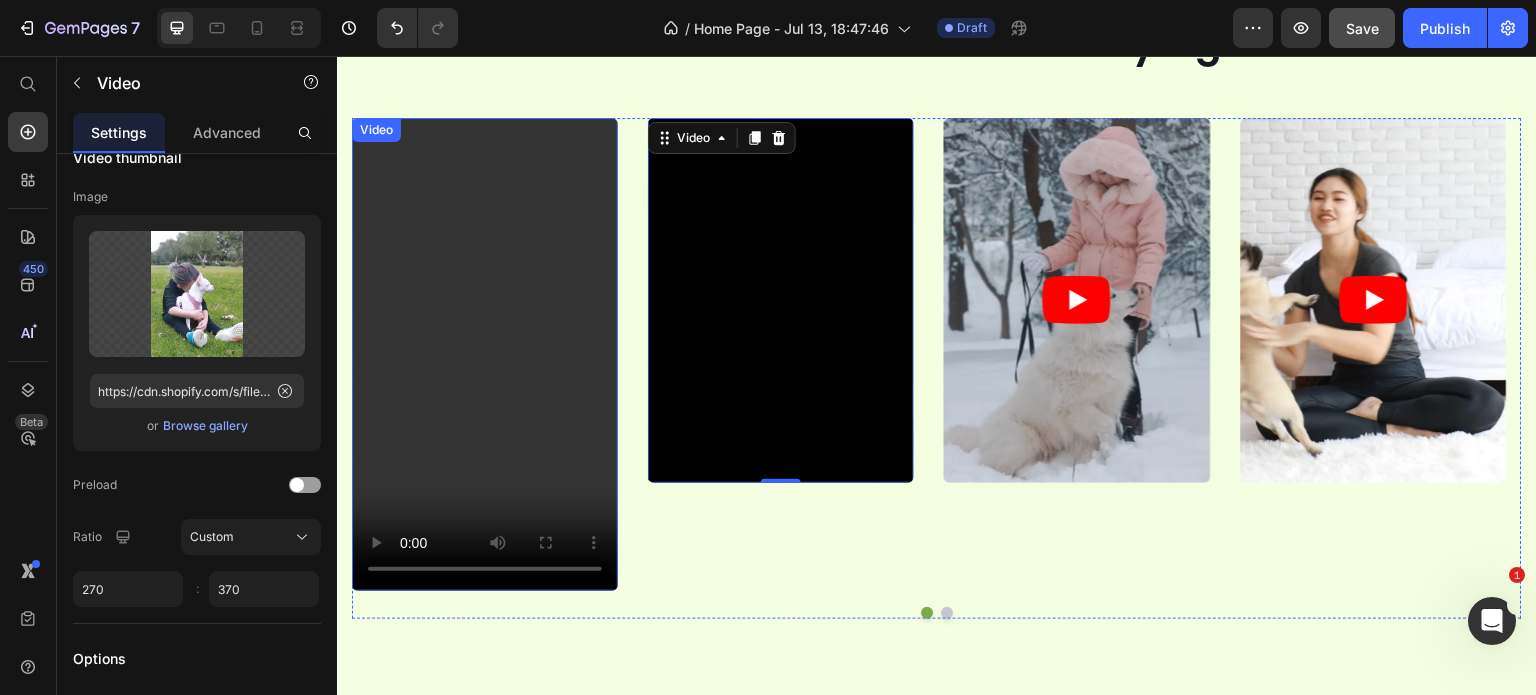 click at bounding box center (485, 354) 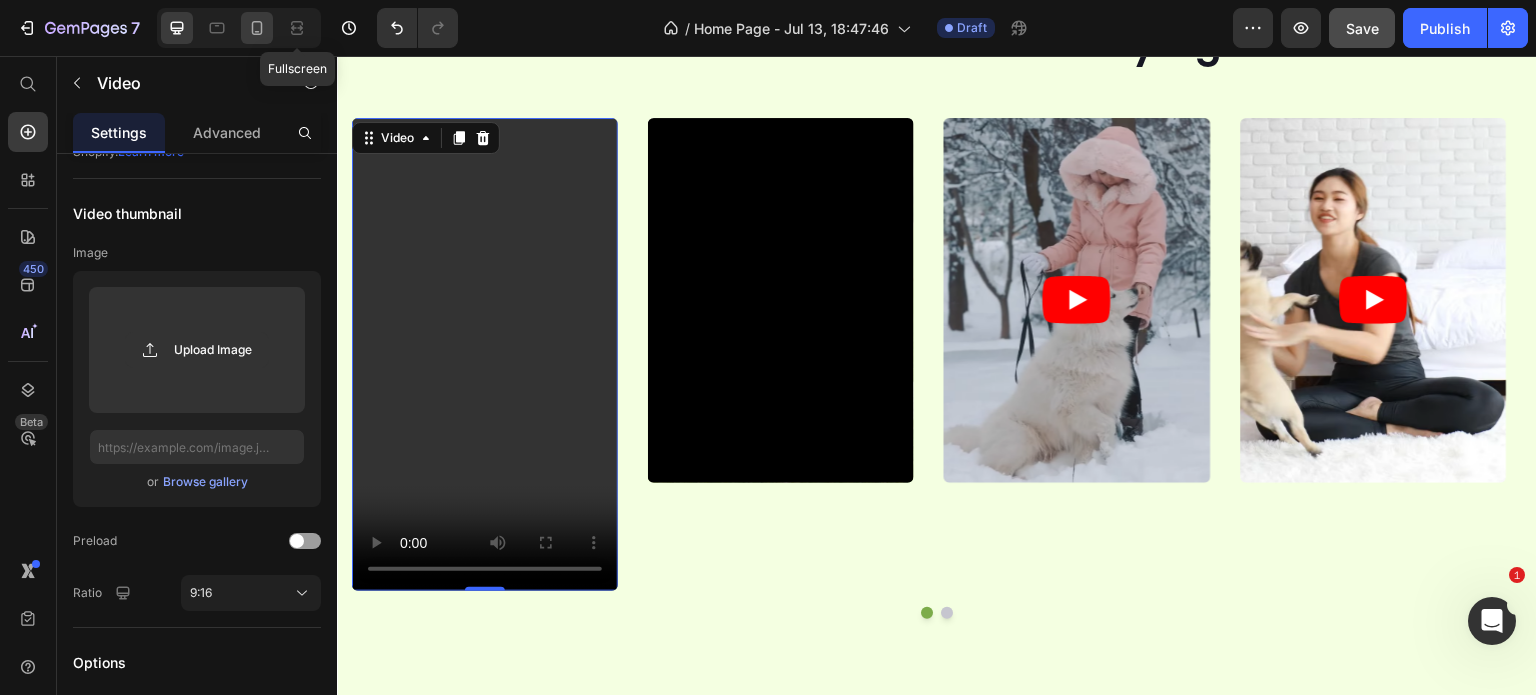 click 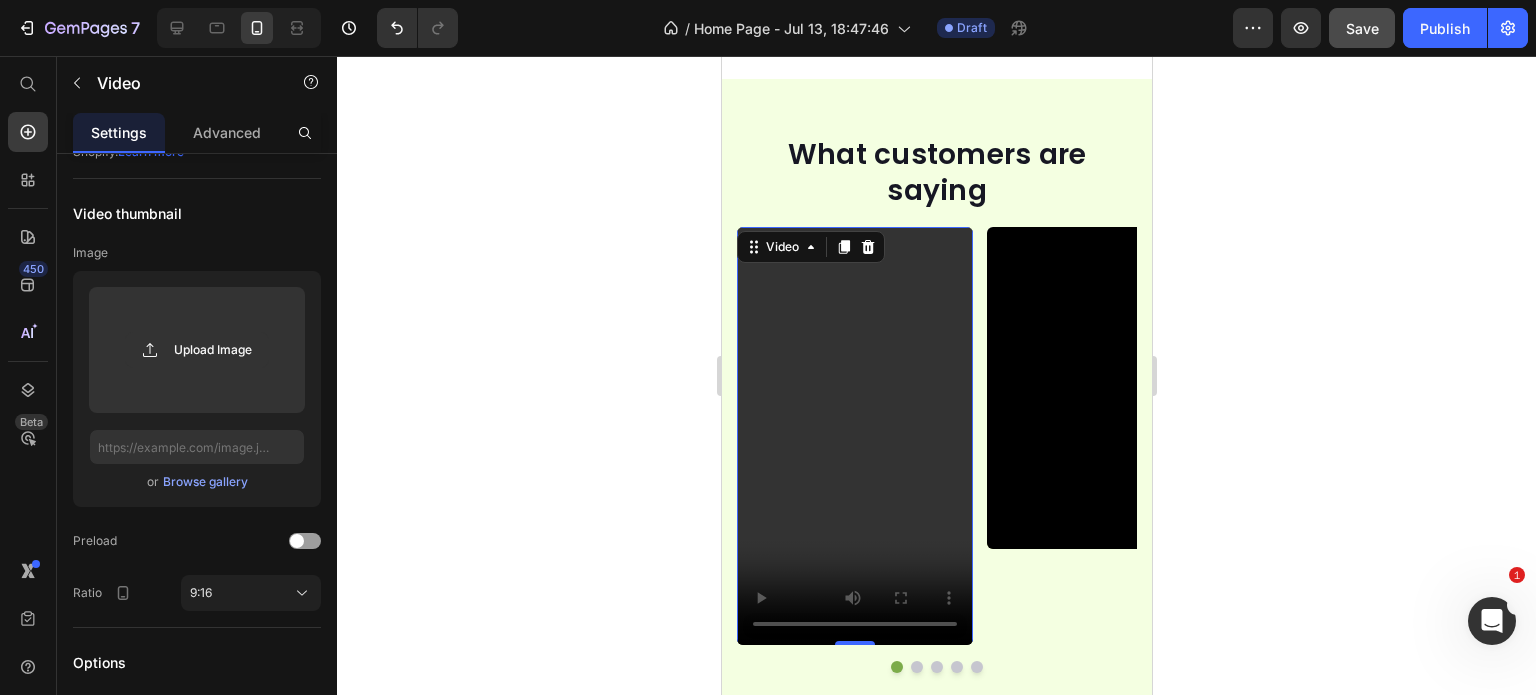 scroll, scrollTop: 1151, scrollLeft: 0, axis: vertical 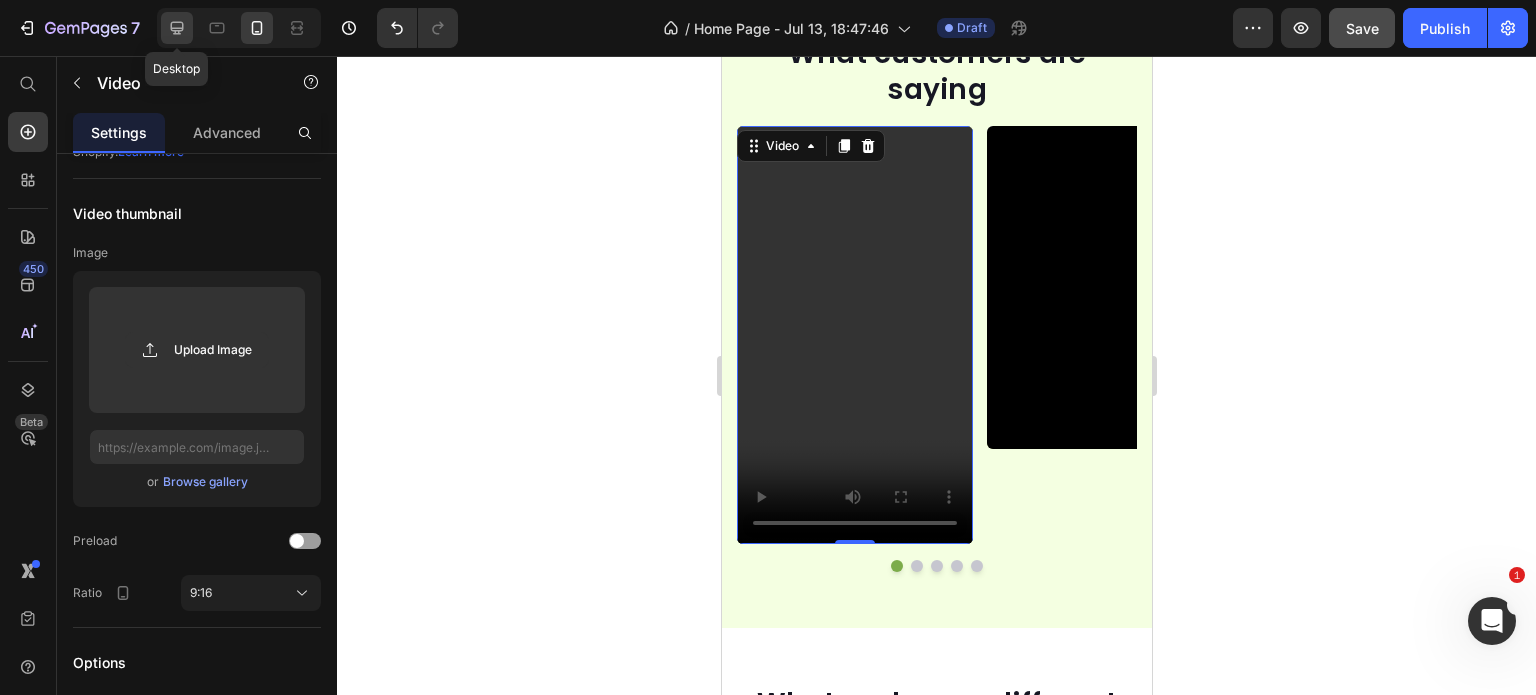 click 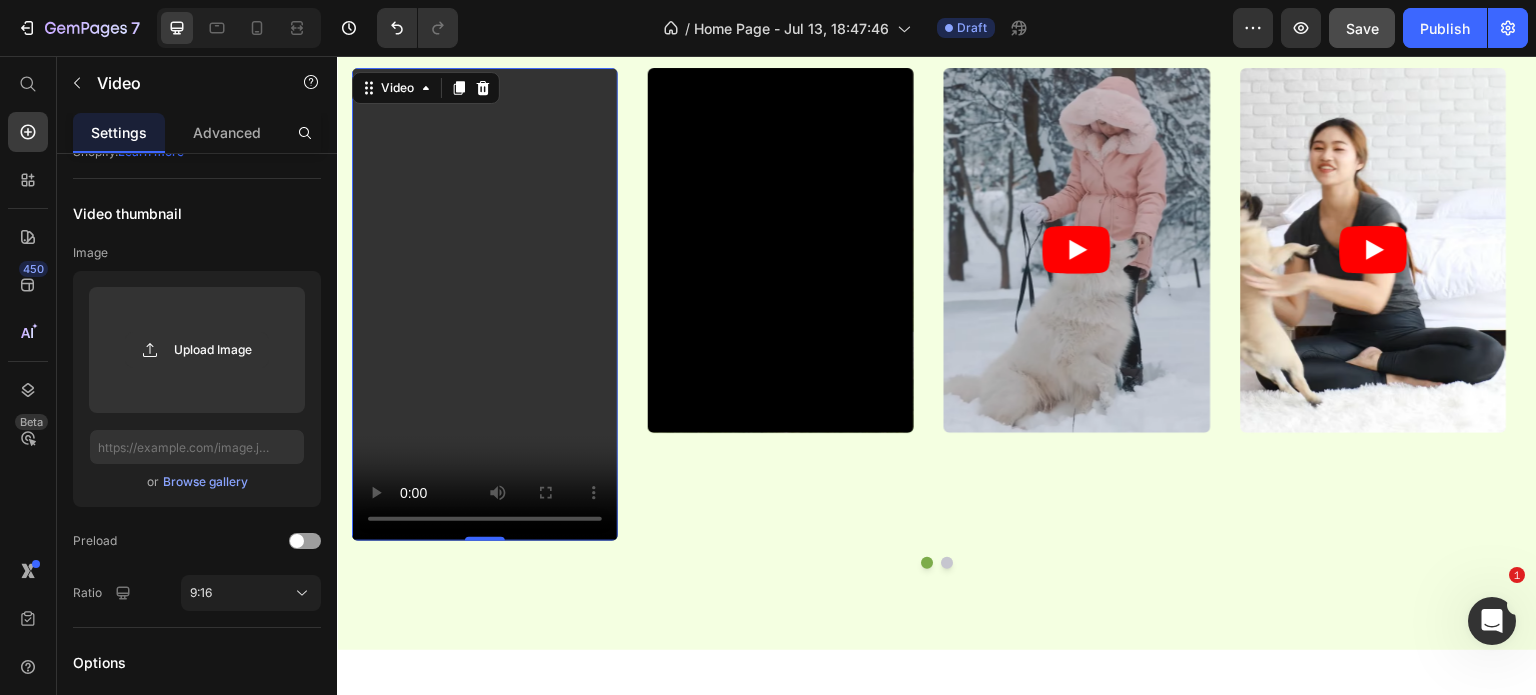 scroll, scrollTop: 1073, scrollLeft: 0, axis: vertical 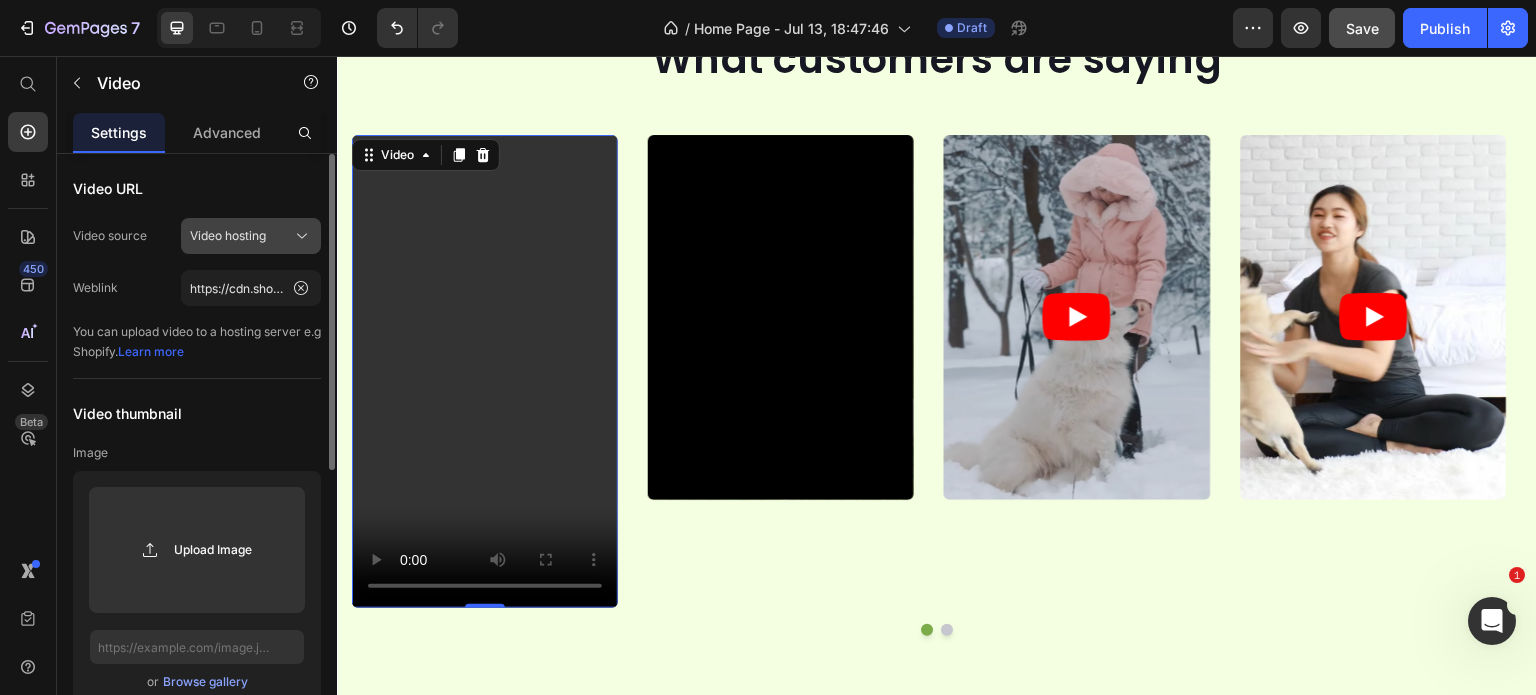 click on "Video hosting" at bounding box center [251, 236] 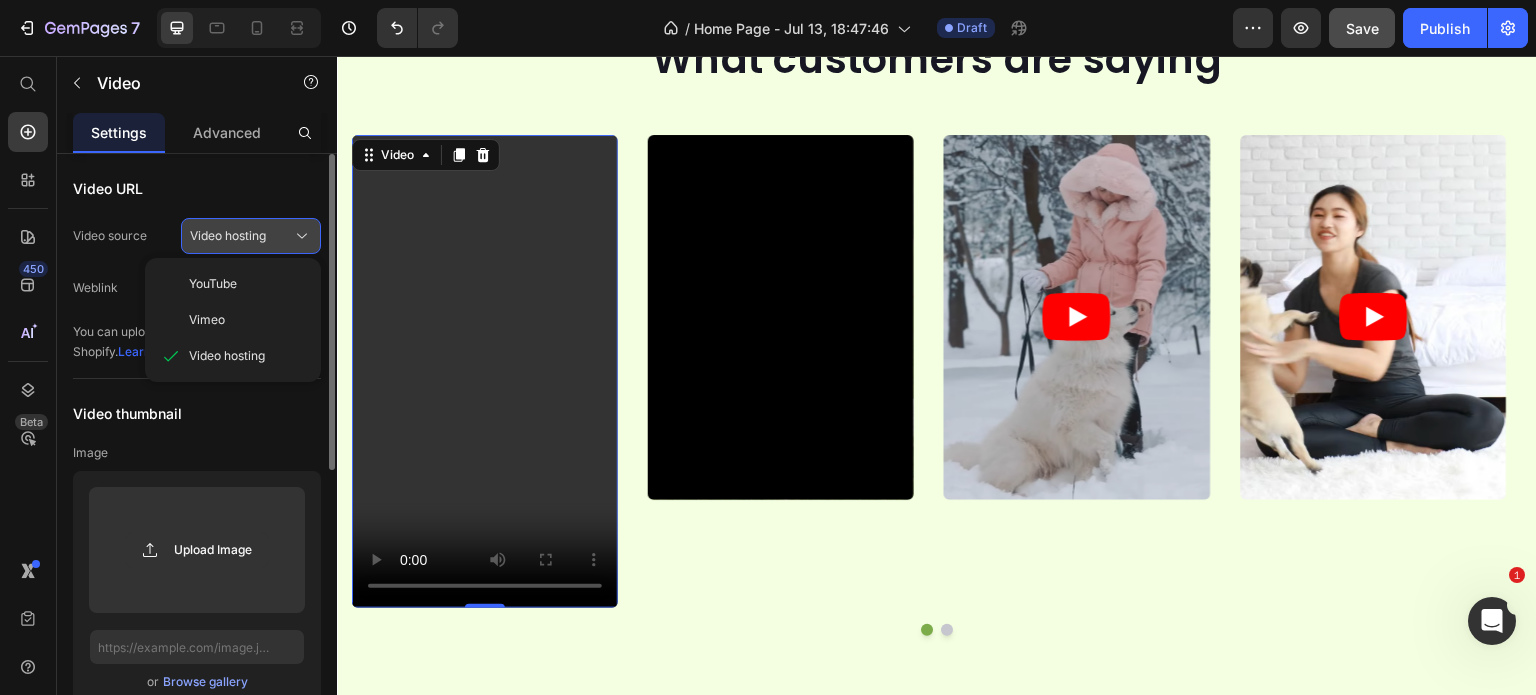 click on "Video hosting" at bounding box center (251, 236) 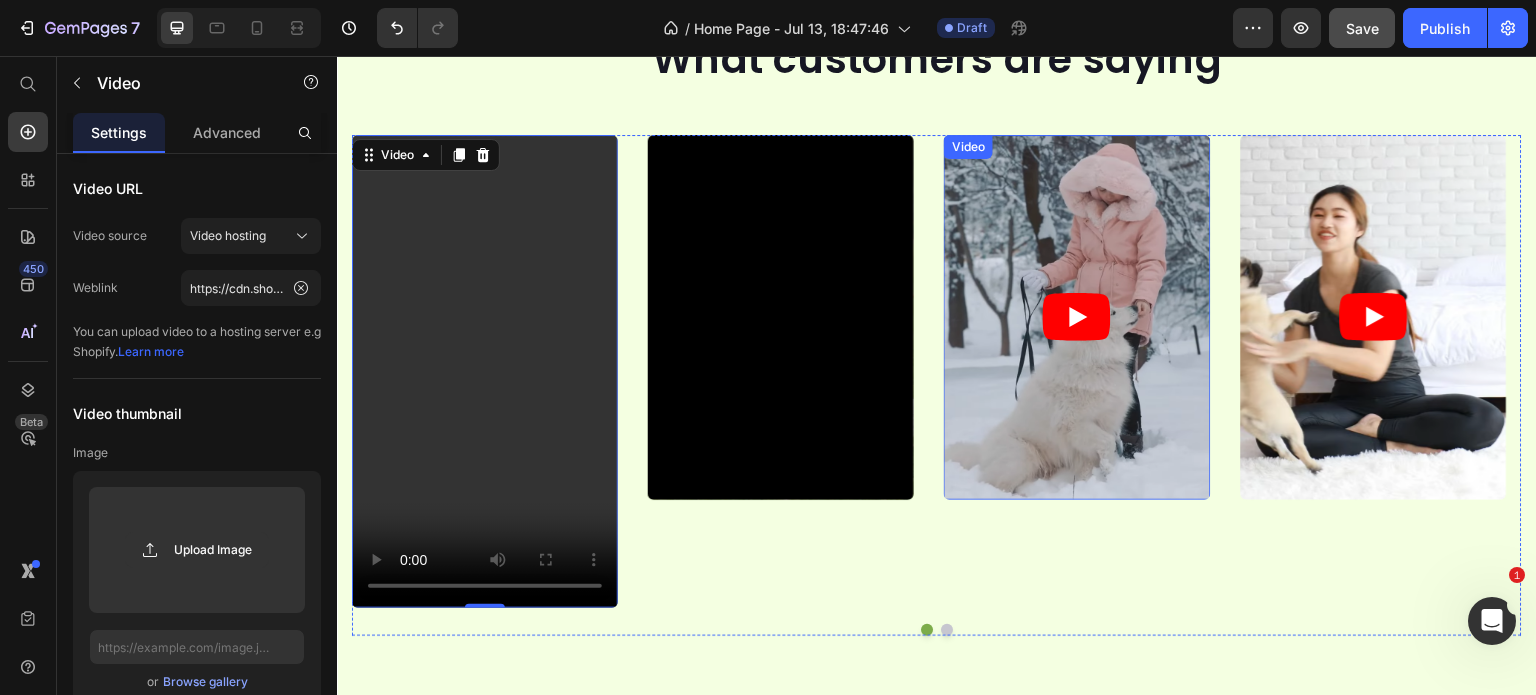 click at bounding box center (1077, 317) 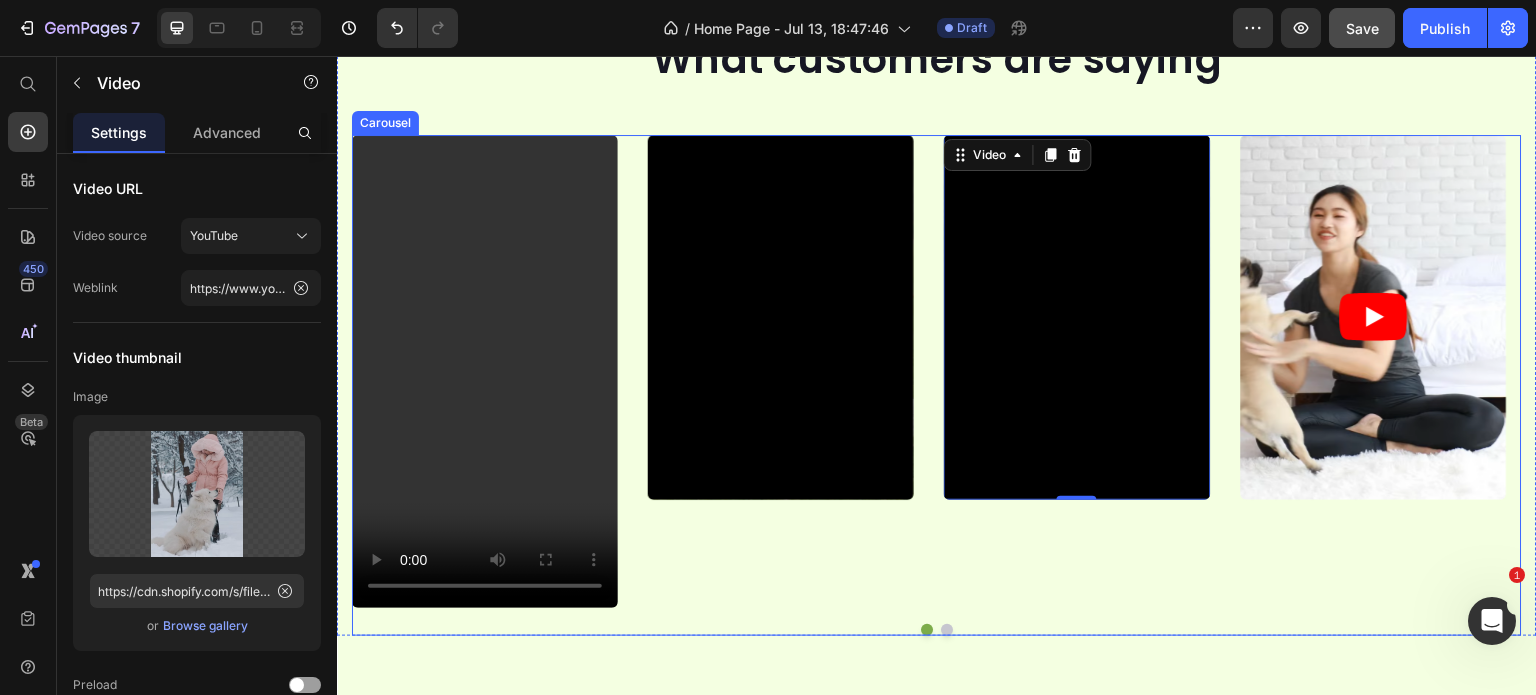 click on "Video" at bounding box center (781, 371) 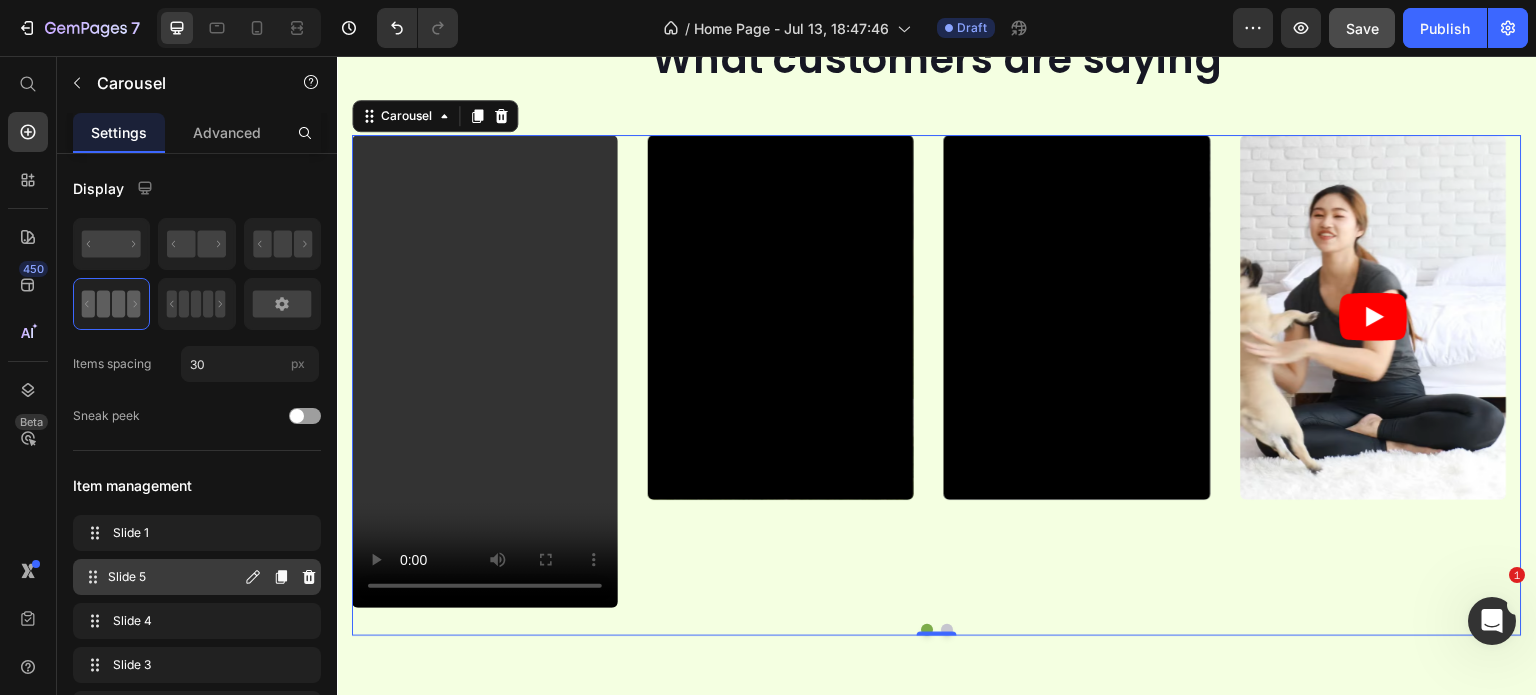 click on "Slide 5" at bounding box center (174, 577) 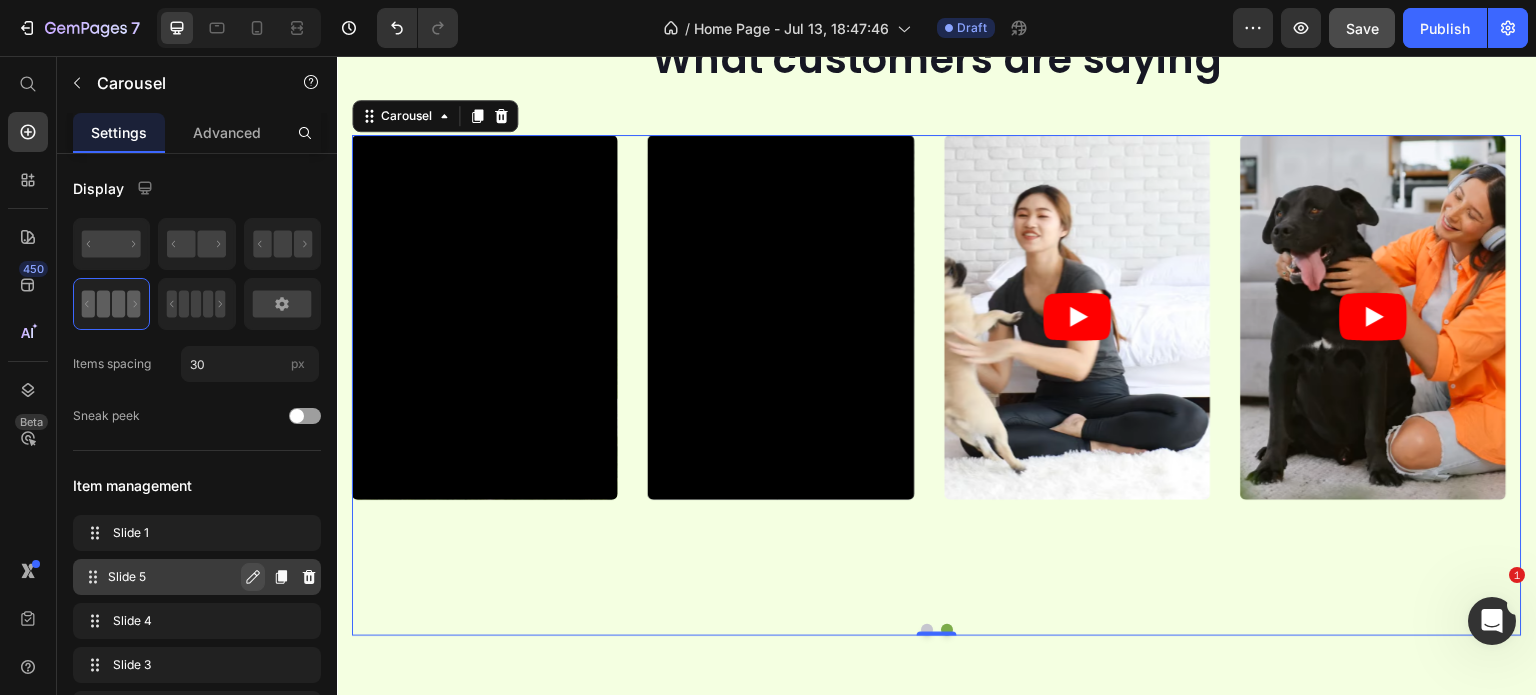 click 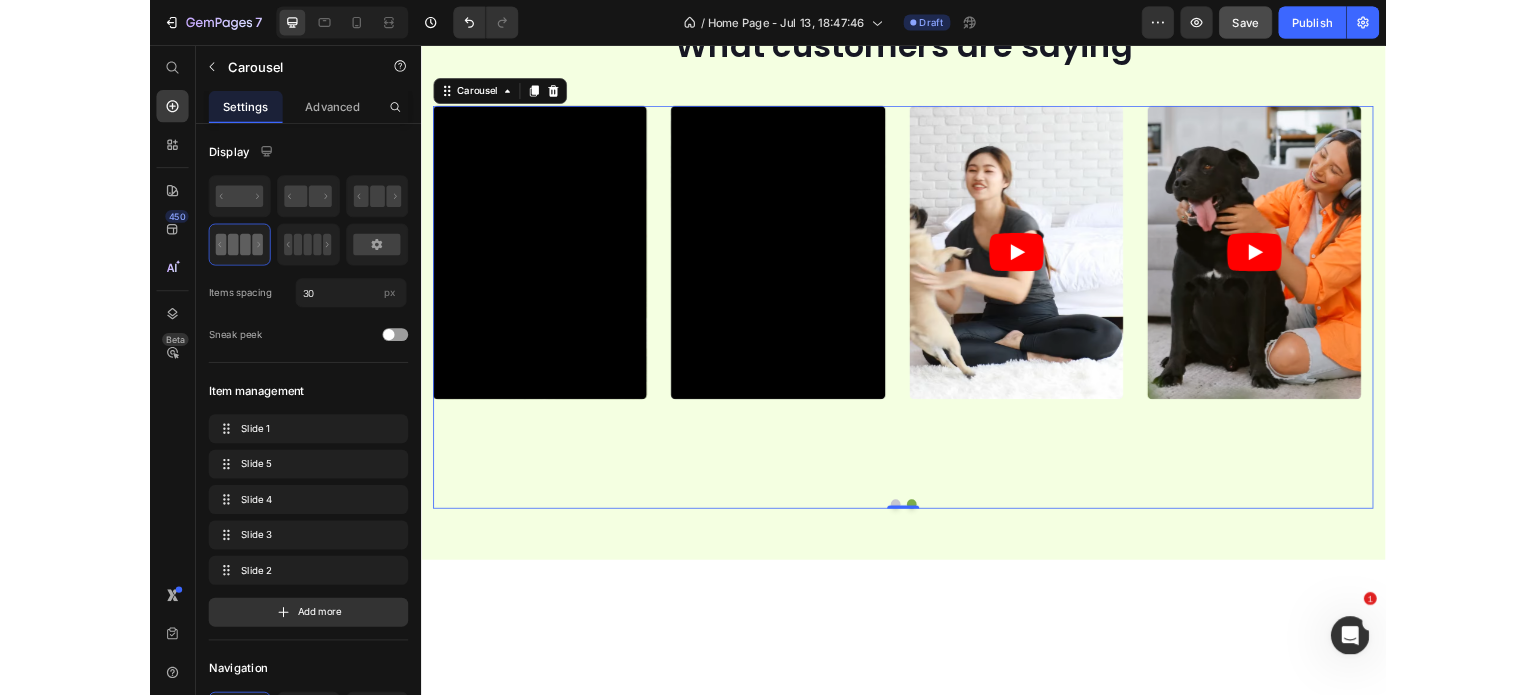 scroll, scrollTop: 1101, scrollLeft: 0, axis: vertical 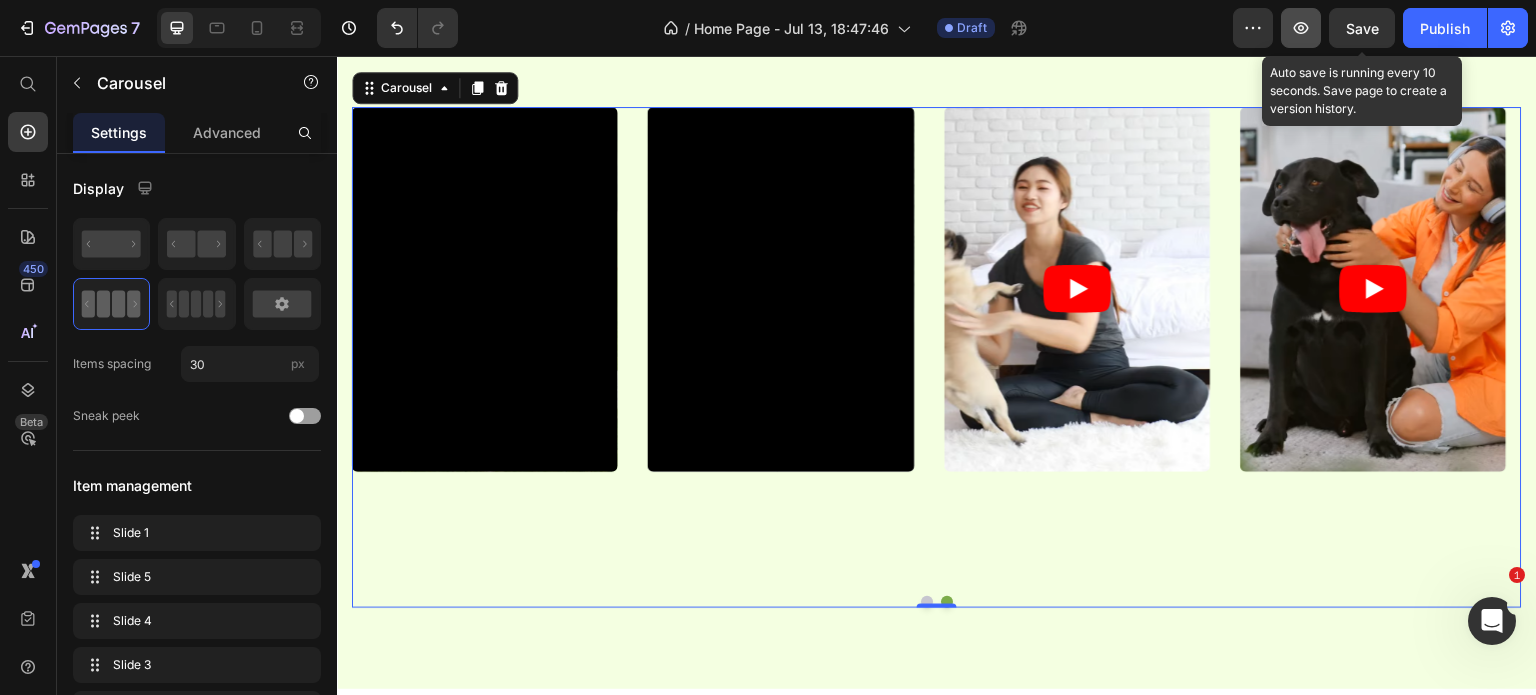 drag, startPoint x: 1337, startPoint y: 35, endPoint x: 1320, endPoint y: 44, distance: 19.235384 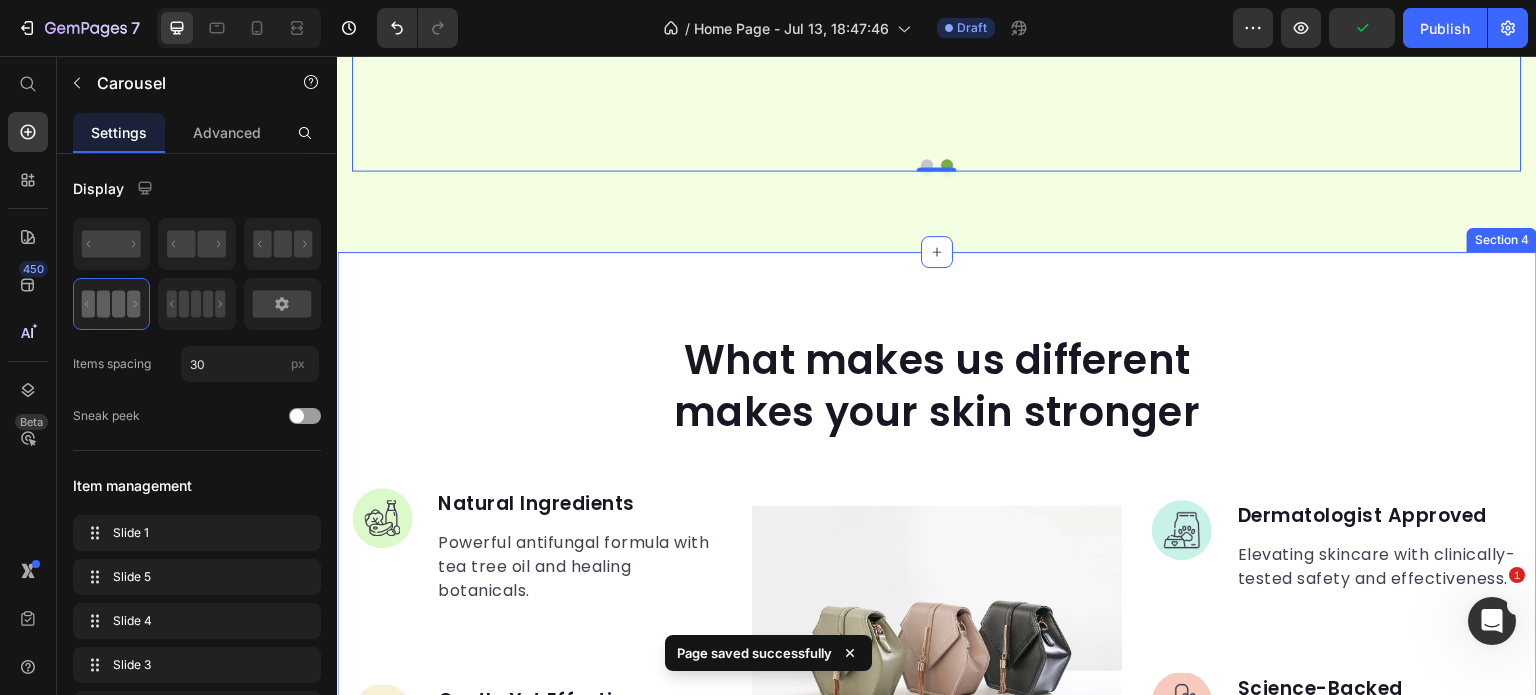 scroll, scrollTop: 1306, scrollLeft: 0, axis: vertical 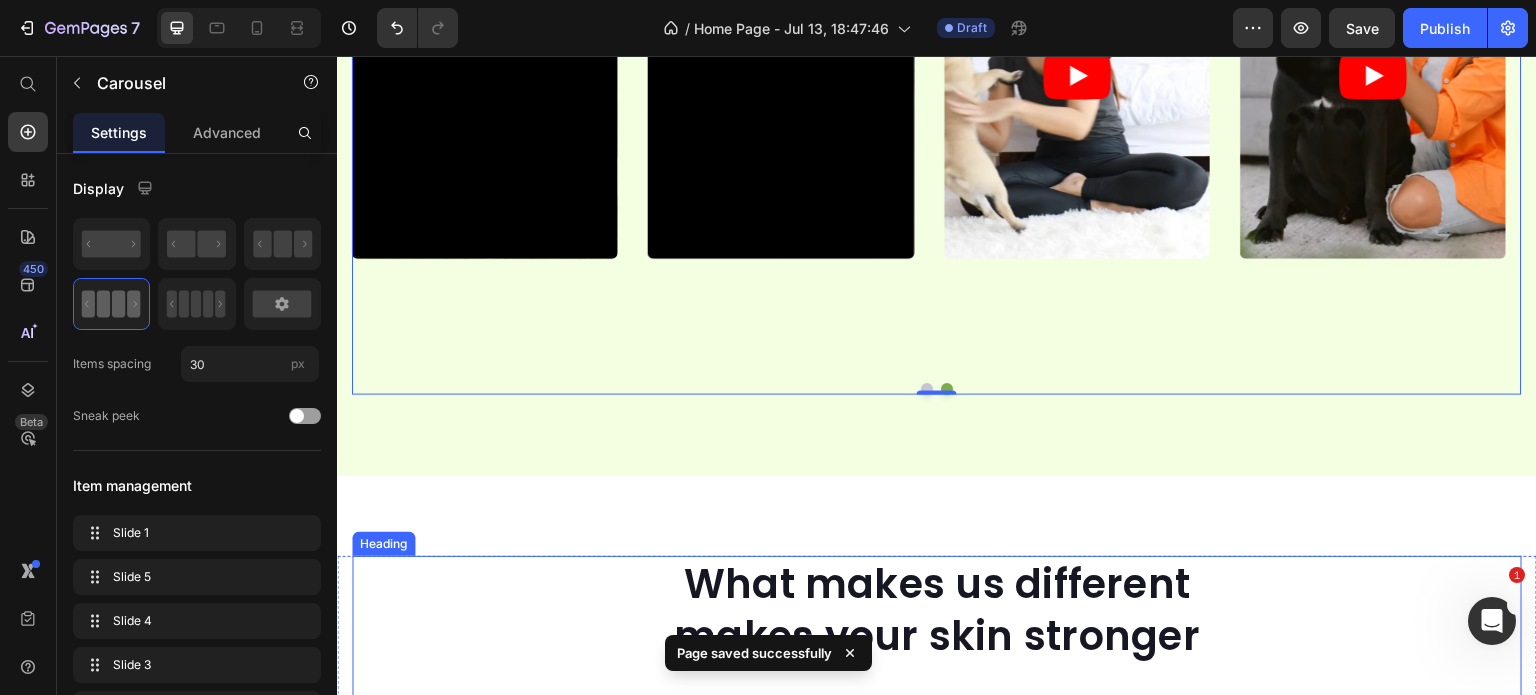 click on "What makes us different makes your skin stronger" at bounding box center (937, 610) 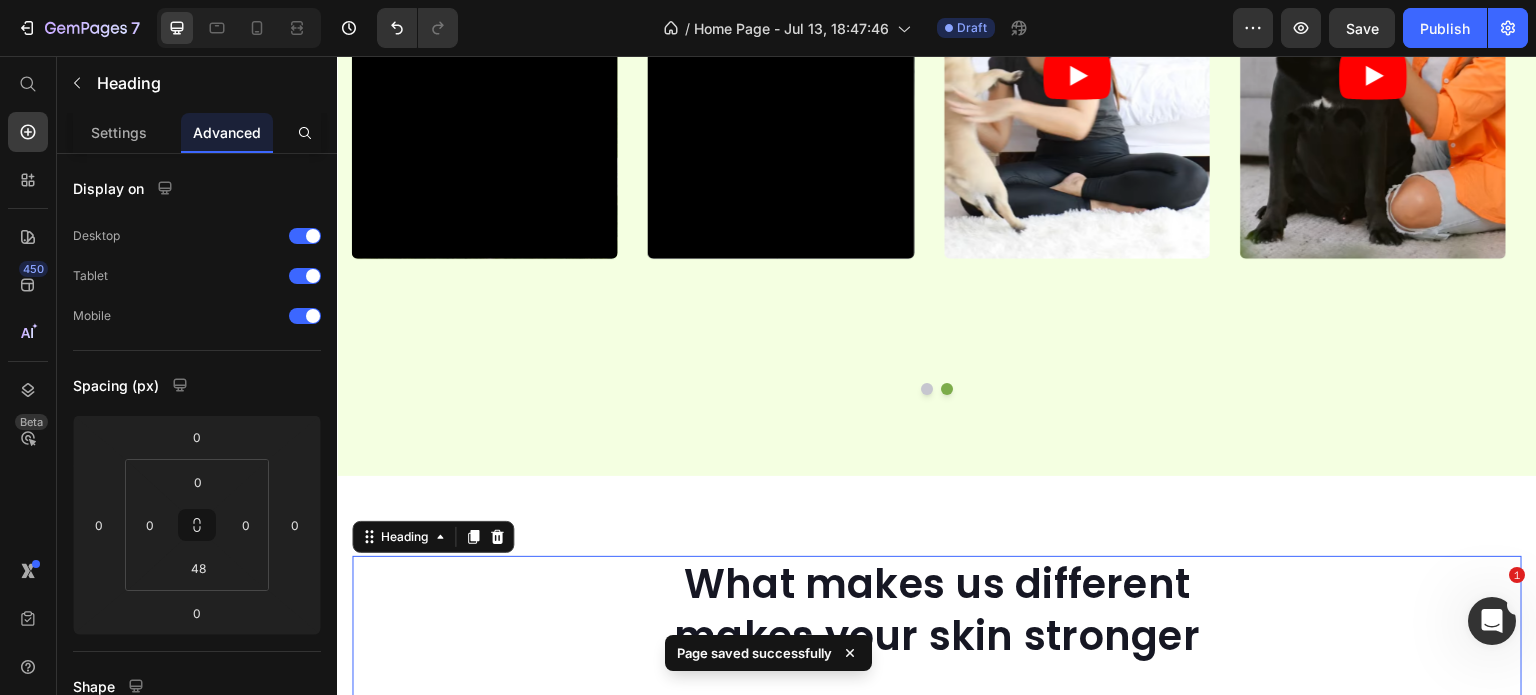 click on "What makes us different makes your skin stronger" at bounding box center [937, 610] 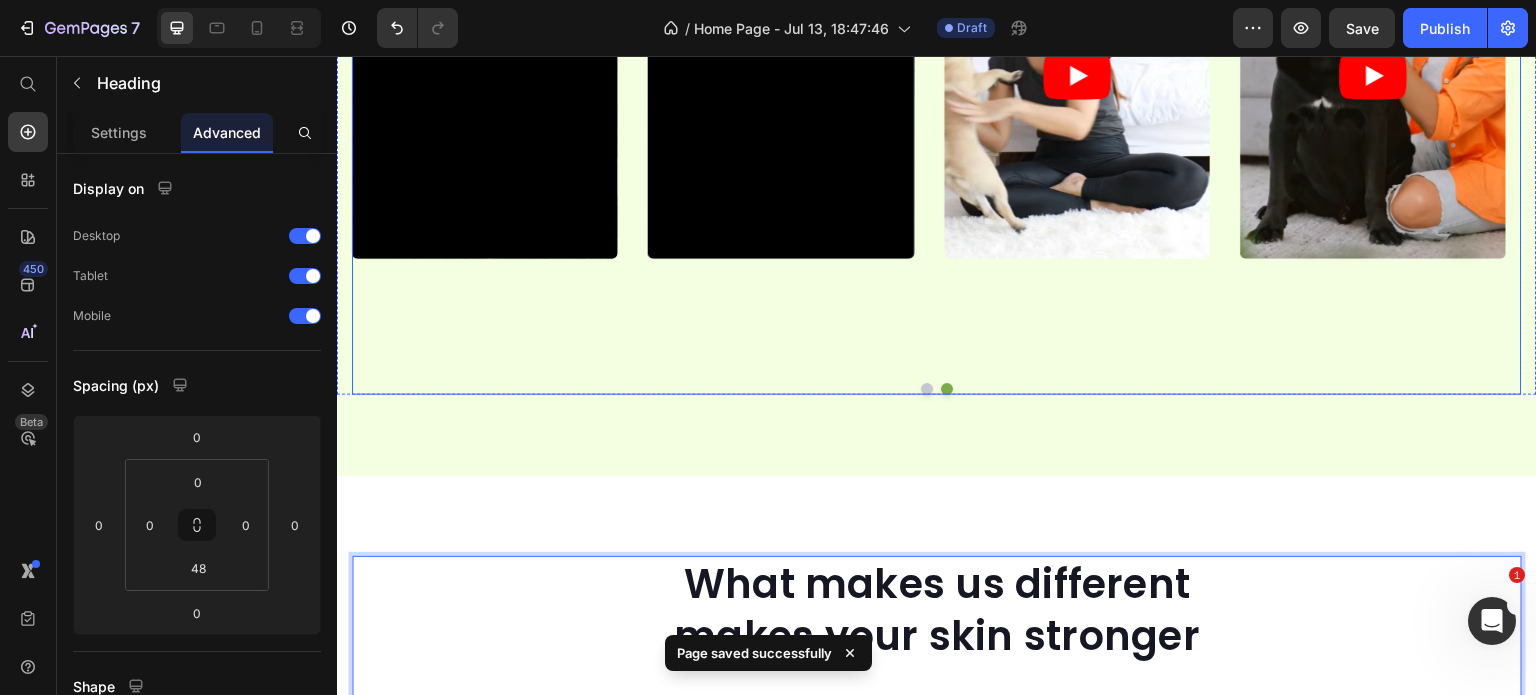 scroll, scrollTop: 1556, scrollLeft: 0, axis: vertical 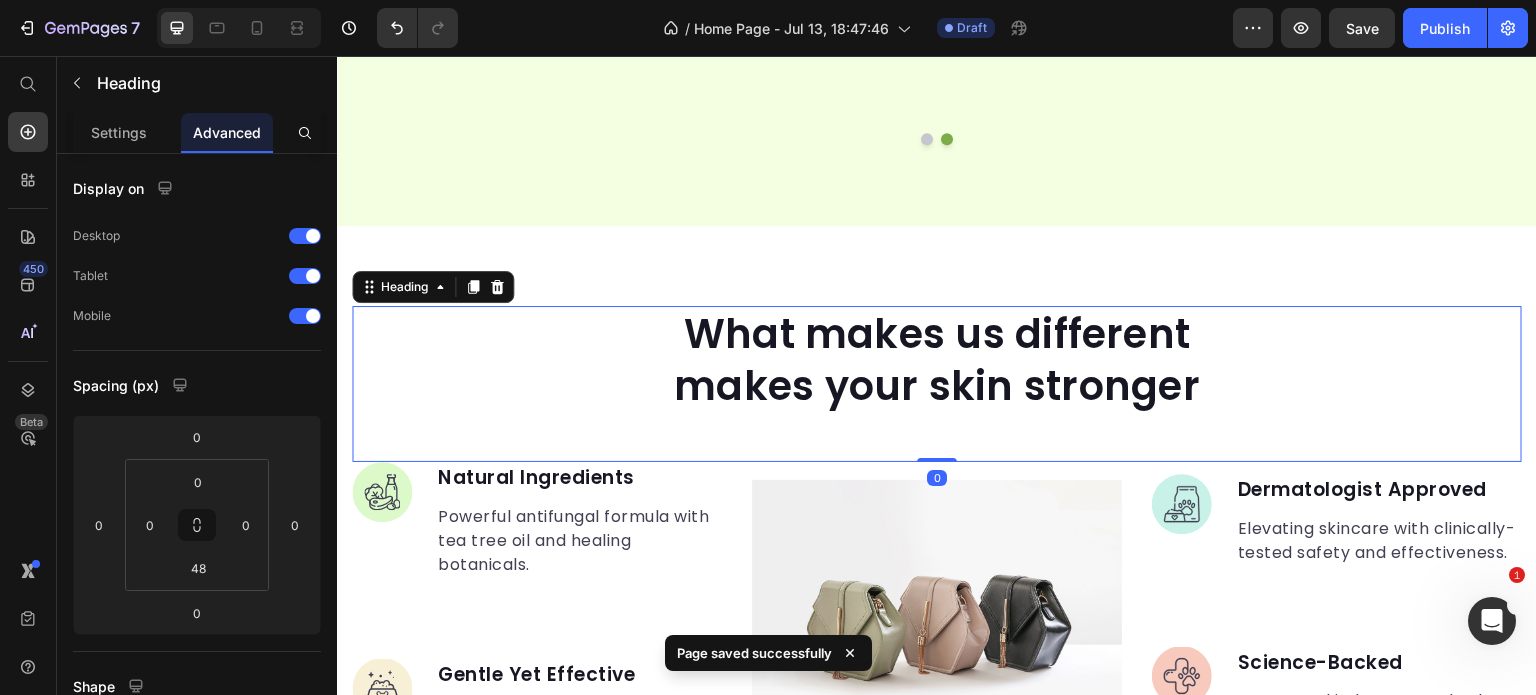 click on "What makes us different makes your skin stronger" at bounding box center (937, 360) 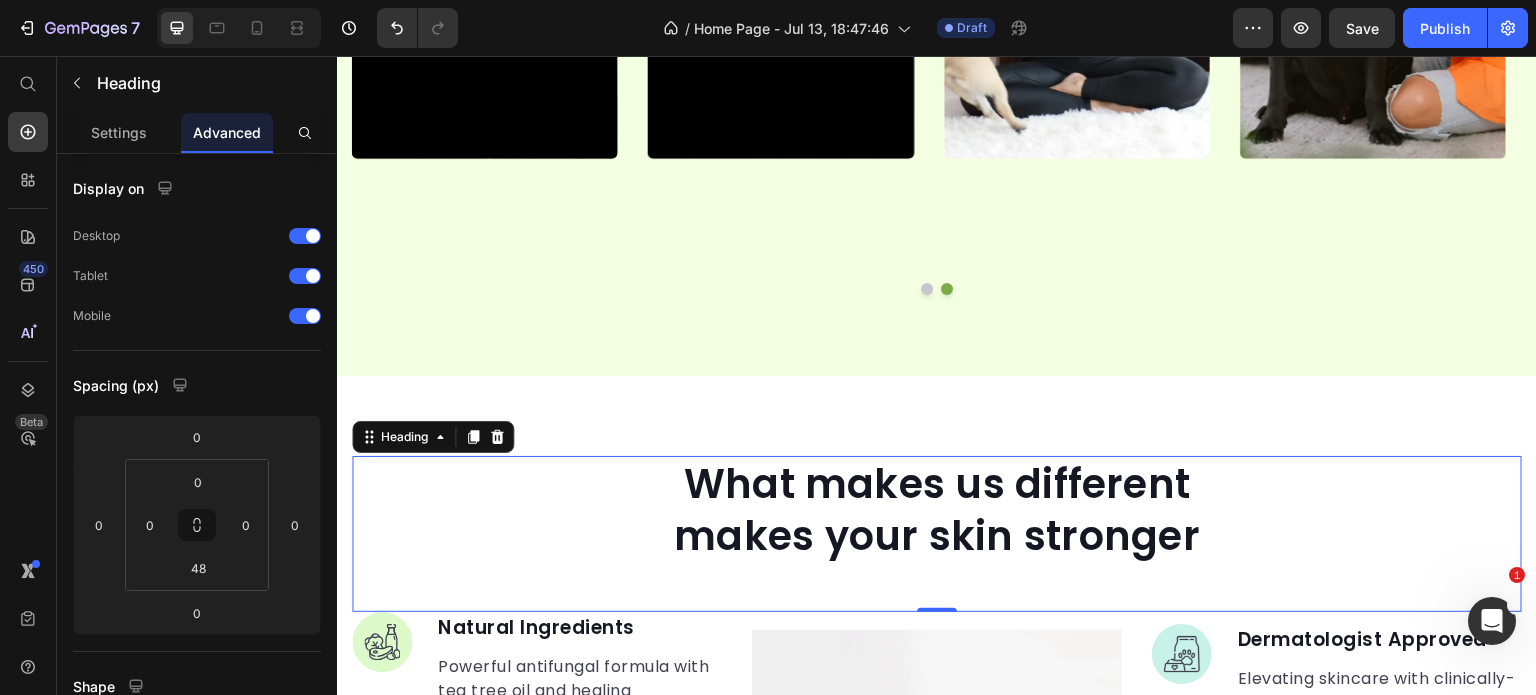 scroll, scrollTop: 1032, scrollLeft: 0, axis: vertical 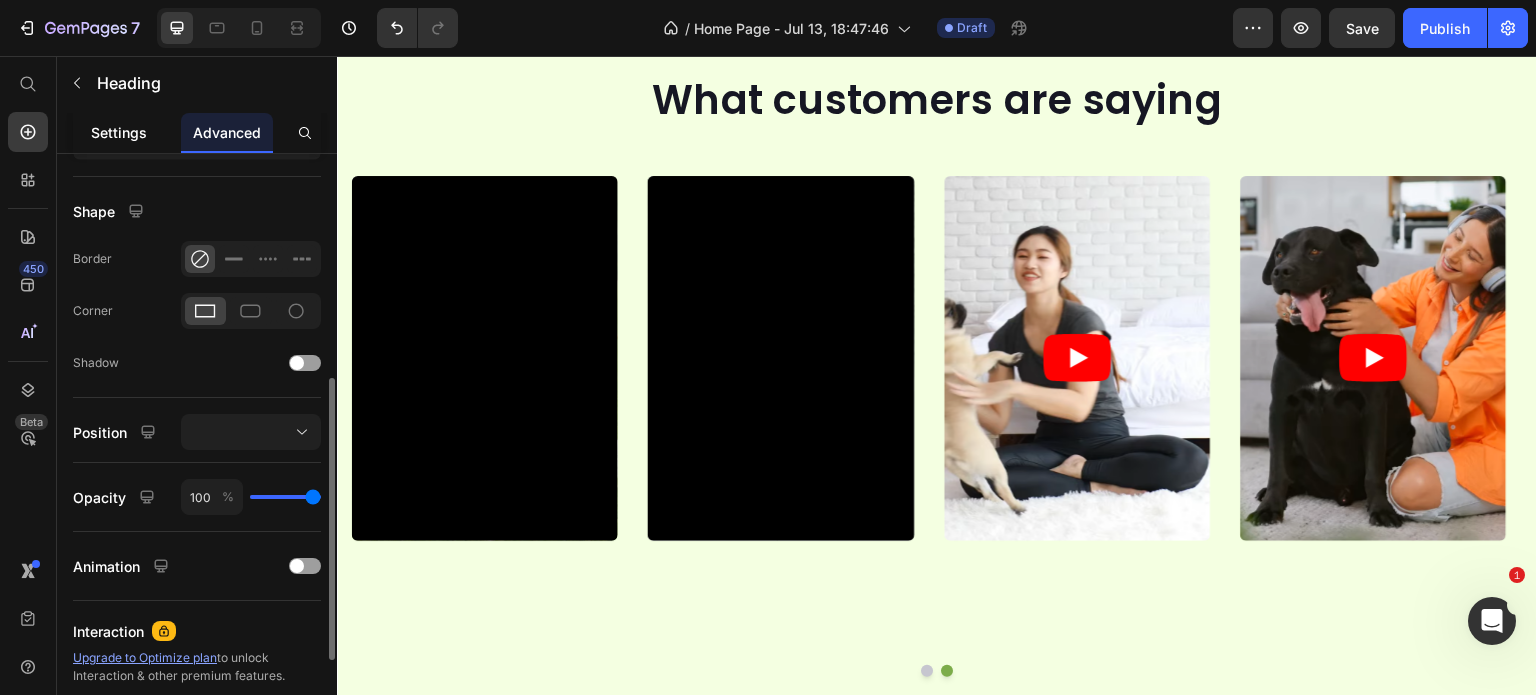 click on "Settings" 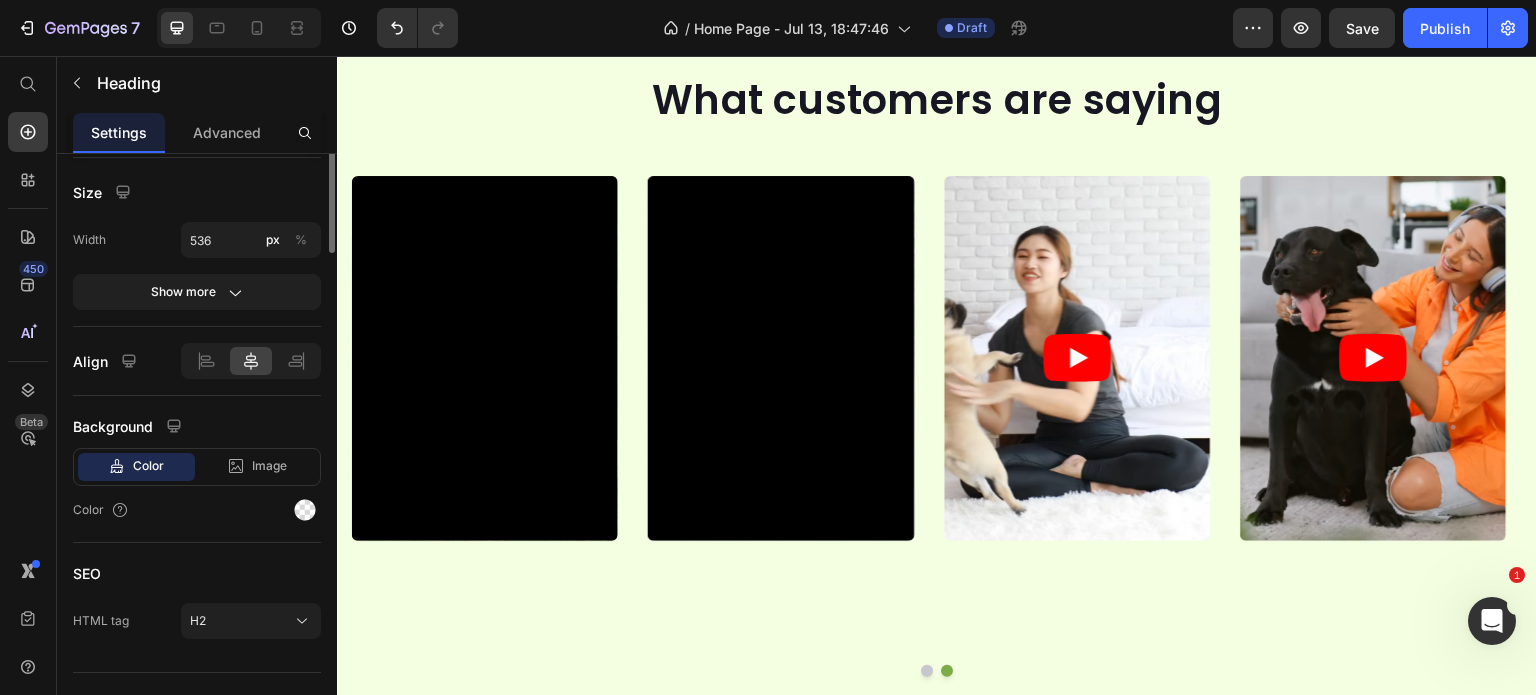 scroll, scrollTop: 476, scrollLeft: 0, axis: vertical 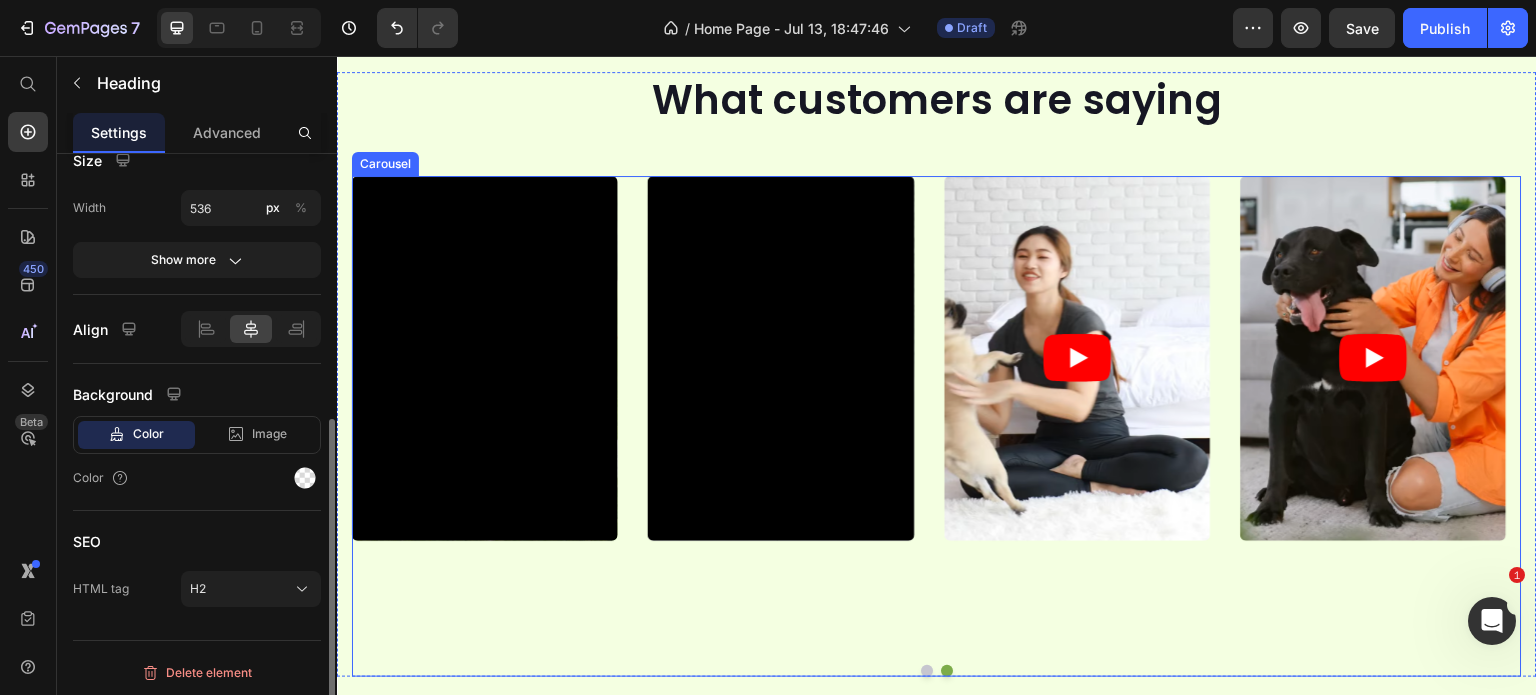 click on "Video" at bounding box center (485, 412) 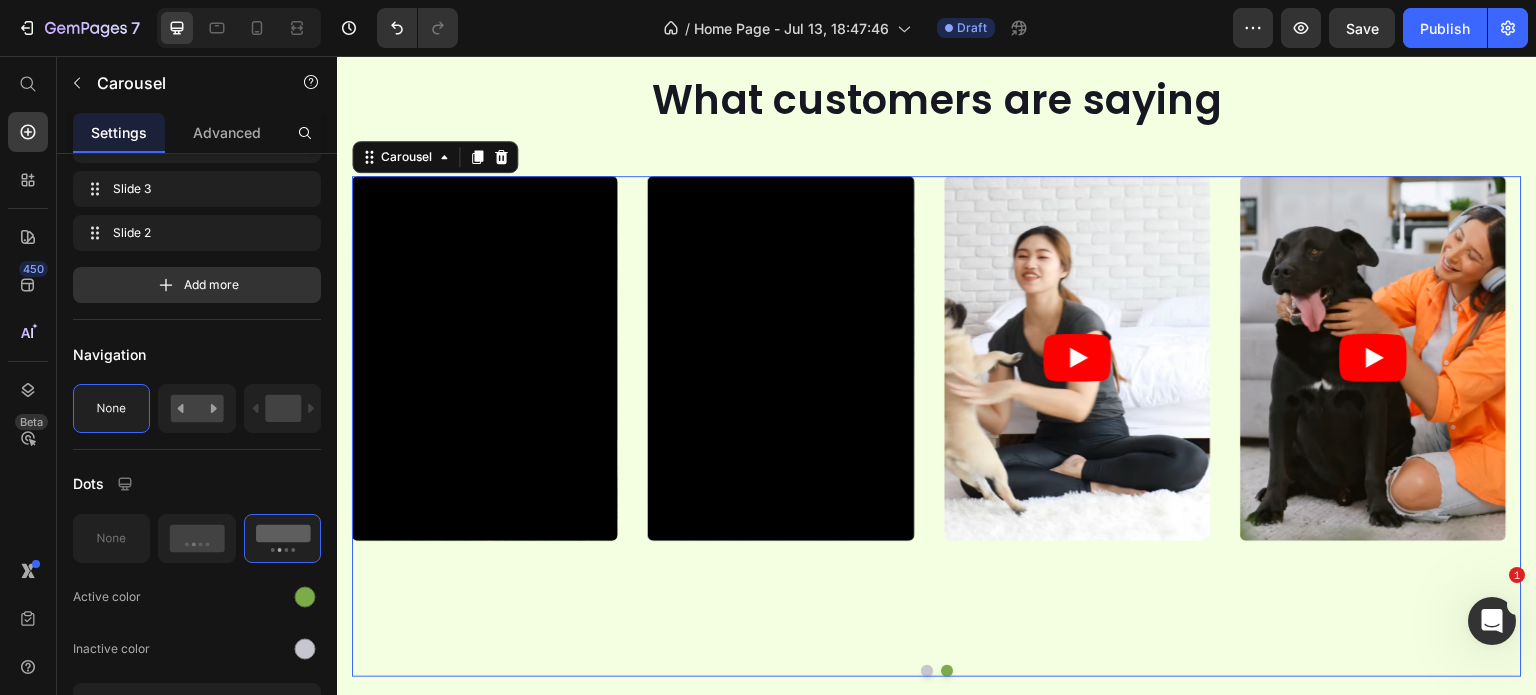 scroll, scrollTop: 0, scrollLeft: 0, axis: both 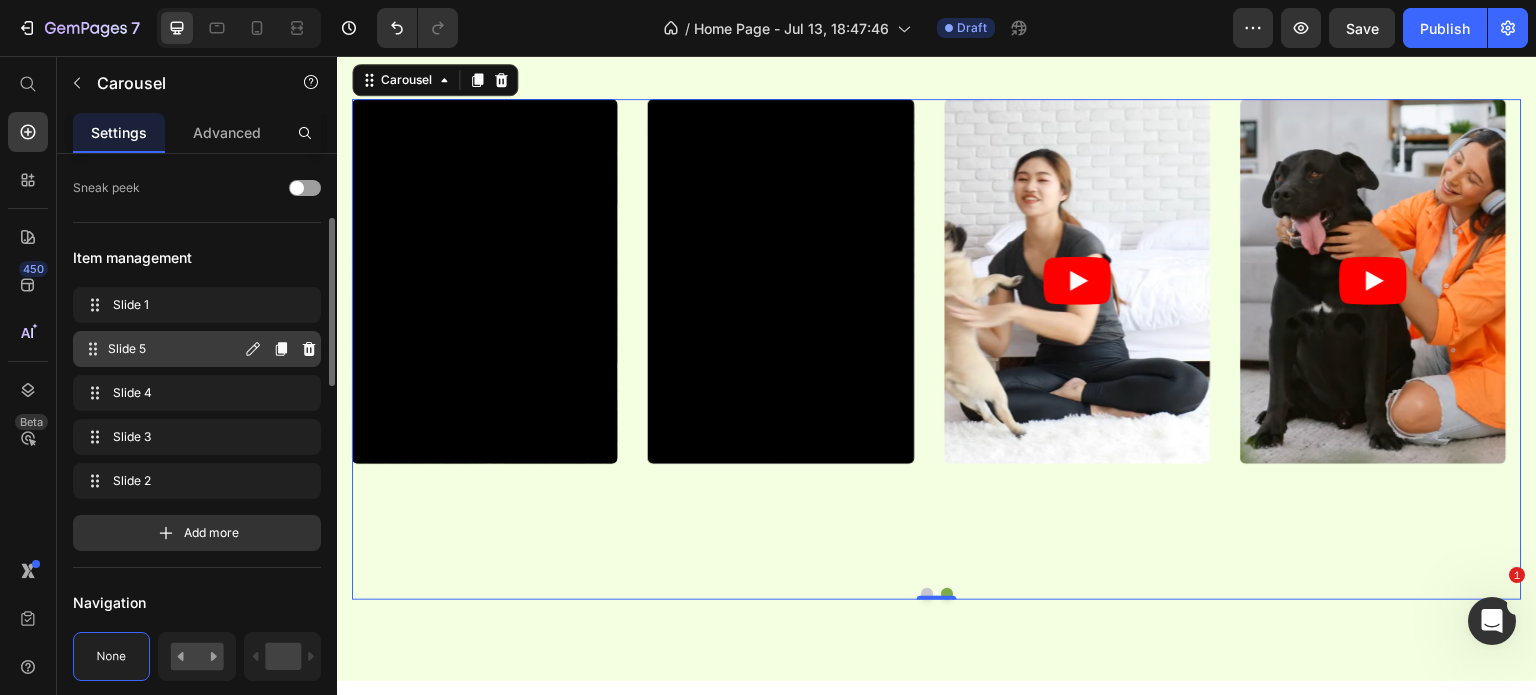click on "Slide 5" at bounding box center (174, 349) 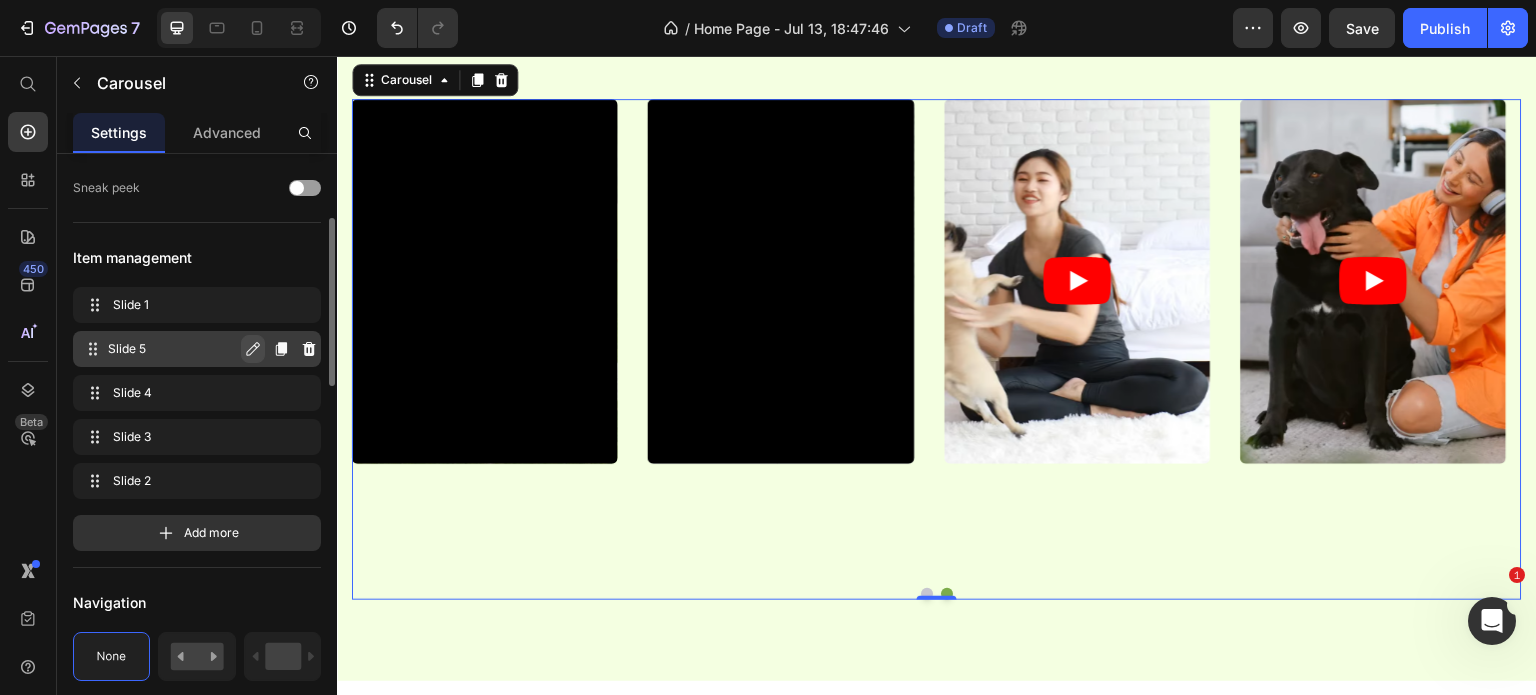 click 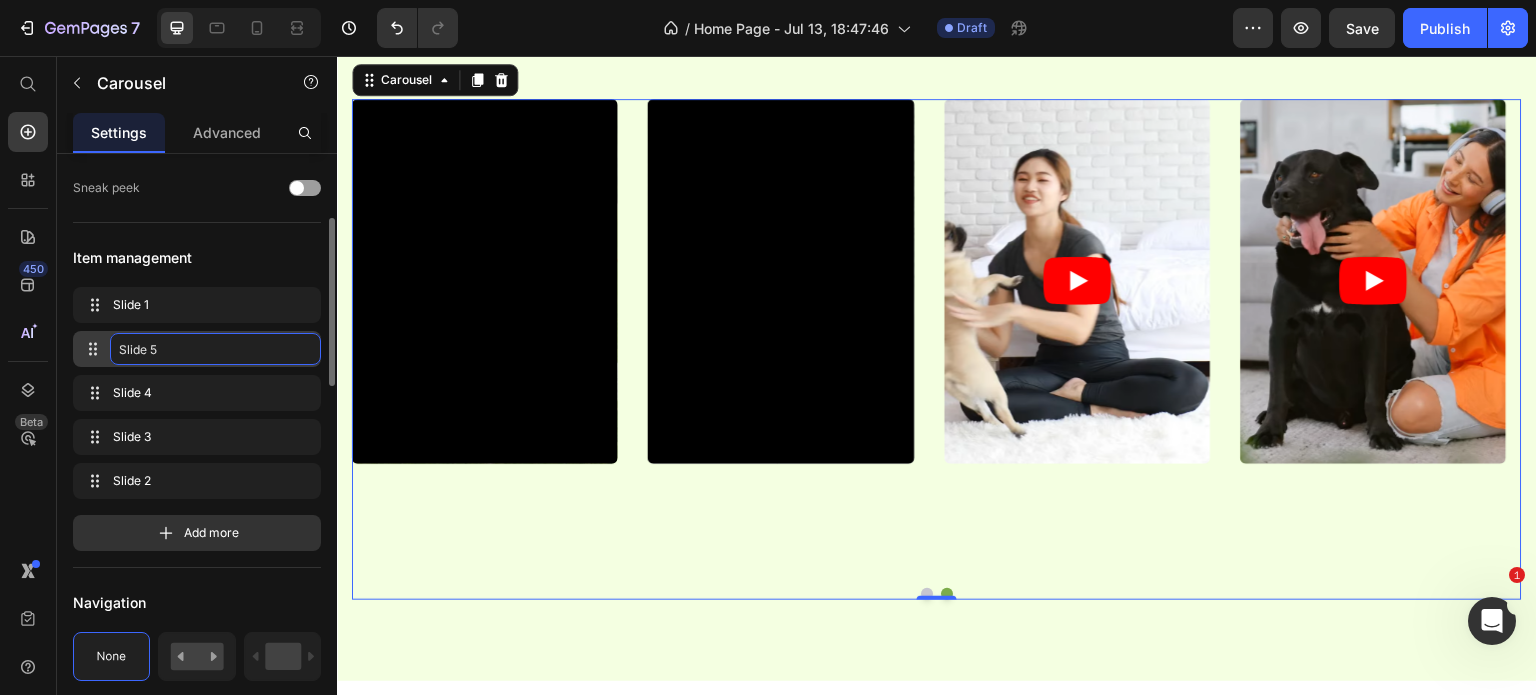 click on "Slide 5" 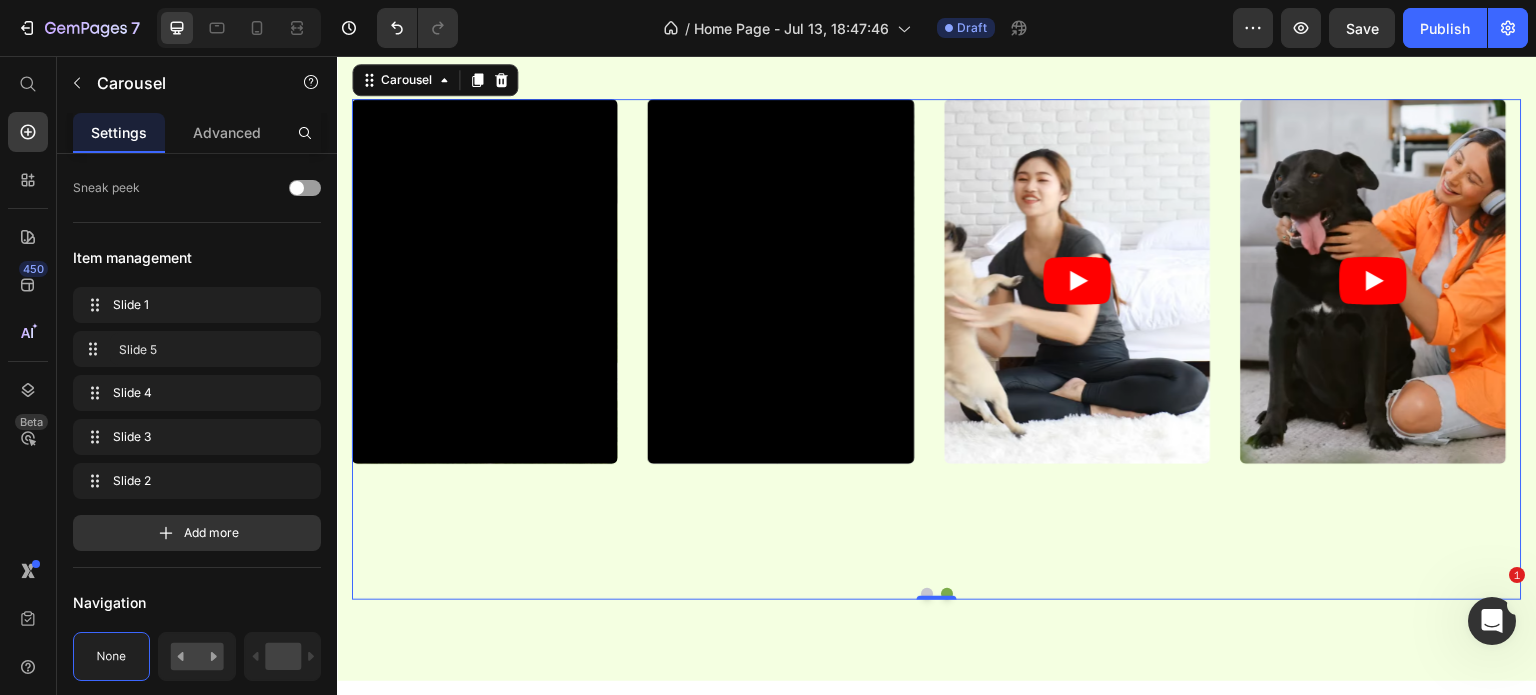 click on "Video Video Video Video Video" at bounding box center (937, 335) 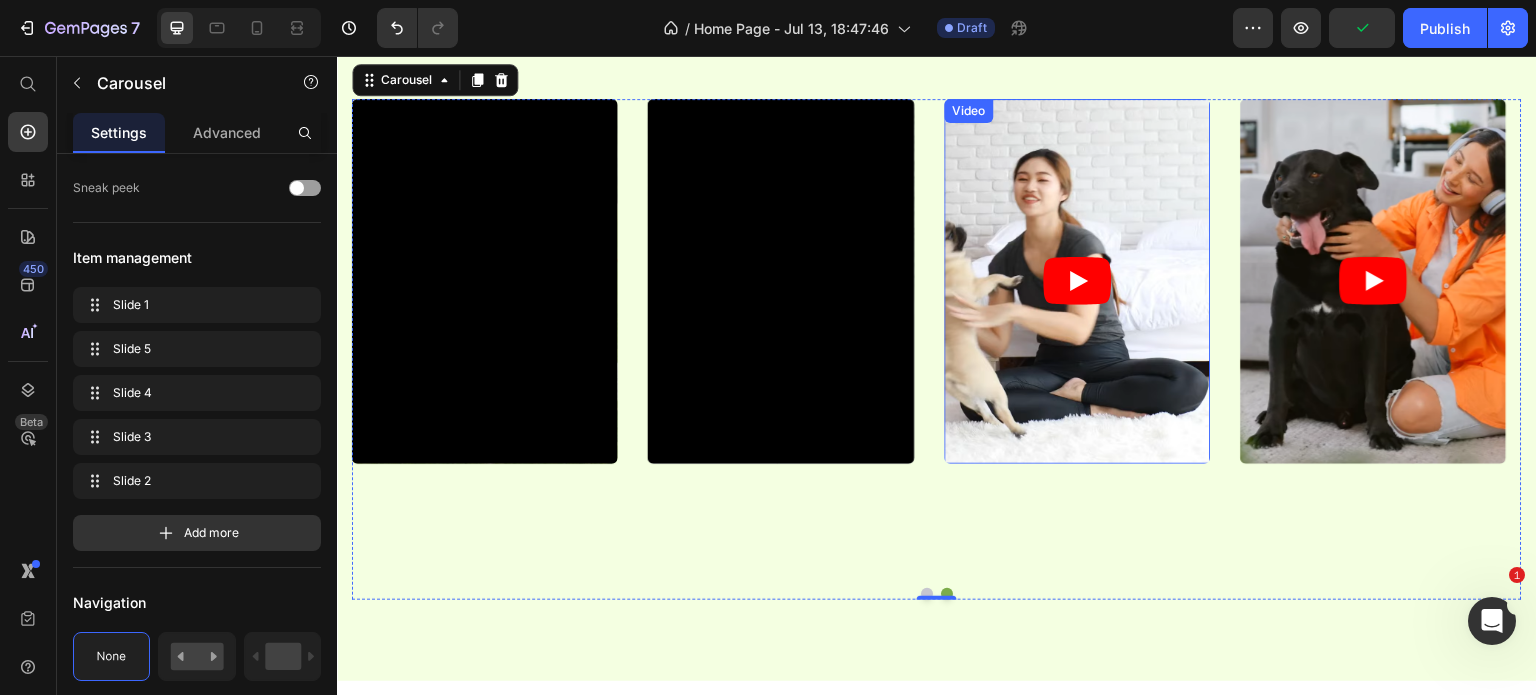 click at bounding box center (1077, 281) 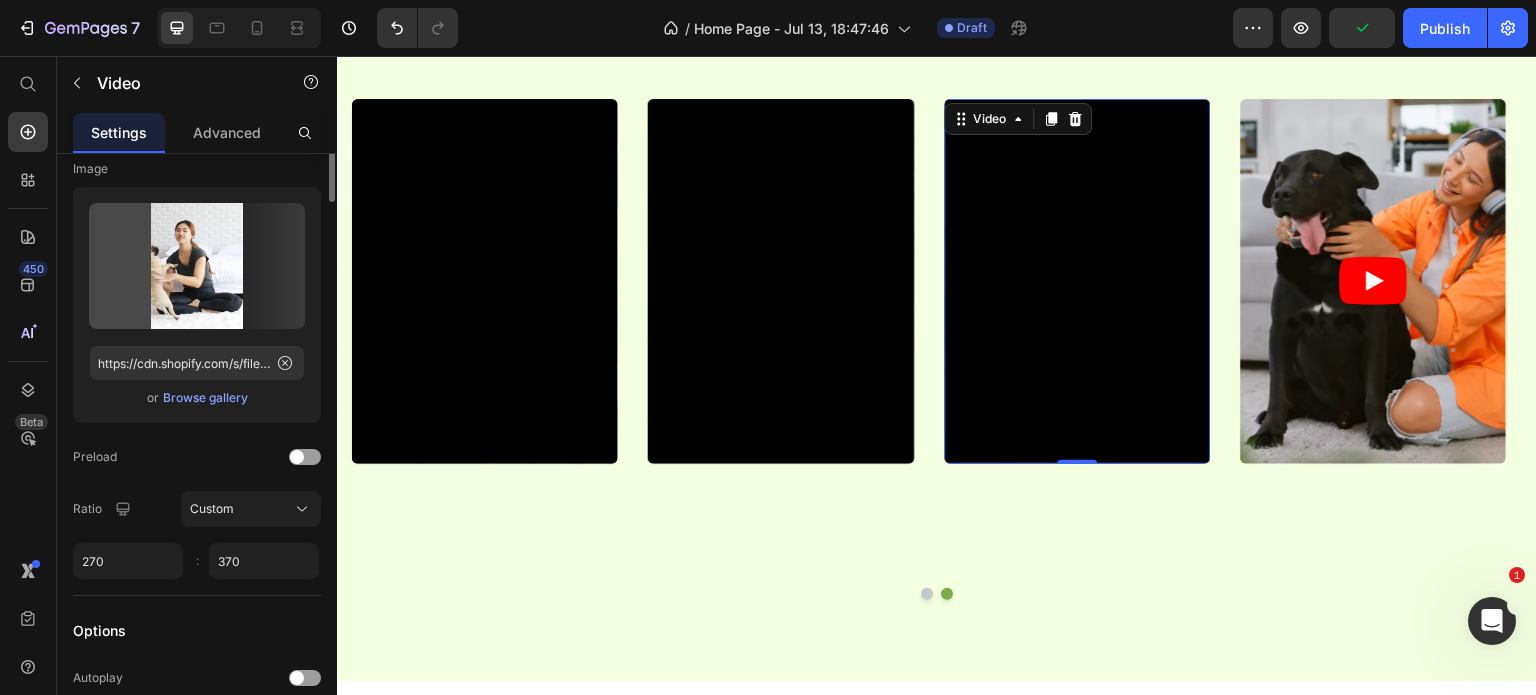 scroll, scrollTop: 0, scrollLeft: 0, axis: both 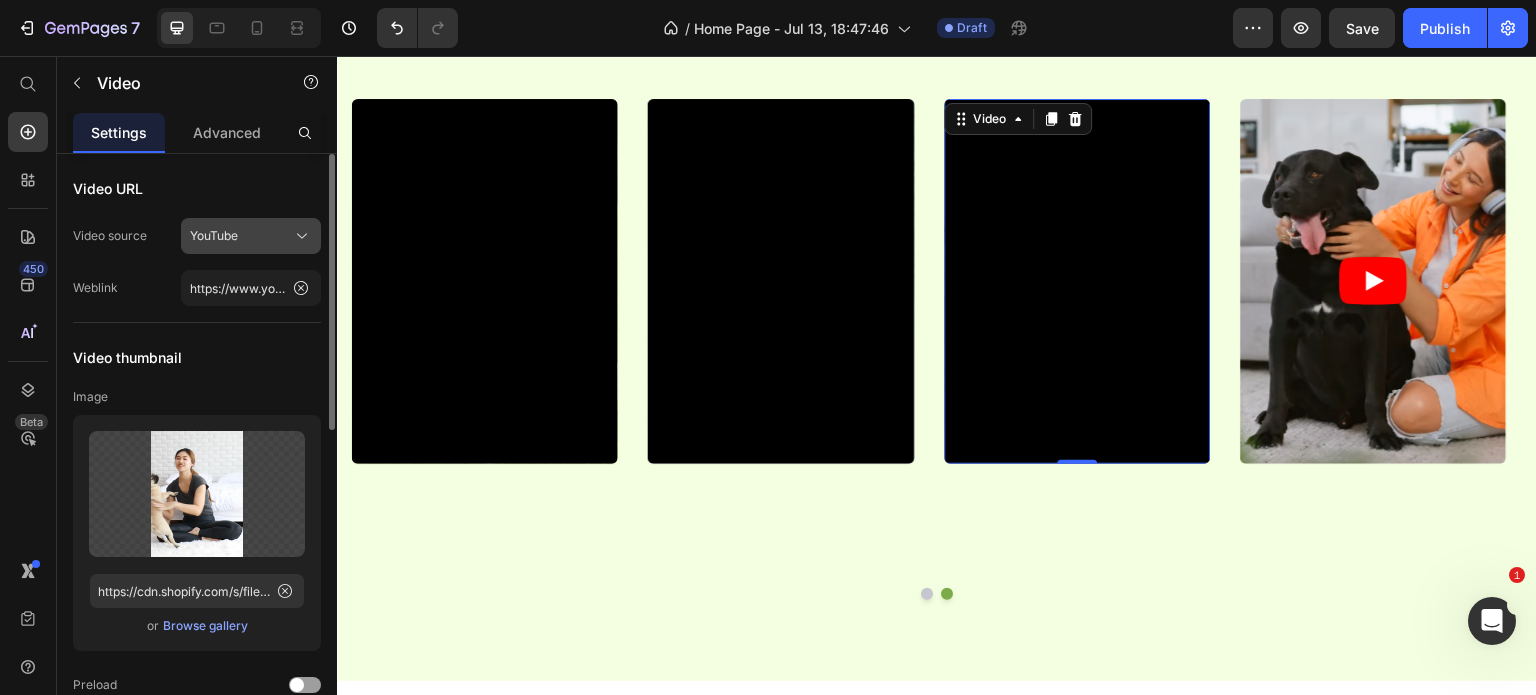 click on "YouTube" 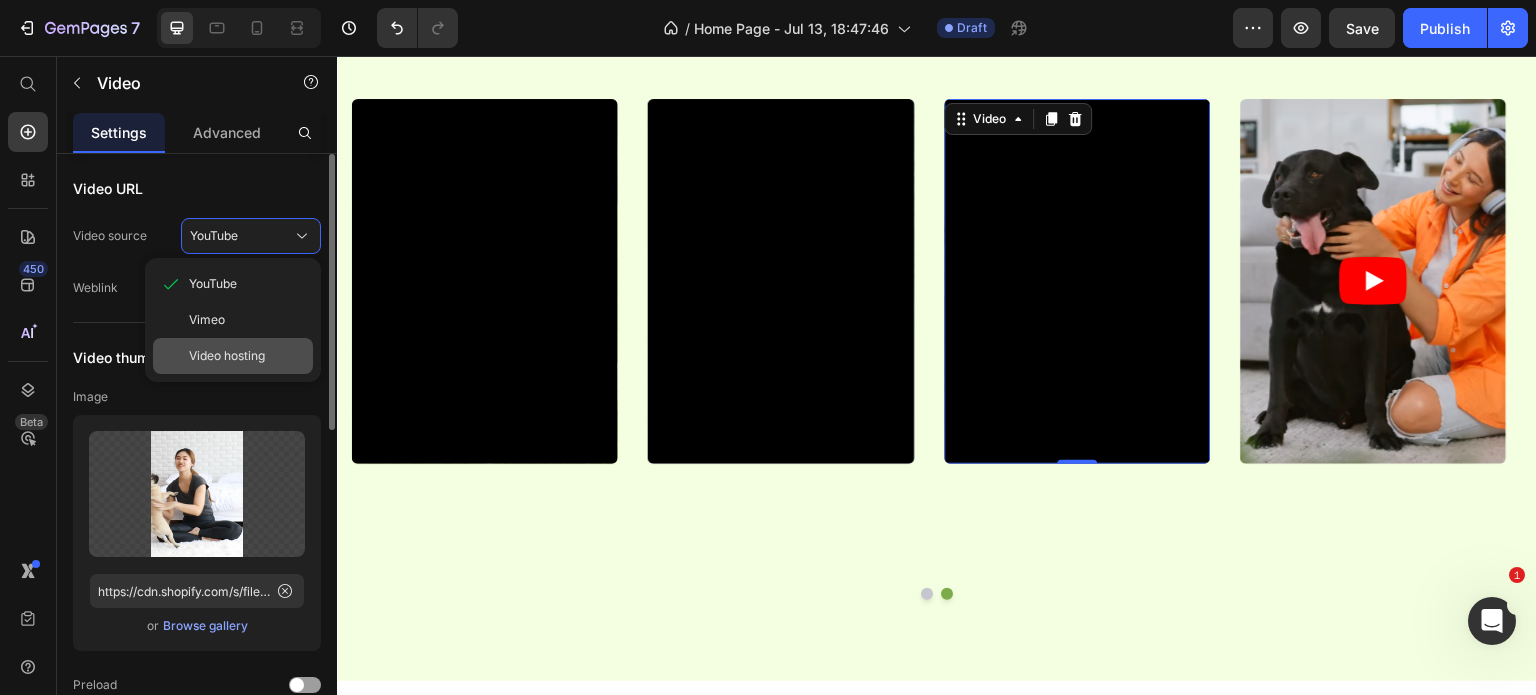 click on "Video hosting" at bounding box center (247, 356) 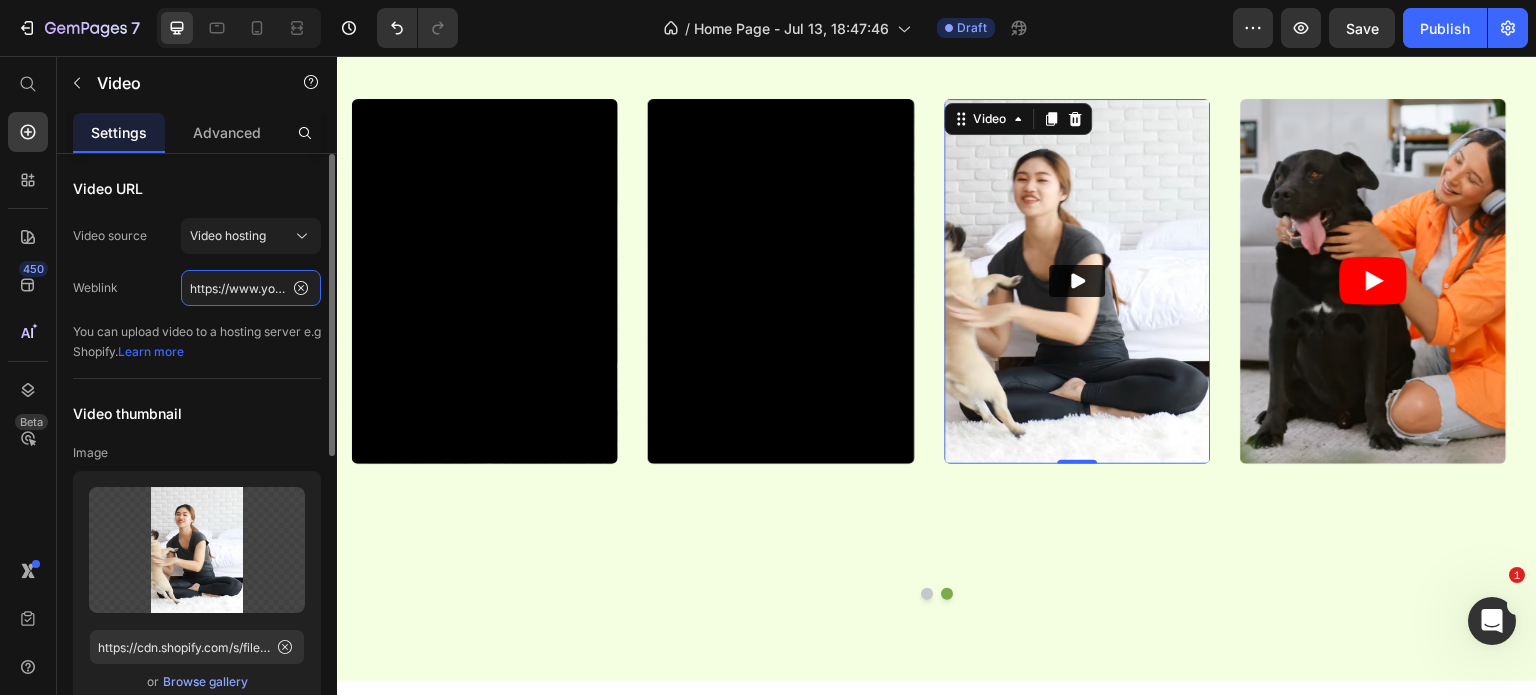 click on "https://www.youtube.com/watch?v=3wAl-JnSsvU" 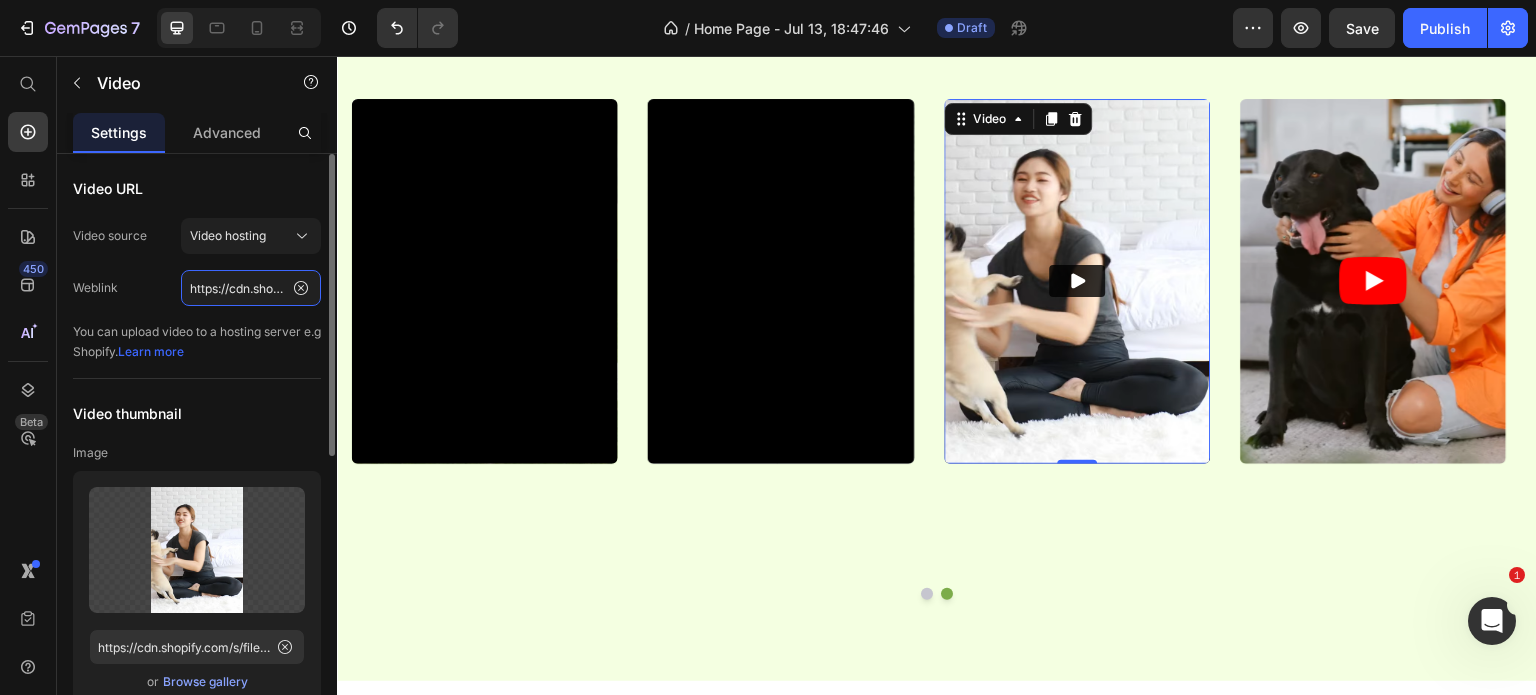 scroll, scrollTop: 0, scrollLeft: 363, axis: horizontal 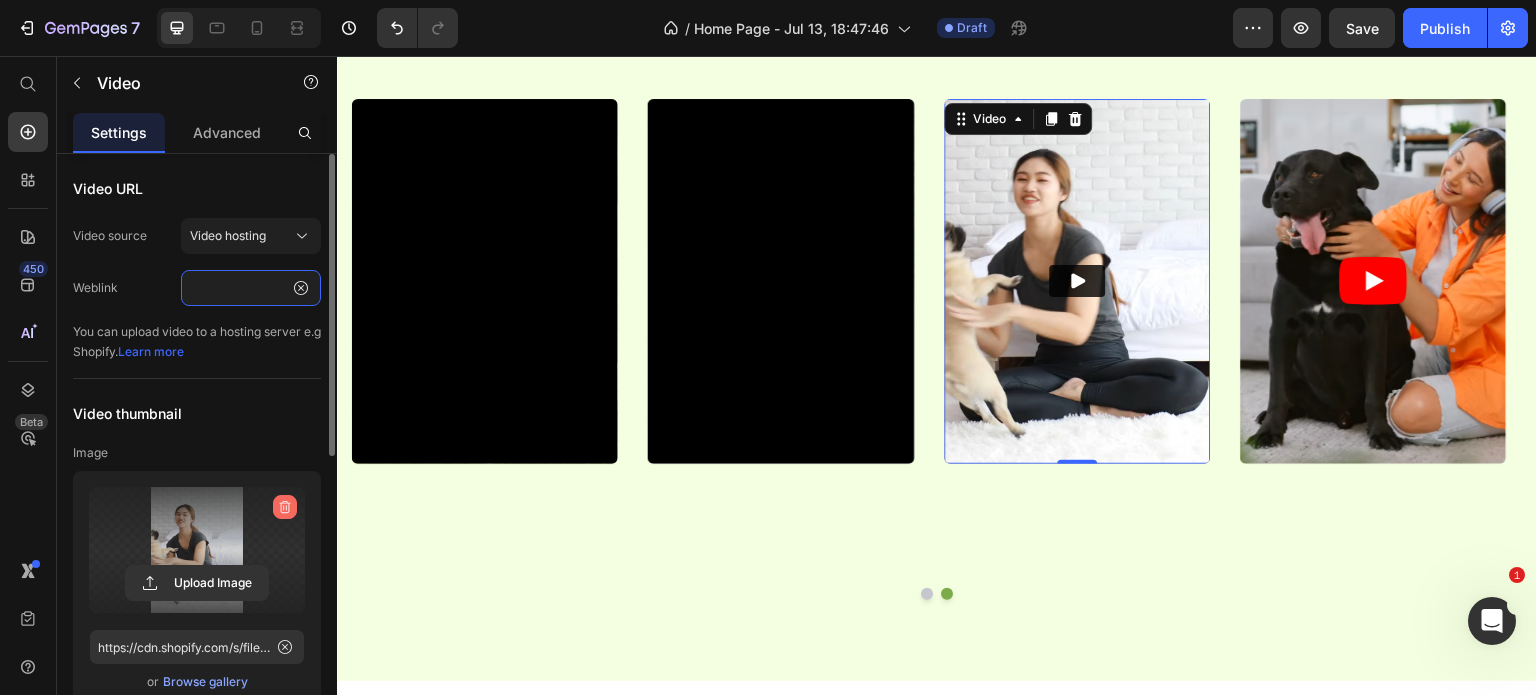 type on "https://cdn.shopify.com/videos/c/o/v/6947339f0ff4453d9b7d62c41c12d82c.mp4" 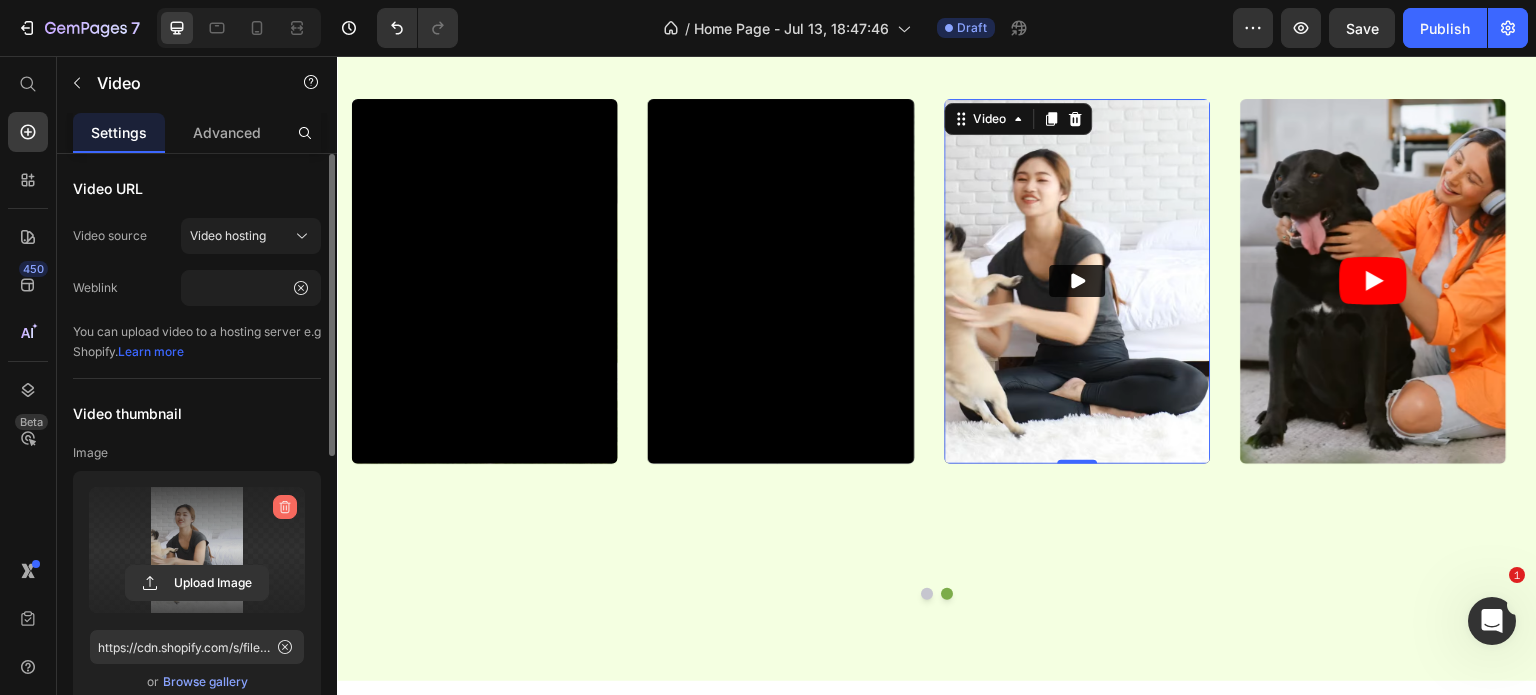 click 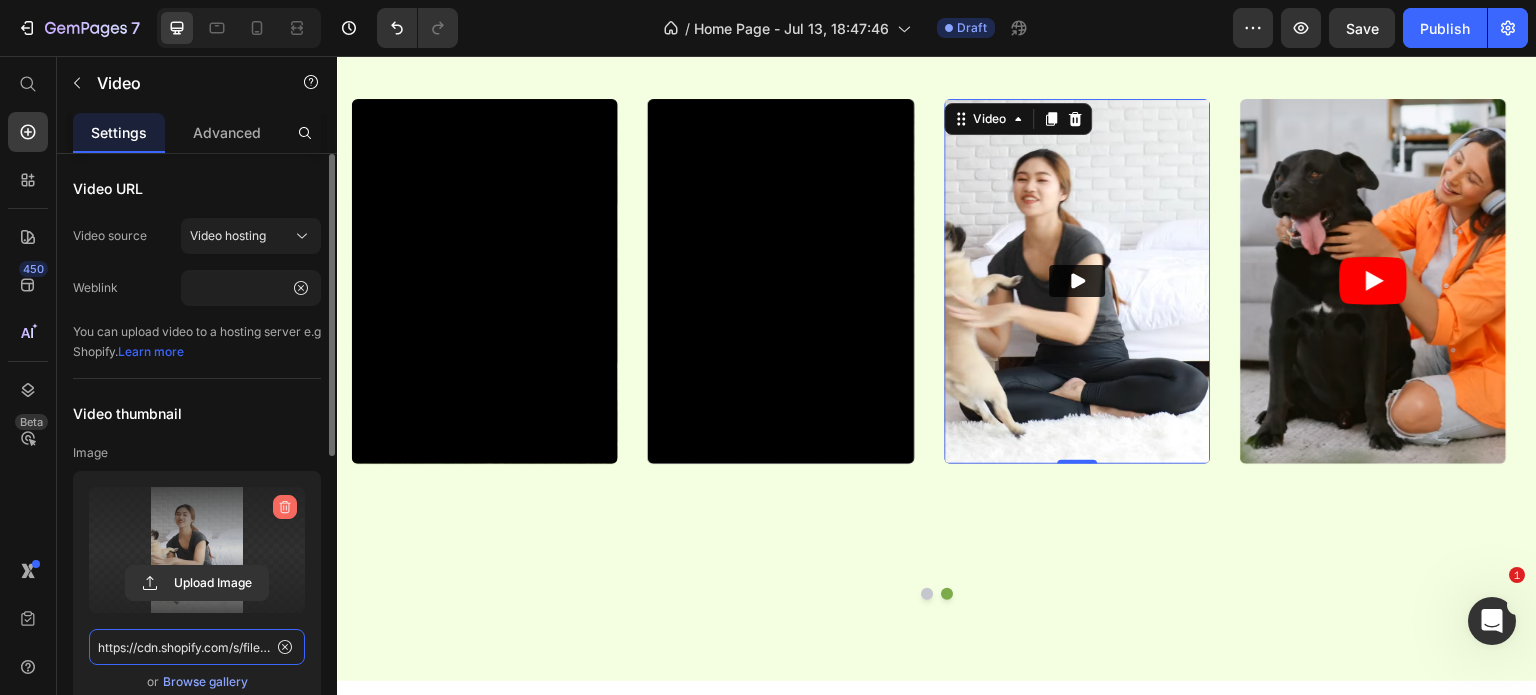 type 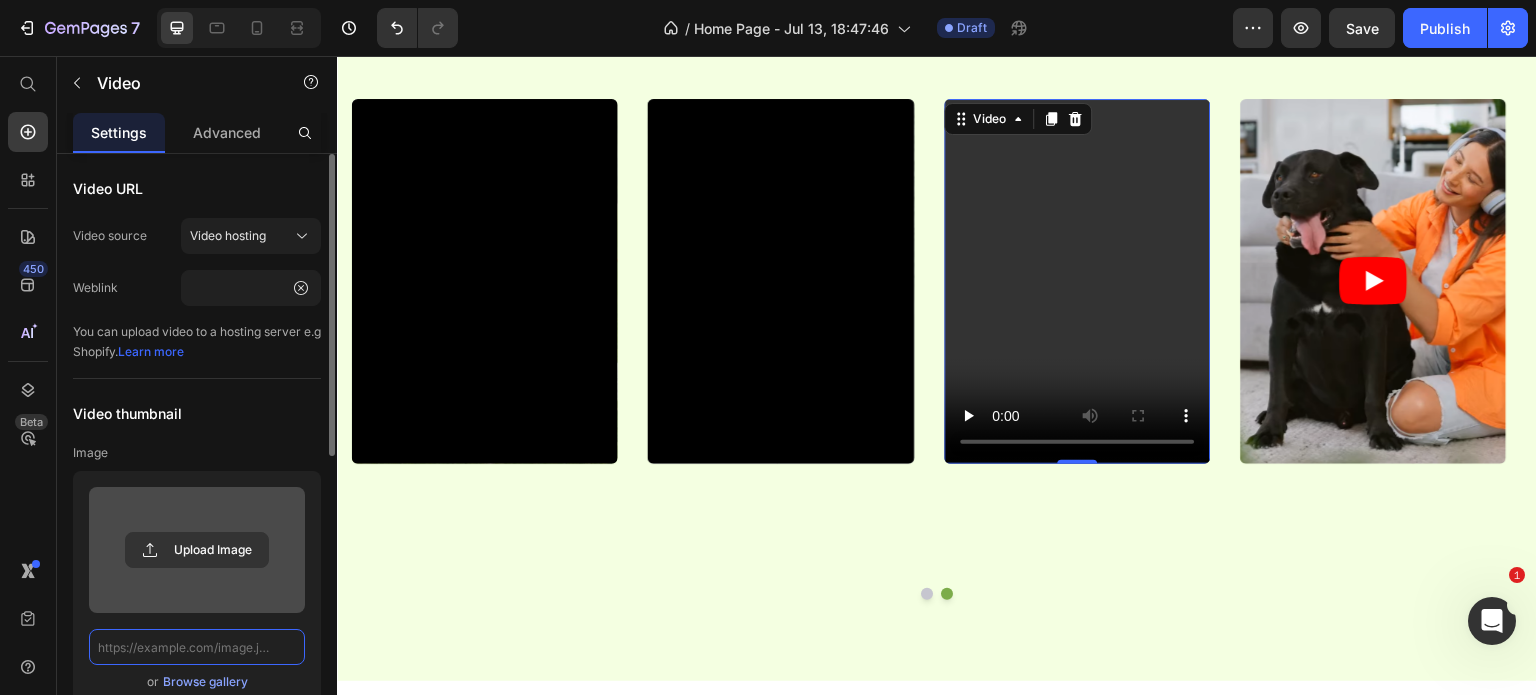 scroll, scrollTop: 0, scrollLeft: 0, axis: both 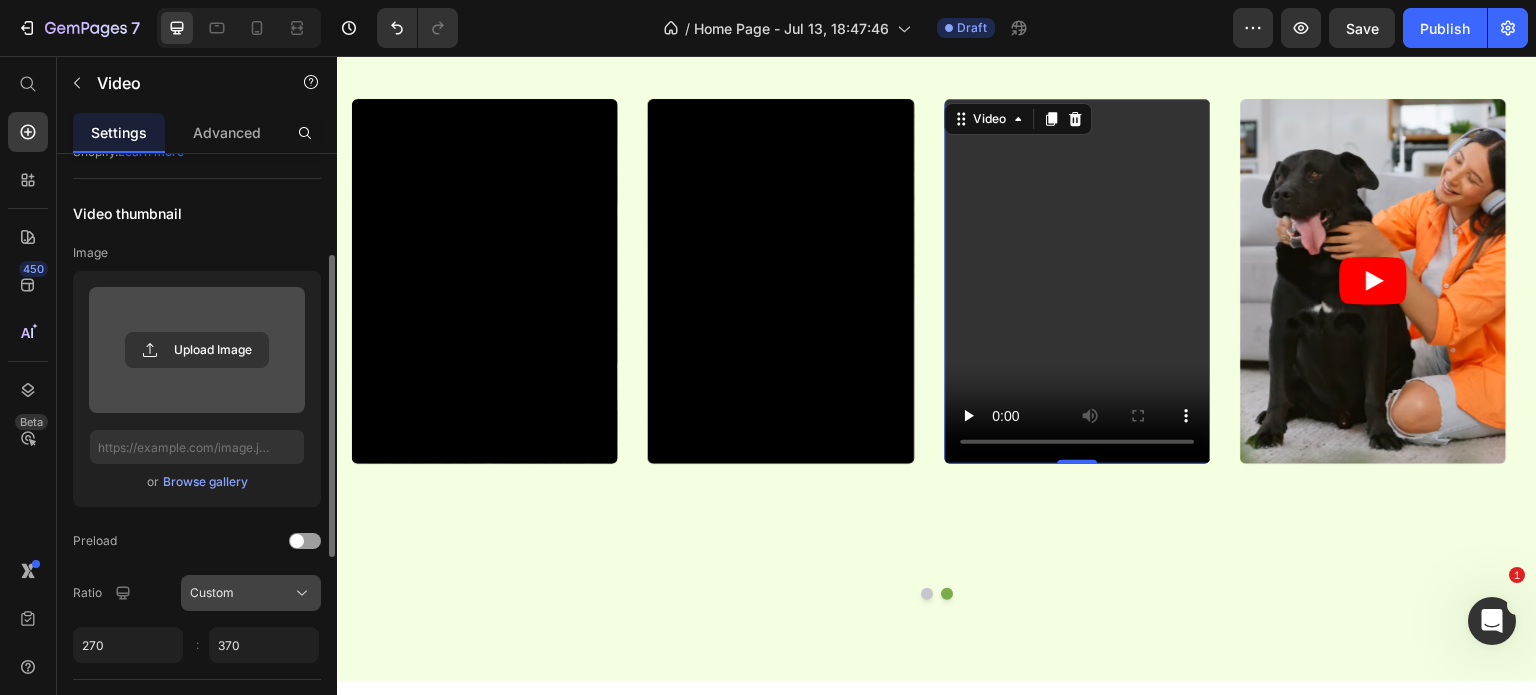 click on "Custom" 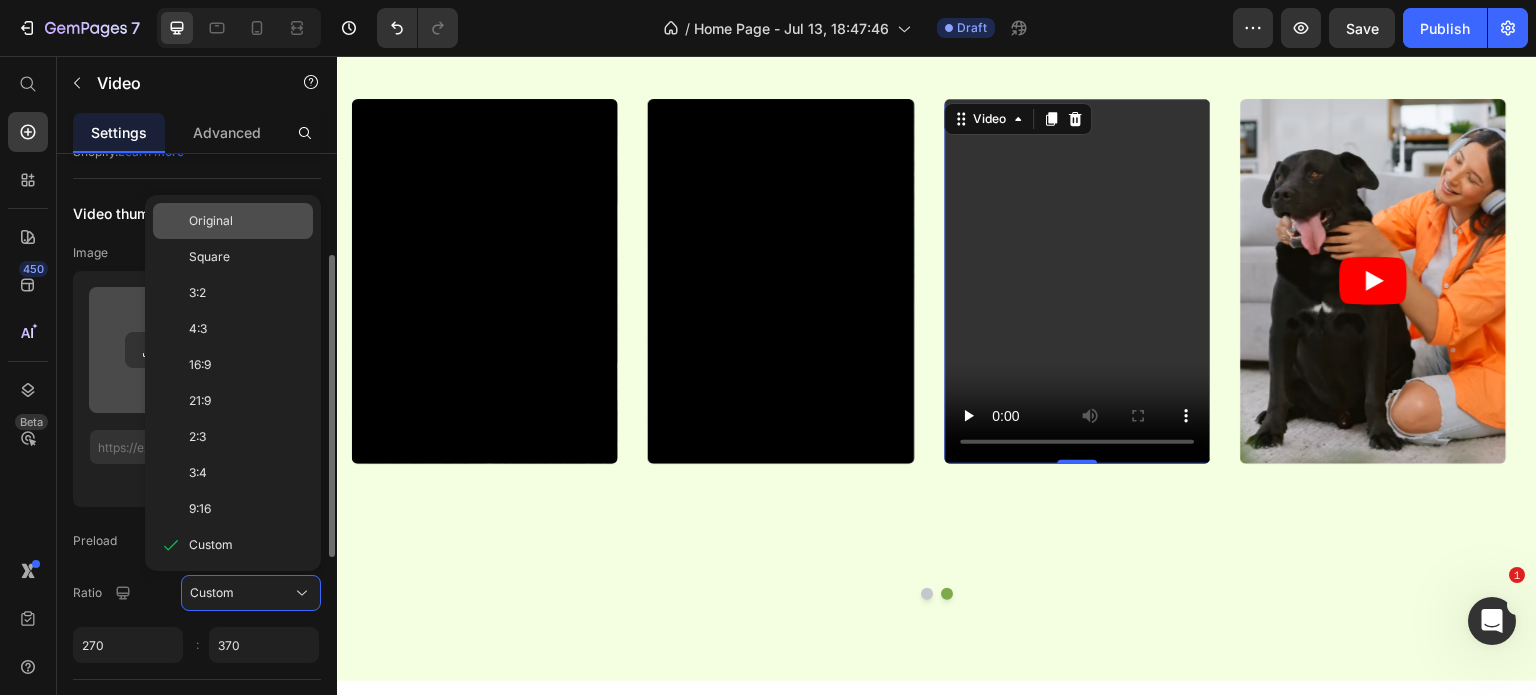 click on "Original" at bounding box center [247, 221] 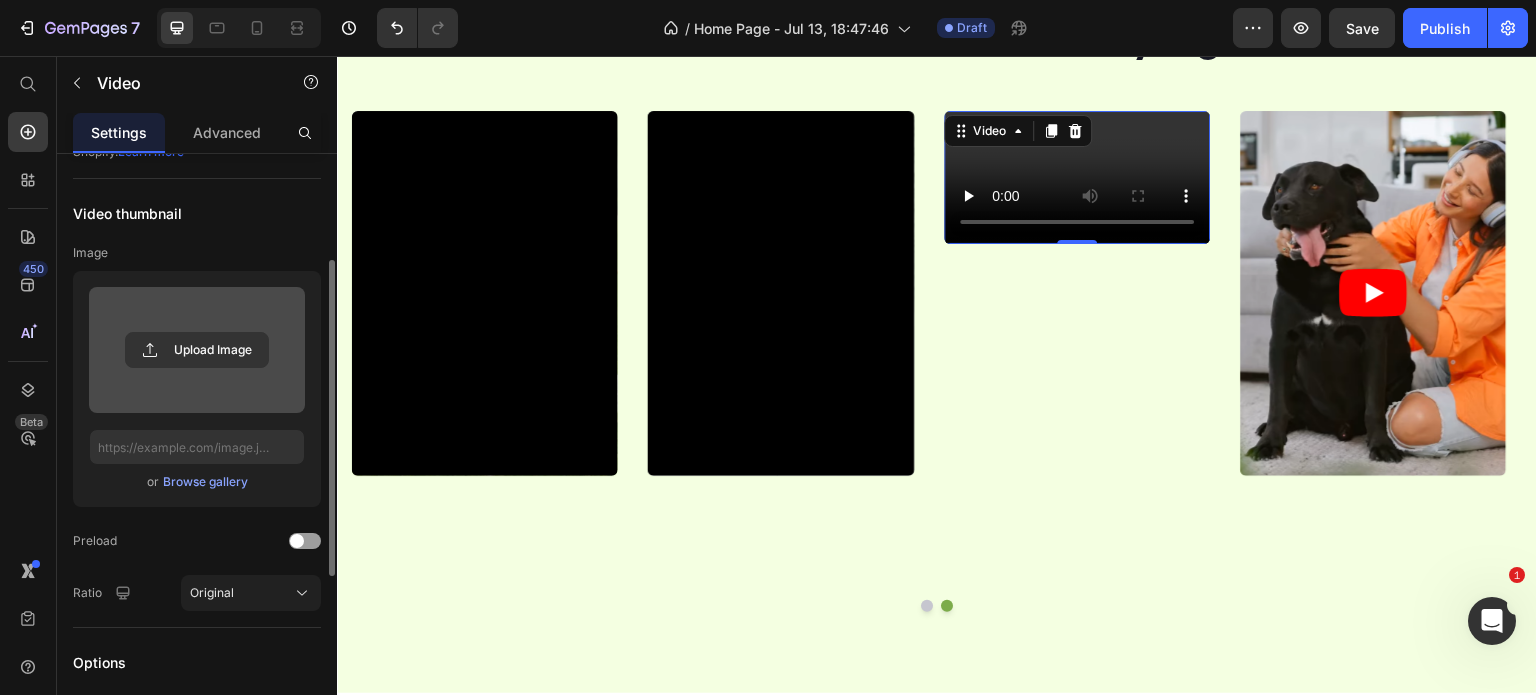 scroll, scrollTop: 1096, scrollLeft: 0, axis: vertical 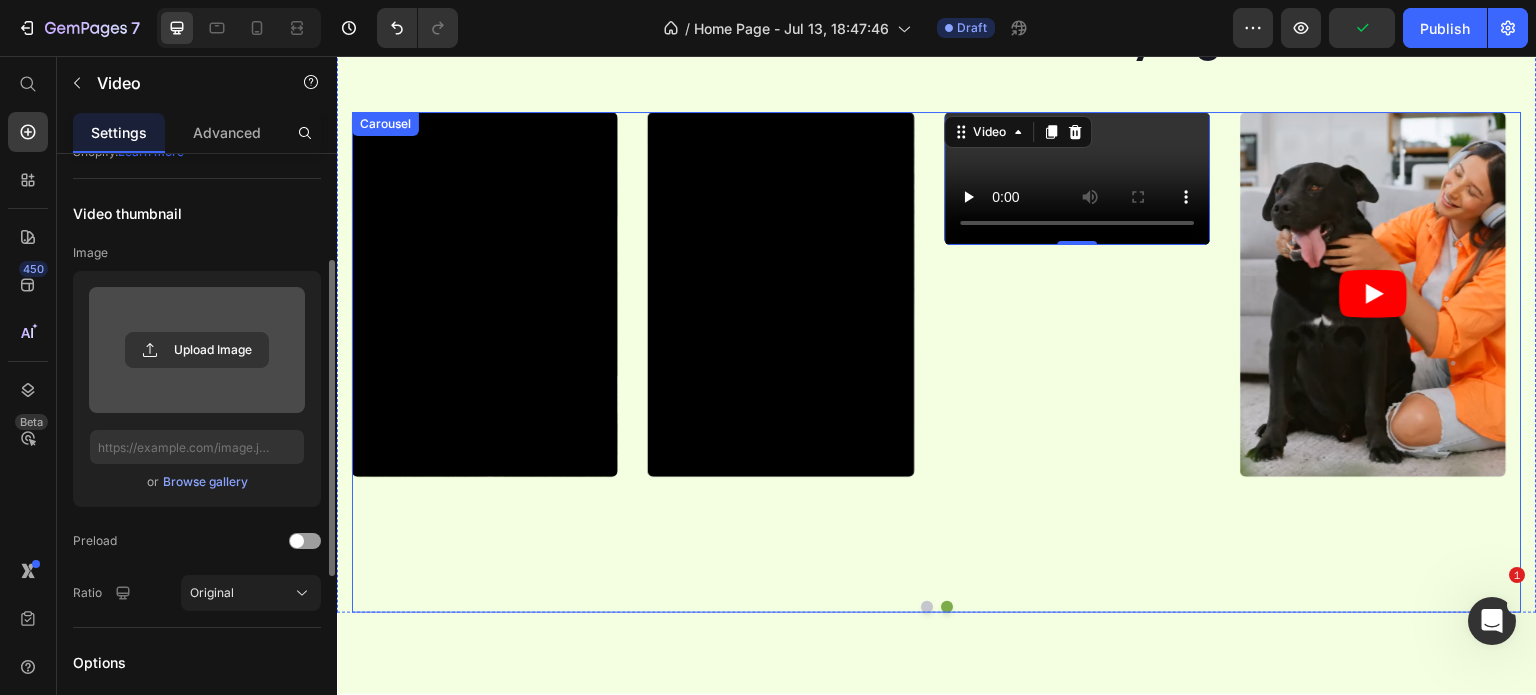 click on "Video Video Video Video   0 Video" at bounding box center (937, 348) 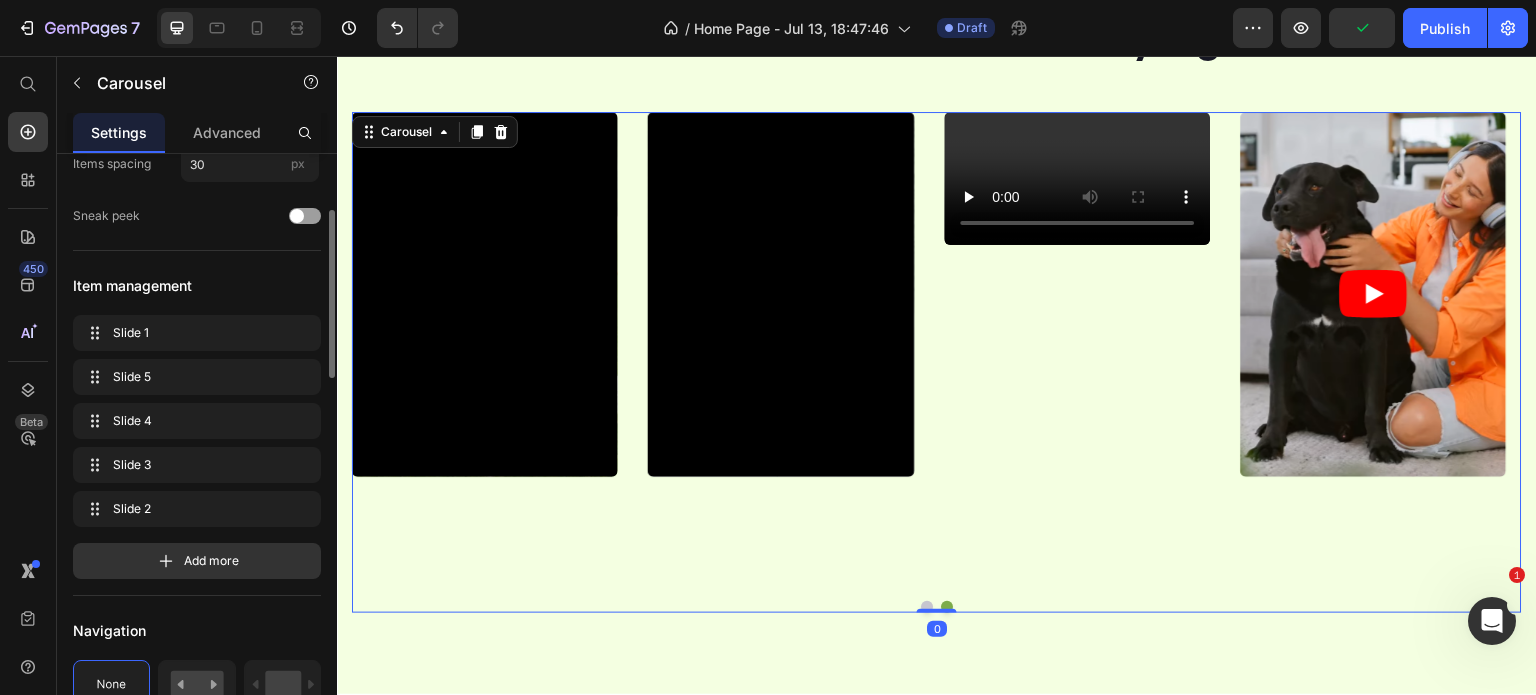 scroll, scrollTop: 0, scrollLeft: 0, axis: both 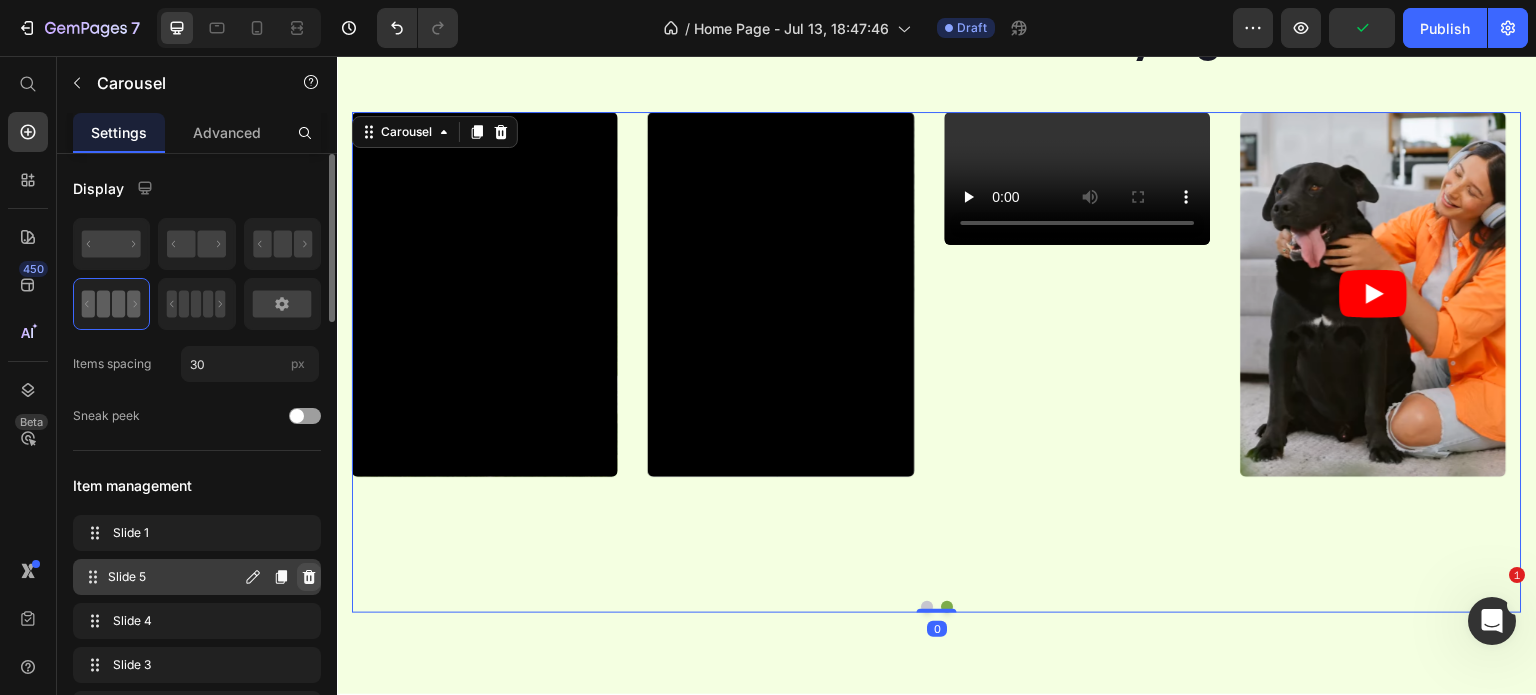 click 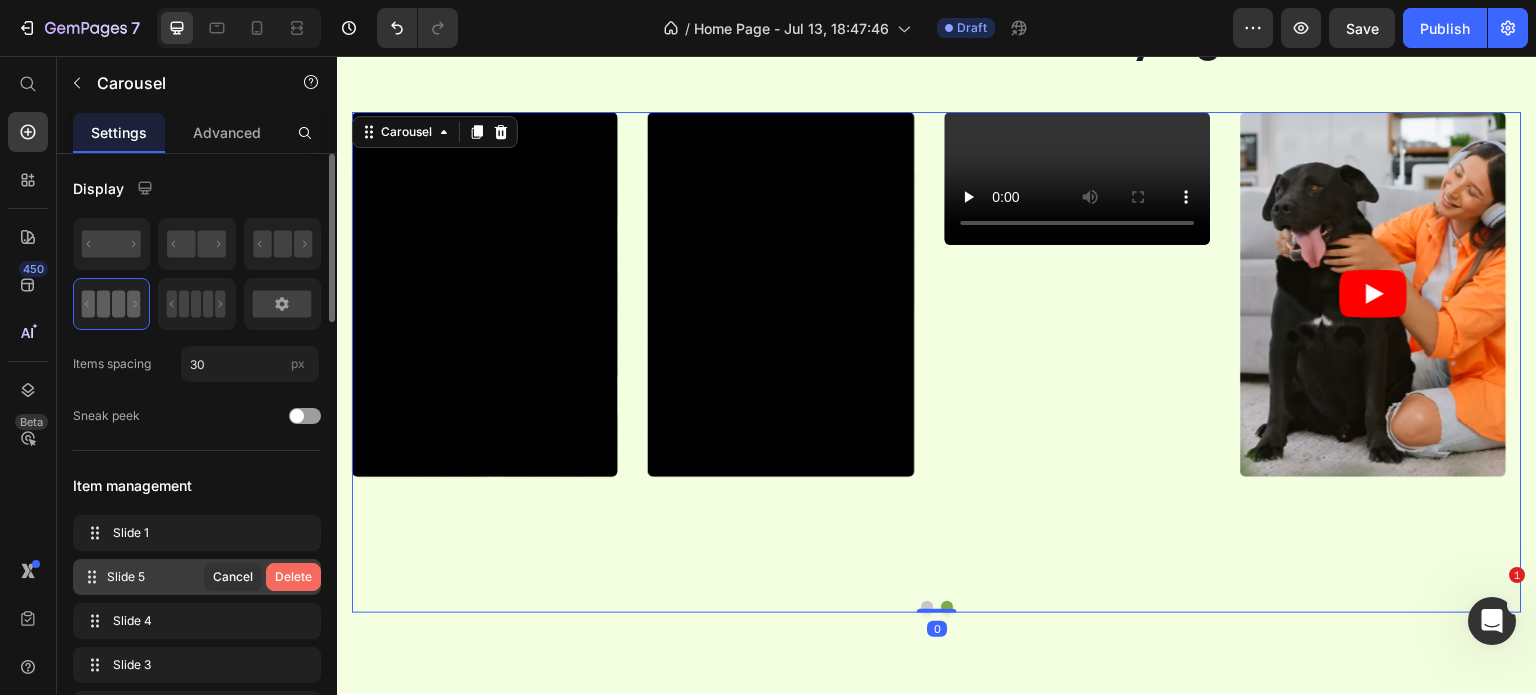click on "Delete" at bounding box center [293, 577] 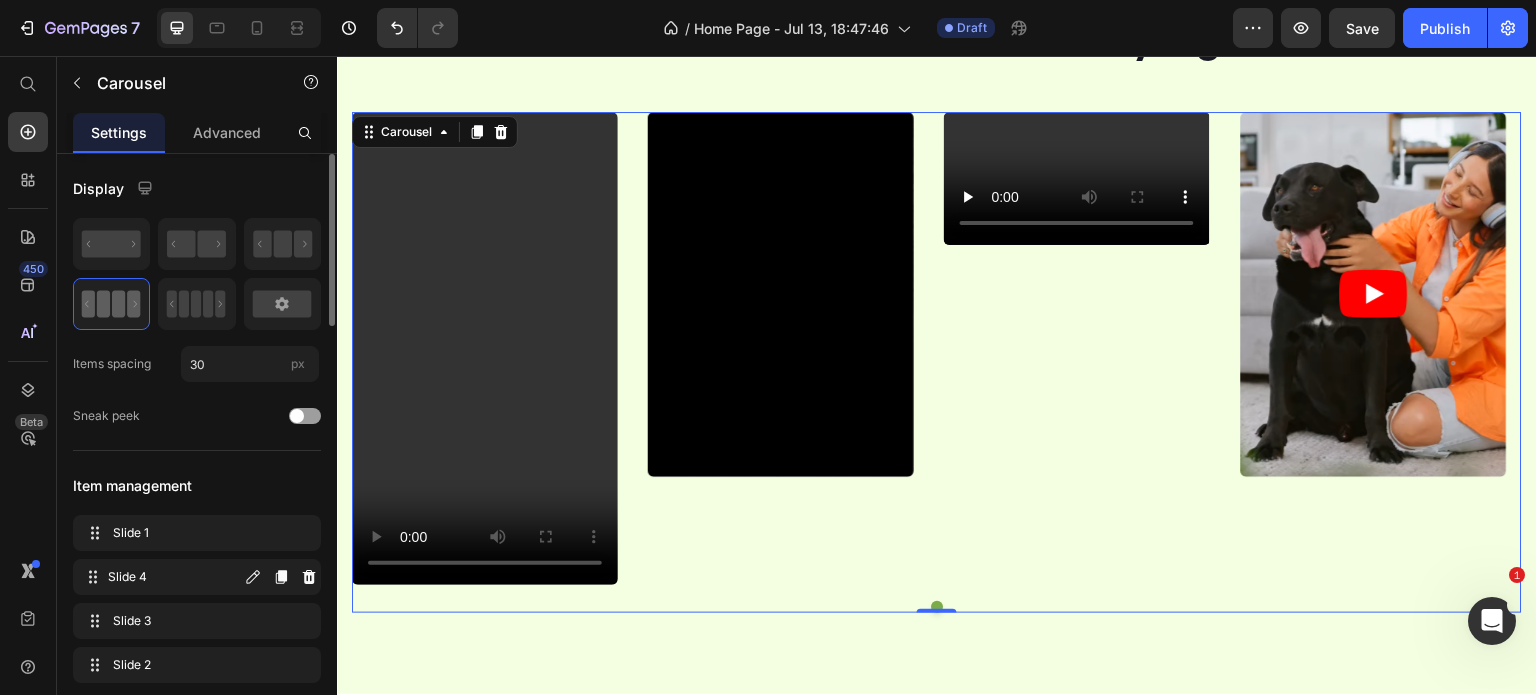 click 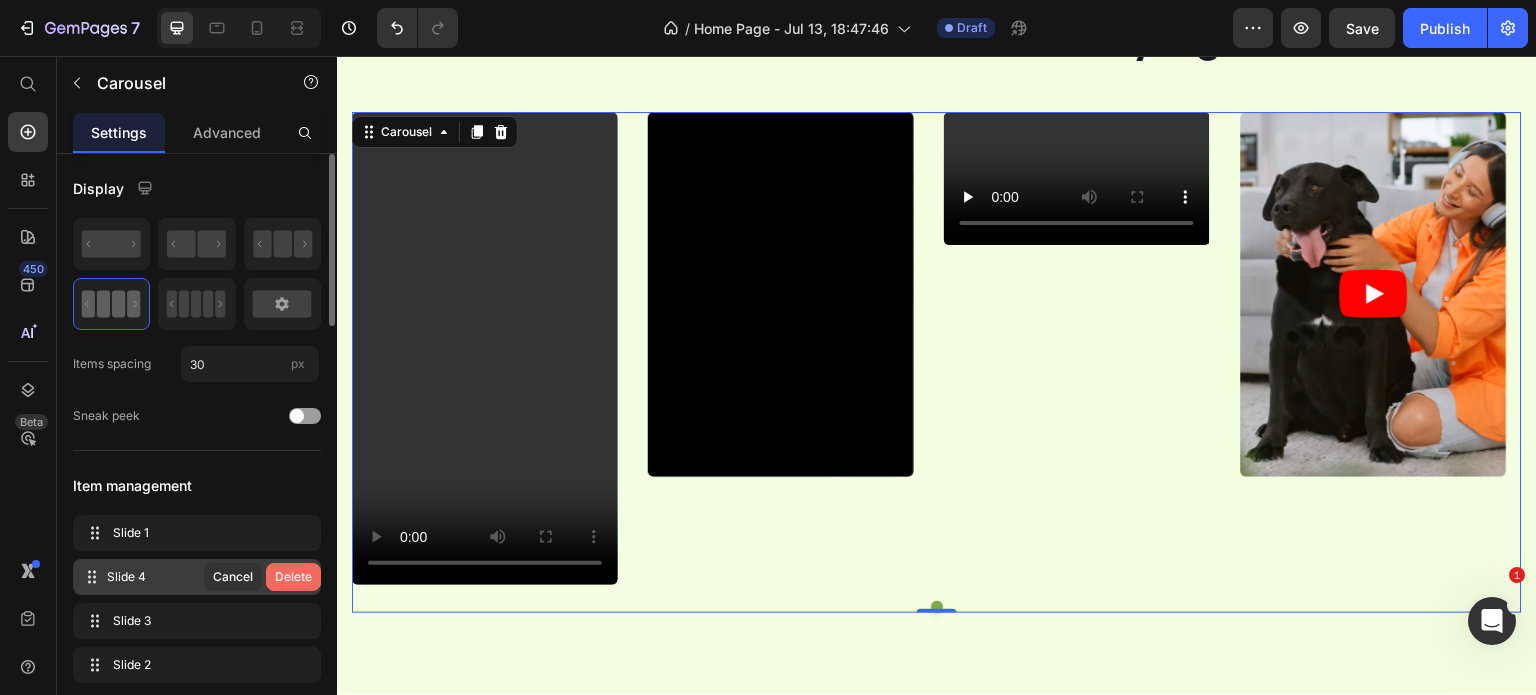 click on "Delete" at bounding box center (293, 577) 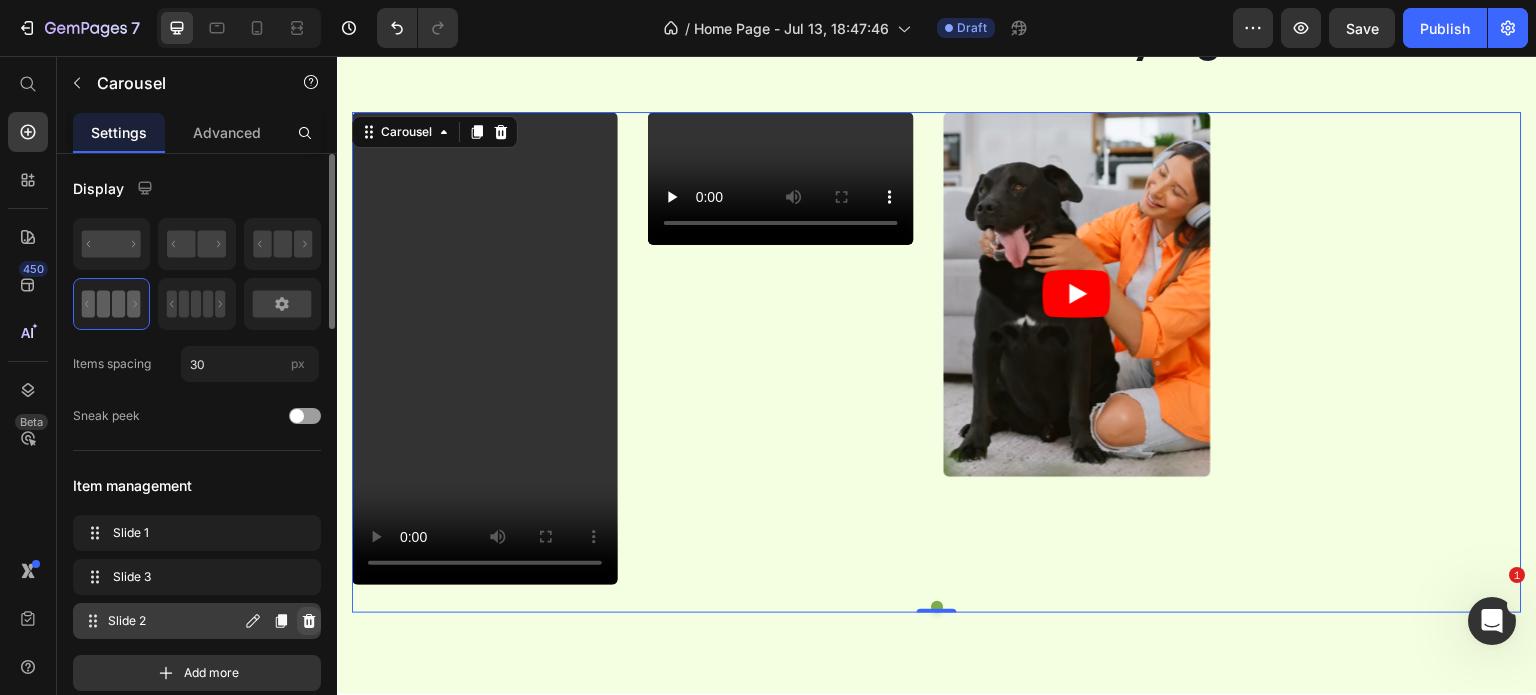 click 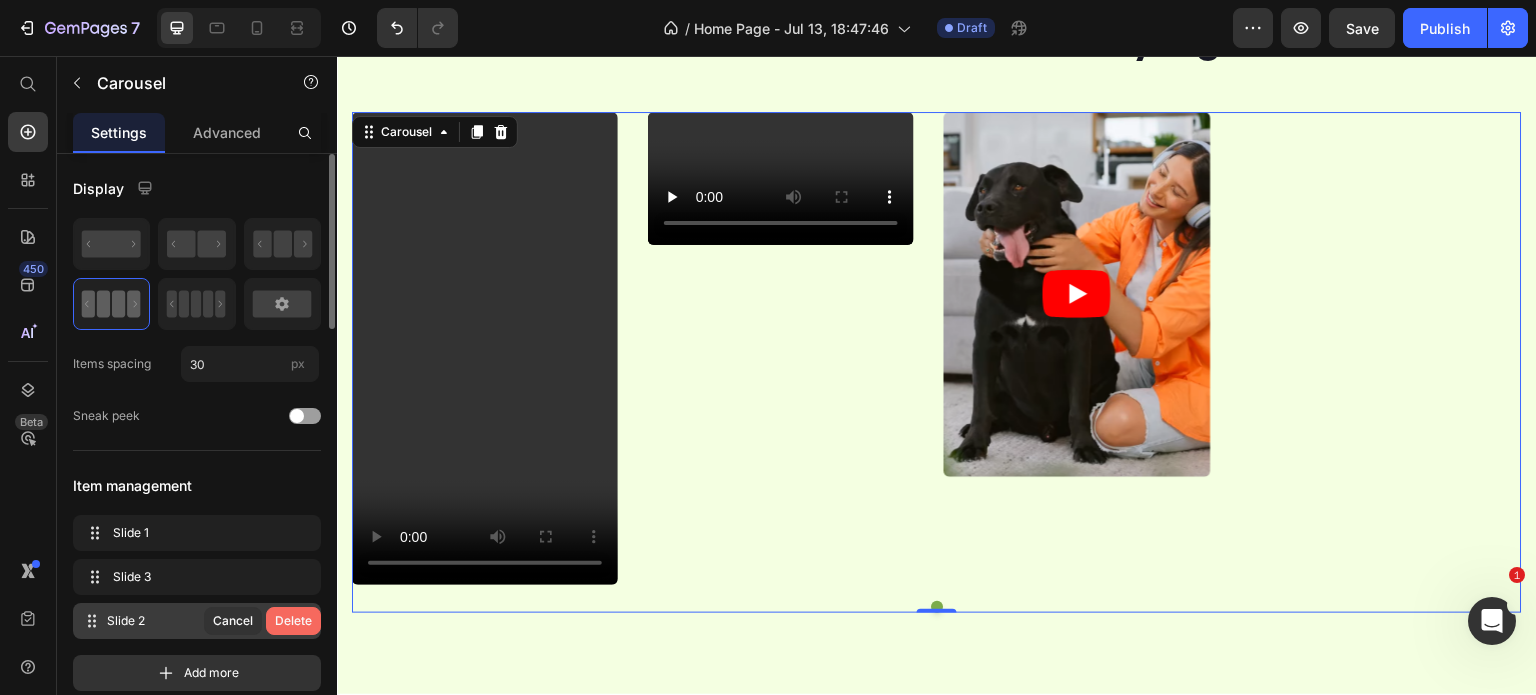 click on "Delete" at bounding box center [293, 621] 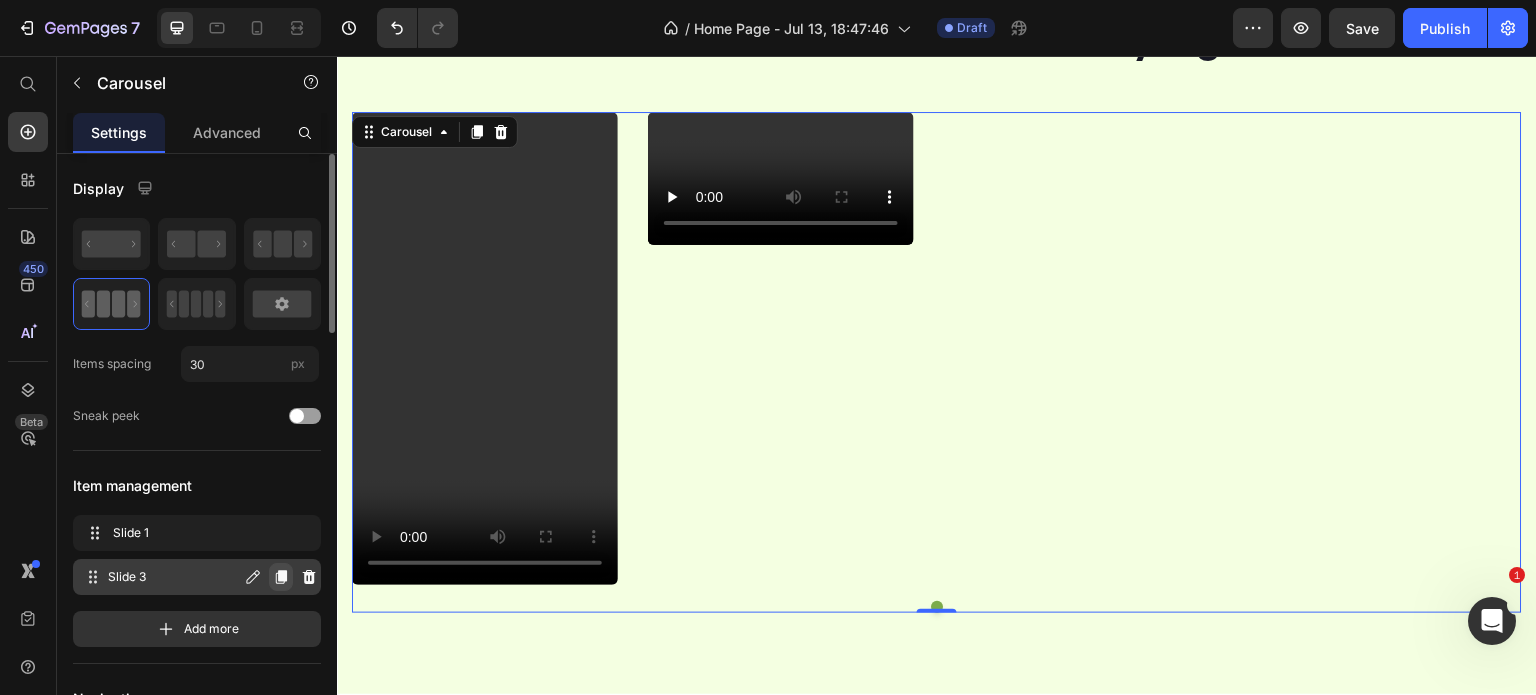 click 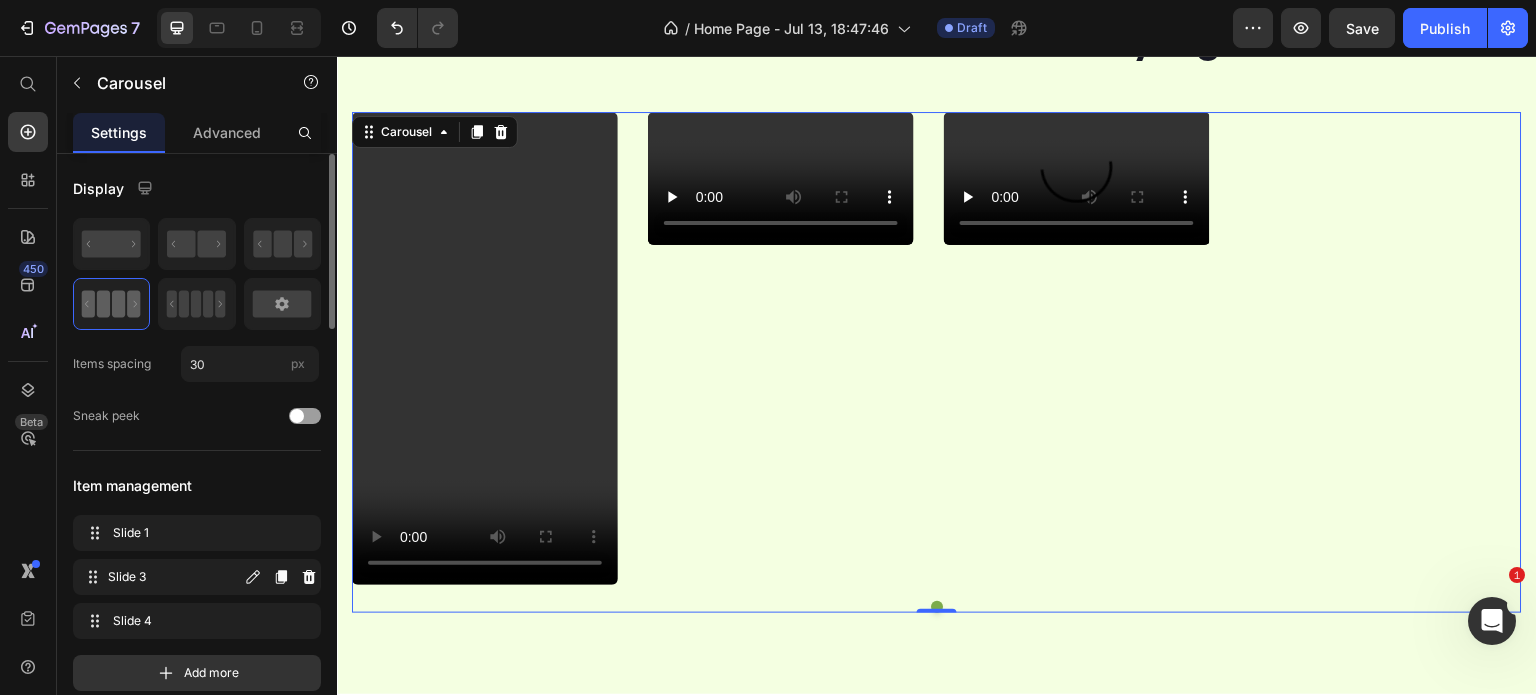 click 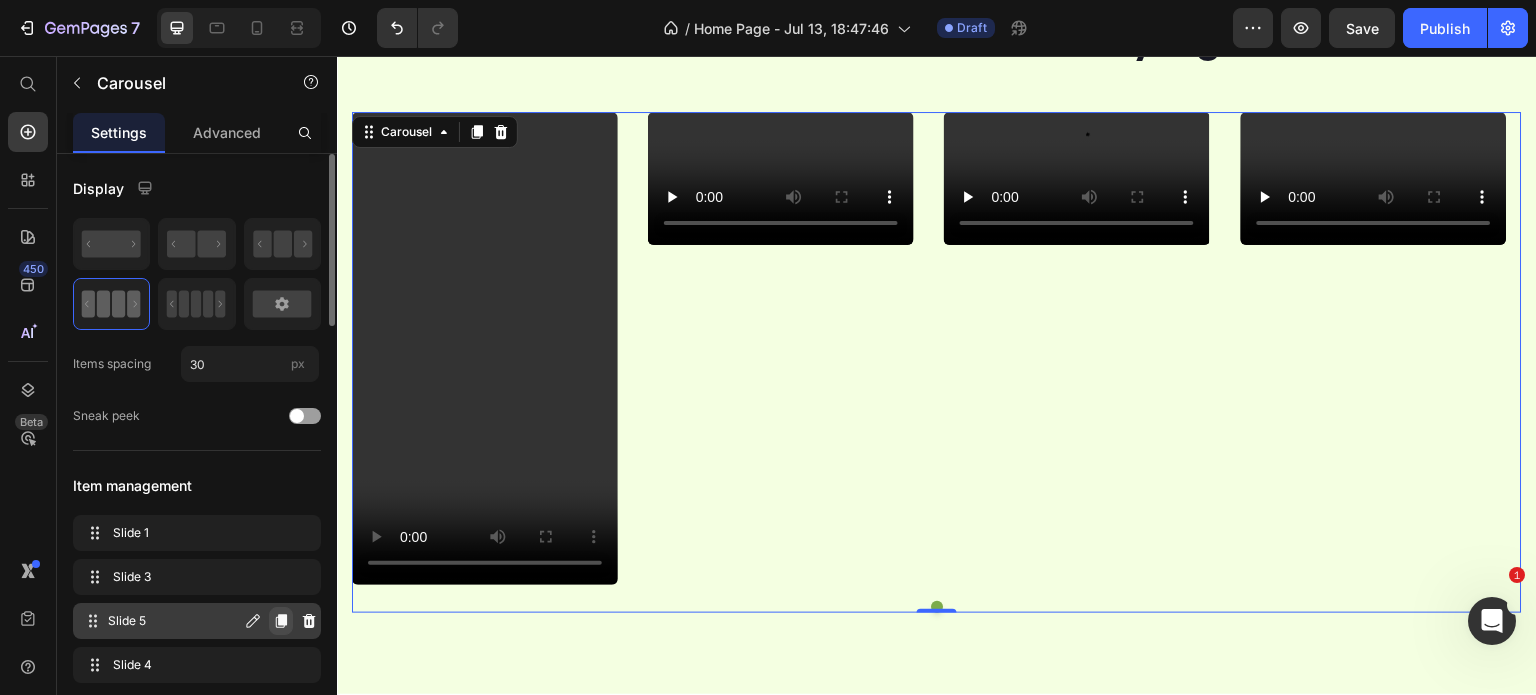 click 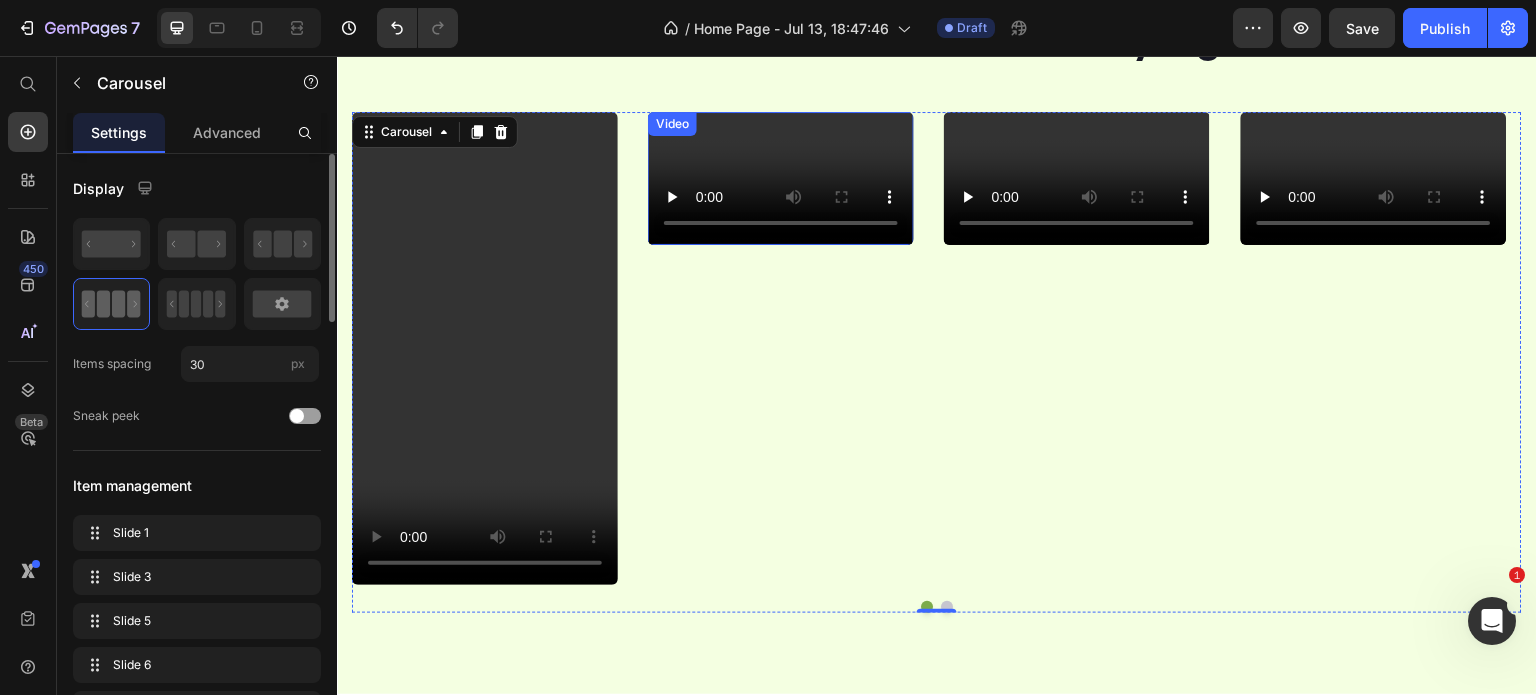 click at bounding box center (1077, 178) 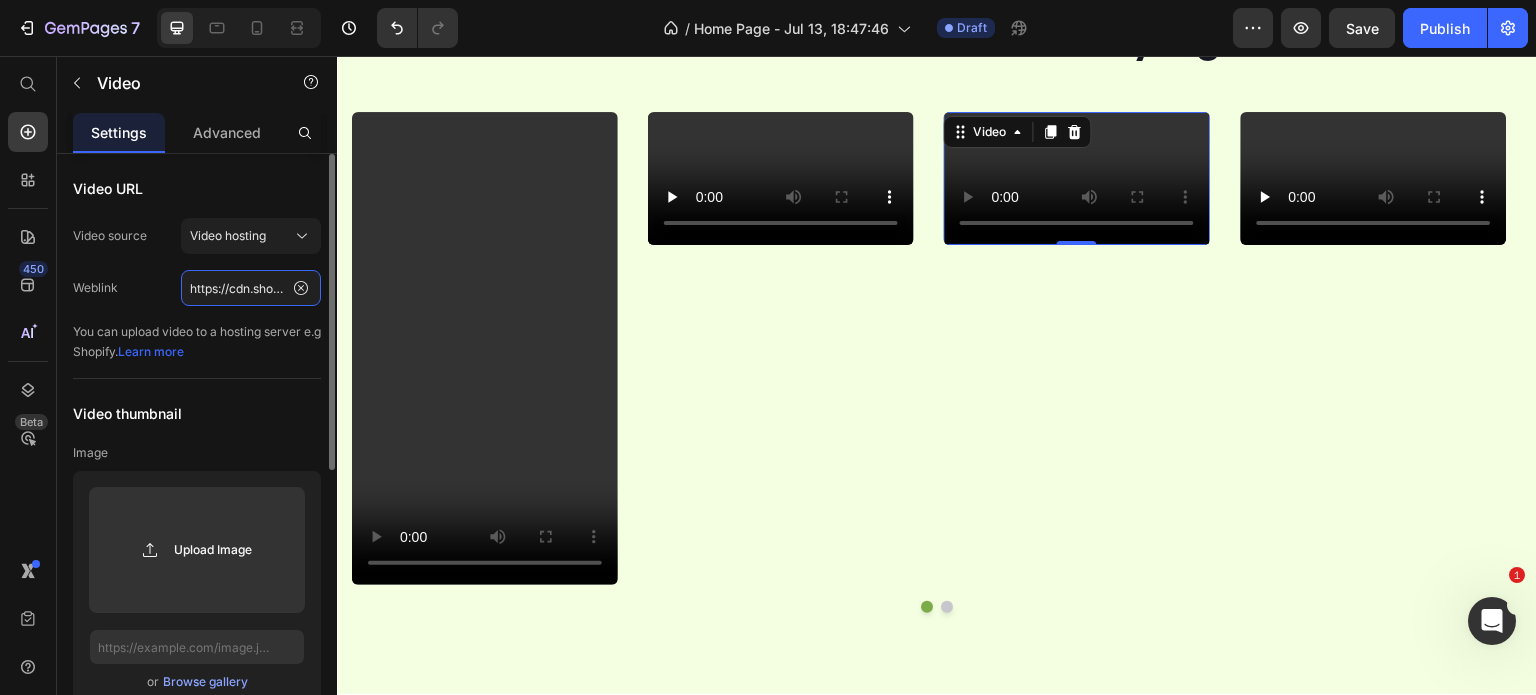 click on "https://cdn.shopify.com/videos/c/o/v/6947339f0ff4453d9b7d62c41c12d82c.mp4" 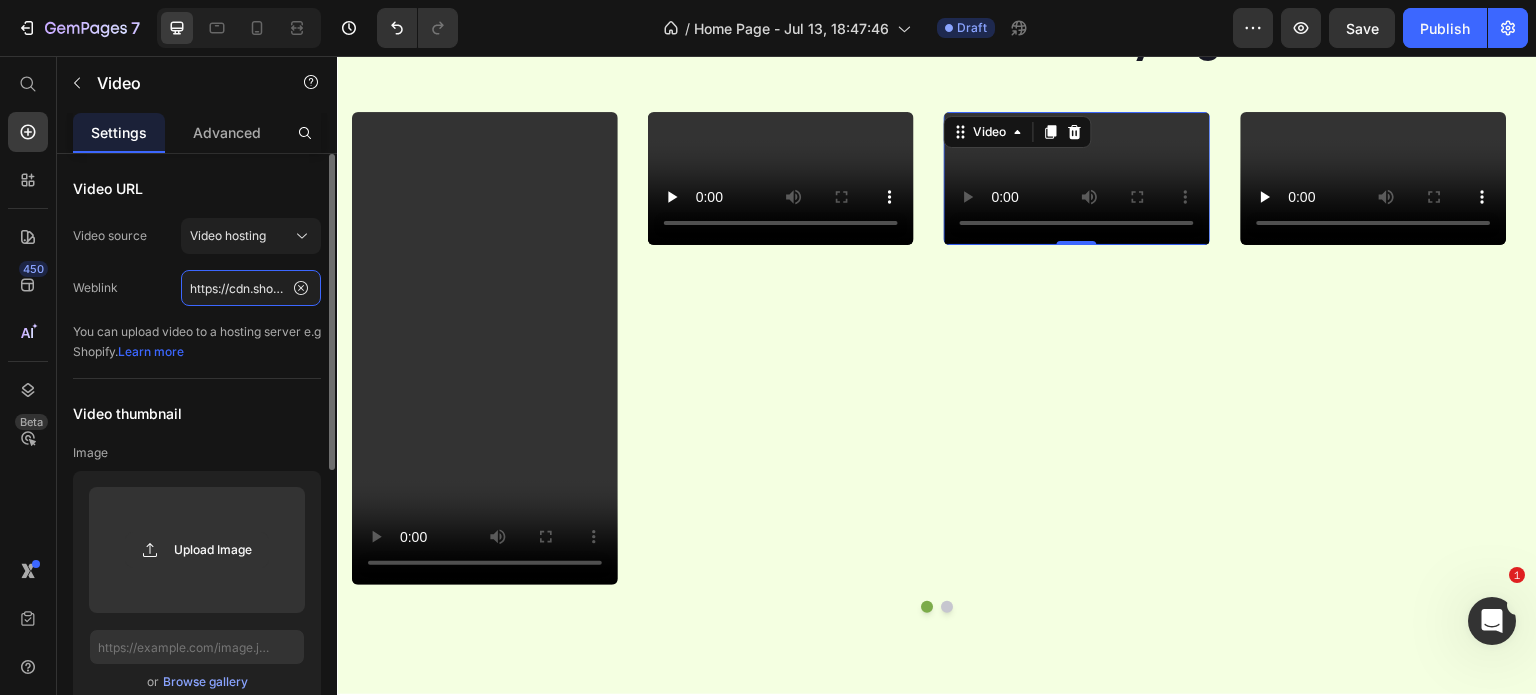scroll, scrollTop: 0, scrollLeft: 360, axis: horizontal 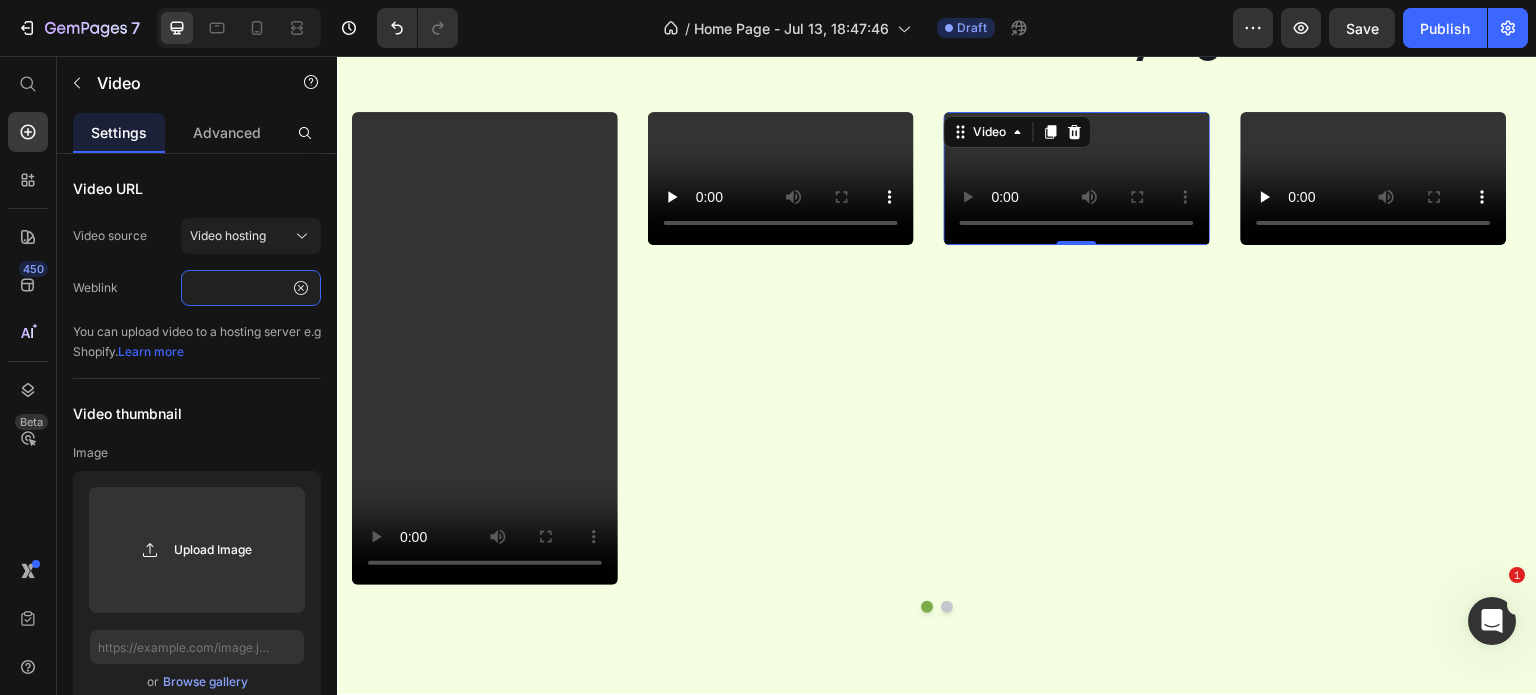 type on "https://cdn.shopify.com/videos/c/o/v/e952c4e87d0f487cb93afe878b3f5e11.mp4" 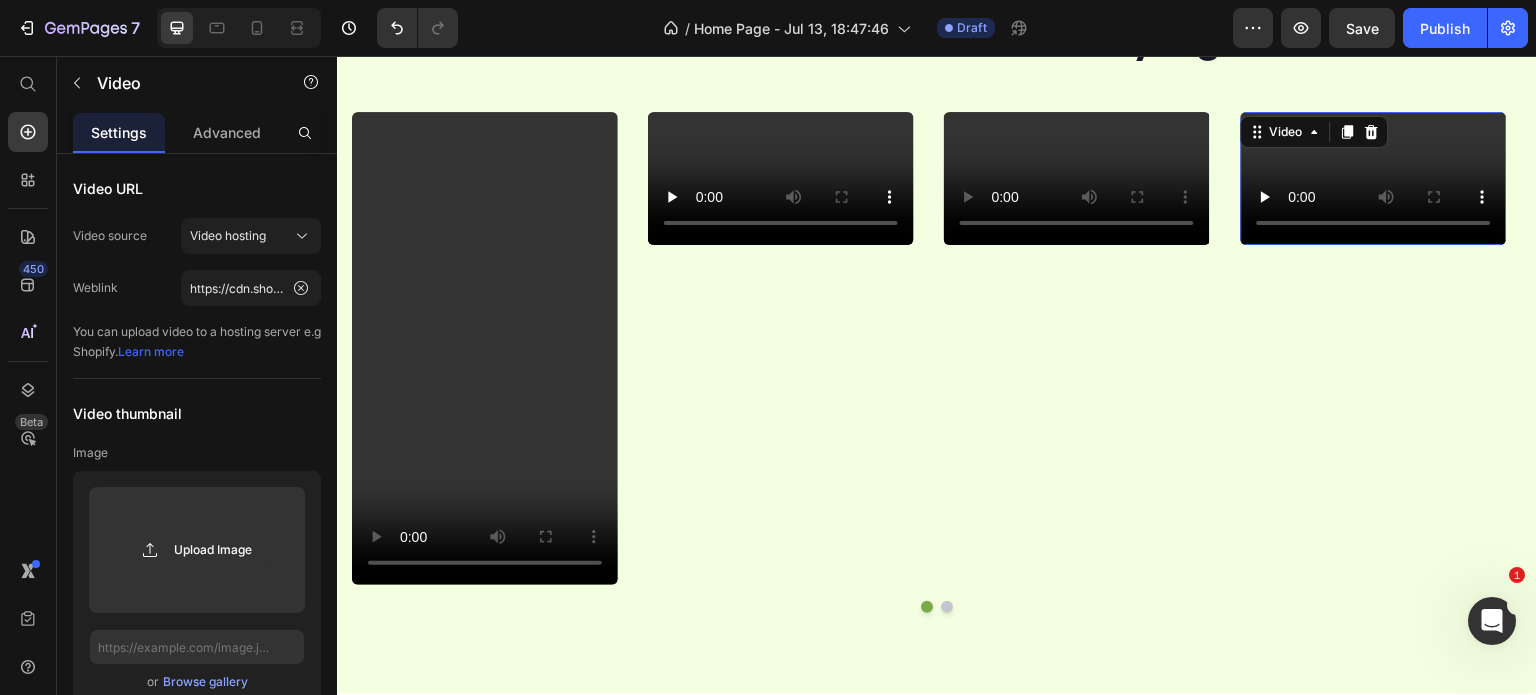 click at bounding box center (1374, 178) 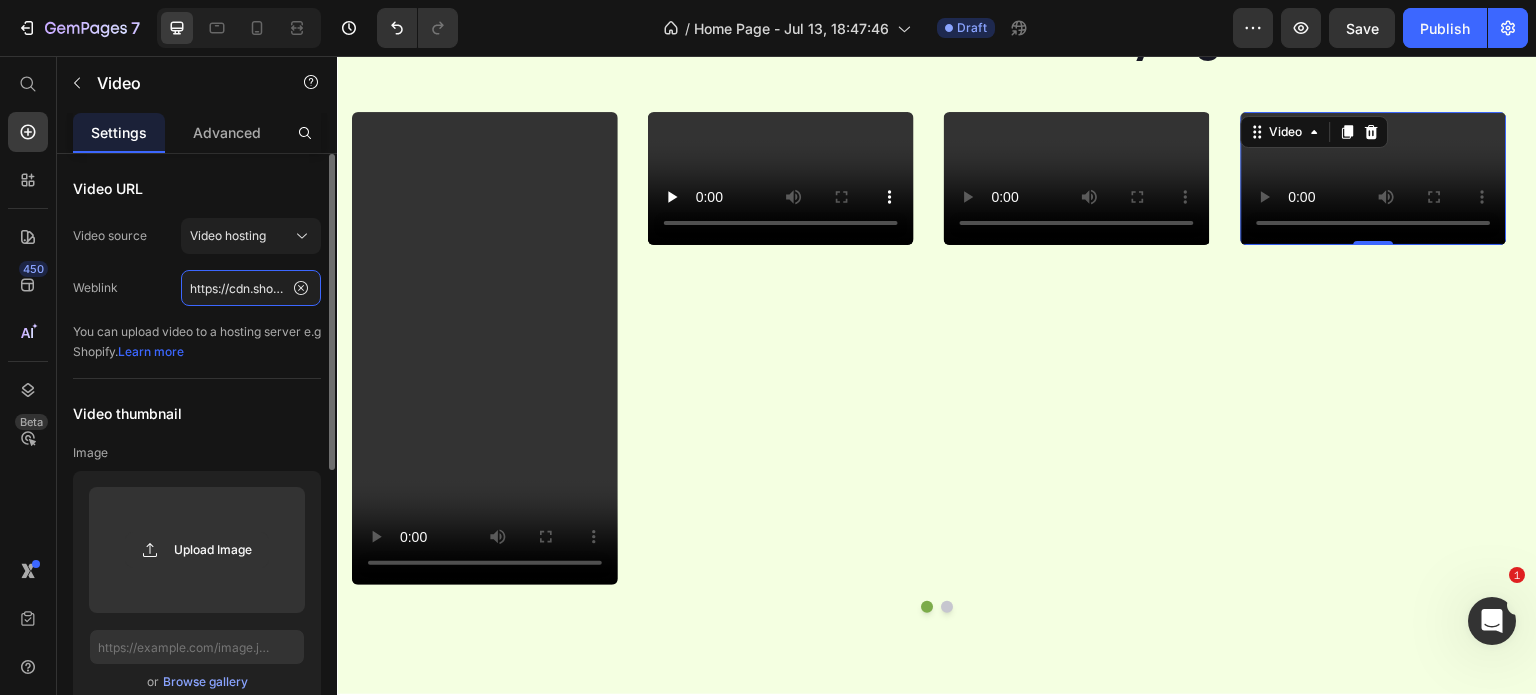 click on "https://cdn.shopify.com/videos/c/o/v/6947339f0ff4453d9b7d62c41c12d82c.mp4" 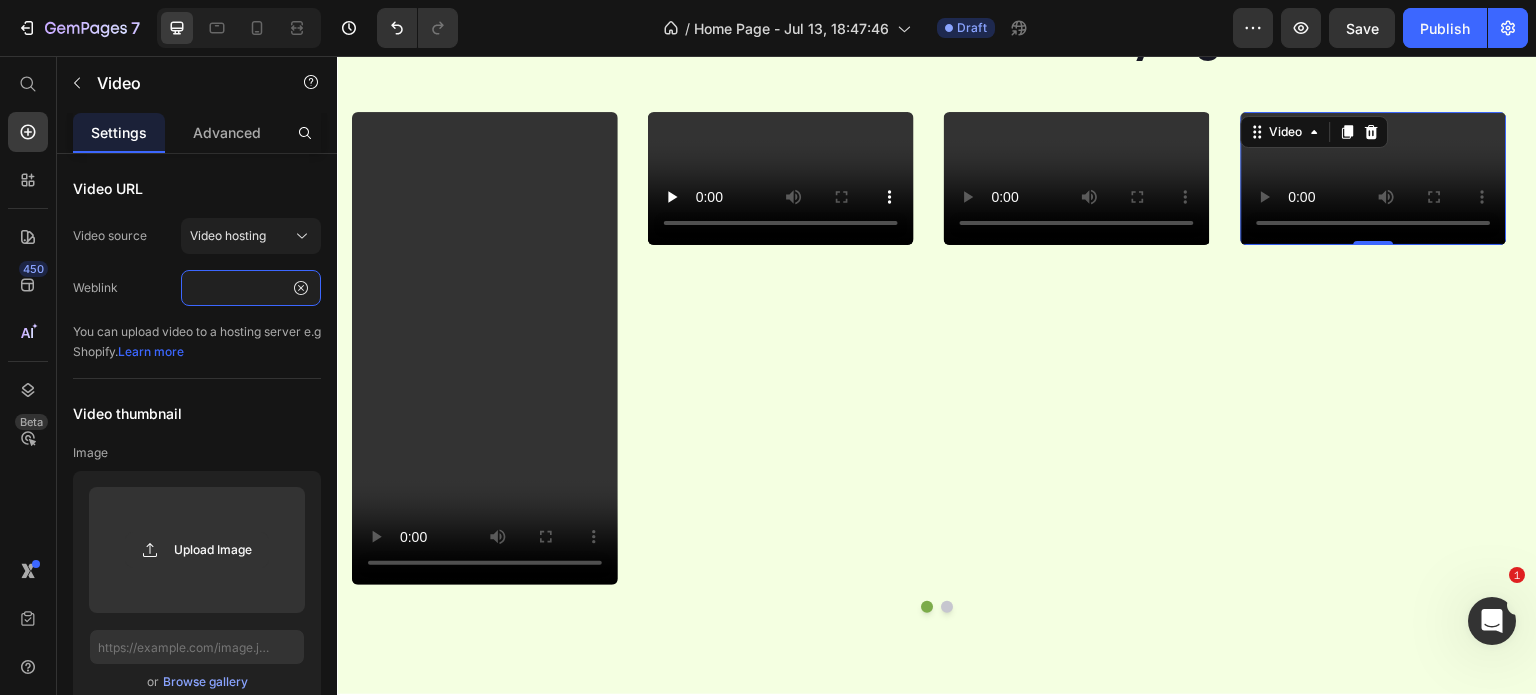 type on "https://cdn.shopify.com/videos/c/o/v/4e71a86657844938a3ffec3f4219c879.mp4" 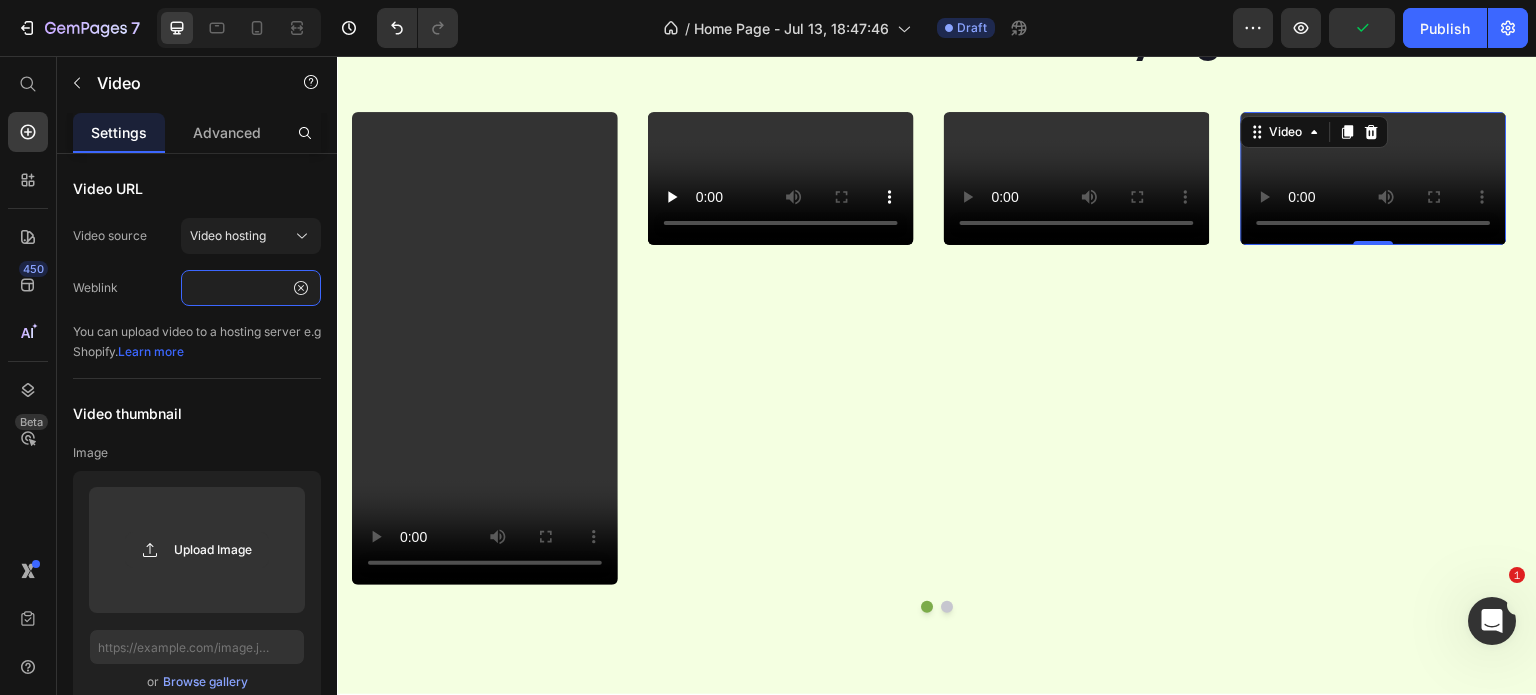 scroll, scrollTop: 0, scrollLeft: 0, axis: both 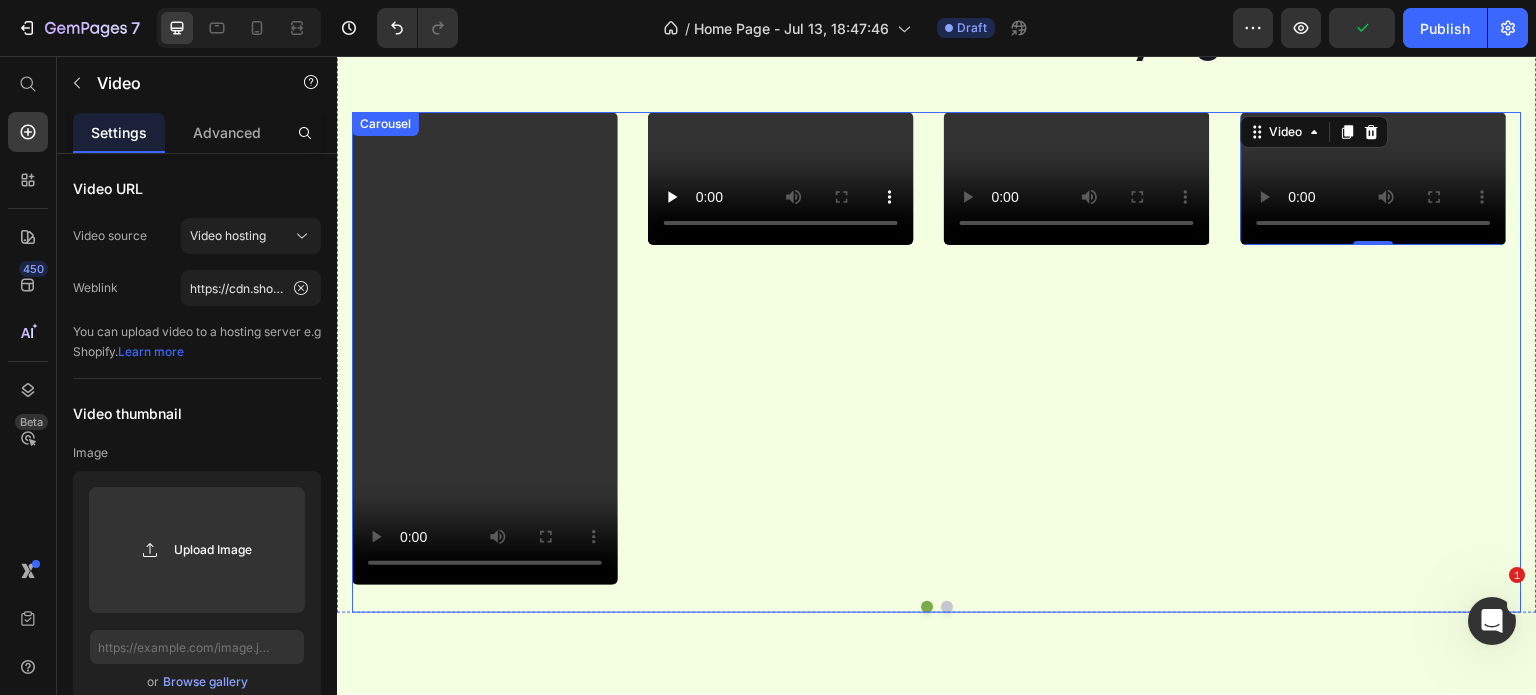 click at bounding box center [937, 607] 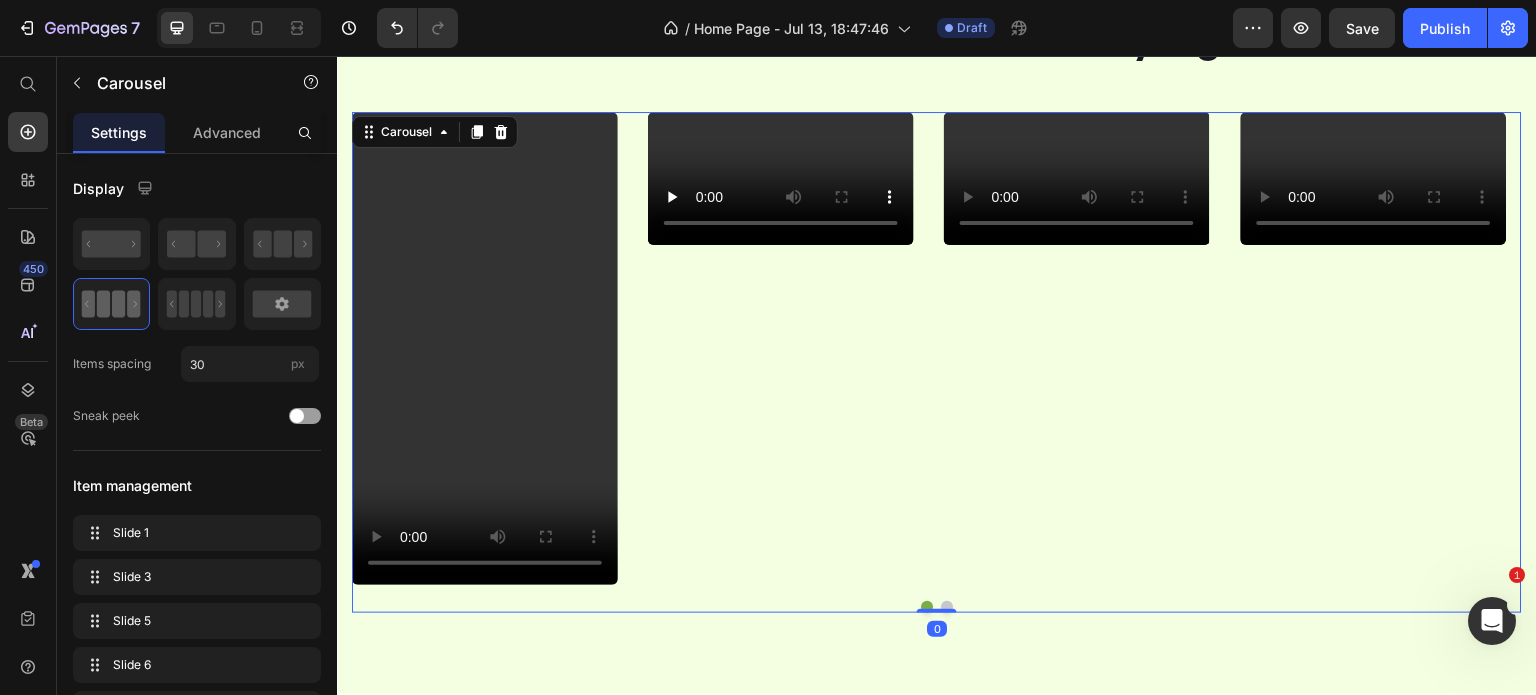 click at bounding box center (947, 607) 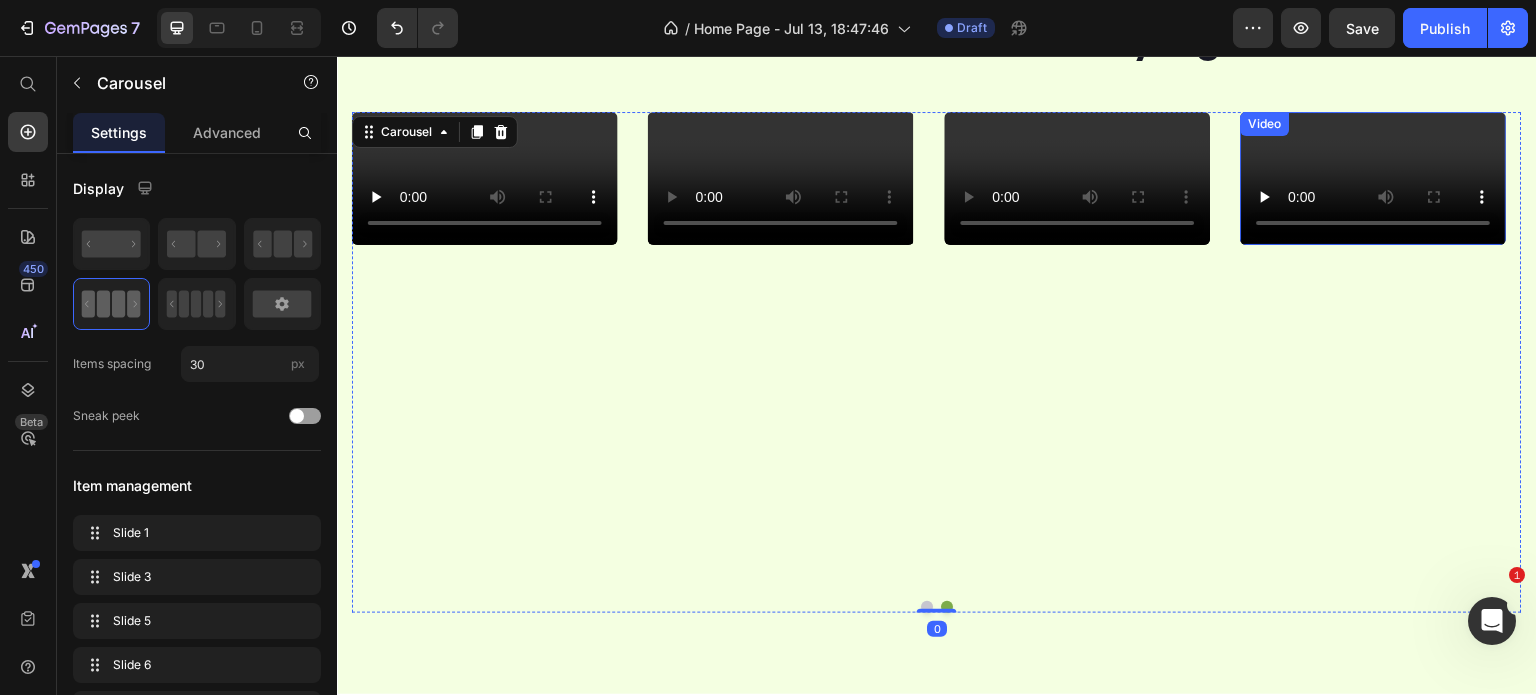 click at bounding box center (1374, 178) 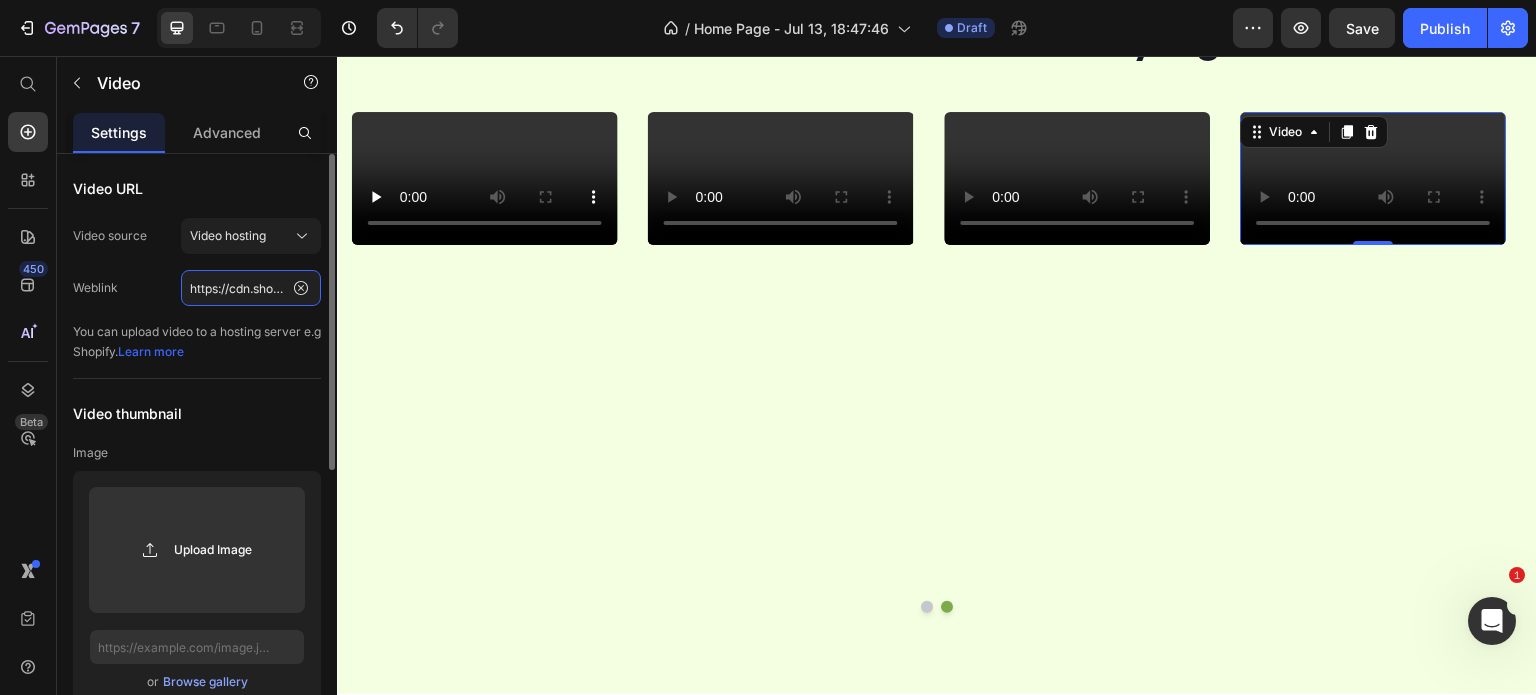 click on "https://cdn.shopify.com/videos/c/o/v/6947339f0ff4453d9b7d62c41c12d82c.mp4" 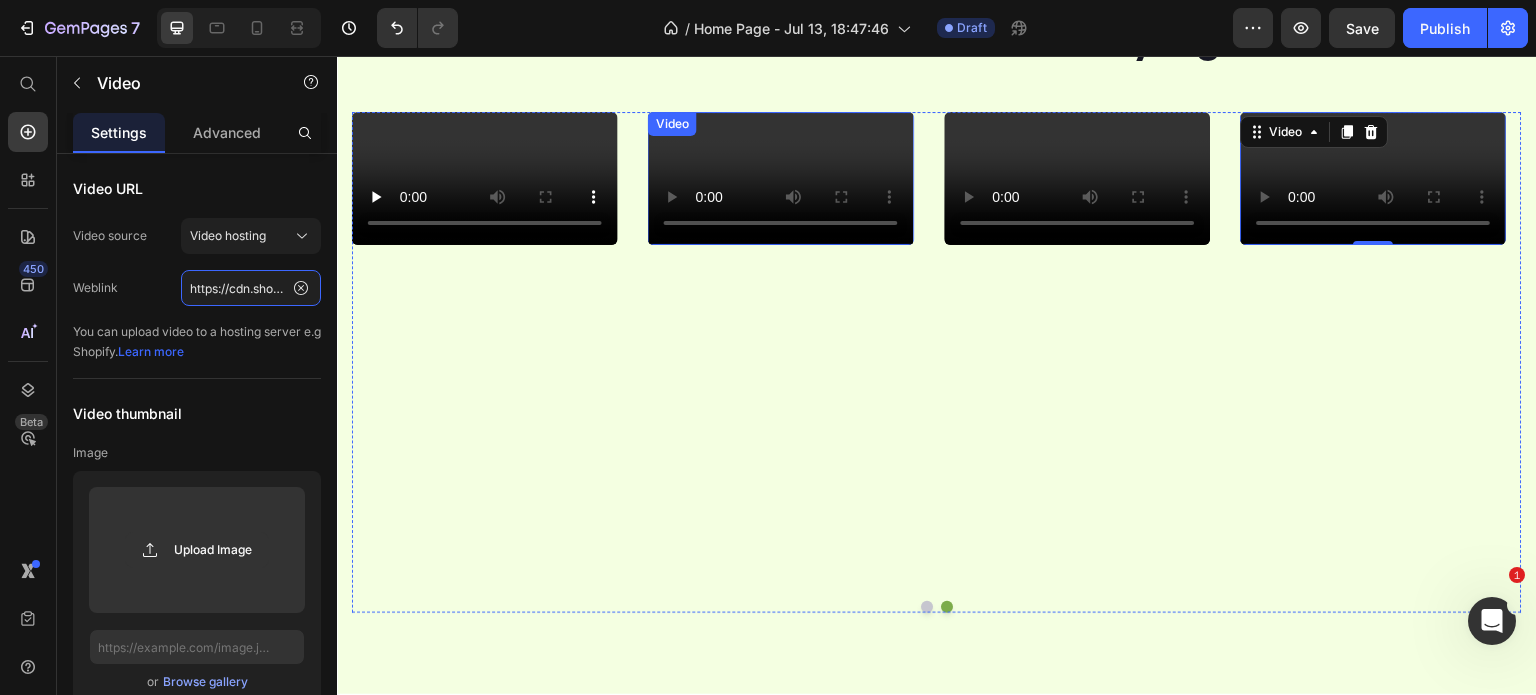 scroll, scrollTop: 0, scrollLeft: 370, axis: horizontal 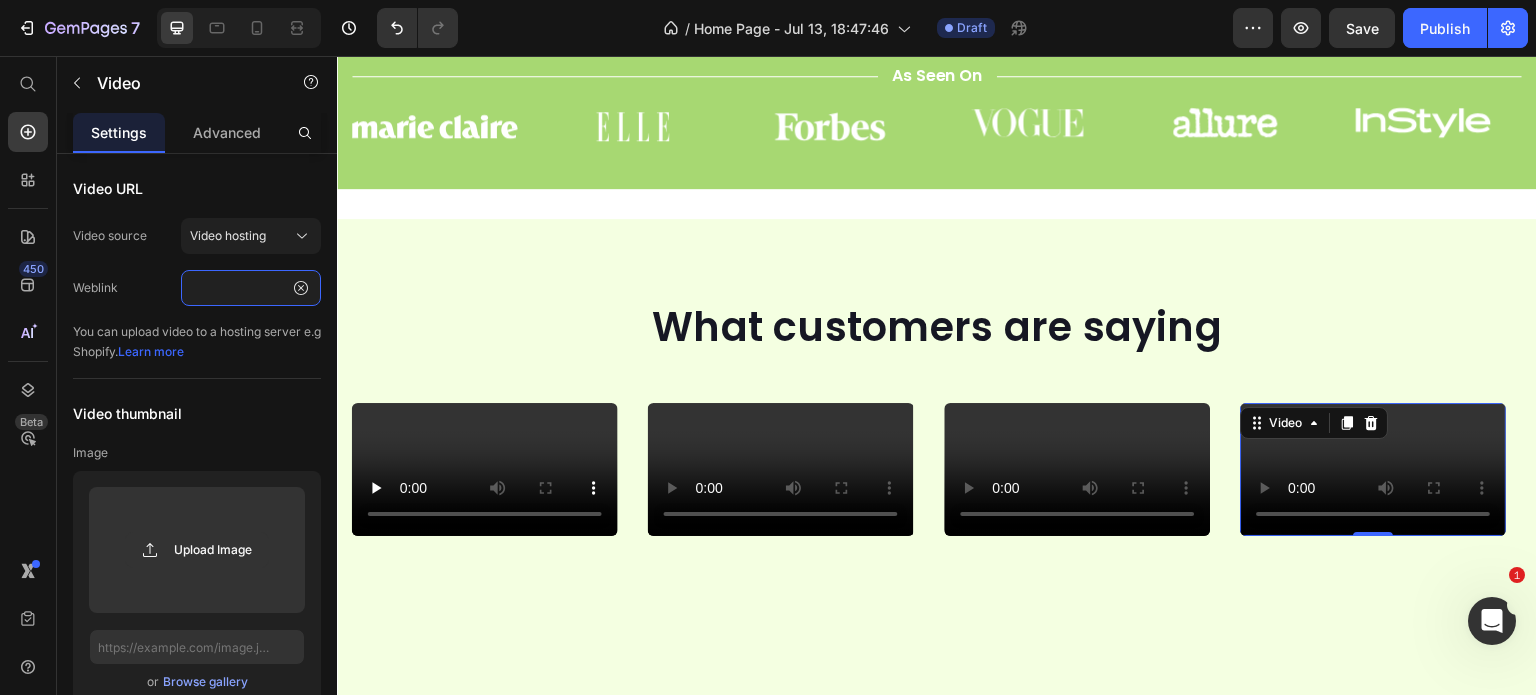 type on "https://cdn.shopify.com/videos/c/o/v/7d05c2b5d1904a31be80a91458480855.mp4" 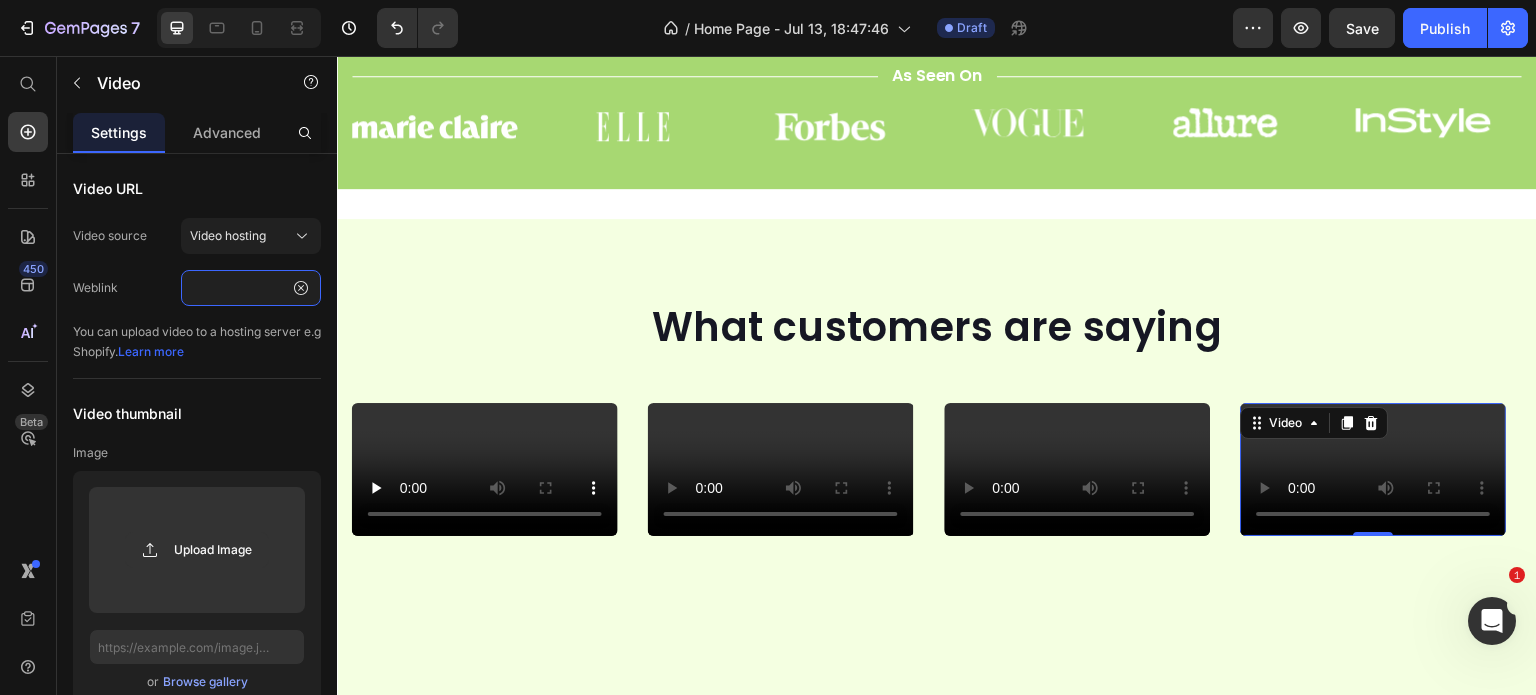 scroll, scrollTop: 0, scrollLeft: 0, axis: both 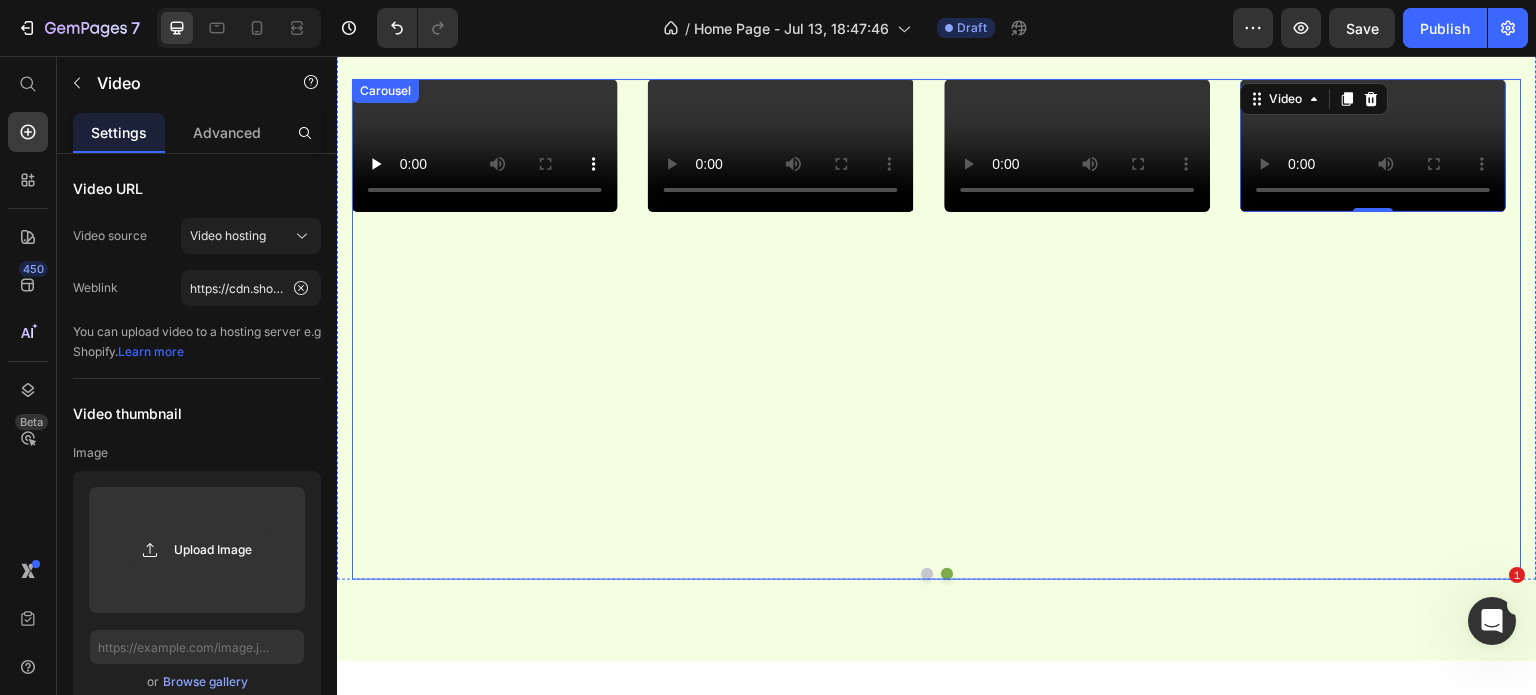 click on "Video Video Video Video Video   0" at bounding box center [937, 329] 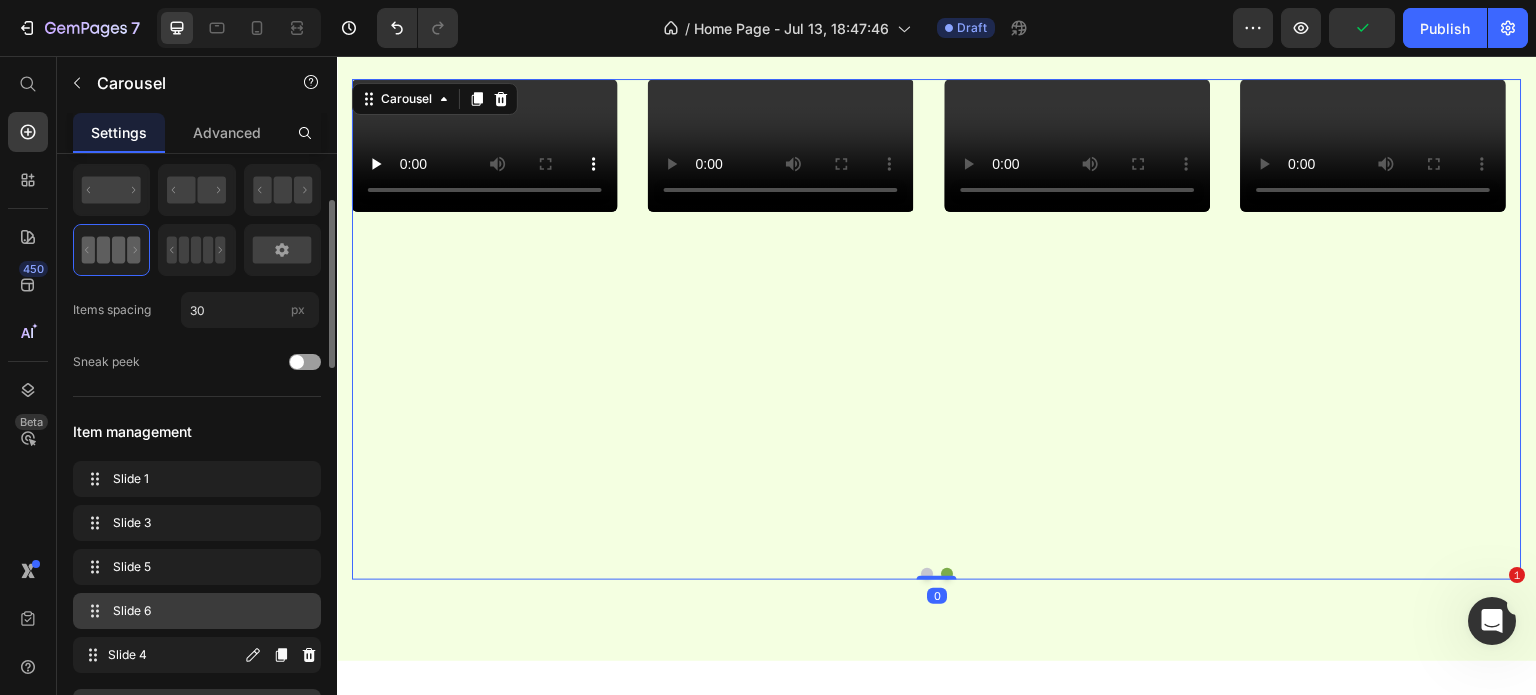 scroll, scrollTop: 140, scrollLeft: 0, axis: vertical 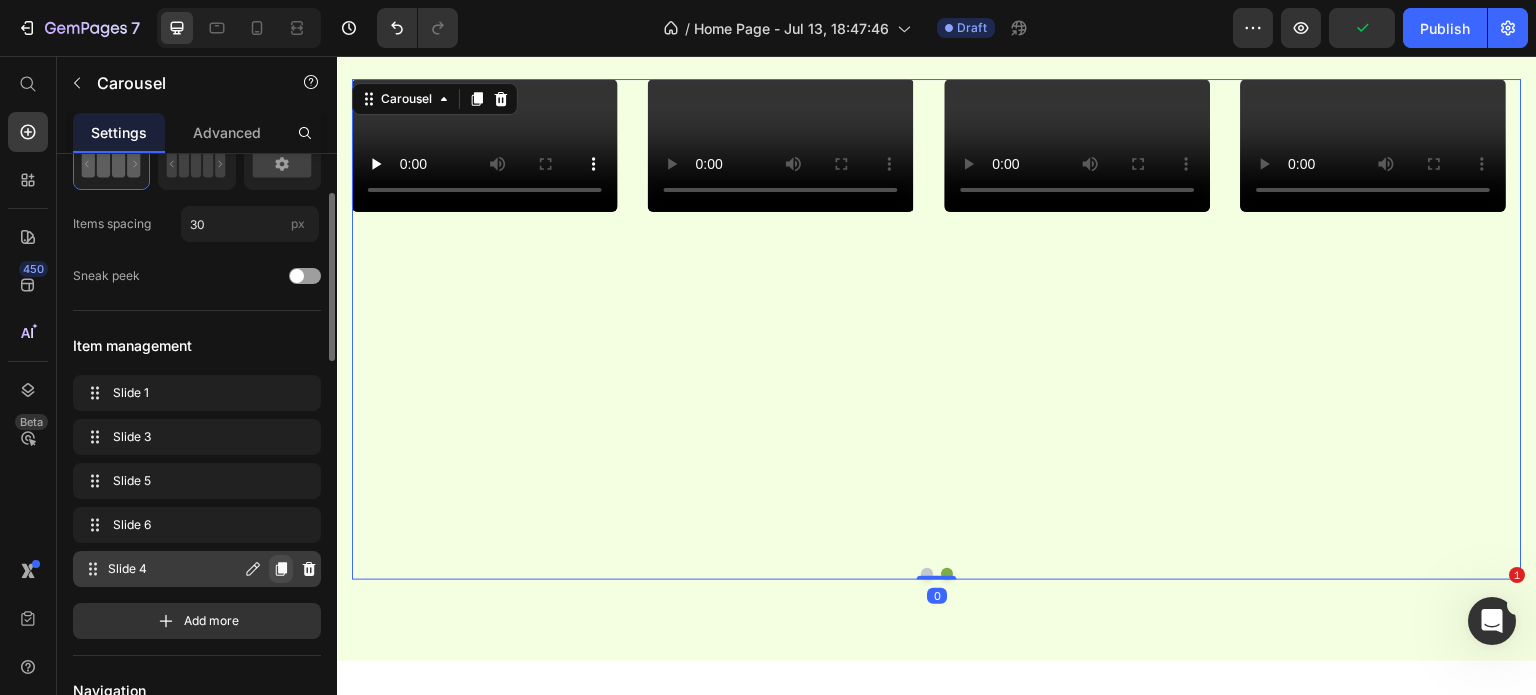 click 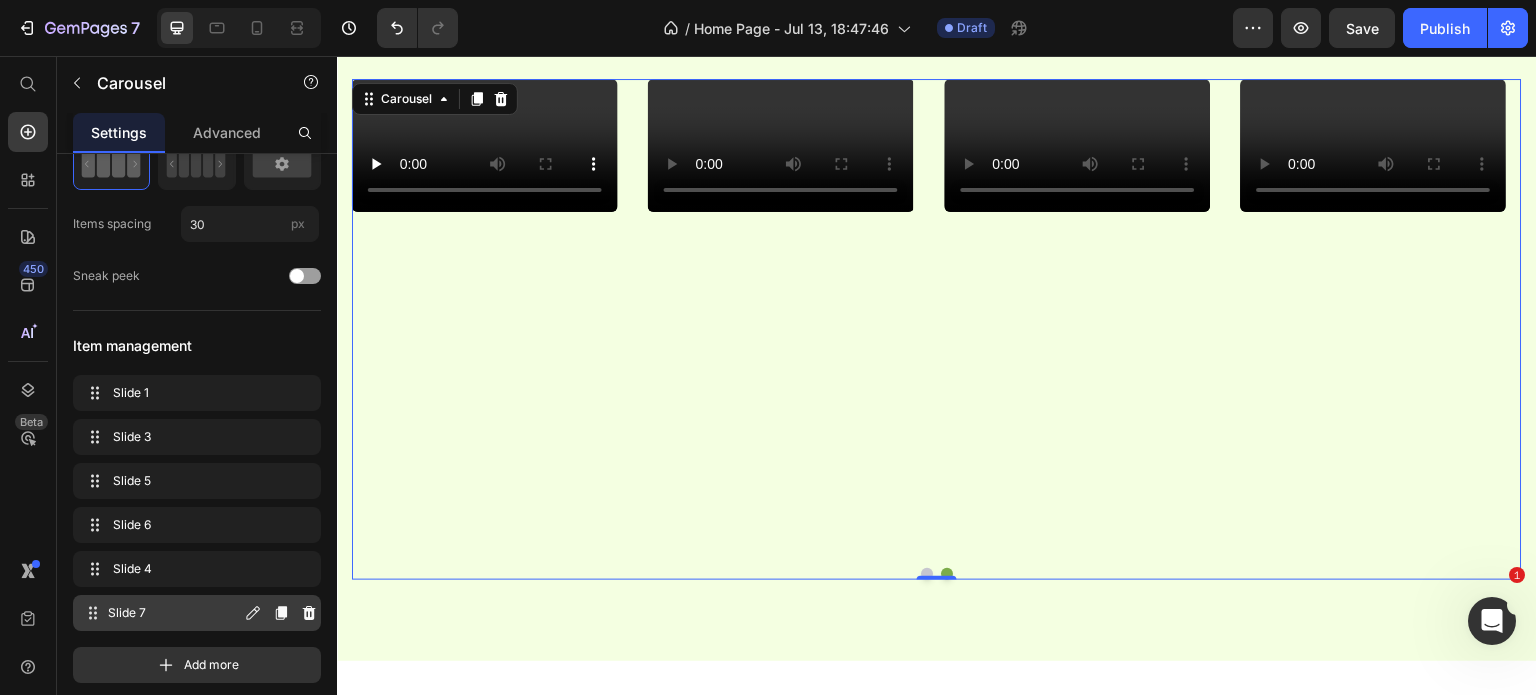 click on "Slide 7" at bounding box center [174, 613] 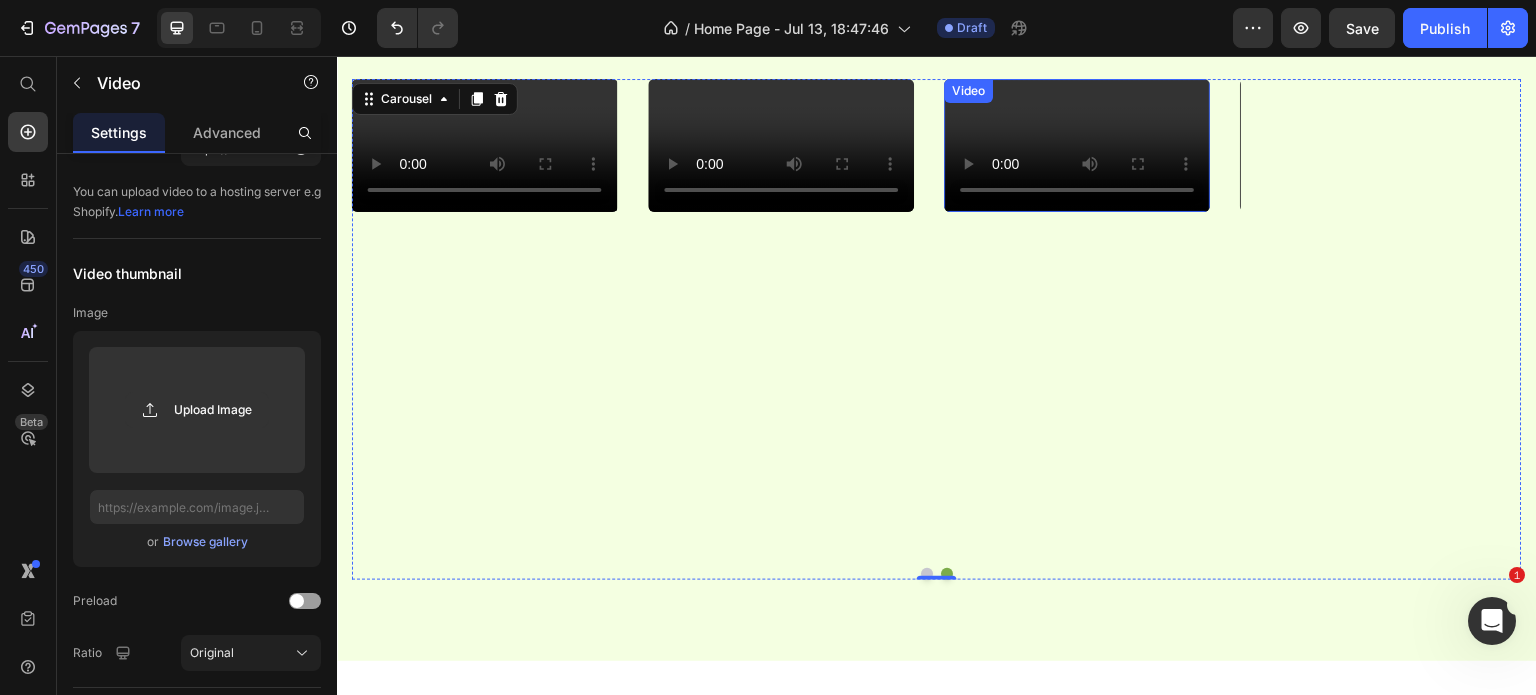 click at bounding box center (1374, 145) 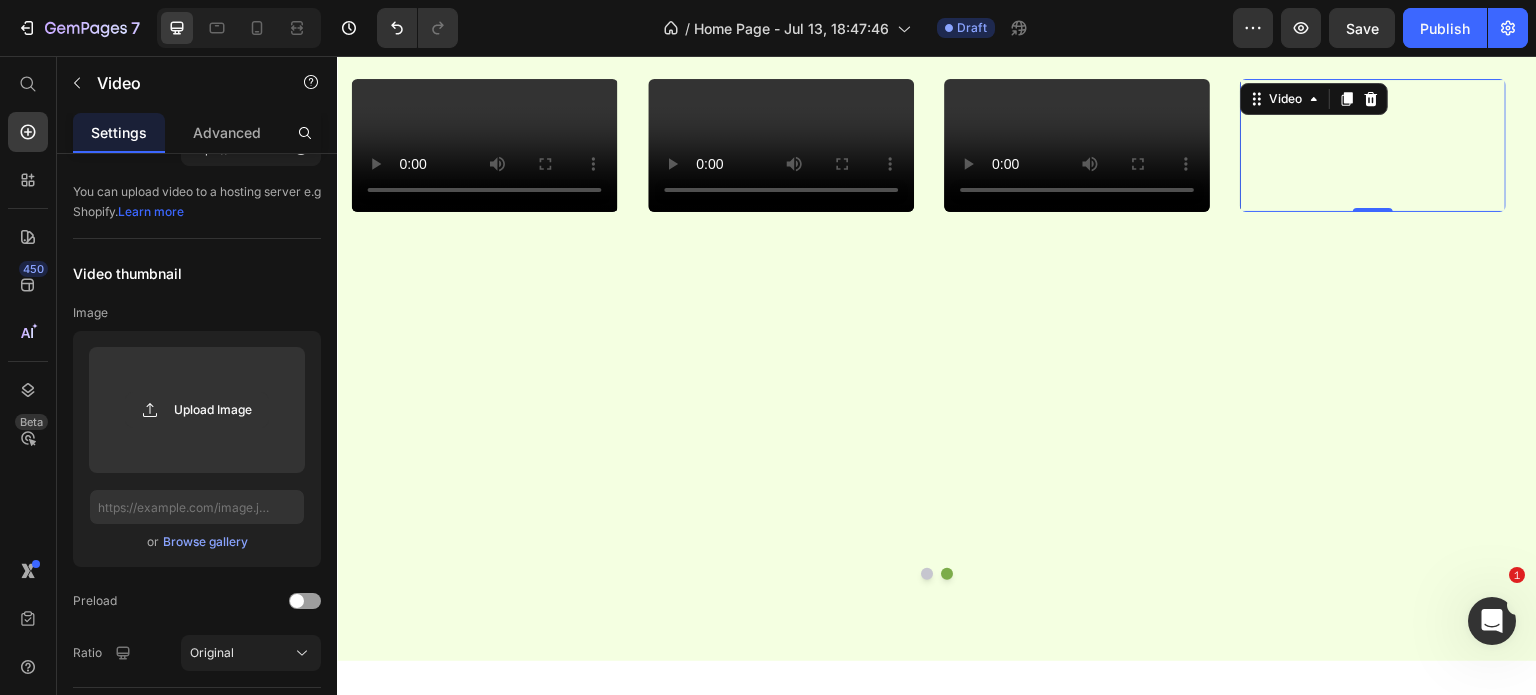 scroll, scrollTop: 0, scrollLeft: 0, axis: both 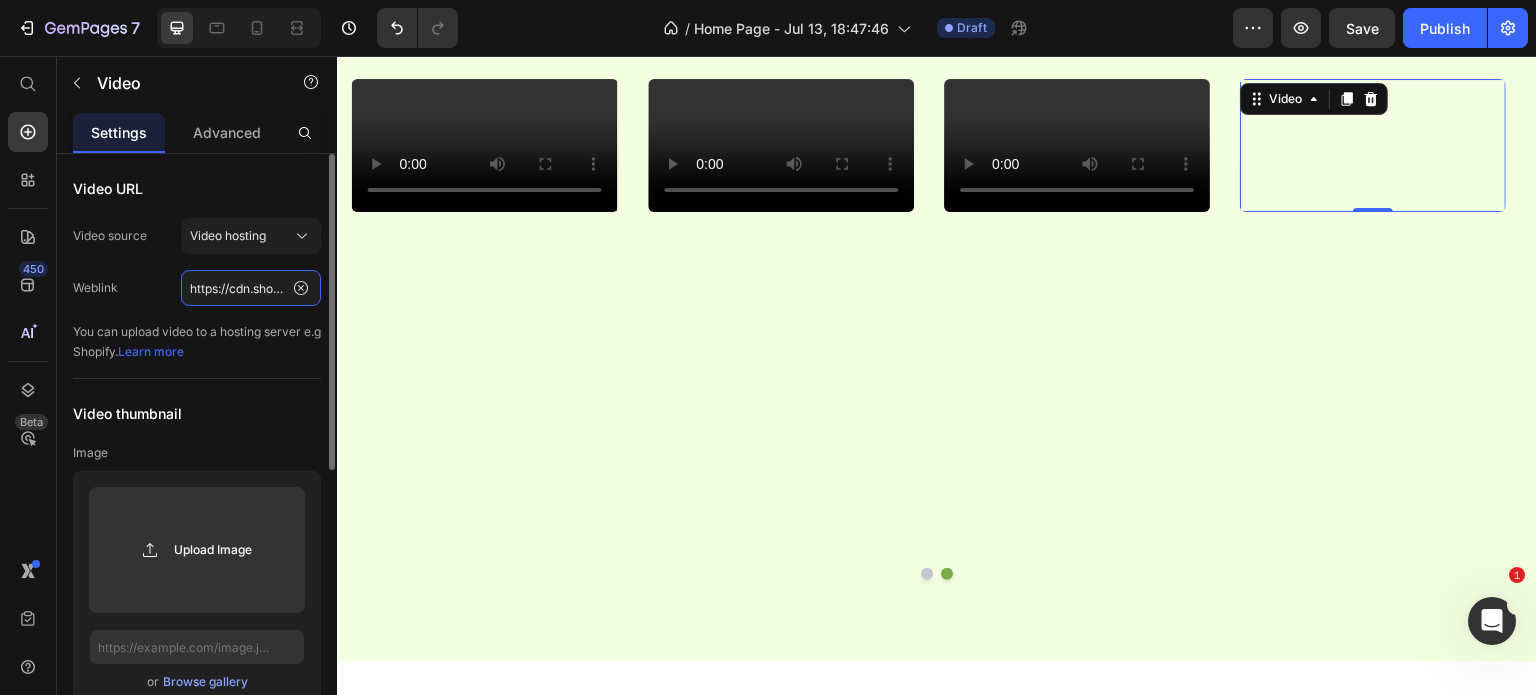 click on "https://cdn.shopify.com/videos/c/o/v/7d05c2b5d1904a31be80a91458480855.mp4" 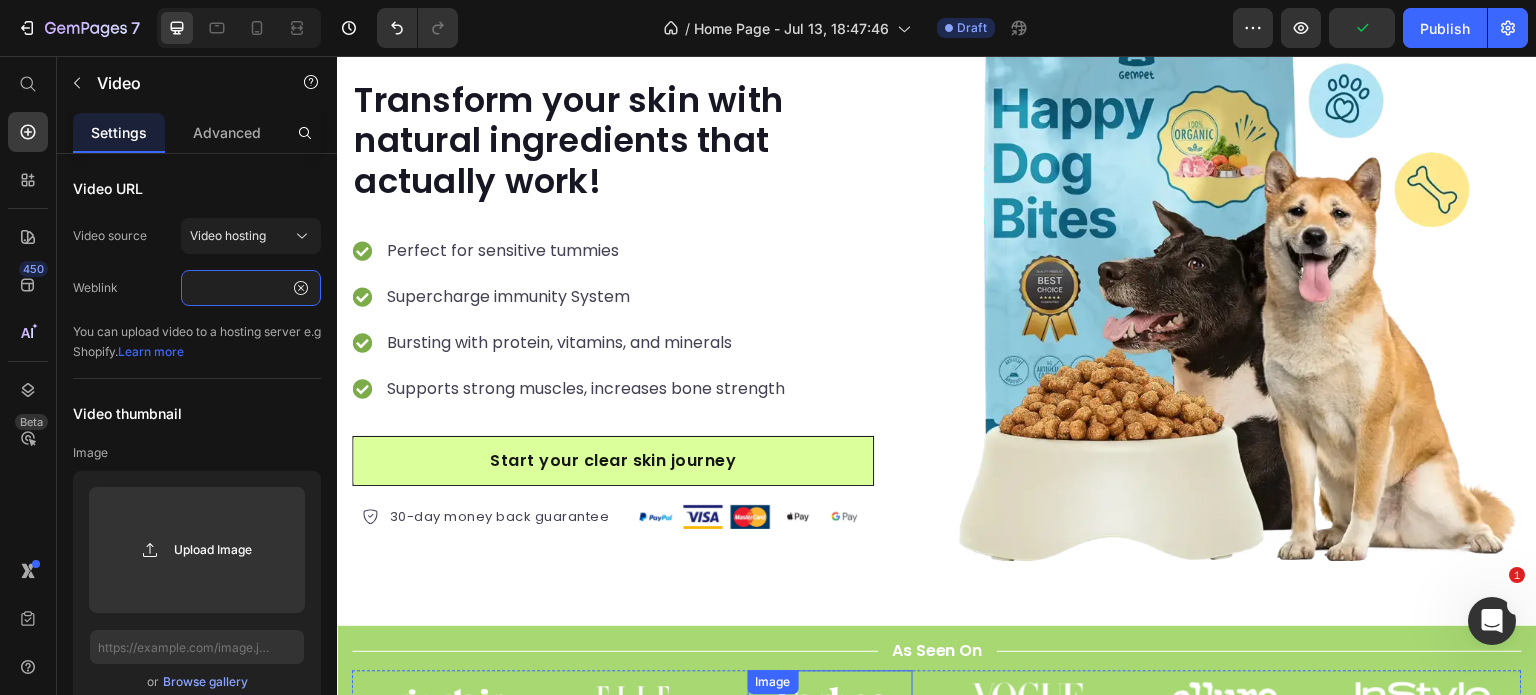 scroll, scrollTop: 0, scrollLeft: 0, axis: both 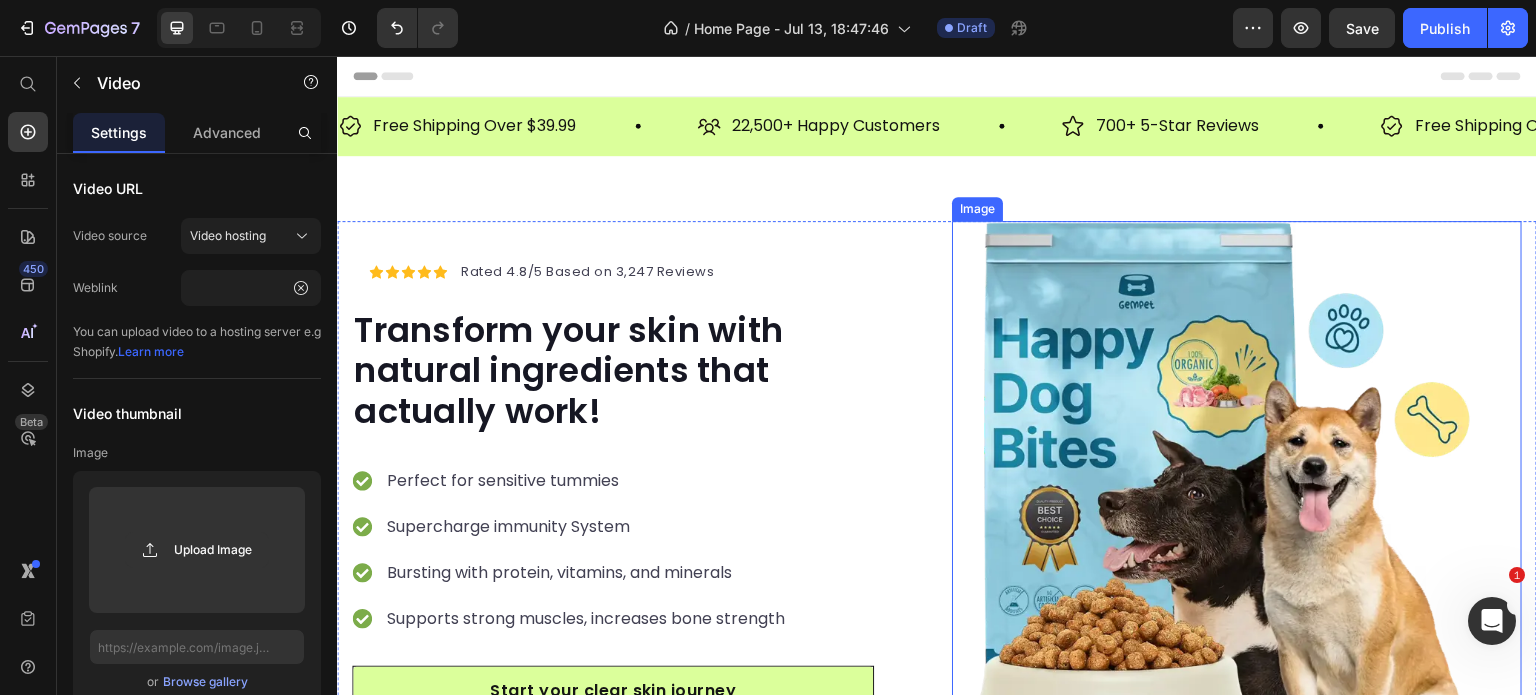 click at bounding box center [1237, 506] 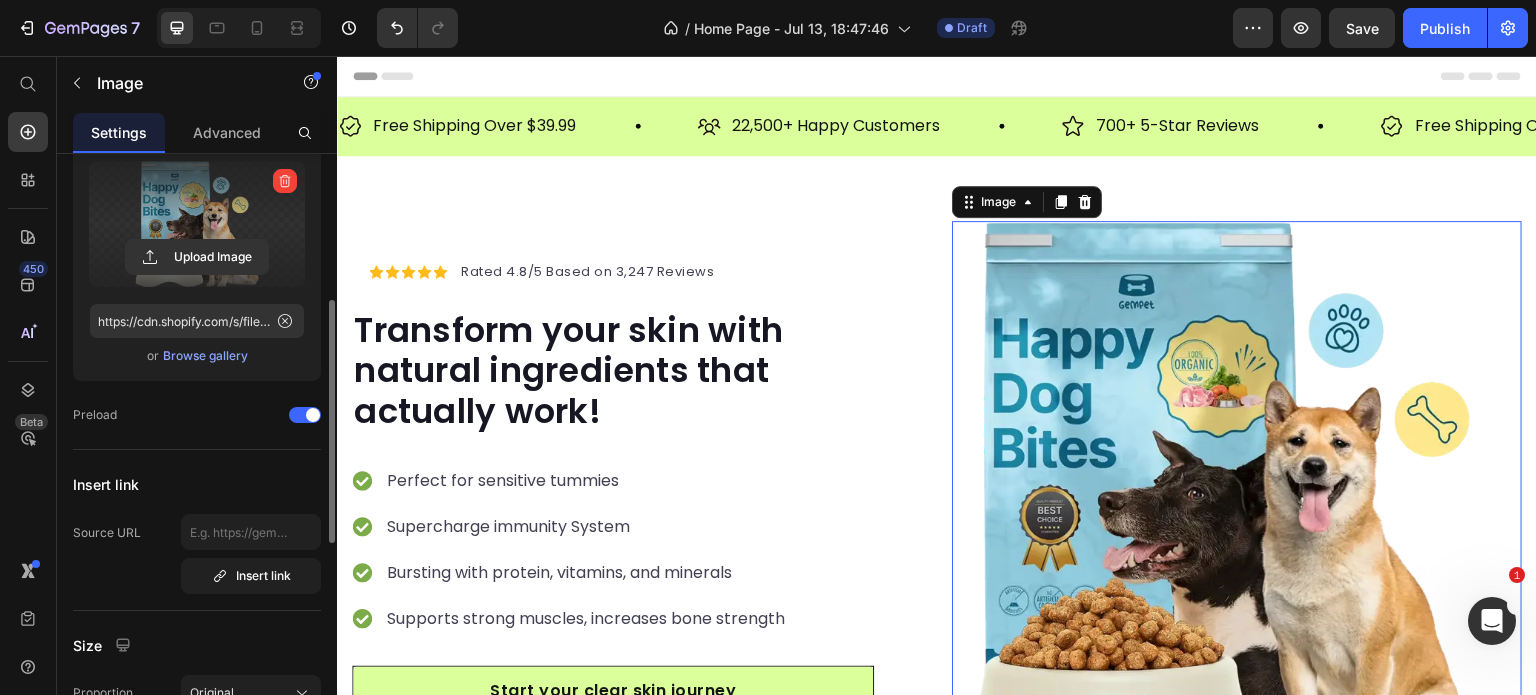 scroll, scrollTop: 176, scrollLeft: 0, axis: vertical 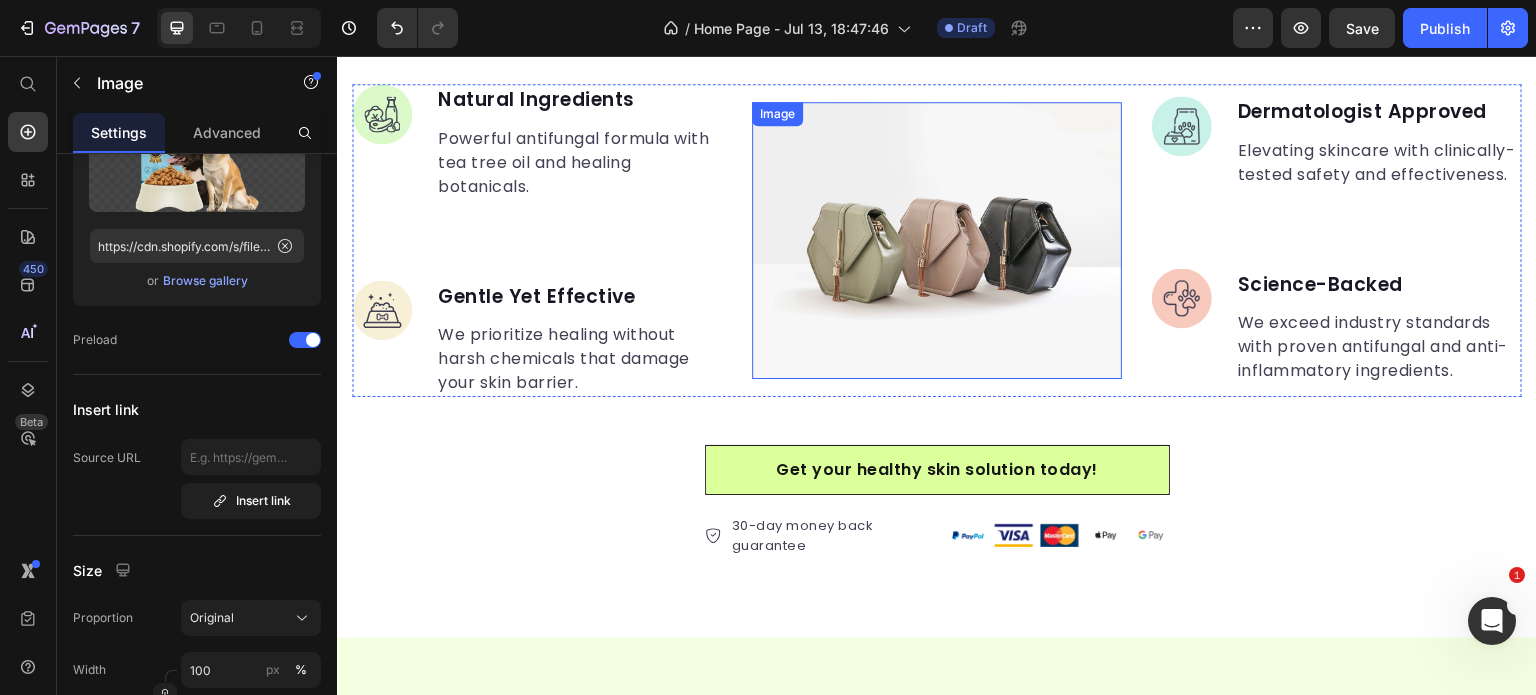 click at bounding box center [937, 241] 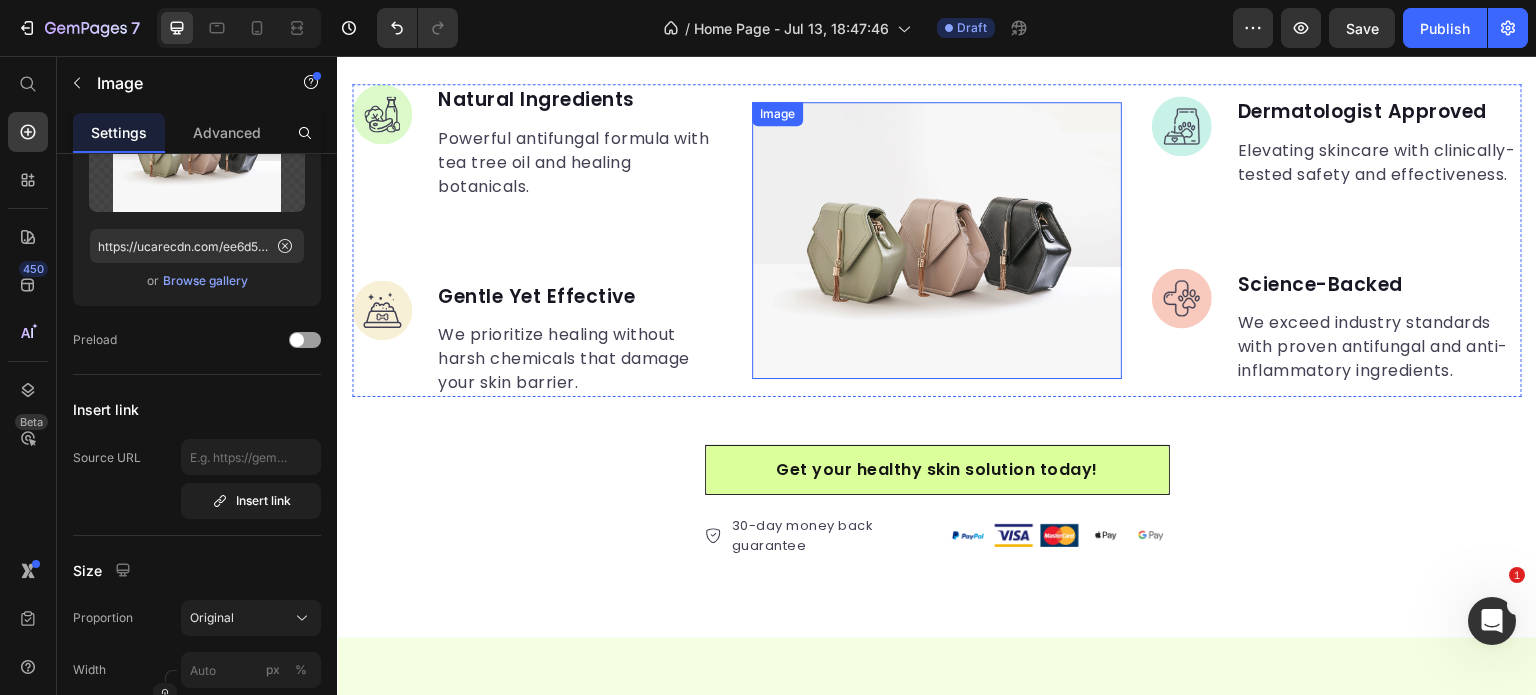 scroll, scrollTop: 176, scrollLeft: 0, axis: vertical 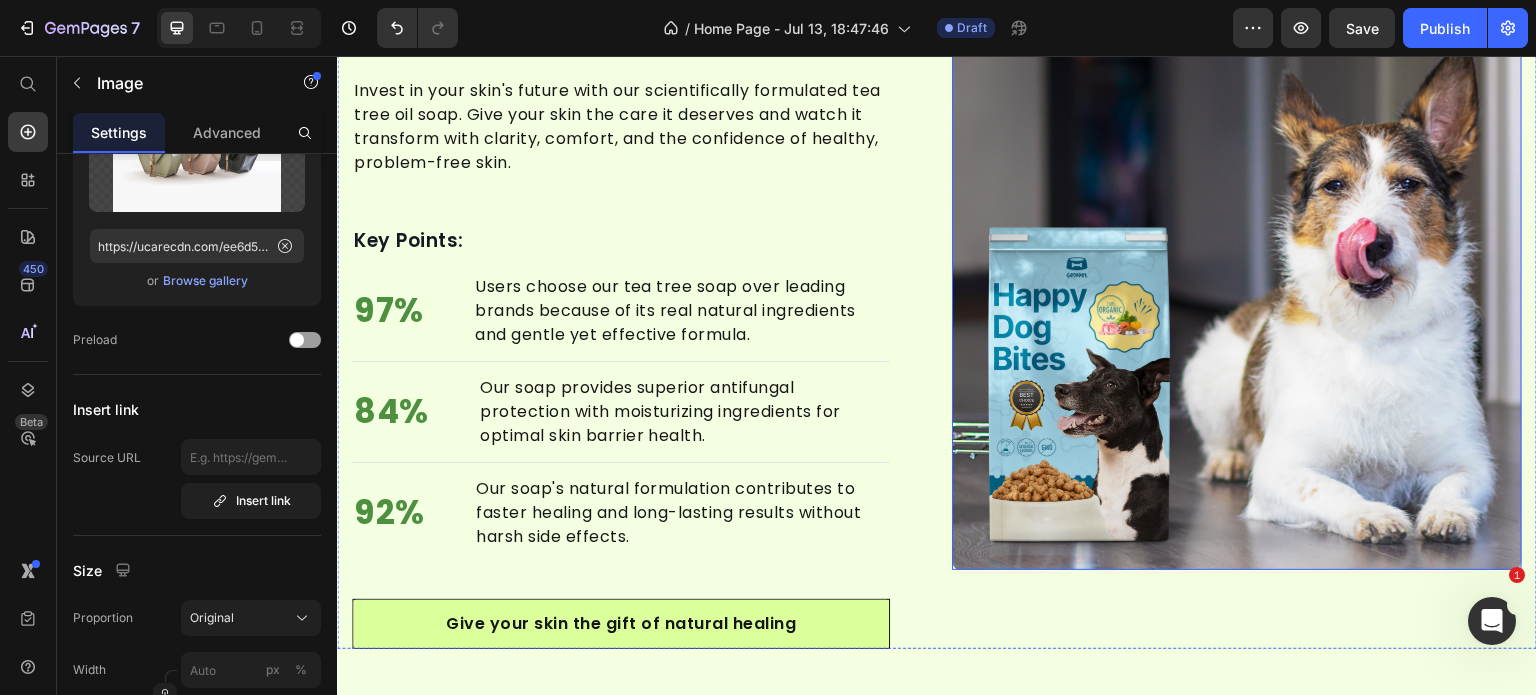 click at bounding box center (1237, 284) 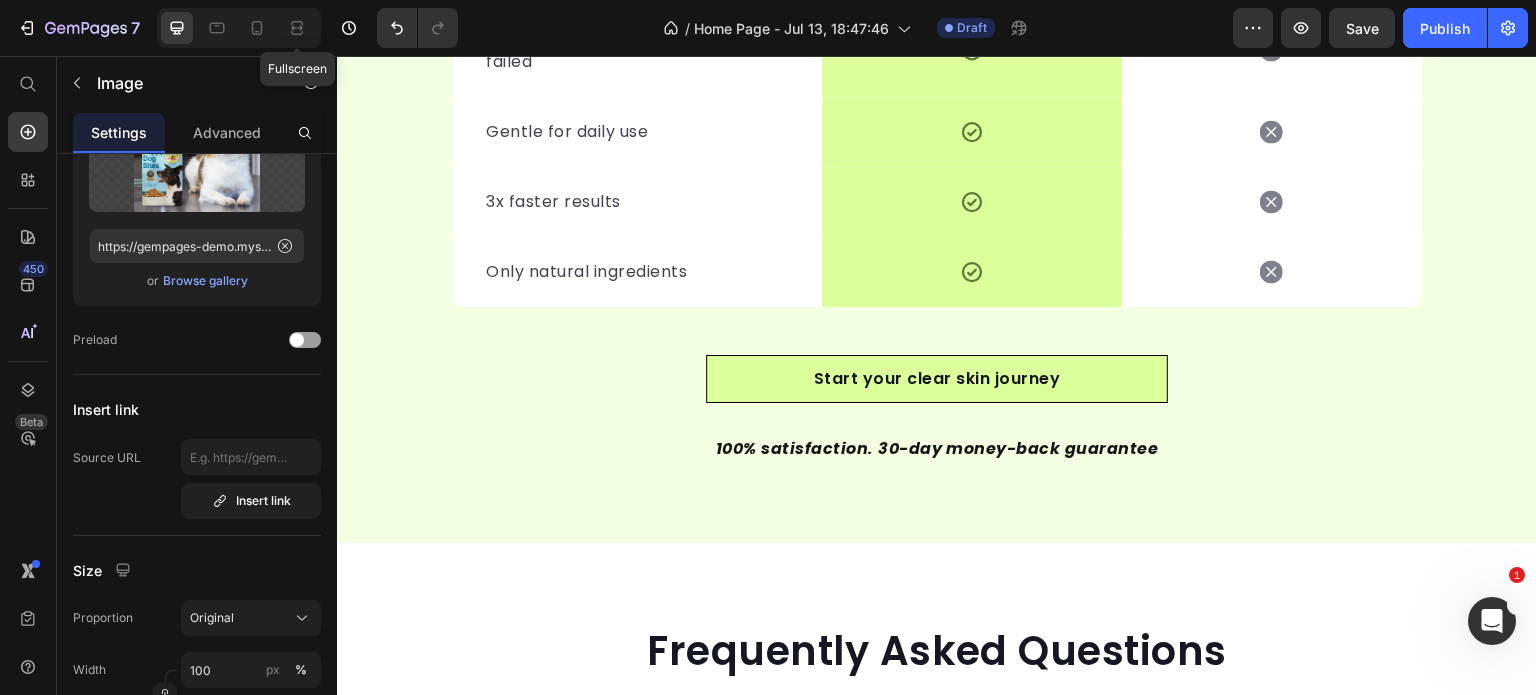 click 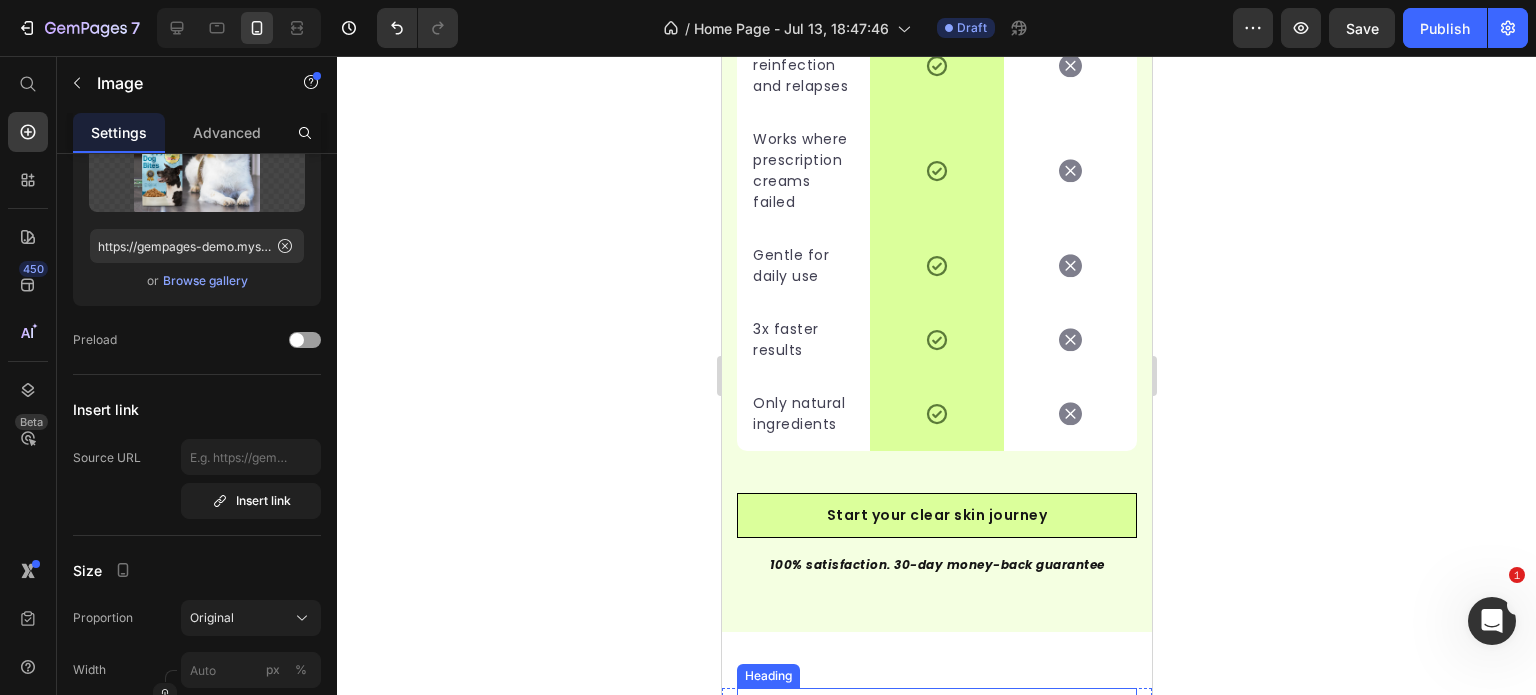 scroll, scrollTop: 4904, scrollLeft: 0, axis: vertical 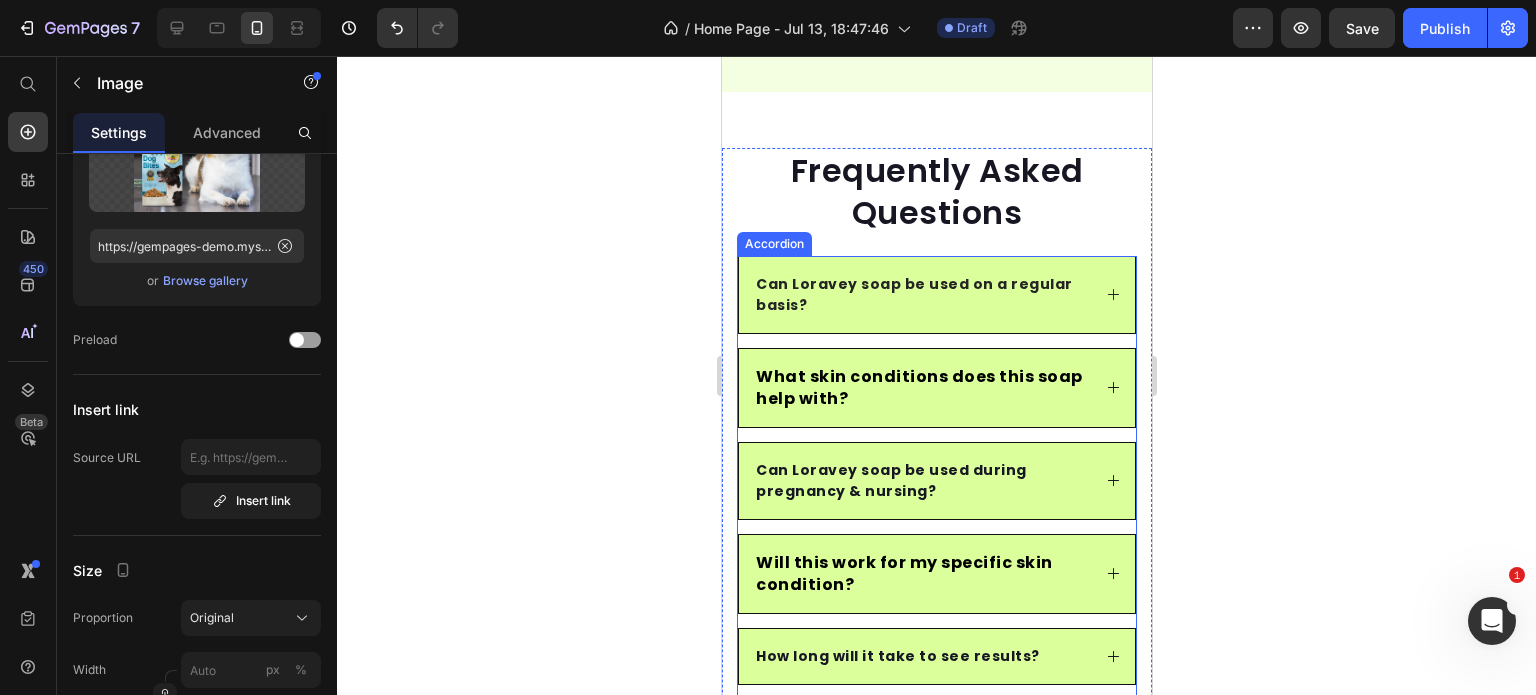 click on "Can Loravey soap be used on a regular basis?" at bounding box center (913, 294) 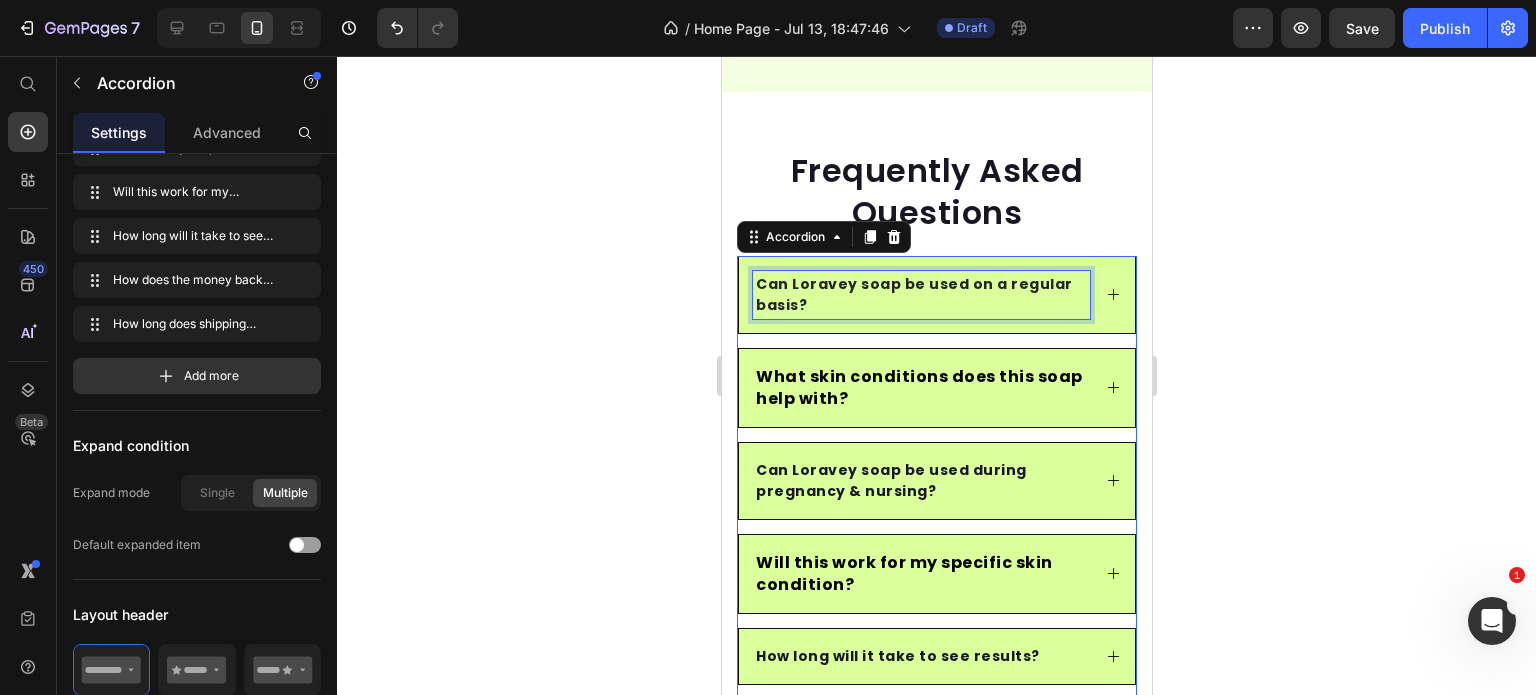 click on "Can Loravey soap be used on a regular basis?" at bounding box center (913, 294) 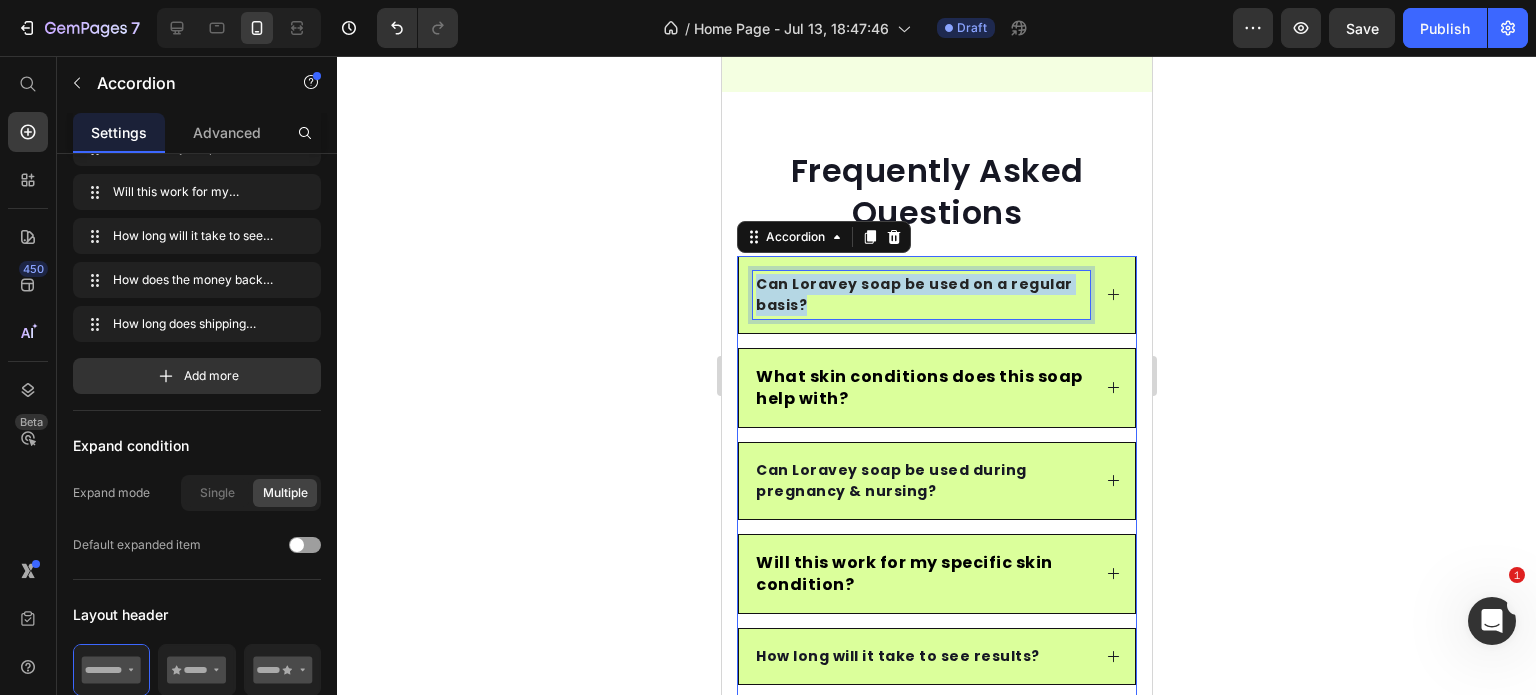 scroll, scrollTop: 0, scrollLeft: 0, axis: both 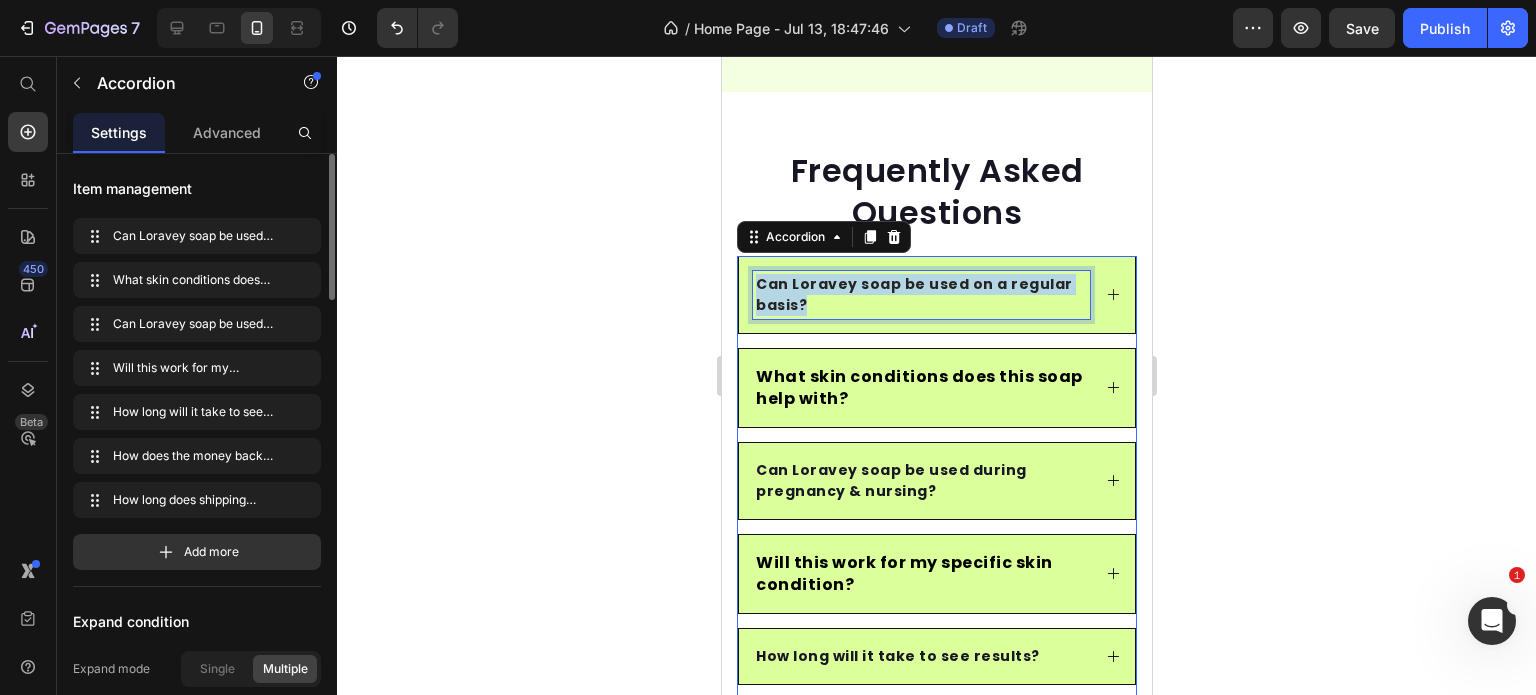 click on "Can Loravey soap be used on a regular basis?" at bounding box center [913, 294] 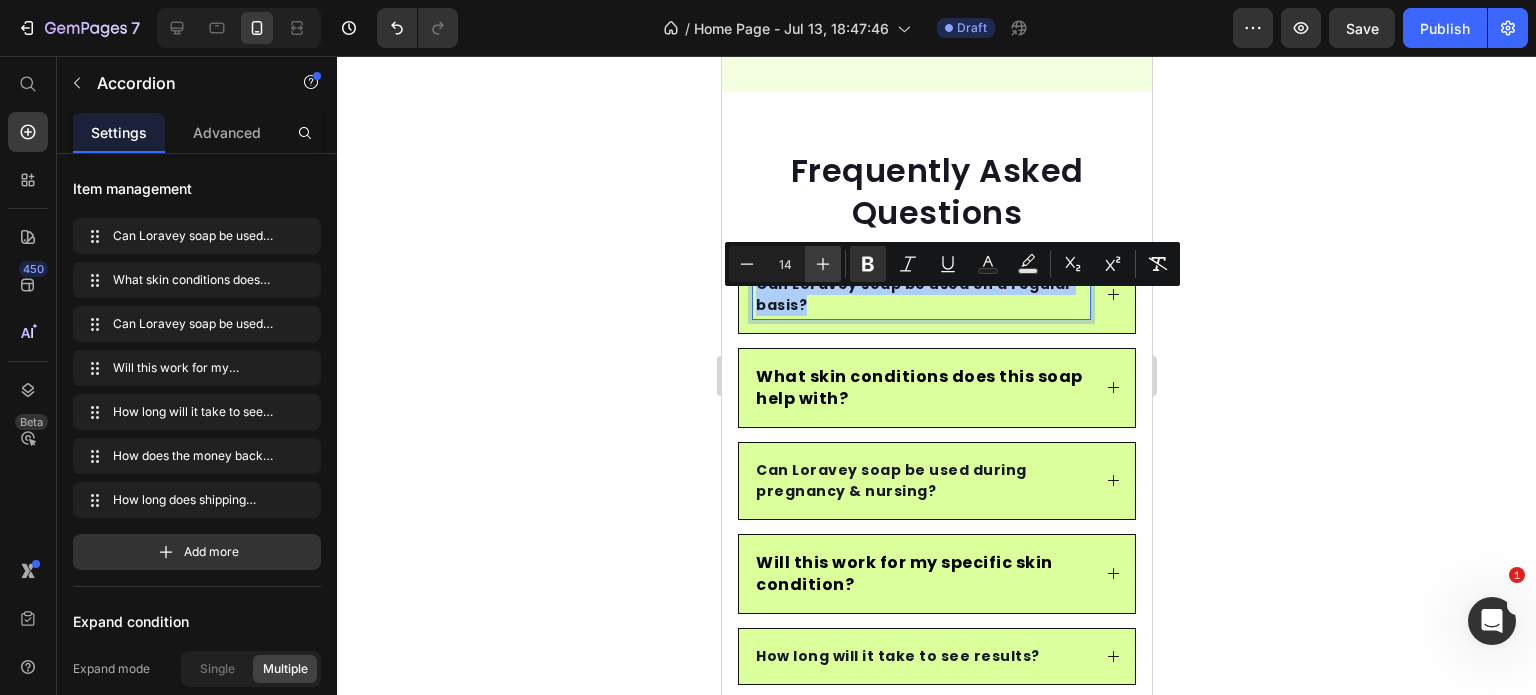 click 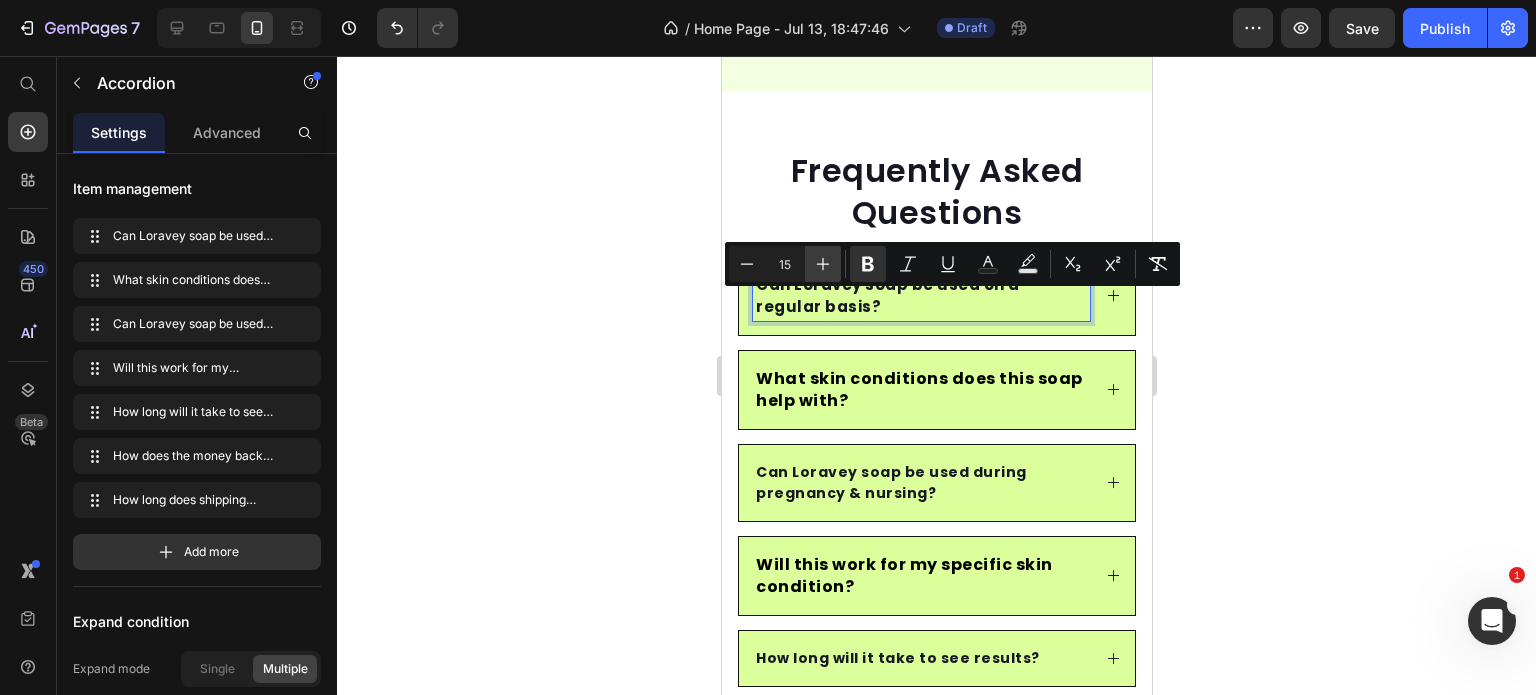 click 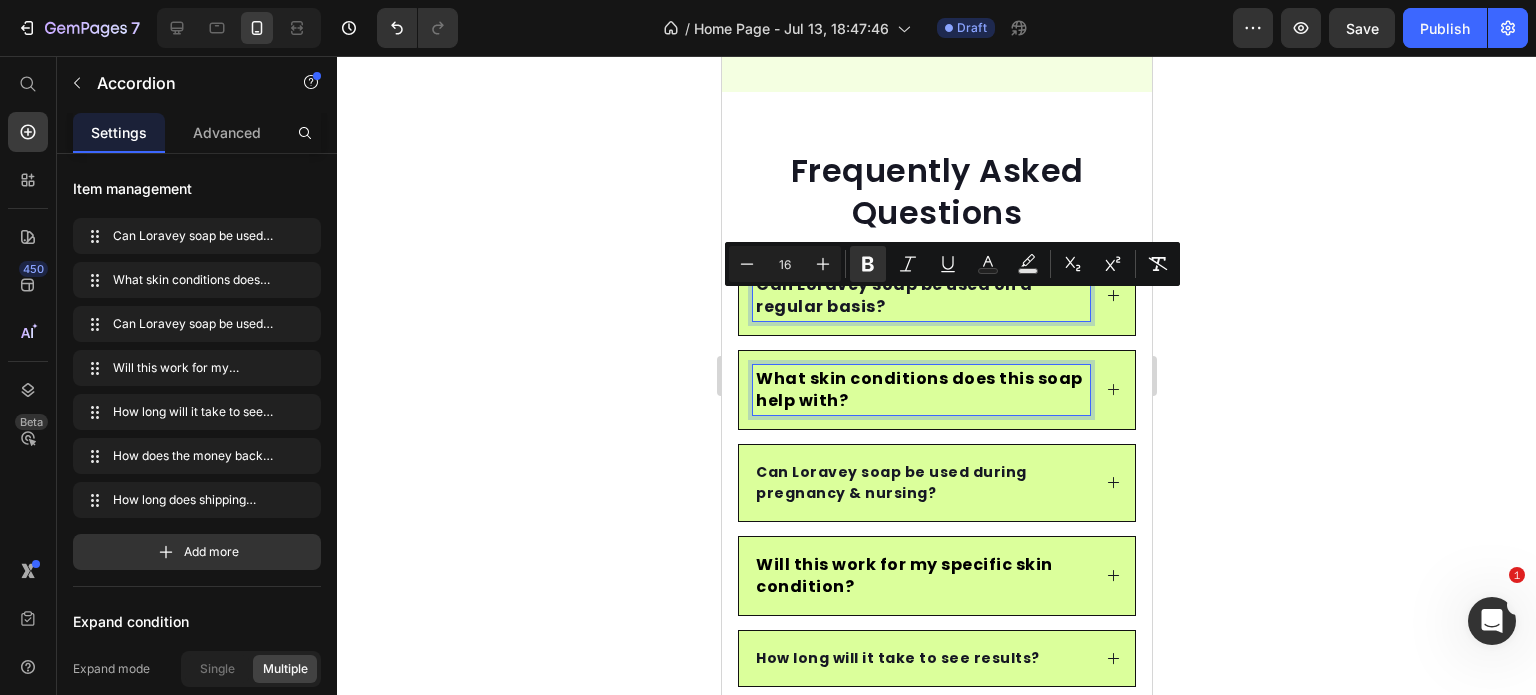 click on "What skin conditions does this soap help with?" at bounding box center (920, 390) 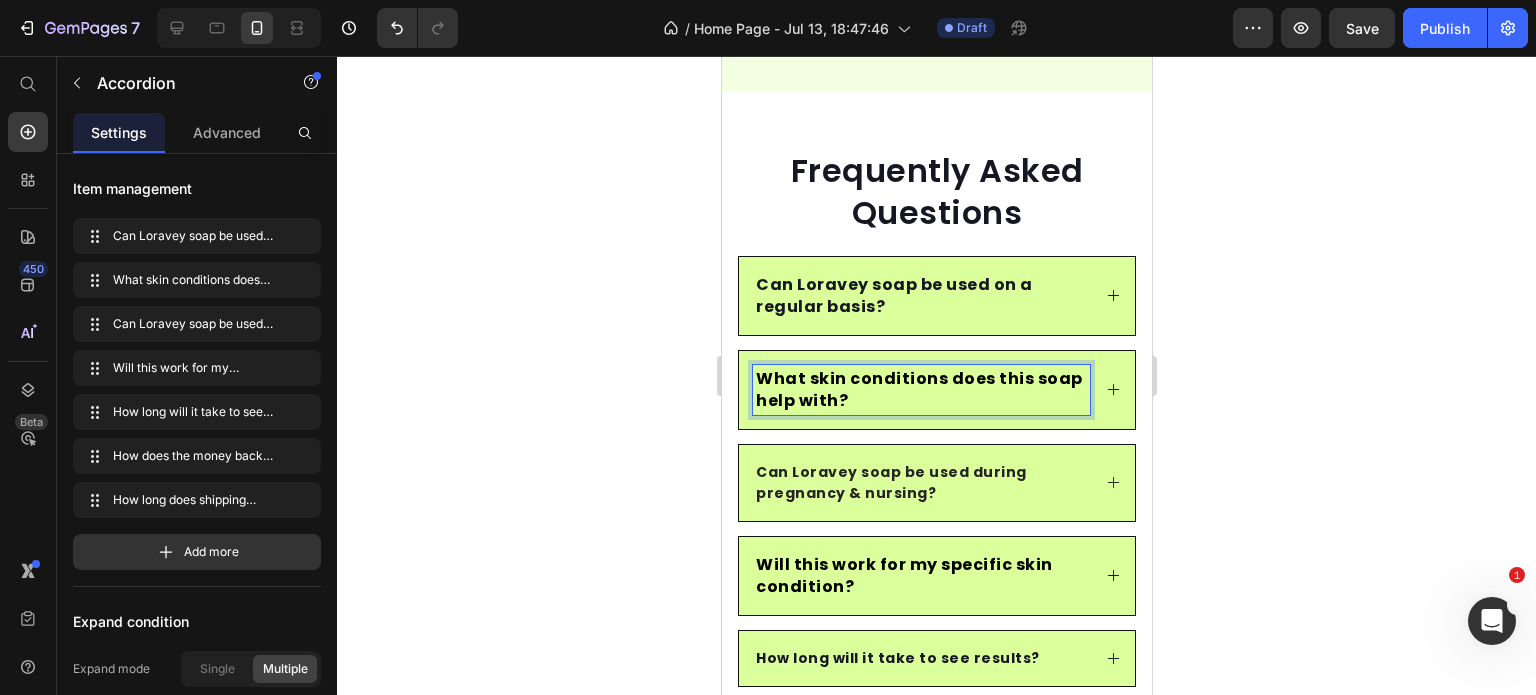 click on "Can Loravey soap be used during pregnancy & nursing?" at bounding box center (890, 482) 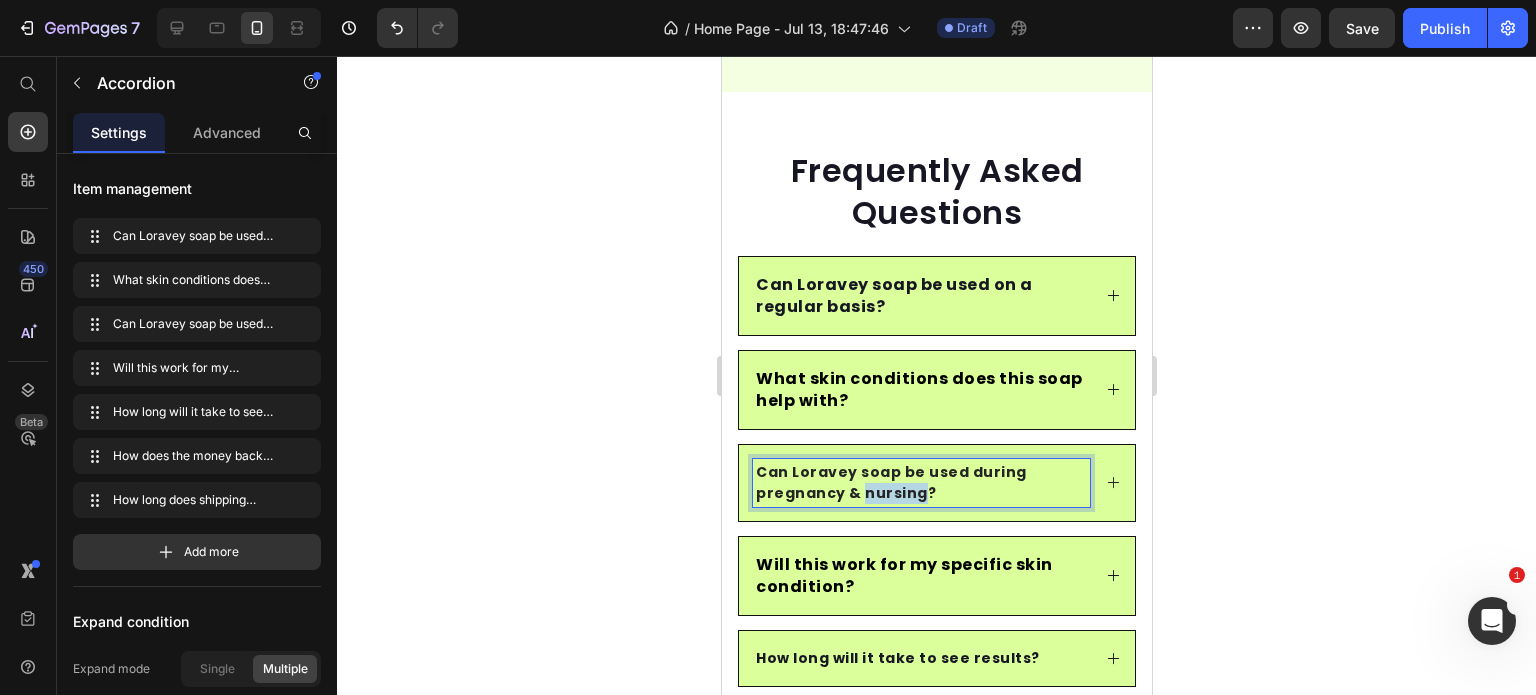 click on "Can Loravey soap be used during pregnancy & nursing?" at bounding box center (890, 482) 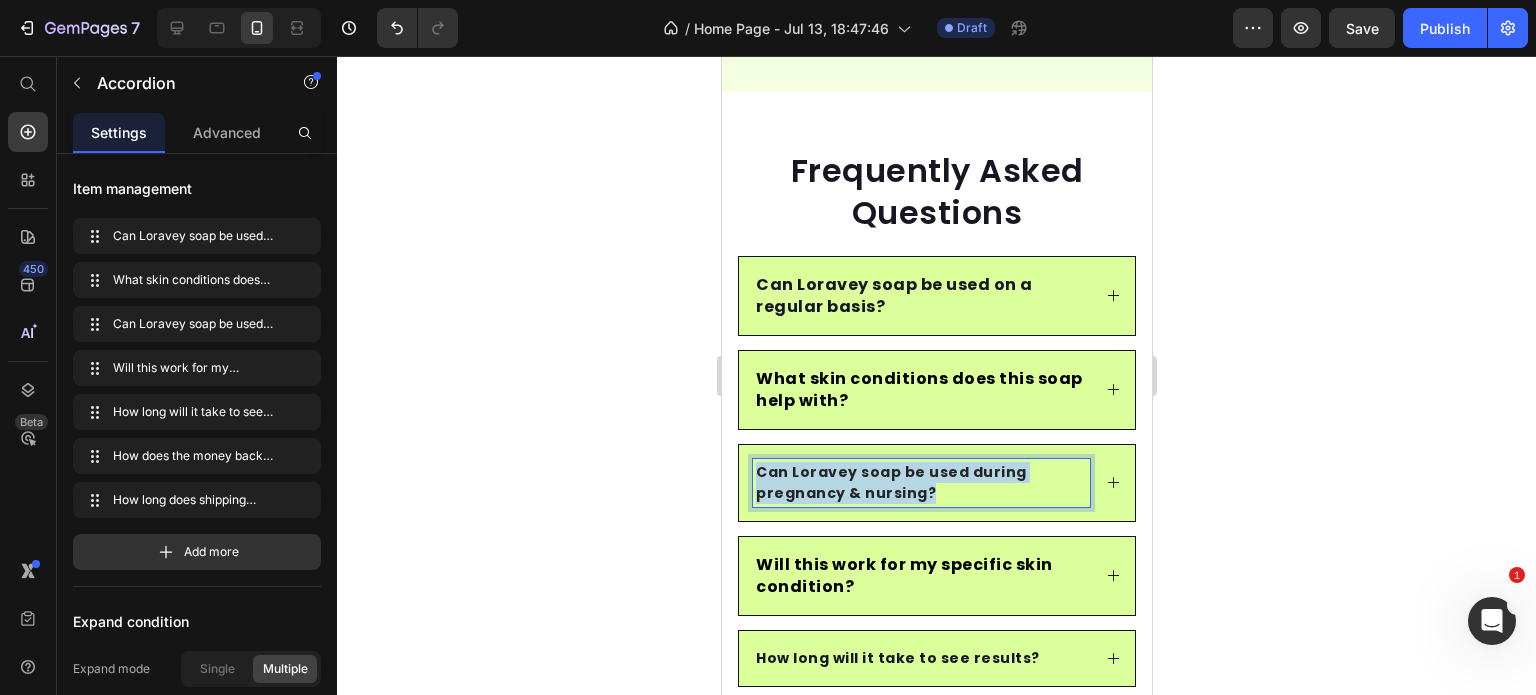 click on "Can Loravey soap be used during pregnancy & nursing?" at bounding box center (890, 482) 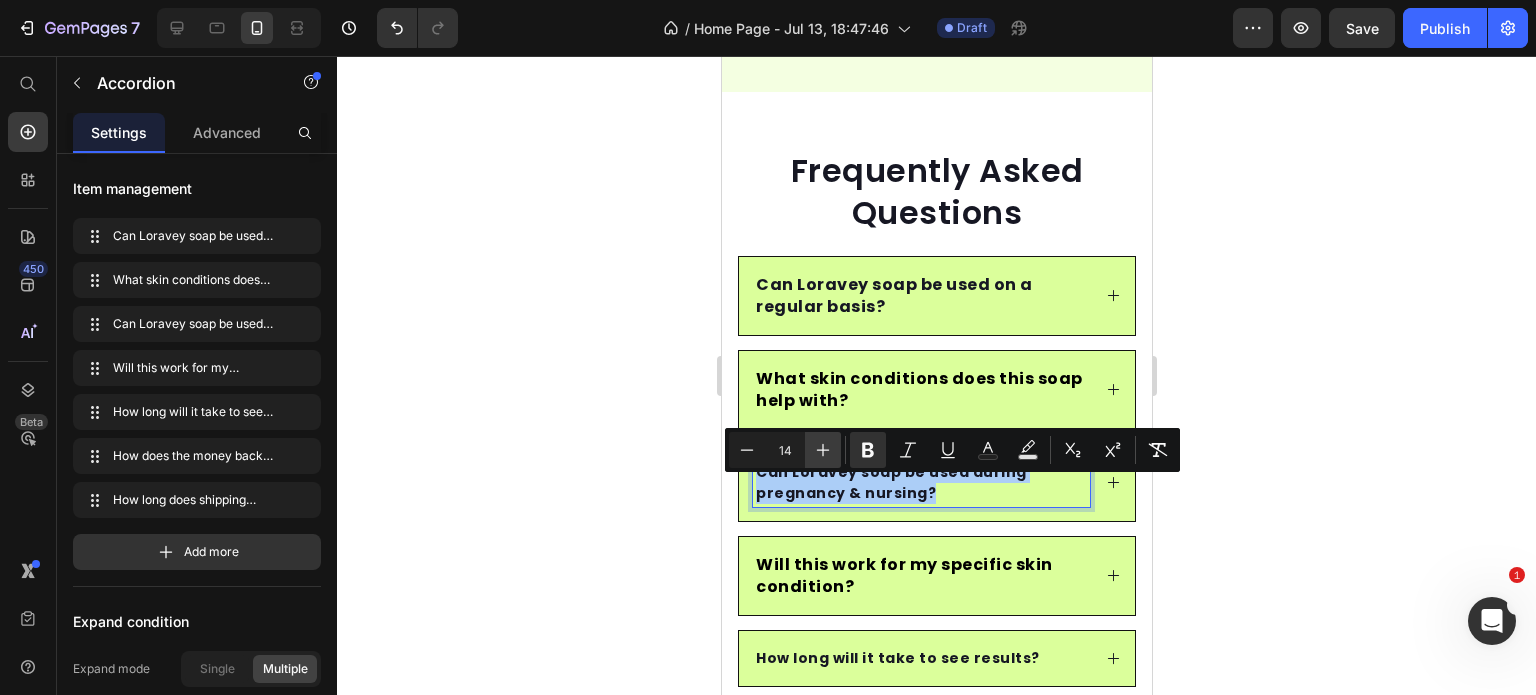 click 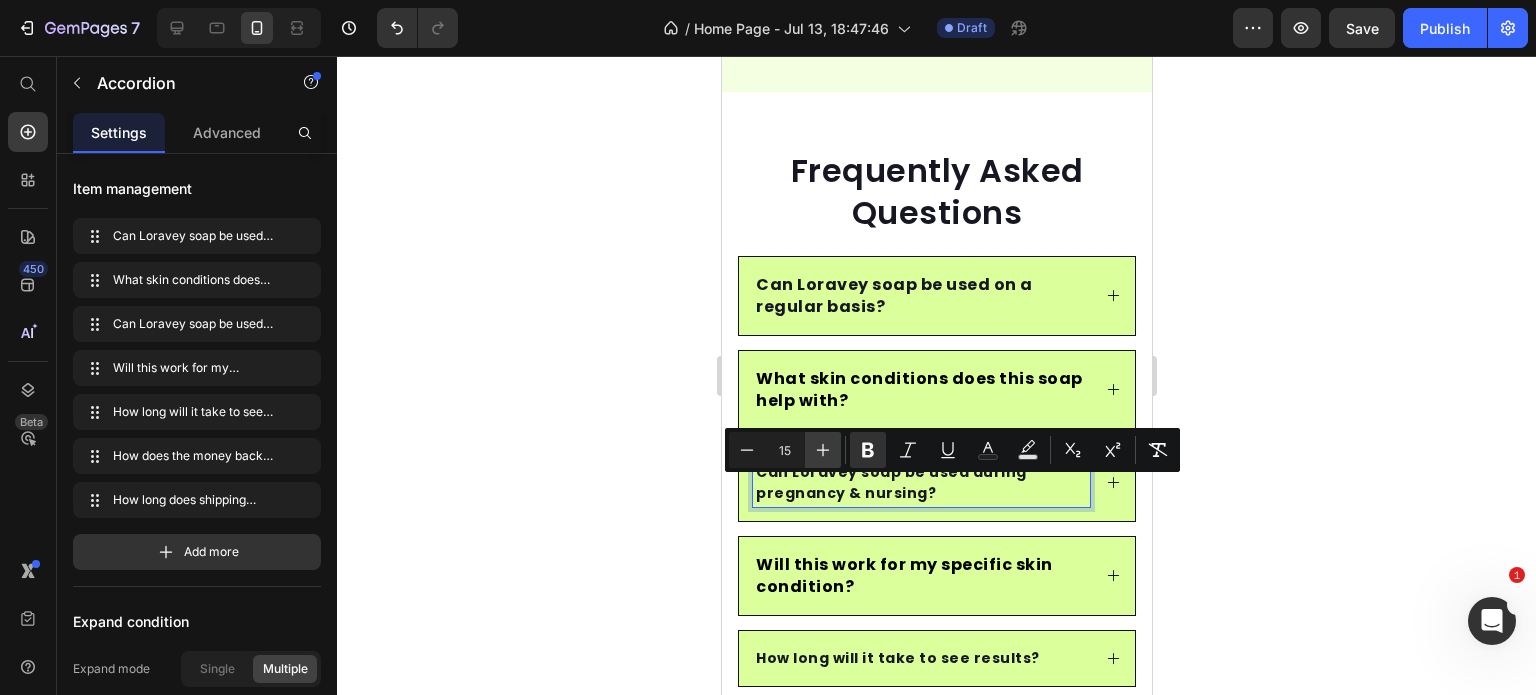 click 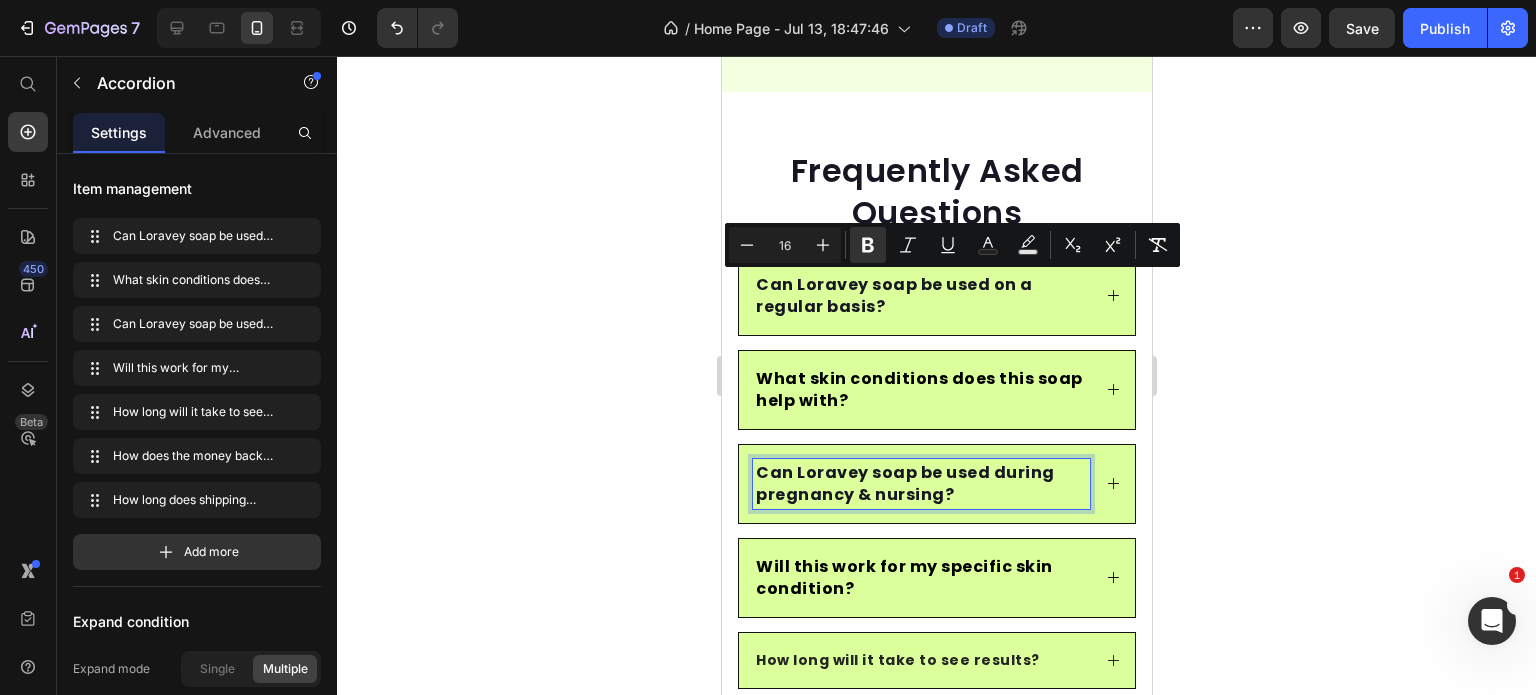 scroll, scrollTop: 5107, scrollLeft: 0, axis: vertical 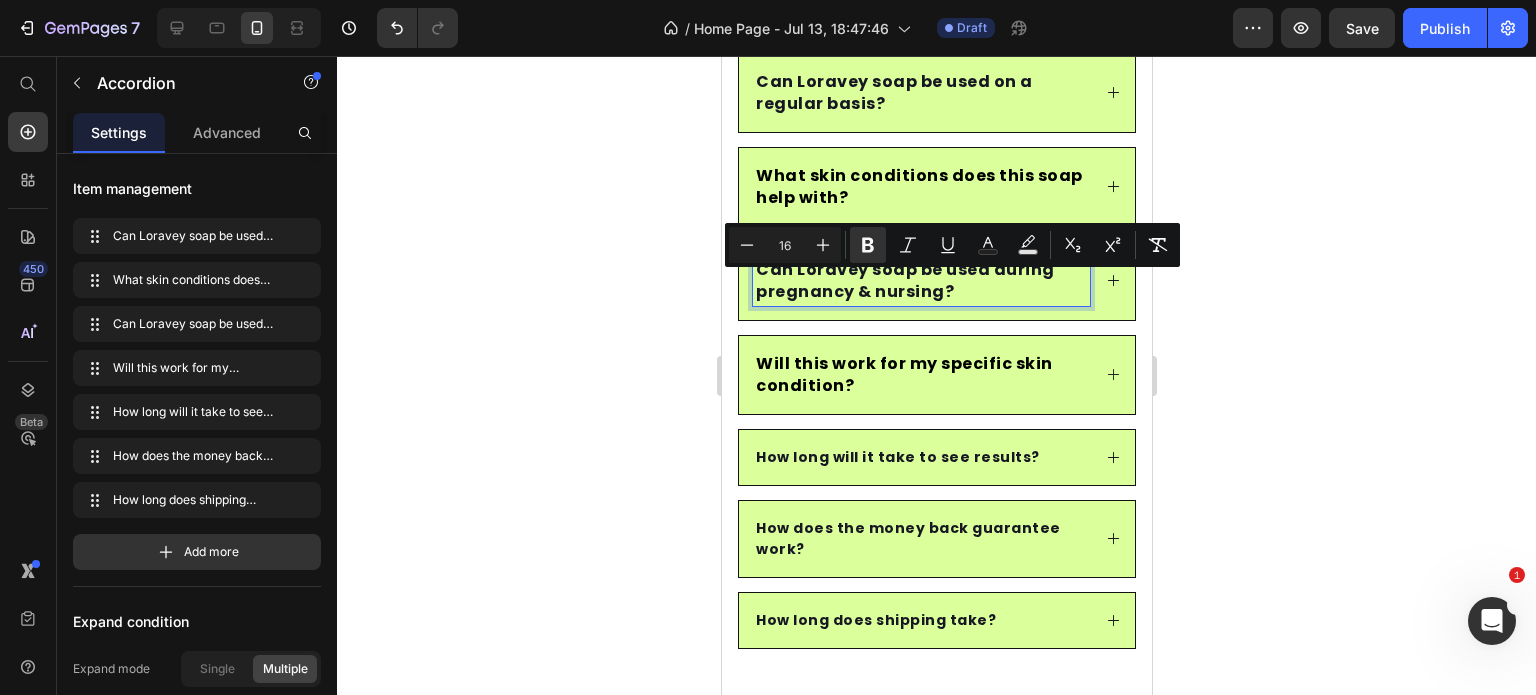 click on "Will this work for my specific skin condition?" at bounding box center [903, 374] 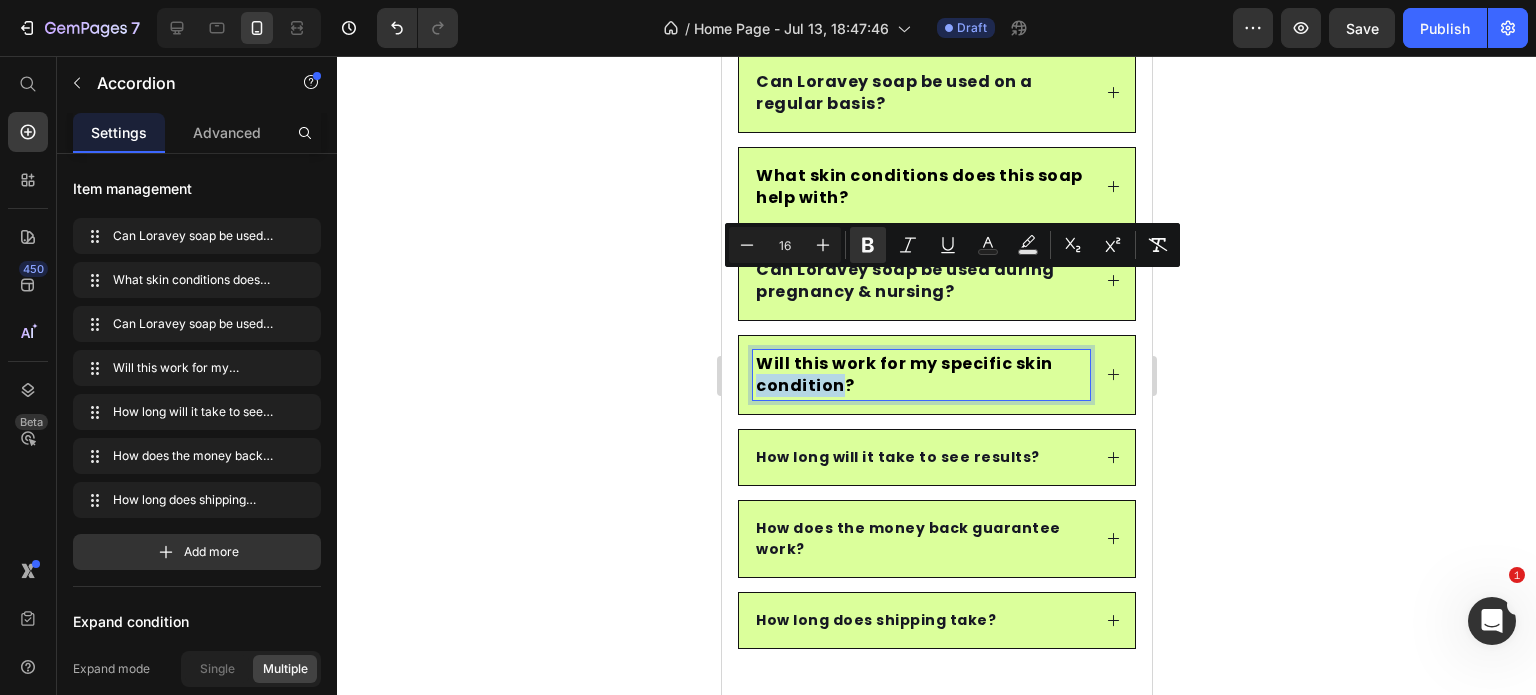 click on "Will this work for my specific skin condition?" at bounding box center (903, 374) 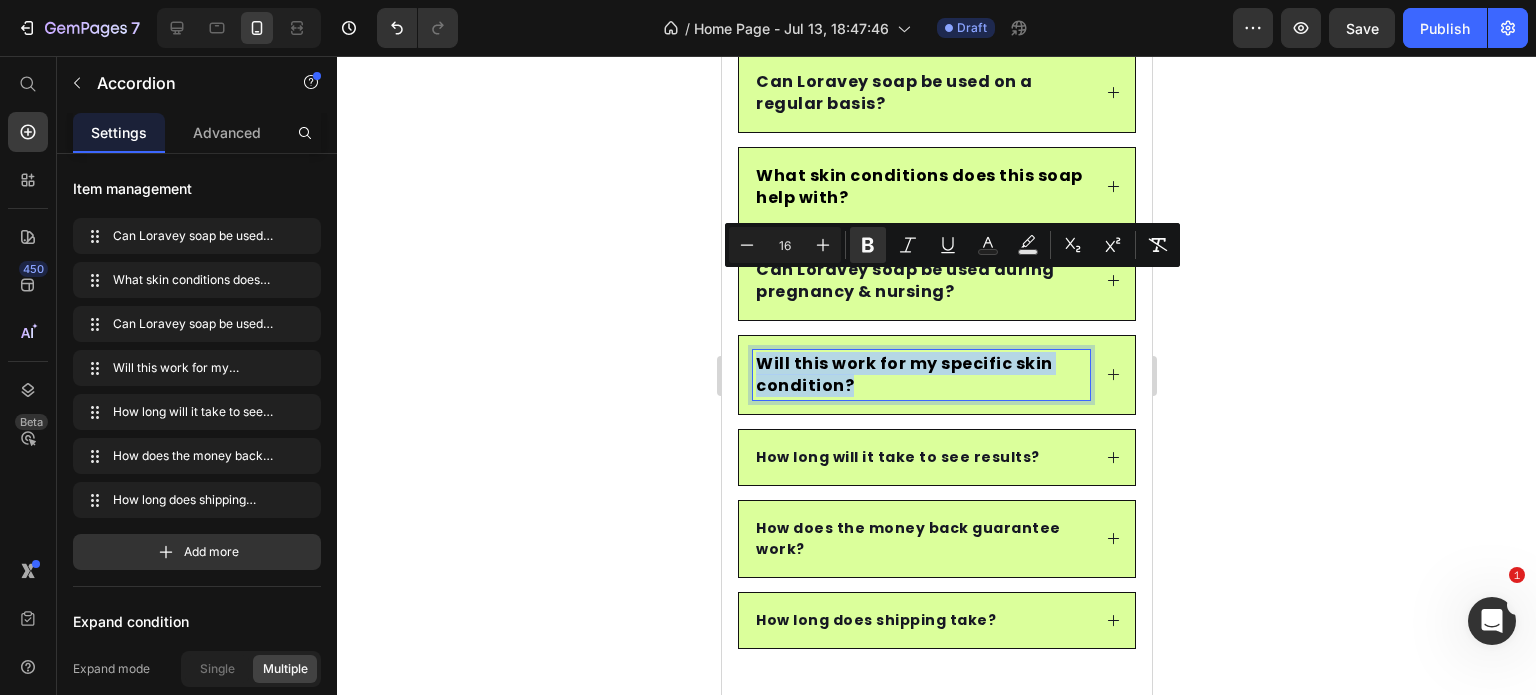 click on "Will this work for my specific skin condition?" at bounding box center (903, 374) 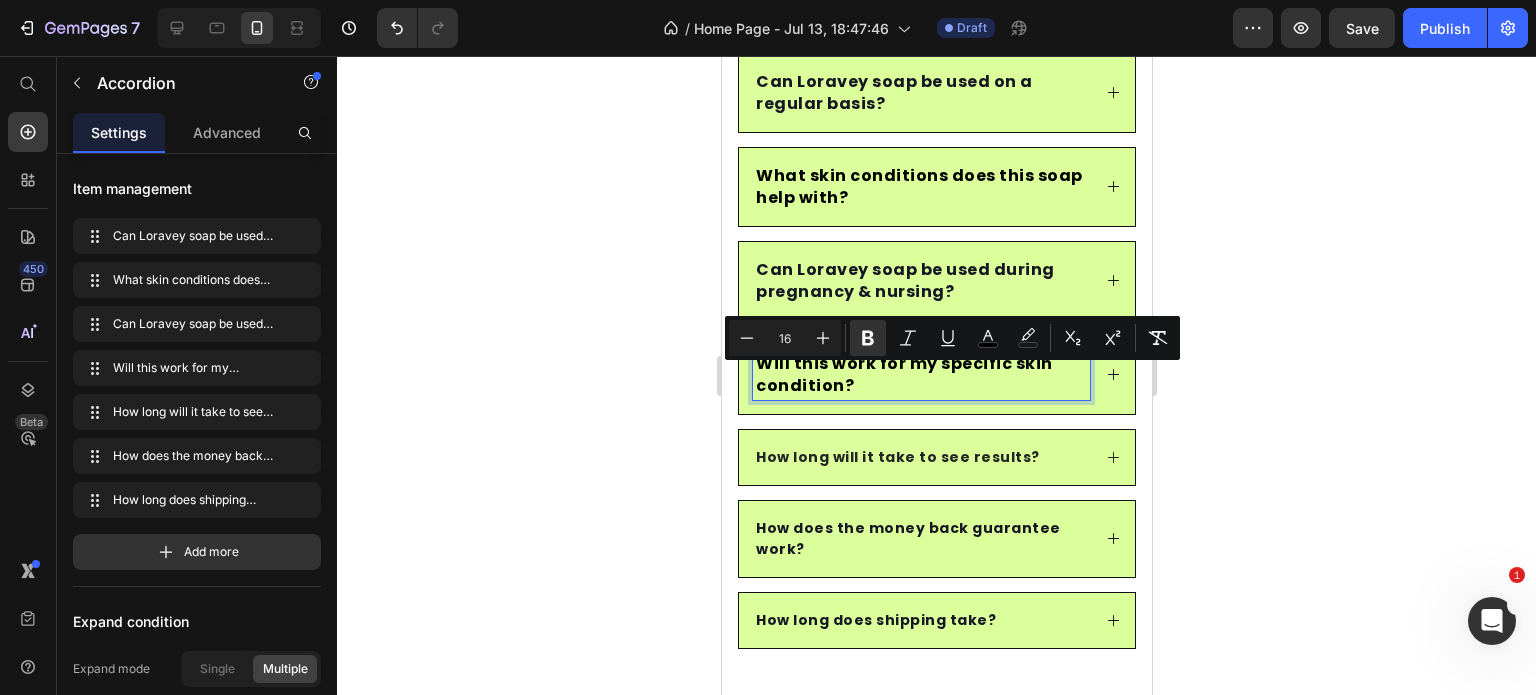 click on "How long will it take to see results?" at bounding box center (897, 457) 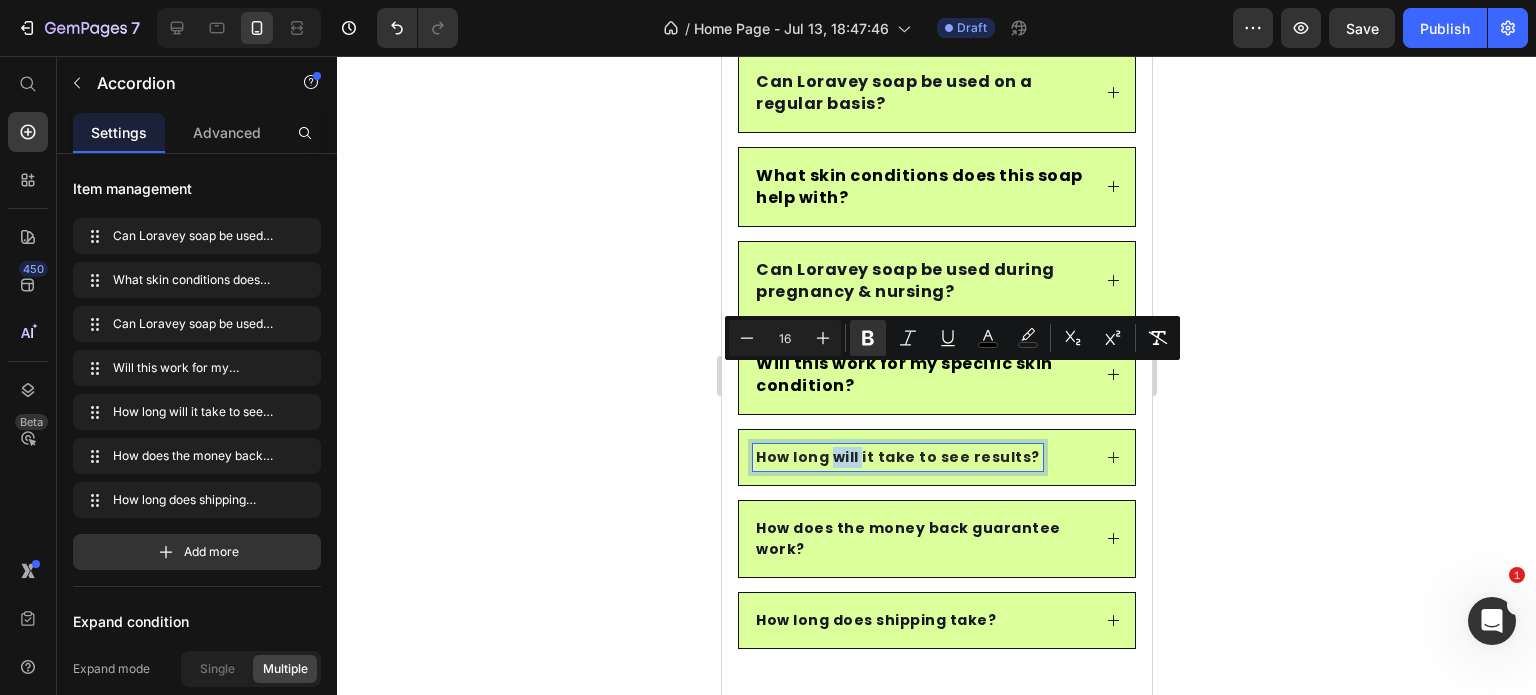 click on "How long will it take to see results?" at bounding box center (897, 457) 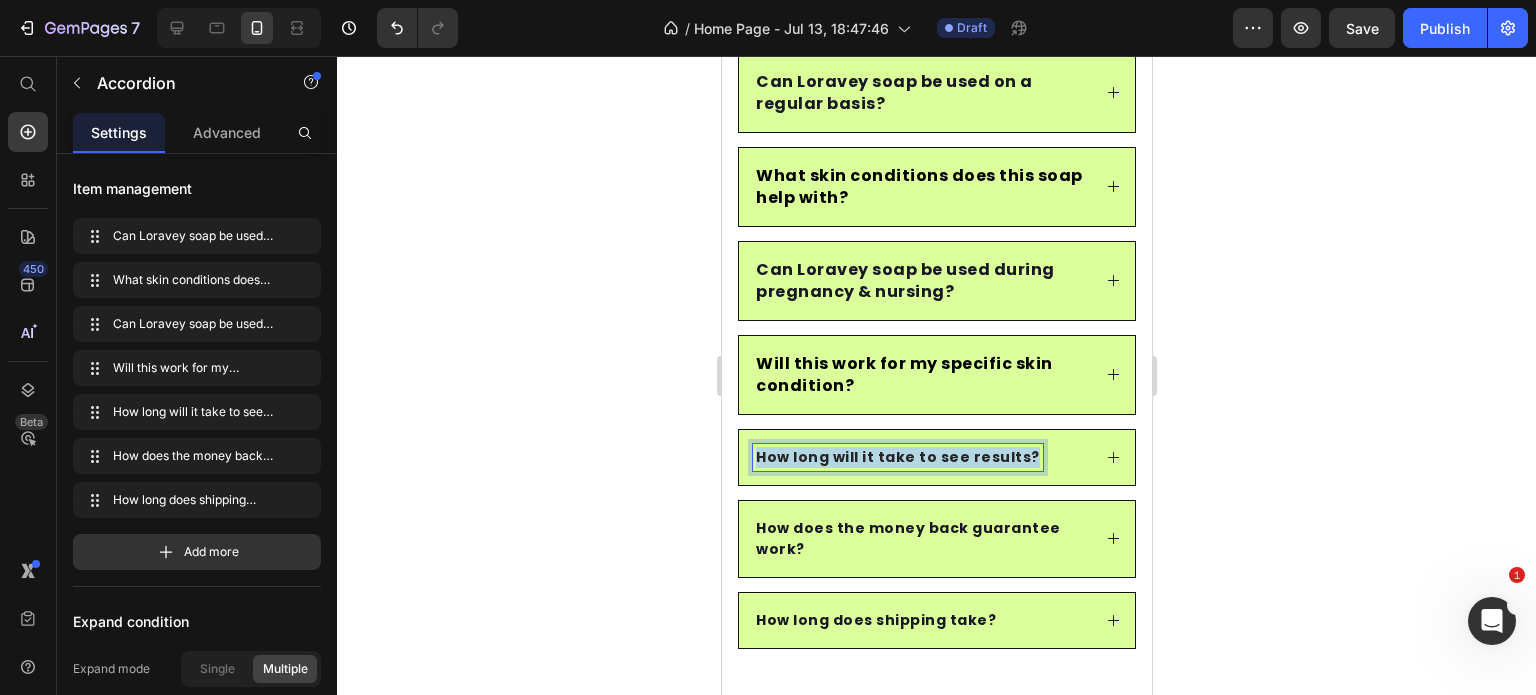 click on "How long will it take to see results?" at bounding box center (897, 457) 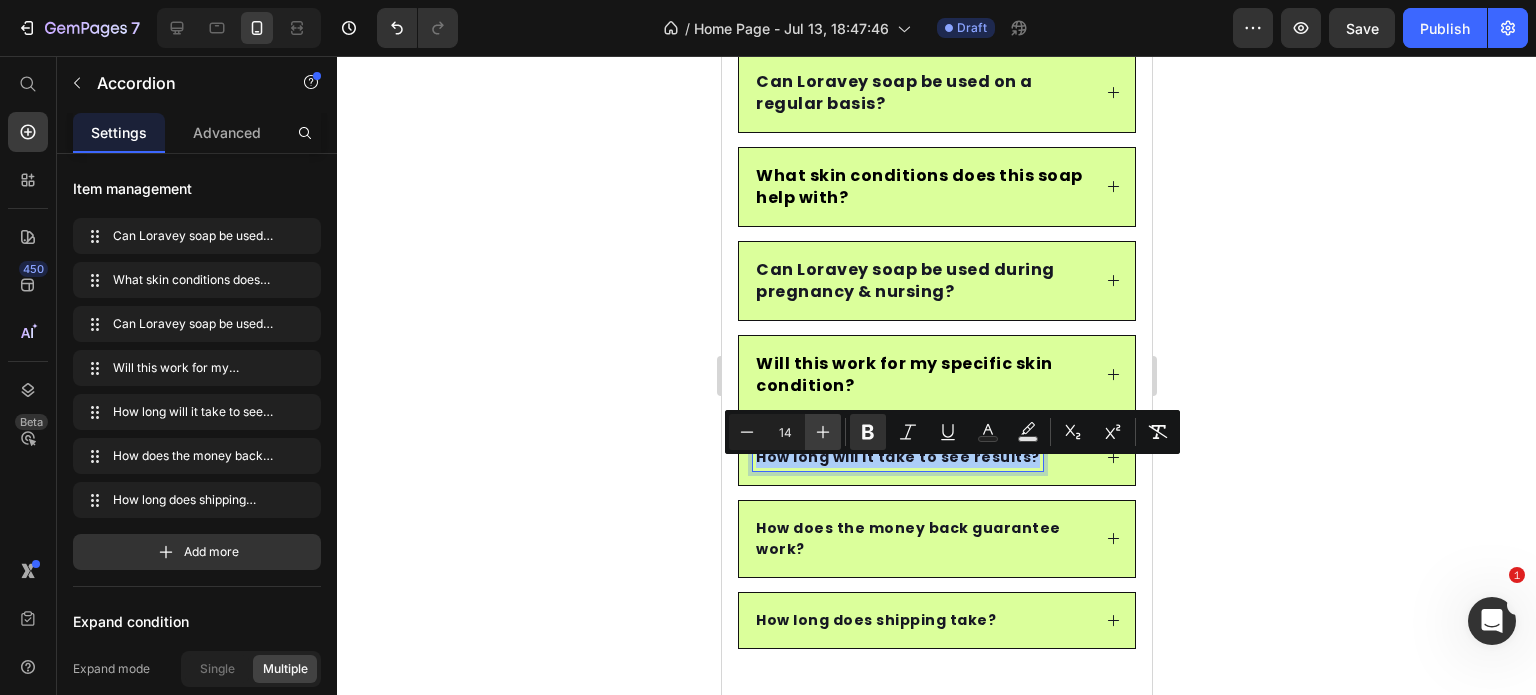 click on "Plus" at bounding box center [823, 432] 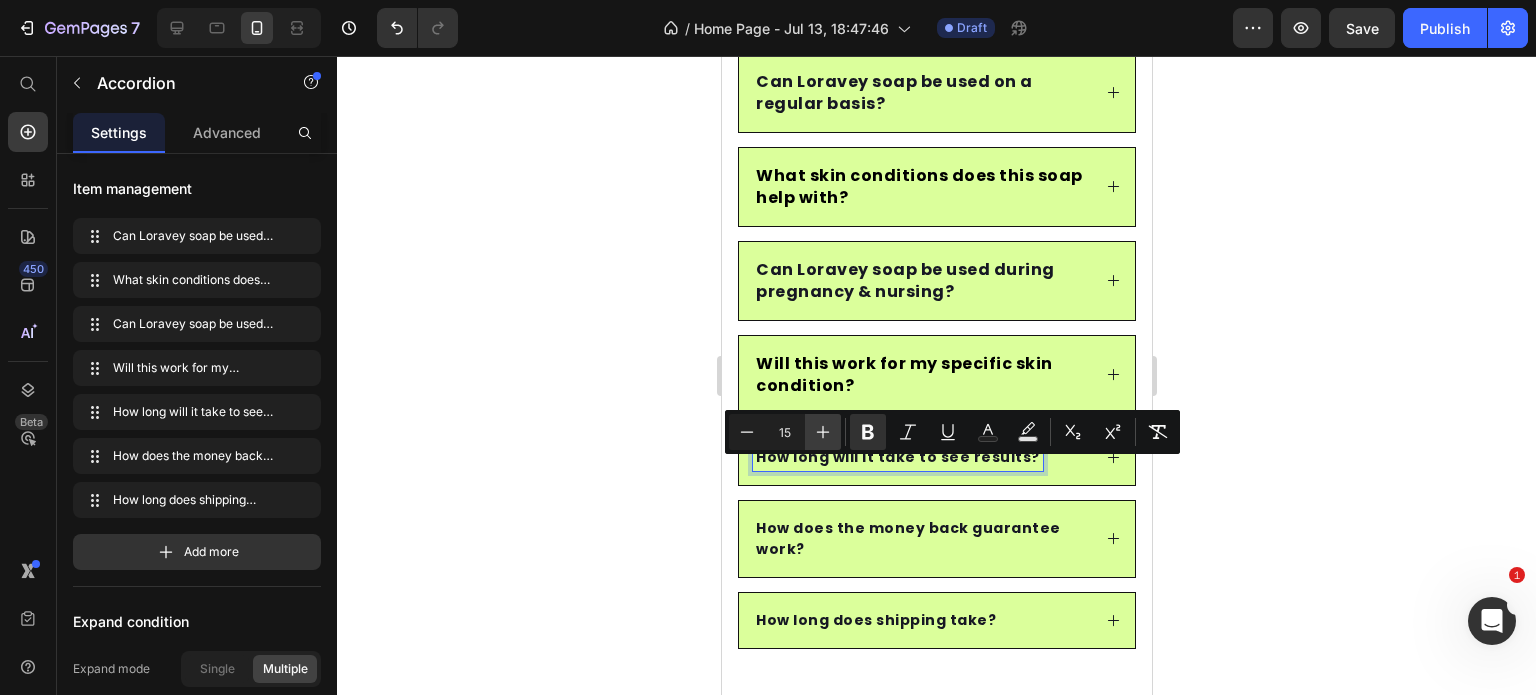 click on "Plus" at bounding box center [823, 432] 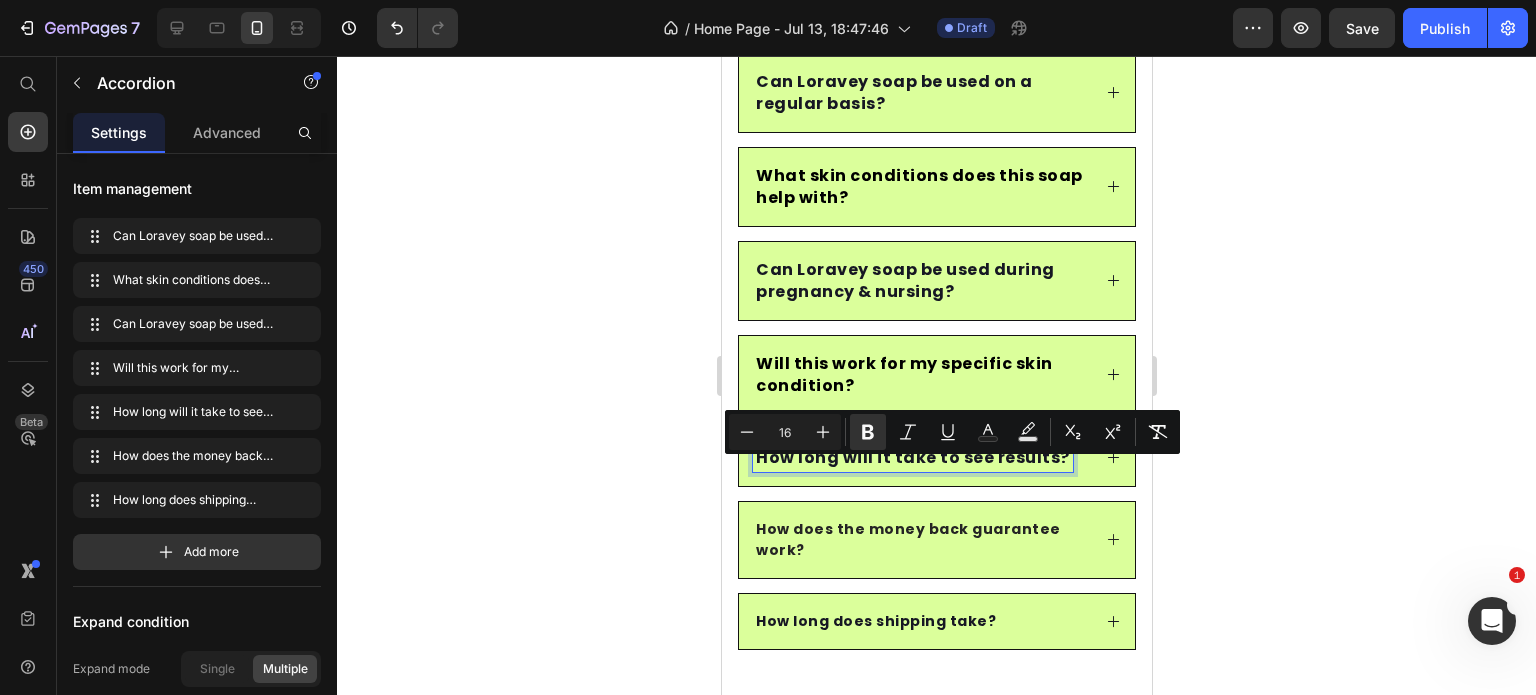 click on "How does the money back guarantee work?" at bounding box center (920, 540) 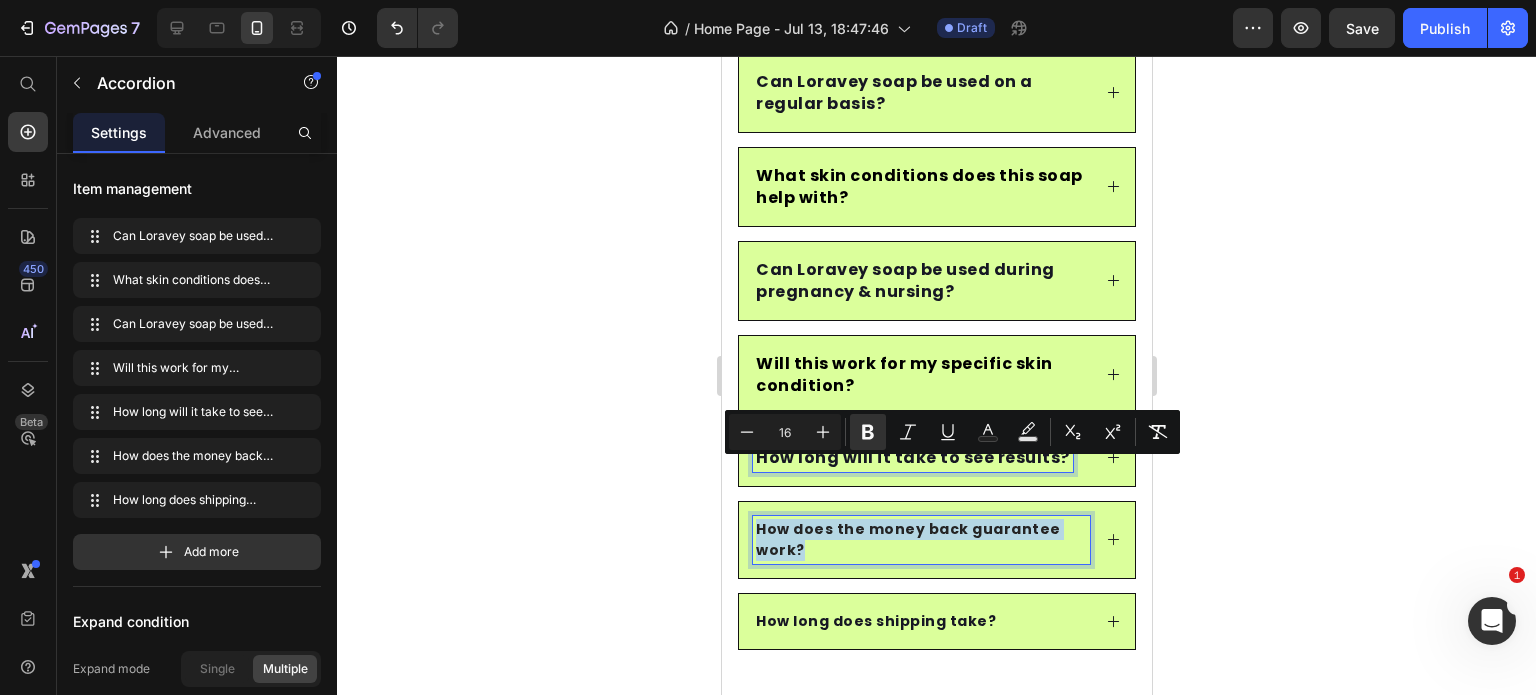 click on "How does the money back guarantee work?" at bounding box center (920, 540) 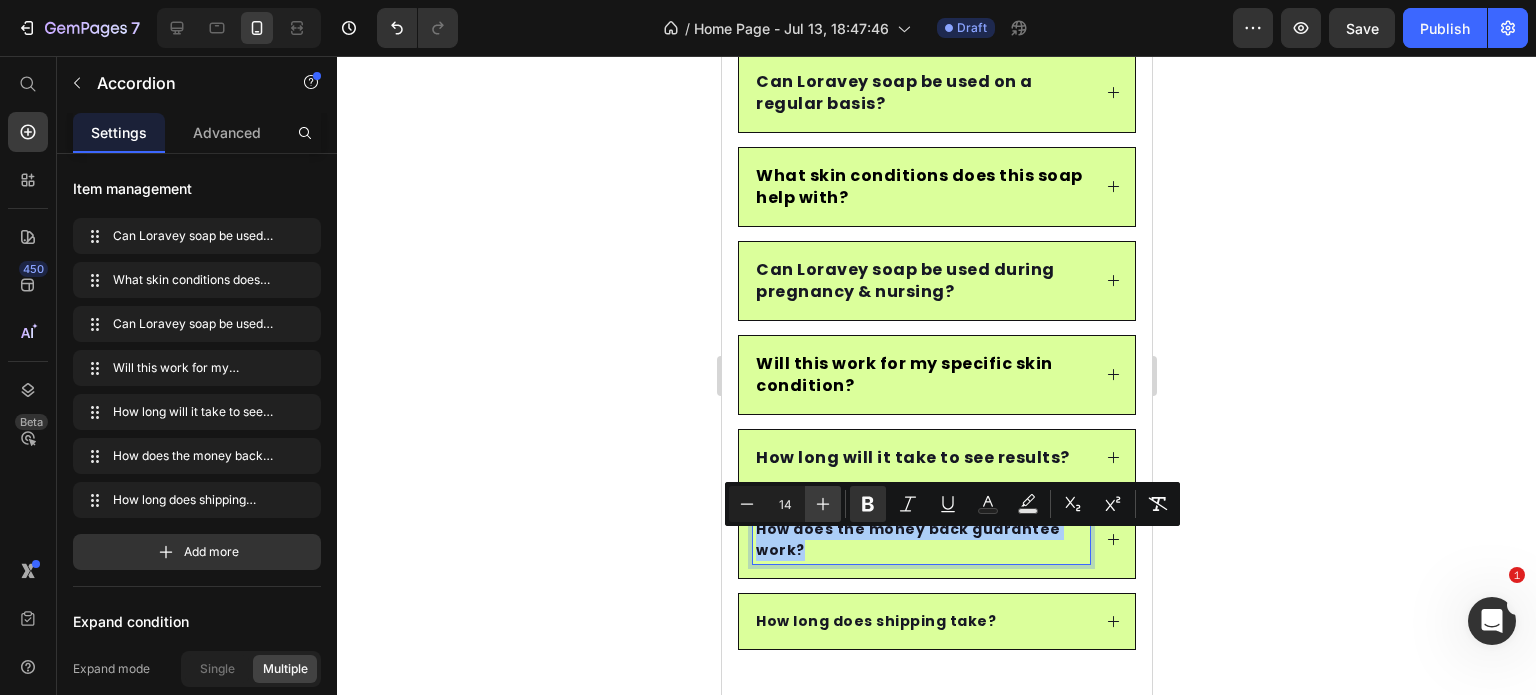 click 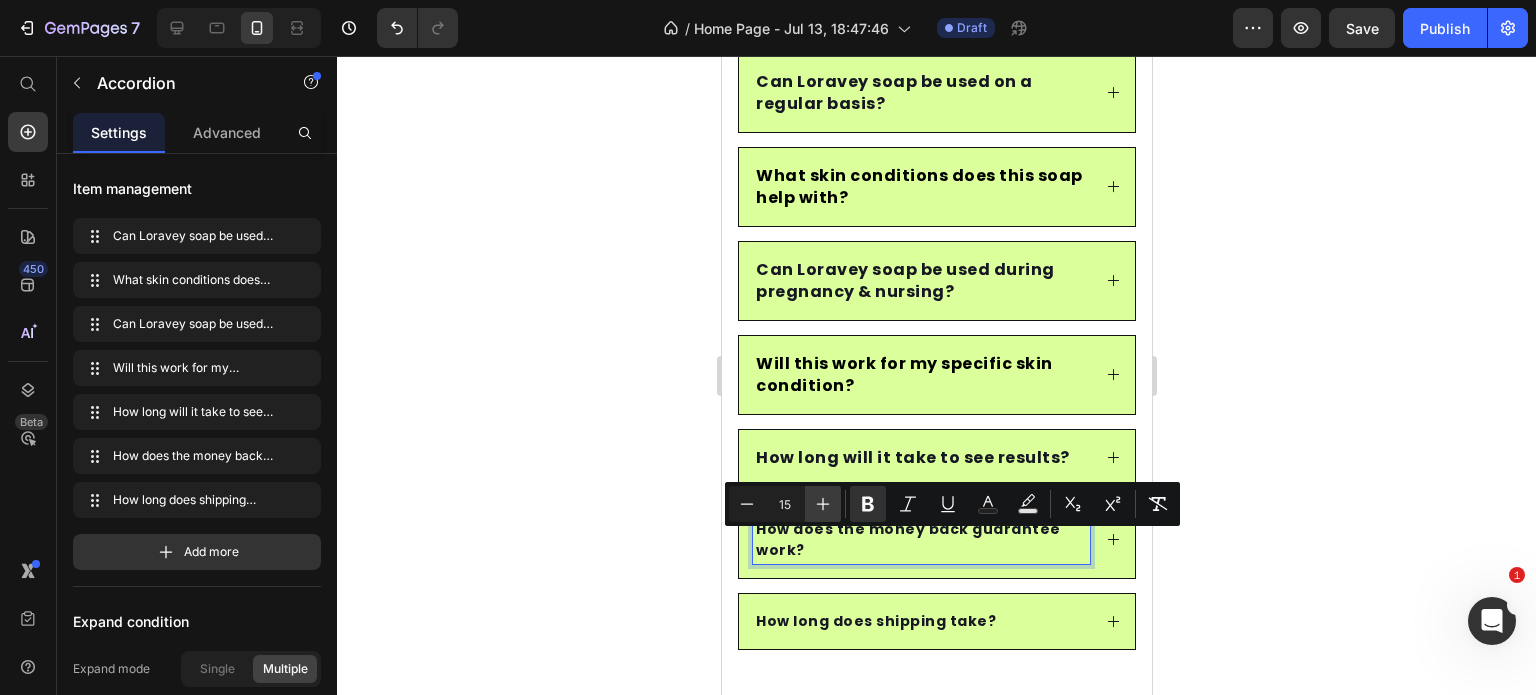 click 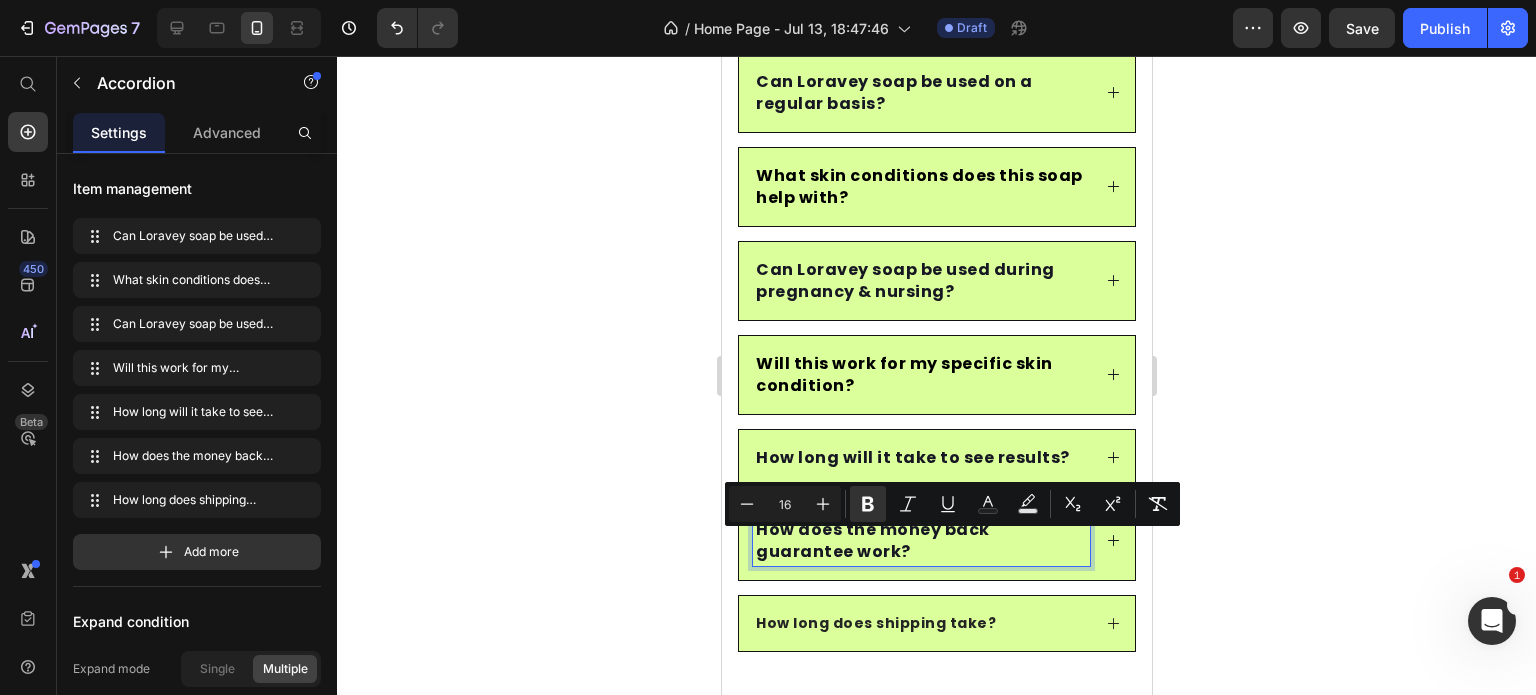 click on "How long does shipping take?" at bounding box center (875, 623) 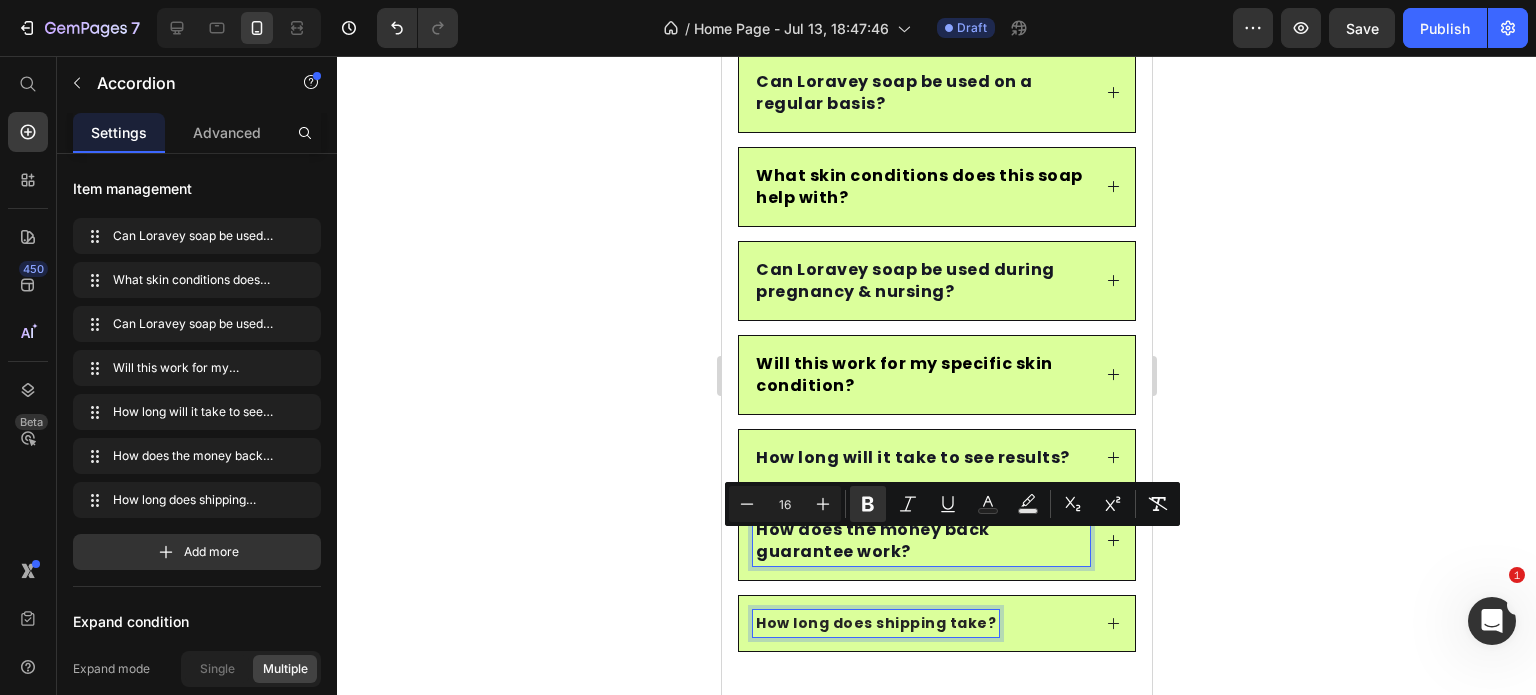 click on "How long does shipping take?" at bounding box center [875, 623] 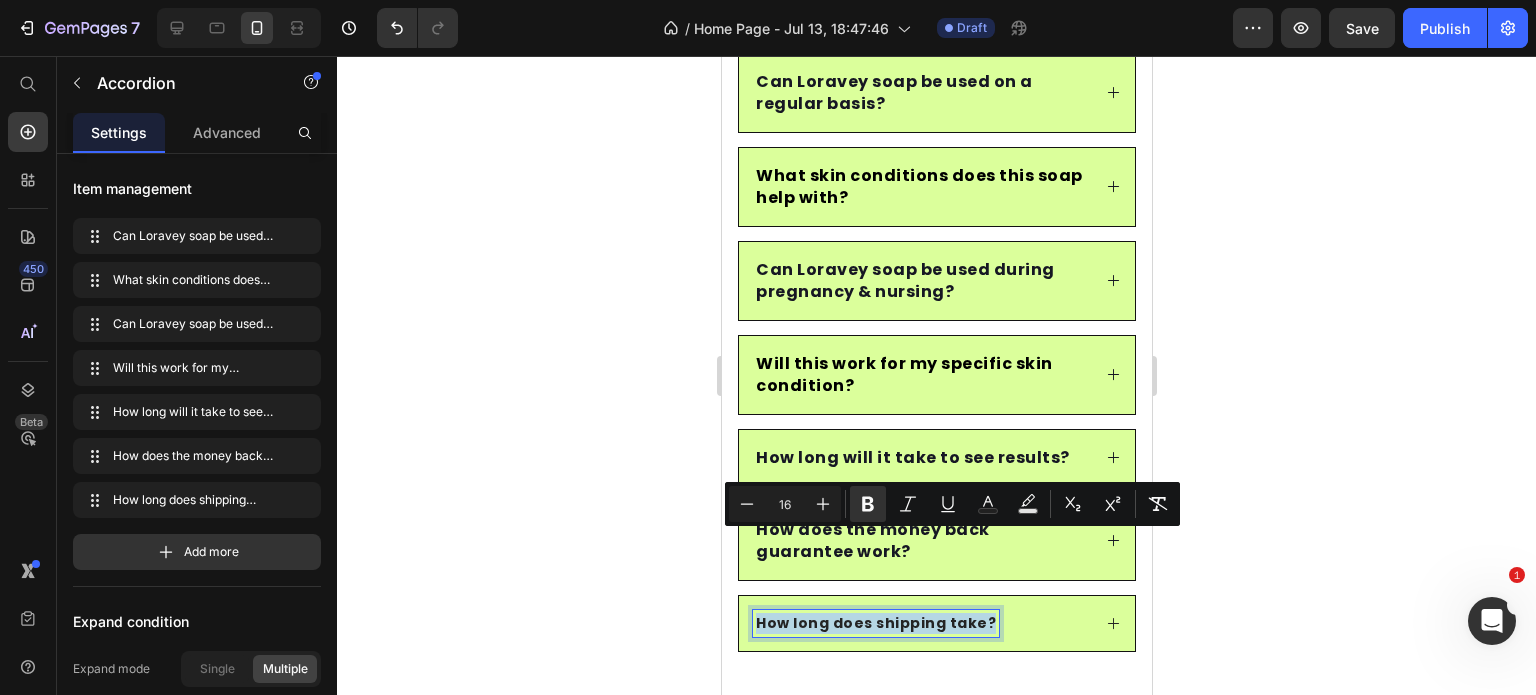 click on "How long does shipping take?" at bounding box center (875, 623) 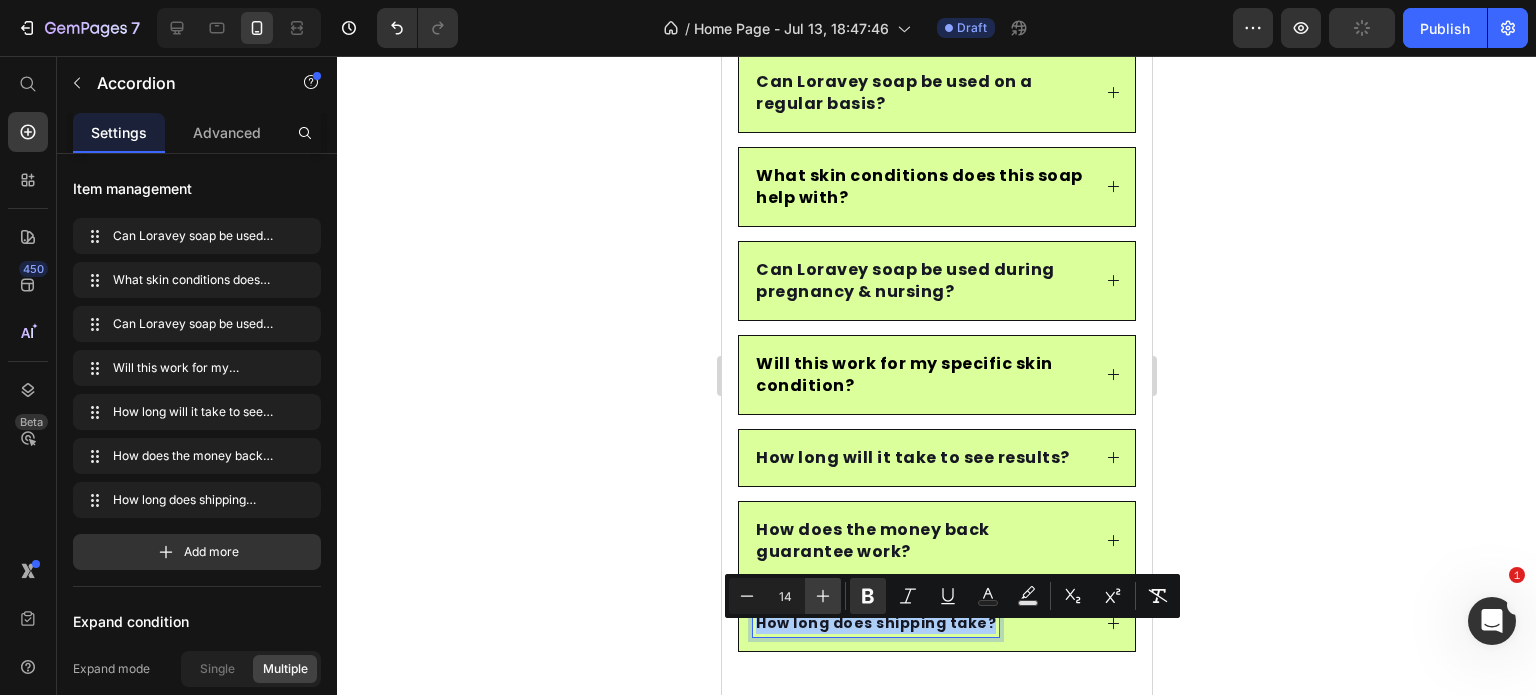 click 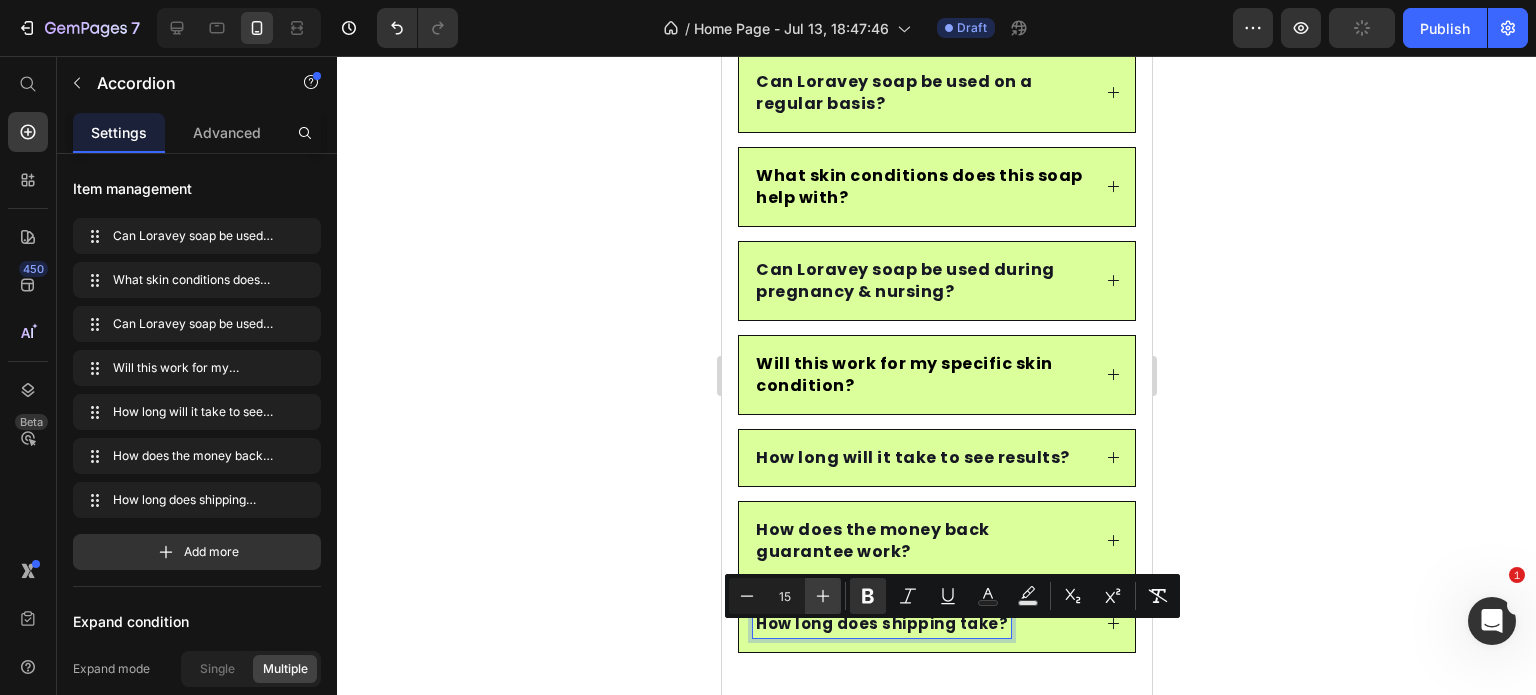 click 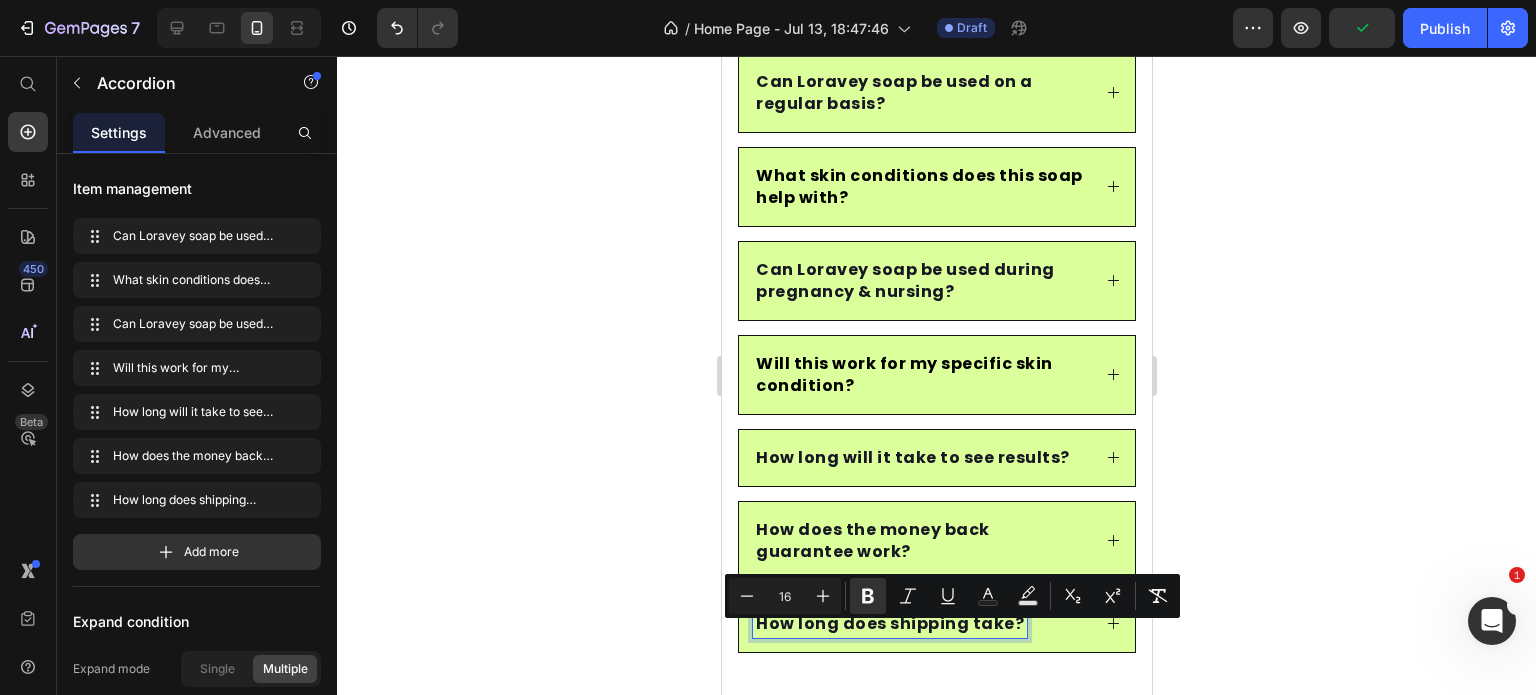click 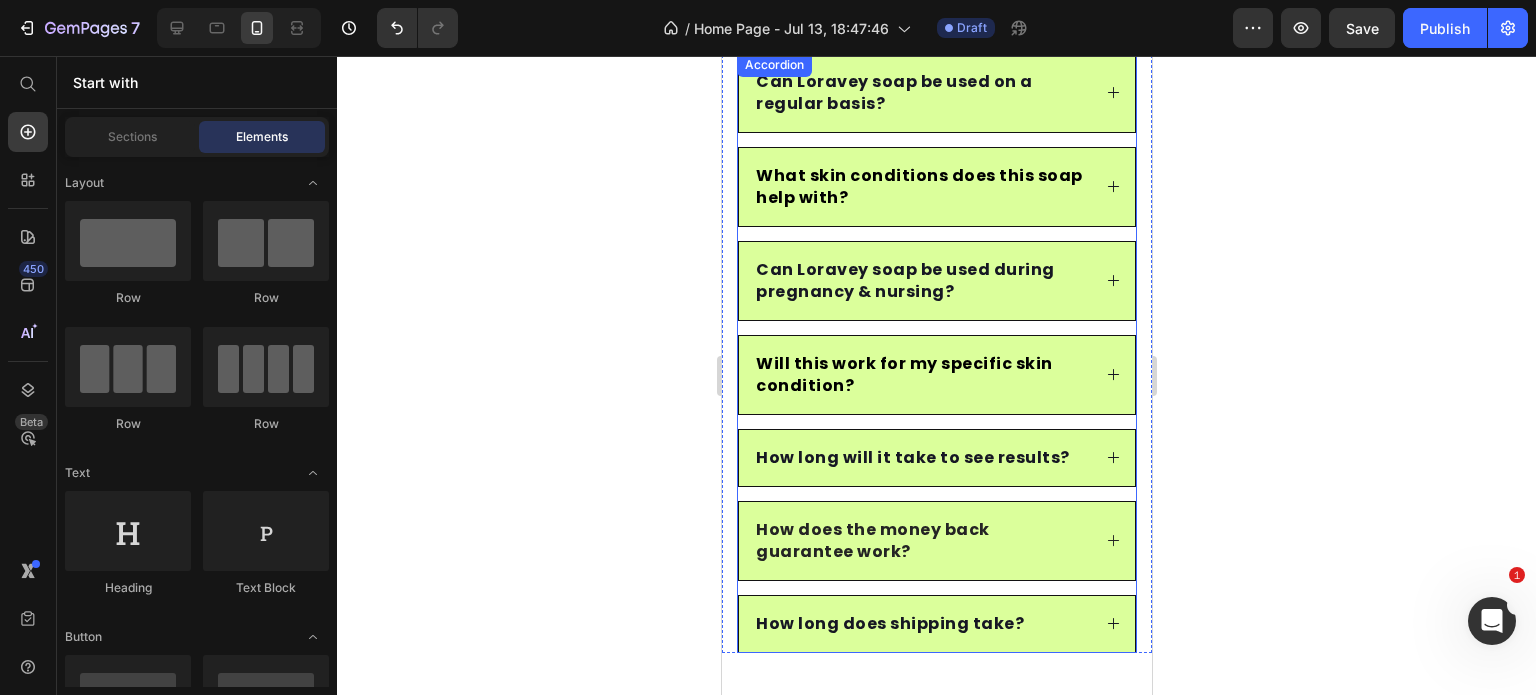 click on "How does the money back guarantee work?" at bounding box center (872, 540) 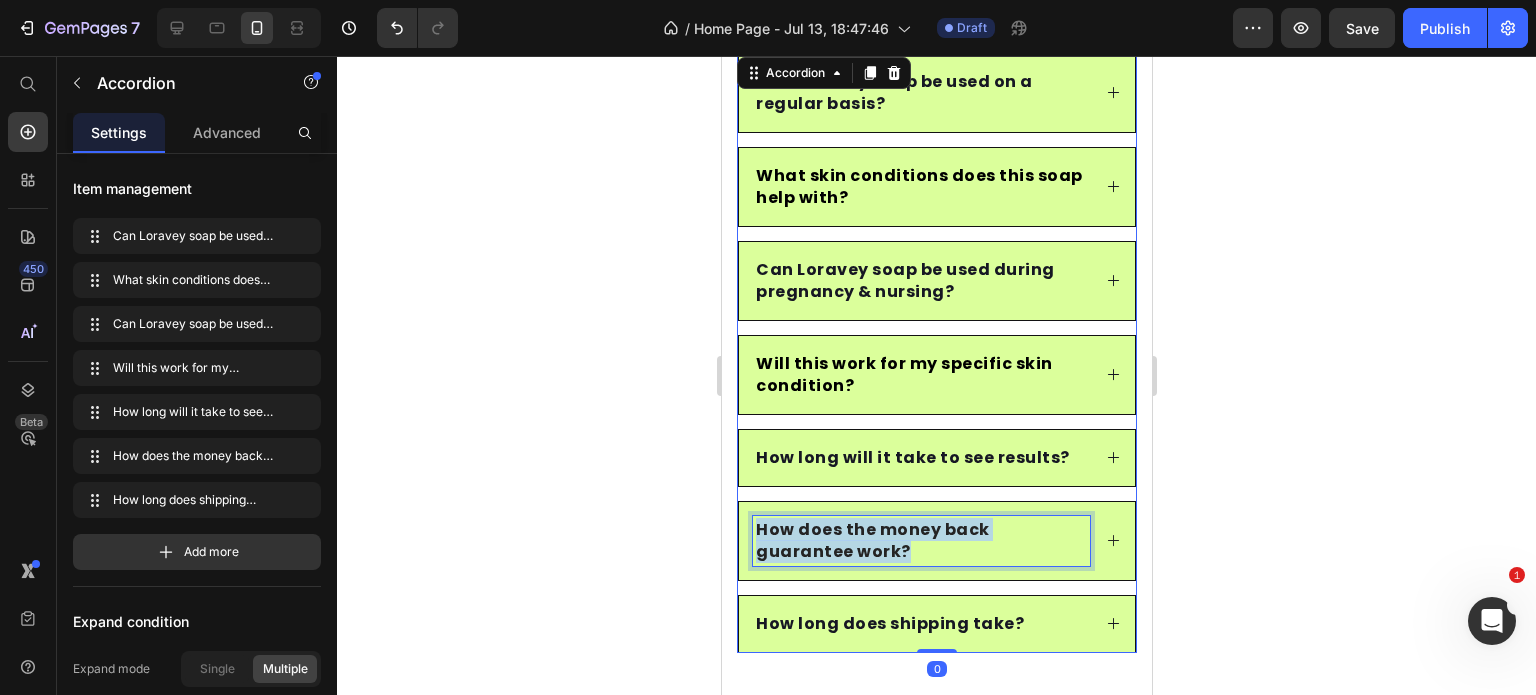 click on "How does the money back guarantee work?" at bounding box center (872, 540) 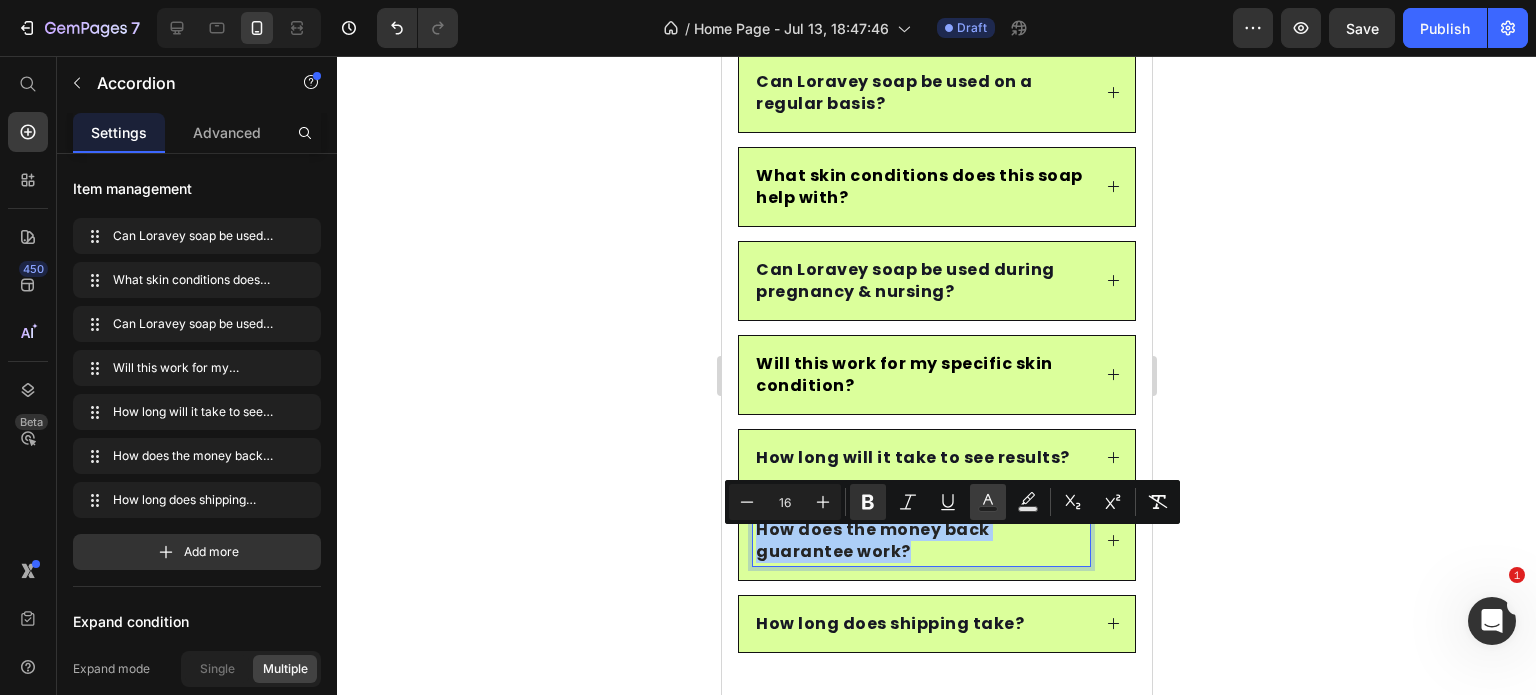 click 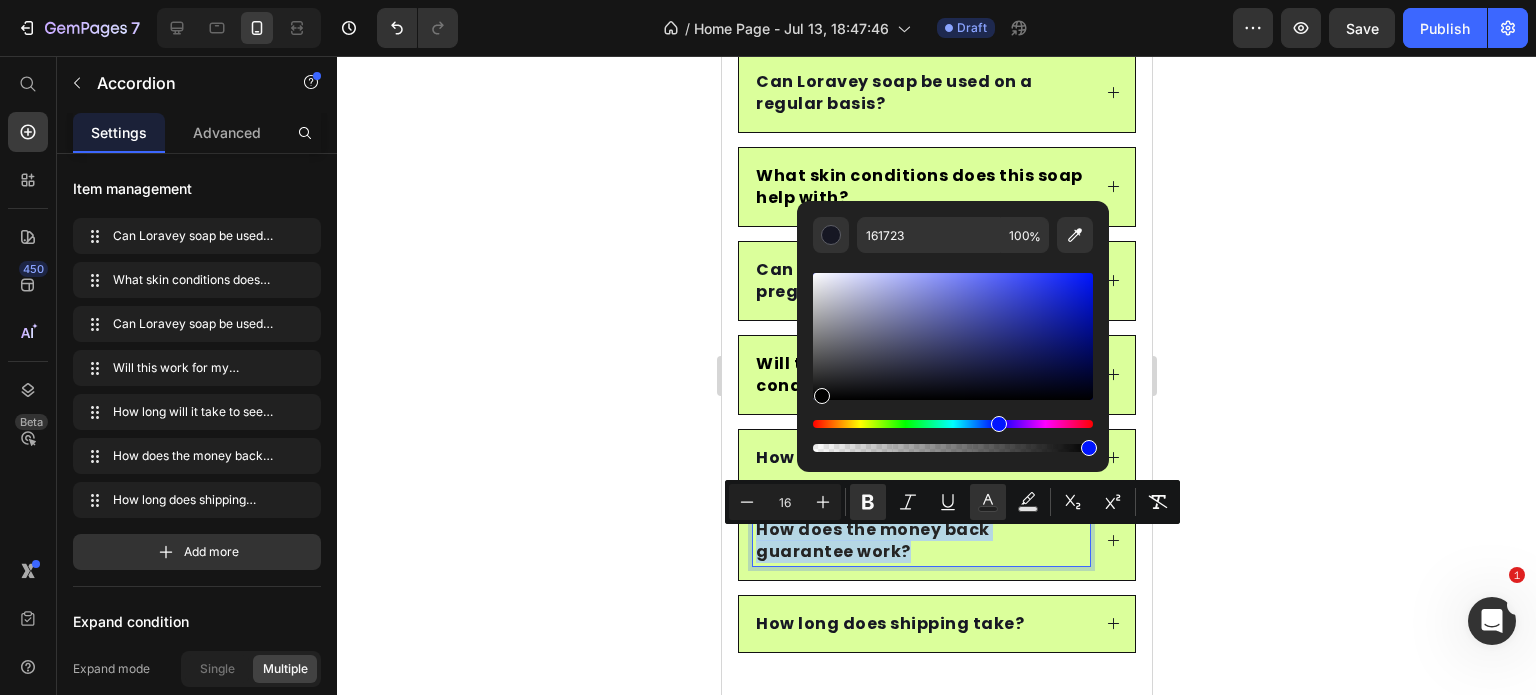 type on "000000" 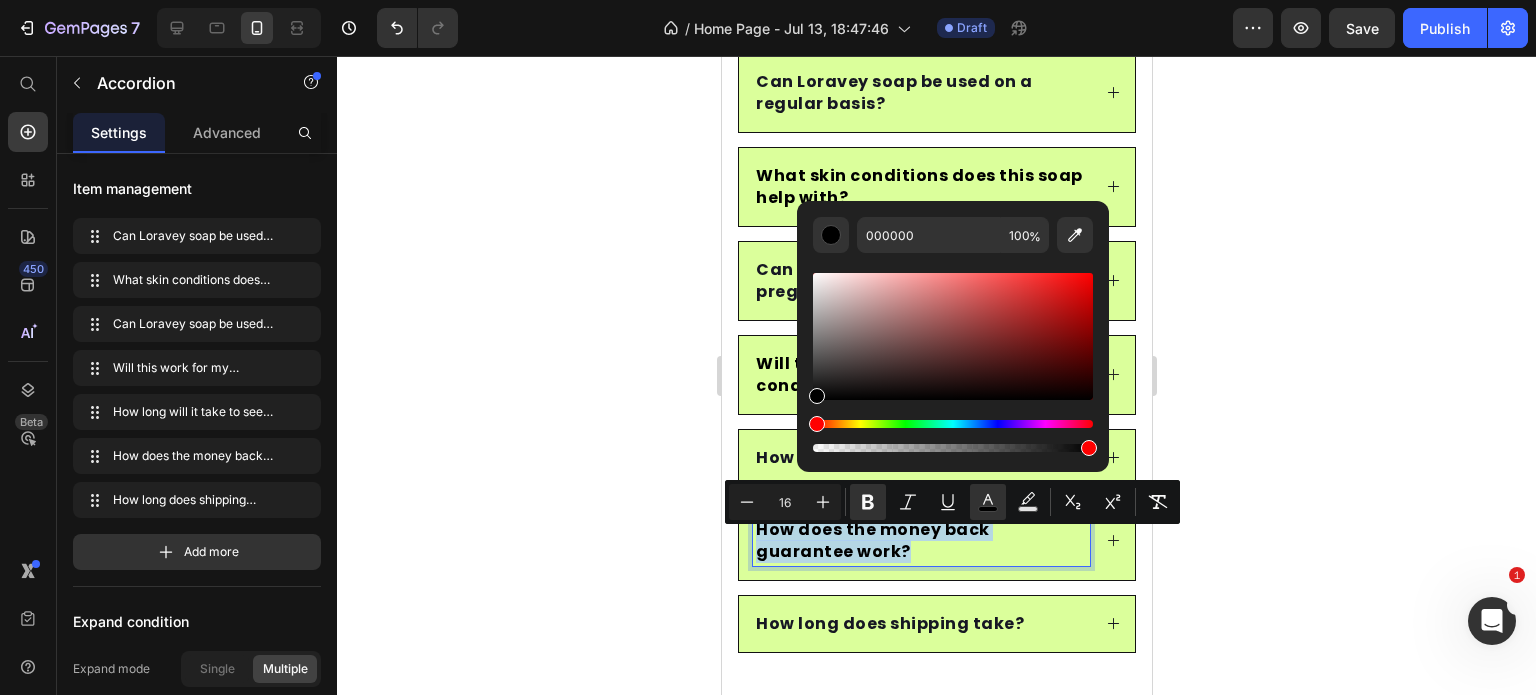 drag, startPoint x: 1547, startPoint y: 456, endPoint x: 792, endPoint y: 416, distance: 756.05884 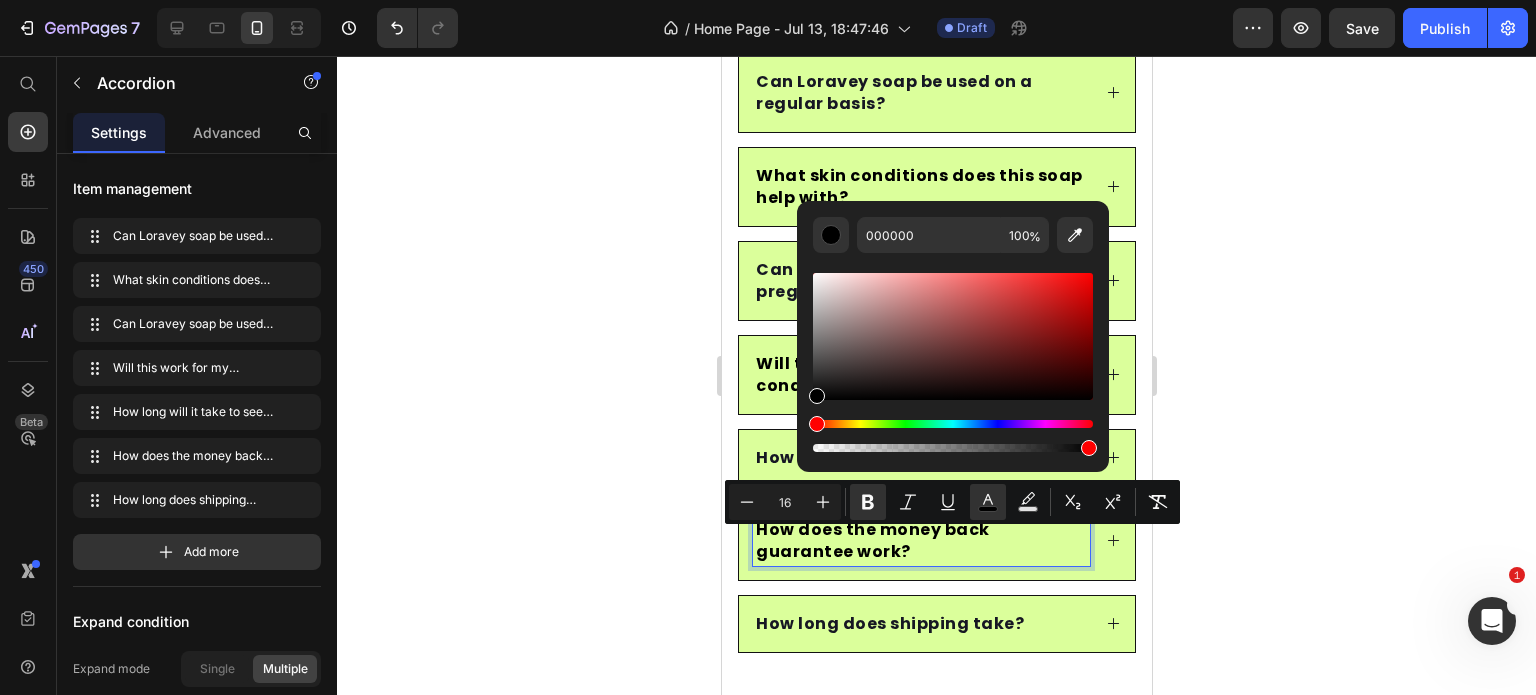 click 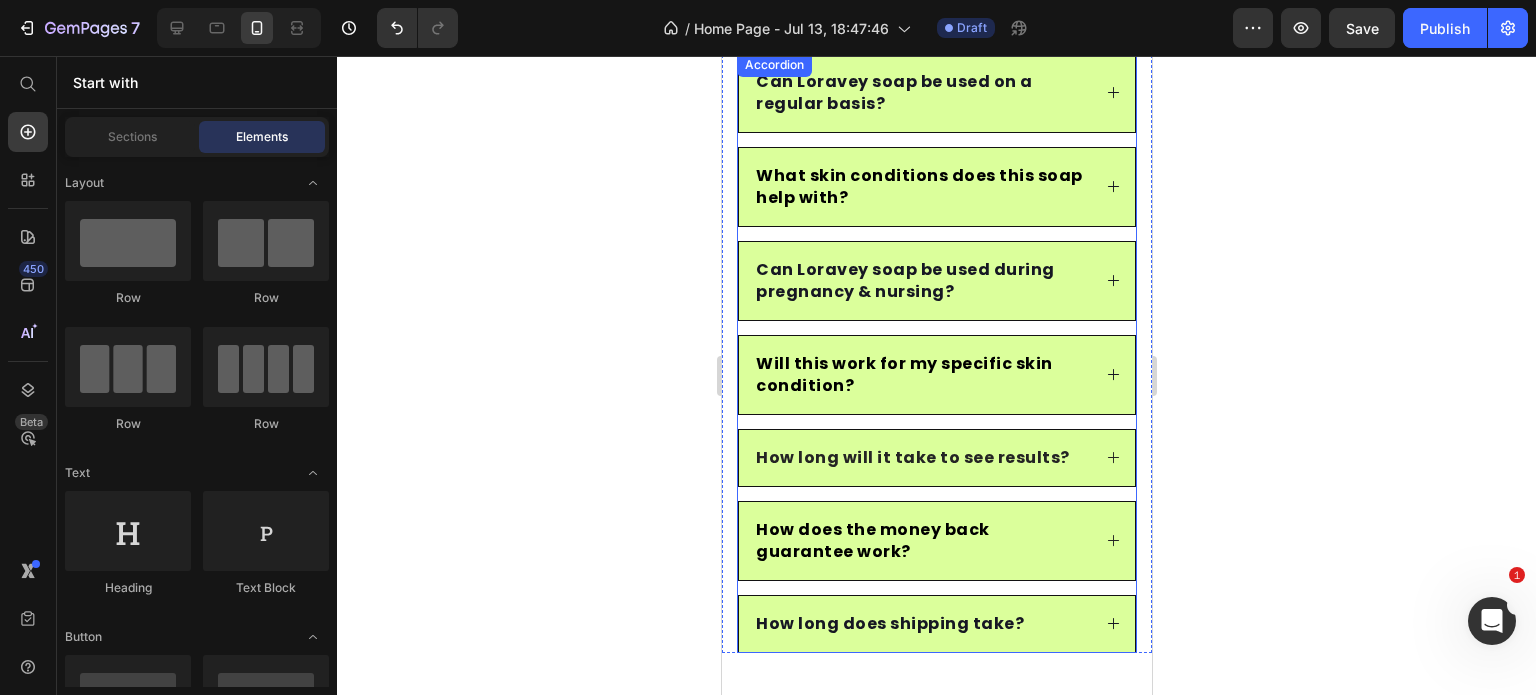 click on "How long will it take to see results?" at bounding box center (912, 457) 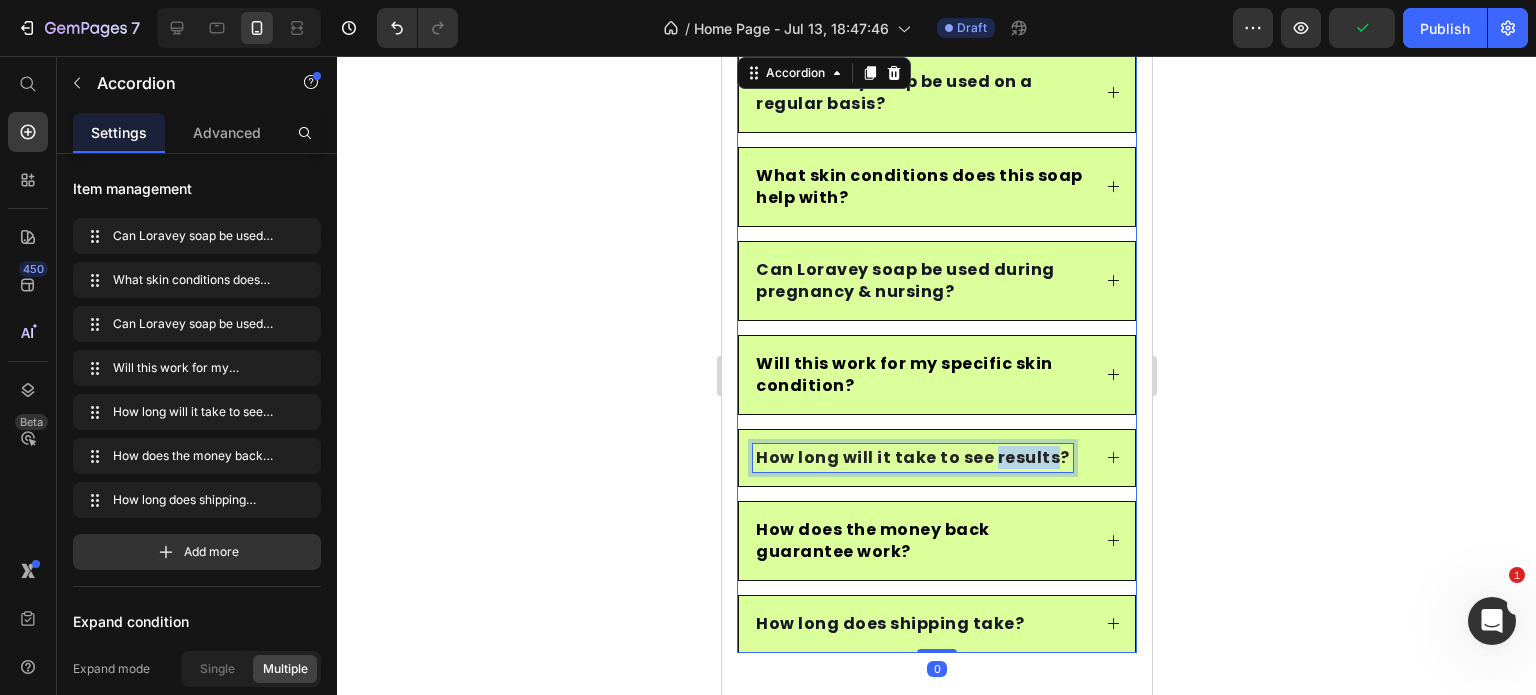 click on "How long will it take to see results?" at bounding box center [912, 457] 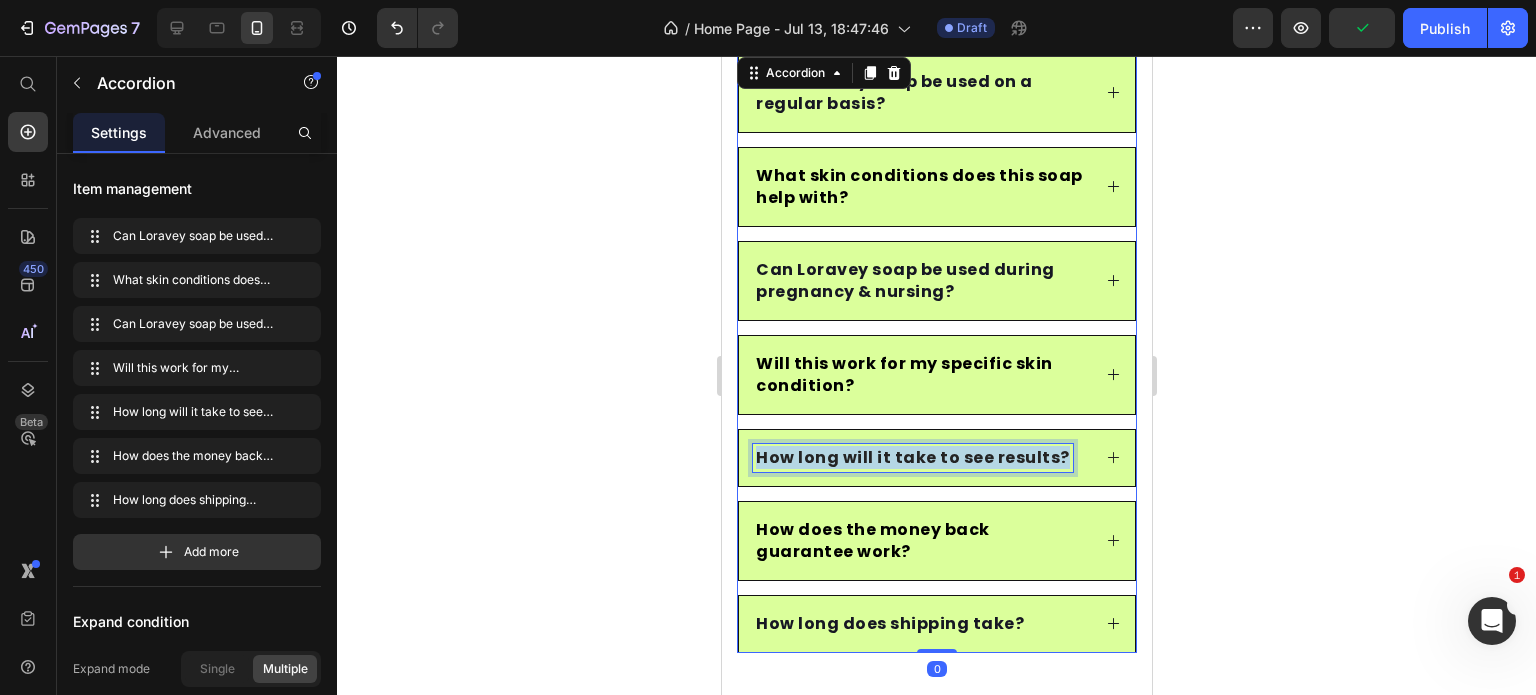 click on "How long will it take to see results?" at bounding box center (912, 457) 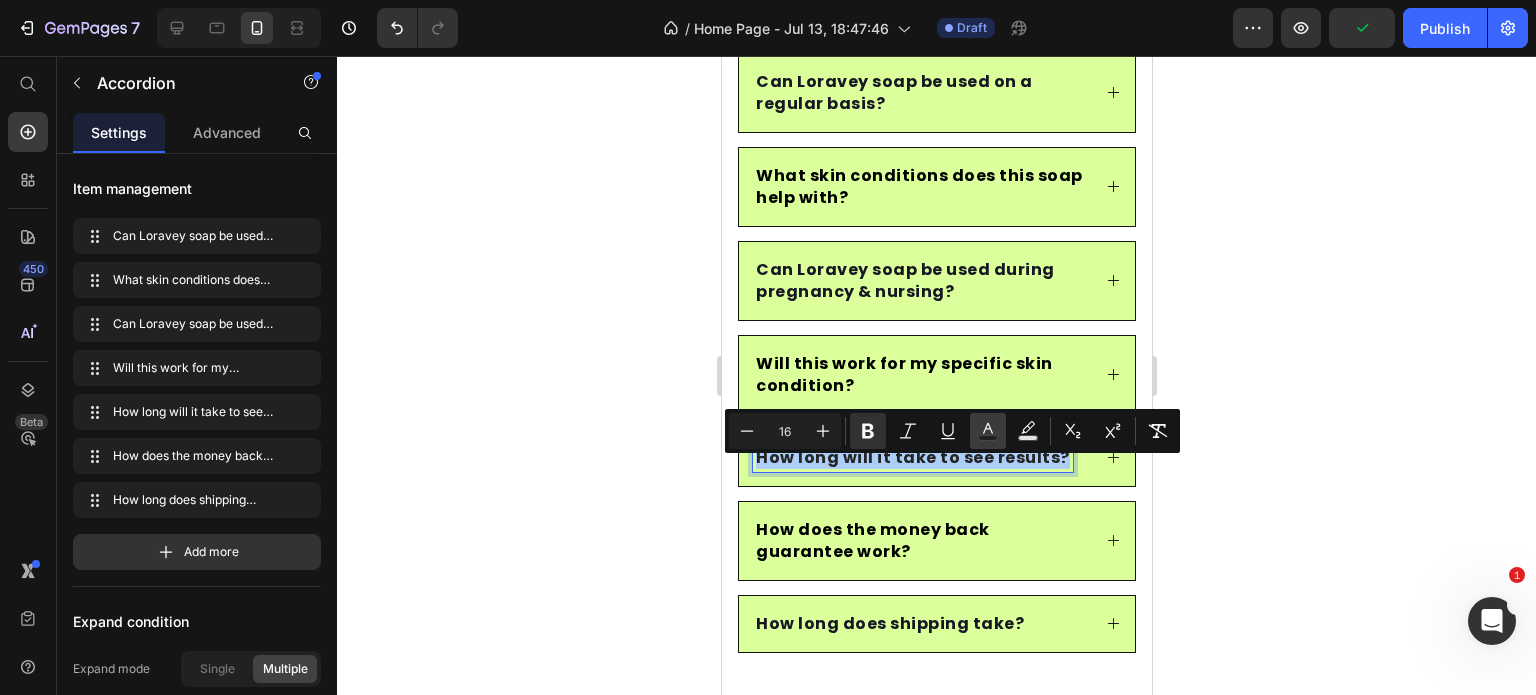 click 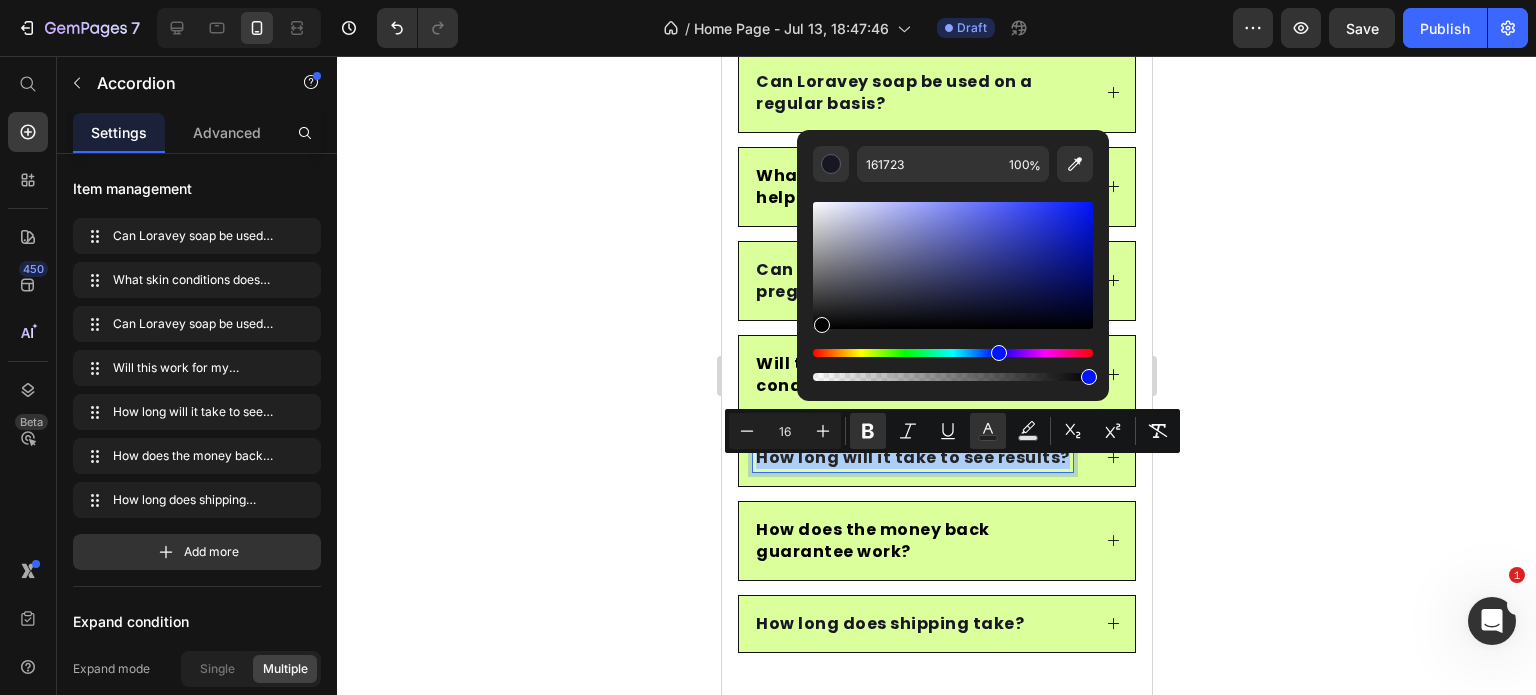 drag, startPoint x: 824, startPoint y: 336, endPoint x: 798, endPoint y: 358, distance: 34.058773 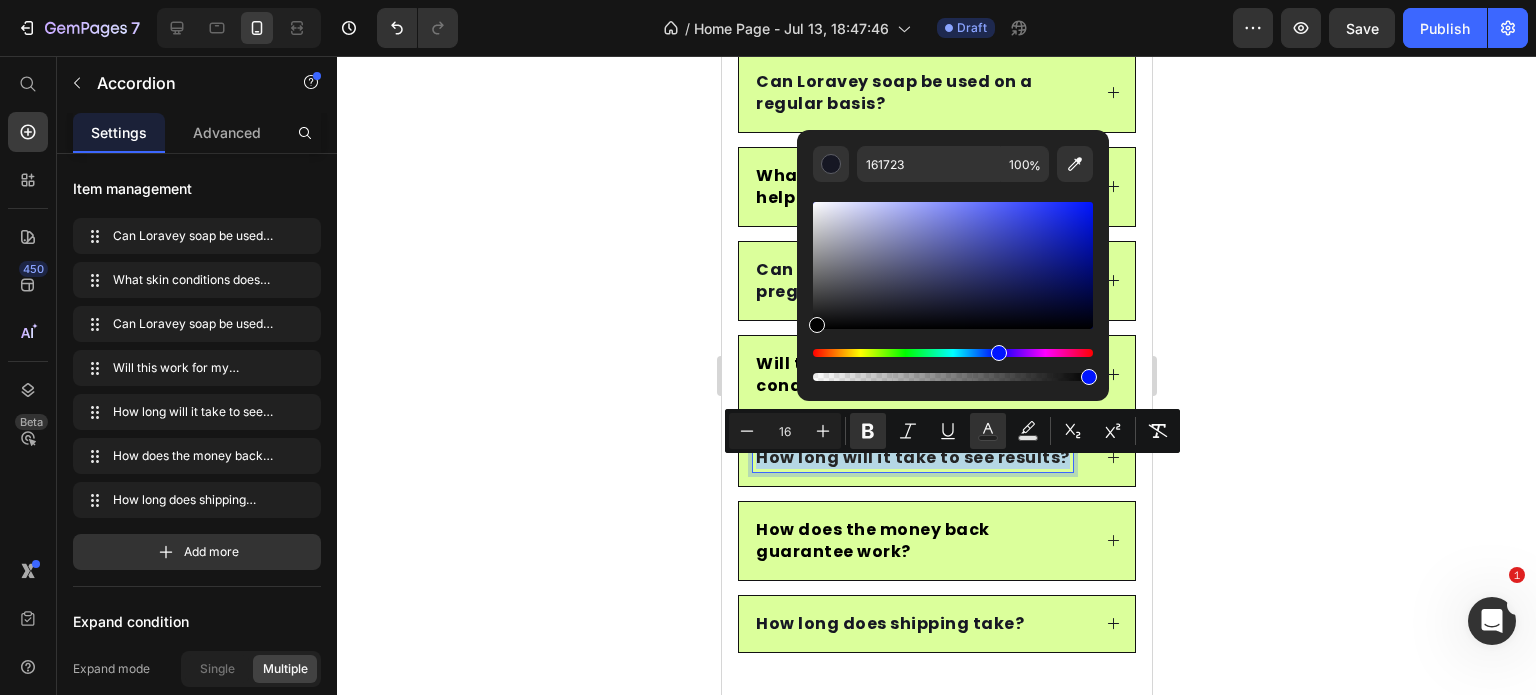 type on "000000" 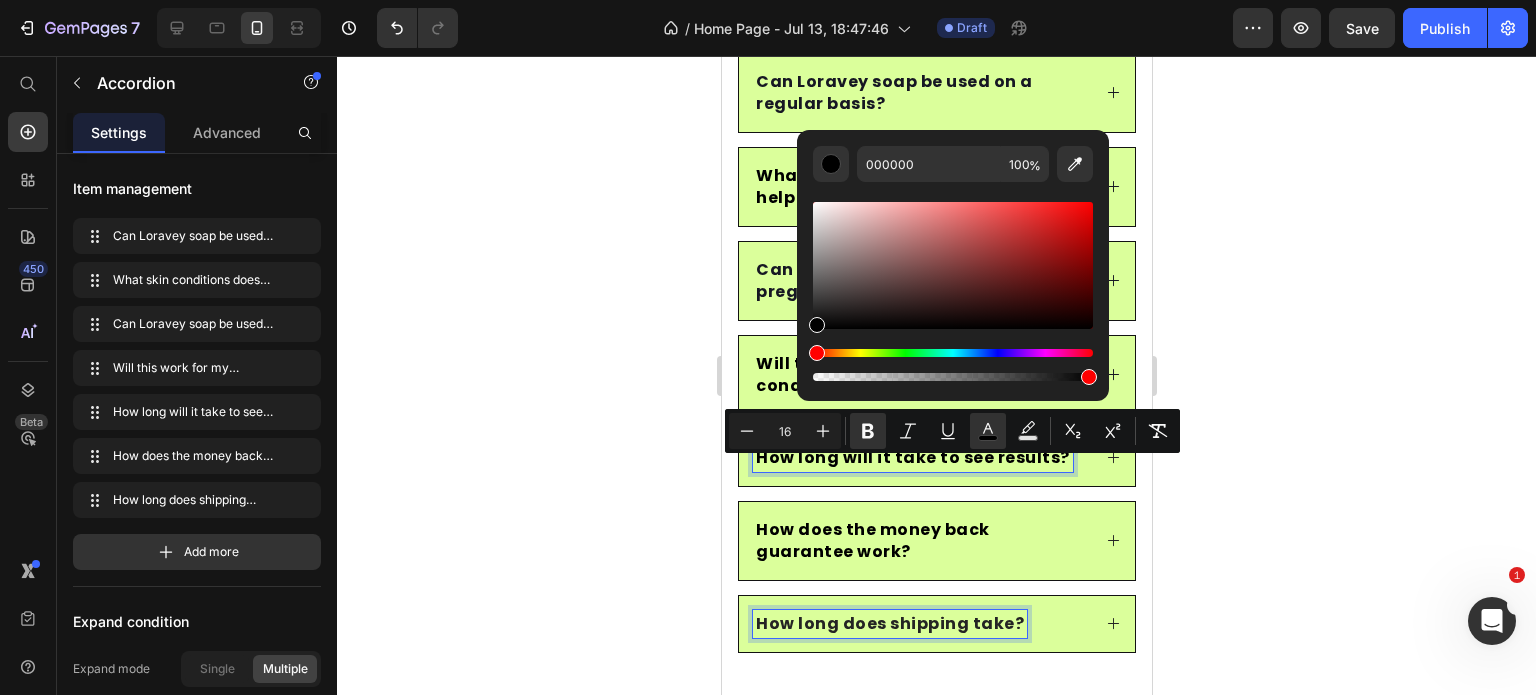 click on "How long does shipping take?" at bounding box center (889, 623) 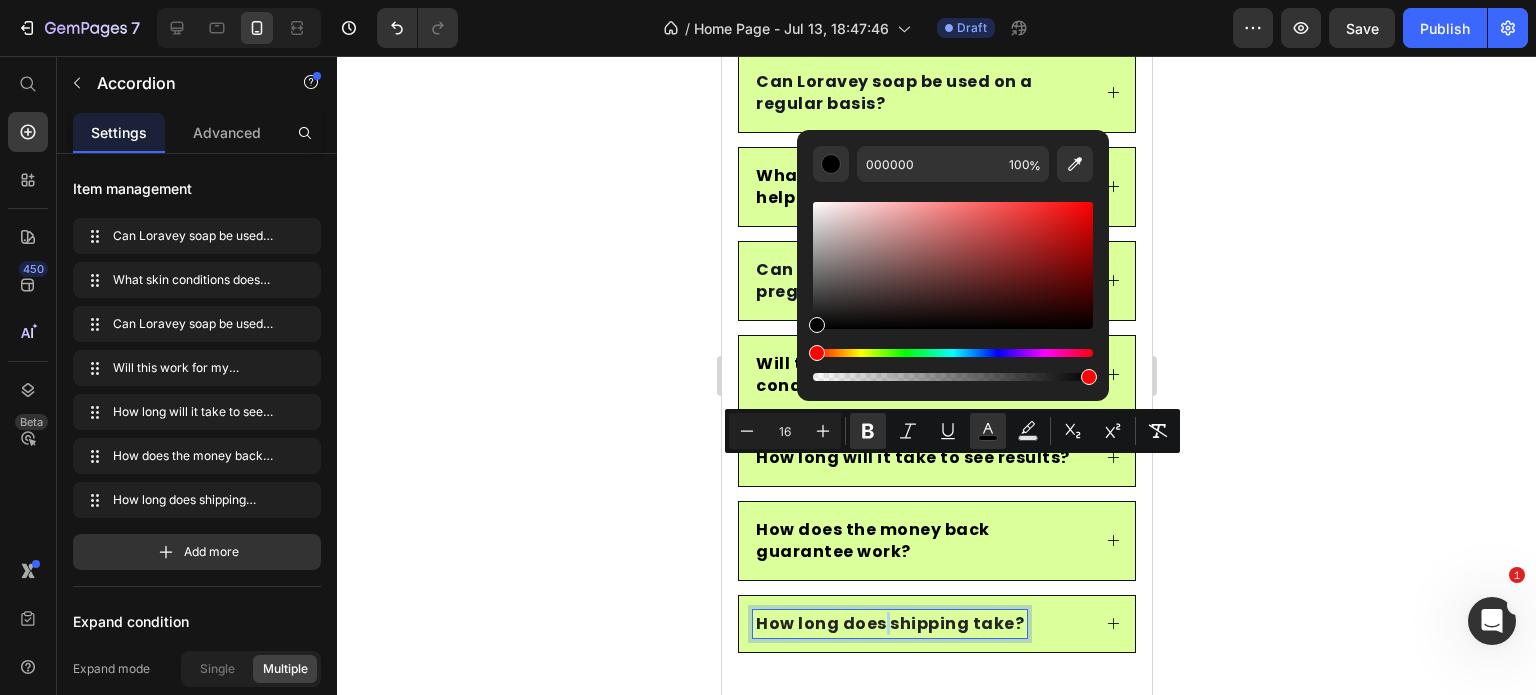 click on "How long does shipping take?" at bounding box center (889, 623) 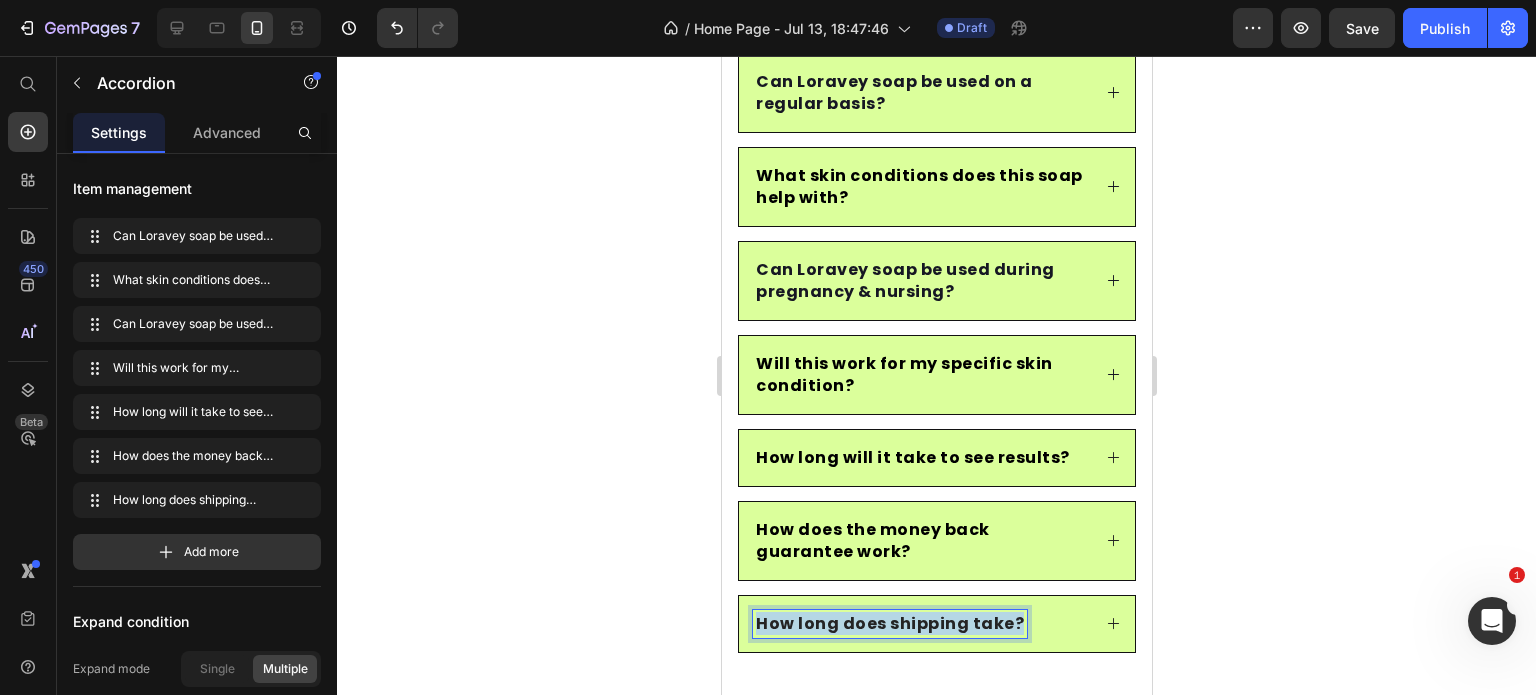 click on "How long does shipping take?" at bounding box center [889, 623] 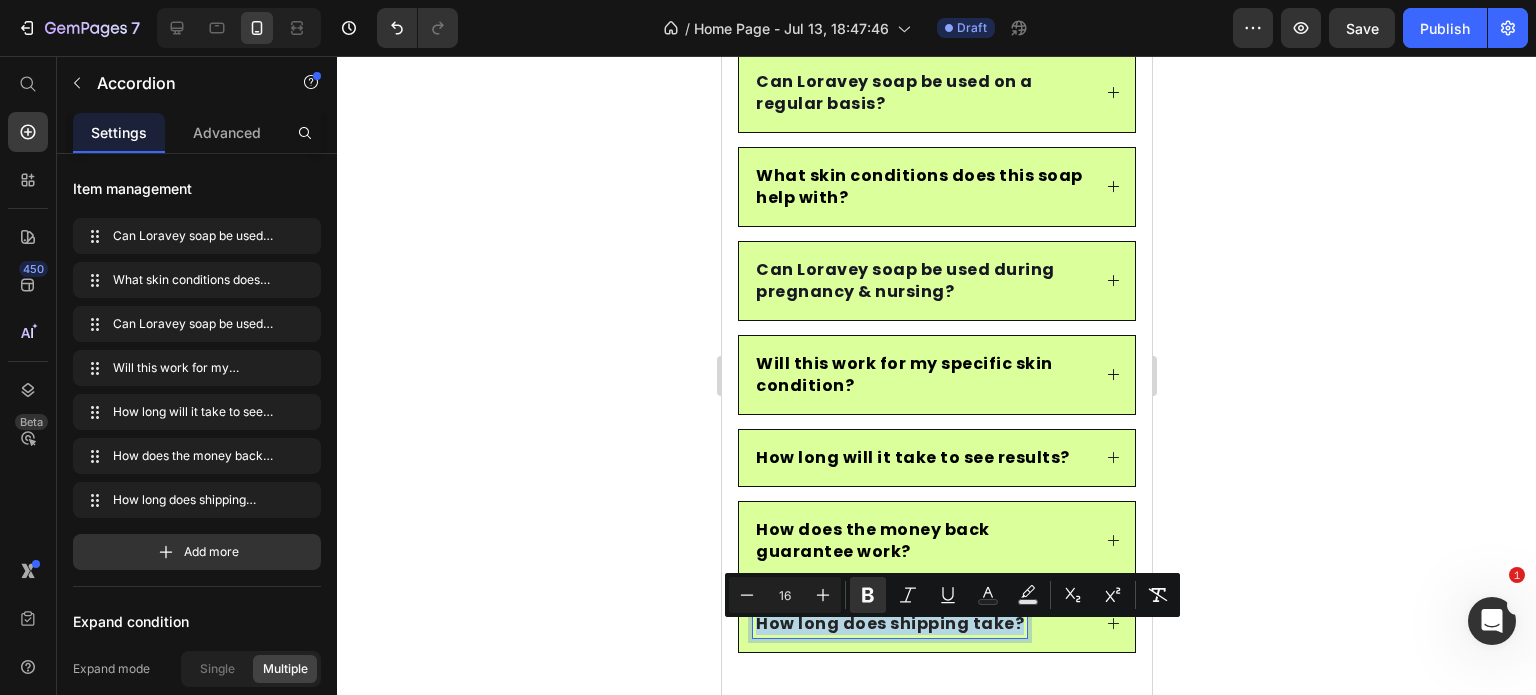 click on "How long does shipping take?" at bounding box center (889, 623) 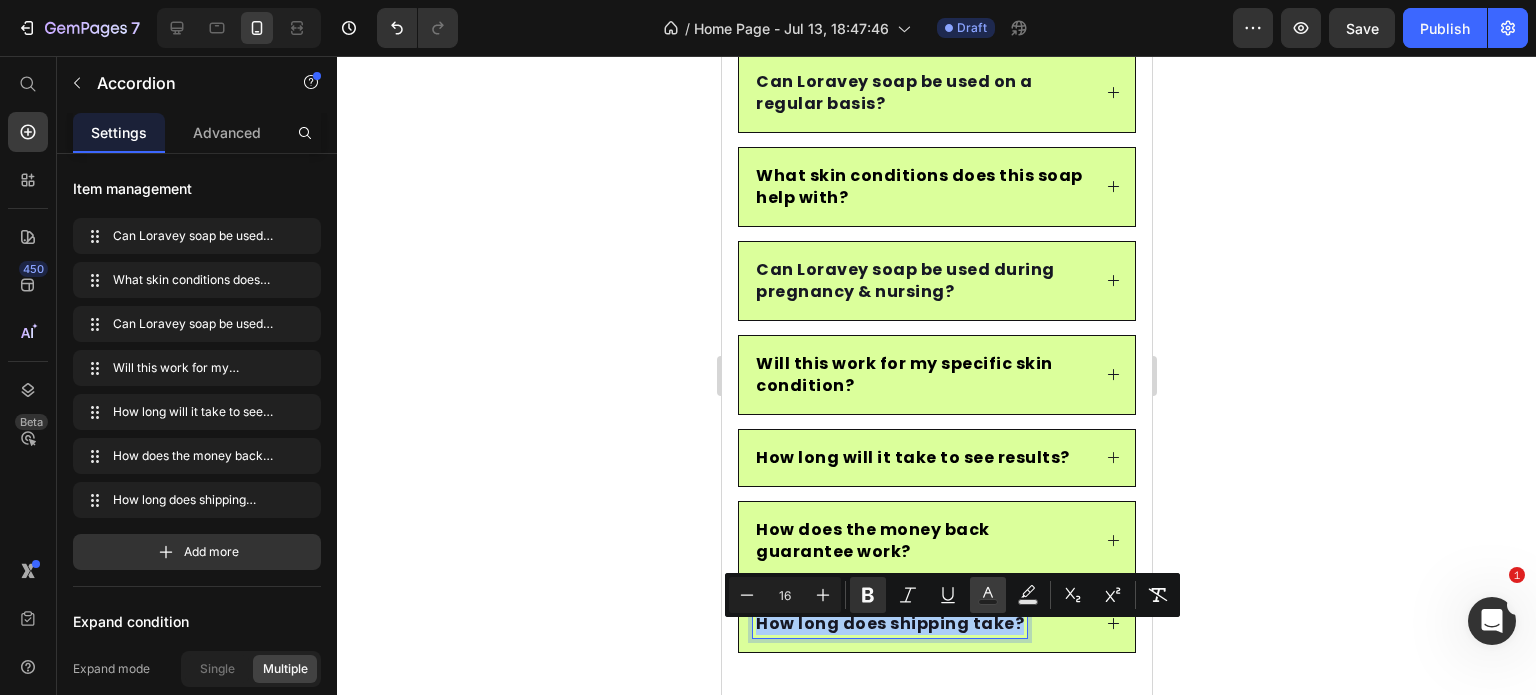 click 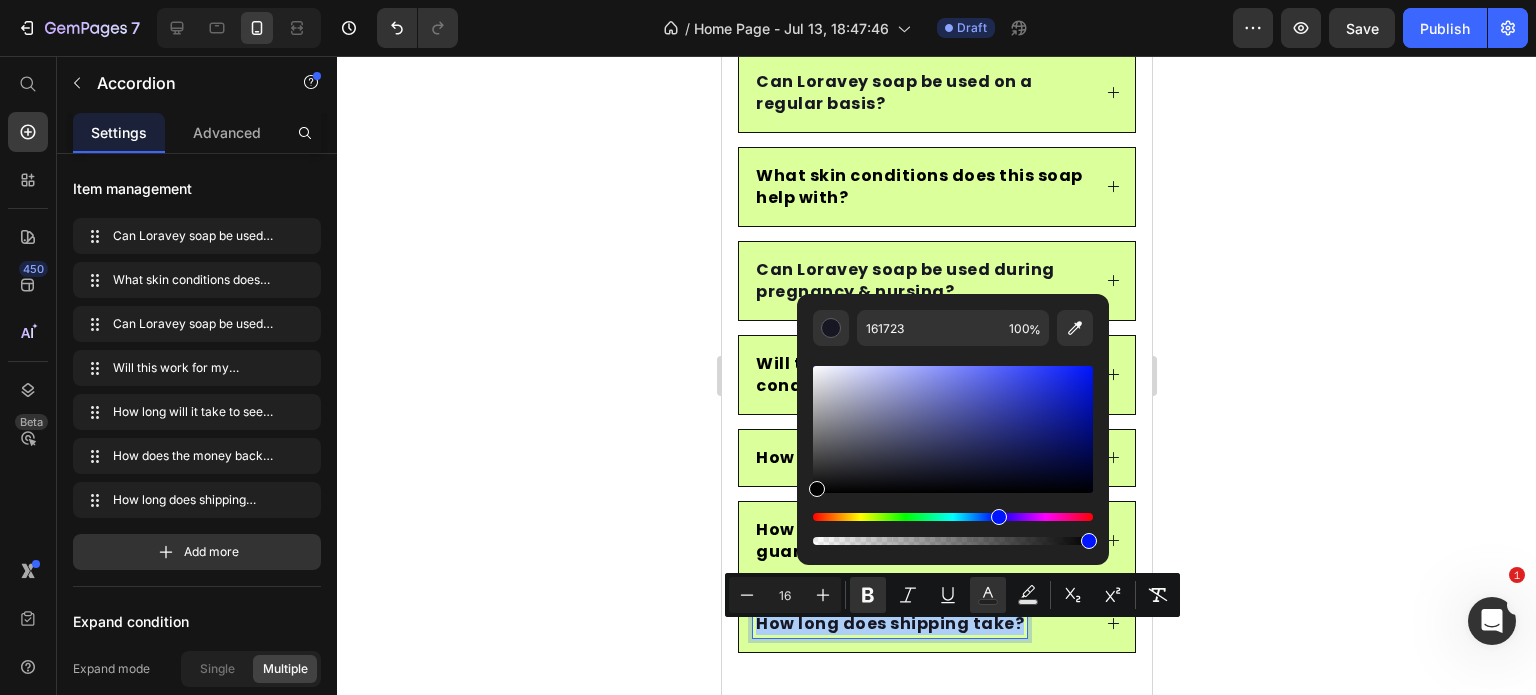 drag, startPoint x: 1558, startPoint y: 534, endPoint x: 792, endPoint y: 503, distance: 766.627 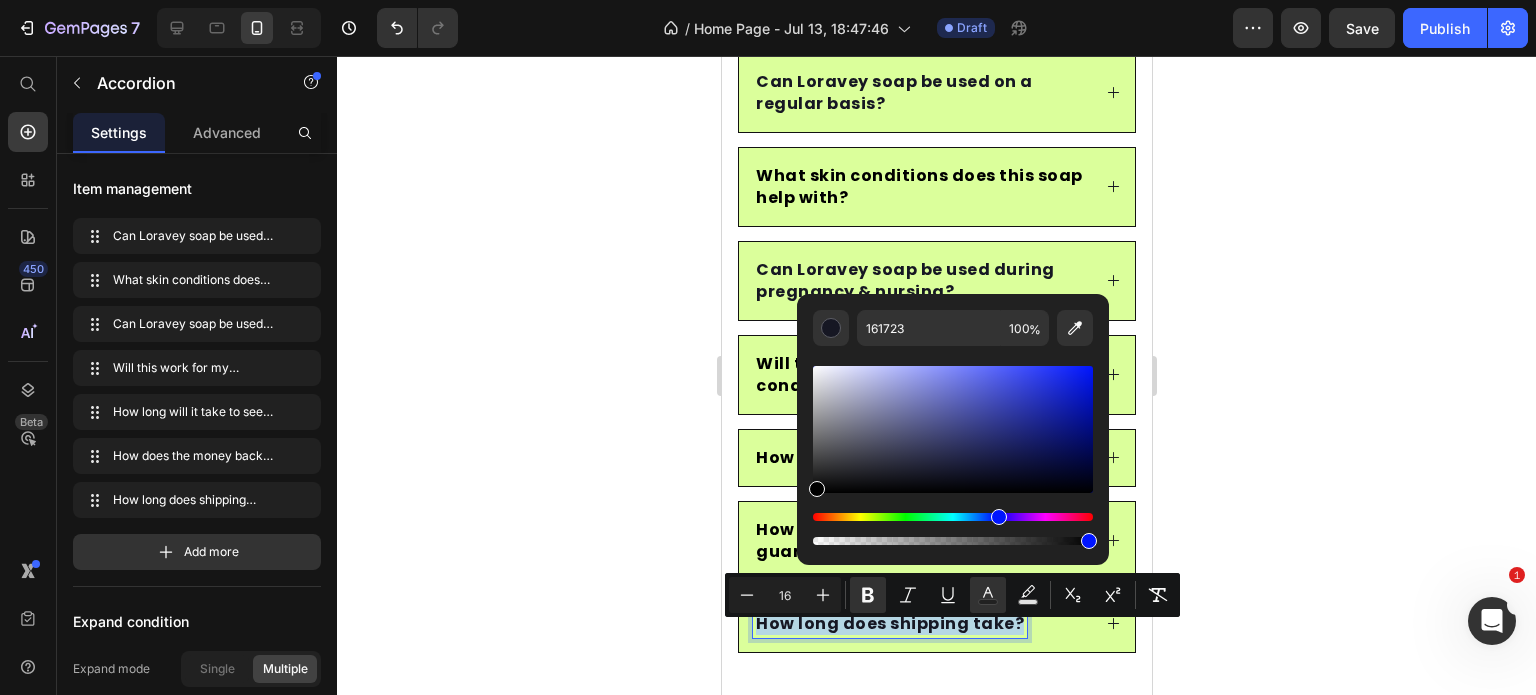 type on "000000" 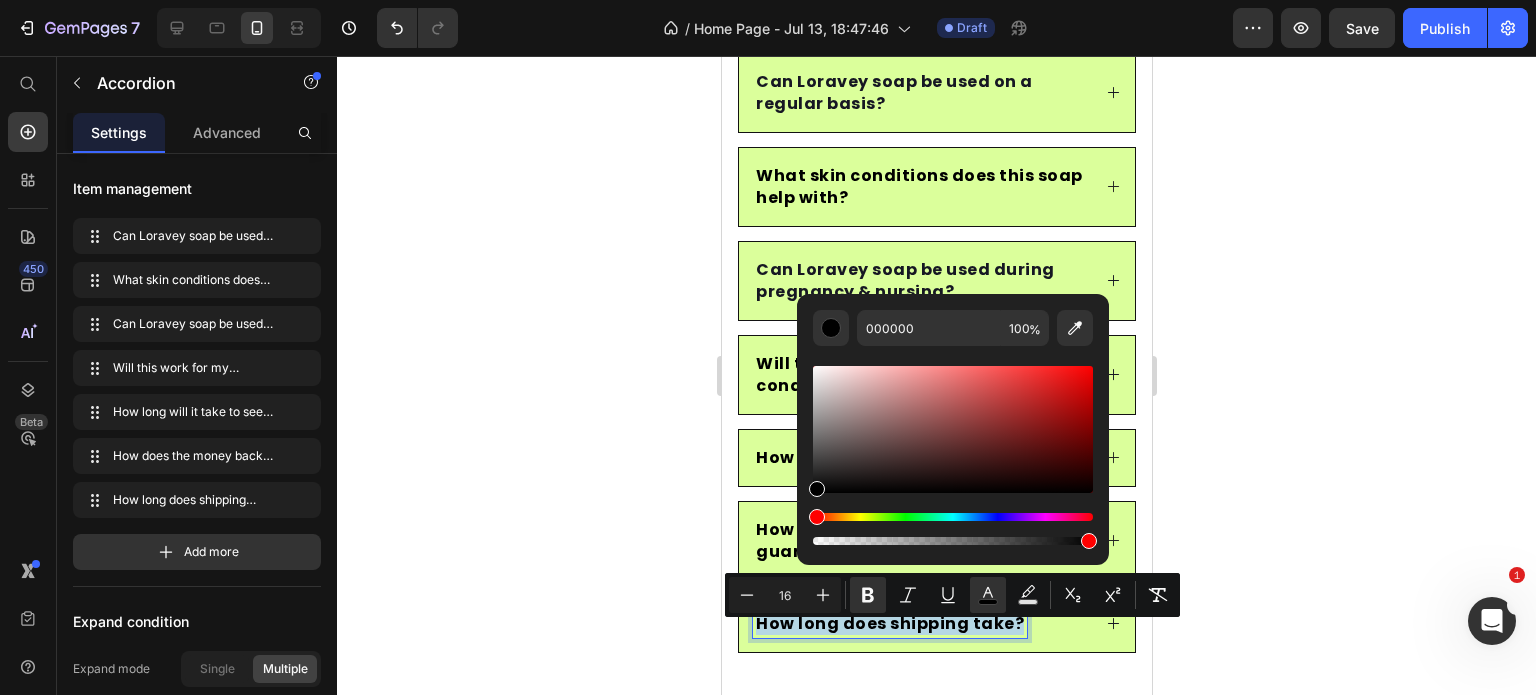 click on "What skin conditions does this soap help with?" at bounding box center [918, 186] 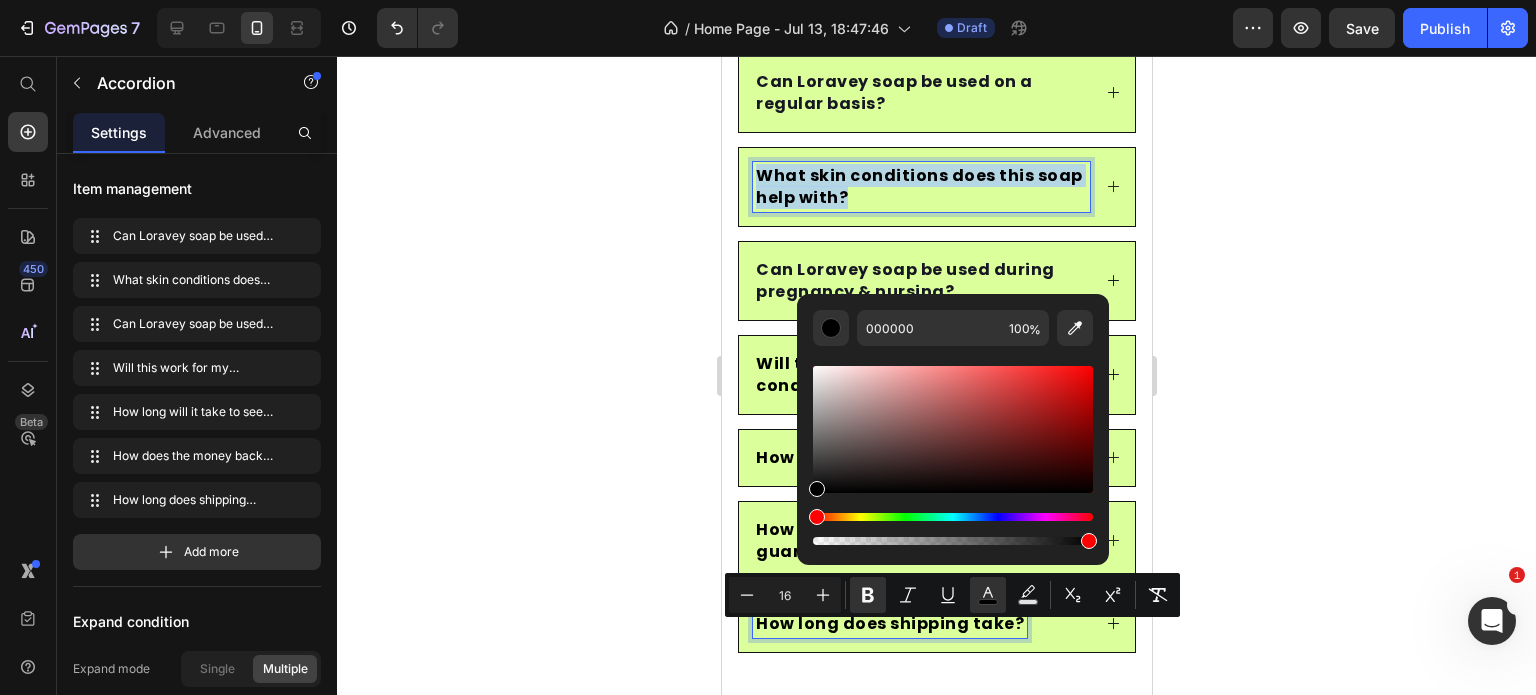 click on "What skin conditions does this soap help with?" at bounding box center [918, 186] 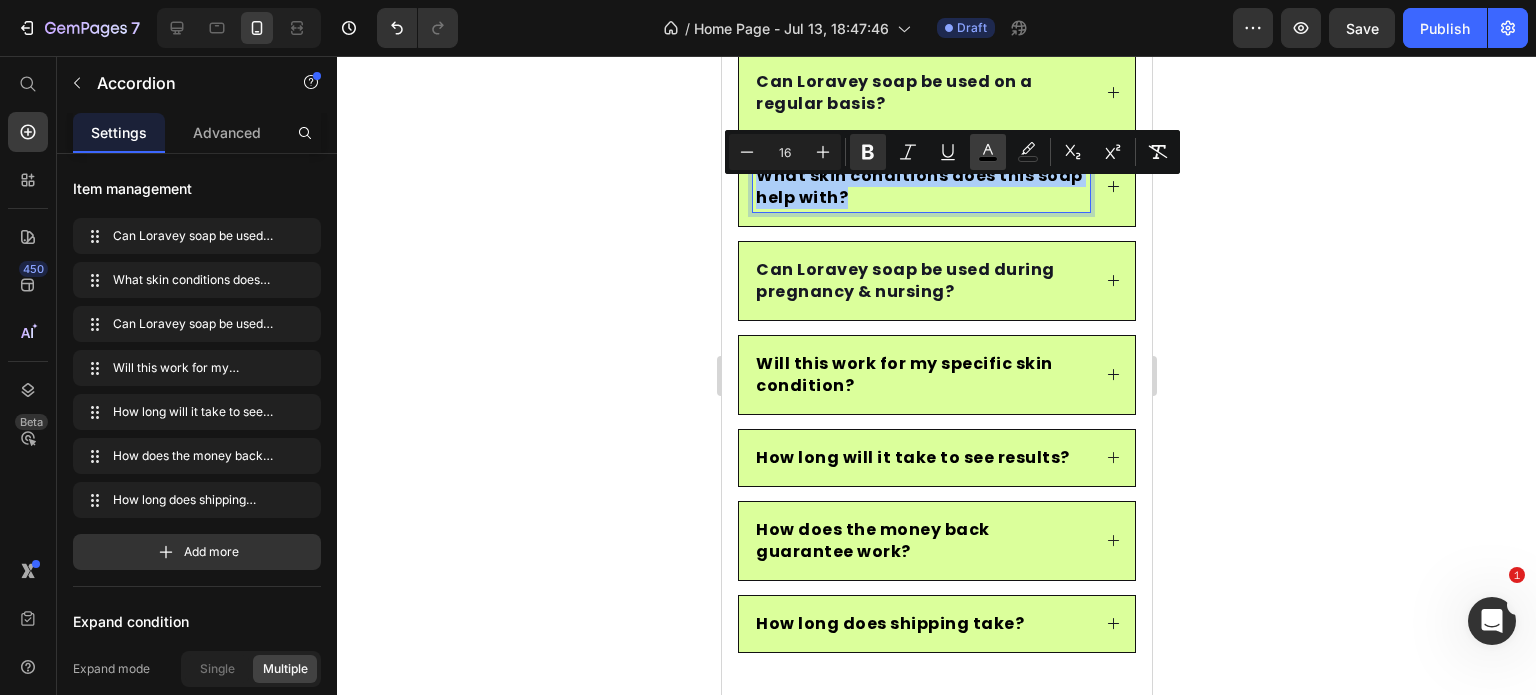 click 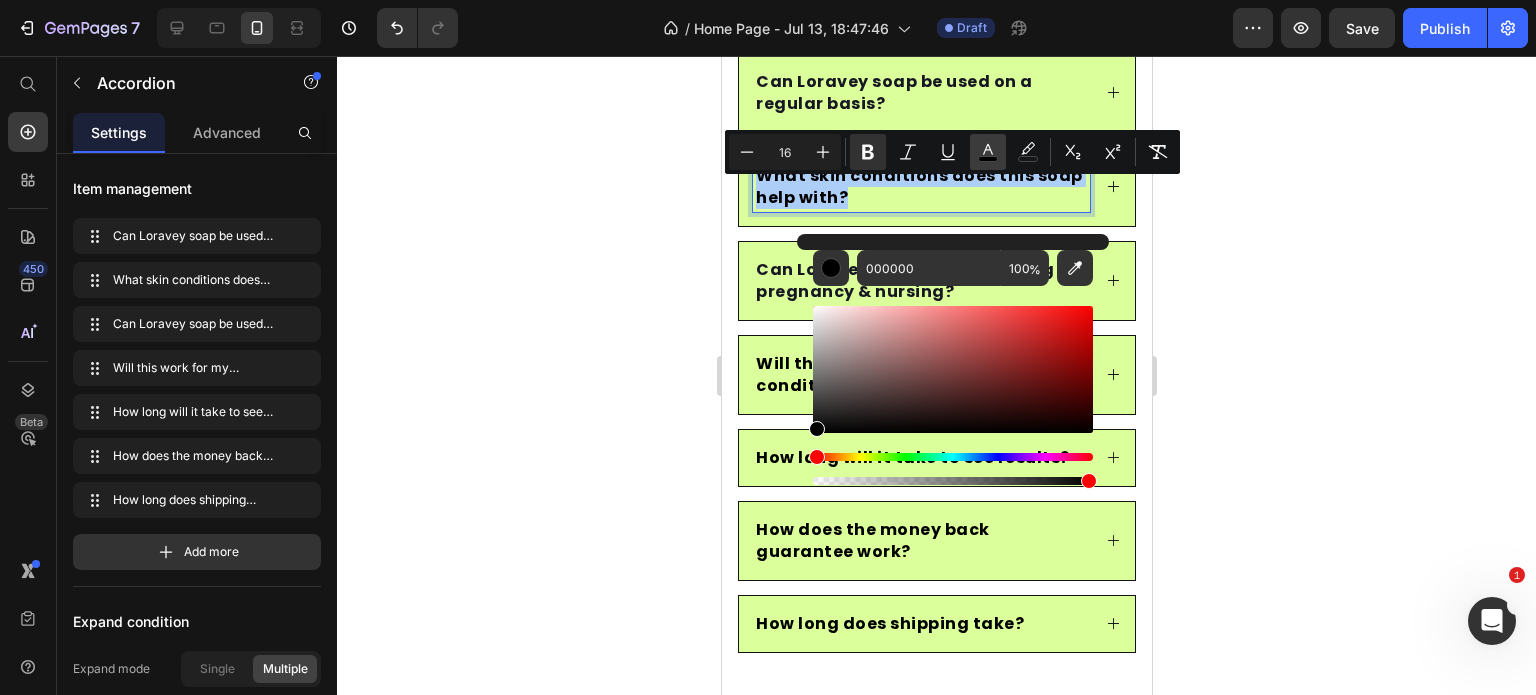 click 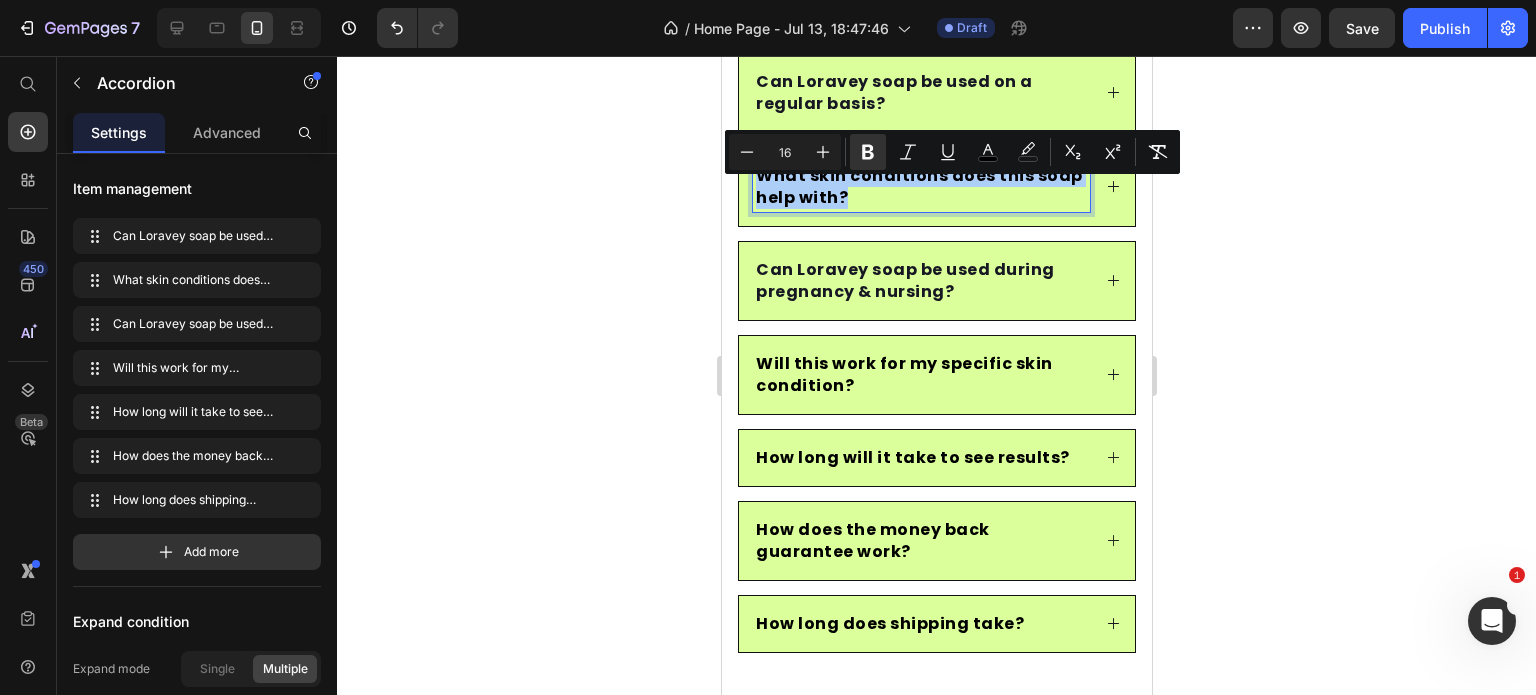 click 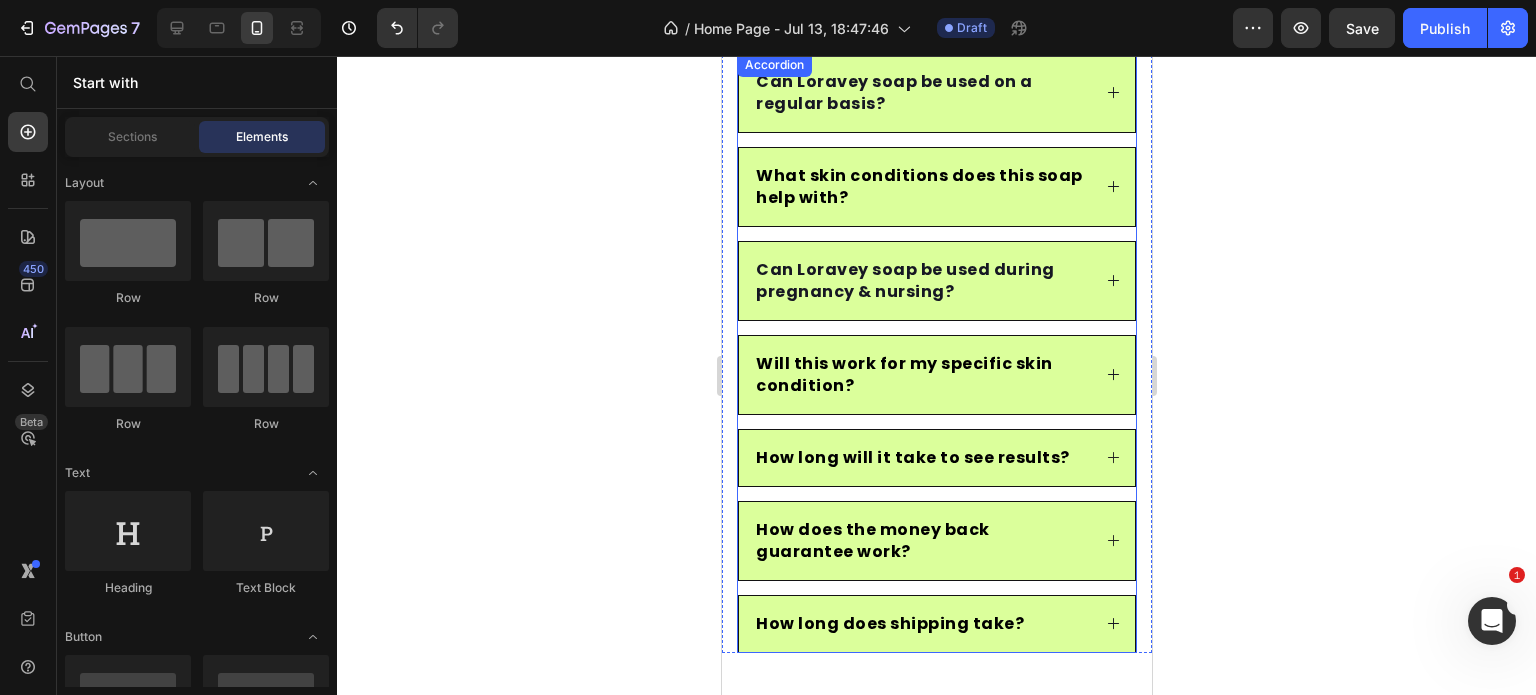 click on "How does the money back guarantee work?" at bounding box center [872, 540] 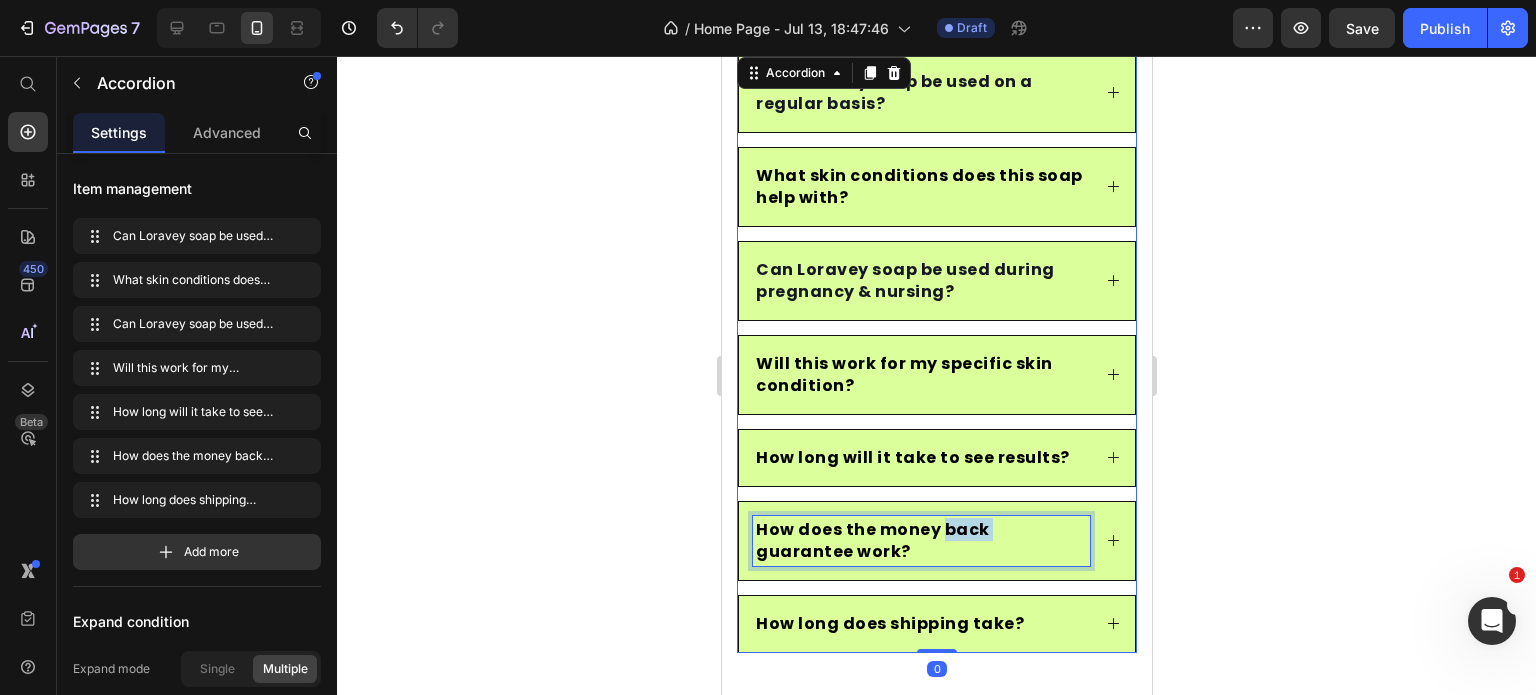 click on "How does the money back guarantee work?" at bounding box center (872, 540) 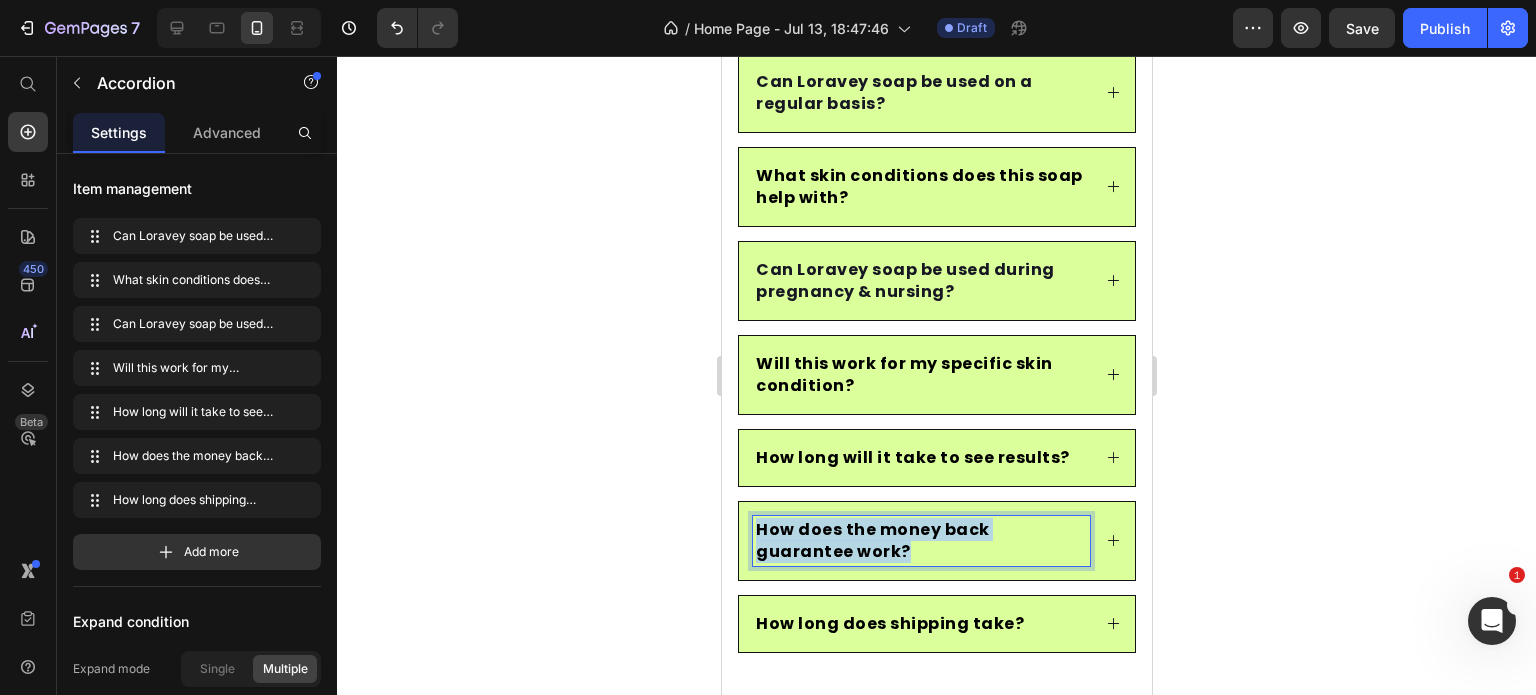 click on "How does the money back guarantee work?" at bounding box center (872, 540) 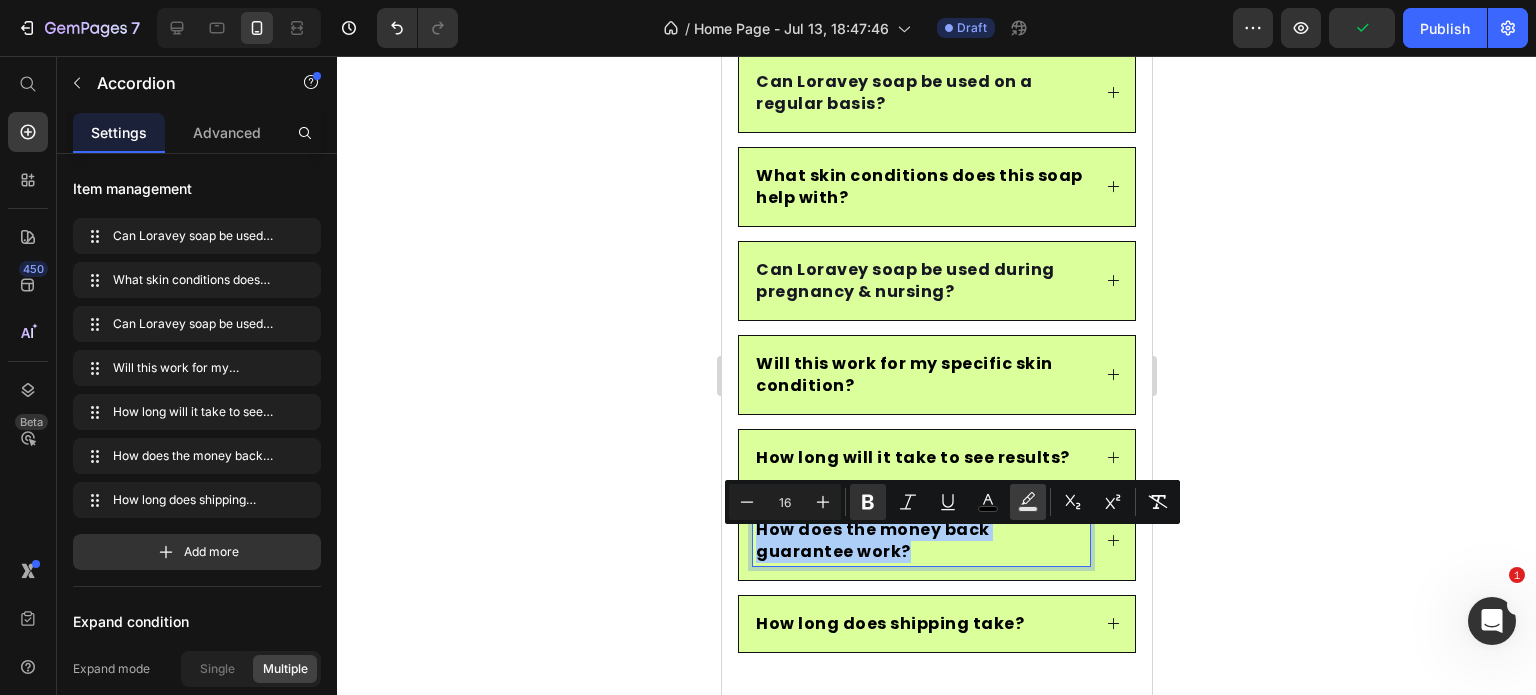 click 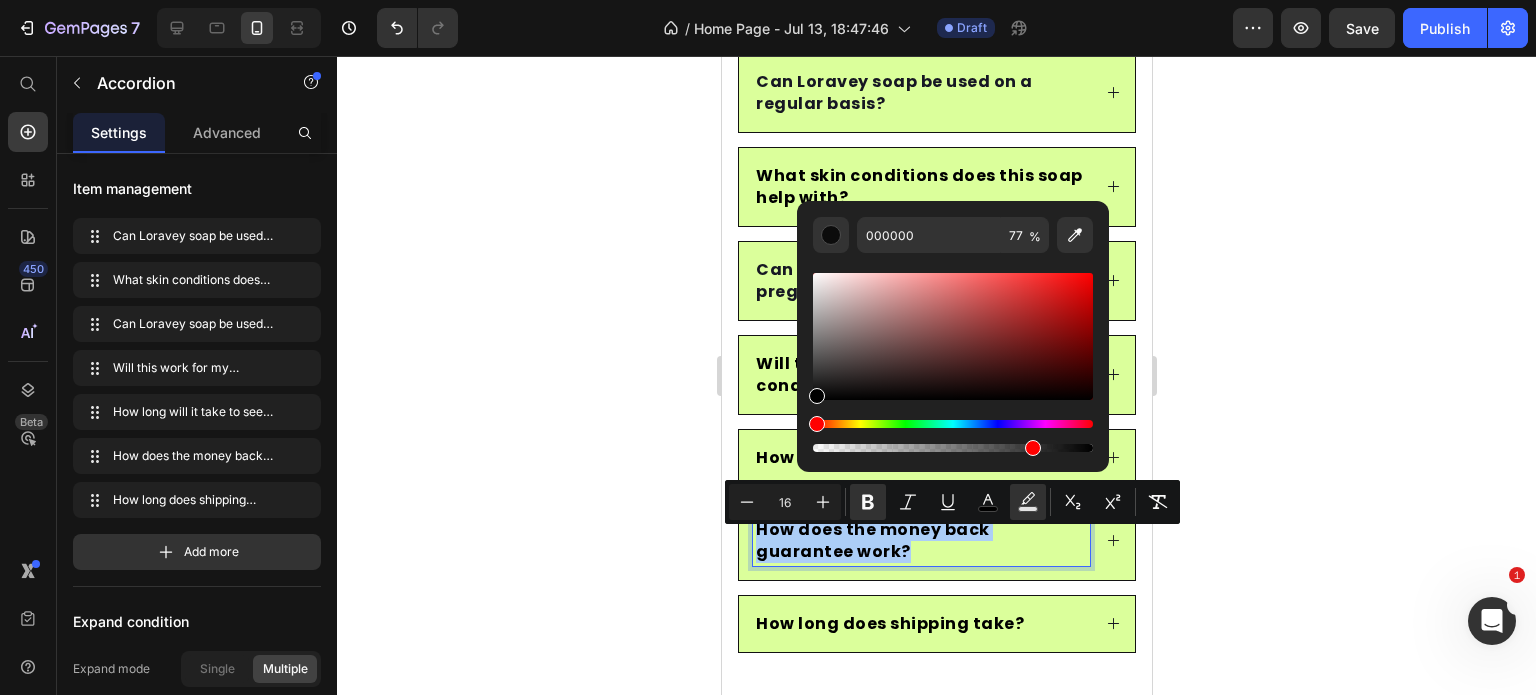 drag, startPoint x: 1434, startPoint y: 419, endPoint x: 424, endPoint y: 364, distance: 1011.4964 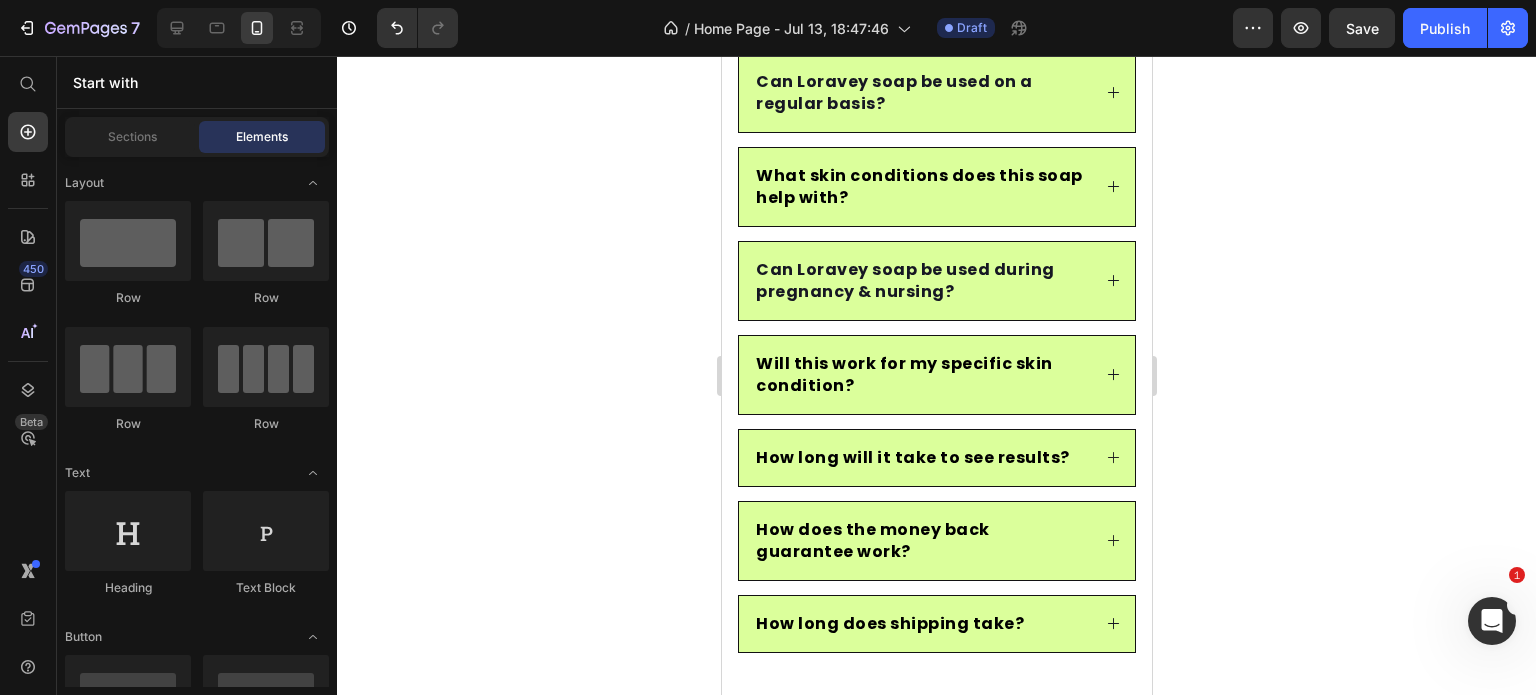 click 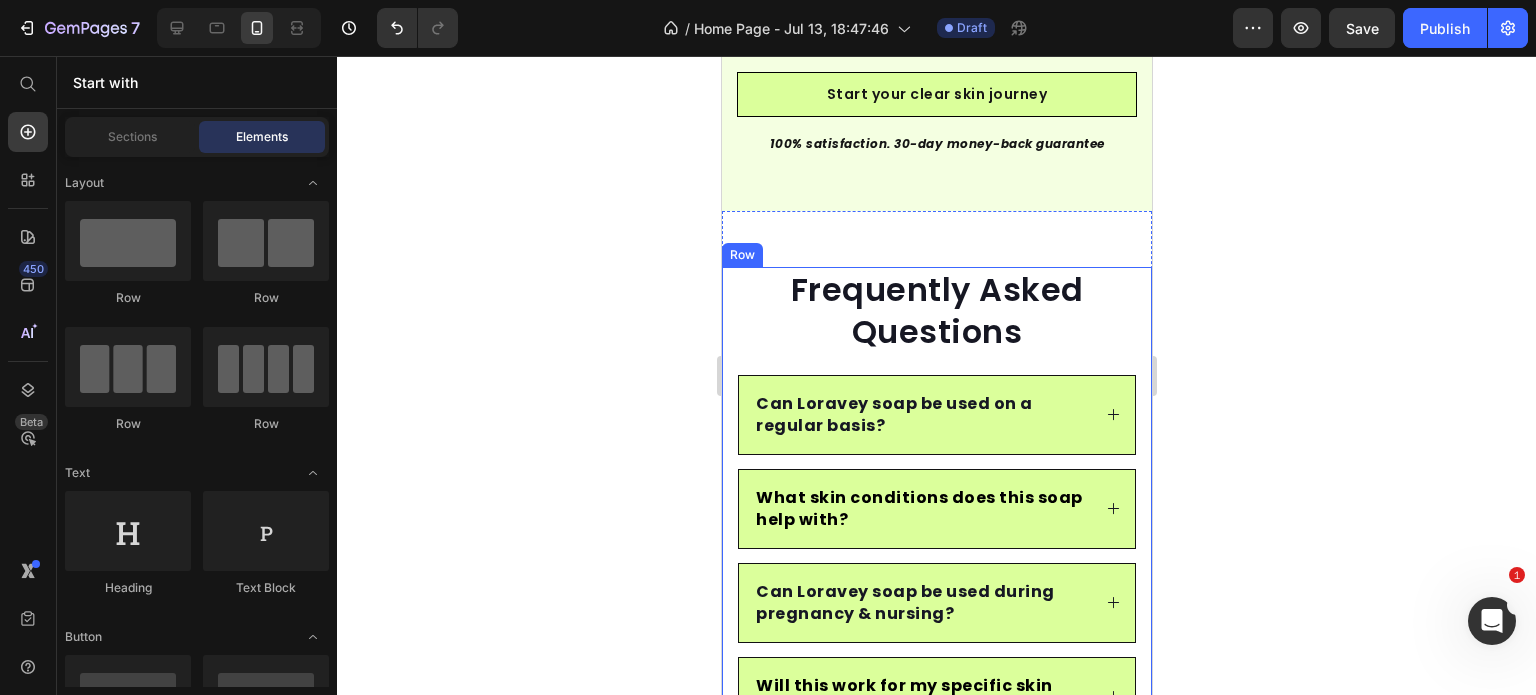 scroll, scrollTop: 4639, scrollLeft: 0, axis: vertical 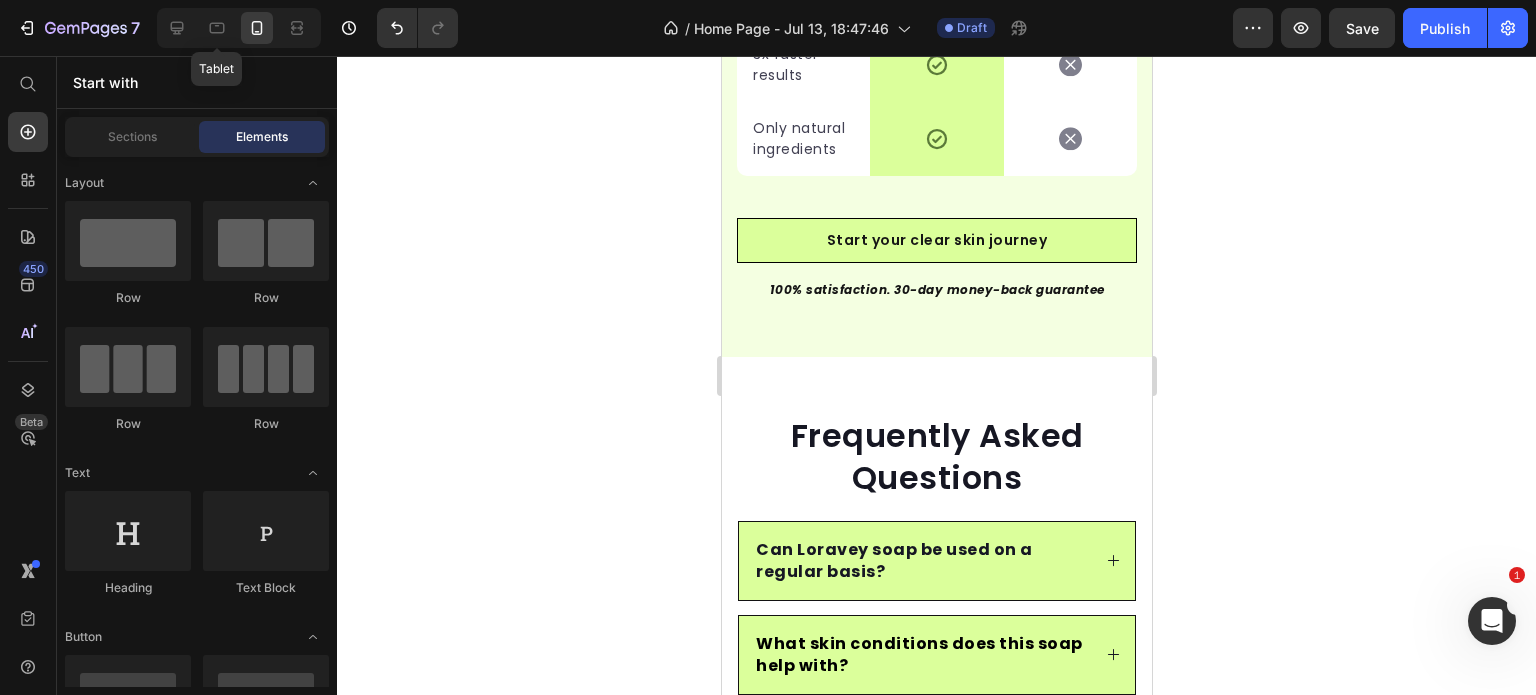 click on "Tablet" at bounding box center [239, 28] 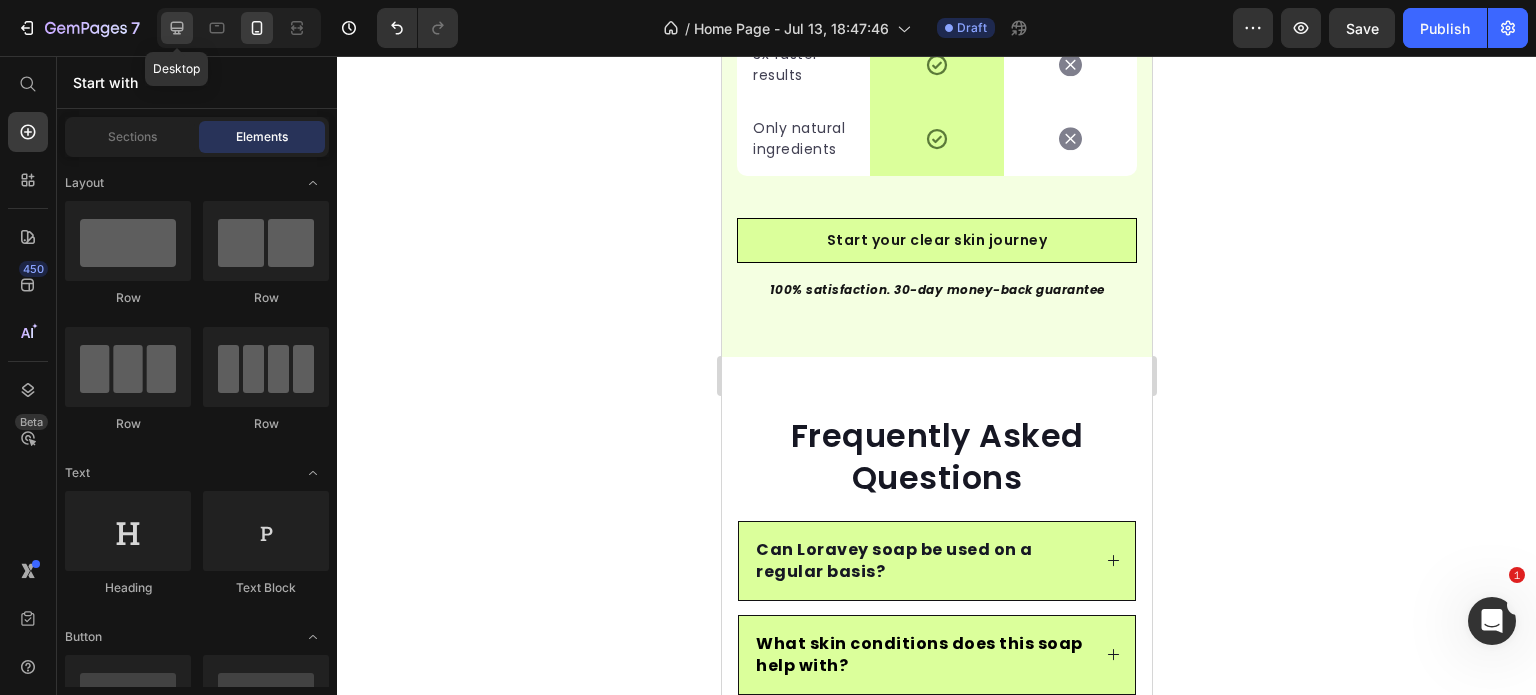 click 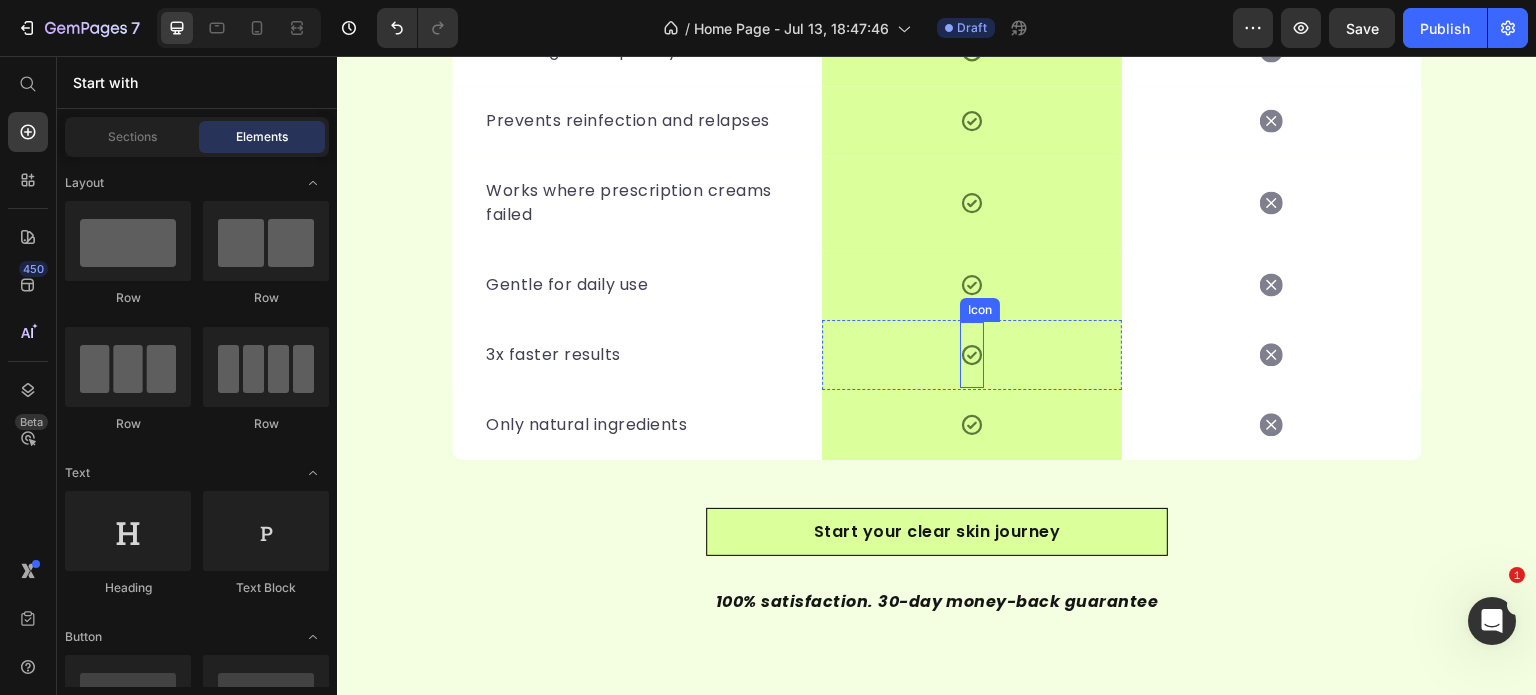 scroll, scrollTop: 4101, scrollLeft: 0, axis: vertical 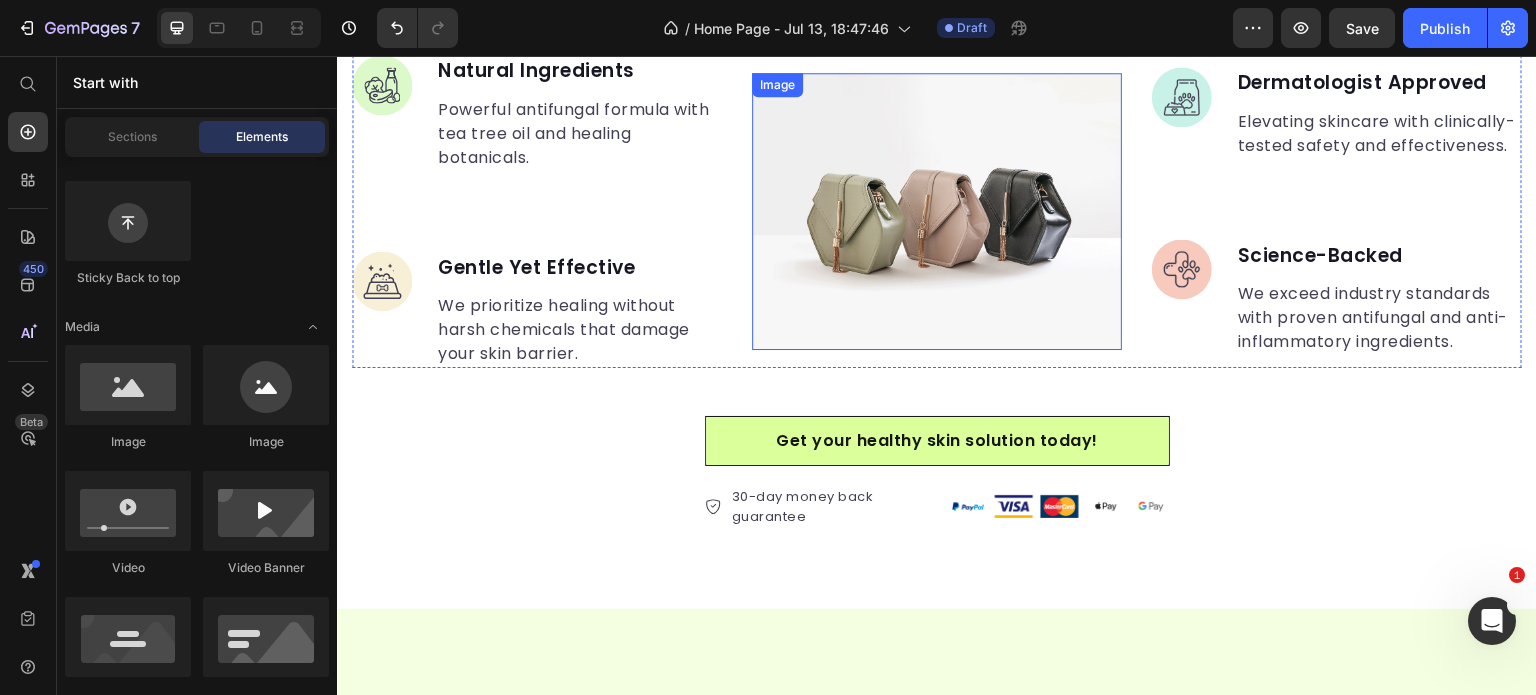 click at bounding box center (937, 212) 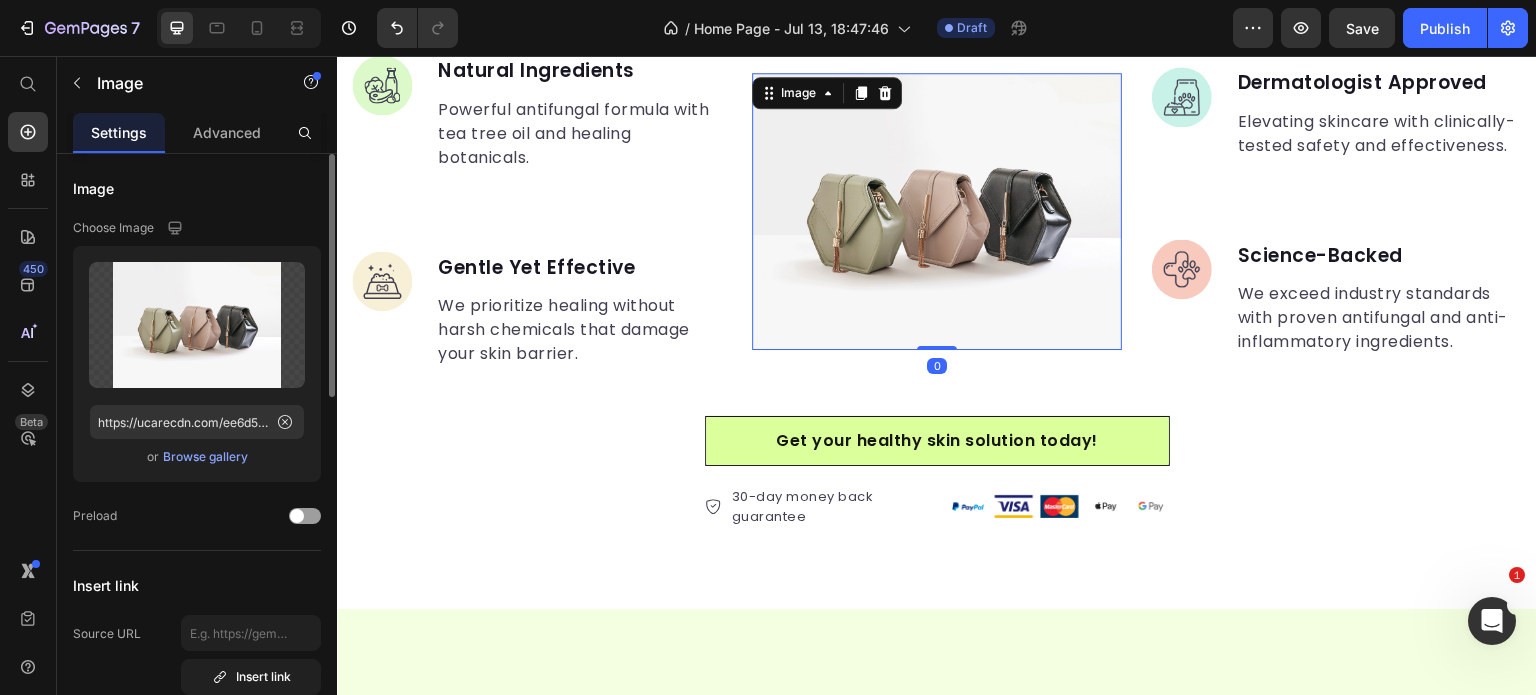 click on "Upload Image https://ucarecdn.com/ee6d5074-1640-4cc7-8933-47c8589c3dee/-/format/auto/  or   Browse gallery" at bounding box center [197, 364] 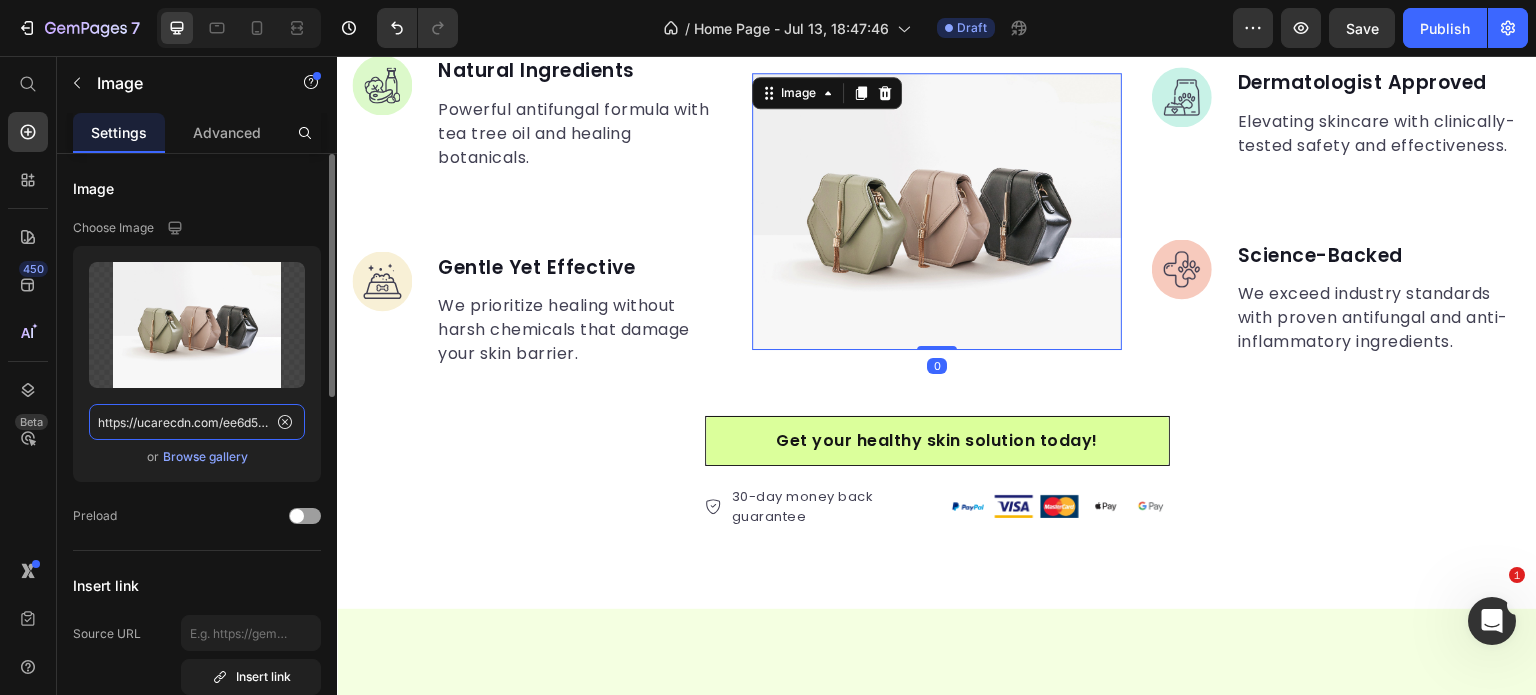 click on "https://ucarecdn.com/ee6d5074-1640-4cc7-8933-47c8589c3dee/-/format/auto/" 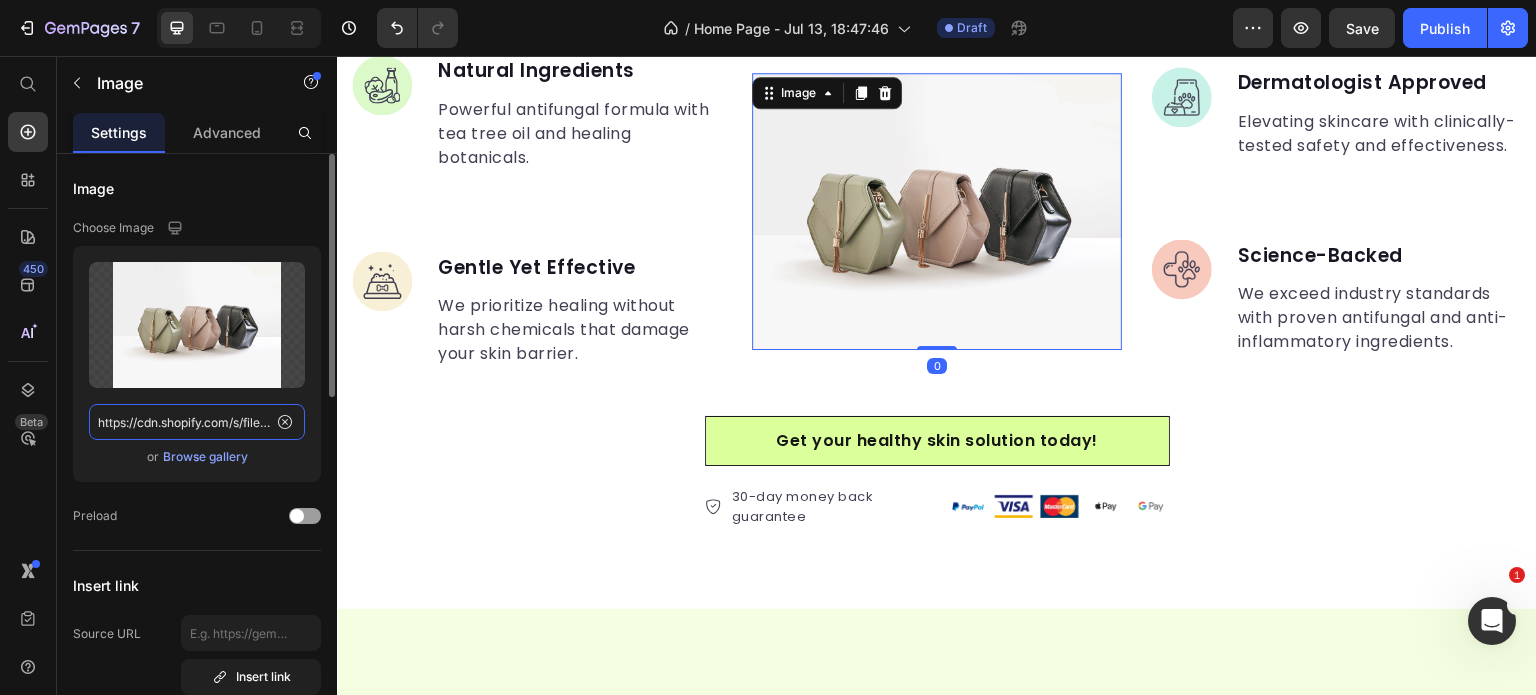 scroll, scrollTop: 0, scrollLeft: 510, axis: horizontal 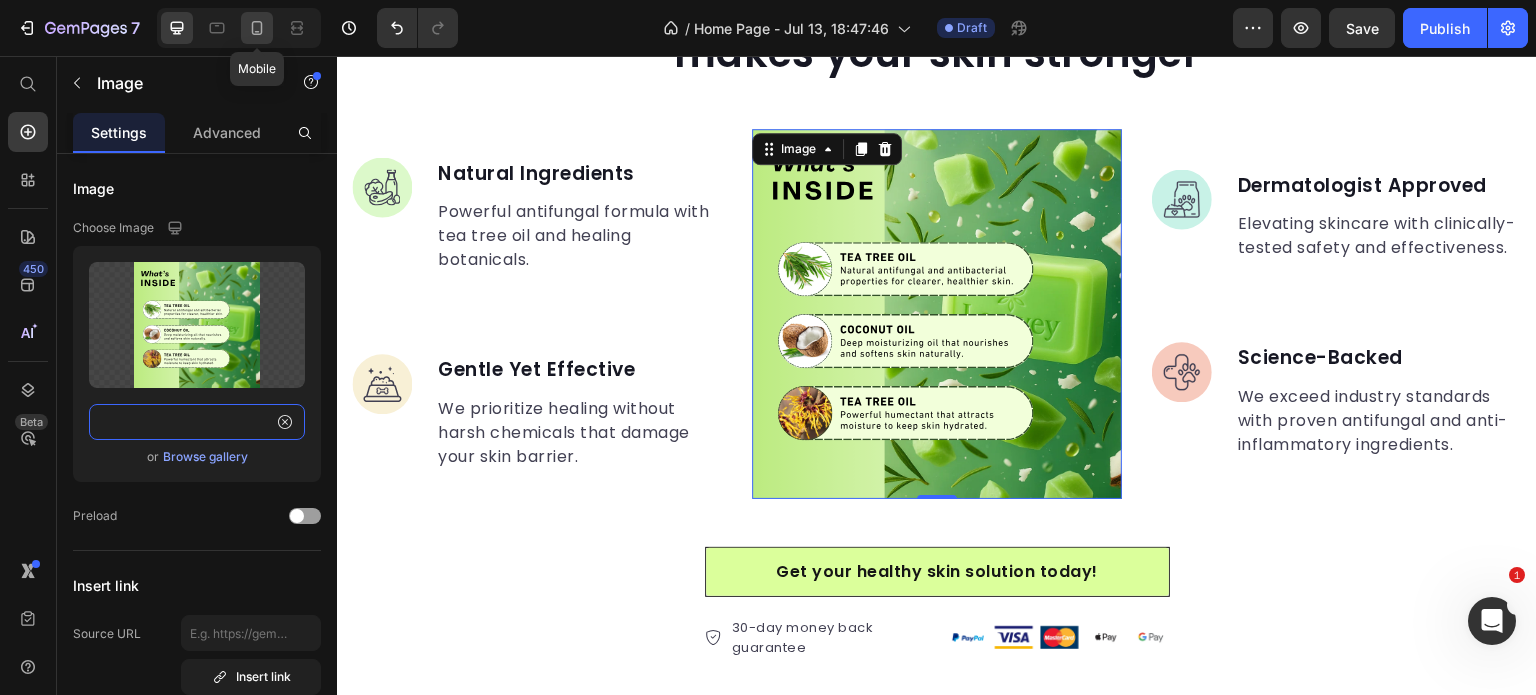 type on "https://cdn.shopify.com/s/files/1/0968/8953/6850/files/4_9f4b9282-4bce-4f57-a313-3adba2e79686.svg?v=1751729075" 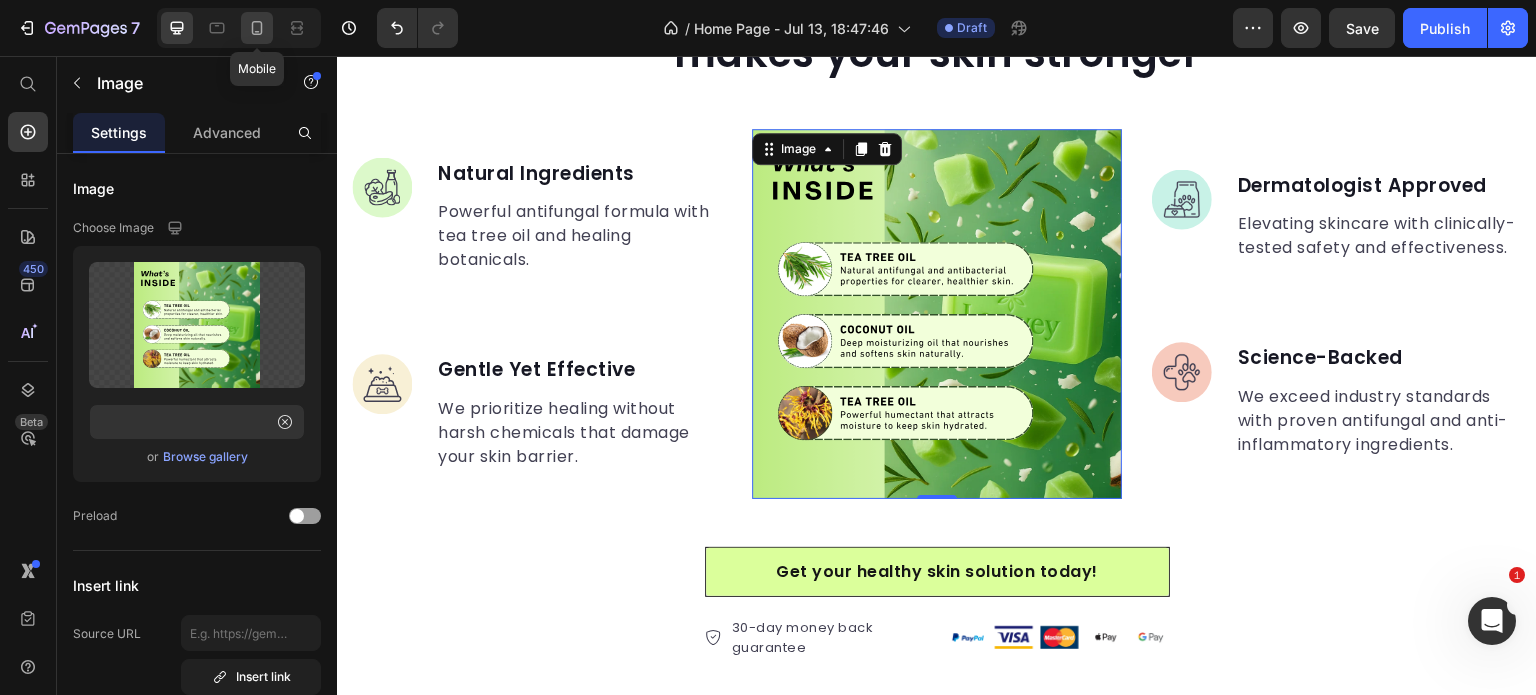 click 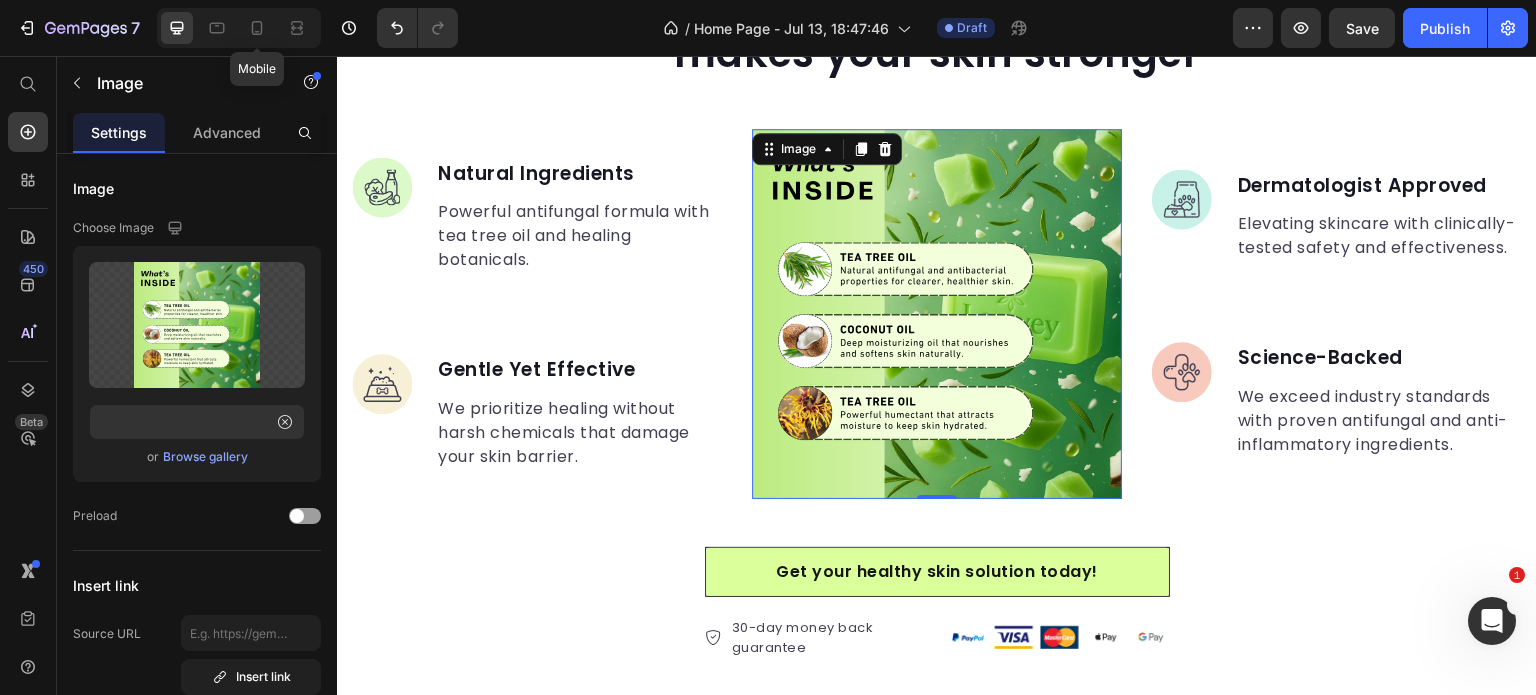 scroll, scrollTop: 0, scrollLeft: 0, axis: both 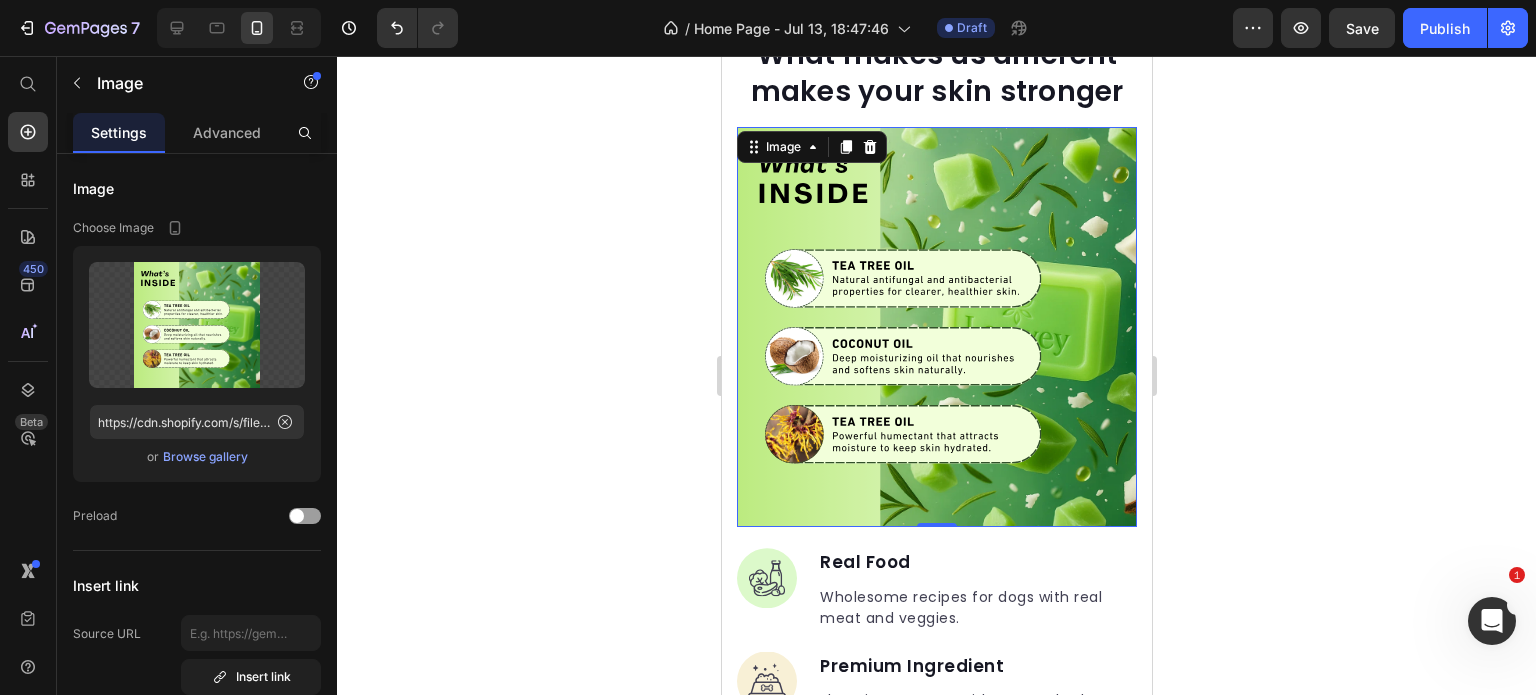 click 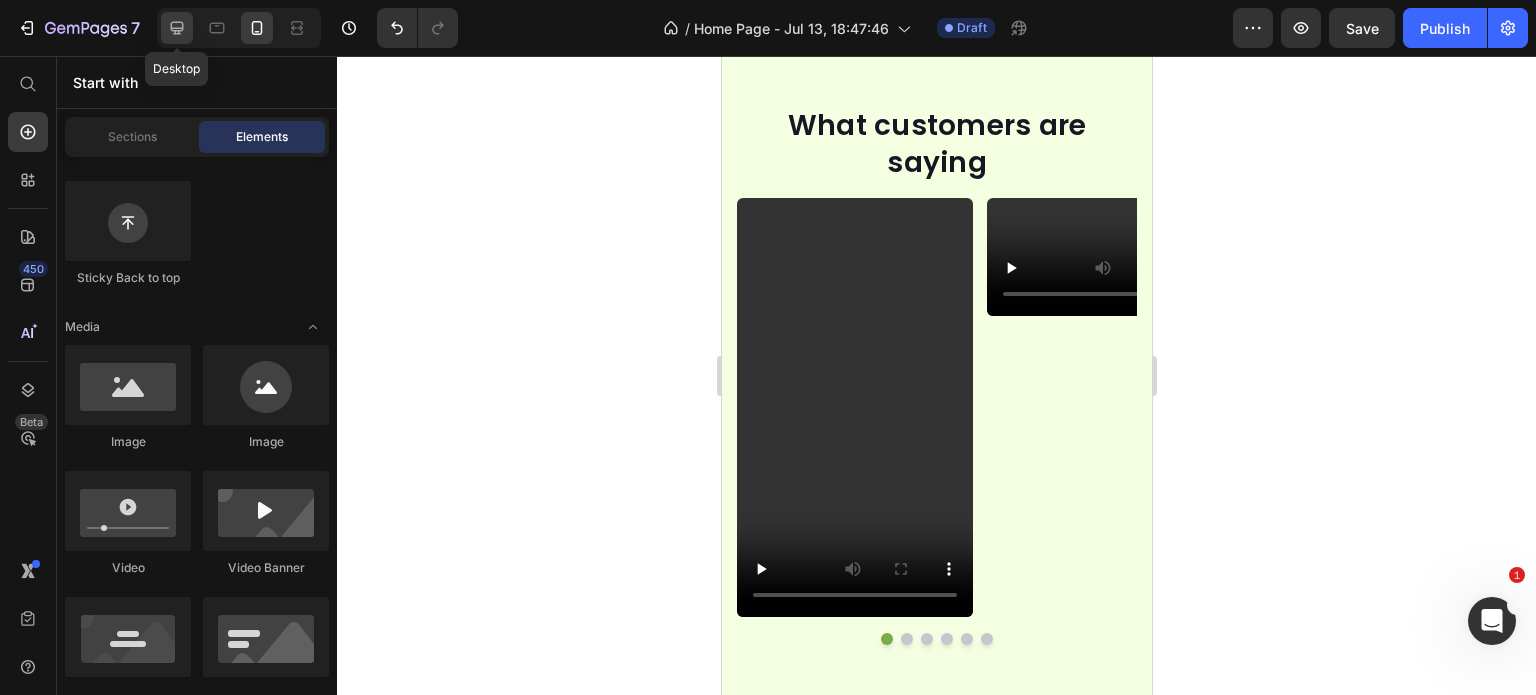click 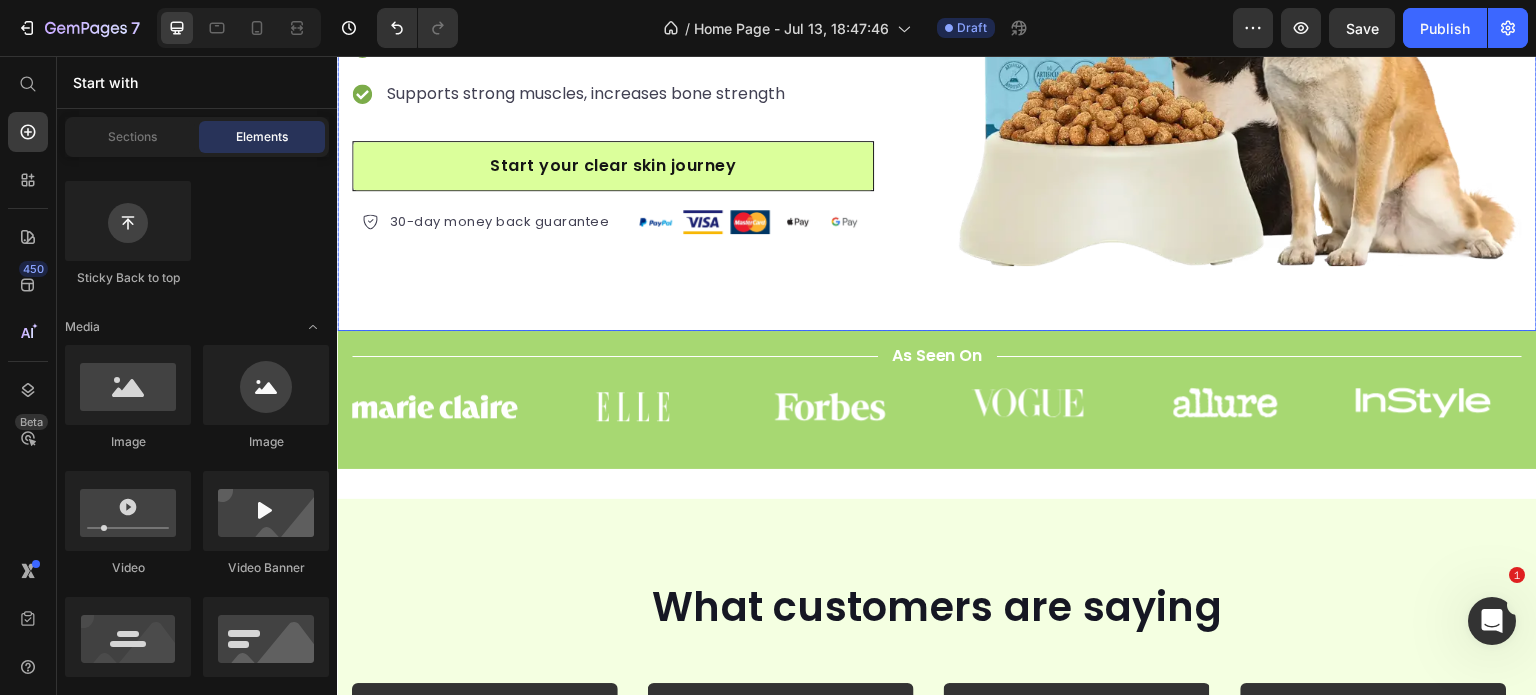 scroll, scrollTop: 524, scrollLeft: 0, axis: vertical 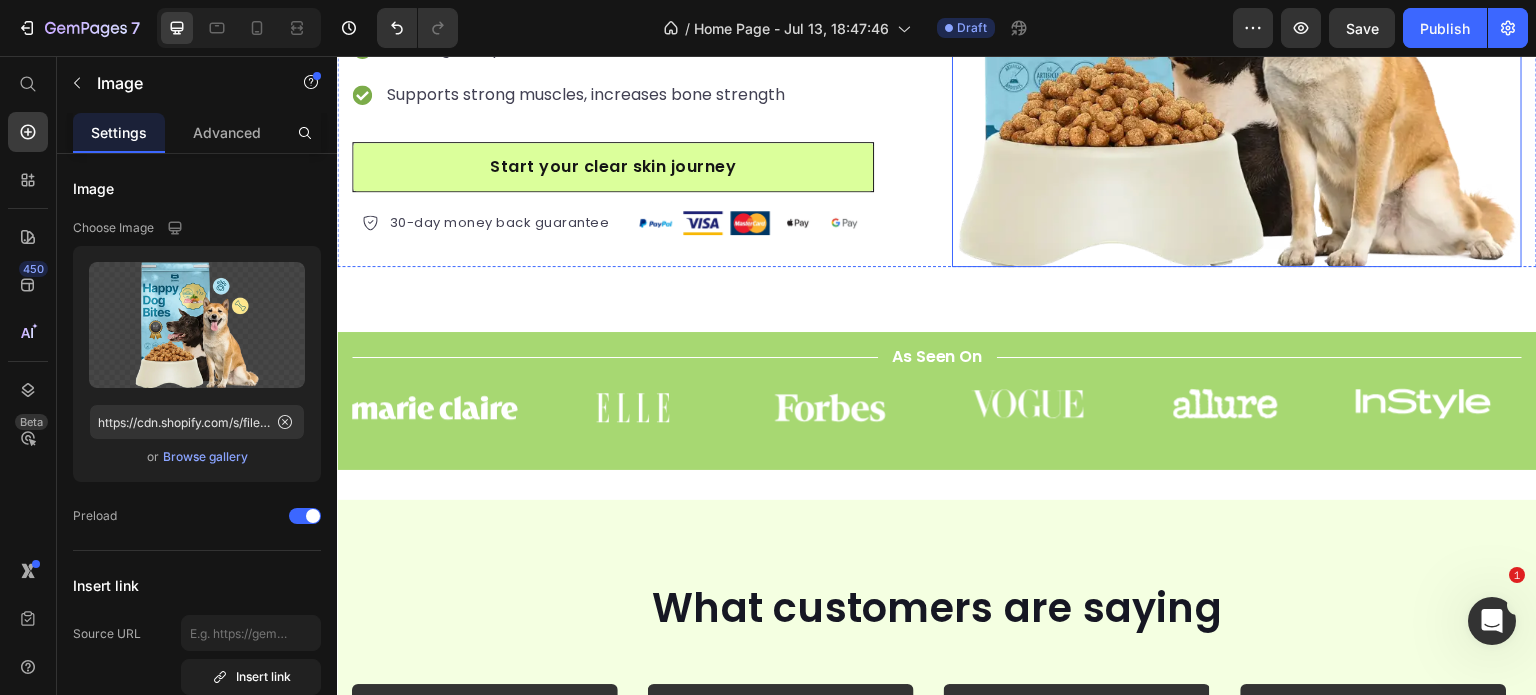 click at bounding box center (1237, -18) 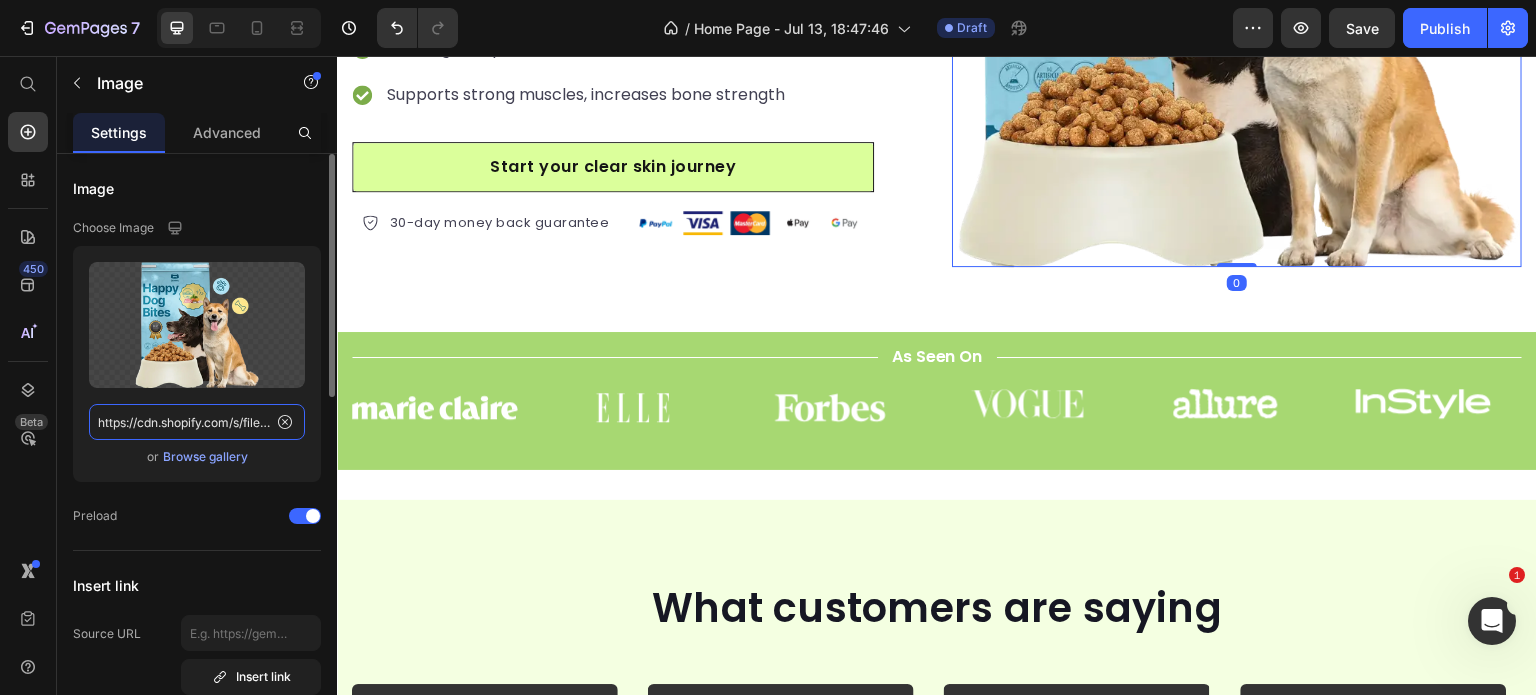 click on "https://cdn.shopify.com/s/files/1/0329/7647/0151/files/Pet_Food_Supplies_-_One_Product_Store.webp" 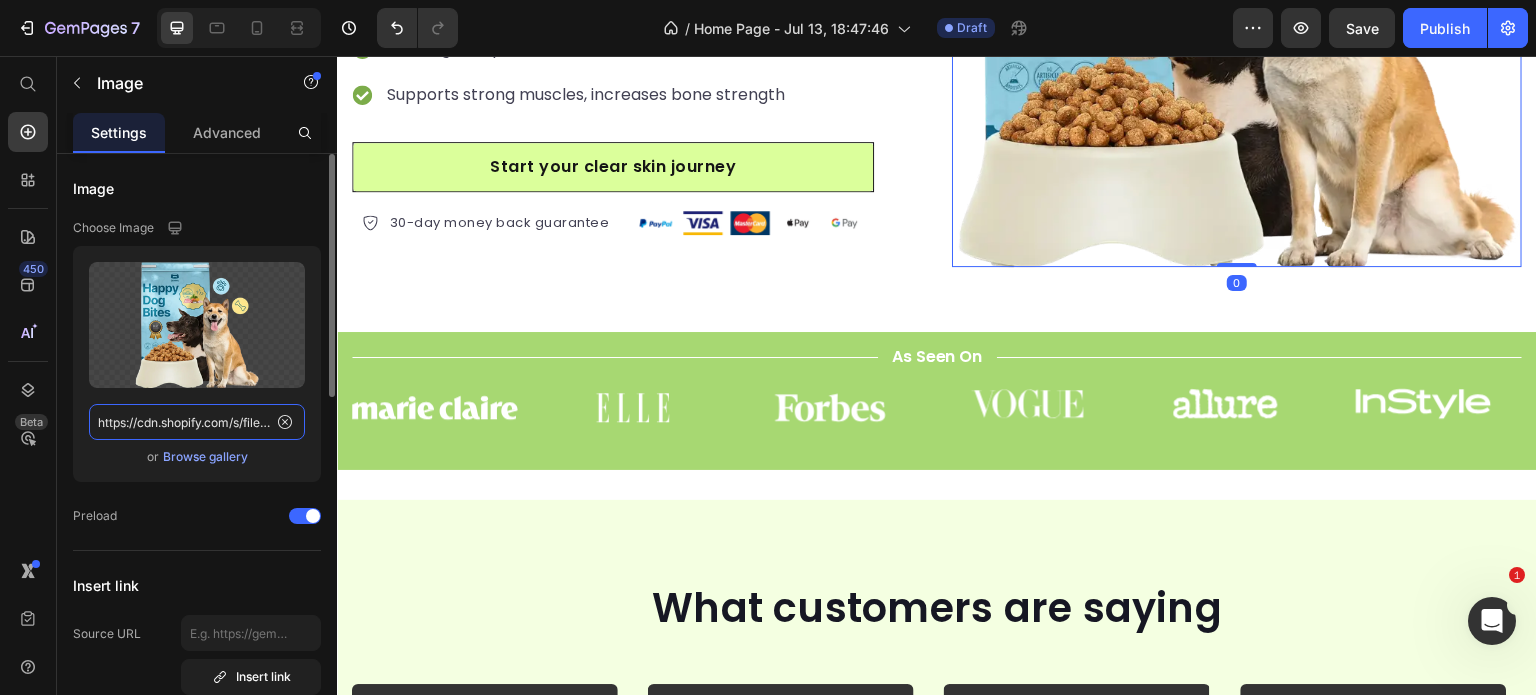 scroll, scrollTop: 0, scrollLeft: 511, axis: horizontal 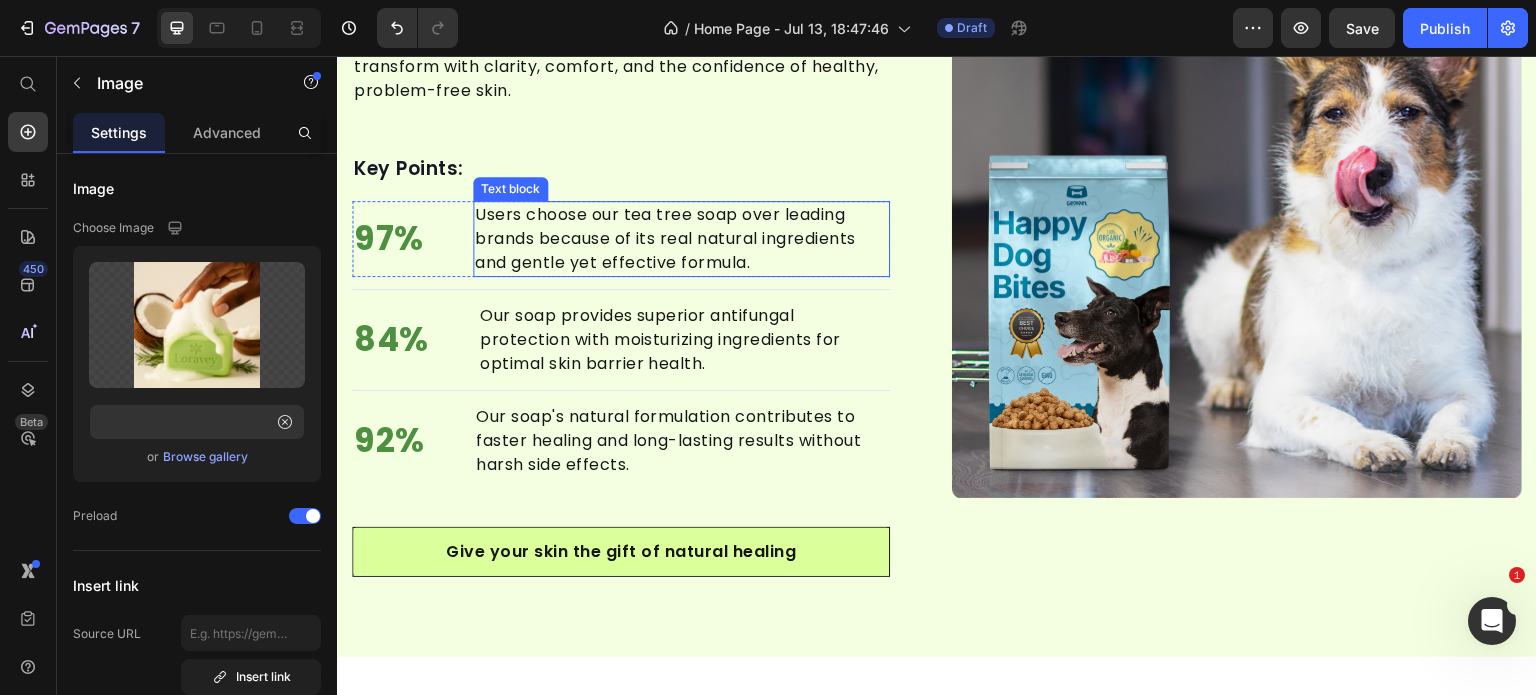 click at bounding box center [1237, 212] 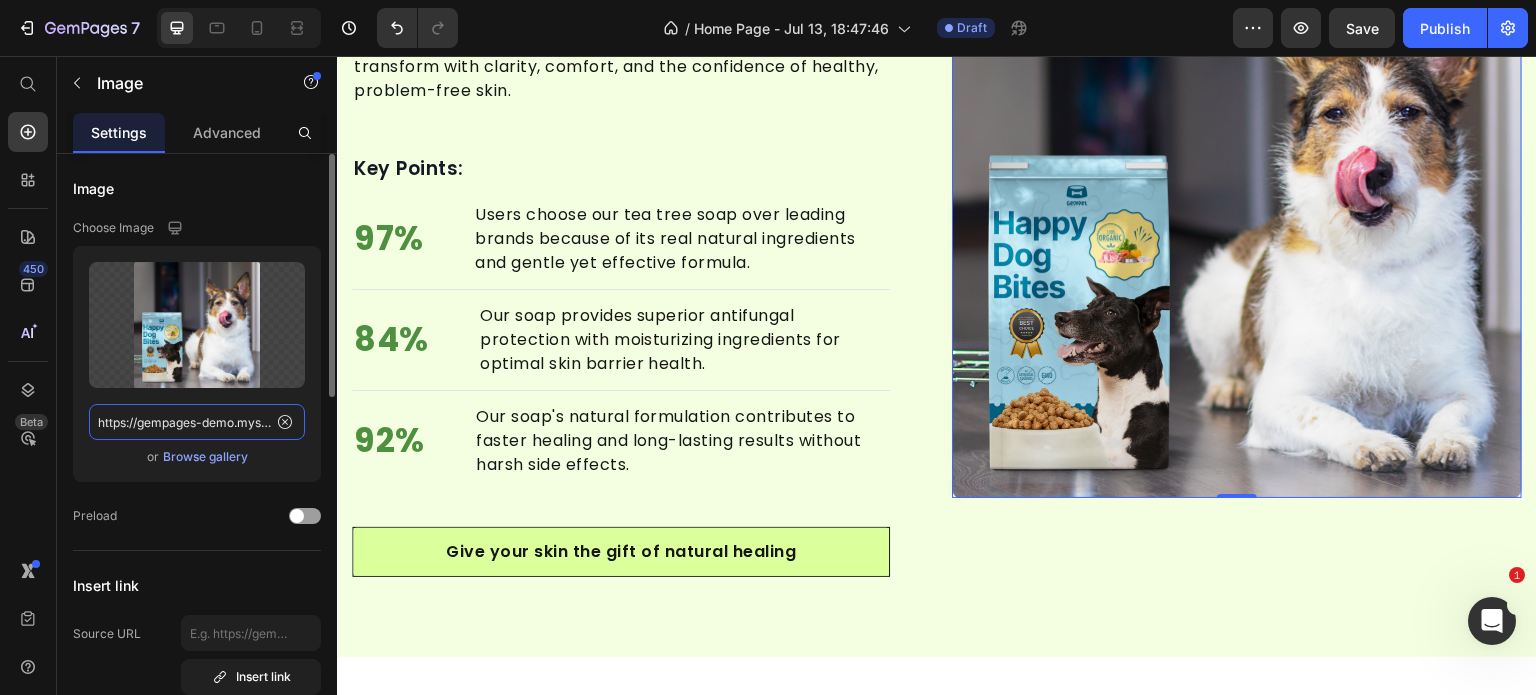 click on "https://gempages-demo.myshopify.com/cdn/shop/t/1/assets/495611768014373769-f00d0b7a-f3e1-4e69-8cbe-e0b2d9e608f9.png?v=43864408293321808171704947596" 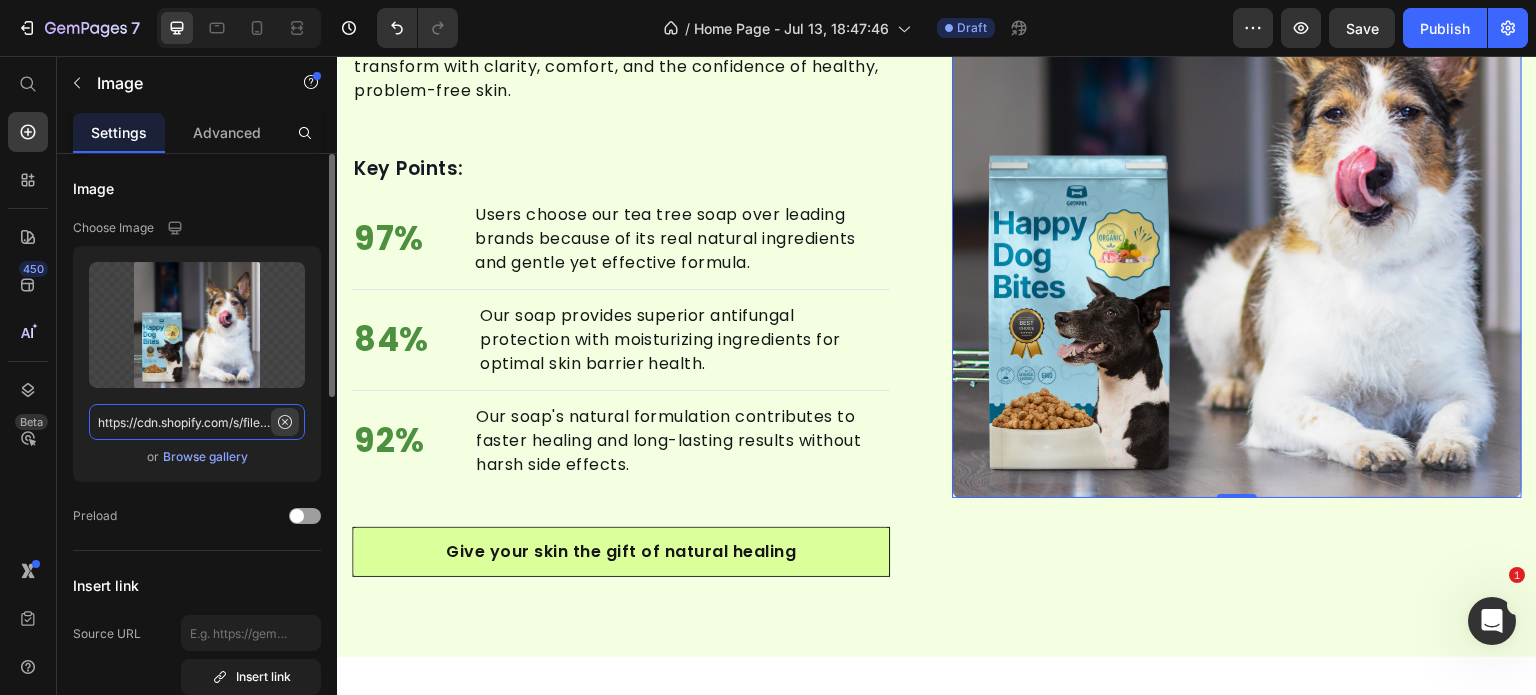 scroll, scrollTop: 0, scrollLeft: 511, axis: horizontal 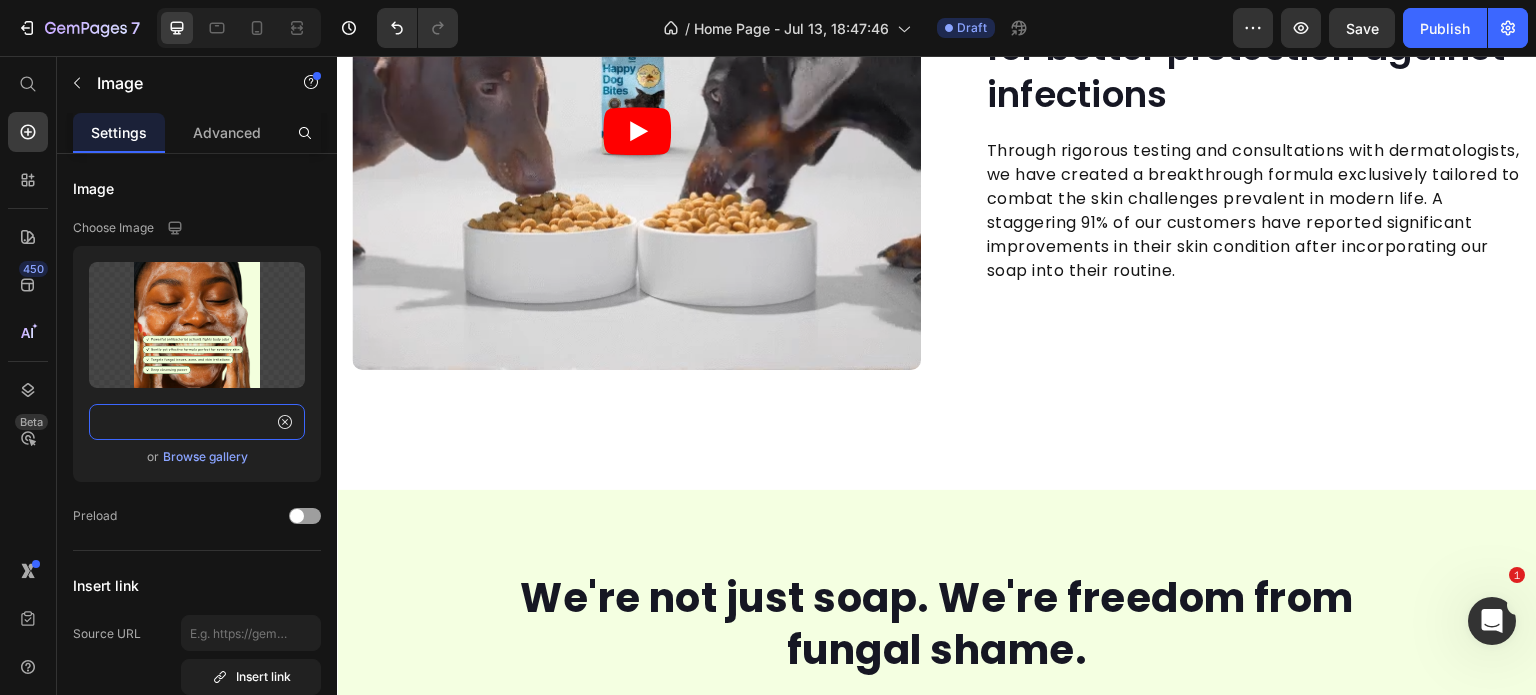 type on "https://cdn.shopify.com/s/files/1/0968/8953/6850/files/12_b5216326-9e41-4eb4-b941-fce0ea8a6fe2.svg?v=1751917339" 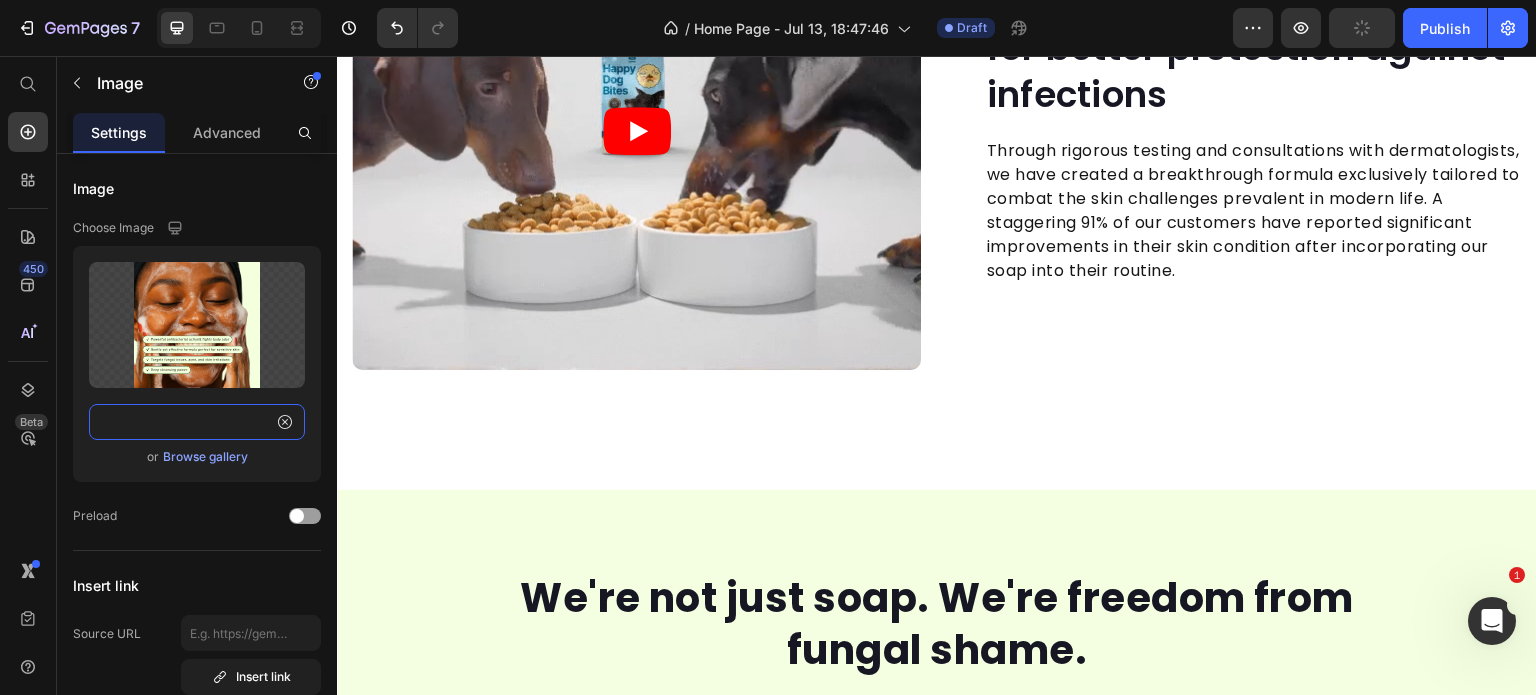 scroll, scrollTop: 0, scrollLeft: 0, axis: both 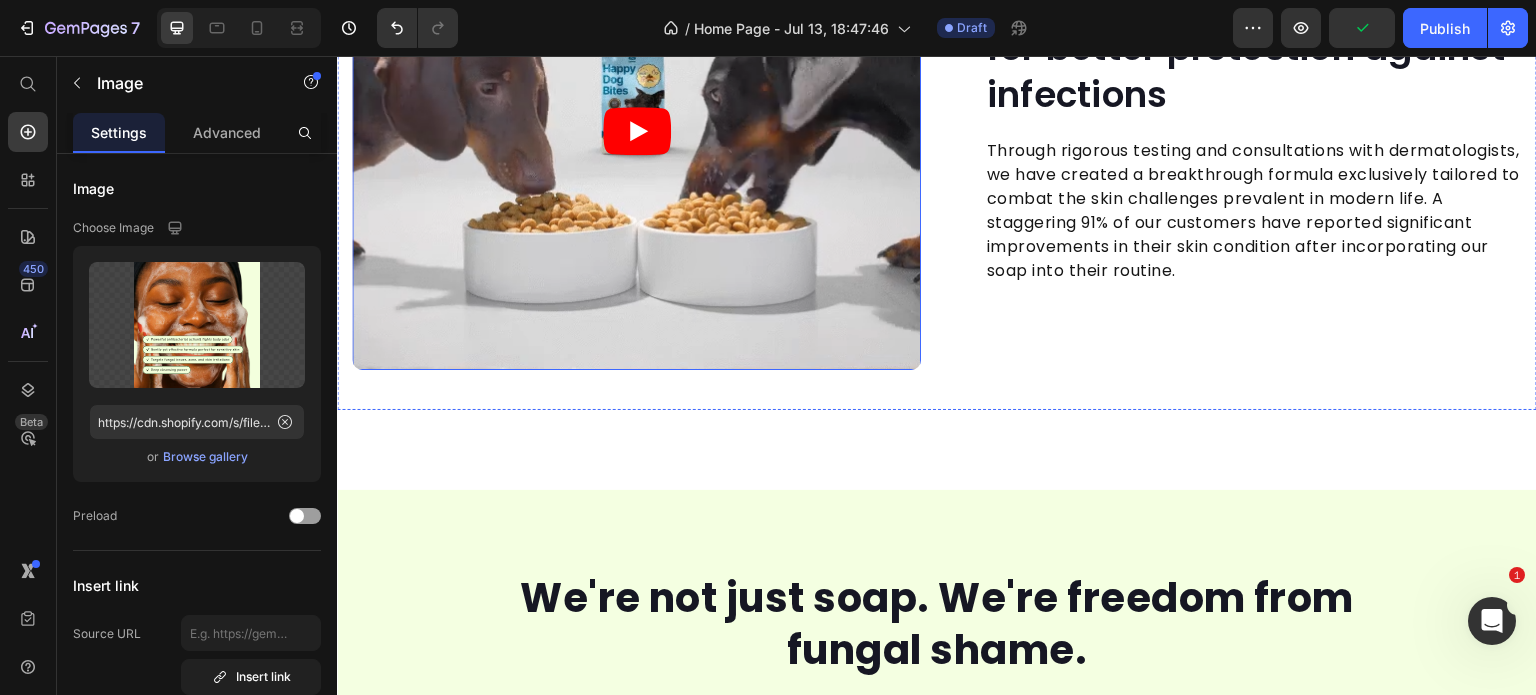 click at bounding box center [636, 130] 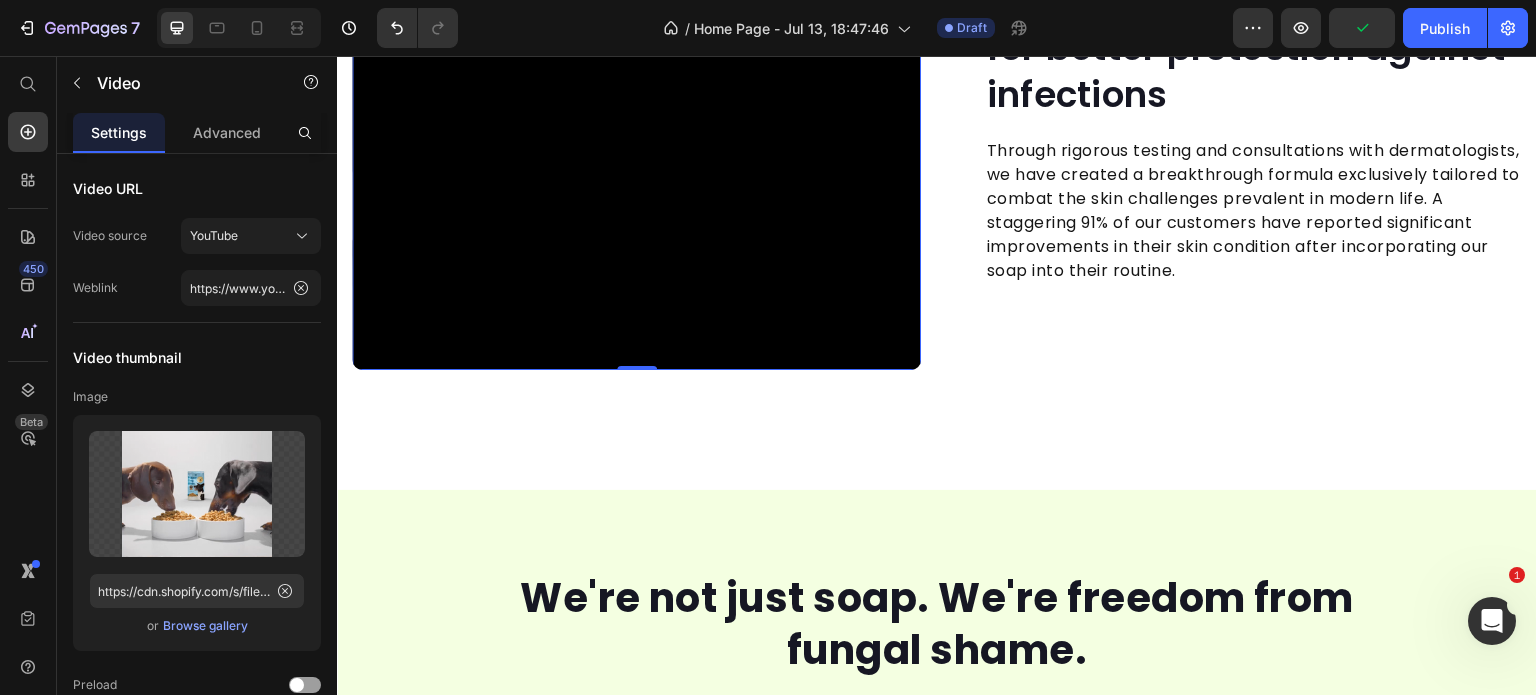 scroll, scrollTop: 3561, scrollLeft: 0, axis: vertical 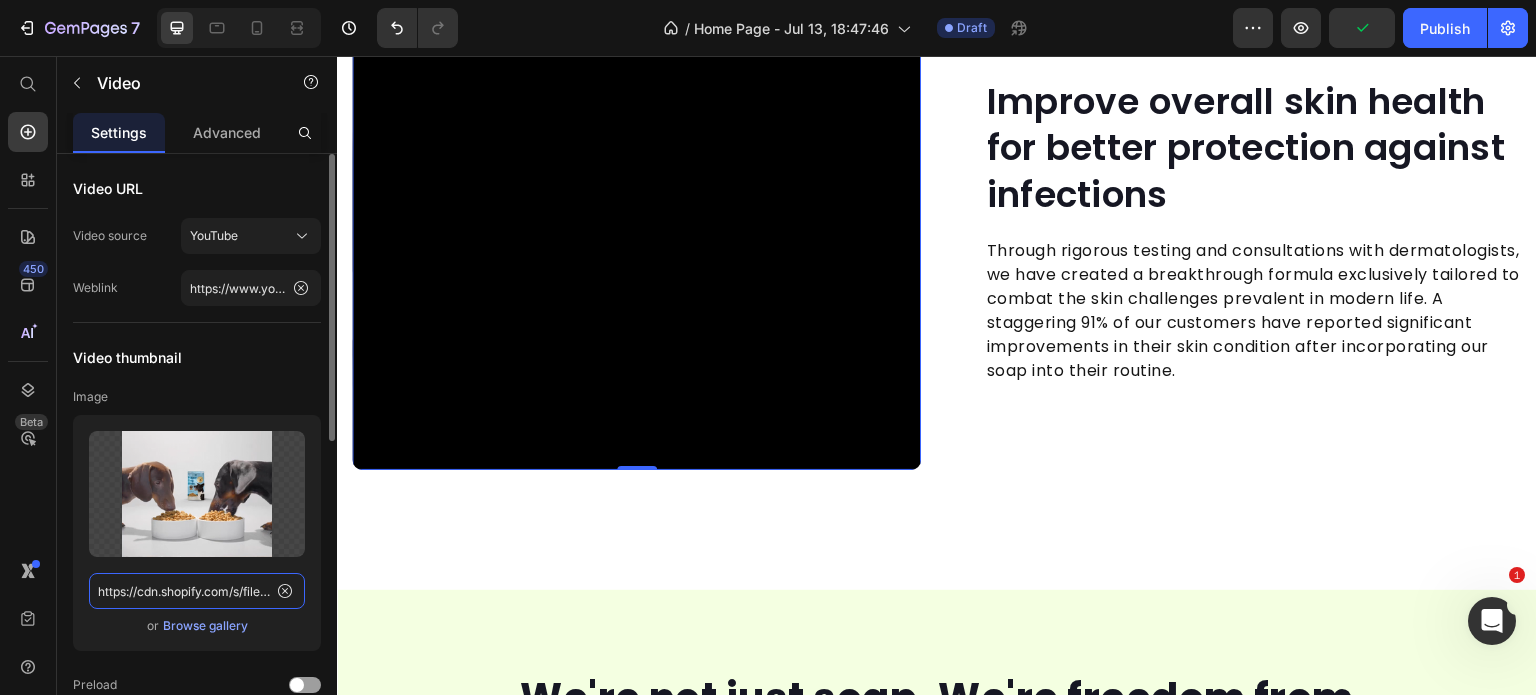 click on "https://cdn.shopify.com/s/files/1/0329/7647/0151/files/9ff7fd42ffe94c5f95c104da4c6c80ff_0-0_screenshot.png?v=1718870321" 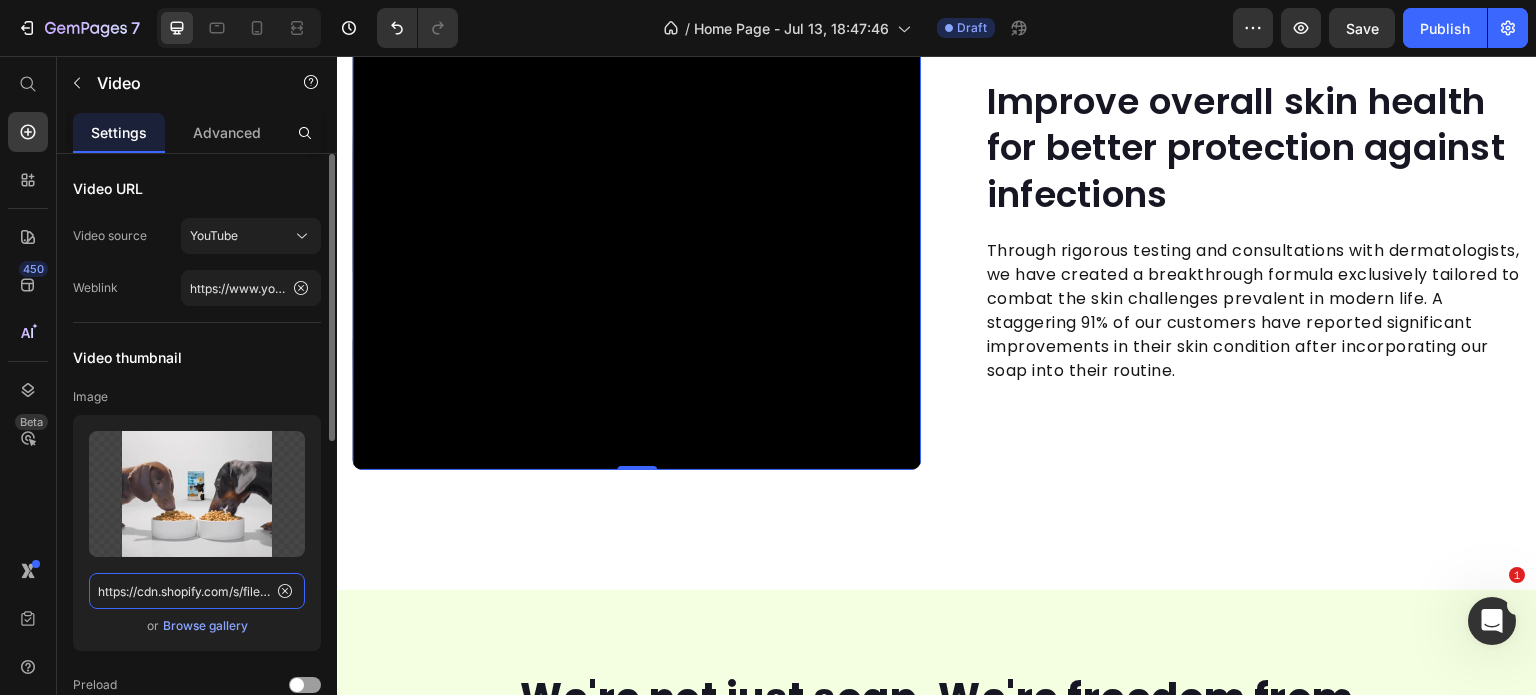 paste on "968/8953/6850/files/BrightensSkin_2.svg?v=1751917339" 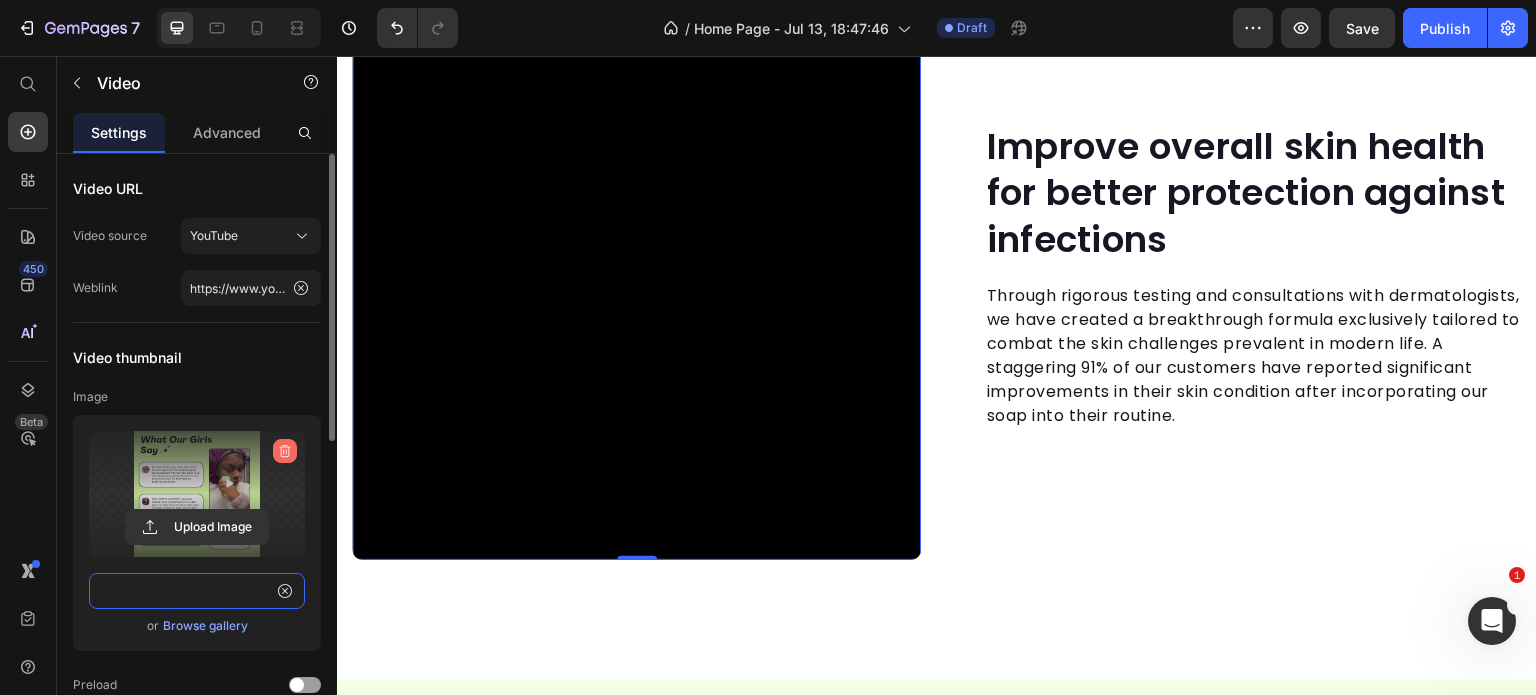 type on "https://cdn.shopify.com/s/files/1/0968/8953/6850/files/BrightensSkin_2.svg?v=1751917339" 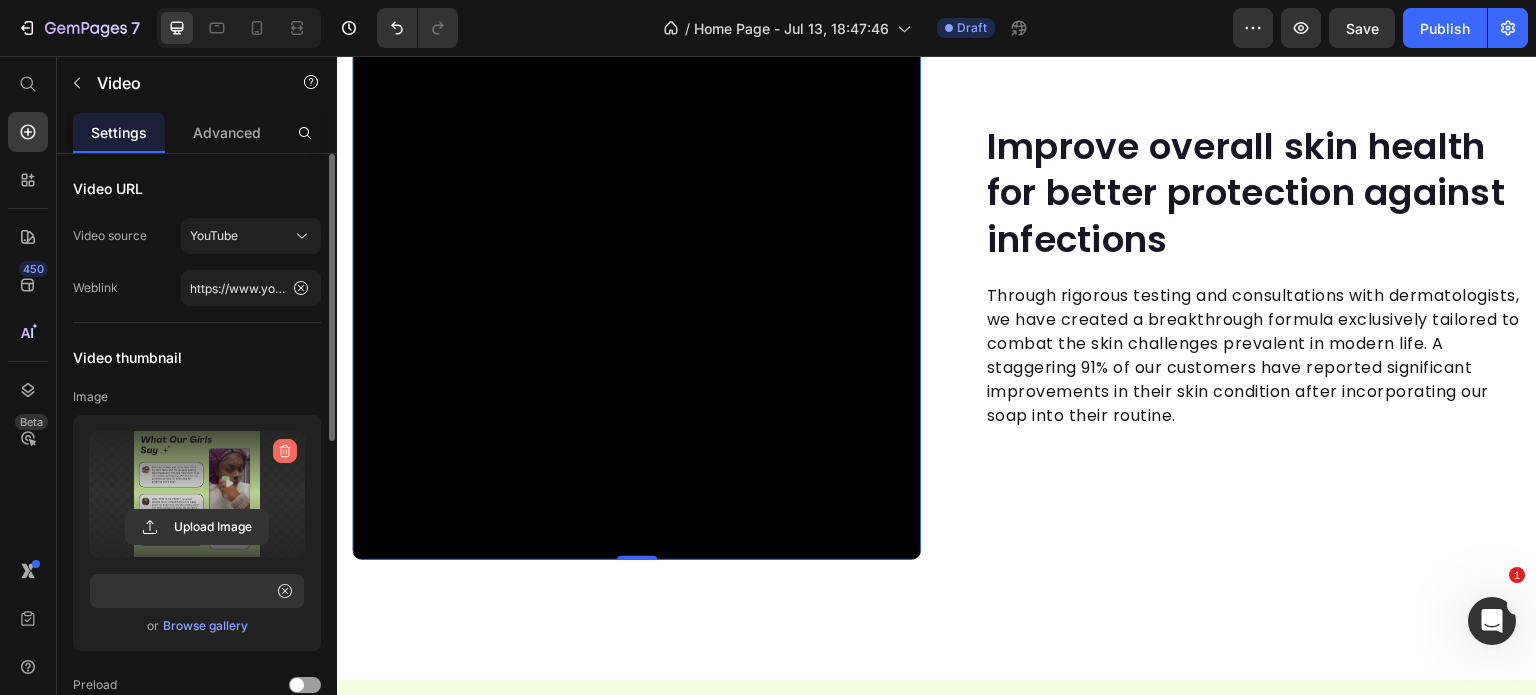 click 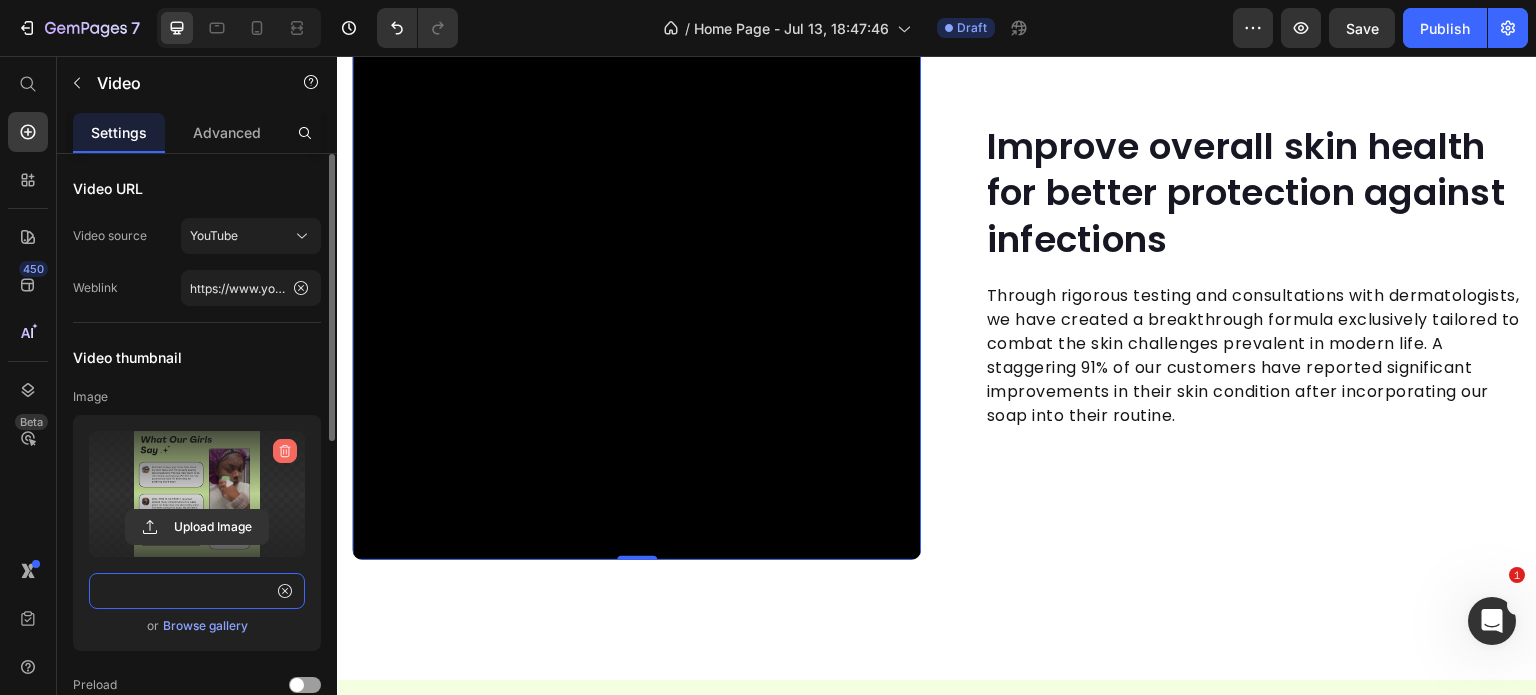 type 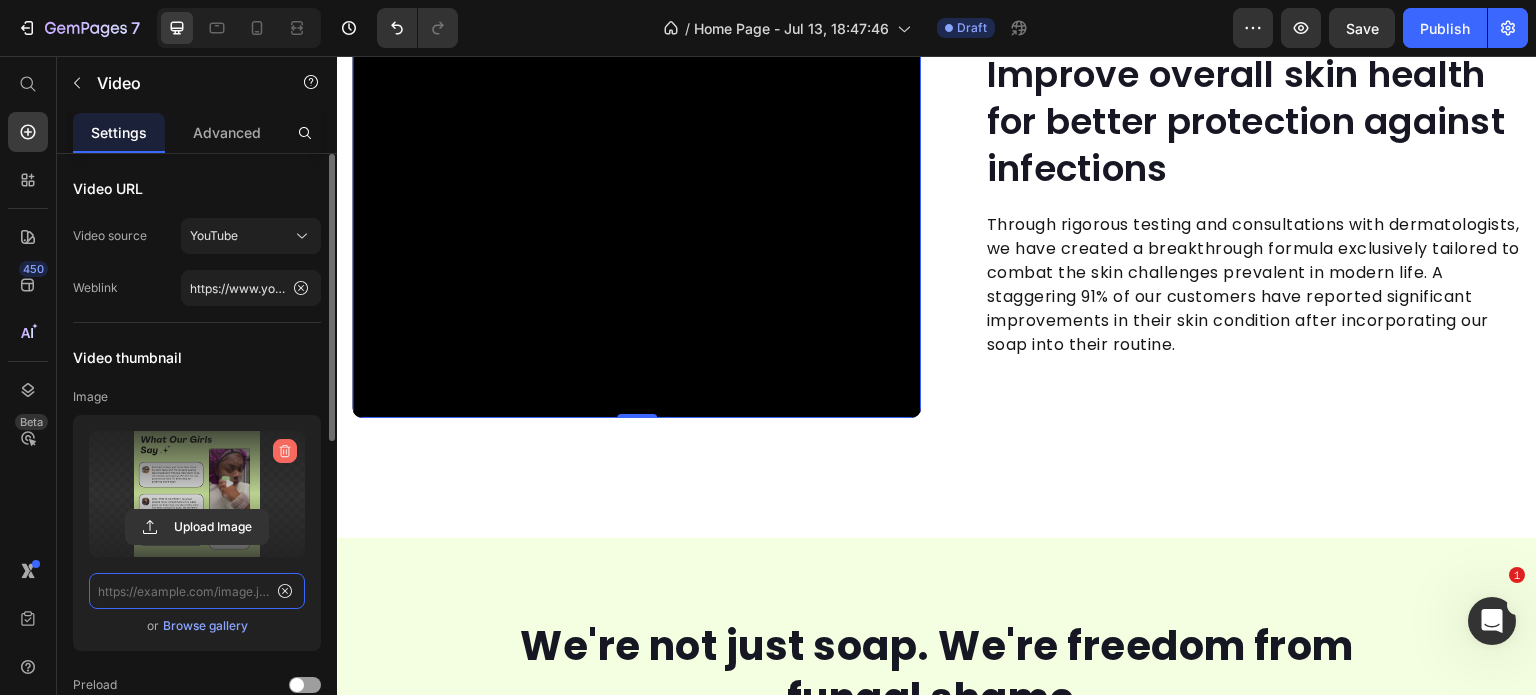 scroll, scrollTop: 0, scrollLeft: 0, axis: both 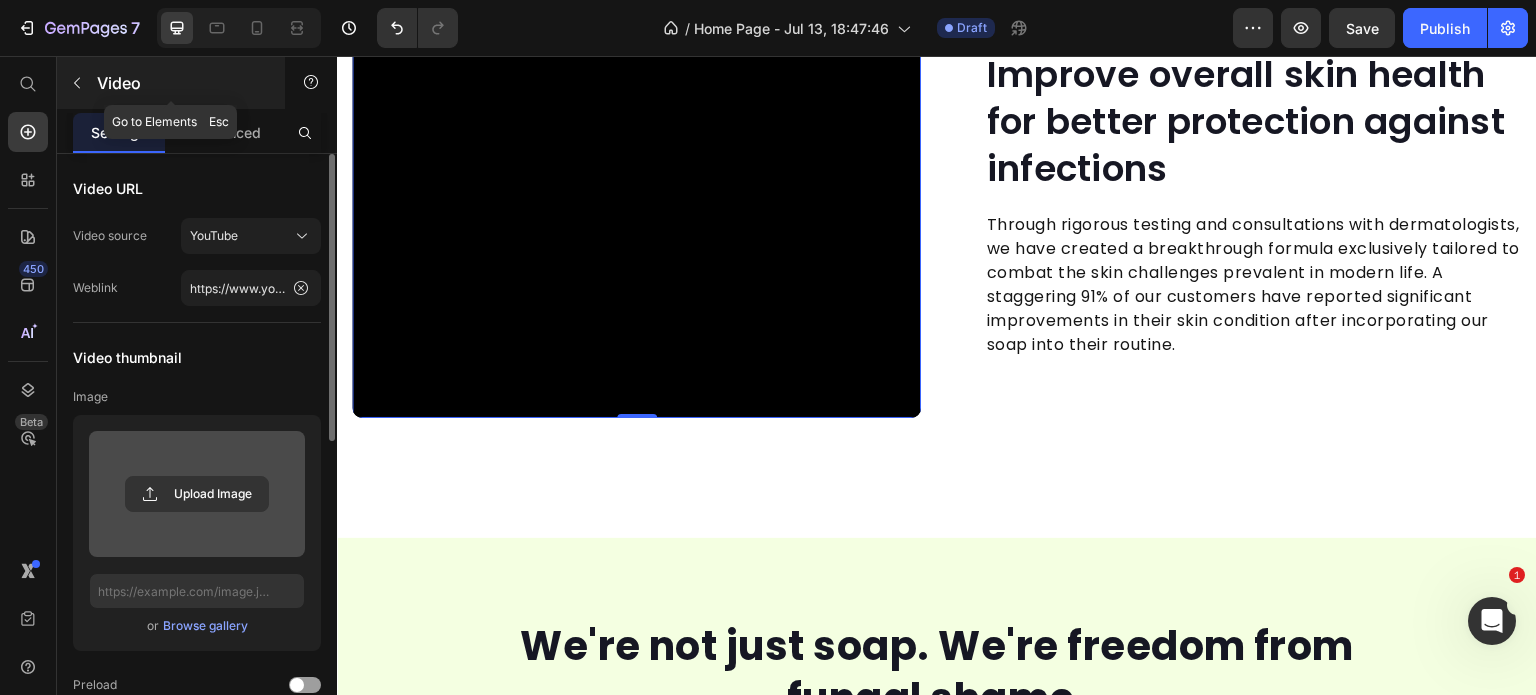 click 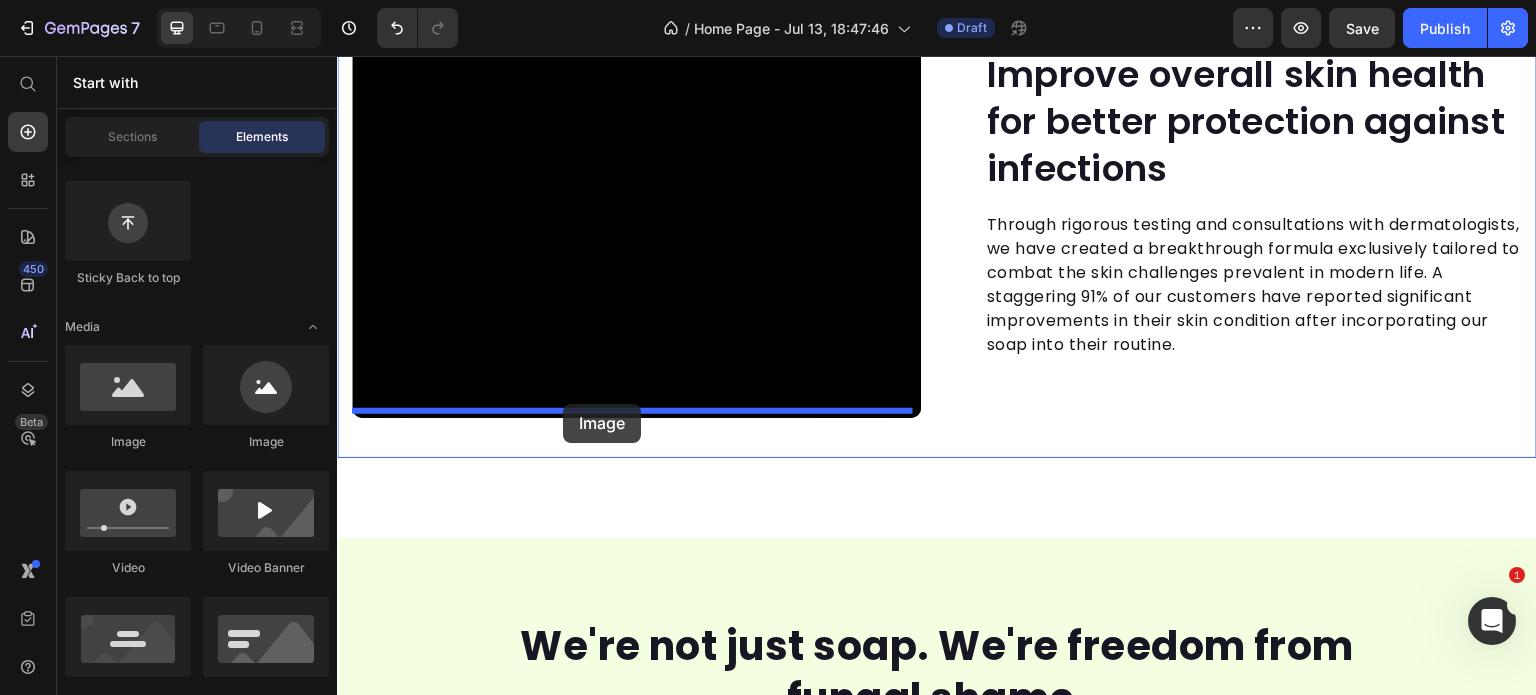 drag, startPoint x: 489, startPoint y: 481, endPoint x: 563, endPoint y: 404, distance: 106.7942 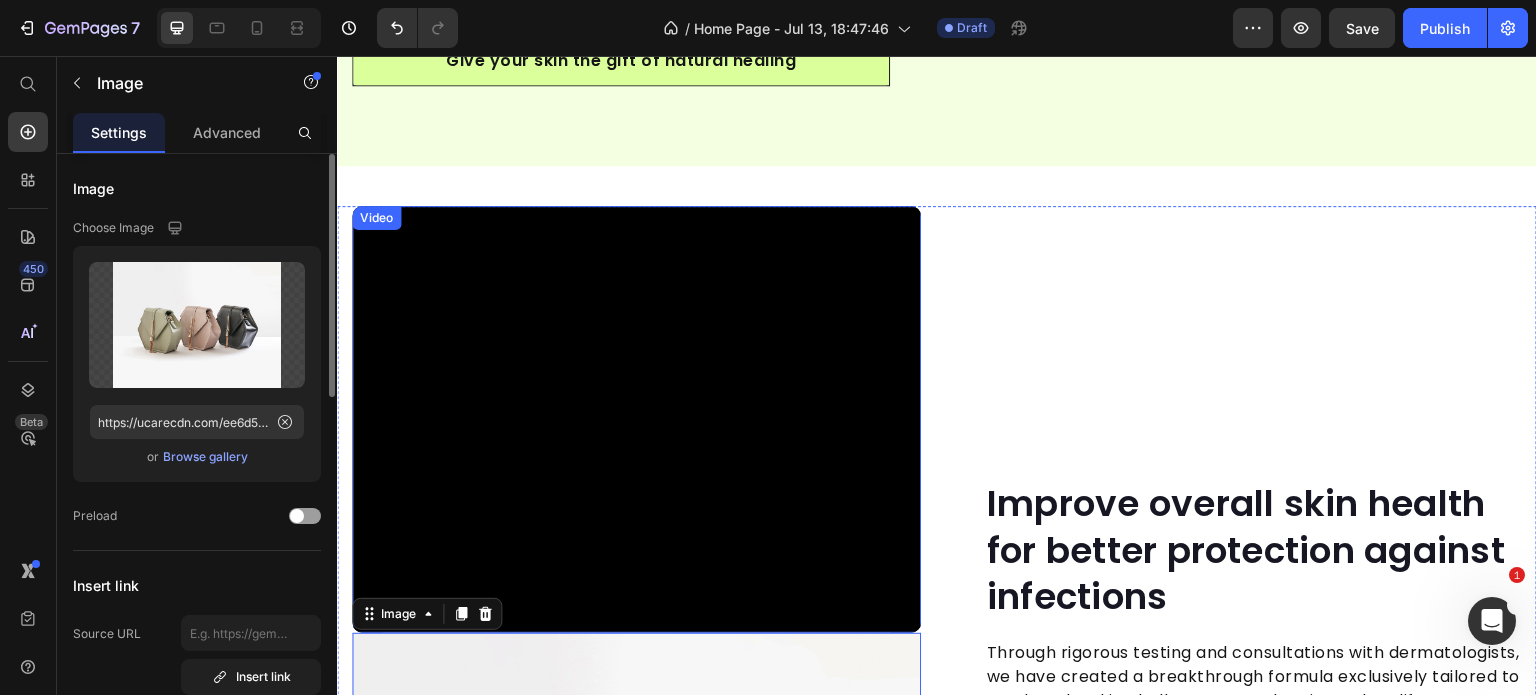 scroll, scrollTop: 3329, scrollLeft: 0, axis: vertical 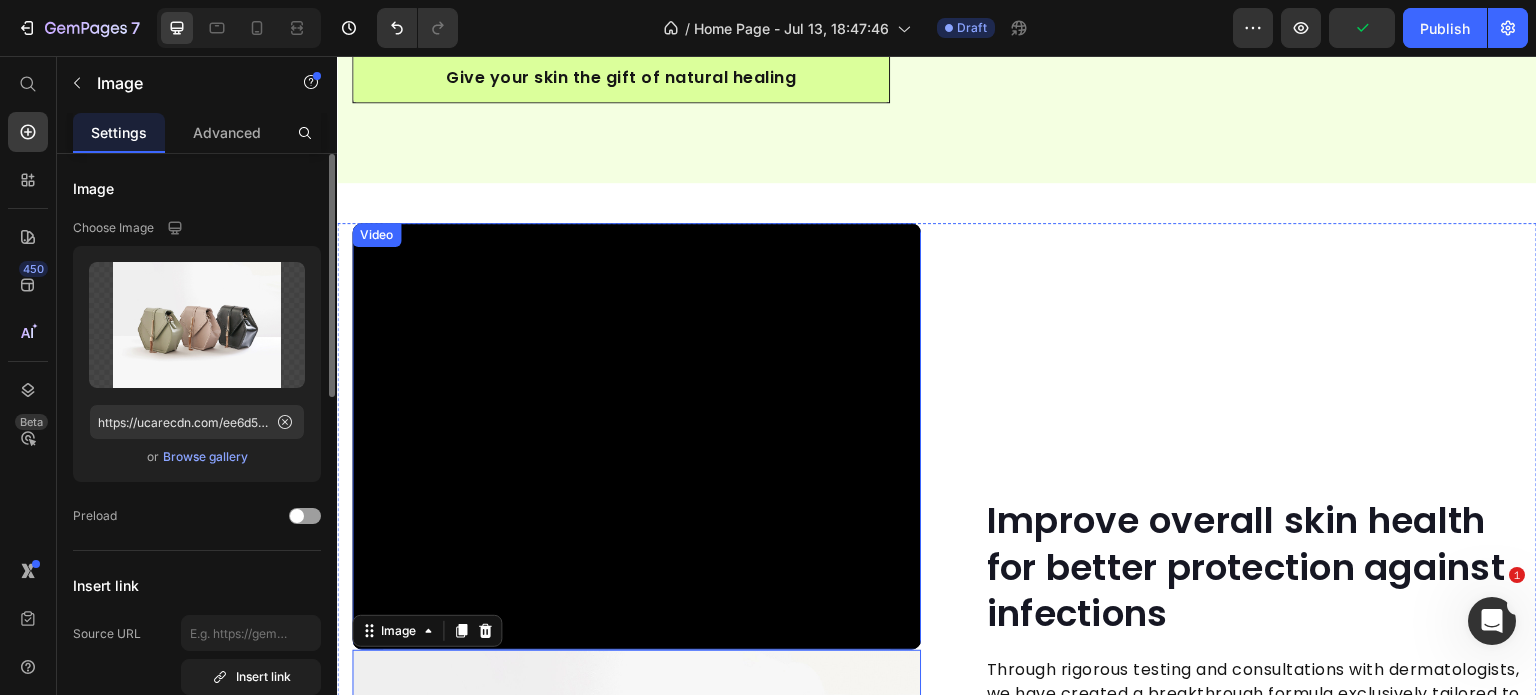 click on "Improve overall skin health for better protection against infections Heading Through rigorous testing and consultations with dermatologists, we have created a breakthrough formula exclusively tailored to combat the skin challenges prevalent in modern life. A staggering 91% of our customers have reported significant improvements in their skin condition after incorporating our soap into their routine. Text block Row" at bounding box center [1237, 650] 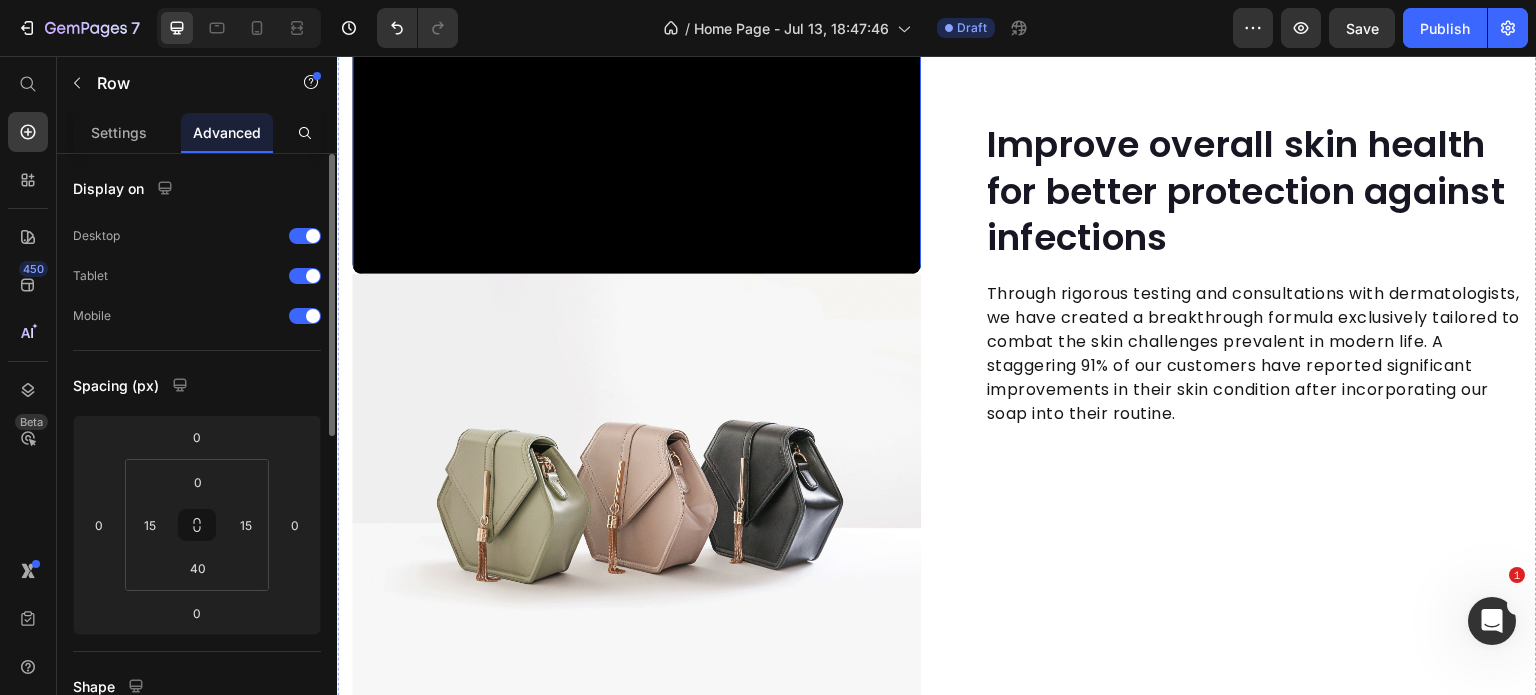 scroll, scrollTop: 3666, scrollLeft: 0, axis: vertical 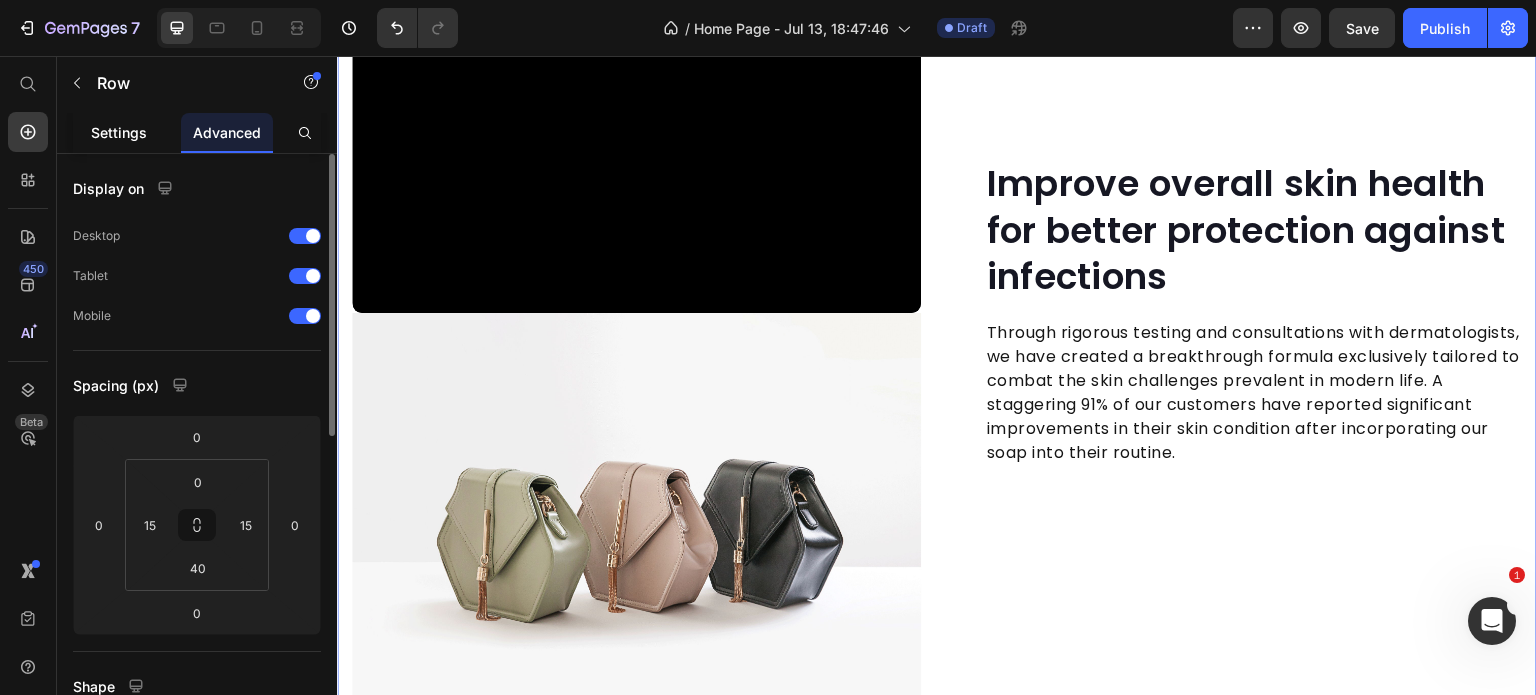 click on "Settings" 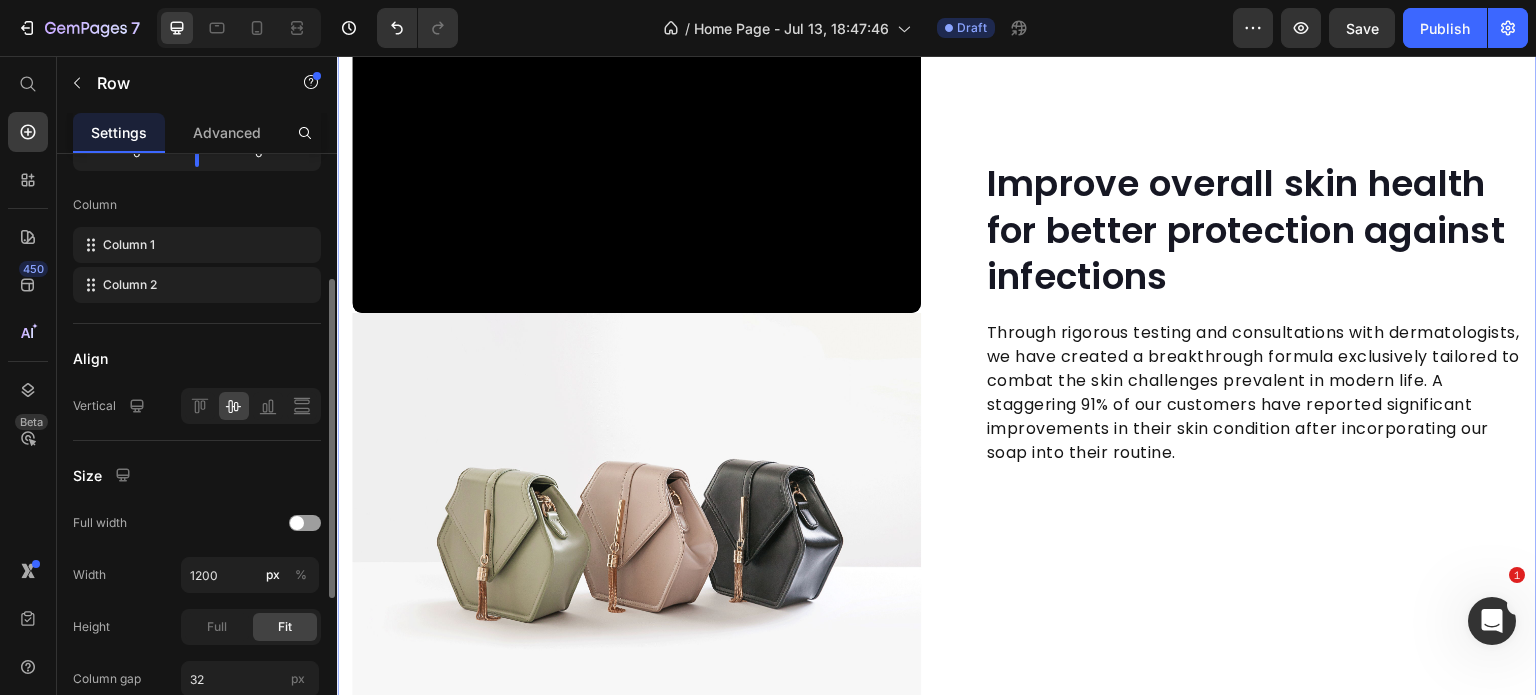 scroll, scrollTop: 0, scrollLeft: 0, axis: both 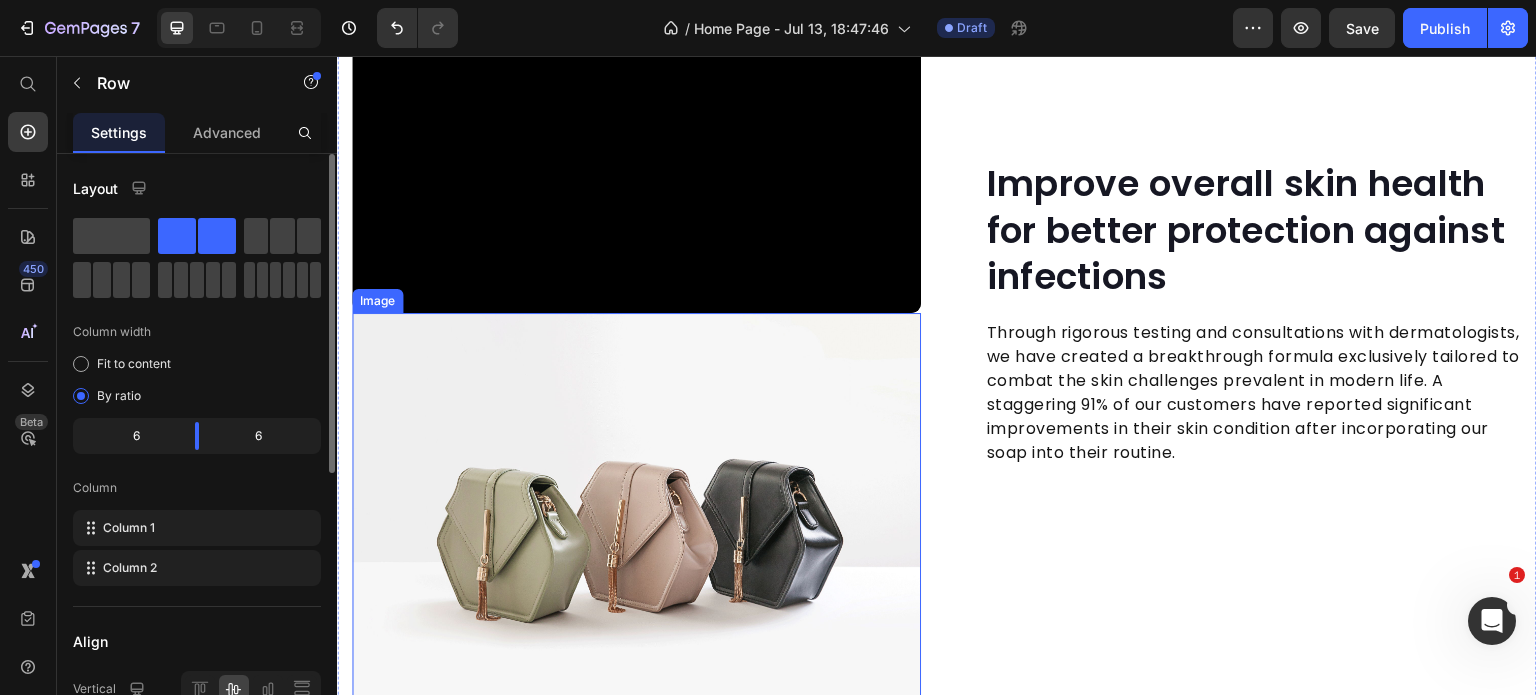 click on "Improve overall skin health for better protection against infections Heading Through rigorous testing and consultations with dermatologists, we have created a breakthrough formula exclusively tailored to combat the skin challenges prevalent in modern life. A staggering 91% of our customers have reported significant improvements in their skin condition after incorporating our soap into their routine. Text block Row" at bounding box center (1237, 313) 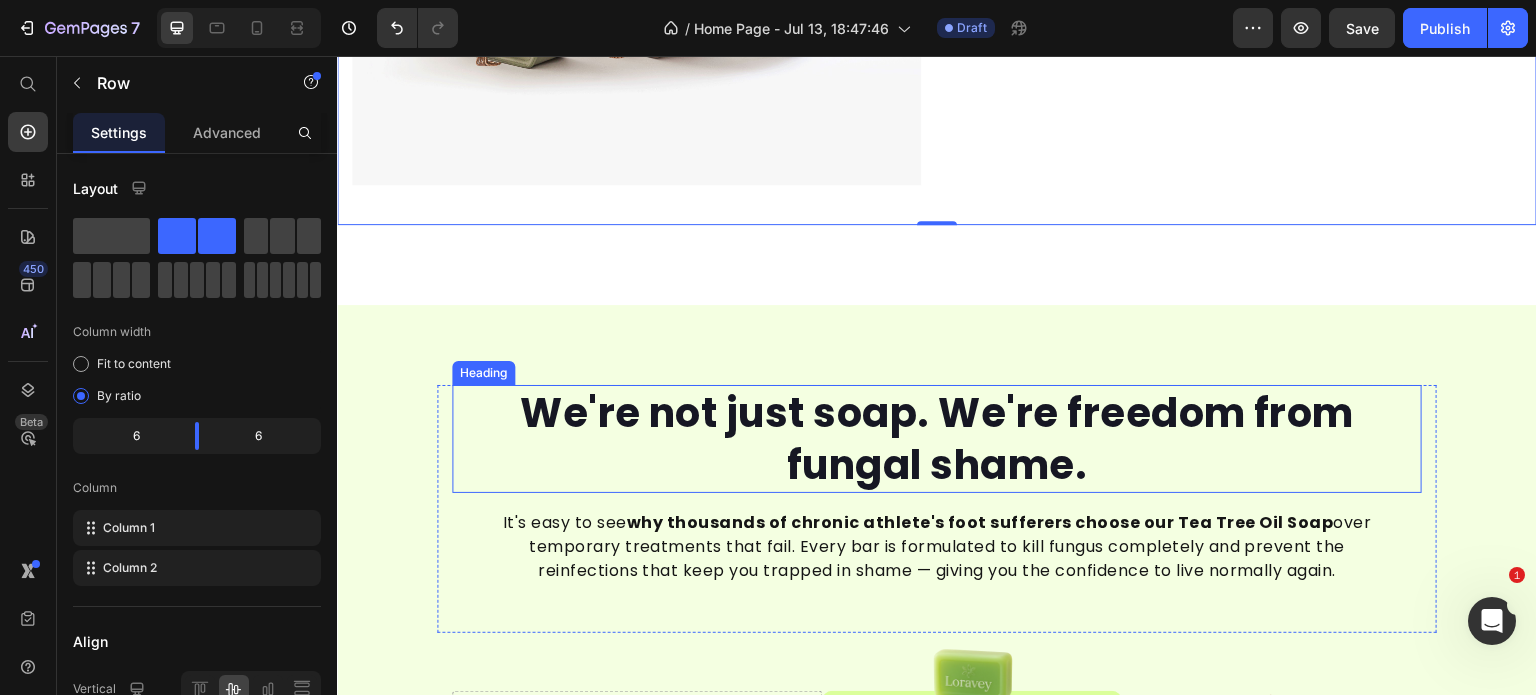 click on "We're not just soap. We're freedom from fungal shame." at bounding box center (937, 439) 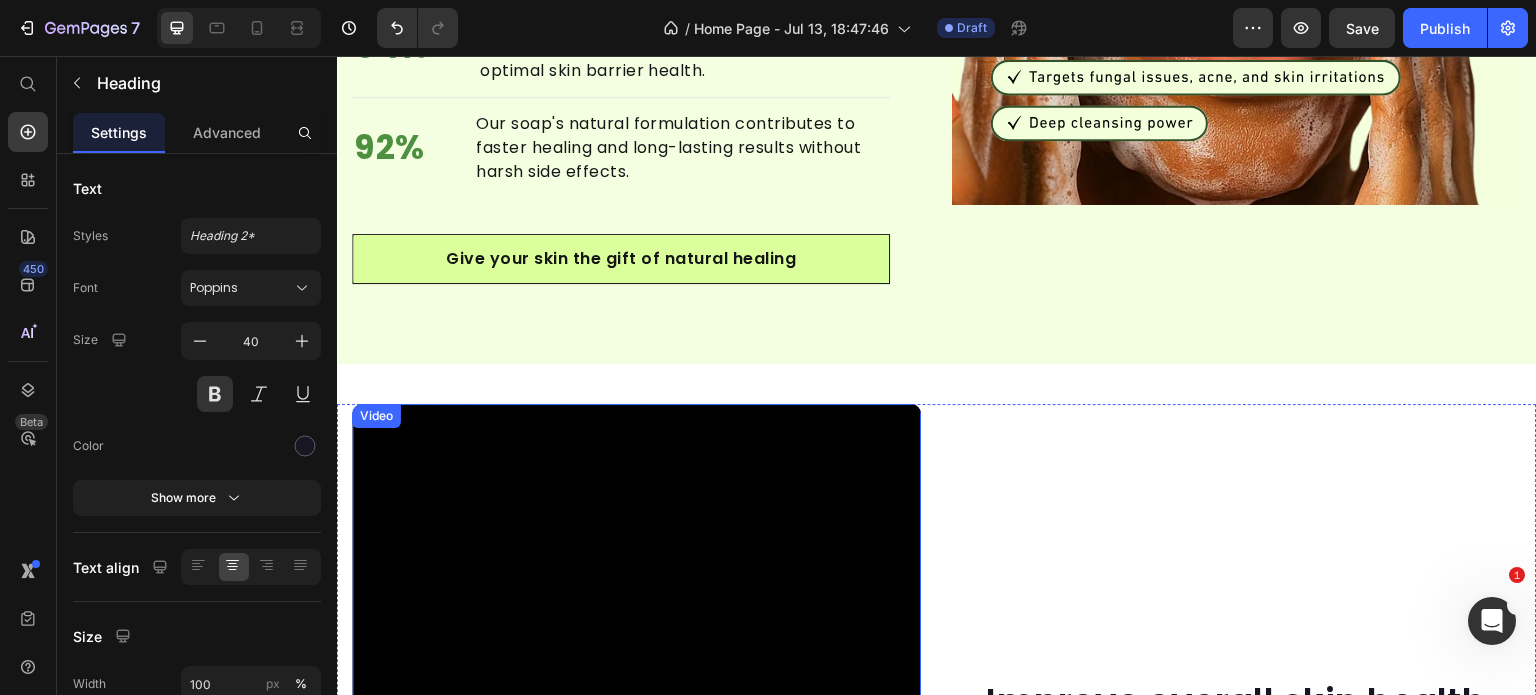 scroll, scrollTop: 3142, scrollLeft: 0, axis: vertical 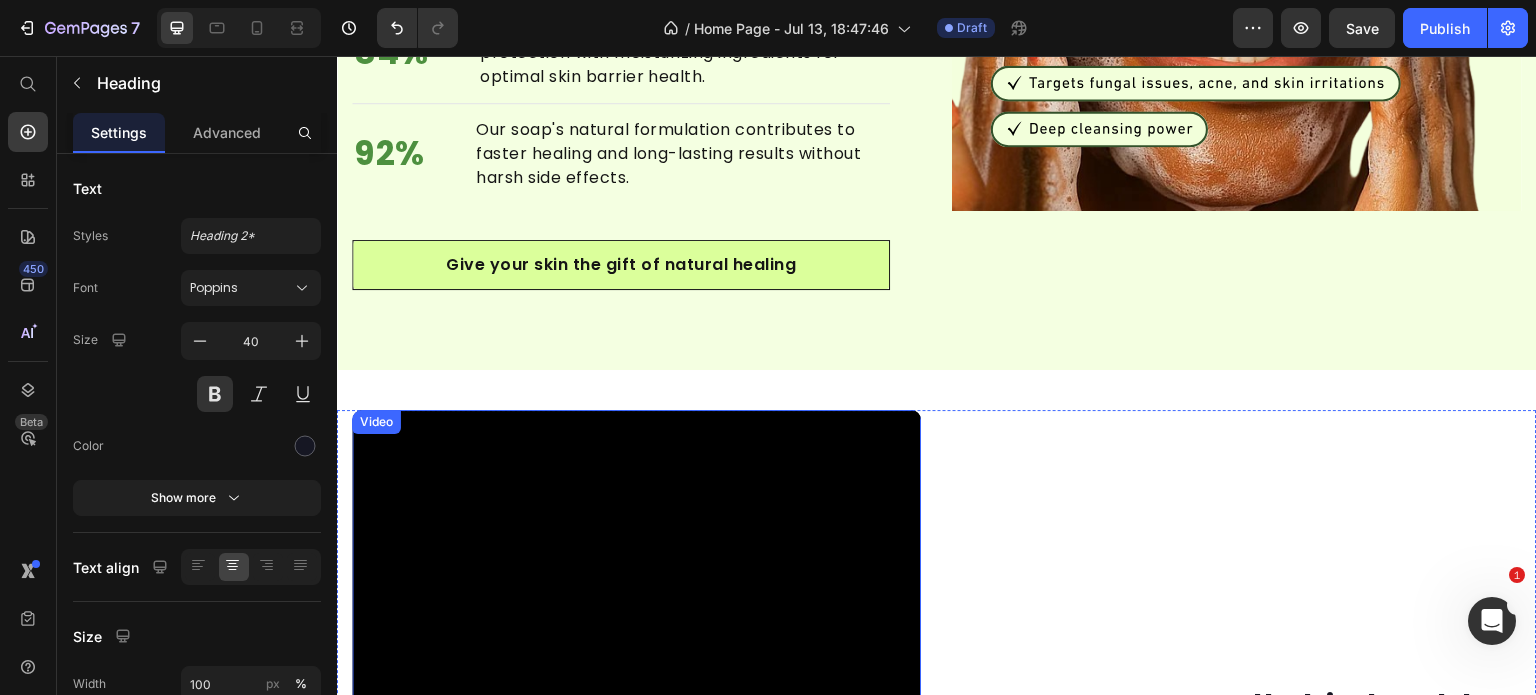 drag, startPoint x: 887, startPoint y: 400, endPoint x: 934, endPoint y: 388, distance: 48.507732 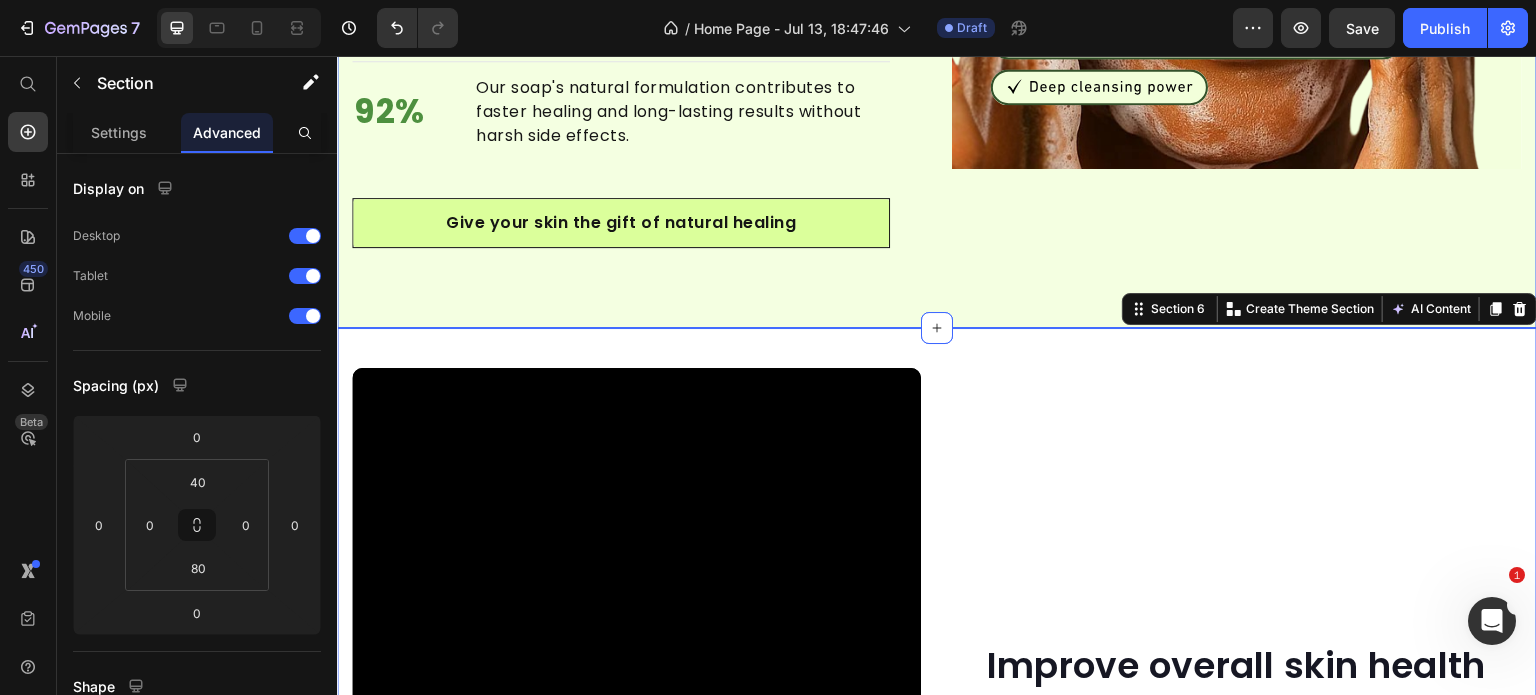 scroll, scrollTop: 3184, scrollLeft: 0, axis: vertical 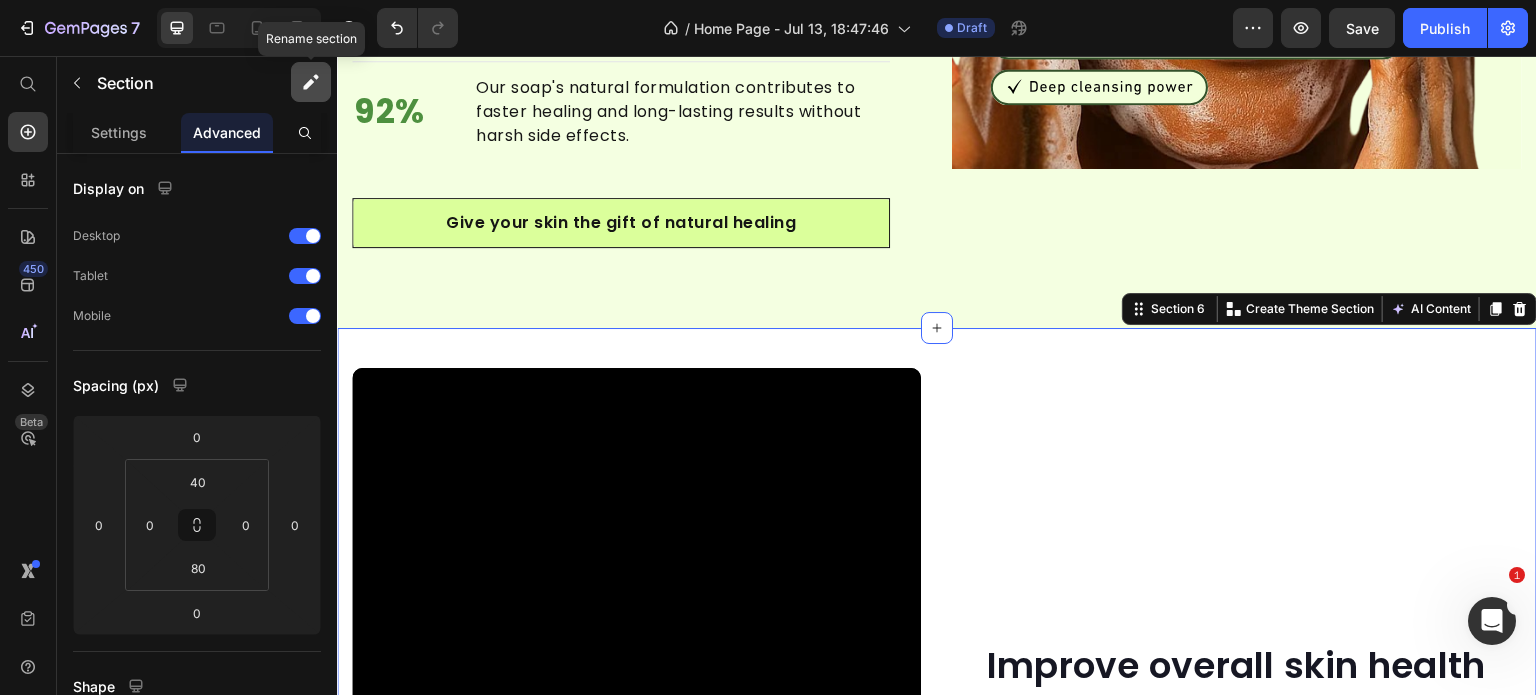 click at bounding box center [311, 82] 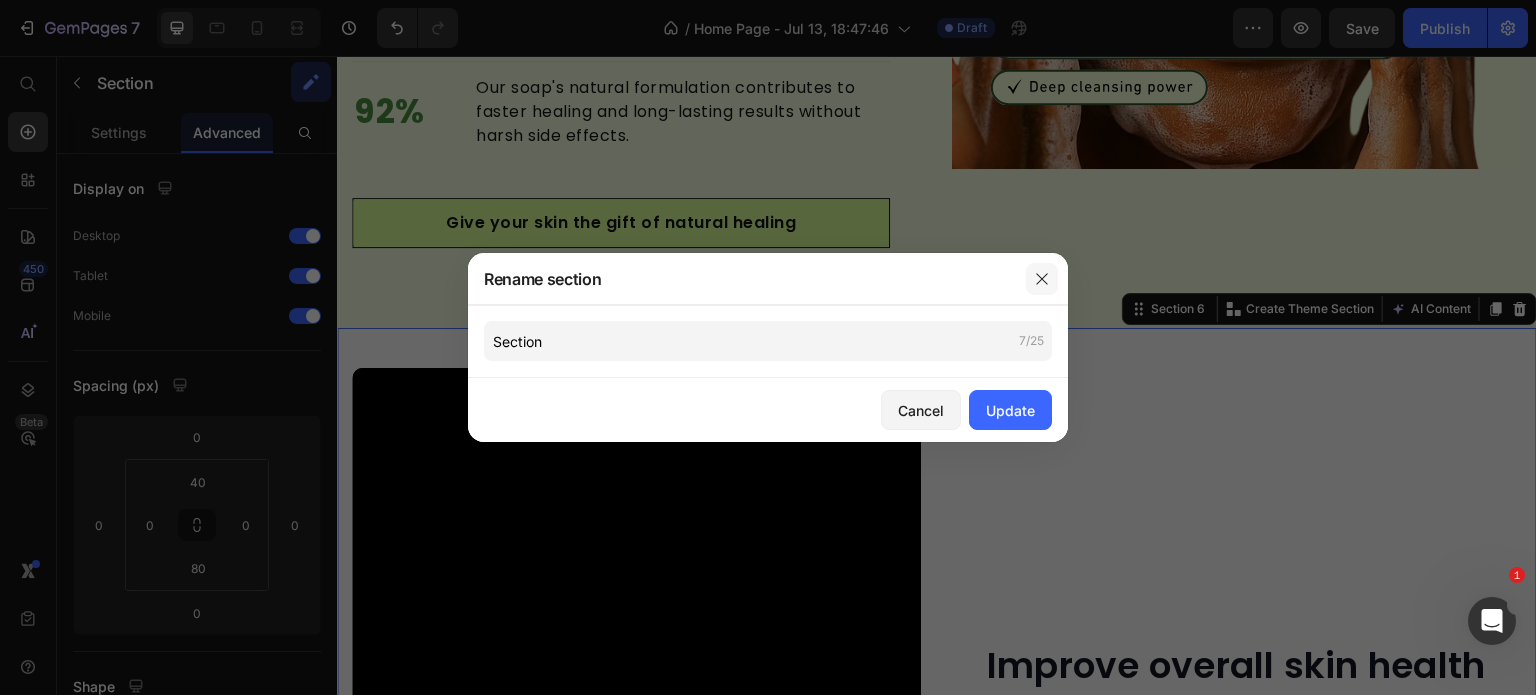 click 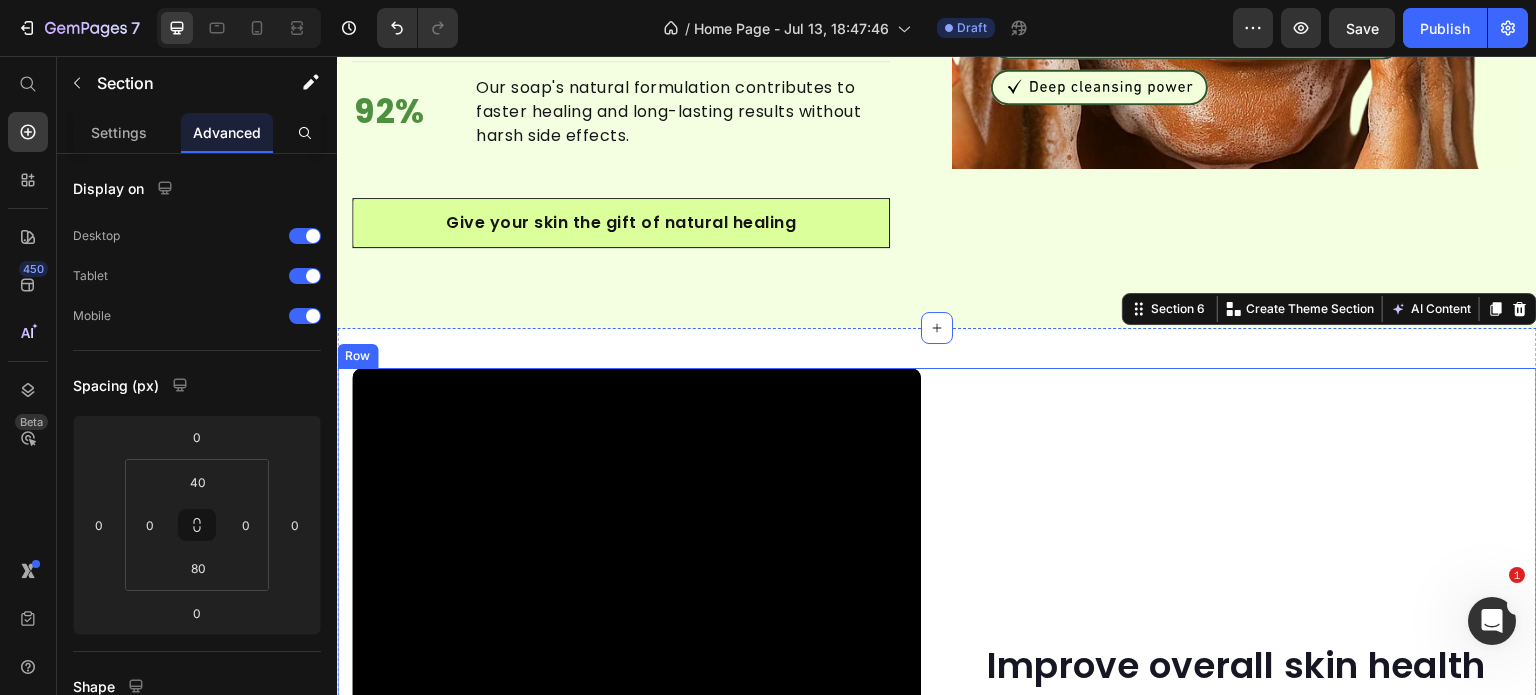 click on "Video Image Improve overall skin health for better protection against infections Heading Through rigorous testing and consultations with dermatologists, we have created a breakthrough formula exclusively tailored to combat the skin challenges prevalent in modern life. A staggering 91% of our customers have reported significant improvements in their skin condition after incorporating our soap into their routine. Text block Row Row" at bounding box center (937, 815) 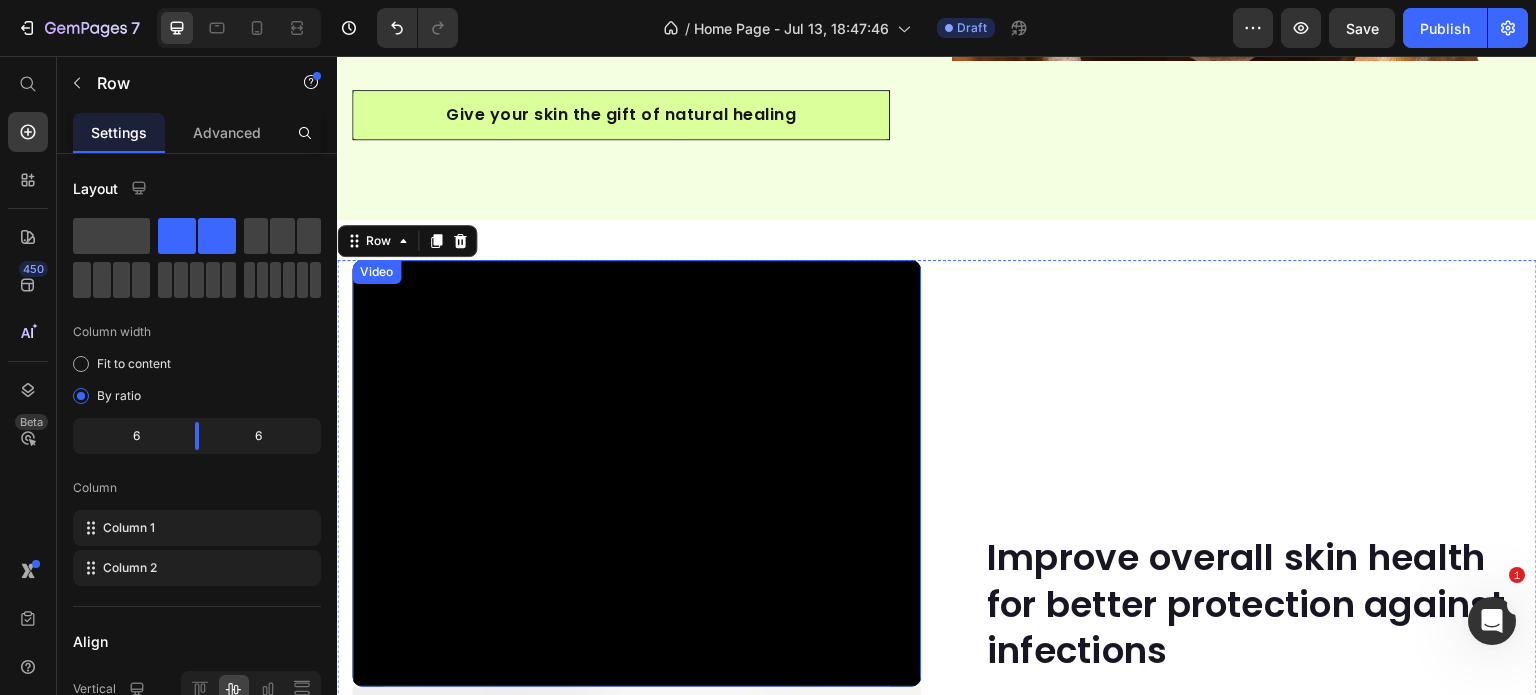 scroll, scrollTop: 3361, scrollLeft: 0, axis: vertical 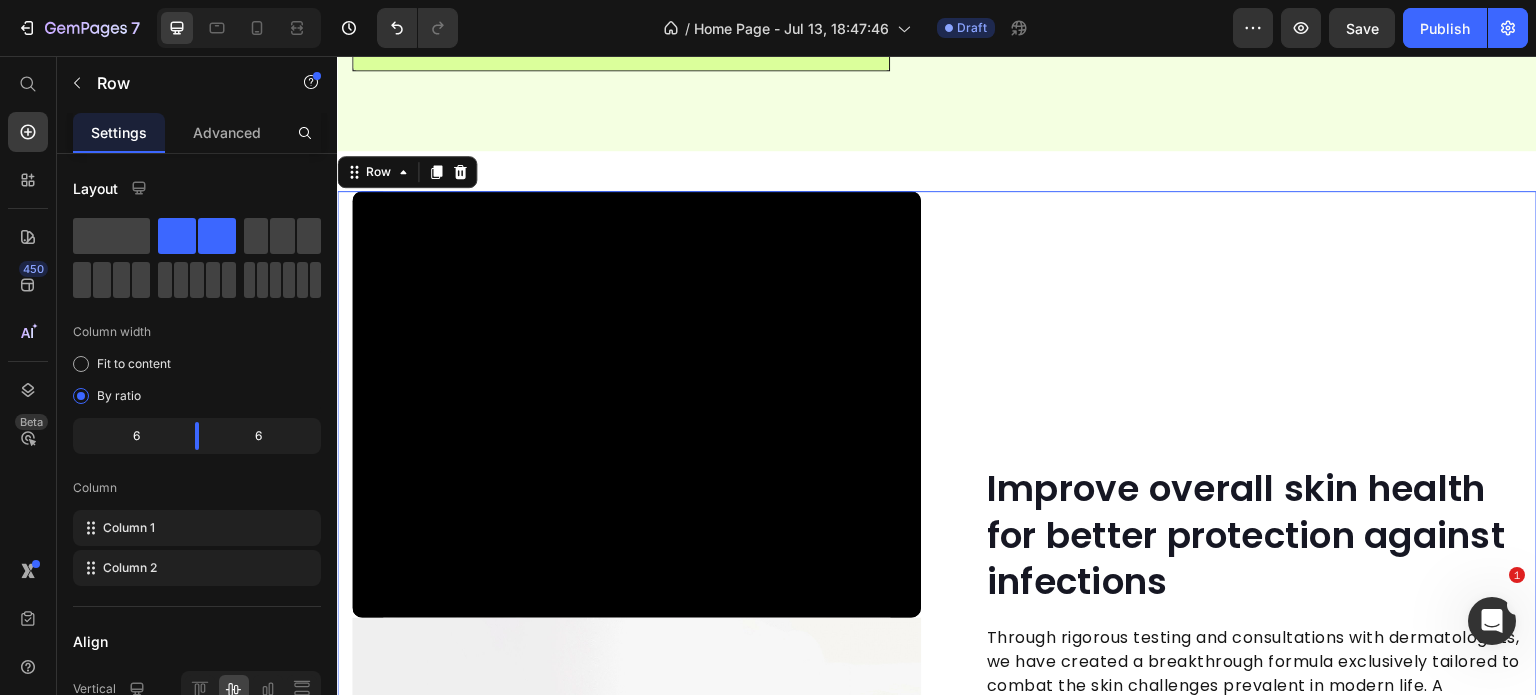 click on "Improve overall skin health for better protection against infections Heading Through rigorous testing and consultations with dermatologists, we have created a breakthrough formula exclusively tailored to combat the skin challenges prevalent in modern life. A staggering 91% of our customers have reported significant improvements in their skin condition after incorporating our soap into their routine. Text block Row" at bounding box center [1237, 618] 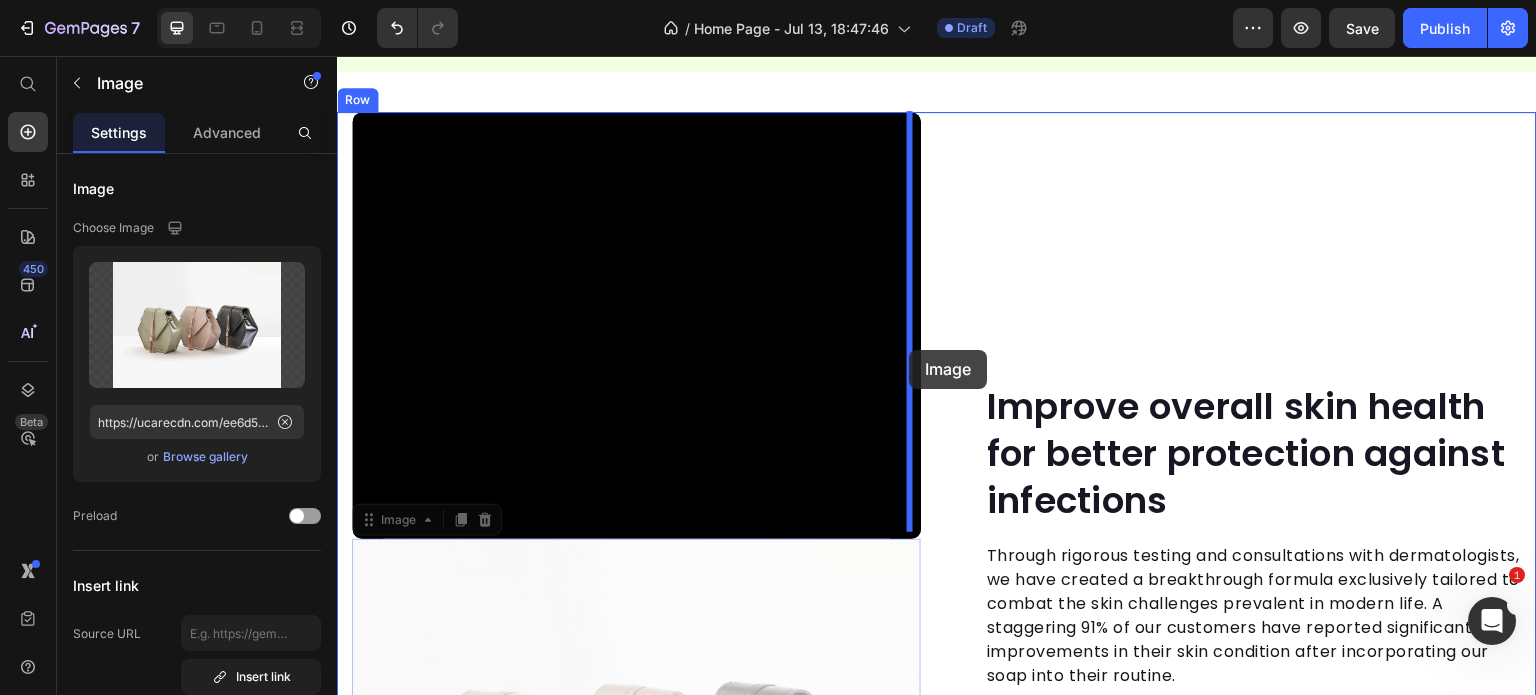 scroll, scrollTop: 3438, scrollLeft: 0, axis: vertical 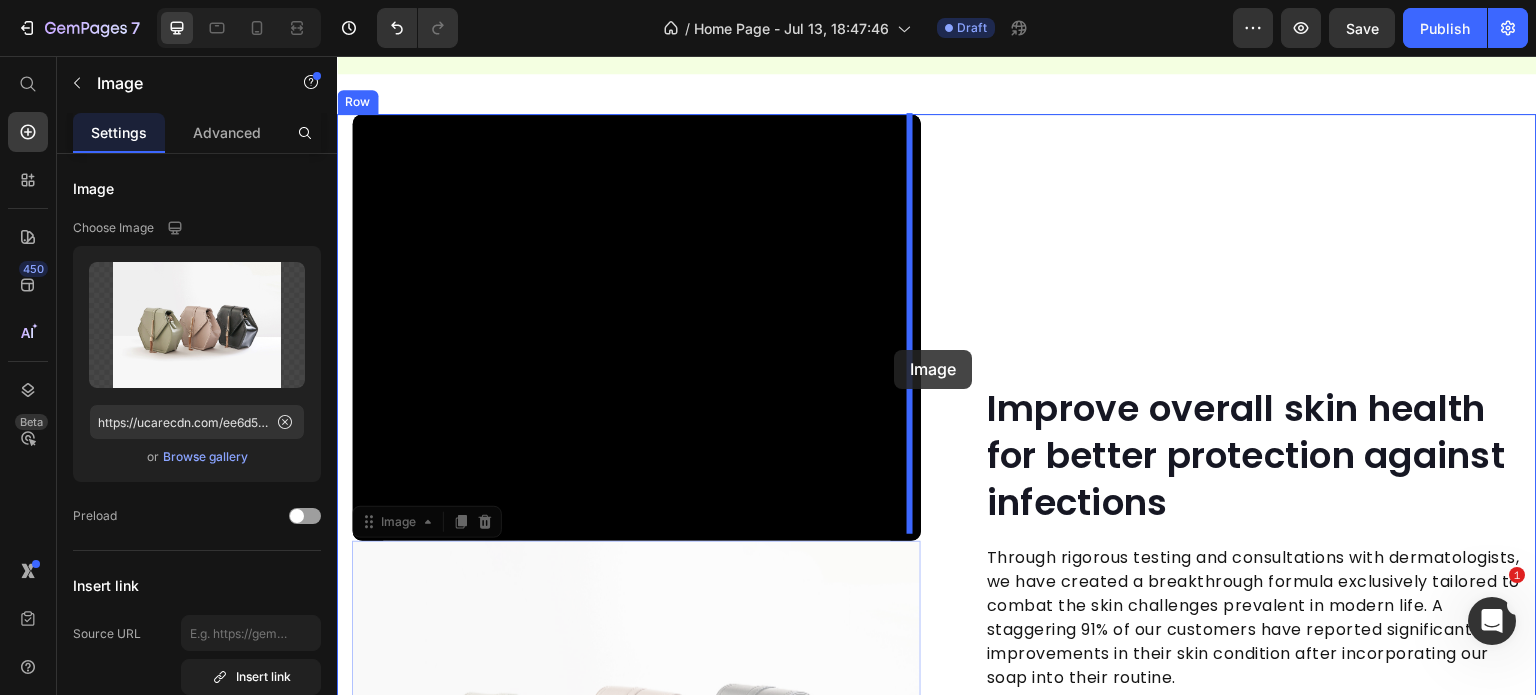 drag, startPoint x: 861, startPoint y: 425, endPoint x: 894, endPoint y: 350, distance: 81.939 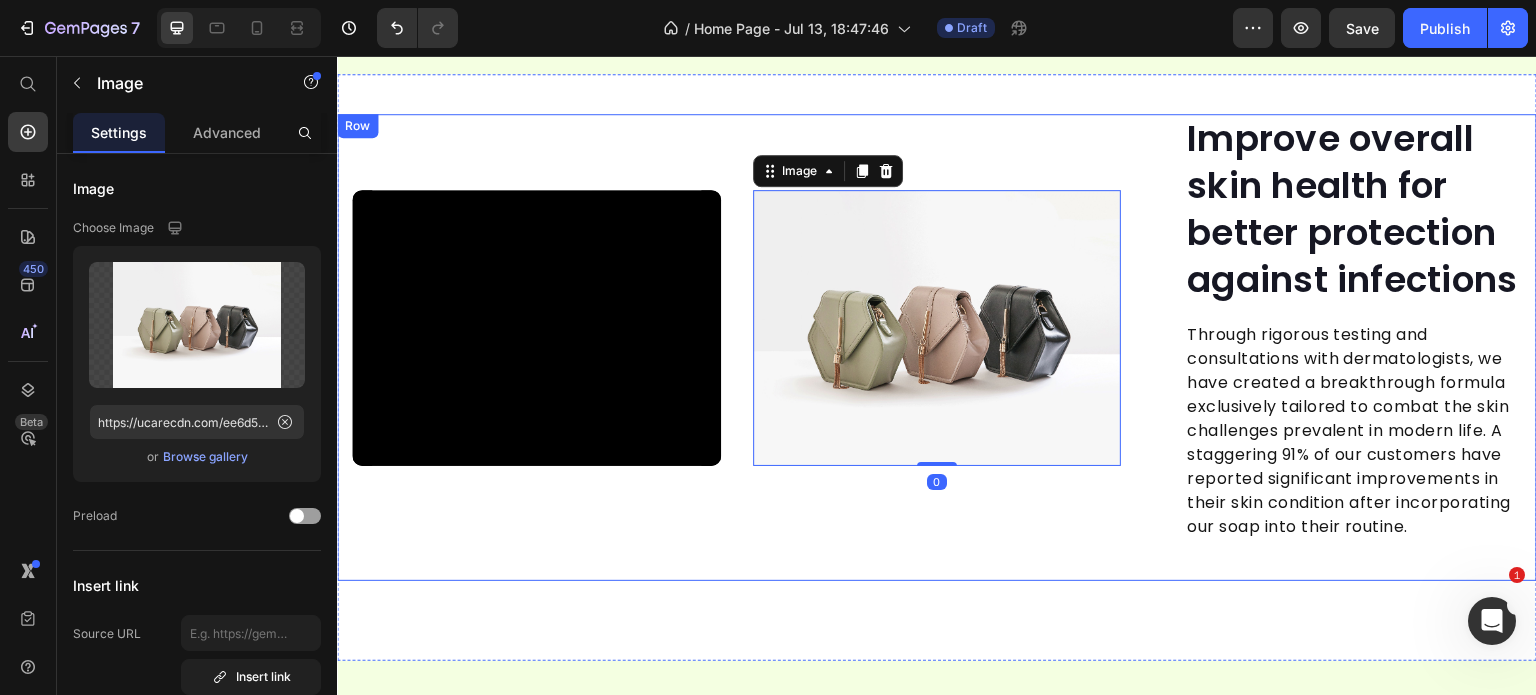 click on "Video Image   0 Improve overall skin health for better protection against infections Heading Through rigorous testing and consultations with dermatologists, we have created a breakthrough formula exclusively tailored to combat the skin challenges prevalent in modern life. A staggering 91% of our customers have reported significant improvements in their skin condition after incorporating our soap into their routine. Text block Row Row" at bounding box center (937, 347) 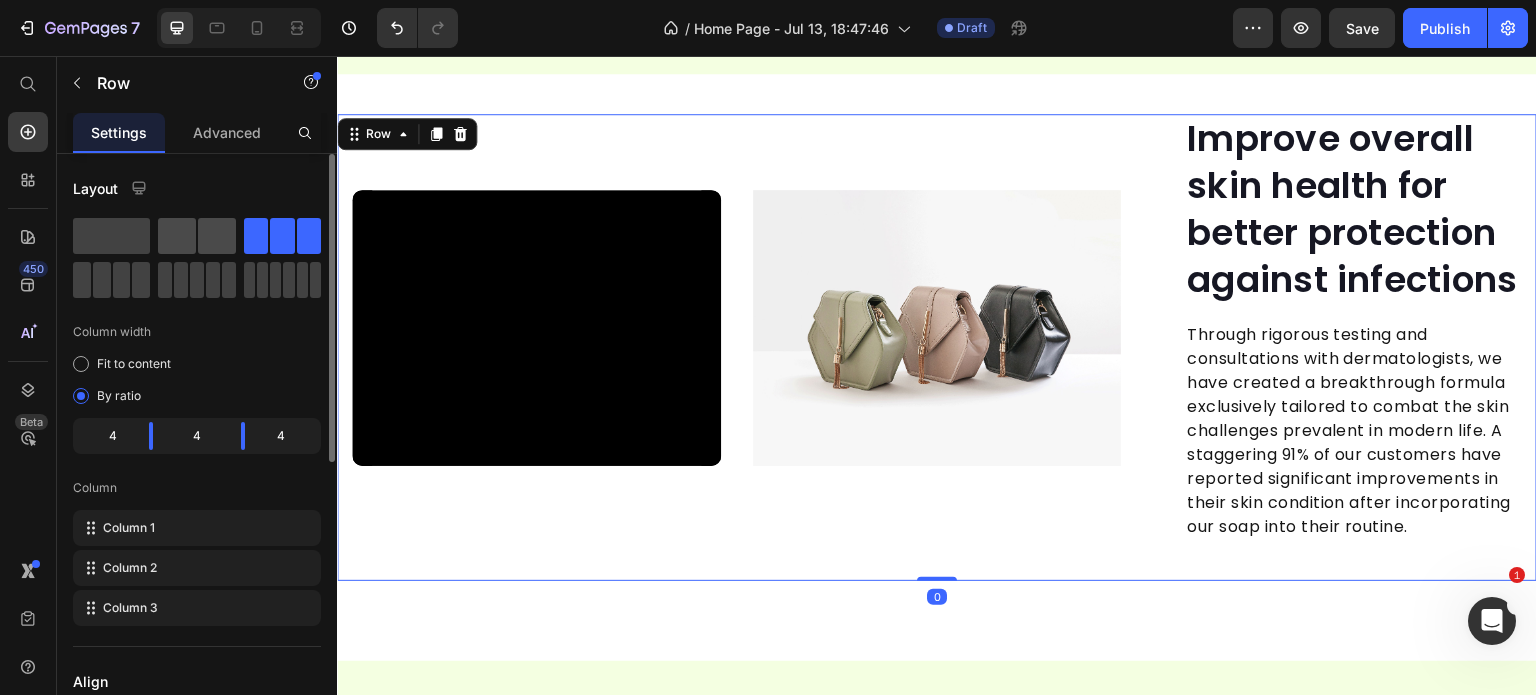 click 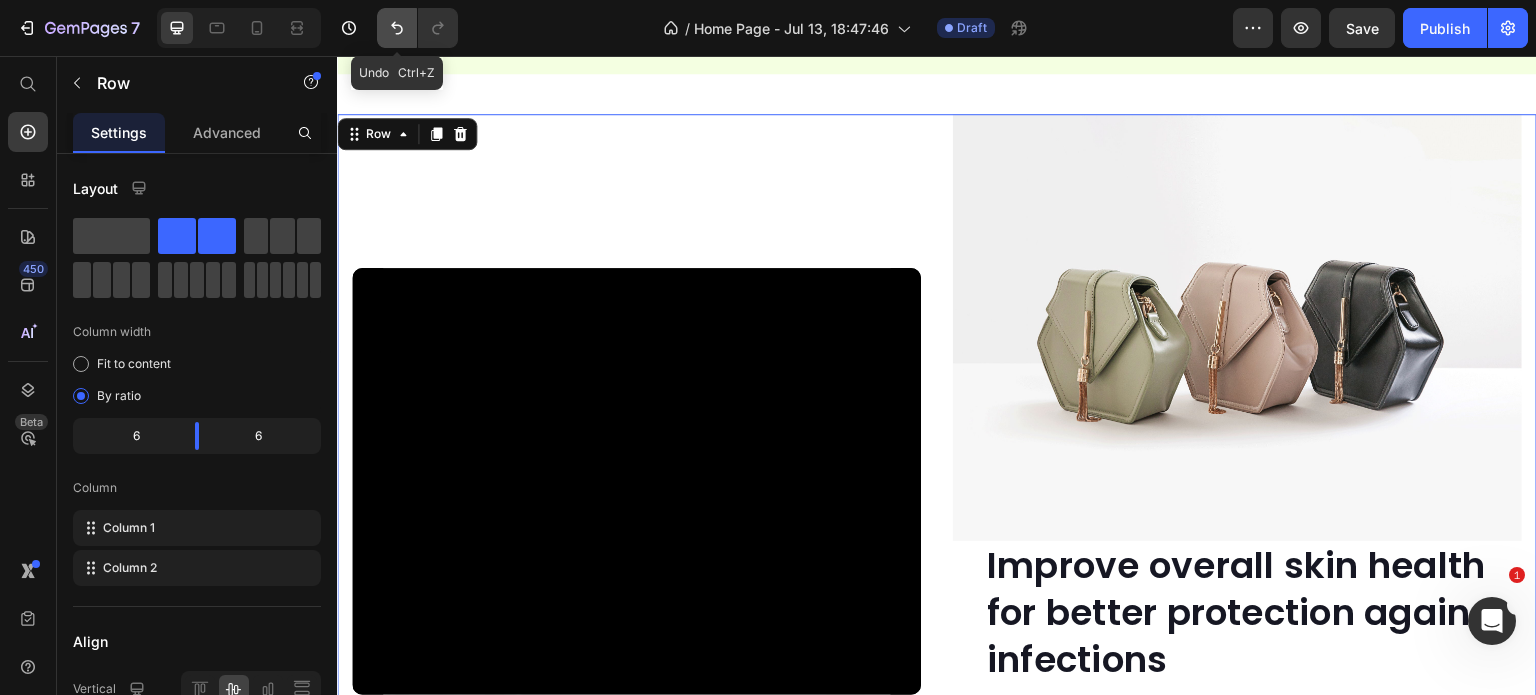 click 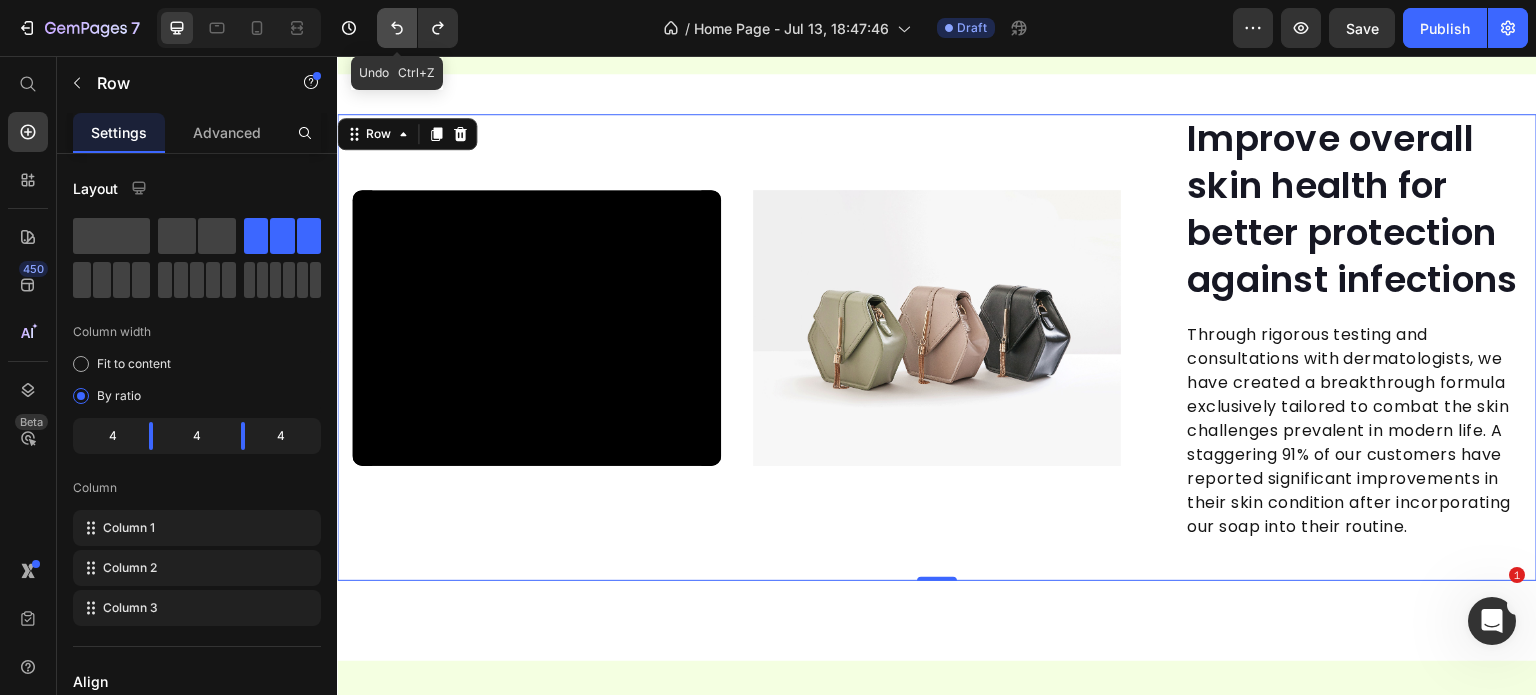 click 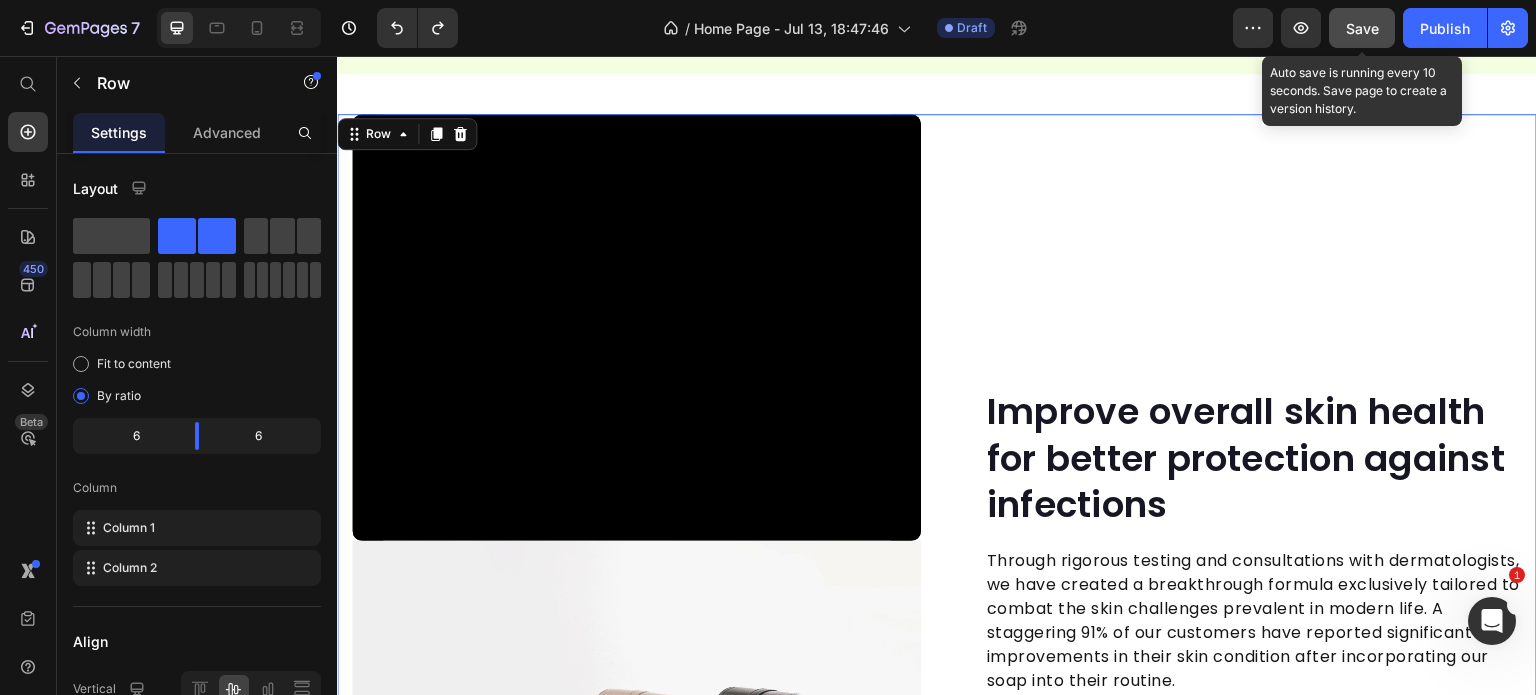 click on "Save" 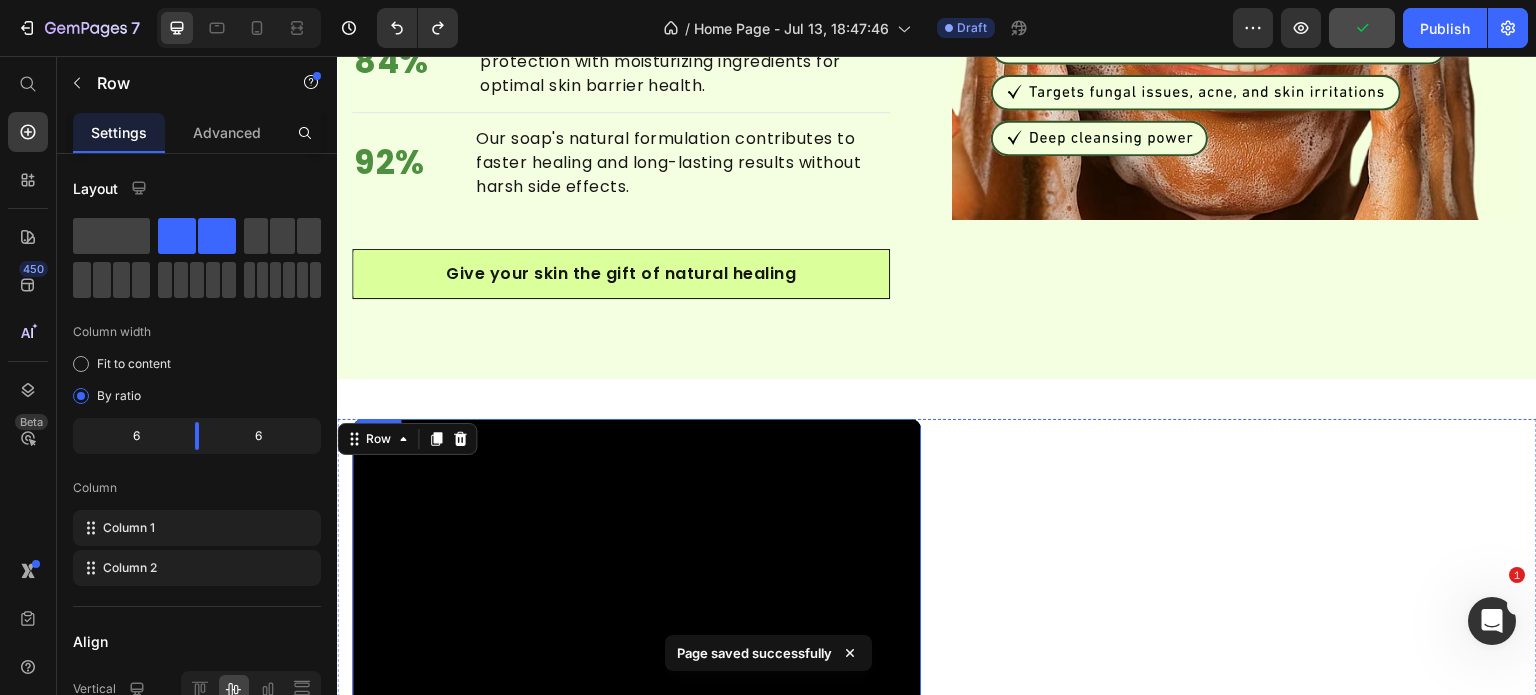 scroll, scrollTop: 3130, scrollLeft: 0, axis: vertical 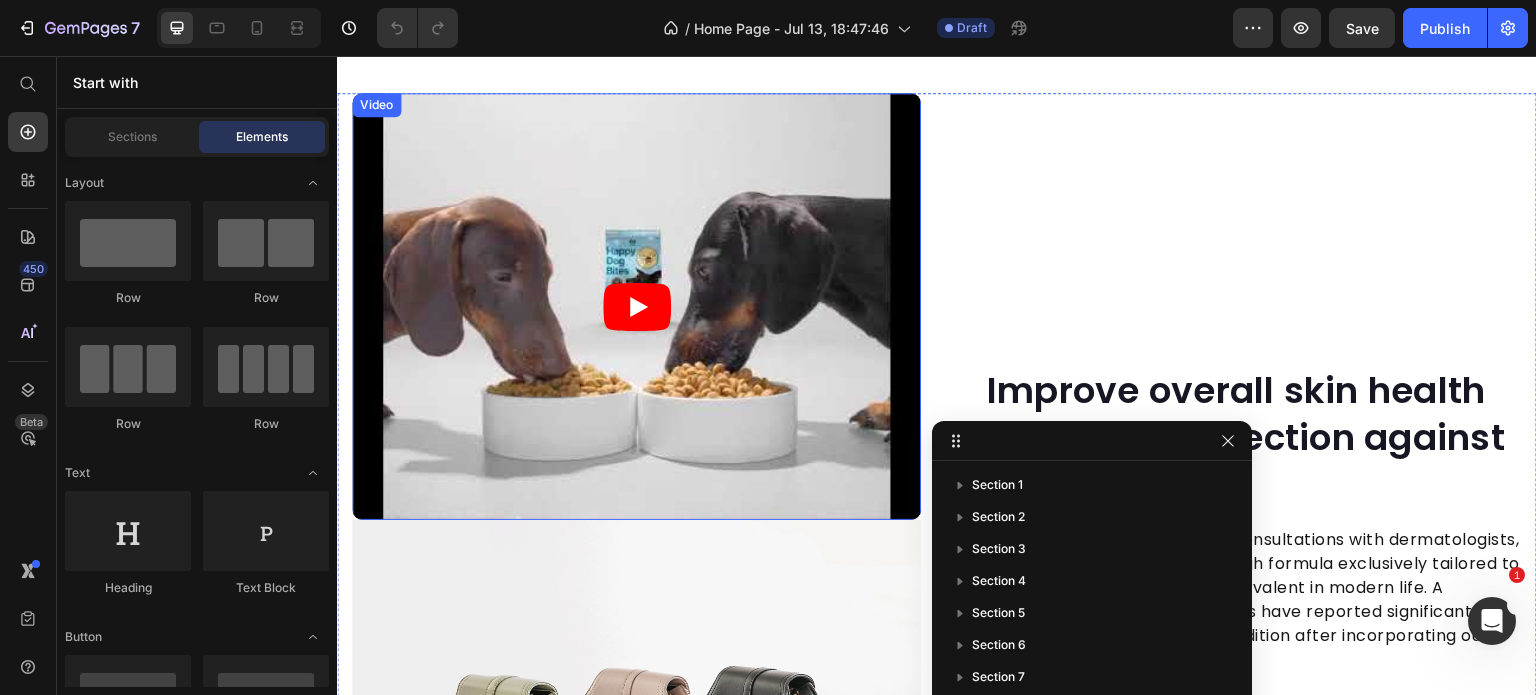 click at bounding box center [636, 306] 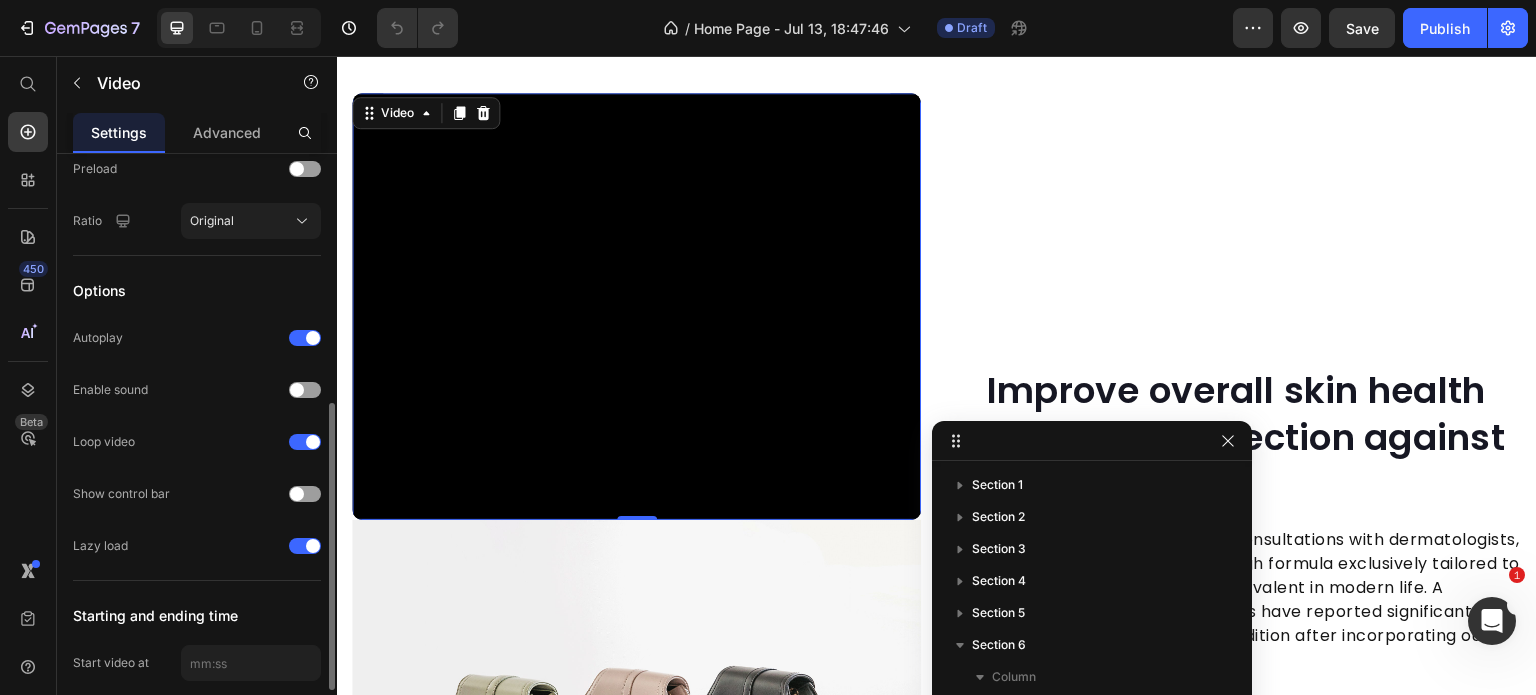 scroll, scrollTop: 644, scrollLeft: 0, axis: vertical 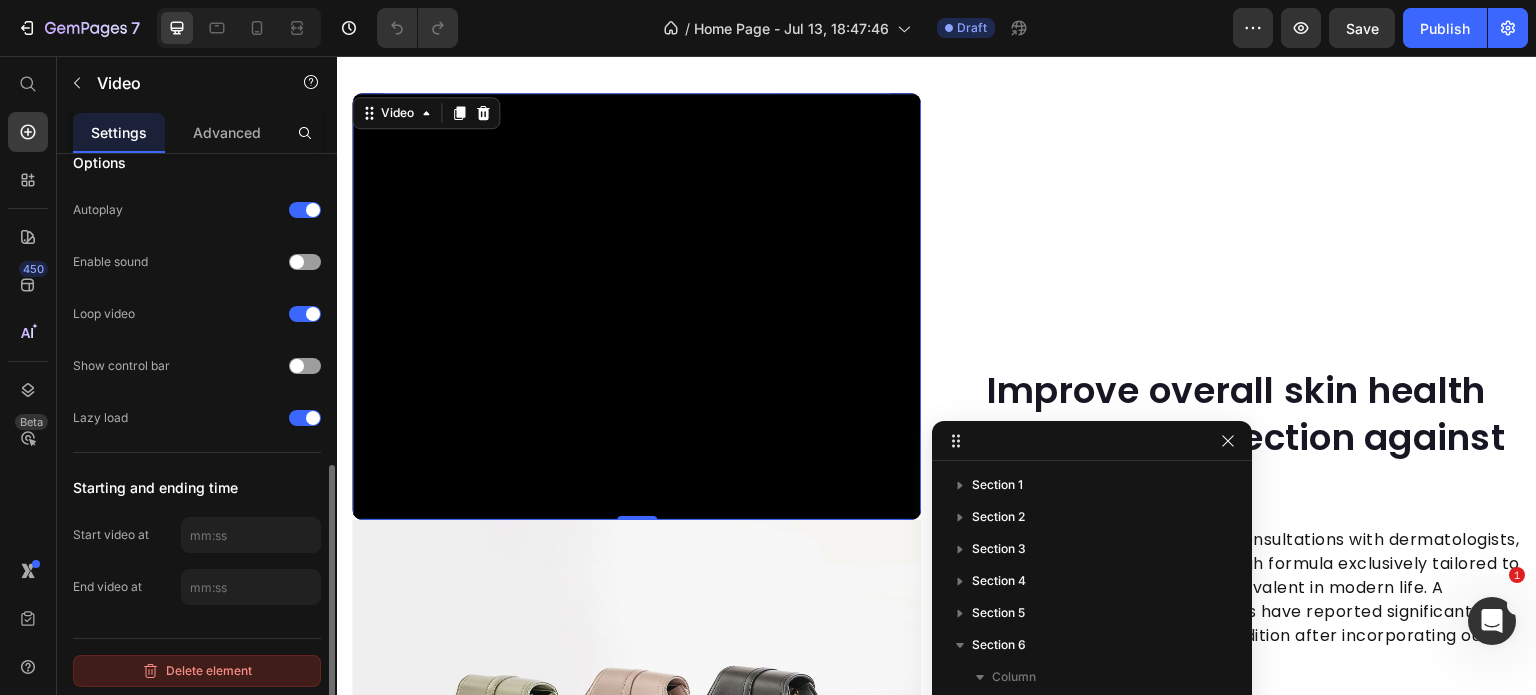 click on "Delete element" at bounding box center (197, 671) 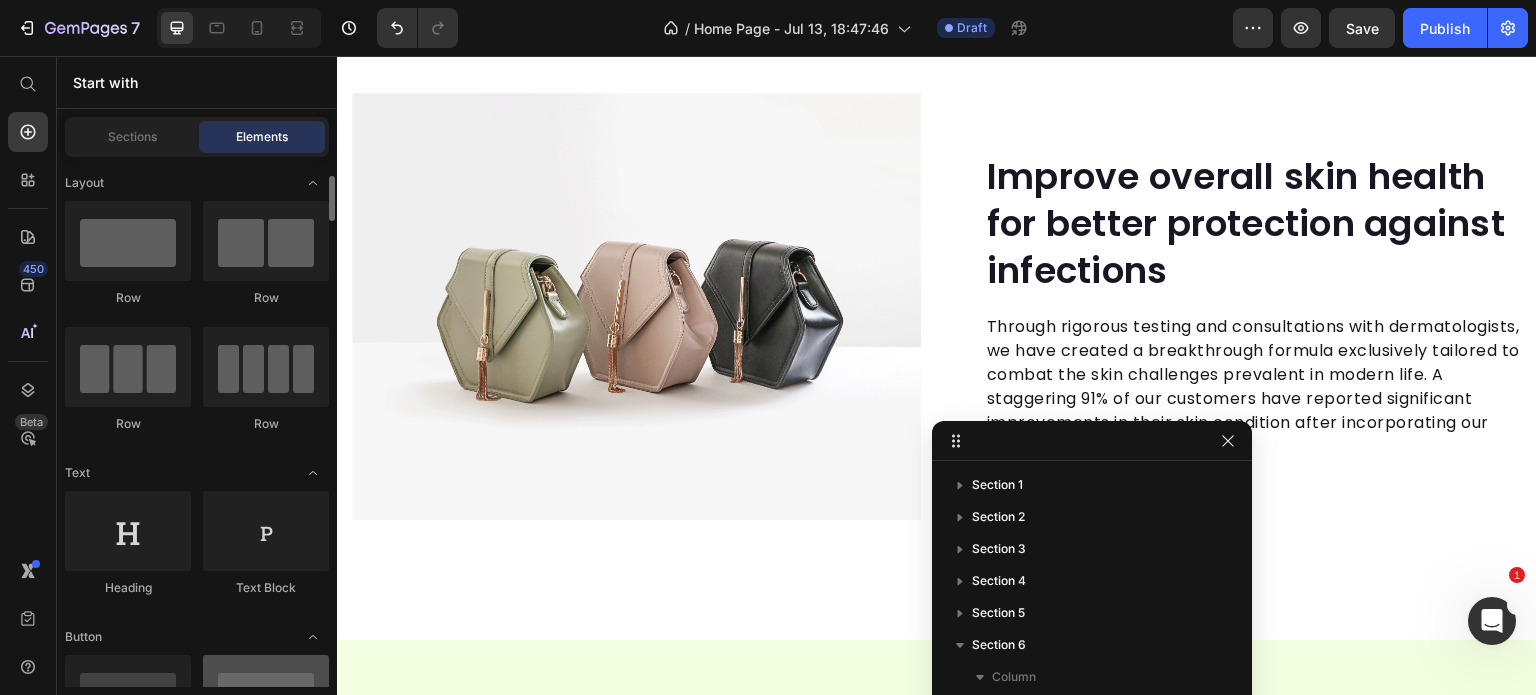 scroll, scrollTop: 32, scrollLeft: 0, axis: vertical 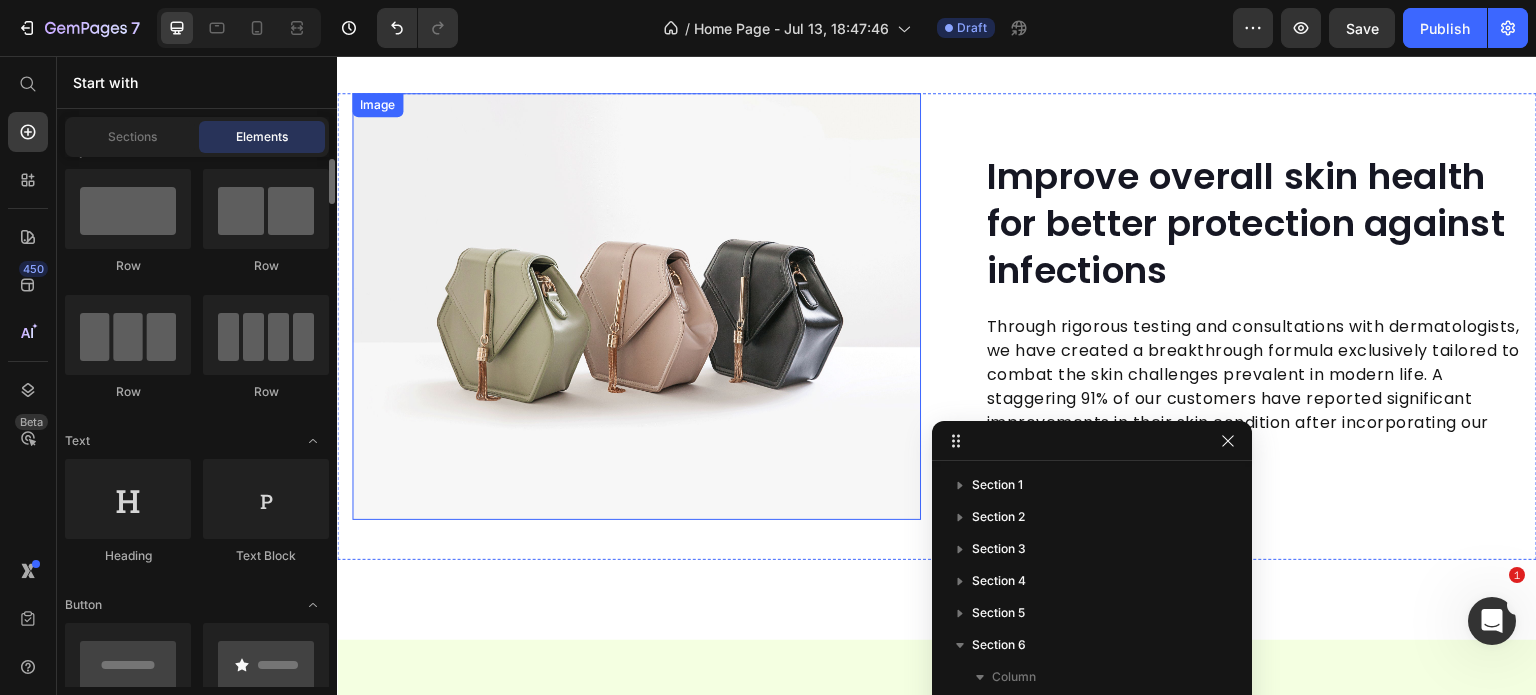 click at bounding box center [636, 306] 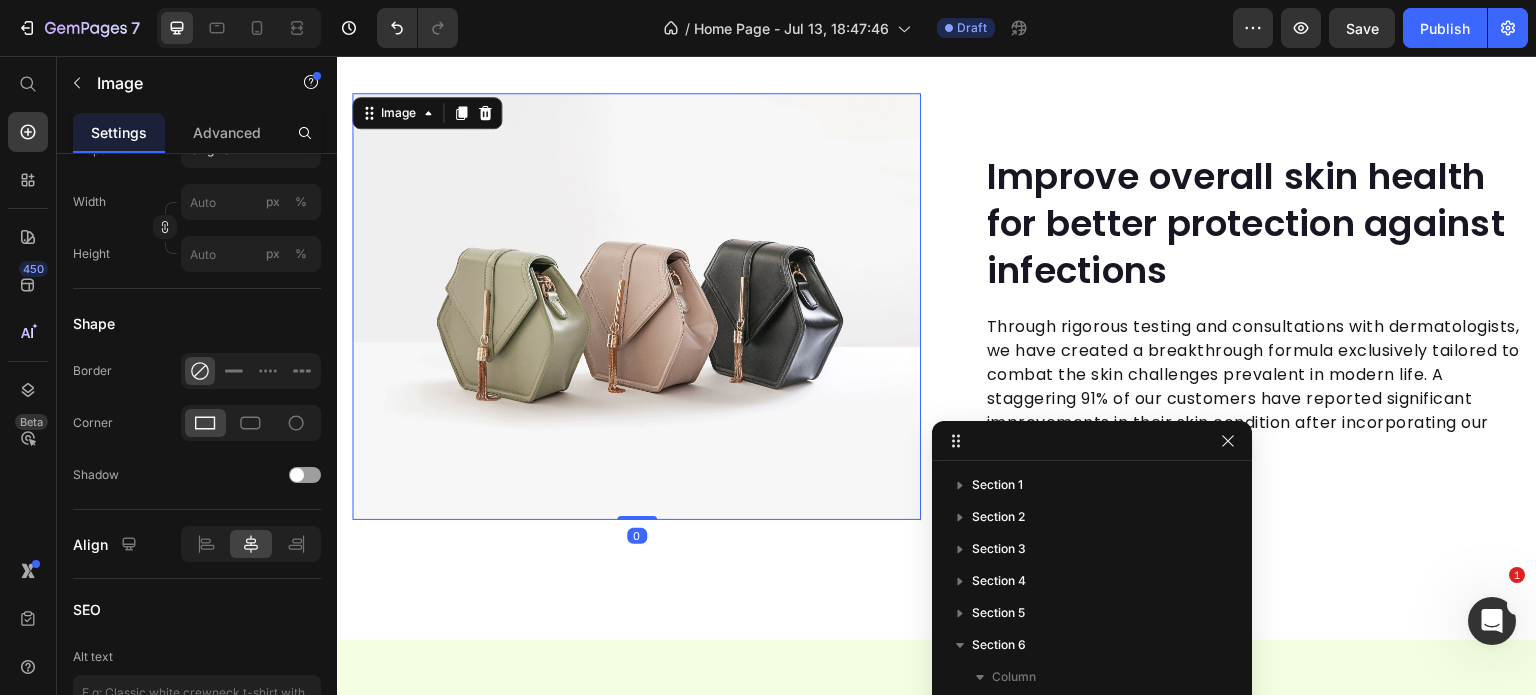 scroll, scrollTop: 0, scrollLeft: 0, axis: both 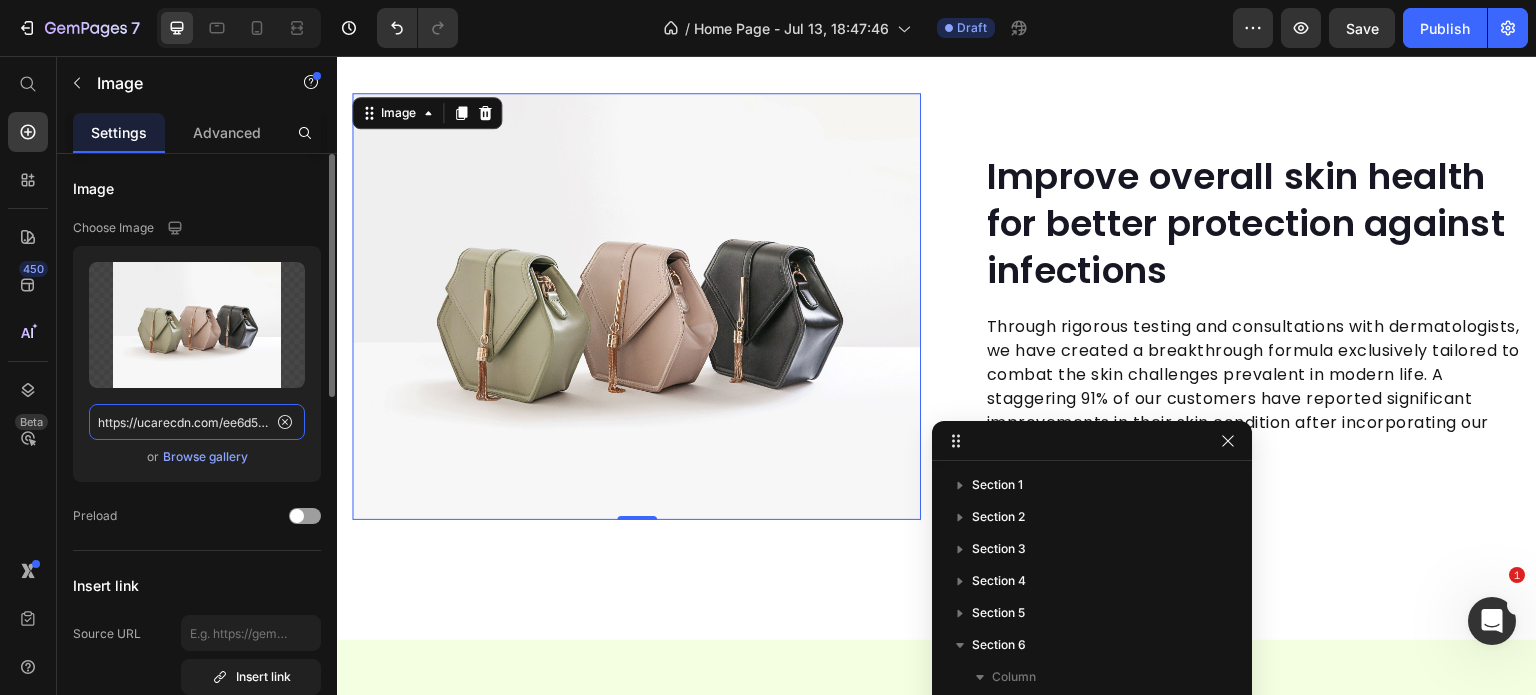 click on "https://ucarecdn.com/ee6d5074-1640-4cc7-8933-47c8589c3dee/-/format/auto/" 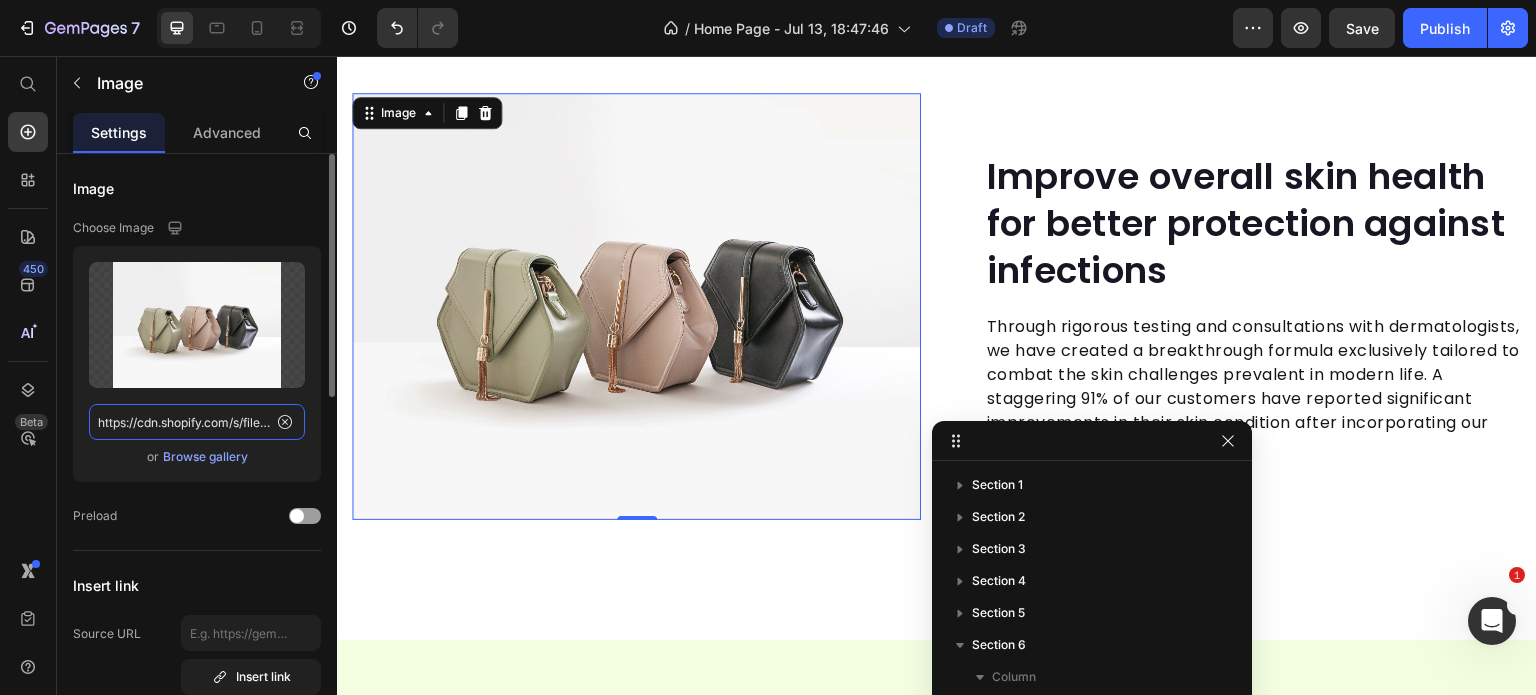 scroll, scrollTop: 0, scrollLeft: 342, axis: horizontal 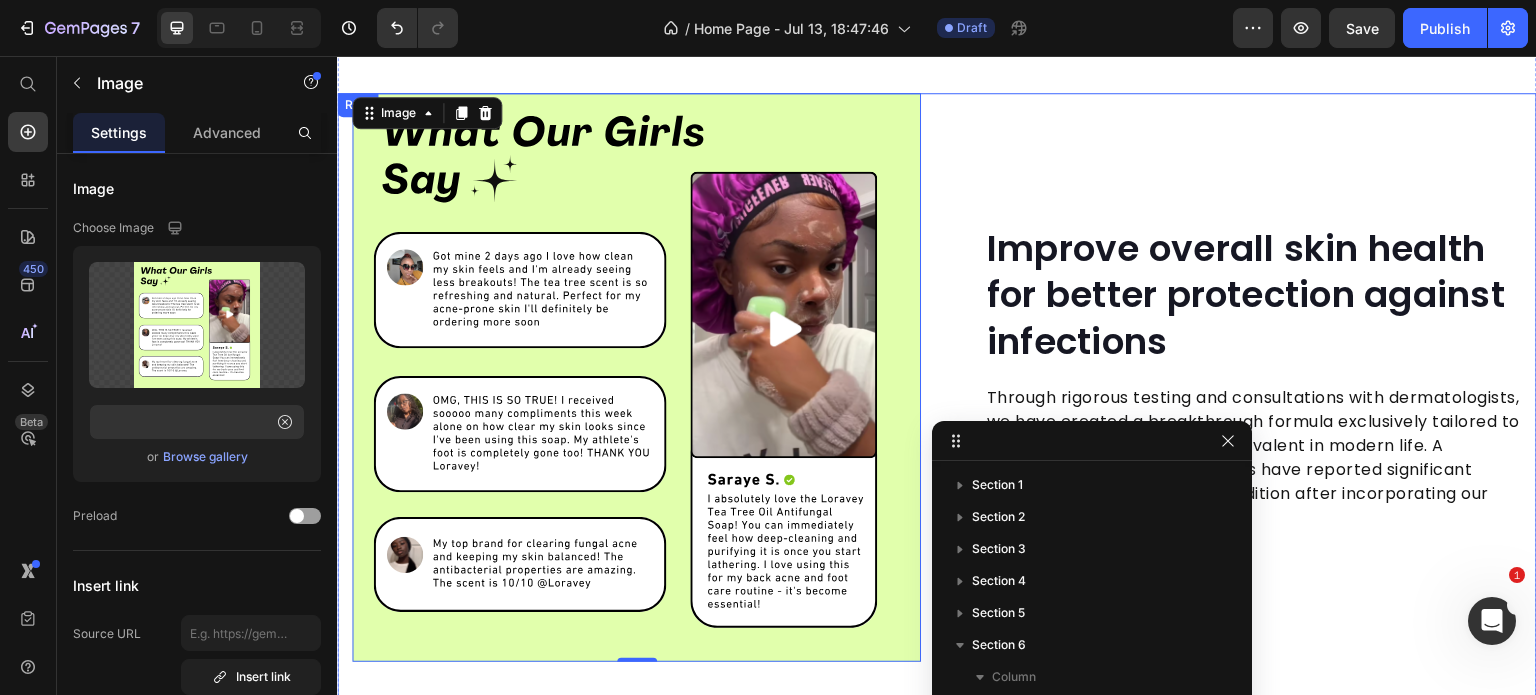 click on "Improve overall skin health for better protection against infections Heading Through rigorous testing and consultations with dermatologists, we have created a breakthrough formula exclusively tailored to combat the skin challenges prevalent in modern life. A staggering 91% of our customers have reported significant improvements in their skin condition after incorporating our soap into their routine. Text block Row" at bounding box center [1237, 377] 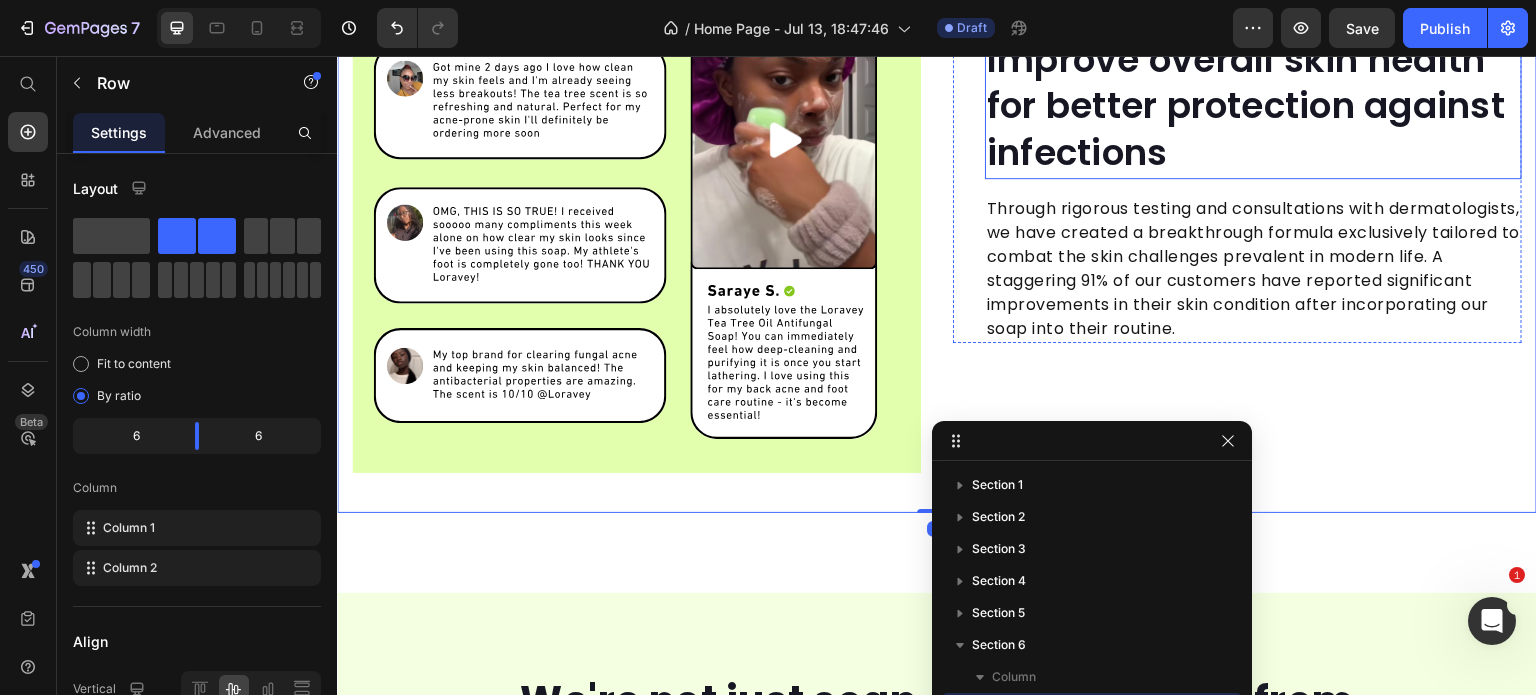 scroll, scrollTop: 3659, scrollLeft: 0, axis: vertical 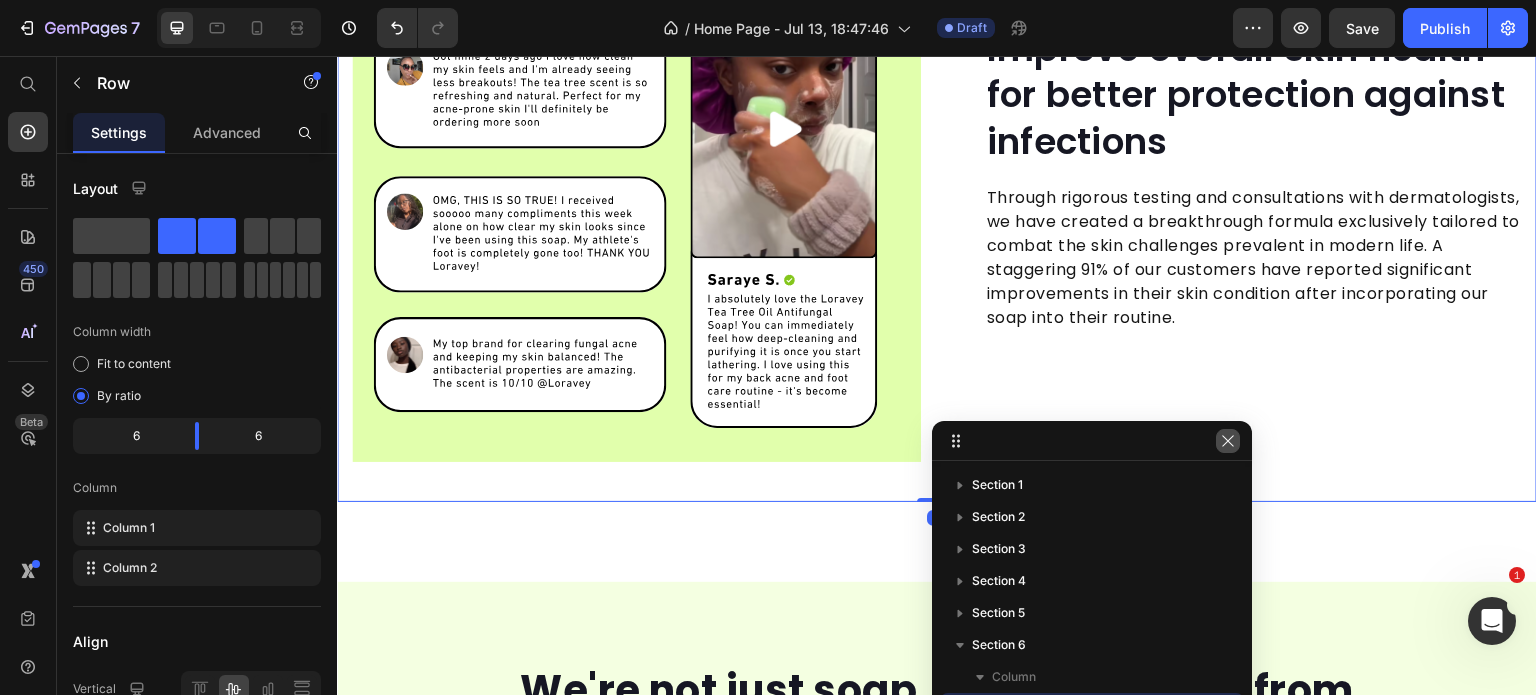 click 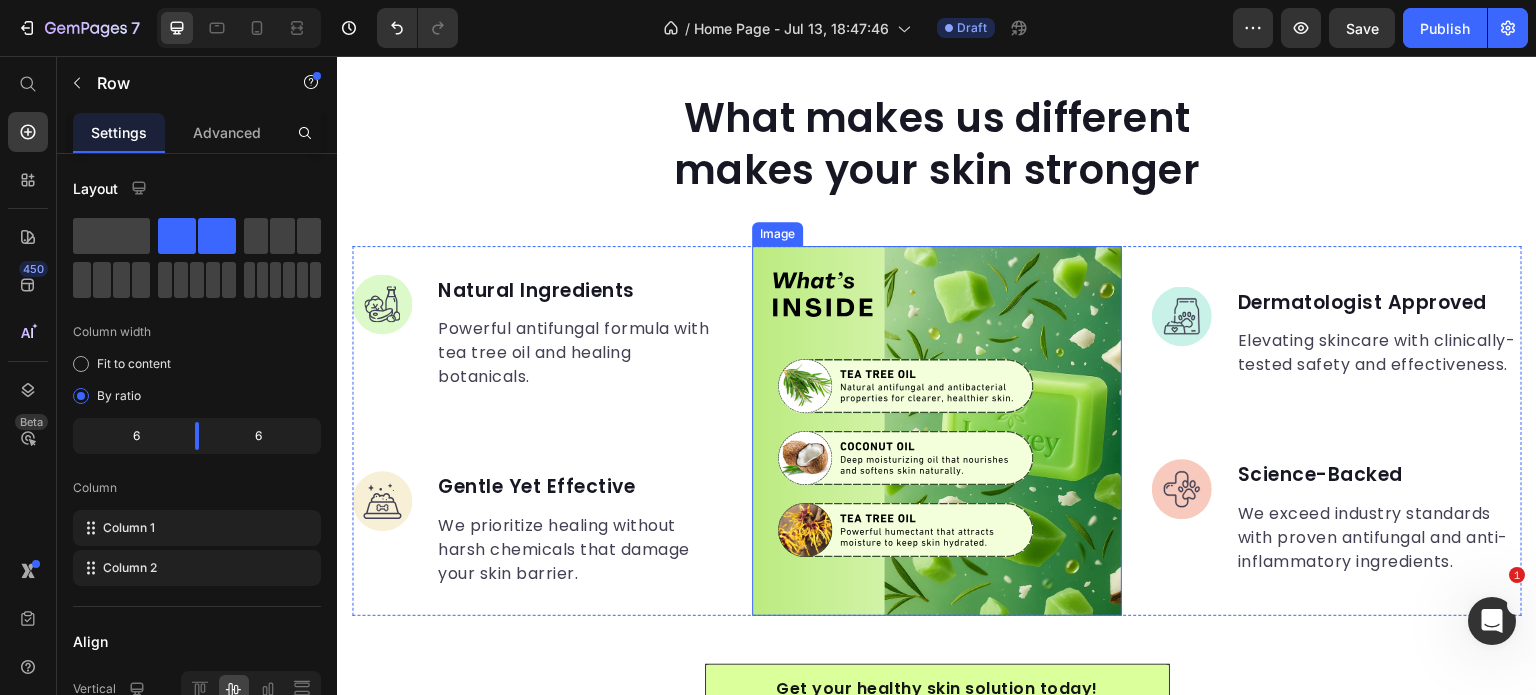 scroll, scrollTop: 1771, scrollLeft: 0, axis: vertical 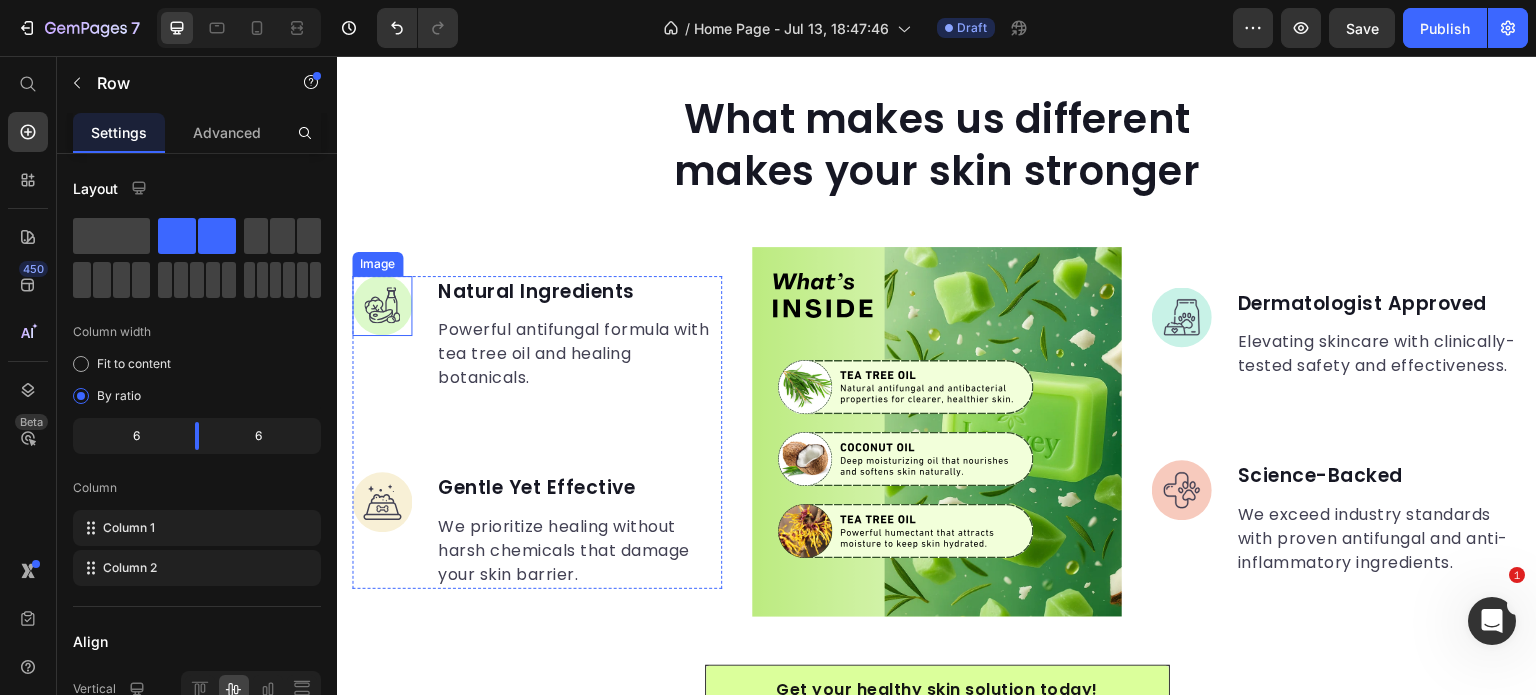 click at bounding box center [382, 306] 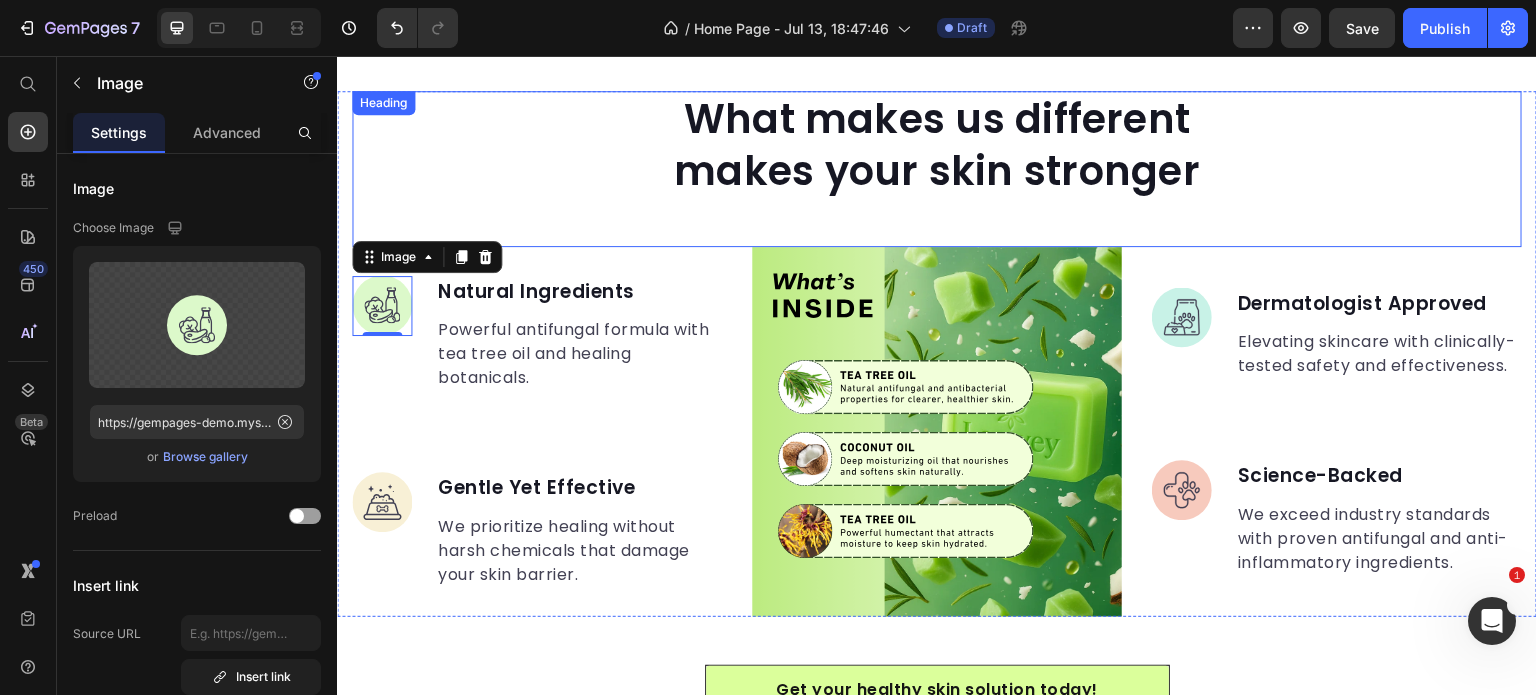 scroll, scrollTop: 1571, scrollLeft: 0, axis: vertical 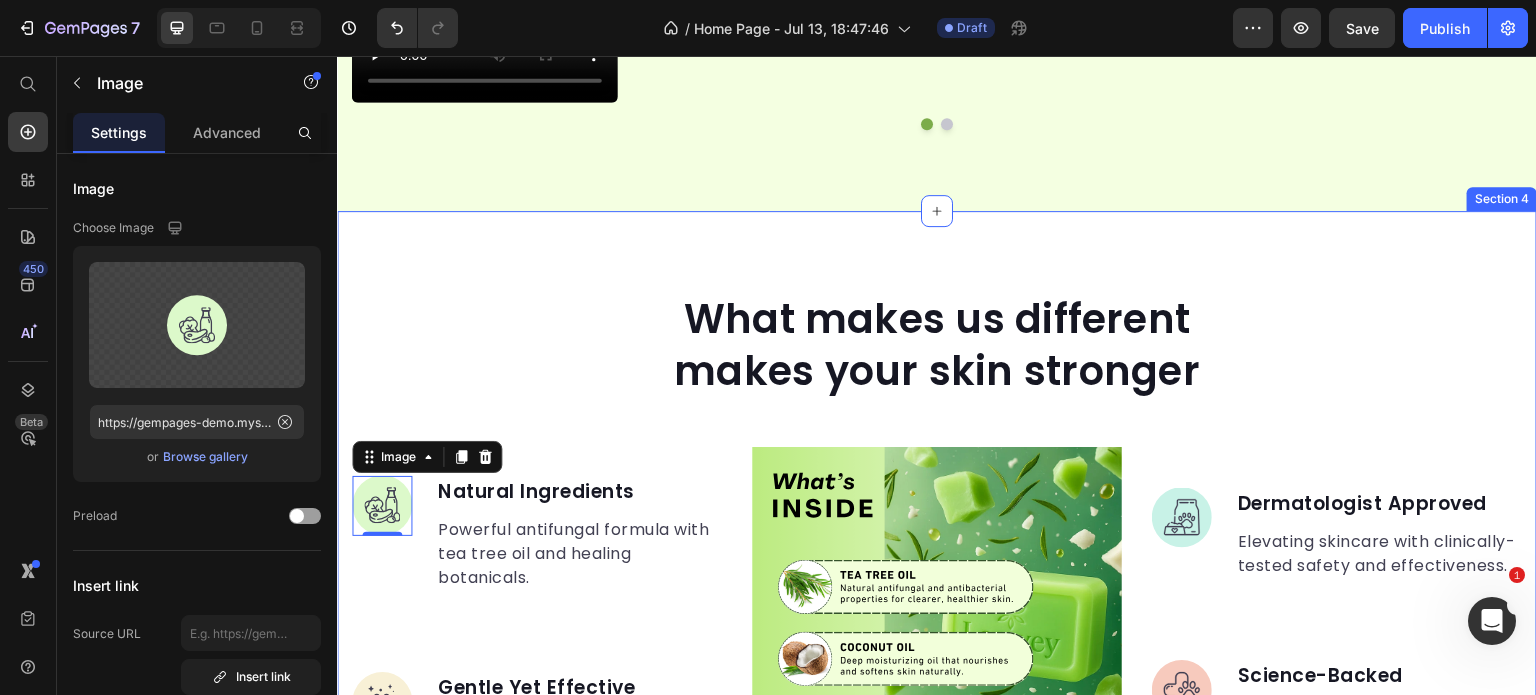 click on "What makes us different makes your skin stronger Heading Image   0 Natural Ingredients Text block Powerful antifungal formula with tea tree oil and healing botanicals. Text block Image Gentle Yet Effective Text block We prioritize healing without harsh chemicals that damage your skin barrier. Text block Advanced list Image Image Dermatologist Approved Text block Elevating skincare with clinically-tested safety and effectiveness. Text block Image Science-Backed Text block We exceed industry standards with proven antifungal and anti-inflammatory ingredients. Text block Advanced list Row Row Image Real Food Text block Wholesome recipes for dogs with real meat and veggies. Text block Image Premium Ingredient Text block Elevating pet care with unmatched safety and quality. Text block Advanced list Image Made Fresh Text block We prioritize maintaining the integrity of whole foods and nutrition. Text block Image Vet Developed Text block We raise the bar for dog nutrition, surpassing industry expectations. Text block" at bounding box center (937, 634) 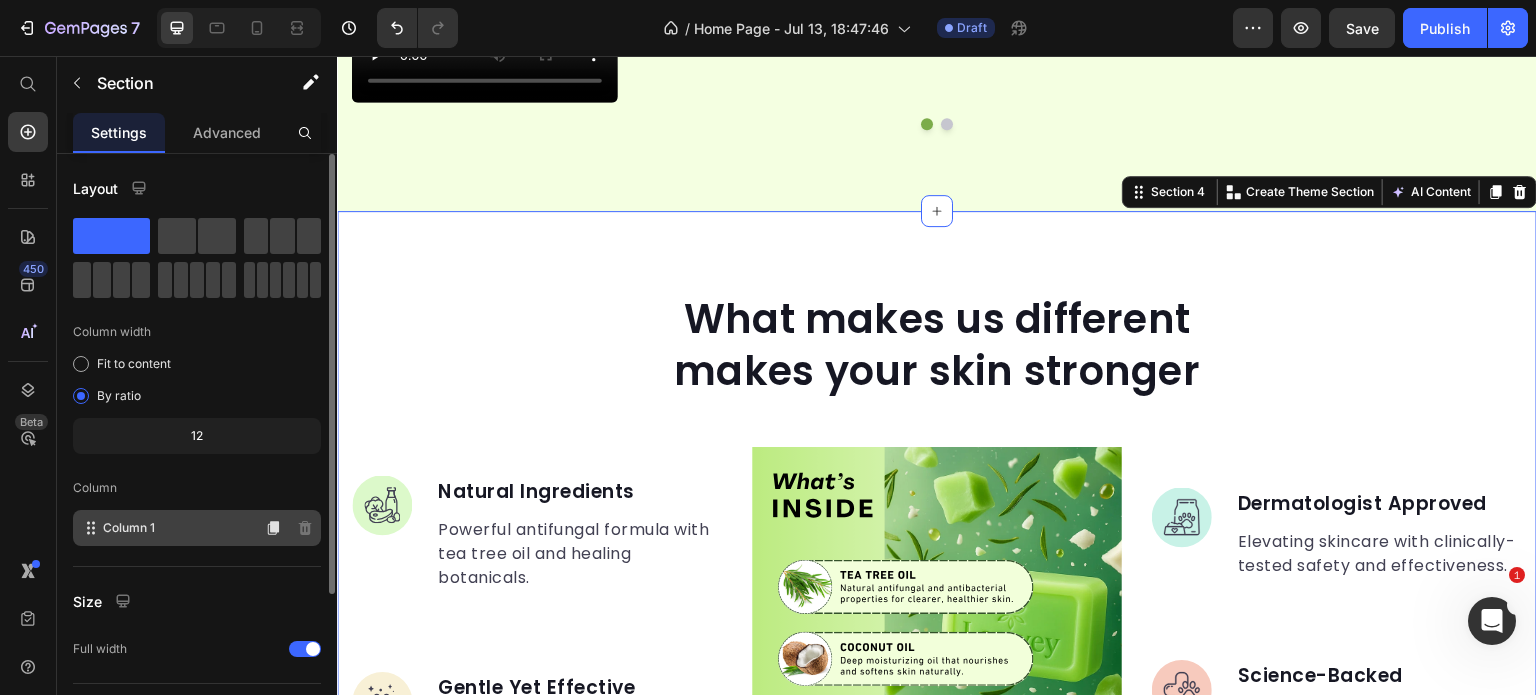 scroll, scrollTop: 208, scrollLeft: 0, axis: vertical 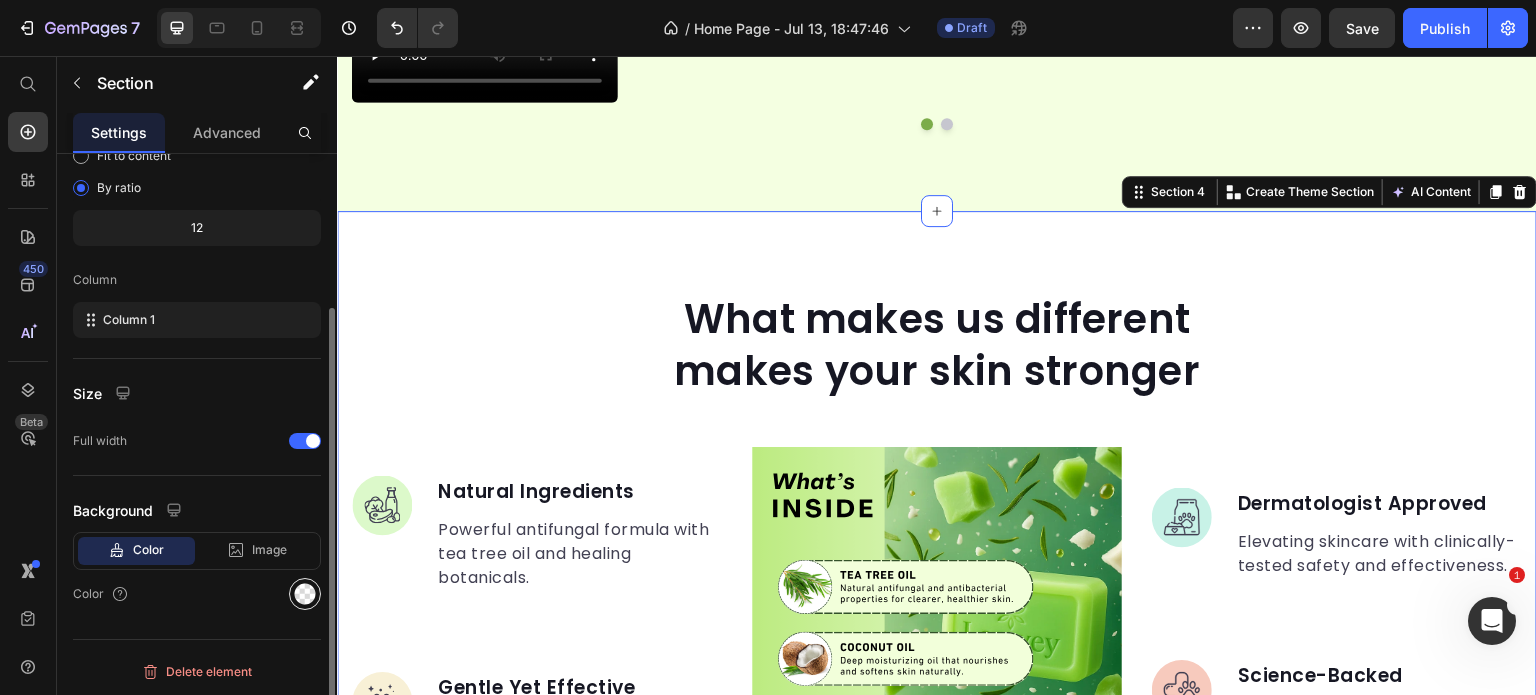 click at bounding box center [305, 594] 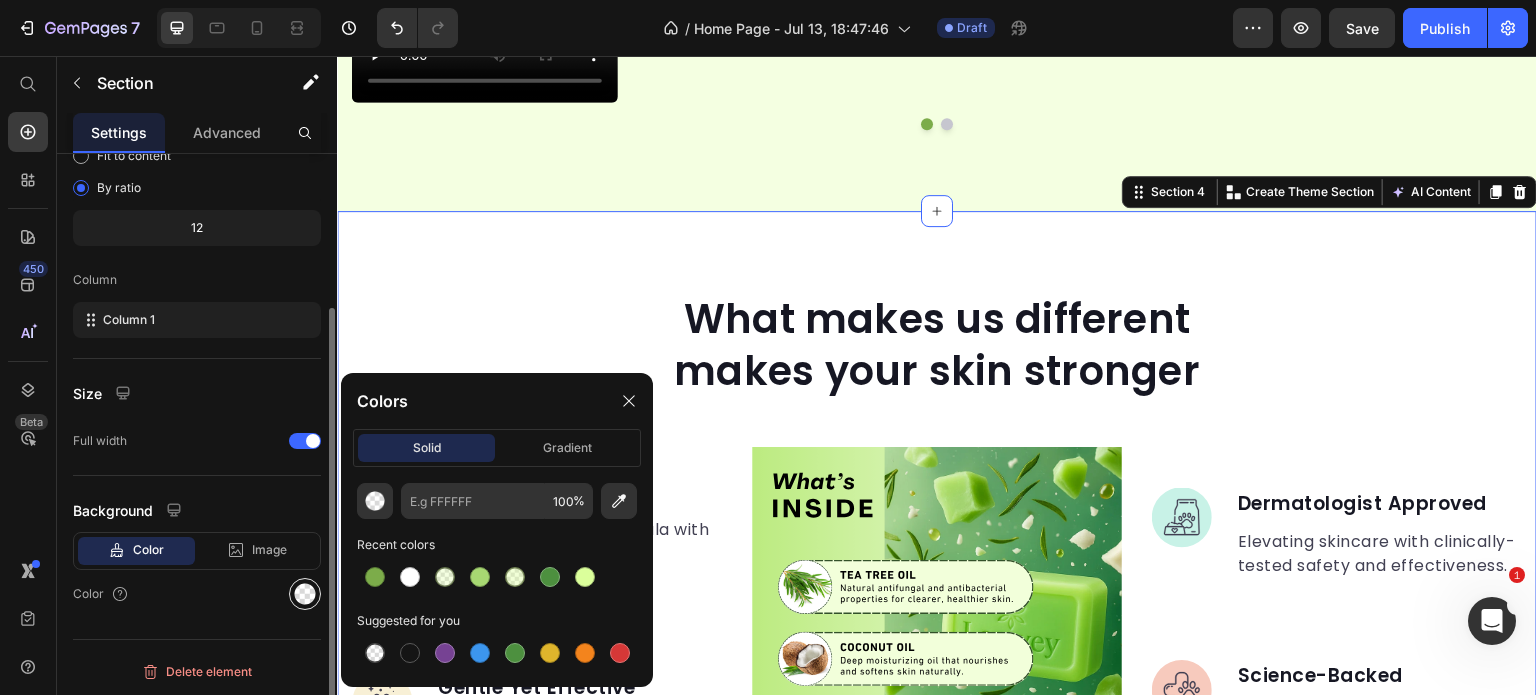click at bounding box center [305, 594] 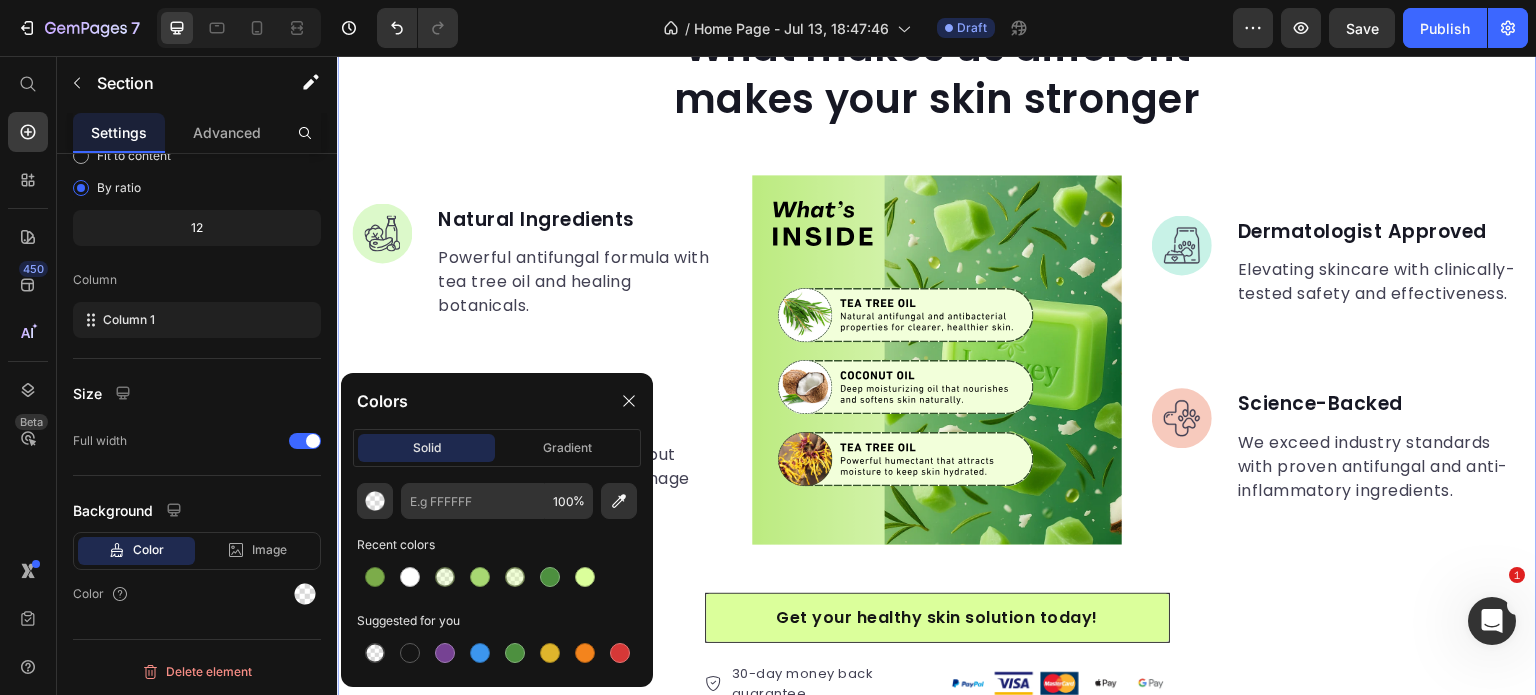 scroll, scrollTop: 1871, scrollLeft: 0, axis: vertical 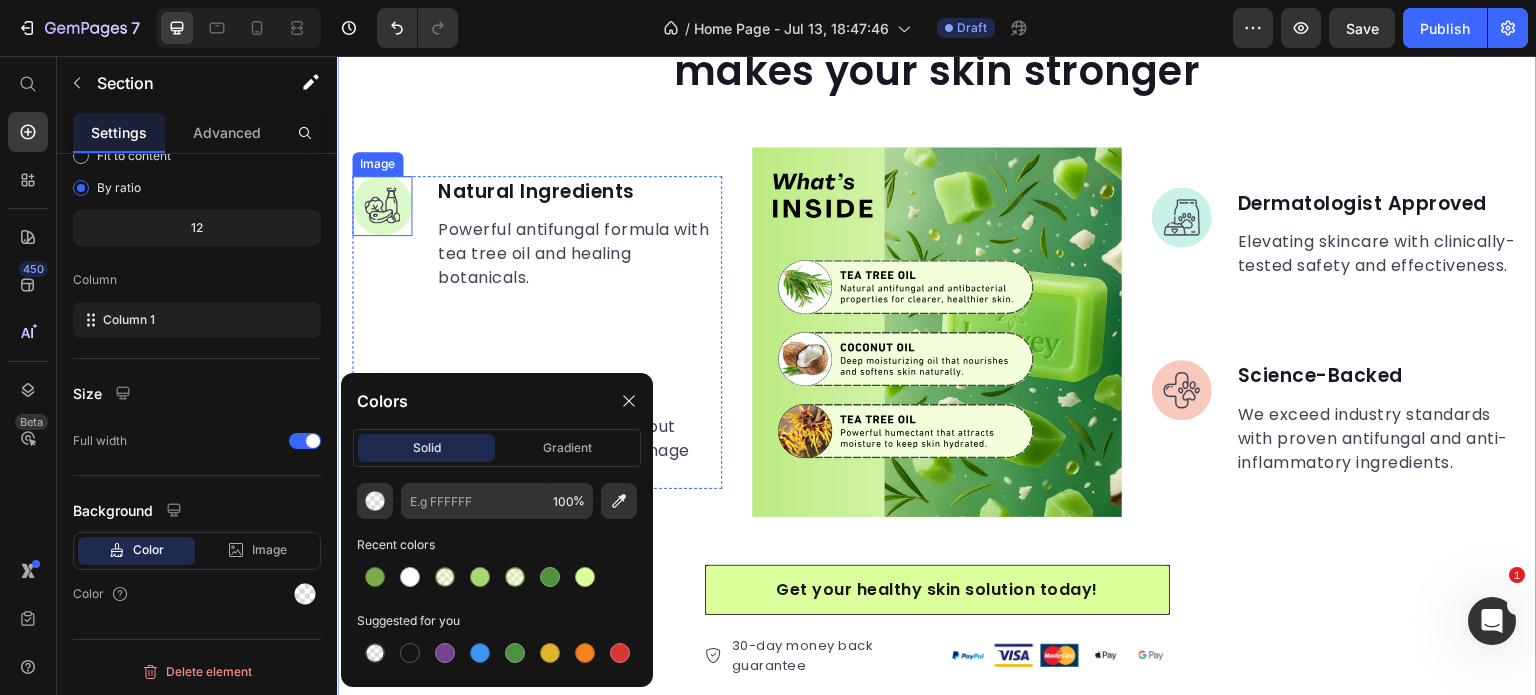 click at bounding box center (382, 206) 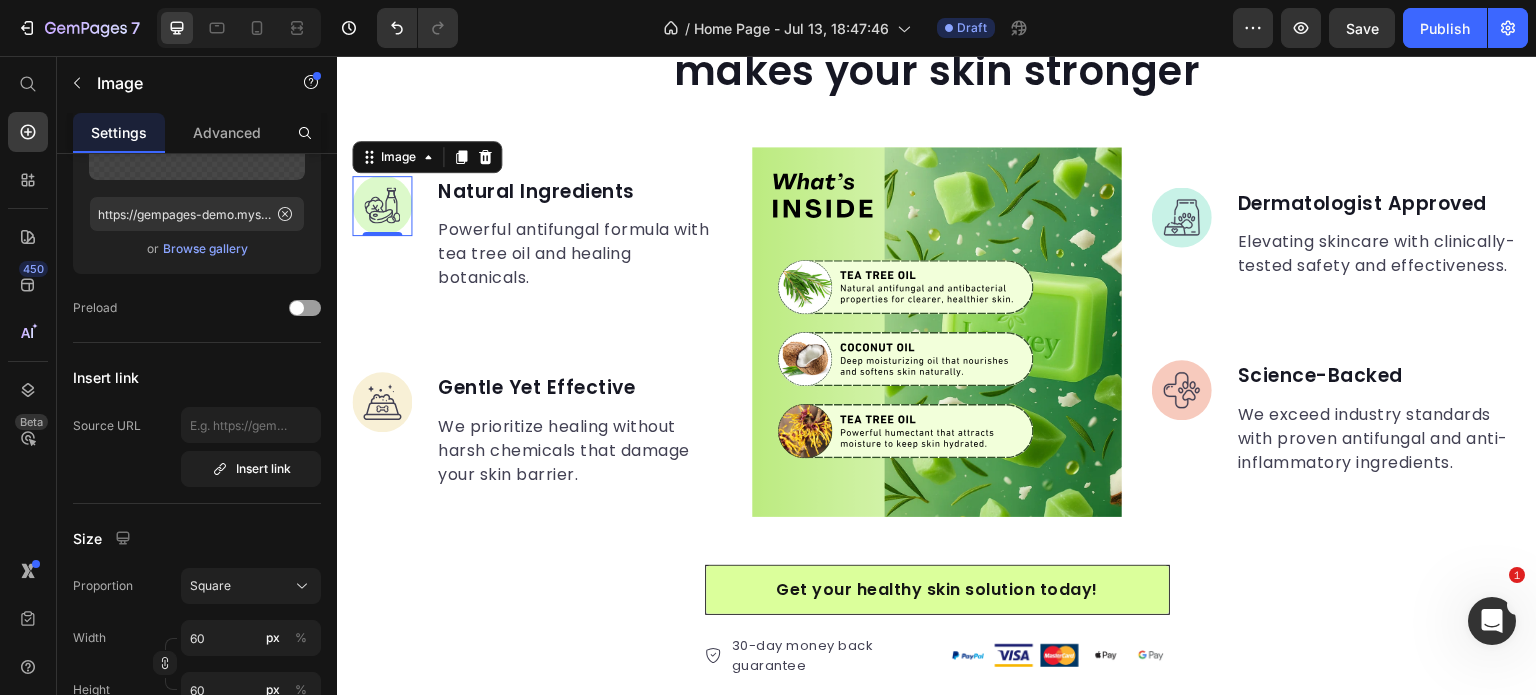 scroll, scrollTop: 0, scrollLeft: 0, axis: both 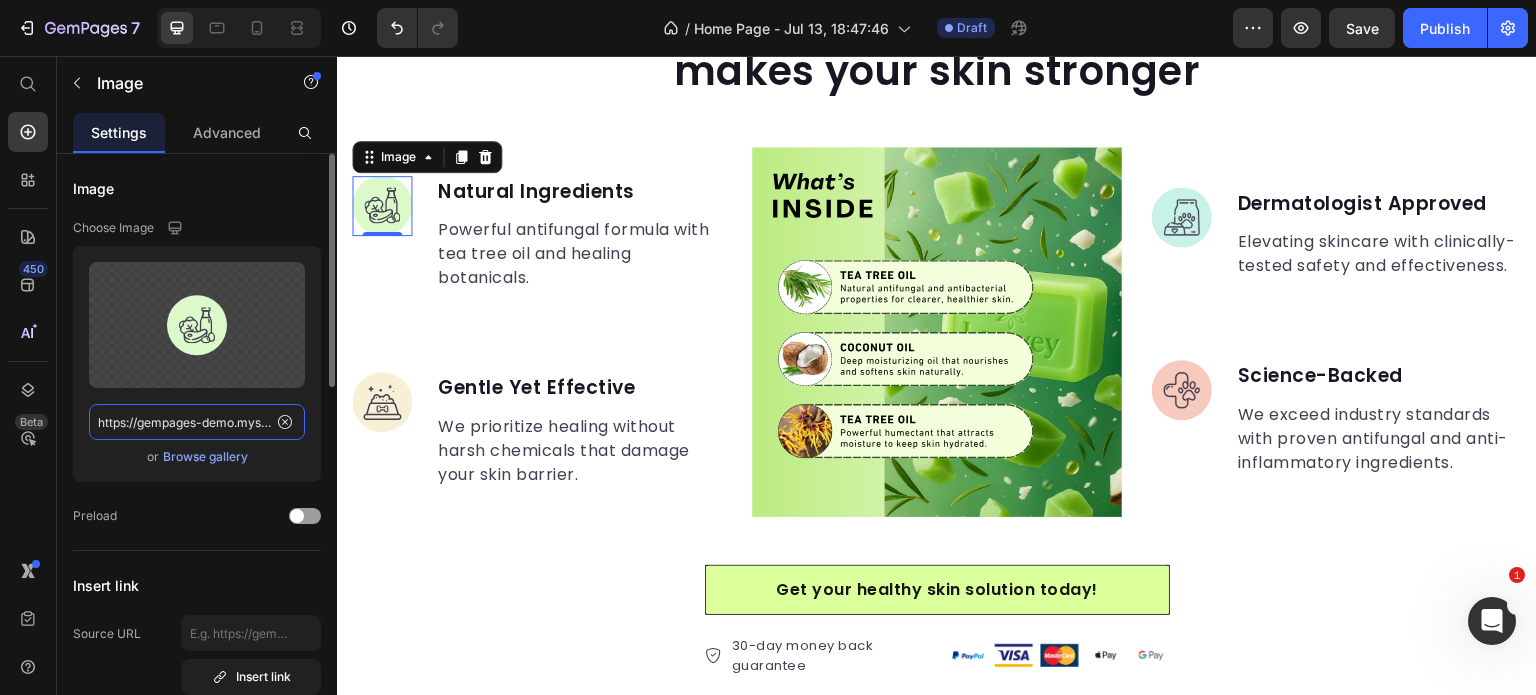 click on "https://gempages-demo.myshopify.com/cdn/shop/t/1/assets/495611768014373769-bd4fb003-0319-4b55-aac3-5af86735ff3c.svg?v=77409131844621935871704944817" 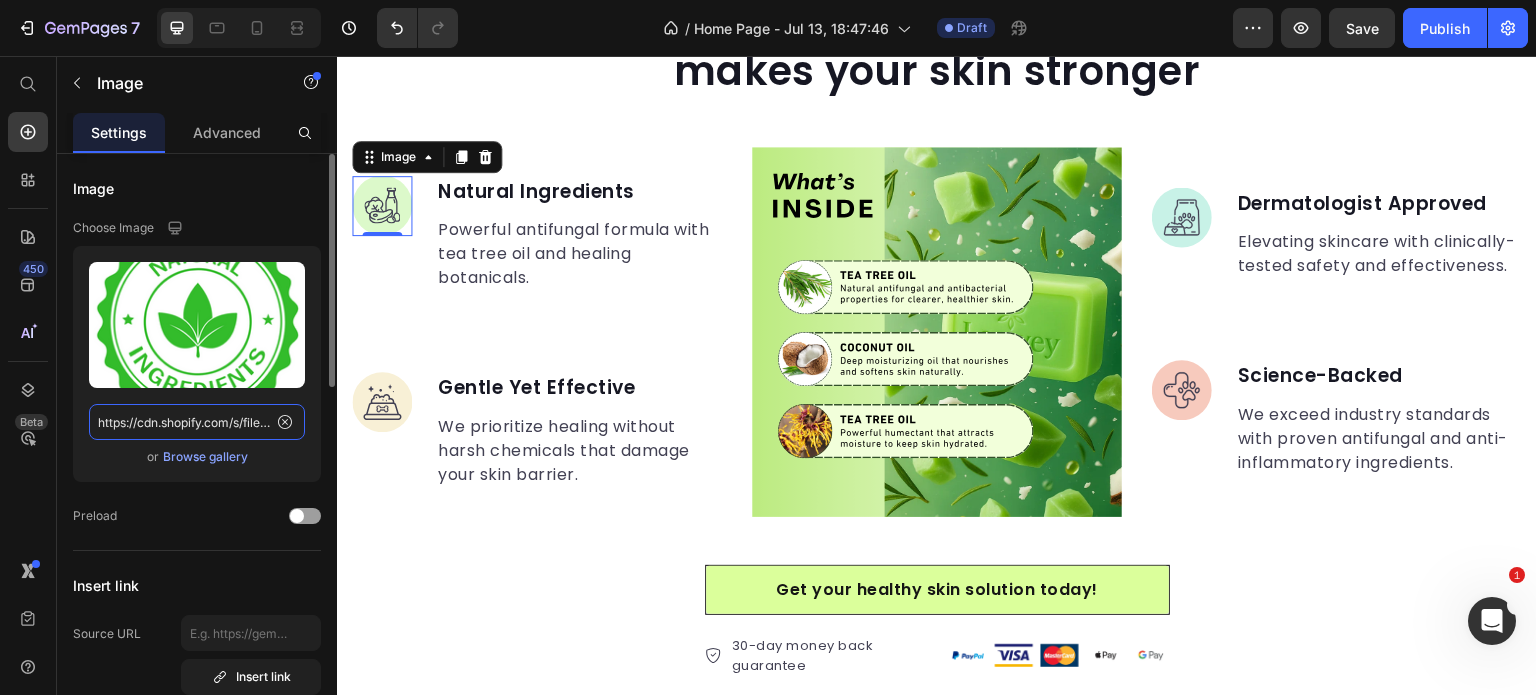 scroll, scrollTop: 0, scrollLeft: 504, axis: horizontal 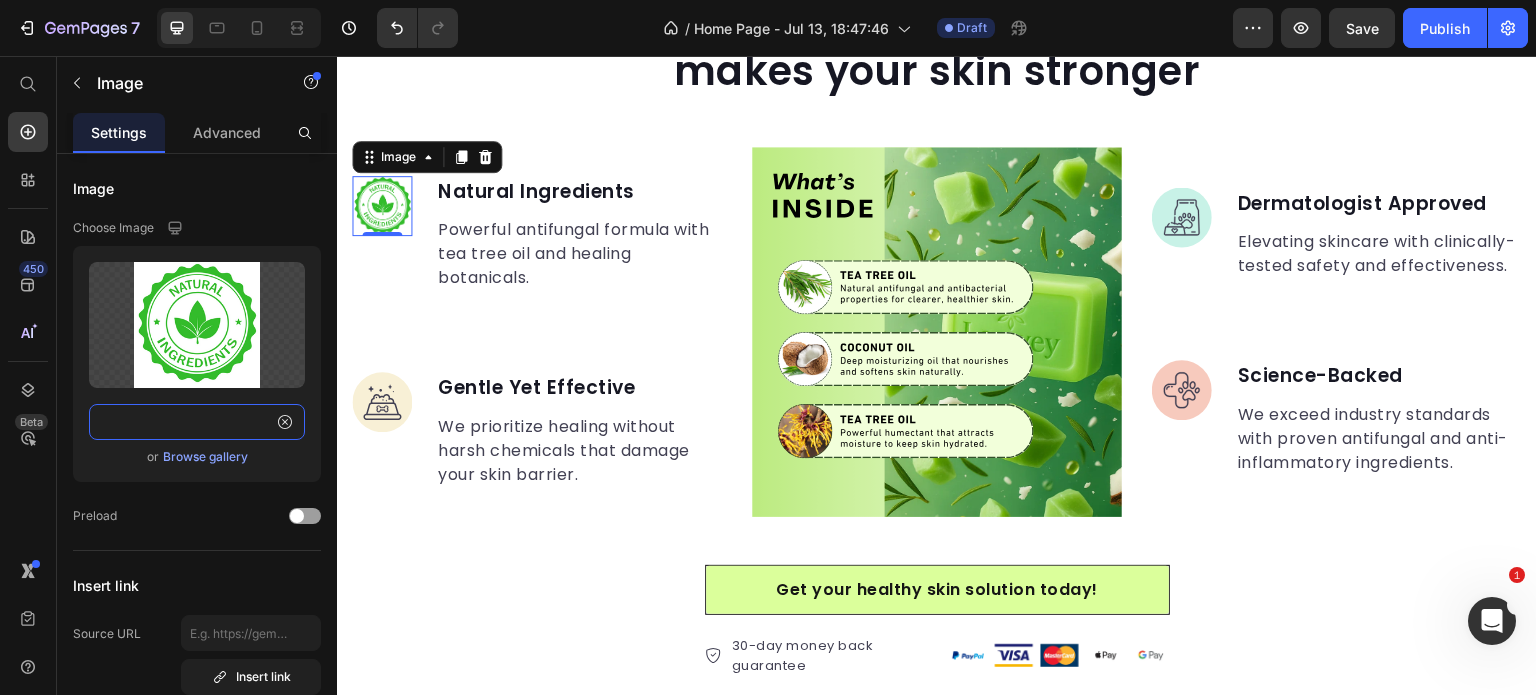 type on "https://cdn.shopify.com/s/files/1/0968/8953/6850/files/1_da65f3cd-eb11-44c1-91df-9047cbd63bd7.png?v=1752427298" 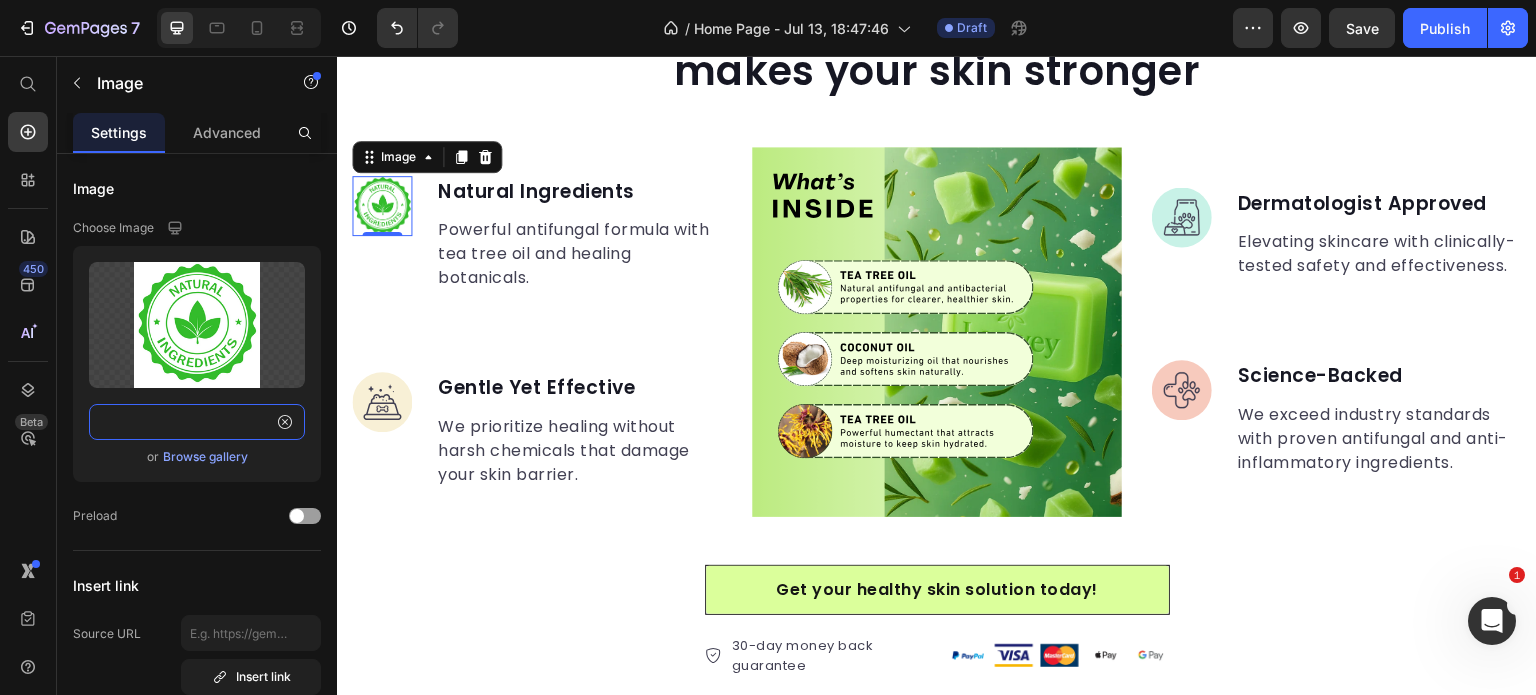 scroll, scrollTop: 0, scrollLeft: 0, axis: both 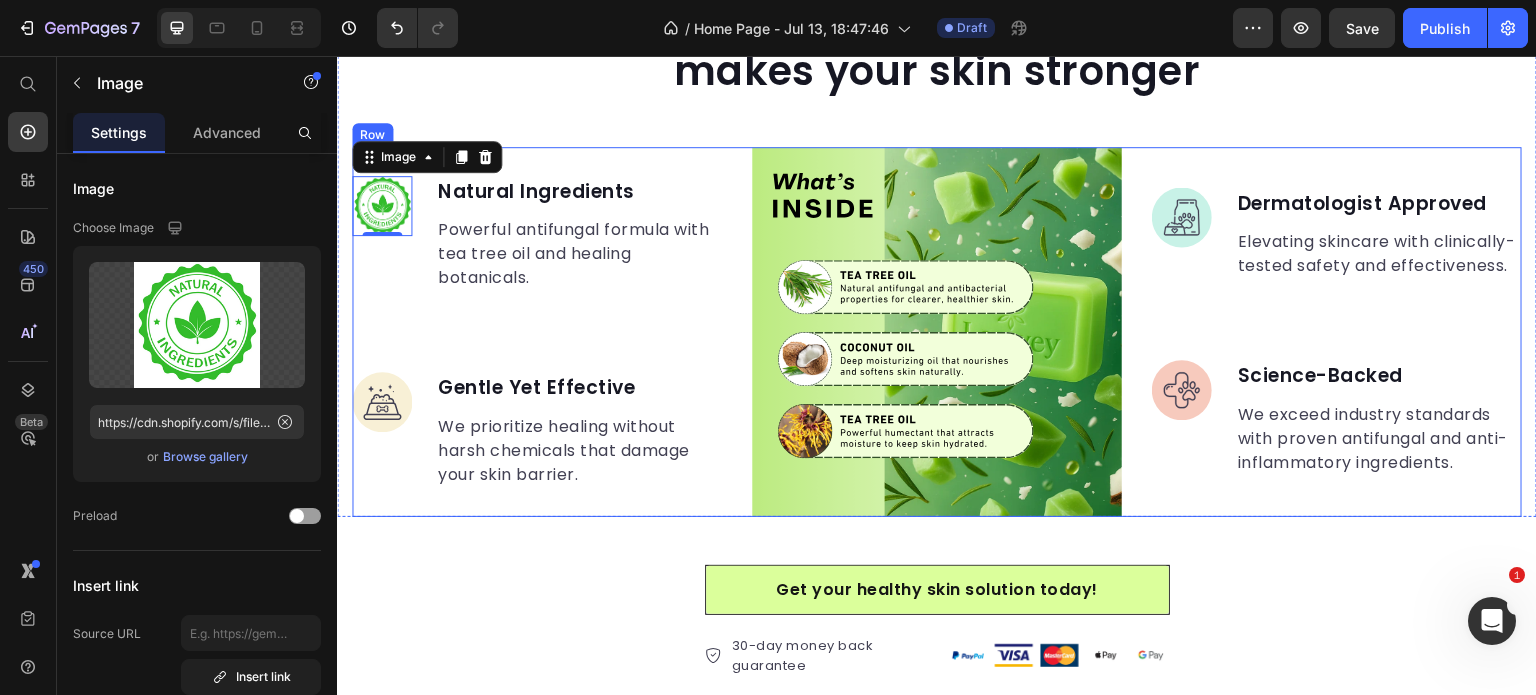 click at bounding box center (1182, 390) 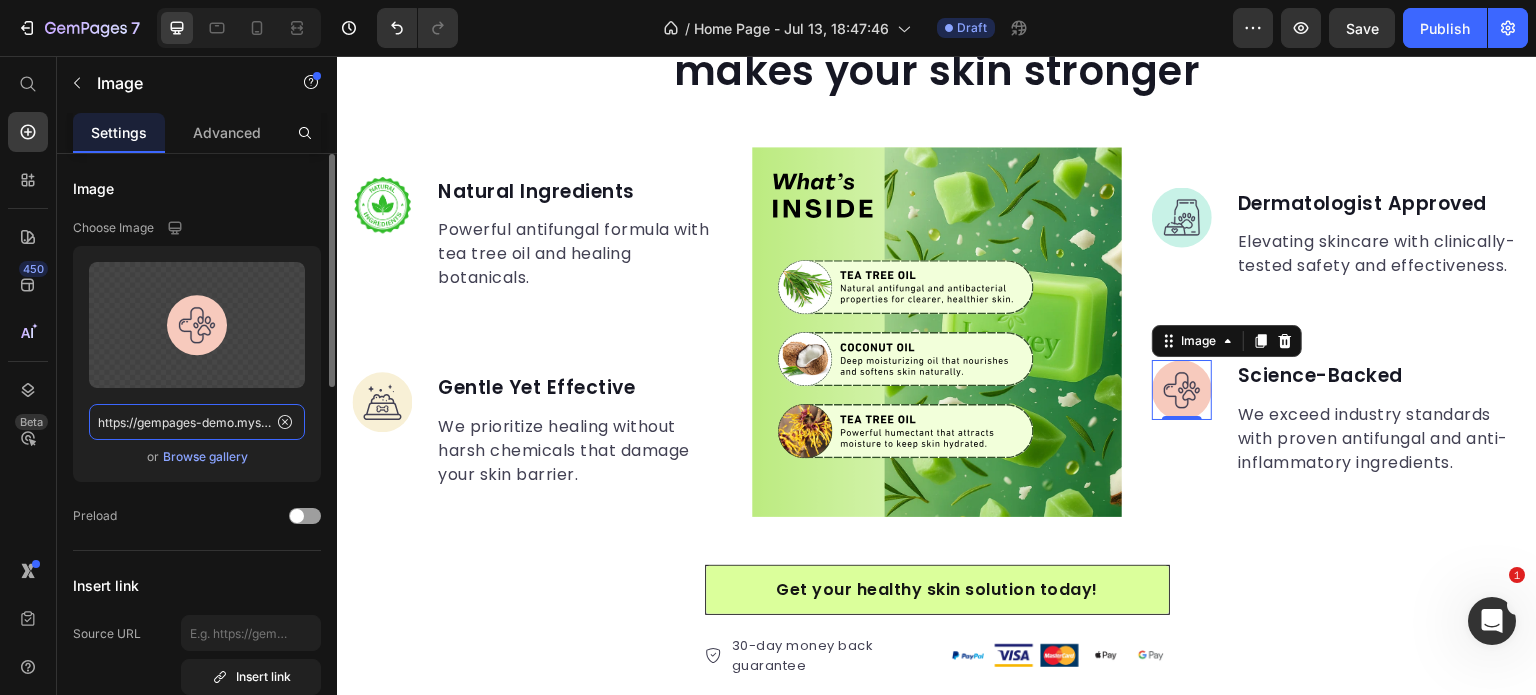 click on "https://gempages-demo.myshopify.com/cdn/shop/t/1/assets/495611768014373769-d4553f9c-1354-4975-ab50-2180f54a6ce8.svg?v=82007673643791975251704945606" 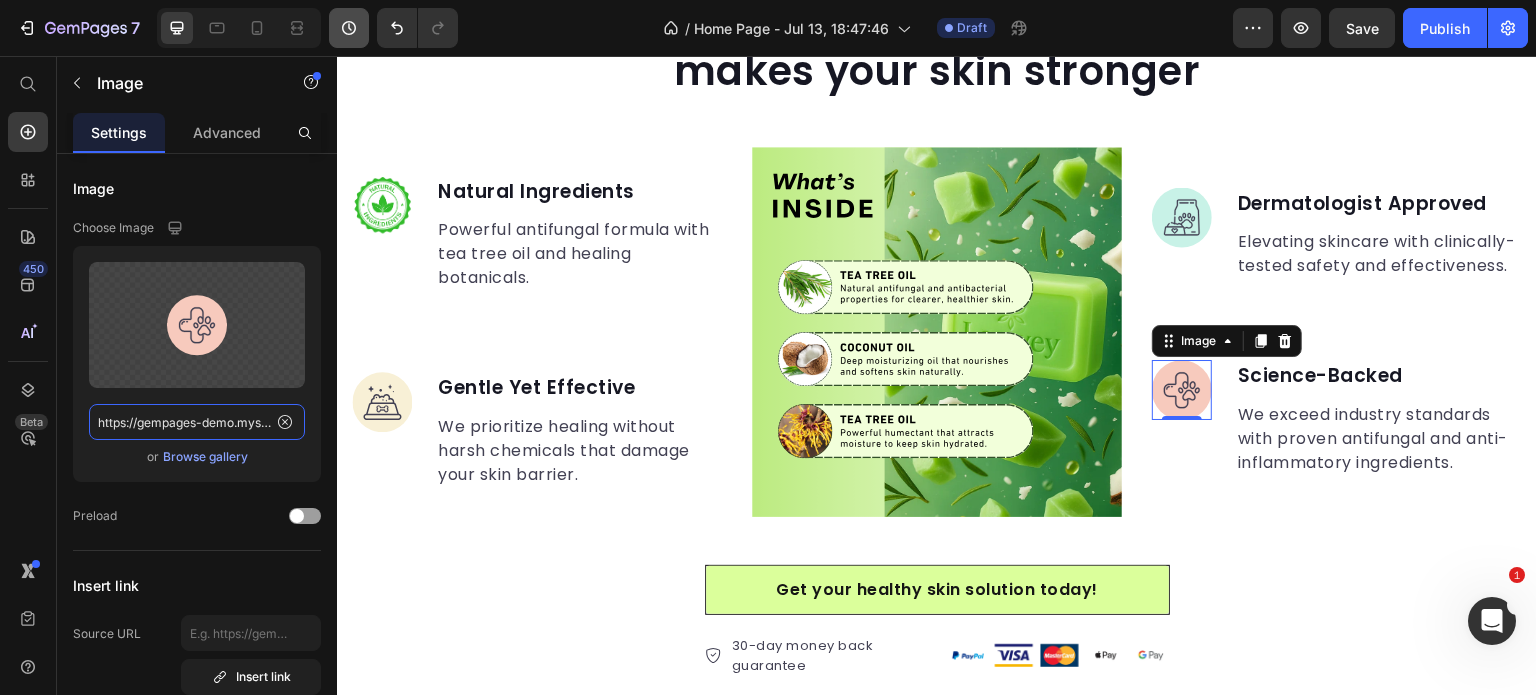 paste on "cdn.shopify.com/s/files/1/0968/8953/6850/files/3_dbfd7f38-4197-4c67-98ed-f3b863d12527.png?v=1752427298" 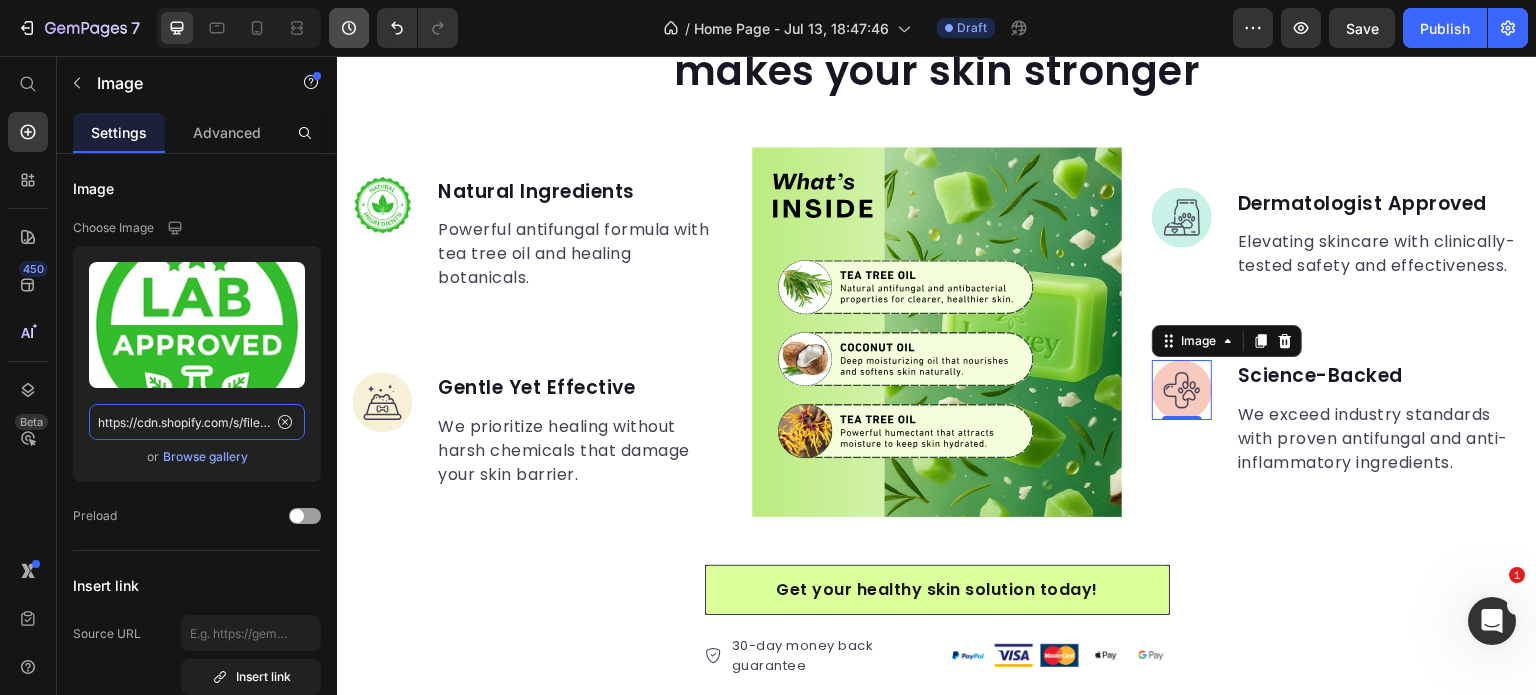 scroll, scrollTop: 0, scrollLeft: 510, axis: horizontal 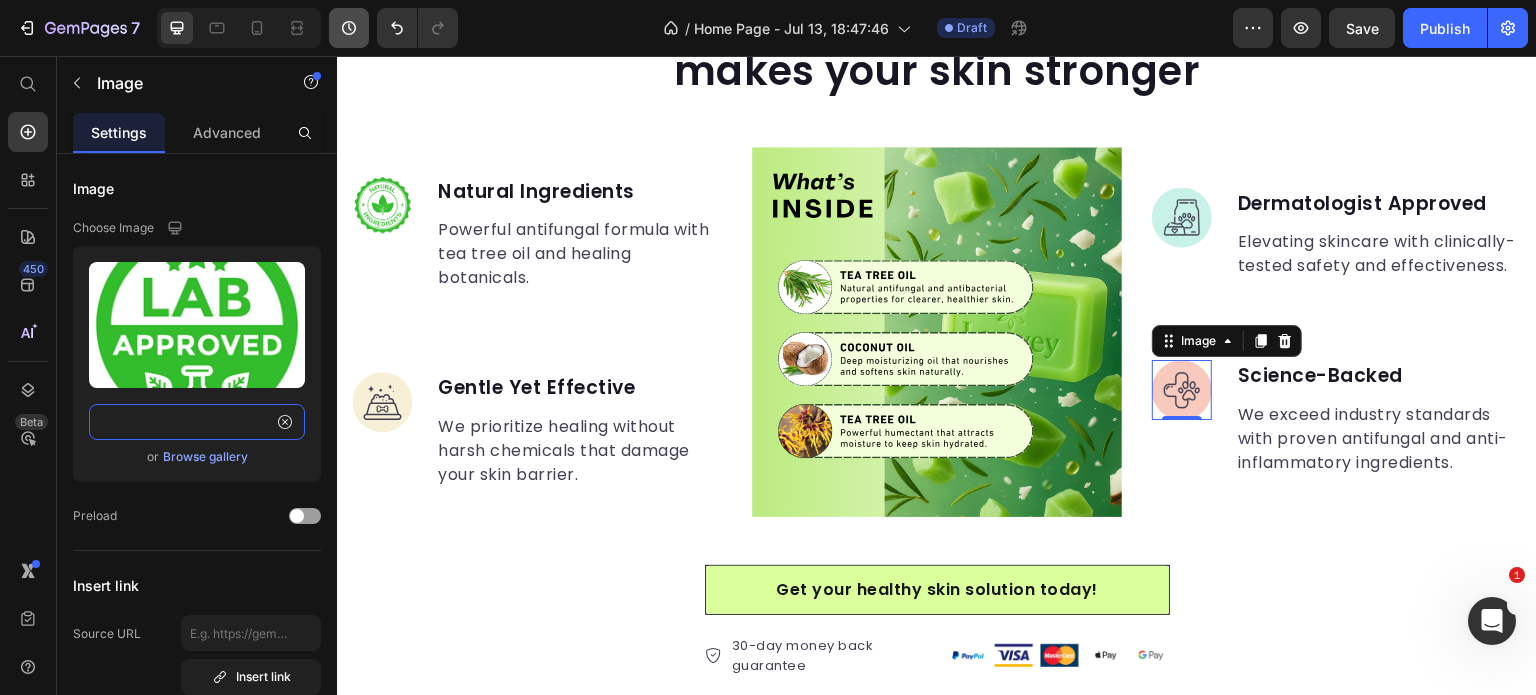 type on "https://cdn.shopify.com/s/files/1/0968/8953/6850/files/3_dbfd7f38-4197-4c67-98ed-f3b863d12527.png?v=1752427298" 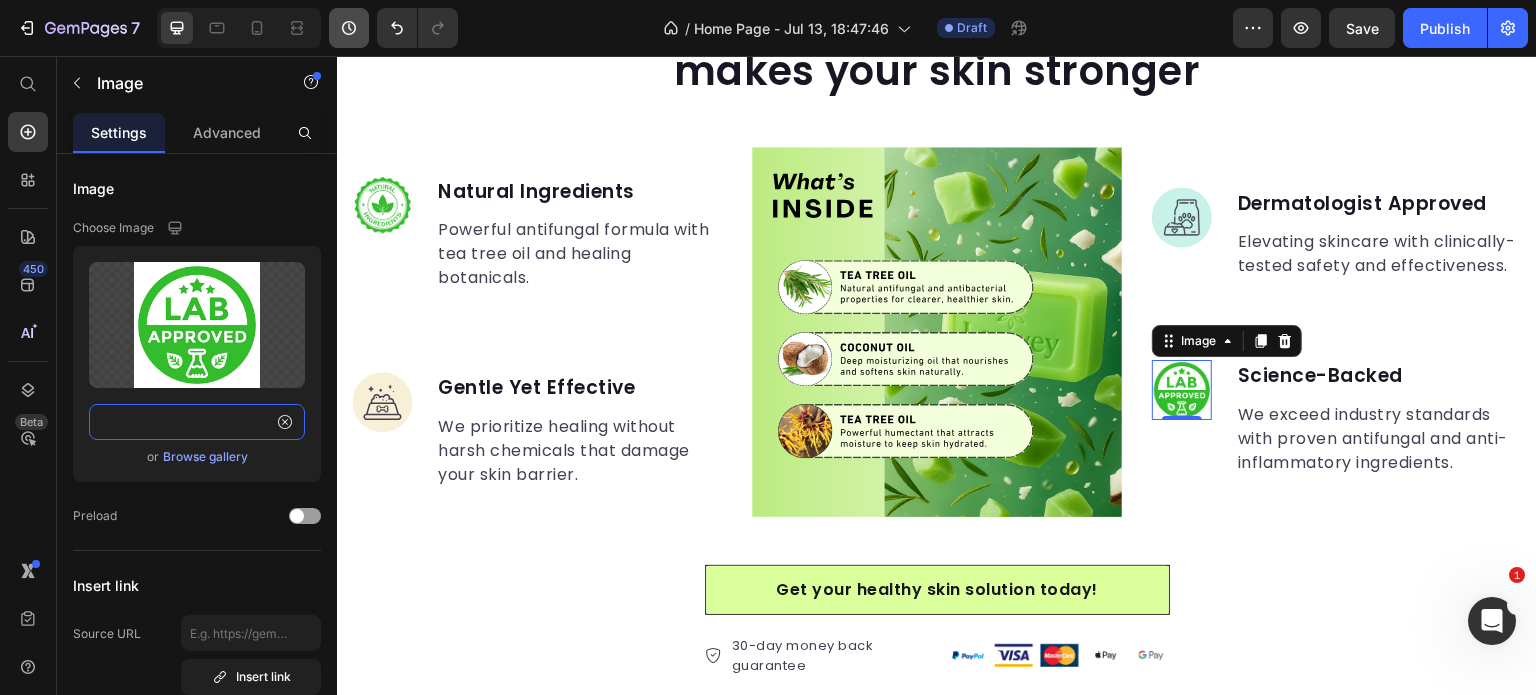 scroll, scrollTop: 0, scrollLeft: 0, axis: both 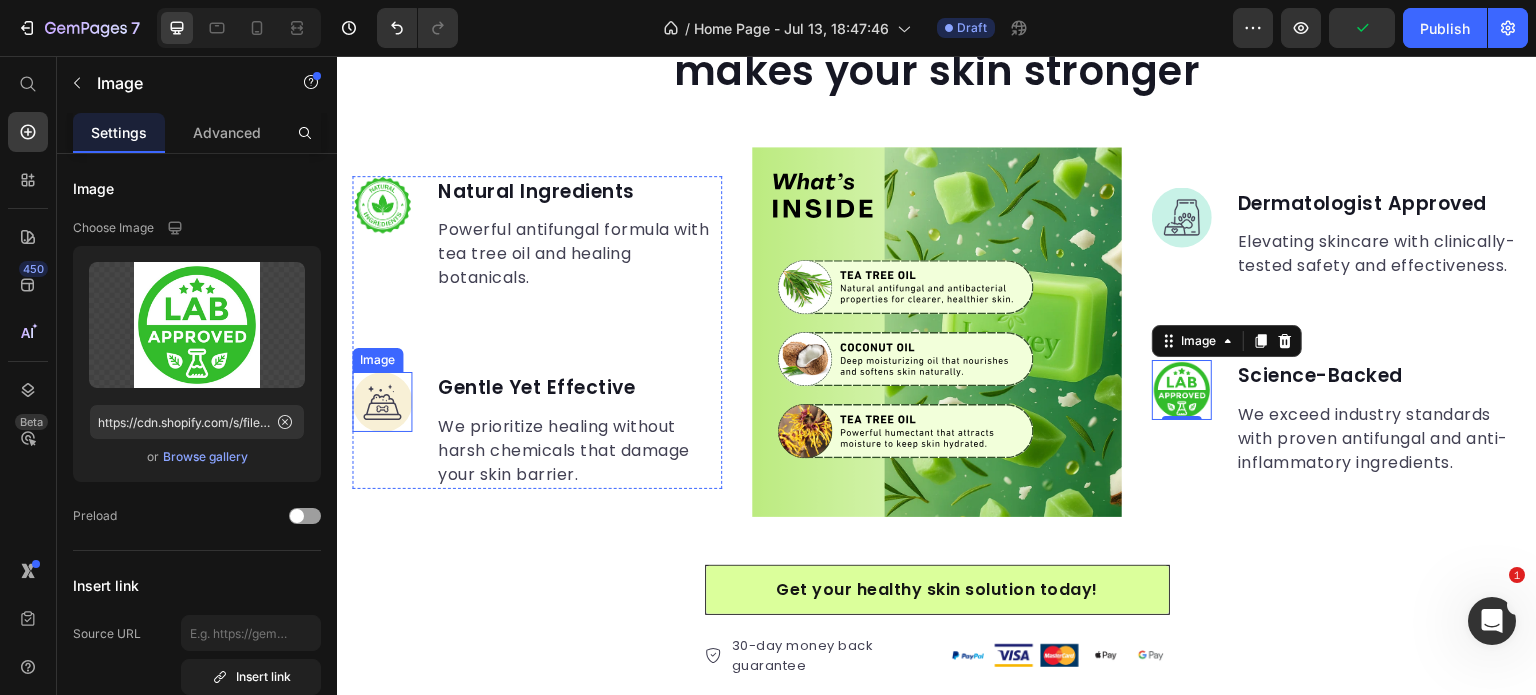 click at bounding box center [382, 402] 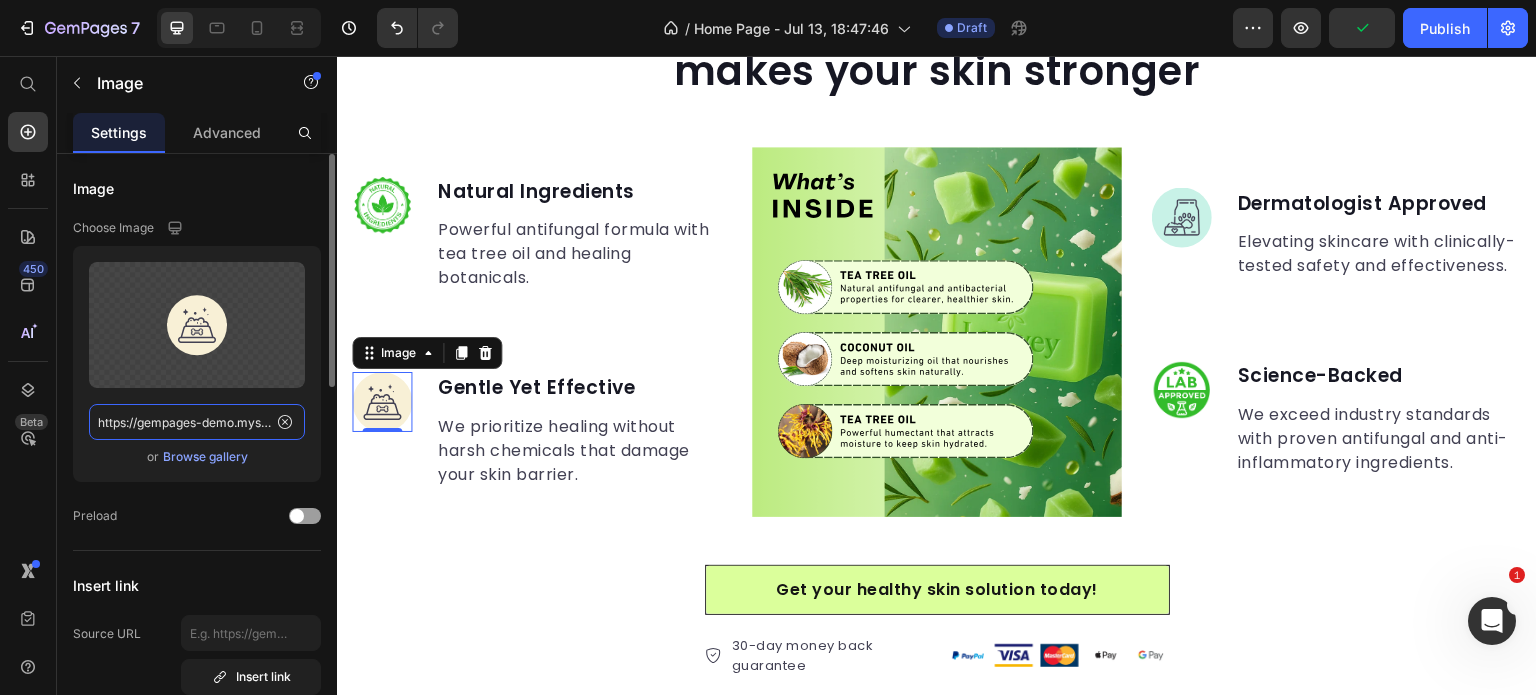 click on "https://gempages-demo.myshopify.com/cdn/shop/t/1/assets/495611768014373769-d0d05e7c-5087-42b5-aed9-fb534b9be8e9.svg?v=84297779413645782541704945072" 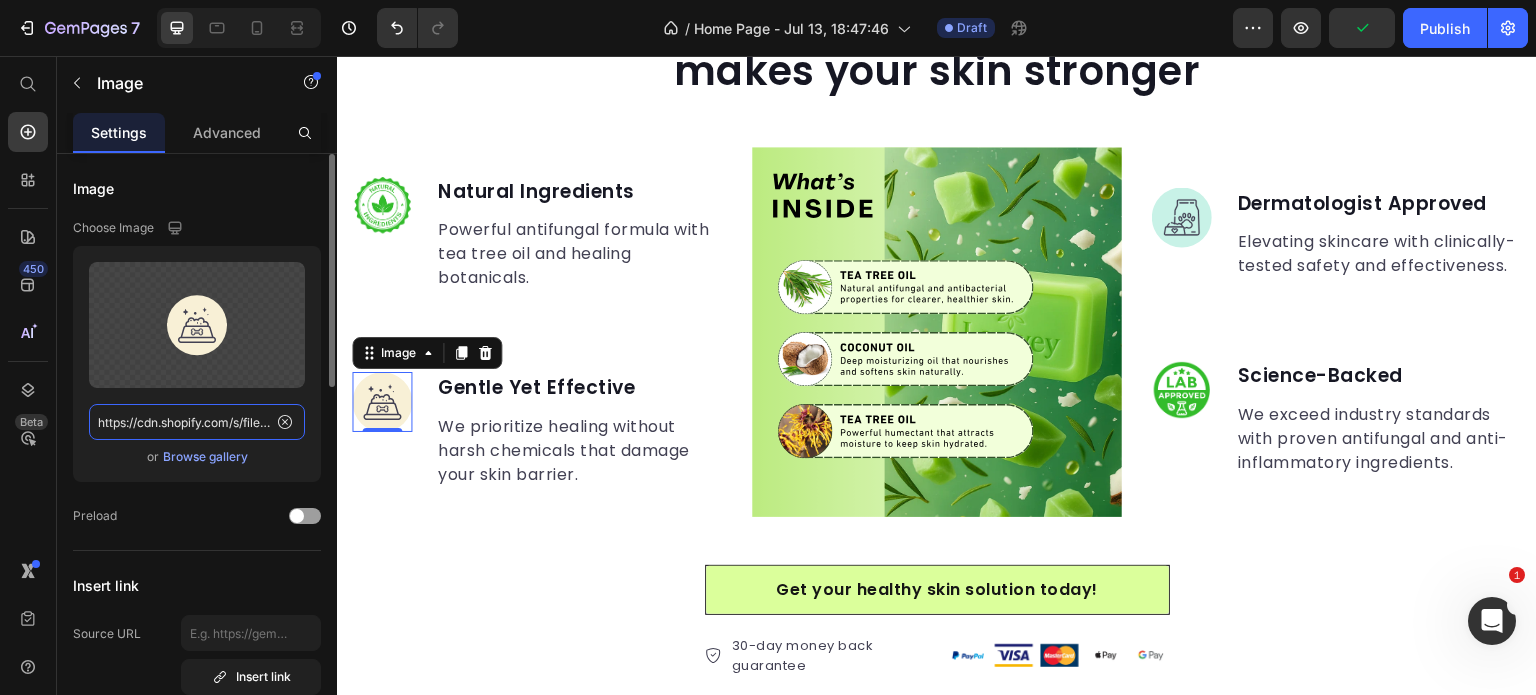 scroll, scrollTop: 0, scrollLeft: 522, axis: horizontal 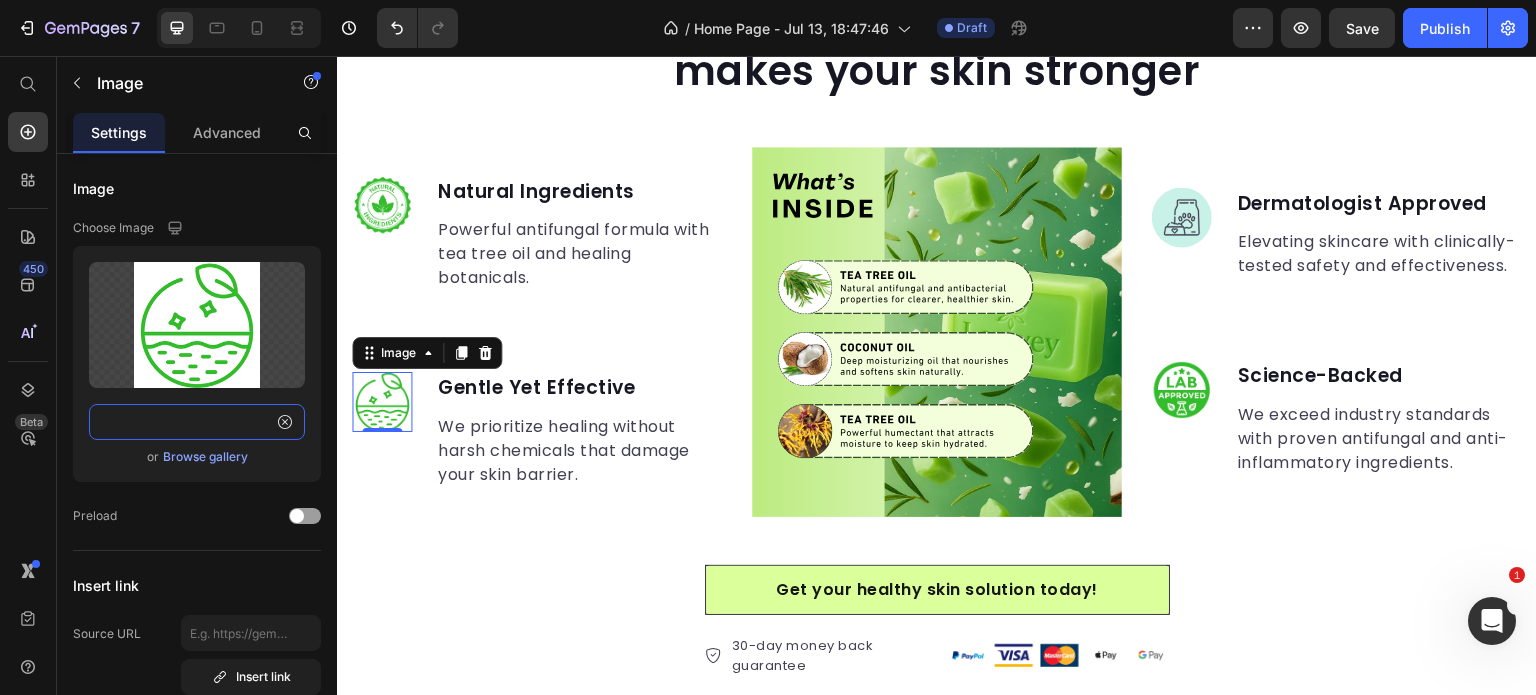 type on "https://cdn.shopify.com/s/files/1/0968/8953/6850/files/2_db492136-3d98-48f7-8359-48e84e7822ea.png?v=1752427300" 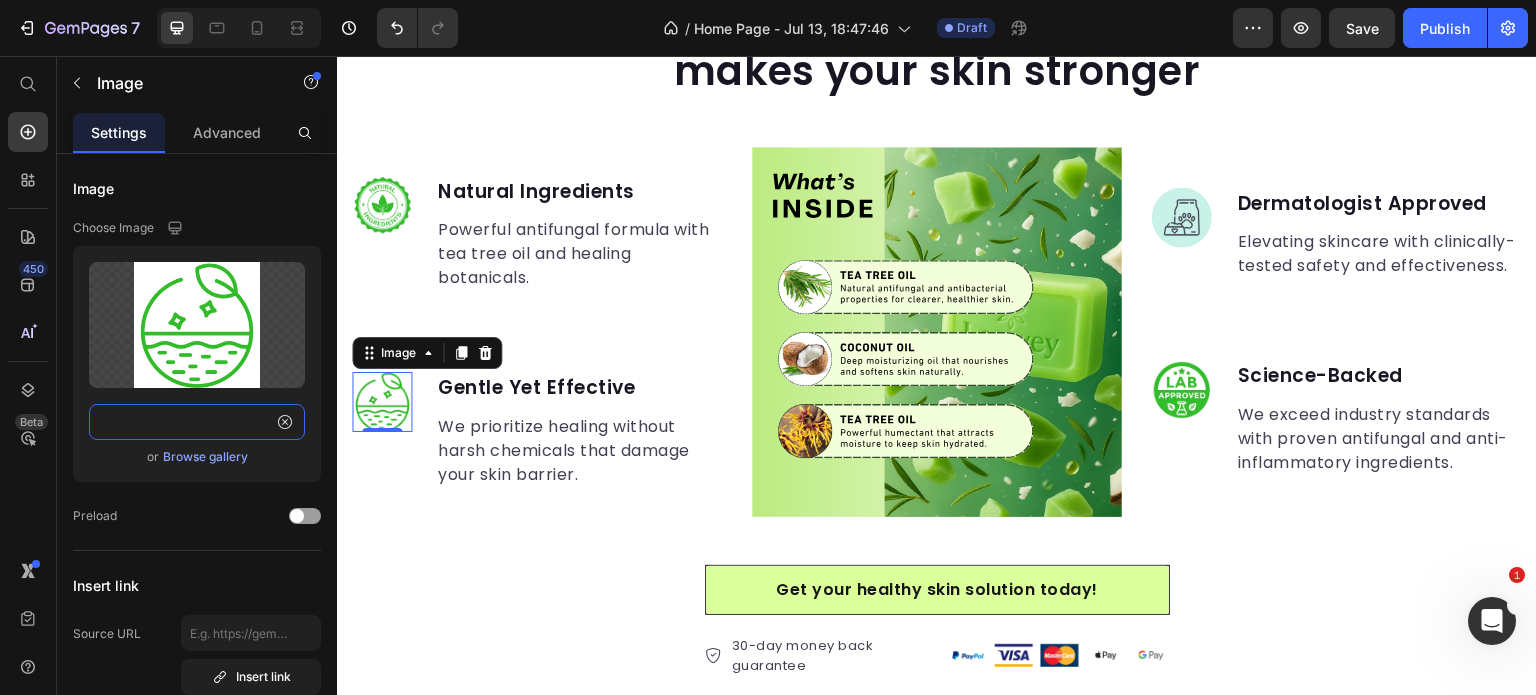 scroll, scrollTop: 0, scrollLeft: 0, axis: both 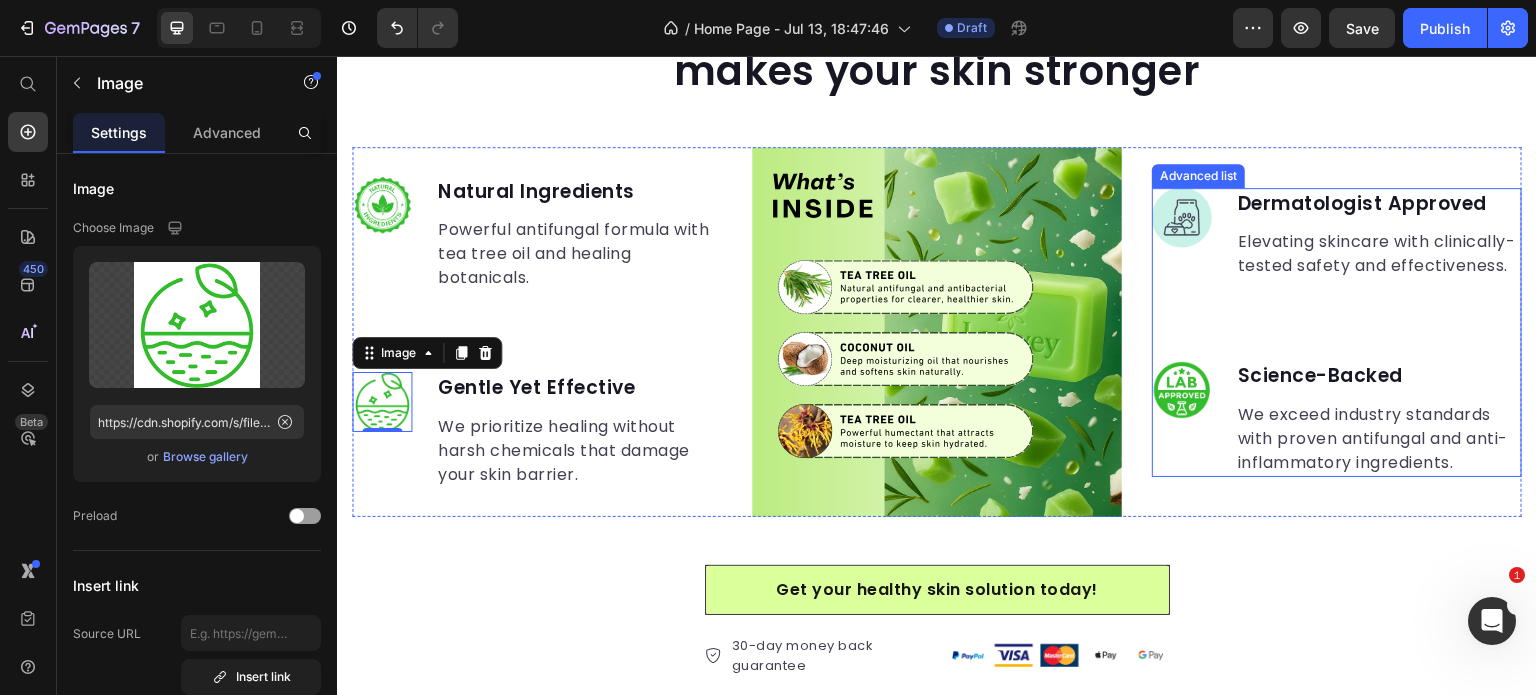 click at bounding box center [1182, 218] 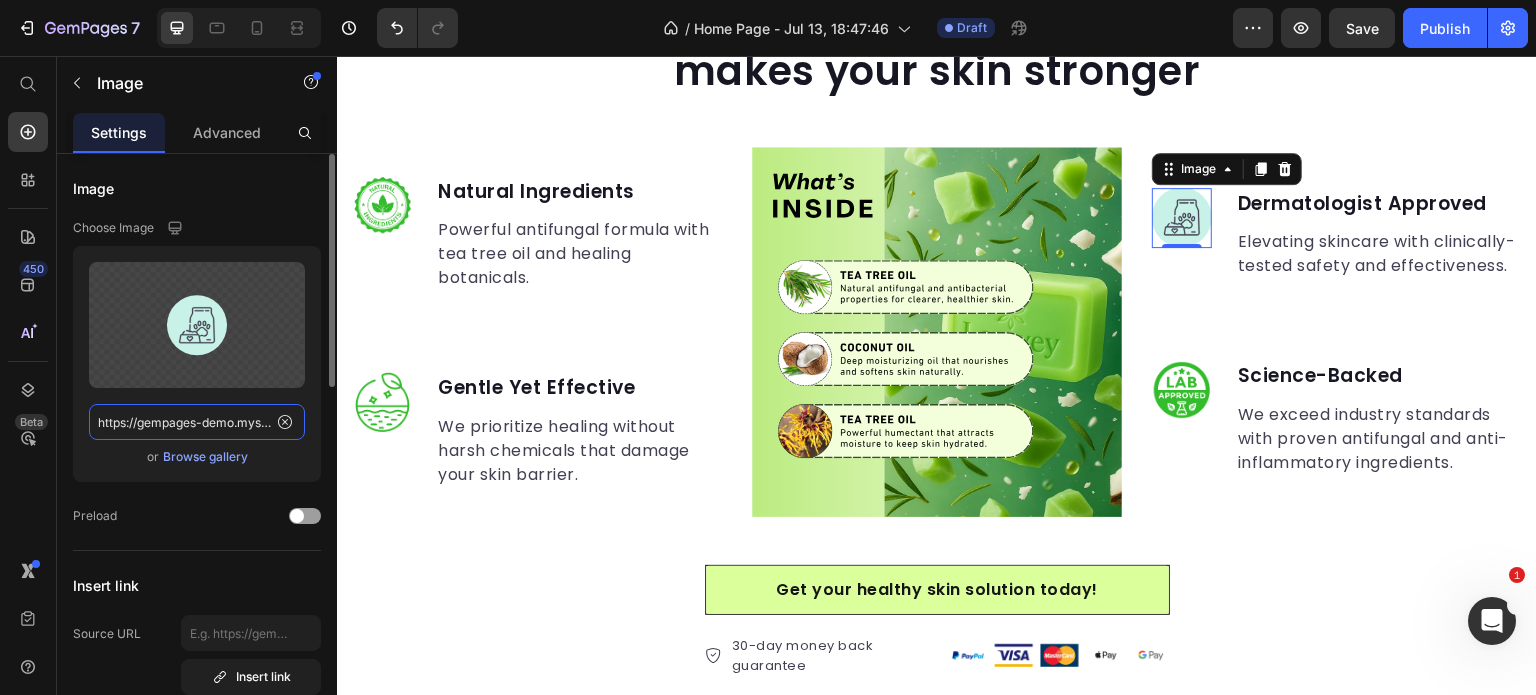 click on "https://gempages-demo.myshopify.com/cdn/shop/t/1/assets/495611768014373769-0ddaf283-d883-4af8-a027-91e985d2d7ff.svg?v=58990807733116243121704945544" 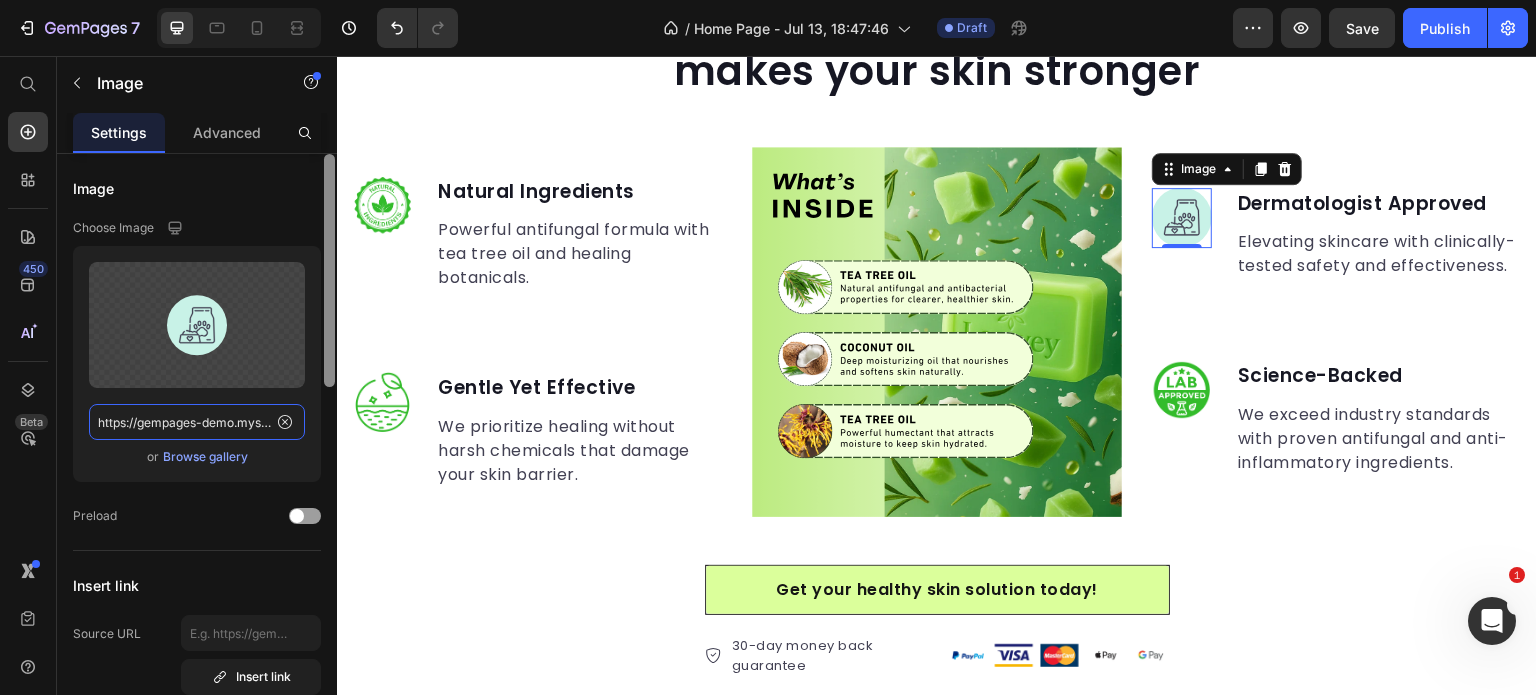 paste on "cdn.shopify.com/s/files/1/0968/8953/6850/files/4_50810bd4-a607-4953-aaaa-4dbc0ddab74e.png?v=1752427298" 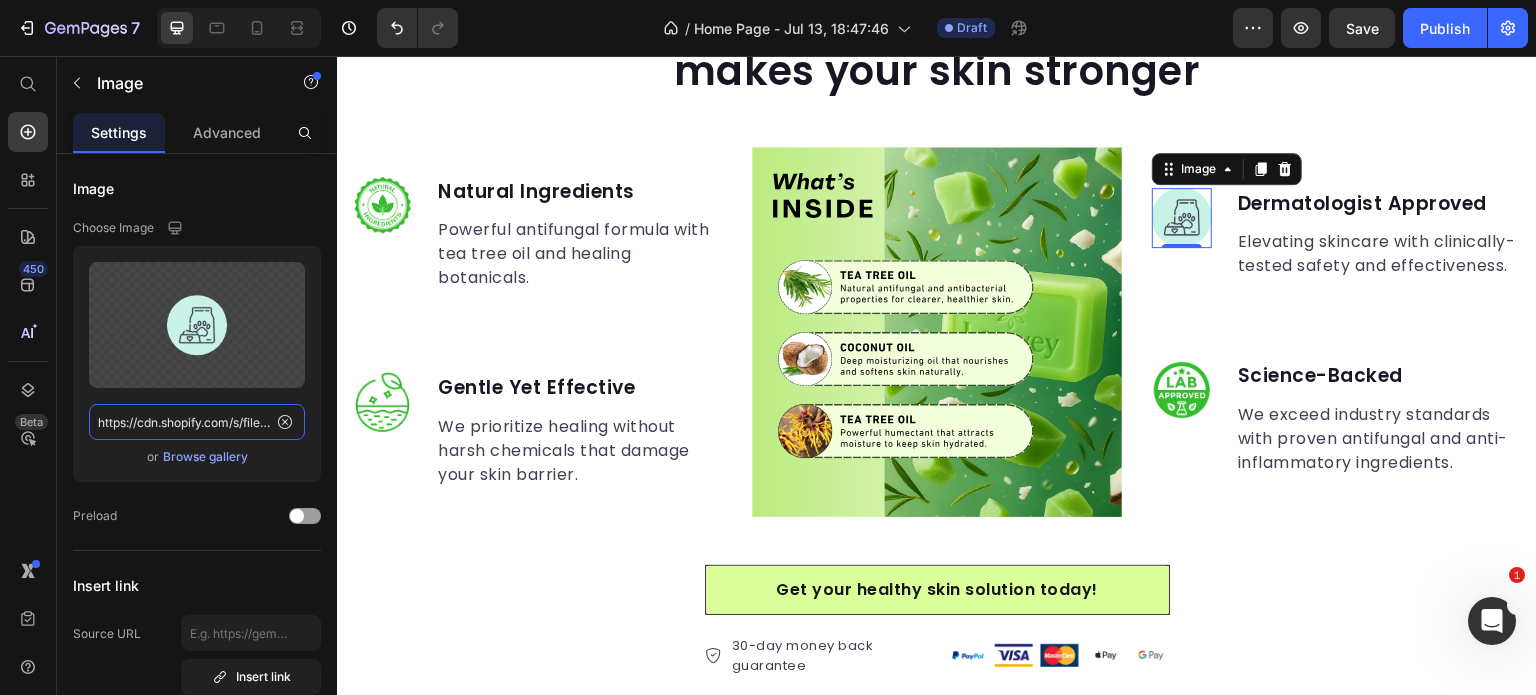 scroll, scrollTop: 0, scrollLeft: 520, axis: horizontal 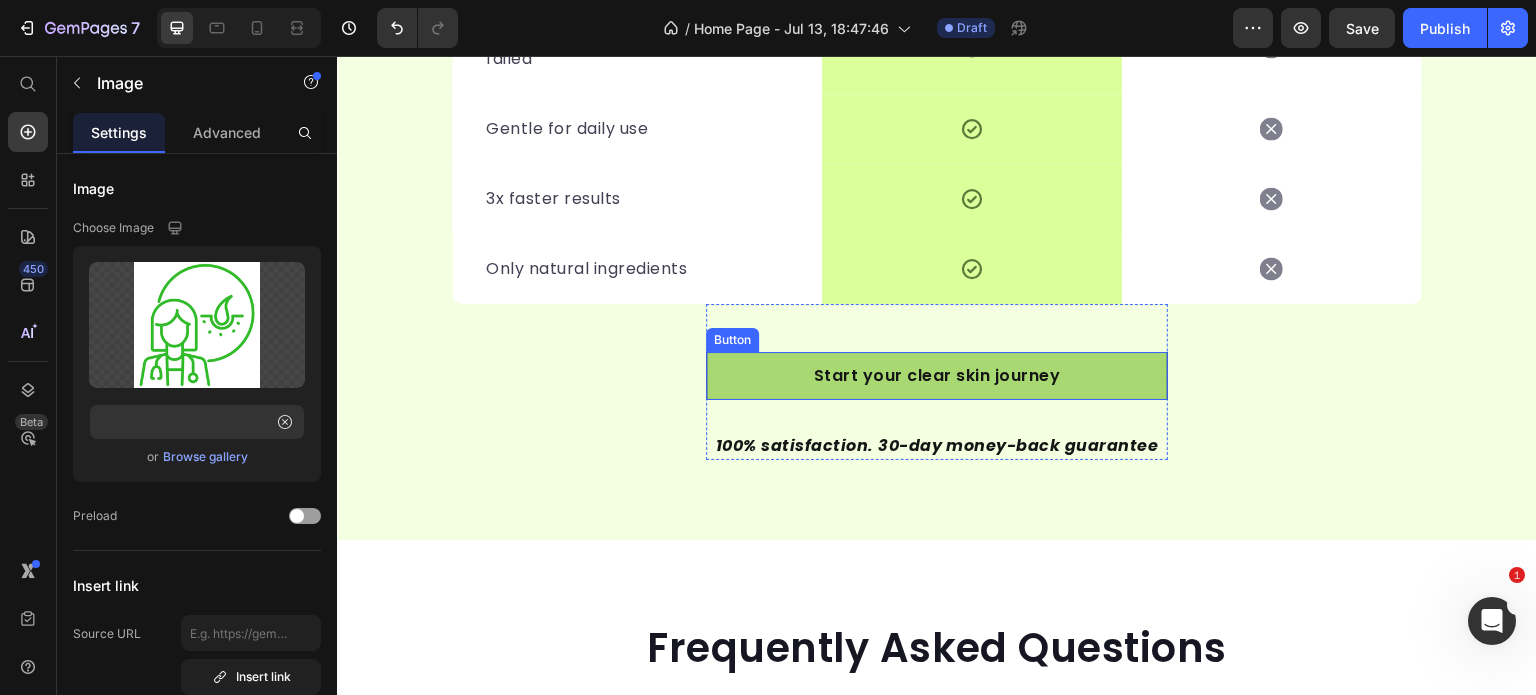 click on "Start your clear skin journey" at bounding box center [937, 376] 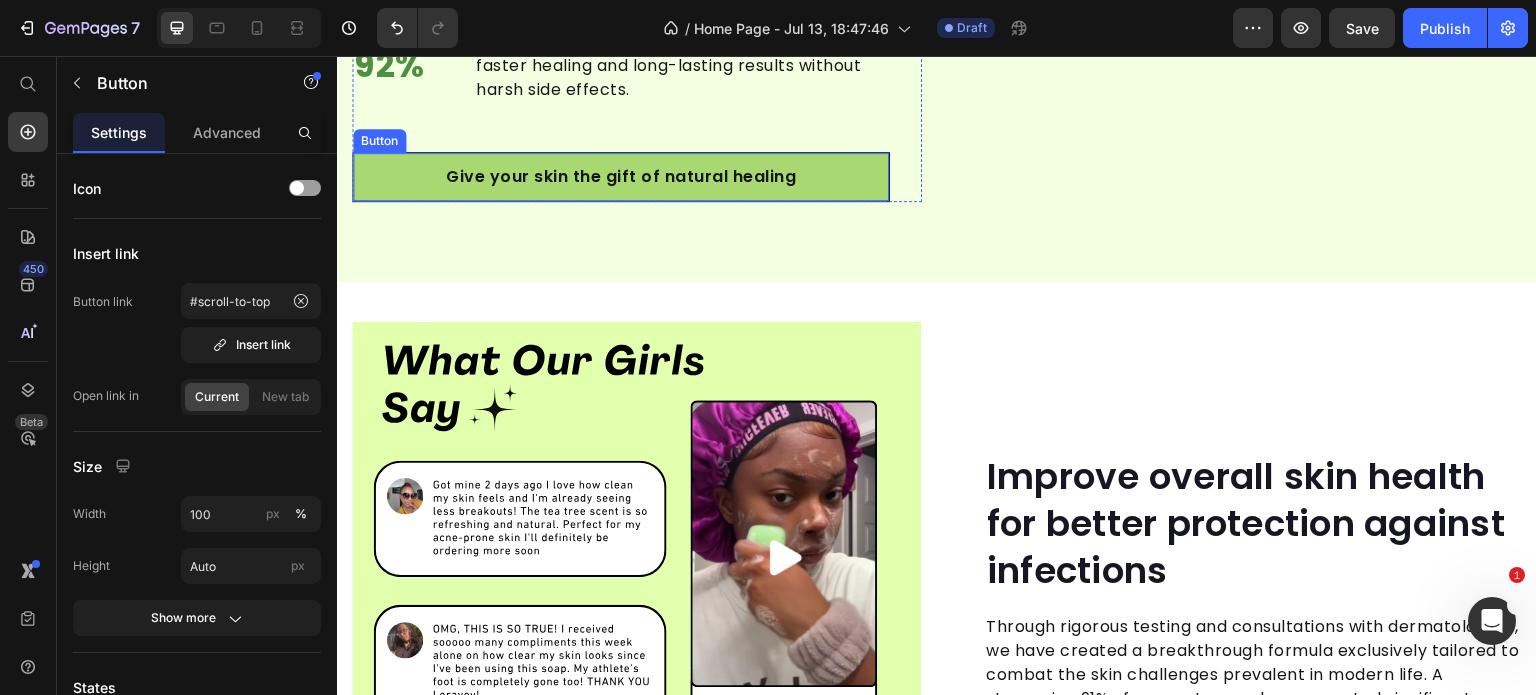 scroll, scrollTop: 3004, scrollLeft: 0, axis: vertical 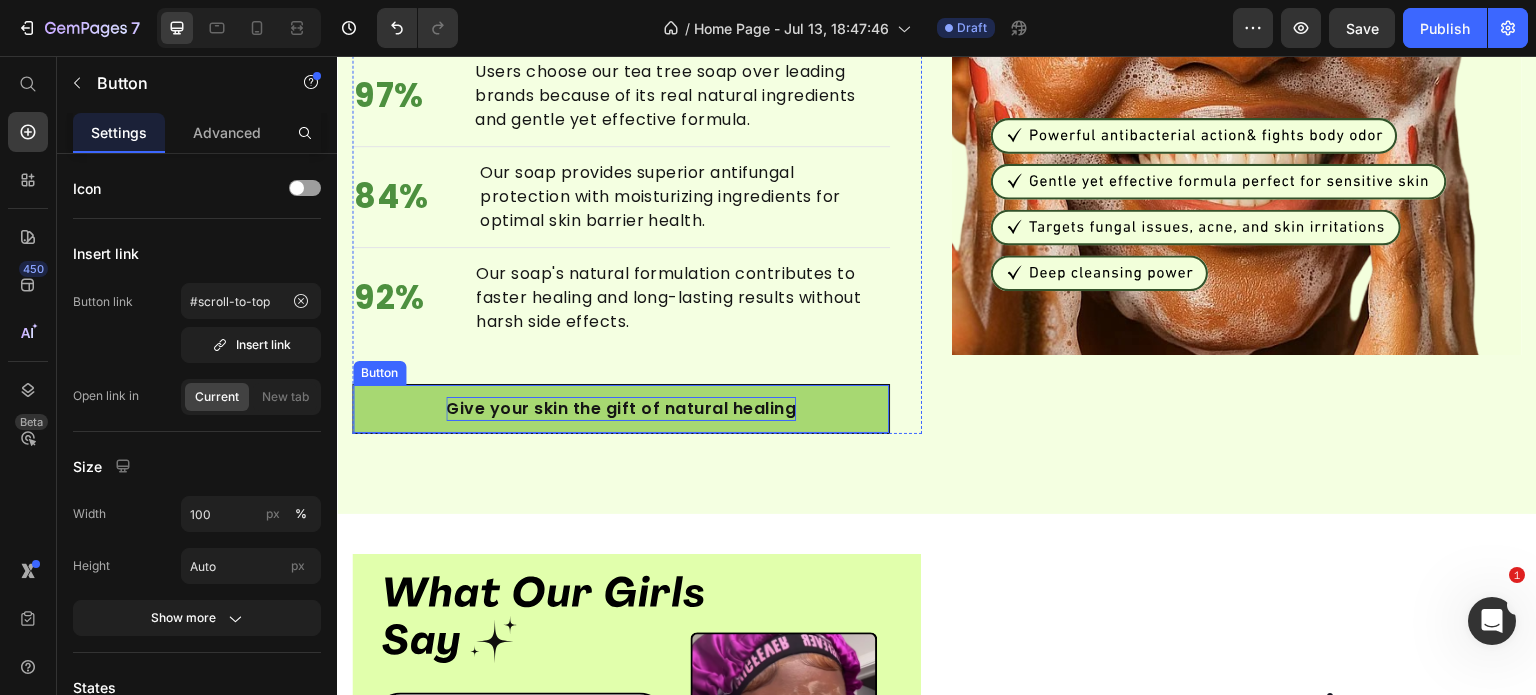 click on "Give your skin the gift of natural healing" at bounding box center [621, 409] 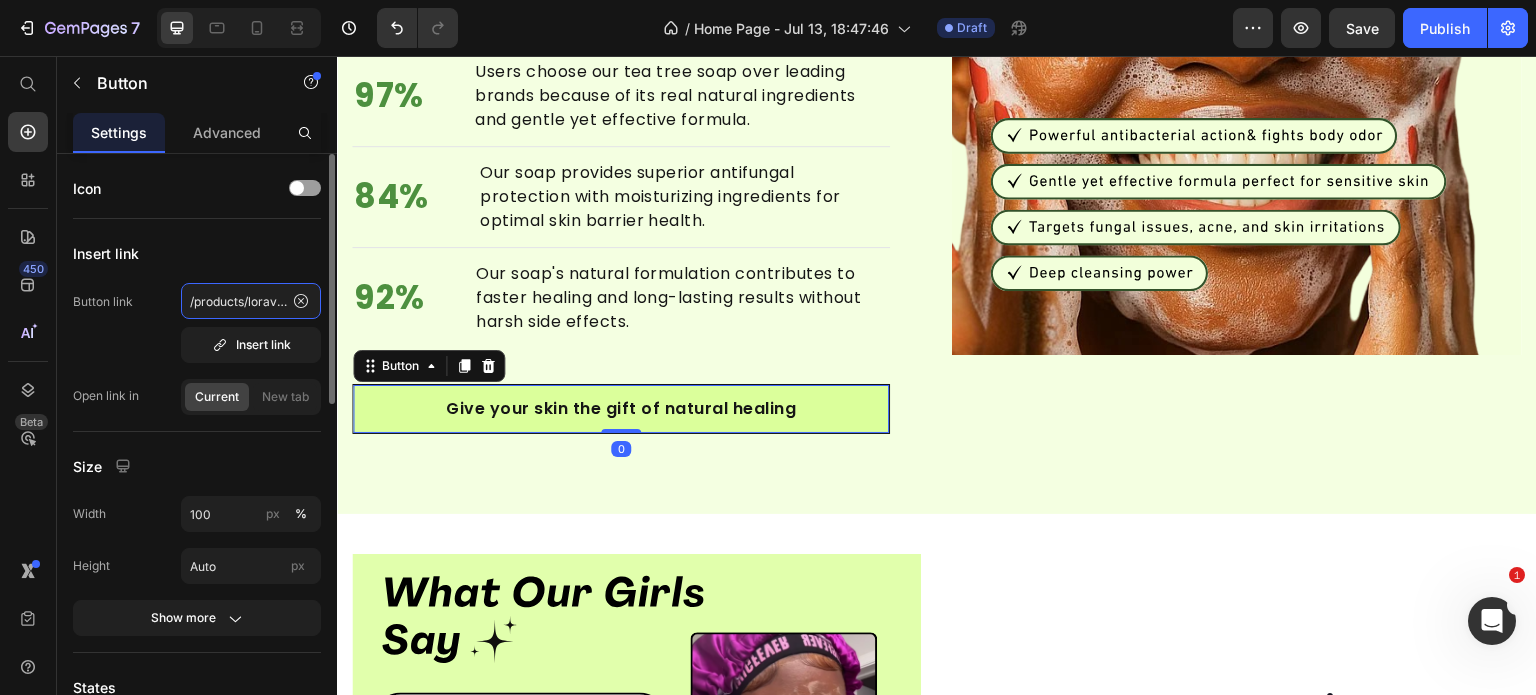click on "/products/loravey®-antifungal-relief-soap-bar" 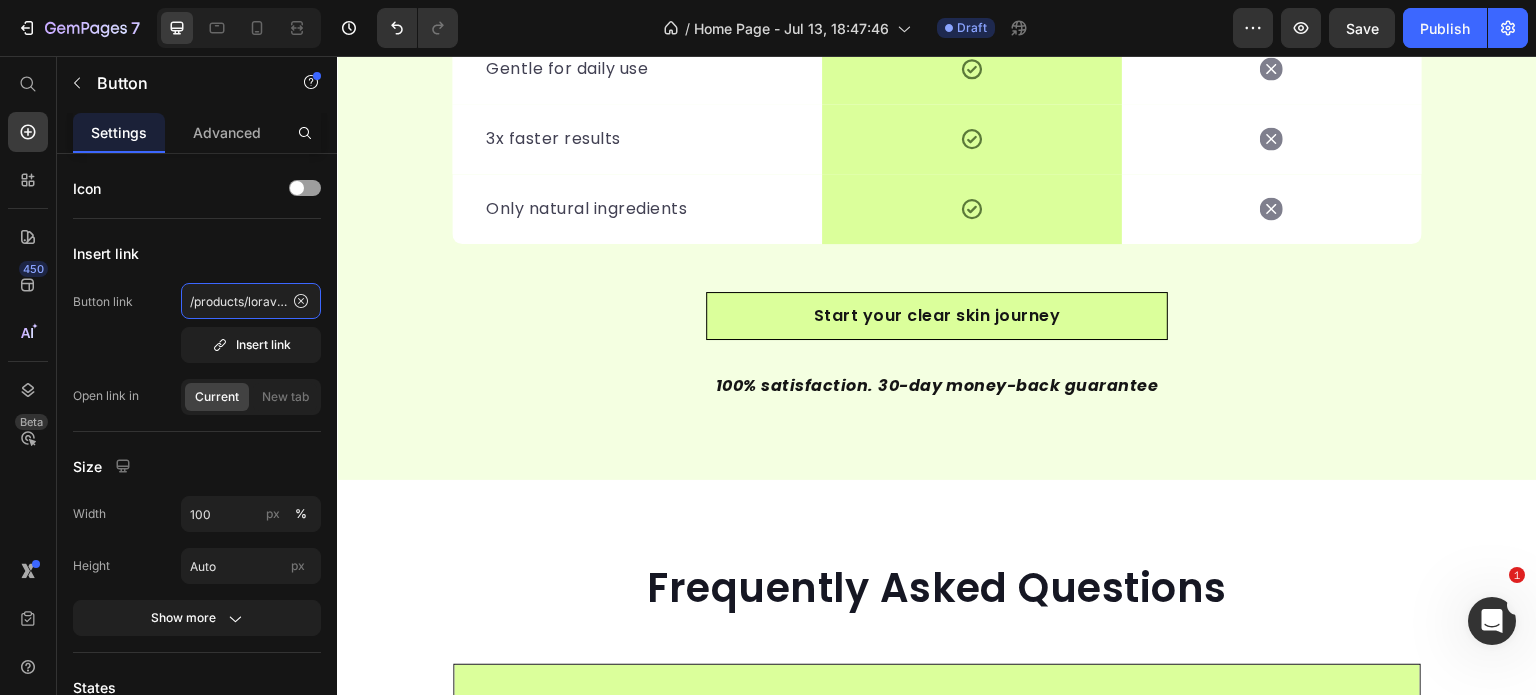 scroll, scrollTop: 5008, scrollLeft: 0, axis: vertical 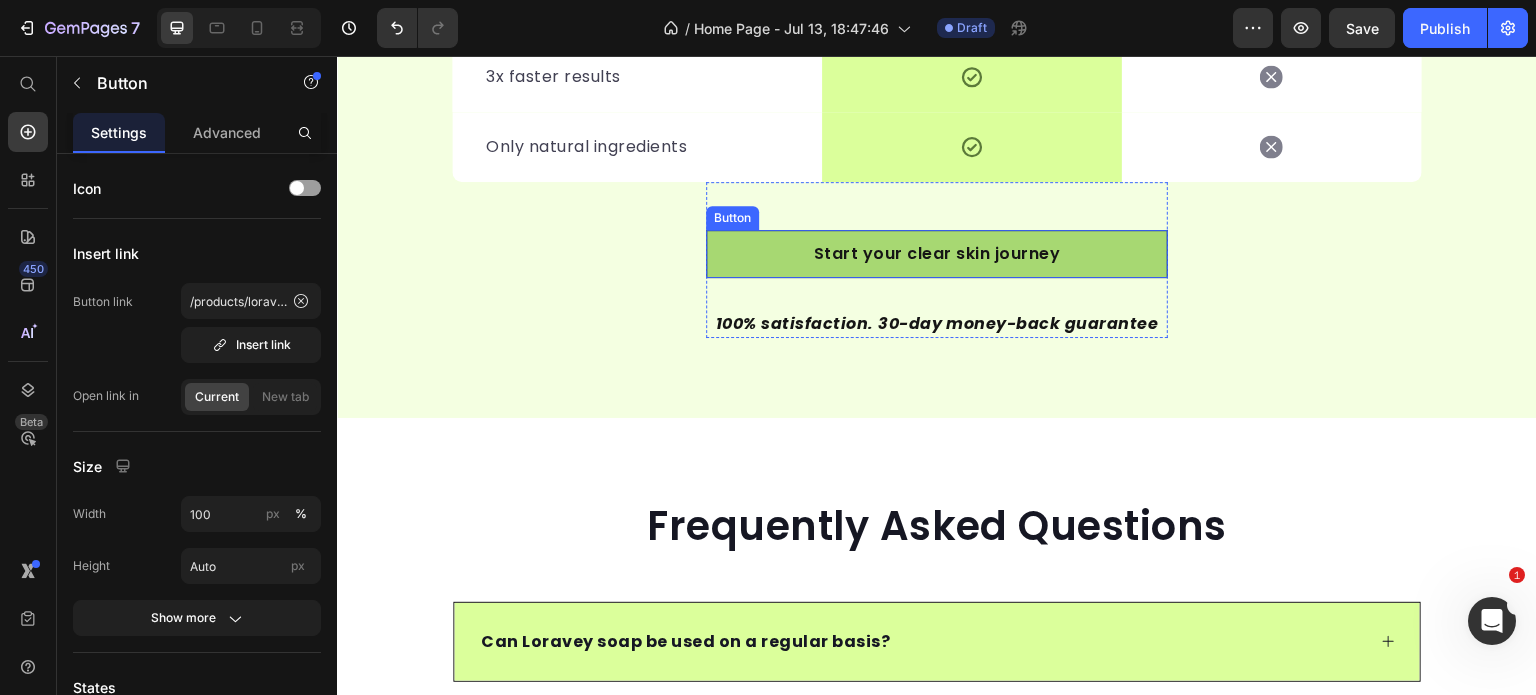 click on "Start your clear skin journey" at bounding box center (937, 254) 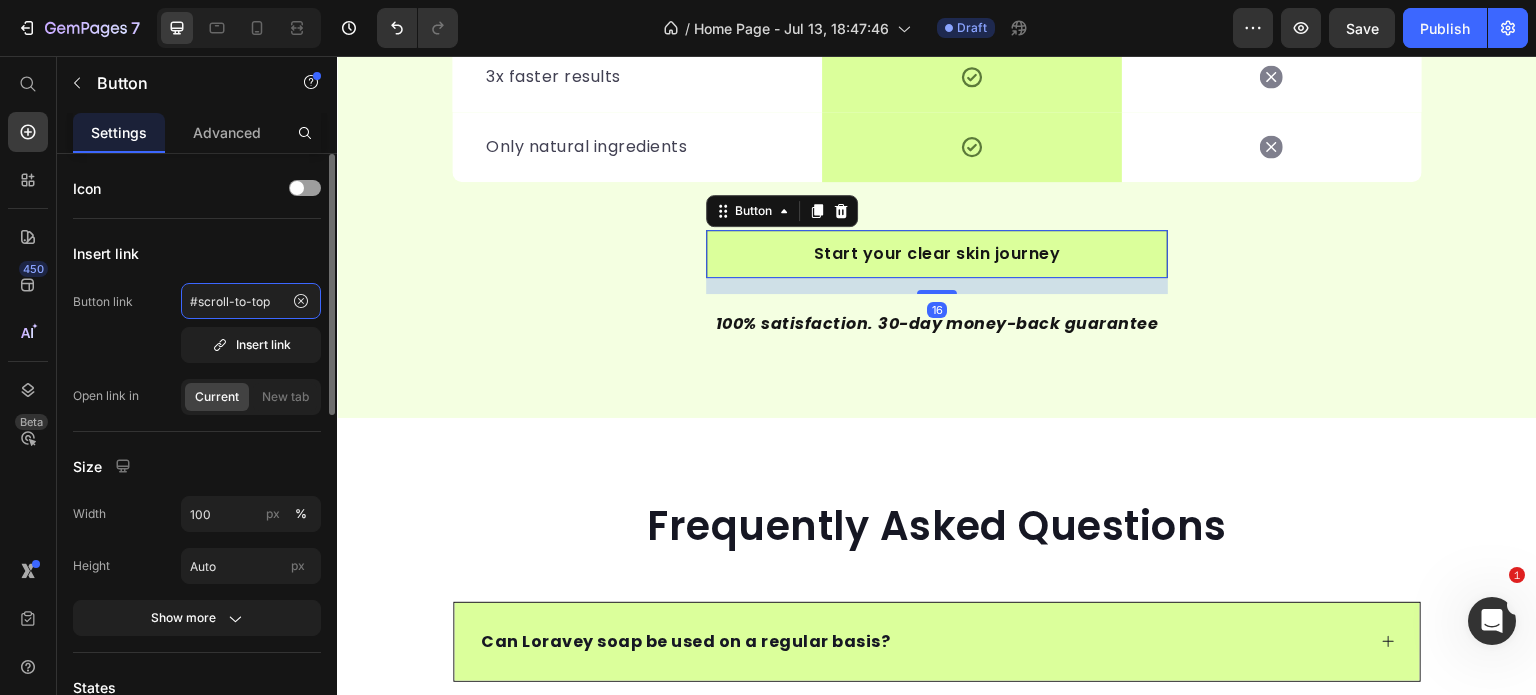 click on "#scroll-to-top" 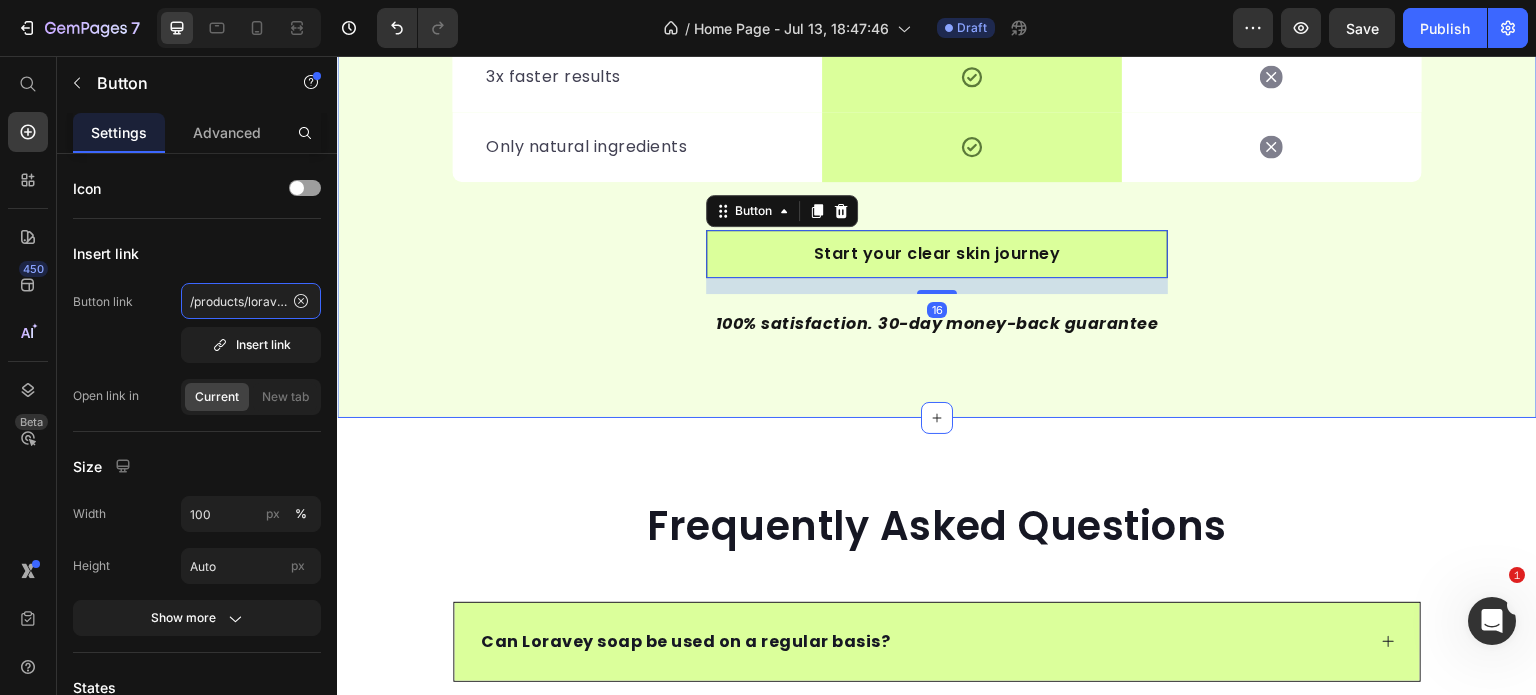 scroll, scrollTop: 0, scrollLeft: 162, axis: horizontal 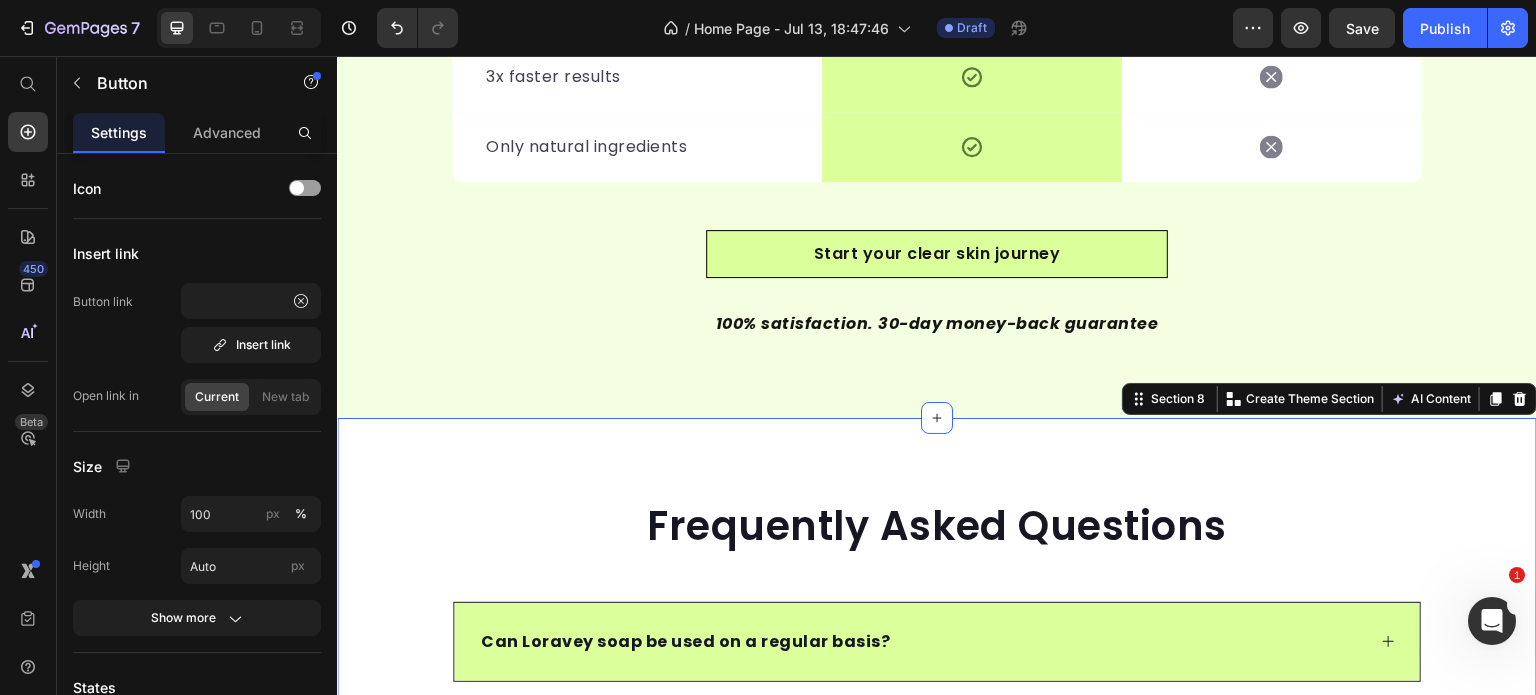 click on "Frequently Asked Questions Heading
Can Loravey soap be used on a regular basis?
What skin conditions does this soap help with?
Can Loravey soap be used during pregnancy & nursing?
Will this work for my specific skin condition?
How long will it take to see results?
How does the money back guarantee work?
How long does shipping take? Accordion Row Section 8   Create Theme Section AI Content Write with GemAI What would you like to describe here? Tone and Voice Persuasive Product Show more Generate" at bounding box center [937, 878] 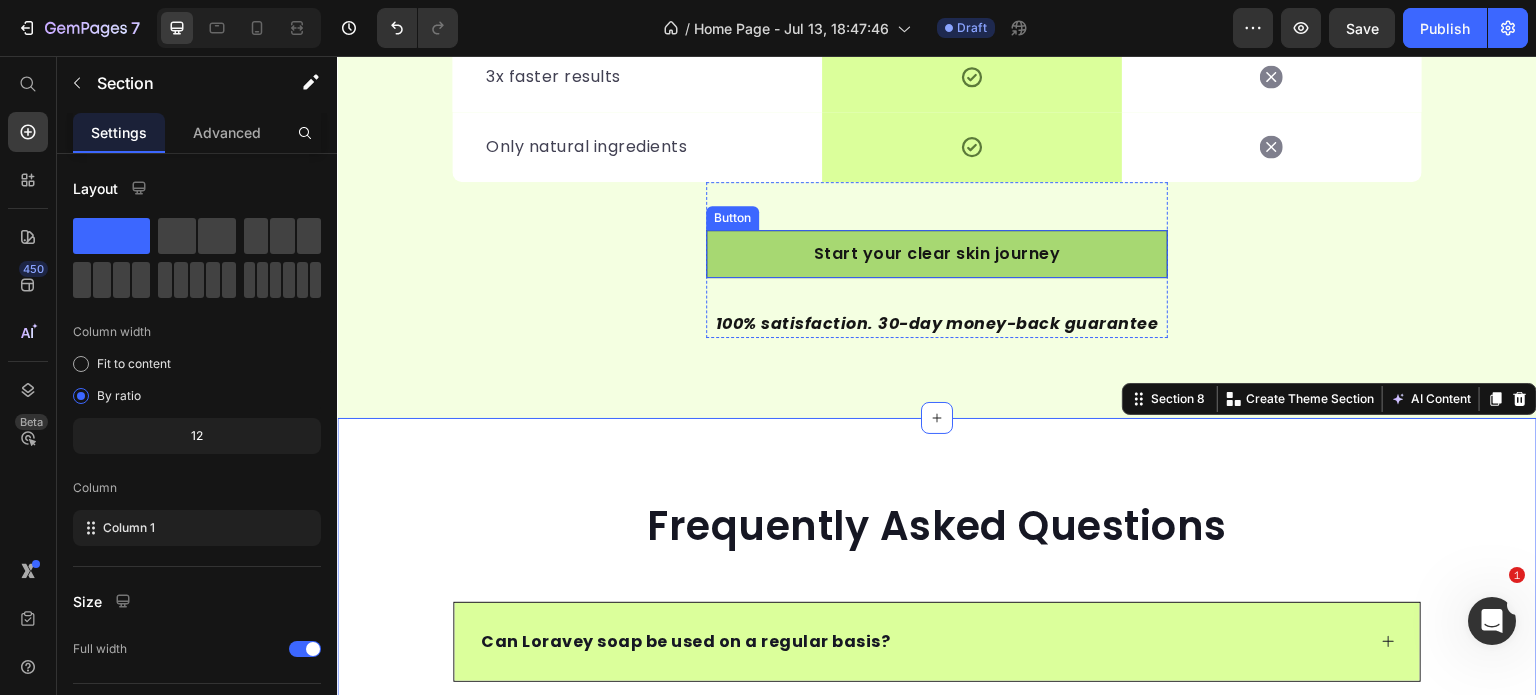 click on "Start your clear skin journey" at bounding box center [937, 254] 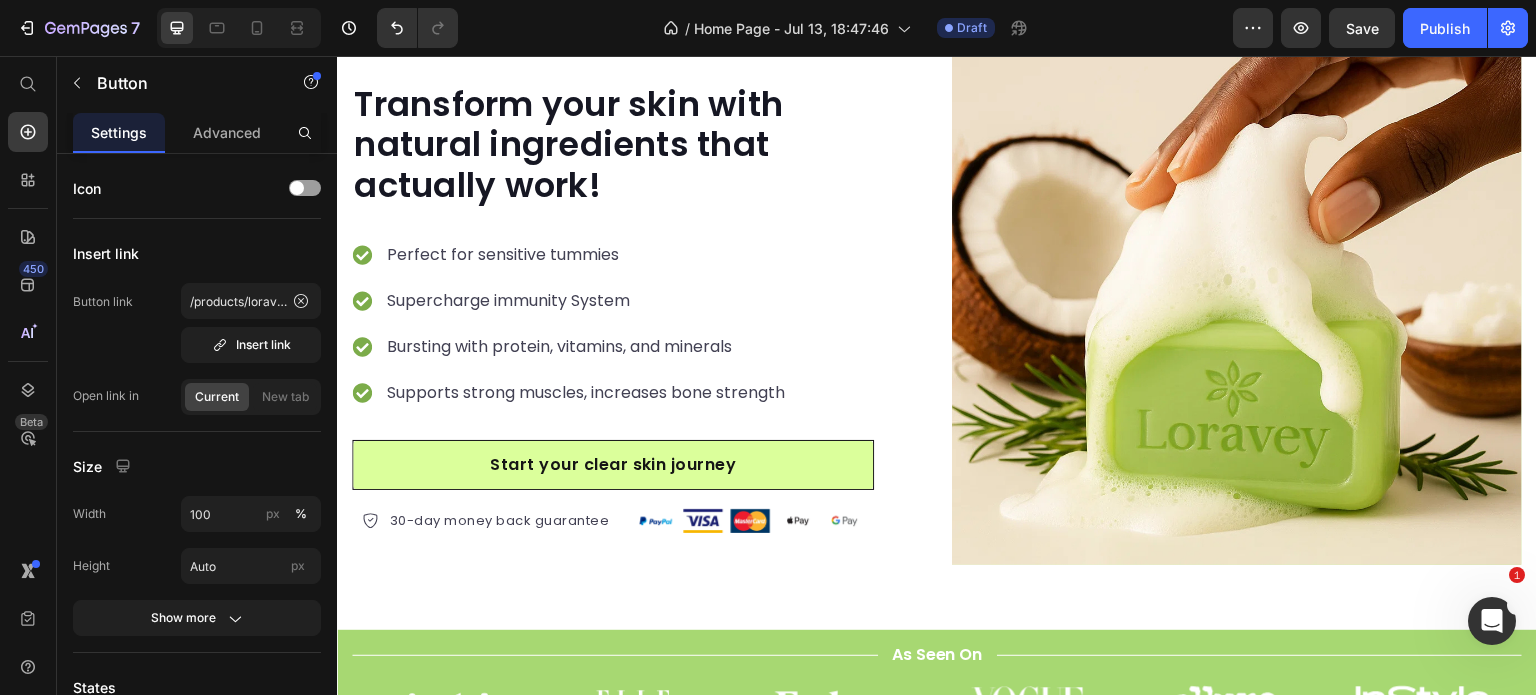 scroll, scrollTop: 0, scrollLeft: 0, axis: both 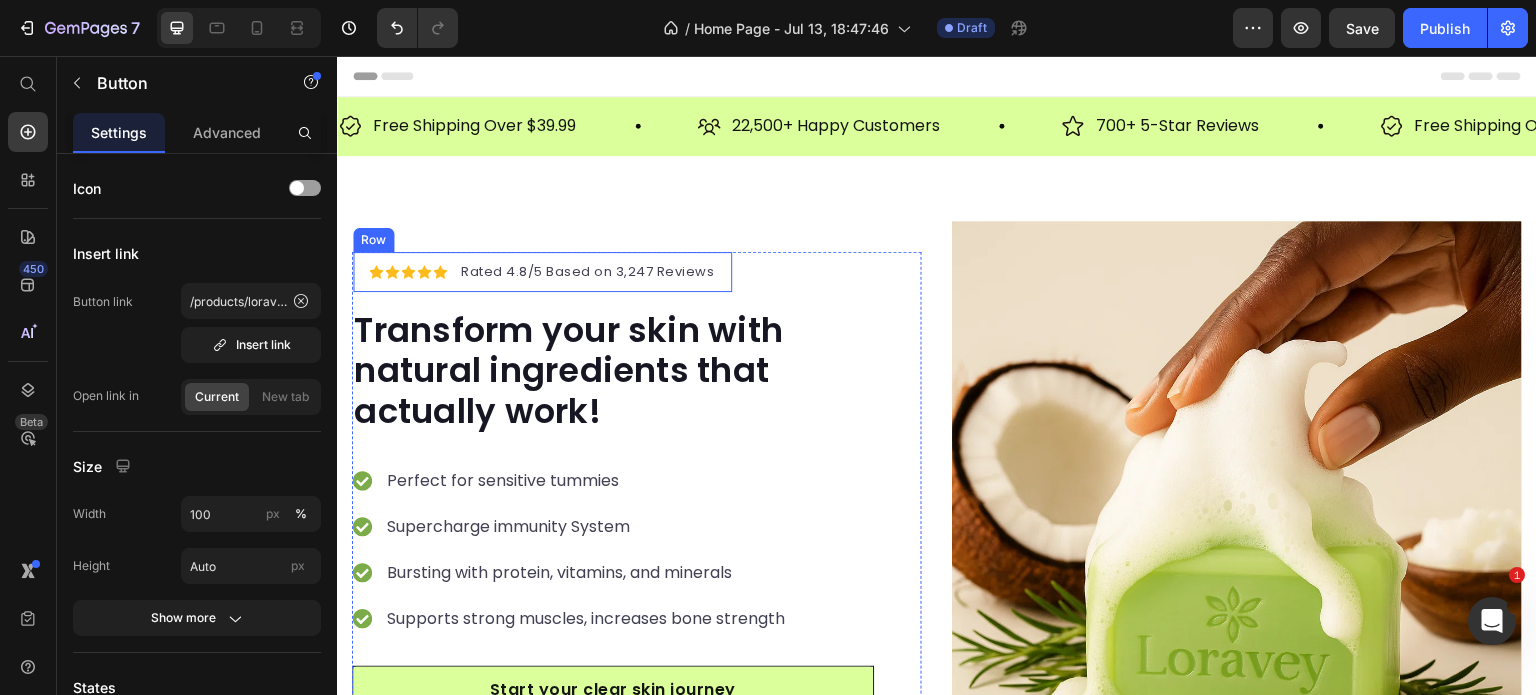 click on "Icon Icon Icon Icon Icon Icon List Hoz Rated 4.8/5 Based on 3,247 Reviews Text block Row" at bounding box center (542, 272) 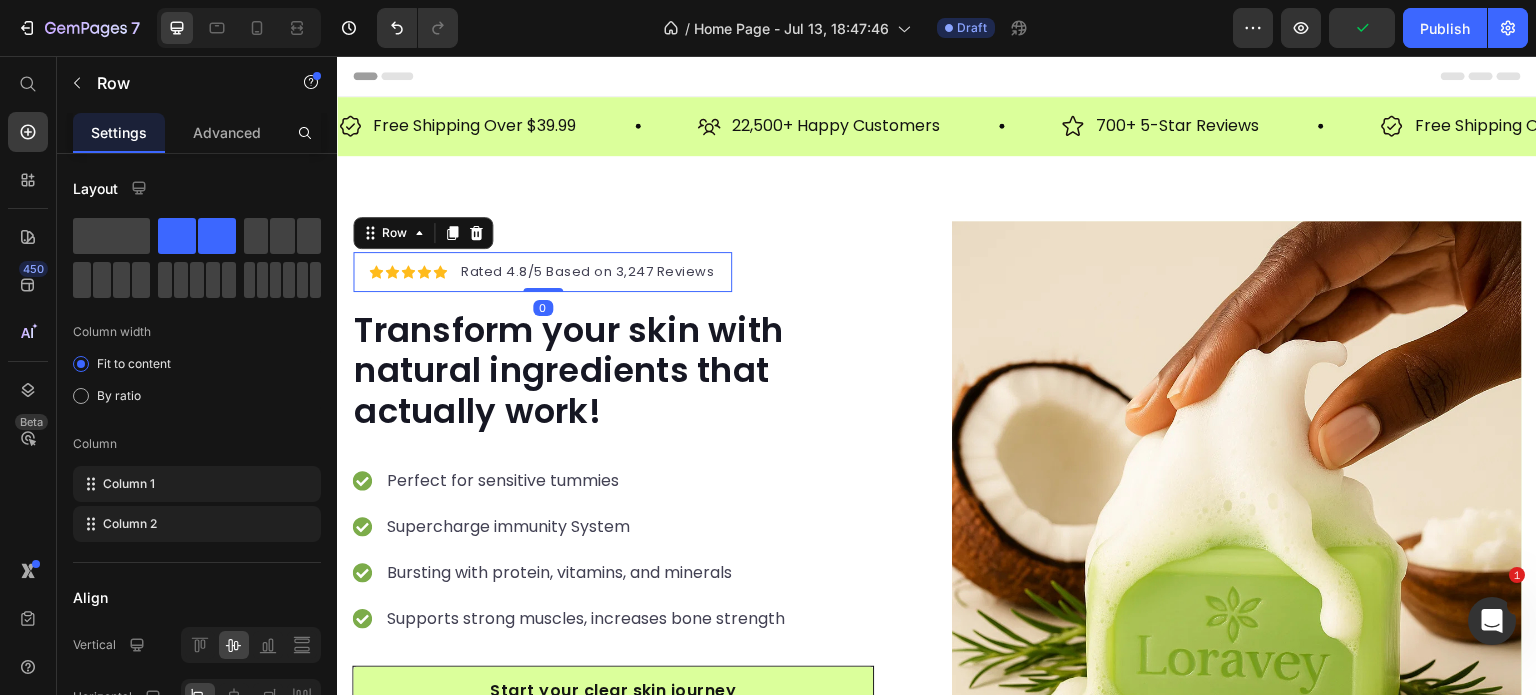 scroll, scrollTop: 528, scrollLeft: 0, axis: vertical 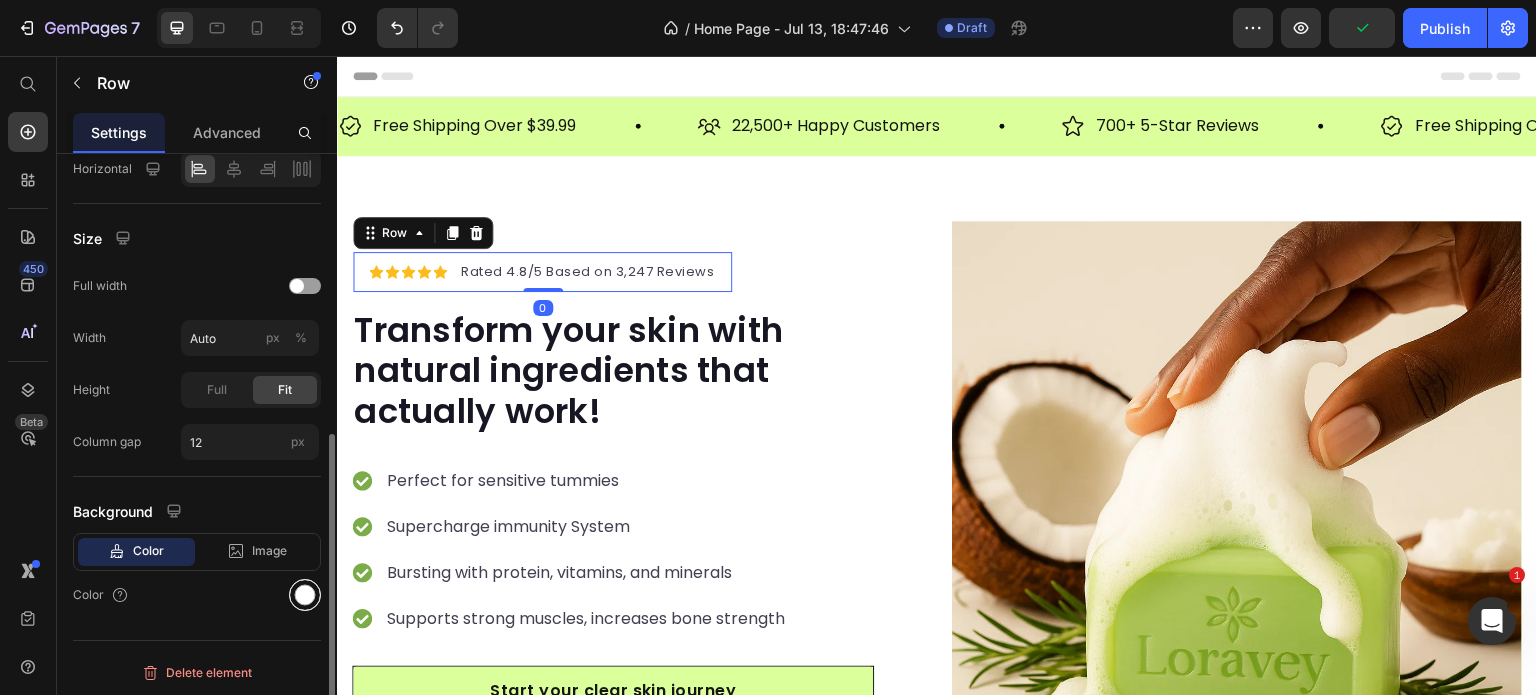 click at bounding box center [305, 595] 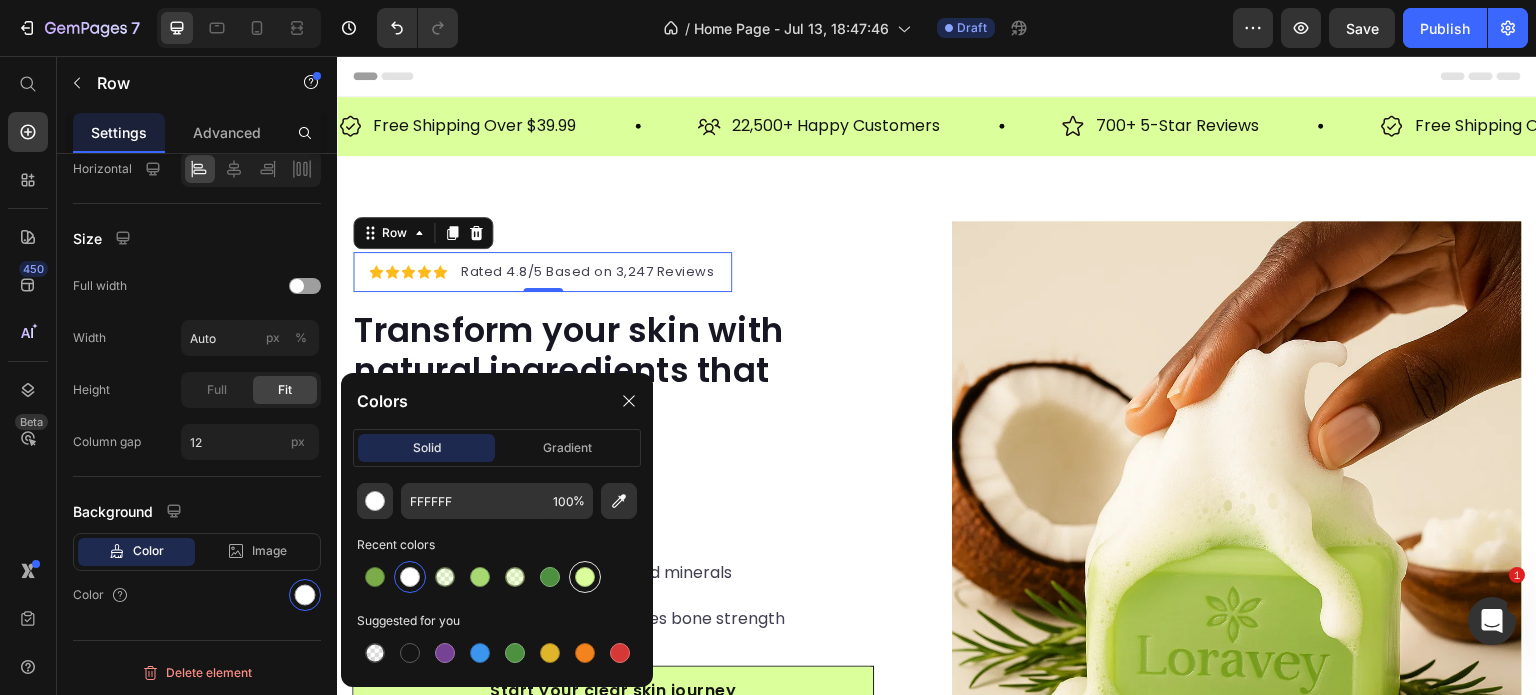 click at bounding box center (585, 577) 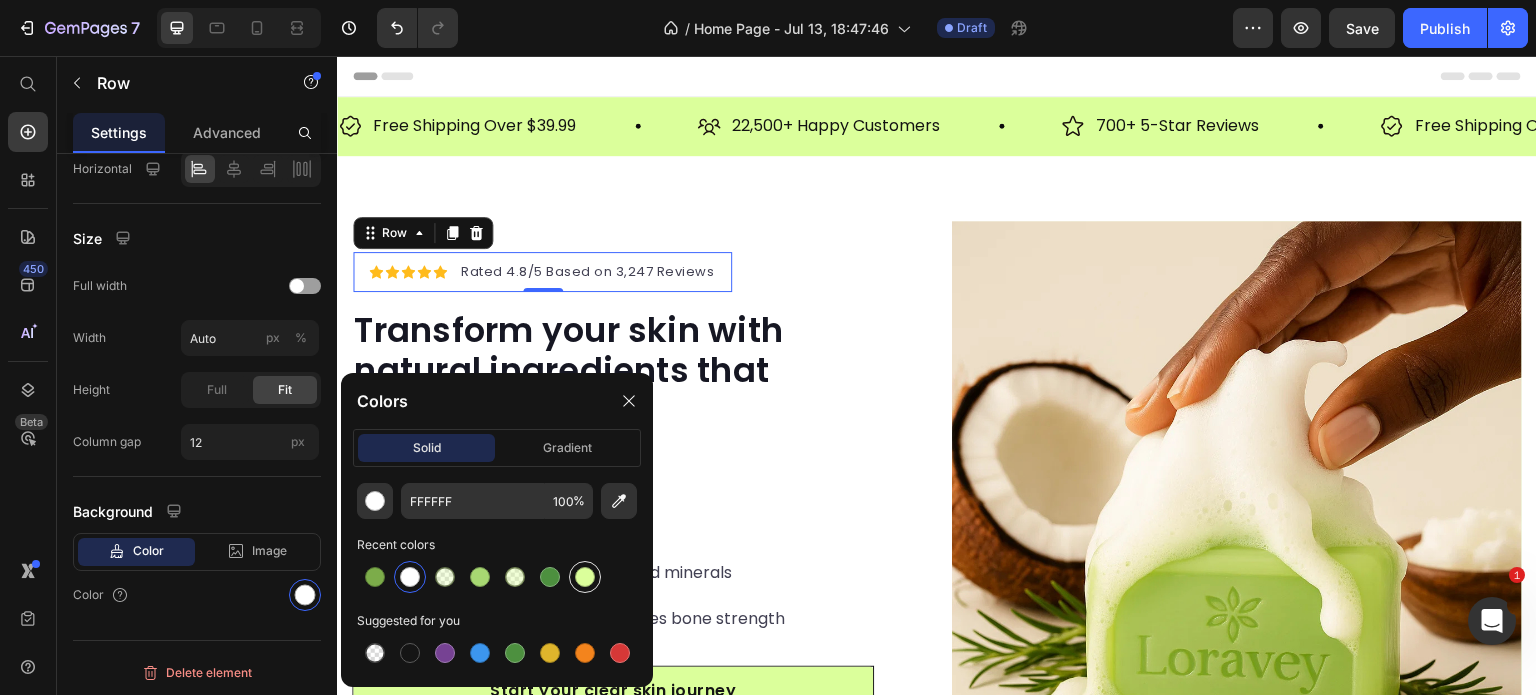type on "DBFF9B" 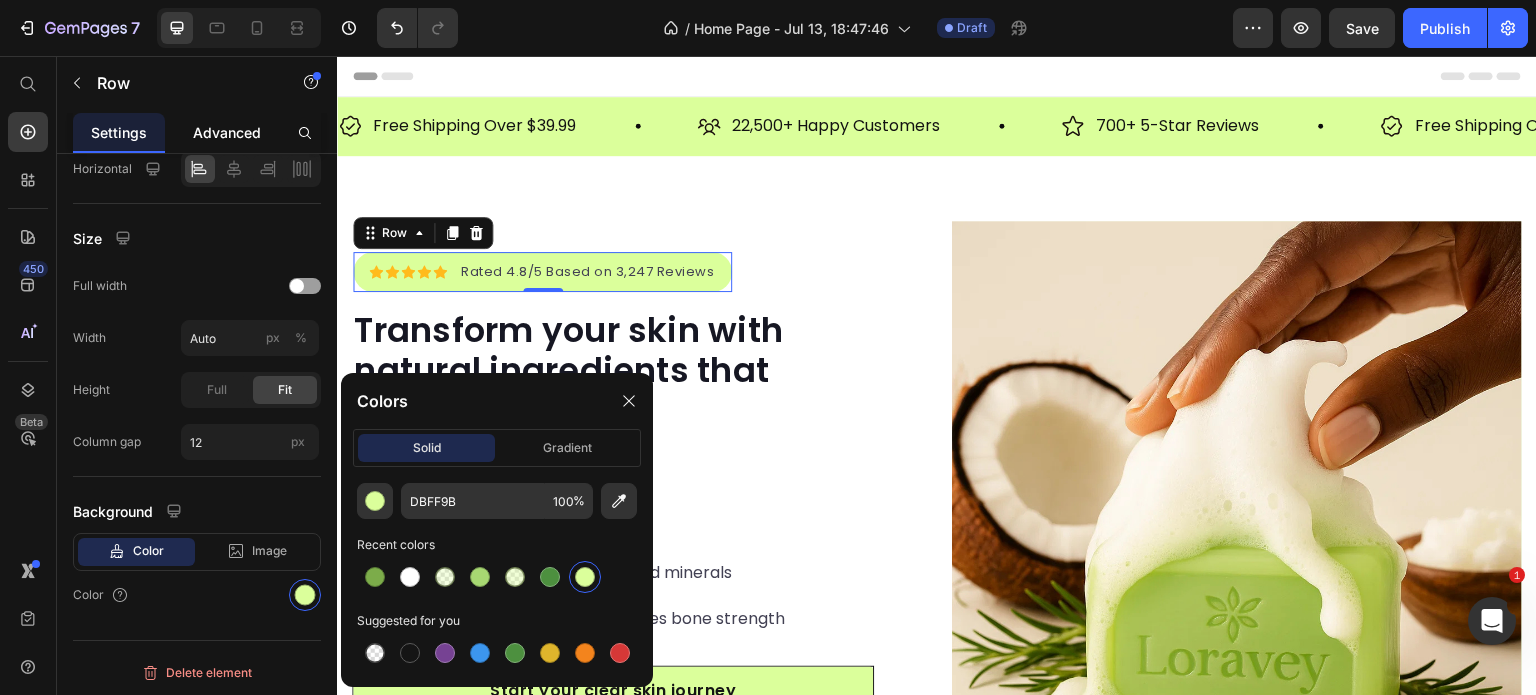 click on "Advanced" at bounding box center [227, 132] 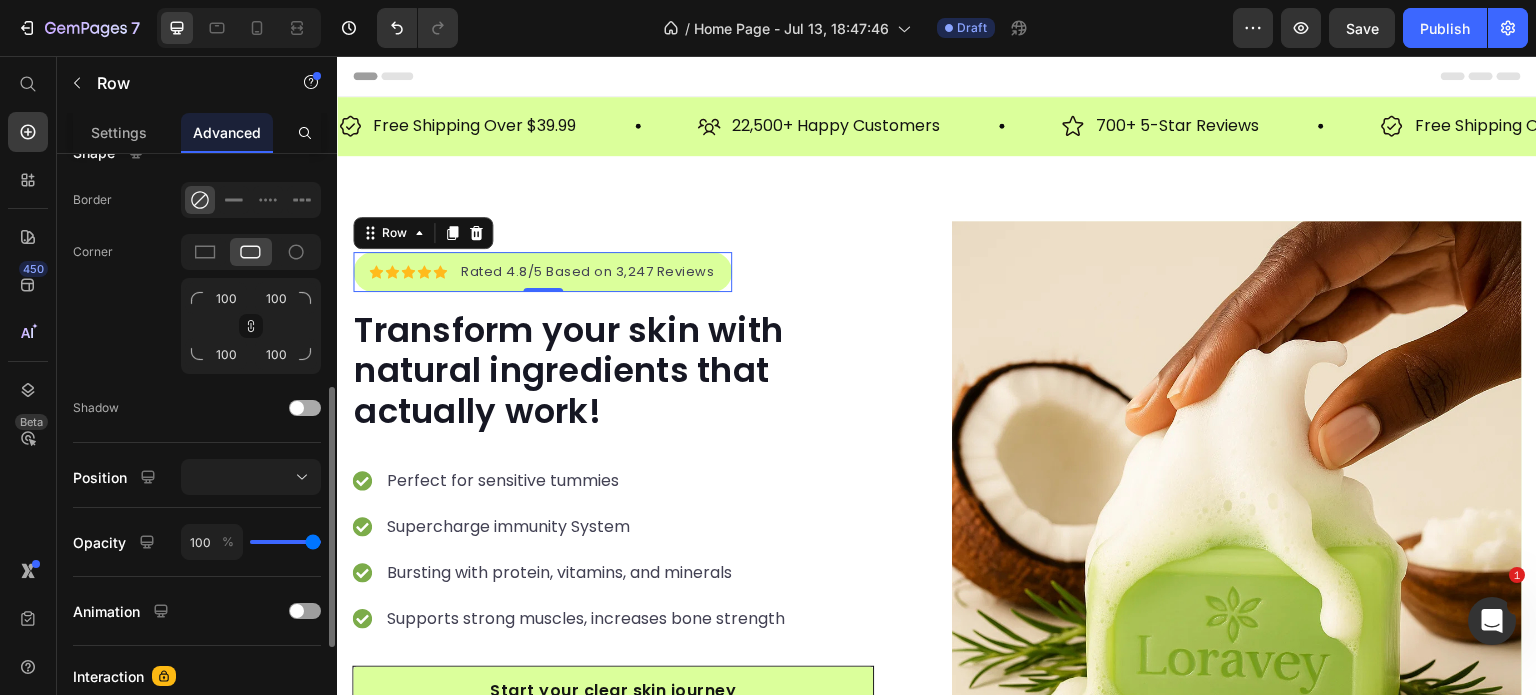 scroll, scrollTop: 535, scrollLeft: 0, axis: vertical 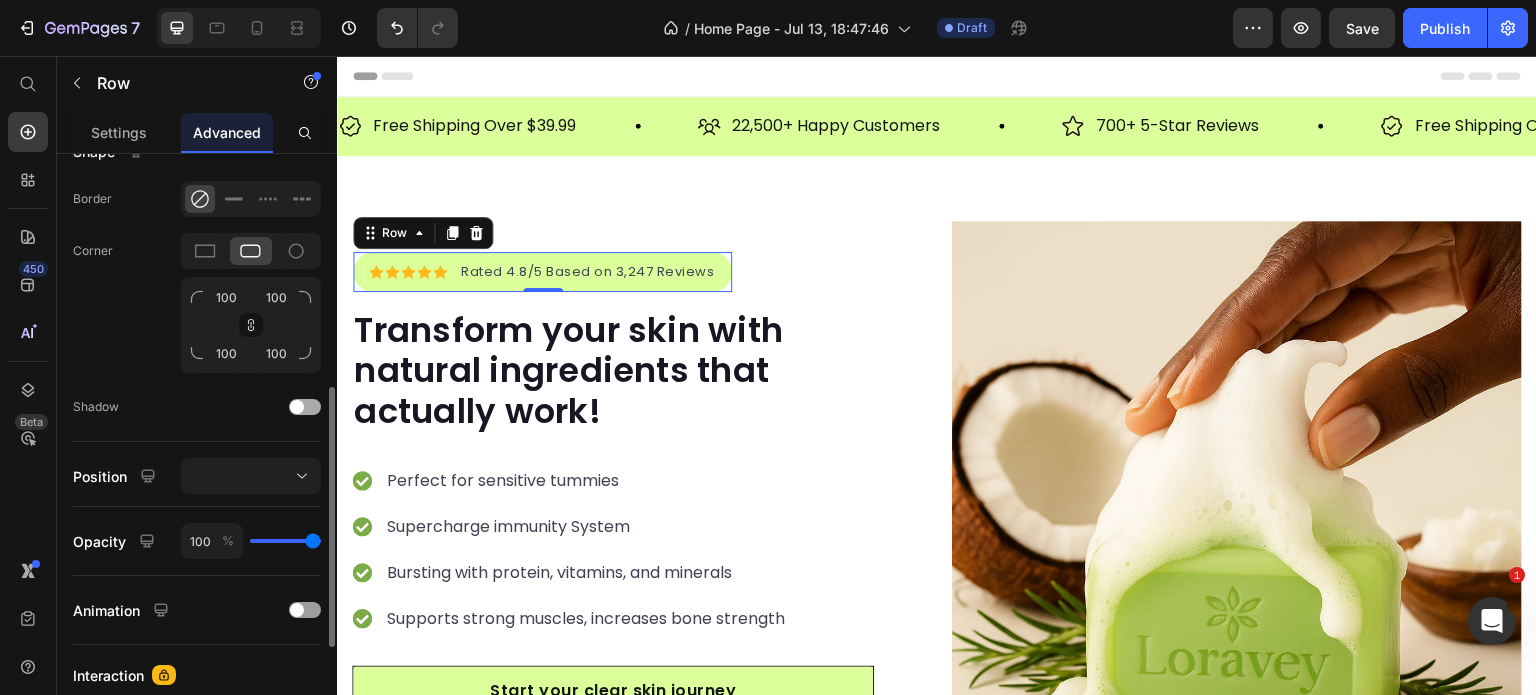 click at bounding box center (297, 407) 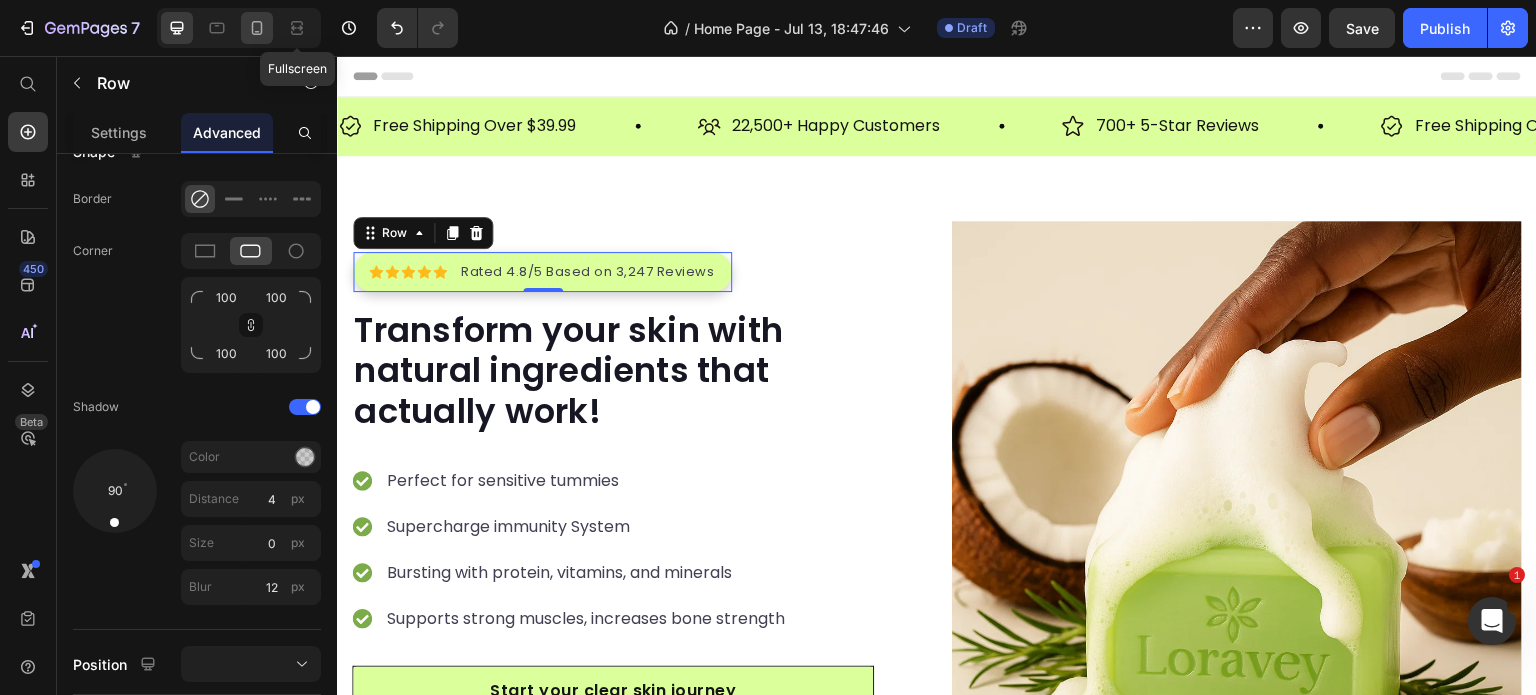 click 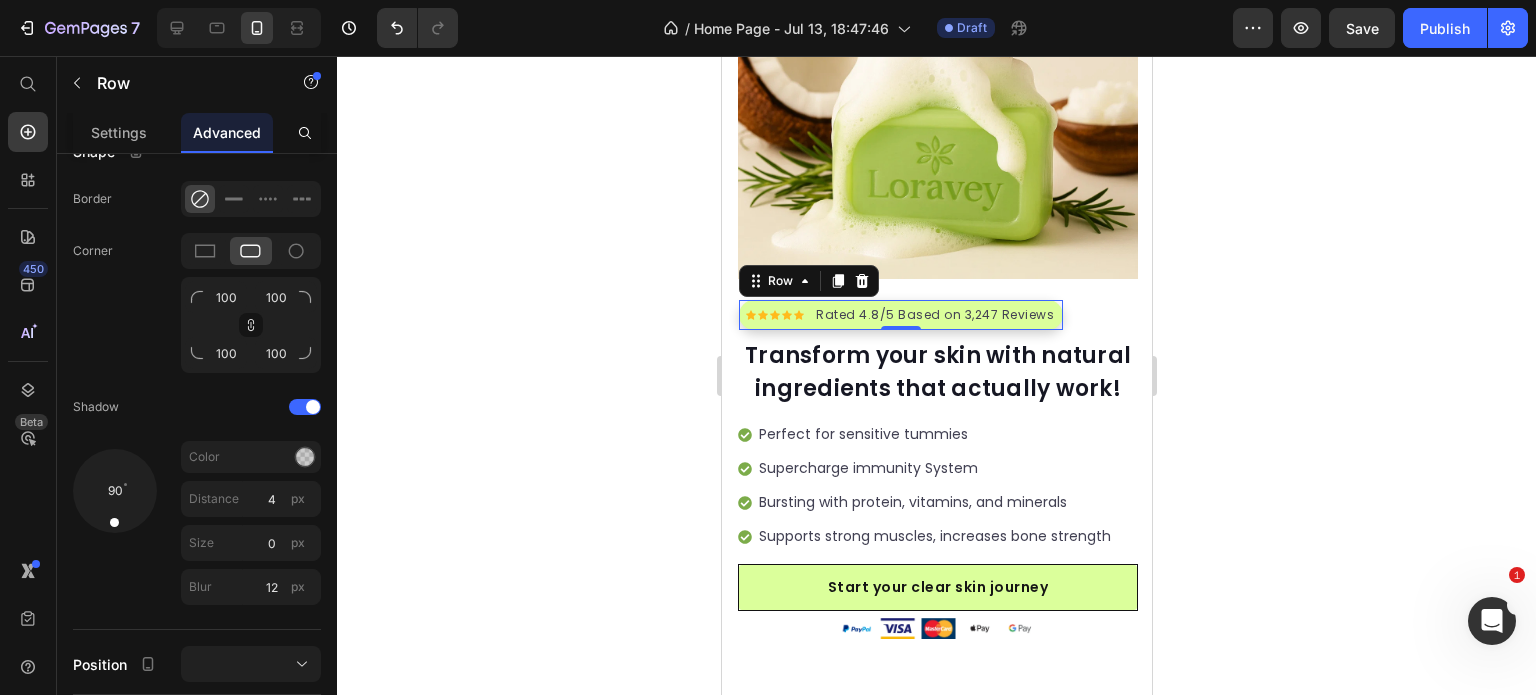scroll, scrollTop: 452, scrollLeft: 0, axis: vertical 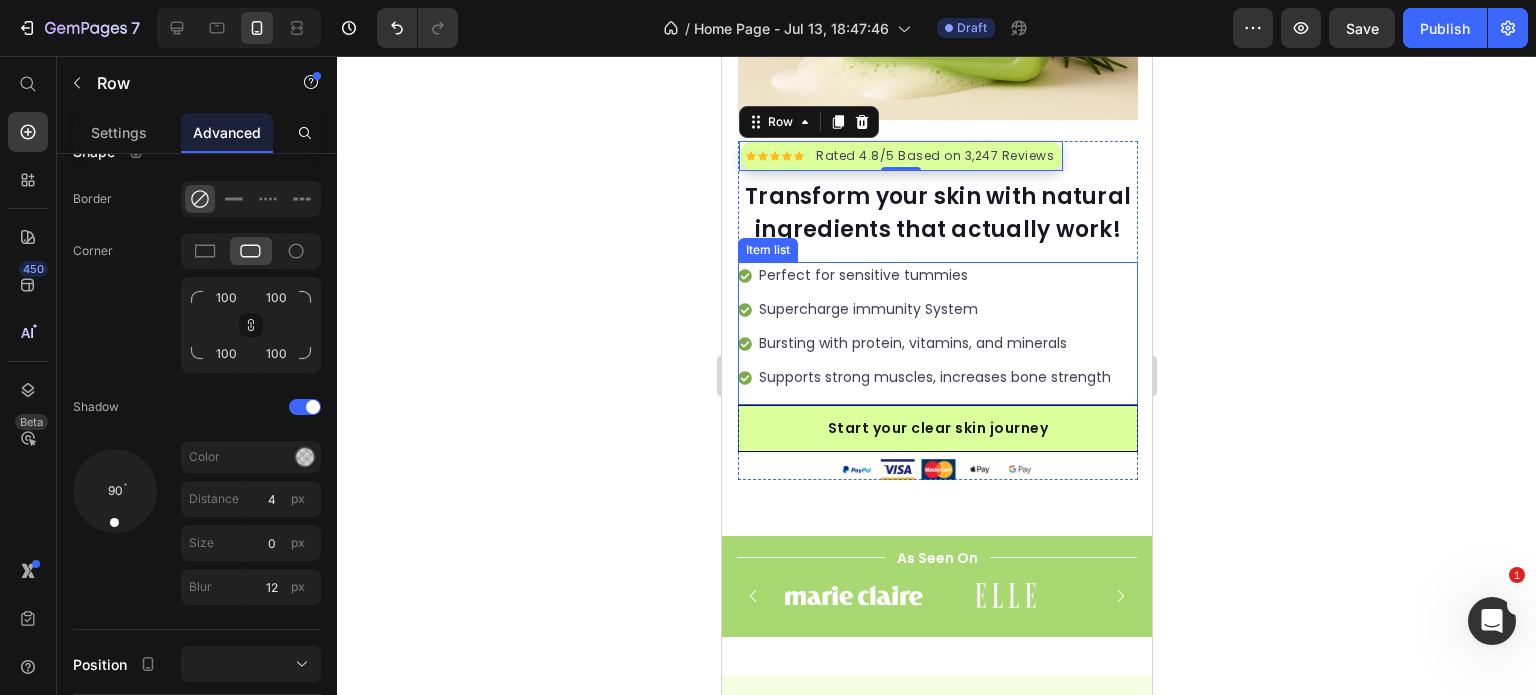 click on "Perfect for sensitive tummies" at bounding box center [934, 275] 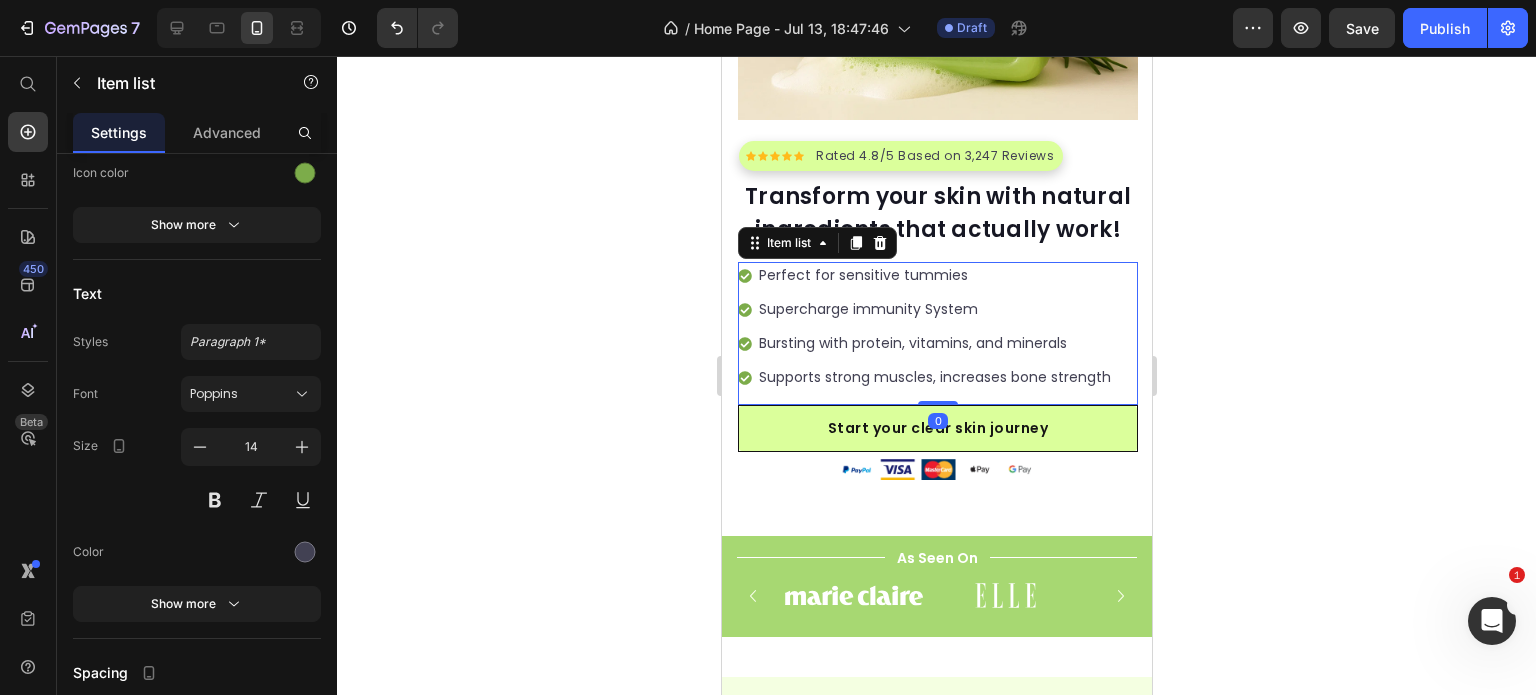 scroll, scrollTop: 0, scrollLeft: 0, axis: both 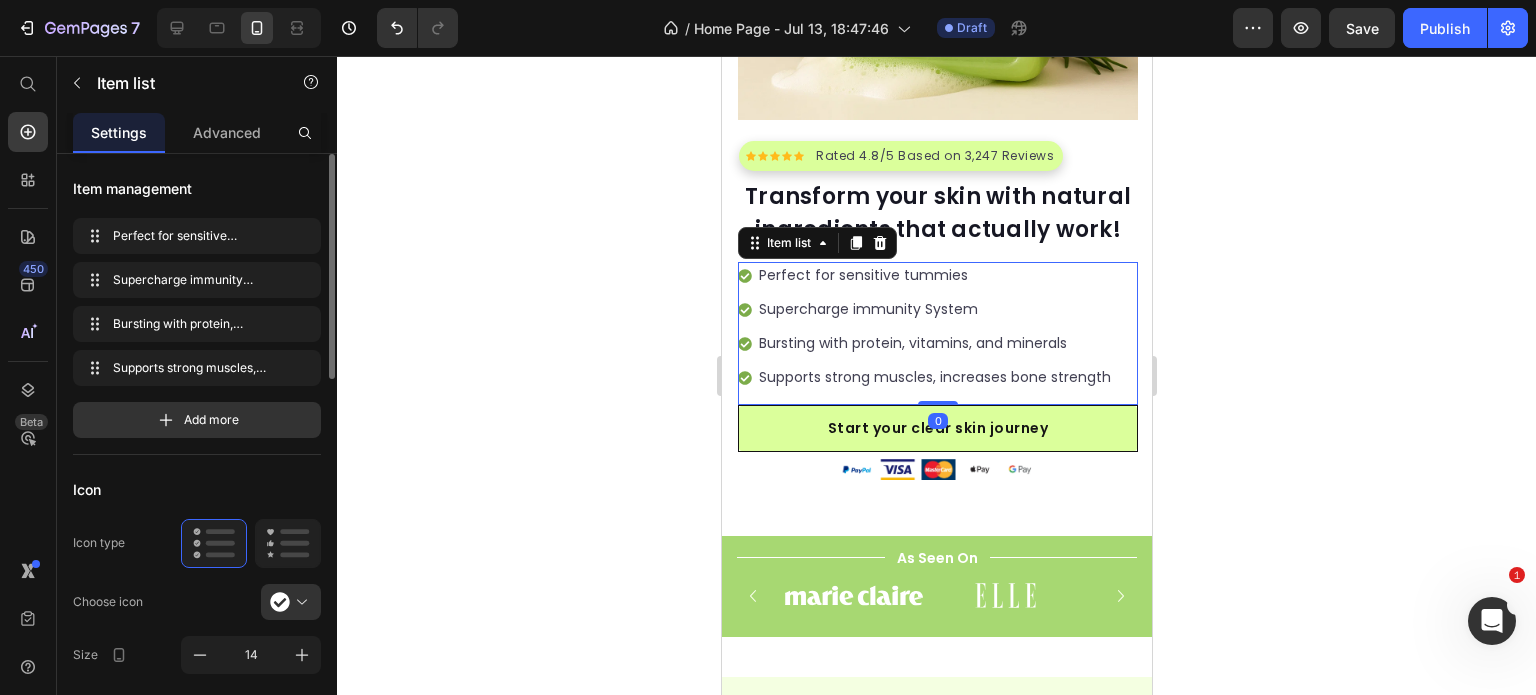 click 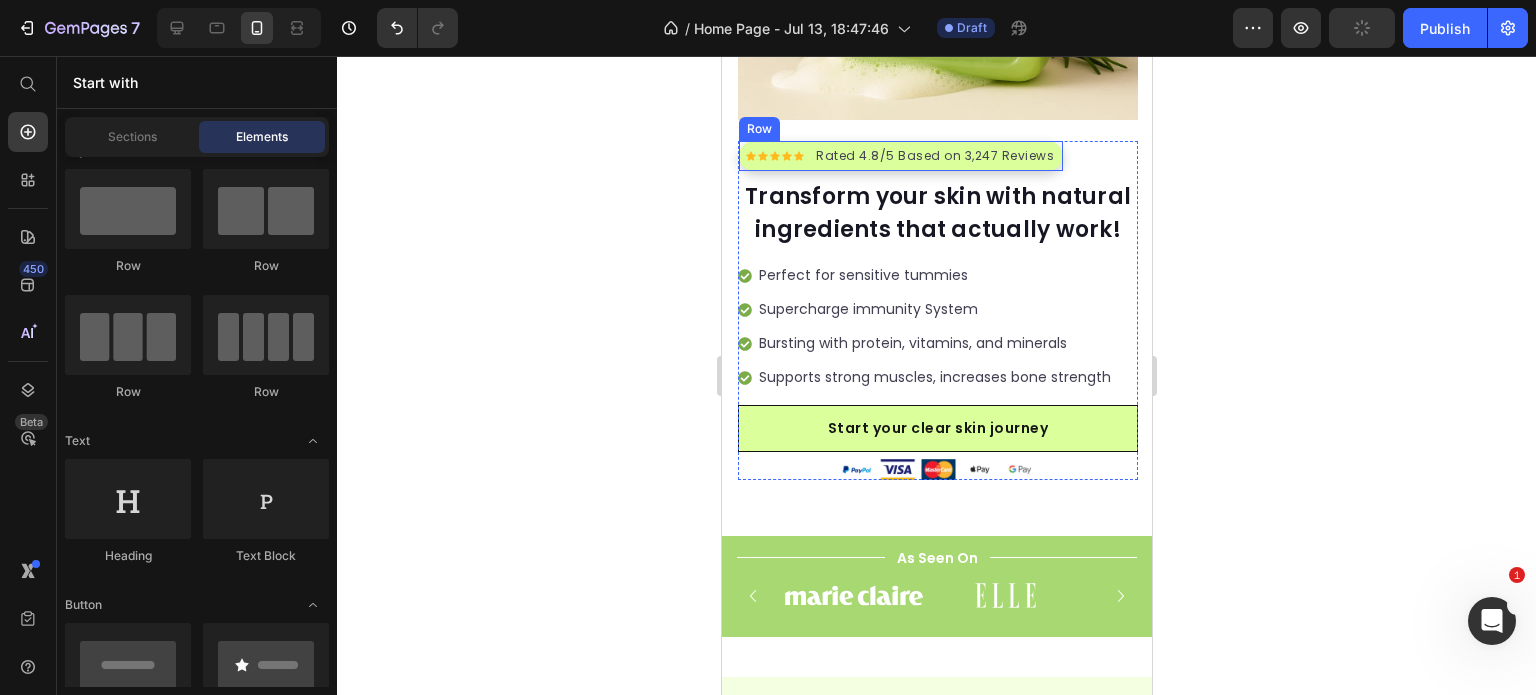 click on "Rated 4.8/5 Based on 3,247 Reviews" at bounding box center (934, 156) 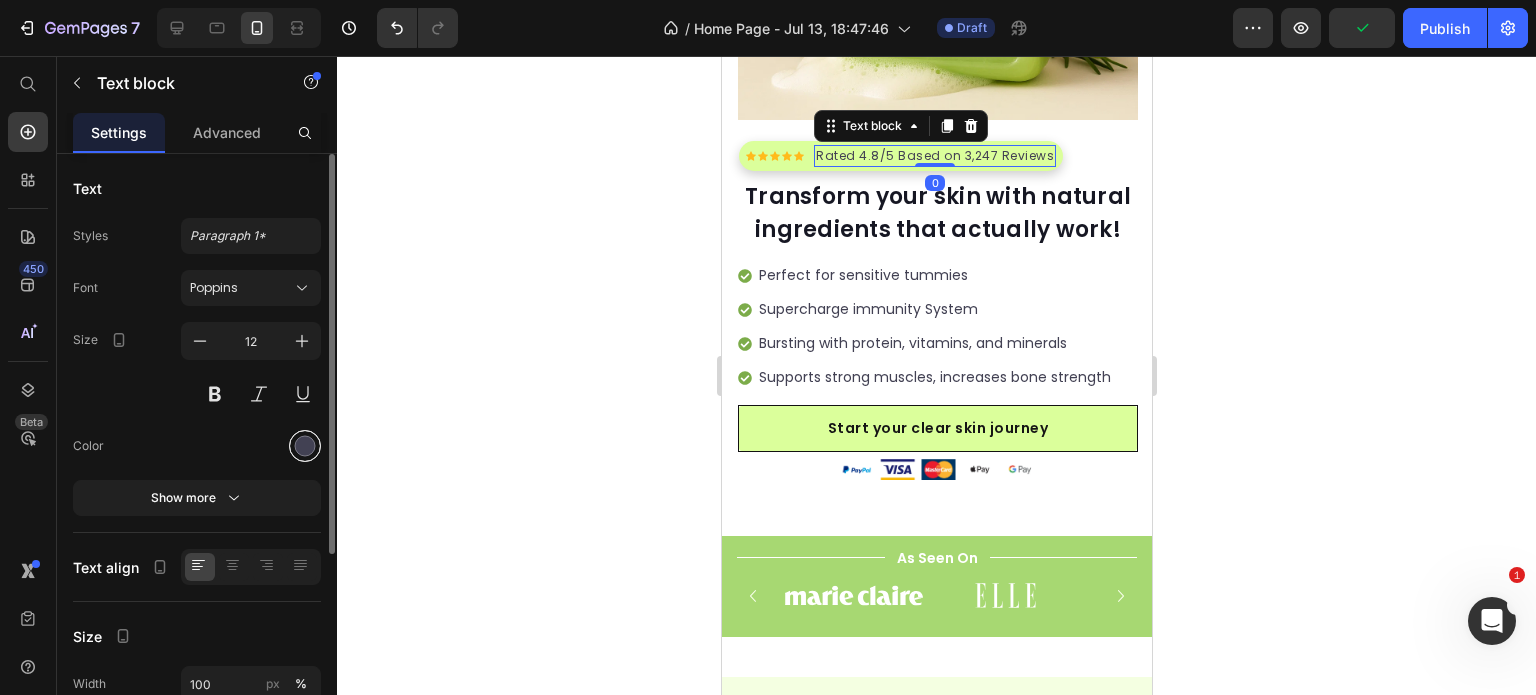 click at bounding box center [305, 446] 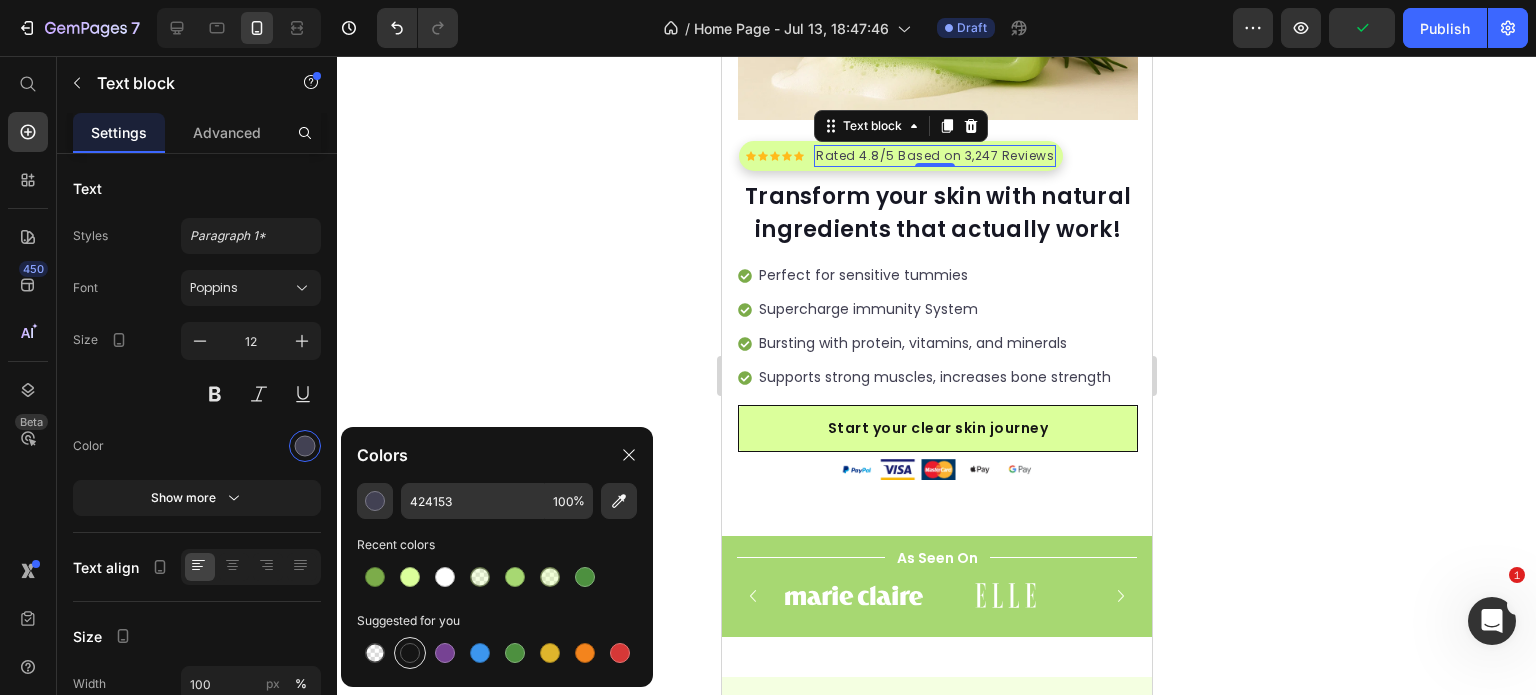 click at bounding box center [410, 653] 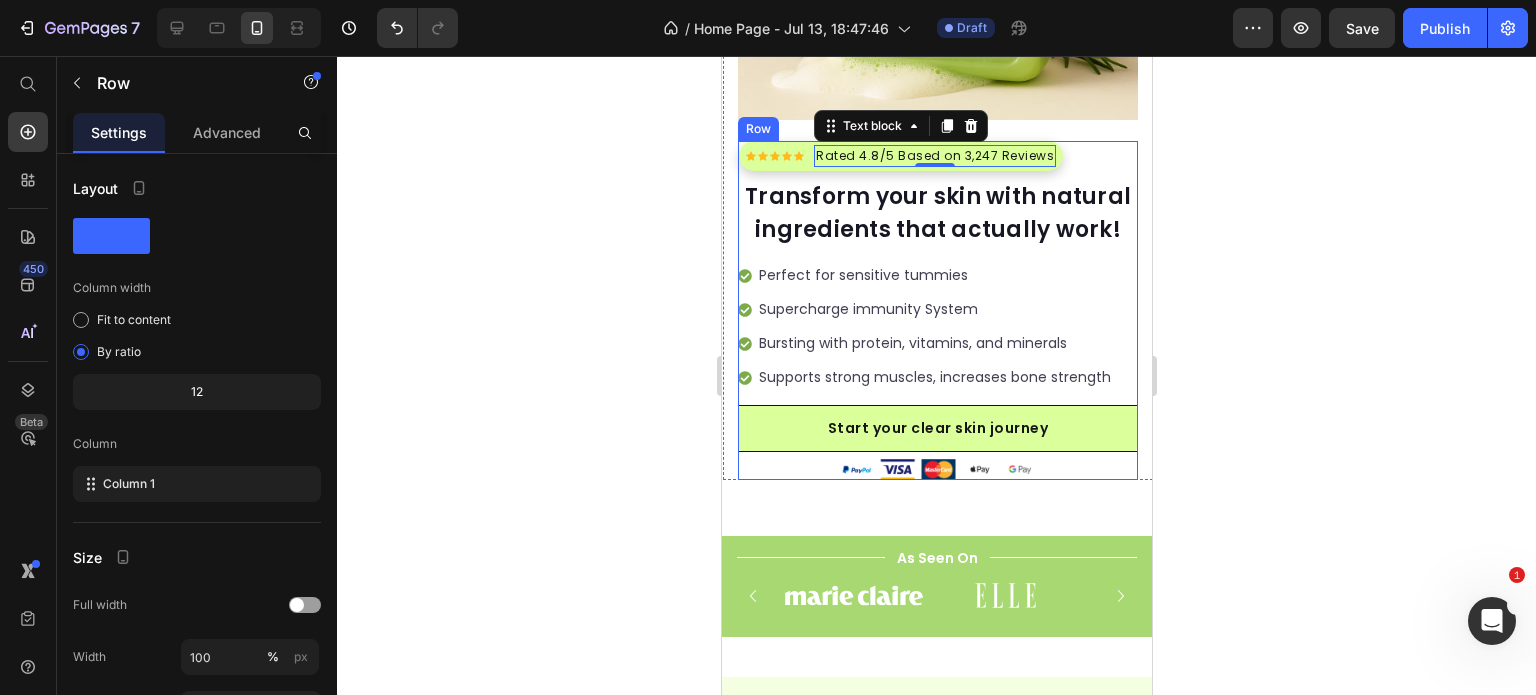 click on "Icon Icon Icon Icon Icon Icon List Hoz Rated 4.8/5 Based on 3,247 Reviews Text block   0 Row Transform your skin with natural ingredients that actually work! Heading Perfect for sensitive tummies Supercharge immunity System Bursting with protein, vitamins, and minerals Supports strong muscles, increases bone strength Item list Start your clear skin journey Button
30-day money back guarantee Item list Image Row" at bounding box center [937, 310] 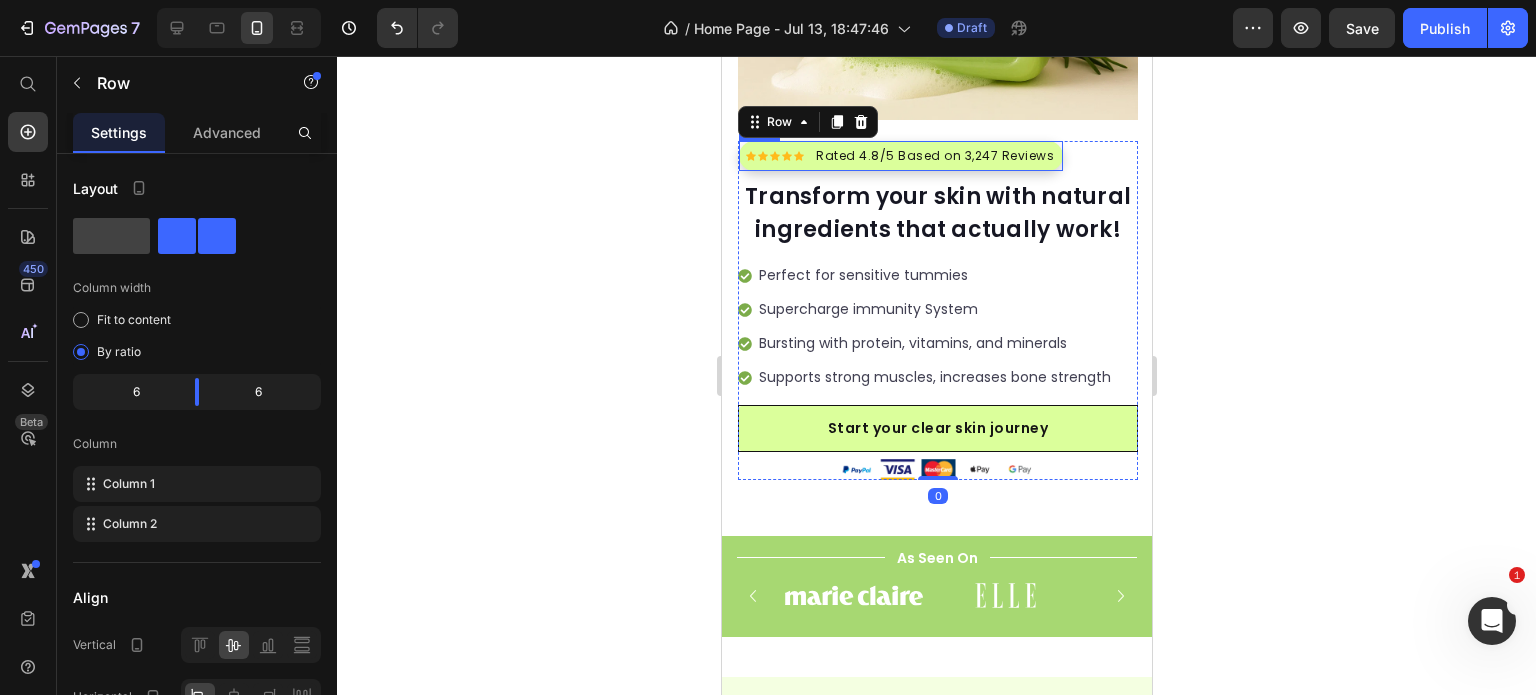 click on "Icon Icon Icon Icon Icon Icon List Hoz Rated 4.8/5 Based on 3,247 Reviews Text block Row" at bounding box center (900, 156) 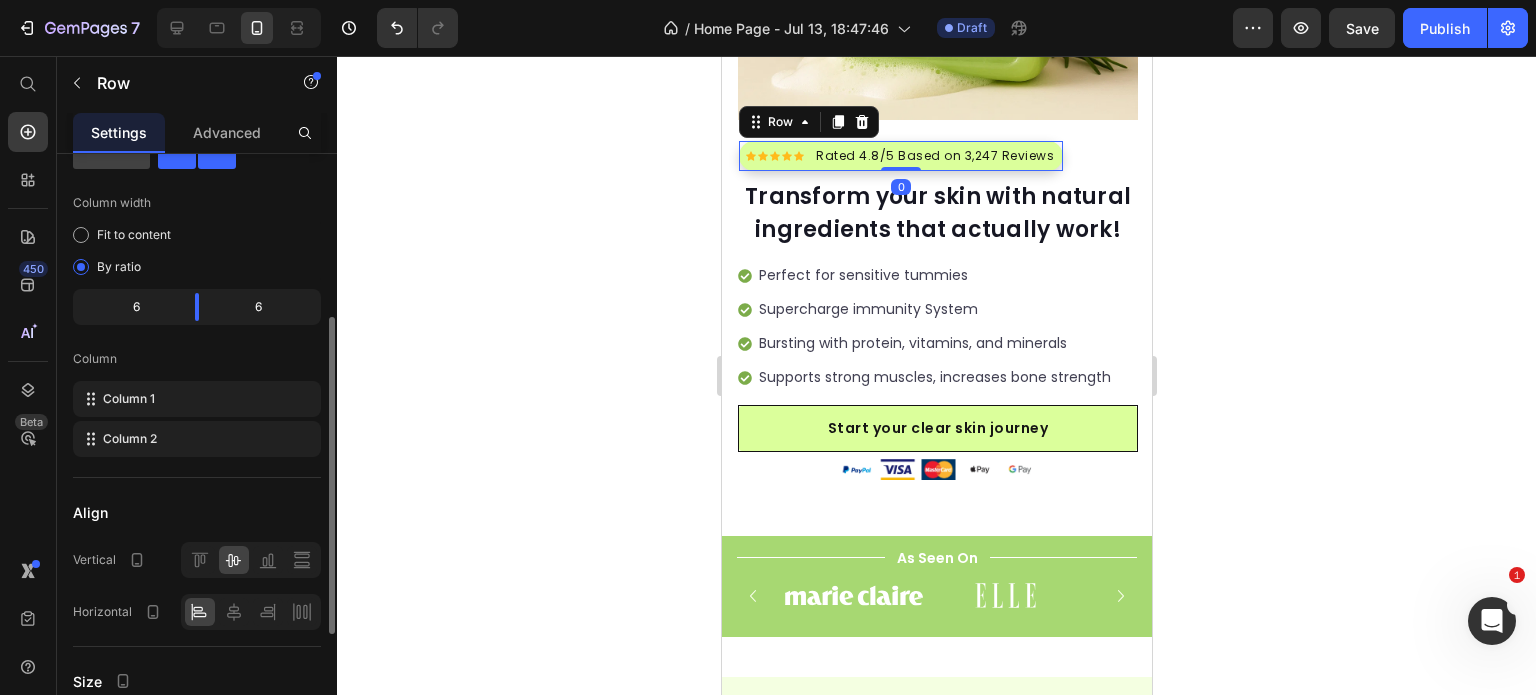 scroll, scrollTop: 162, scrollLeft: 0, axis: vertical 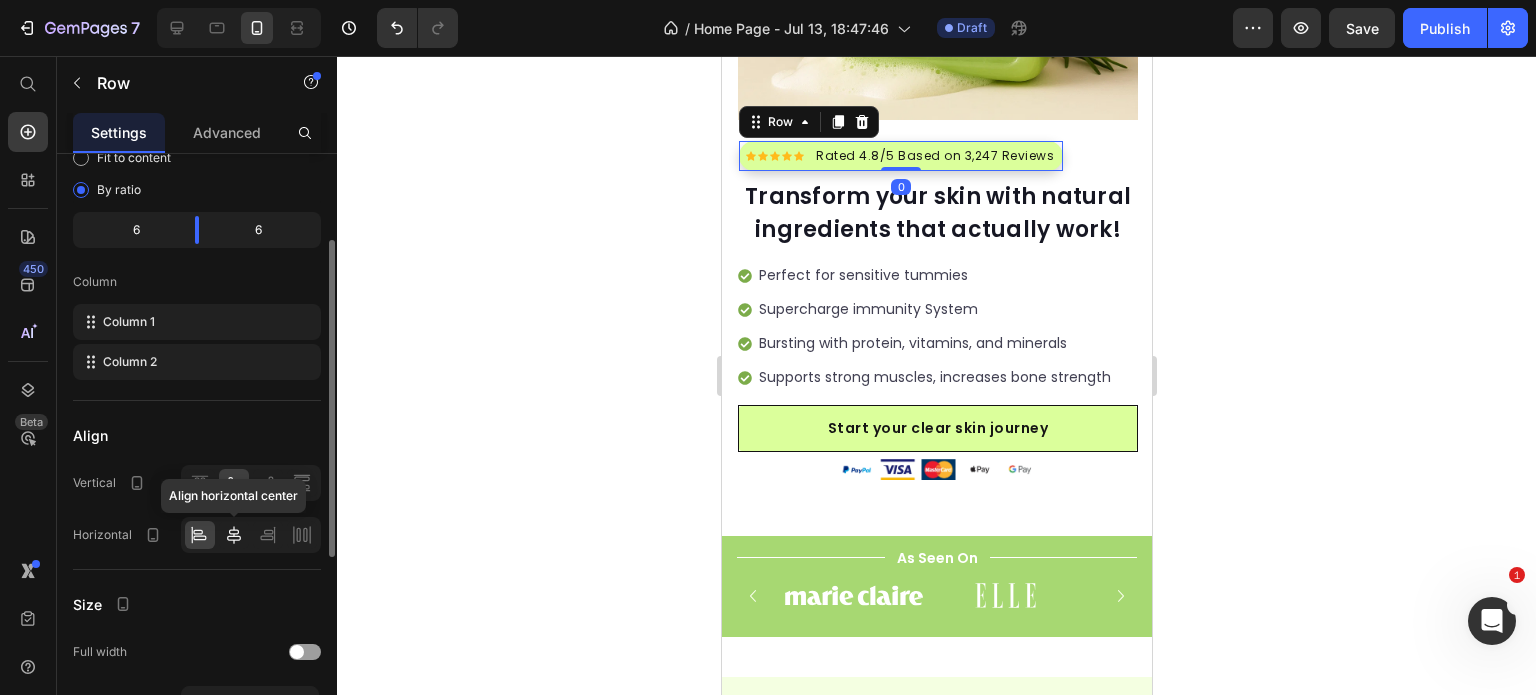 click 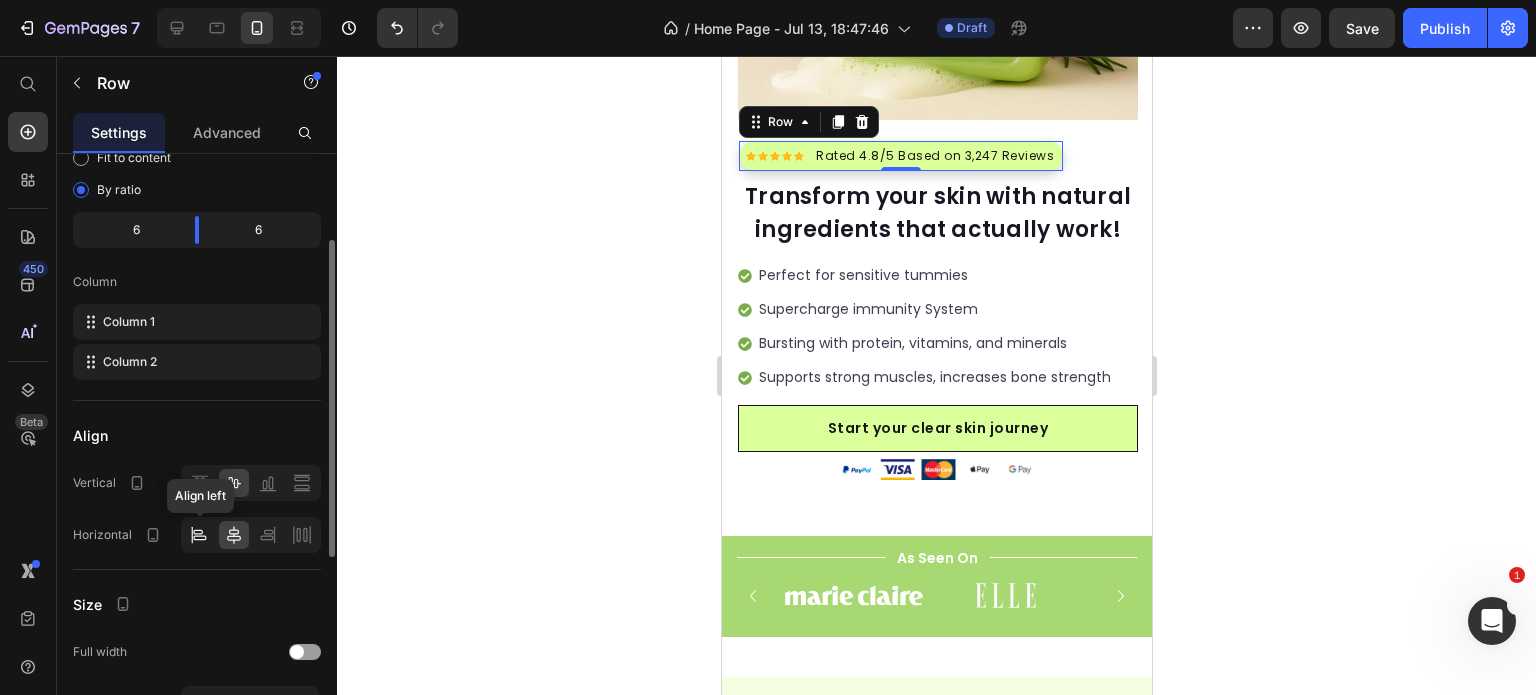 click 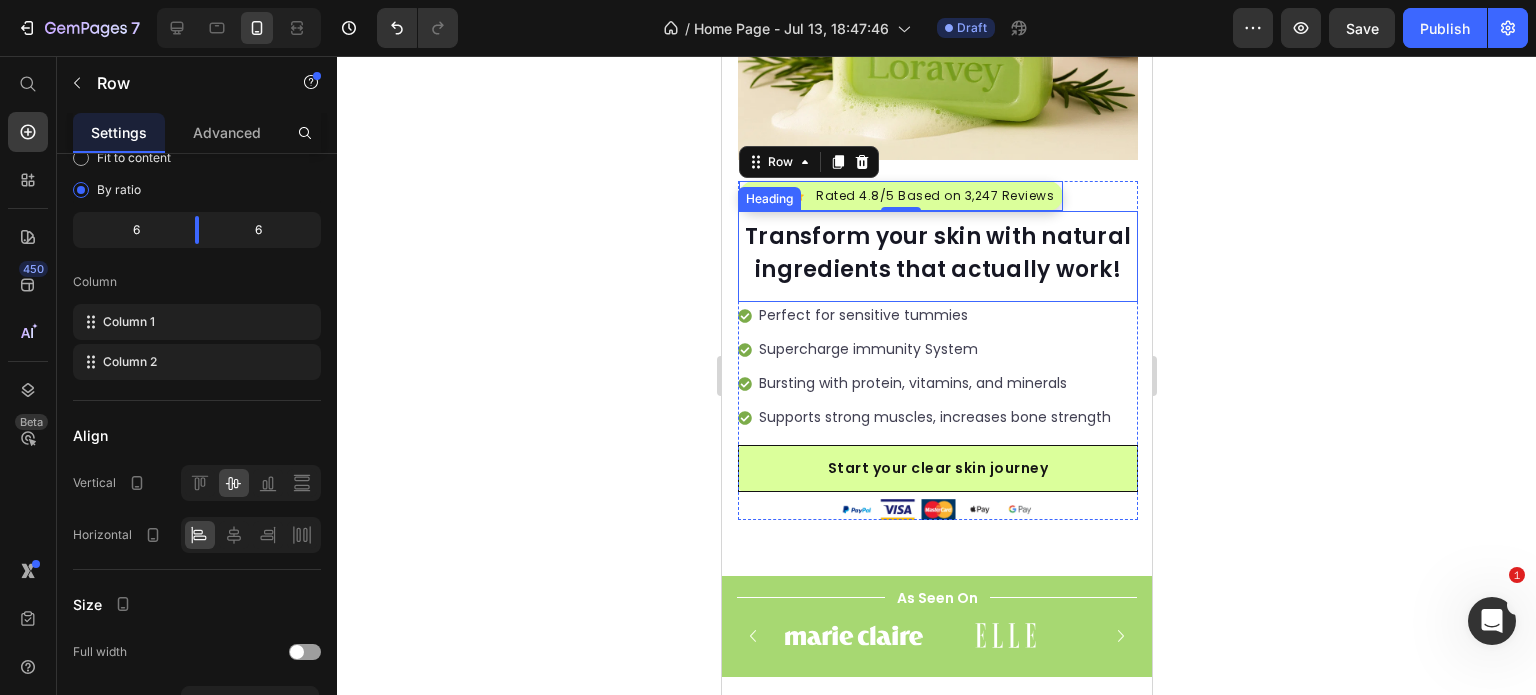 scroll, scrollTop: 412, scrollLeft: 0, axis: vertical 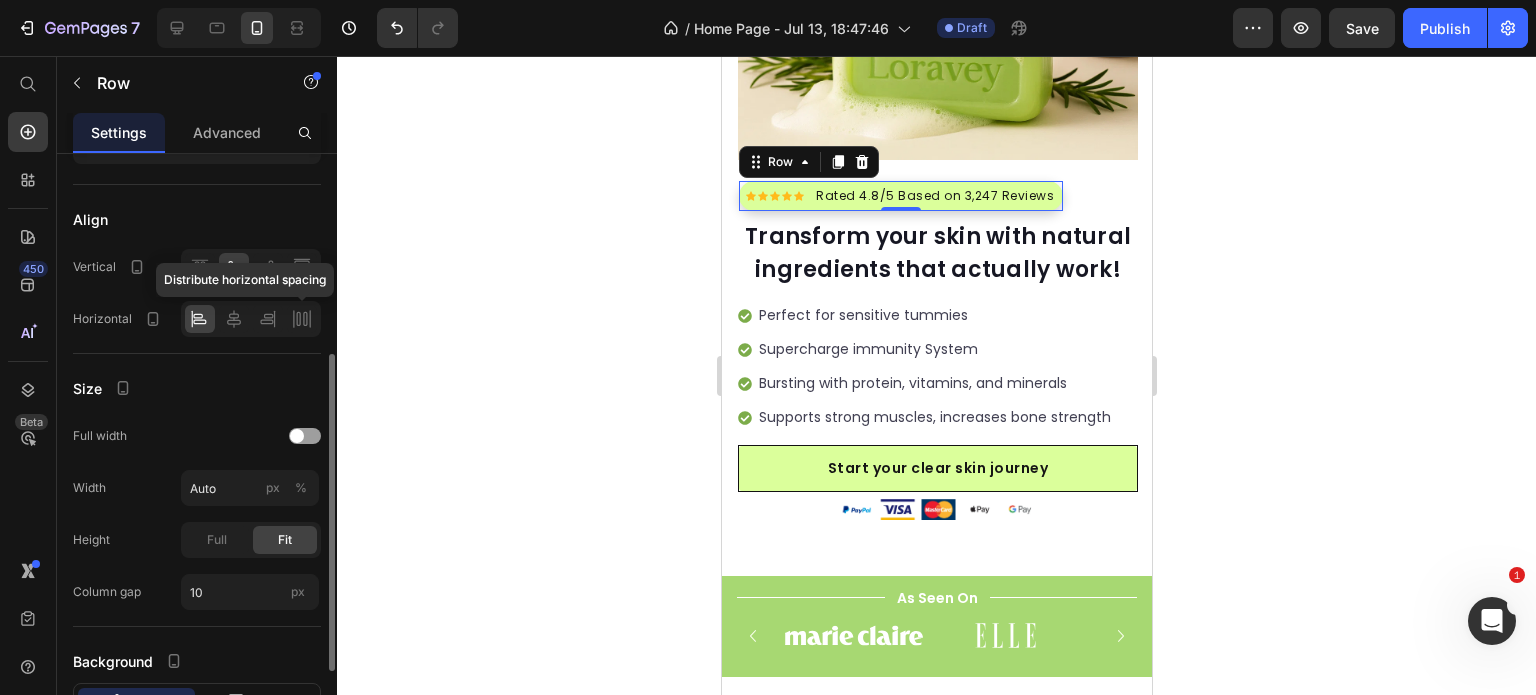 click 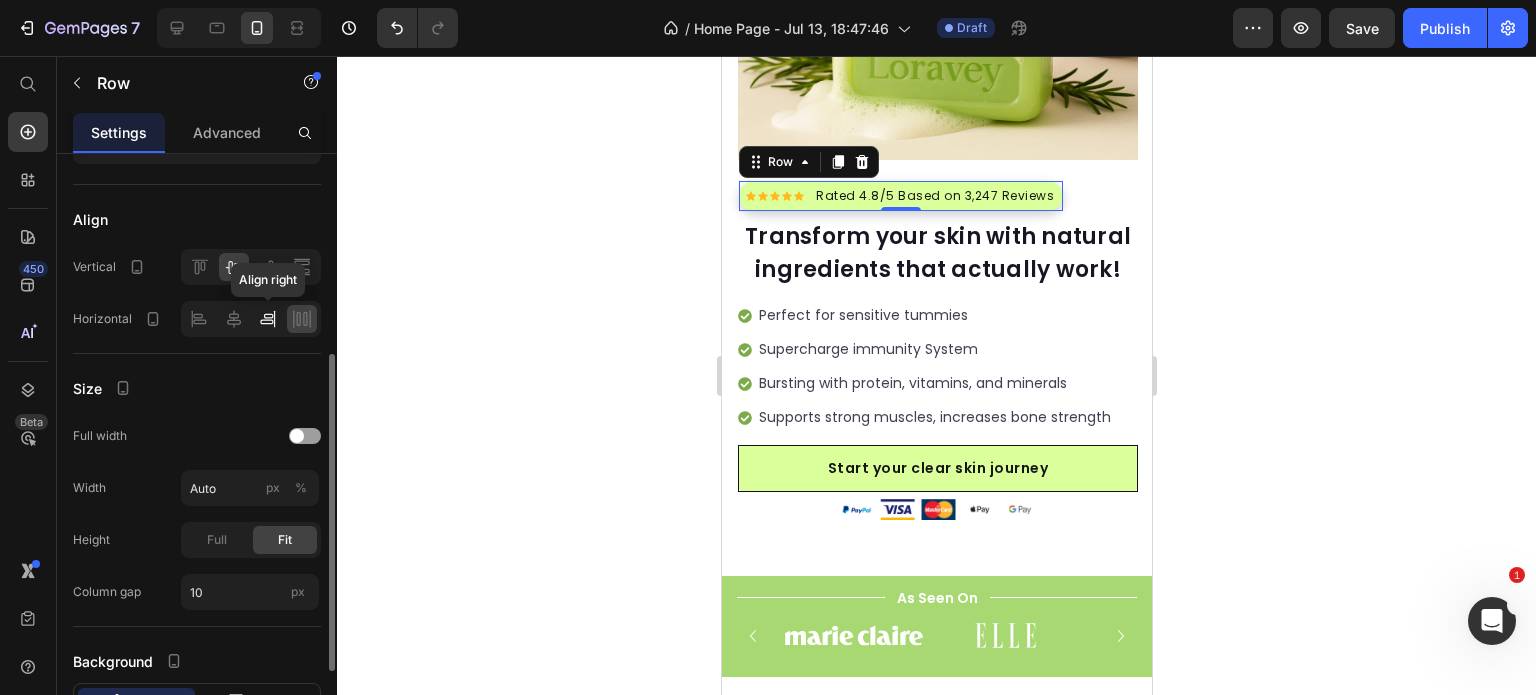 click 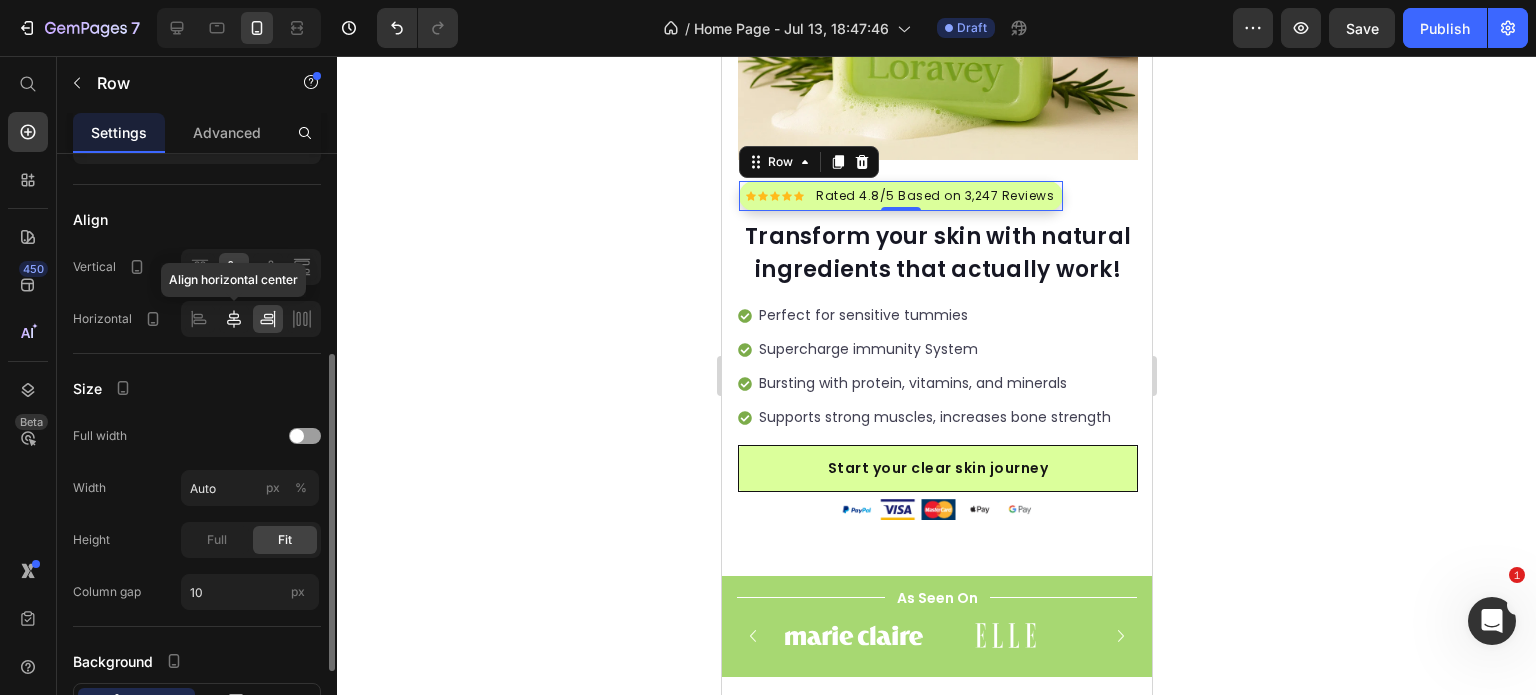 click 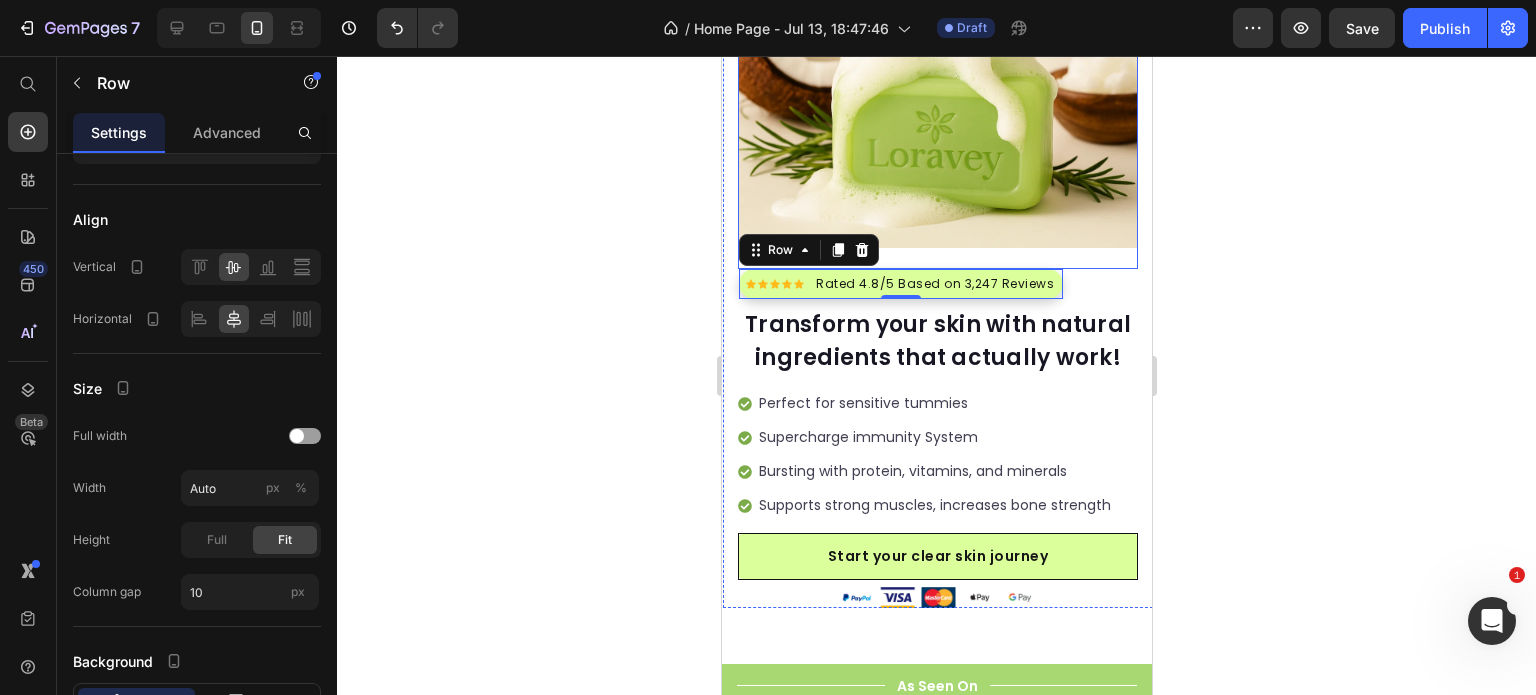 scroll, scrollTop: 298, scrollLeft: 0, axis: vertical 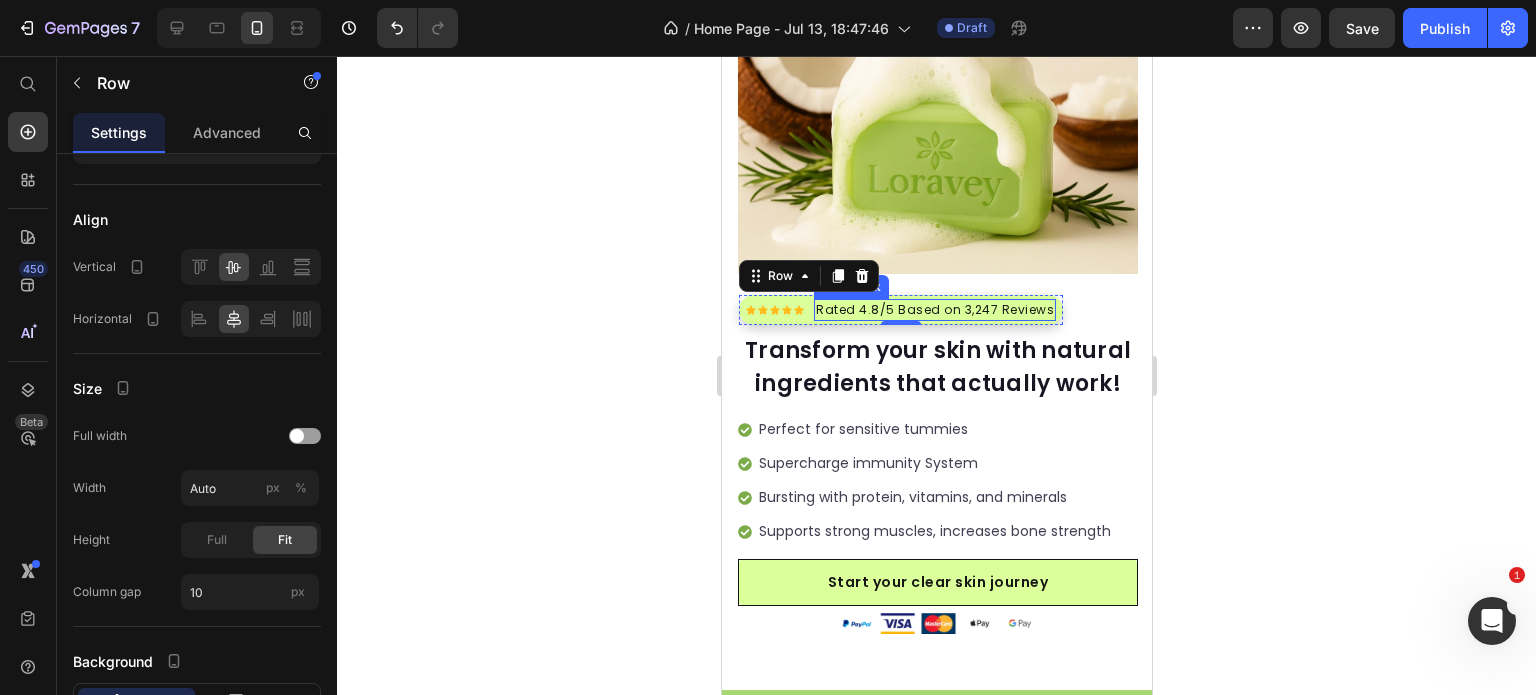 click on "Rated 4.8/5 Based on 3,247 Reviews" at bounding box center [934, 310] 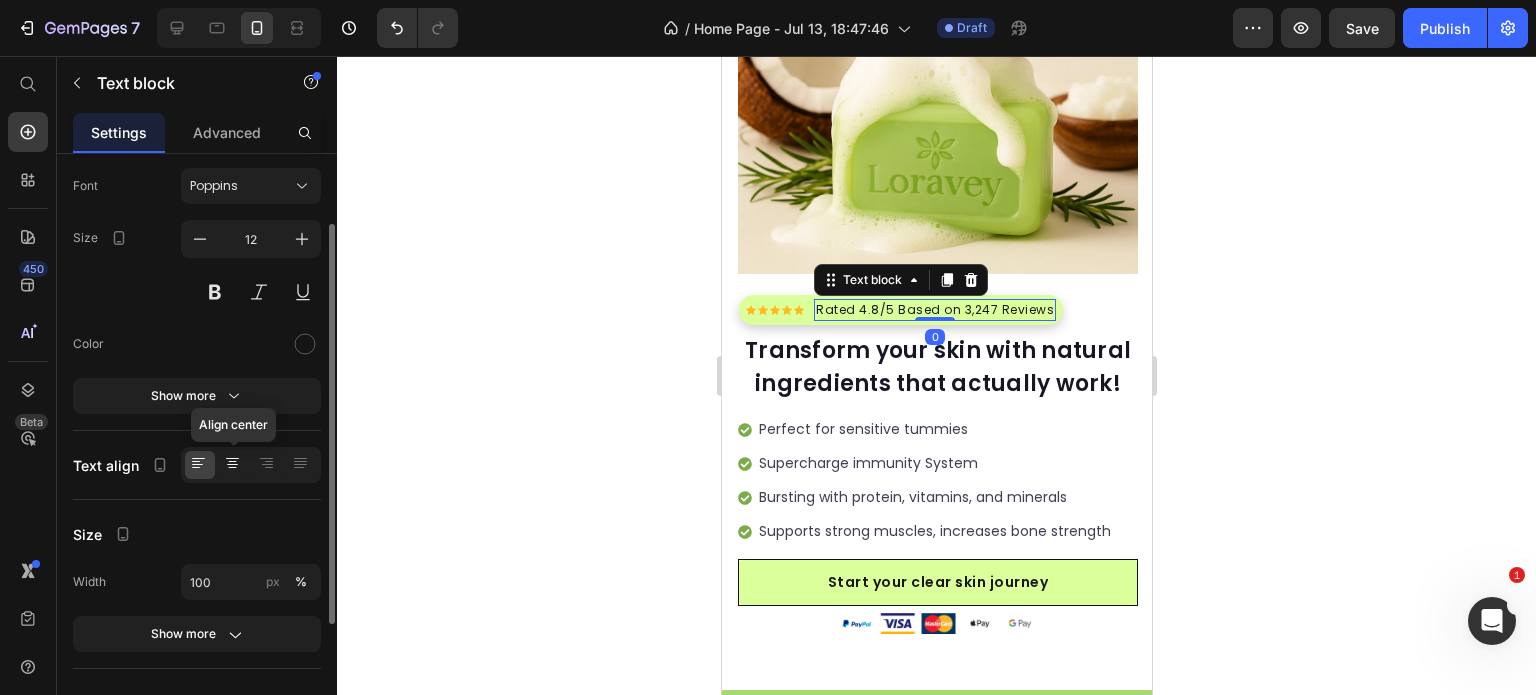 scroll, scrollTop: 103, scrollLeft: 0, axis: vertical 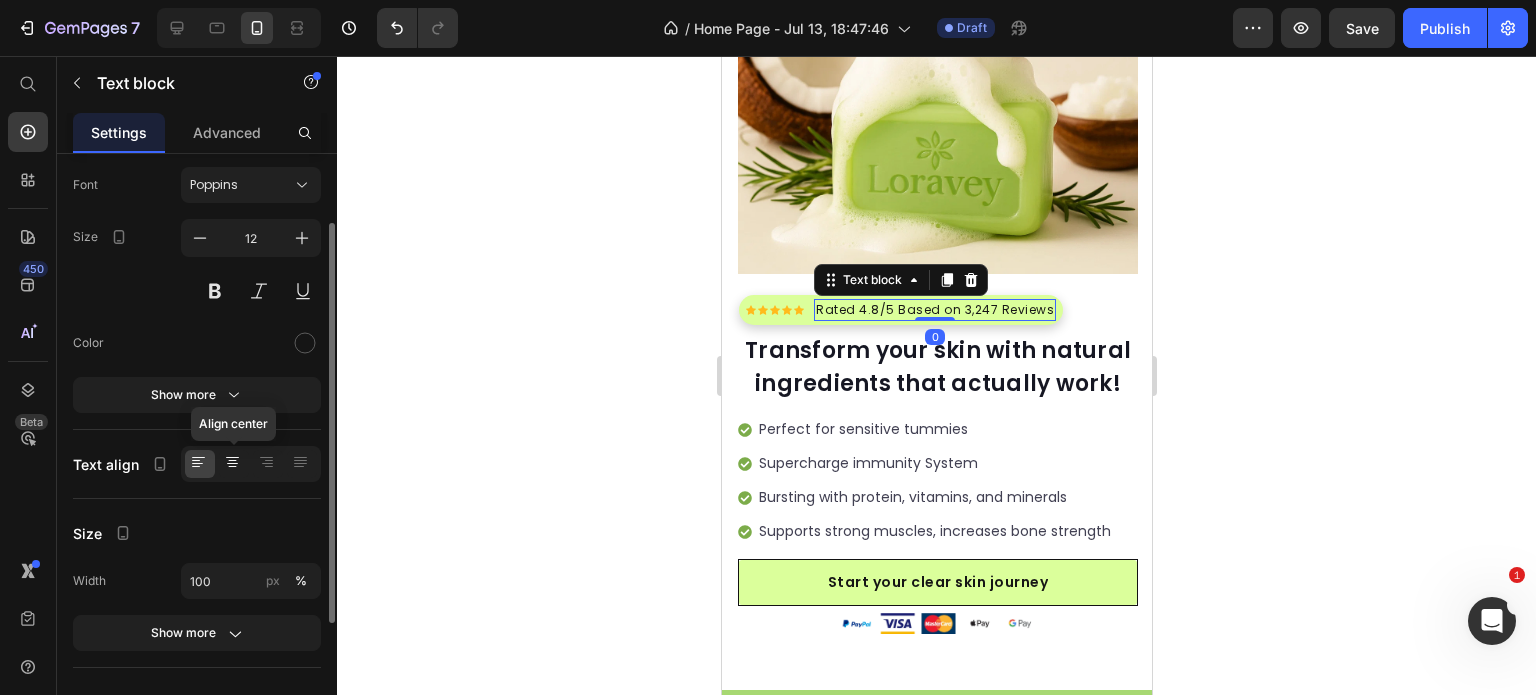 click 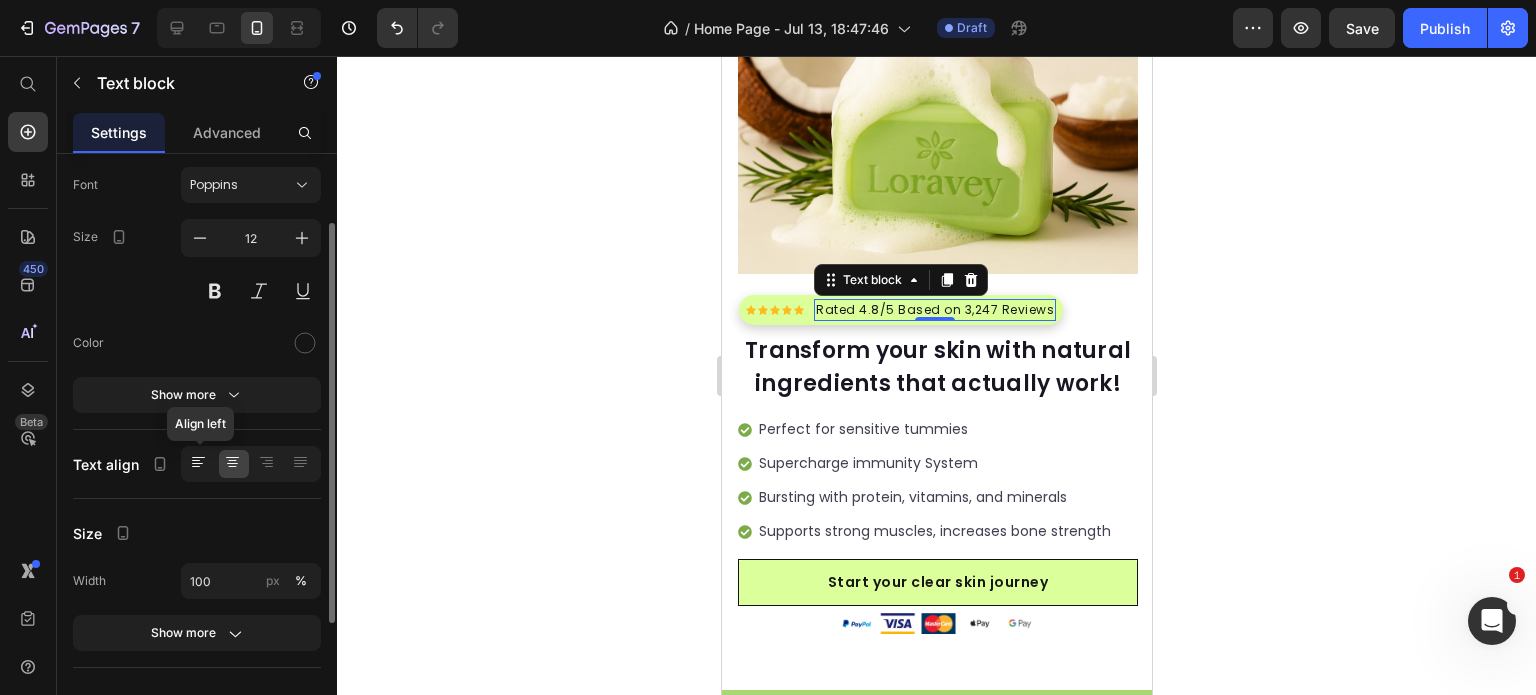 click 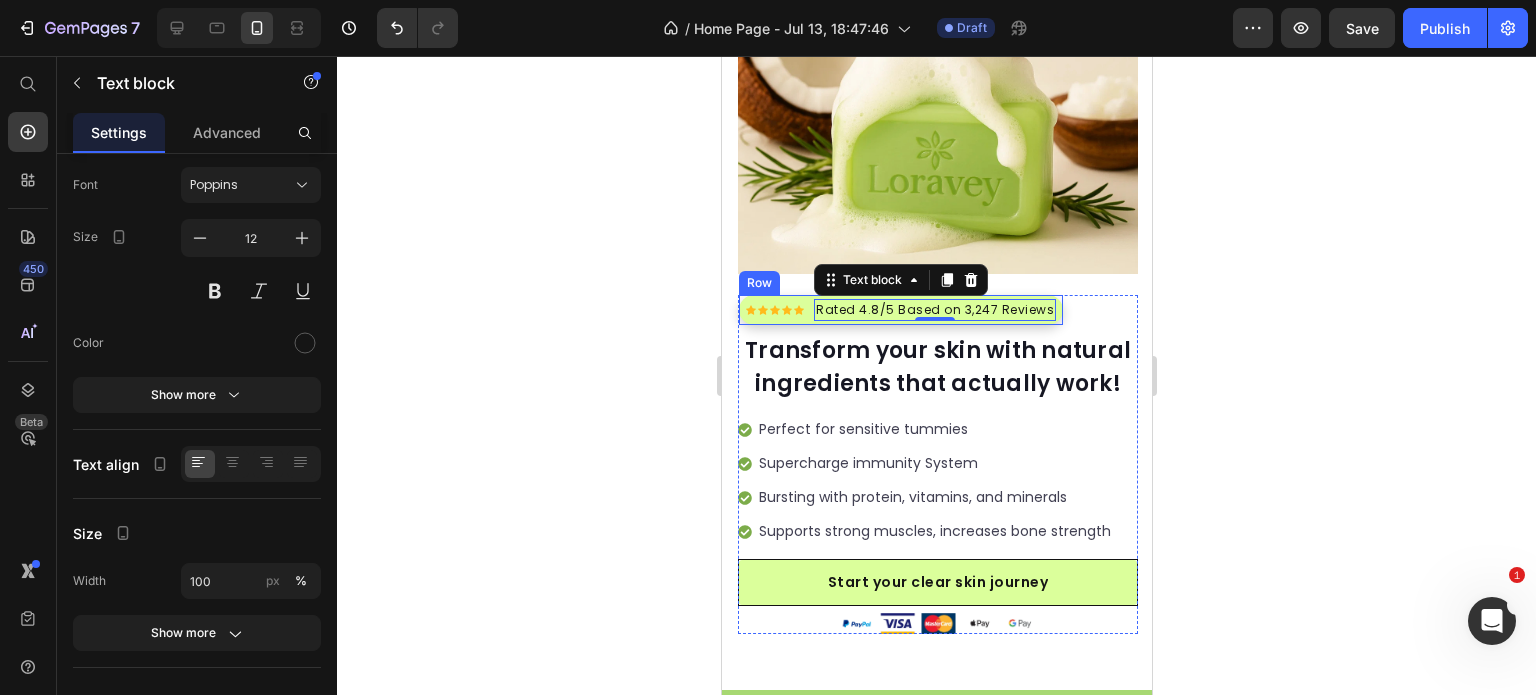 click on "Icon Icon Icon Icon Icon Icon List Hoz Rated 4.8/5 Based on 3,247 Reviews Text block   0 Row" at bounding box center (900, 310) 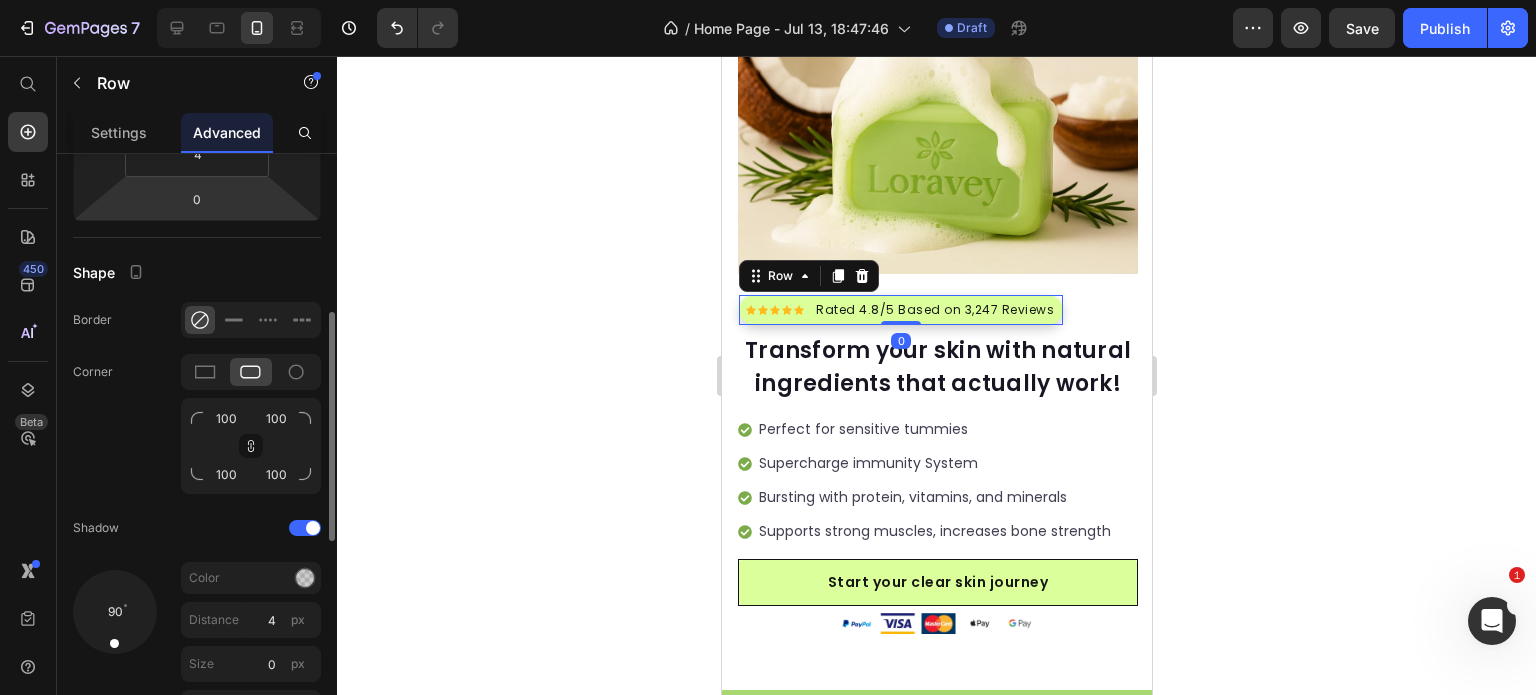 scroll, scrollTop: 415, scrollLeft: 0, axis: vertical 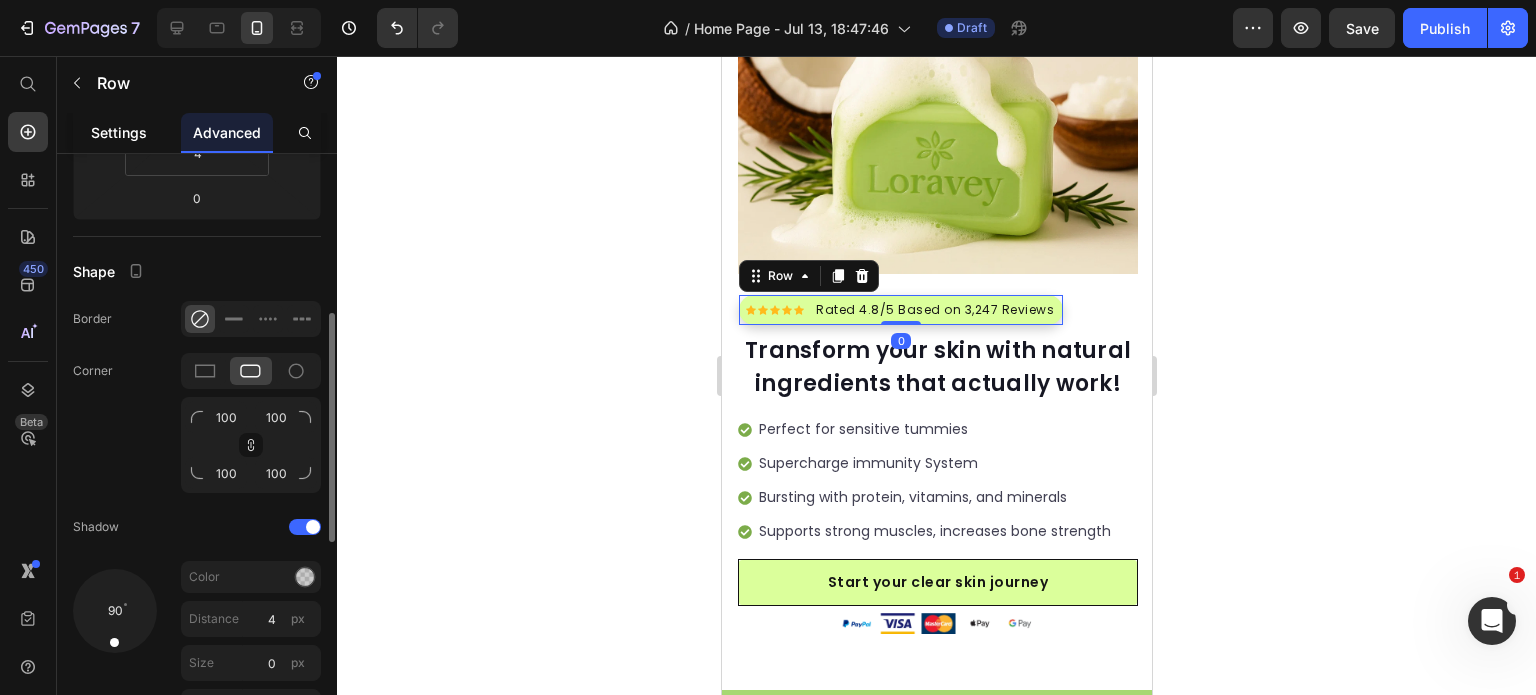 click on "Settings" at bounding box center (119, 132) 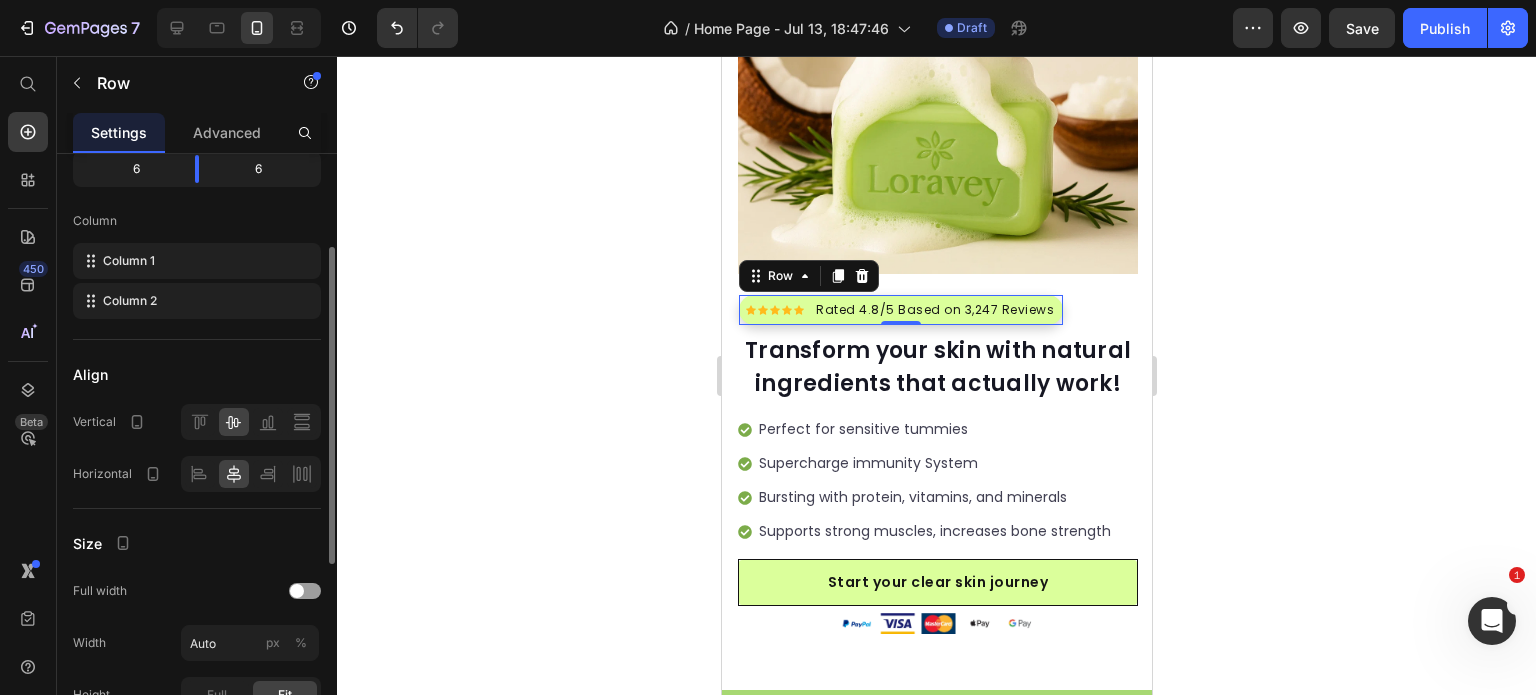 scroll, scrollTop: 239, scrollLeft: 0, axis: vertical 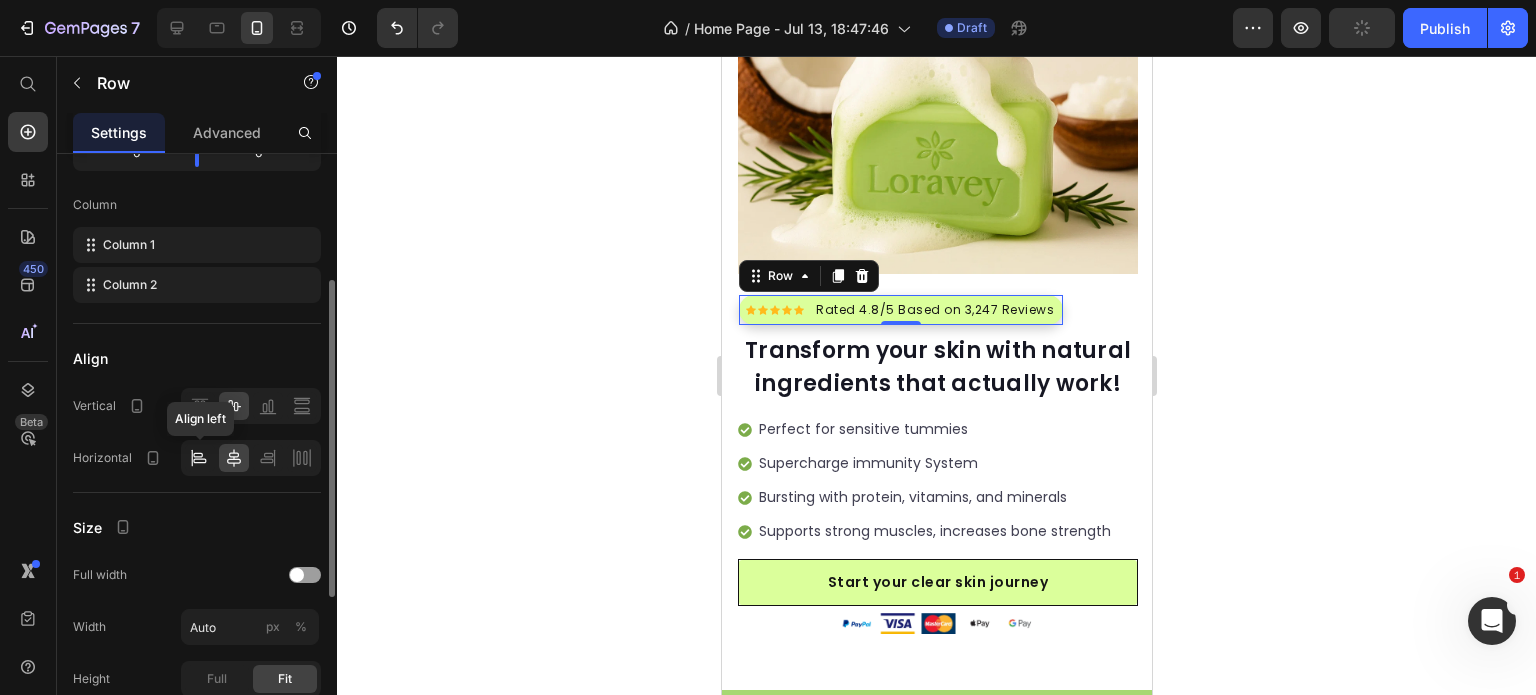 click 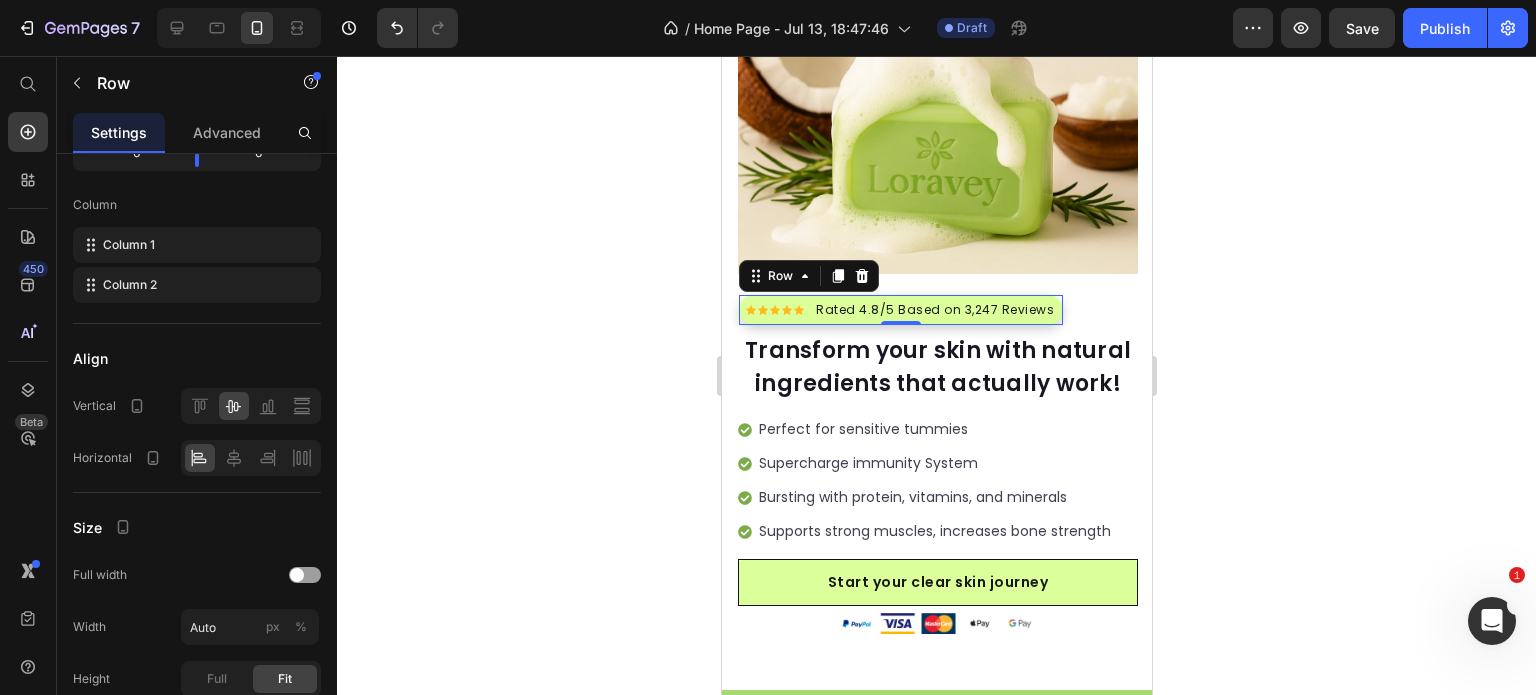 click at bounding box center (239, 28) 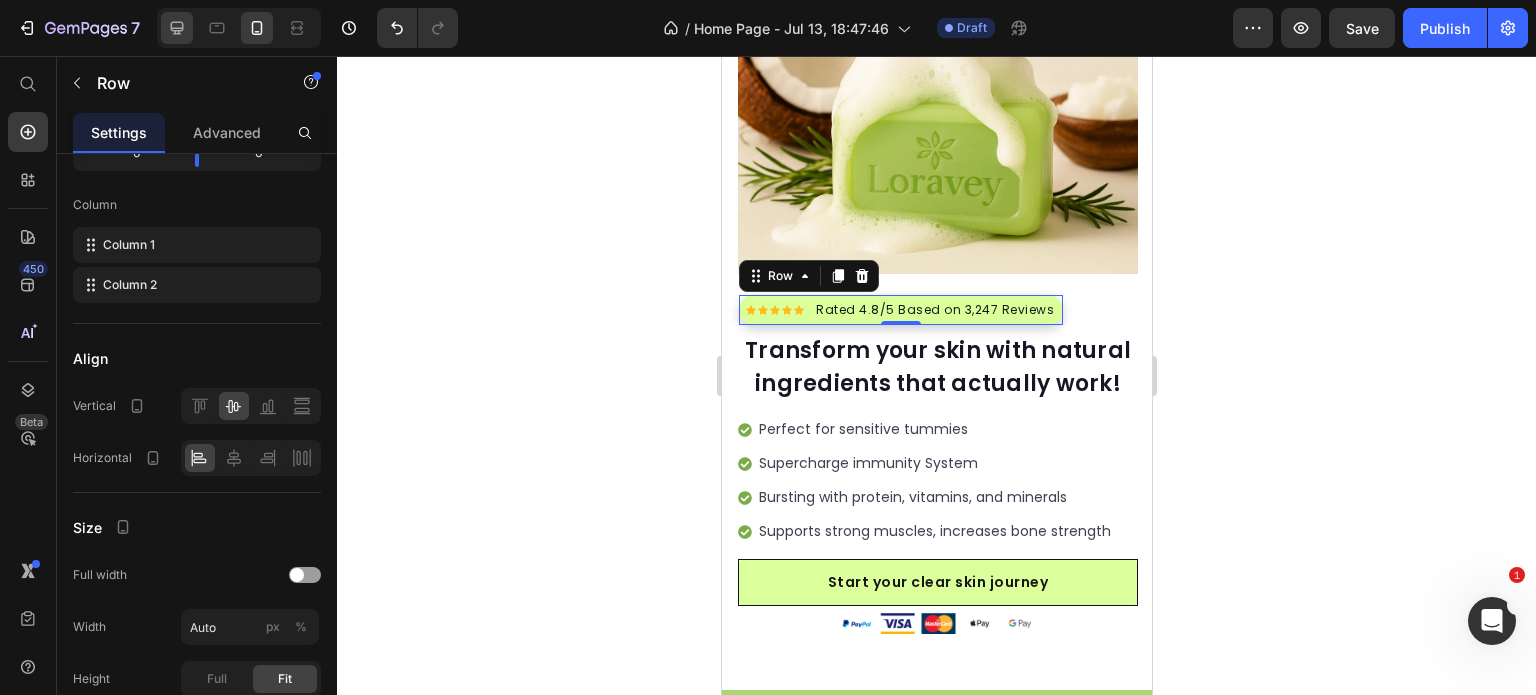 click 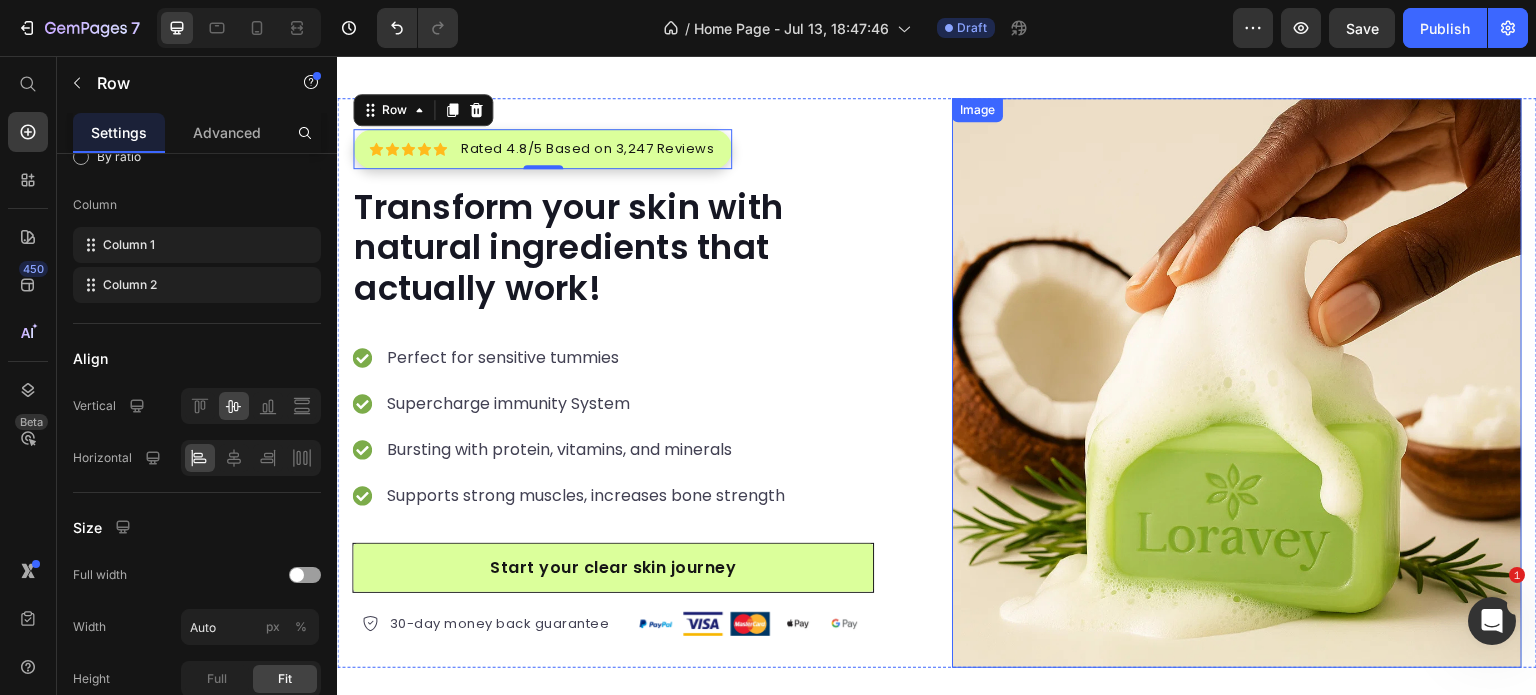 scroll, scrollTop: 112, scrollLeft: 0, axis: vertical 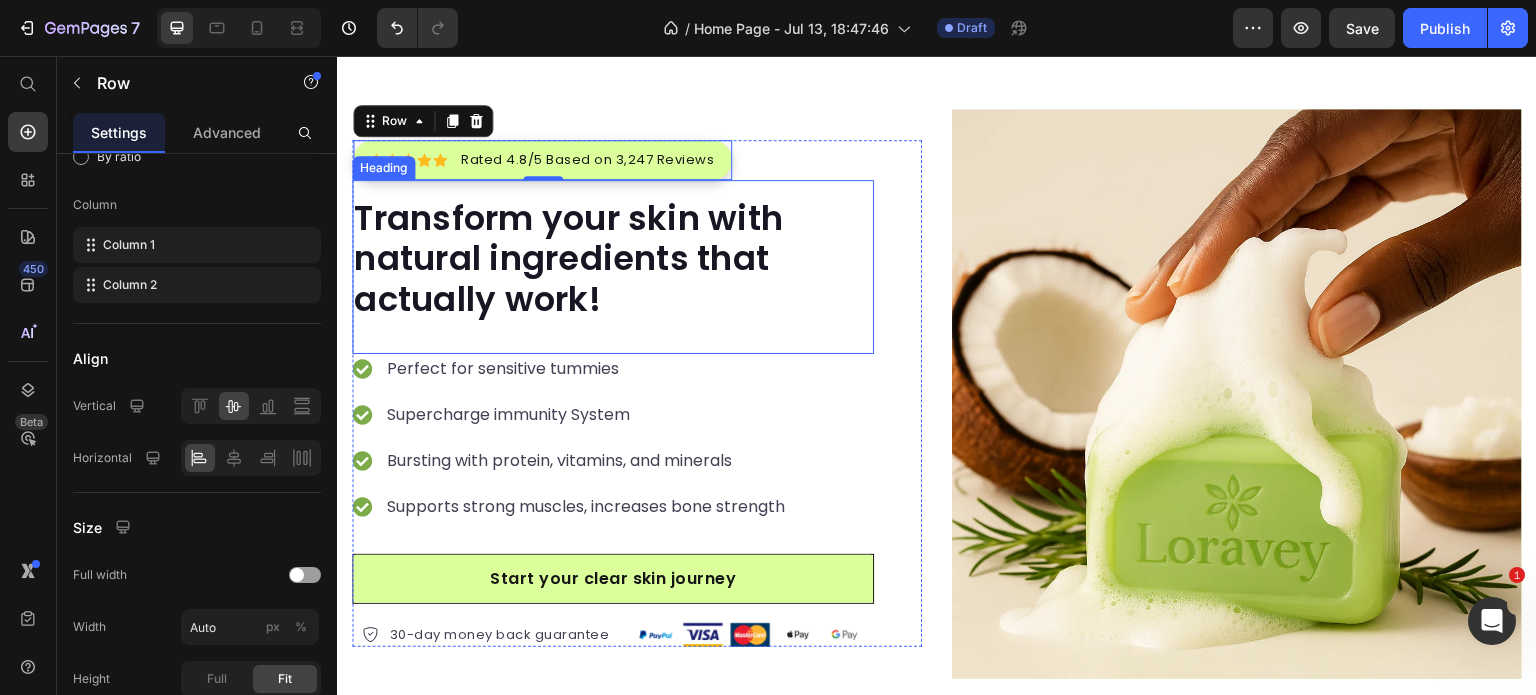 click on "Transform your skin with natural ingredients that actually work!" at bounding box center [613, 259] 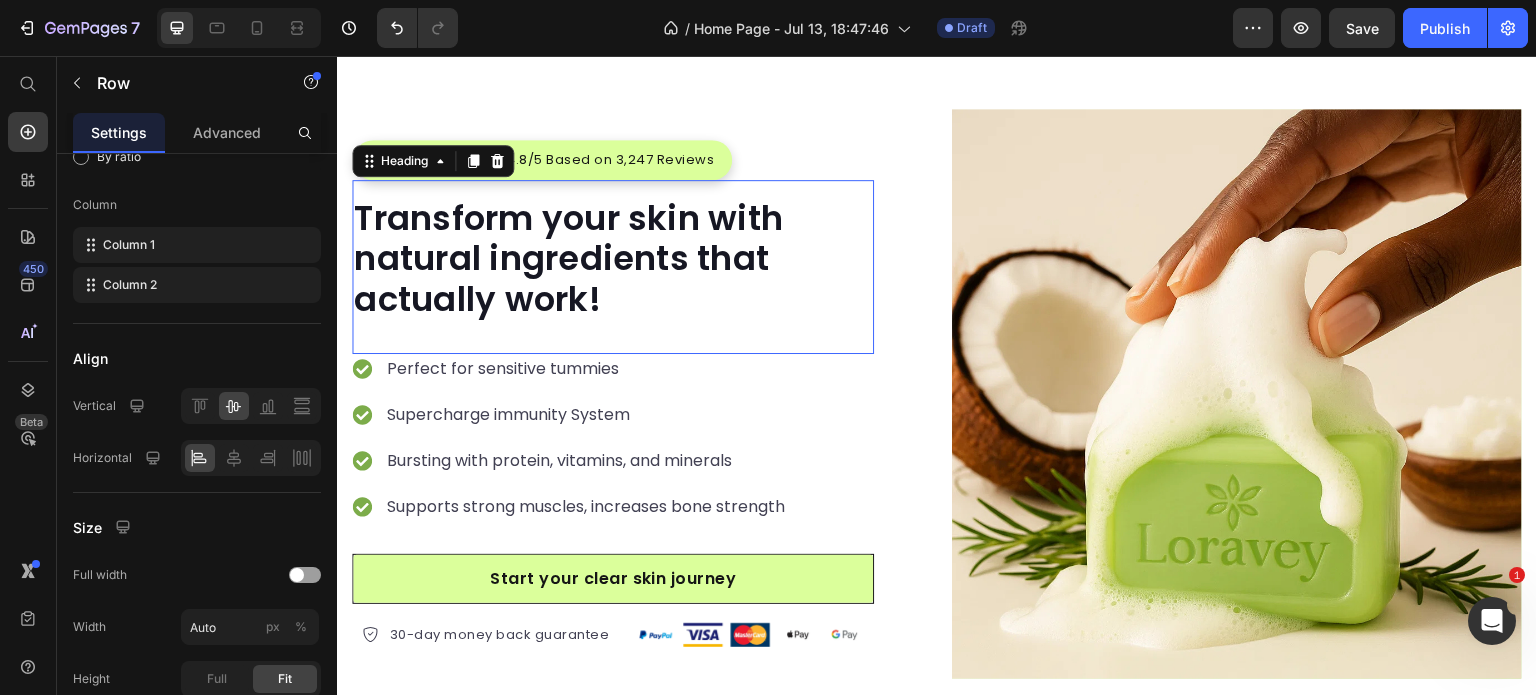 scroll, scrollTop: 0, scrollLeft: 0, axis: both 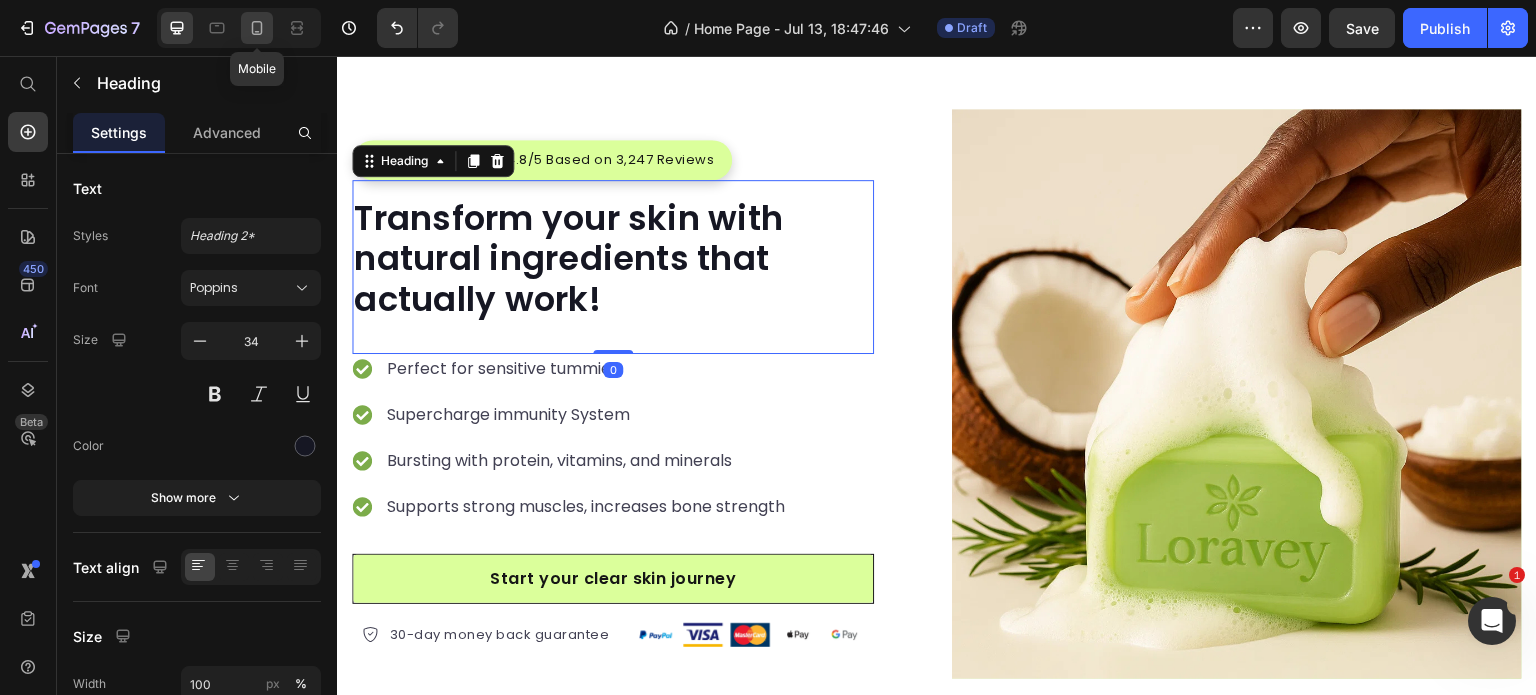 click 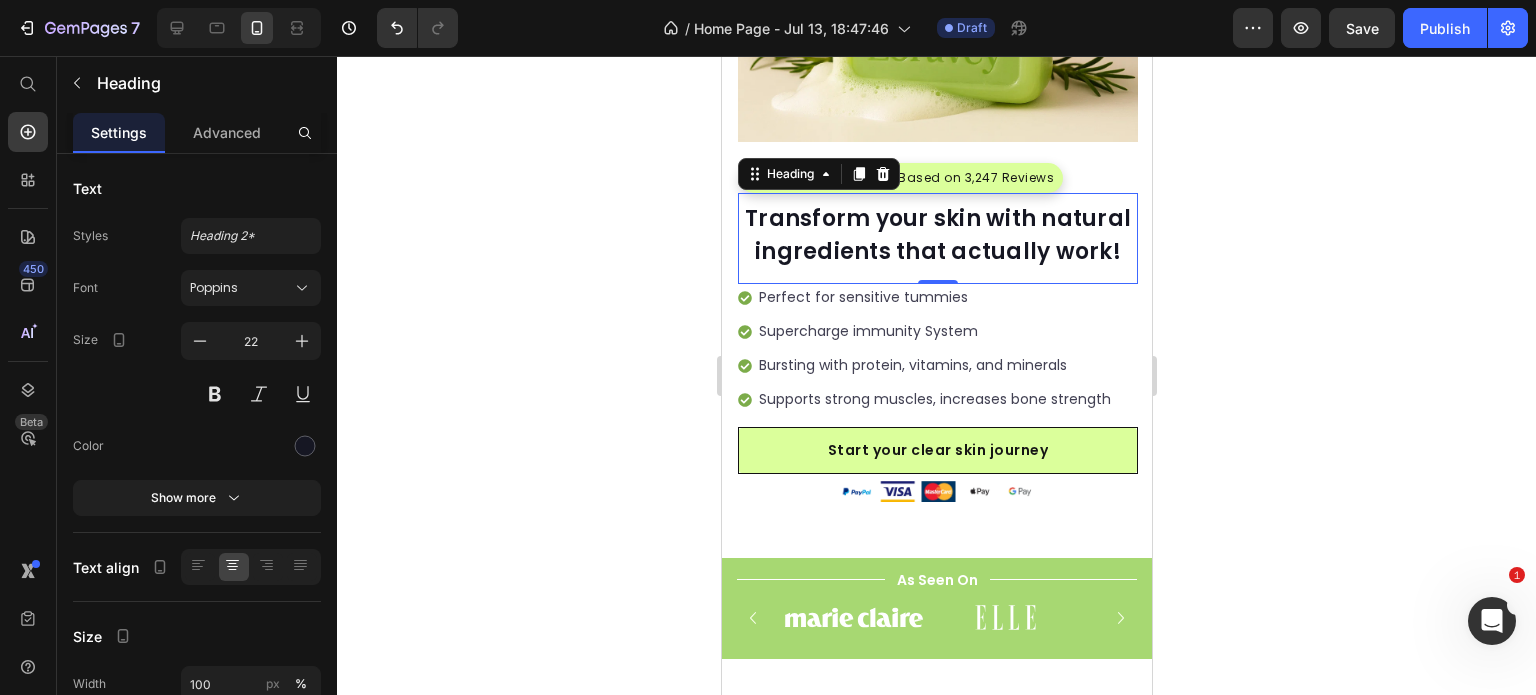 scroll, scrollTop: 416, scrollLeft: 0, axis: vertical 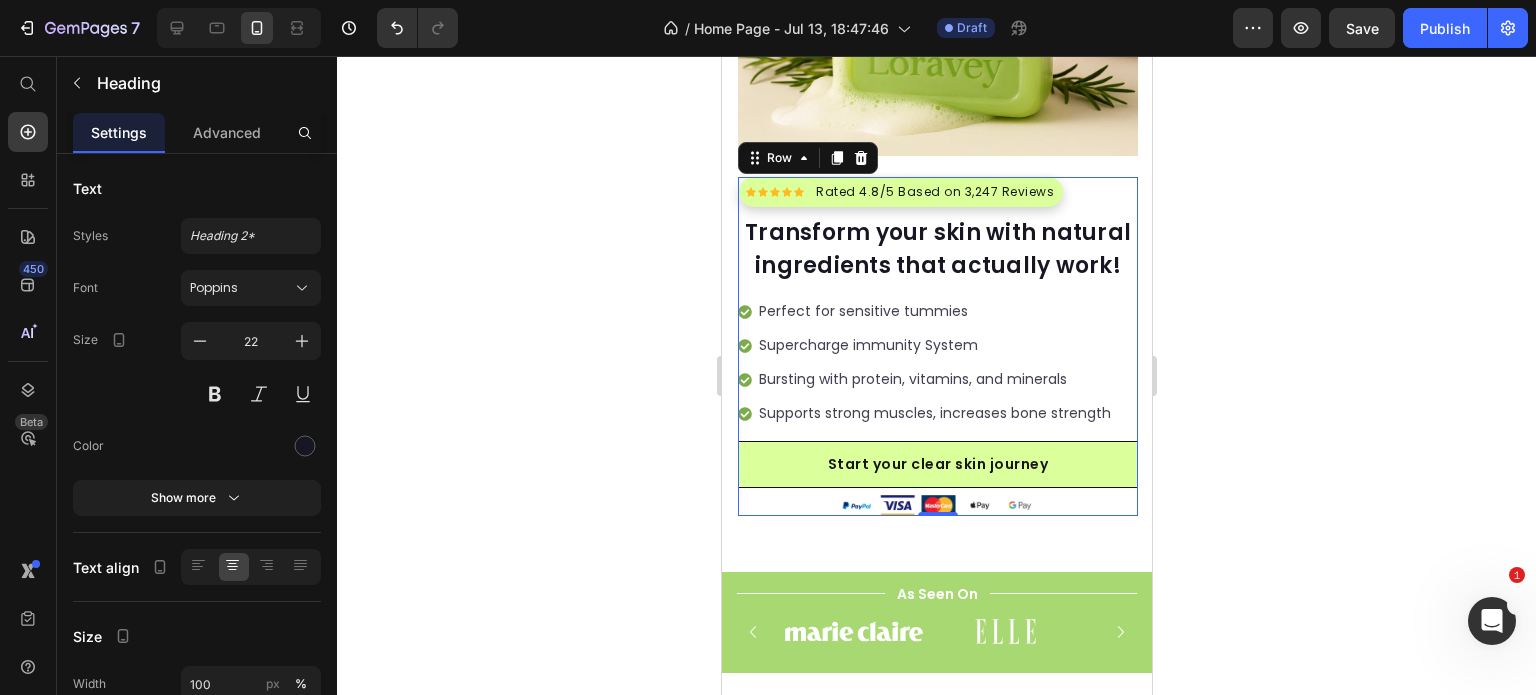 click on "Icon Icon Icon Icon Icon Icon List Hoz Rated 4.8/5 Based on 3,247 Reviews Text block Row Transform your skin with natural ingredients that actually work! Heading Perfect for sensitive tummies Supercharge immunity System Bursting with protein, vitamins, and minerals Supports strong muscles, increases bone strength Item list Start your clear skin journey Button
30-day money back guarantee Item list Image Row" at bounding box center (937, 346) 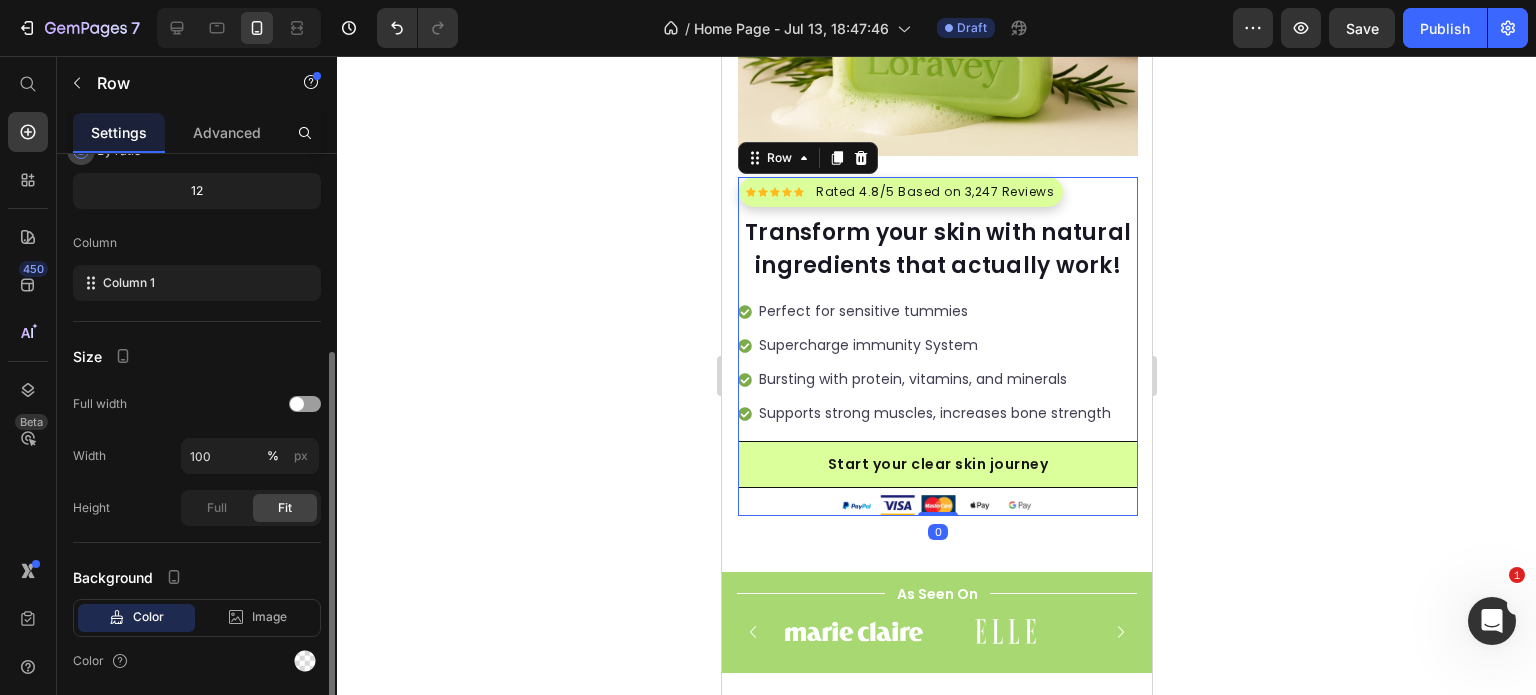 scroll, scrollTop: 240, scrollLeft: 0, axis: vertical 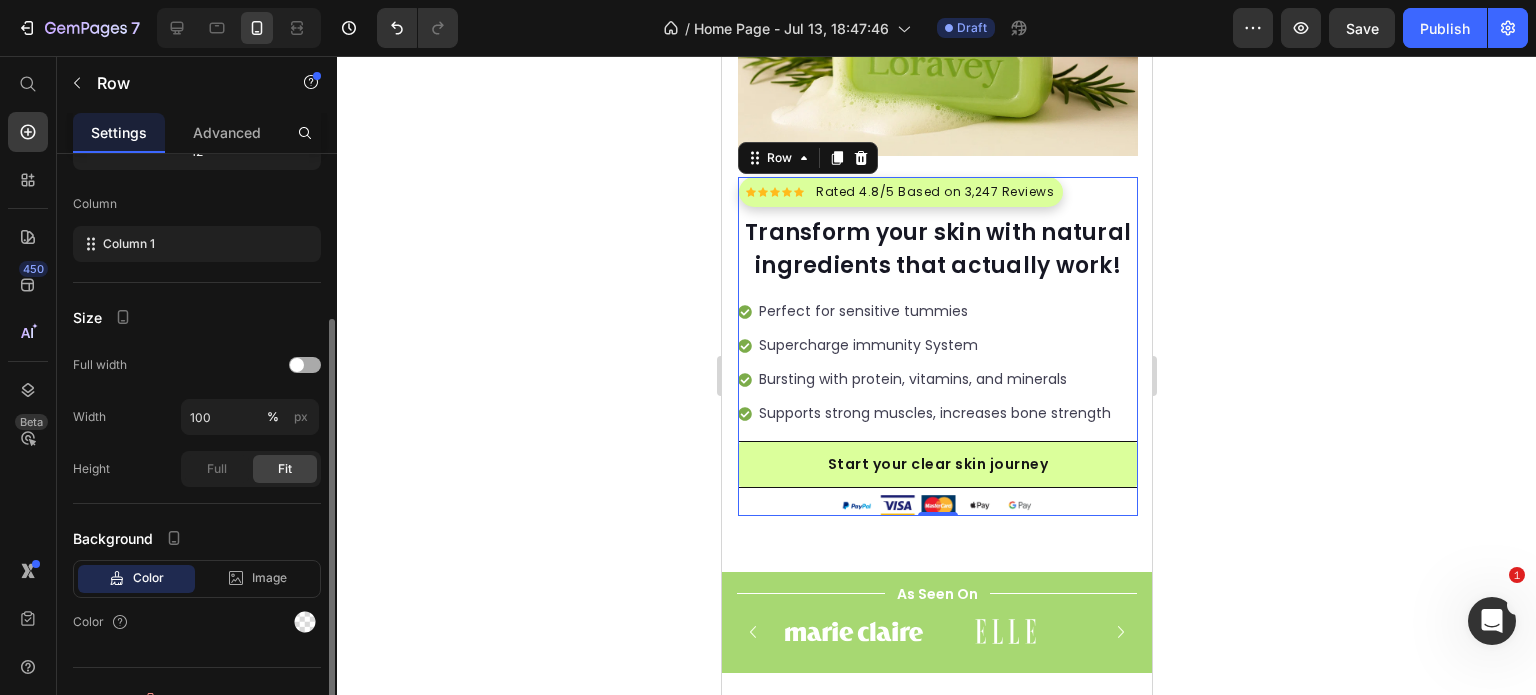 click at bounding box center (297, 365) 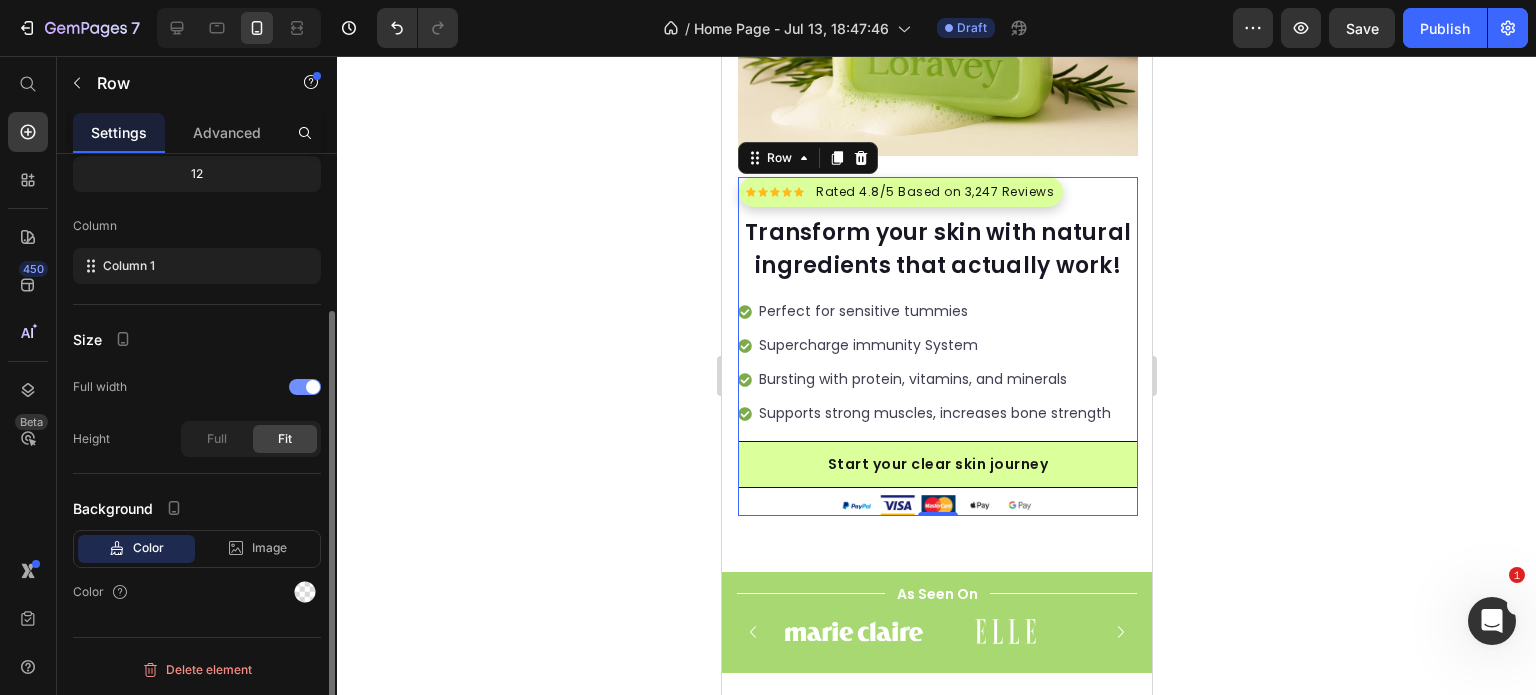 scroll, scrollTop: 216, scrollLeft: 0, axis: vertical 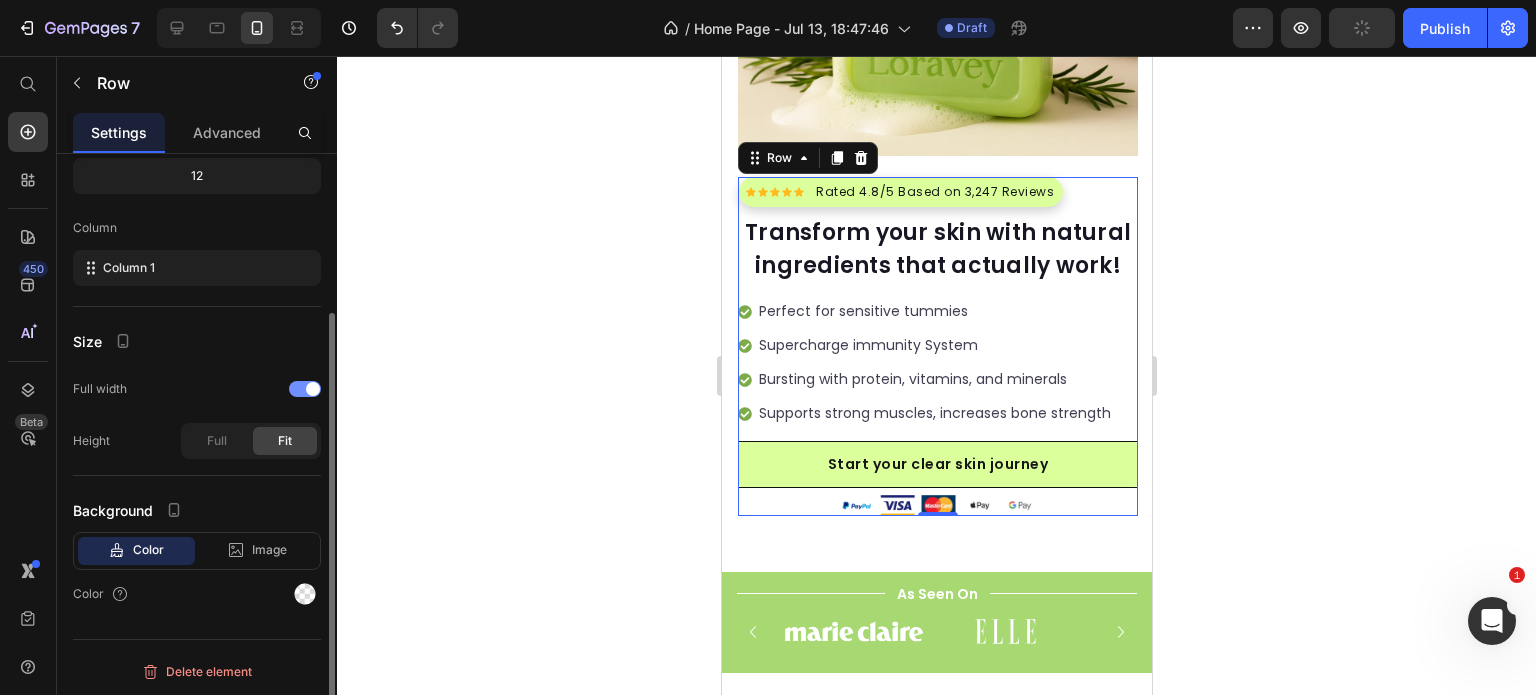 click at bounding box center (305, 389) 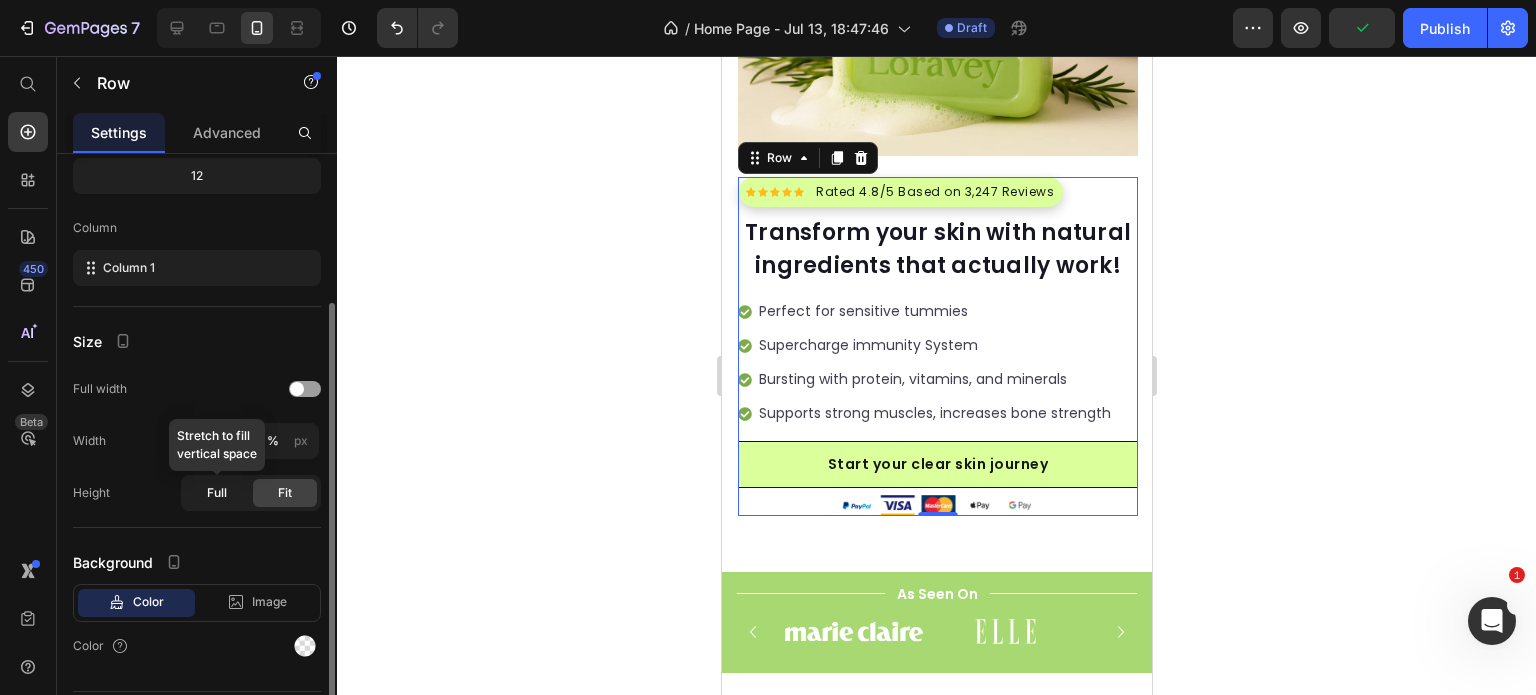 click on "Full" 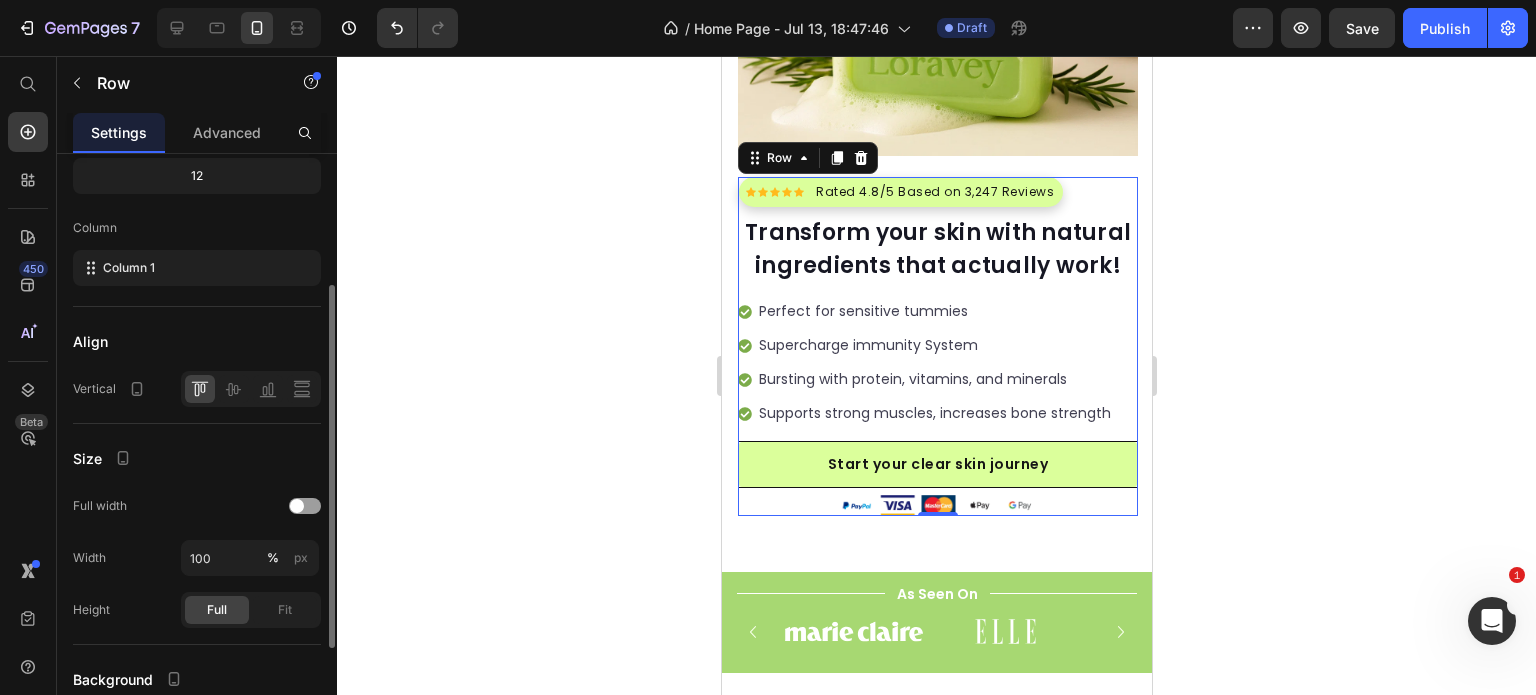 click on "Full Fit" 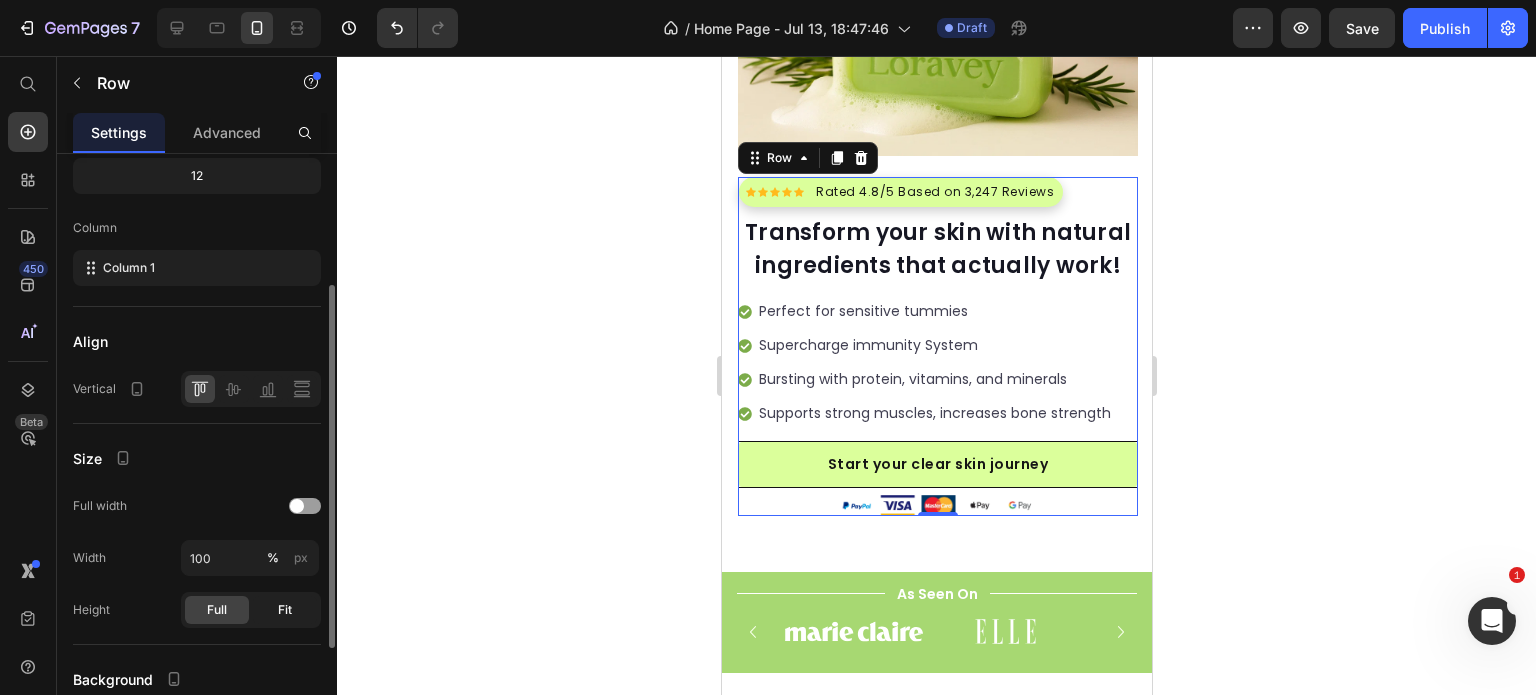 click on "Fit" 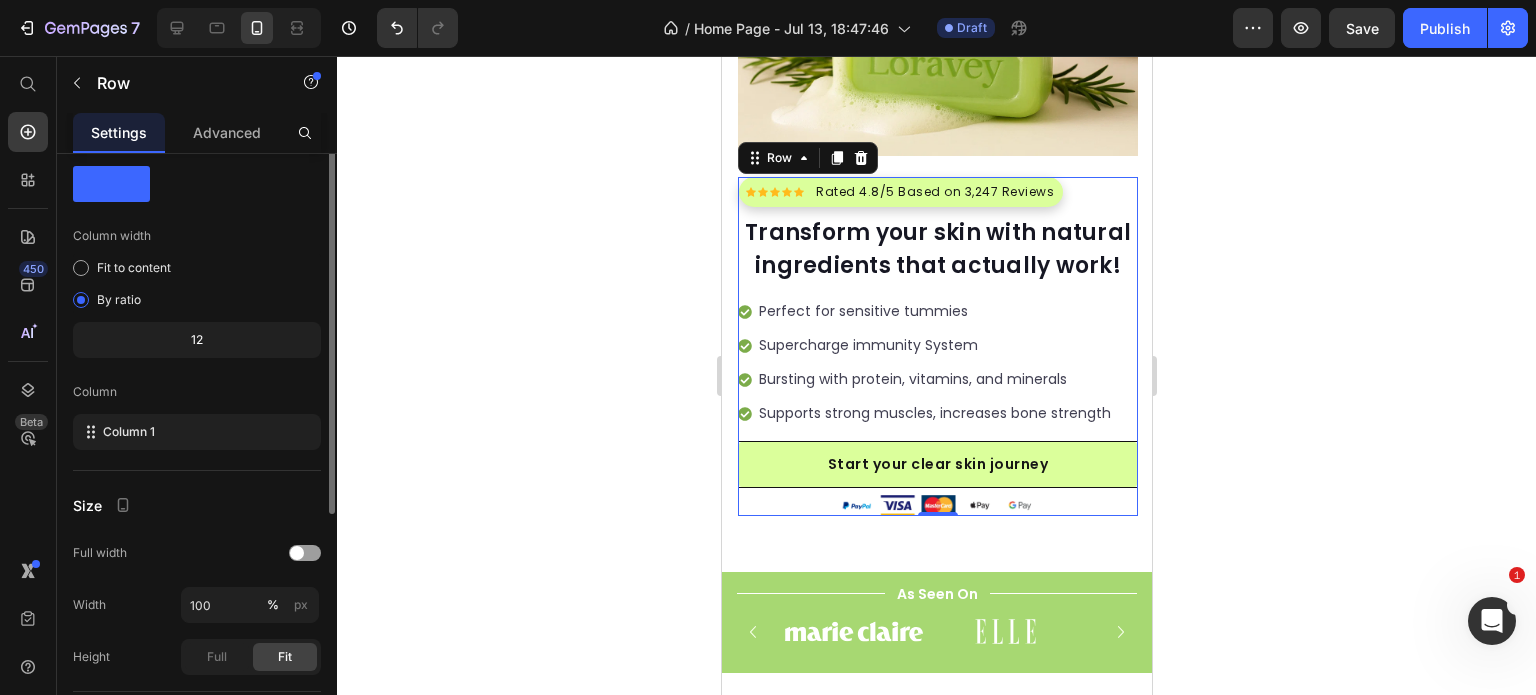 scroll, scrollTop: 0, scrollLeft: 0, axis: both 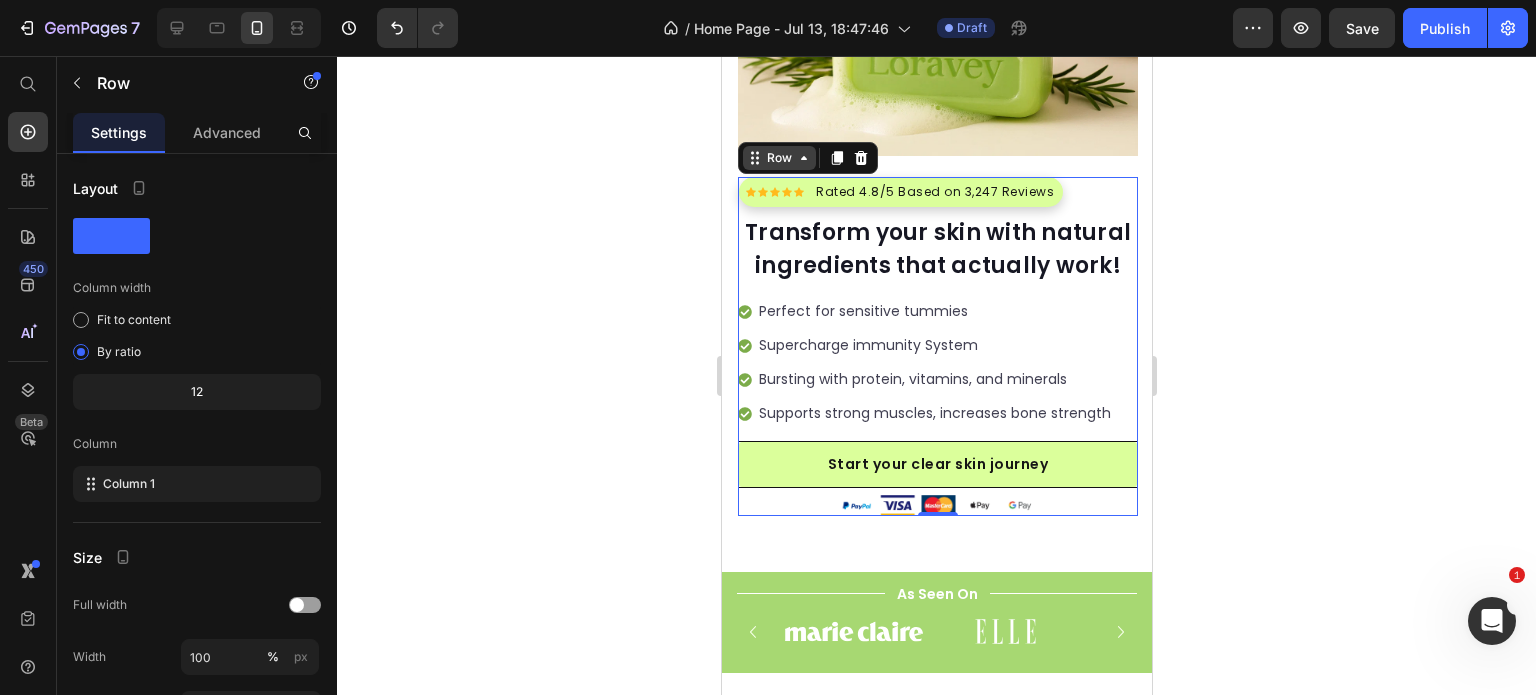 click on "Row" at bounding box center [778, 158] 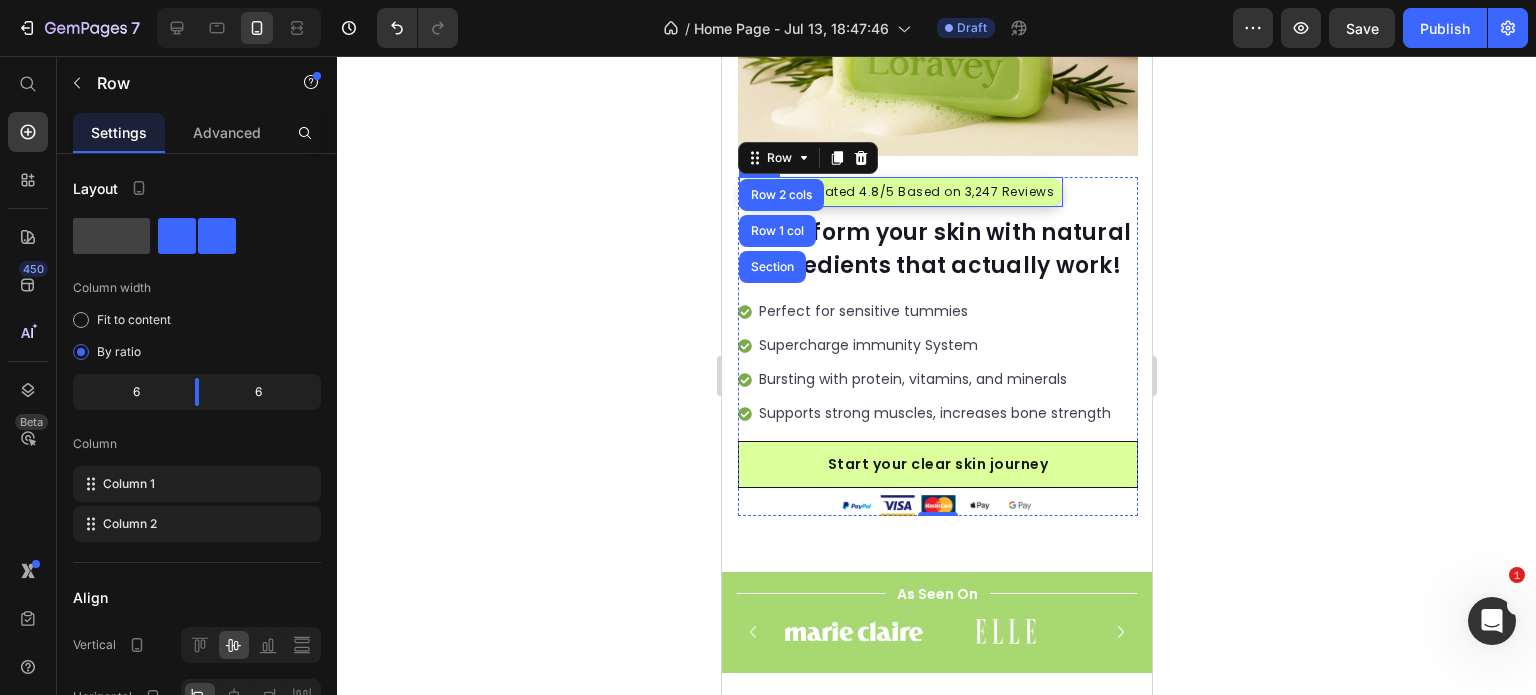 click on "Icon Icon Icon Icon Icon Icon List Hoz Rated 4.8/5 Based on 3,247 Reviews Text block Row" at bounding box center [900, 192] 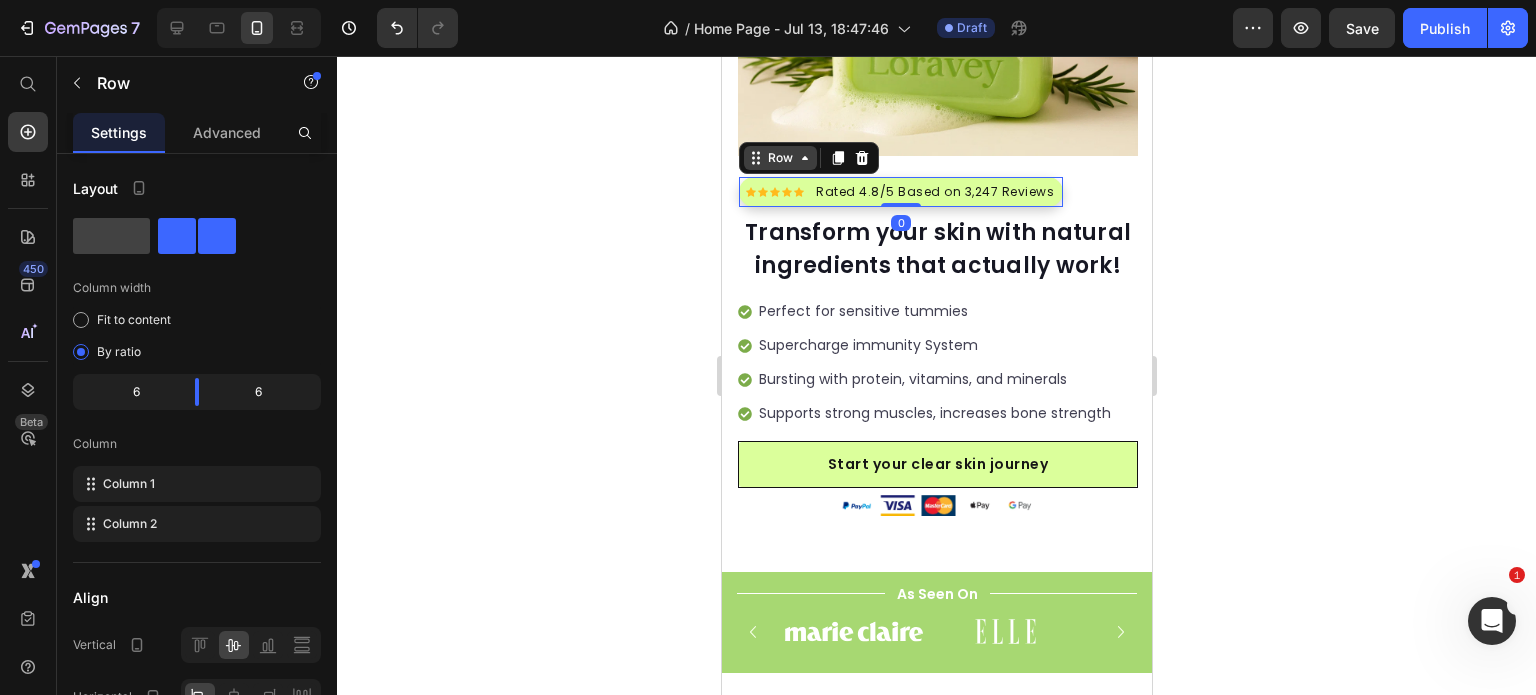 click 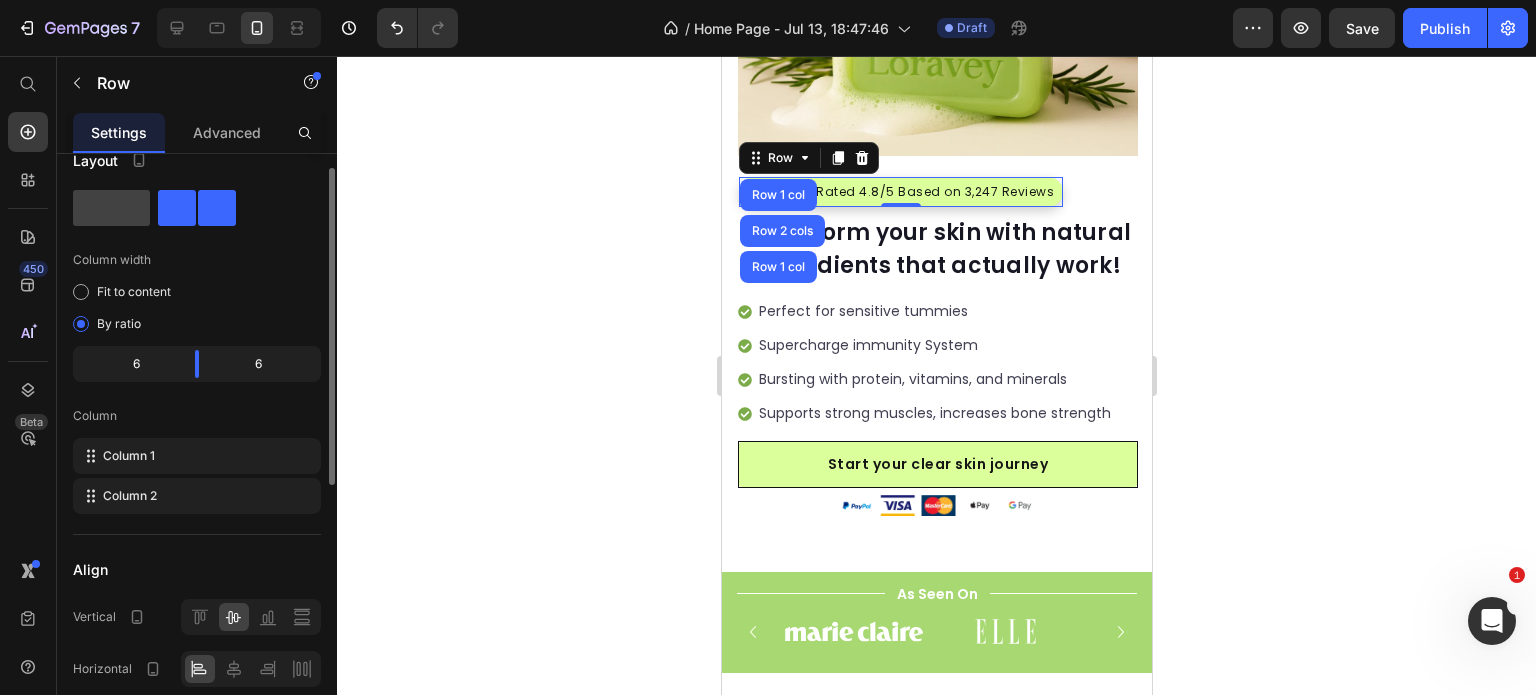 scroll, scrollTop: 28, scrollLeft: 0, axis: vertical 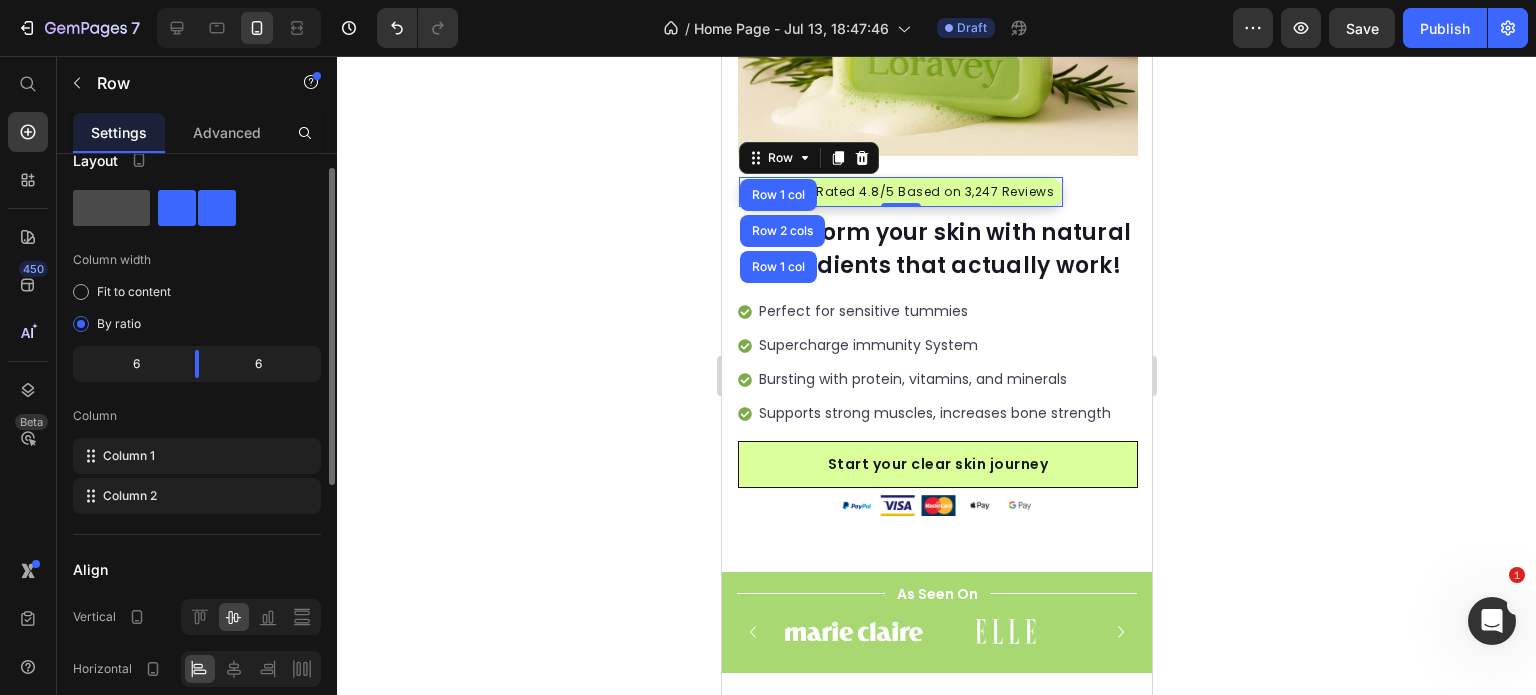 click 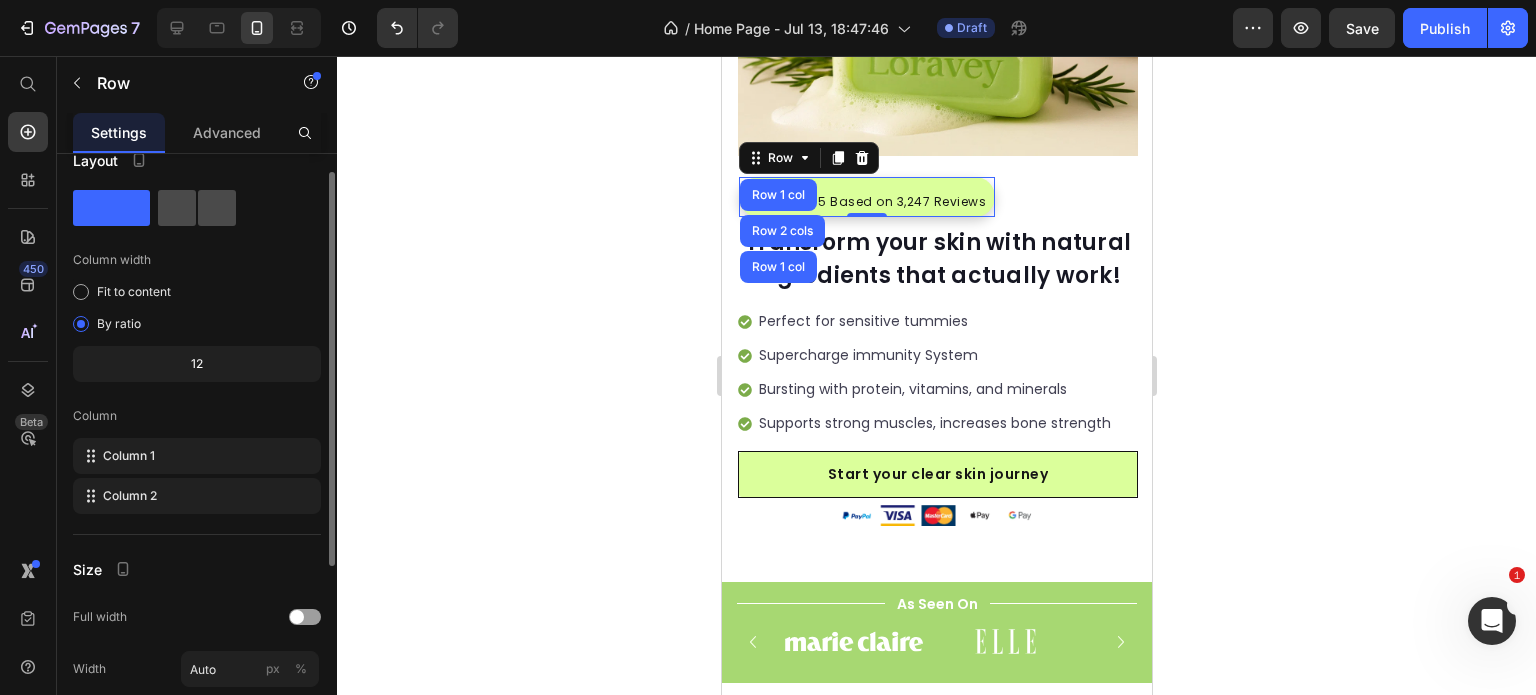 click 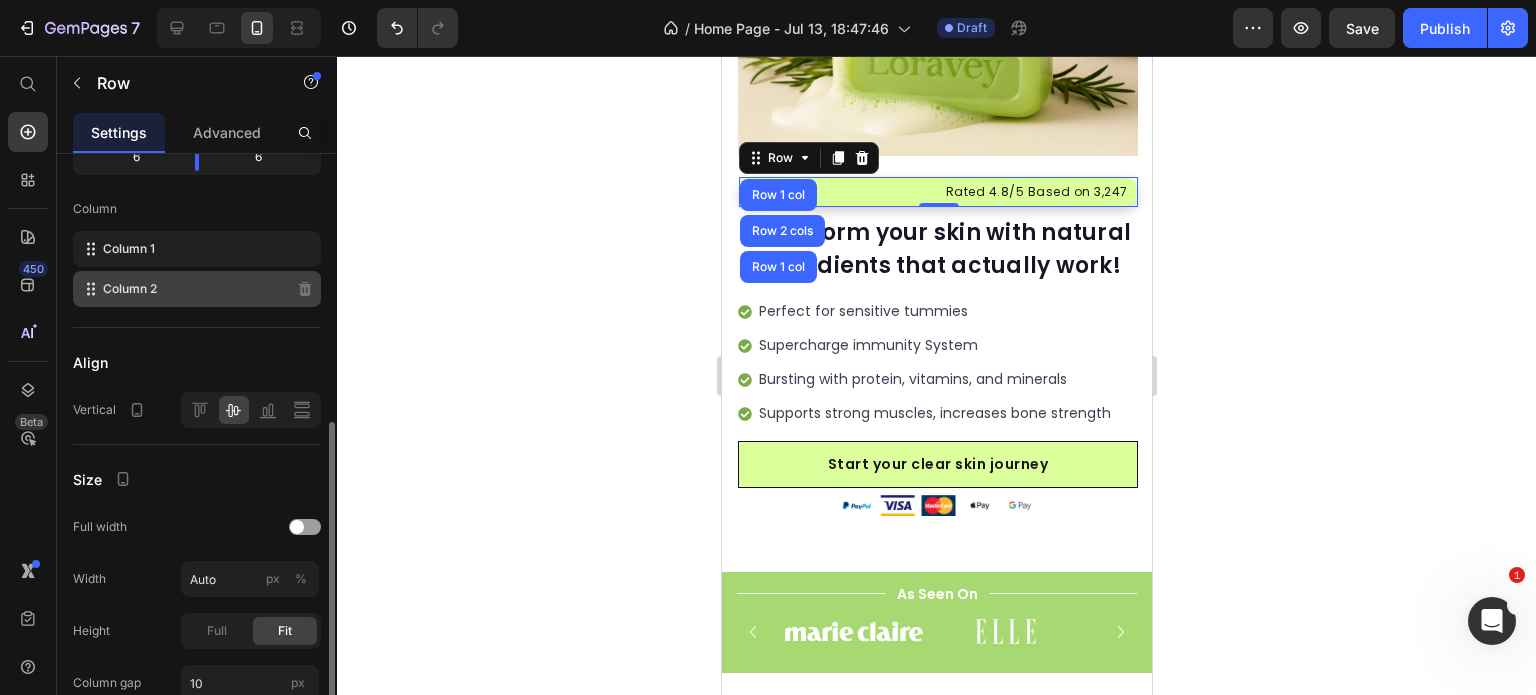 scroll, scrollTop: 328, scrollLeft: 0, axis: vertical 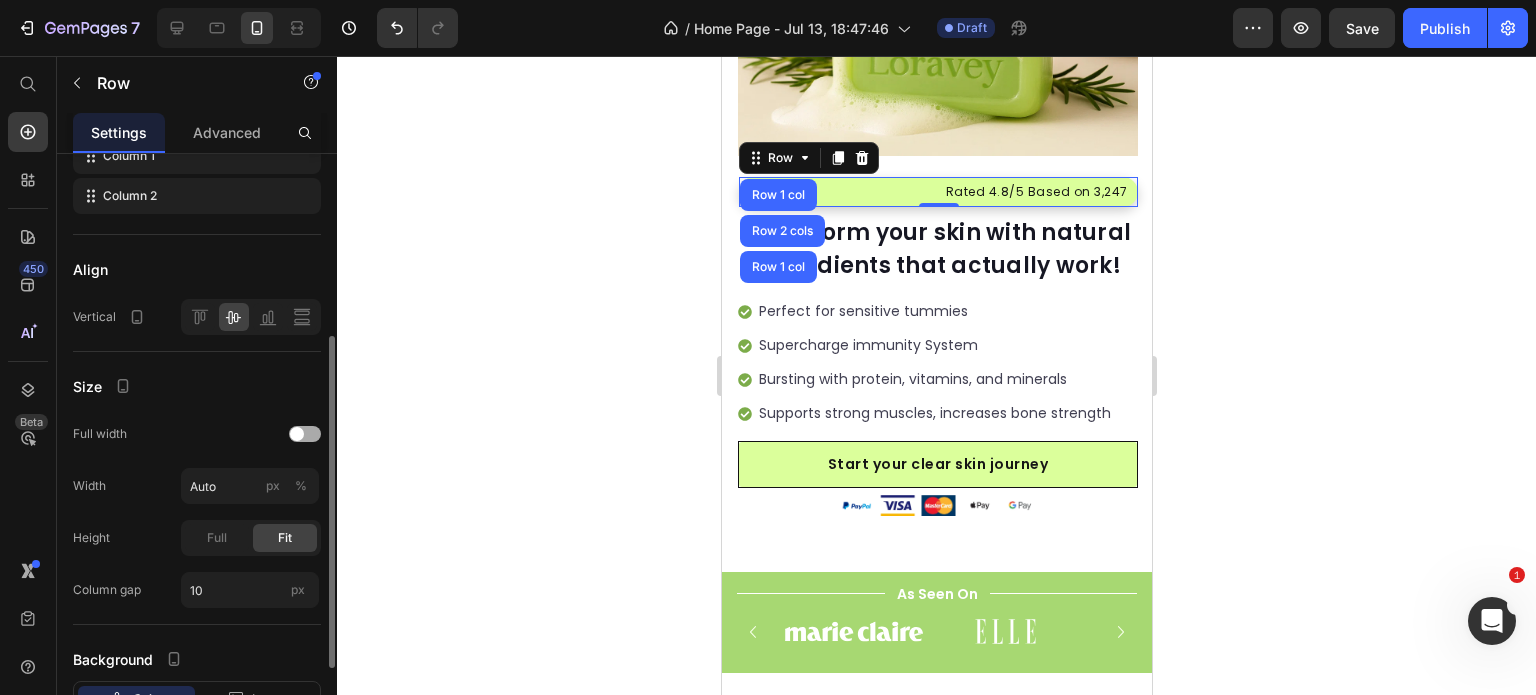click at bounding box center (305, 434) 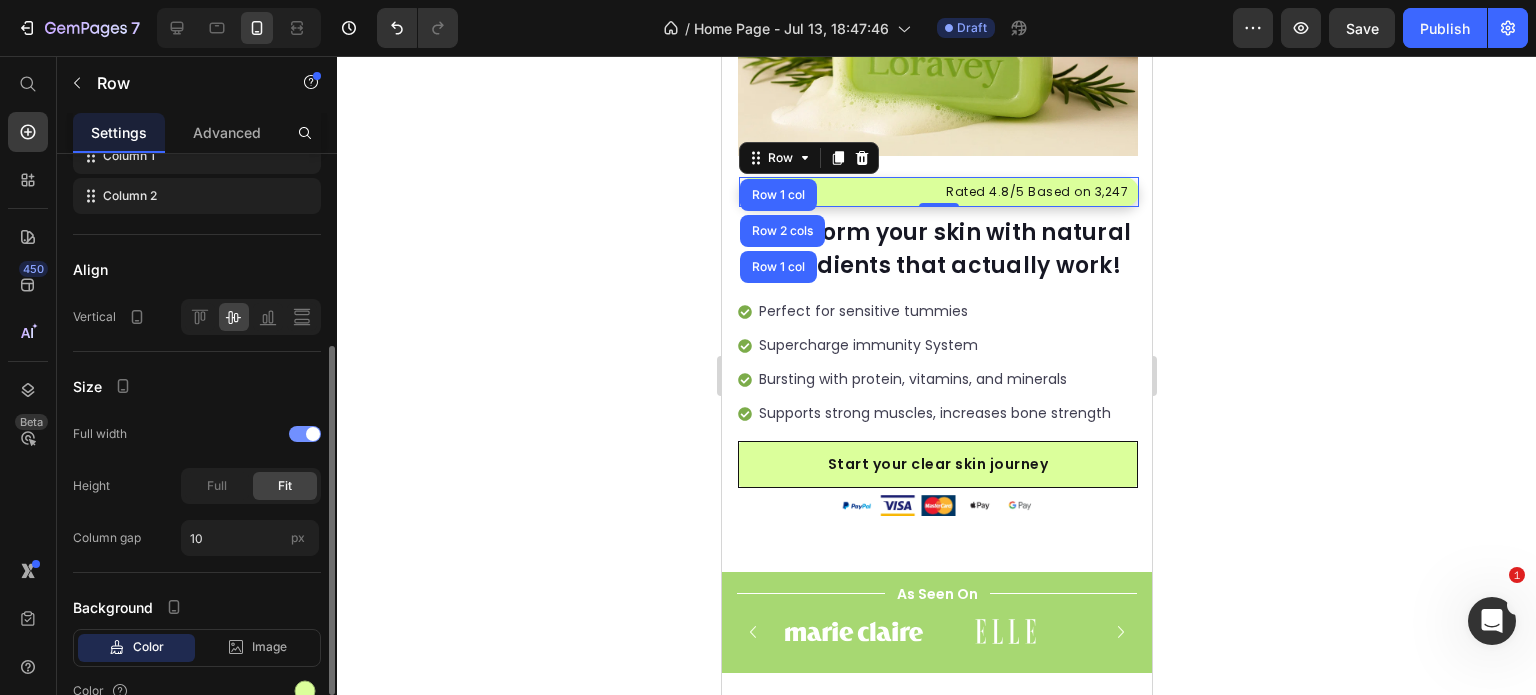 click at bounding box center (313, 434) 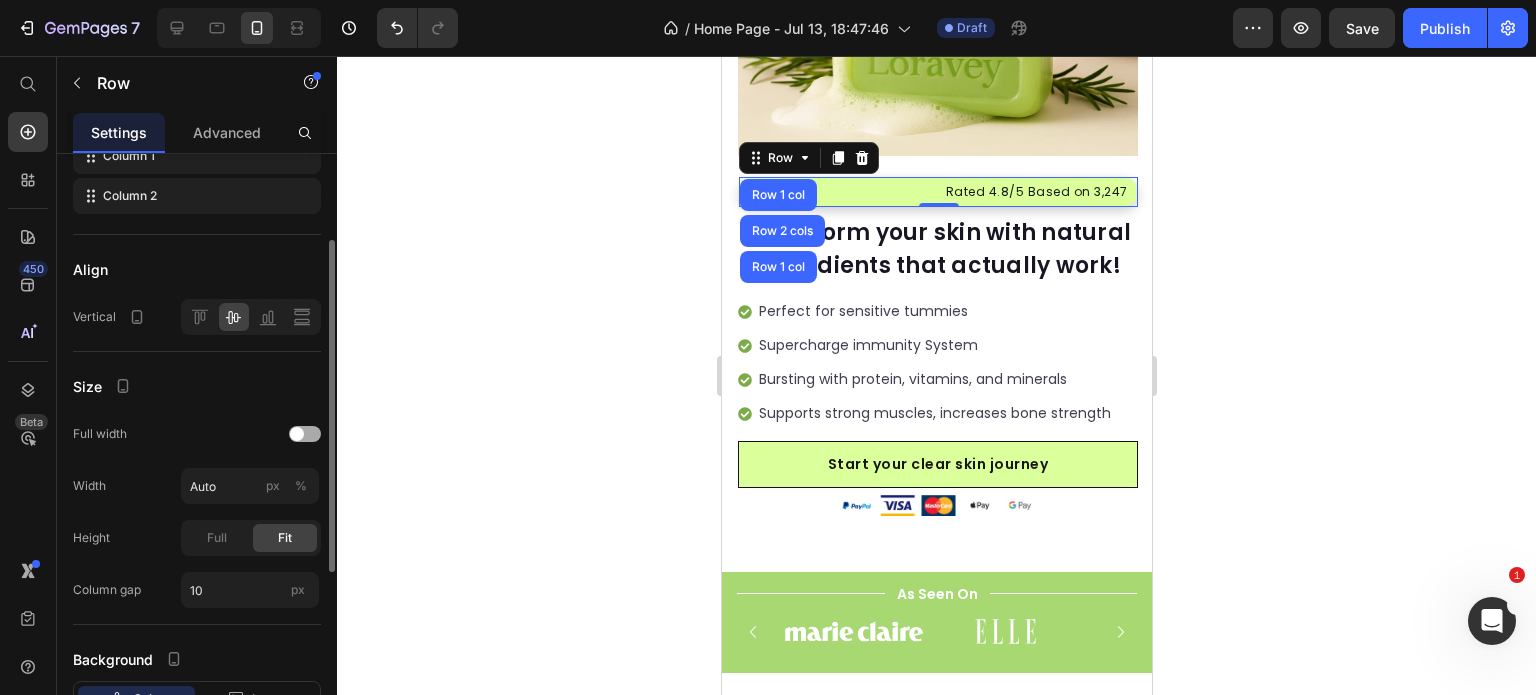 scroll, scrollTop: 208, scrollLeft: 0, axis: vertical 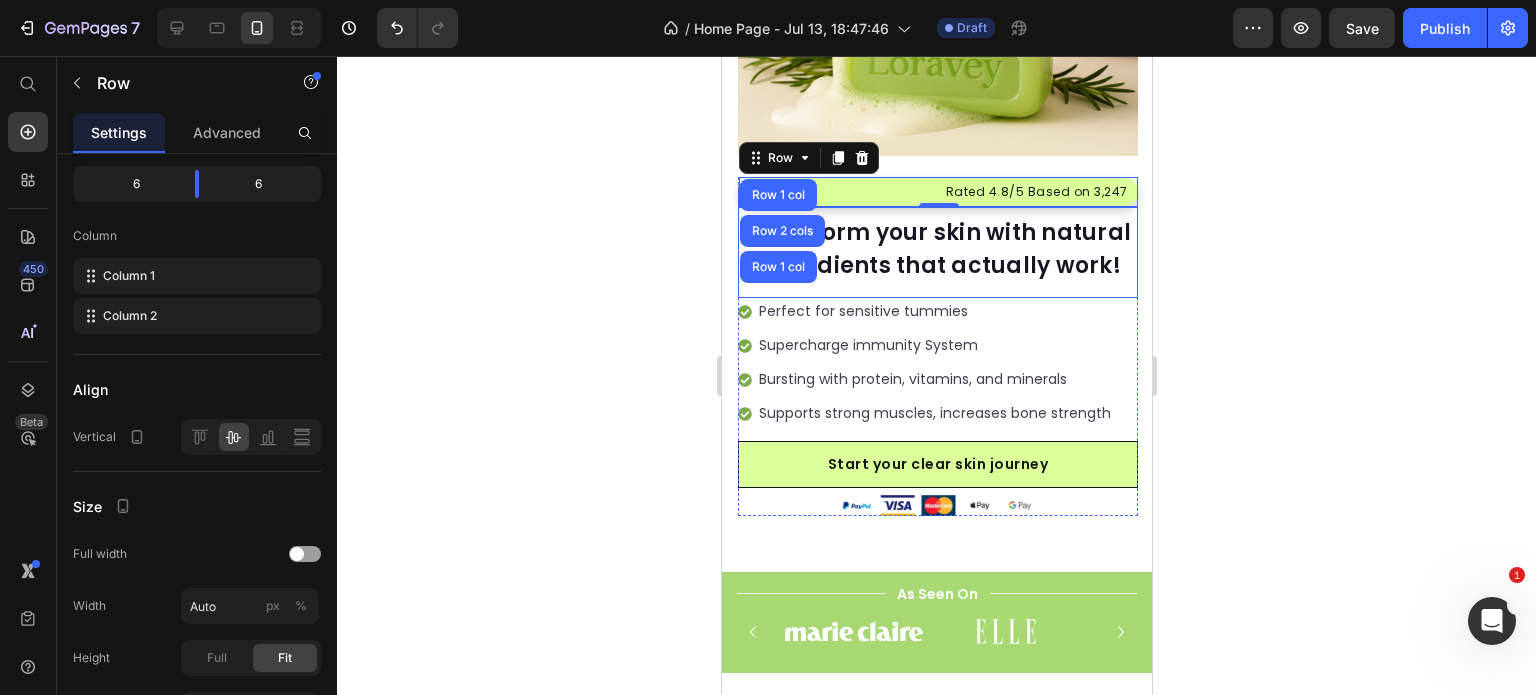 click 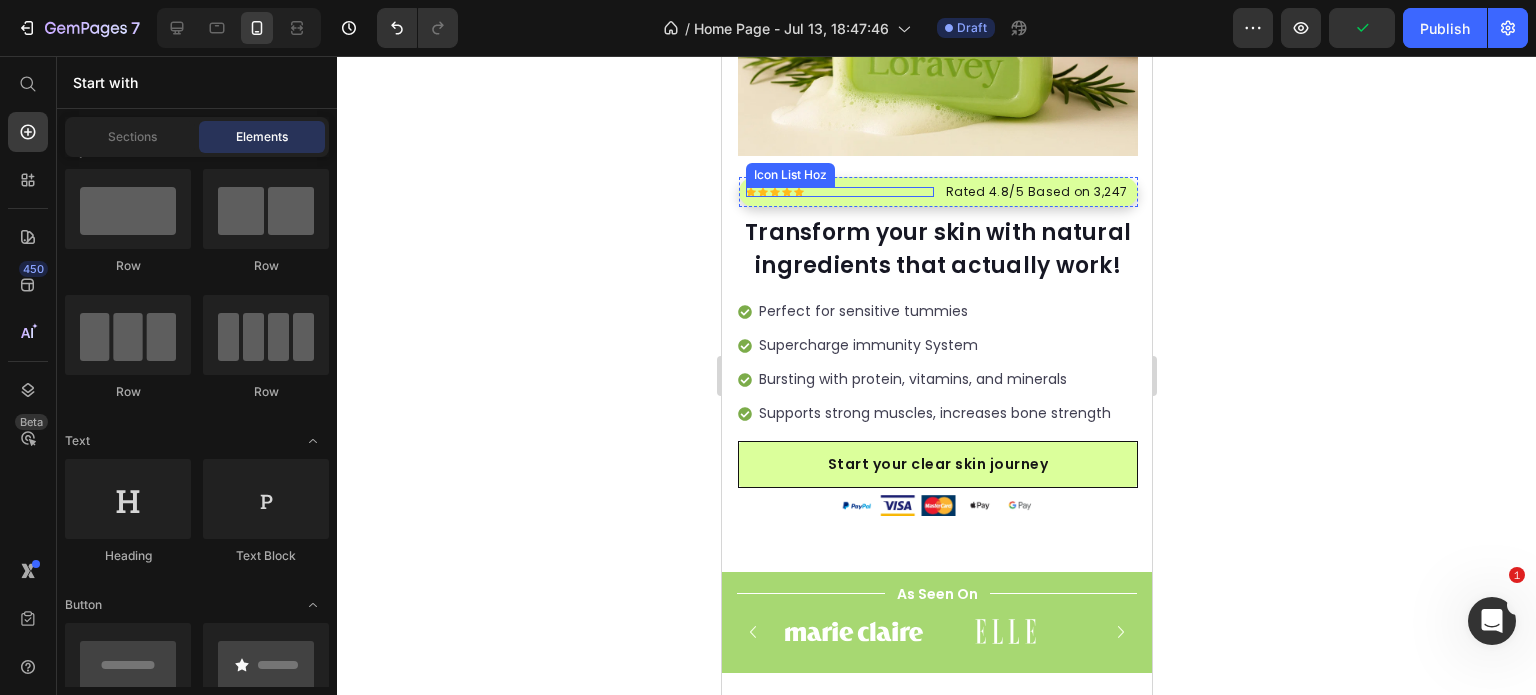 click on "Icon Icon Icon Icon Icon" at bounding box center [839, 192] 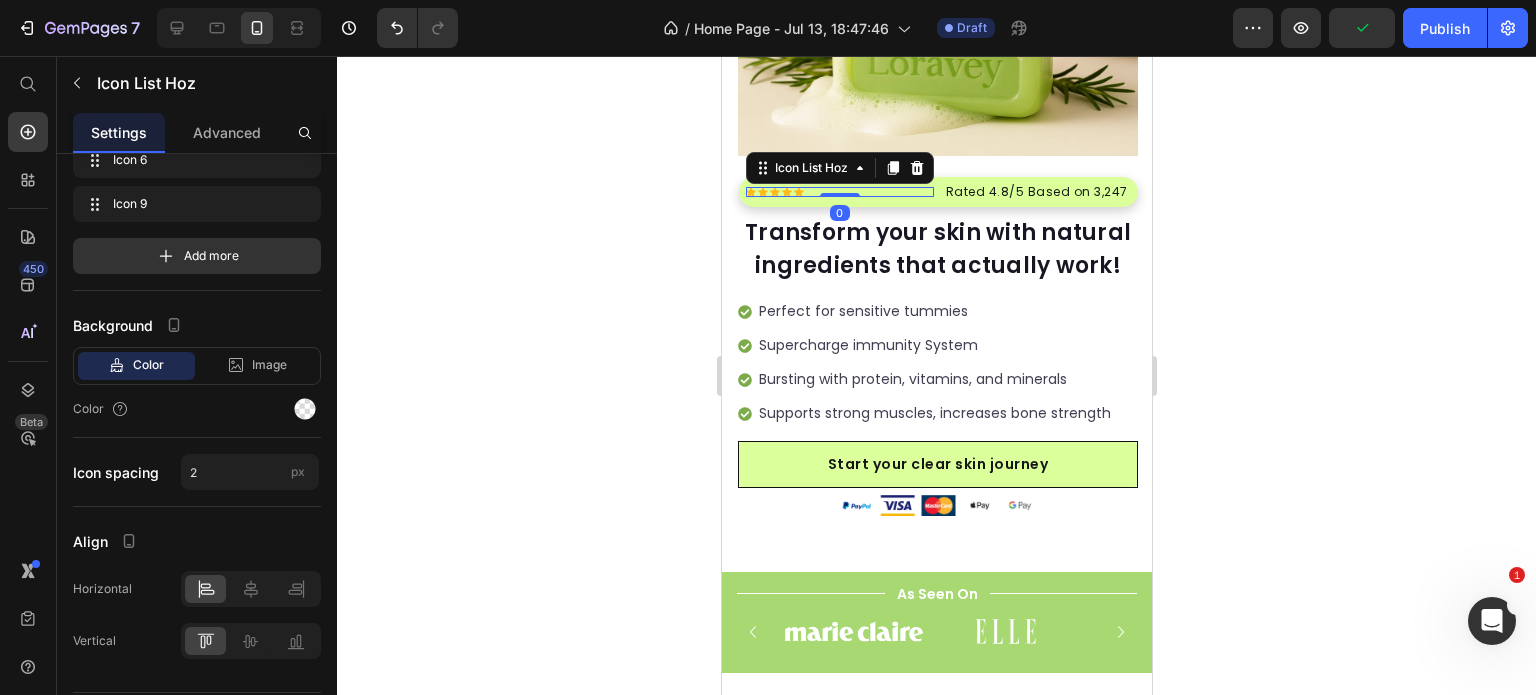 scroll, scrollTop: 0, scrollLeft: 0, axis: both 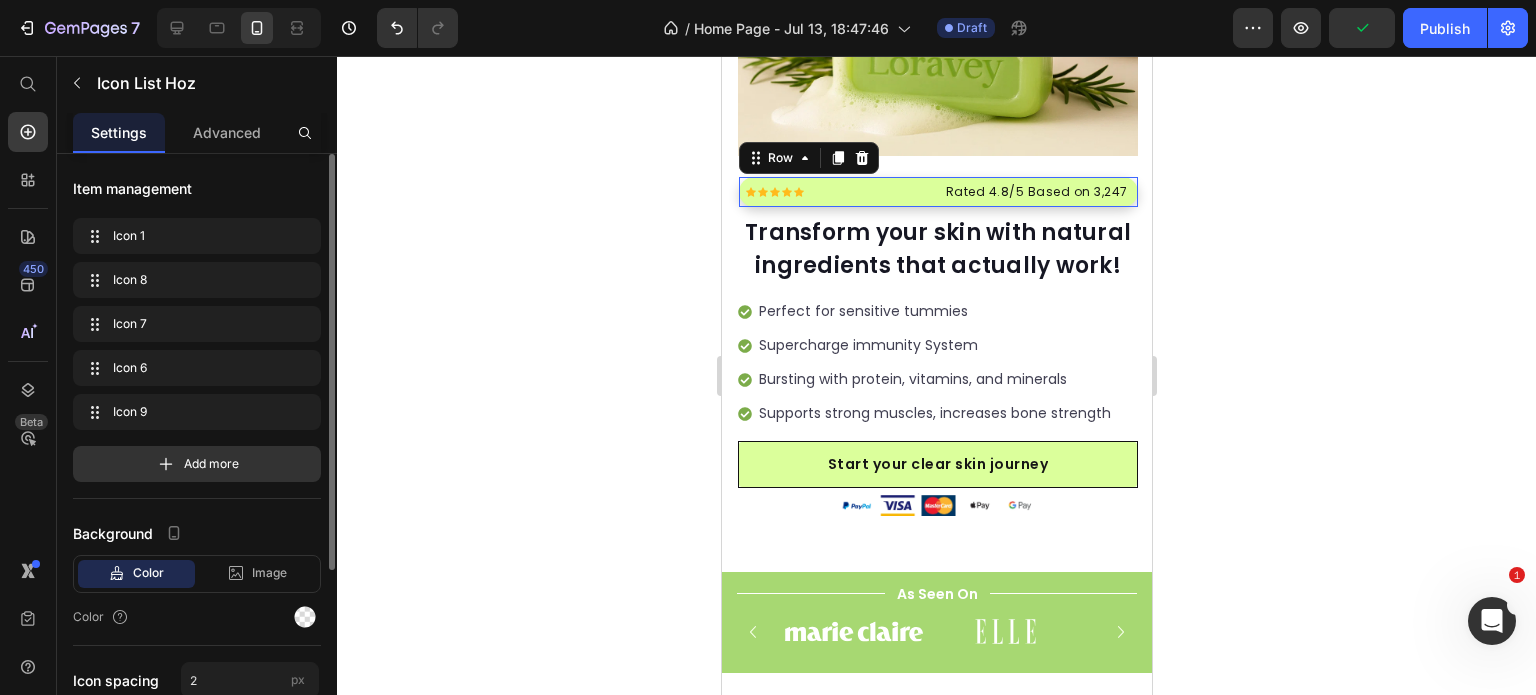 click on "Icon Icon Icon Icon Icon Icon List Hoz Rated 4.8/5 Based on 3,247 Reviews Text block Row   0" at bounding box center [937, 192] 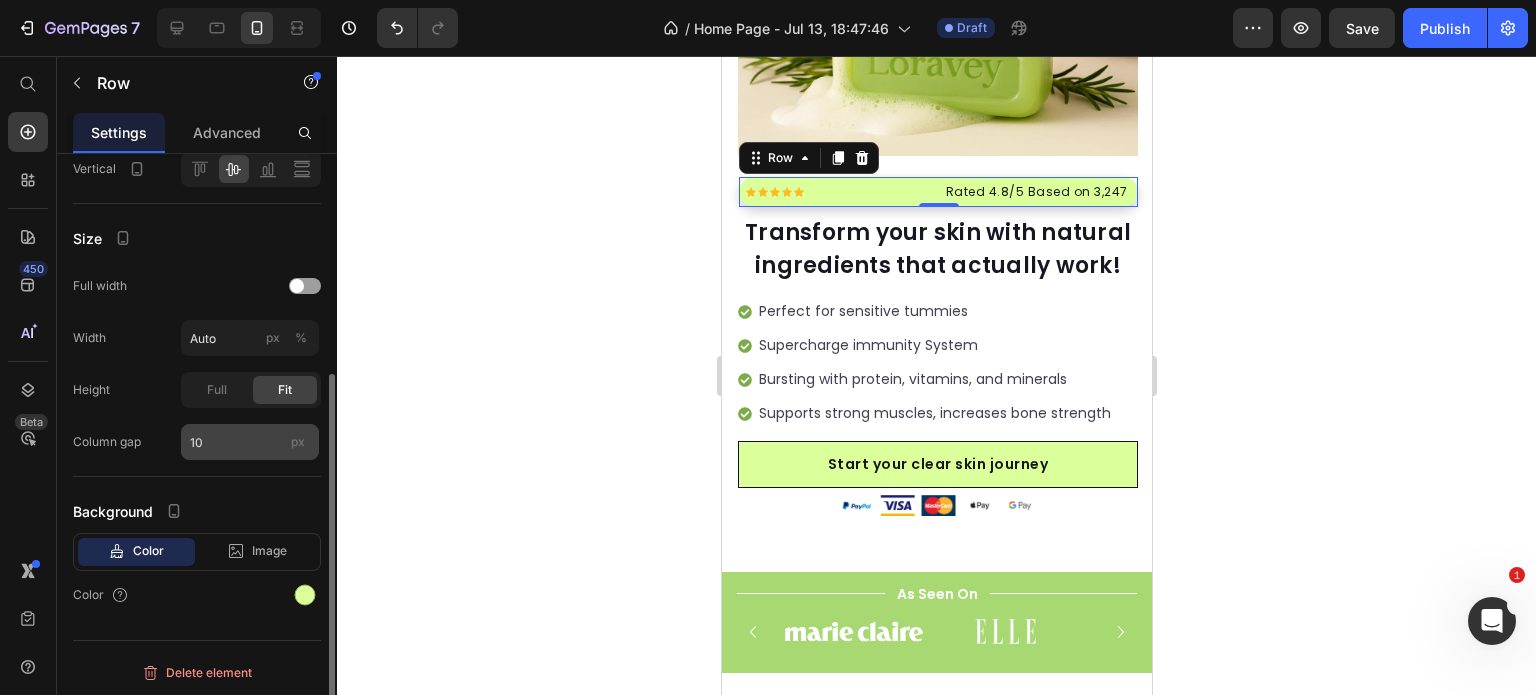 scroll, scrollTop: 298, scrollLeft: 0, axis: vertical 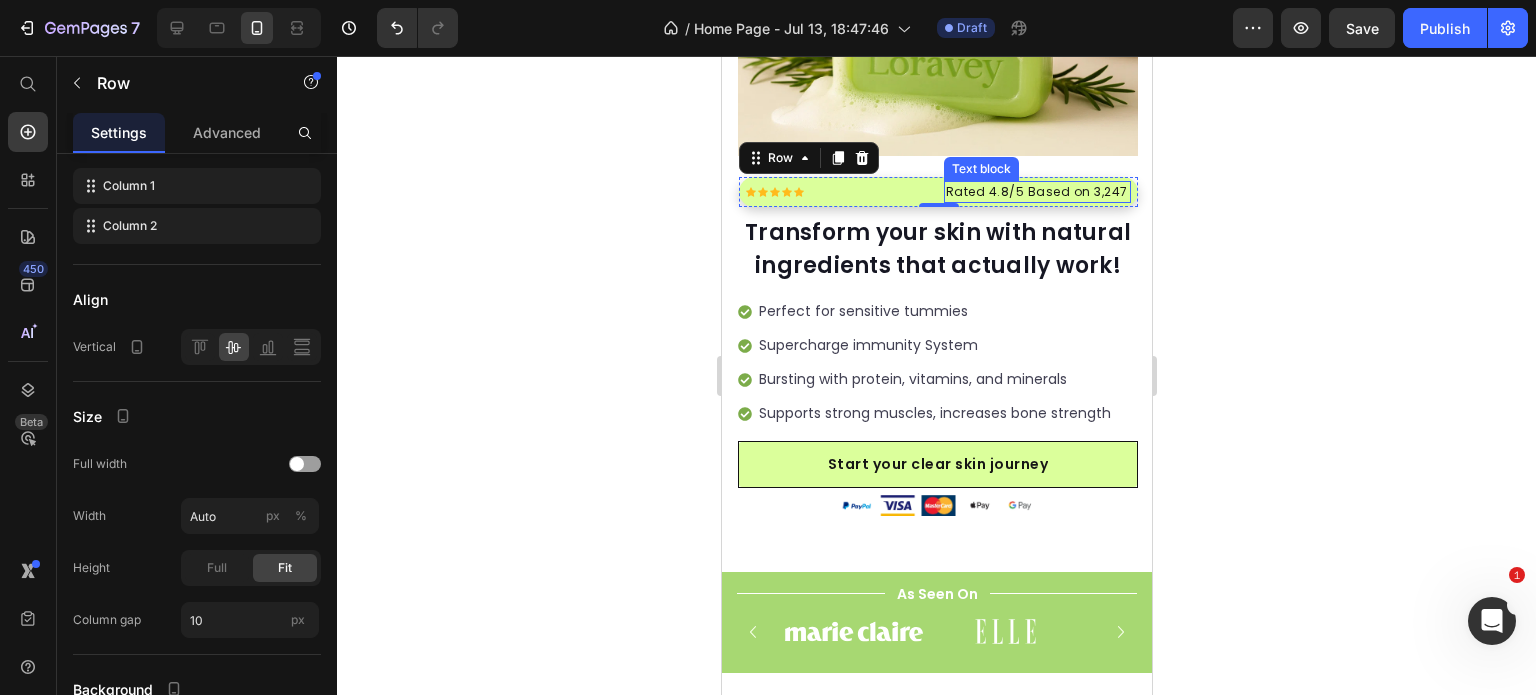 click on "Rated 4.8/5 Based on 3,247 Reviews" at bounding box center (1037, 192) 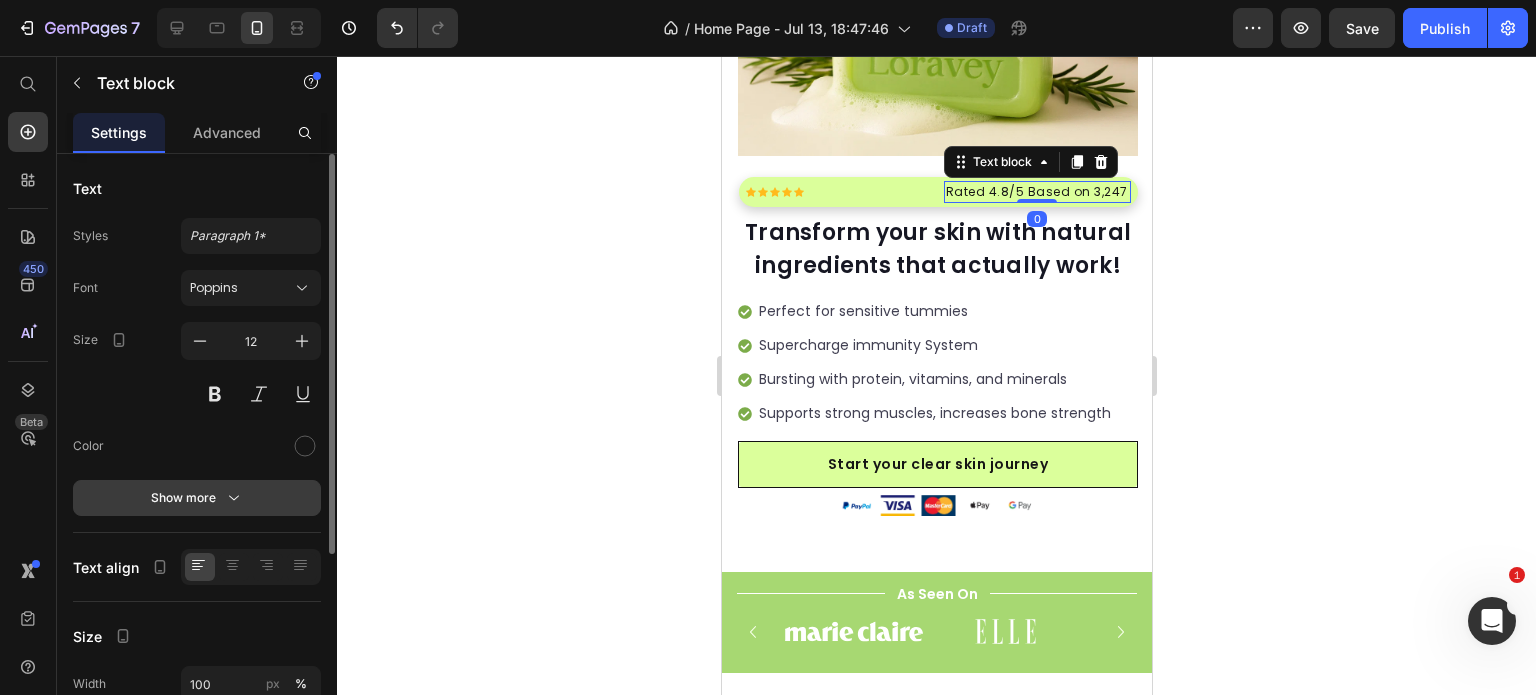 scroll, scrollTop: 41, scrollLeft: 0, axis: vertical 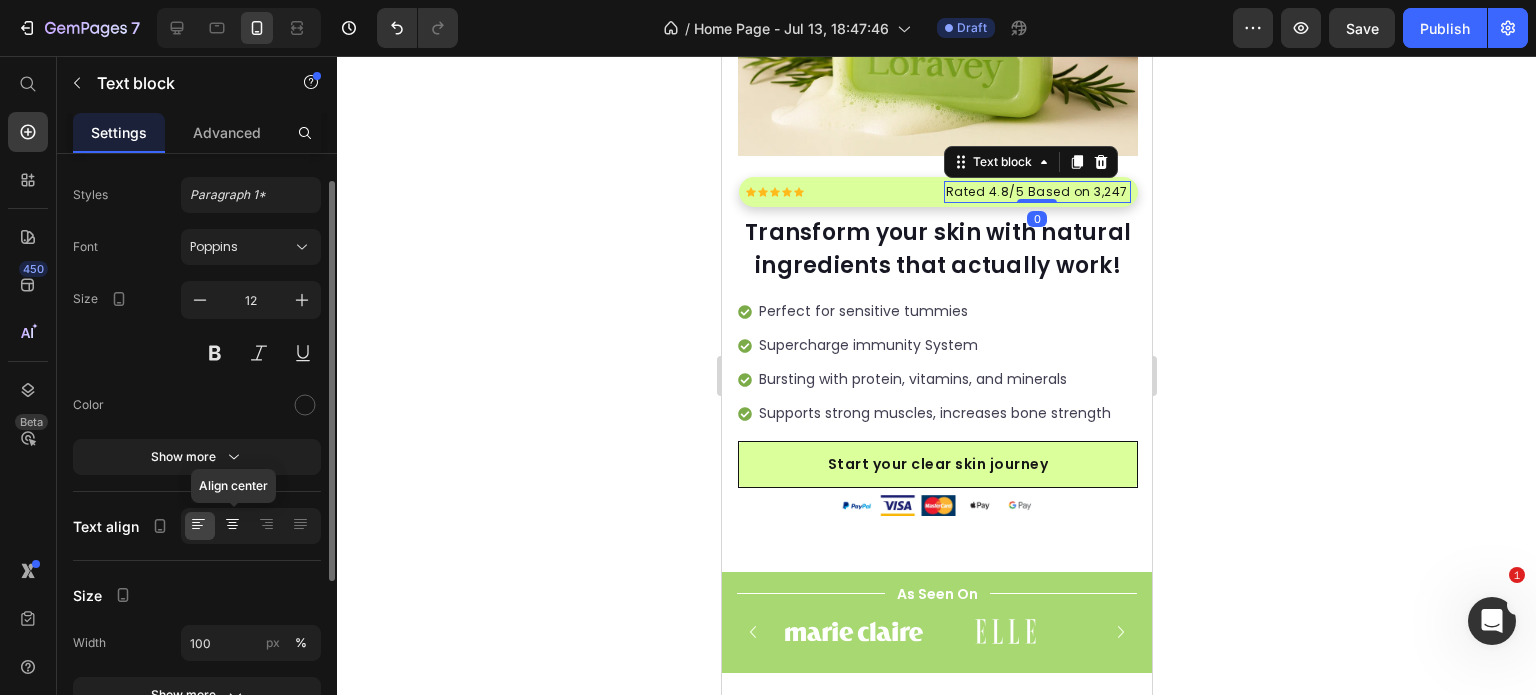click 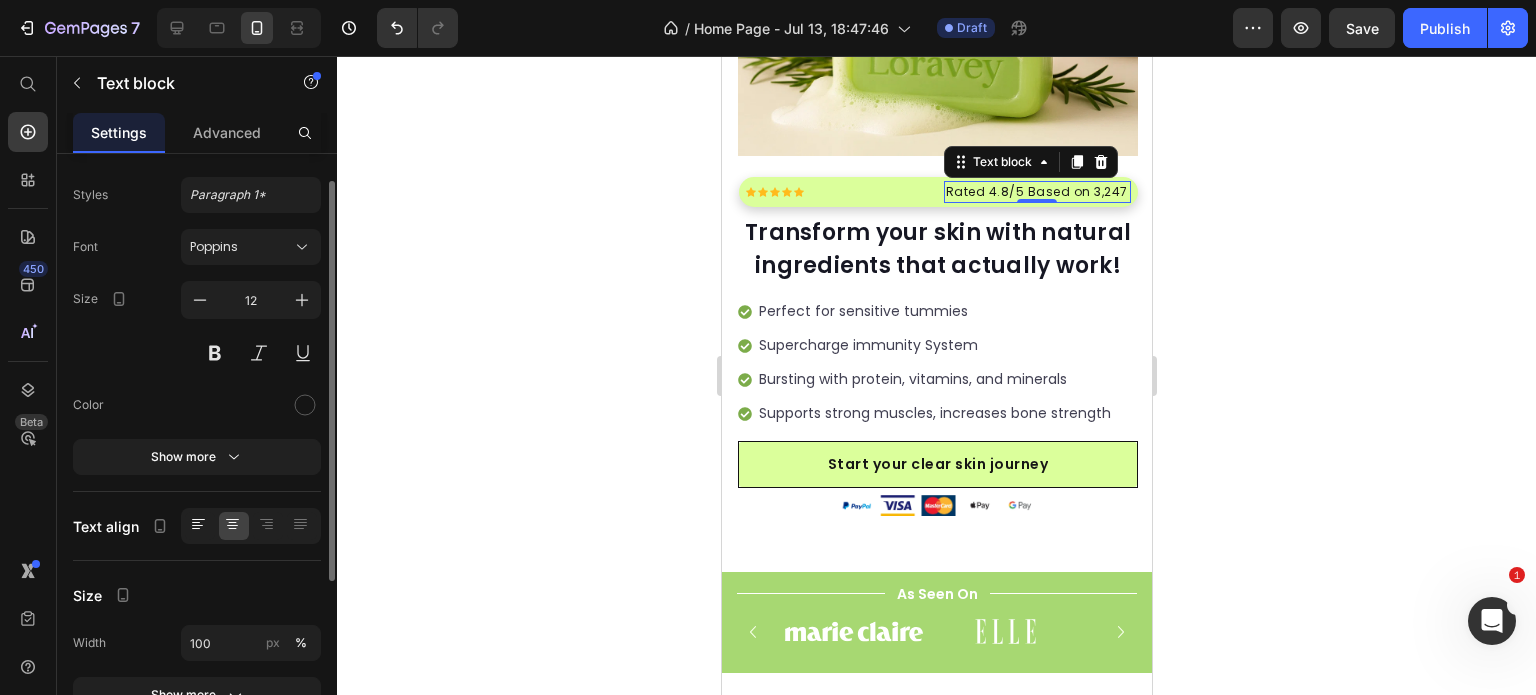 click 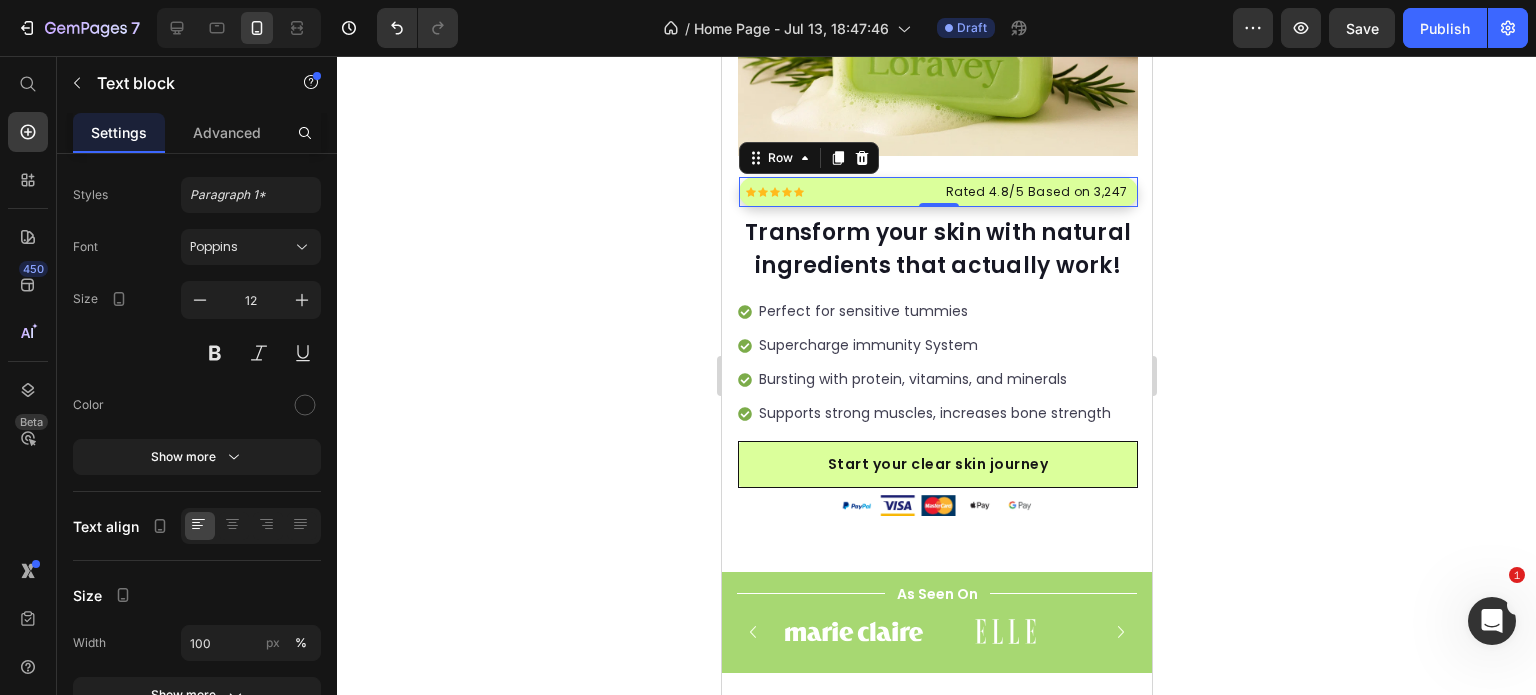 click on "Icon Icon Icon Icon Icon Icon List Hoz" at bounding box center [839, 192] 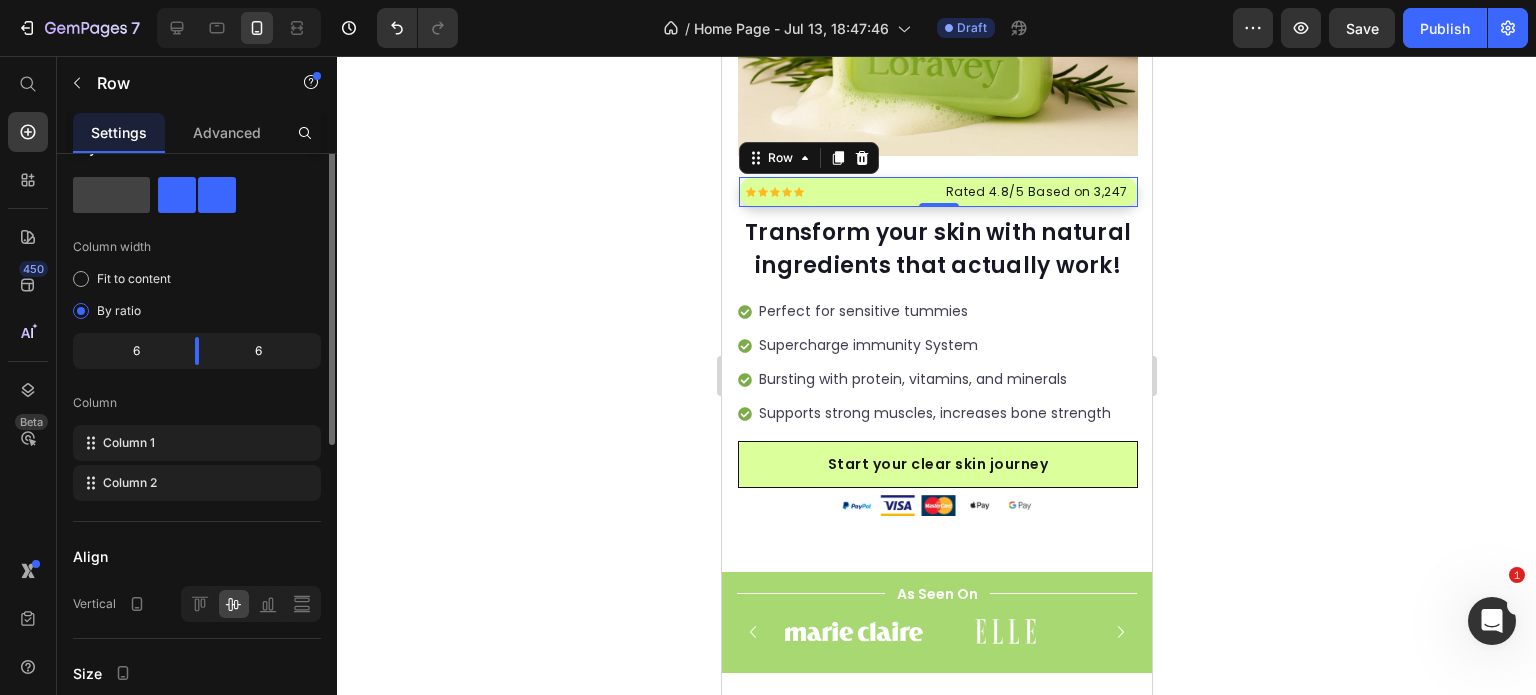 scroll, scrollTop: 0, scrollLeft: 0, axis: both 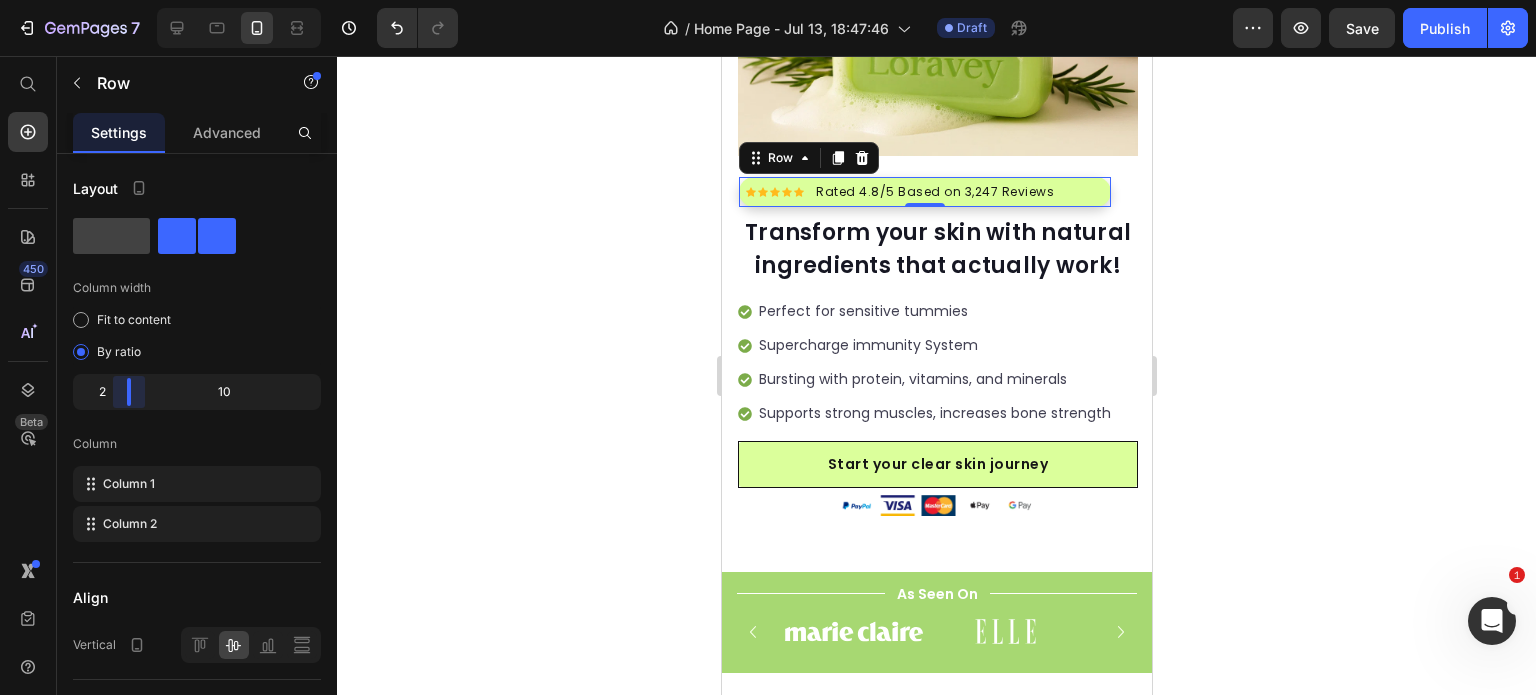 drag, startPoint x: 192, startPoint y: 391, endPoint x: 120, endPoint y: 383, distance: 72.443085 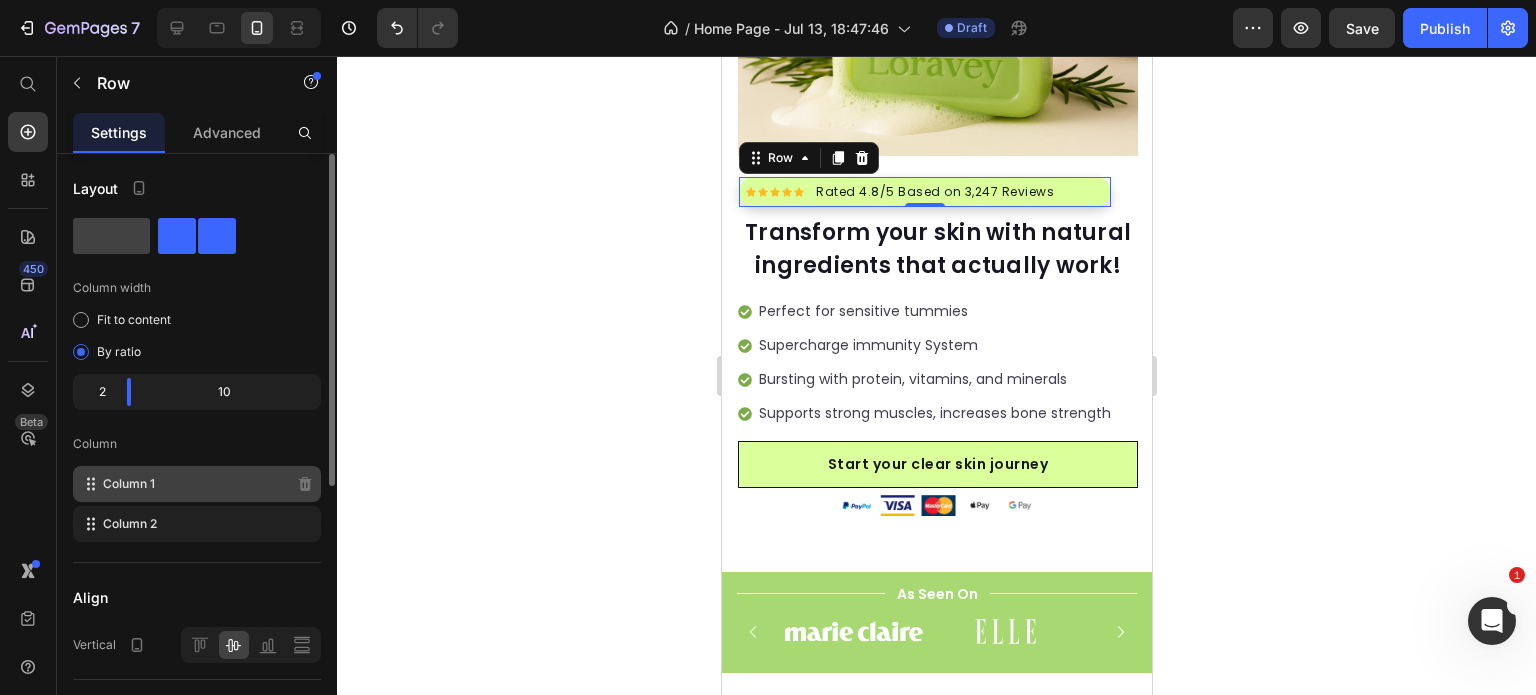 scroll, scrollTop: 300, scrollLeft: 0, axis: vertical 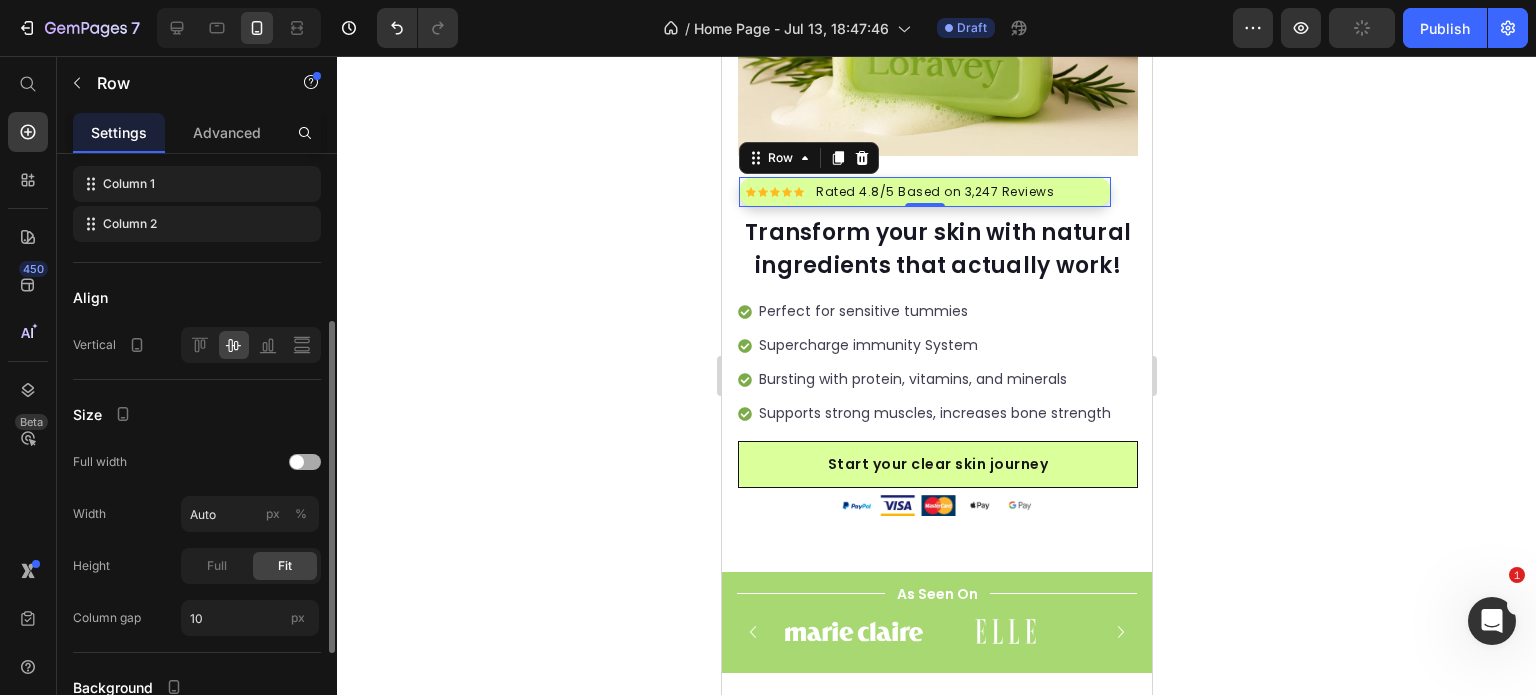 click on "Full width" 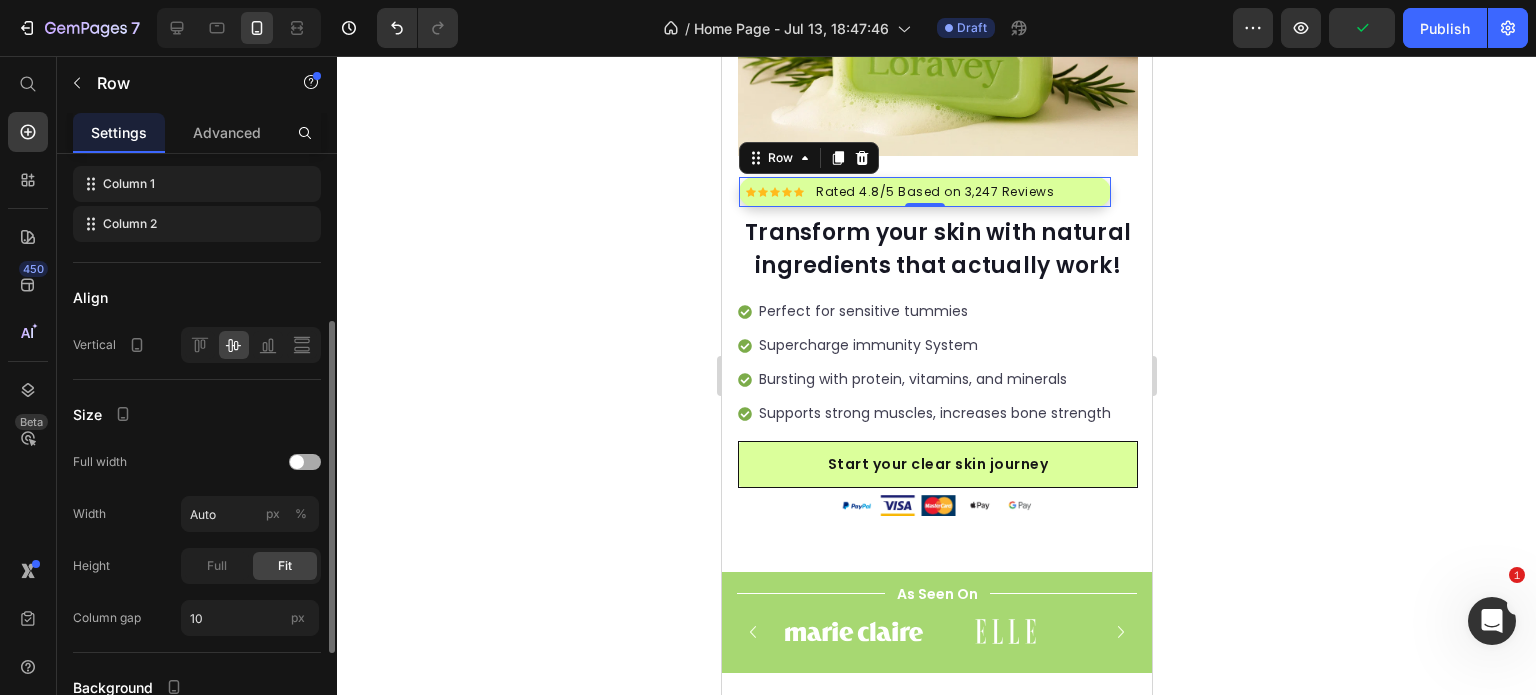 click at bounding box center (297, 462) 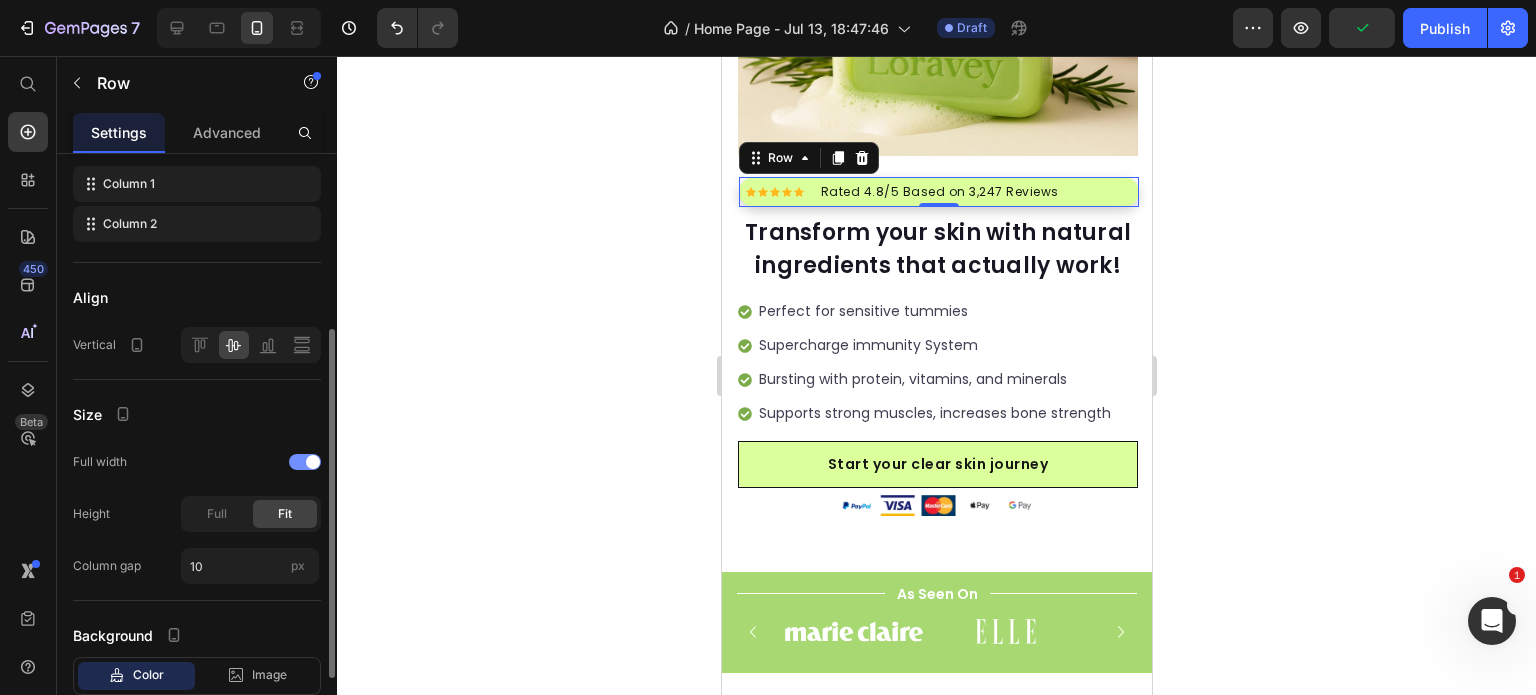 click at bounding box center [305, 462] 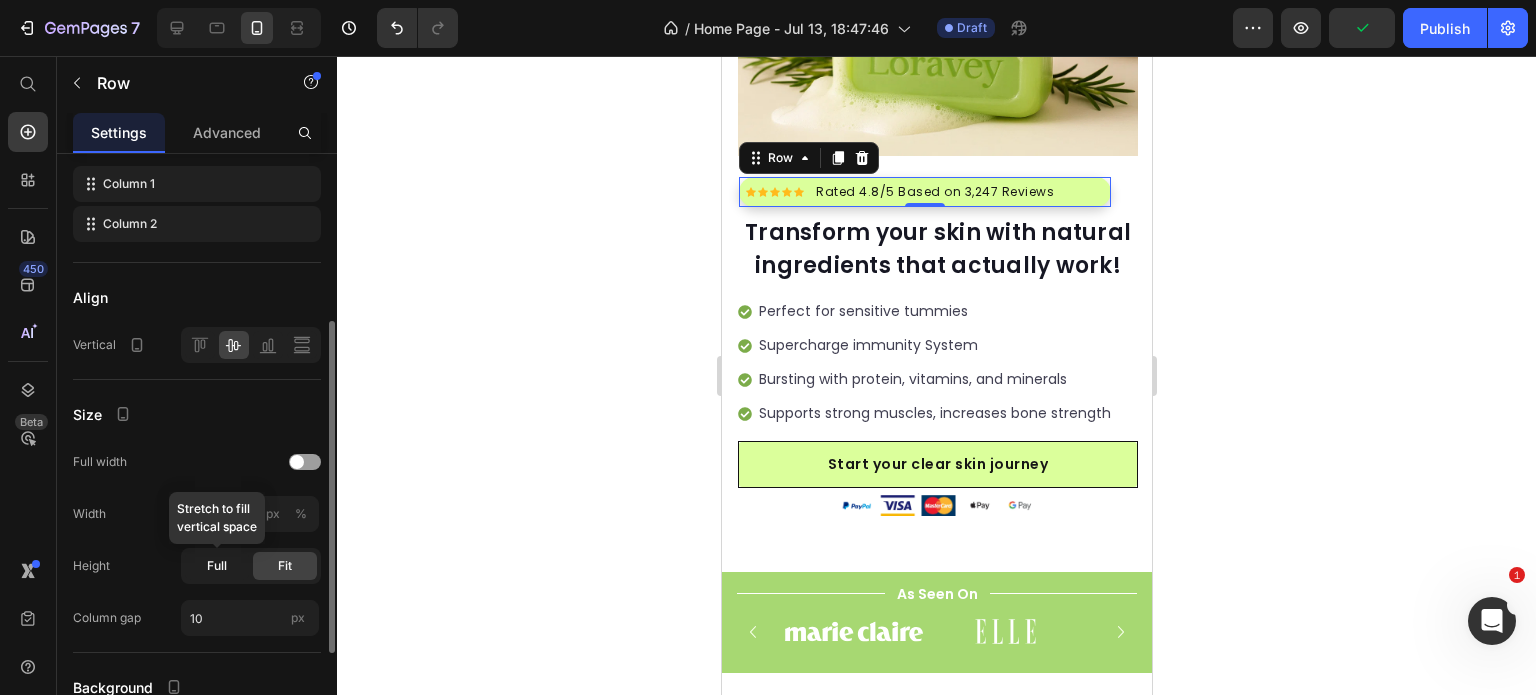 click on "Full" 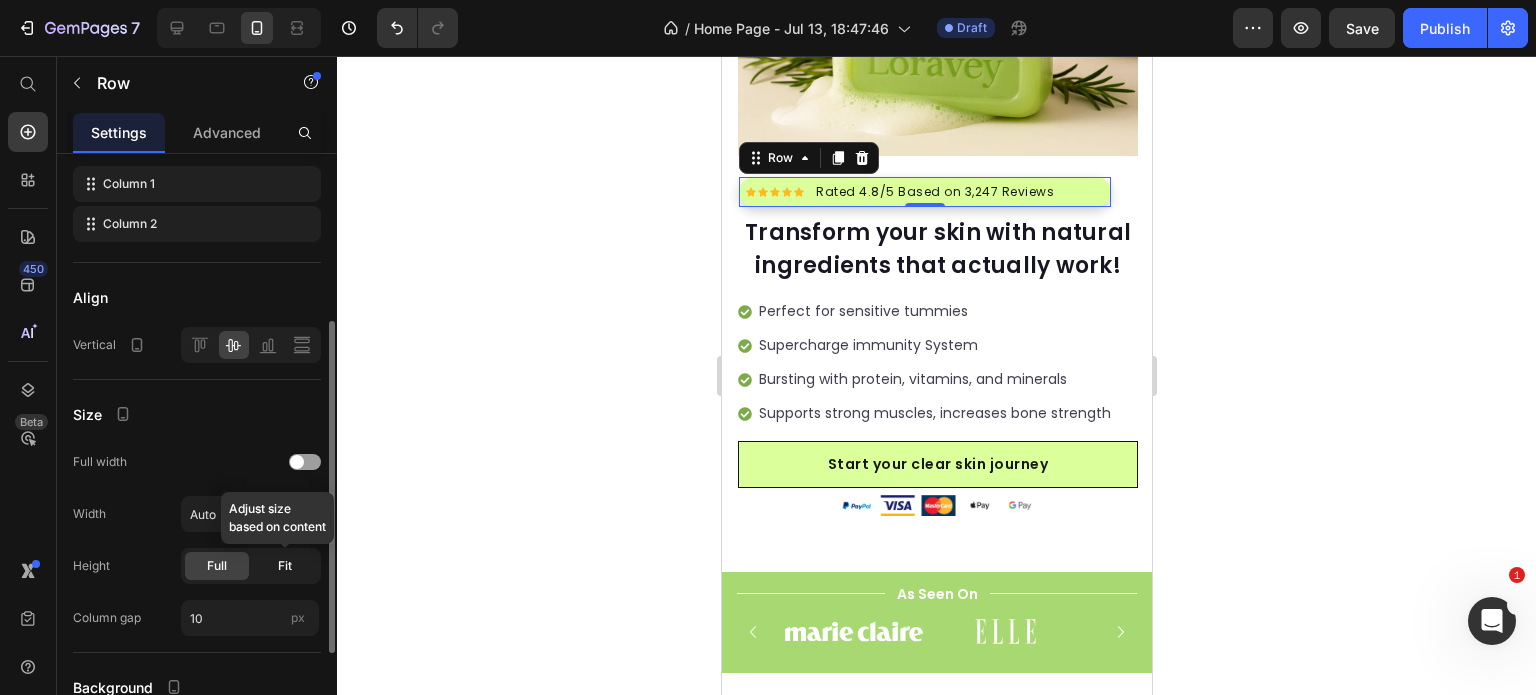 click on "Fit" 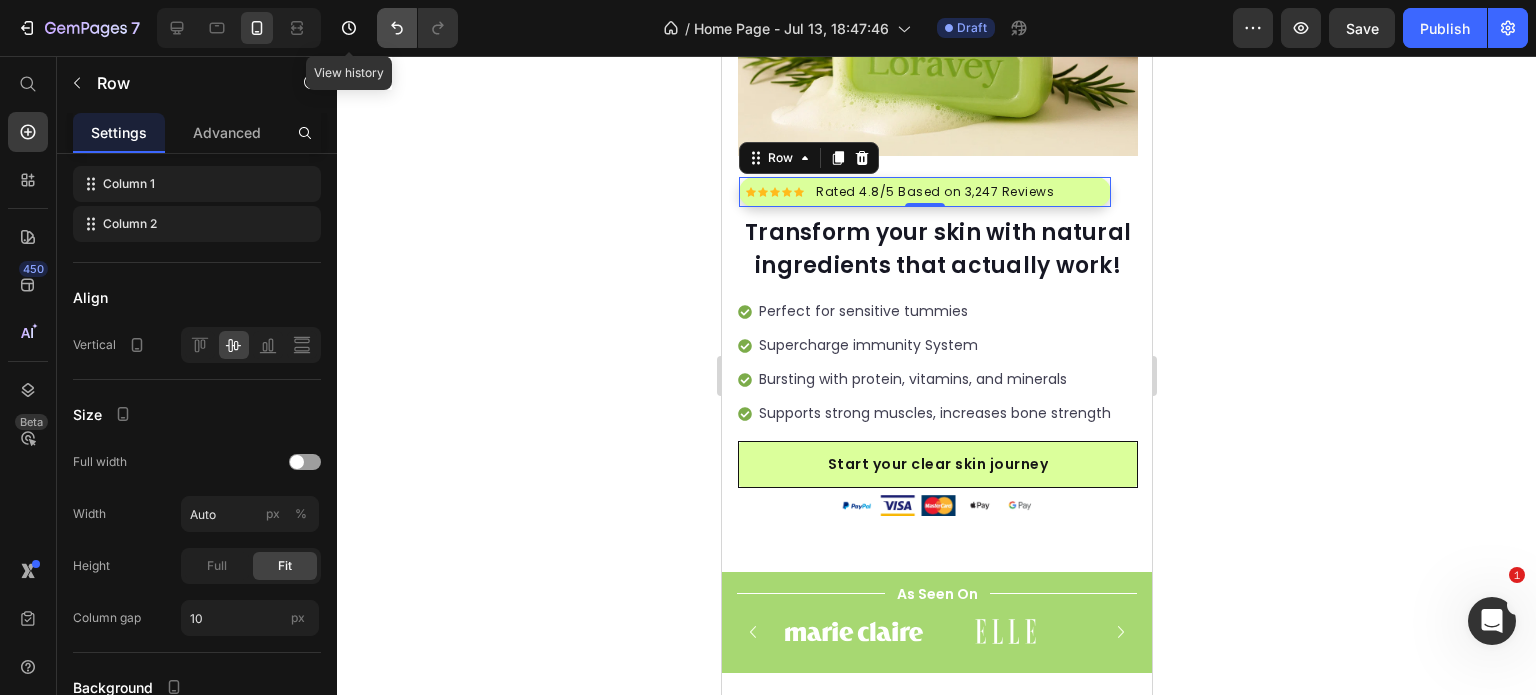 click 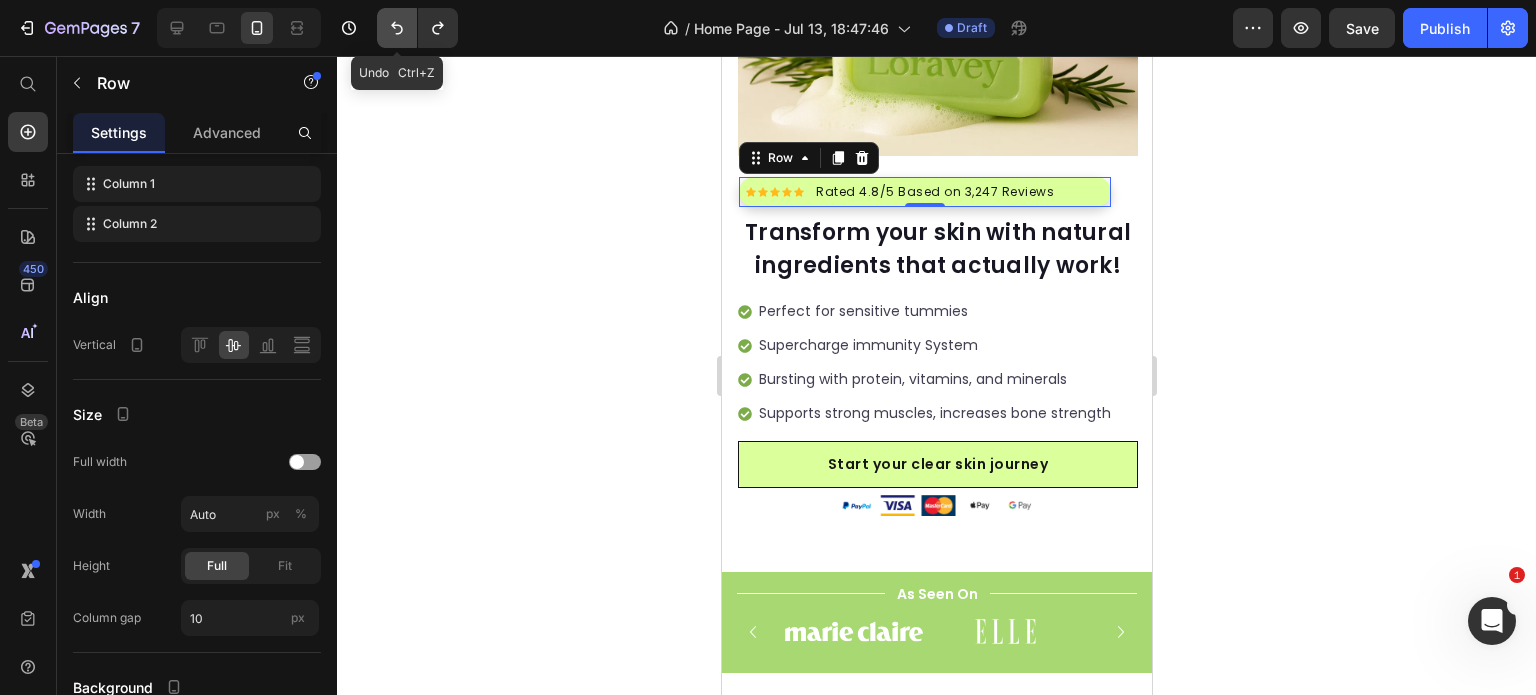 click 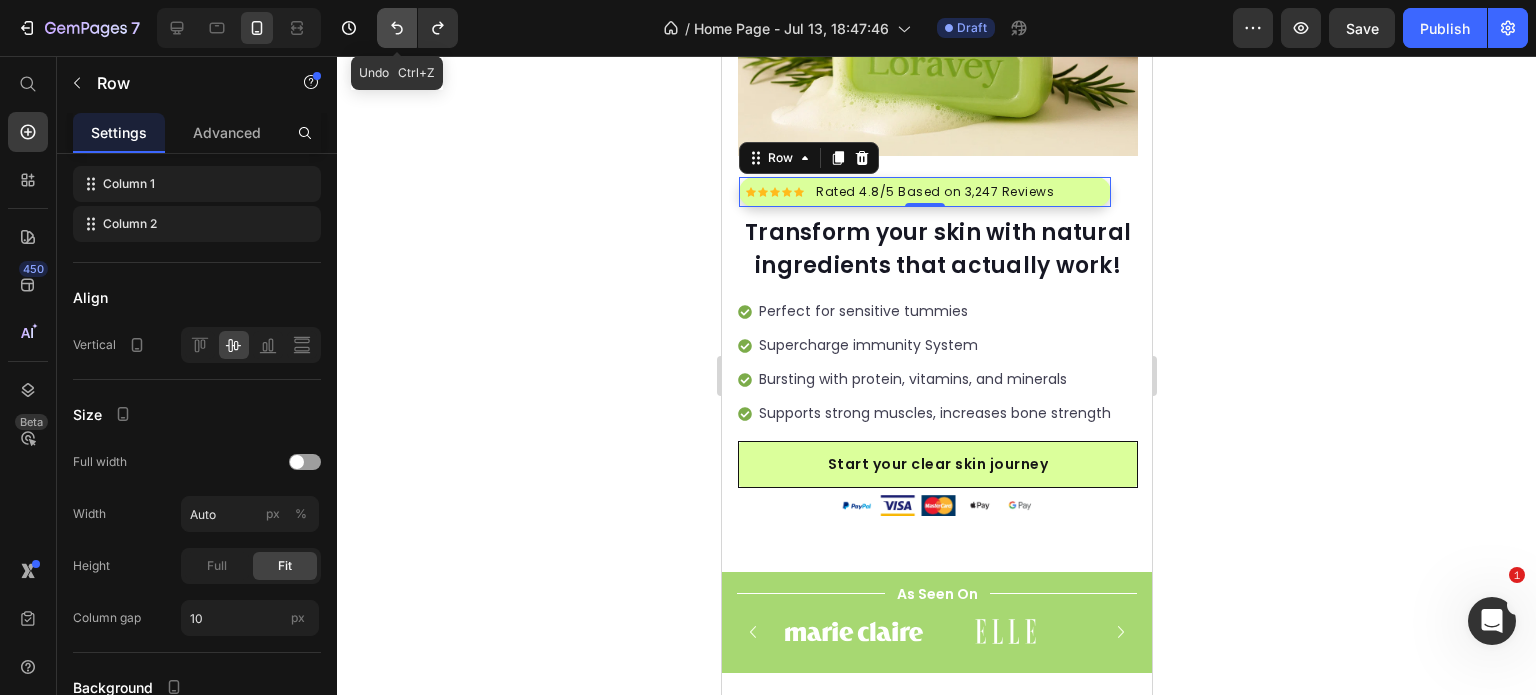 click 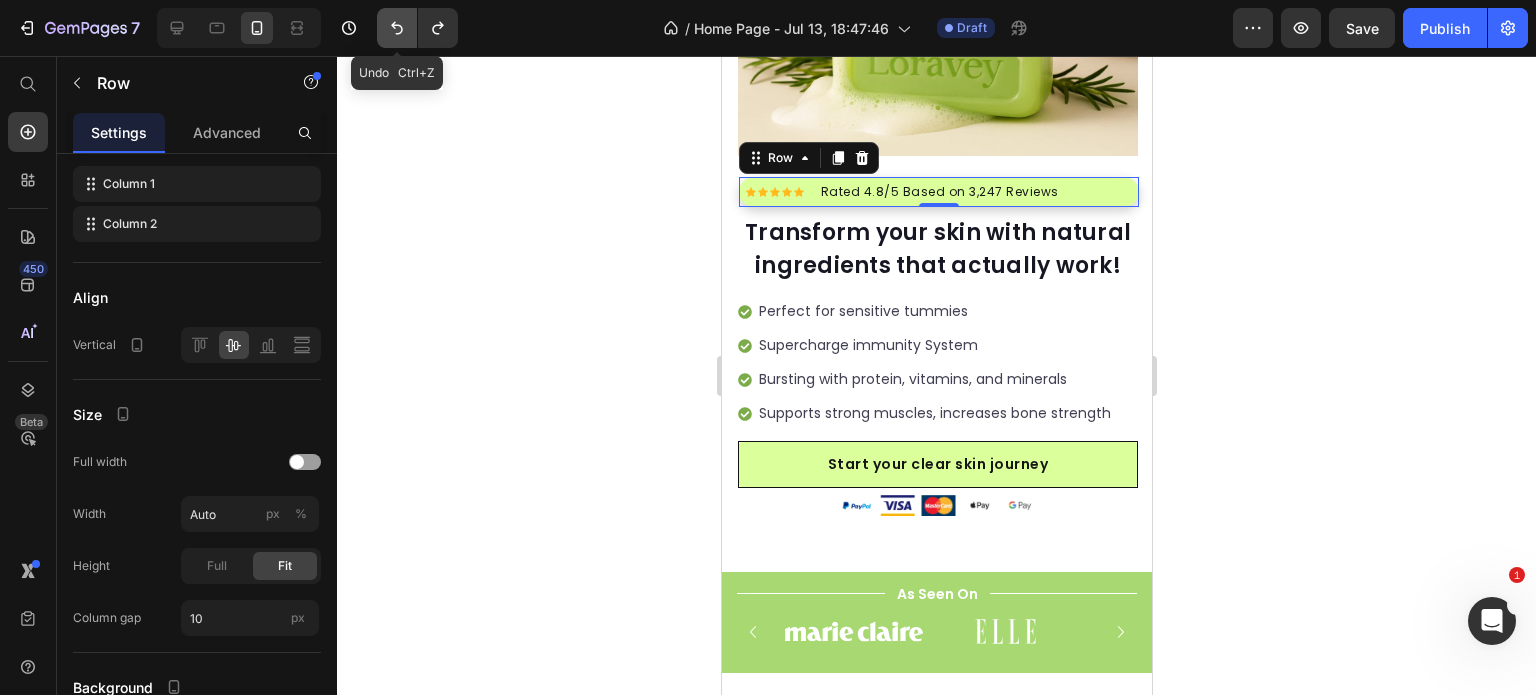 click 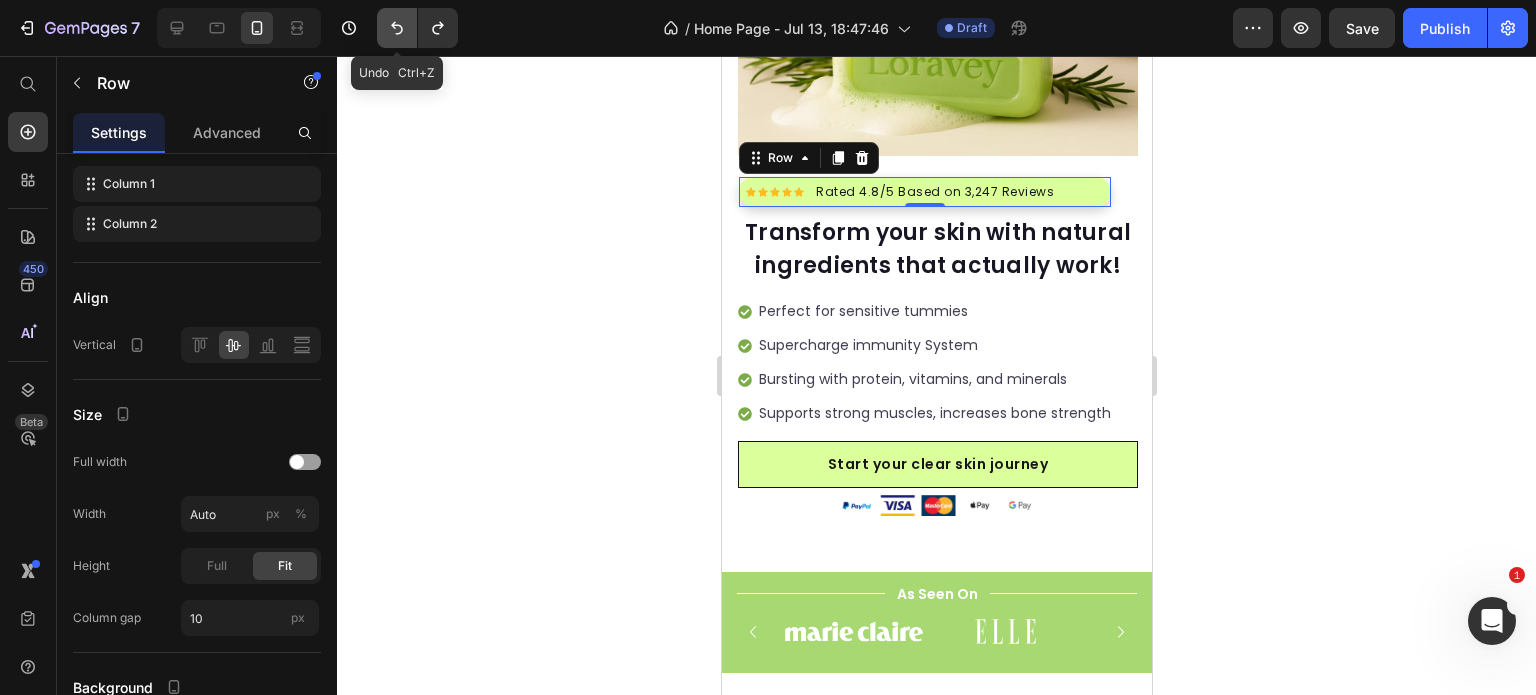 click 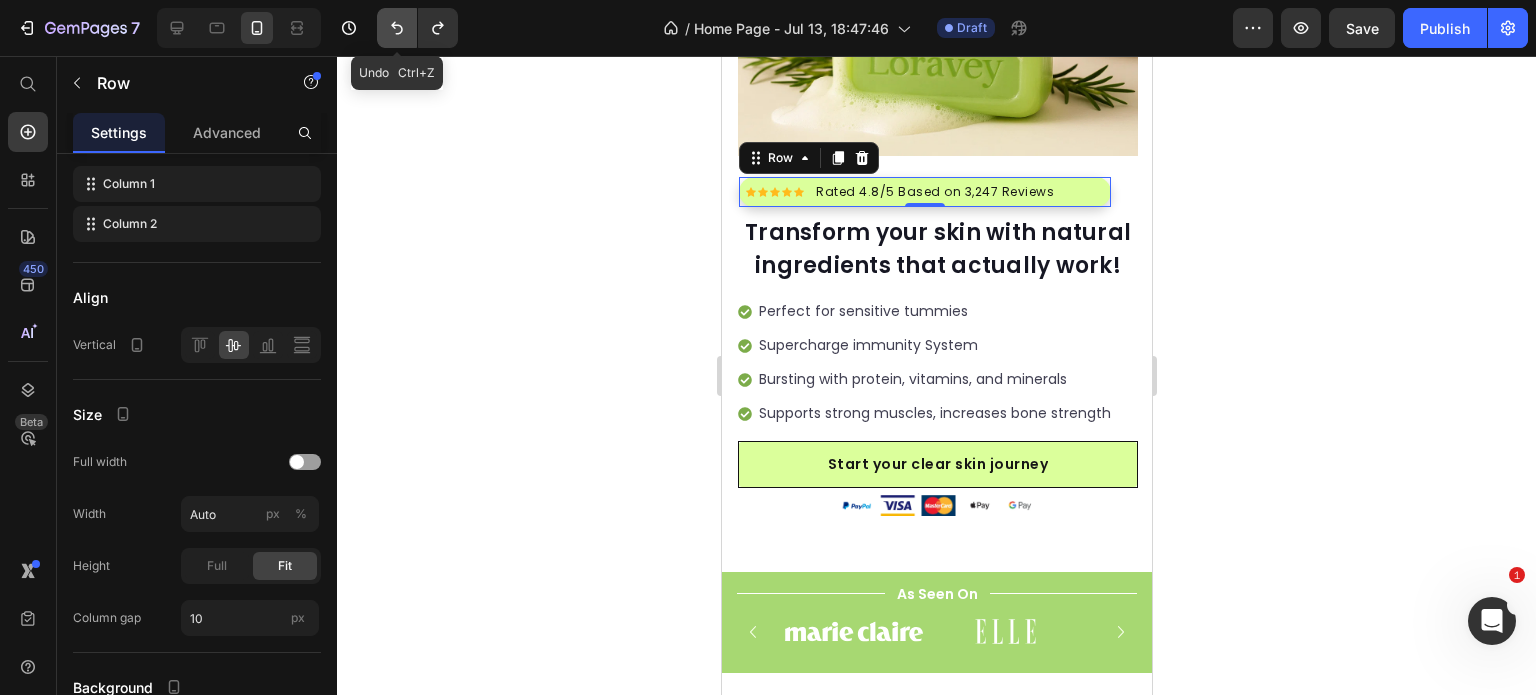 click 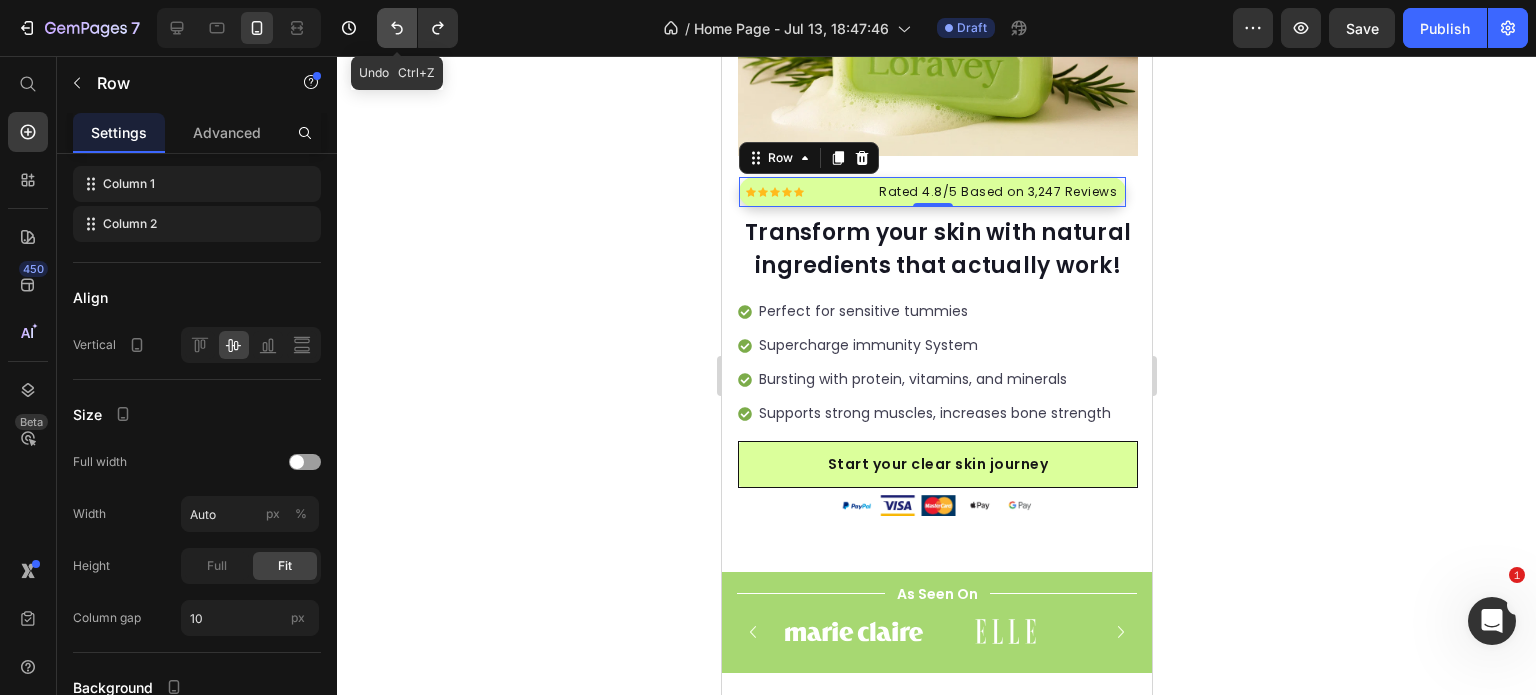 click 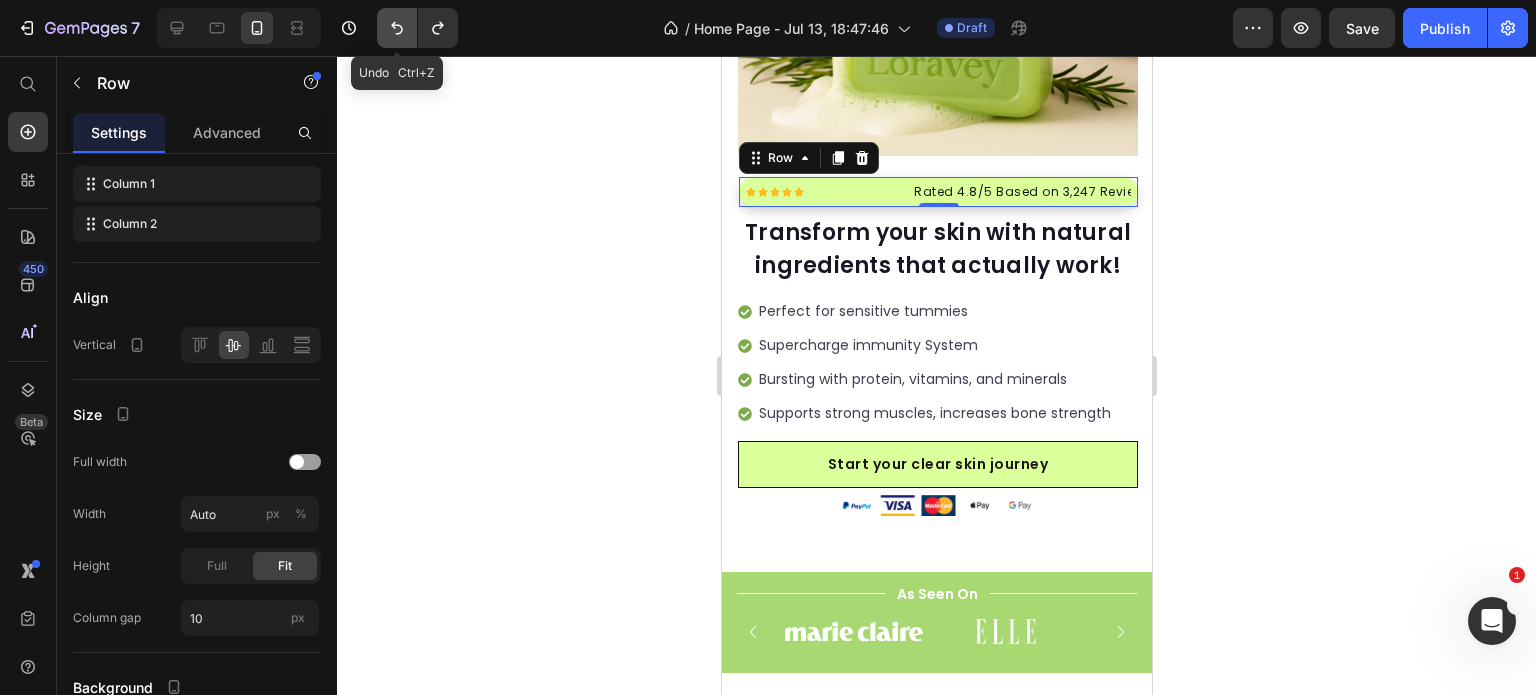 click 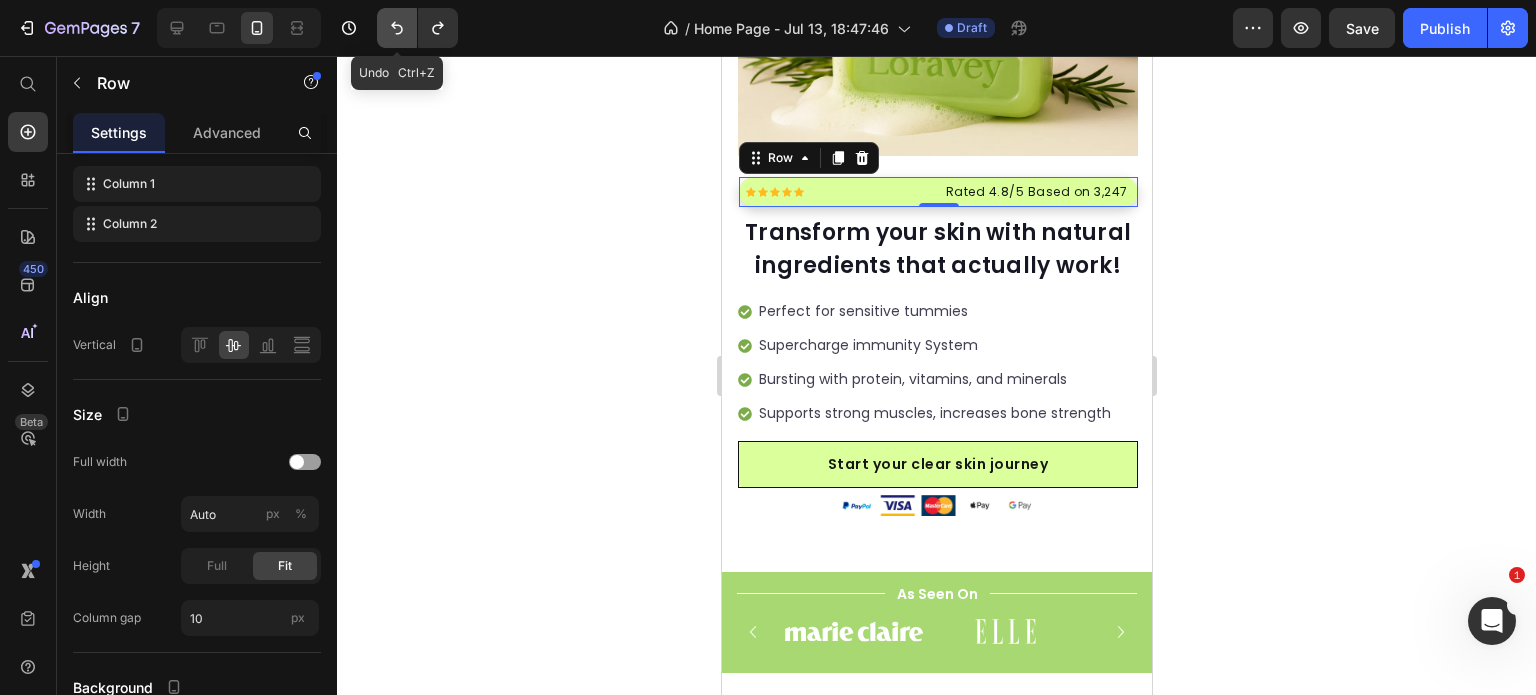 click 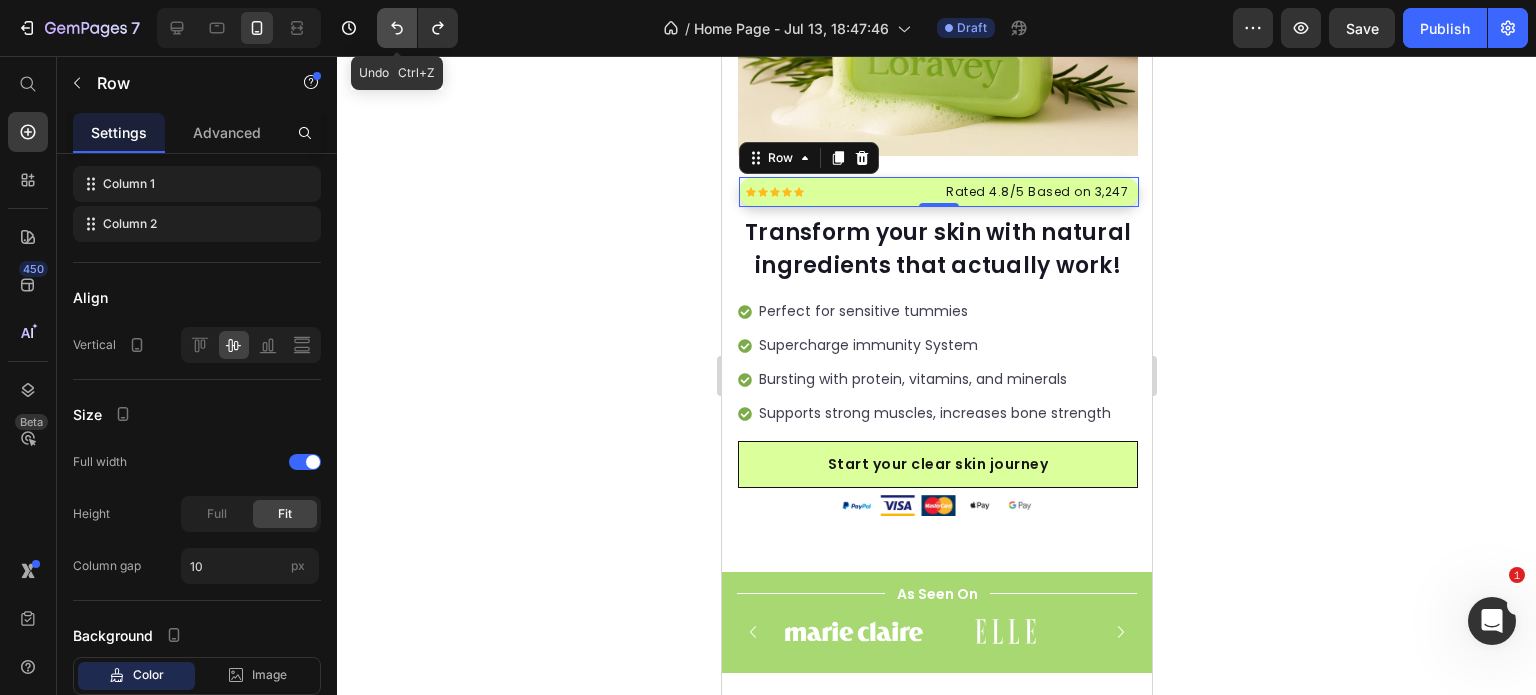 click 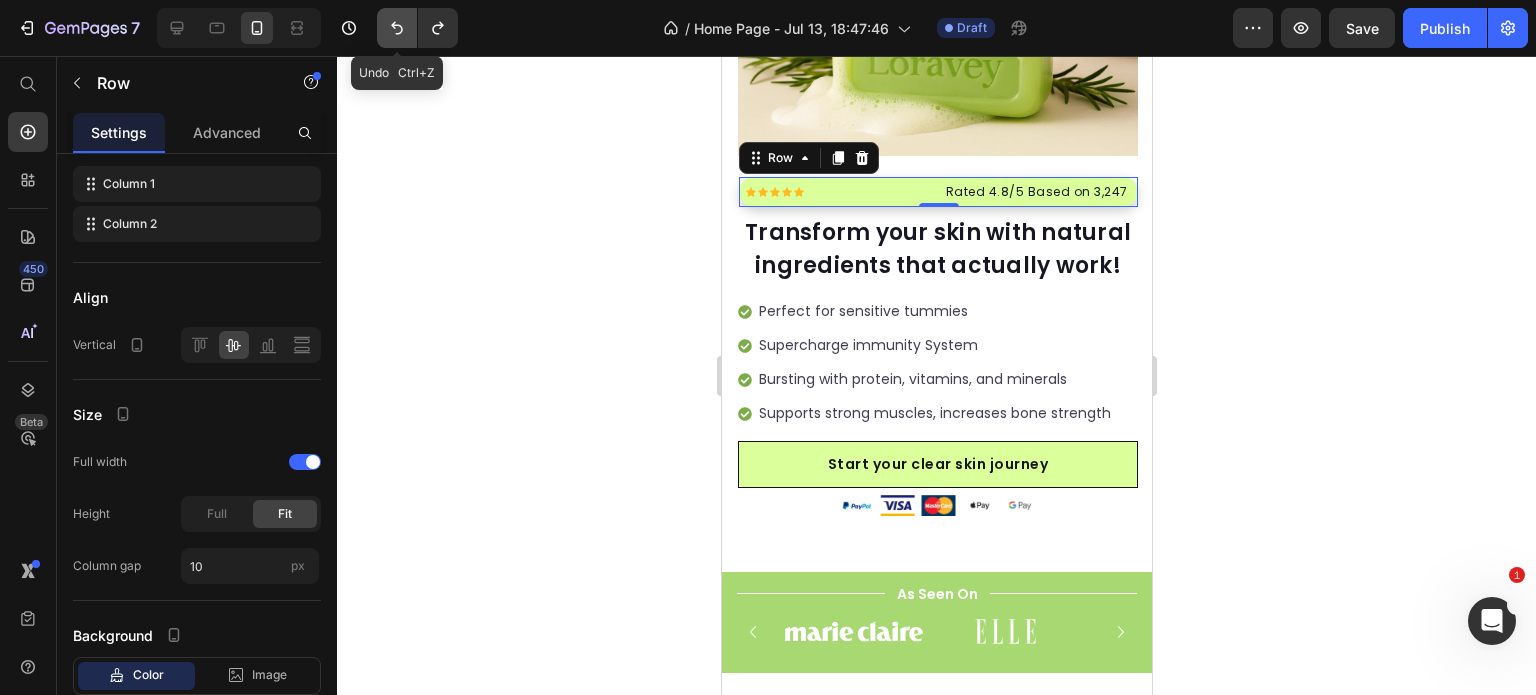 click 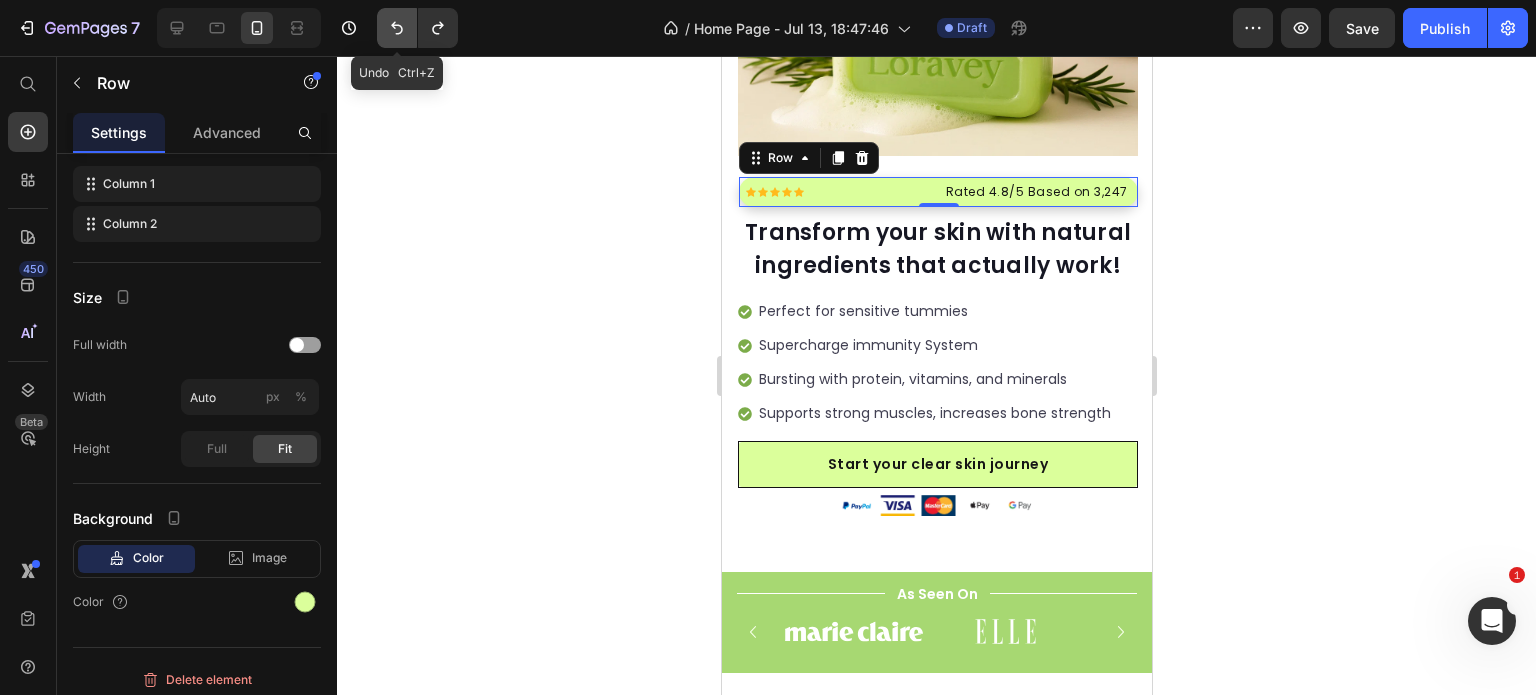 click 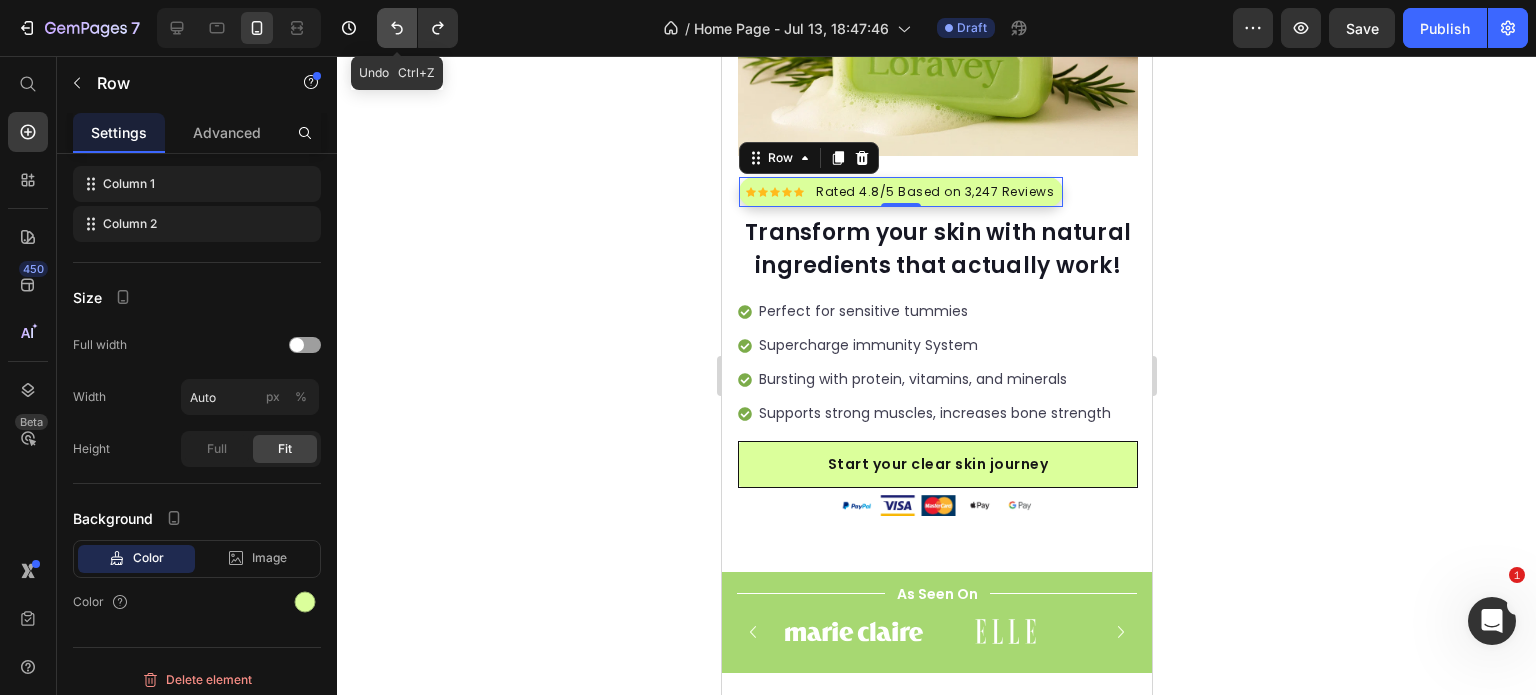 click 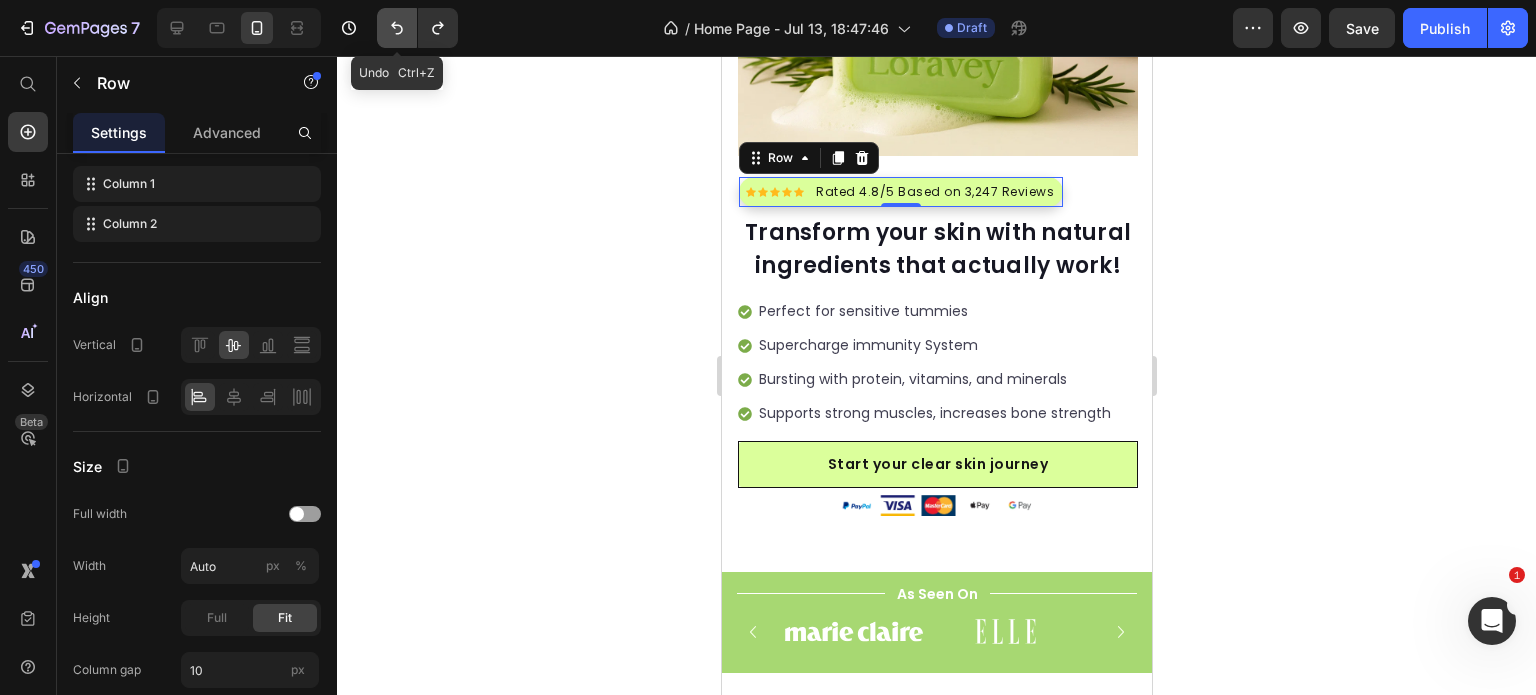 click 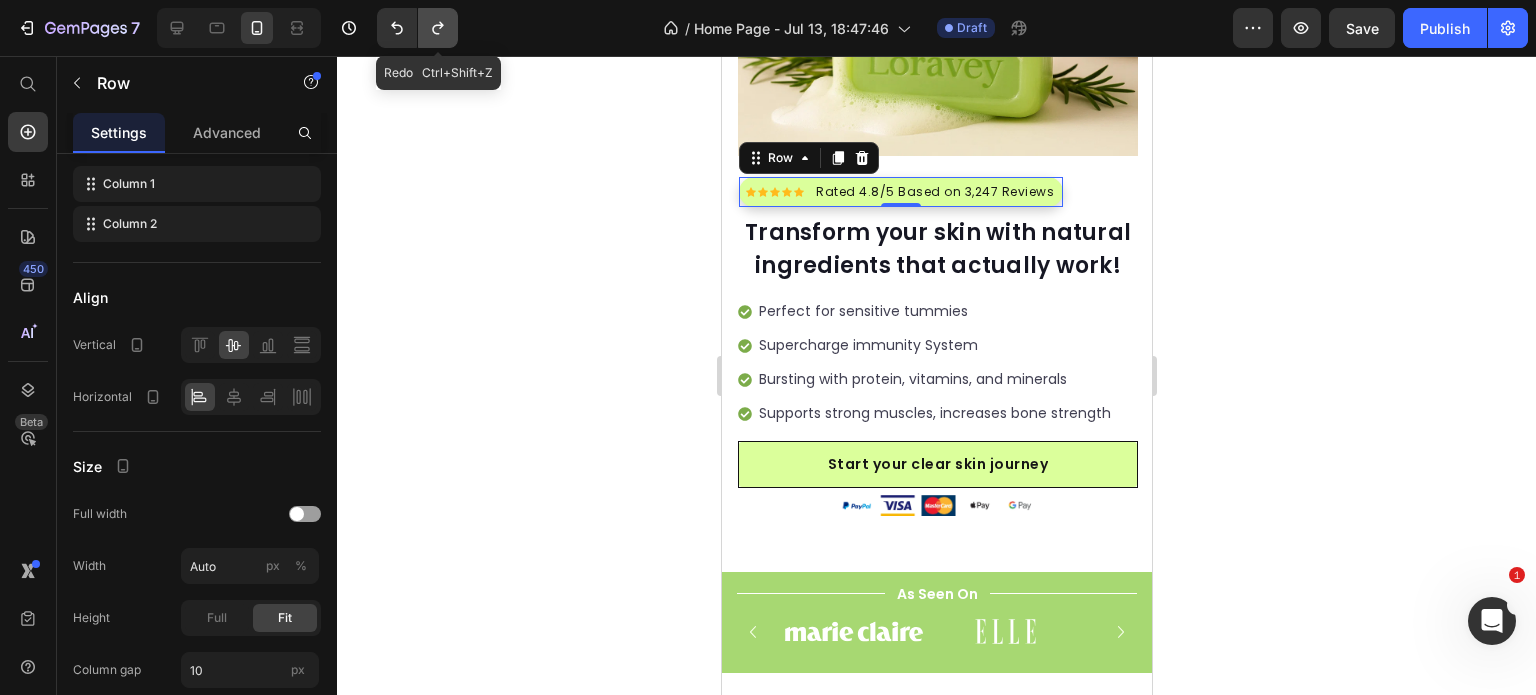 click 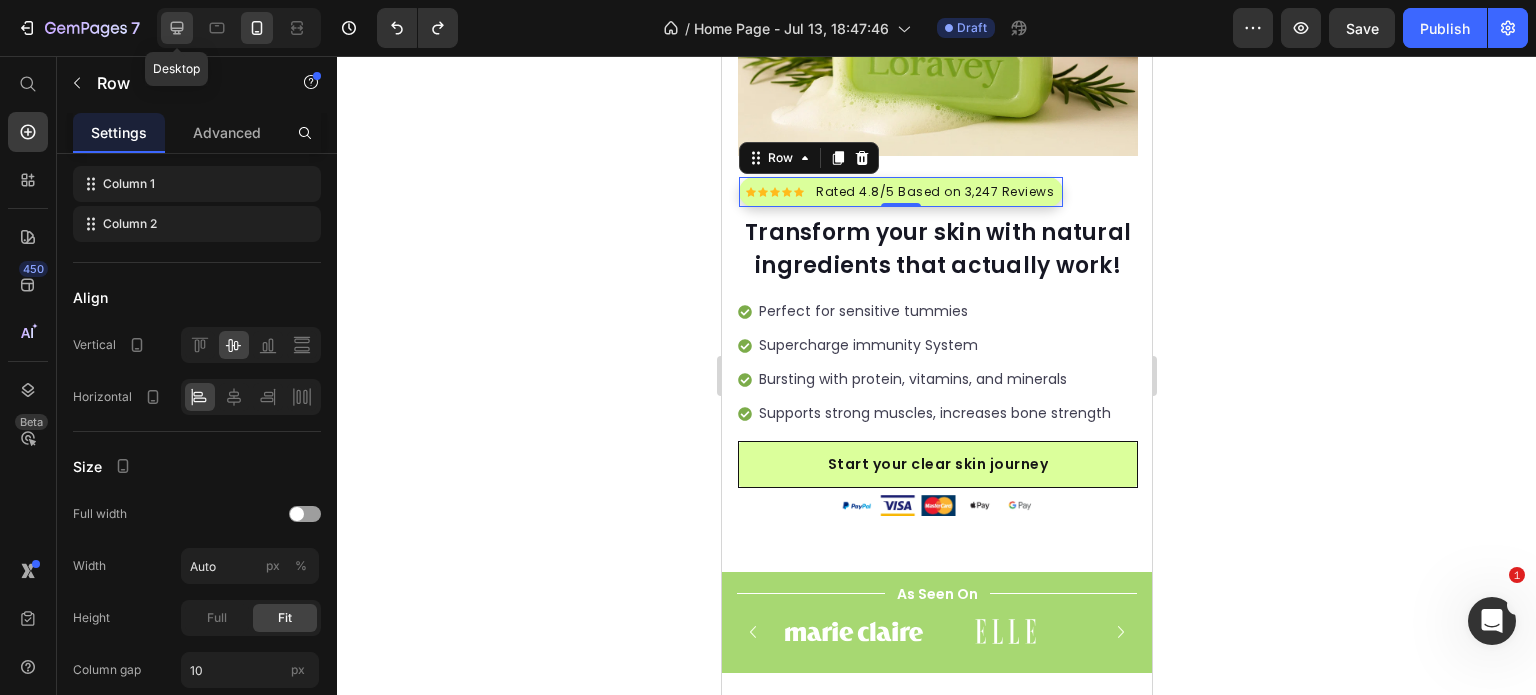 click 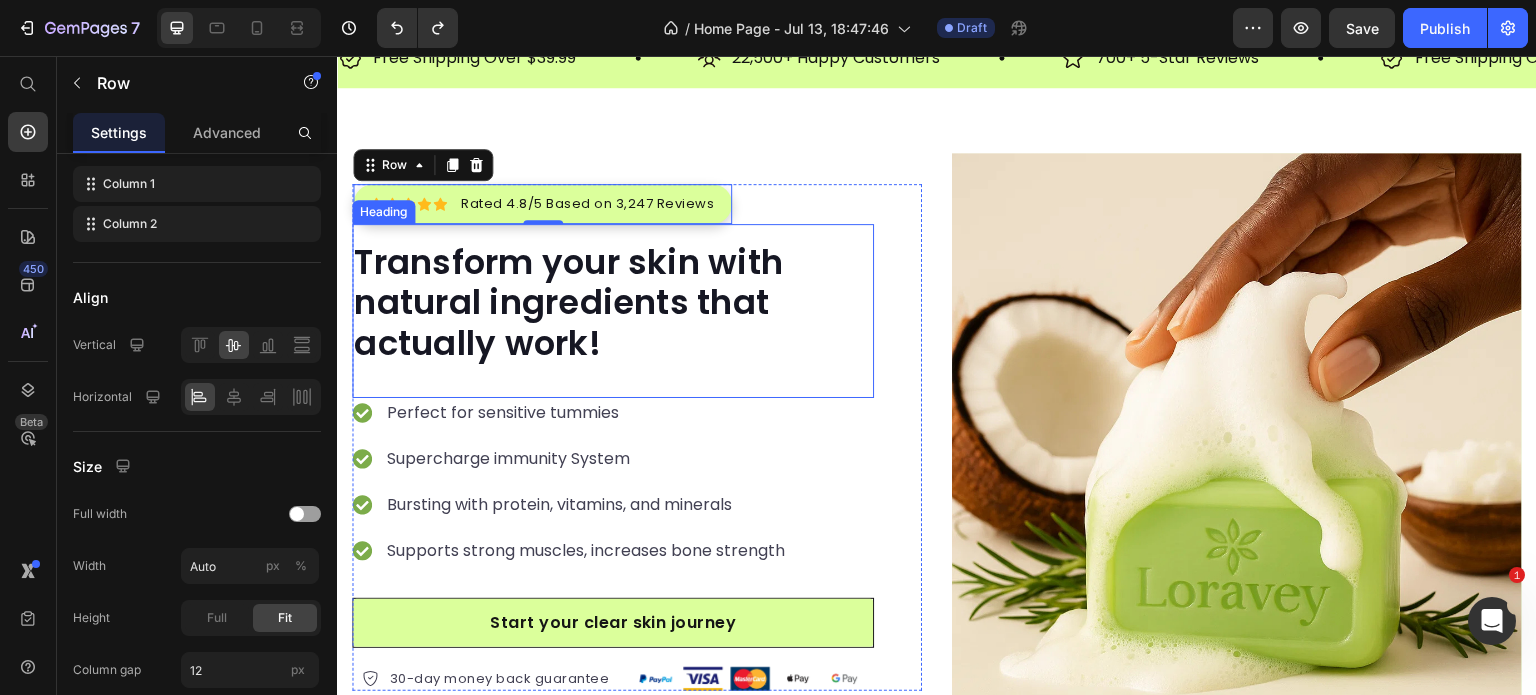 scroll, scrollTop: 23, scrollLeft: 0, axis: vertical 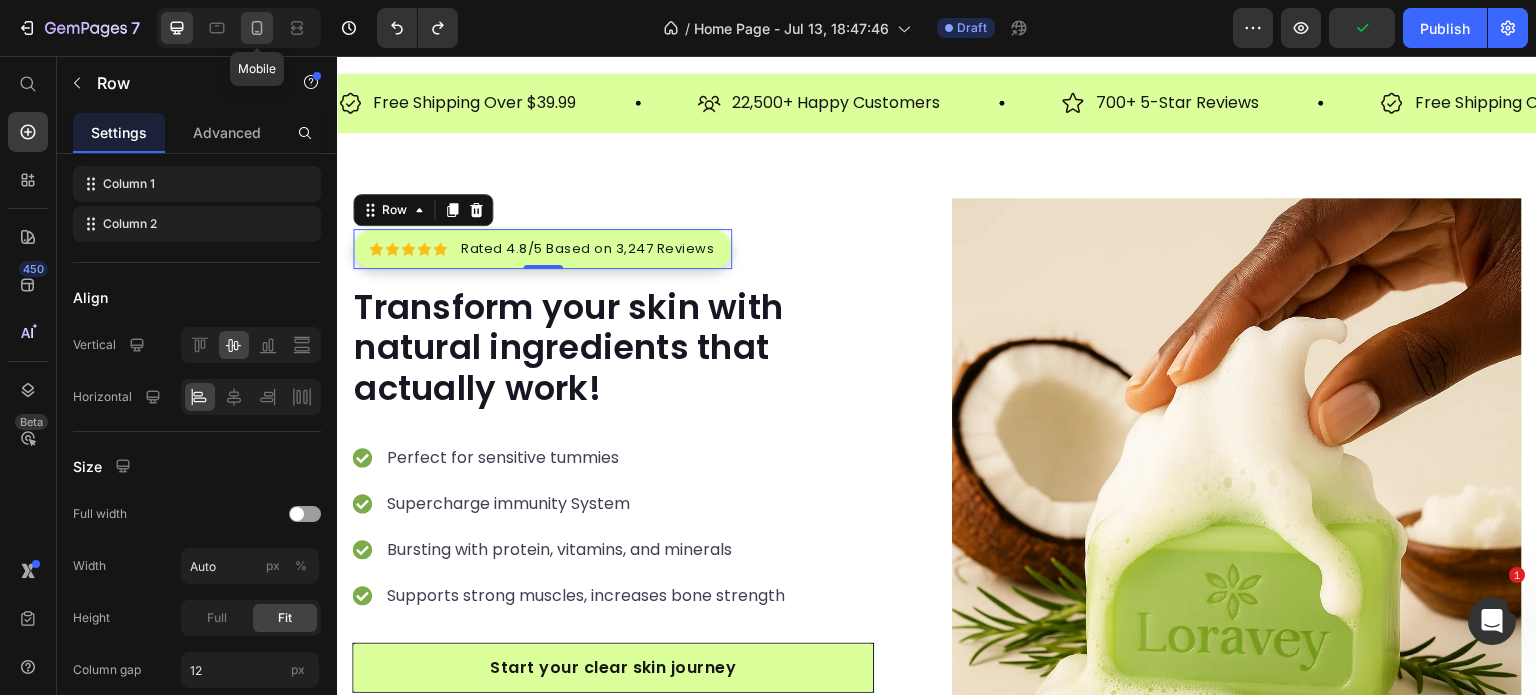 click 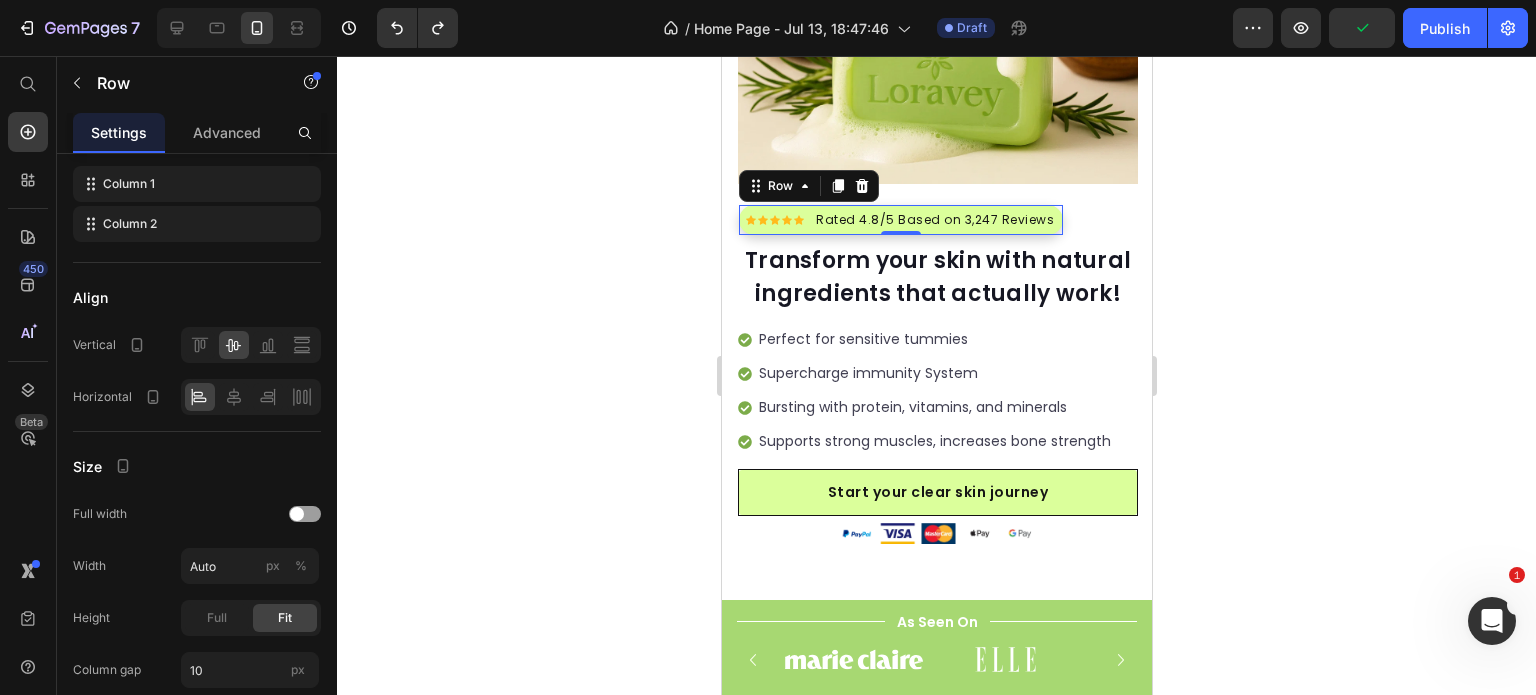 scroll, scrollTop: 452, scrollLeft: 0, axis: vertical 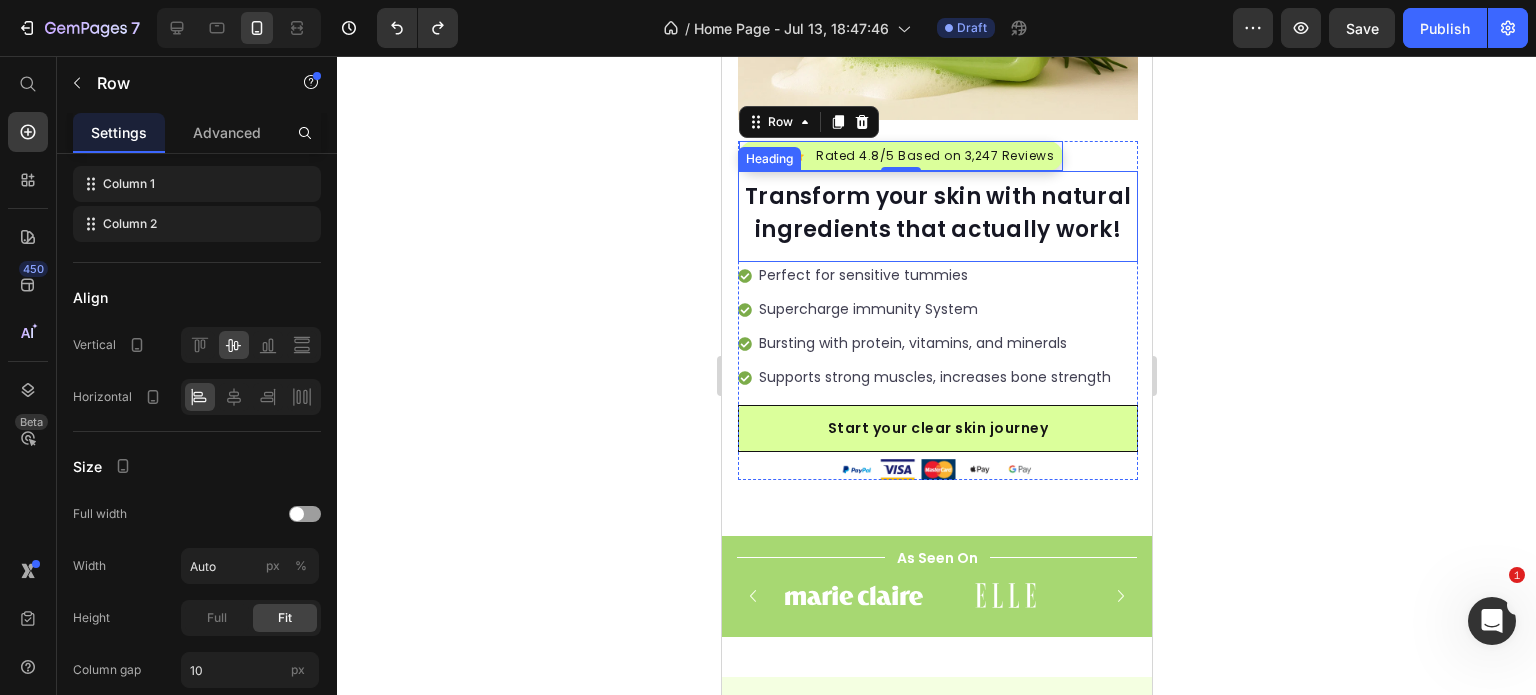 click on "Transform your skin with natural ingredients that actually work!" at bounding box center [937, 213] 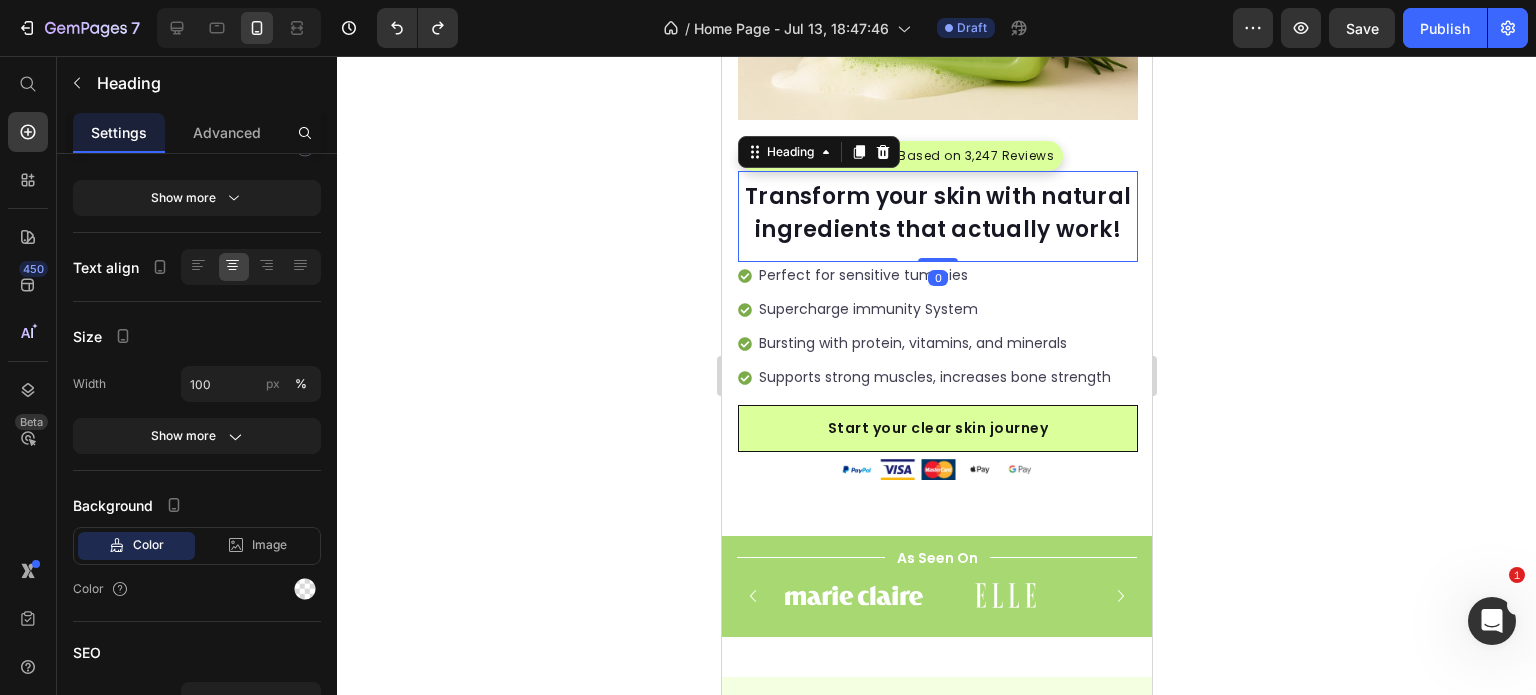 scroll, scrollTop: 0, scrollLeft: 0, axis: both 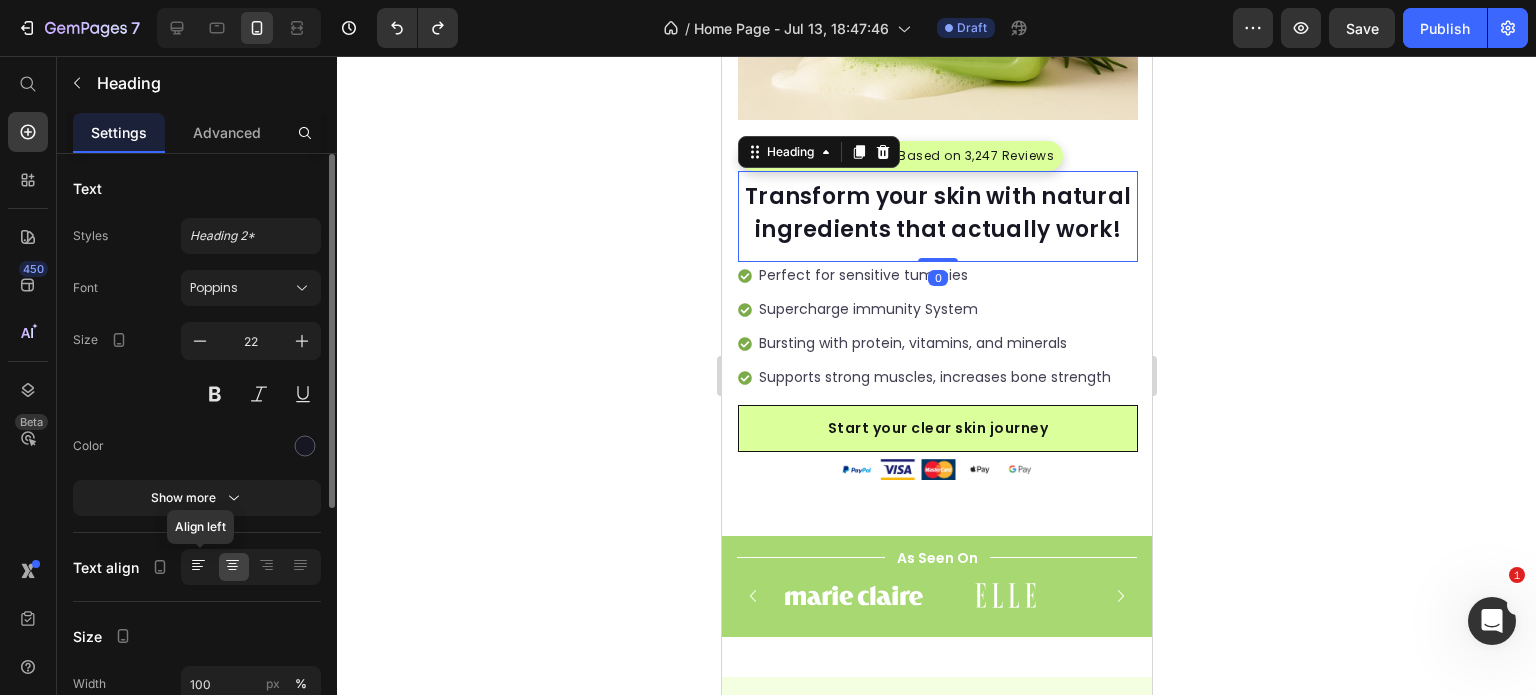 click 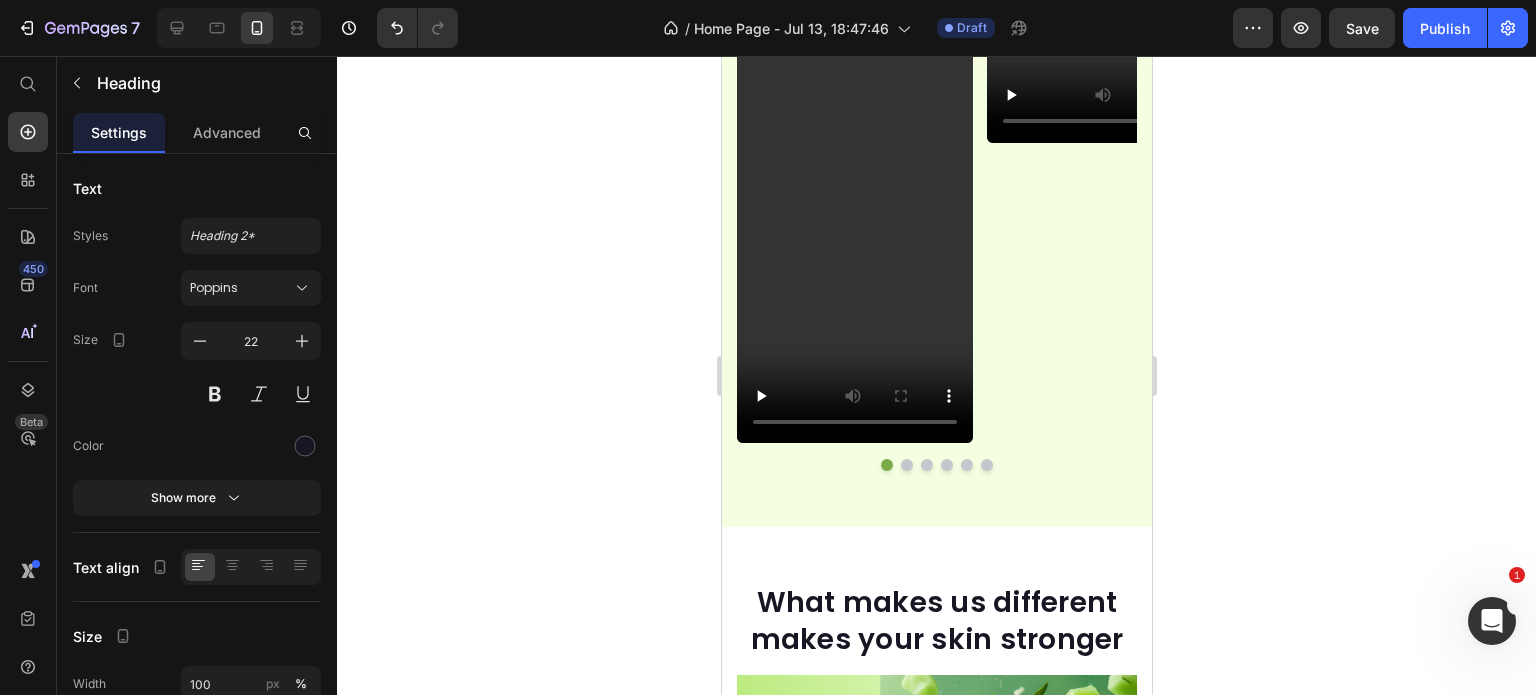 scroll, scrollTop: 952, scrollLeft: 0, axis: vertical 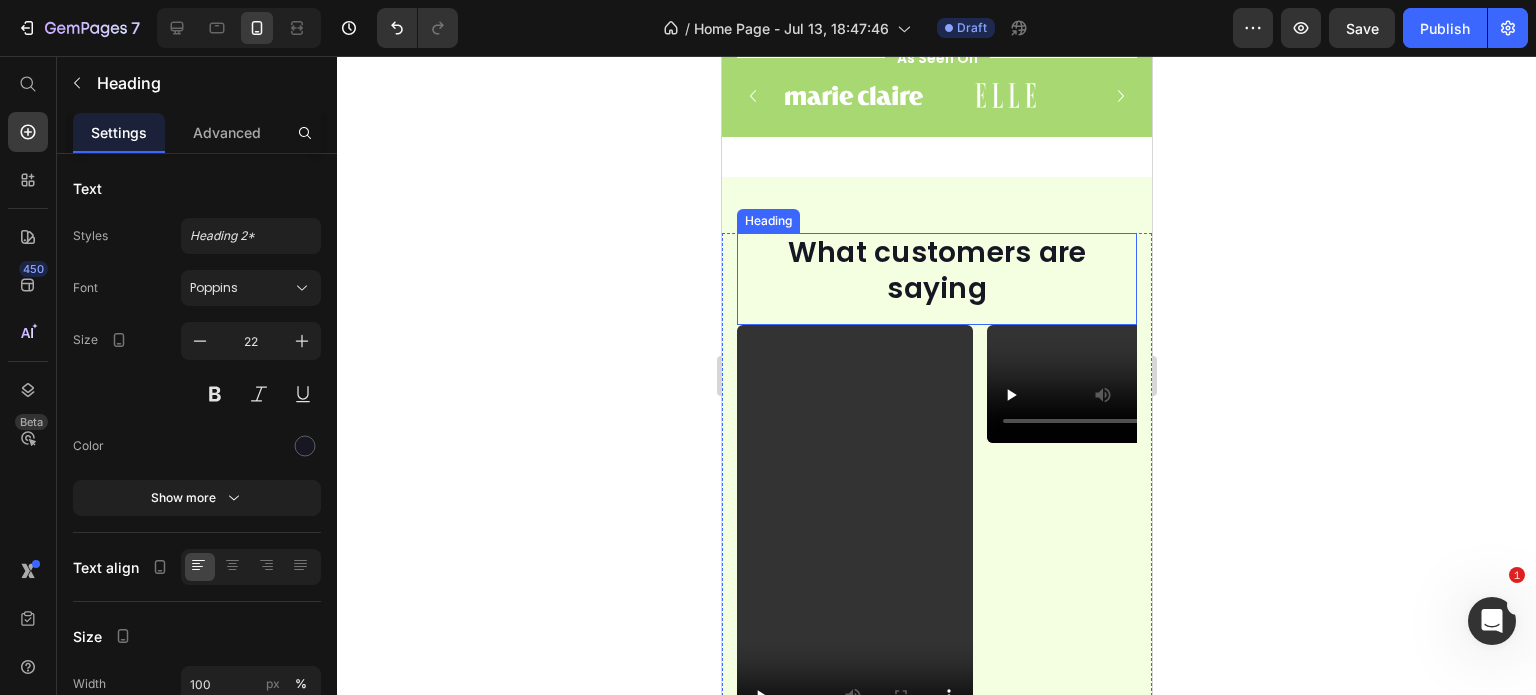 click on "What customers are saying" at bounding box center [936, 271] 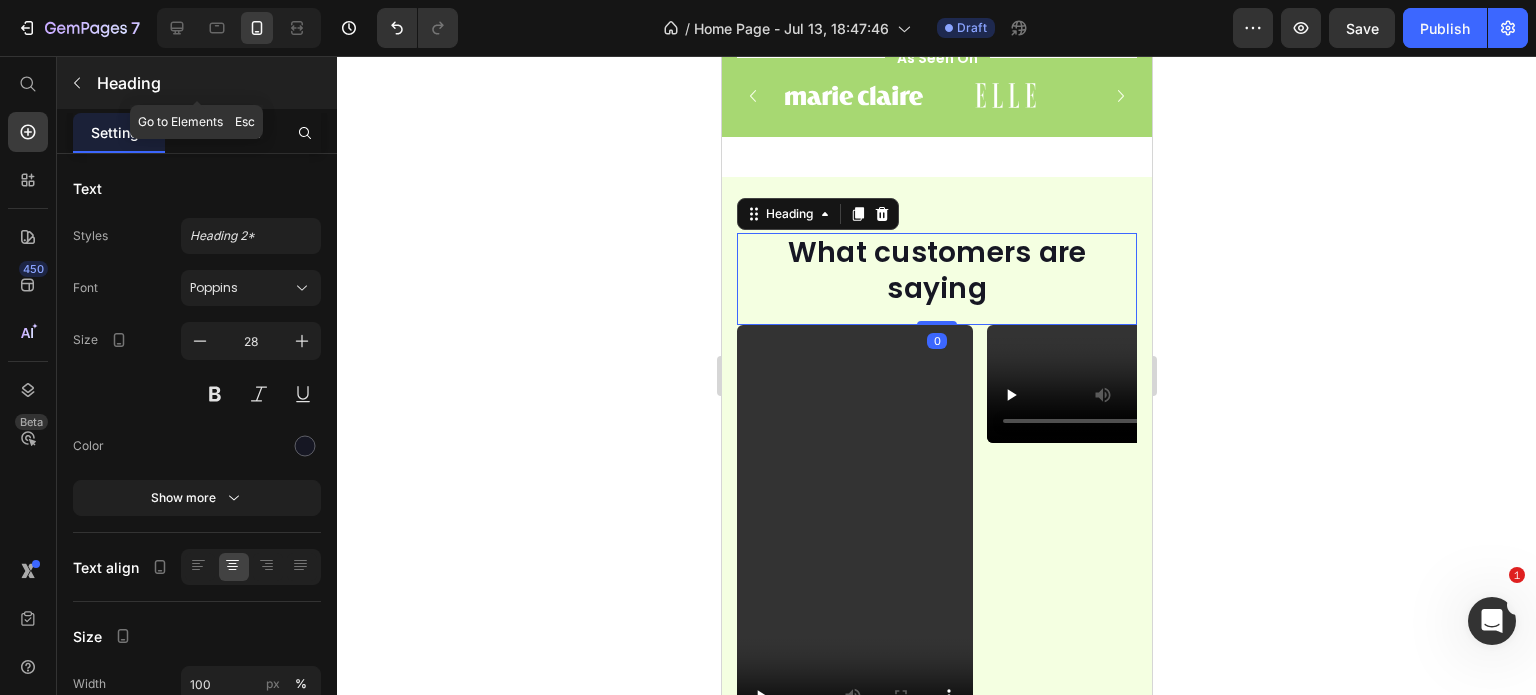 click on "Heading" at bounding box center (197, 83) 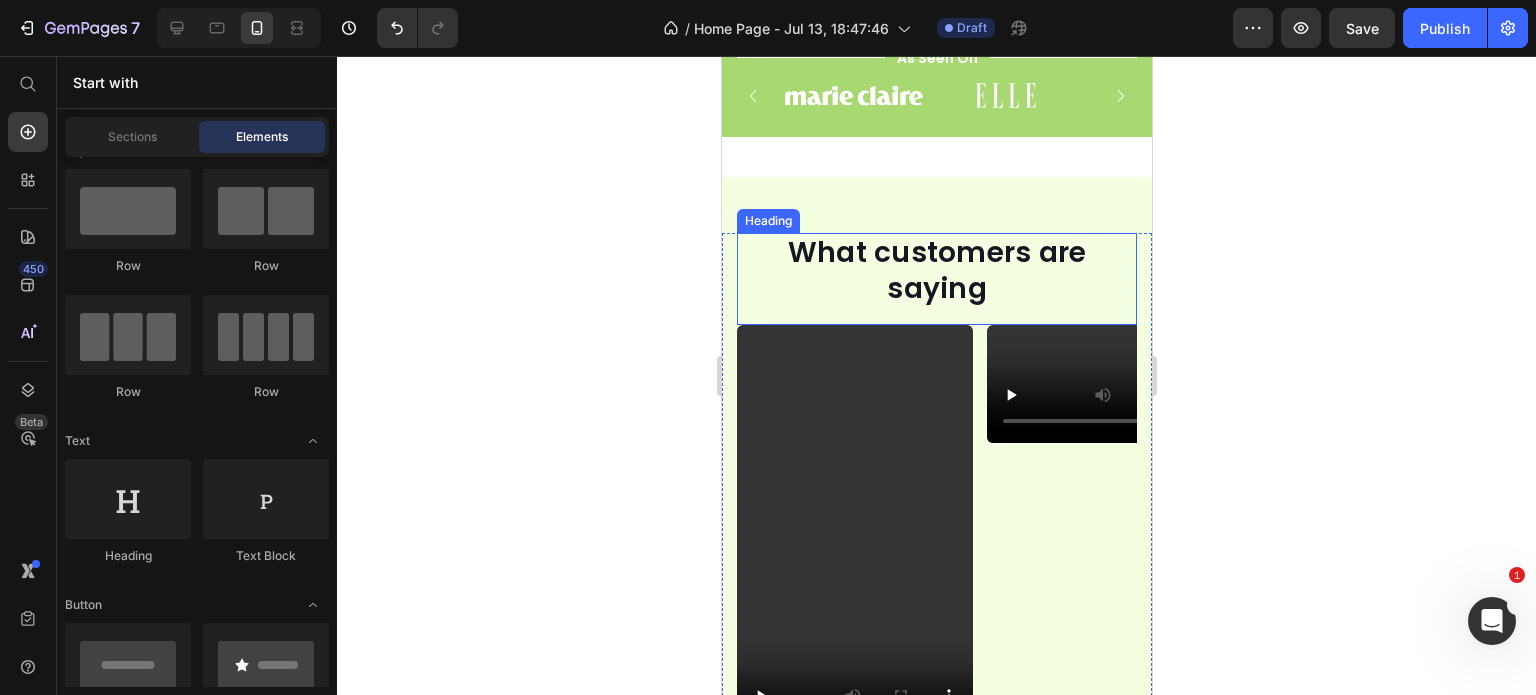 click on "What customers are saying" at bounding box center (936, 271) 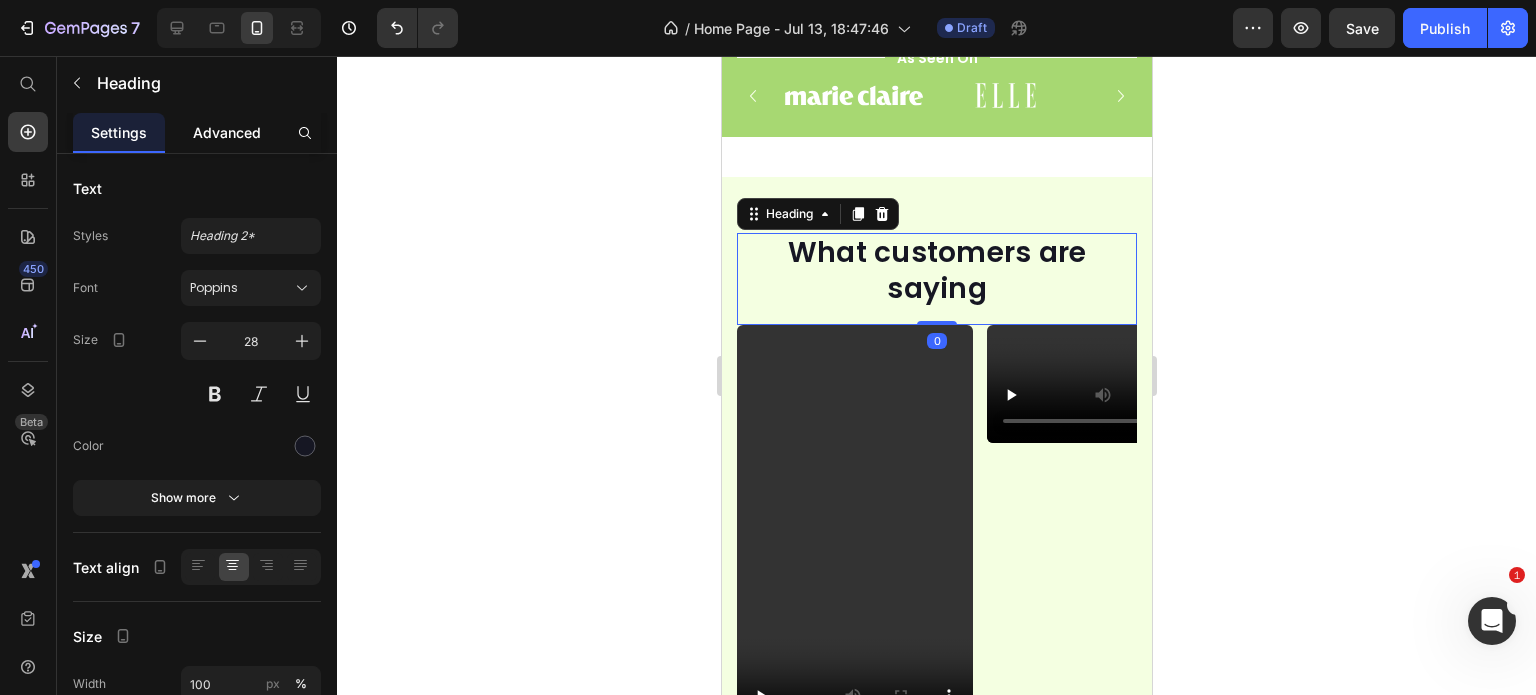 click on "Advanced" at bounding box center [227, 132] 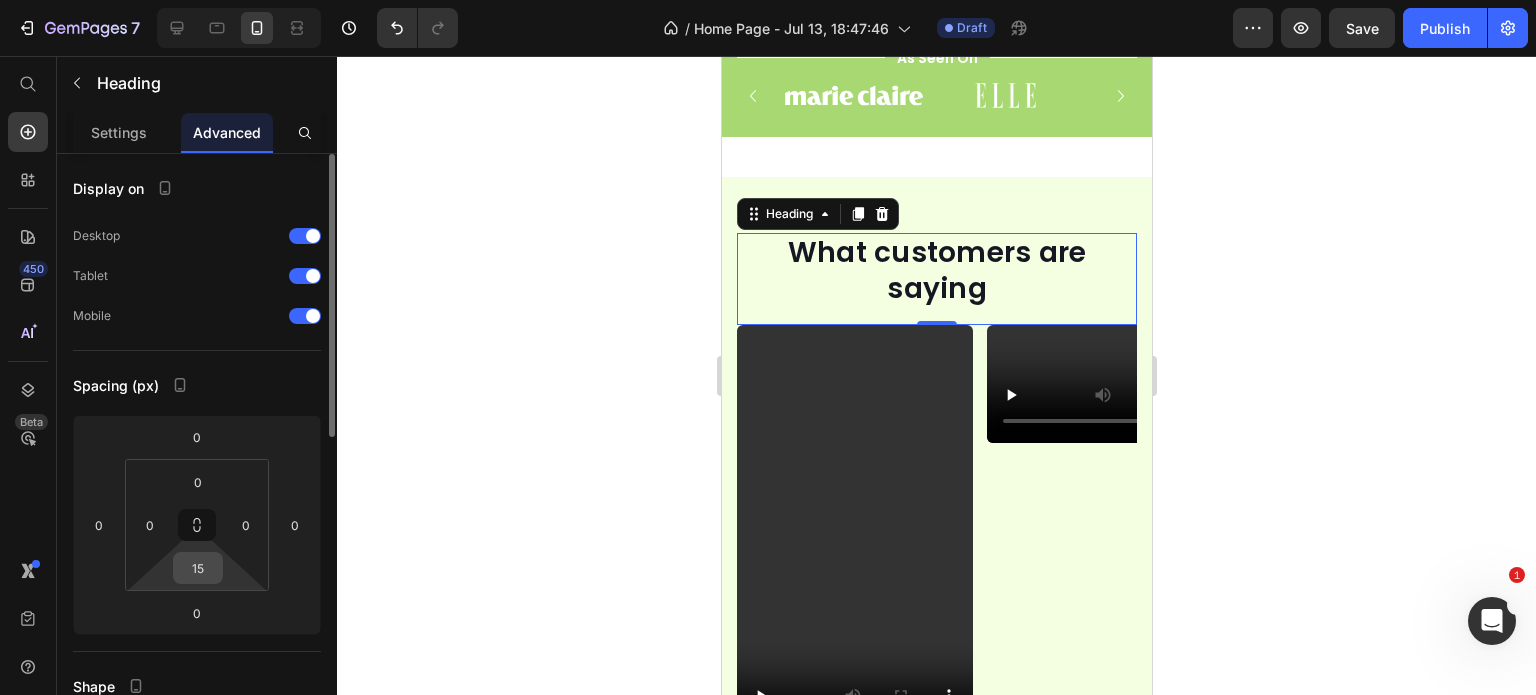 click on "15" at bounding box center [198, 568] 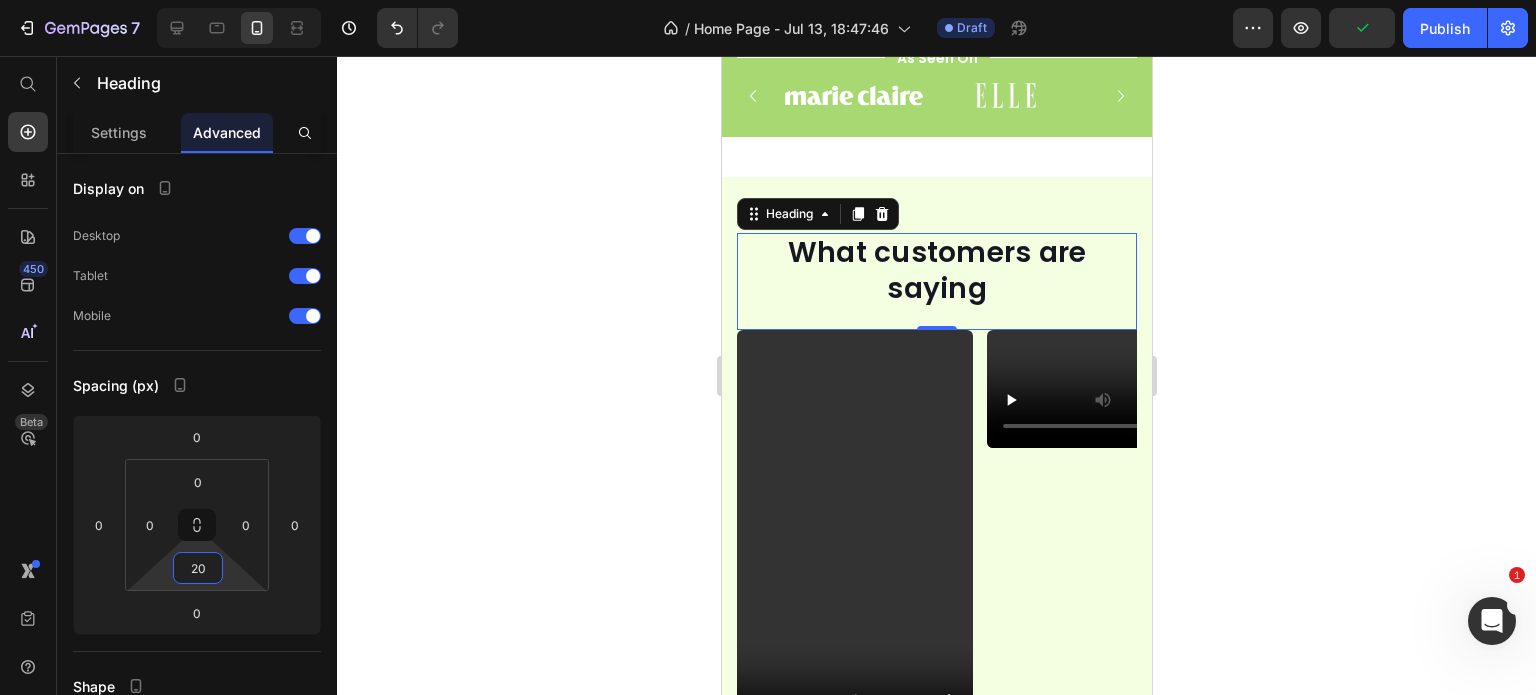 type on "20" 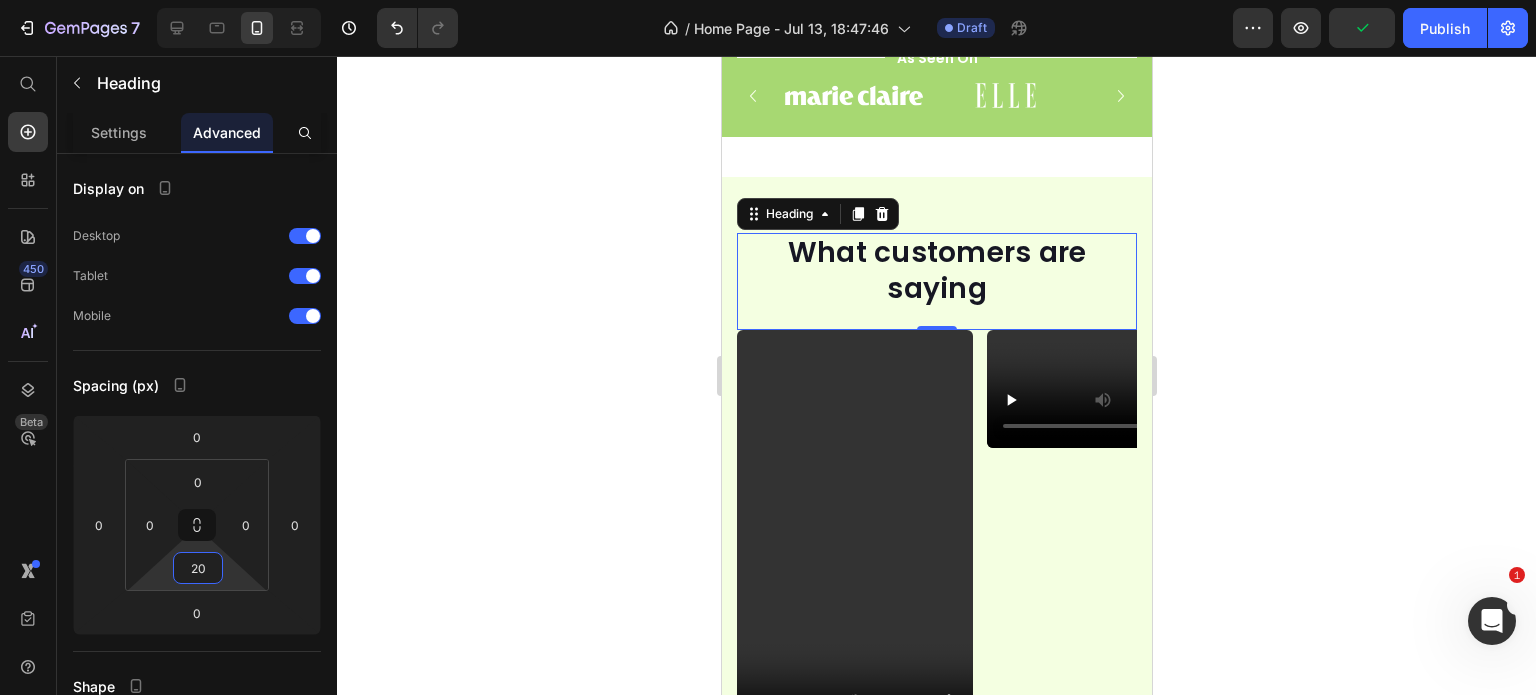 click on "What customers are saying" at bounding box center [936, 271] 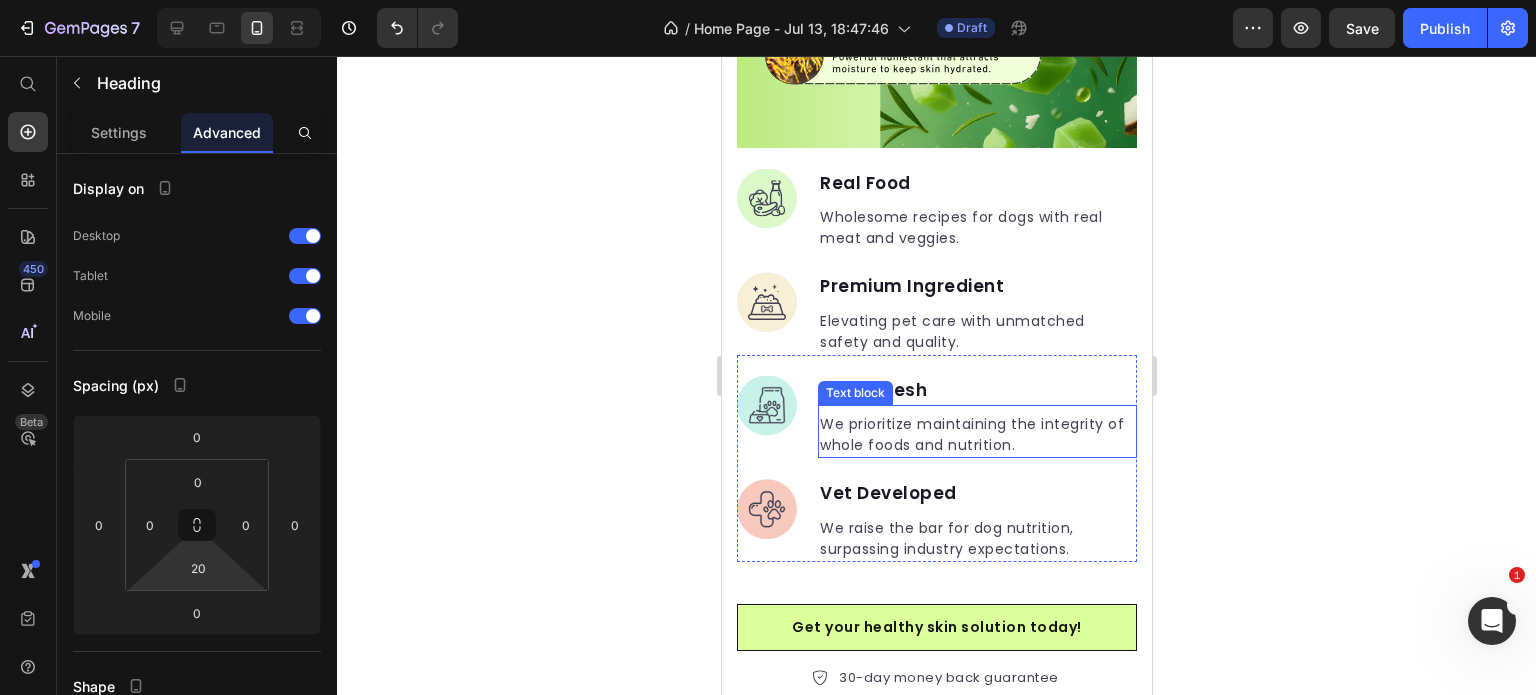 scroll, scrollTop: 2060, scrollLeft: 0, axis: vertical 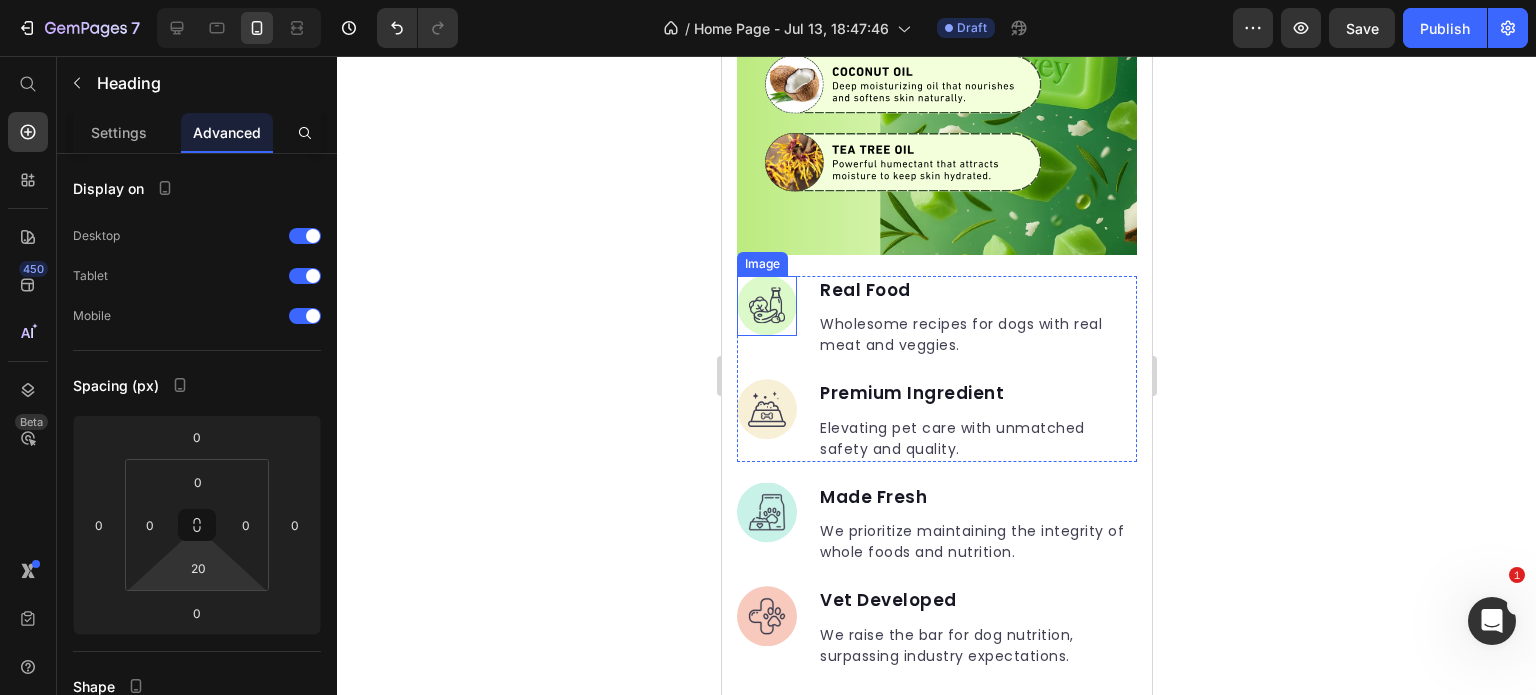click at bounding box center [766, 306] 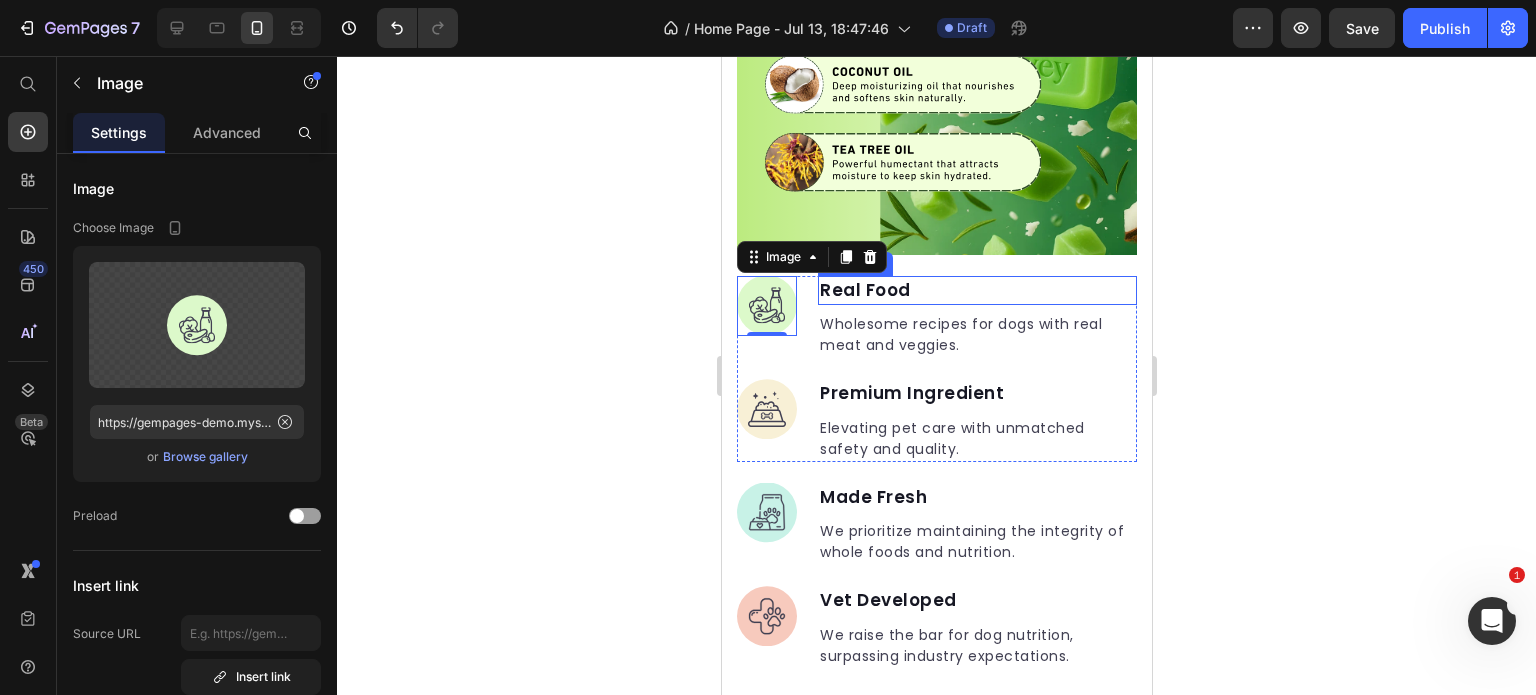 click on "Real Food" at bounding box center [976, 291] 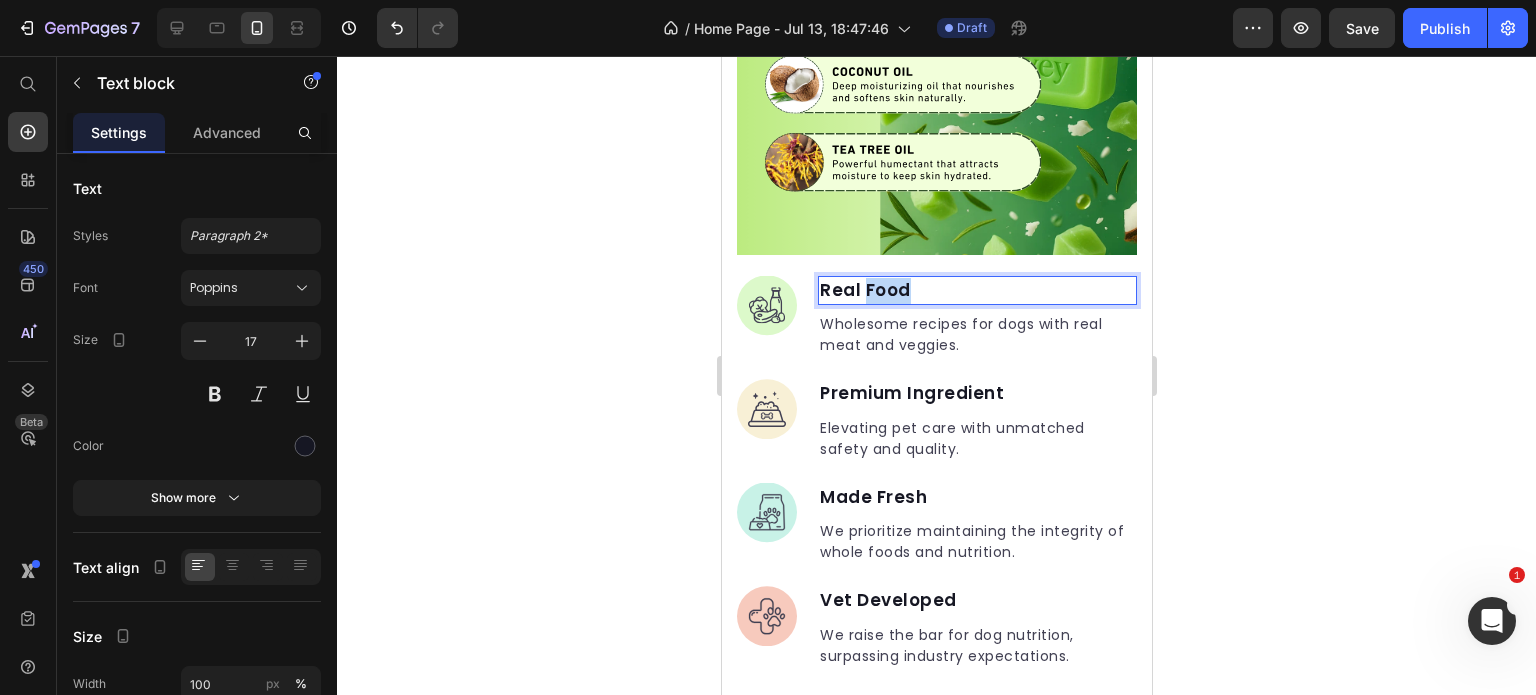 click on "Real Food" at bounding box center (976, 291) 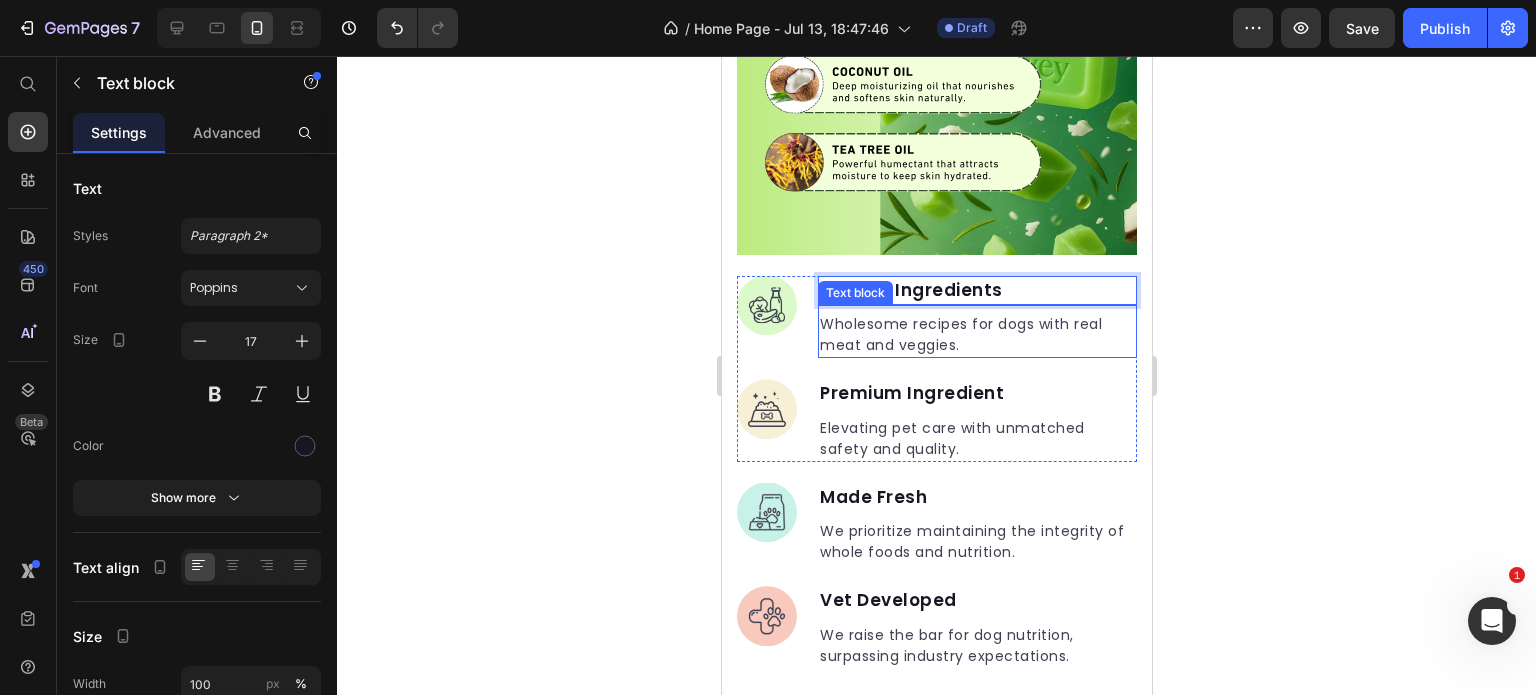 click on "Wholesome recipes for dogs with real meat and veggies." at bounding box center (976, 335) 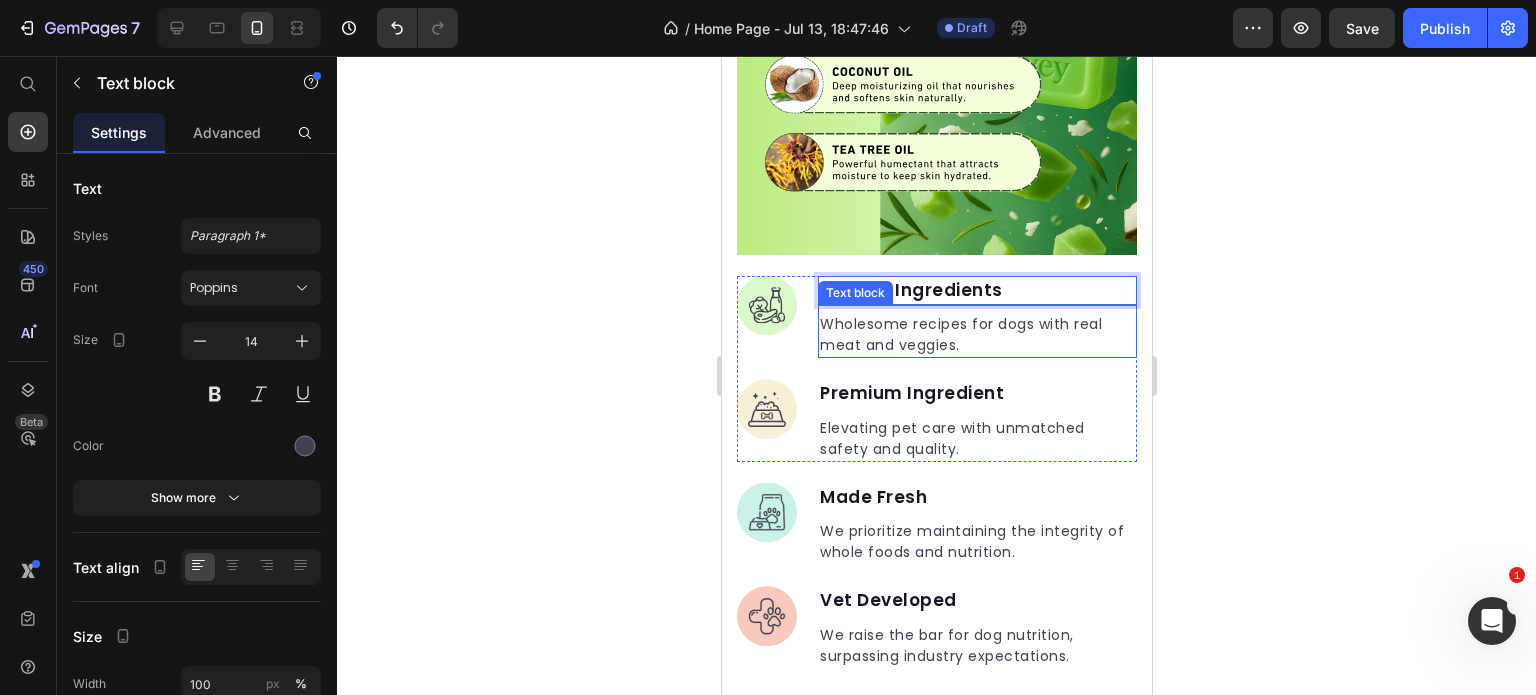 click on "Wholesome recipes for dogs with real meat and veggies." at bounding box center (976, 335) 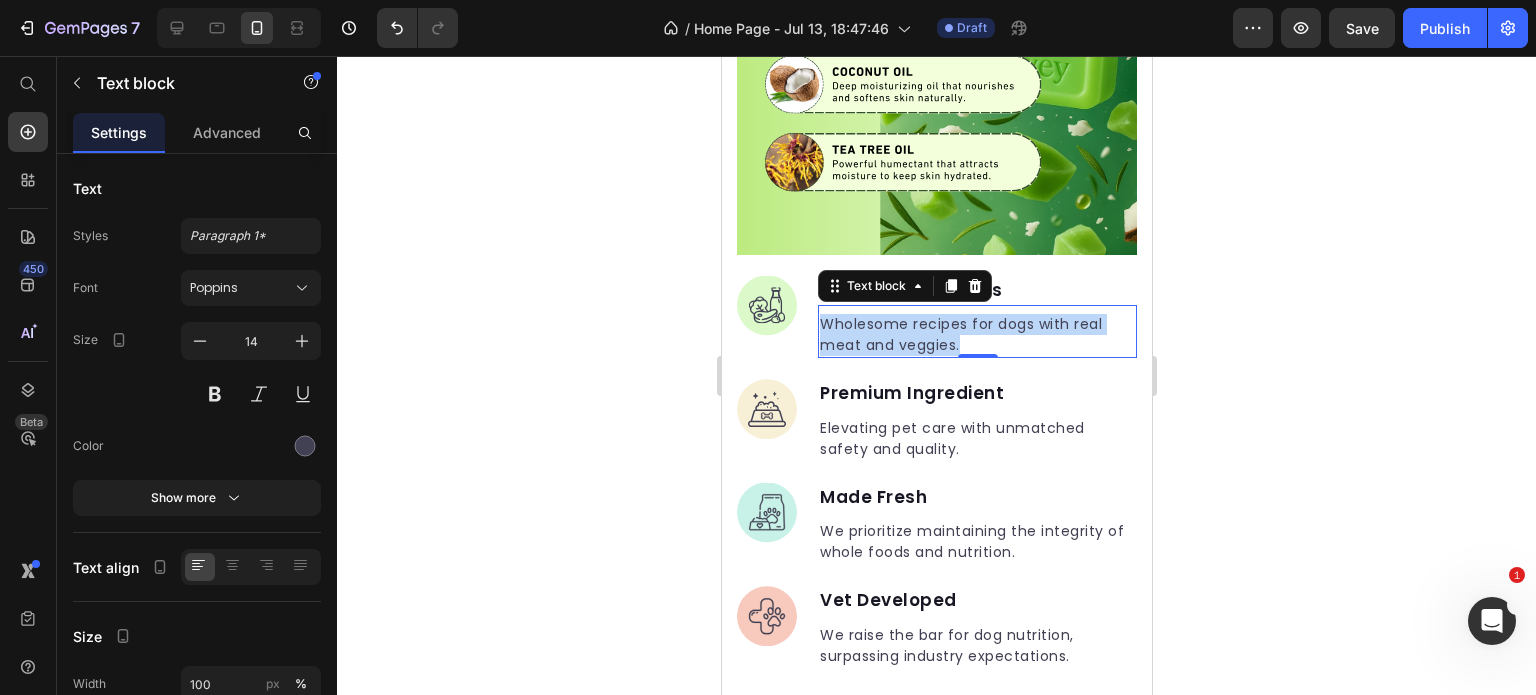click on "Wholesome recipes for dogs with real meat and veggies." at bounding box center [976, 335] 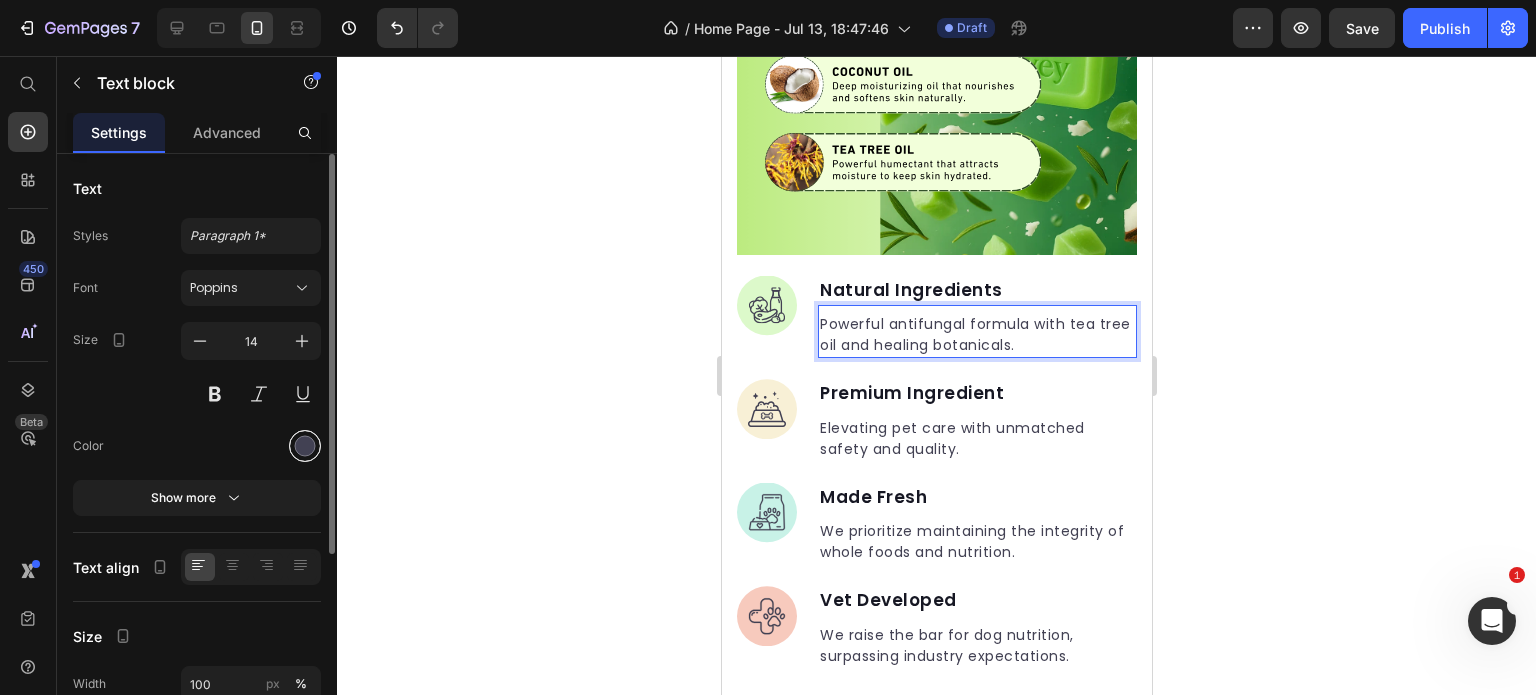 click at bounding box center (305, 446) 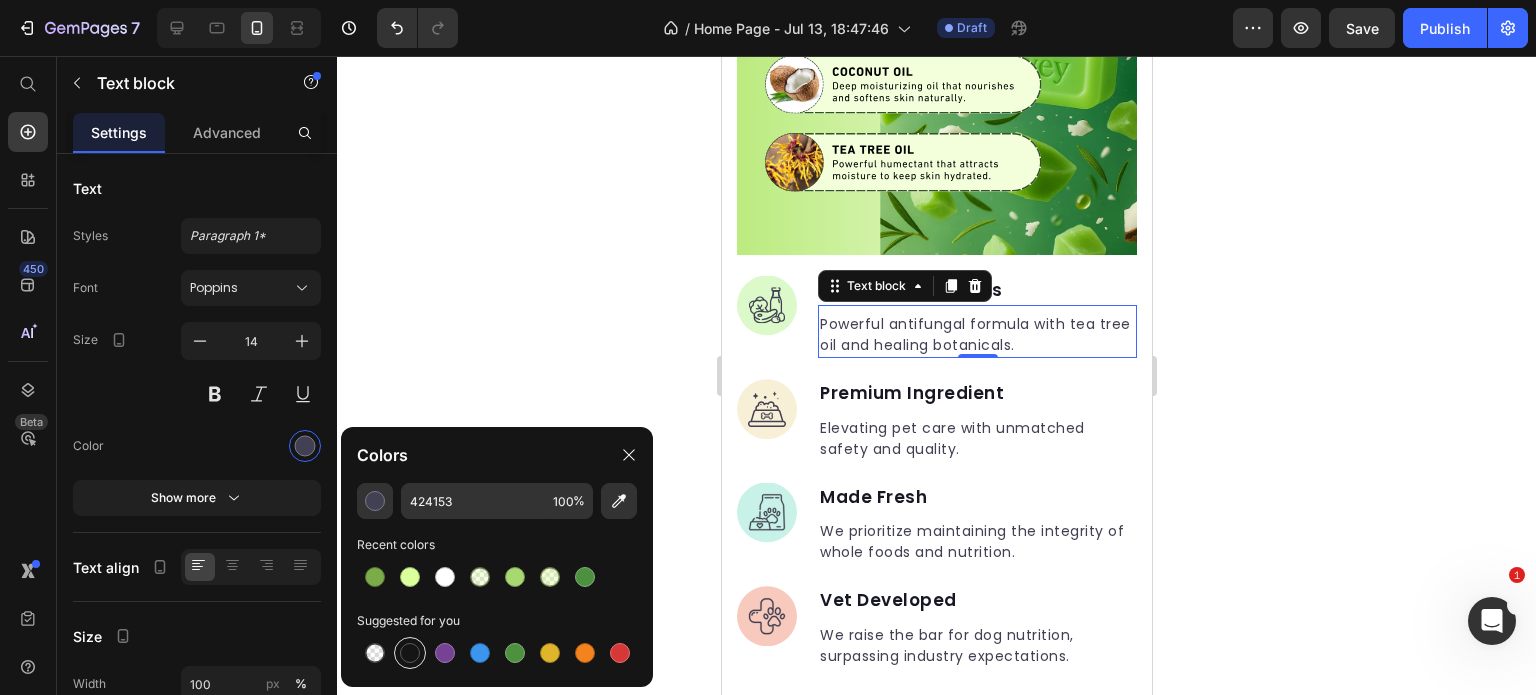 click at bounding box center (410, 653) 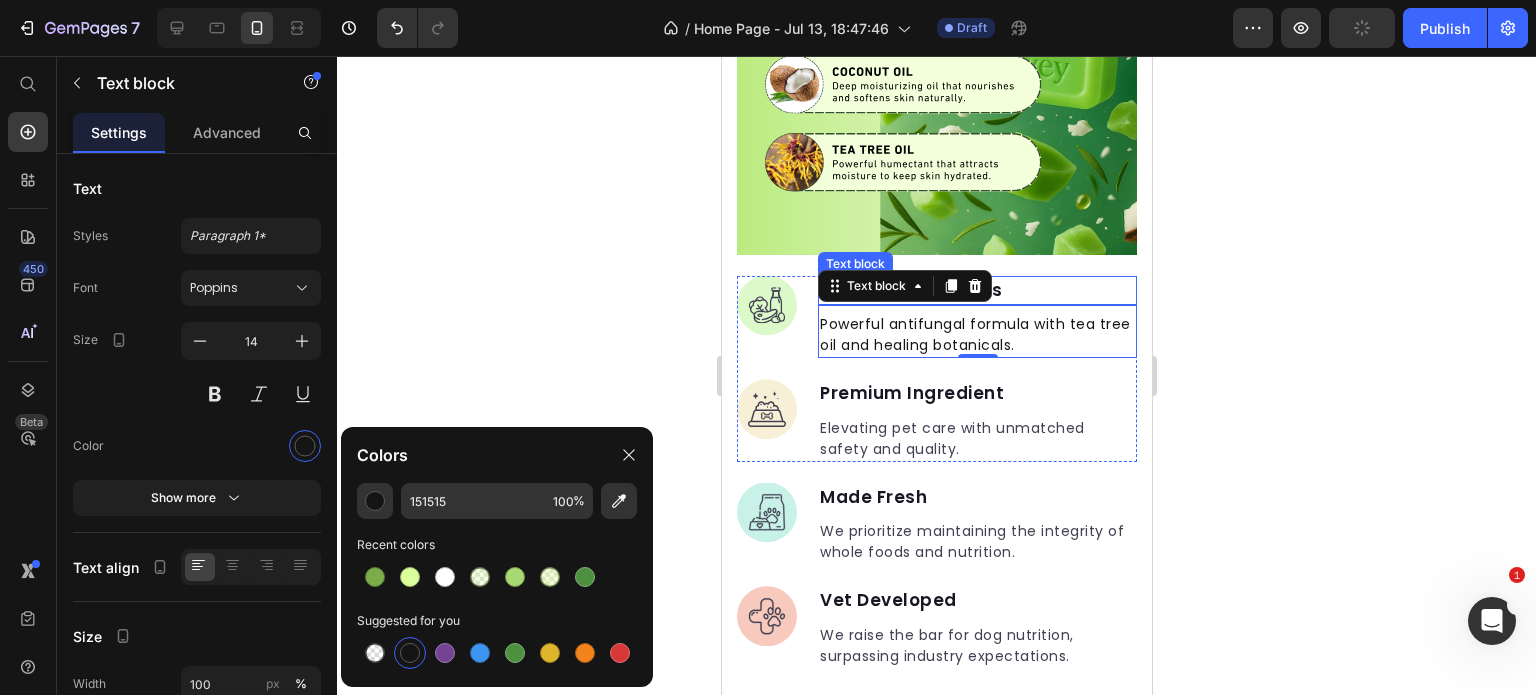 click on "Natural Ingredients" at bounding box center (976, 291) 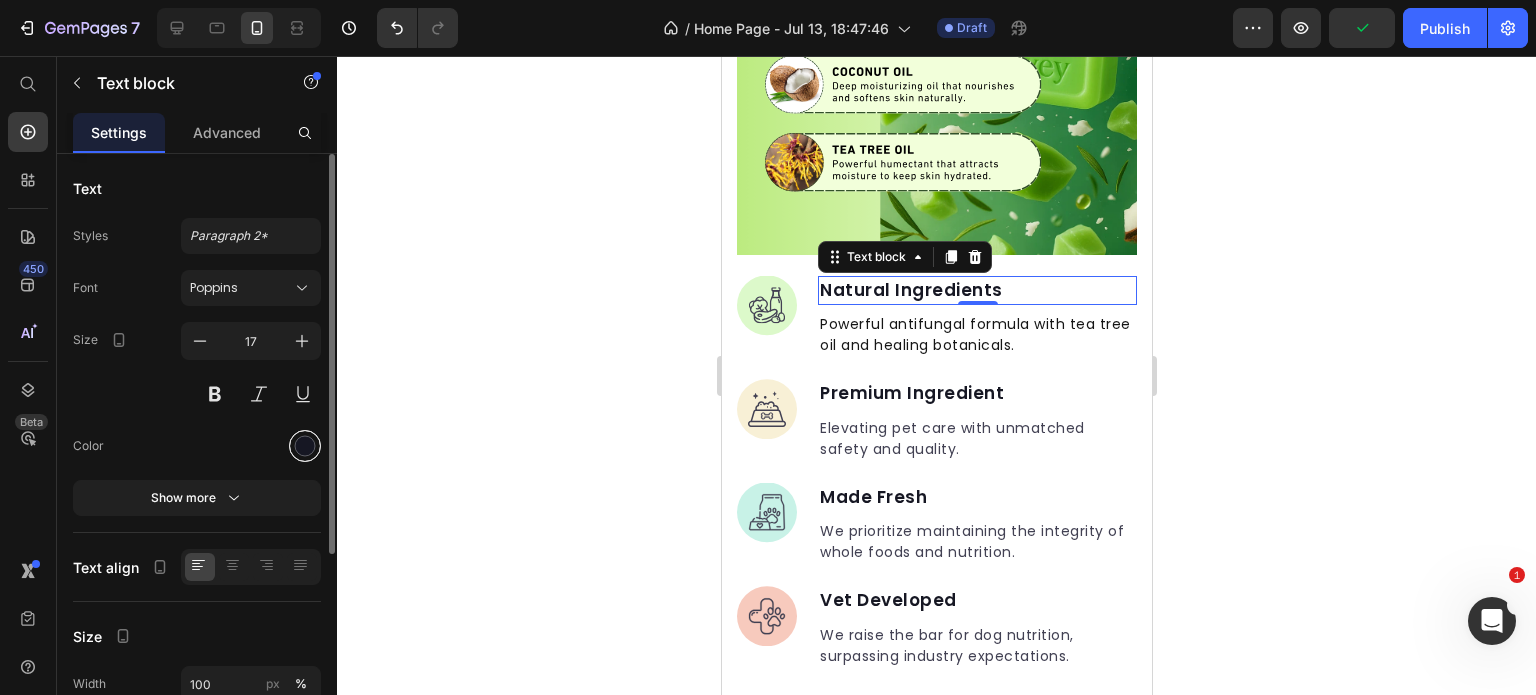 click at bounding box center [305, 446] 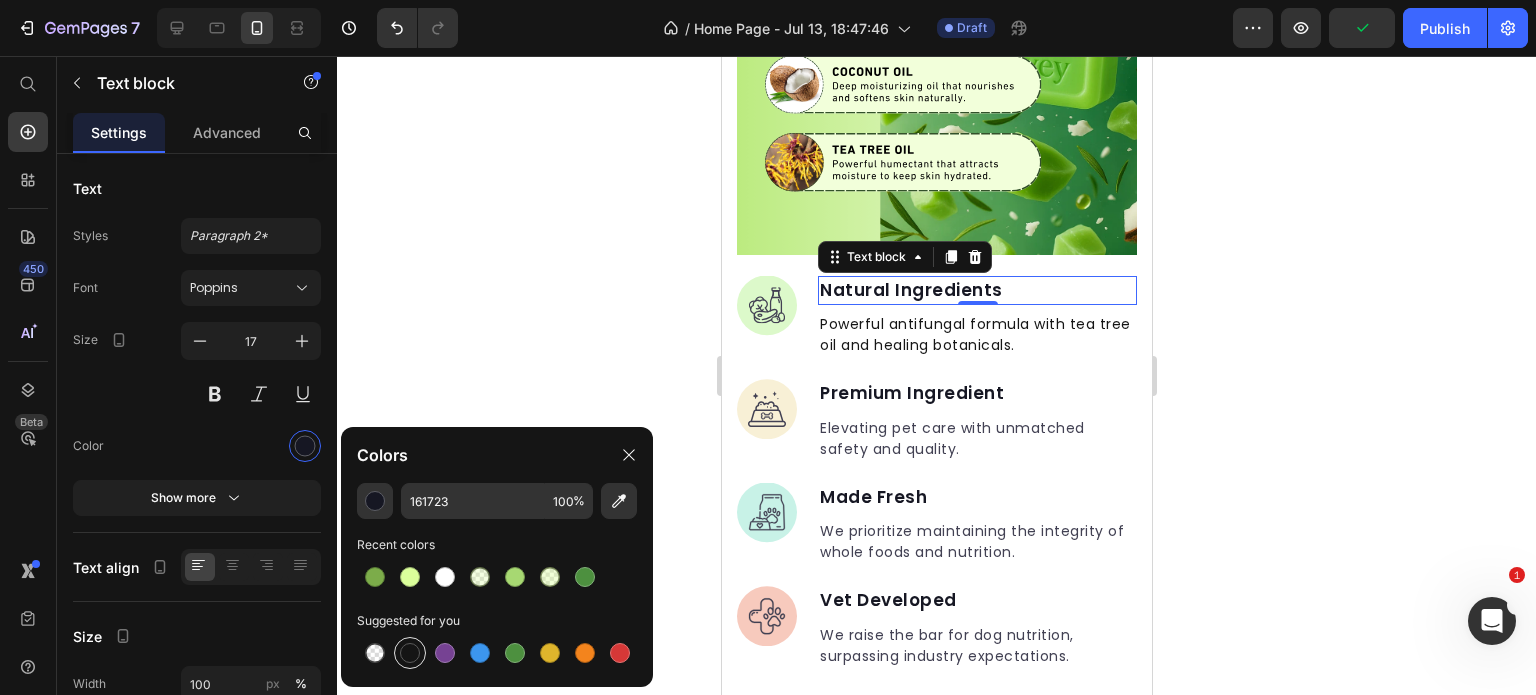 click at bounding box center (410, 653) 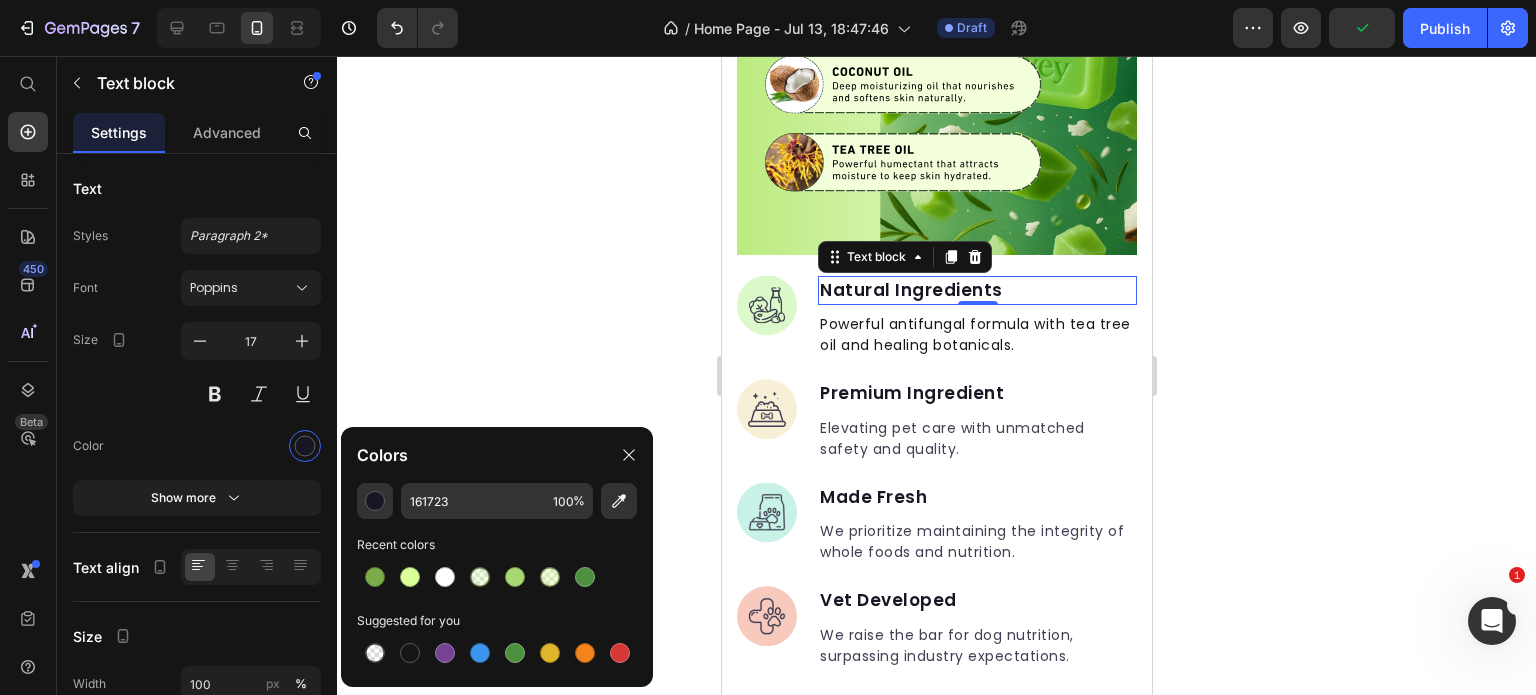 type on "151515" 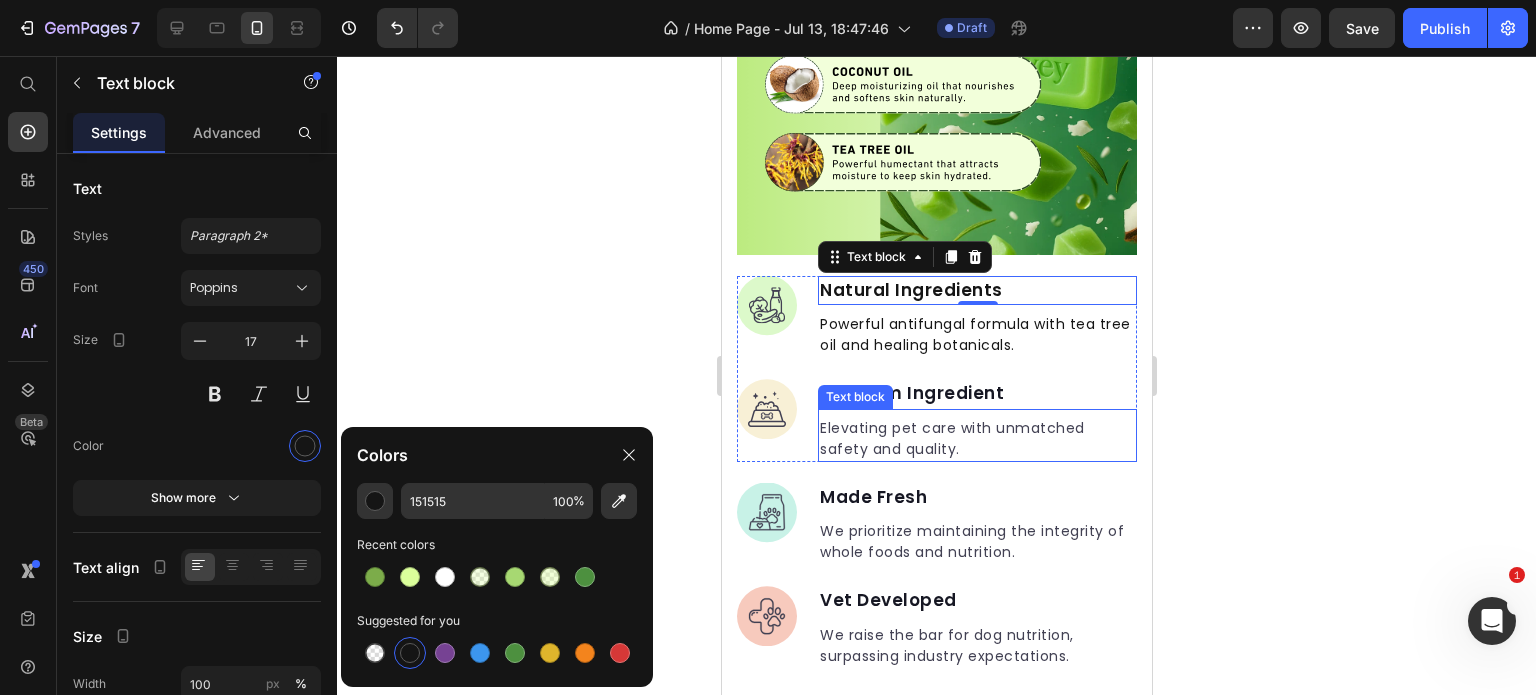 click on "Elevating pet care with unmatched safety and quality." at bounding box center [976, 439] 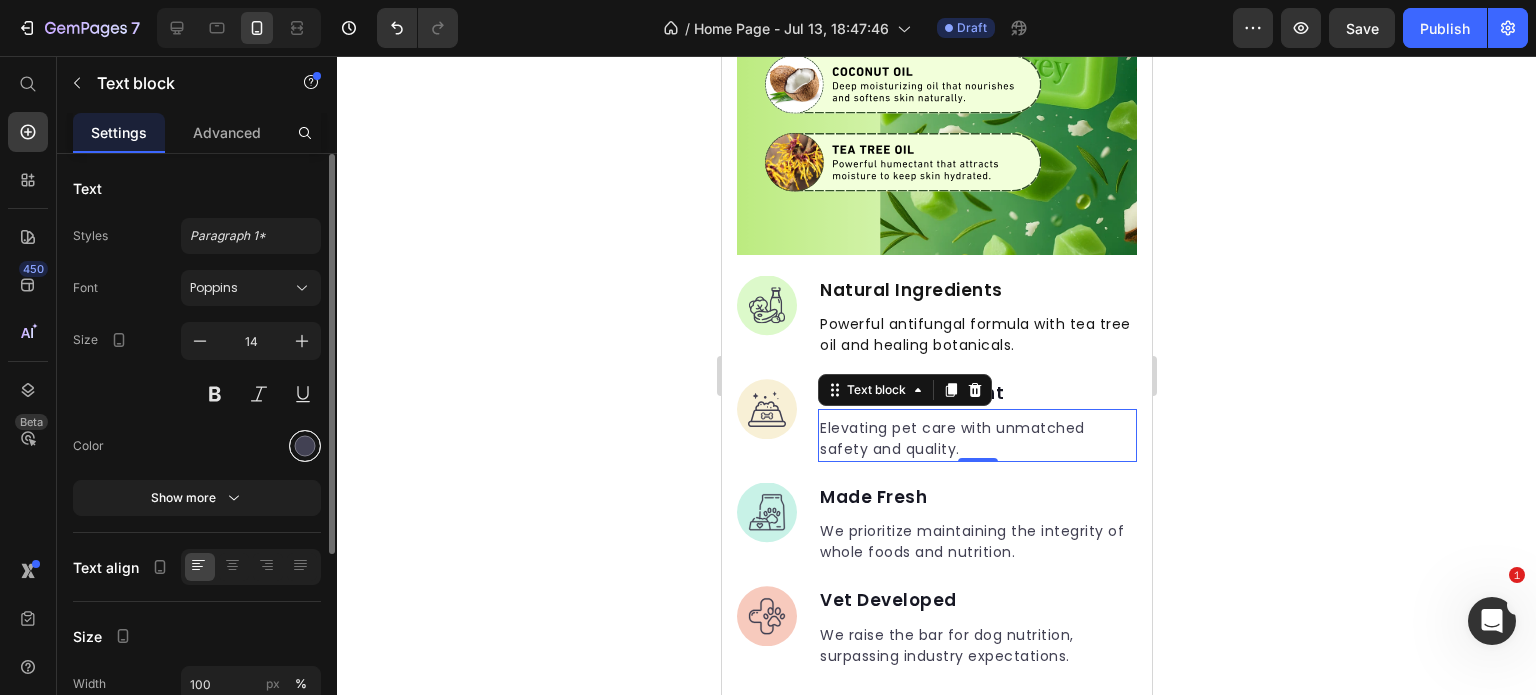 click at bounding box center (305, 446) 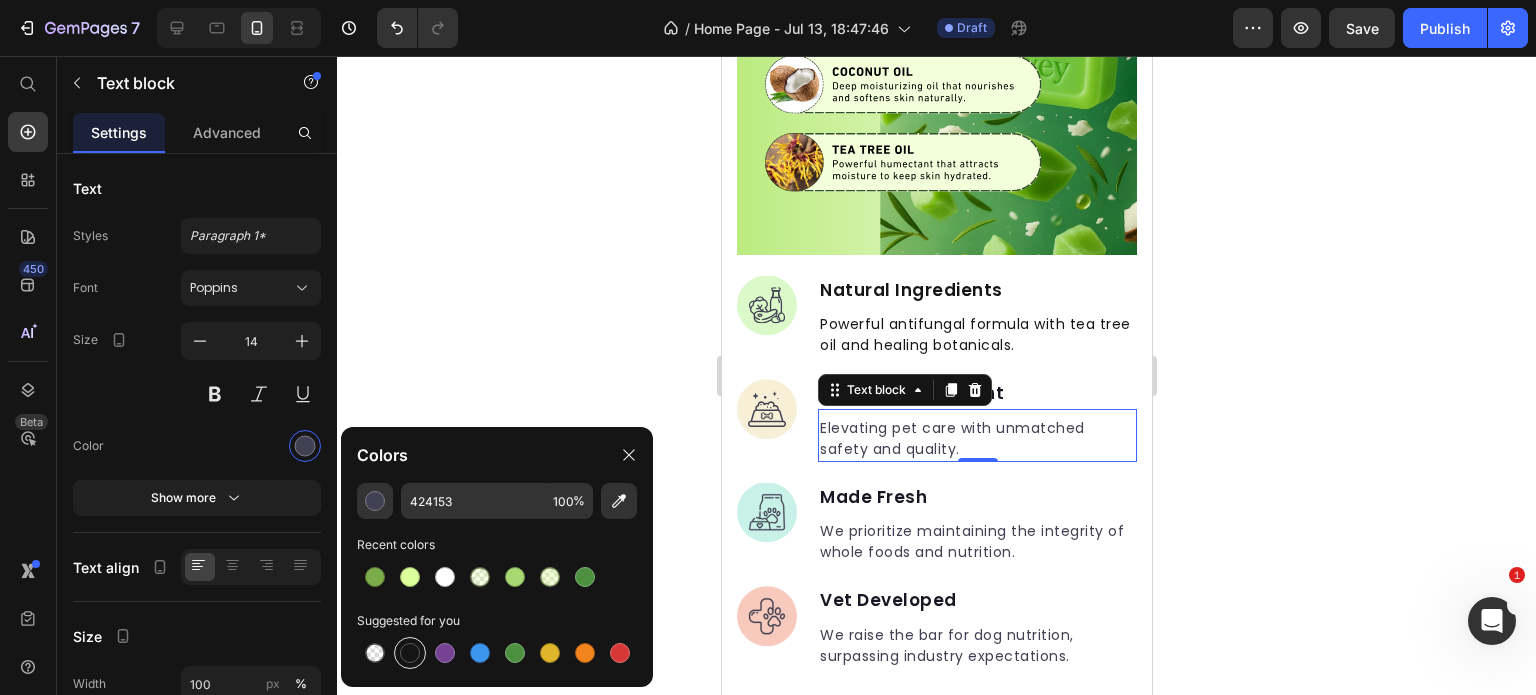 click at bounding box center (410, 653) 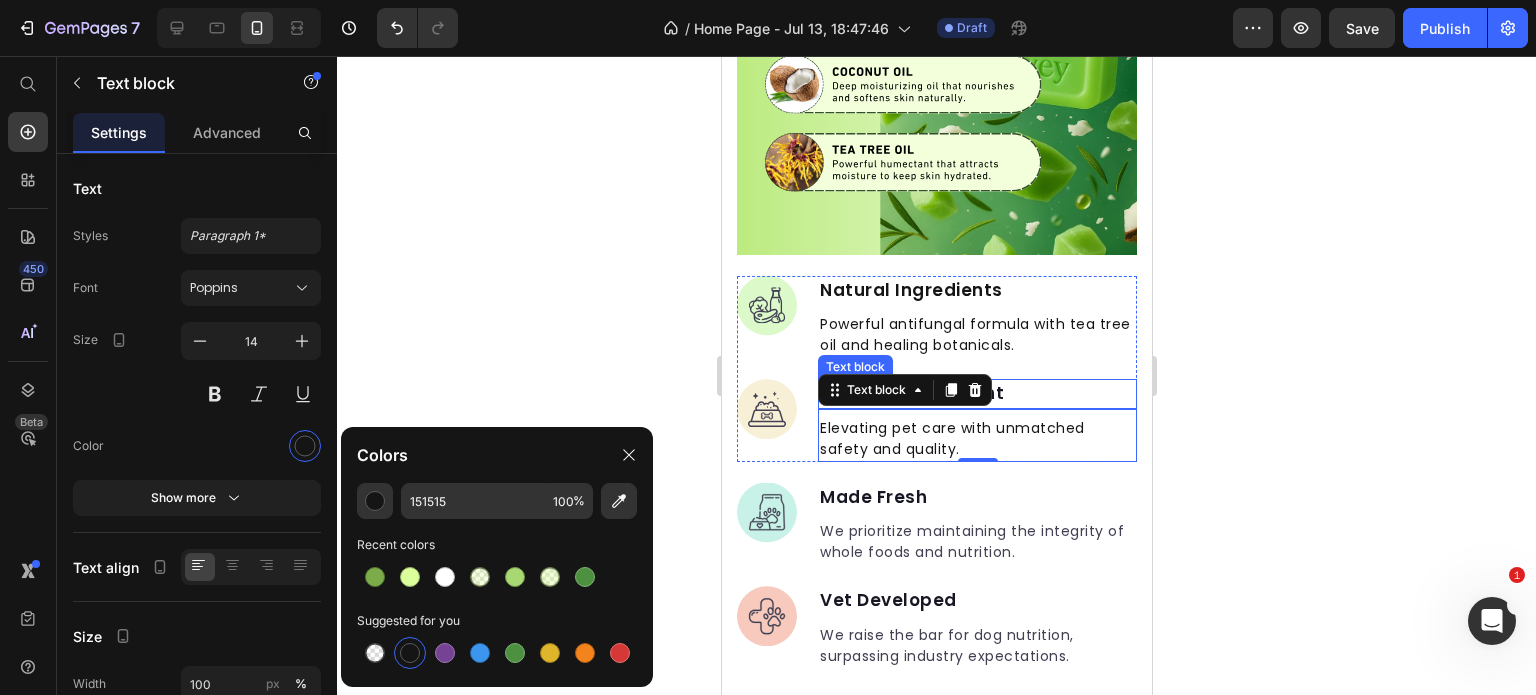 click on "Premium Ingredient" at bounding box center (976, 394) 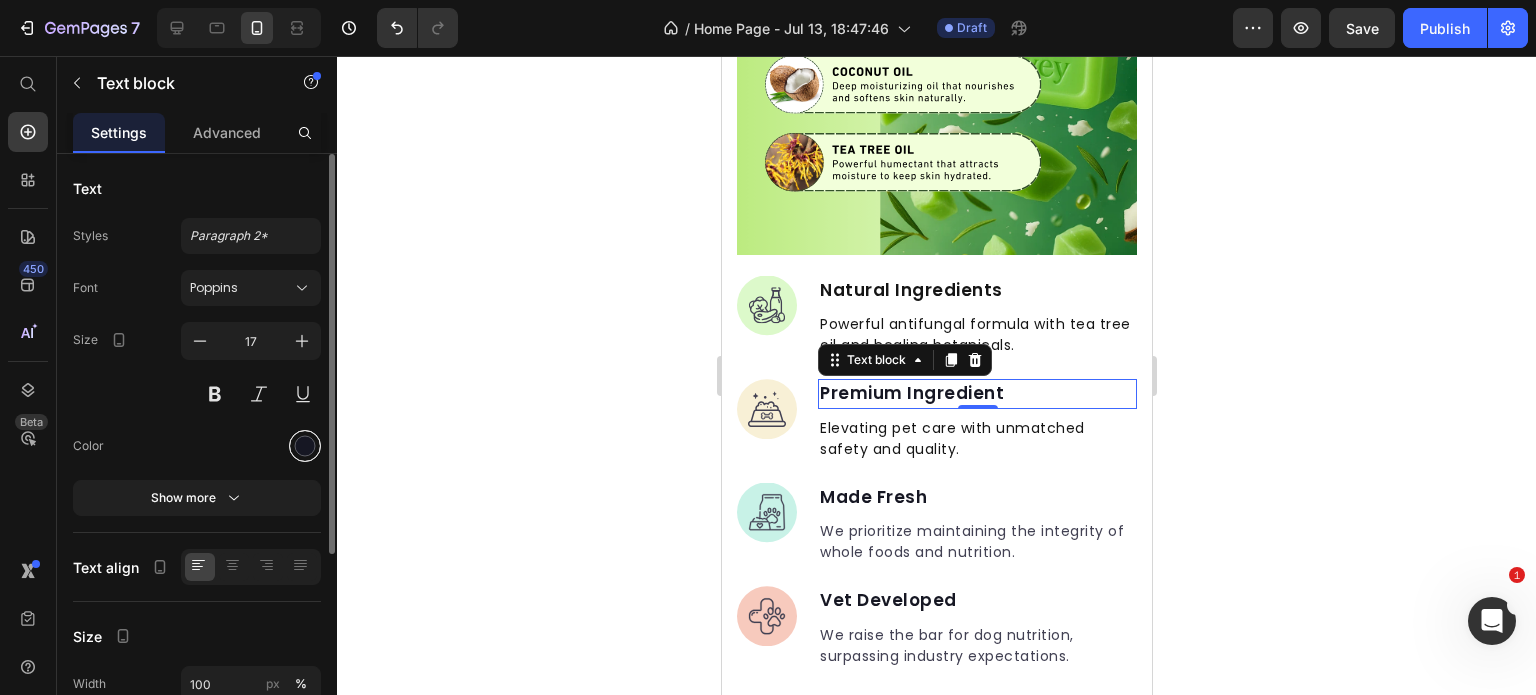 click at bounding box center (305, 446) 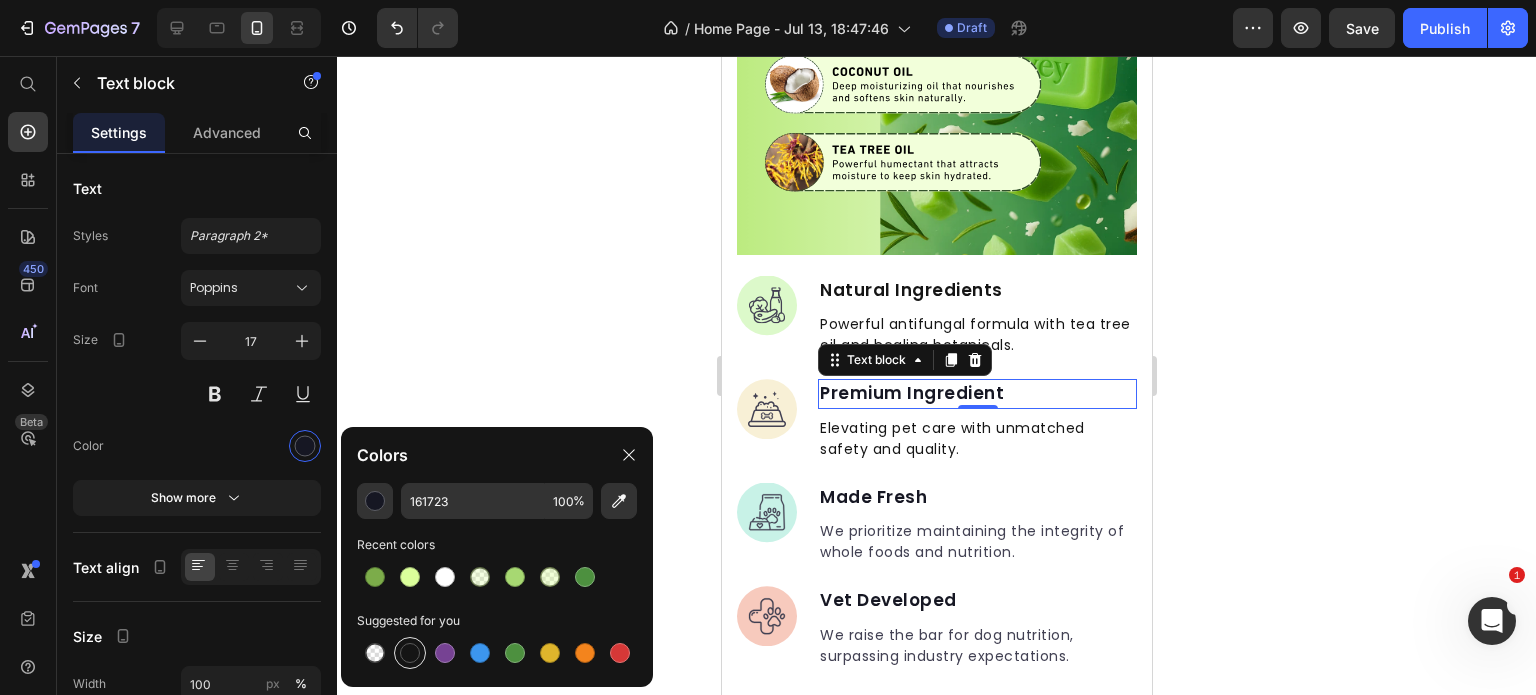 click at bounding box center (410, 653) 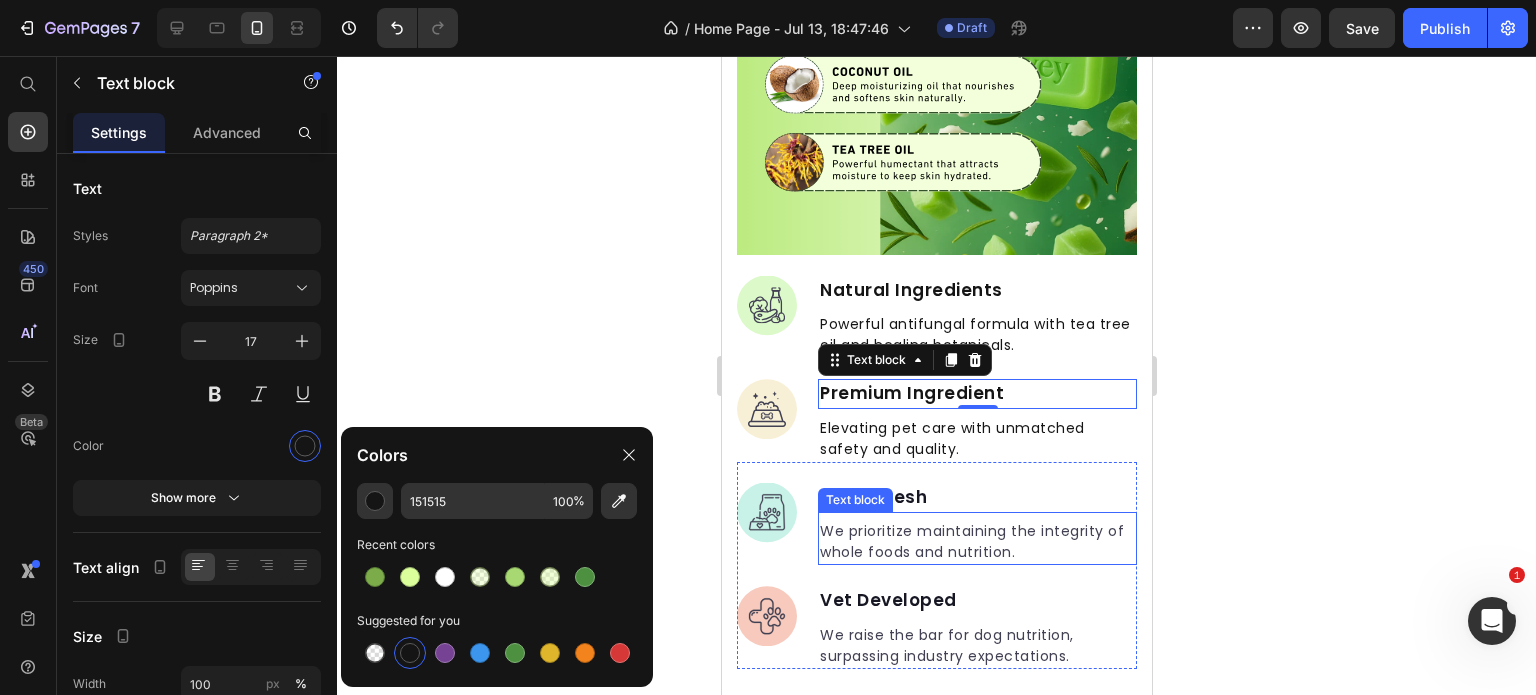 click on "We prioritize maintaining the integrity of whole foods and nutrition." at bounding box center (976, 542) 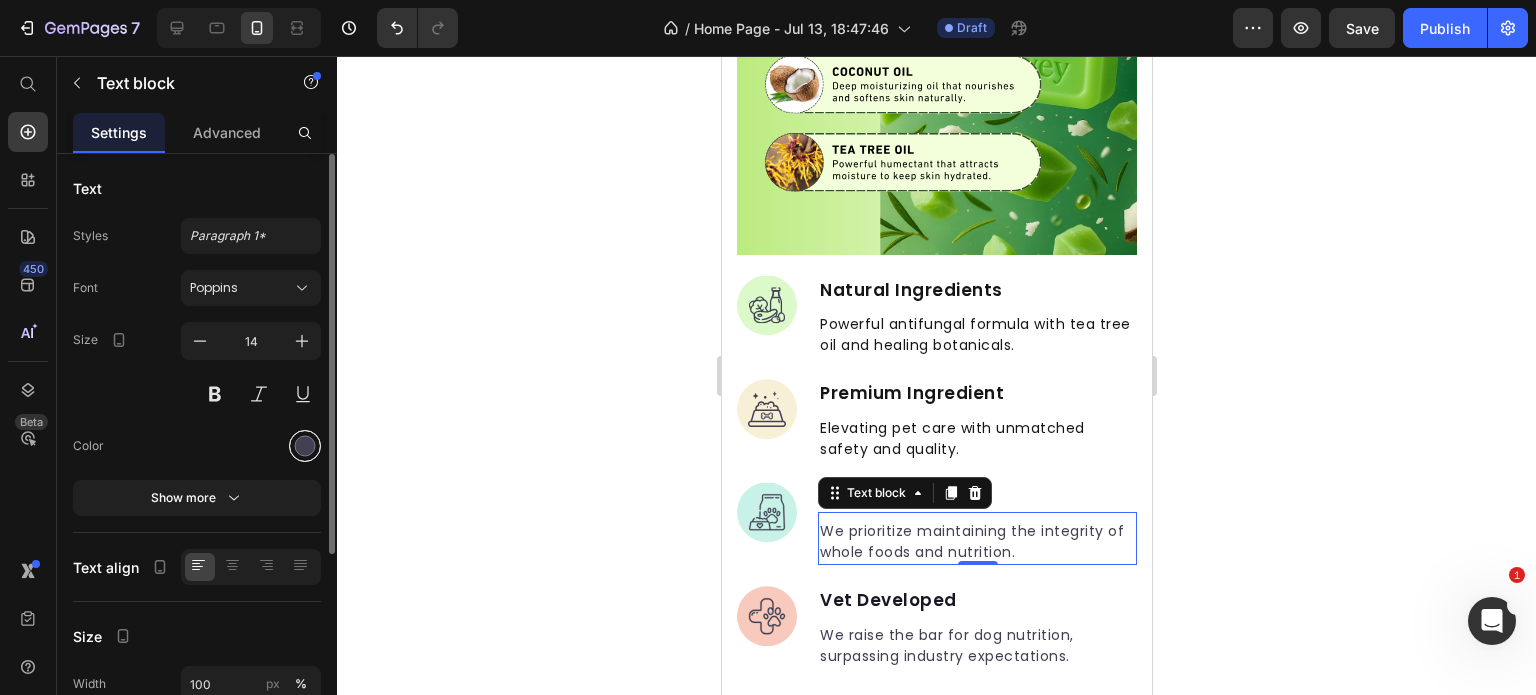 click at bounding box center (305, 446) 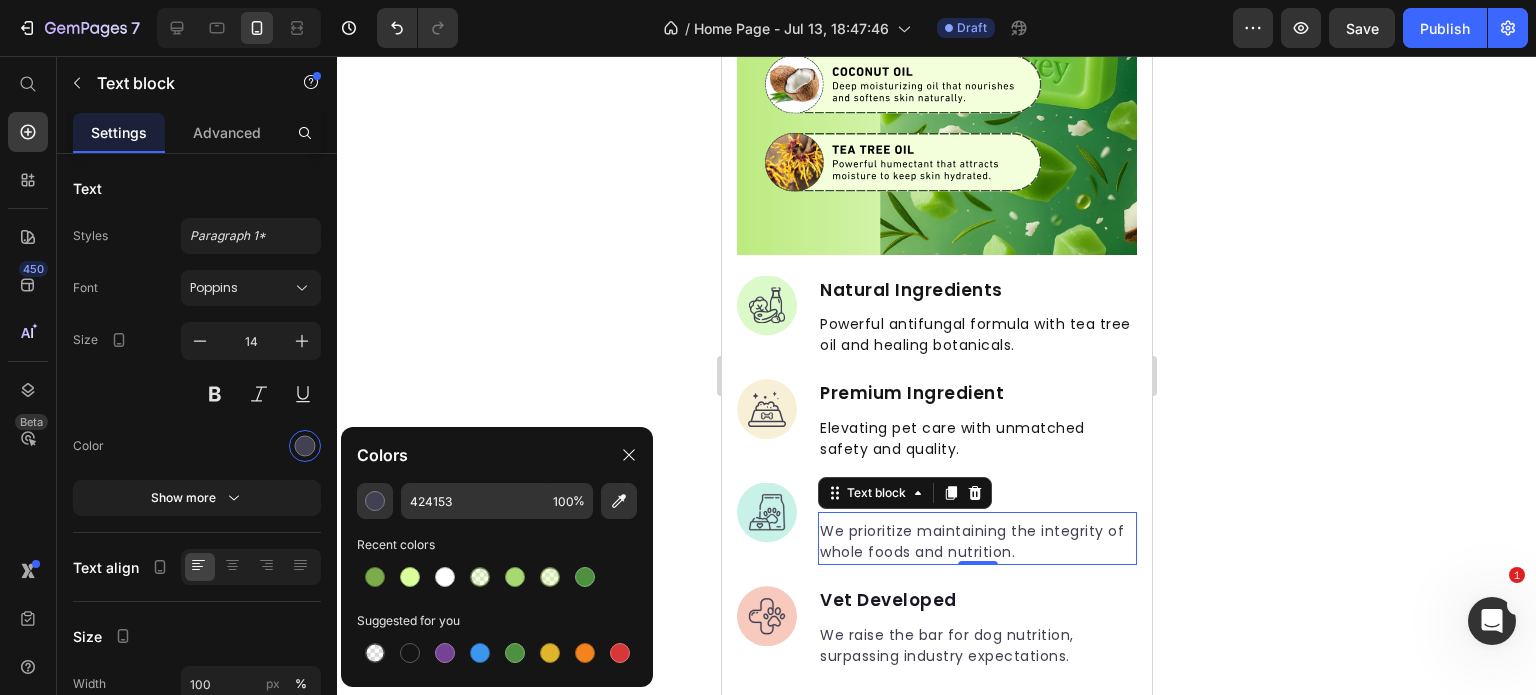 click on "Suggested for you" at bounding box center (497, 621) 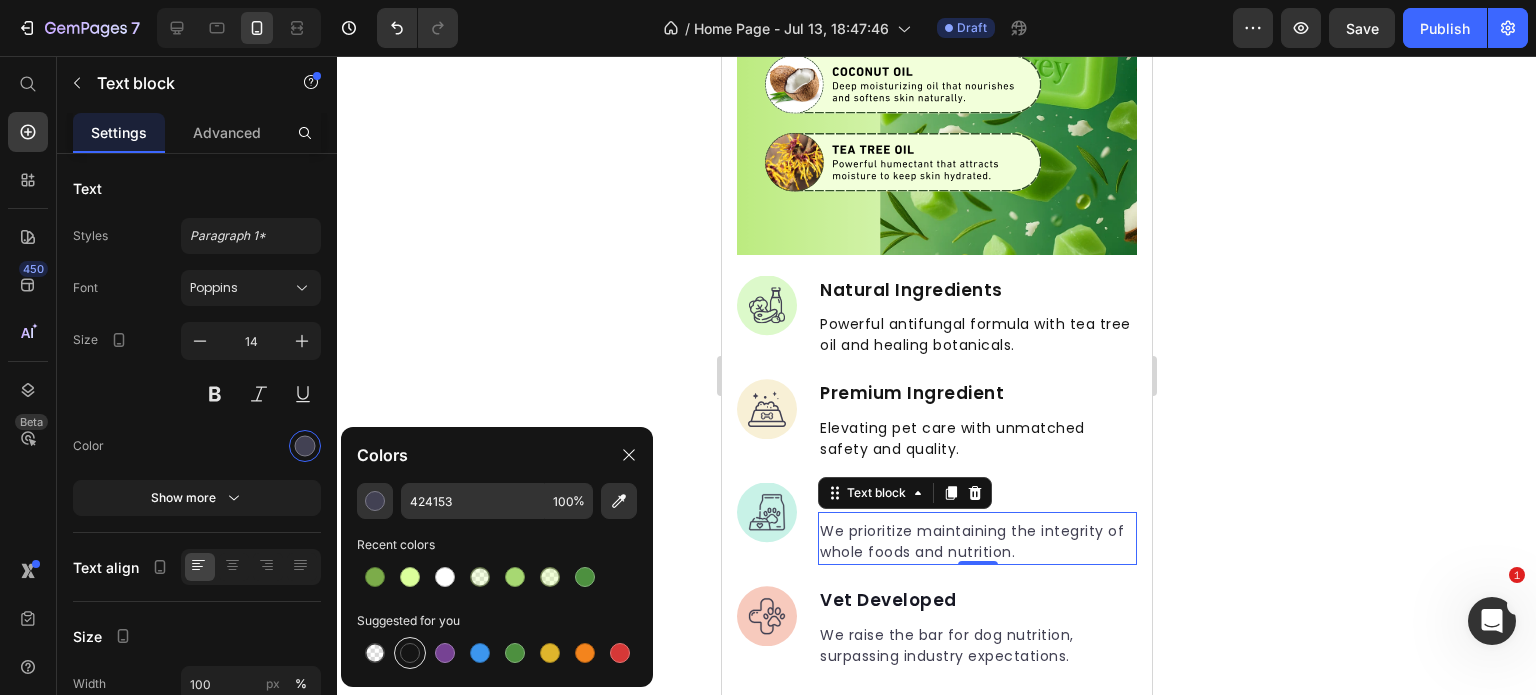 click at bounding box center [410, 653] 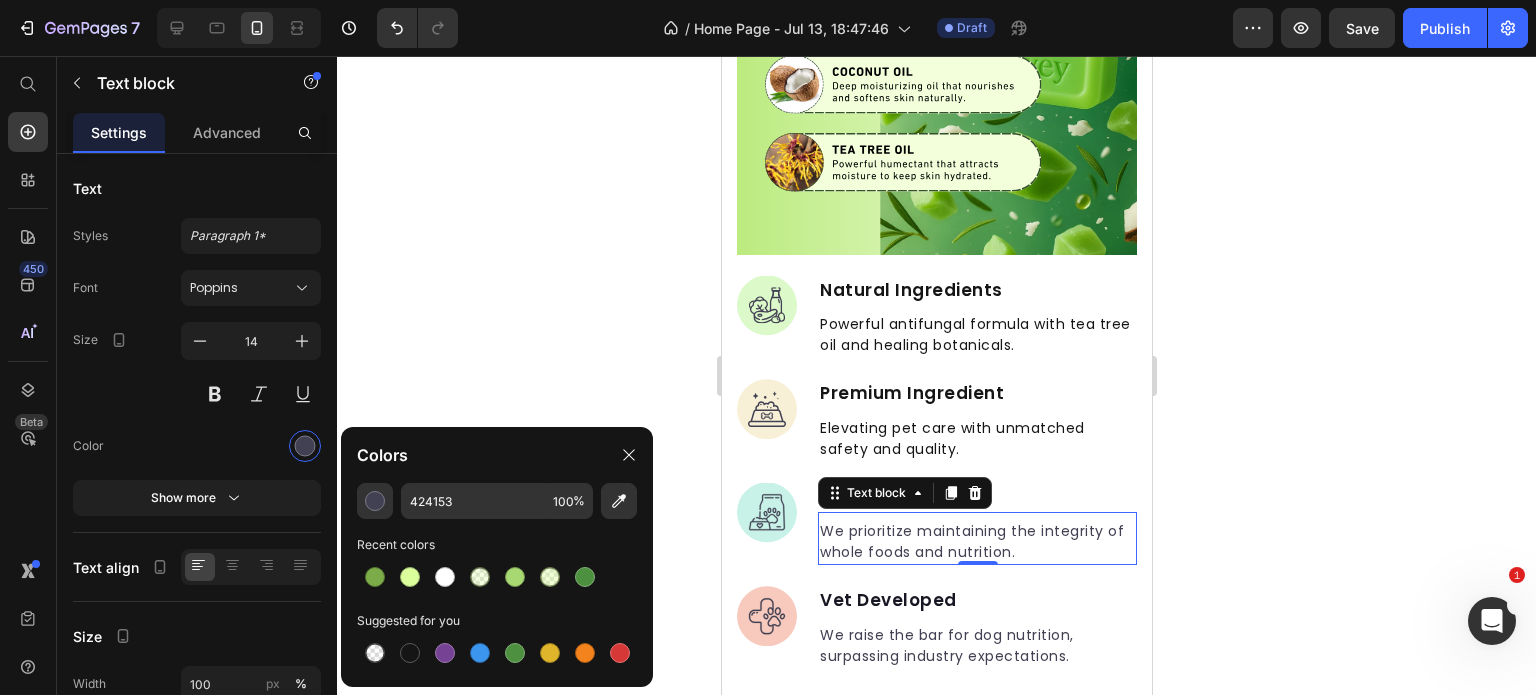 type on "151515" 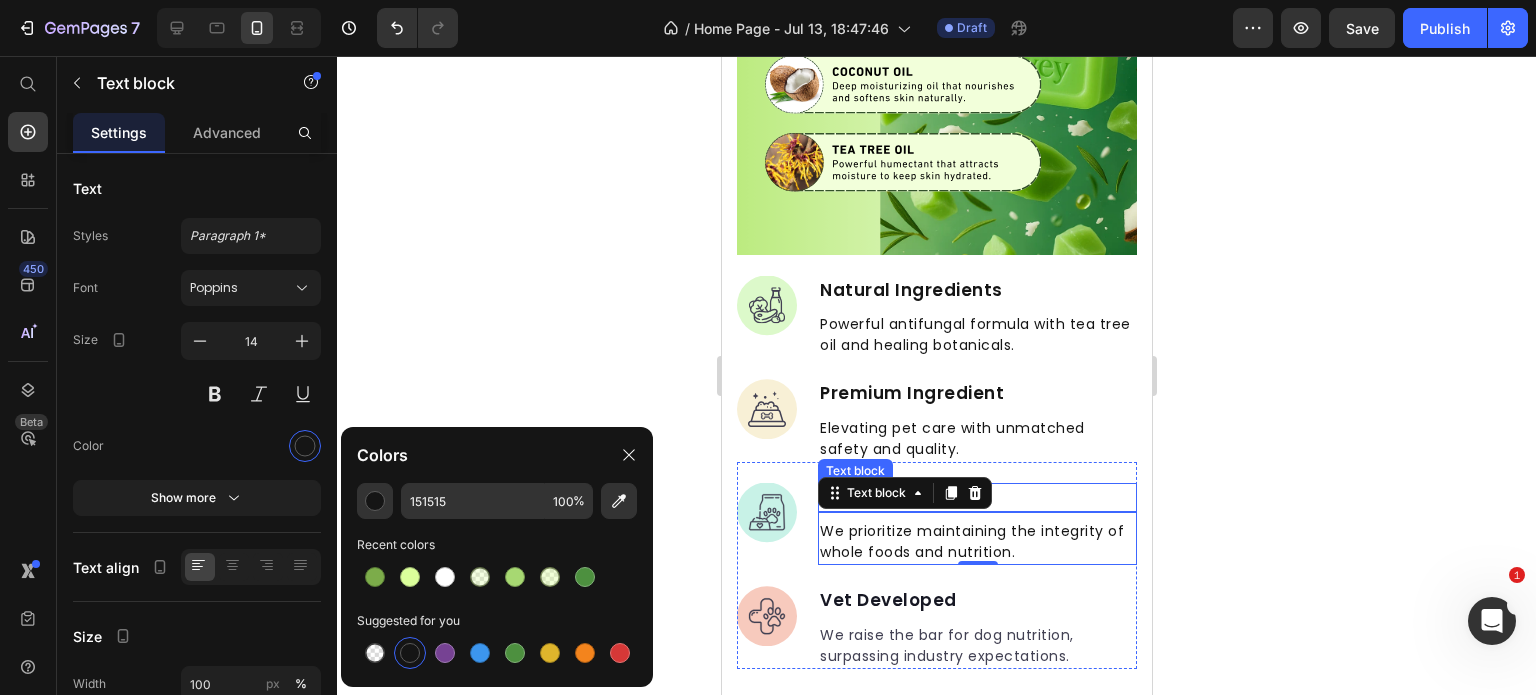 click on "Made Fresh" at bounding box center [976, 498] 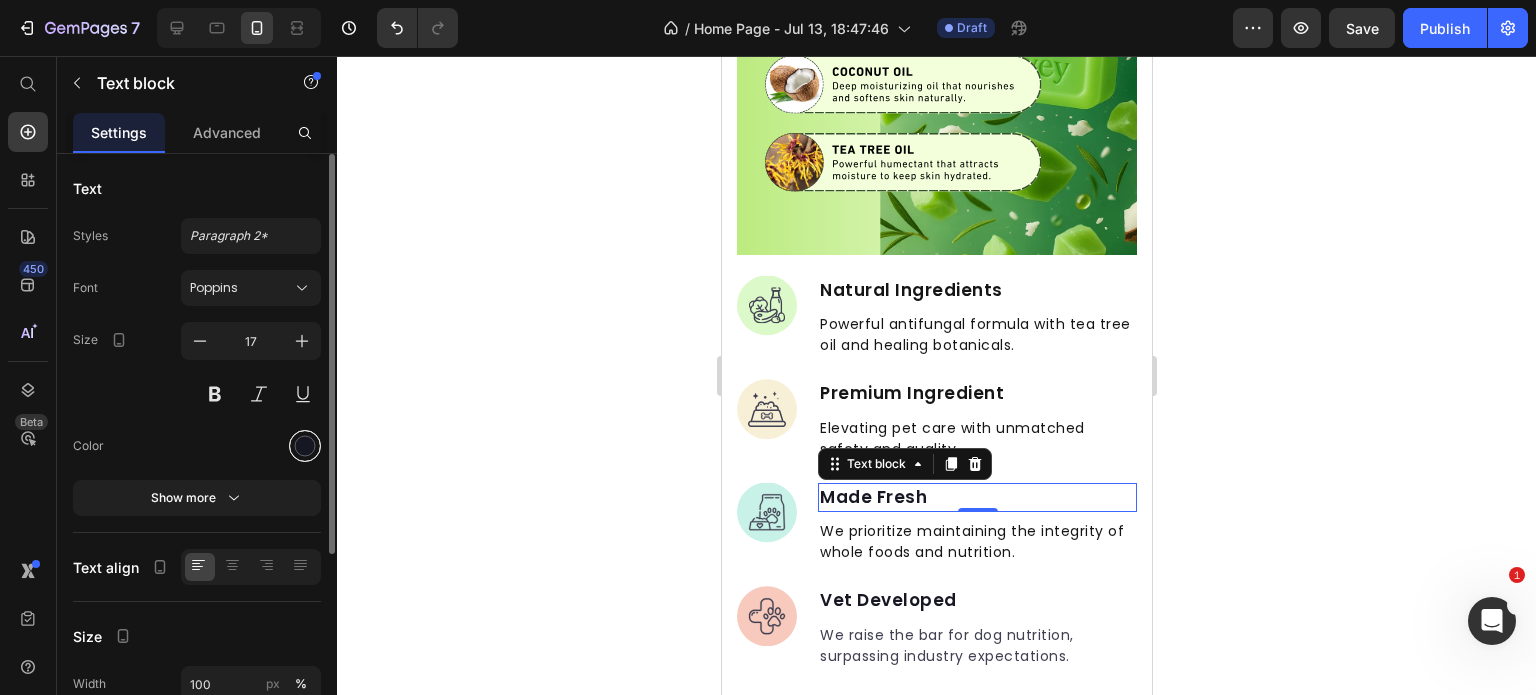 click at bounding box center (305, 446) 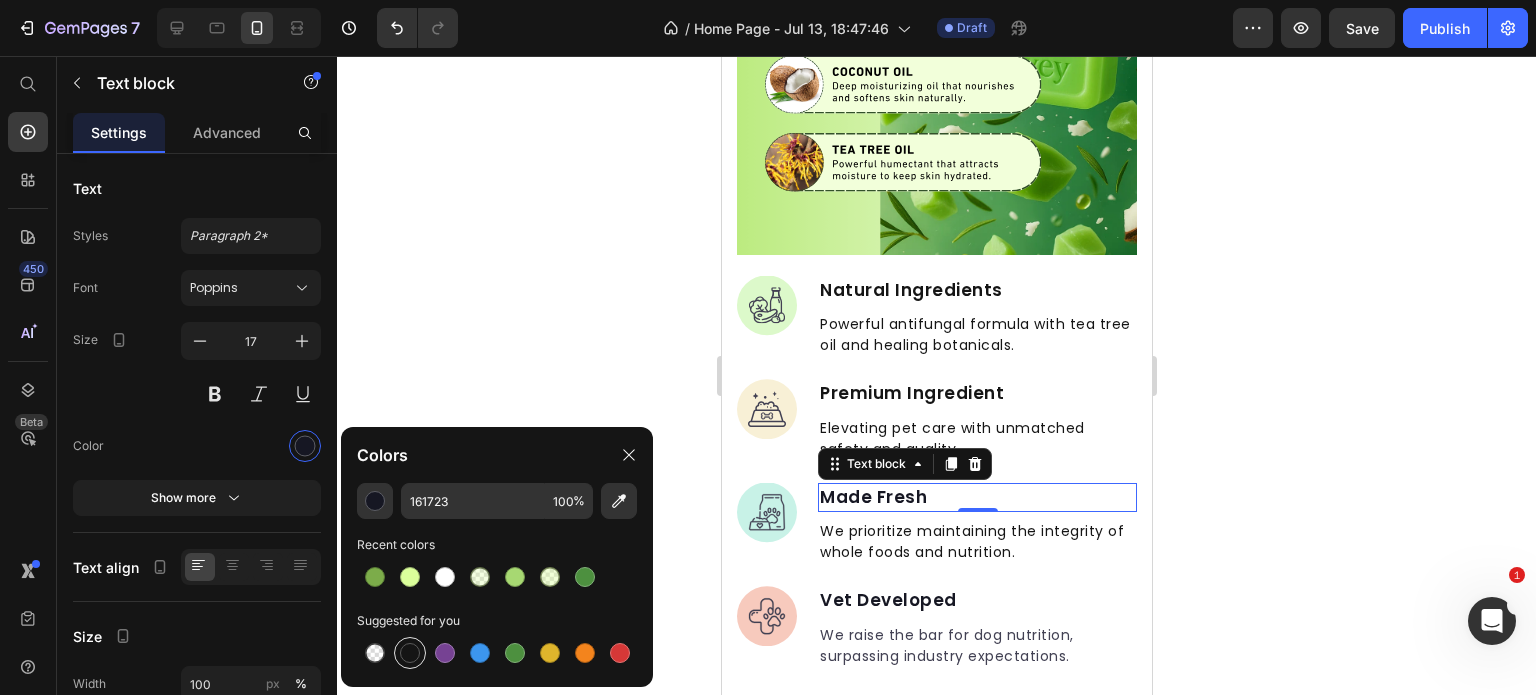 click at bounding box center (410, 653) 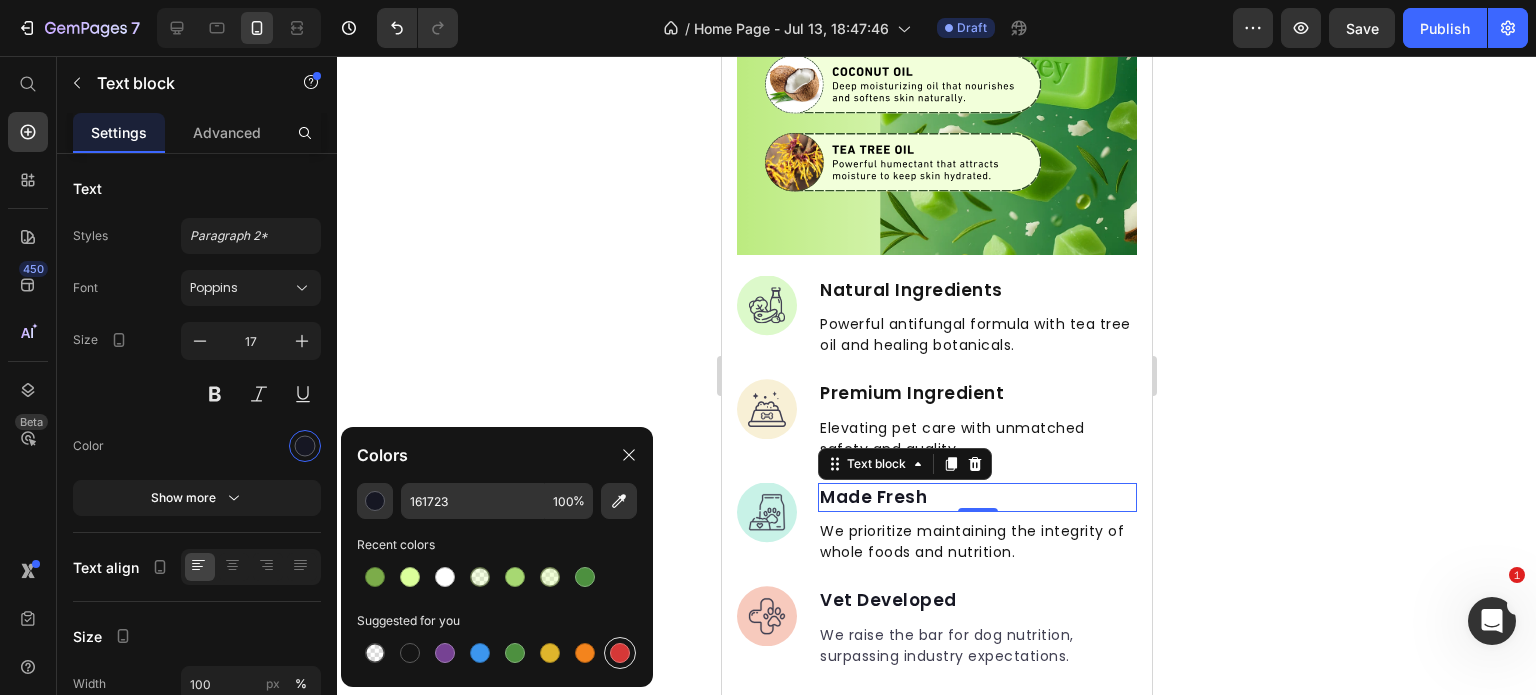 type on "151515" 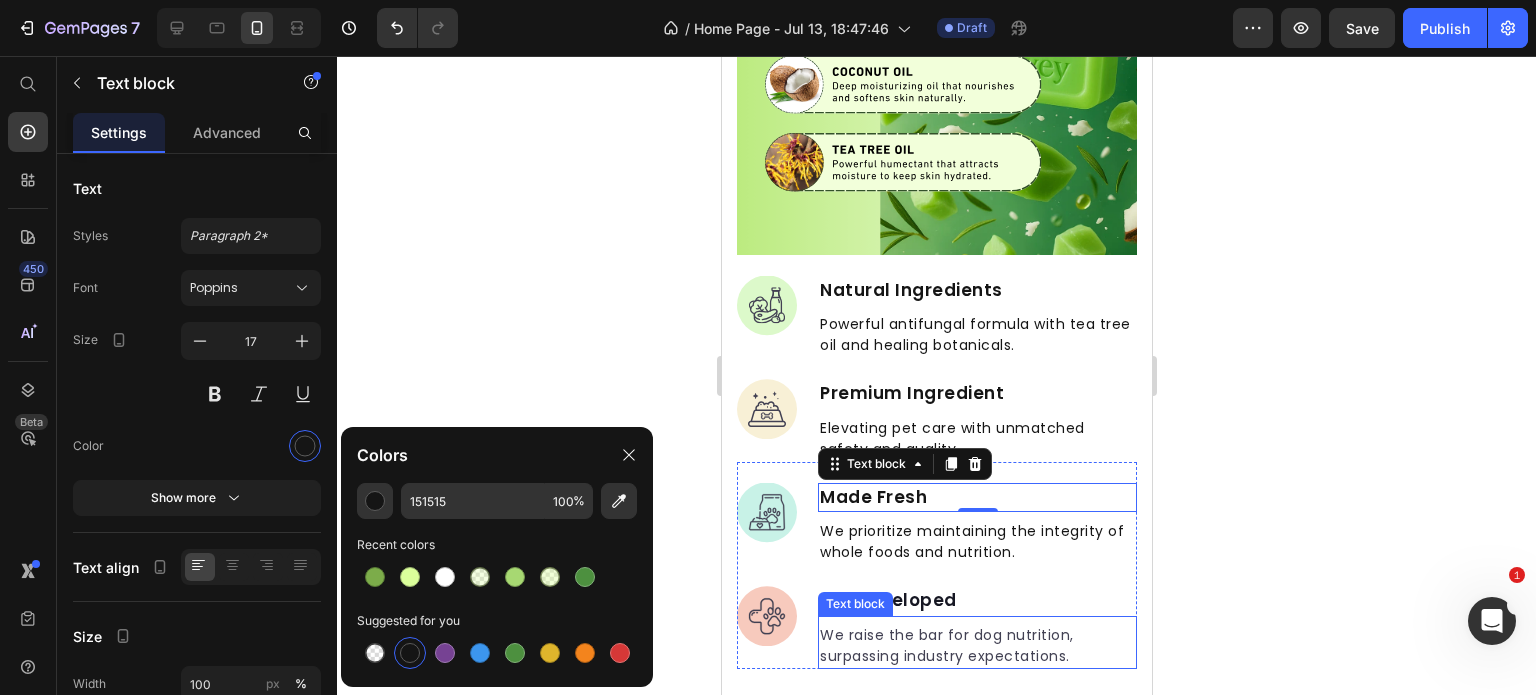click on "We raise the bar for dog nutrition, surpassing industry expectations." at bounding box center [976, 646] 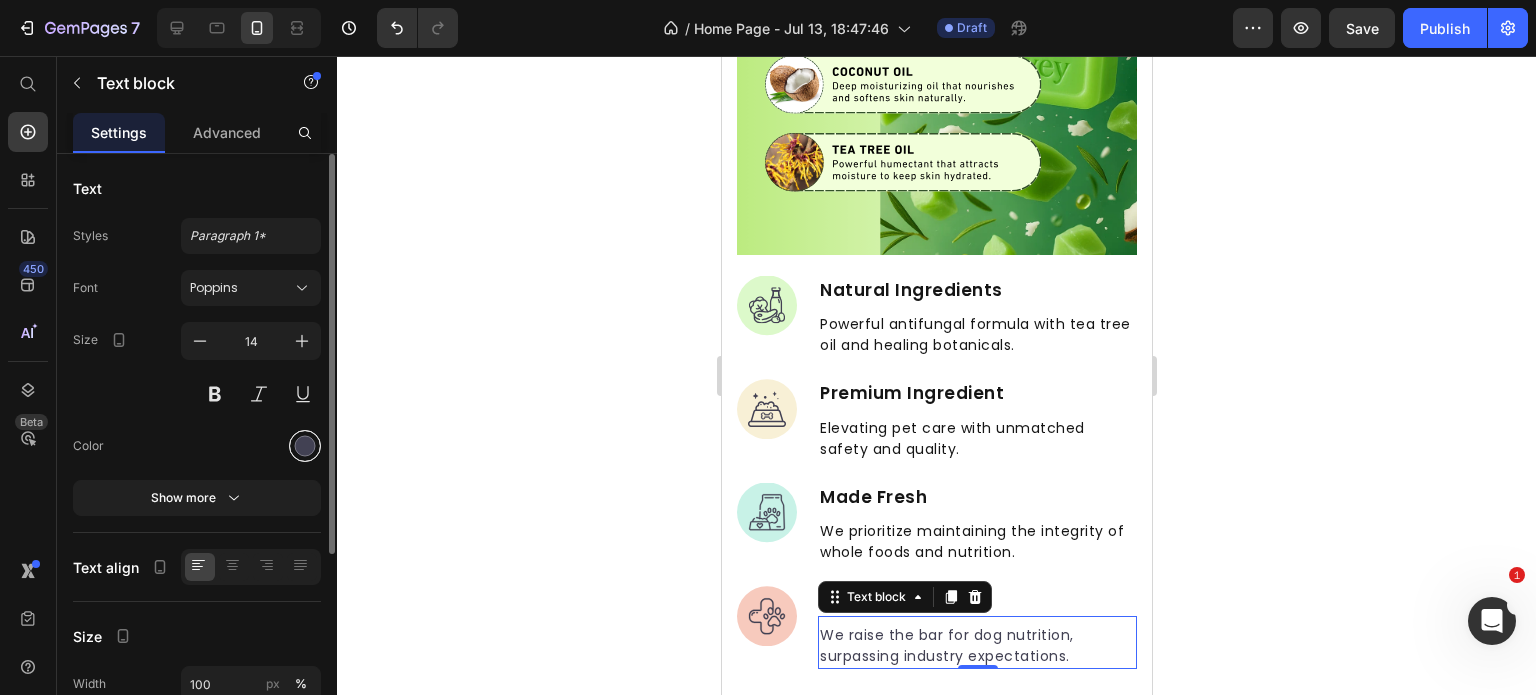 click at bounding box center (305, 446) 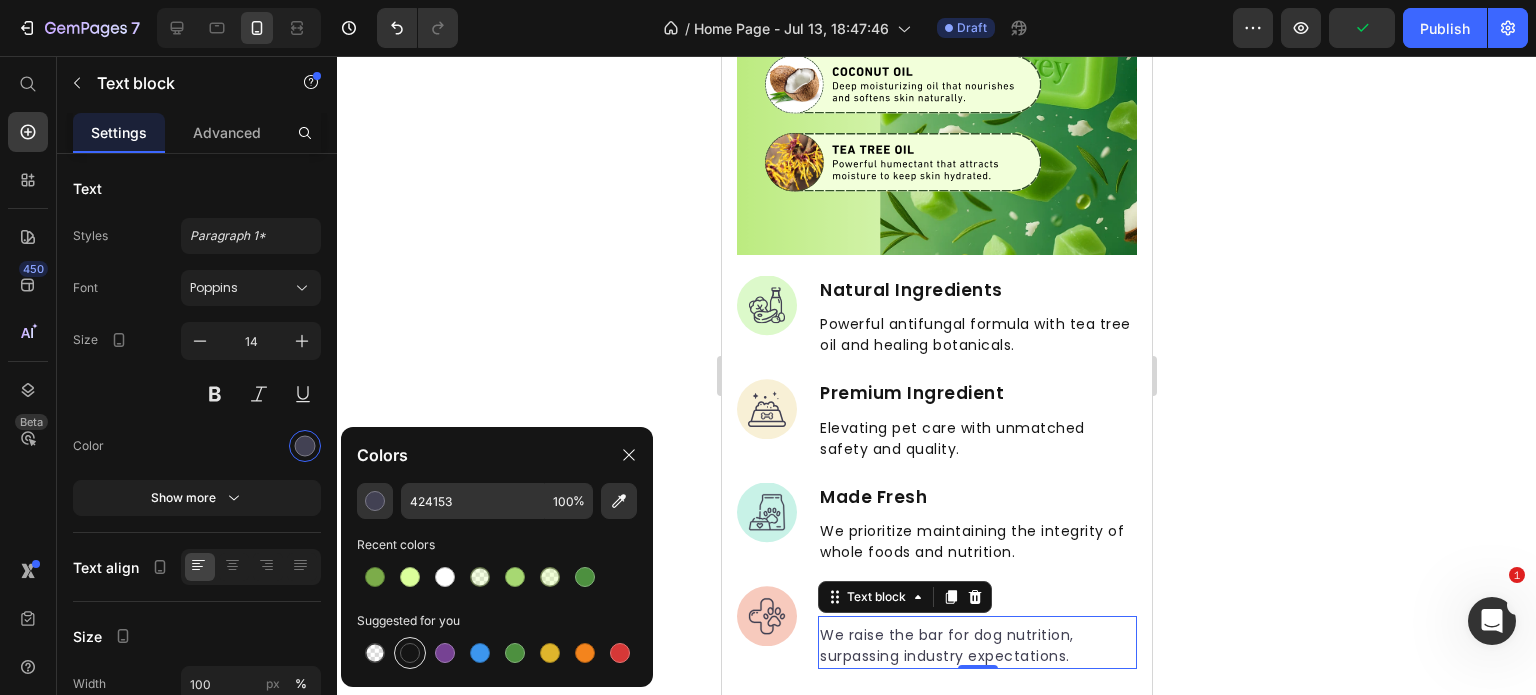 click at bounding box center [410, 653] 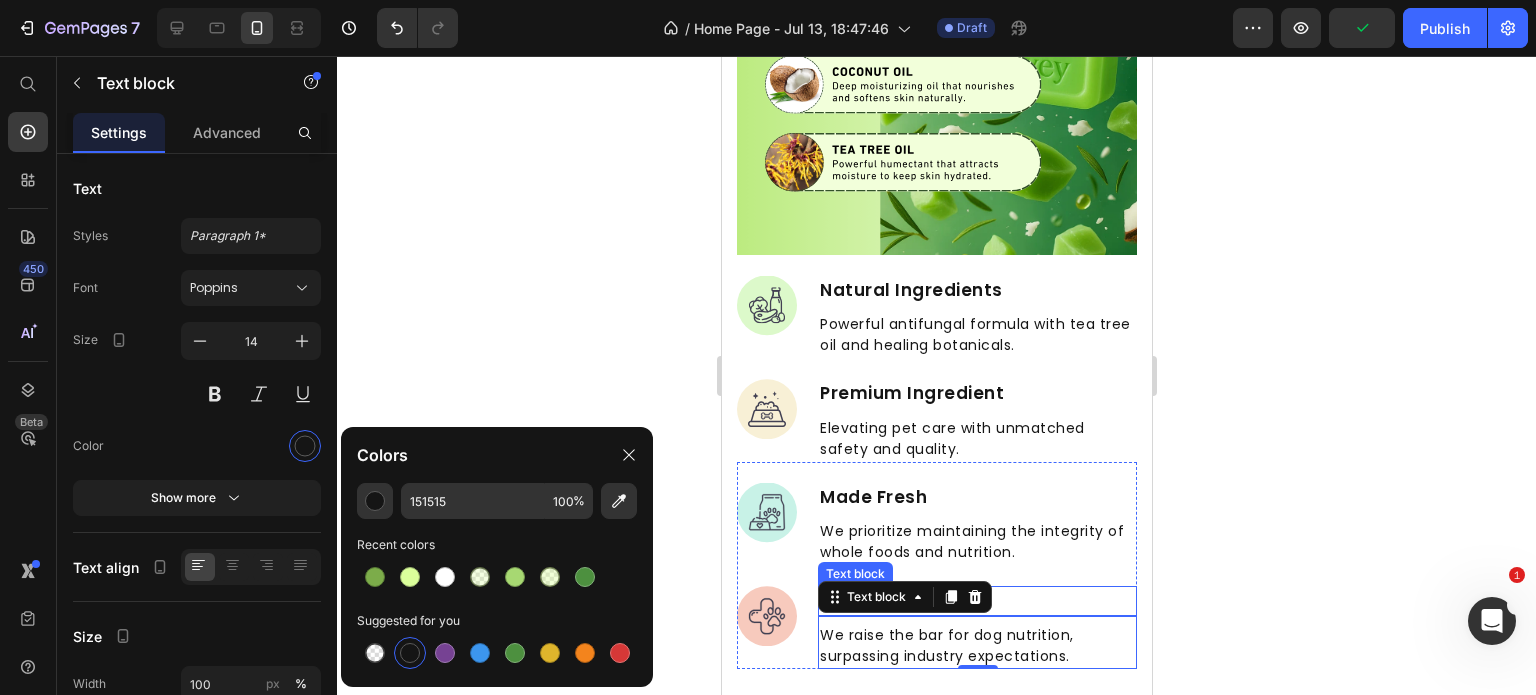 click on "Vet Developed" at bounding box center (976, 601) 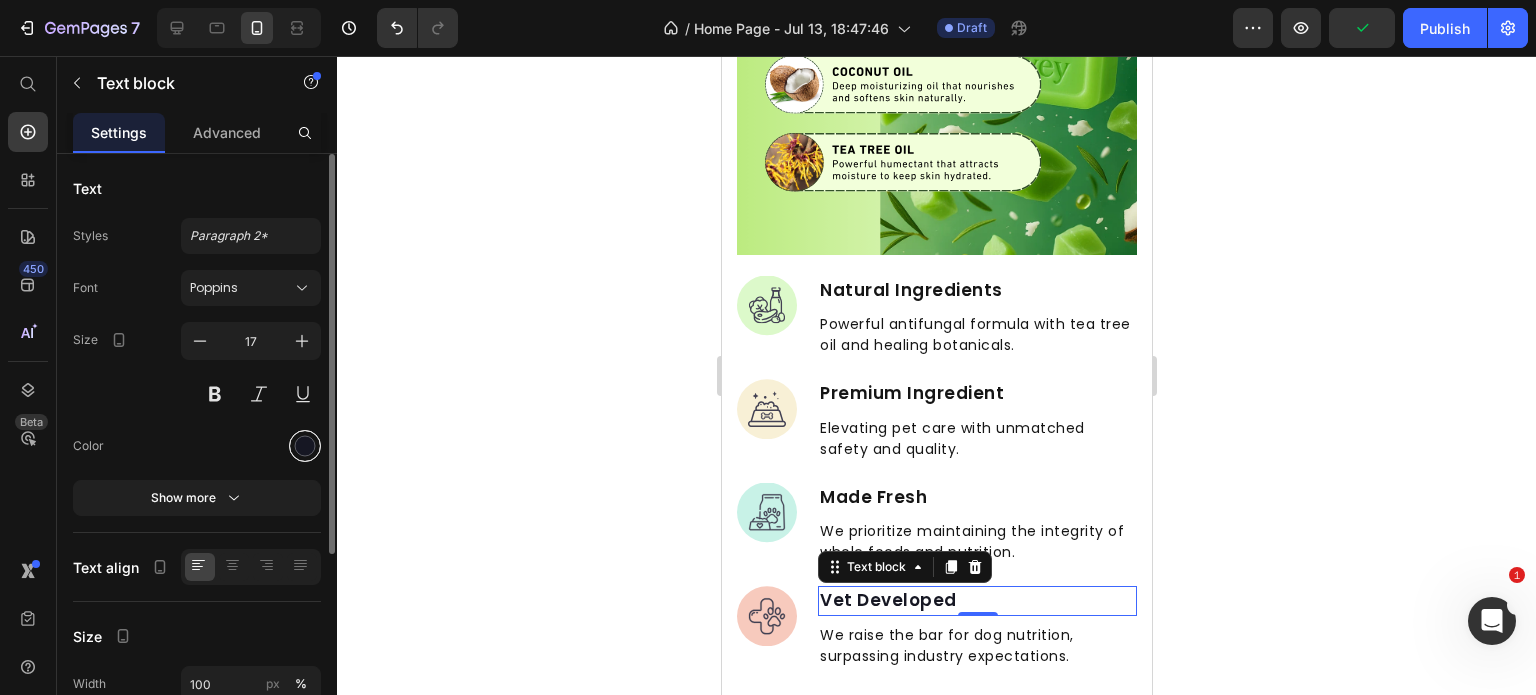 click at bounding box center (305, 446) 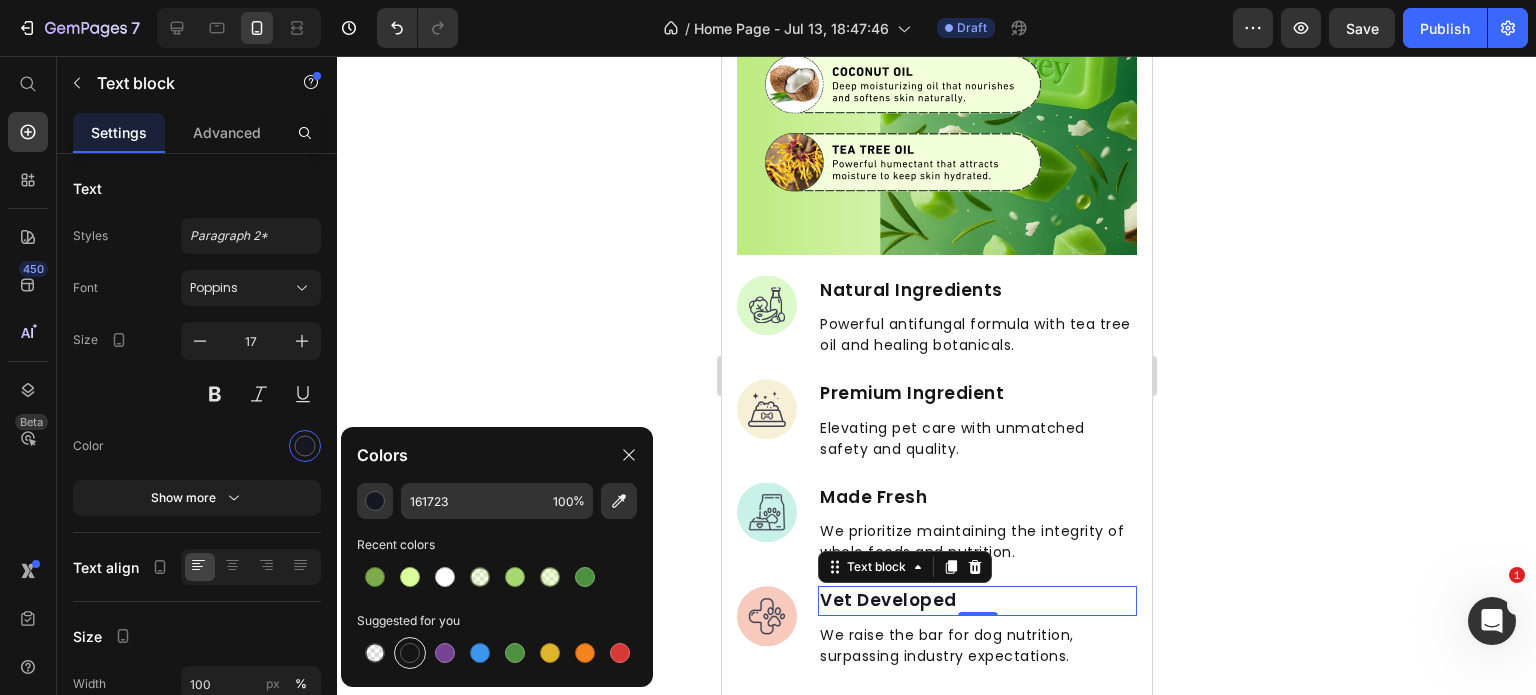 click at bounding box center (410, 653) 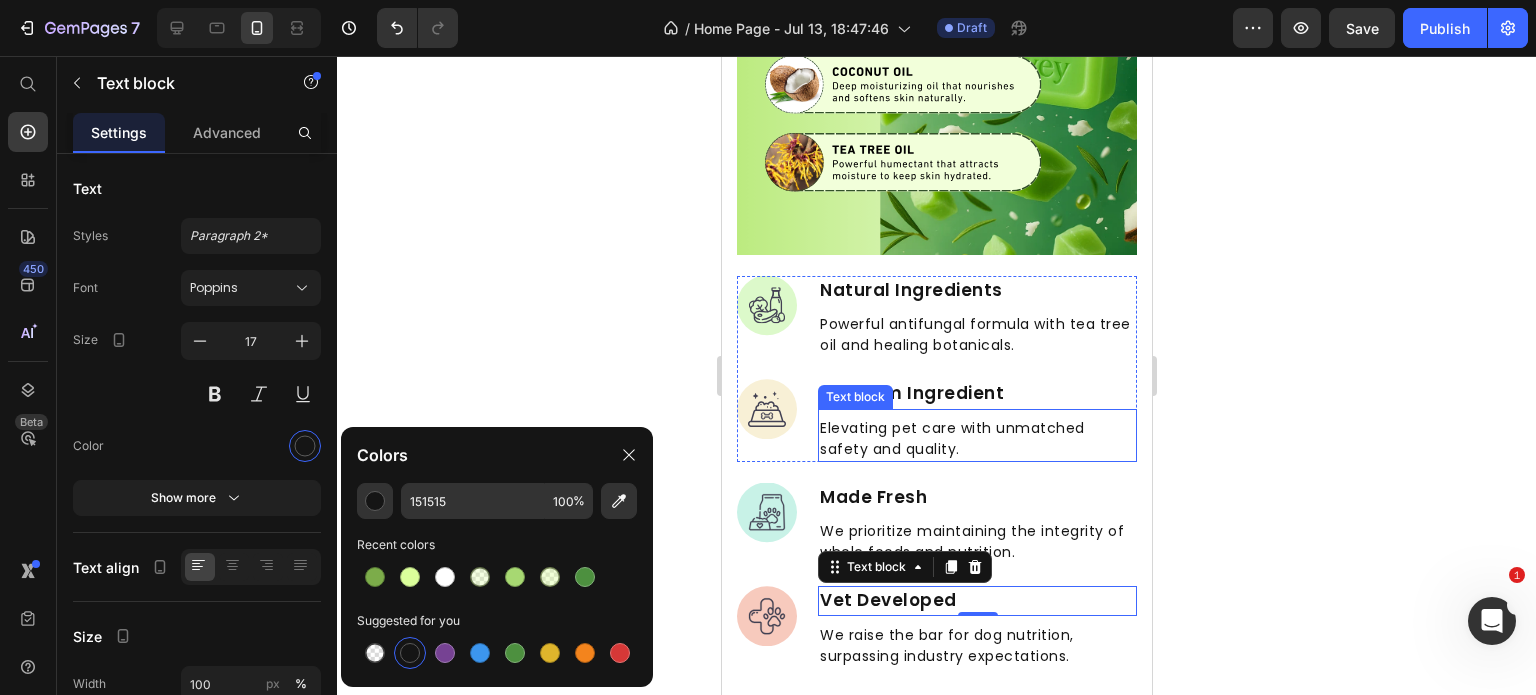 click on "Elevating pet care with unmatched safety and quality." at bounding box center [976, 439] 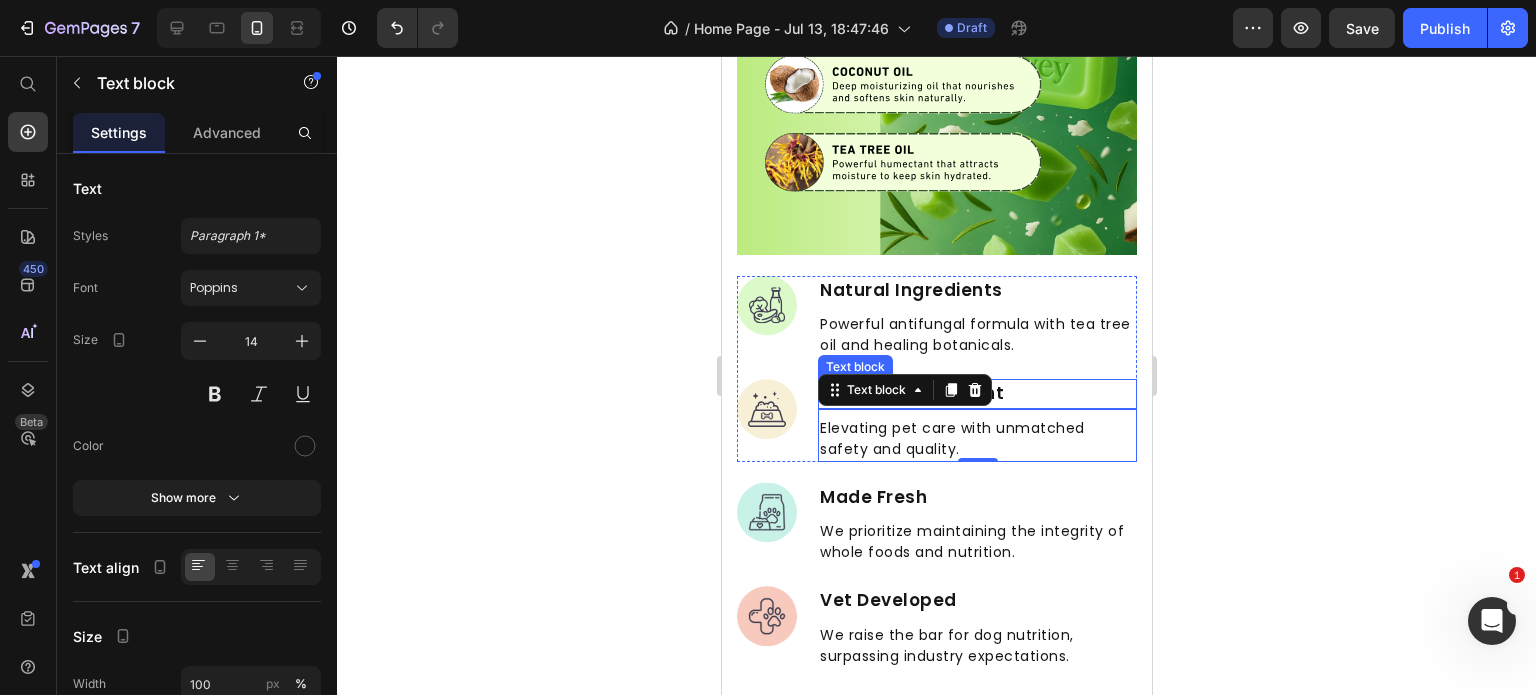 click on "Premium Ingredient" at bounding box center (976, 394) 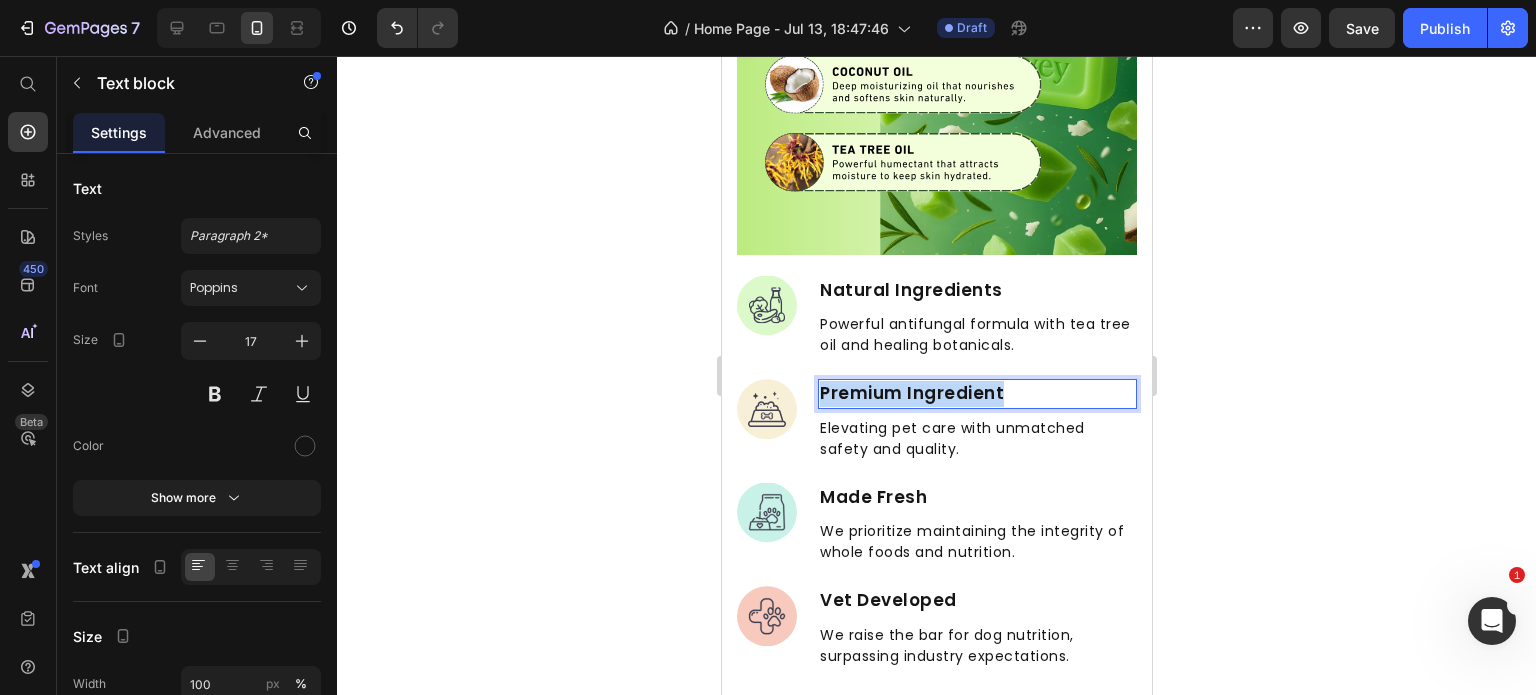 click on "Premium Ingredient" at bounding box center [976, 394] 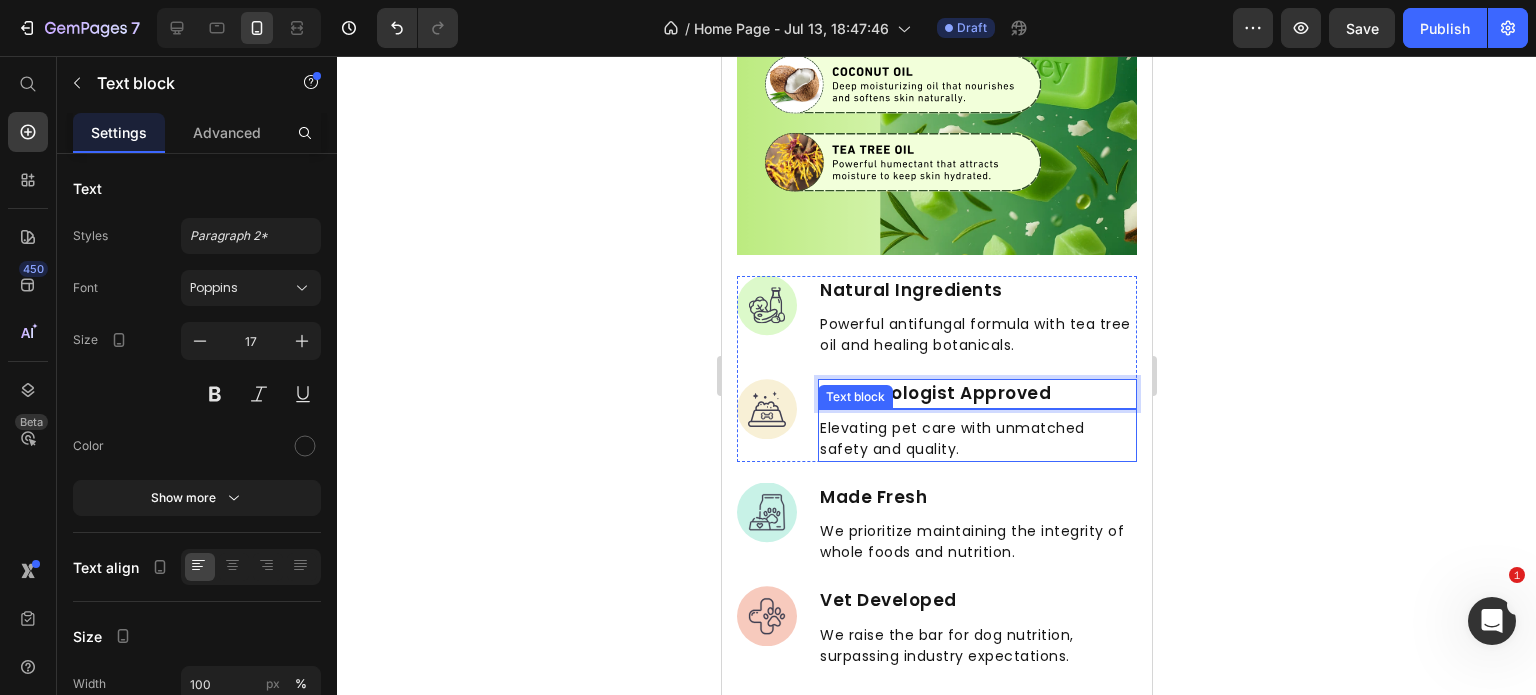 click on "Elevating pet care with unmatched safety and quality." at bounding box center (976, 439) 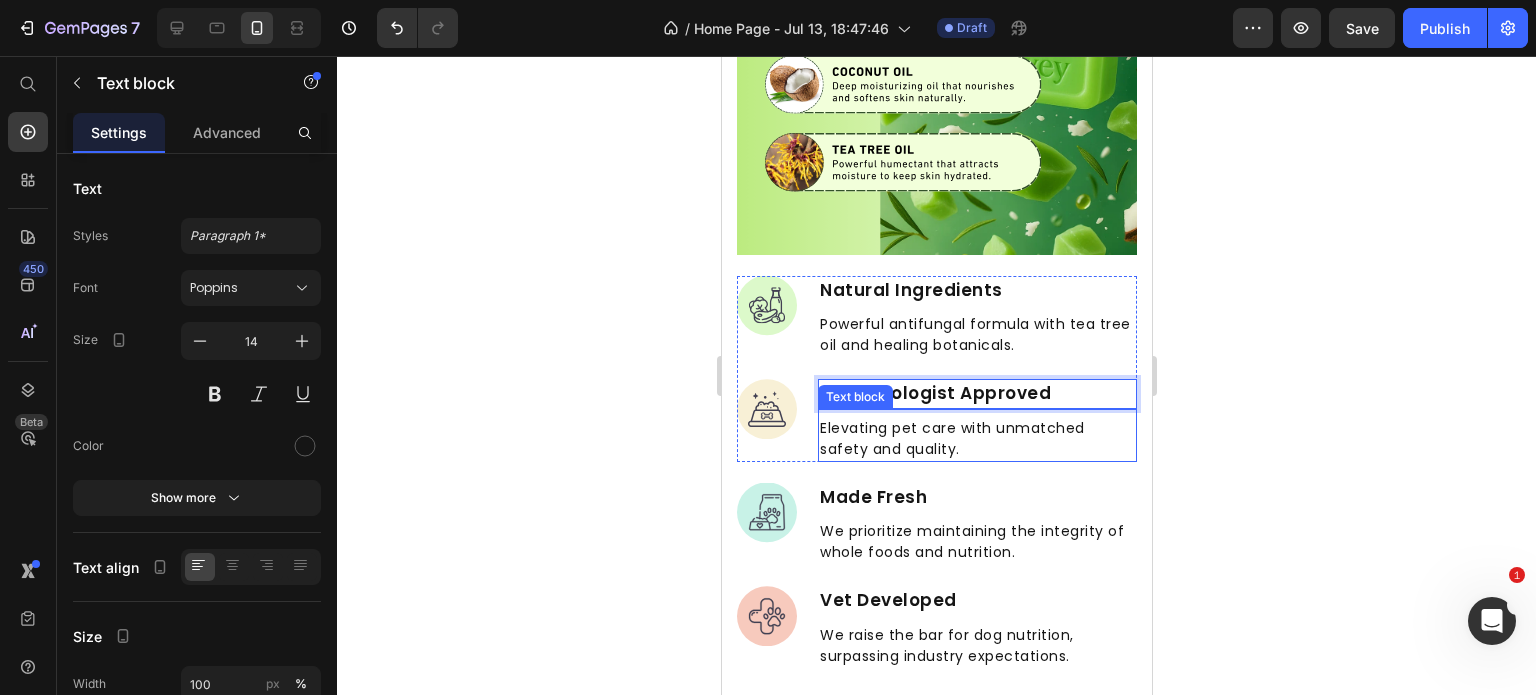 click on "Elevating pet care with unmatched safety and quality." at bounding box center [976, 439] 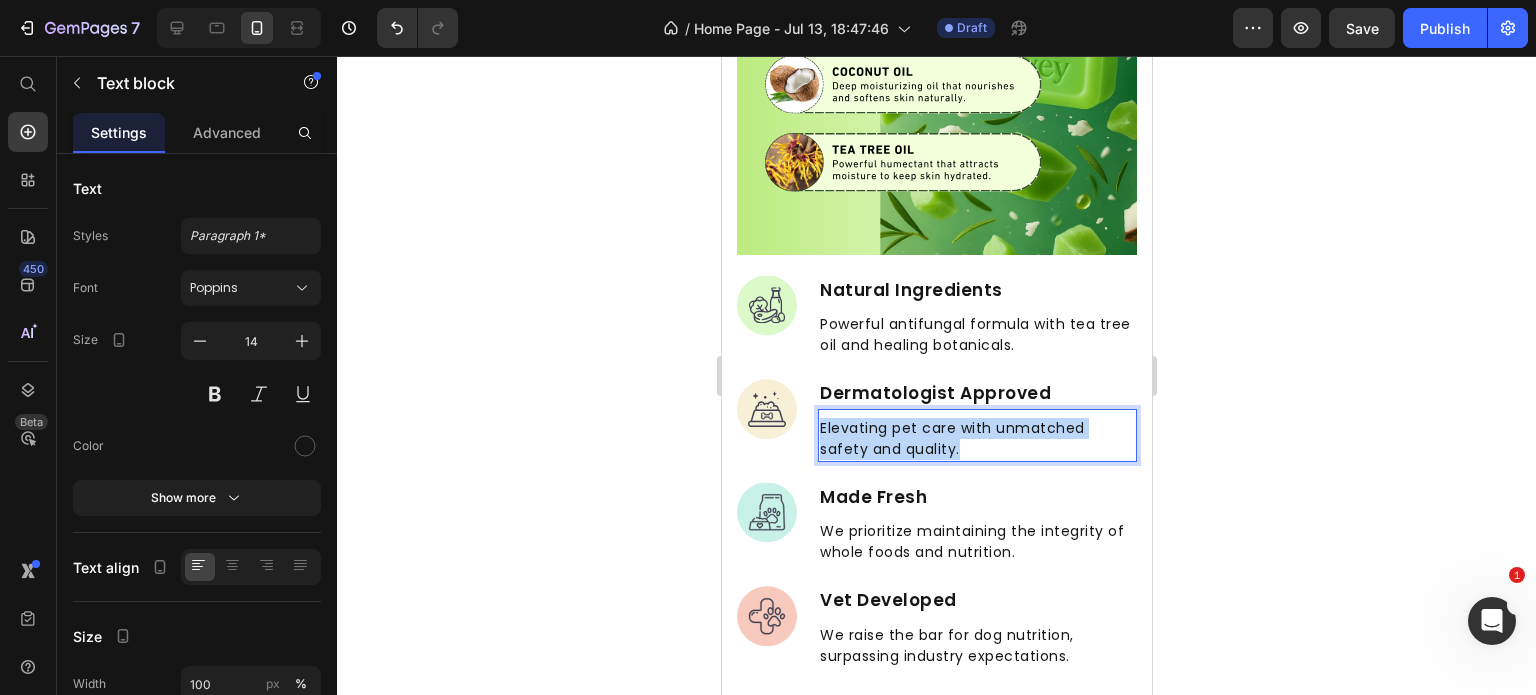 click on "Elevating pet care with unmatched safety and quality." at bounding box center [976, 439] 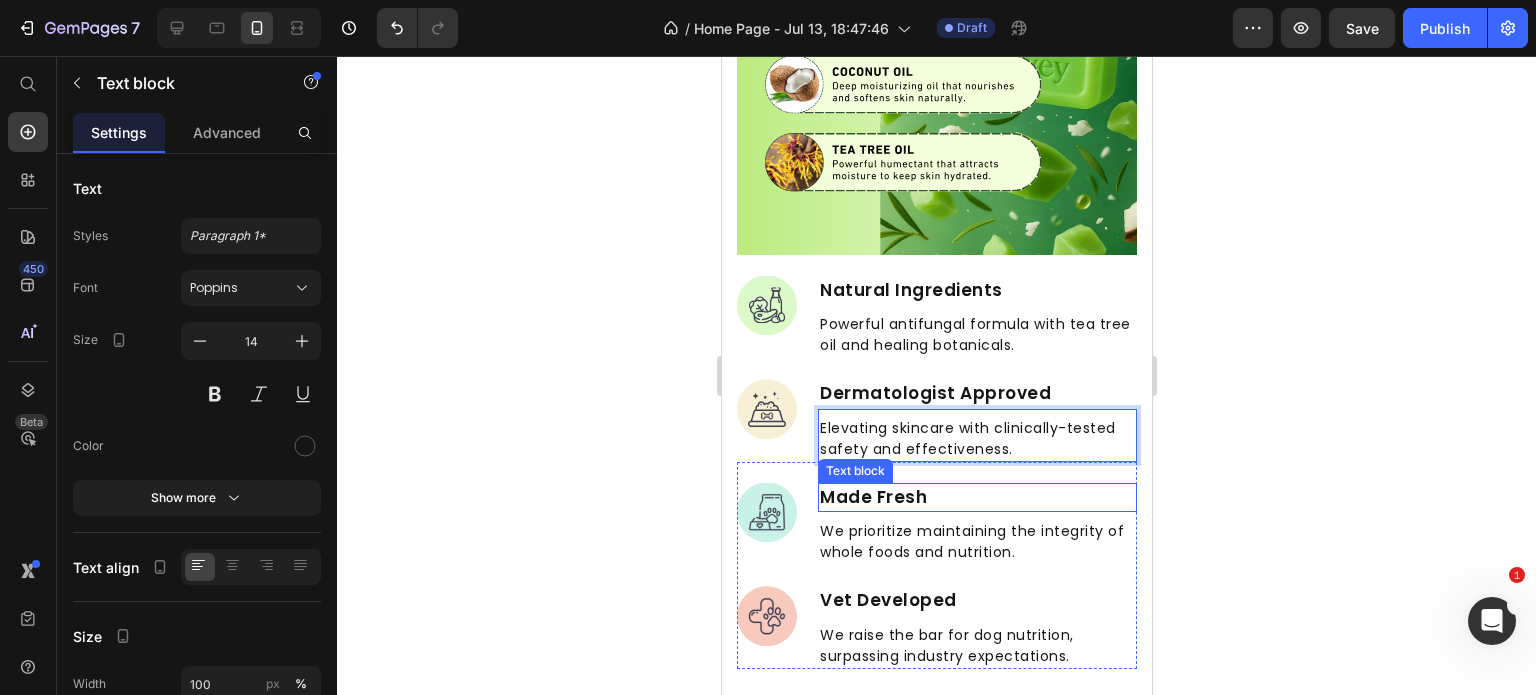 click on "Made Fresh" at bounding box center [976, 498] 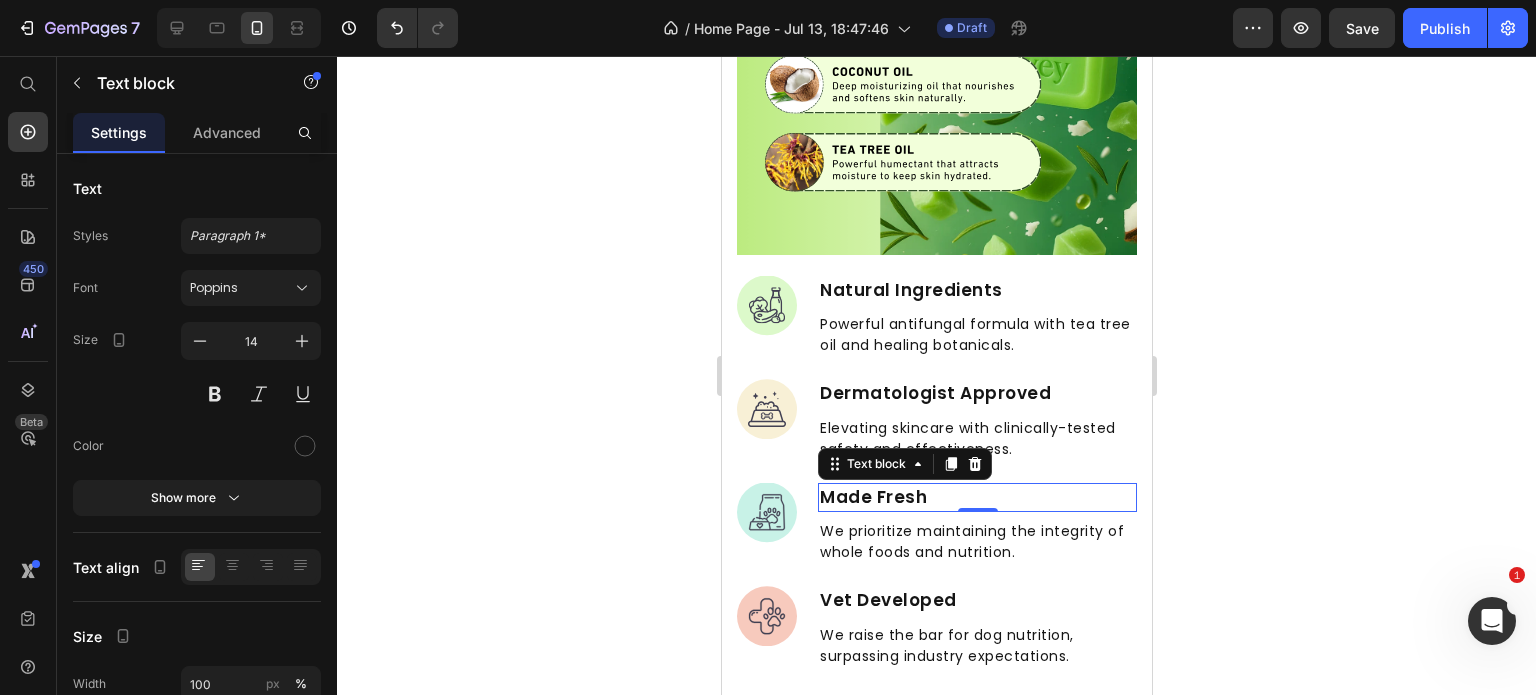 click on "Made Fresh" at bounding box center (976, 498) 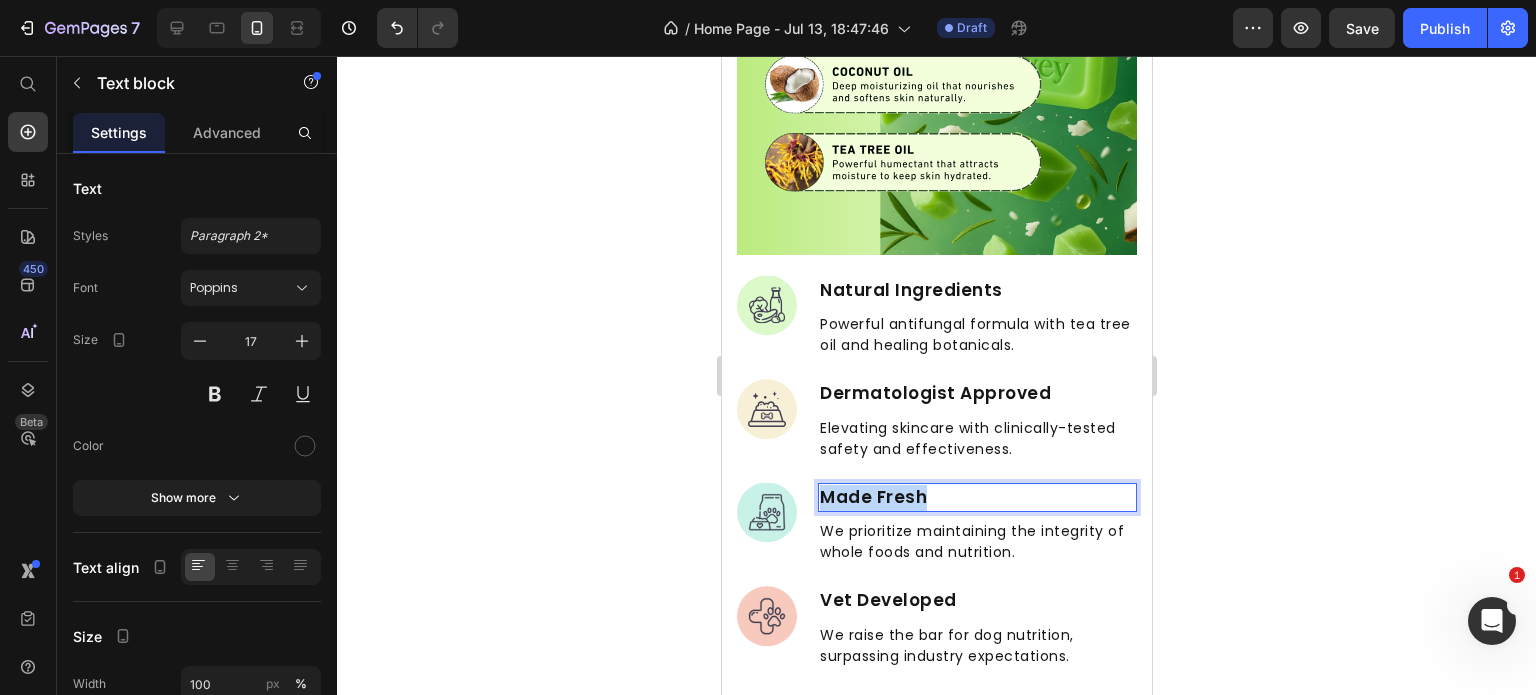 click on "Made Fresh" at bounding box center [976, 498] 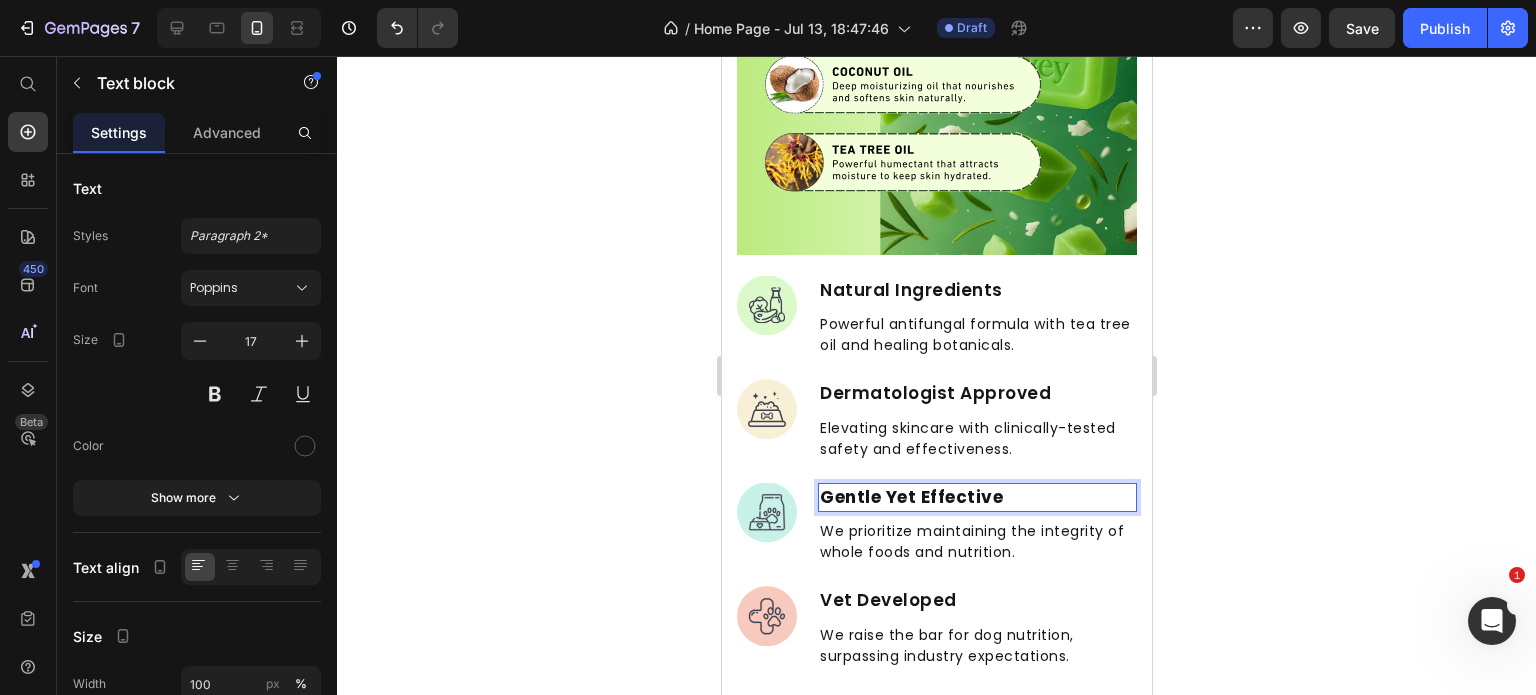 click on "We prioritize maintaining the integrity of whole foods and nutrition." at bounding box center [976, 542] 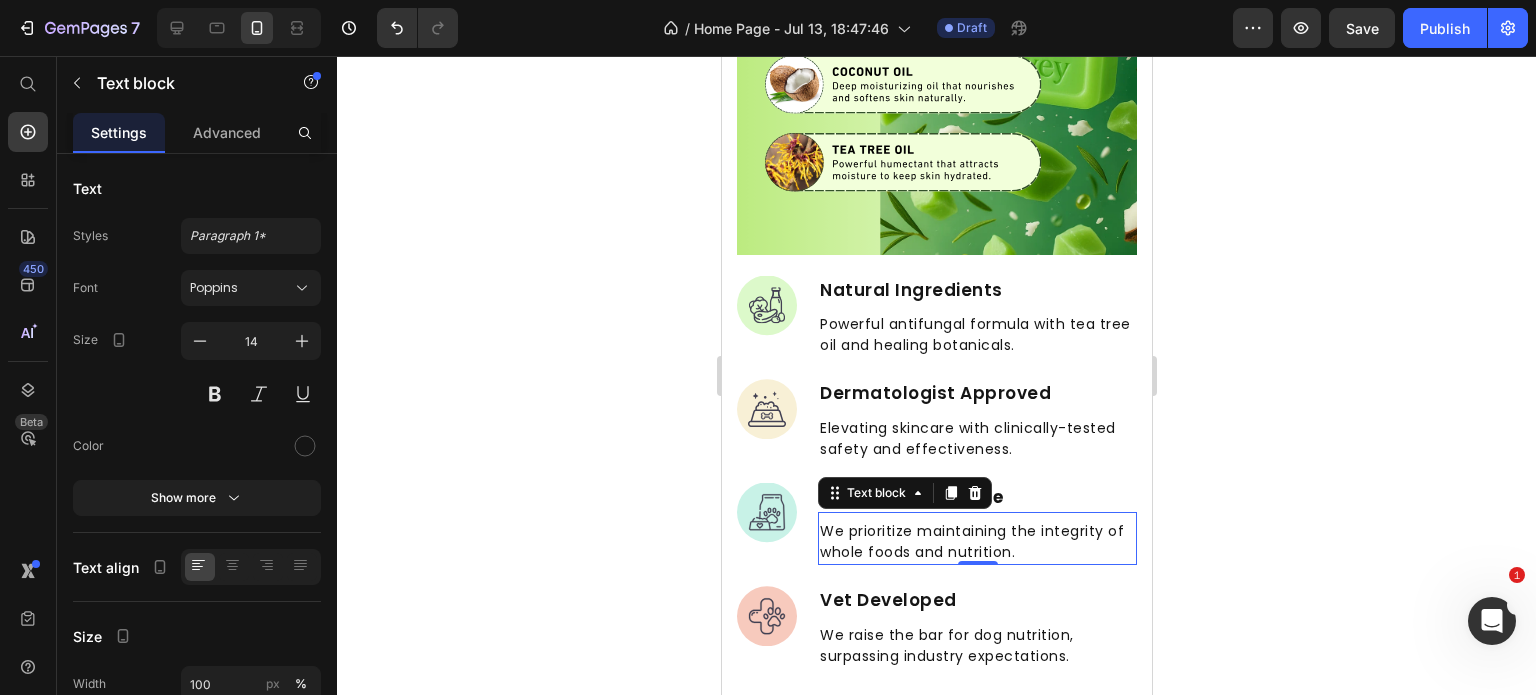 click on "We prioritize maintaining the integrity of whole foods and nutrition." at bounding box center [976, 542] 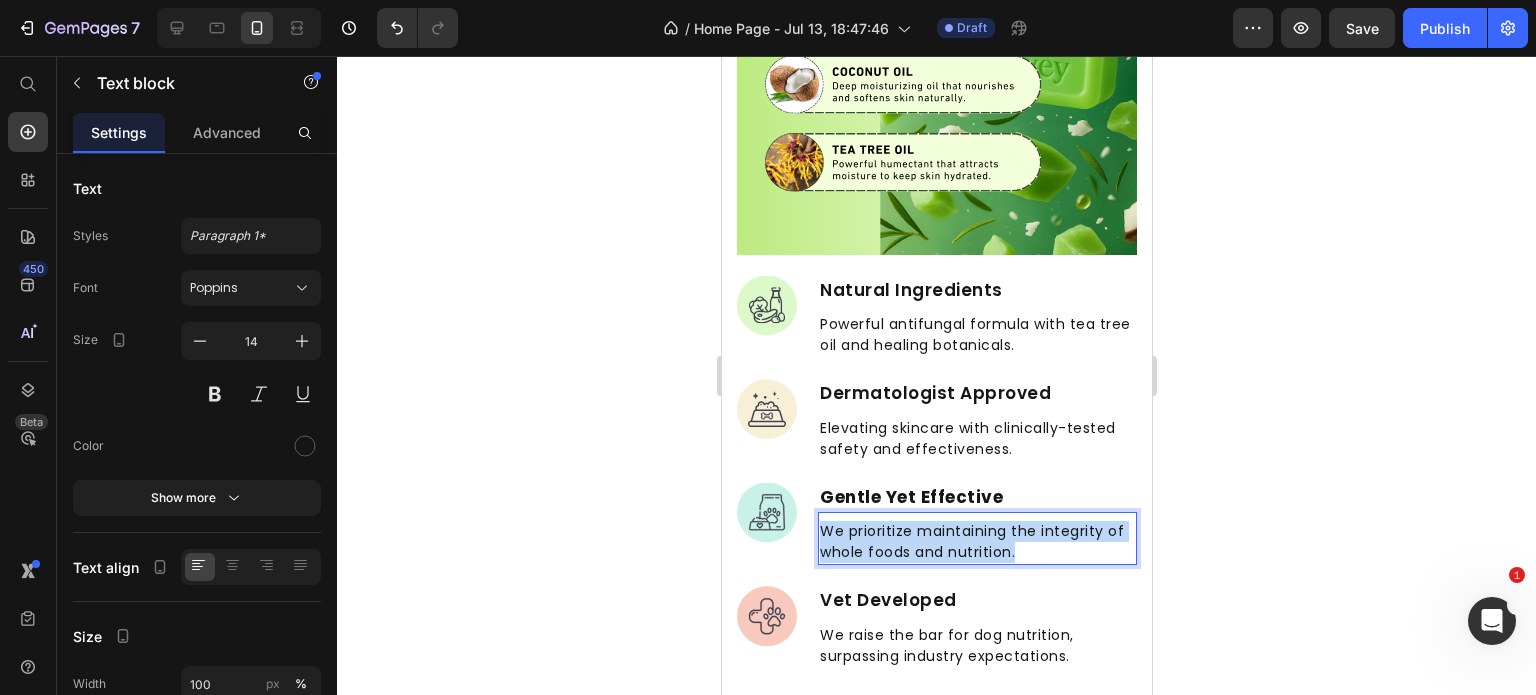 click on "We prioritize maintaining the integrity of whole foods and nutrition." at bounding box center (976, 542) 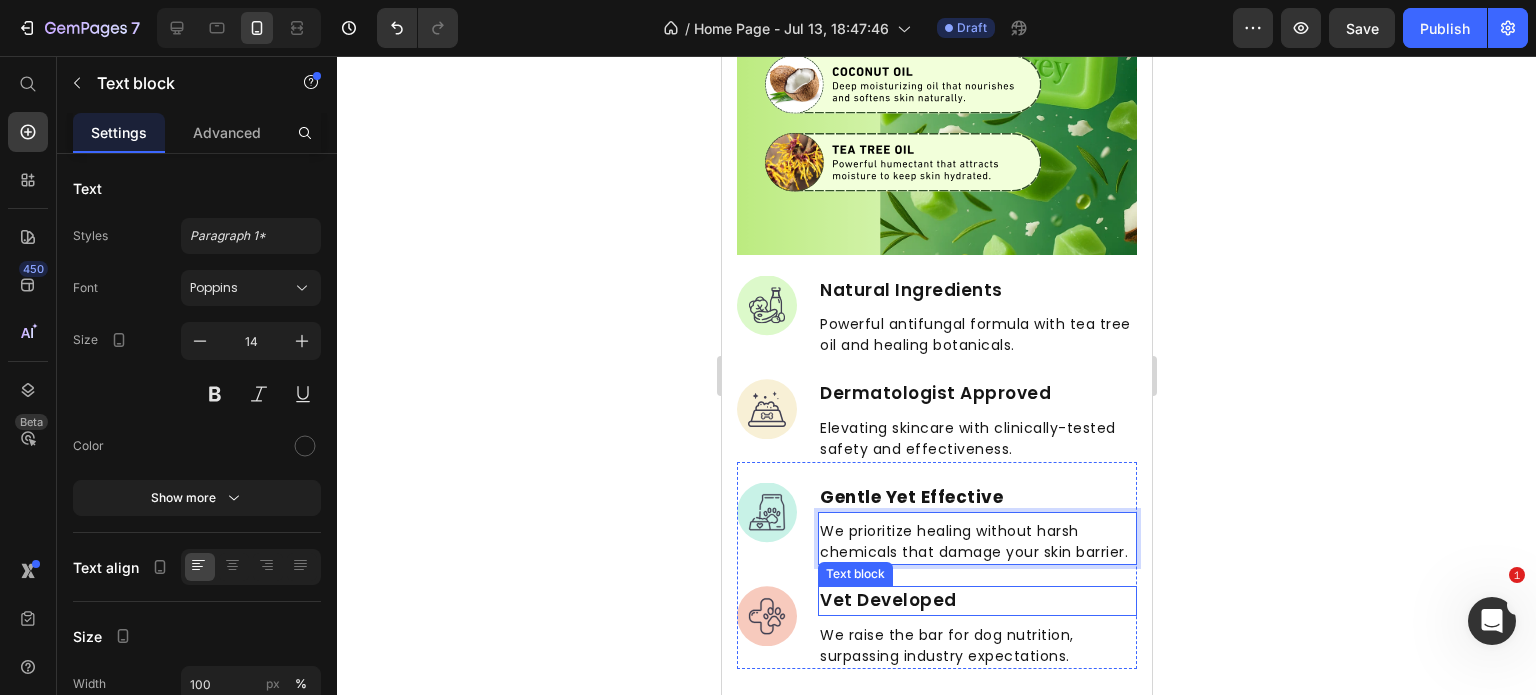 click on "Vet Developed" at bounding box center (976, 601) 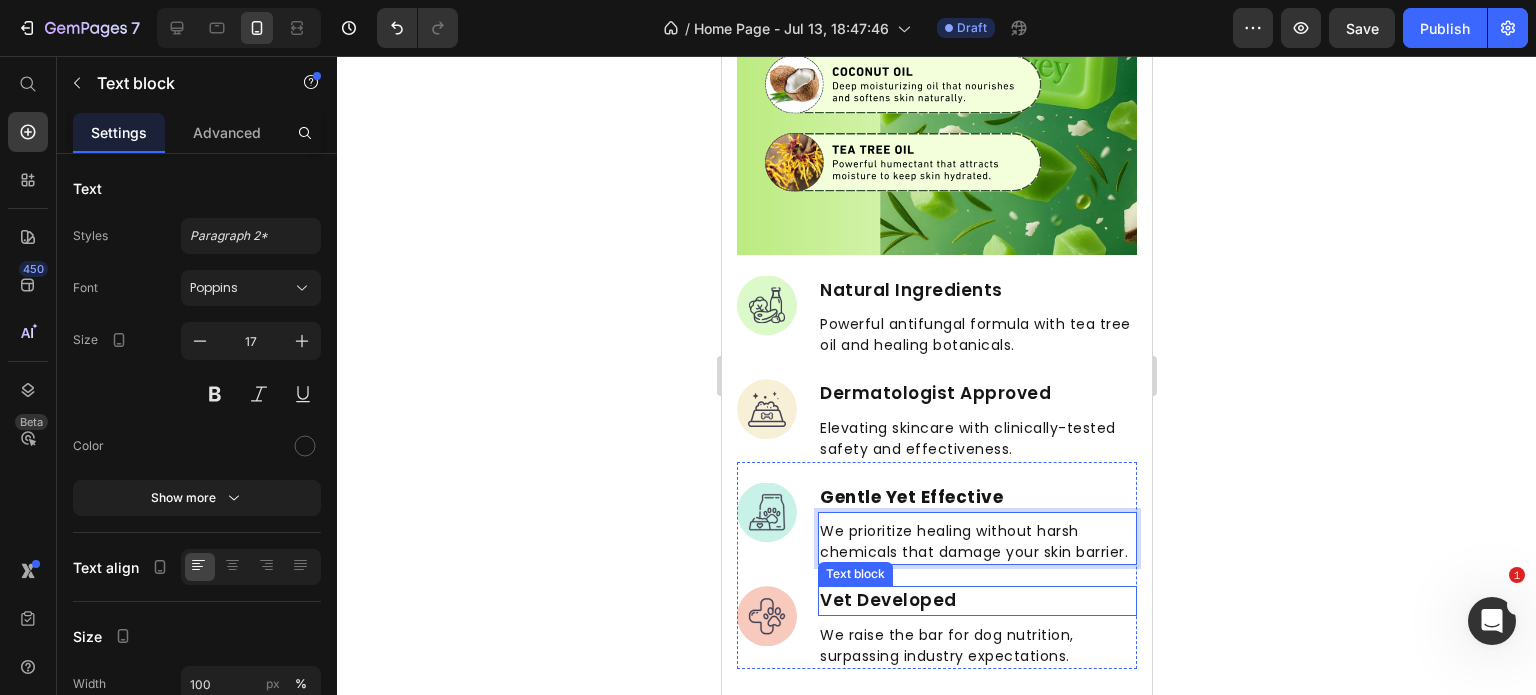 click on "Vet Developed" at bounding box center [976, 601] 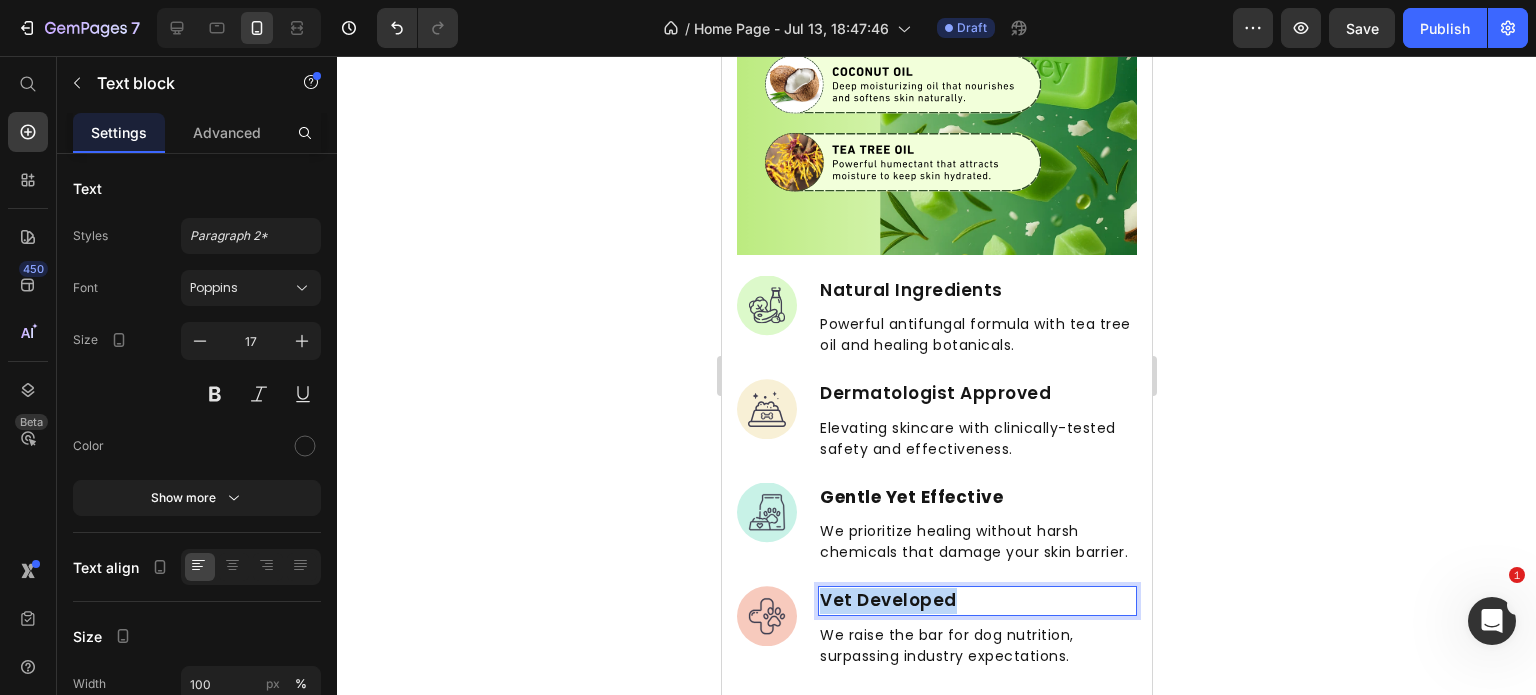 click on "Vet Developed" at bounding box center [976, 601] 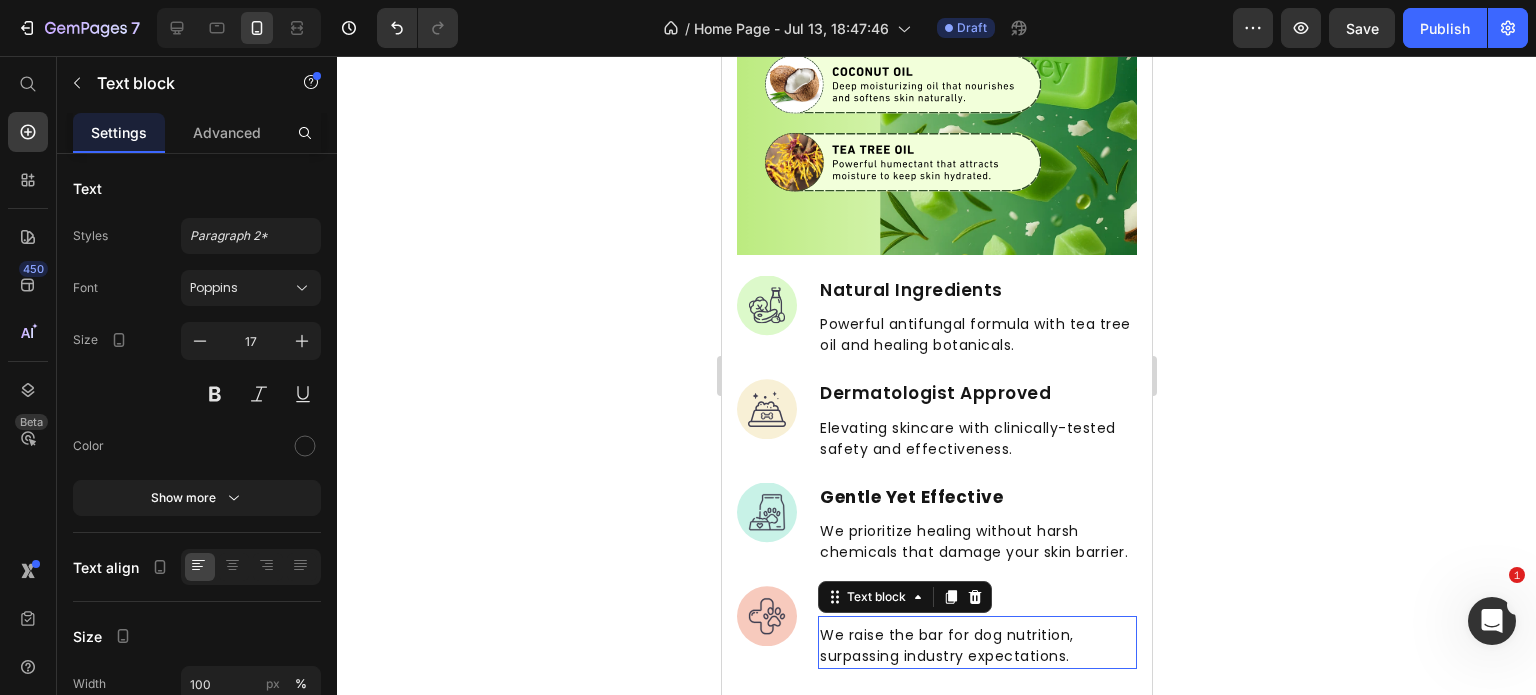 click on "We raise the bar for dog nutrition, surpassing industry expectations." at bounding box center [976, 646] 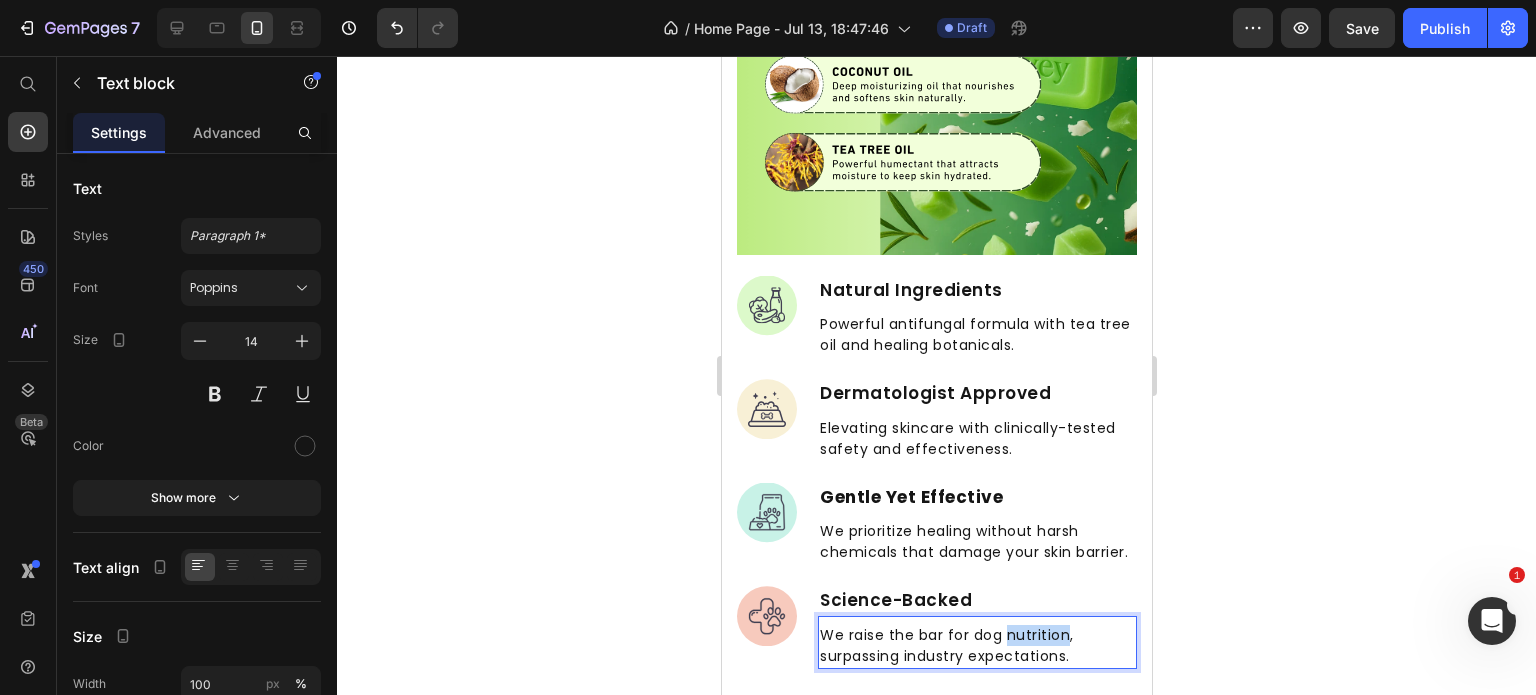 click on "We raise the bar for dog nutrition, surpassing industry expectations." at bounding box center (976, 646) 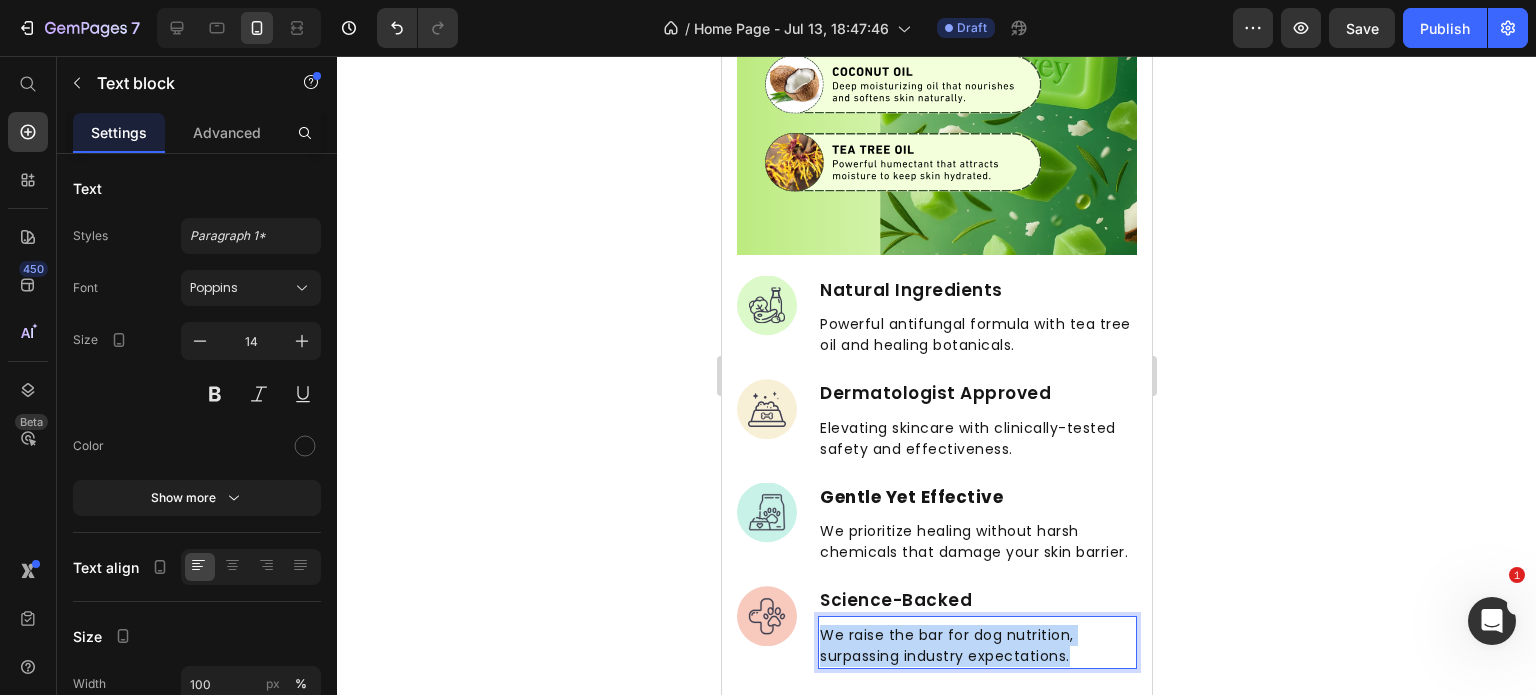 click on "We raise the bar for dog nutrition, surpassing industry expectations." at bounding box center [976, 646] 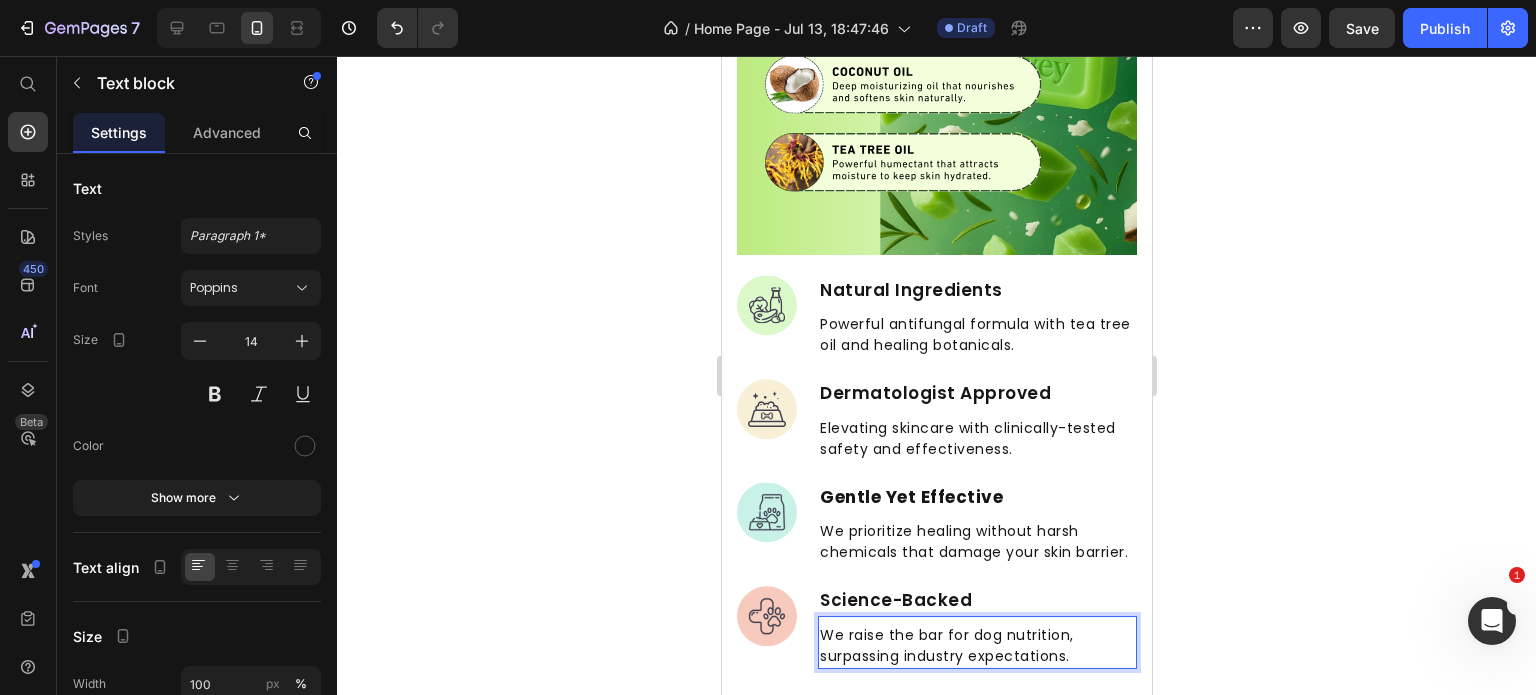 scroll, scrollTop: 2077, scrollLeft: 0, axis: vertical 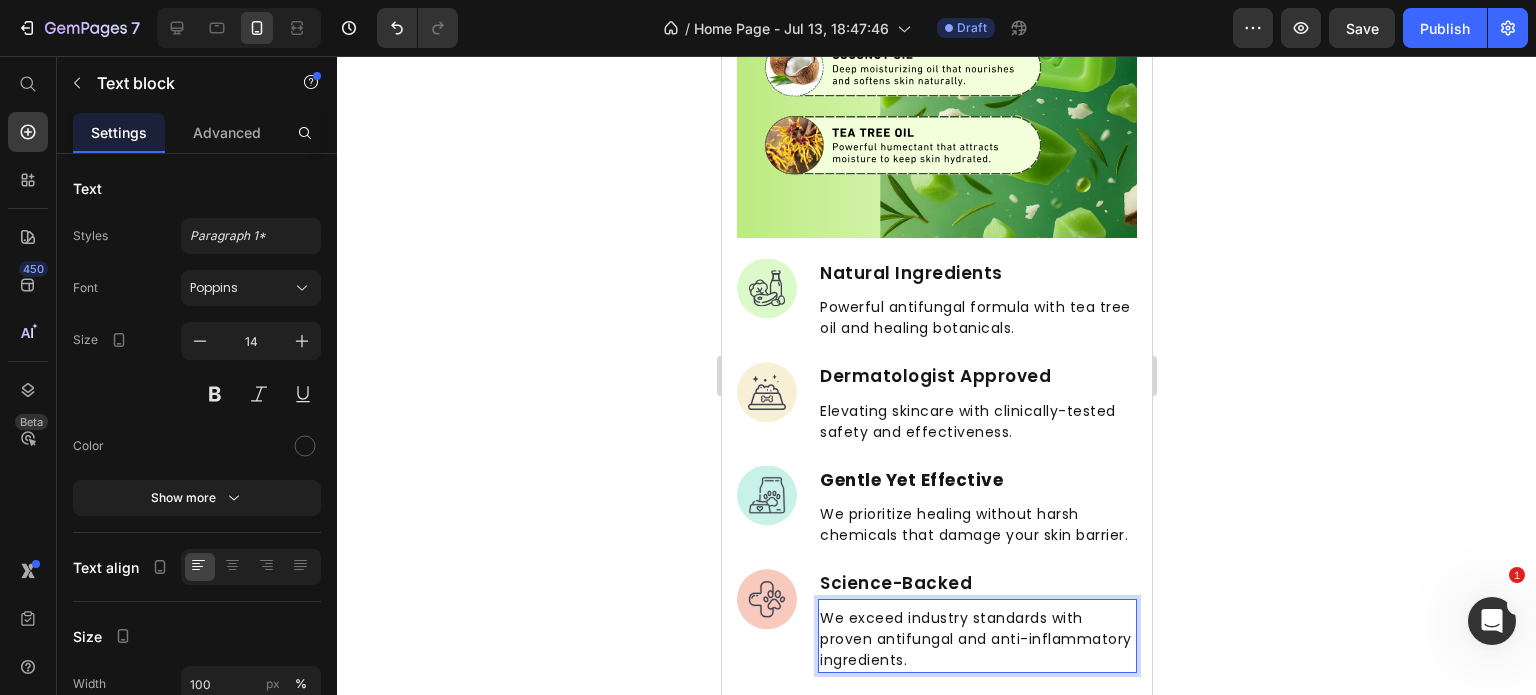 click 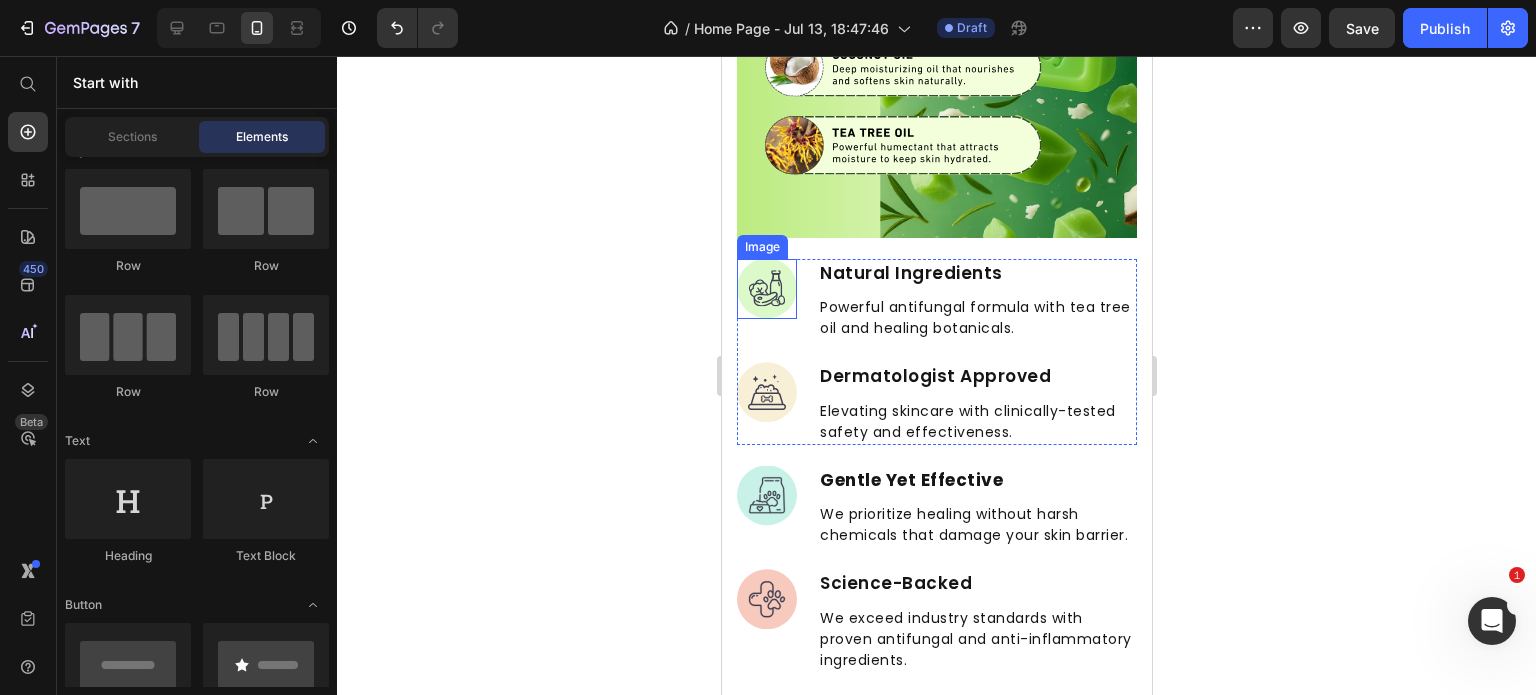 click at bounding box center [766, 289] 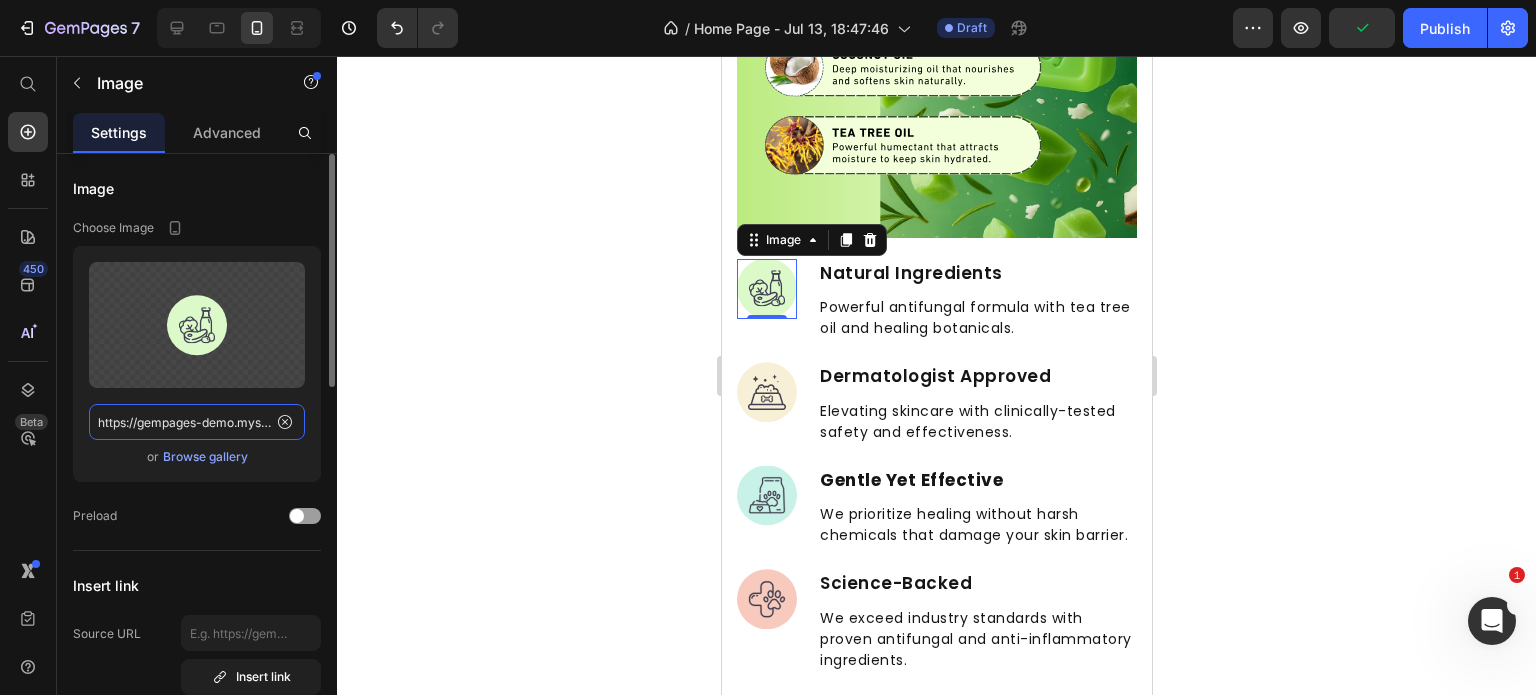 click on "https://gempages-demo.myshopify.com/cdn/shop/t/1/assets/495611768014373769-bd4fb003-0319-4b55-aac3-5af86735ff3c.svg?v=77409131844621935871704944817" 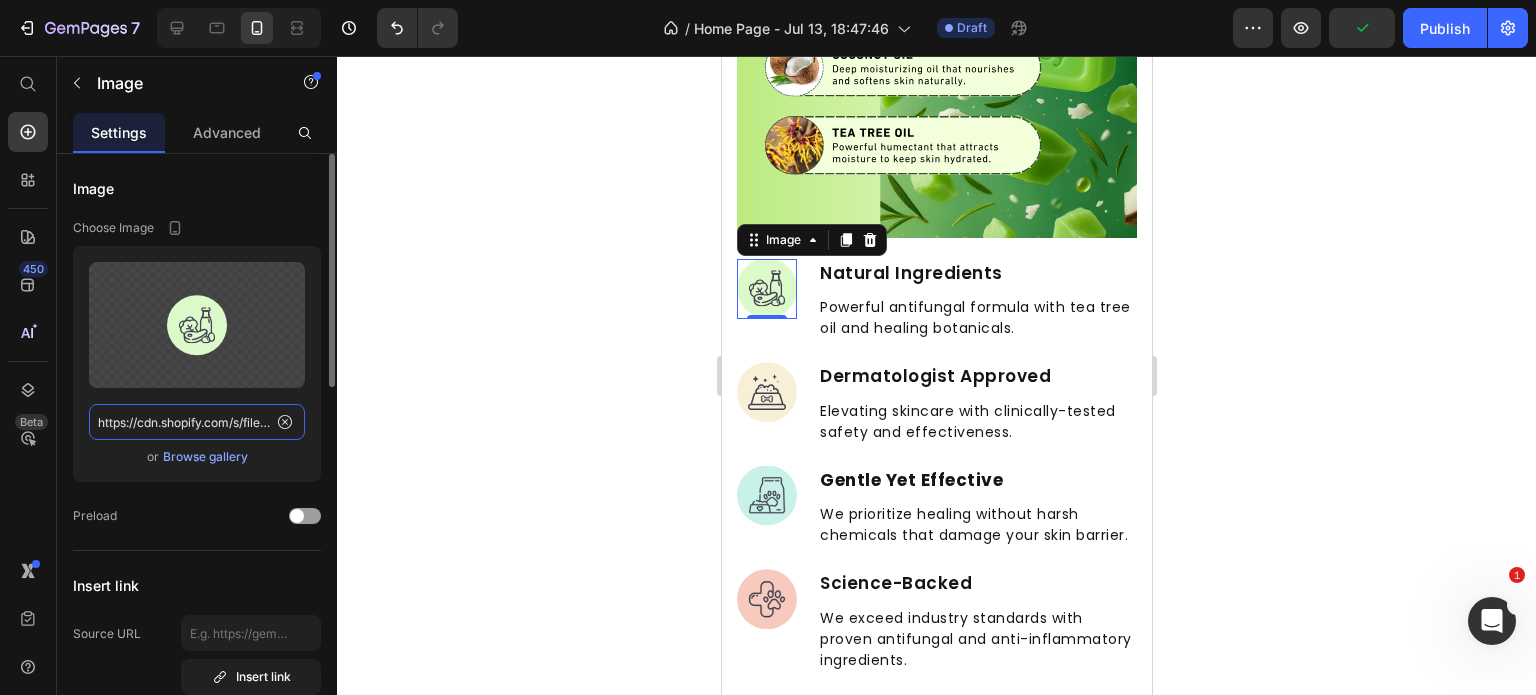 scroll, scrollTop: 0, scrollLeft: 504, axis: horizontal 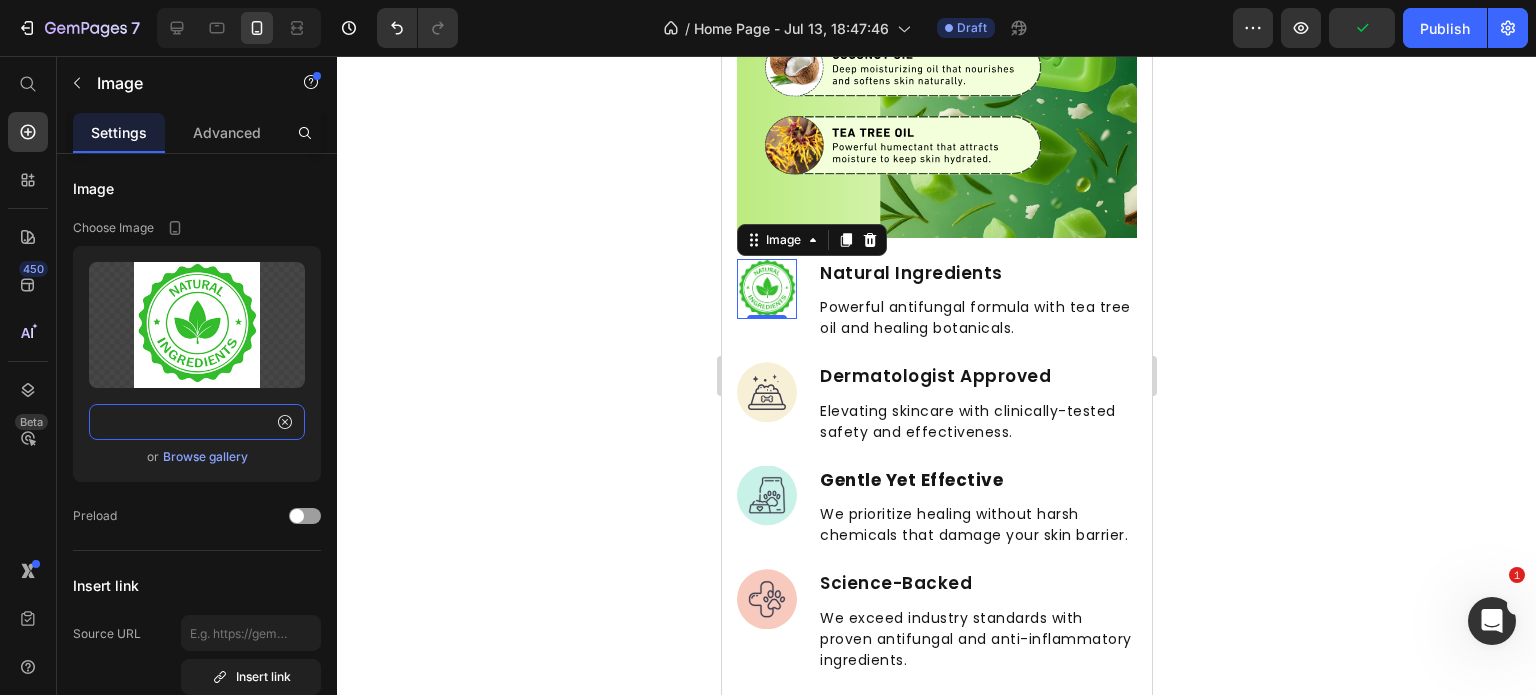 type on "https://cdn.shopify.com/s/files/1/0968/8953/6850/files/1_da65f3cd-eb11-44c1-91df-9047cbd63bd7.png?v=1752427298" 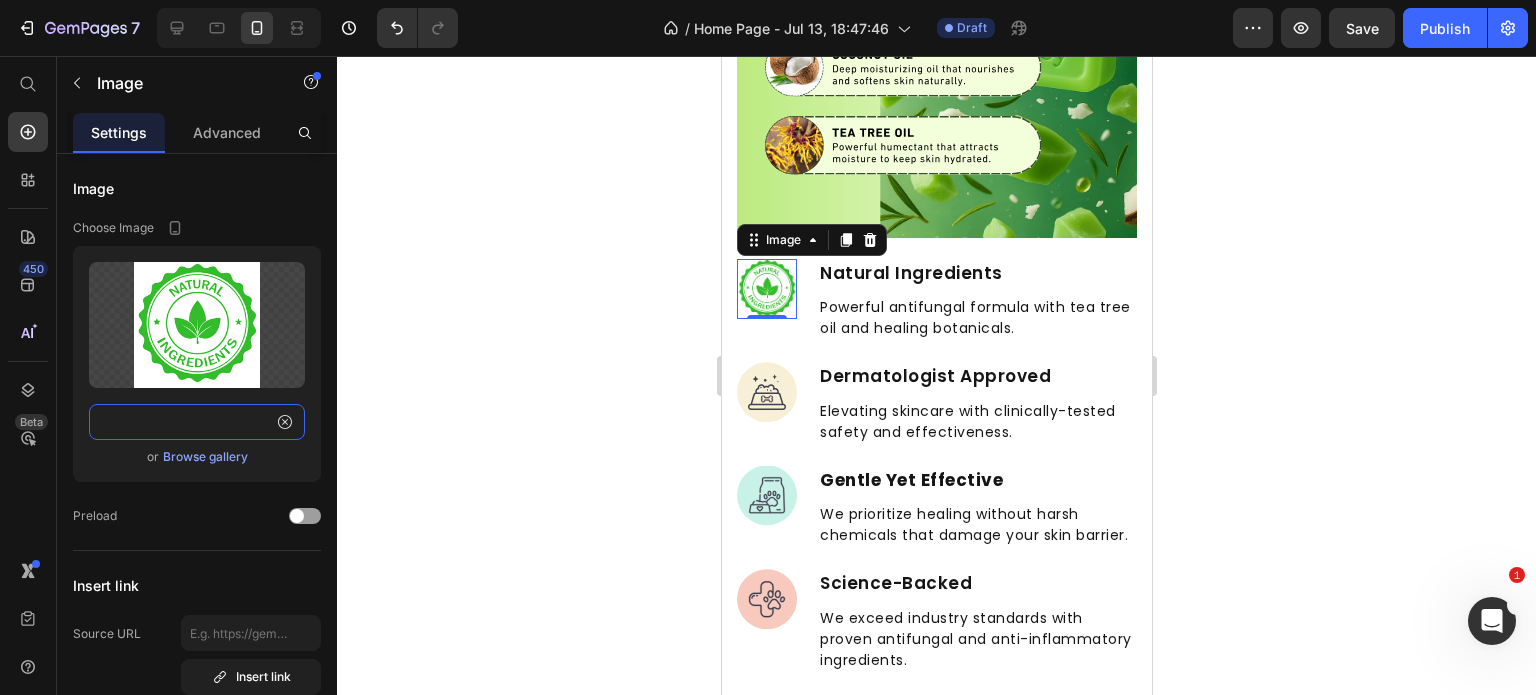 scroll, scrollTop: 0, scrollLeft: 0, axis: both 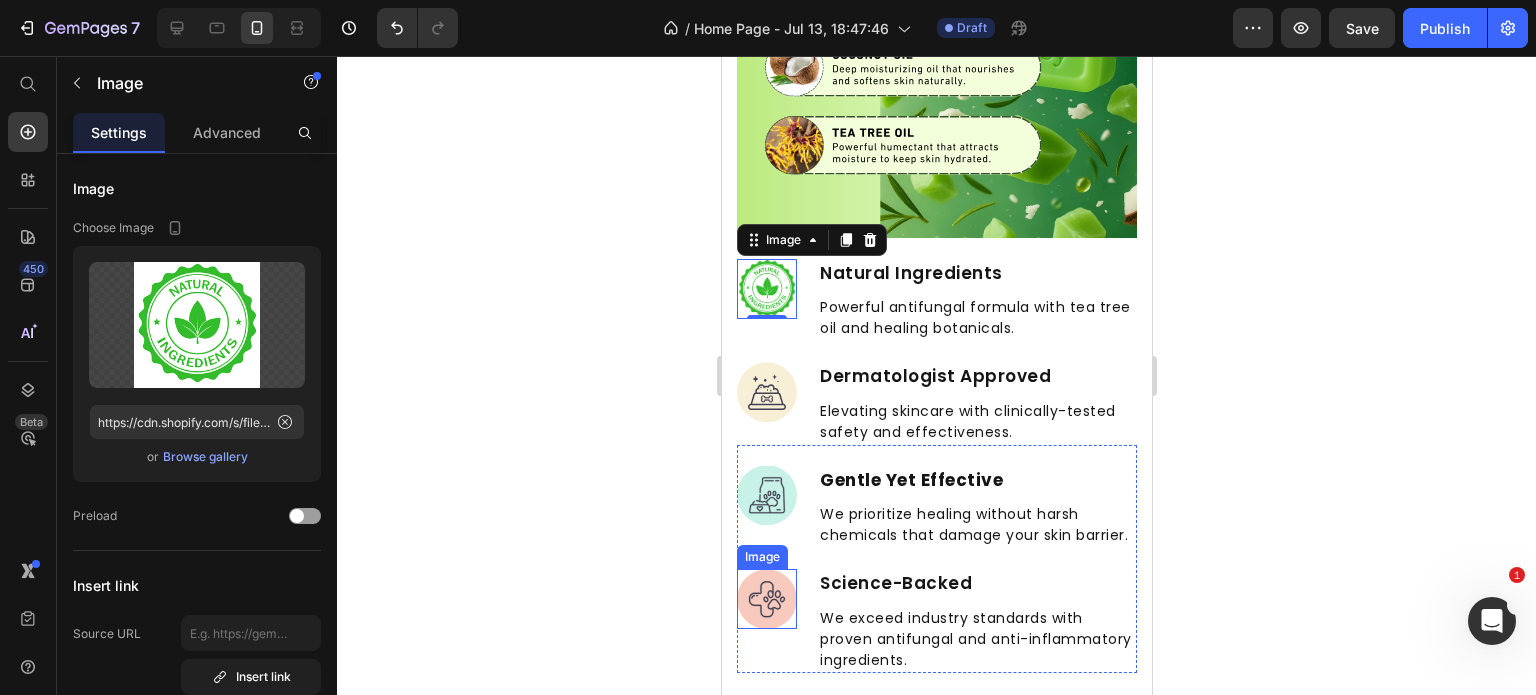click at bounding box center (766, 599) 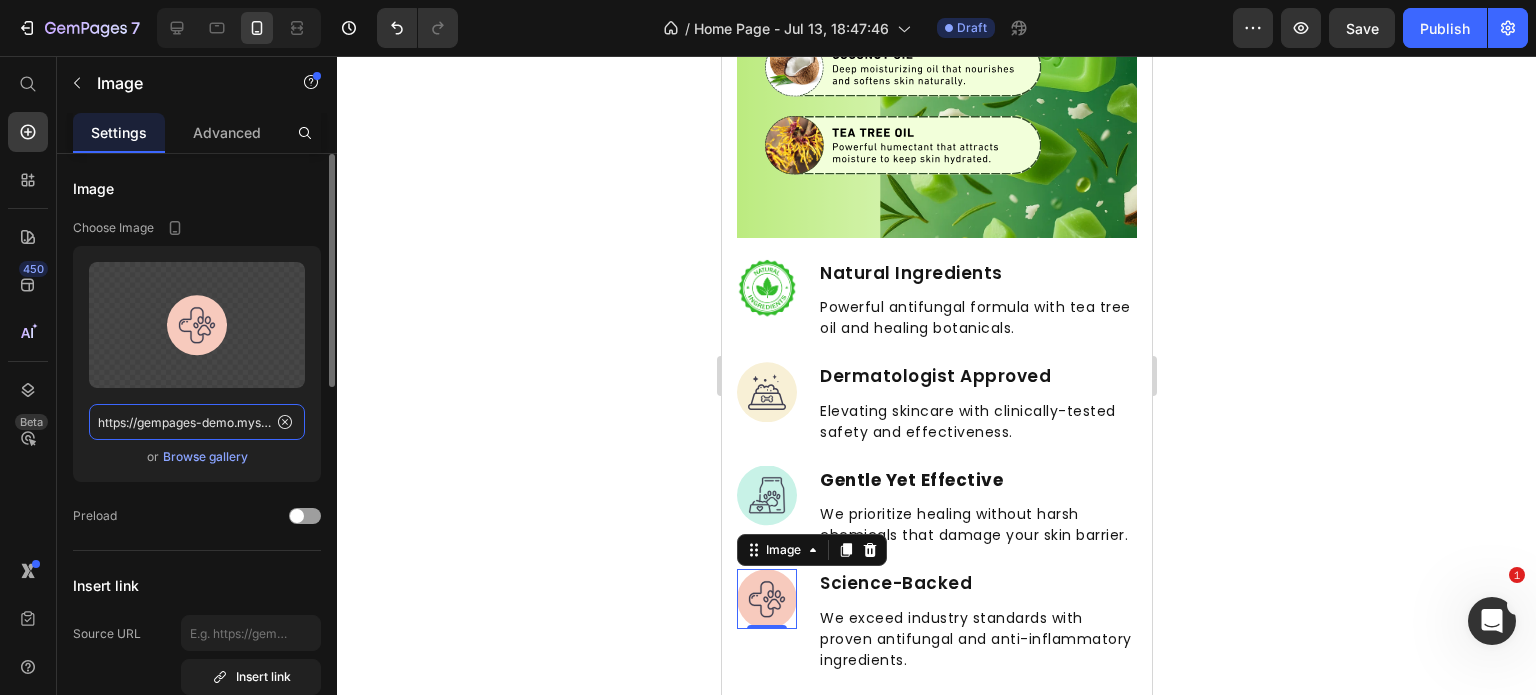 click on "https://gempages-demo.myshopify.com/cdn/shop/t/1/assets/495611768014373769-d4553f9c-1354-4975-ab50-2180f54a6ce8.svg?v=82007673643791975251704945606" 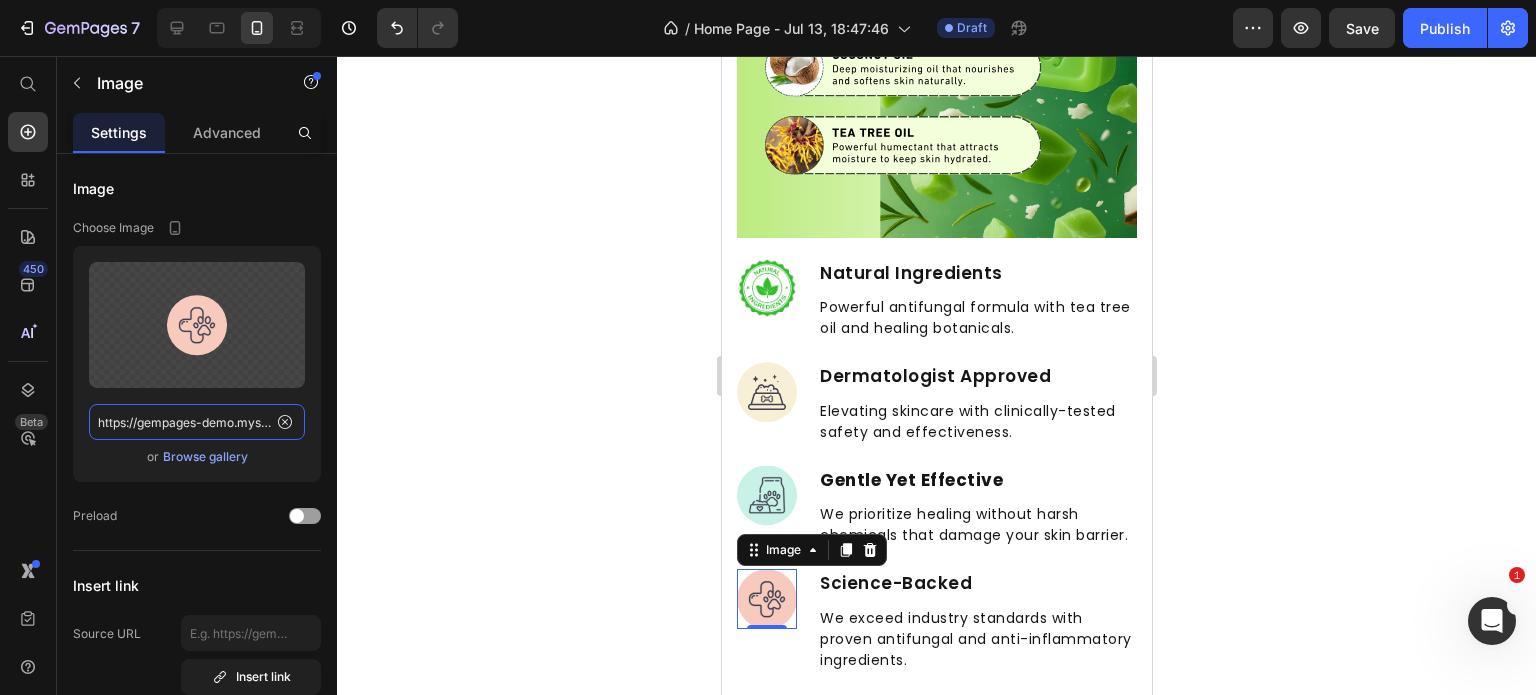 paste on "cdn.shopify.com/s/files/1/0968/8953/6850/files/3_dbfd7f38-4197-4c67-98ed-f3b863d12527.png?v=1752427298" 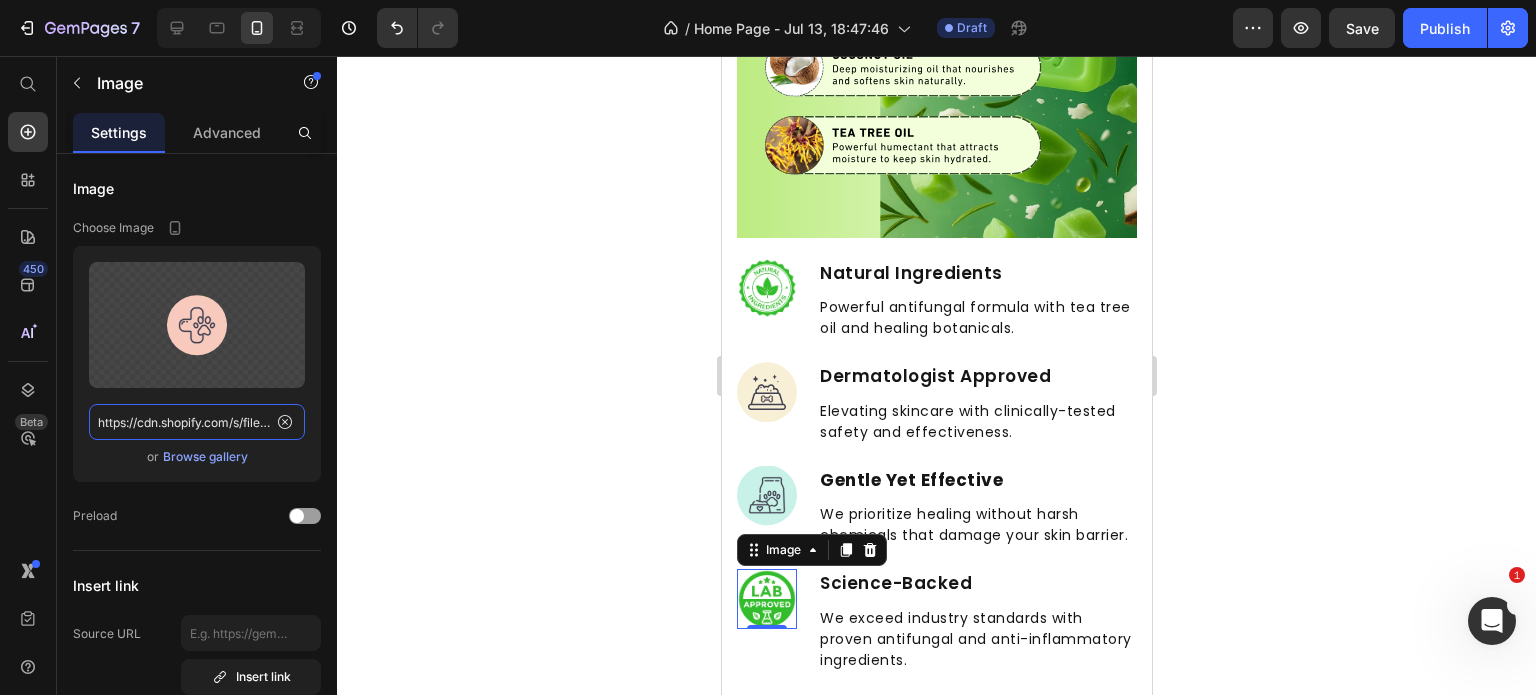 scroll, scrollTop: 0, scrollLeft: 510, axis: horizontal 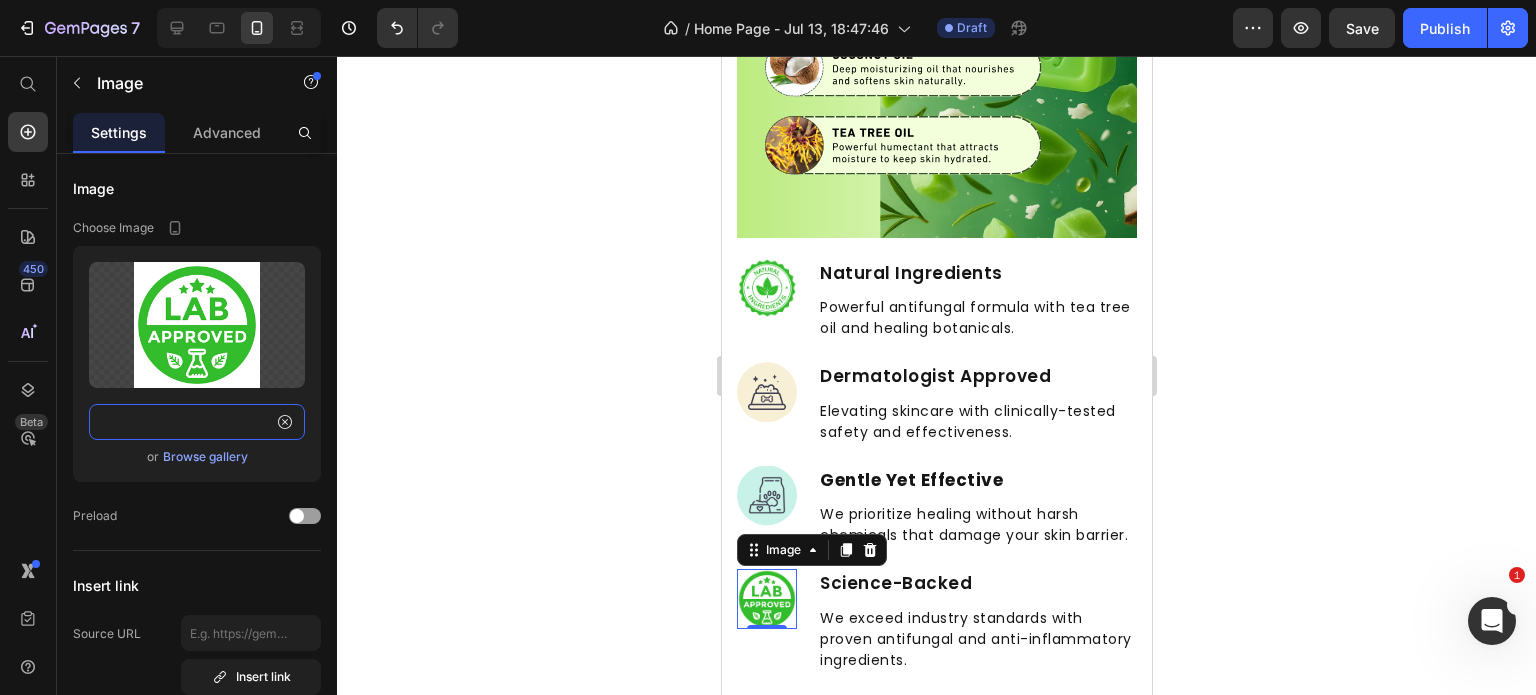 type on "https://cdn.shopify.com/s/files/1/0968/8953/6850/files/3_dbfd7f38-4197-4c67-98ed-f3b863d12527.png?v=1752427298" 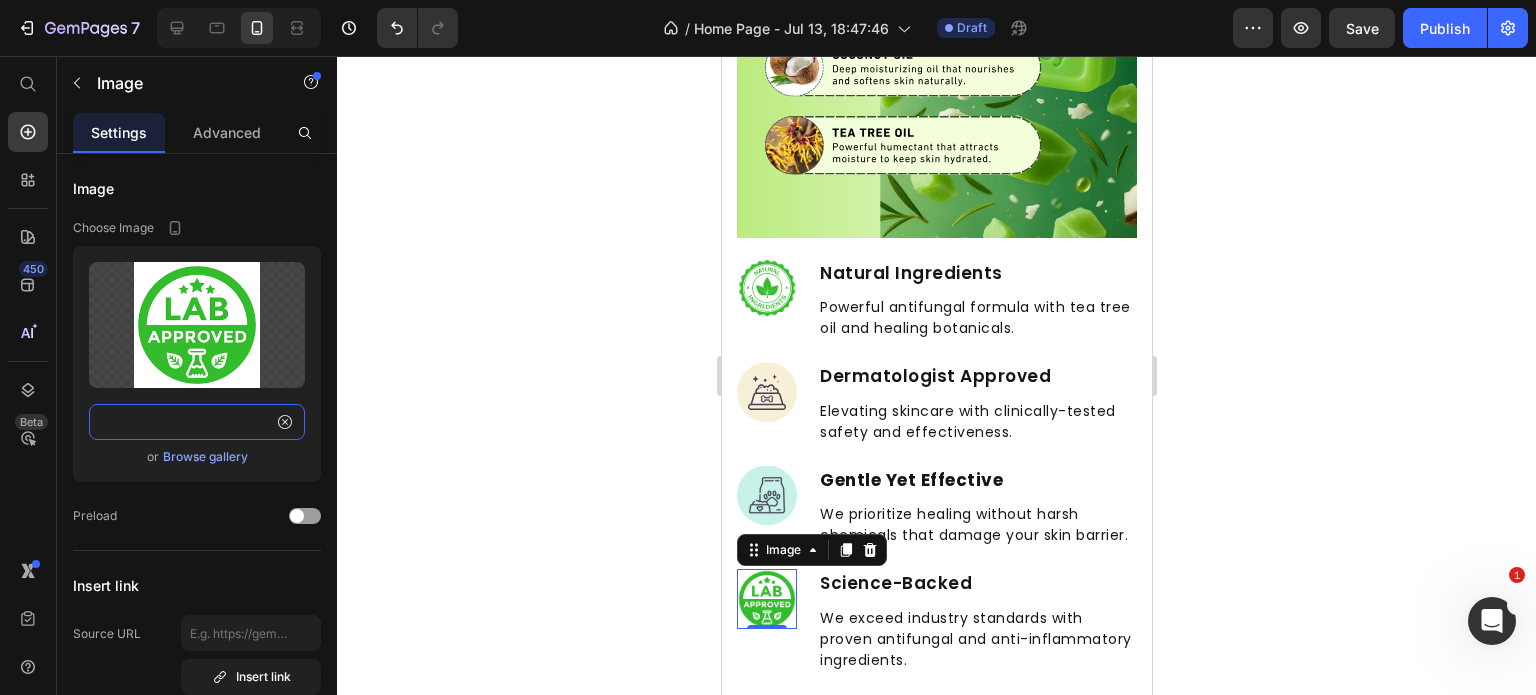 scroll, scrollTop: 0, scrollLeft: 0, axis: both 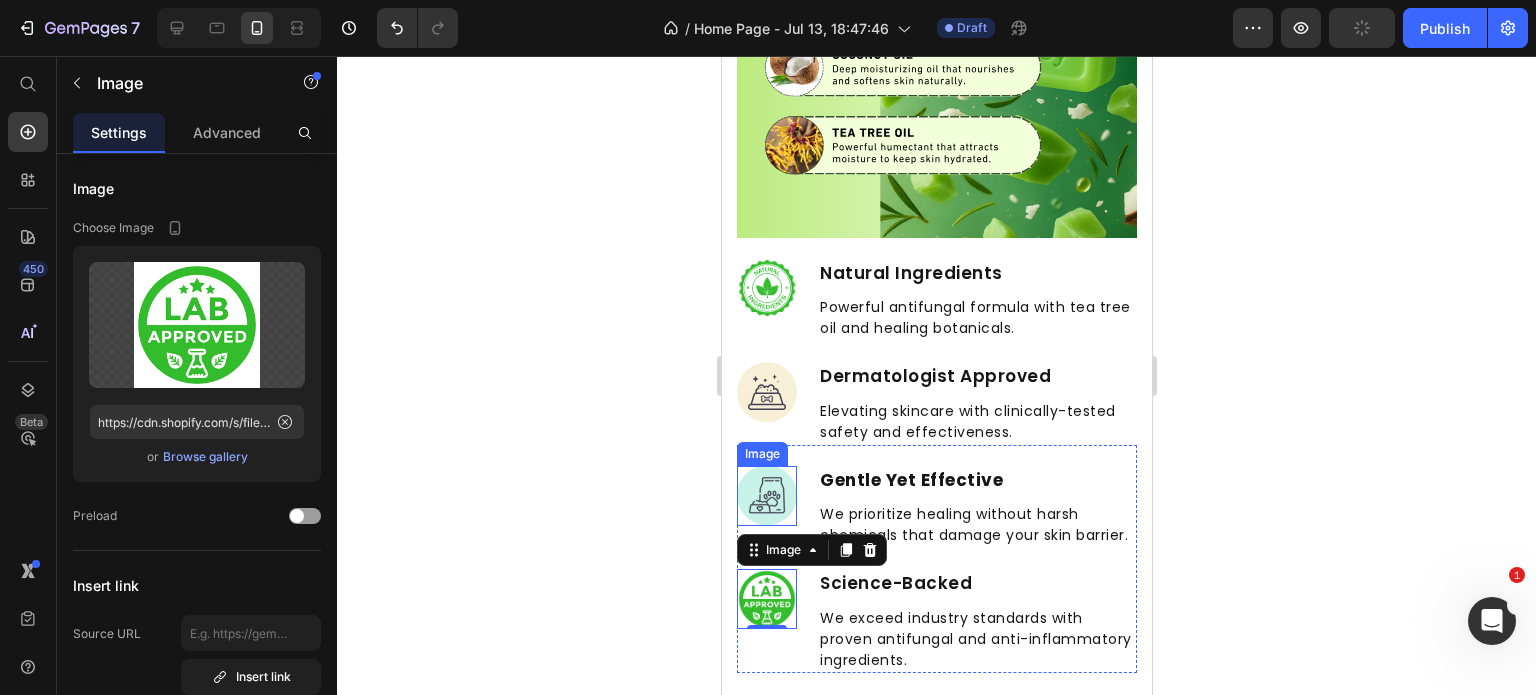 click at bounding box center [766, 496] 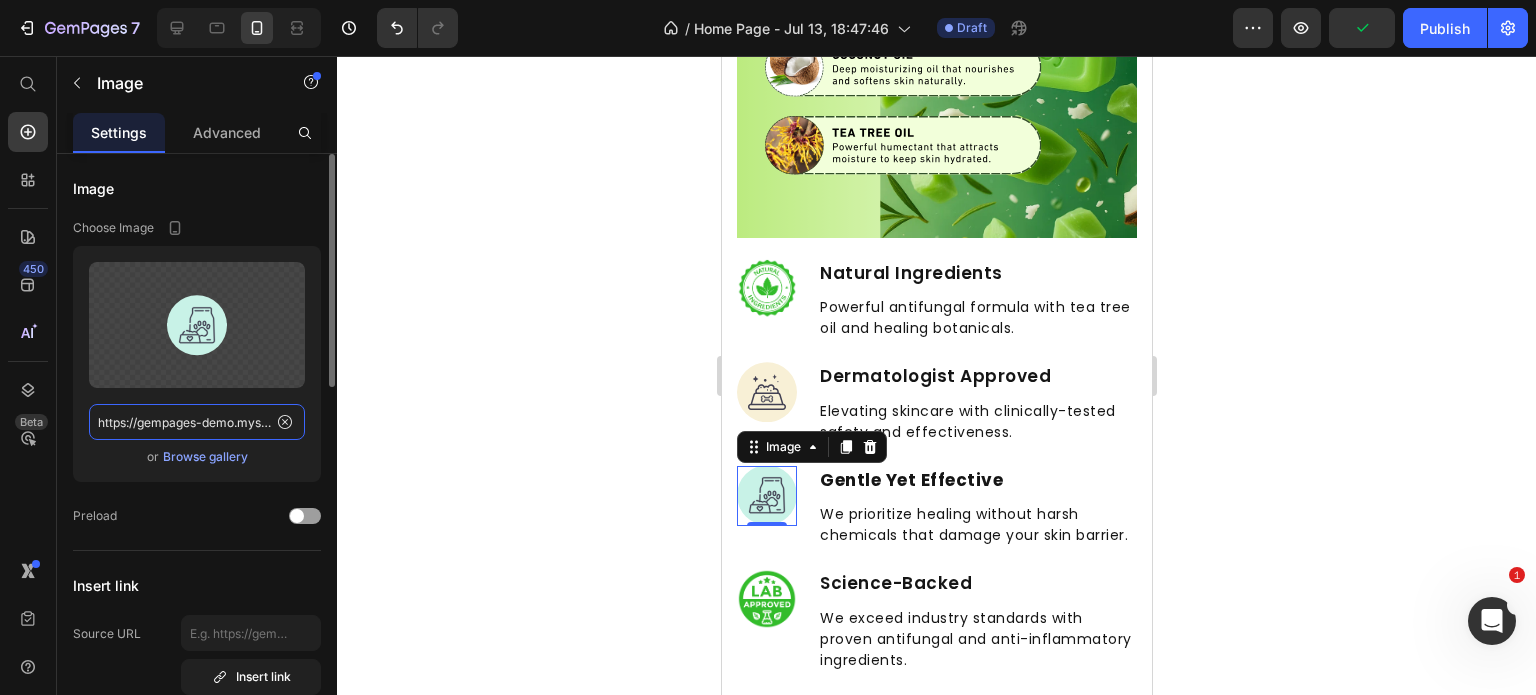click on "https://gempages-demo.myshopify.com/cdn/shop/t/1/assets/495611768014373769-0ddaf283-d883-4af8-a027-91e985d2d7ff.svg?v=58990807733116243121704945544" 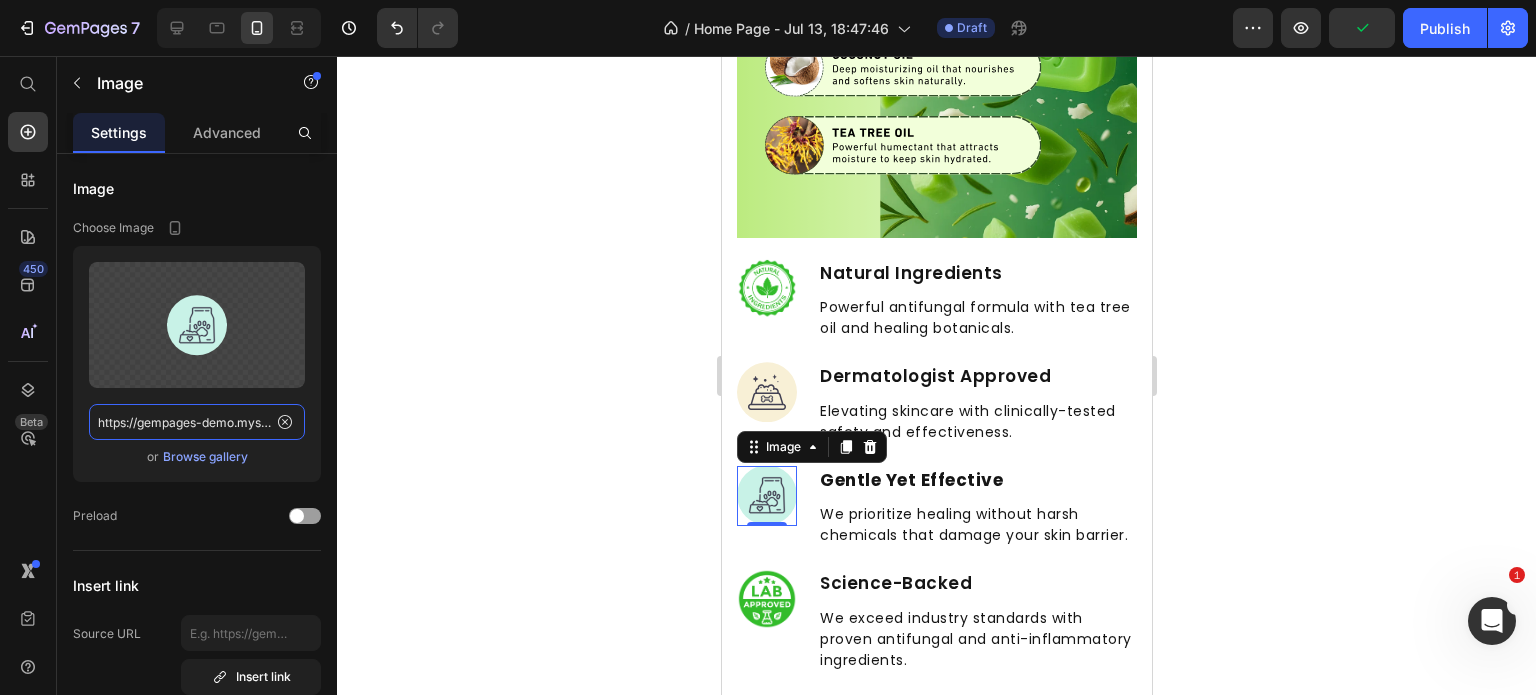 paste on "cdn.shopify.com/s/files/1/0968/8953/6850/files/2_db492136-3d98-48f7-8359-48e84e7822ea.png?v=1752427300" 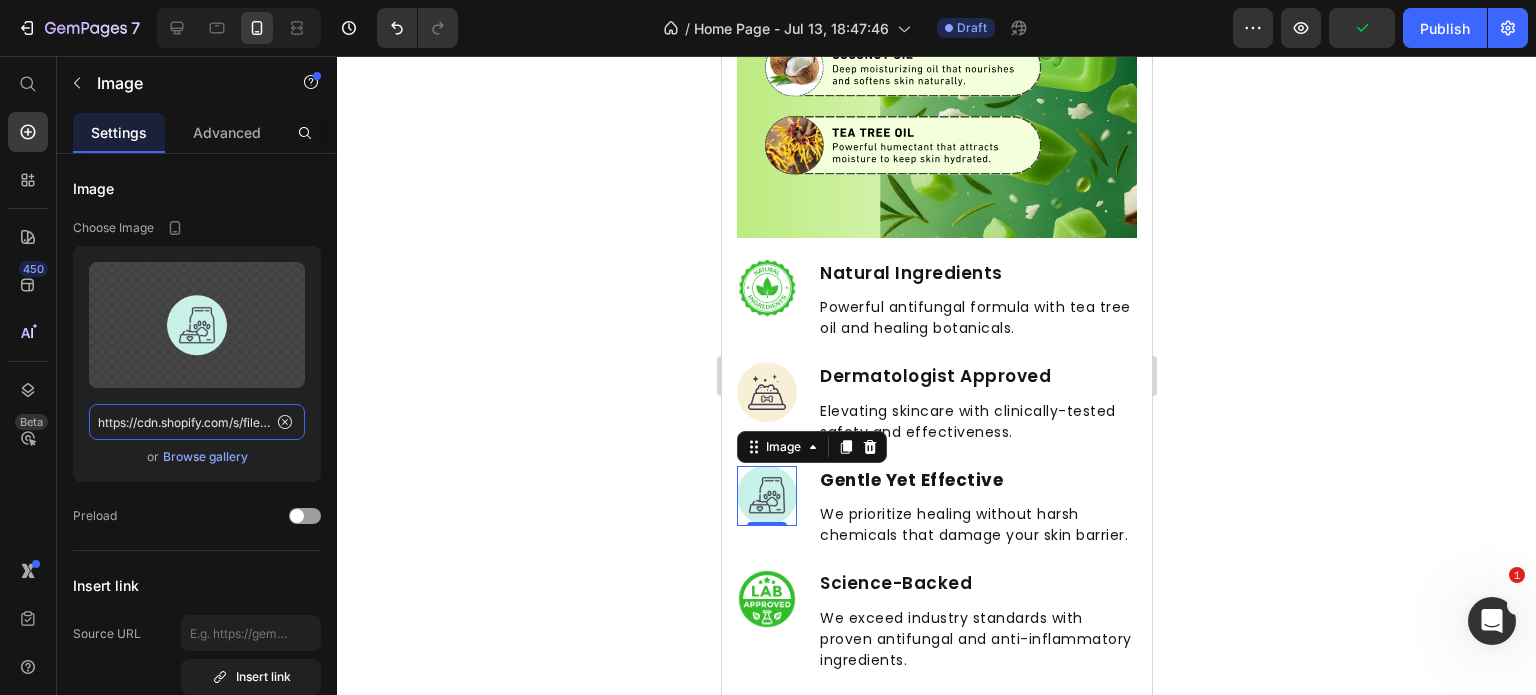 scroll, scrollTop: 0, scrollLeft: 522, axis: horizontal 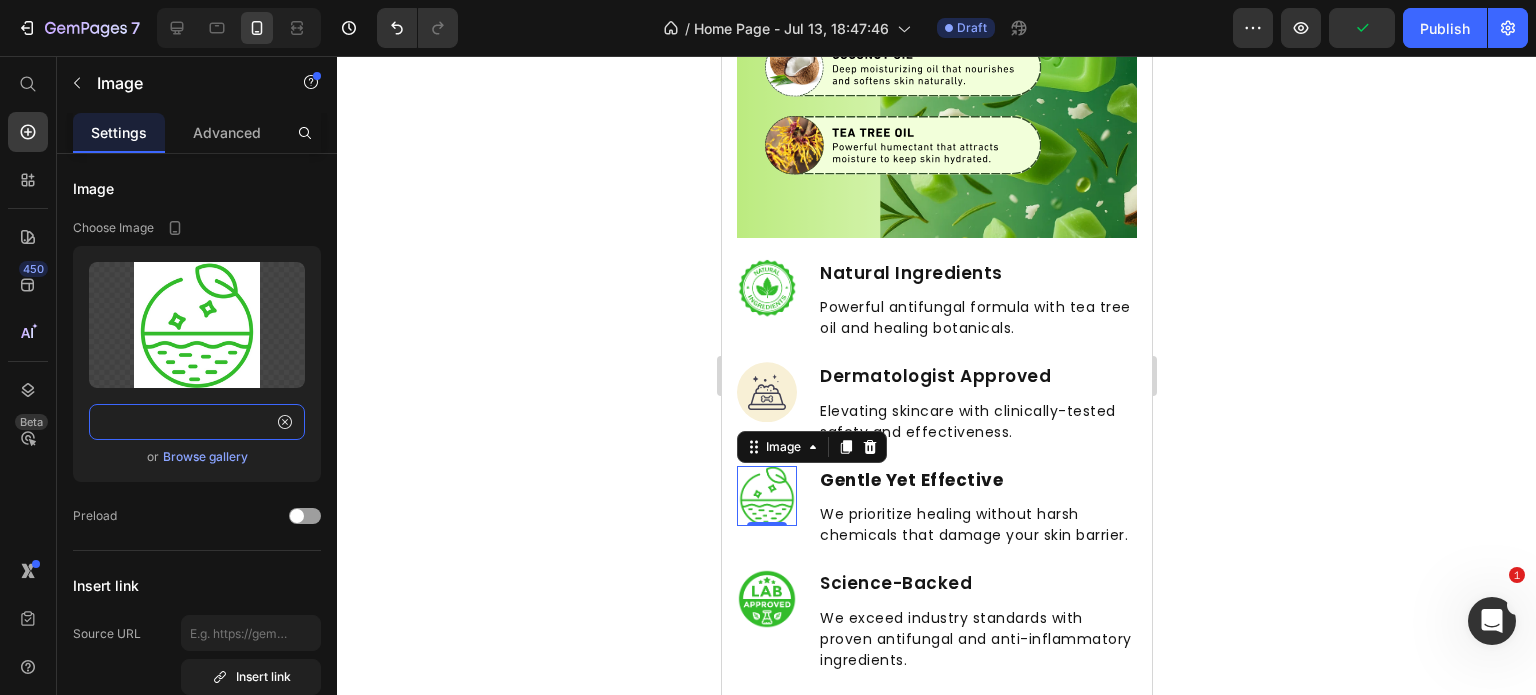 type on "https://cdn.shopify.com/s/files/1/0968/8953/6850/files/2_db492136-3d98-48f7-8359-48e84e7822ea.png?v=1752427300" 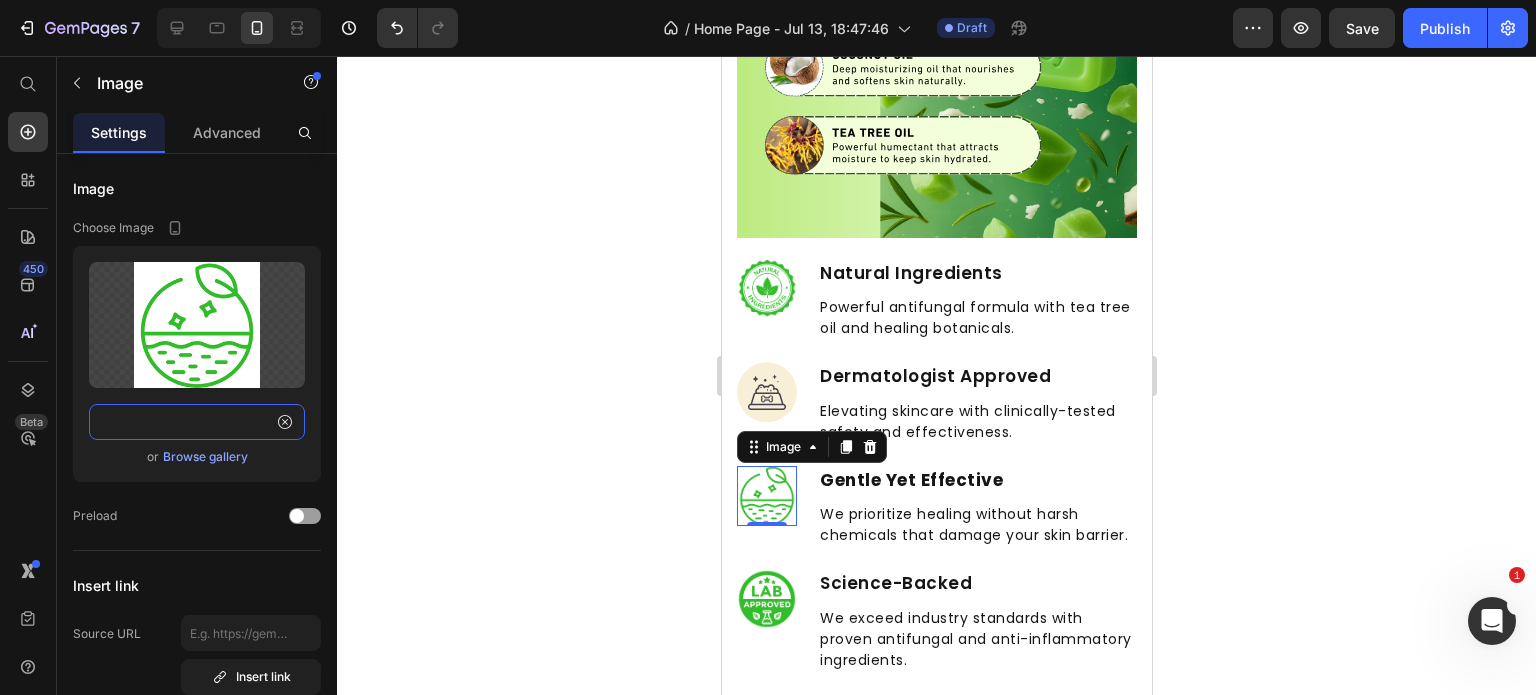 scroll, scrollTop: 0, scrollLeft: 0, axis: both 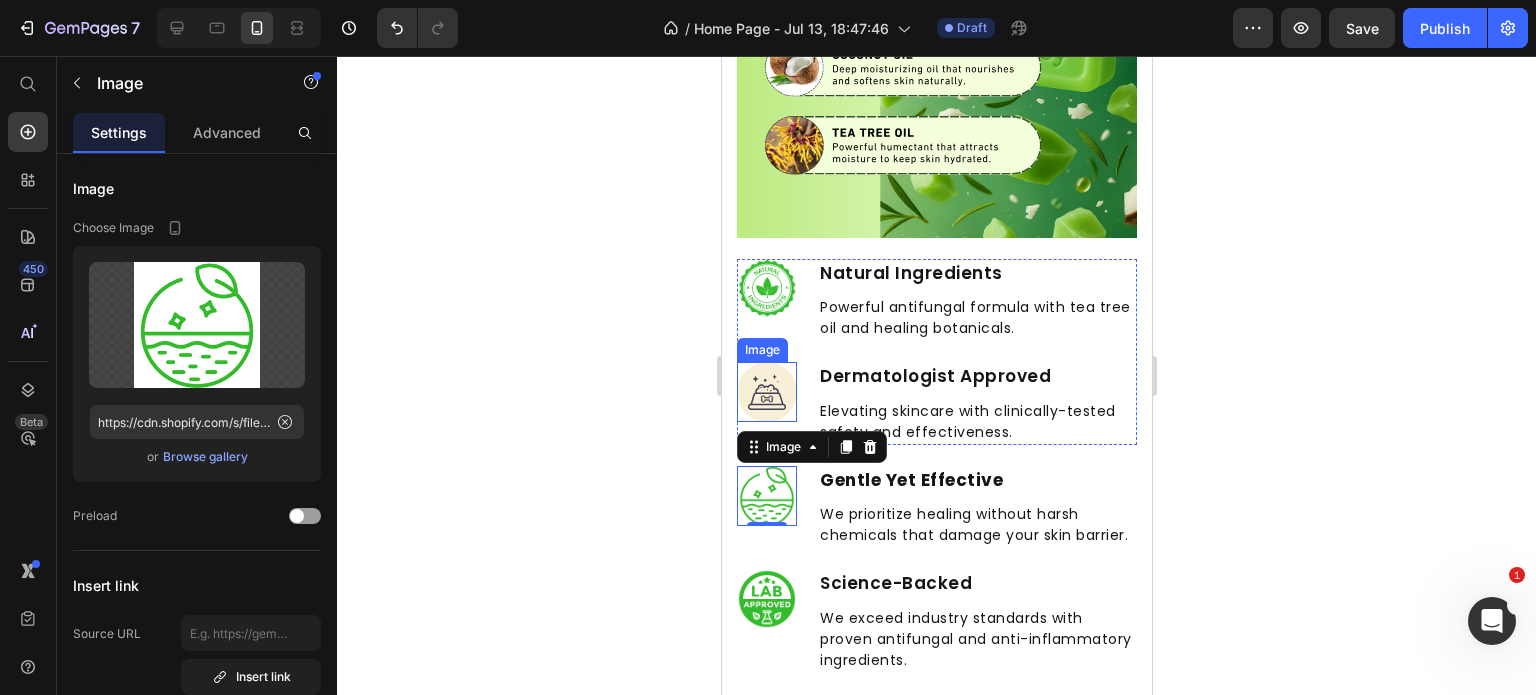 click at bounding box center [766, 392] 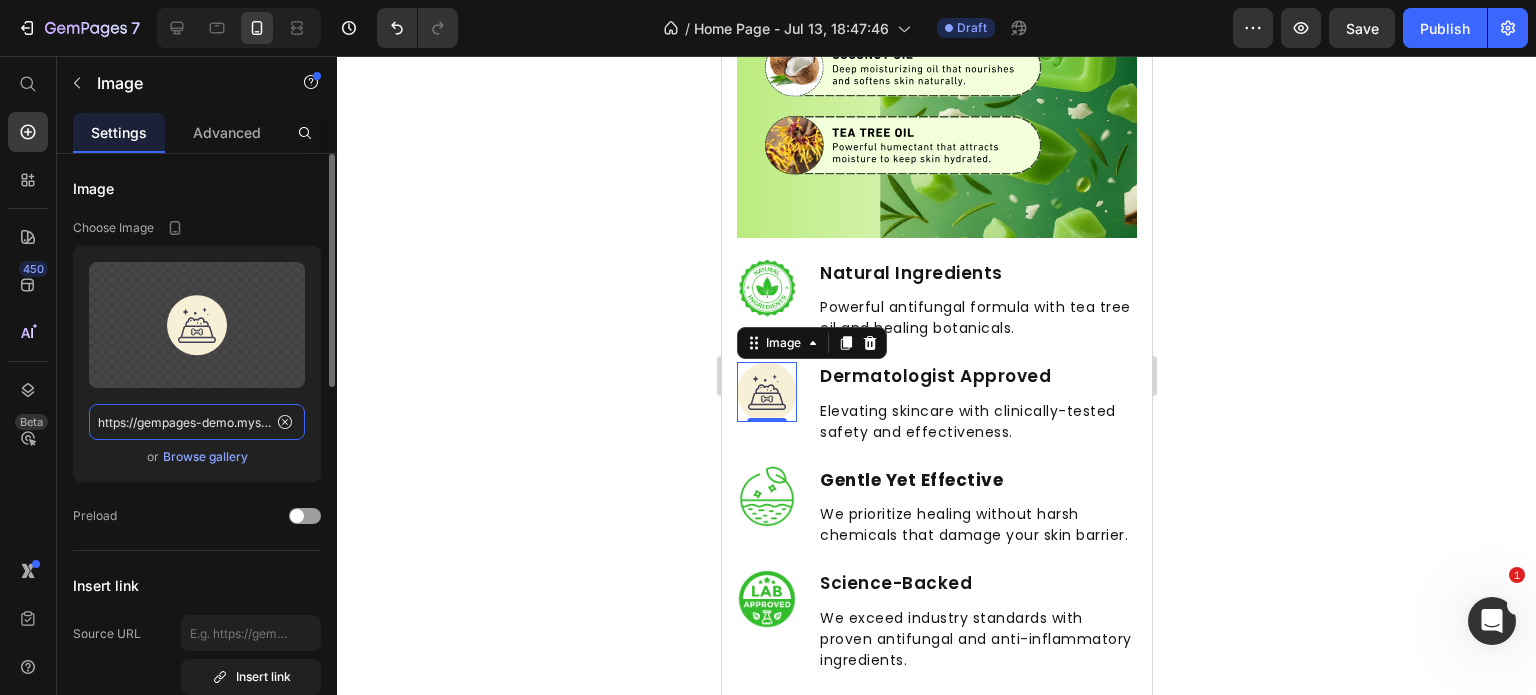 click on "https://gempages-demo.myshopify.com/cdn/shop/t/1/assets/495611768014373769-d0d05e7c-5087-42b5-aed9-fb534b9be8e9.svg?v=84297779413645782541704945072" 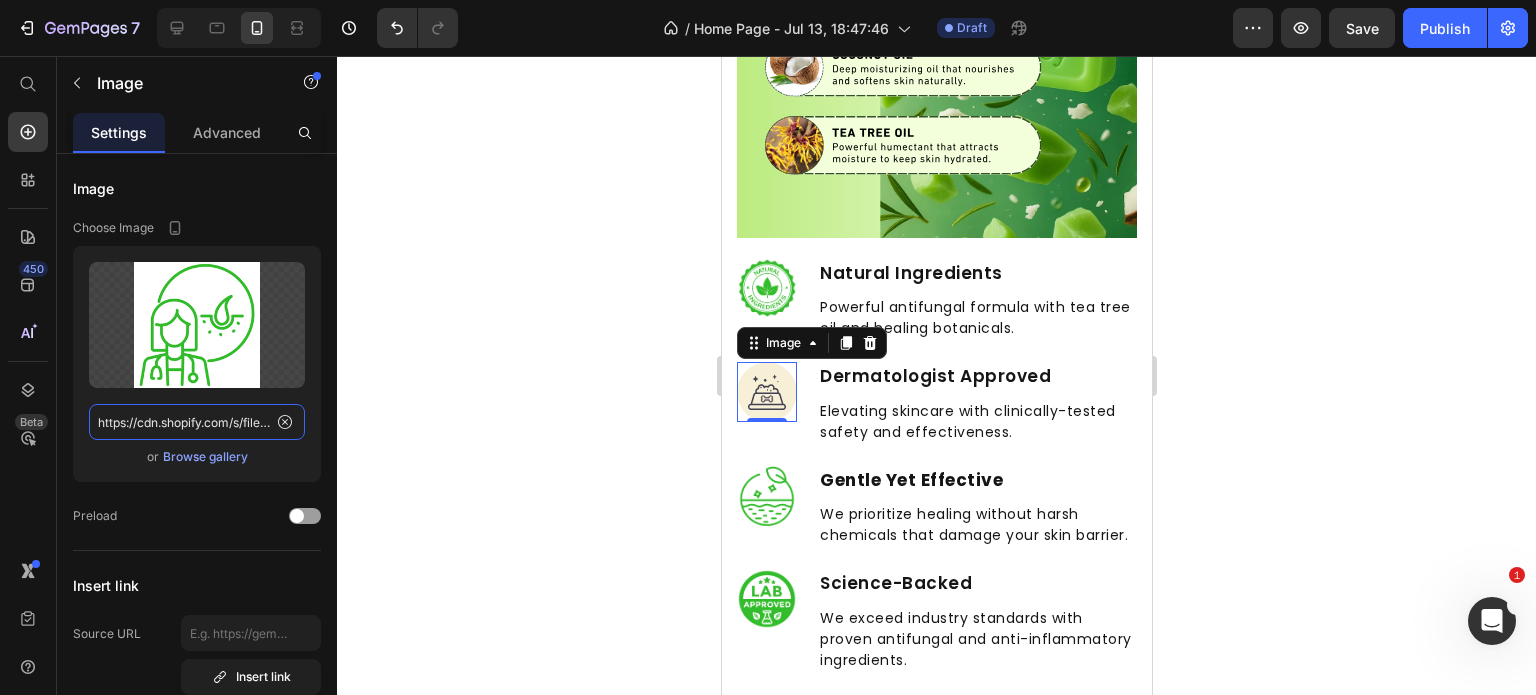 scroll, scrollTop: 0, scrollLeft: 520, axis: horizontal 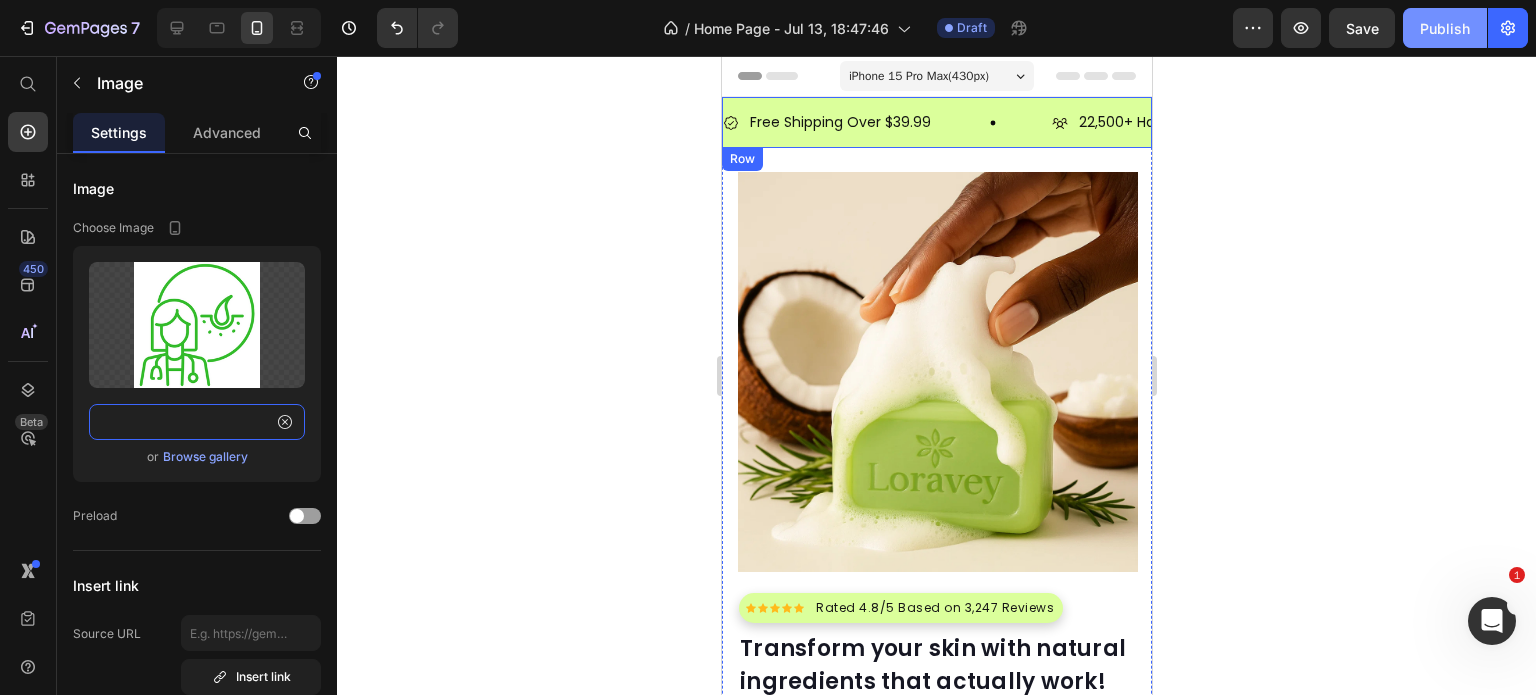 type on "https://cdn.shopify.com/s/files/1/0968/8953/6850/files/4_50810bd4-a607-4953-aaaa-4dbc0ddab74e.png?v=1752427298" 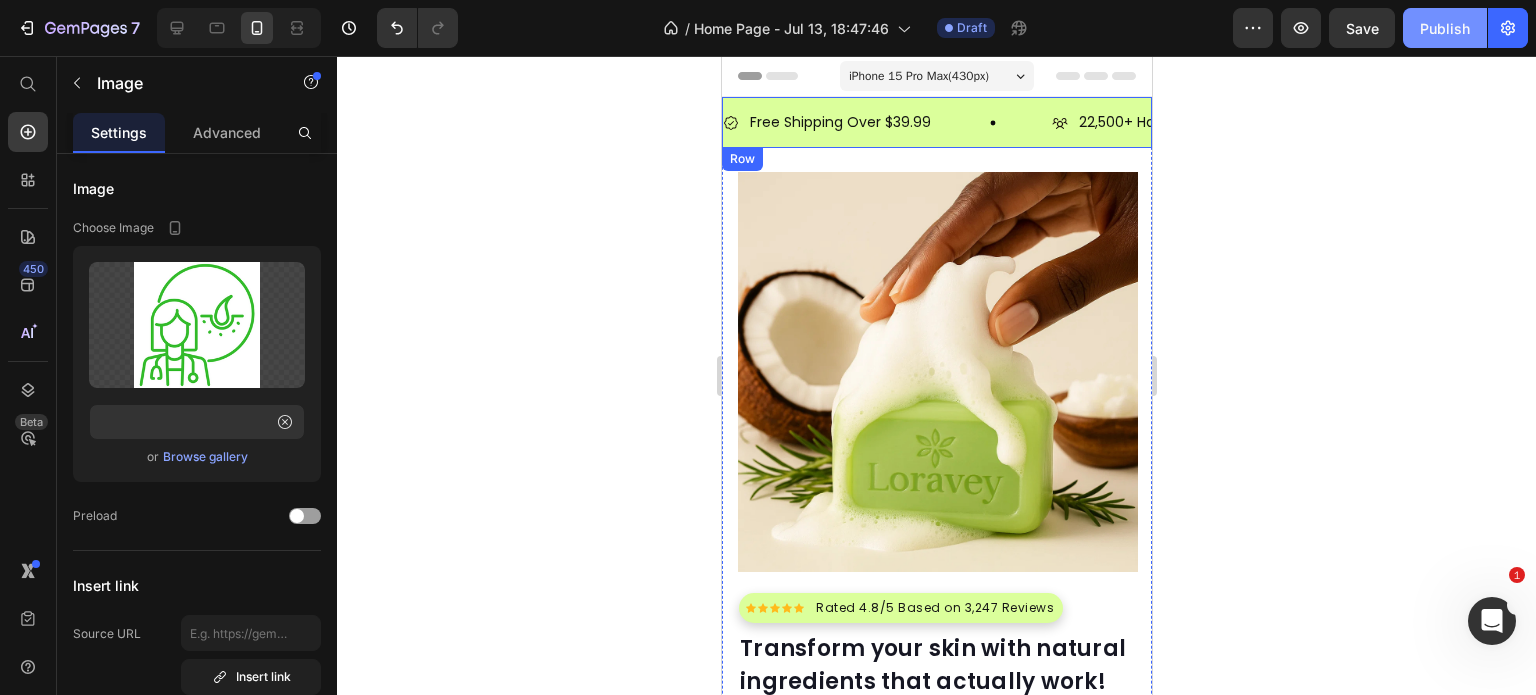 click on "Publish" at bounding box center (1445, 28) 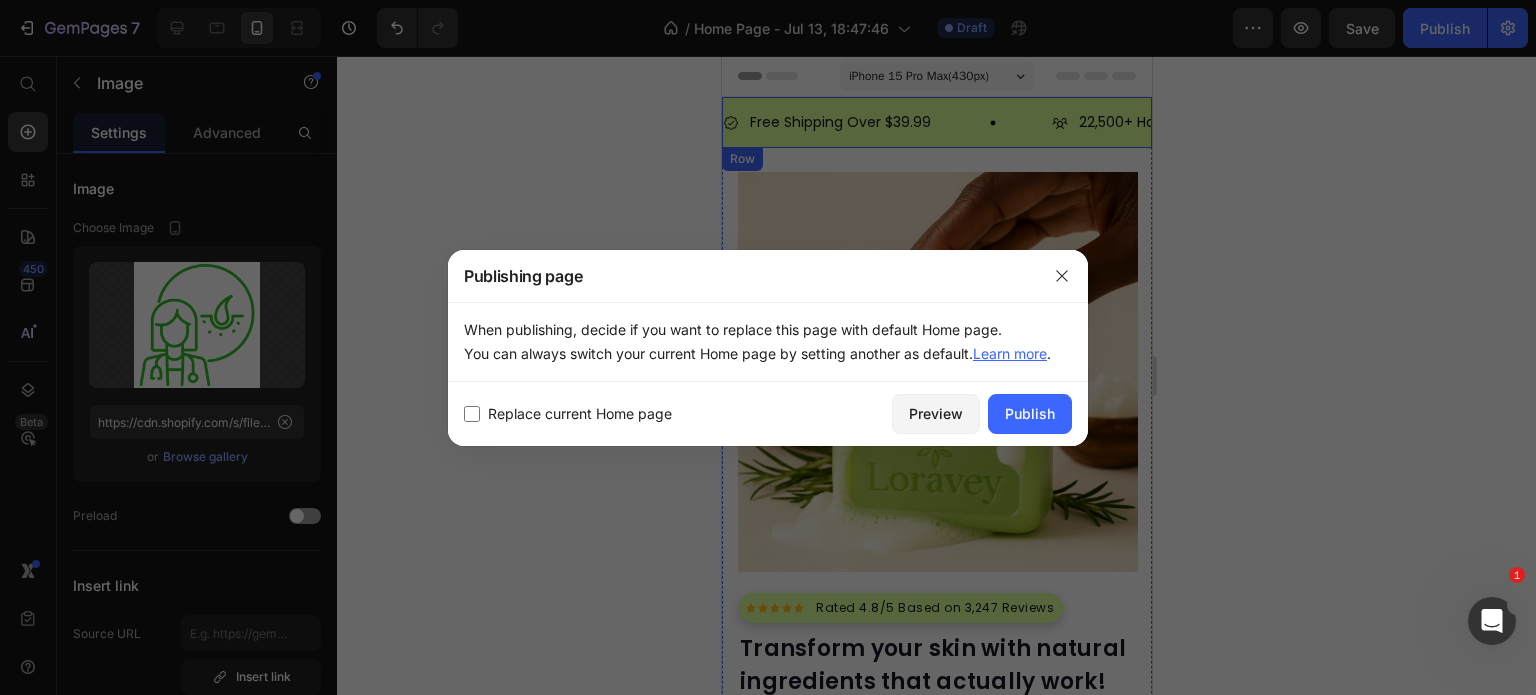 click on "Replace current Home page" at bounding box center [580, 414] 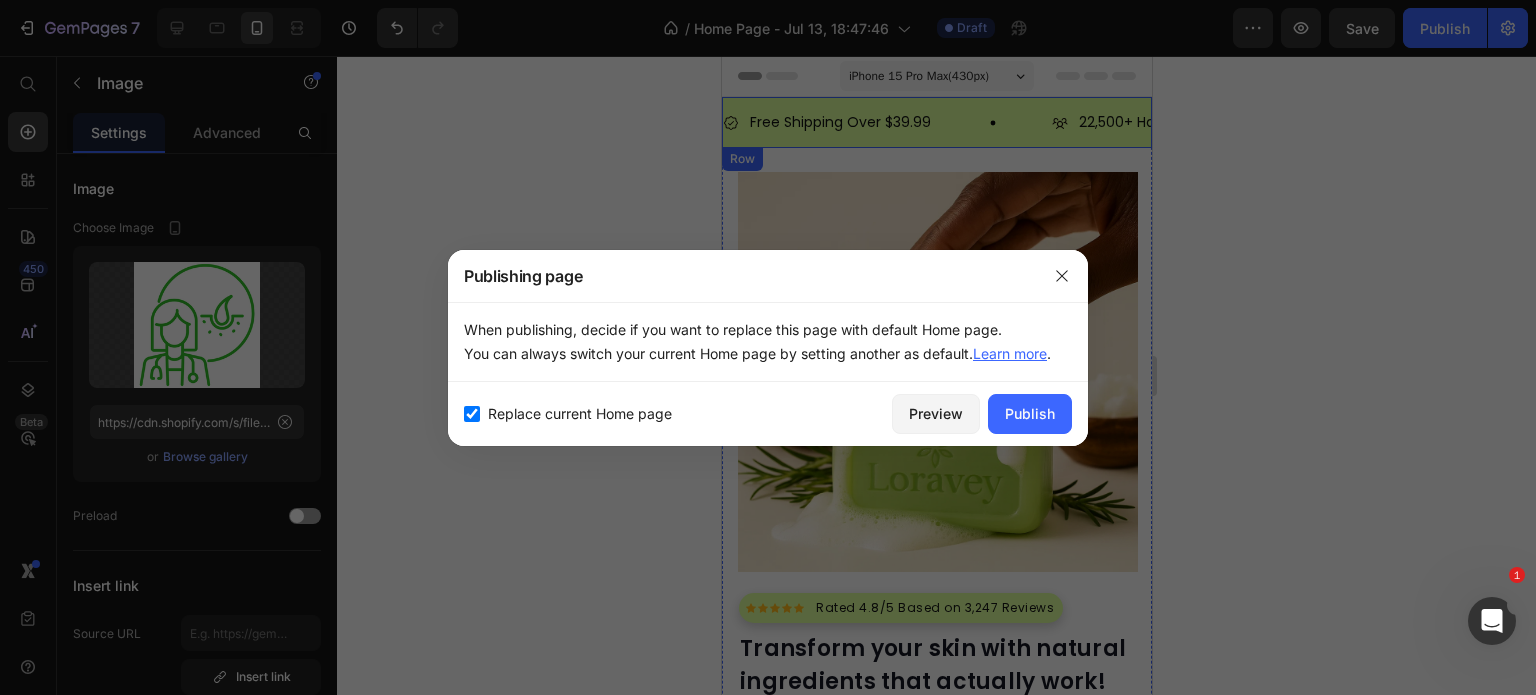 checkbox on "true" 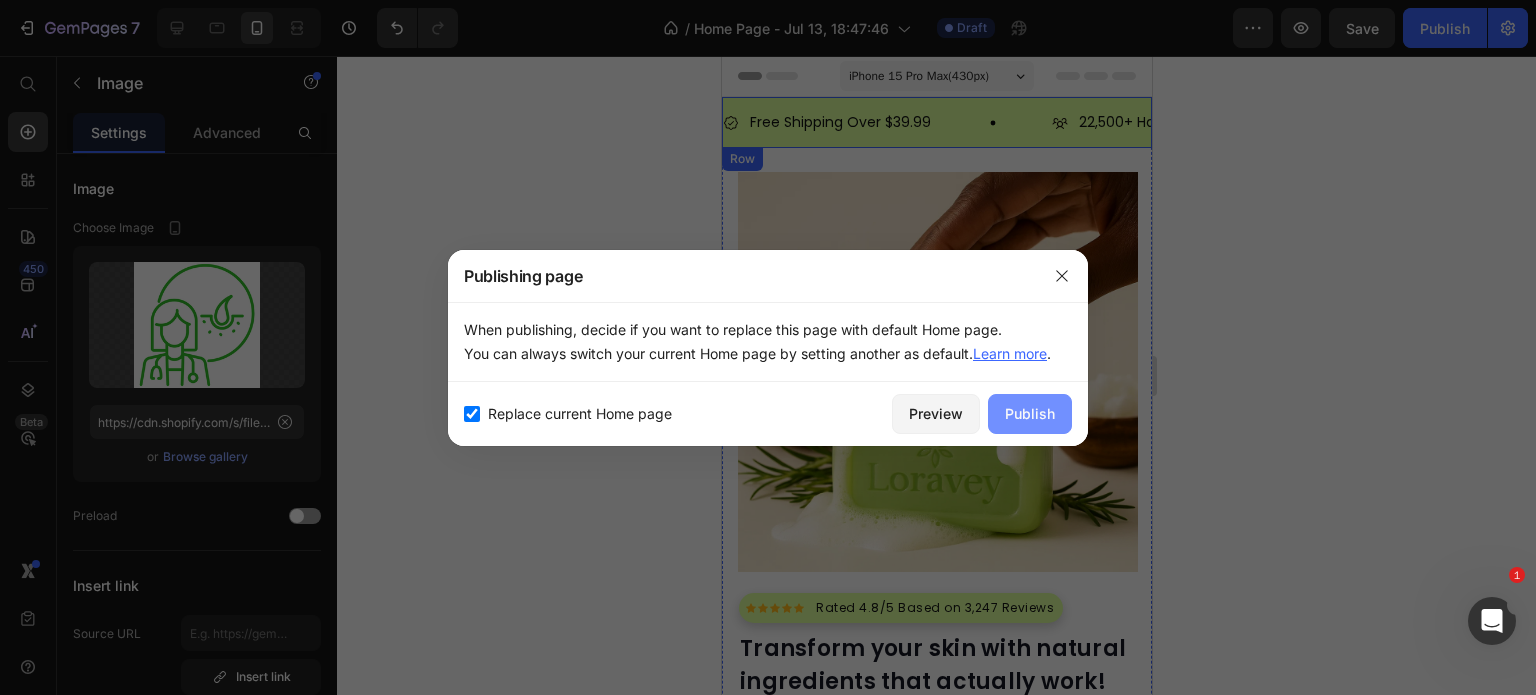 click on "Publish" at bounding box center [1030, 413] 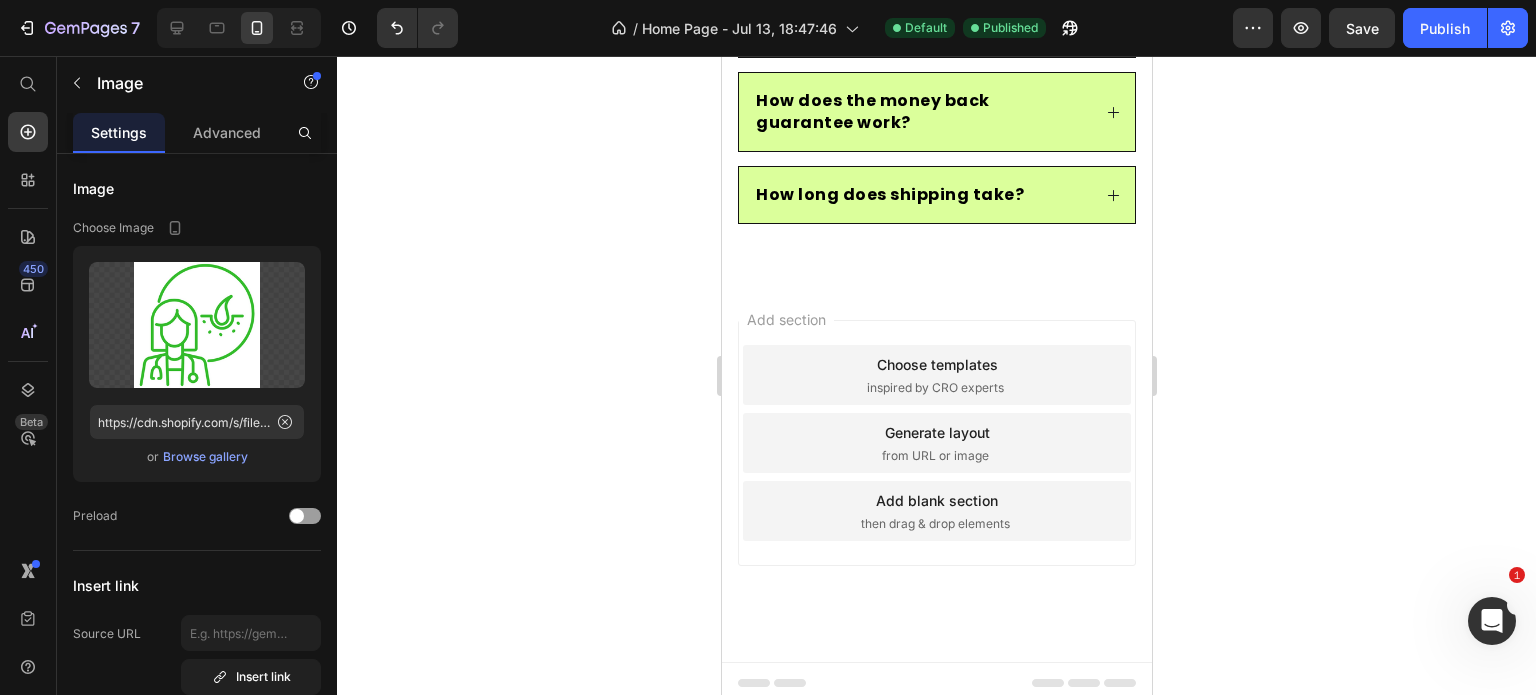scroll, scrollTop: 5938, scrollLeft: 0, axis: vertical 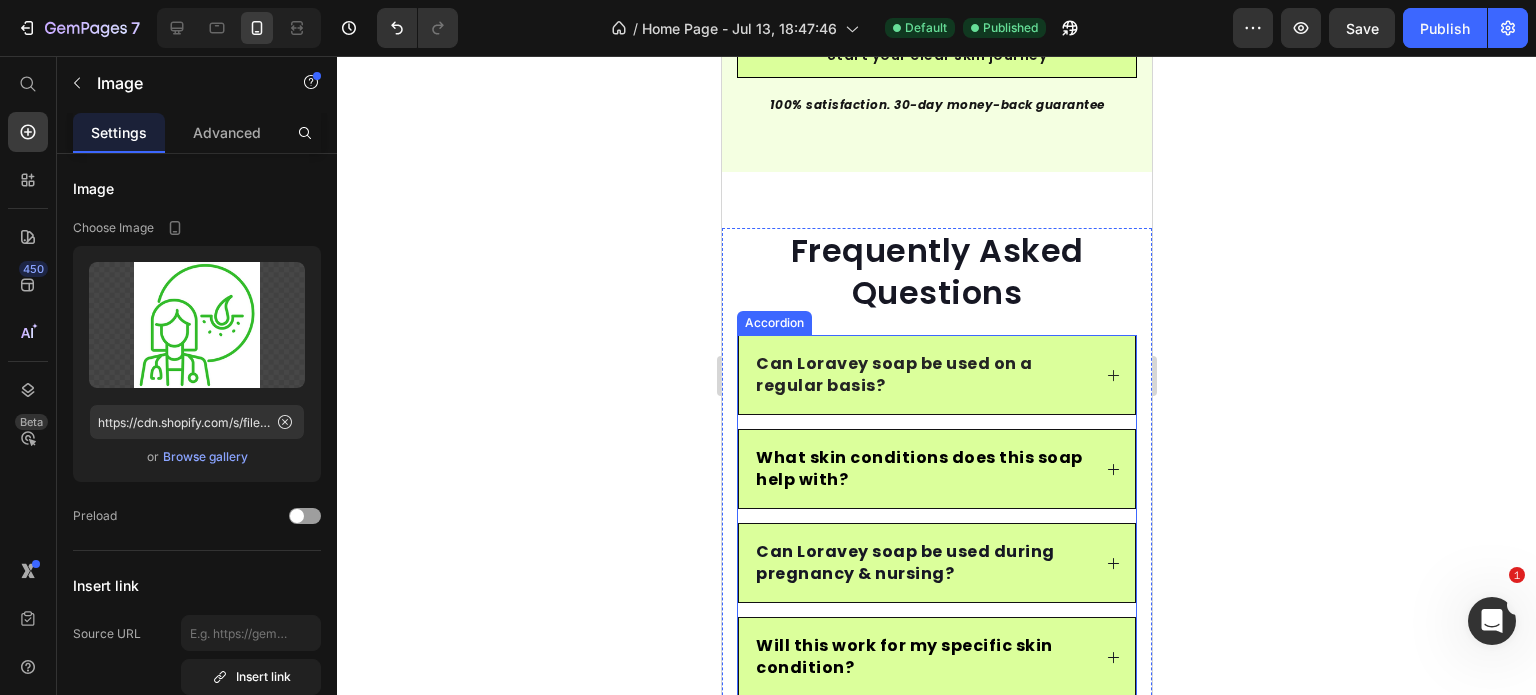 click on "Can Loravey soap be used on a regular basis?" at bounding box center (893, 374) 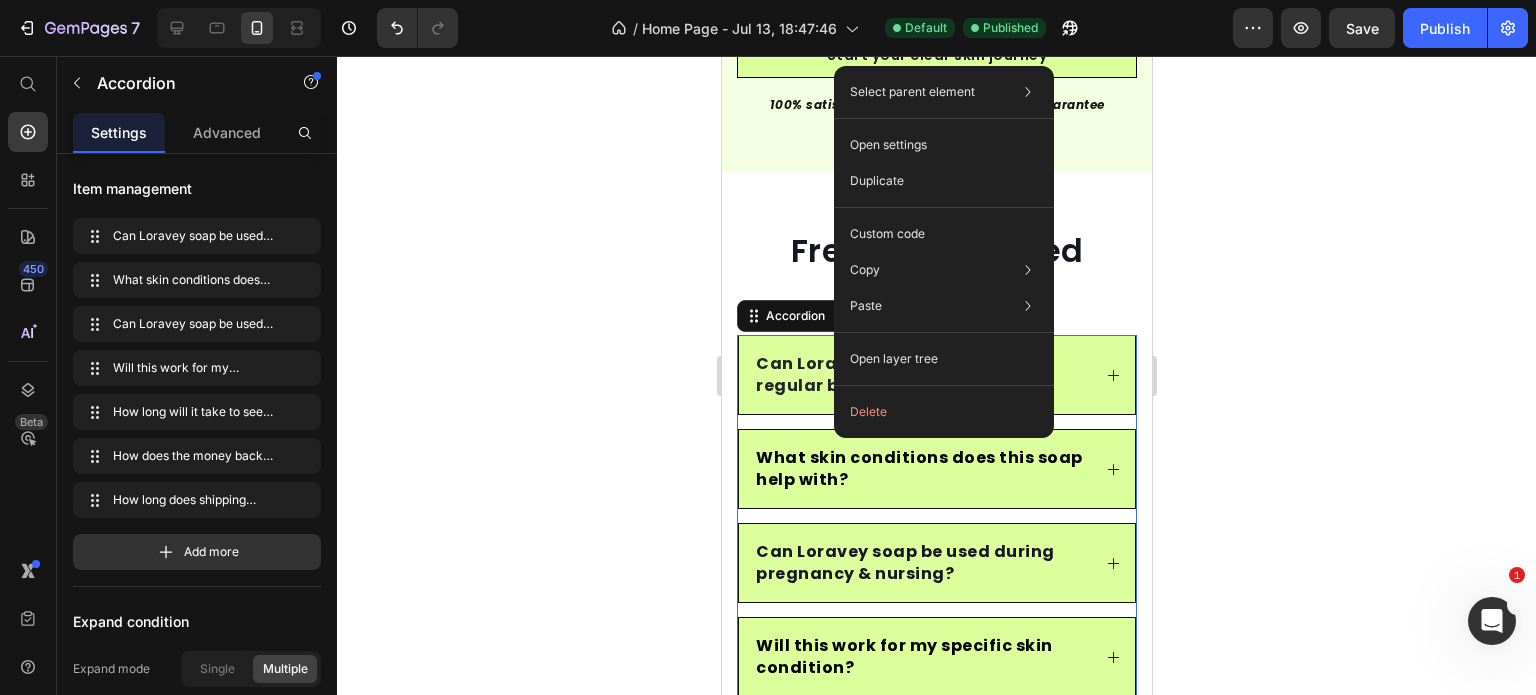 click on "Select parent element Section Row 1 col Accordion Open settings Duplicate Custom code Copy Copy element  Ctrl + C Copy style  Copy class  .g6HwX2r5X- Paste Paste element  Ctrl + V Paste style  Ctrl + Shift + V Open layer tree  Delete" at bounding box center [944, 252] 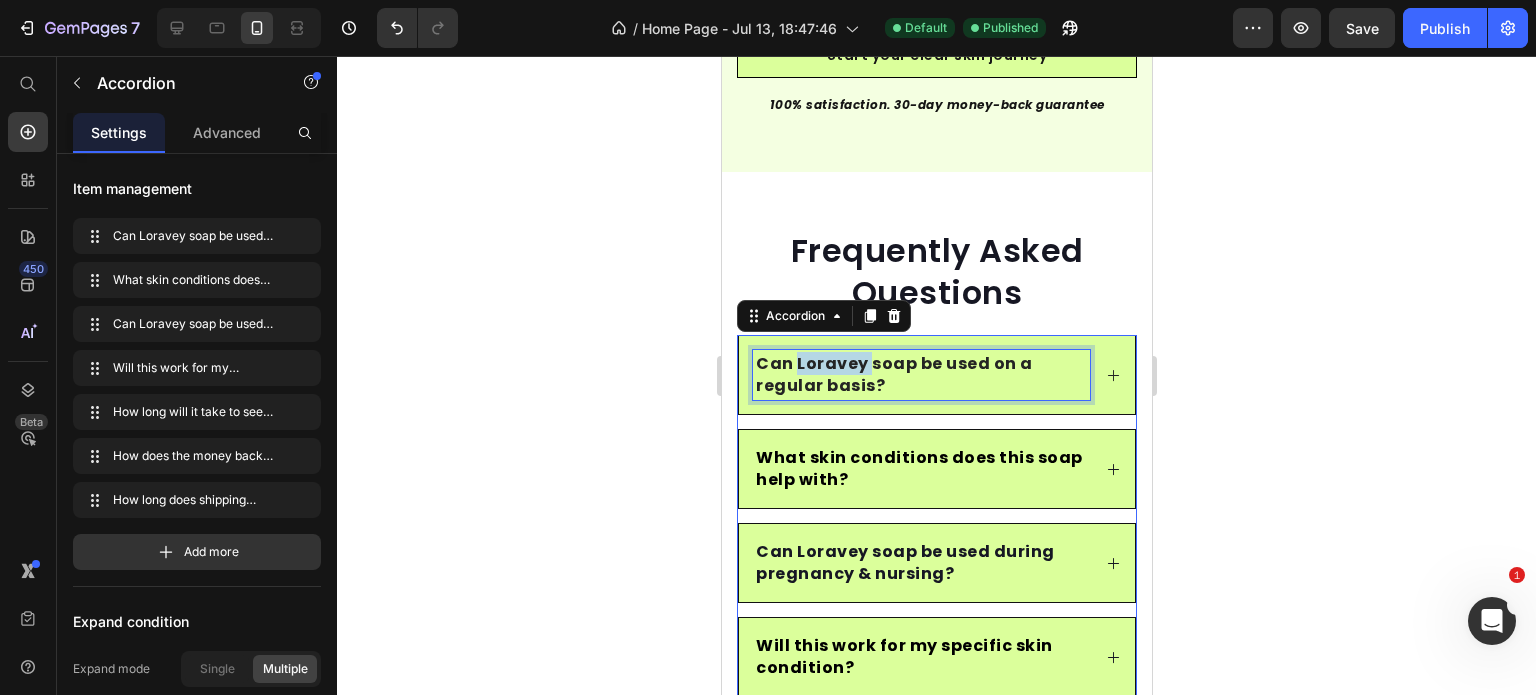 click on "Can Loravey soap be used on a regular basis?" at bounding box center [893, 374] 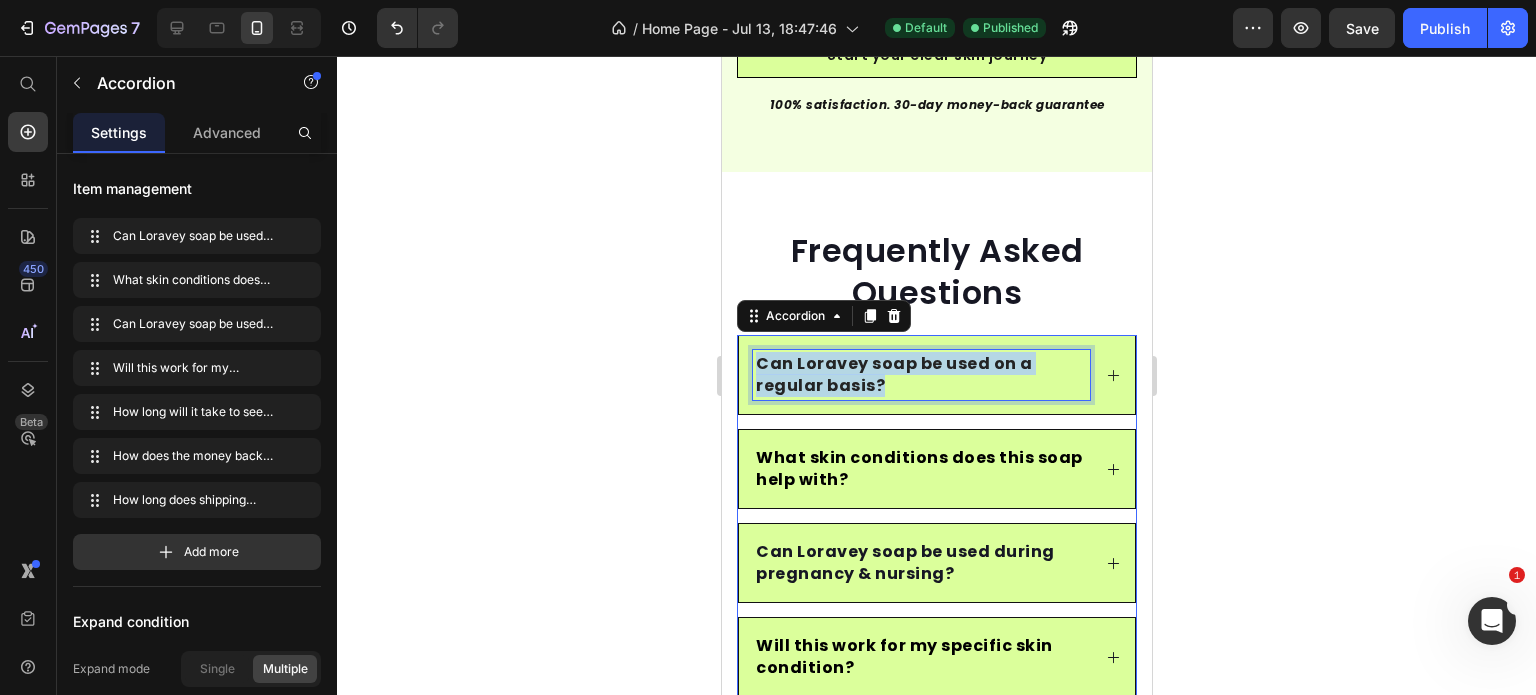 click on "Can Loravey soap be used on a regular basis?" at bounding box center (893, 374) 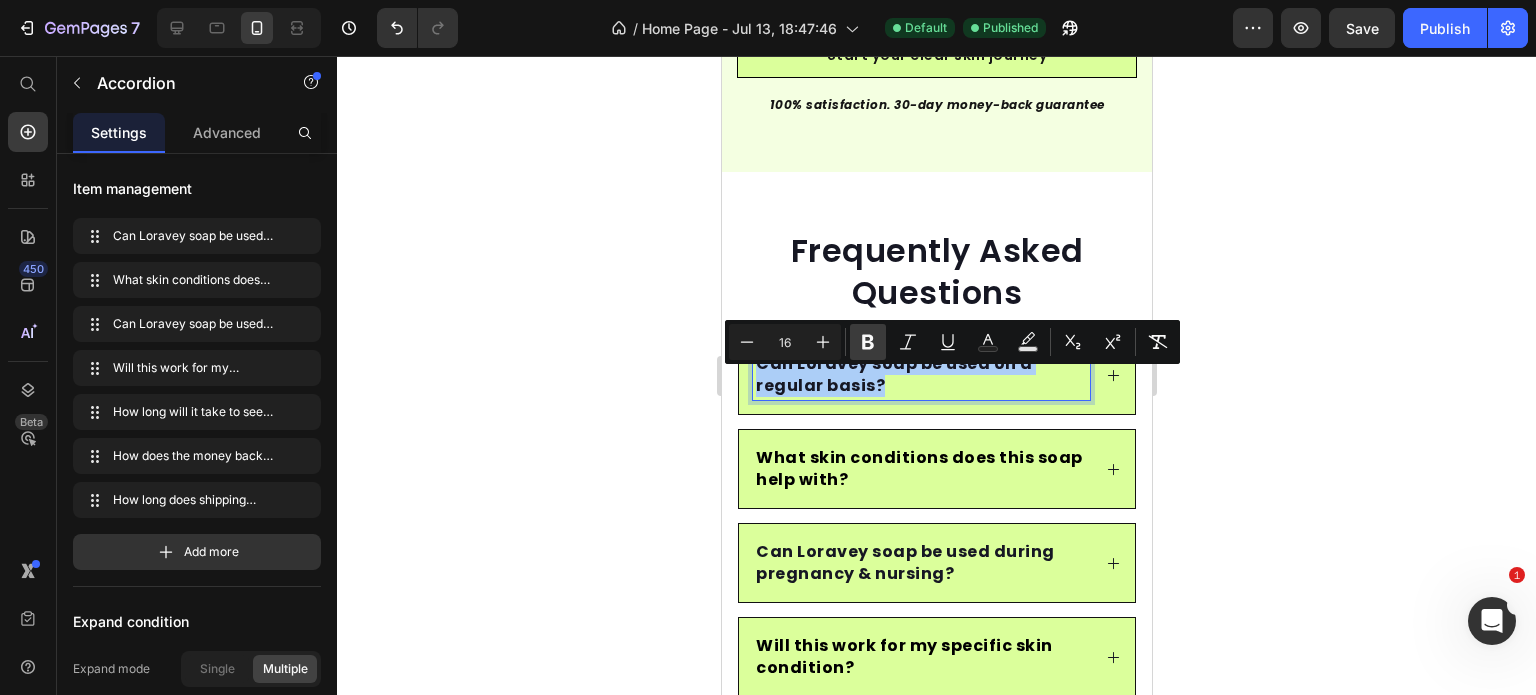 click on "Bold" at bounding box center [868, 342] 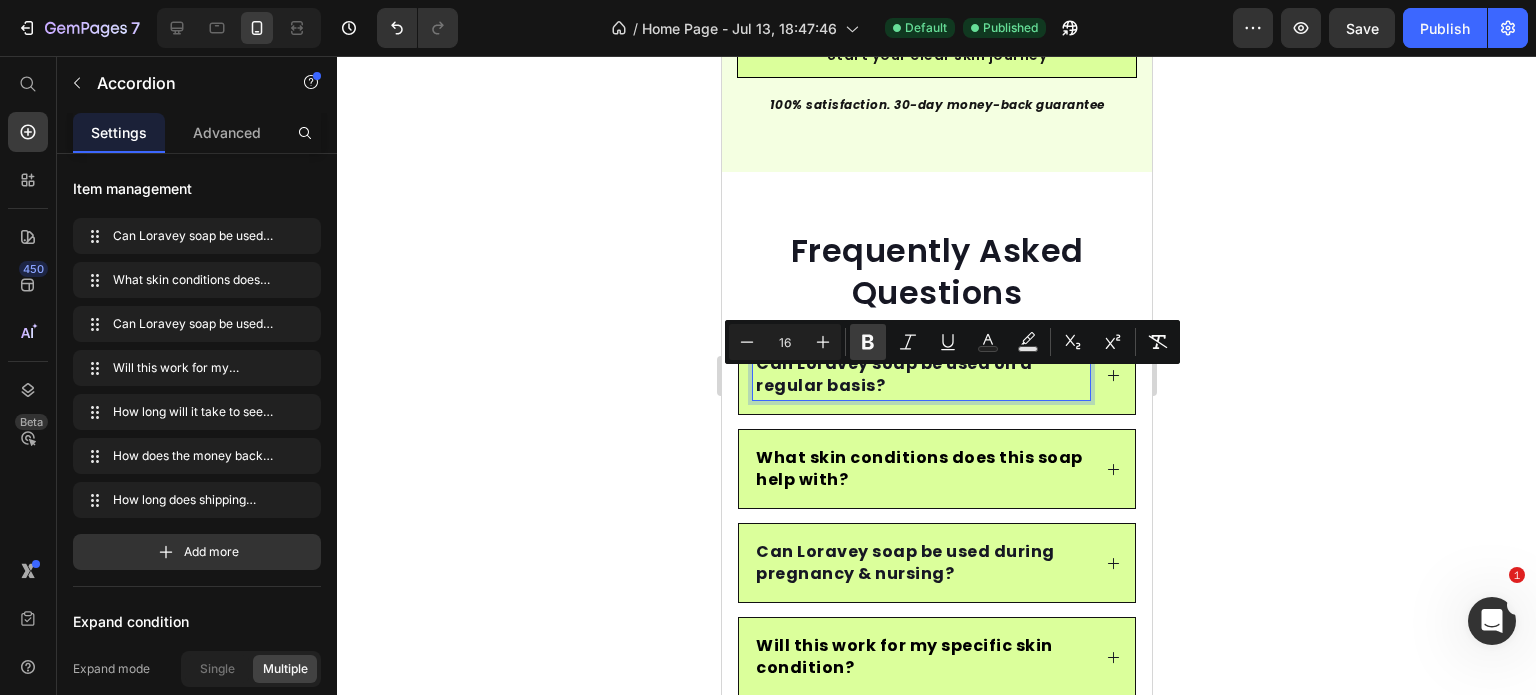 click 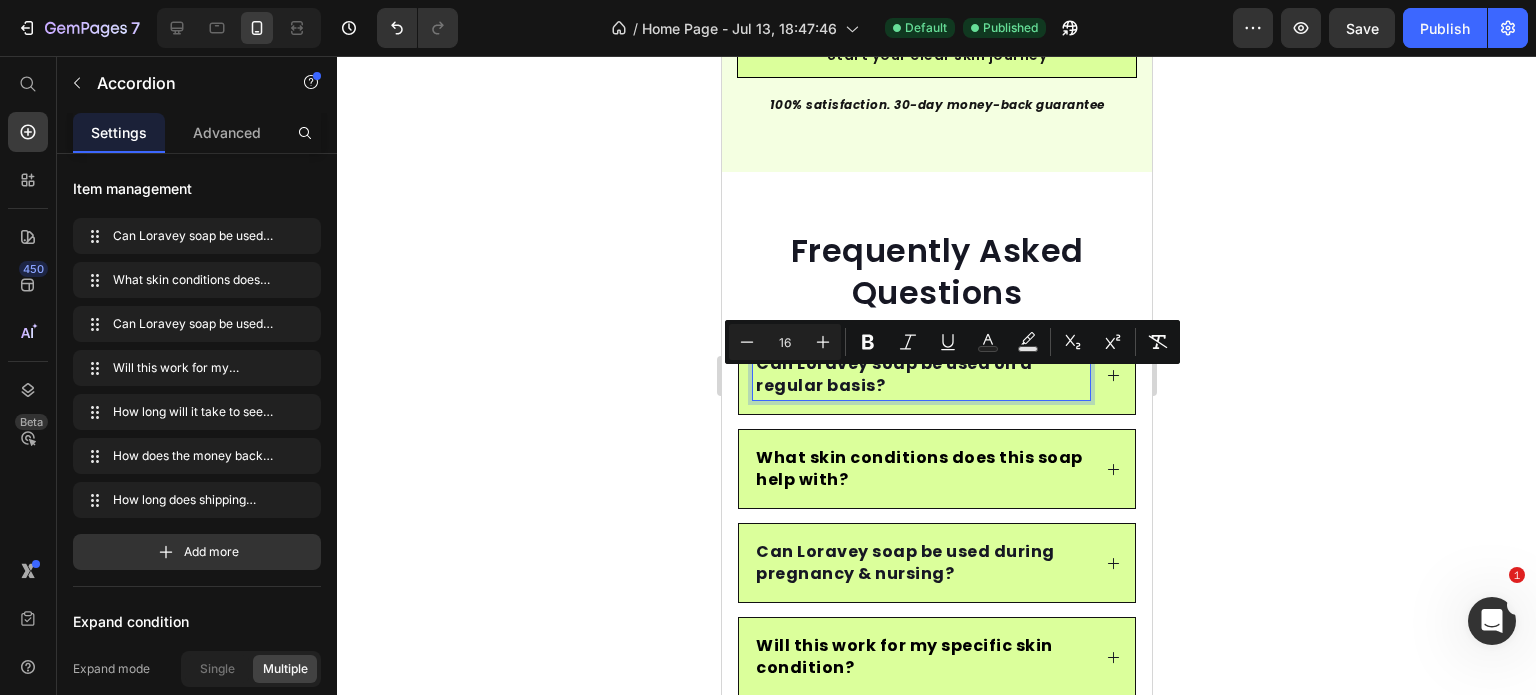 click 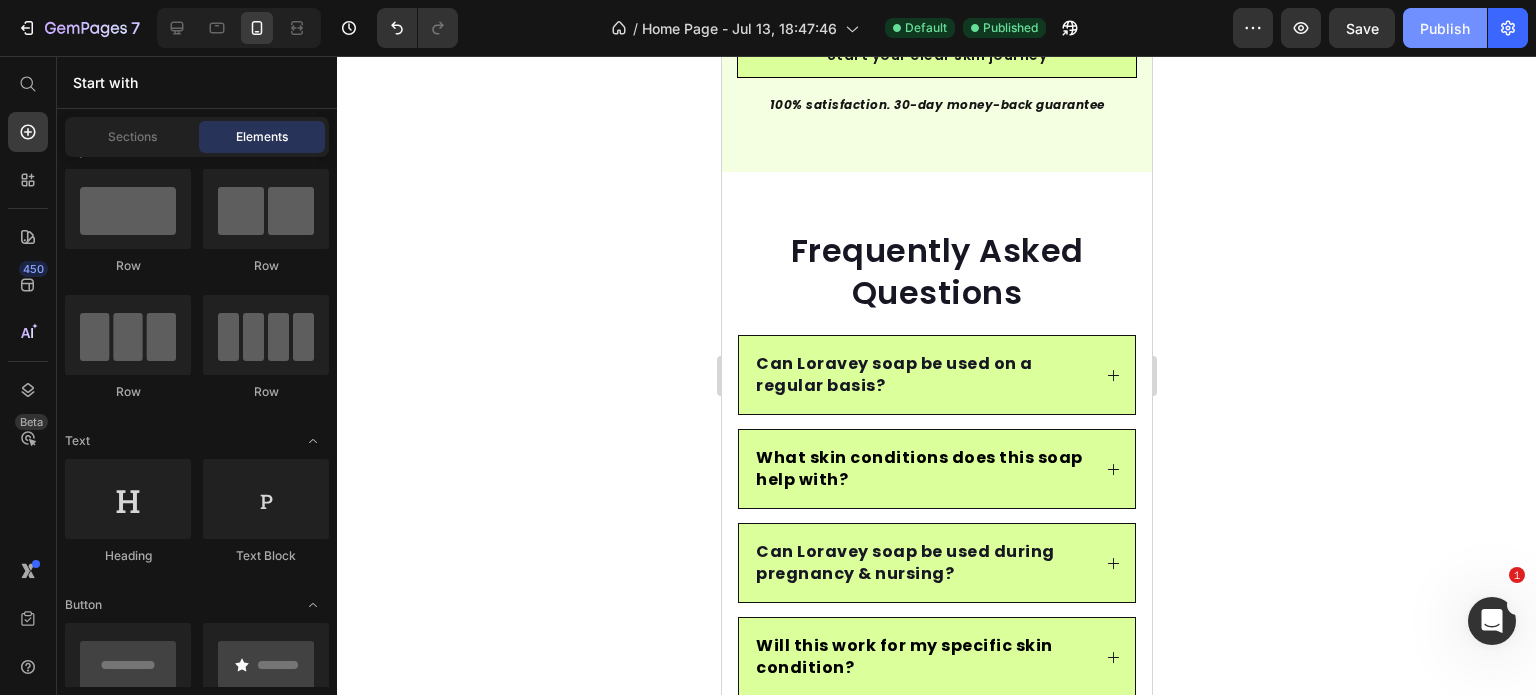 click on "7  Version history  /  Home Page - Jul 13, 18:47:46 Default Published Preview  Save   Publish" 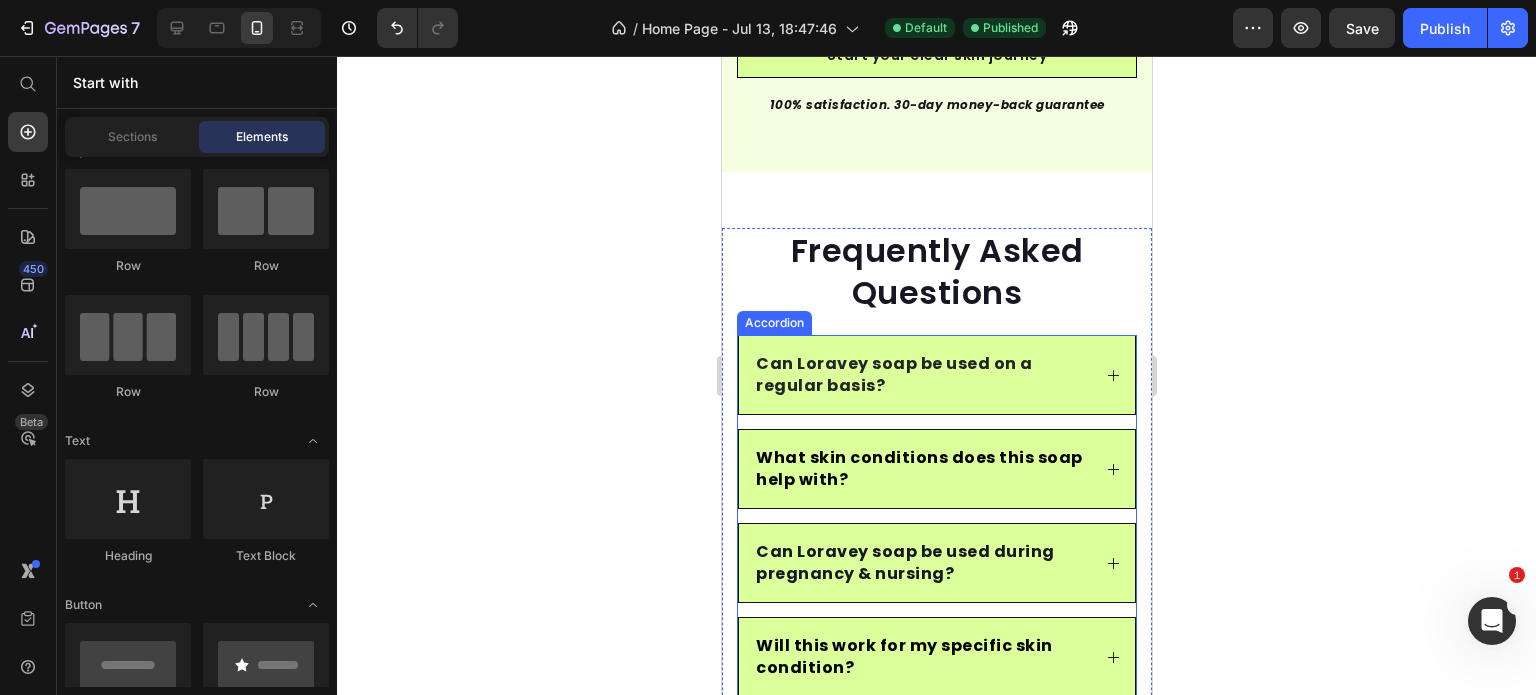 click on "Can Loravey soap be used on a regular basis?" at bounding box center (893, 374) 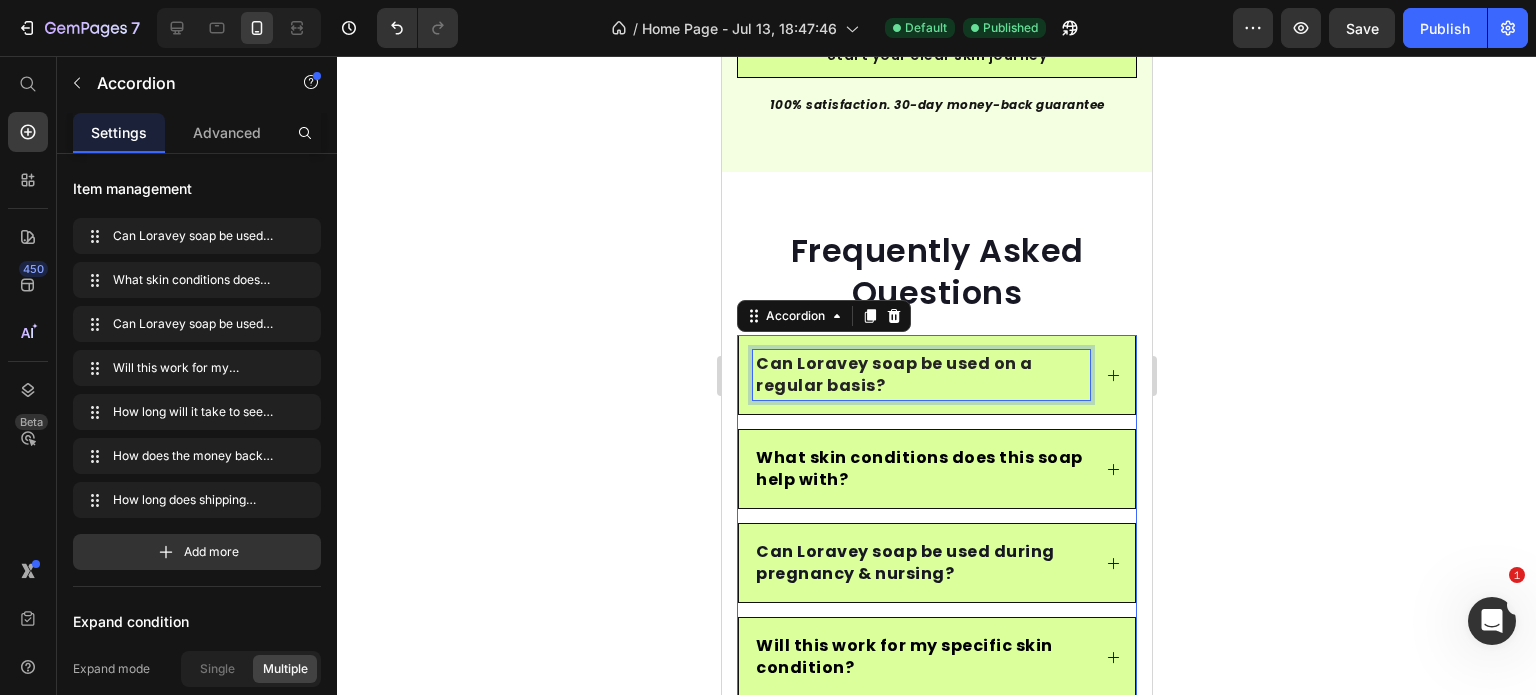 click on "Can Loravey soap be used on a regular basis?" at bounding box center (893, 374) 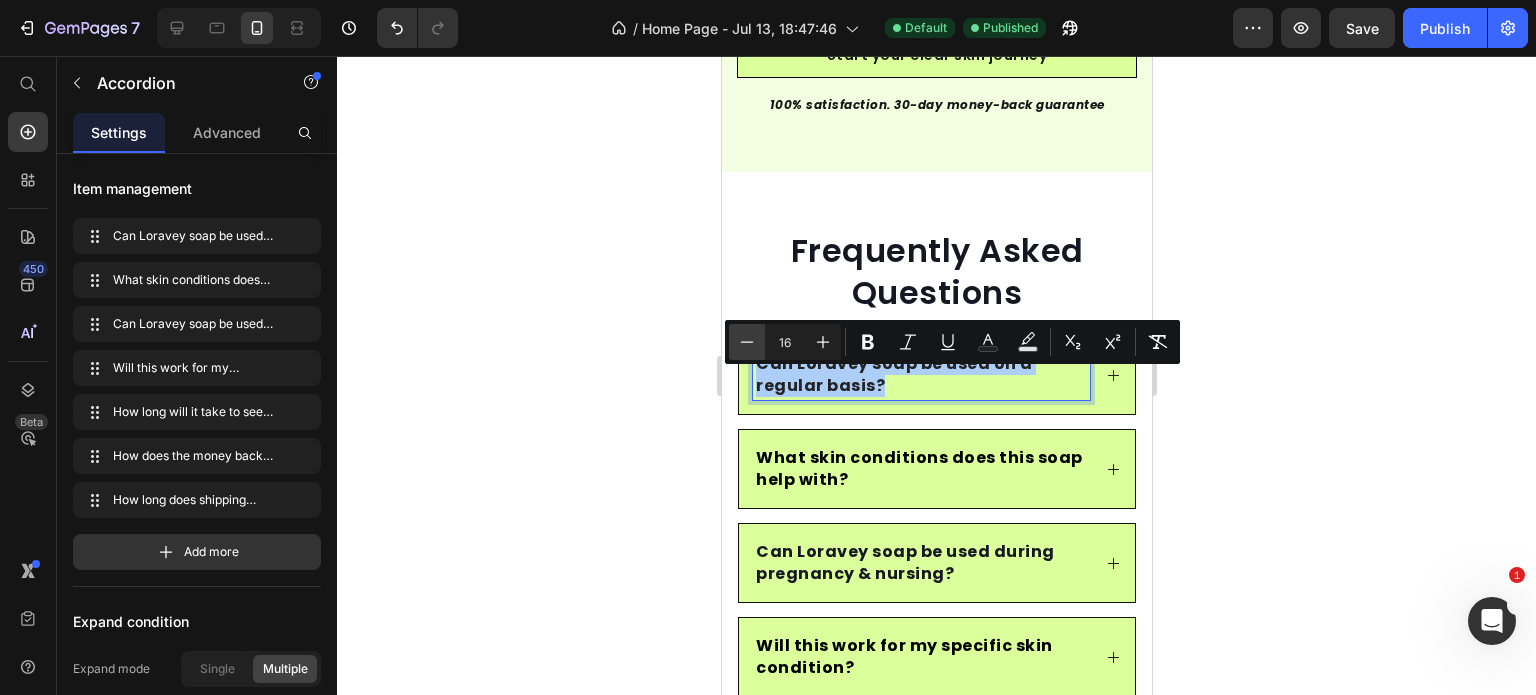 click 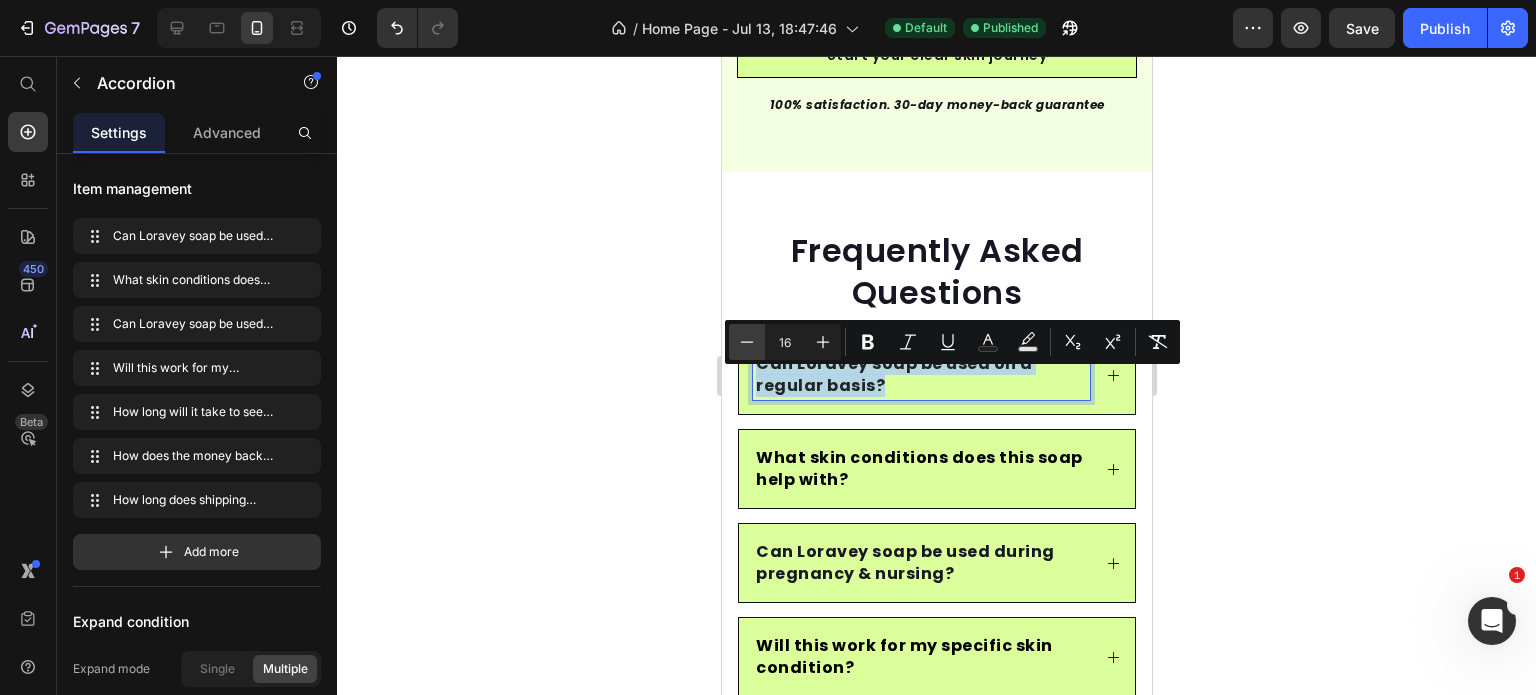 type on "15" 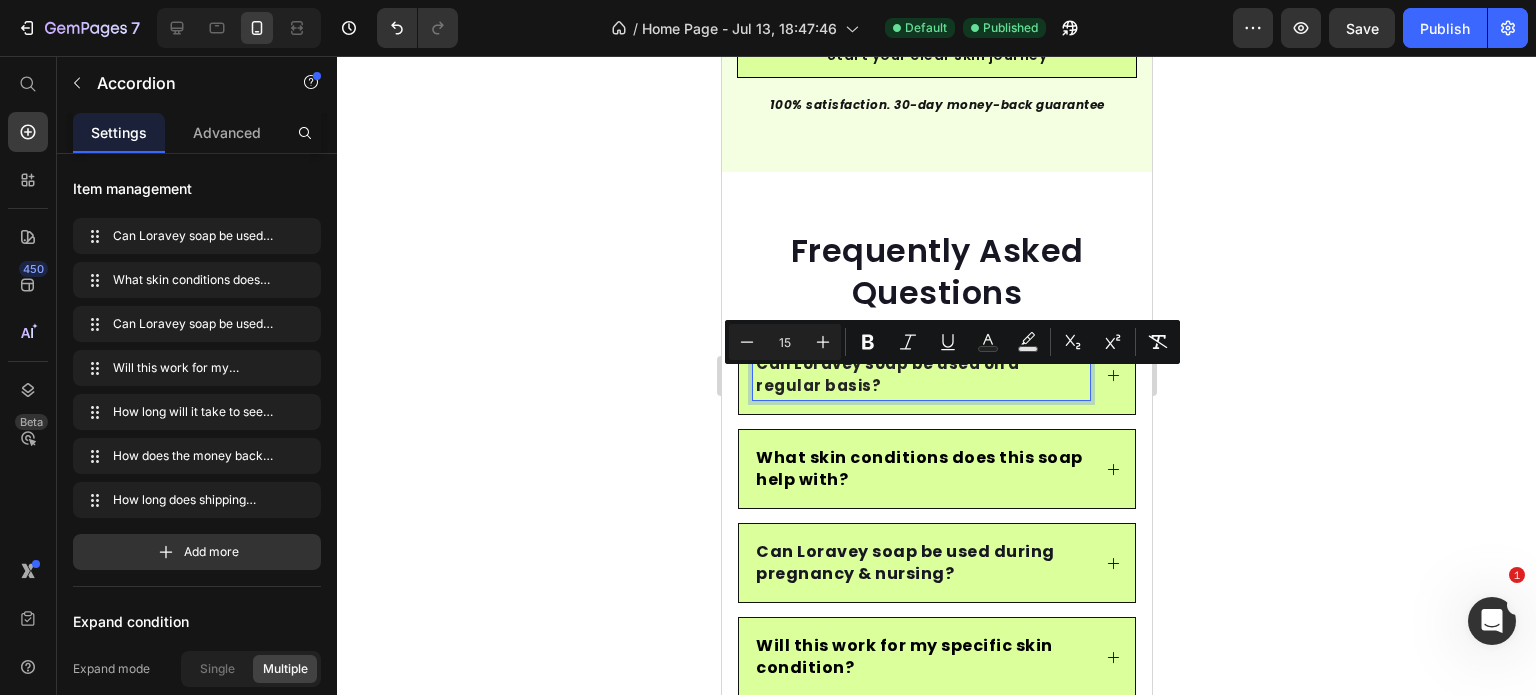 click 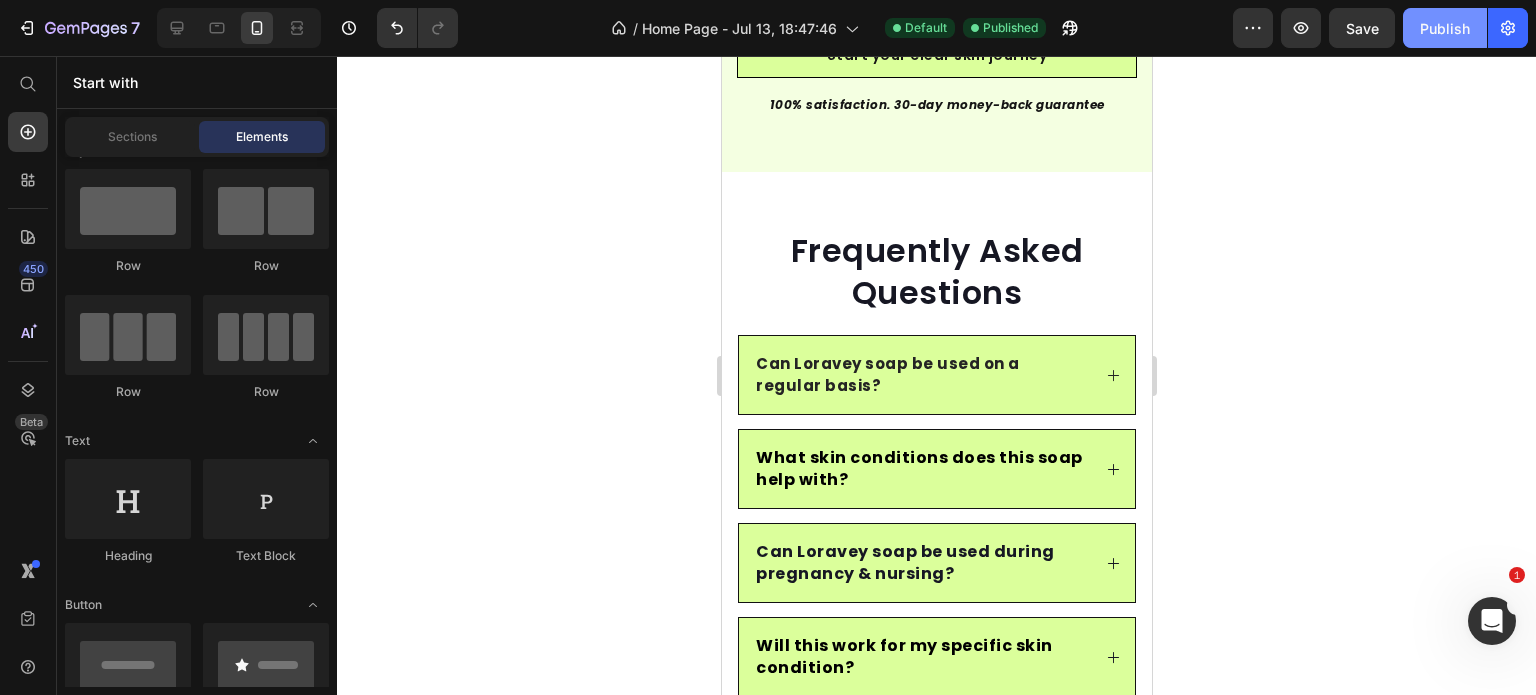 click on "Publish" at bounding box center (1445, 28) 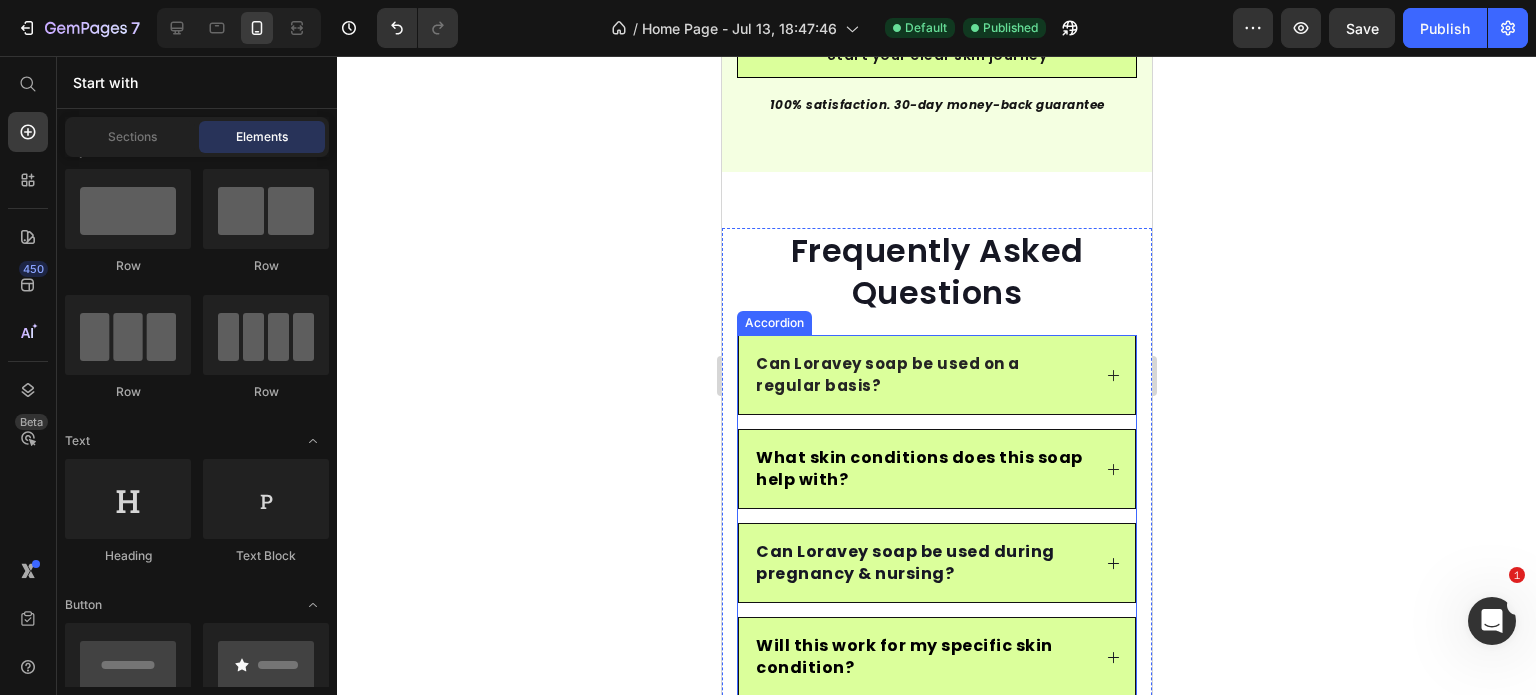 click on "What skin conditions does this soap help with?" at bounding box center [918, 468] 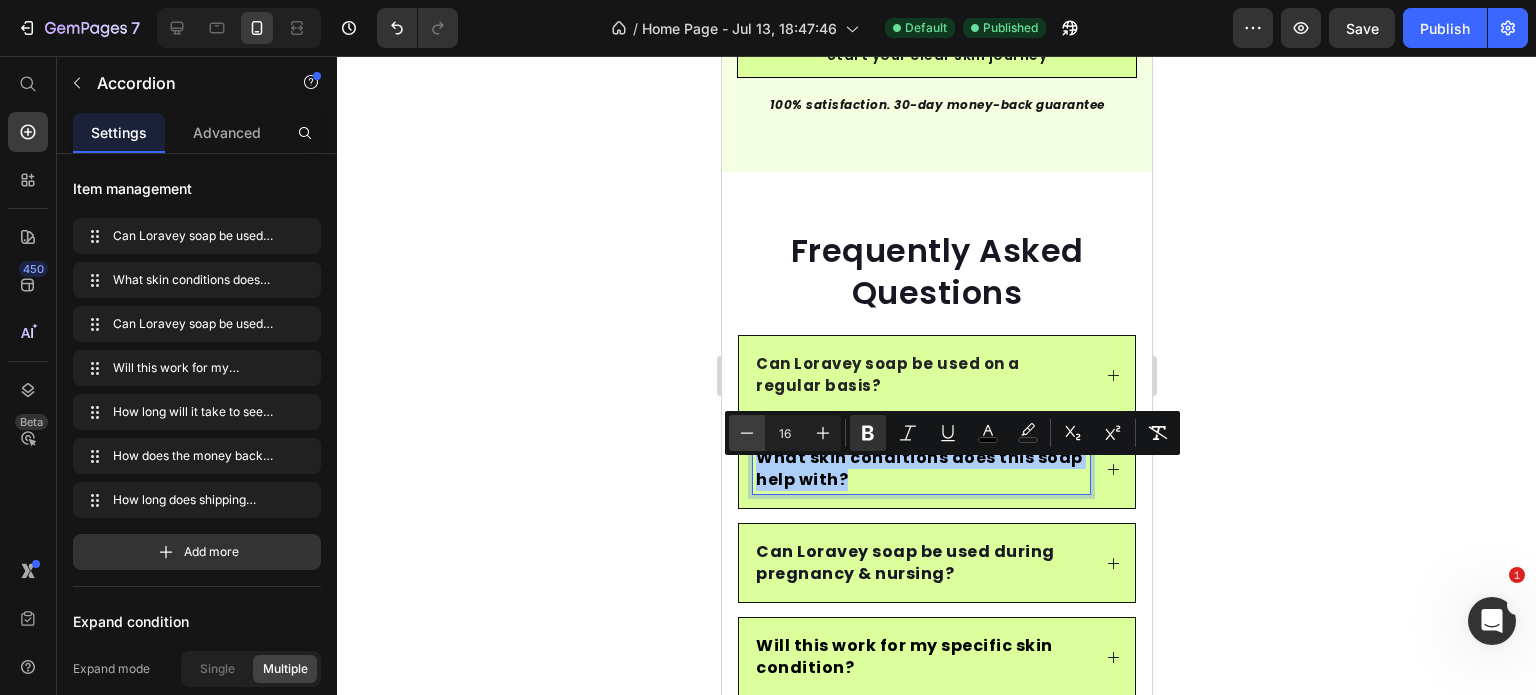 click 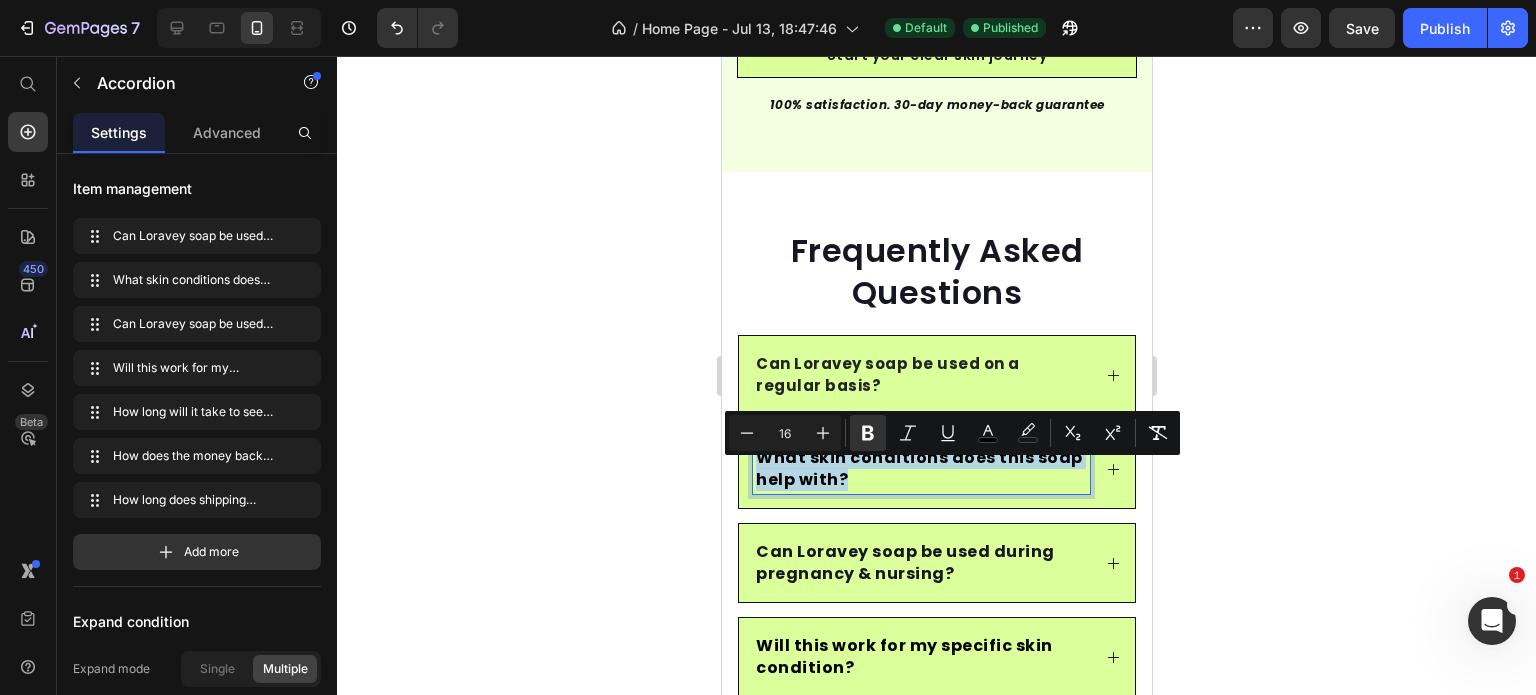 type on "15" 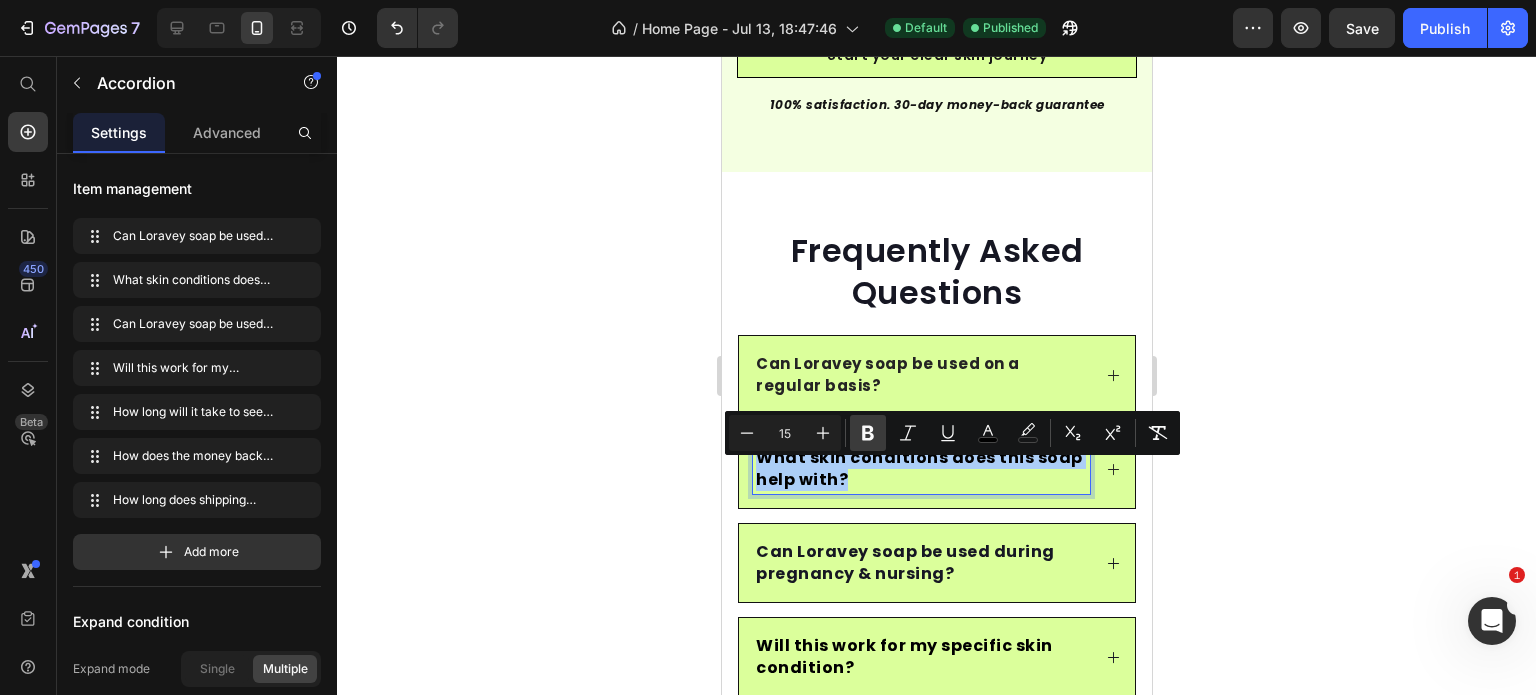 click 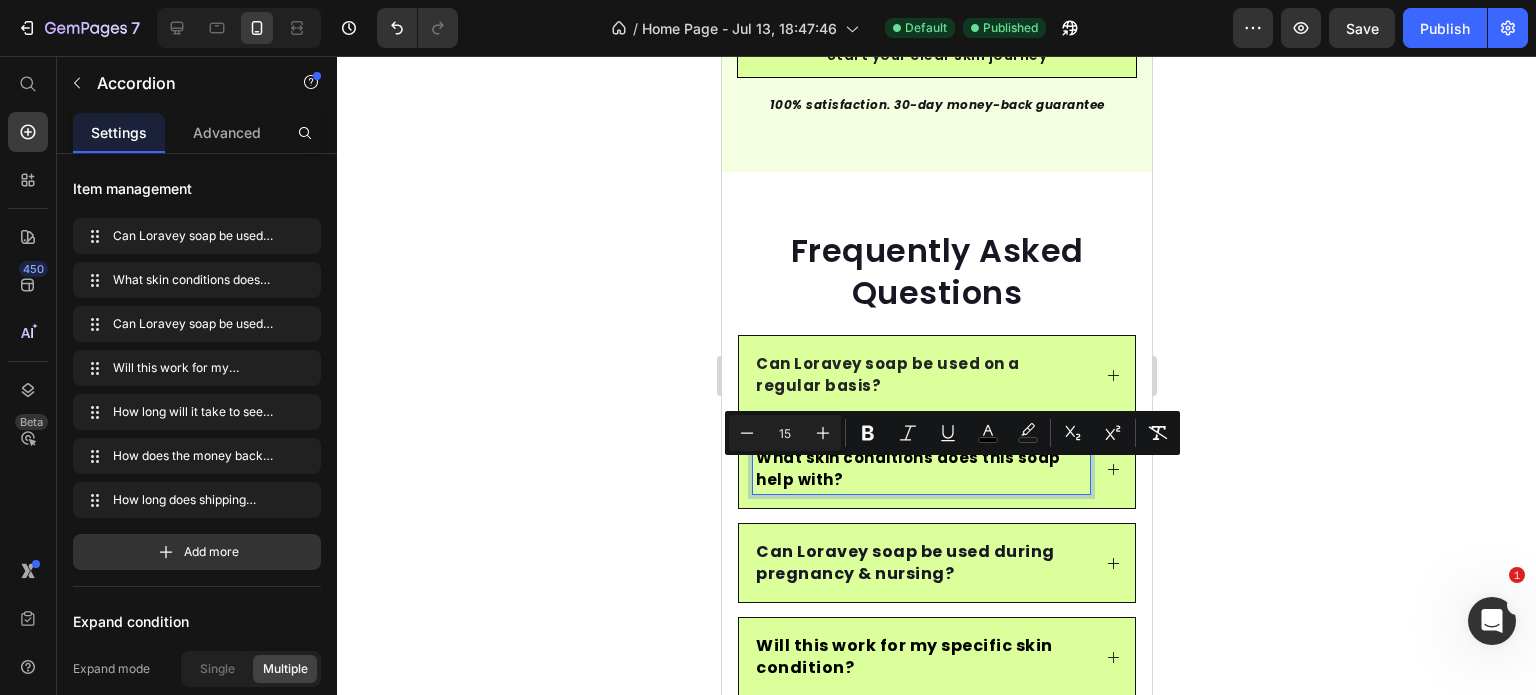 scroll, scrollTop: 6138, scrollLeft: 0, axis: vertical 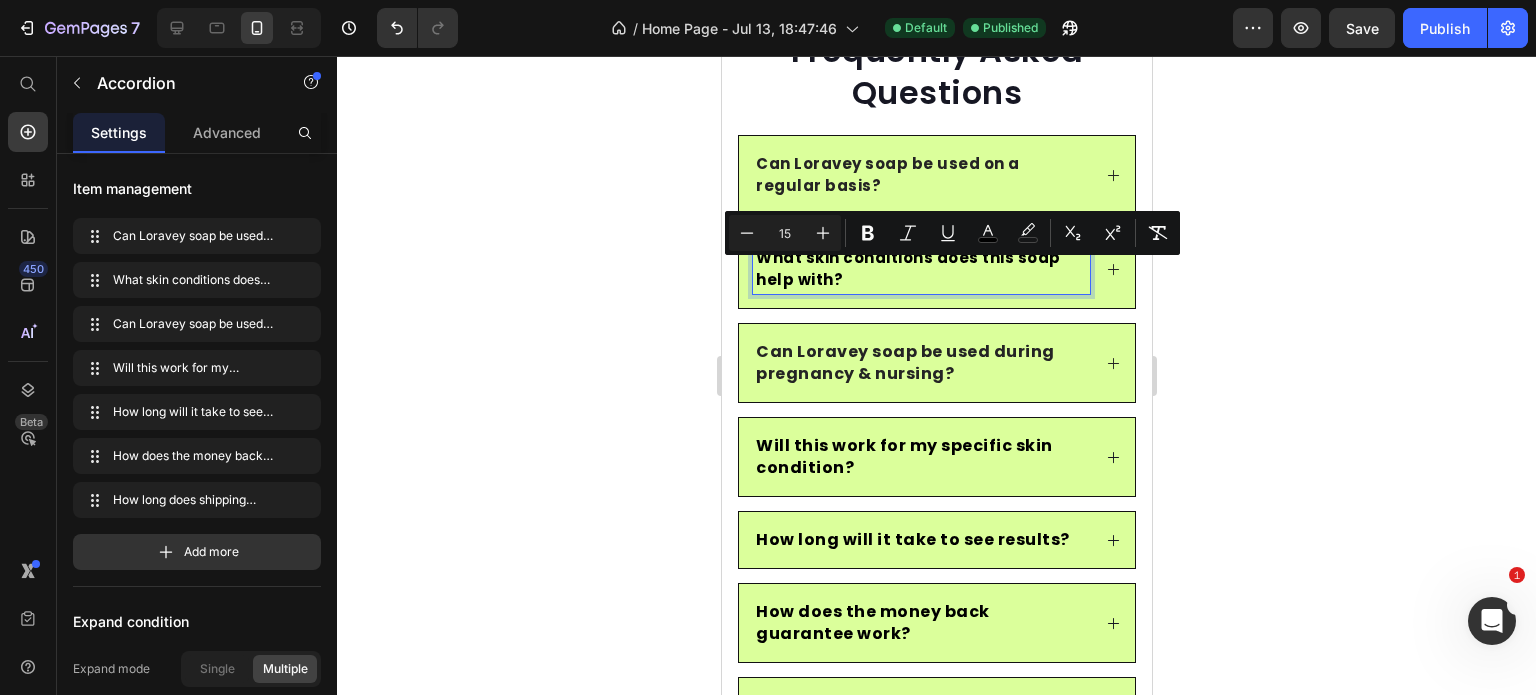click on "Can Loravey soap be used during pregnancy & nursing?" at bounding box center (904, 362) 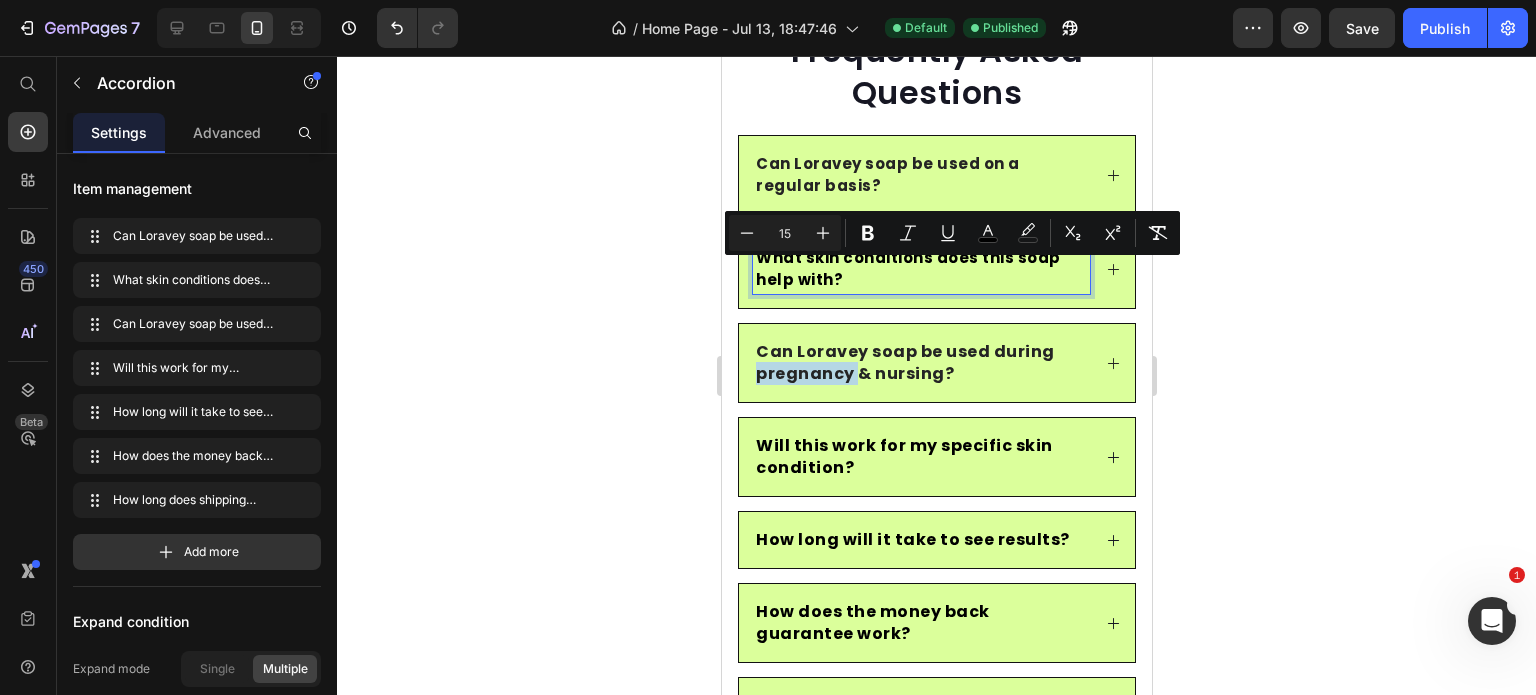 click on "Can Loravey soap be used during pregnancy & nursing?" at bounding box center [904, 362] 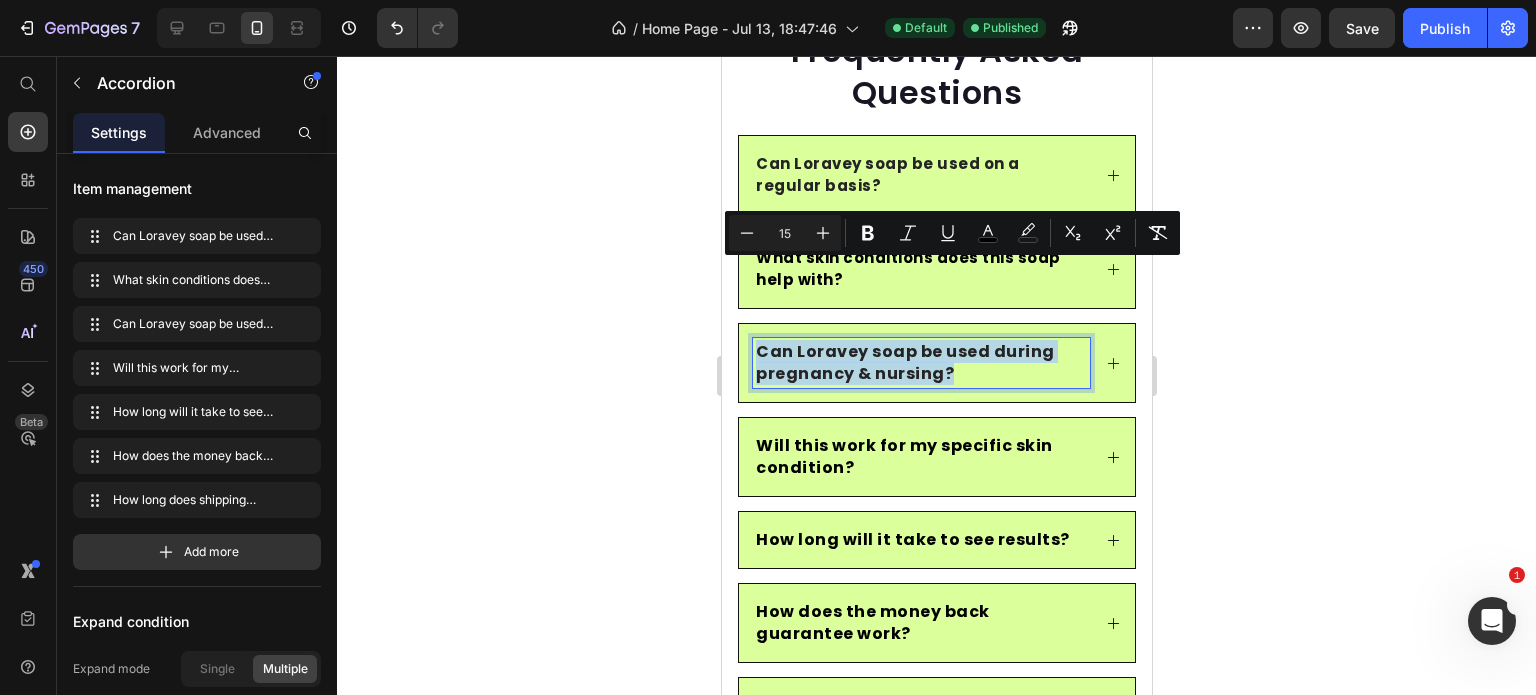 click on "Can Loravey soap be used during pregnancy & nursing?" at bounding box center (904, 362) 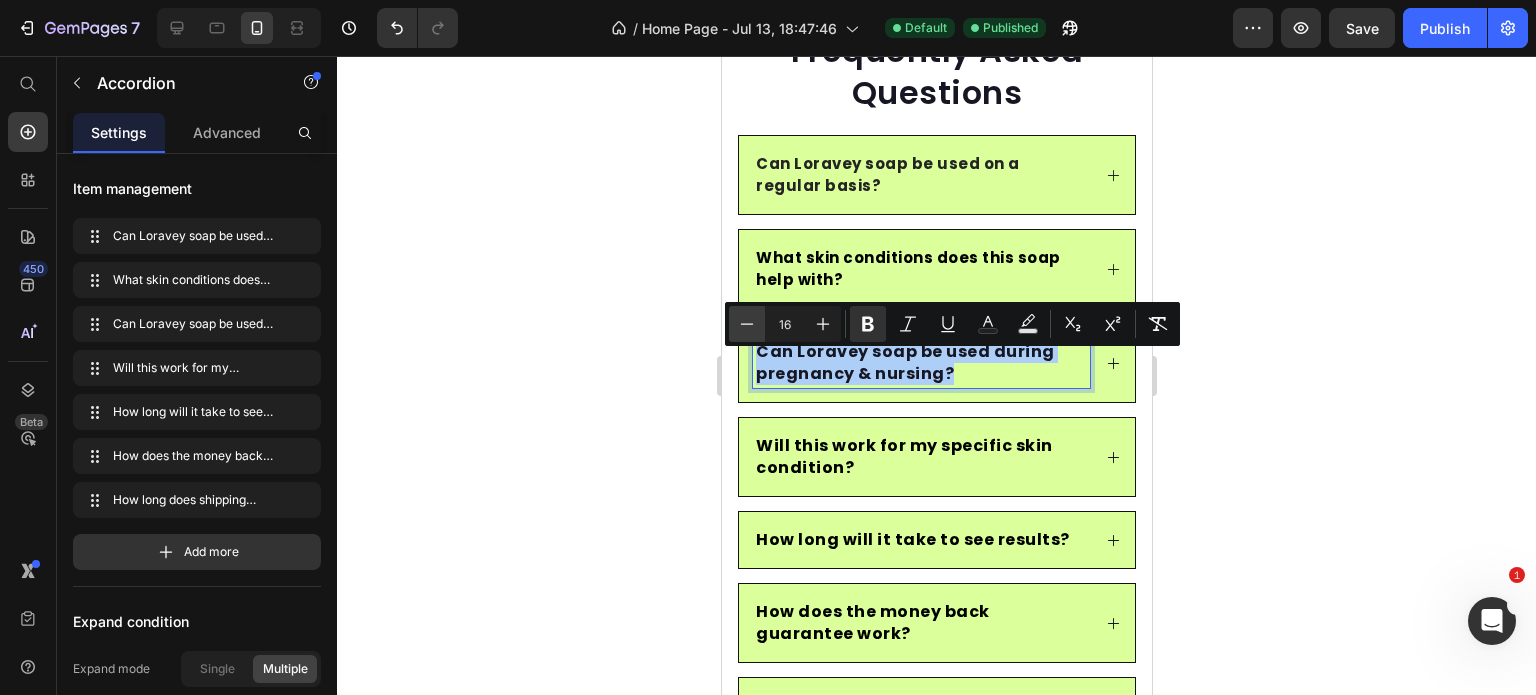 click 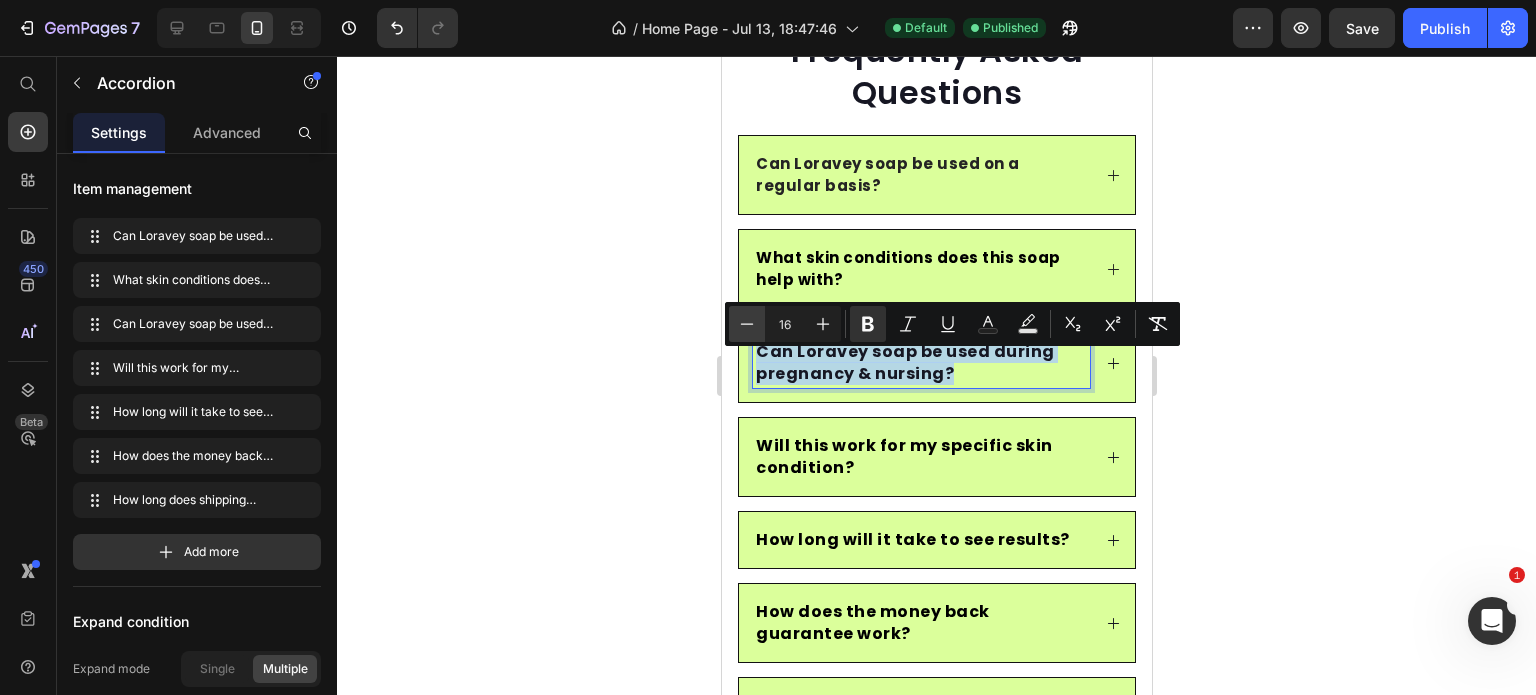 type on "15" 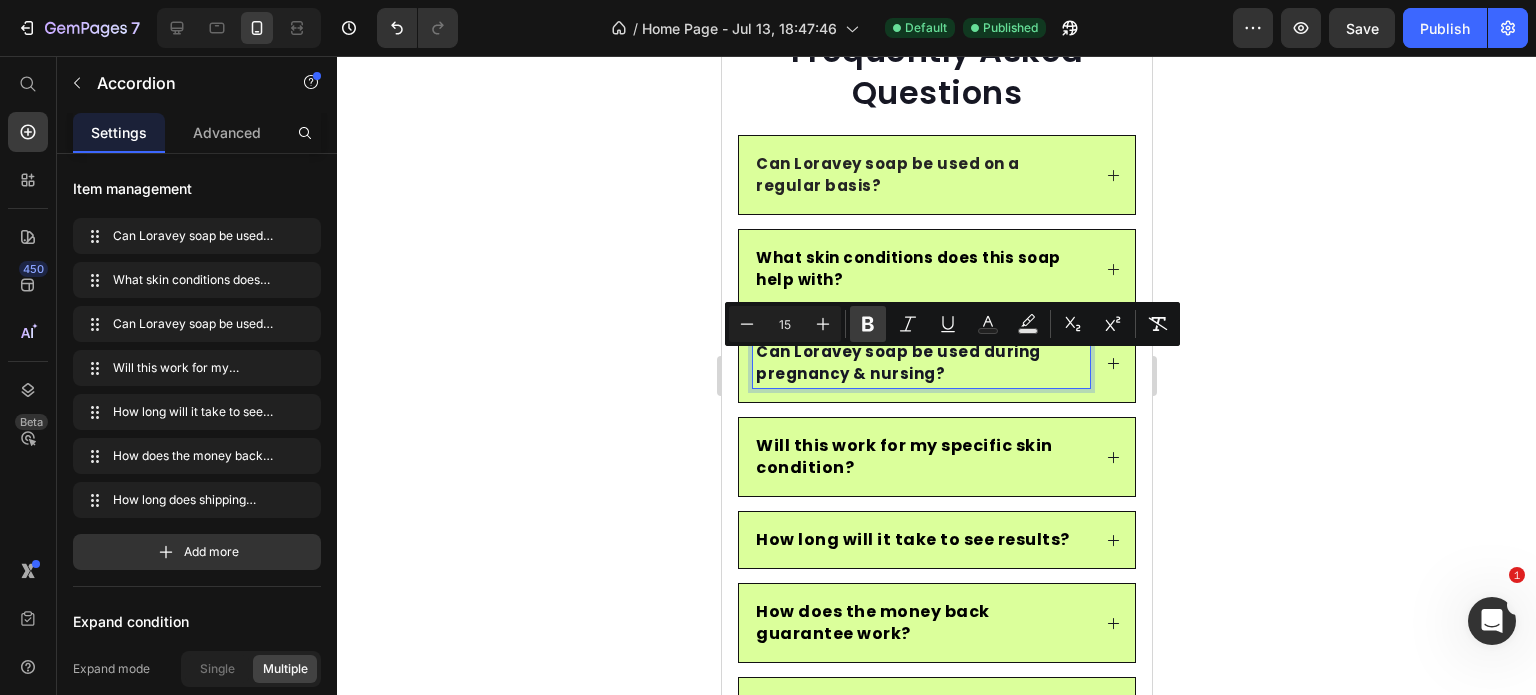 click 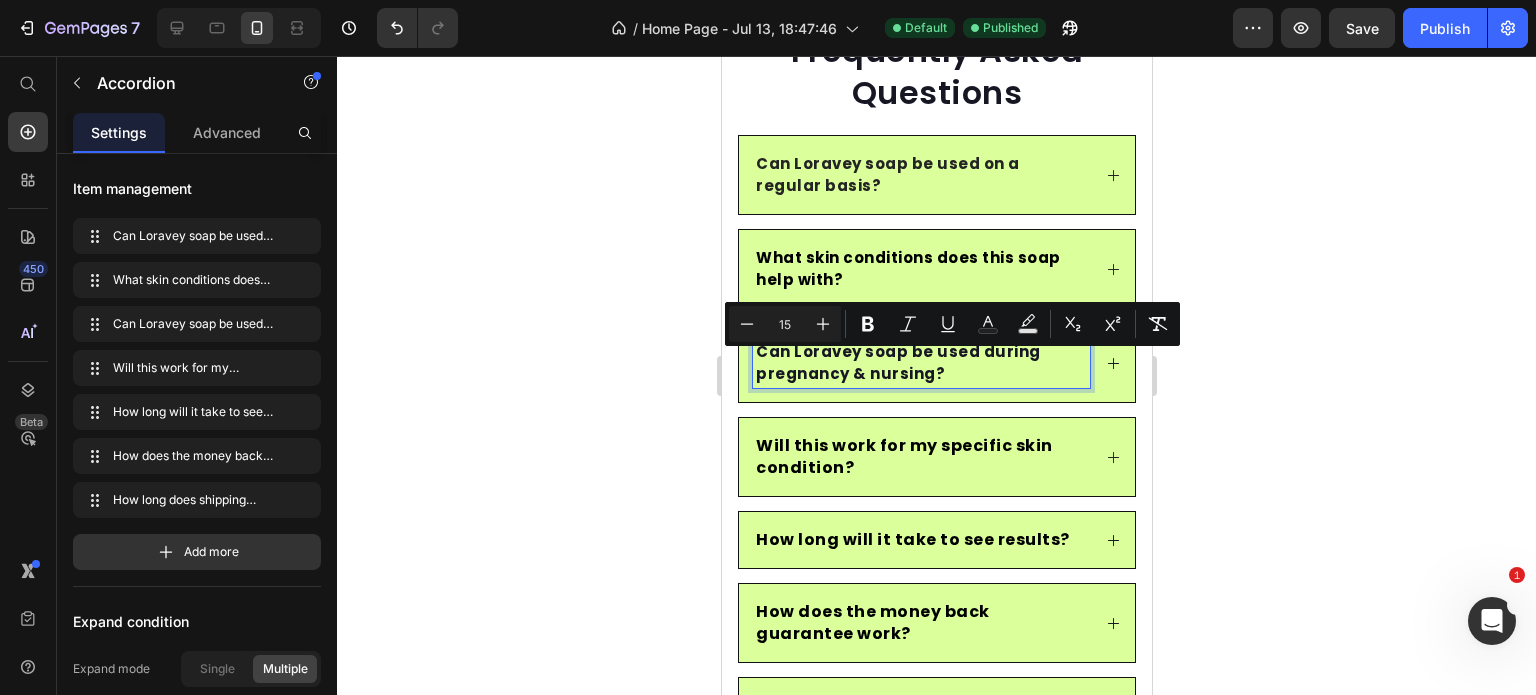 click on "Will this work for my specific skin condition?" at bounding box center (903, 456) 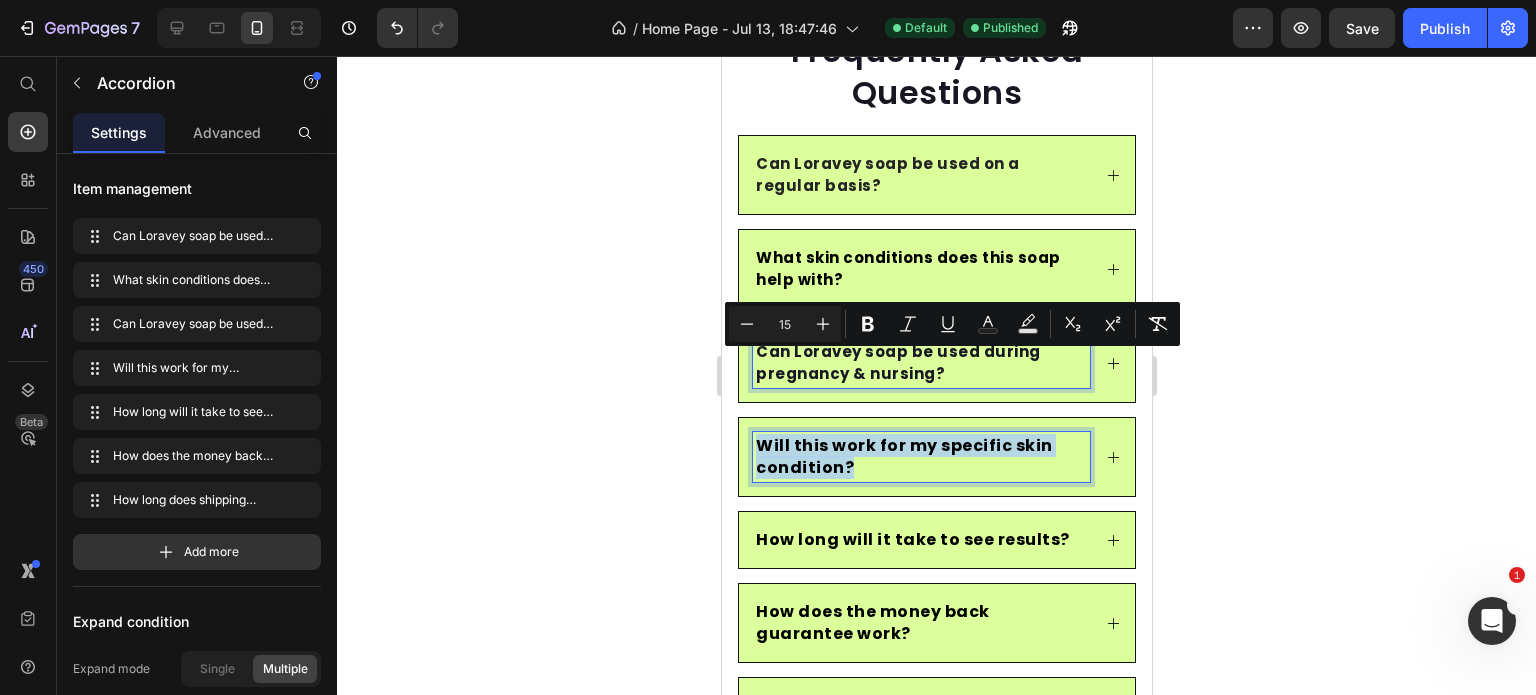 click on "Will this work for my specific skin condition?" at bounding box center [903, 456] 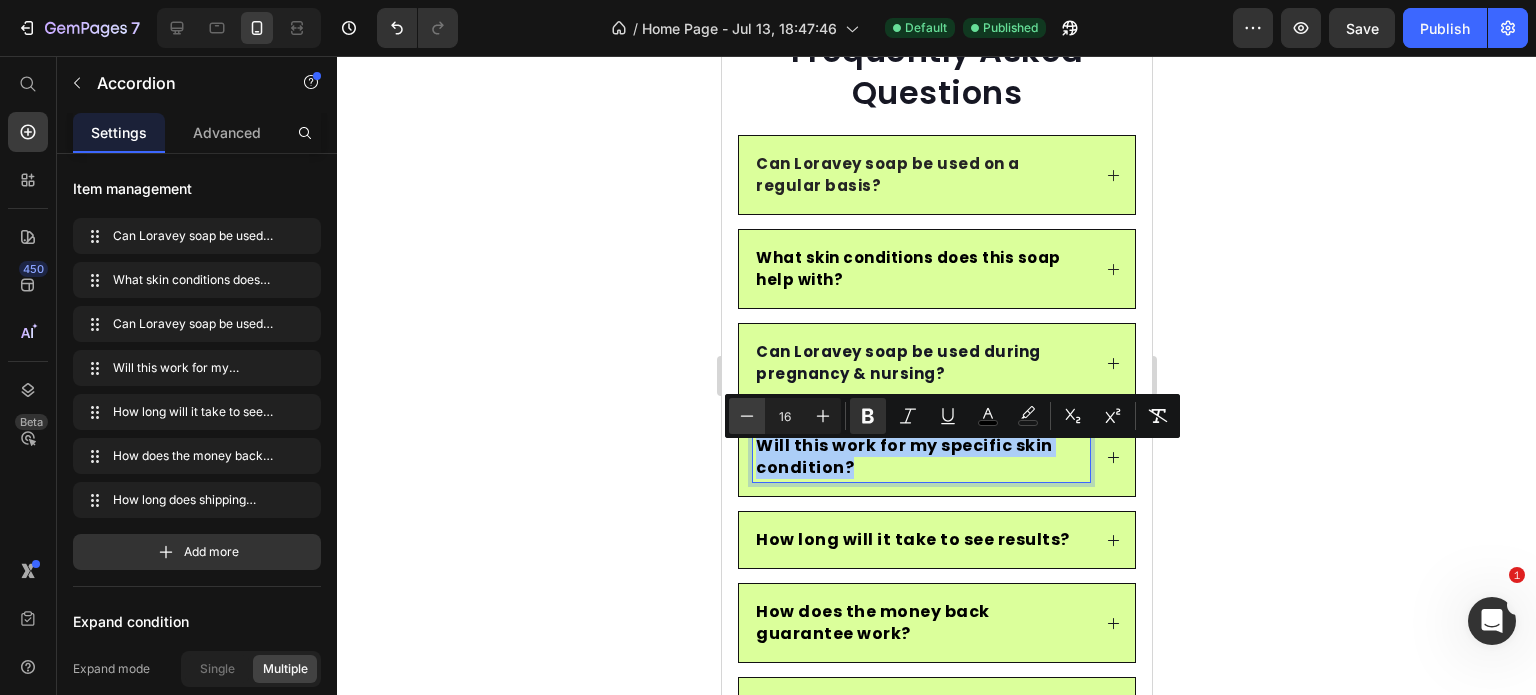 click 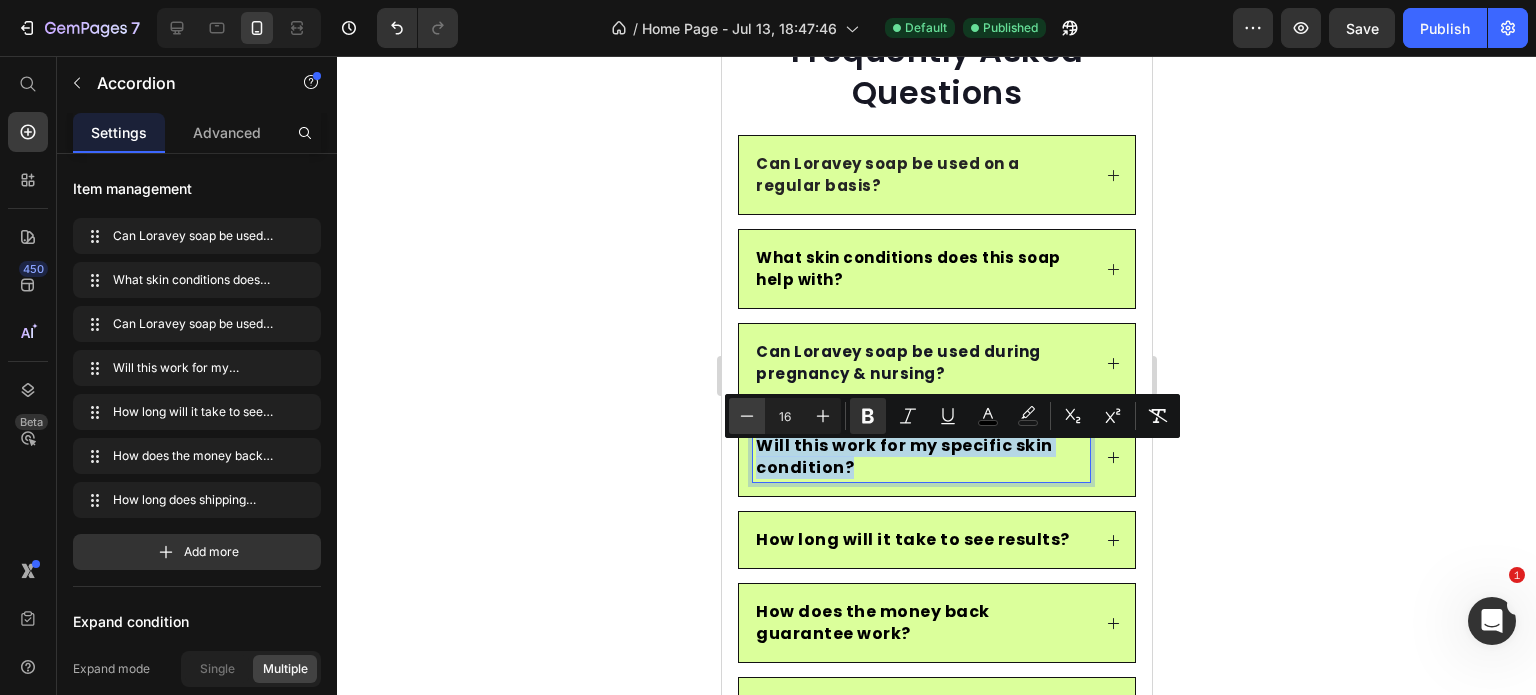 type on "15" 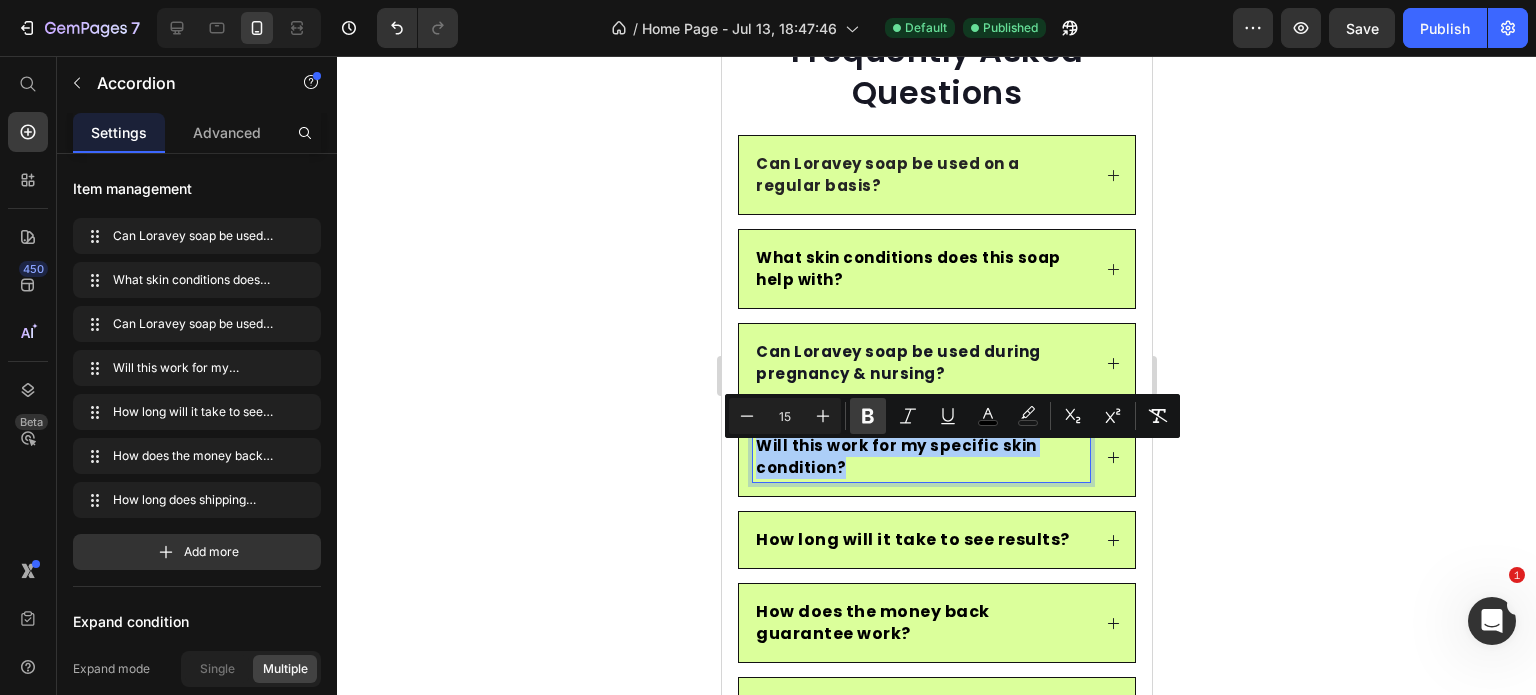 click on "Bold" at bounding box center (868, 416) 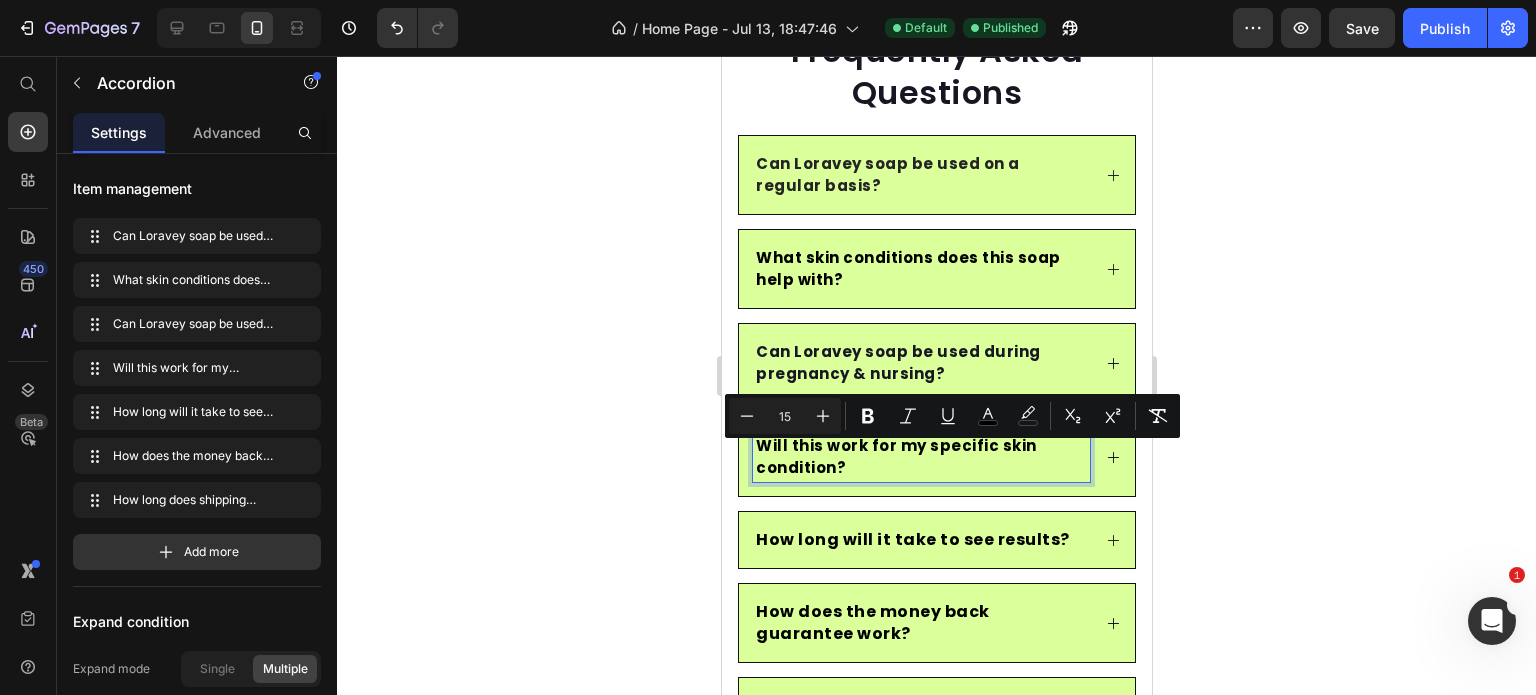 click on "How long will it take to see results?" at bounding box center (912, 539) 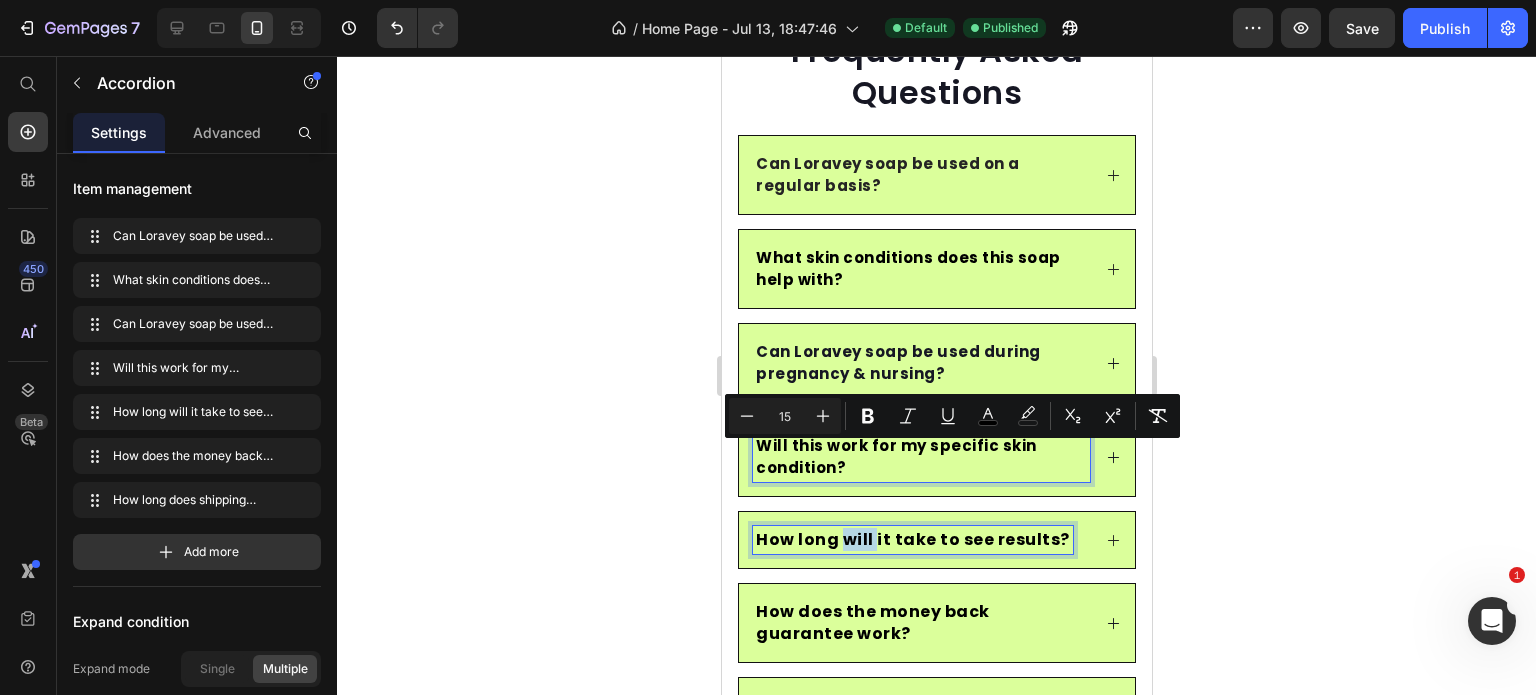 click on "How long will it take to see results?" at bounding box center (912, 539) 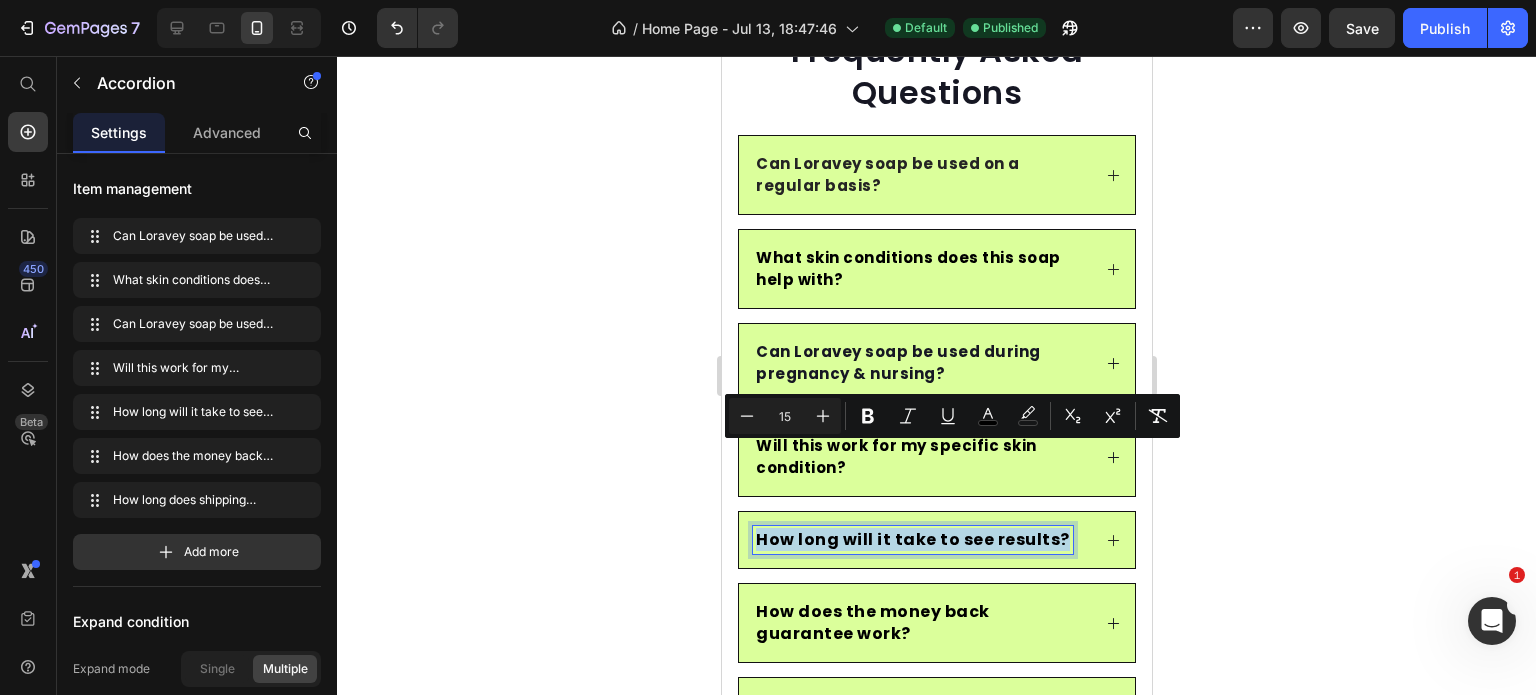 click on "How long will it take to see results?" at bounding box center (912, 539) 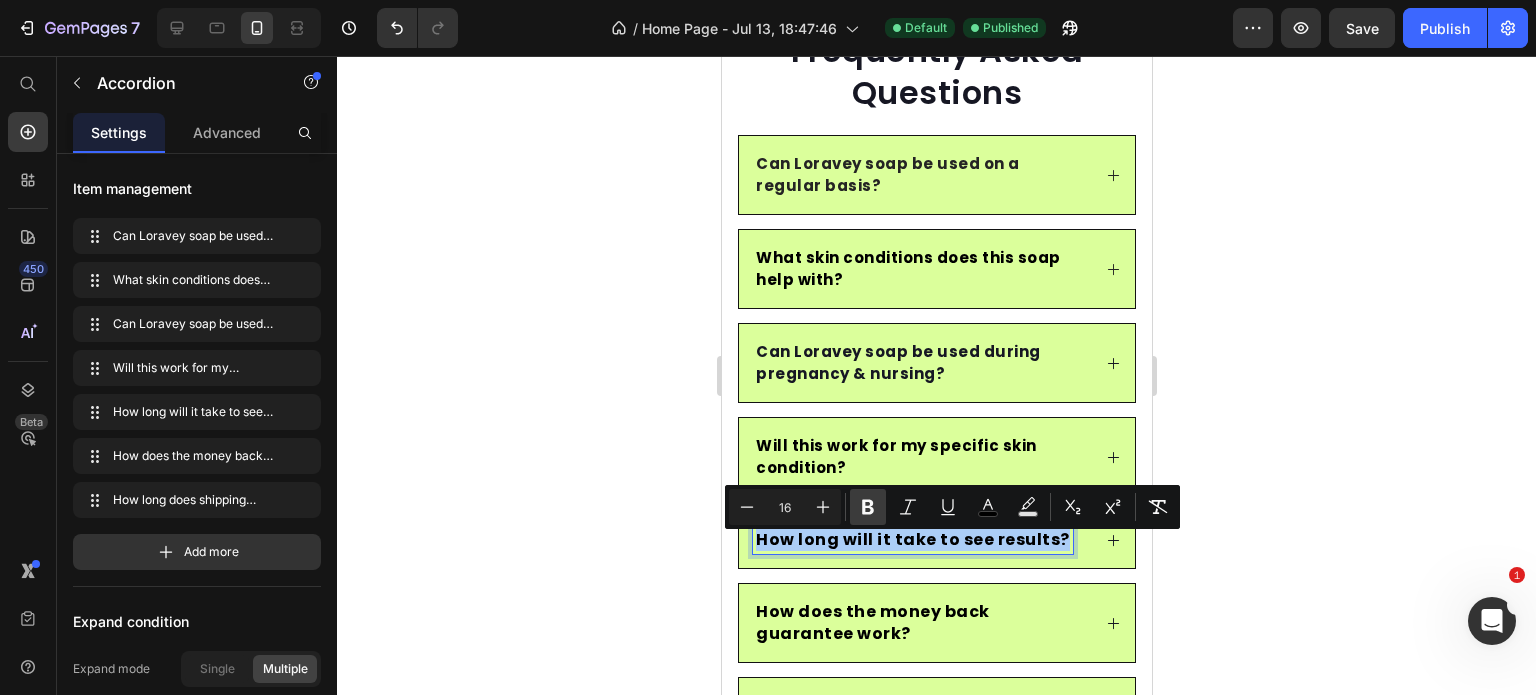 click 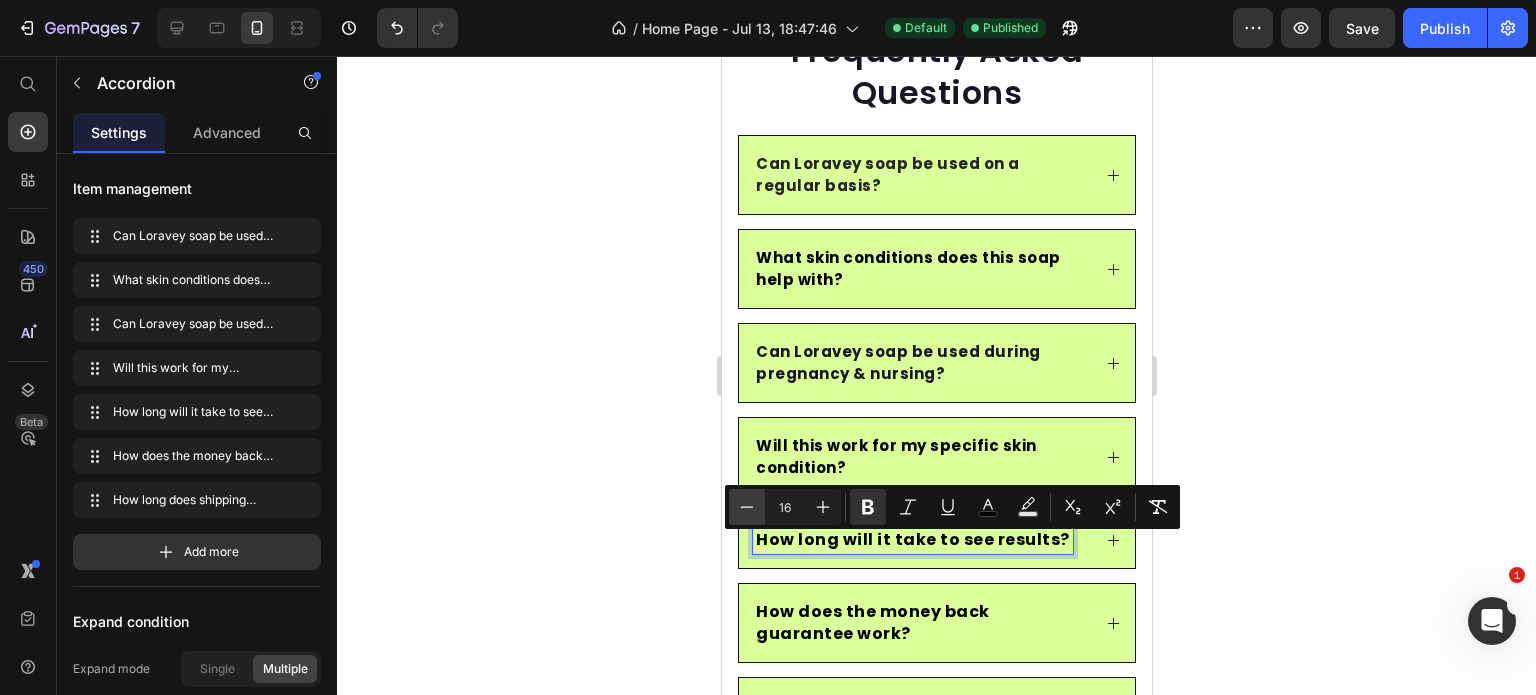 click 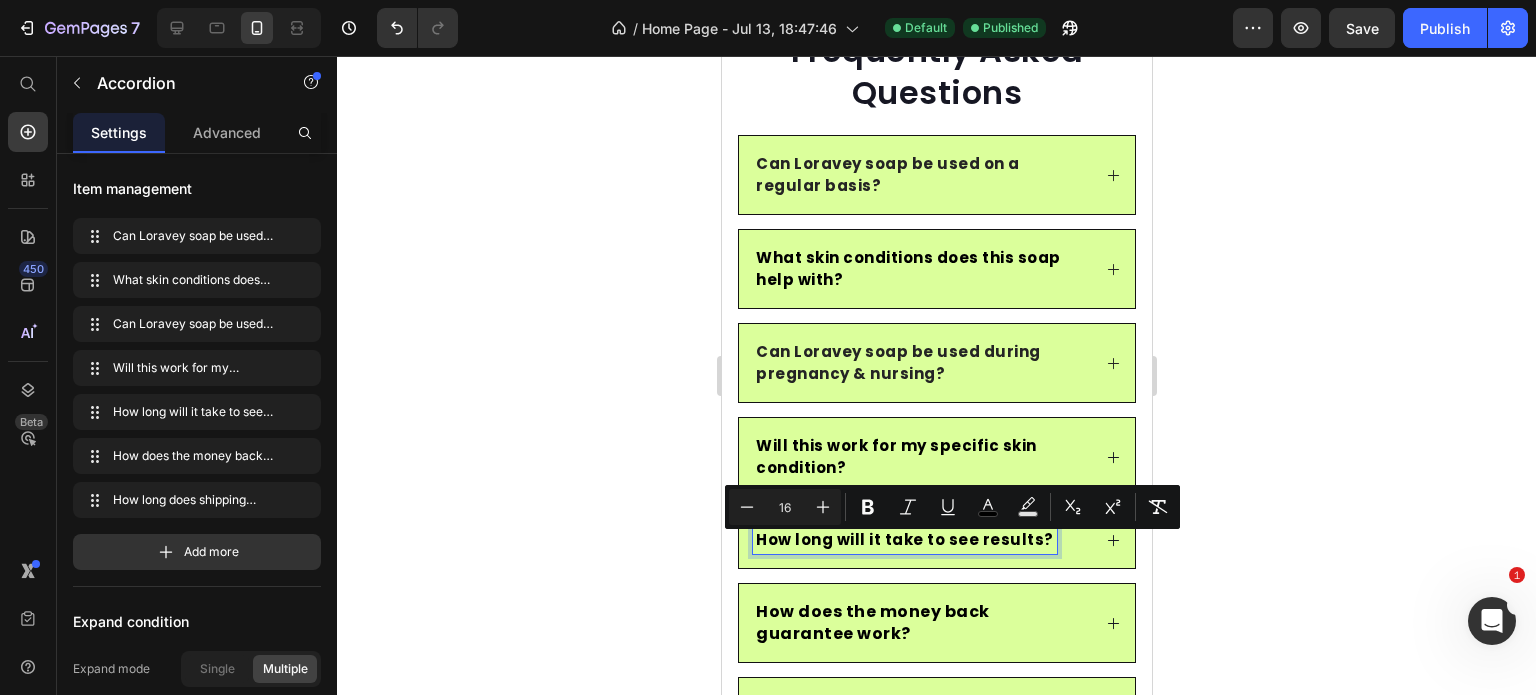type on "15" 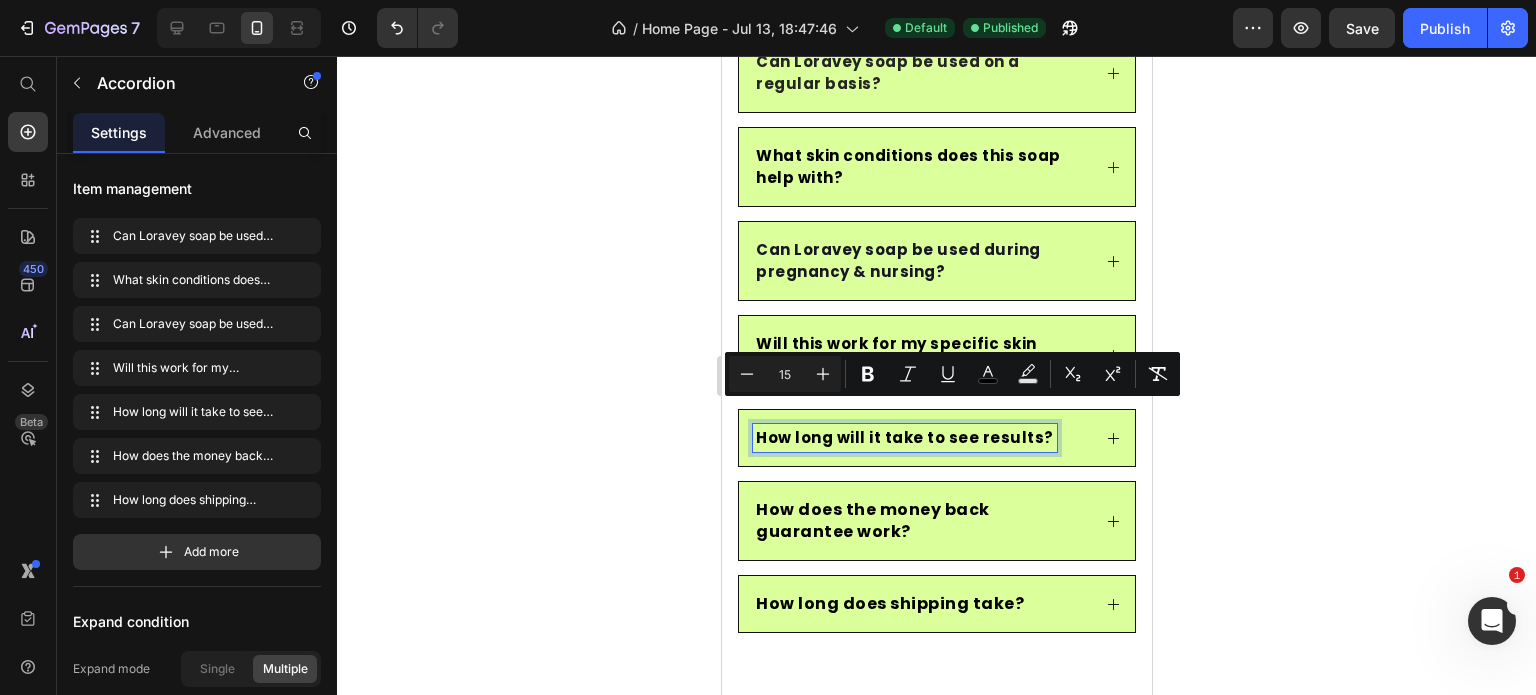scroll, scrollTop: 6438, scrollLeft: 0, axis: vertical 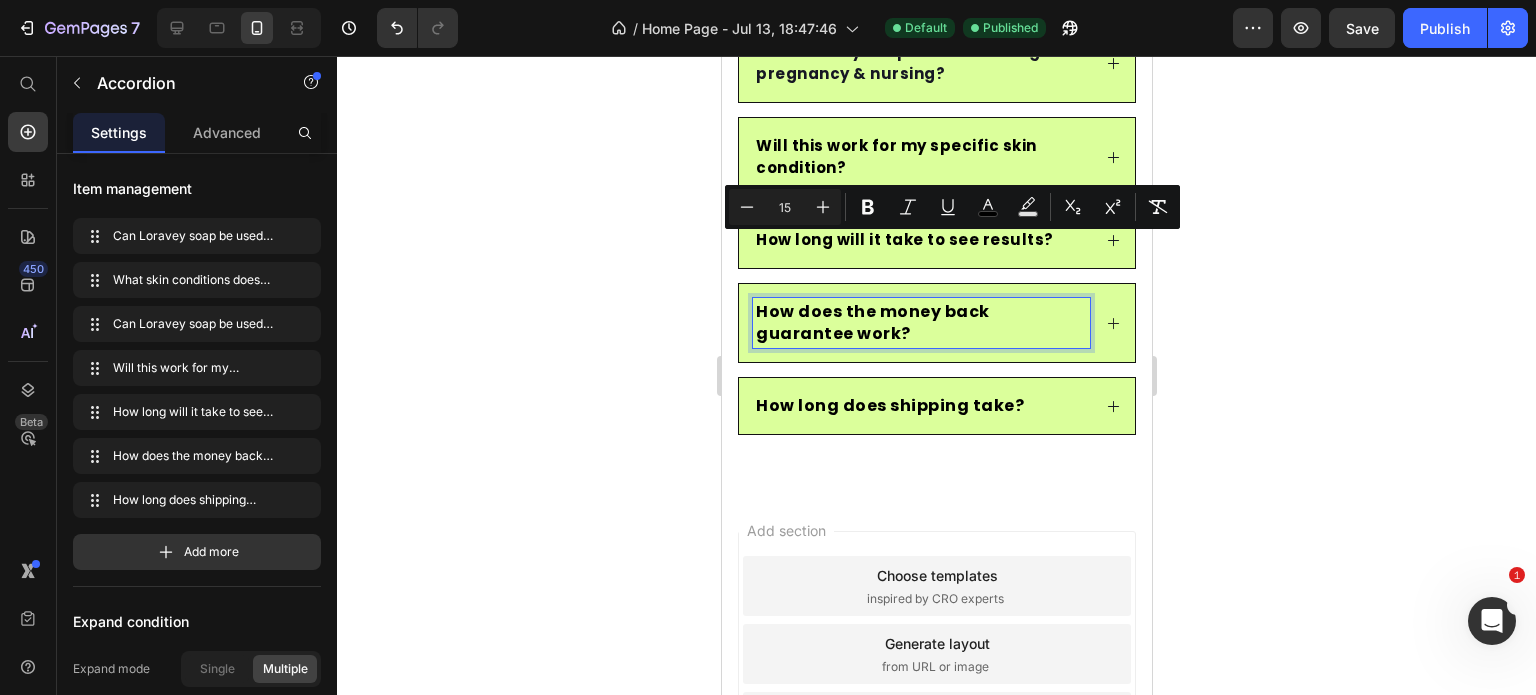 click on "How does the money back guarantee work?" at bounding box center [872, 322] 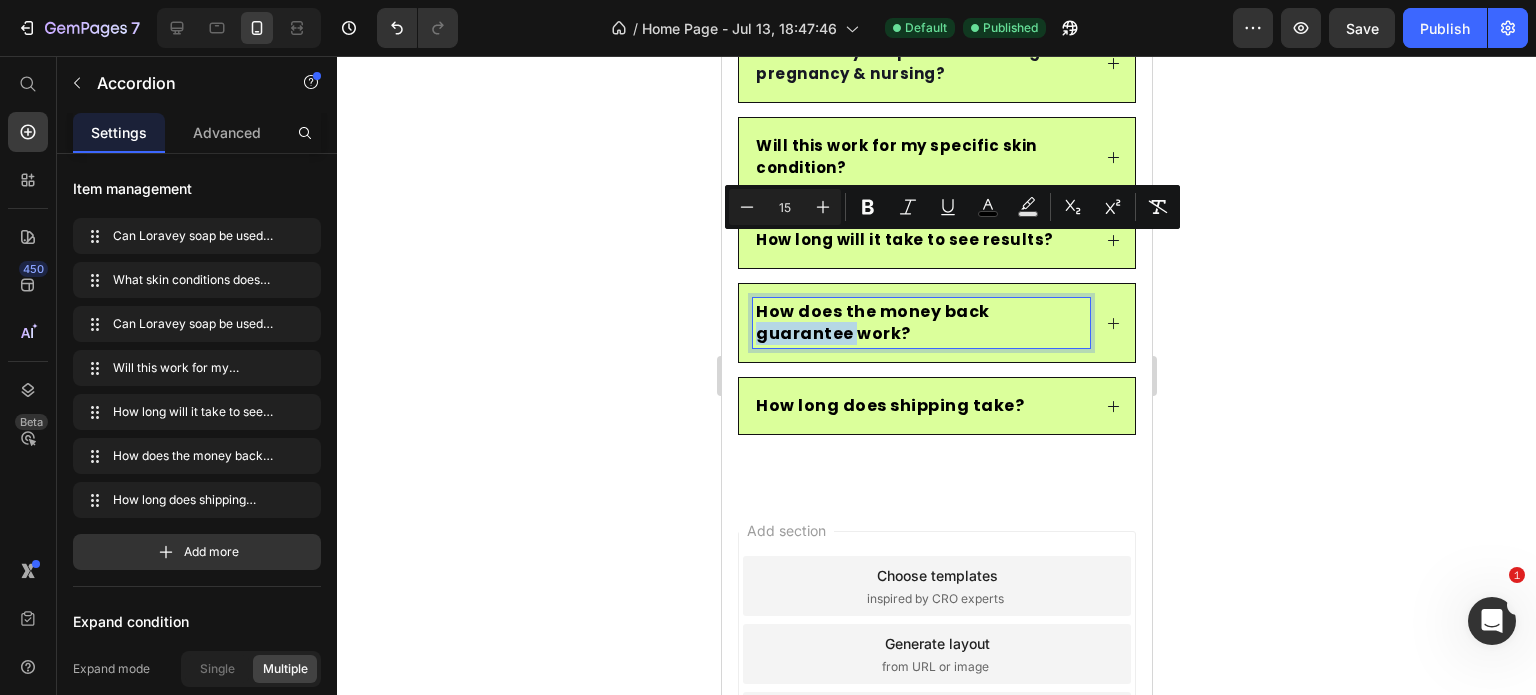 click on "How does the money back guarantee work?" at bounding box center [872, 322] 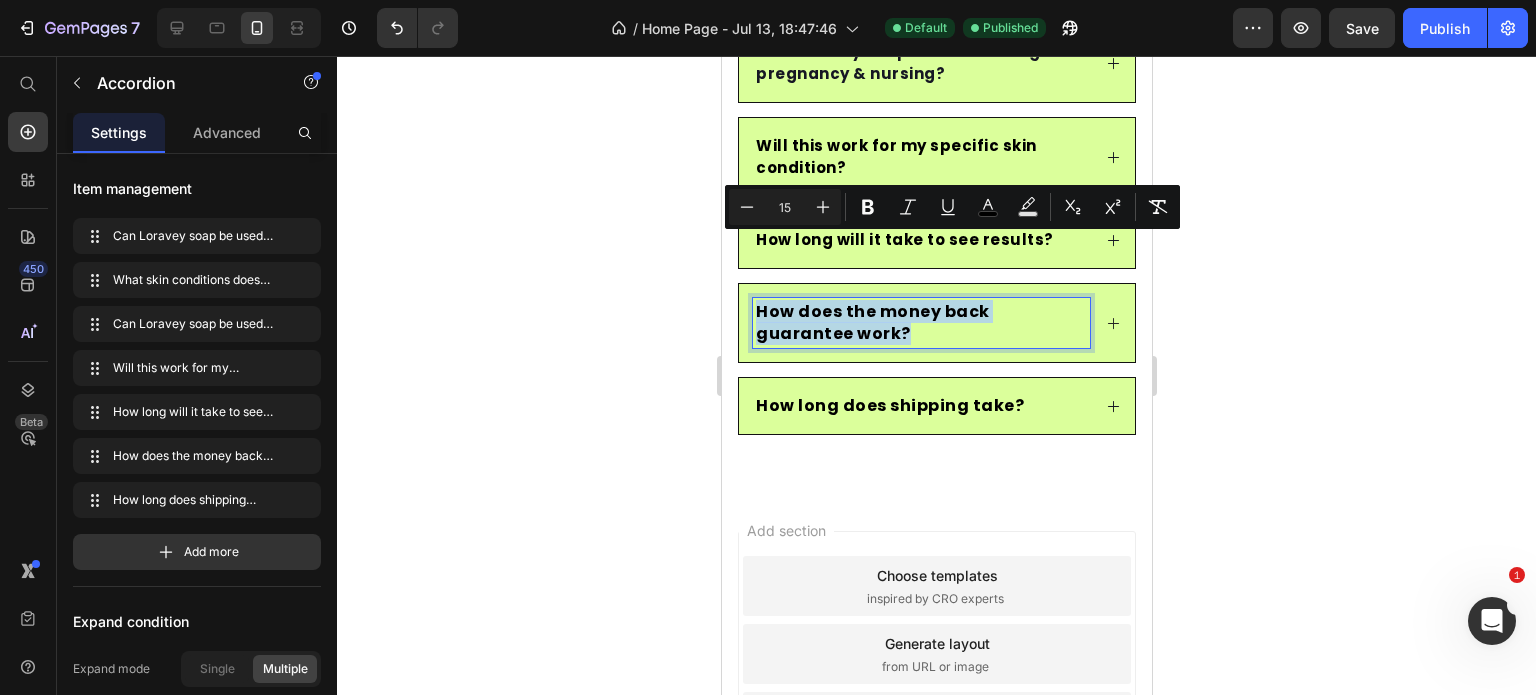 click on "How does the money back guarantee work?" at bounding box center (872, 322) 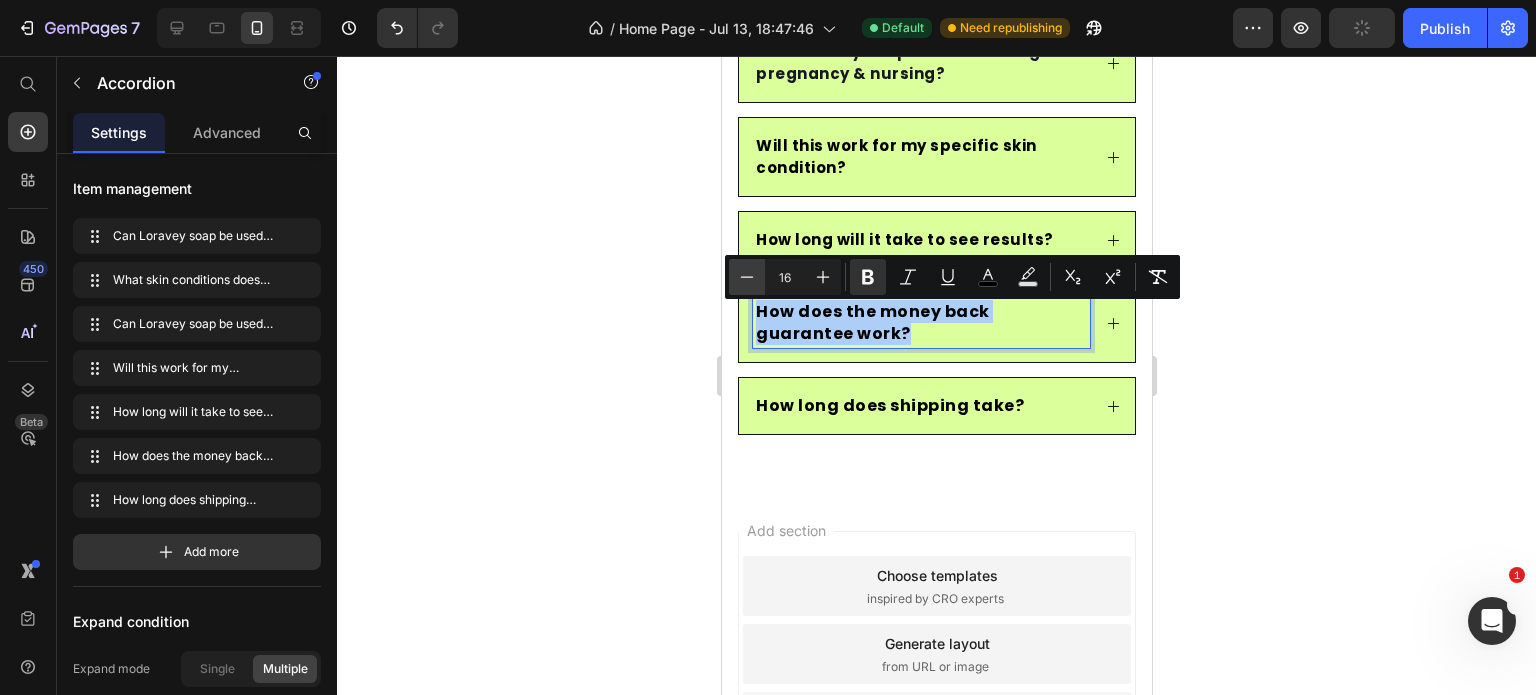 click on "Minus" at bounding box center (747, 277) 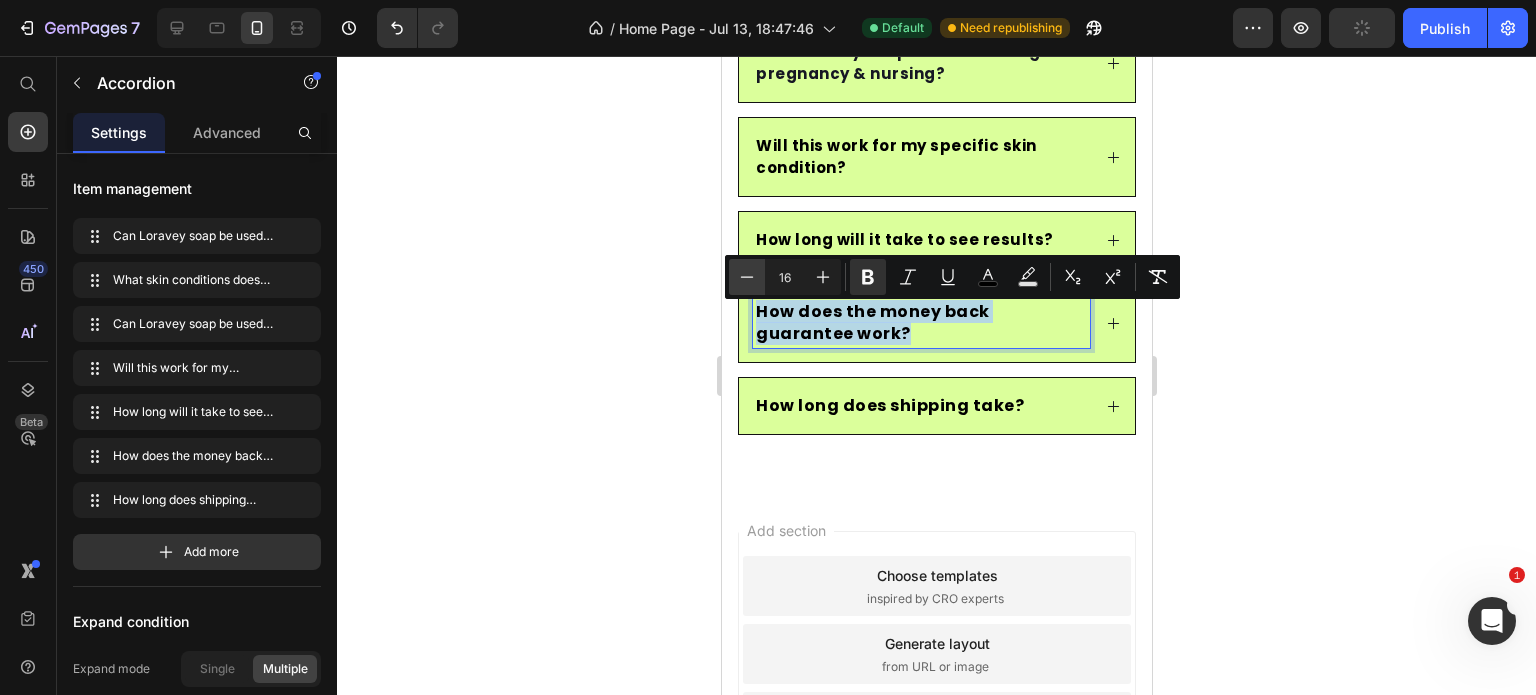 type on "15" 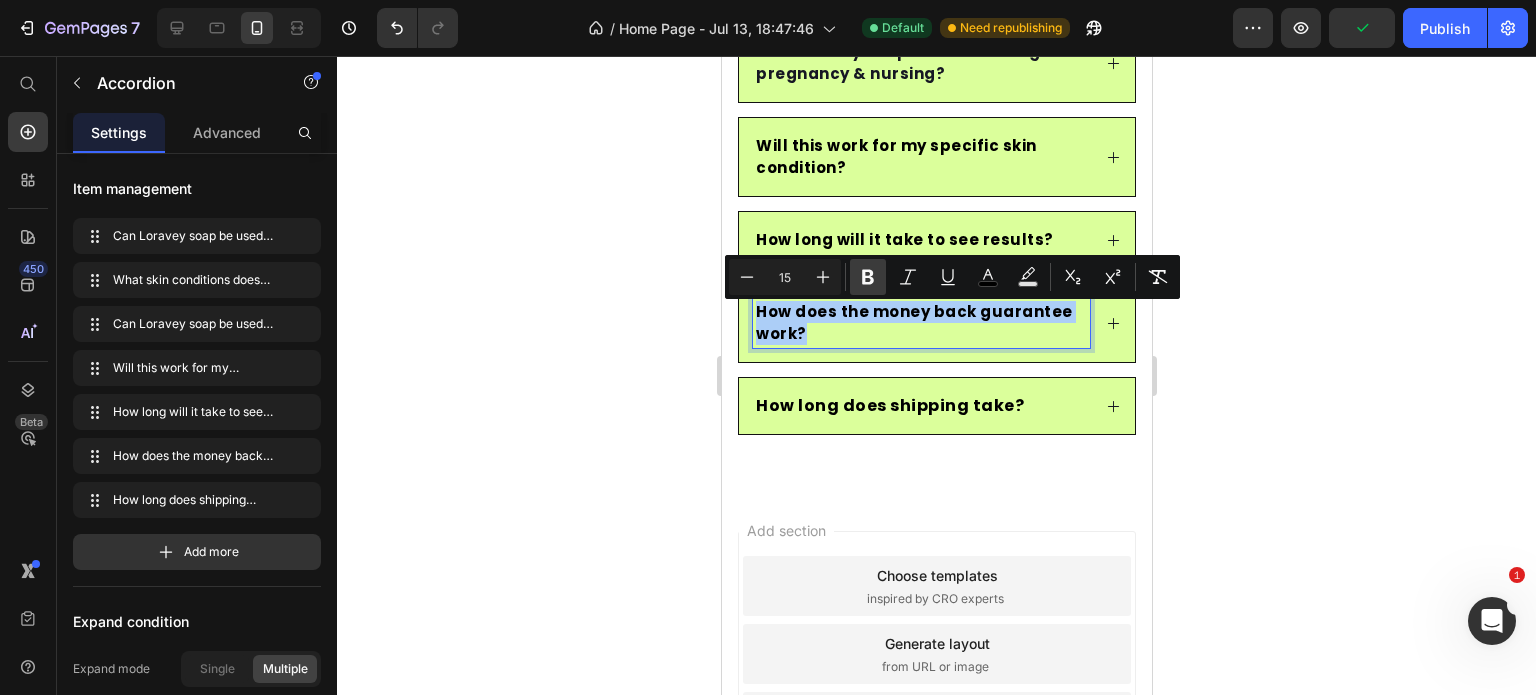 click 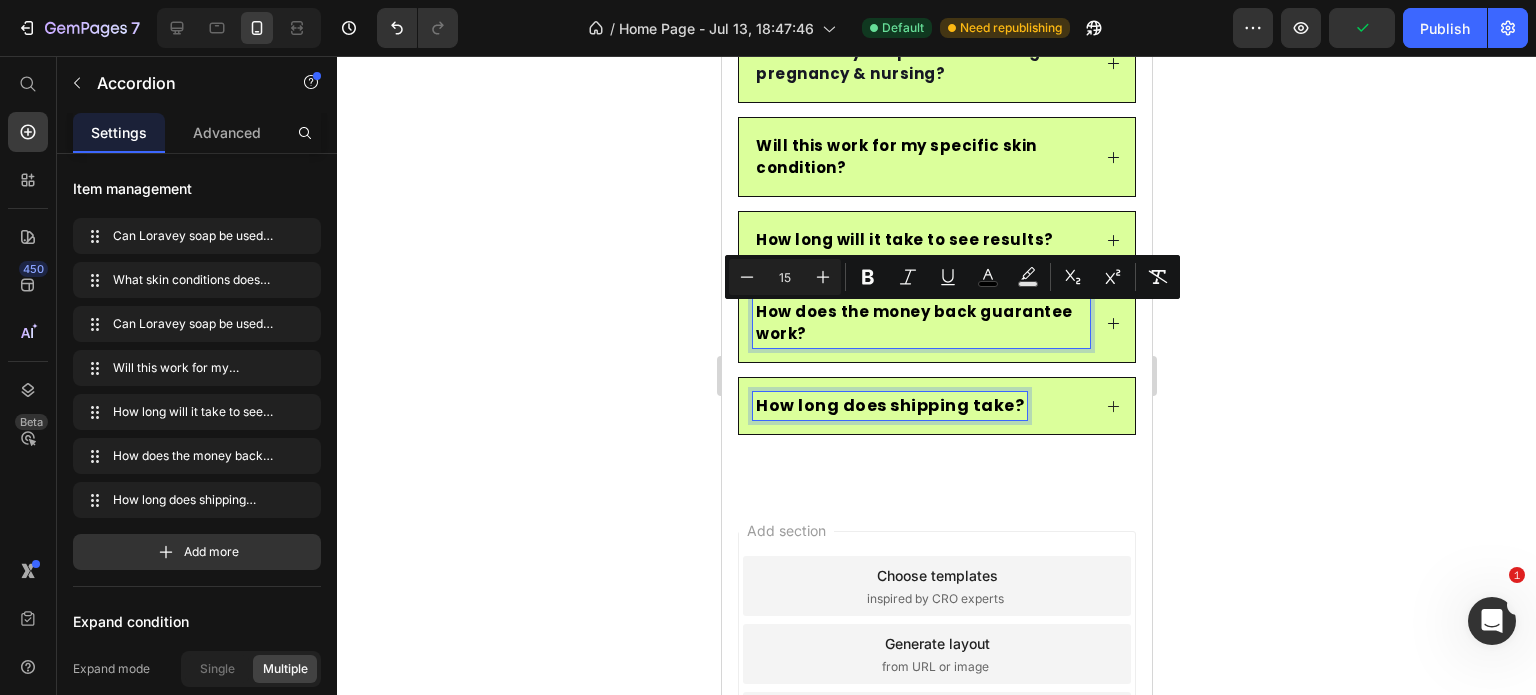 click on "How long does shipping take?" at bounding box center (889, 405) 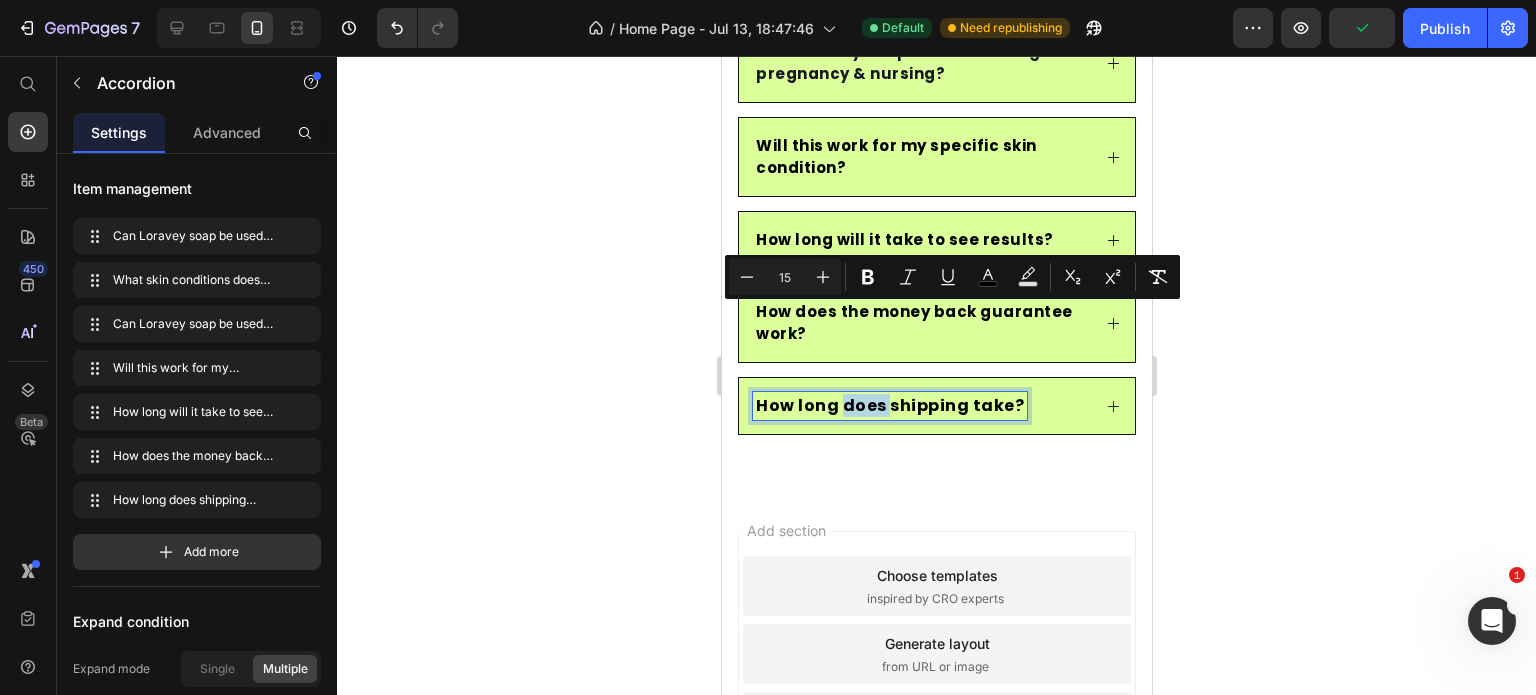 click on "How long does shipping take?" at bounding box center (889, 405) 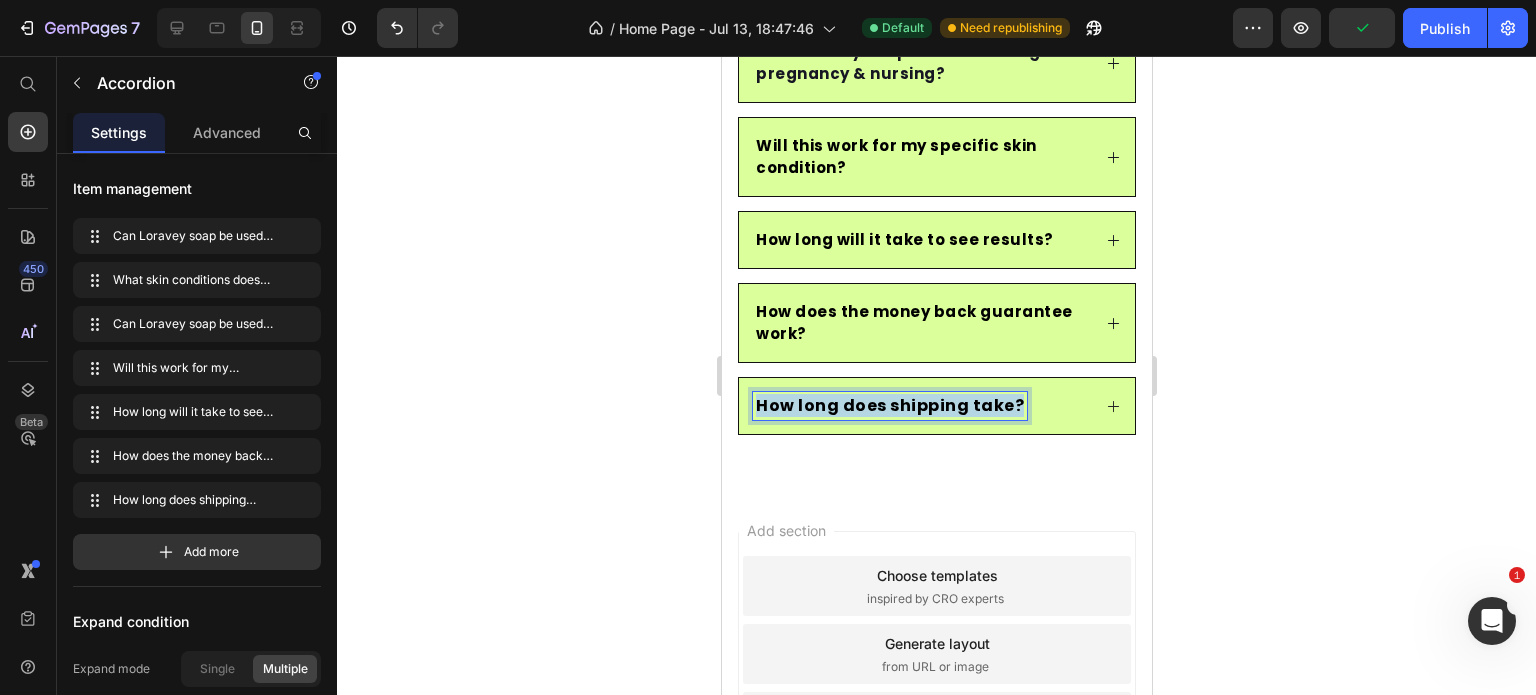 click on "How long does shipping take?" at bounding box center (889, 405) 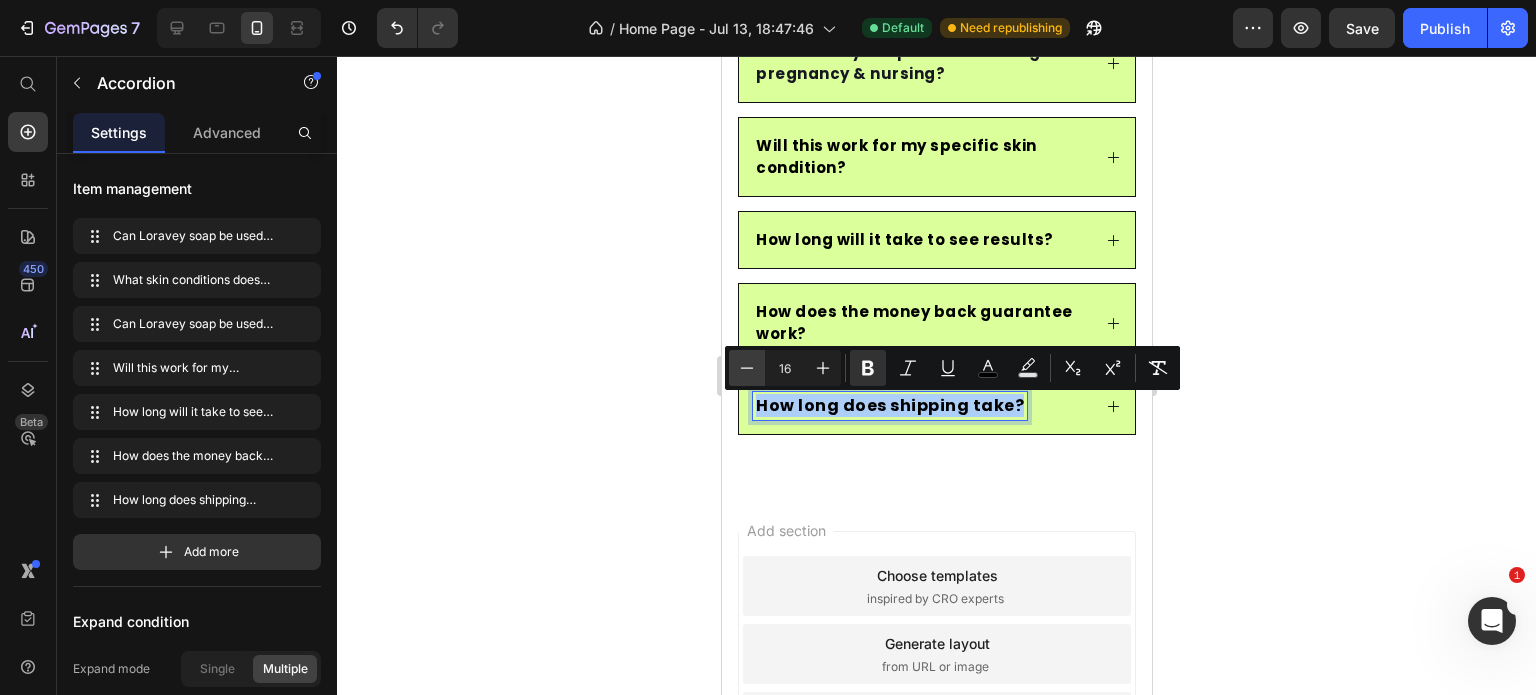 click on "Minus" at bounding box center [747, 368] 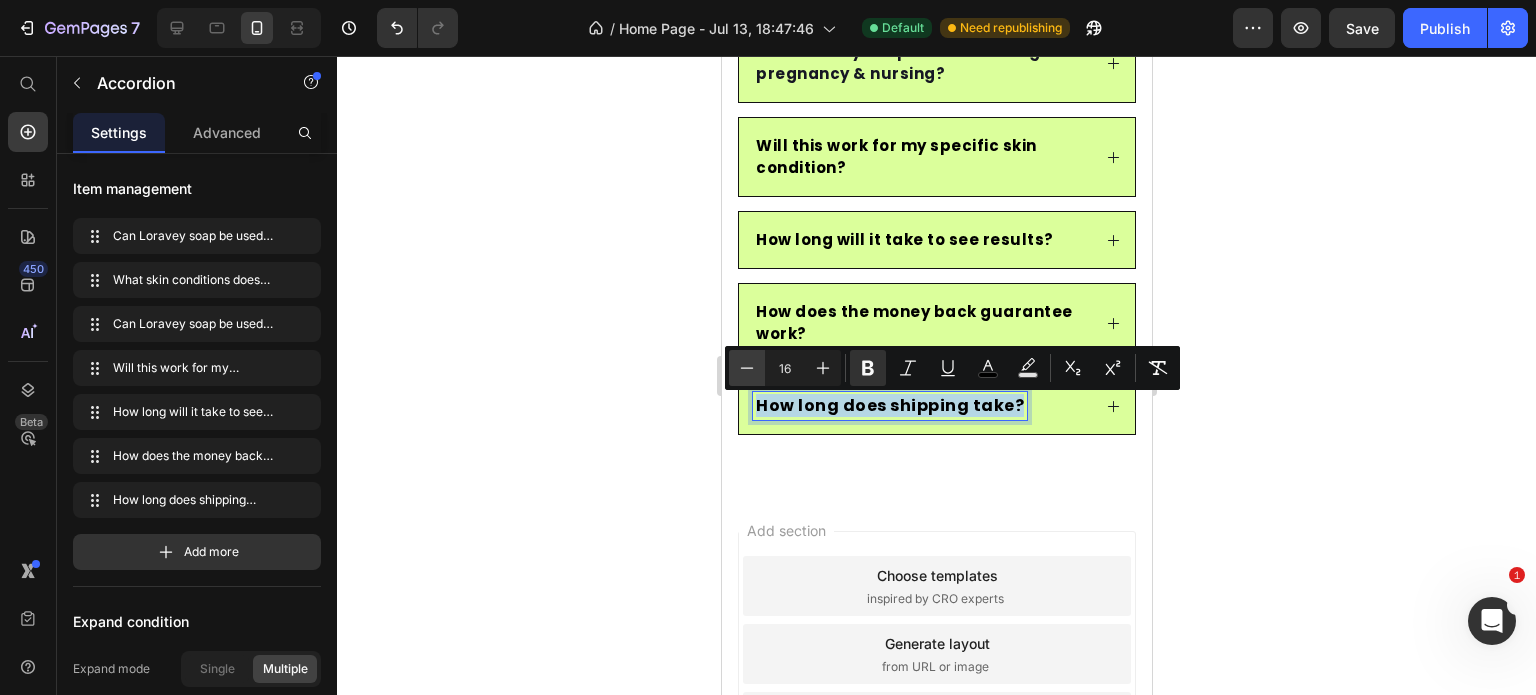type on "15" 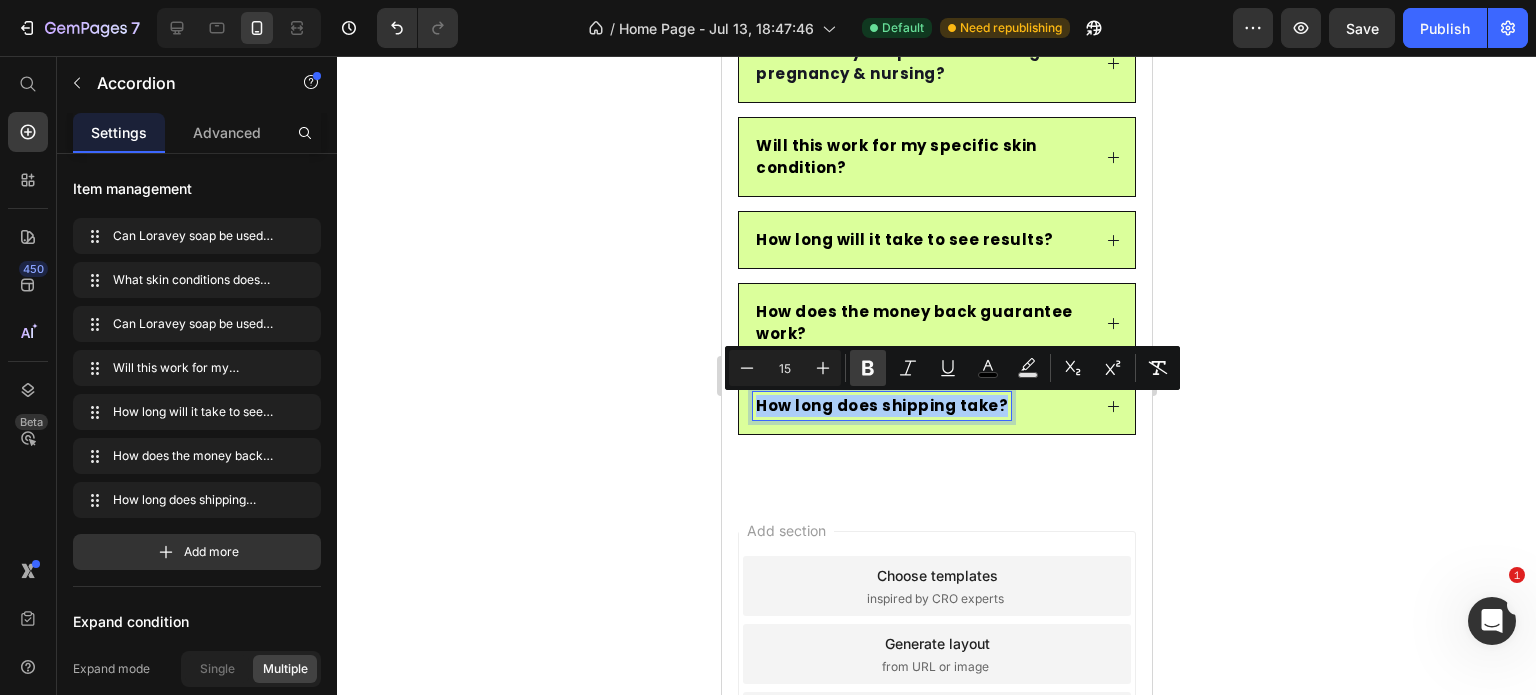 click on "Bold" at bounding box center [868, 368] 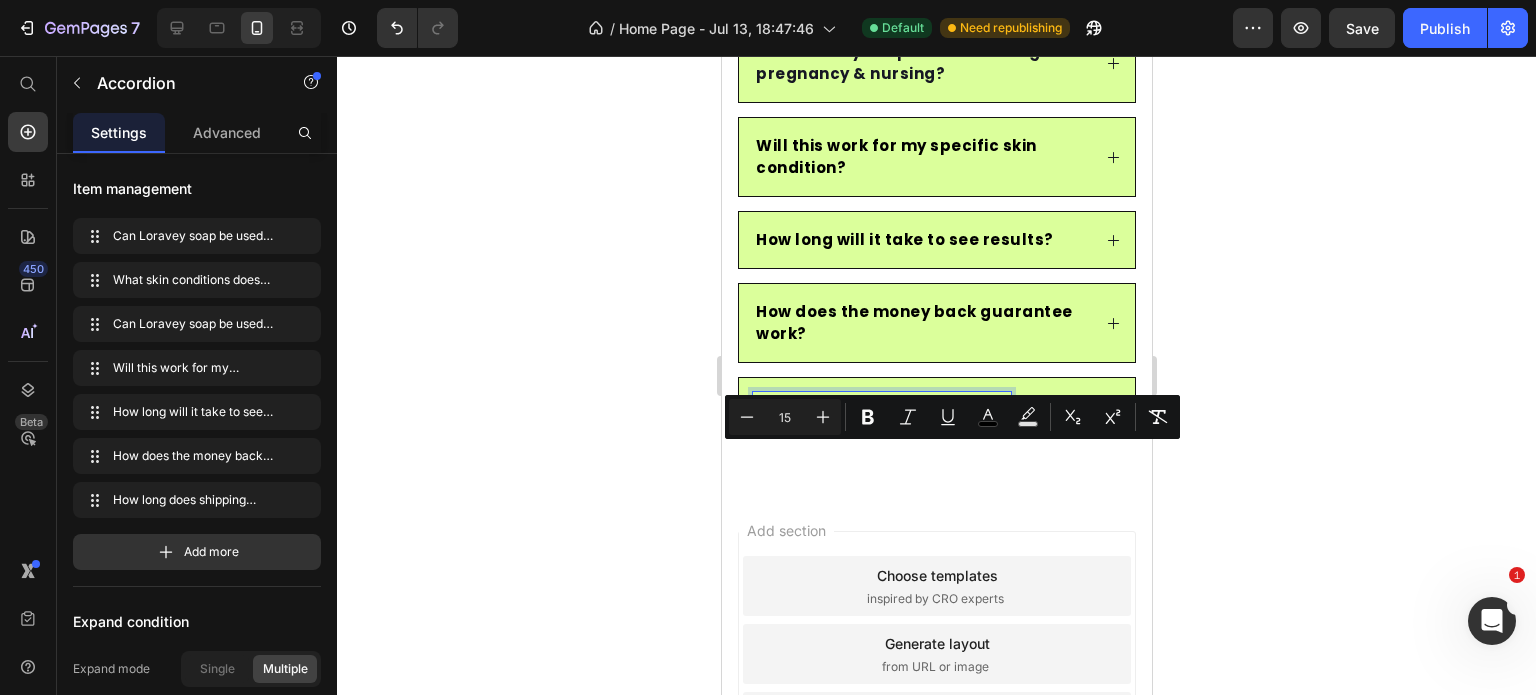 scroll, scrollTop: 6375, scrollLeft: 0, axis: vertical 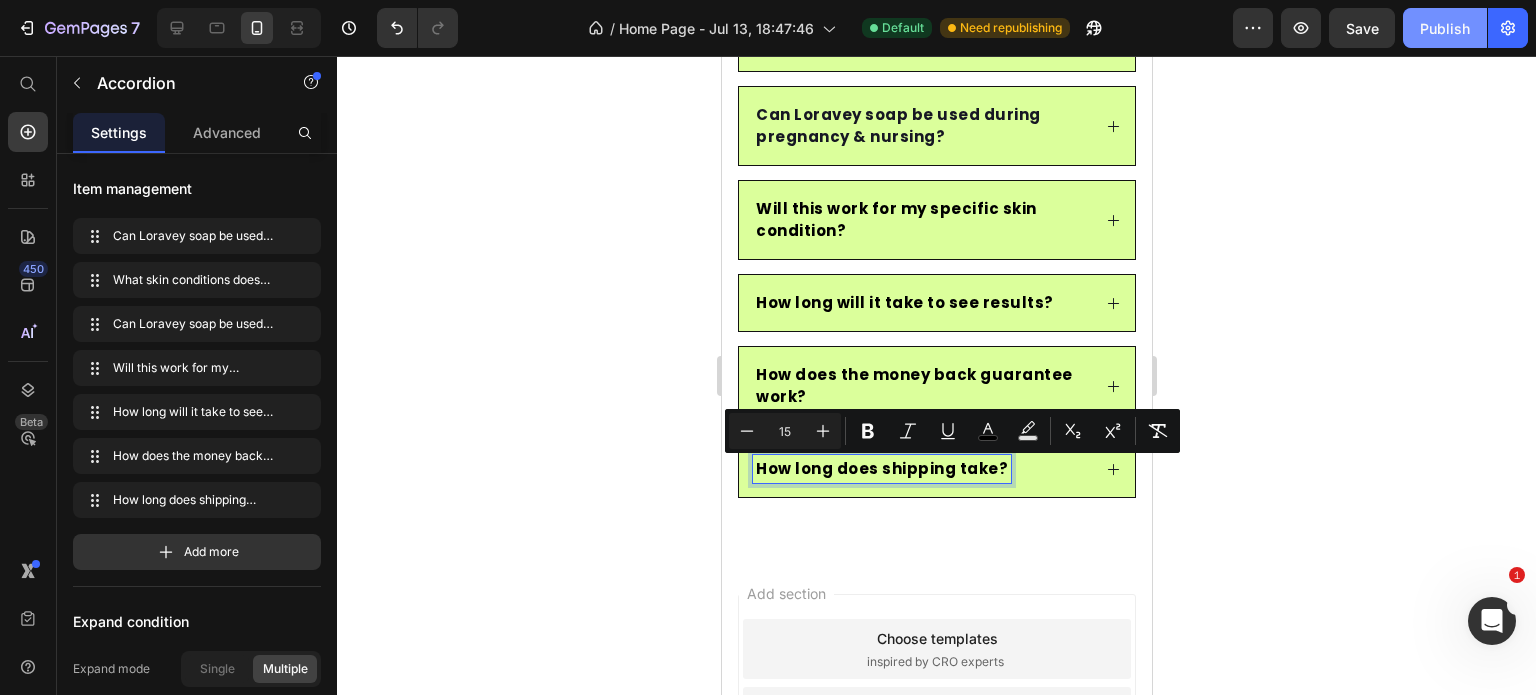 click on "Publish" 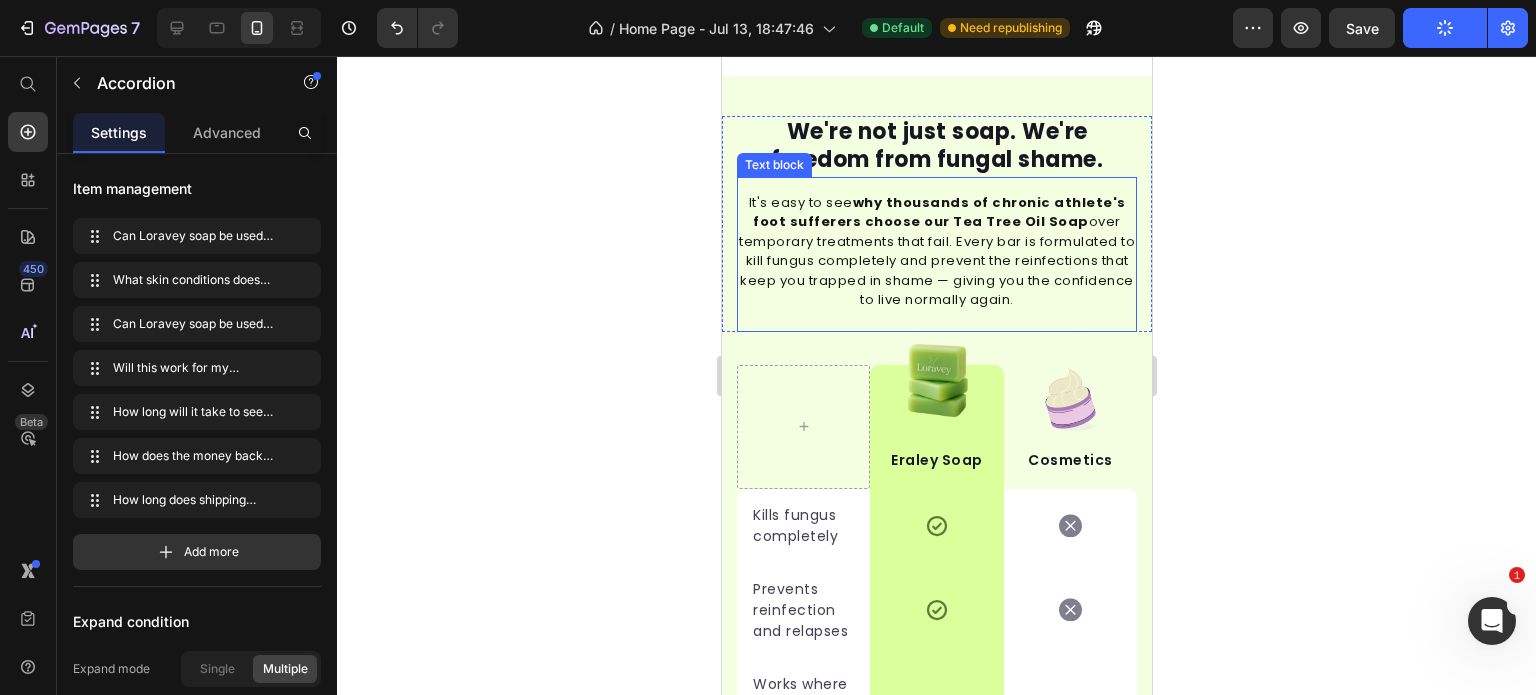 scroll, scrollTop: 4945, scrollLeft: 0, axis: vertical 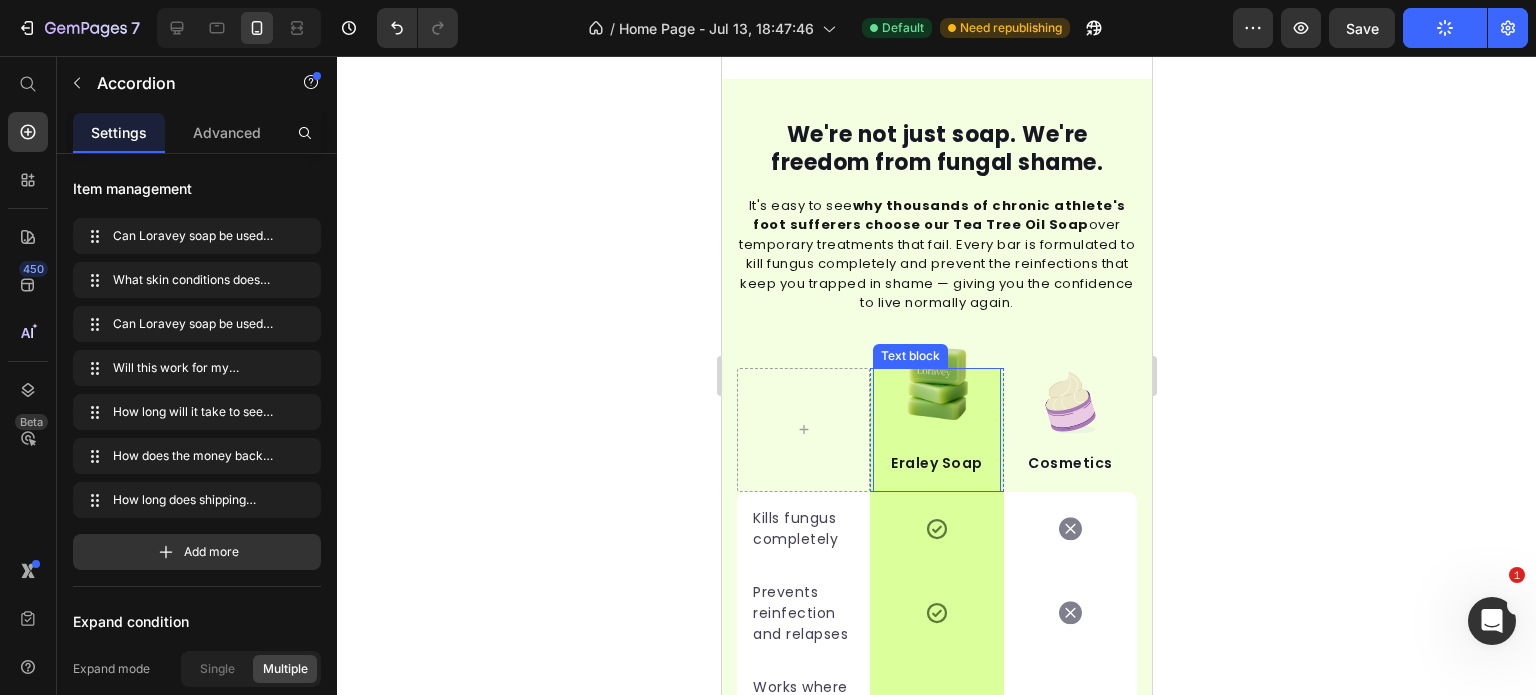 click on "Eraley Soap" at bounding box center [935, 463] 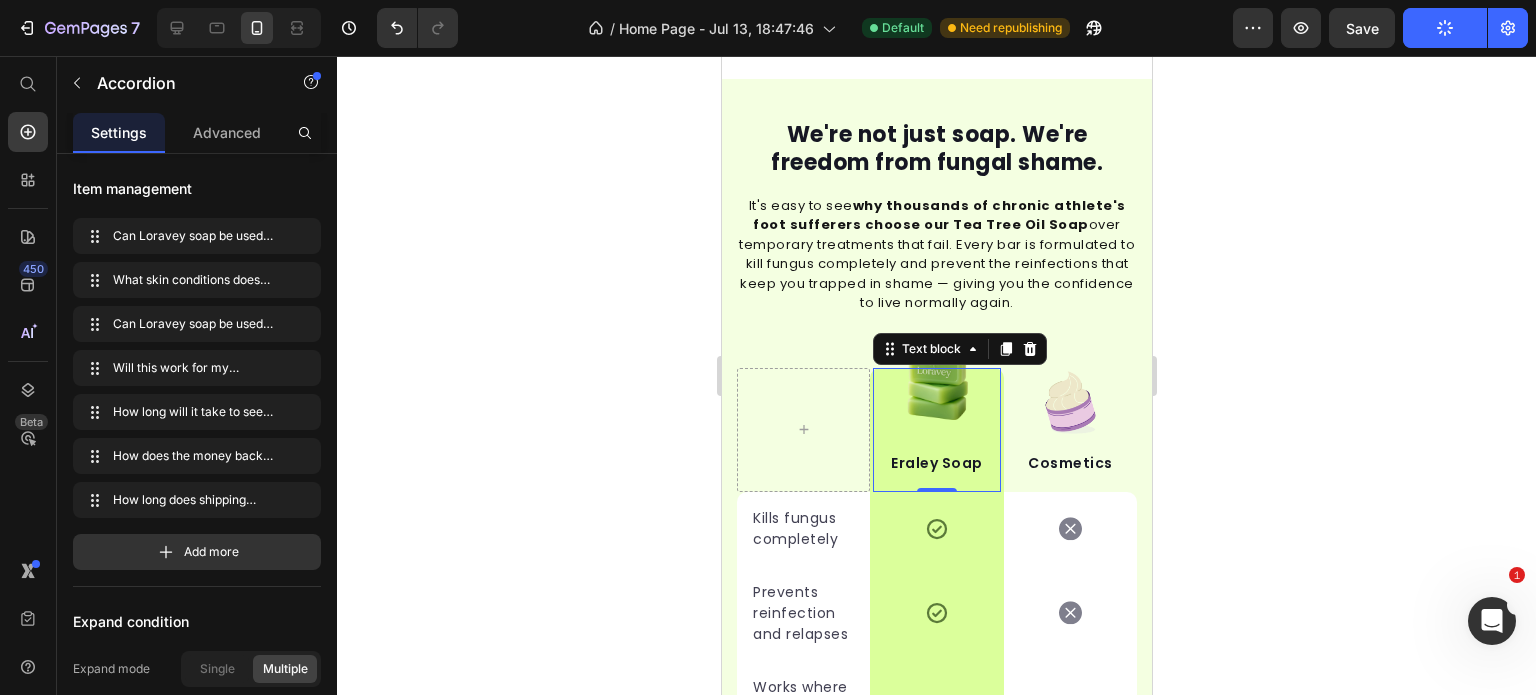 click on "Eraley Soap" at bounding box center (935, 463) 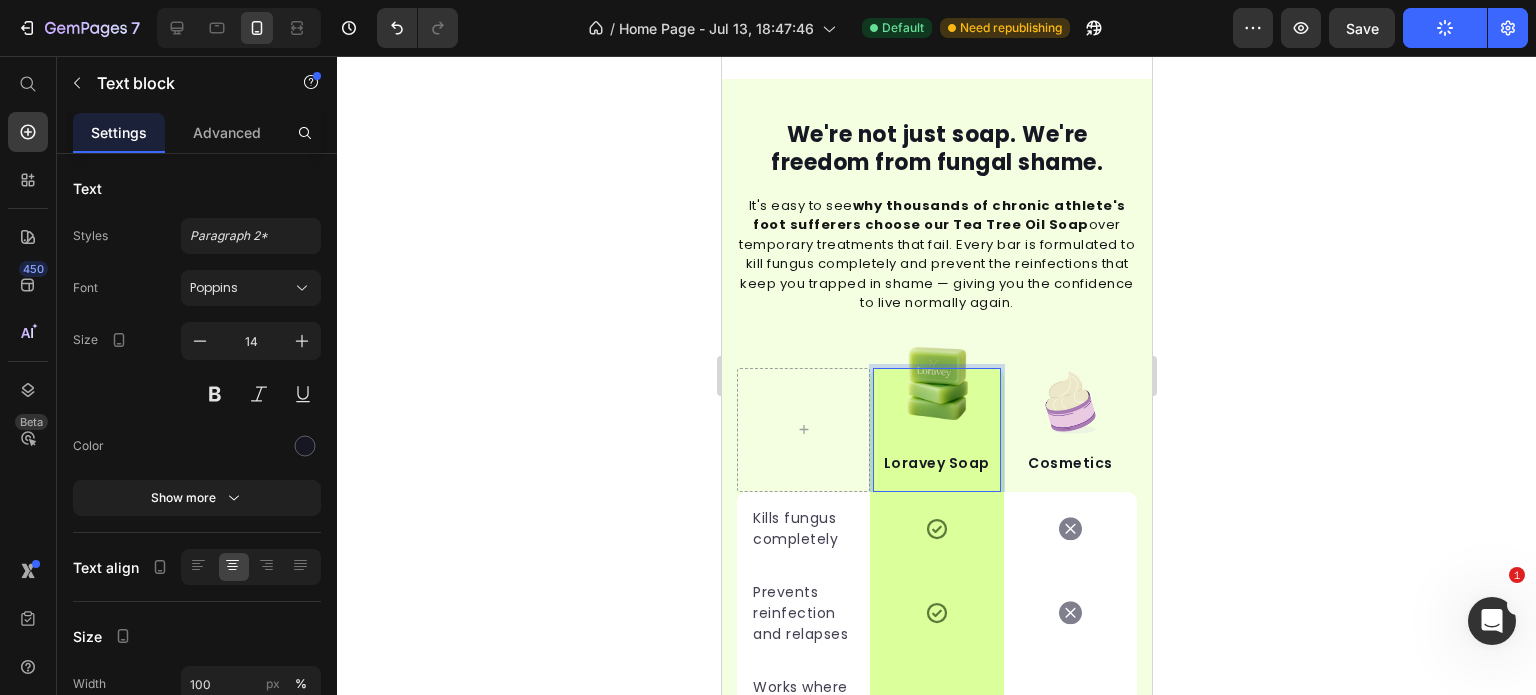 click 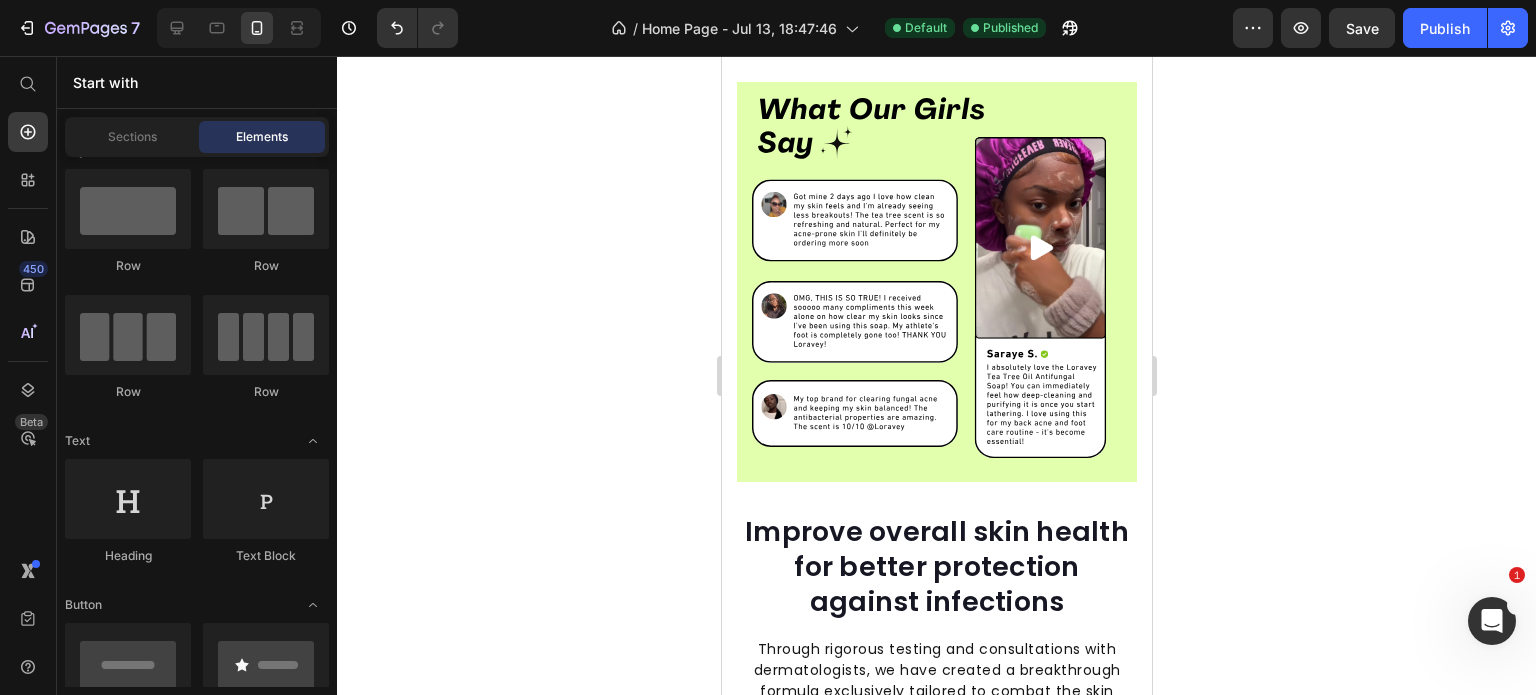 scroll, scrollTop: 4598, scrollLeft: 0, axis: vertical 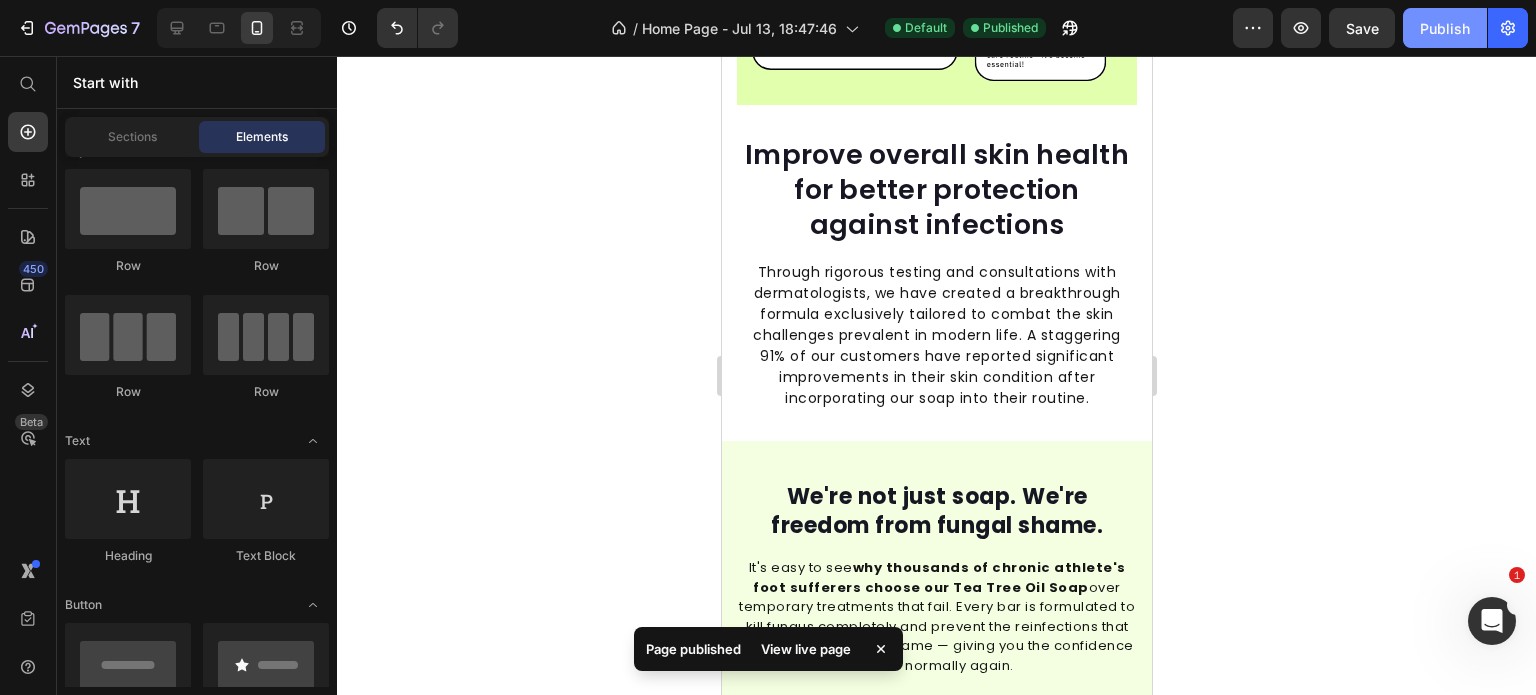 click on "Publish" at bounding box center [1445, 28] 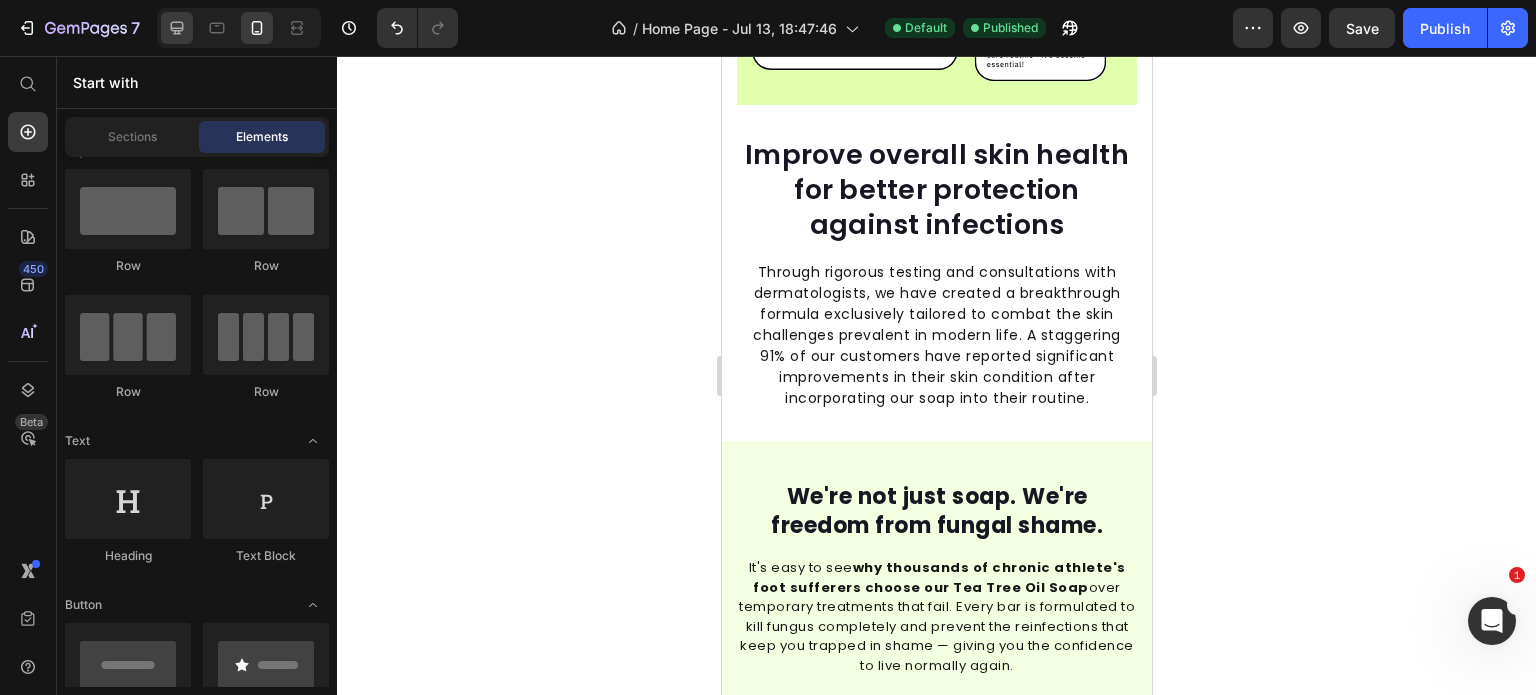 click 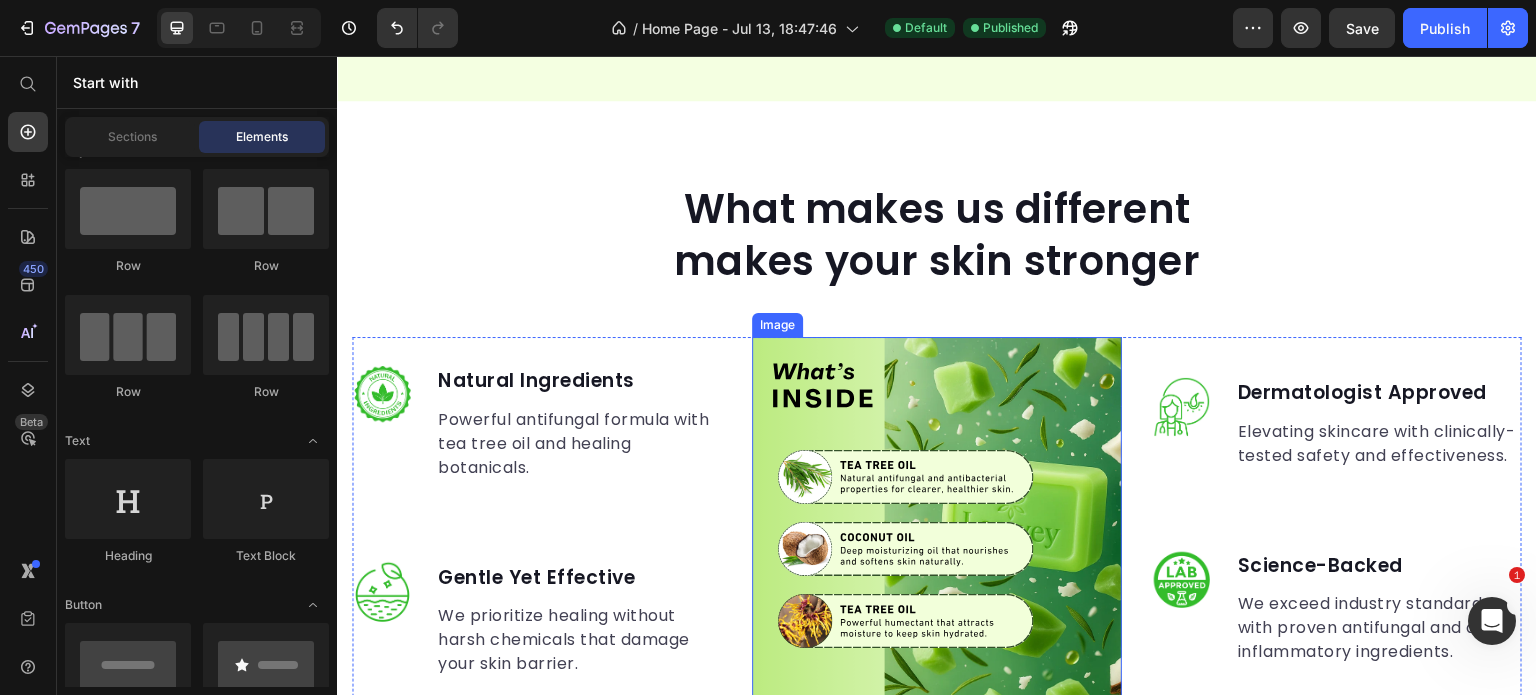 scroll, scrollTop: 1779, scrollLeft: 0, axis: vertical 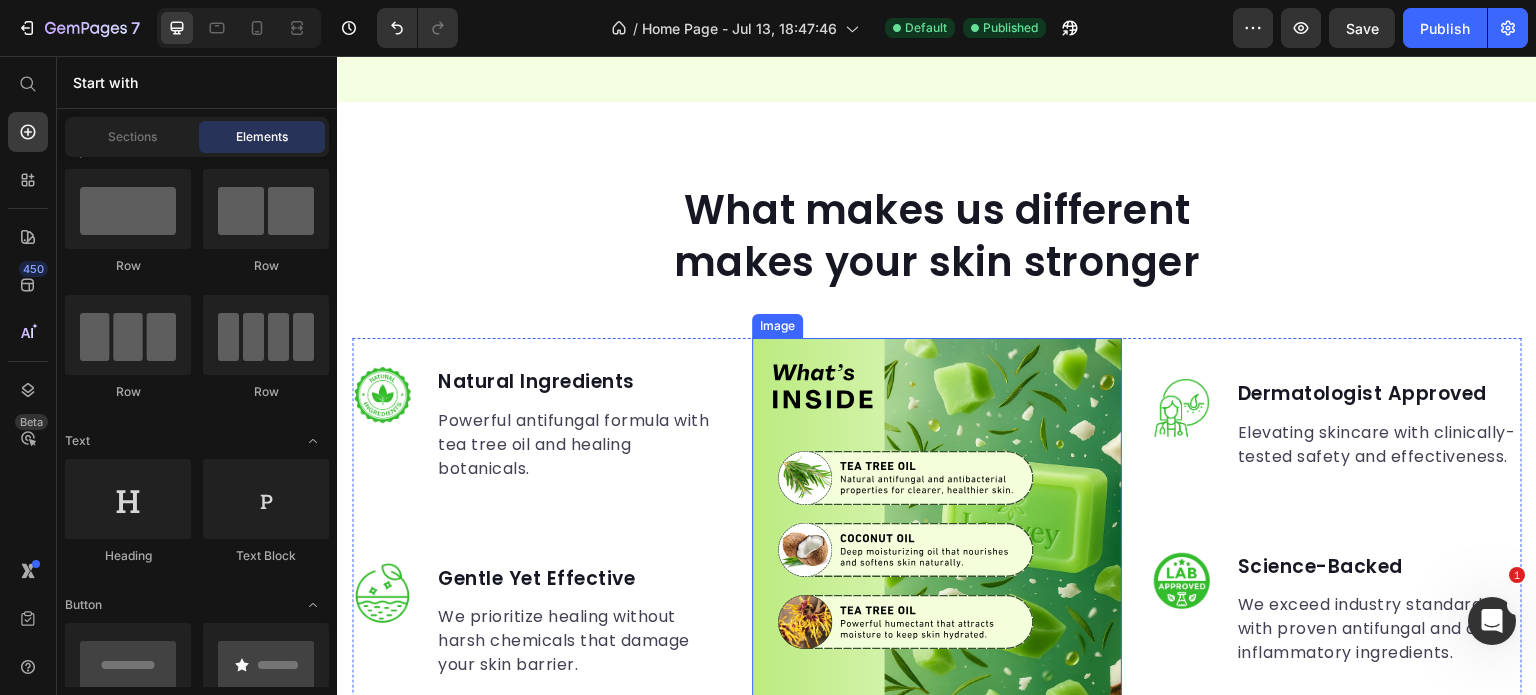 click at bounding box center (937, 523) 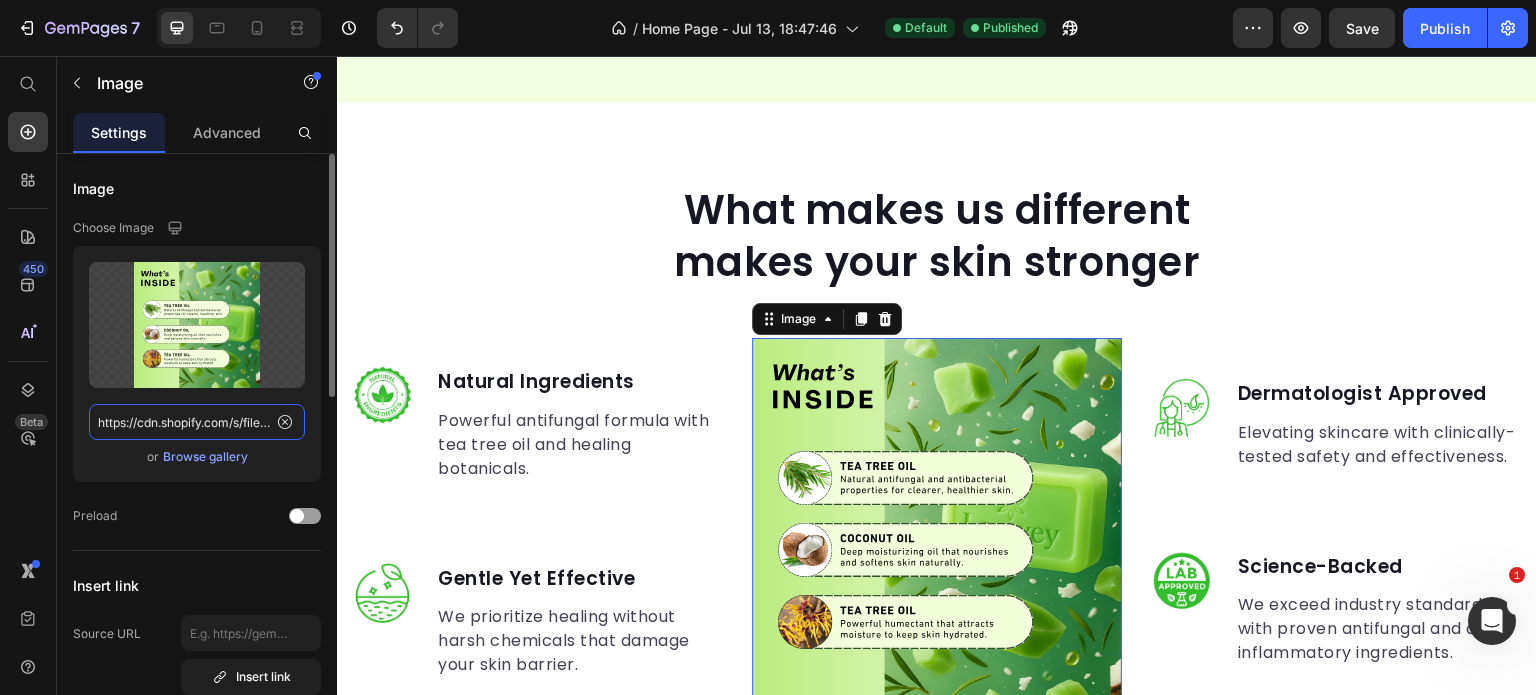 click on "https://cdn.shopify.com/s/files/1/0968/8953/6850/files/4_9f4b9282-4bce-4f57-a313-3adba2e79686.svg?v=1751729075" 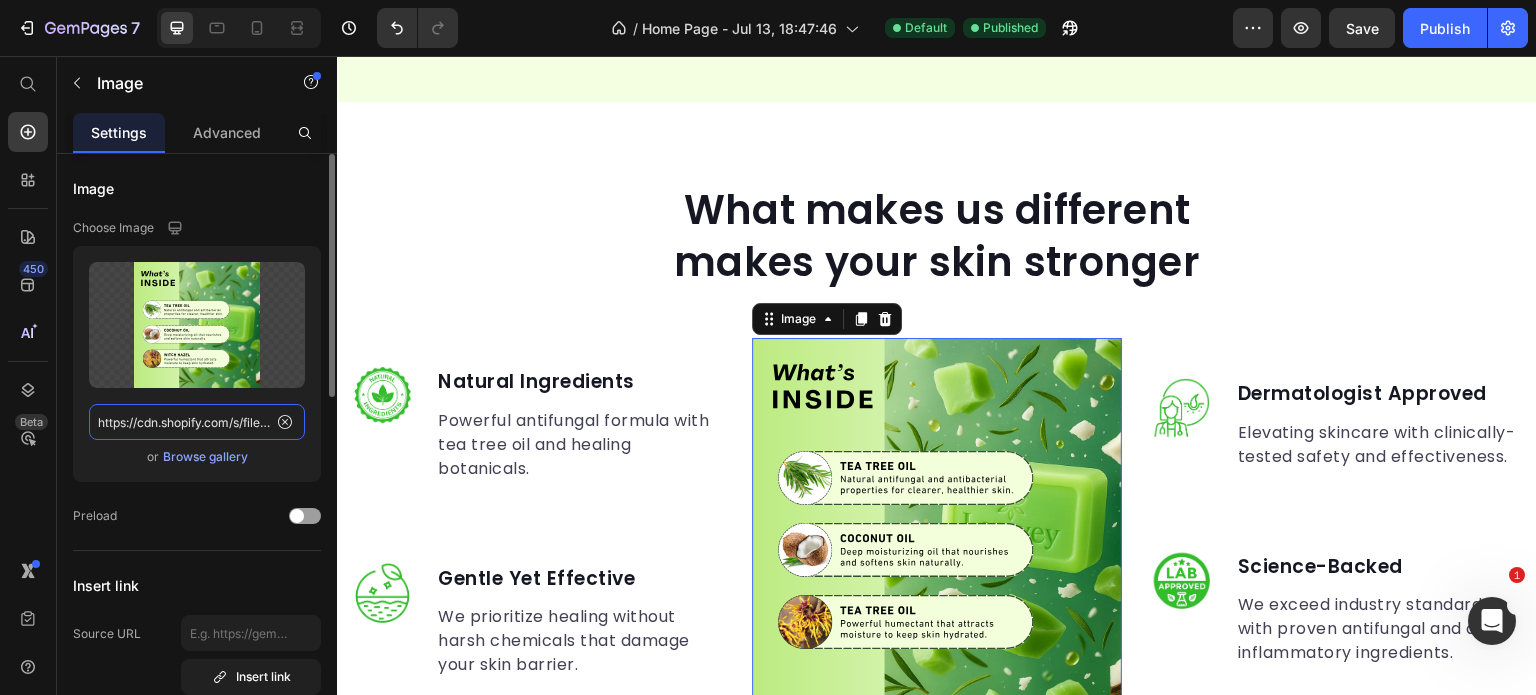 scroll, scrollTop: 0, scrollLeft: 350, axis: horizontal 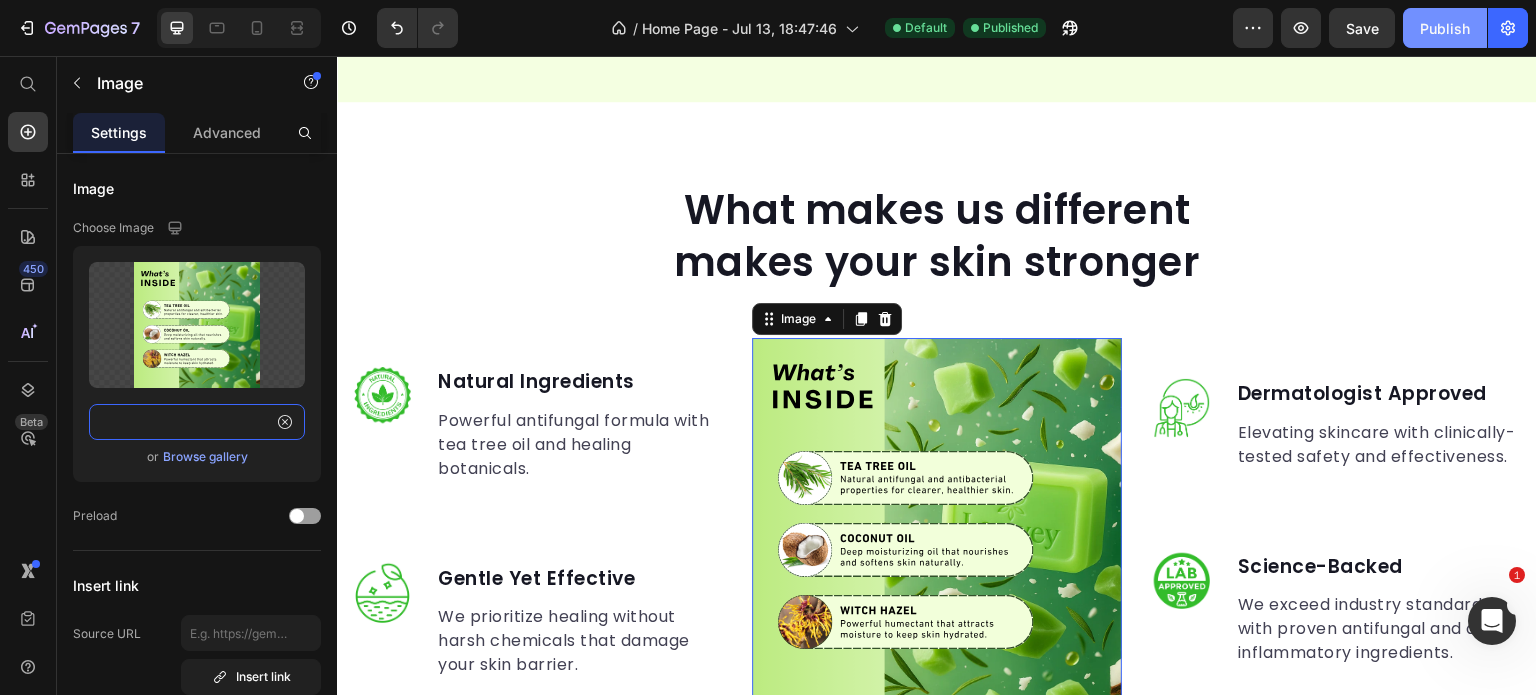 type on "https://cdn.shopify.com/s/files/1/0968/8953/6850/files/Brightens_Skin_3.svg?v=1751902380" 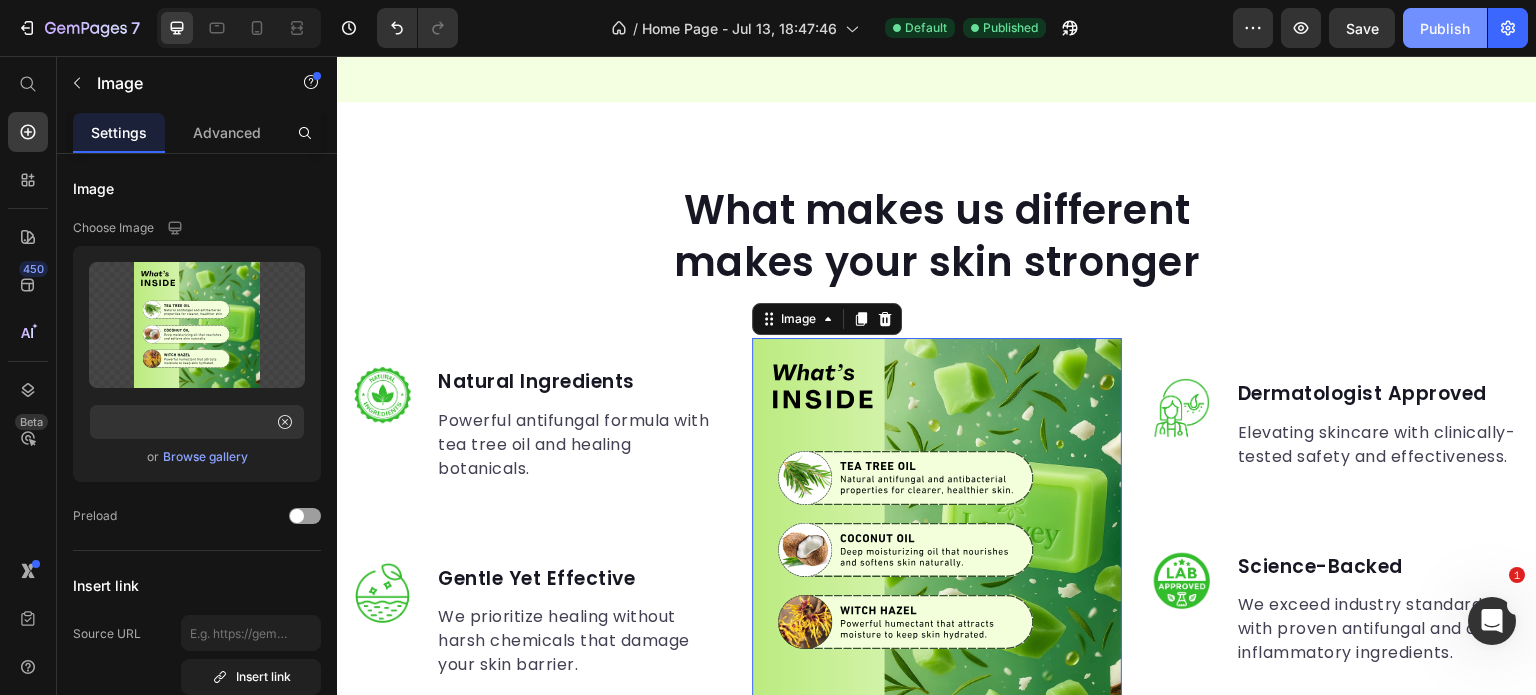 click on "Publish" 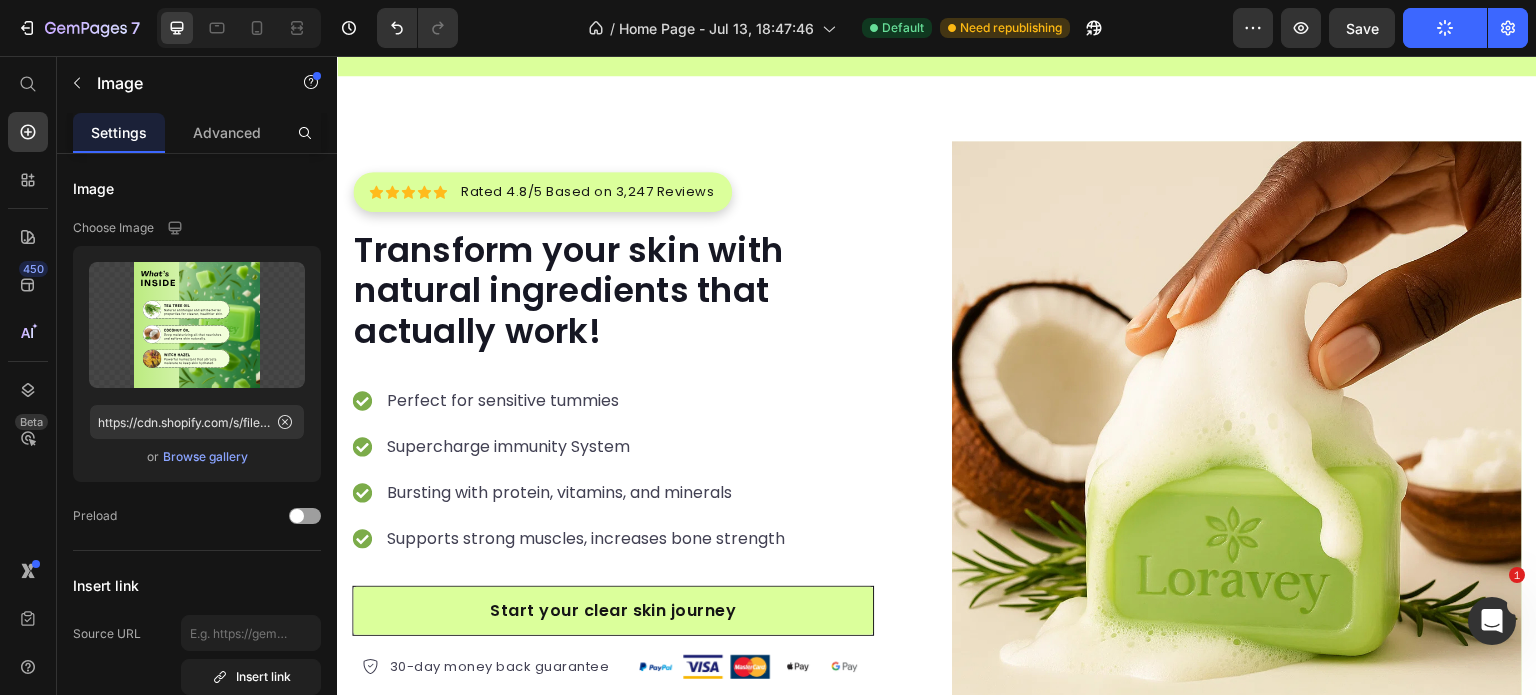 scroll, scrollTop: 0, scrollLeft: 0, axis: both 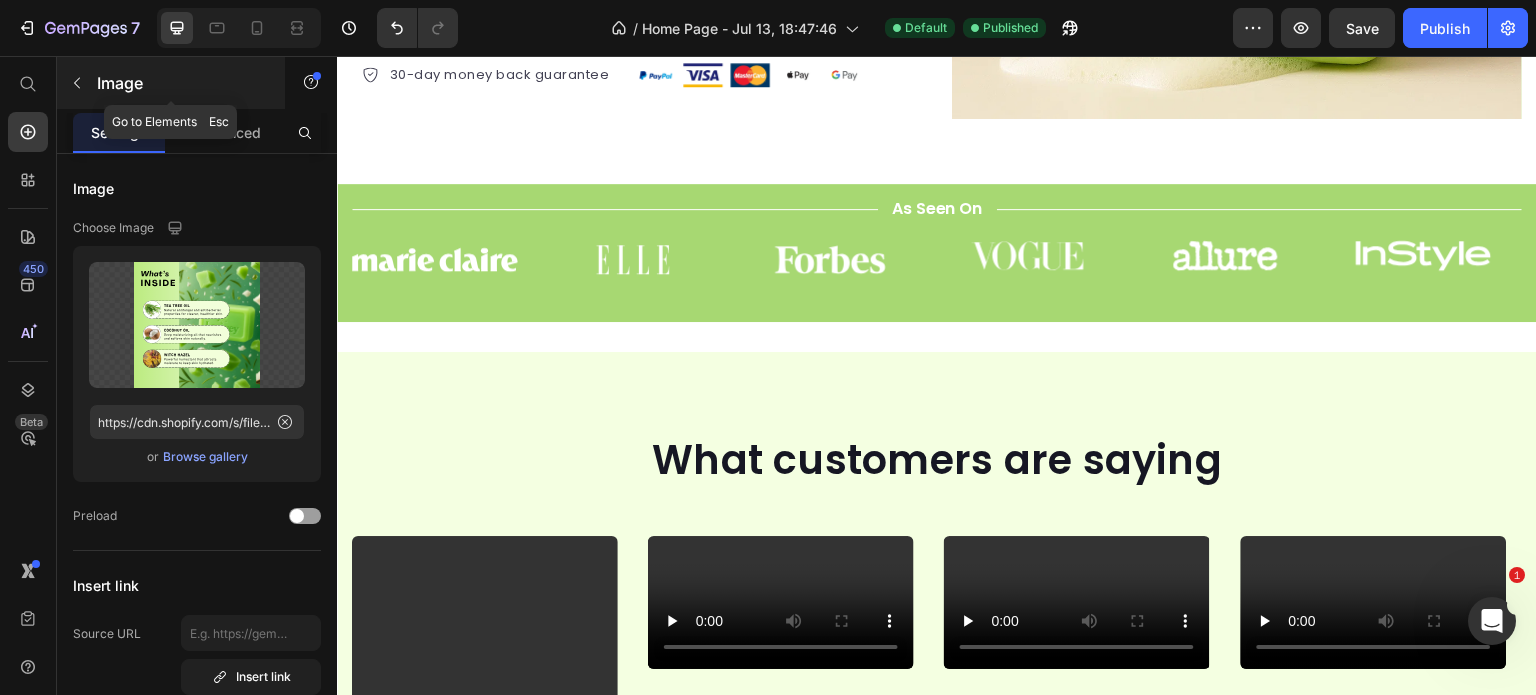 click 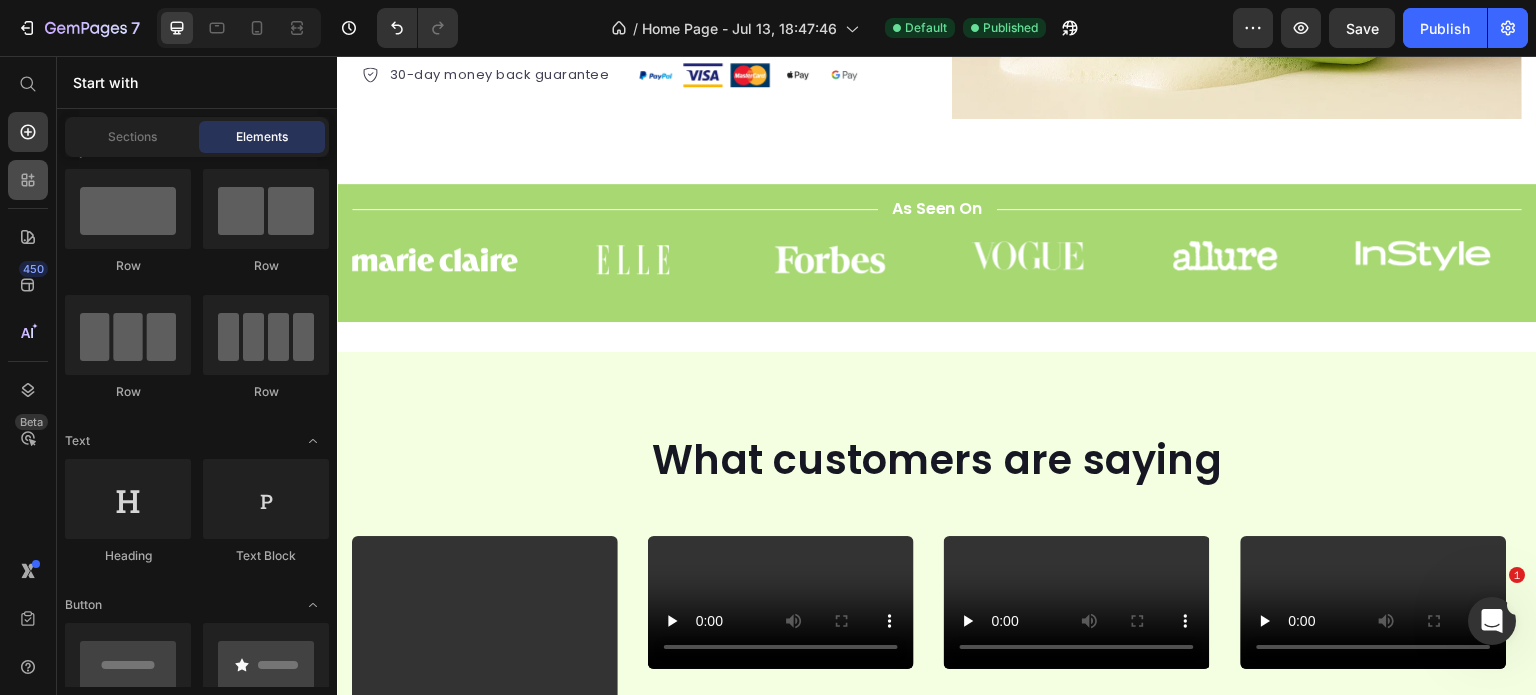 click 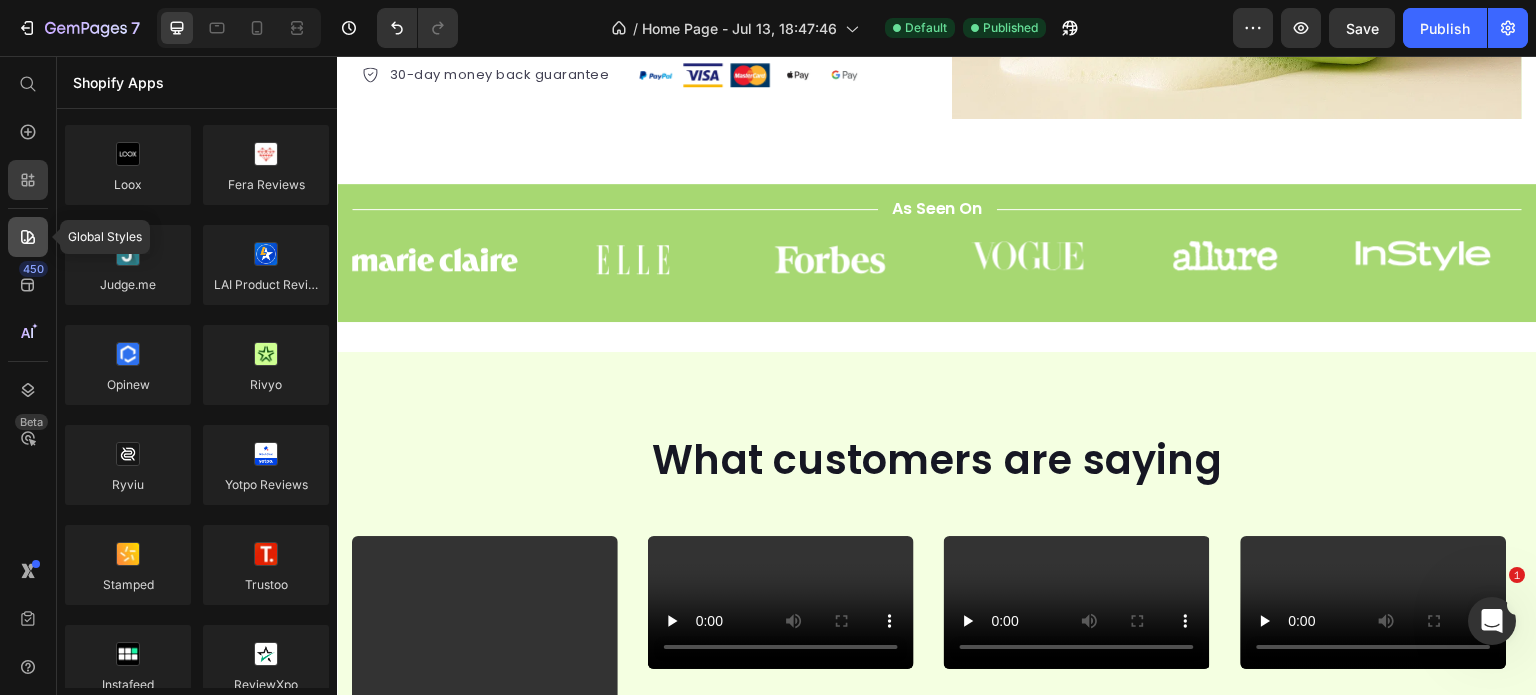 click 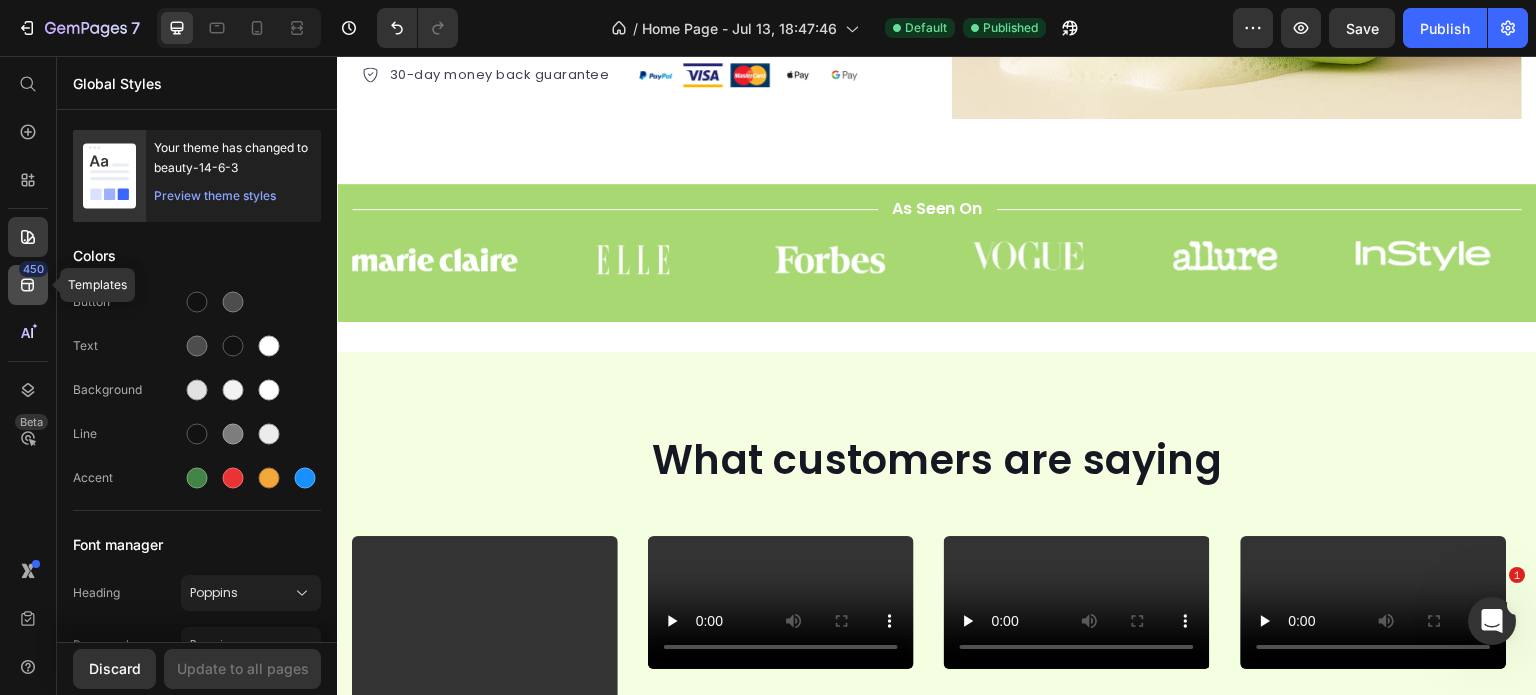 click 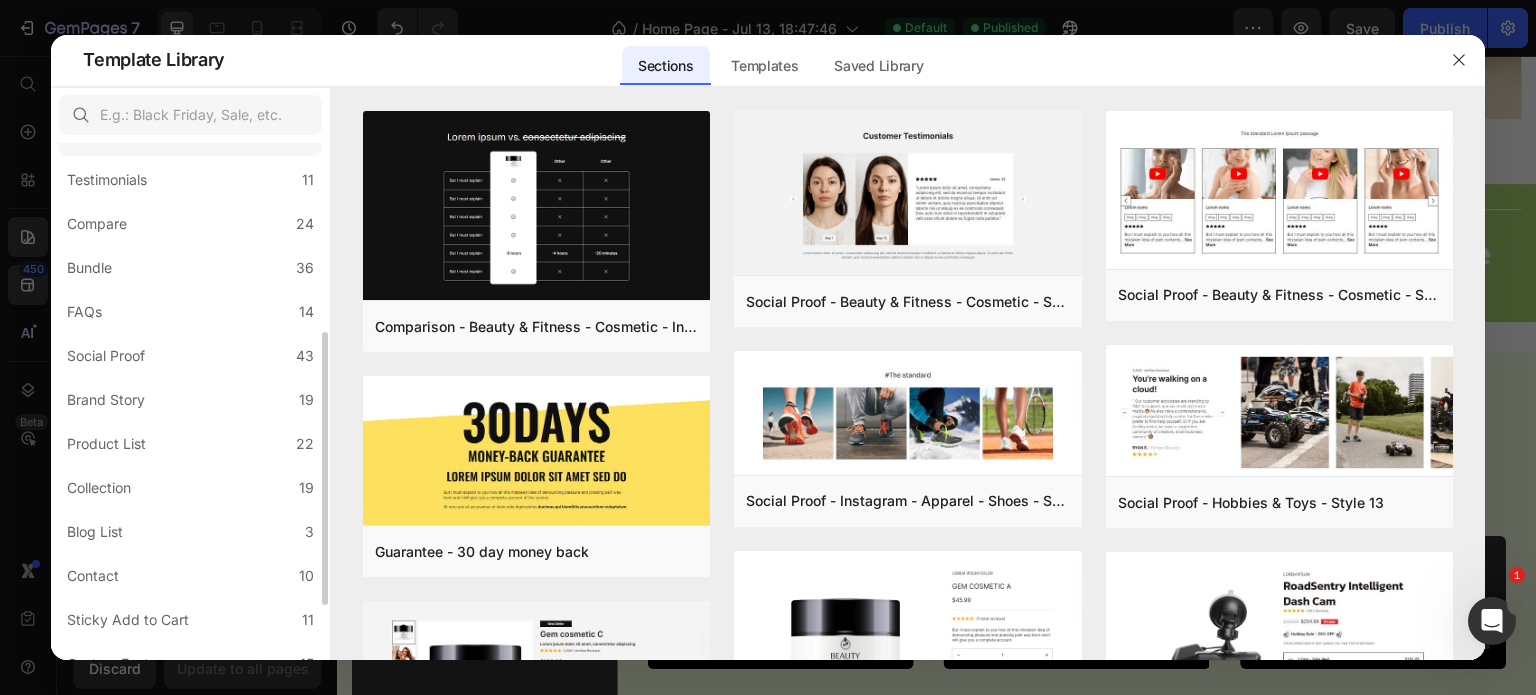 scroll, scrollTop: 353, scrollLeft: 0, axis: vertical 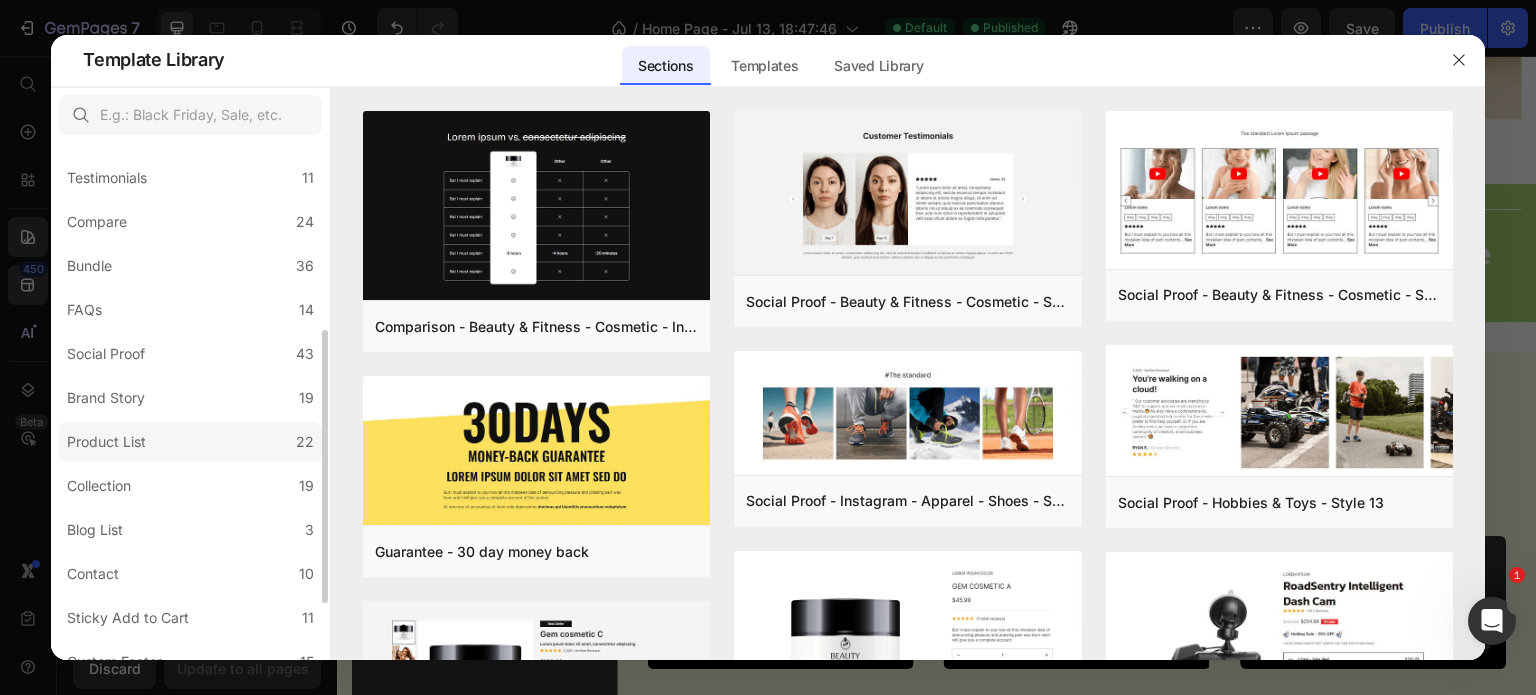 click on "Product List 22" 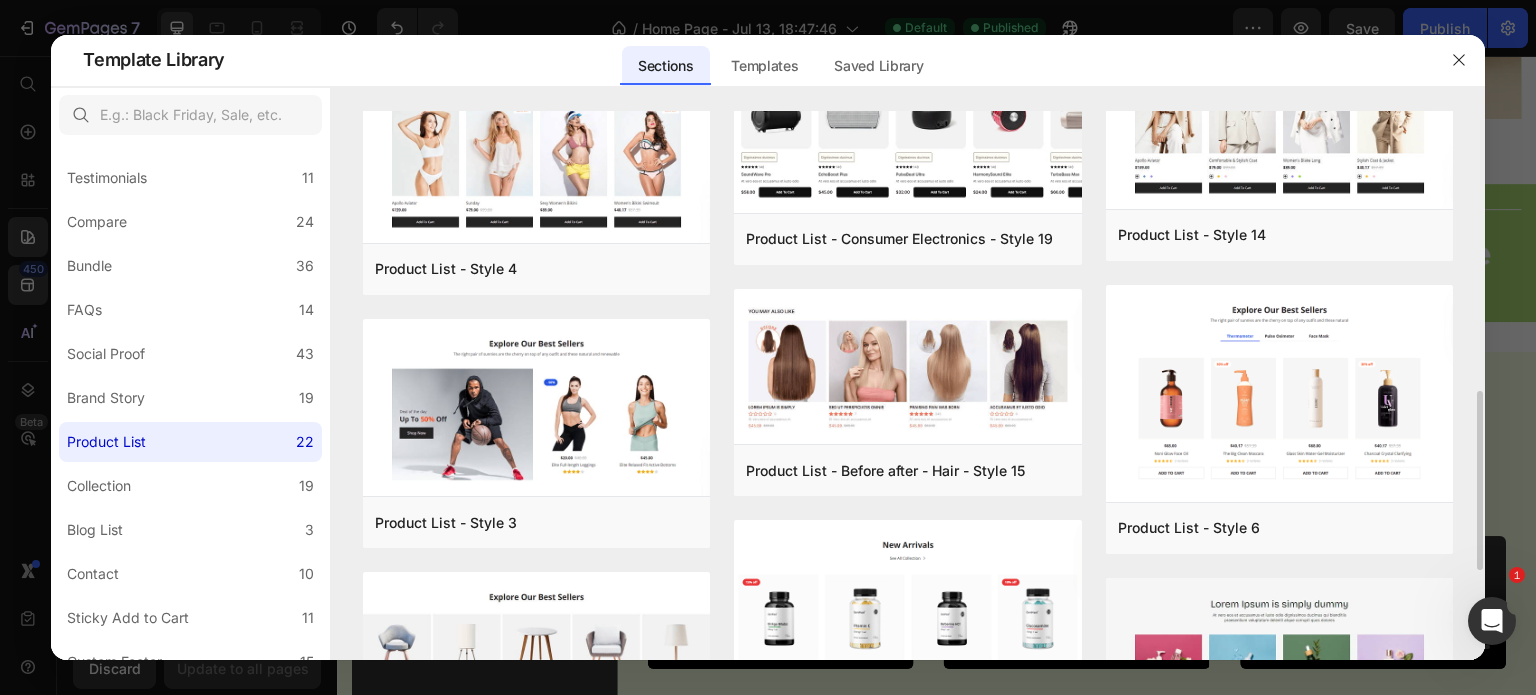 scroll, scrollTop: 731, scrollLeft: 0, axis: vertical 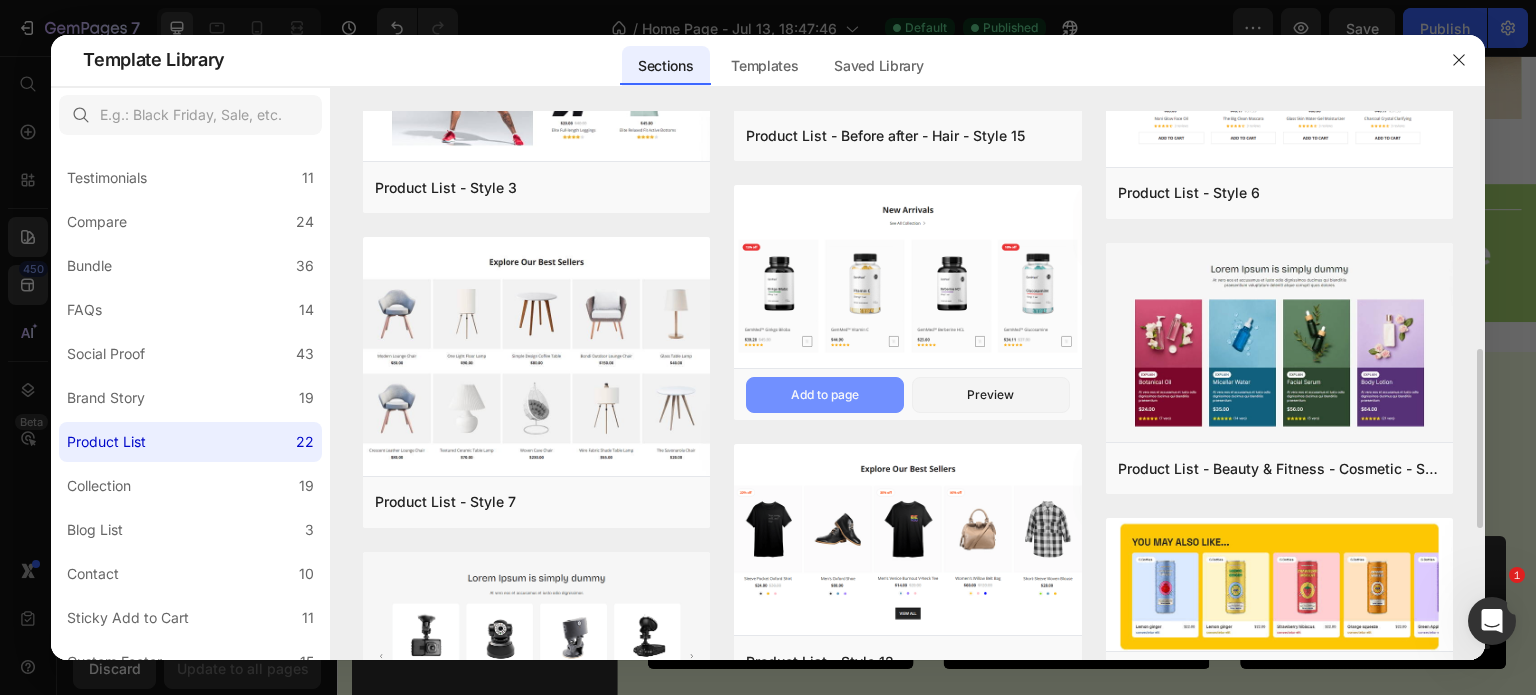 click on "Add to page" at bounding box center (825, 395) 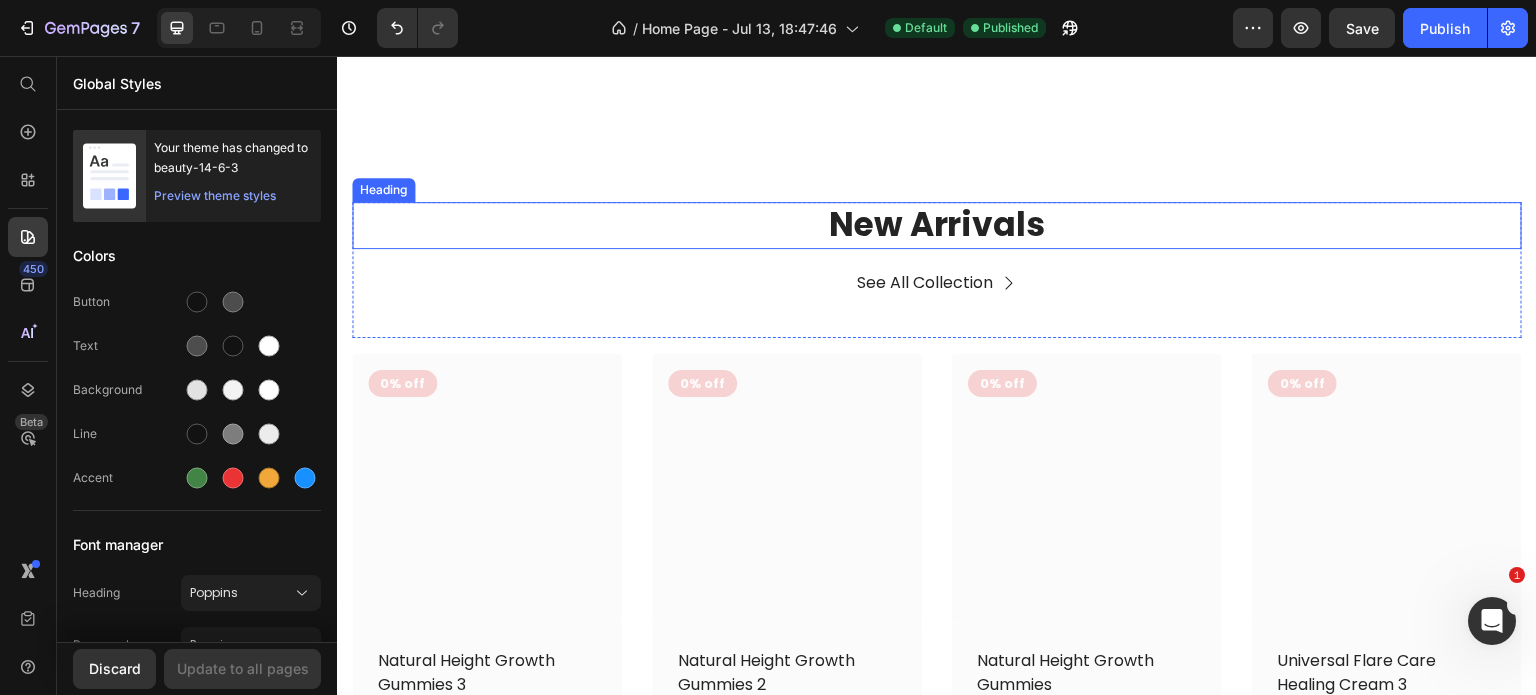 scroll, scrollTop: 6224, scrollLeft: 0, axis: vertical 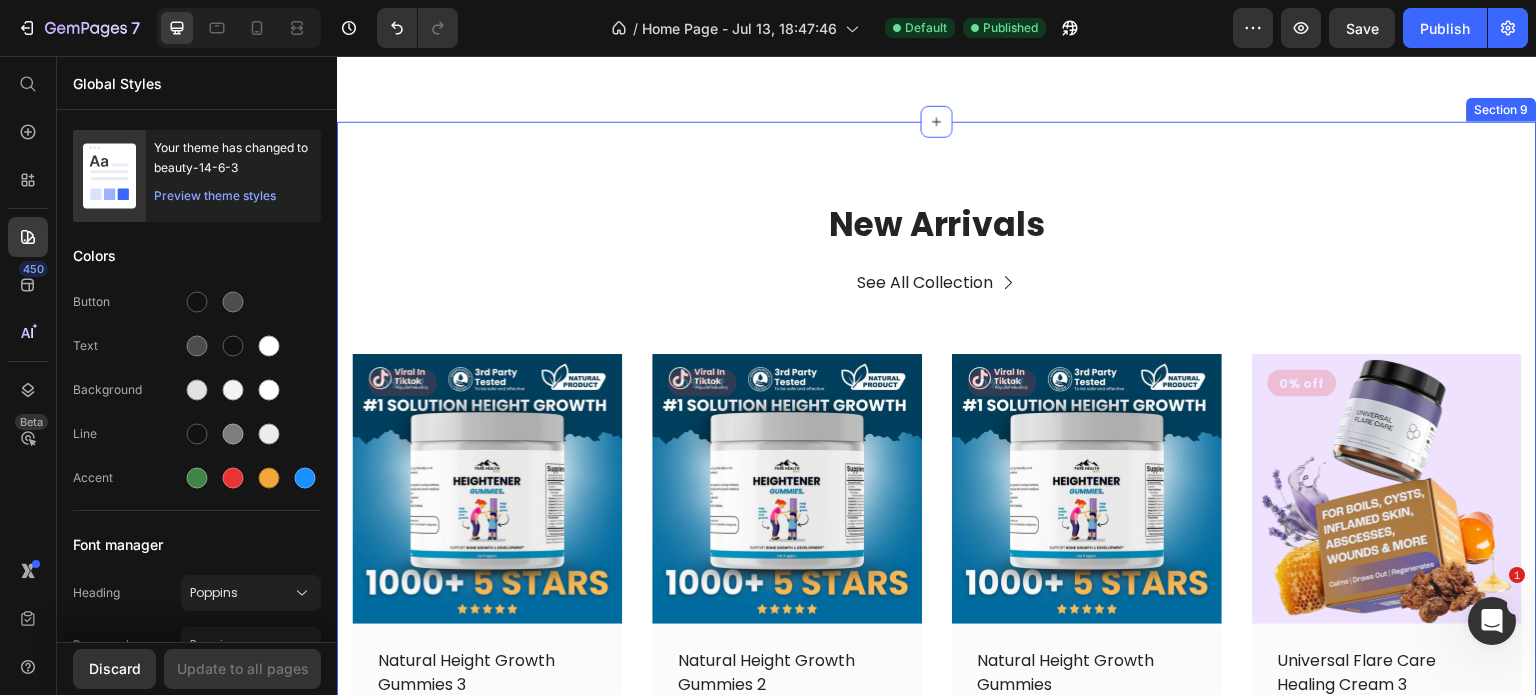 click on "New Arrivals Heading
See All Collection Button Row (P) Images 0% off Product Badge Row Natural Height Growth Gummies 3 (P) Title $39.99 (P) Price $0.00 (P) Price Row Icon Icon Icon Icon Icon Row (P) Cart Button Row Row (P) Images 0% off Product Badge Row Natural Height Growth Gummies 2 (P) Title $39.99 (P) Price $0.00 (P) Price Row Icon Icon Icon Icon Icon Row (P) Cart Button Row Row (P) Images 0% off Product Badge Row Natural Height Growth Gummies (P) Title $39.99 (P) Price $0.00 (P) Price Row Icon Icon Icon Icon Icon Row (P) Cart Button Row Row (P) Images 0% off Product Badge Row Universal Flare Care Healing Cream 3 (P) Title $39.99 (P) Price $0.00 (P) Price Row Icon Icon Icon Icon Icon Row (P) Cart Button Row Row Product List Row Section 9" 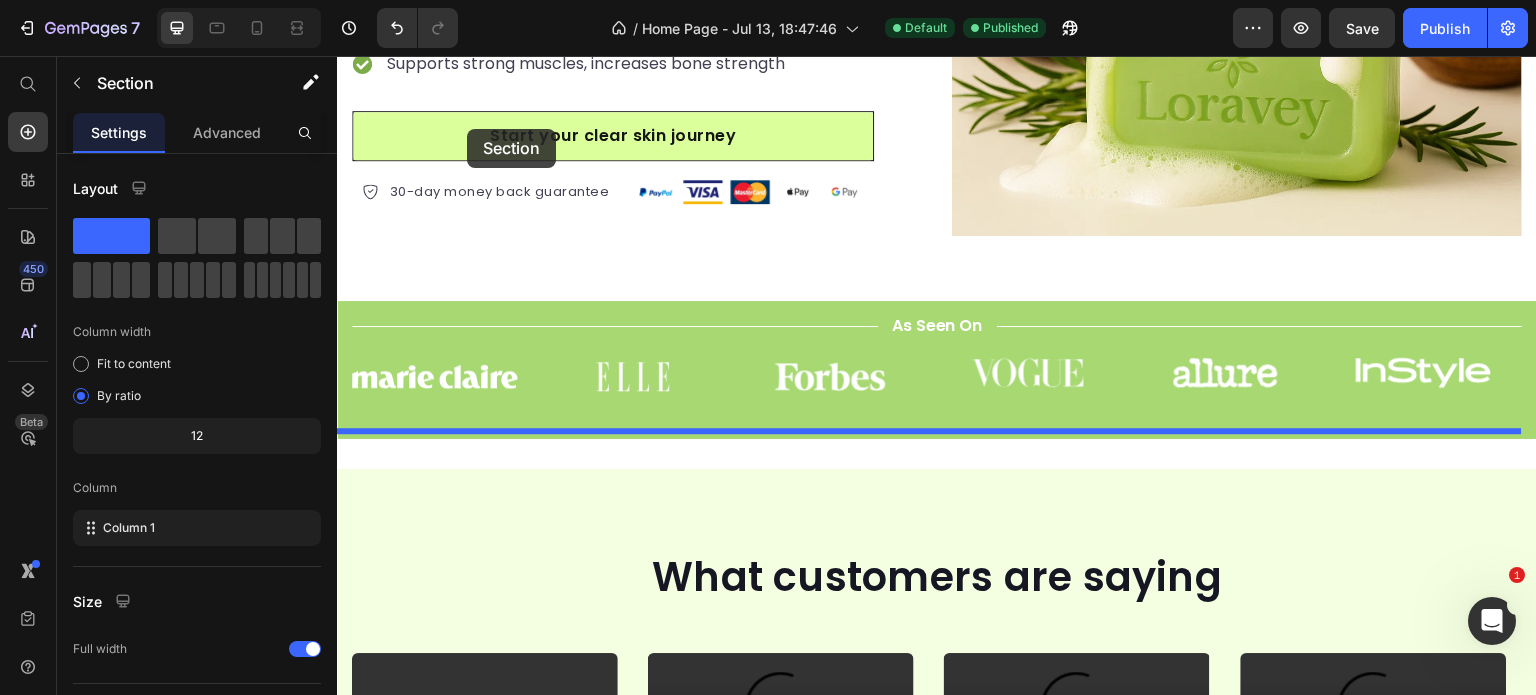 scroll, scrollTop: 500, scrollLeft: 0, axis: vertical 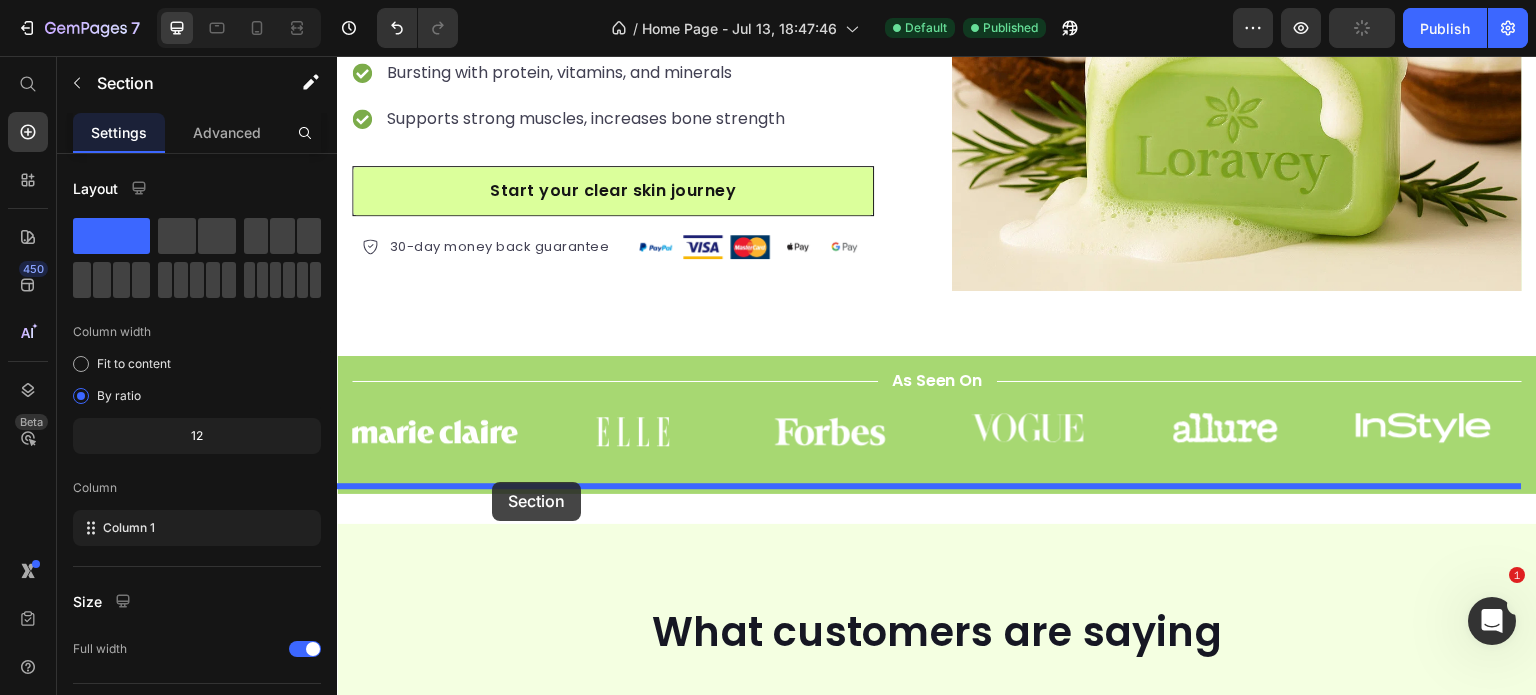 drag, startPoint x: 46, startPoint y: 100, endPoint x: 155, endPoint y: 426, distance: 343.73972 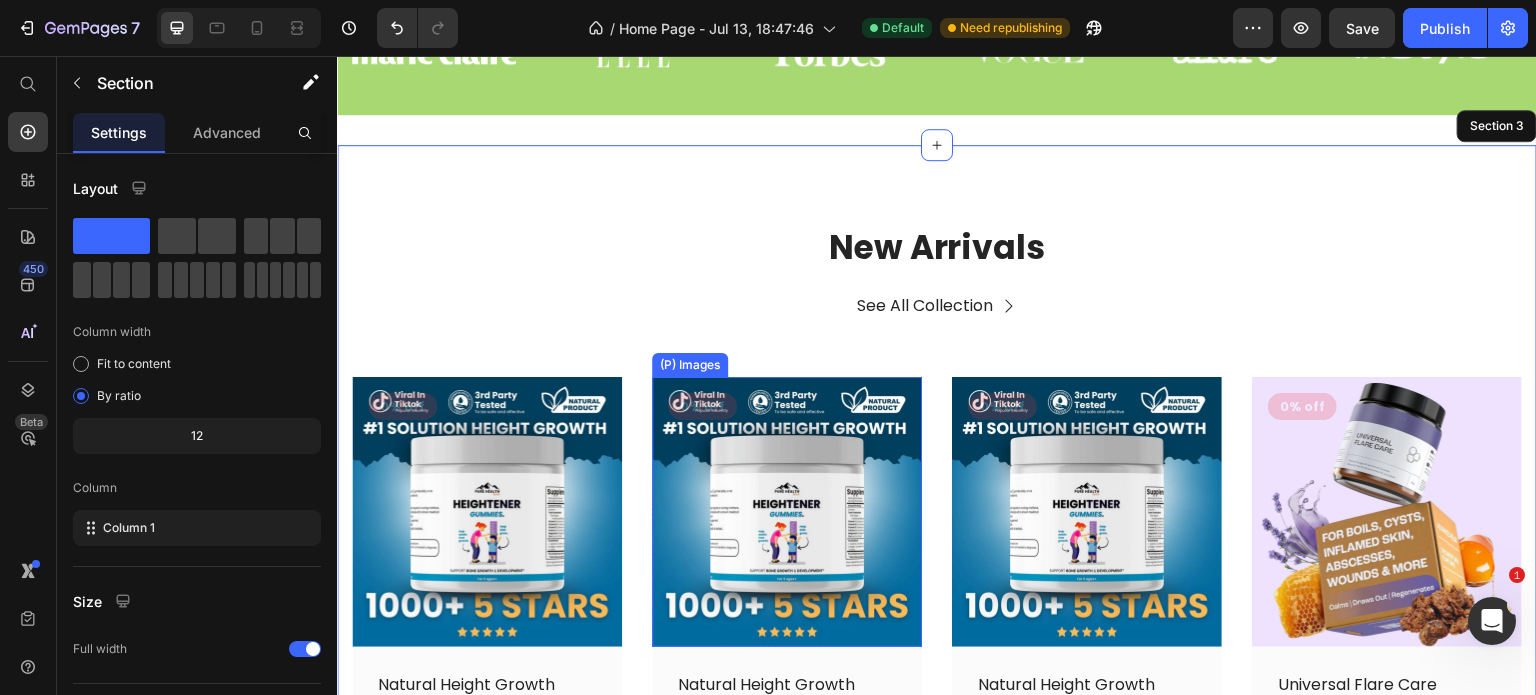 scroll, scrollTop: 876, scrollLeft: 0, axis: vertical 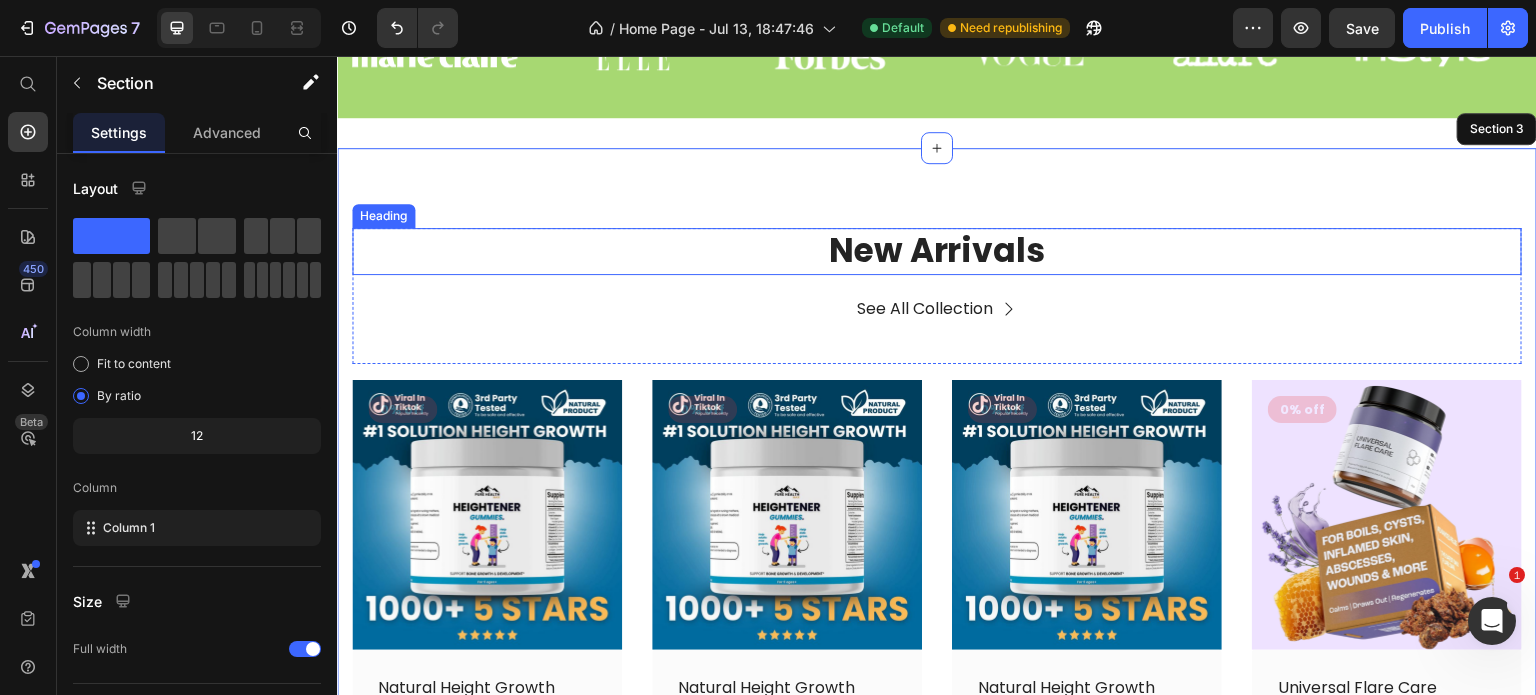 click on "New Arrivals" 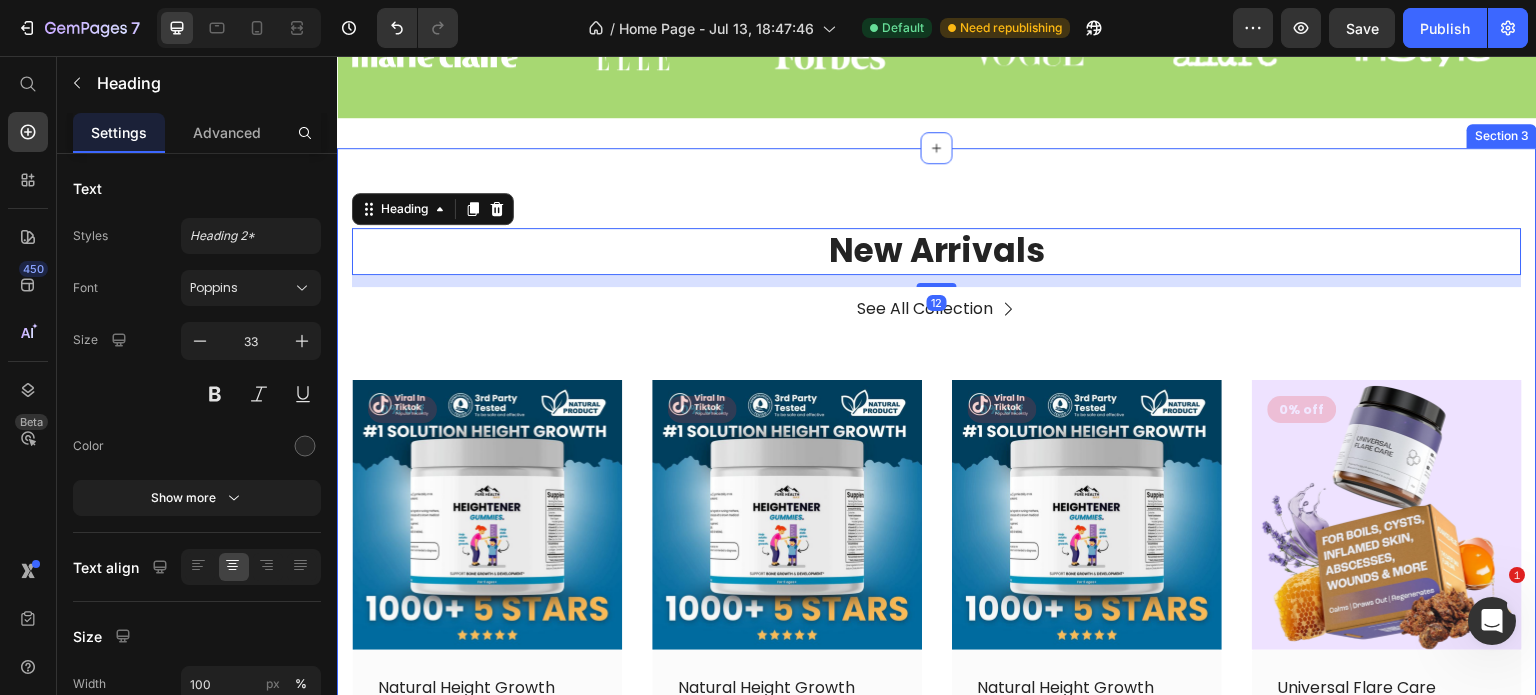click on "New Arrivals Heading   12
See All Collection Button Row (P) Images 0% off Product Badge Row Natural Height Growth Gummies 3 (P) Title $39.99 (P) Price $0.00 (P) Price Row Icon Icon Icon Icon Icon Row (P) Cart Button Row Row (P) Images 0% off Product Badge Row Natural Height Growth Gummies 2 (P) Title $39.99 (P) Price $0.00 (P) Price Row Icon Icon Icon Icon Icon Row (P) Cart Button Row Row (P) Images 0% off Product Badge Row Natural Height Growth Gummies (P) Title $39.99 (P) Price $0.00 (P) Price Row Icon Icon Icon Icon Icon Row (P) Cart Button Row Row (P) Images 0% off Product Badge Row Universal Flare Care Healing Cream 3 (P) Title $39.99 (P) Price $0.00 (P) Price Row Icon Icon Icon Icon Icon Row (P) Cart Button Row Row Product List Row Section 3" 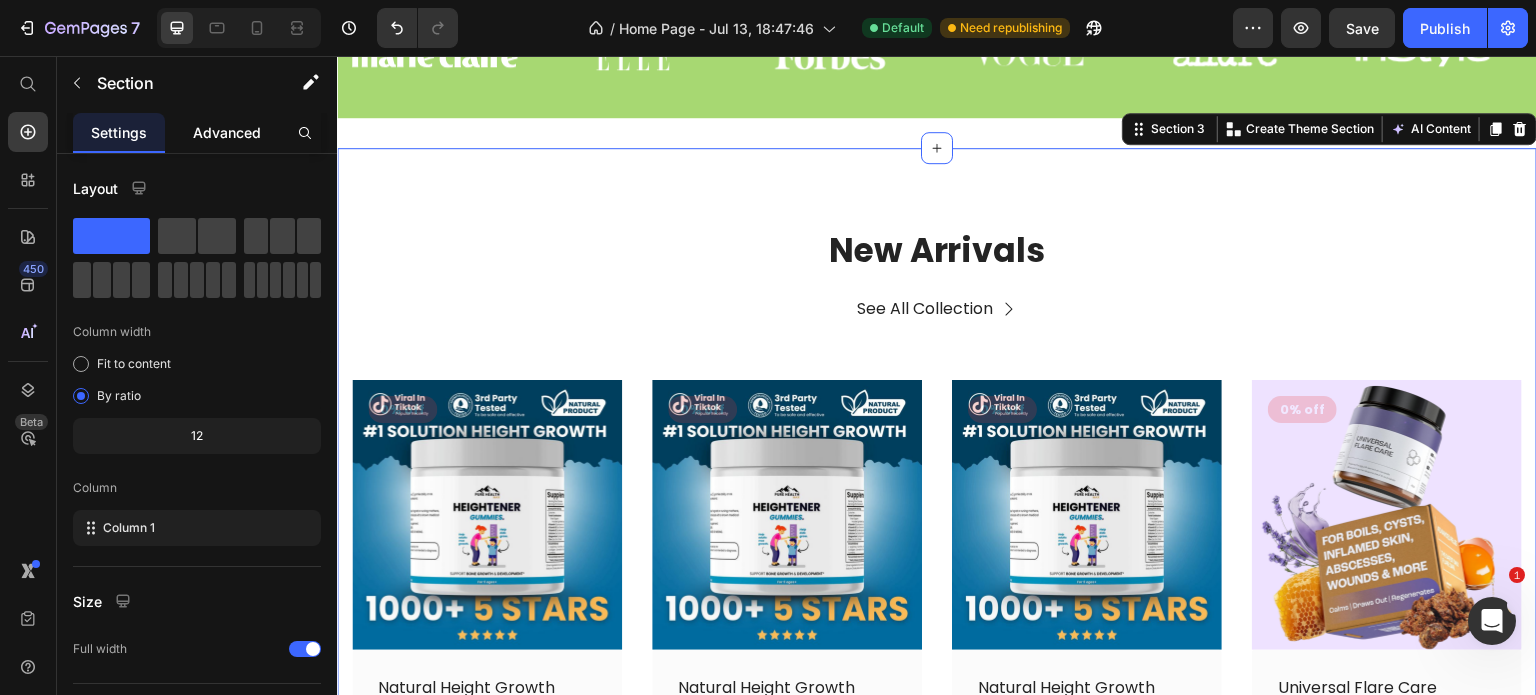 click on "Advanced" 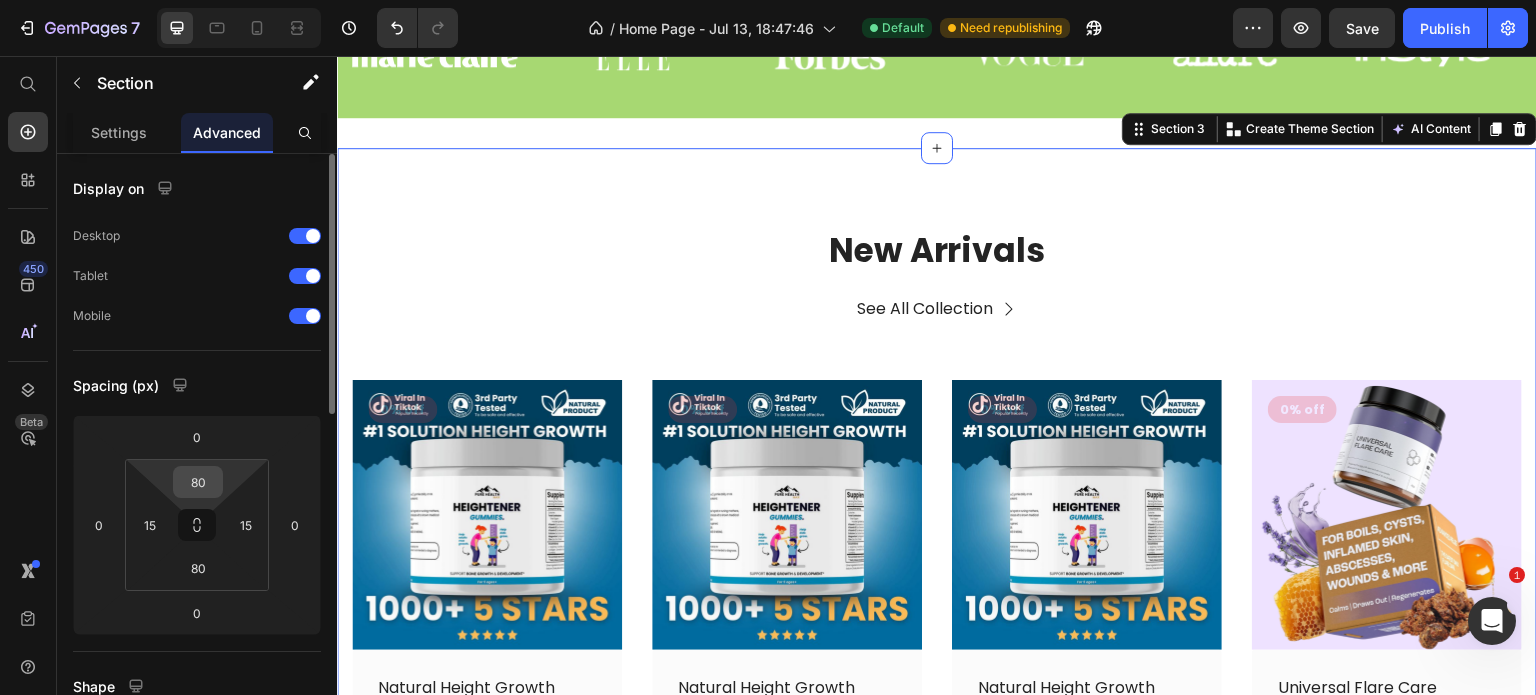 click on "80" 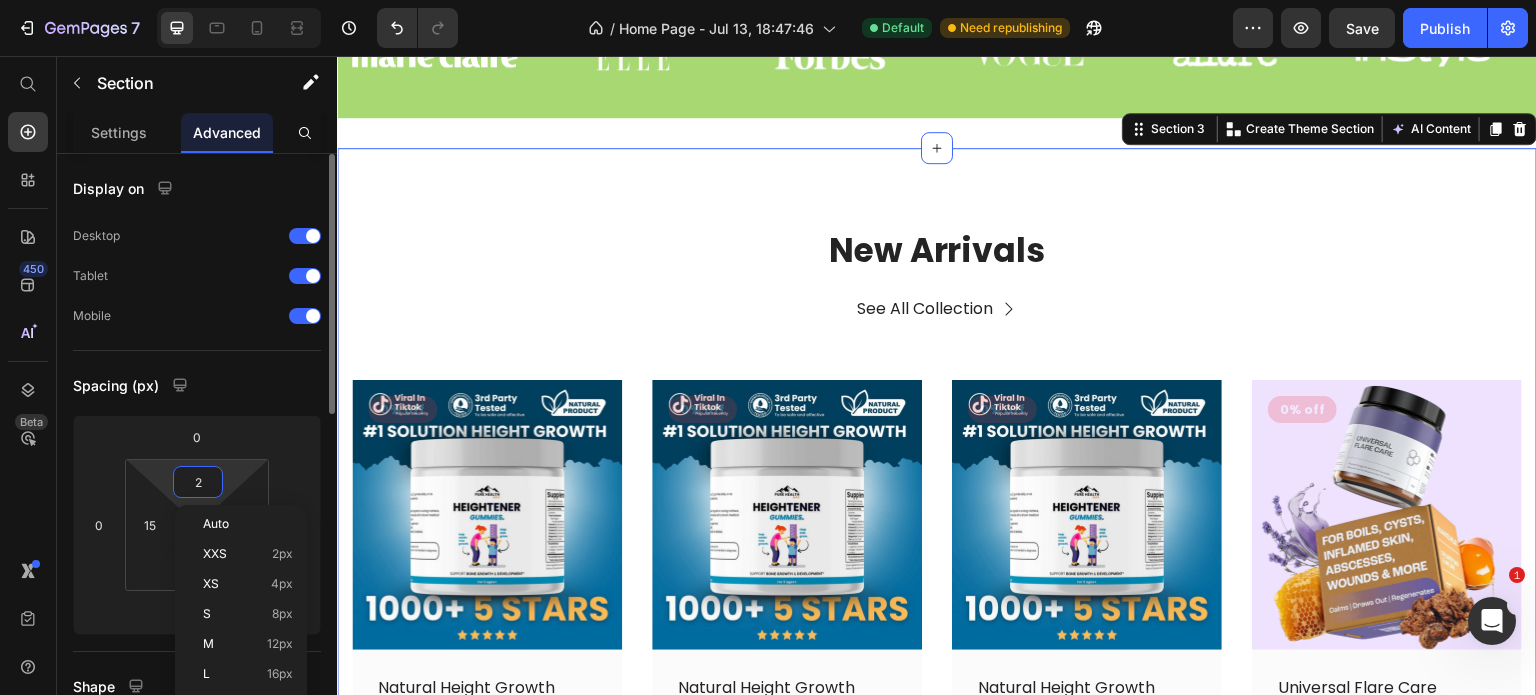 type on "20" 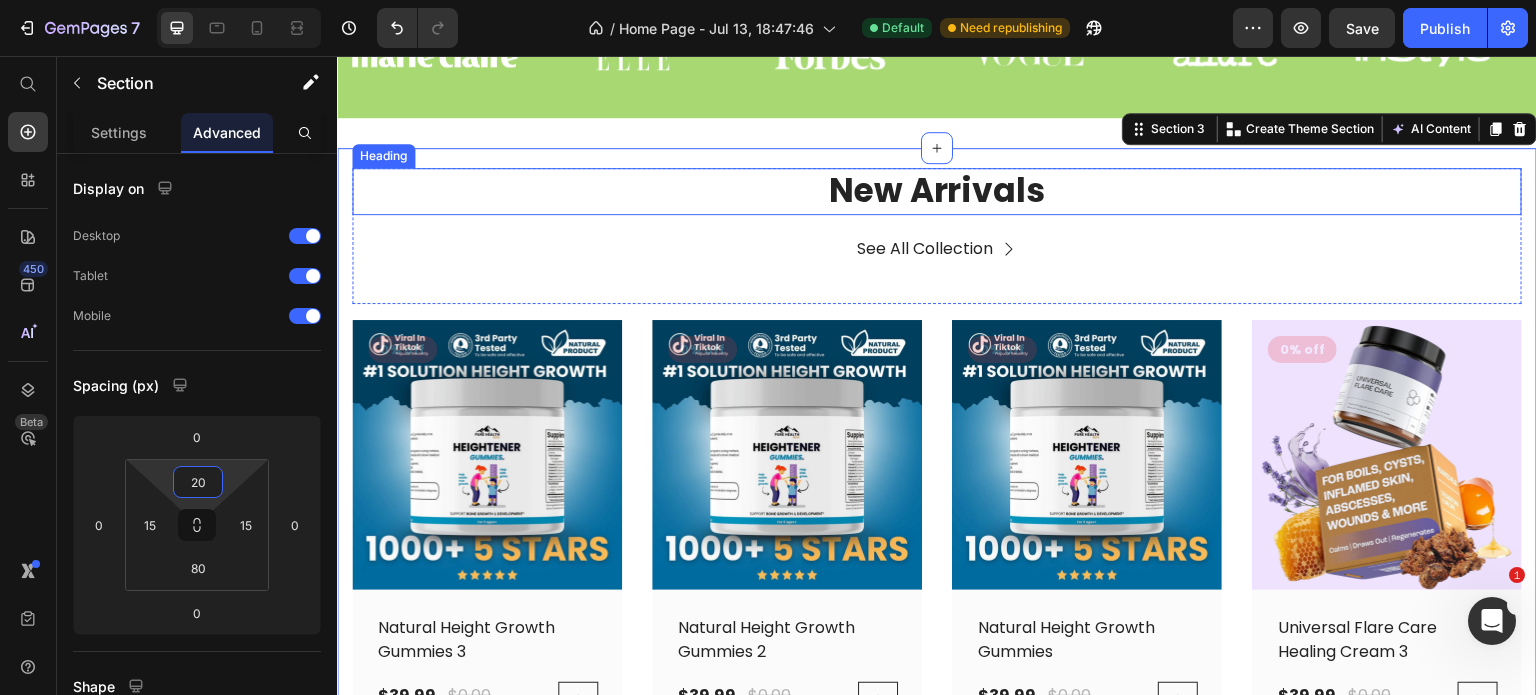 click on "New Arrivals" 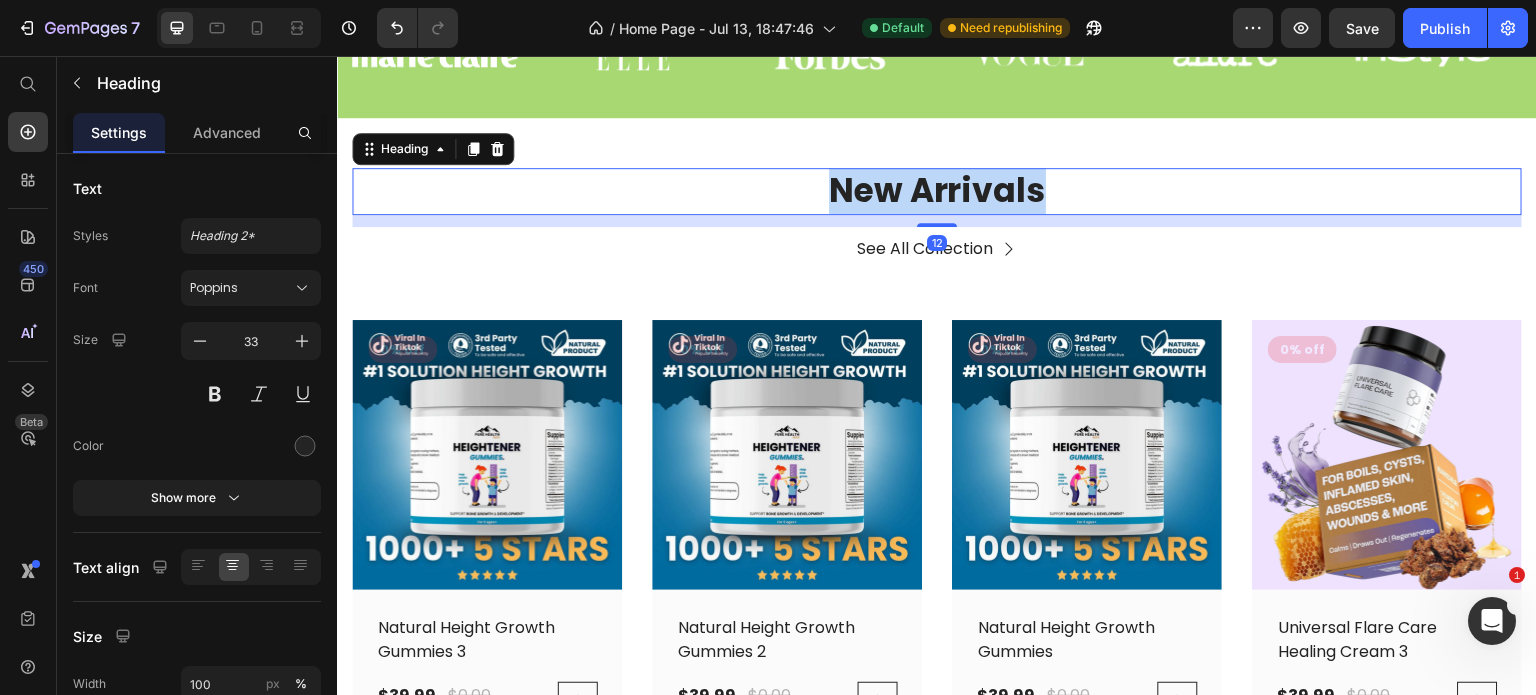 click on "New Arrivals" 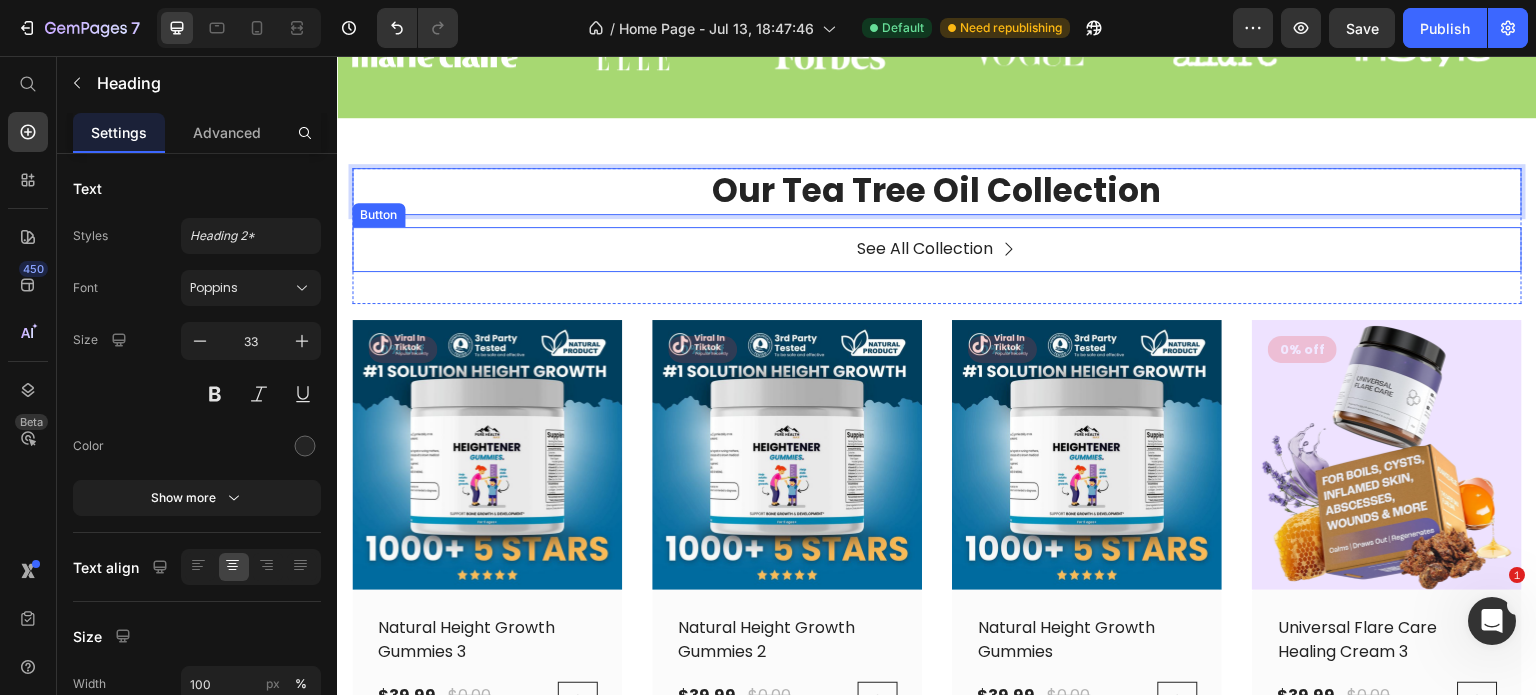click on "See All Collection Button" 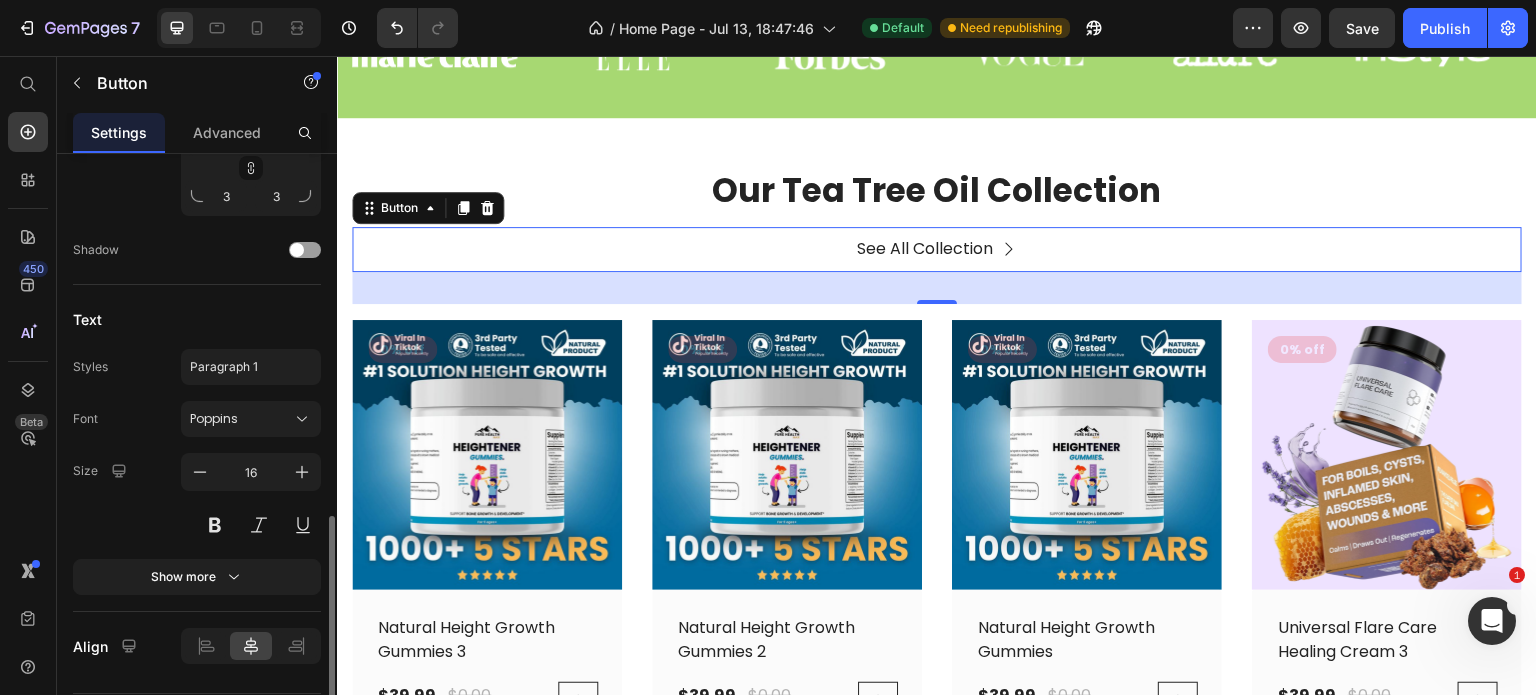 scroll, scrollTop: 1053, scrollLeft: 0, axis: vertical 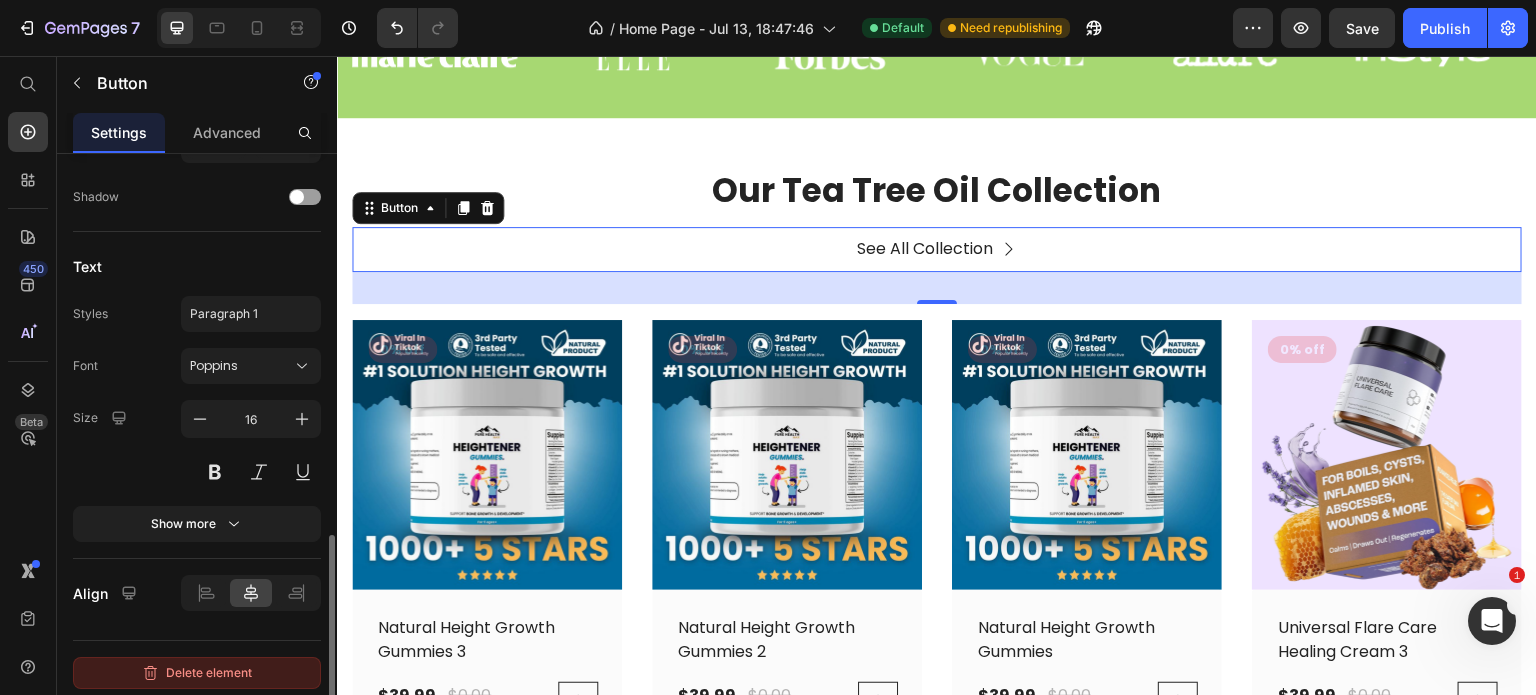click on "Delete element" 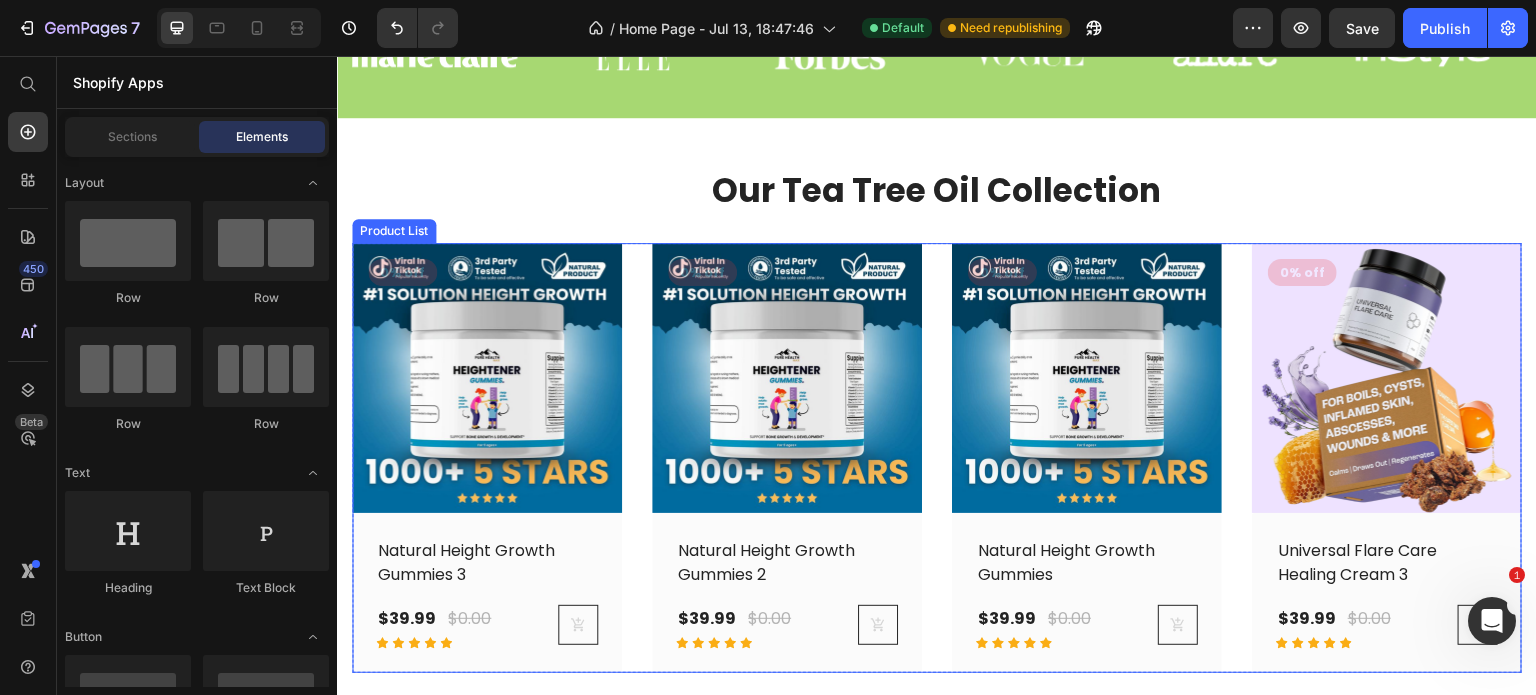 click on "(P) Images 0% off Product Badge Row Natural Height Growth Gummies 3 (P) Title $39.99 (P) Price $0.00 (P) Price Row Icon Icon Icon Icon Icon Row (P) Cart Button Row Row (P) Images 0% off Product Badge Row Natural Height Growth Gummies 2 (P) Title $39.99 (P) Price $0.00 (P) Price Row Icon Icon Icon Icon Icon Row (P) Cart Button Row Row (P) Images 0% off Product Badge Row Natural Height Growth Gummies (P) Title $39.99 (P) Price $0.00 (P) Price Row Icon Icon Icon Icon Icon Row (P) Cart Button Row Row (P) Images 0% off Product Badge Row Universal Flare Care Healing Cream 3 (P) Title $39.99 (P) Price $0.00 (P) Price Row Icon Icon Icon Icon Icon Row (P) Cart Button Row Row" 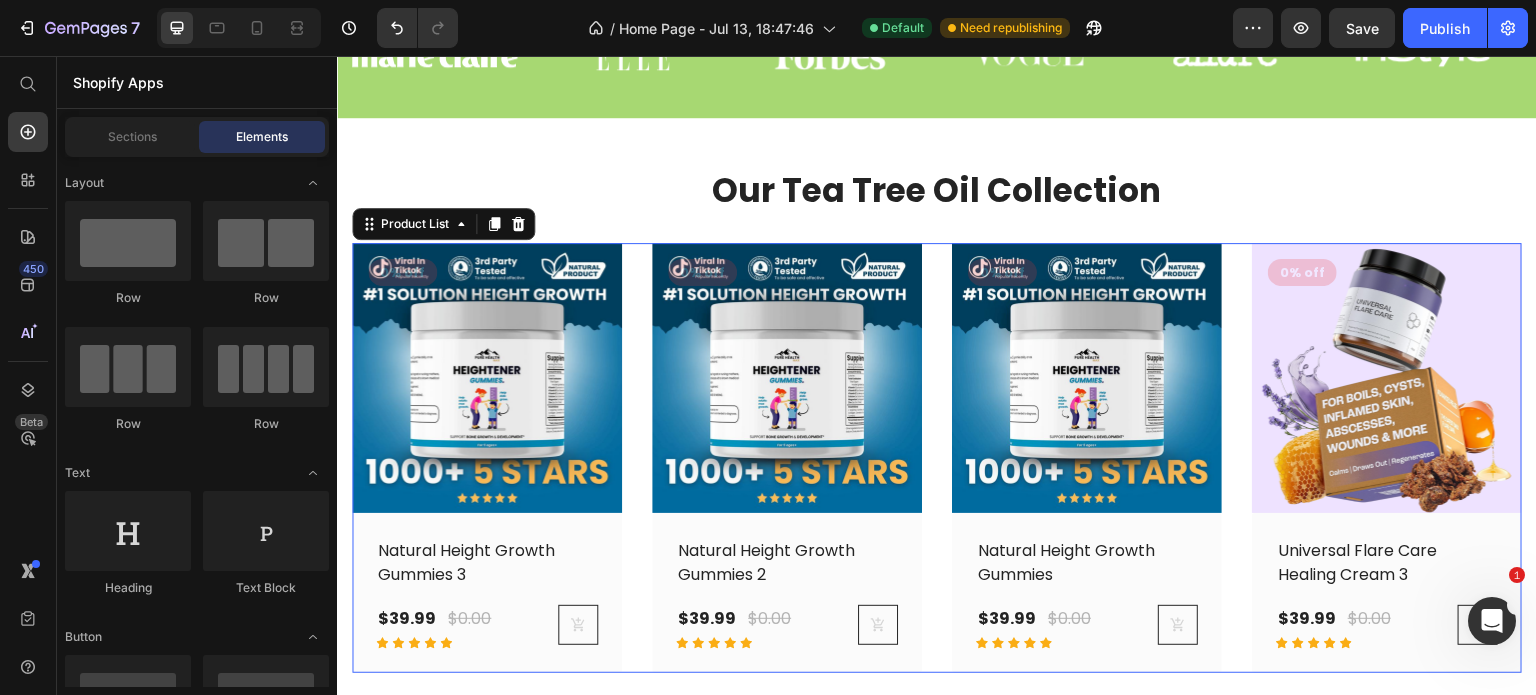 scroll, scrollTop: 0, scrollLeft: 0, axis: both 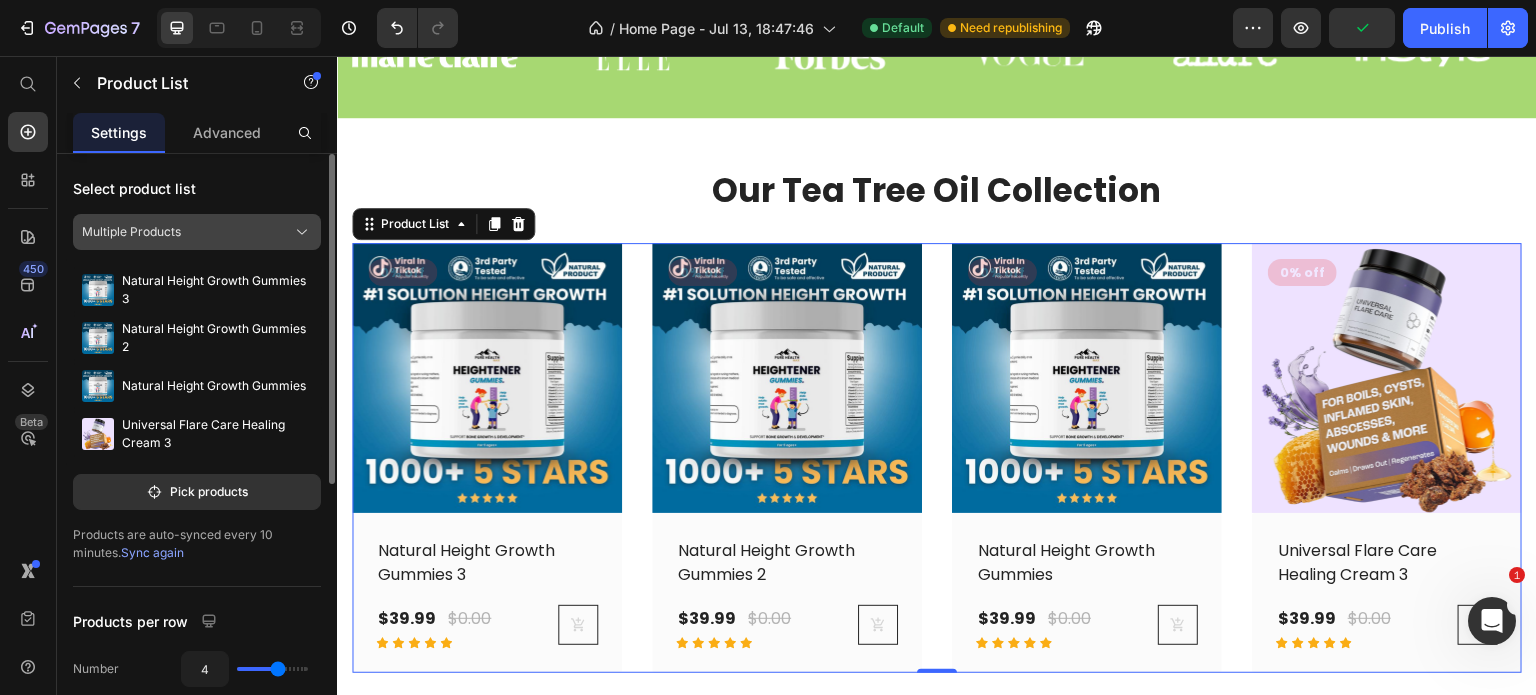 click on "Multiple Products" 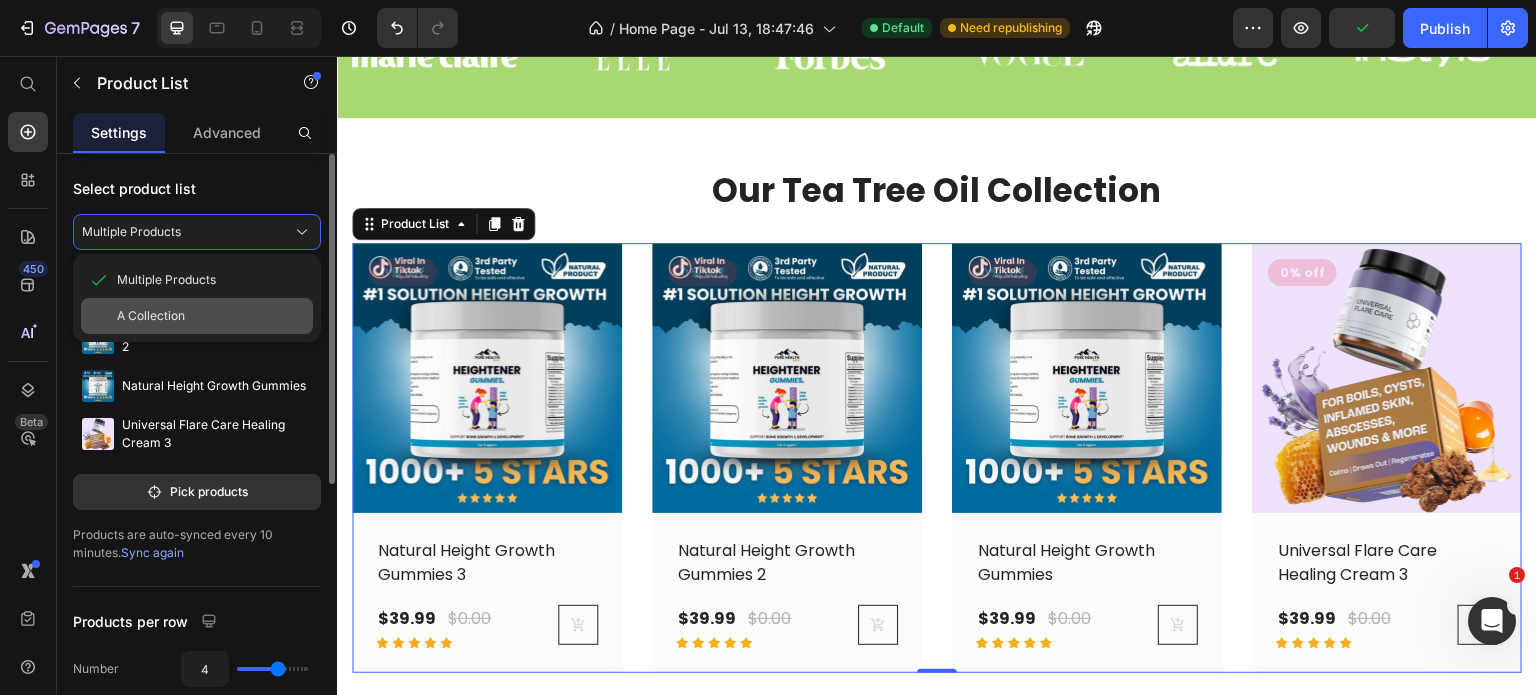 click on "A Collection" 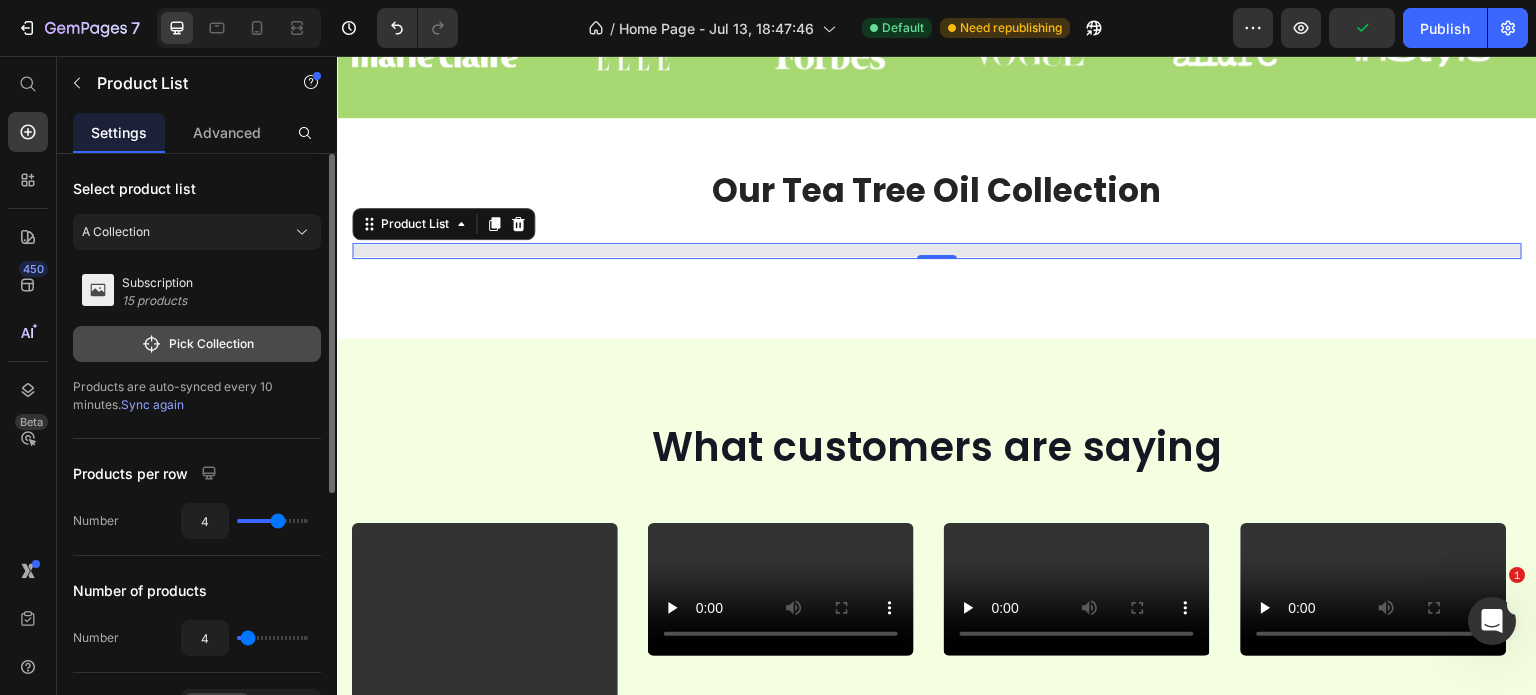 click on "Pick Collection" 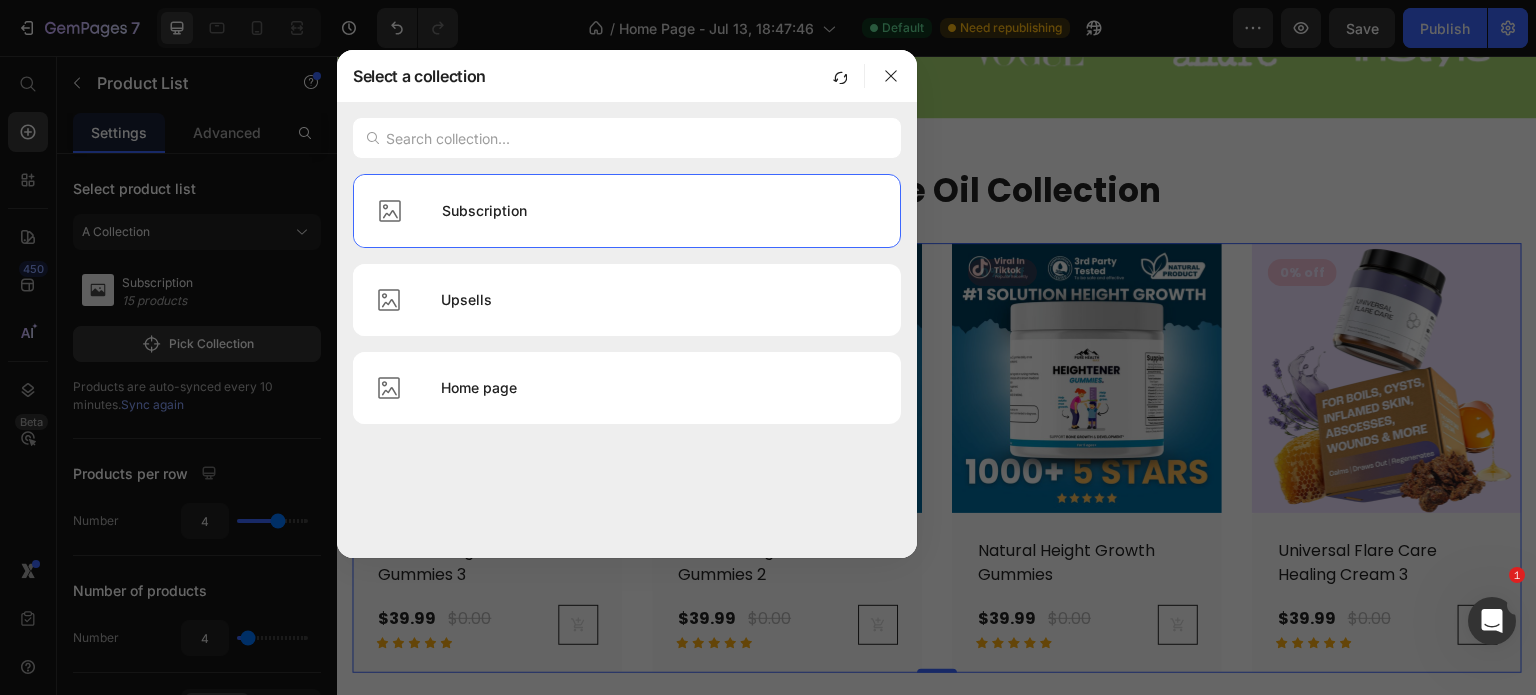 click 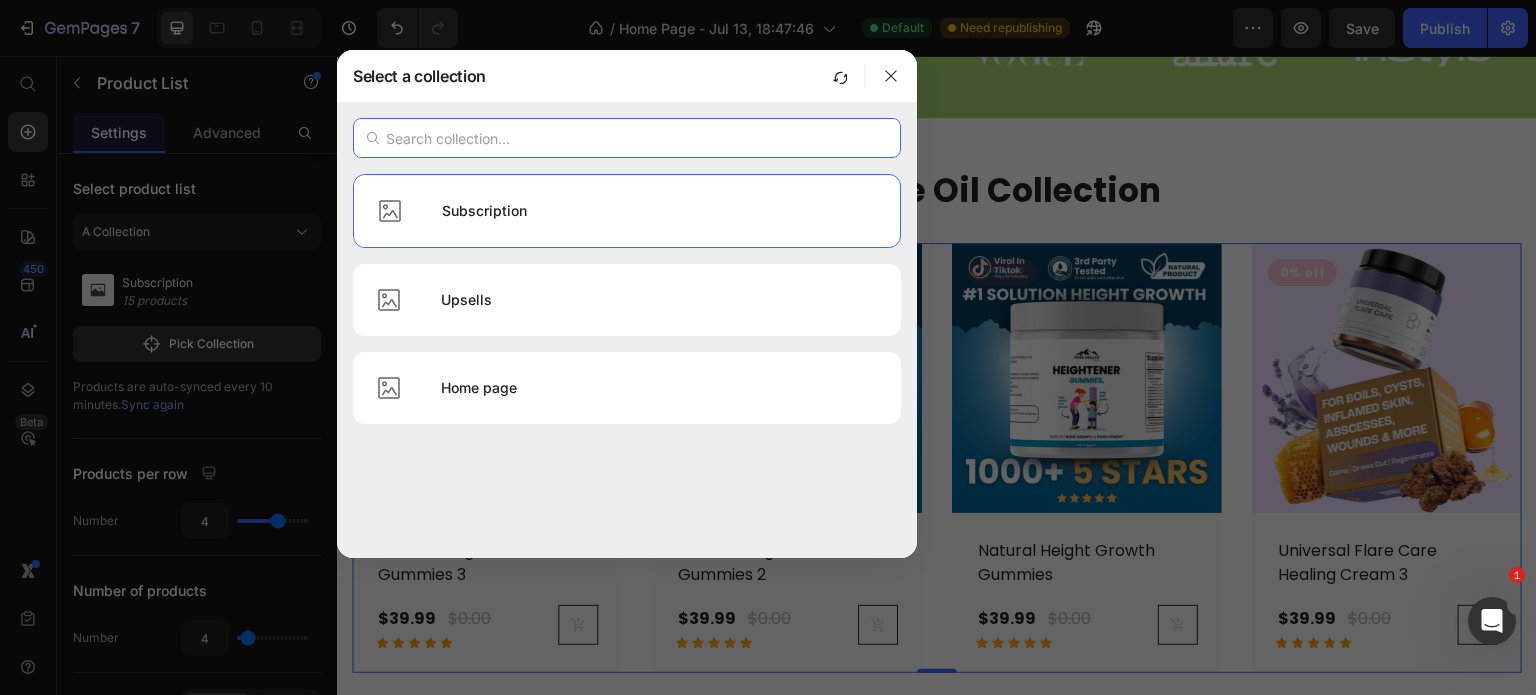 click 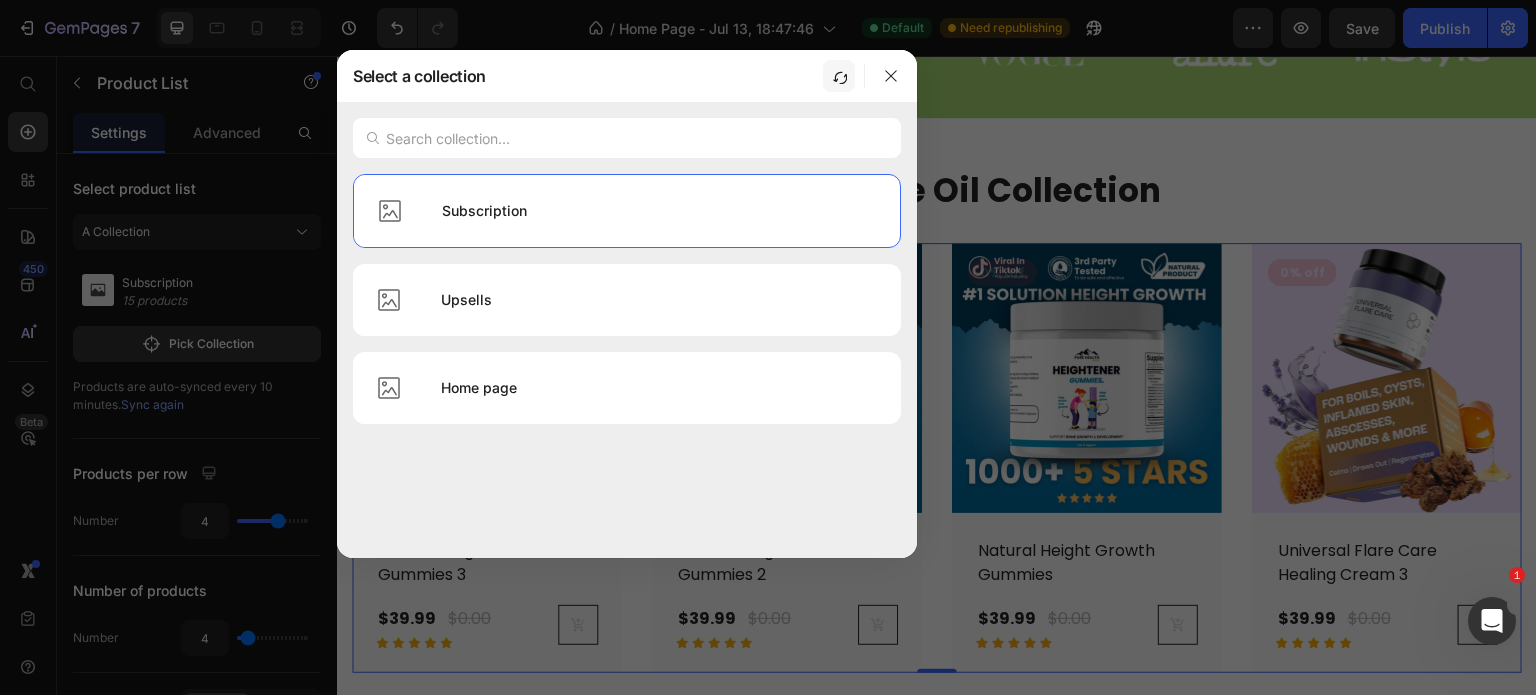 click 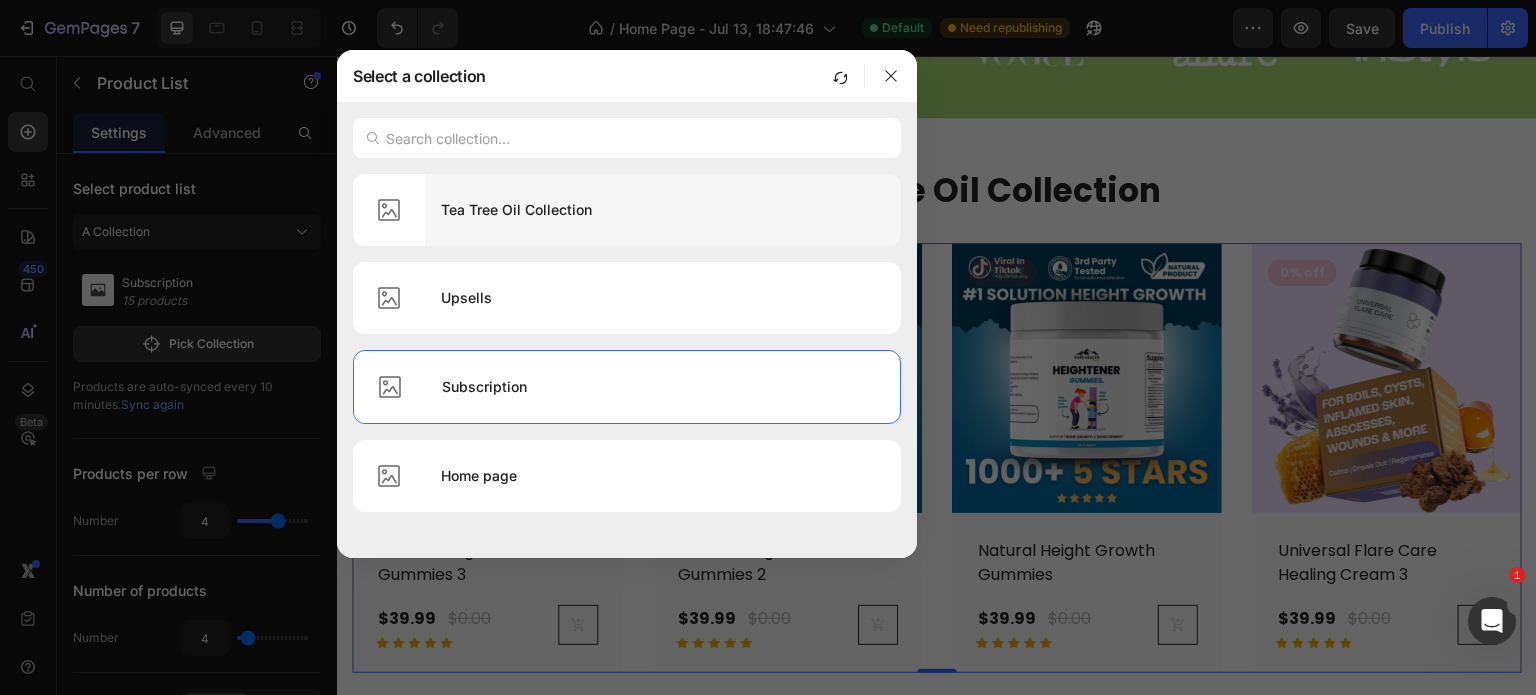 click on "Tea Tree Oil Collection" 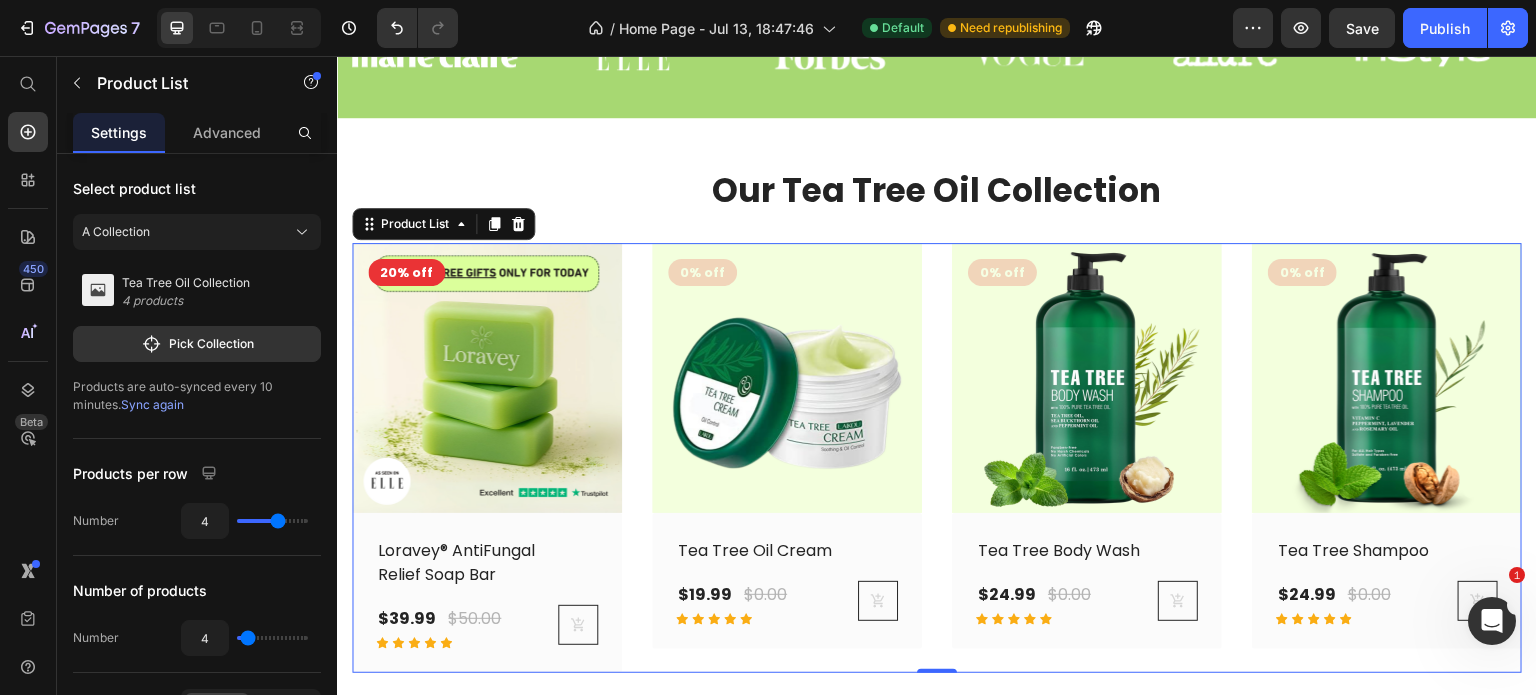 click on "(P) Images 20% off Product Badge Row Loravey® AntiFungal Relief Soap Bar (P) Title $39.99 (P) Price $50.00 (P) Price Row Icon Icon Icon Icon Icon Row (P) Cart Button Row Row (P) Images 0% off Product Badge Row Tea Tree Oil Cream (P) Title $19.99 (P) Price $0.00 (P) Price Row Icon Icon Icon Icon Icon Row (P) Cart Button Row Row (P) Images 0% off Product Badge Row Tea Tree Body Wash (P) Title $24.99 (P) Price $0.00 (P) Price Row Icon Icon Icon Icon Icon Row (P) Cart Button Row Row (P) Images 0% off Product Badge Row Tea Tree Shampoo (P) Title $24.99 (P) Price $0.00 (P) Price Row Icon Icon Icon Icon Icon Row (P) Cart Button Row Row" 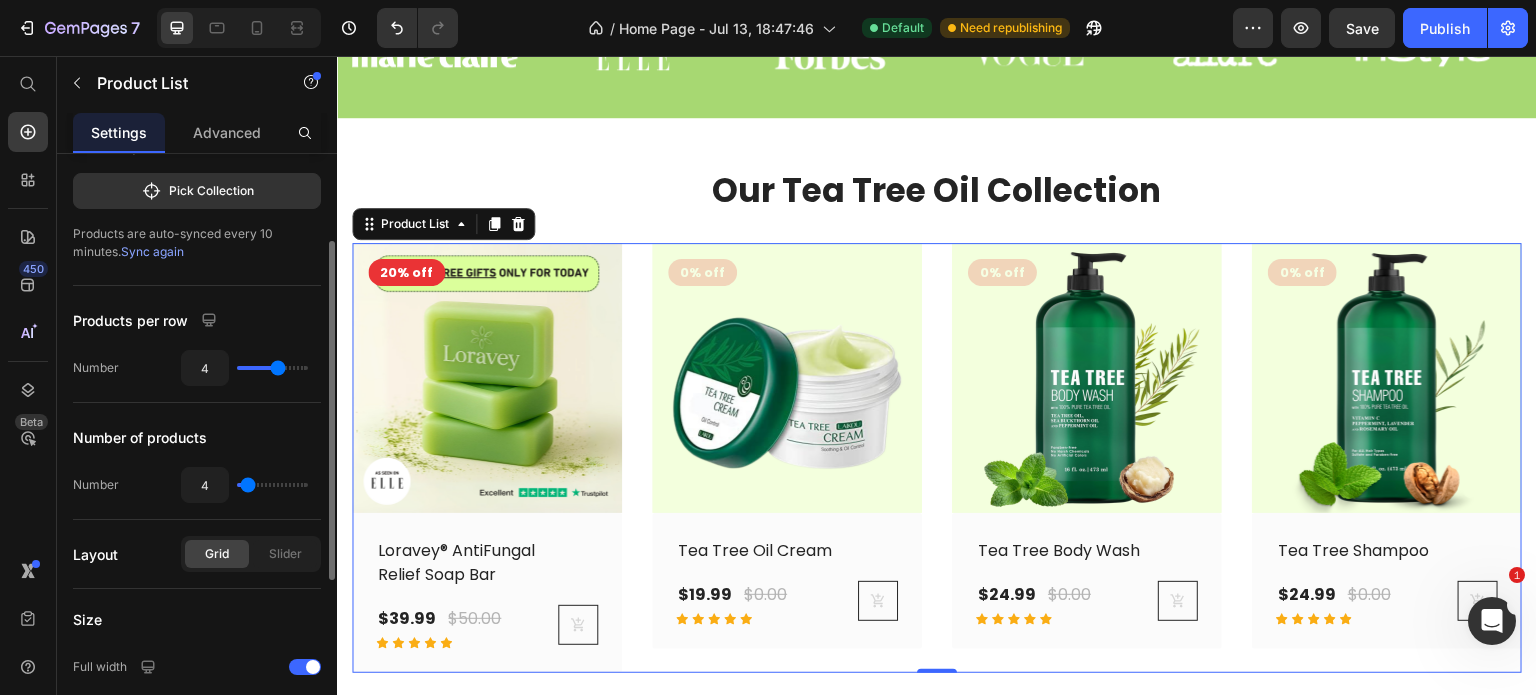 scroll, scrollTop: 0, scrollLeft: 0, axis: both 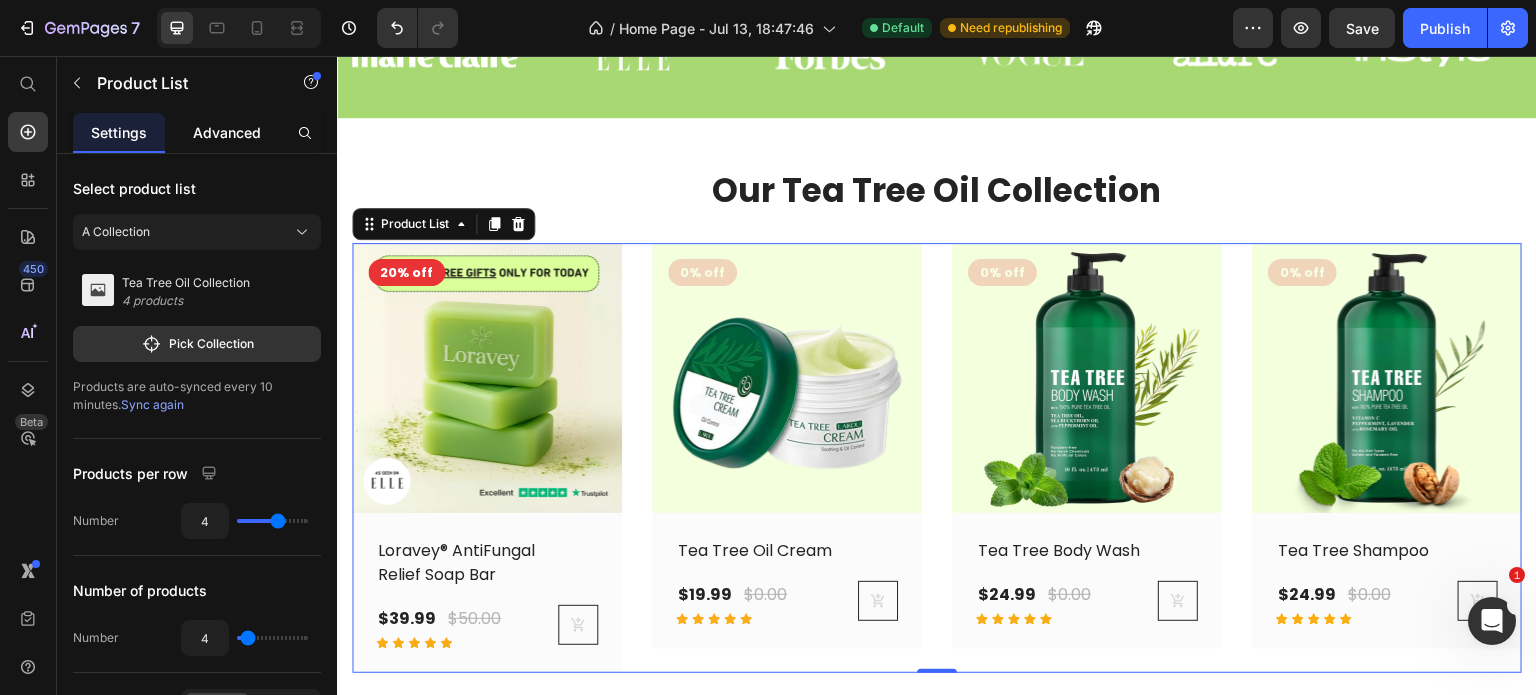 click on "Advanced" 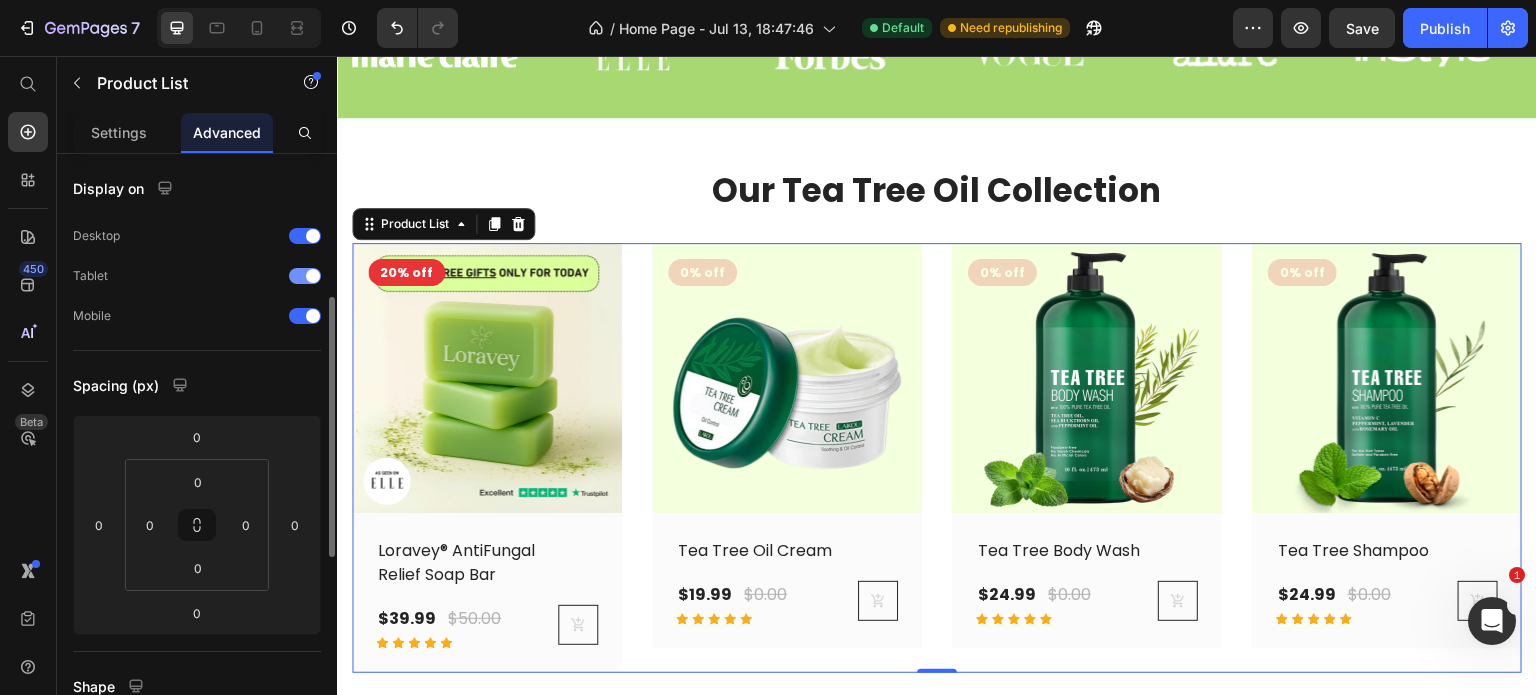scroll, scrollTop: 400, scrollLeft: 0, axis: vertical 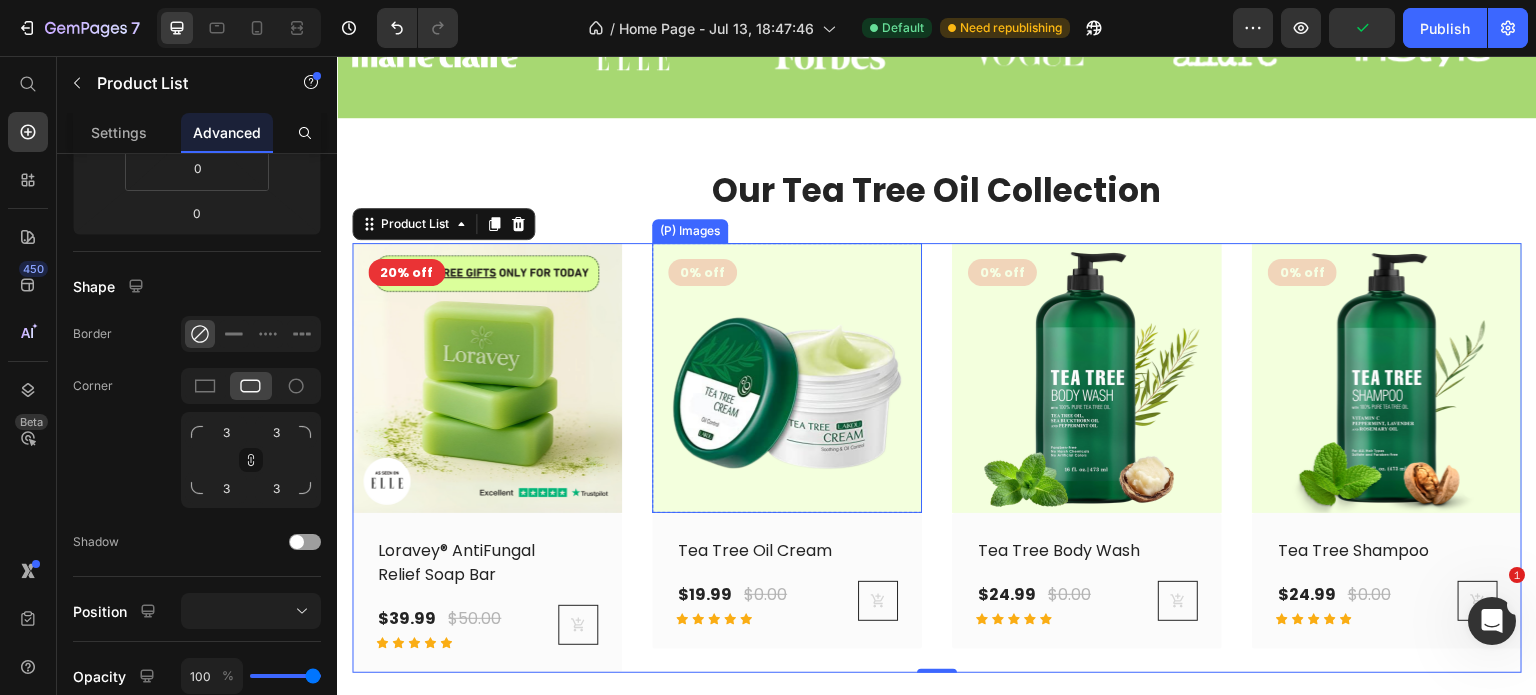 click 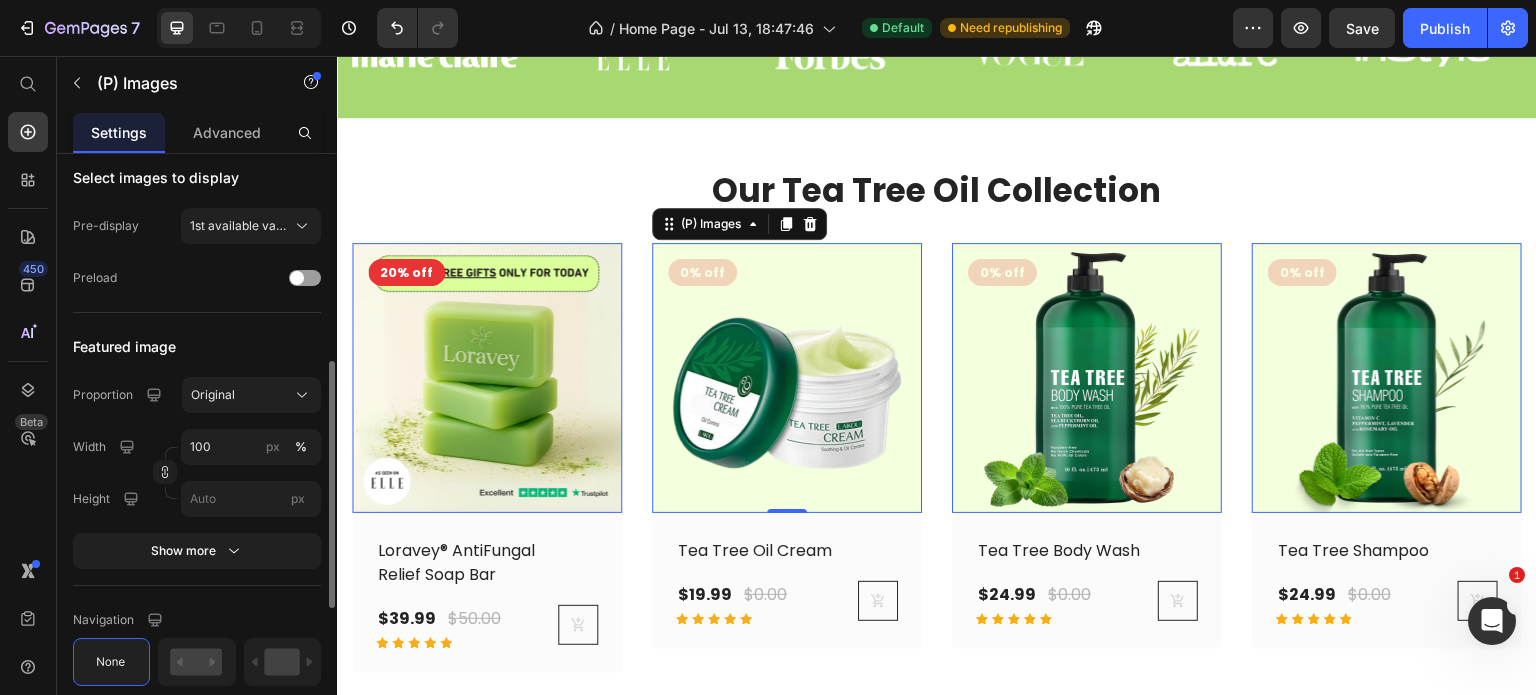 scroll, scrollTop: 800, scrollLeft: 0, axis: vertical 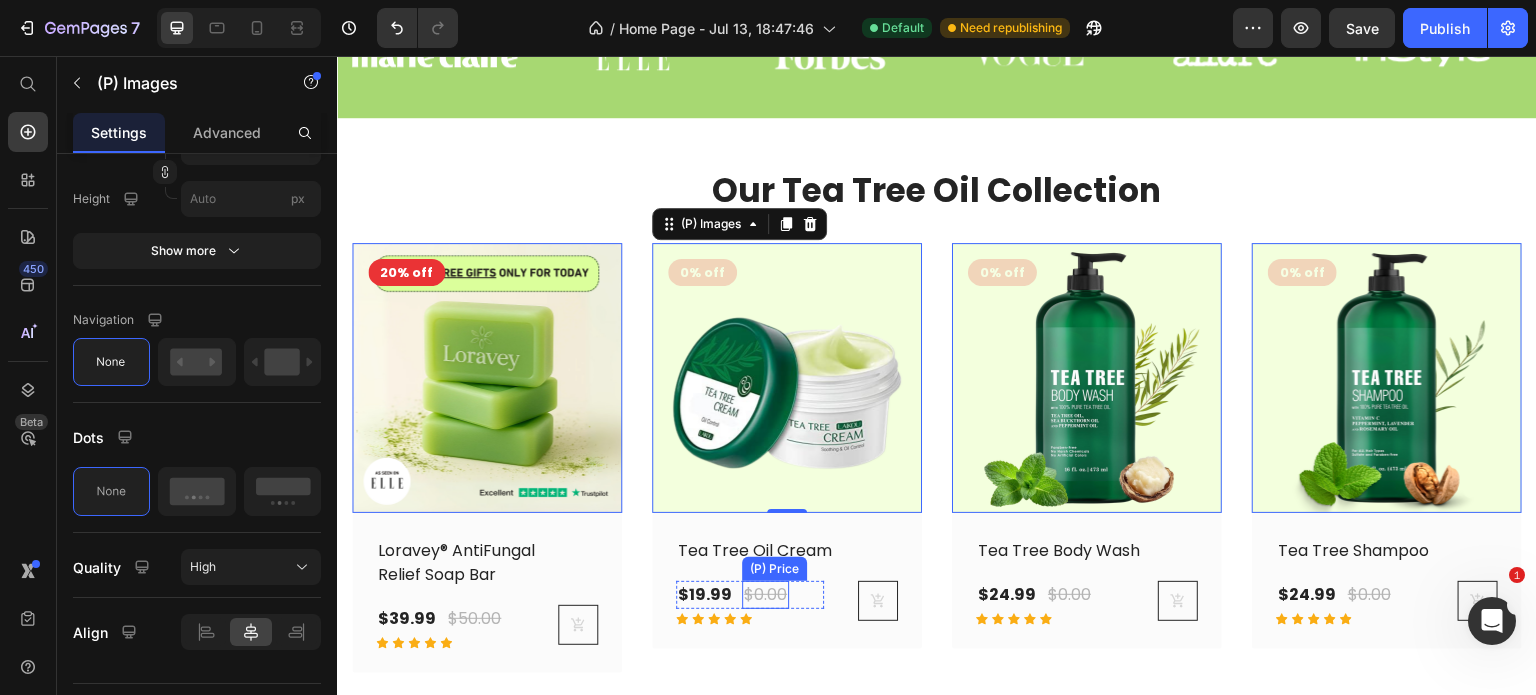 click on "$0.00" 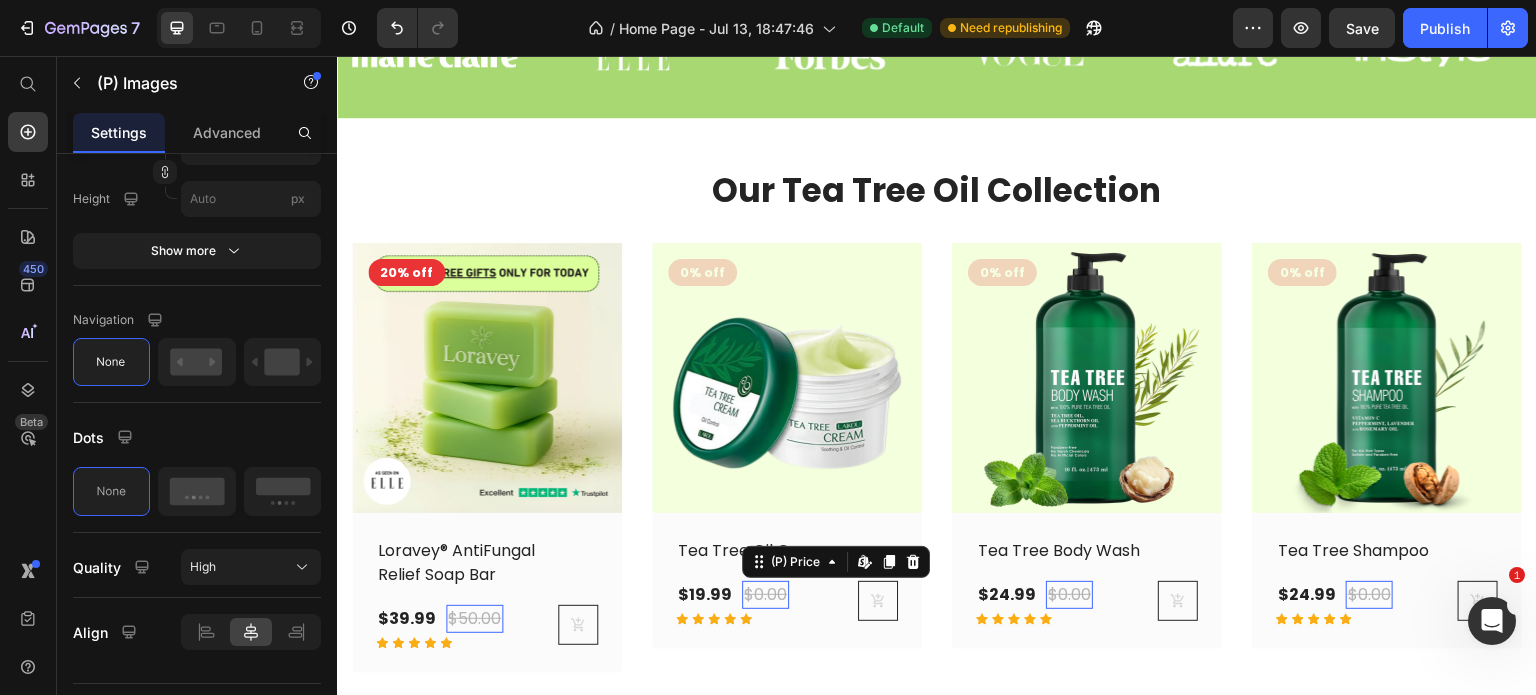 scroll, scrollTop: 0, scrollLeft: 0, axis: both 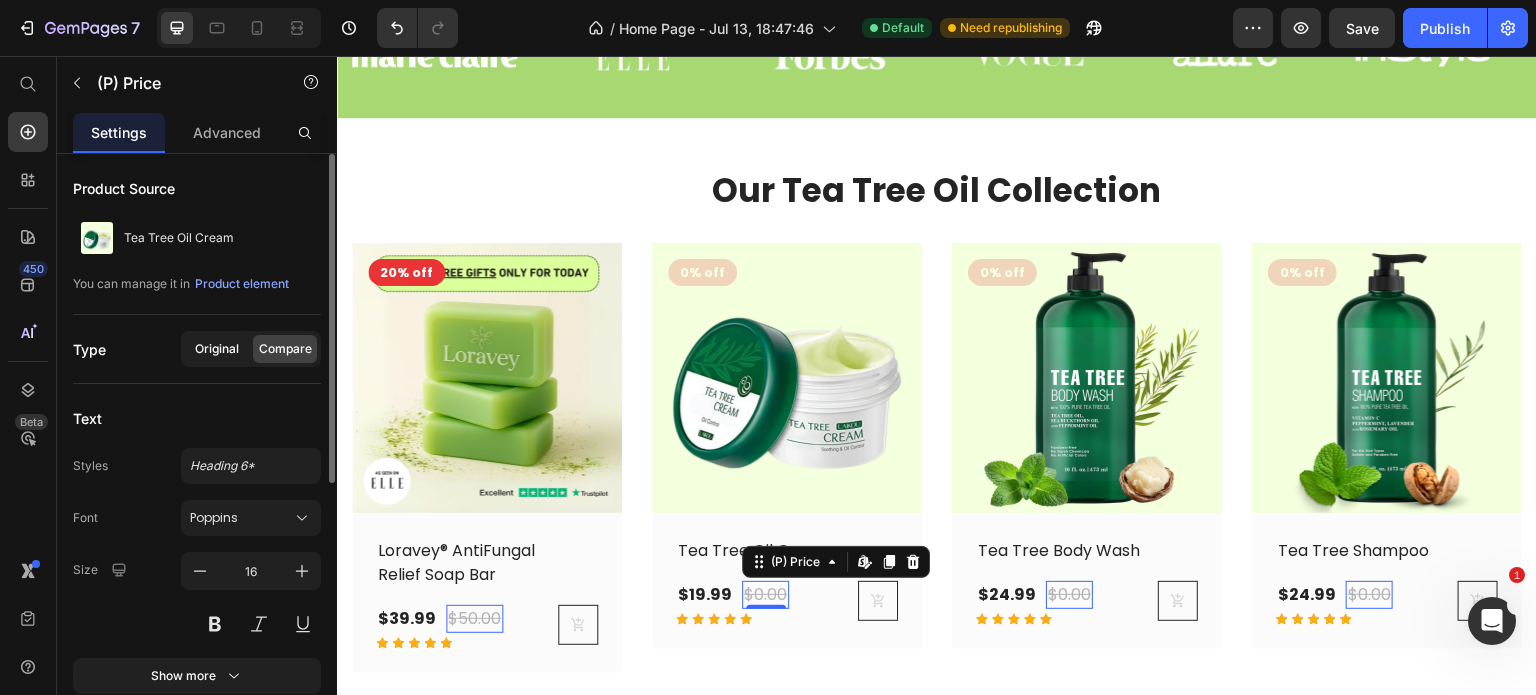 click on "Original" 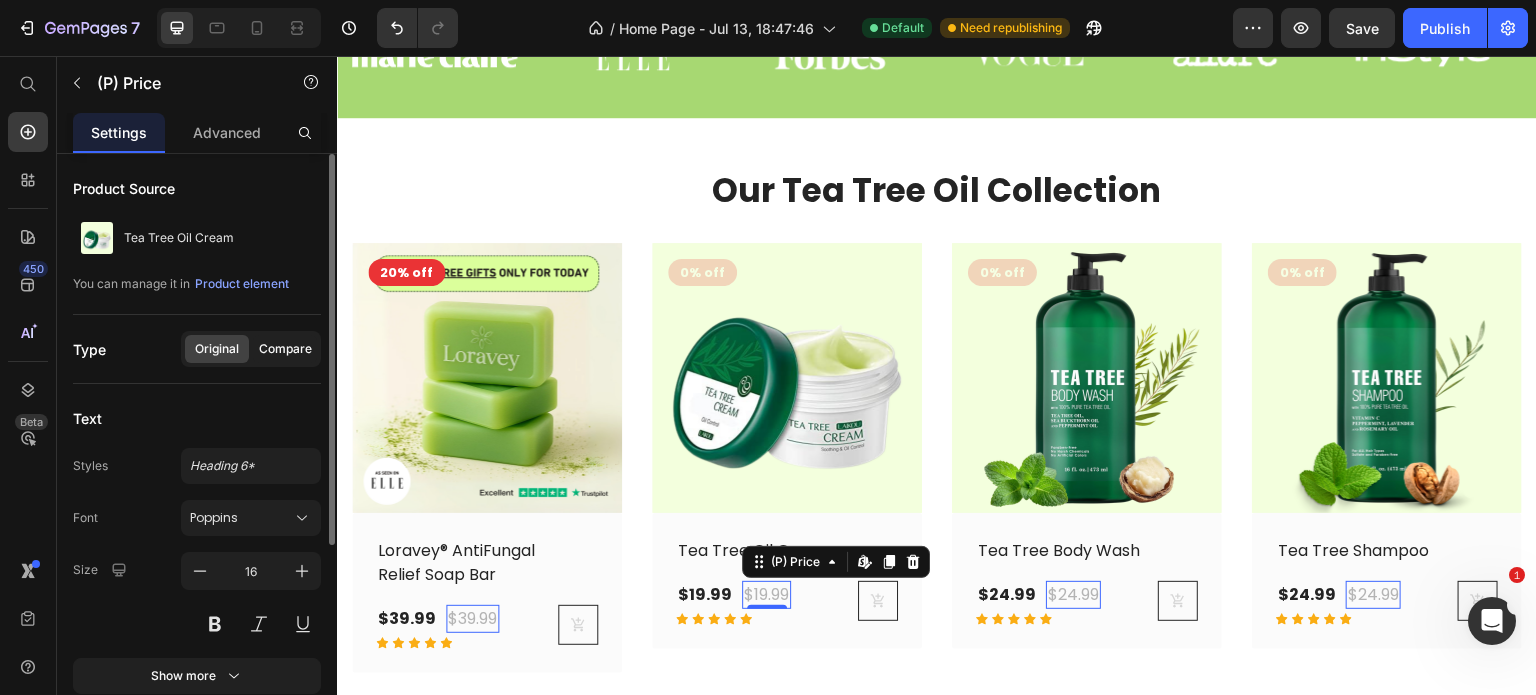 click on "Compare" 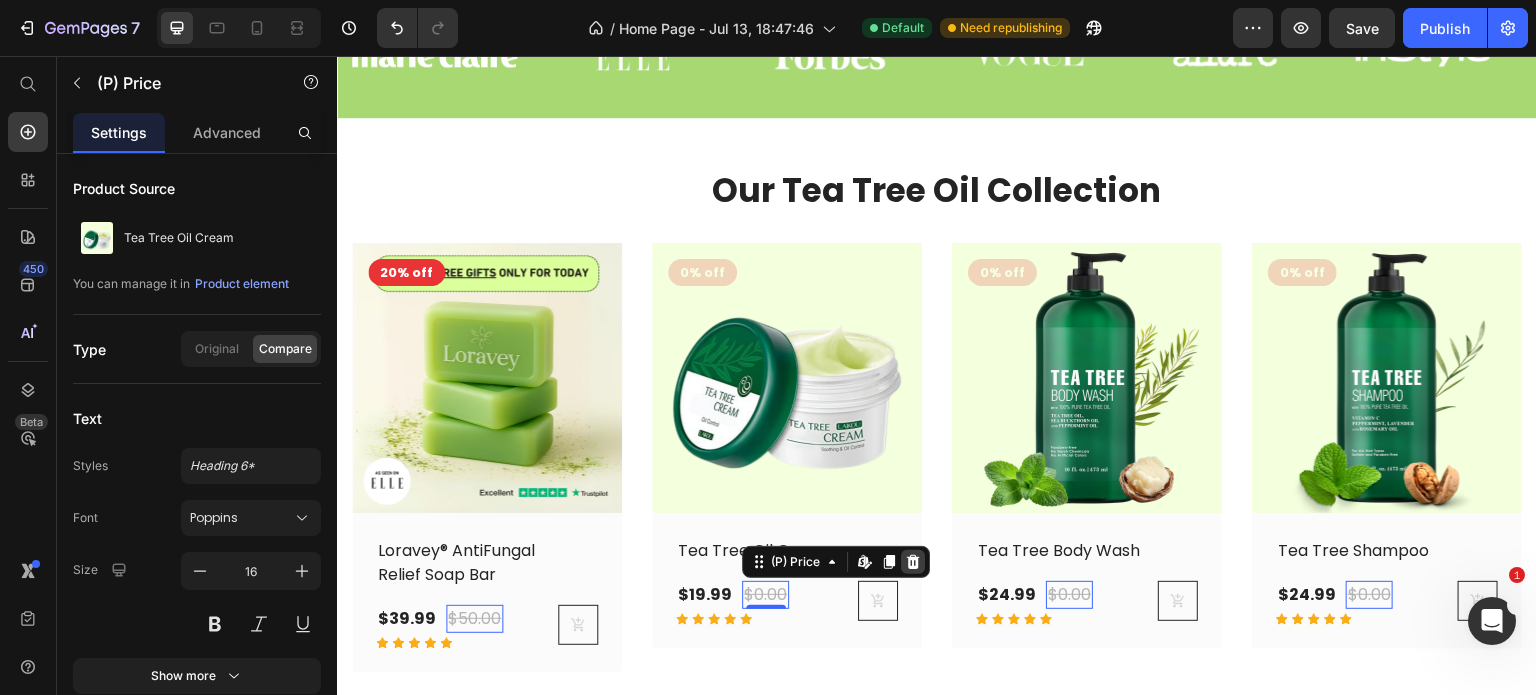 click 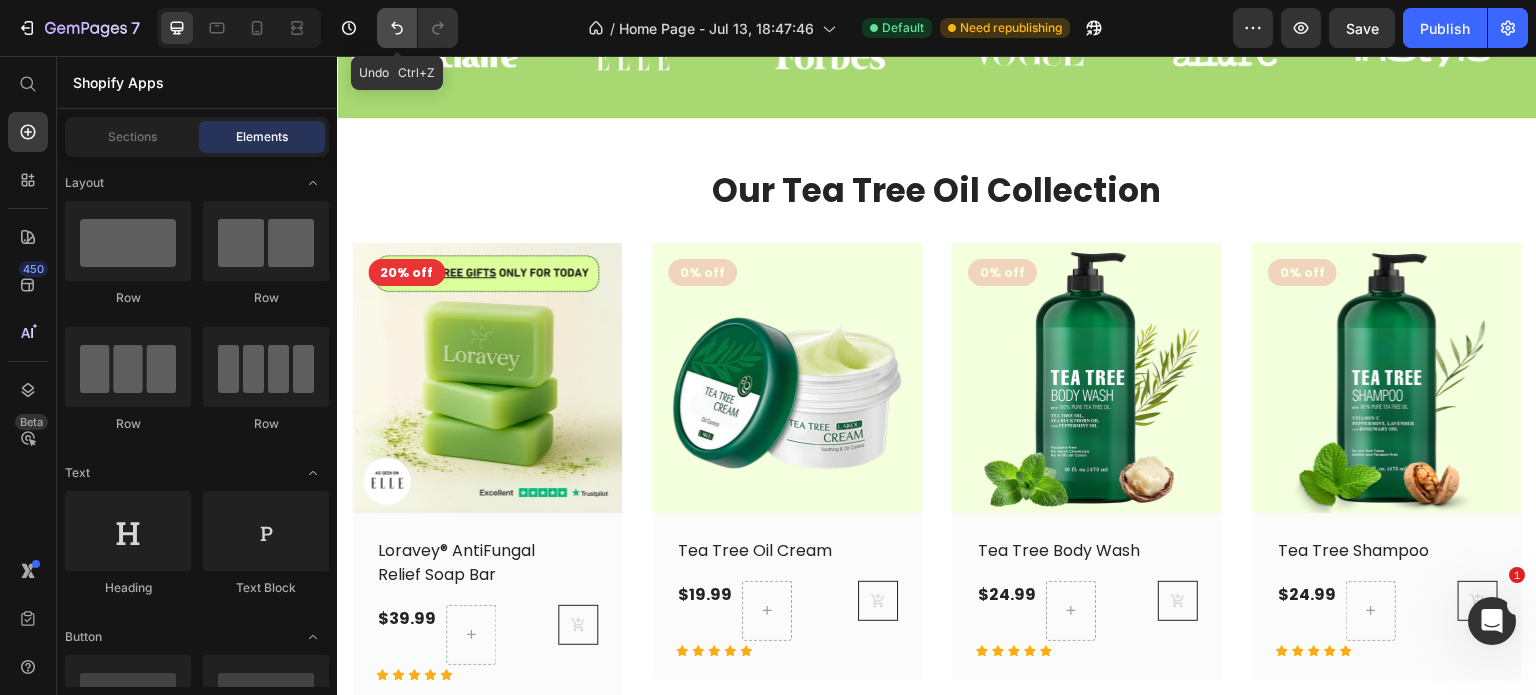 click 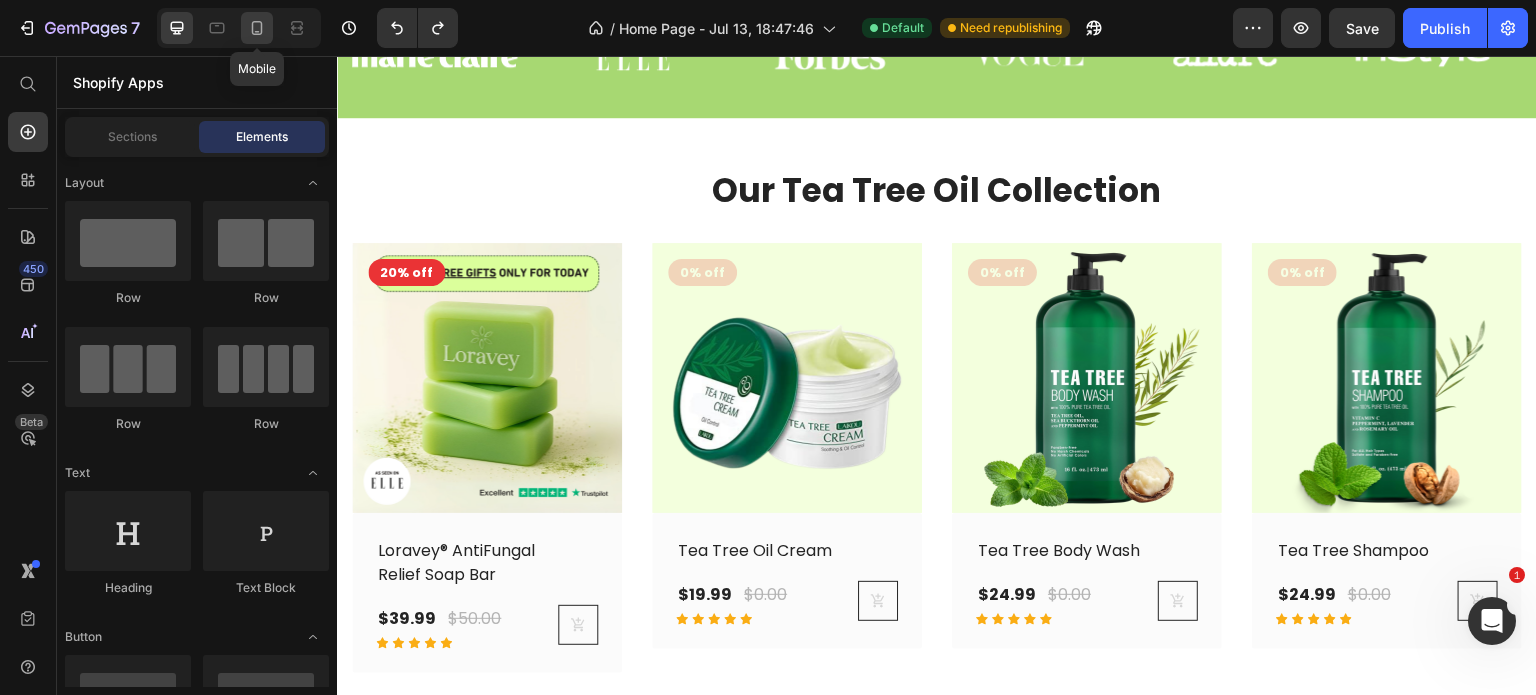 click 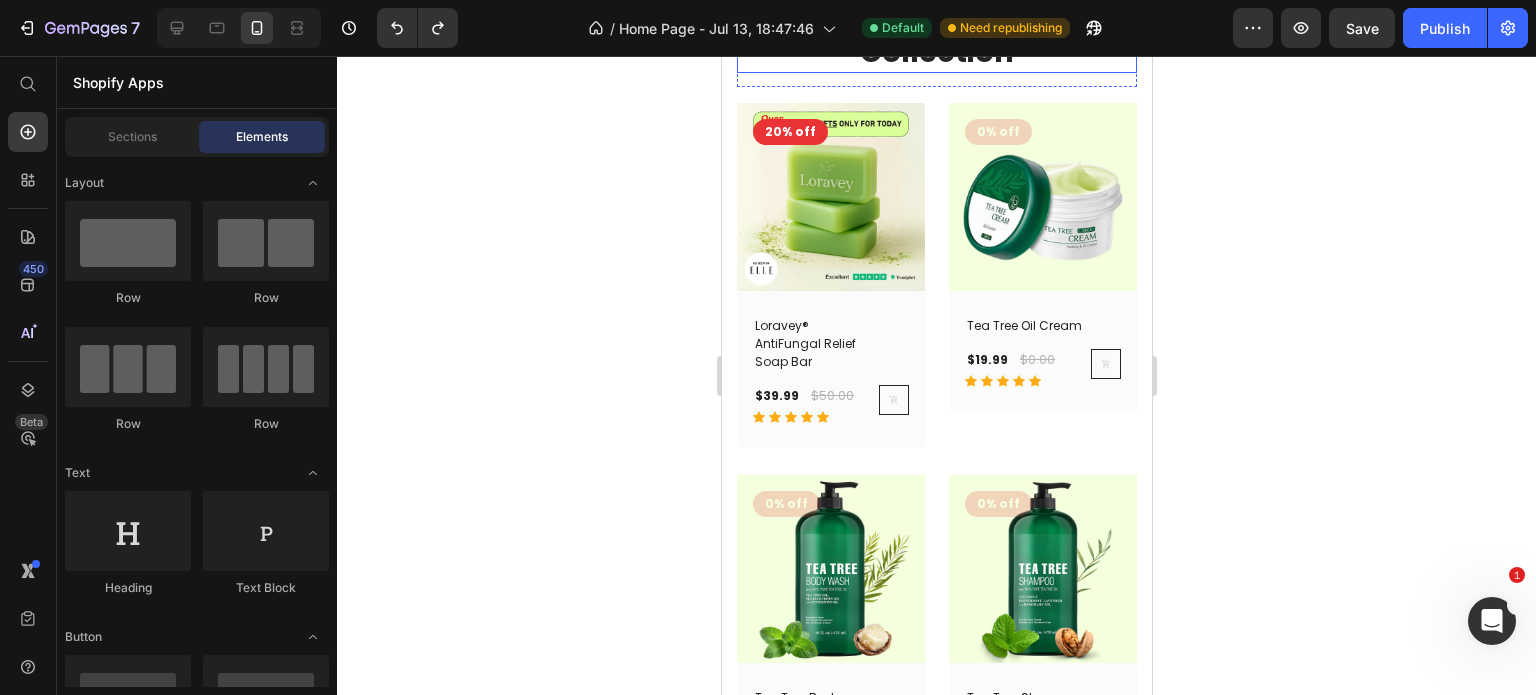 scroll, scrollTop: 1005, scrollLeft: 0, axis: vertical 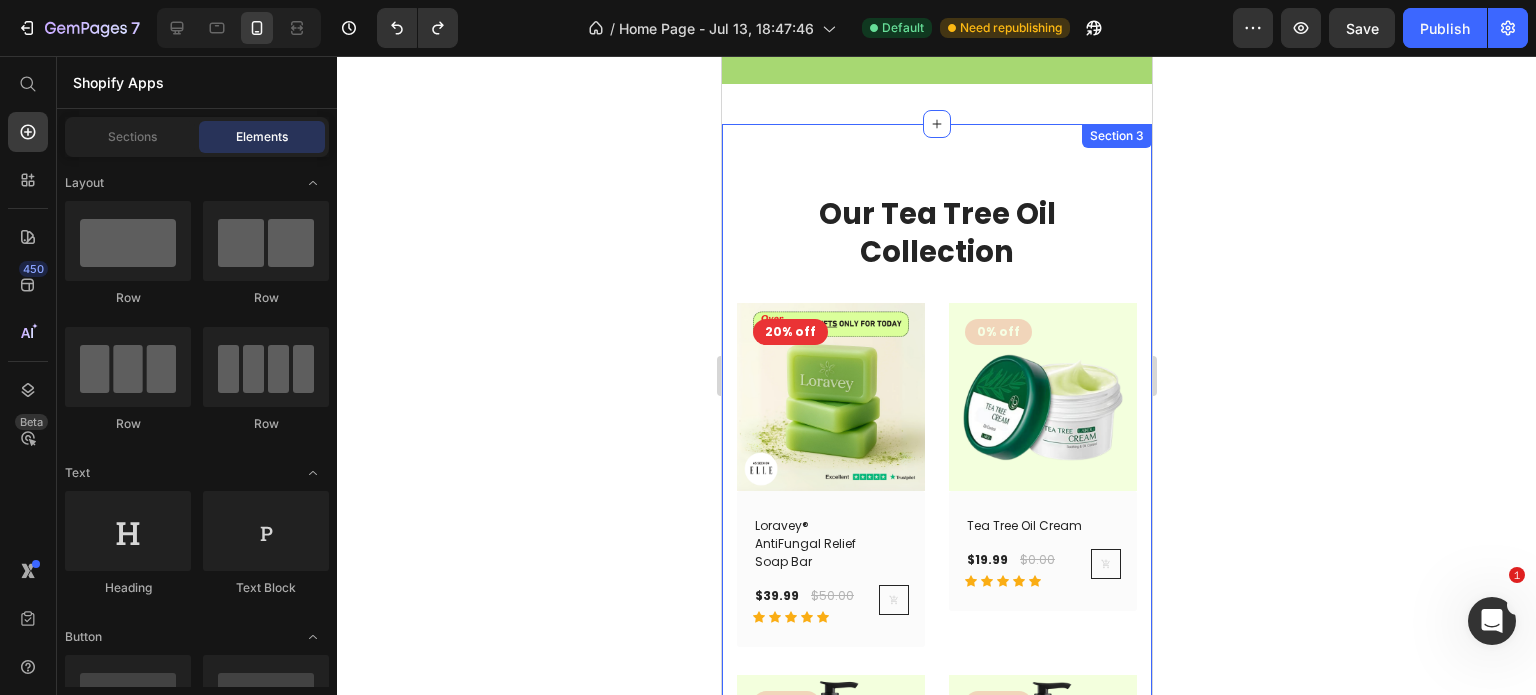 click on "Our Tea Tree Oil Collection Heading Row (P) Images 20% off Product Badge Row Loravey® AntiFungal Relief Soap Bar (P) Title $39.99 (P) Price $50.00 (P) Price Row Icon Icon Icon Icon Icon Row (P) Cart Button Row Row (P) Images 0% off Product Badge Row Tea Tree Oil Cream (P) Title $19.99 (P) Price $0.00 (P) Price Row Icon Icon Icon Icon Icon Row (P) Cart Button Row Row (P) Images 0% off Product Badge Row Tea Tree Body Wash (P) Title $24.99 (P) Price $0.00 (P) Price Row Icon Icon Icon Icon Icon Row (P) Cart Button Row Row (P) Images 0% off Product Badge Row Tea Tree Shampoo (P) Title $24.99 (P) Price $0.00 (P) Price Row Icon Icon Icon Icon Icon Row (P) Cart Button Row Row Product List Row Section 3" 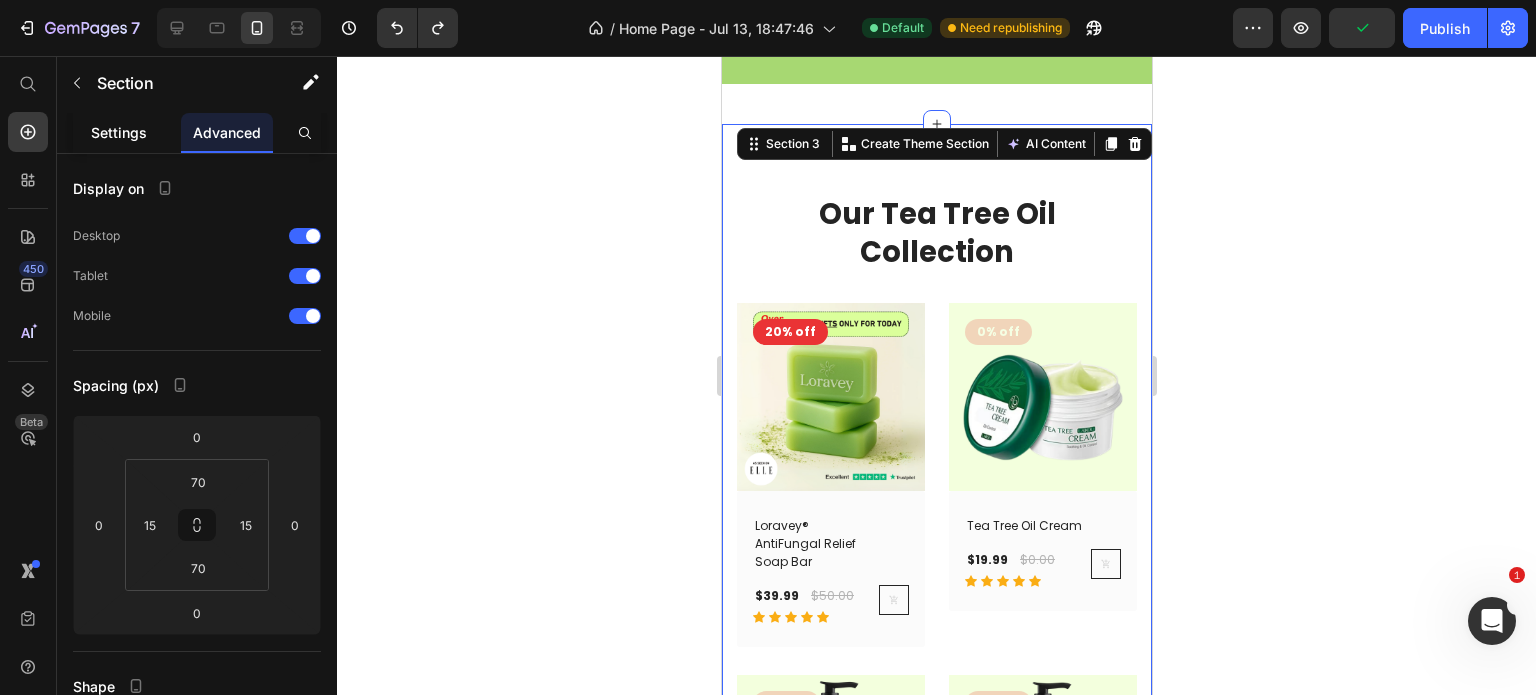 click on "Settings" 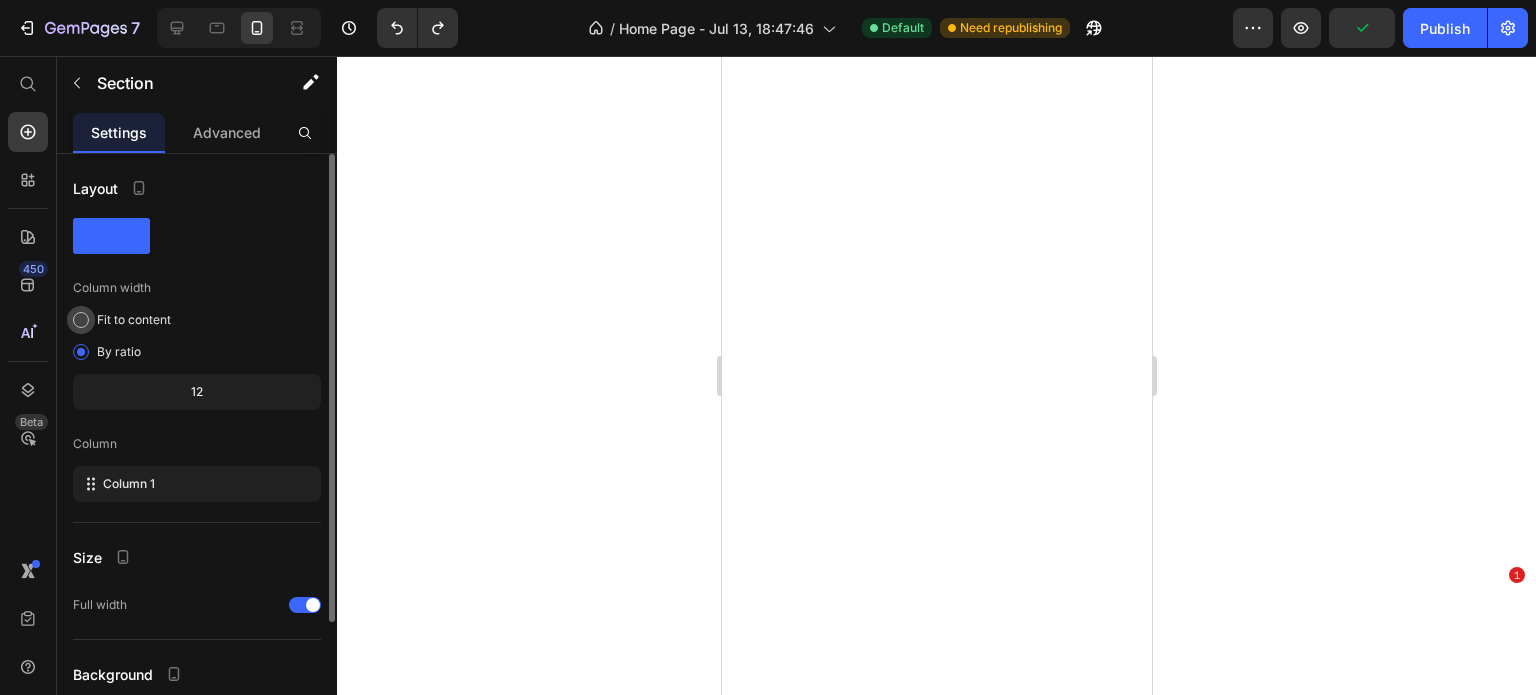 scroll, scrollTop: 0, scrollLeft: 0, axis: both 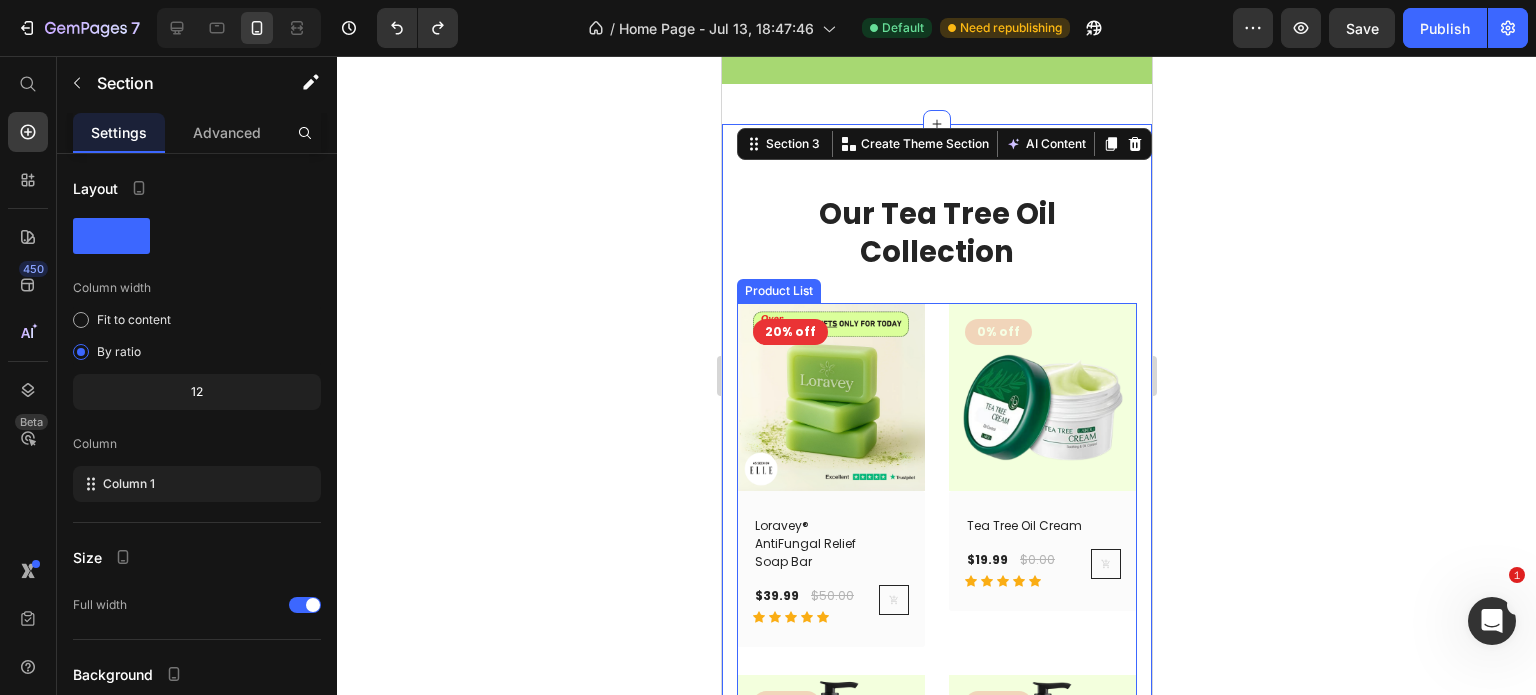 click on "(P) Images 20% off Product Badge Row Loravey® AntiFungal Relief Soap Bar (P) Title $39.99 (P) Price $50.00 (P) Price Row Icon Icon Icon Icon Icon Row (P) Cart Button Row Row (P) Images 0% off Product Badge Row Tea Tree Oil Cream (P) Title $19.99 (P) Price $0.00 (P) Price Row Icon Icon Icon Icon Icon Row (P) Cart Button Row Row (P) Images 0% off Product Badge Row Tea Tree Body Wash (P) Title $24.99 (P) Price $0.00 (P) Price Row Icon Icon Icon Icon Icon Row (P) Cart Button Row Row (P) Images 0% off Product Badge Row Tea Tree Shampoo (P) Title $24.99 (P) Price $0.00 (P) Price Row Icon Icon Icon Icon Icon Row (P) Cart Button Row Row" at bounding box center [936, 652] 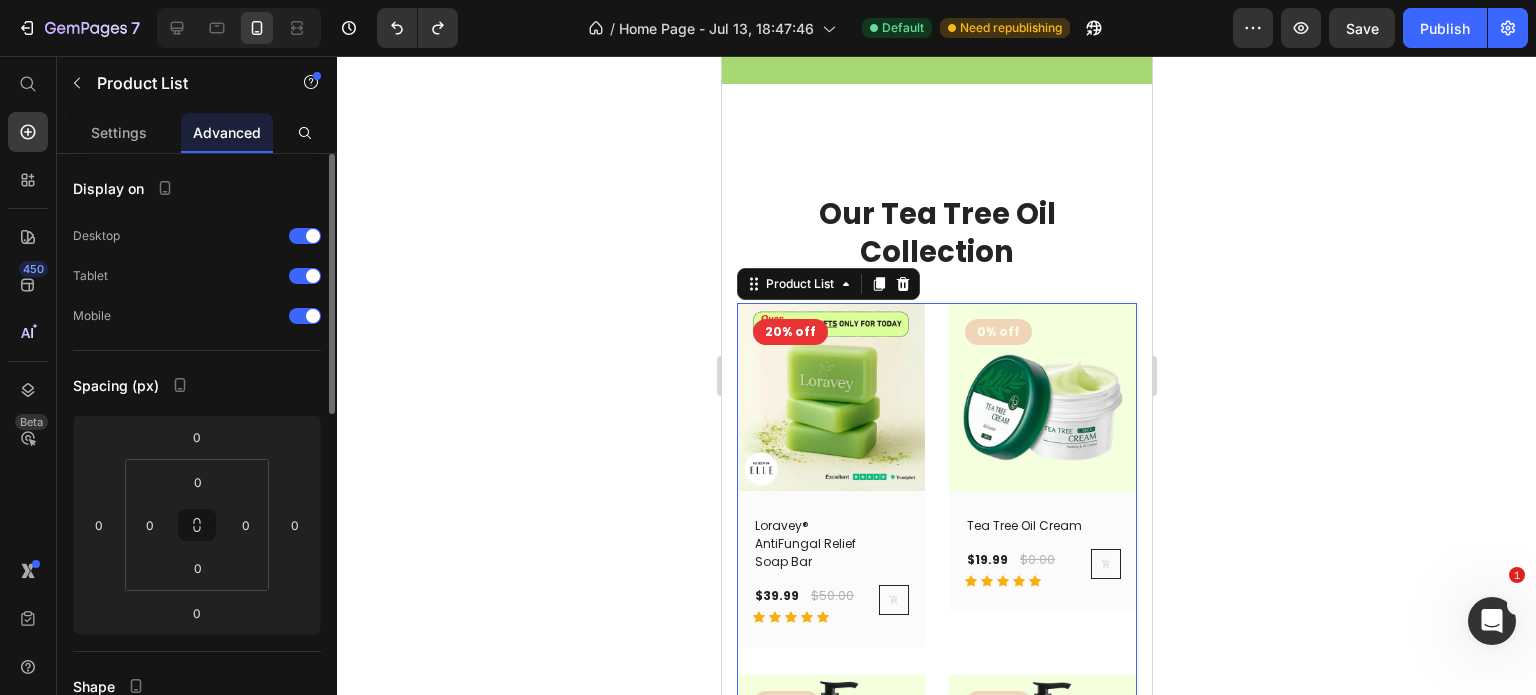 scroll, scrollTop: 300, scrollLeft: 0, axis: vertical 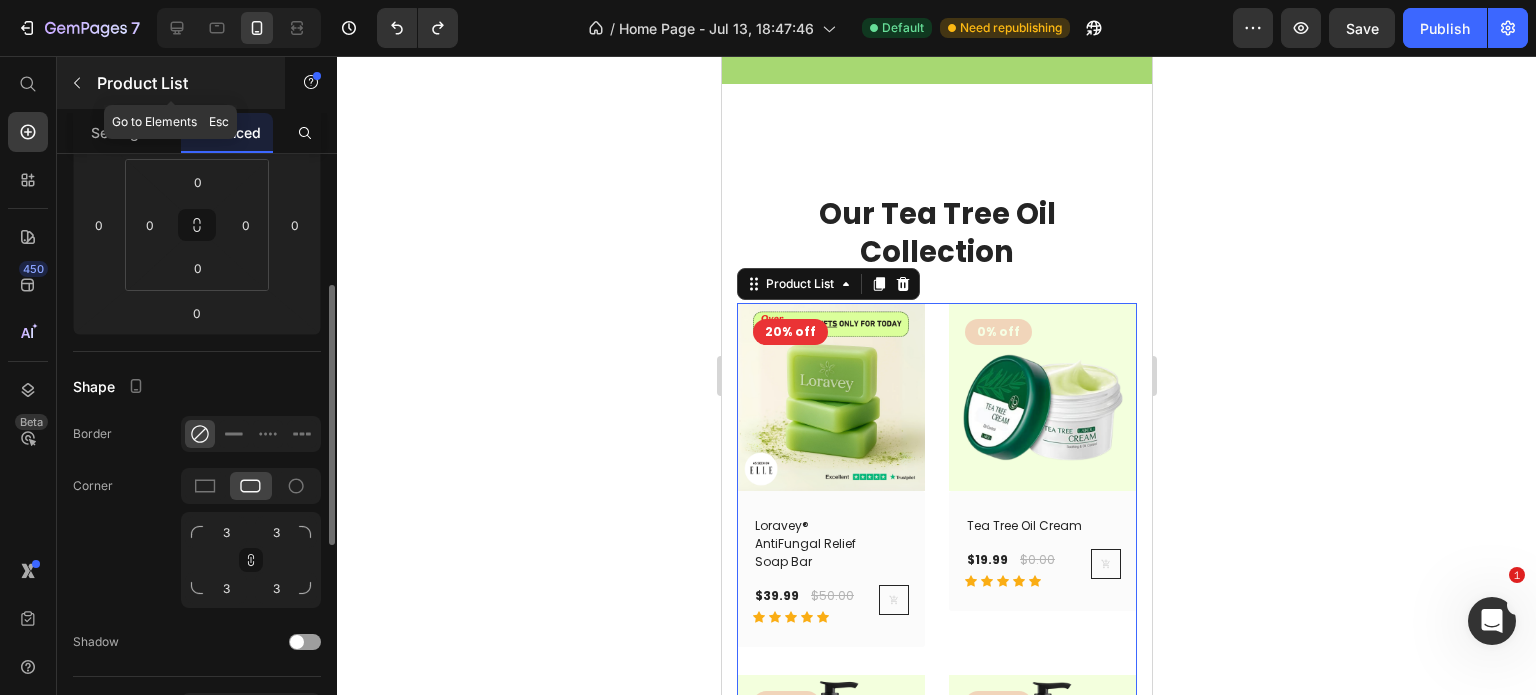 click on "Product List" at bounding box center [171, 83] 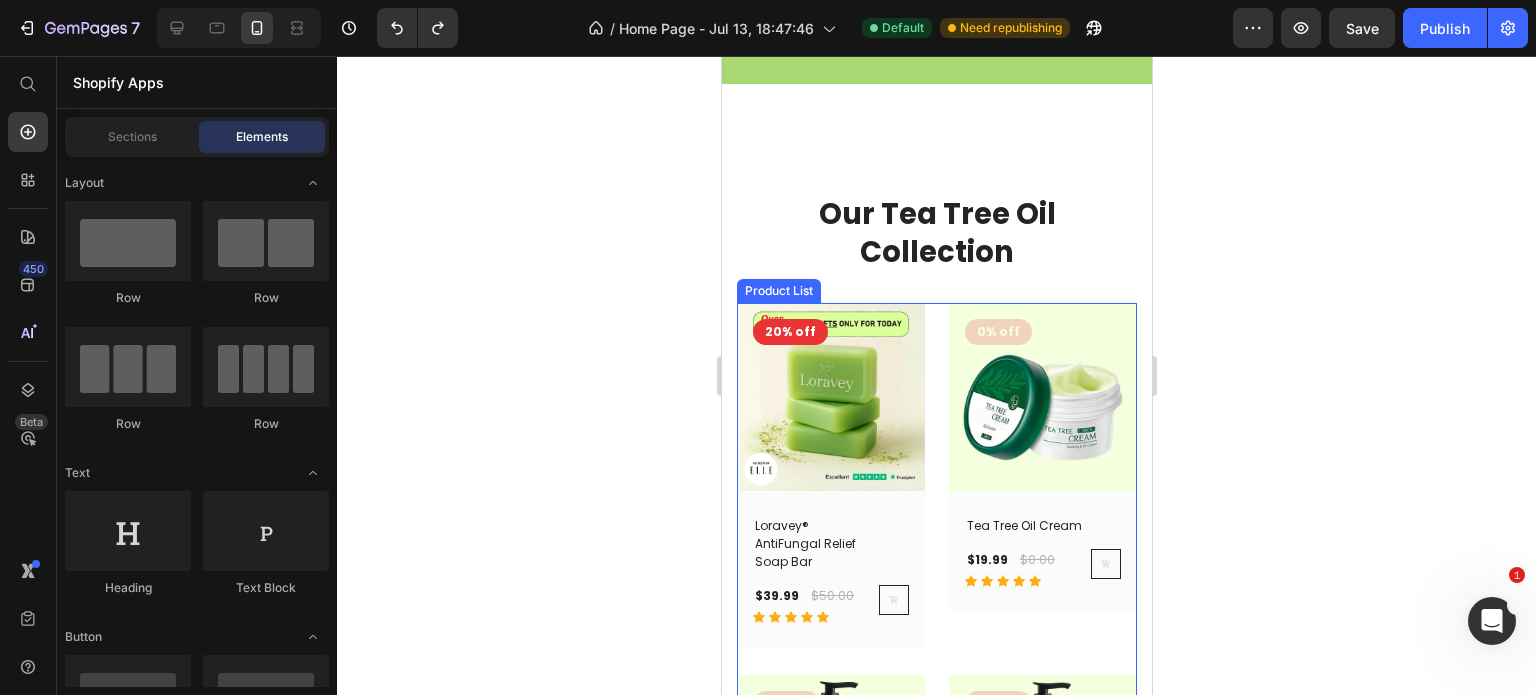 click on "(P) Images 20% off Product Badge Row Loravey® AntiFungal Relief Soap Bar (P) Title $39.99 (P) Price $50.00 (P) Price Row Icon Icon Icon Icon Icon Row (P) Cart Button Row Row (P) Images 0% off Product Badge Row Tea Tree Oil Cream (P) Title $19.99 (P) Price $0.00 (P) Price Row Icon Icon Icon Icon Icon Row (P) Cart Button Row Row (P) Images 0% off Product Badge Row Tea Tree Body Wash (P) Title $24.99 (P) Price $0.00 (P) Price Row Icon Icon Icon Icon Icon Row (P) Cart Button Row Row (P) Images 0% off Product Badge Row Tea Tree Shampoo (P) Title $24.99 (P) Price $0.00 (P) Price Row Icon Icon Icon Icon Icon Row (P) Cart Button Row Row" at bounding box center (936, 652) 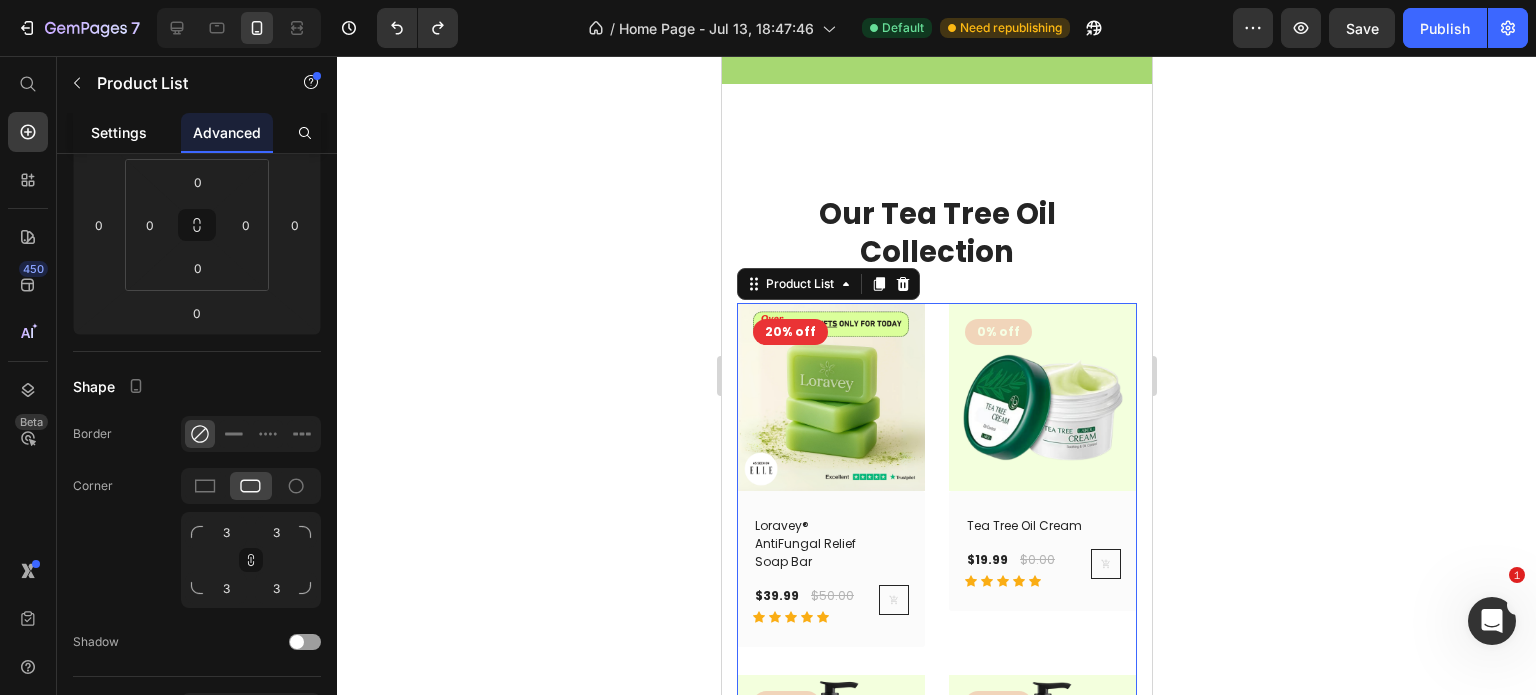 click on "Settings" at bounding box center (119, 132) 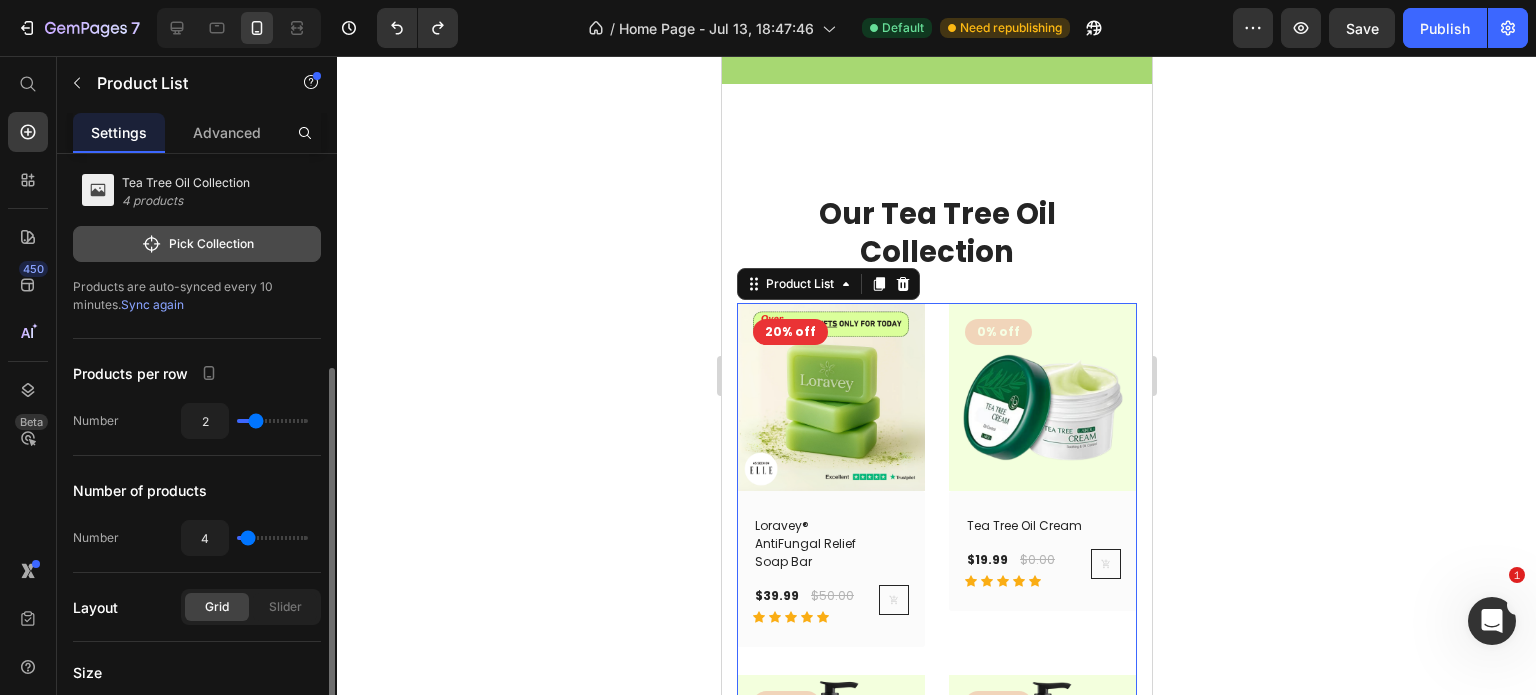 scroll, scrollTop: 200, scrollLeft: 0, axis: vertical 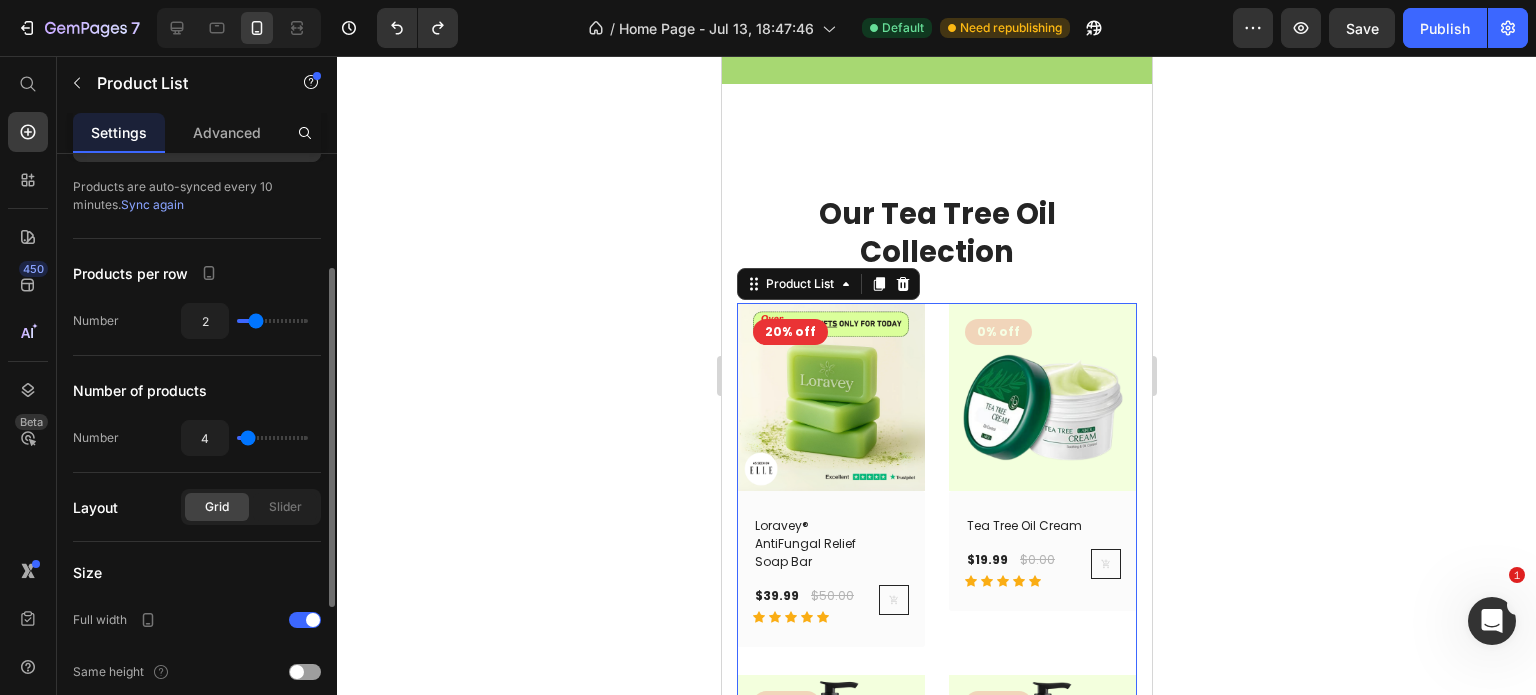 type on "3" 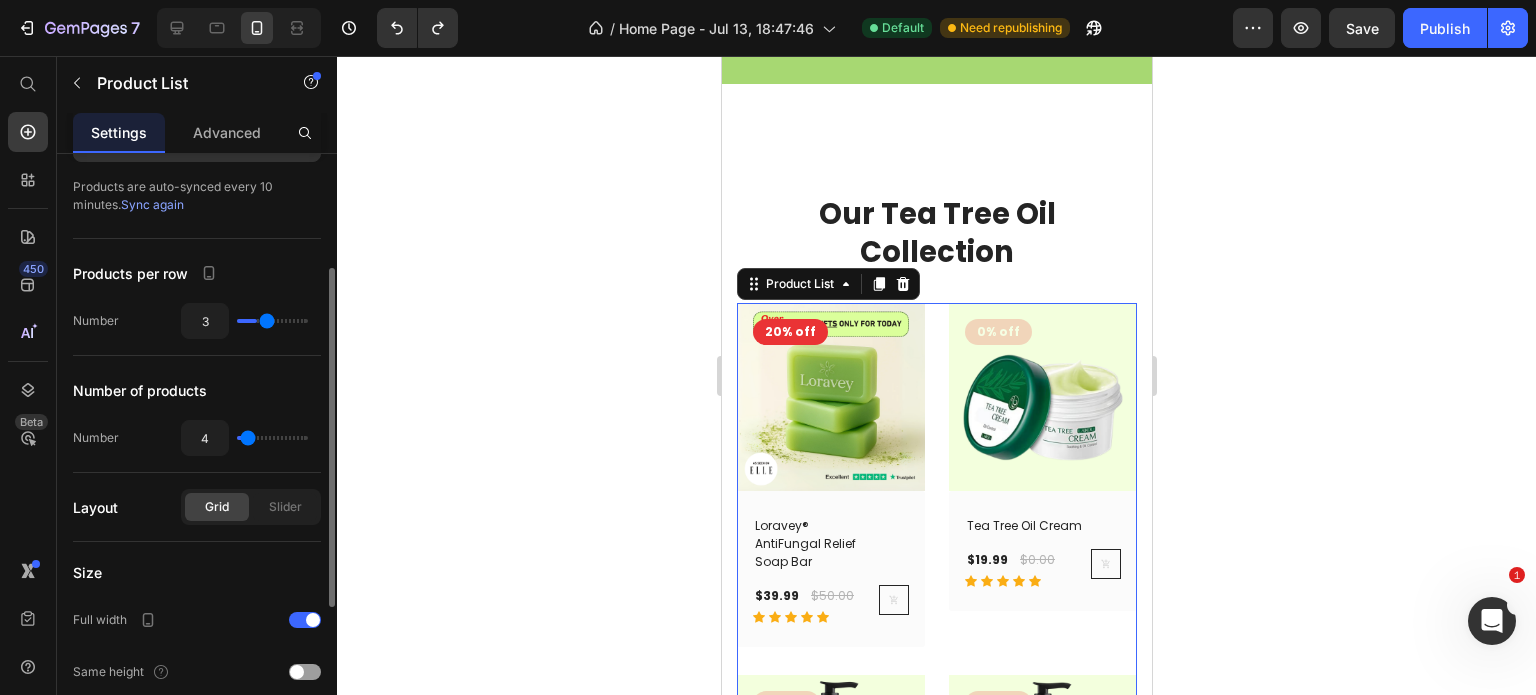 type on "4" 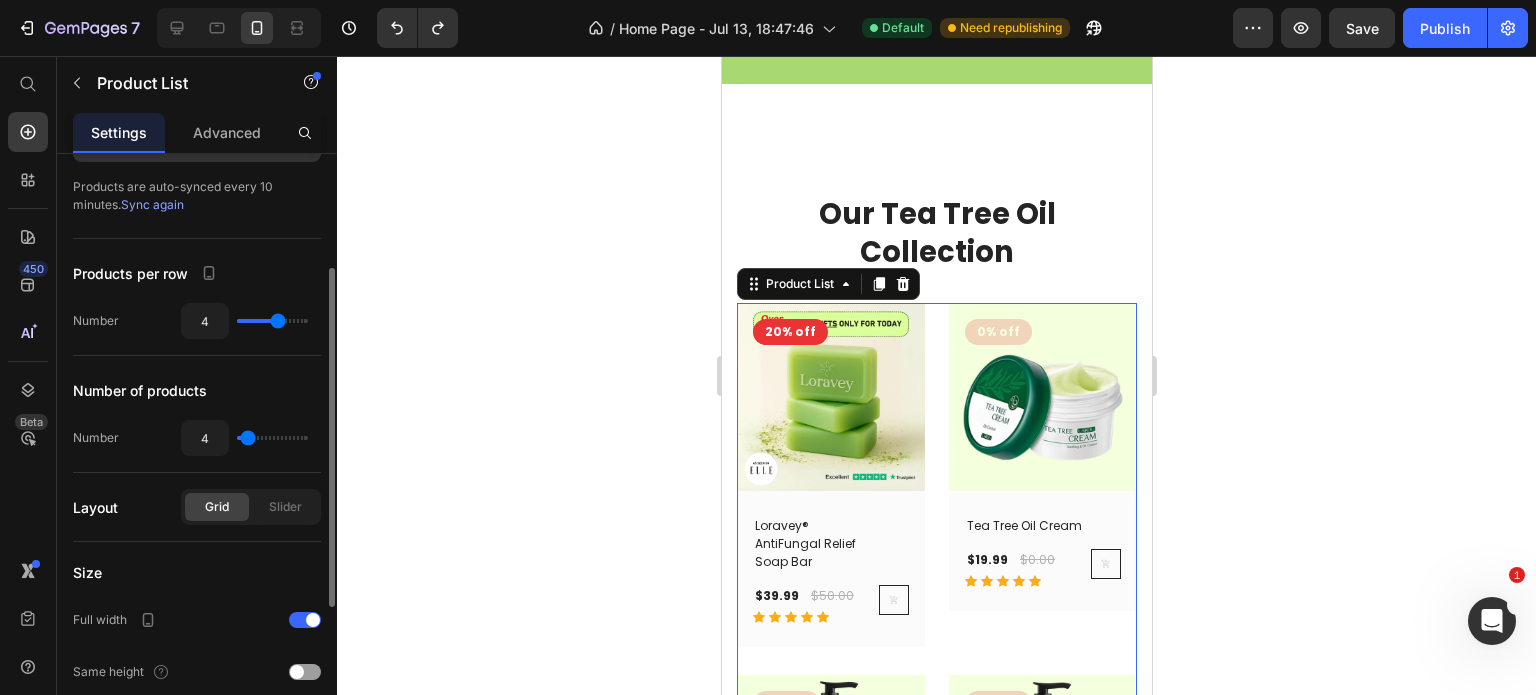 drag, startPoint x: 252, startPoint y: 320, endPoint x: 277, endPoint y: 316, distance: 25.317978 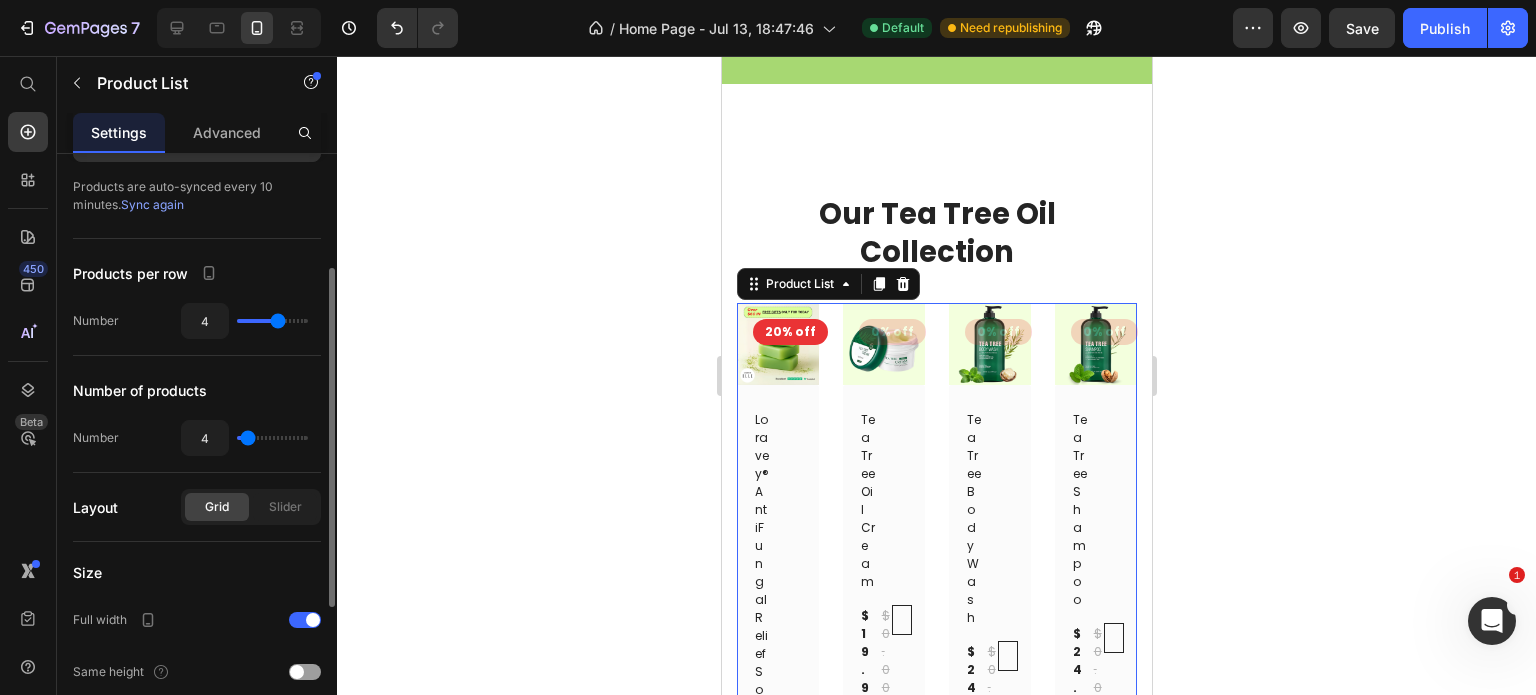 type on "3" 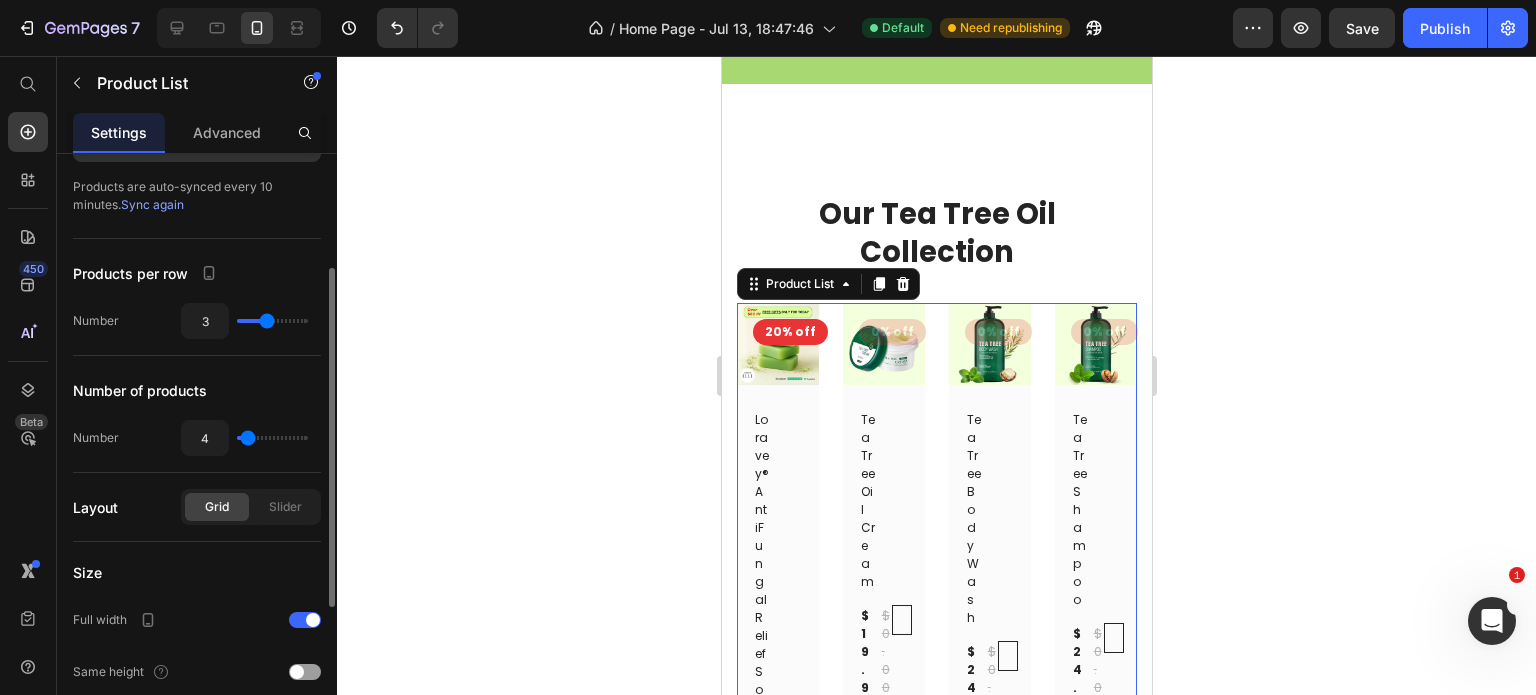 type on "2" 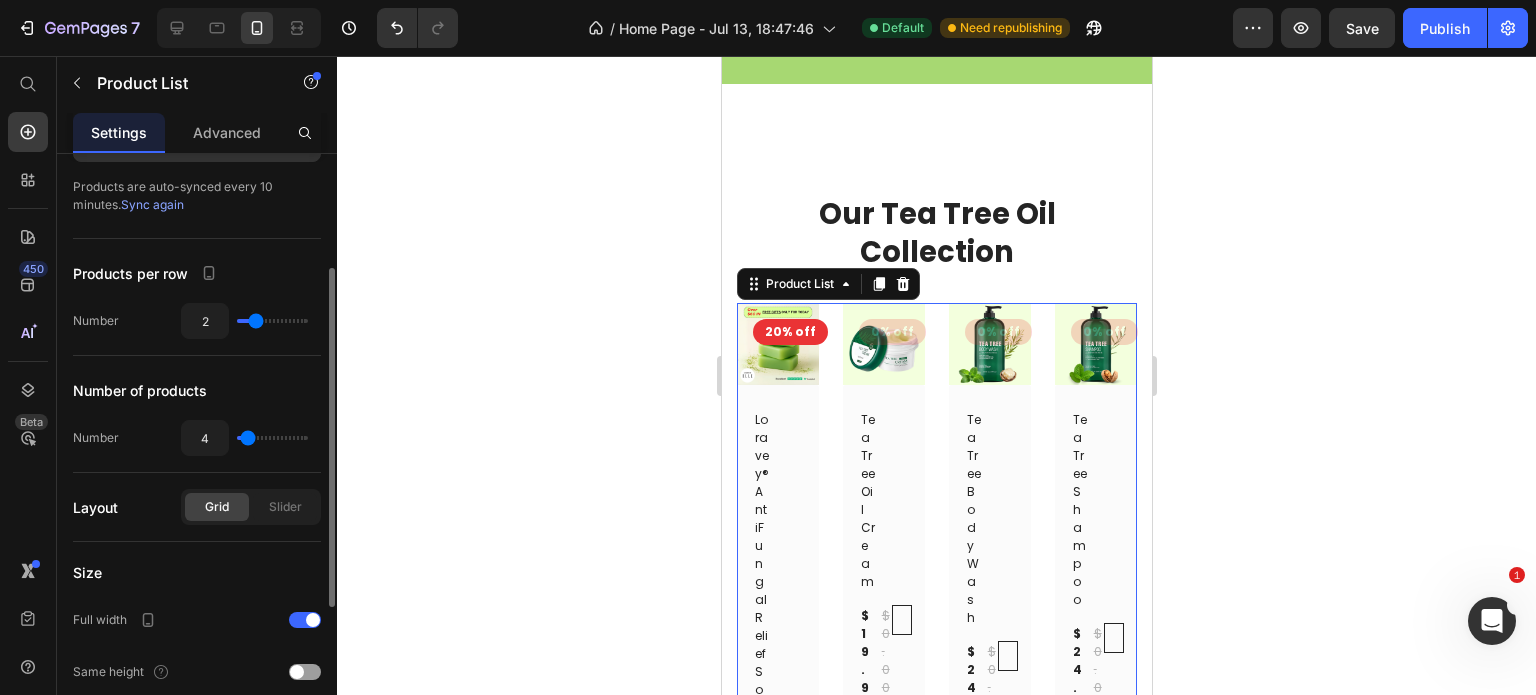 drag, startPoint x: 277, startPoint y: 316, endPoint x: 256, endPoint y: 313, distance: 21.213203 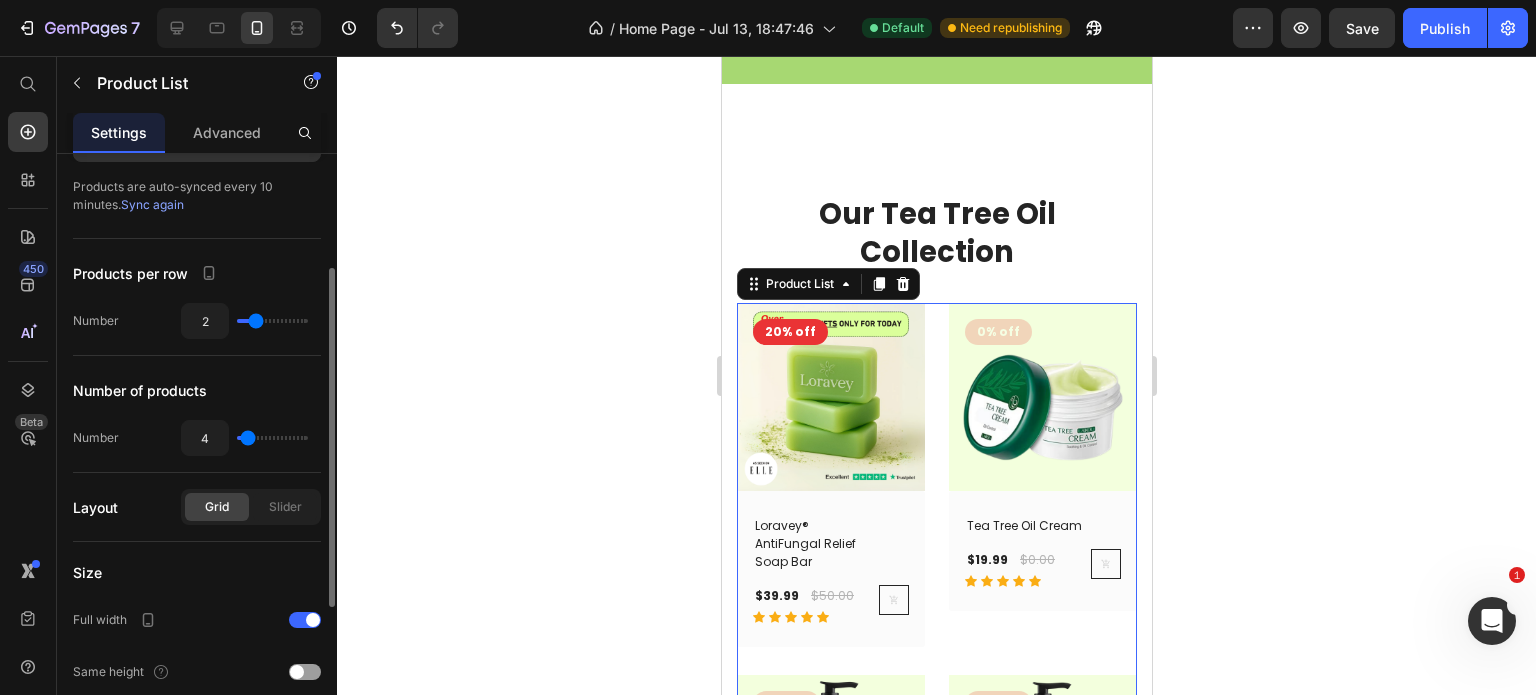 scroll, scrollTop: 400, scrollLeft: 0, axis: vertical 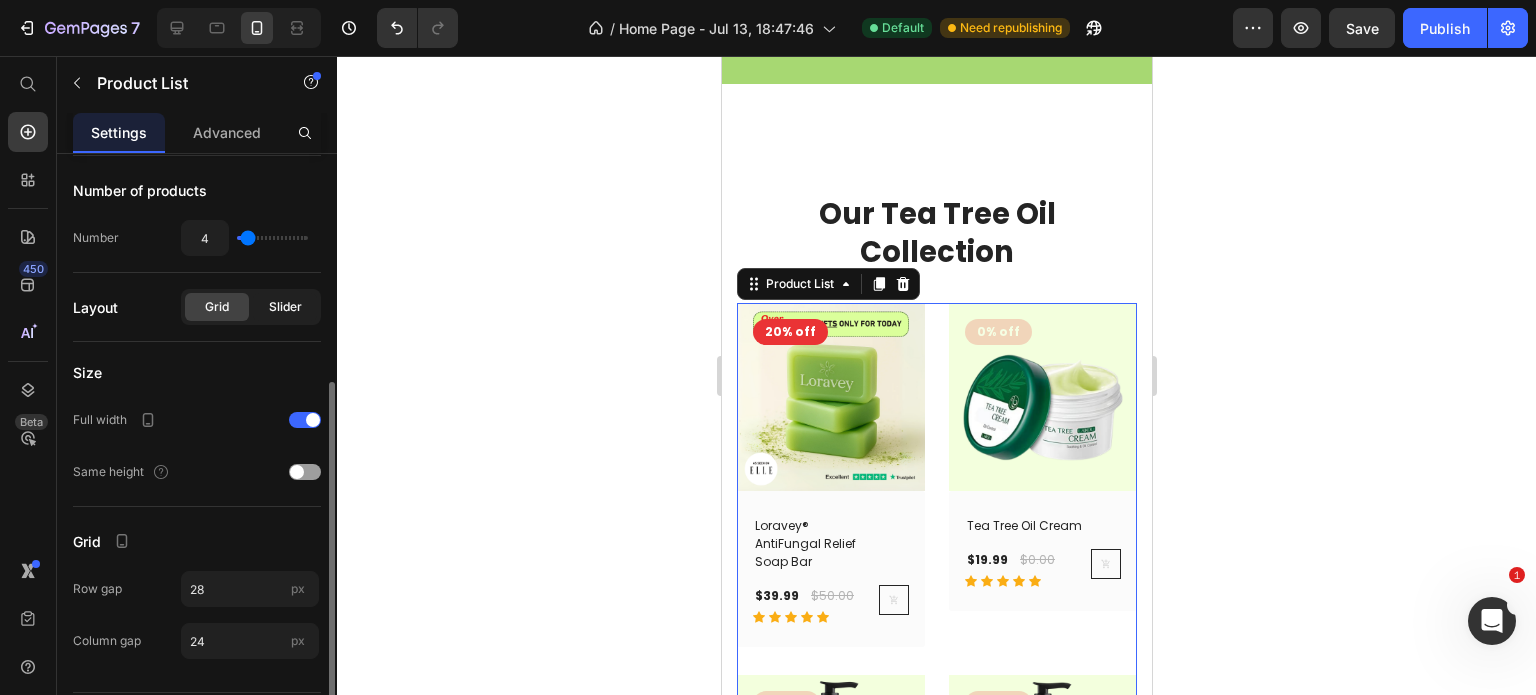 click on "Slider" 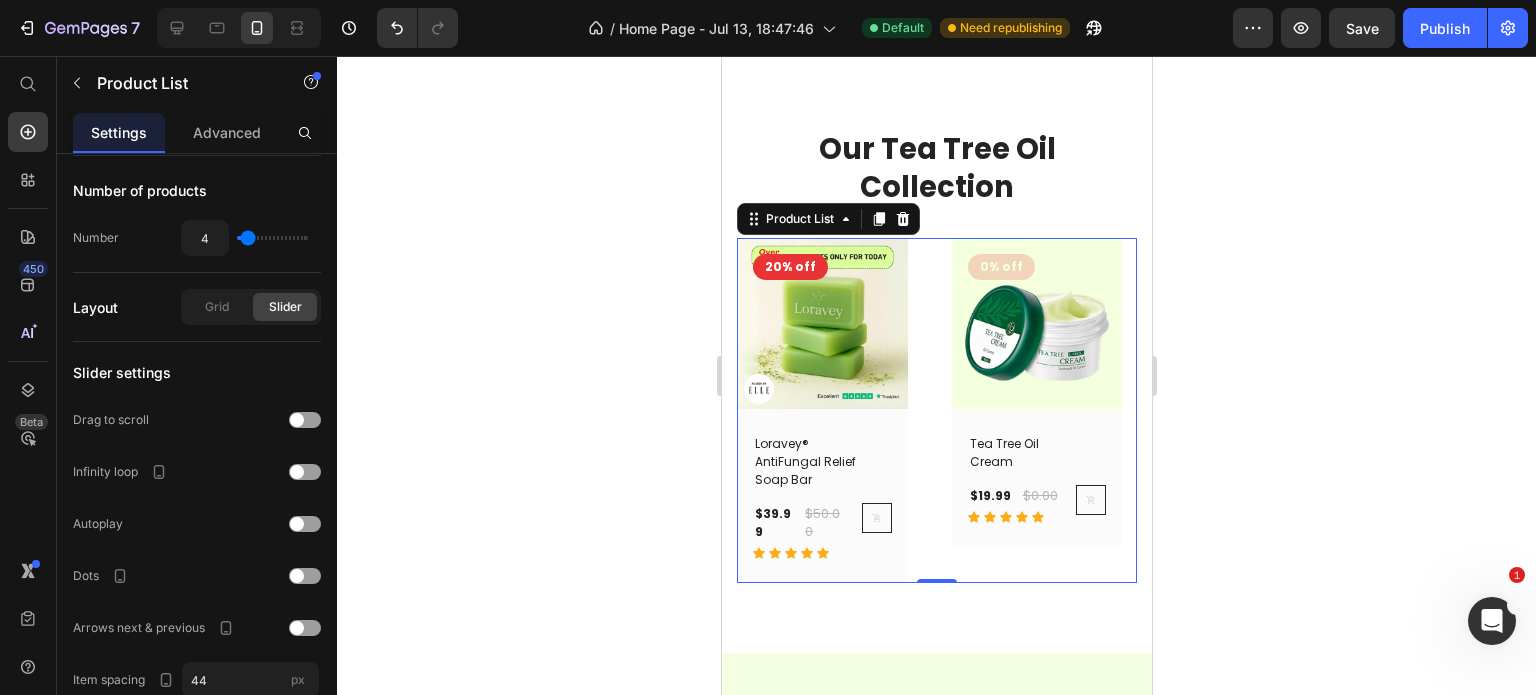 scroll, scrollTop: 1105, scrollLeft: 0, axis: vertical 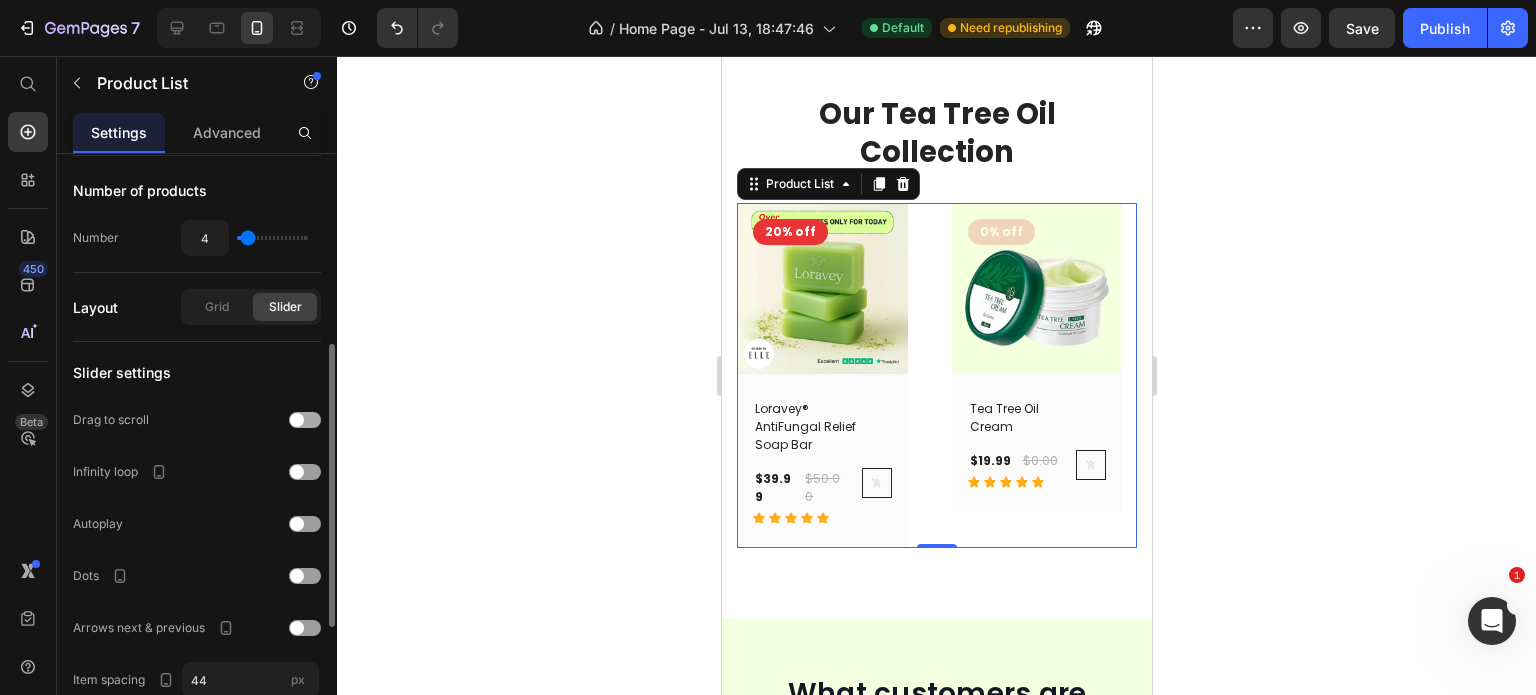 click at bounding box center (297, 420) 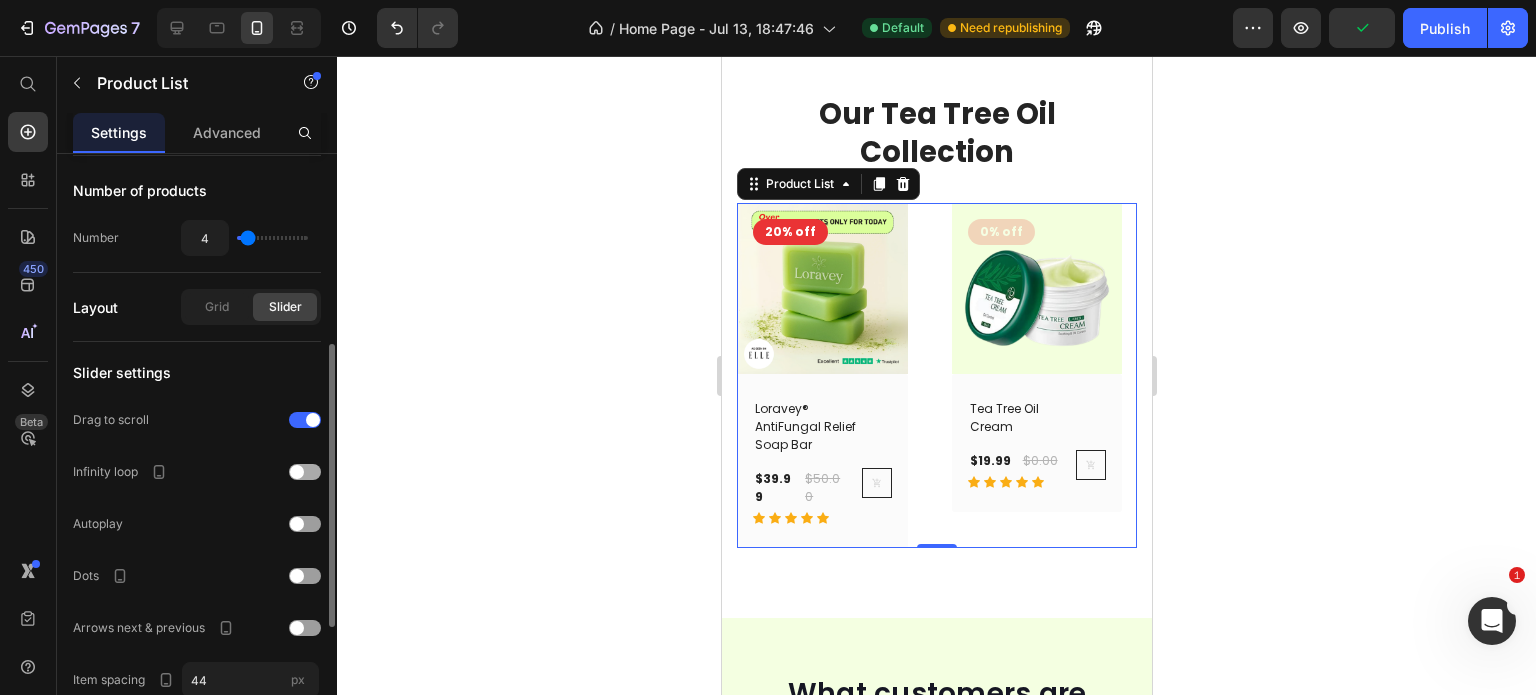 click at bounding box center [297, 472] 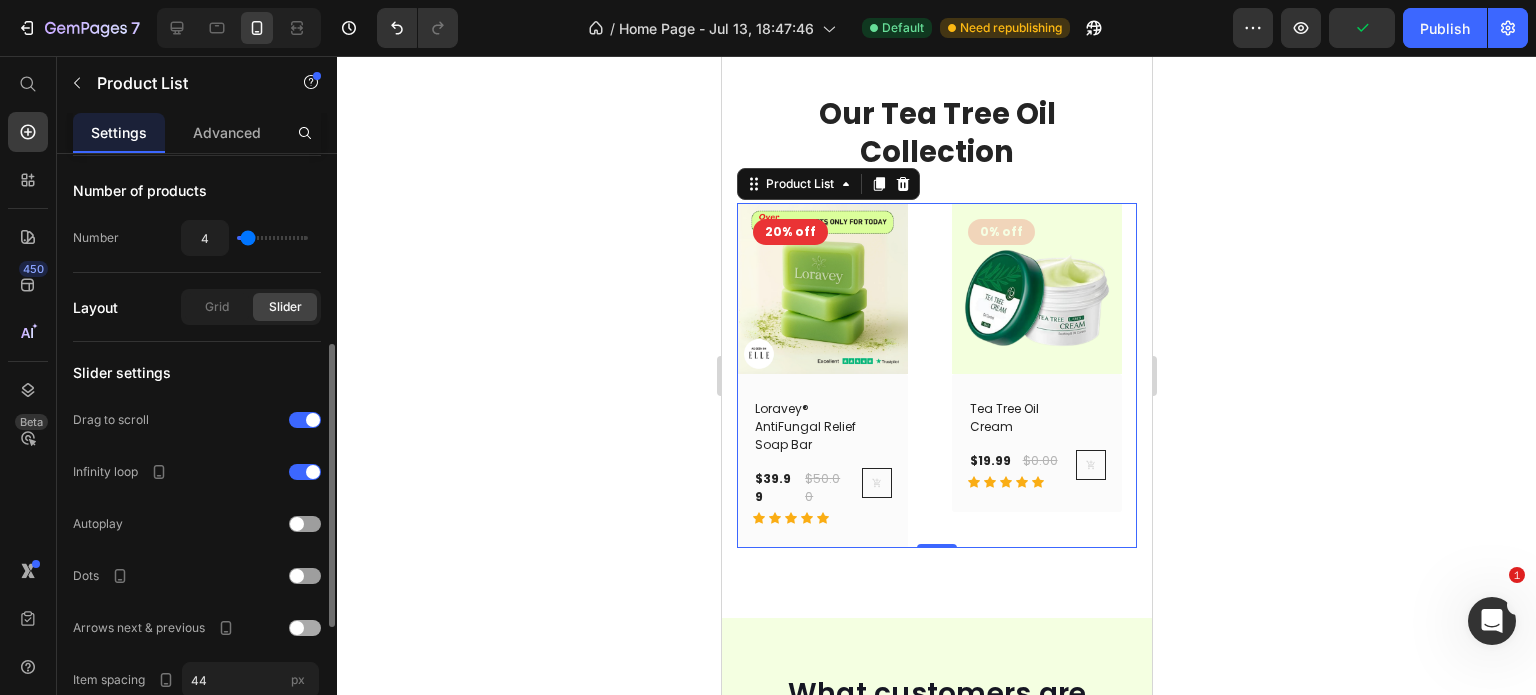 scroll, scrollTop: 500, scrollLeft: 0, axis: vertical 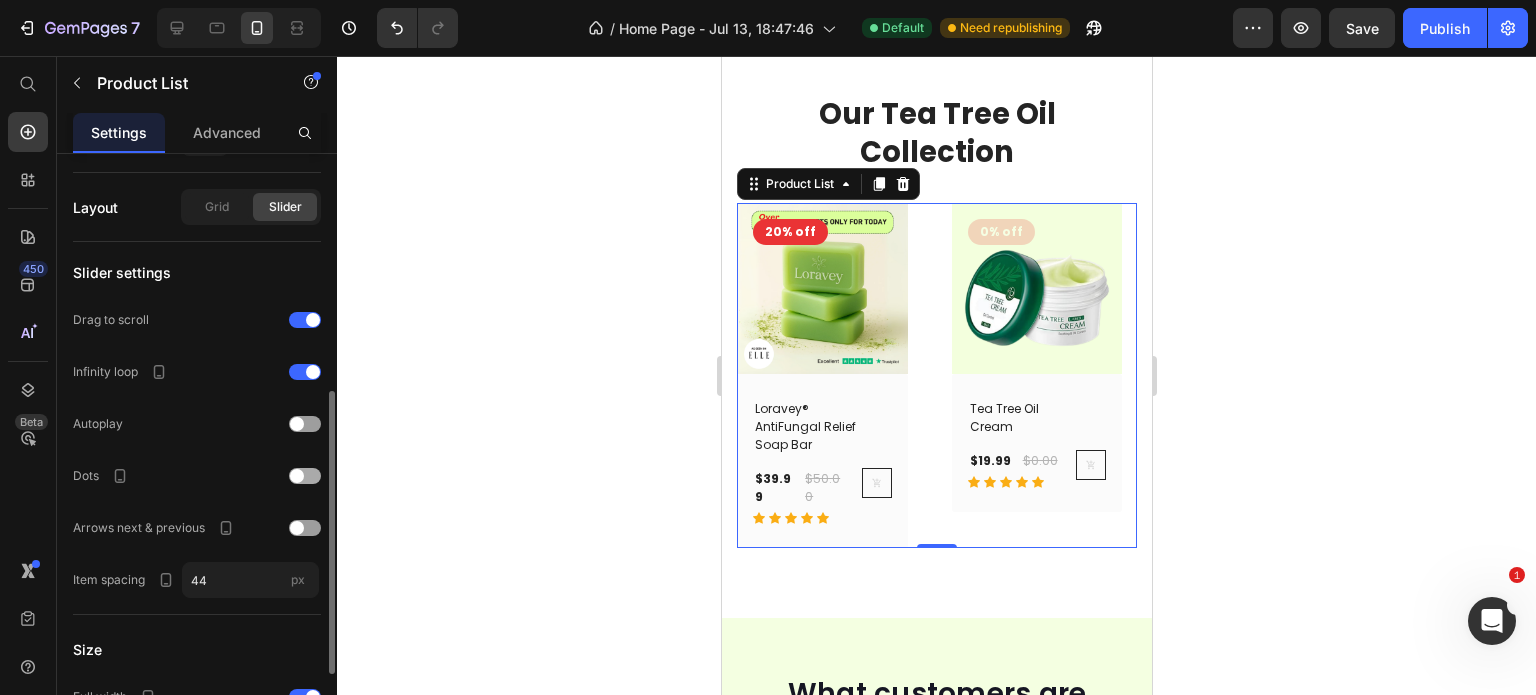 click on "Dots" 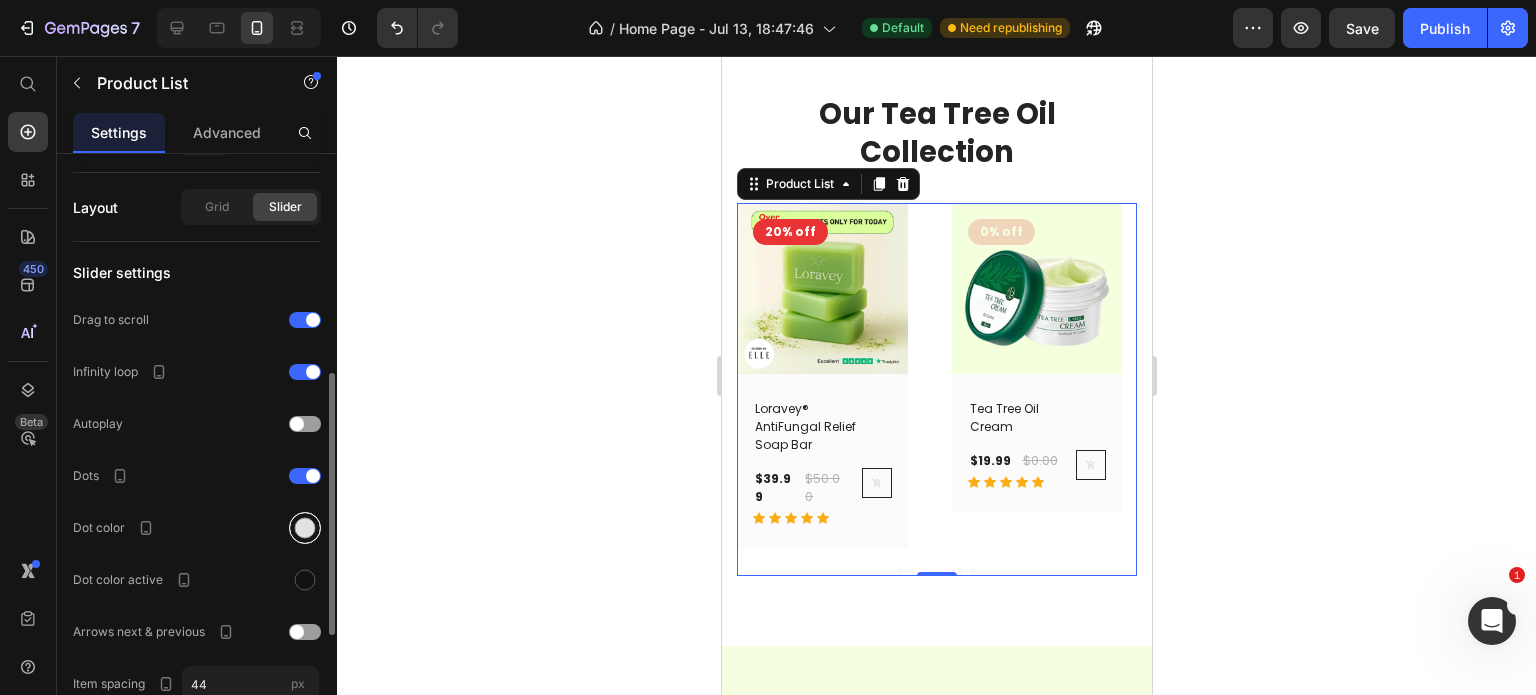 click at bounding box center [305, 528] 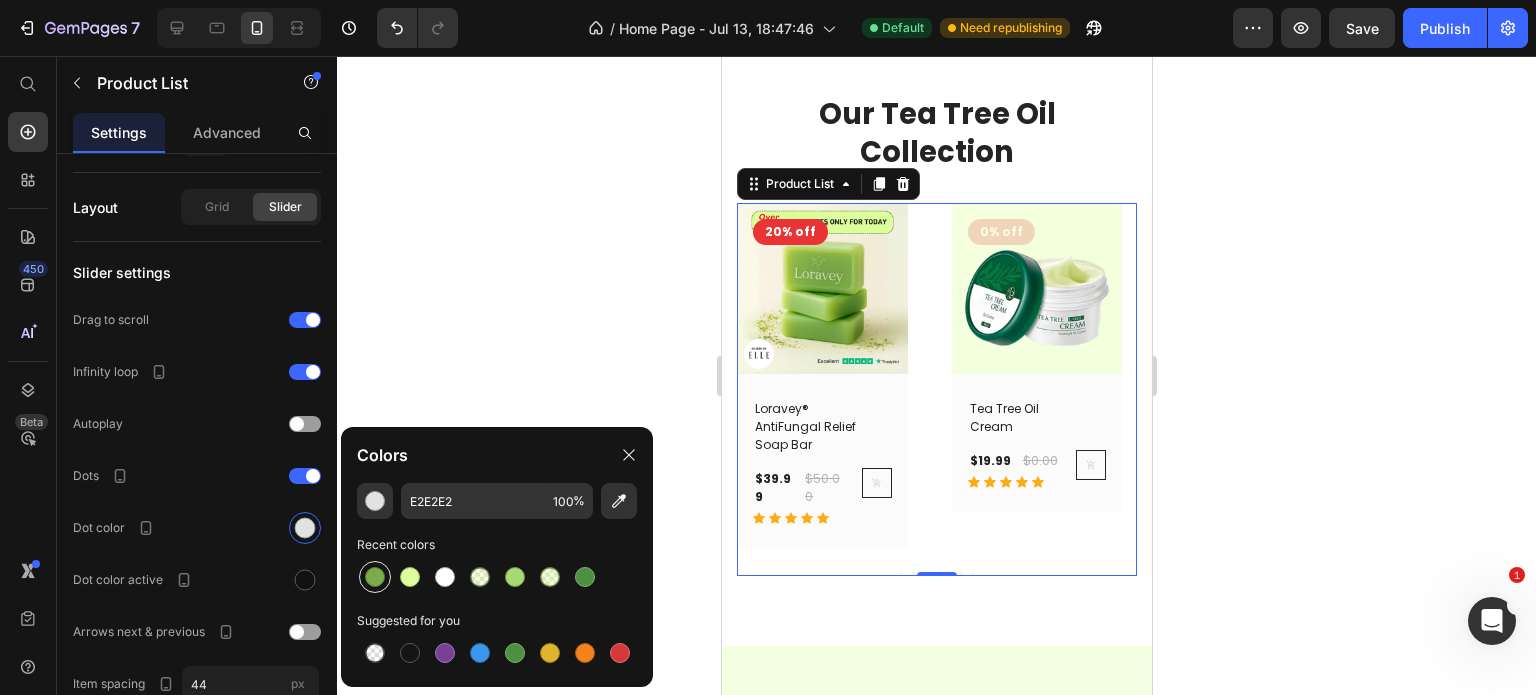 click at bounding box center (375, 577) 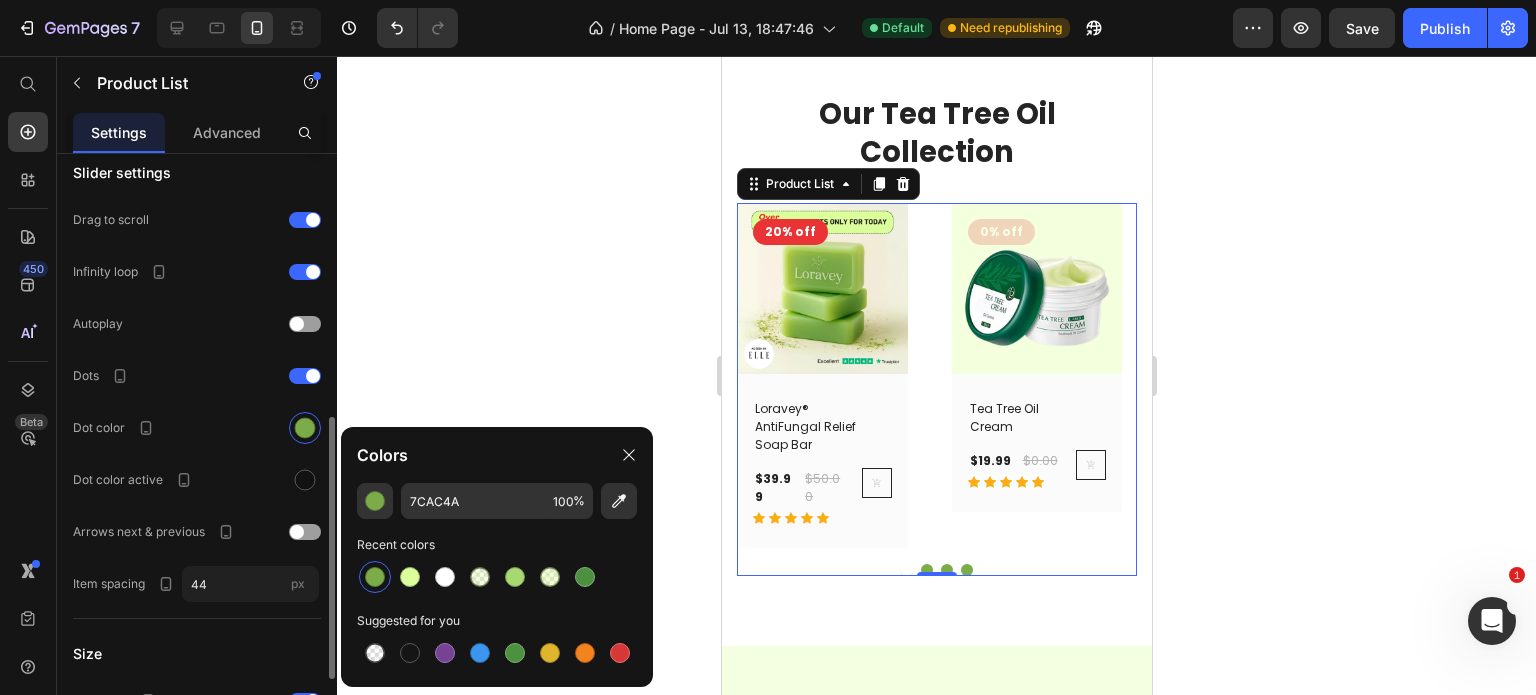 scroll, scrollTop: 765, scrollLeft: 0, axis: vertical 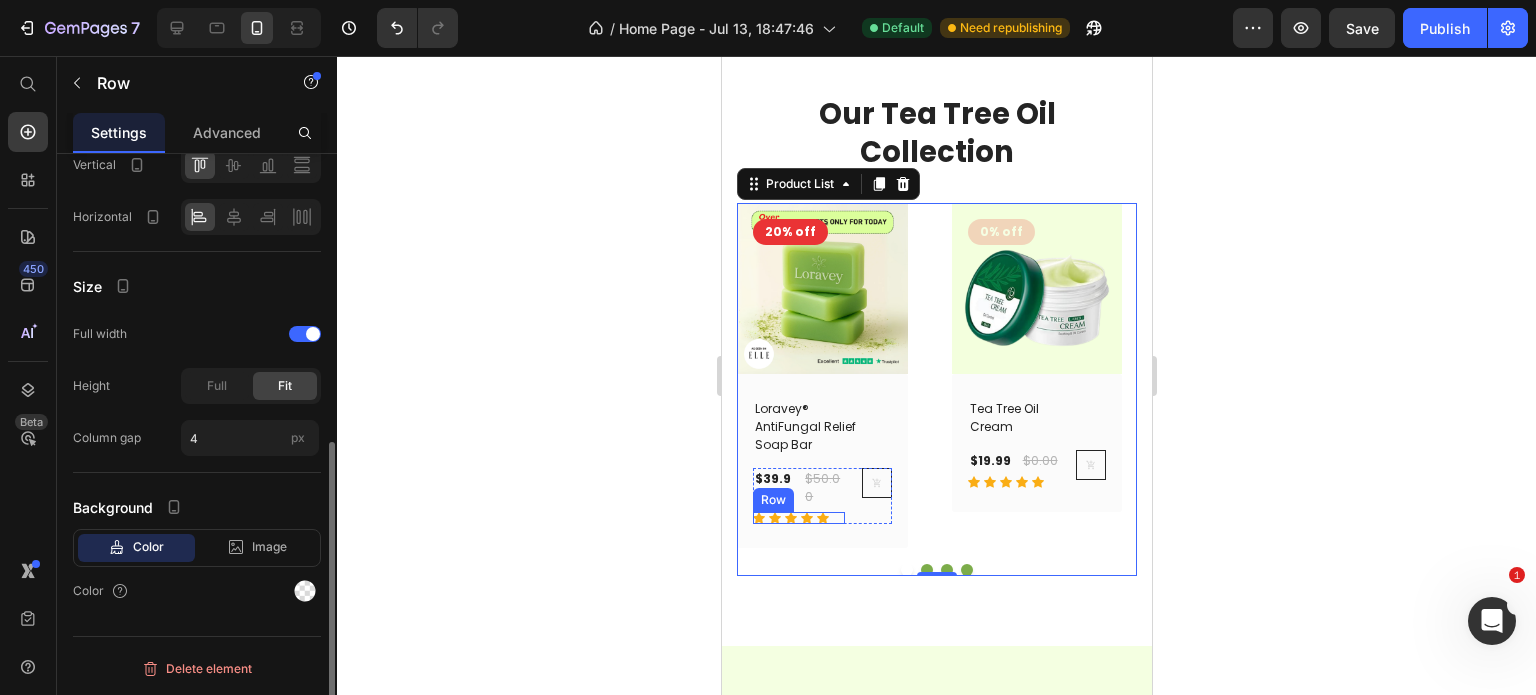 click on "Icon Icon Icon Icon Icon Row" at bounding box center (798, 518) 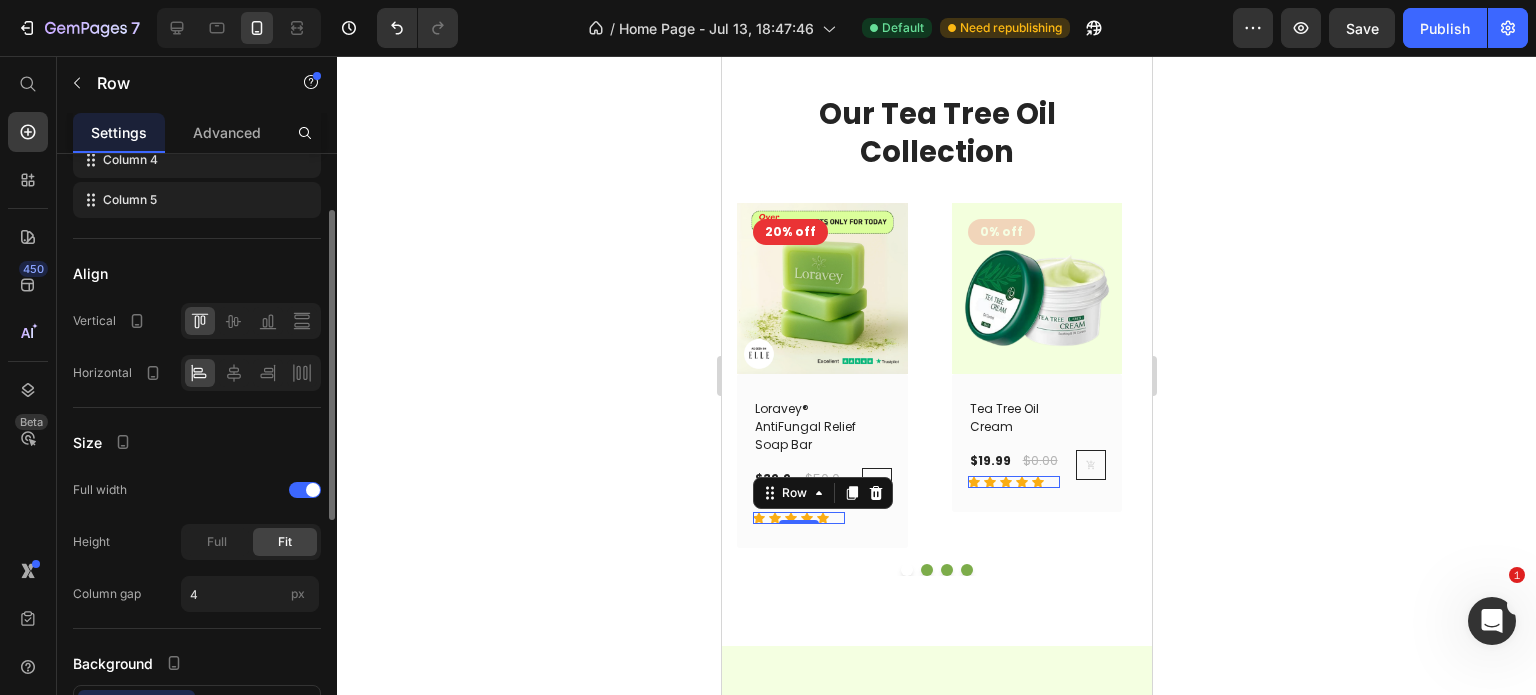 scroll, scrollTop: 500, scrollLeft: 0, axis: vertical 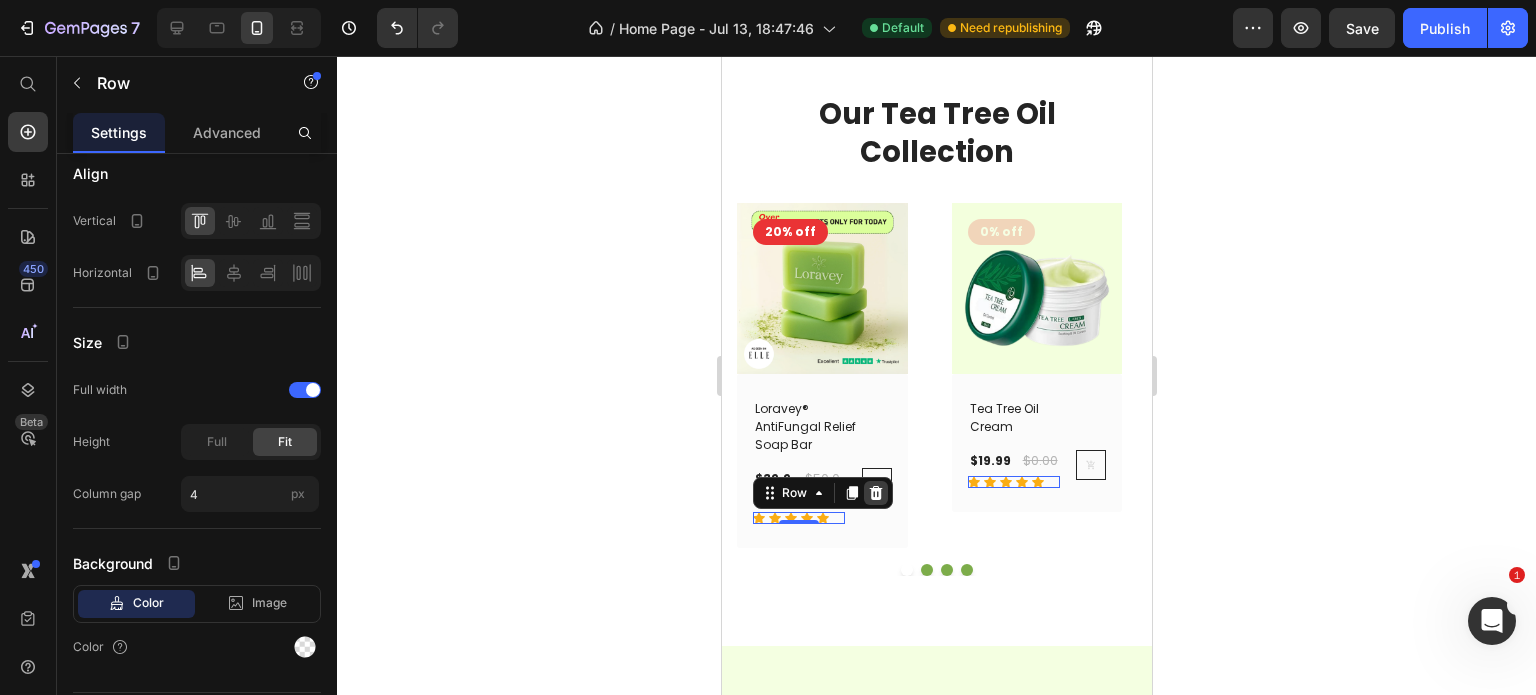 click 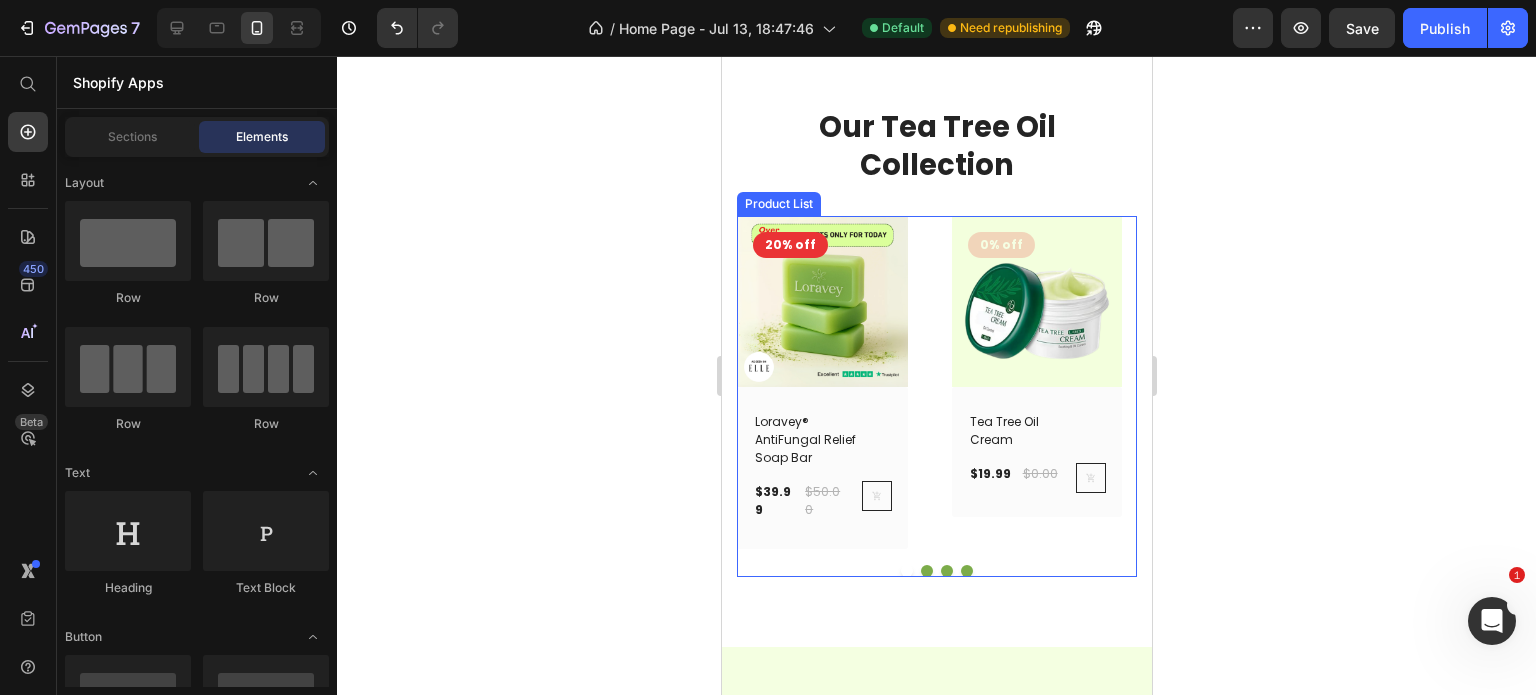 scroll, scrollTop: 1105, scrollLeft: 0, axis: vertical 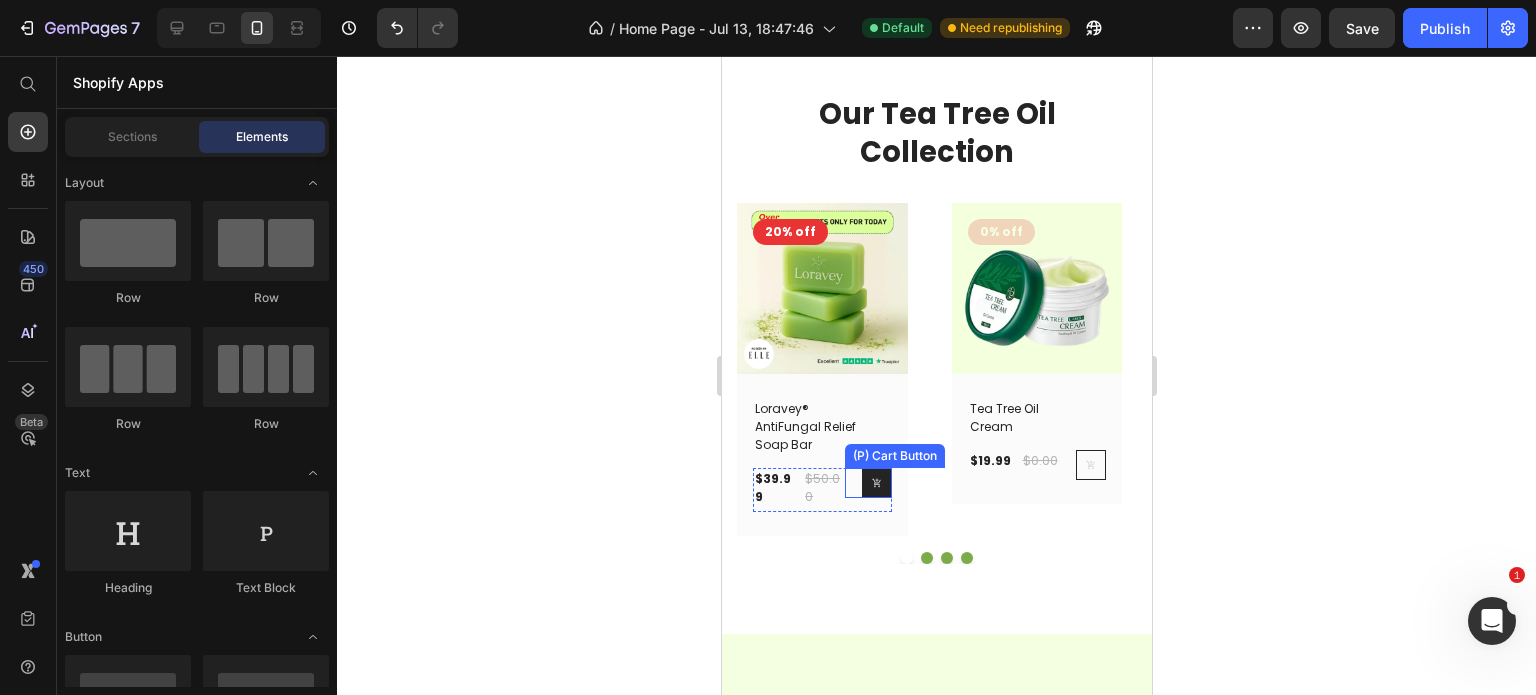 click at bounding box center (876, 483) 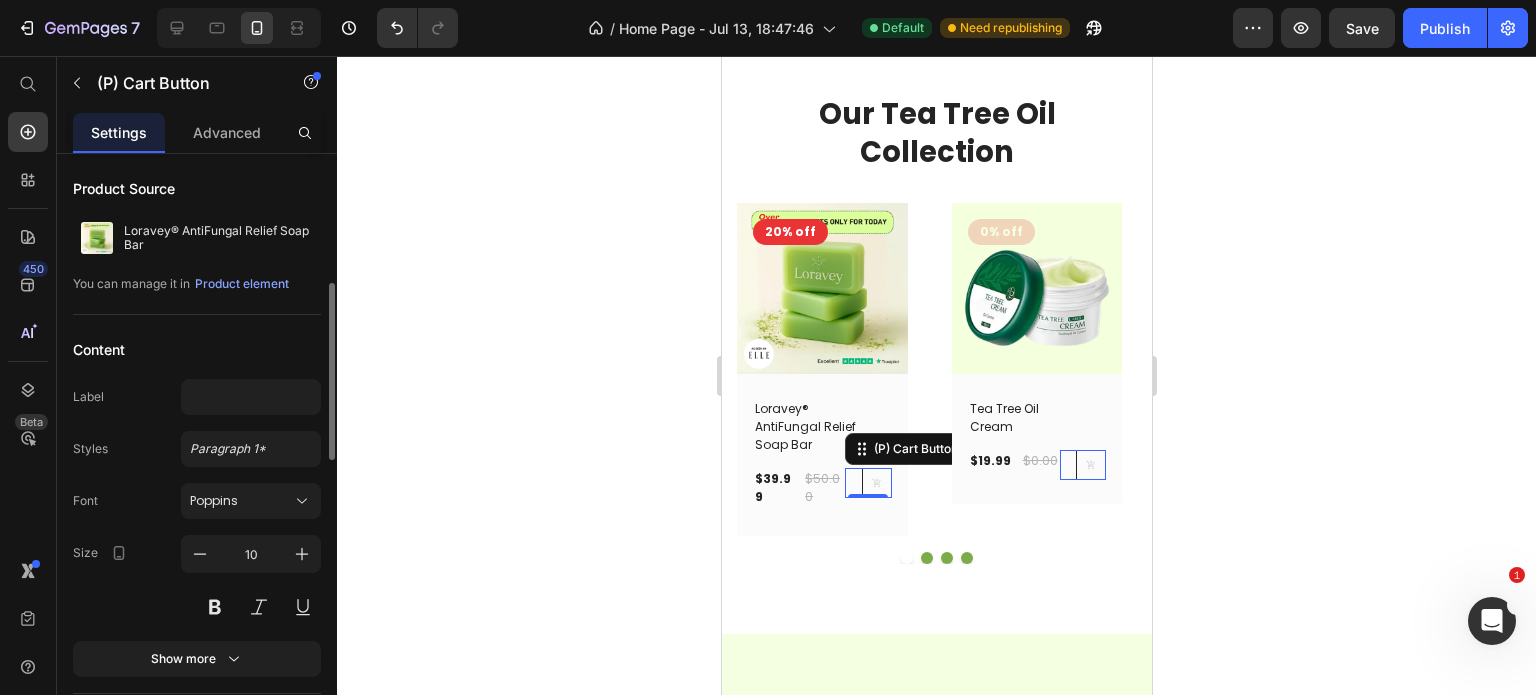 scroll, scrollTop: 300, scrollLeft: 0, axis: vertical 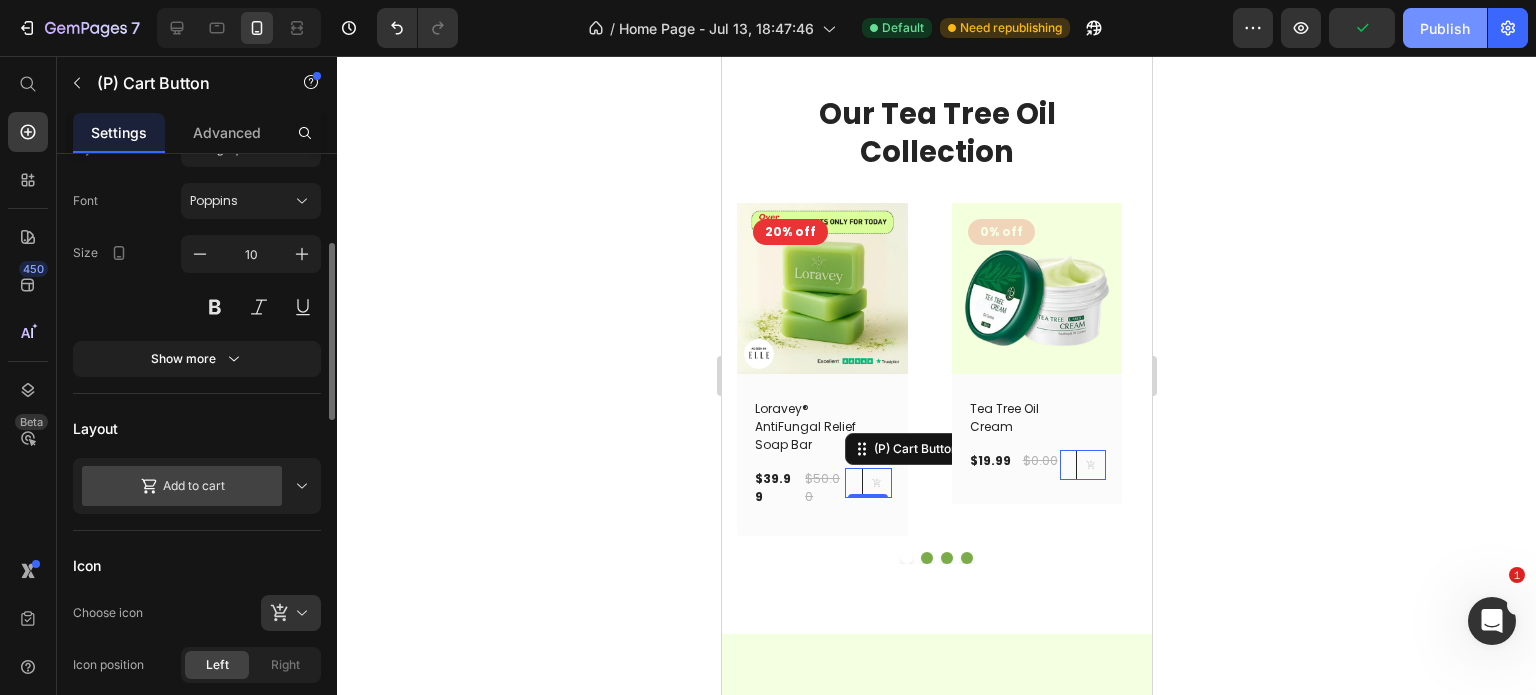 click on "Publish" at bounding box center (1445, 28) 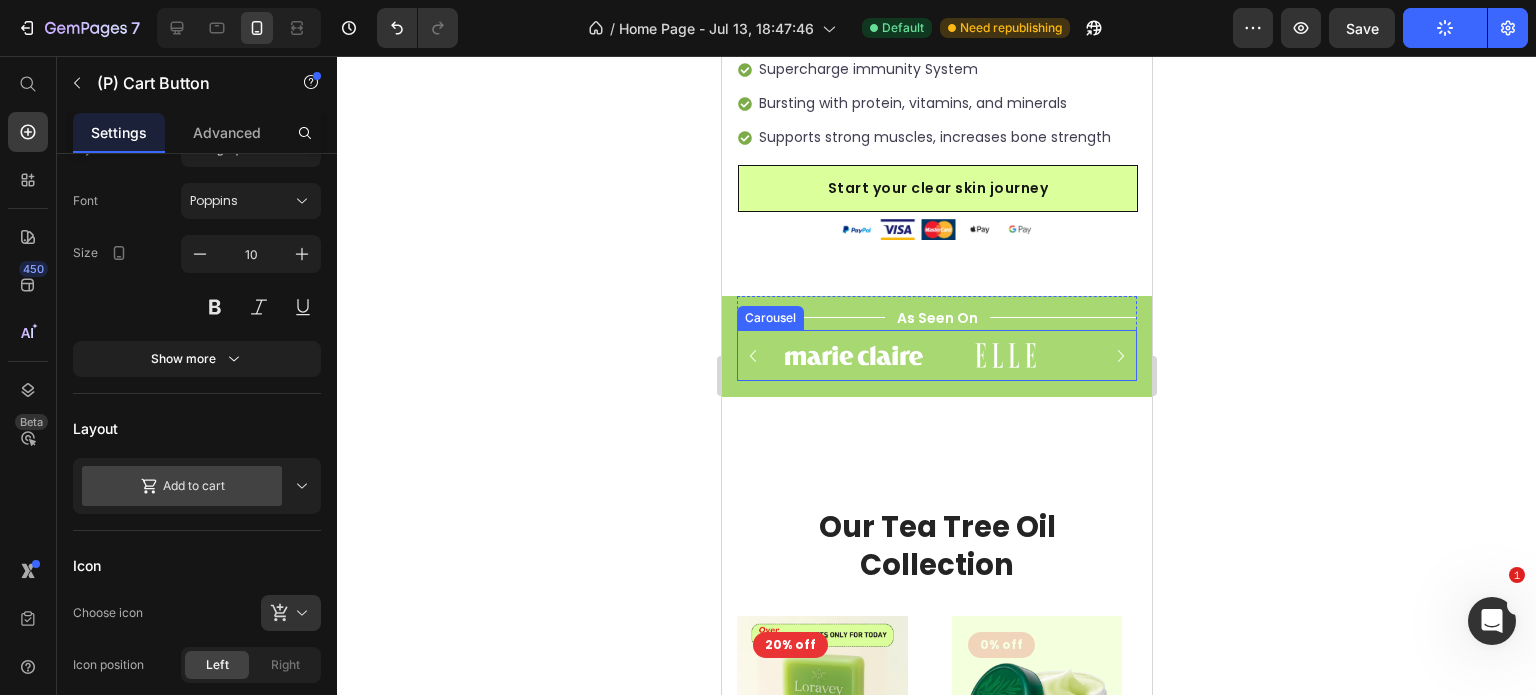 scroll, scrollTop: 705, scrollLeft: 0, axis: vertical 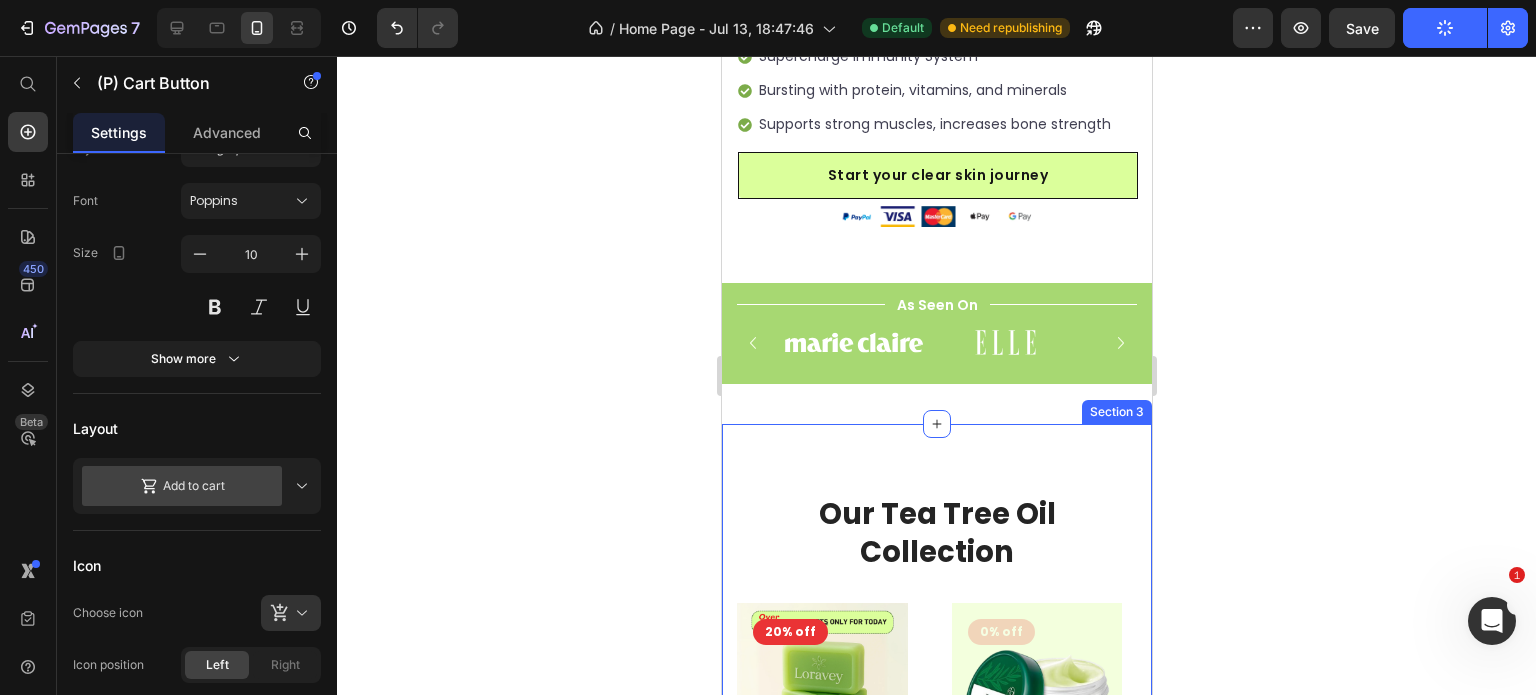 click on "Our Tea Tree Oil Collection Heading Row (P) Images 20% off Product Badge Row Loravey® AntiFungal Relief Soap Bar (P) Title $39.99 (P) Price $50.00 (P) Price Row (P) Cart Button   0 Row Row (P) Images 0% off Product Badge Row Tea Tree Oil Cream (P) Title $19.99 (P) Price $0.00 (P) Price Row (P) Cart Button   0 Row Row (P) Images 0% off Product Badge Row Tea Tree Body Wash (P) Title $24.99 (P) Price $0.00 (P) Price Row (P) Cart Button   0 Row Row (P) Images 0% off Product Badge Row Tea Tree Shampoo (P) Title $24.99 (P) Price $0.00 (P) Price Row (P) Cart Button   0 Row Row Product List Row Section 3" at bounding box center [936, 729] 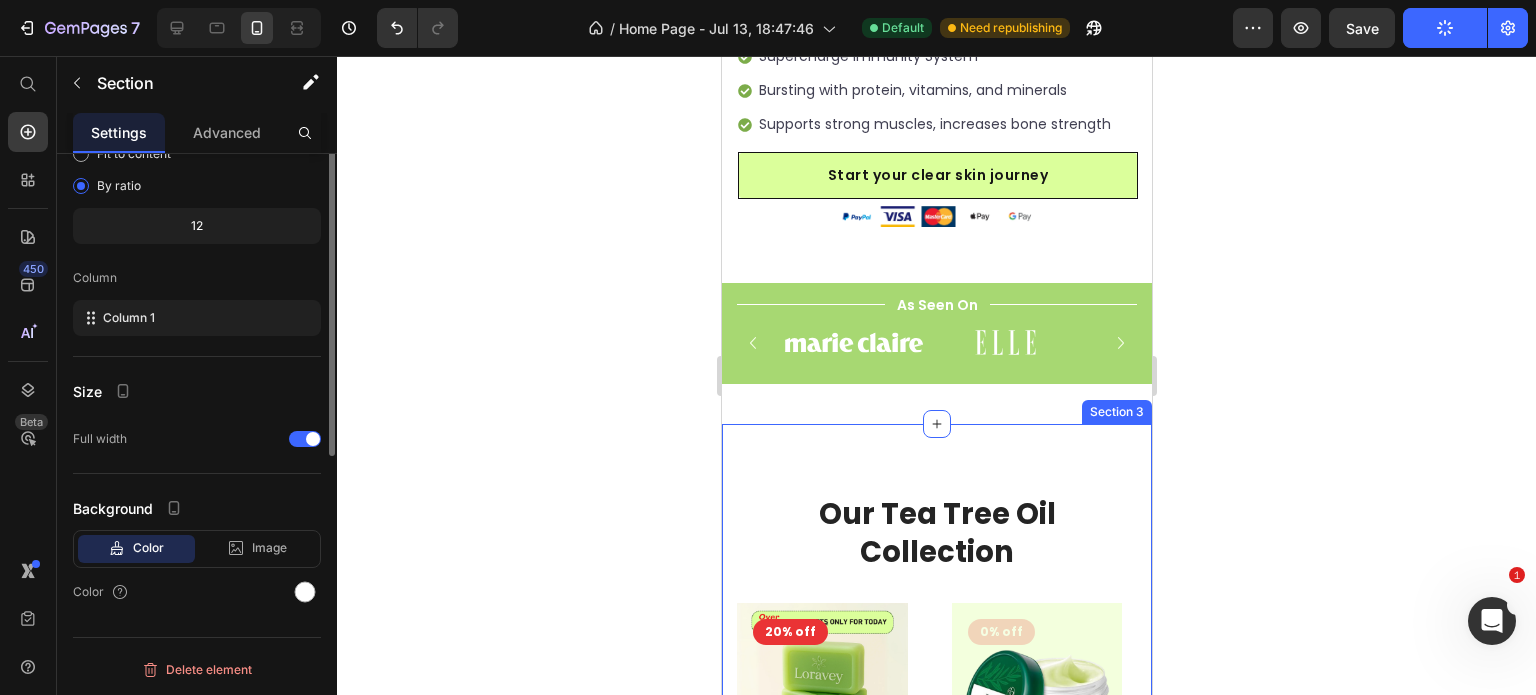 scroll, scrollTop: 0, scrollLeft: 0, axis: both 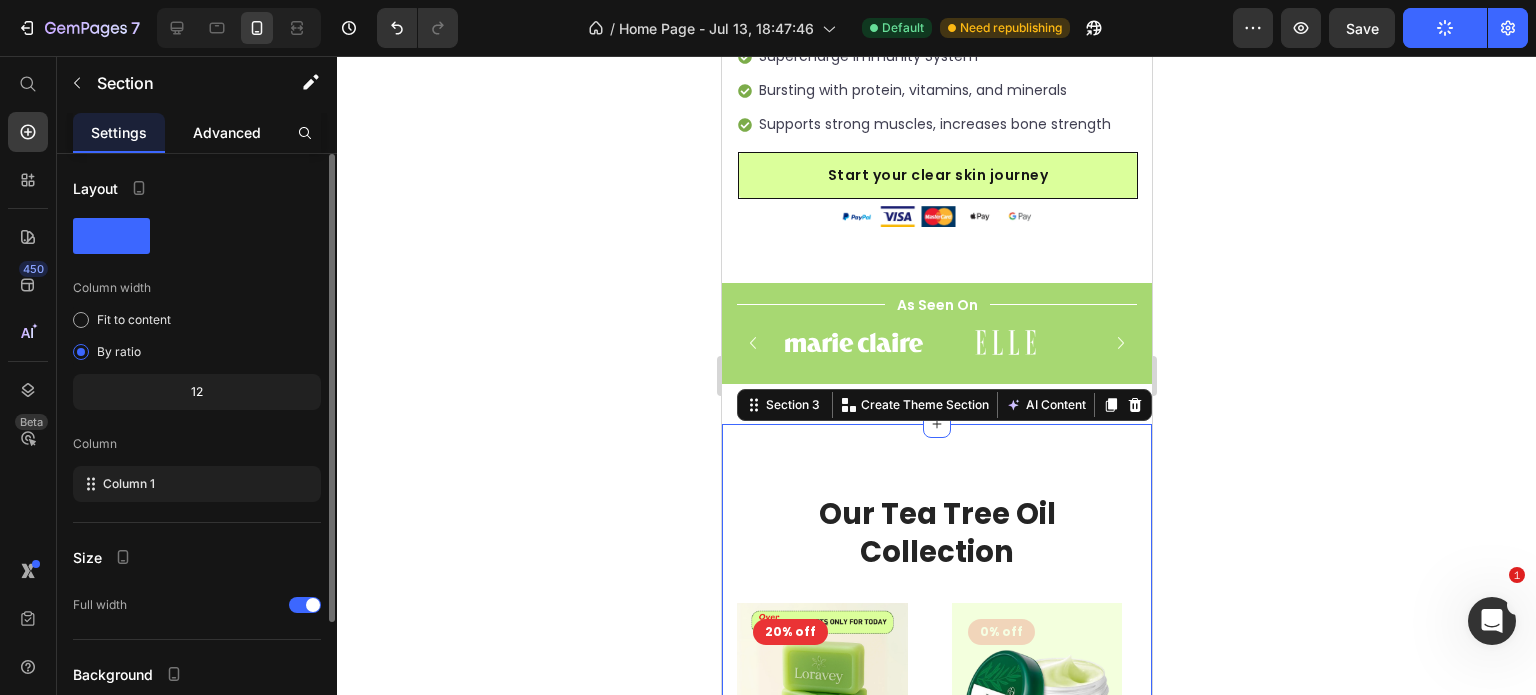 click on "Advanced" at bounding box center (227, 132) 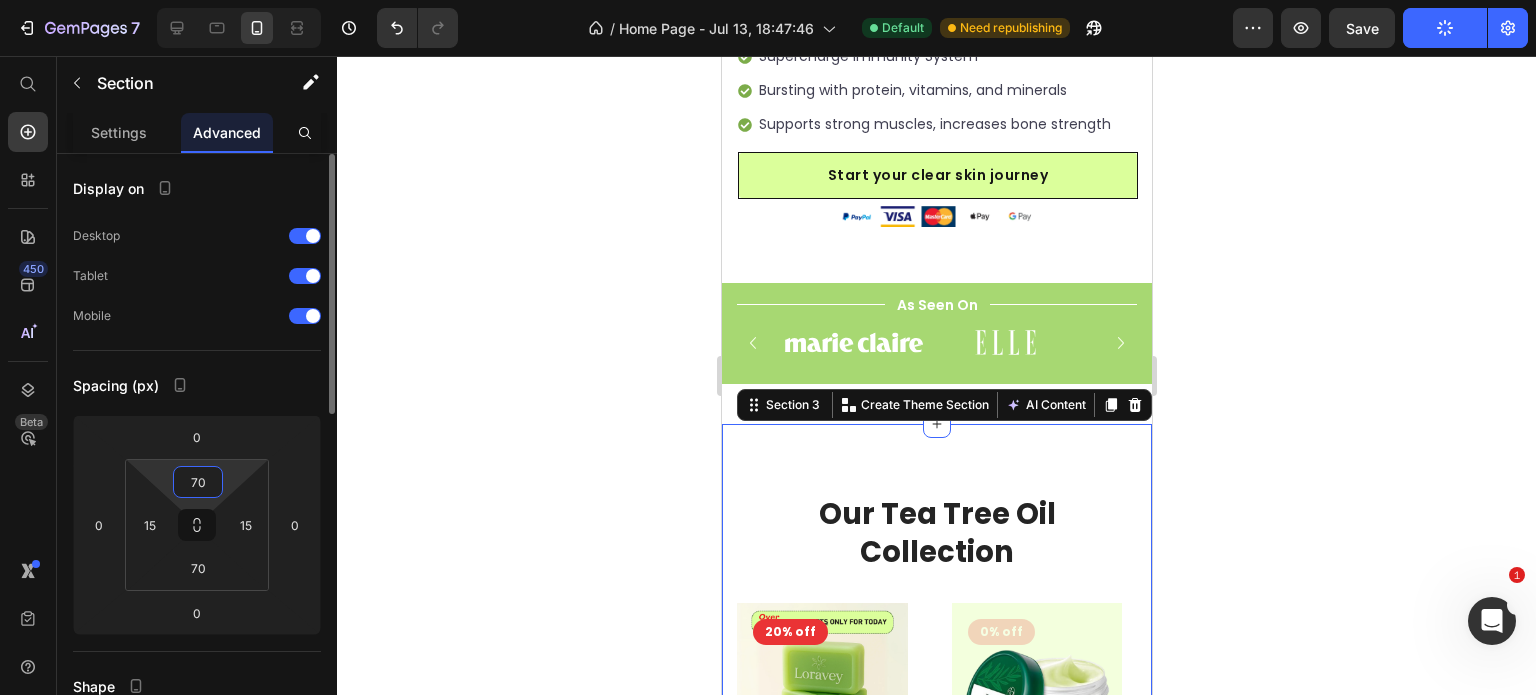 click on "70" at bounding box center [198, 482] 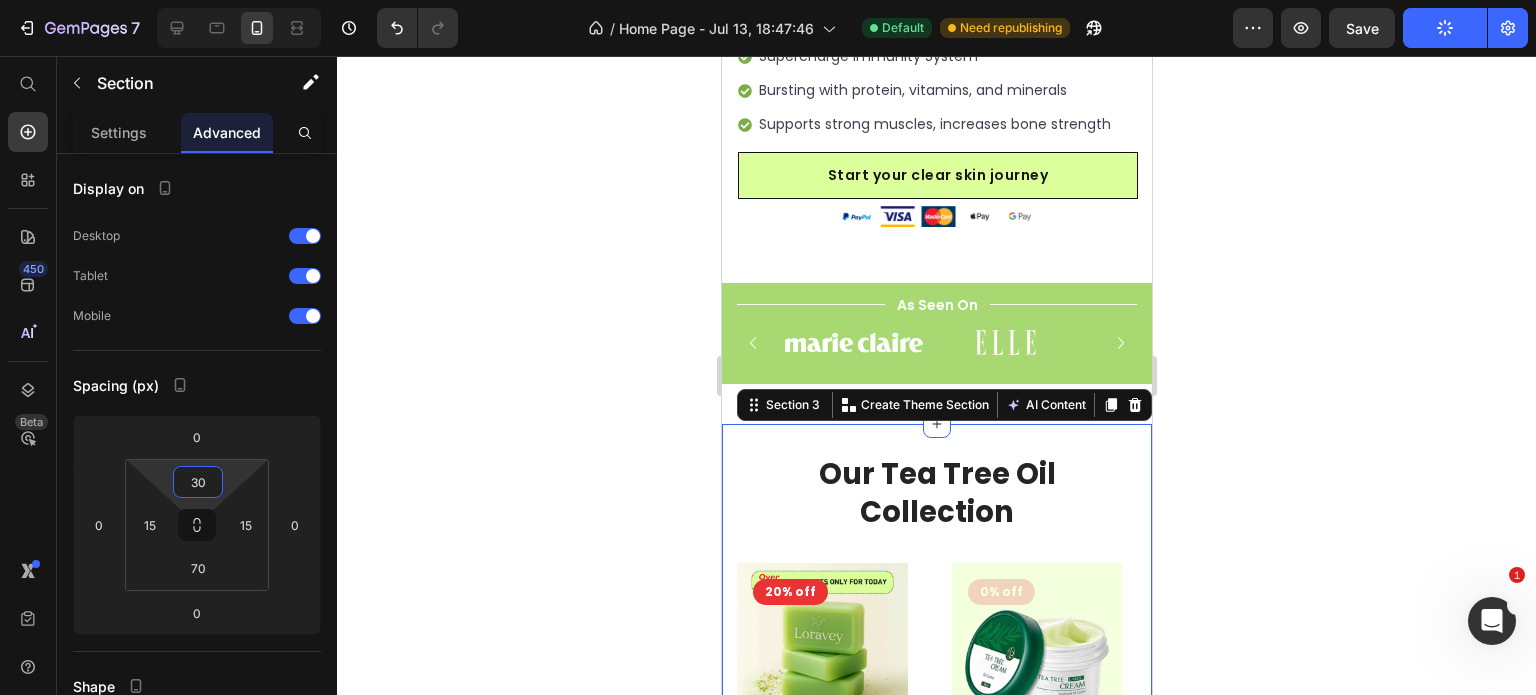 type on "30" 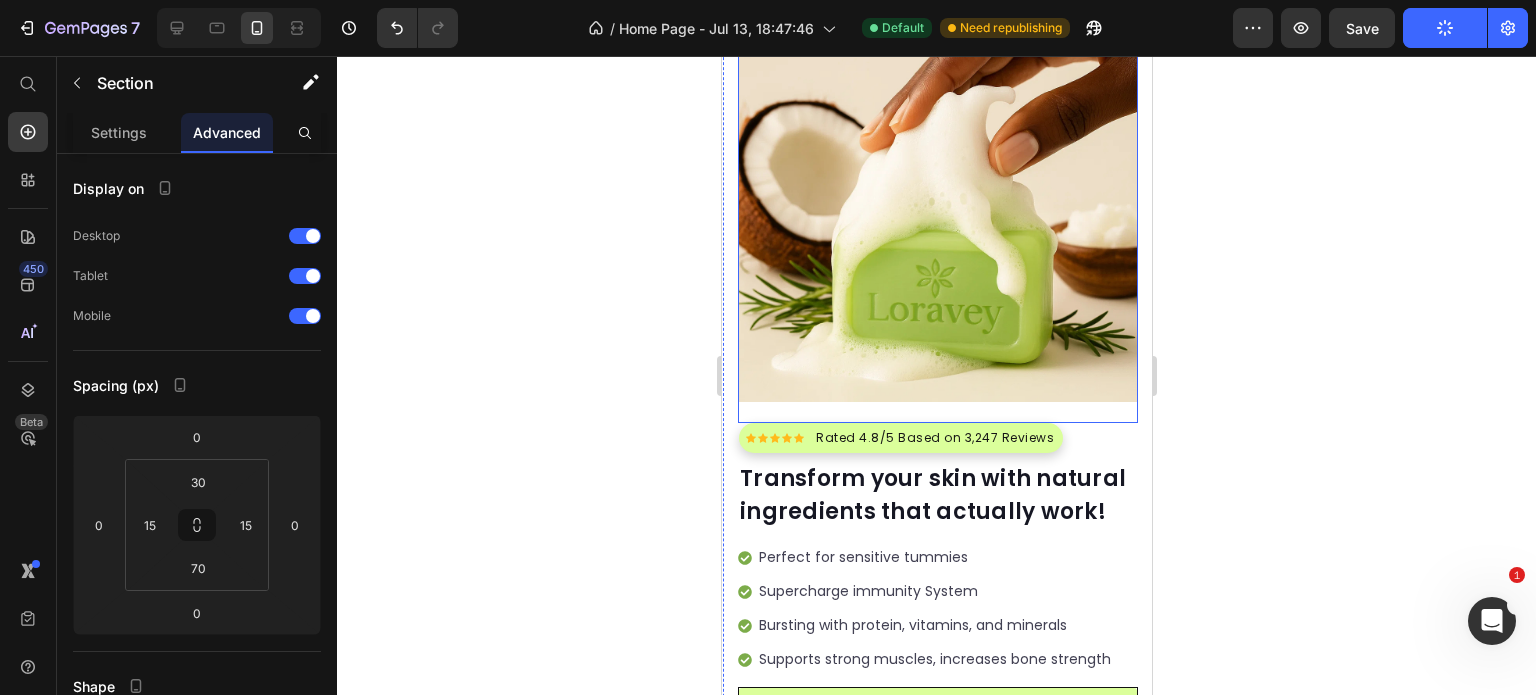 scroll, scrollTop: 205, scrollLeft: 0, axis: vertical 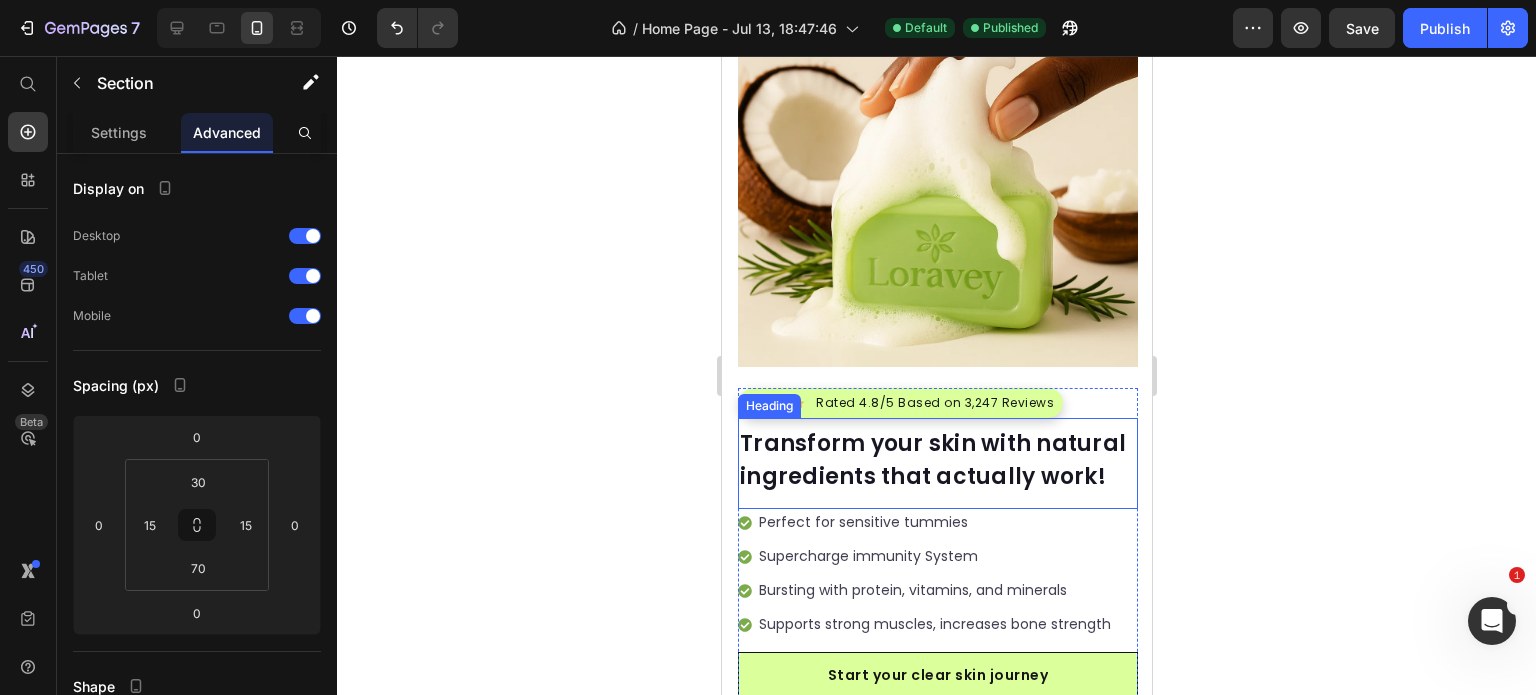 click on "Transform your skin with natural ingredients that actually work!" at bounding box center (937, 460) 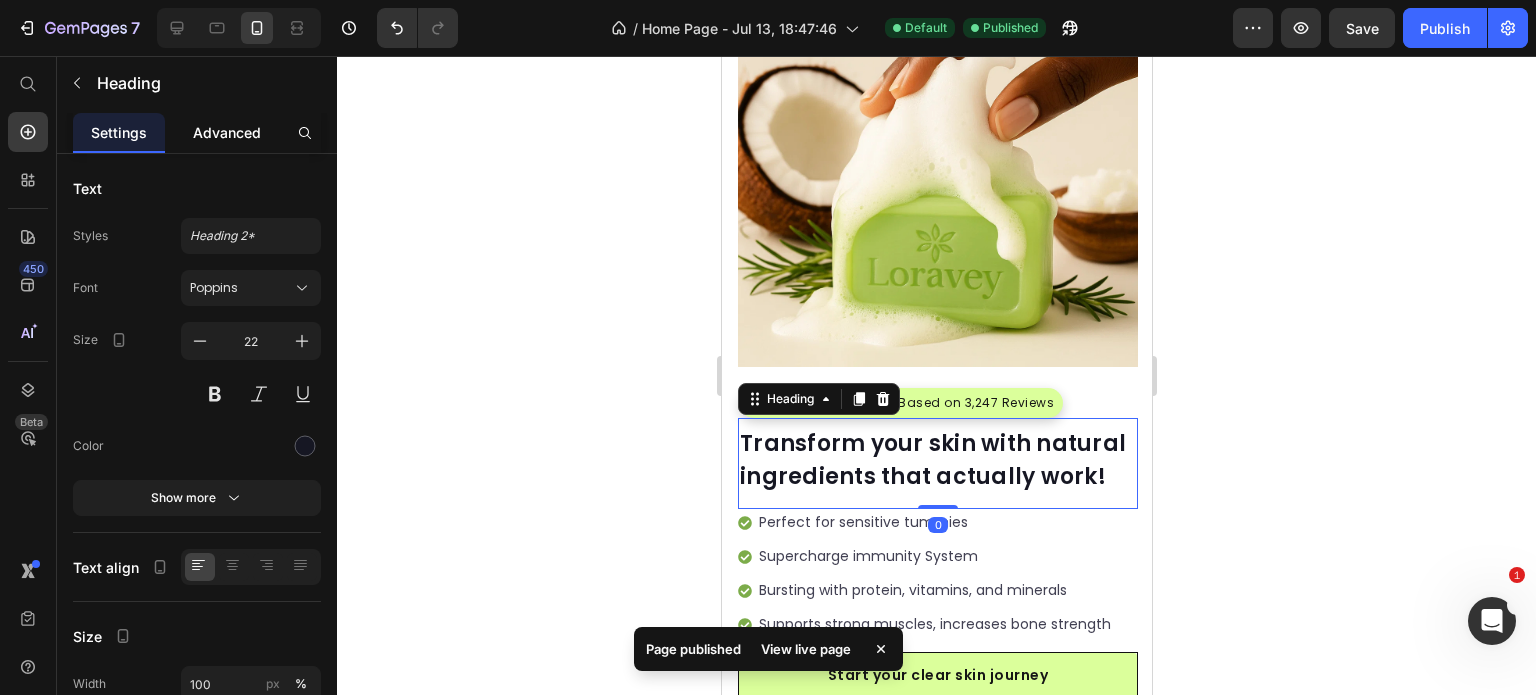 click on "Advanced" at bounding box center [227, 132] 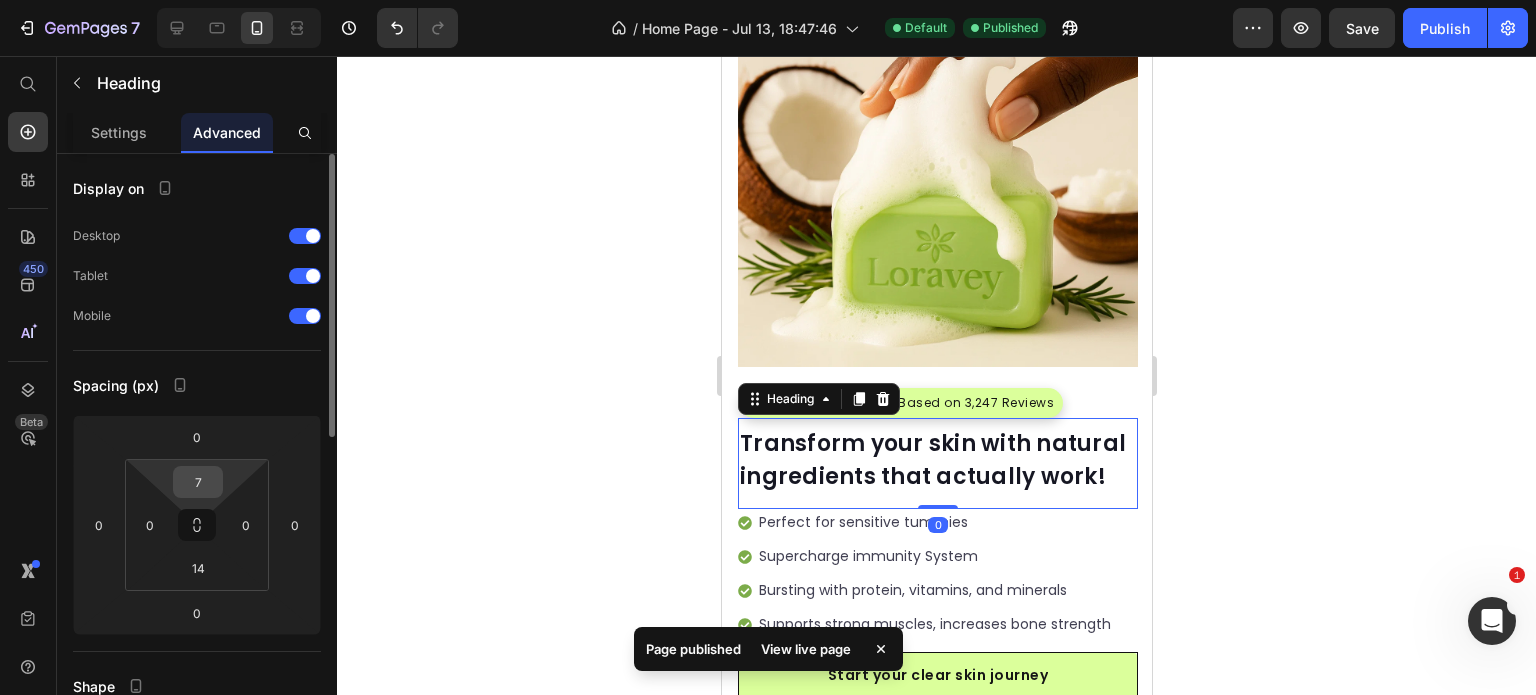 click on "7" at bounding box center [198, 482] 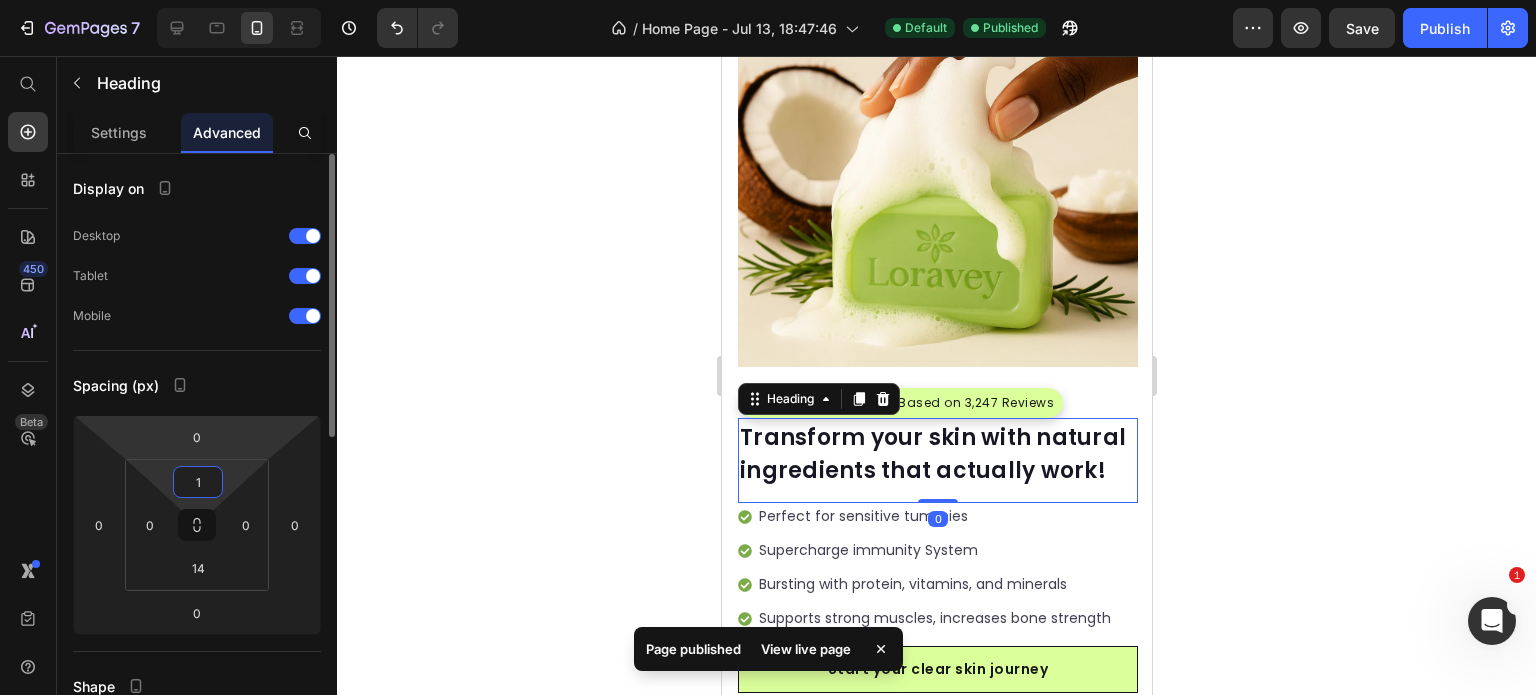 type on "15" 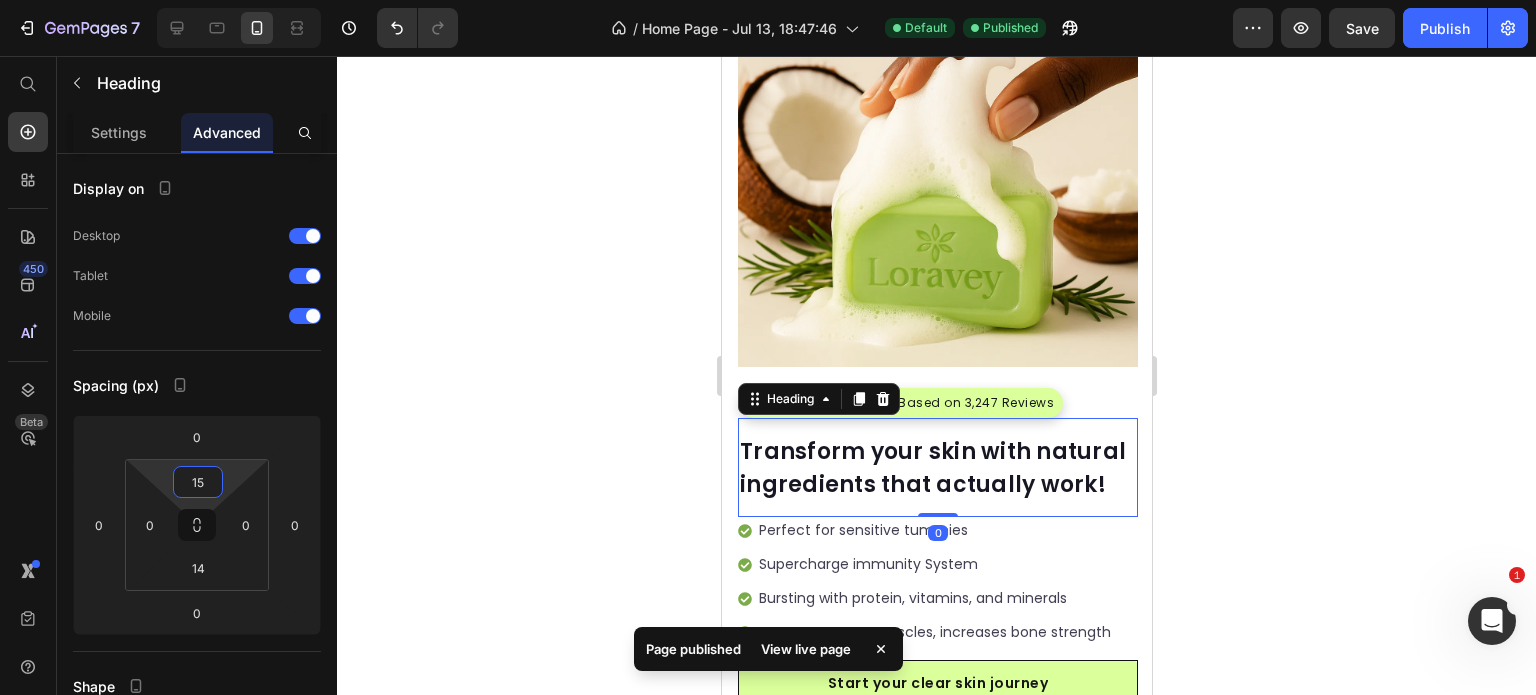 click 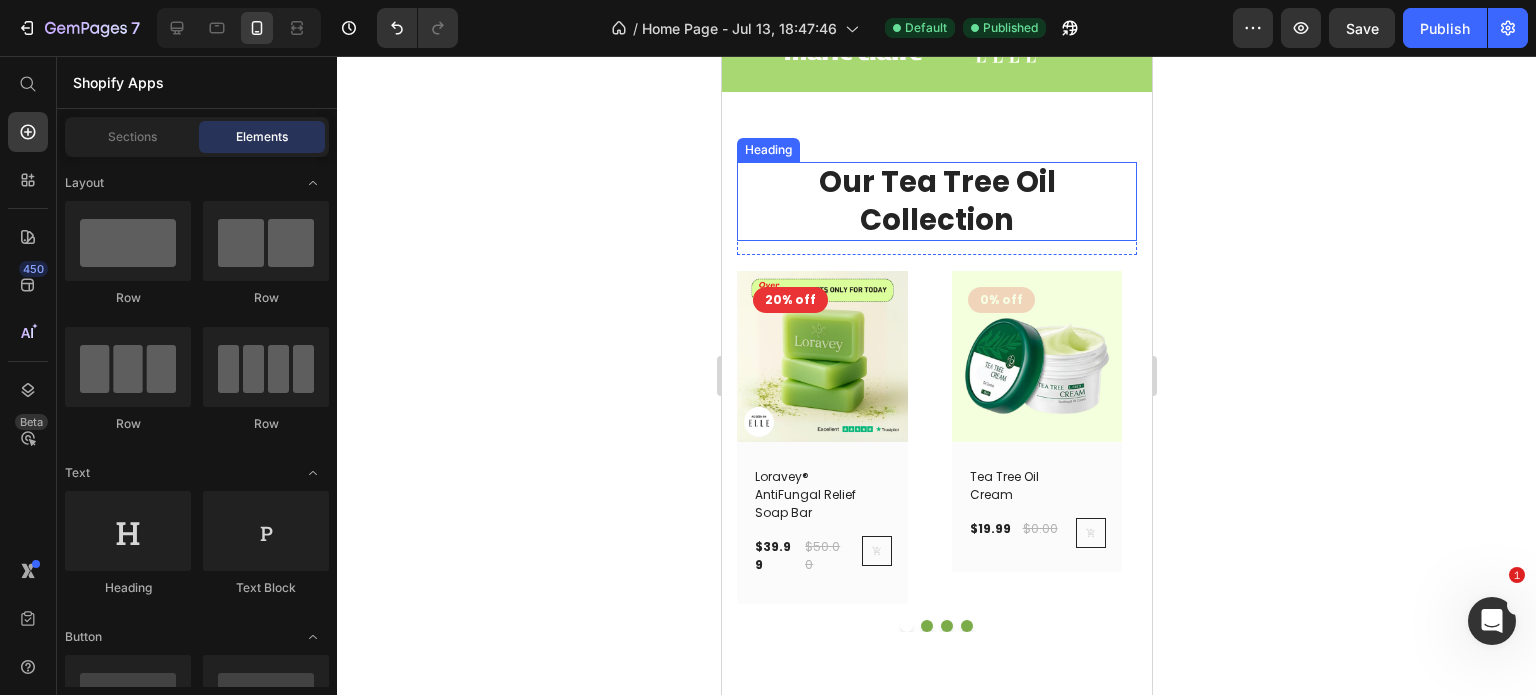 scroll, scrollTop: 905, scrollLeft: 0, axis: vertical 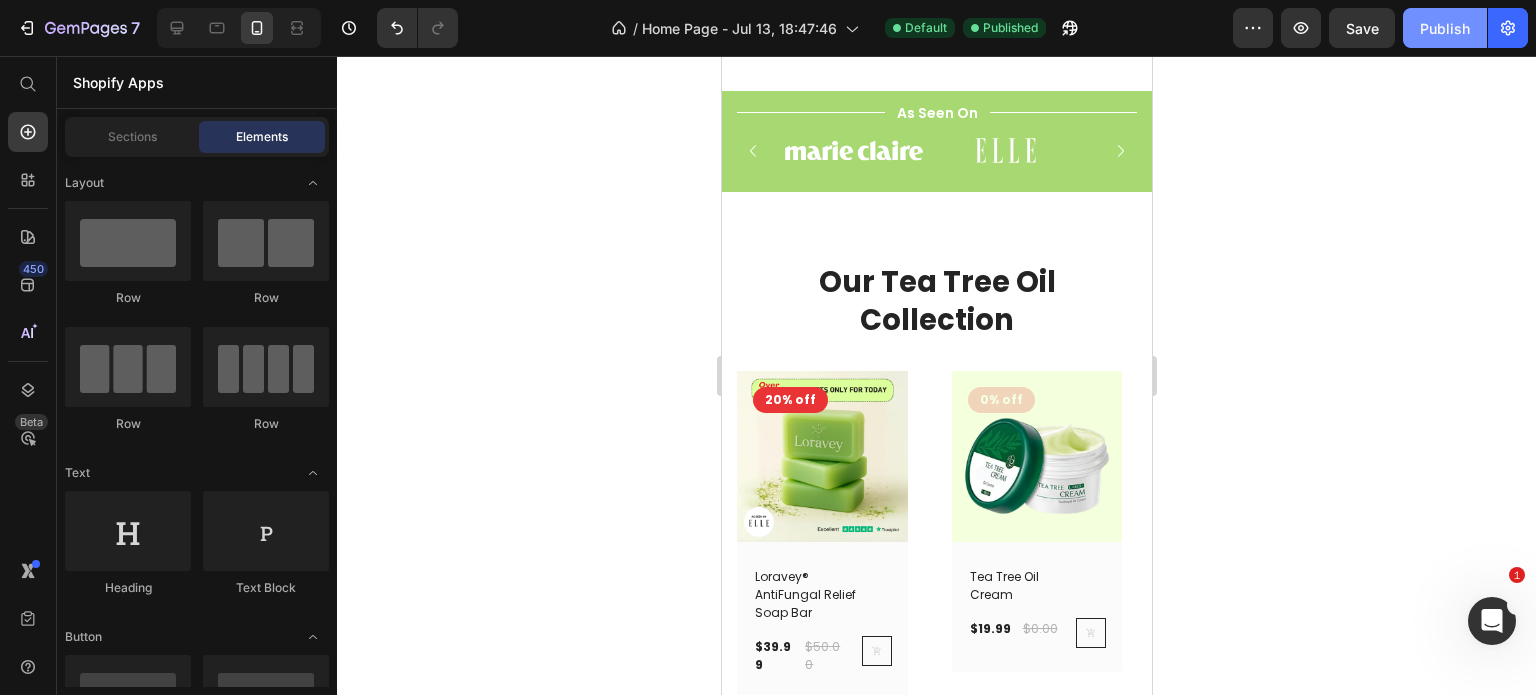 click on "Publish" at bounding box center (1445, 28) 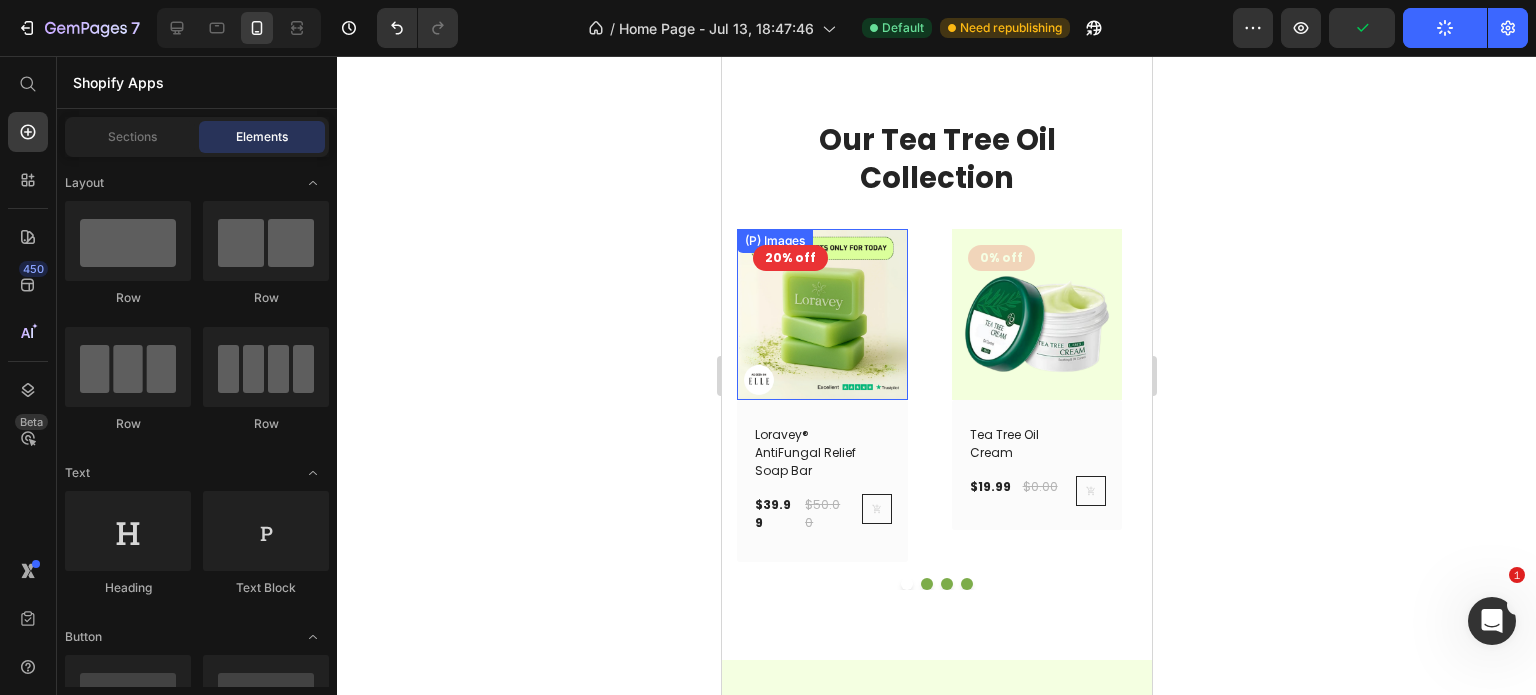 scroll, scrollTop: 1305, scrollLeft: 0, axis: vertical 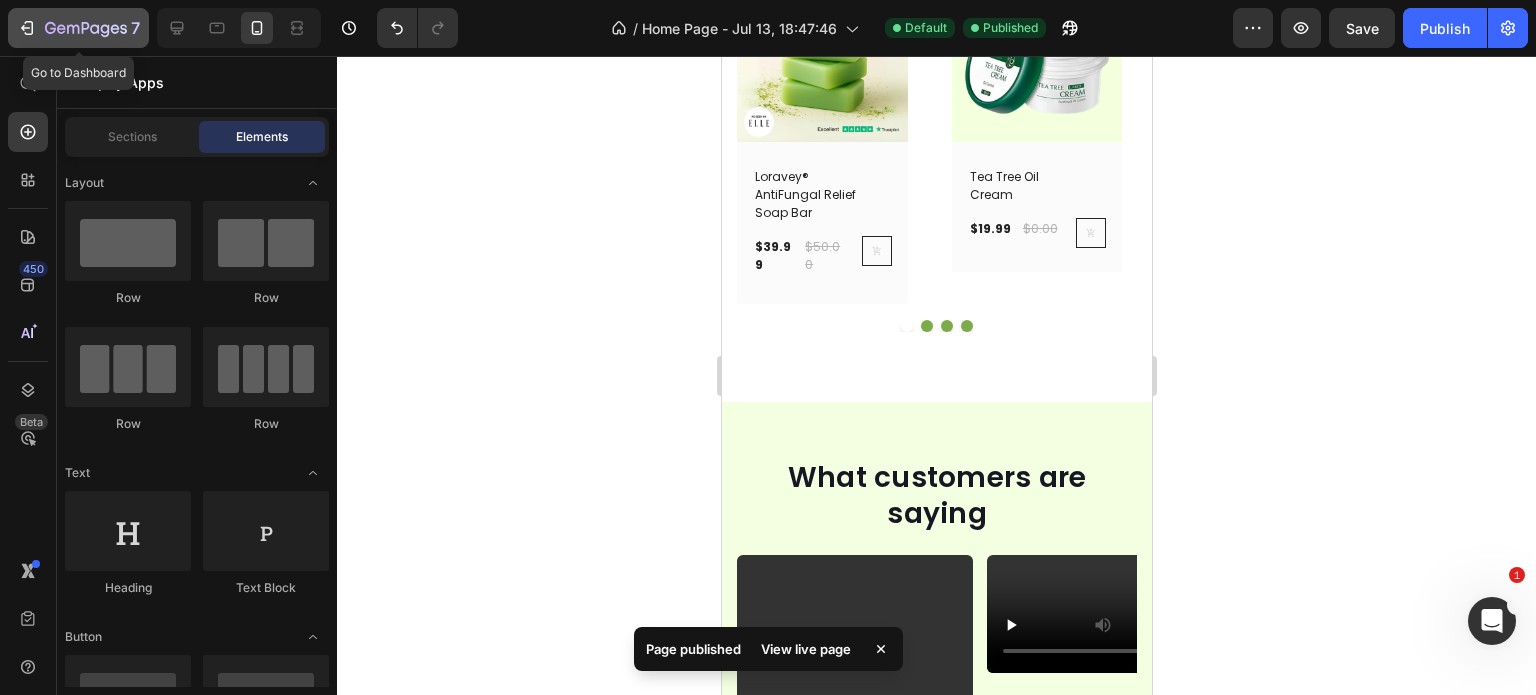 click on "7" 